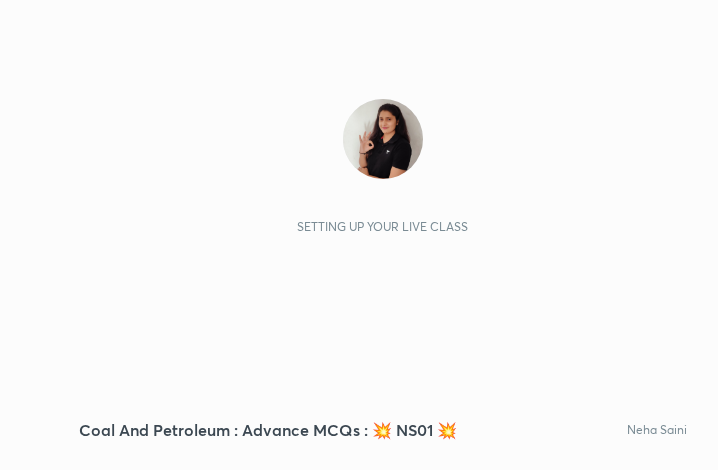 scroll, scrollTop: 0, scrollLeft: 0, axis: both 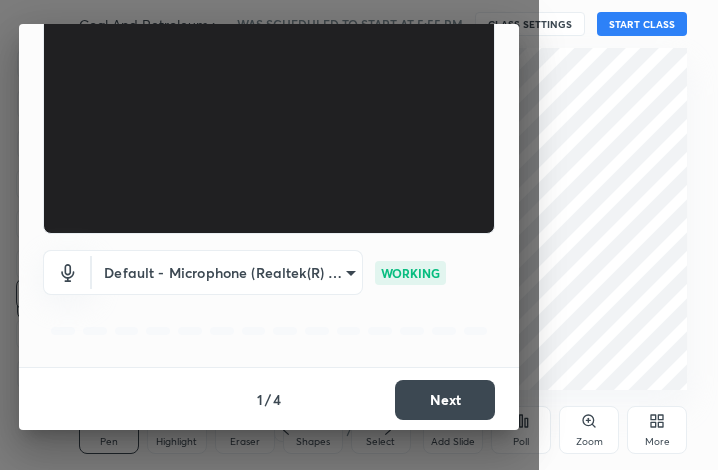 drag, startPoint x: 493, startPoint y: 401, endPoint x: 471, endPoint y: 400, distance: 22.022715 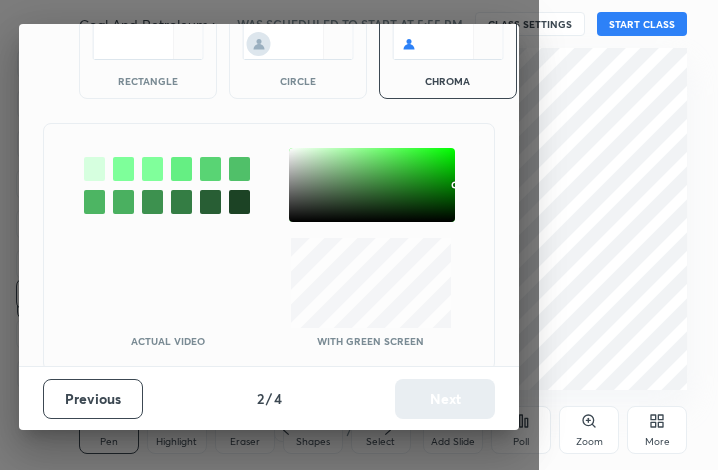 scroll, scrollTop: 109, scrollLeft: 0, axis: vertical 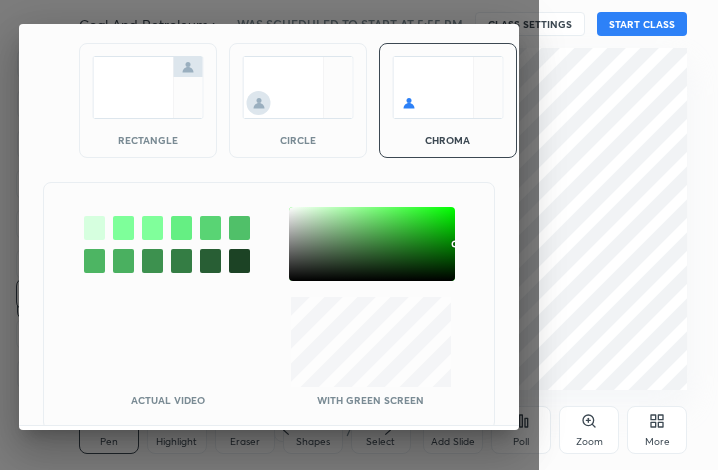 click at bounding box center [298, 87] 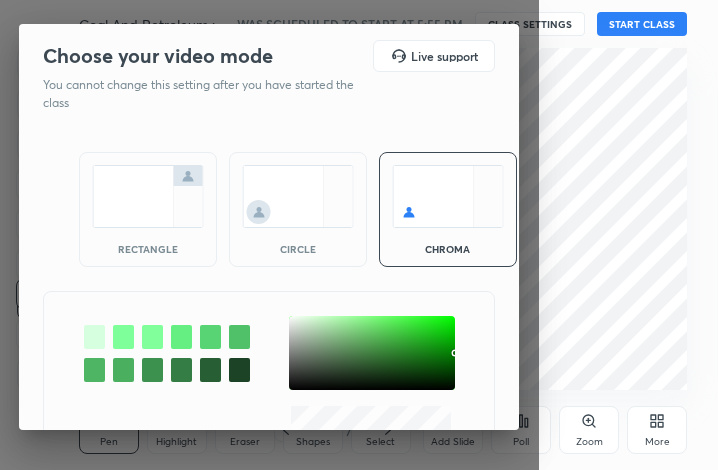 click on "Choose your video mode Live support" at bounding box center [269, 56] 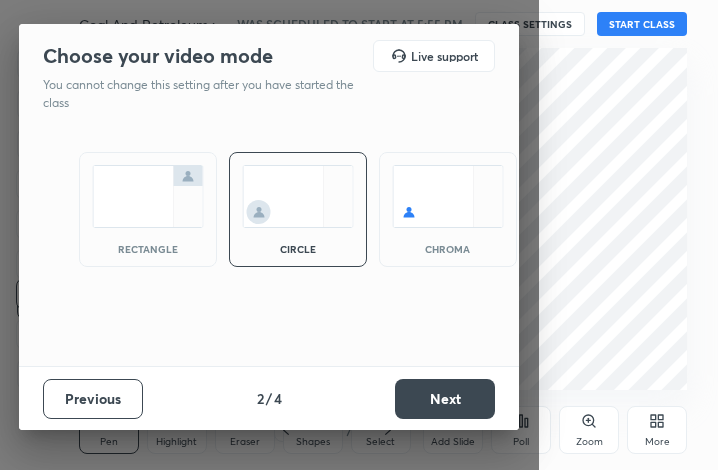 click on "Next" at bounding box center (445, 399) 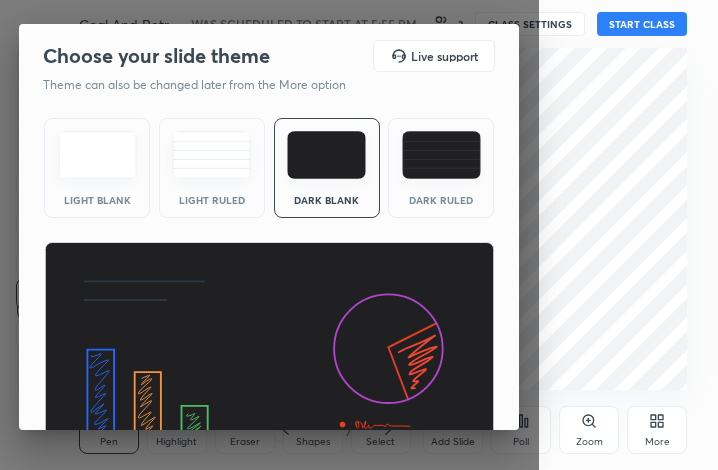 click on "Light Blank Light Ruled Dark Blank Dark Ruled" at bounding box center [269, 303] 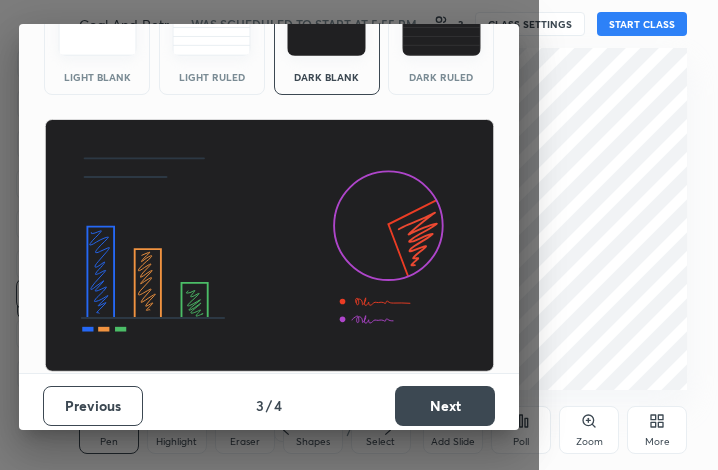 scroll, scrollTop: 129, scrollLeft: 0, axis: vertical 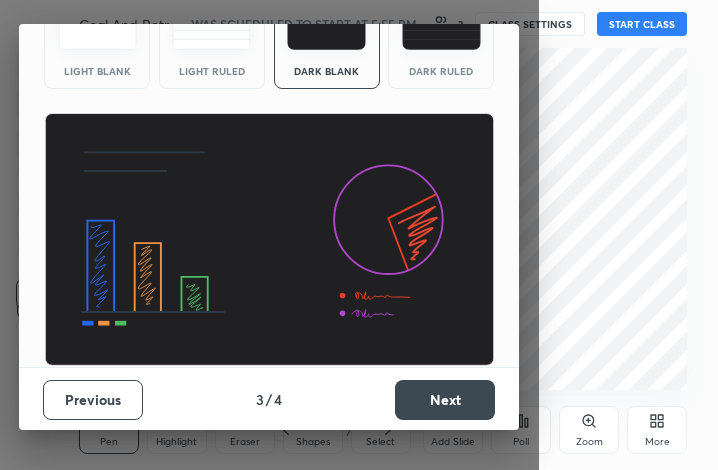 click on "Next" at bounding box center [445, 400] 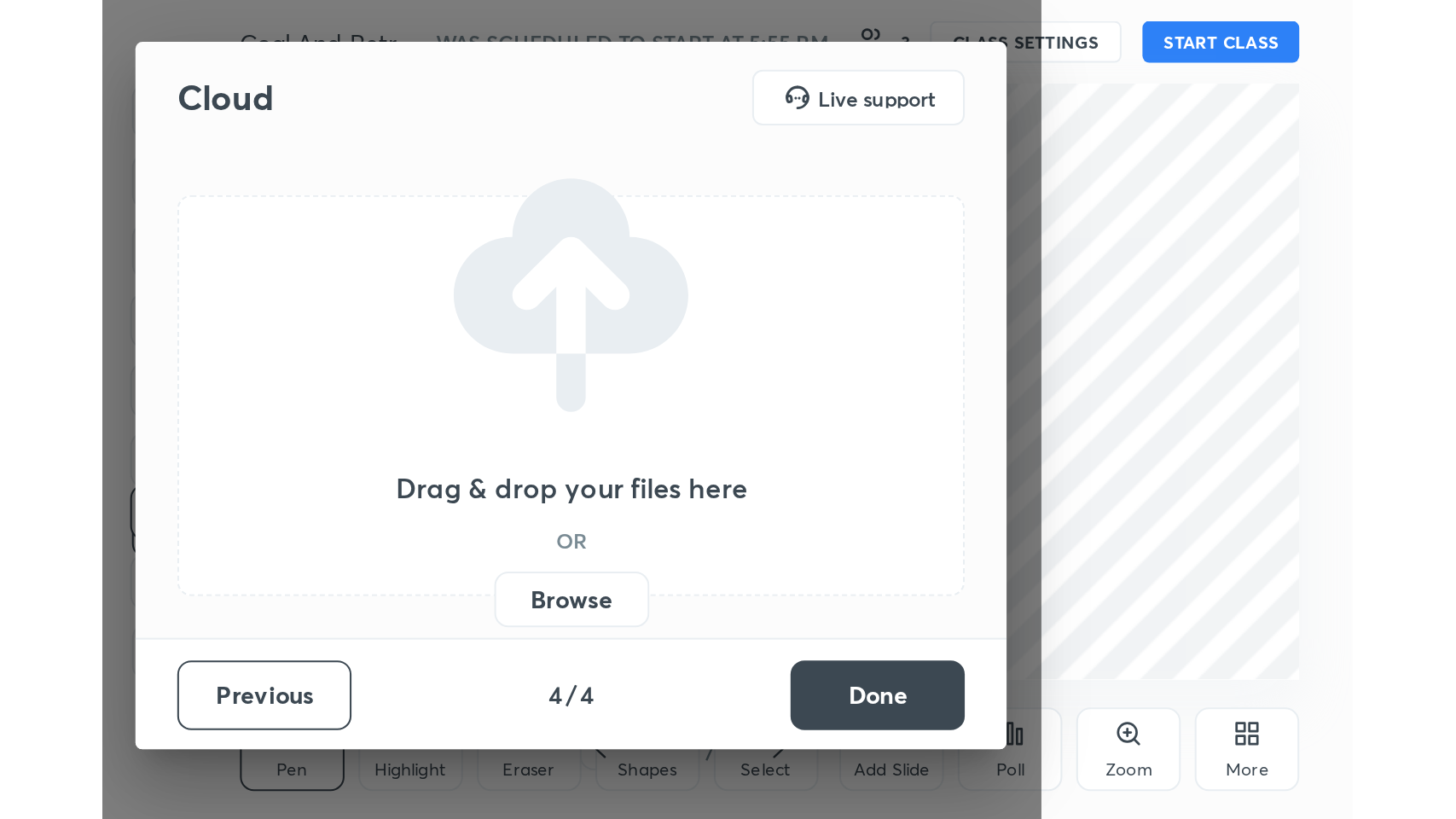 scroll, scrollTop: 0, scrollLeft: 0, axis: both 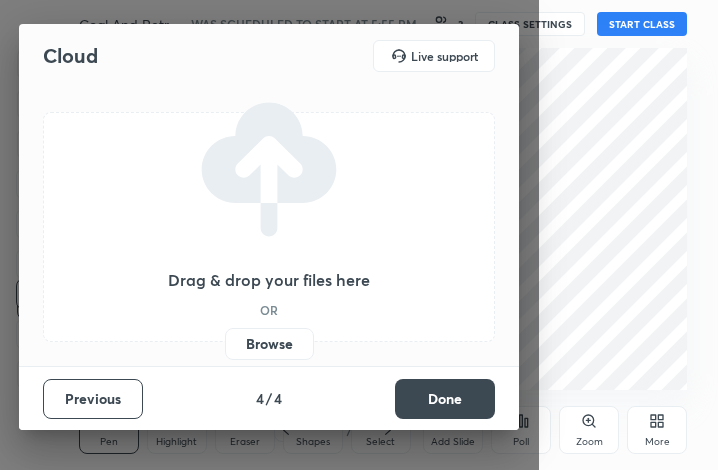 click on "Done" at bounding box center (445, 399) 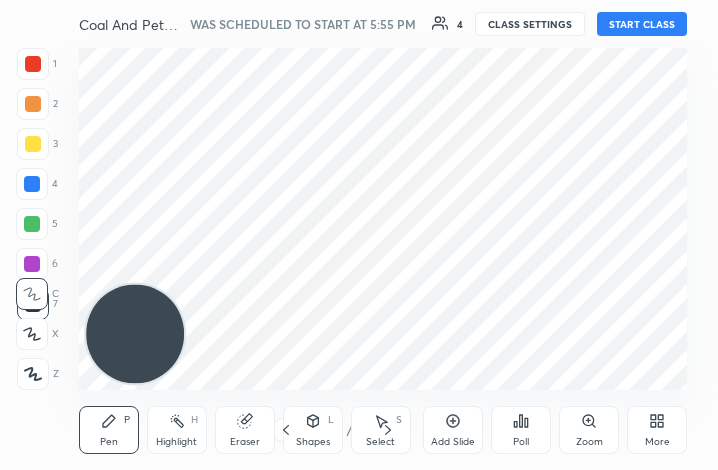 click on "More" at bounding box center [657, 442] 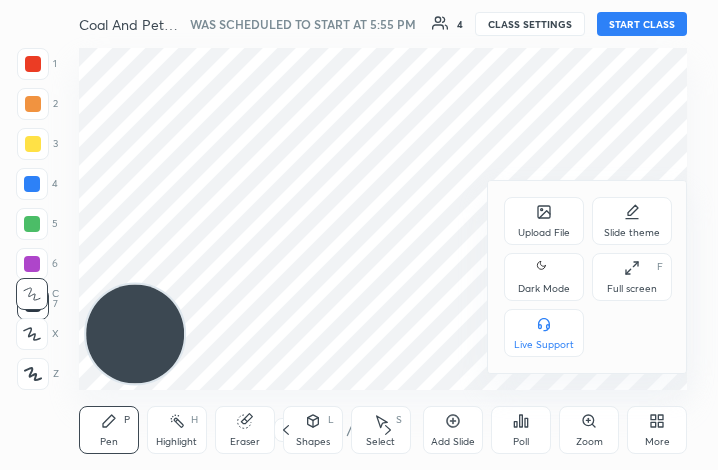 click on "Upload File" at bounding box center [544, 233] 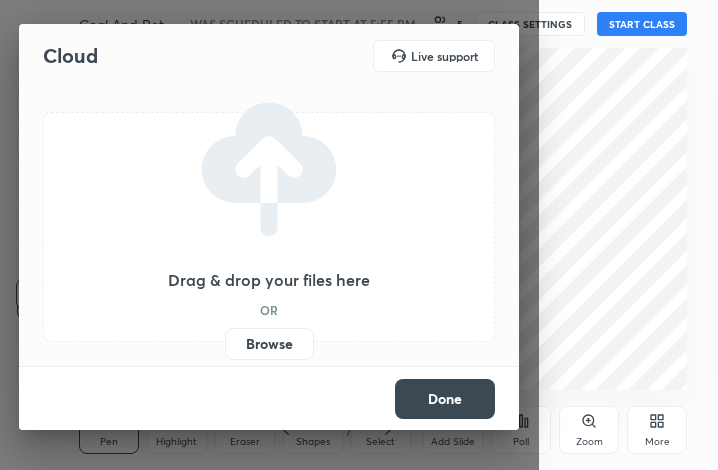 click on "Browse" at bounding box center (269, 344) 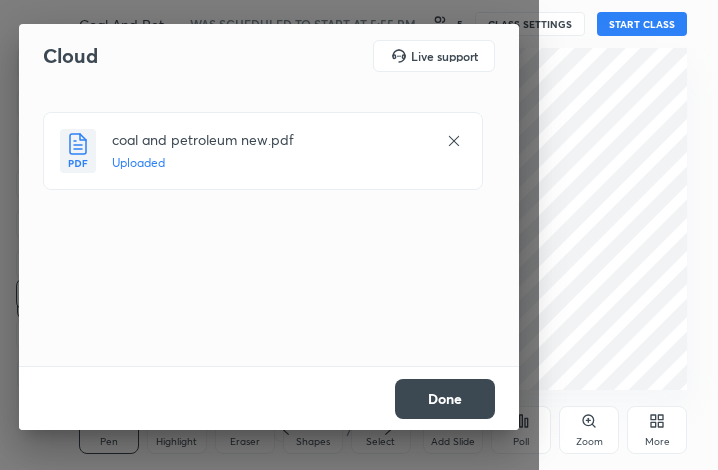 click on "Done" at bounding box center [445, 399] 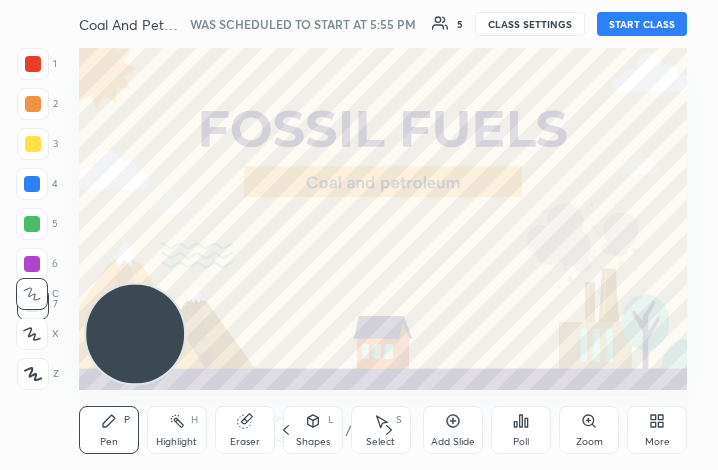 click on "START CLASS" at bounding box center [642, 24] 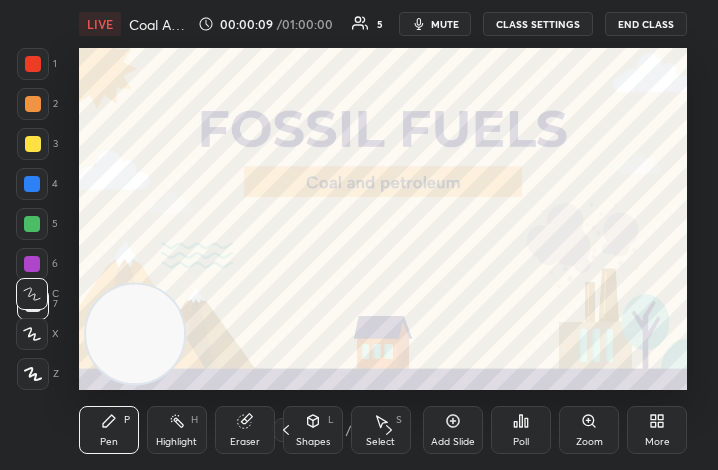 type 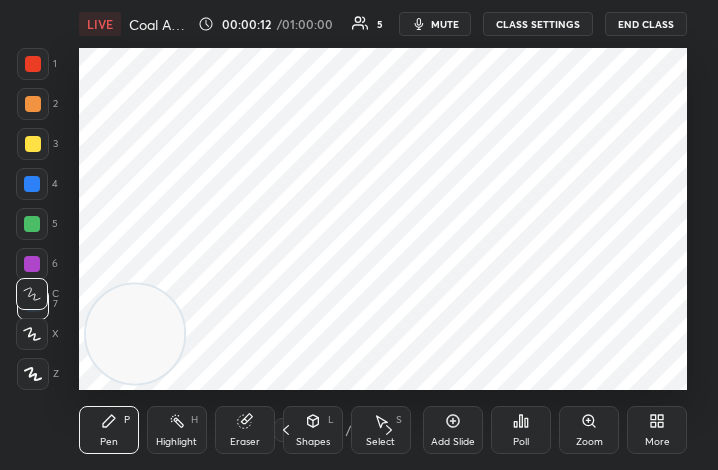 click on "More" at bounding box center (657, 430) 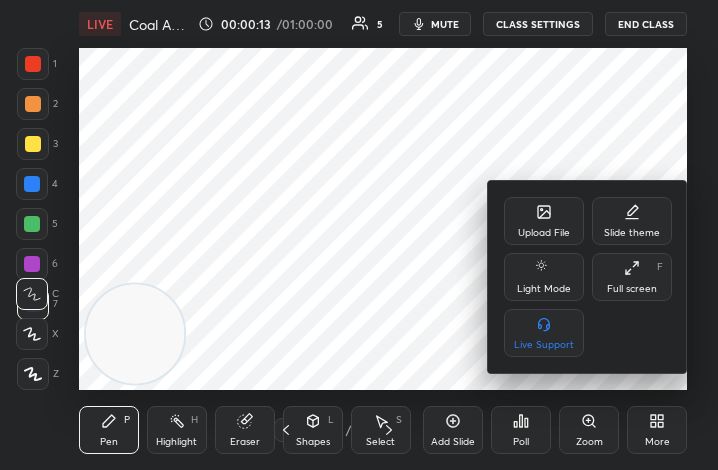 click on "Upload File" at bounding box center (544, 221) 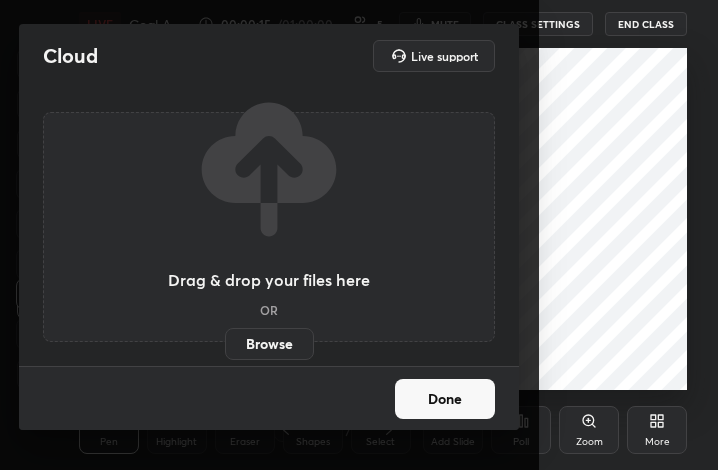 click on "Browse" at bounding box center (269, 344) 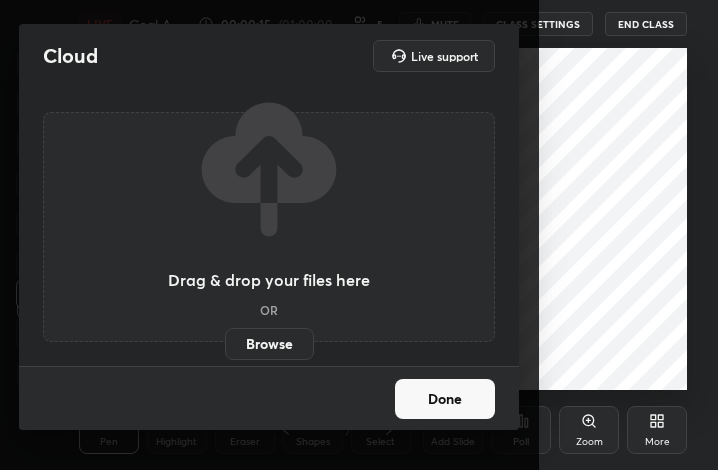 click on "Browse" at bounding box center (225, 344) 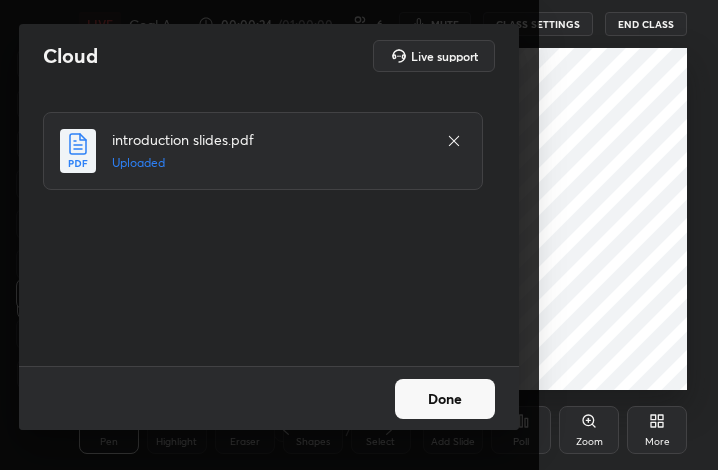 click on "Done" at bounding box center (445, 399) 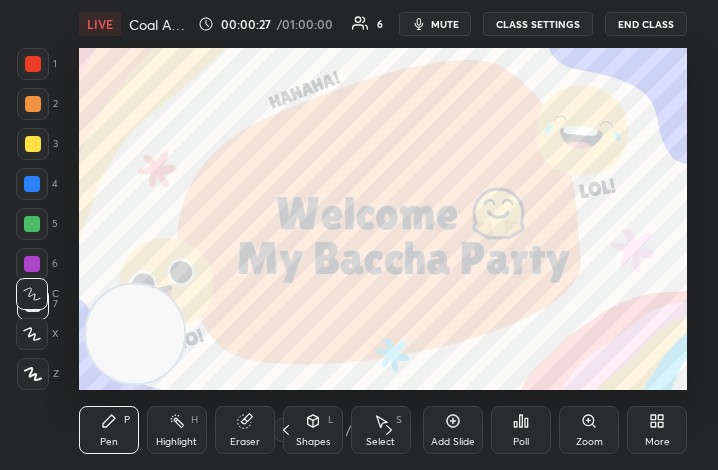 click 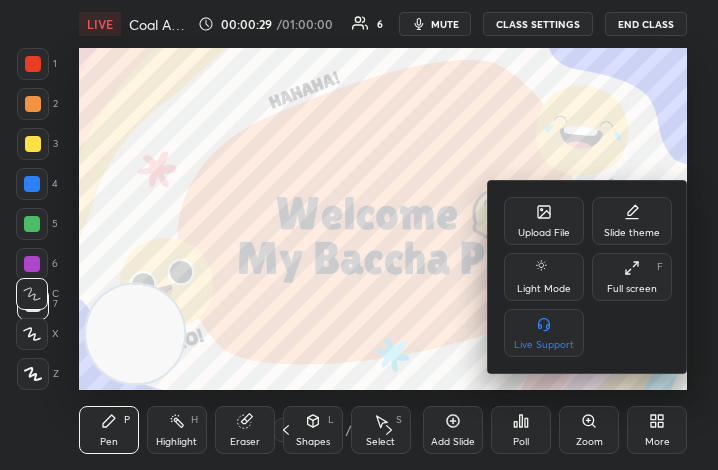 click on "Full screen" at bounding box center [632, 289] 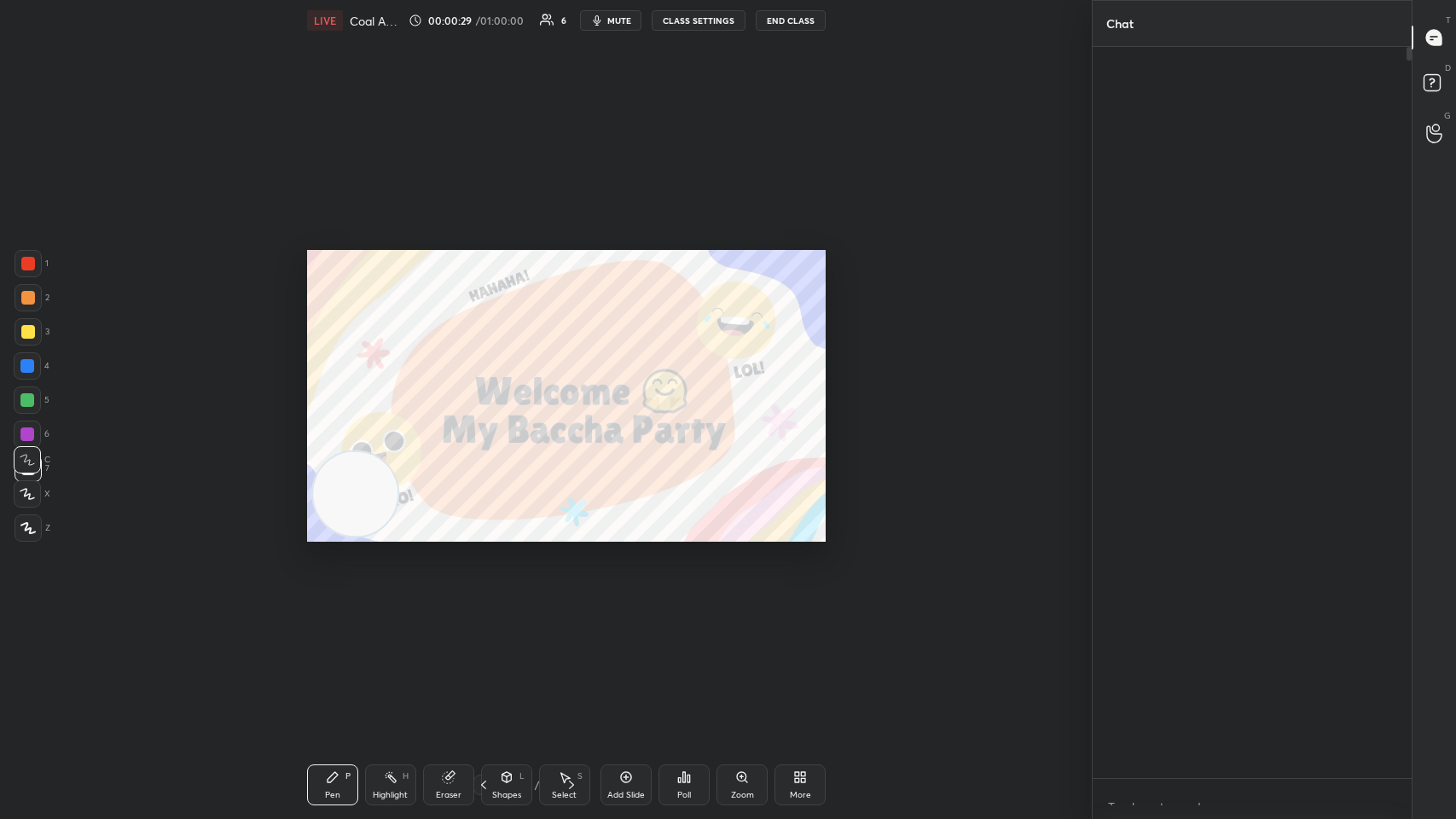 scroll, scrollTop: 84603, scrollLeft: 84000, axis: both 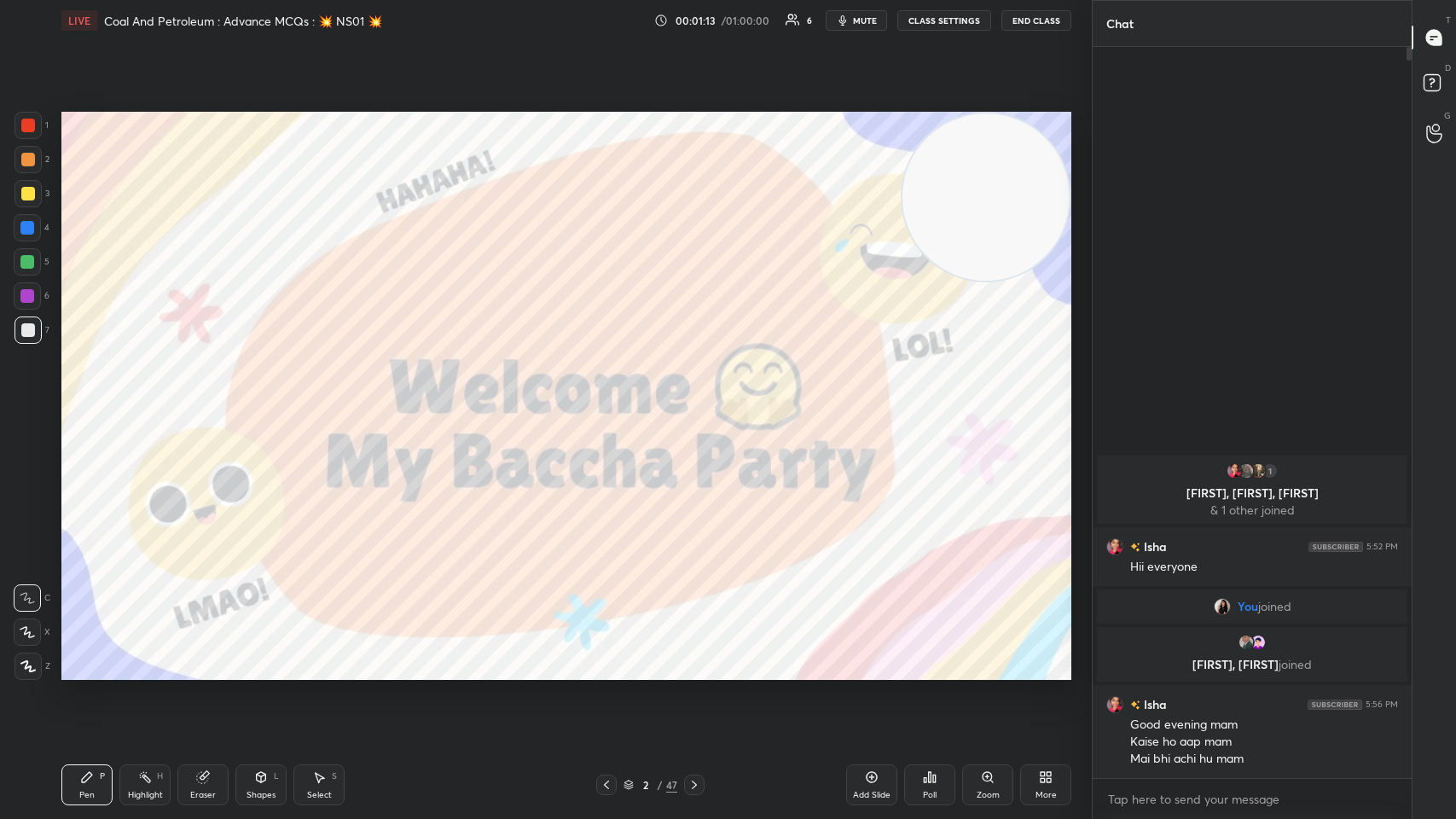 click on "2 / 47" at bounding box center [650, 785] 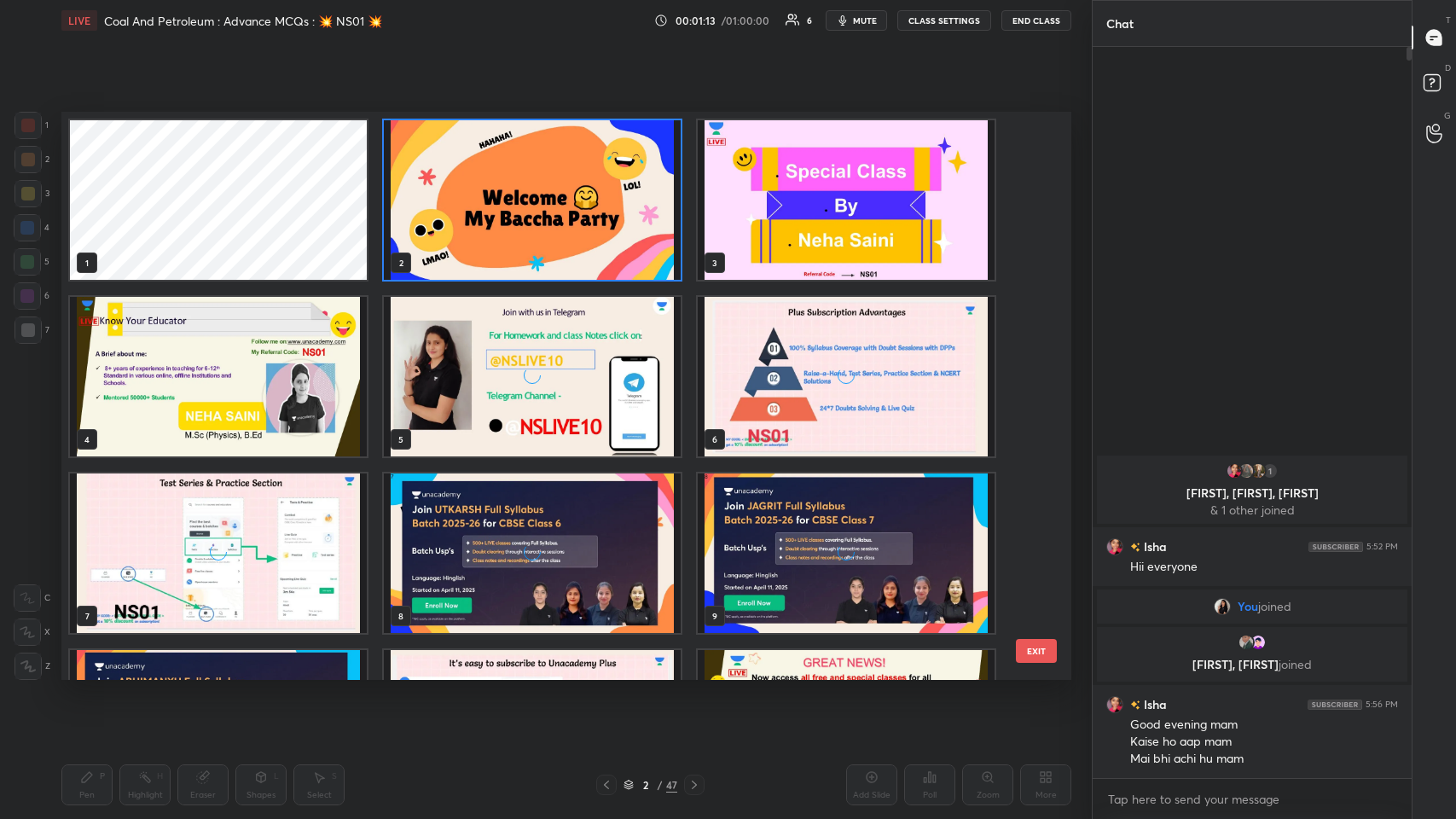 scroll, scrollTop: 5, scrollLeft: 9, axis: both 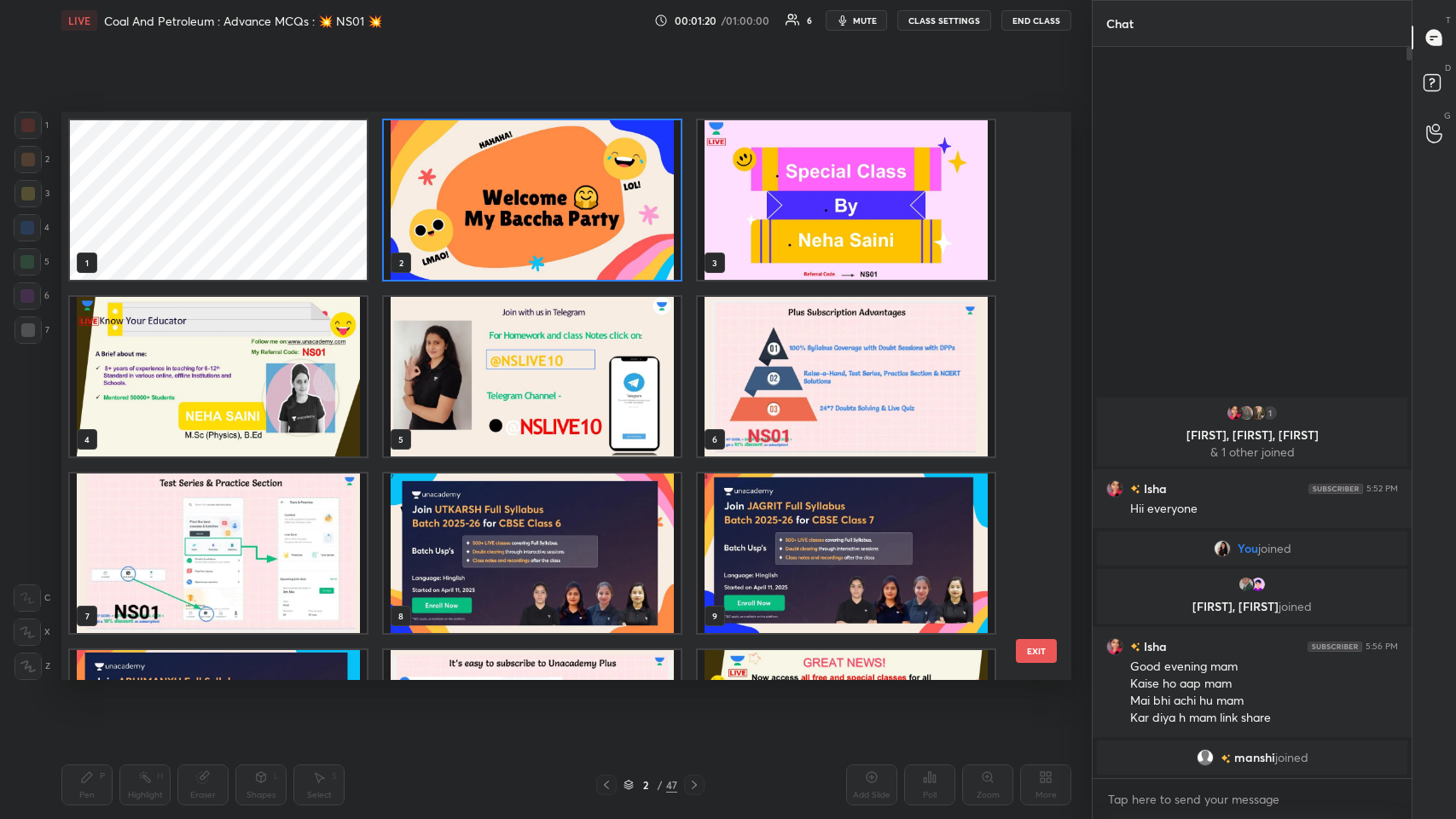 click at bounding box center (846, 200) 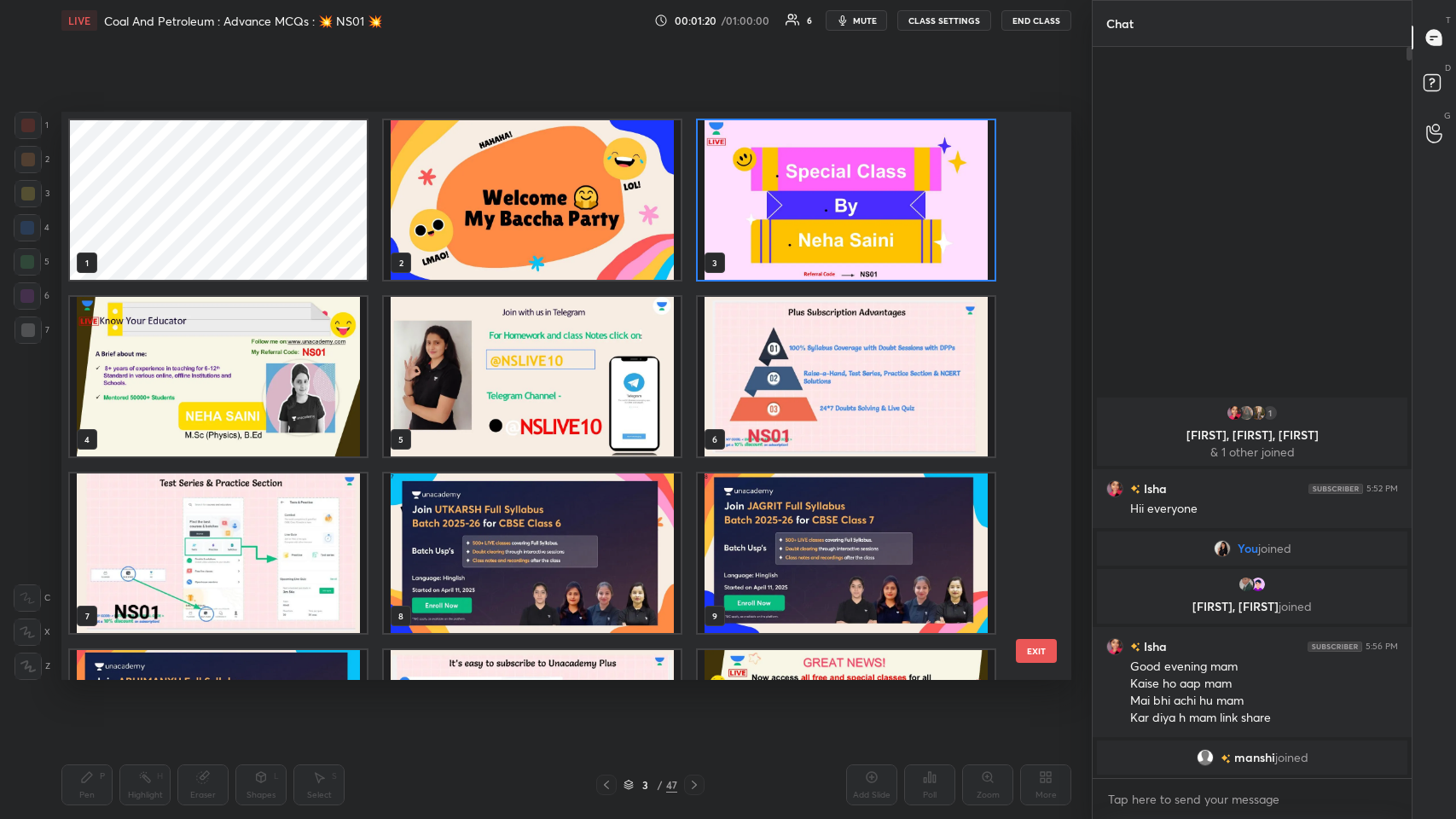 click at bounding box center (846, 200) 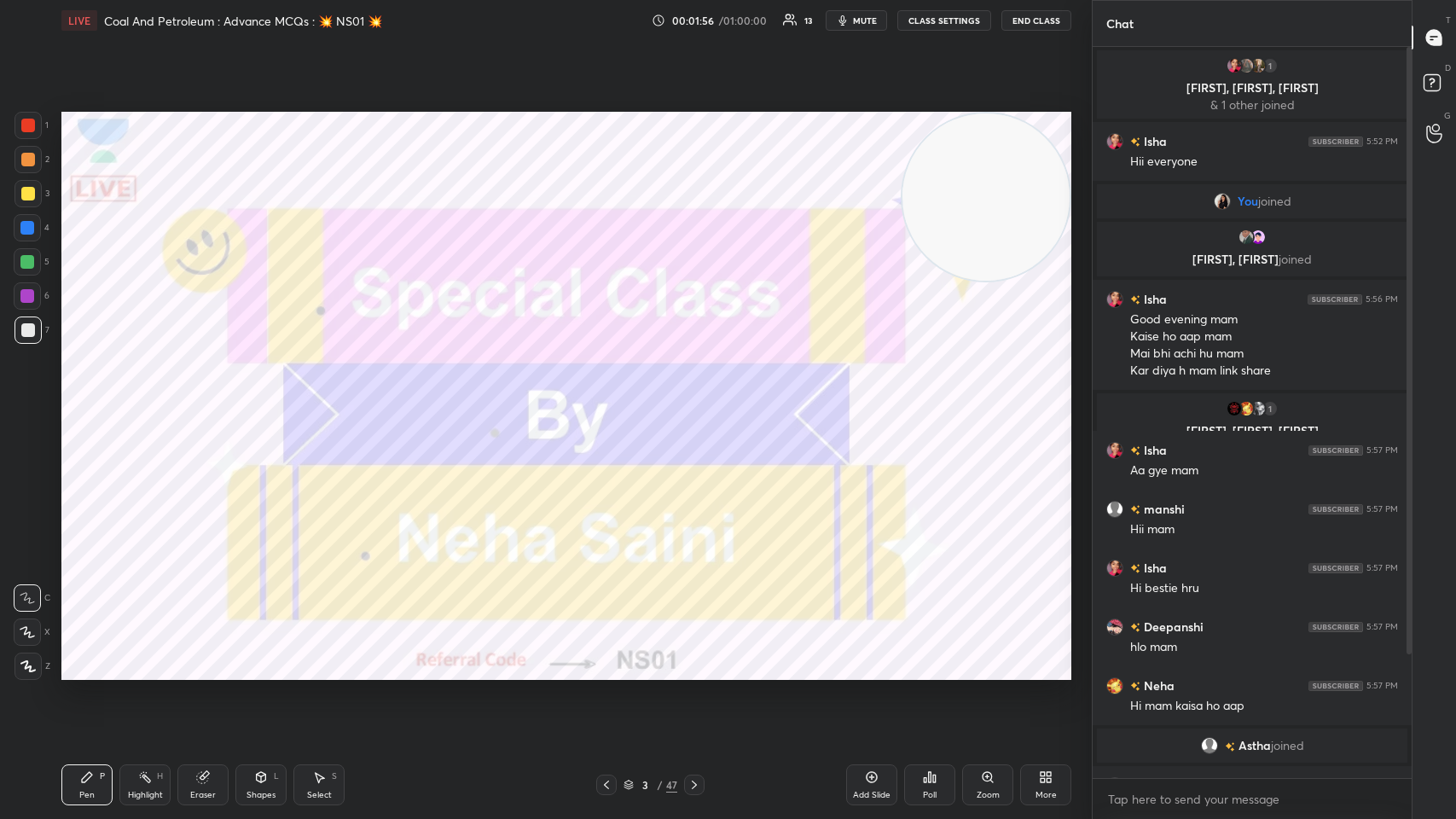 click on "3 / 47" at bounding box center [650, 785] 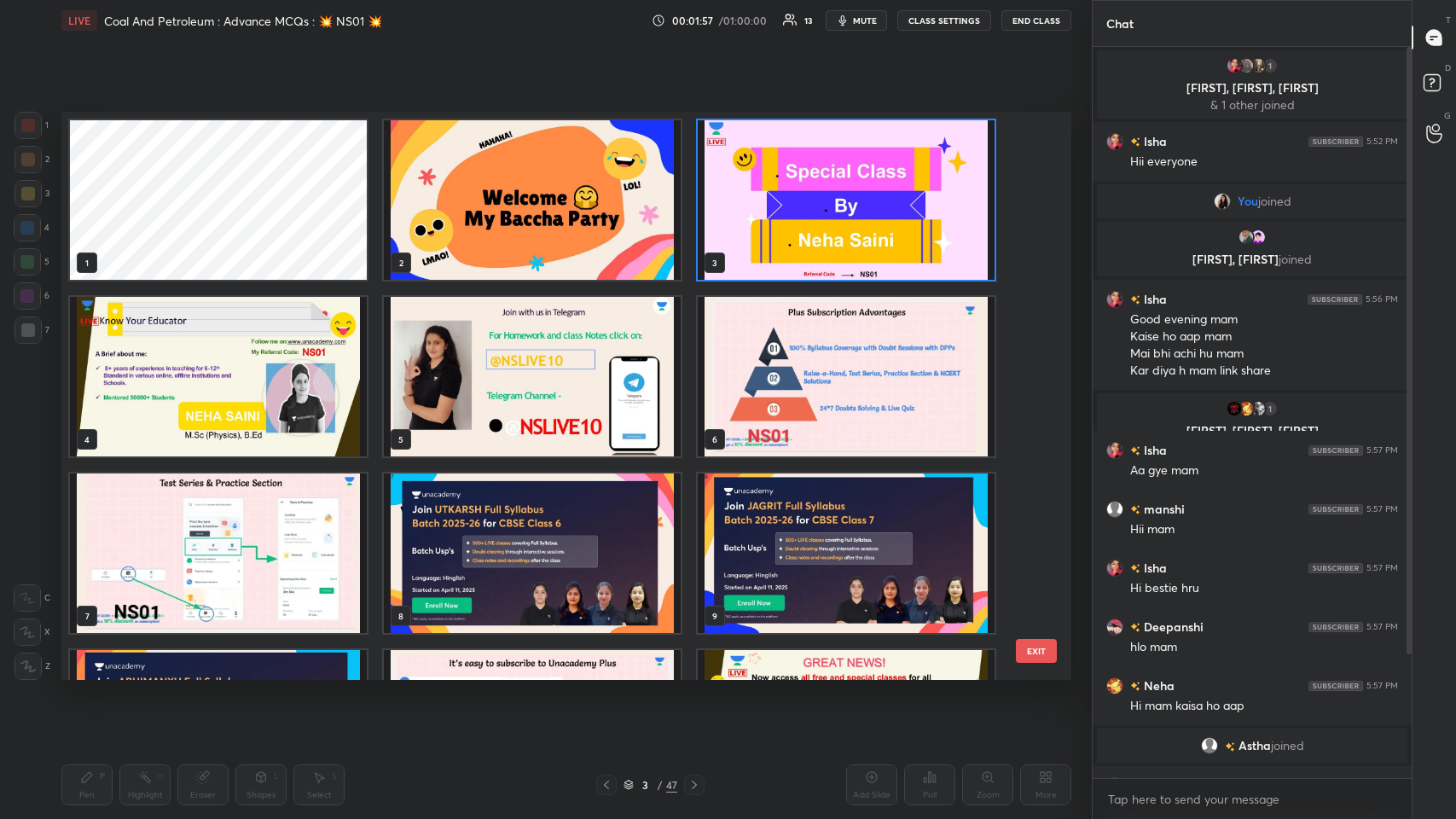scroll, scrollTop: 5, scrollLeft: 9, axis: both 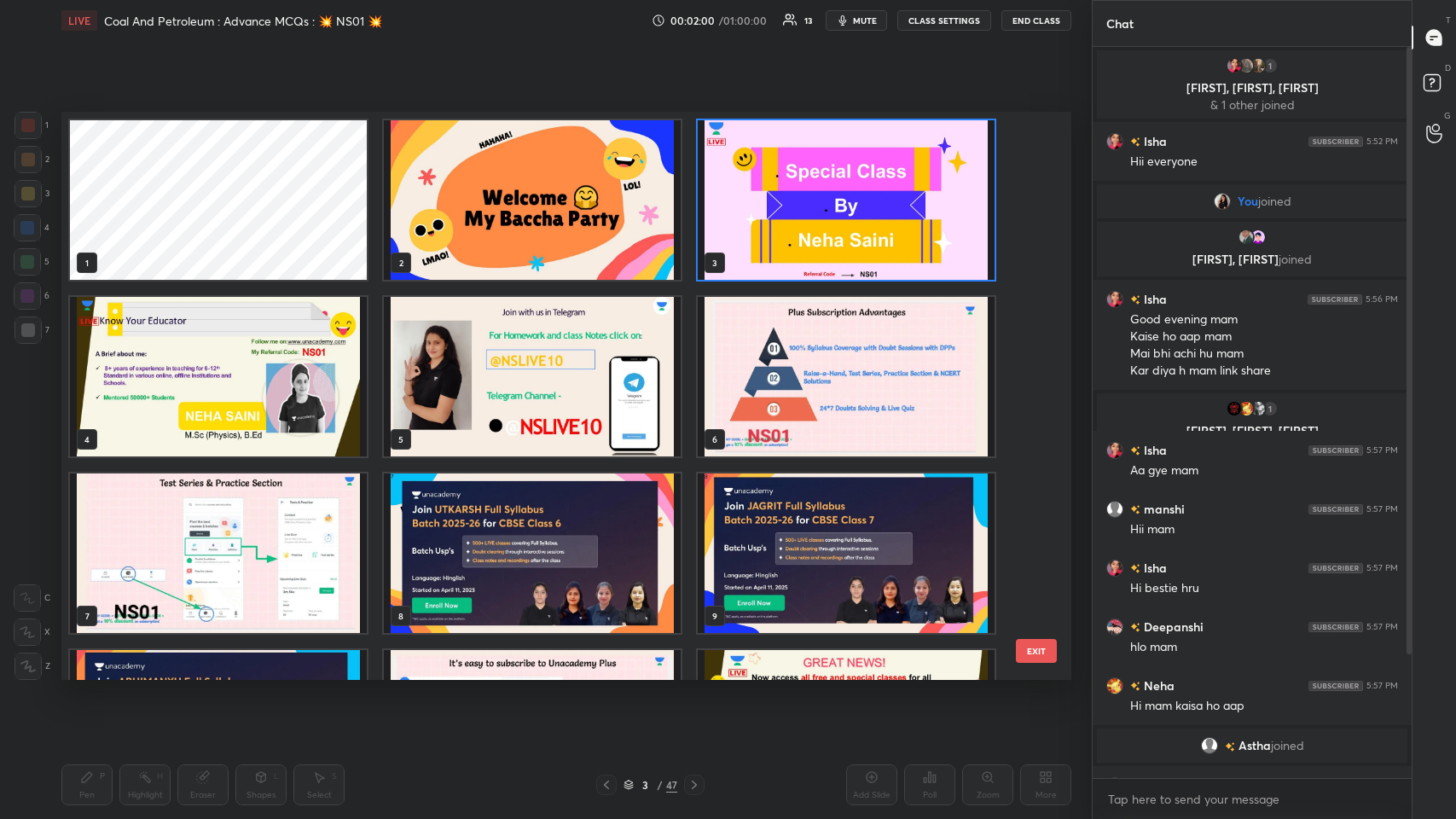 click on "12" at bounding box center (846, 729) 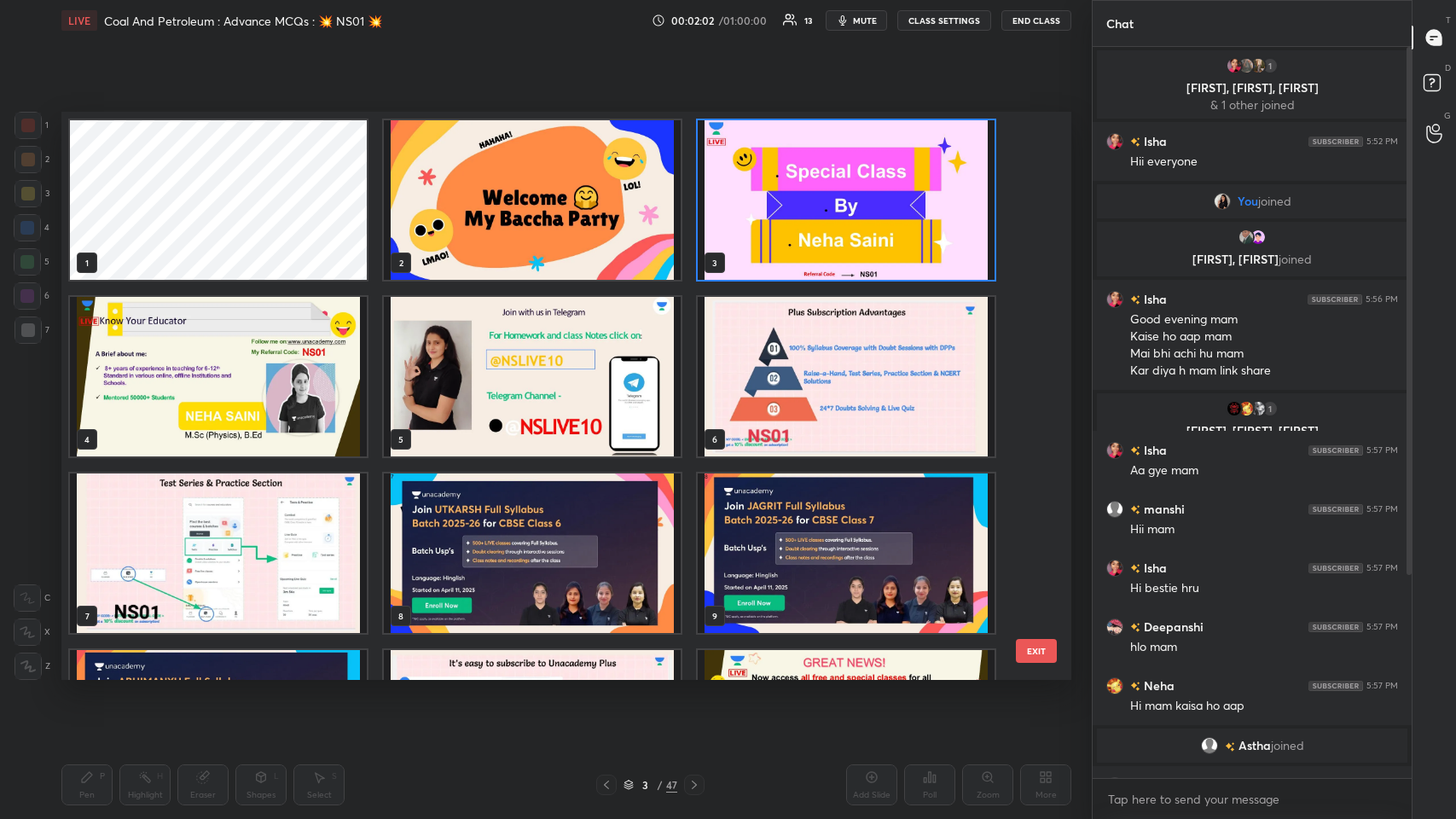click at bounding box center (846, 729) 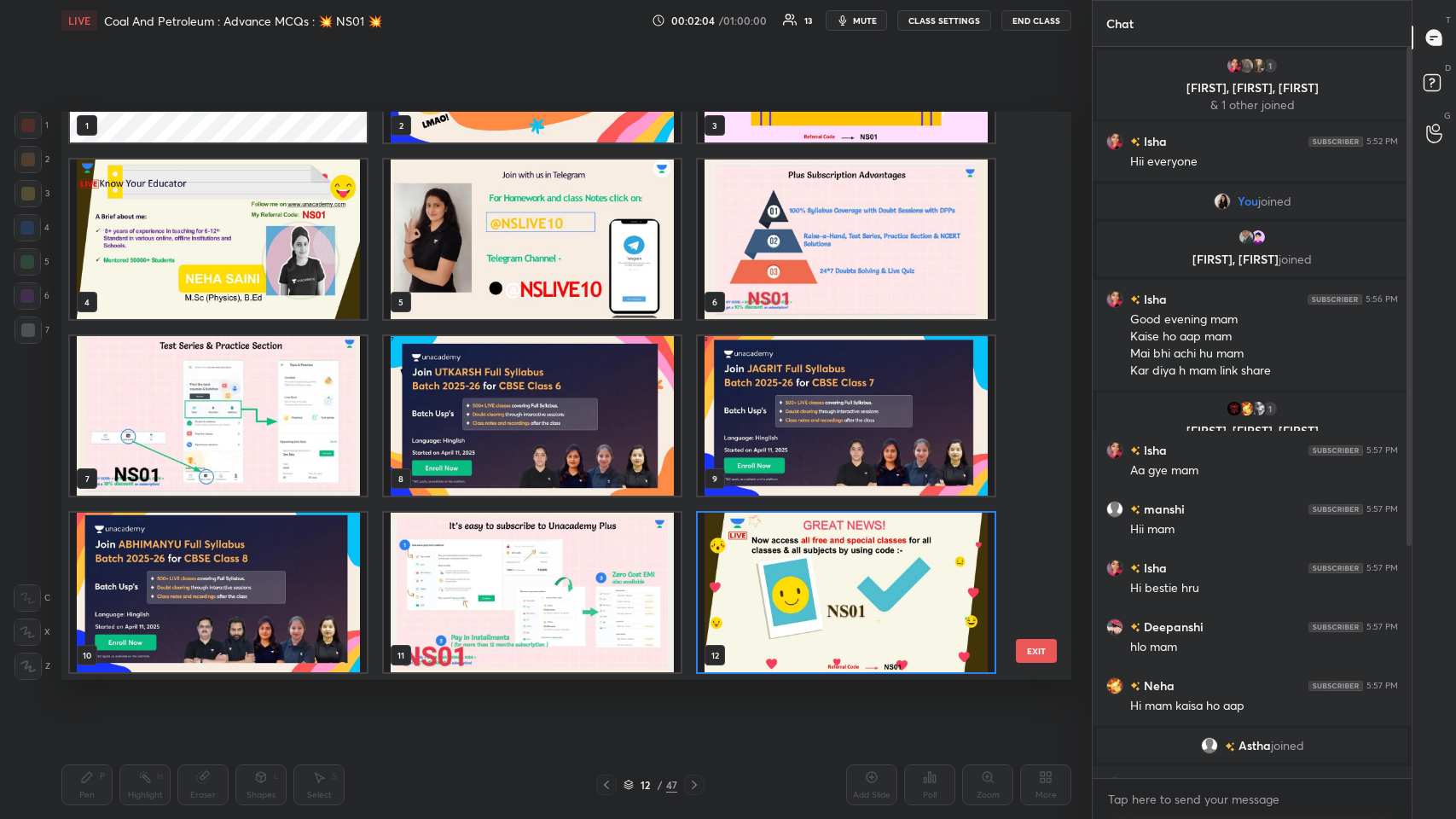 click at bounding box center (846, 592) 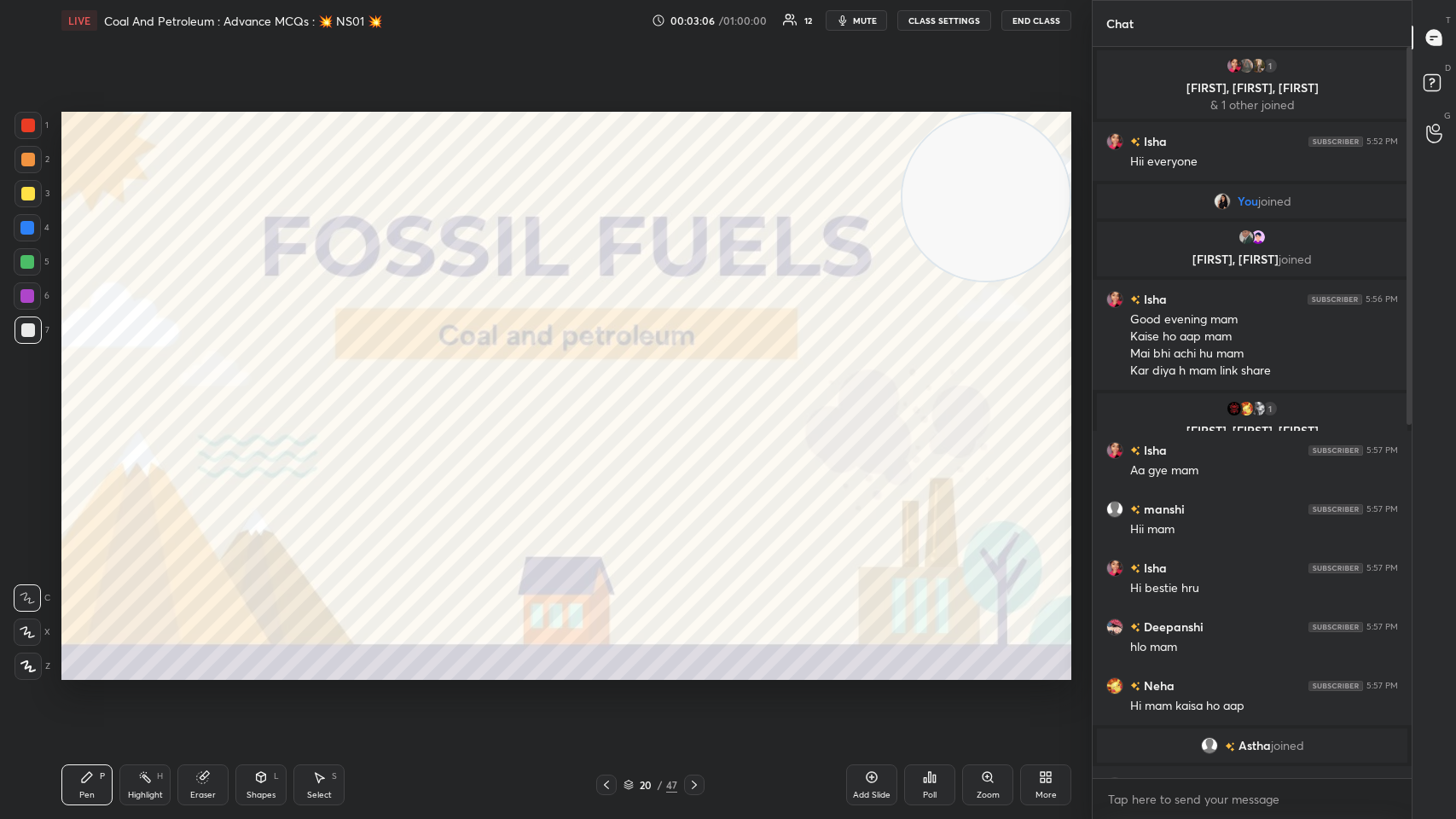 click on "/" at bounding box center (660, 785) 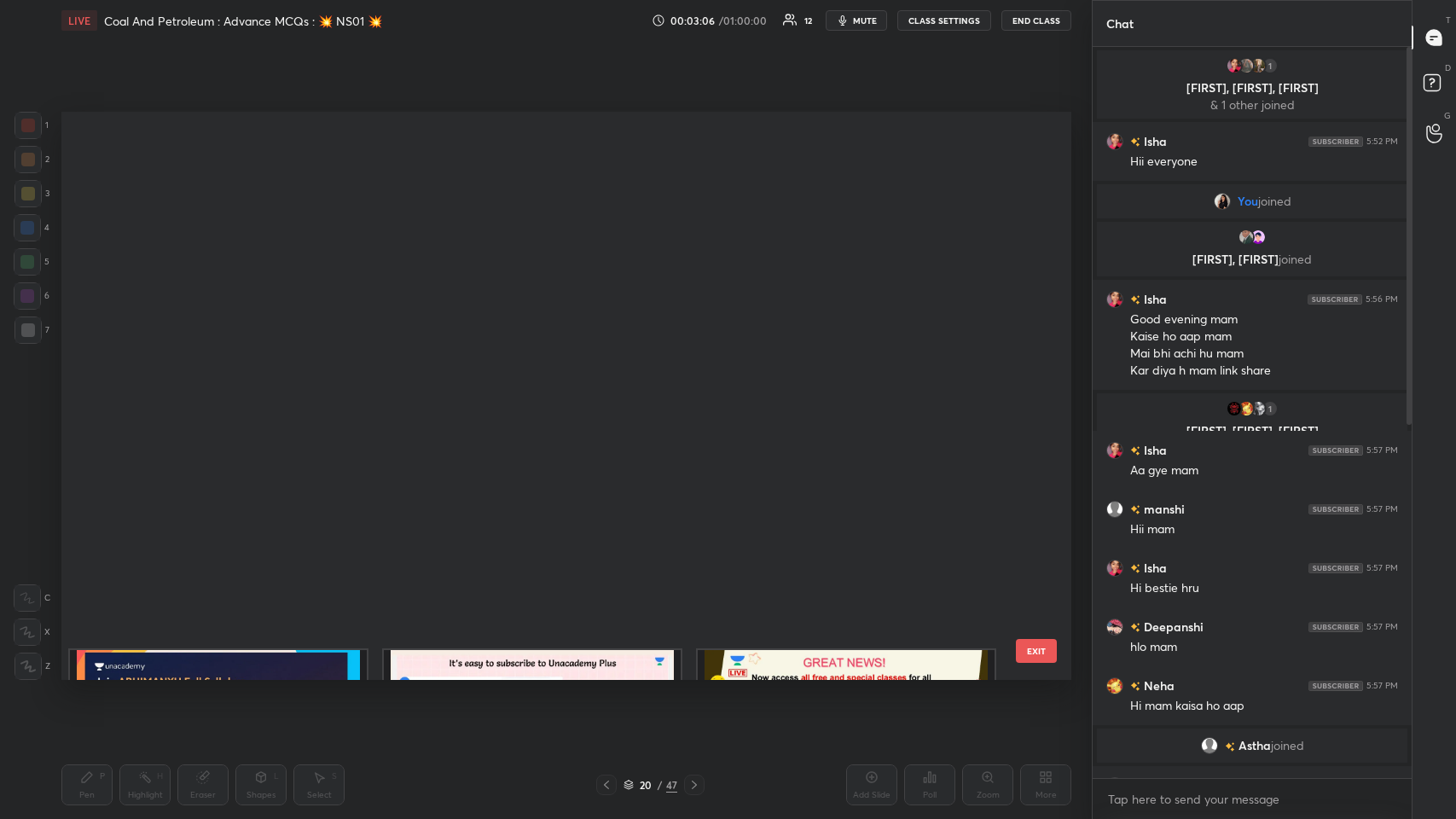 scroll, scrollTop: 668, scrollLeft: 0, axis: vertical 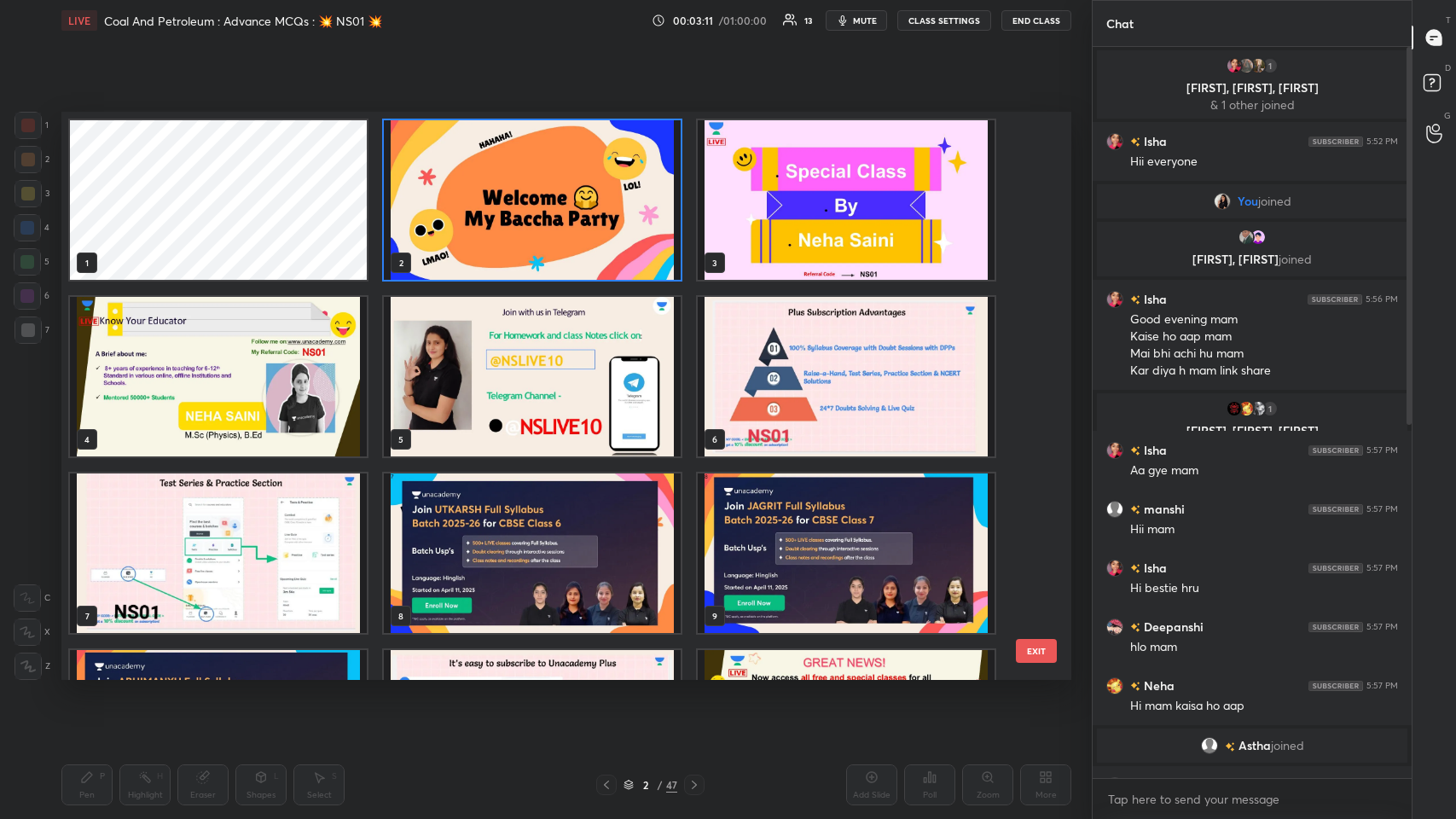 click at bounding box center [218, 376] 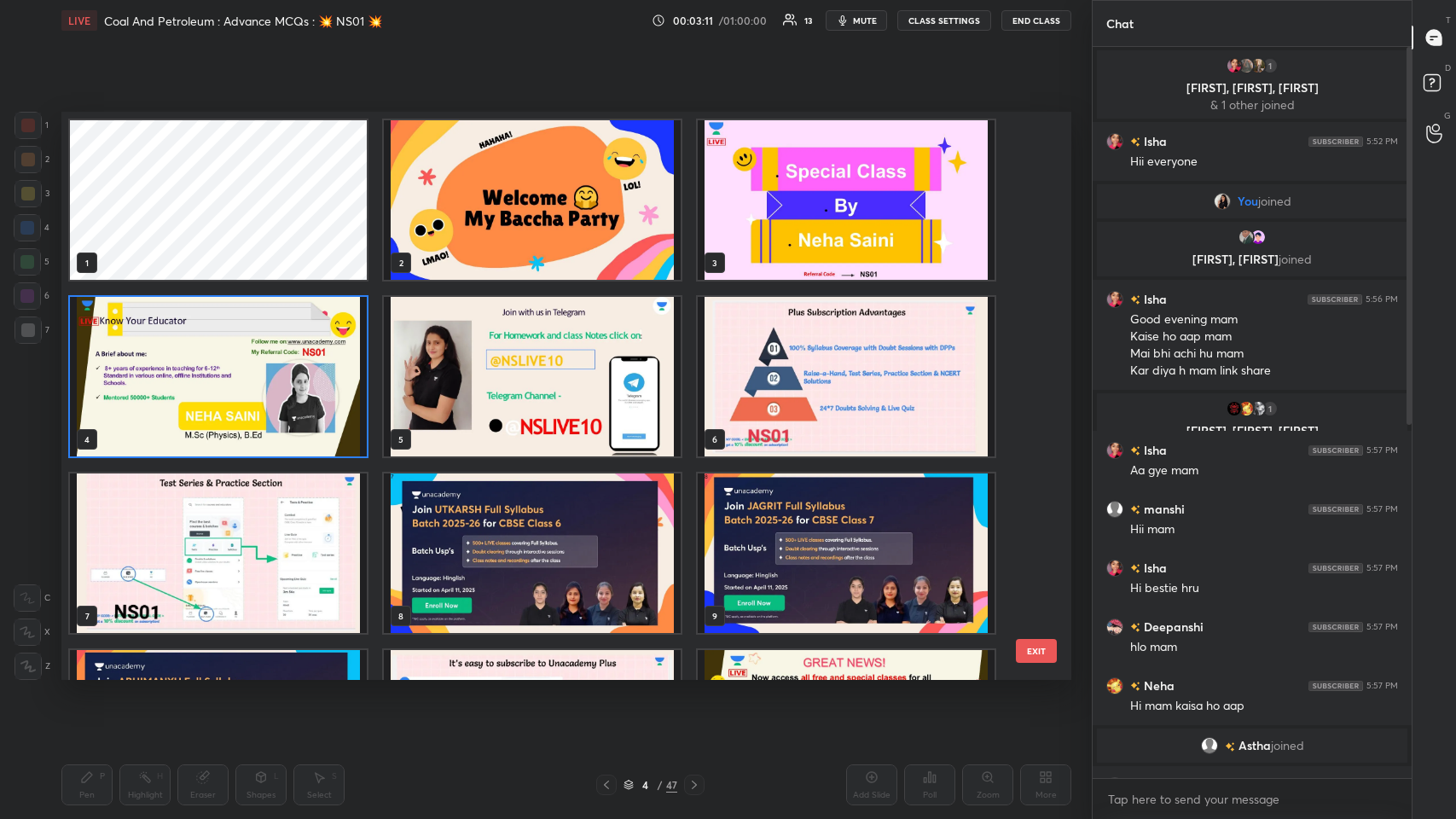 click at bounding box center (218, 376) 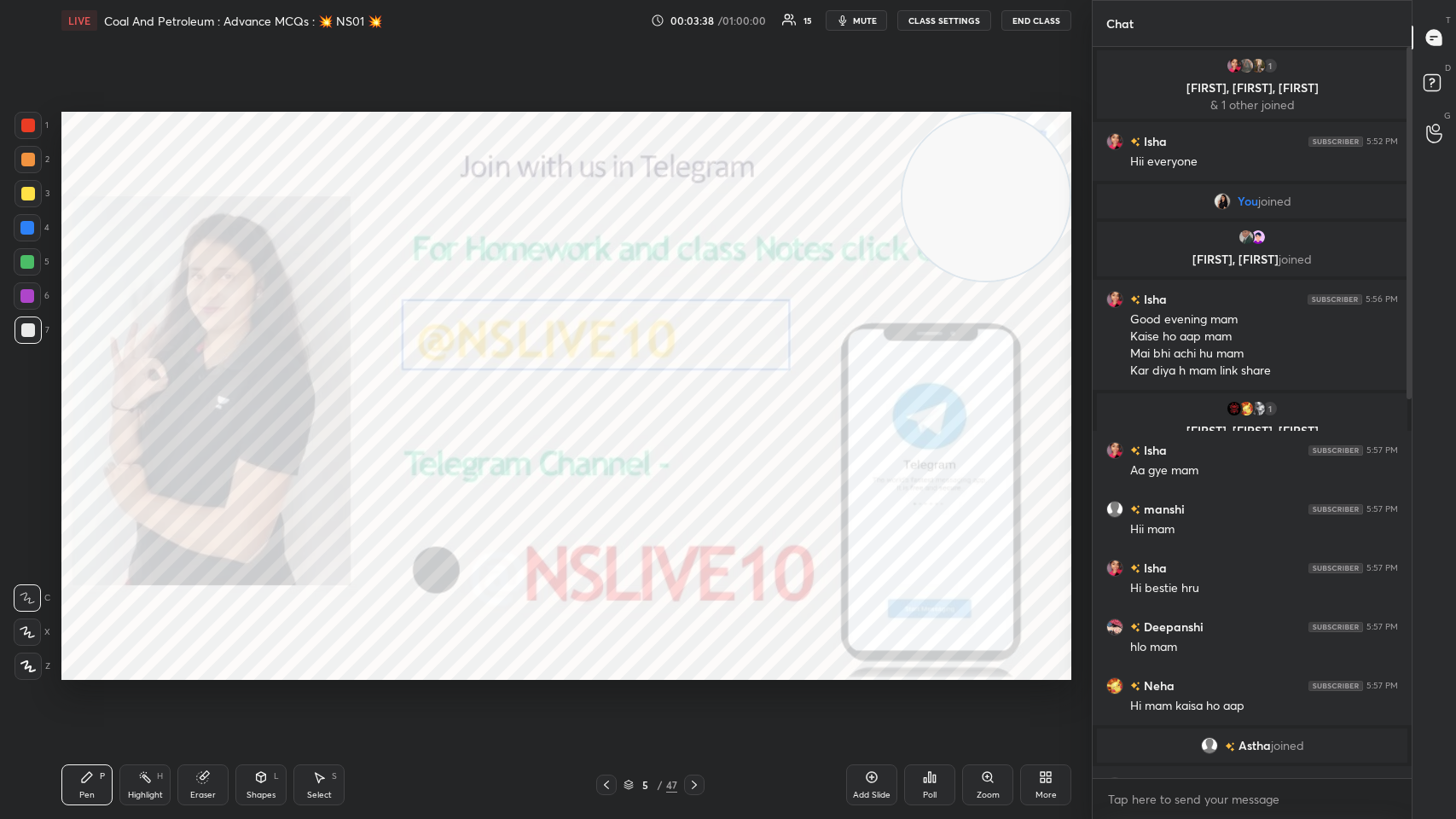 click on "Astha  joined" at bounding box center (1252, 746) 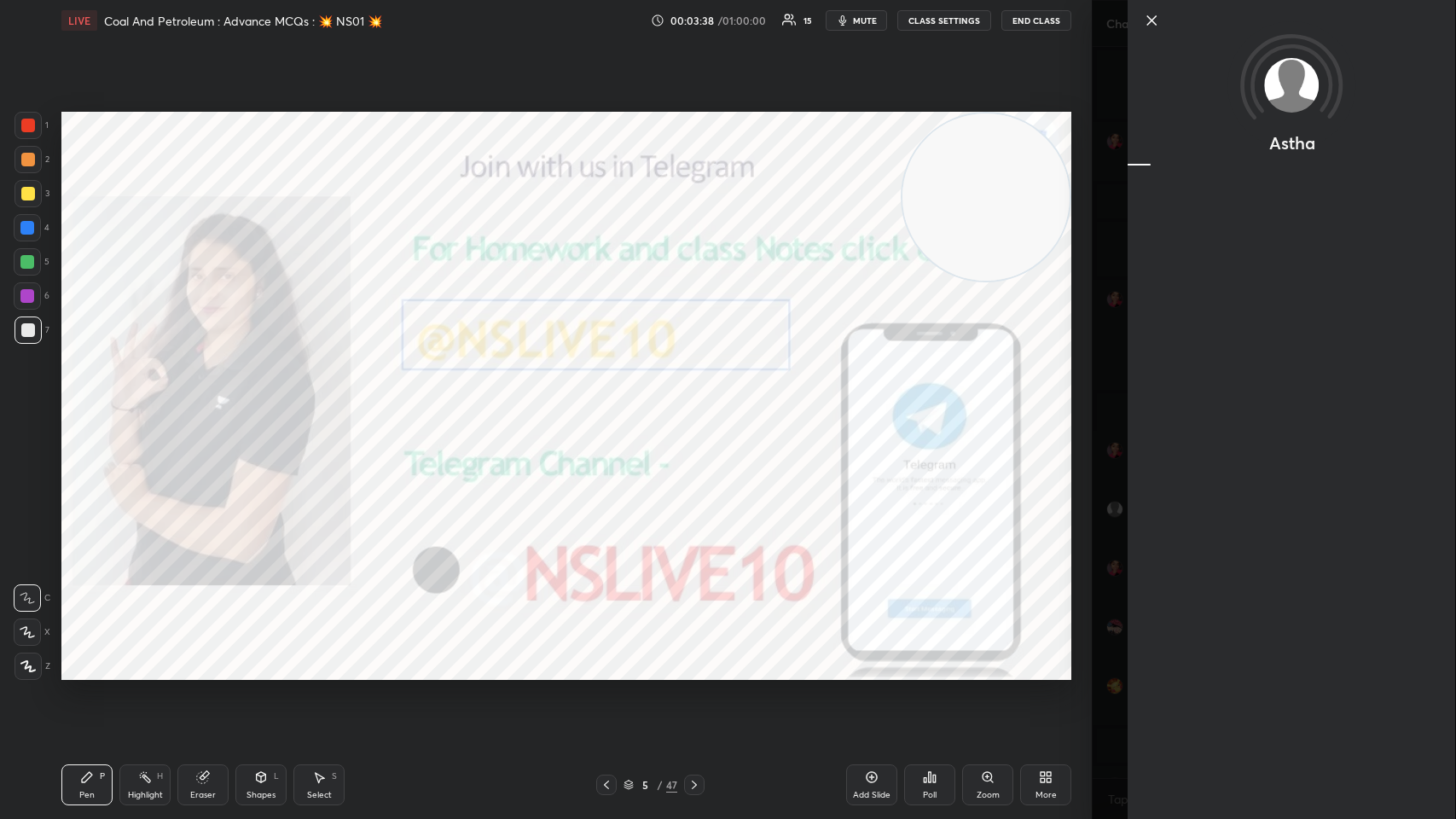 click on "Astha" at bounding box center (1273, 410) 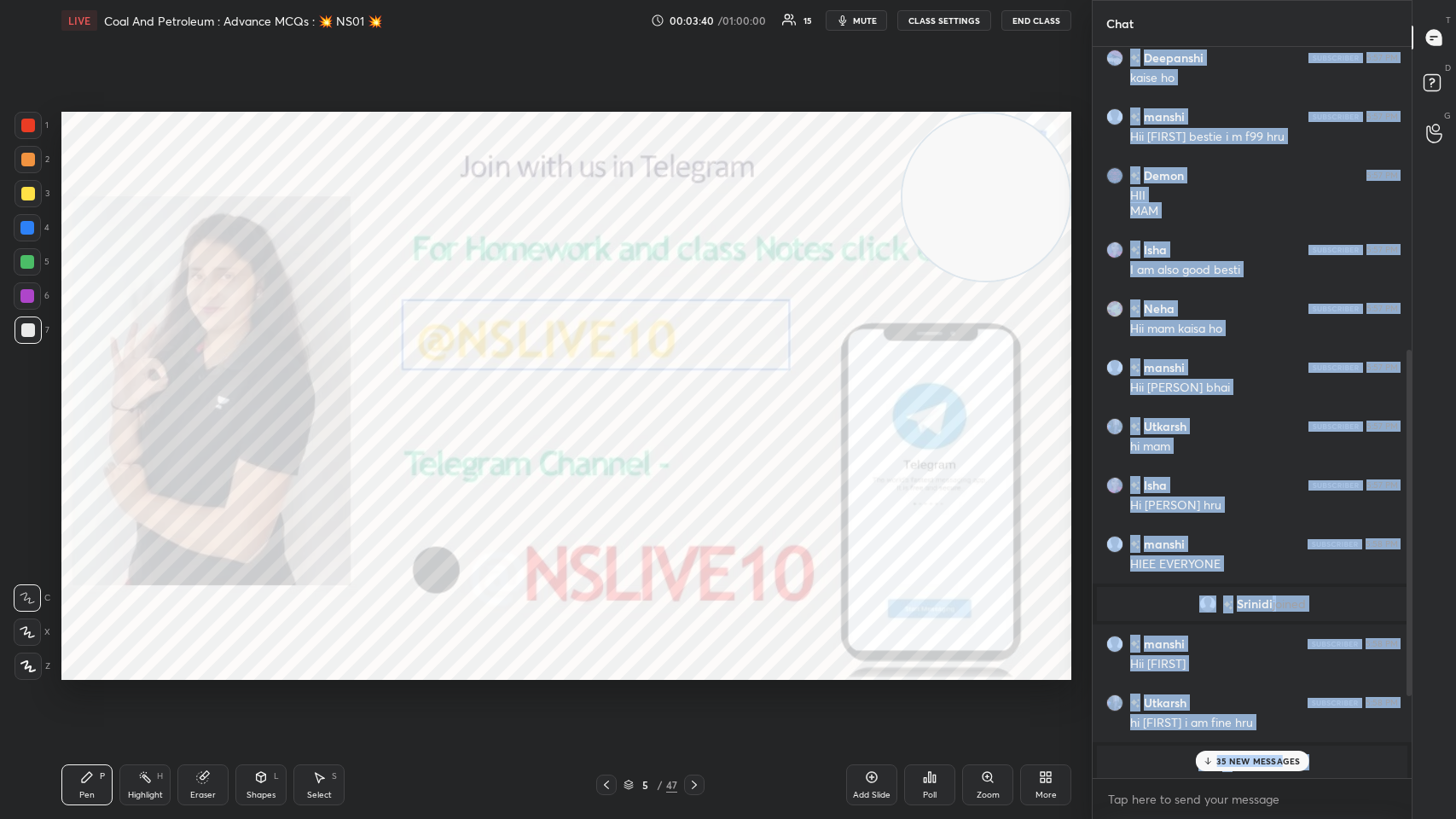 drag, startPoint x: 1186, startPoint y: 755, endPoint x: 1279, endPoint y: 758, distance: 93.04837 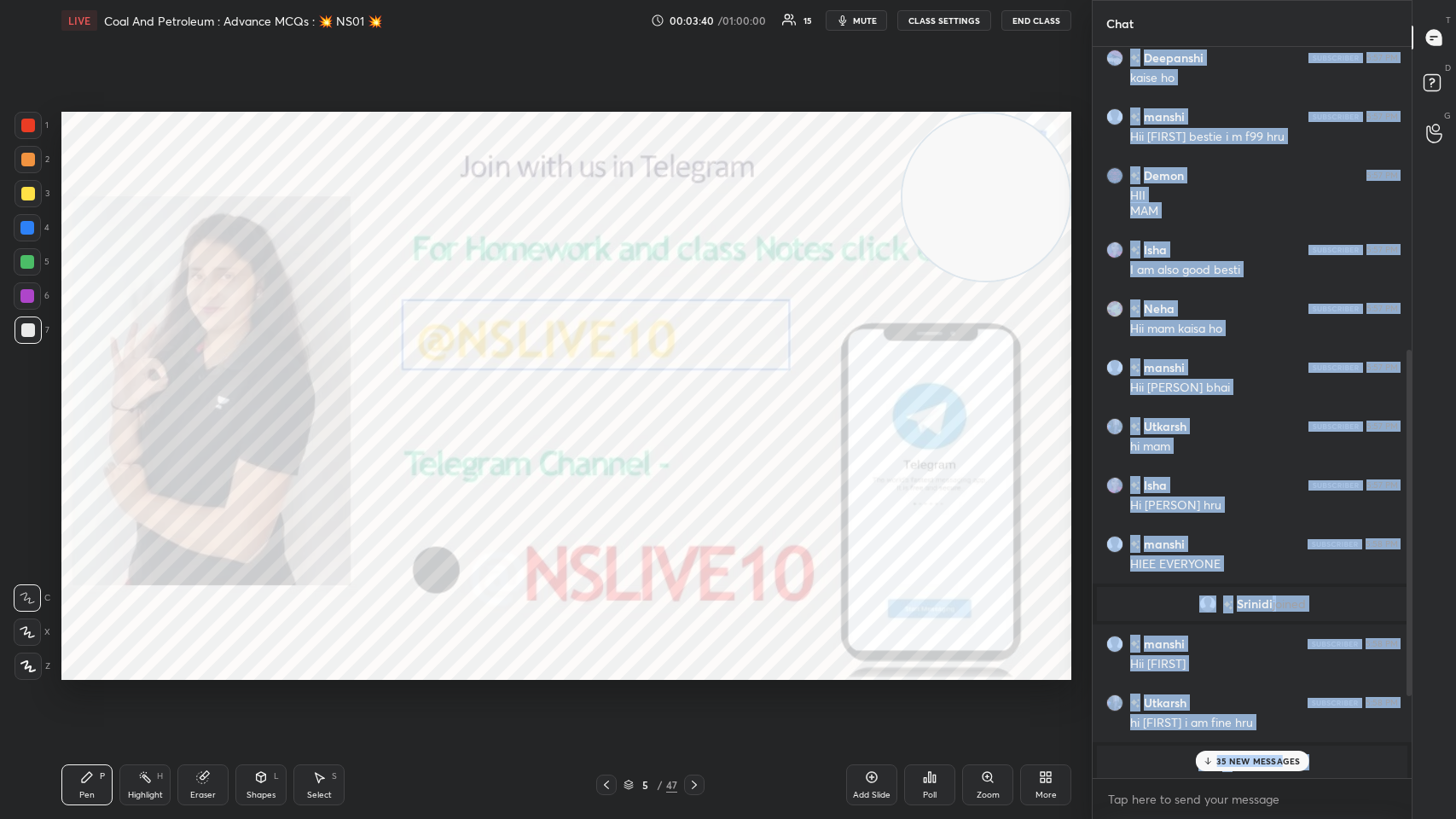 click on "Astha  joined Deepanshi 5:57 PM kaise ho manshi 5:57 PM Hii ishu bestie i m f99 hru Demon 5:57 PM HII
MAM Isha 5:57 PM I am also good besti Neha 5:57 PM Hii mam kaisa ho manshi 5:57 PM Hii arav bhai Utkarsh 5:57 PM hi mam Isha 5:57 PM Hi utkarsh hru manshi 5:58 PM HIEE EVERYONE Srinidi  joined manshi 5:58 PM Hii srinidi Utkarsh 5:58 PM hi isha i am fine hru Taslim  joined Isha 5:58 PM I am also good utkarsh Abhilasha  joined Demon 5:59 PM HII
PRIYANSHI Deepanshi 5:59 PM backkkkkkkkkkkkkkkkkkkkkkk Aarav 5:59 PM ma,am I am here ! 35 NEW MESSAGES" at bounding box center (1252, 412) 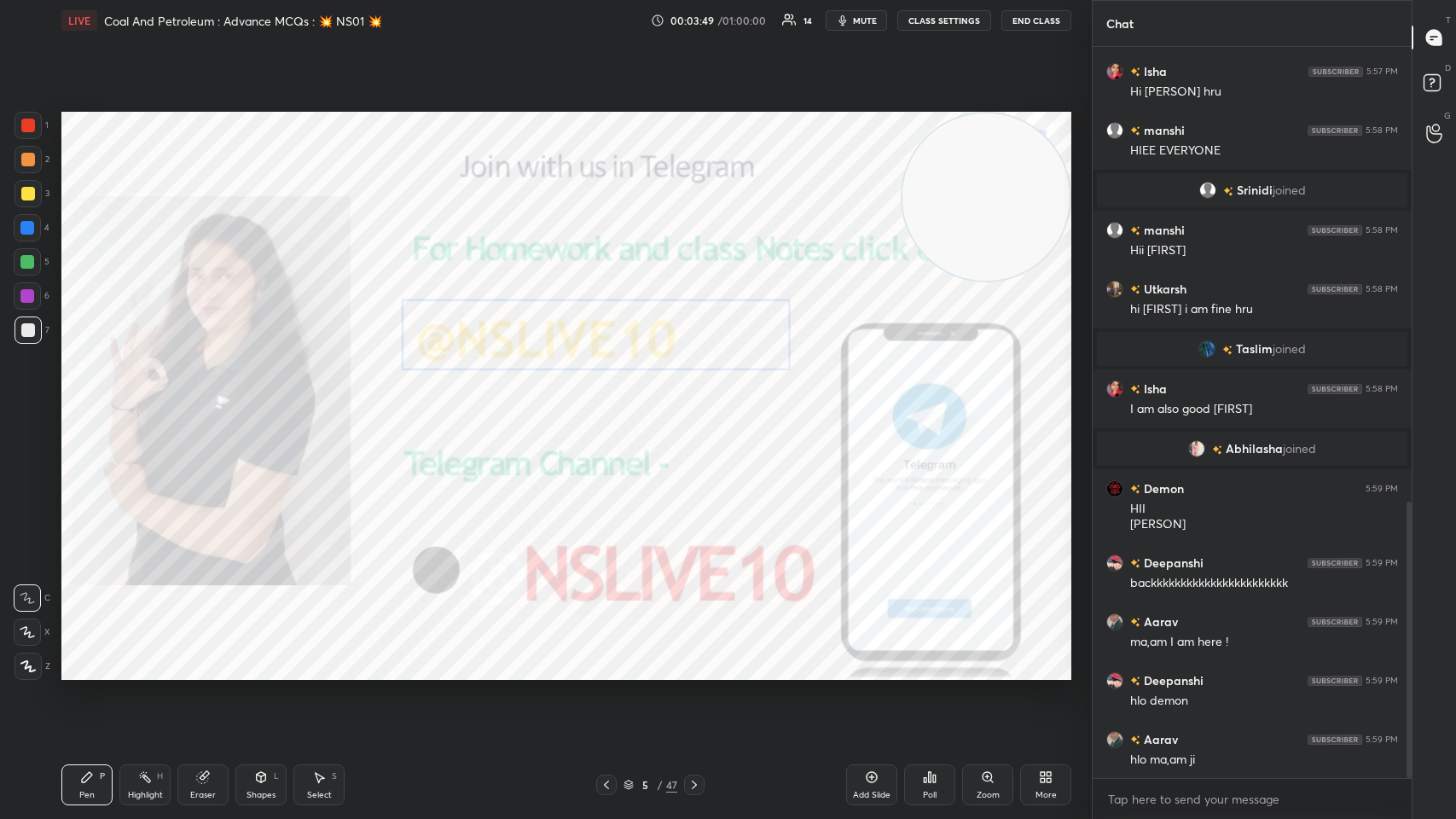 scroll, scrollTop: 1201, scrollLeft: 0, axis: vertical 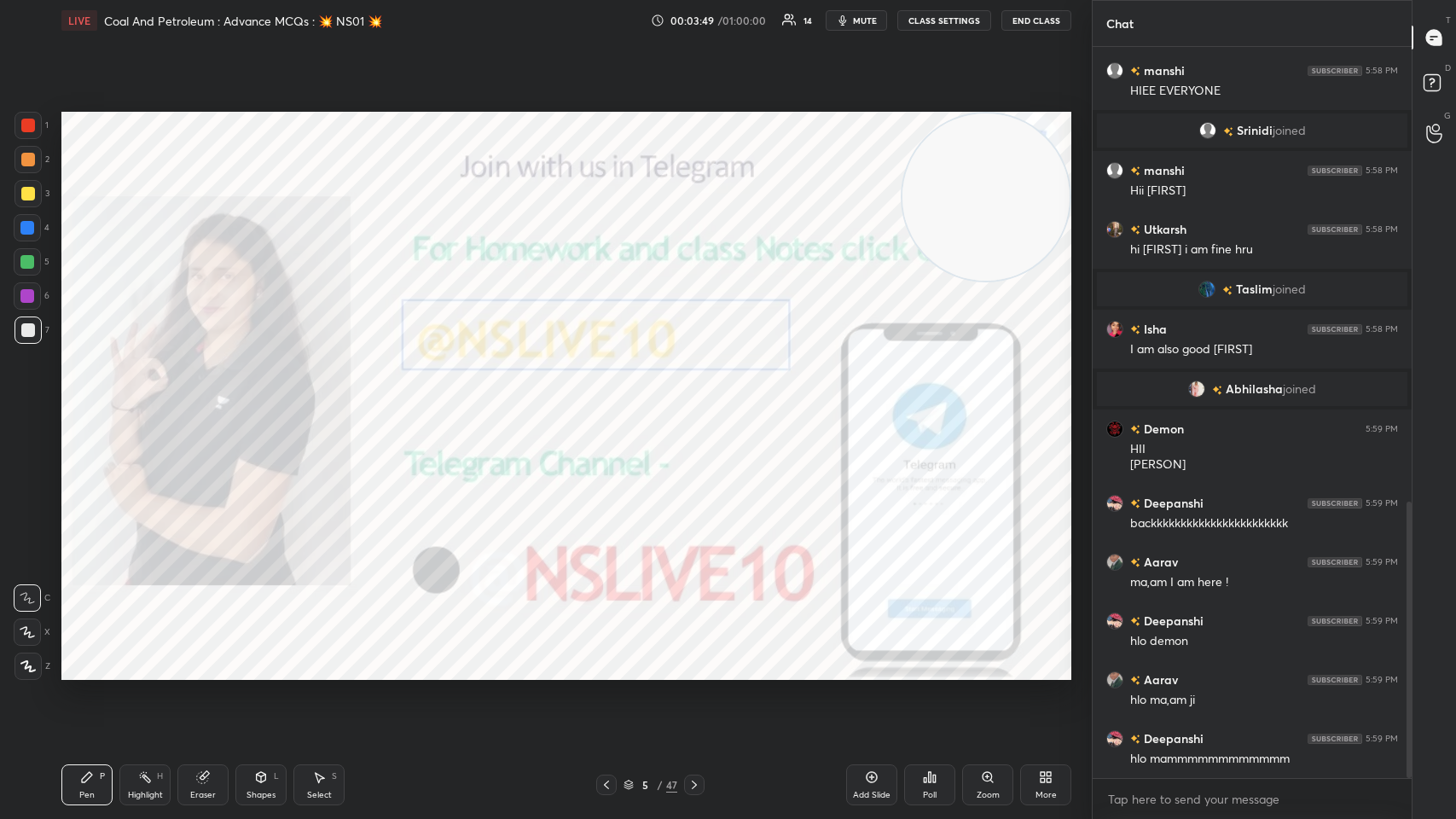 click on "hlo mammmmmmmmmmmm" at bounding box center [1264, 759] 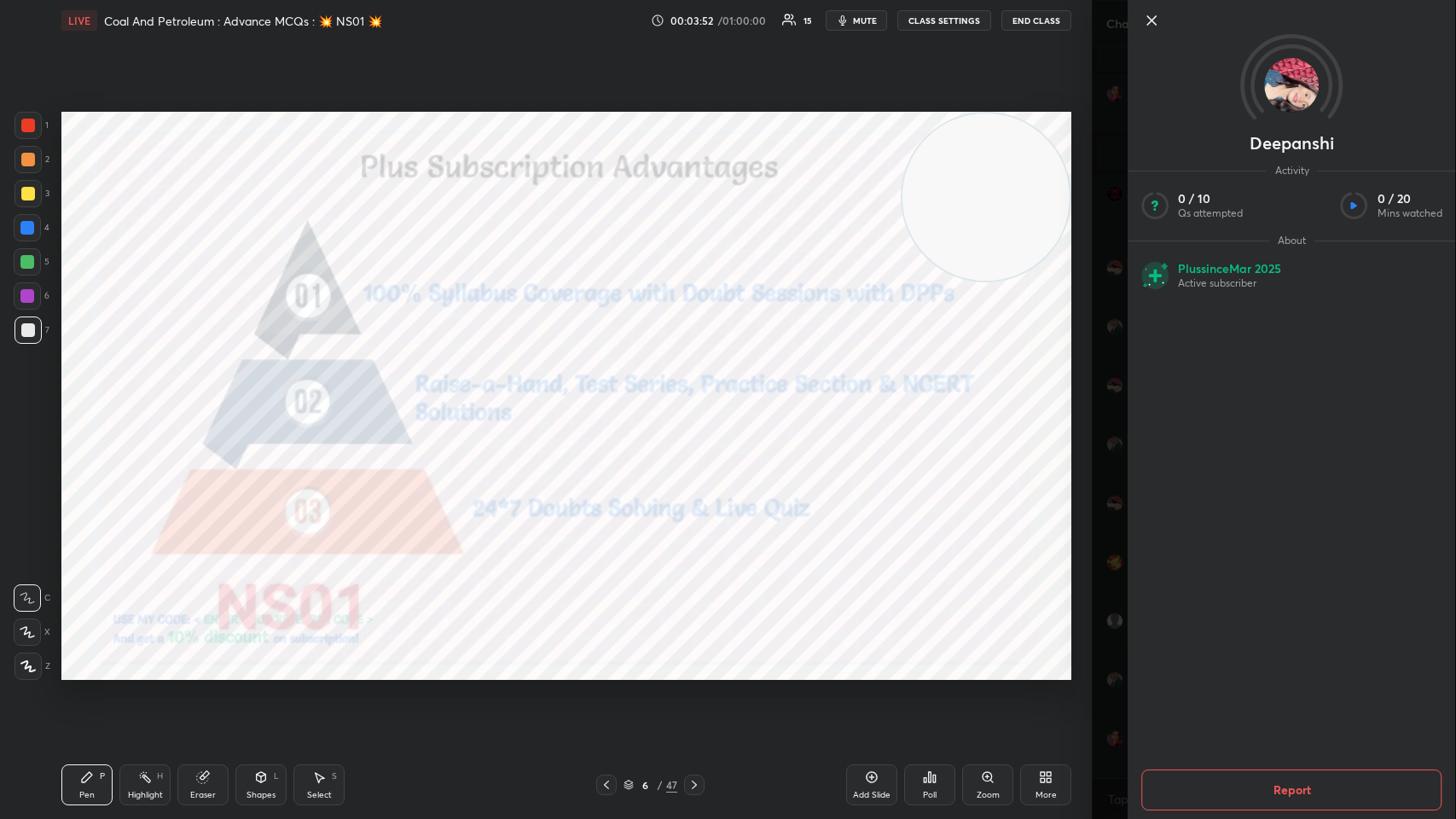 scroll, scrollTop: 1495, scrollLeft: 0, axis: vertical 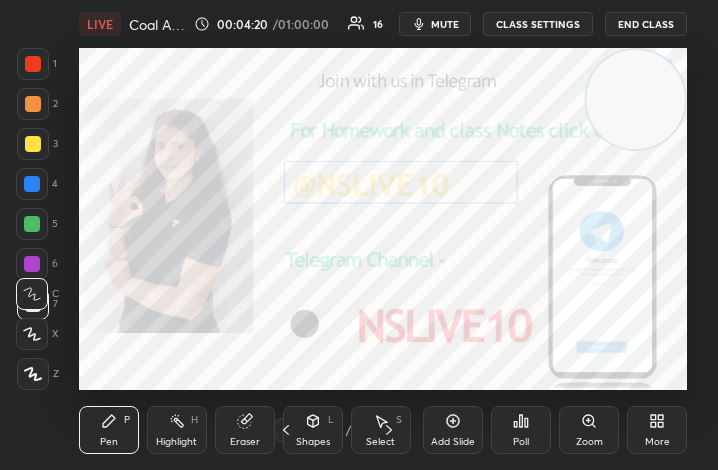 click on "More" at bounding box center [657, 430] 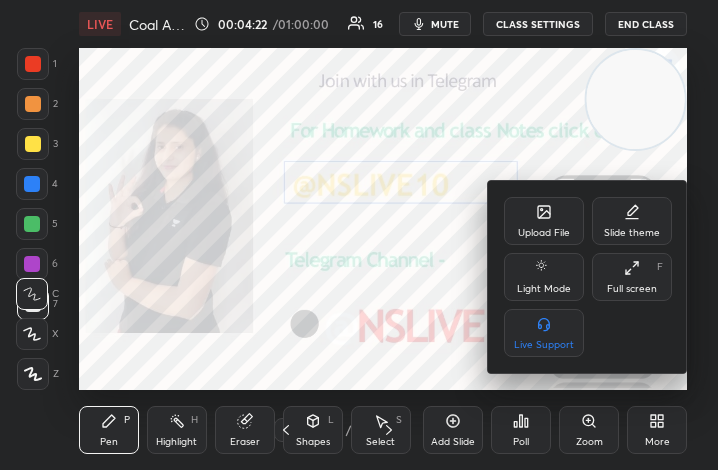 click on "Full screen F" at bounding box center (632, 277) 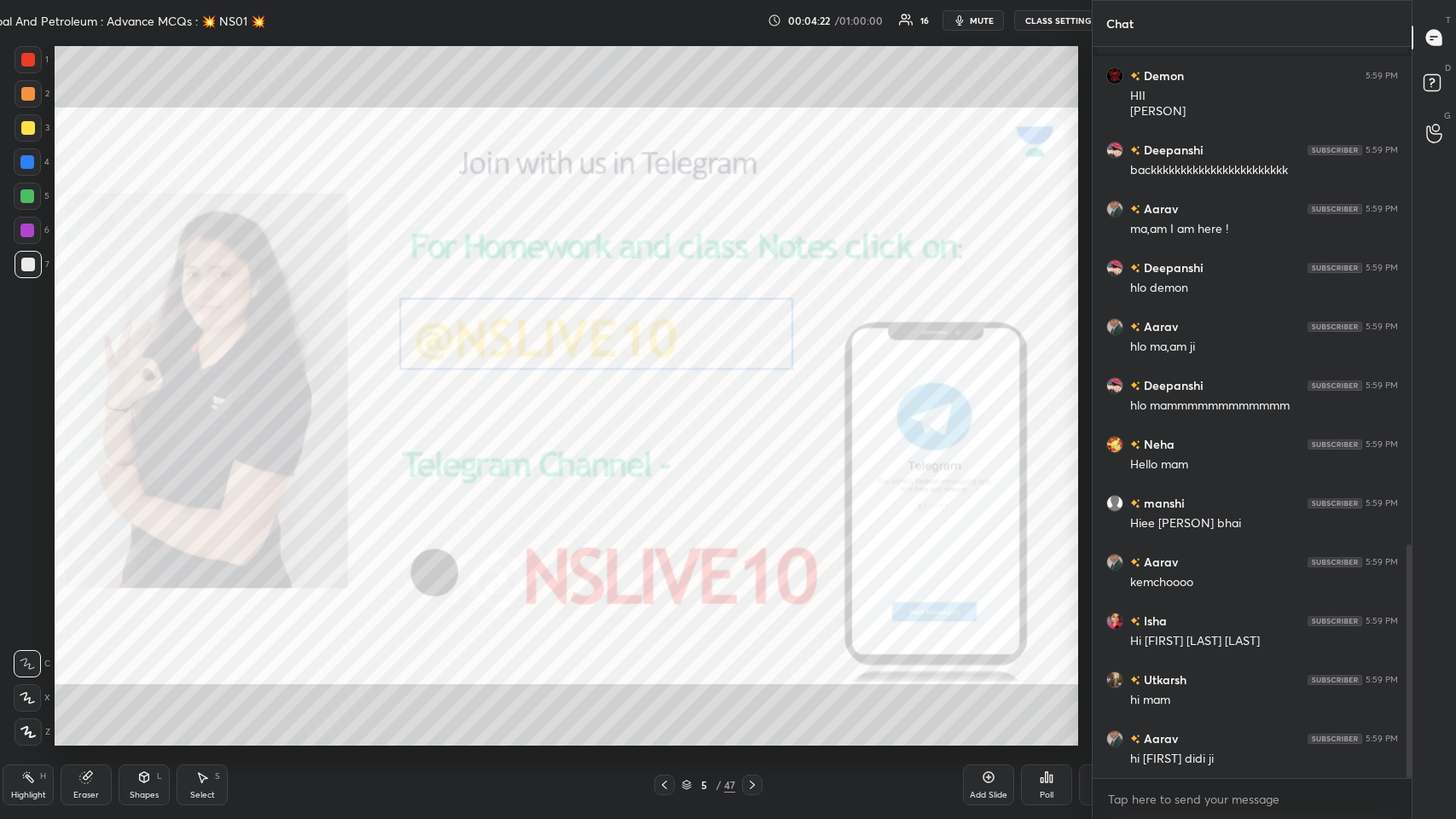 scroll, scrollTop: 84603, scrollLeft: 84121, axis: both 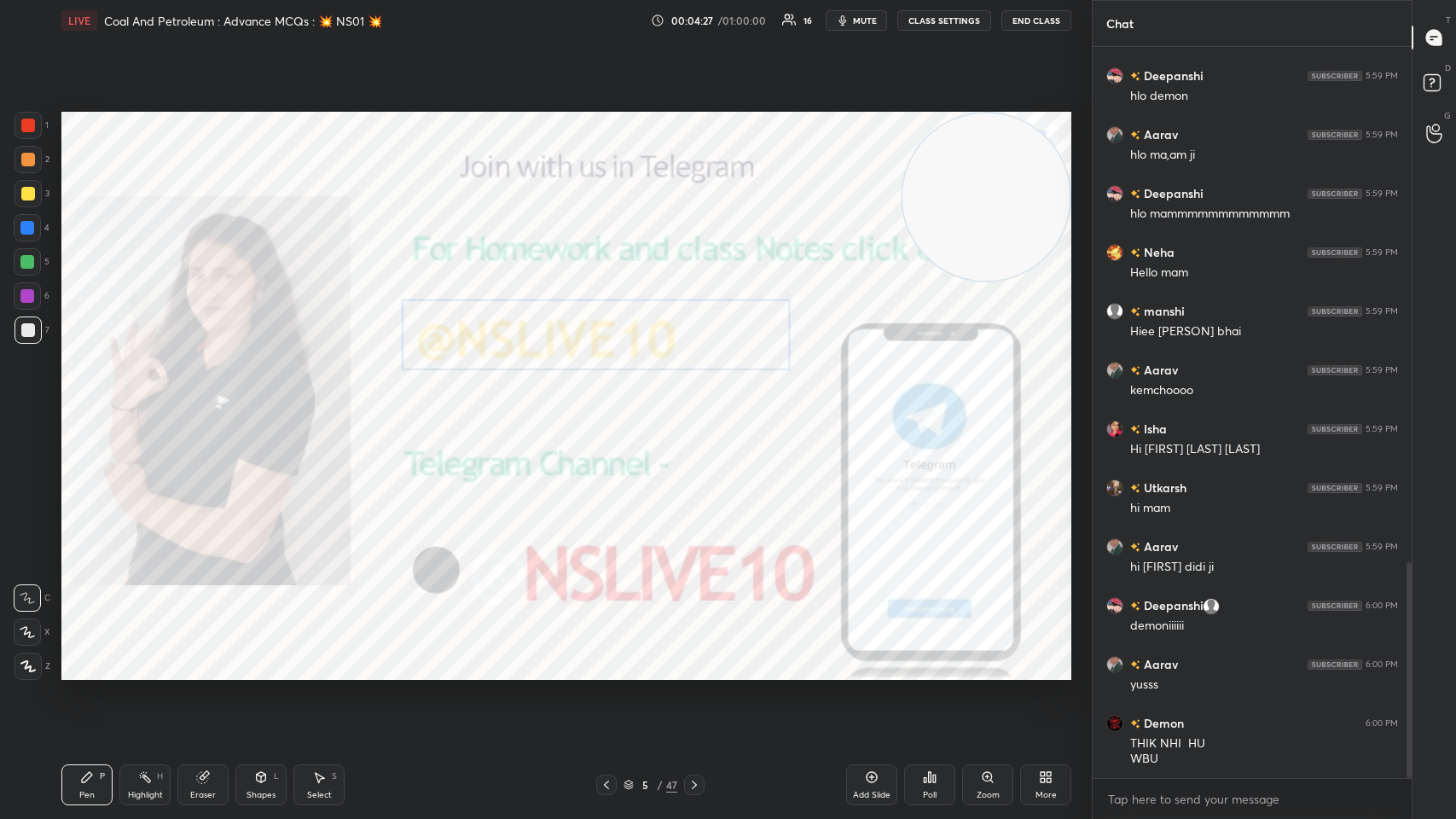 click on "/" at bounding box center [660, 785] 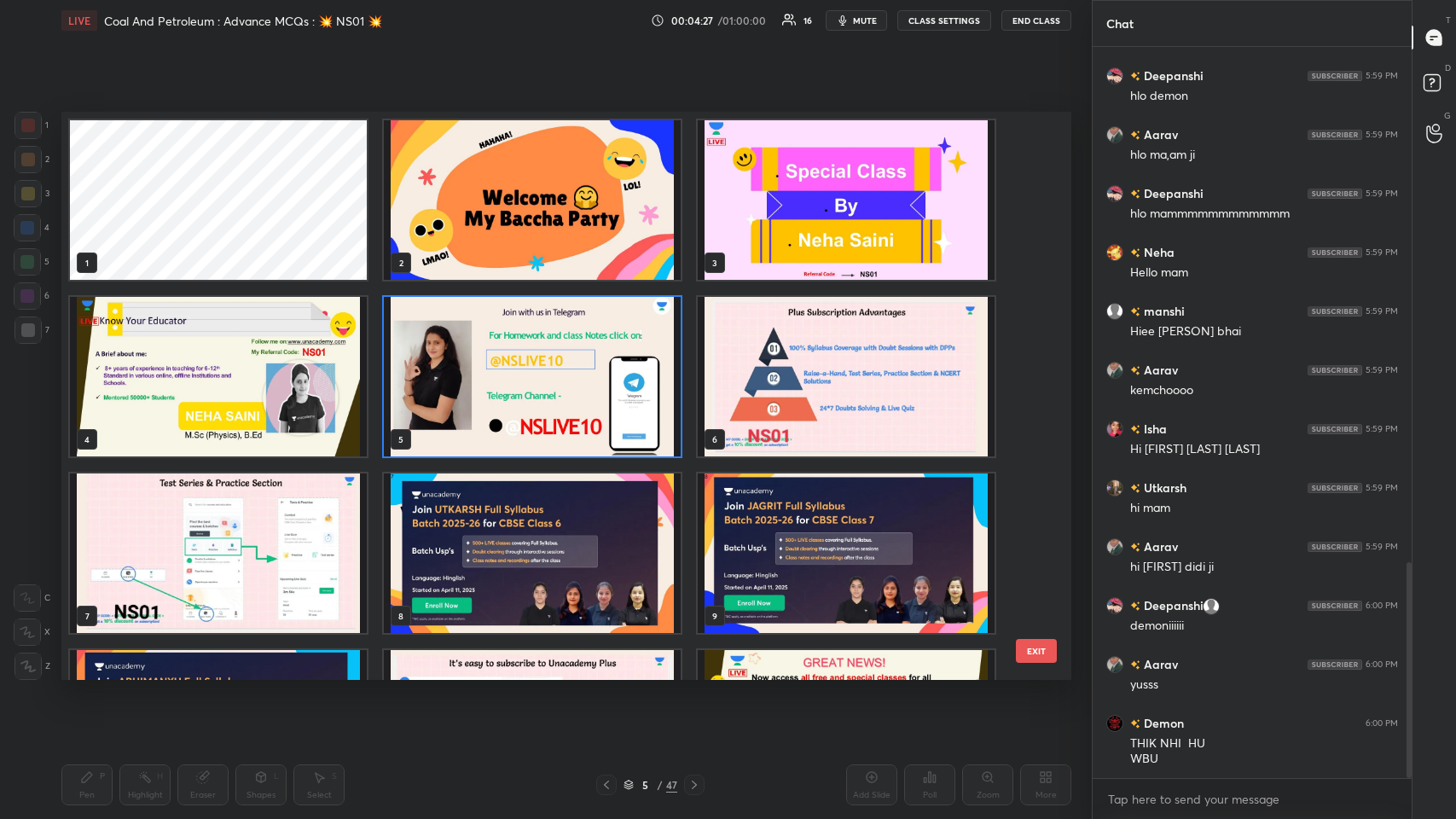 scroll, scrollTop: 5, scrollLeft: 9, axis: both 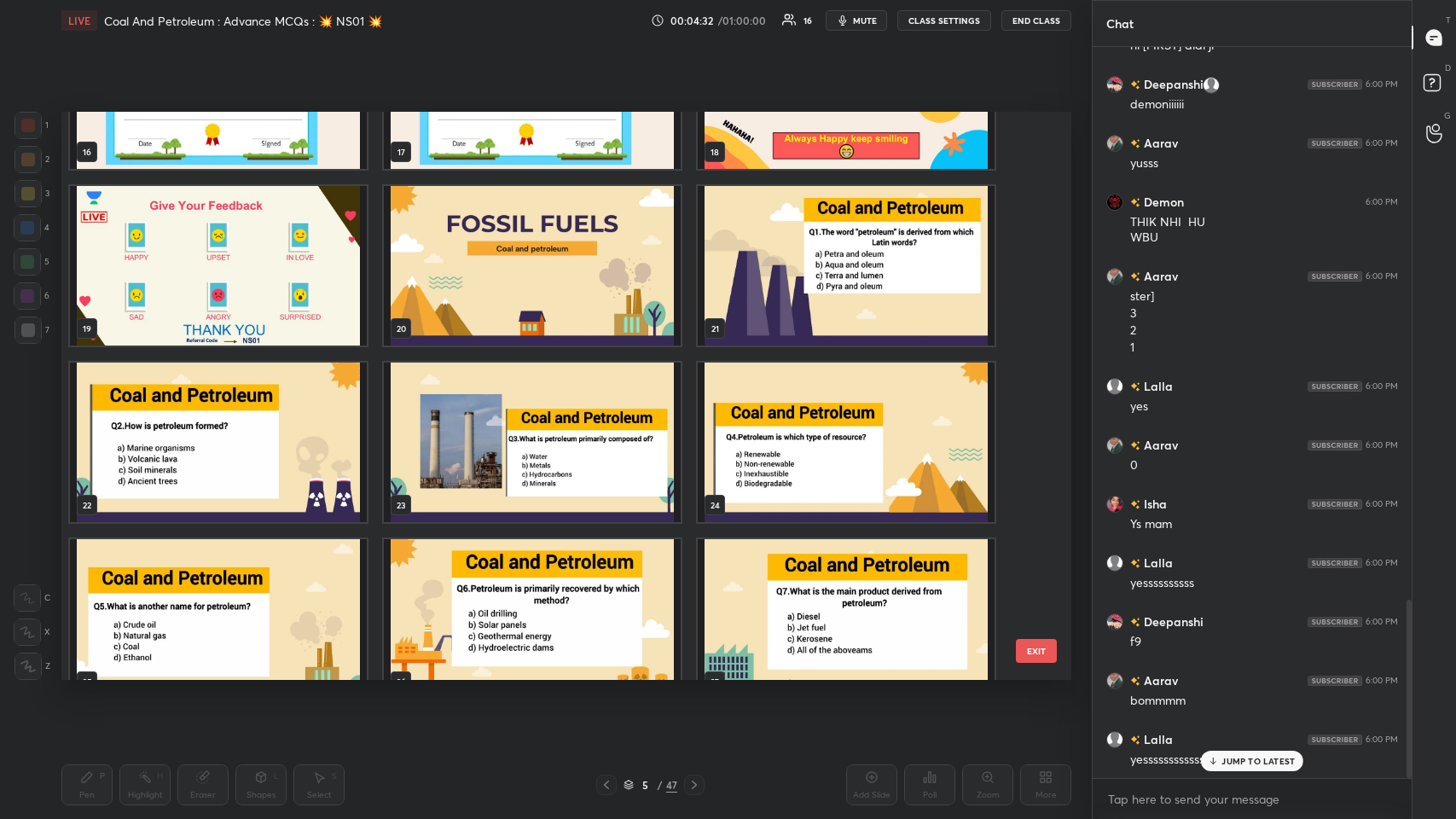 click at bounding box center [532, 265] 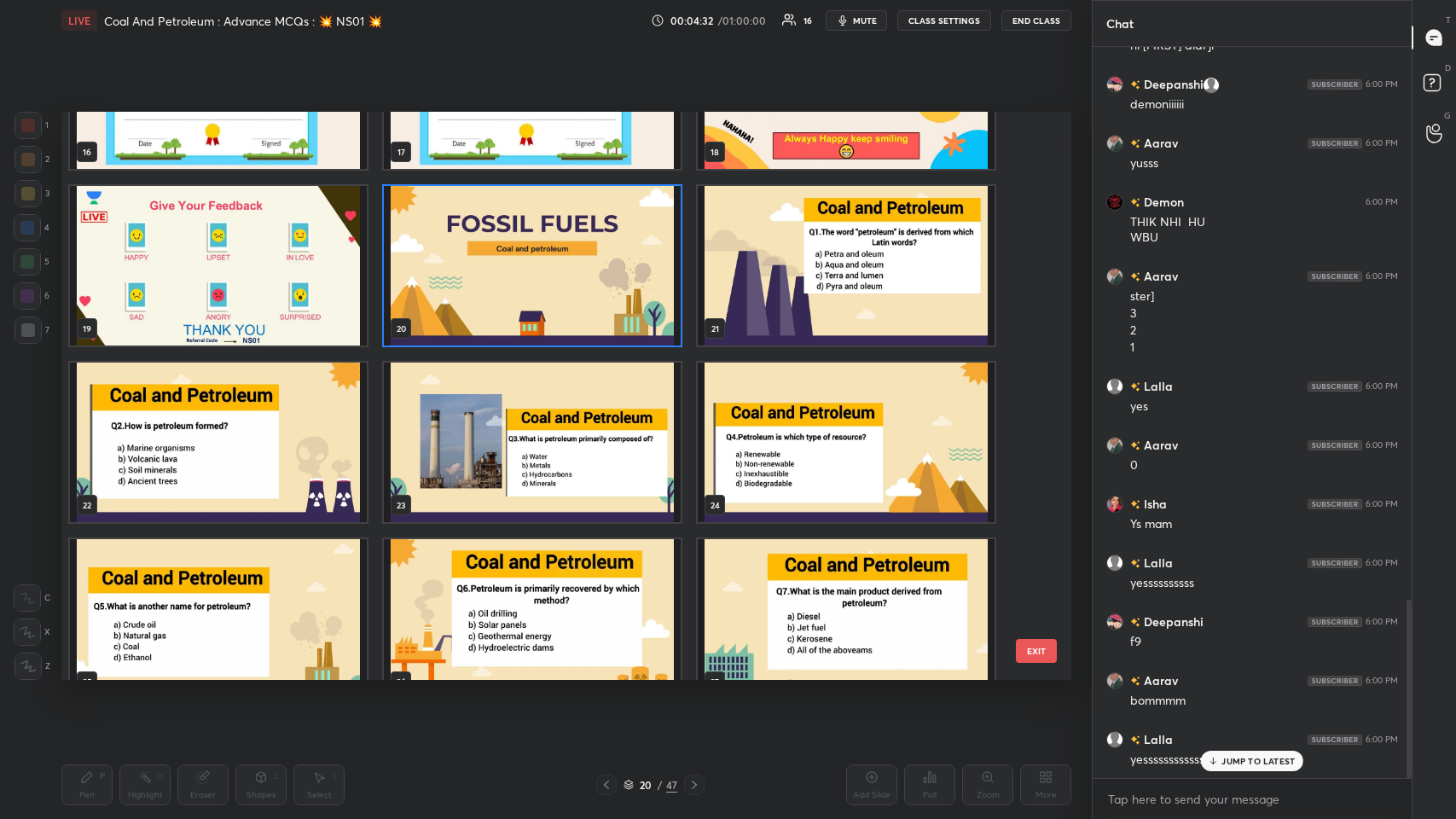 click at bounding box center (532, 265) 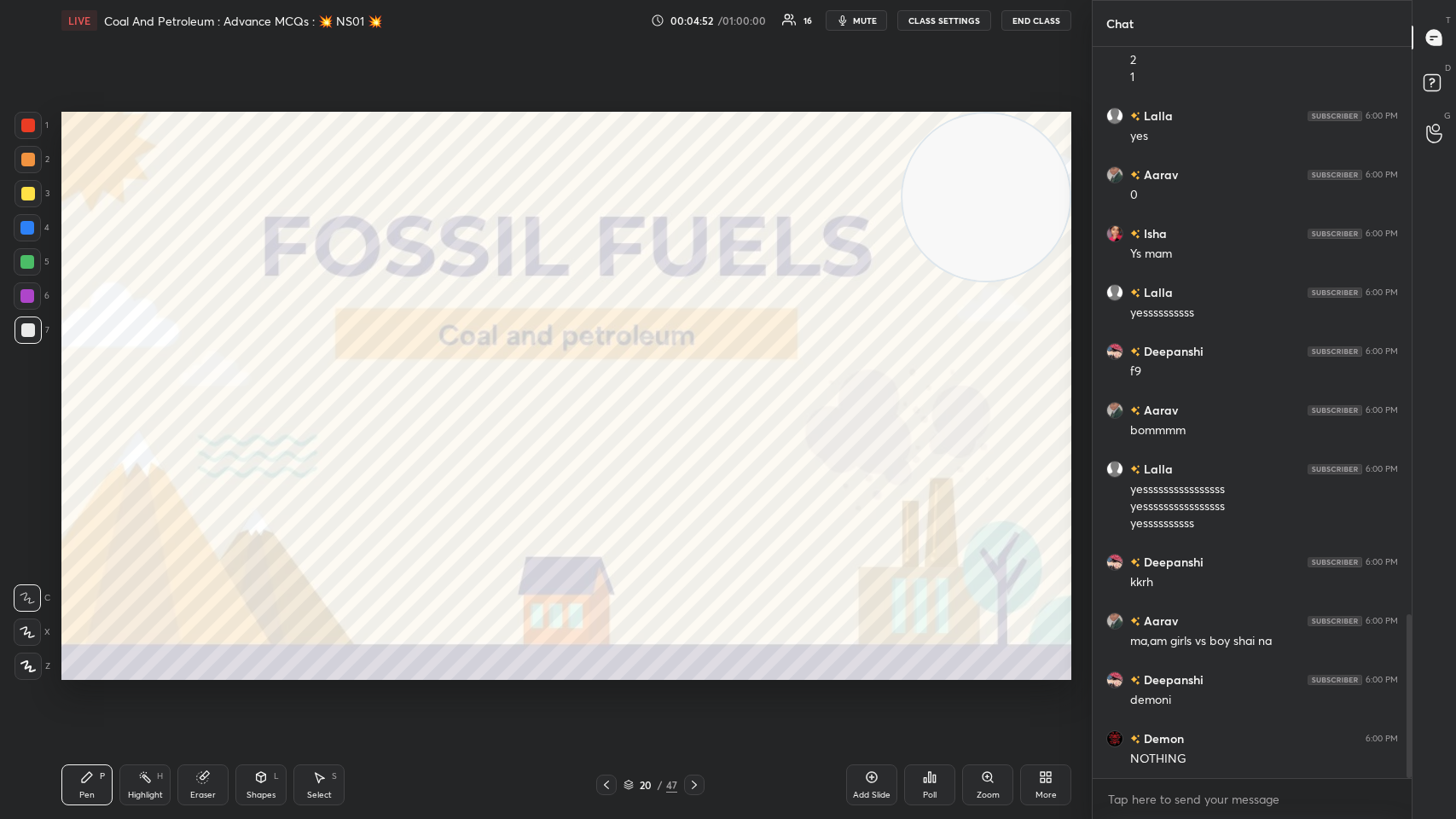 scroll, scrollTop: 2597, scrollLeft: 0, axis: vertical 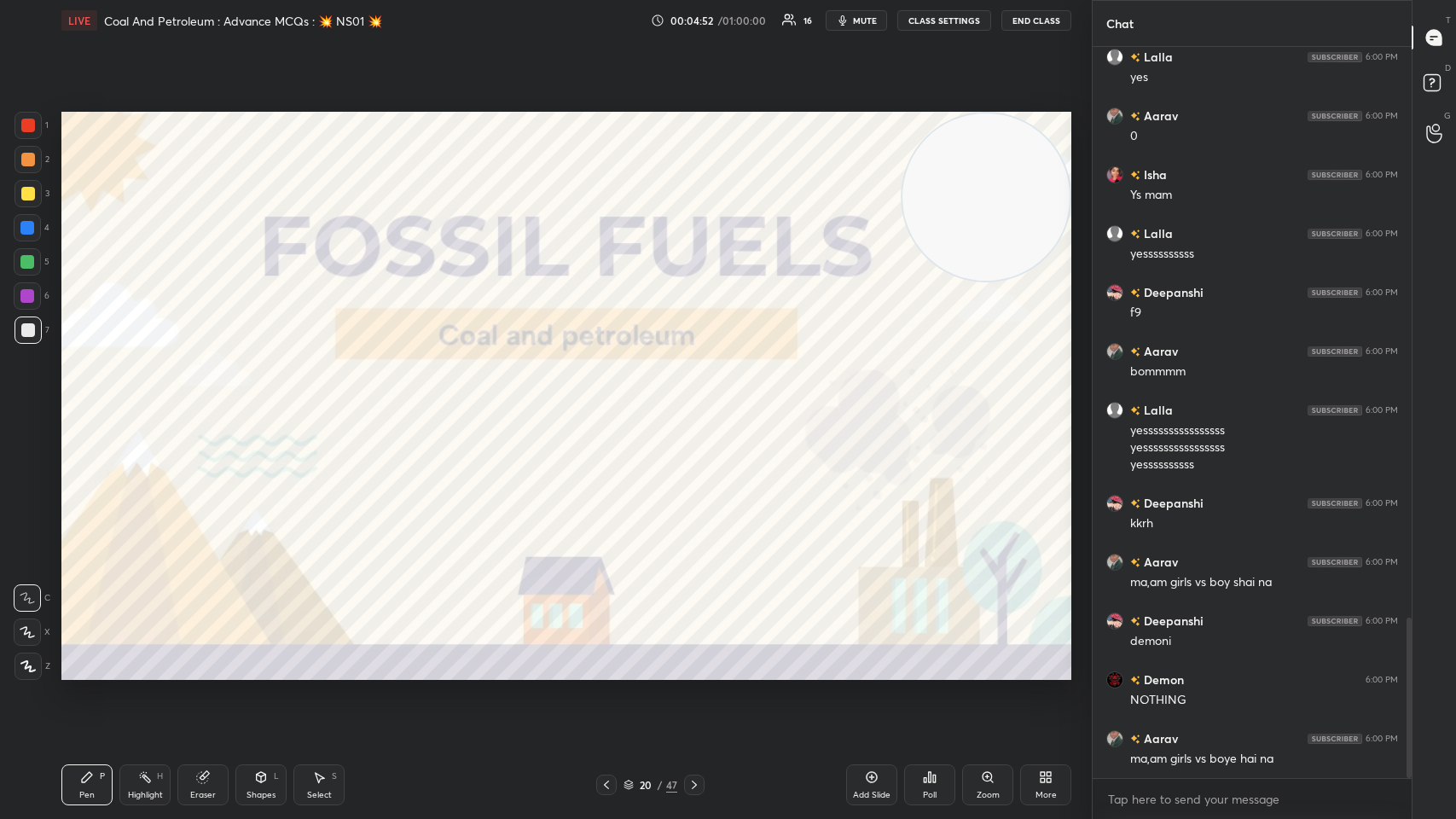 click at bounding box center (28, 125) 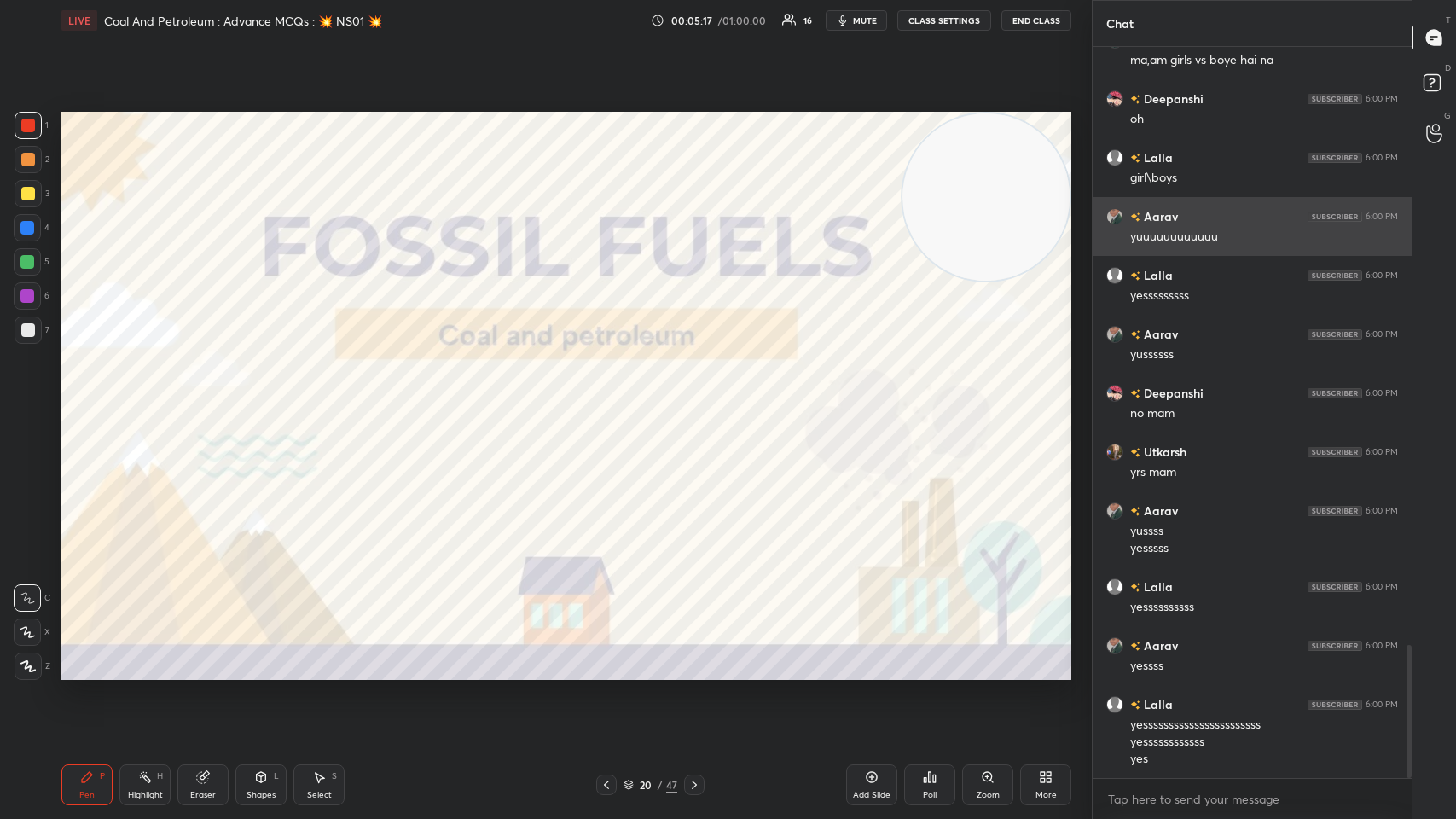 scroll, scrollTop: 3354, scrollLeft: 0, axis: vertical 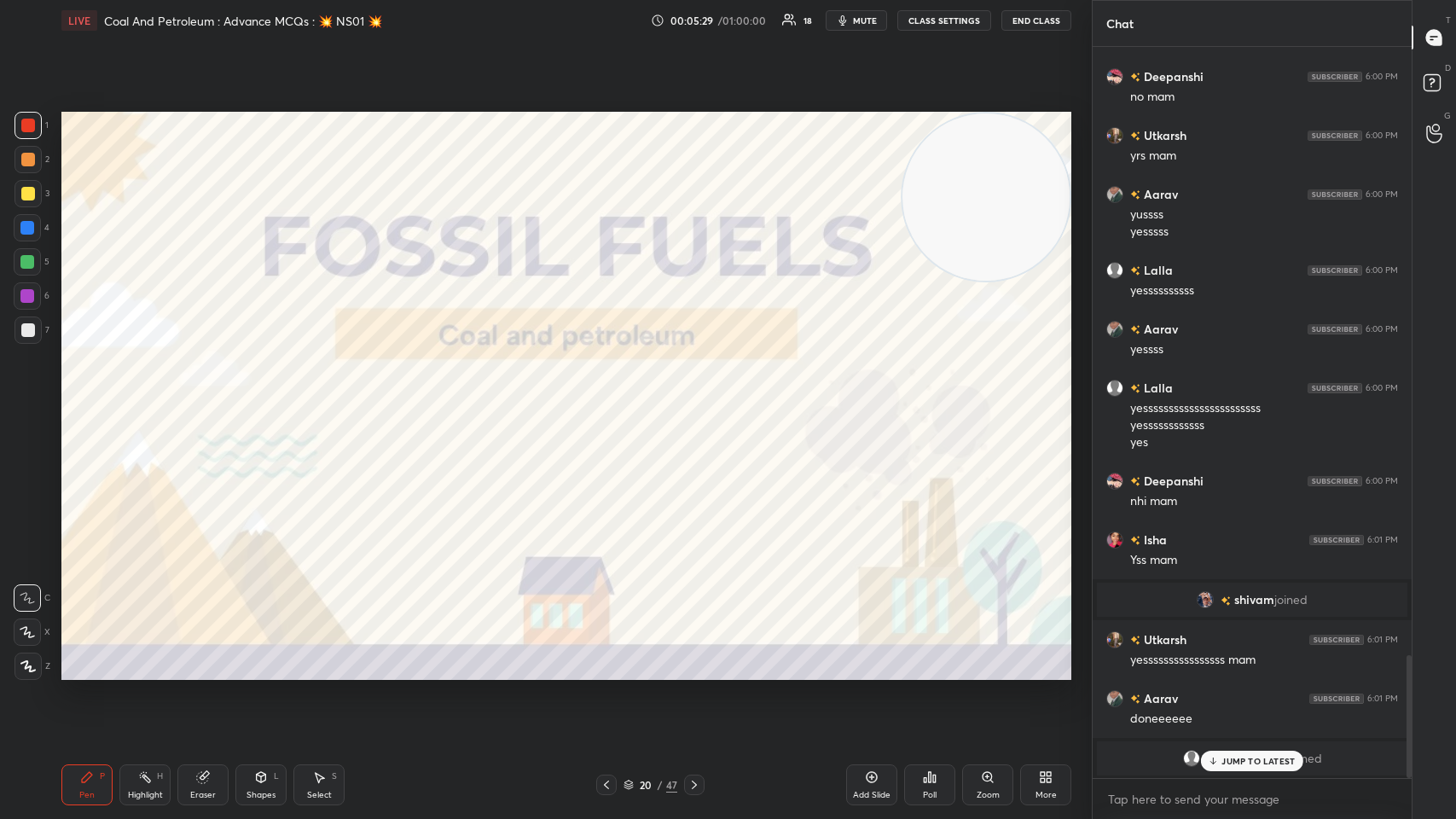 click on "JUMP TO LATEST" at bounding box center (1252, 761) 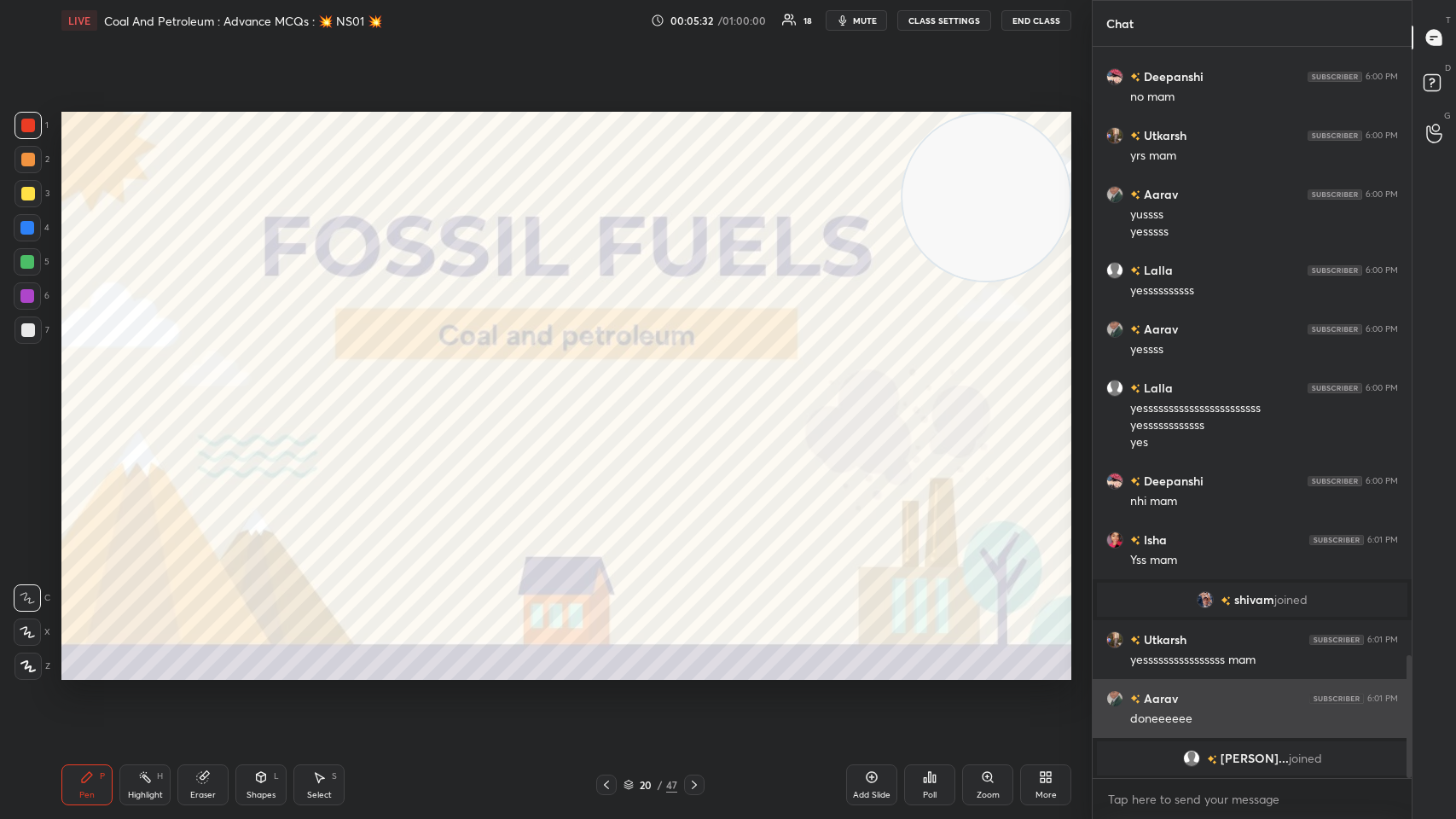 scroll, scrollTop: 3672, scrollLeft: 0, axis: vertical 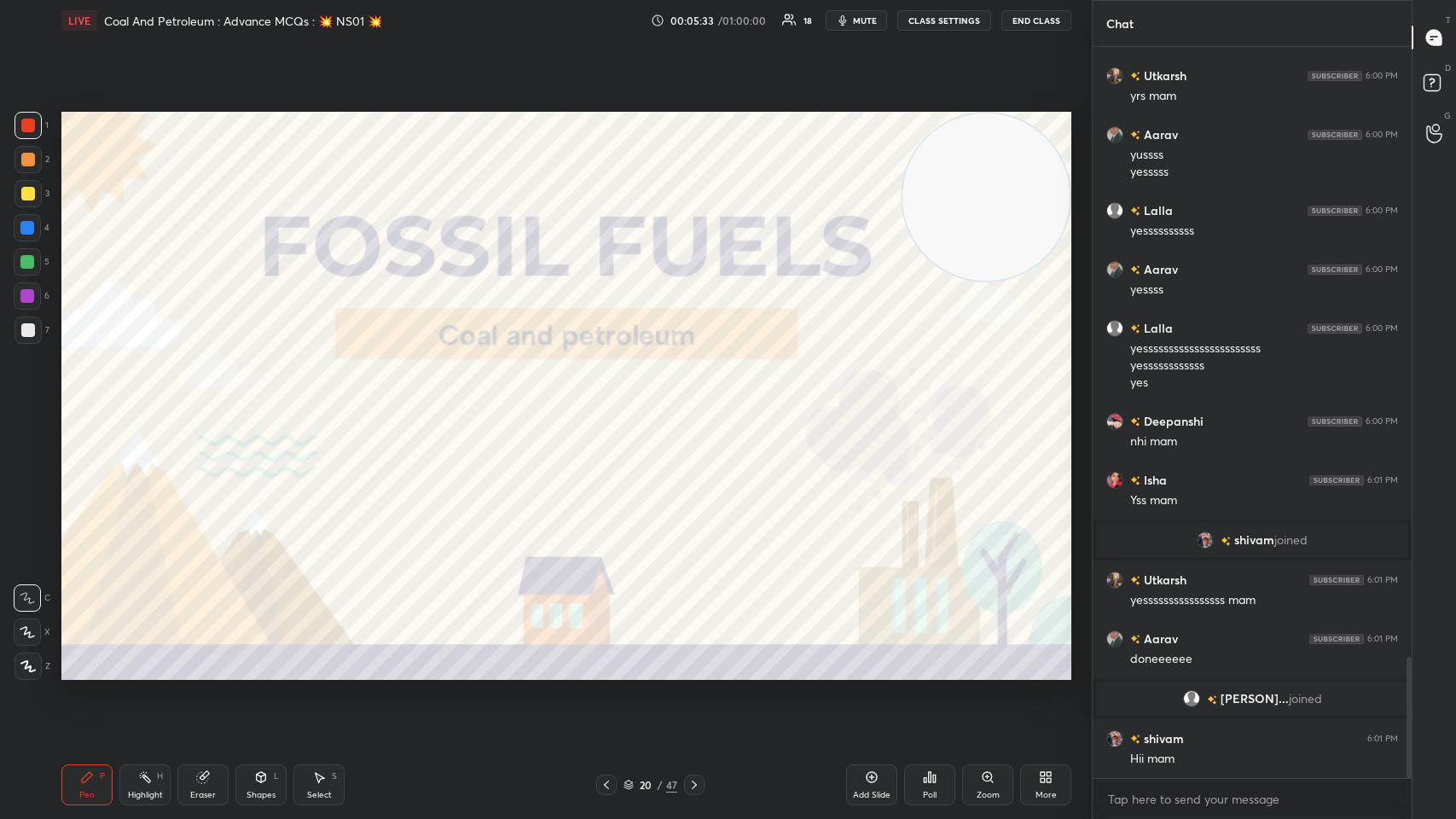click 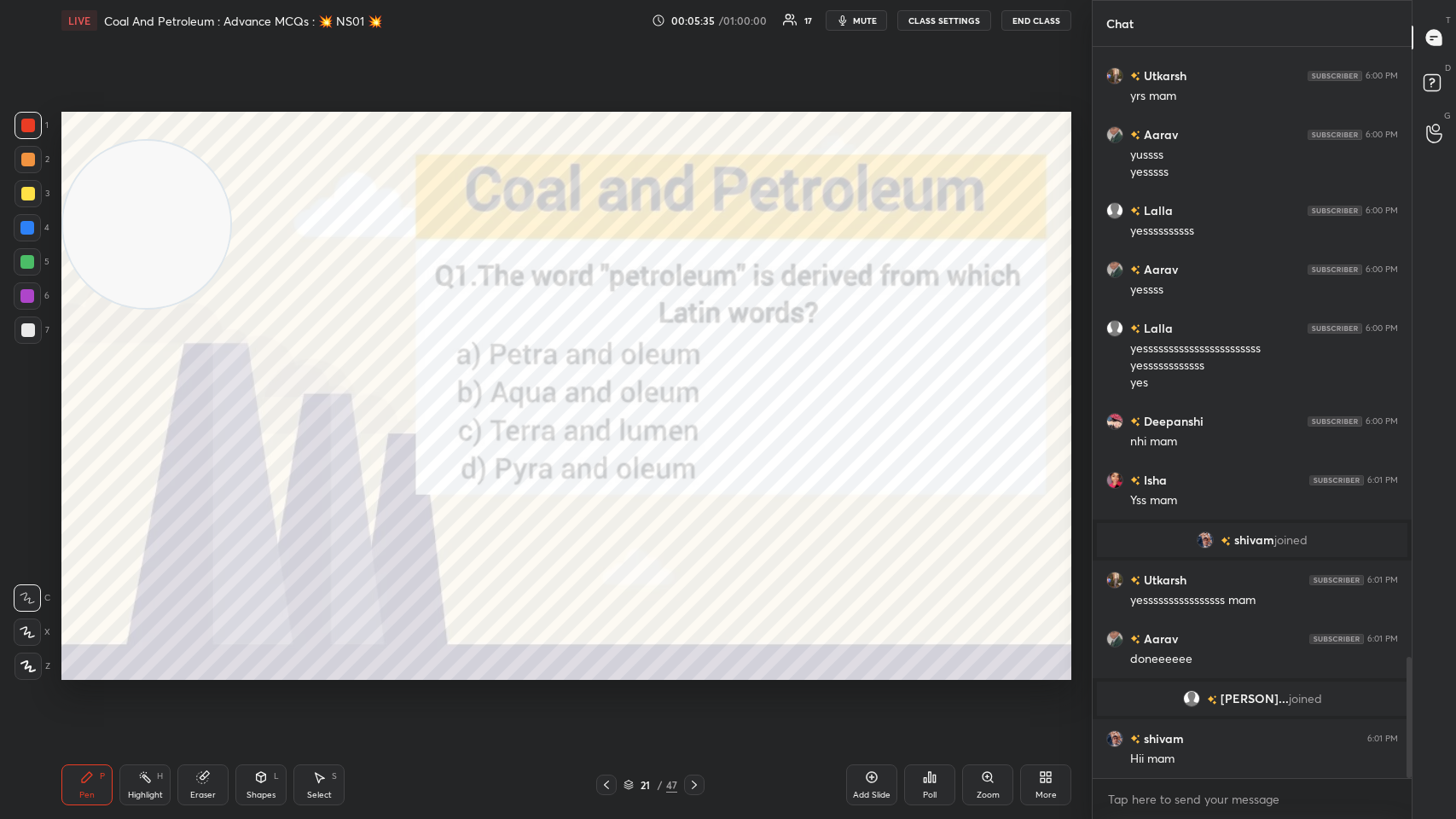 click at bounding box center [28, 125] 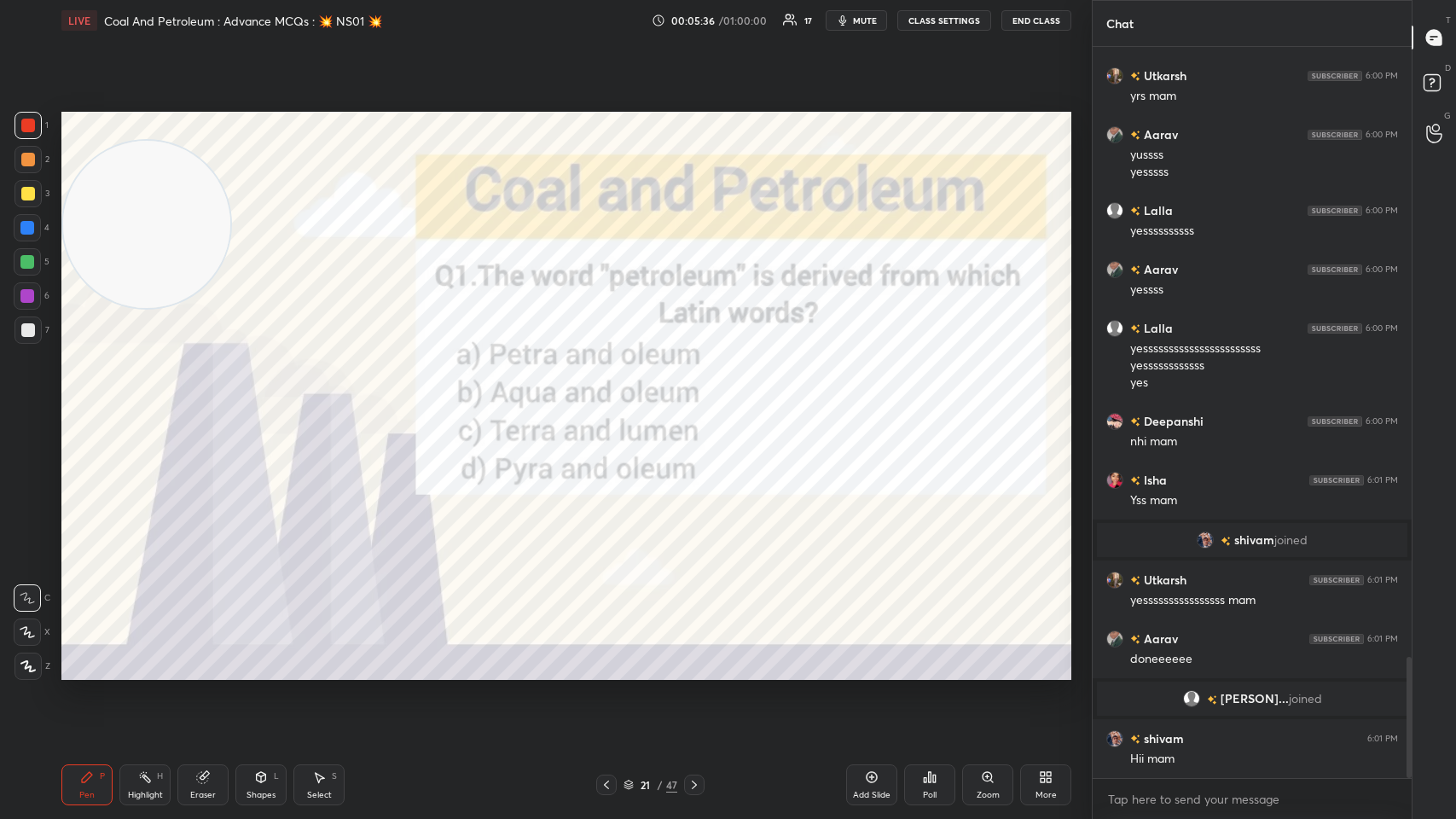 click 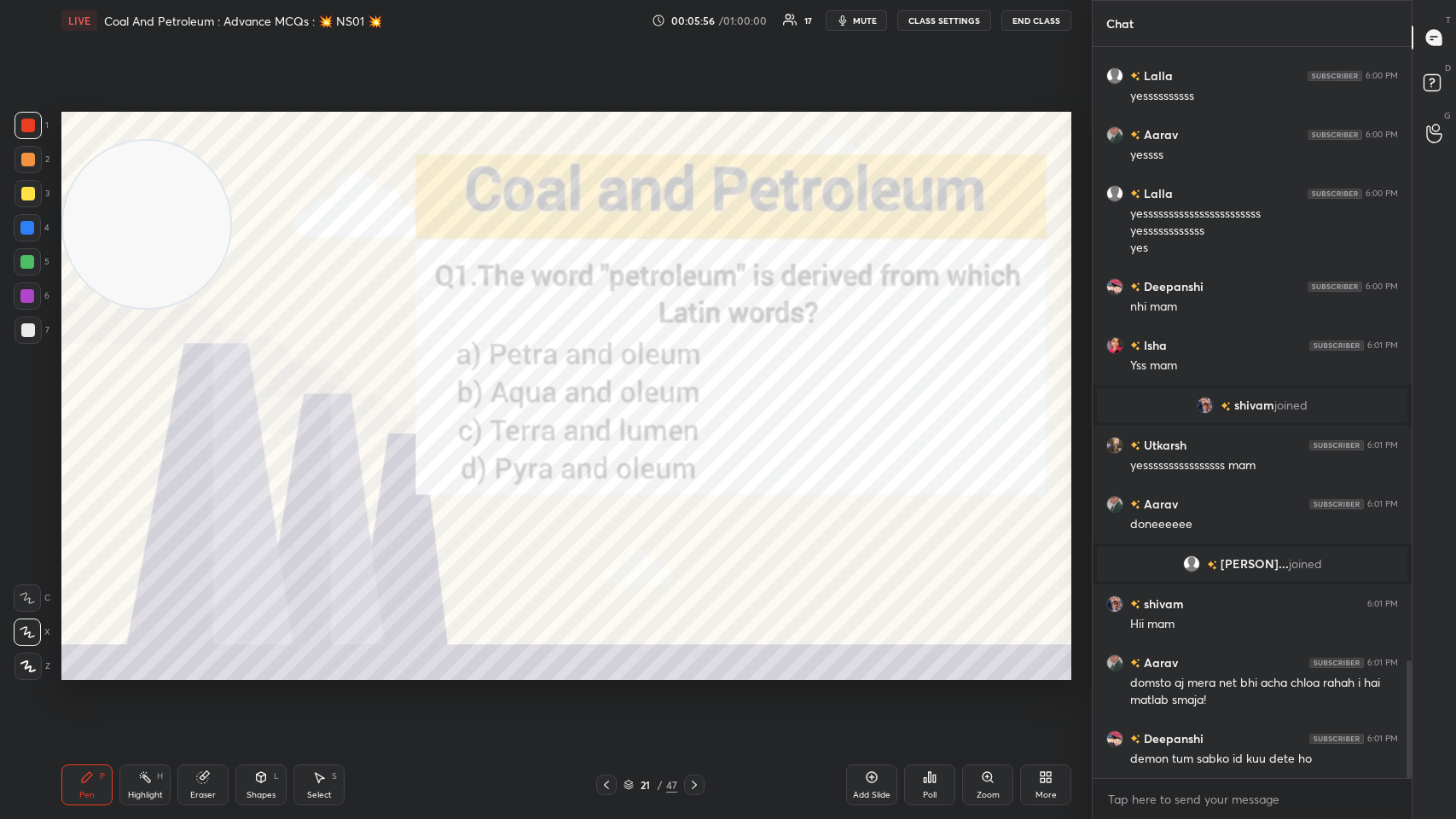 scroll, scrollTop: 3848, scrollLeft: 0, axis: vertical 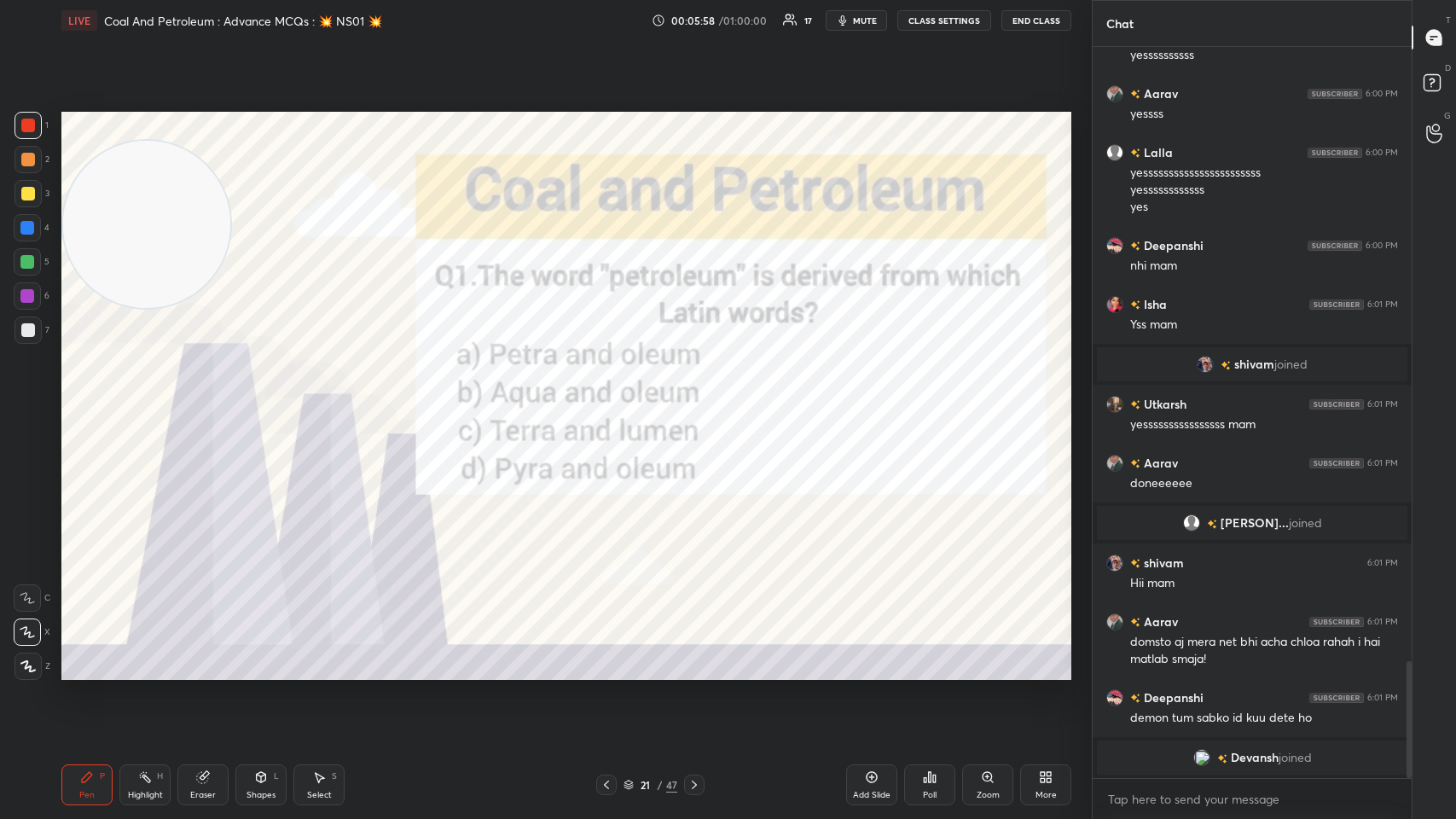 click on "Poll" at bounding box center (930, 785) 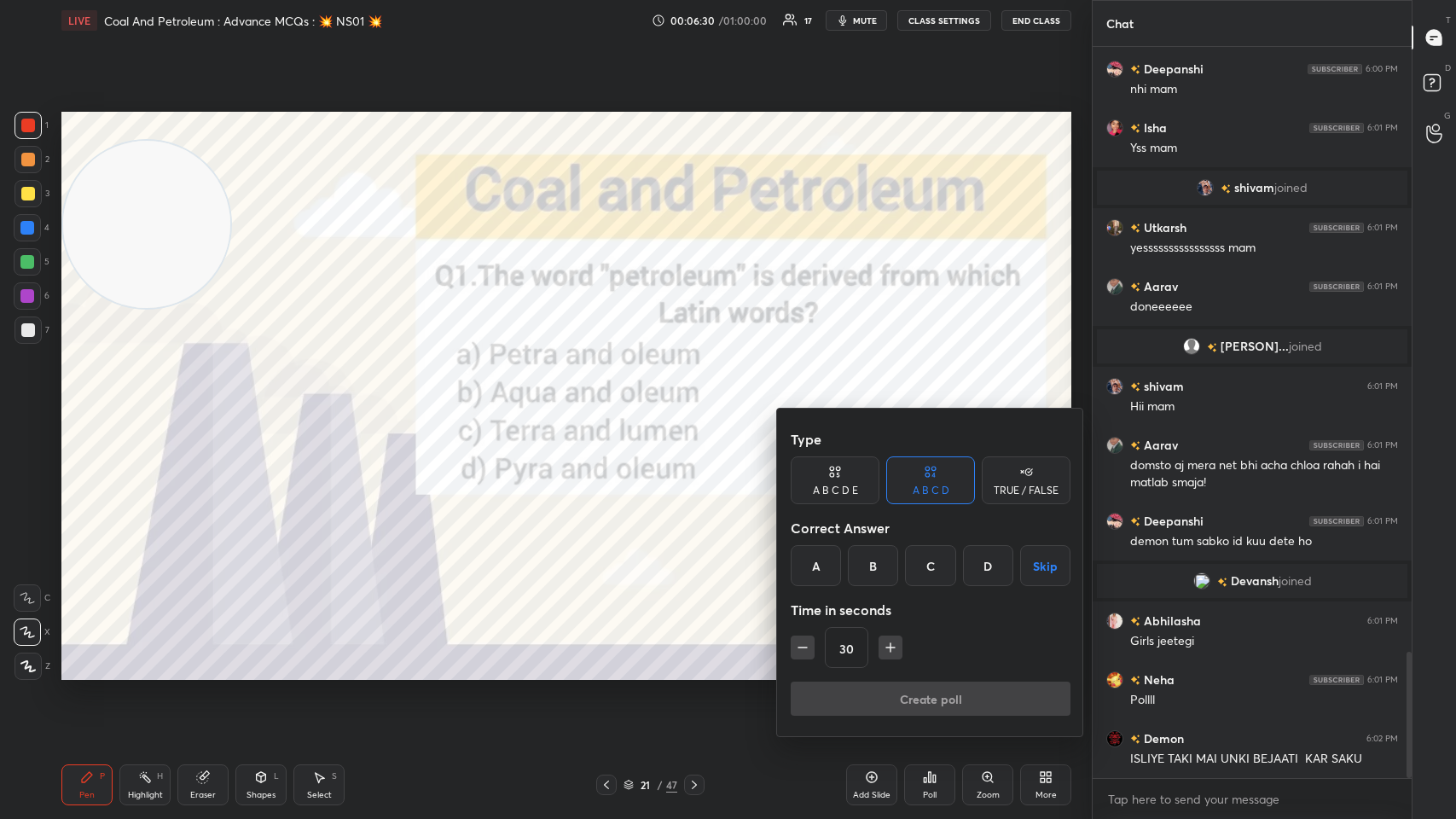 scroll, scrollTop: 3491, scrollLeft: 0, axis: vertical 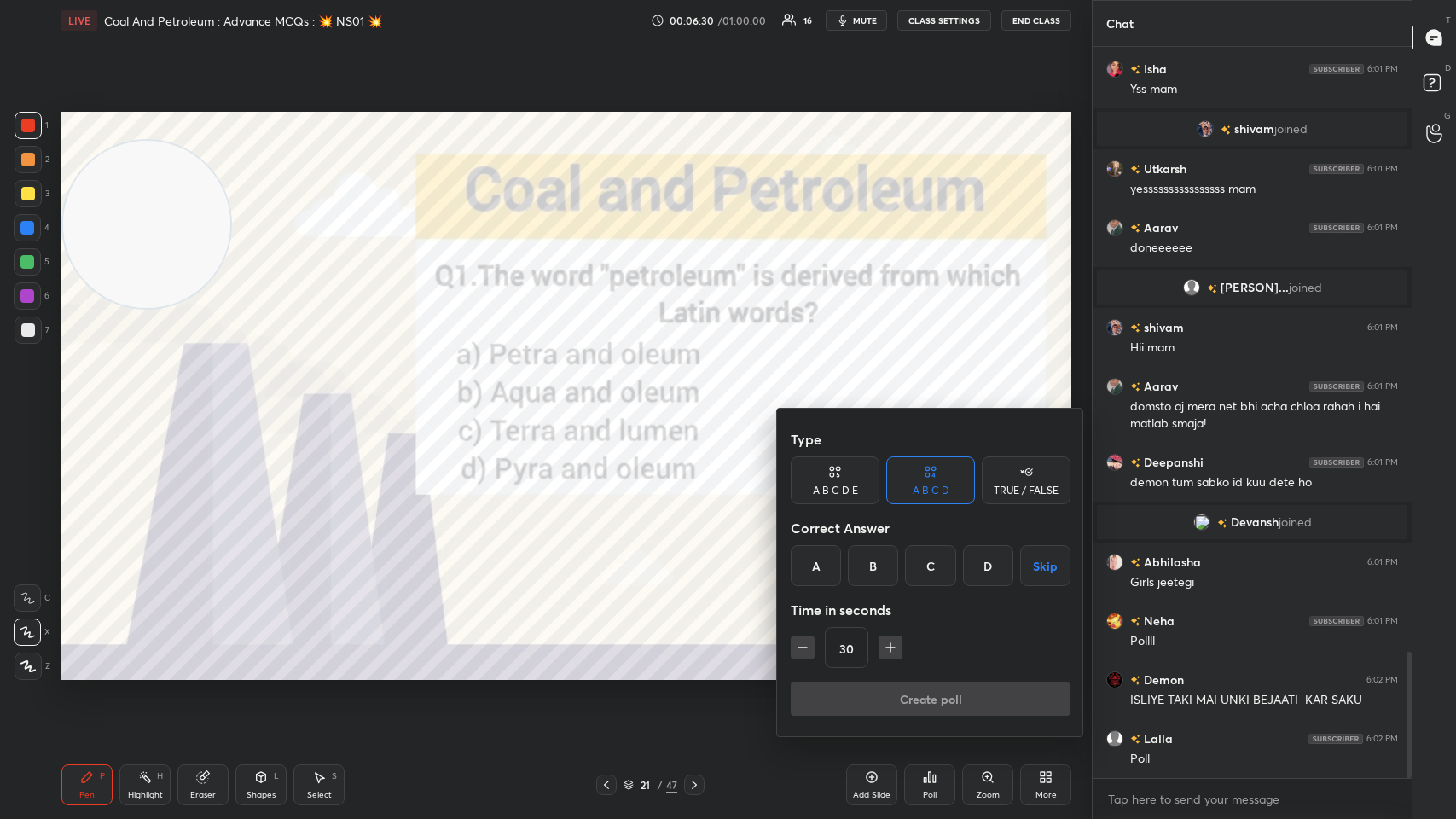 click on "A" at bounding box center (815, 566) 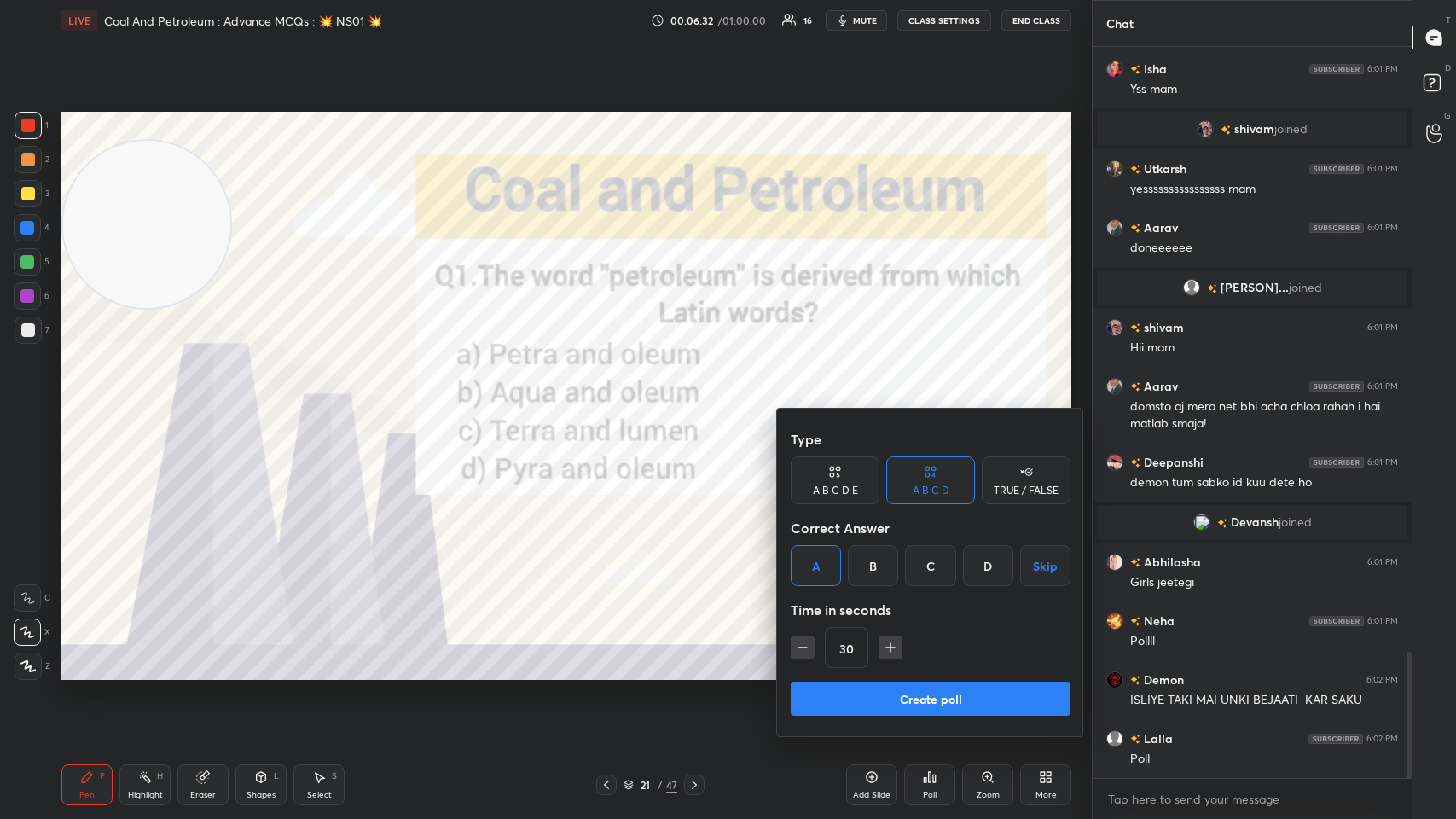 click on "Create poll" at bounding box center (931, 699) 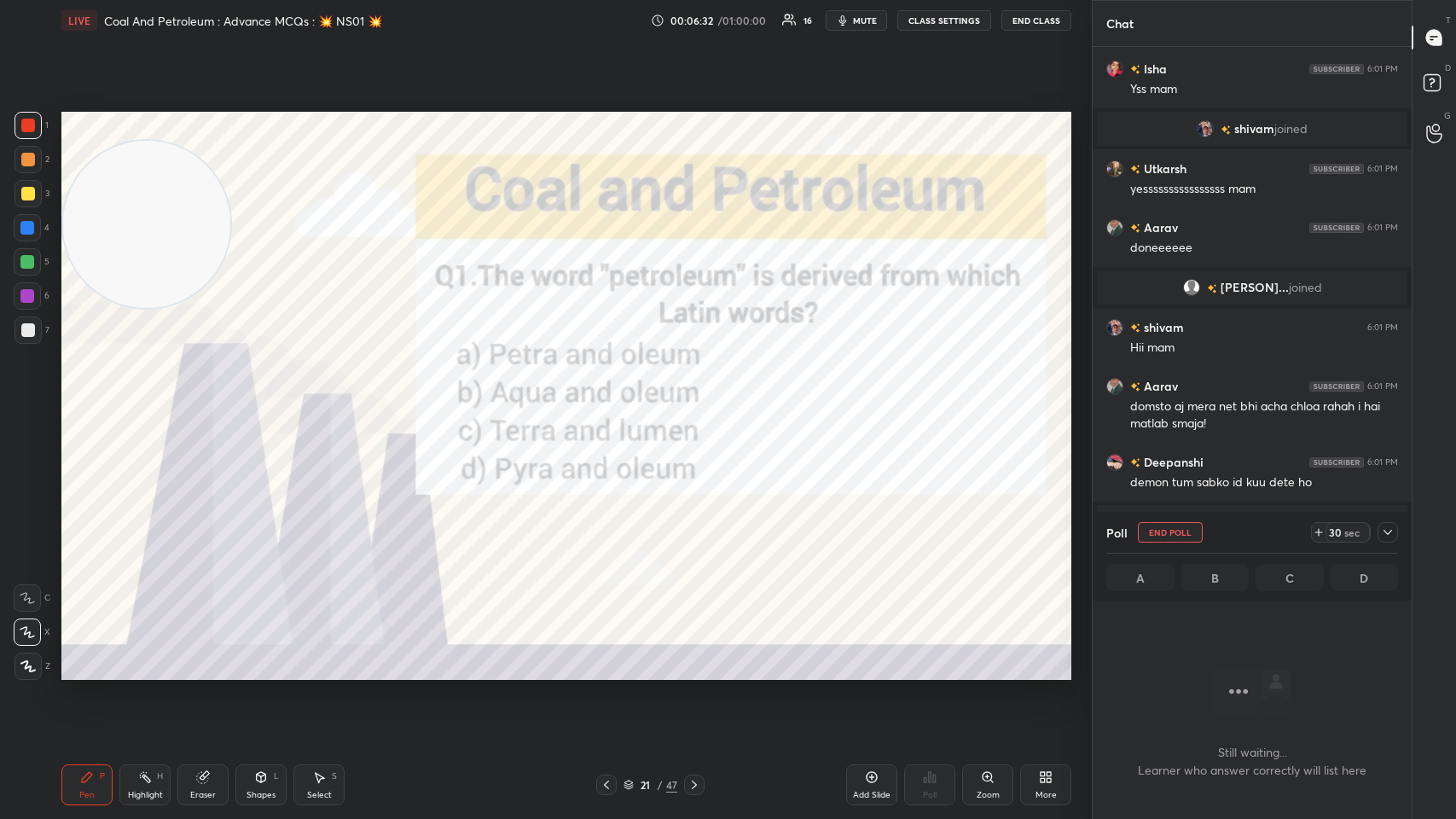 scroll, scrollTop: 638, scrollLeft: 314, axis: both 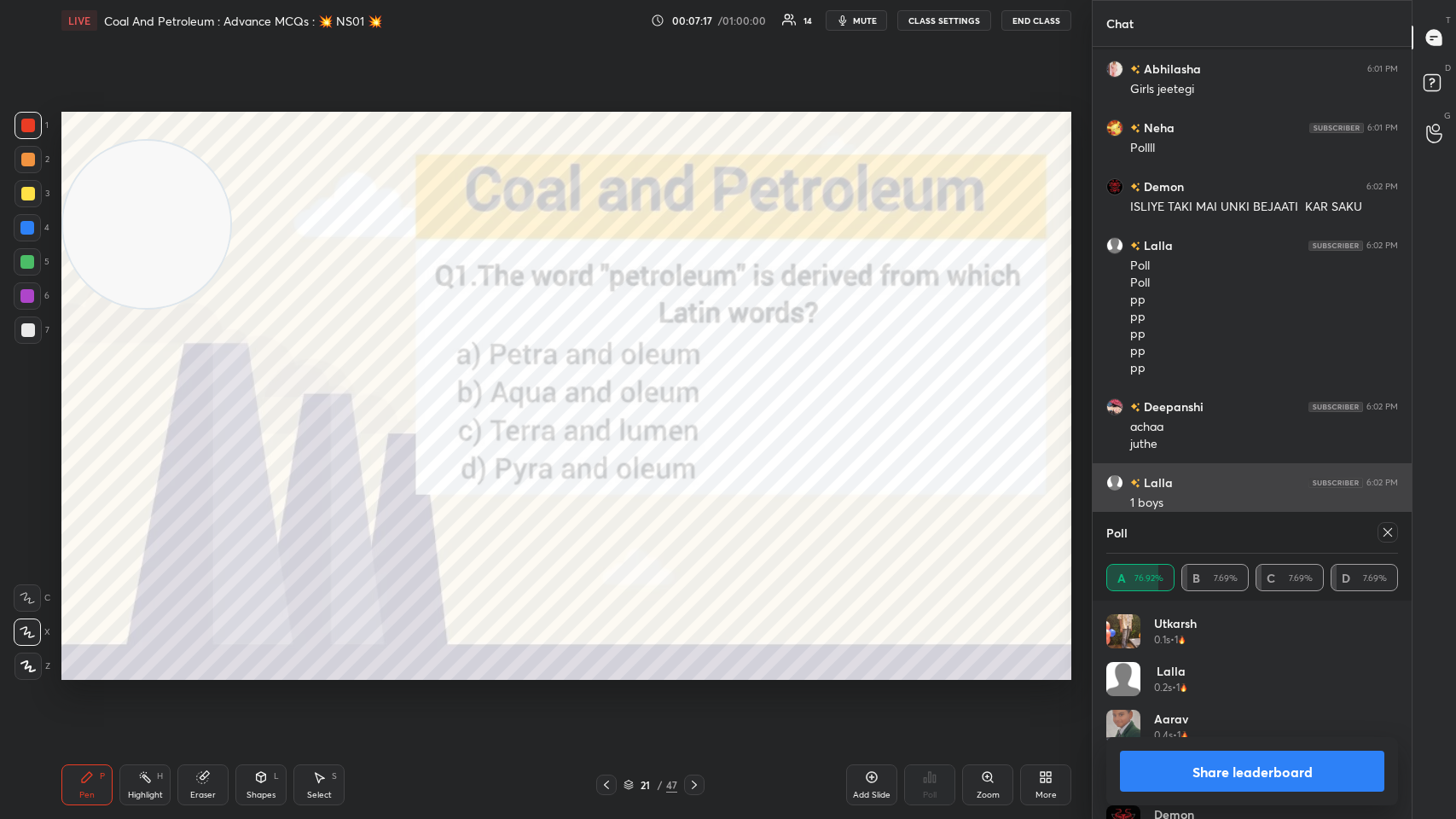 click 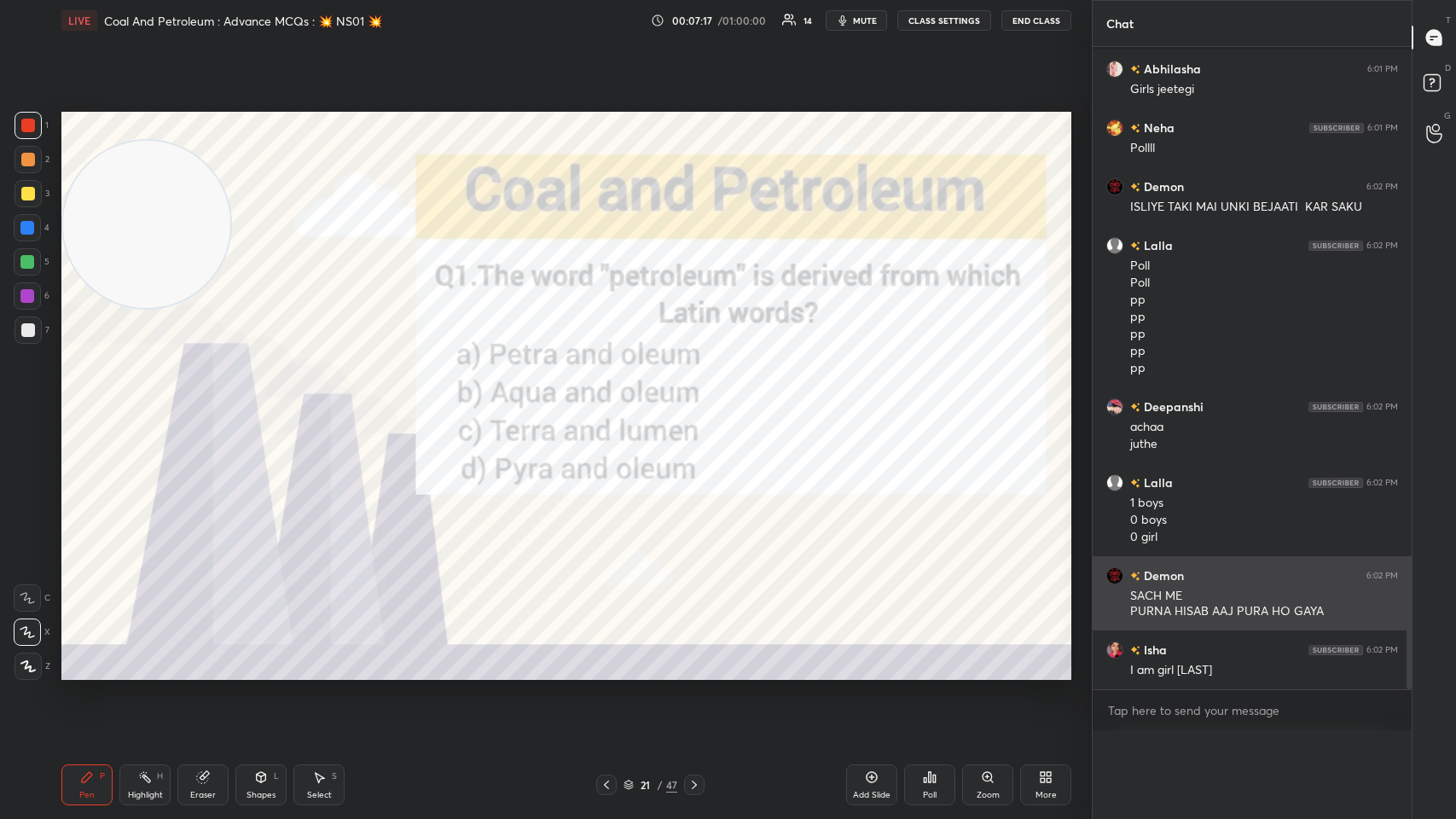 scroll, scrollTop: 0, scrollLeft: 0, axis: both 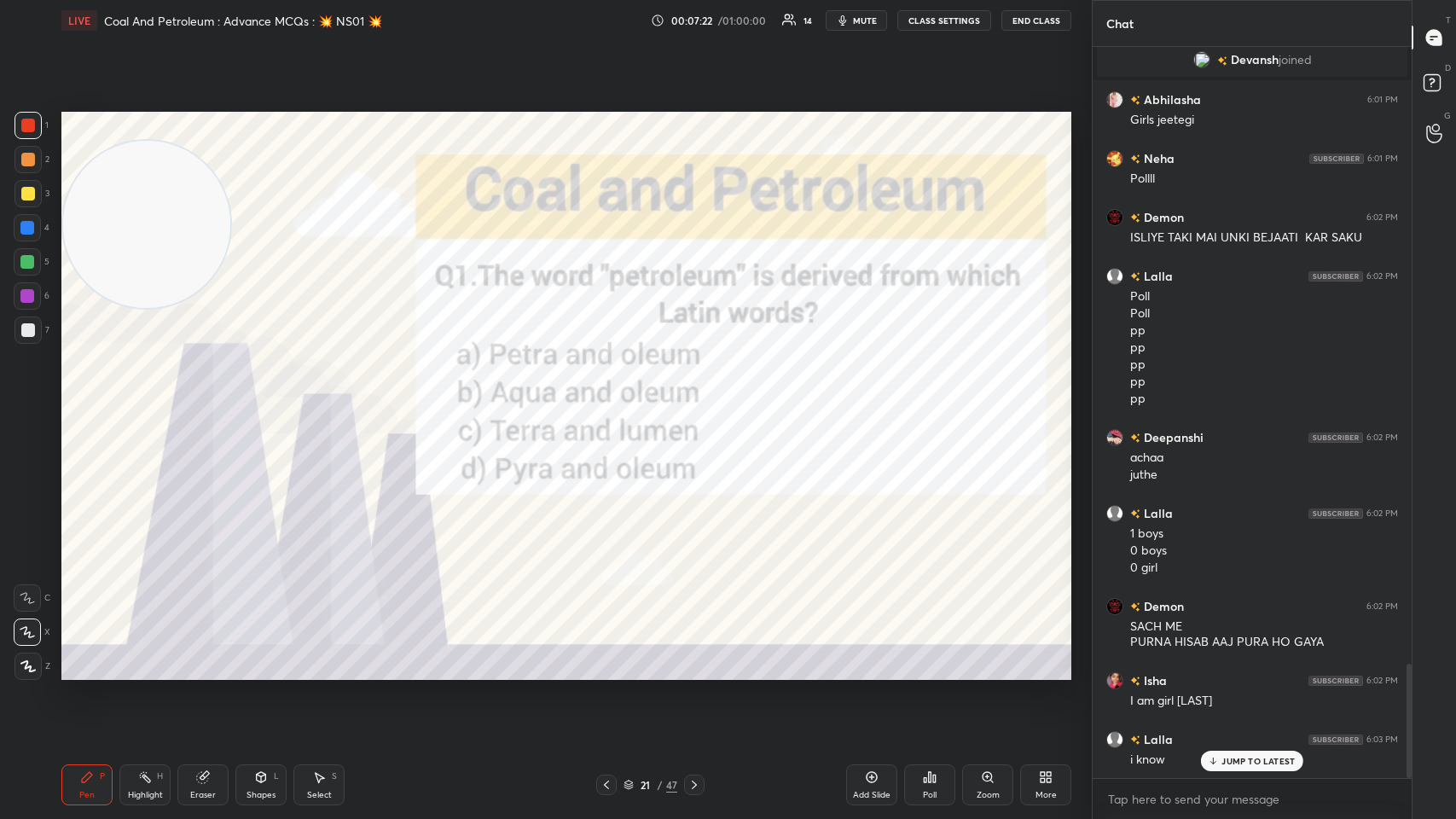 click 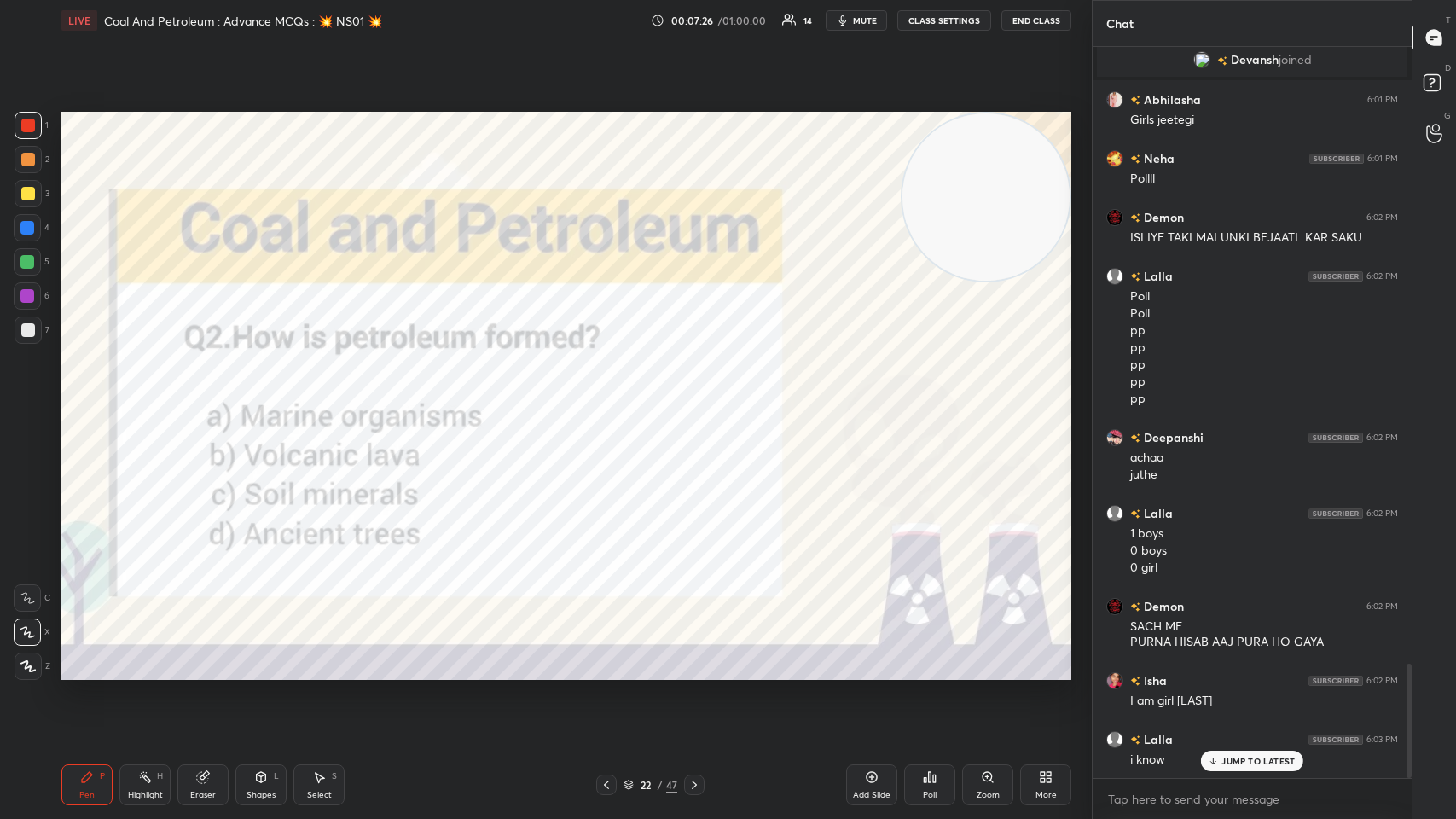 click at bounding box center [27, 228] 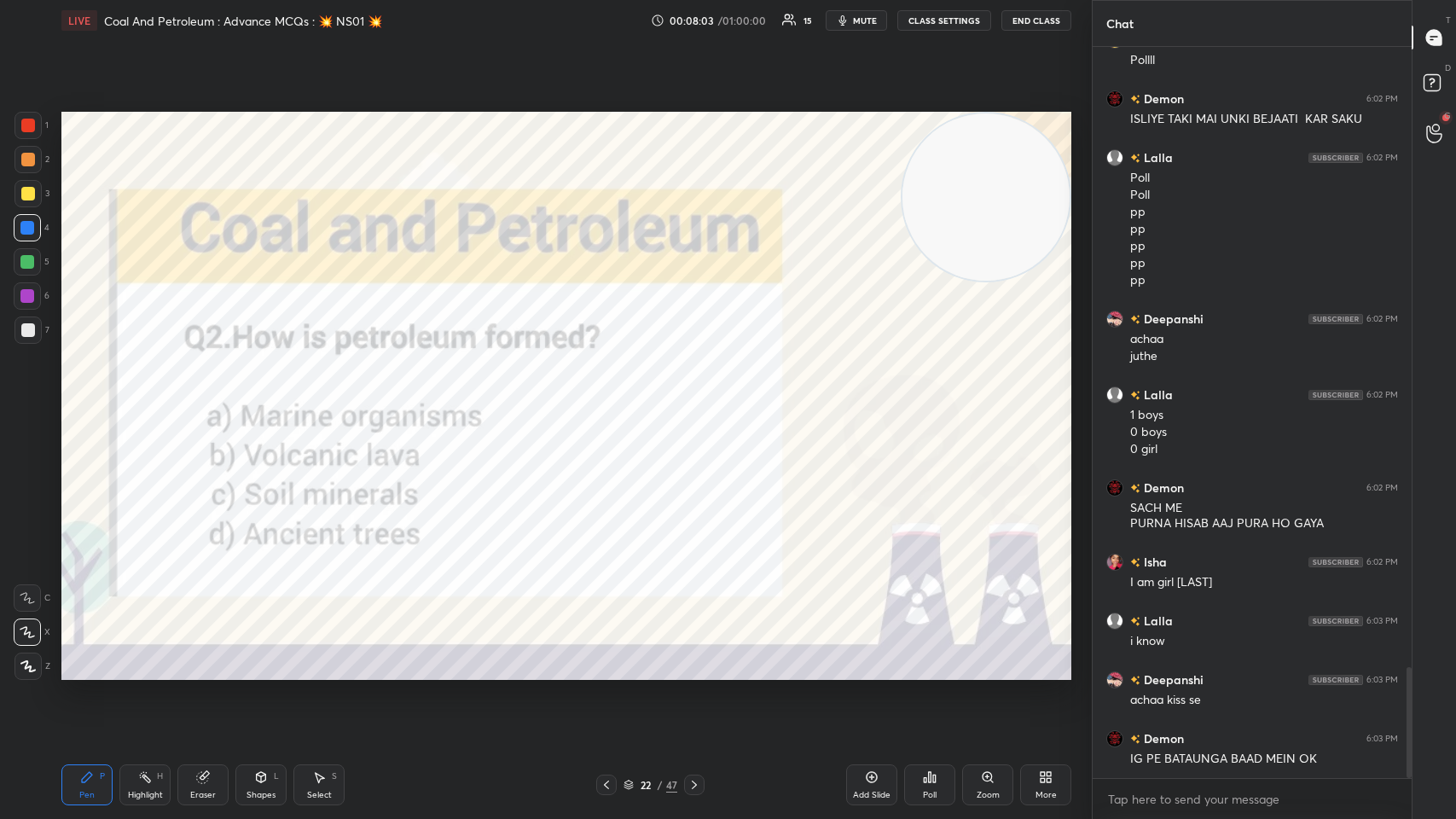 scroll, scrollTop: 4130, scrollLeft: 0, axis: vertical 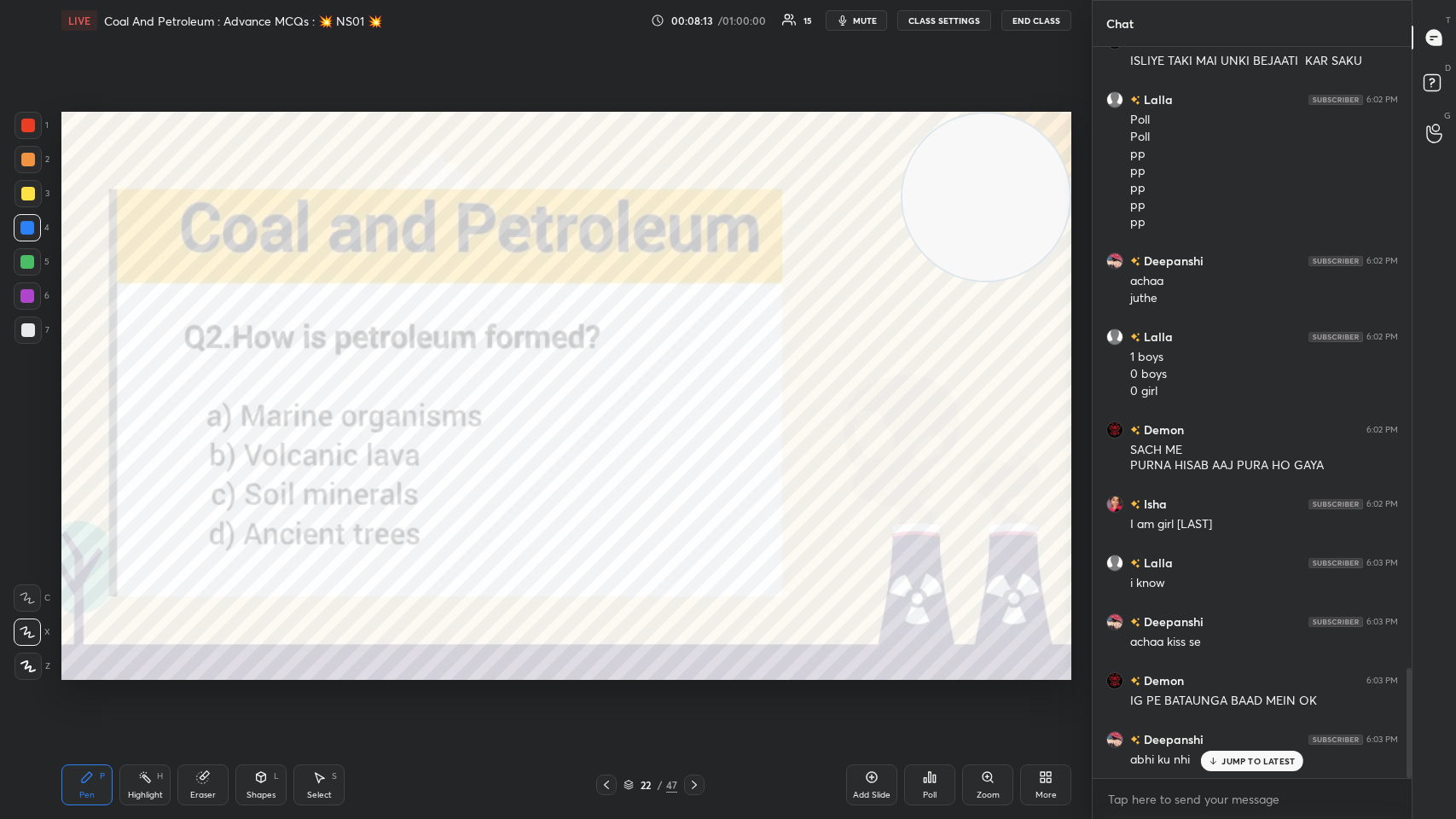 click 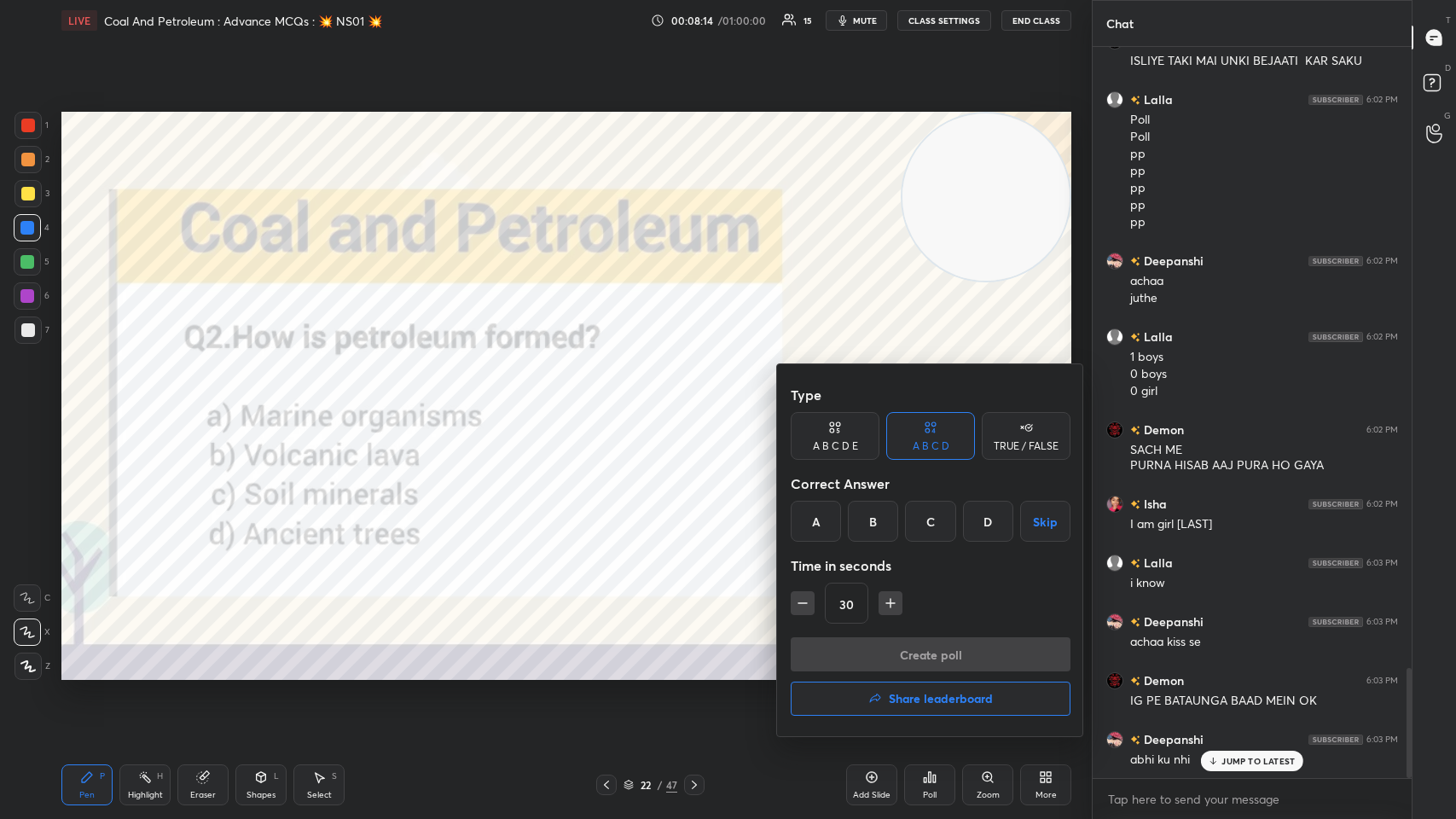 scroll, scrollTop: 4190, scrollLeft: 0, axis: vertical 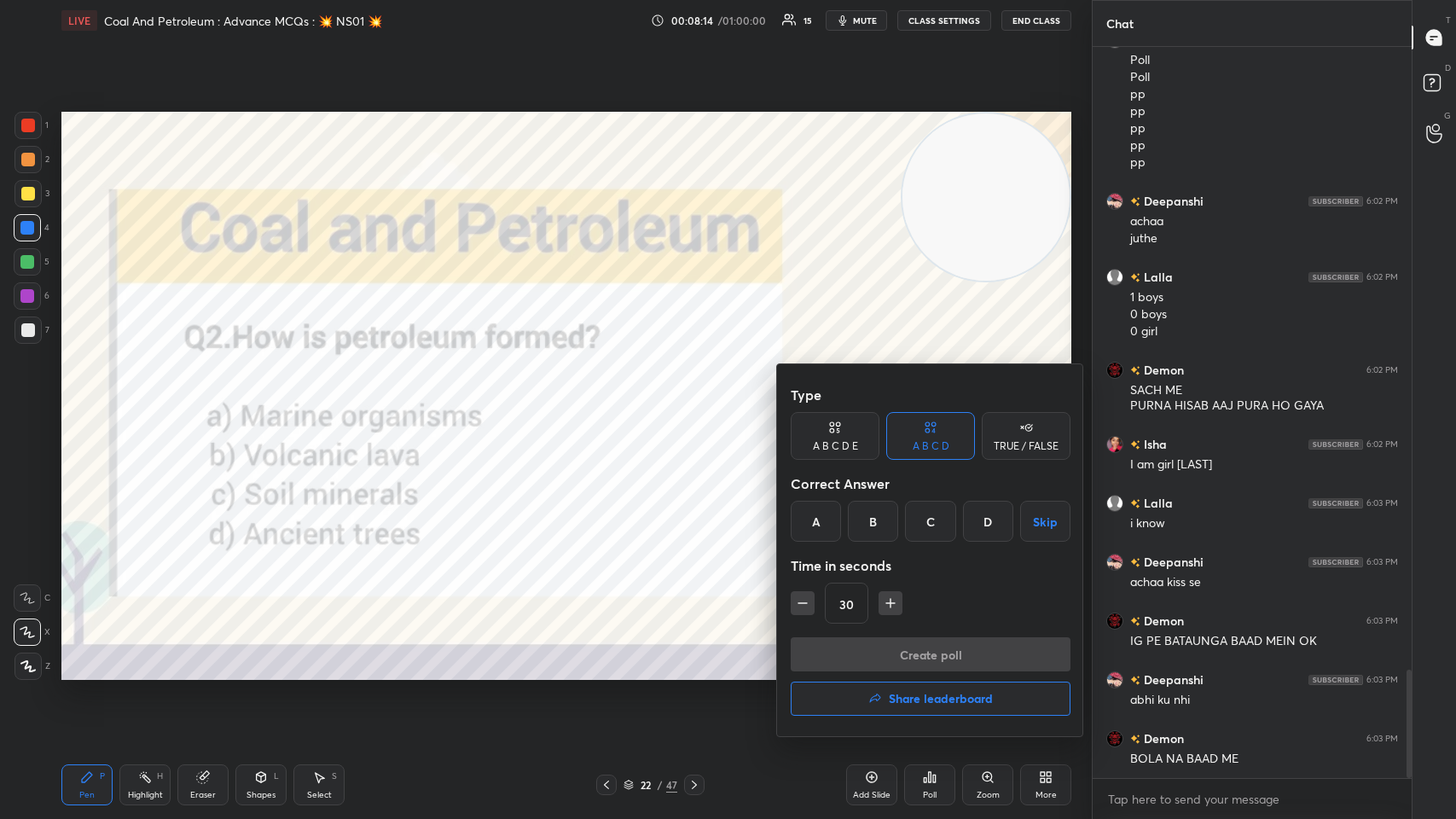 click on "A" at bounding box center [815, 521] 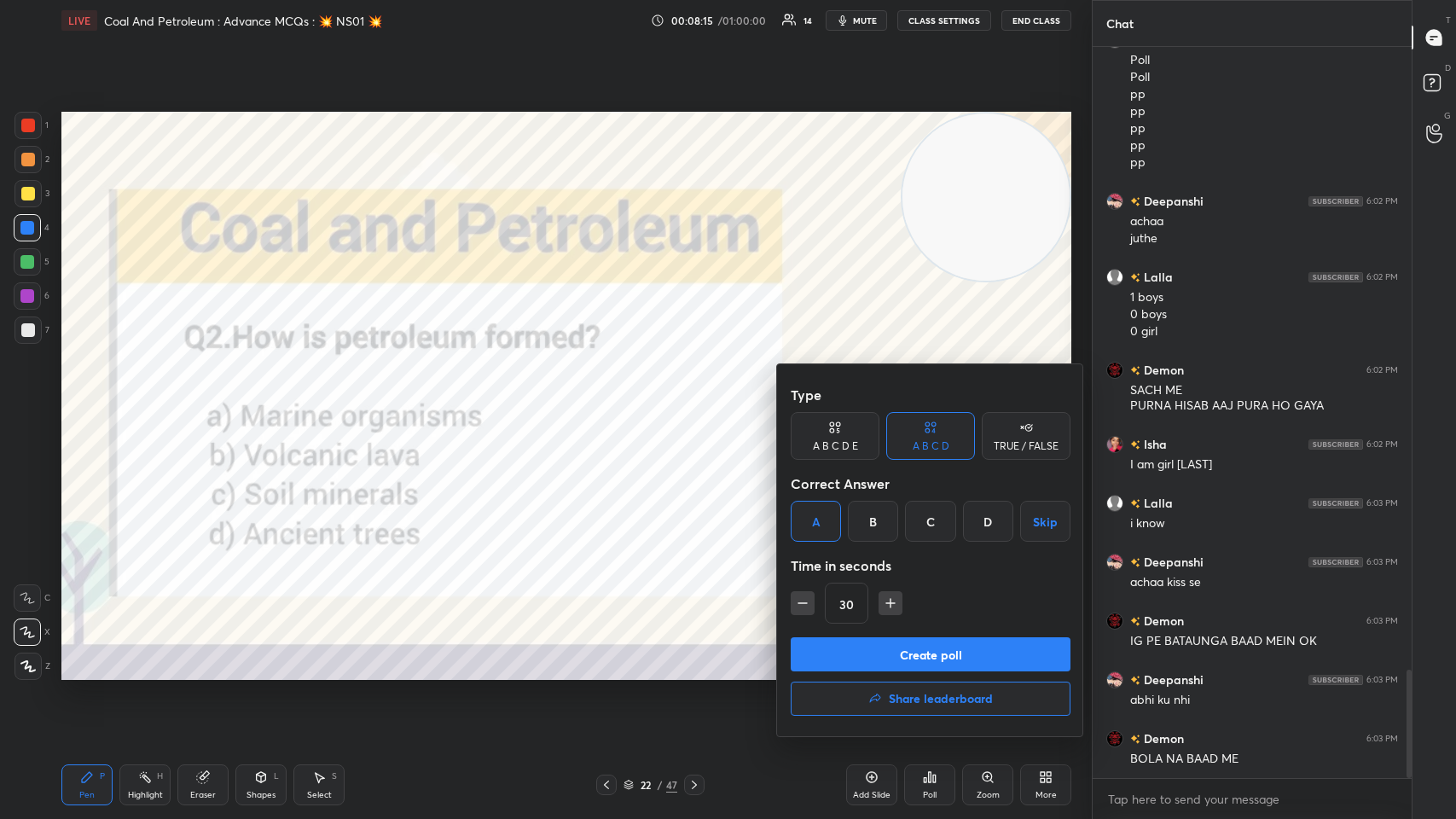 click on "Create poll" at bounding box center [931, 654] 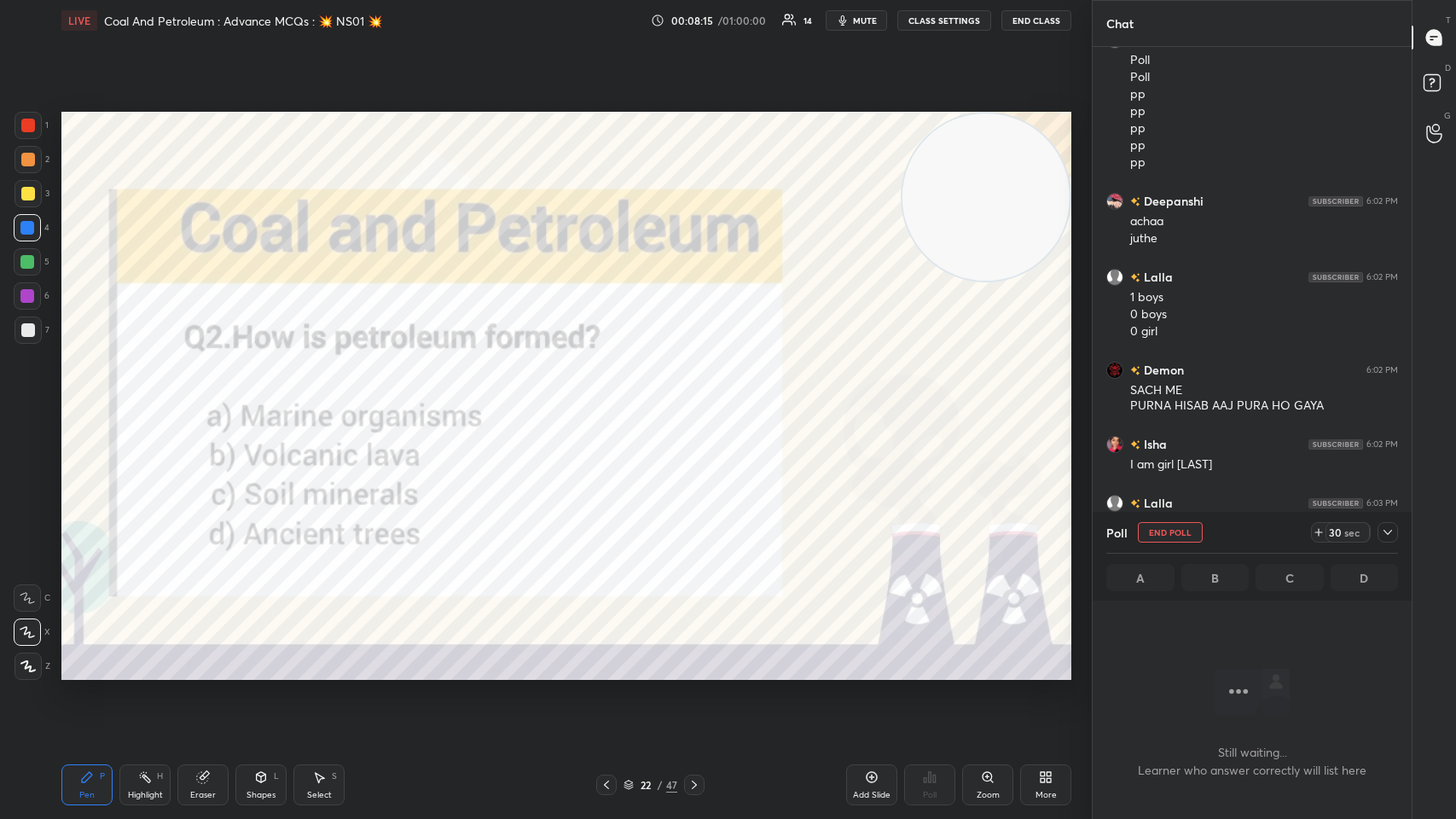 scroll, scrollTop: 709, scrollLeft: 314, axis: both 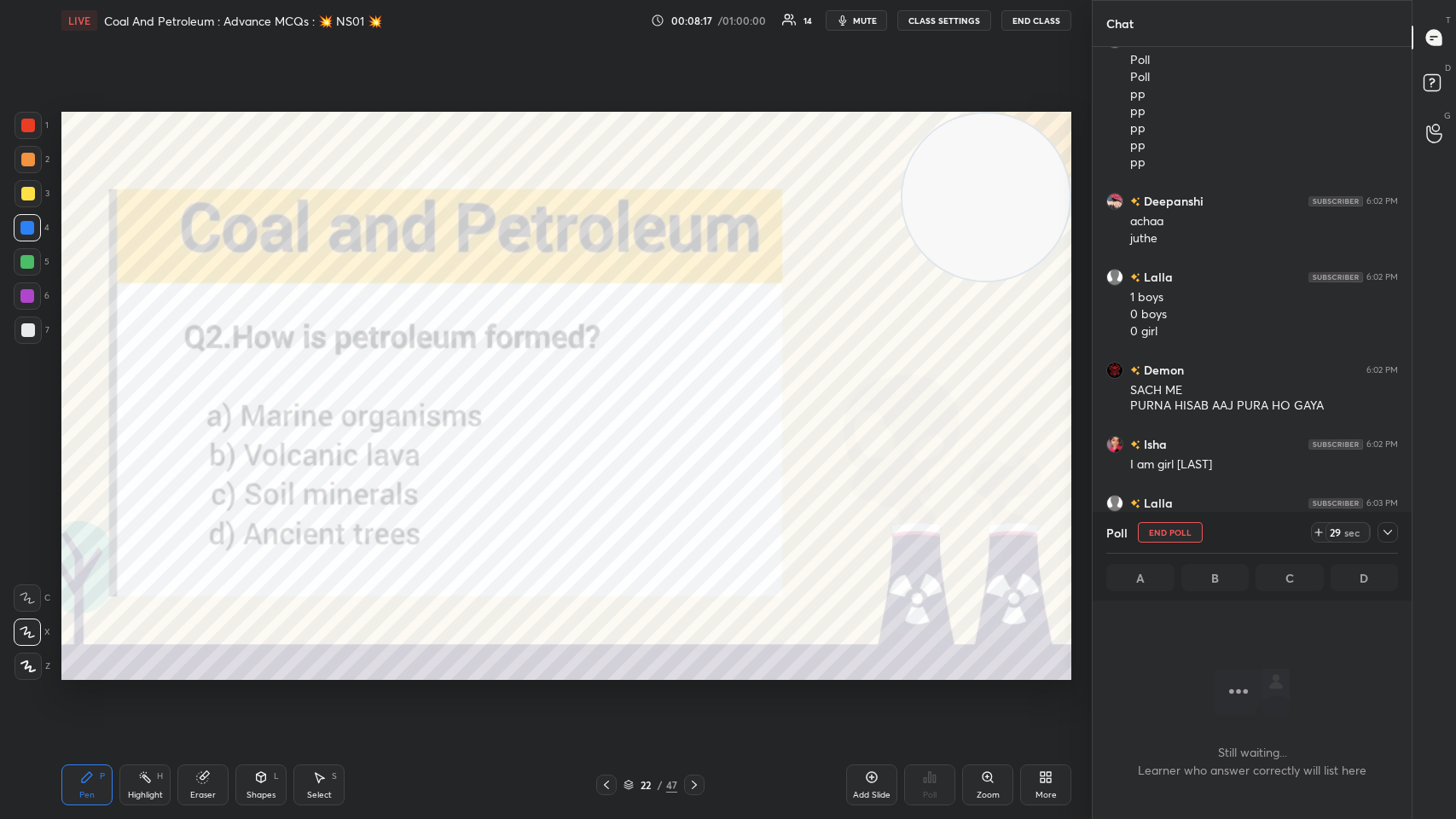 click at bounding box center [27, 296] 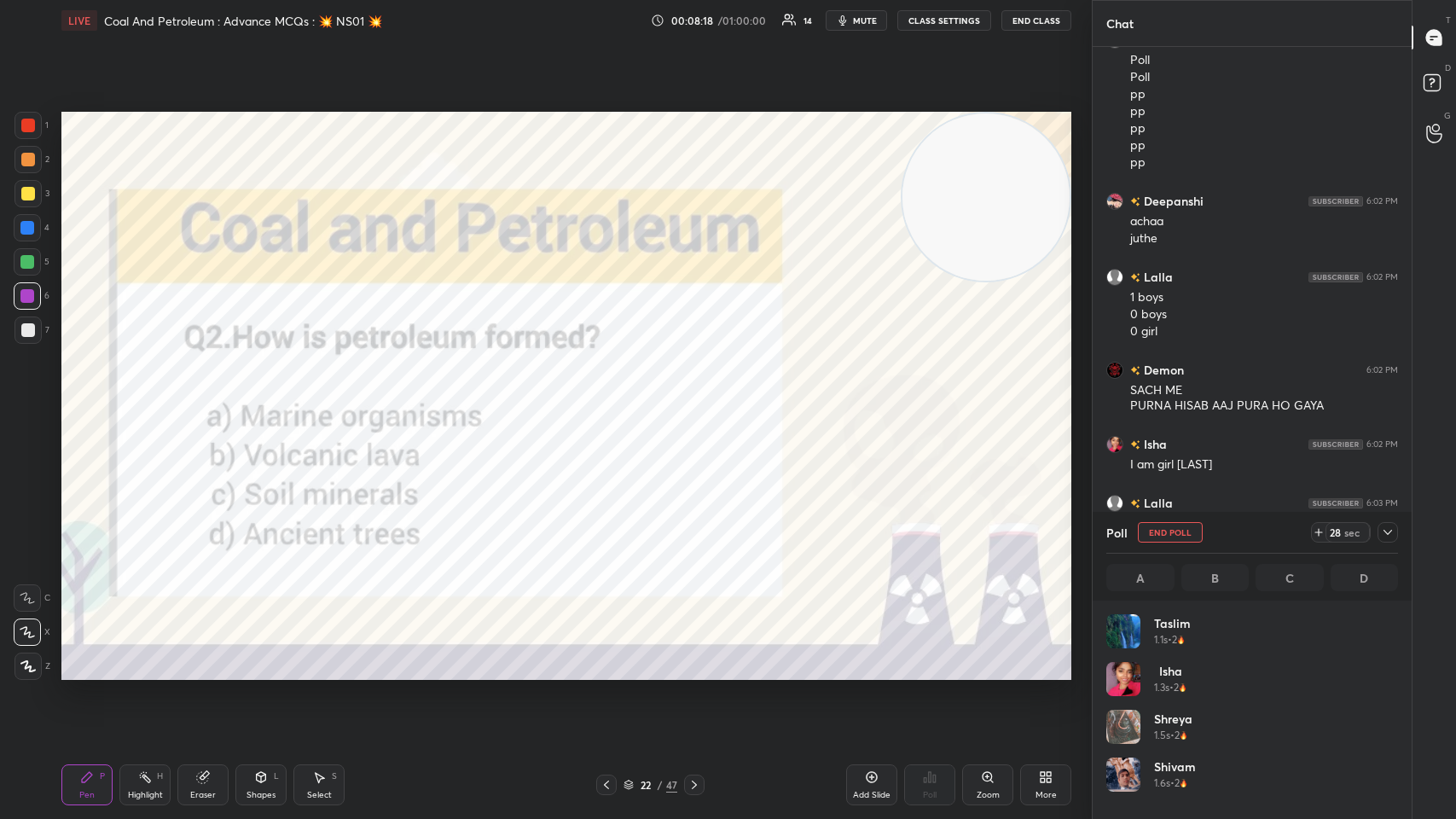 scroll, scrollTop: 5, scrollLeft: 5, axis: both 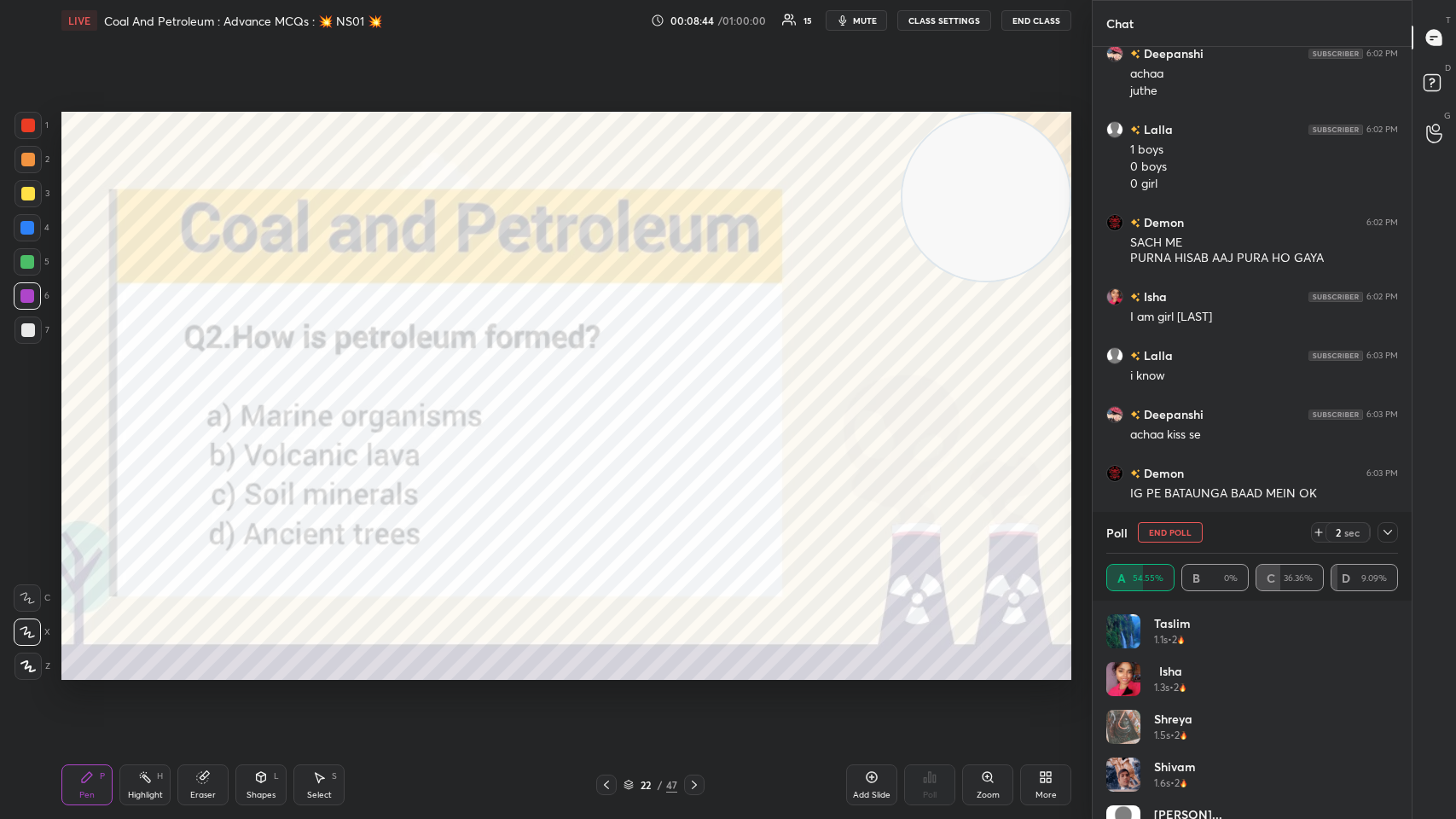 click 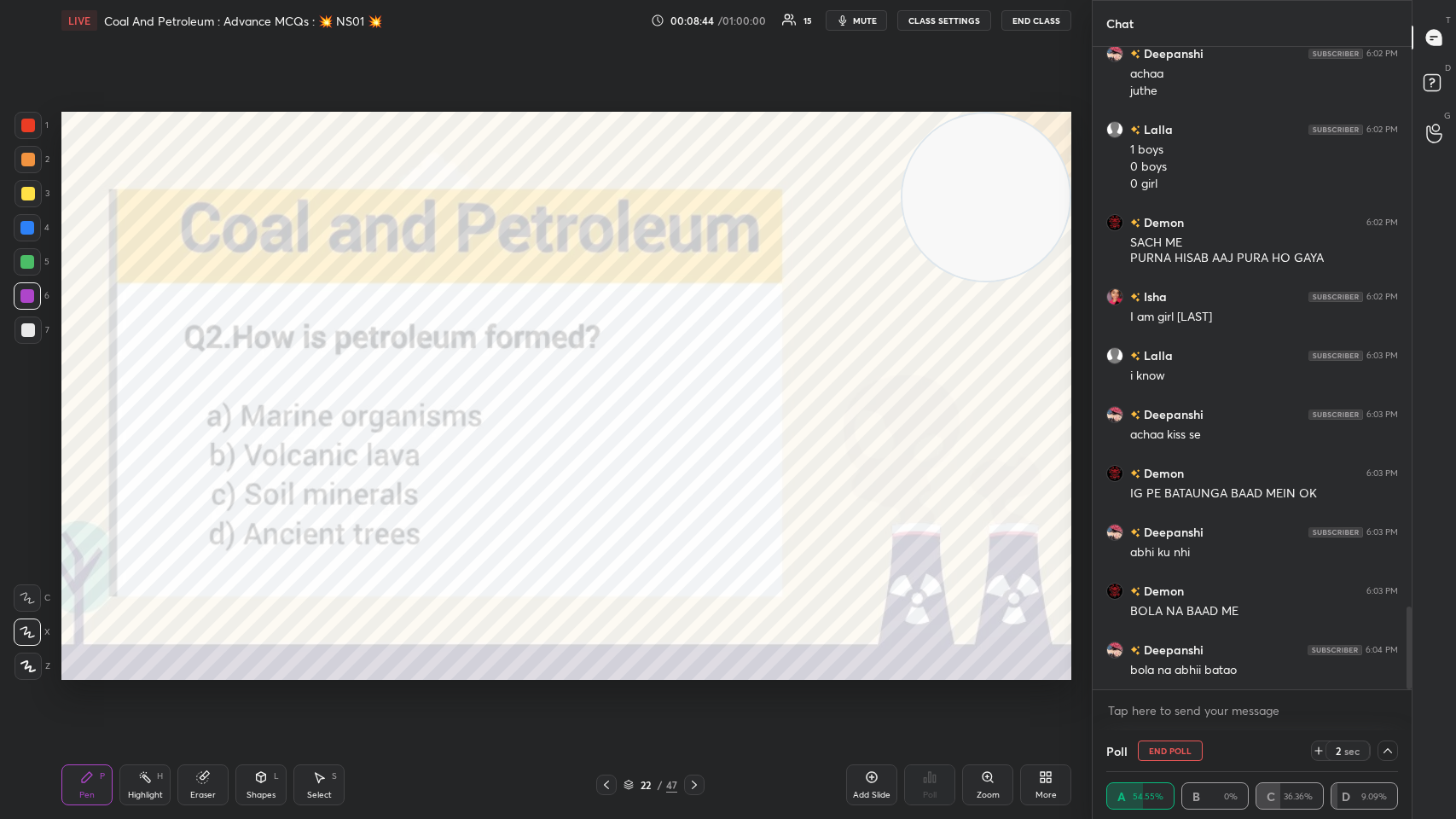 scroll, scrollTop: 0, scrollLeft: 0, axis: both 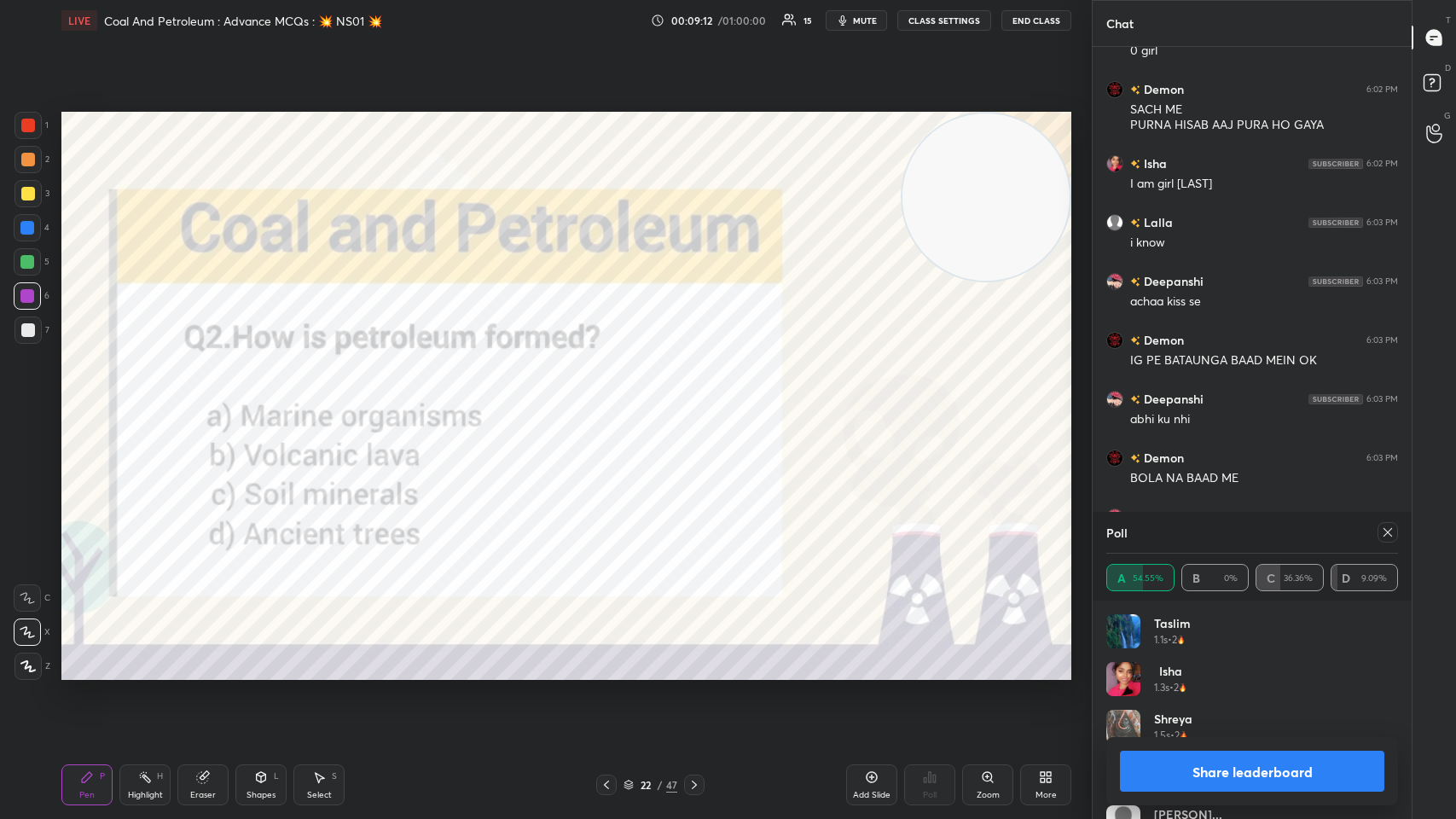 click 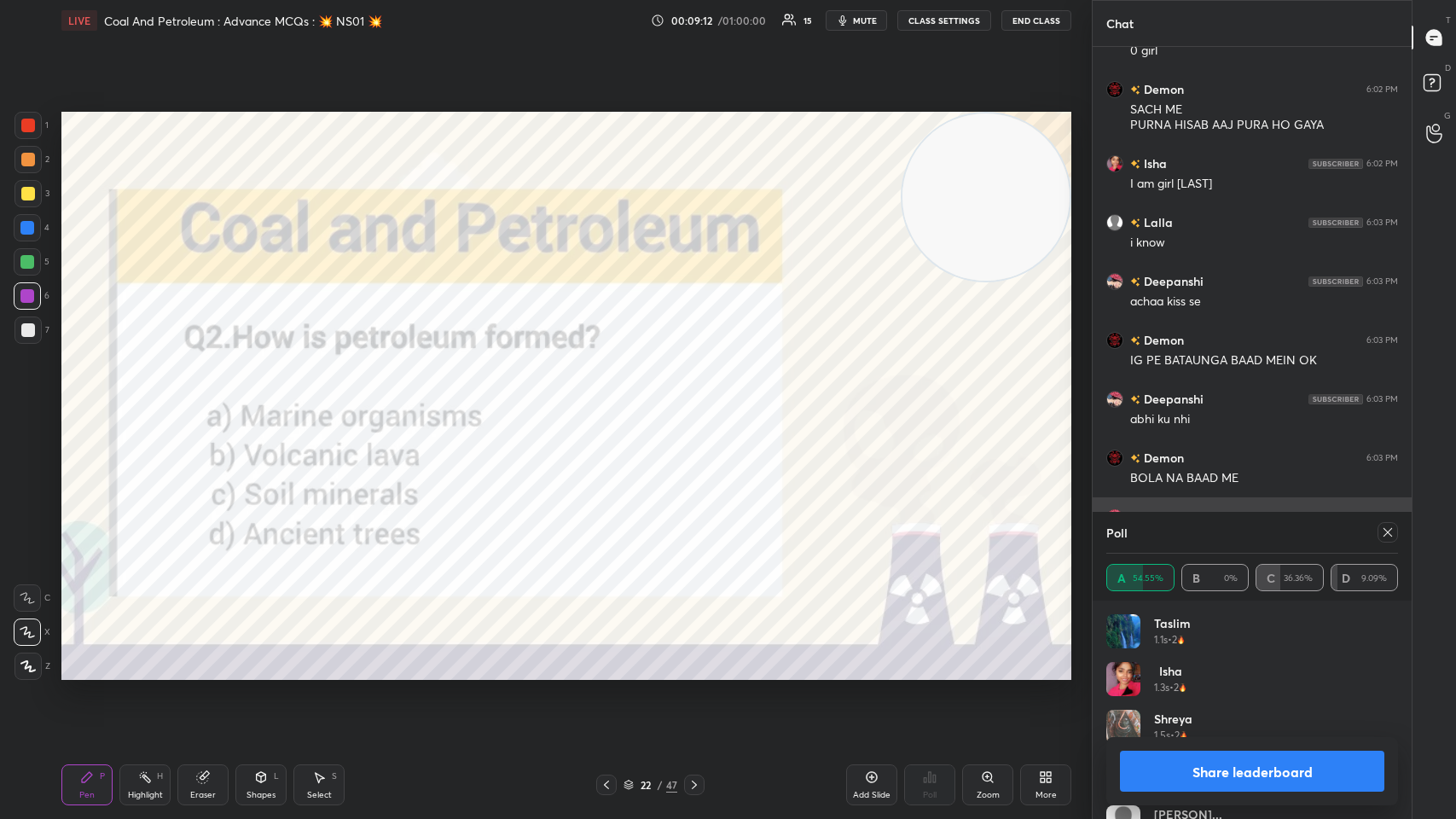 scroll, scrollTop: 130, scrollLeft: 287, axis: both 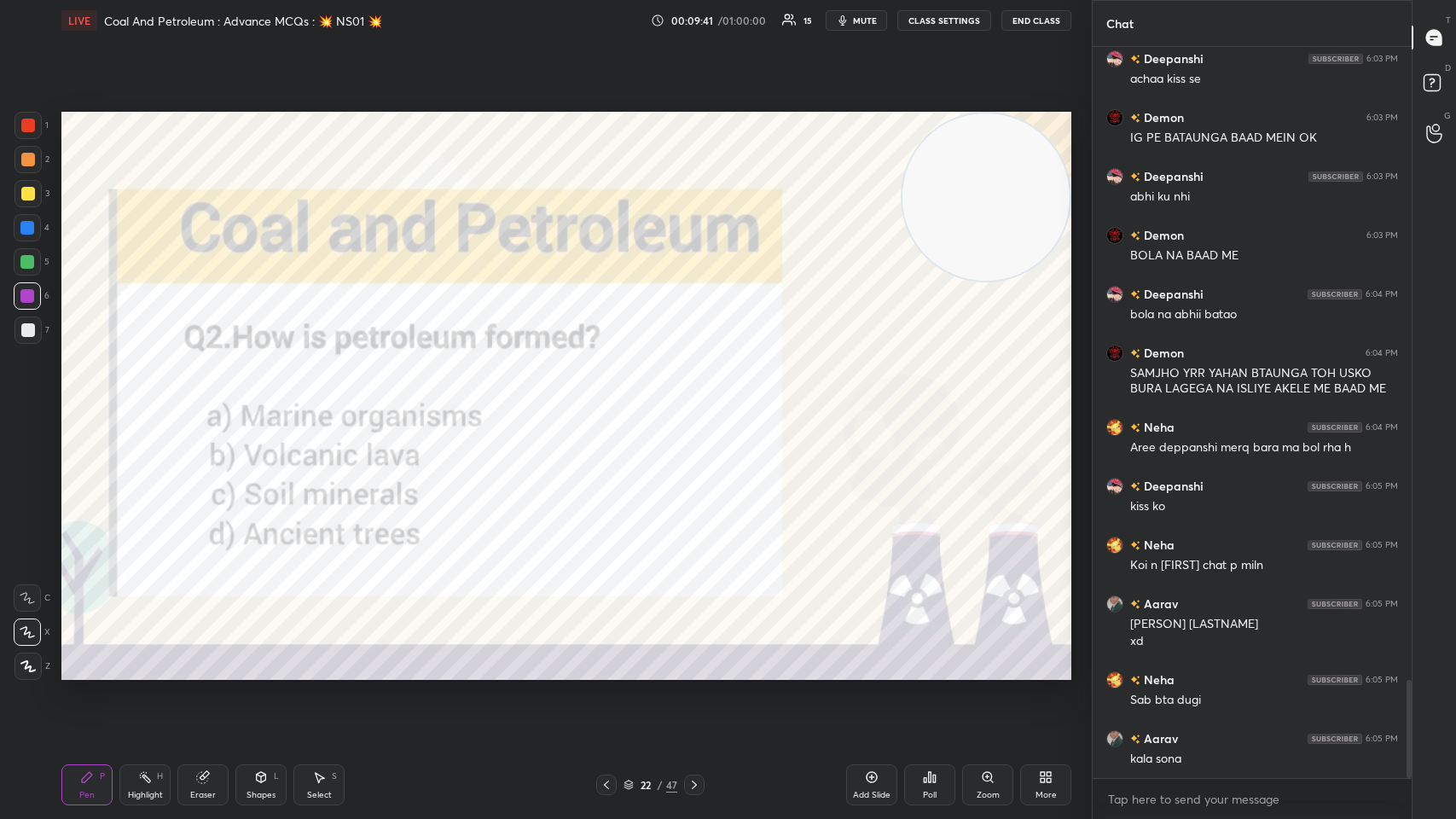 click 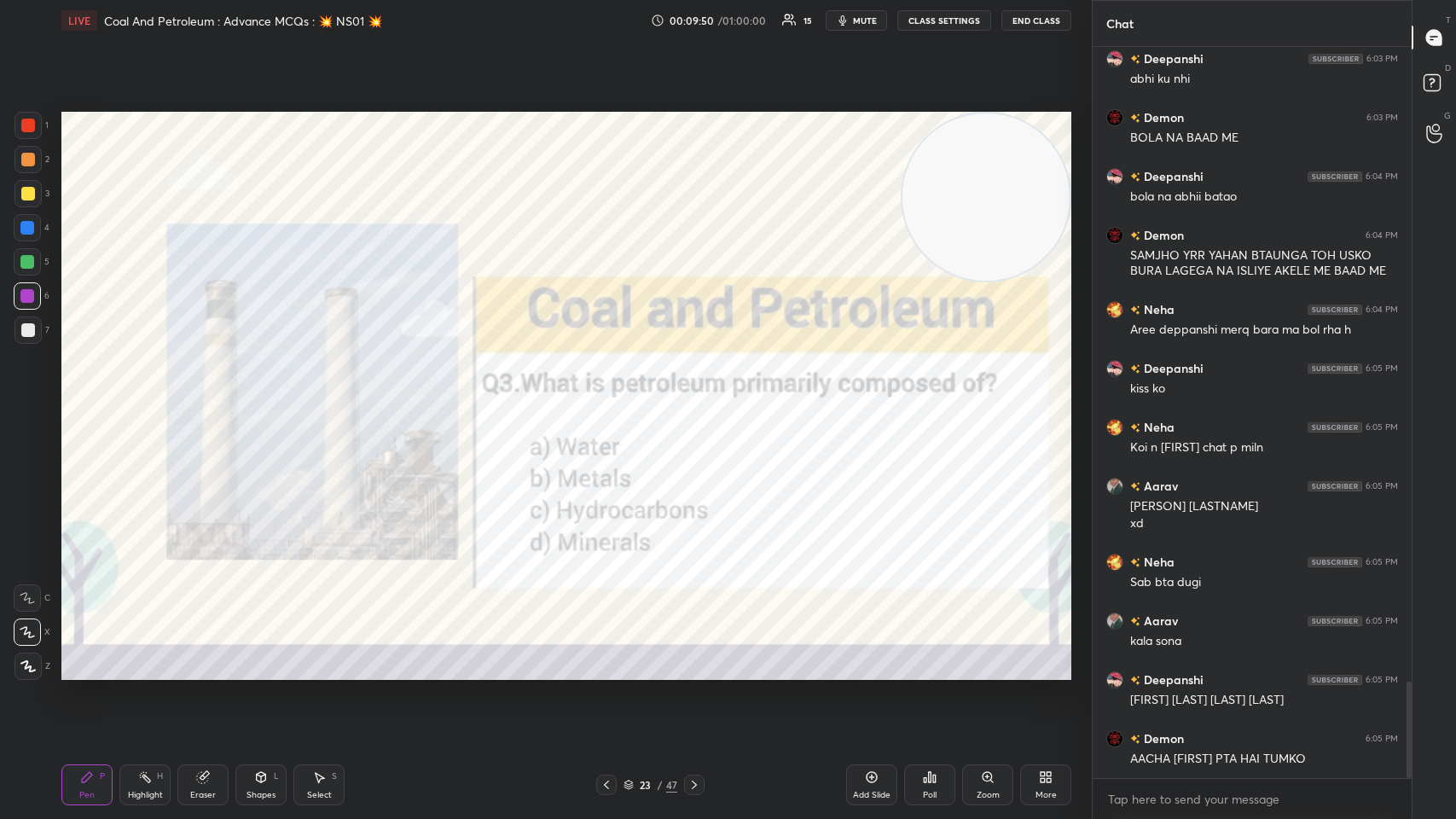 click at bounding box center [28, 125] 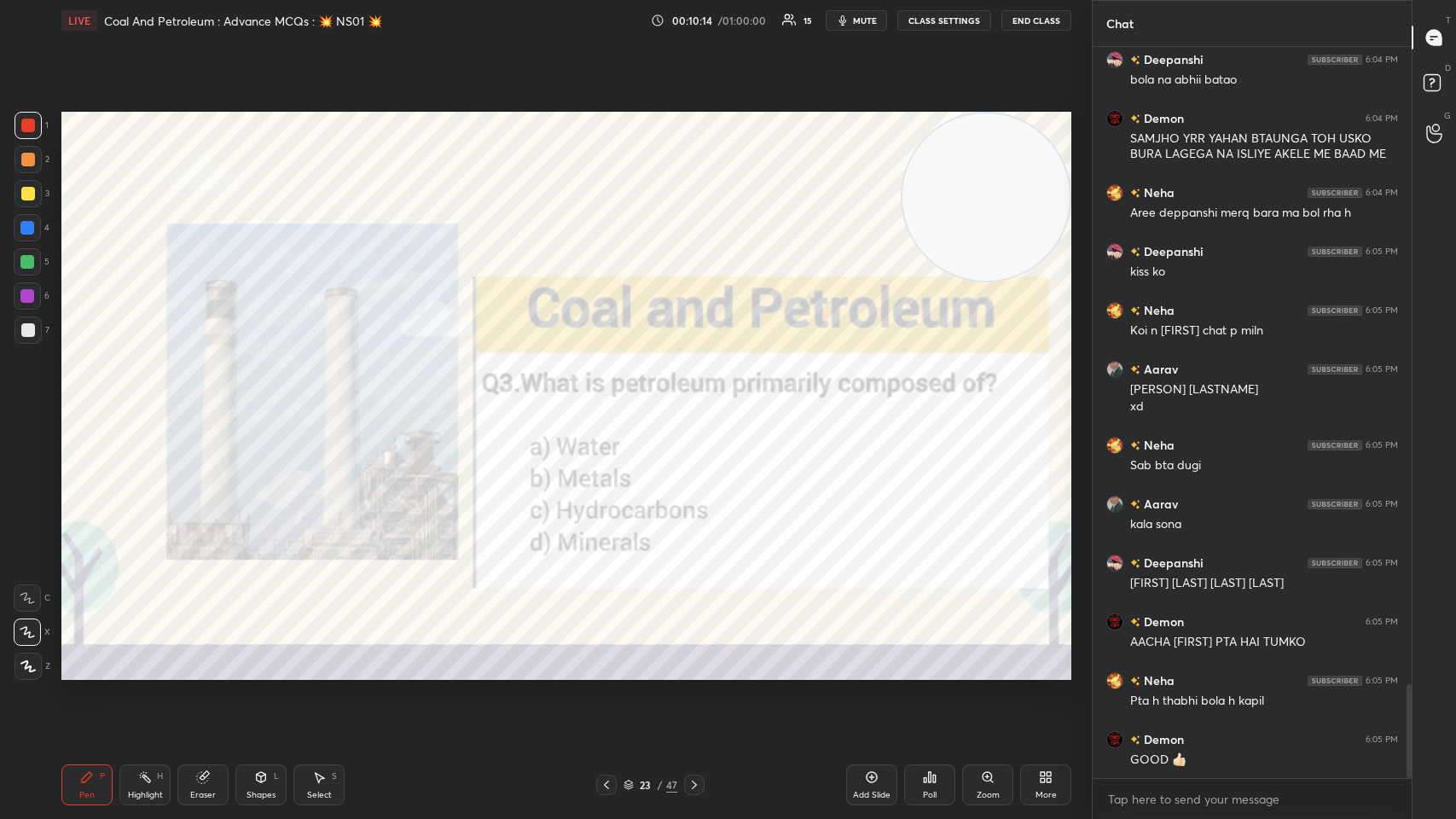 scroll, scrollTop: 4987, scrollLeft: 0, axis: vertical 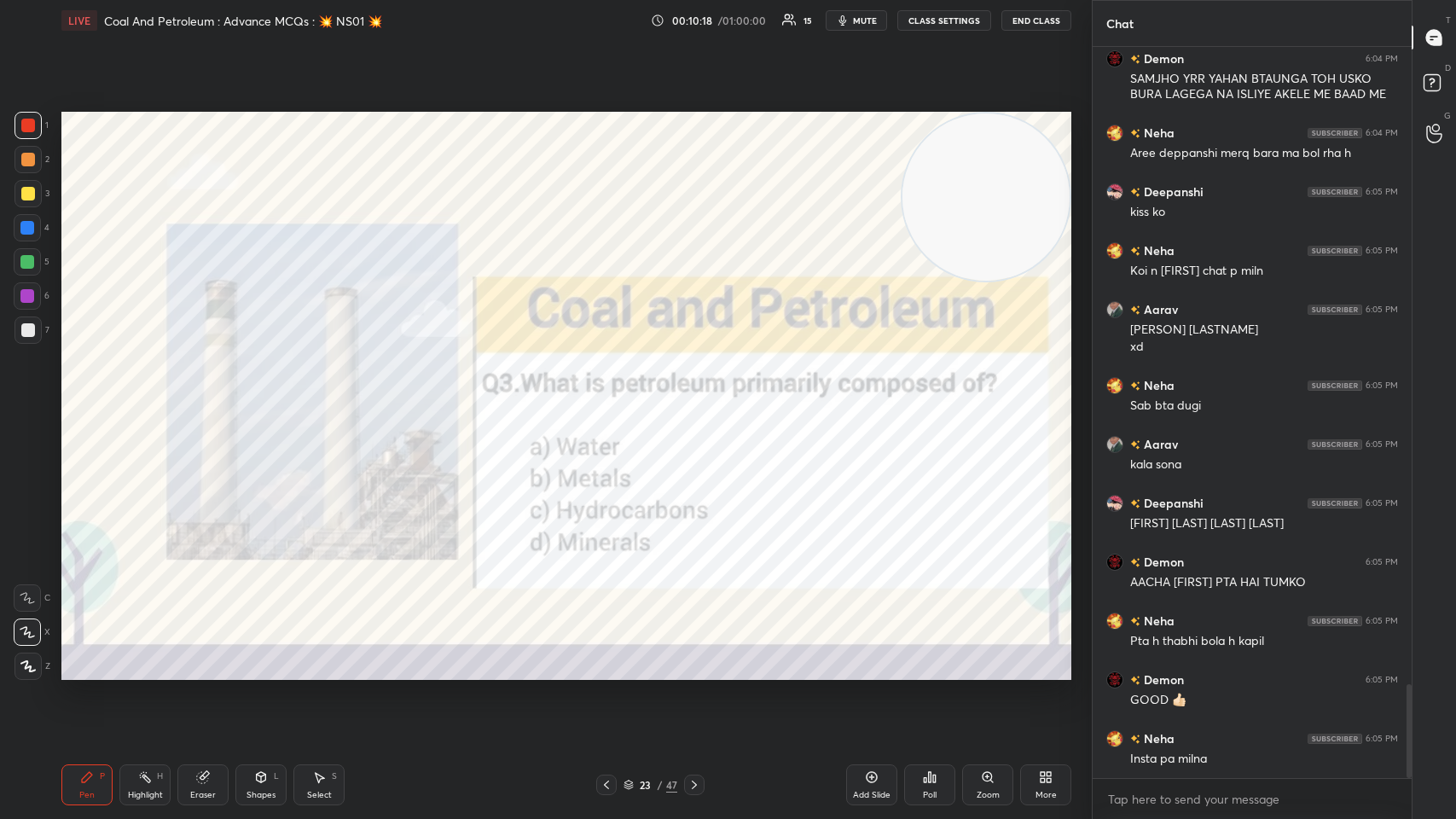 click on "Poll" at bounding box center [930, 785] 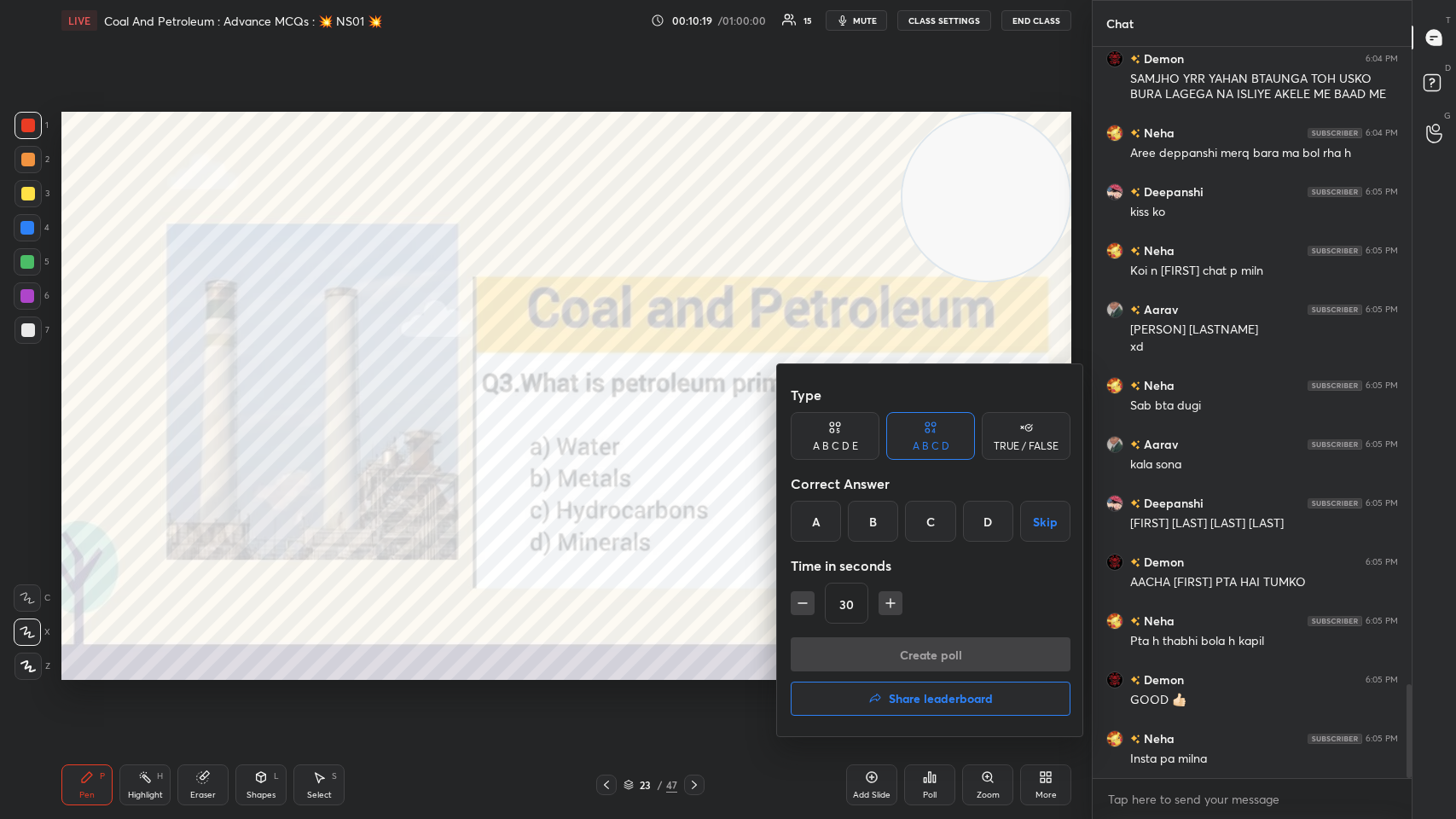 click on "C" at bounding box center (930, 521) 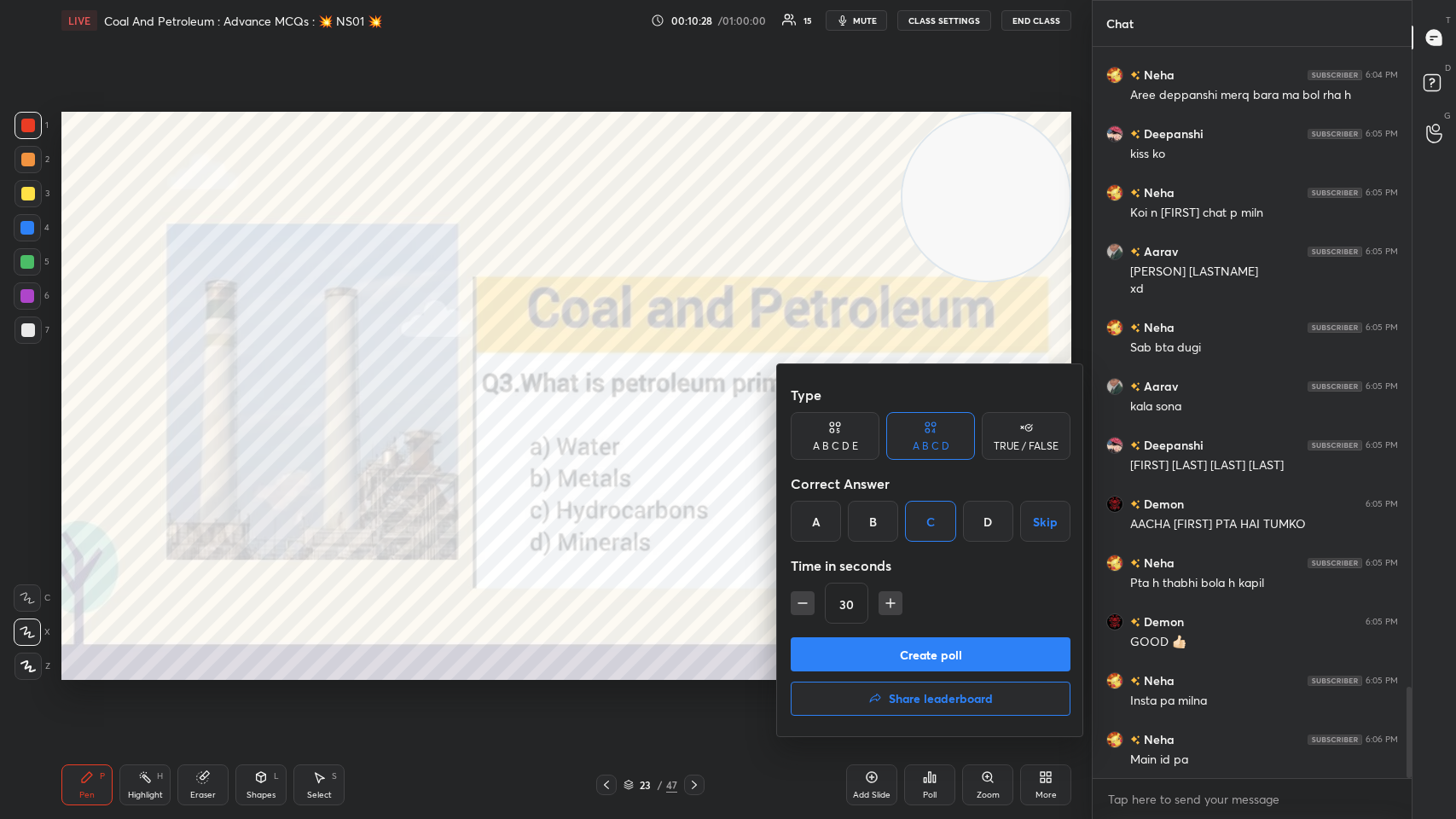 scroll, scrollTop: 5105, scrollLeft: 0, axis: vertical 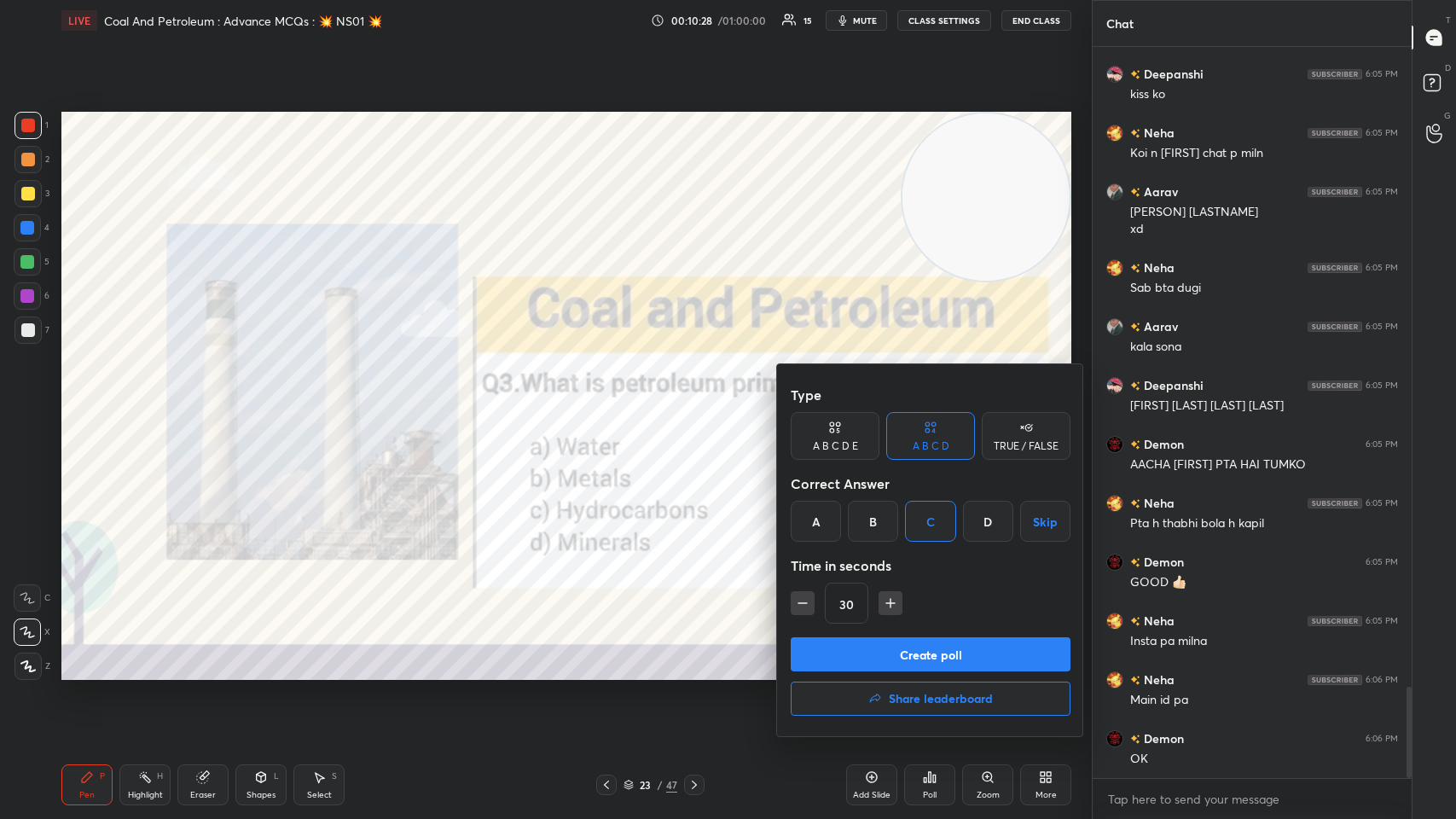 click on "Create poll" at bounding box center [931, 654] 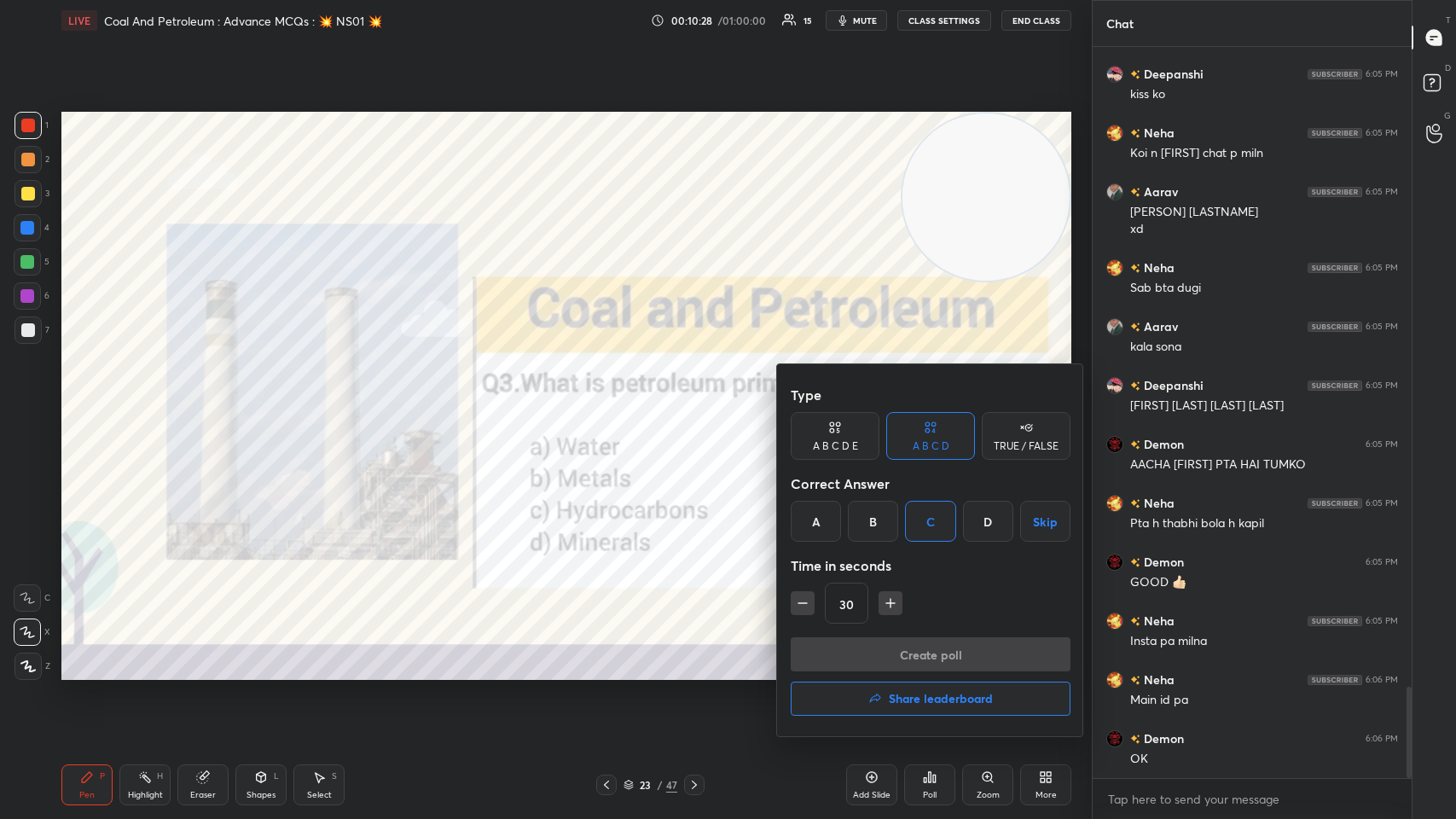 scroll, scrollTop: 709, scrollLeft: 314, axis: both 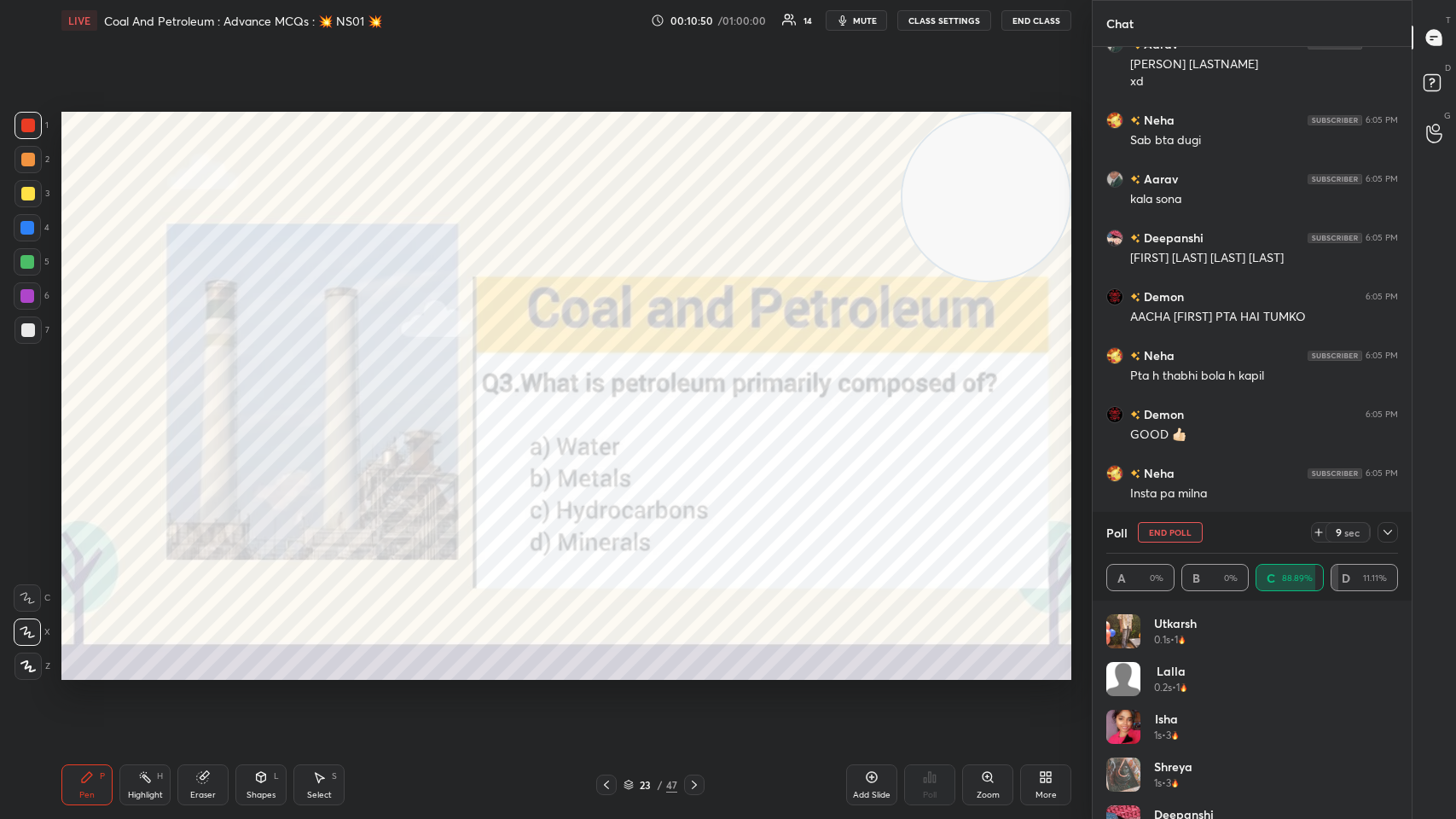 click at bounding box center (1388, 532) 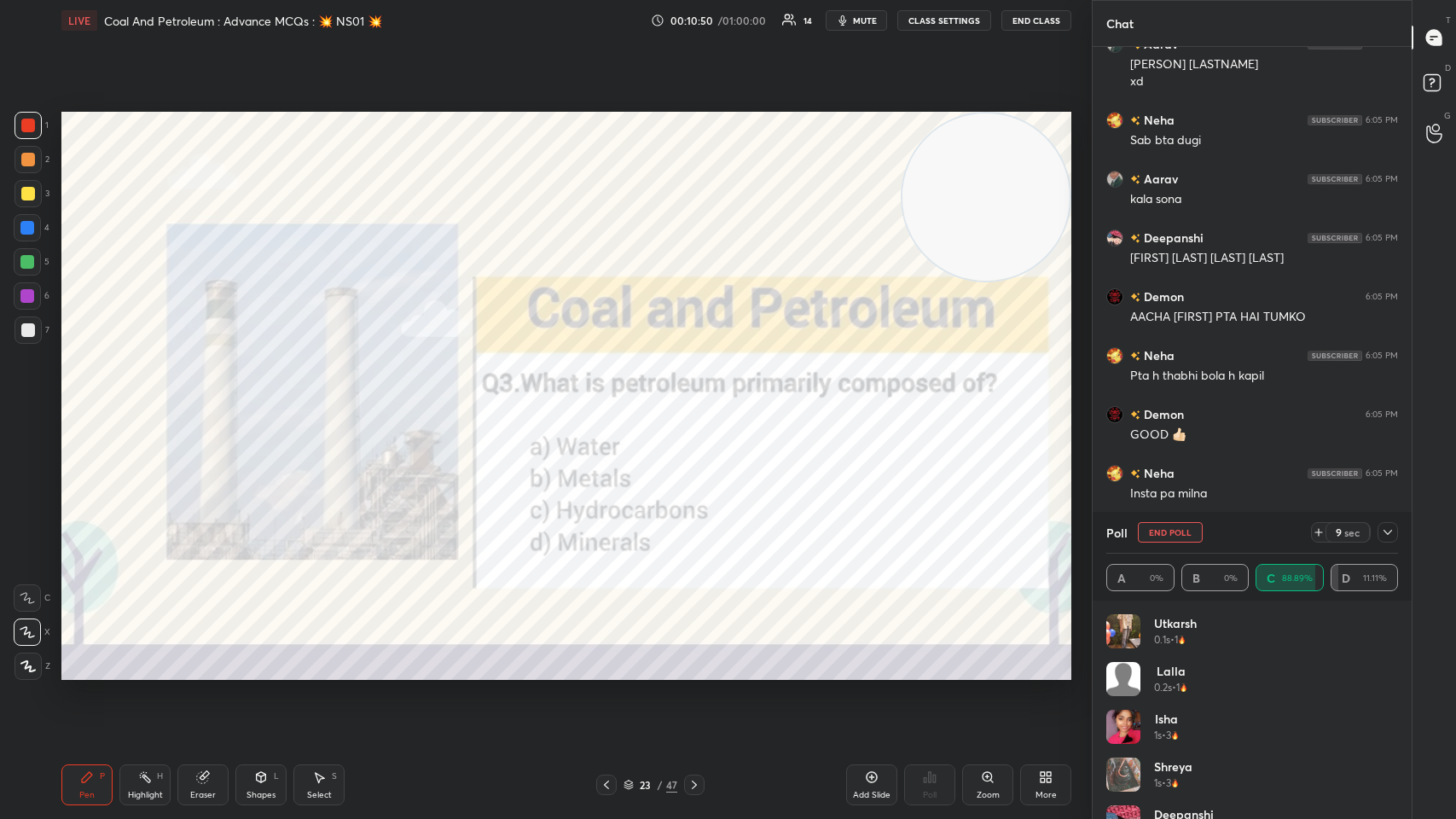 scroll, scrollTop: 157, scrollLeft: 287, axis: both 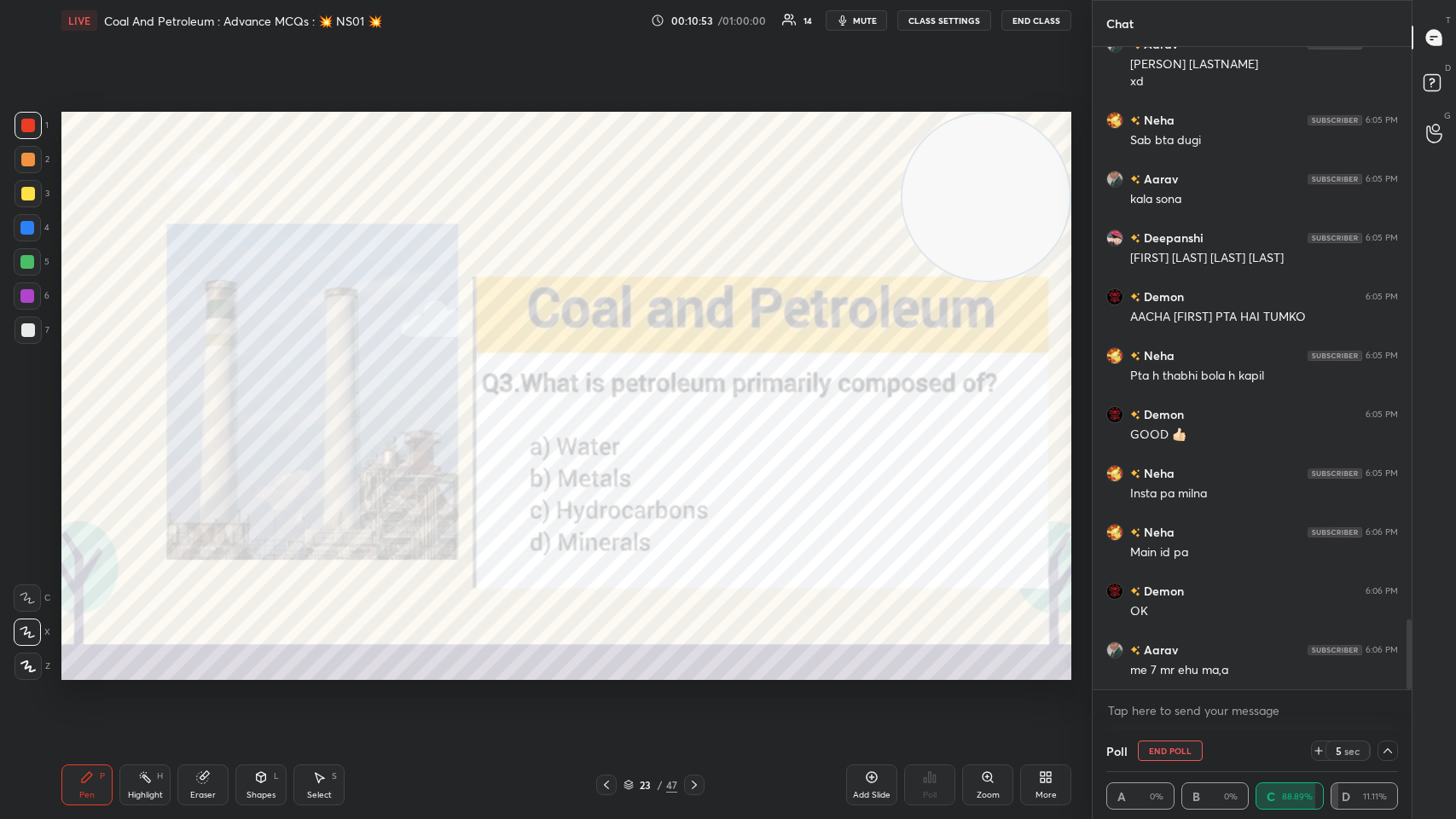 click 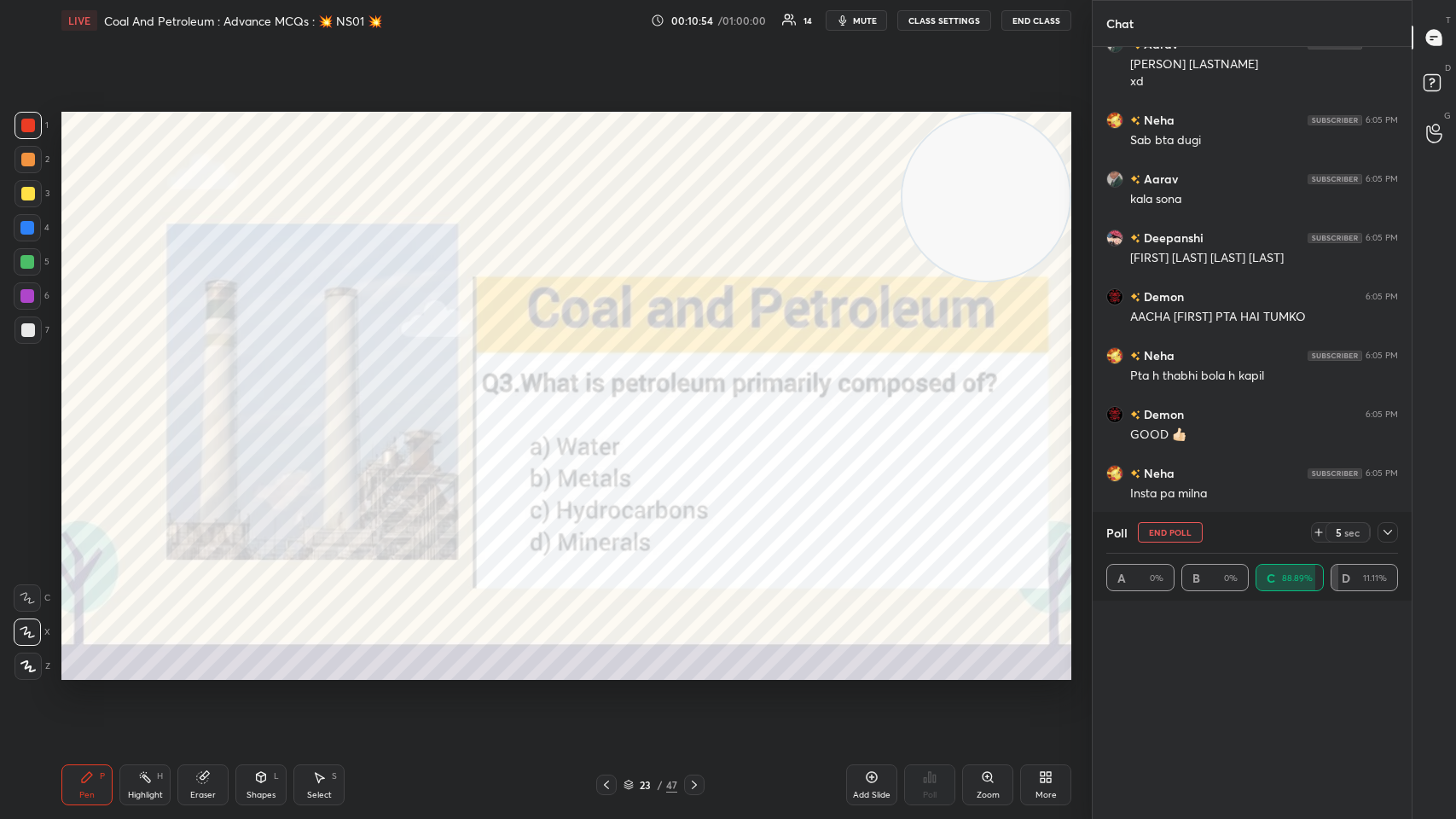 scroll, scrollTop: 0, scrollLeft: 0, axis: both 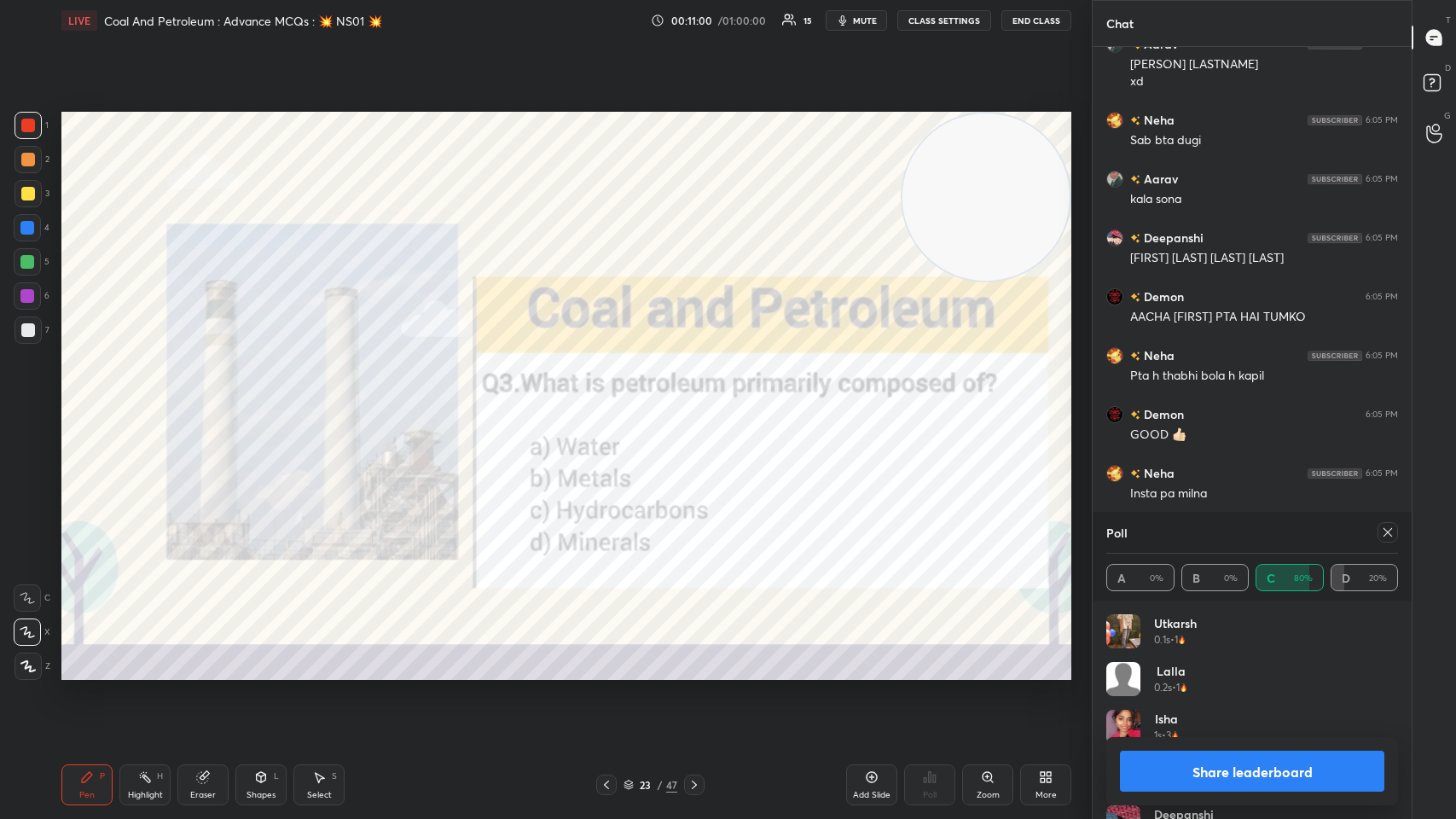 click at bounding box center (1388, 532) 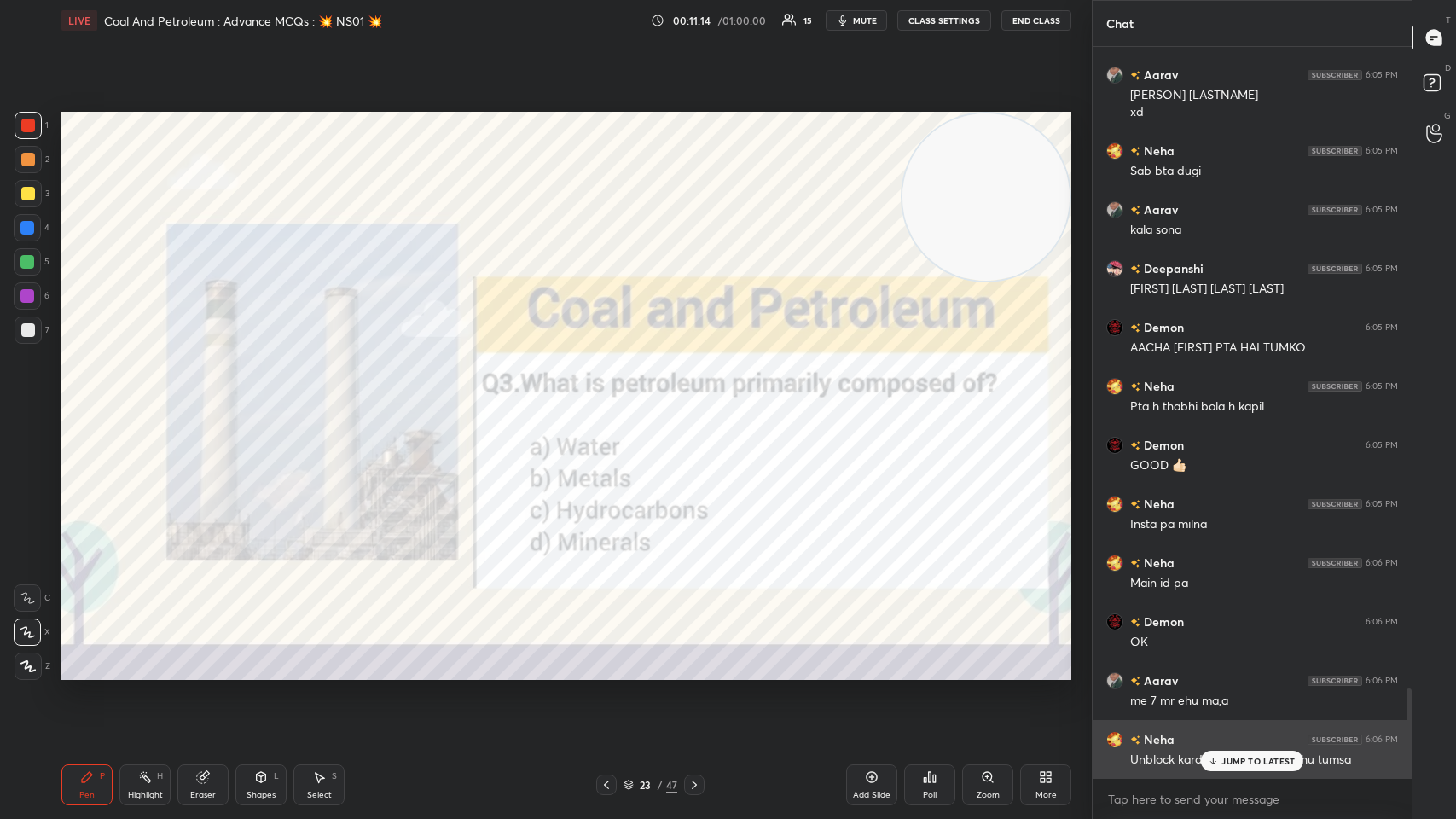 click on "JUMP TO LATEST" at bounding box center (1258, 761) 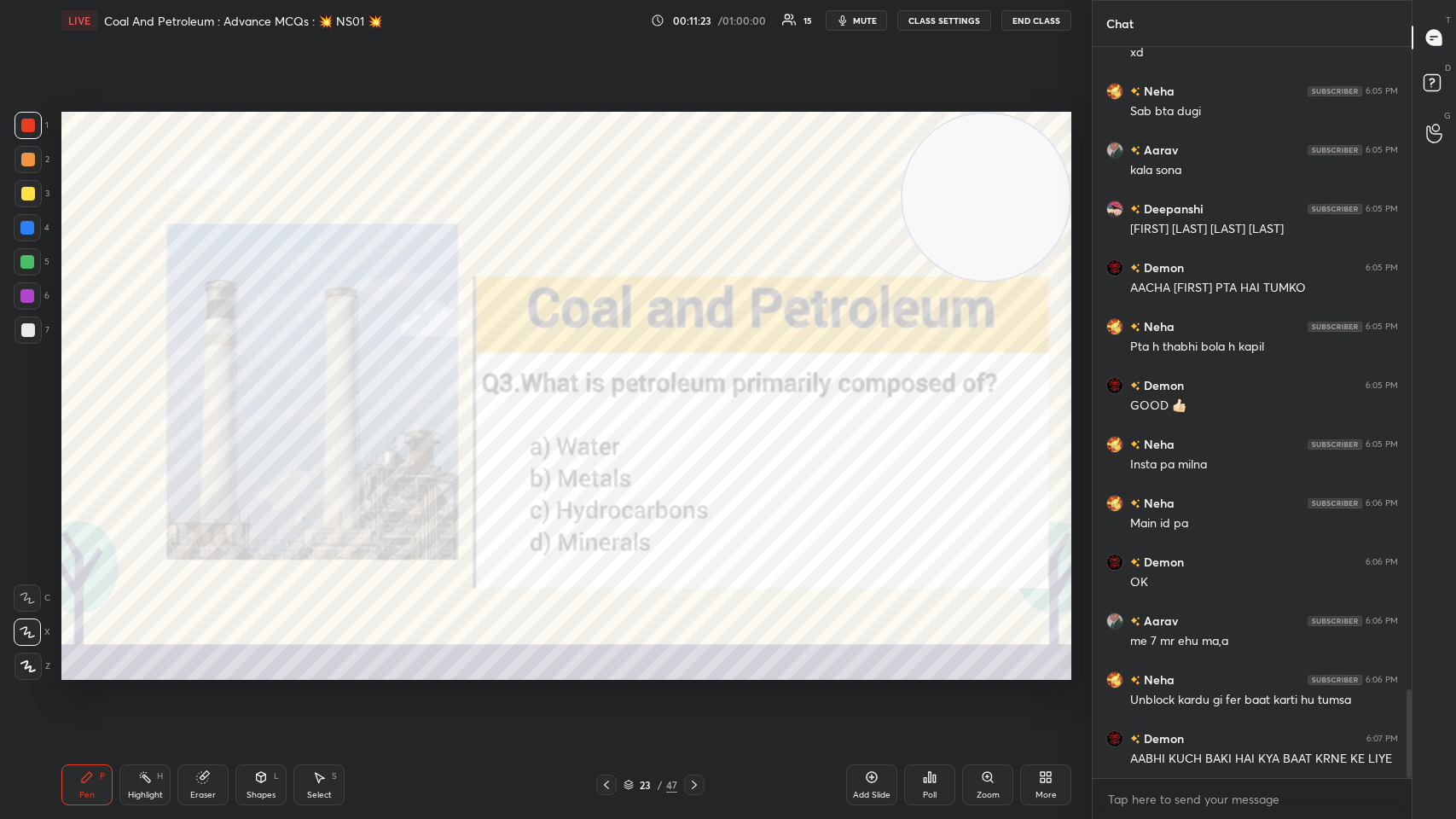 click on "Pen P Highlight H Eraser Shapes L Select S 23 / 47 Add Slide Poll Zoom More" at bounding box center [566, 785] 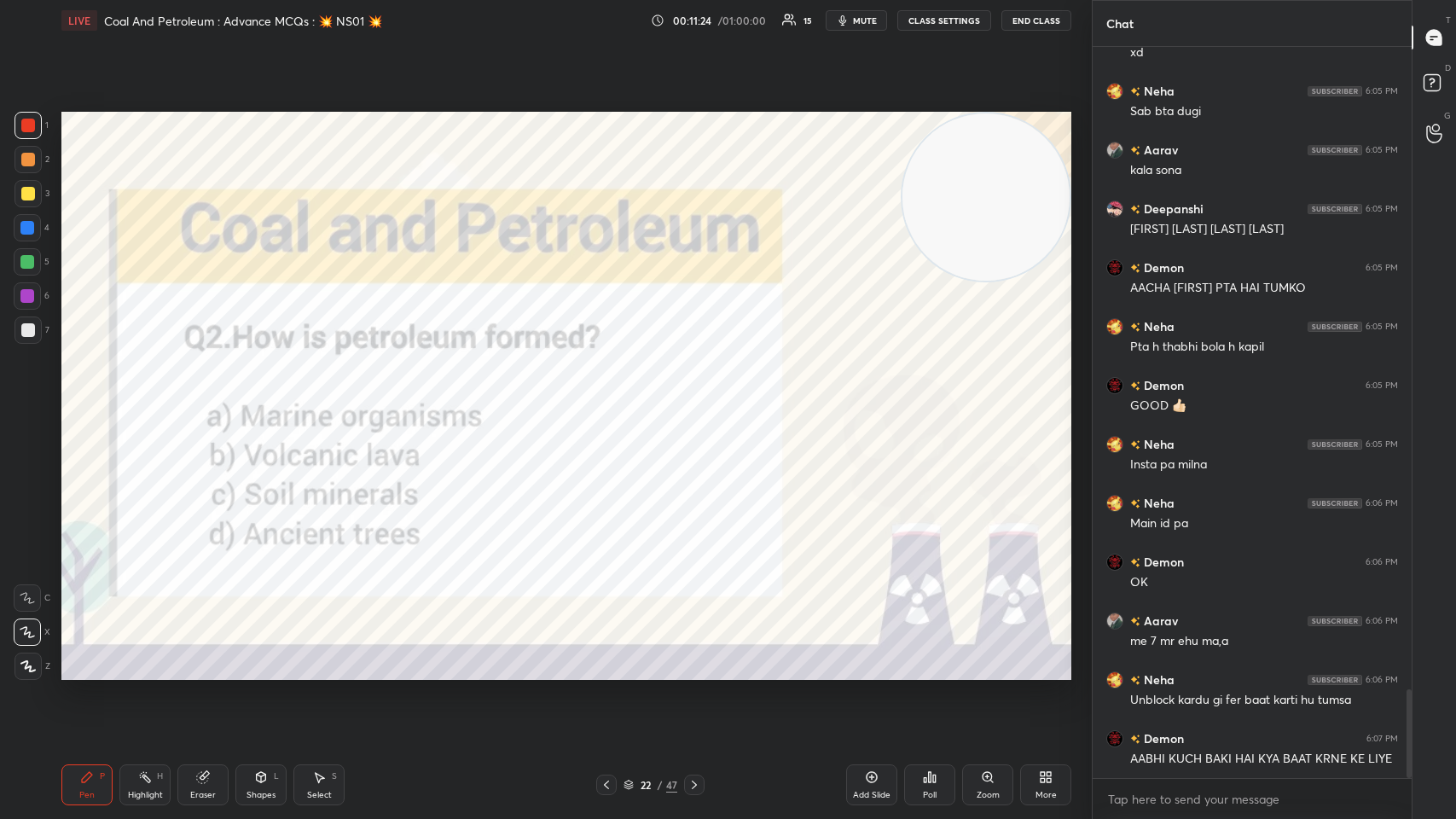 click on "Pen P Highlight H Eraser Shapes L Select S 22 / 47 Add Slide Poll Zoom More" at bounding box center [566, 785] 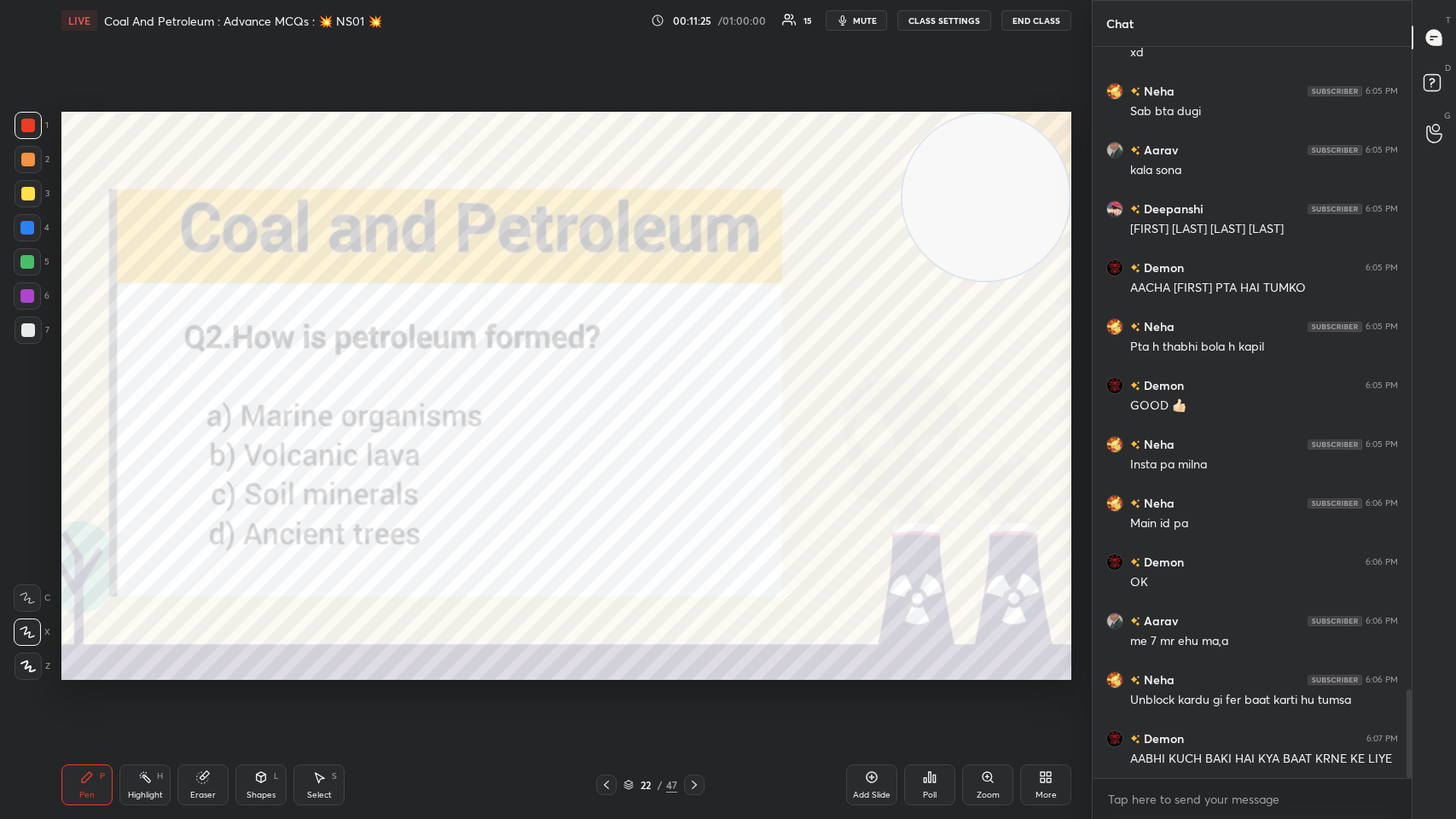 click 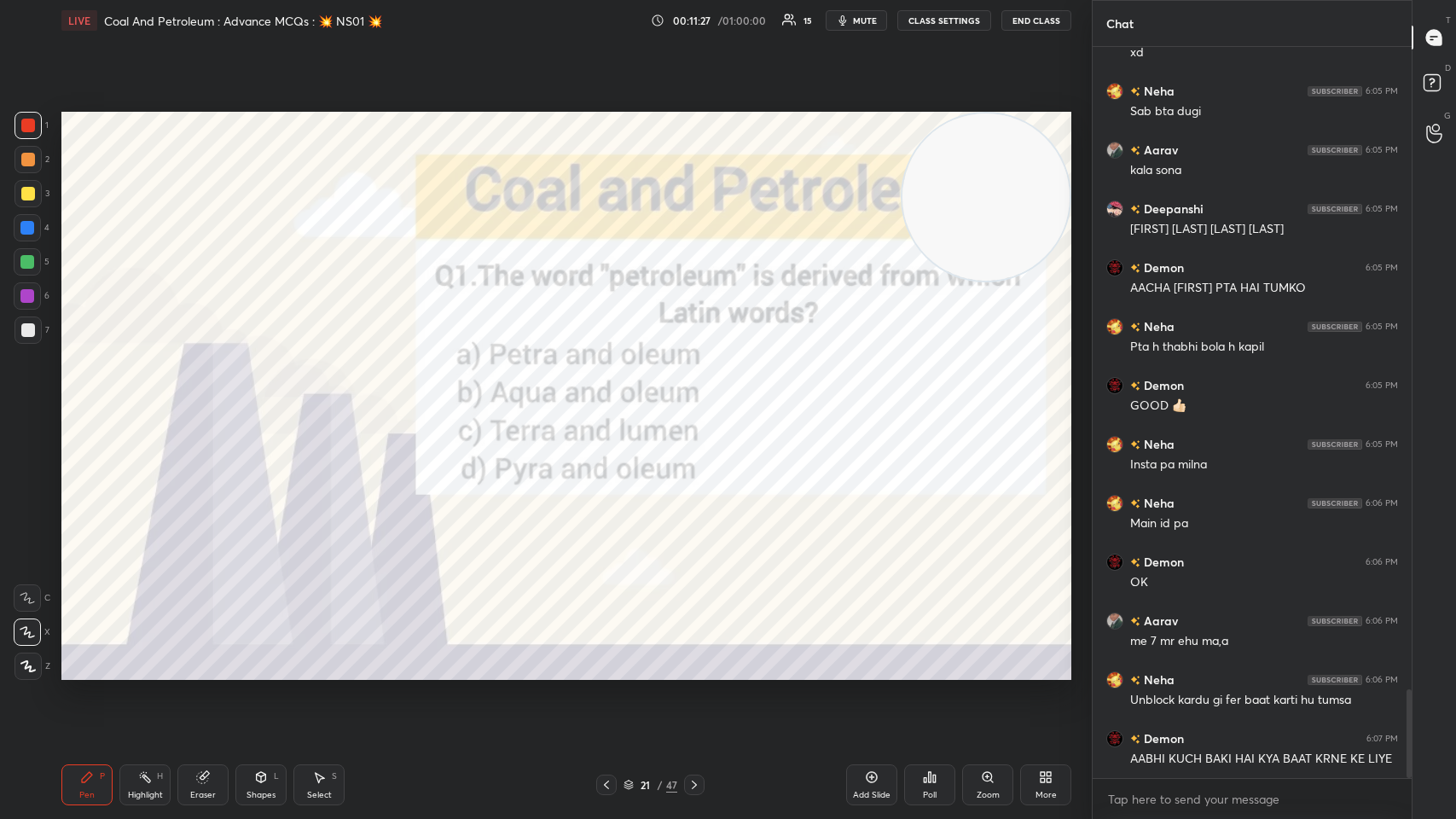 click 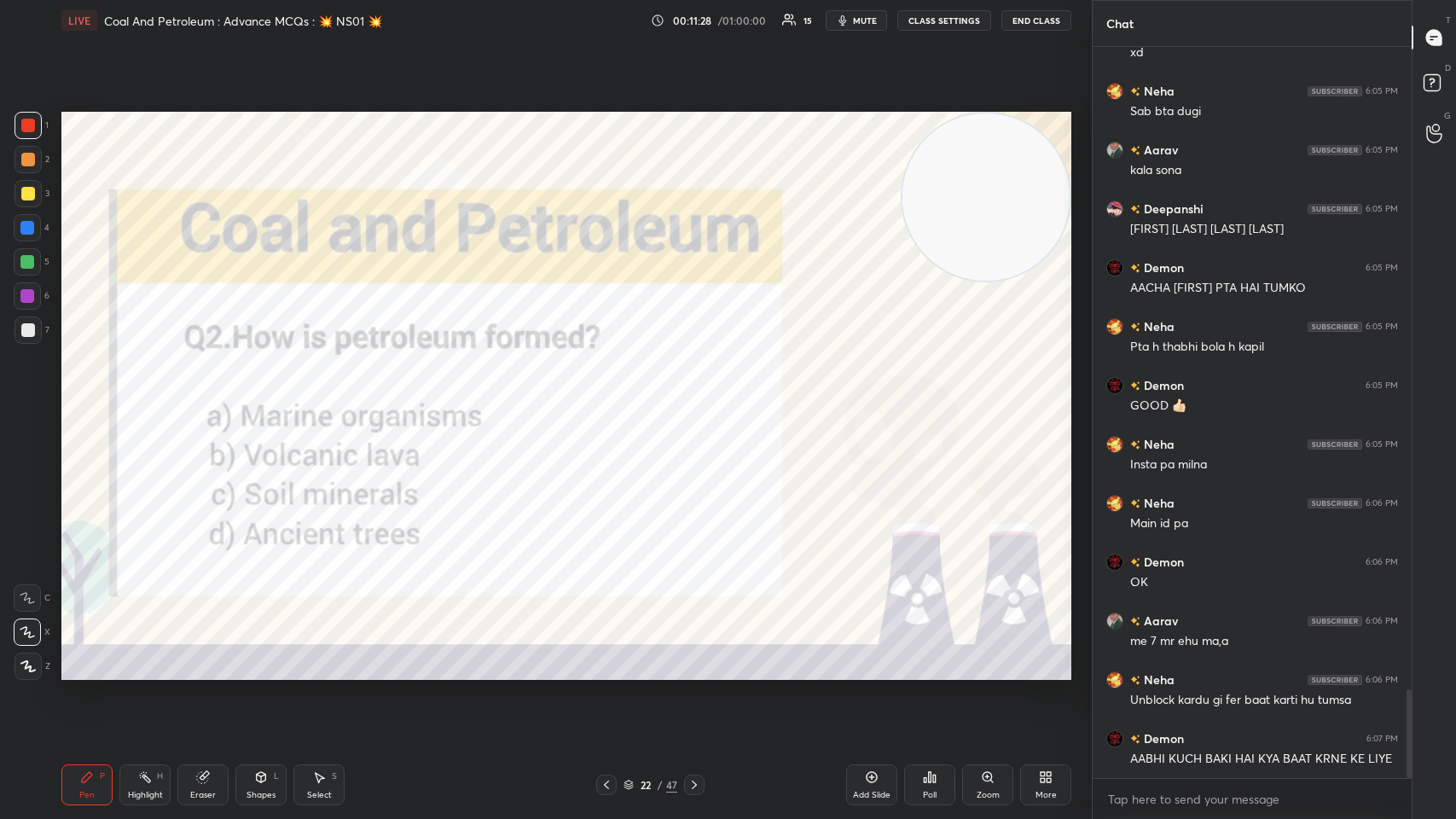 click 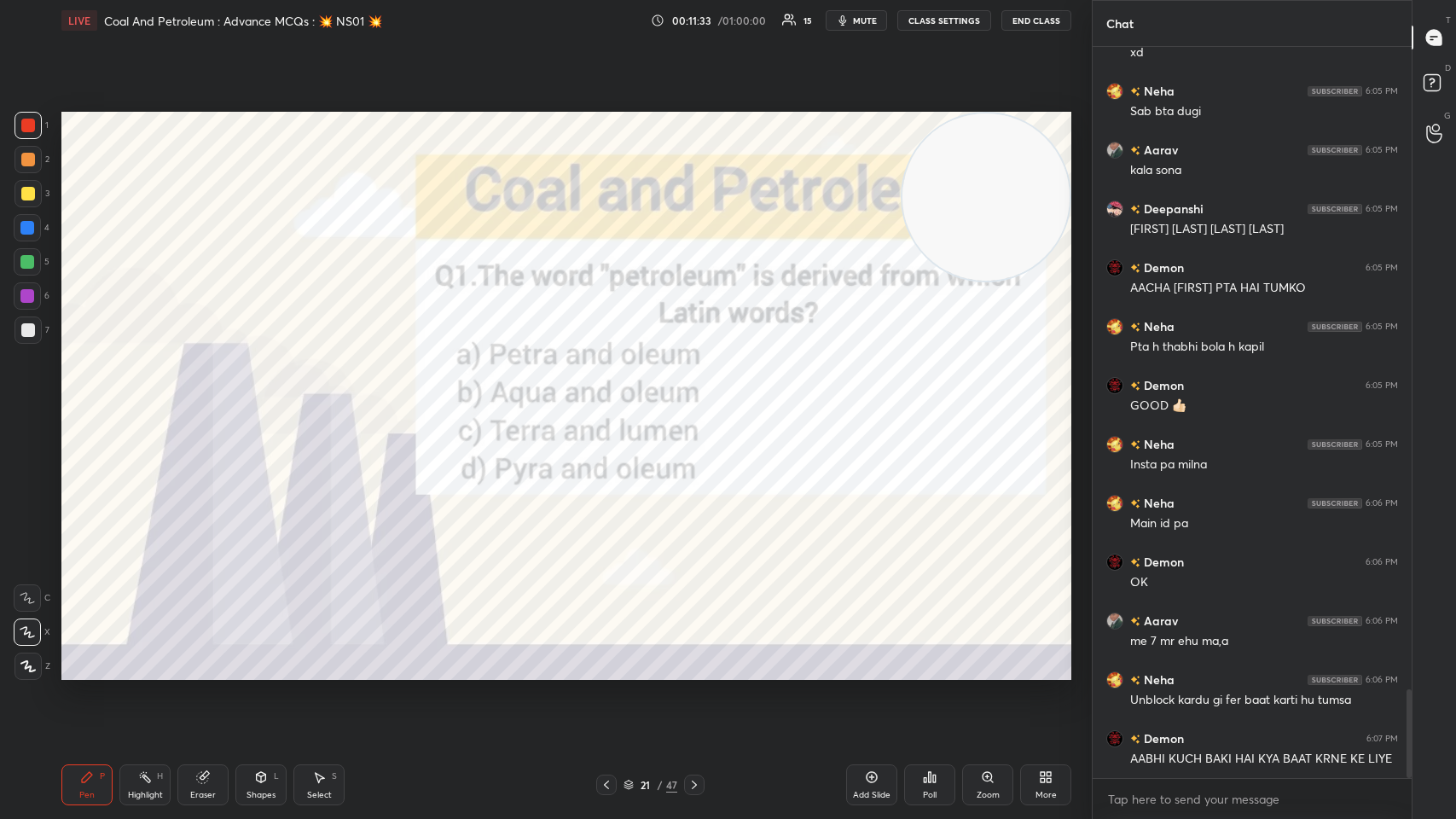 click 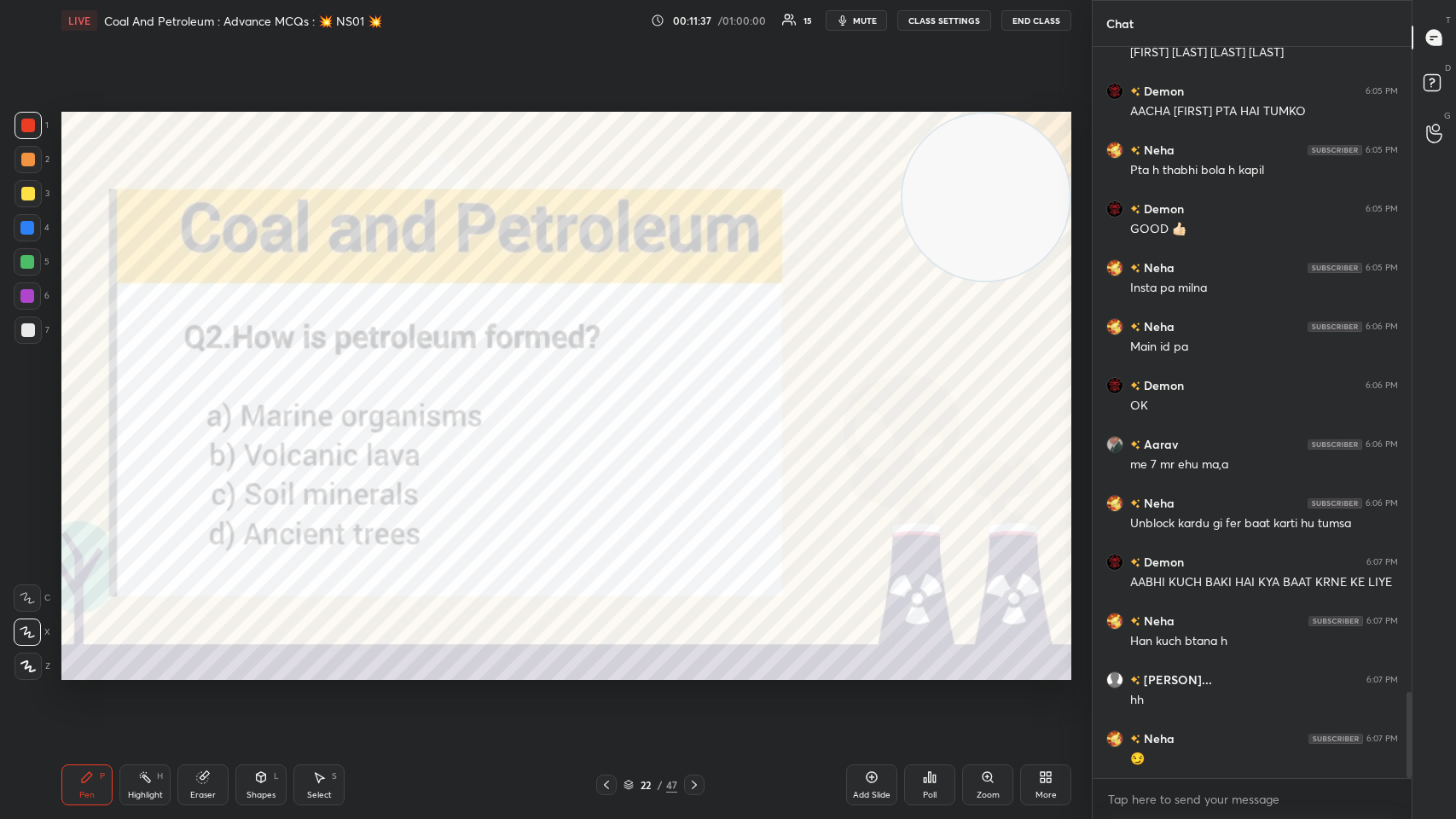 click 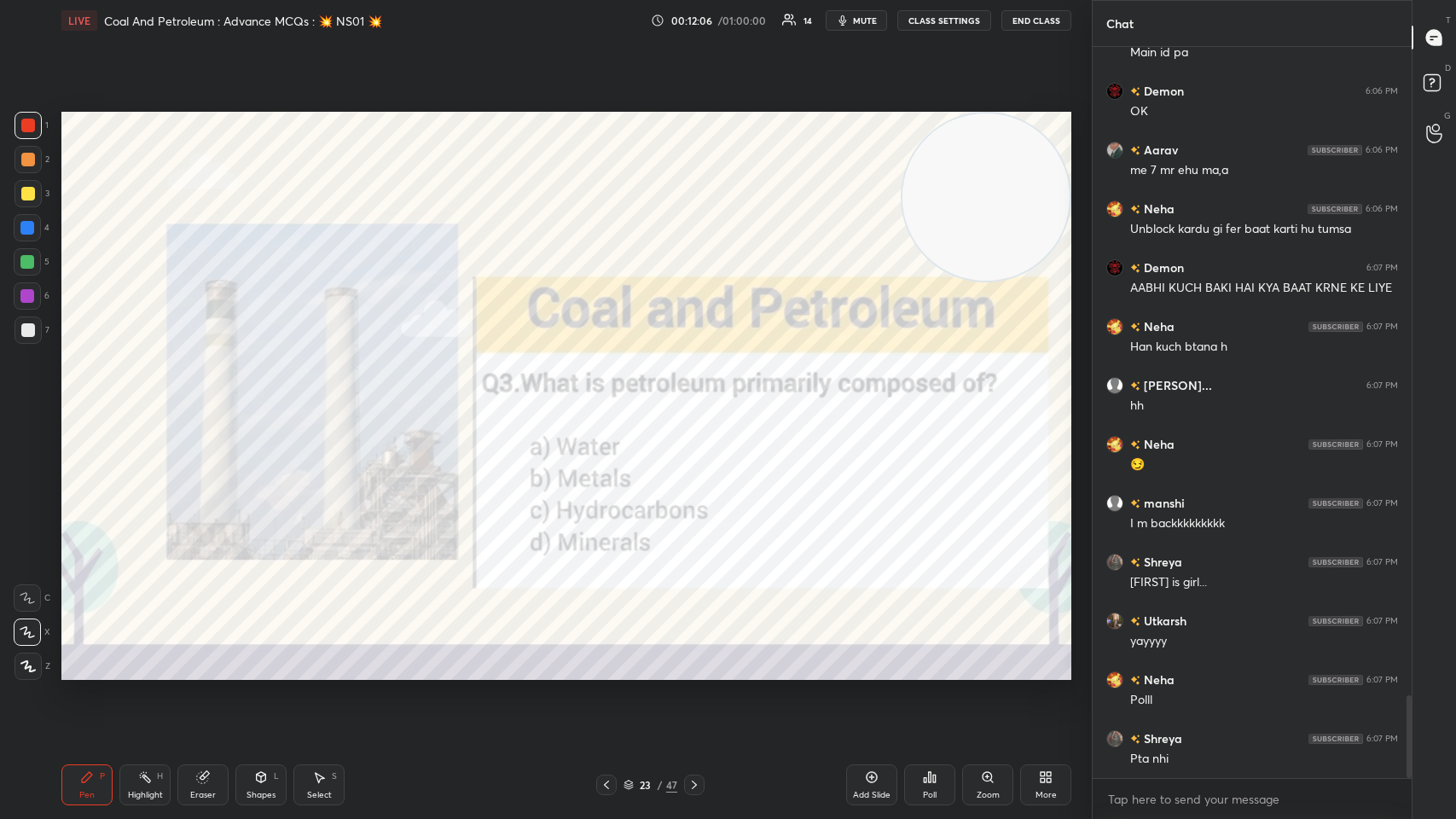 scroll, scrollTop: 5811, scrollLeft: 0, axis: vertical 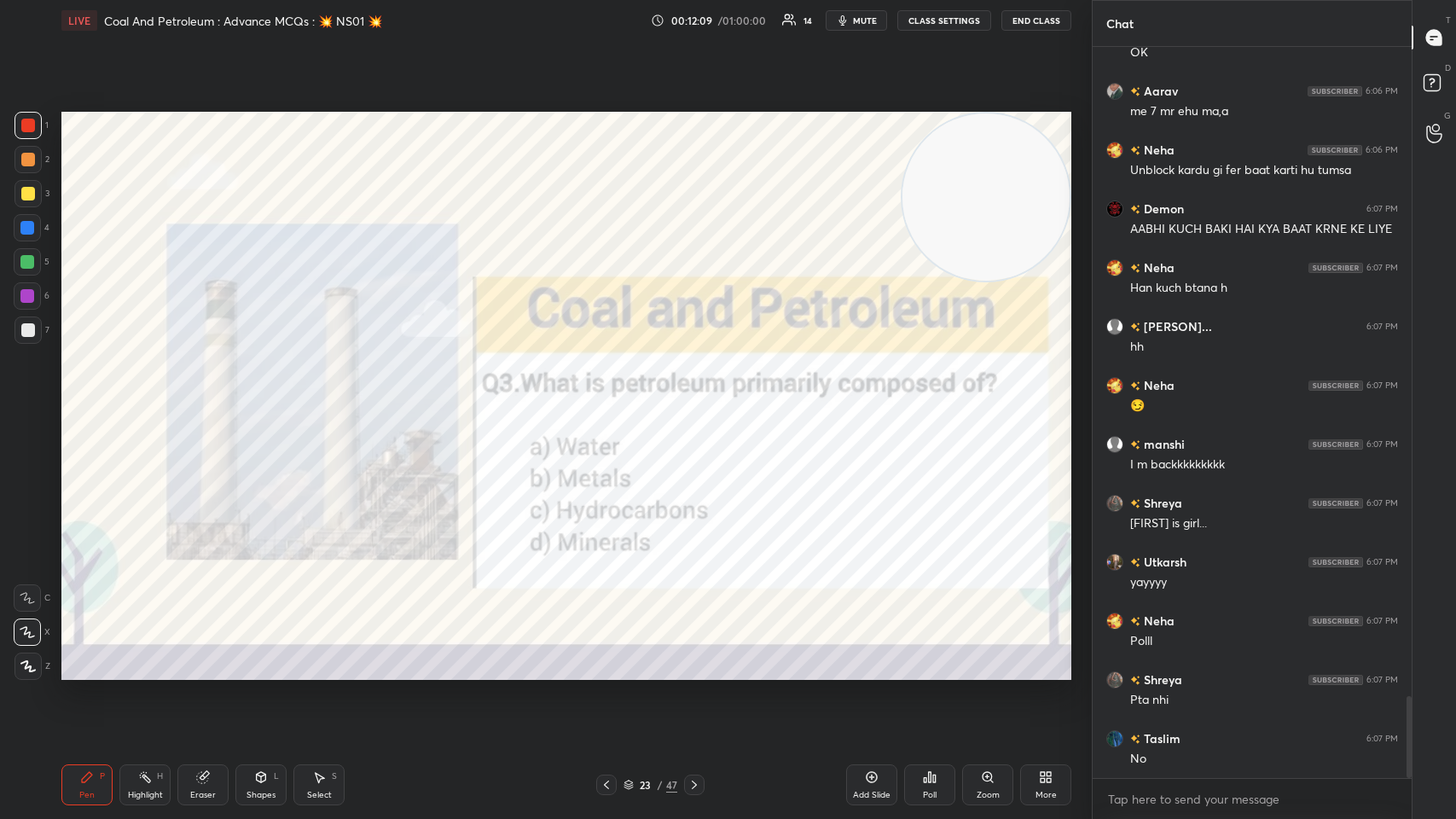 click 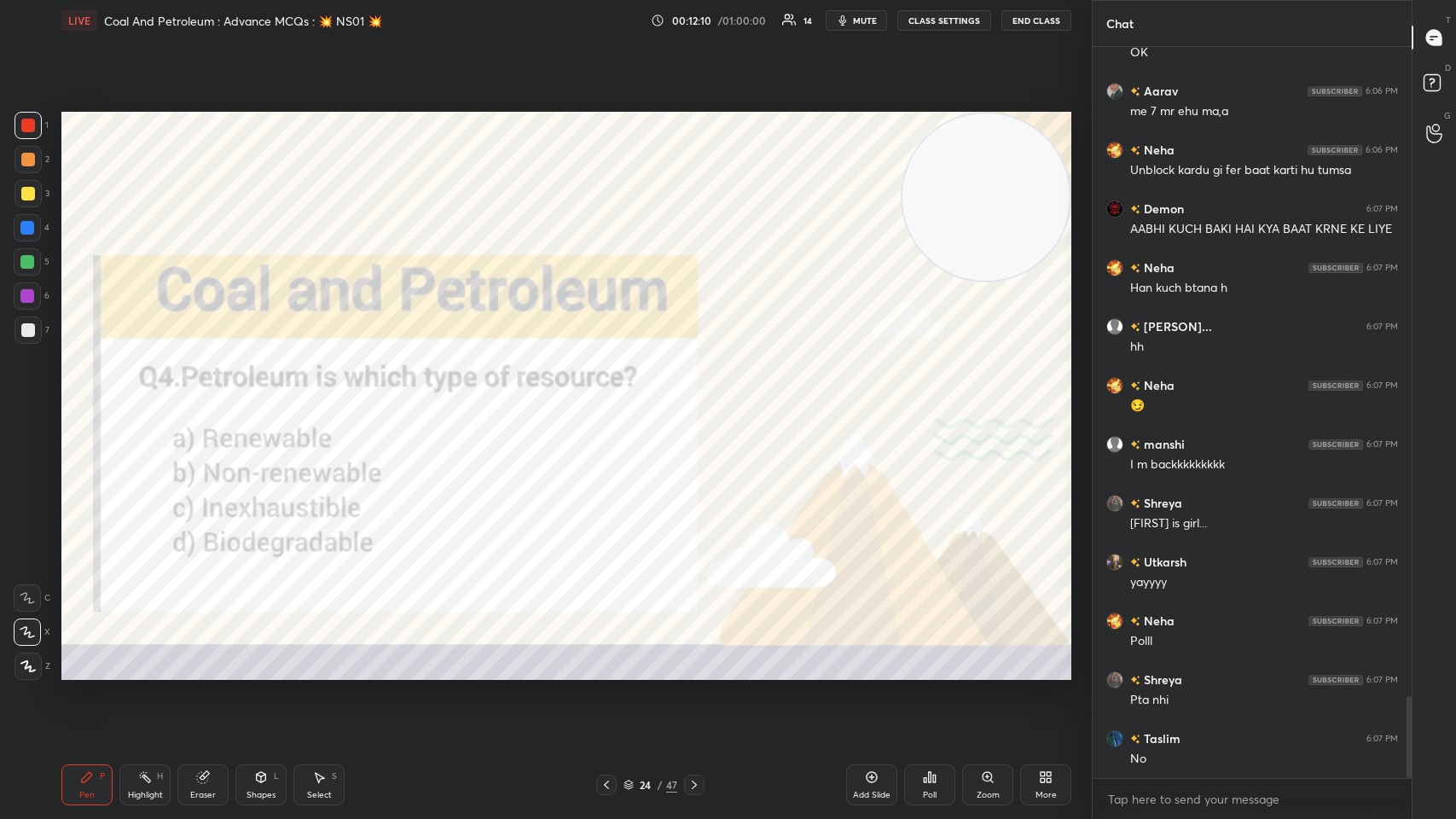 scroll, scrollTop: 5870, scrollLeft: 0, axis: vertical 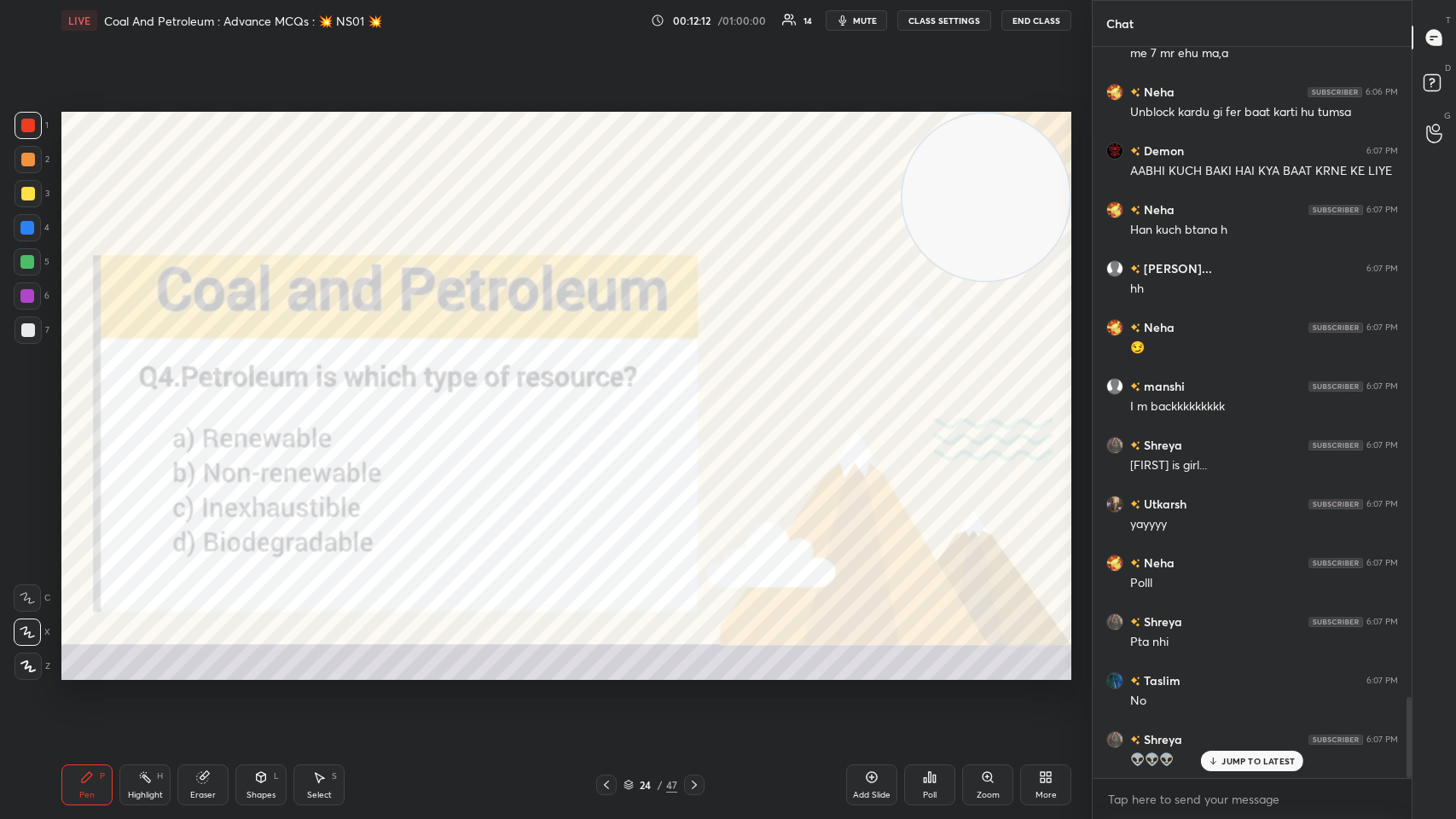 click at bounding box center [27, 228] 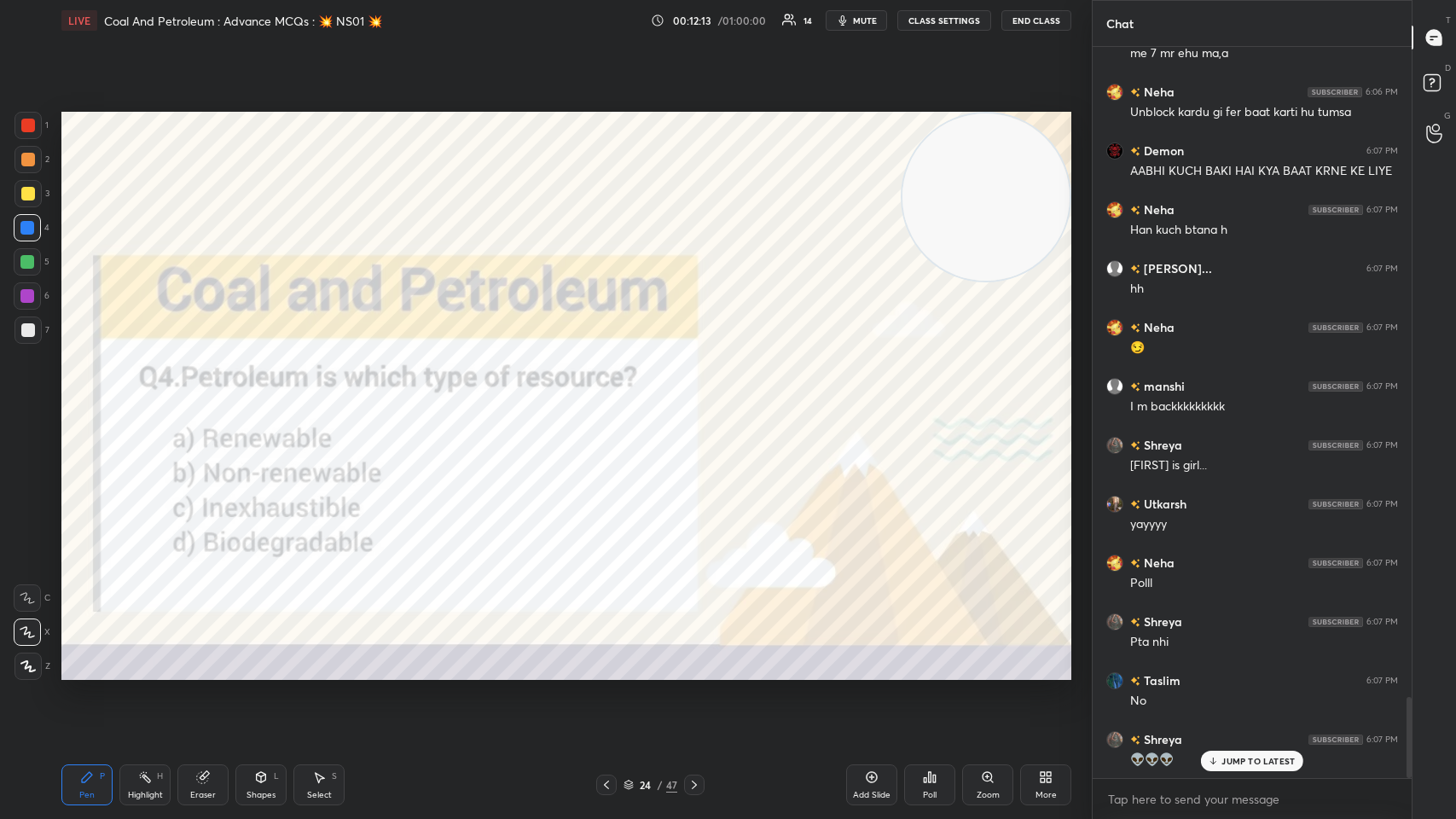 click at bounding box center (27, 262) 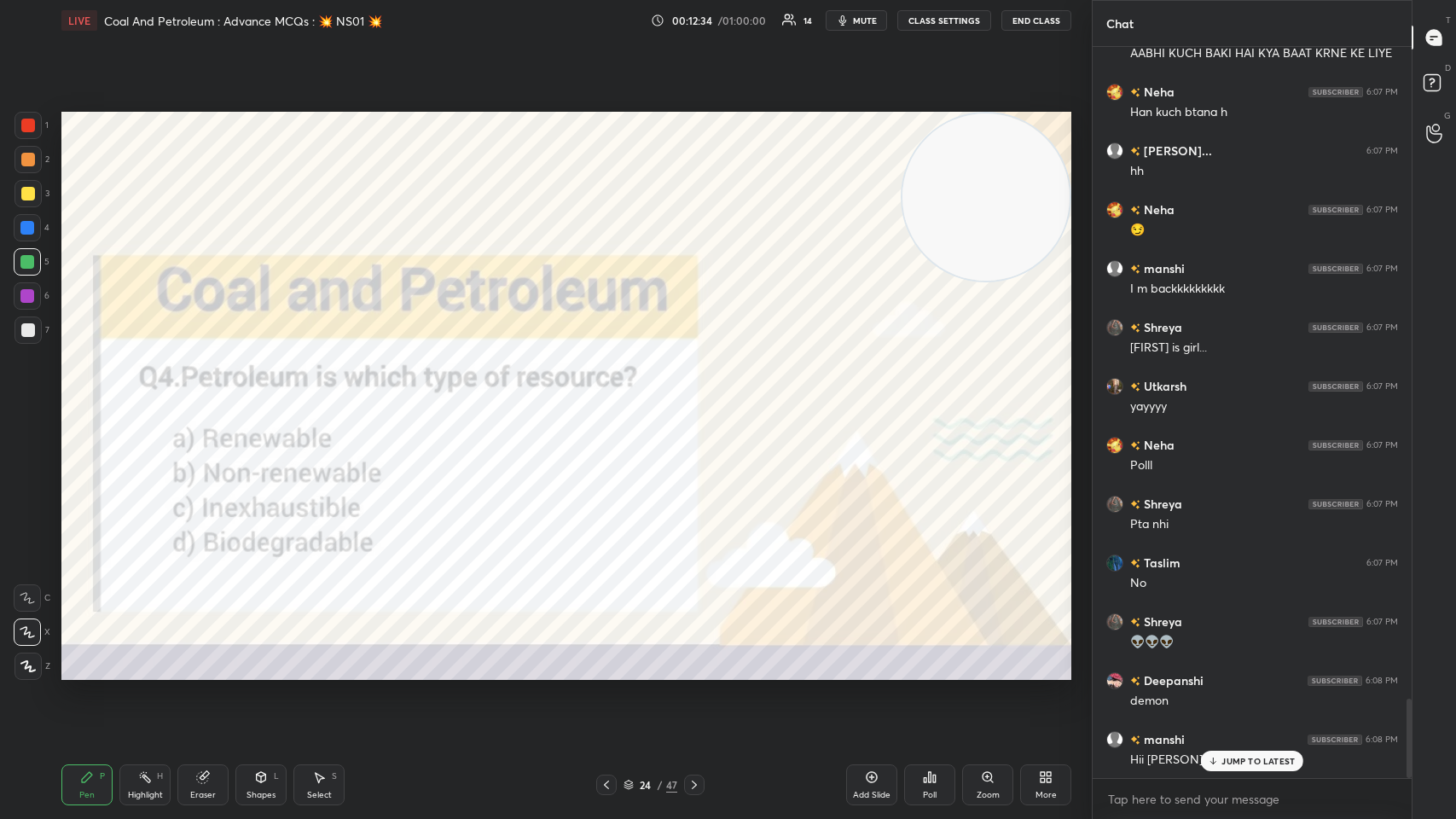 scroll, scrollTop: 6047, scrollLeft: 0, axis: vertical 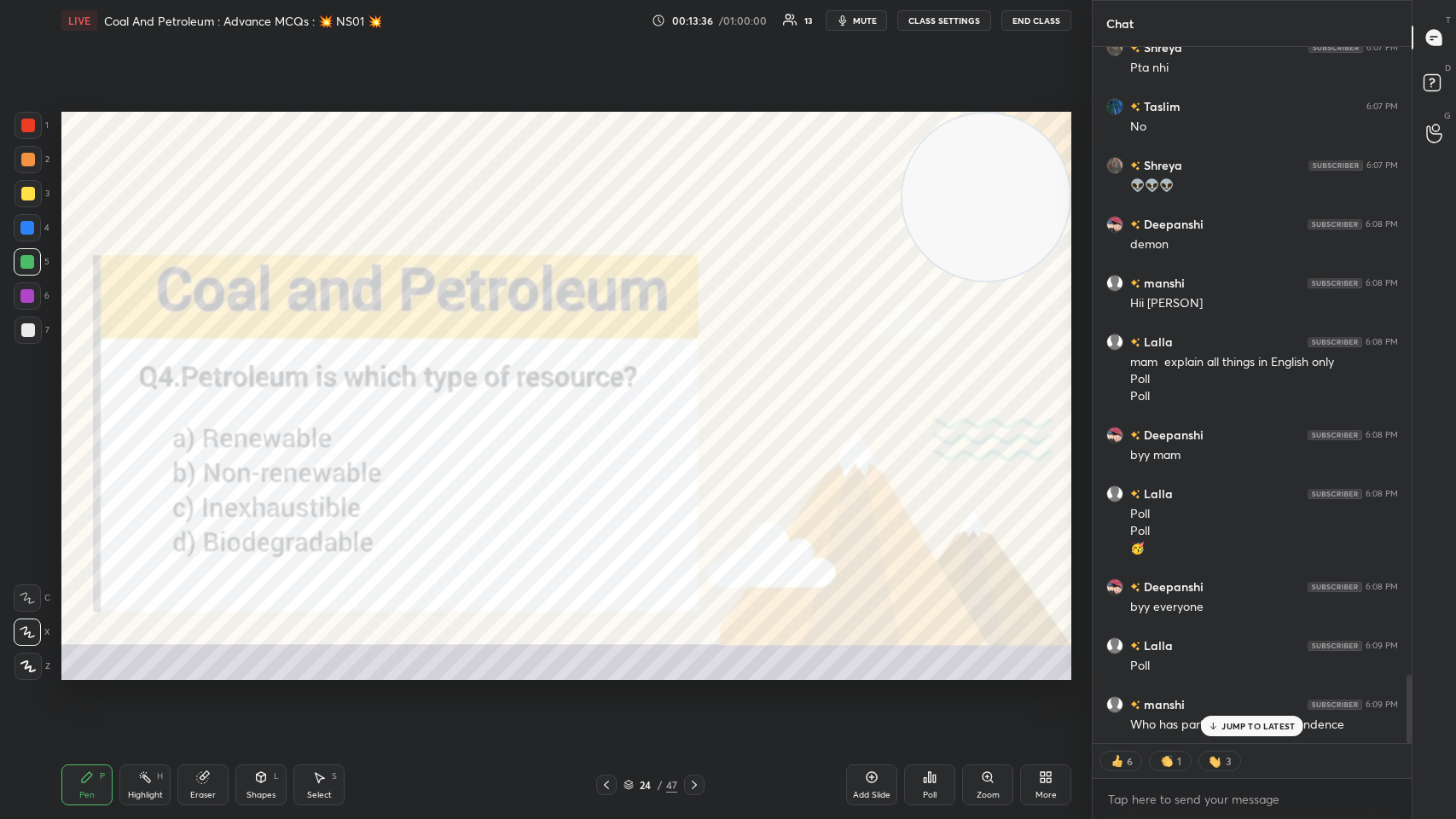 click on "Poll" at bounding box center [930, 795] 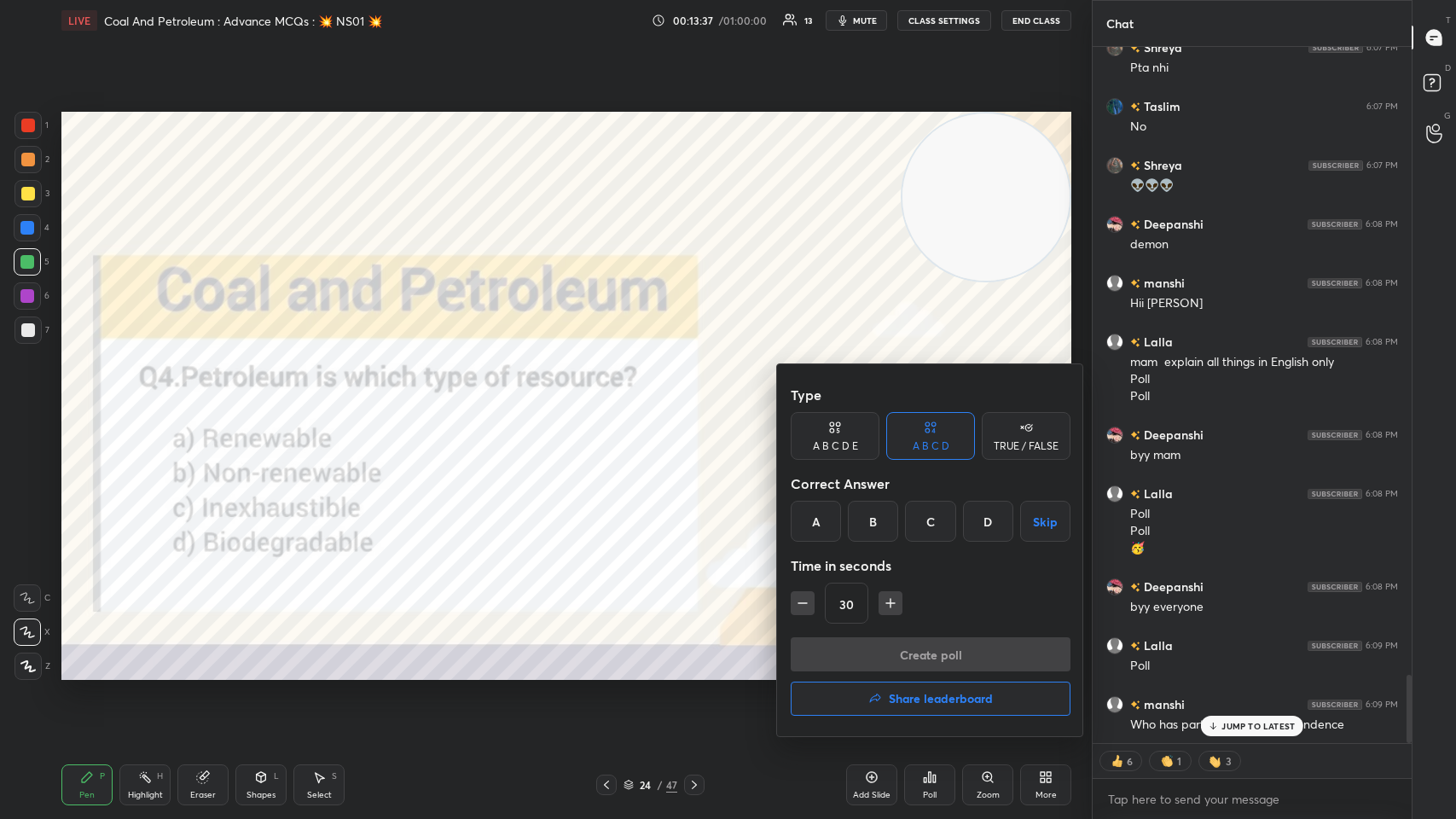 click on "C" at bounding box center (930, 521) 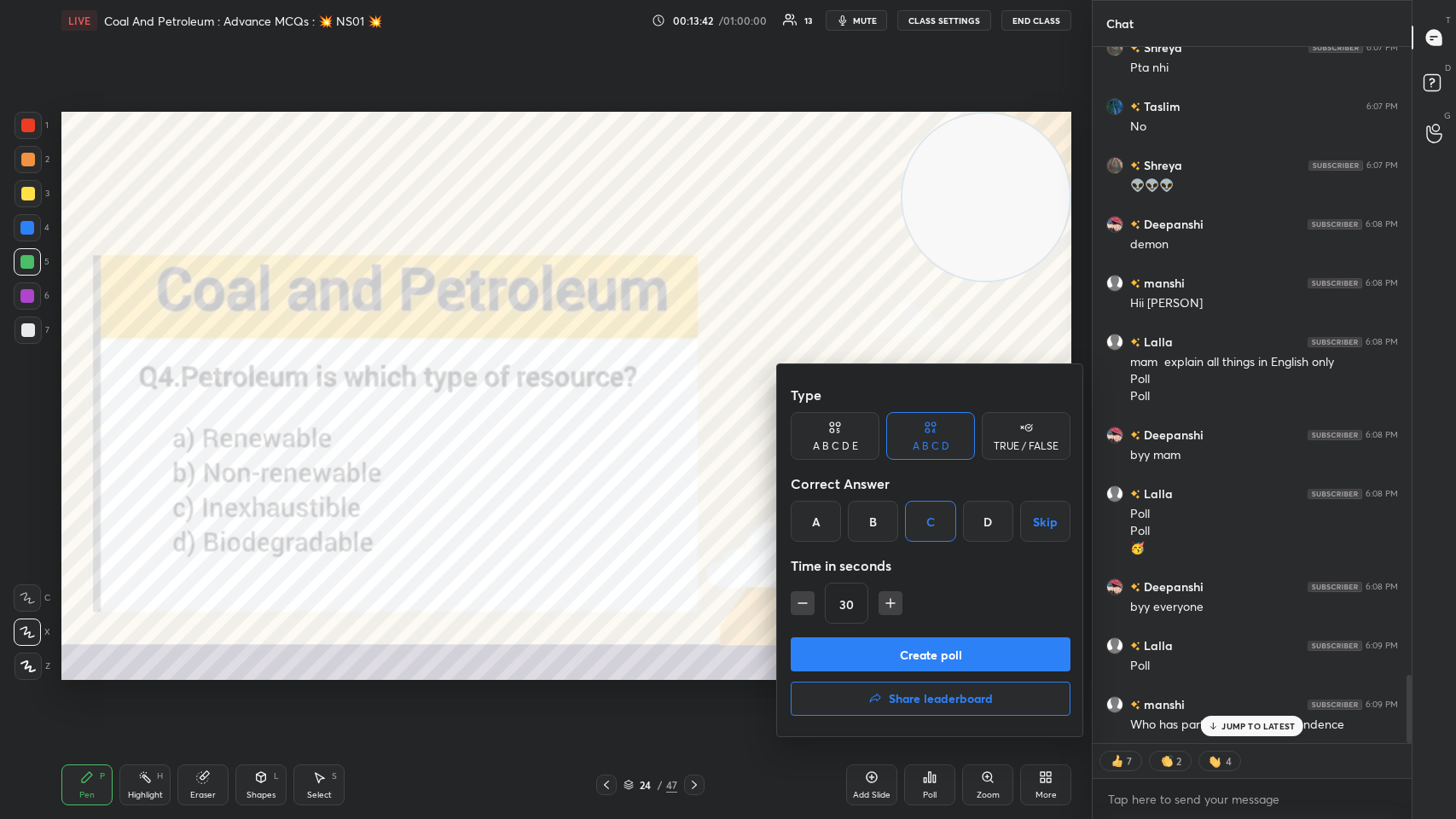 click on "Create poll" at bounding box center [931, 654] 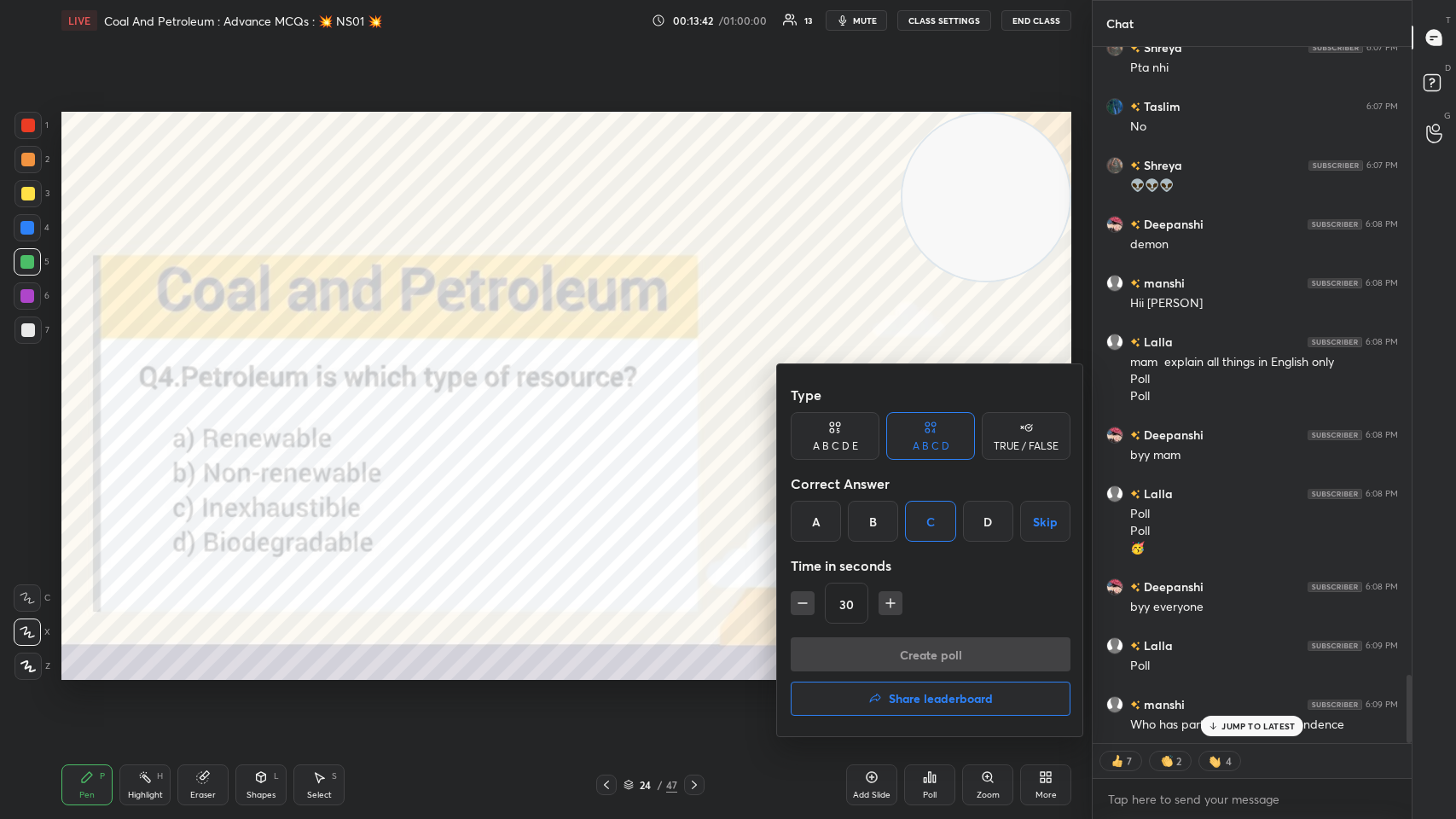scroll, scrollTop: 727, scrollLeft: 314, axis: both 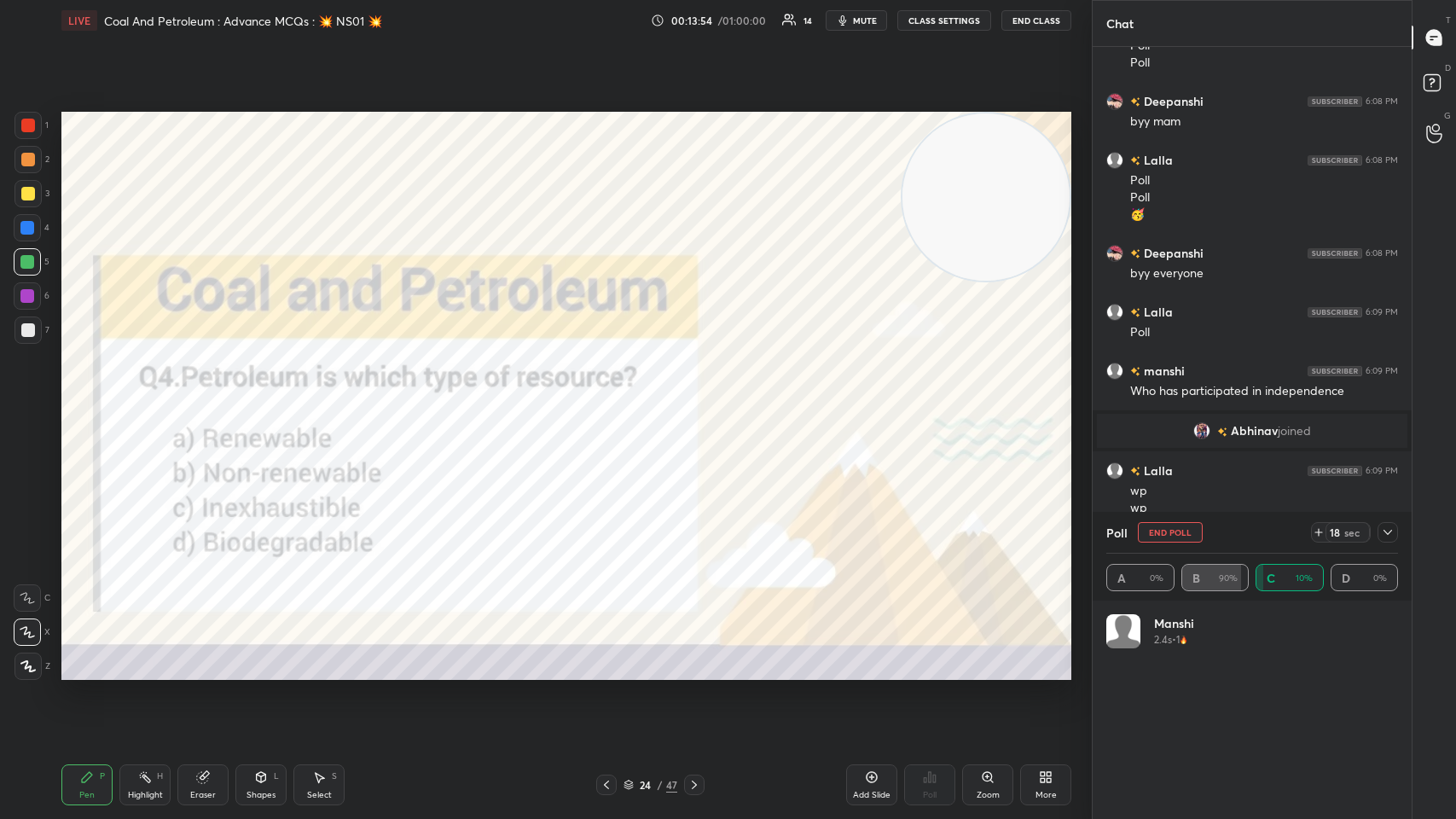 click on "End Poll" at bounding box center [1170, 532] 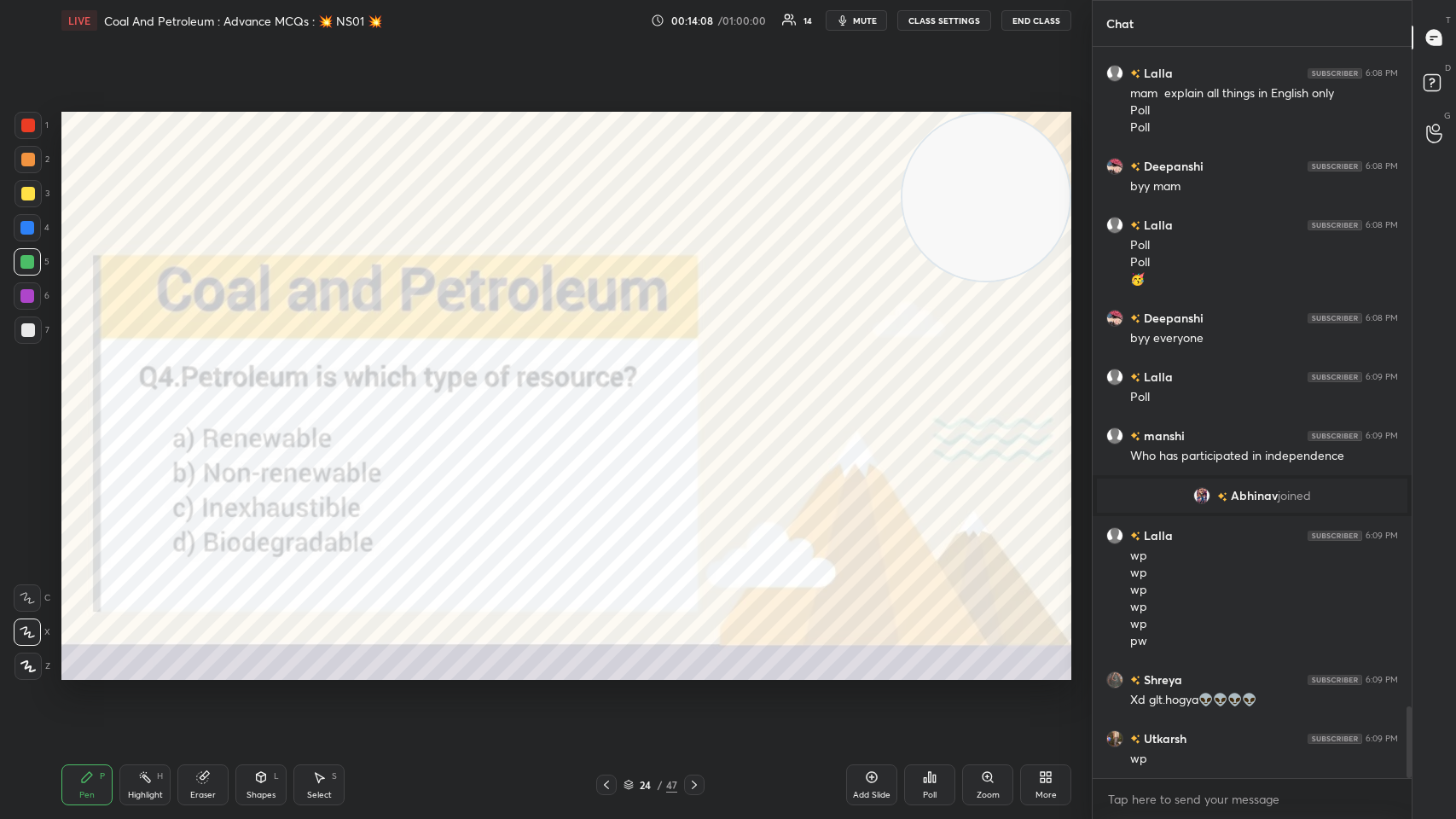 click 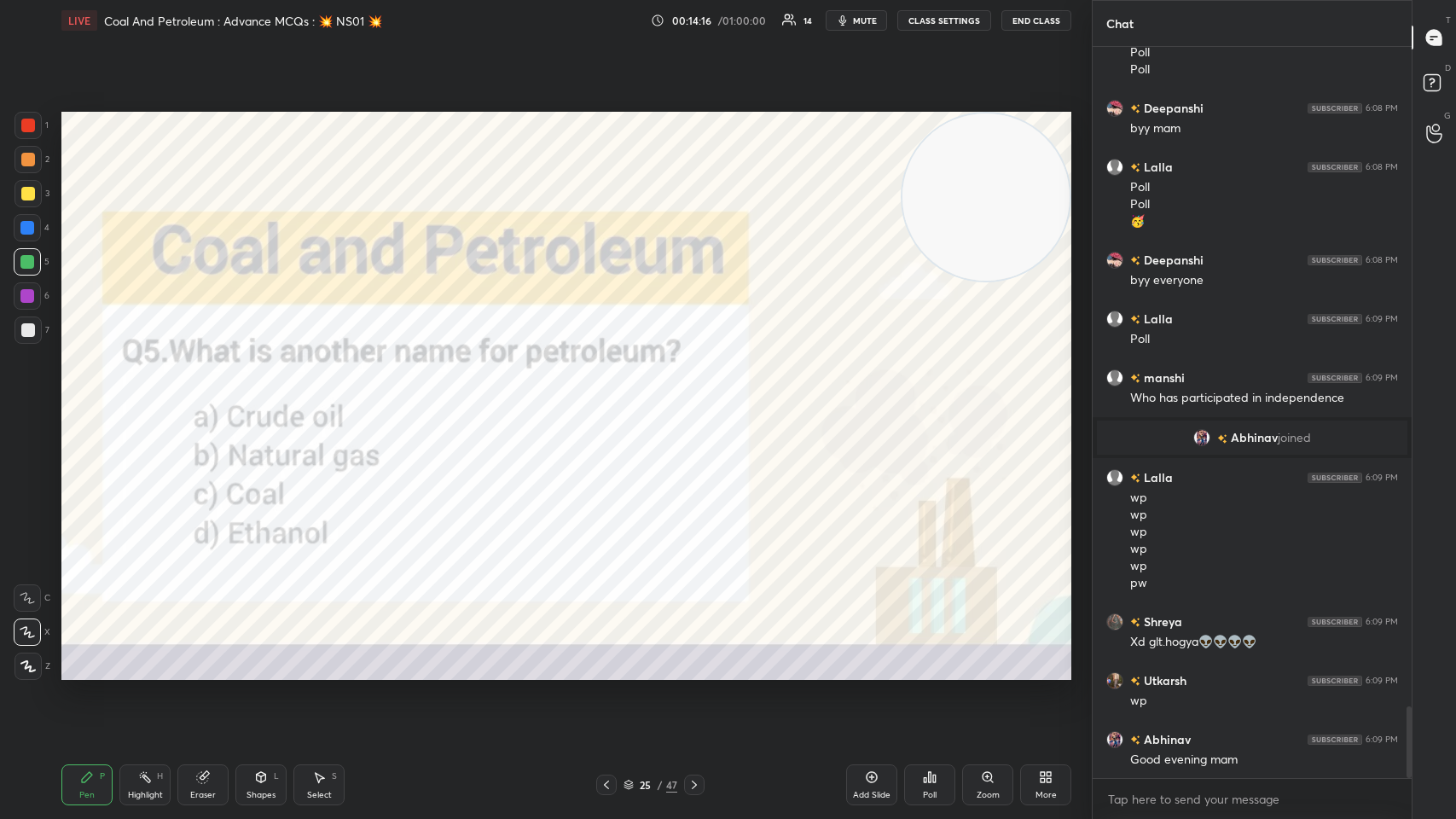 click at bounding box center [28, 125] 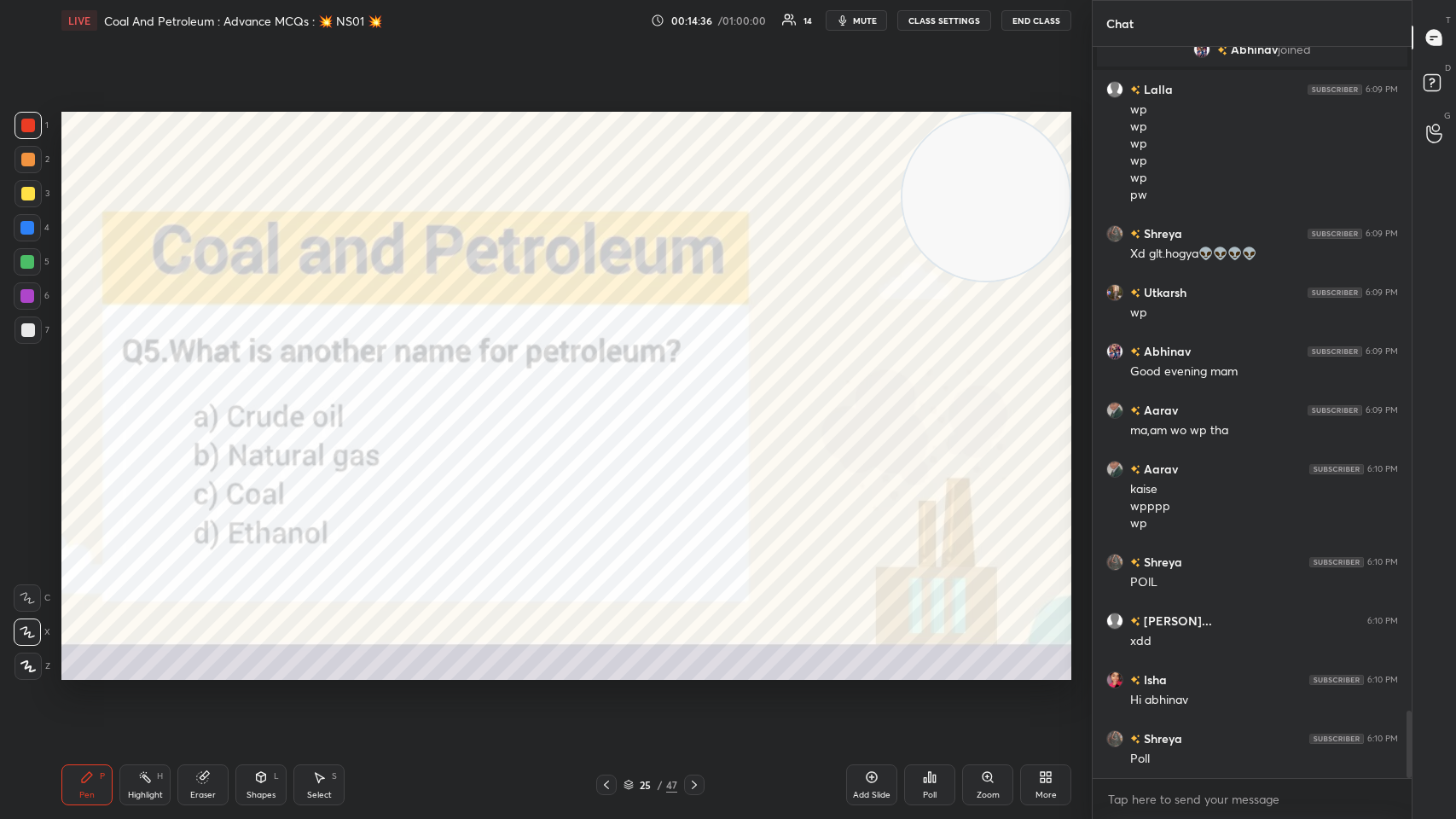 click 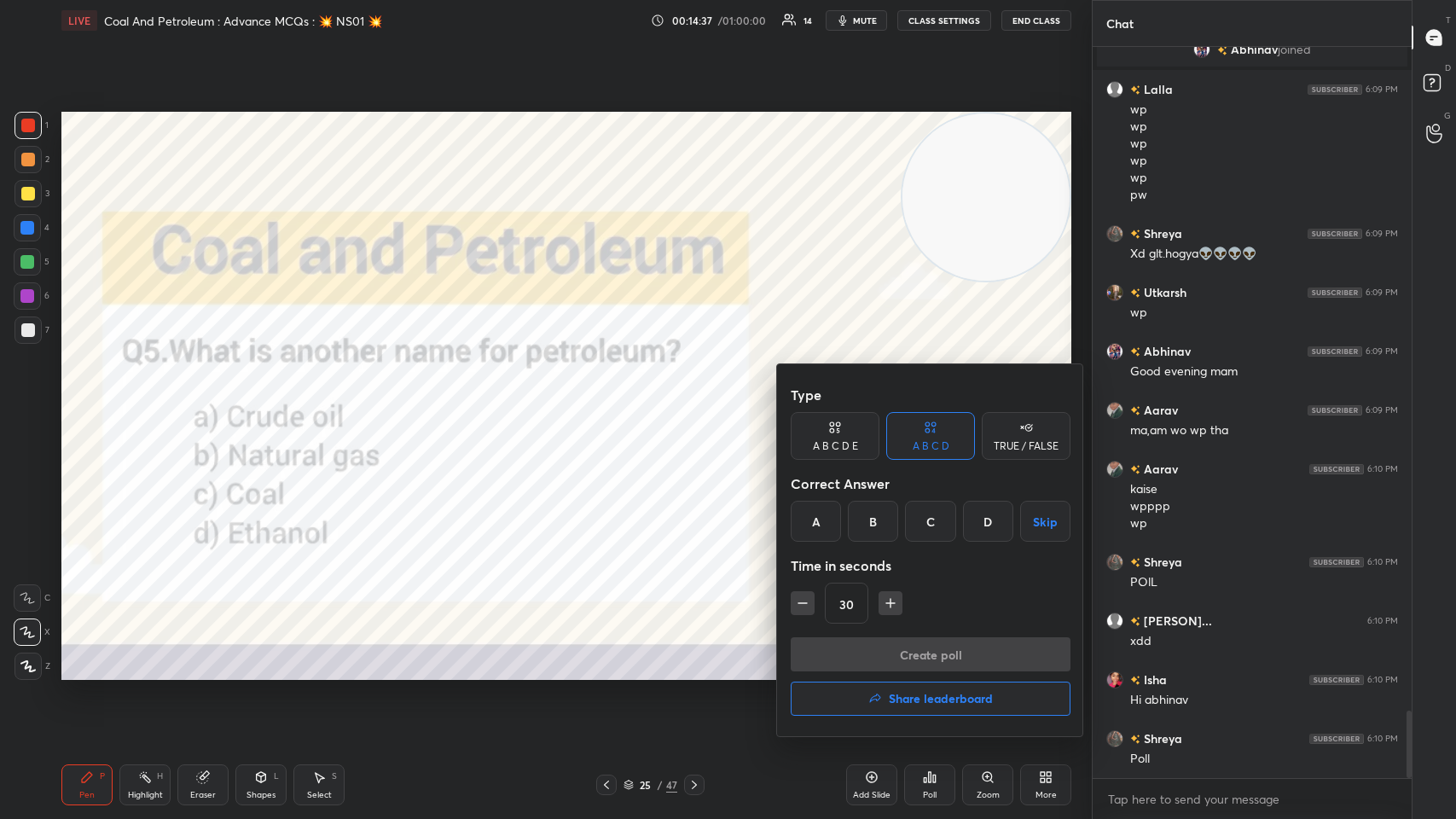 click on "A" at bounding box center (815, 521) 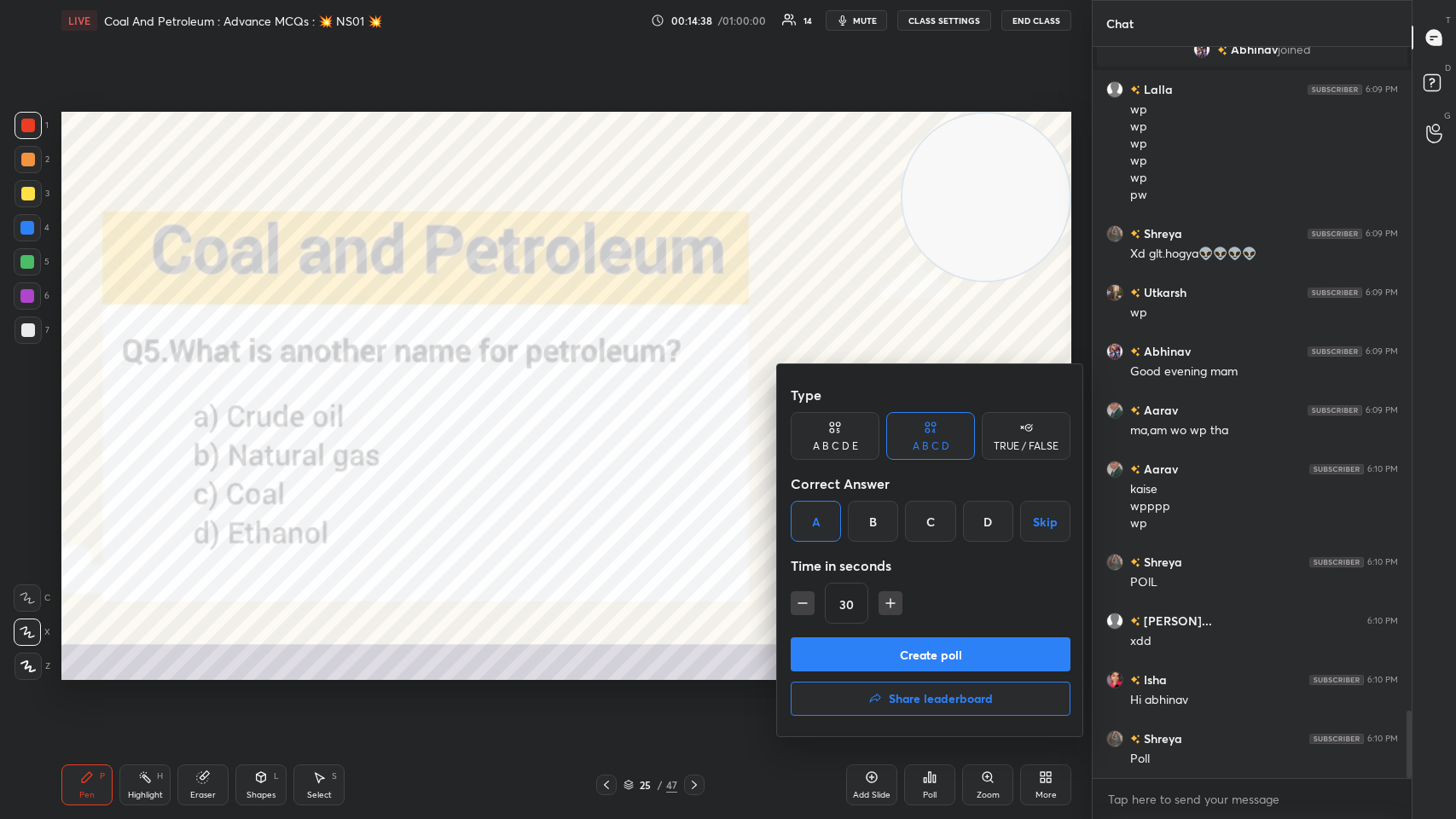 click on "Create poll" at bounding box center (931, 654) 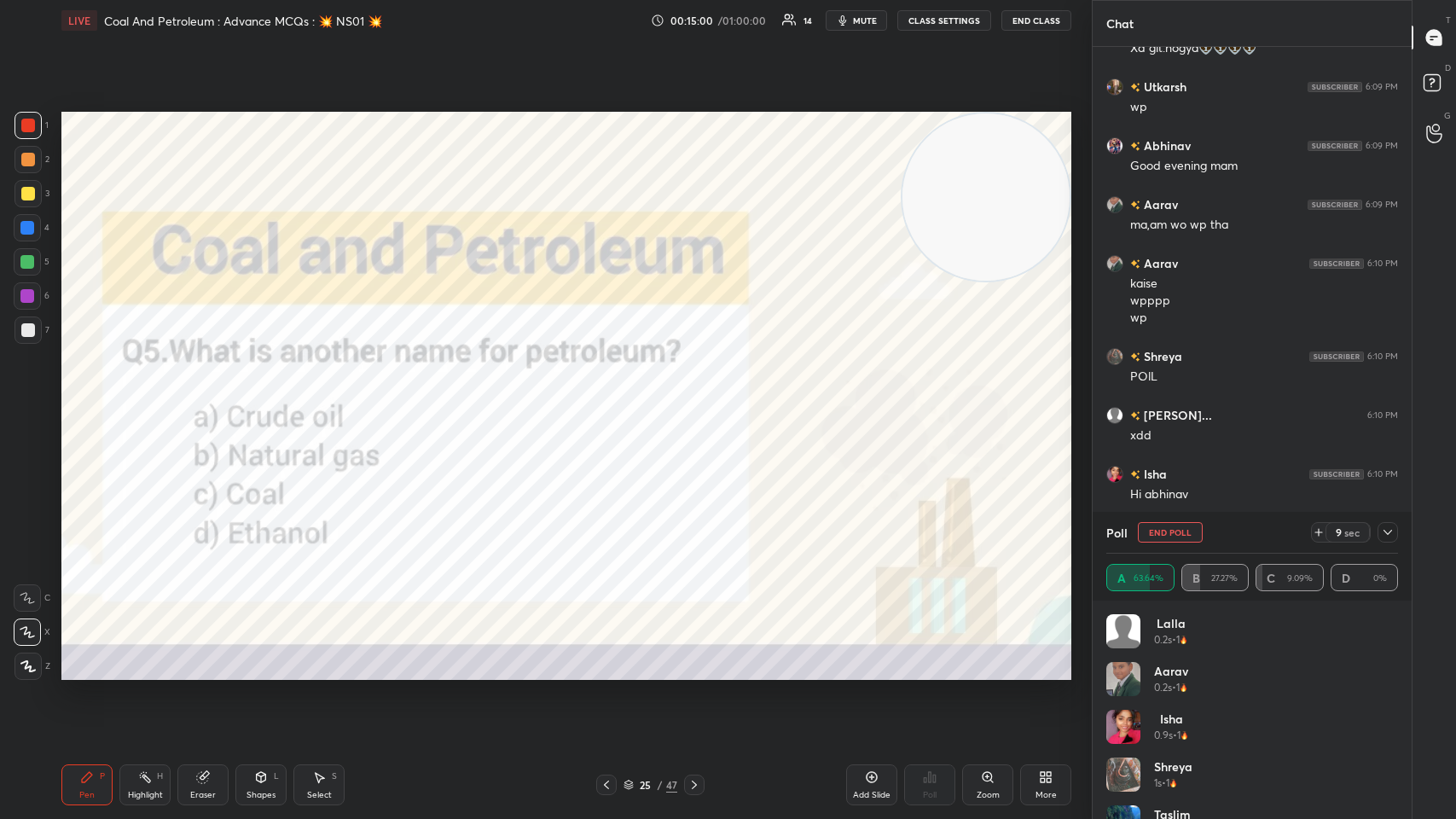 scroll, scrollTop: 7382, scrollLeft: 0, axis: vertical 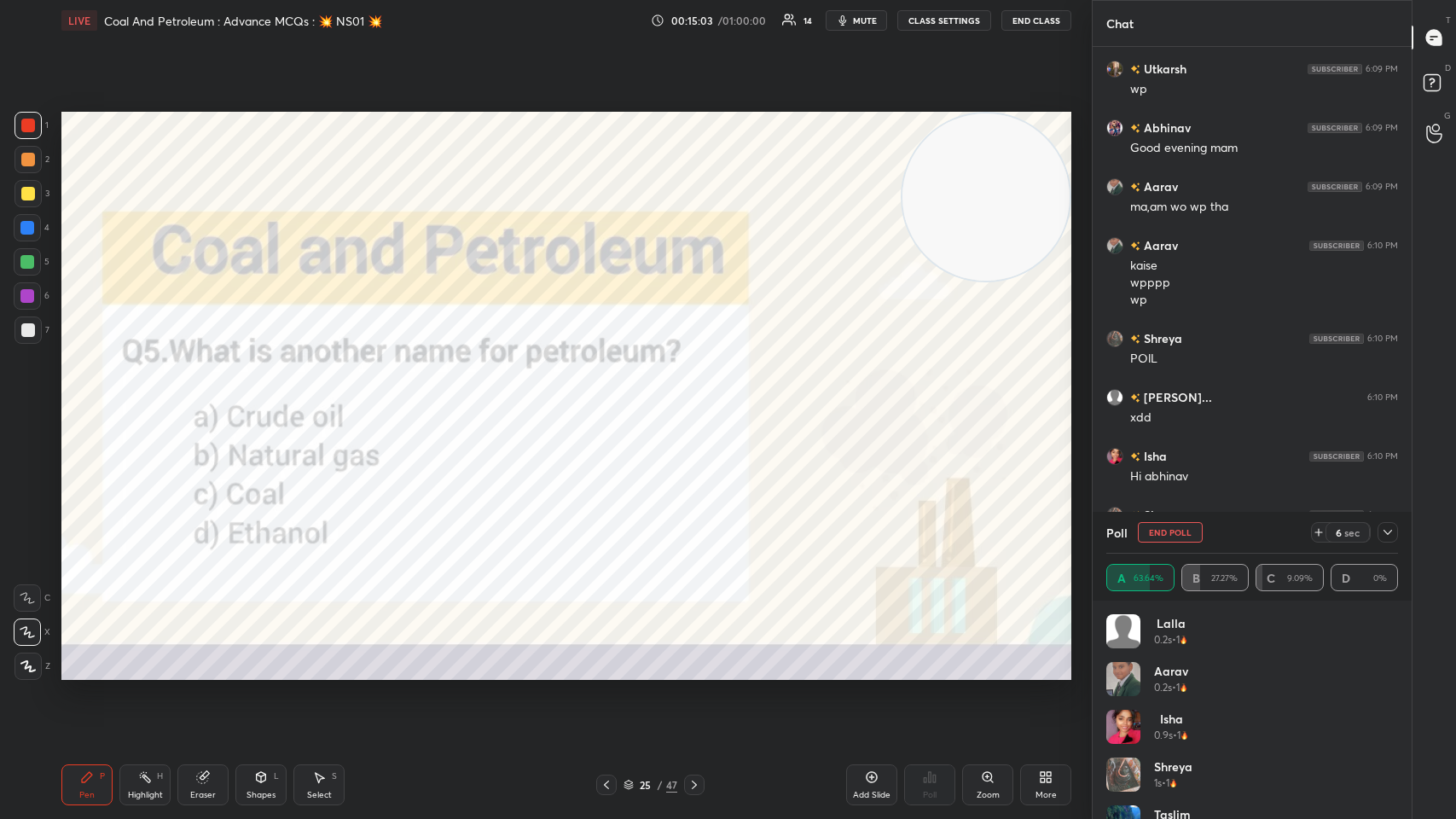 click at bounding box center (1388, 532) 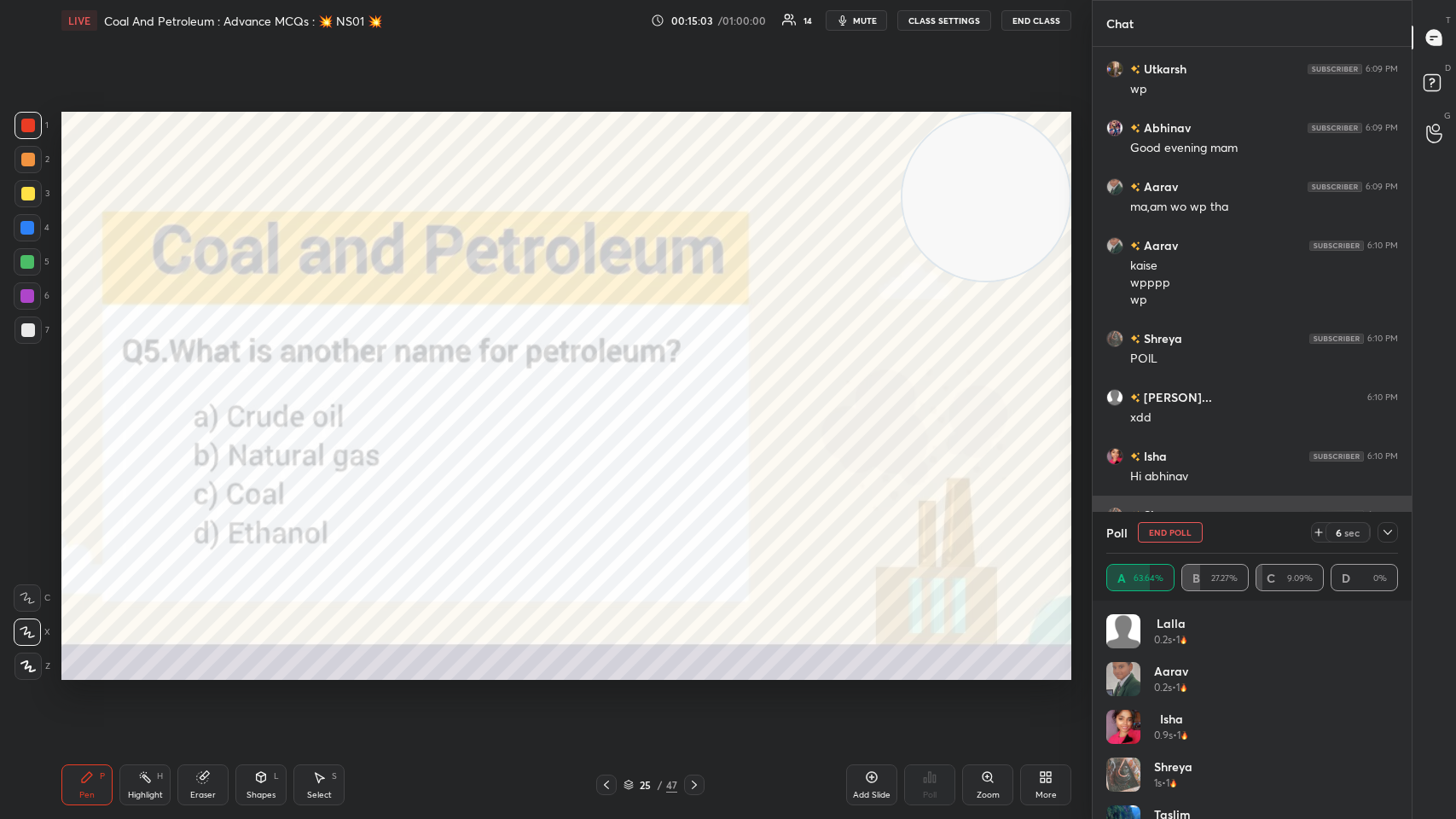 scroll, scrollTop: 157, scrollLeft: 287, axis: both 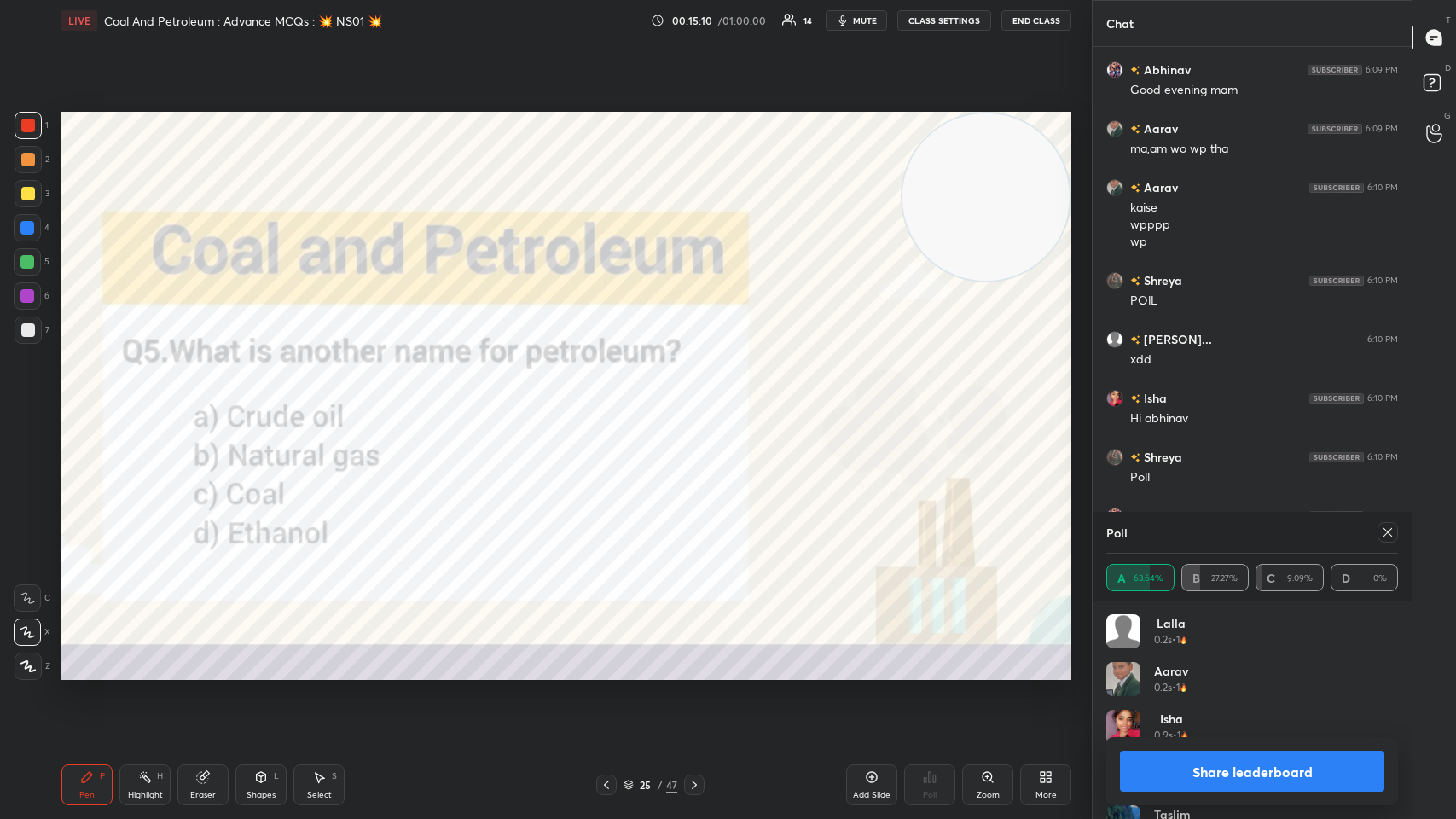 click 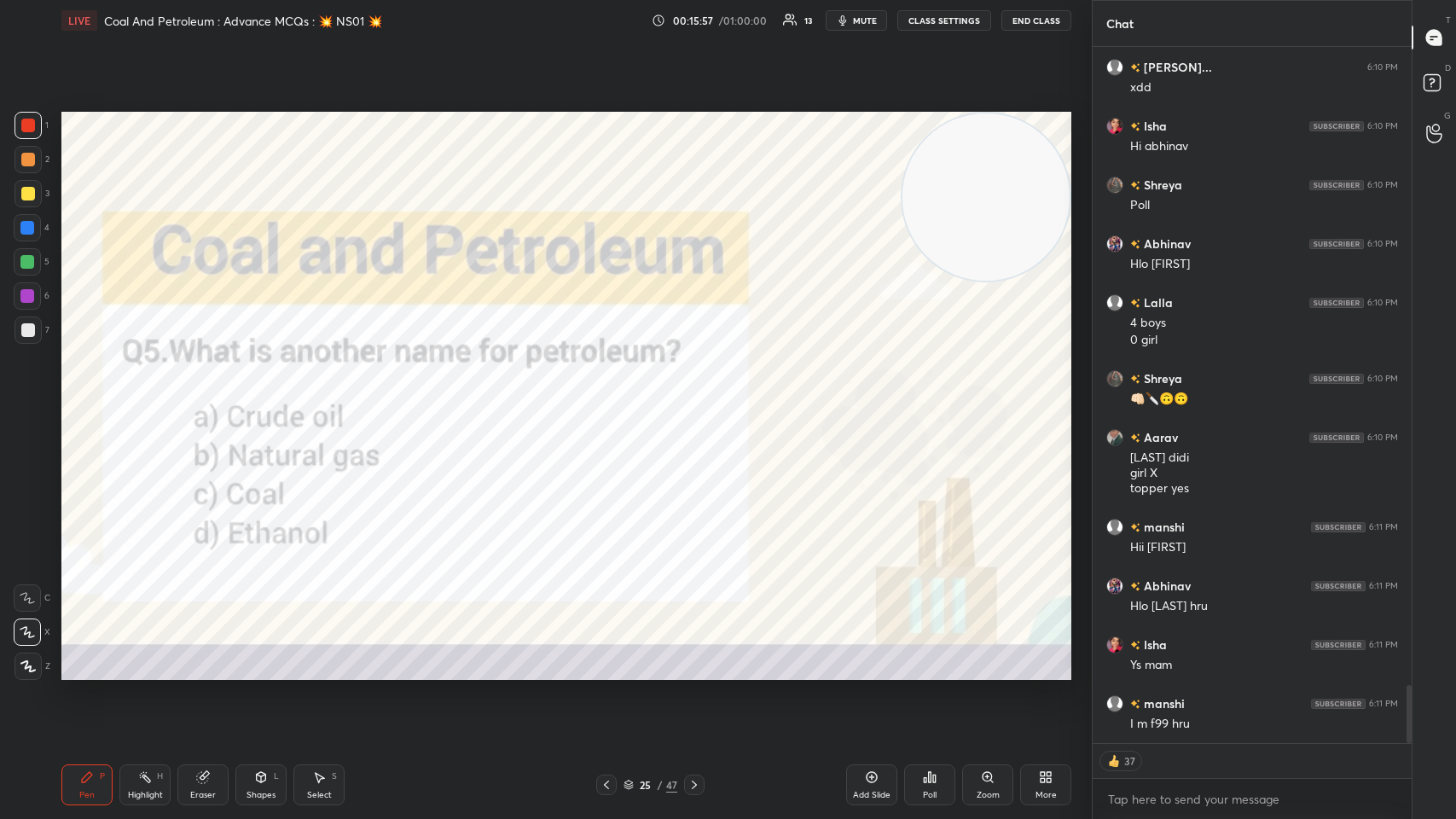 click 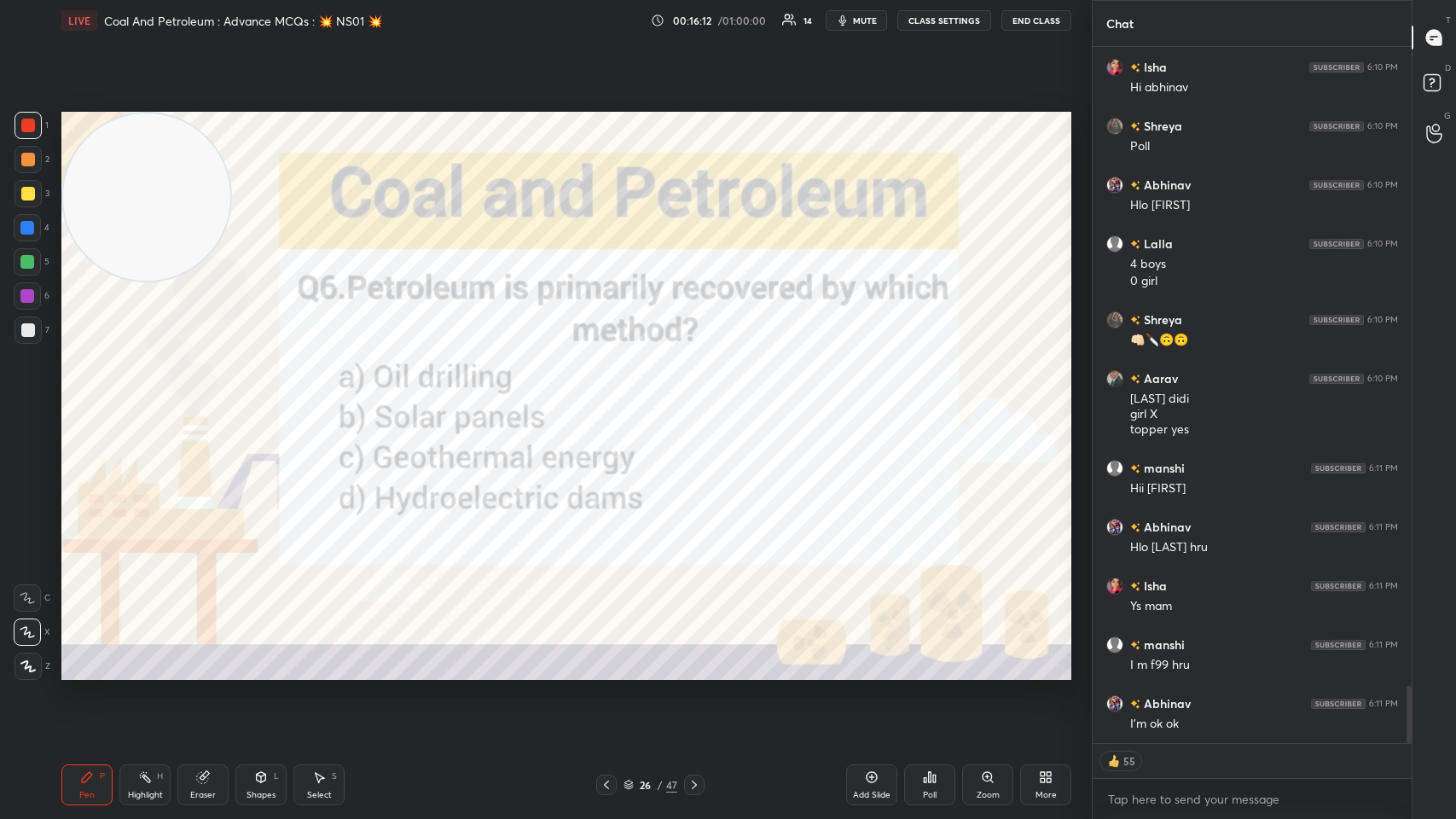 scroll, scrollTop: 7812, scrollLeft: 0, axis: vertical 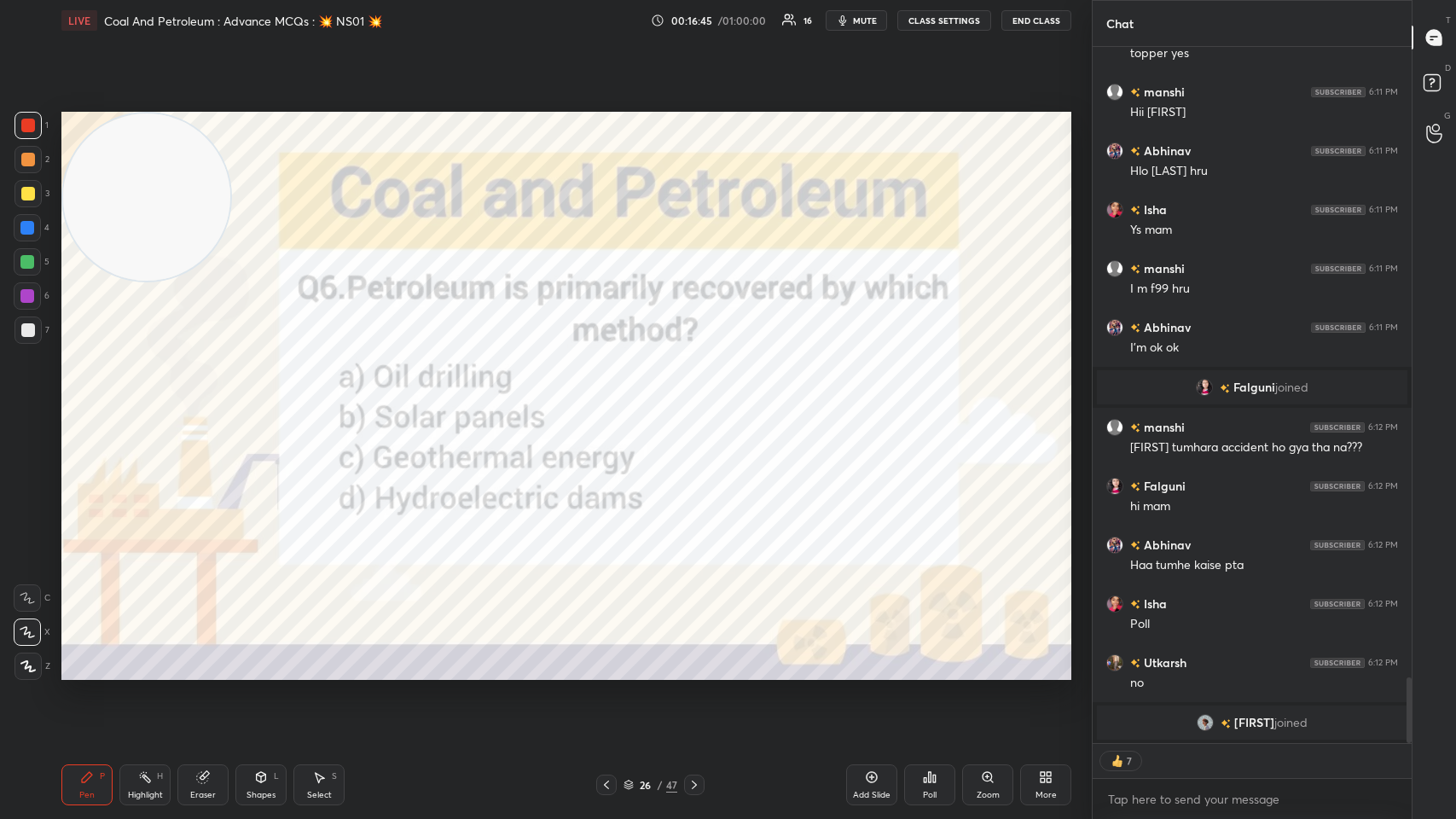click 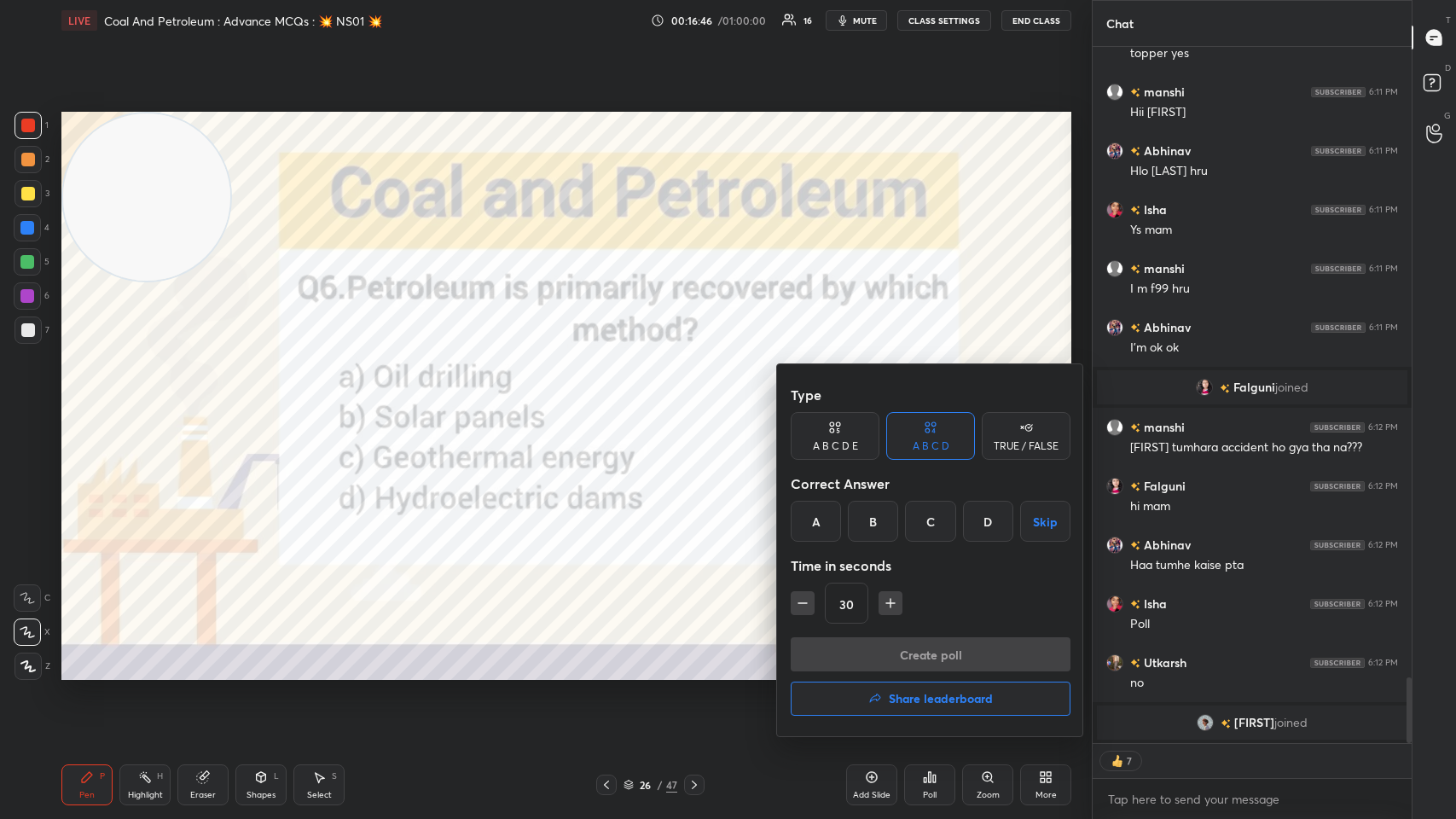 click on "A" at bounding box center (815, 521) 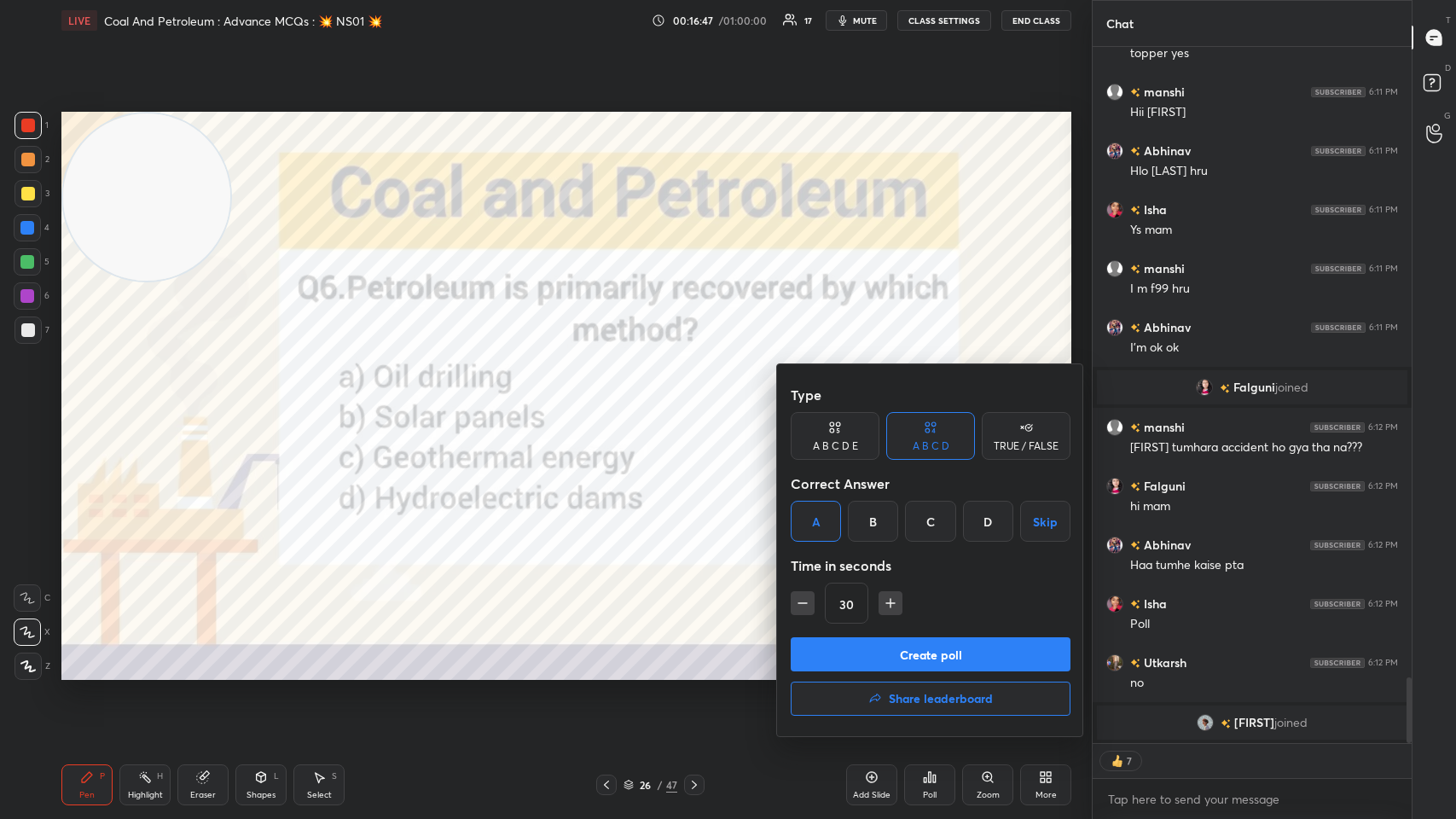 click on "Create poll" at bounding box center [931, 654] 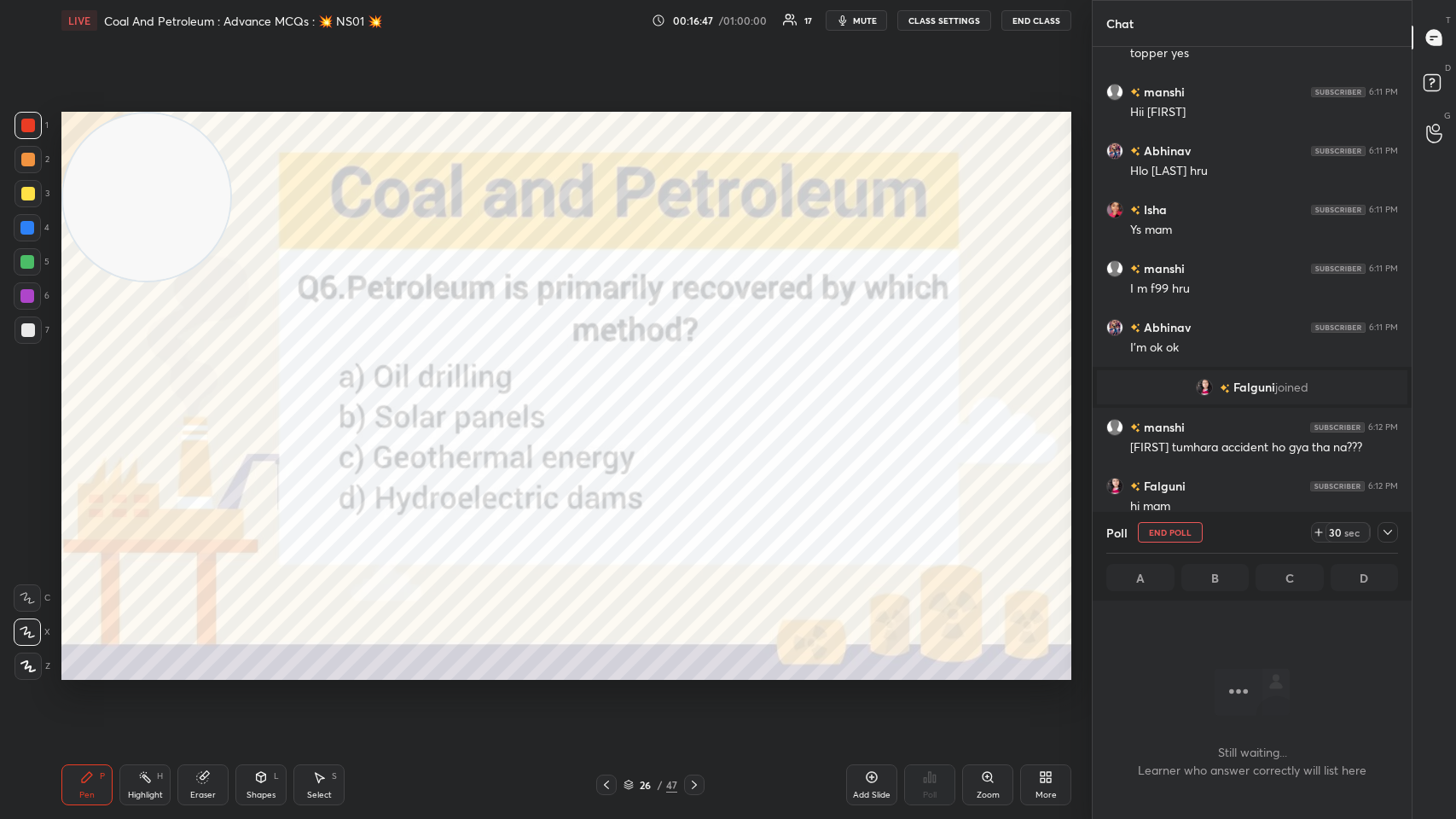 scroll, scrollTop: 710, scrollLeft: 314, axis: both 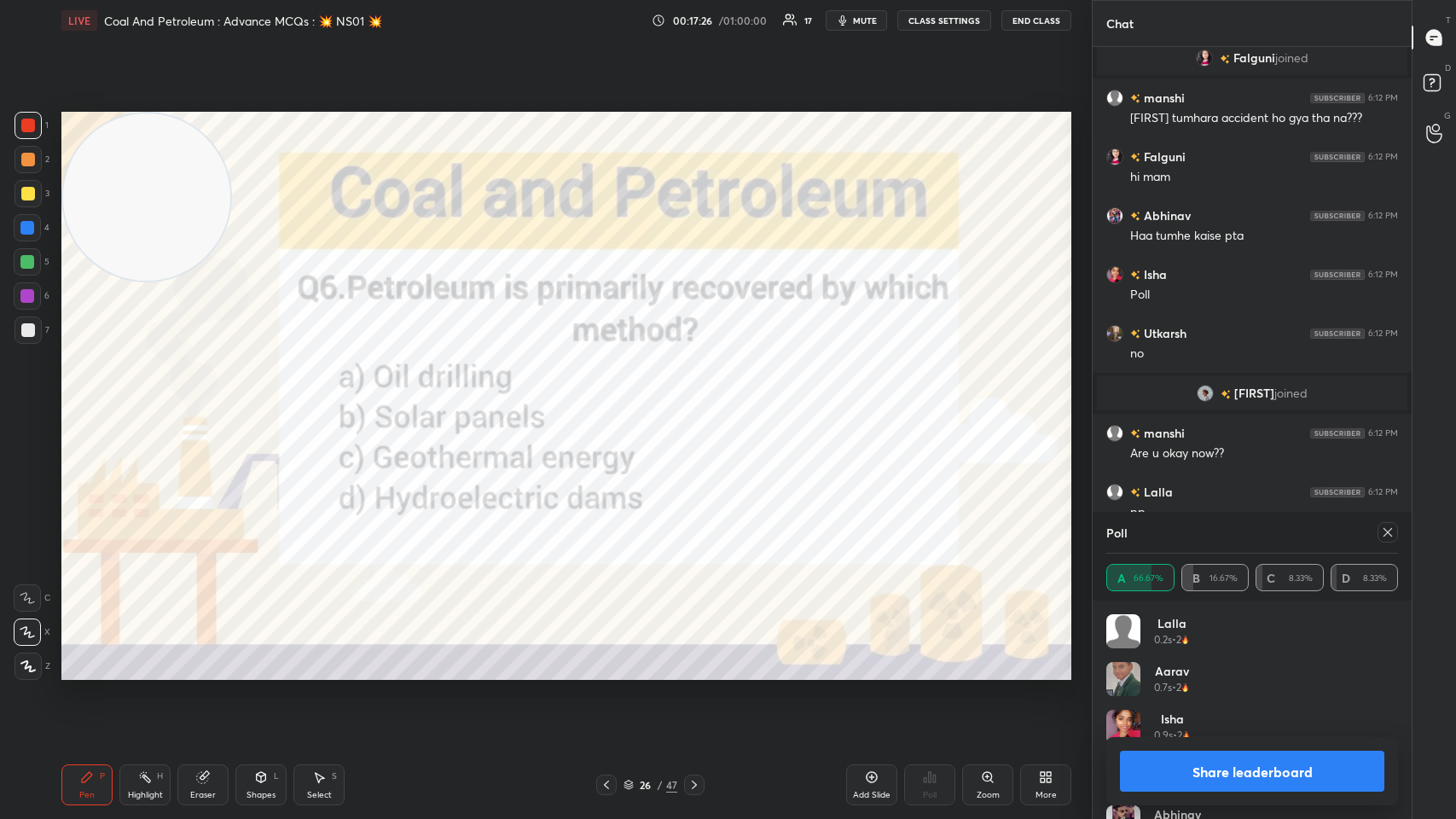 click at bounding box center [1388, 532] 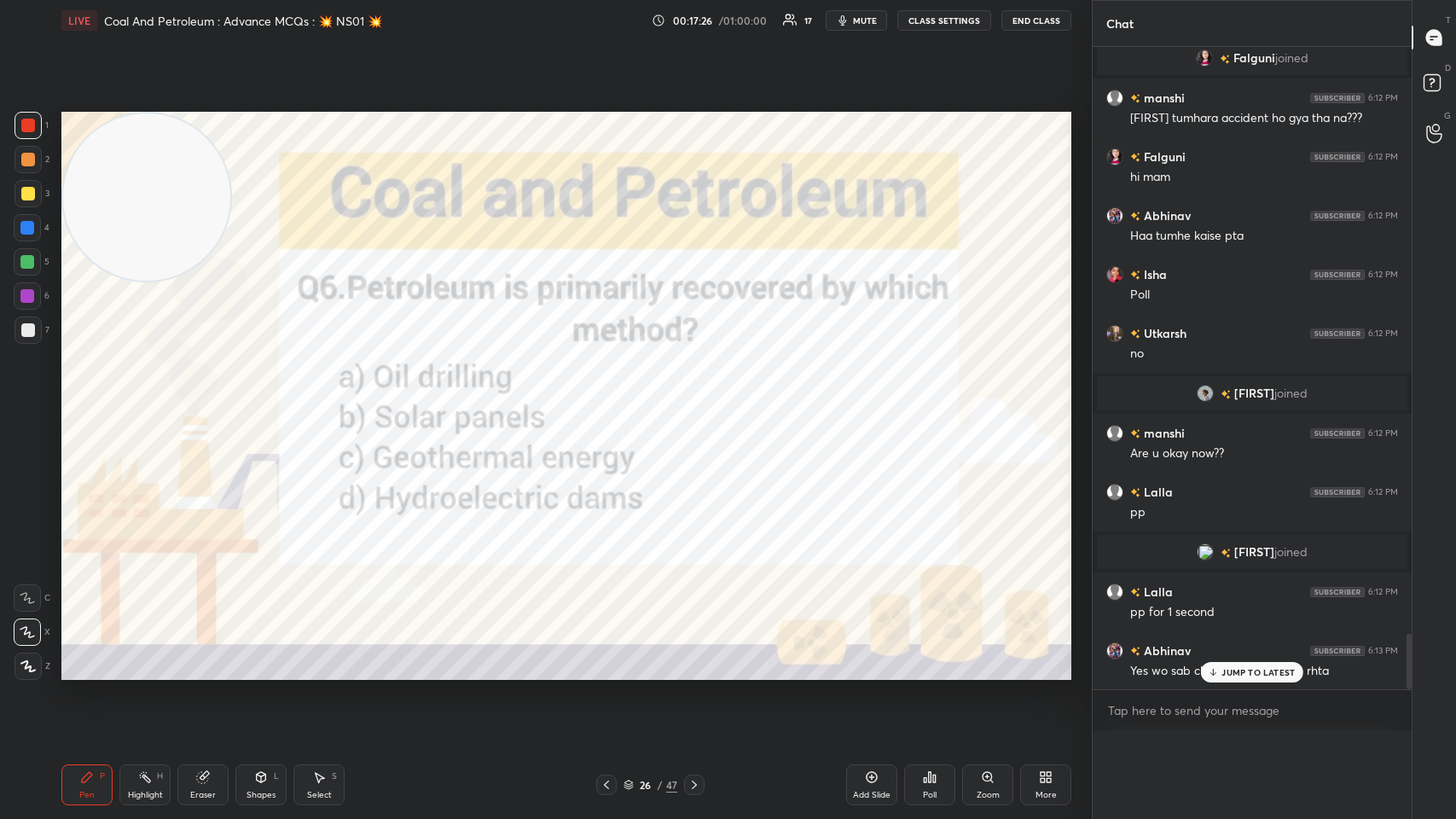 scroll, scrollTop: 3, scrollLeft: 287, axis: both 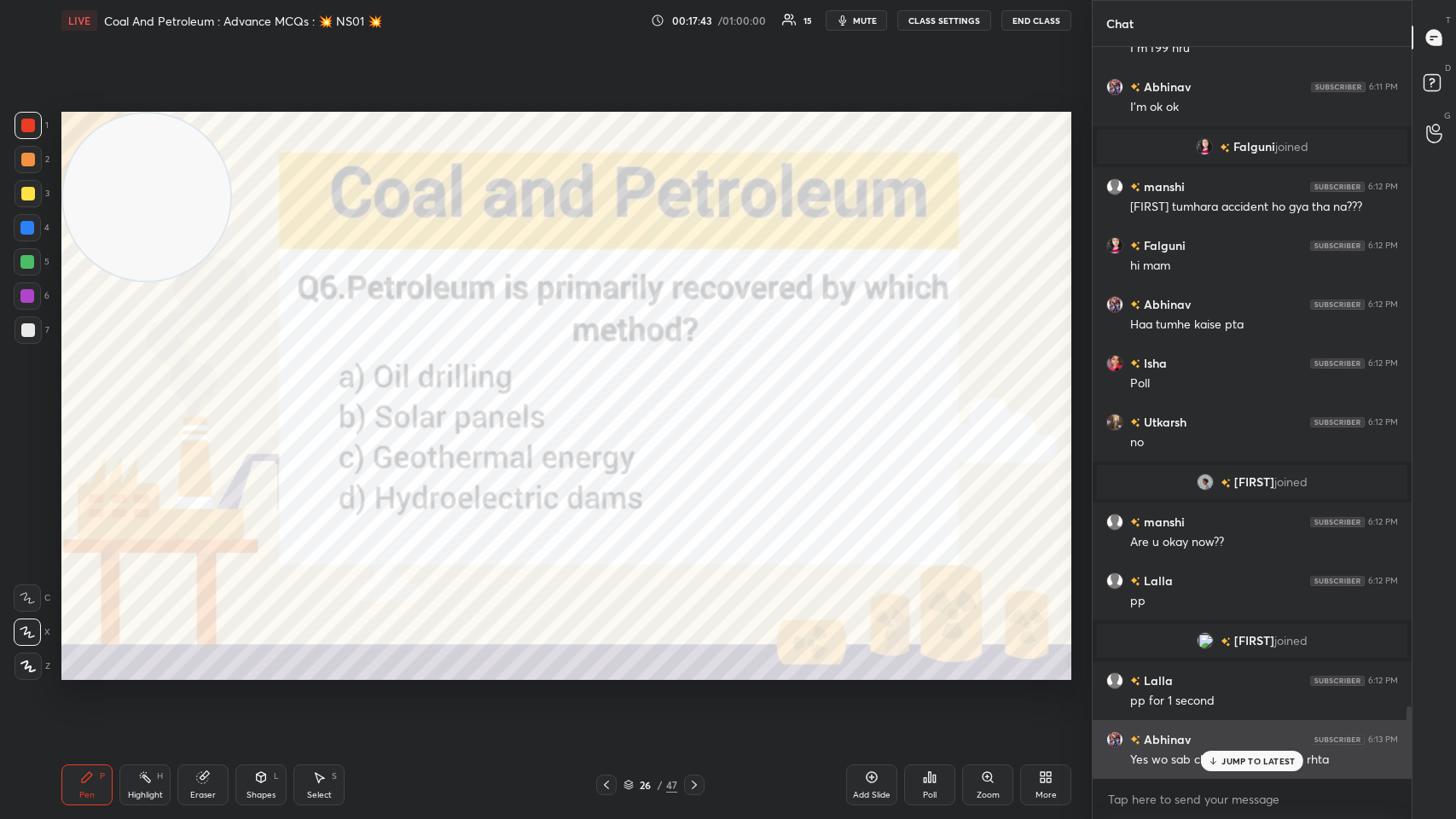 click on "JUMP TO LATEST" at bounding box center [1258, 761] 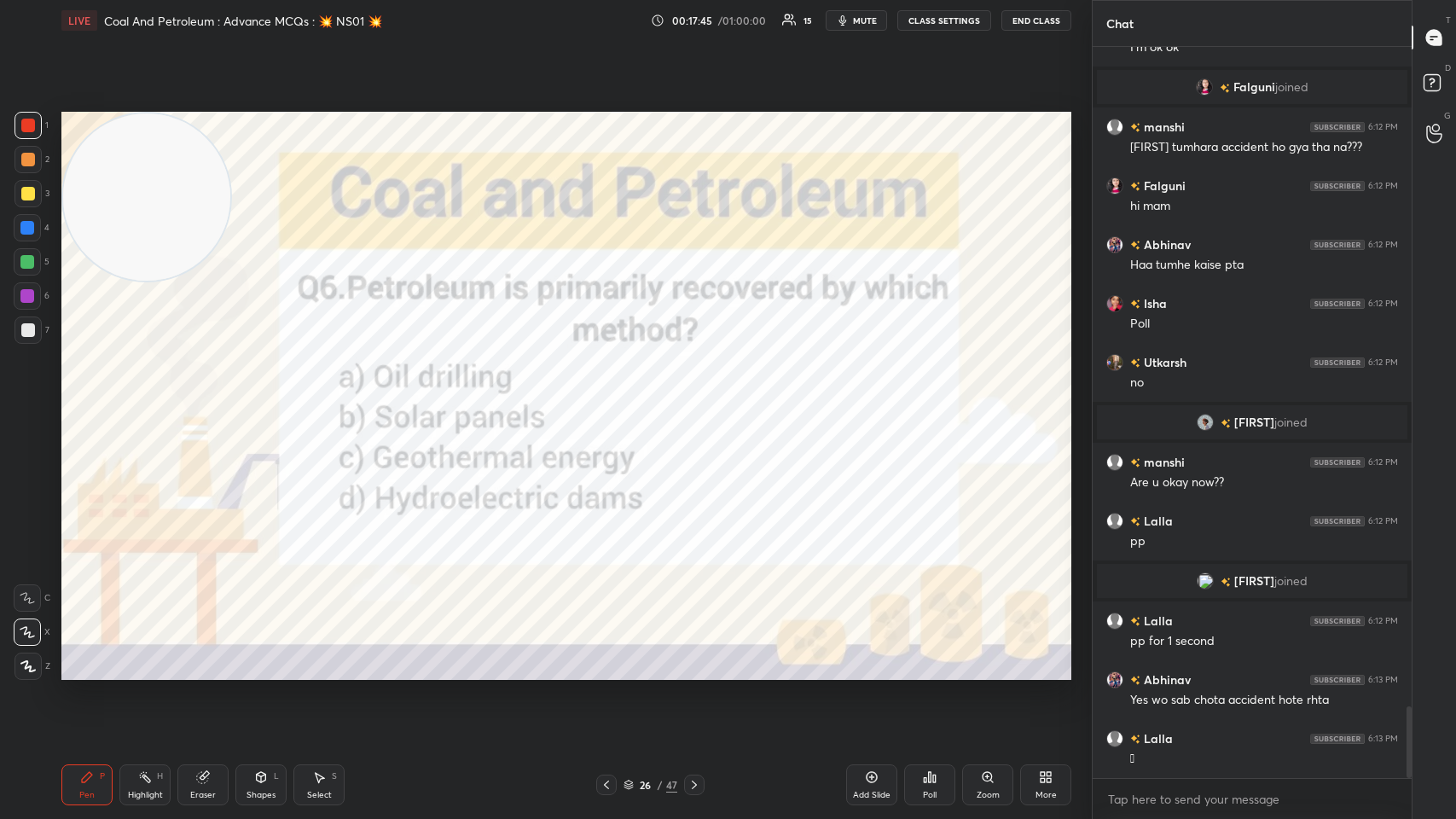 click 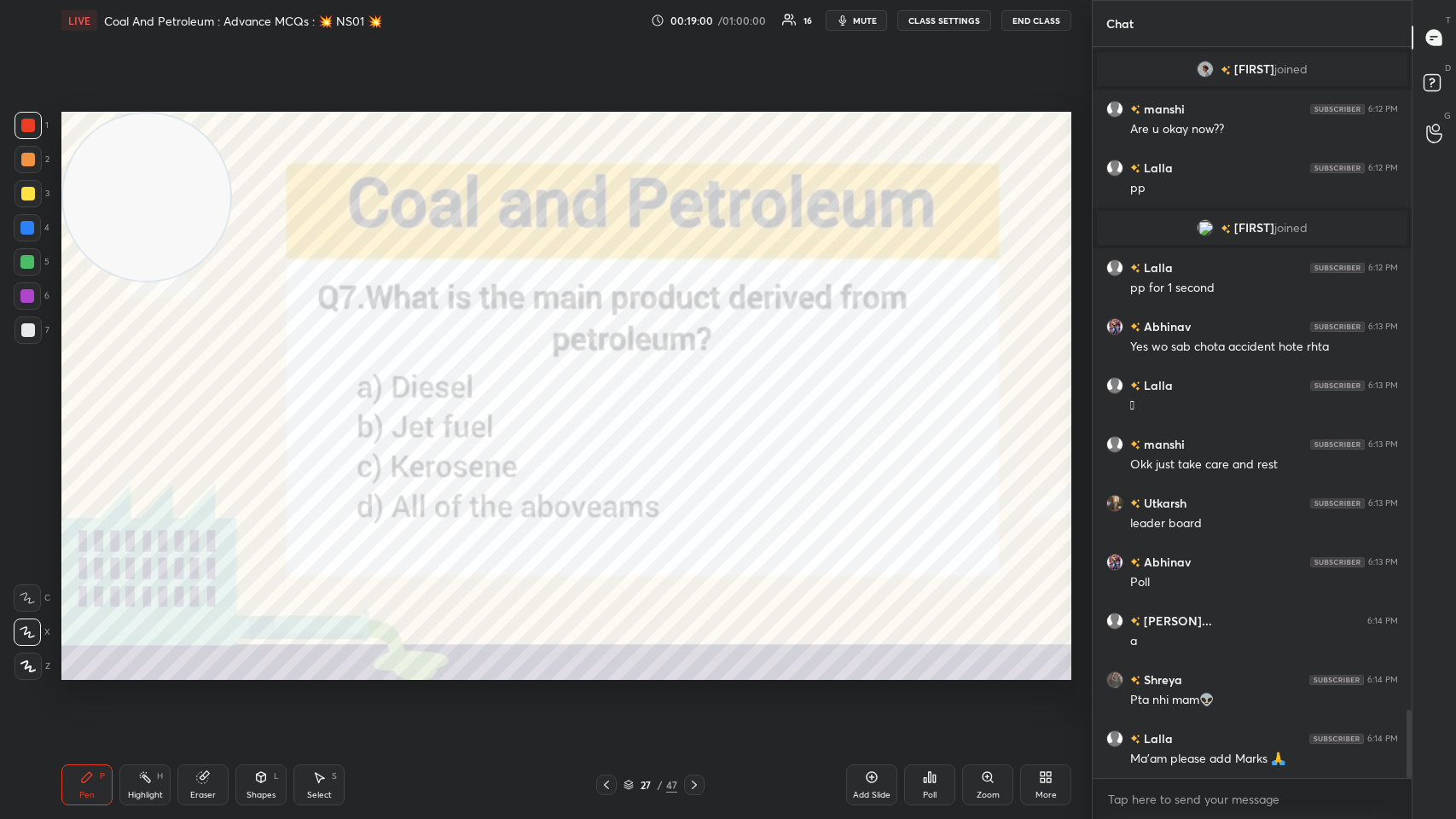 scroll, scrollTop: 7160, scrollLeft: 0, axis: vertical 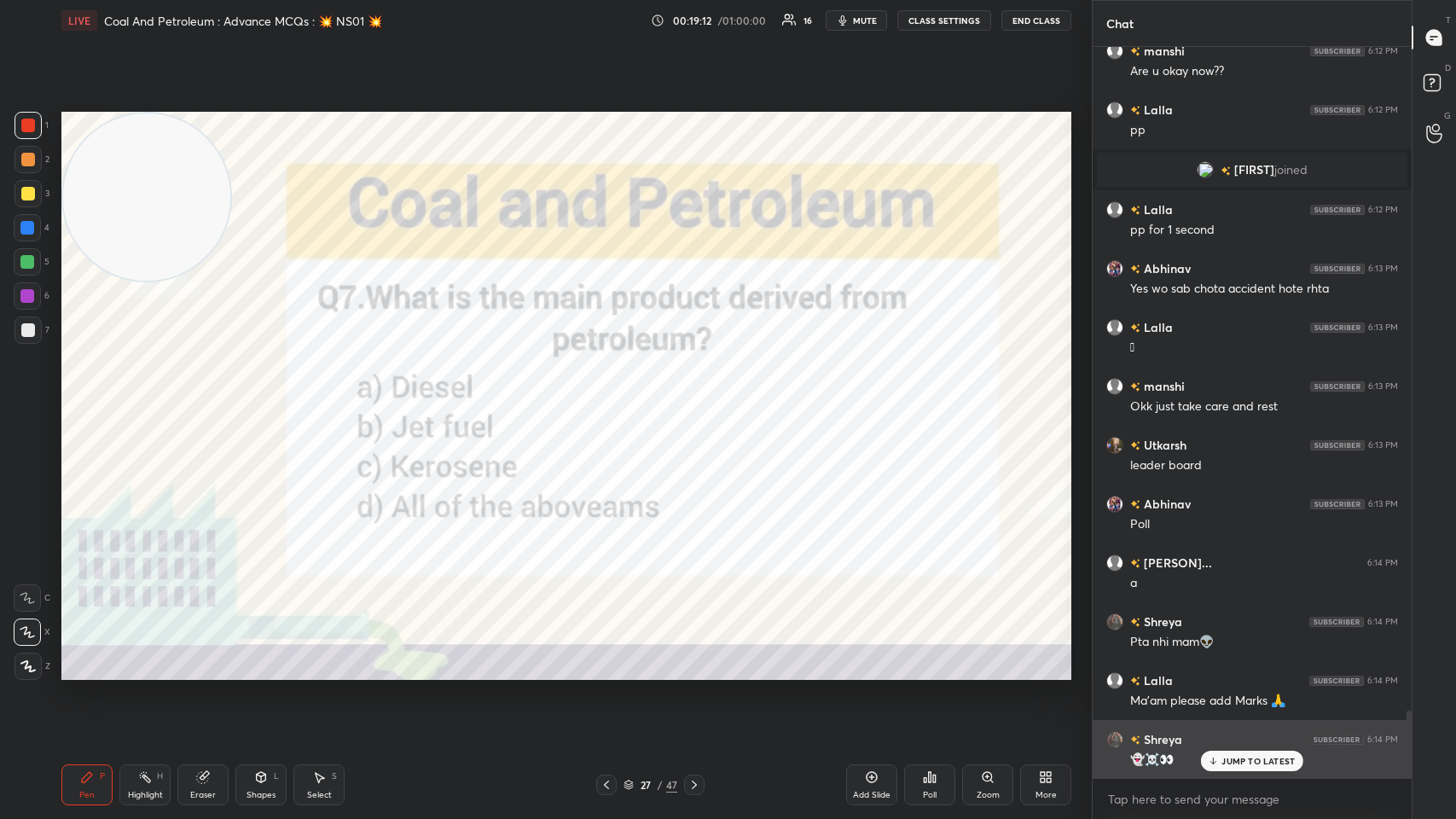 click on "JUMP TO LATEST" at bounding box center [1258, 761] 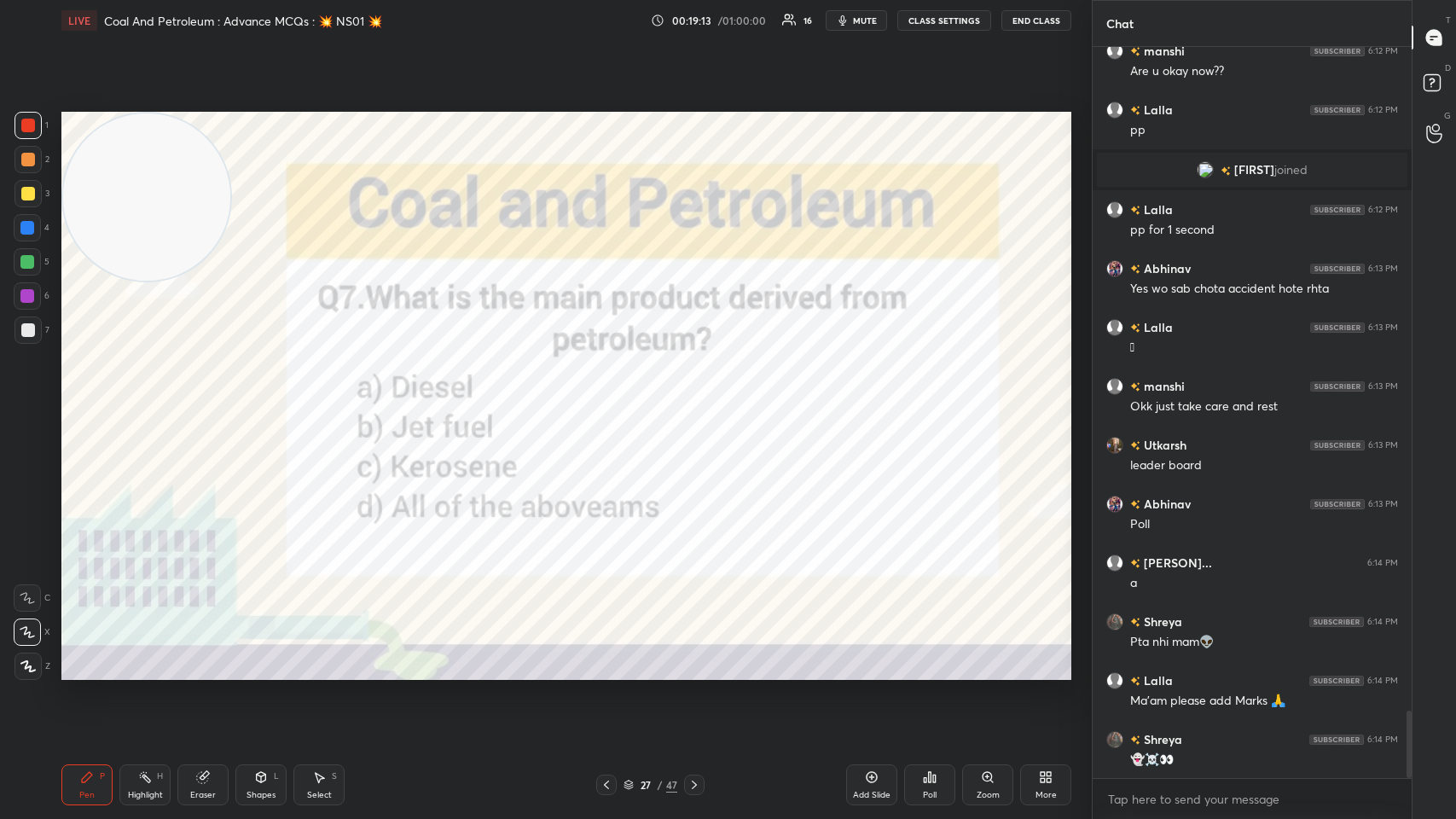scroll, scrollTop: 7178, scrollLeft: 0, axis: vertical 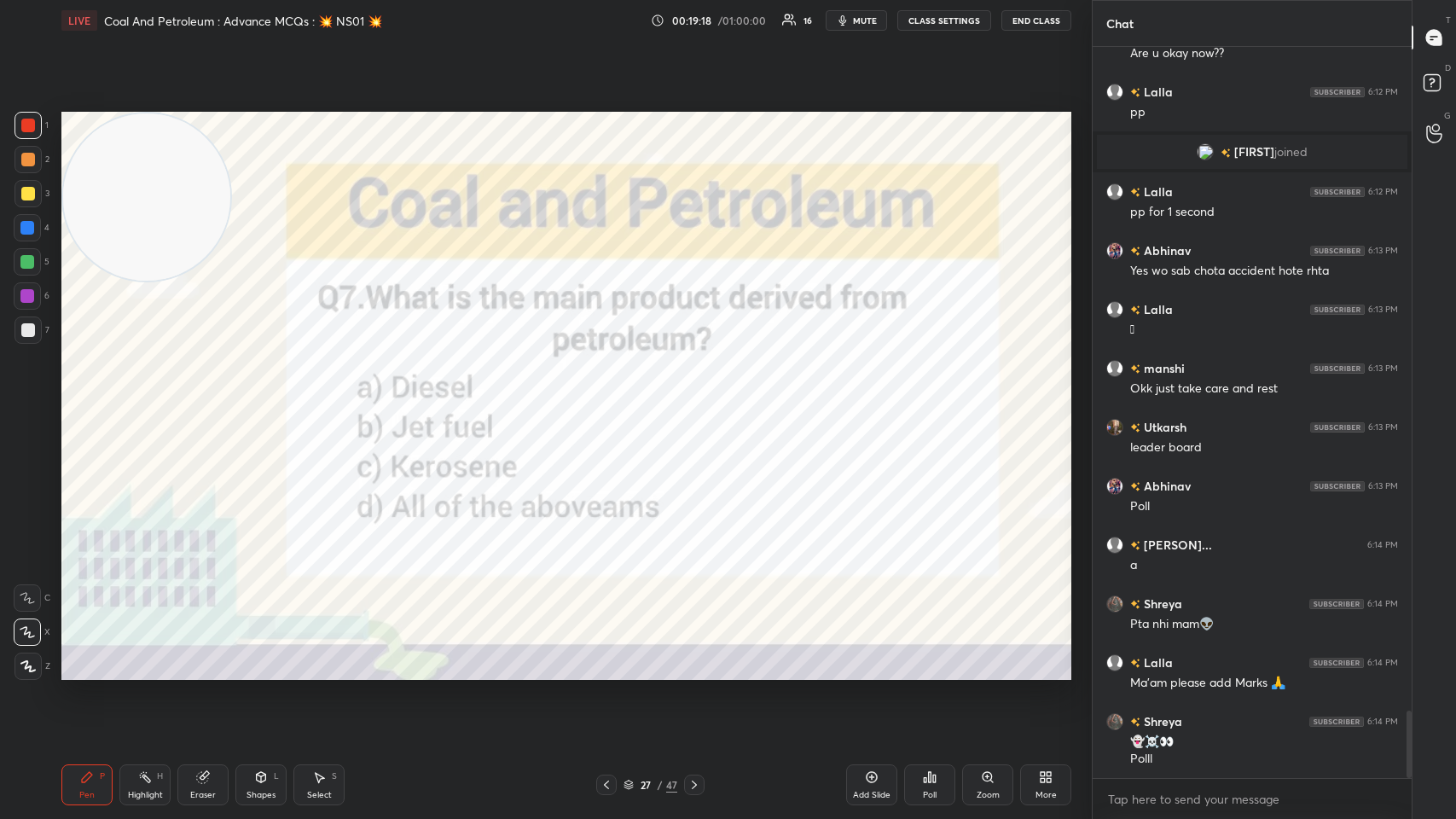 click on "Poll" at bounding box center (930, 795) 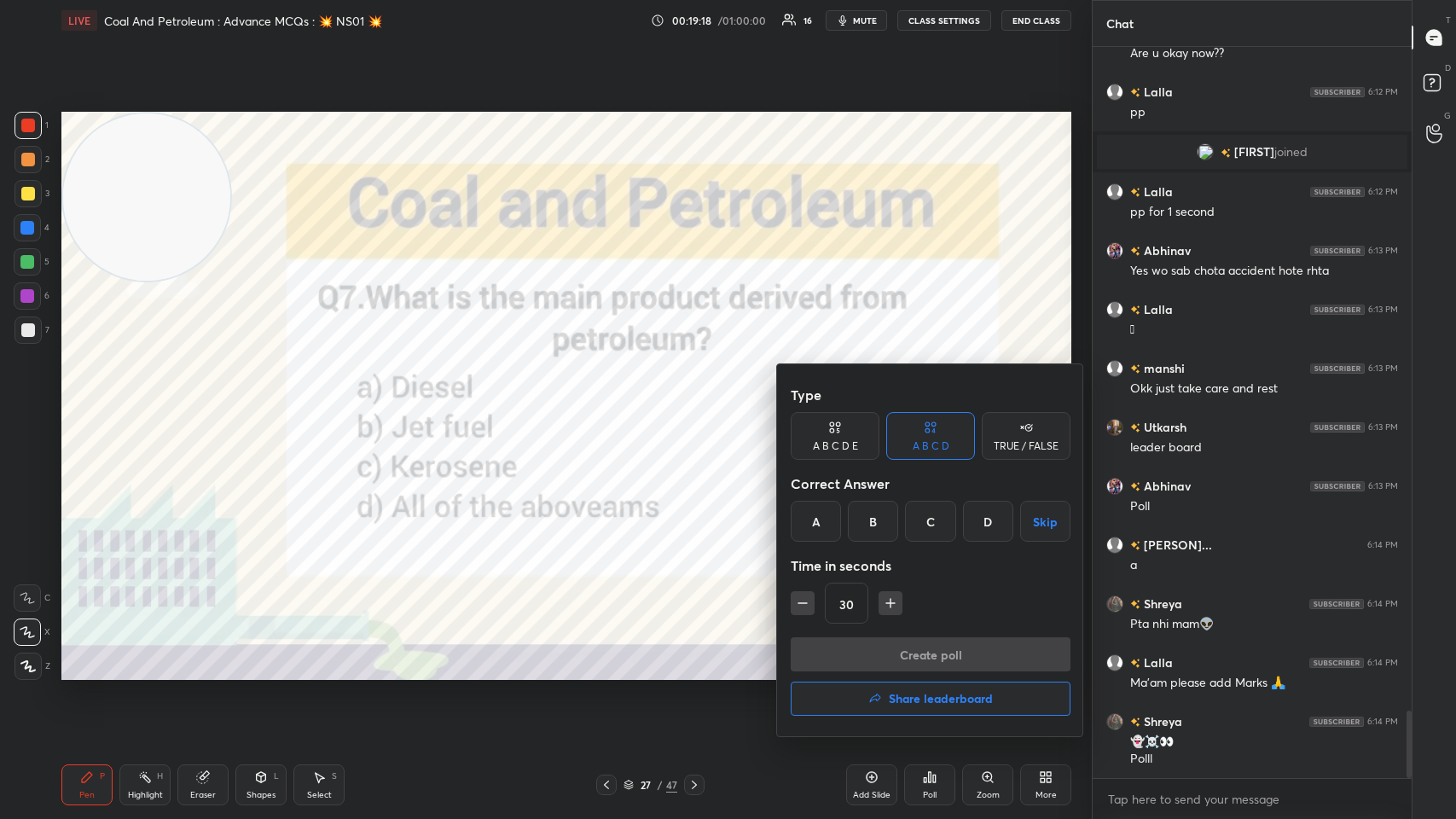click on "D" at bounding box center [988, 521] 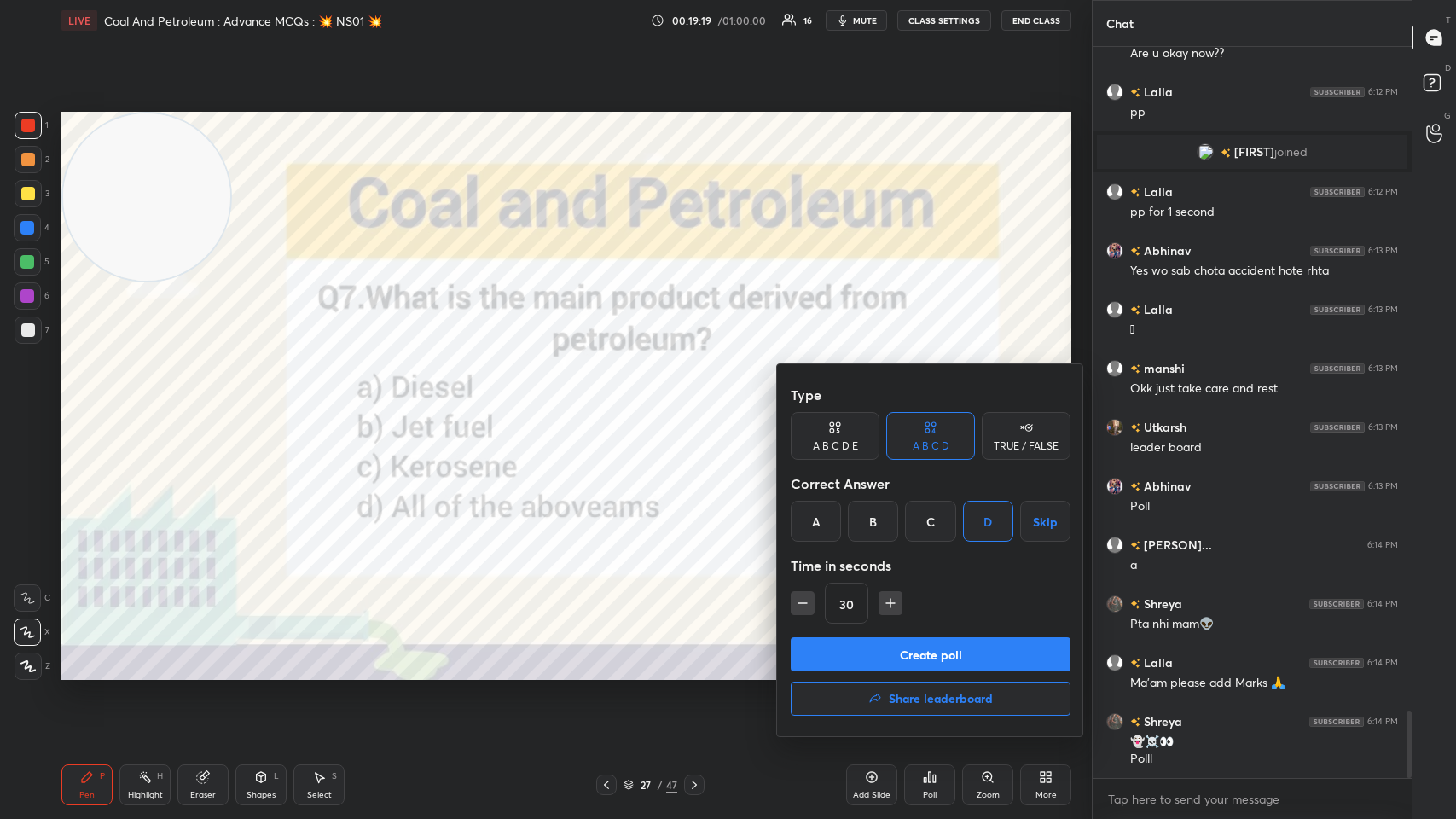 click on "Create poll" at bounding box center (931, 654) 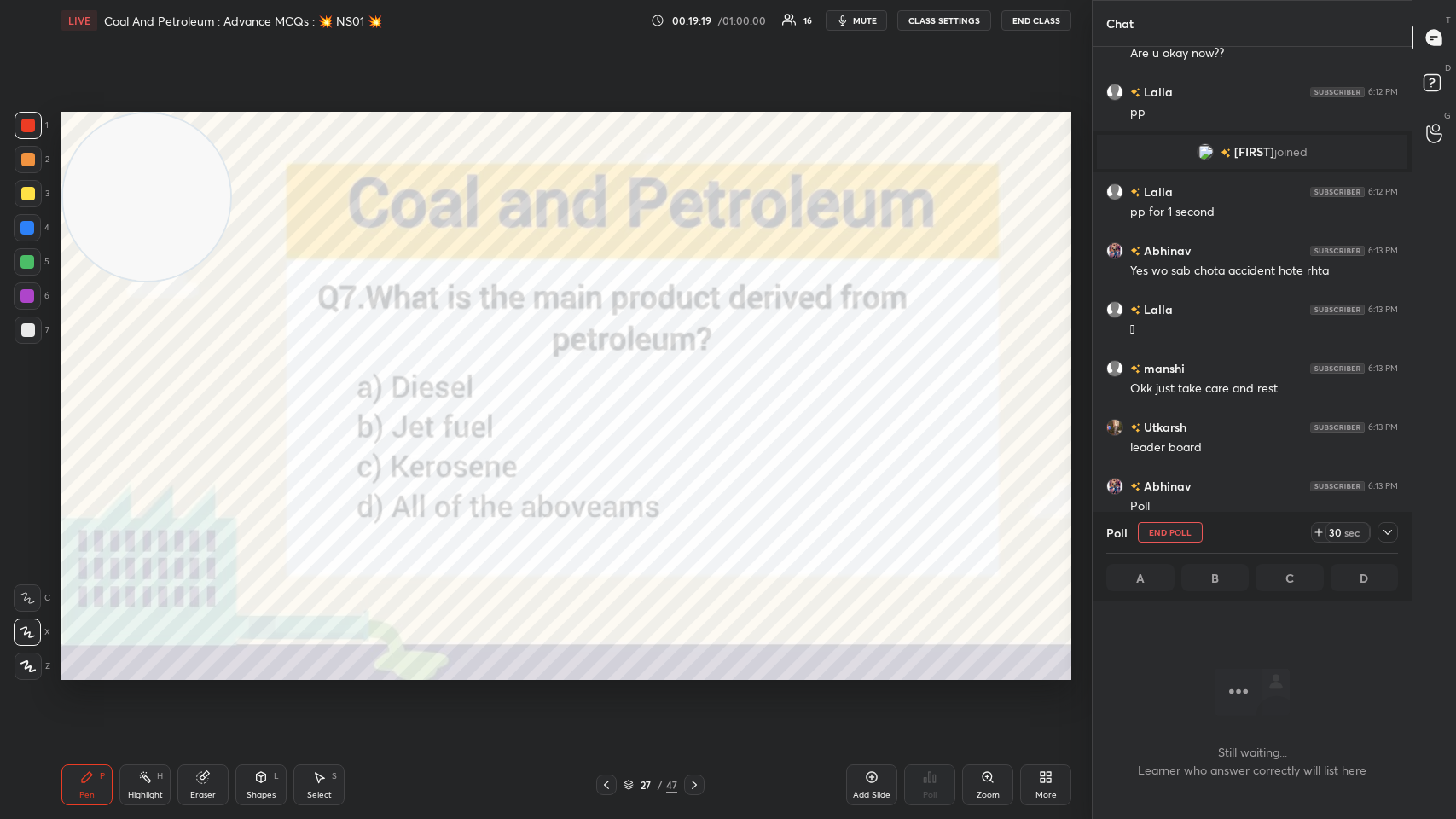 scroll, scrollTop: 669, scrollLeft: 314, axis: both 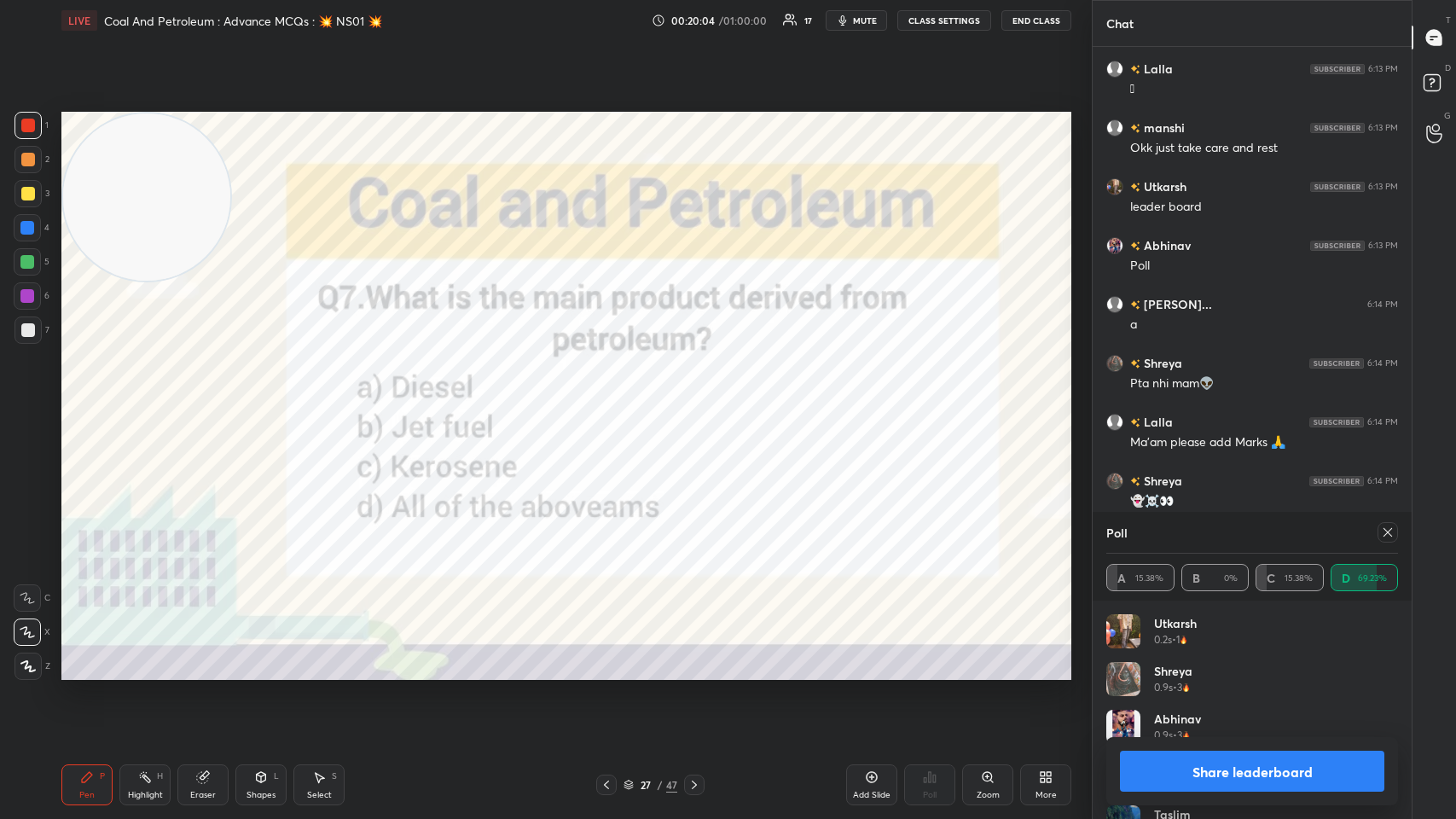click 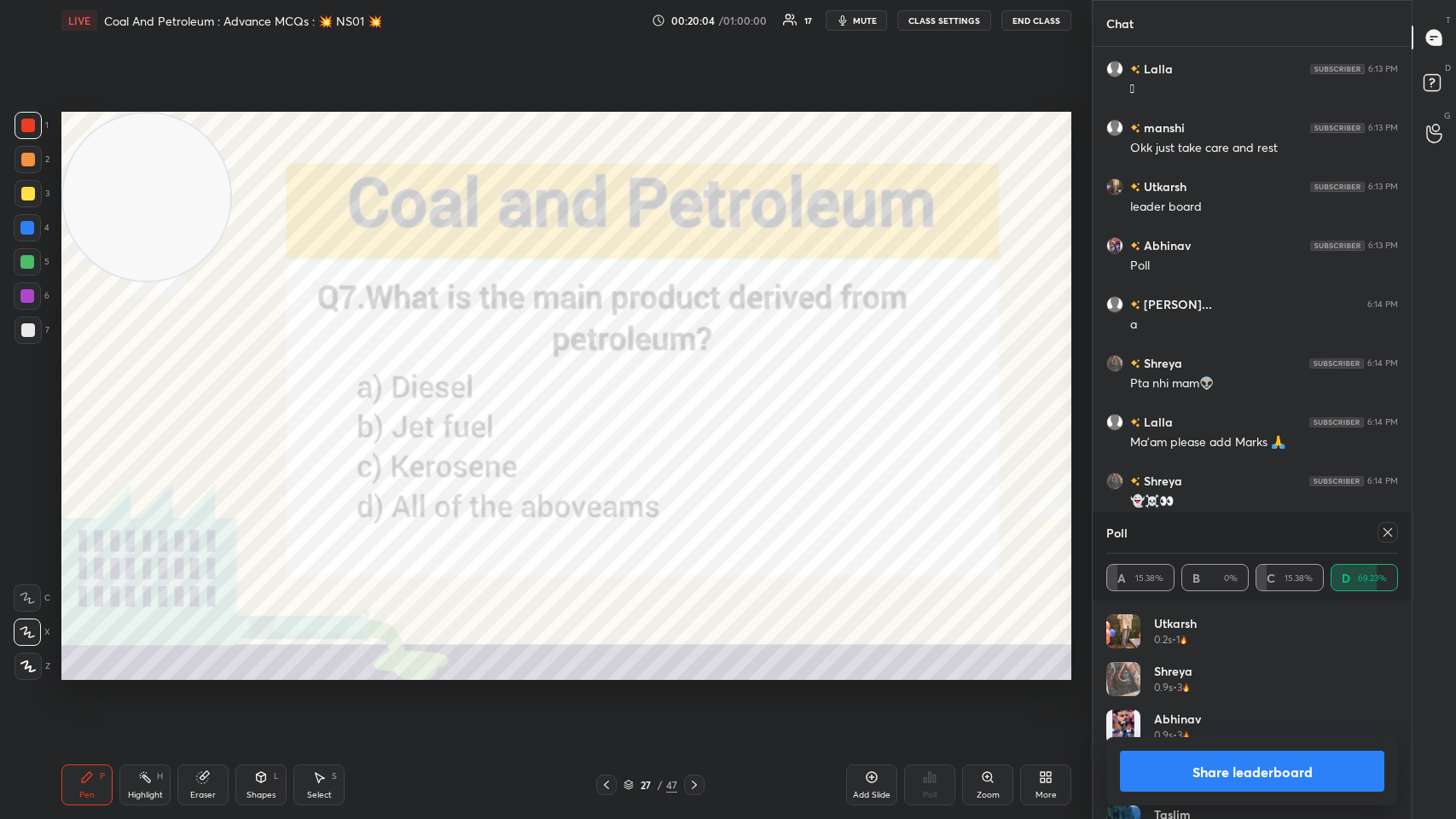 scroll, scrollTop: 116, scrollLeft: 287, axis: both 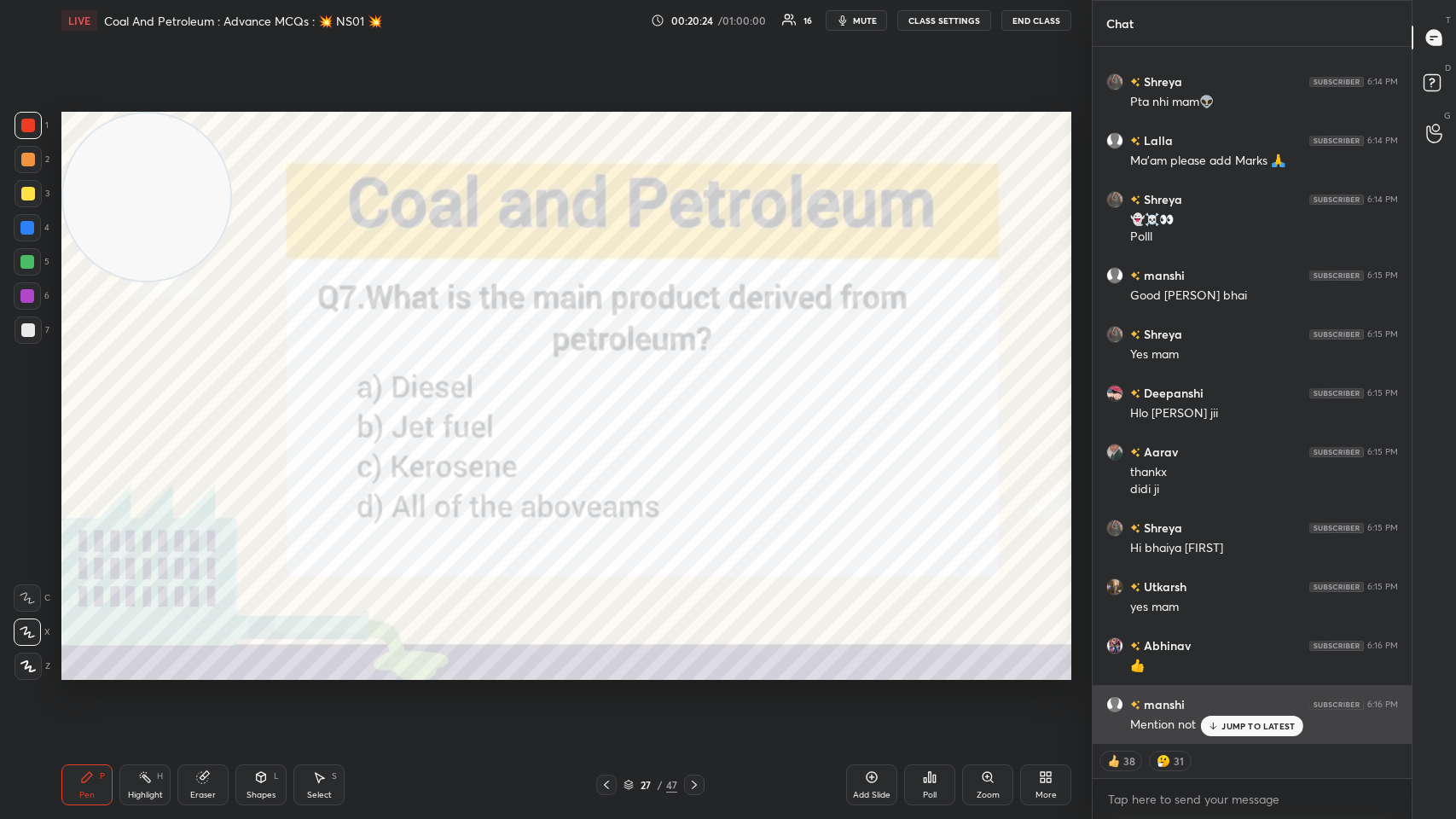 click on "JUMP TO LATEST" at bounding box center (1258, 726) 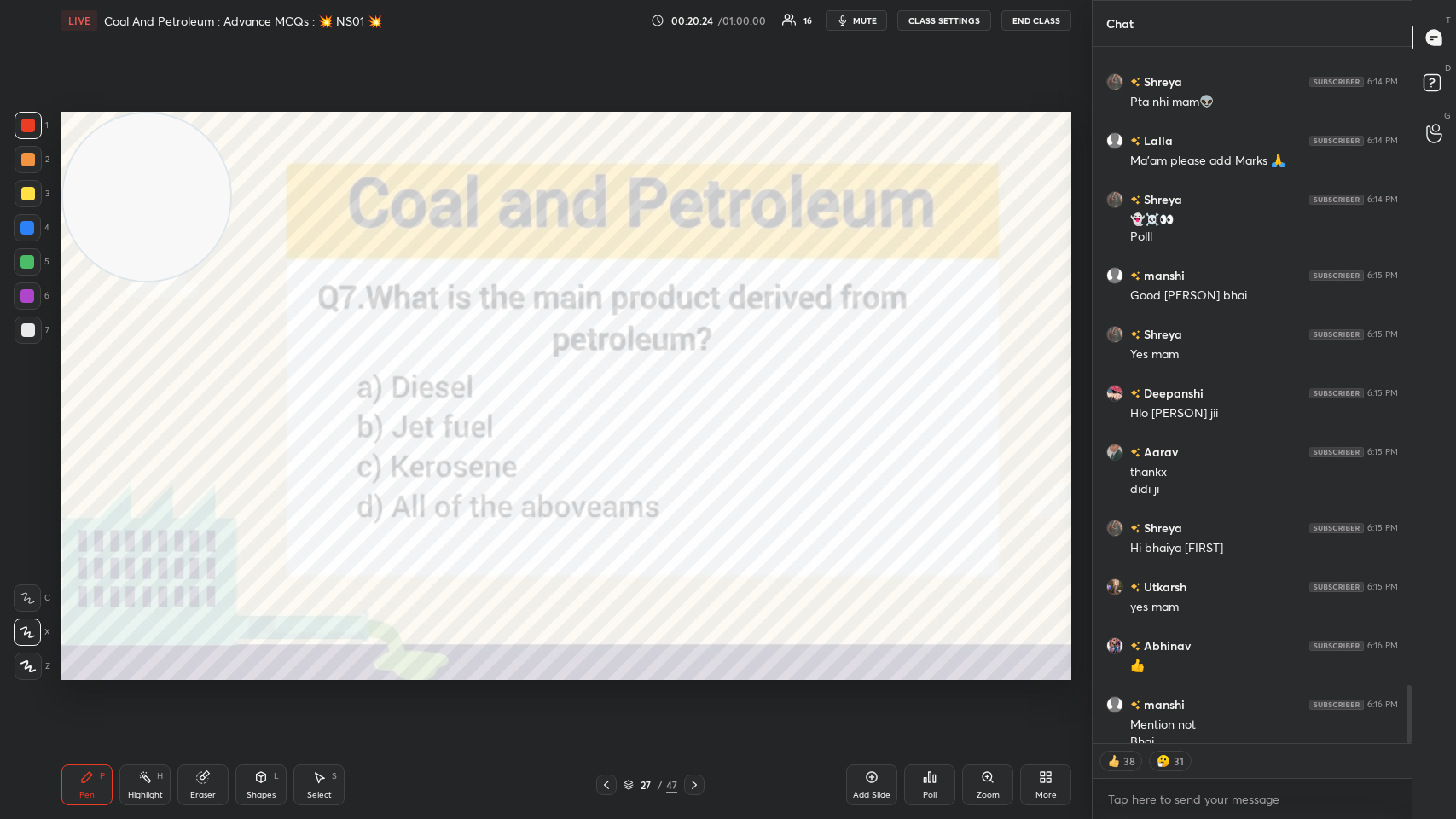 scroll, scrollTop: 7718, scrollLeft: 0, axis: vertical 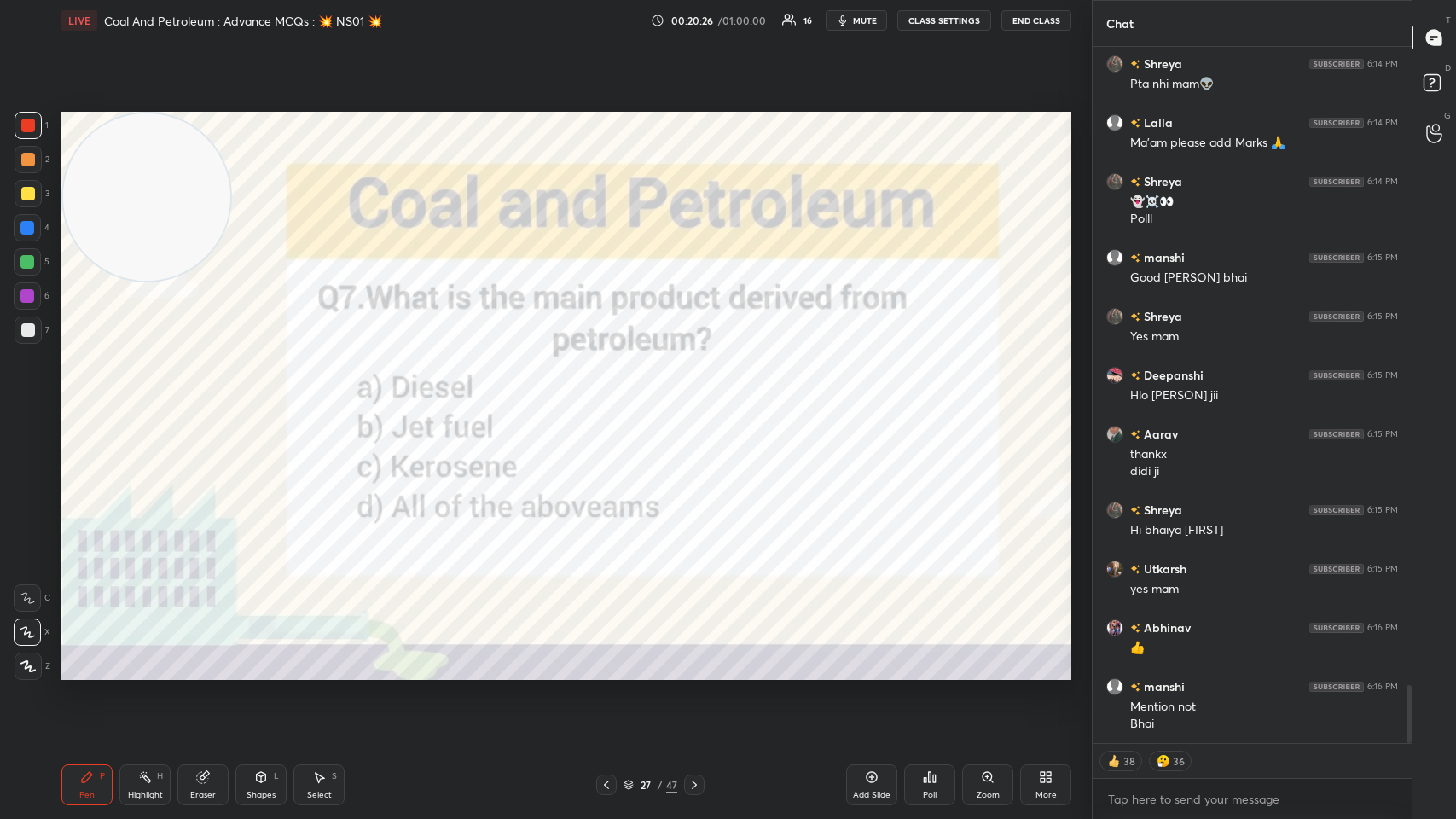 click 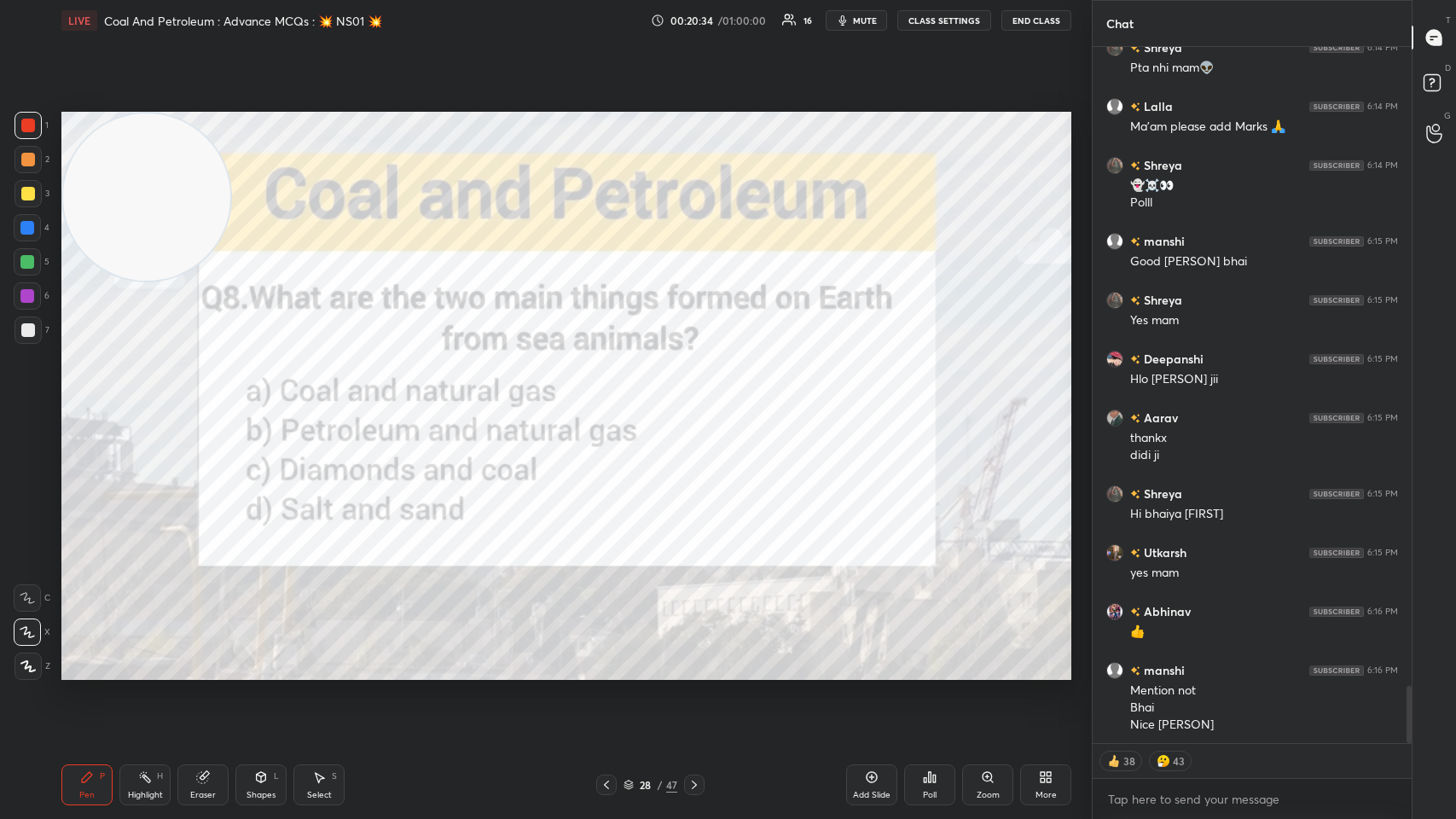 click at bounding box center (606, 785) 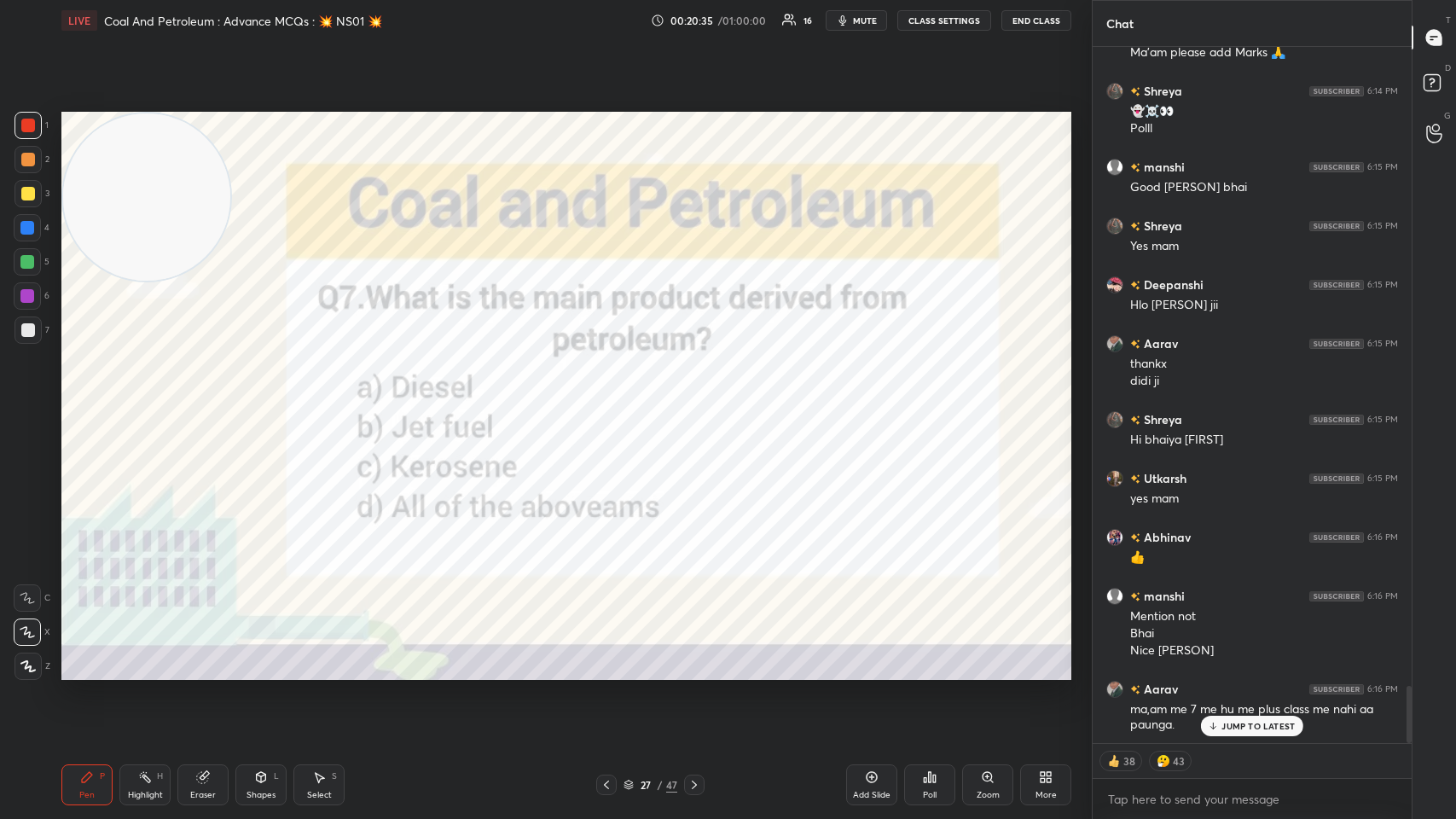 click 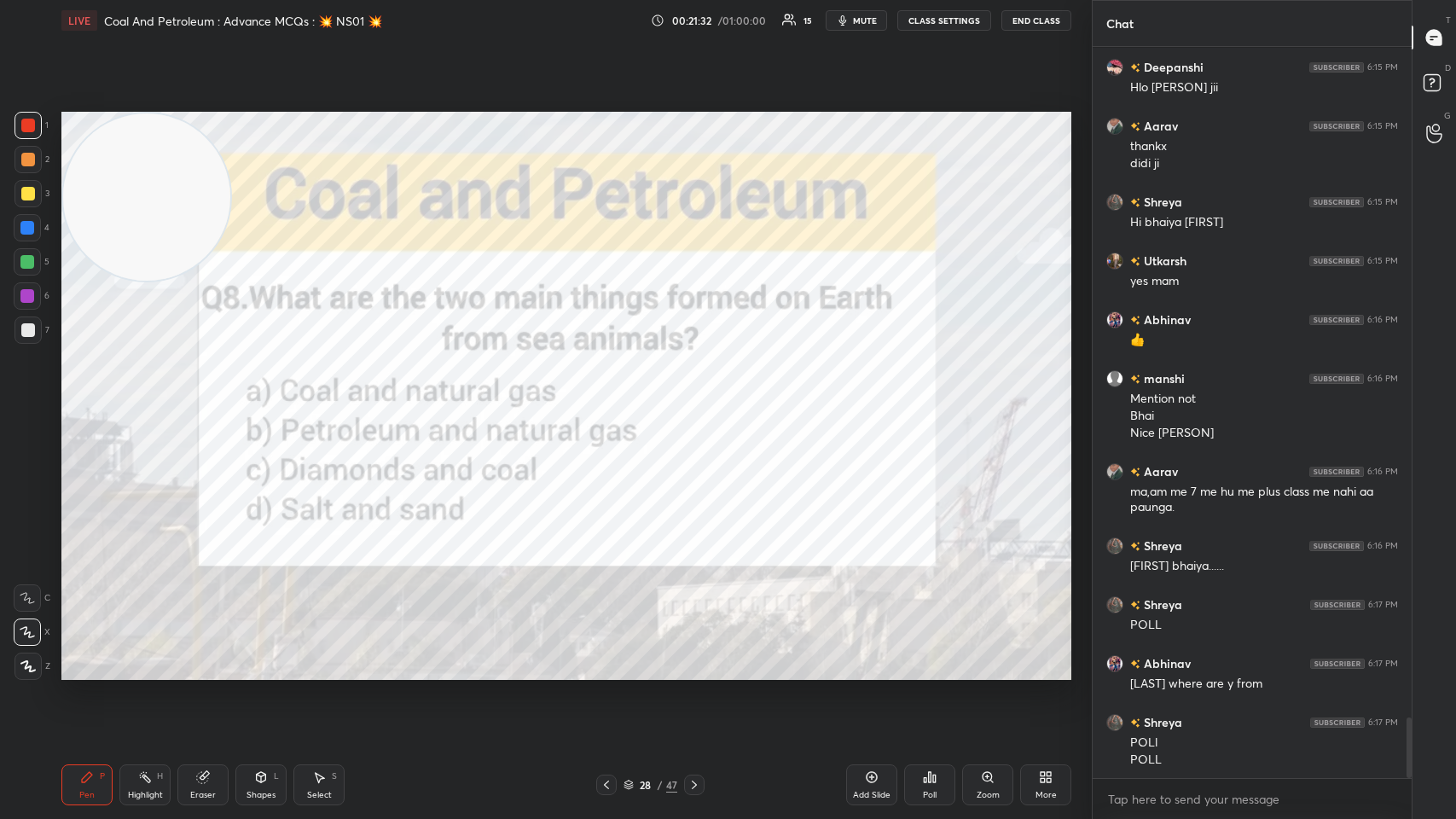 scroll, scrollTop: 8086, scrollLeft: 0, axis: vertical 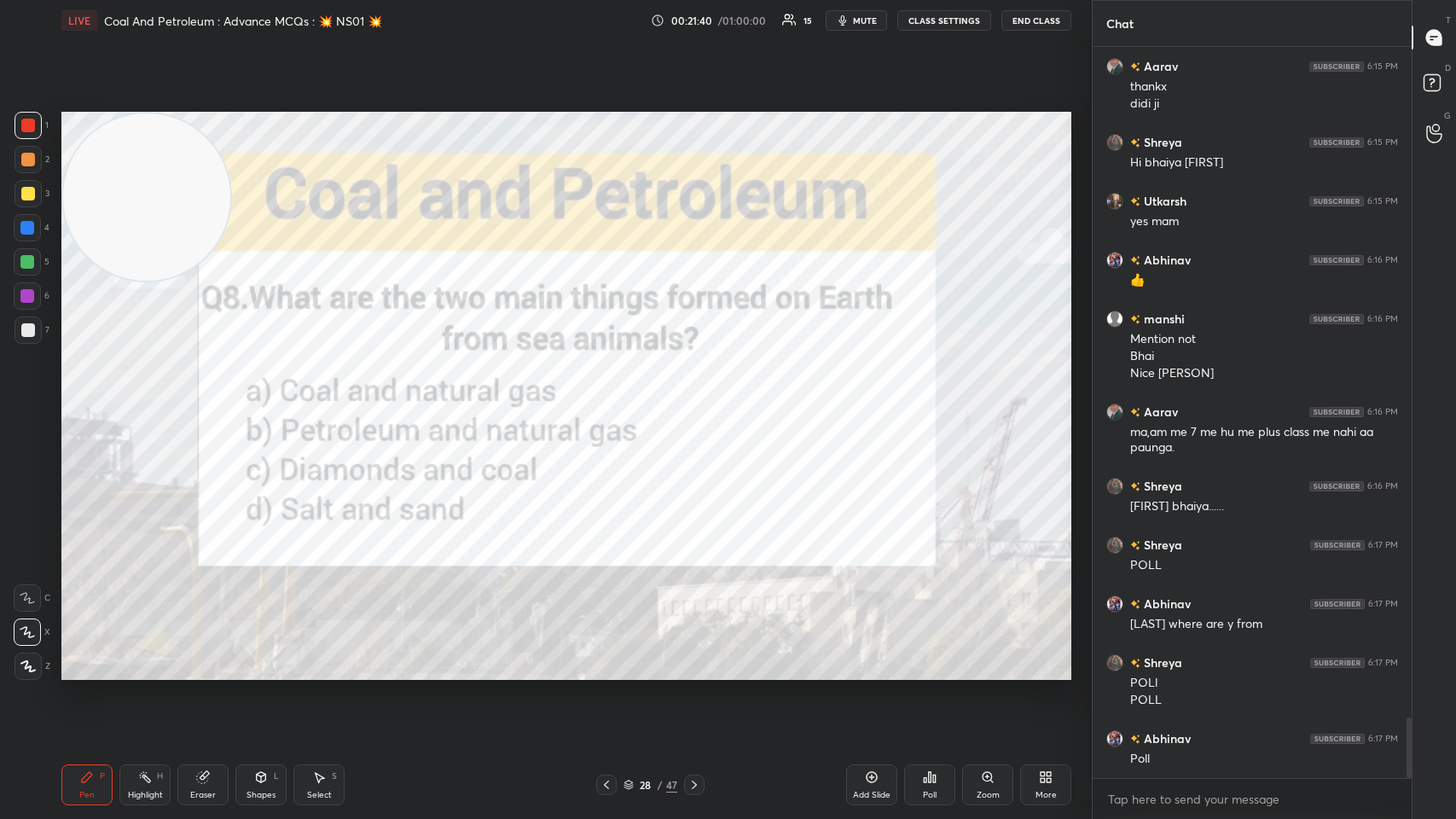 click on "Poll" at bounding box center [930, 785] 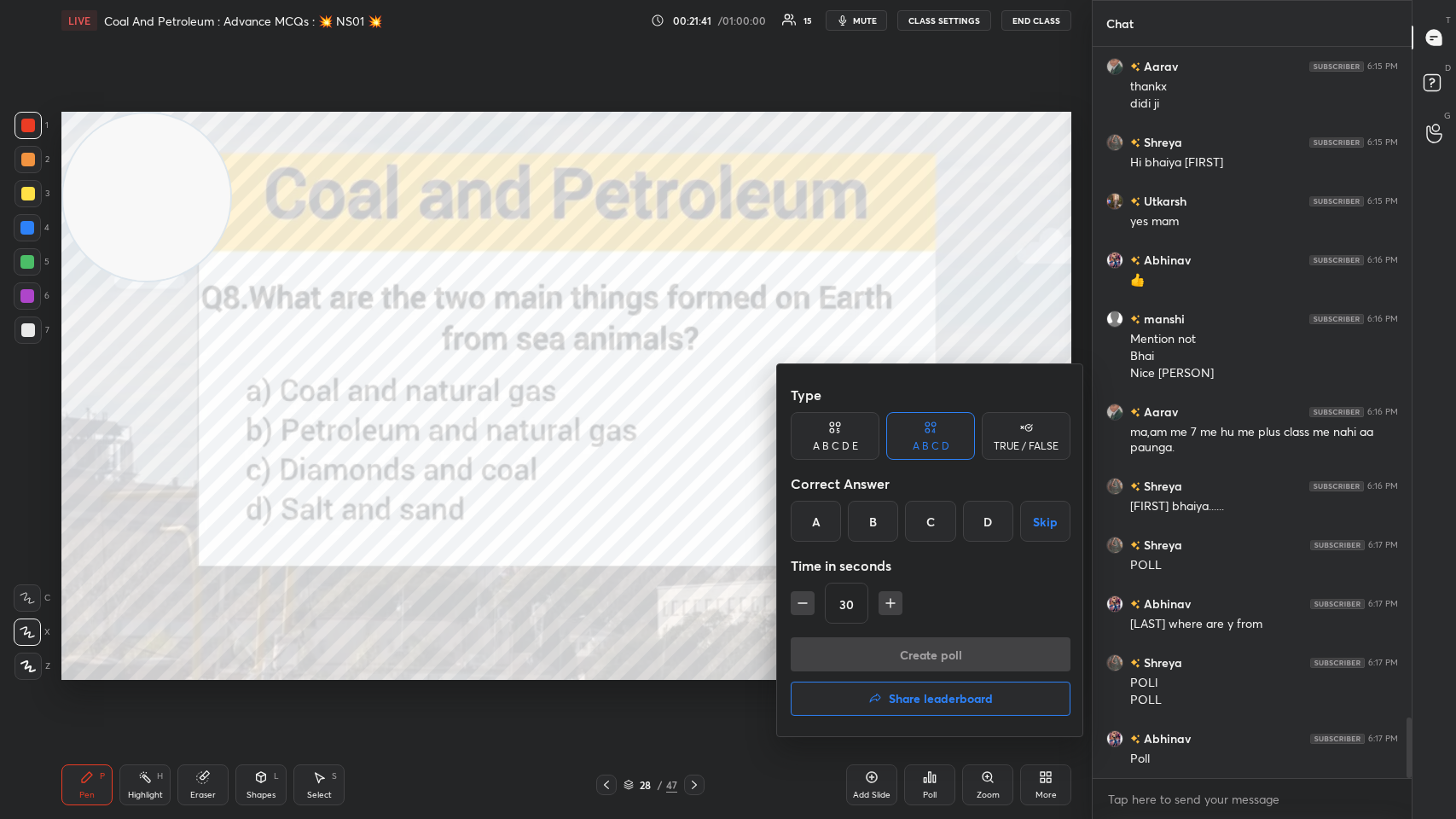 click on "B" at bounding box center (873, 521) 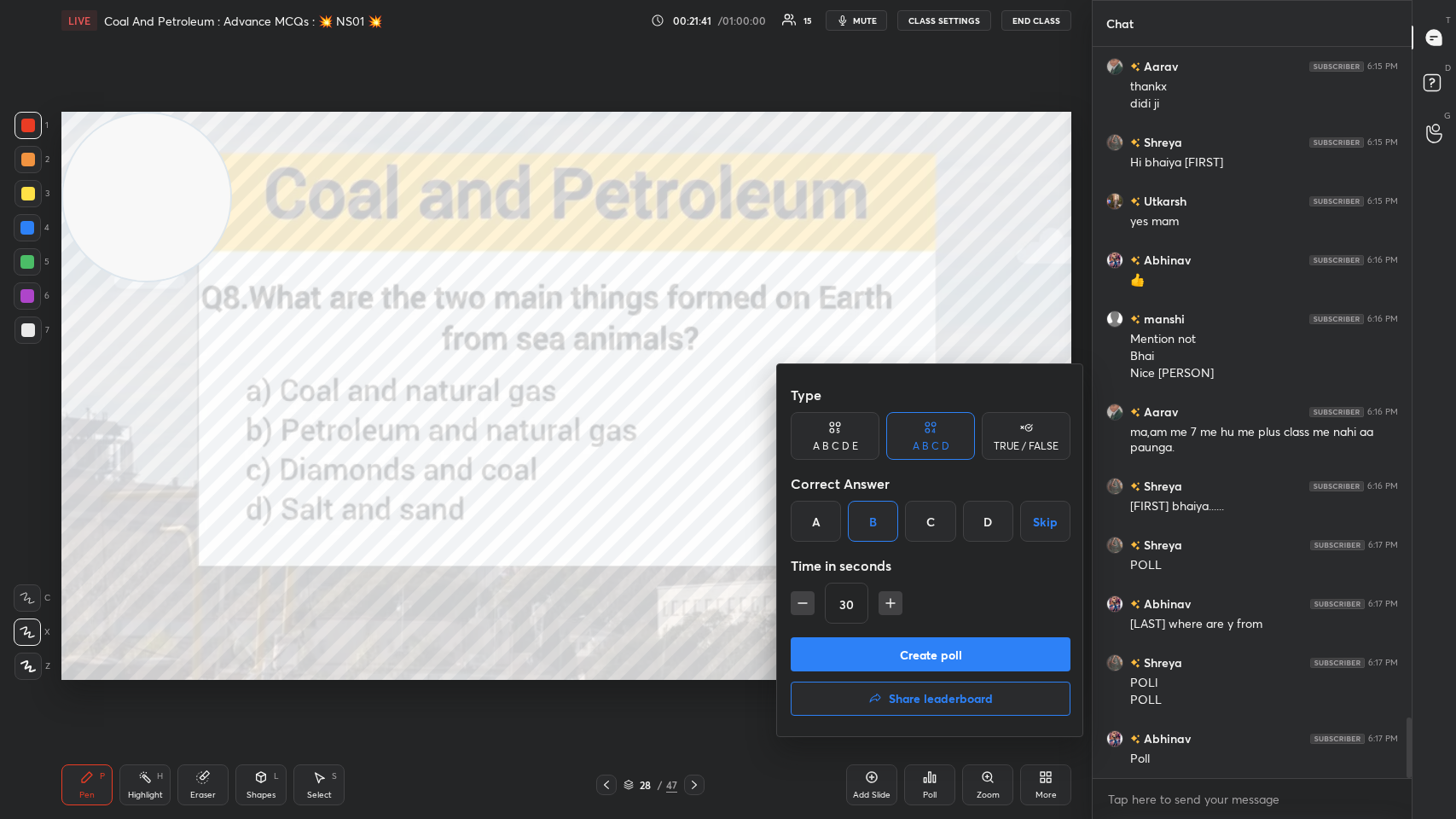 click on "Create poll" at bounding box center (931, 654) 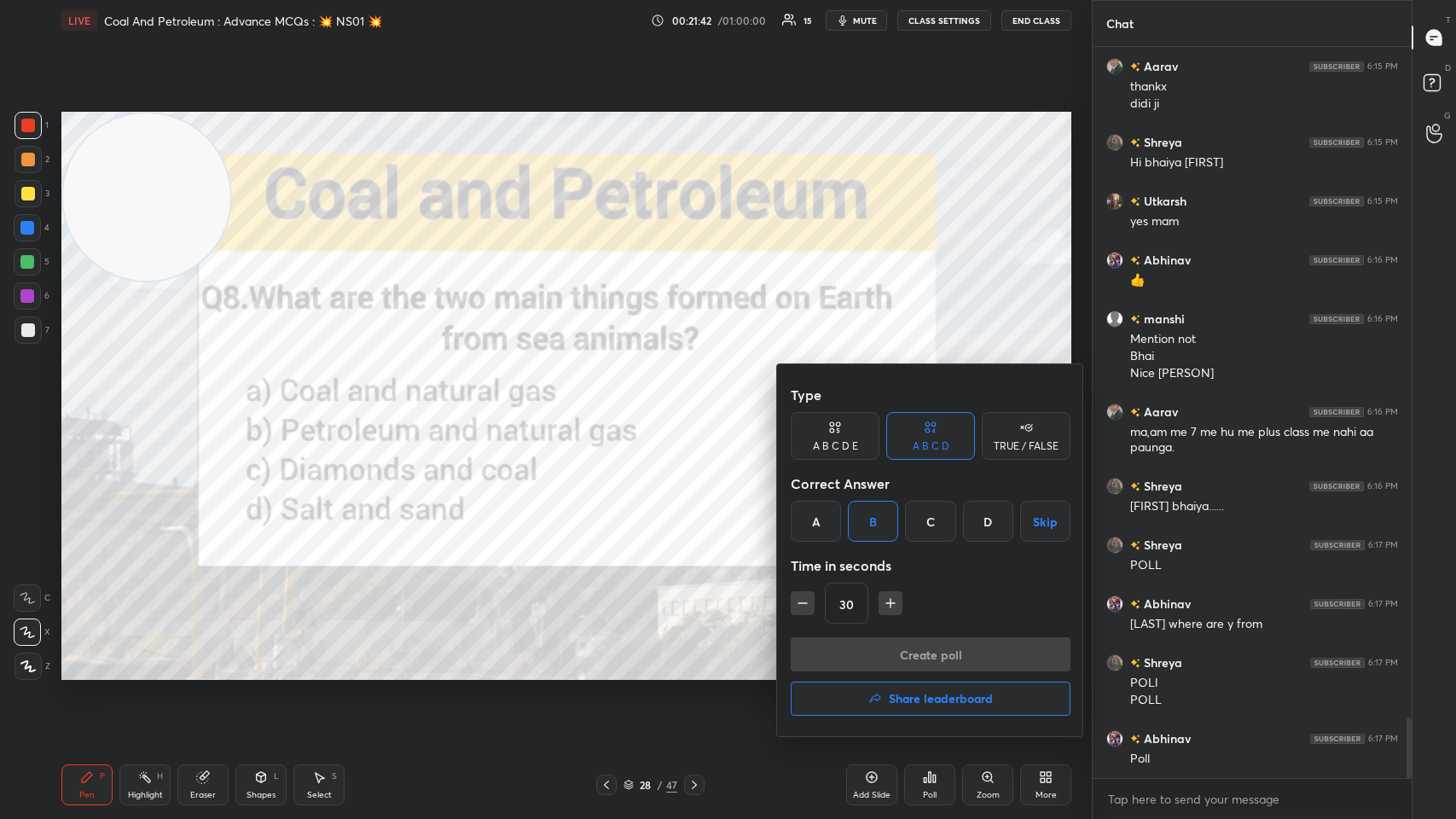 scroll, scrollTop: 706, scrollLeft: 314, axis: both 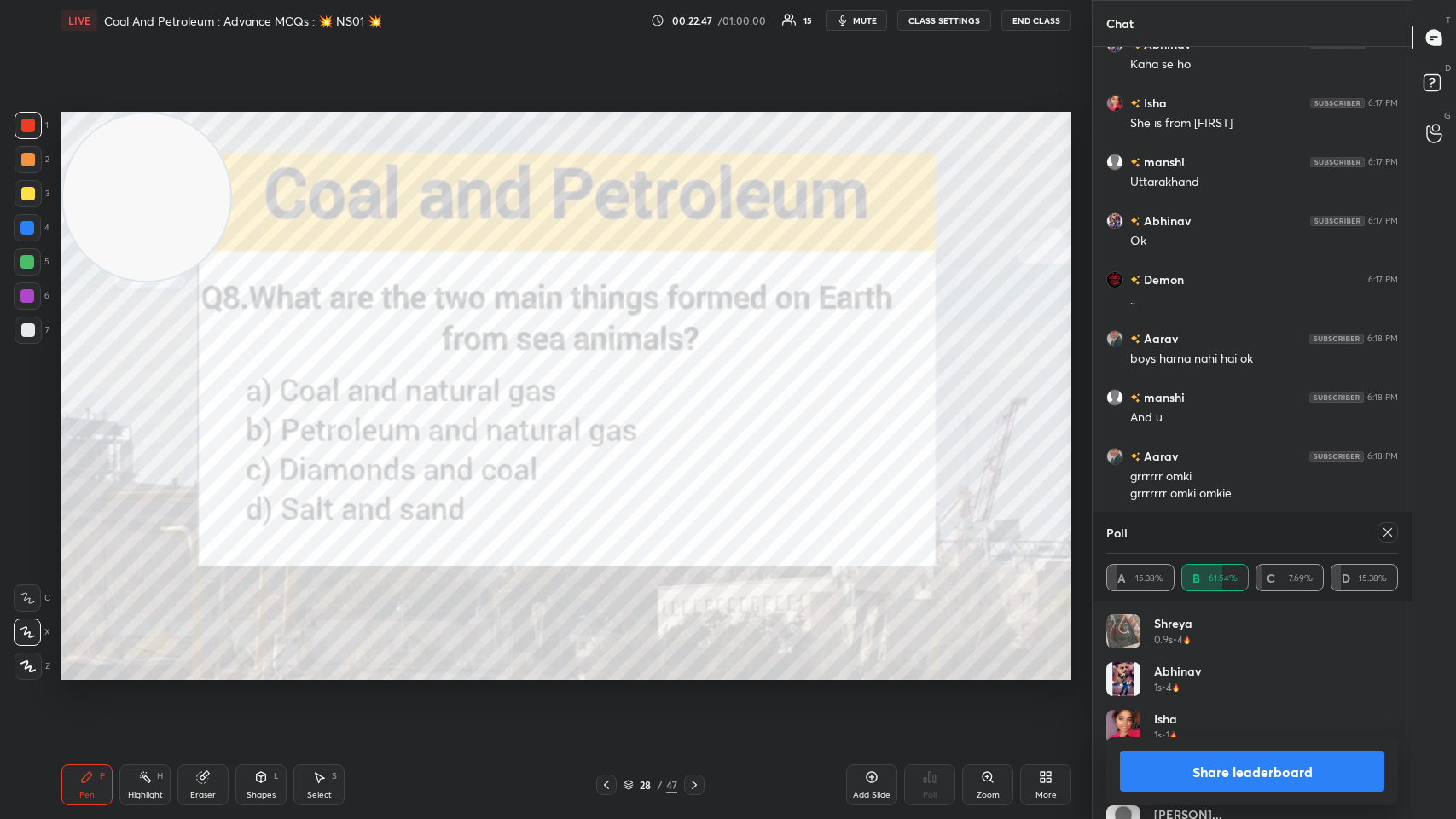 click 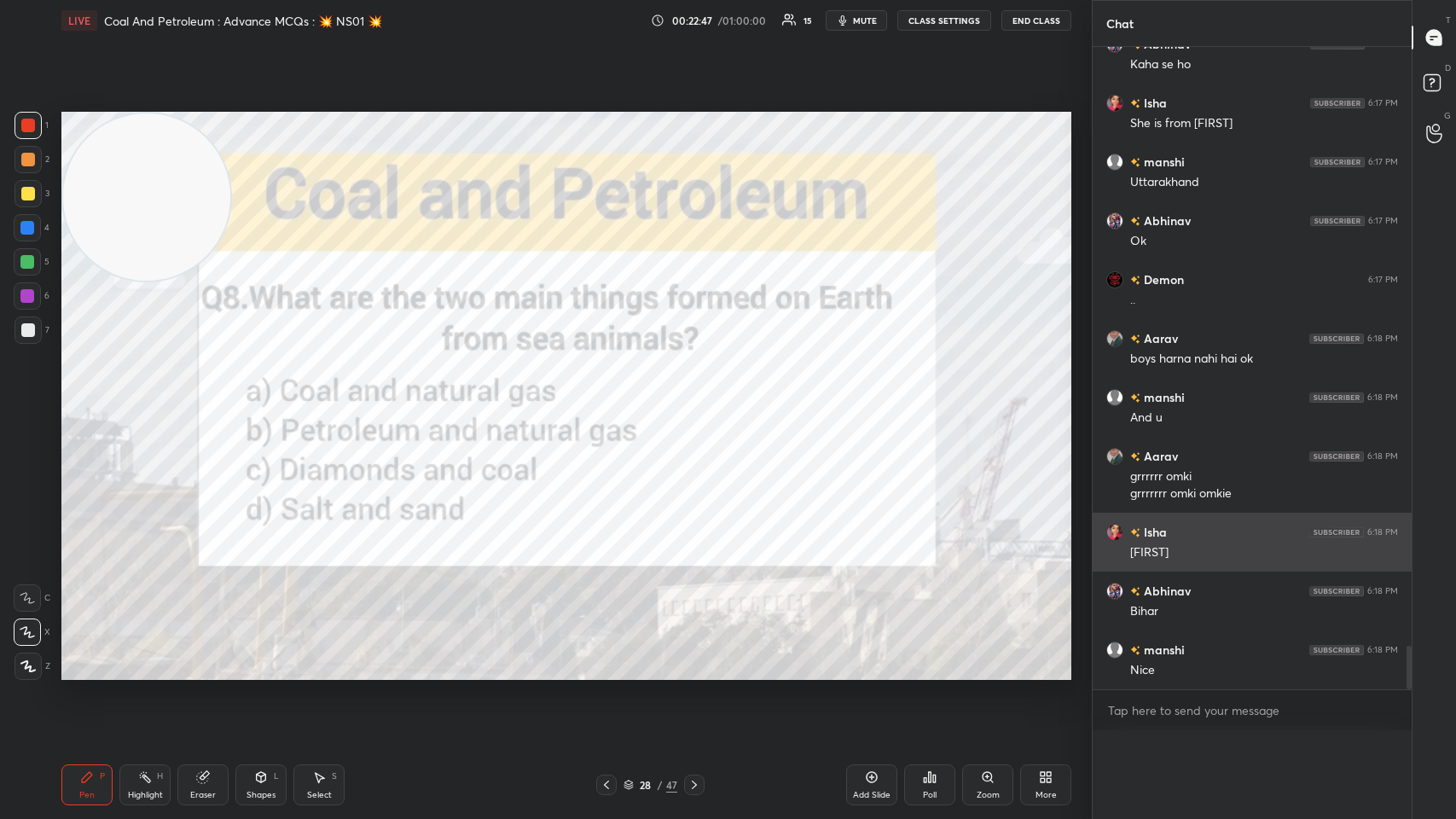 scroll, scrollTop: 89, scrollLeft: 287, axis: both 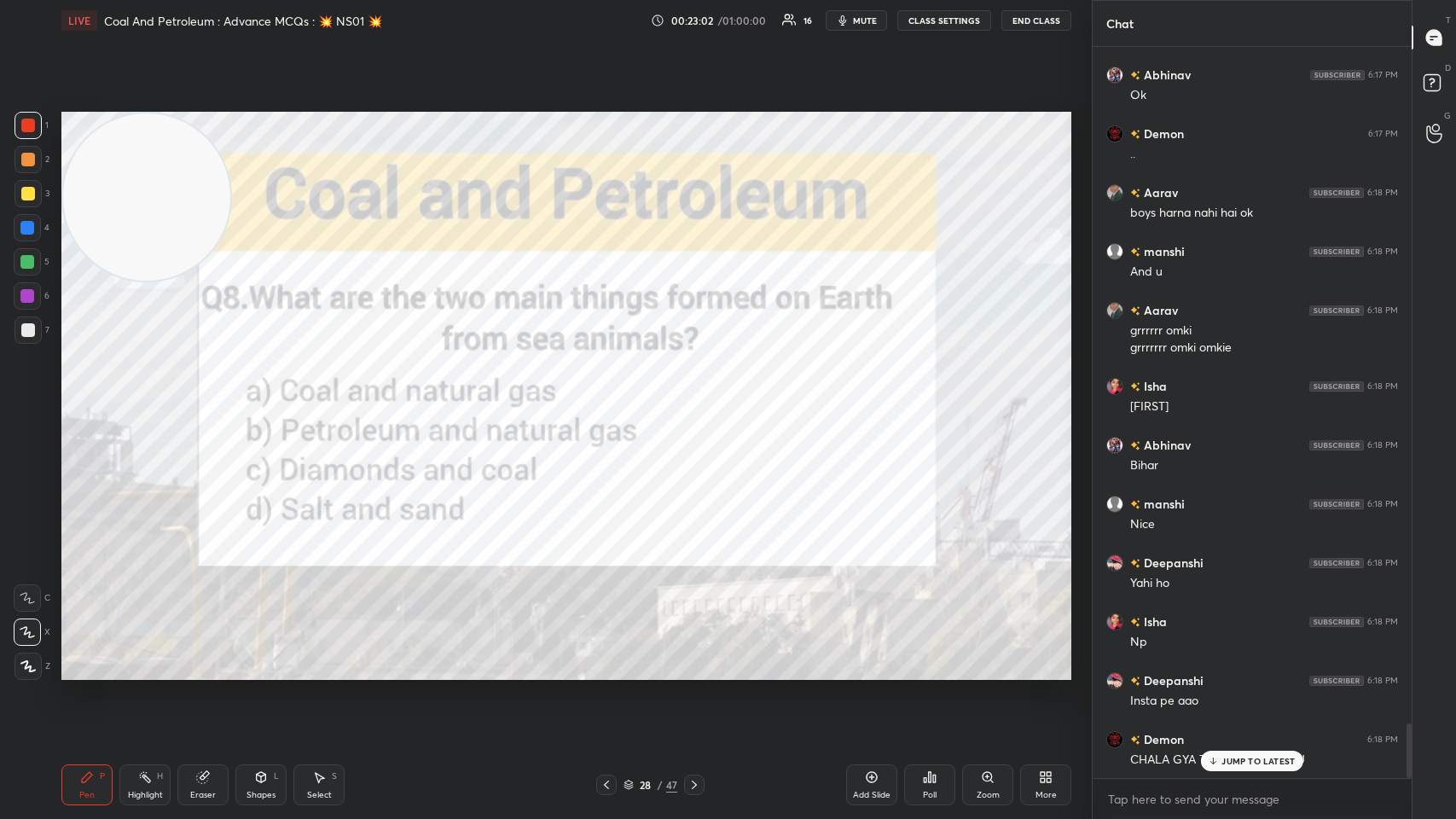 click 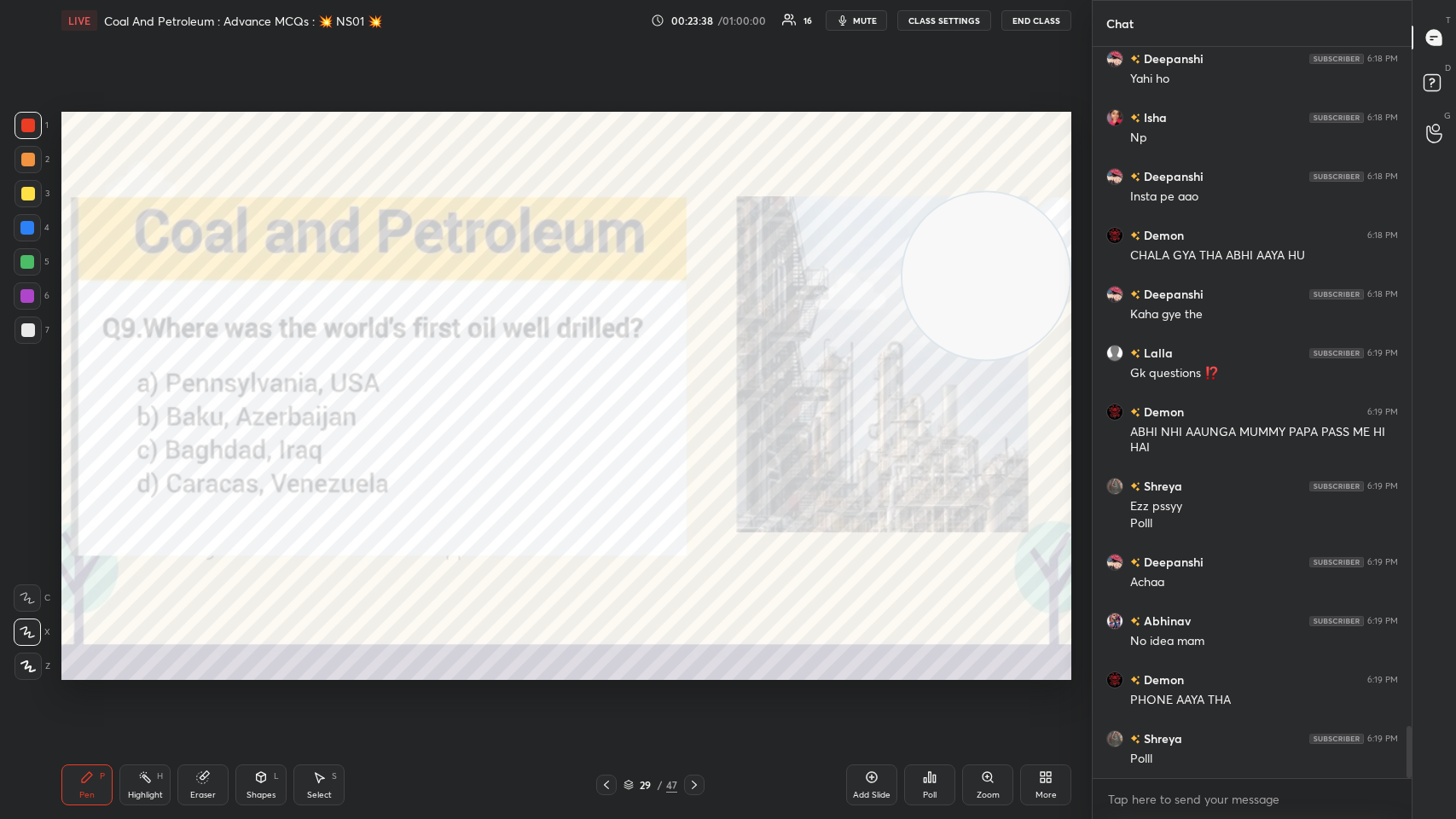 click on "Poll" at bounding box center (930, 795) 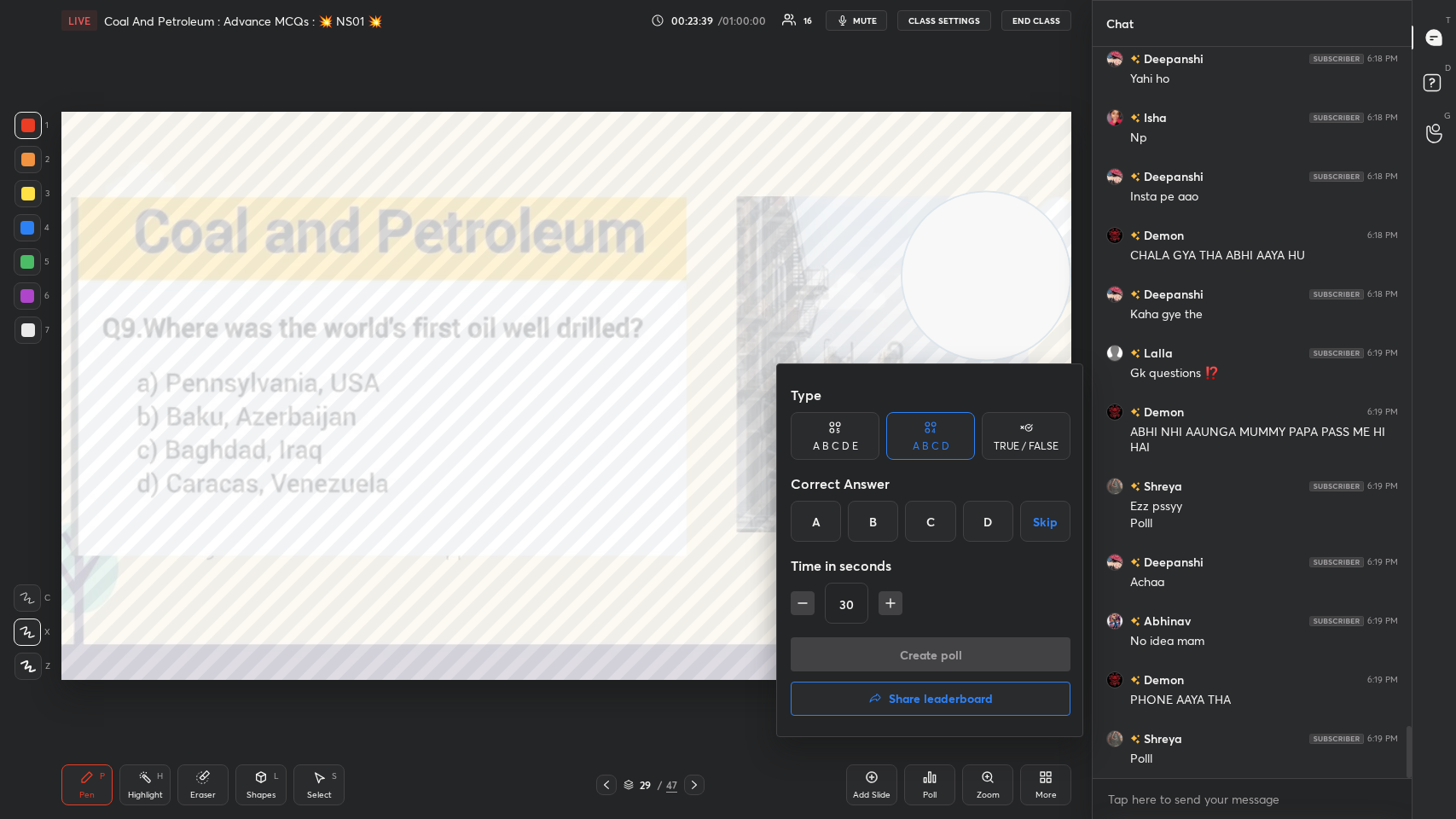 click on "A" at bounding box center (815, 521) 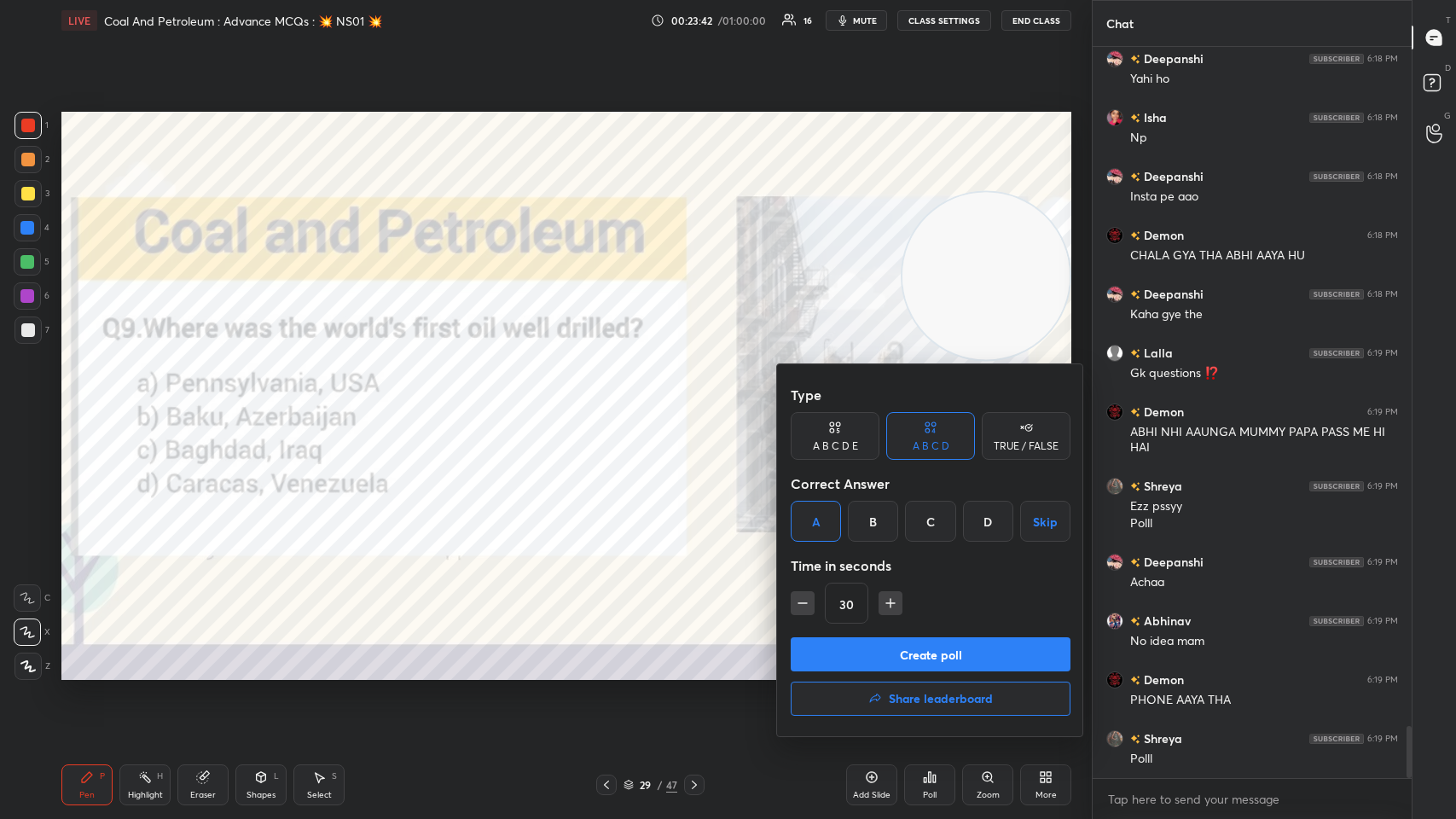 click on "Create poll" at bounding box center [931, 654] 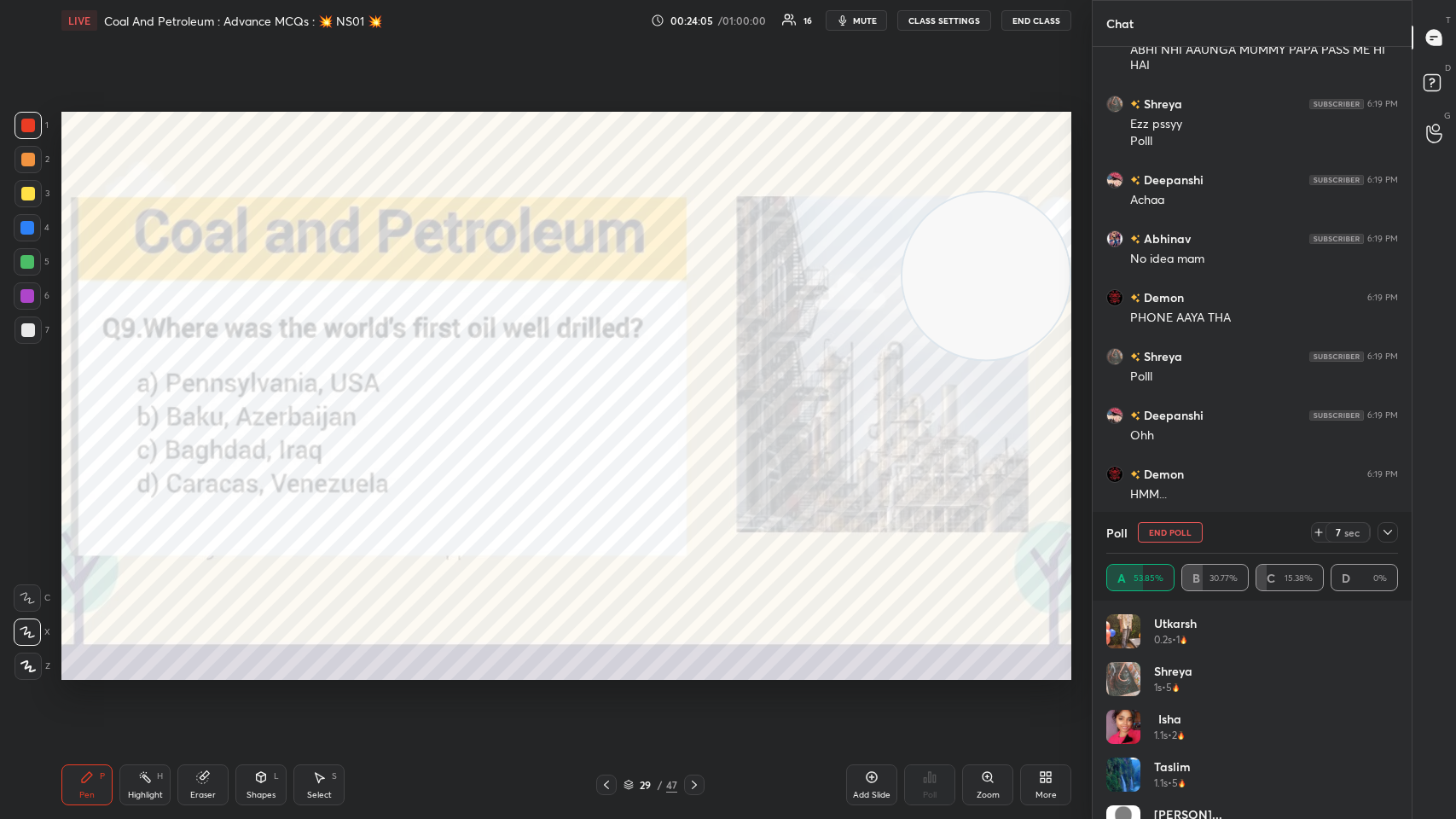 scroll, scrollTop: 9971, scrollLeft: 0, axis: vertical 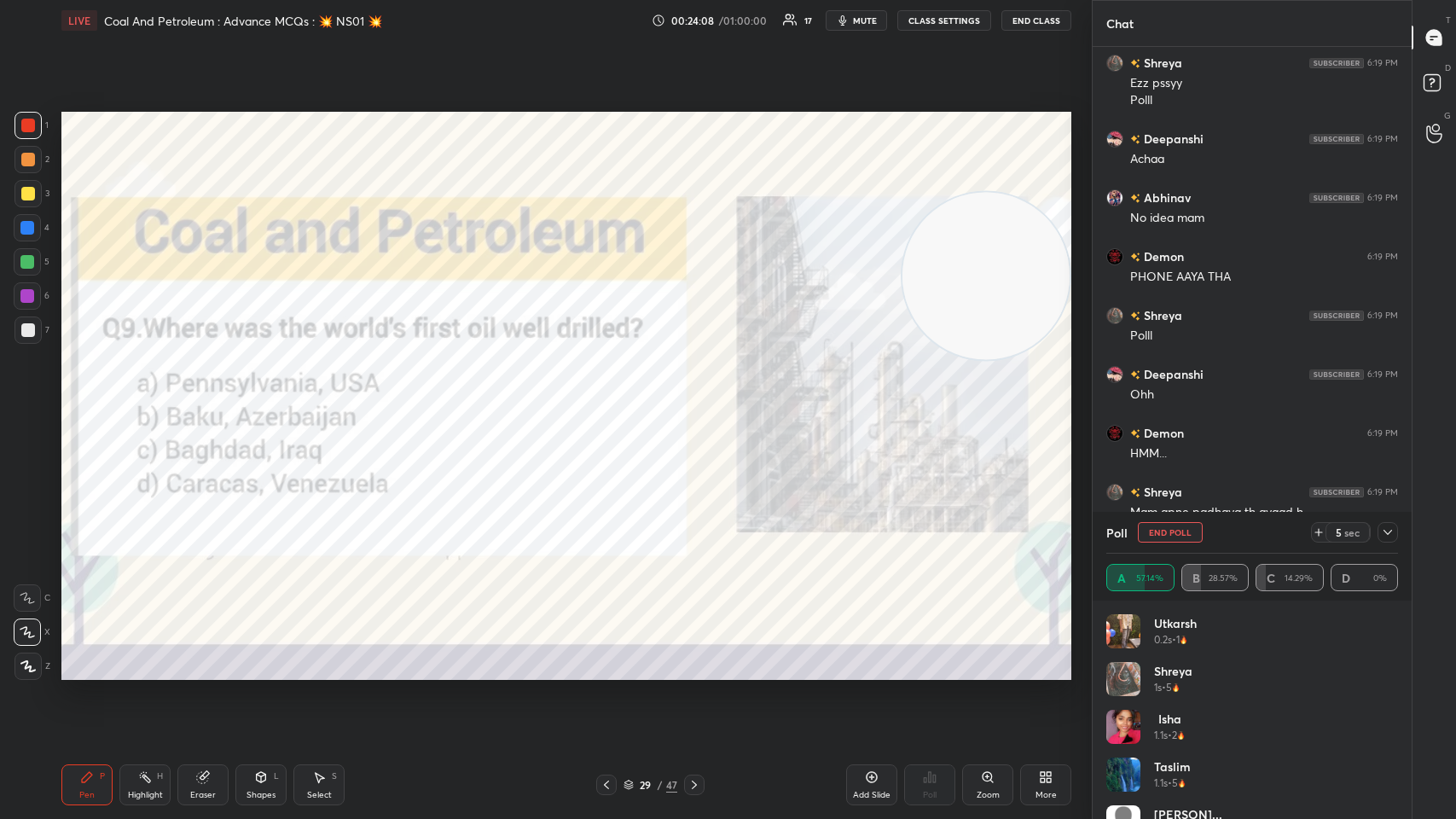 click 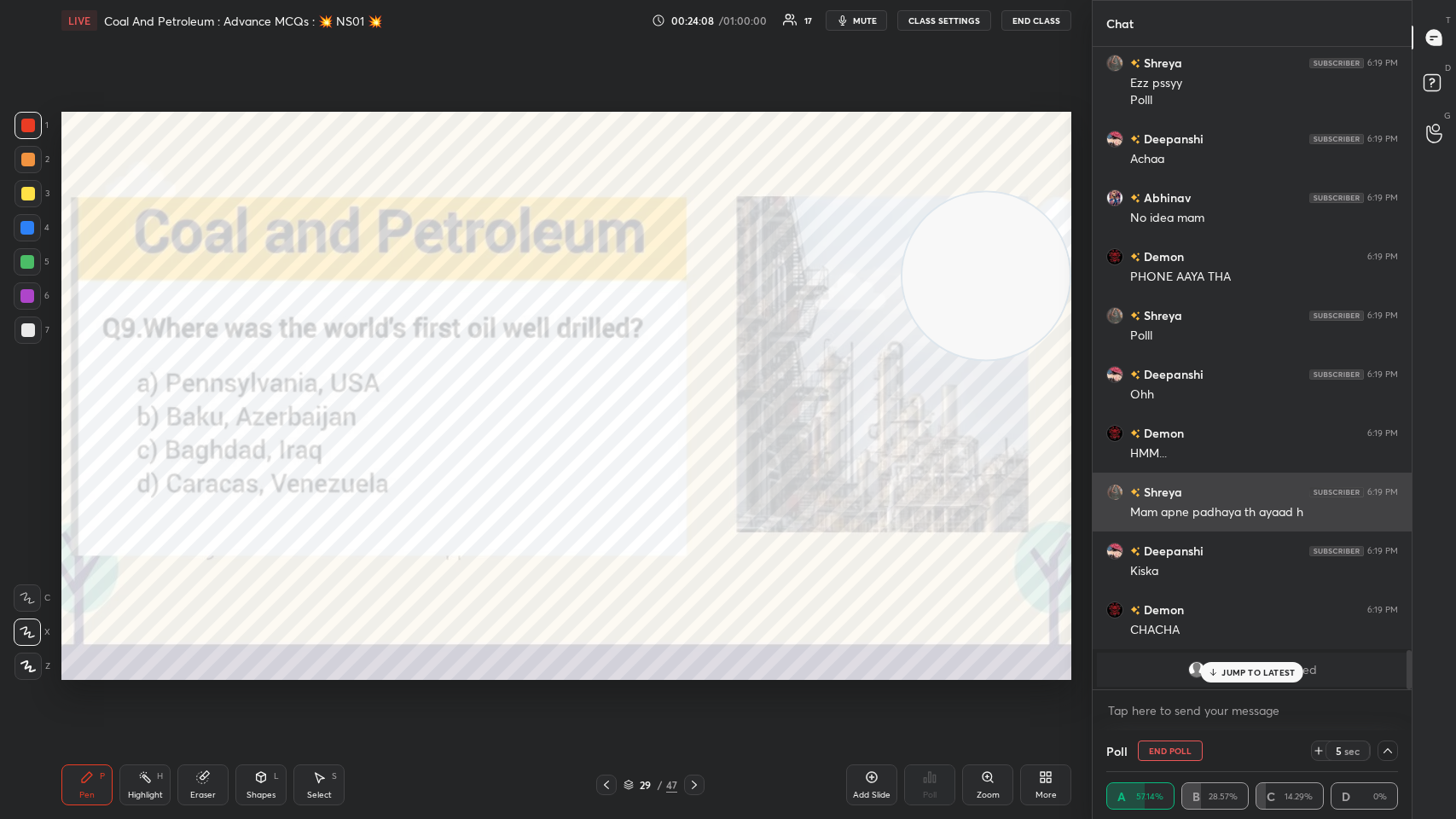 scroll, scrollTop: 157, scrollLeft: 287, axis: both 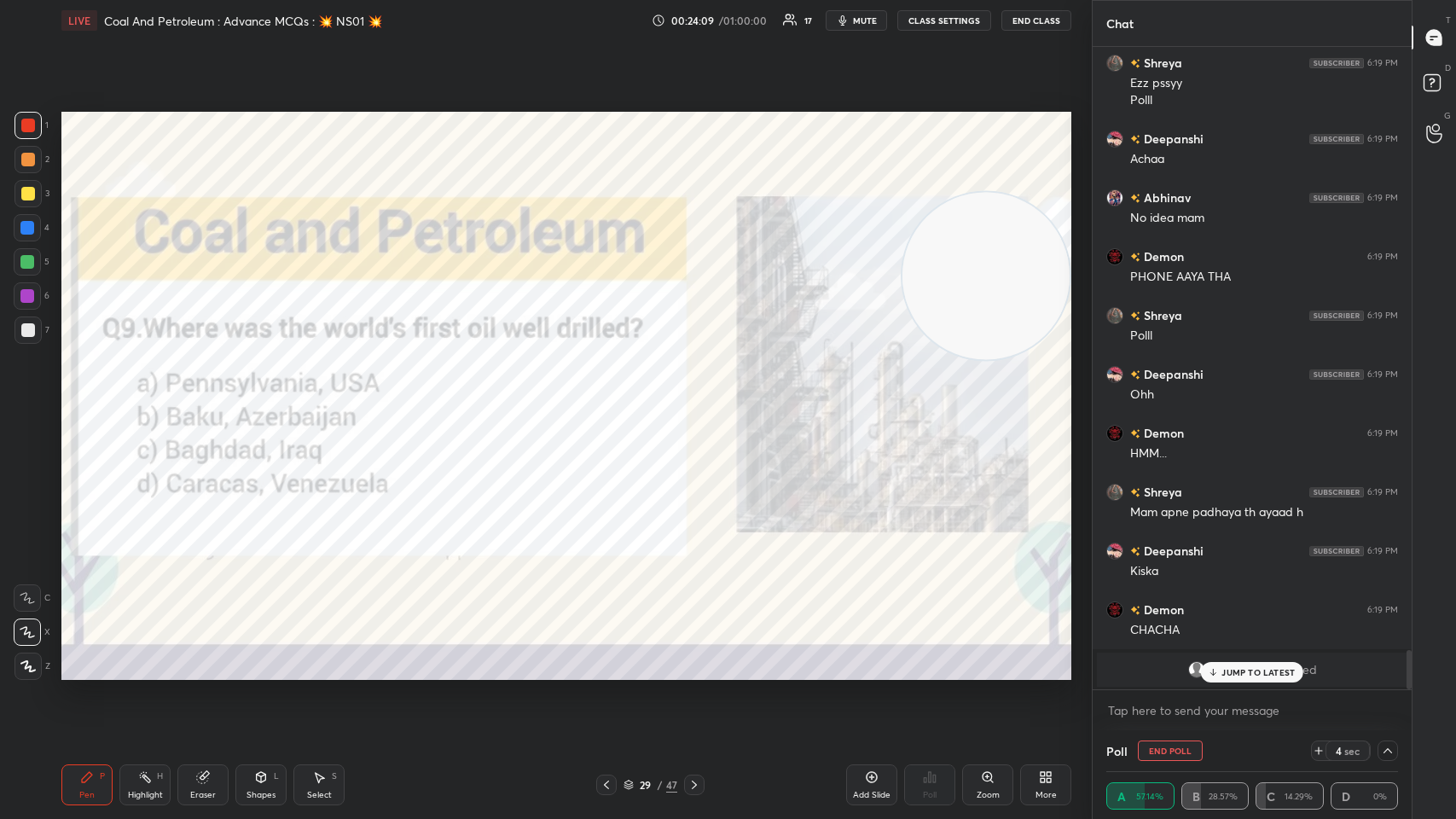 click on "Aatifa  joined" at bounding box center [1252, 670] 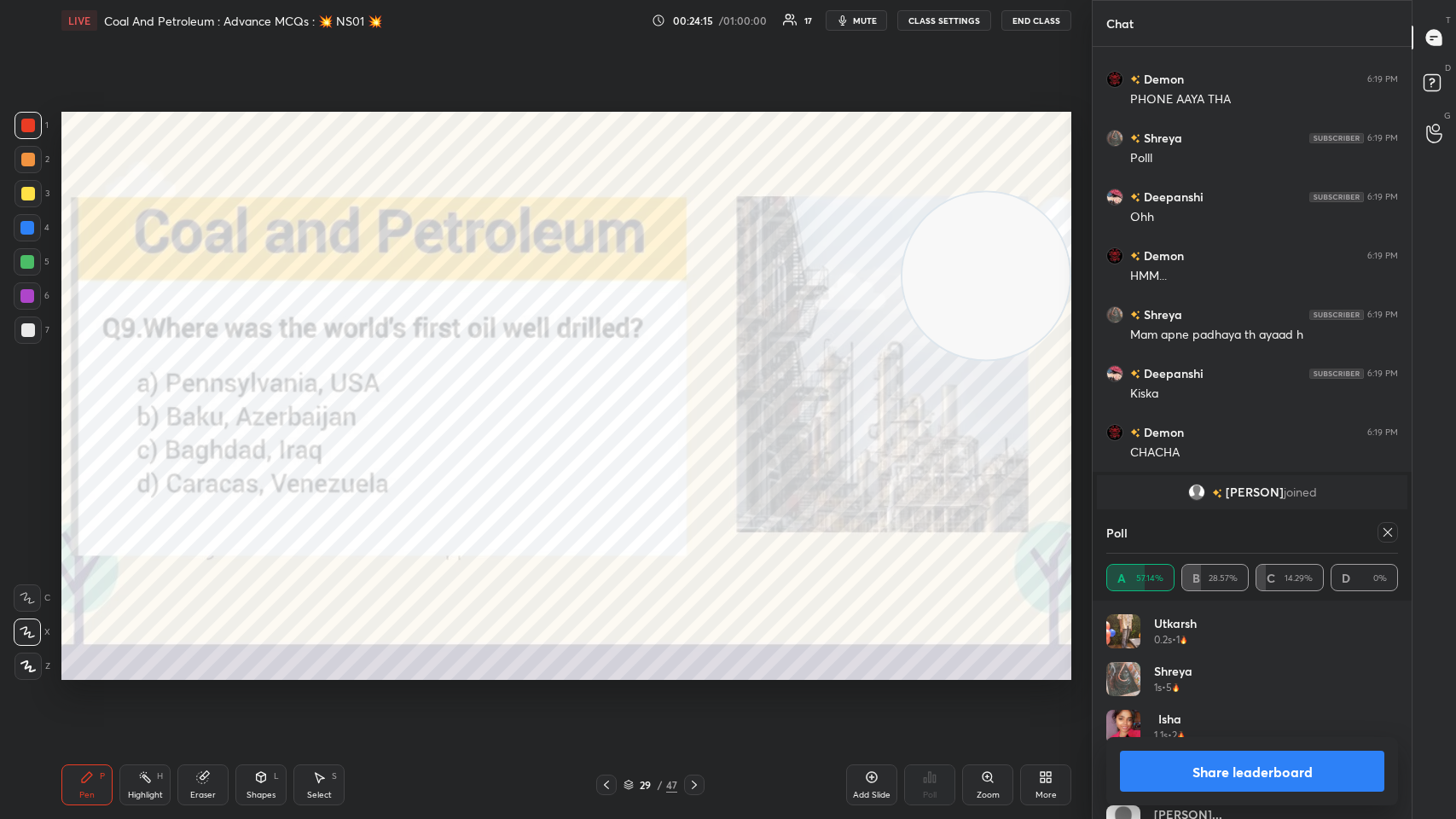 click 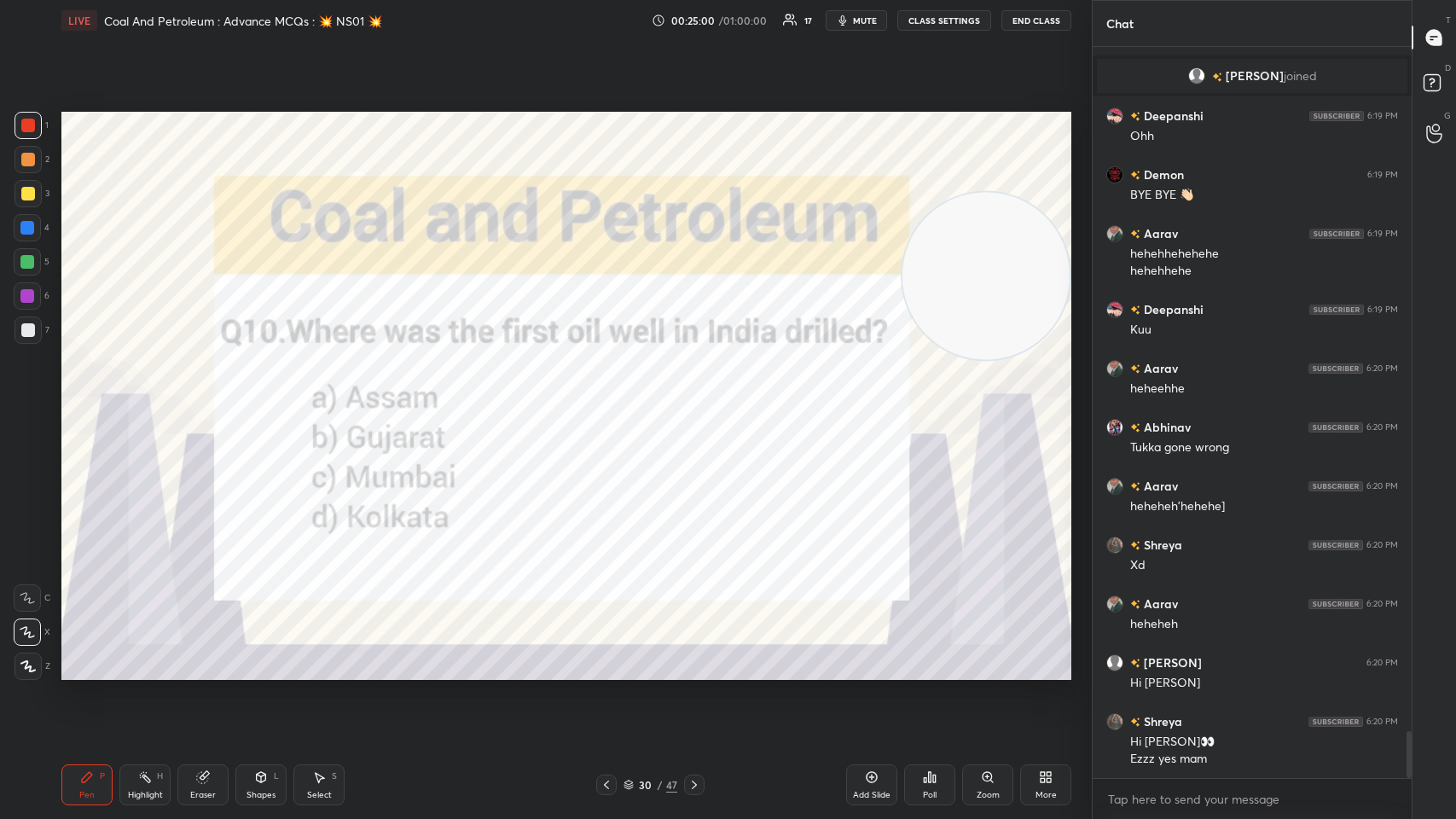 click on "Poll" at bounding box center [930, 785] 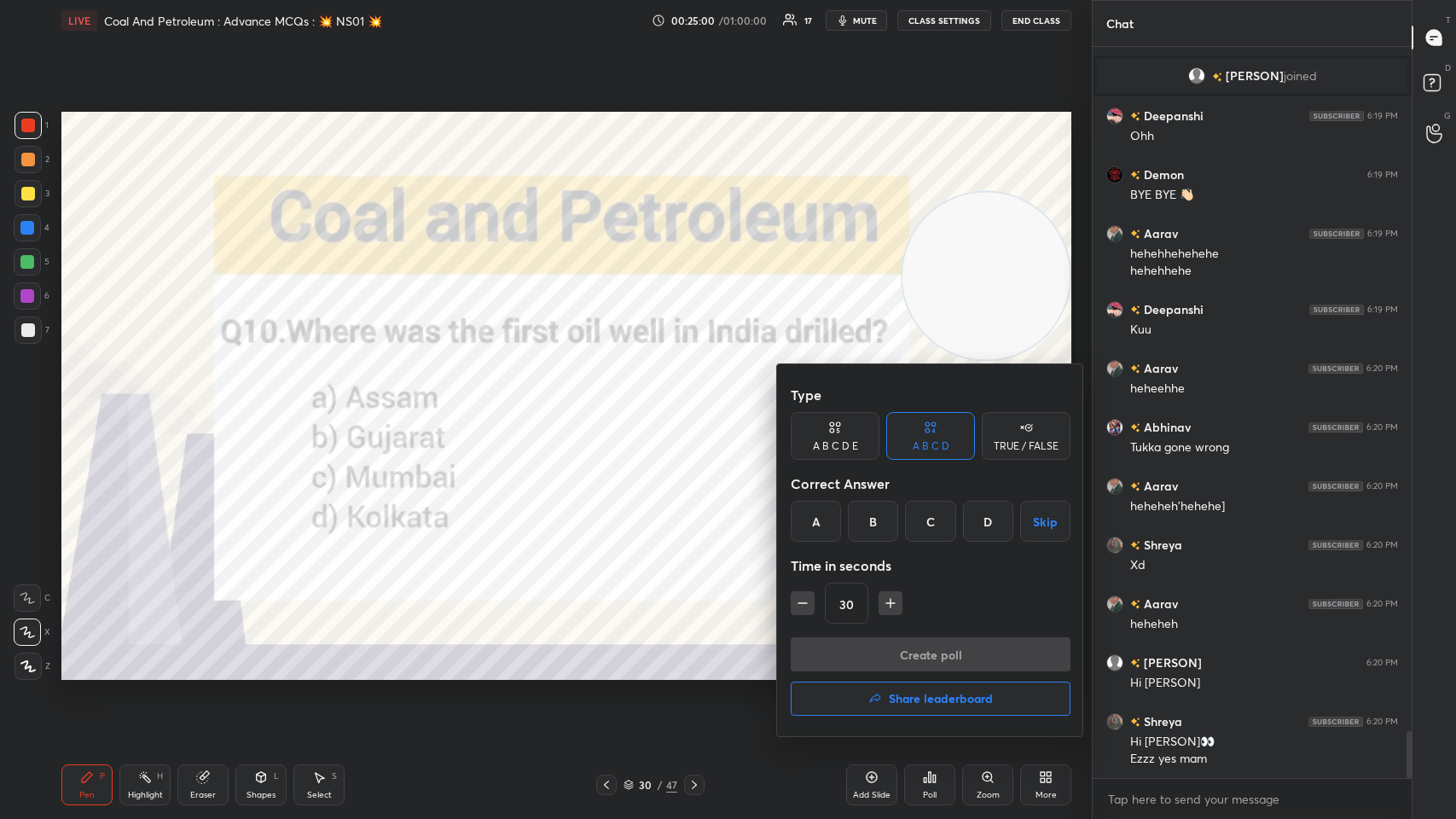 click on "A" at bounding box center [815, 521] 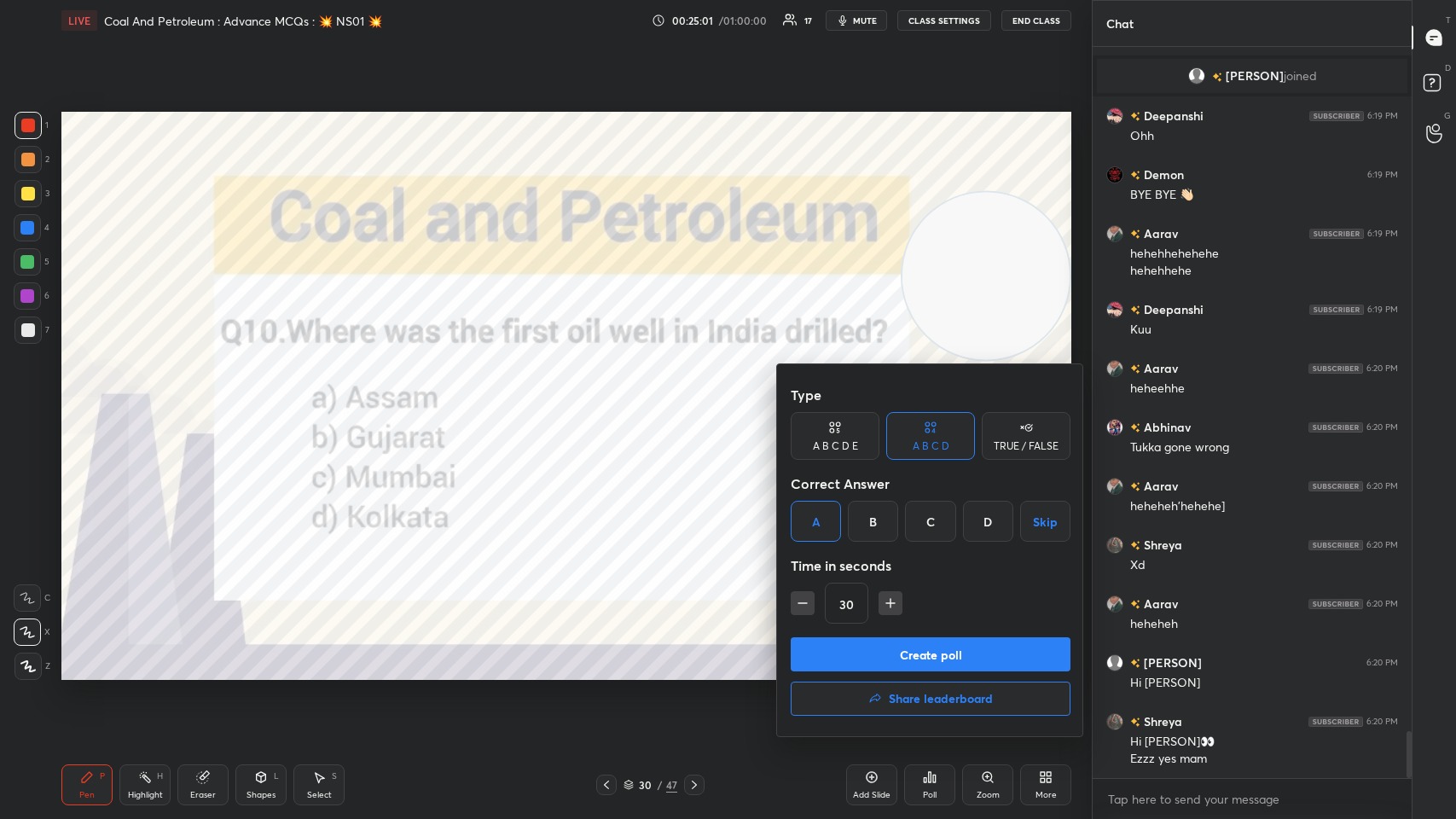 click on "Create poll" at bounding box center [931, 654] 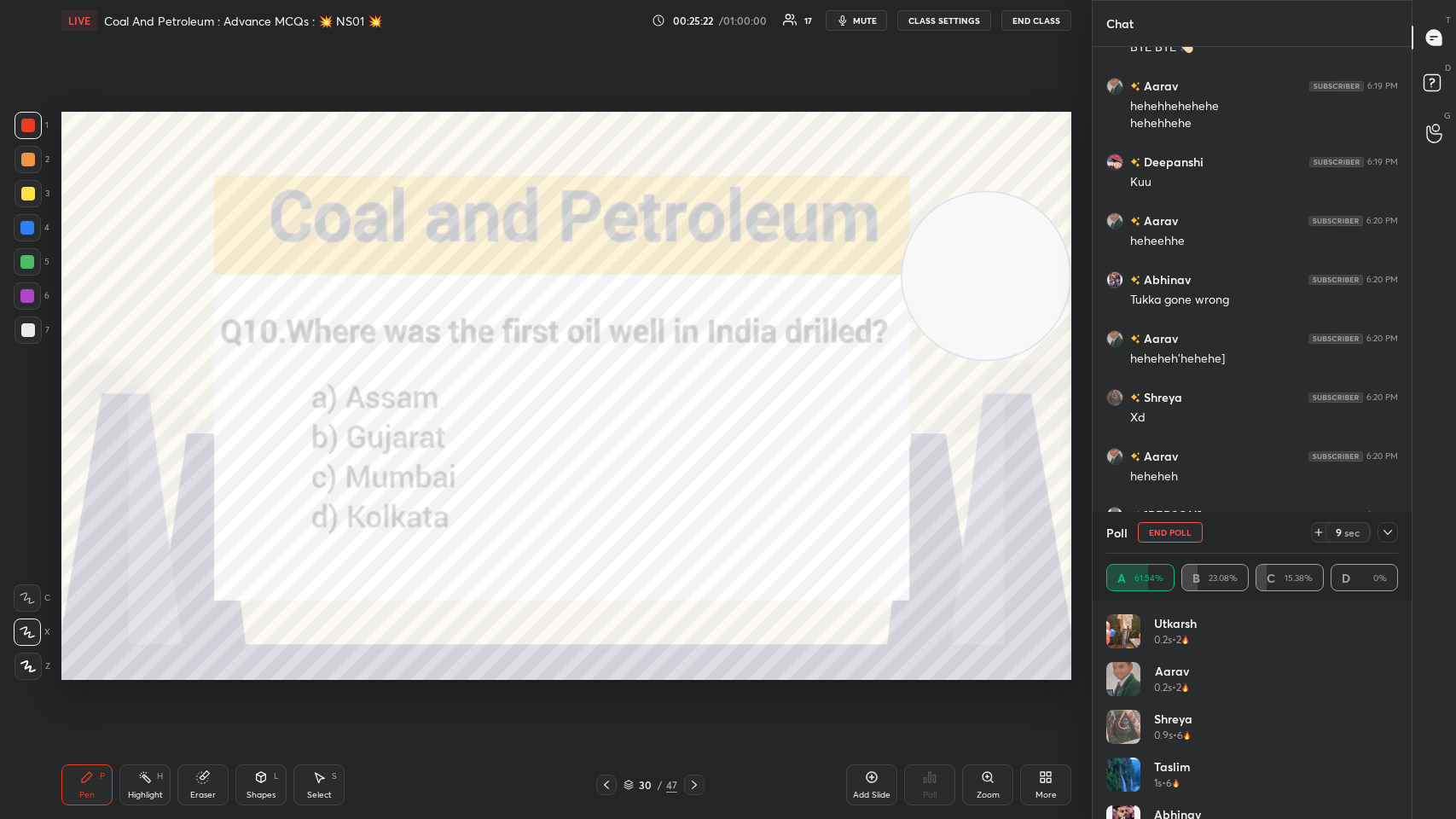 click 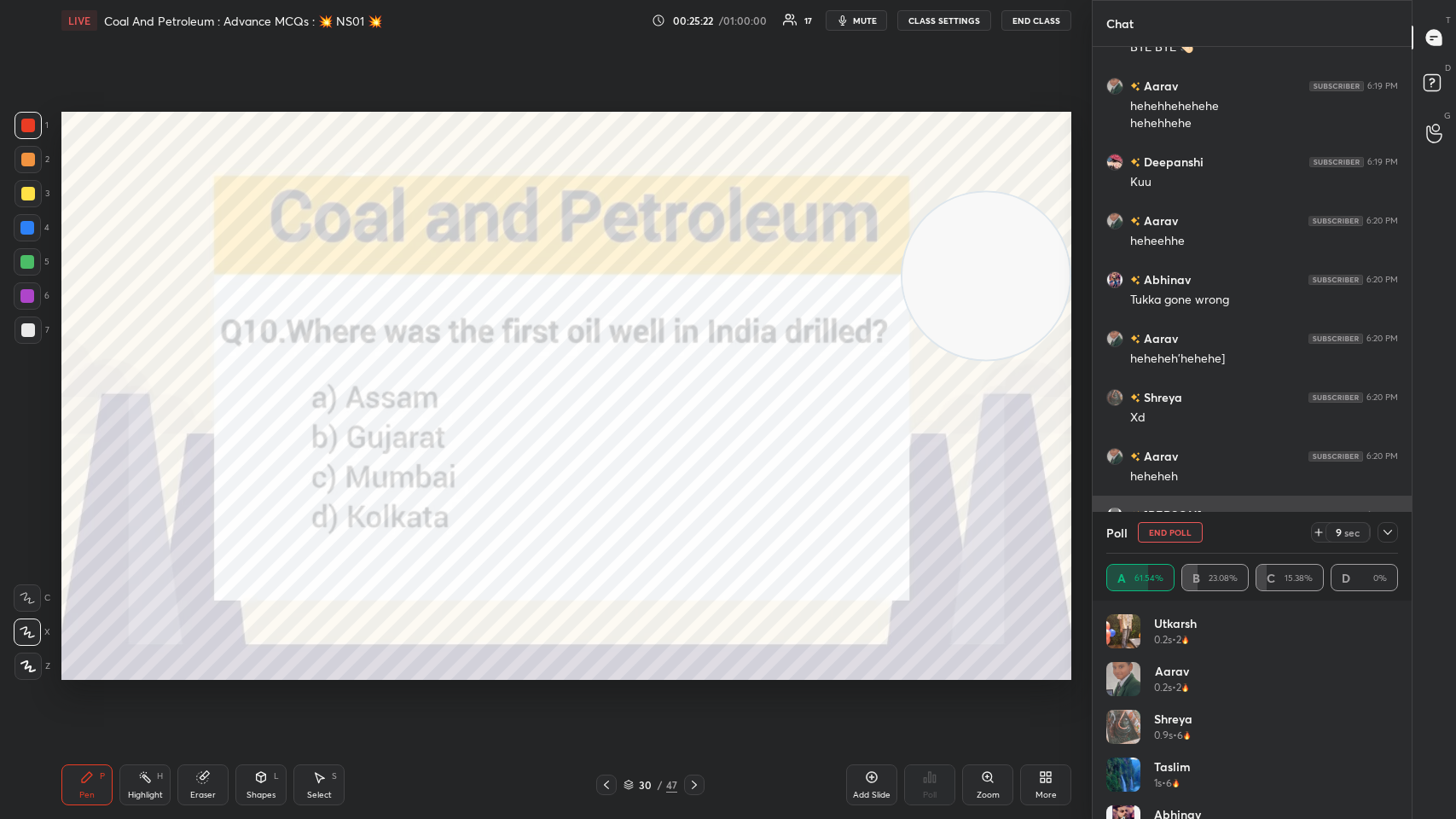scroll, scrollTop: 60, scrollLeft: 287, axis: both 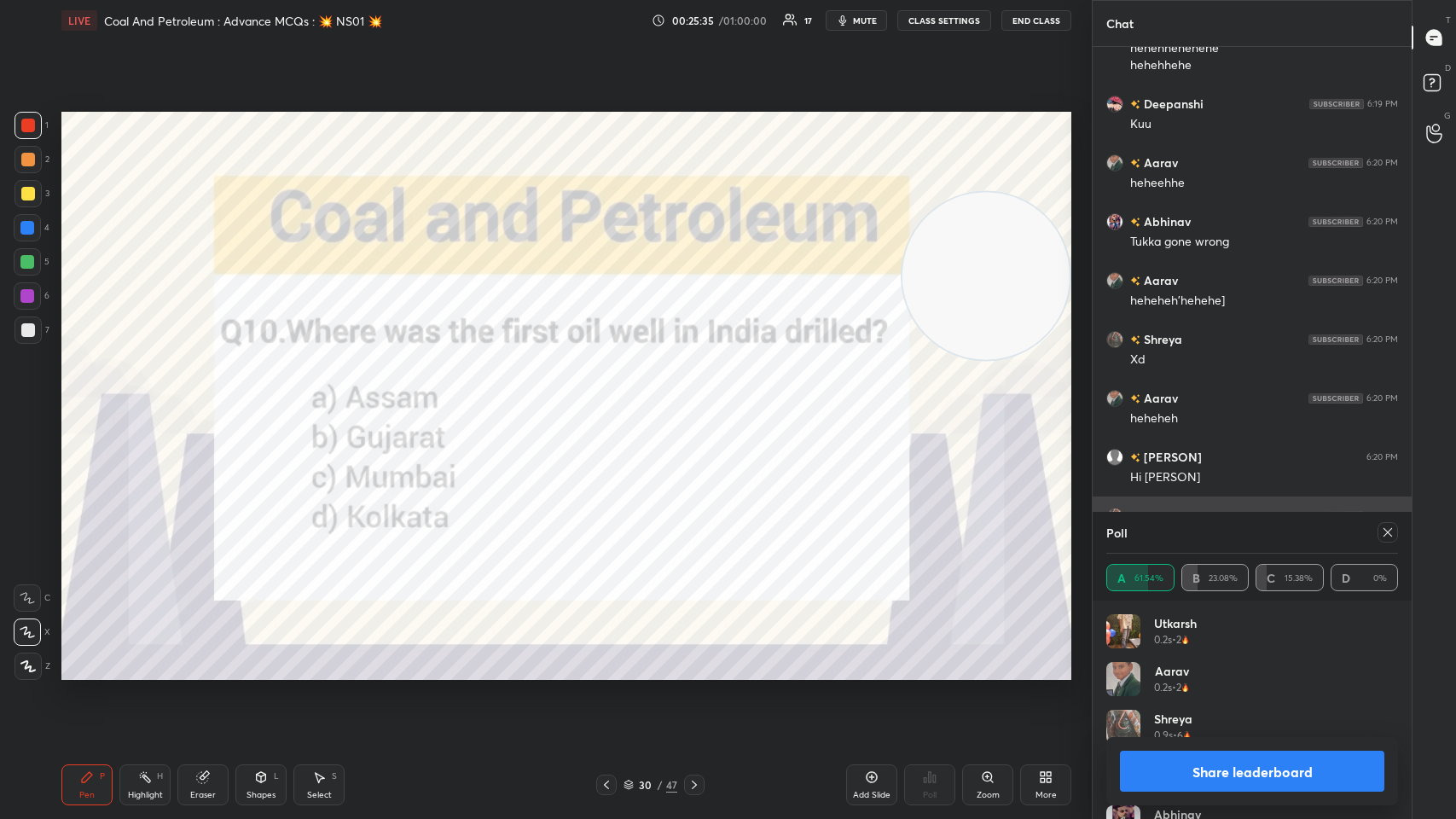 click 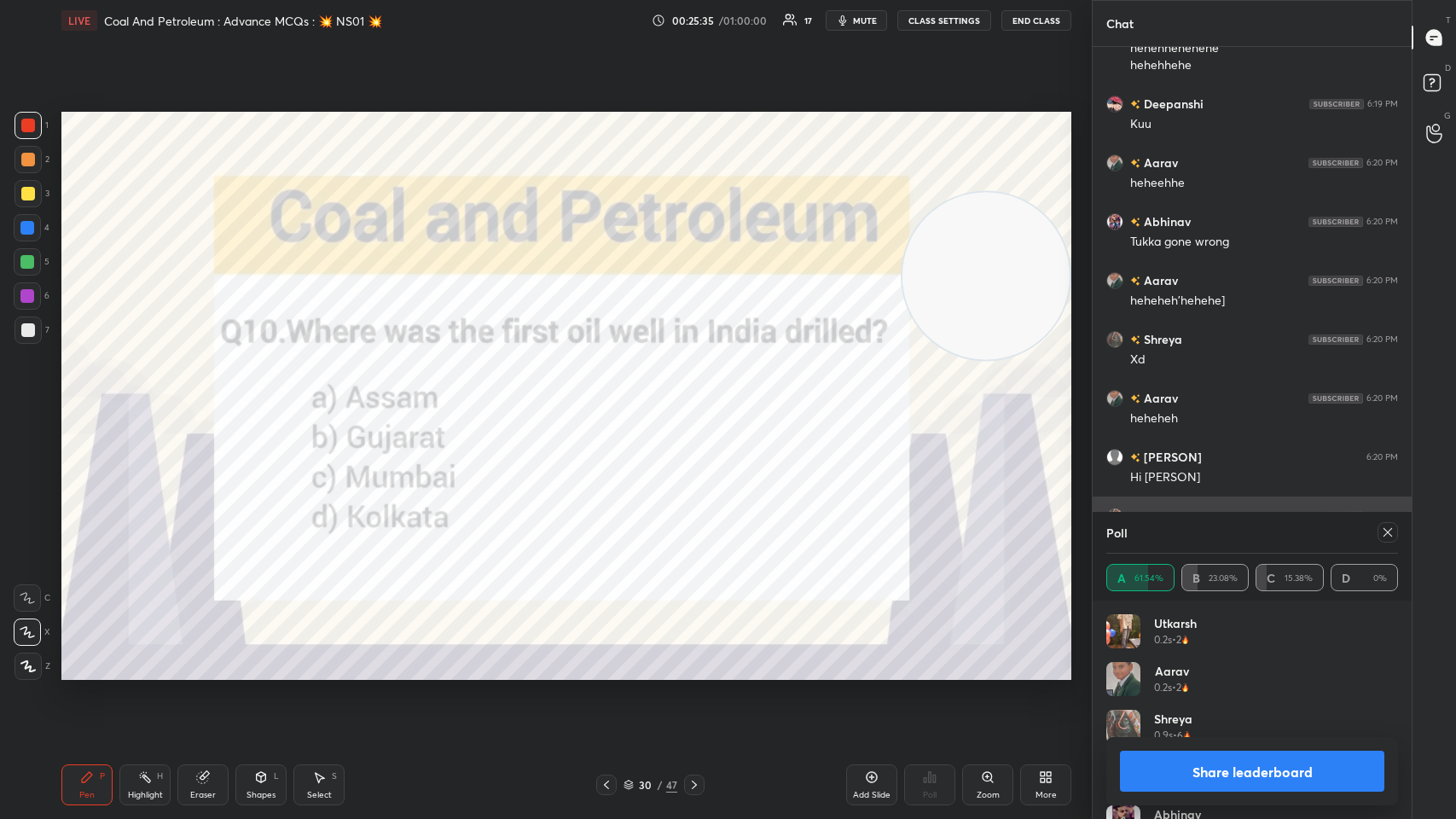 scroll, scrollTop: 130, scrollLeft: 287, axis: both 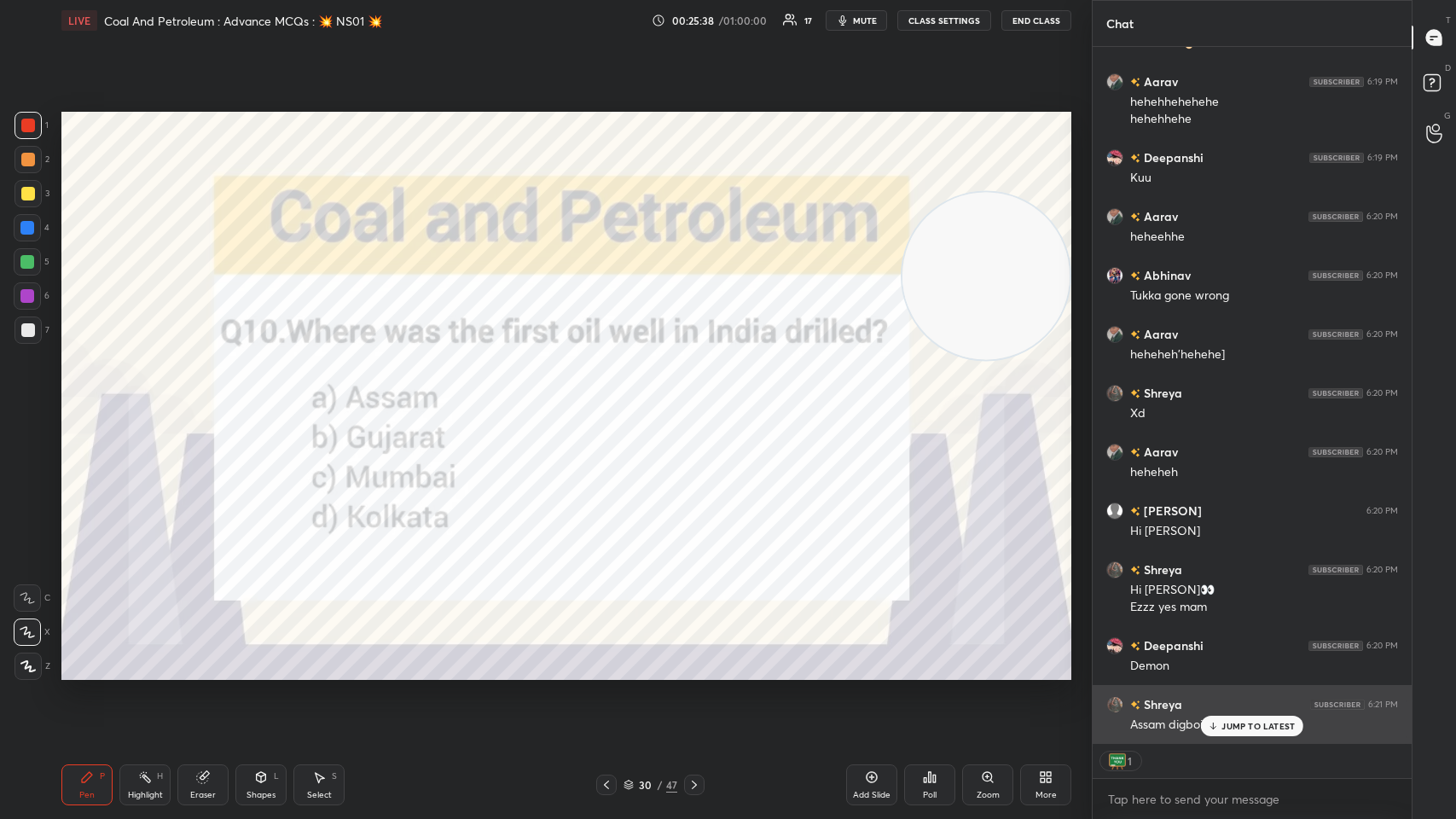 click on "JUMP TO LATEST" at bounding box center [1258, 726] 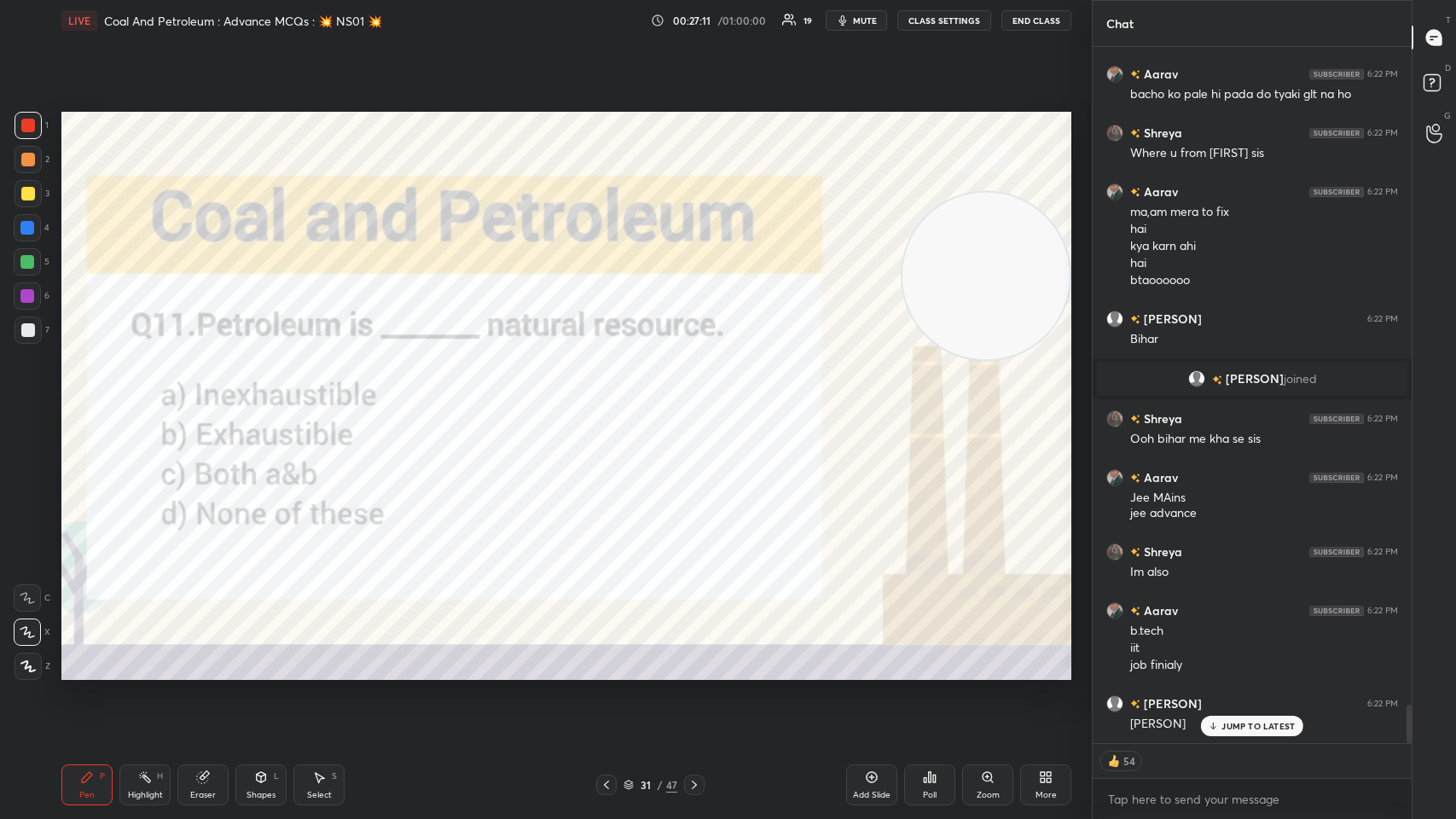 scroll, scrollTop: 12007, scrollLeft: 0, axis: vertical 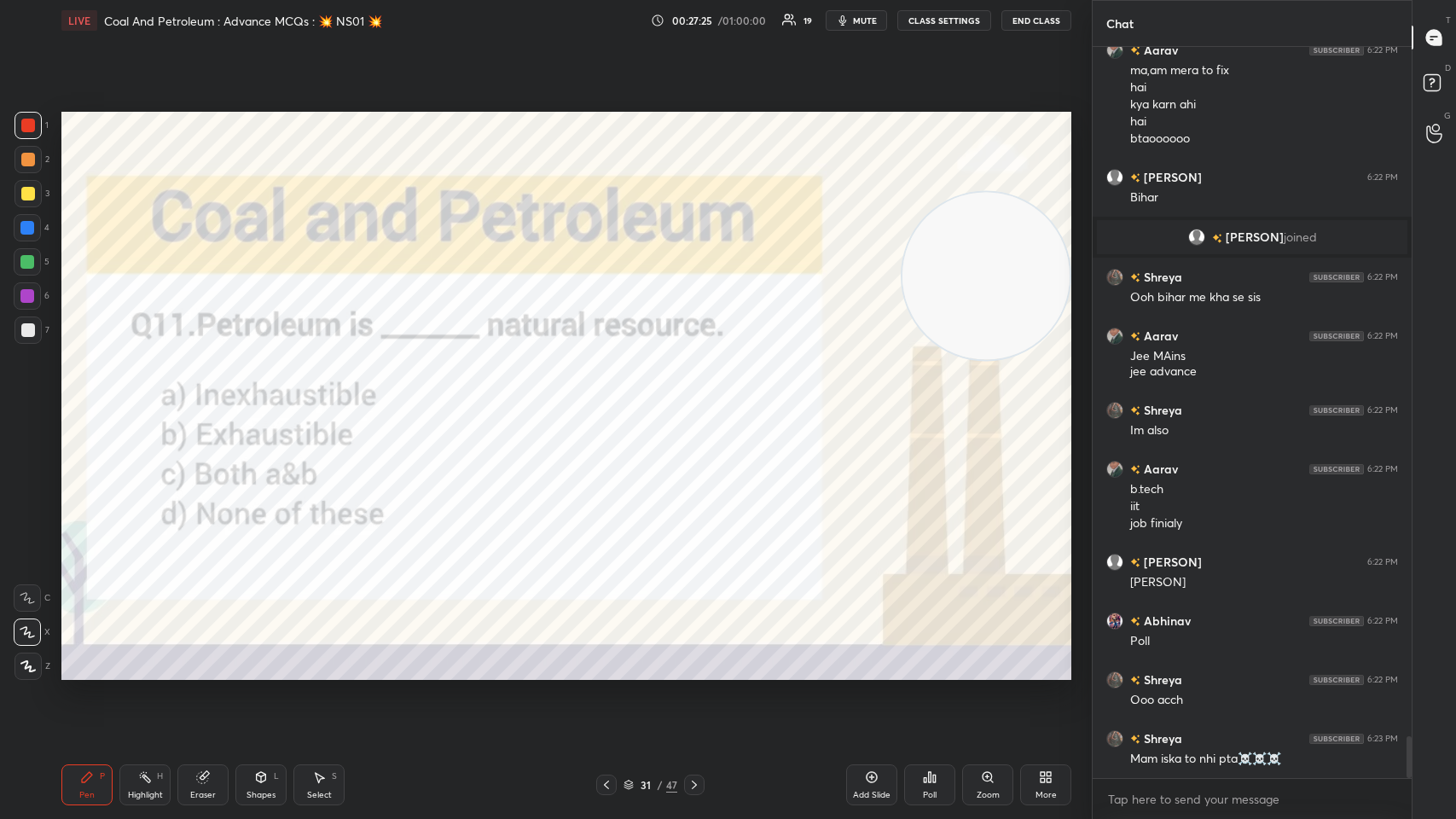 click on "More" at bounding box center (1046, 785) 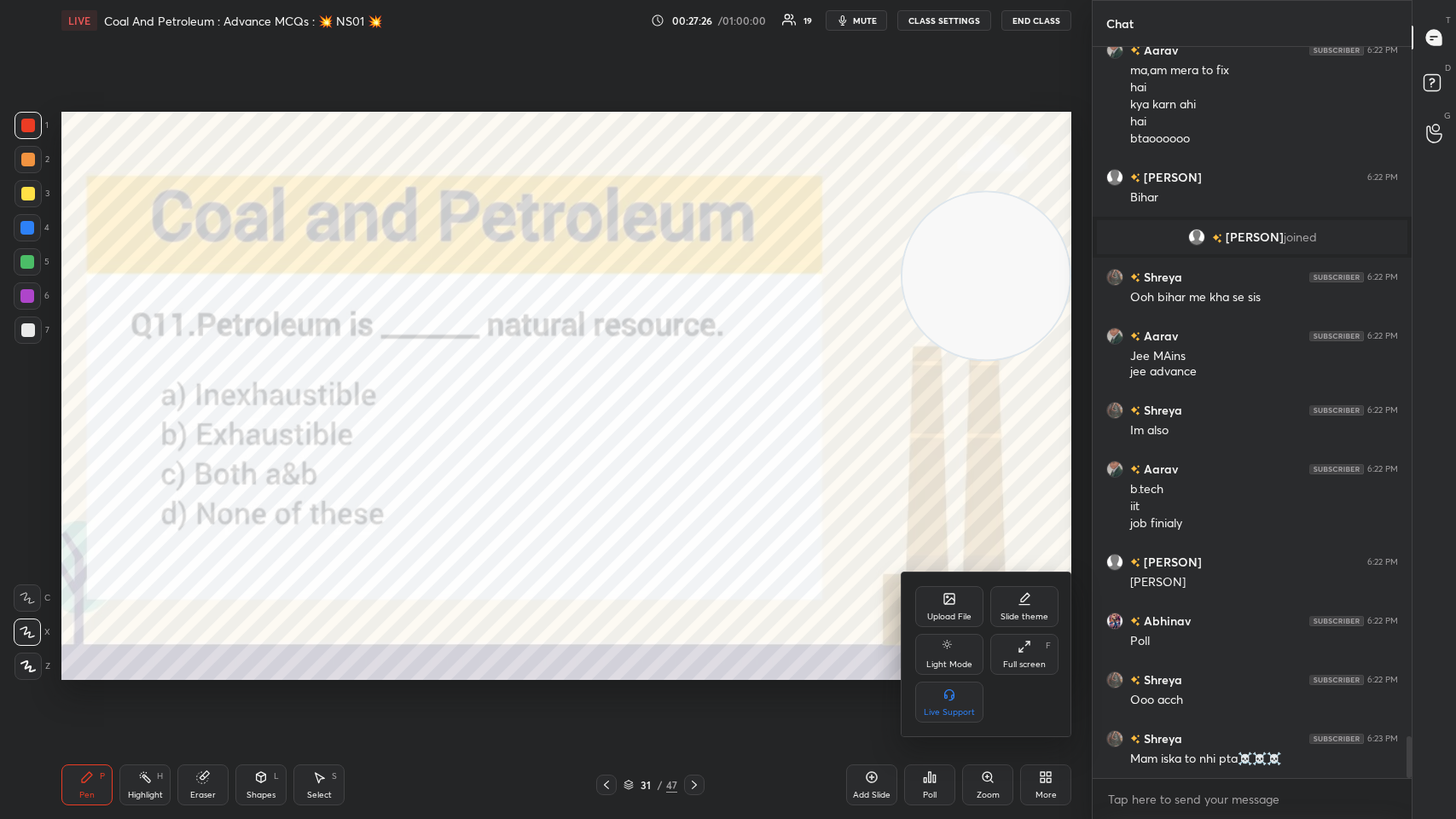 scroll, scrollTop: 12108, scrollLeft: 0, axis: vertical 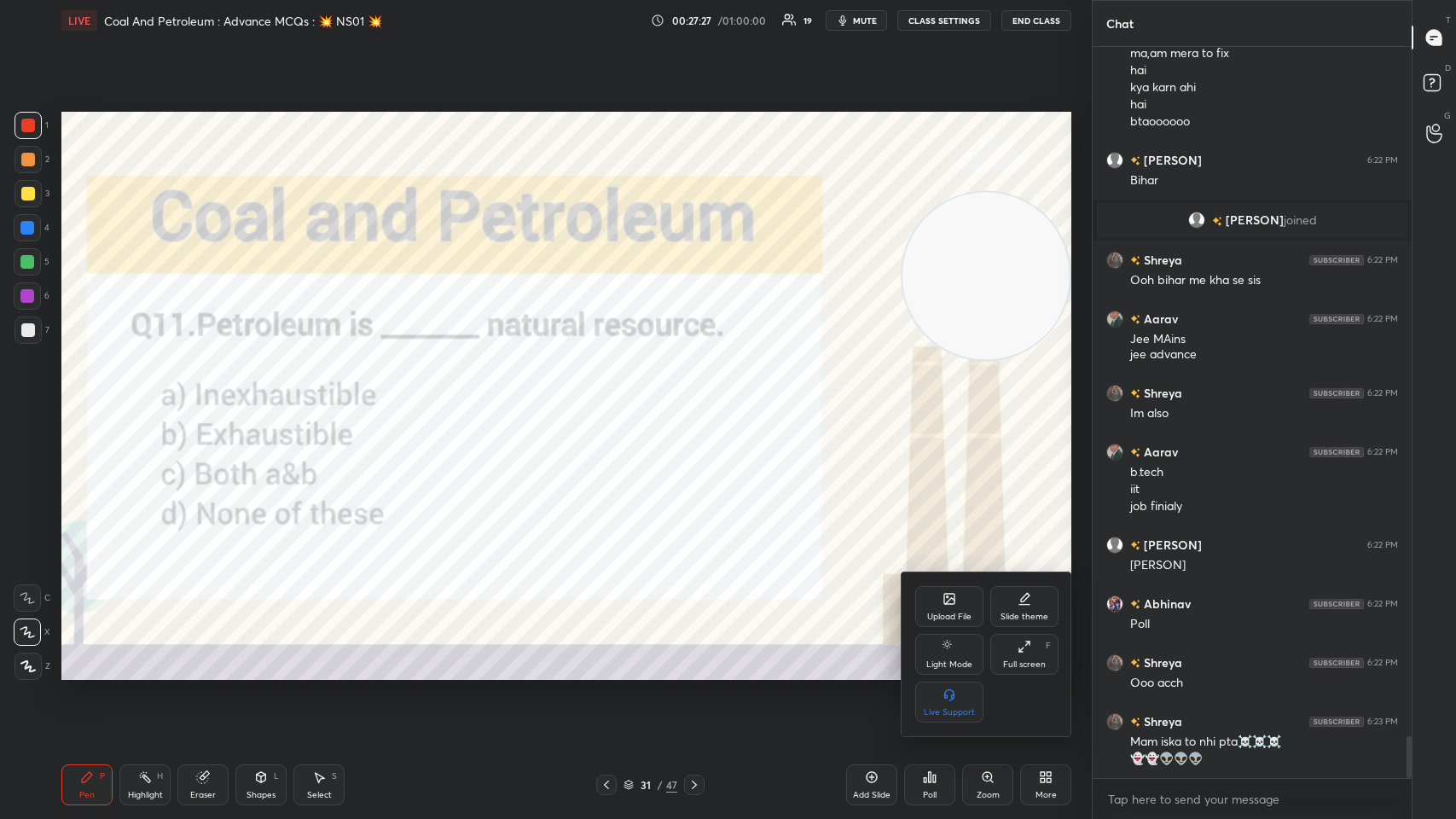 click on "Light Mode" at bounding box center [949, 665] 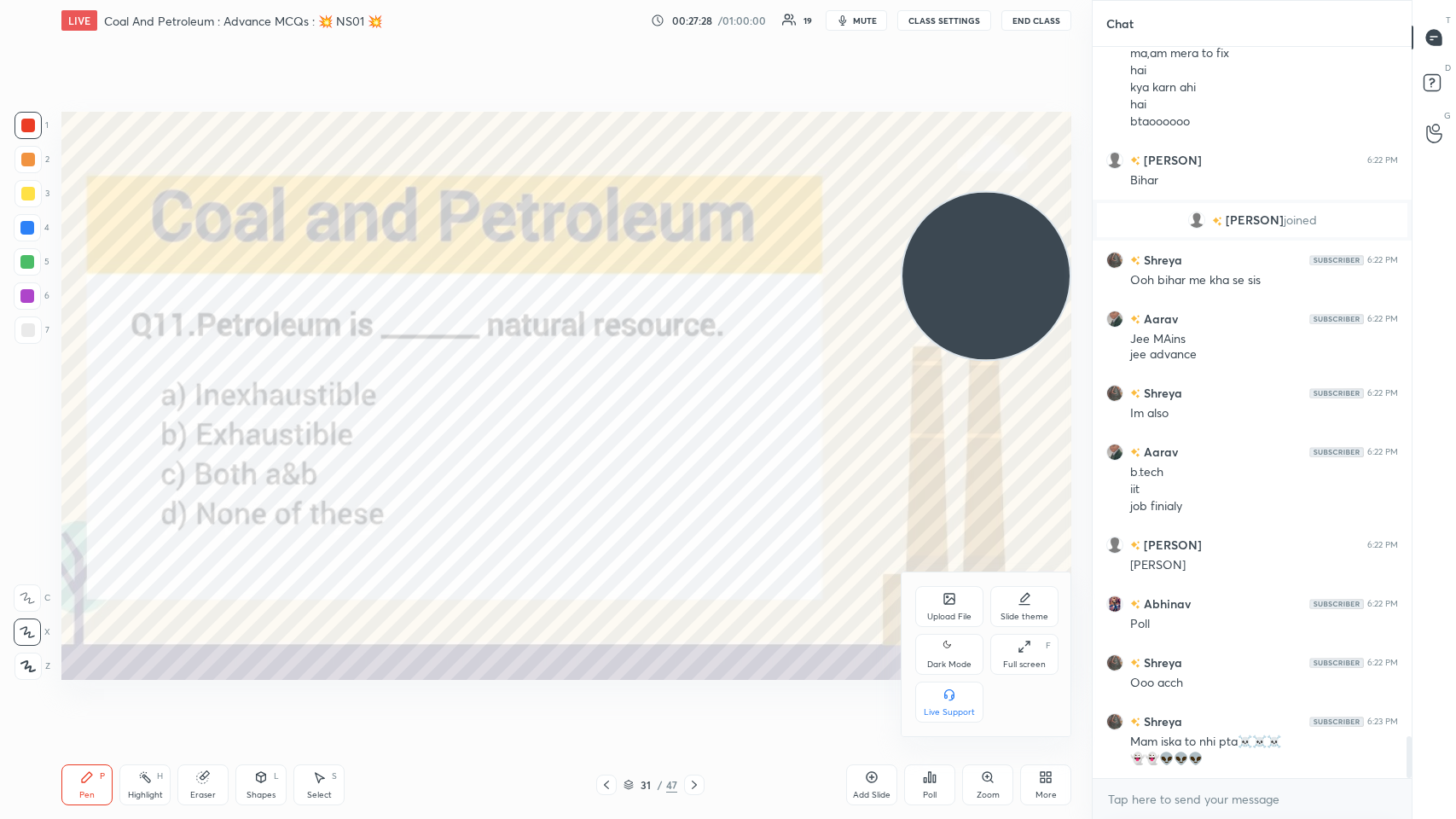 click at bounding box center (728, 410) 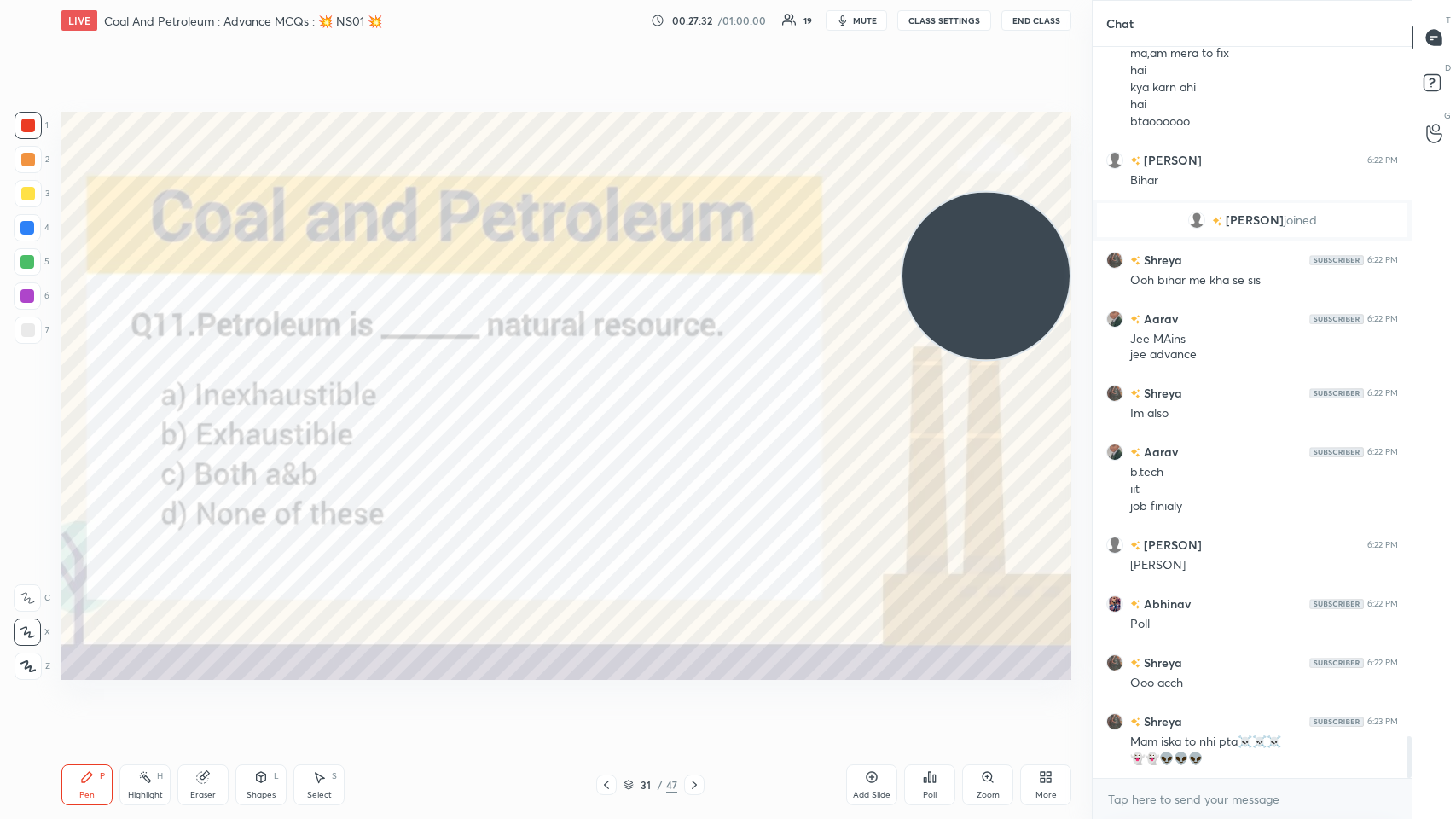 click on "Poll" at bounding box center [930, 785] 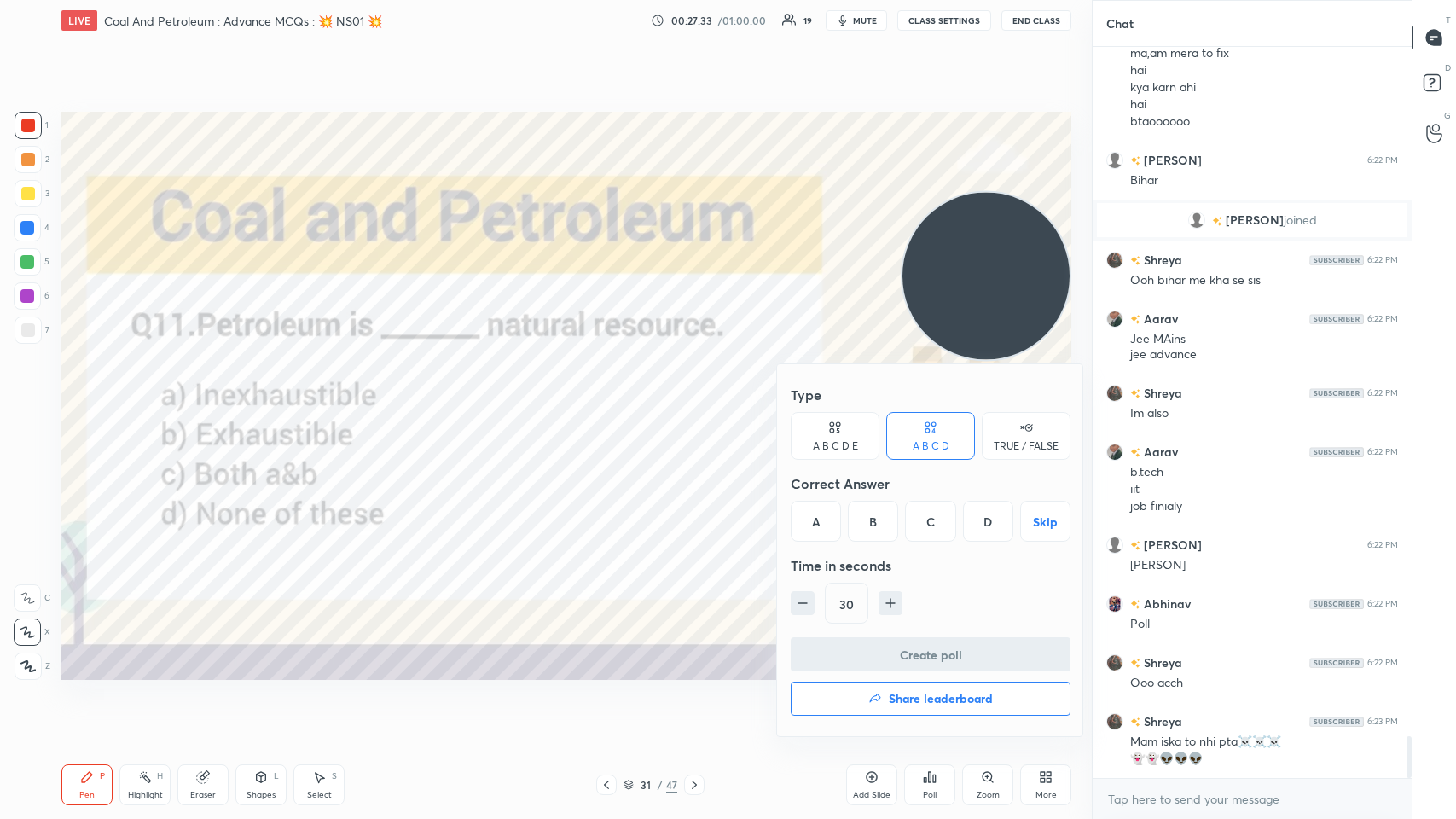 click on "B" at bounding box center (873, 521) 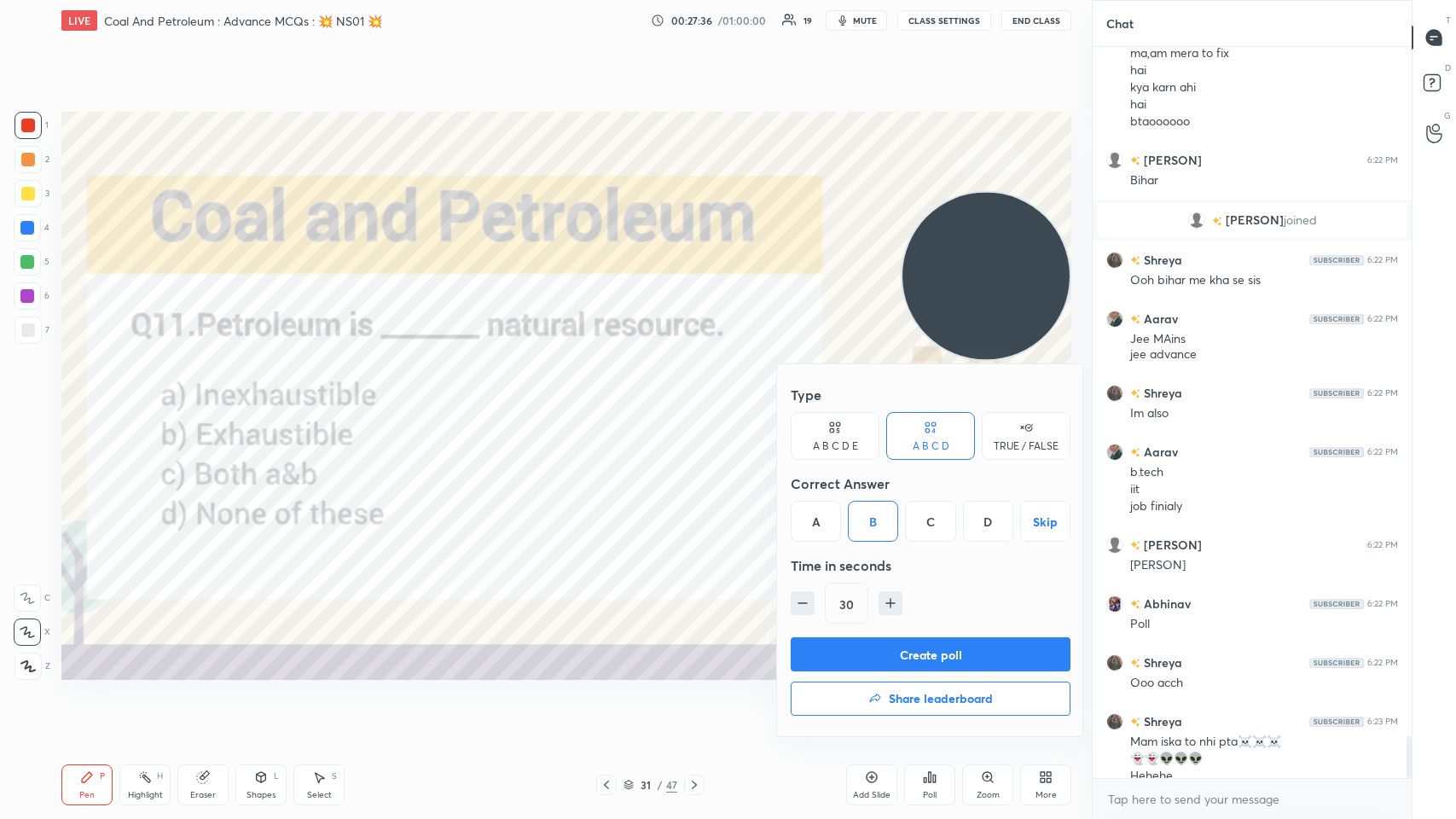 scroll, scrollTop: 12125, scrollLeft: 0, axis: vertical 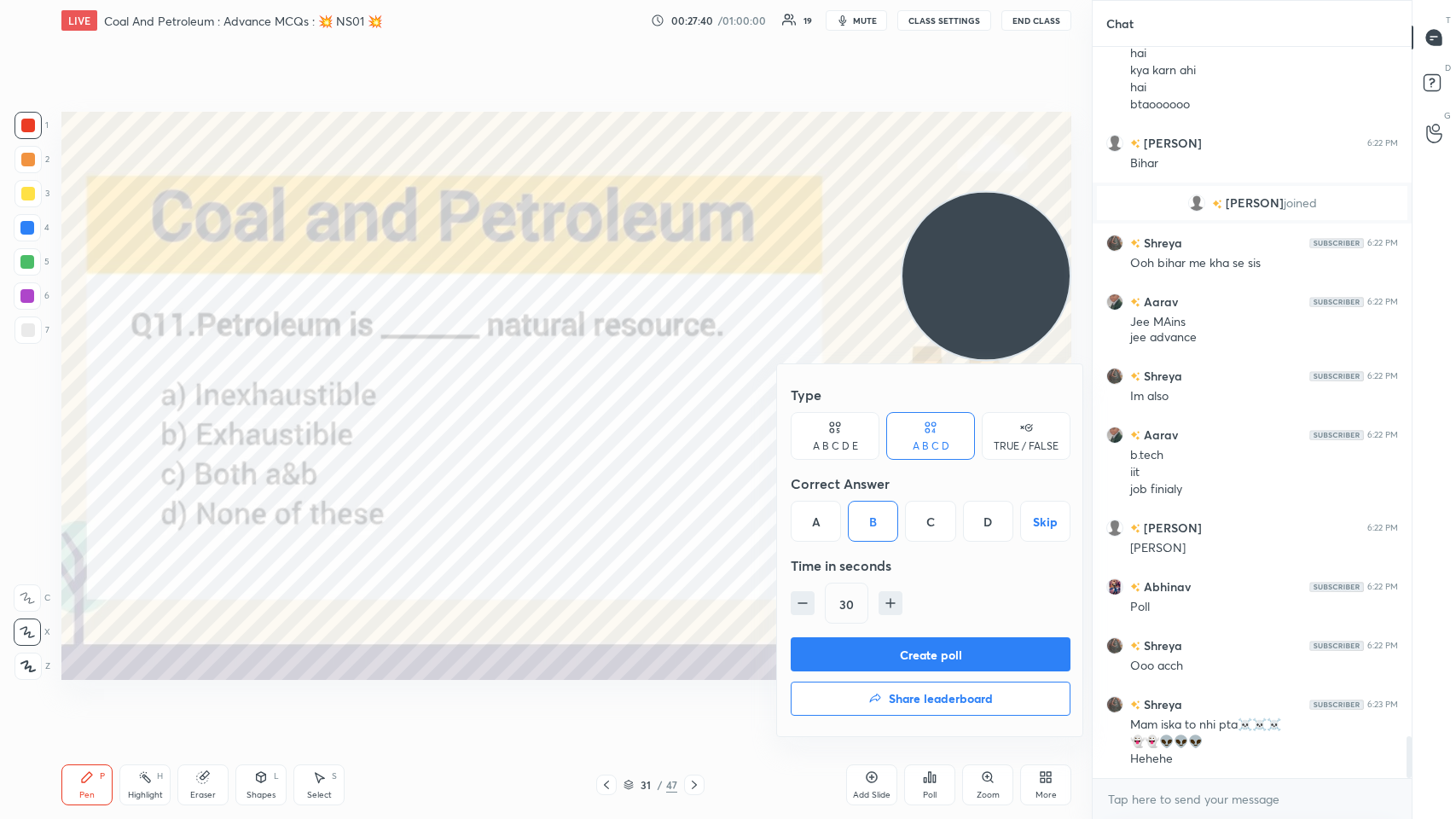 click on "Create poll" at bounding box center [931, 654] 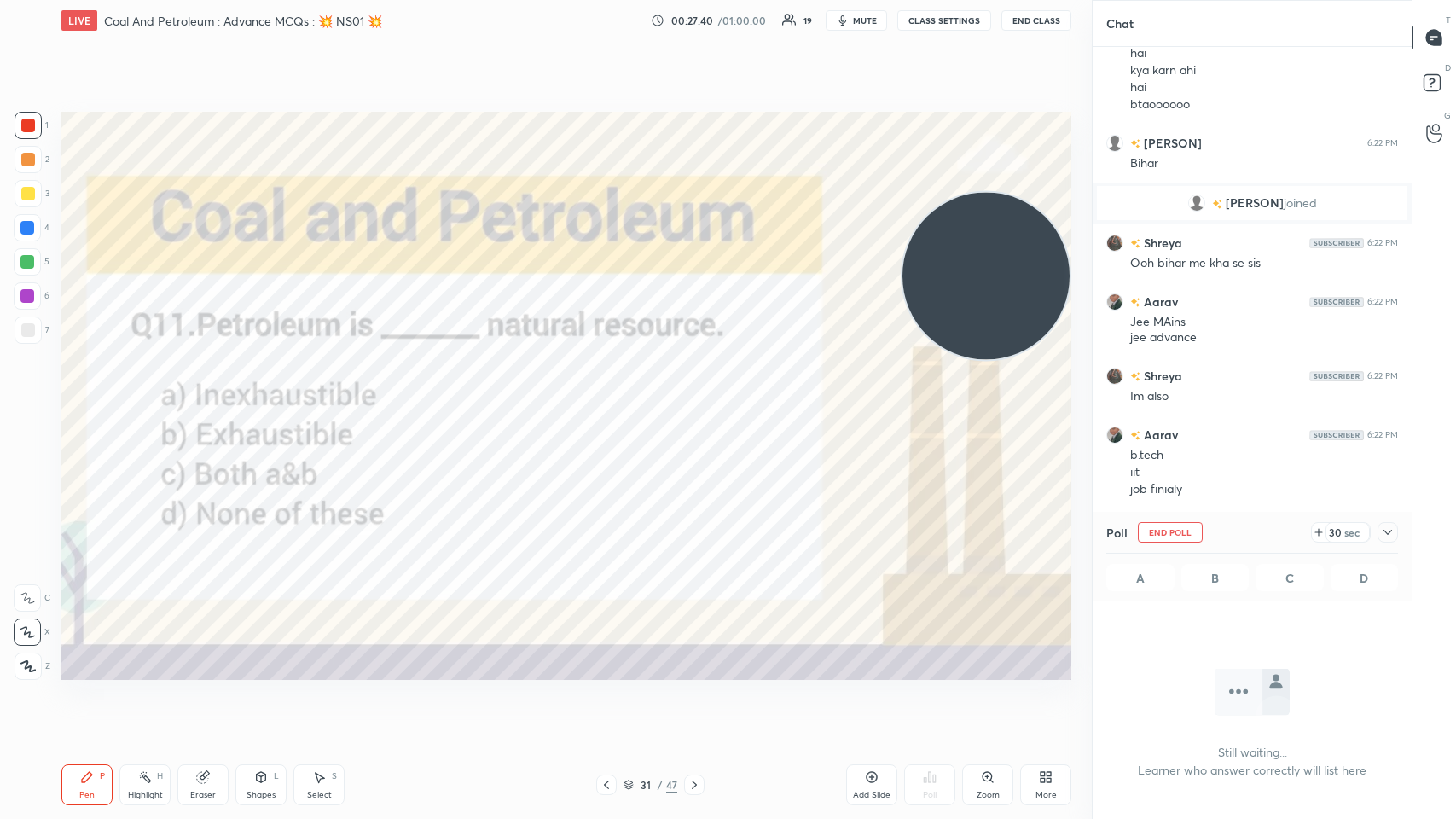scroll, scrollTop: 662, scrollLeft: 314, axis: both 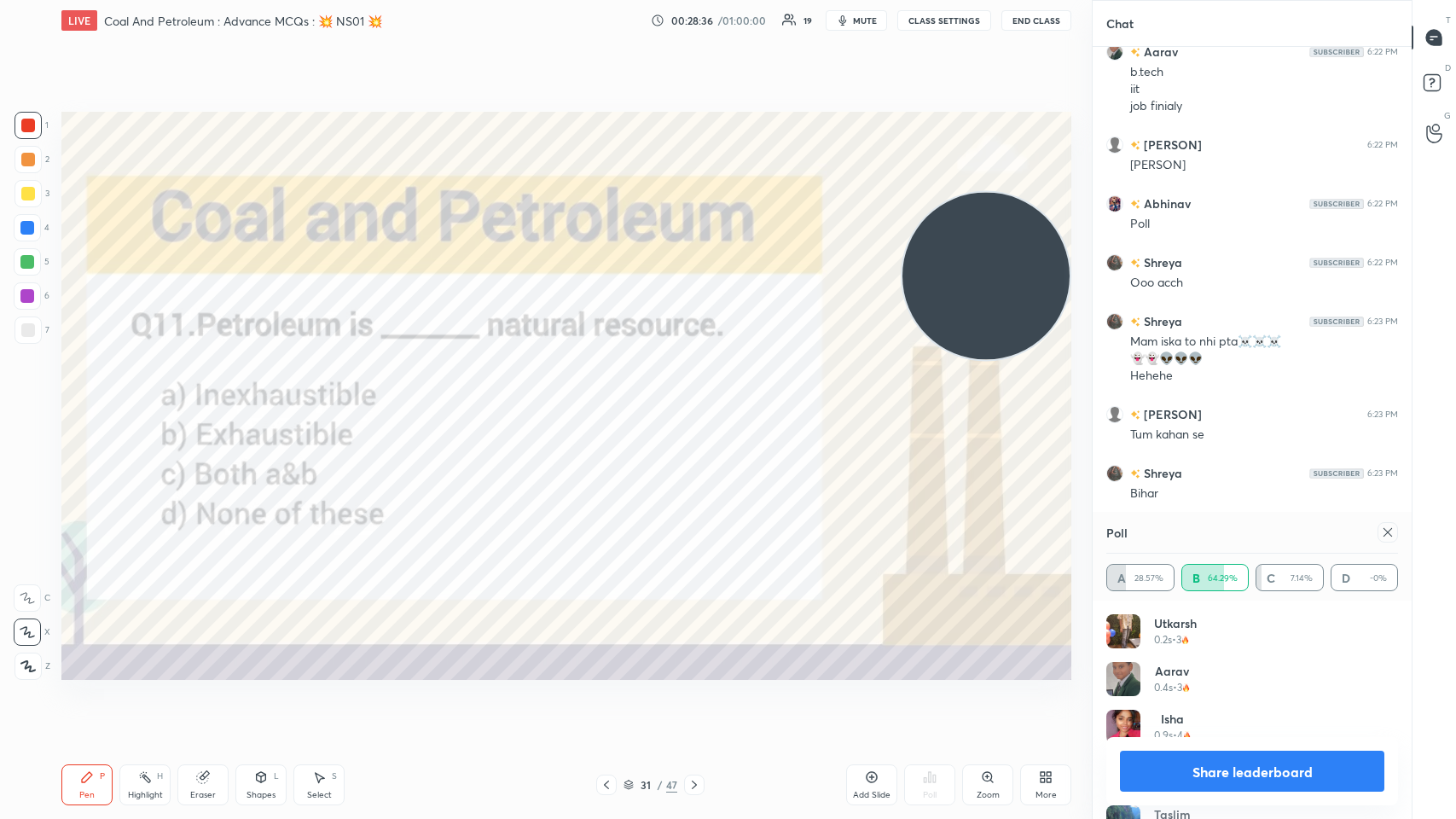 click on "Poll" at bounding box center (1252, 532) 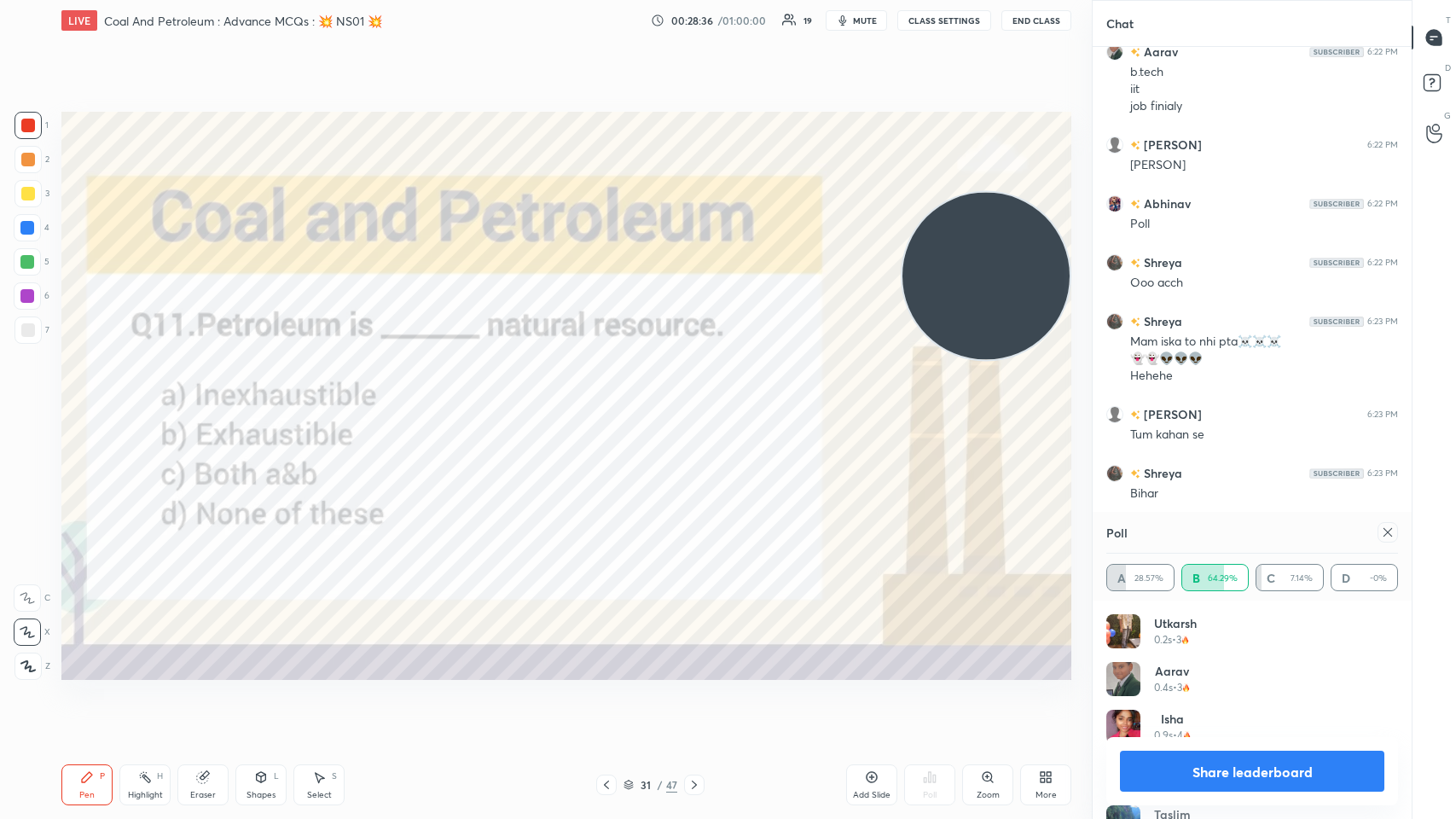 scroll, scrollTop: 103, scrollLeft: 287, axis: both 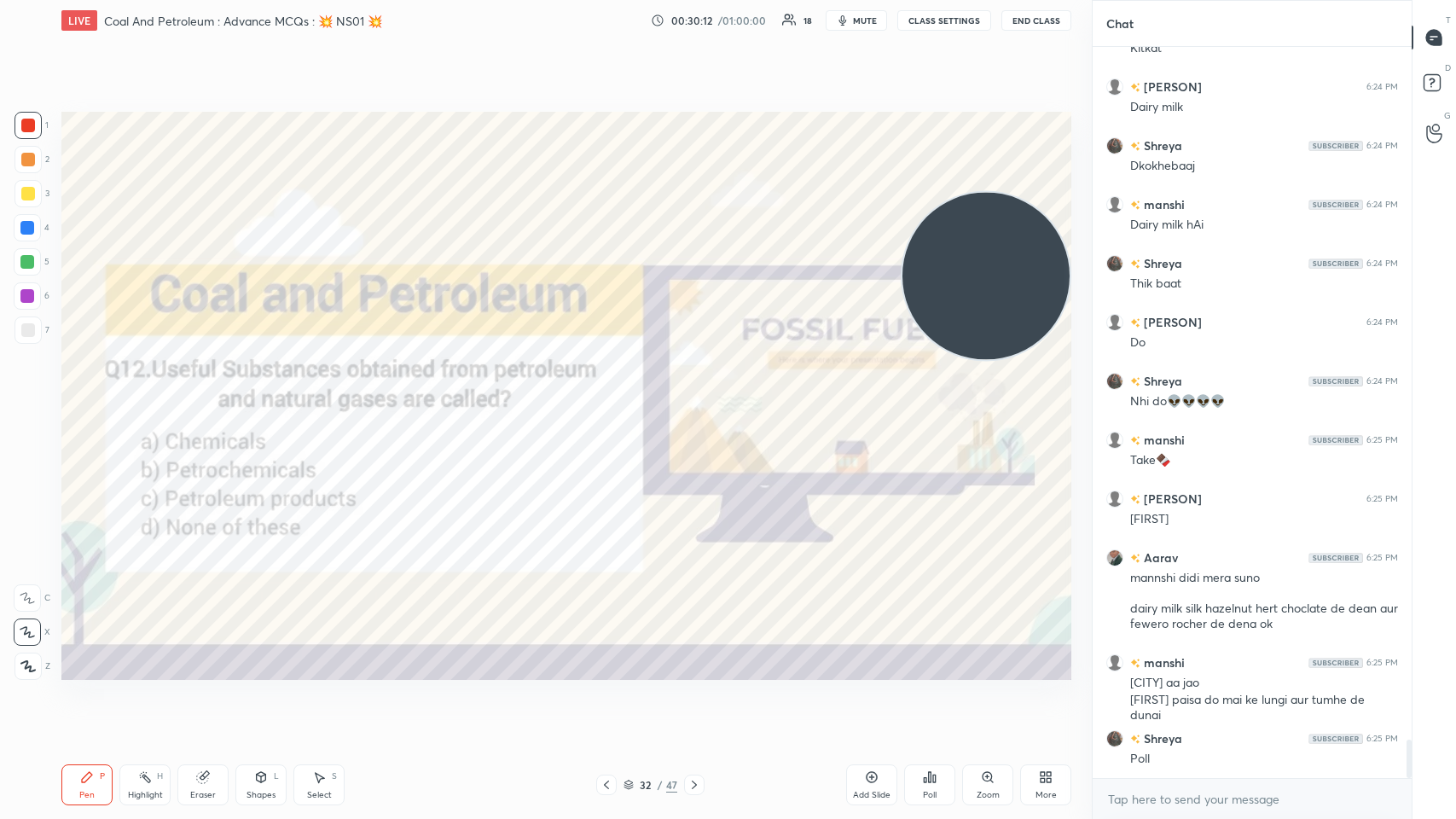 click on "Poll" at bounding box center [930, 795] 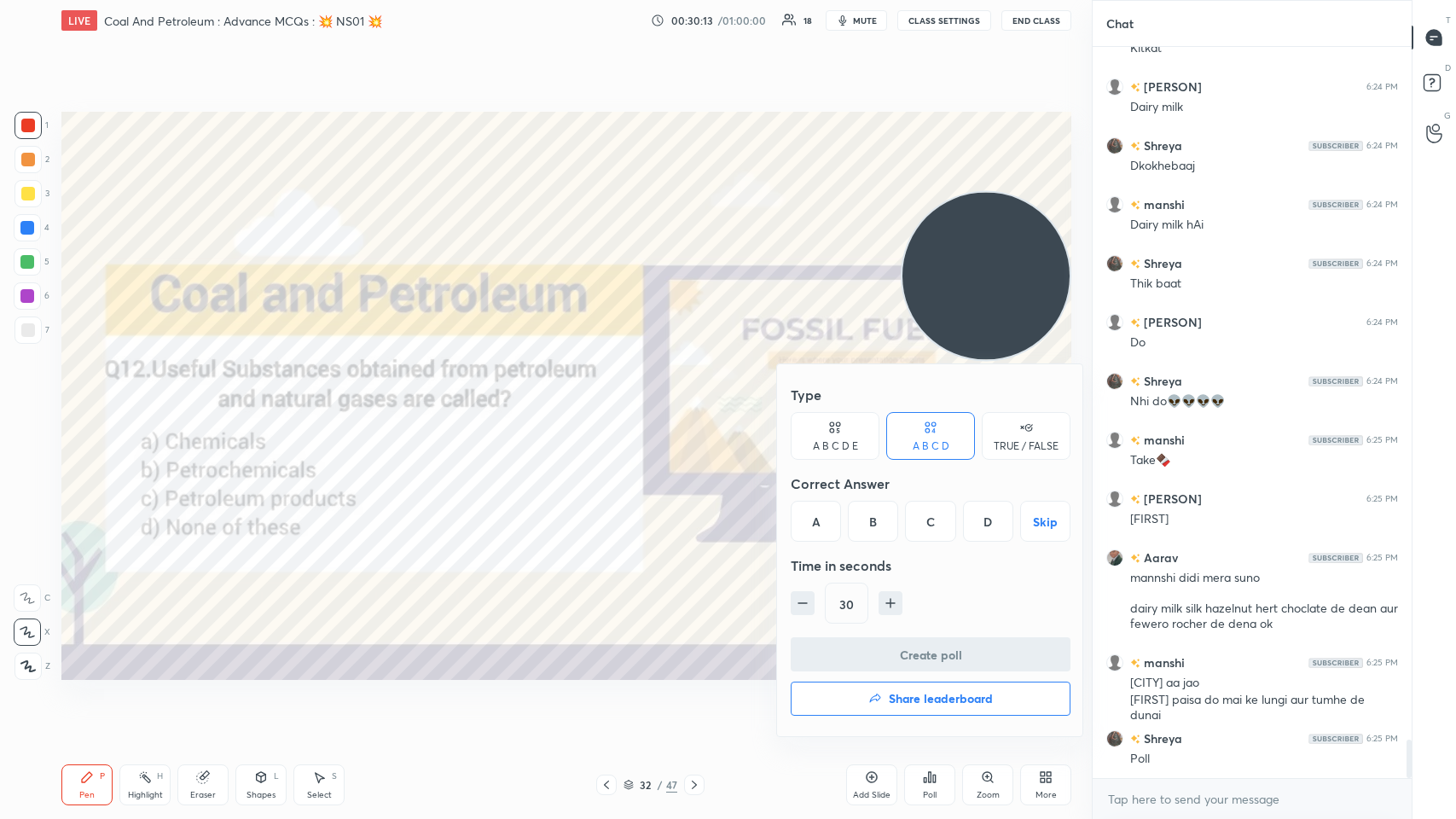 click on "B" at bounding box center [873, 521] 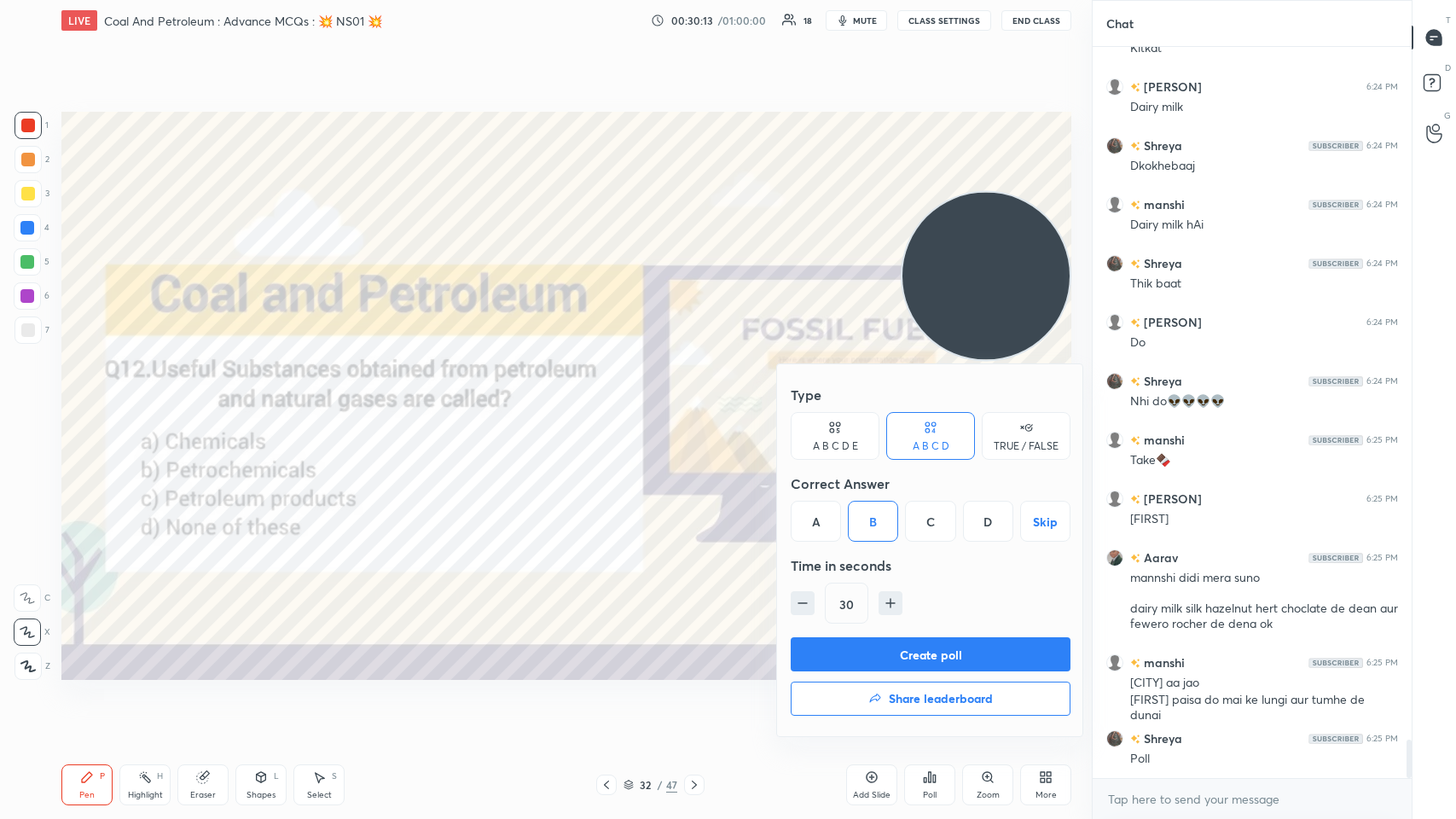 click on "Create poll" at bounding box center (931, 654) 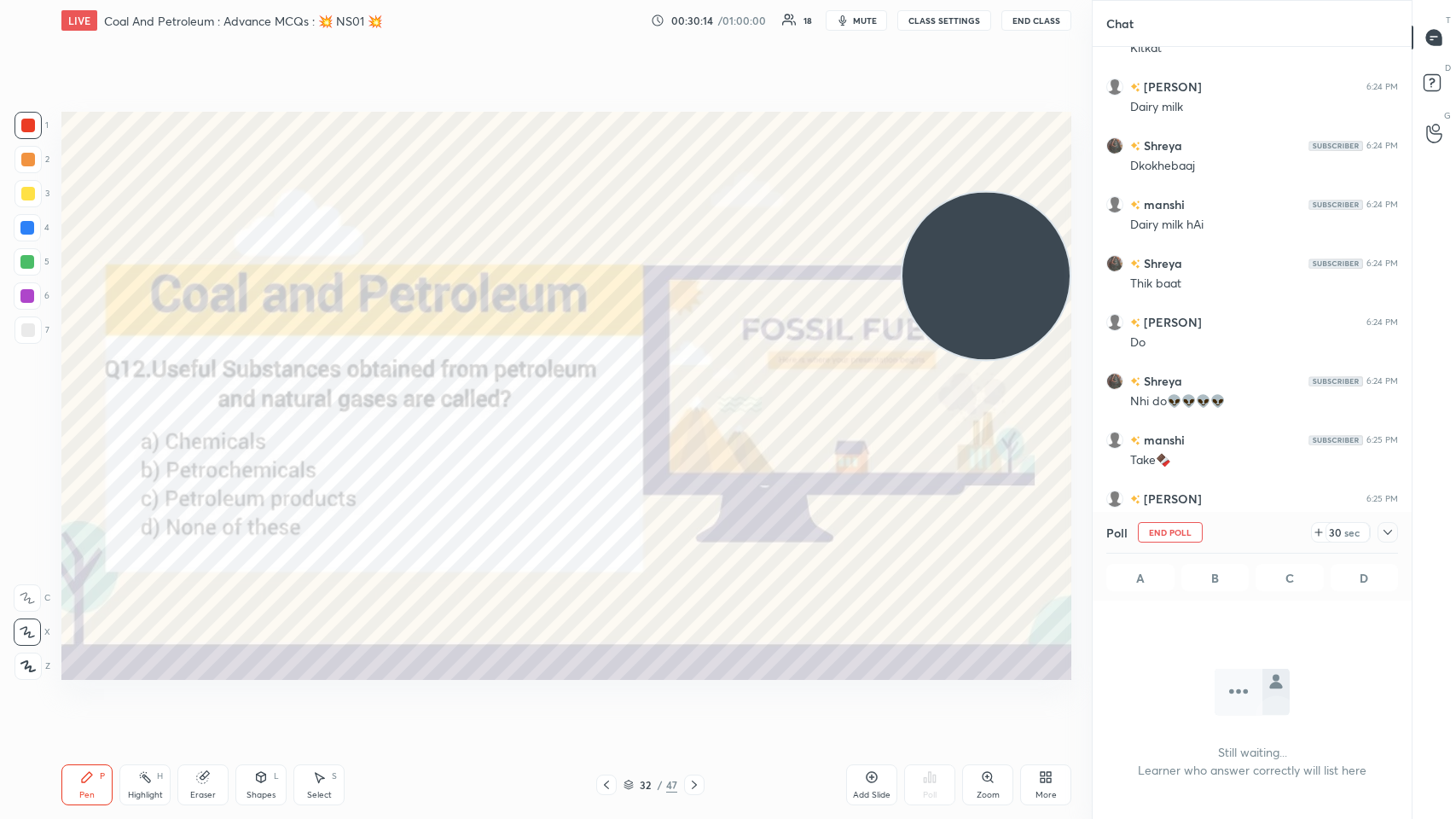scroll, scrollTop: 669, scrollLeft: 314, axis: both 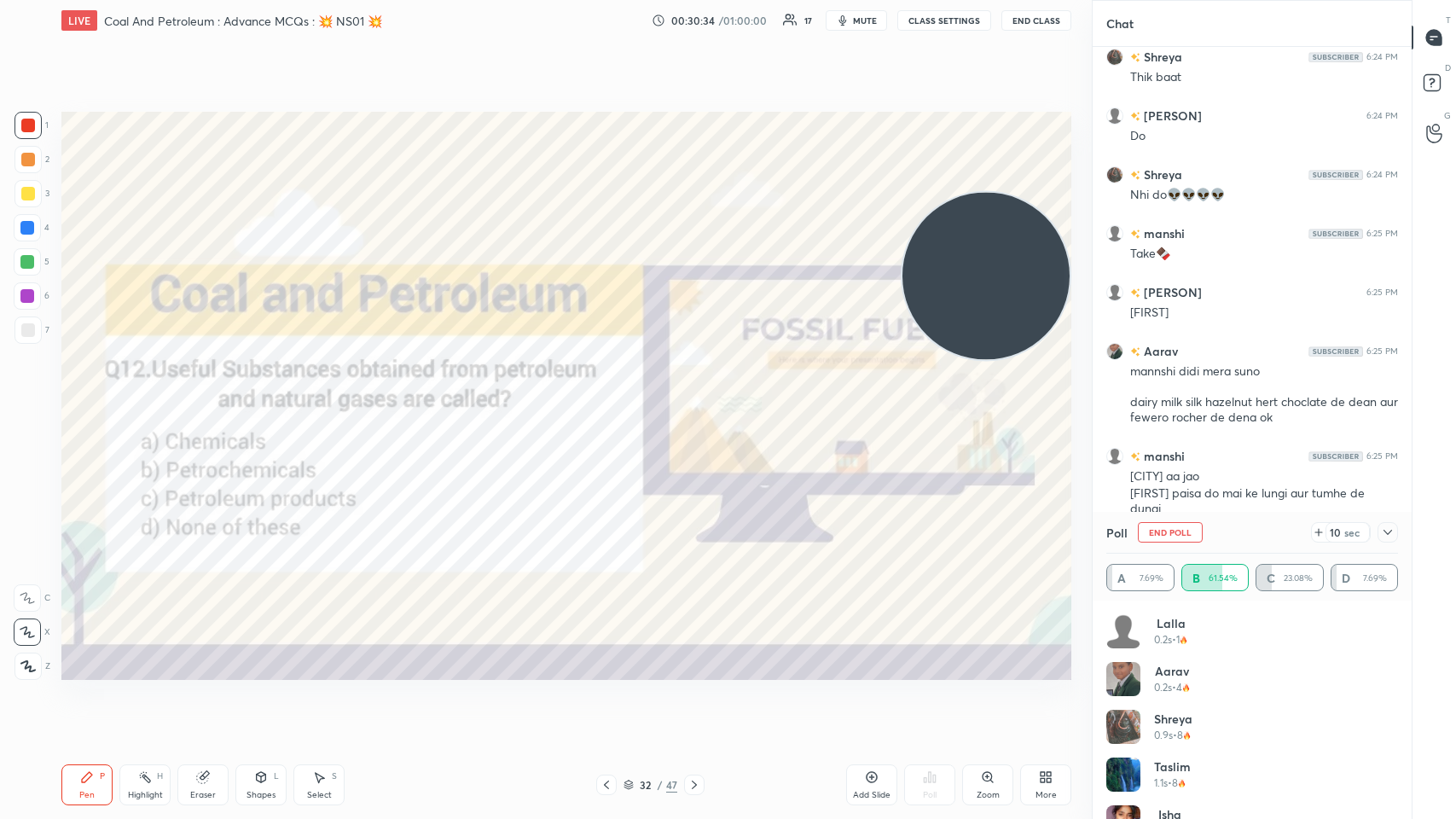 click 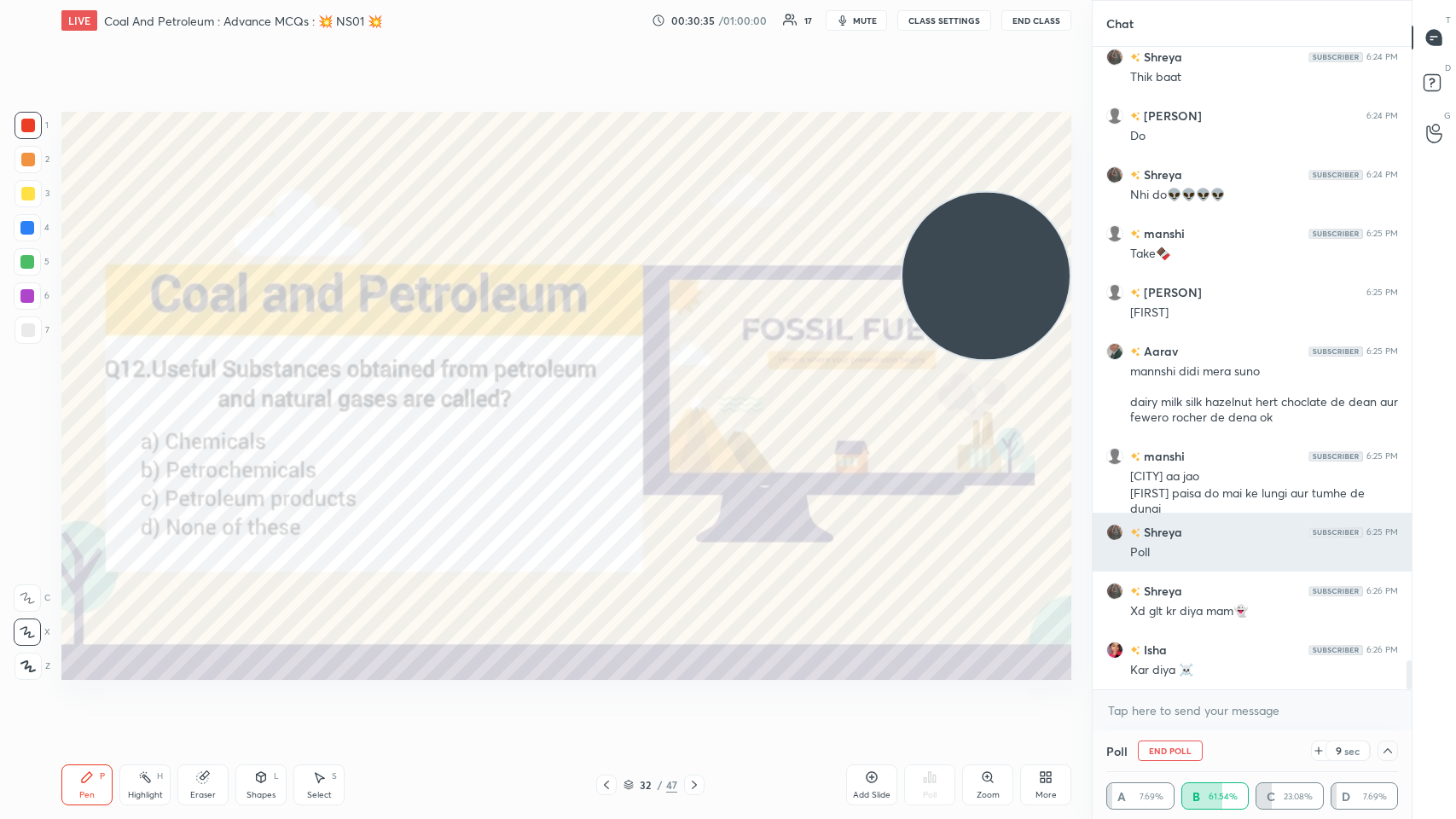 scroll, scrollTop: 165, scrollLeft: 287, axis: both 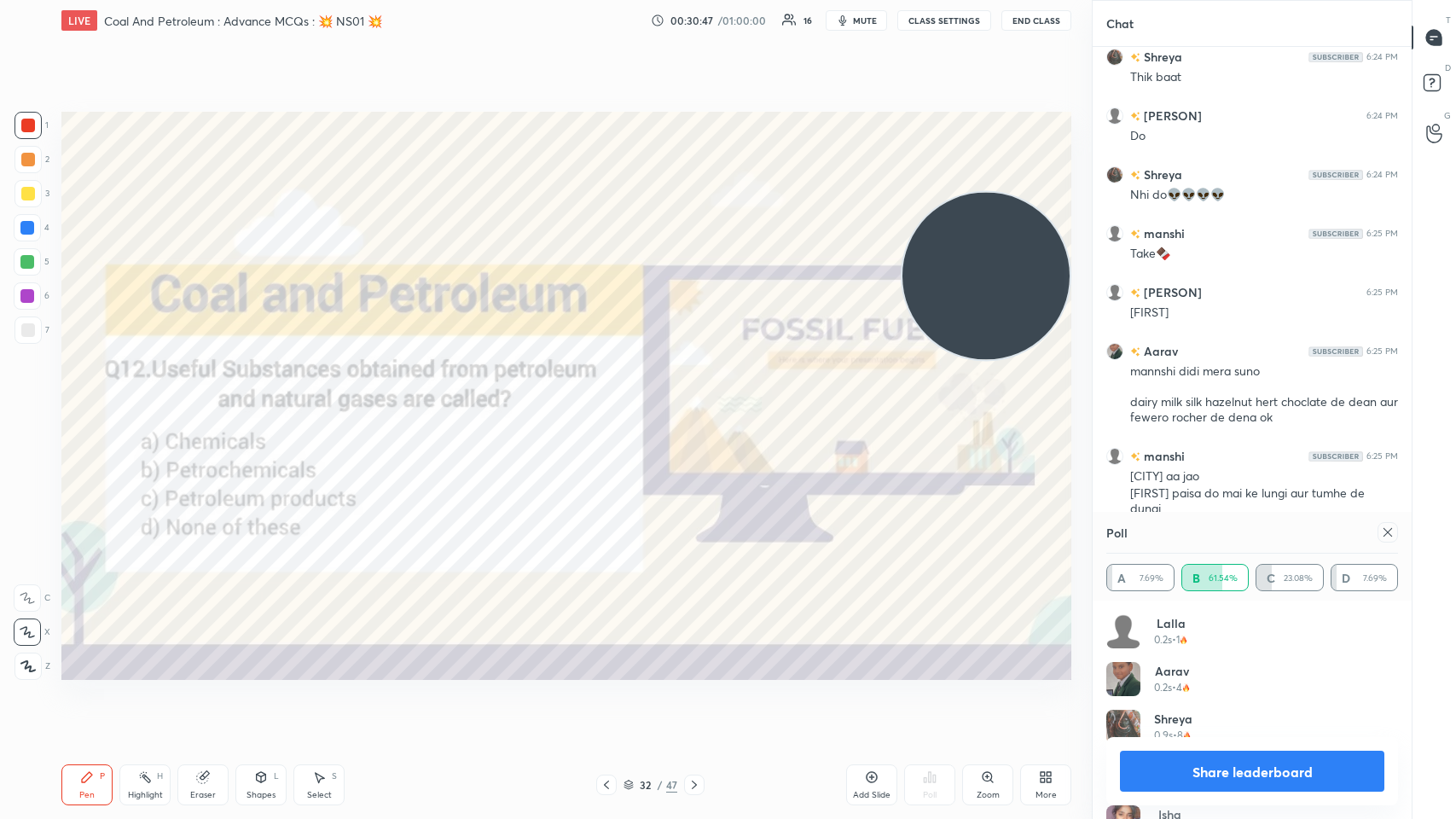 click 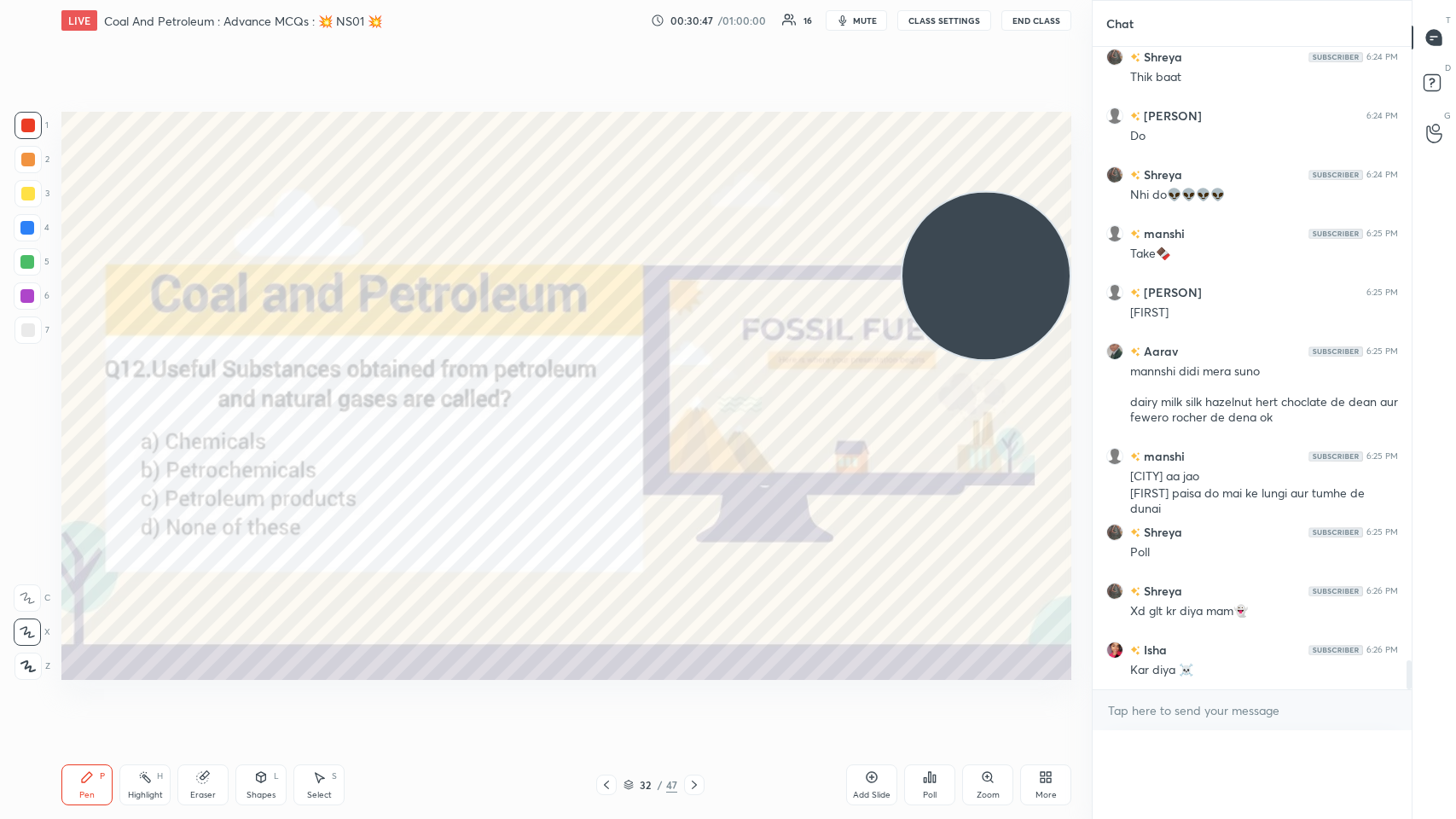 scroll, scrollTop: 5, scrollLeft: 5, axis: both 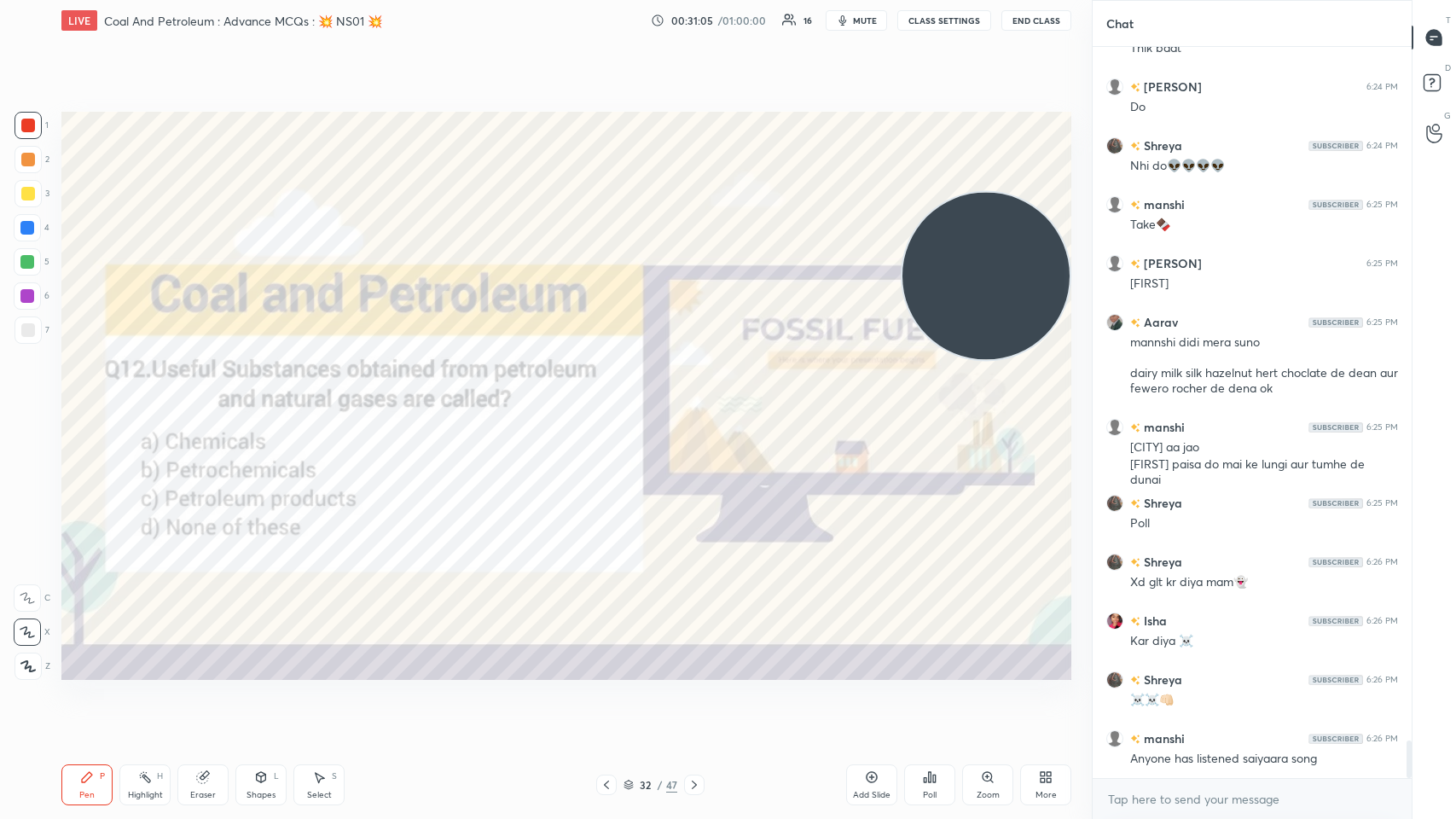 click 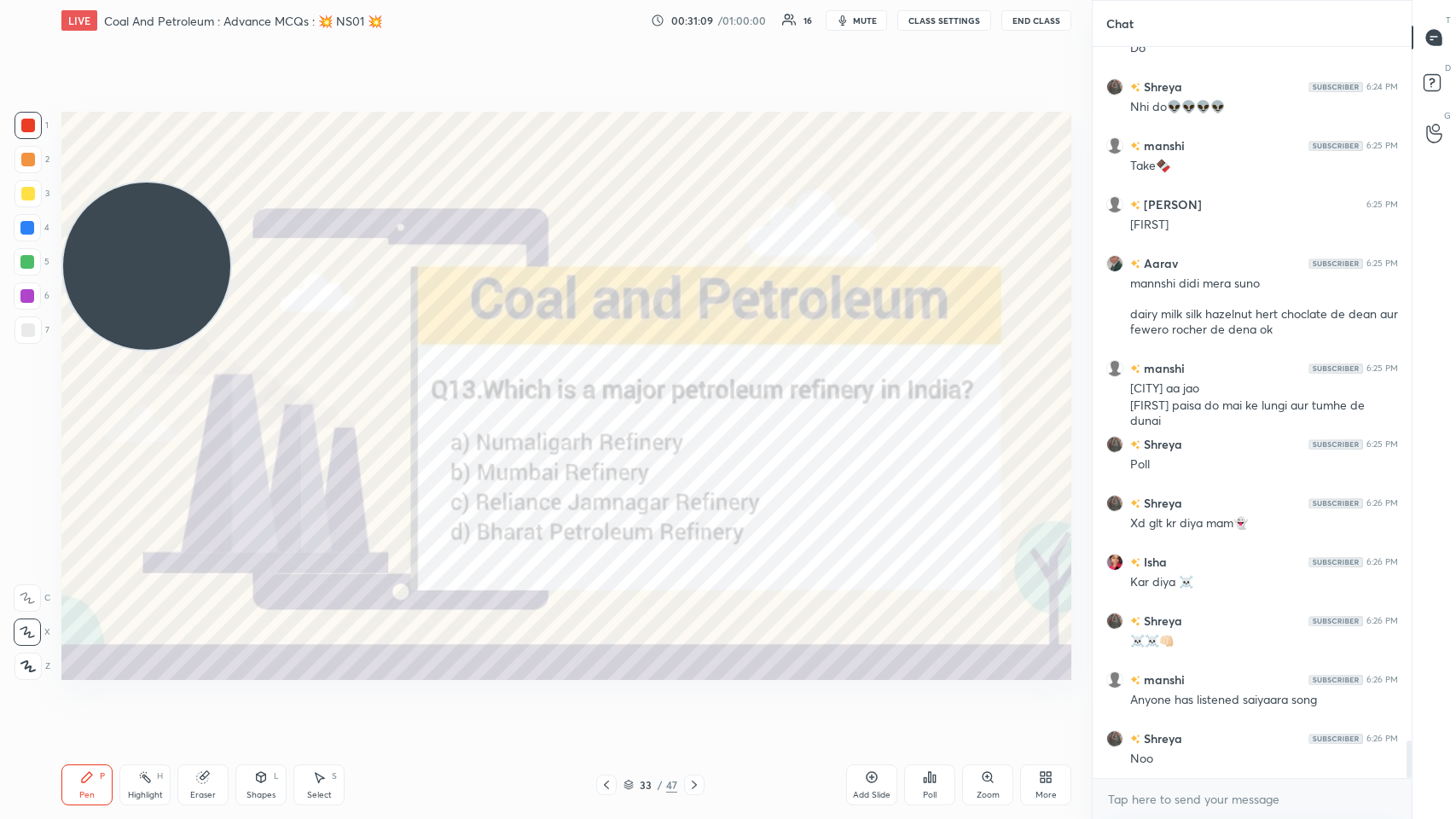 click 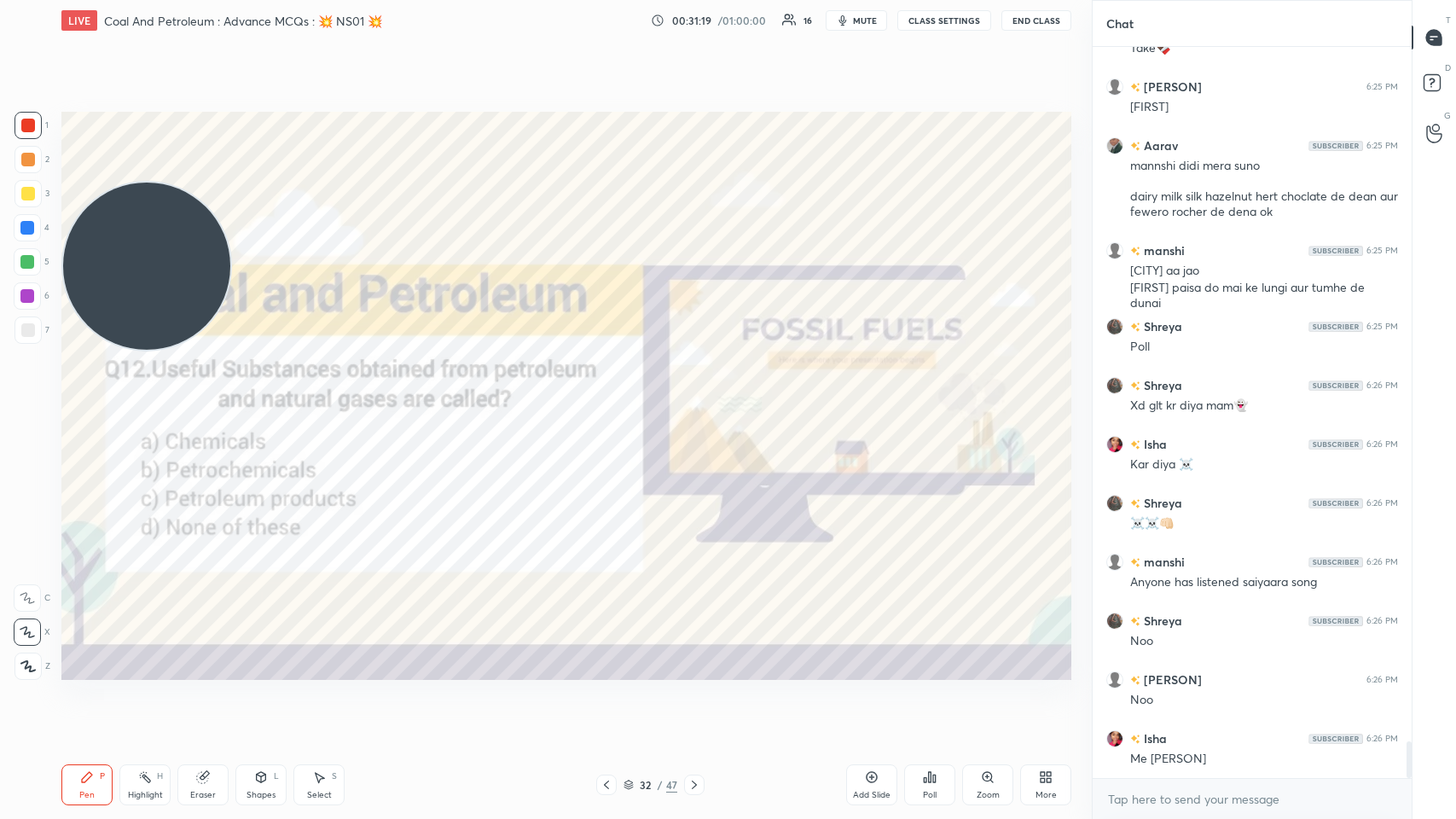 click 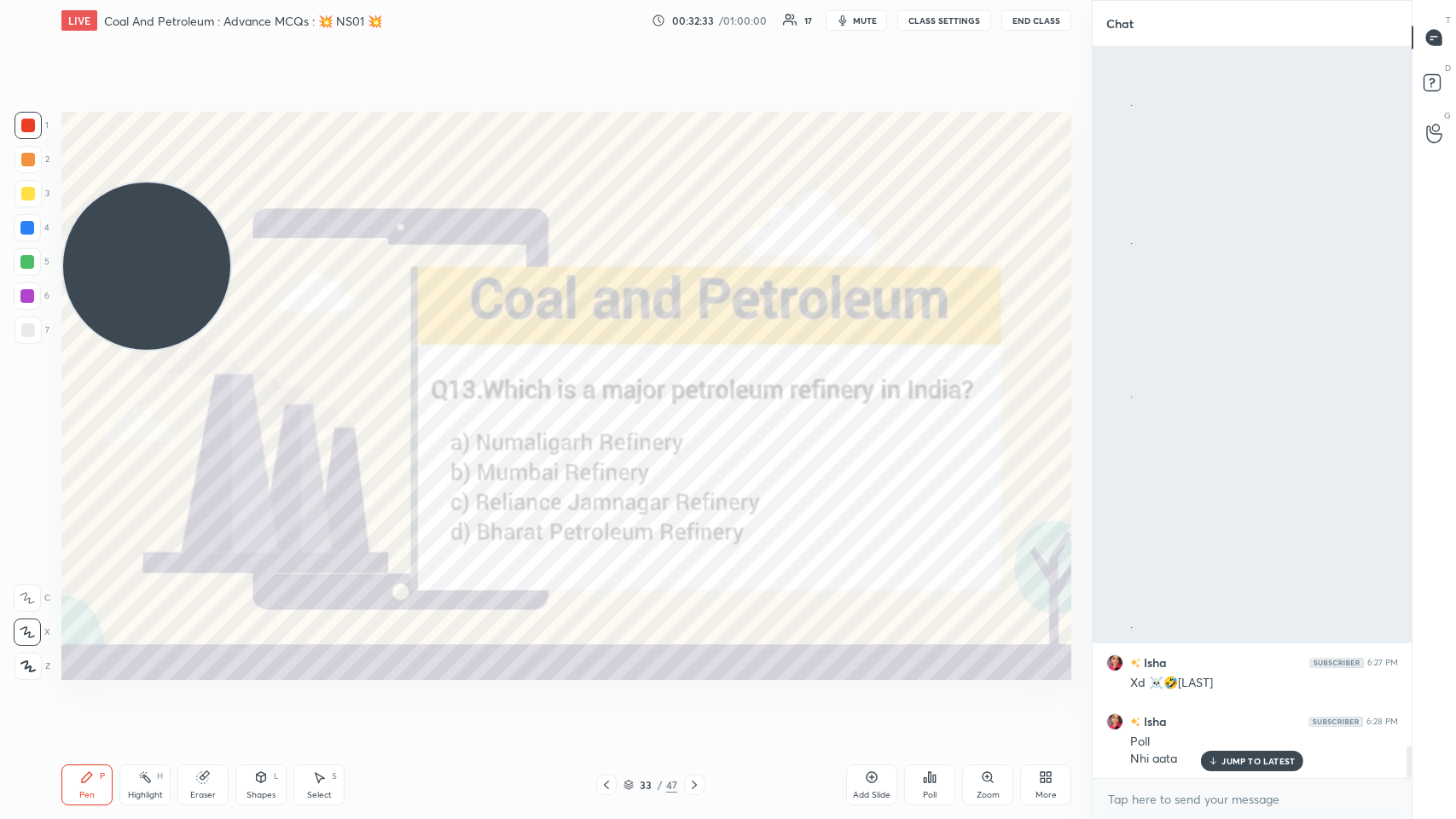 scroll, scrollTop: 15583, scrollLeft: 0, axis: vertical 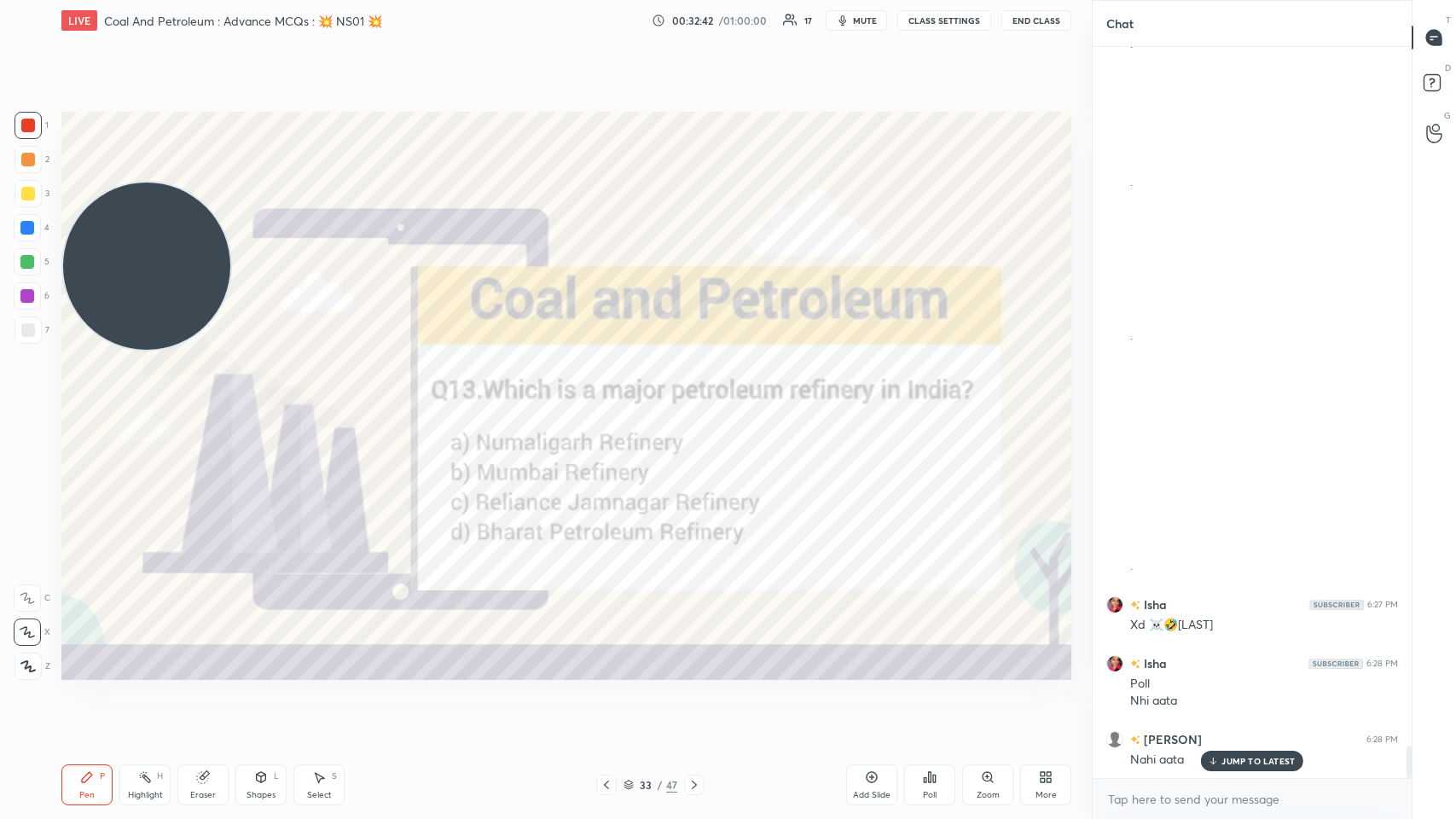 click on "Poll" at bounding box center (930, 795) 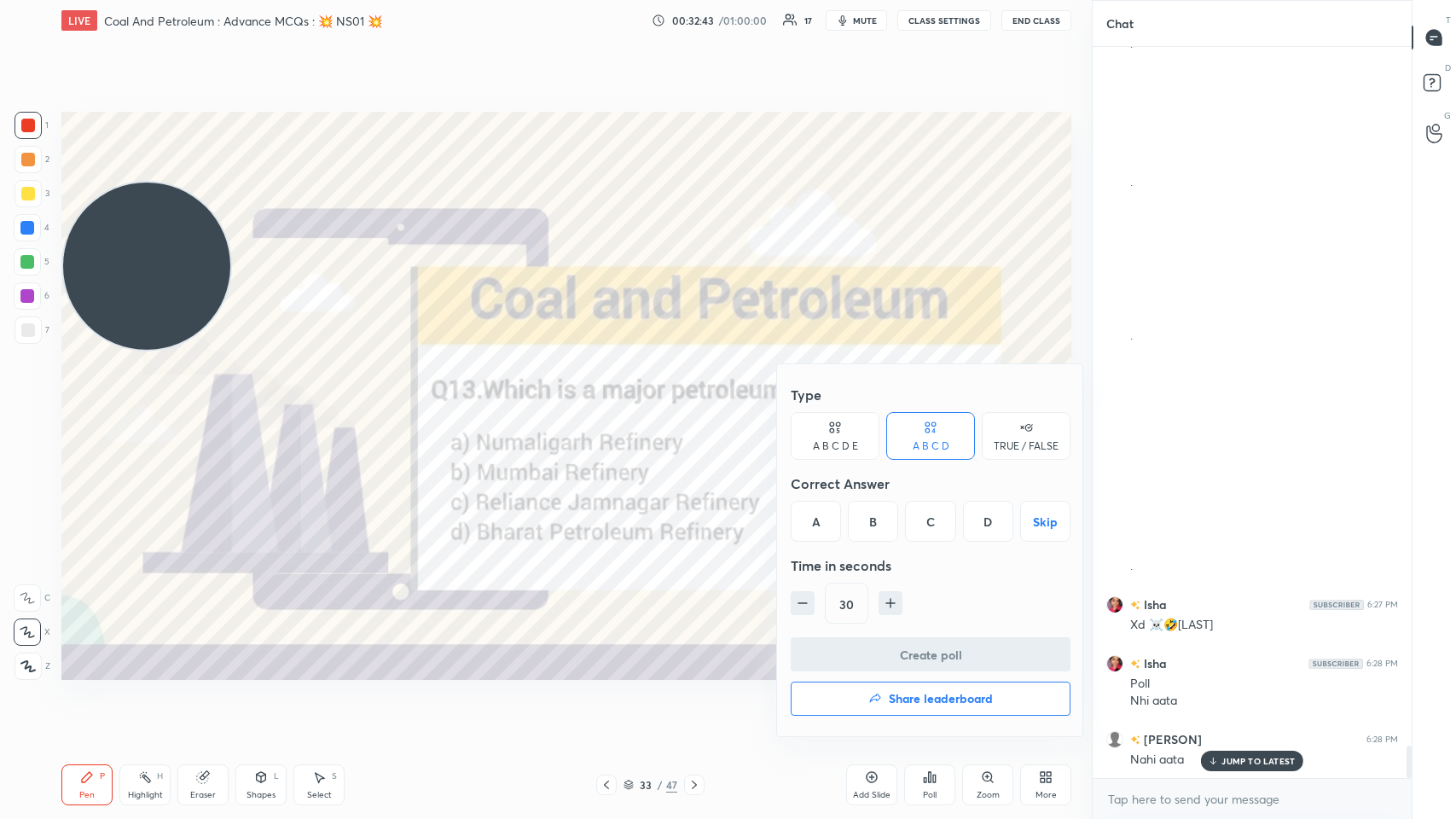 click on "C" at bounding box center (930, 521) 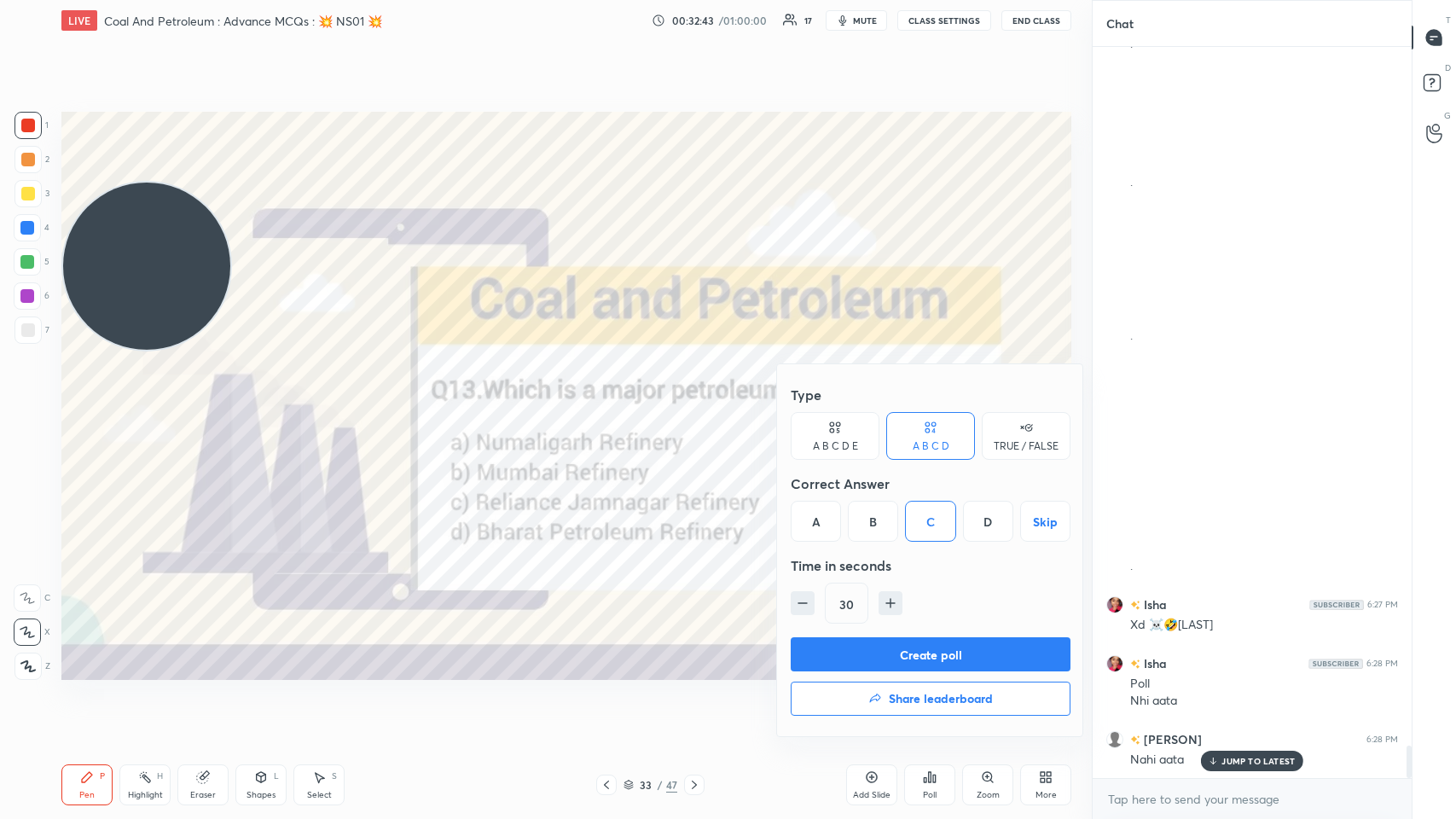 click on "Create poll" at bounding box center (931, 654) 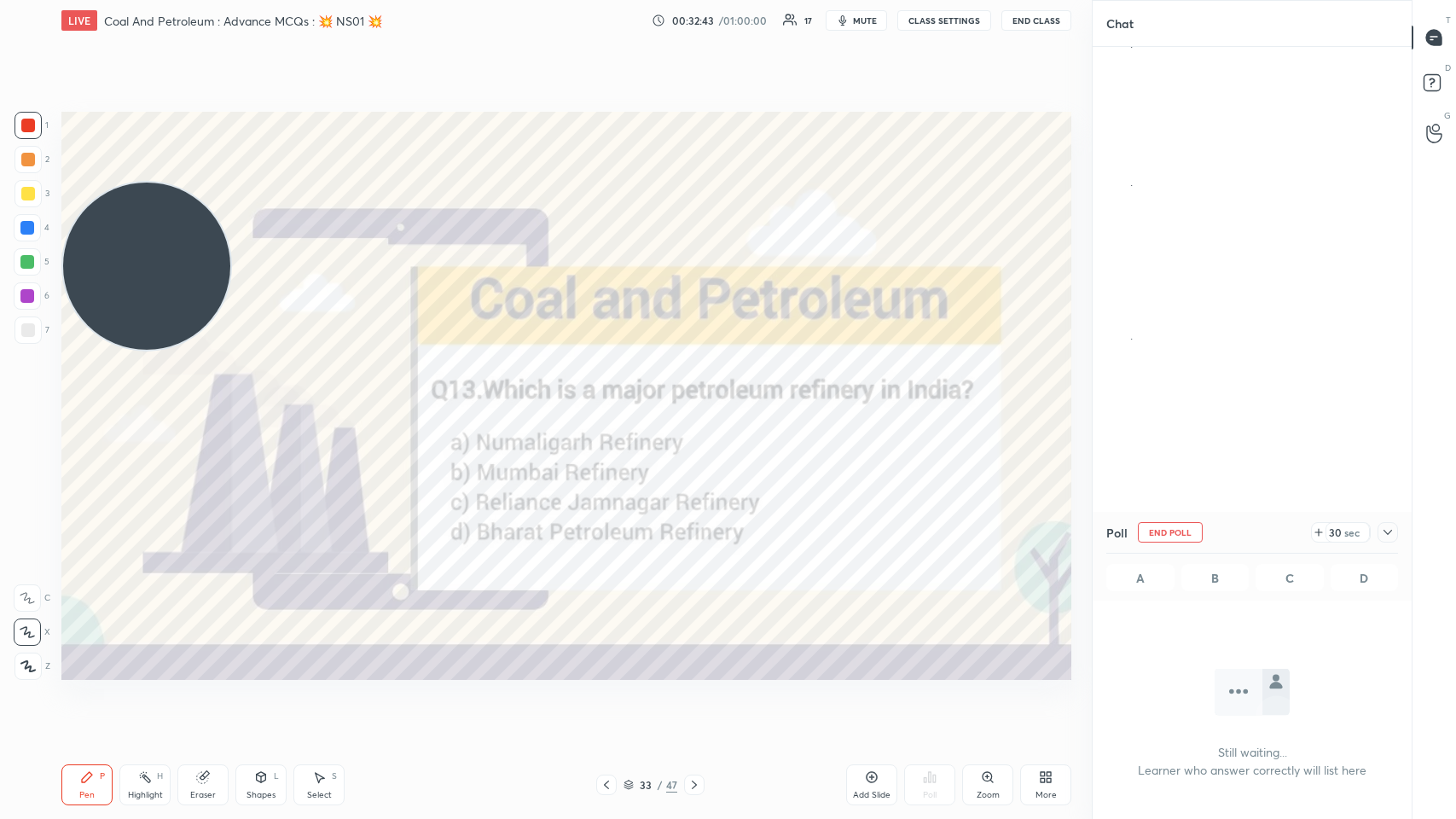 scroll, scrollTop: 659, scrollLeft: 314, axis: both 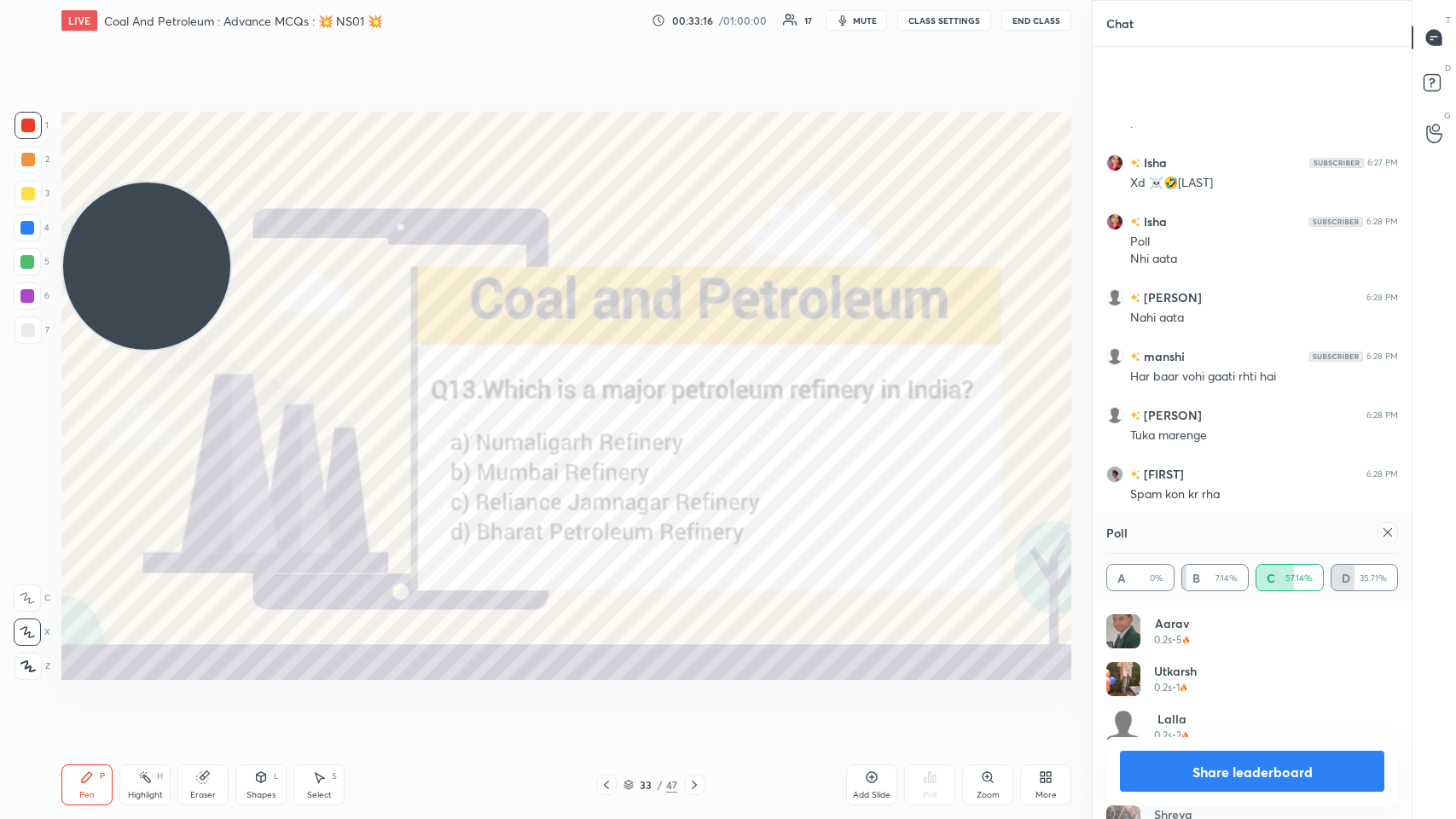 click 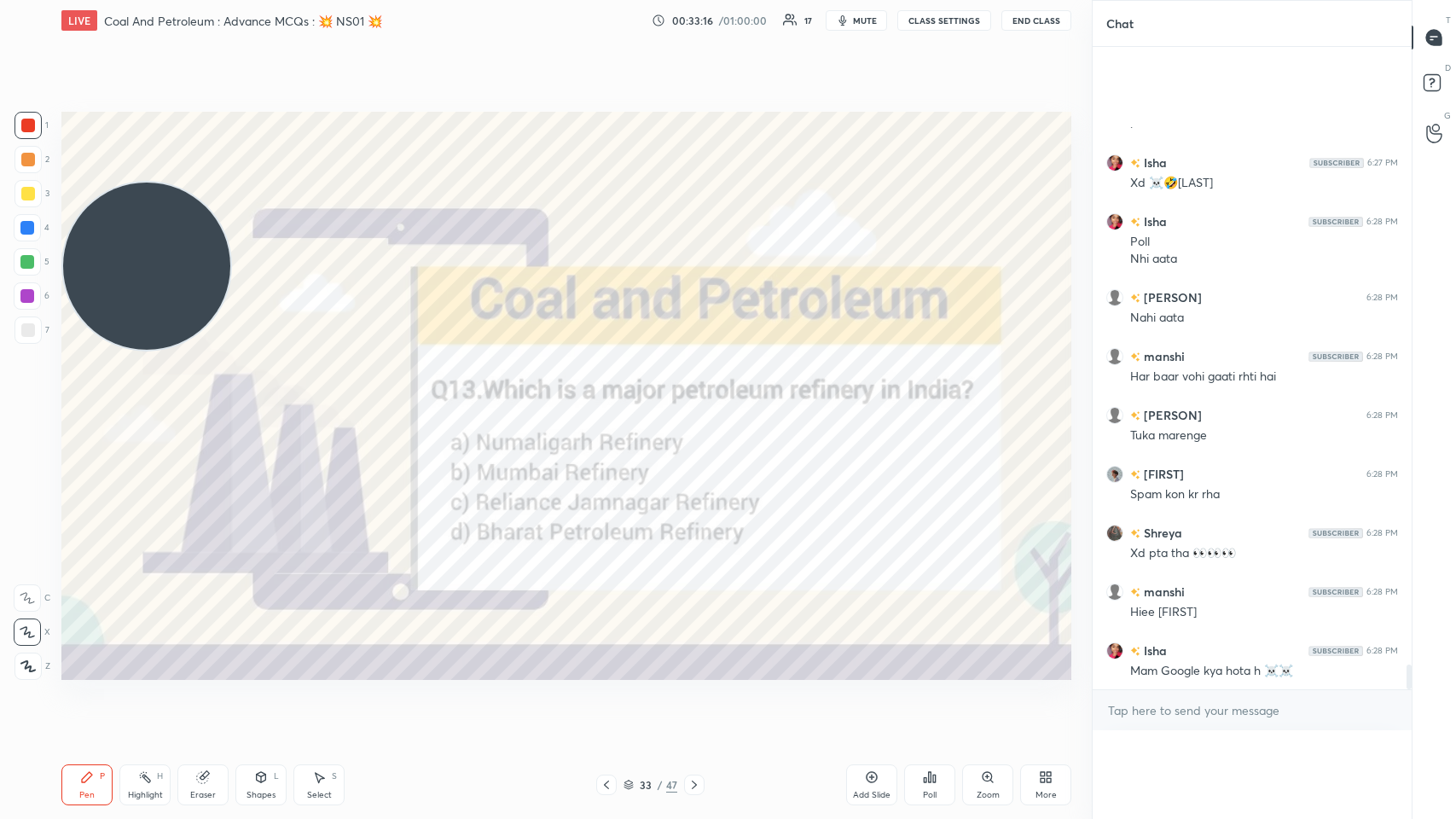 scroll, scrollTop: 16085, scrollLeft: 0, axis: vertical 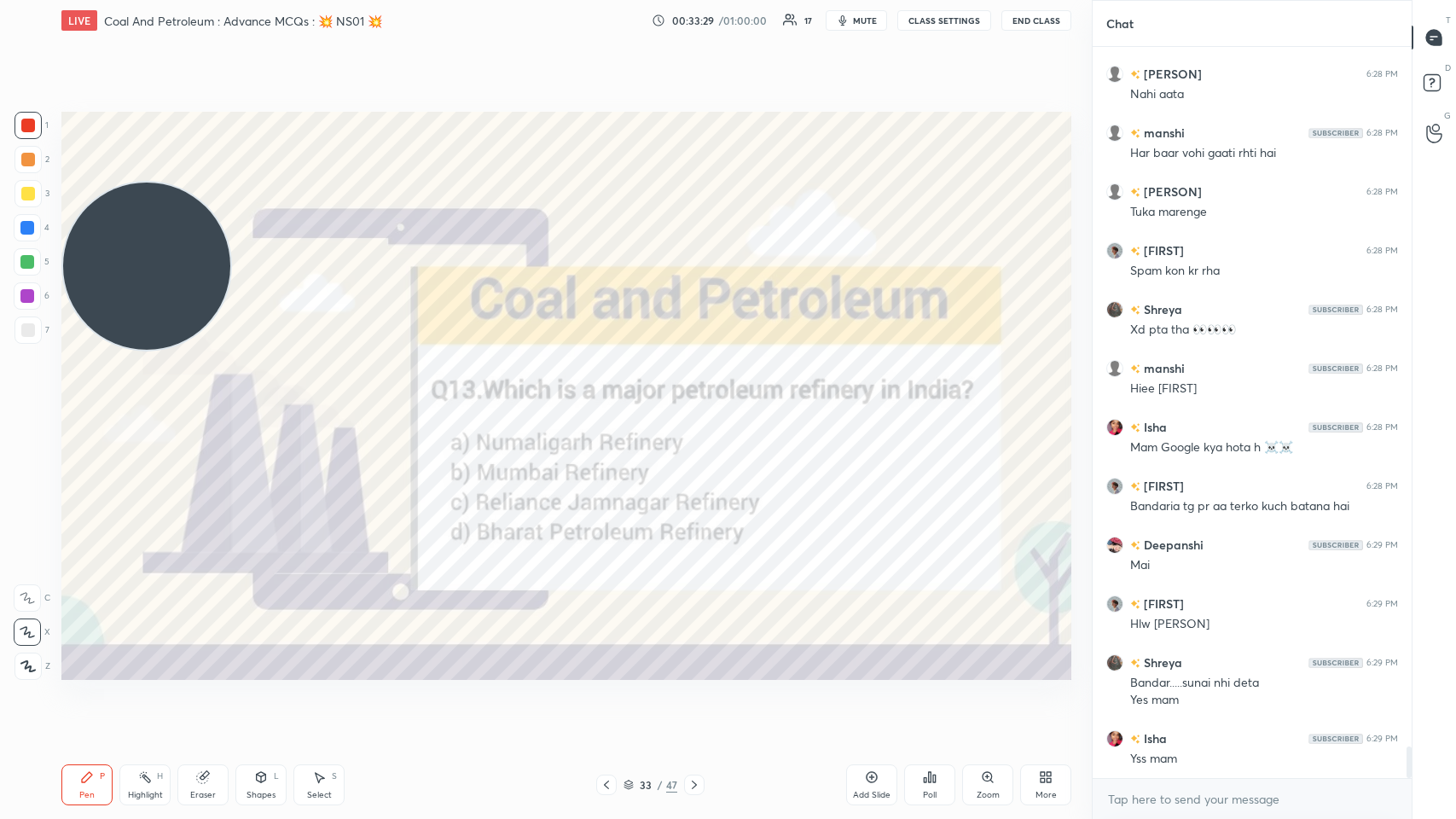 click 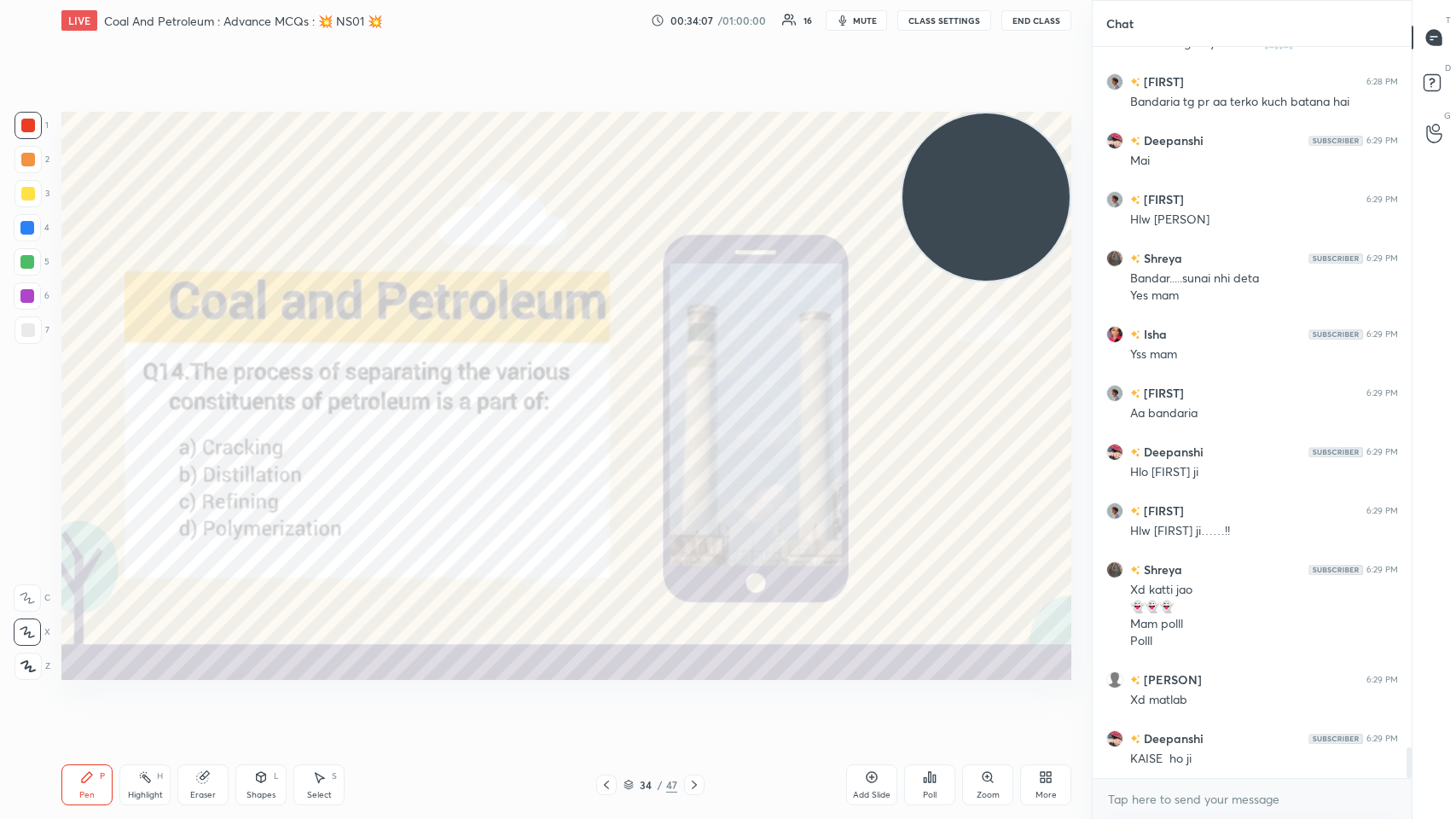scroll, scrollTop: 16712, scrollLeft: 0, axis: vertical 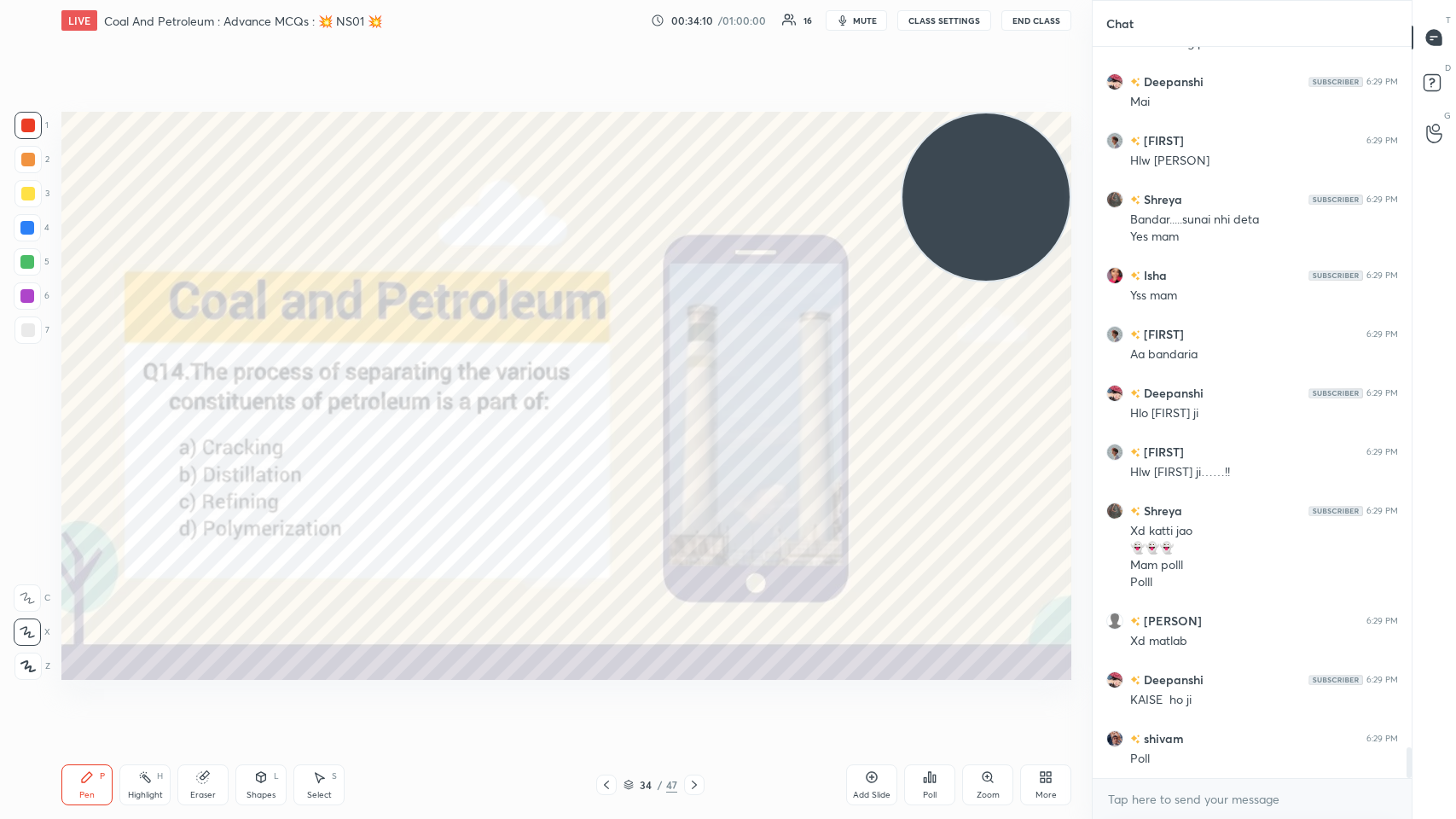 click on "Poll" at bounding box center [930, 785] 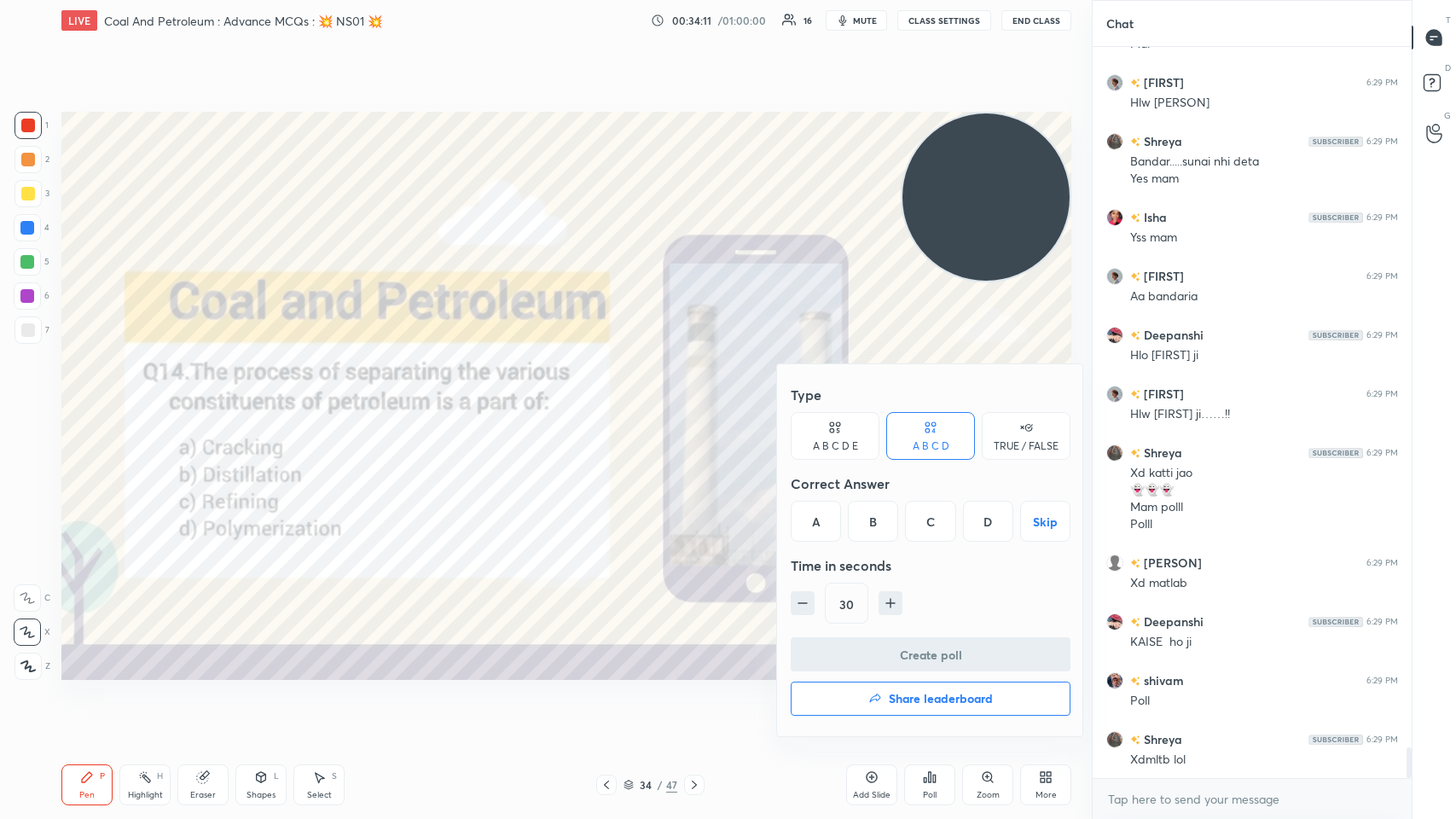 click on "C" at bounding box center [930, 521] 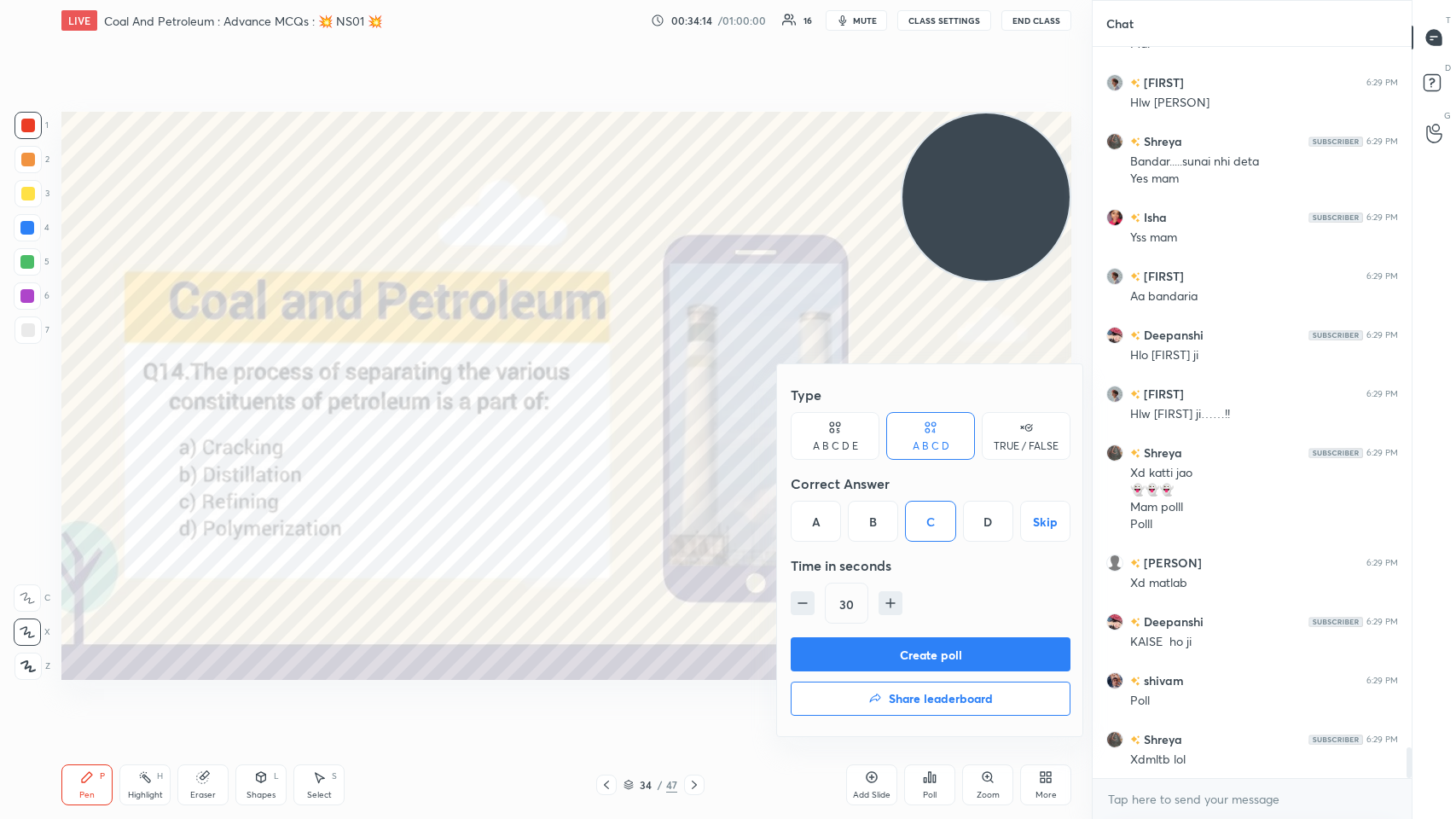 click on "Create poll" at bounding box center [931, 654] 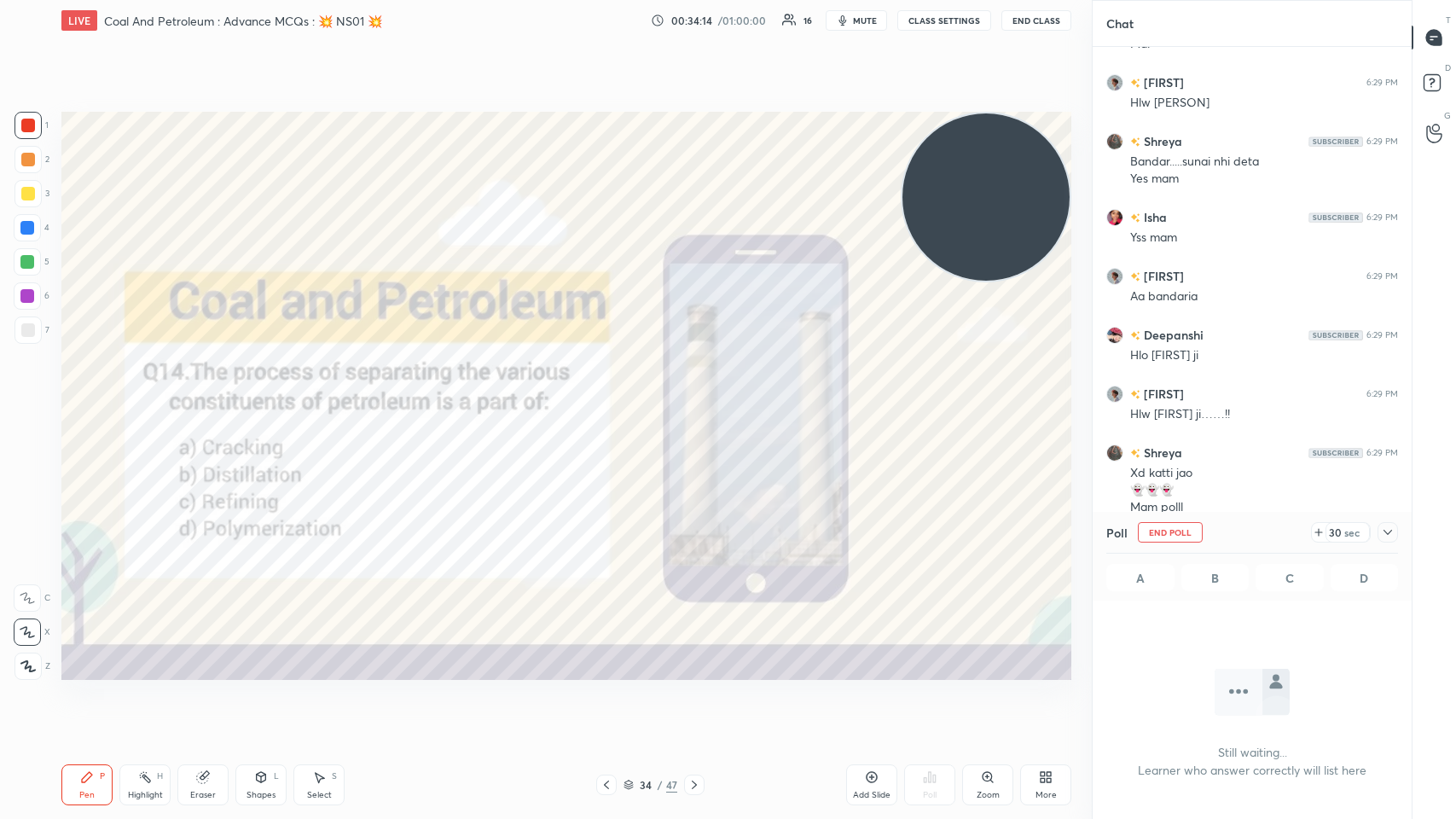 scroll, scrollTop: 687, scrollLeft: 314, axis: both 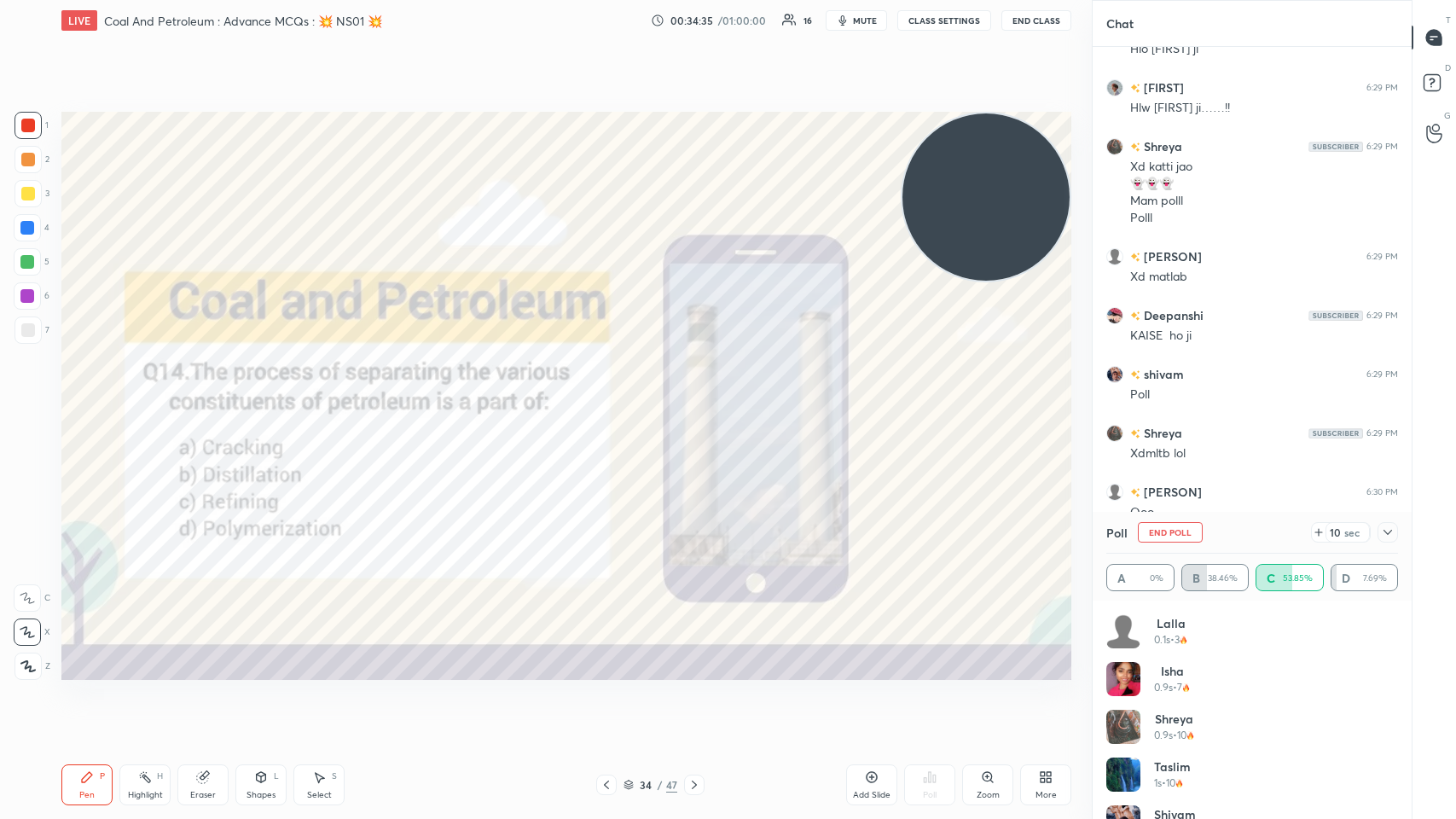 click 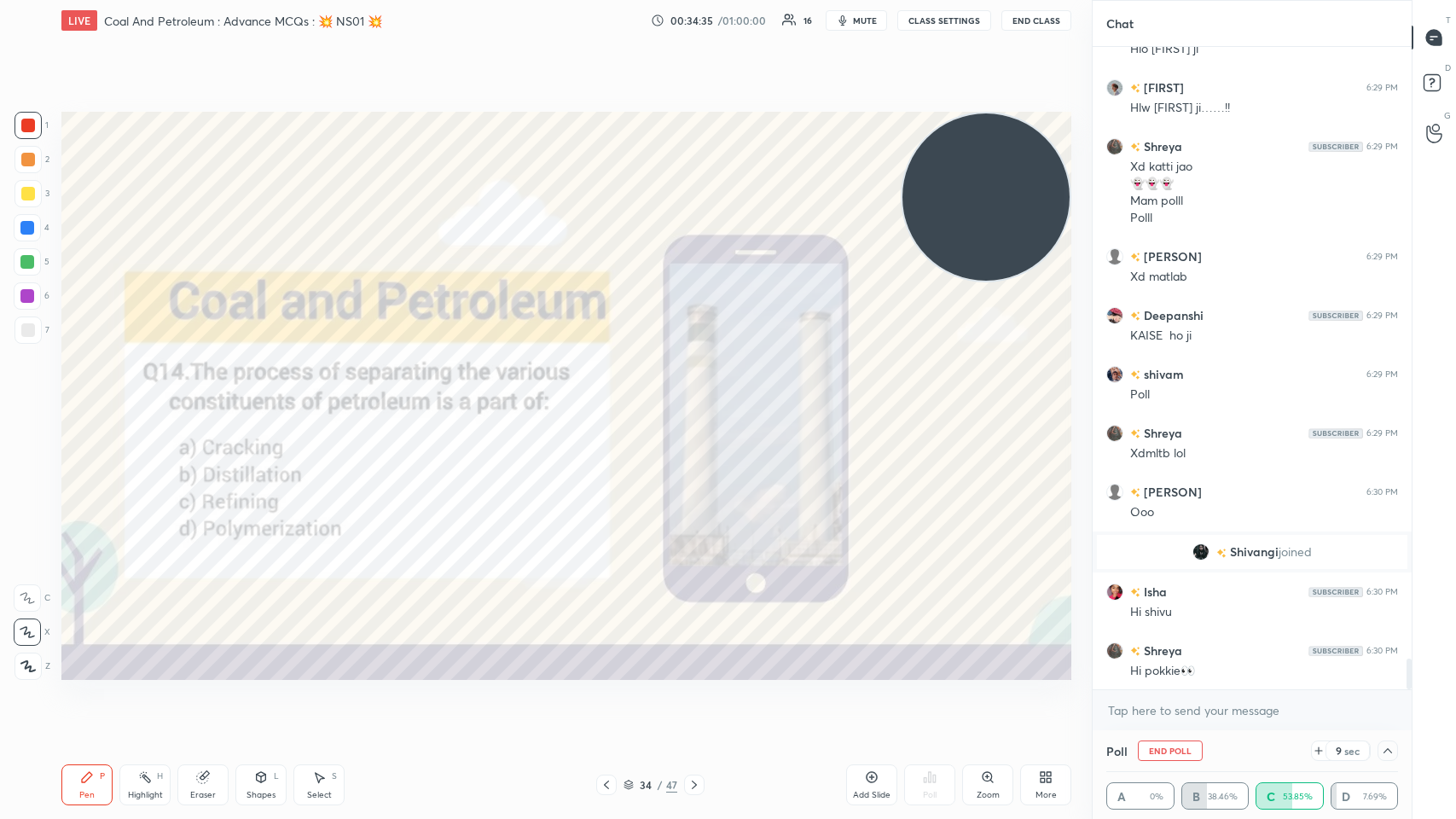 scroll, scrollTop: 157, scrollLeft: 287, axis: both 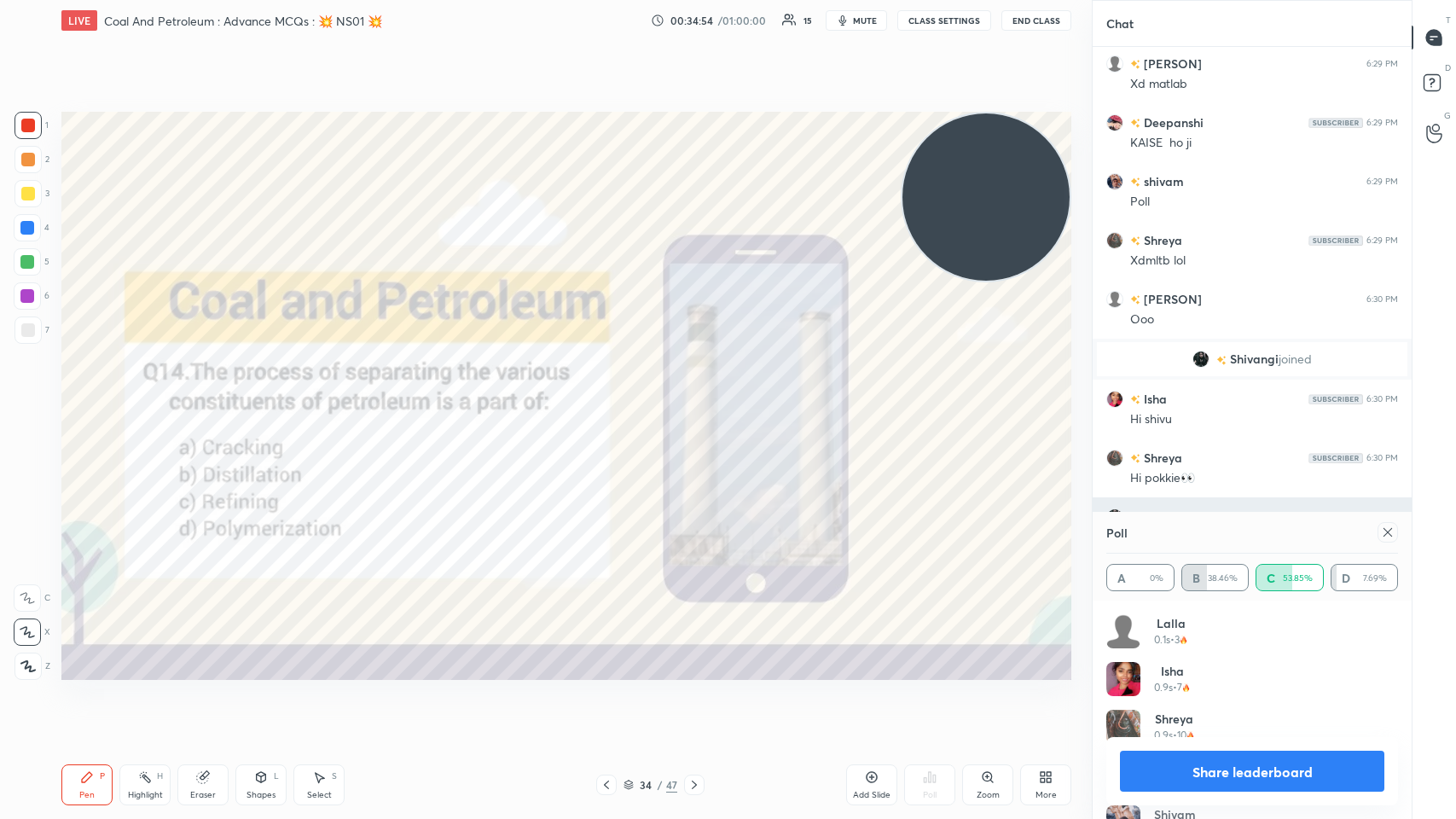 click 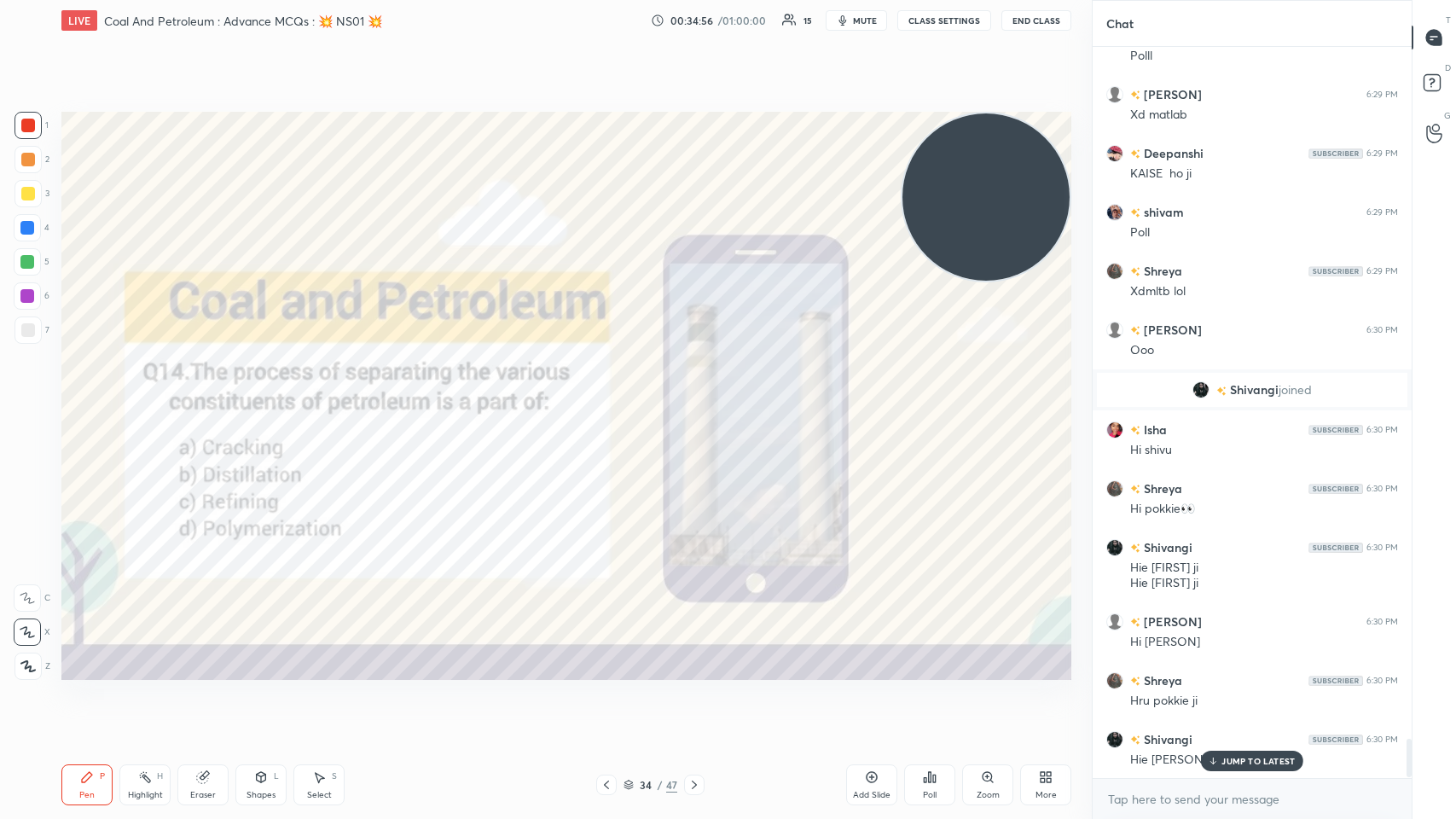 click 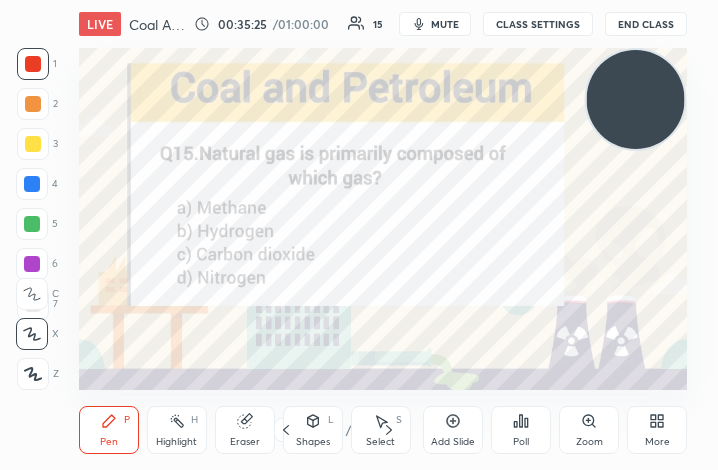 click on "More" at bounding box center (657, 442) 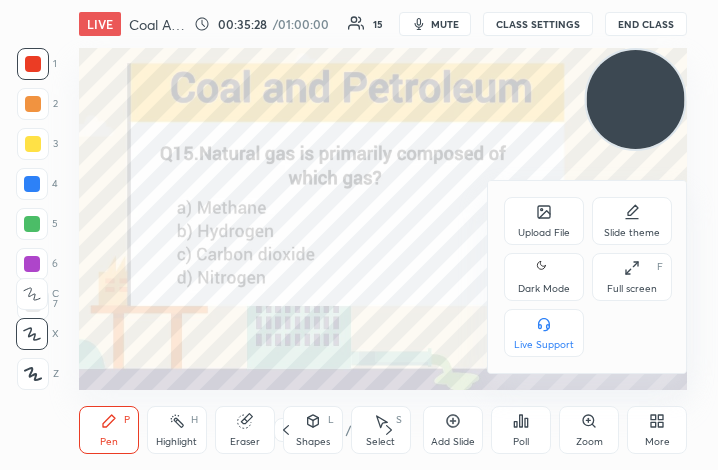 click on "Full screen" at bounding box center (632, 289) 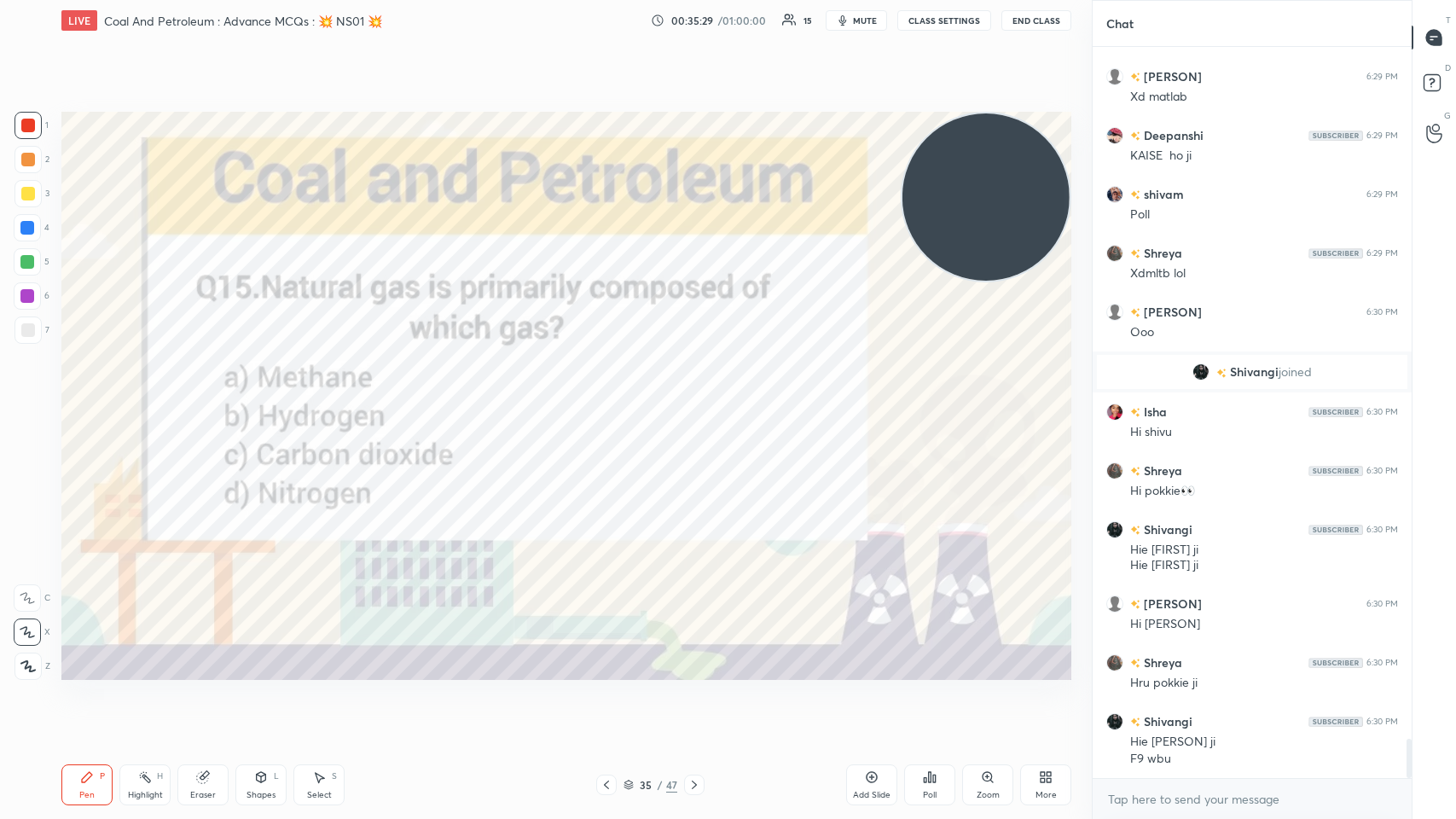 click on "1 2 3 4 5 6 7 C X Z C X Z E E Erase all   H H LIVE Coal And Petroleum : Advance MCQs : 💥 NS01 💥 00:35:29 /  01:00:00 15 mute CLASS SETTINGS End Class Setting up your live class Poll for   secs No correct answer Start poll Back Coal And Petroleum : Advance MCQs : 💥 NS01 💥 Neha Saini Pen P Highlight H Eraser Shapes L Select S 35 / 47 Add Slide Poll Zoom More Chat manshi 6:28 PM Hiee vishant Isha 6:28 PM Mam Google kya hota h ☠️☠️ Vishant 6:28 PM Bandaria tg pr aa terko kuch batana hai Deepanshi 6:29 PM Mai Vishant 6:29 PM Hlw manshi Shreya 6:29 PM Bandar.....sunai nhi deta Yes mam Isha 6:29 PM Yss mam Vishant 6:29 PM Aa bandaria Deepanshi 6:29 PM Hlo vishant ji Vishant 6:29 PM Hlw priyanshi ji……!! Shreya 6:29 PM Xd katti jao 👻👻👻 Mam polll Polll Aatifa 6:29 PM Xd matlab Deepanshi 6:29 PM KAISE  ho ji shivam 6:29 PM Poll Shreya 6:29 PM Xdmltb lol Aatifa 6:30 PM Ooo Shivangi  joined Isha 6:30 PM Hi shivu Shreya 6:30 PM Hi pokkie👀 Shivangi 6:30 PM Hie ishu ji
Hie shreyu ji Poll" at bounding box center (728, 410) 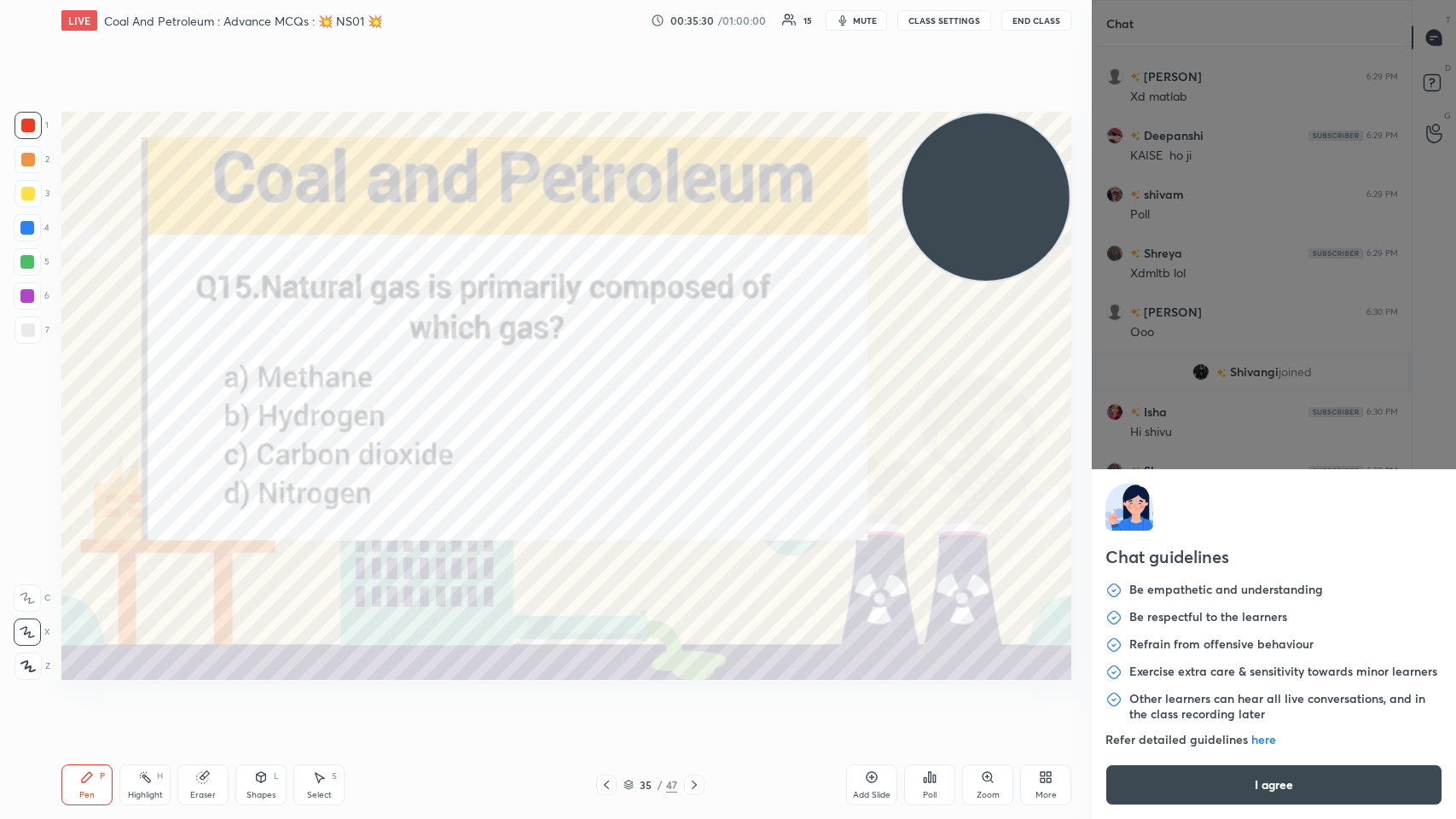 click on "I agree" at bounding box center (1273, 785) 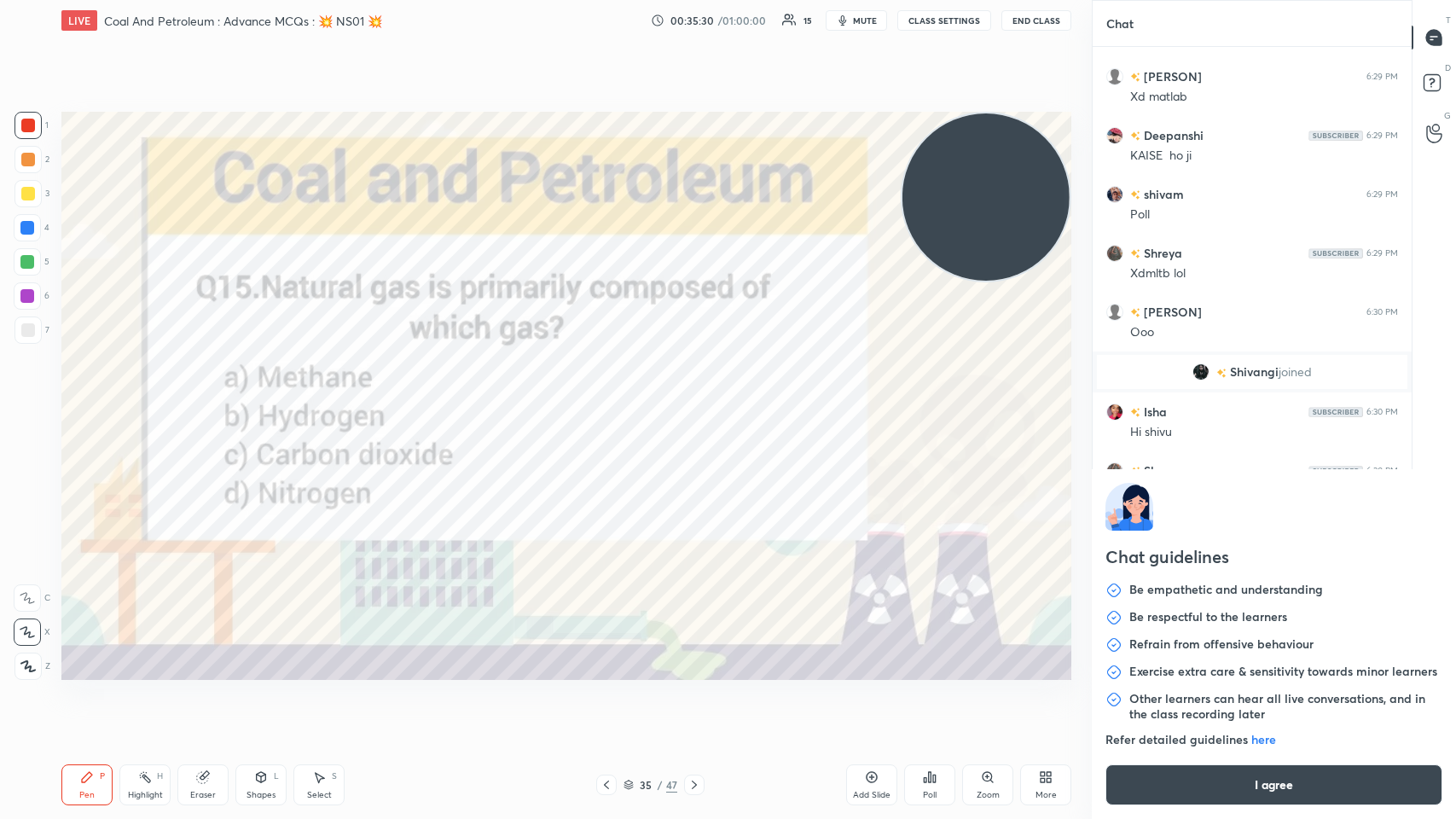 type on "x" 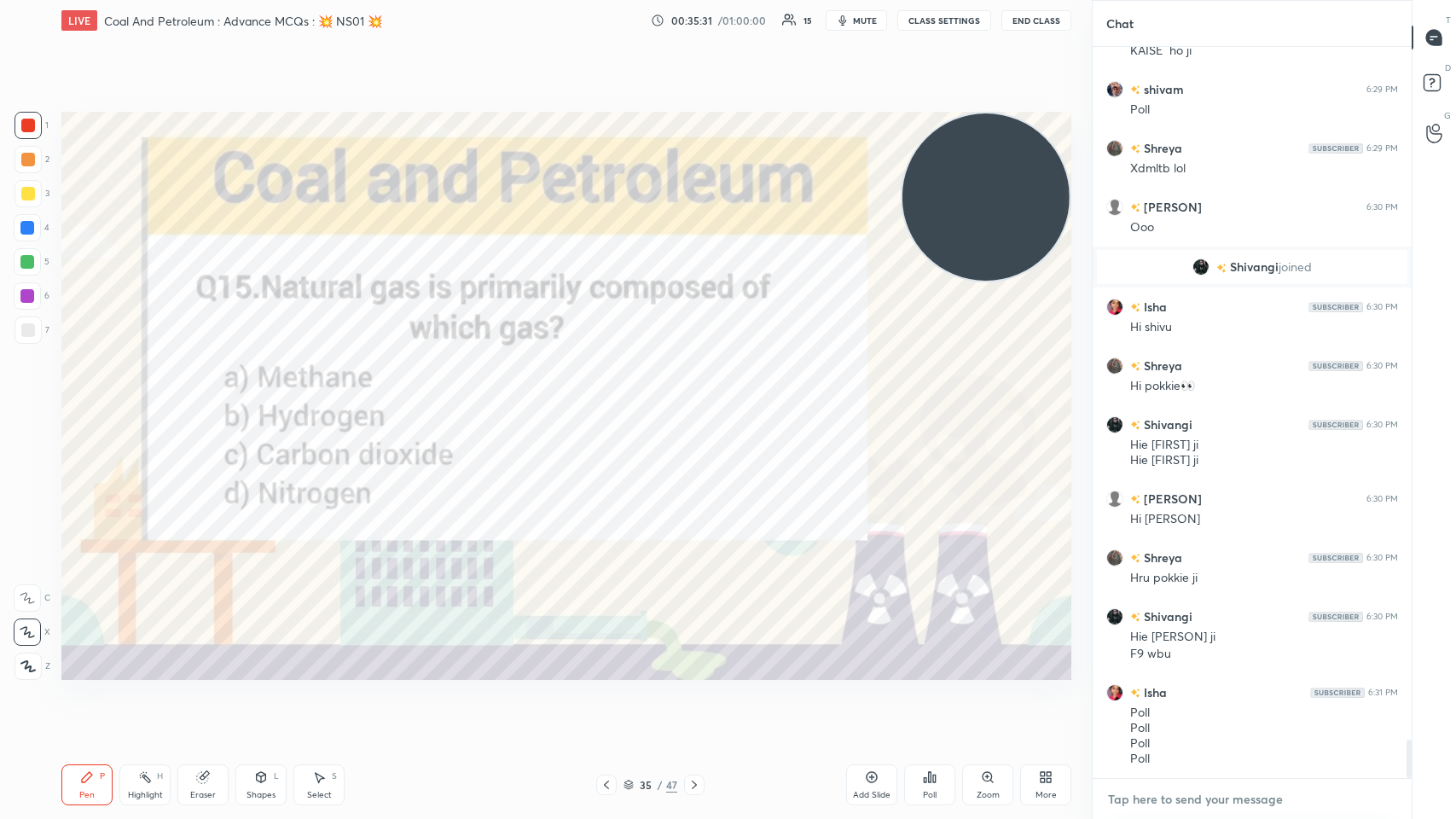 type on "8" 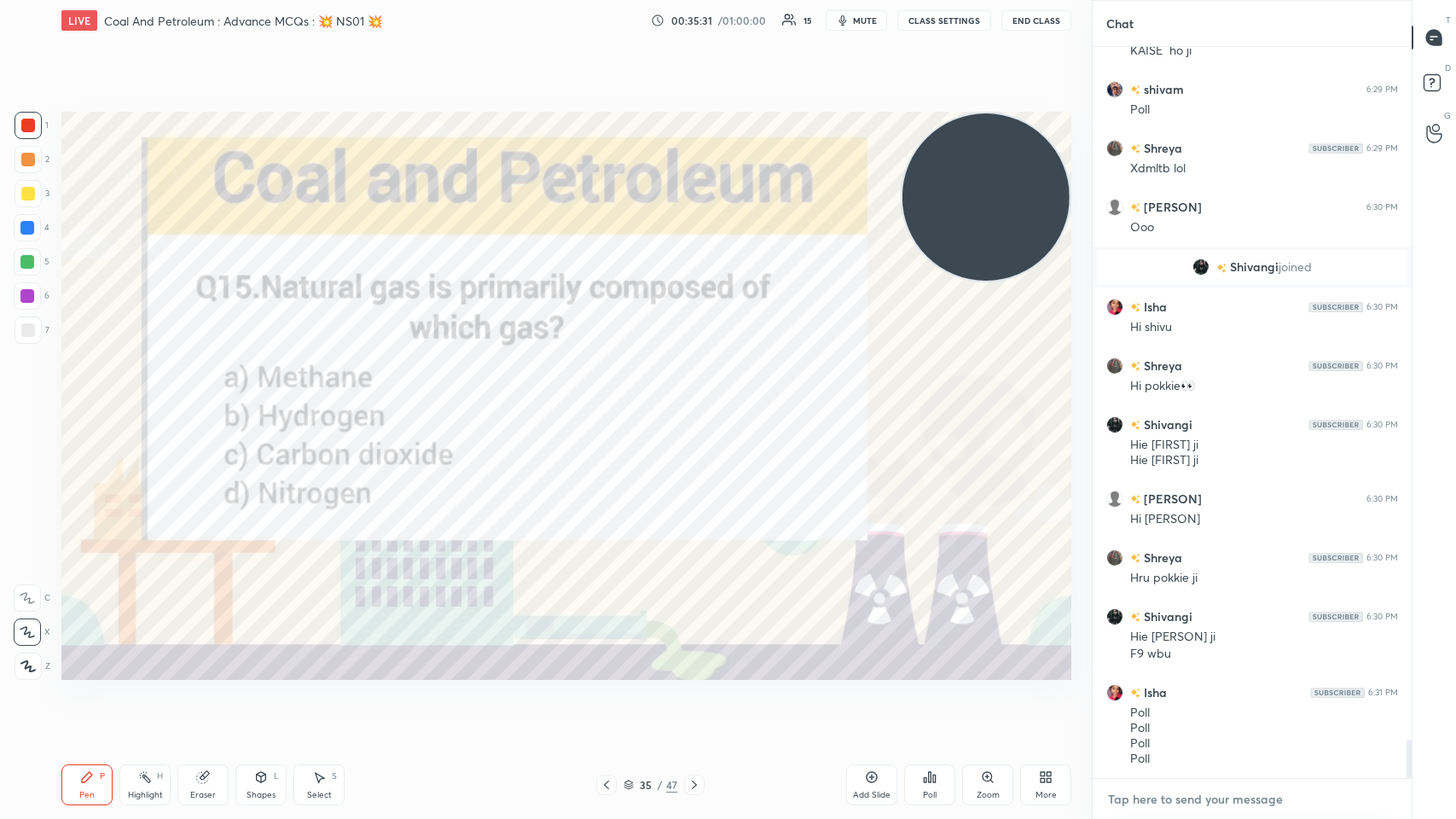 type on "x" 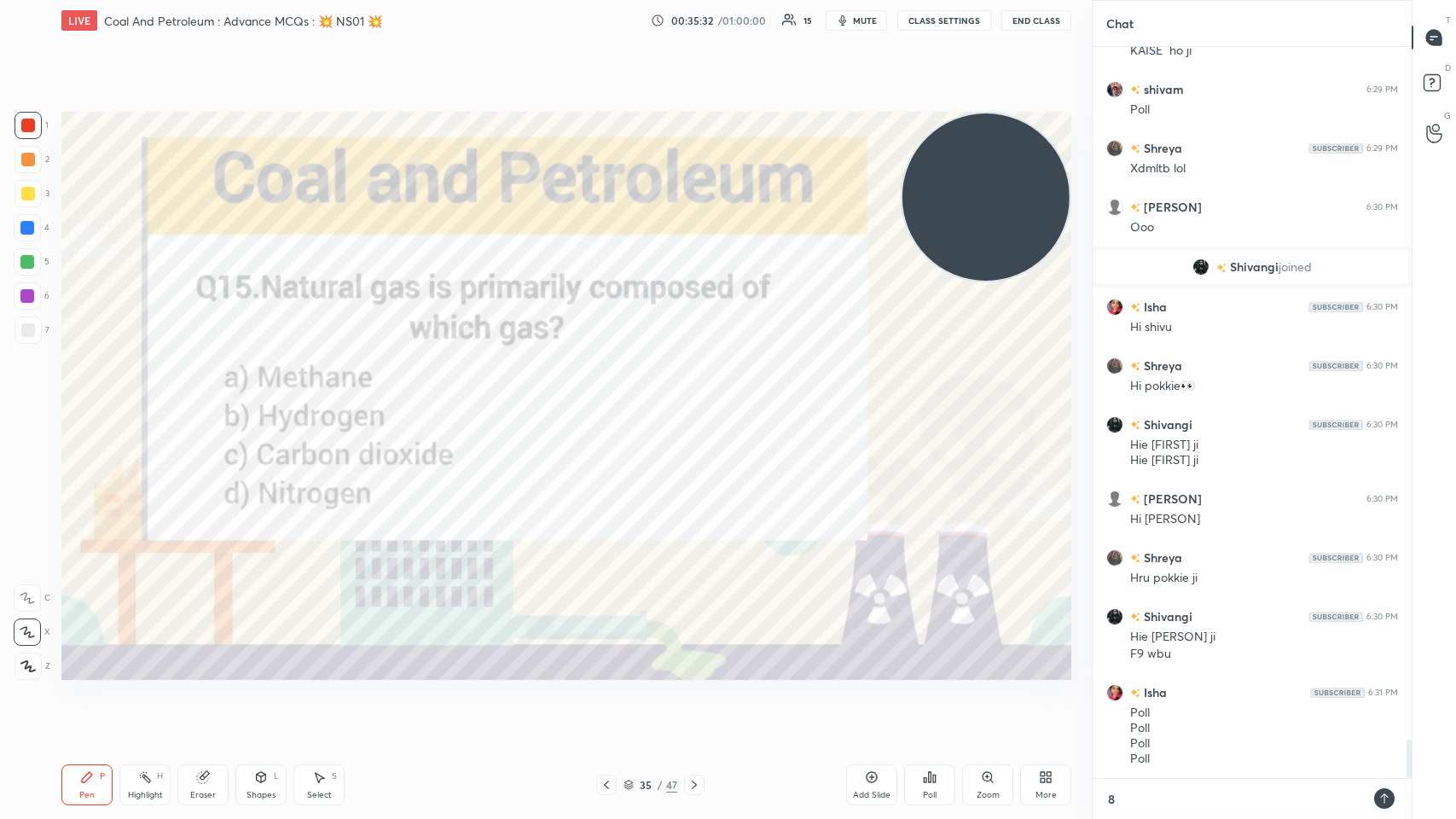 type on "8" 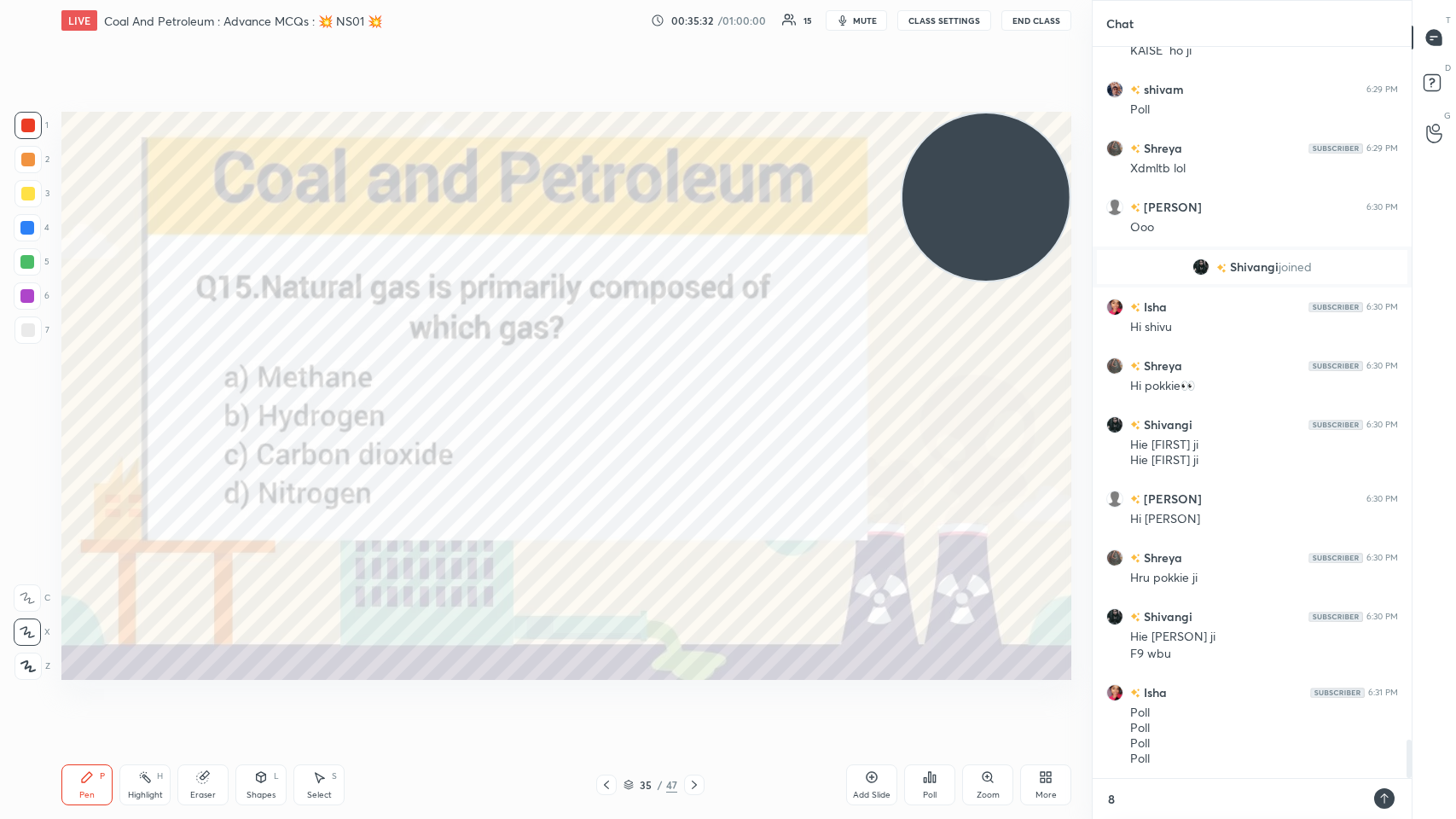 type on "x" 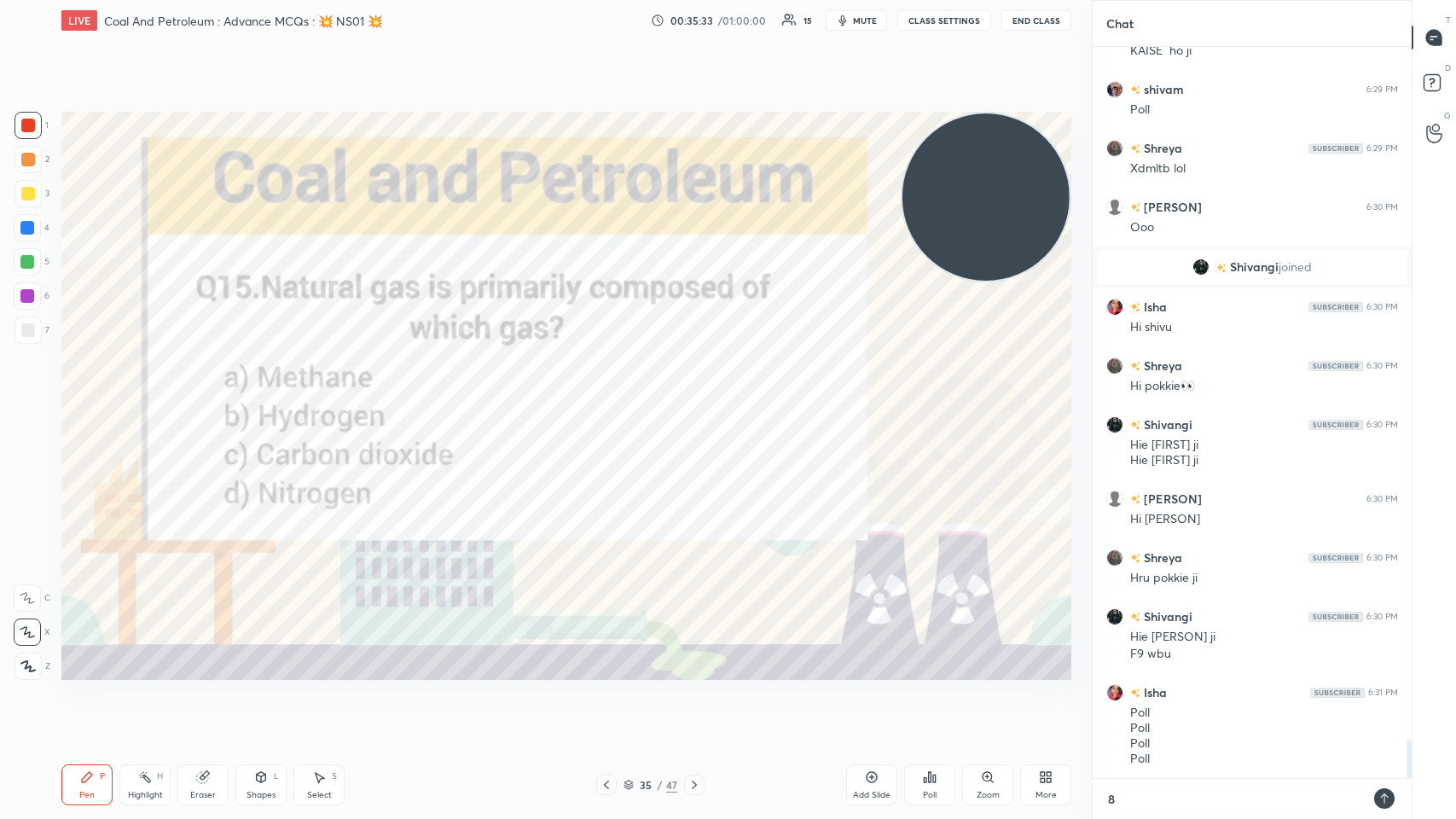 type on "8 P" 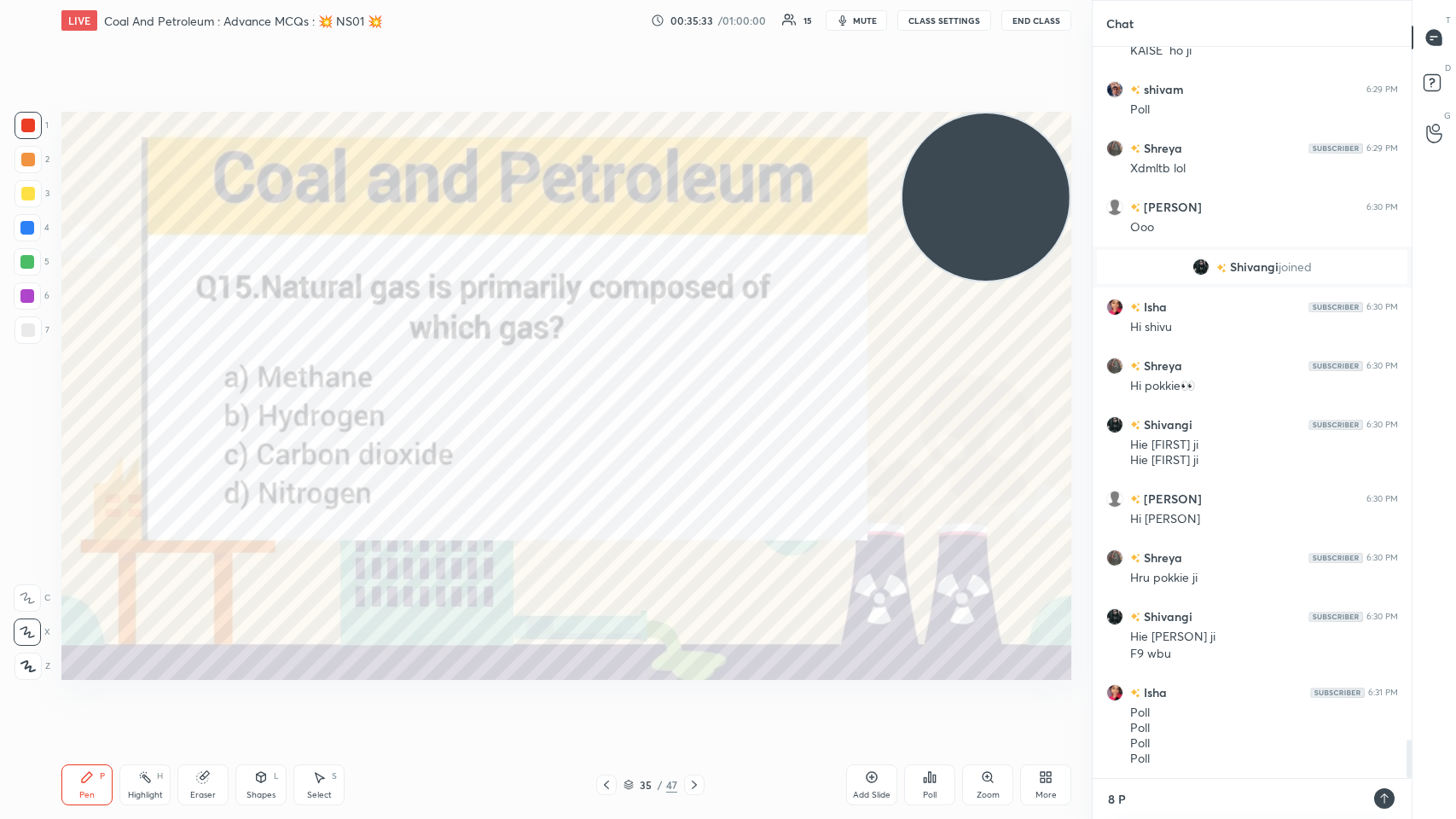 type on "x" 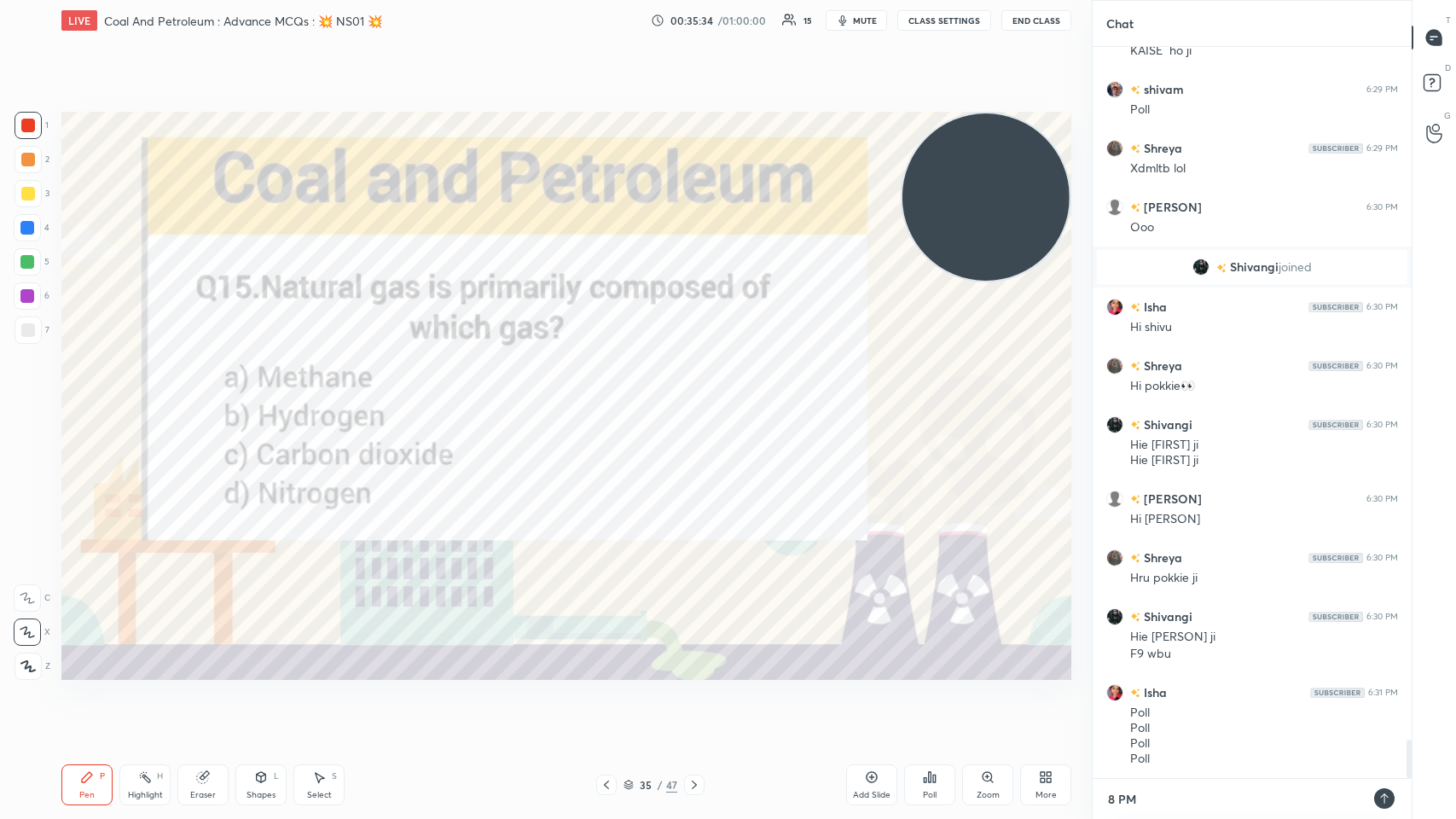 type on "8 PM" 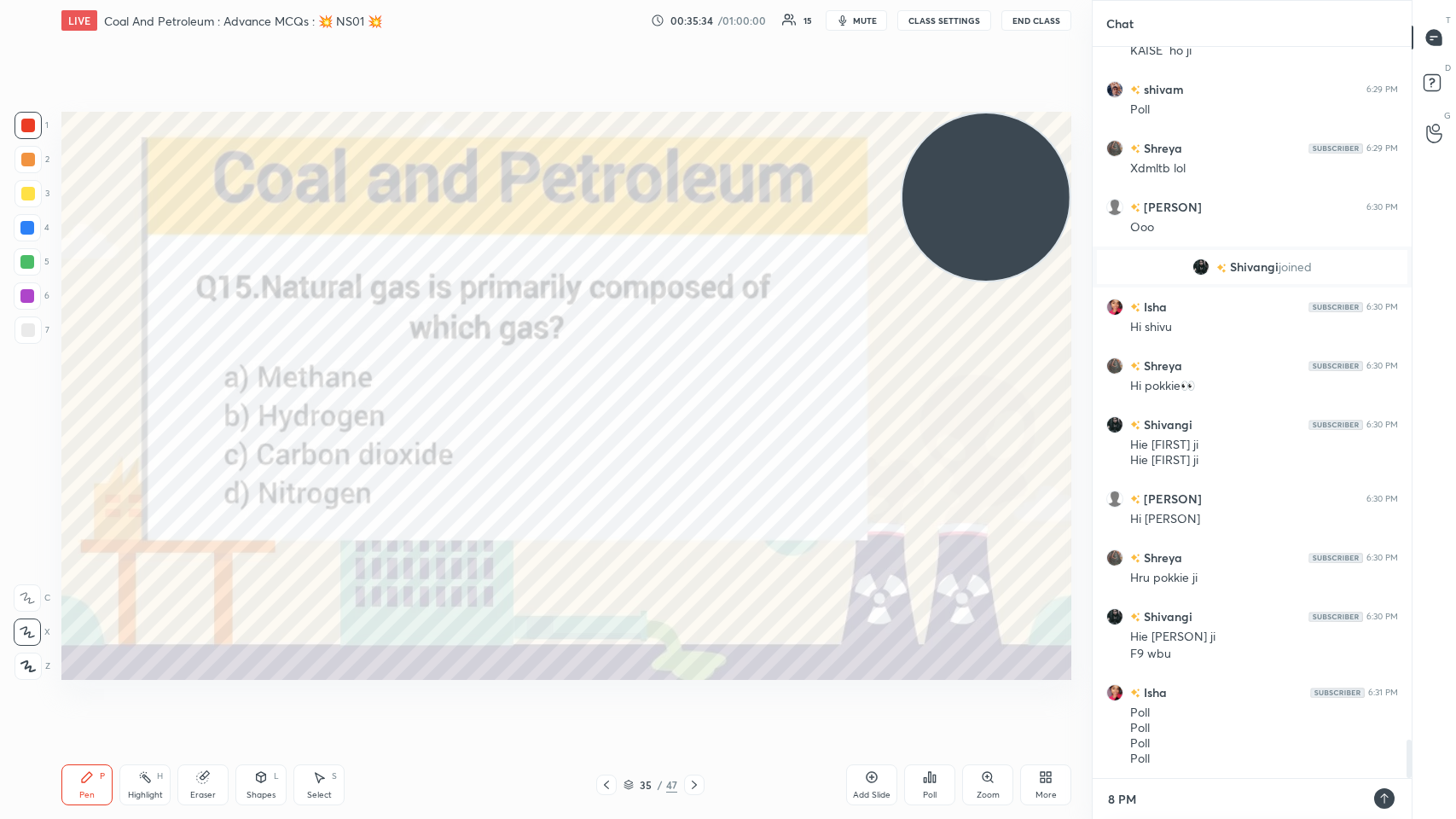 type on "x" 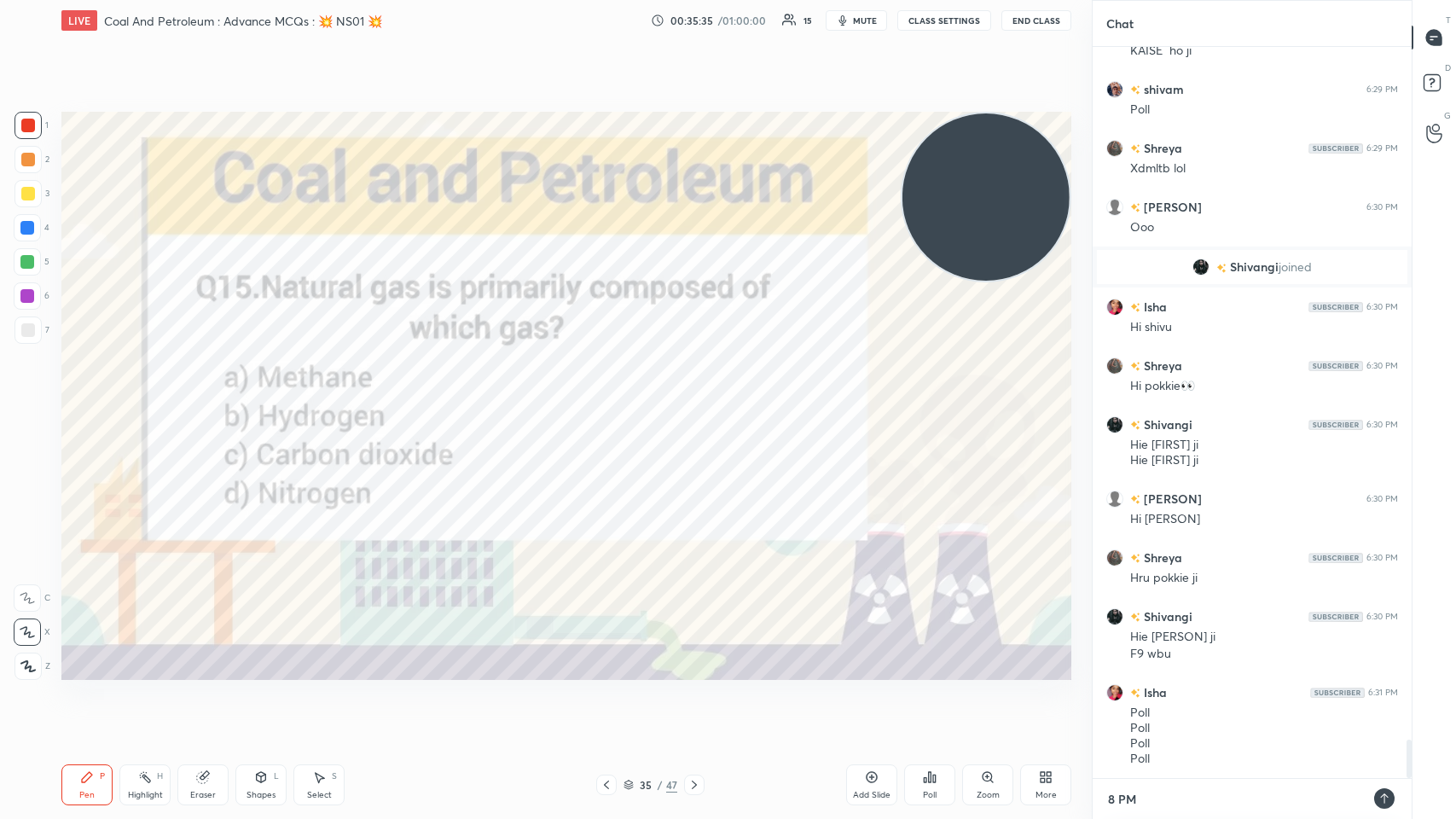 type on "8 PM S" 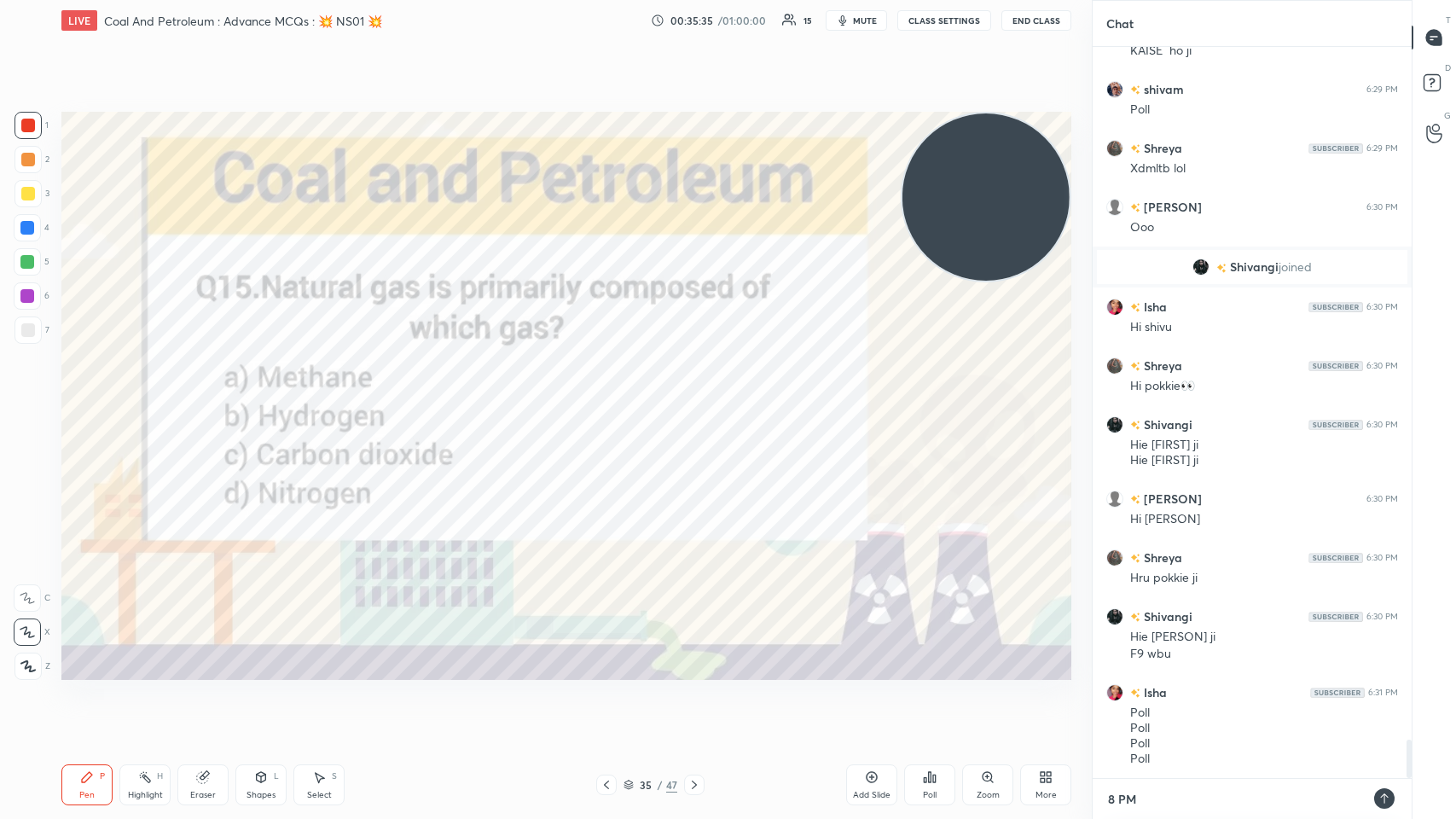 type on "x" 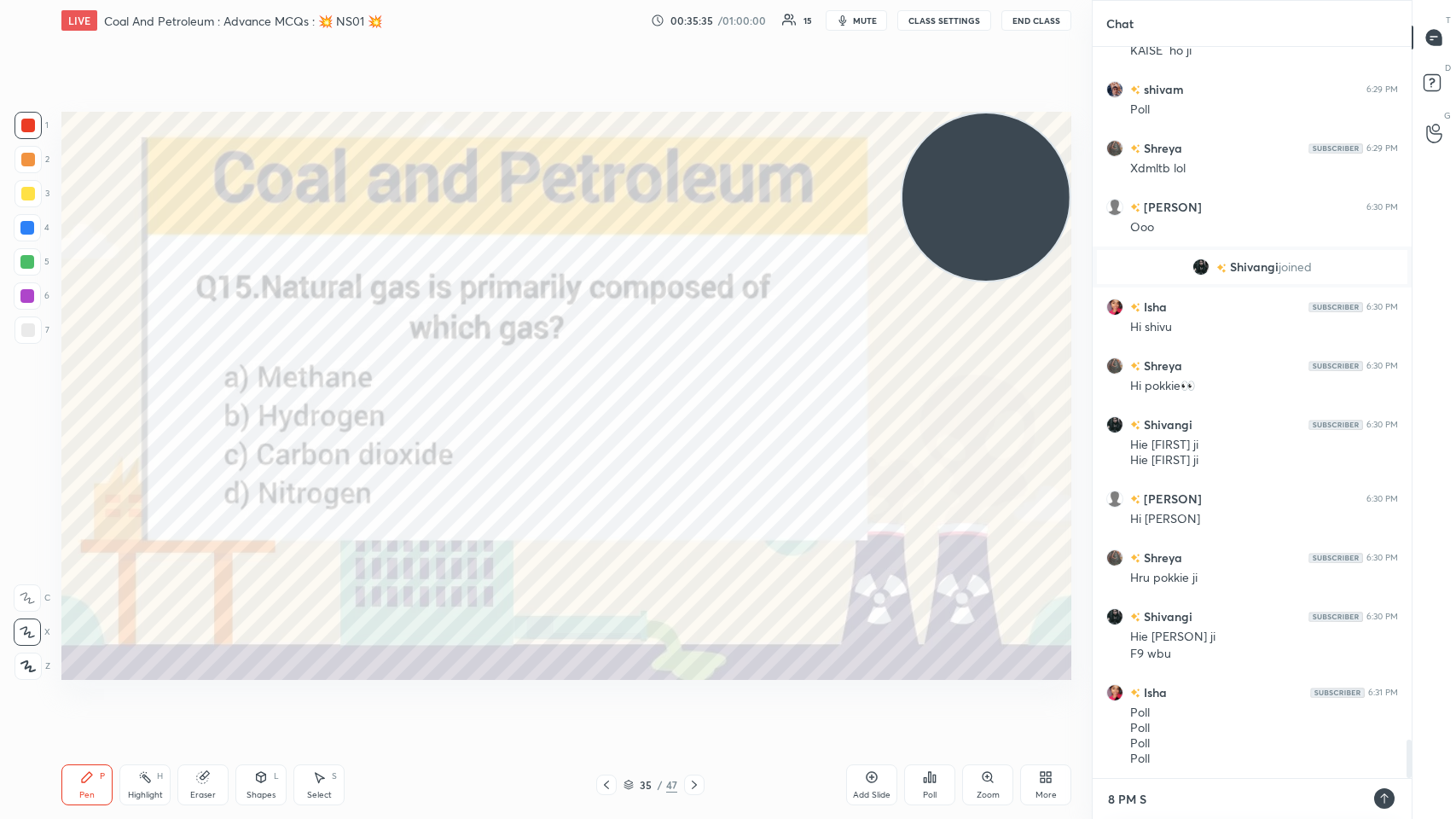 type on "8 PM Sp" 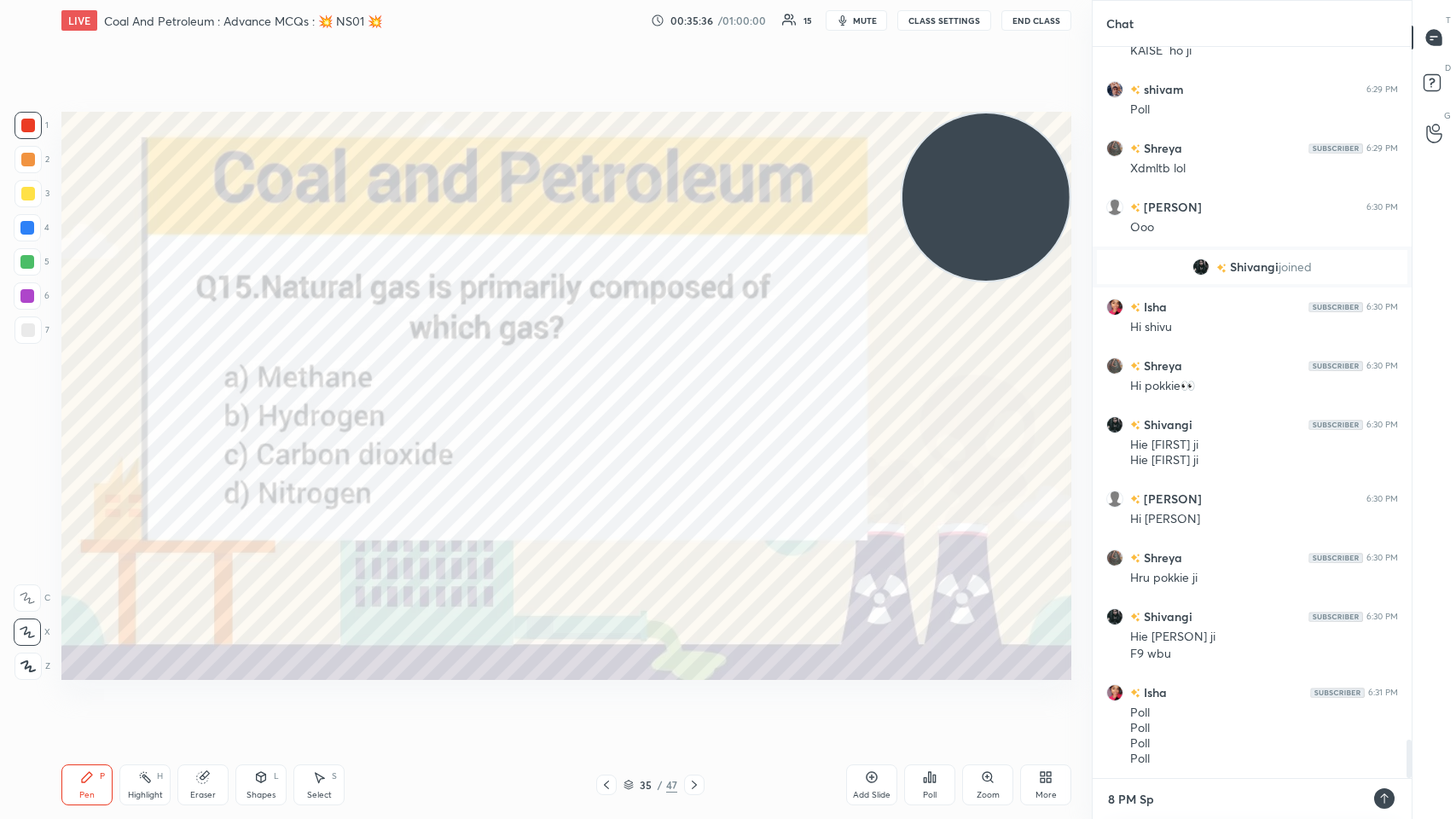 type on "8 PM Spe" 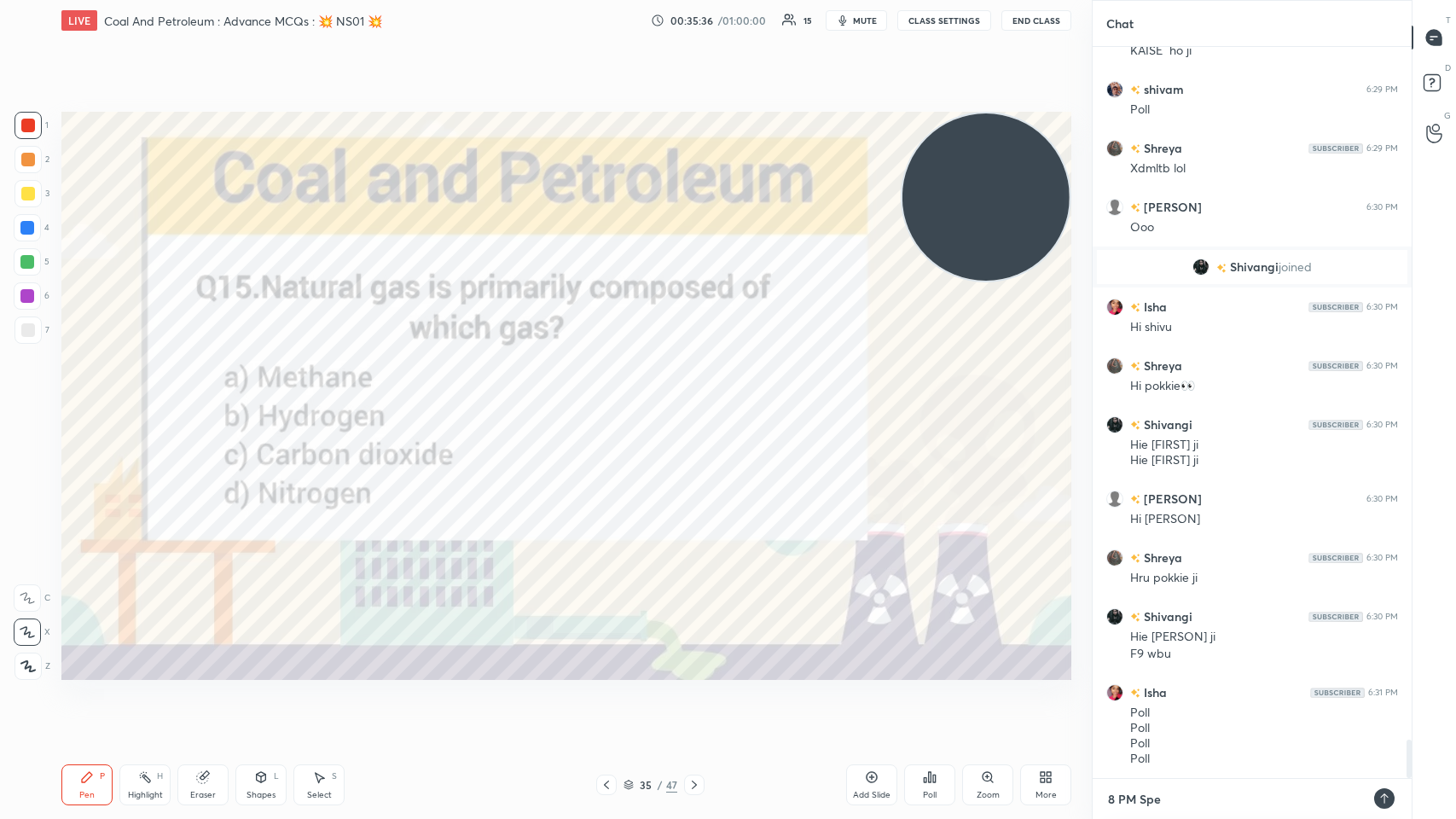 type on "8 PM Spec" 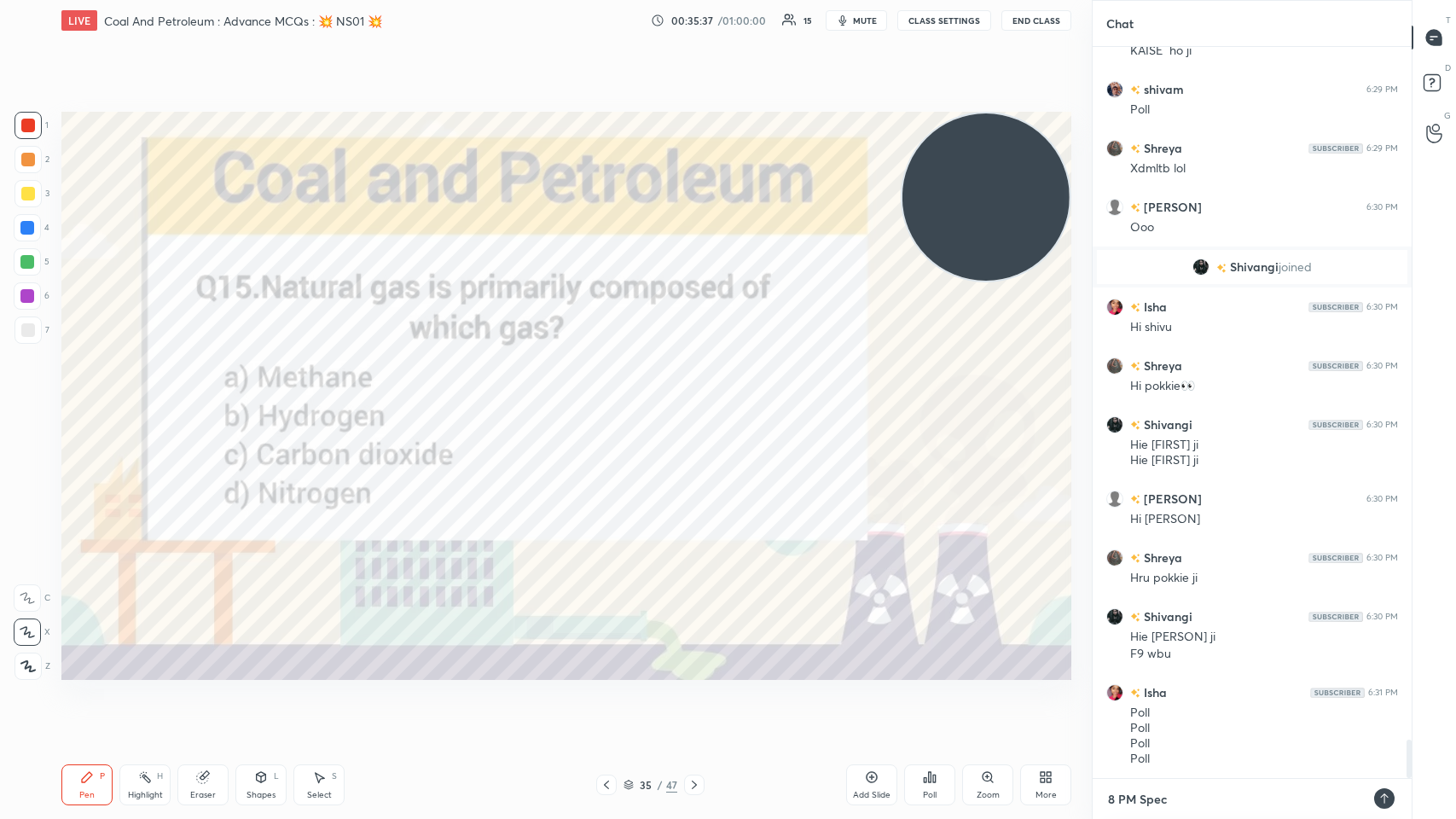 type on "8 PM Speci" 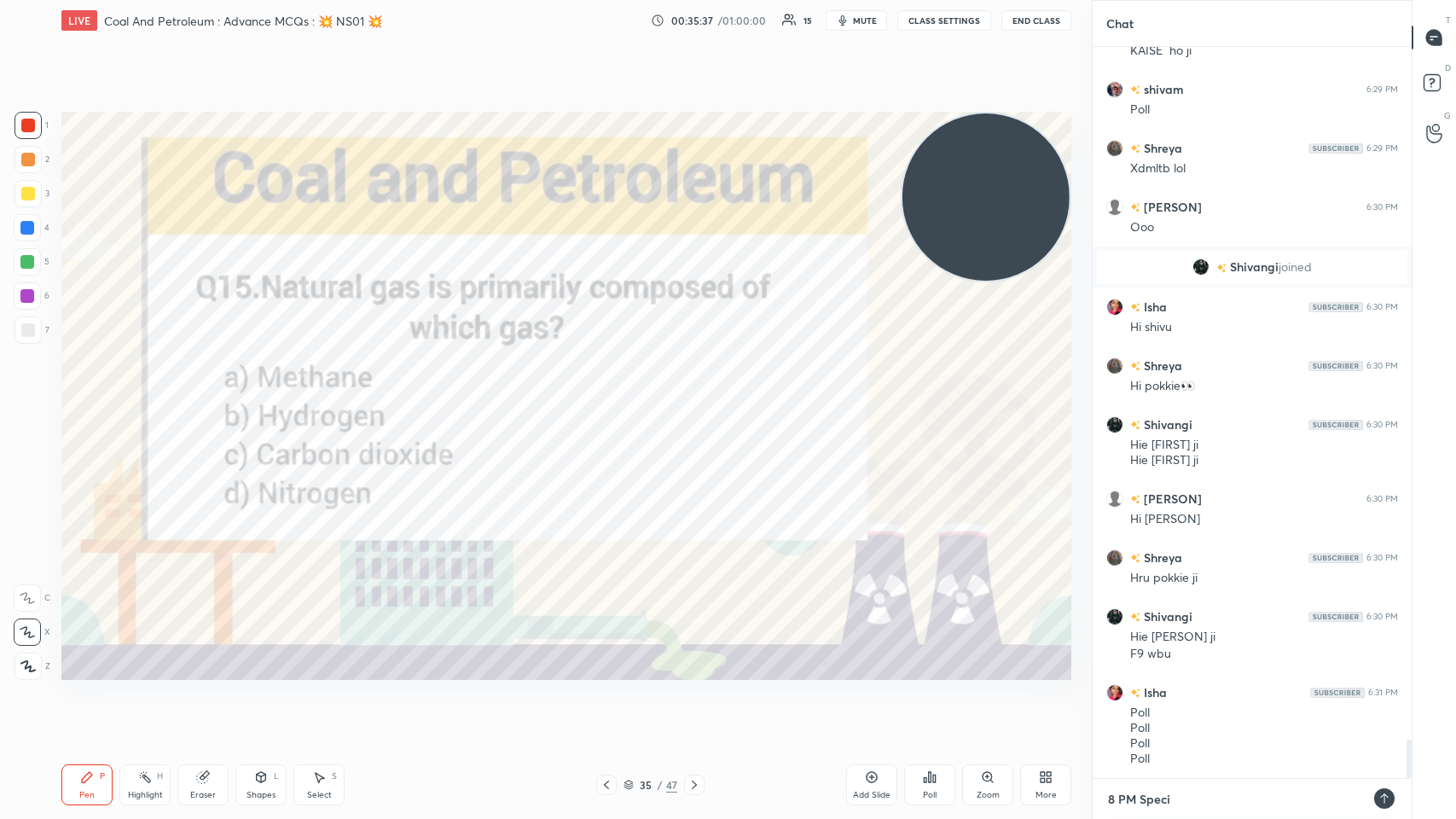 type on "8 PM Specia" 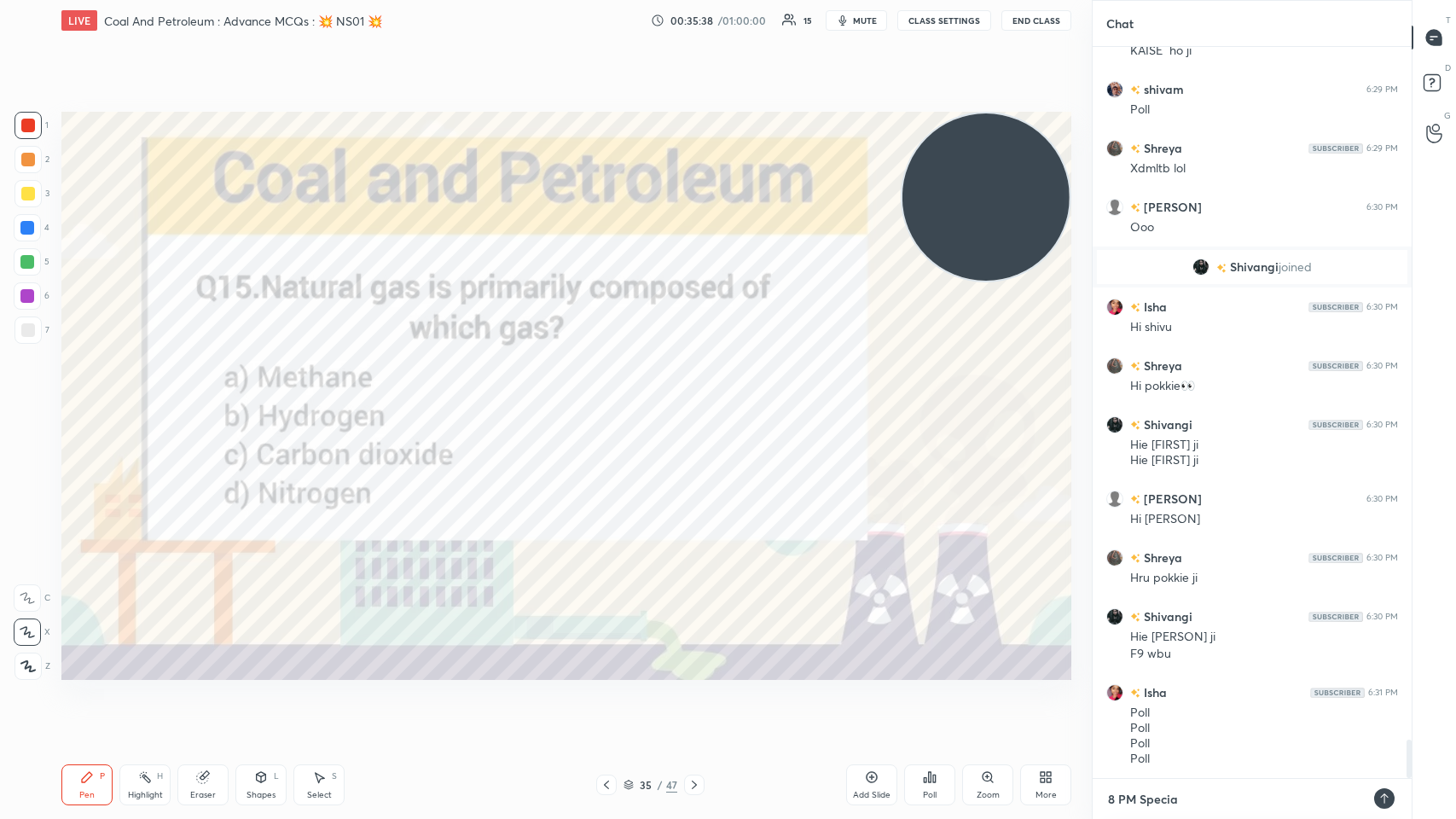 type on "8 PM Special" 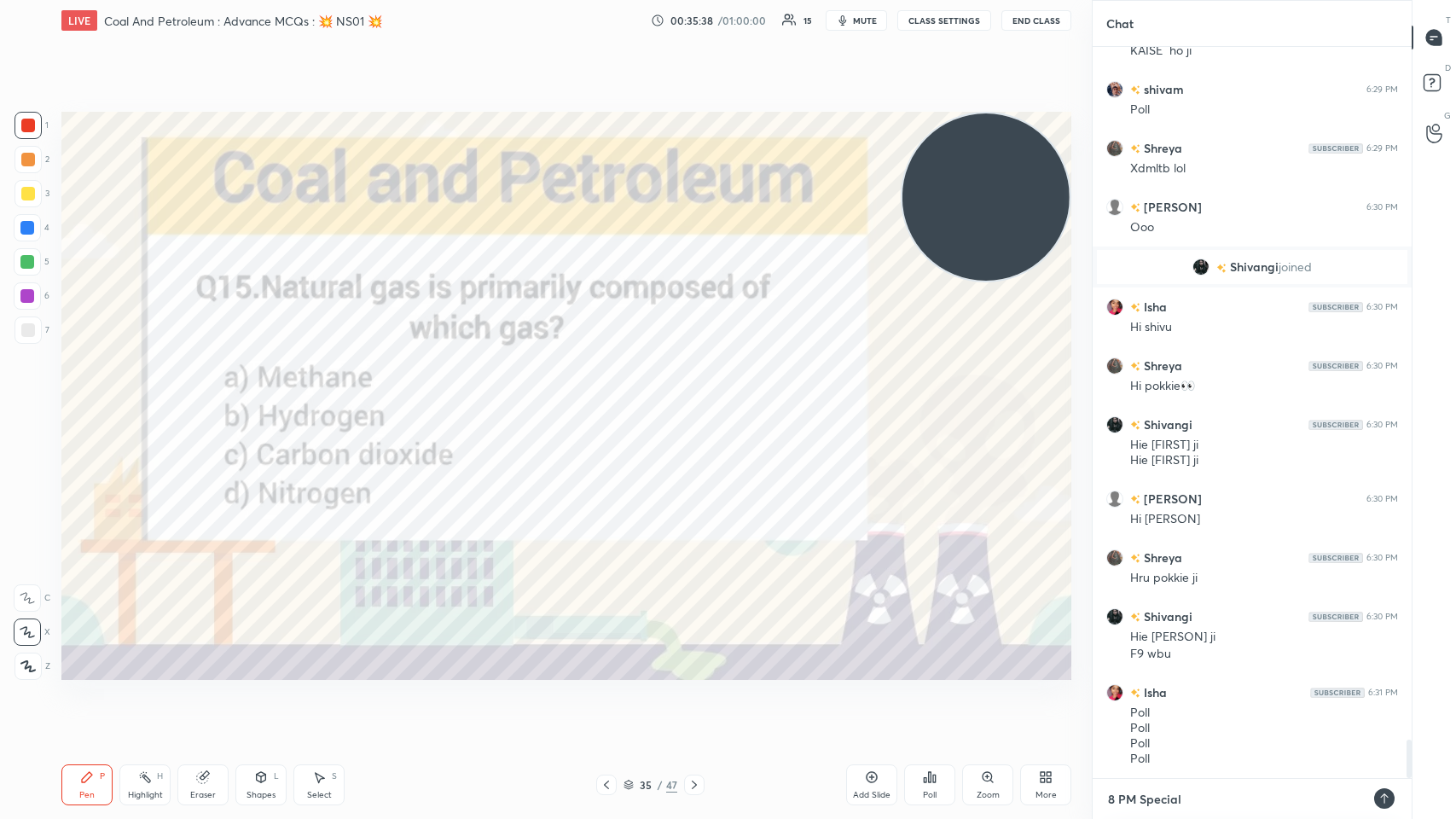 type on "8 PM Special" 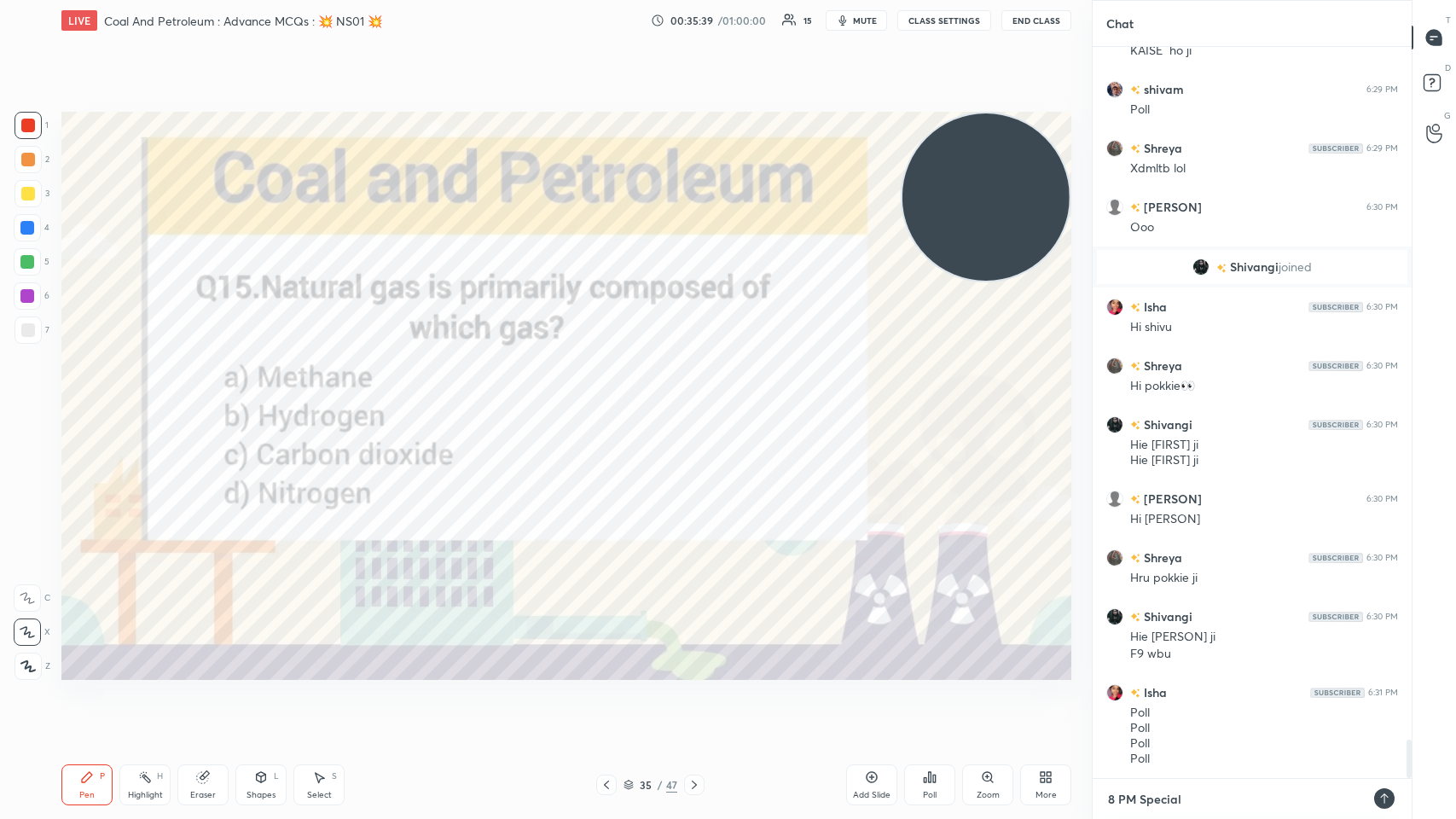 type on "8 PM Special C" 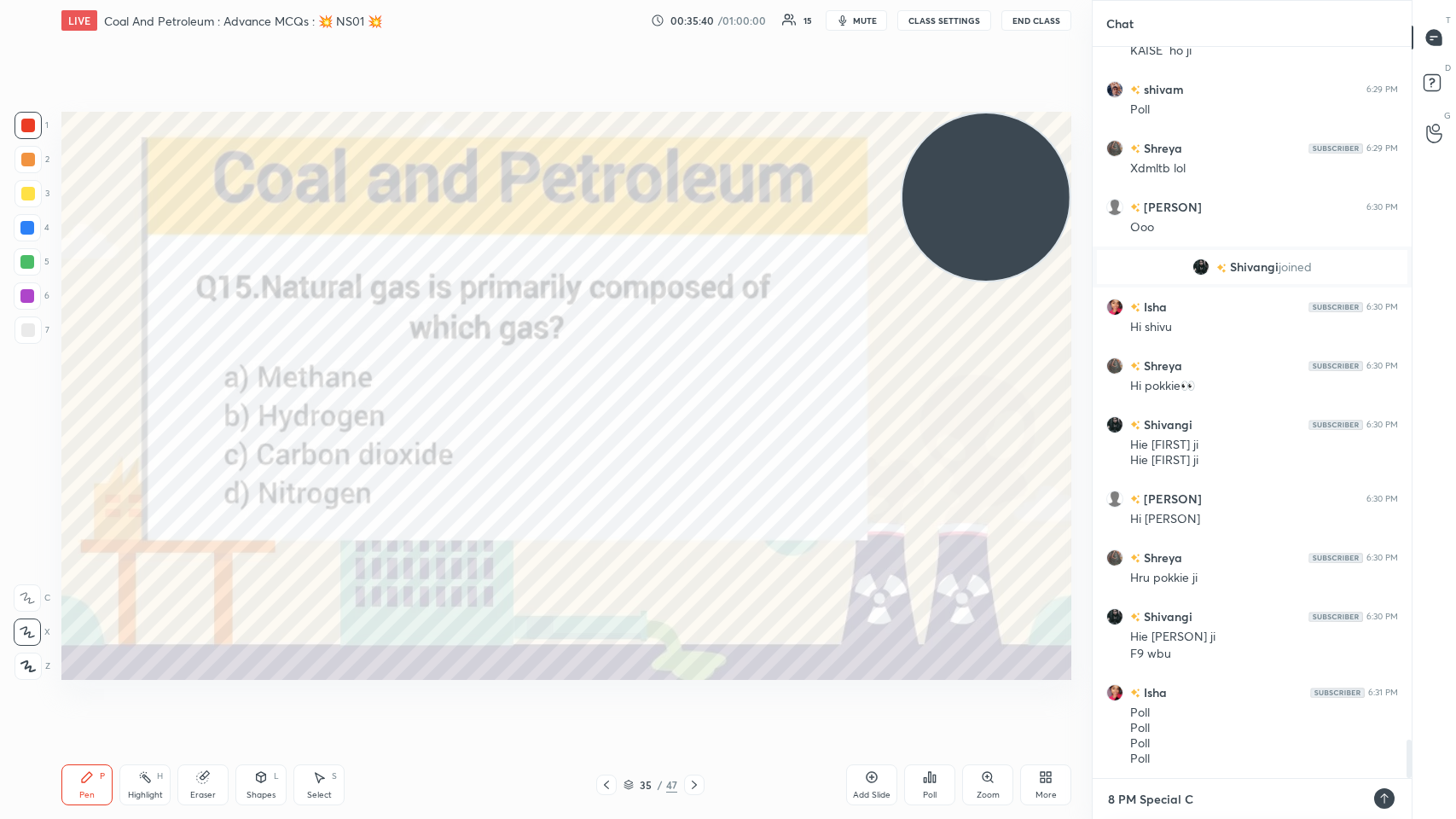 type on "8 PM Special Cl" 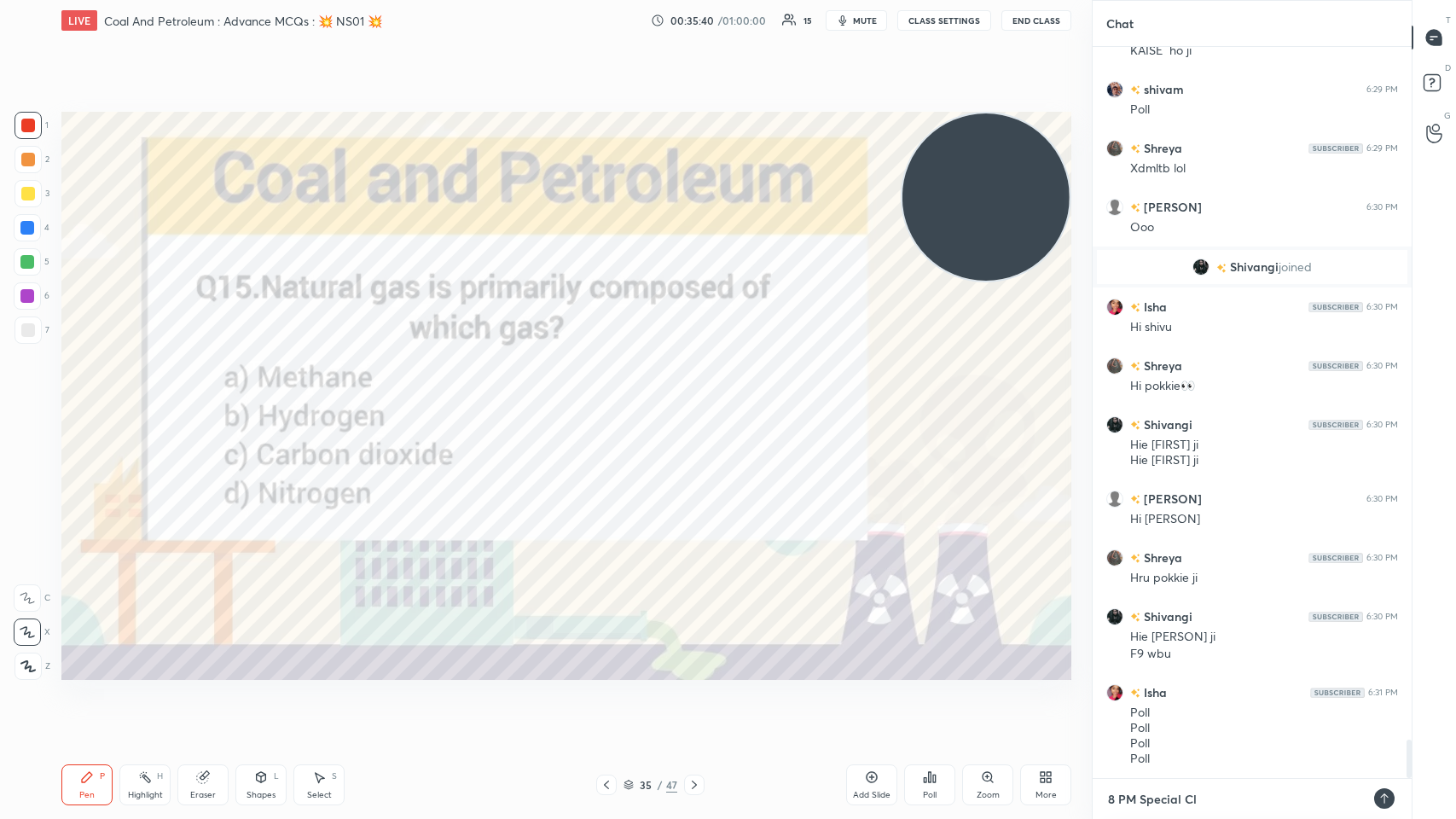 type on "8 PM Special Cla" 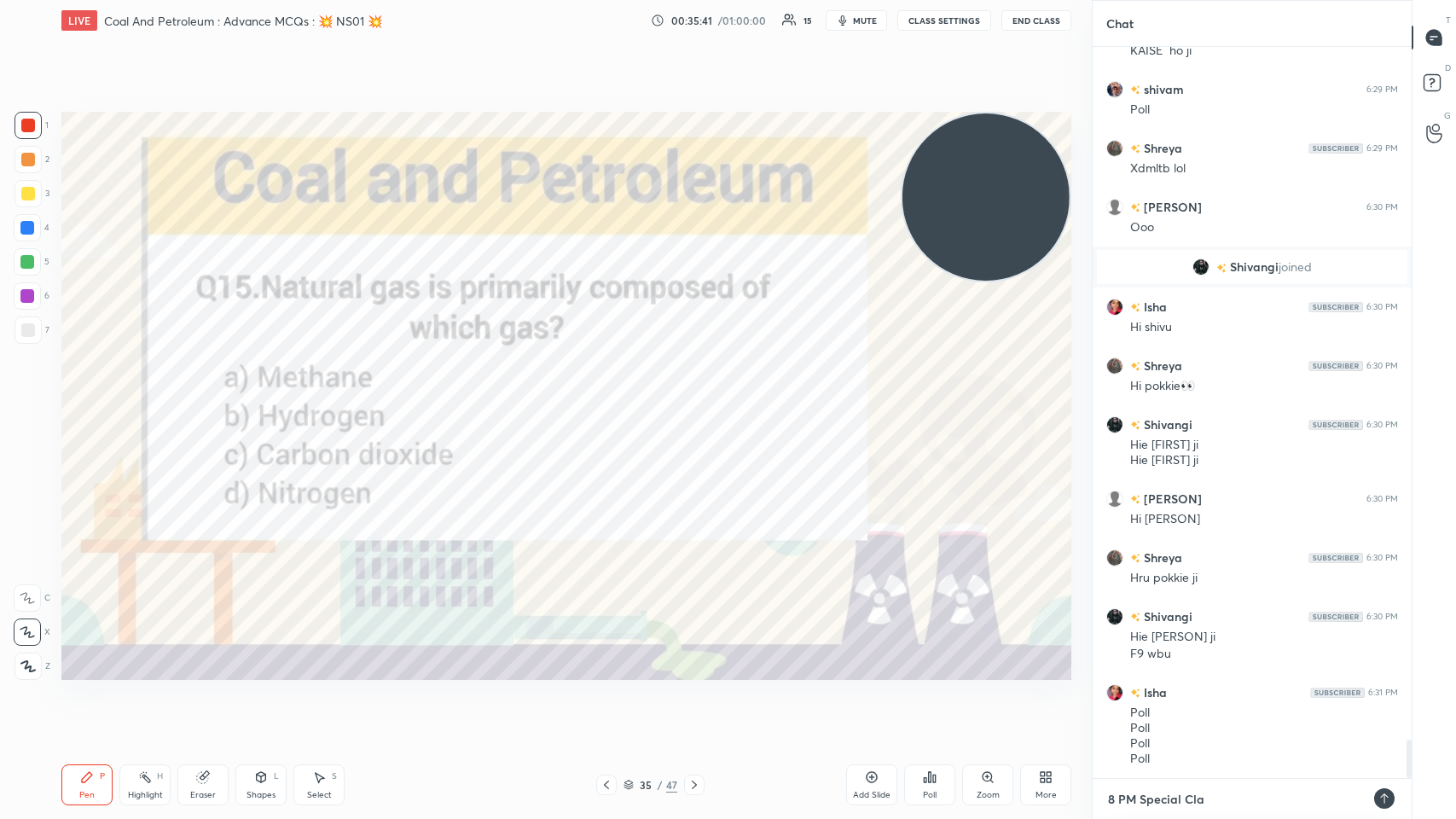 type on "8 PM Special Clas" 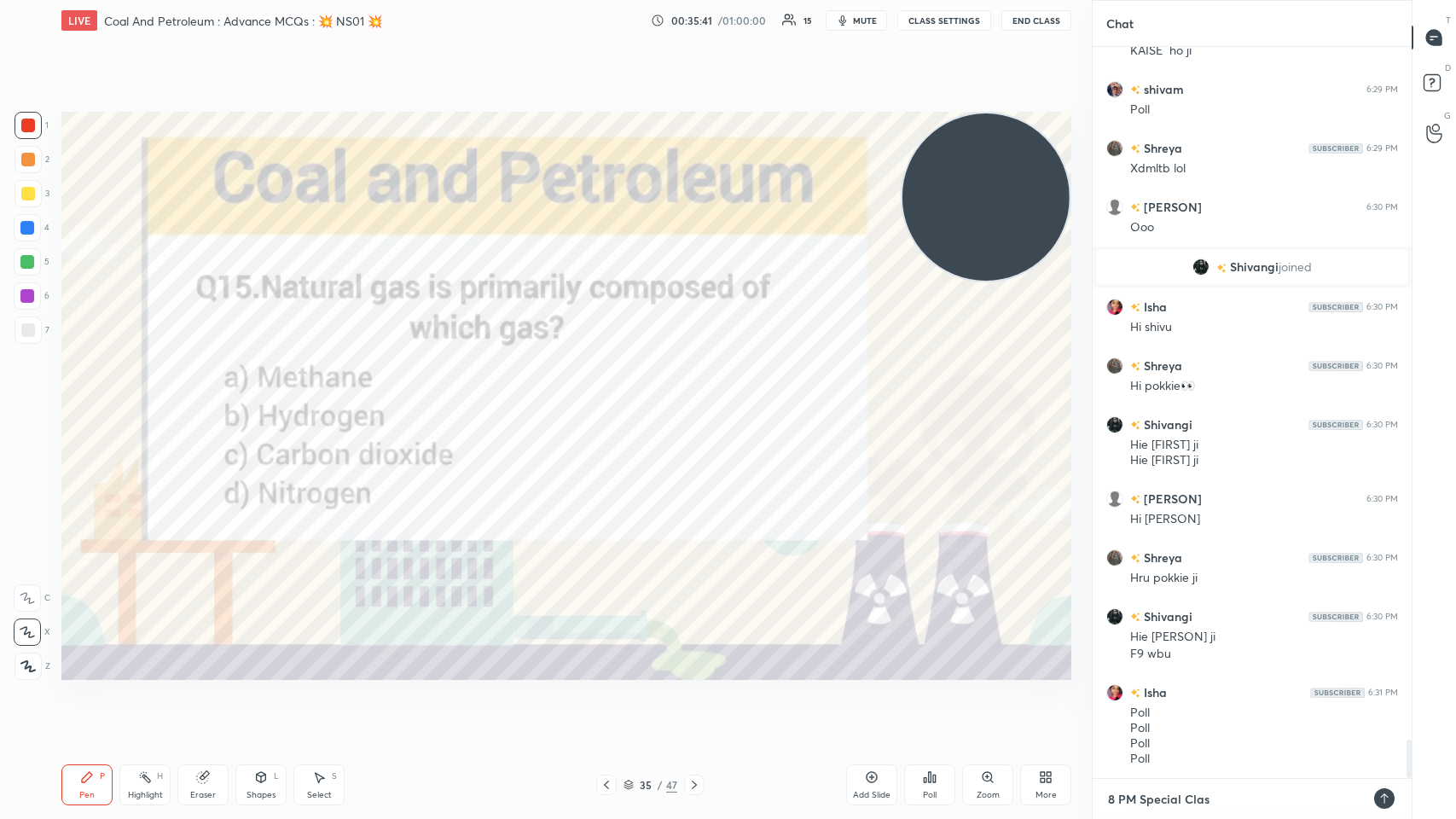 type on "8 PM Special Class" 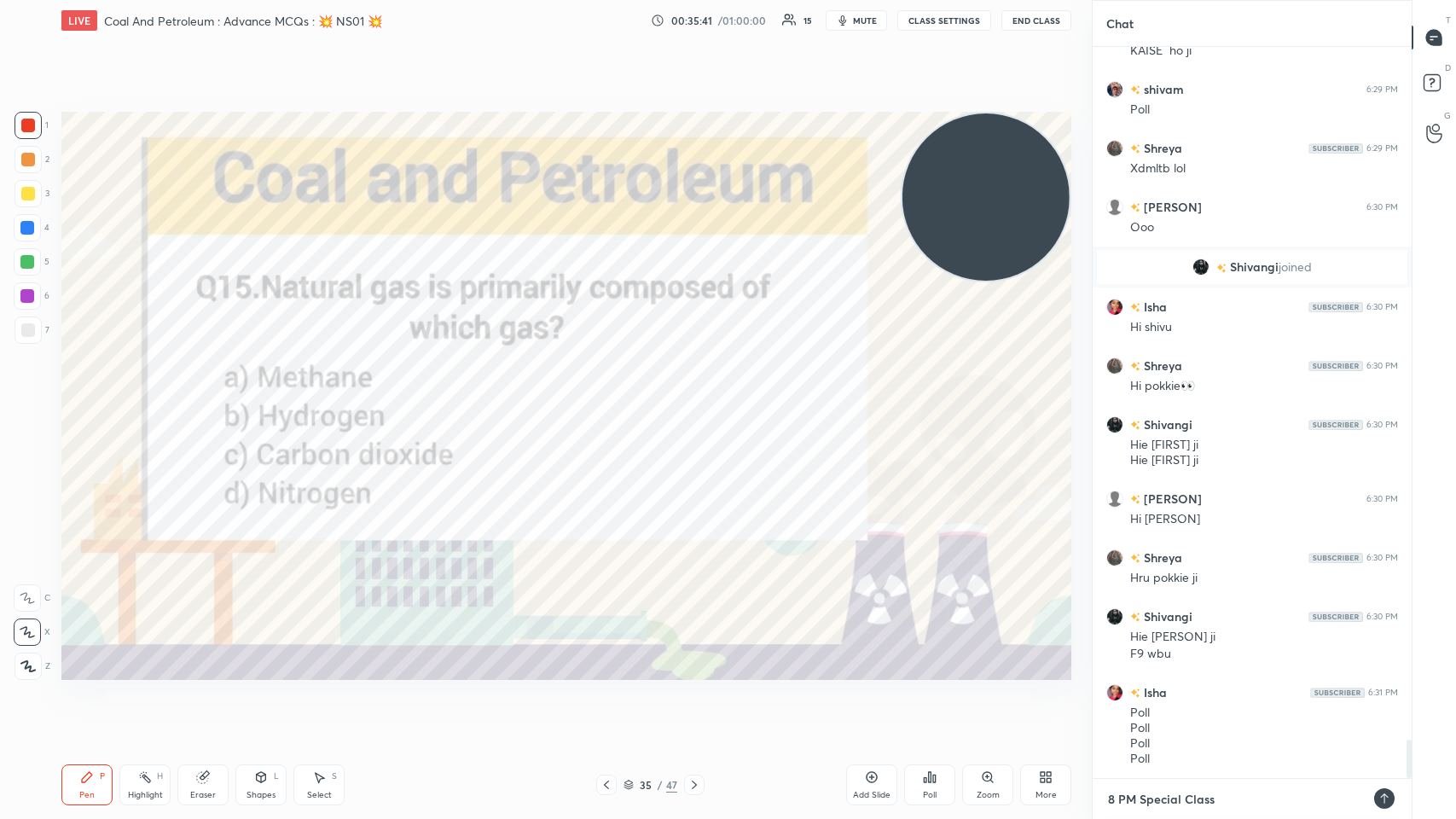 type on "8 PM Special Class" 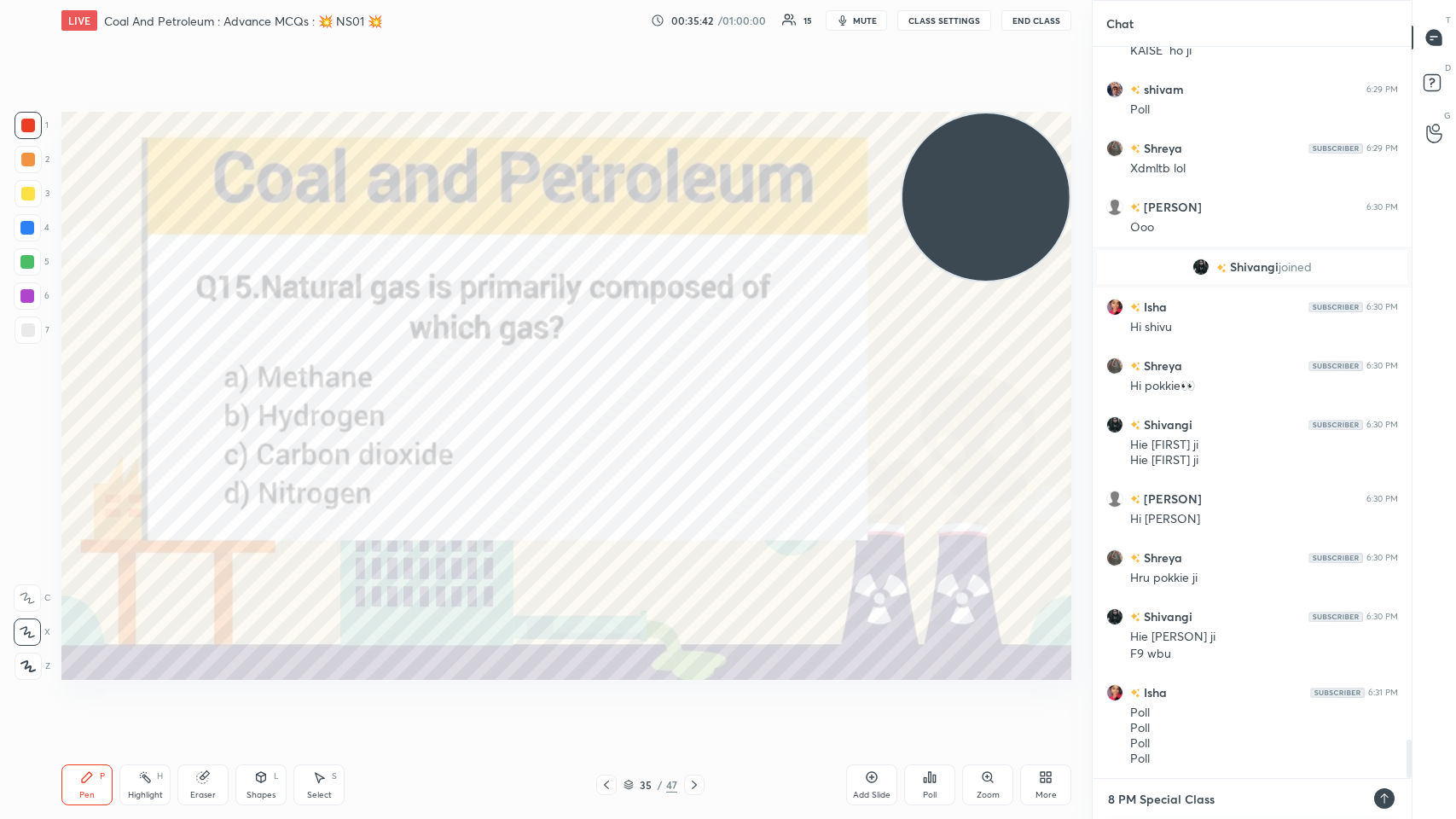 type on "8 PM Special Class :" 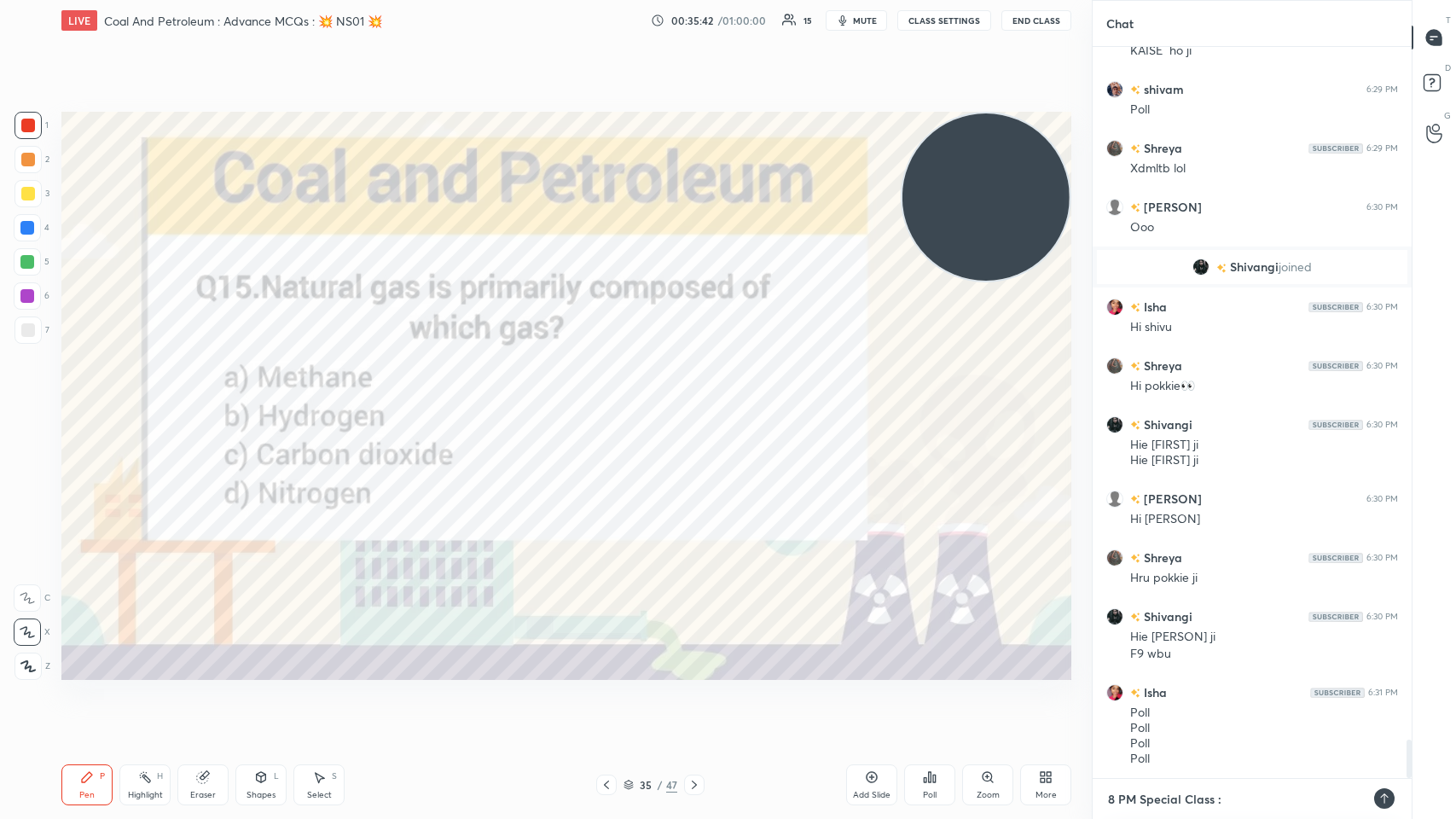 type on "8 PM Special Class :-" 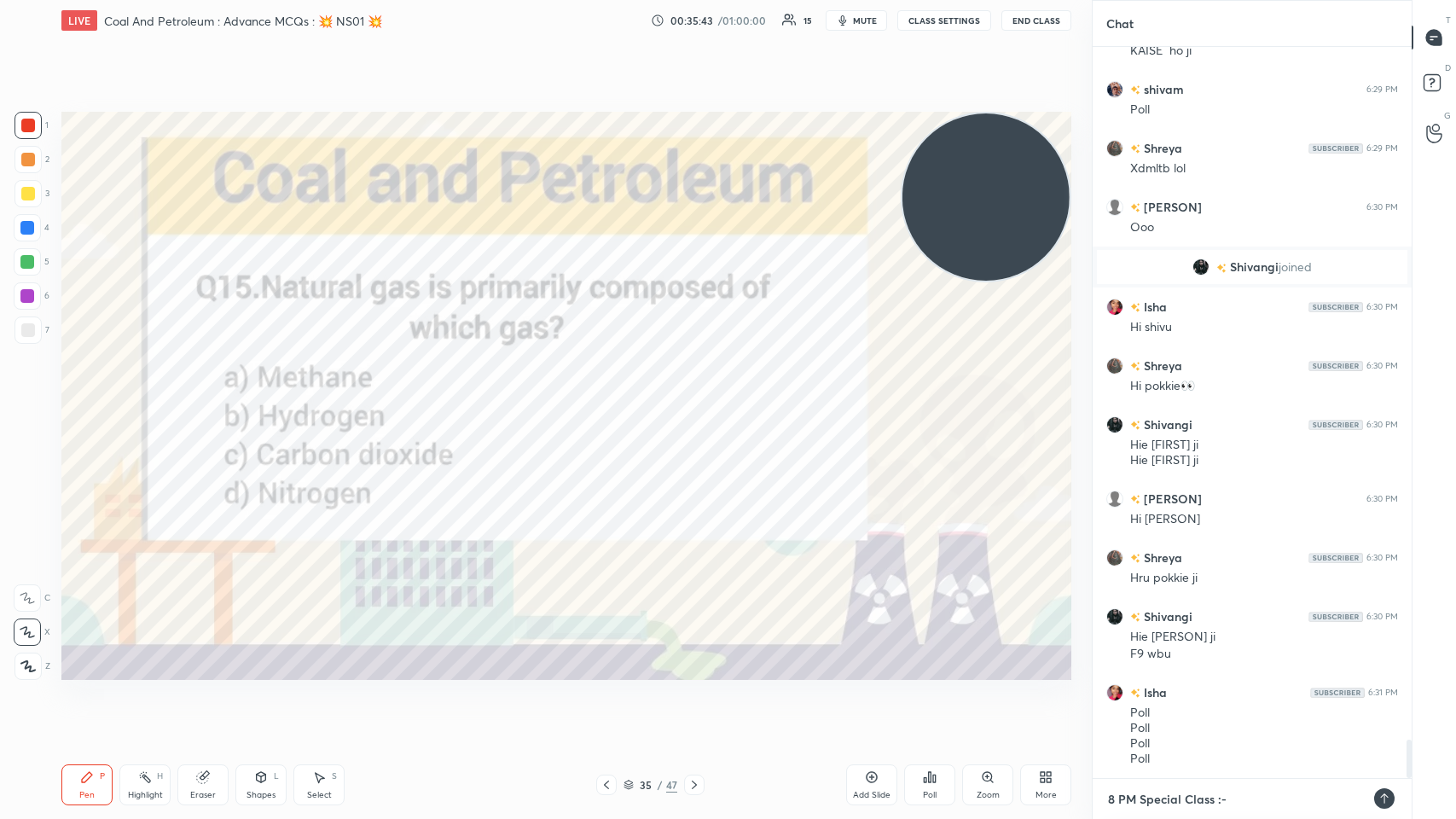 type on "8 PM Special Class :-" 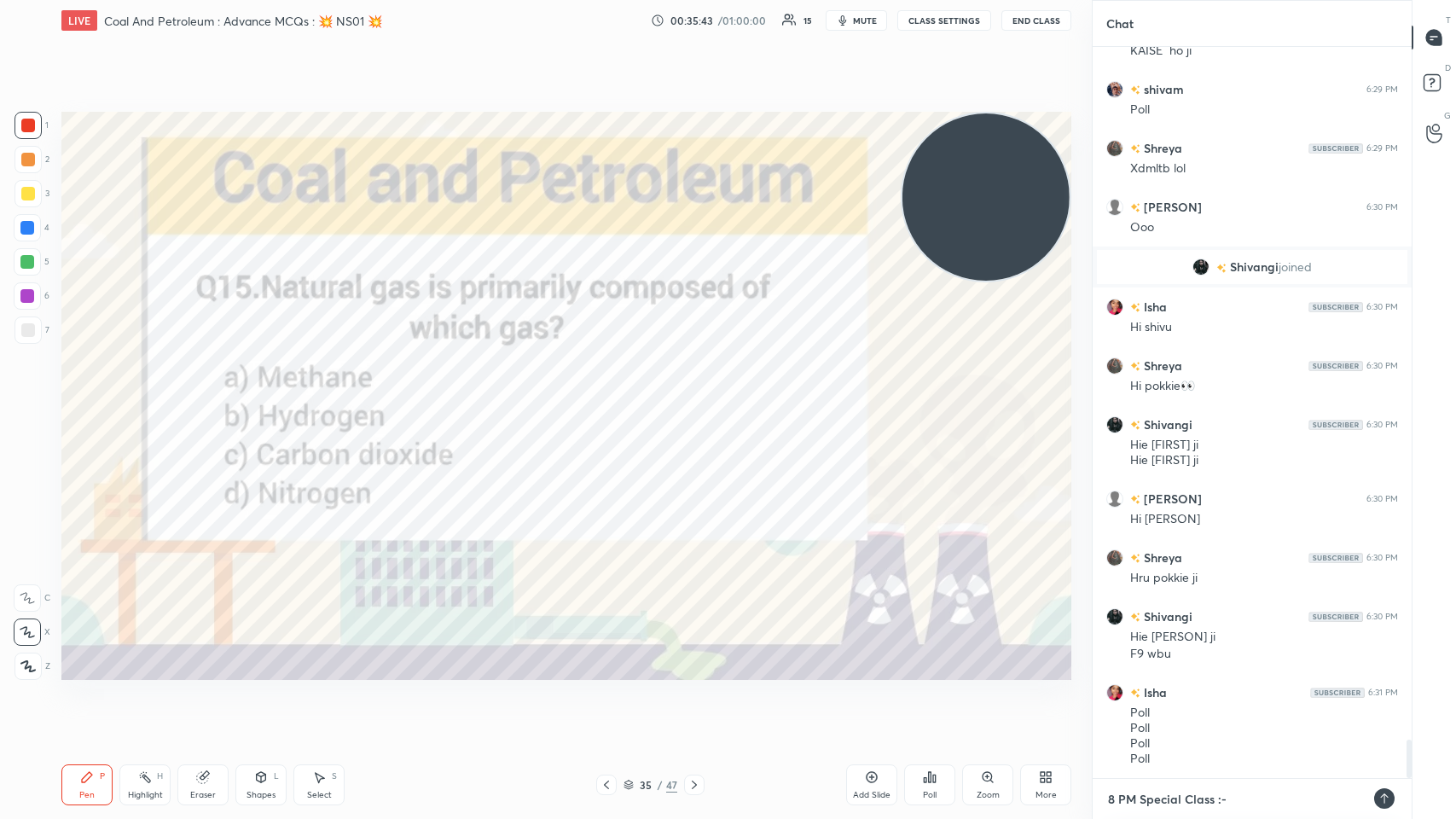type on "x" 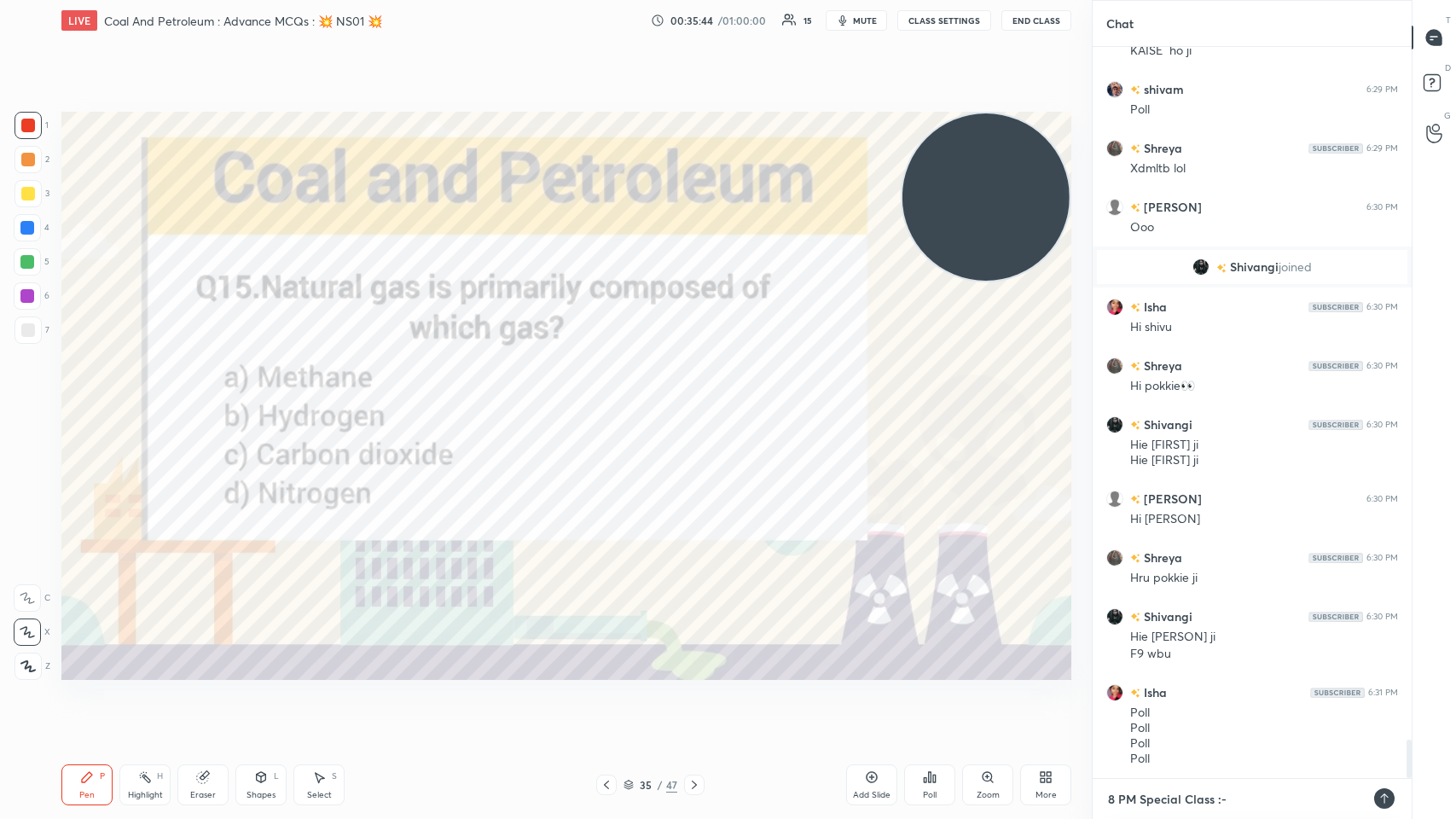 paste on "https://unacademy.com/class/living-organisms-high-level-mcqs-ns01/1KOPAVZR" 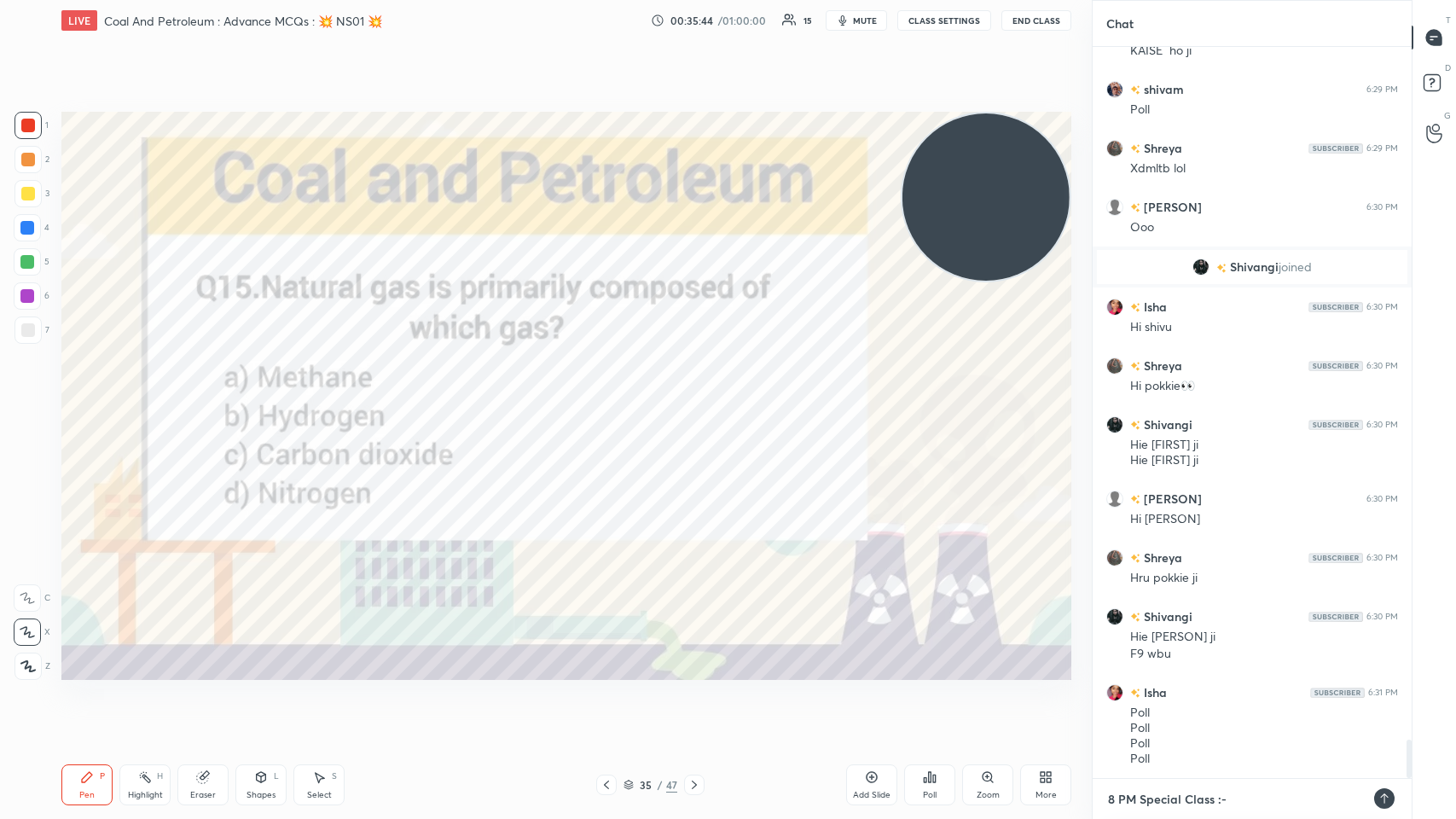 type on "8 PM Special Class :- https://unacademy.com/class/living-organisms-high-level-mcqs-ns01/1KOPAVZR" 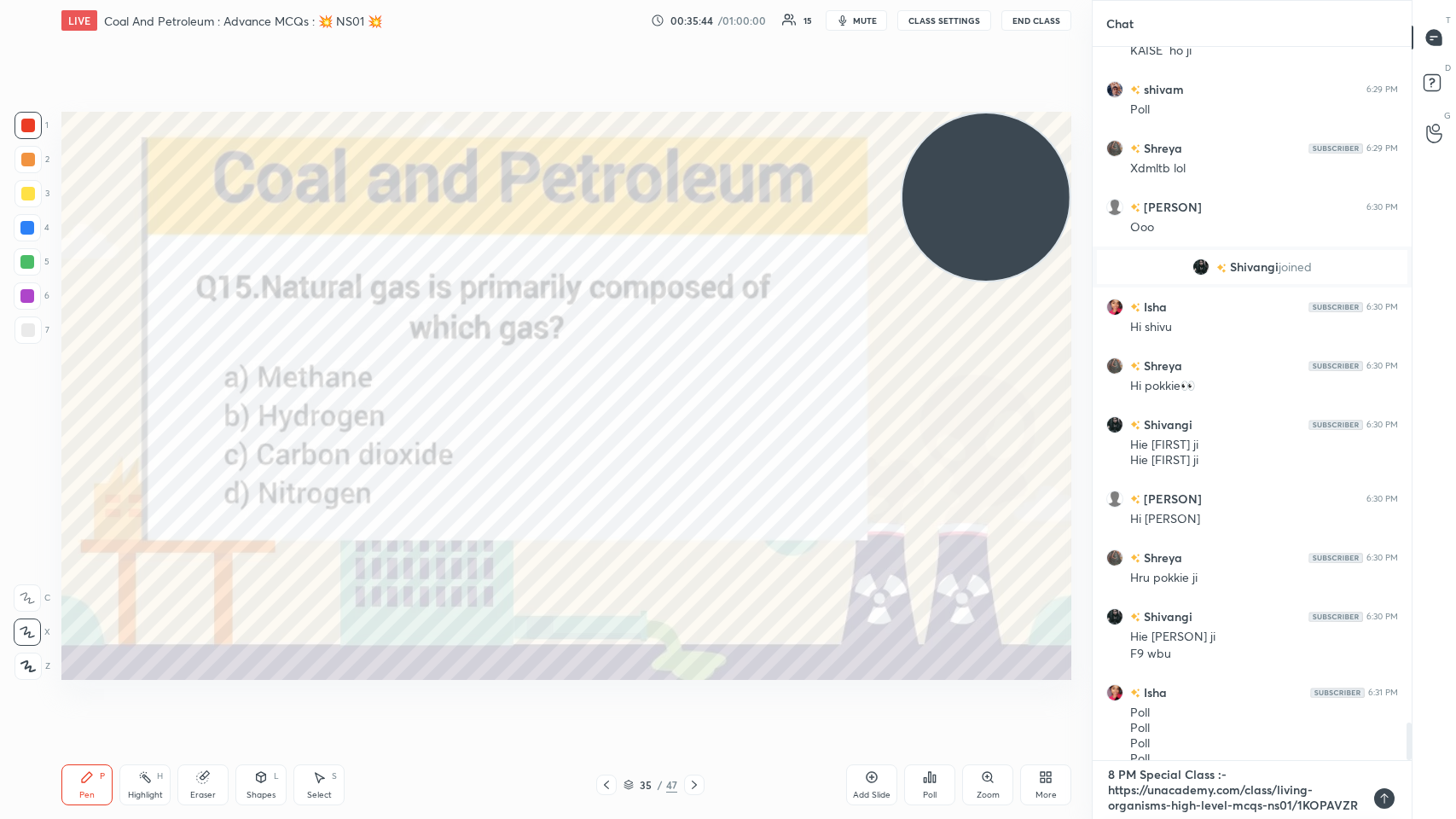 type 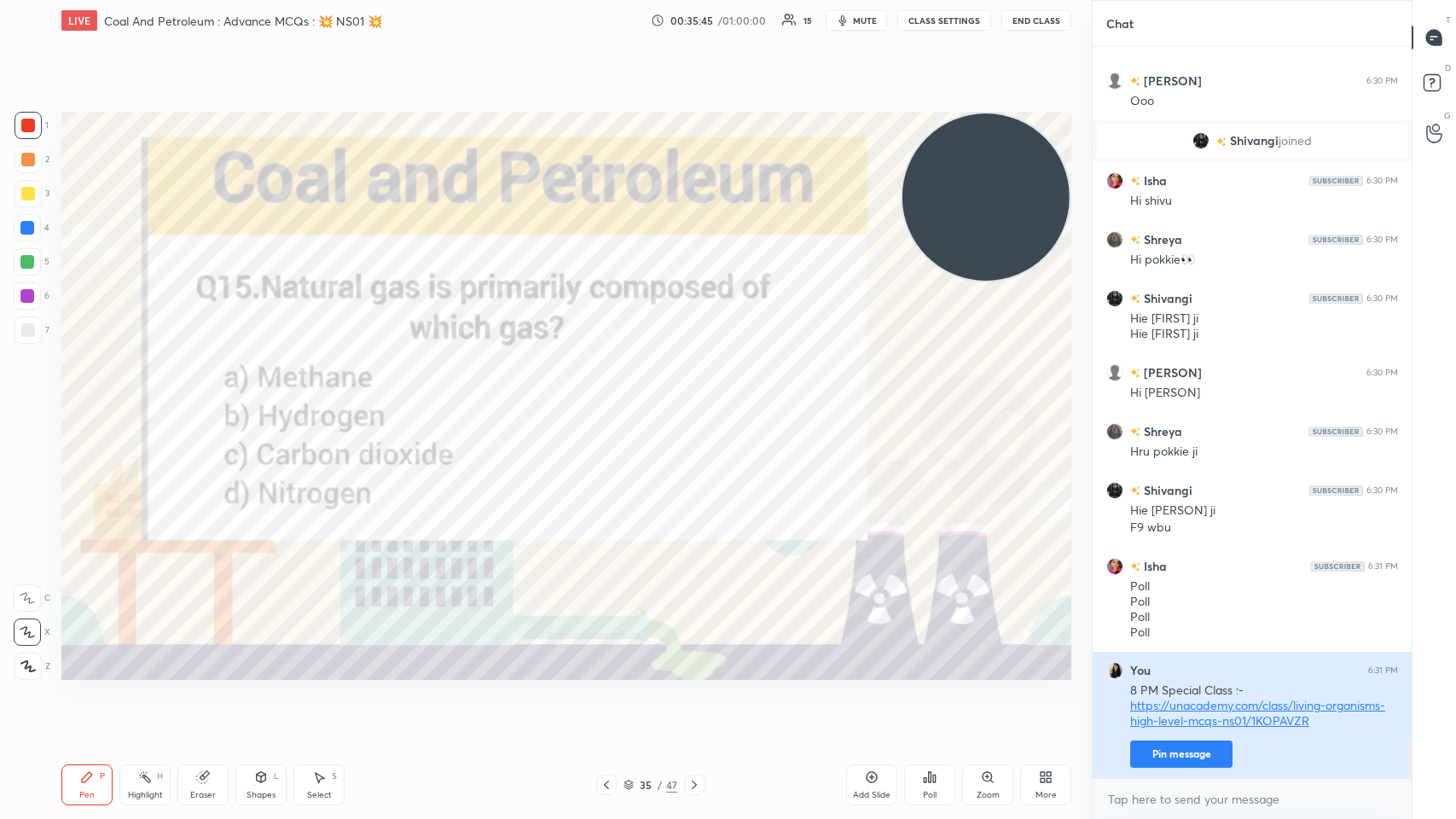 click on "Pin message" at bounding box center [1181, 754] 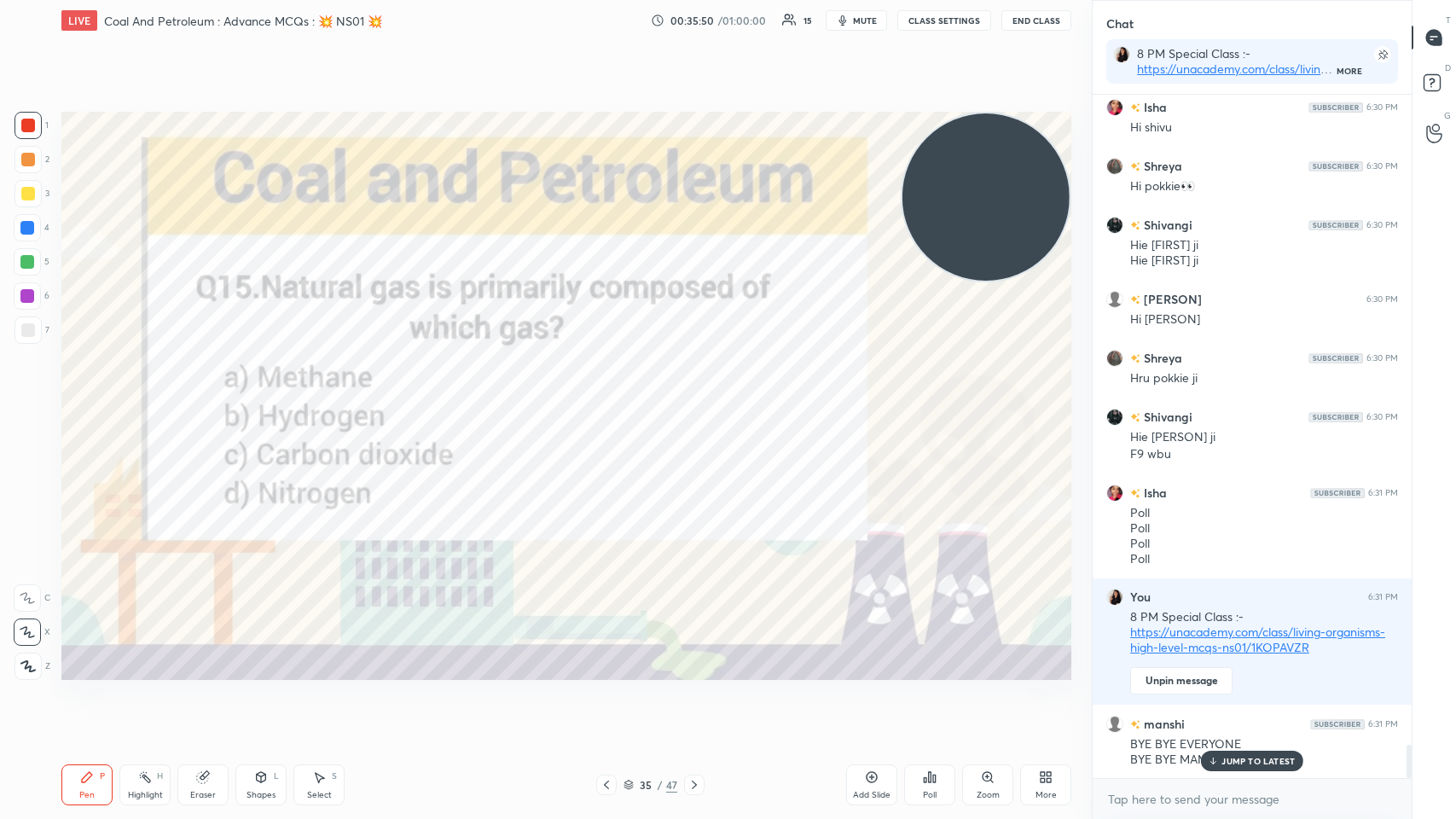 click on "Poll" at bounding box center [930, 785] 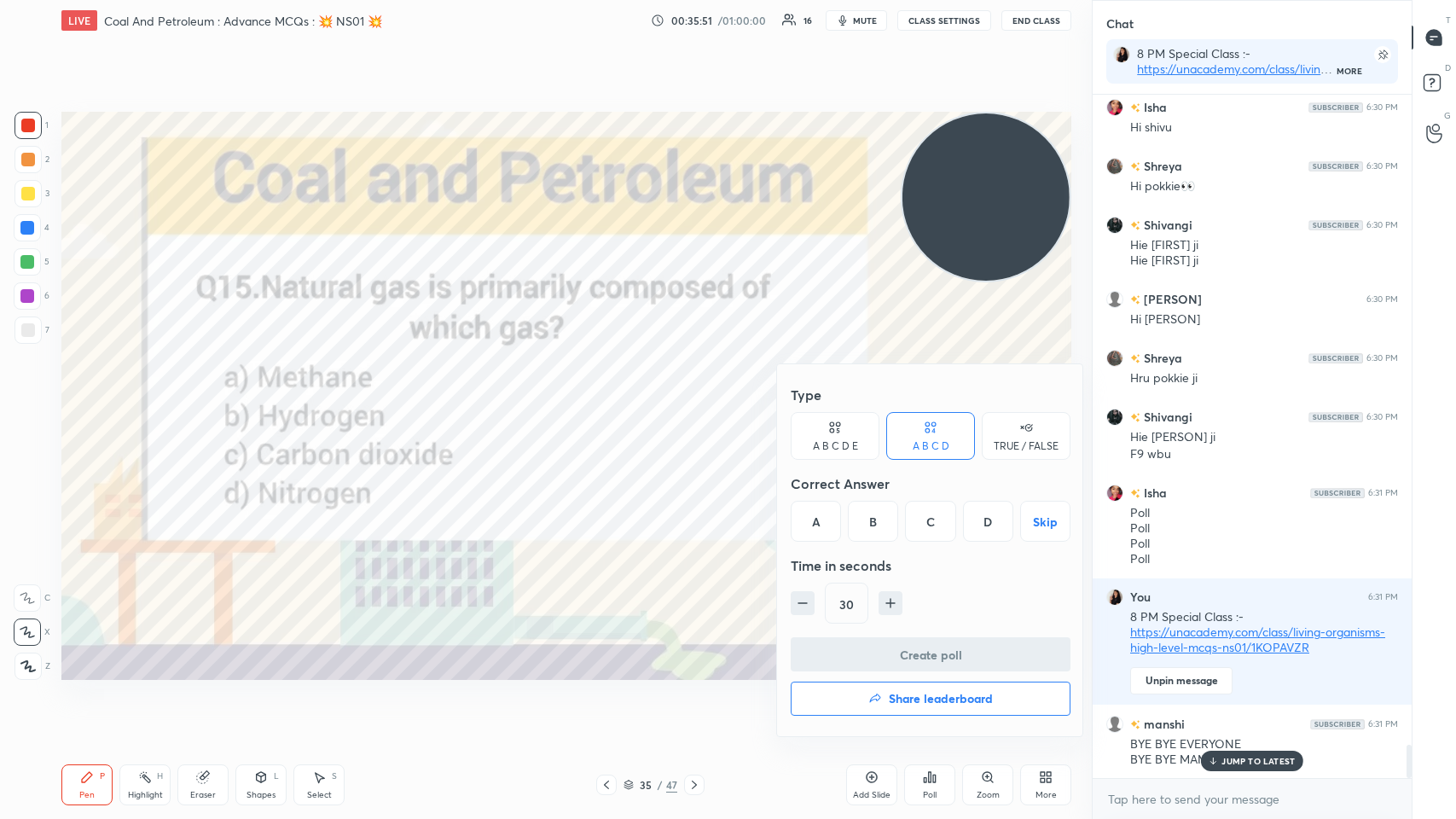 click on "A" at bounding box center (815, 521) 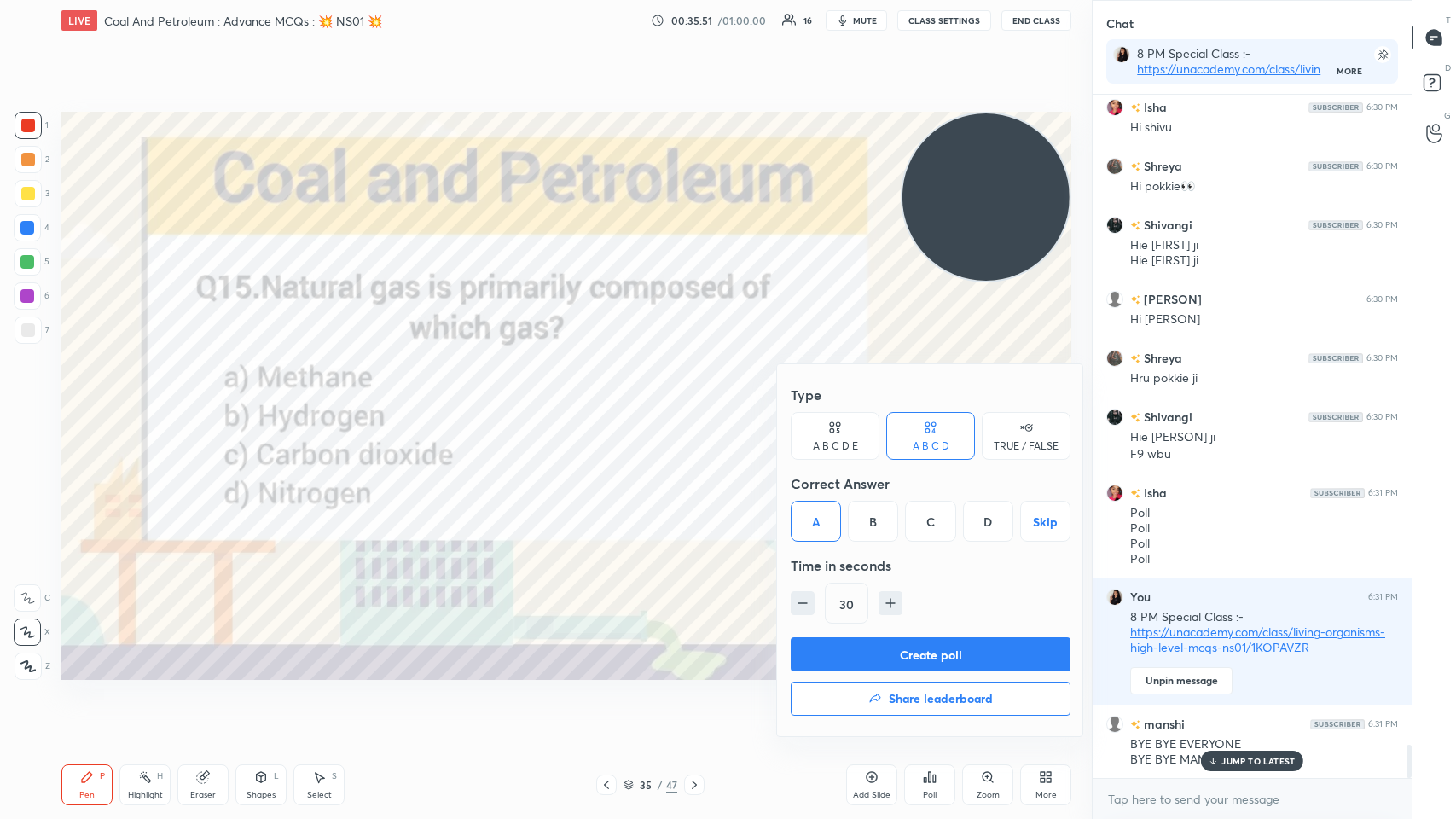 click on "Create poll" at bounding box center [931, 654] 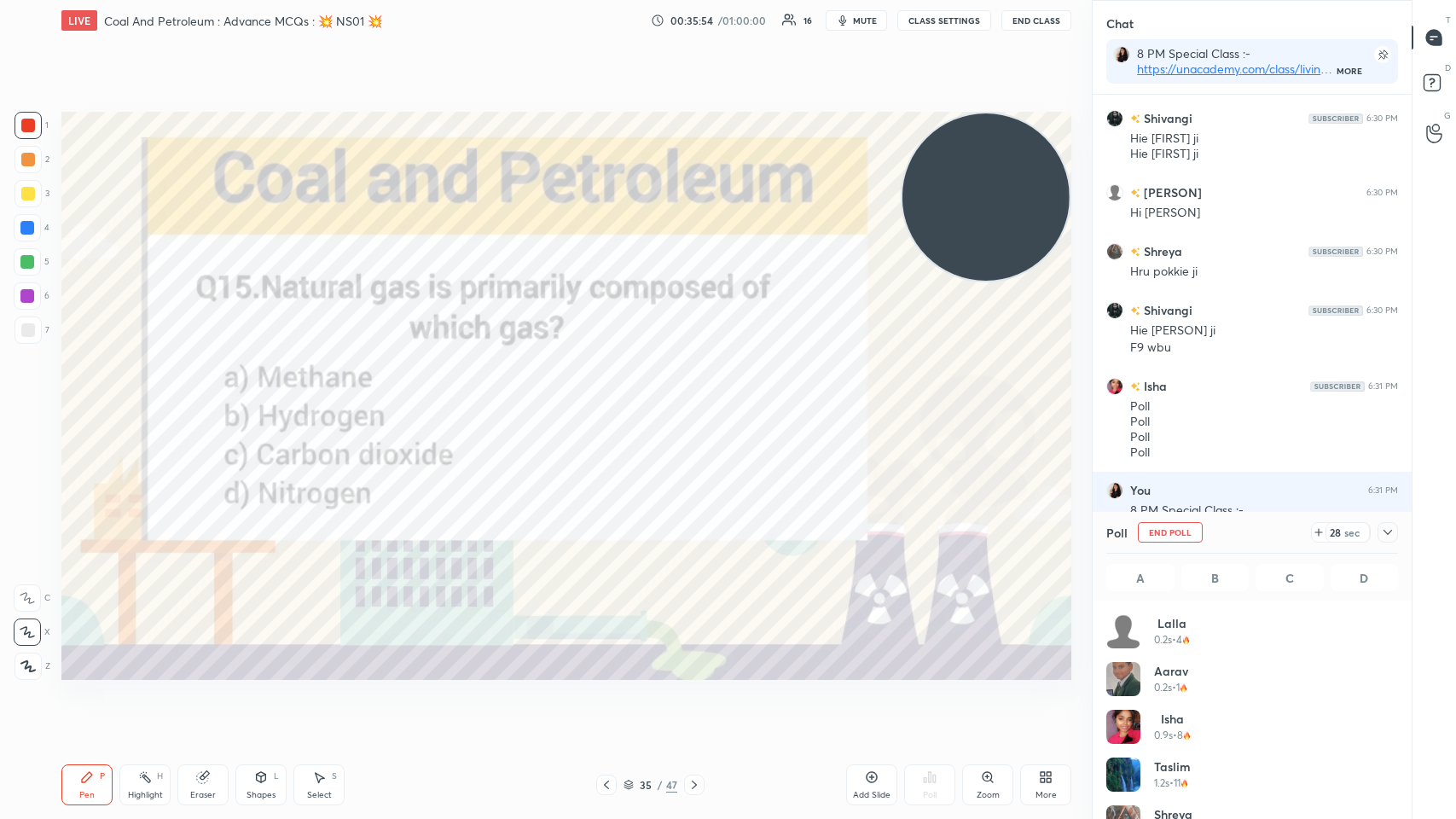click at bounding box center [27, 598] 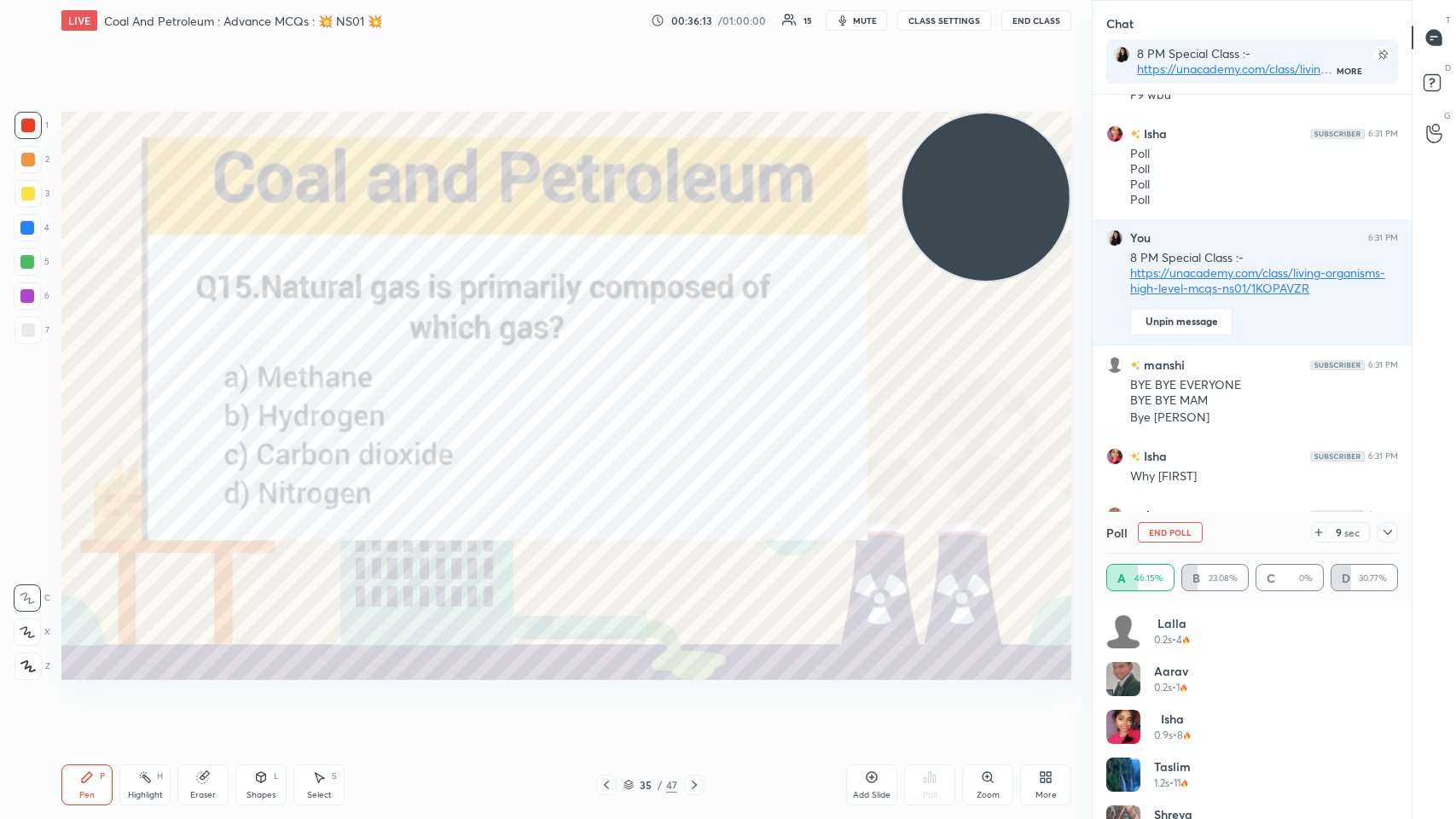 click 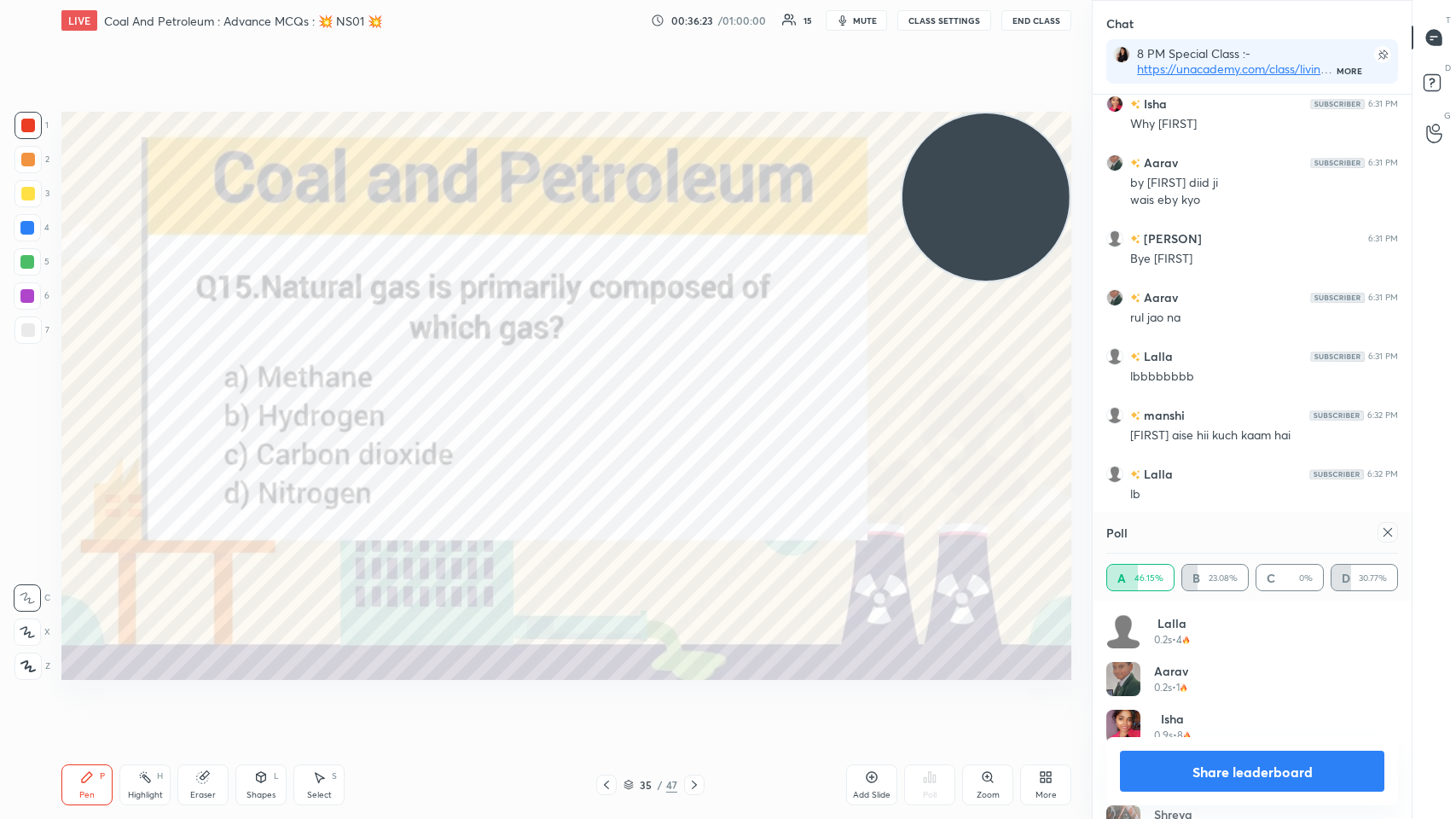 click 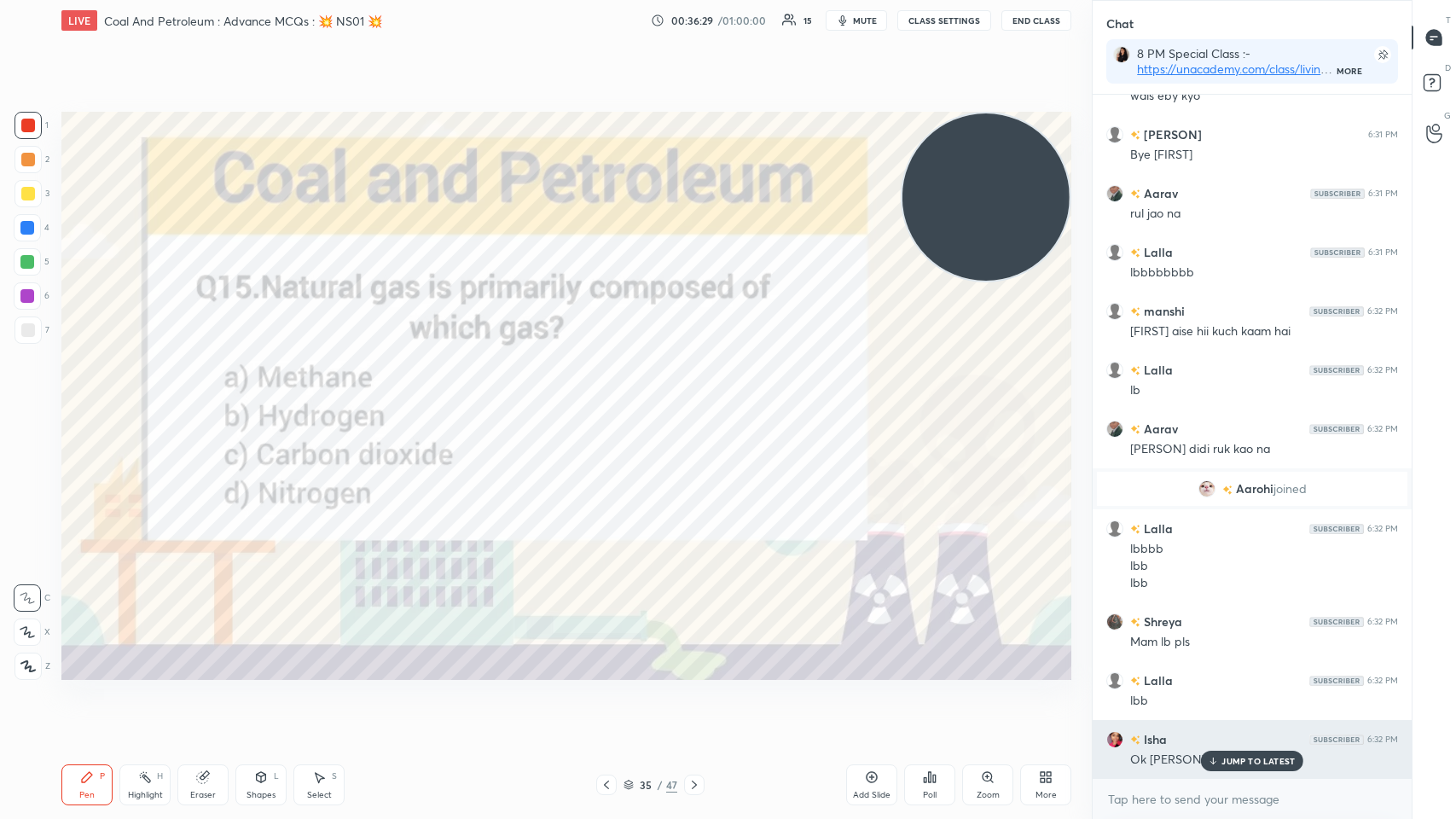 click on "JUMP TO LATEST" at bounding box center (1252, 761) 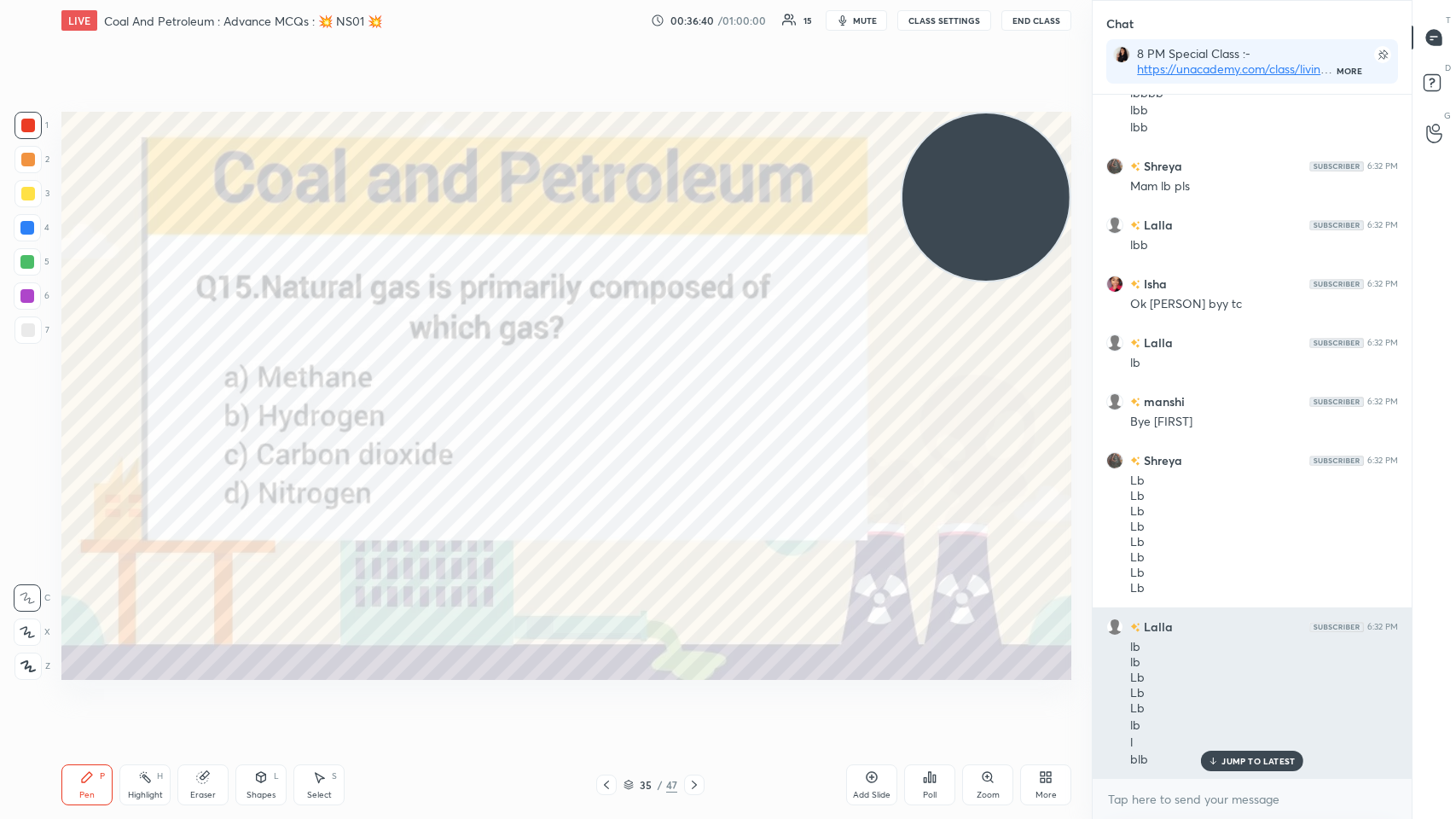 click on "JUMP TO LATEST" at bounding box center [1258, 761] 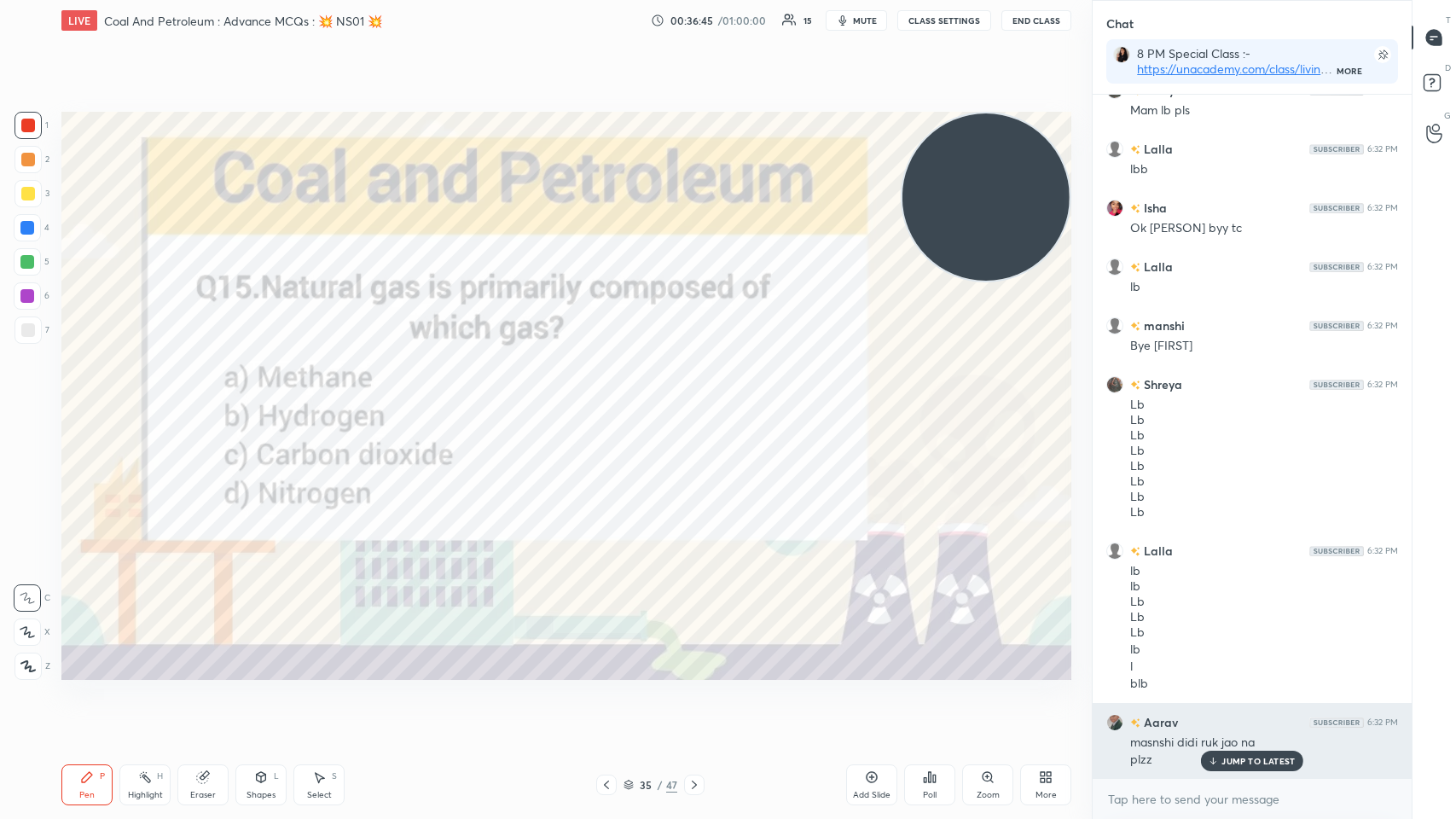click on "JUMP TO LATEST" at bounding box center [1252, 761] 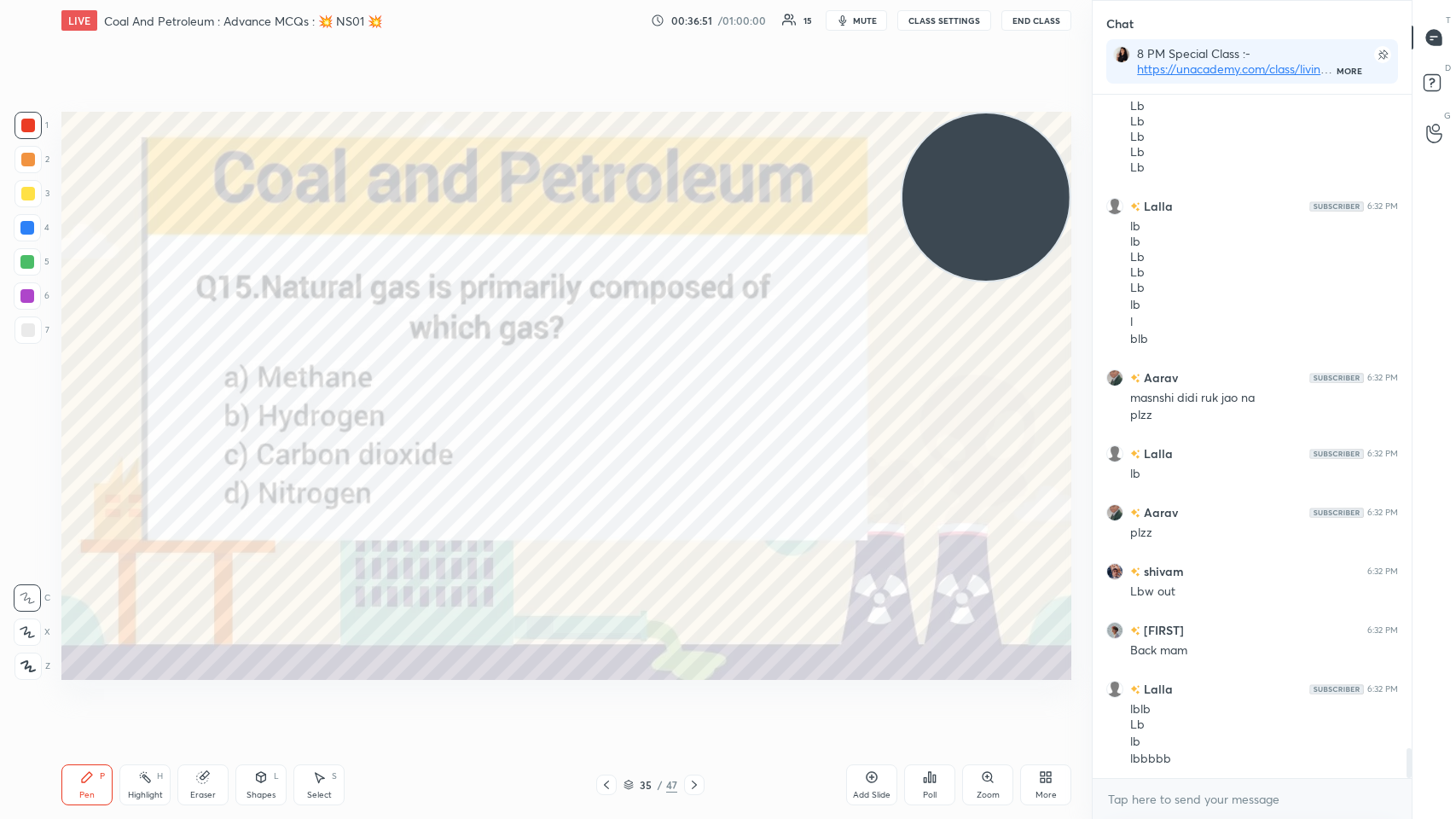 click 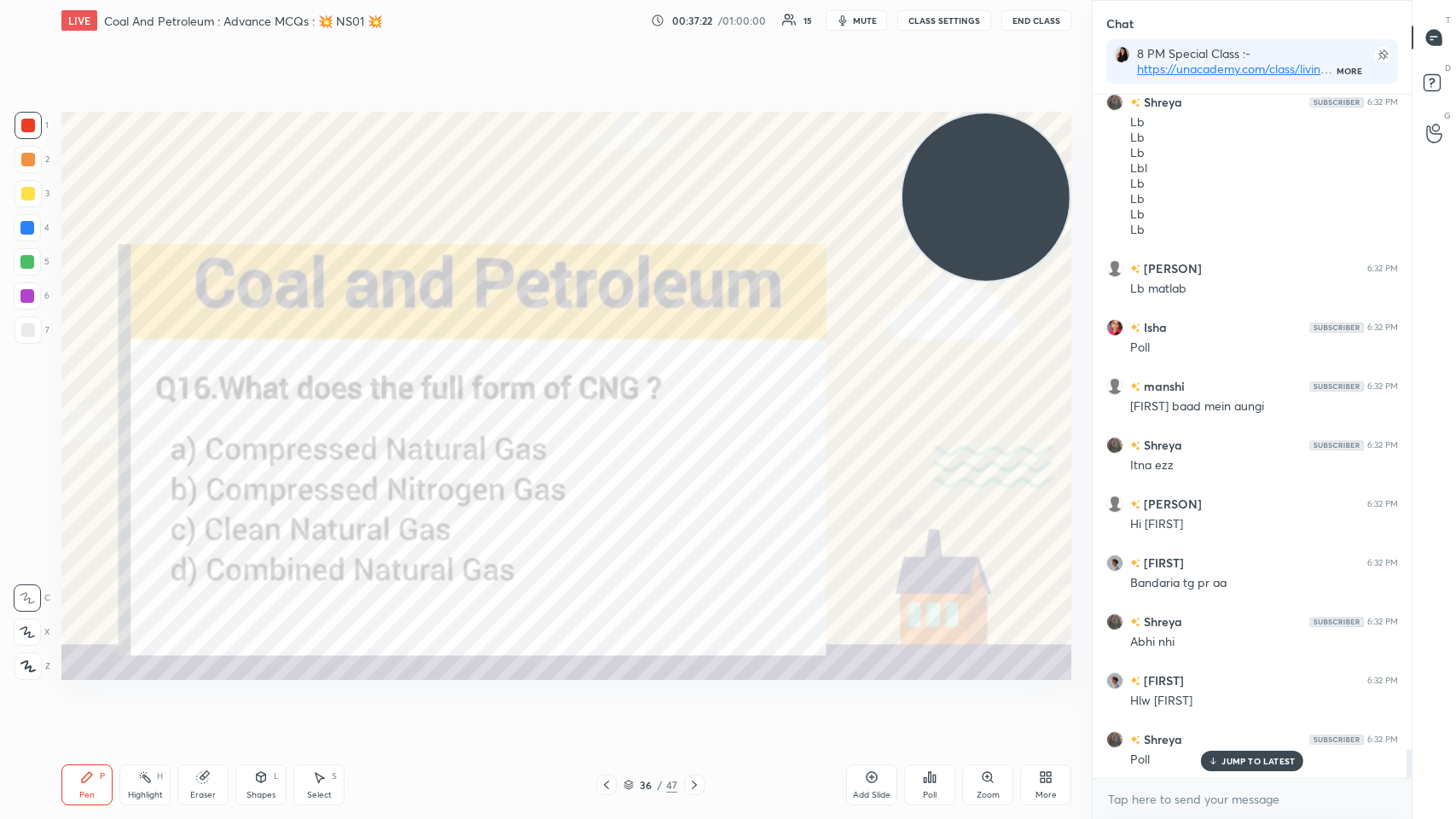 click on "Poll" at bounding box center (930, 785) 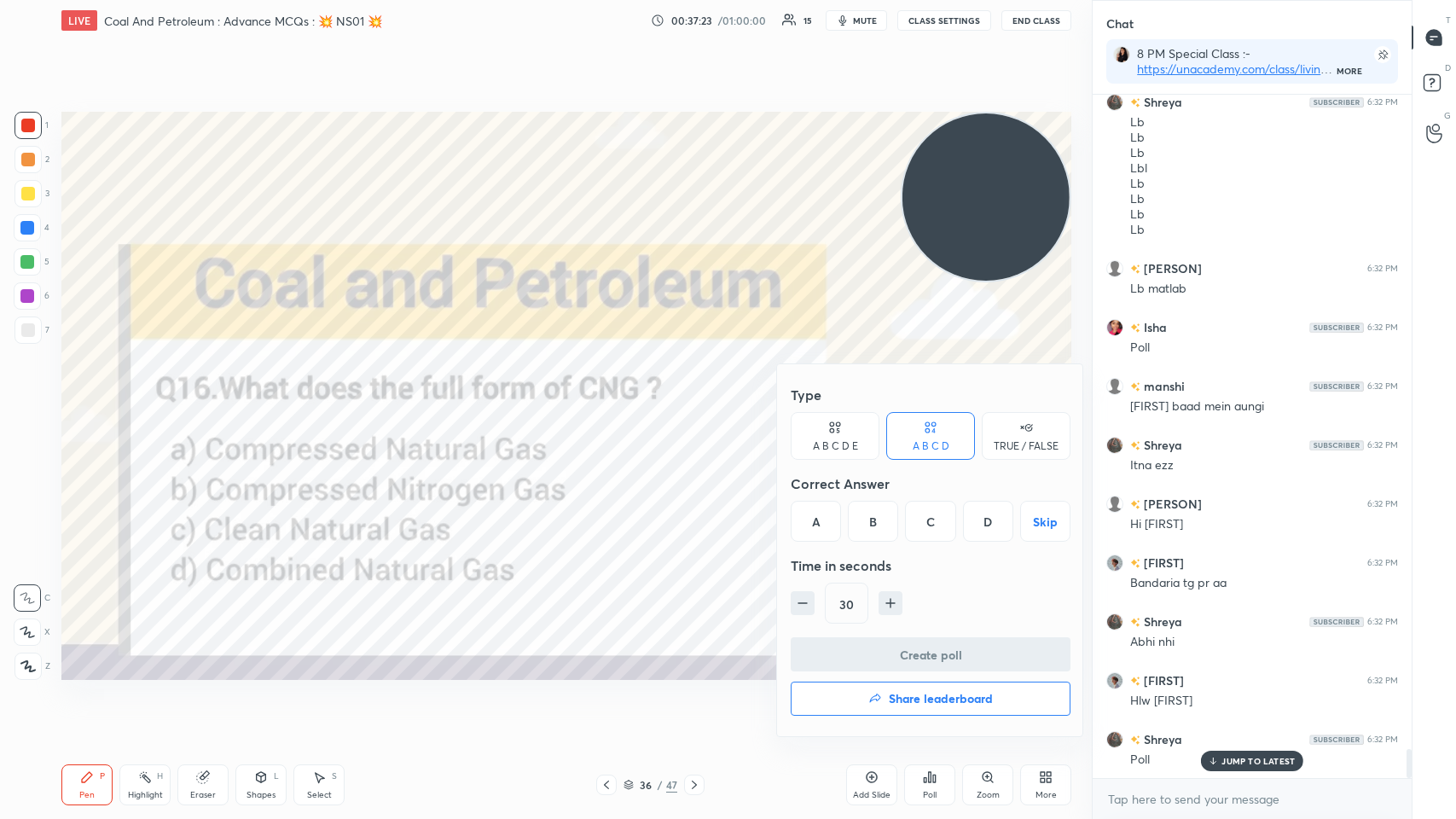 click on "A" at bounding box center [815, 521] 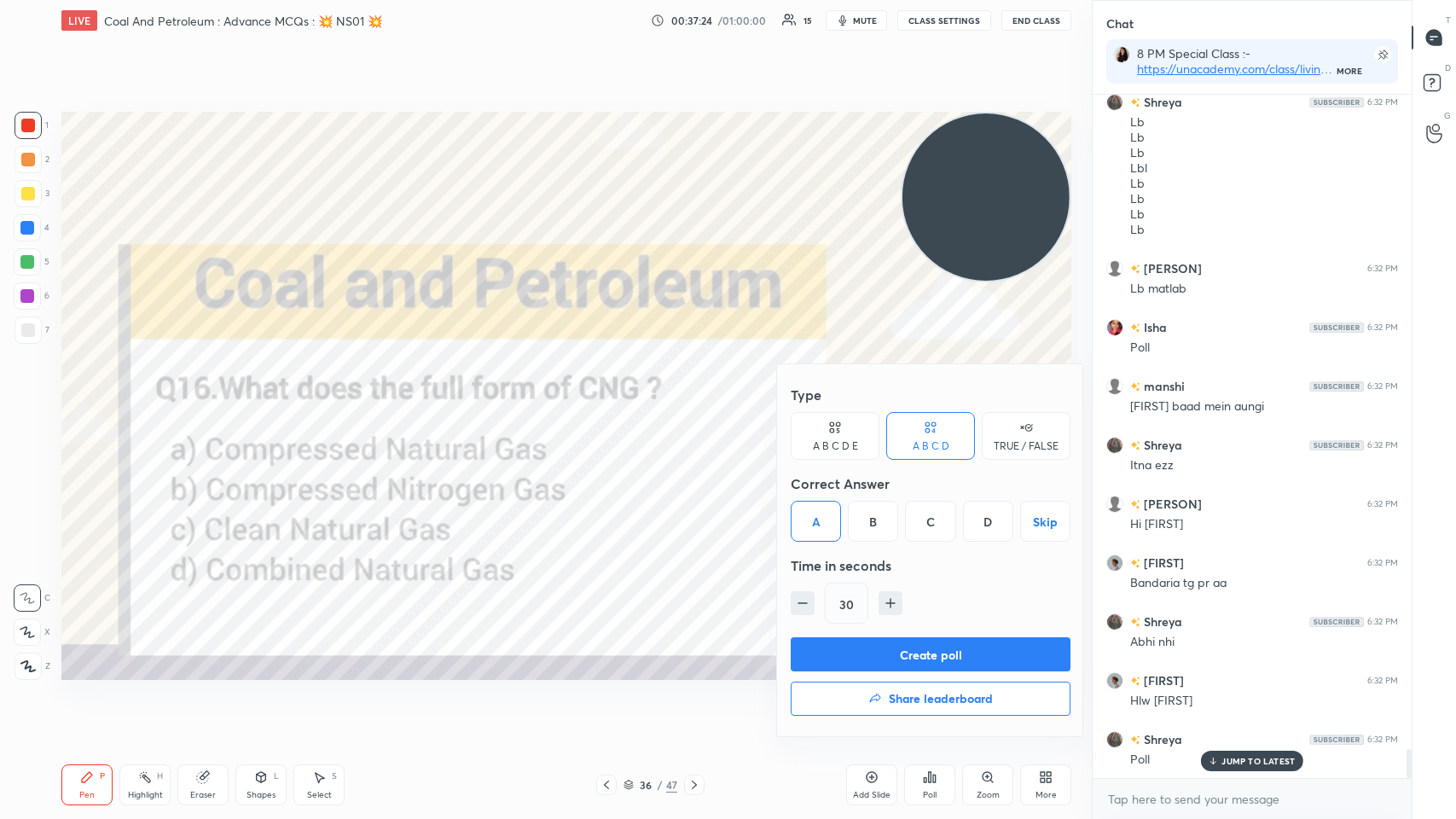 click on "Create poll" at bounding box center (931, 654) 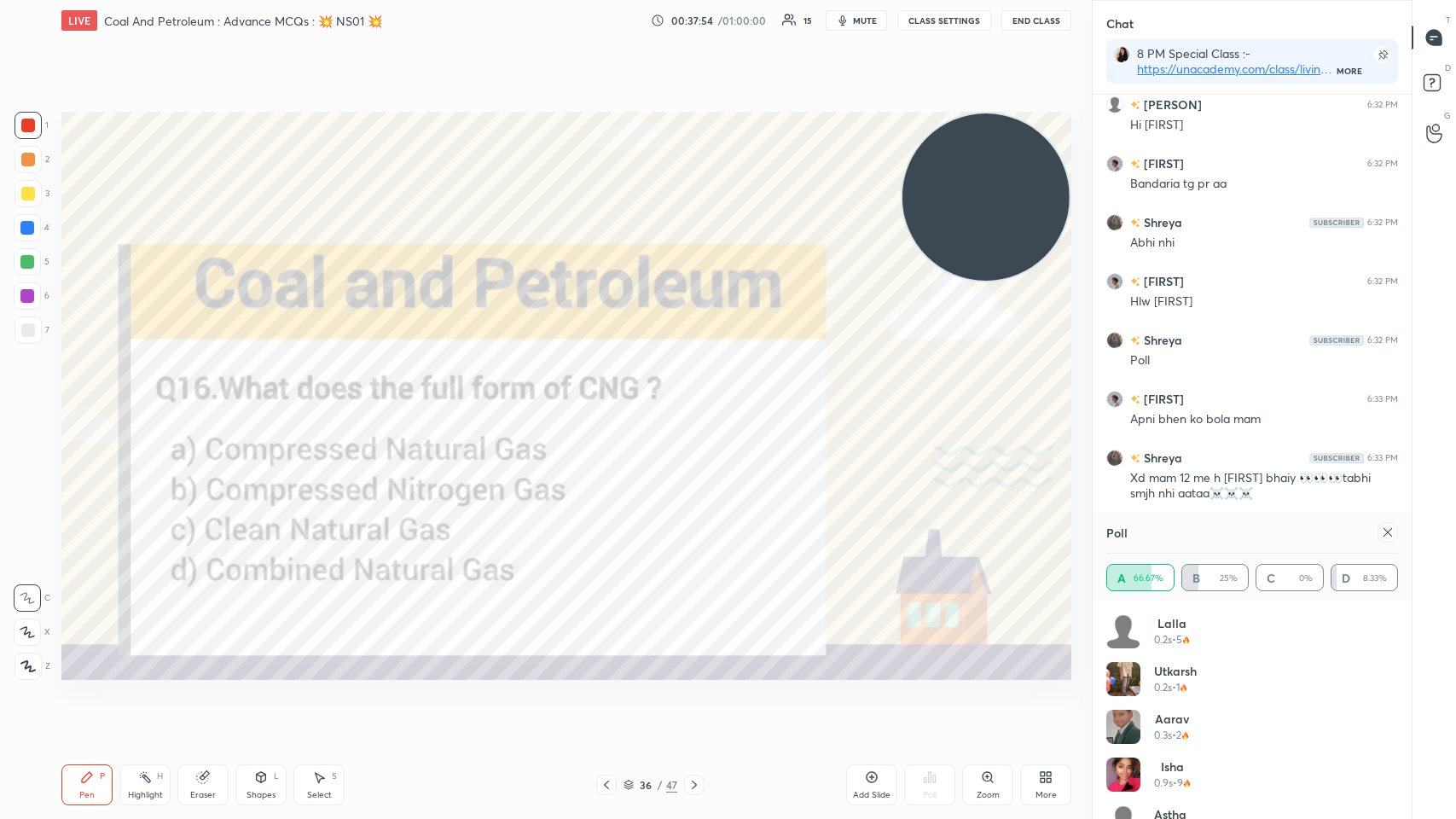 scroll, scrollTop: 15909, scrollLeft: 0, axis: vertical 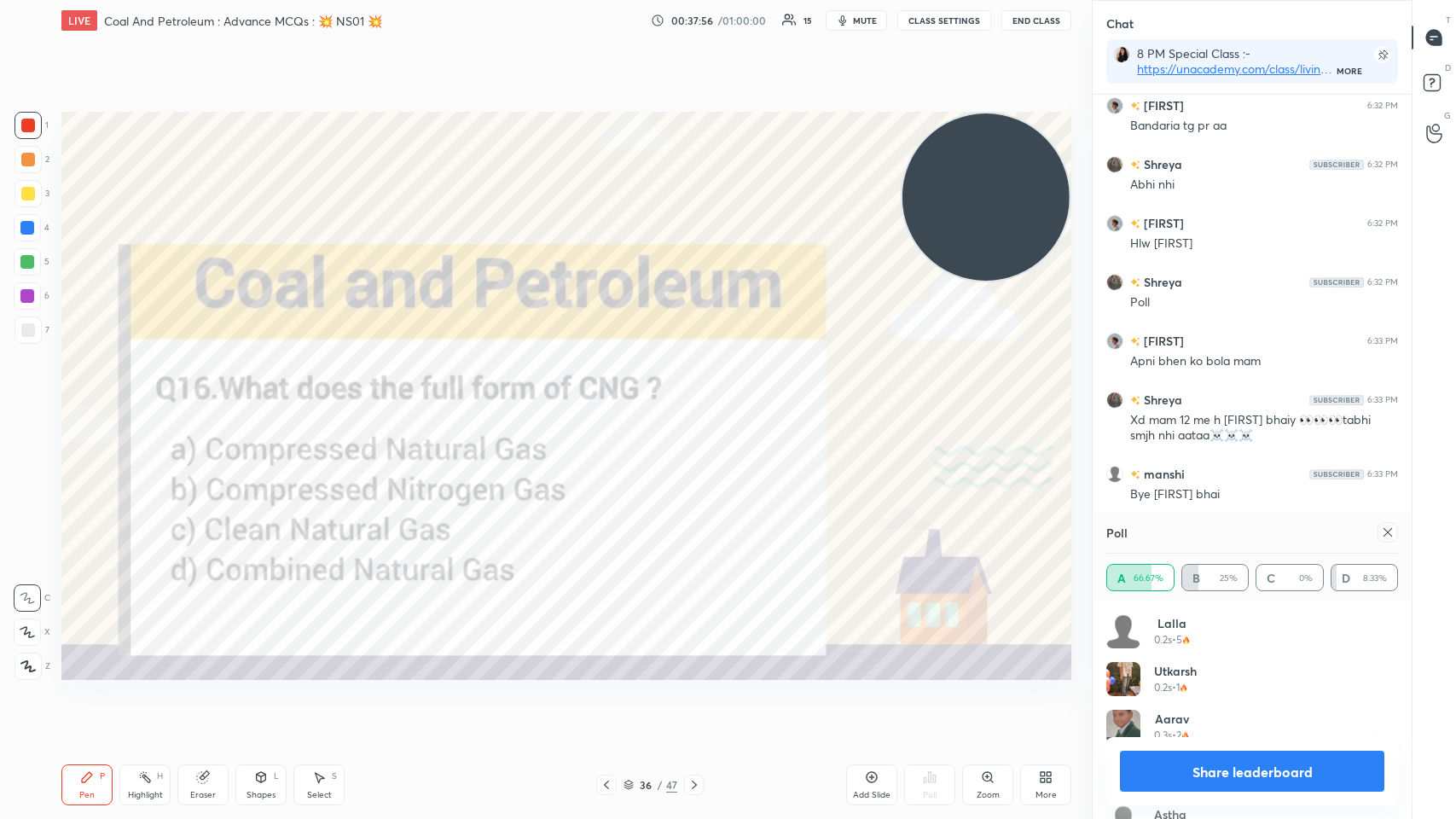 click 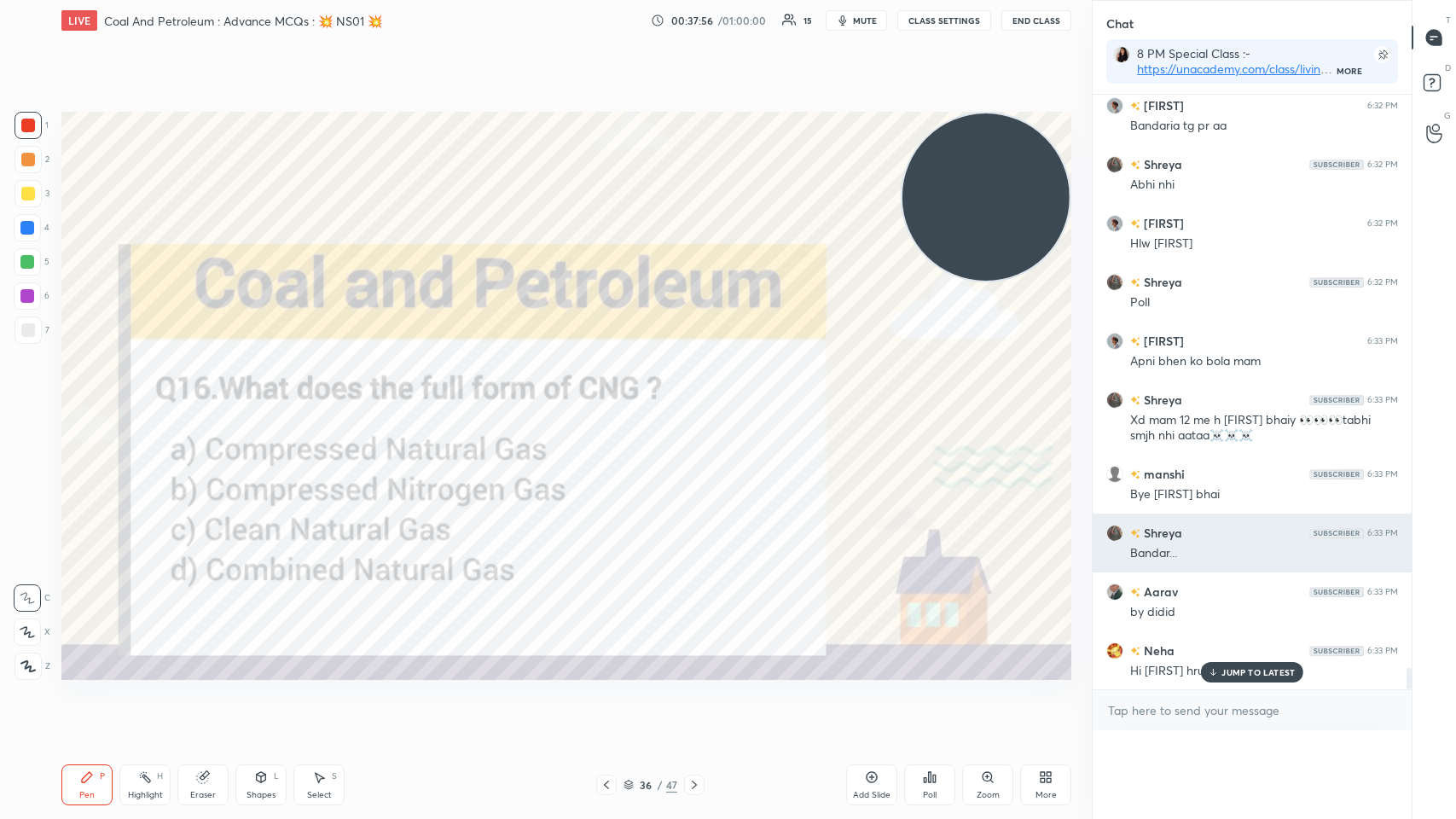 scroll, scrollTop: 102, scrollLeft: 287, axis: both 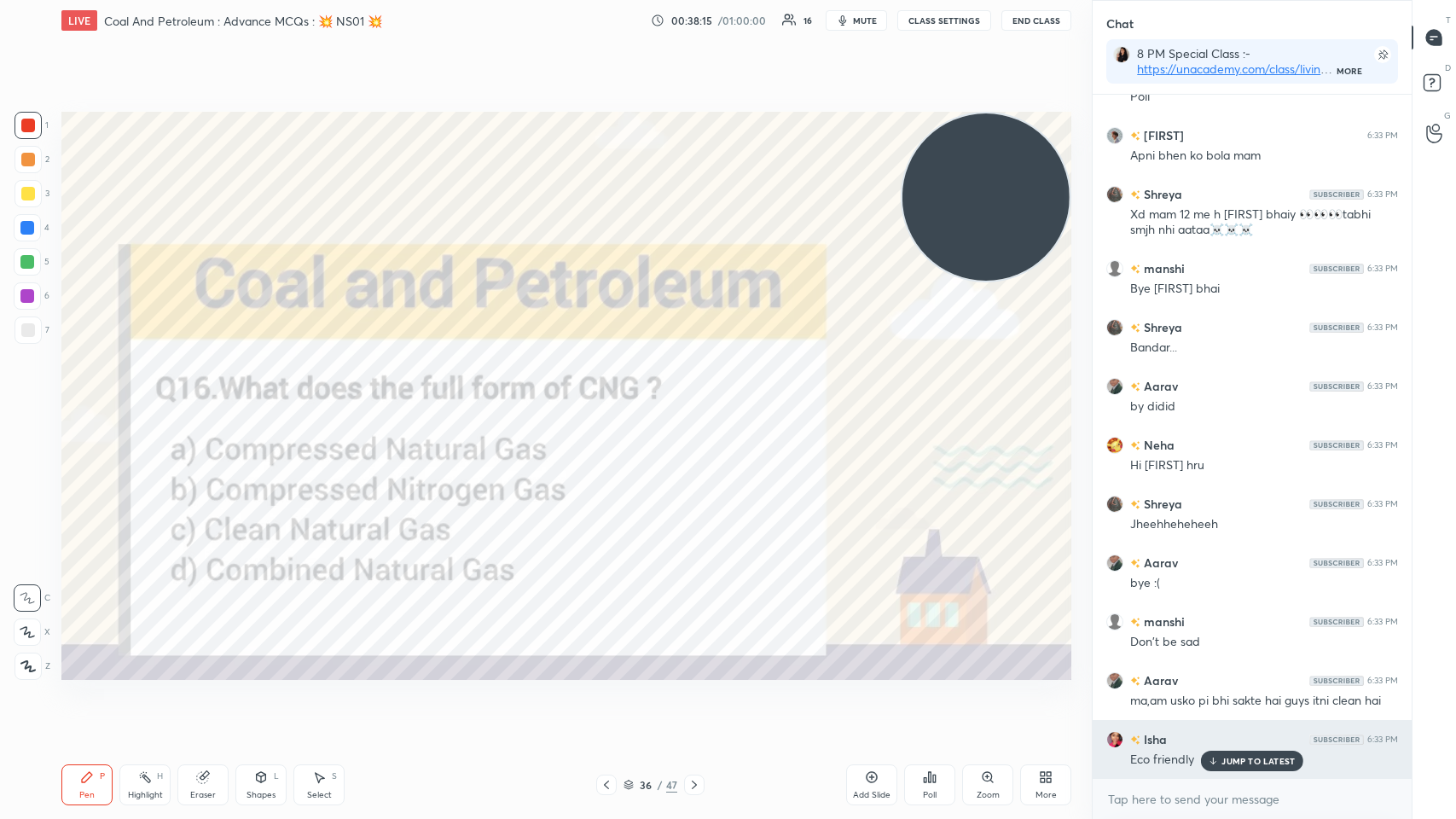 click 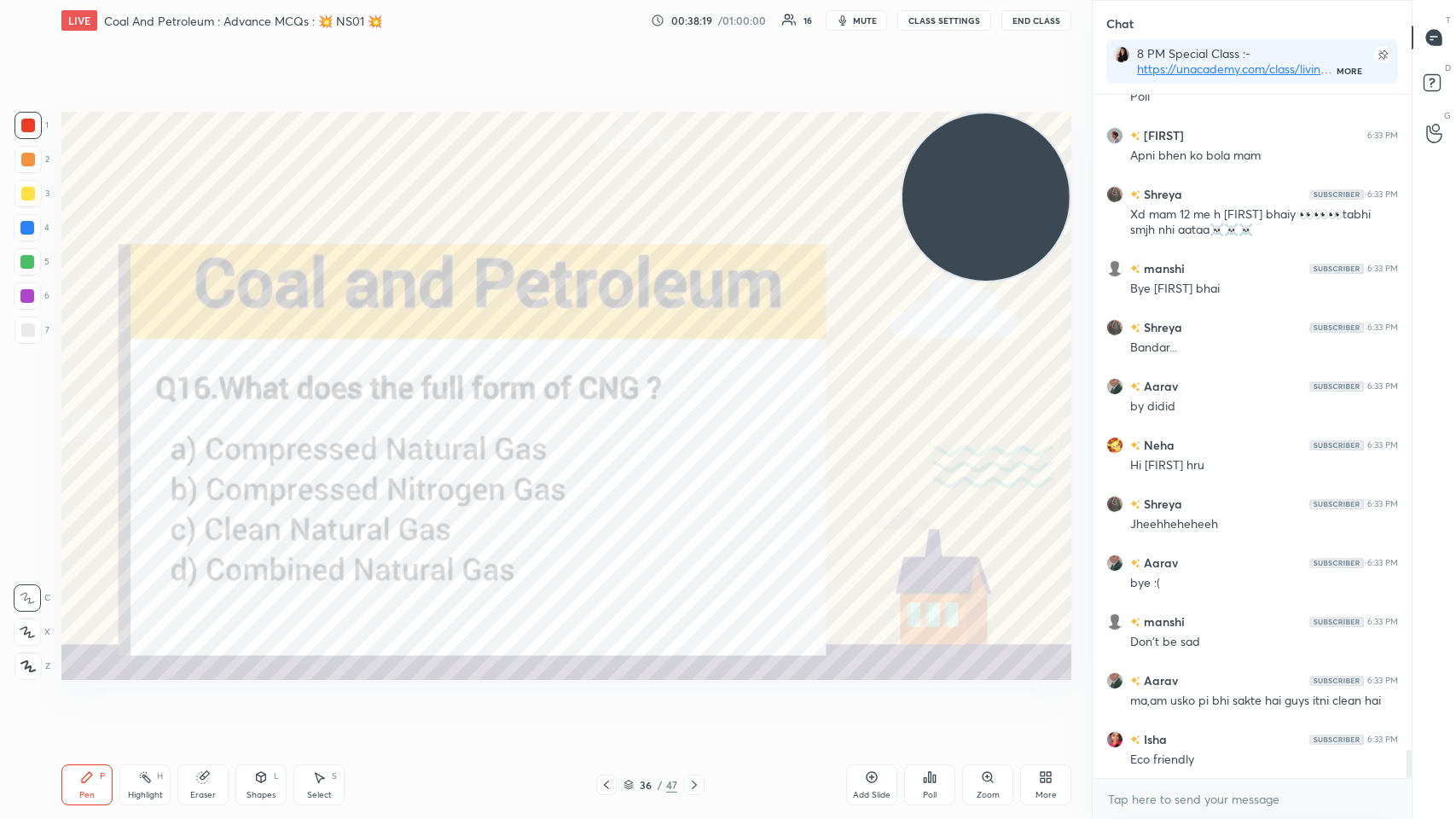 click 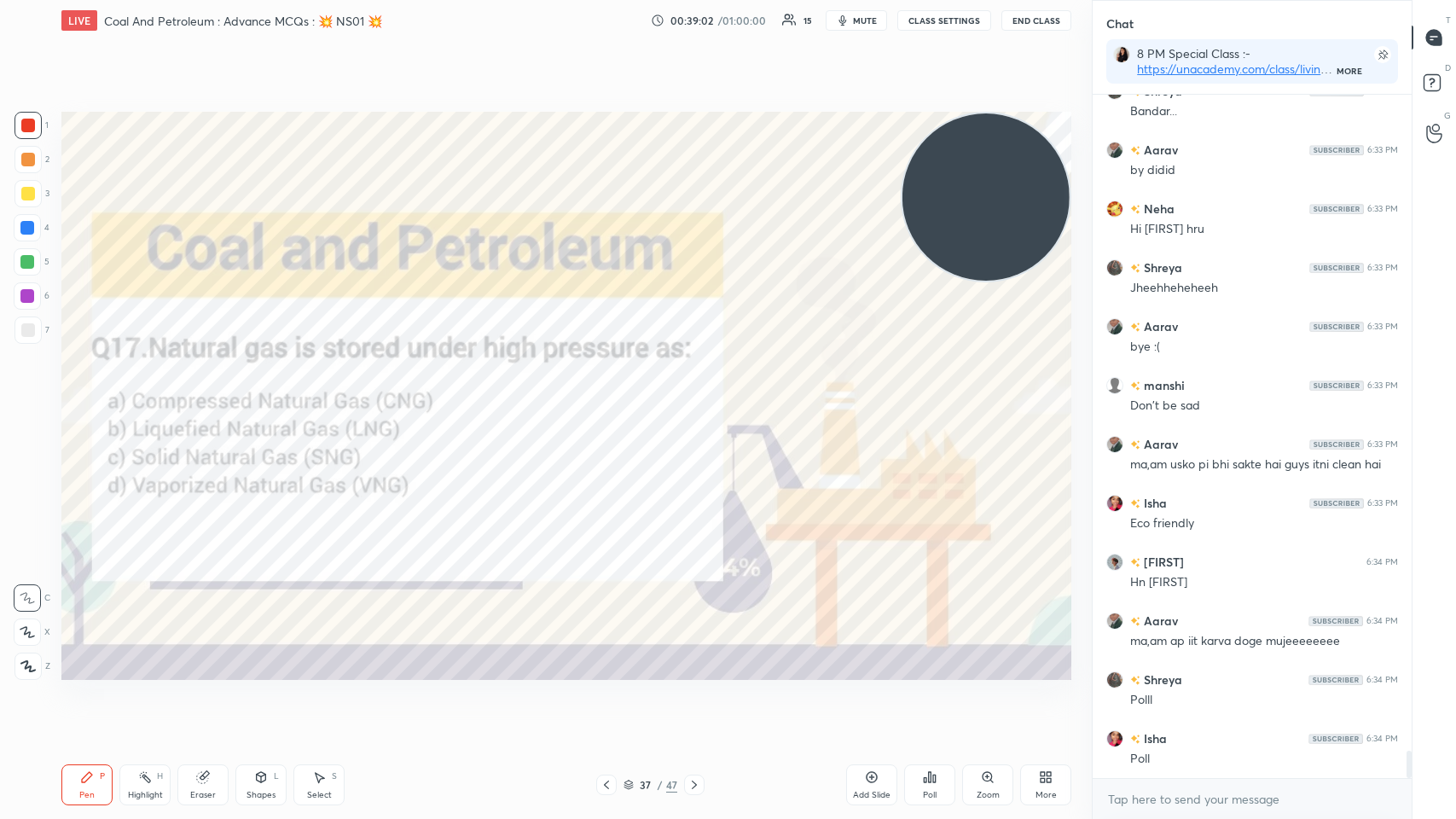 click on "Poll" at bounding box center (930, 795) 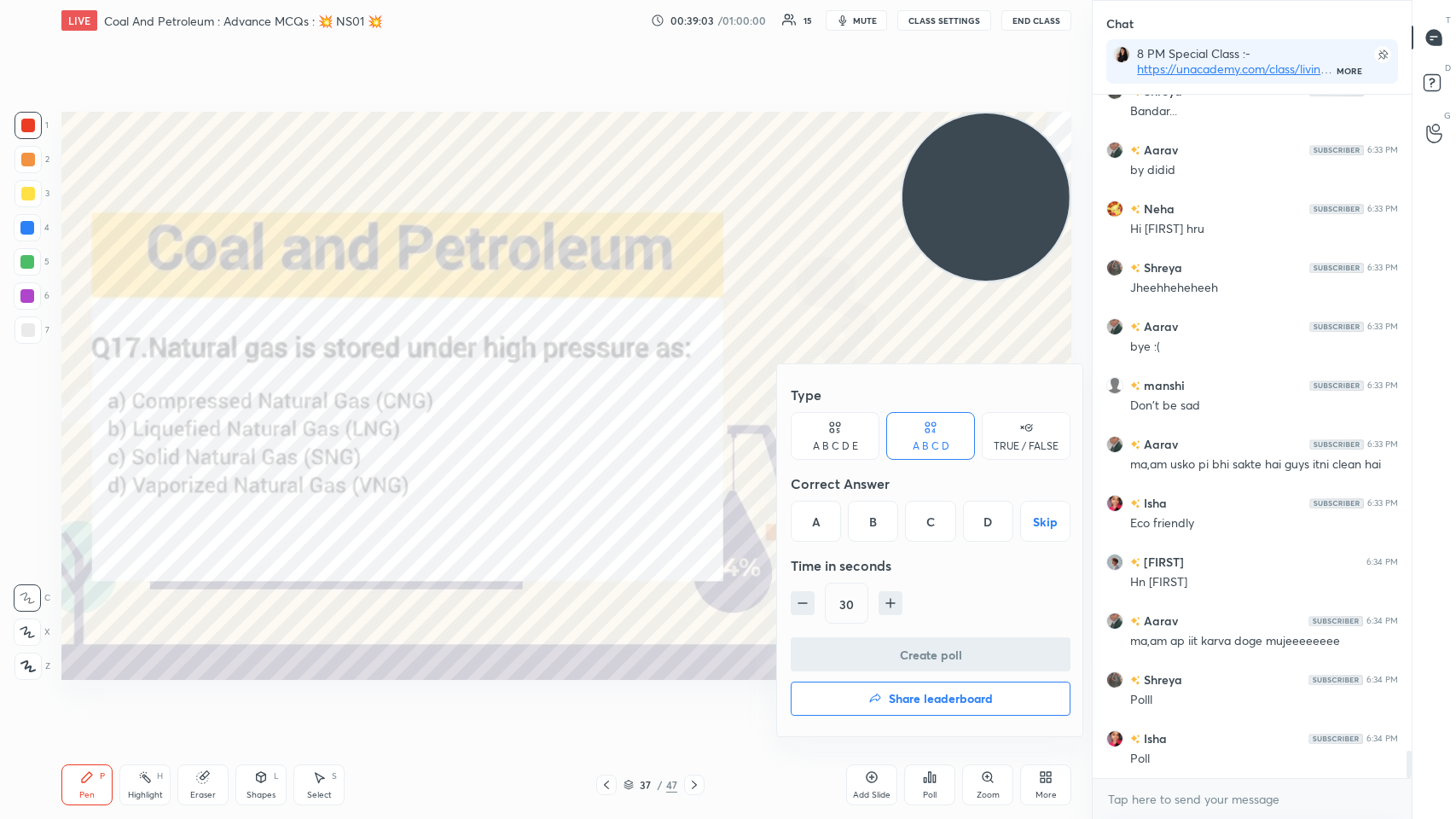 click on "A" at bounding box center [815, 521] 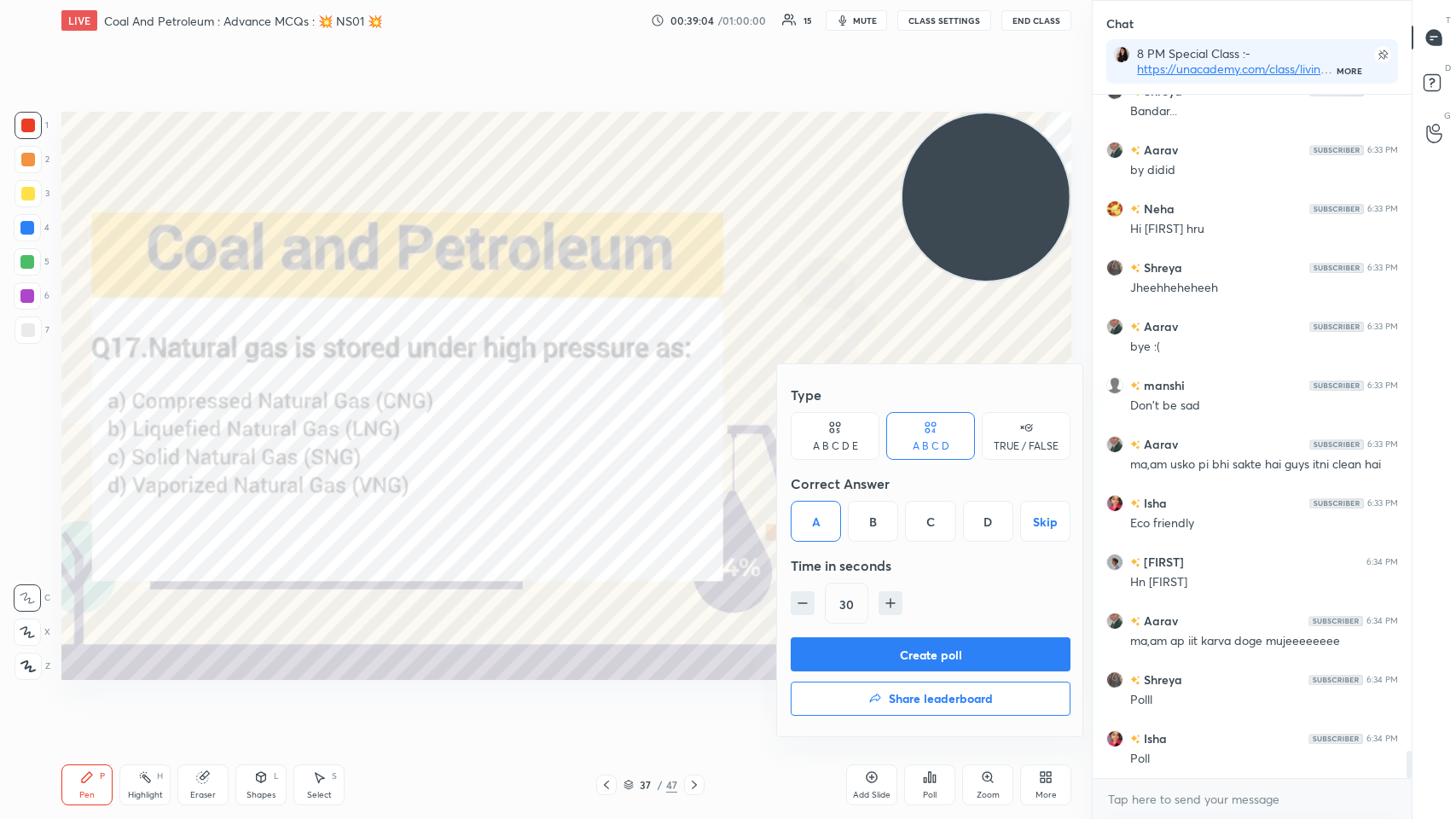click on "Create poll" at bounding box center [931, 654] 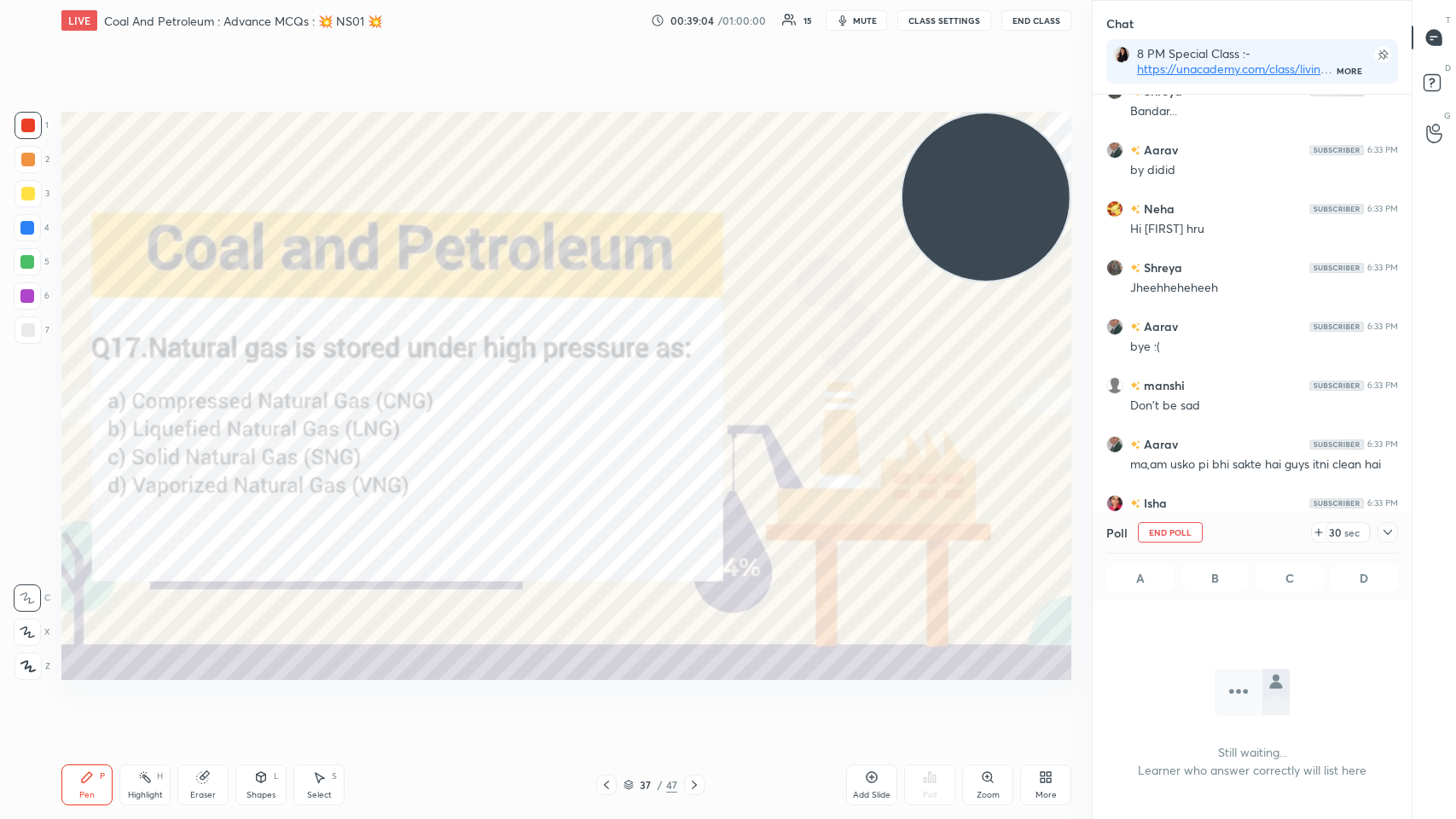 scroll, scrollTop: 630, scrollLeft: 314, axis: both 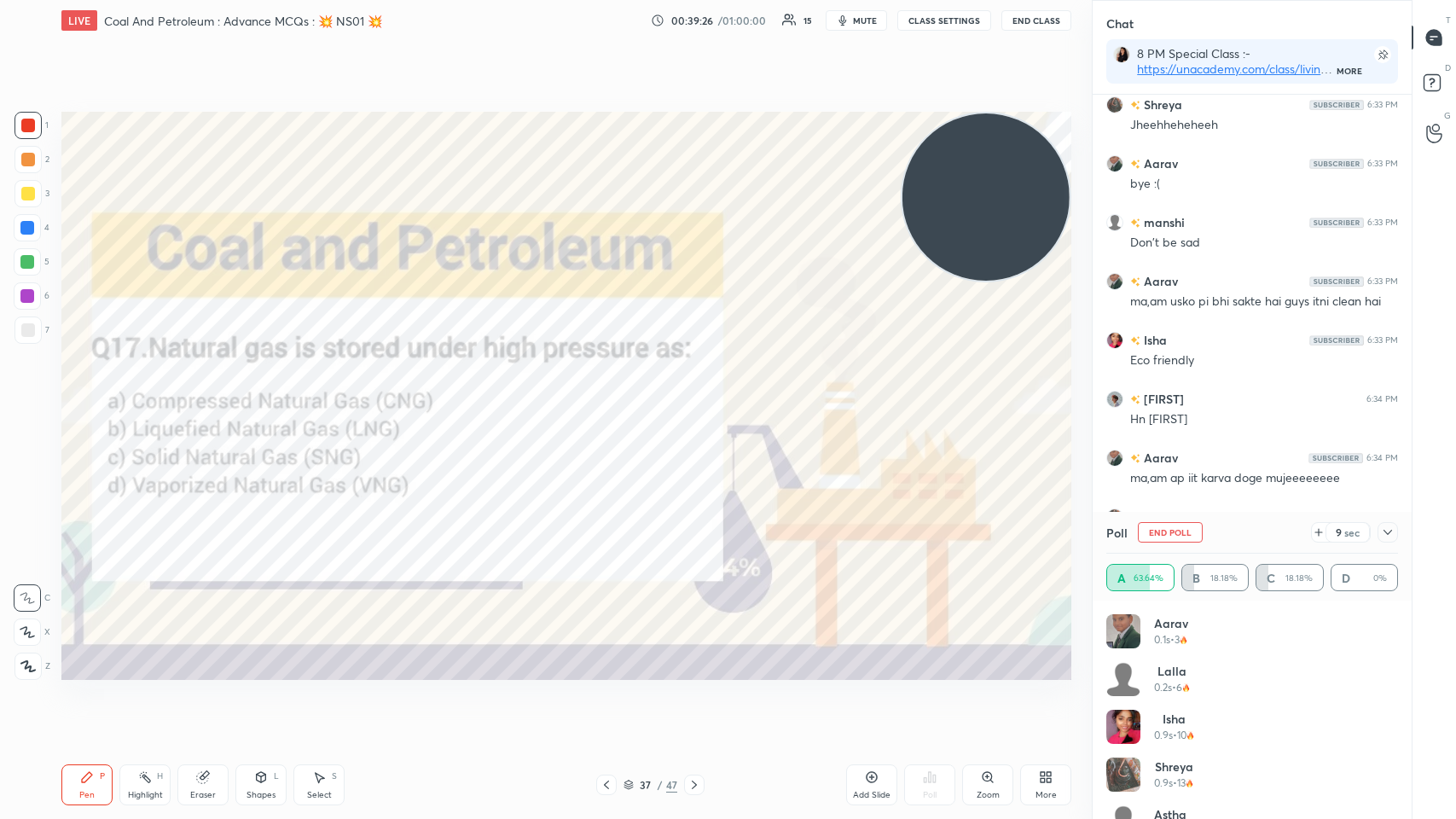 click 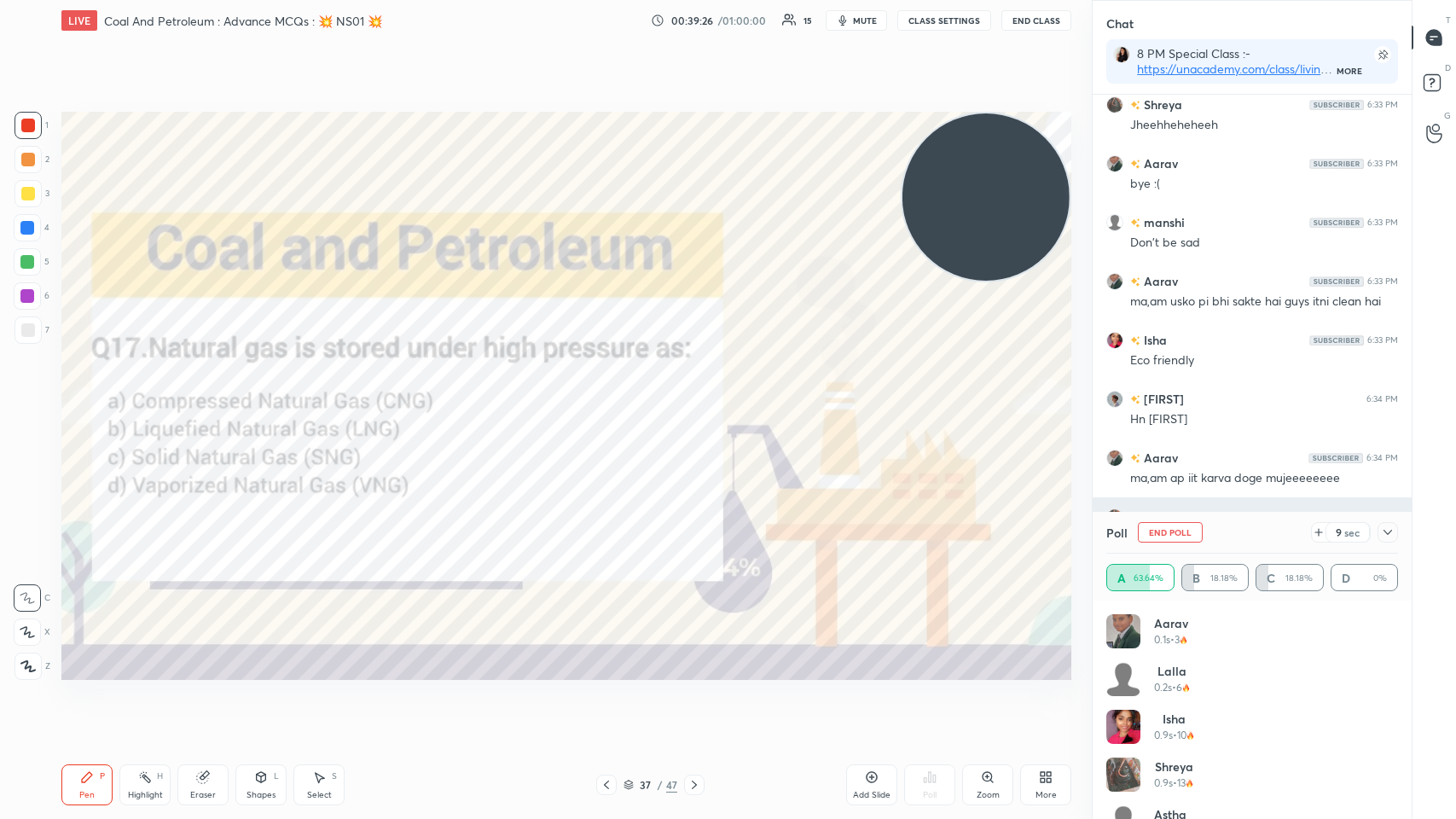 scroll, scrollTop: 157, scrollLeft: 287, axis: both 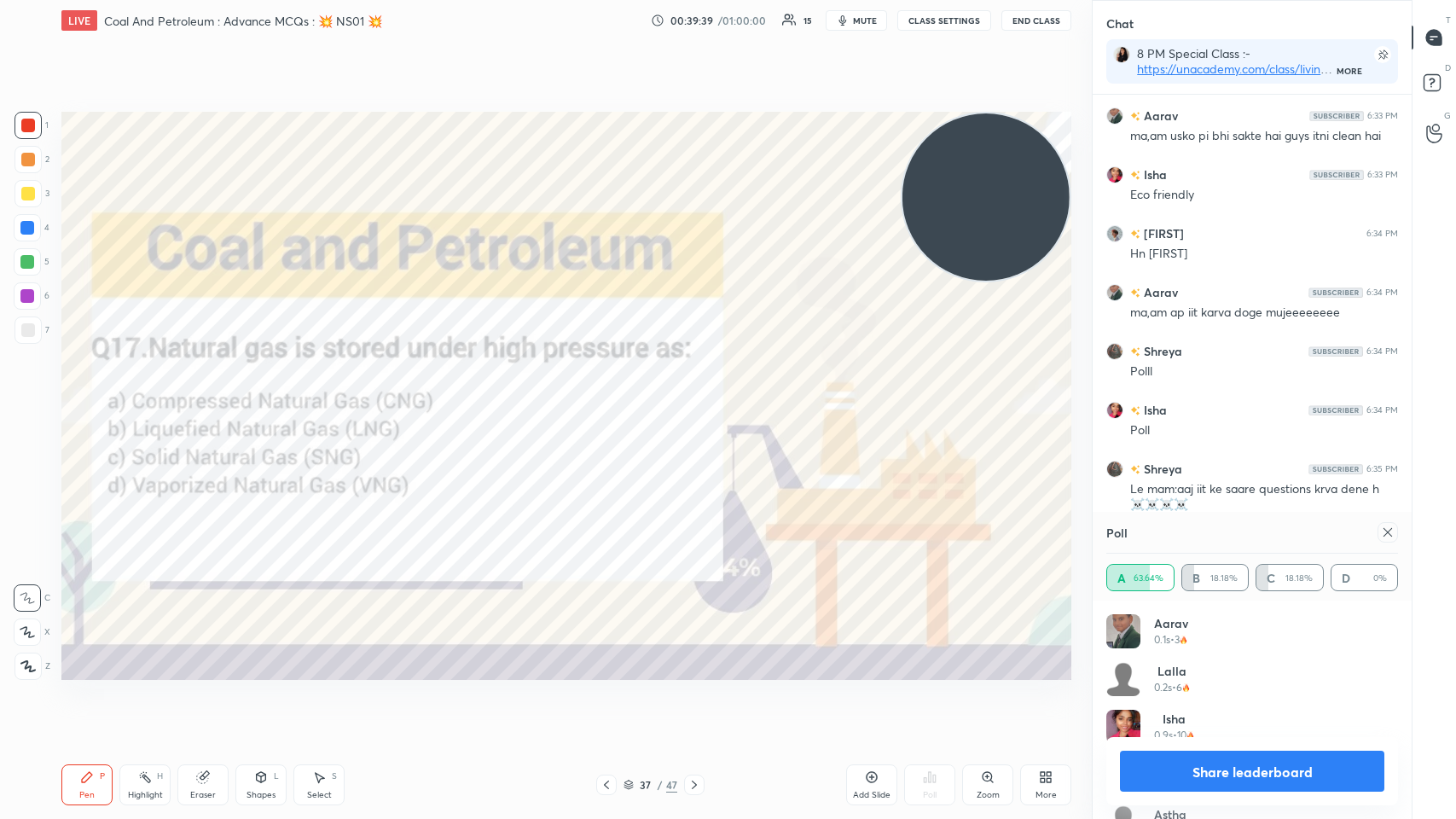 click at bounding box center (1384, 532) 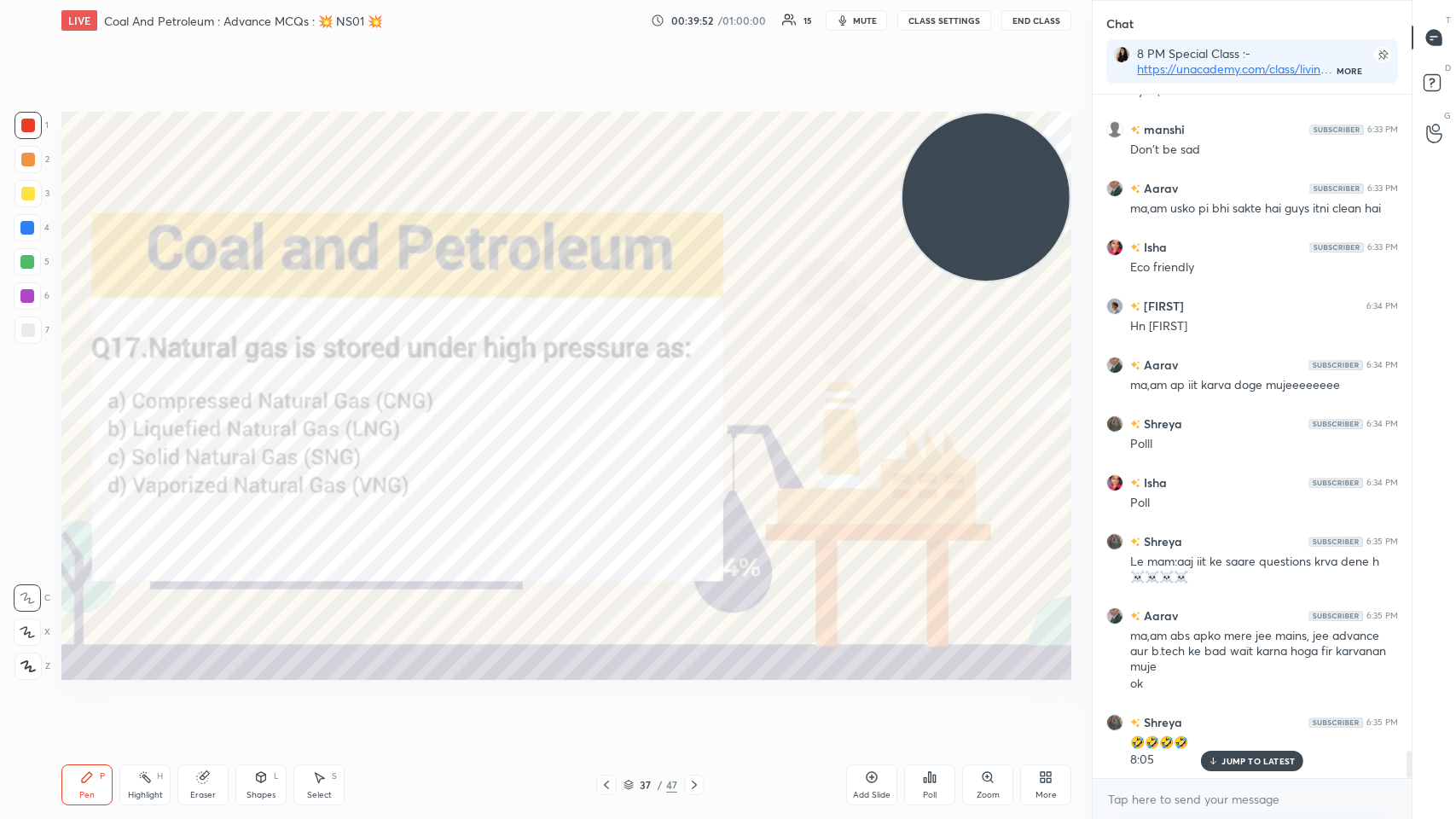 click 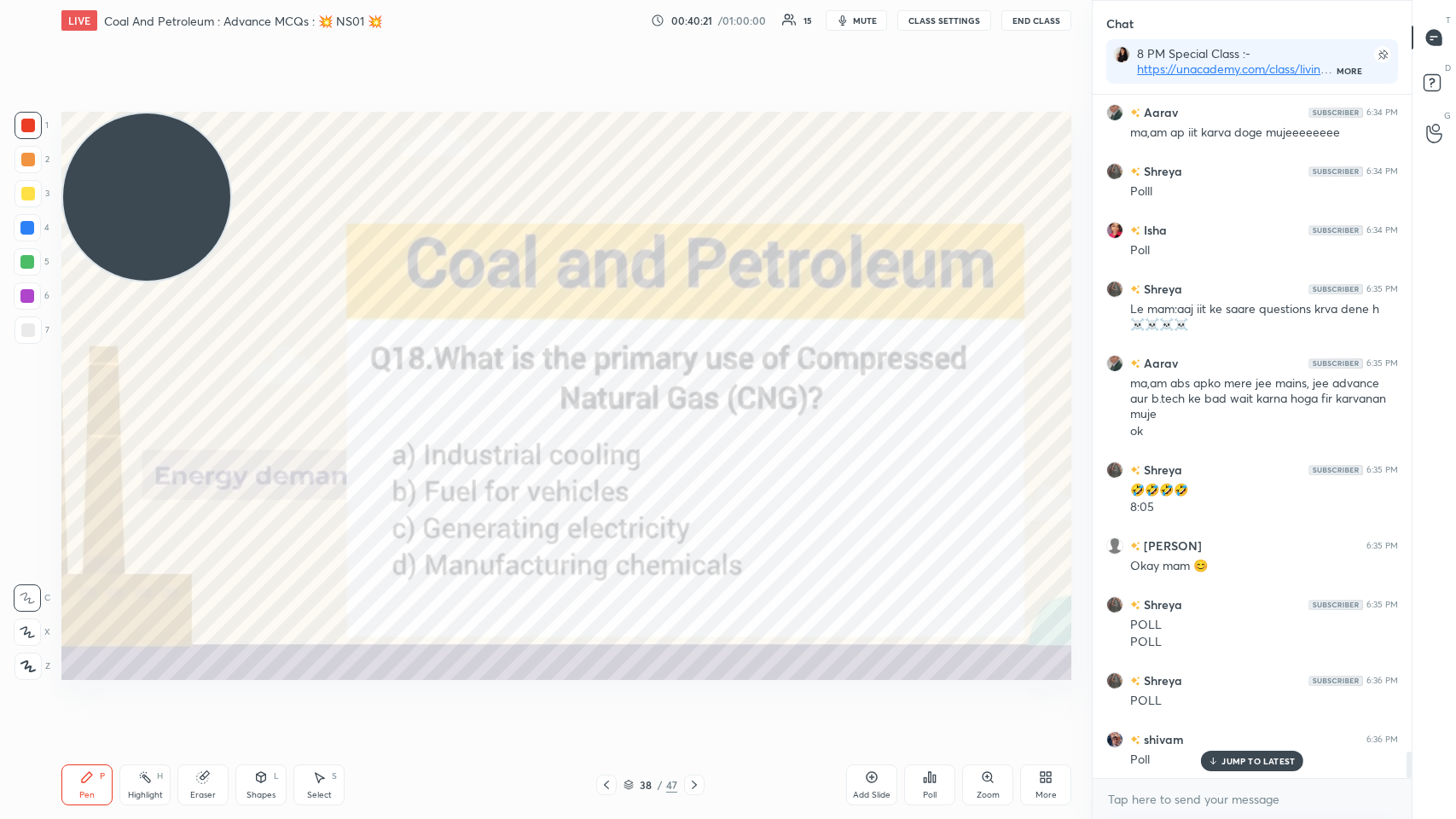 click on "Poll" at bounding box center [930, 785] 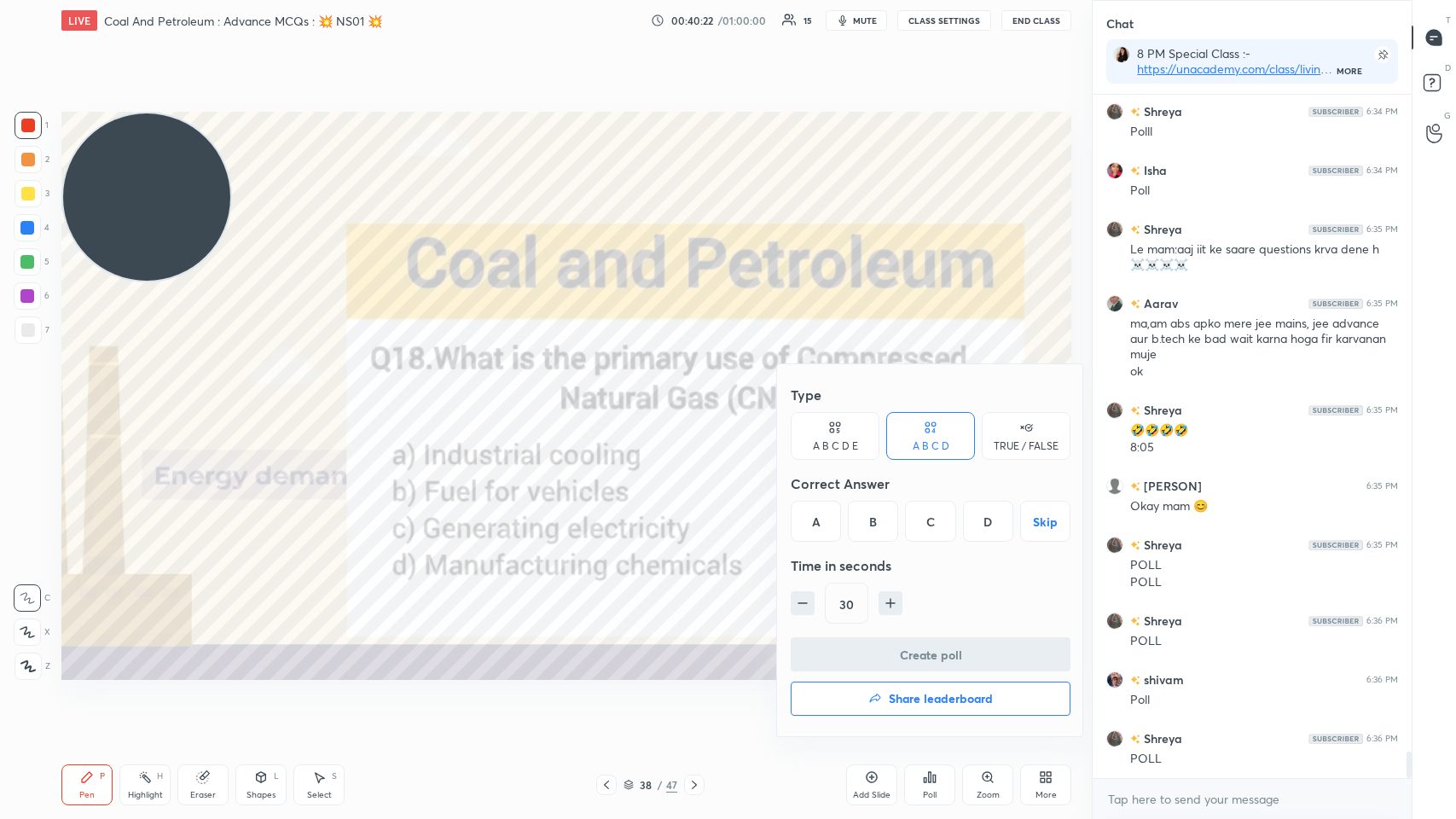 click on "B" at bounding box center [873, 521] 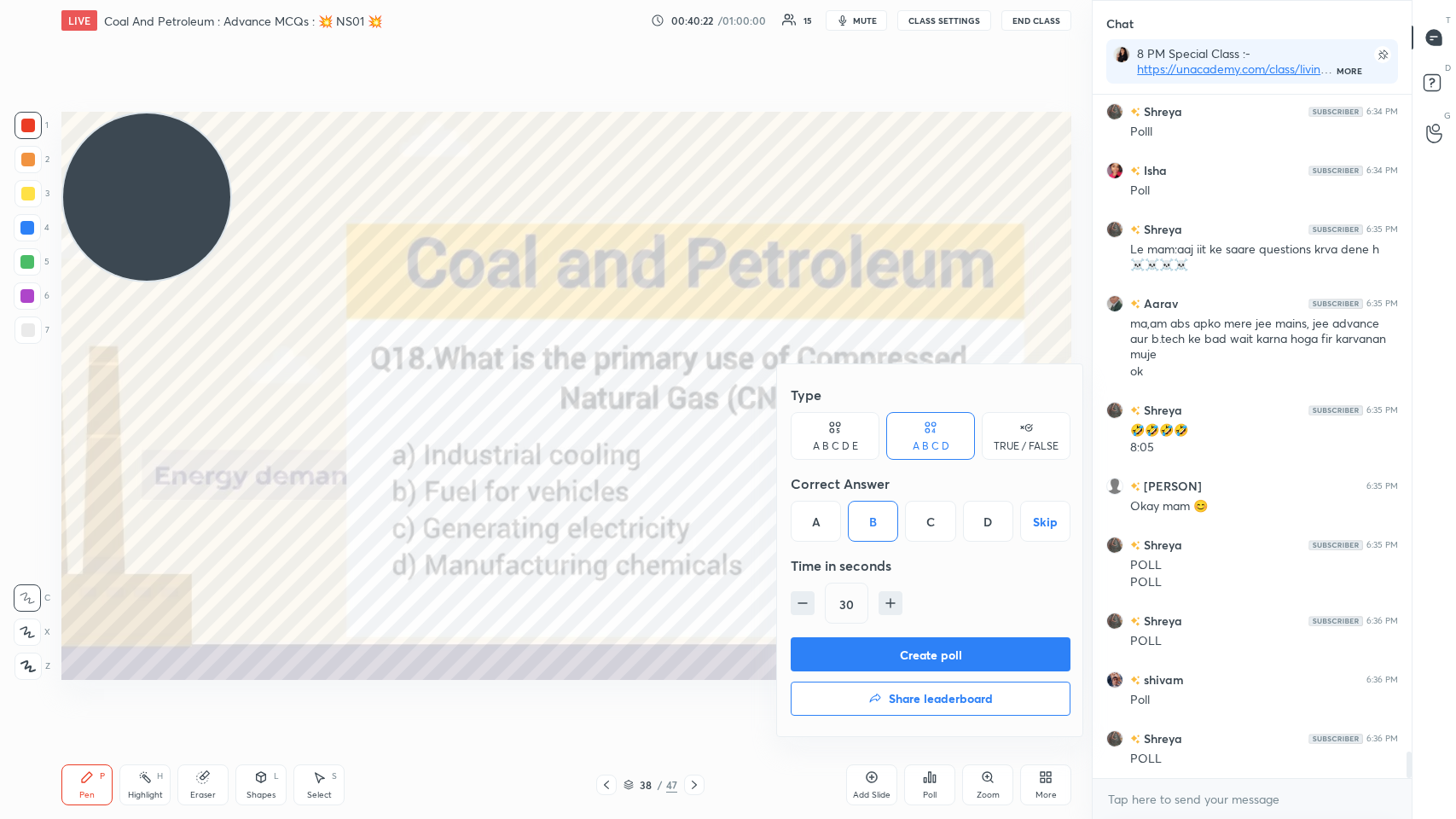 click on "Create poll" at bounding box center [931, 654] 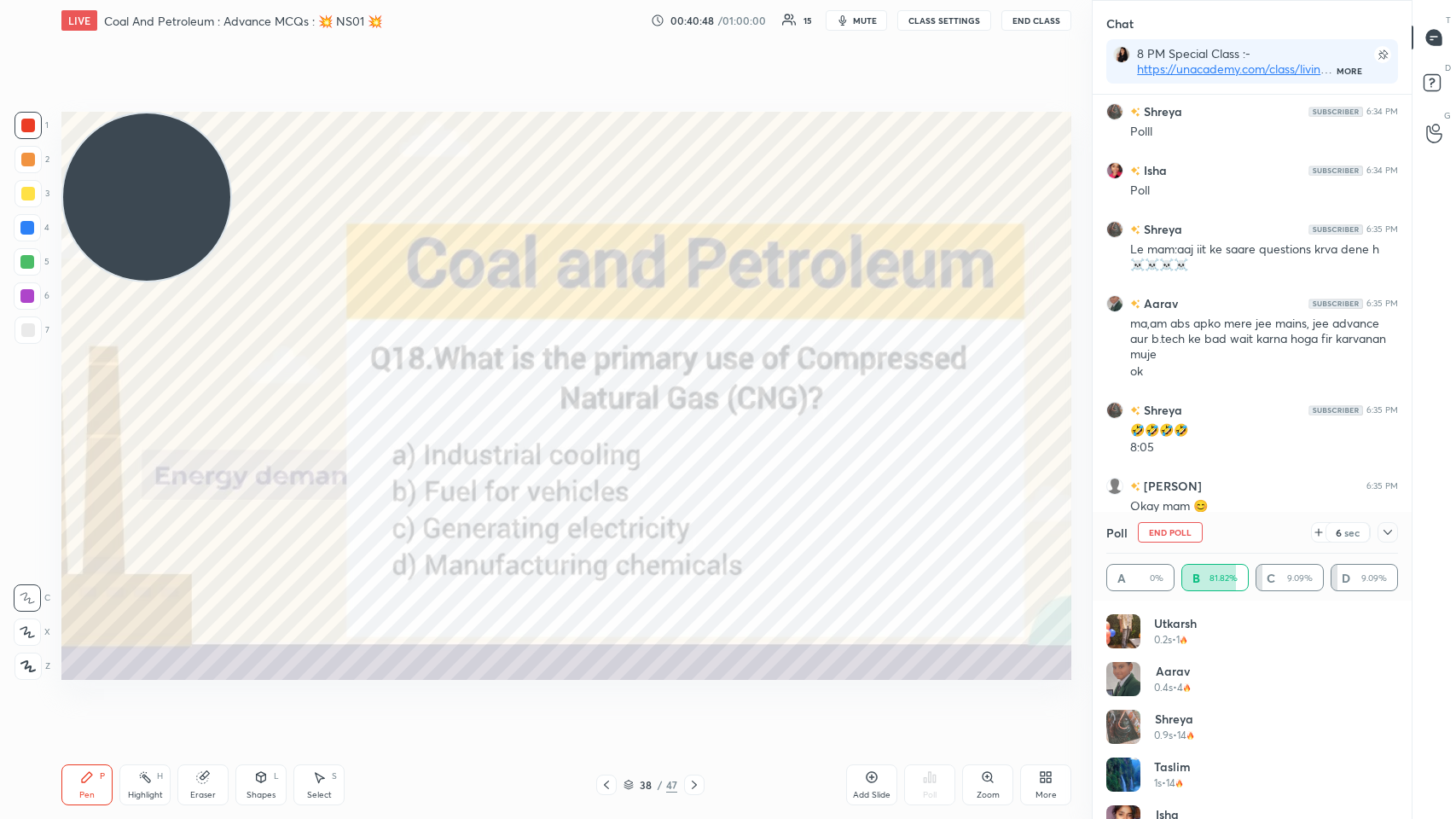 click 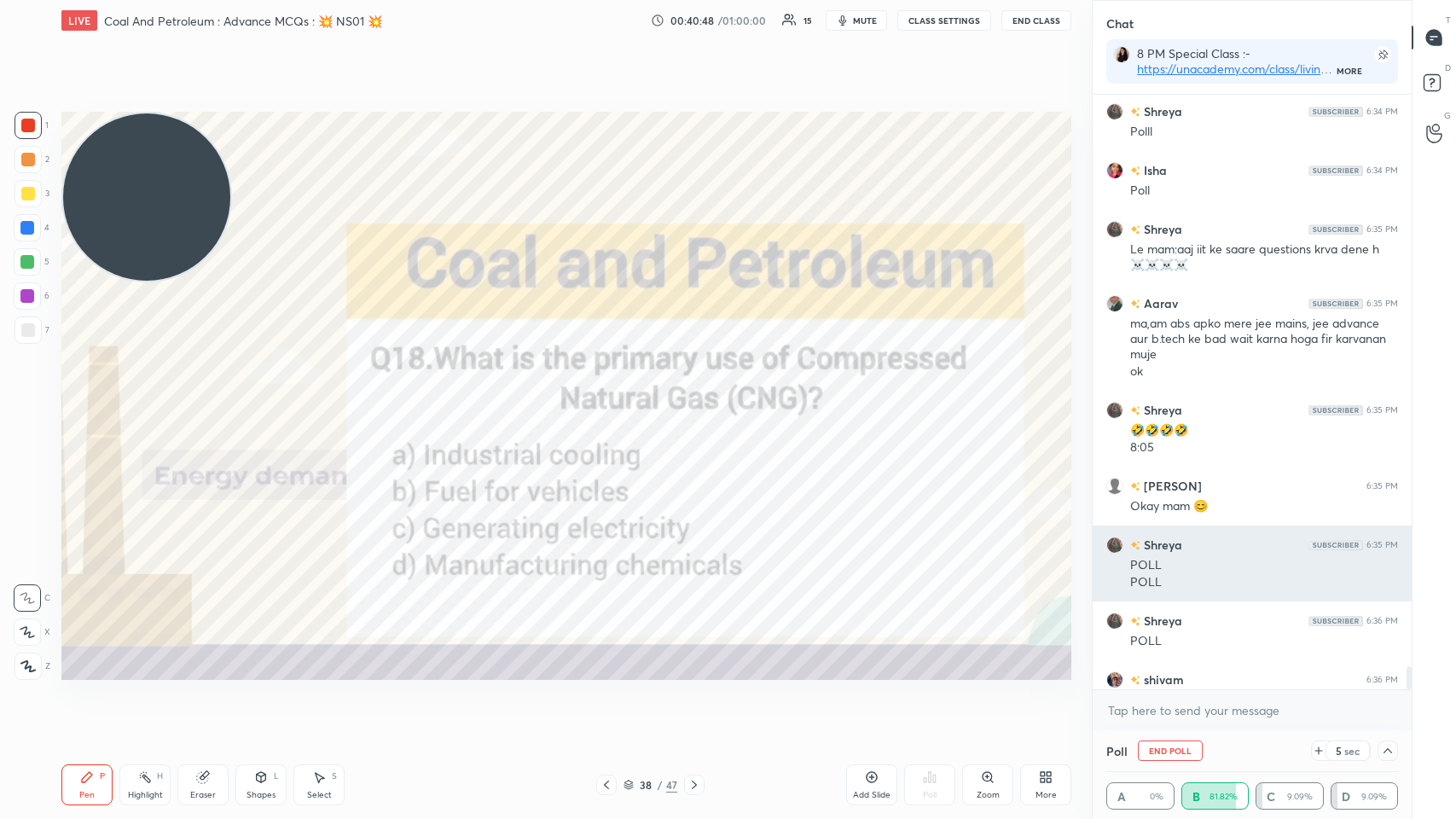 scroll, scrollTop: 0, scrollLeft: 0, axis: both 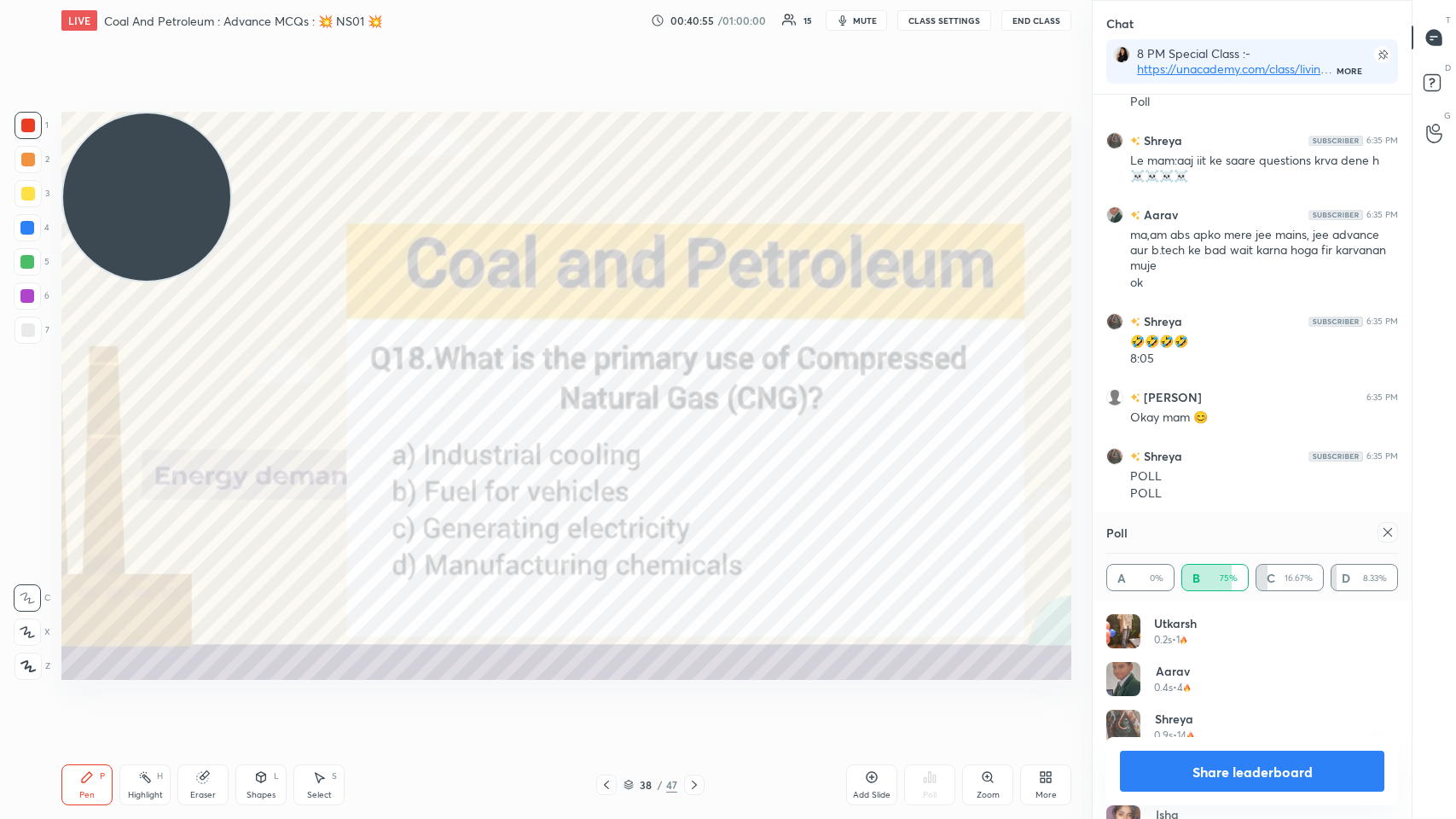 click 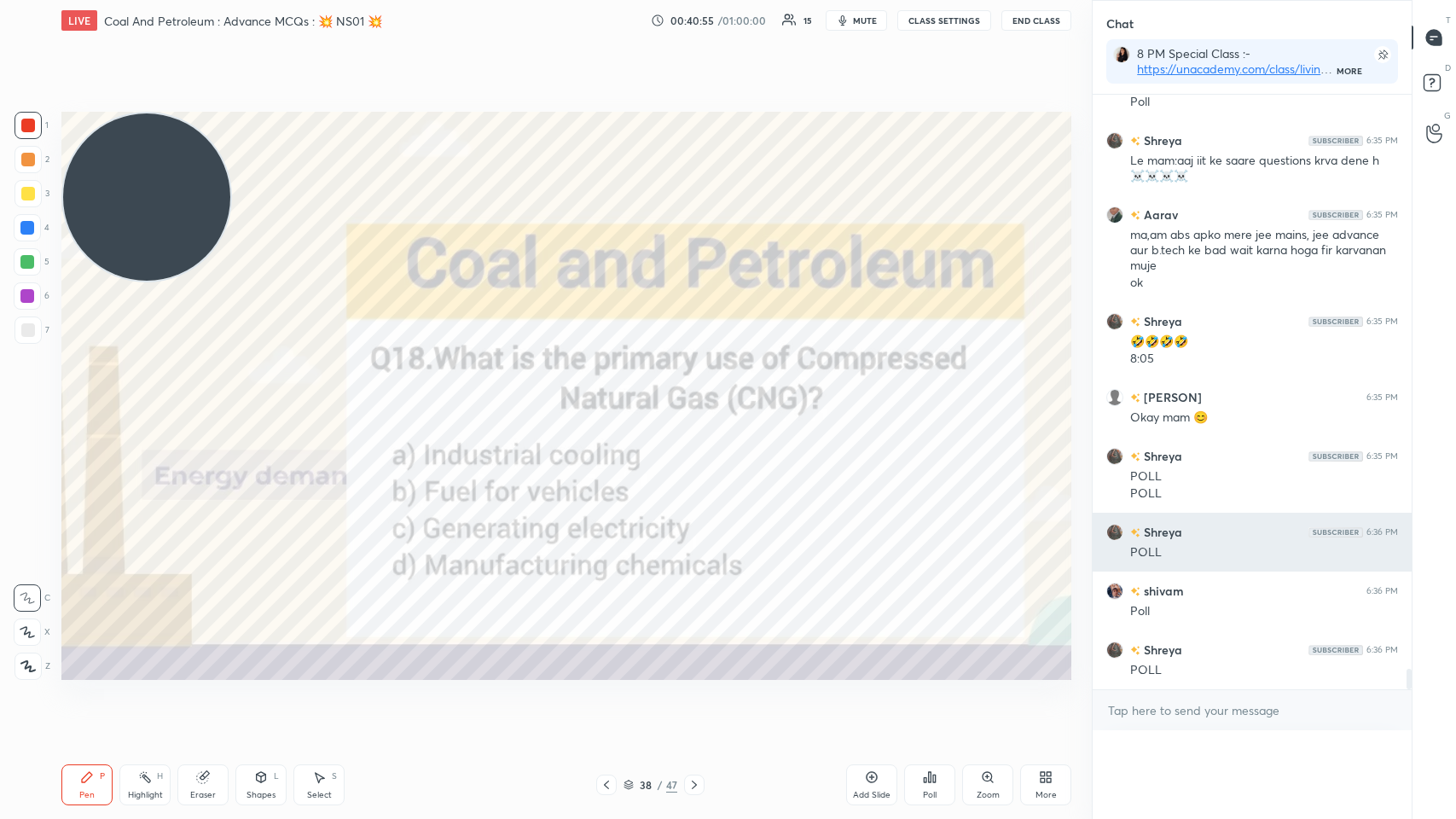 scroll, scrollTop: 130, scrollLeft: 287, axis: both 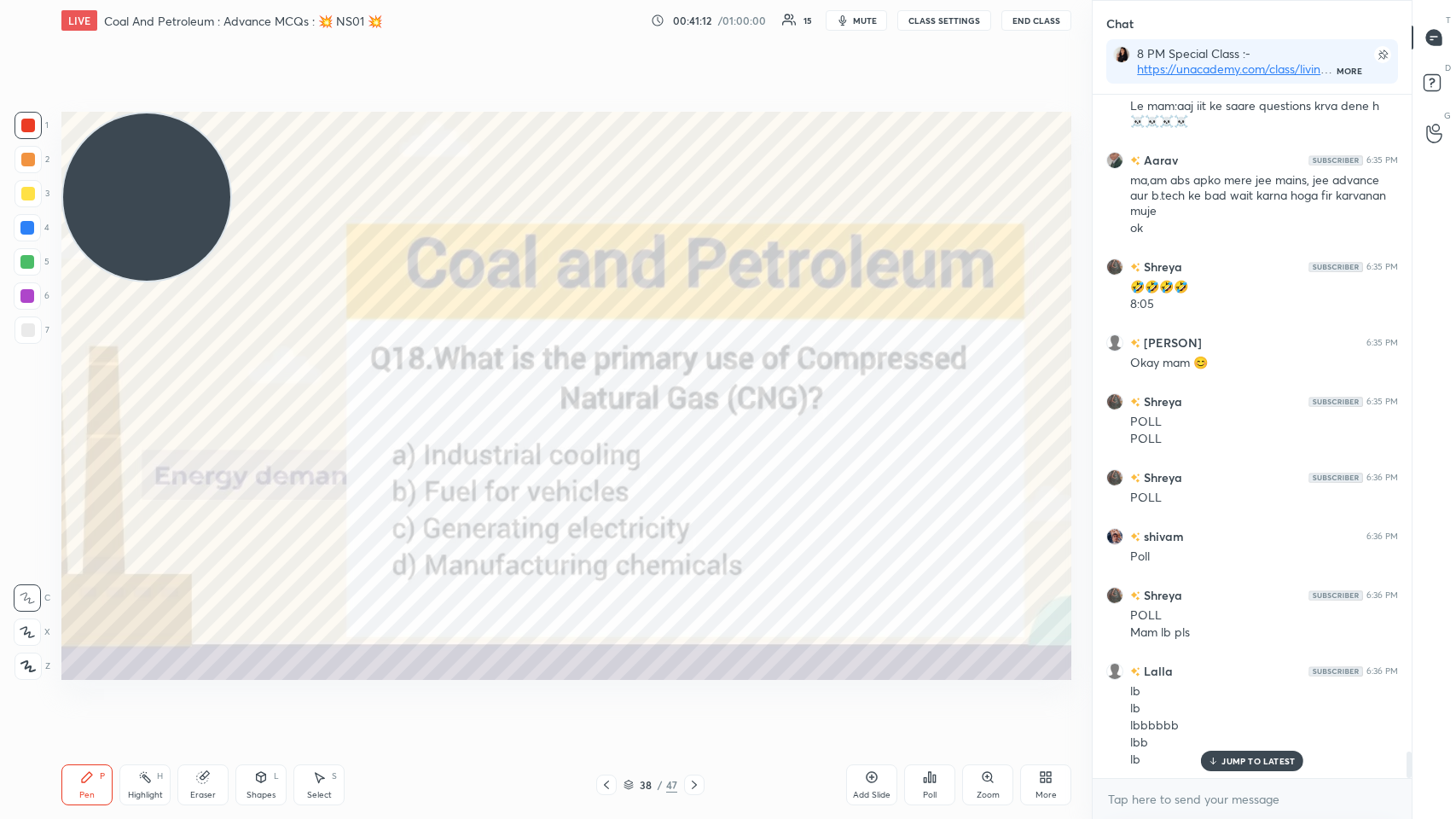 click at bounding box center [694, 785] 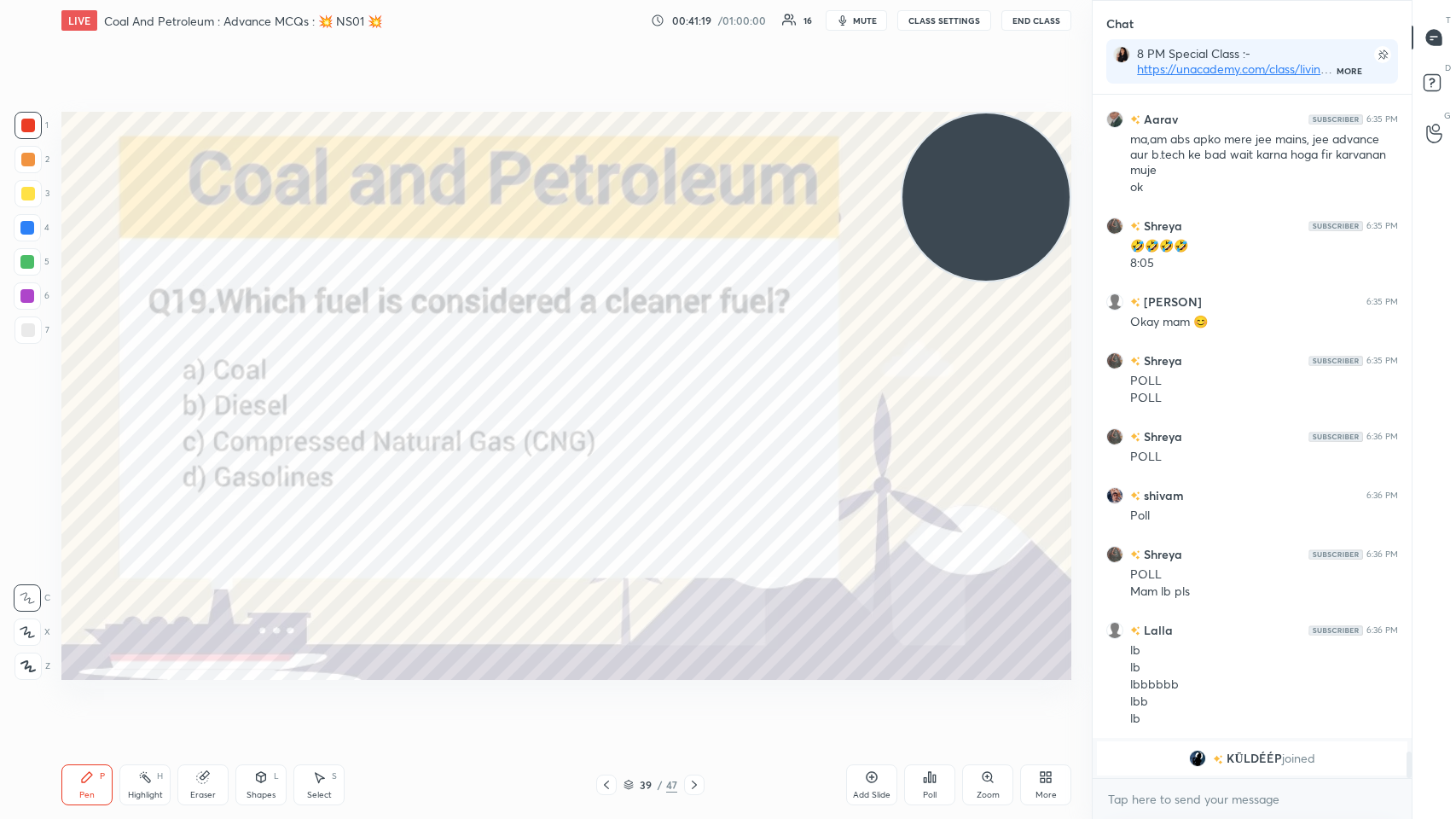 click on "/" at bounding box center [660, 785] 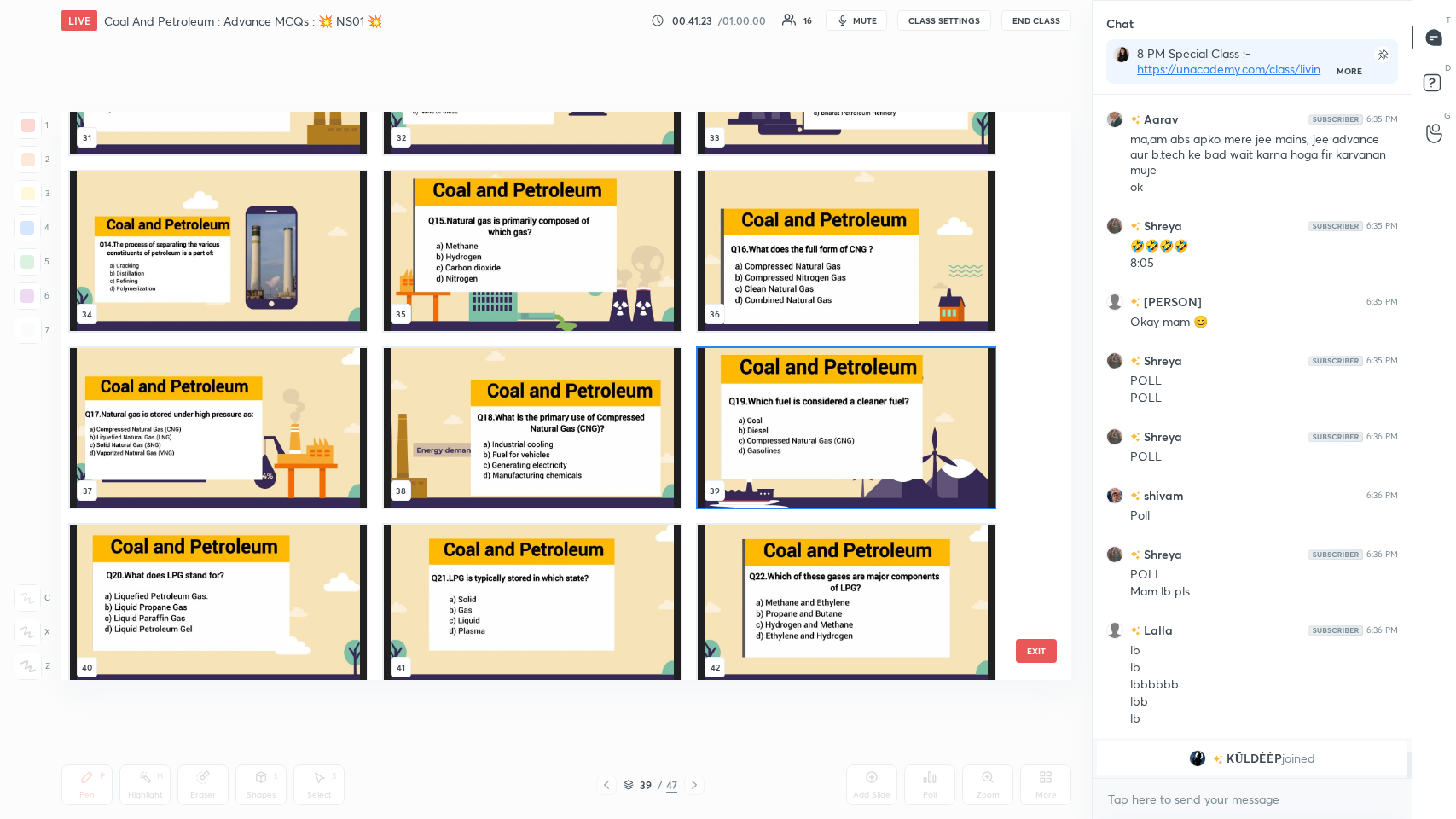 click at bounding box center (846, 427) 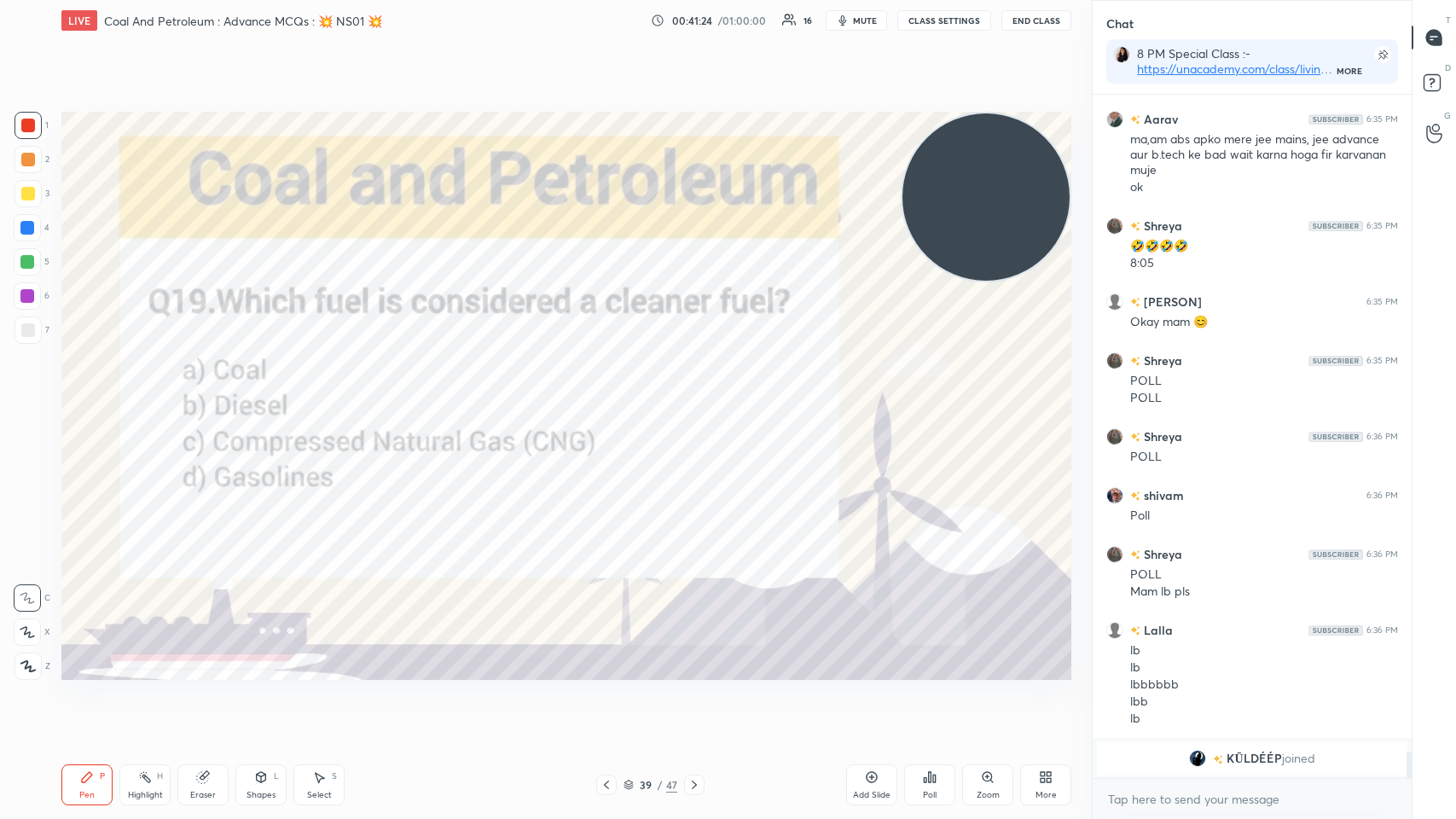 click at bounding box center [846, 427] 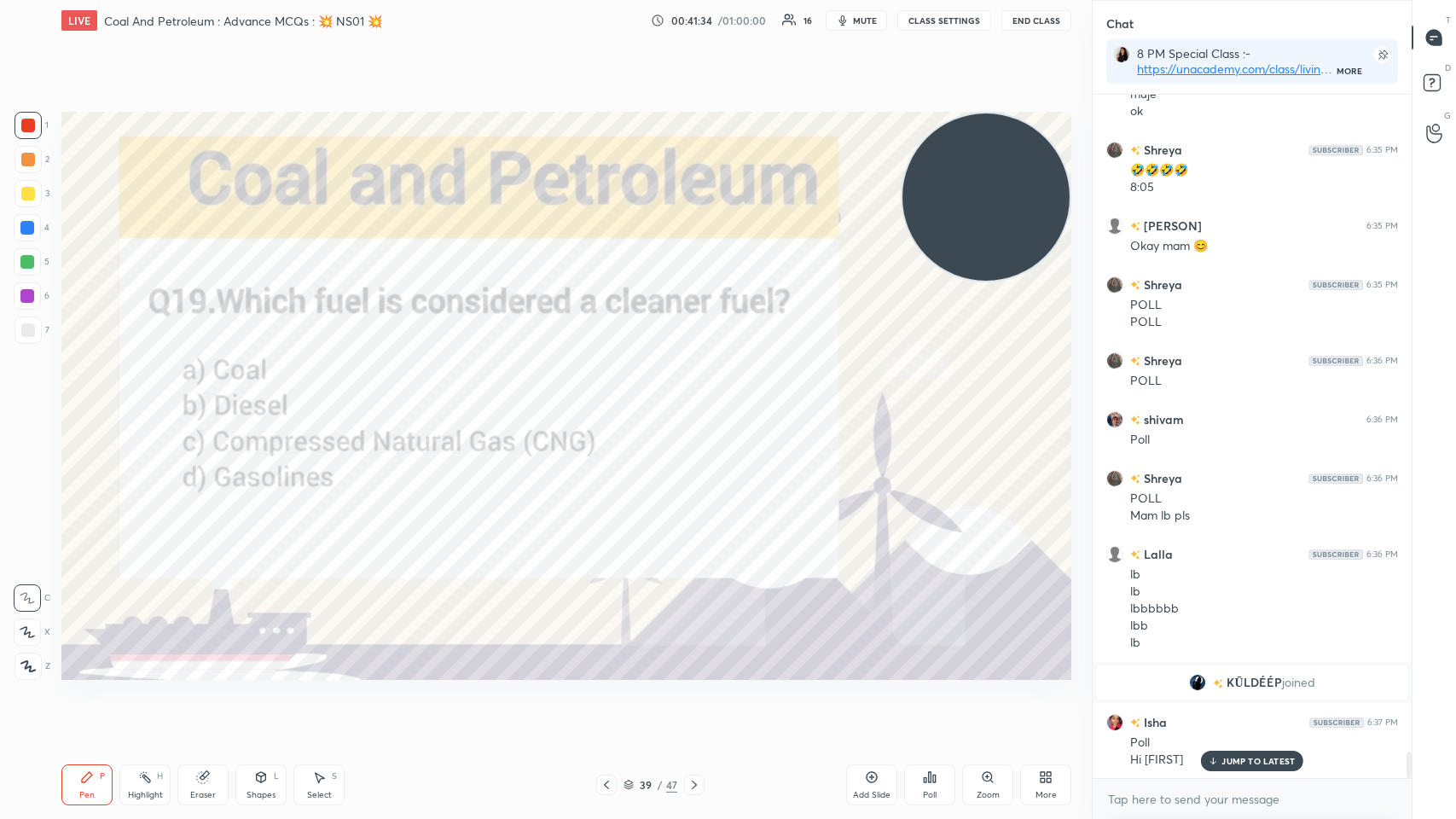 click 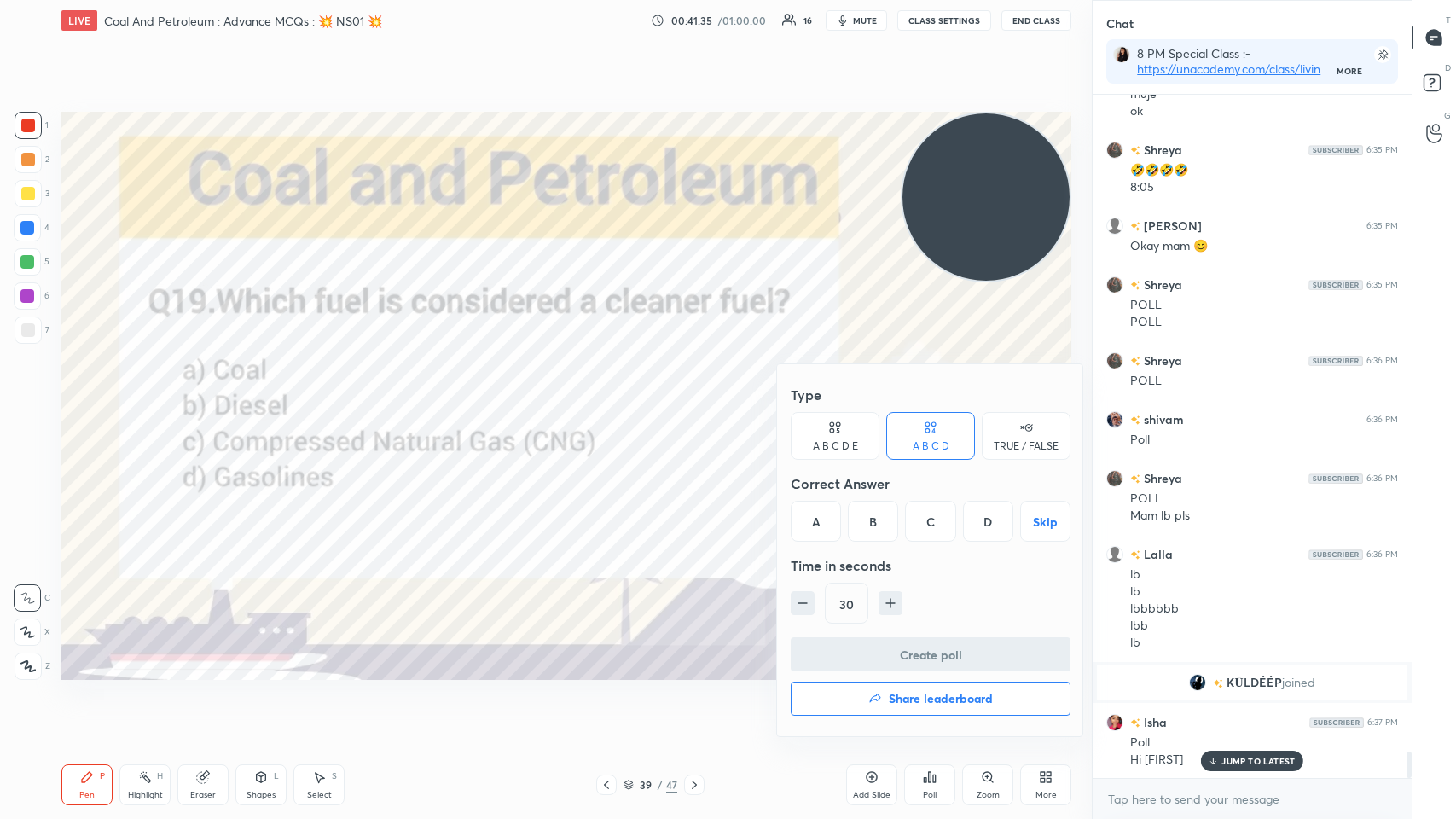 click on "C" at bounding box center [930, 521] 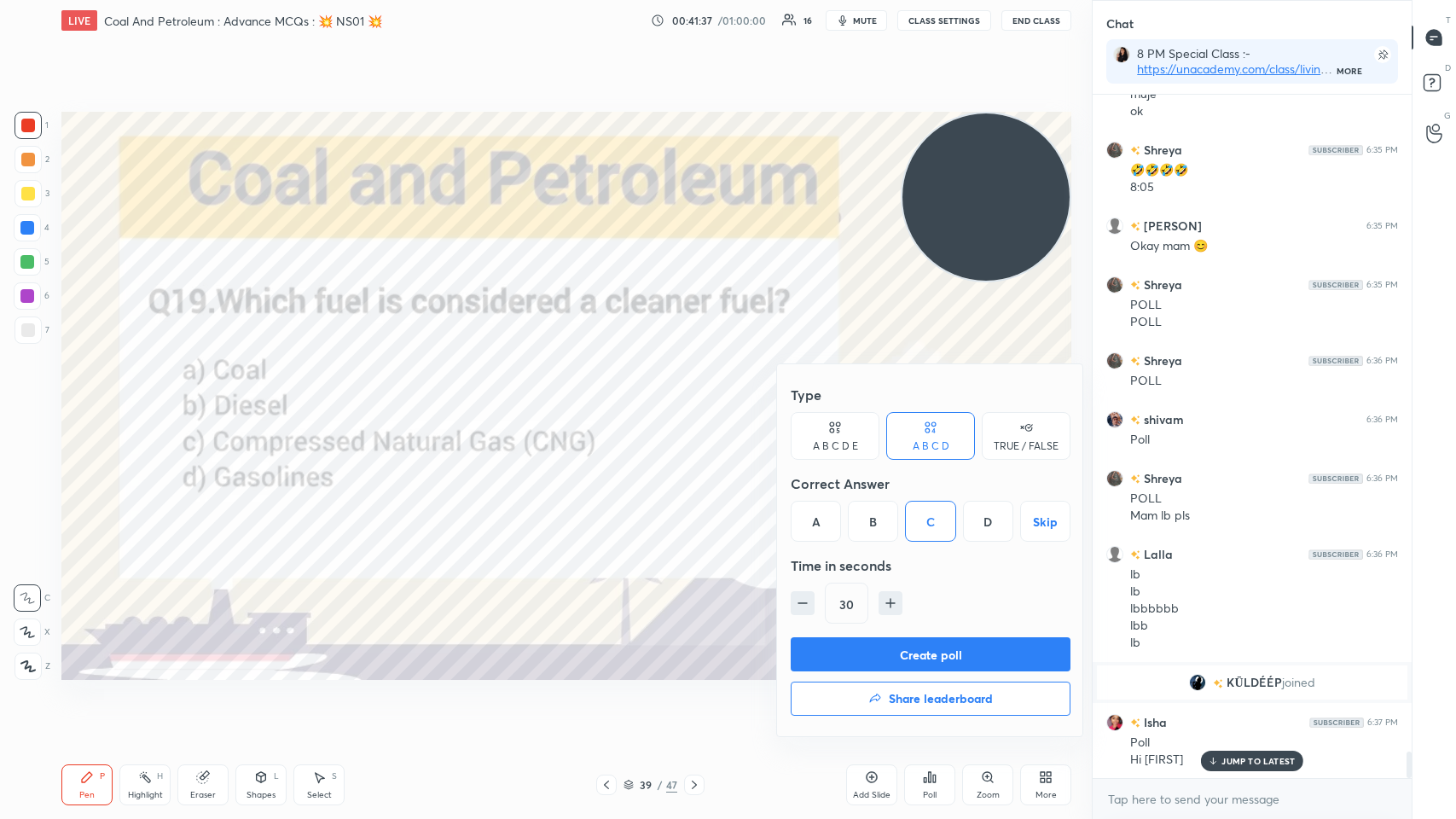 click on "Create poll" at bounding box center [931, 654] 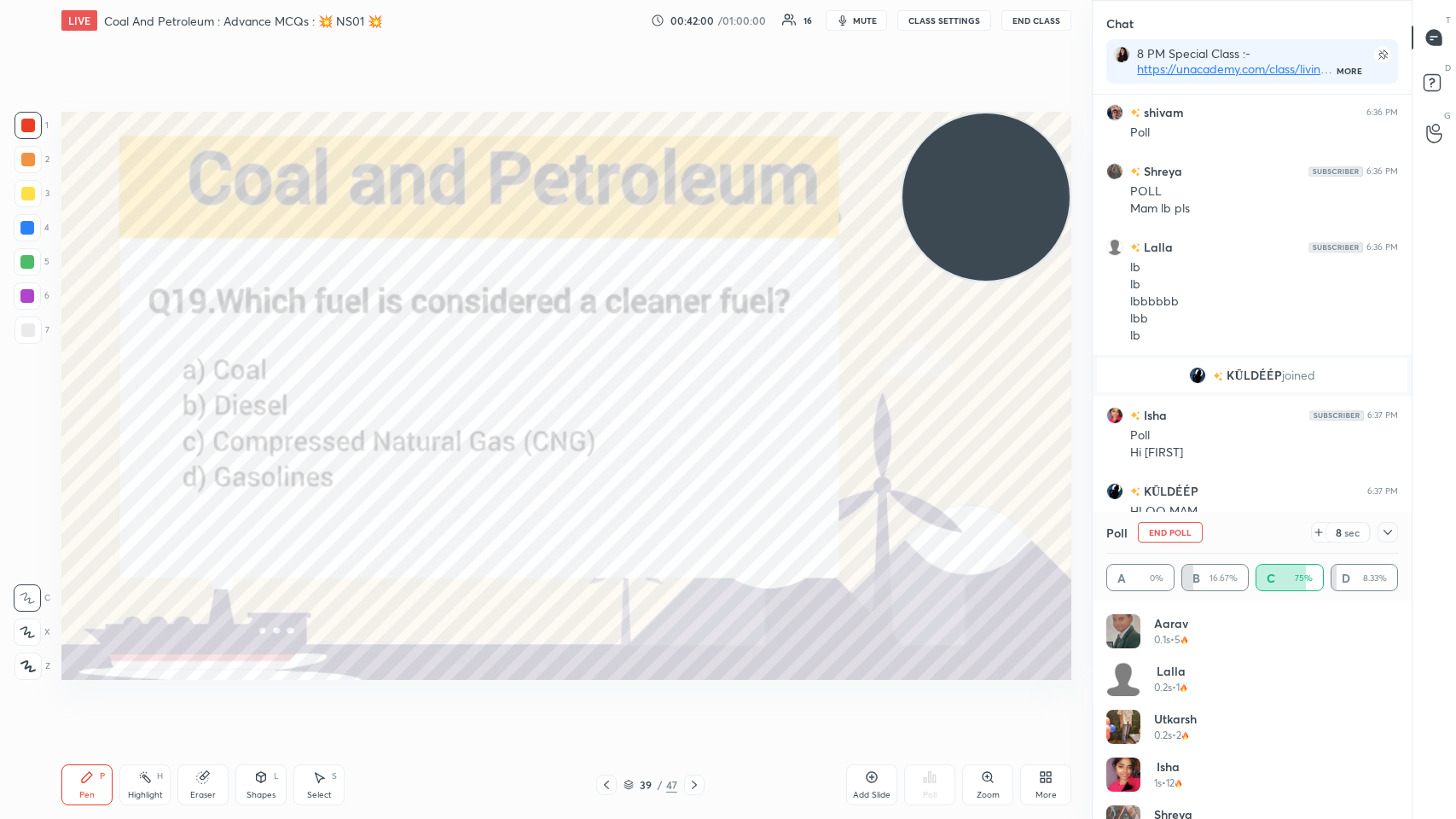 click 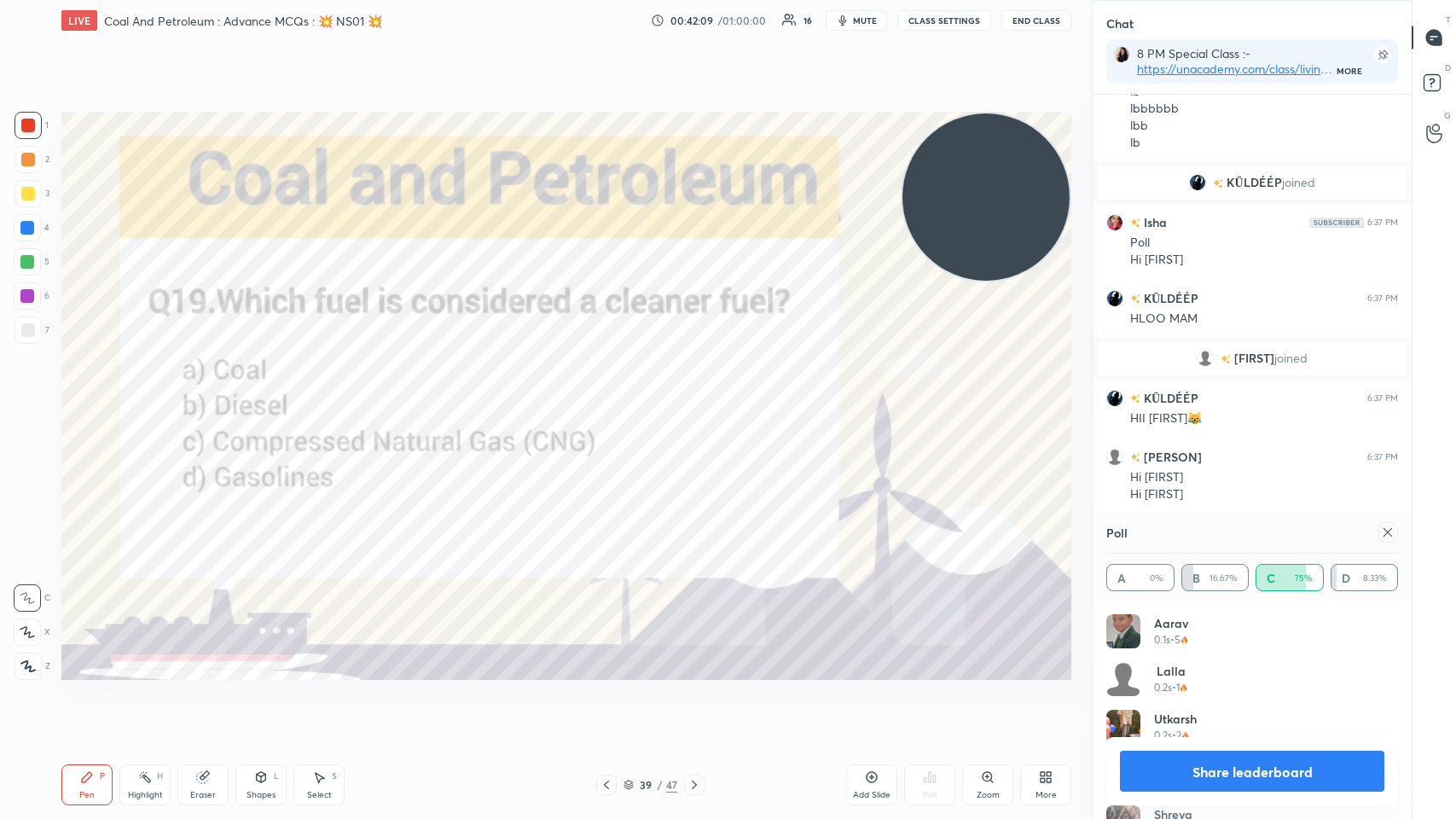 click at bounding box center (1388, 532) 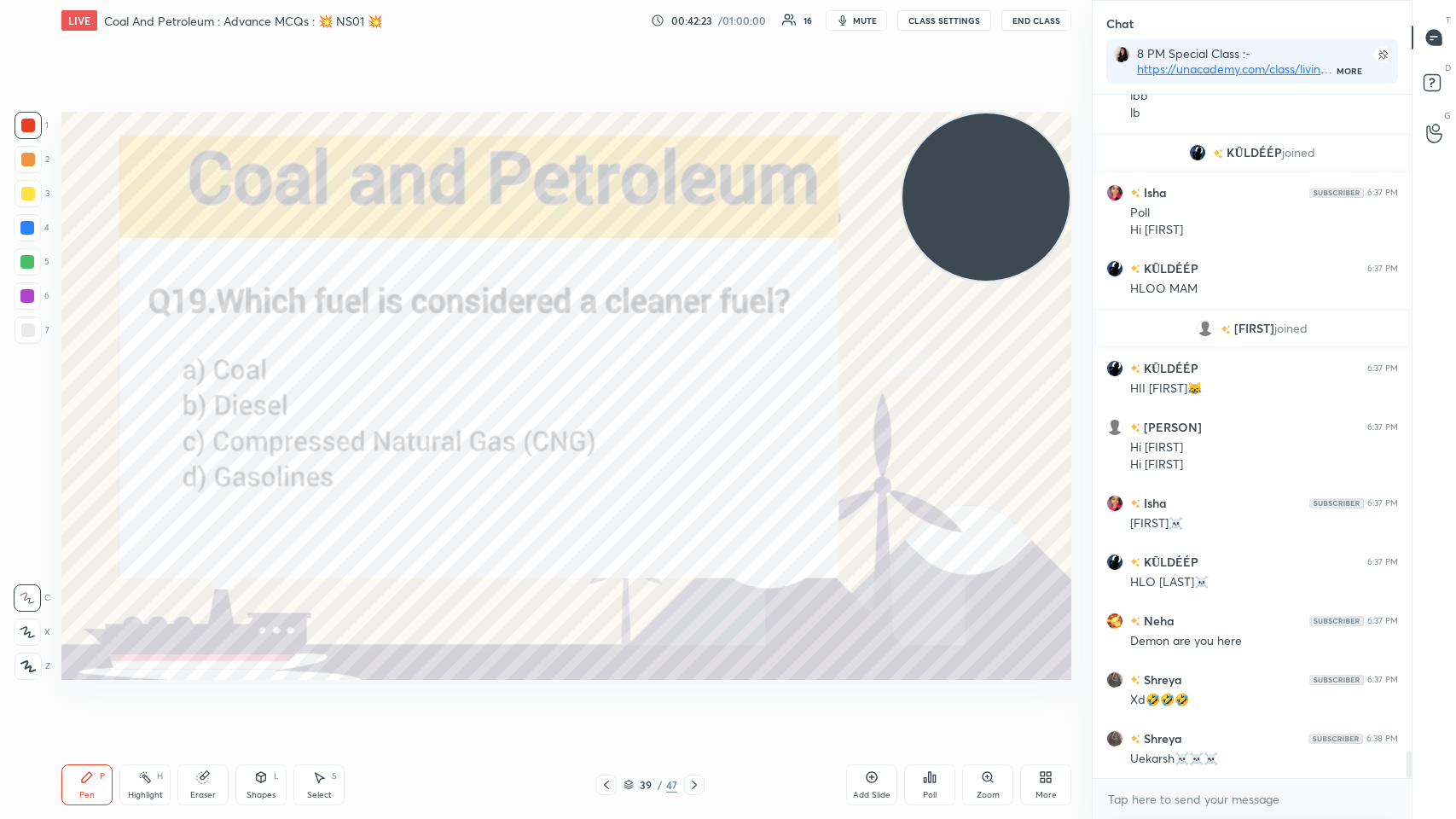 click 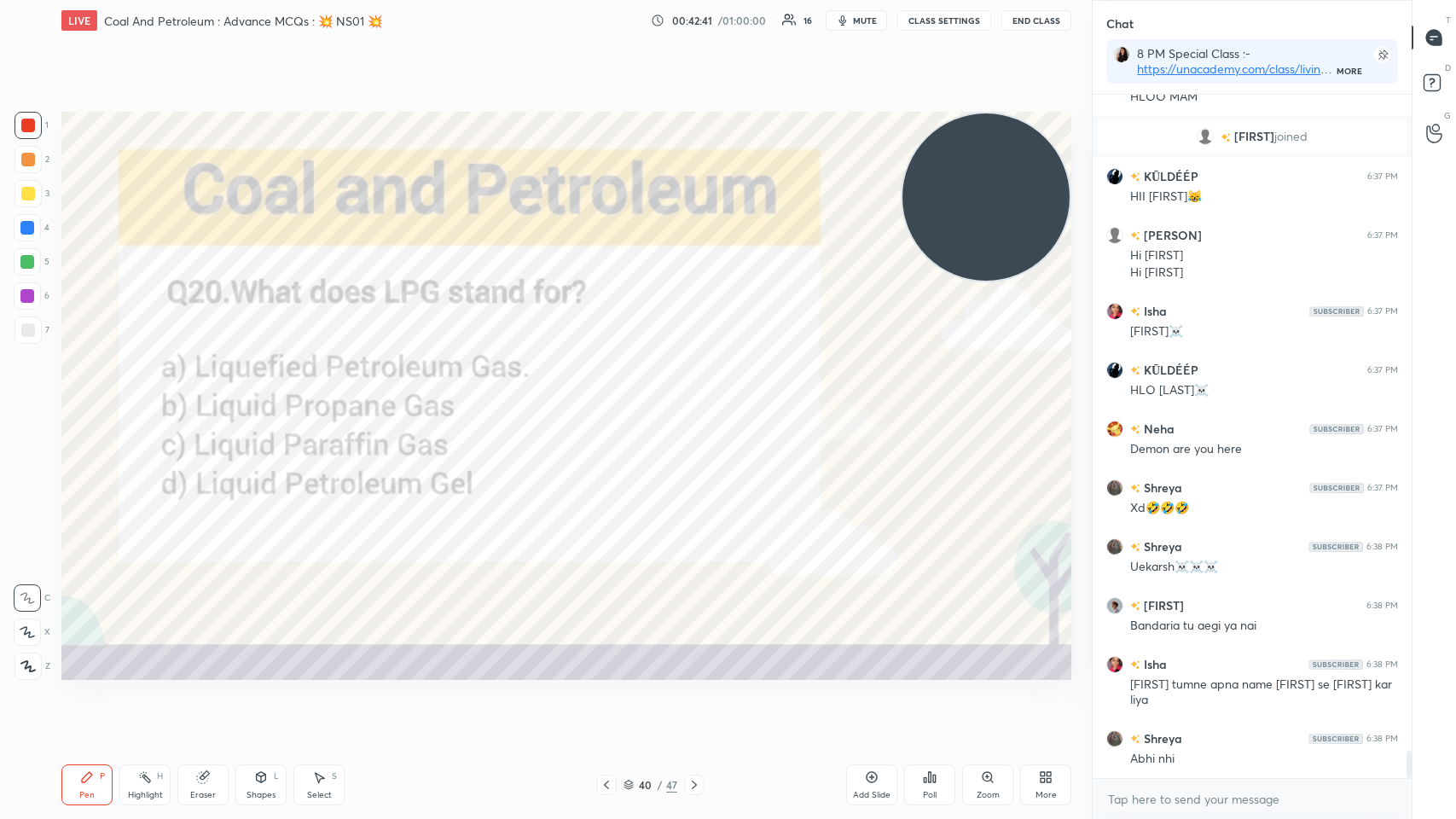 click on "Poll" at bounding box center (930, 785) 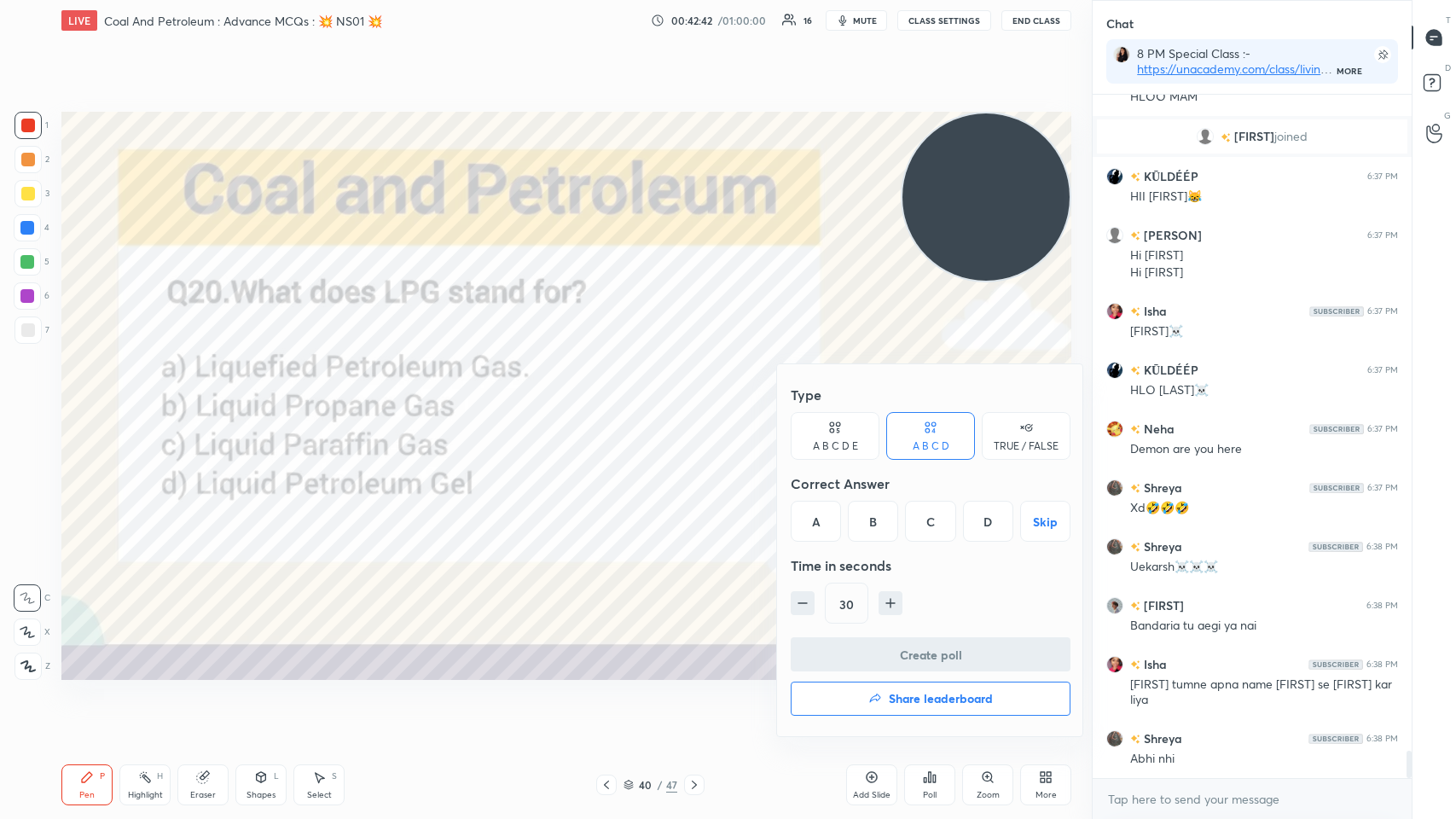 click on "A" at bounding box center (815, 521) 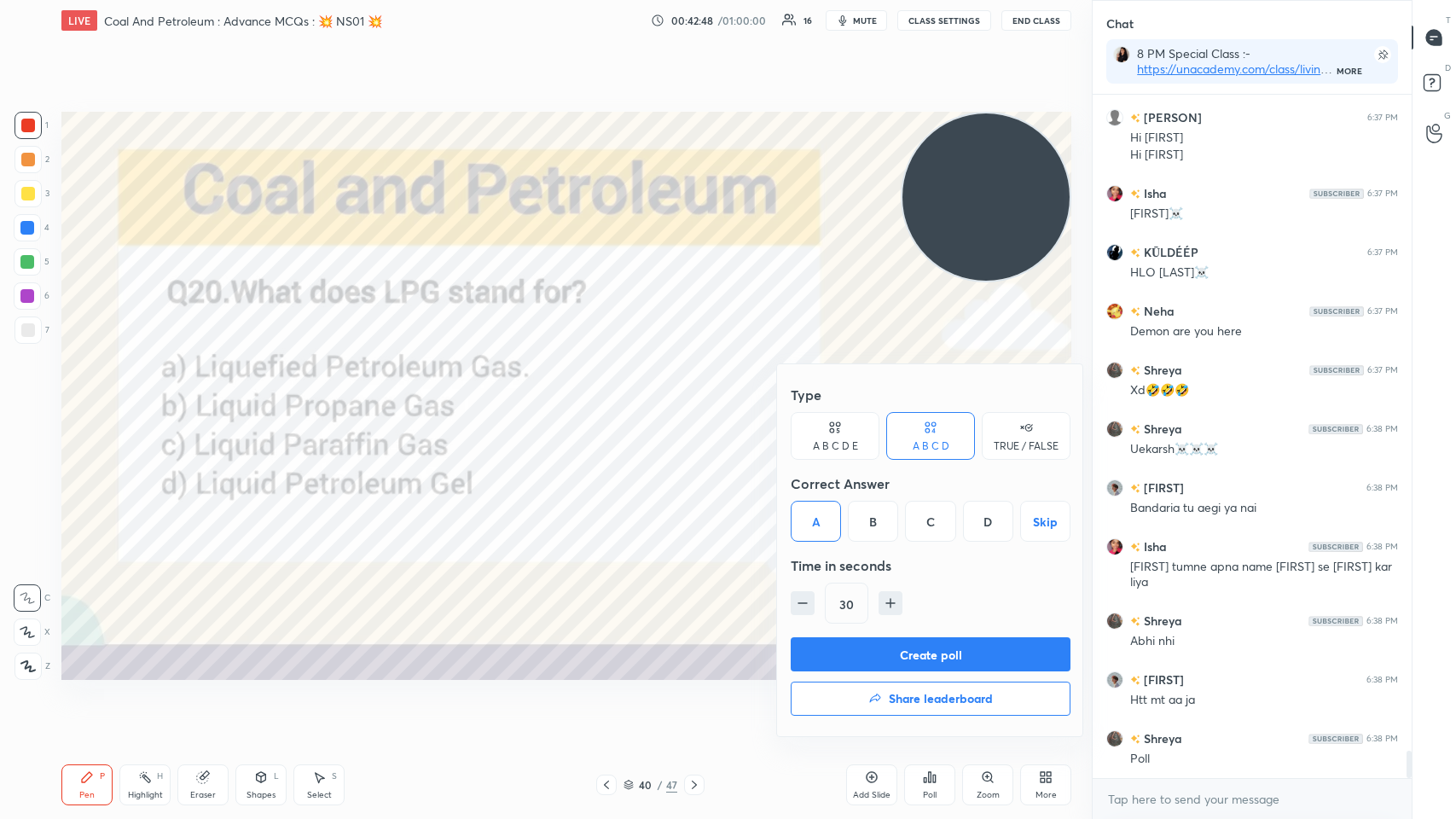 click on "Create poll" at bounding box center (931, 654) 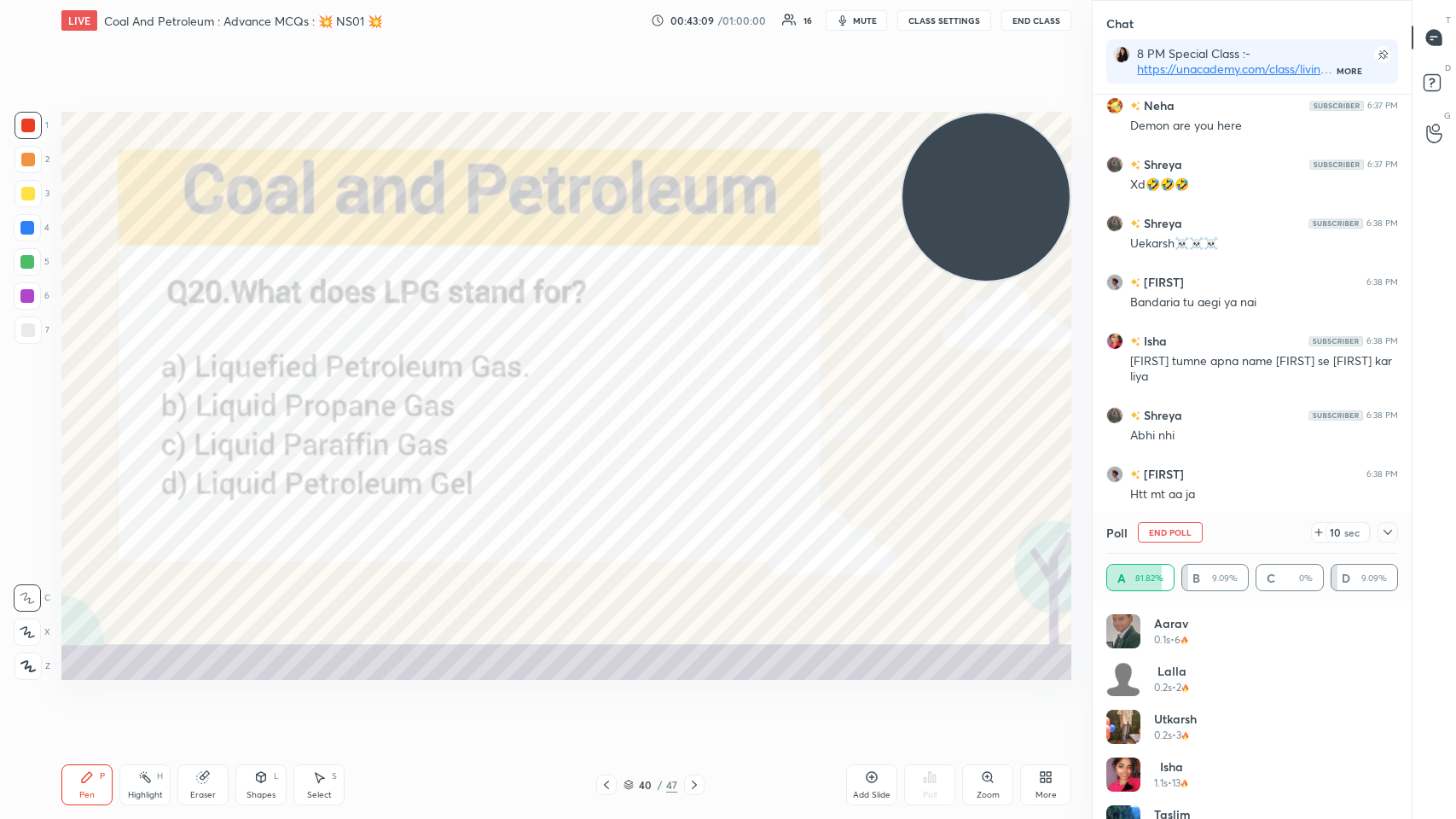 scroll, scrollTop: 16747, scrollLeft: 0, axis: vertical 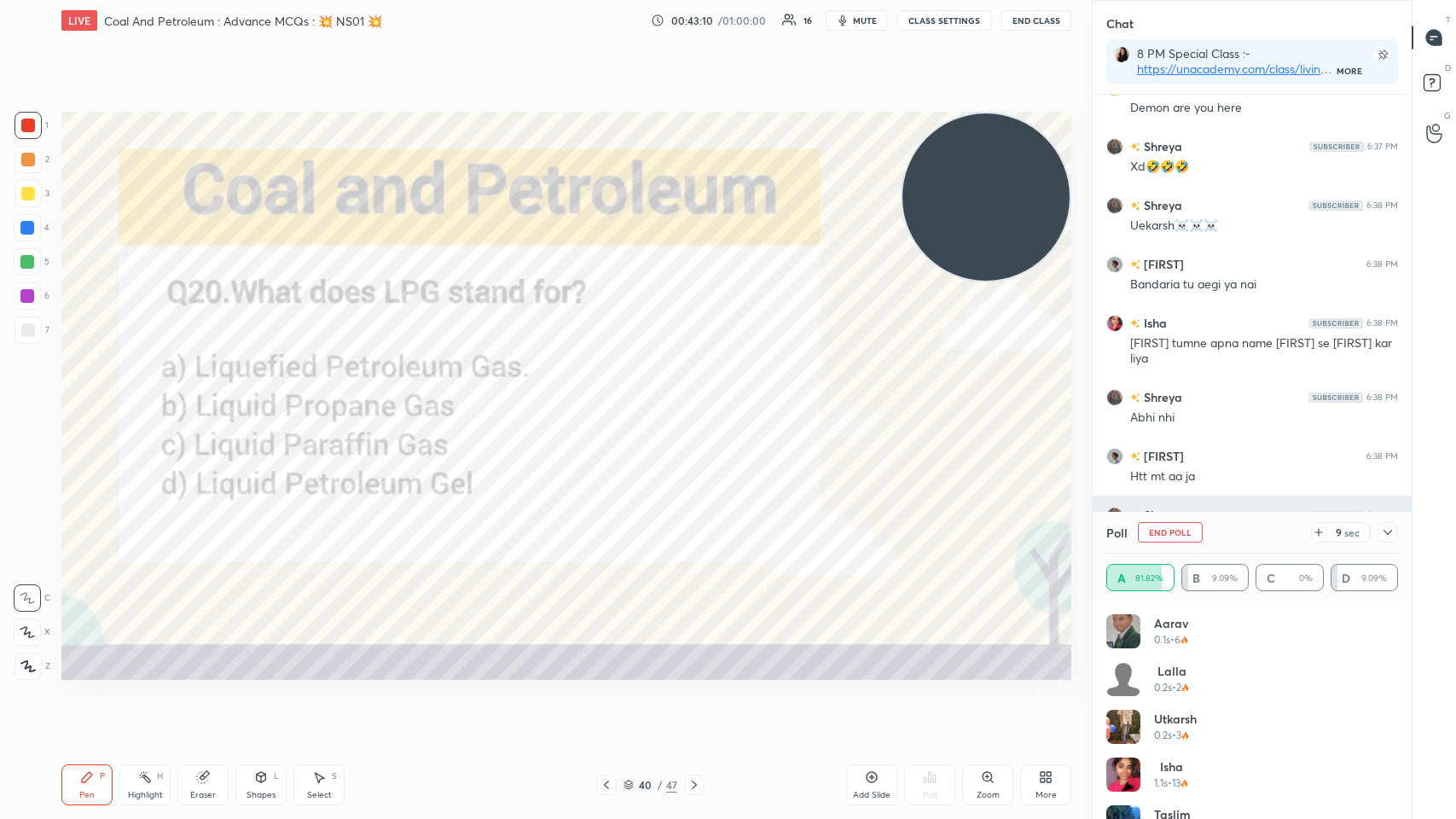 click 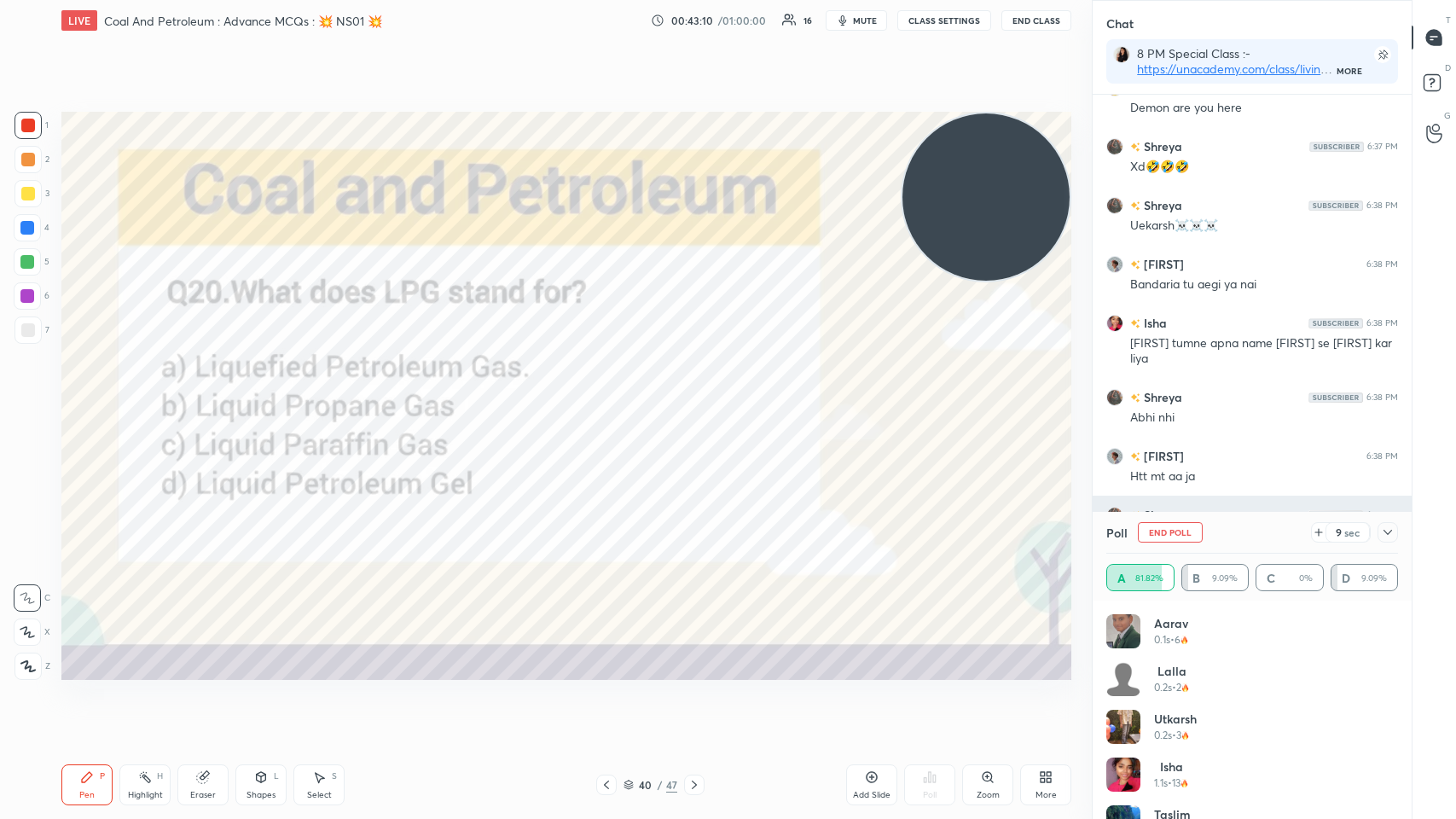 scroll, scrollTop: 60, scrollLeft: 287, axis: both 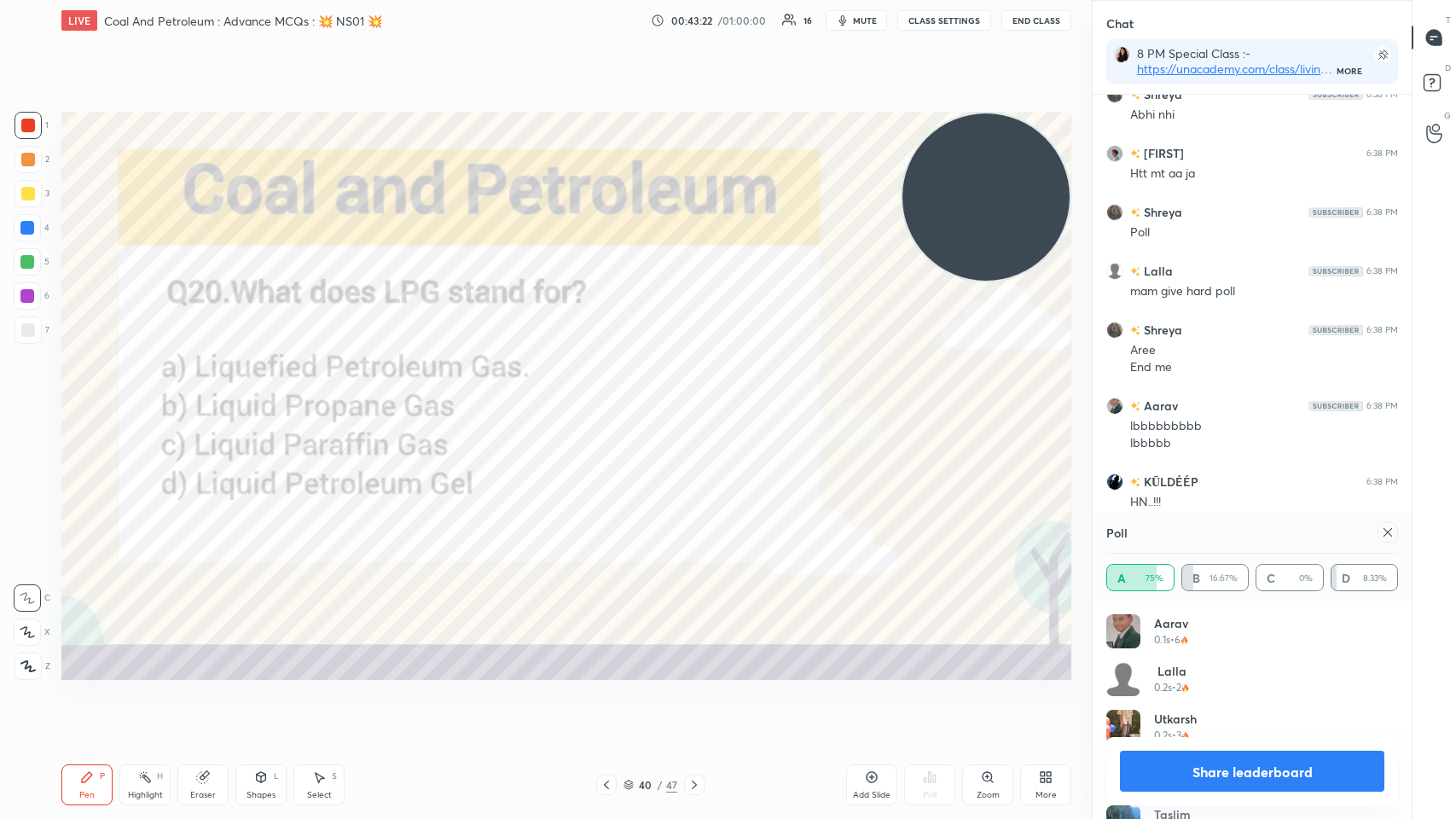 click 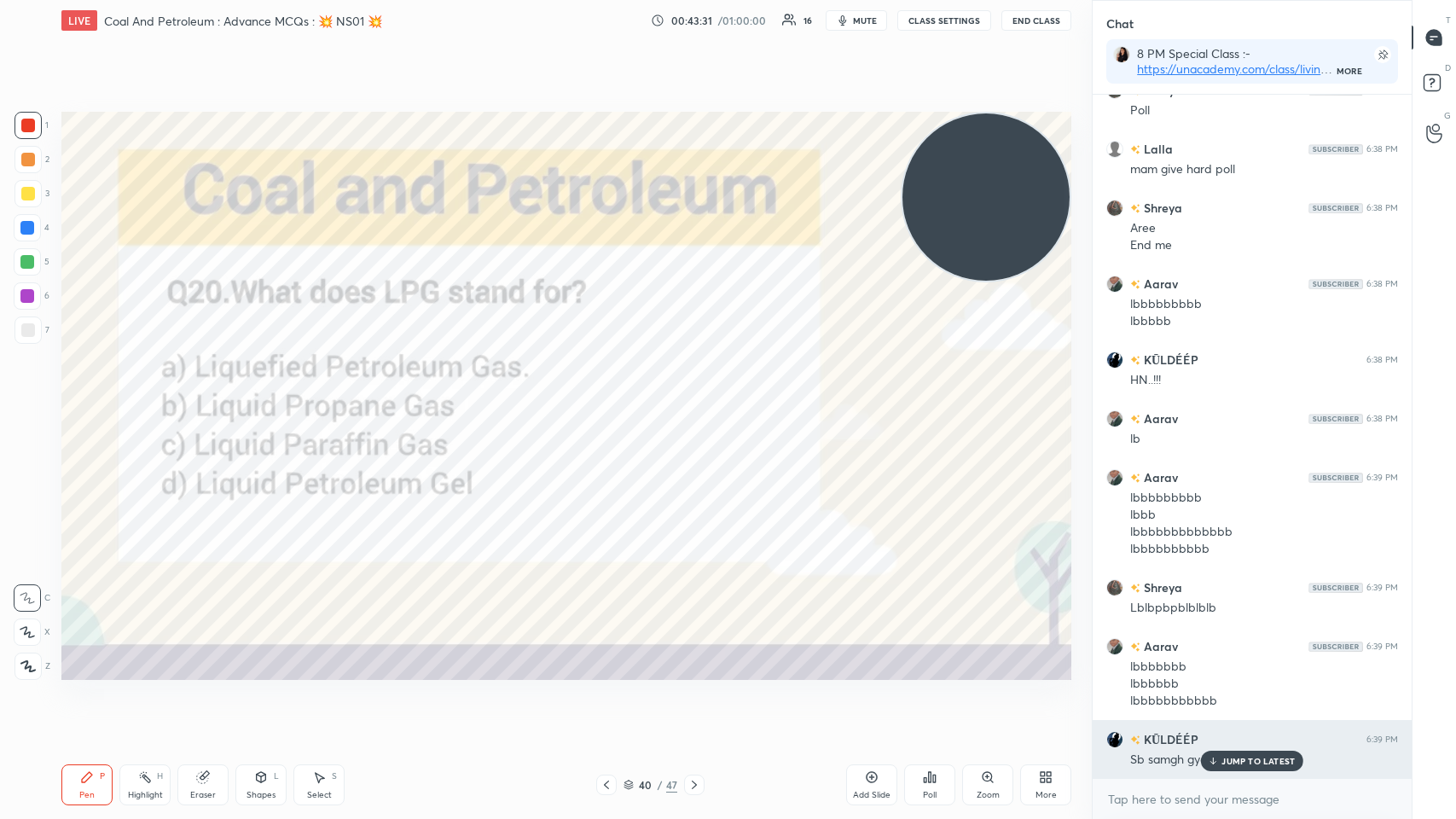 click on "JUMP TO LATEST" at bounding box center (1258, 761) 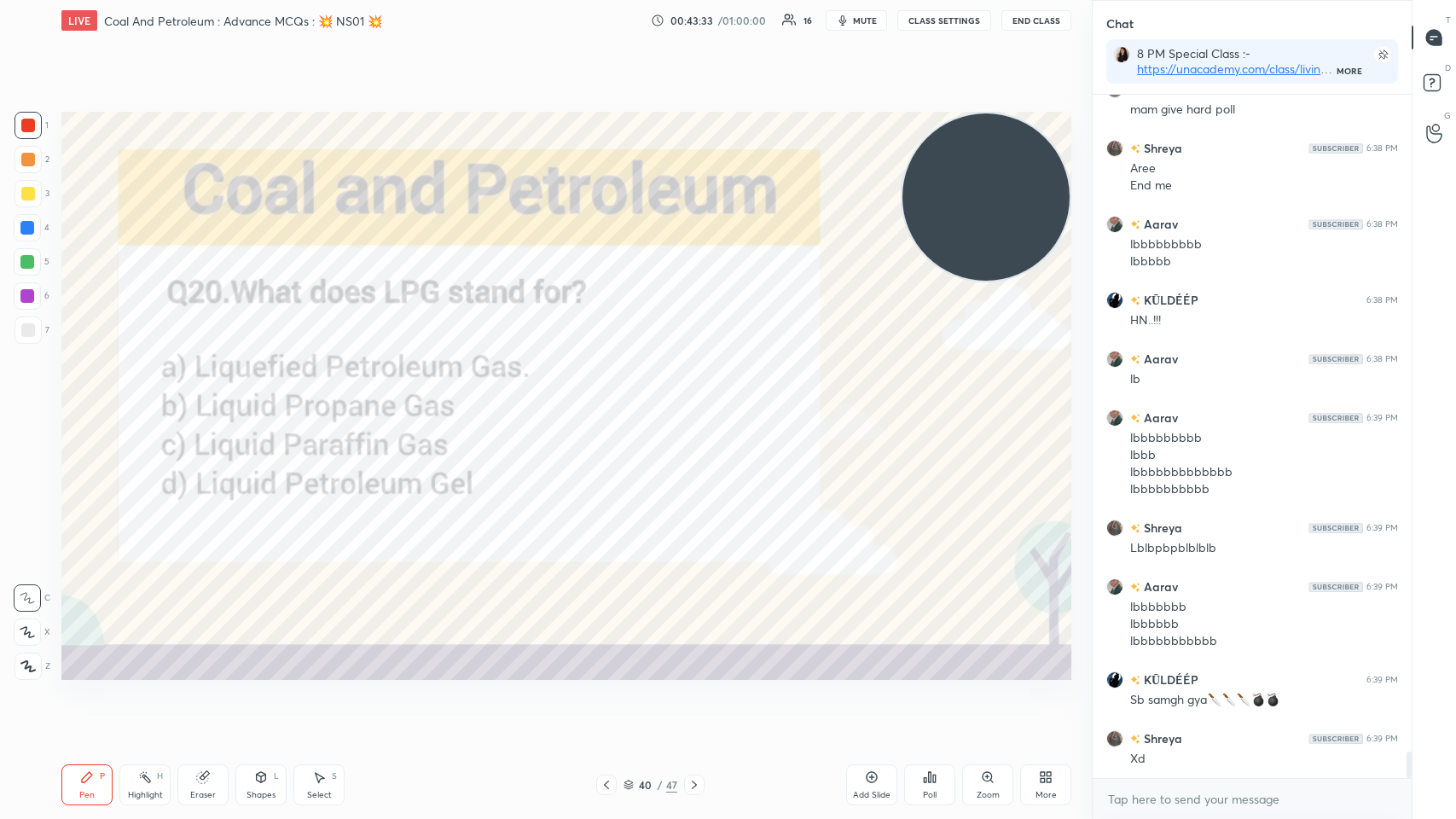 click 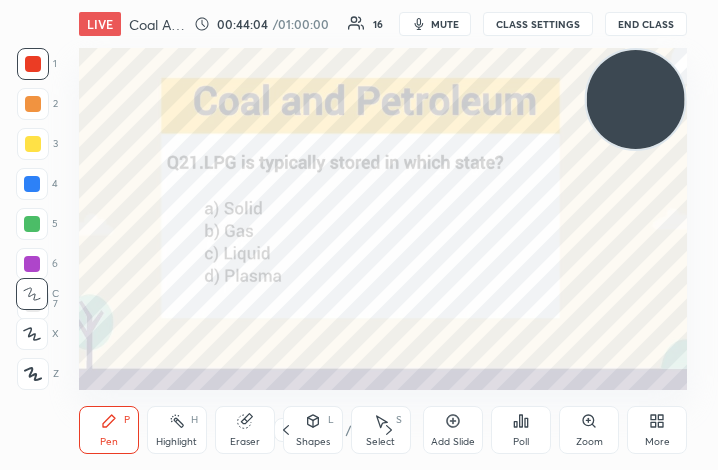 click 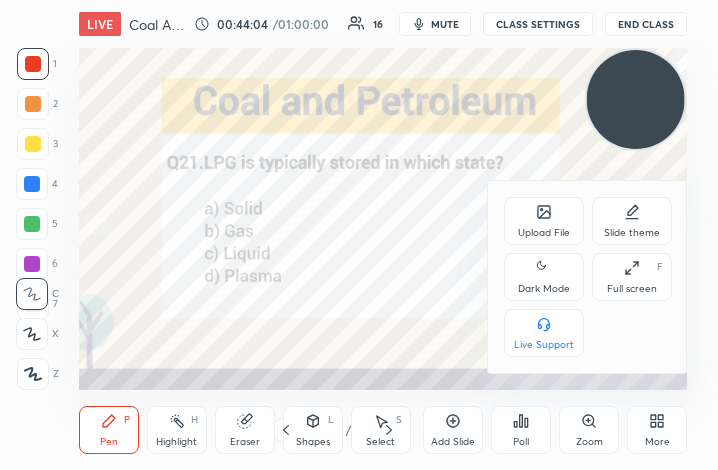 click on "Full screen" at bounding box center [632, 289] 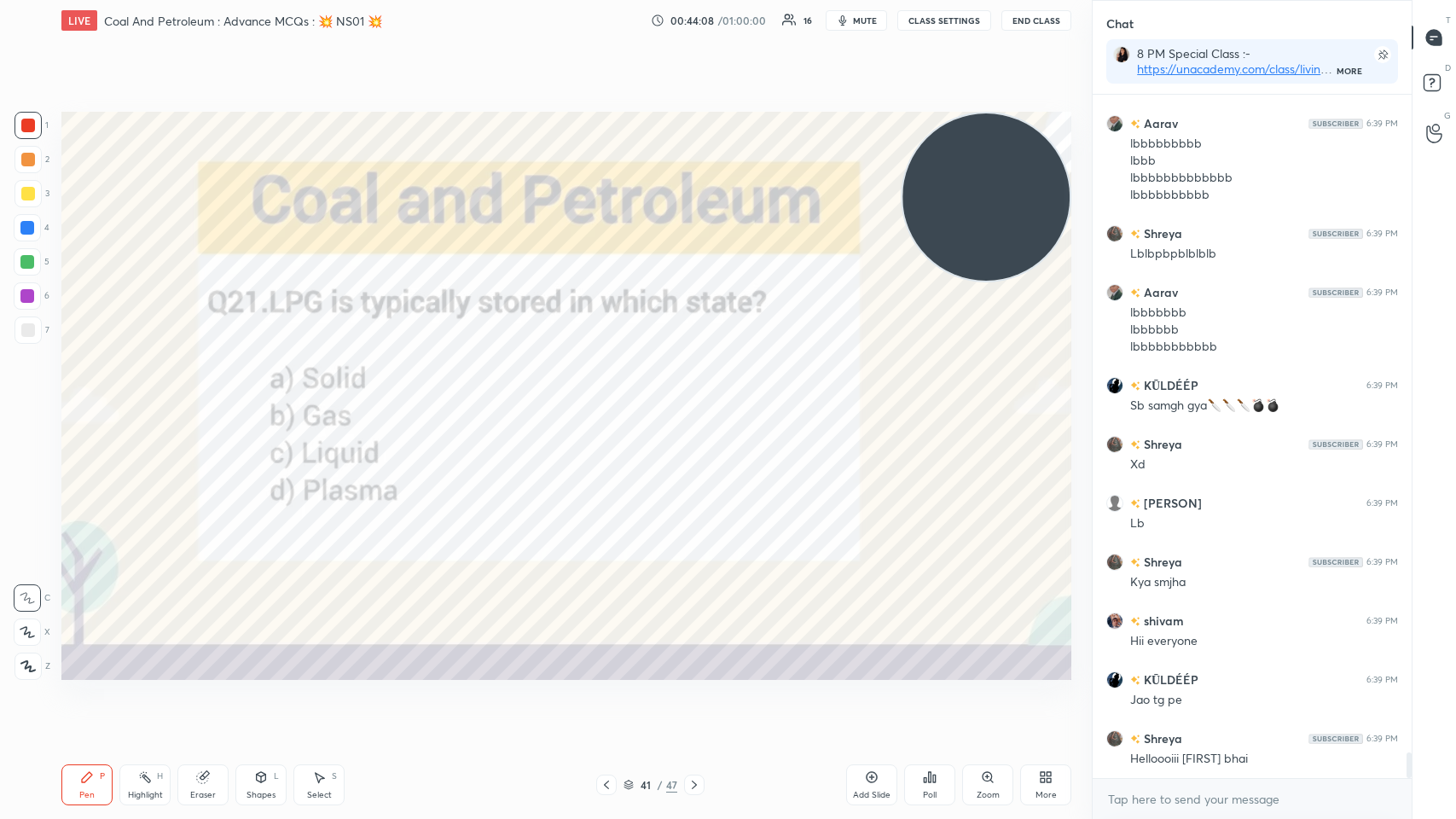 click 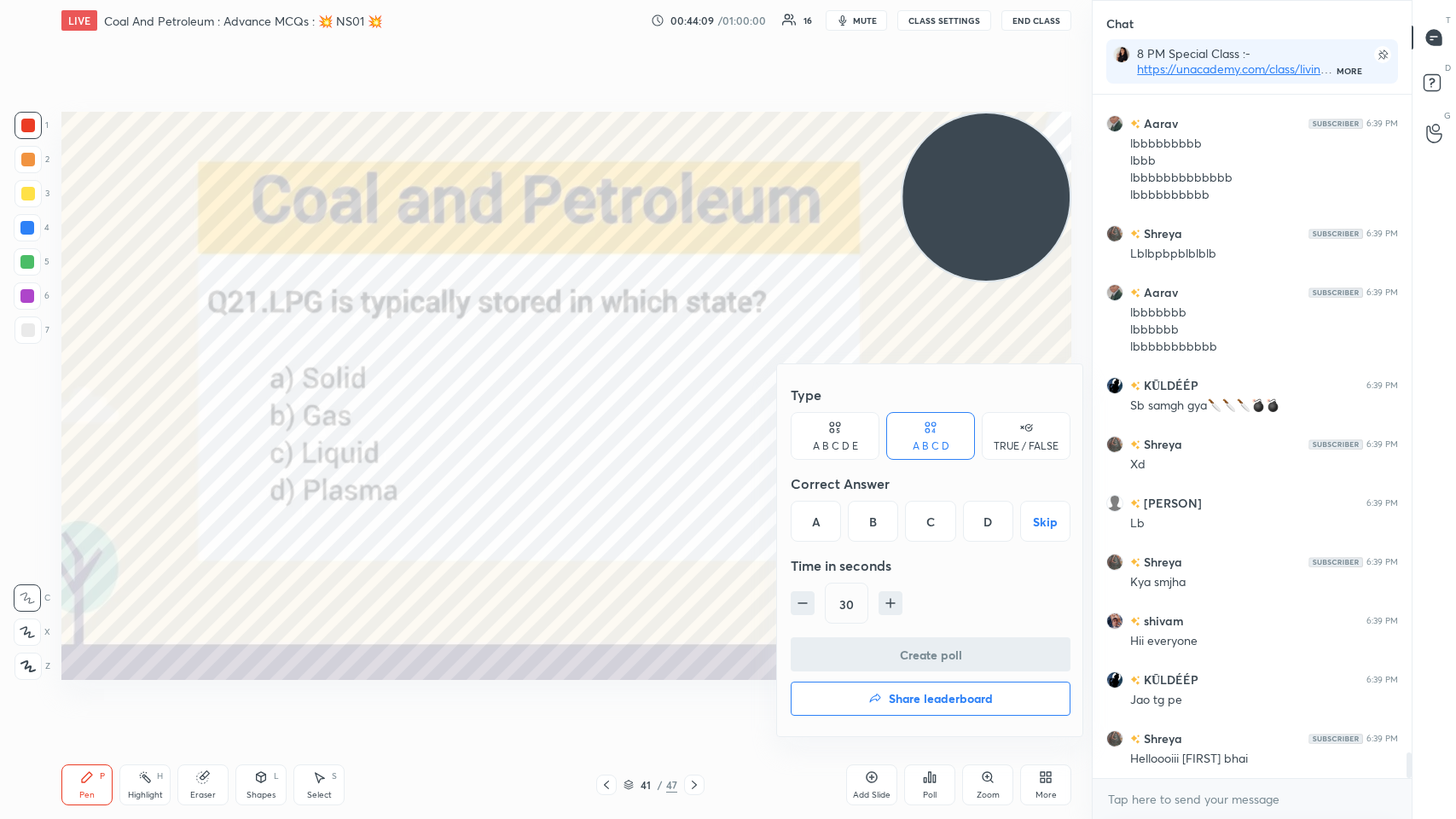 click on "C" at bounding box center [930, 521] 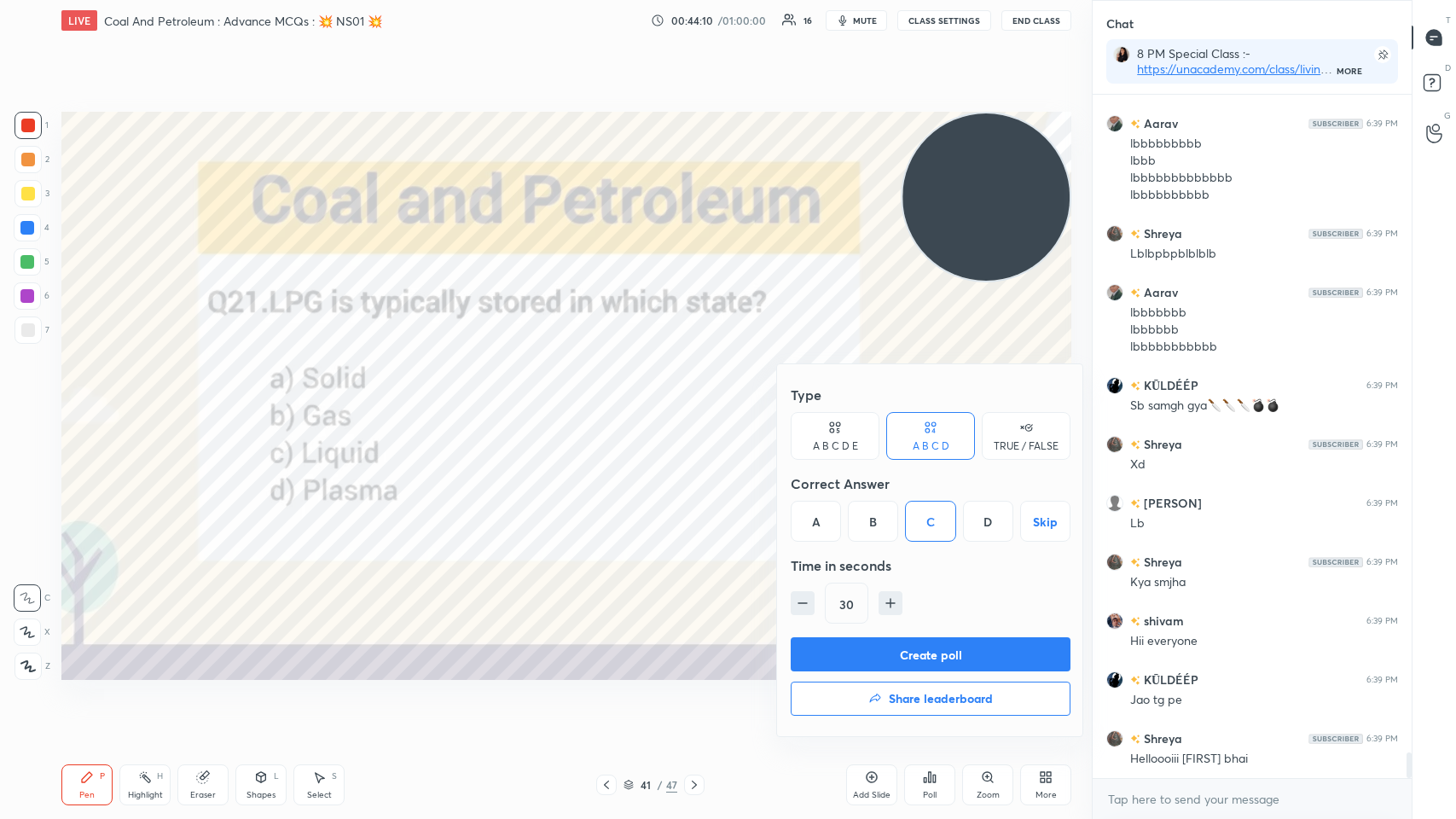 click on "Create poll" at bounding box center [931, 654] 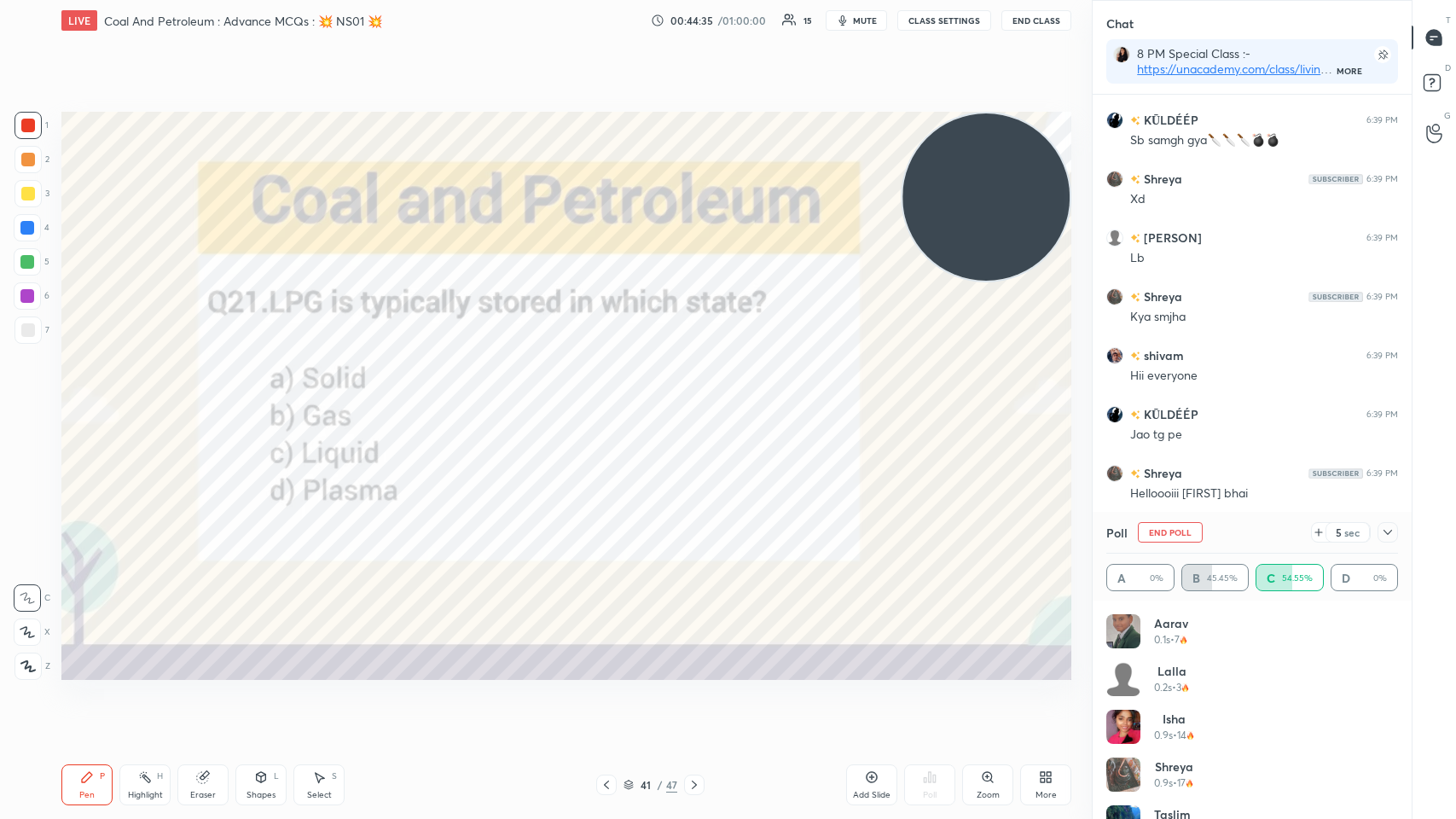 scroll, scrollTop: 17849, scrollLeft: 0, axis: vertical 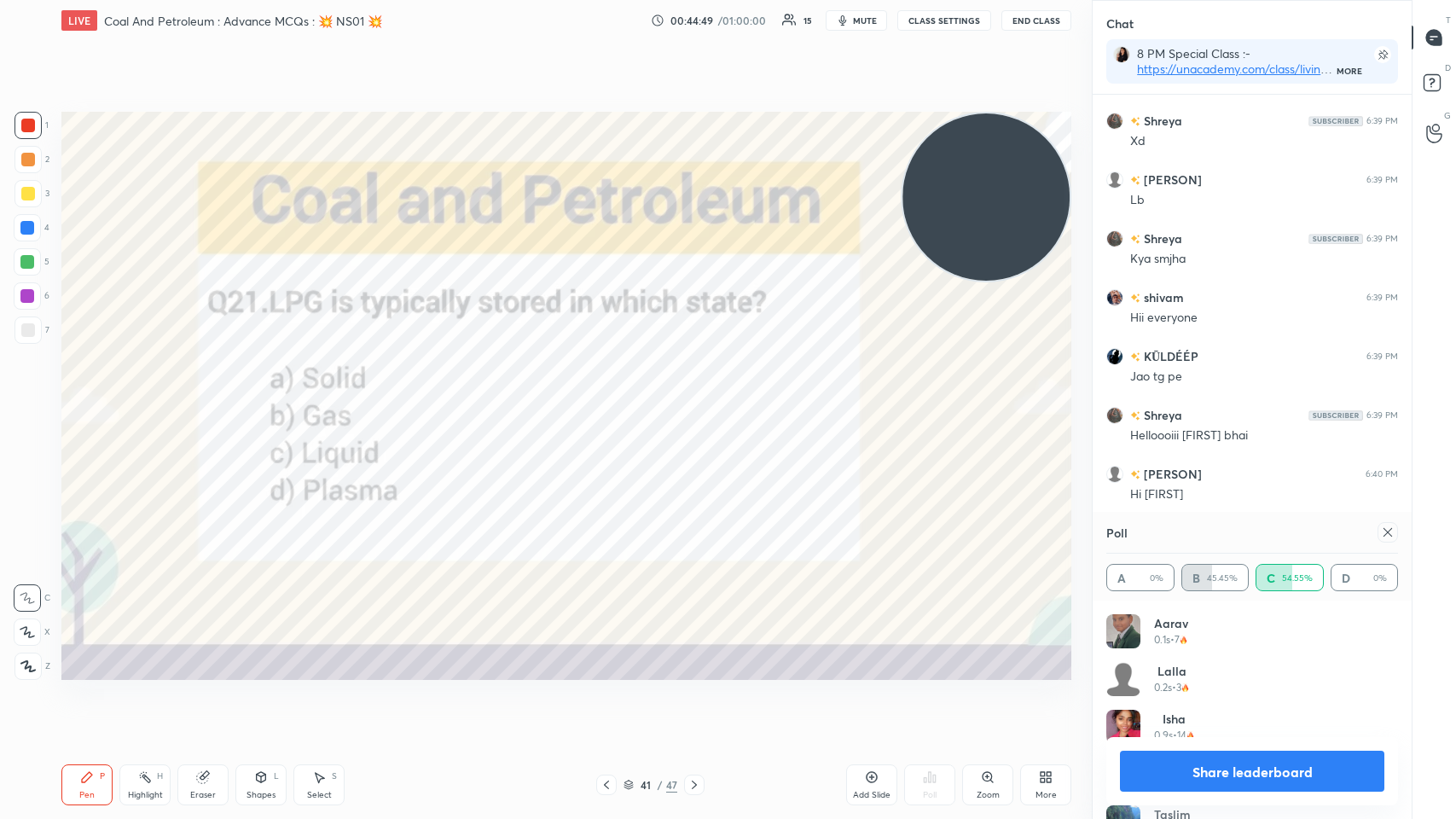 click 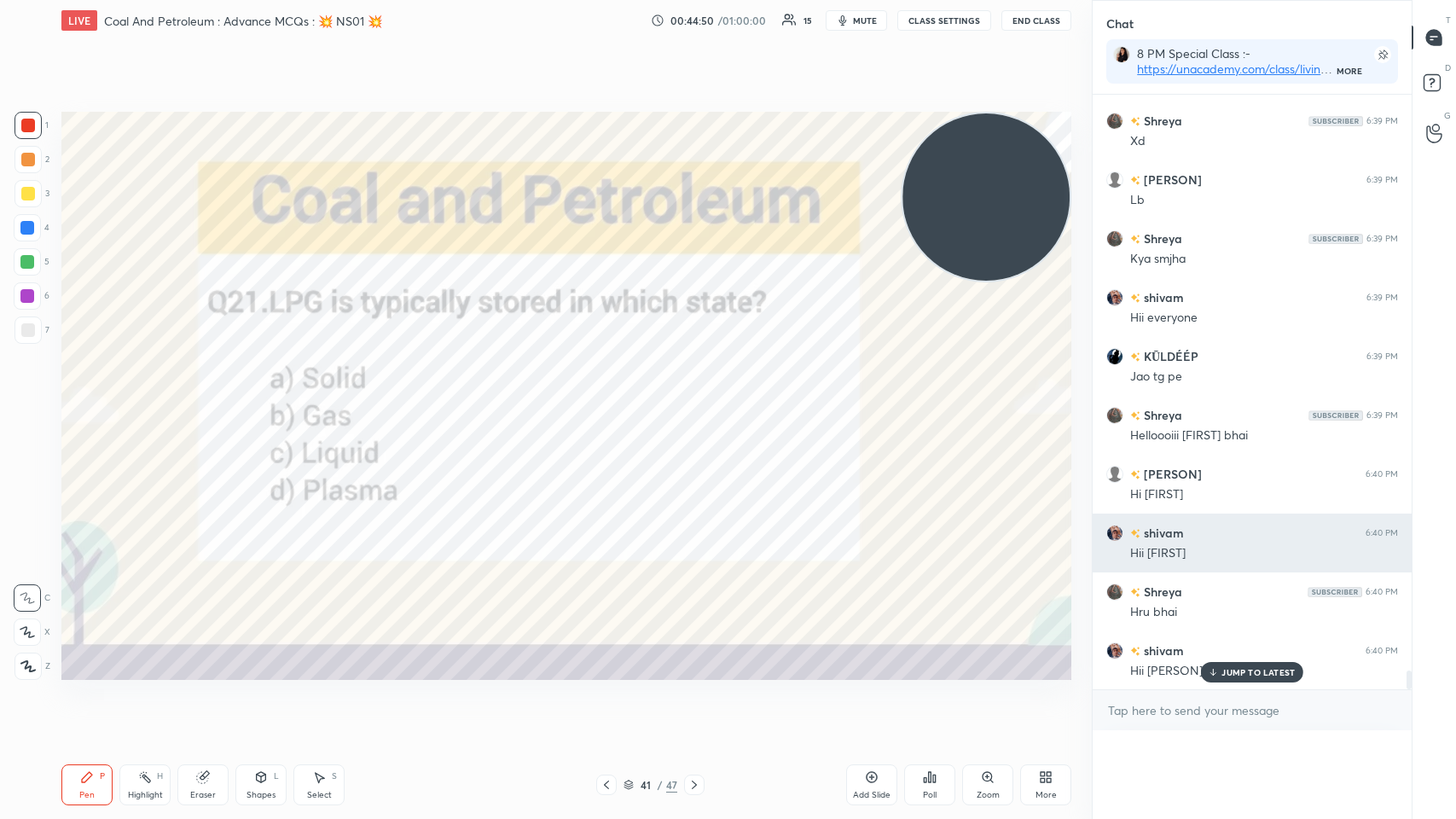 scroll, scrollTop: 129, scrollLeft: 287, axis: both 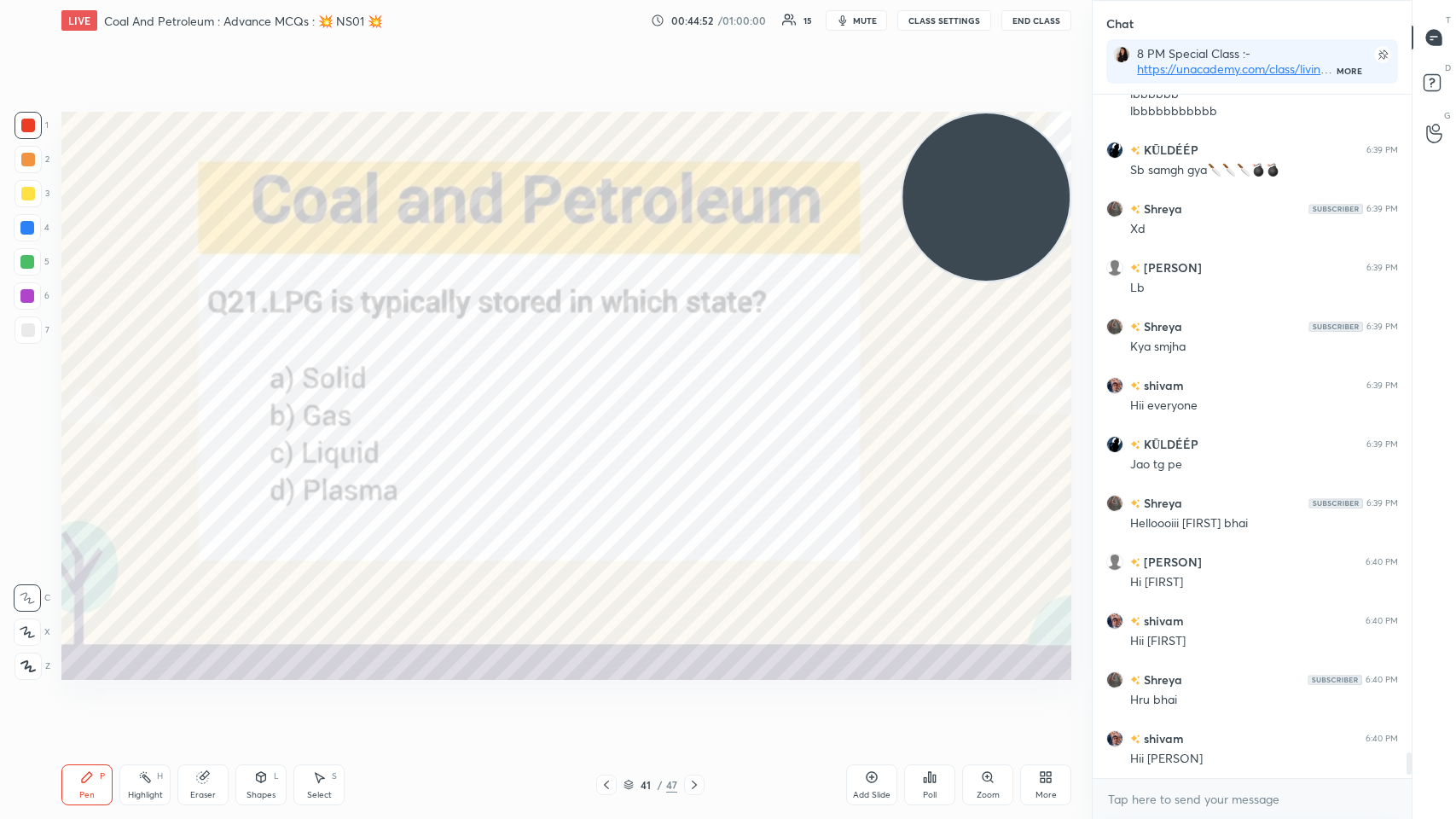 click on "mute" at bounding box center [865, 20] 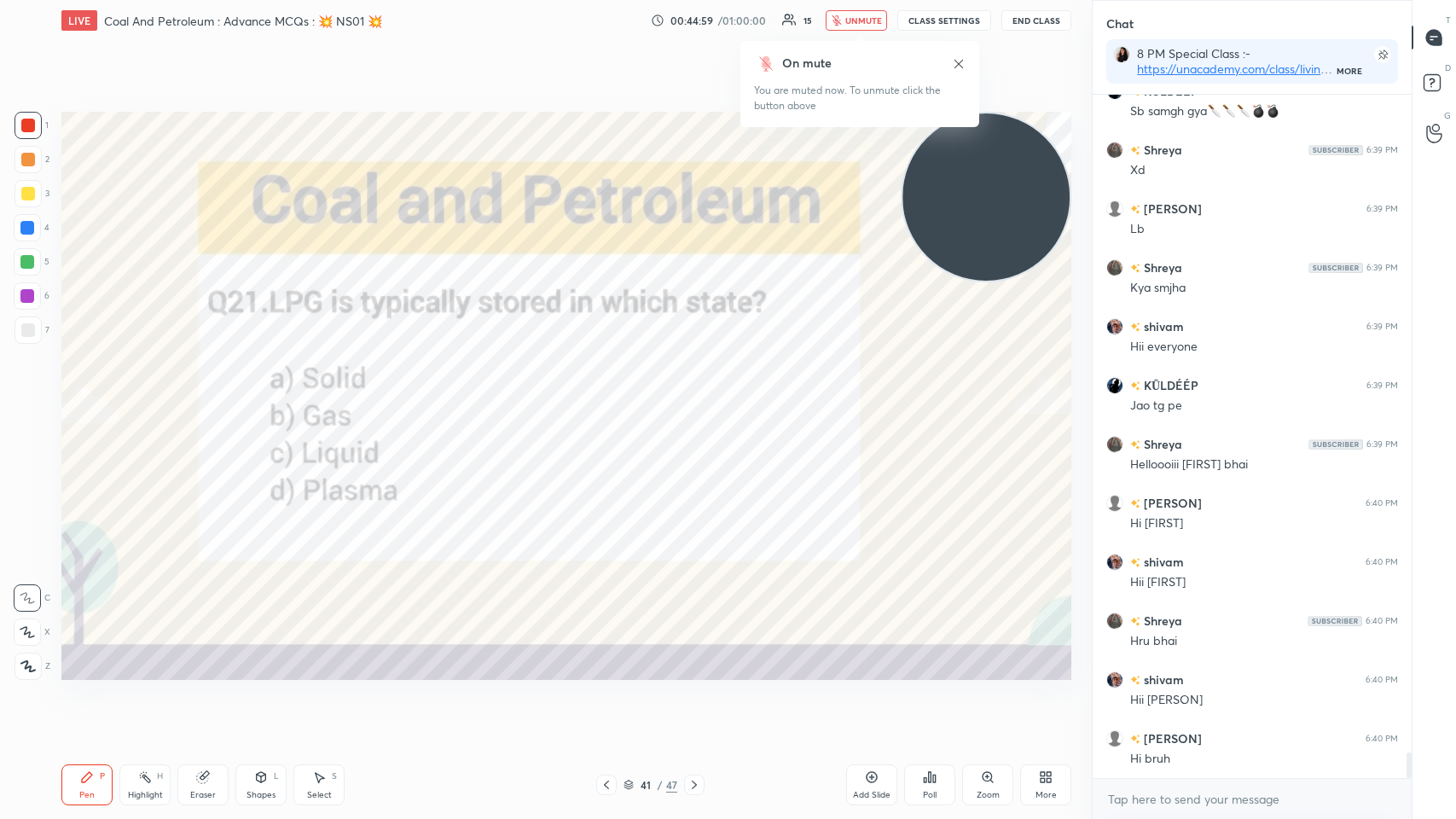 click 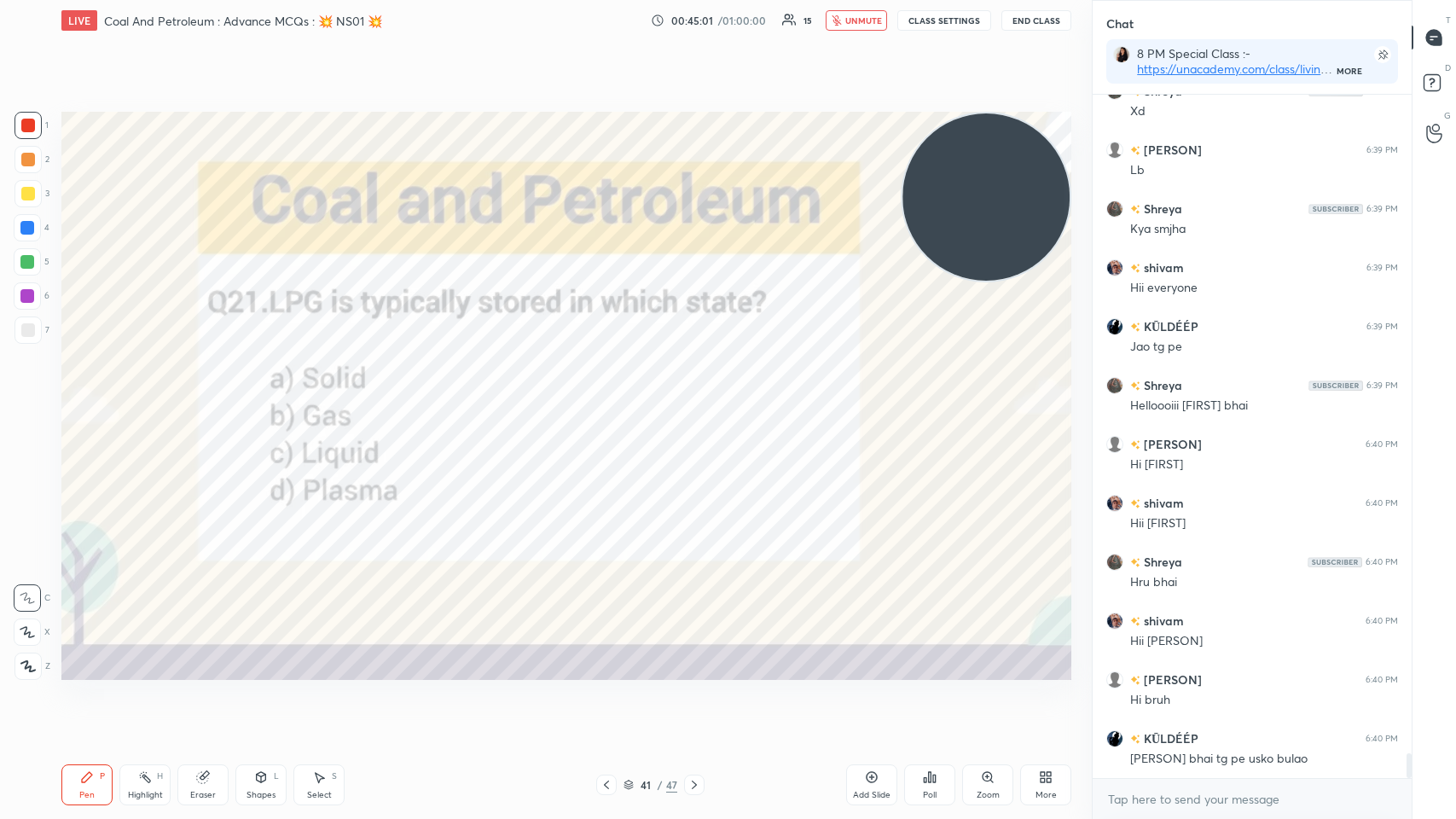 click on "unmute" at bounding box center [863, 20] 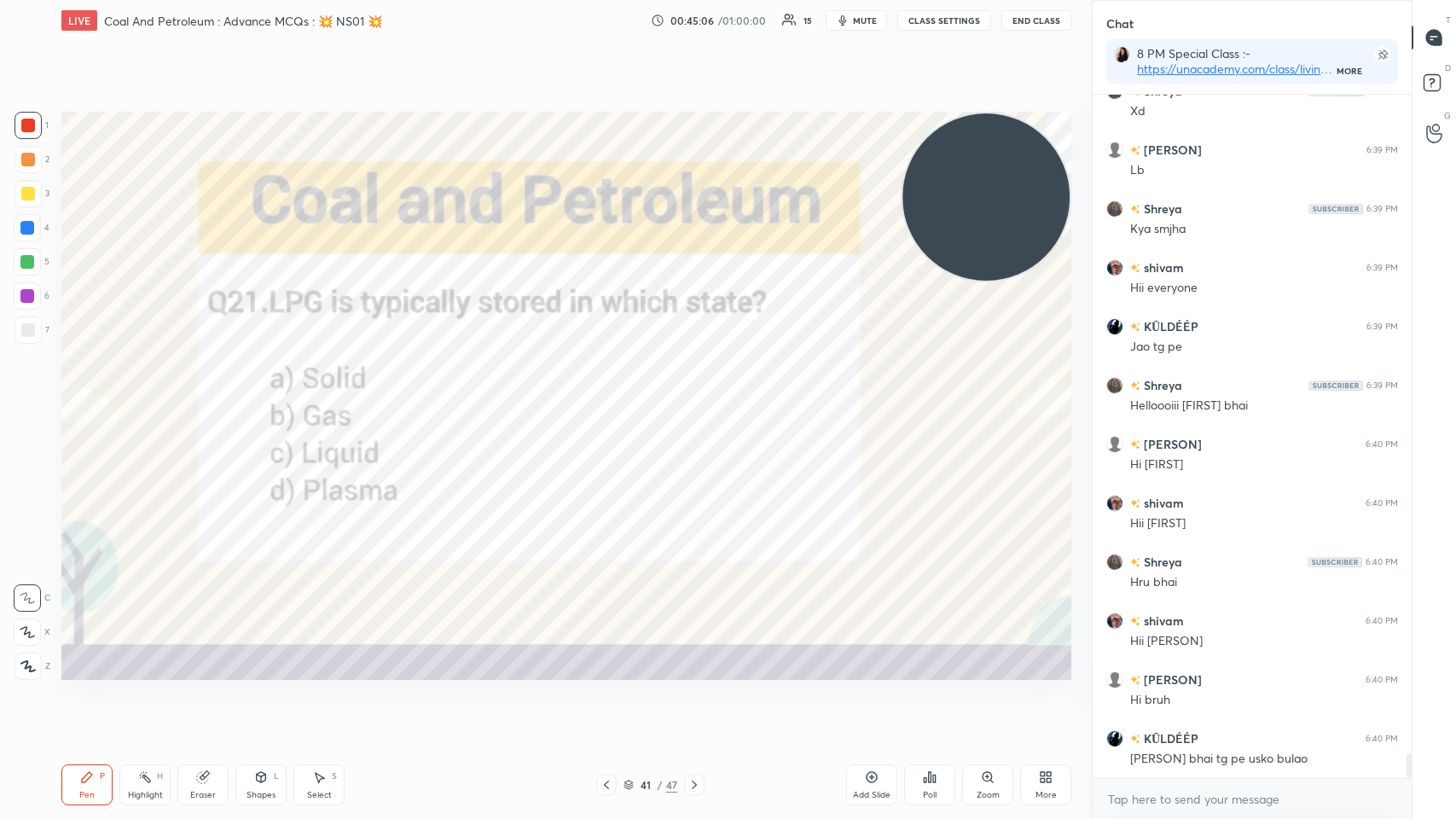 click 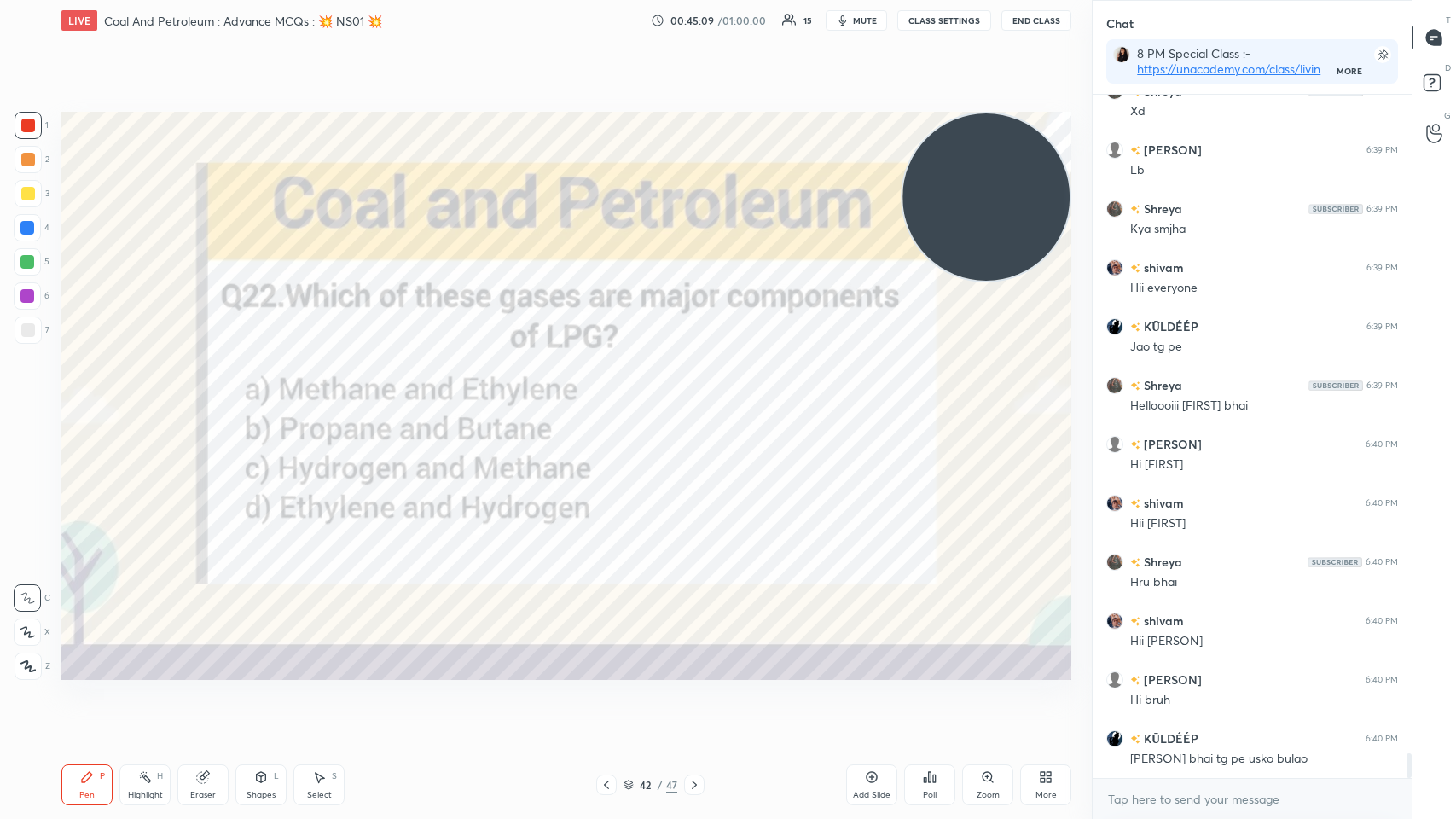 click 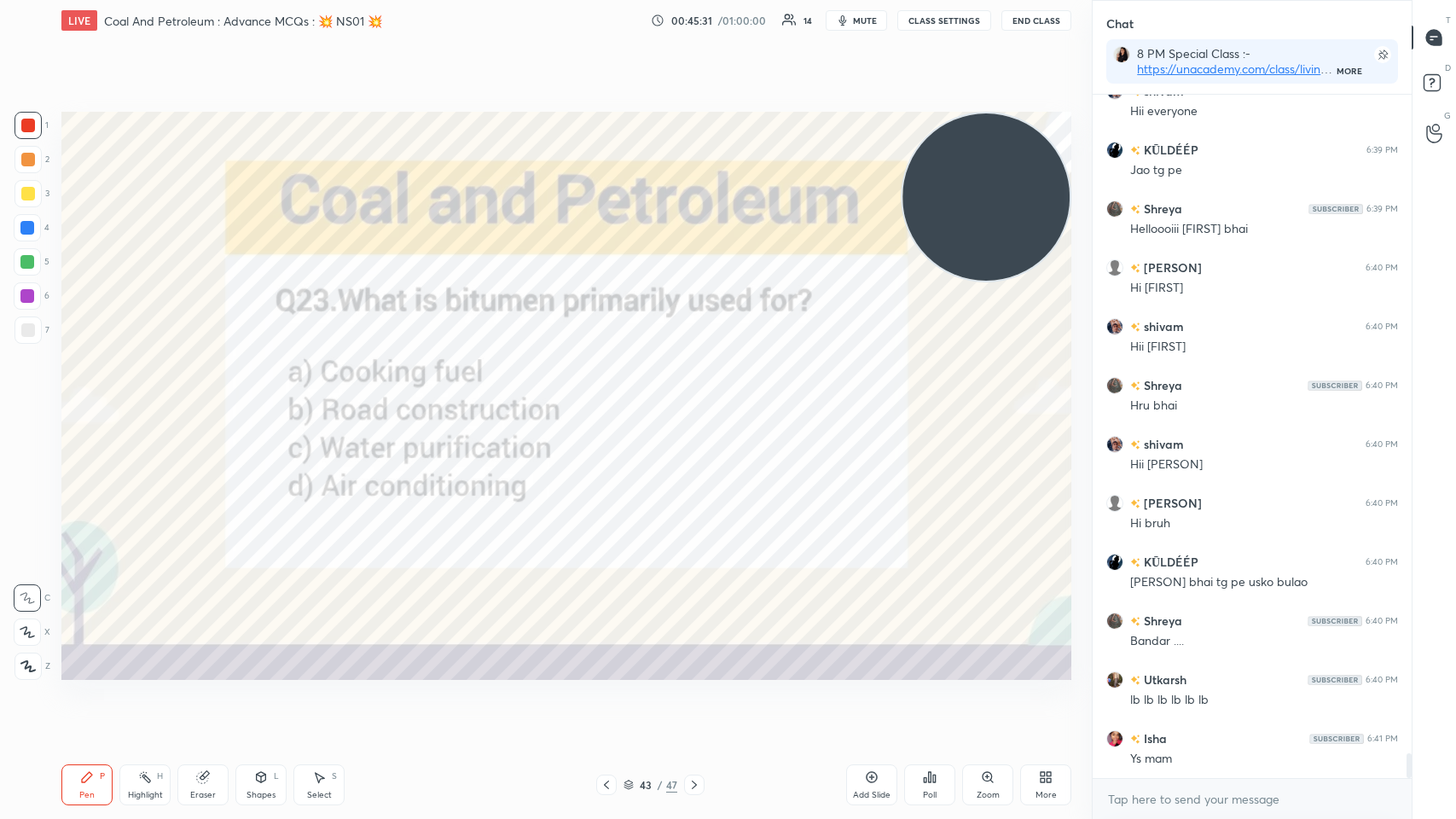 scroll, scrollTop: 18114, scrollLeft: 0, axis: vertical 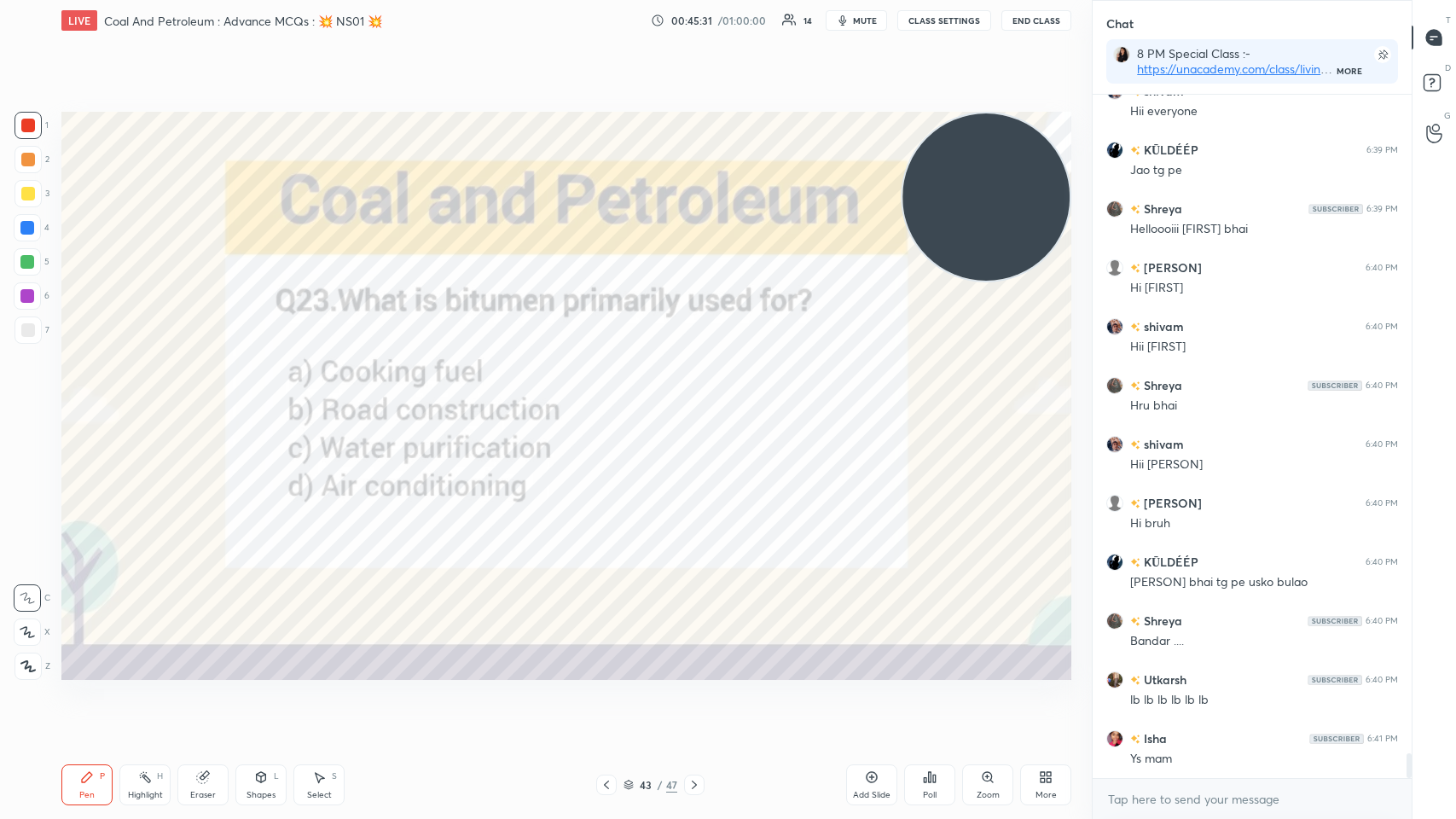 click 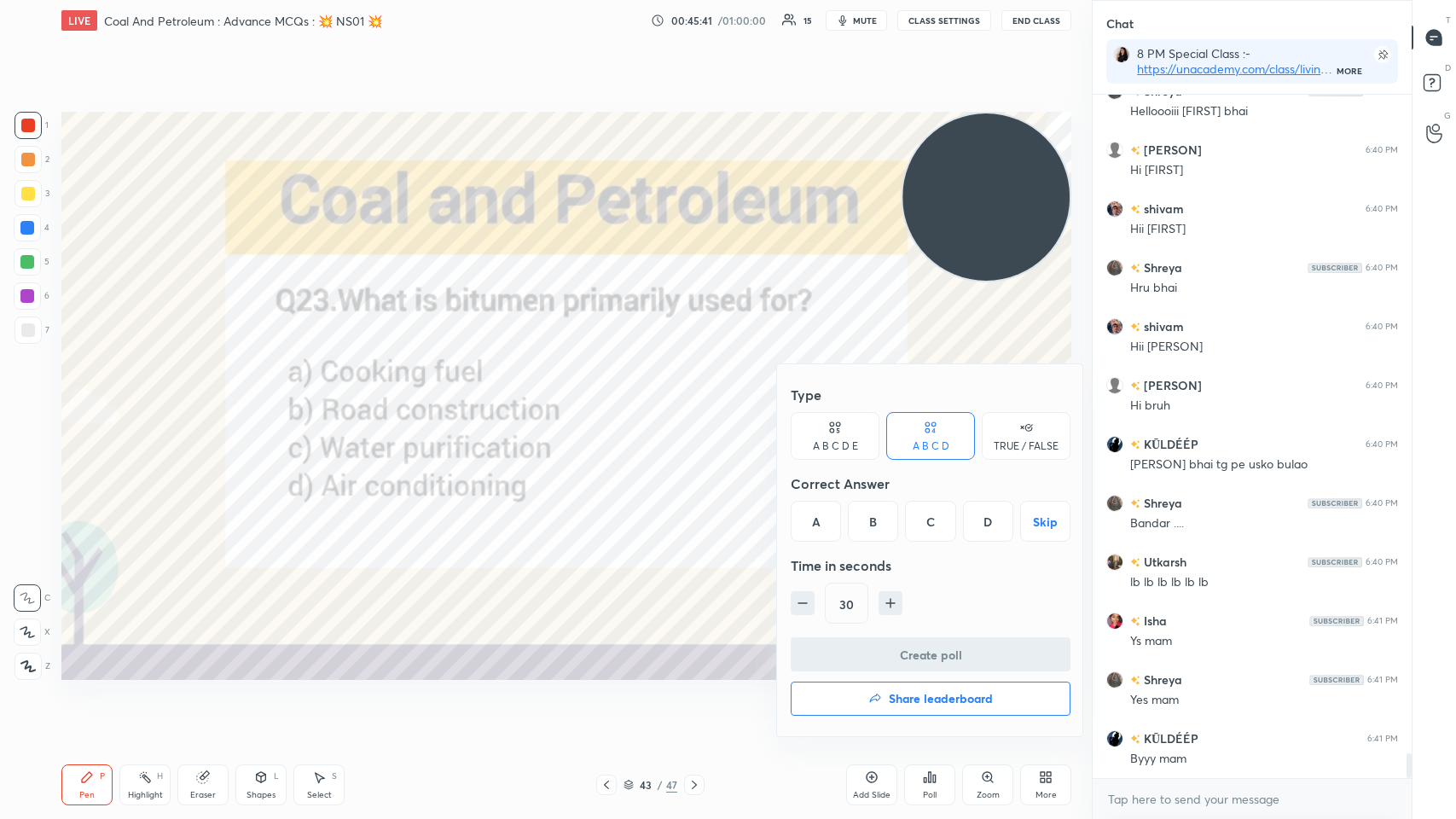 scroll, scrollTop: 18231, scrollLeft: 0, axis: vertical 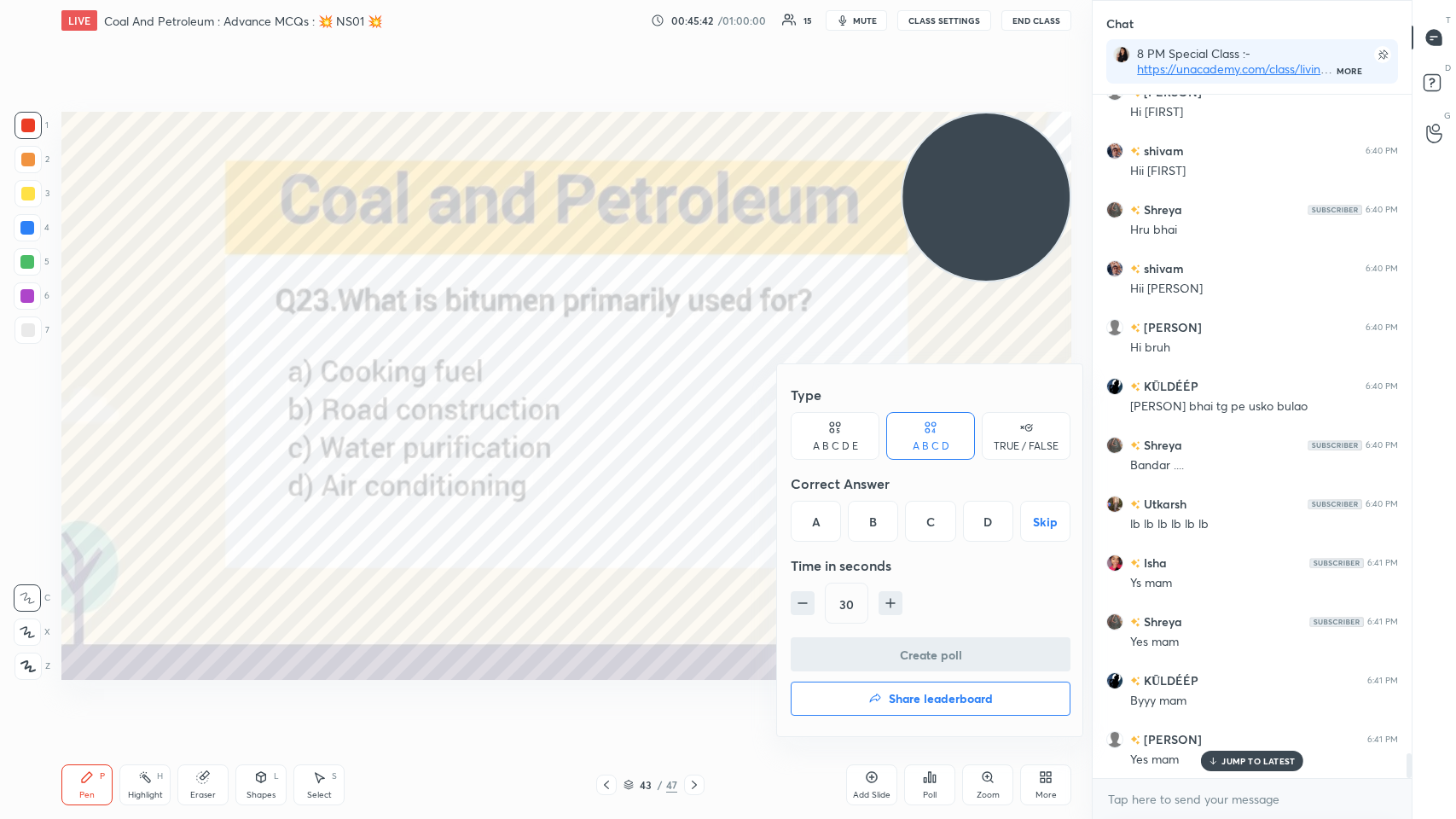click on "B" at bounding box center (873, 521) 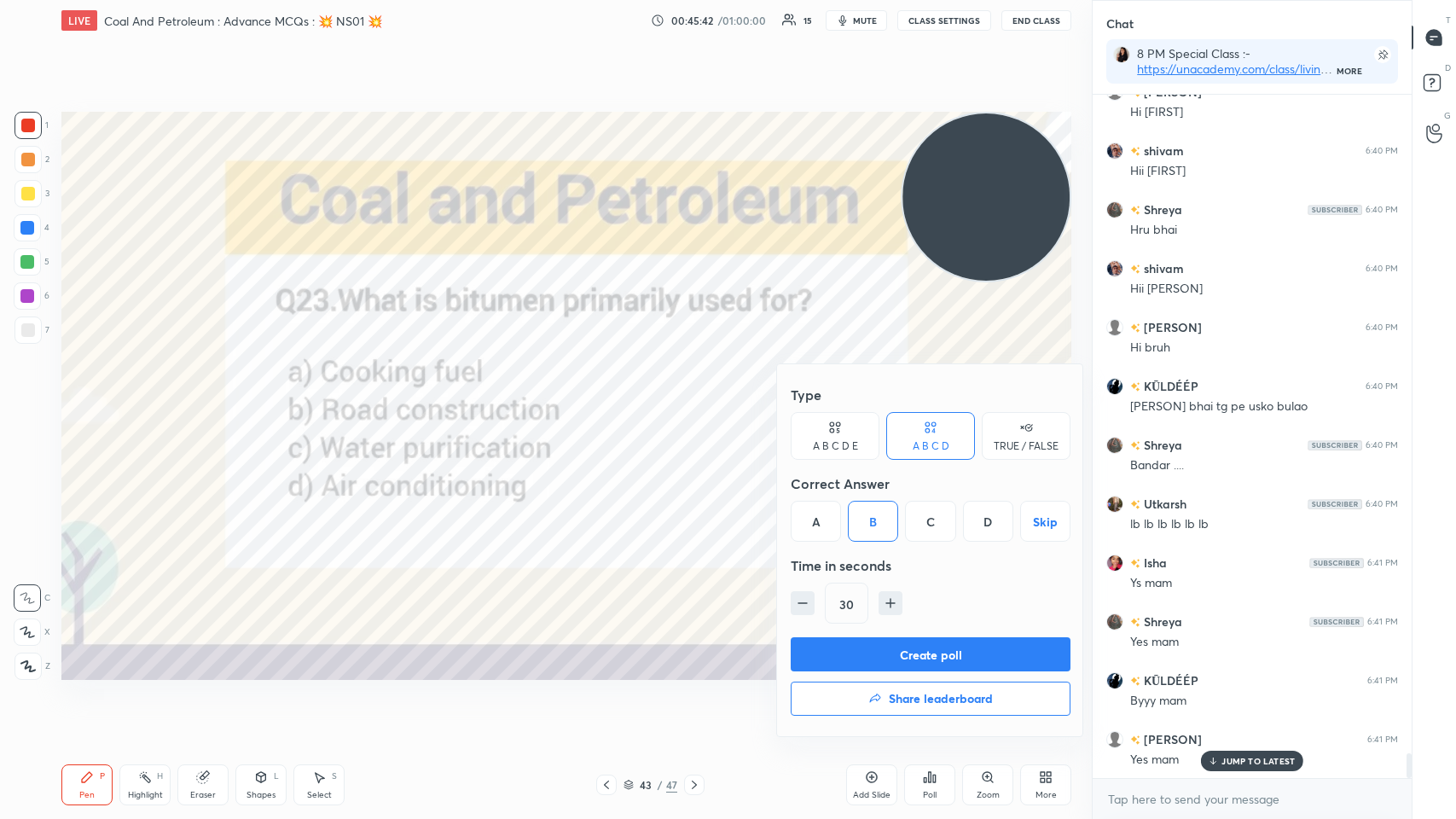 scroll, scrollTop: 18291, scrollLeft: 0, axis: vertical 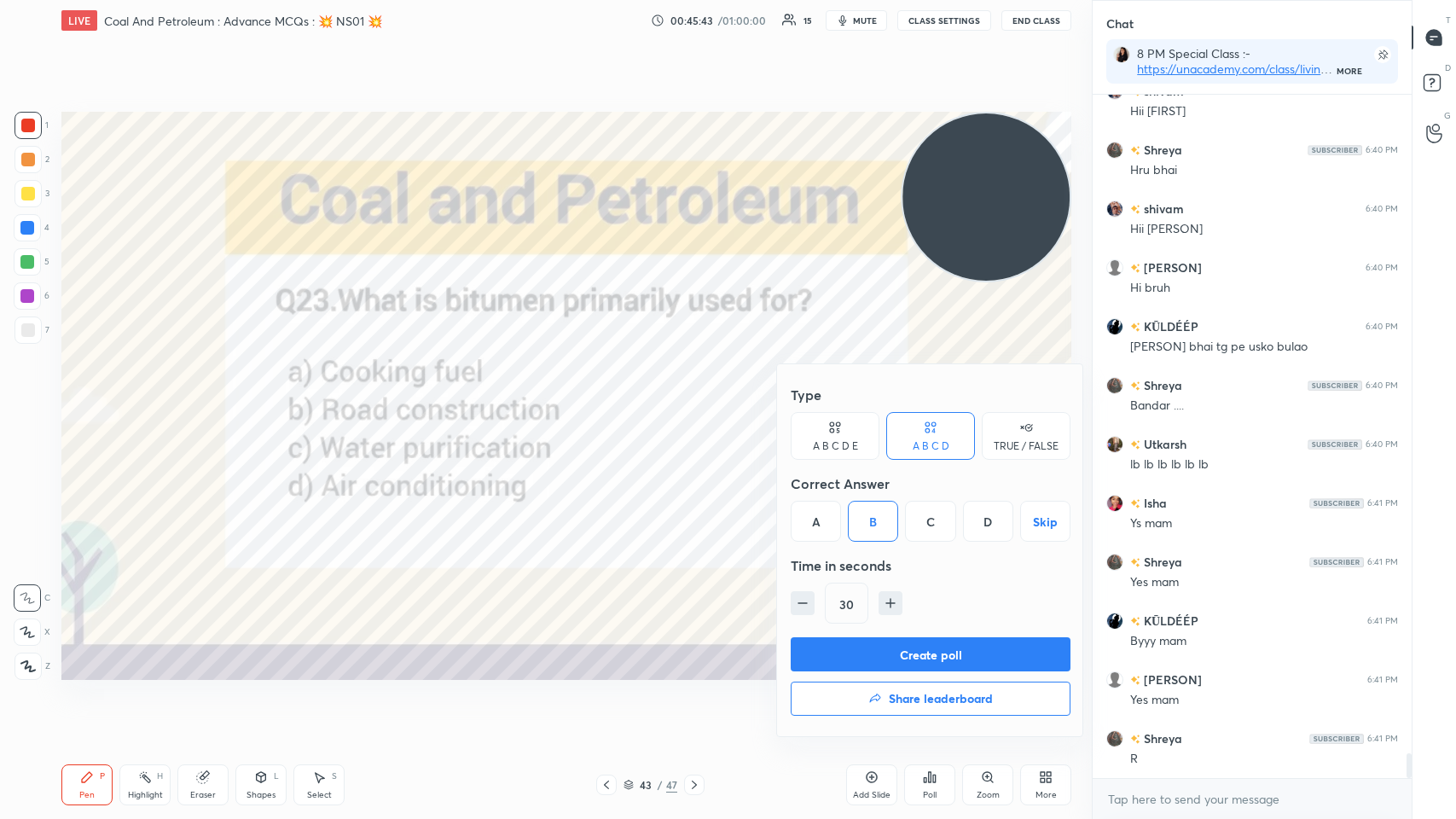 click on "Create poll" at bounding box center (931, 654) 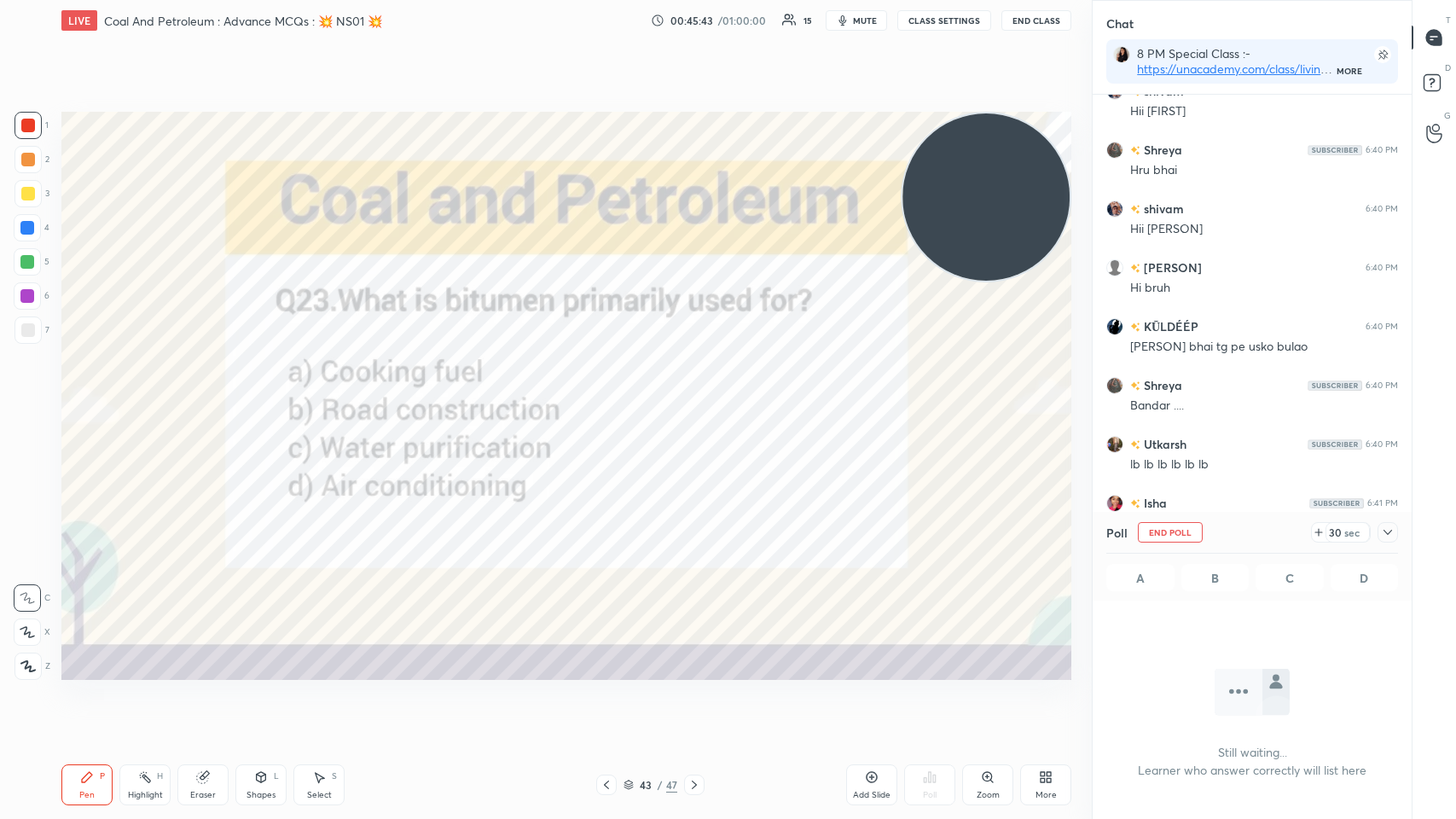 scroll, scrollTop: 661, scrollLeft: 314, axis: both 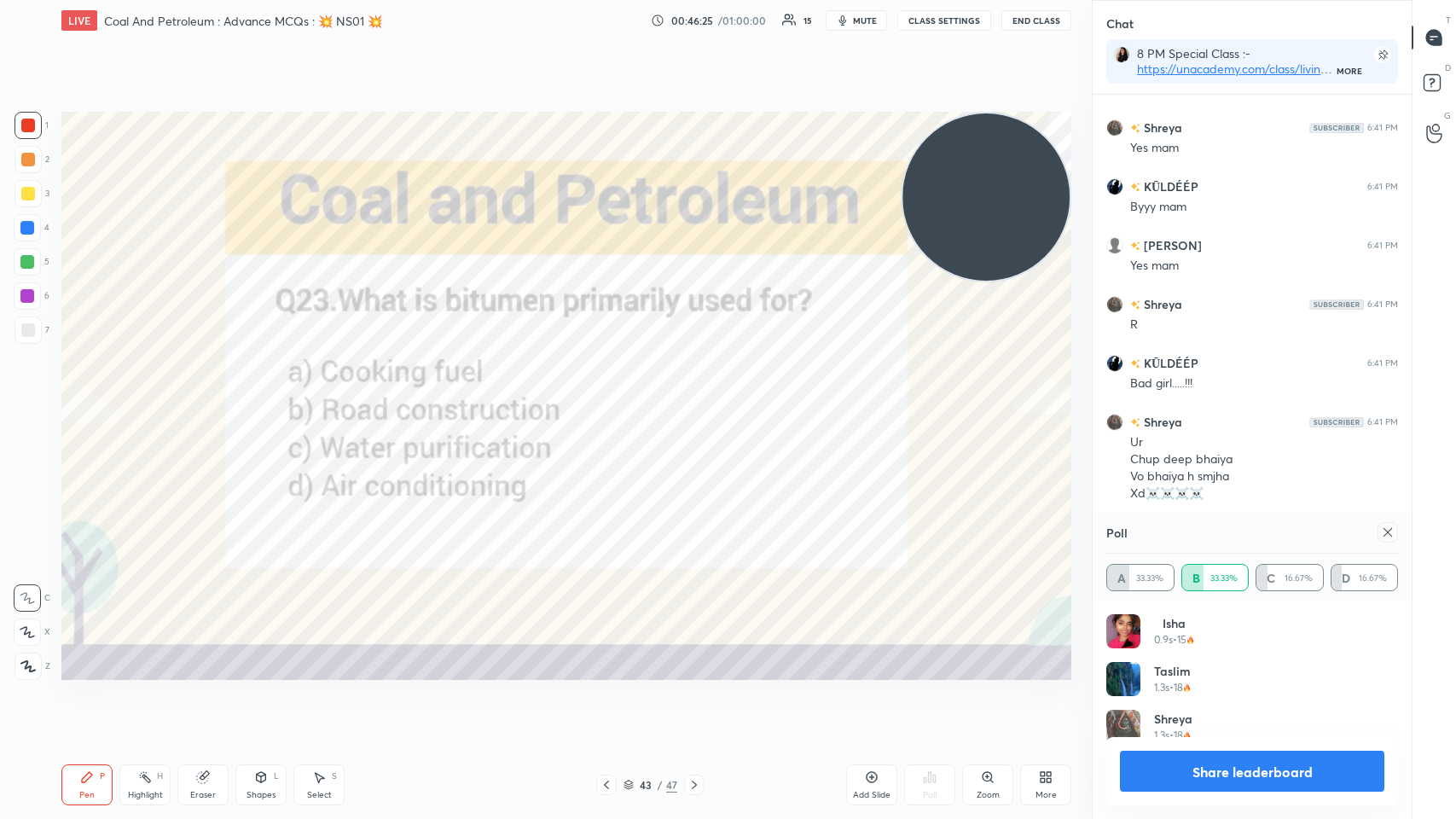 click 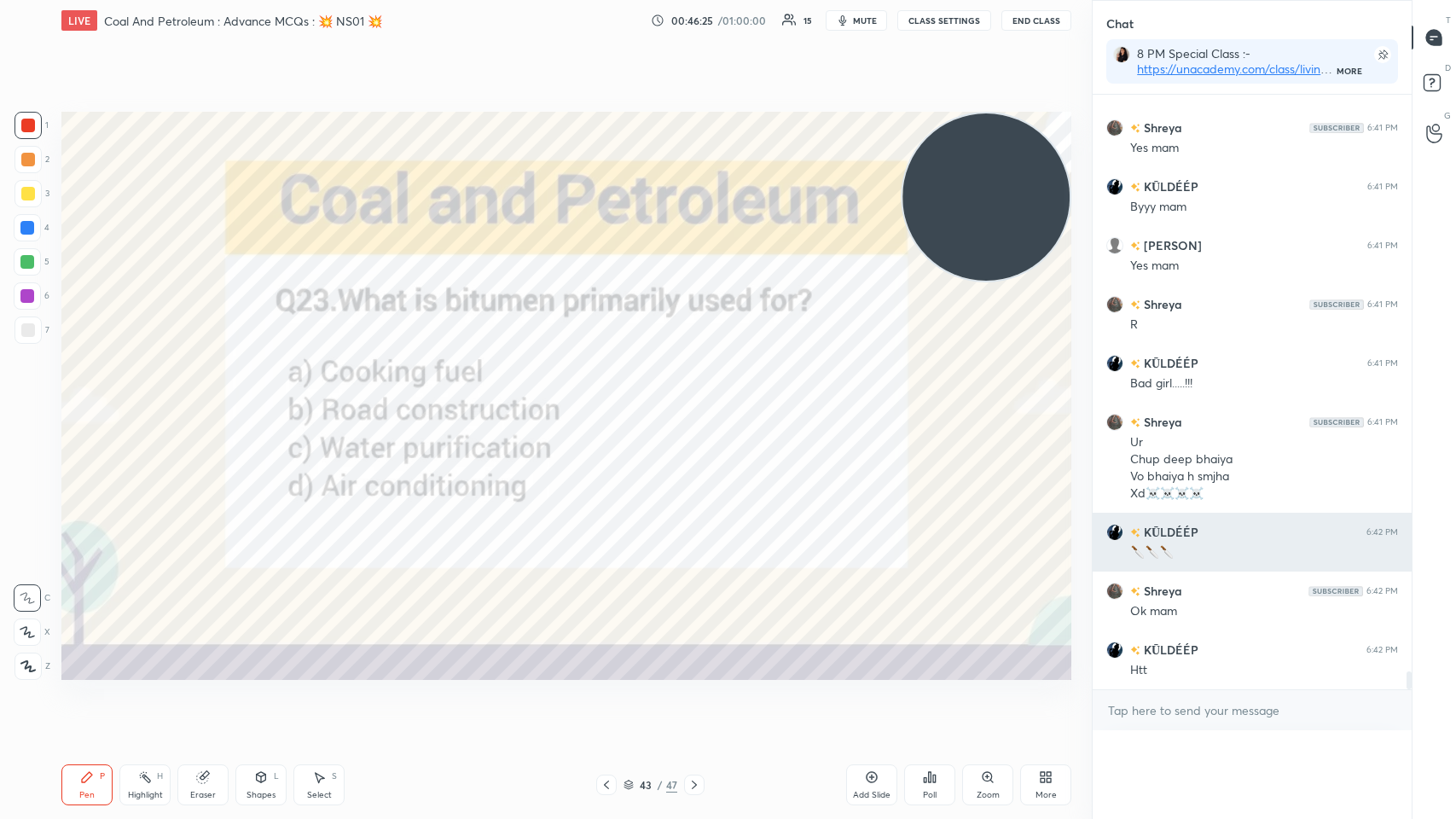 scroll, scrollTop: 130, scrollLeft: 287, axis: both 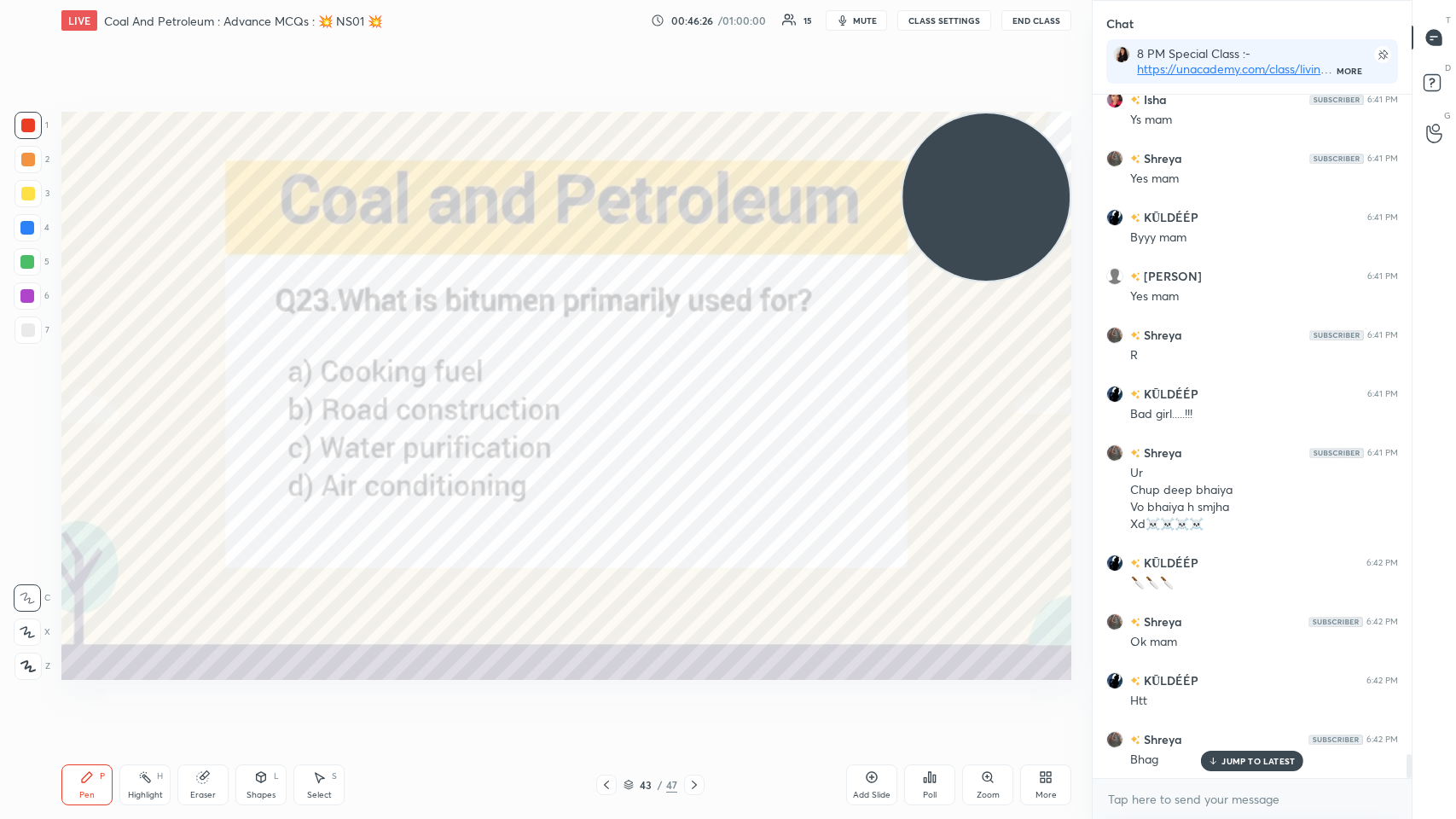 click on "More" at bounding box center (1046, 795) 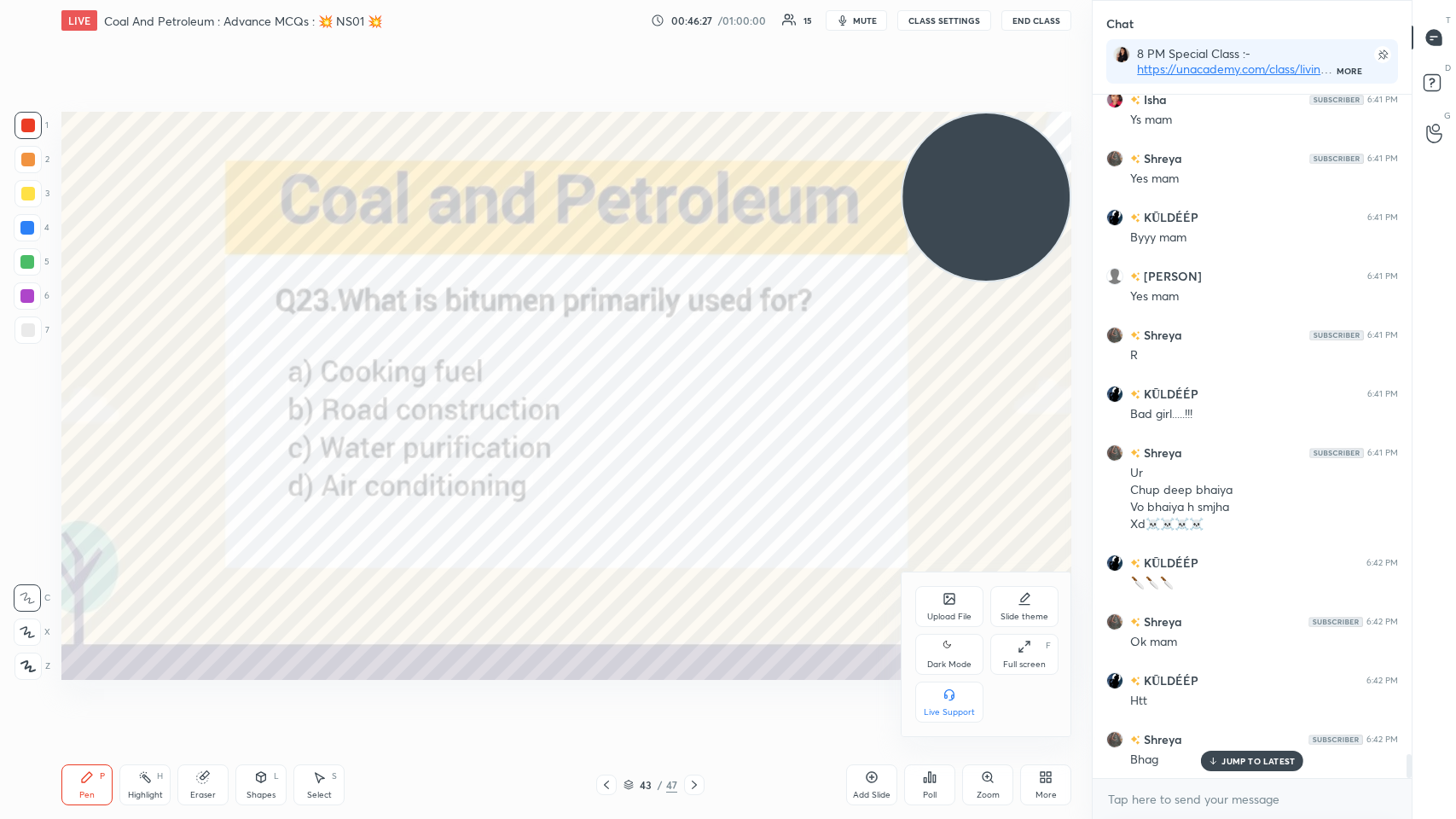 click on "Dark Mode" at bounding box center (949, 665) 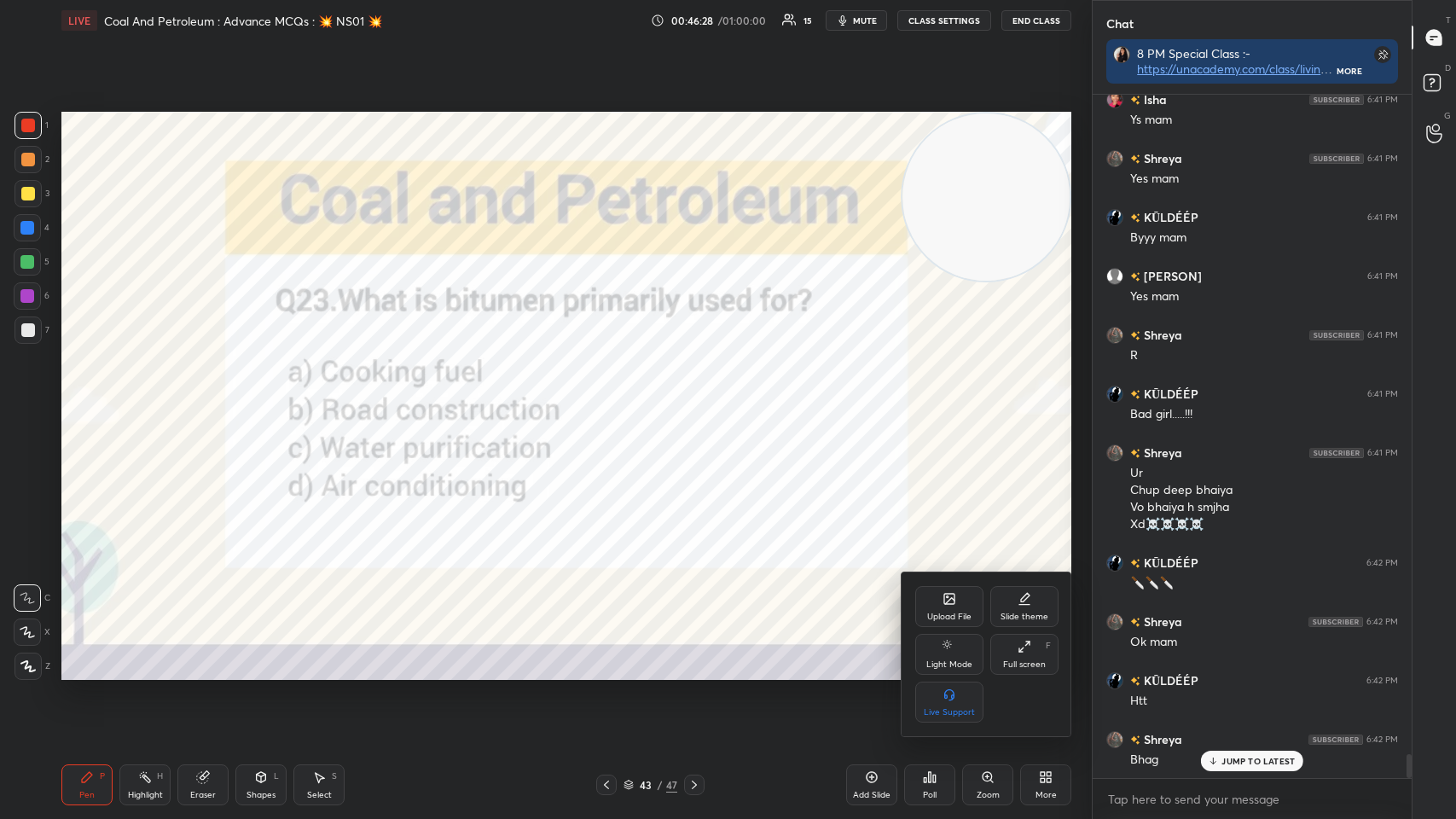 click at bounding box center (728, 410) 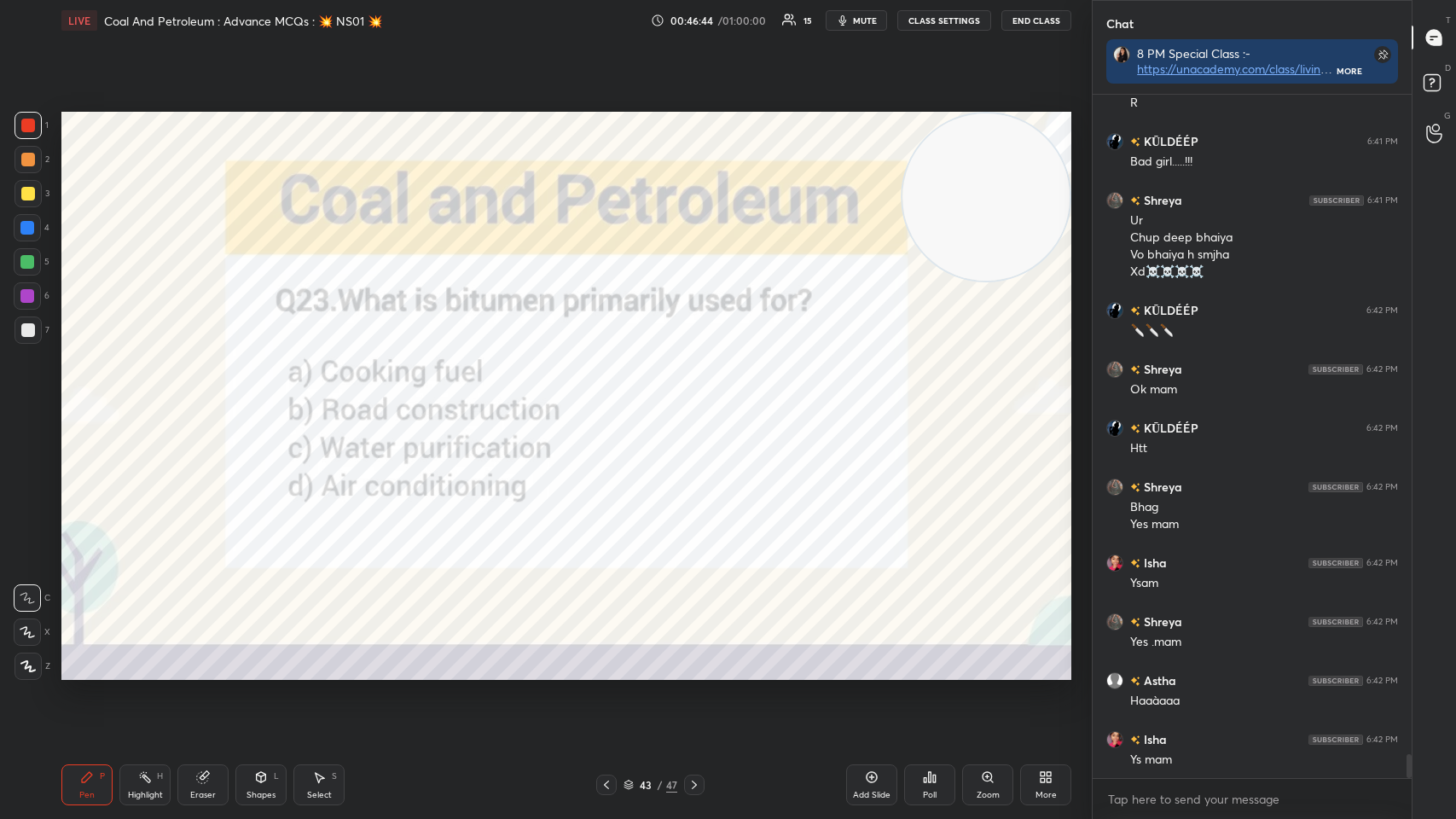 click 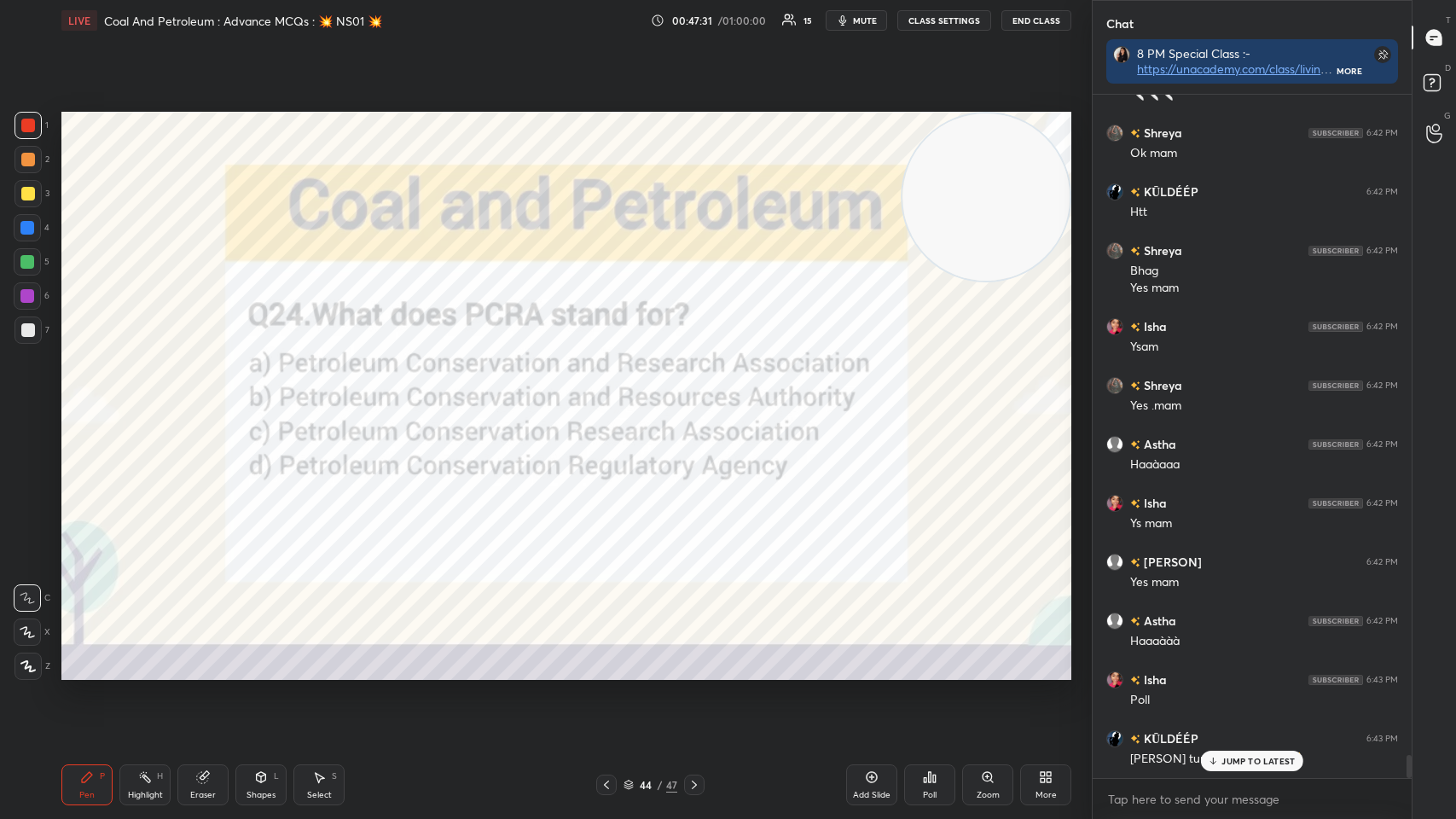 scroll, scrollTop: 19241, scrollLeft: 0, axis: vertical 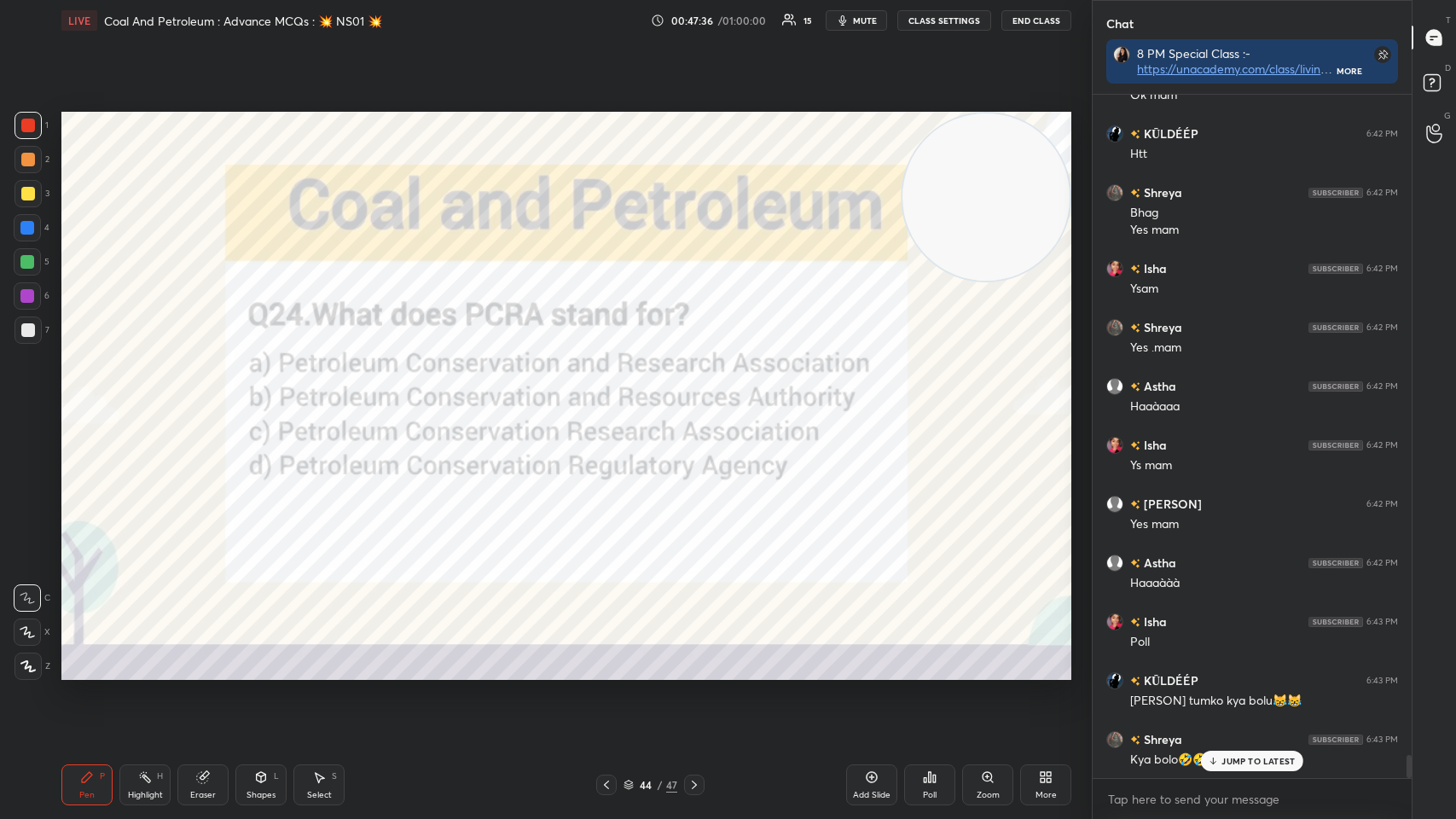click on "Poll" at bounding box center (930, 795) 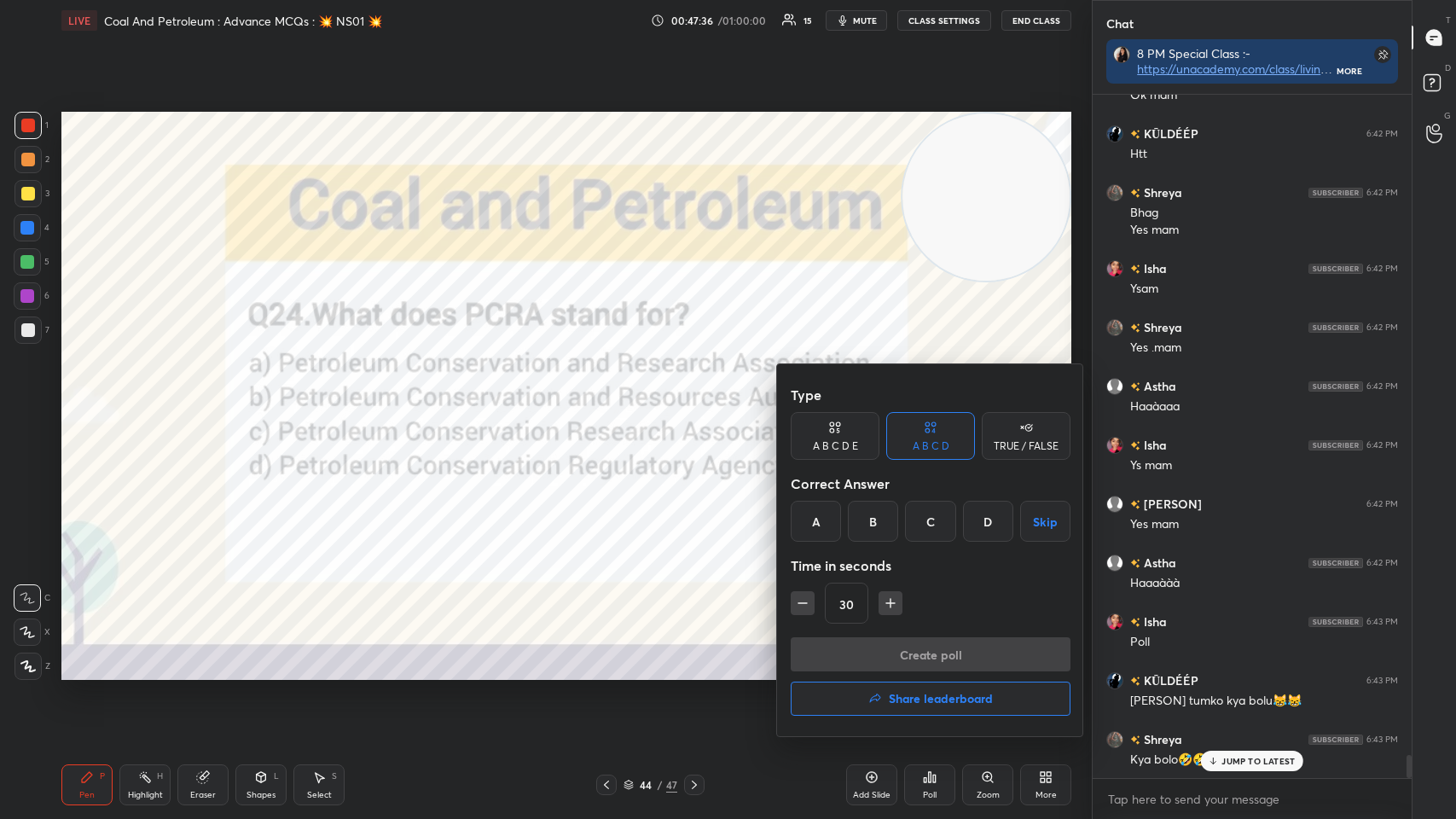 click on "Time in seconds" at bounding box center [931, 566] 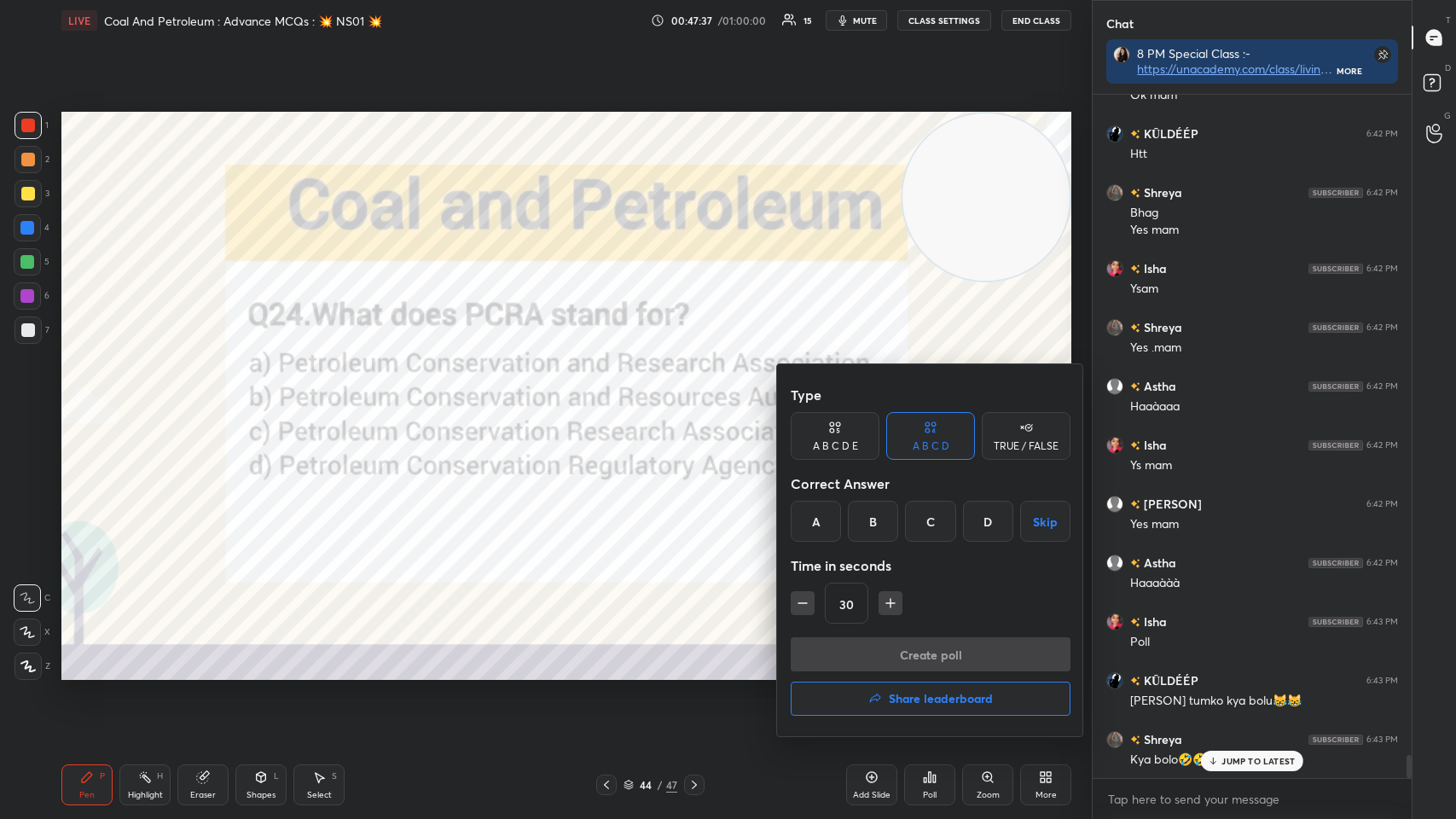 click on "C" at bounding box center (930, 521) 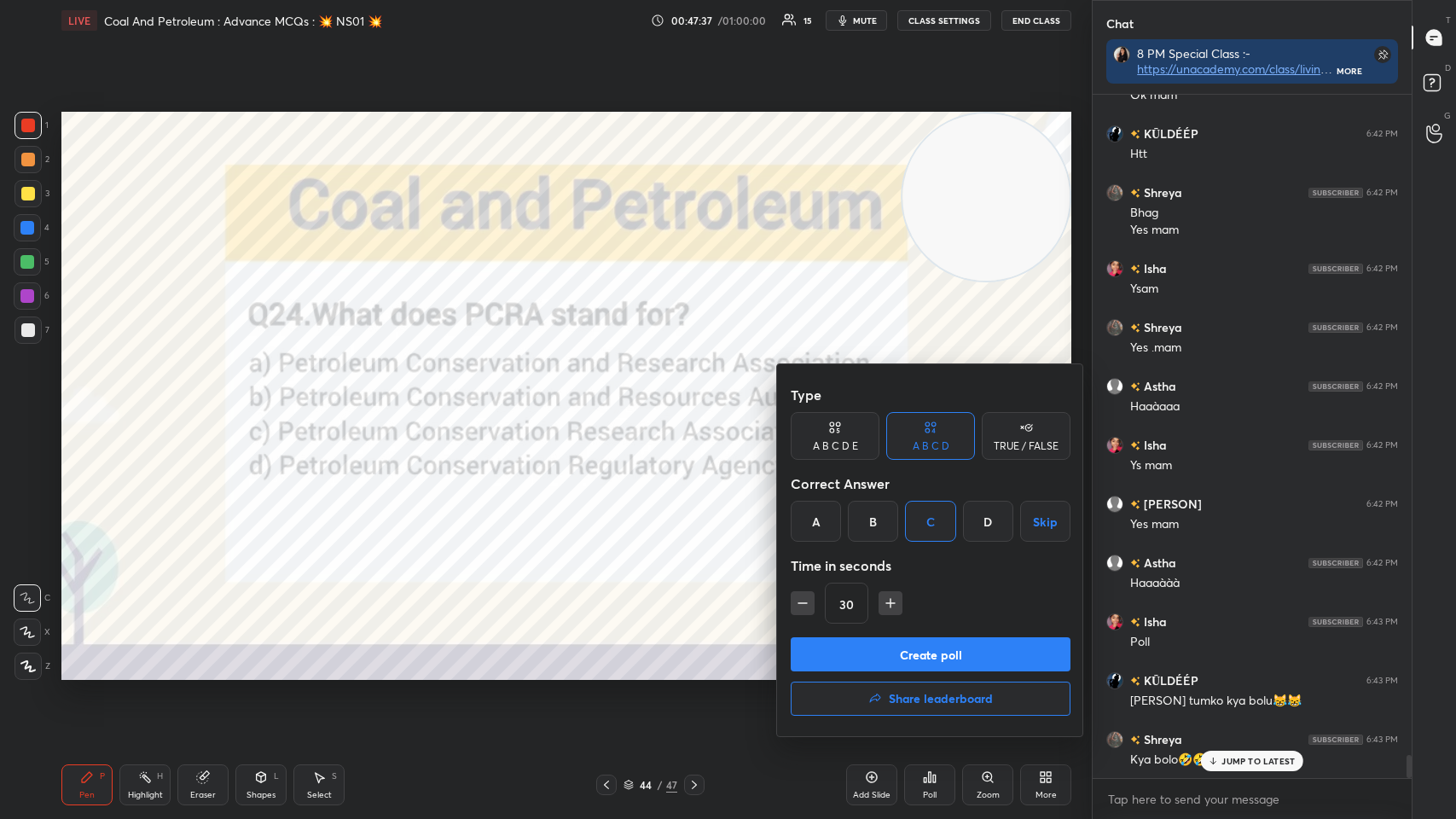 click on "Create poll" at bounding box center [931, 654] 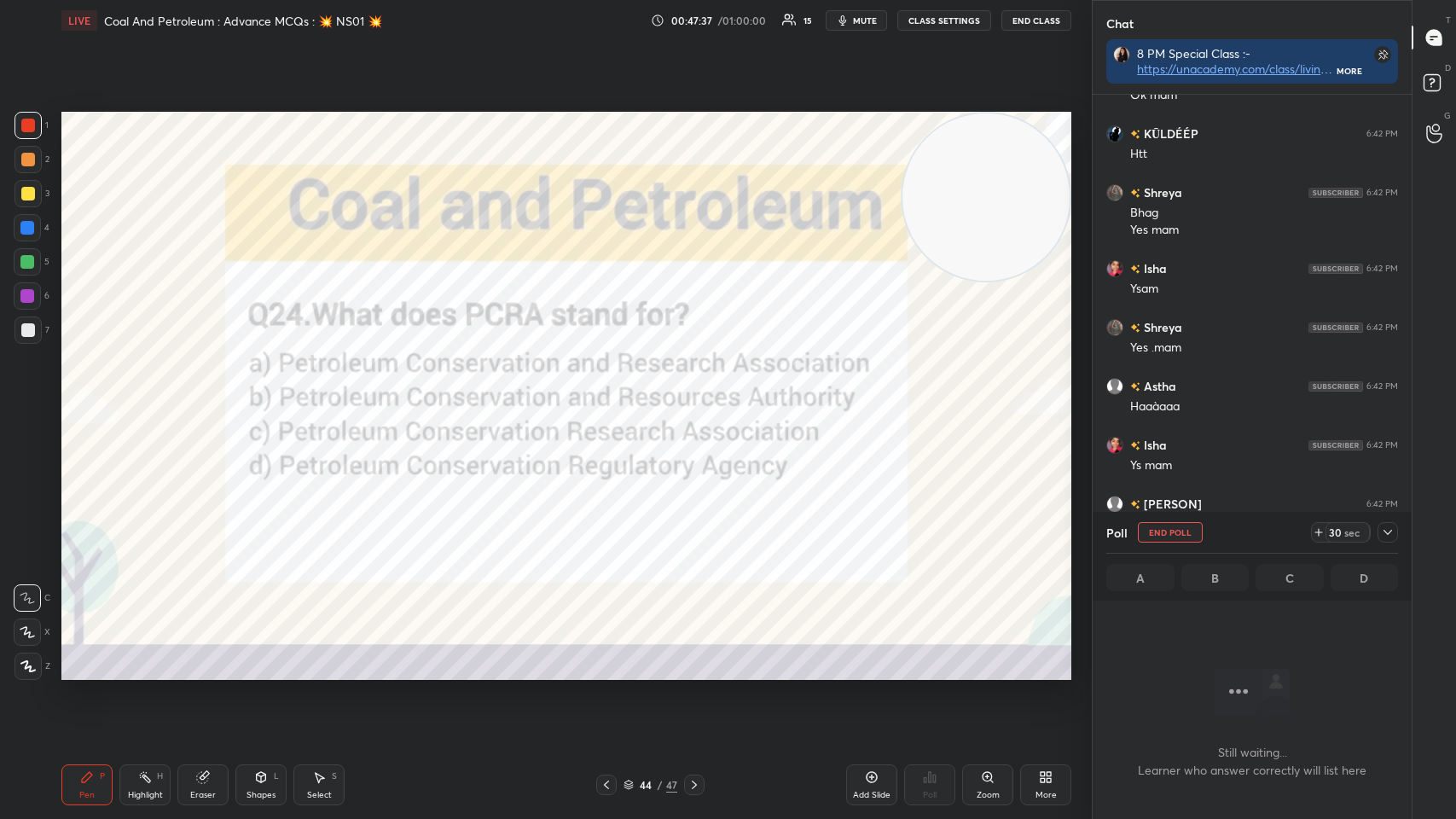 scroll, scrollTop: 664, scrollLeft: 314, axis: both 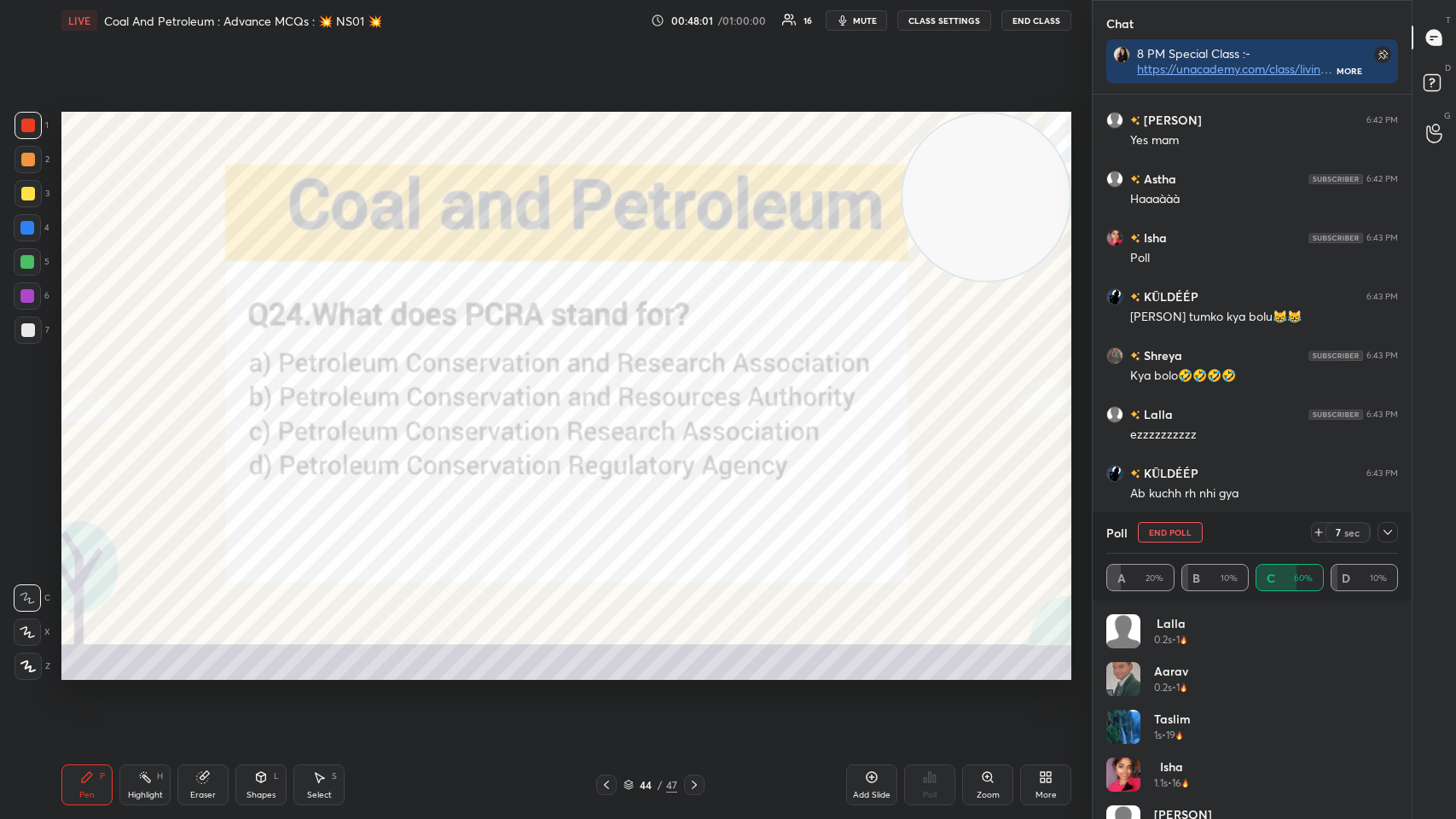 click 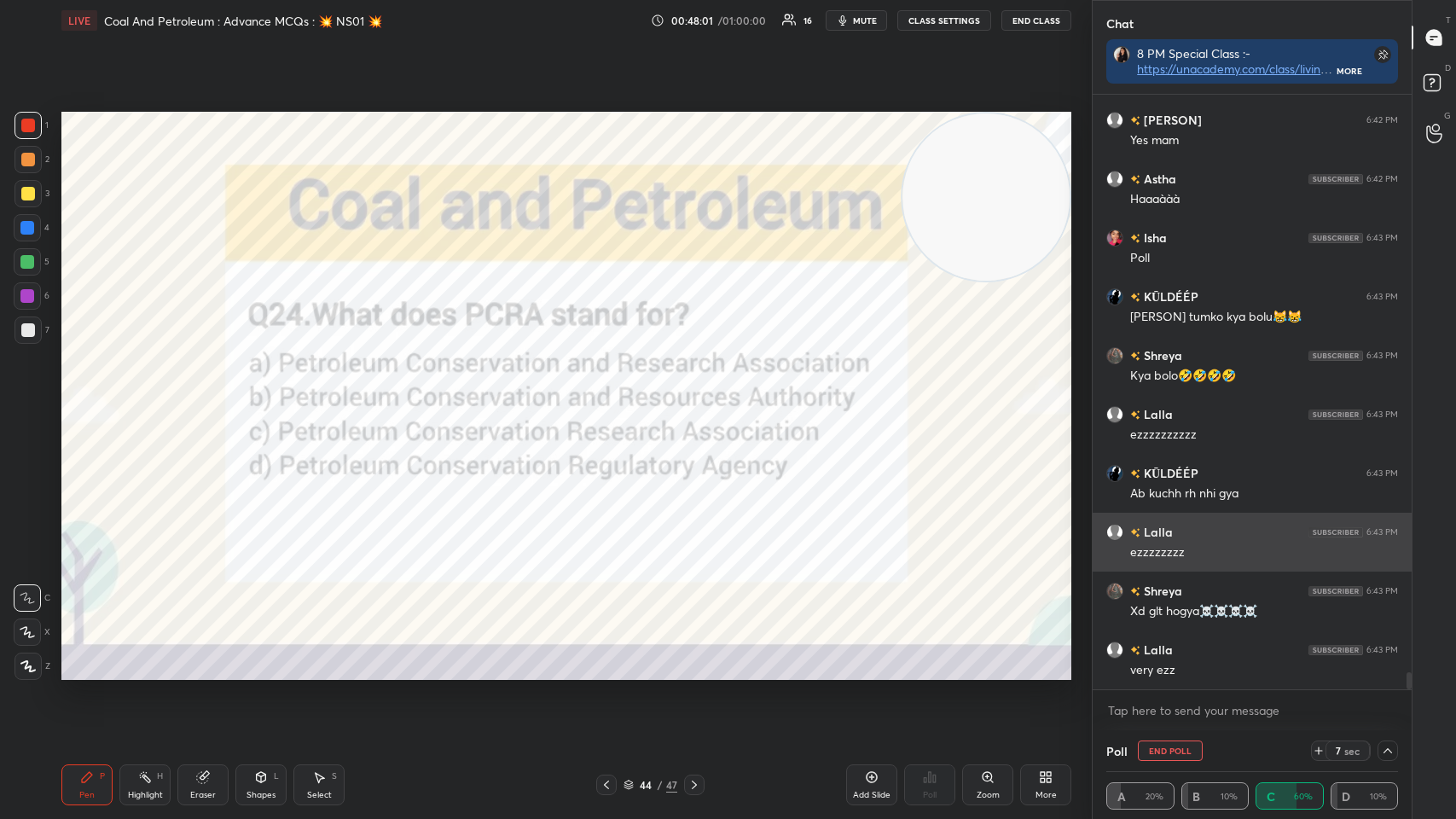 scroll, scrollTop: 0, scrollLeft: 0, axis: both 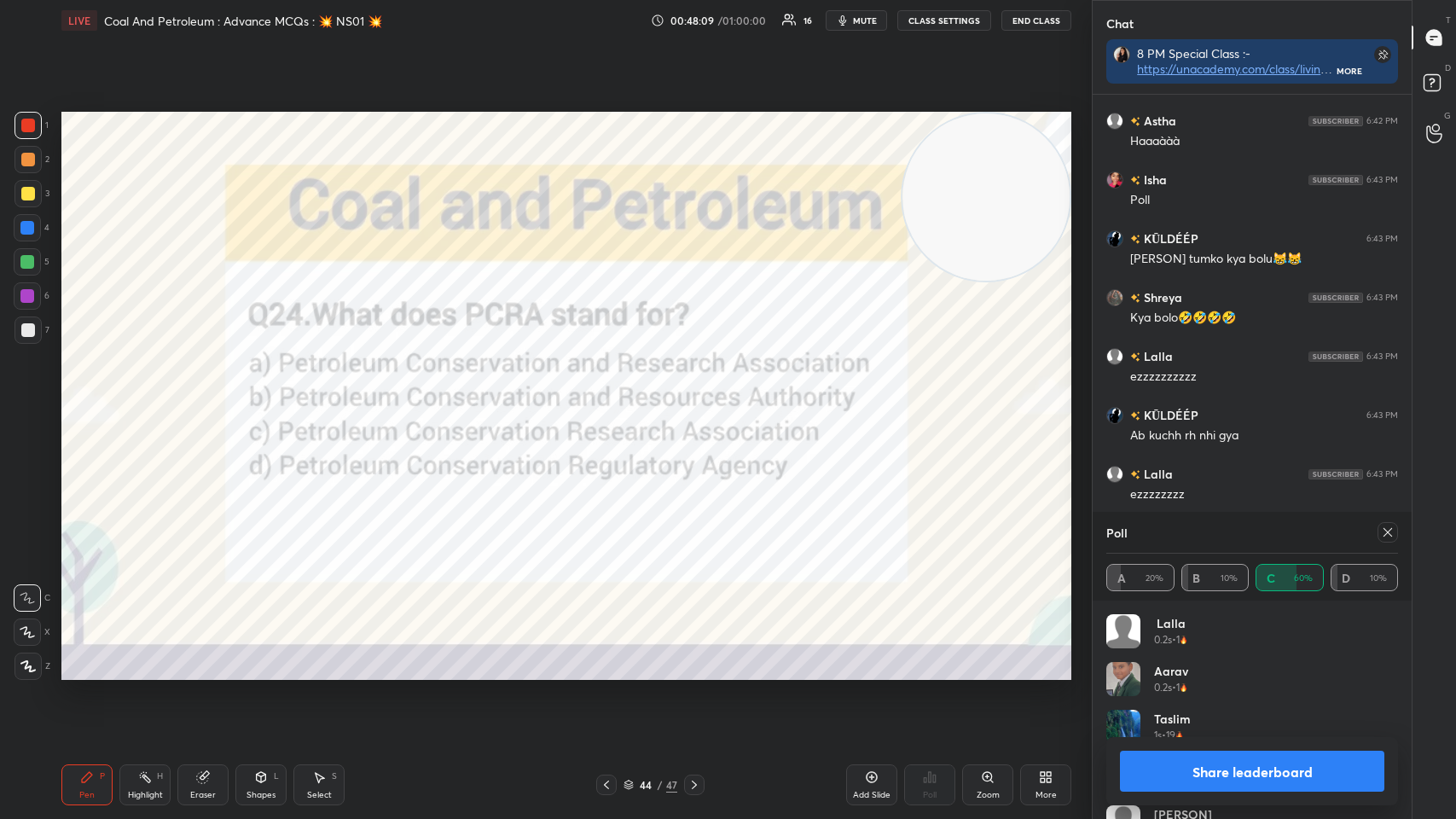 click 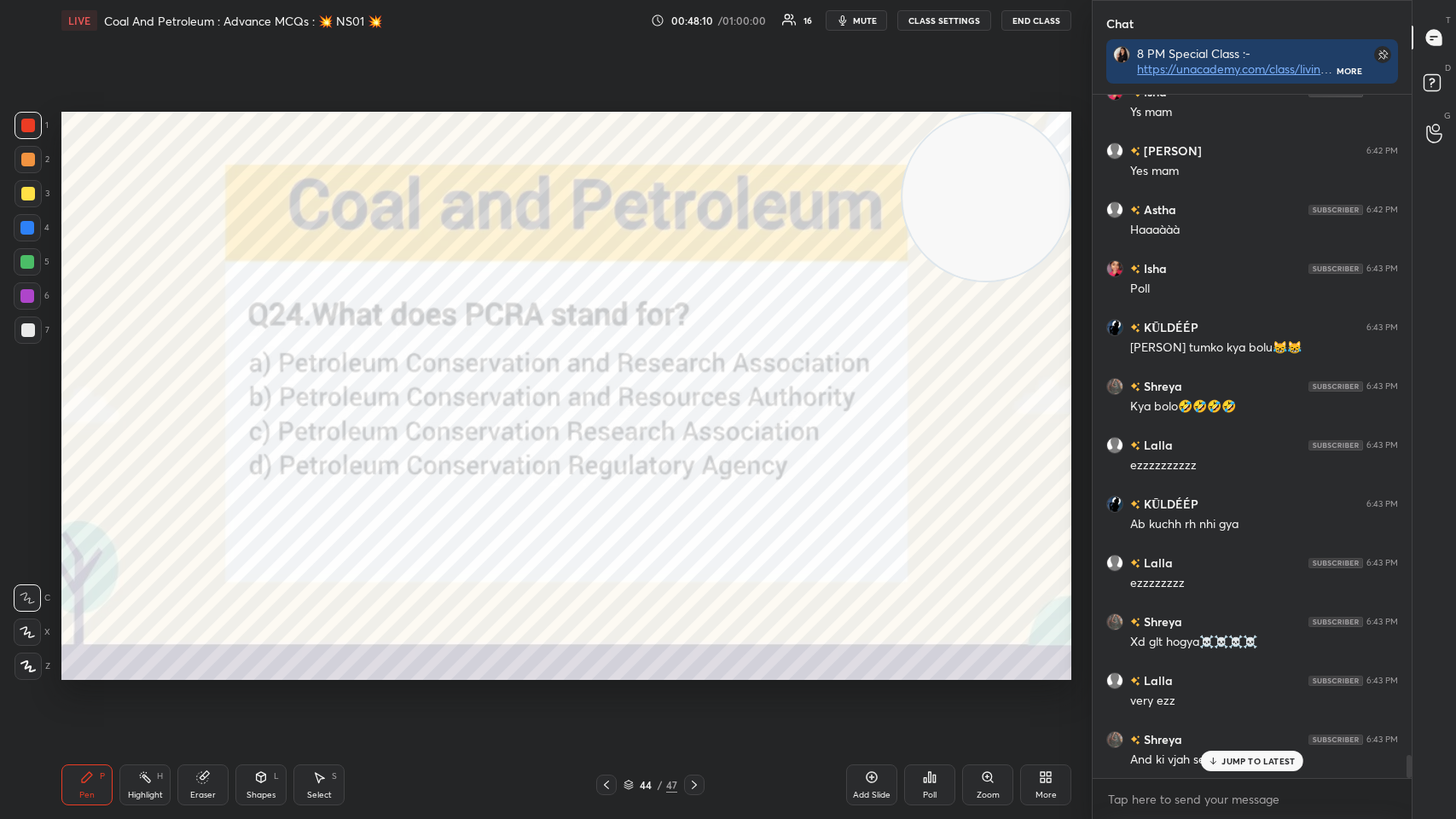 click 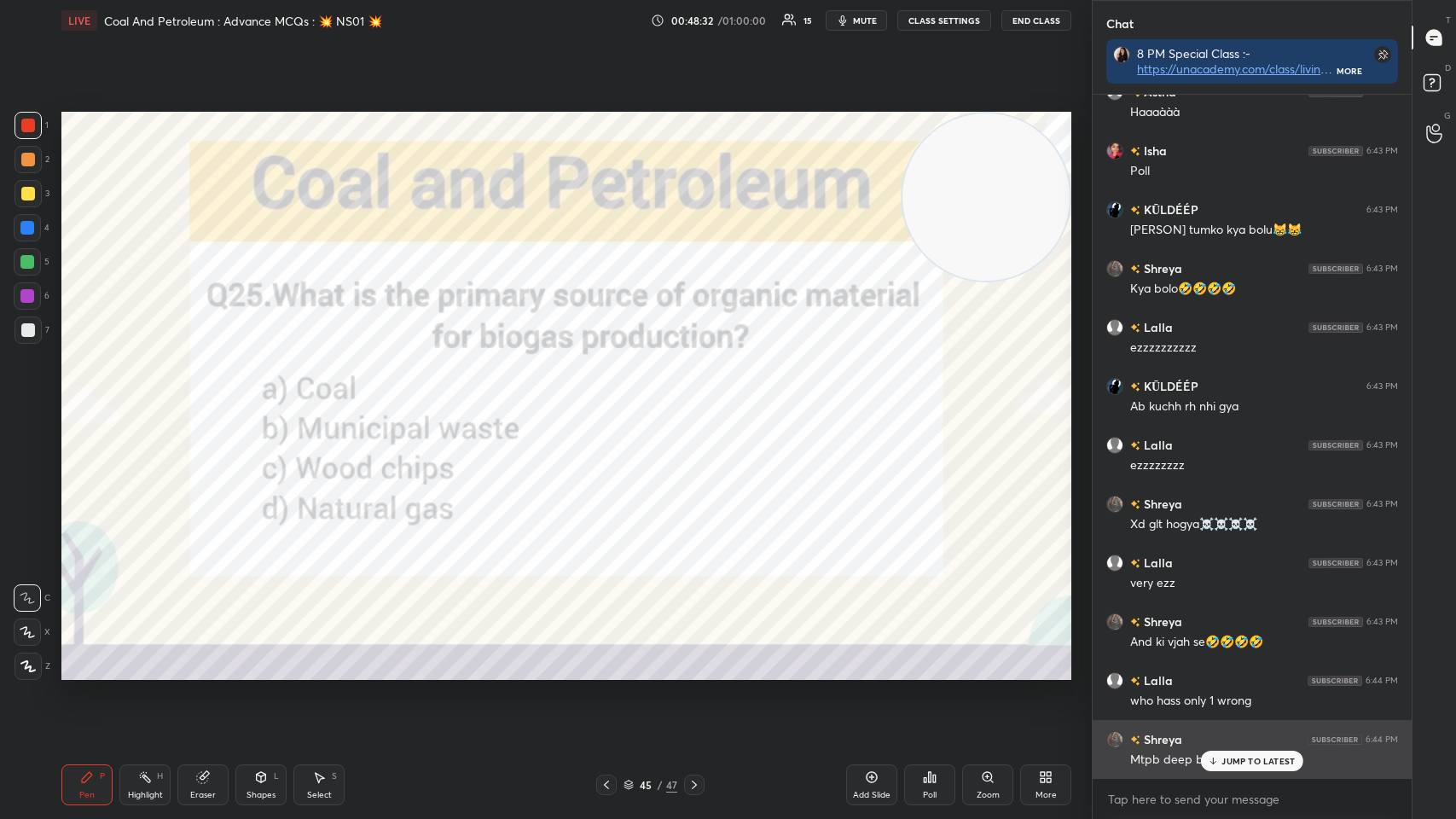 click on "JUMP TO LATEST" at bounding box center [1252, 761] 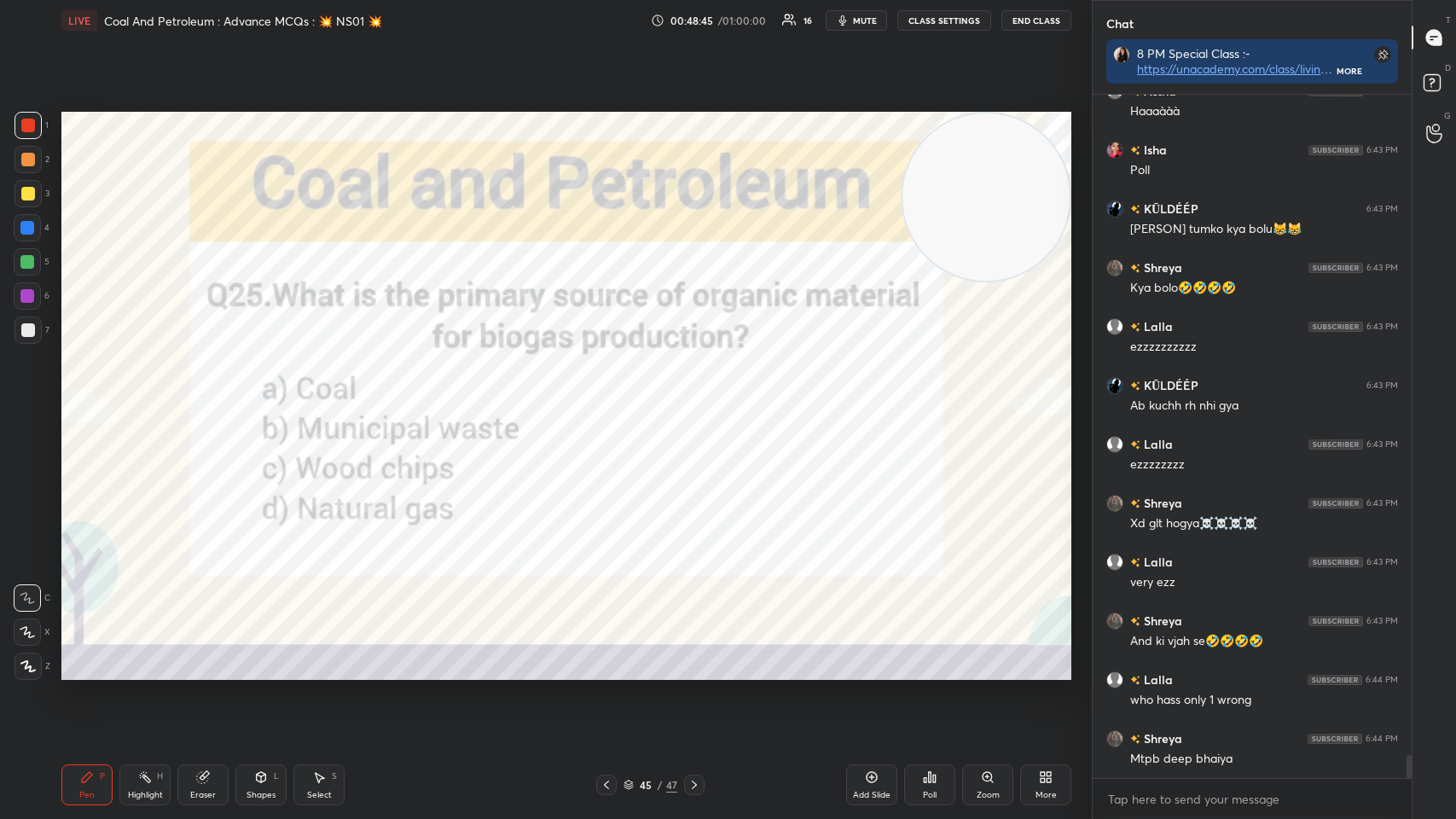 click on "Poll" at bounding box center [930, 785] 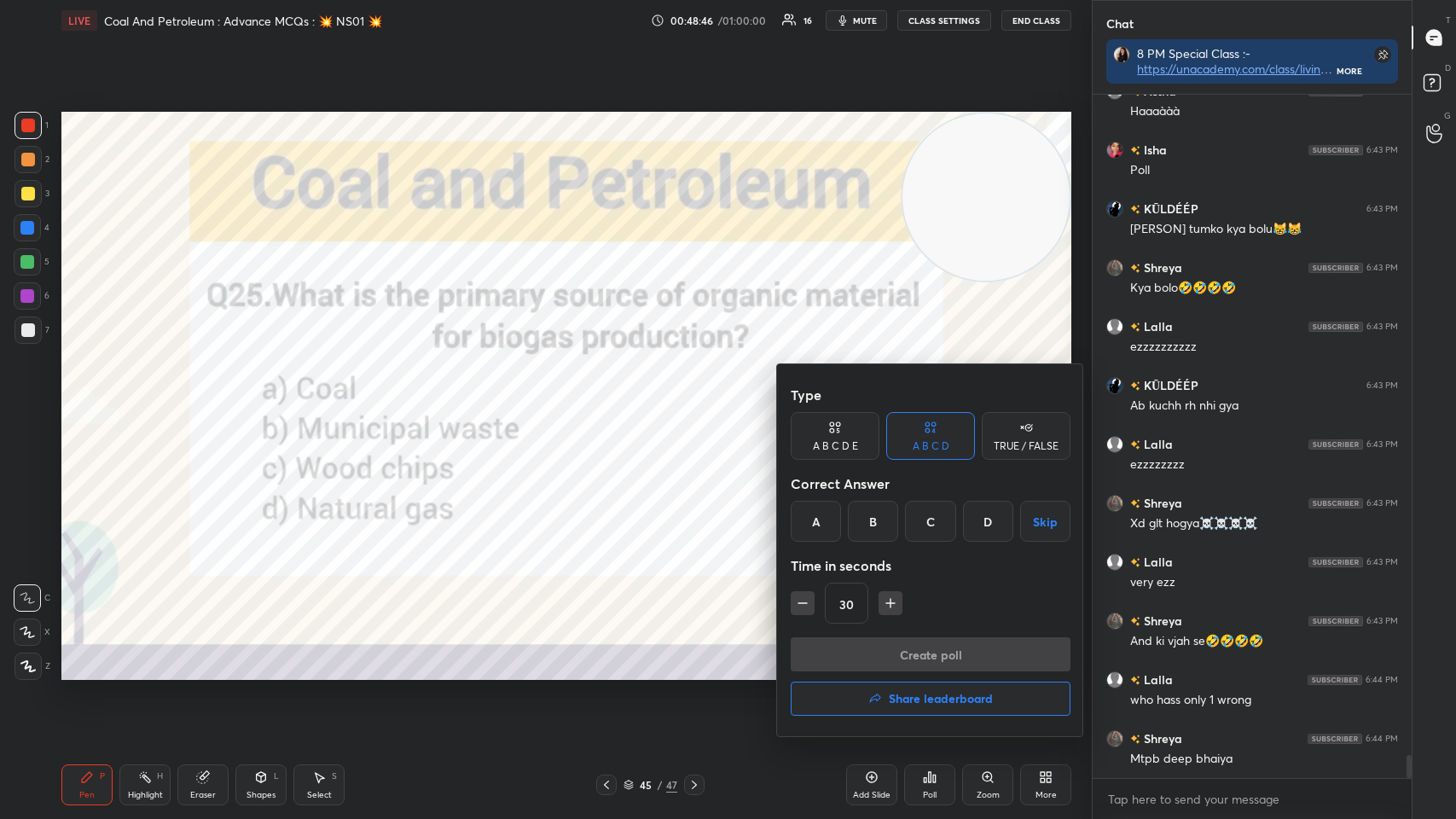 click on "B" at bounding box center [873, 521] 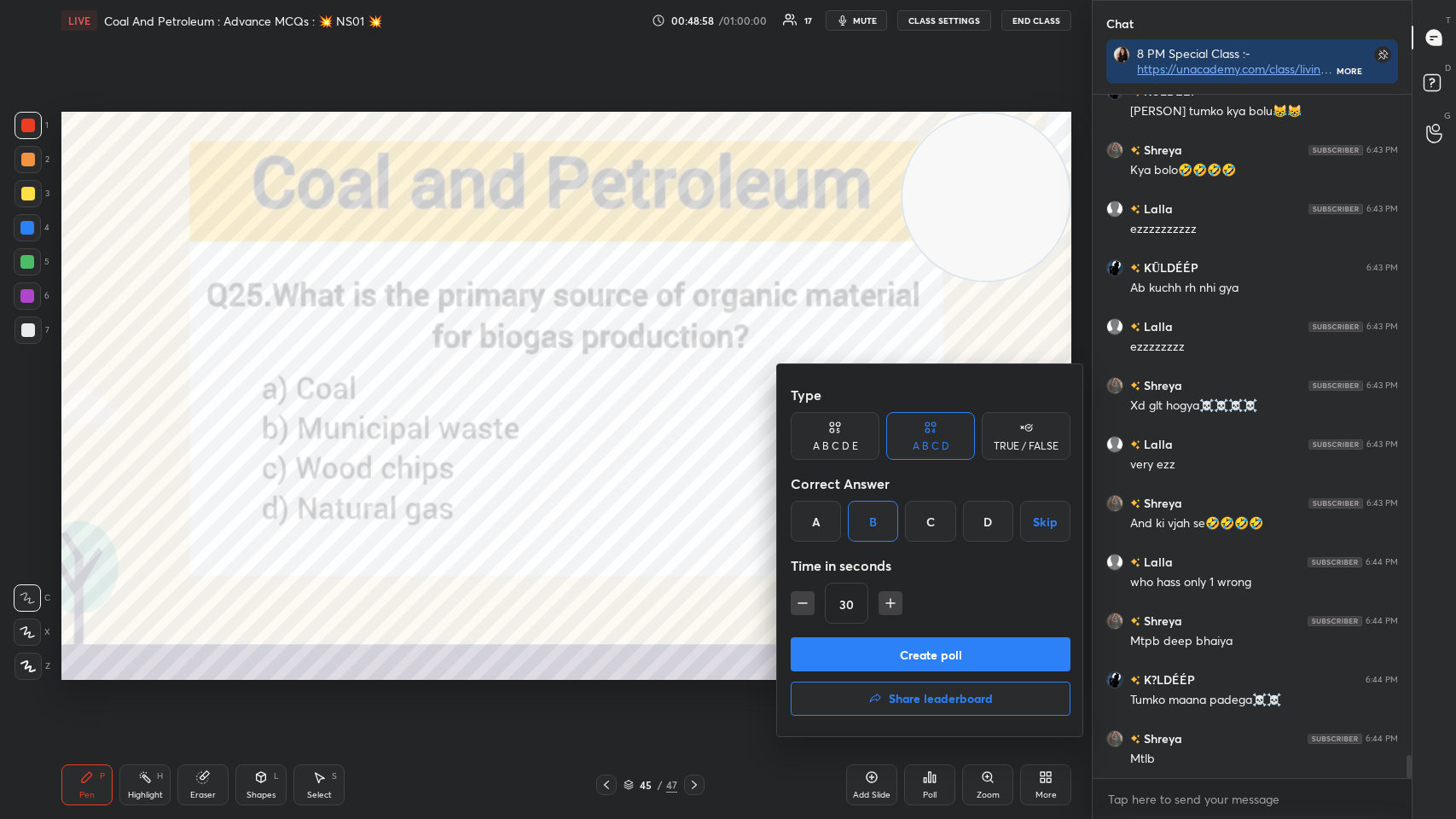 click on "Create poll" at bounding box center (931, 654) 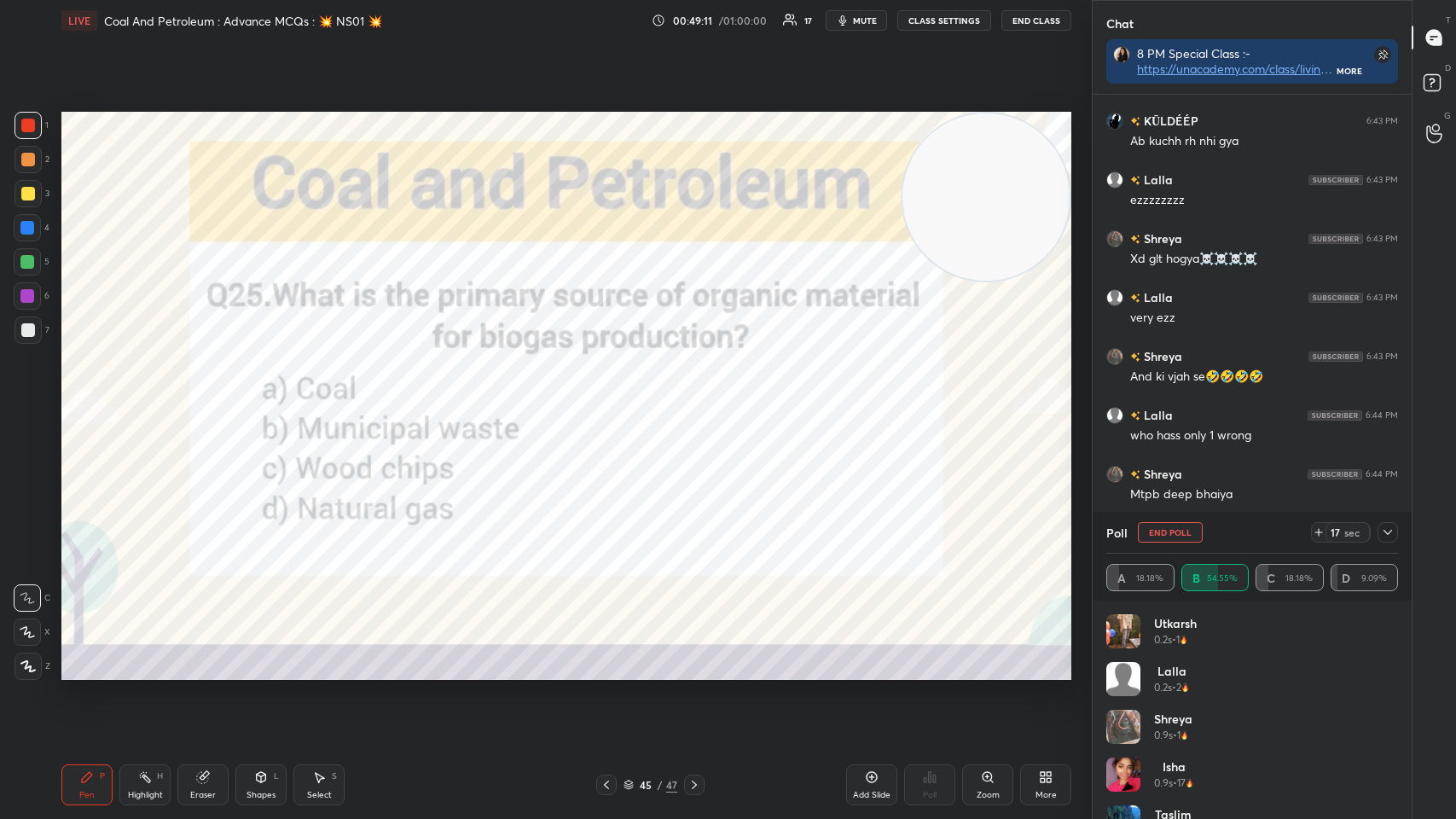 scroll, scrollTop: 20037, scrollLeft: 0, axis: vertical 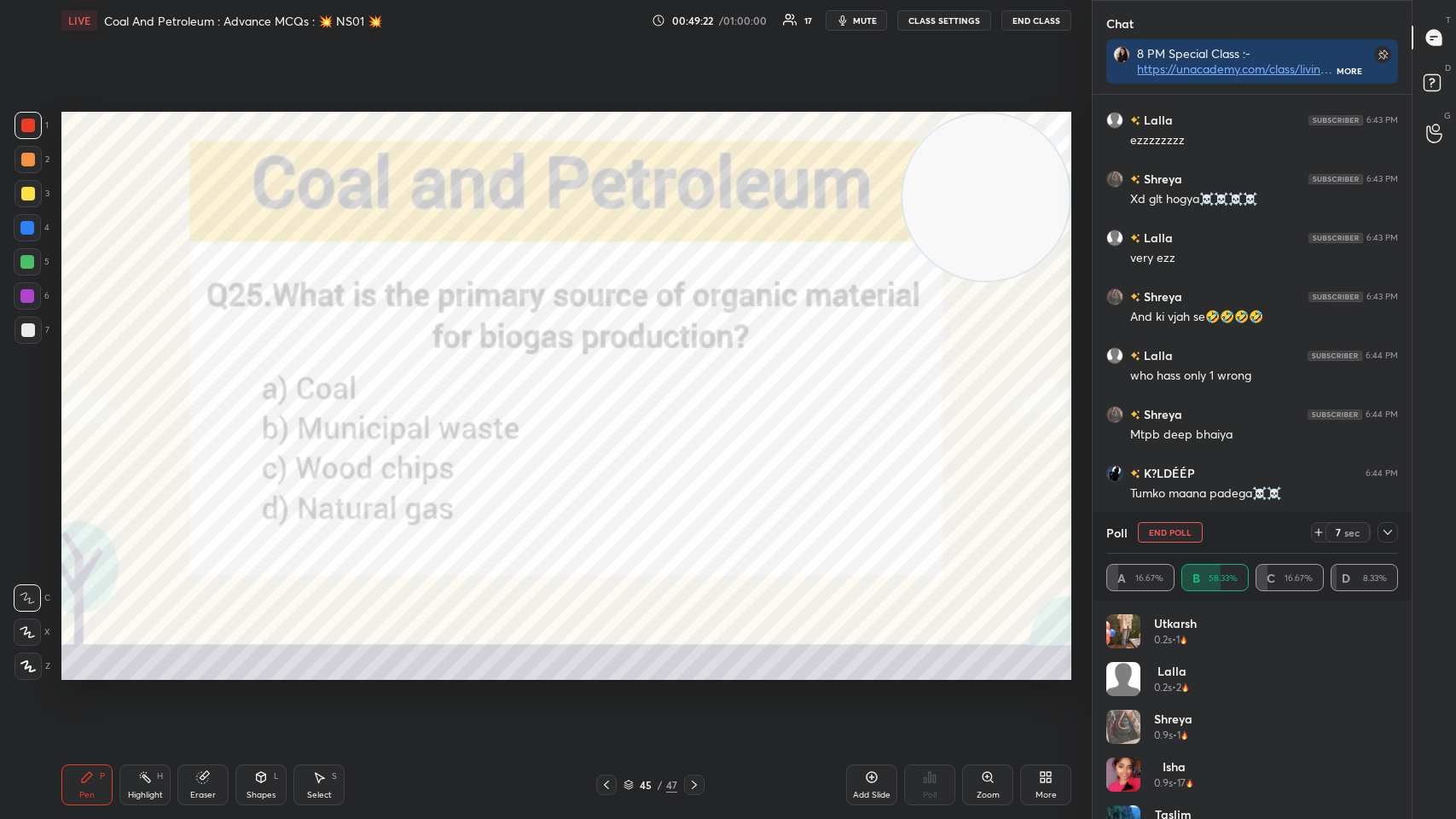click 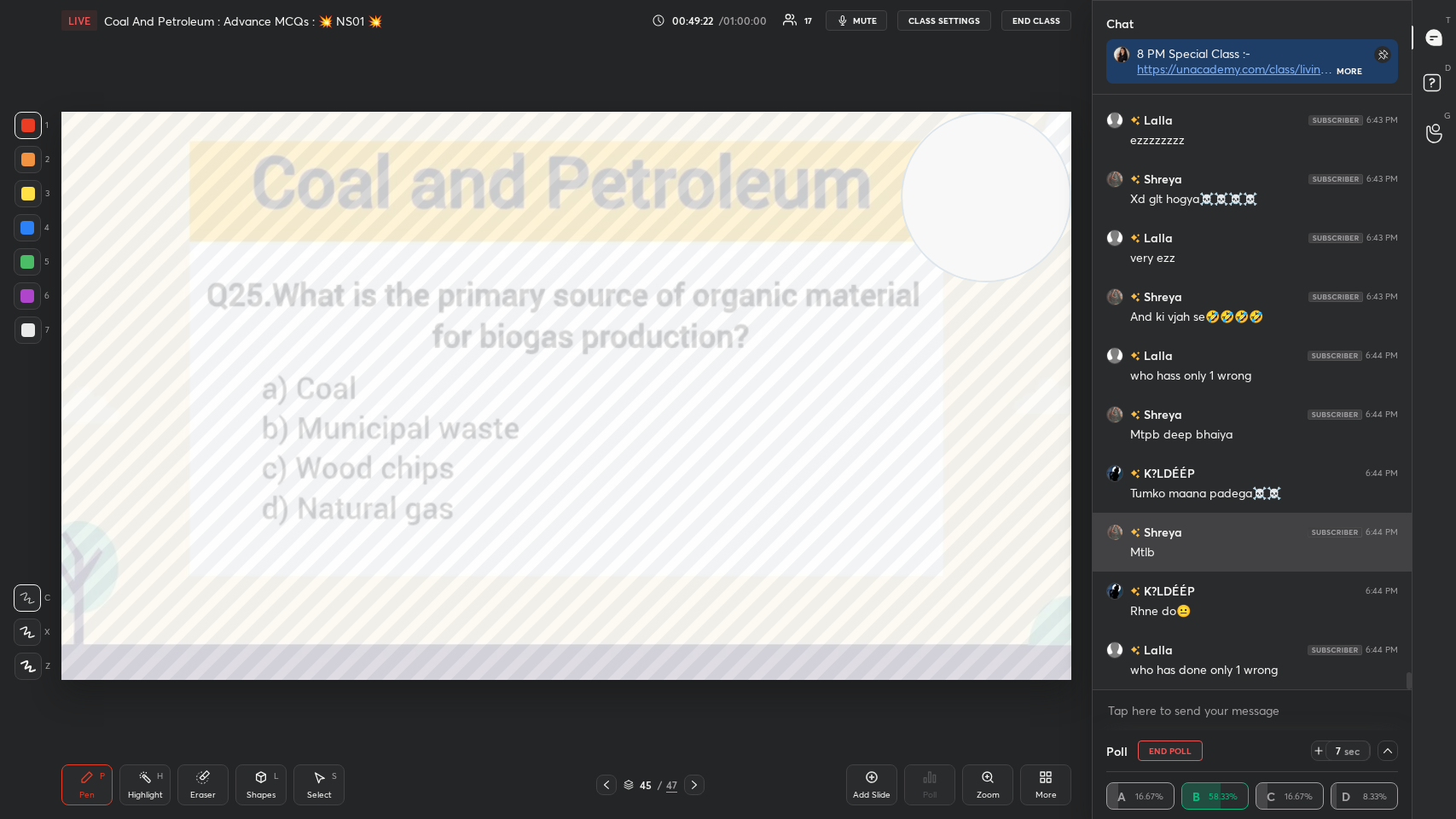 scroll, scrollTop: 61, scrollLeft: 287, axis: both 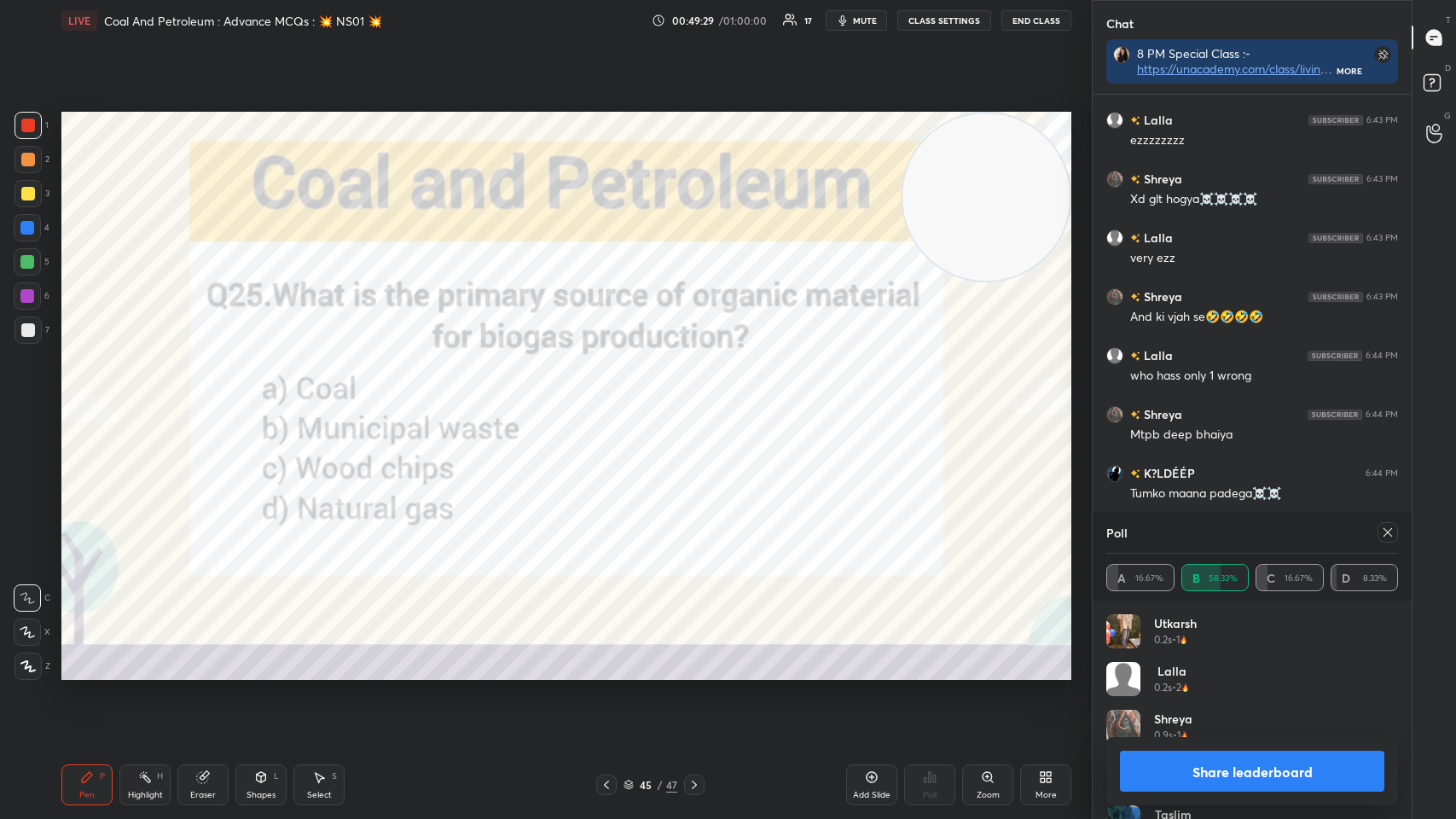 click 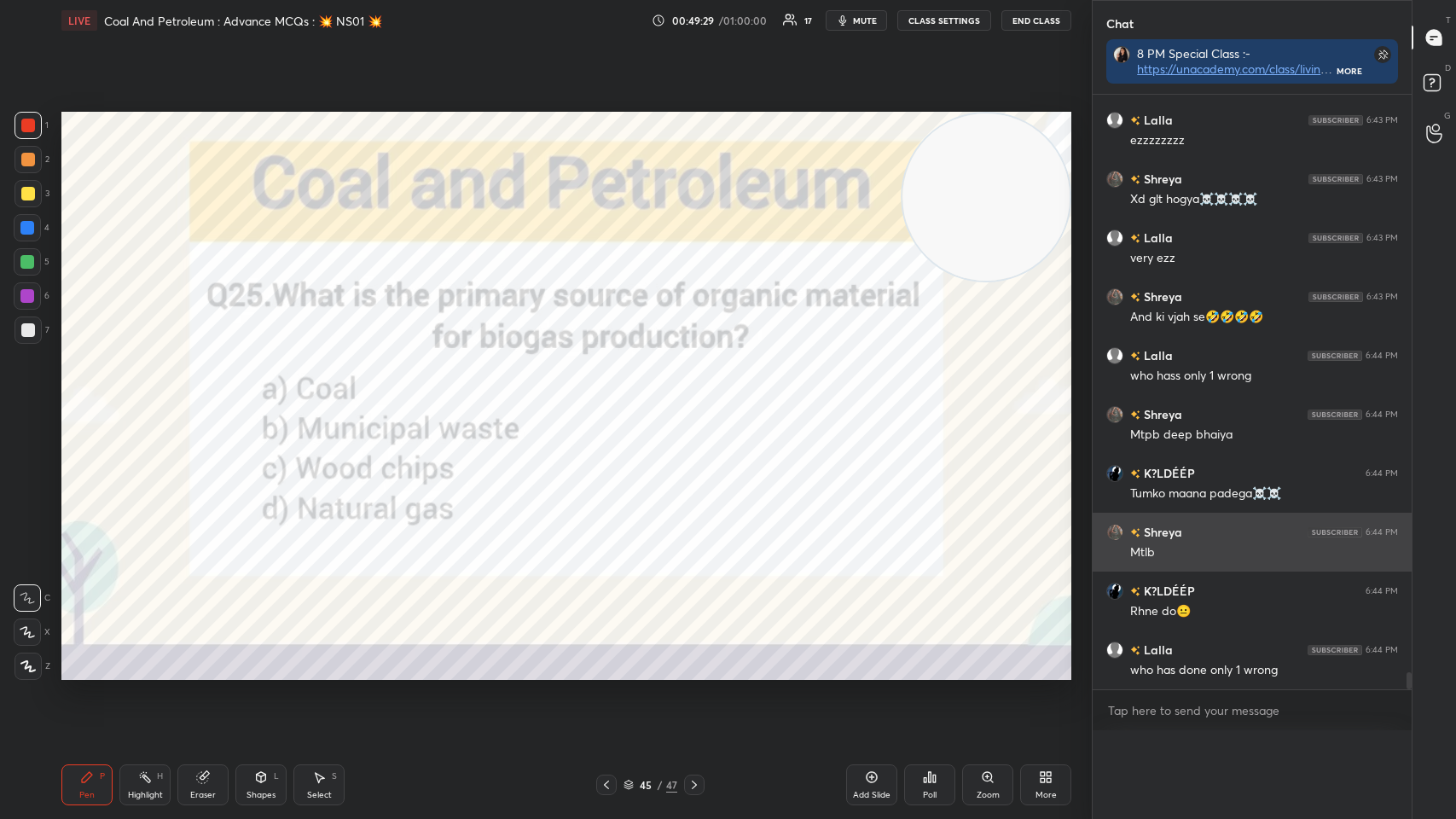 scroll, scrollTop: 150, scrollLeft: 287, axis: both 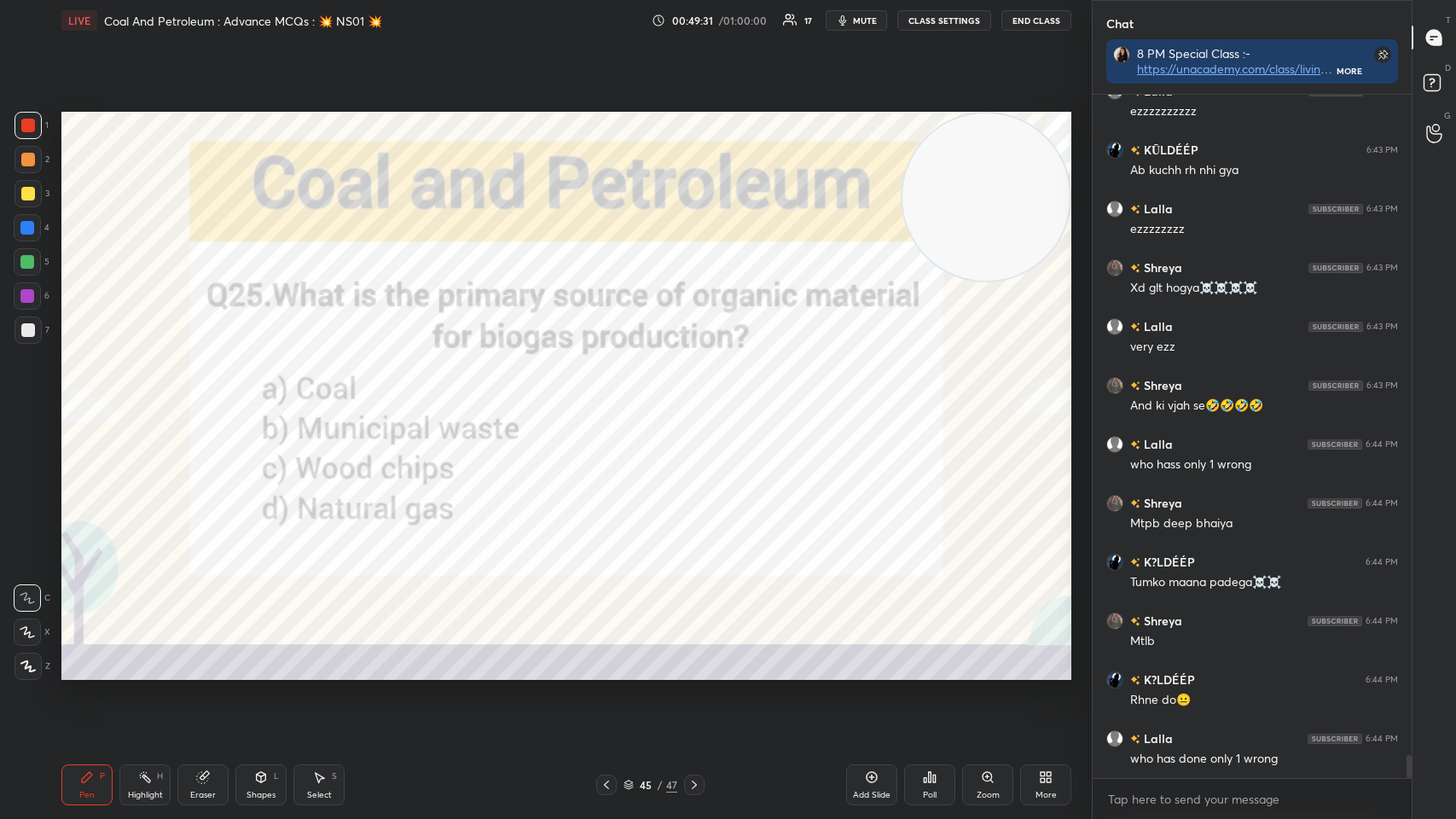 click 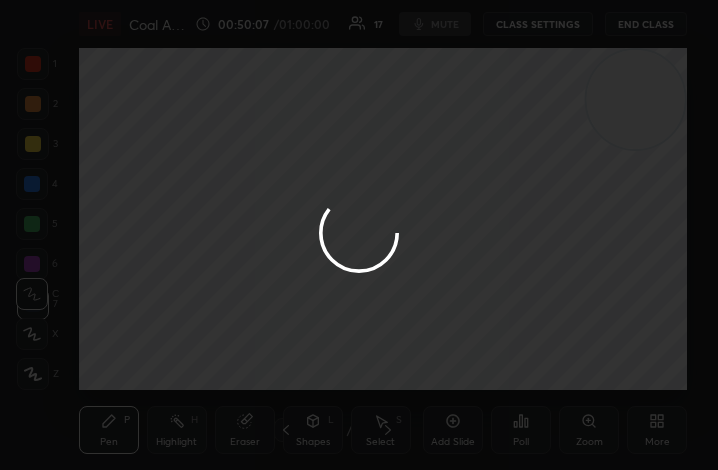 click at bounding box center (359, 235) 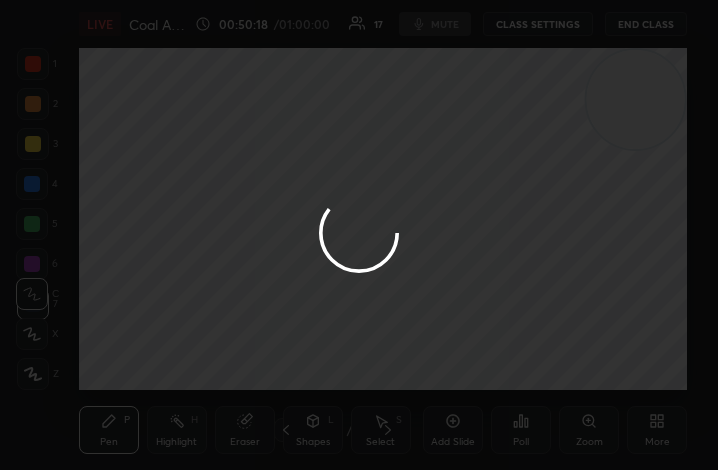 click at bounding box center (359, 235) 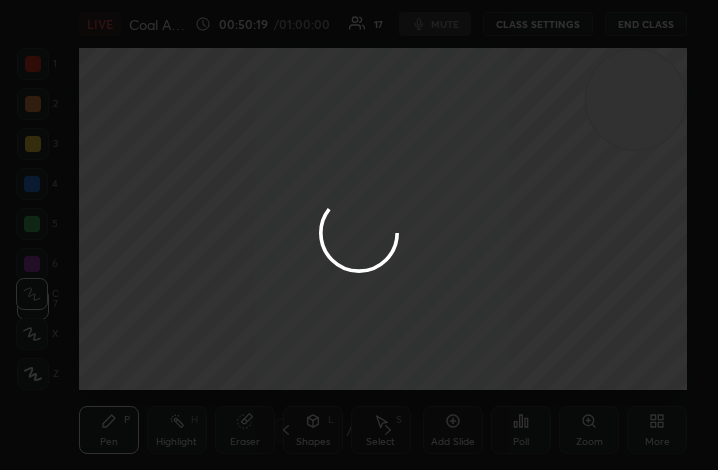 click at bounding box center [359, 235] 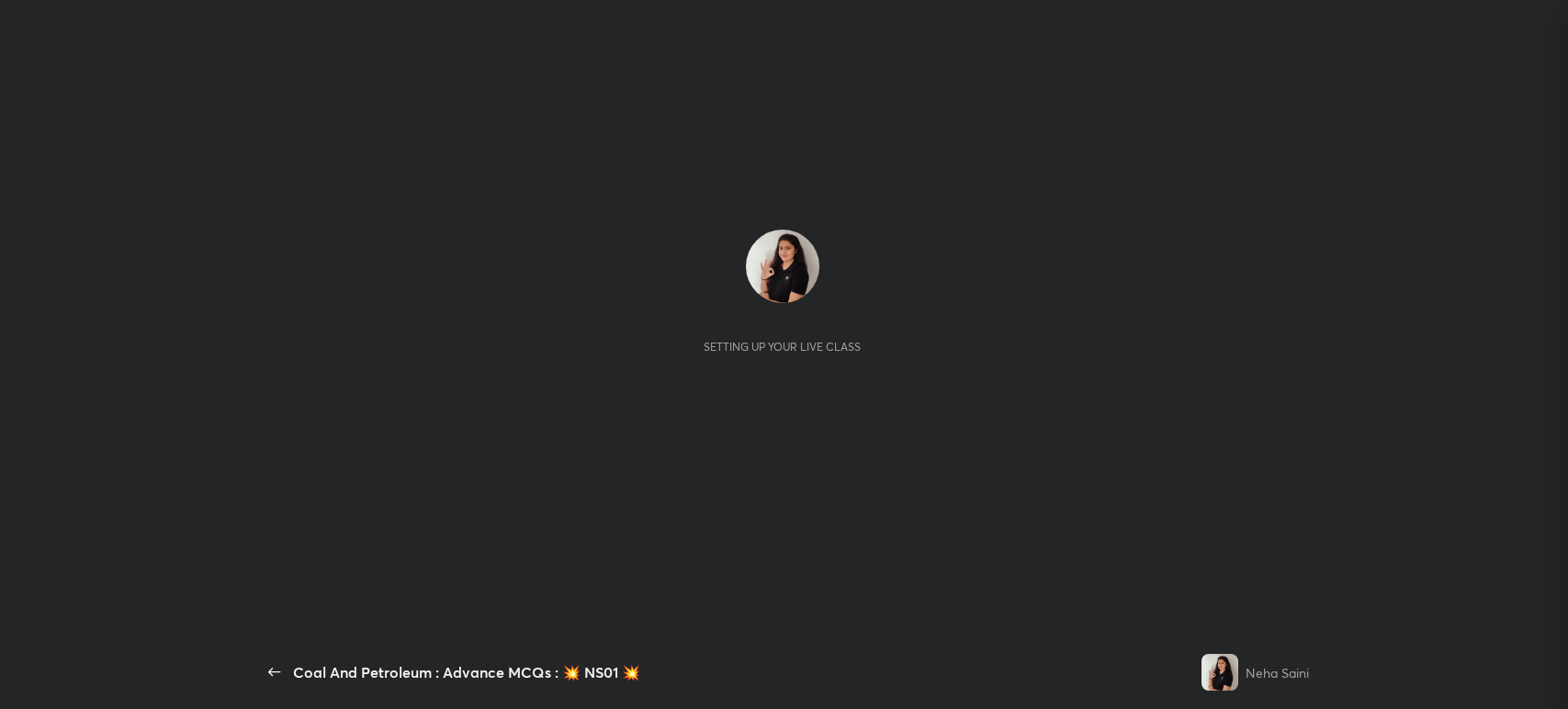 scroll, scrollTop: 0, scrollLeft: 0, axis: both 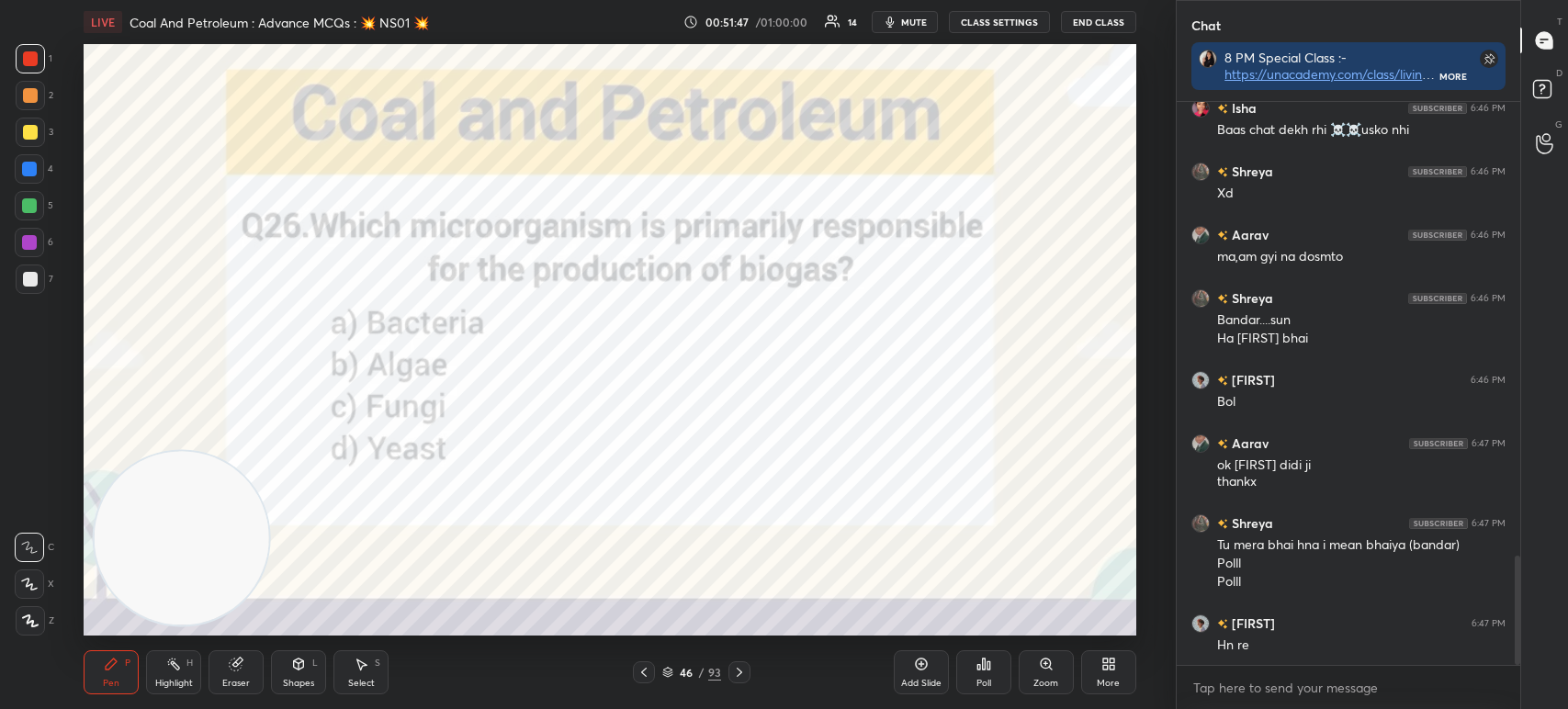 click on "Poll" at bounding box center (984, 672) 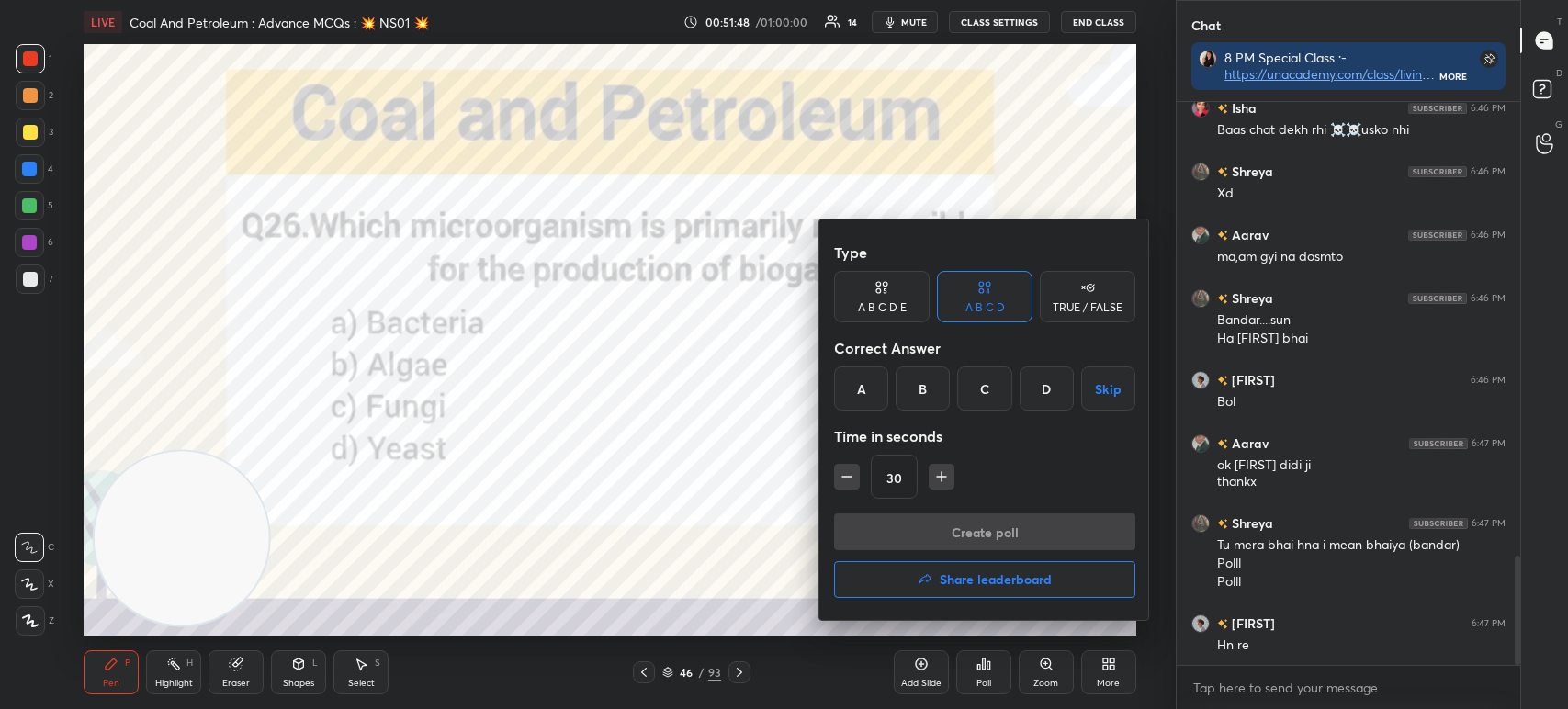scroll, scrollTop: 2399, scrollLeft: 0, axis: vertical 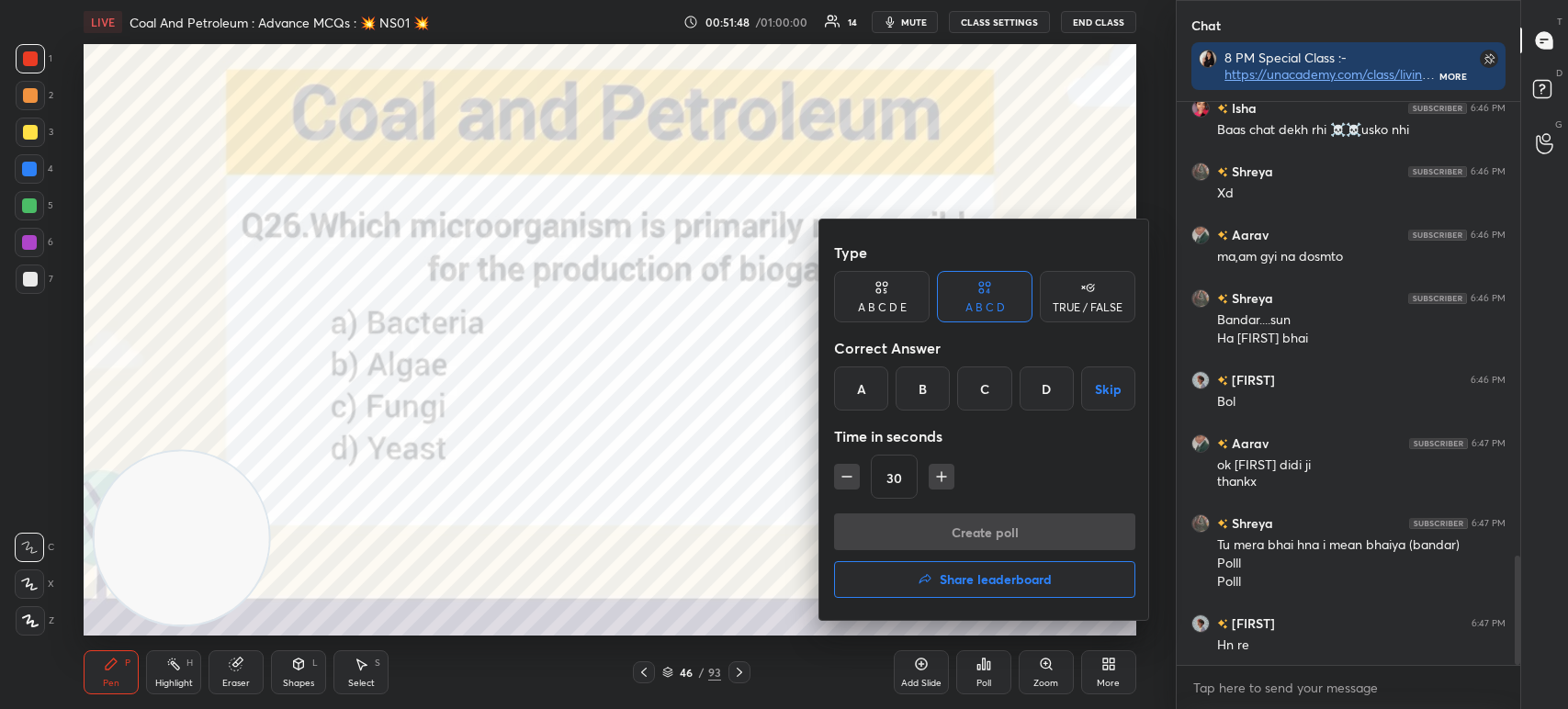 click on "A" at bounding box center (861, 388) 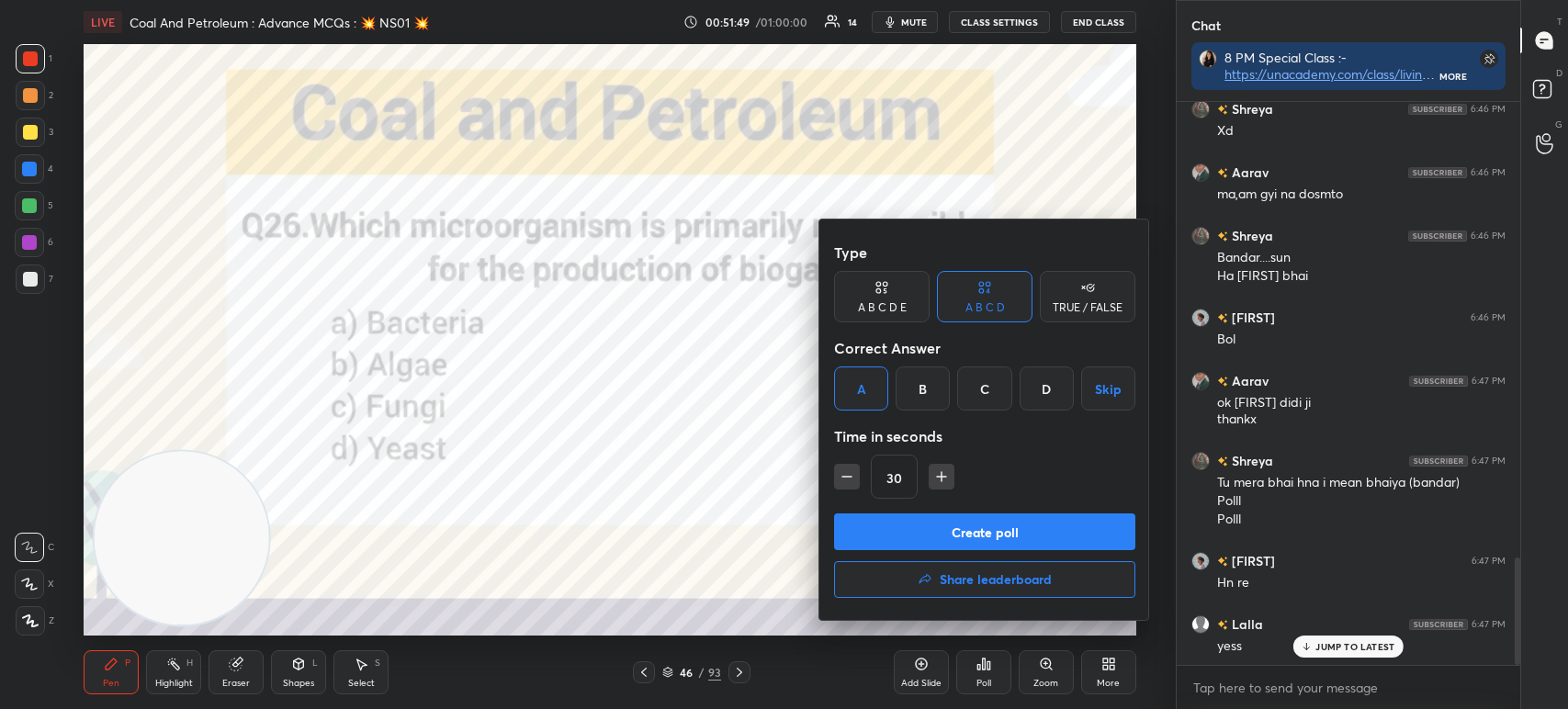 scroll, scrollTop: 2417, scrollLeft: 0, axis: vertical 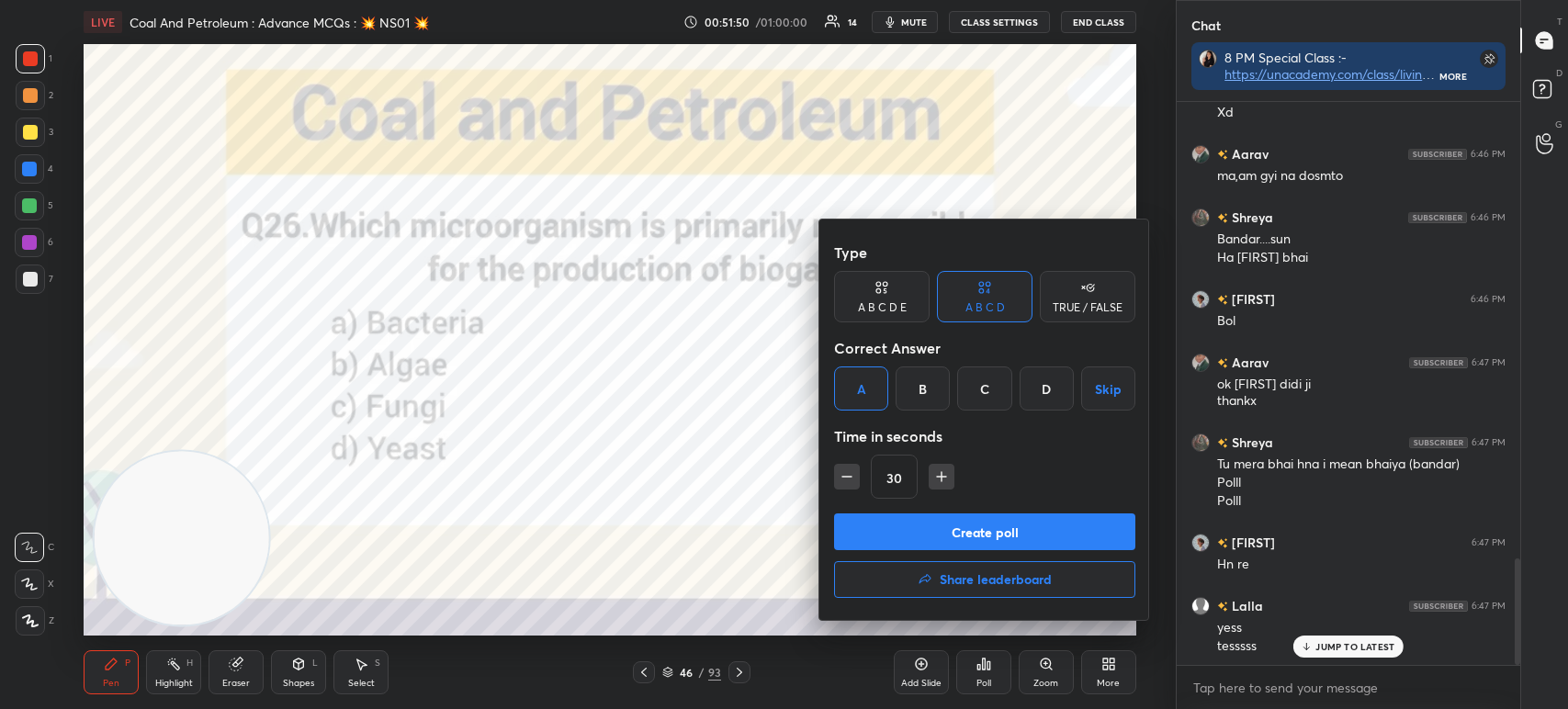 click on "Create poll" at bounding box center [985, 532] 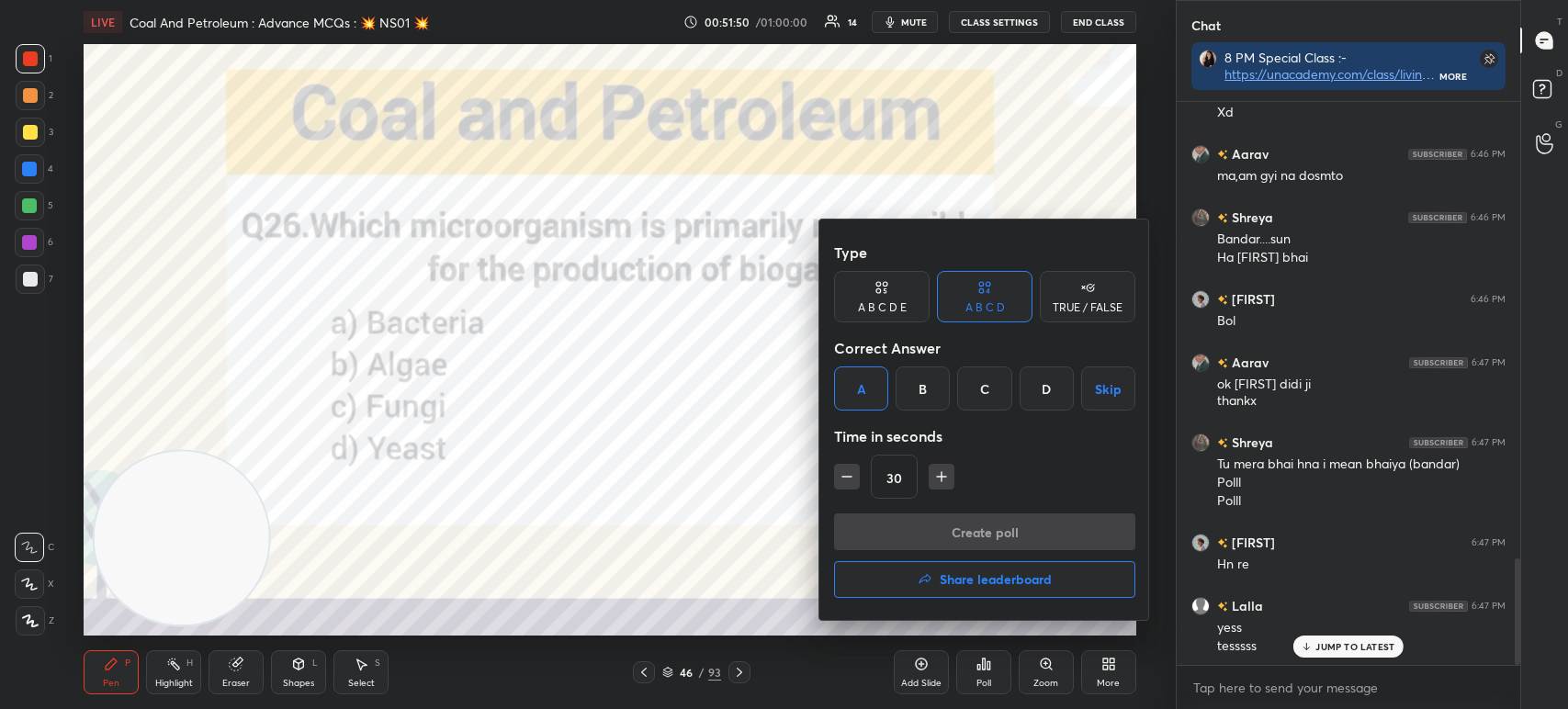 scroll, scrollTop: 536, scrollLeft: 338, axis: both 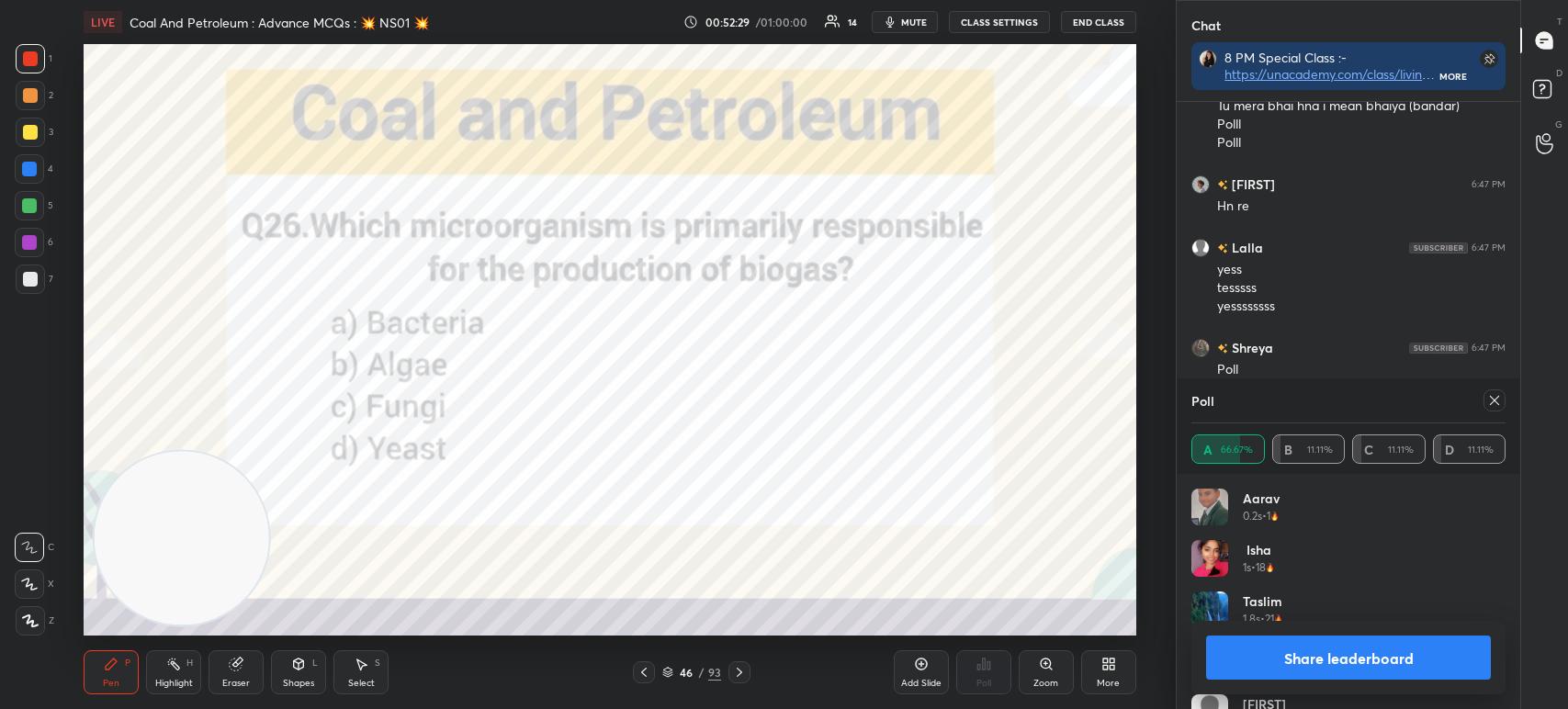 click 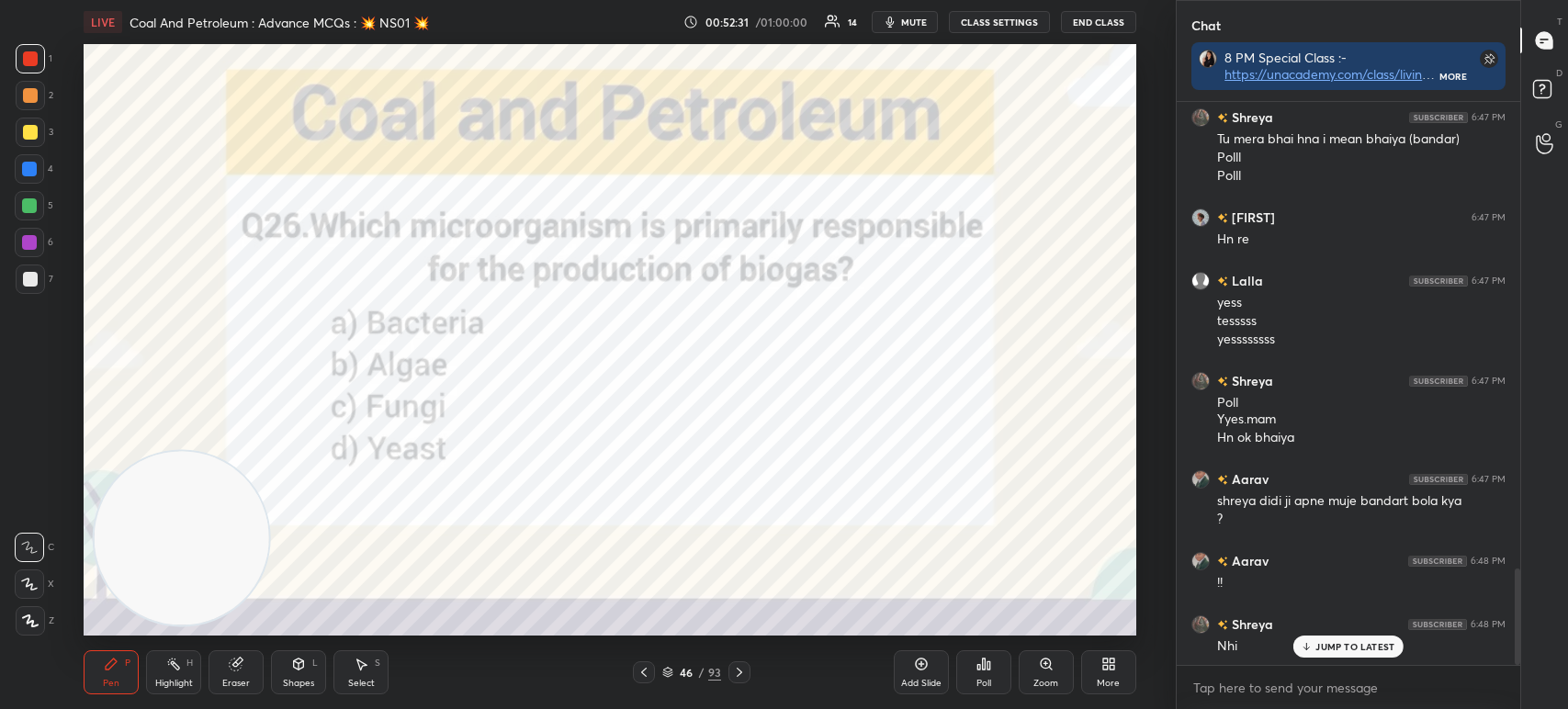 click 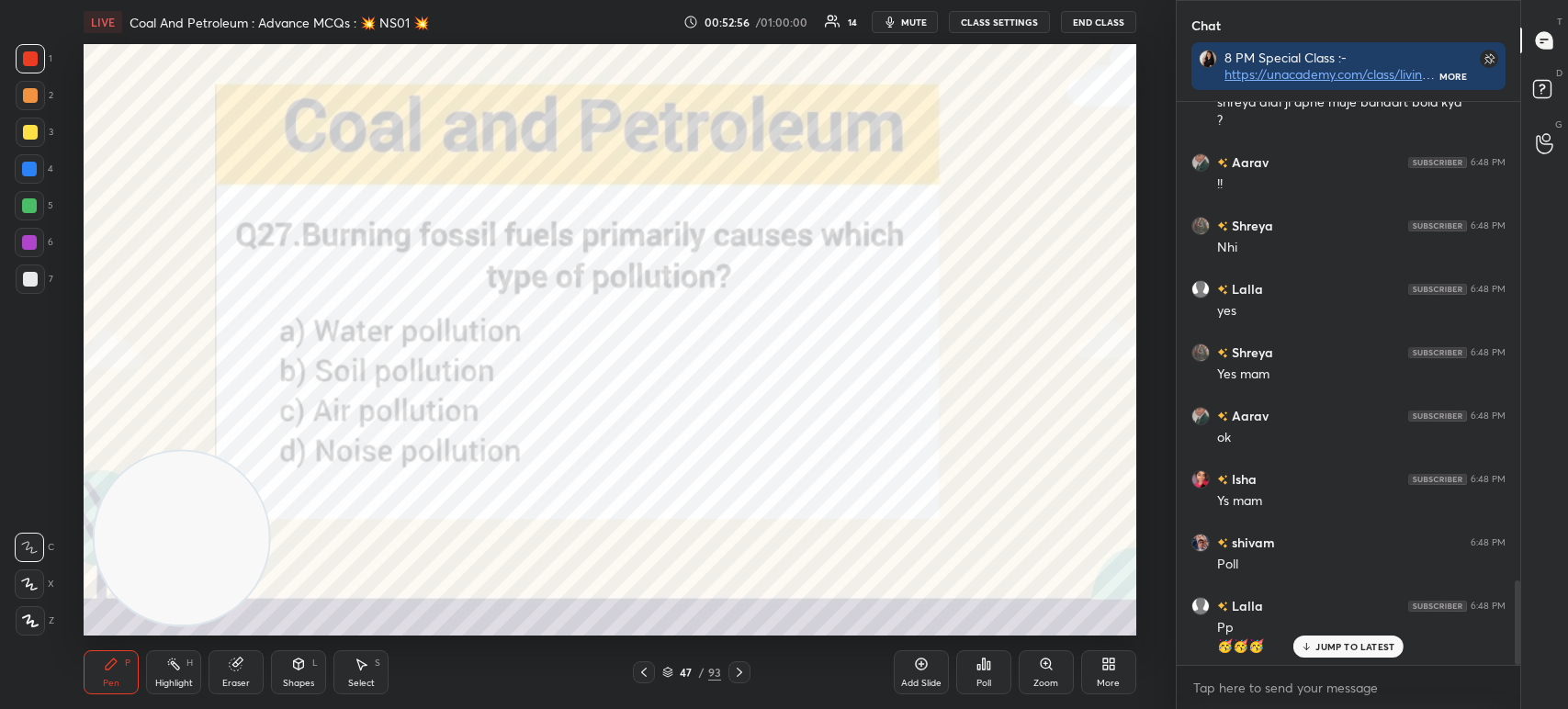 scroll, scrollTop: 3204, scrollLeft: 0, axis: vertical 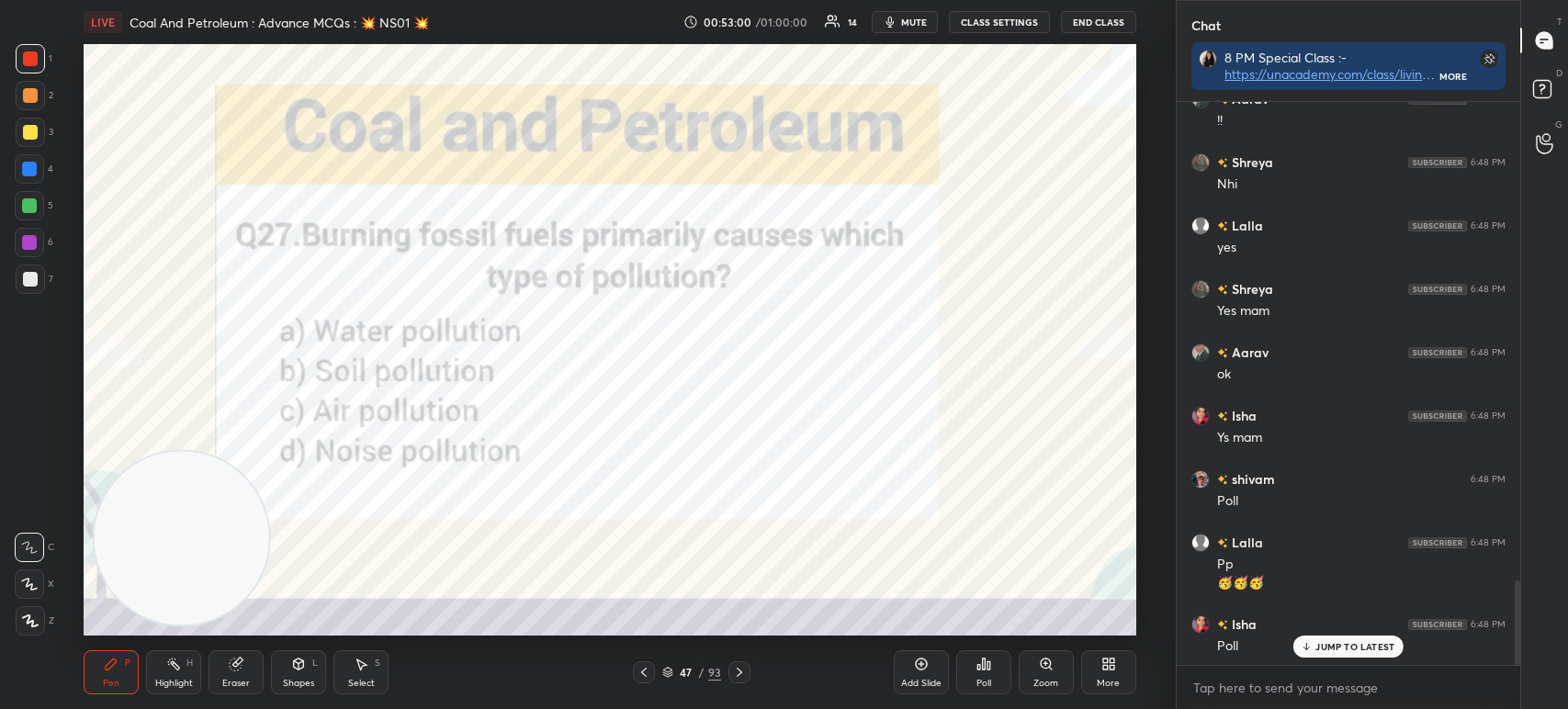 click 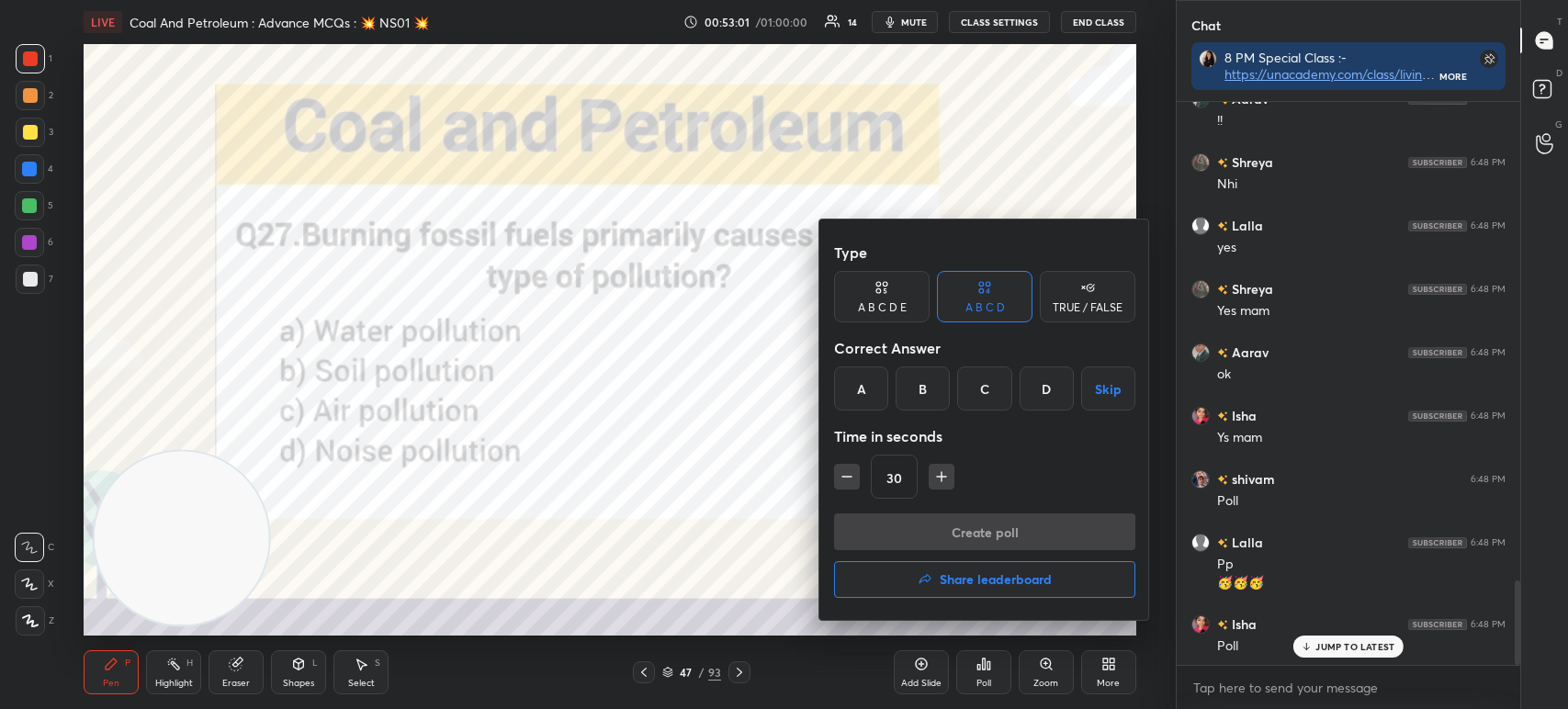 scroll, scrollTop: 3269, scrollLeft: 0, axis: vertical 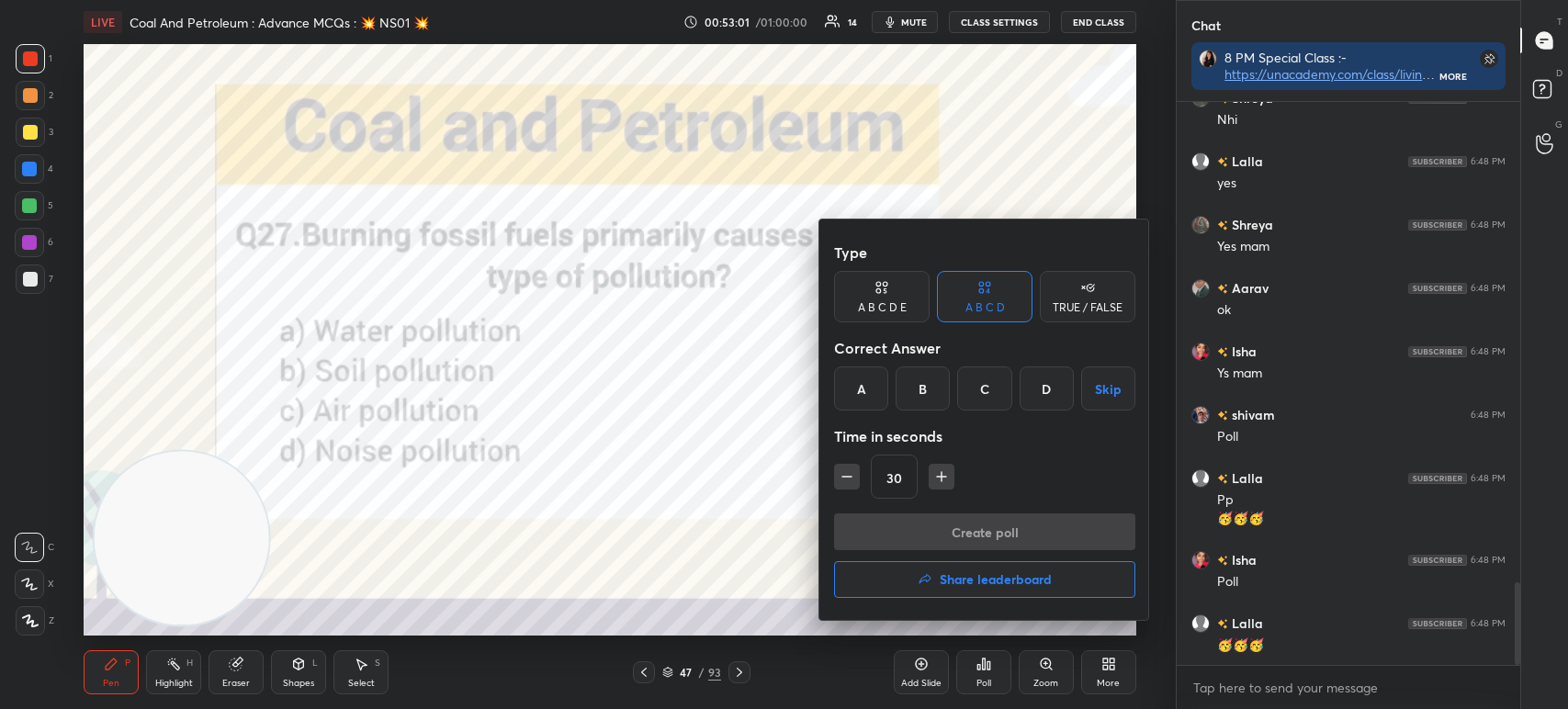 click on "A" at bounding box center [861, 388] 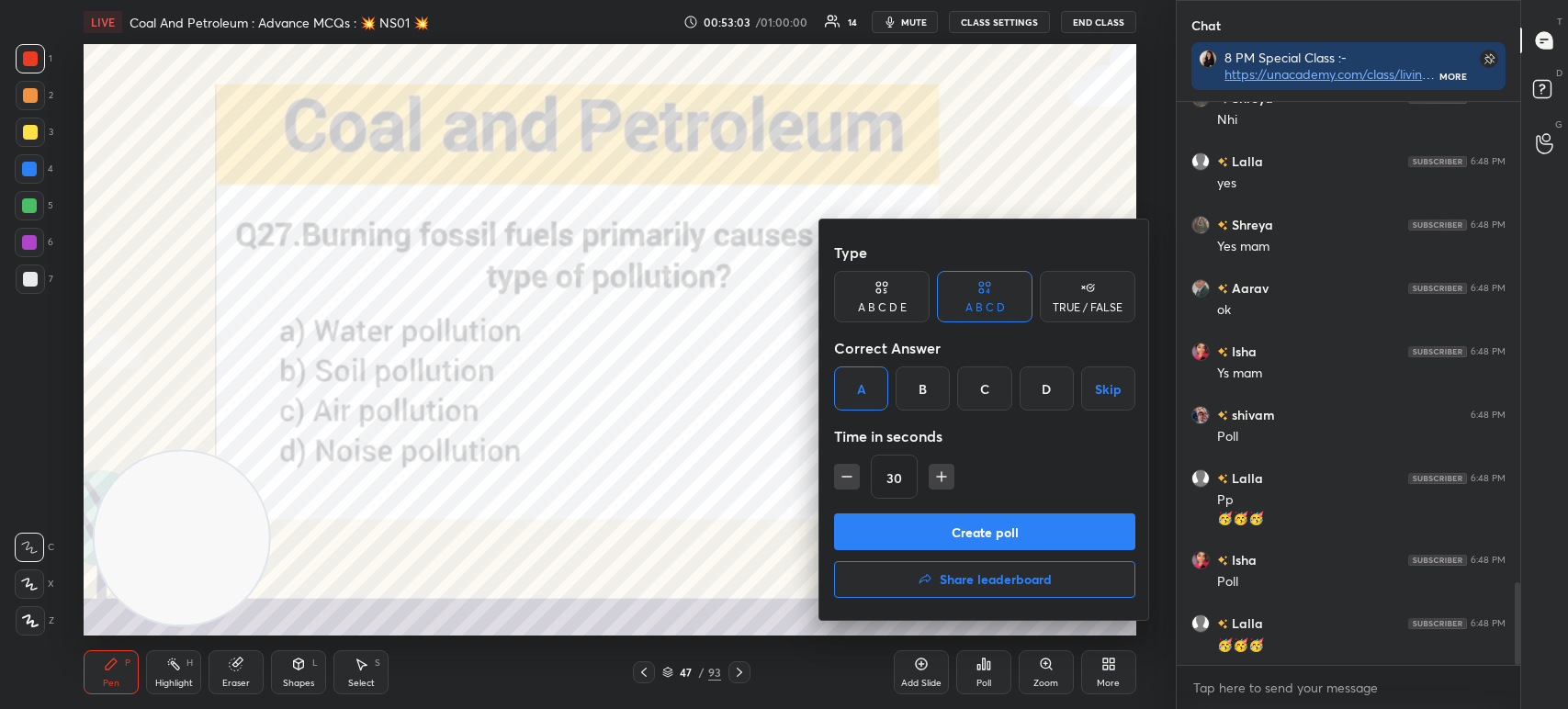 click on "C" at bounding box center [984, 388] 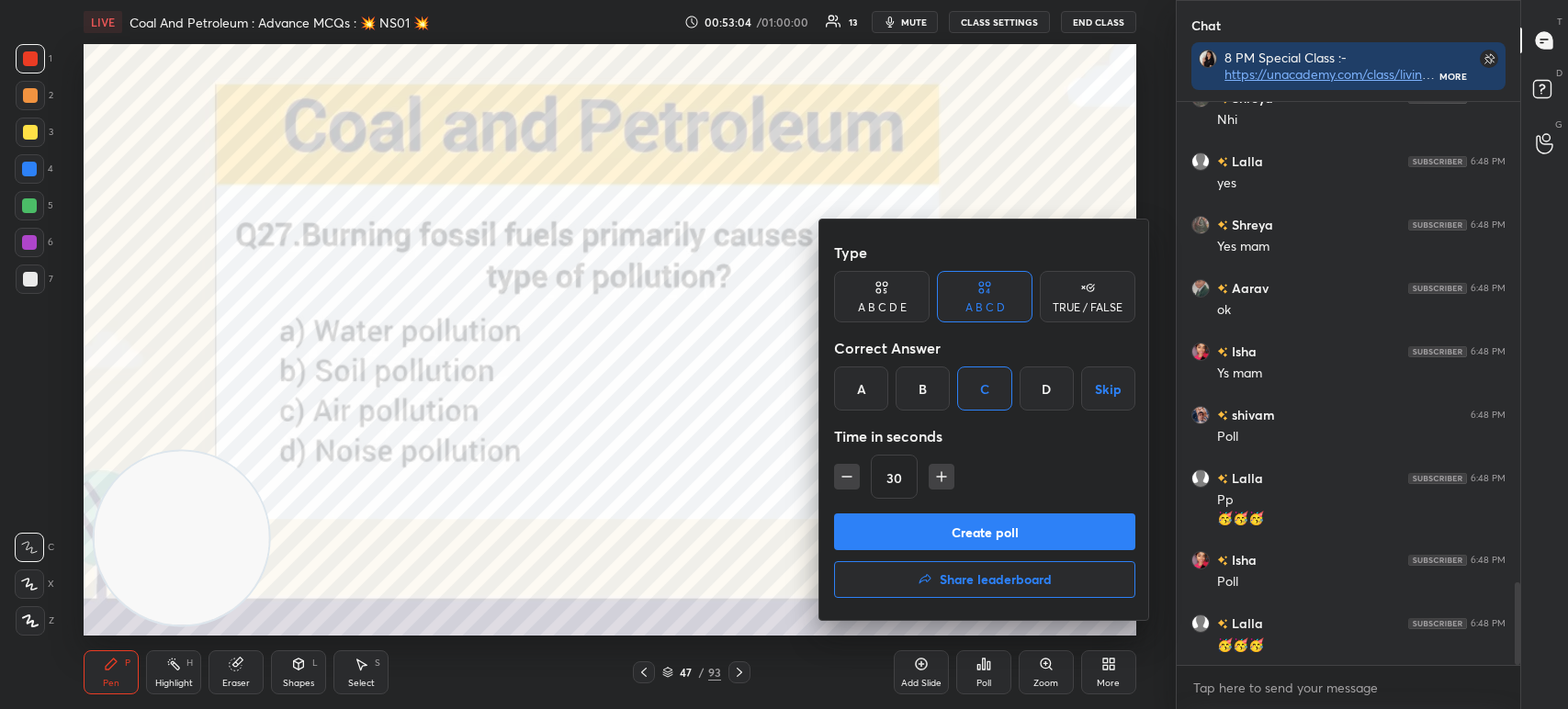 click on "Create poll" at bounding box center (985, 532) 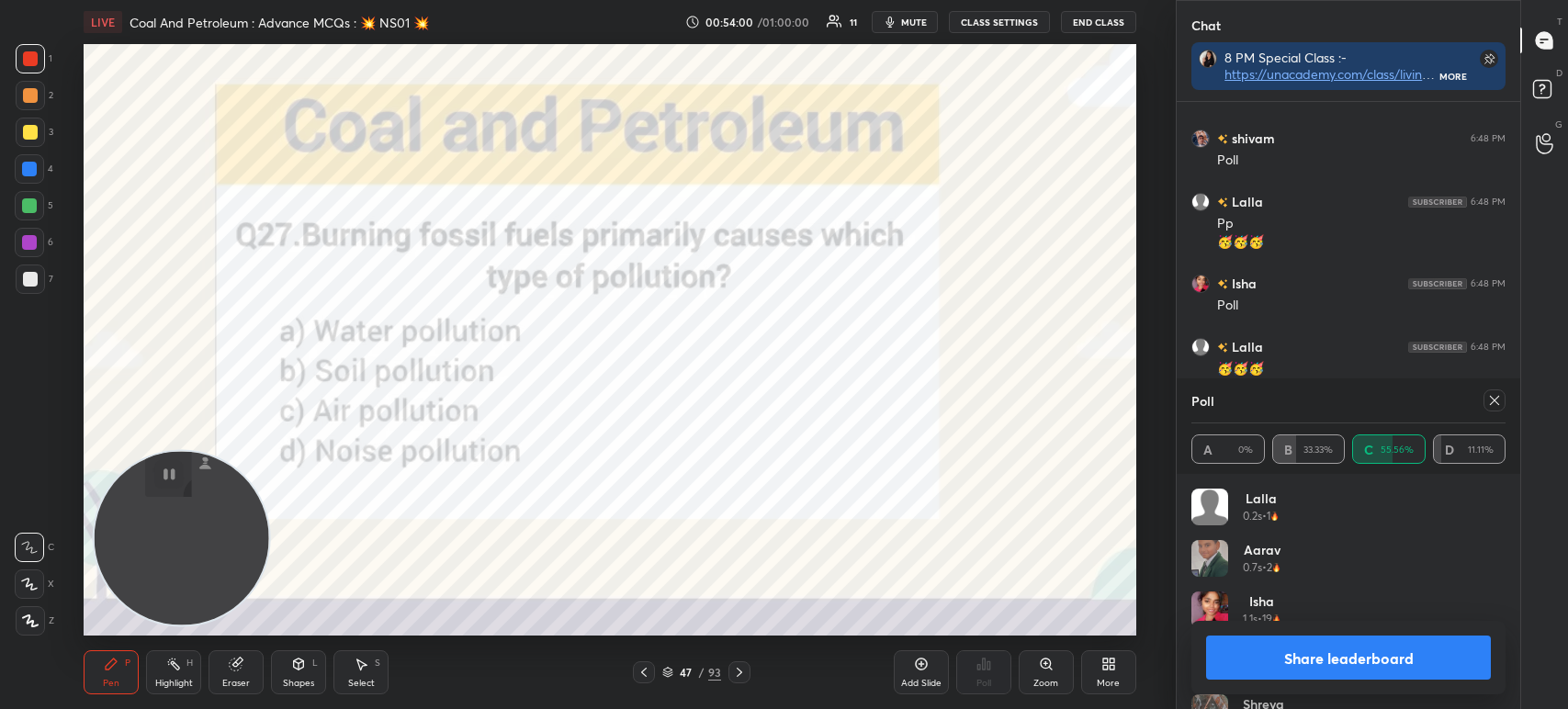 scroll, scrollTop: 3791, scrollLeft: 0, axis: vertical 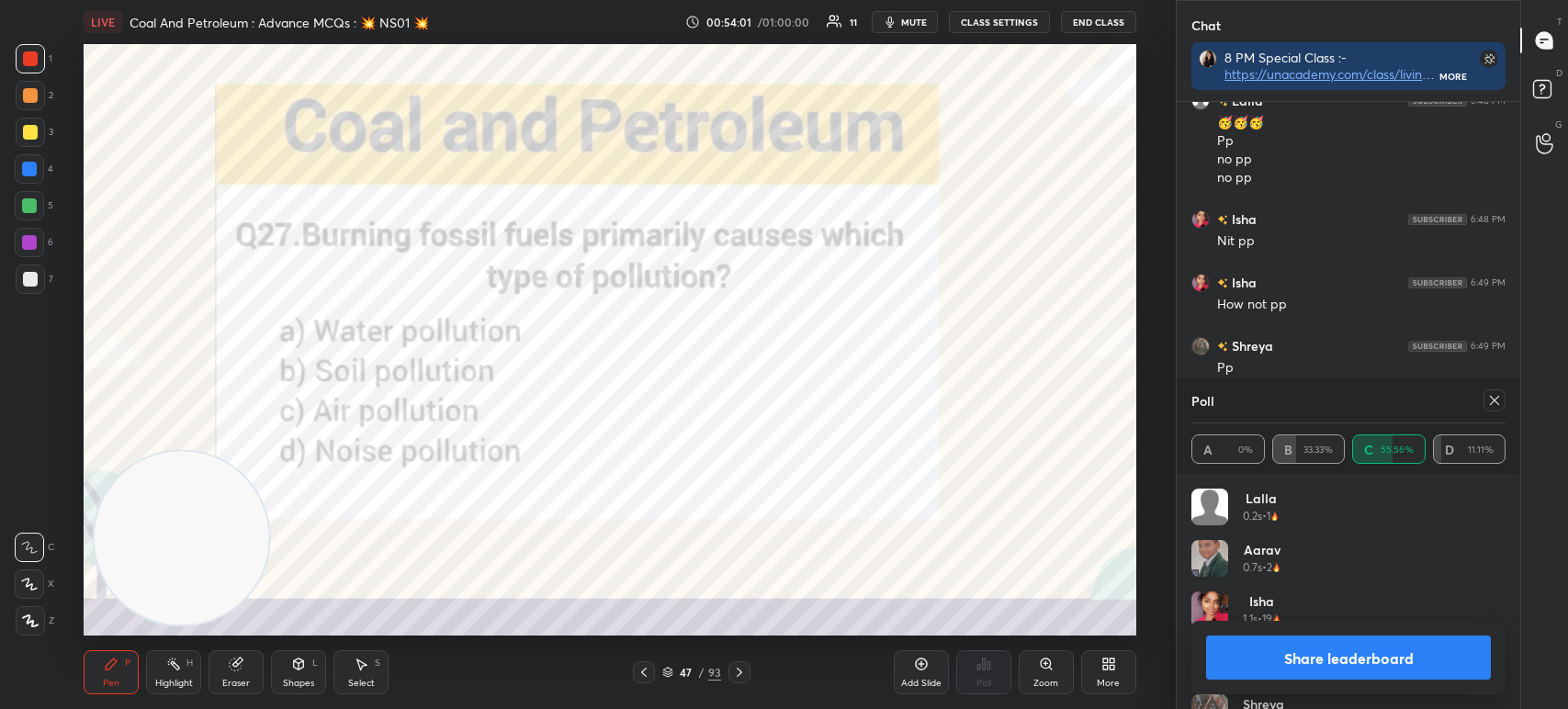 click 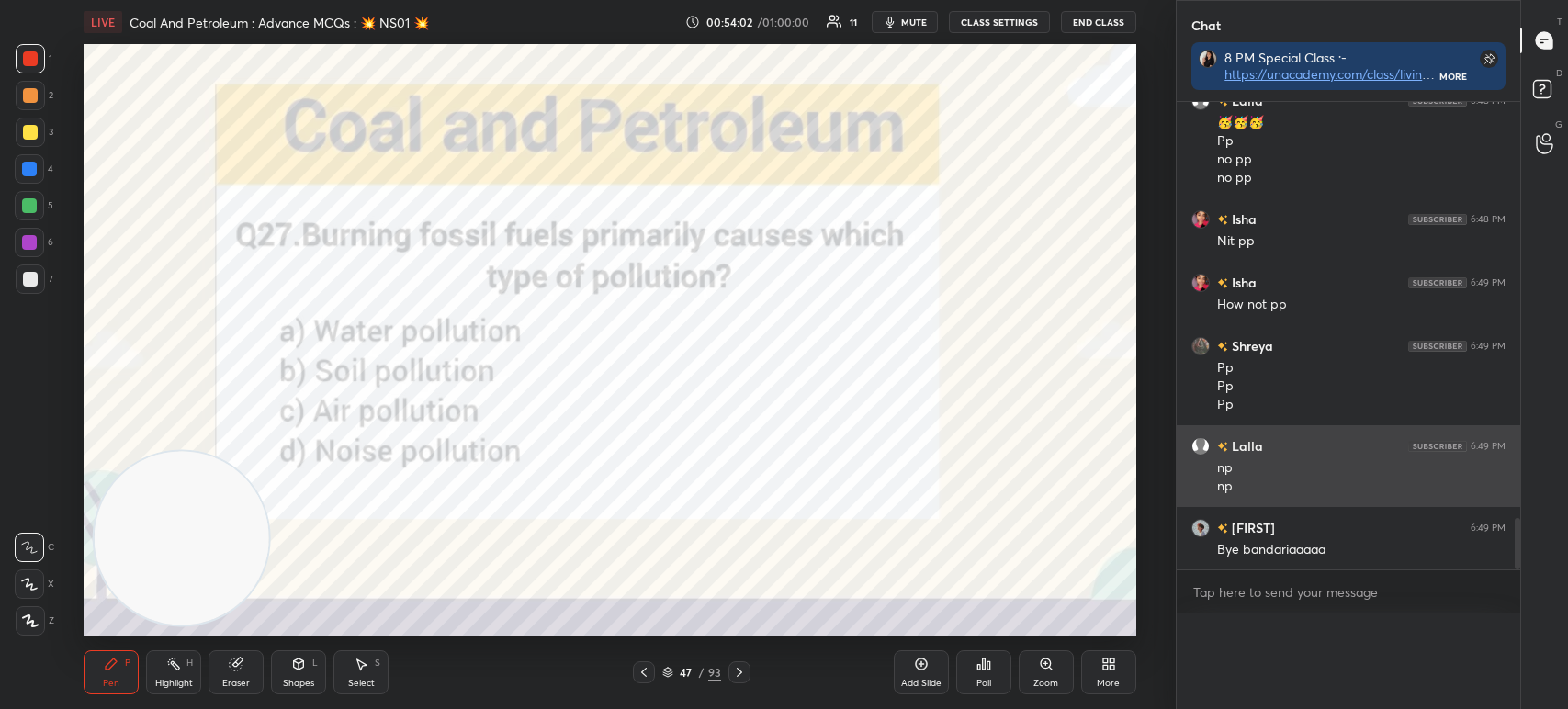scroll, scrollTop: 139, scrollLeft: 309, axis: both 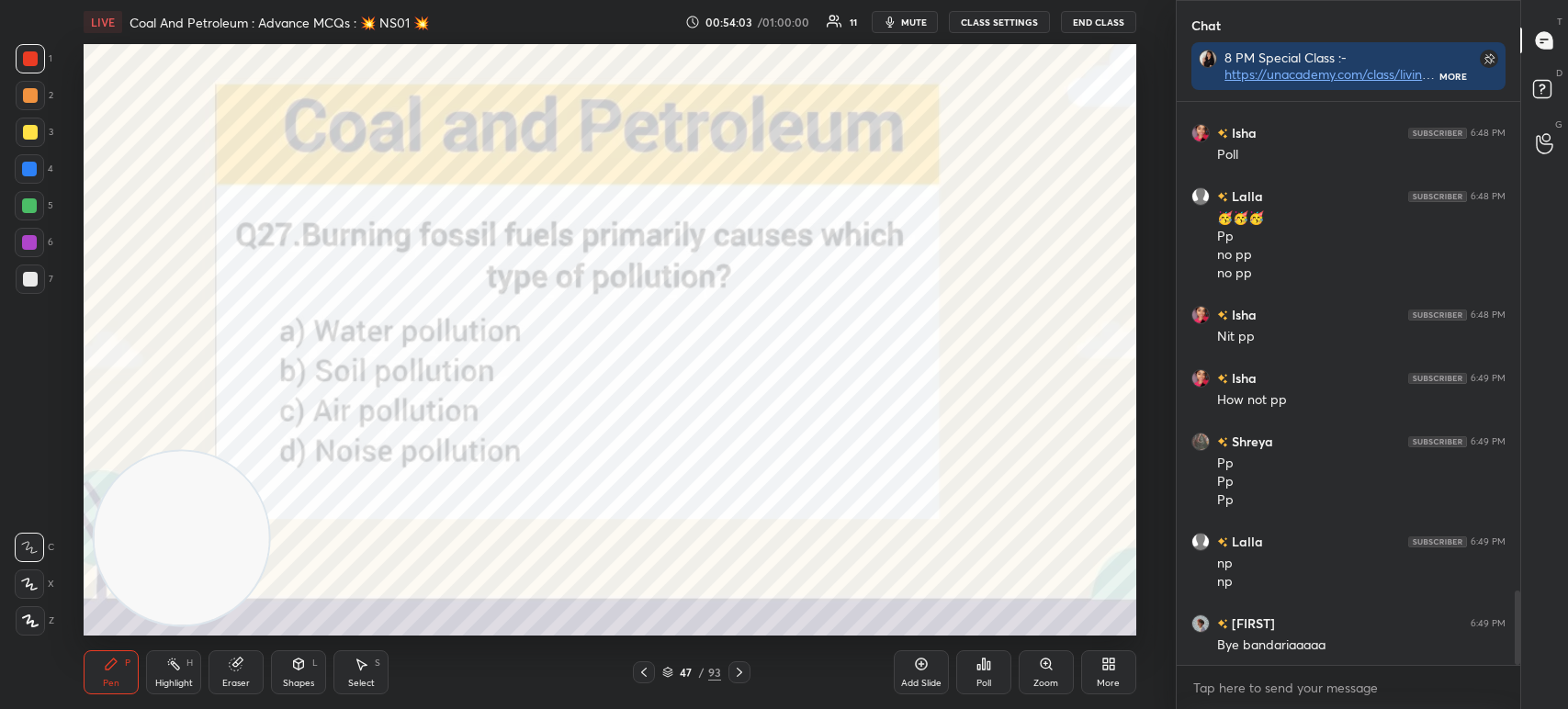 click 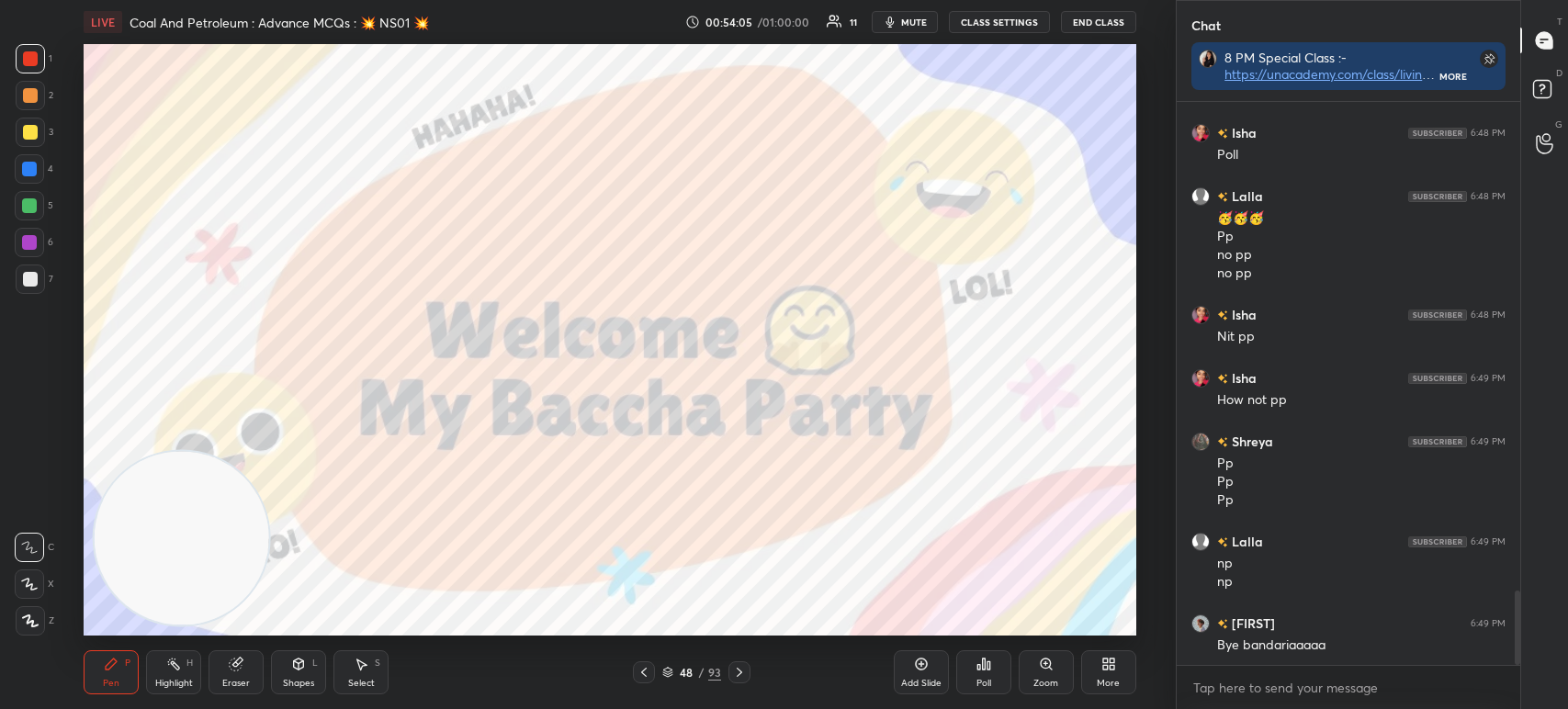 click on "48 / 93" at bounding box center (692, 672) 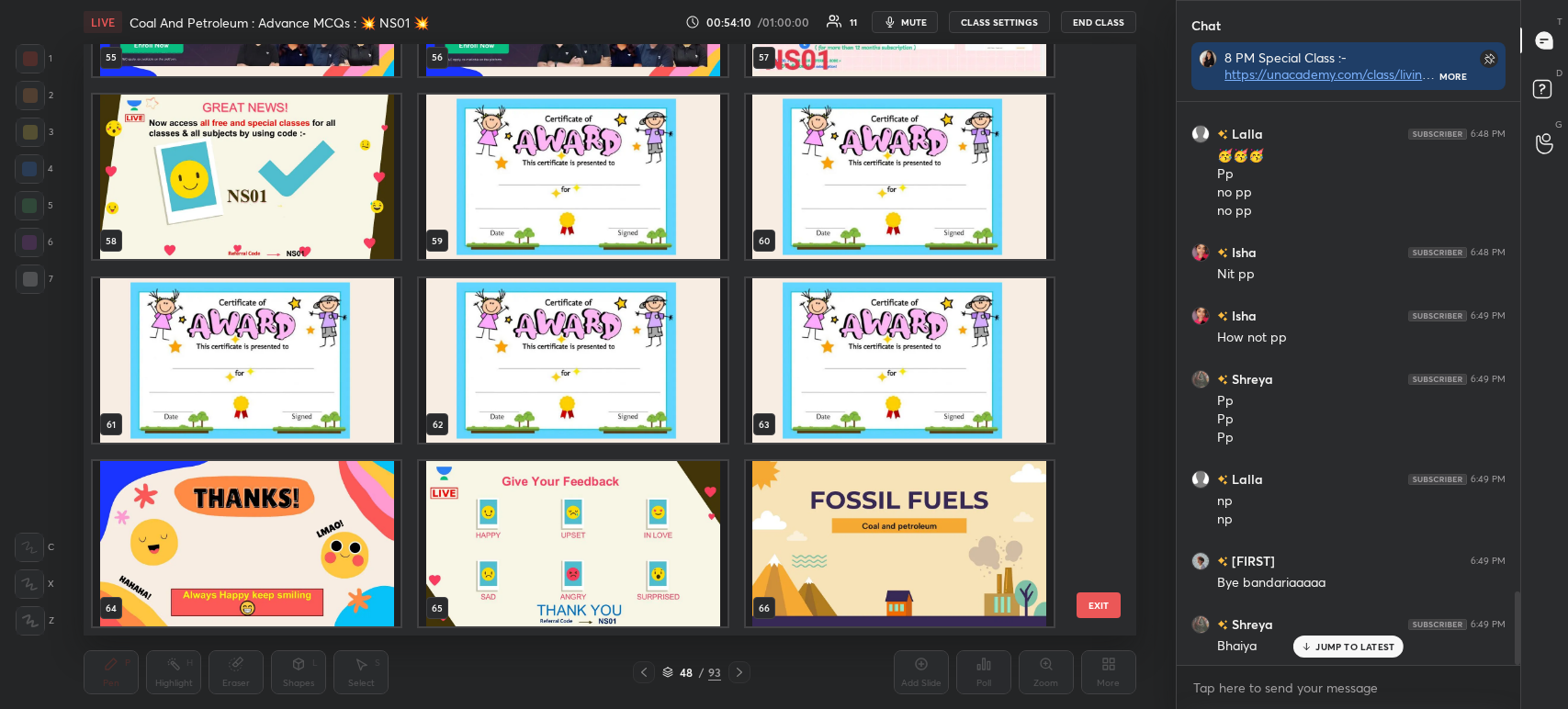 click at bounding box center (573, 176) 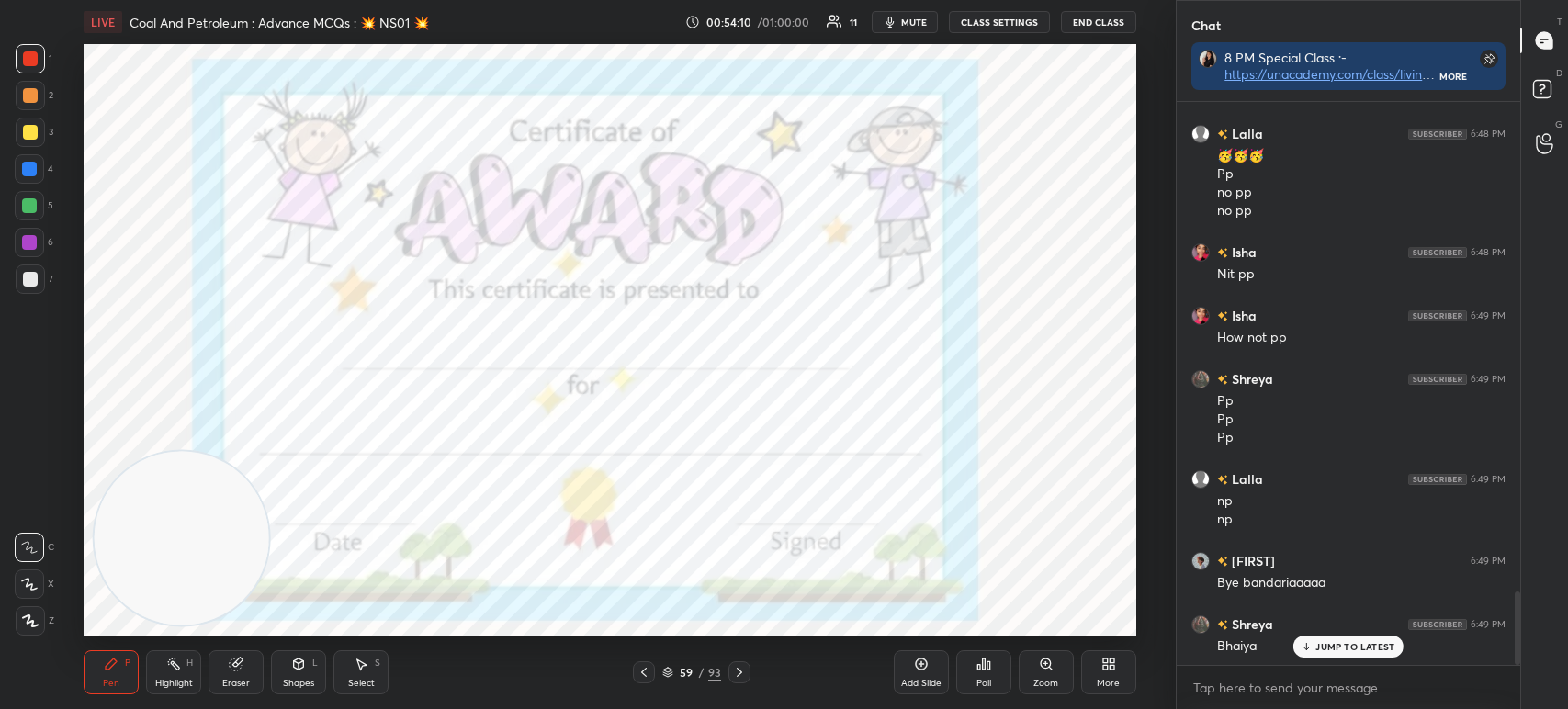 click at bounding box center [573, 176] 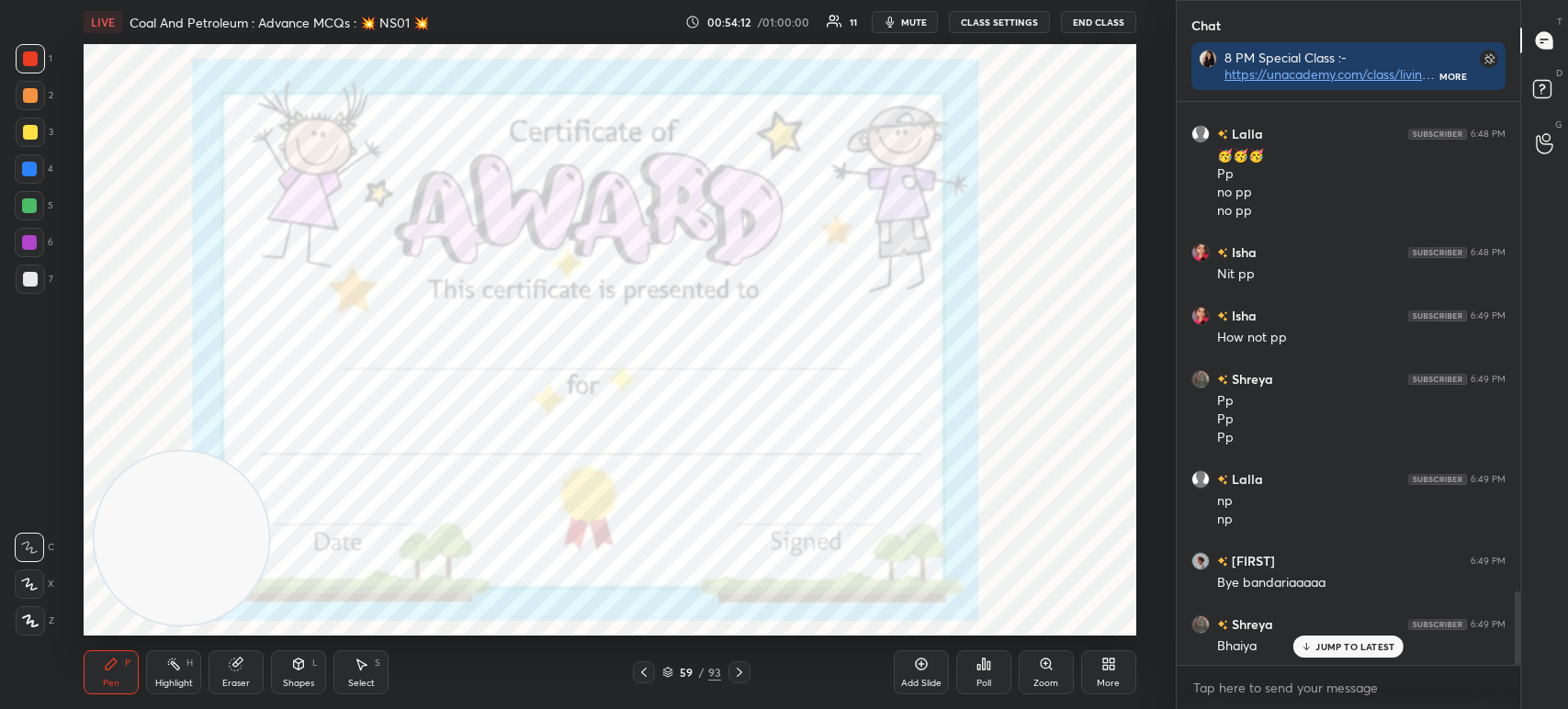 click 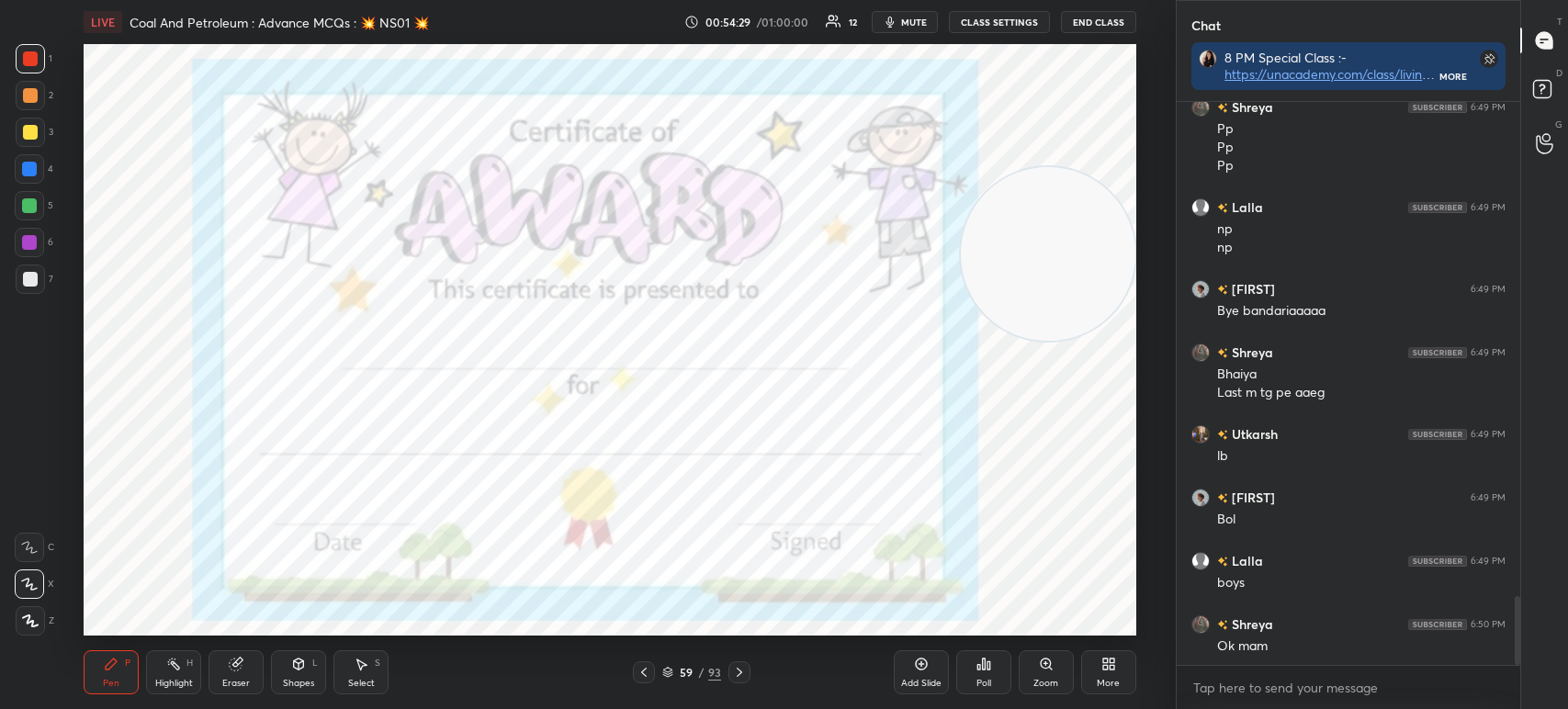 click 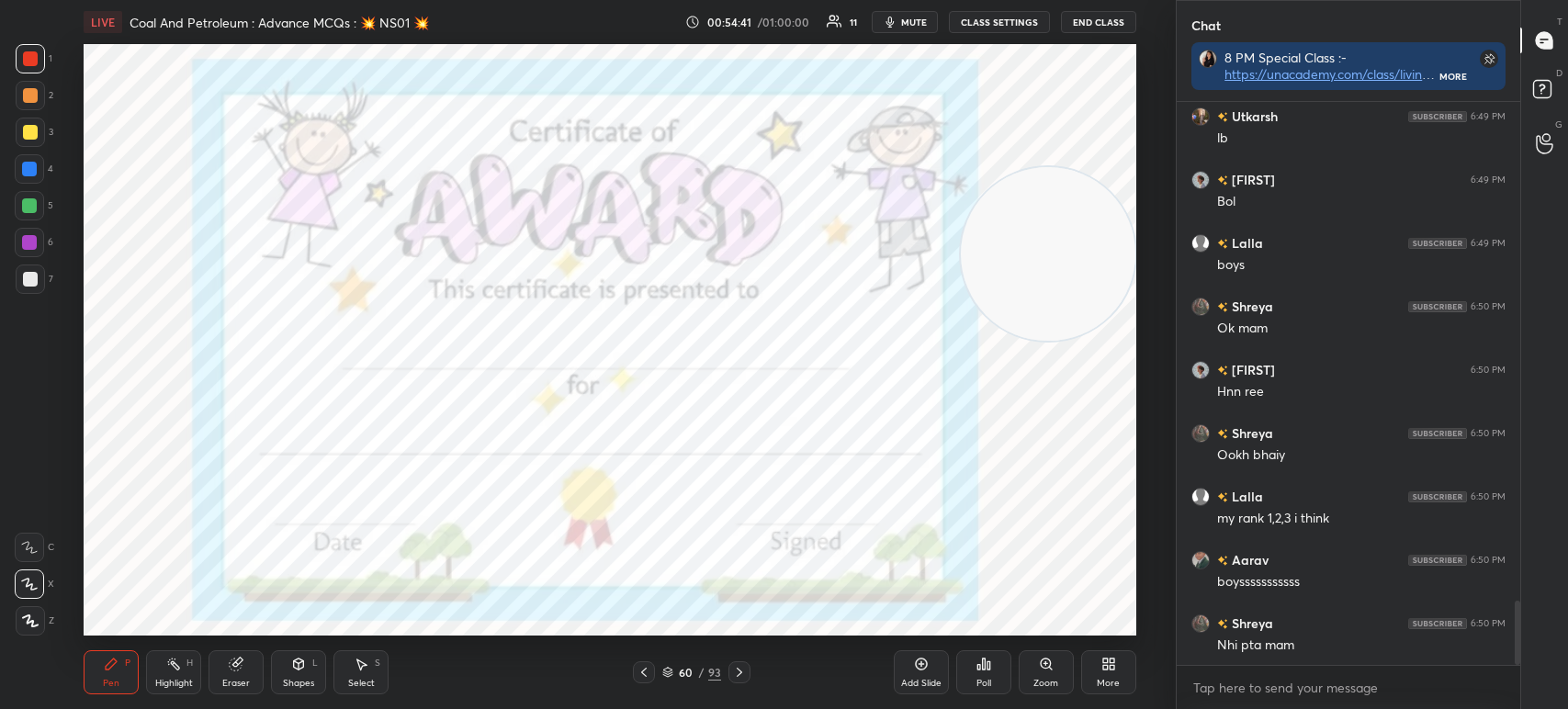 click 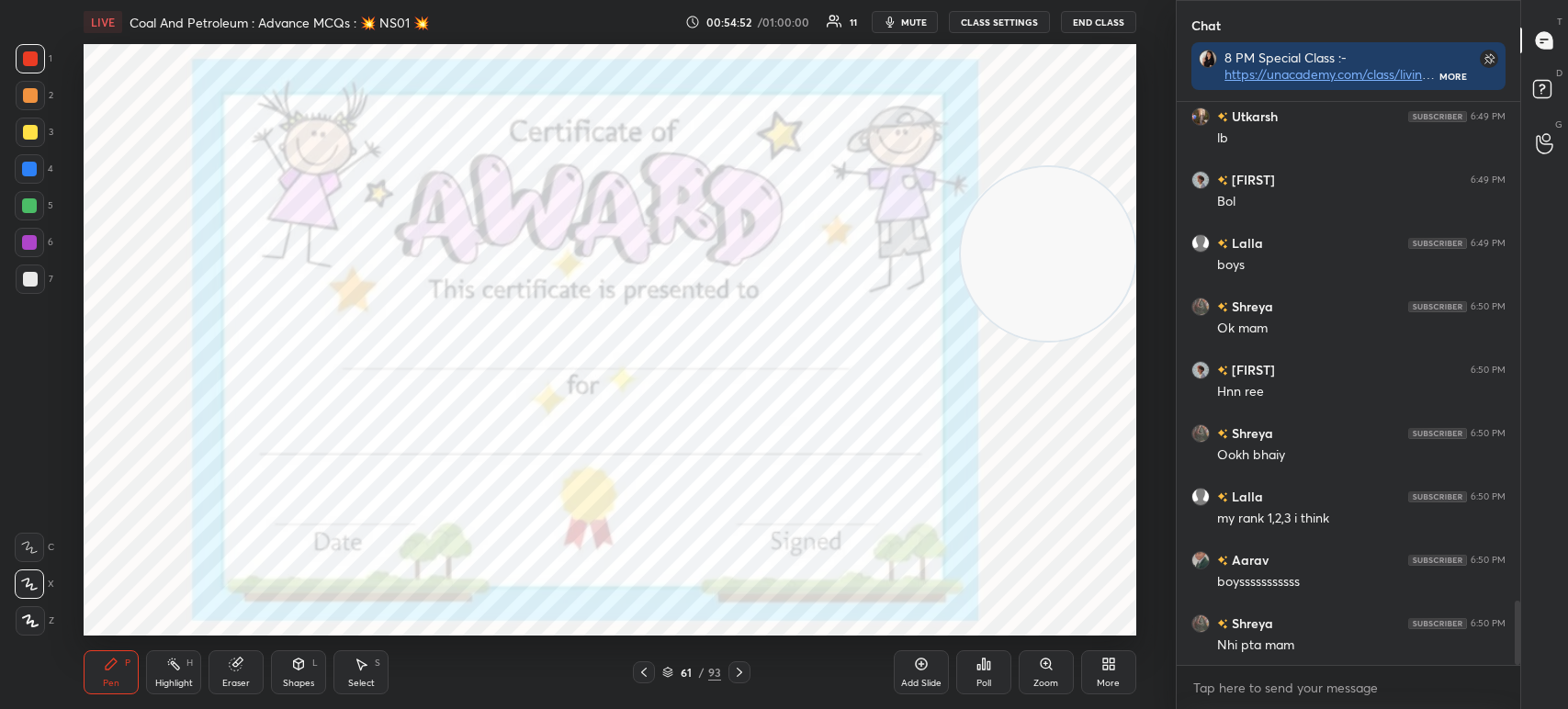 click 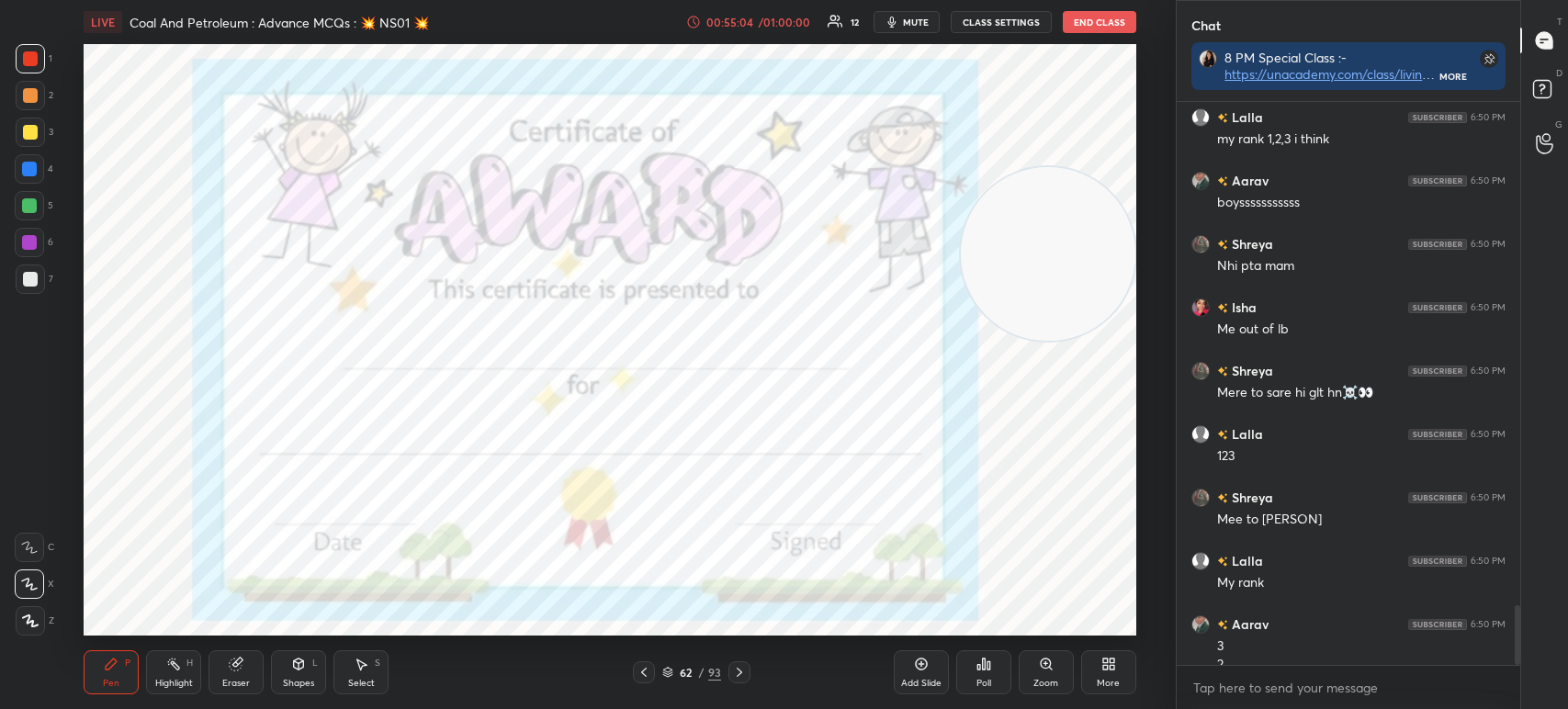 scroll, scrollTop: 4764, scrollLeft: 0, axis: vertical 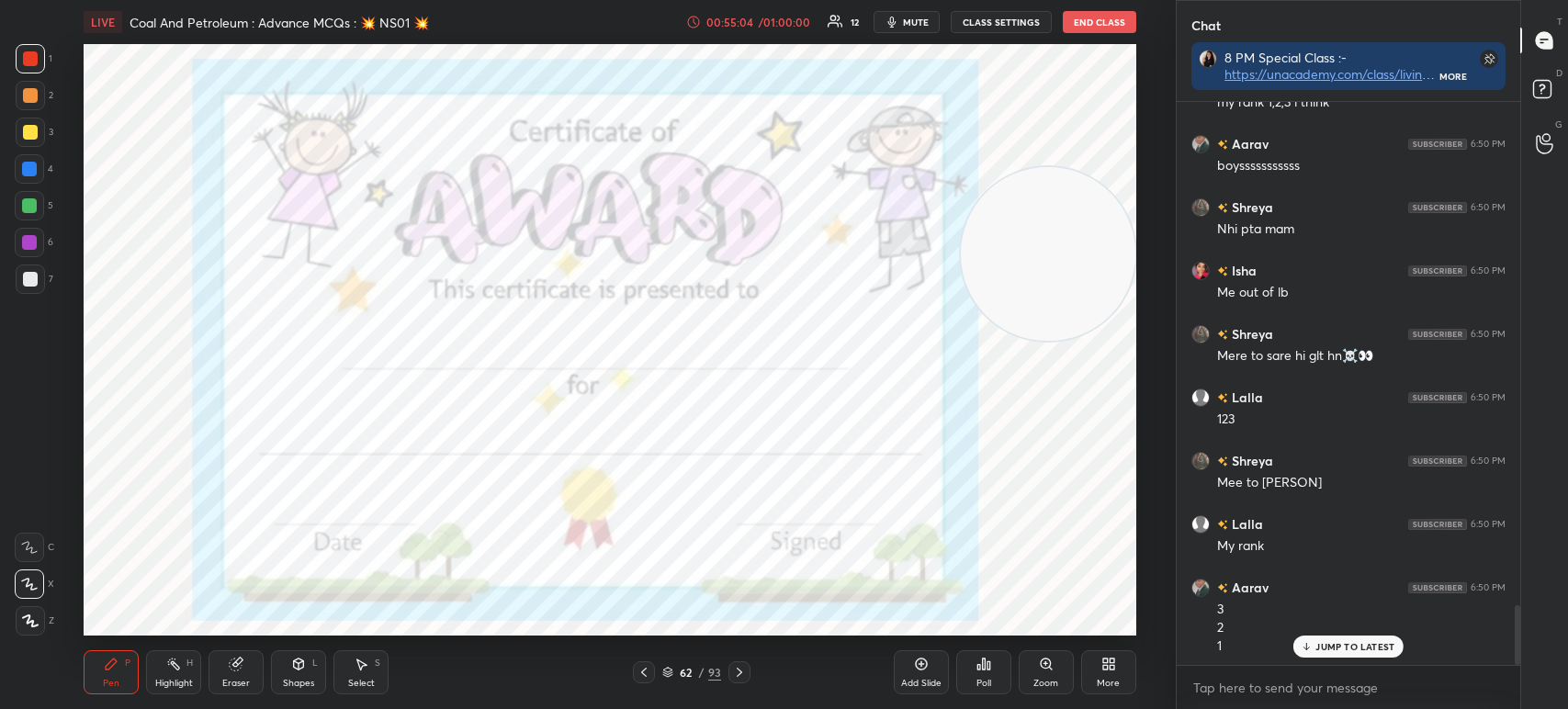 click 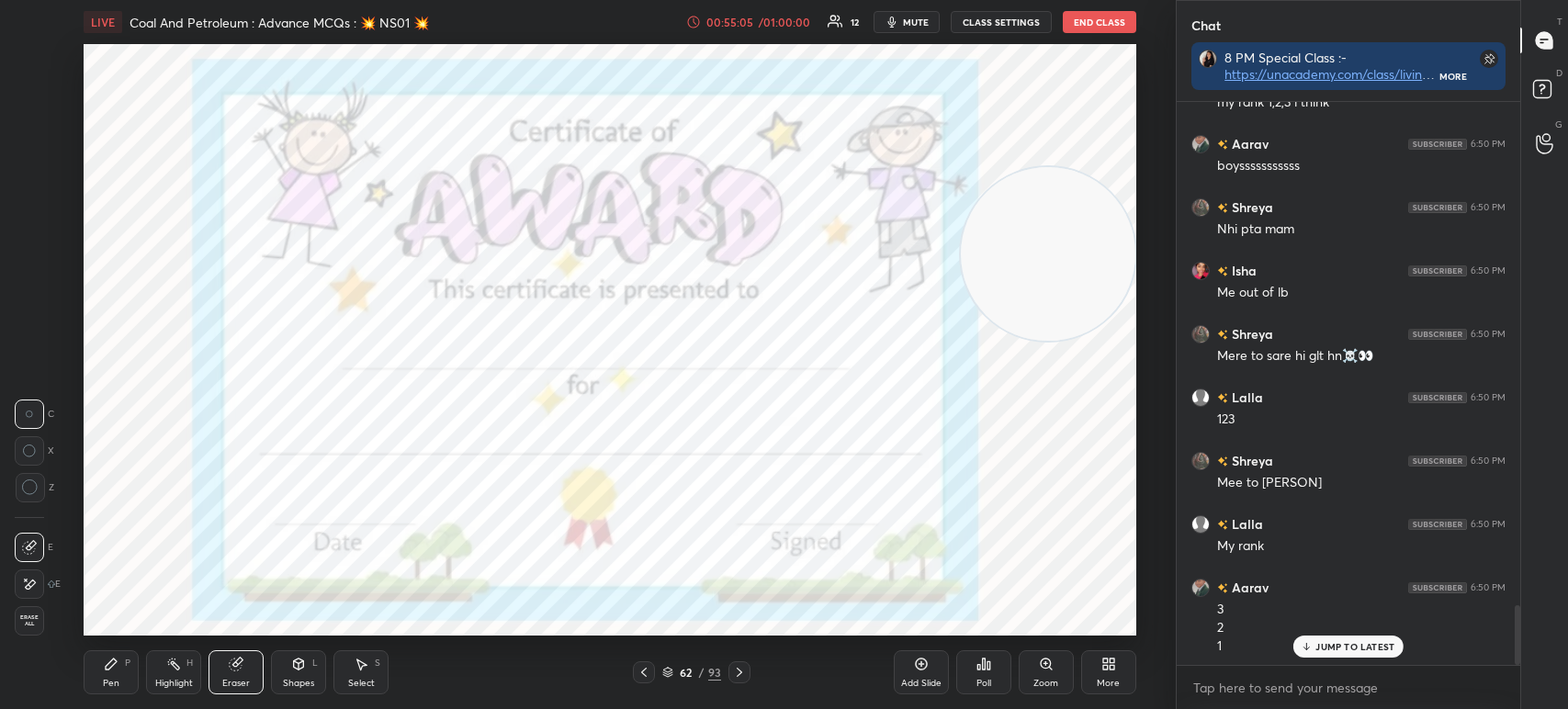 scroll, scrollTop: 4800, scrollLeft: 0, axis: vertical 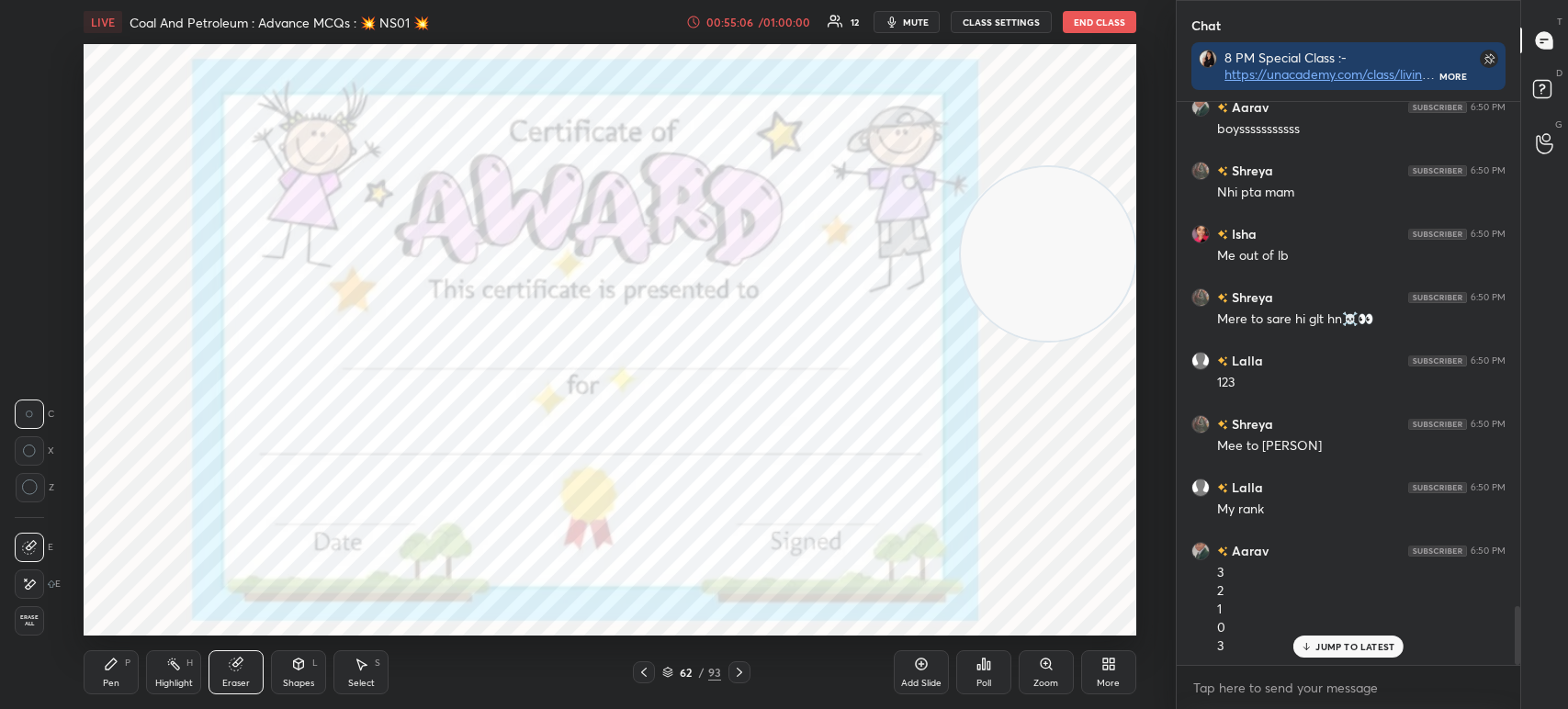click on "Pen P" at bounding box center (111, 672) 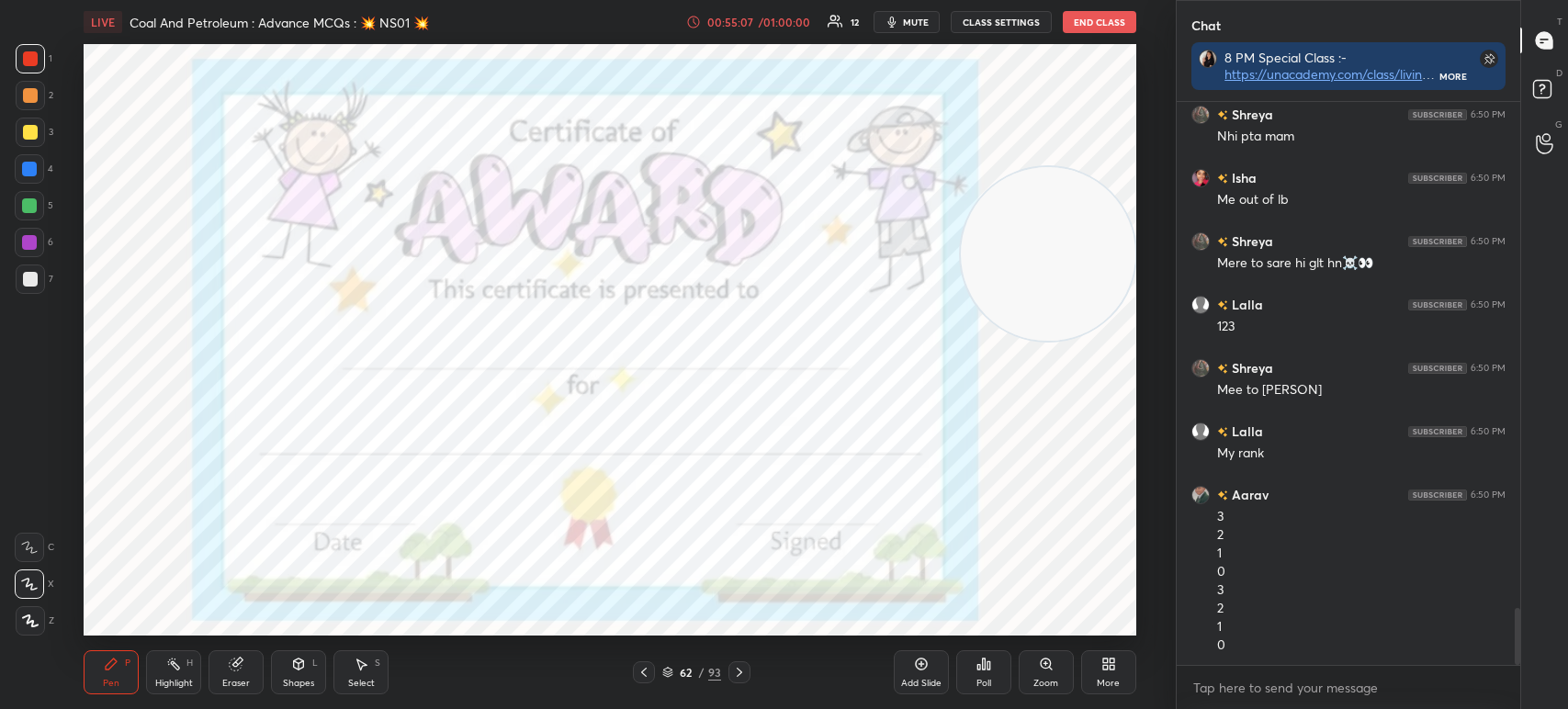 scroll, scrollTop: 5002, scrollLeft: 0, axis: vertical 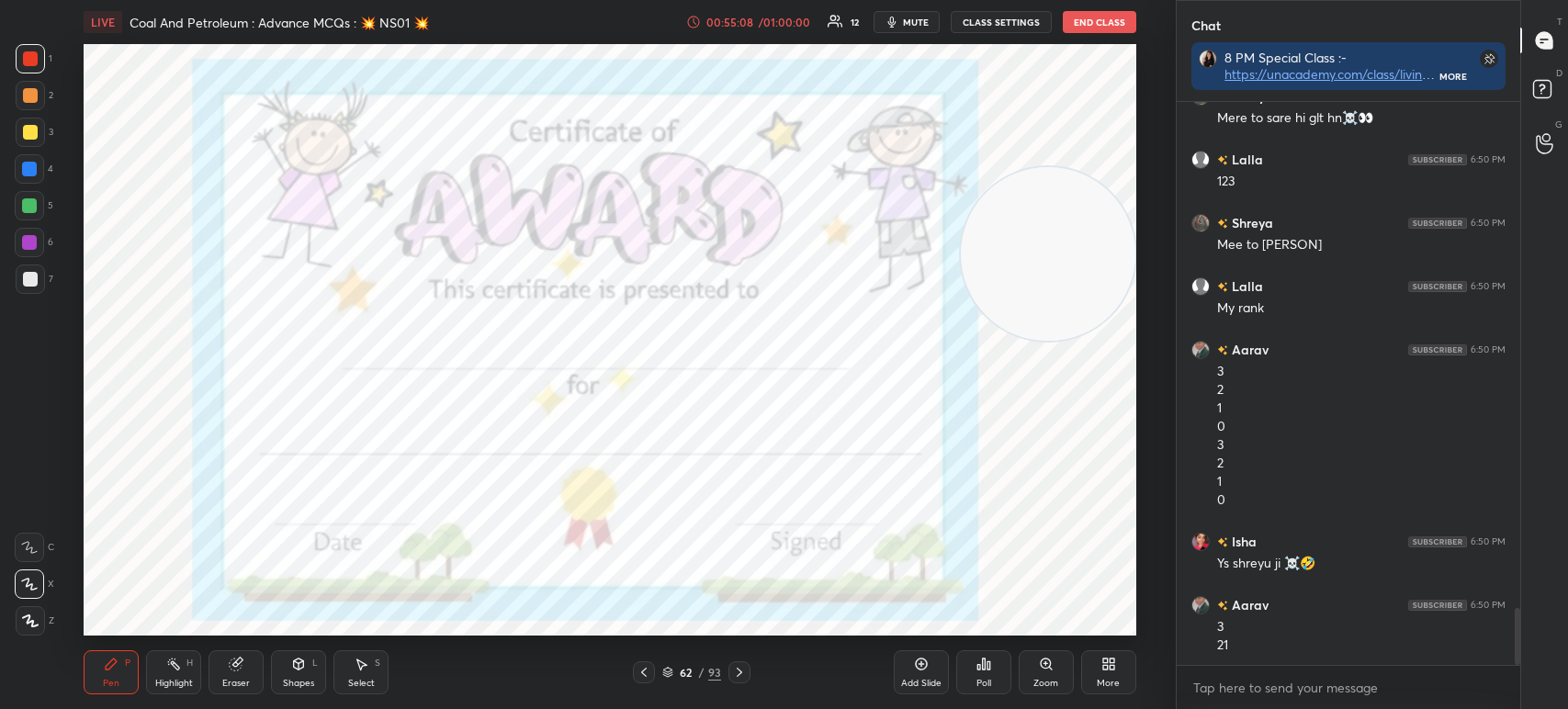 click 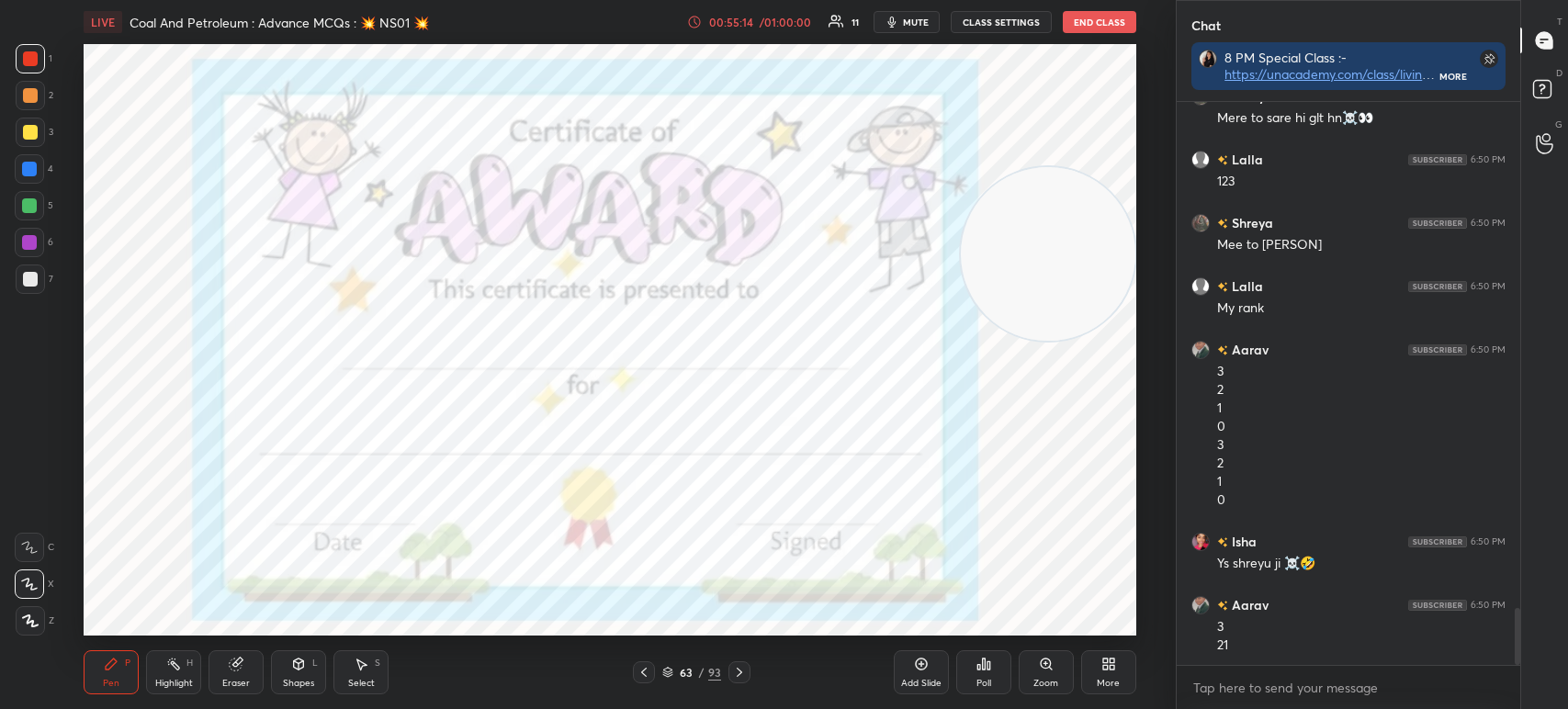 scroll, scrollTop: 5064, scrollLeft: 0, axis: vertical 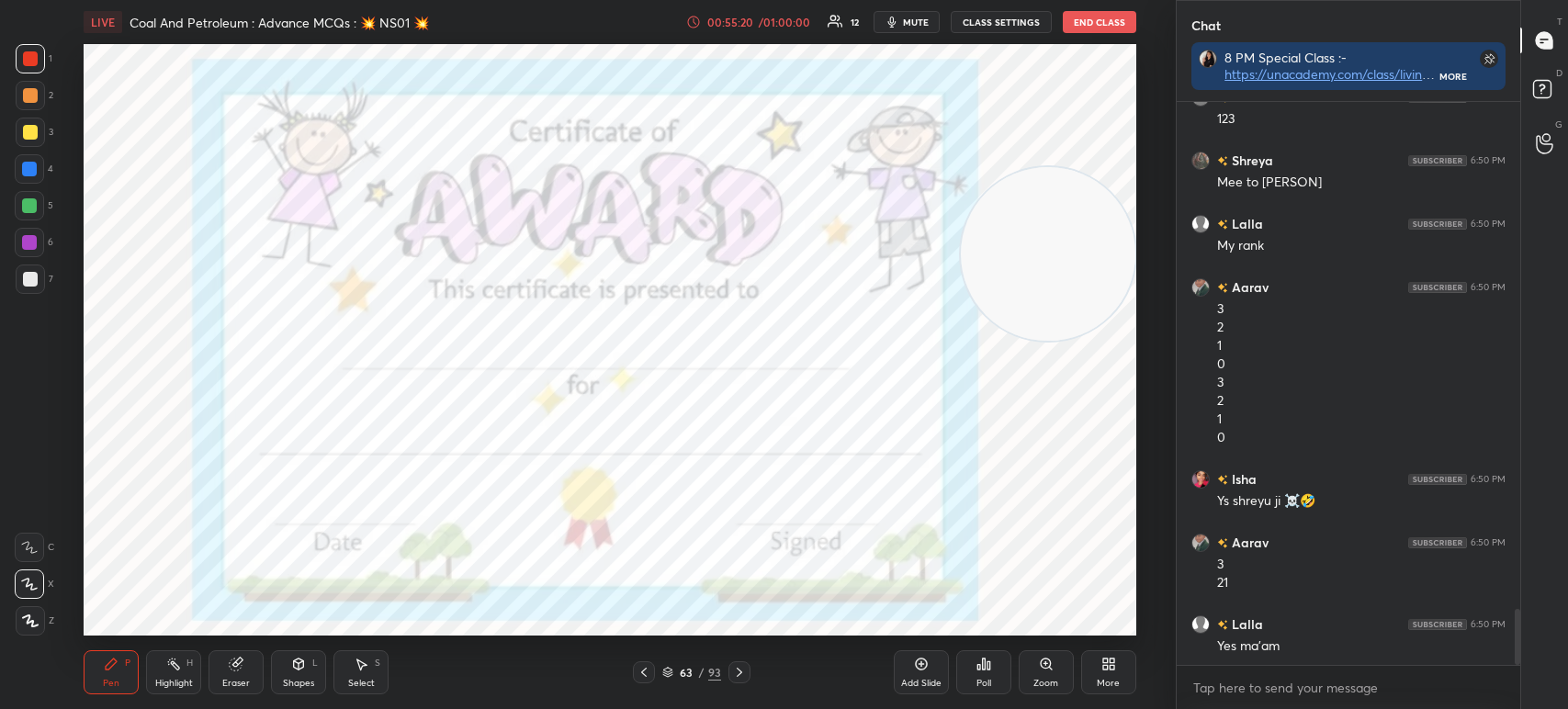 click 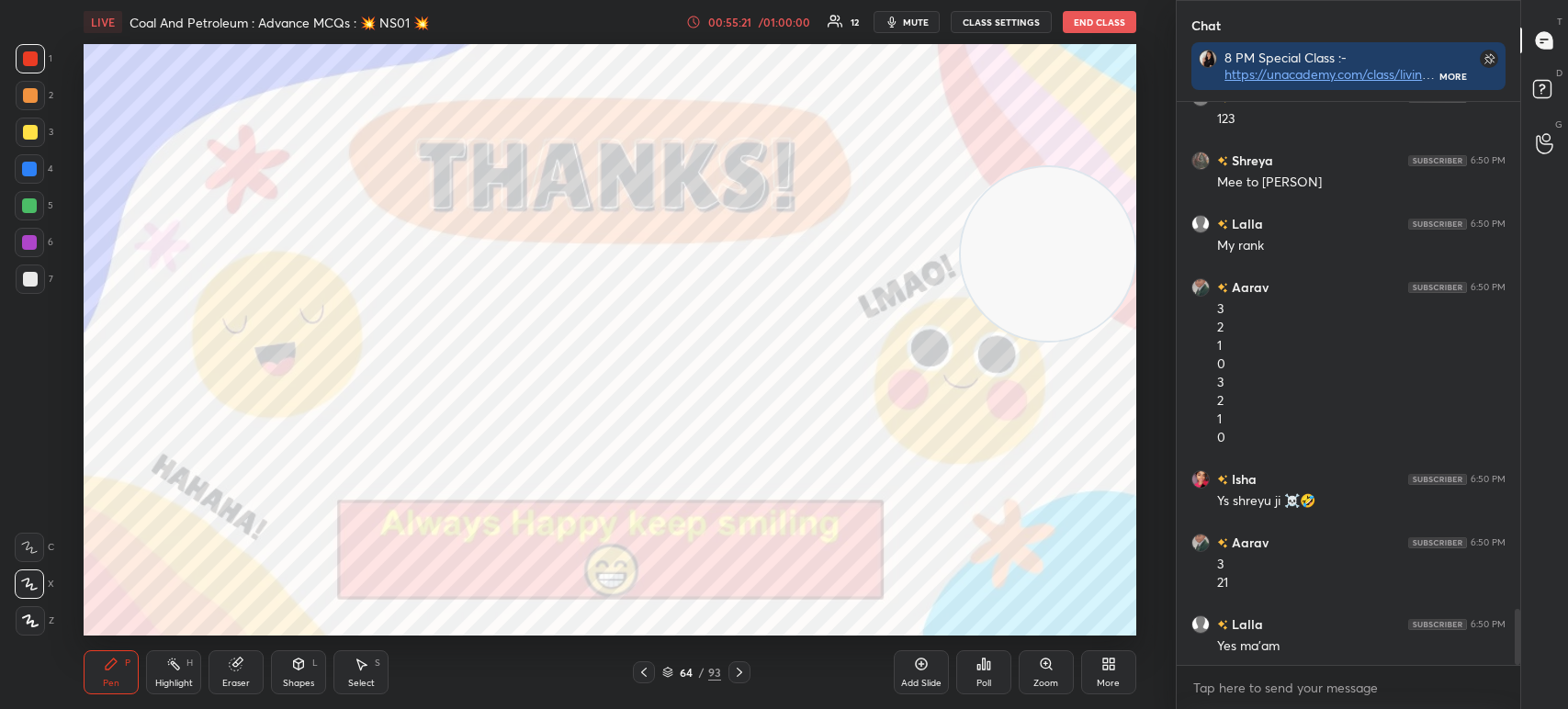 click on "64 / 93" at bounding box center (692, 672) 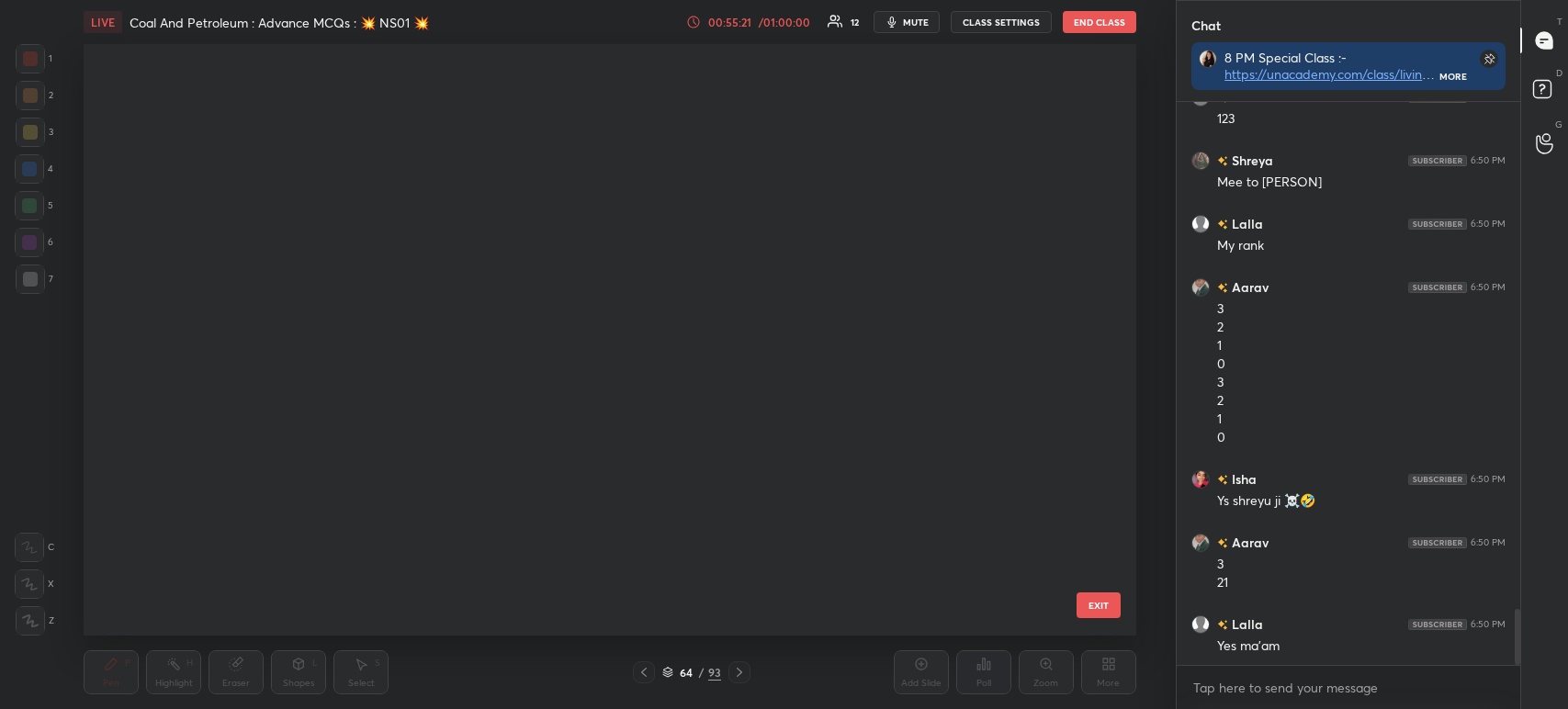 scroll, scrollTop: 3446, scrollLeft: 0, axis: vertical 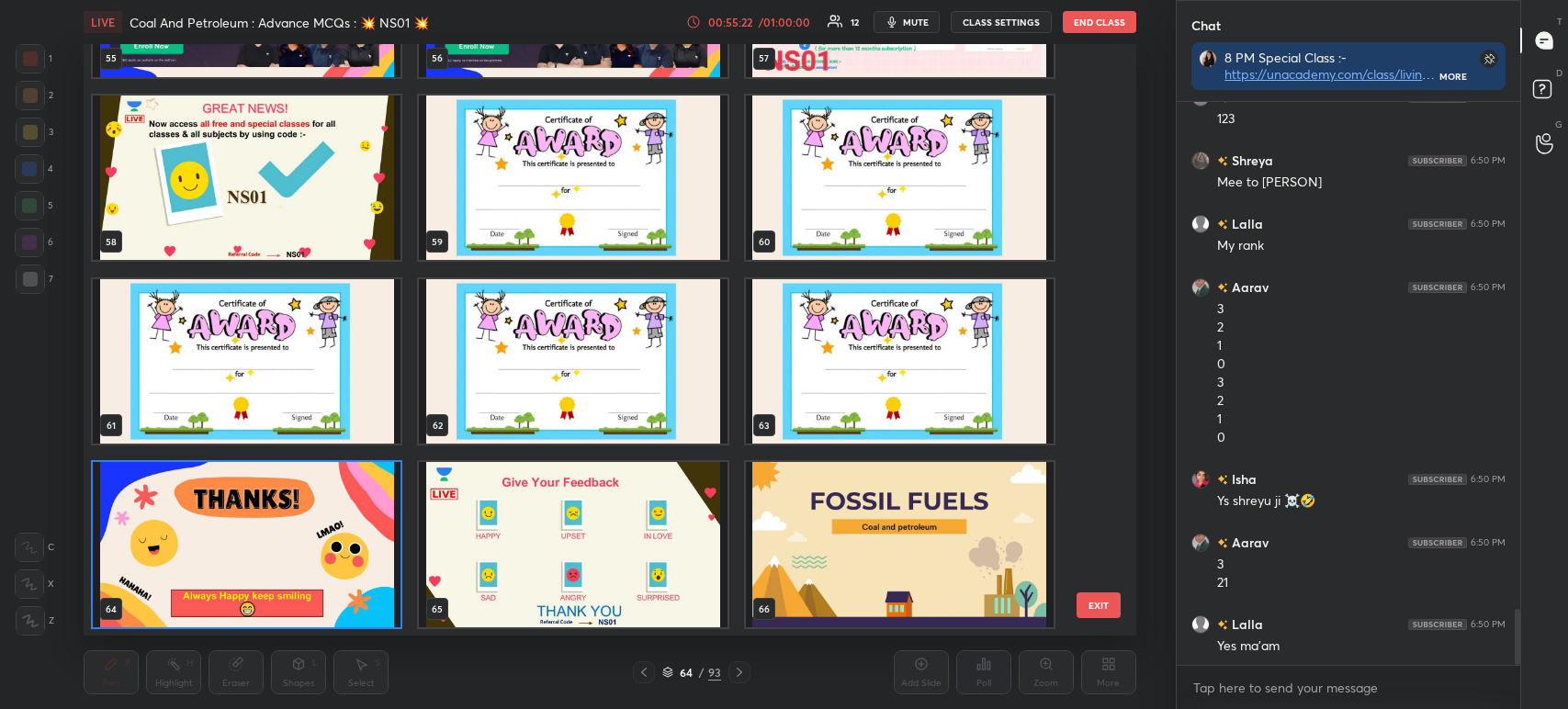 click at bounding box center (573, 177) 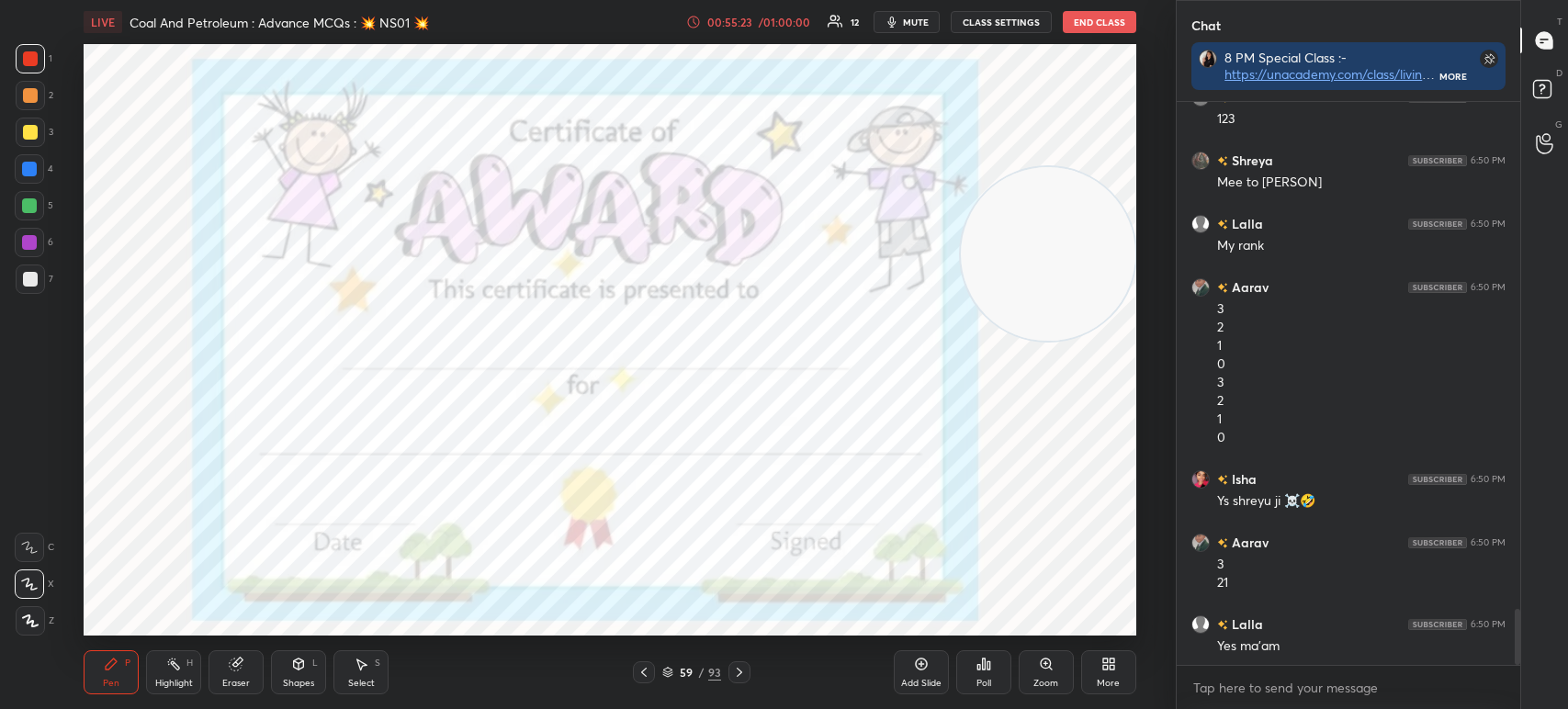 click at bounding box center (573, 177) 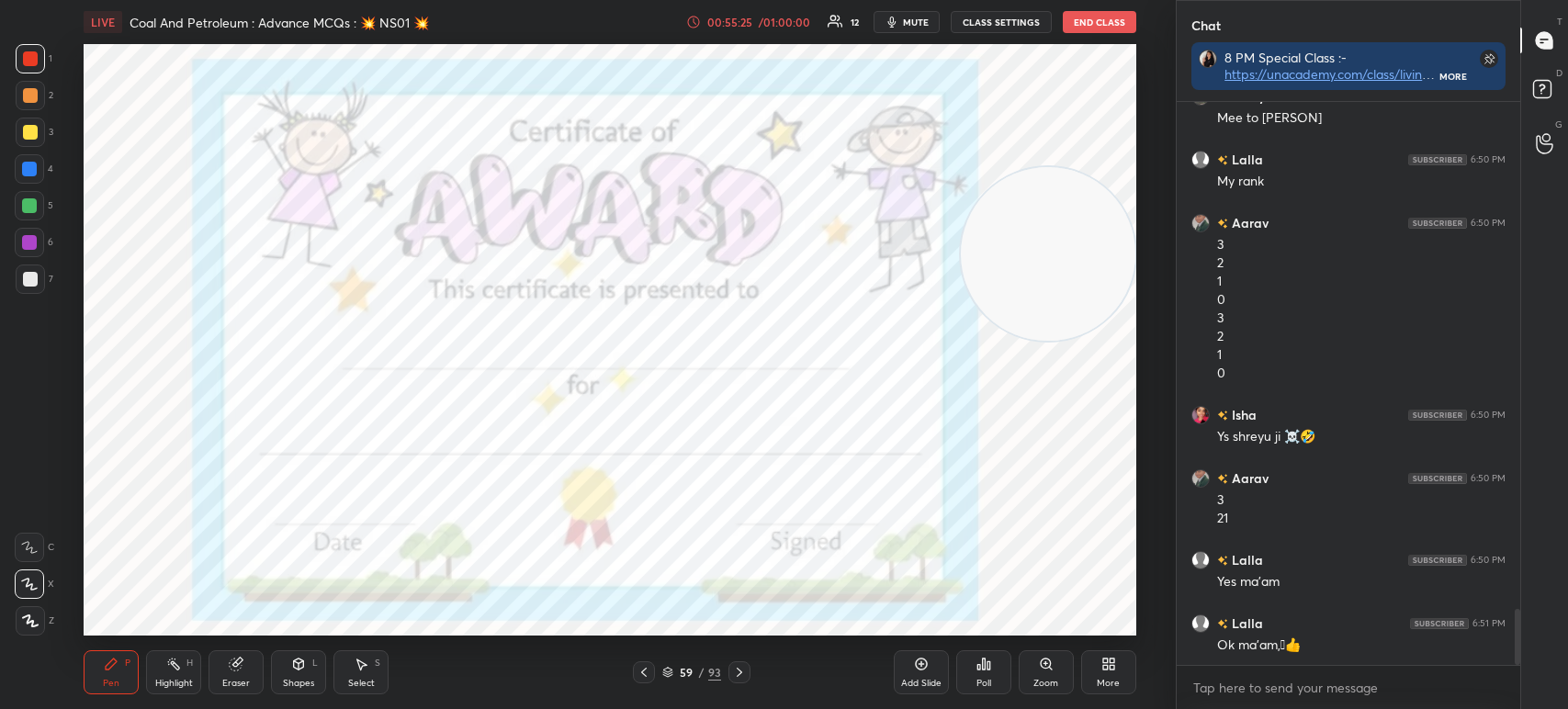 click 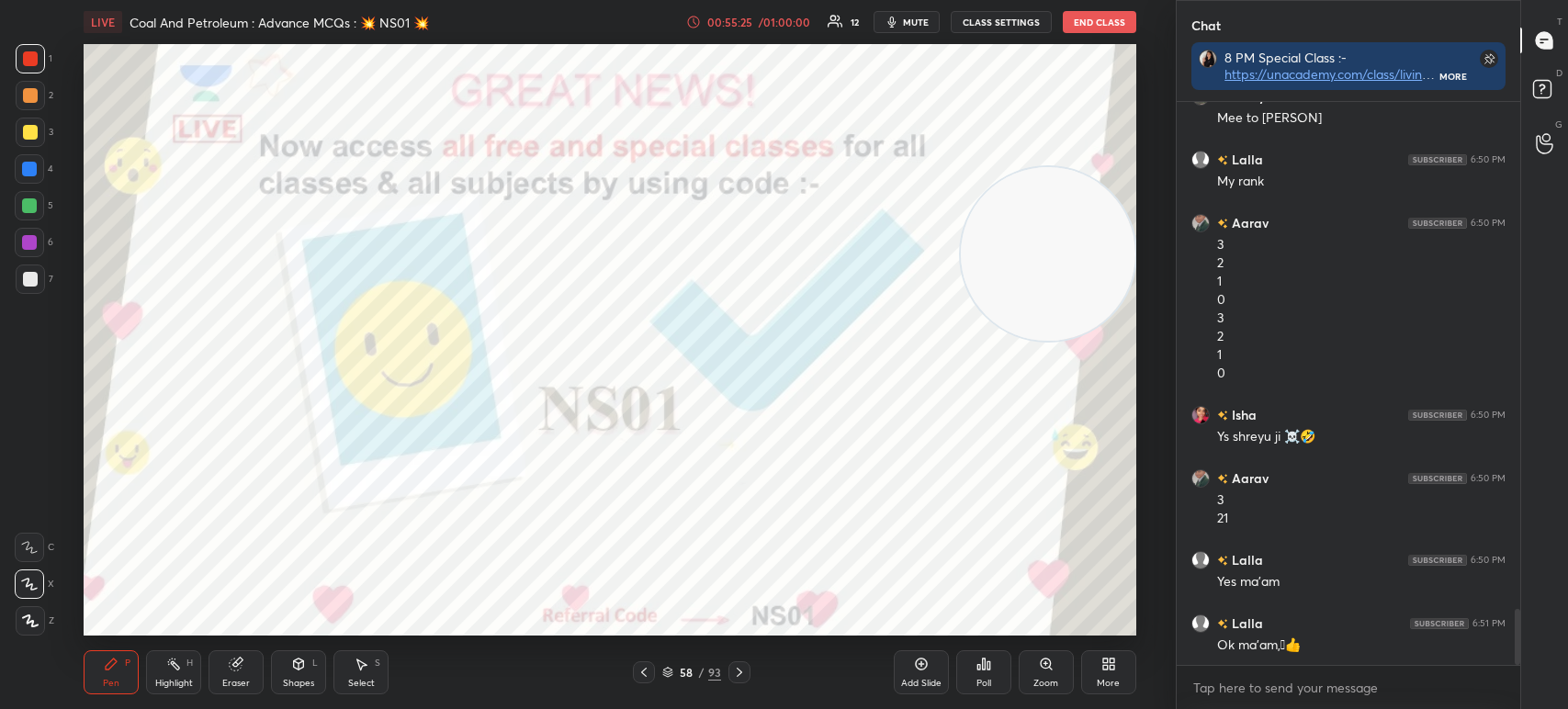 click on "Add Slide" at bounding box center (921, 672) 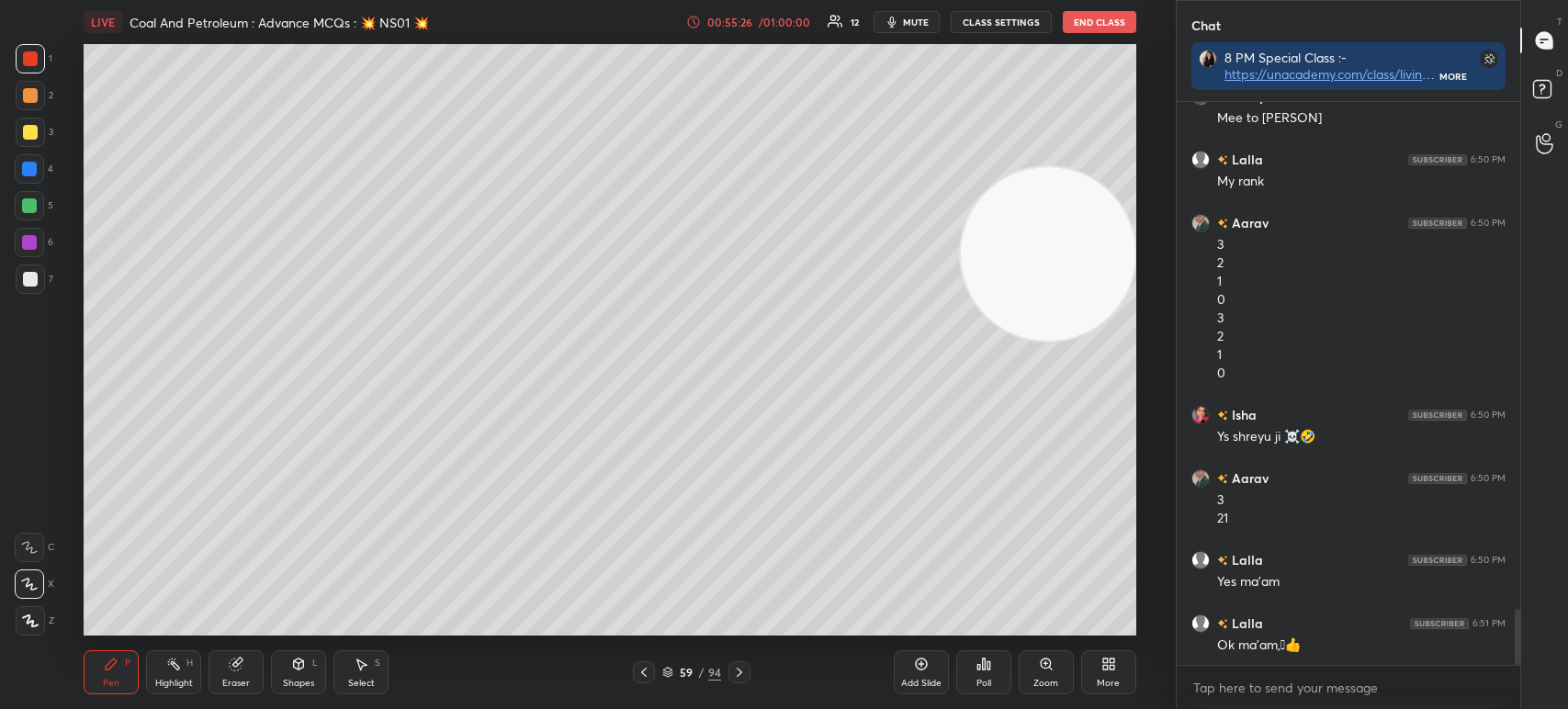 click at bounding box center (30, 132) 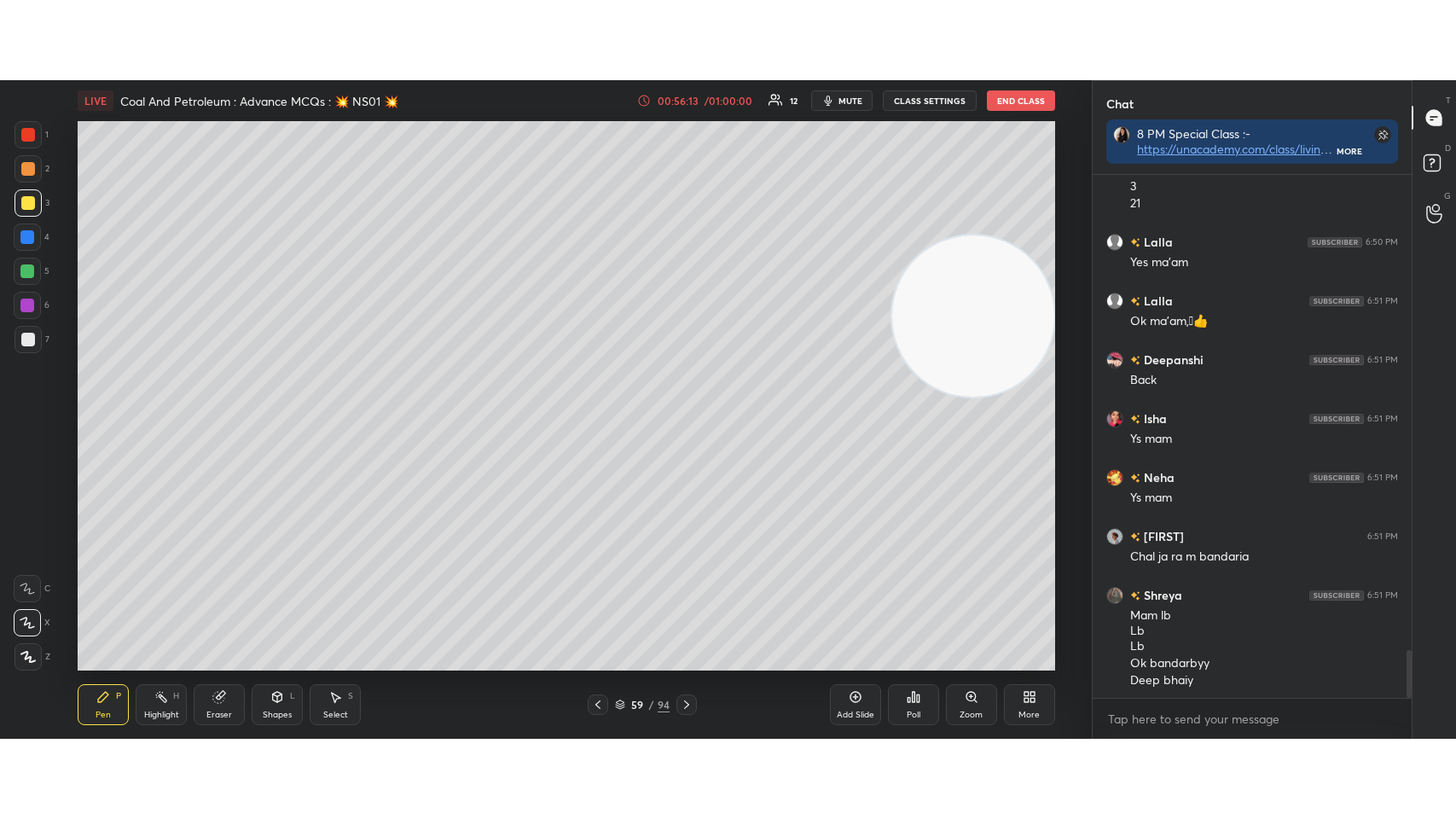 scroll, scrollTop: 5196, scrollLeft: 0, axis: vertical 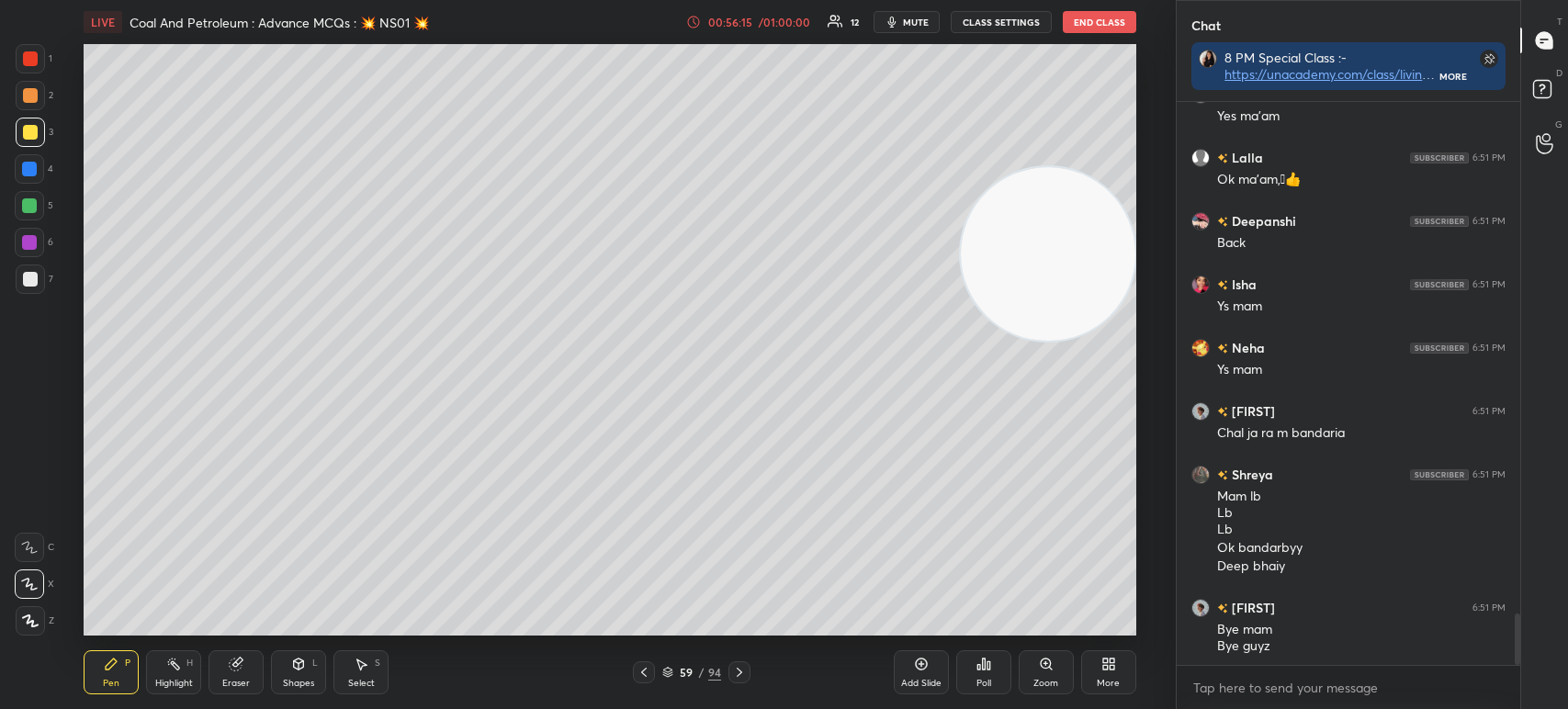 click at bounding box center (30, 59) 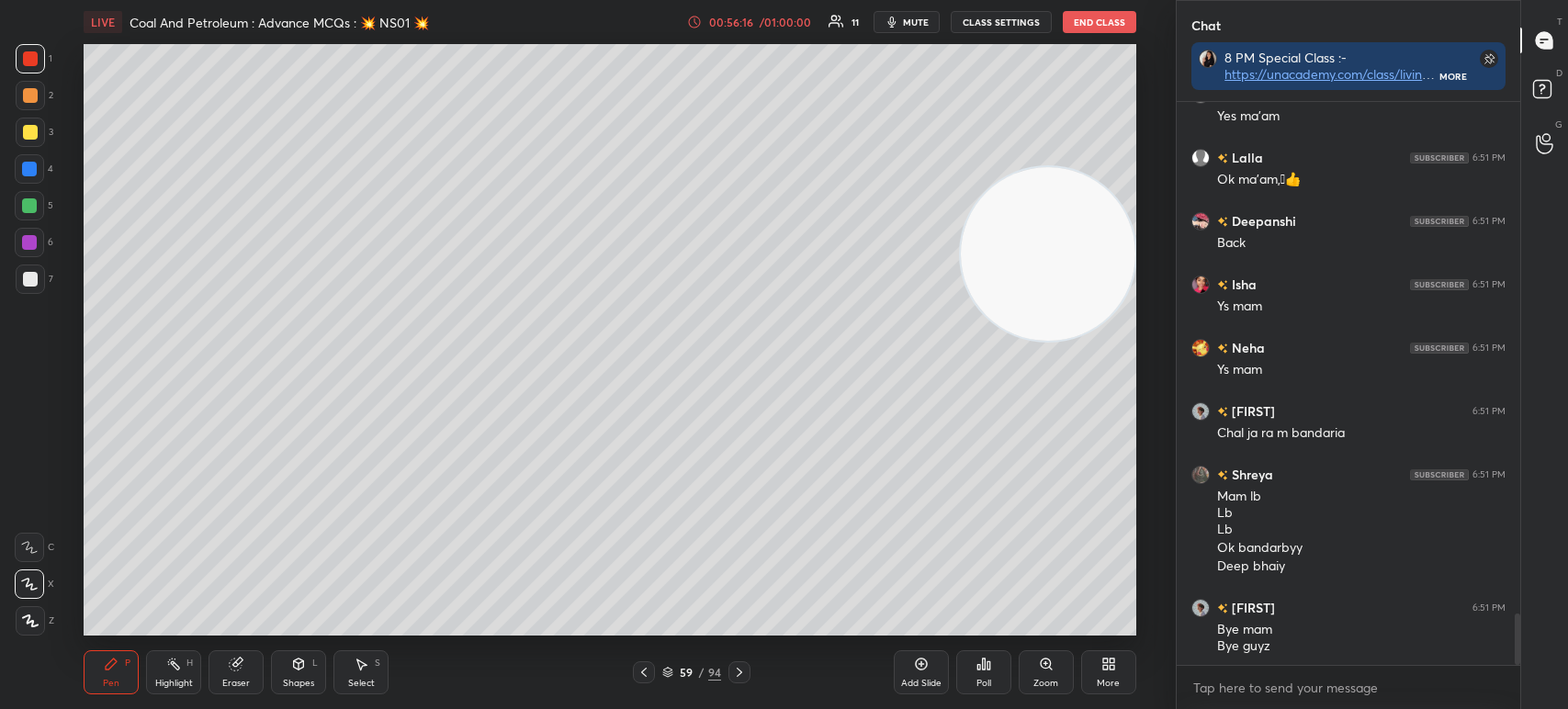 click 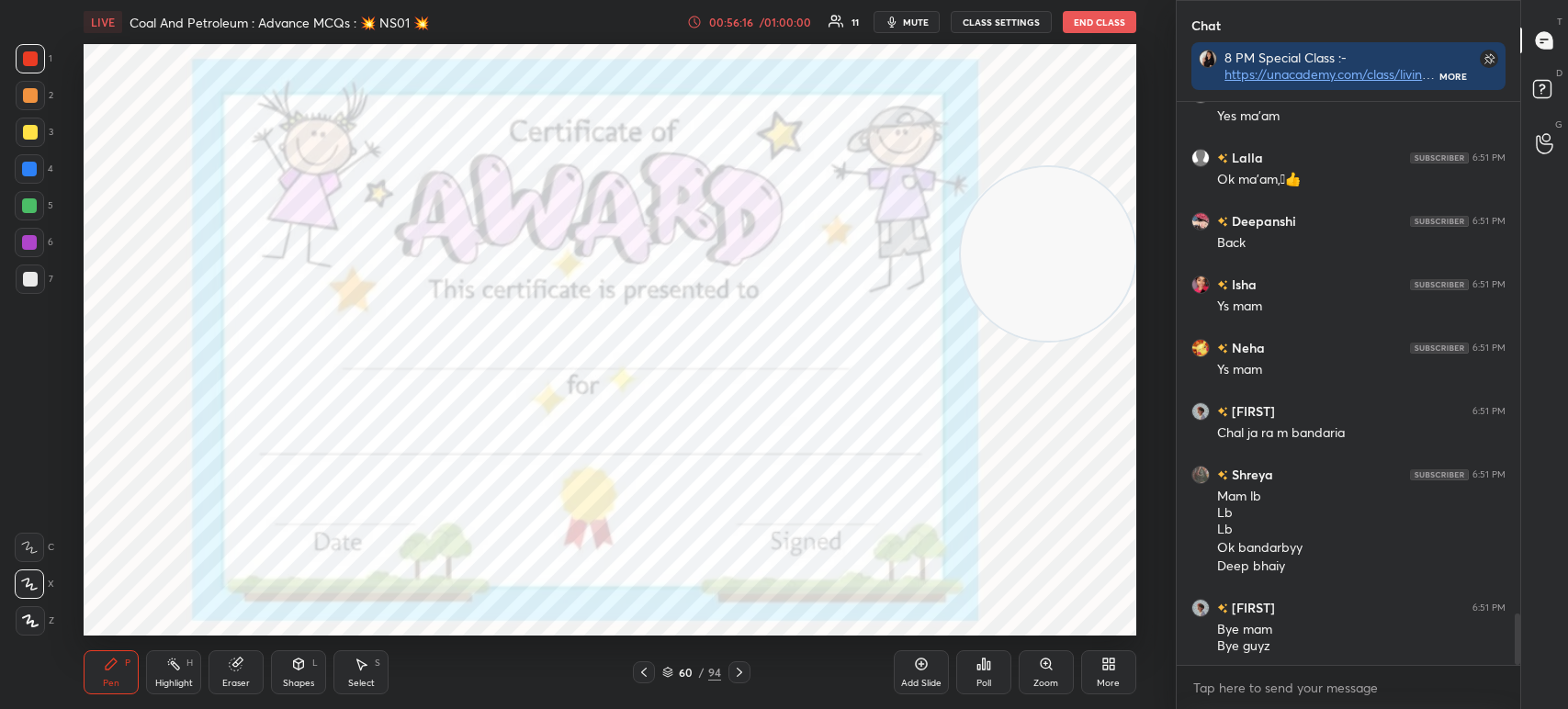 click on "Poll" at bounding box center (984, 672) 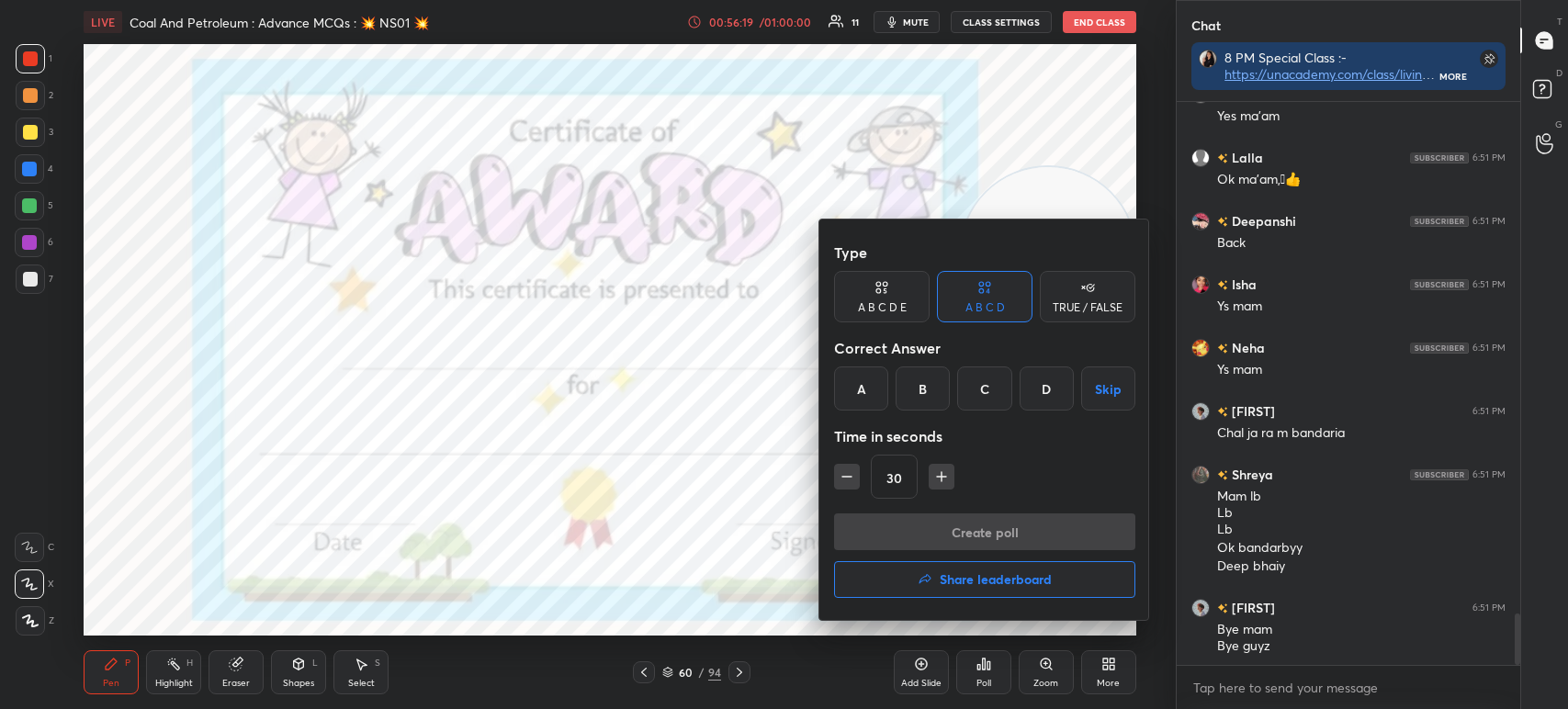 click on "Share leaderboard" at bounding box center (996, 580) 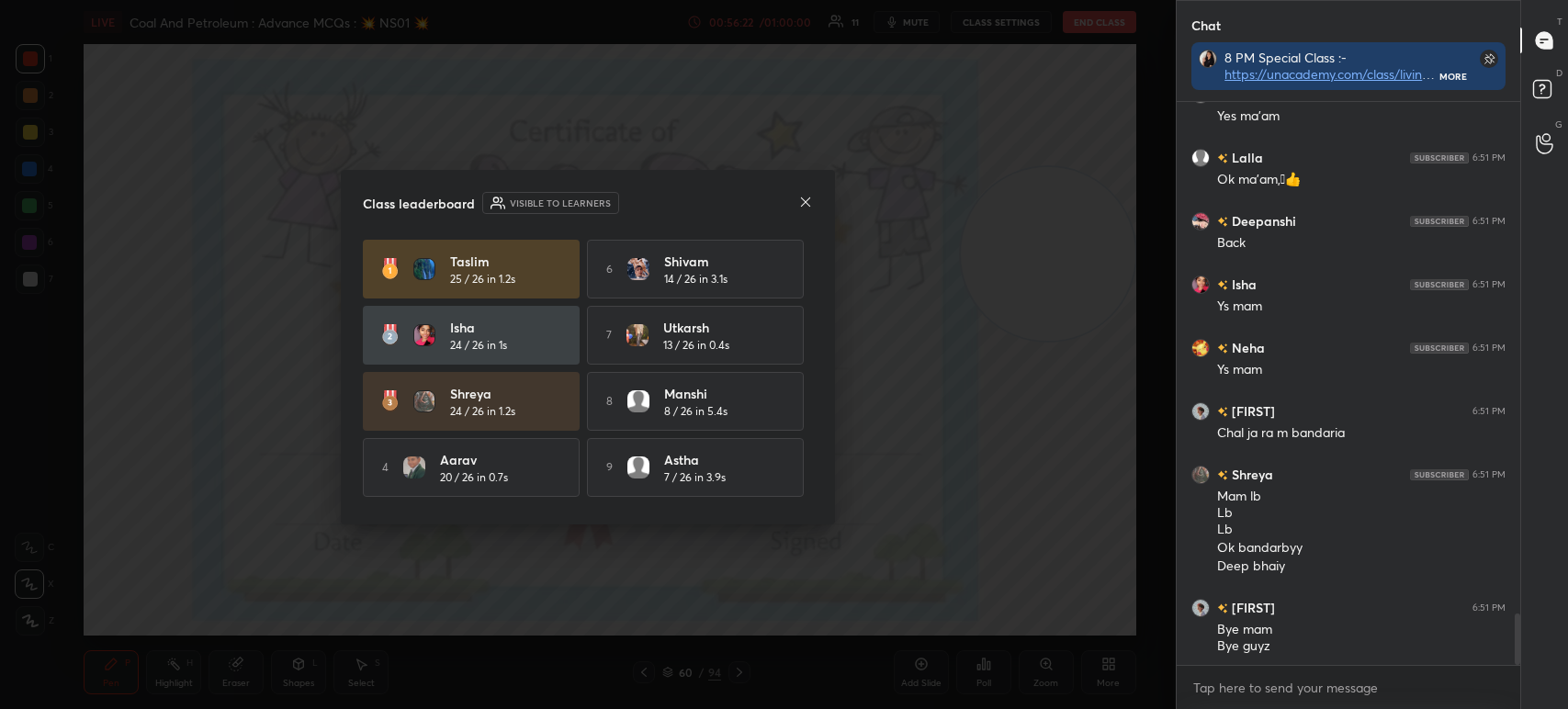 click on "Class leaderboard Visible to learners Taslim 25 / 26 in 1.2s 6 shivam 14 / 26 in 3.1s Isha 24 / 26 in 1s 7 Utkarsh 13 / 26 in 0.4s Shreya 24 / 26 in 1.2s 8 manshi 8 / 26 in 5.4s 4 Aarav 20 / 26 in 0.7s 9 Astha 7 / 26 in 3.9s 5 Lalla 18 / 26 in 1.6s 10 chandrashe... 7 / 26 in 8.3s" at bounding box center [588, 347] 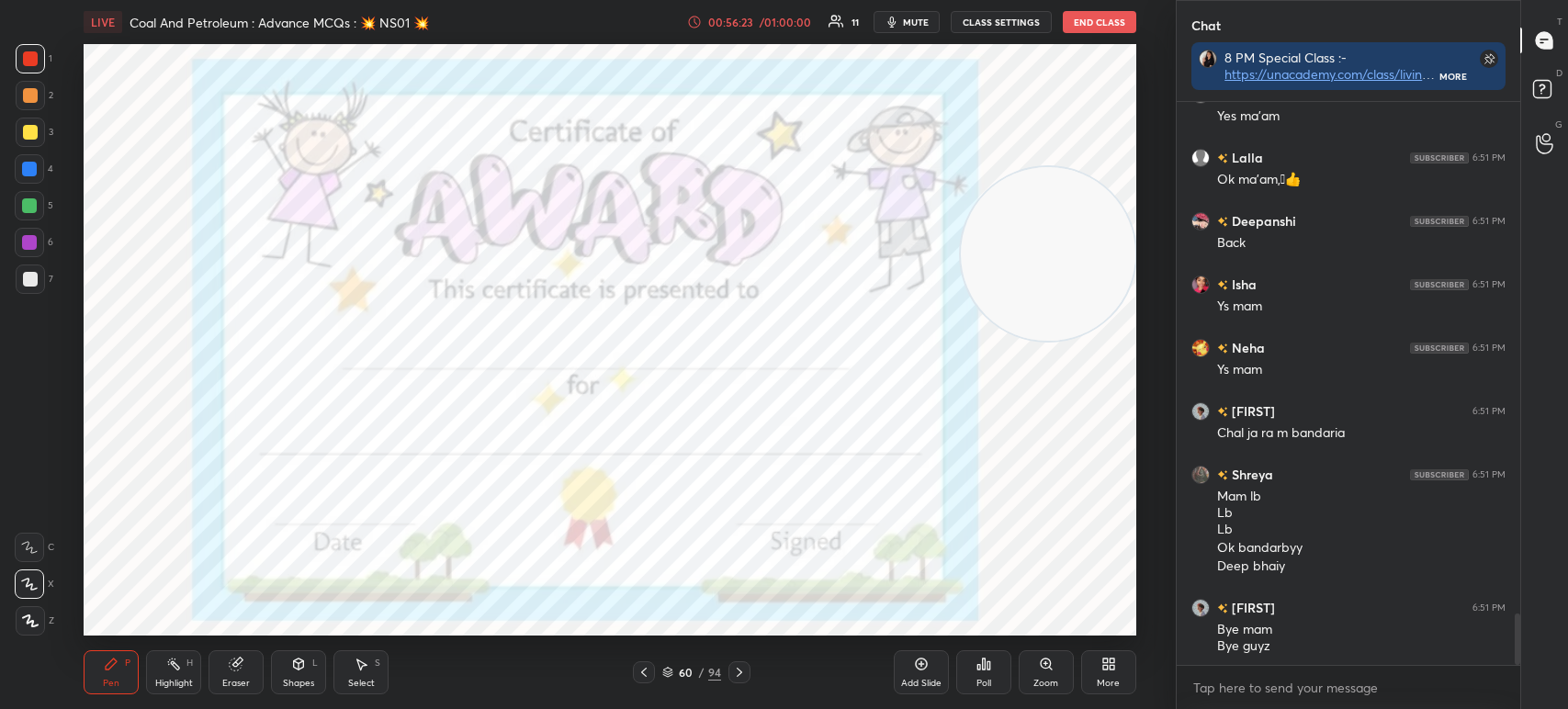 click on "More" at bounding box center (1109, 672) 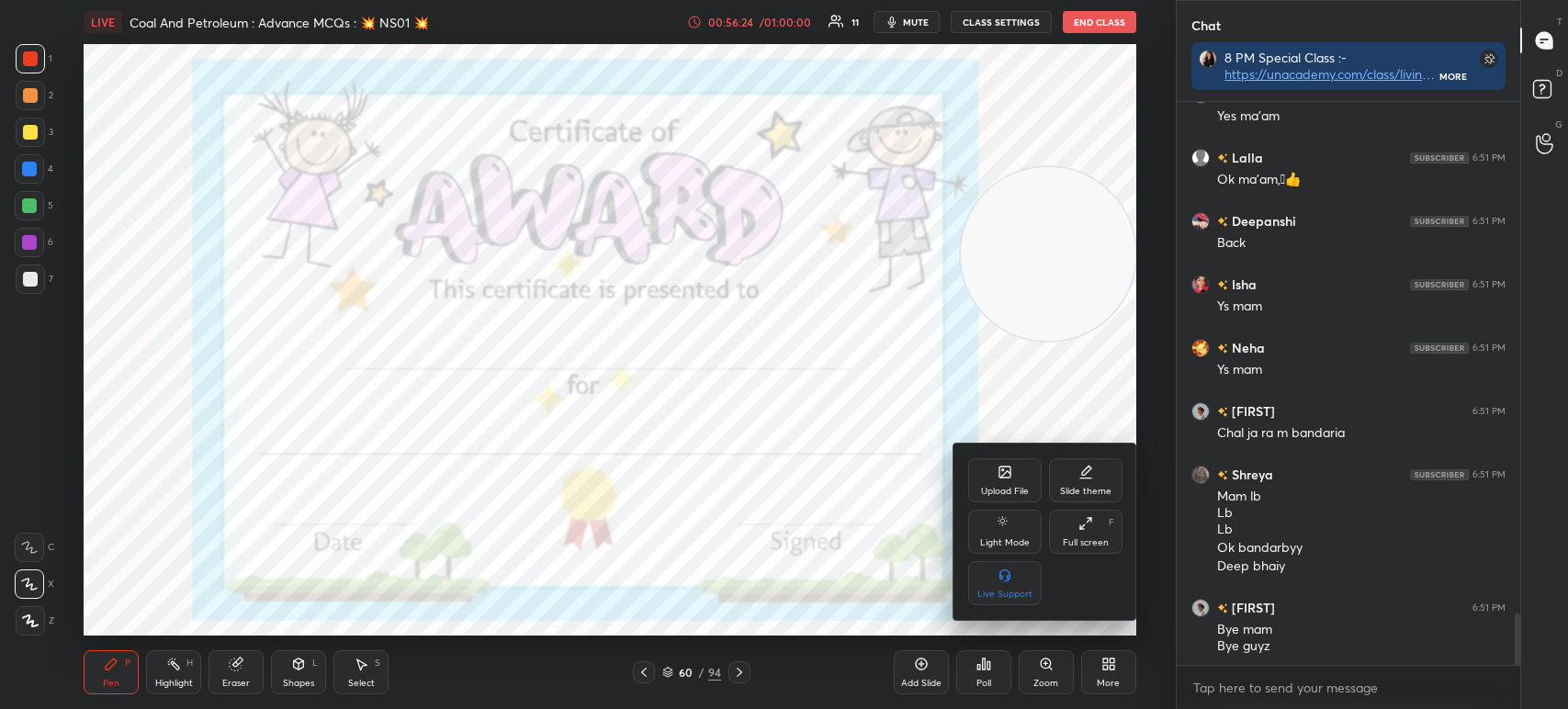 click on "Full screen F" at bounding box center [1086, 532] 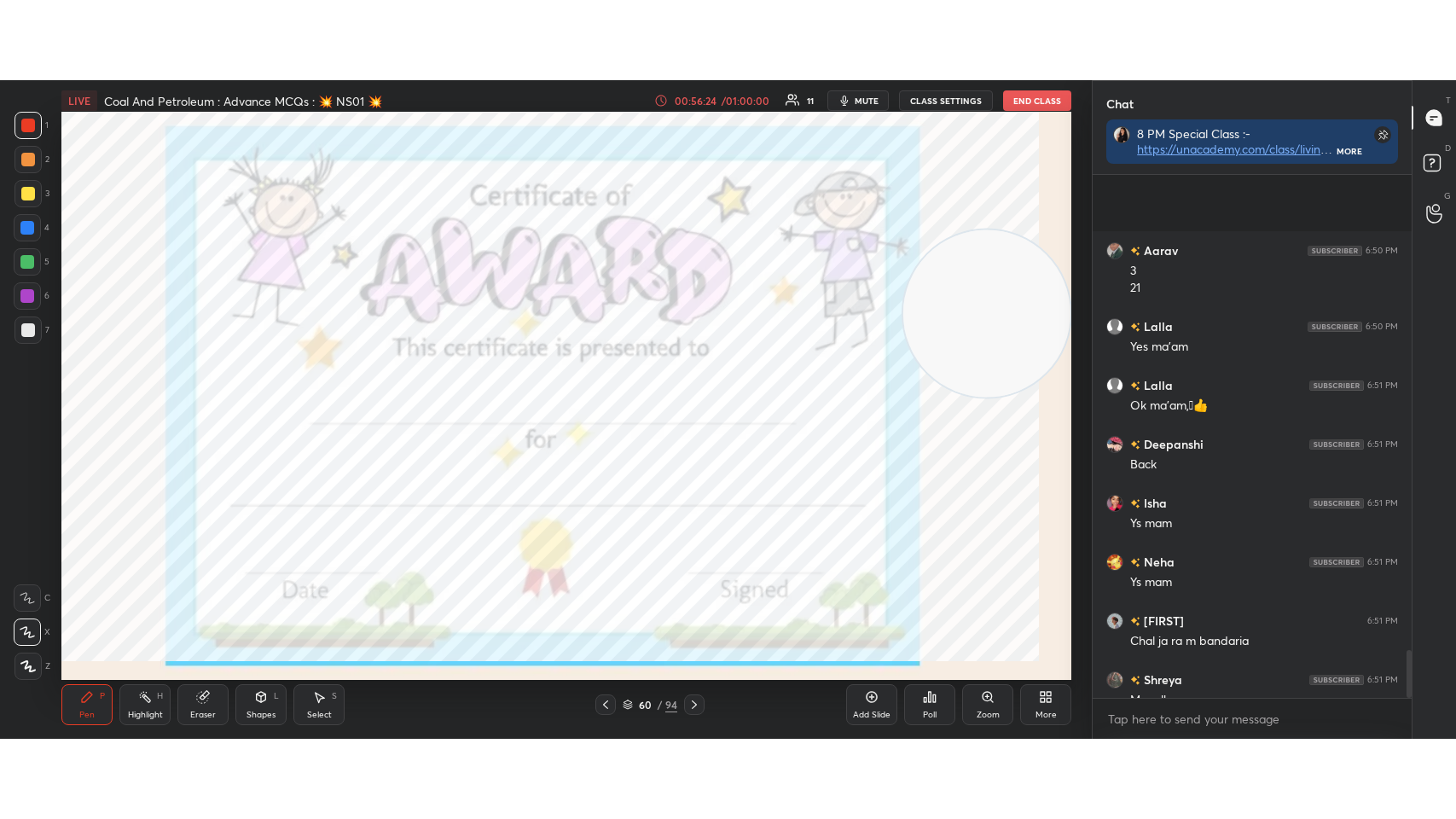 scroll, scrollTop: 84603, scrollLeft: 84272, axis: both 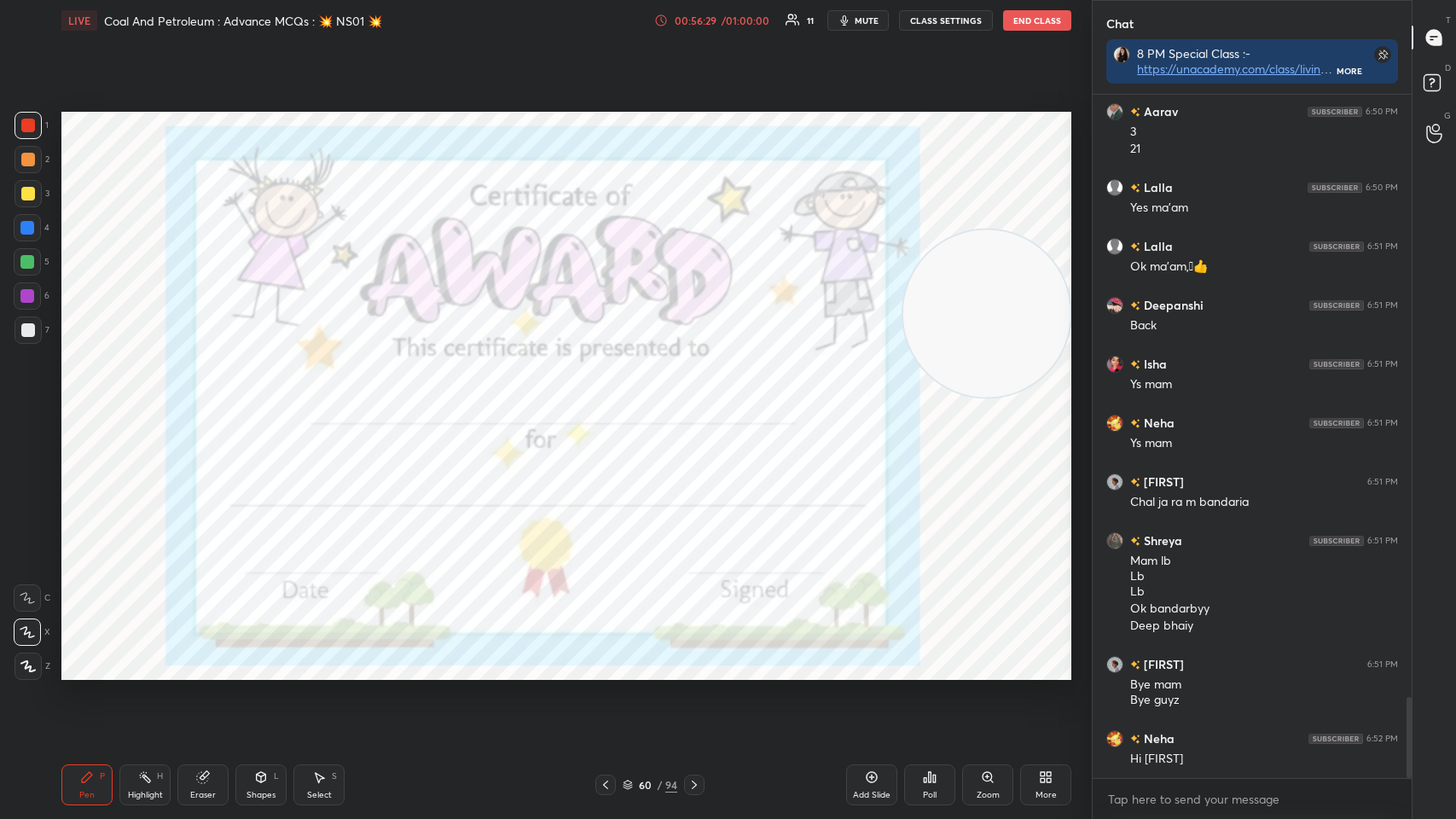 click 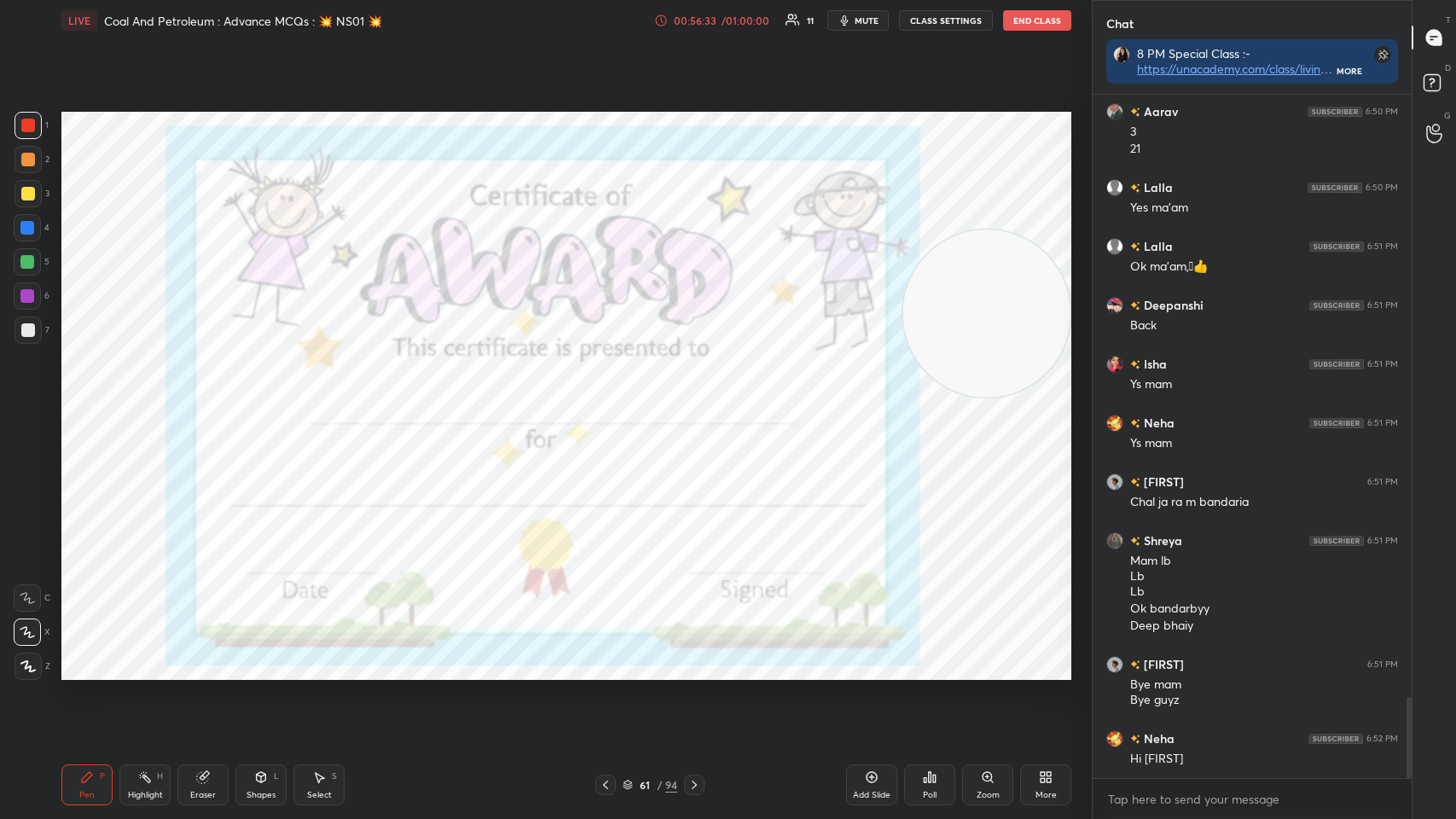 click 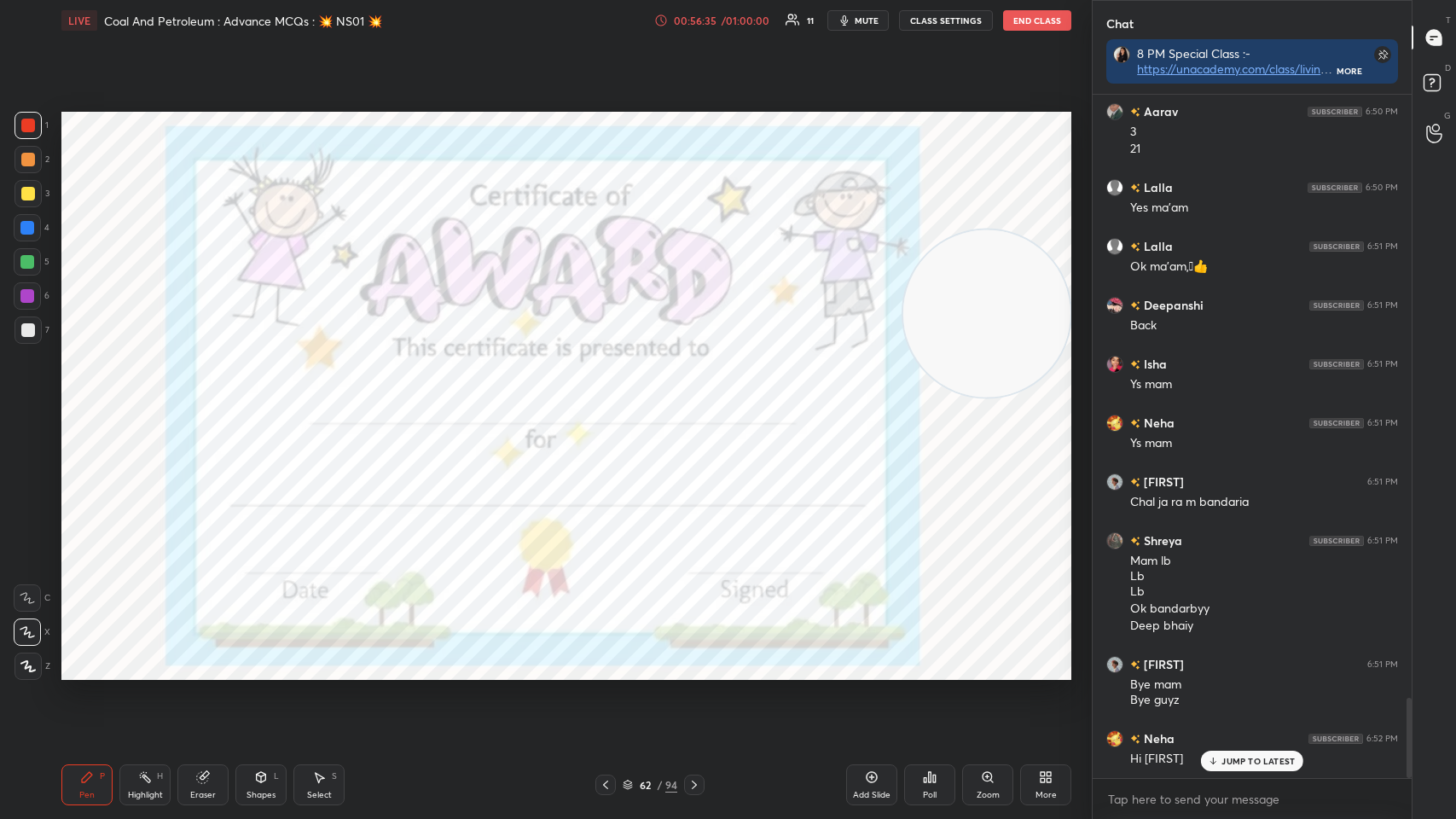 scroll, scrollTop: 5155, scrollLeft: 0, axis: vertical 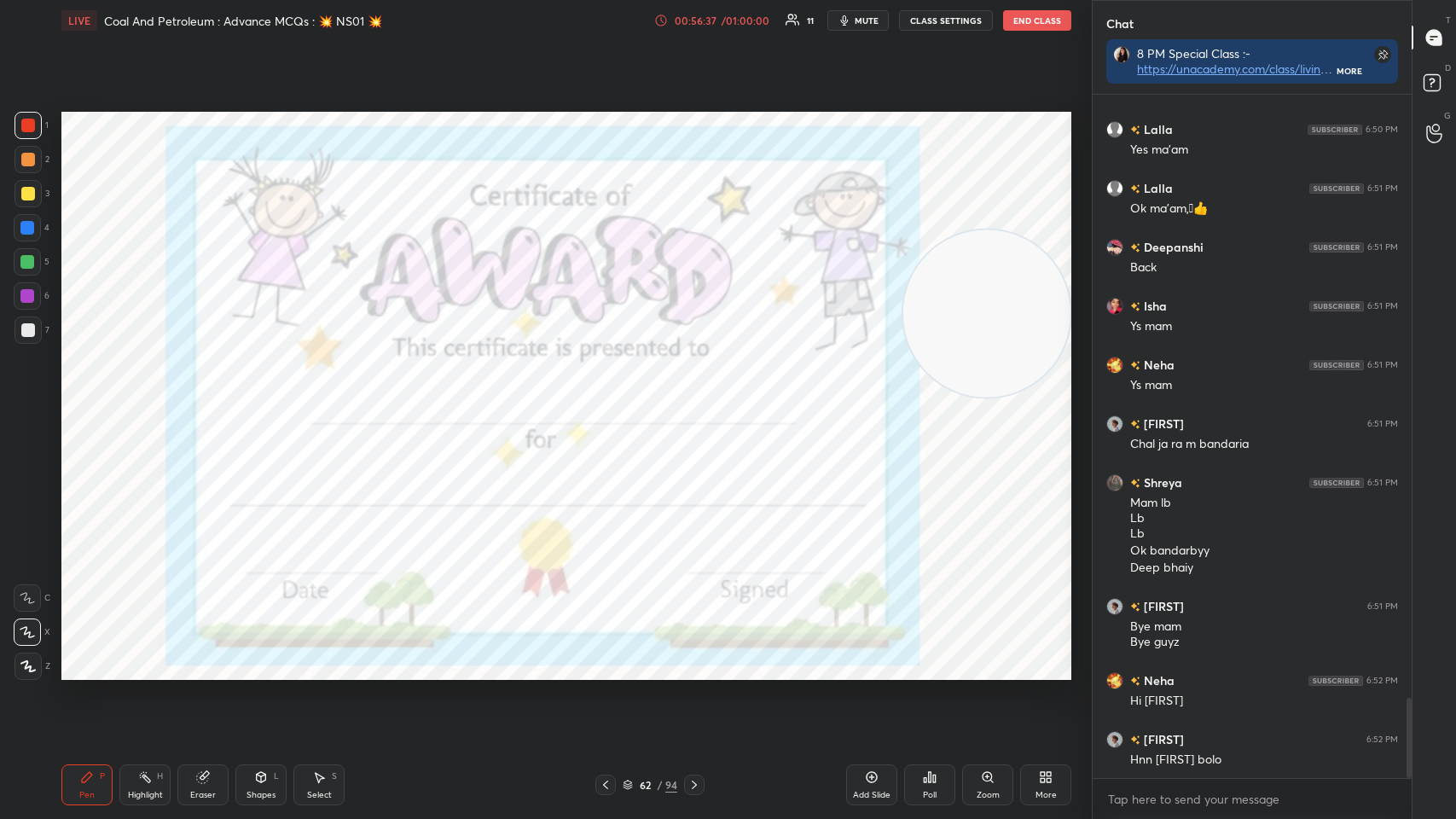 click at bounding box center [694, 785] 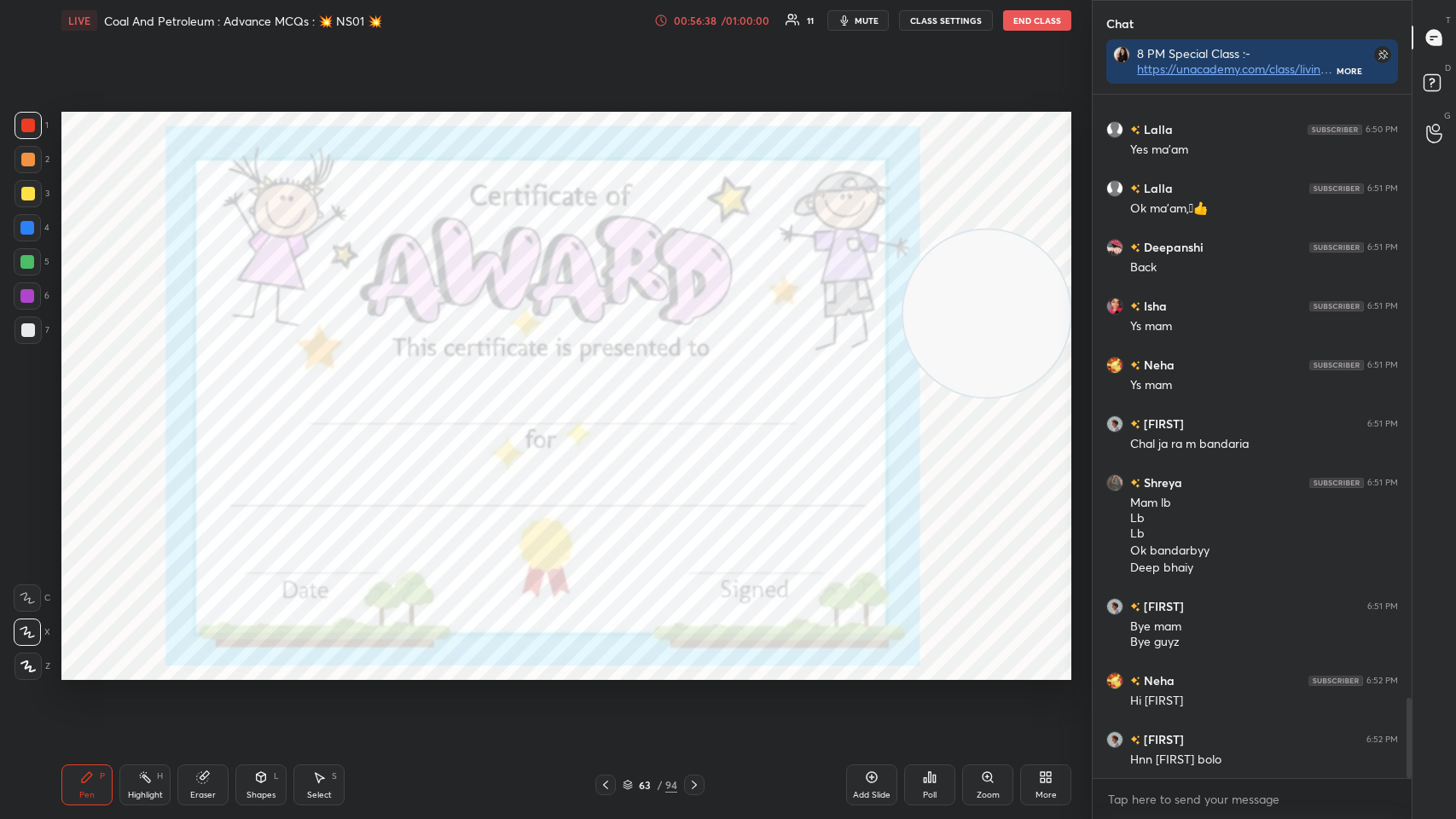 scroll, scrollTop: 5214, scrollLeft: 0, axis: vertical 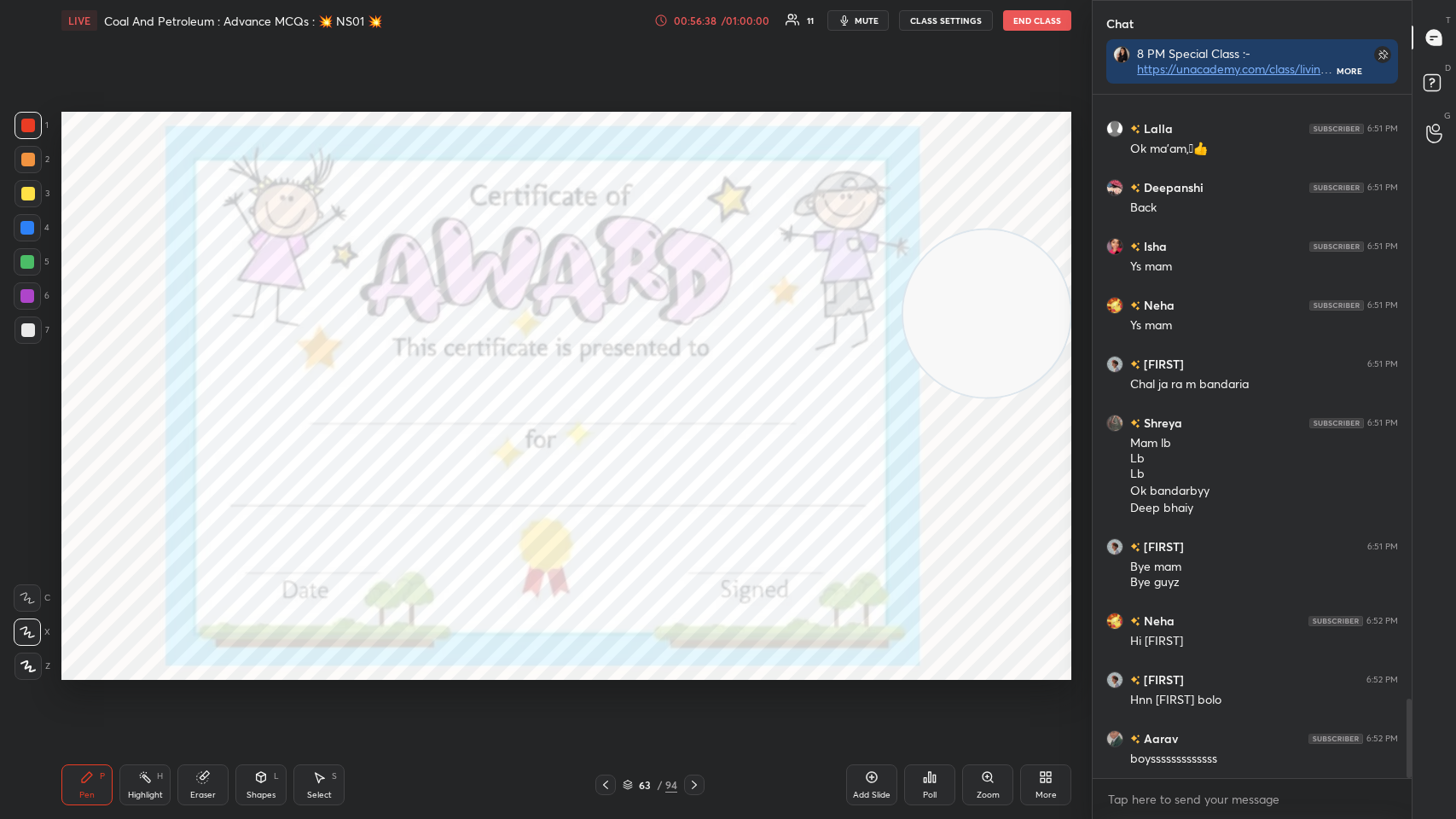 click on "Poll" at bounding box center (930, 785) 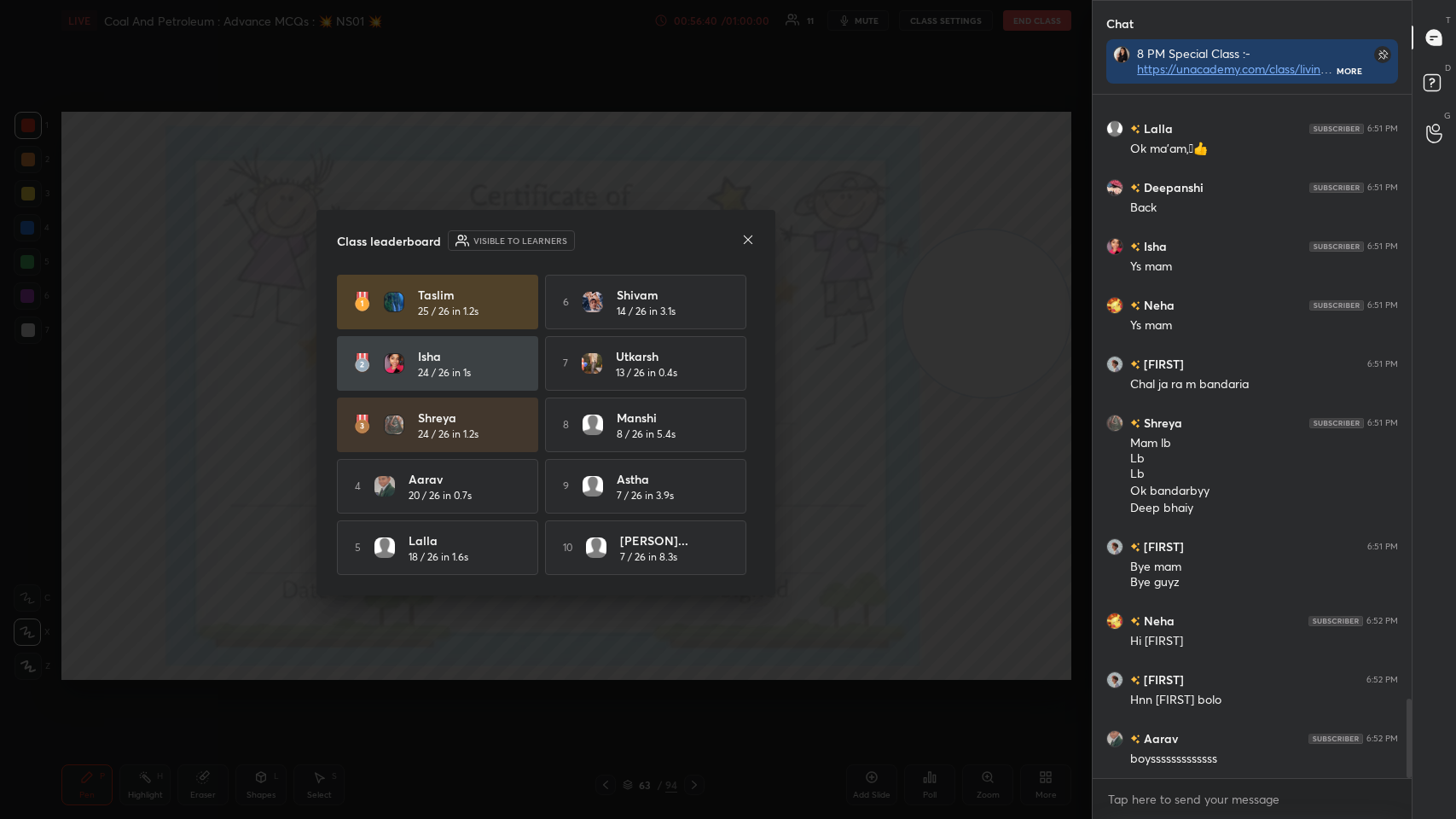click 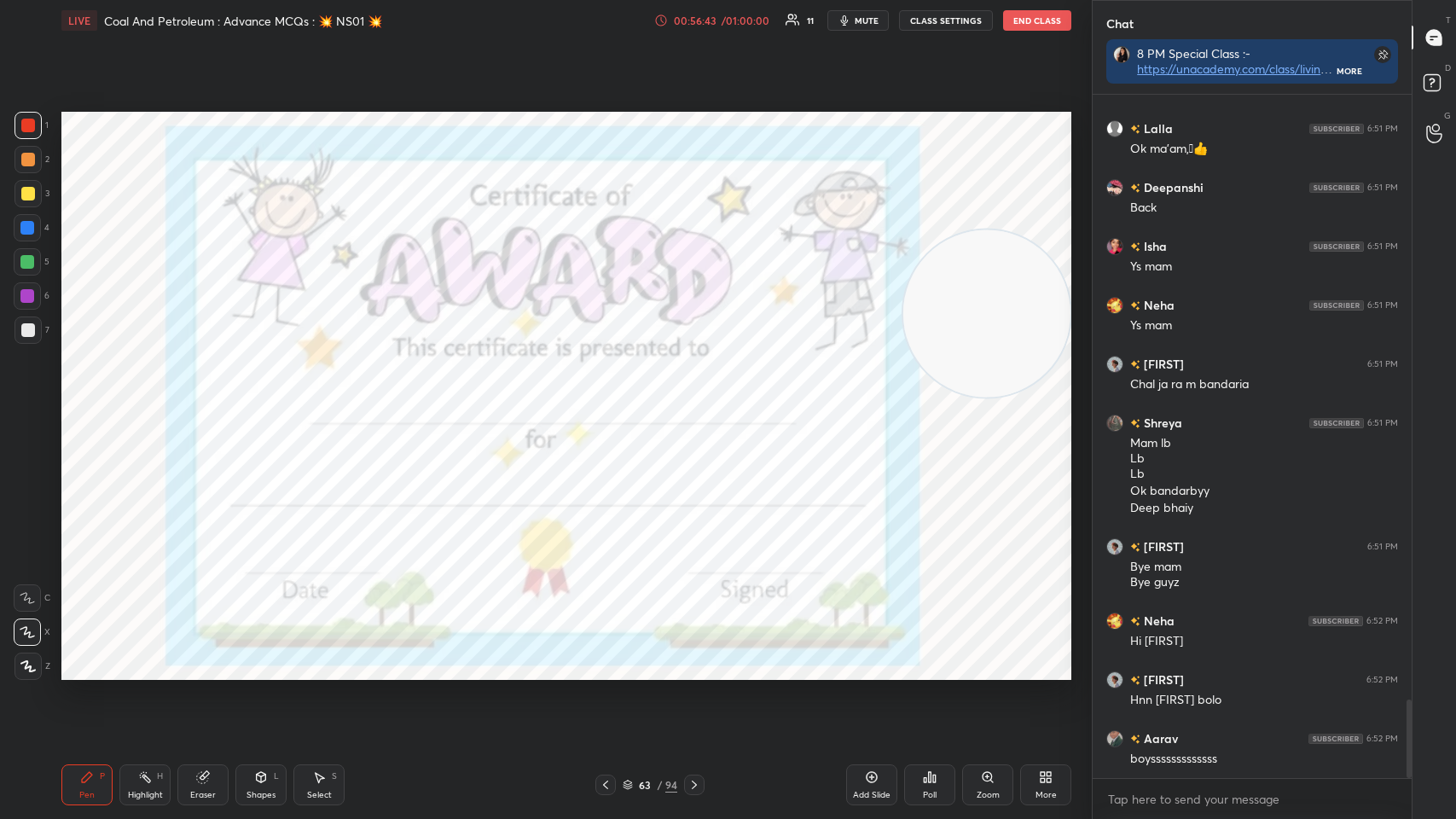 scroll, scrollTop: 5273, scrollLeft: 0, axis: vertical 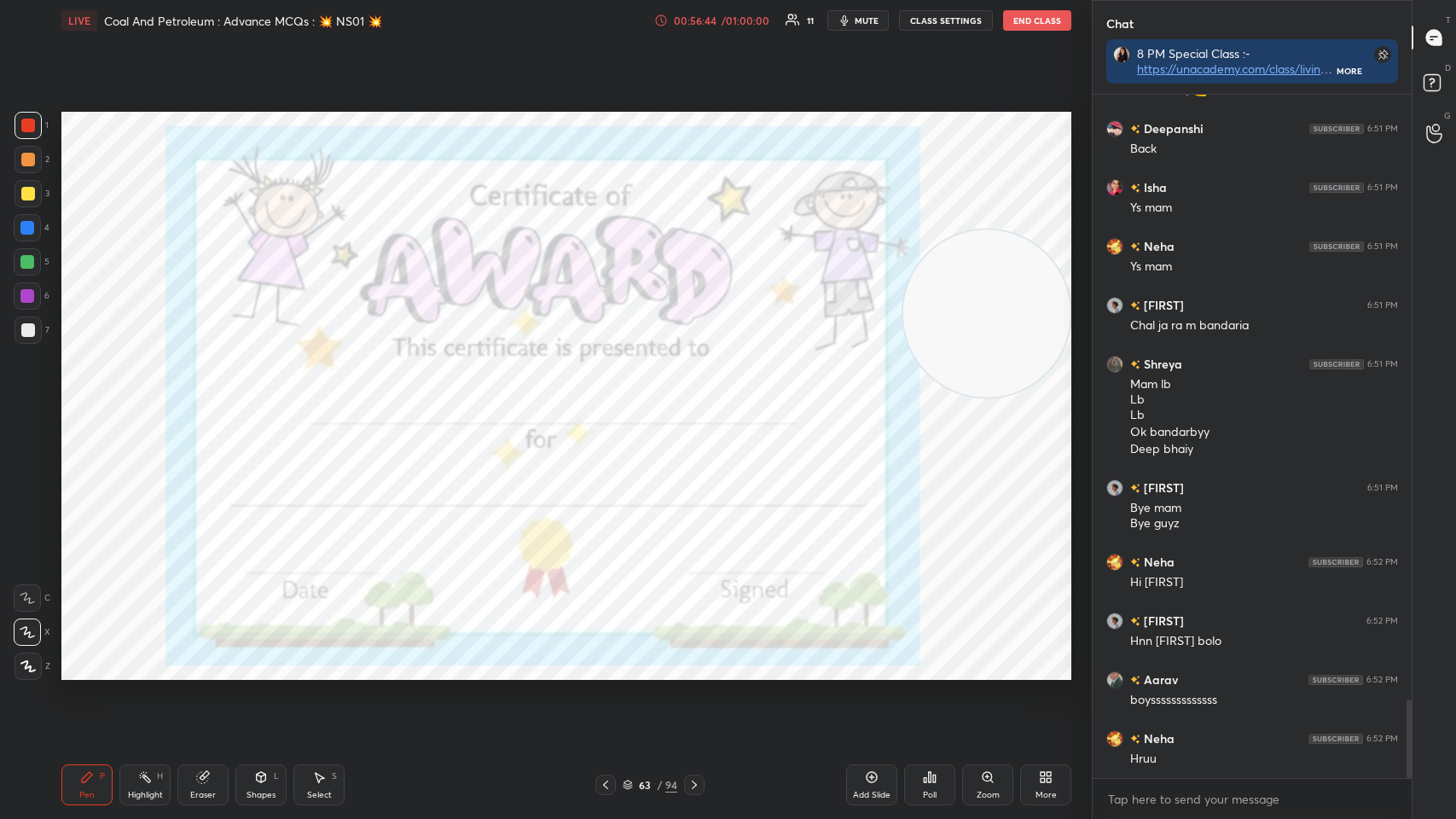 click 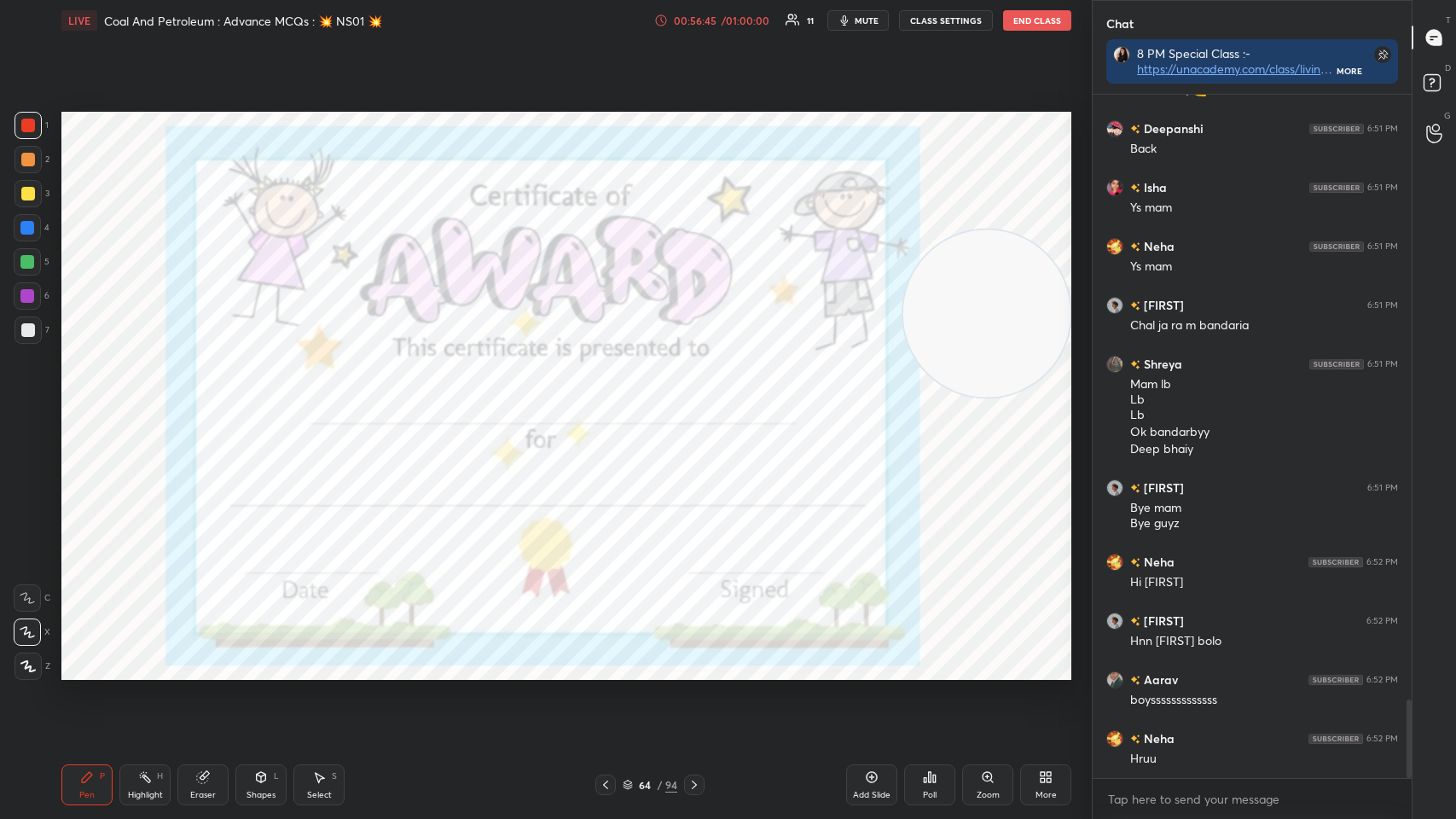 scroll, scrollTop: 5331, scrollLeft: 0, axis: vertical 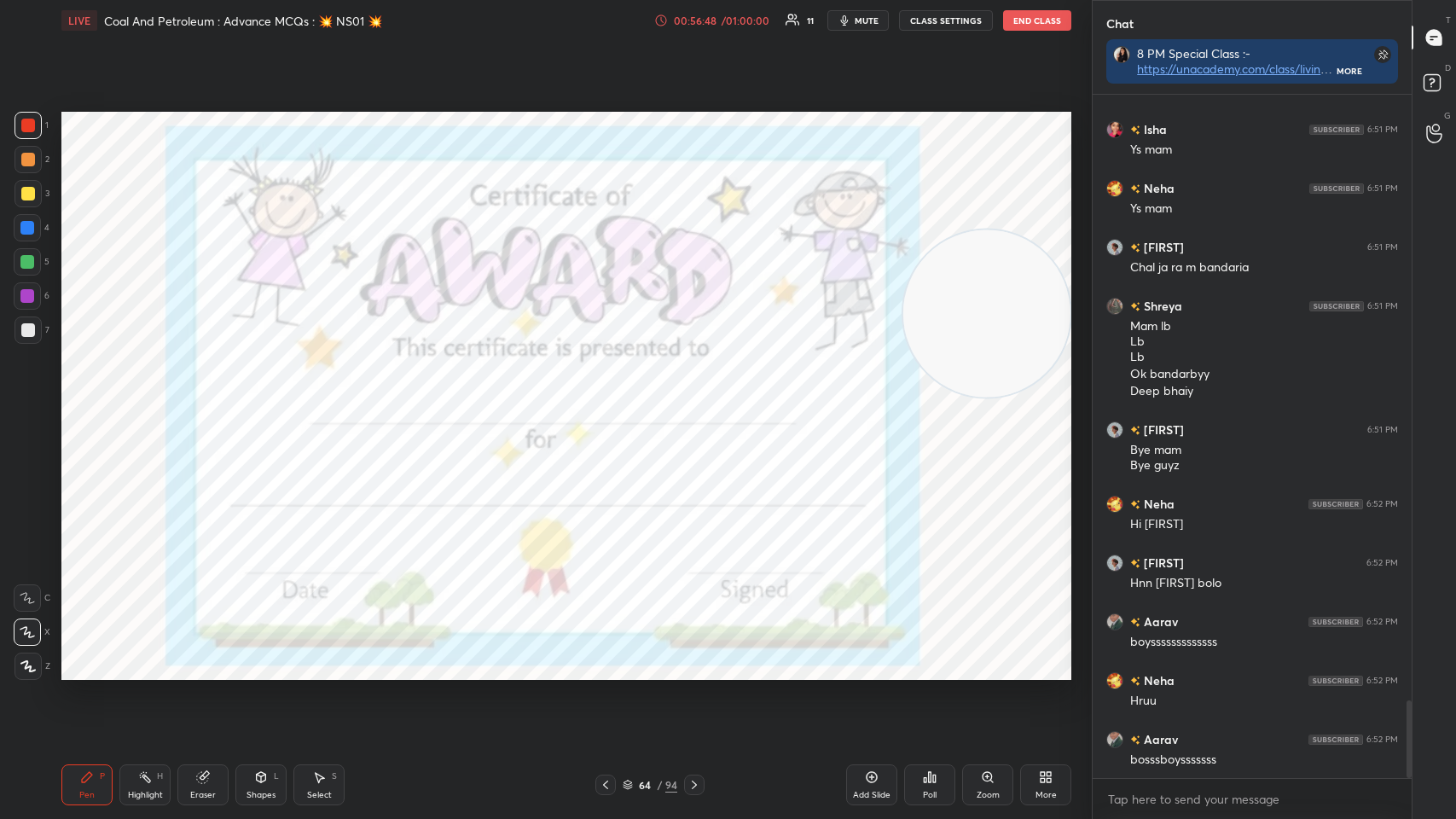 click 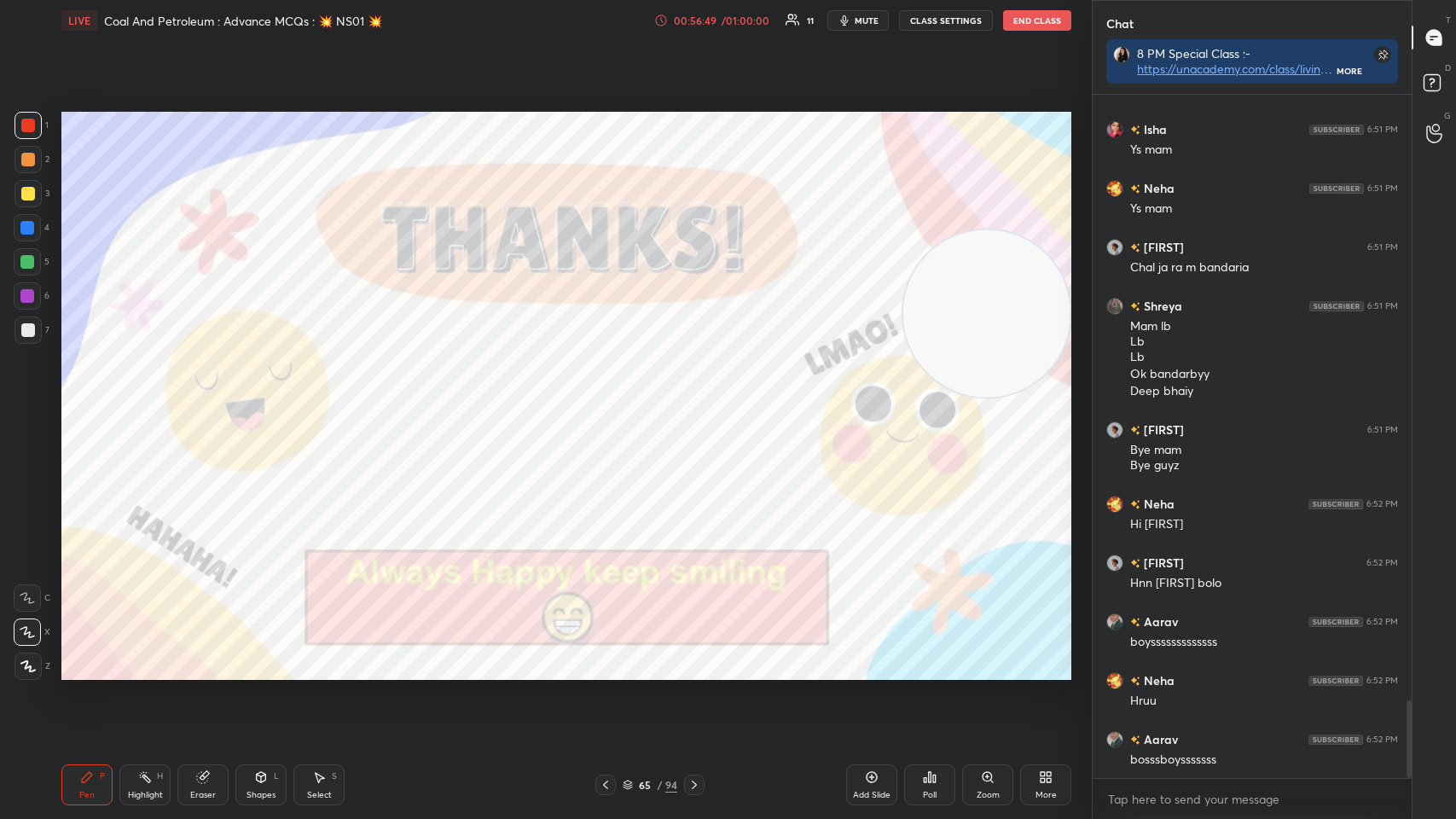 scroll, scrollTop: 5349, scrollLeft: 0, axis: vertical 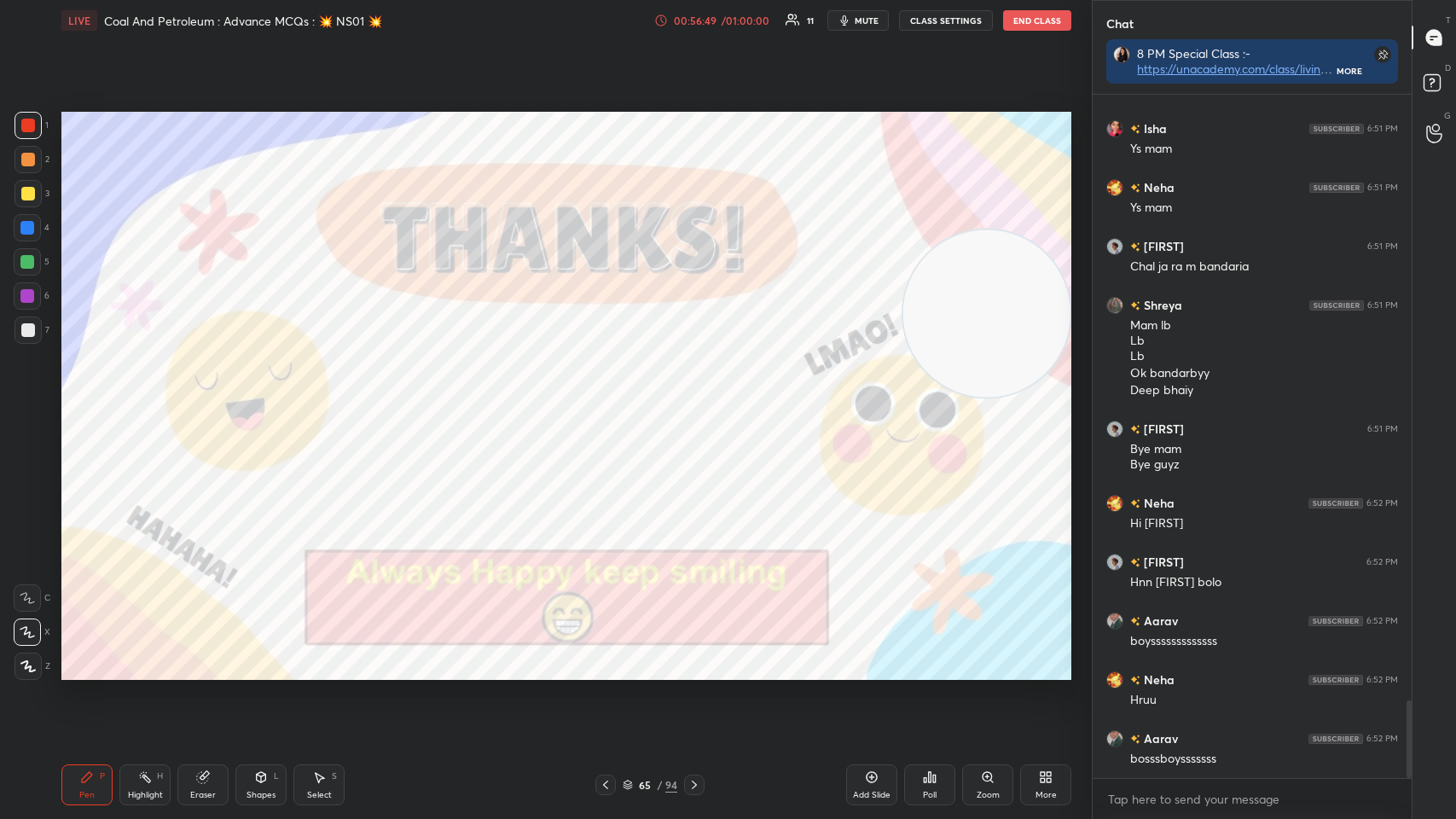click 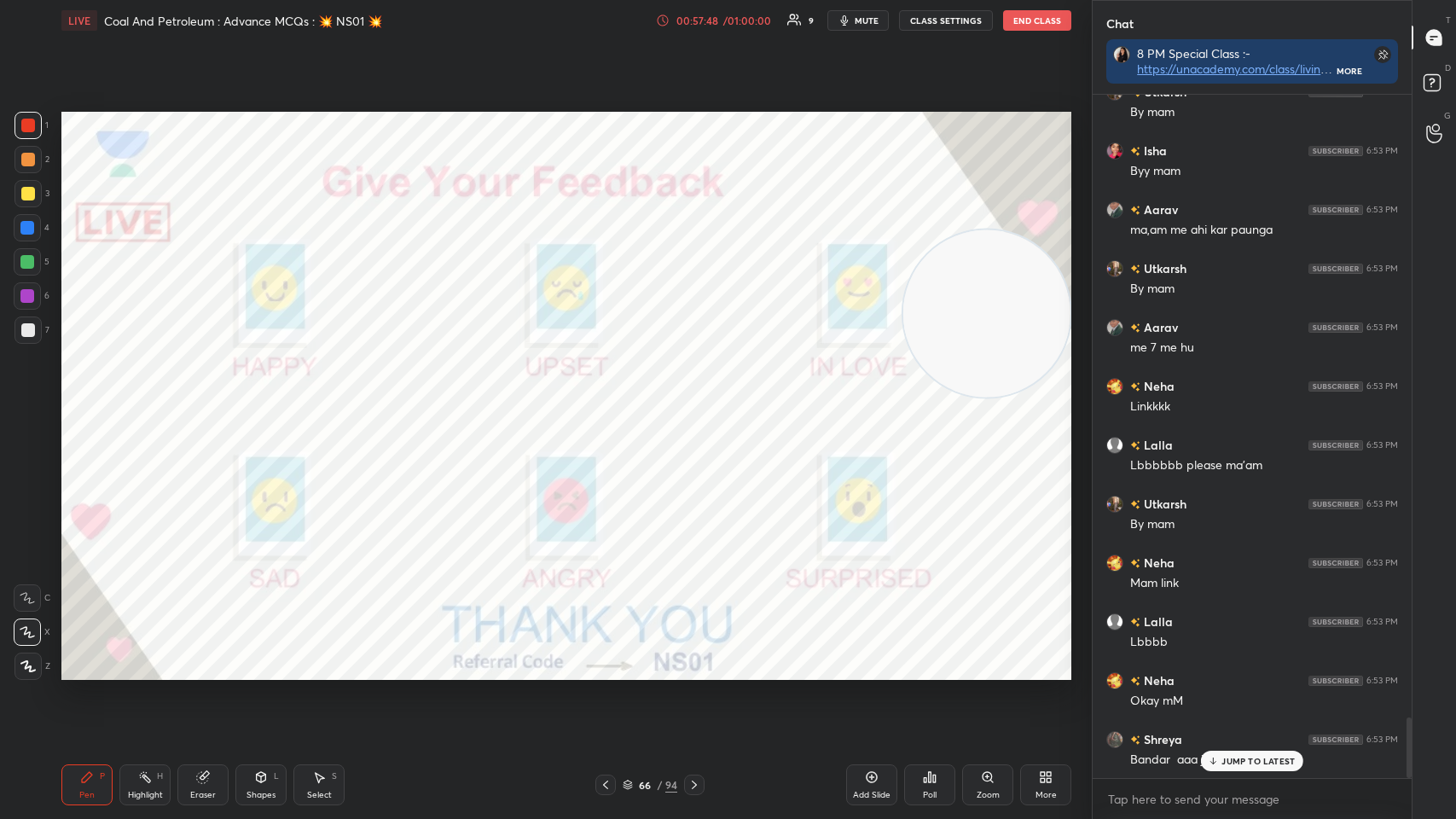 scroll, scrollTop: 7090, scrollLeft: 0, axis: vertical 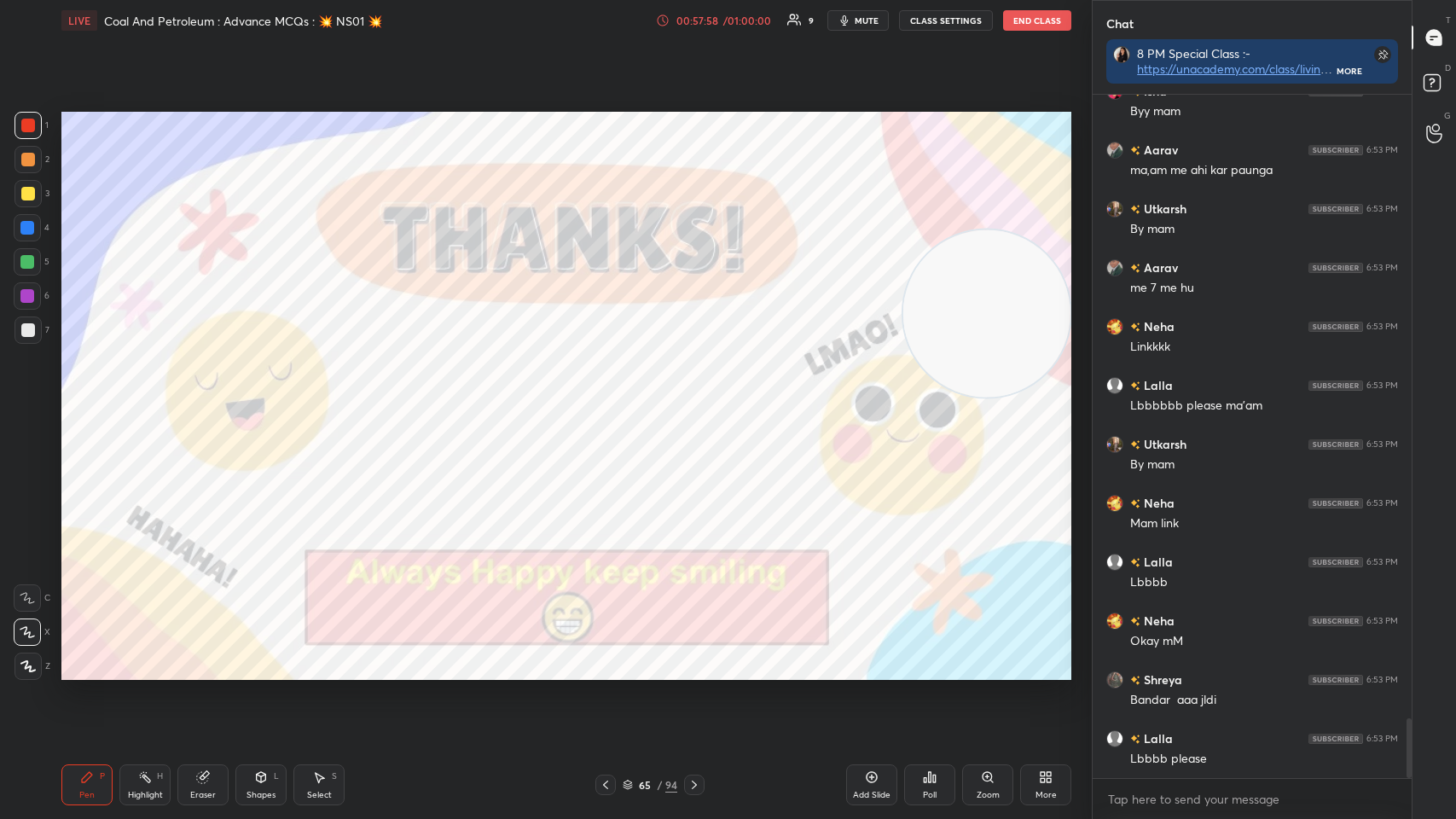 click on "Poll" at bounding box center [930, 785] 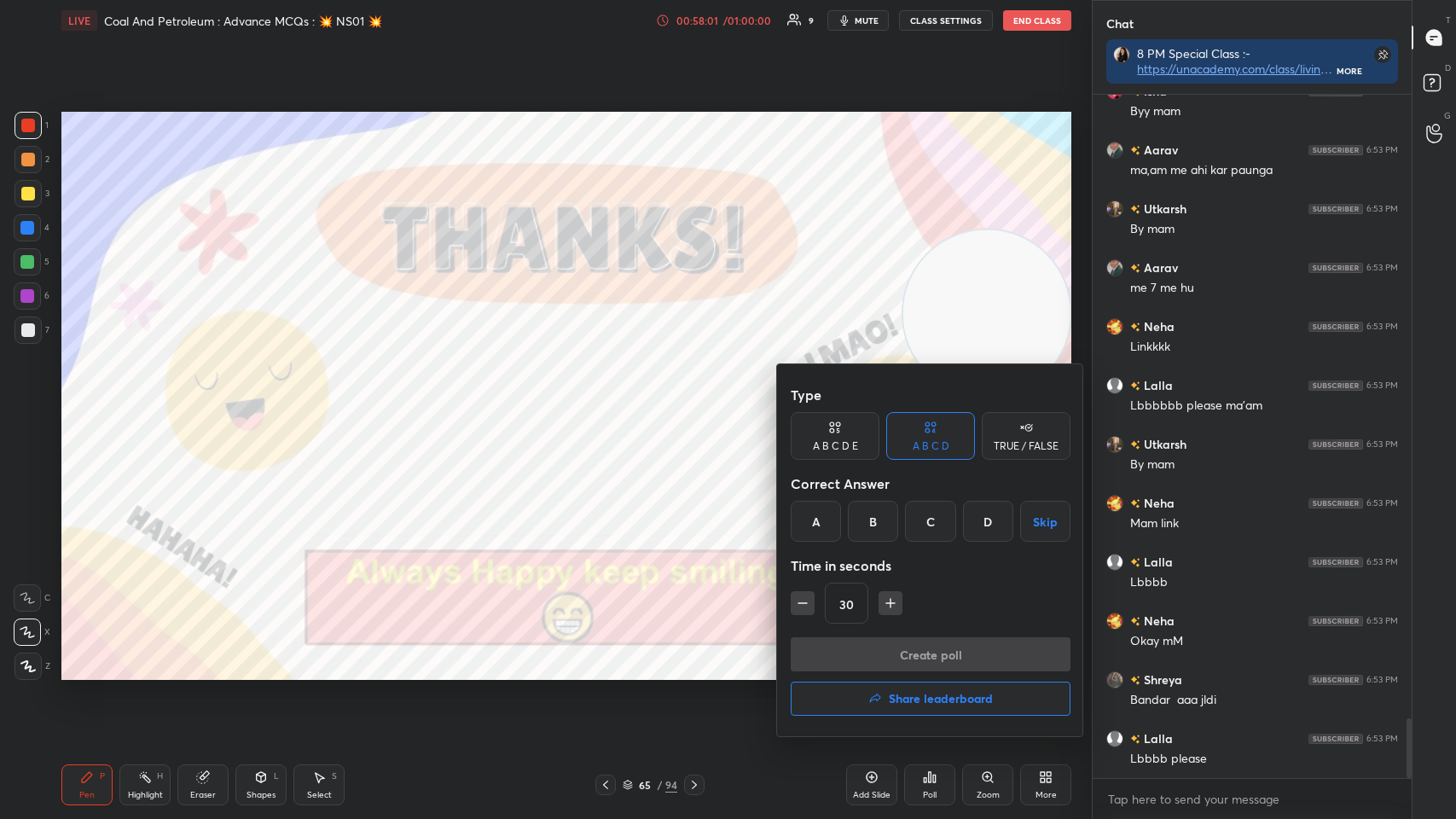 click on "Share leaderboard" at bounding box center [941, 699] 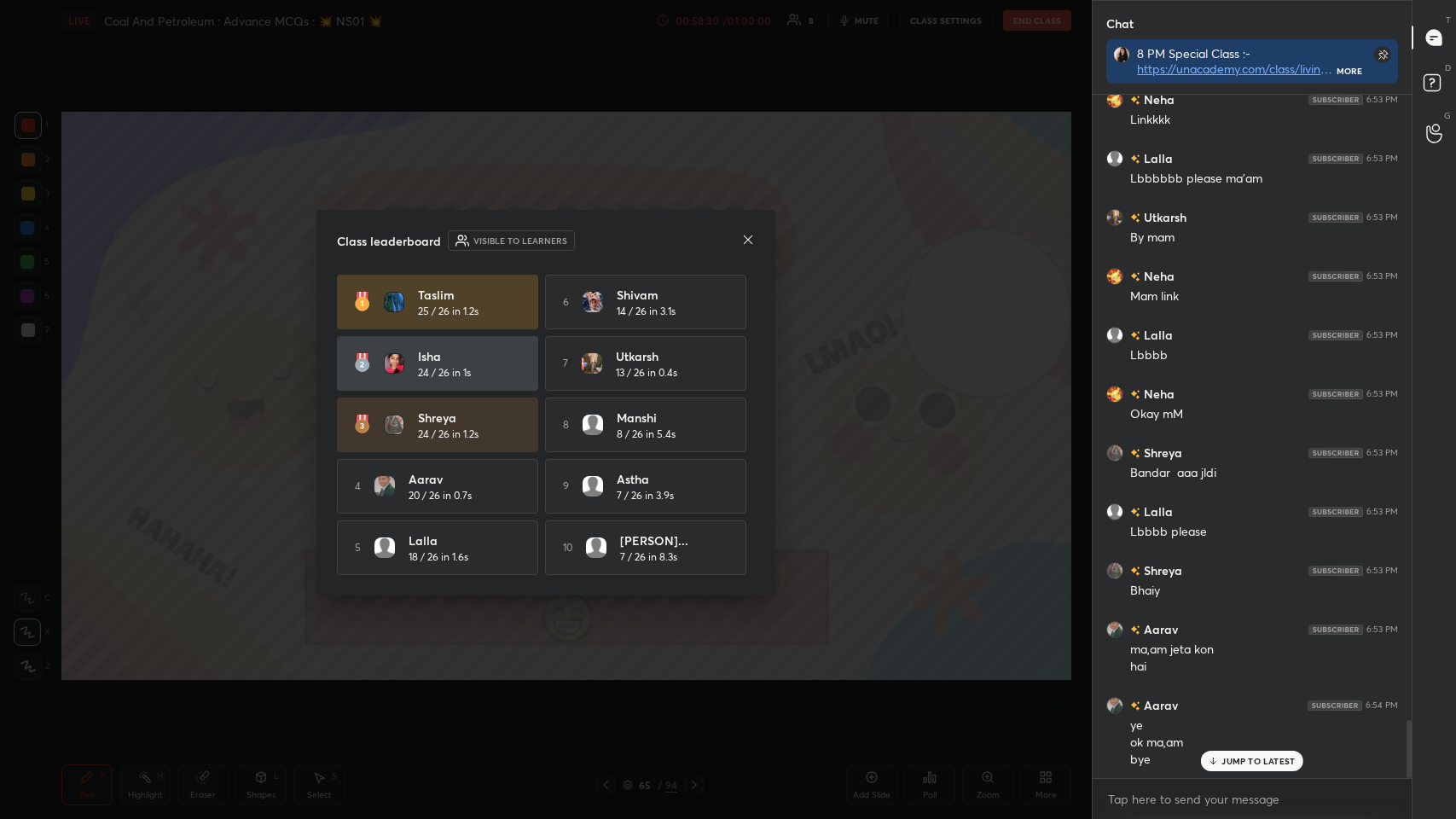 scroll, scrollTop: 7335, scrollLeft: 0, axis: vertical 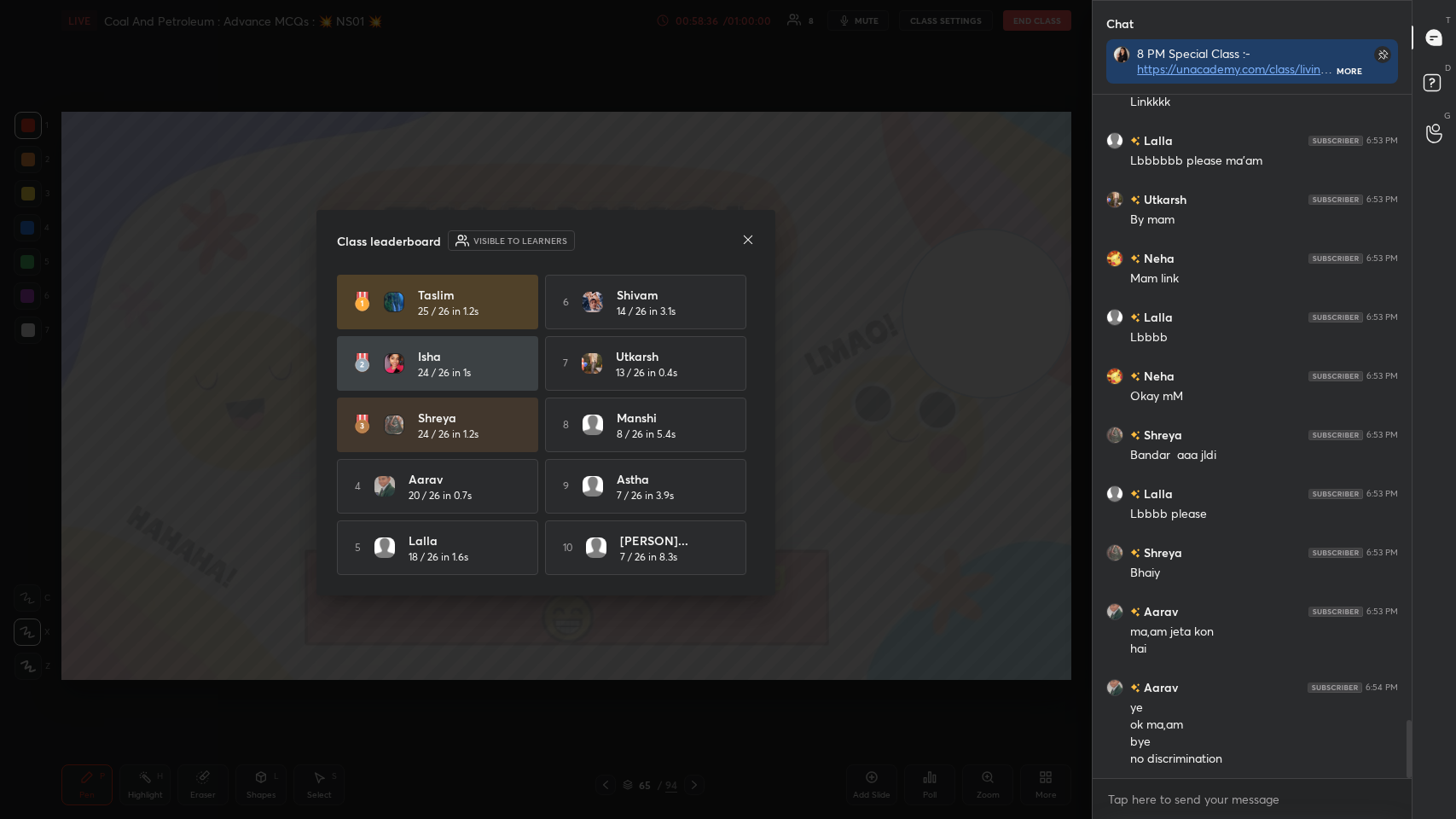click 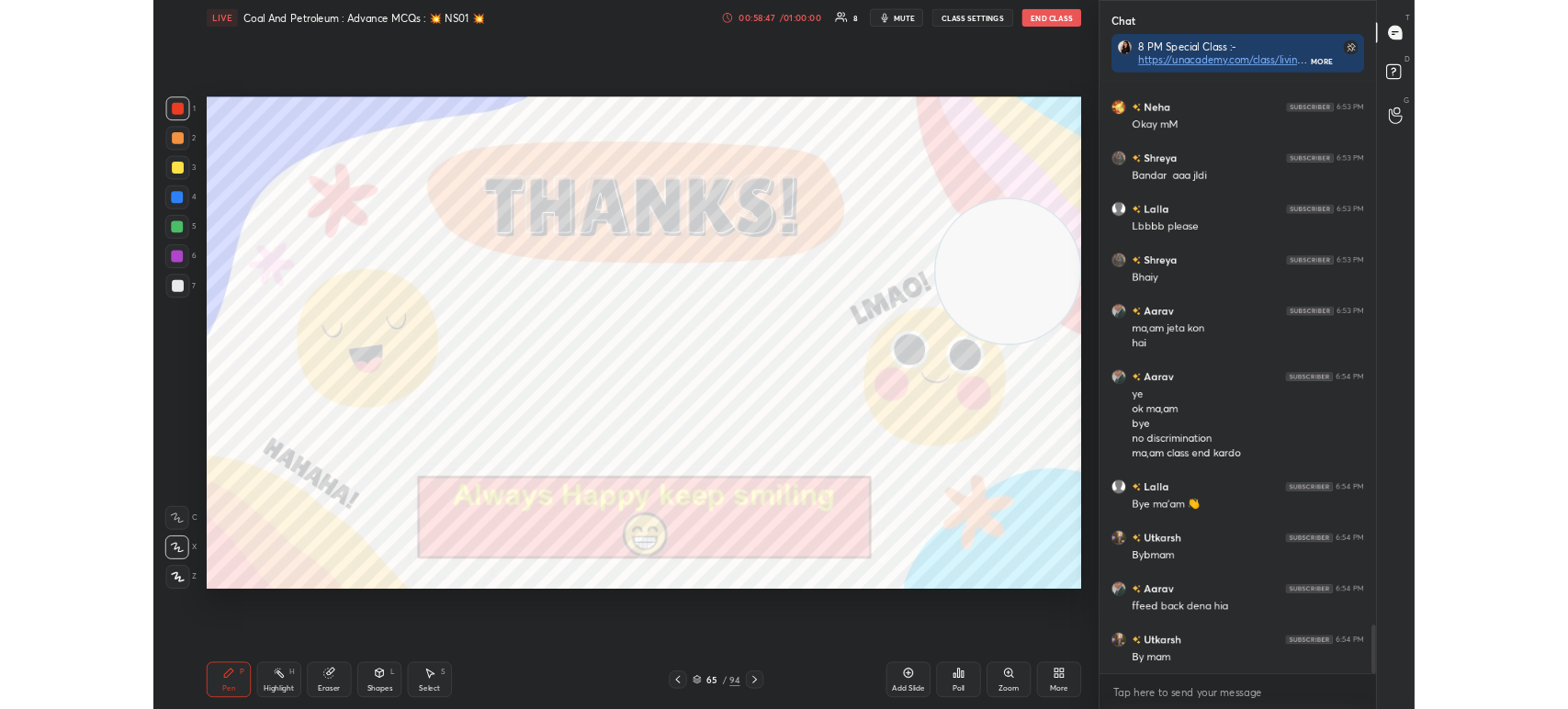 scroll, scrollTop: 8231, scrollLeft: 0, axis: vertical 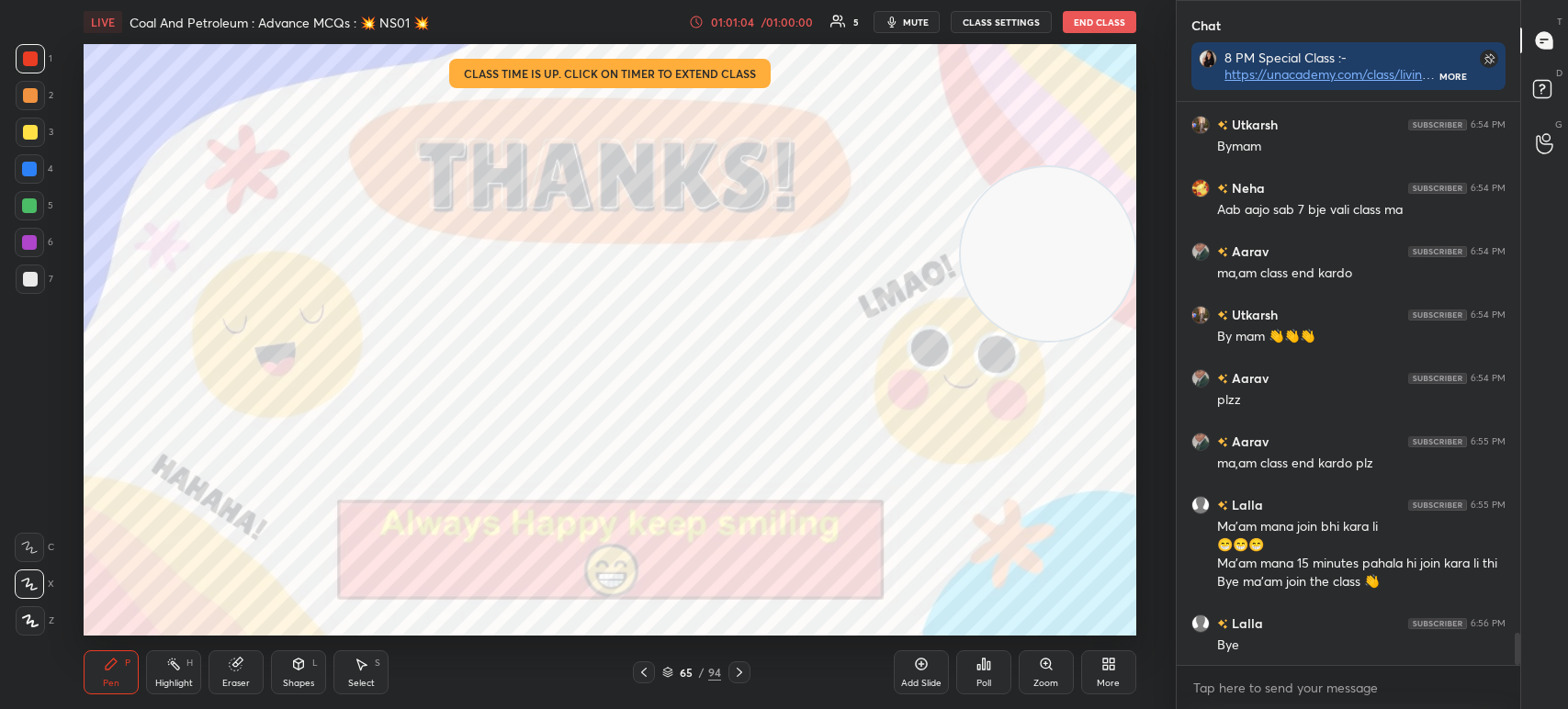 click on "End Class" at bounding box center [1100, 22] 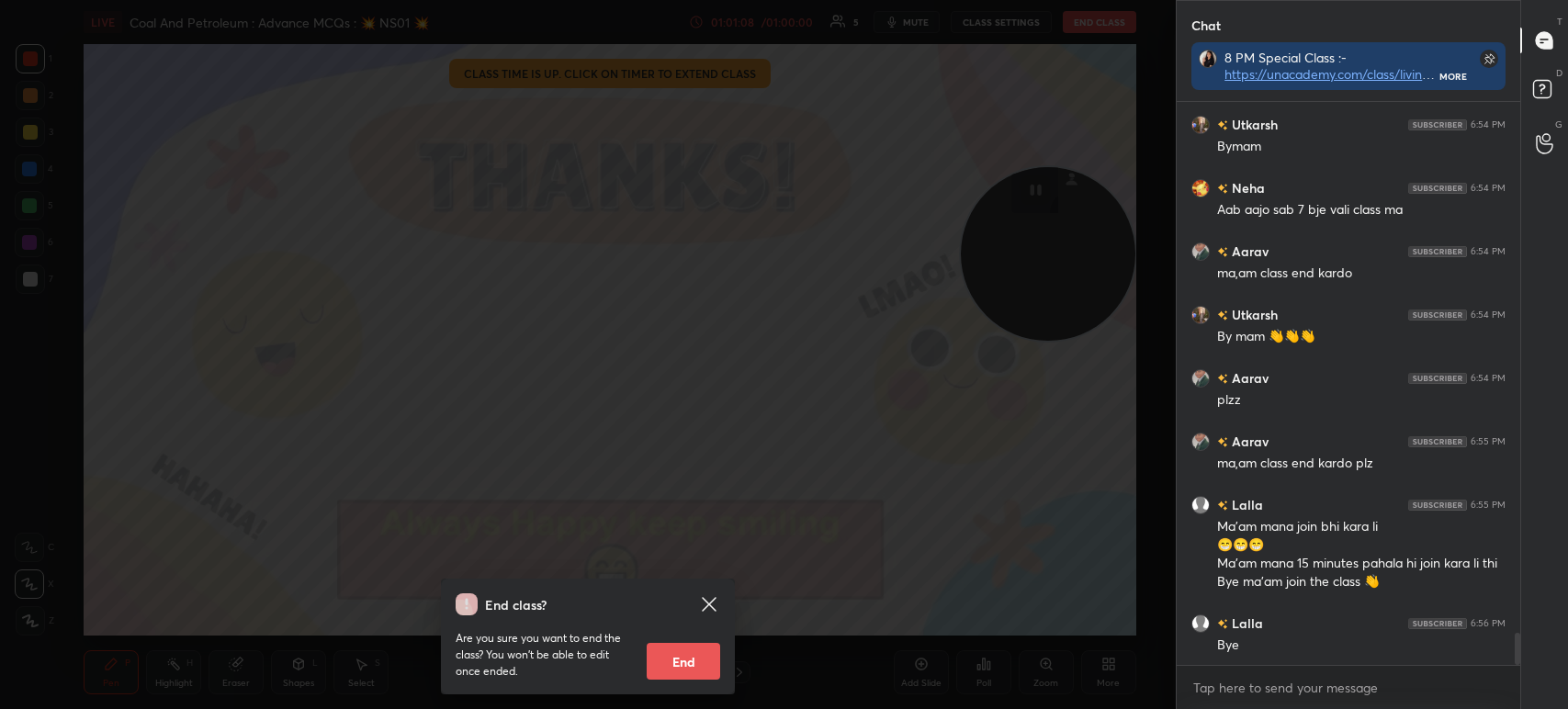 click on "End" at bounding box center [683, 661] 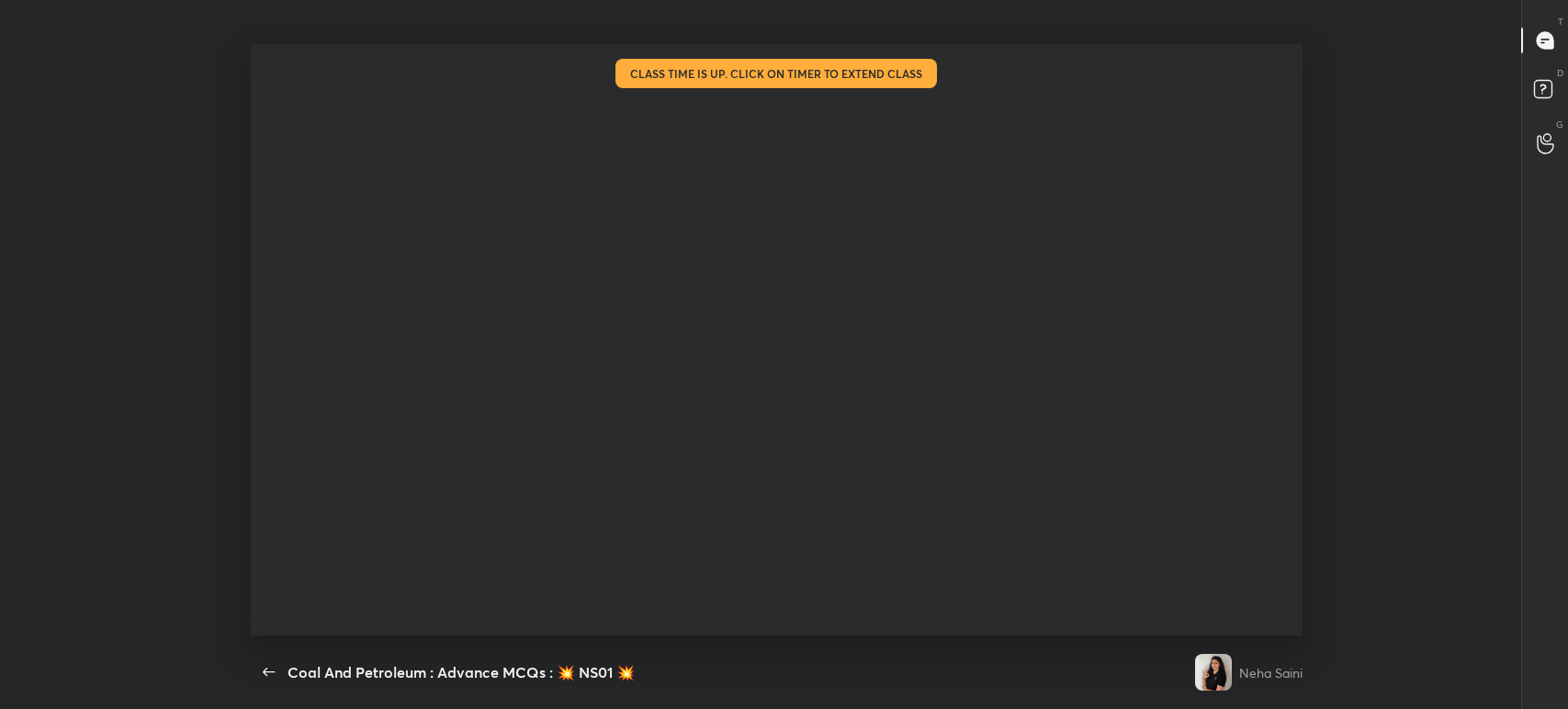 scroll, scrollTop: 91247, scrollLeft: 90696, axis: both 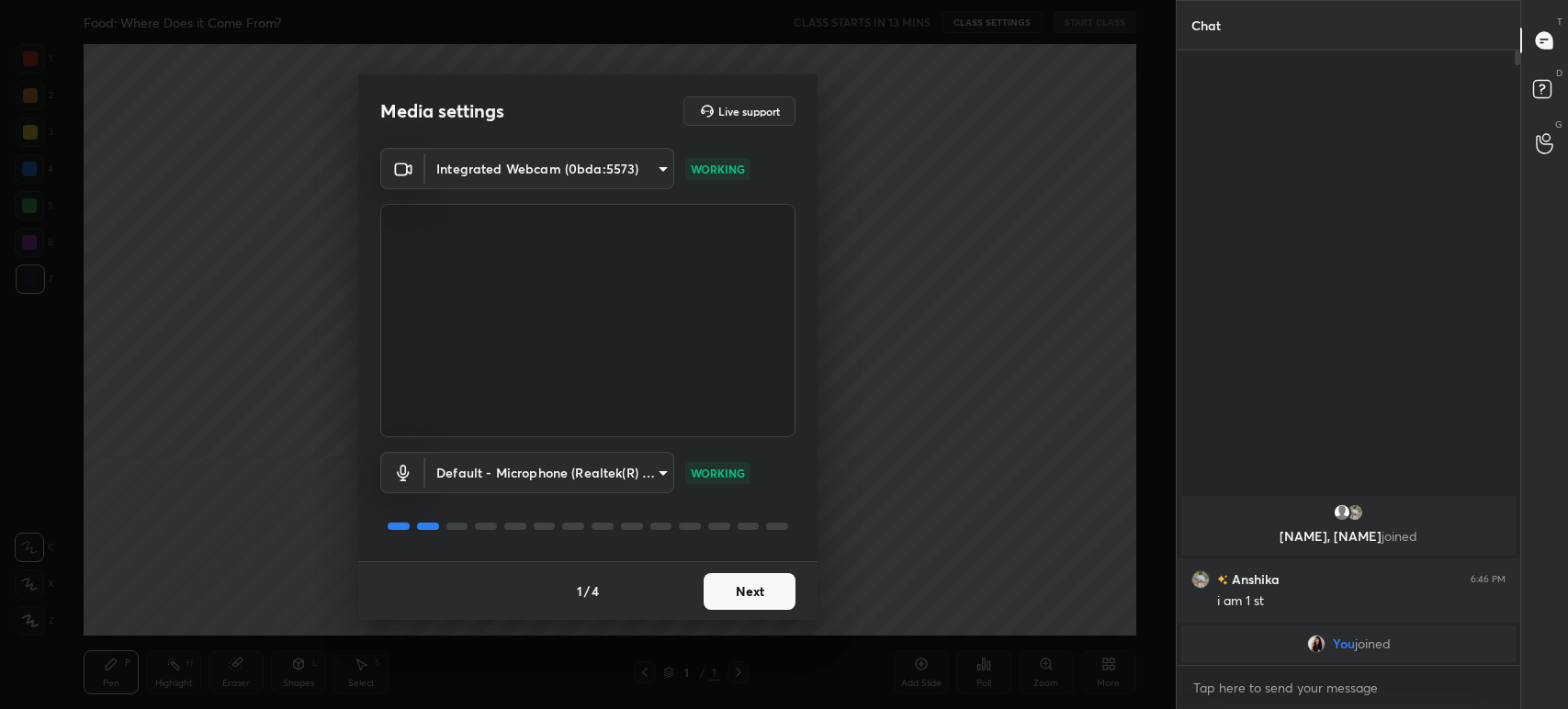 click on "Next" at bounding box center (750, 591) 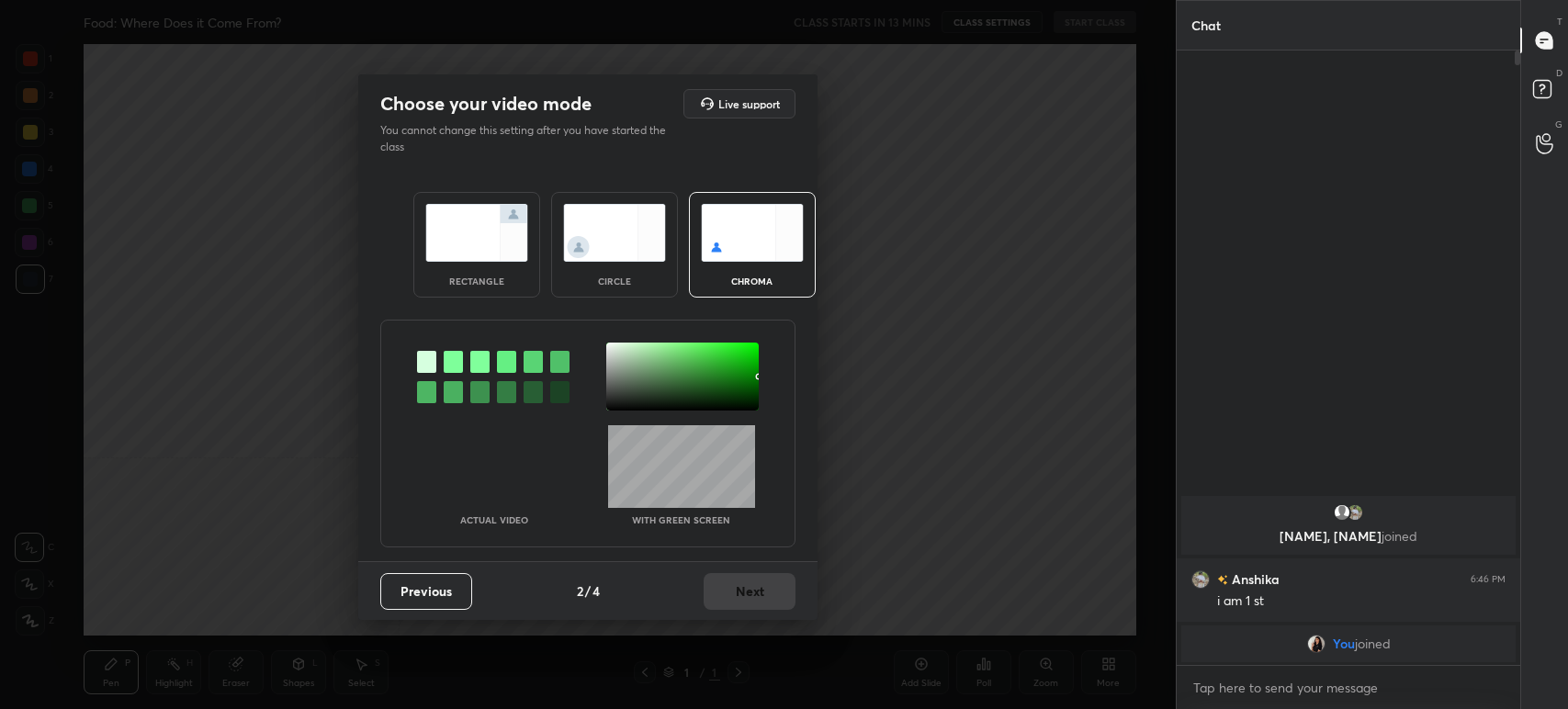 click on "circle" at bounding box center (615, 281) 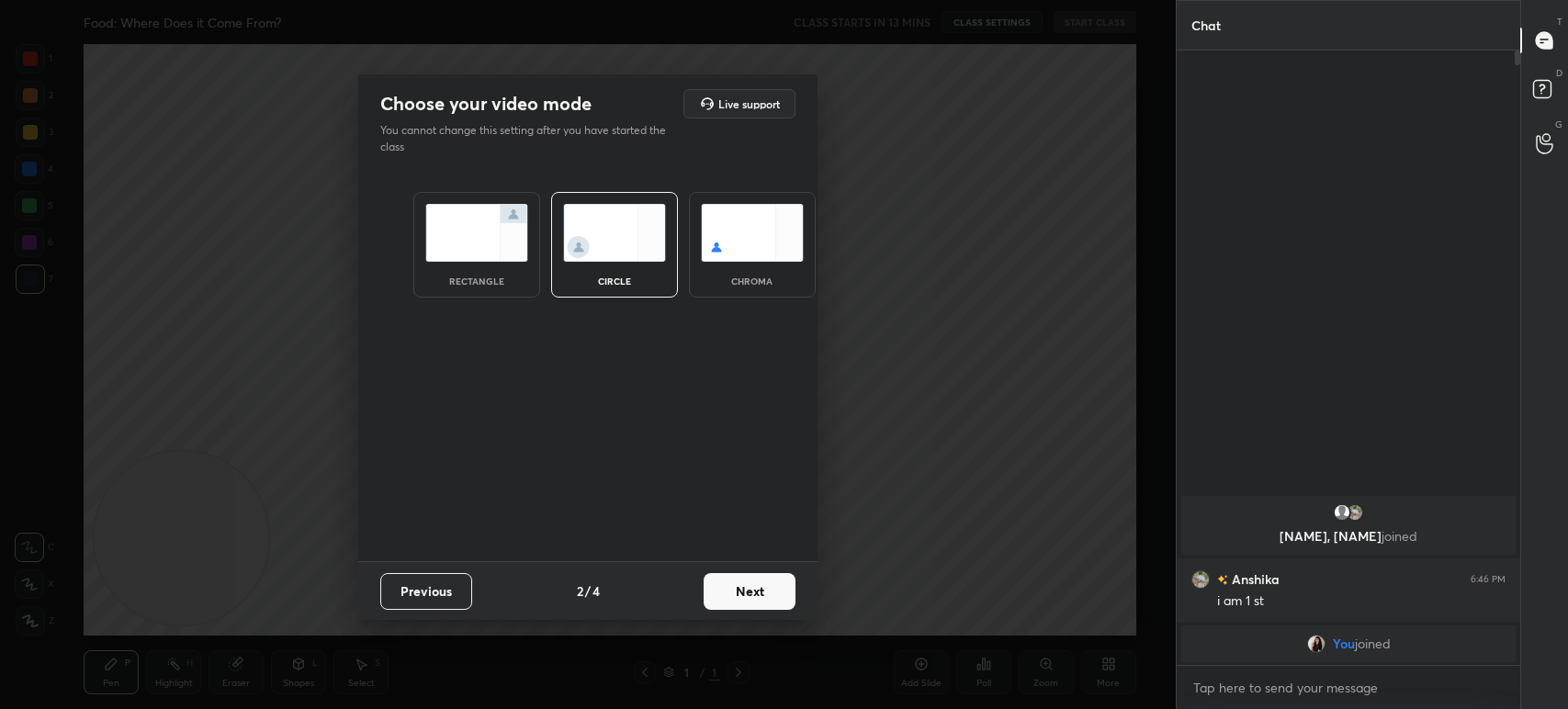 click on "Next" at bounding box center [750, 591] 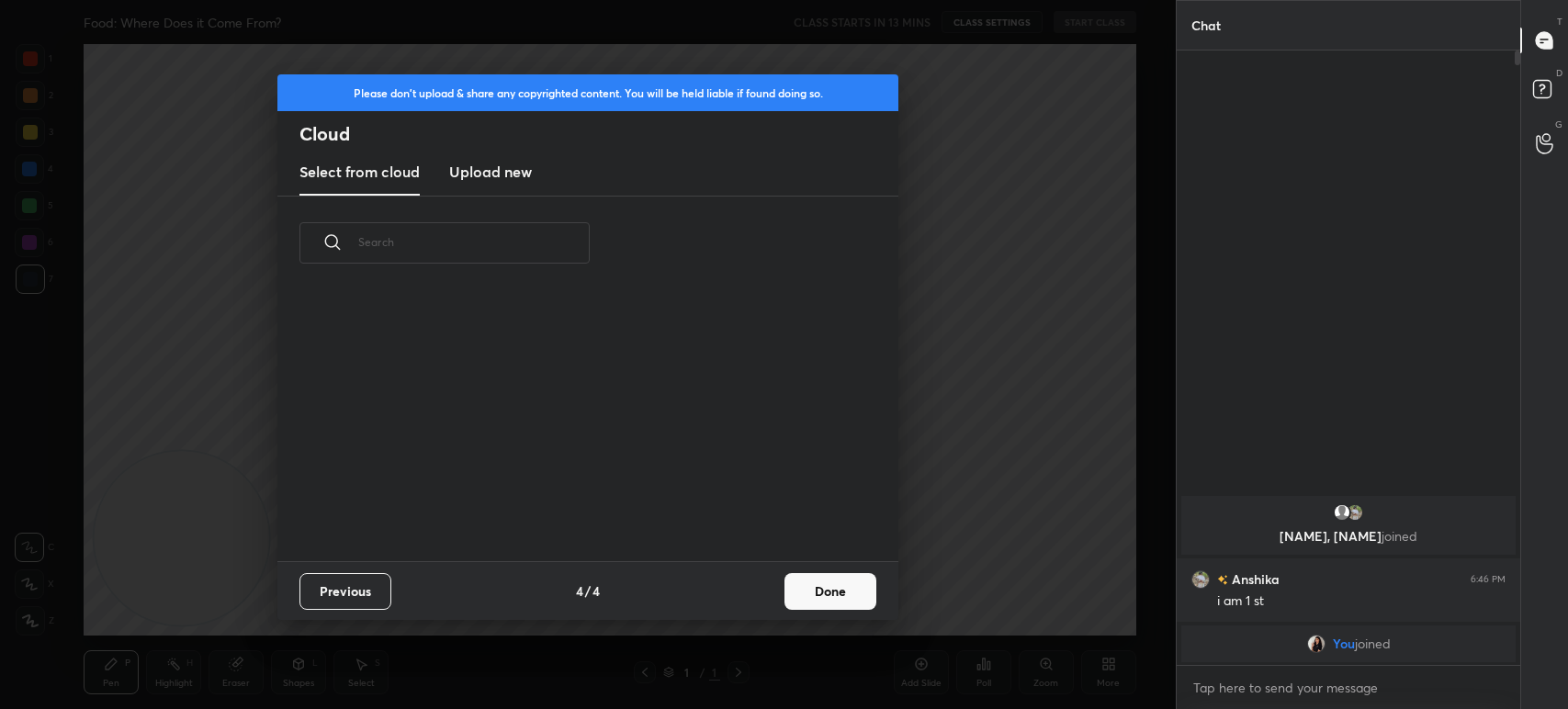 click on "Upload new" at bounding box center [491, 173] 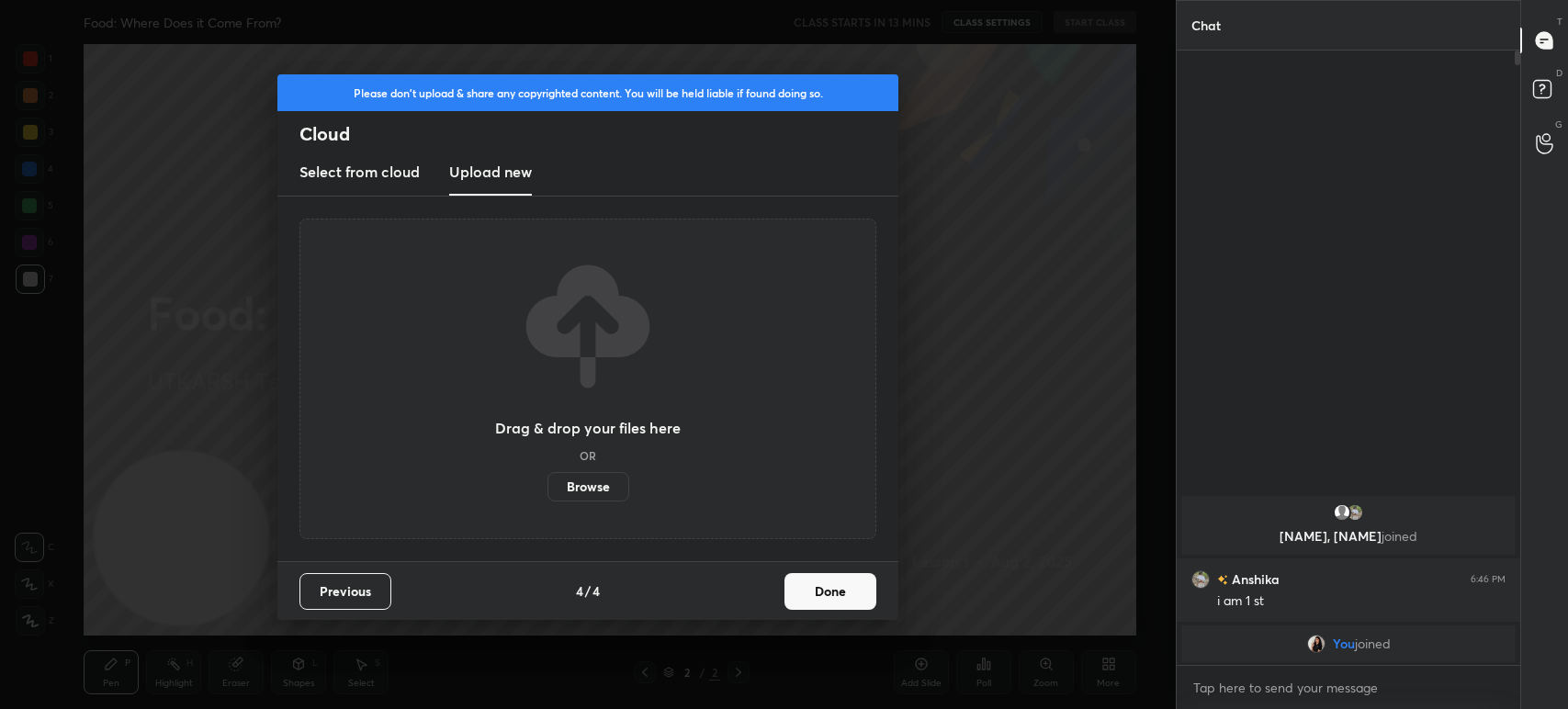 click on "Browse" at bounding box center (588, 487) 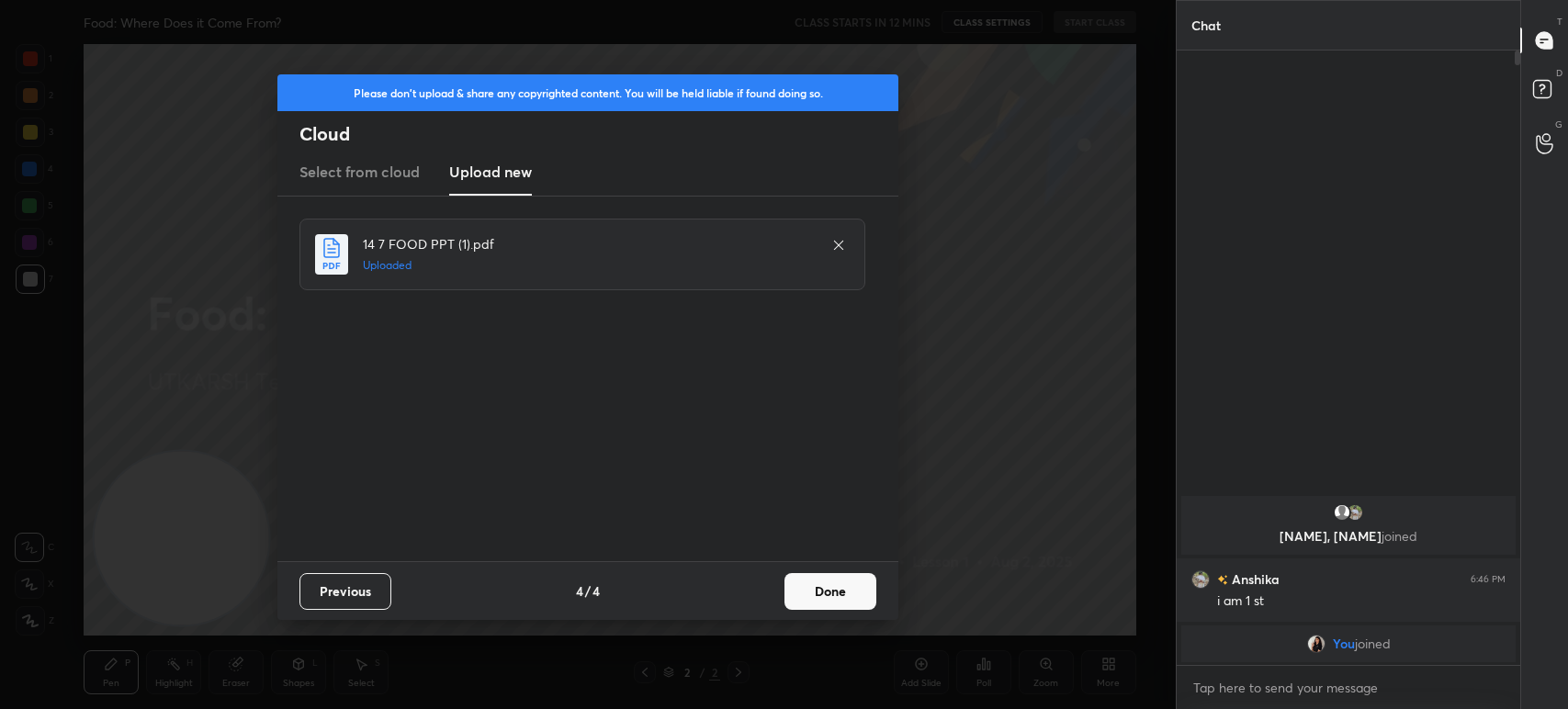 click on "Done" at bounding box center [830, 591] 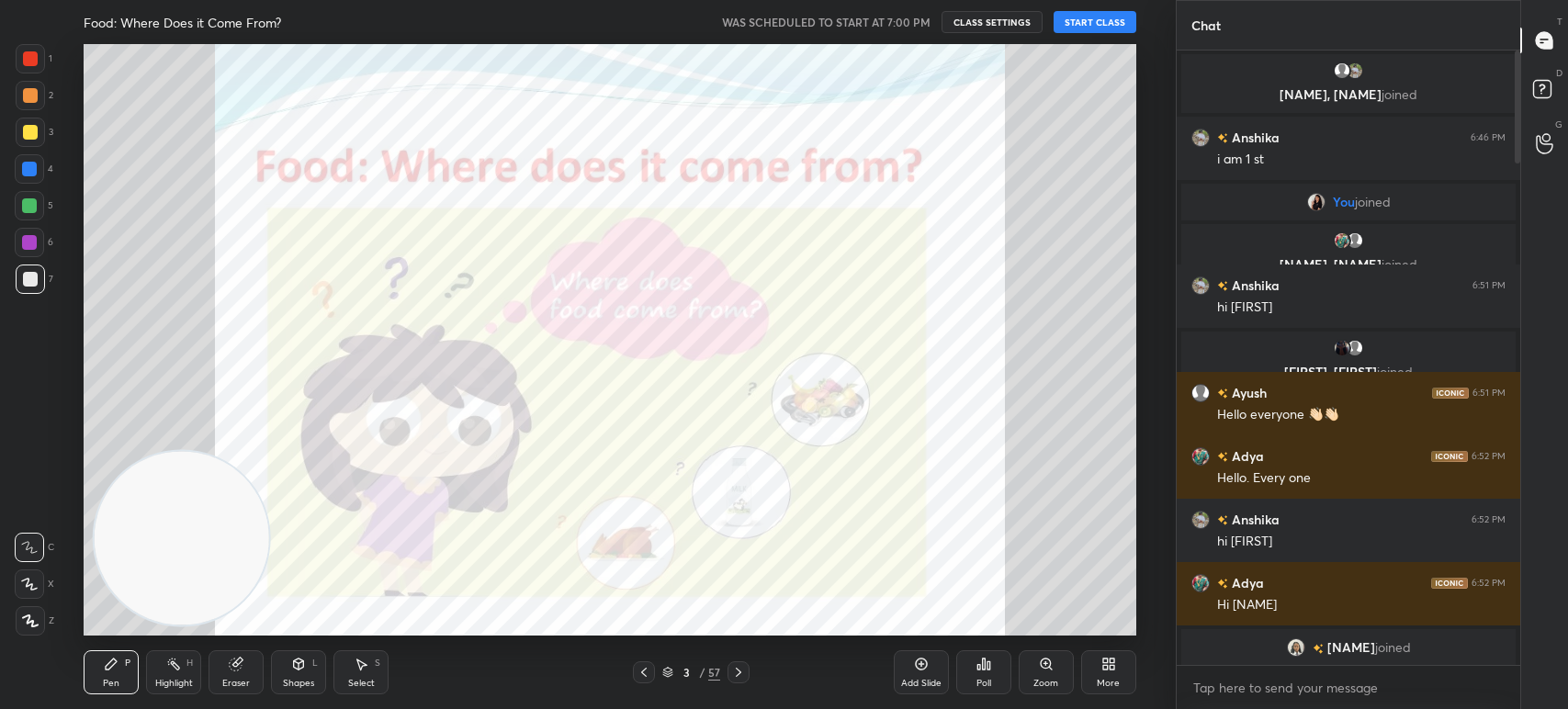 click on "START CLASS" at bounding box center [1095, 22] 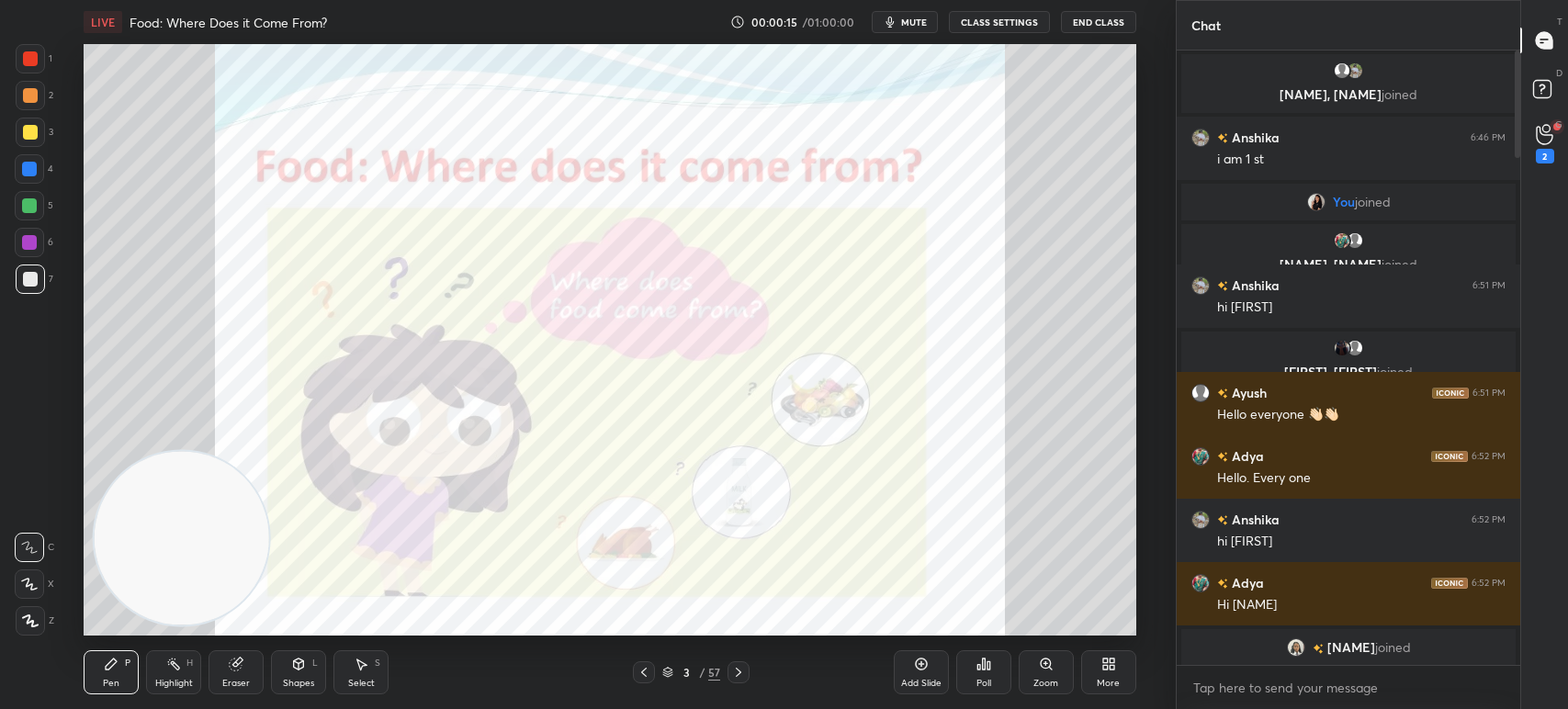click on "1 2 3 4 5 6 7 C X Z C X Z E E Erase all   H H" at bounding box center (29, 340) 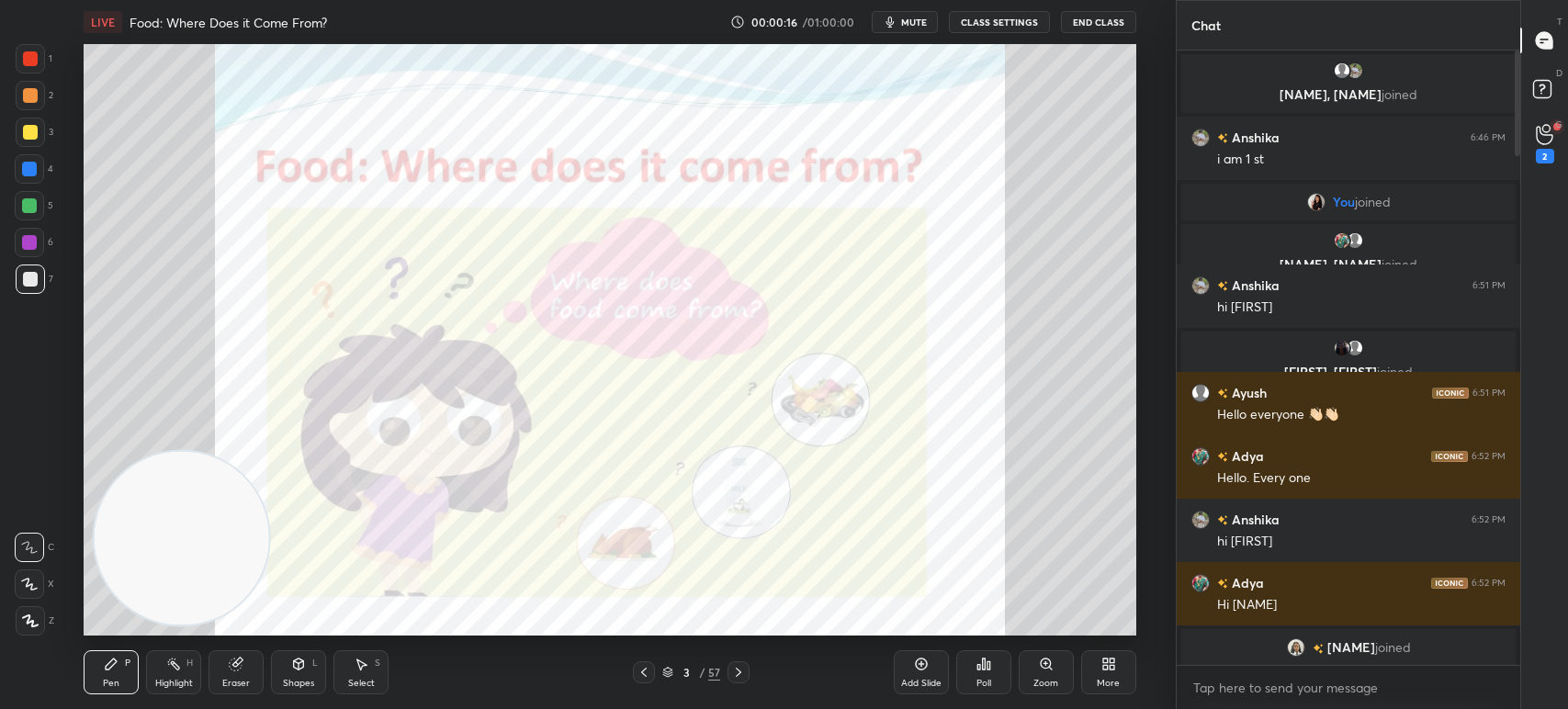 click at bounding box center (30, 59) 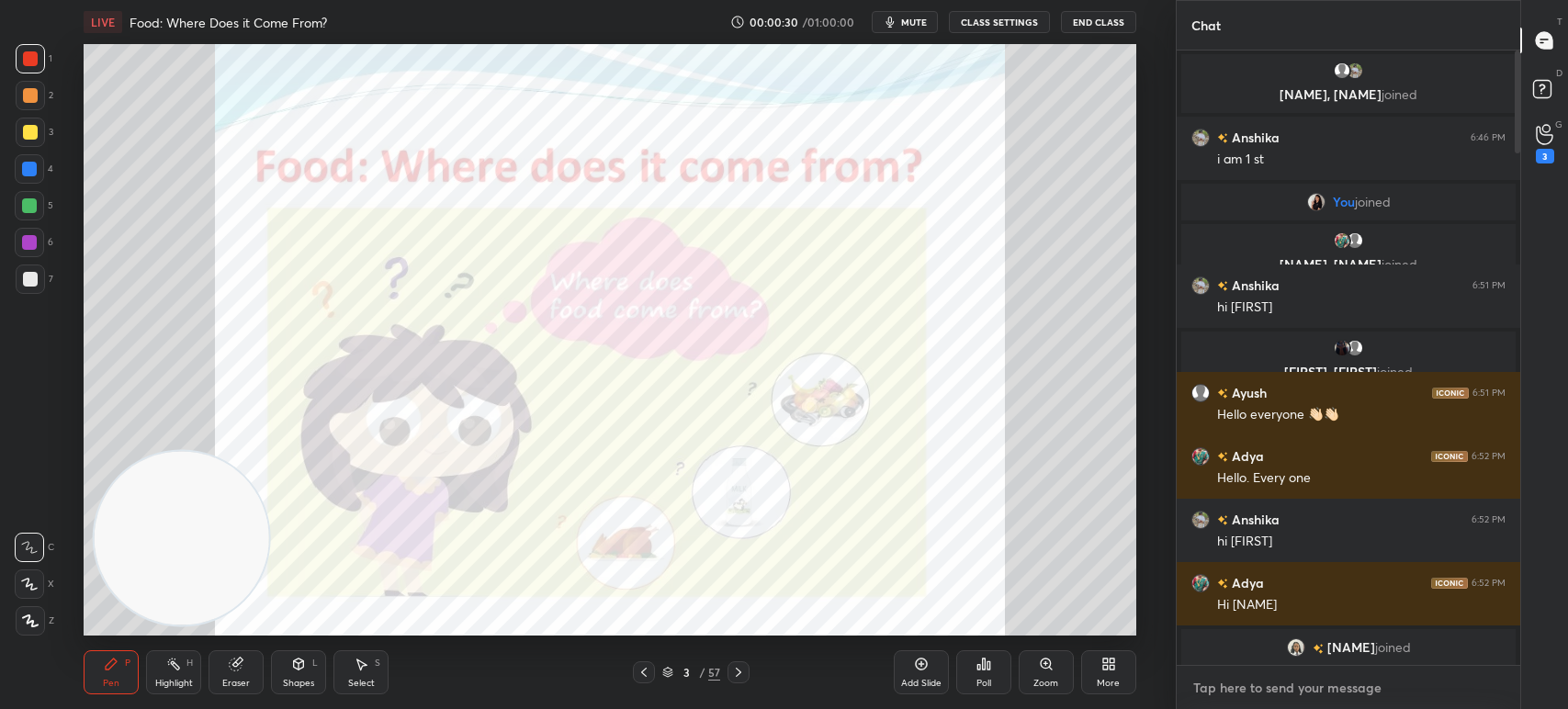 click at bounding box center (1348, 688) 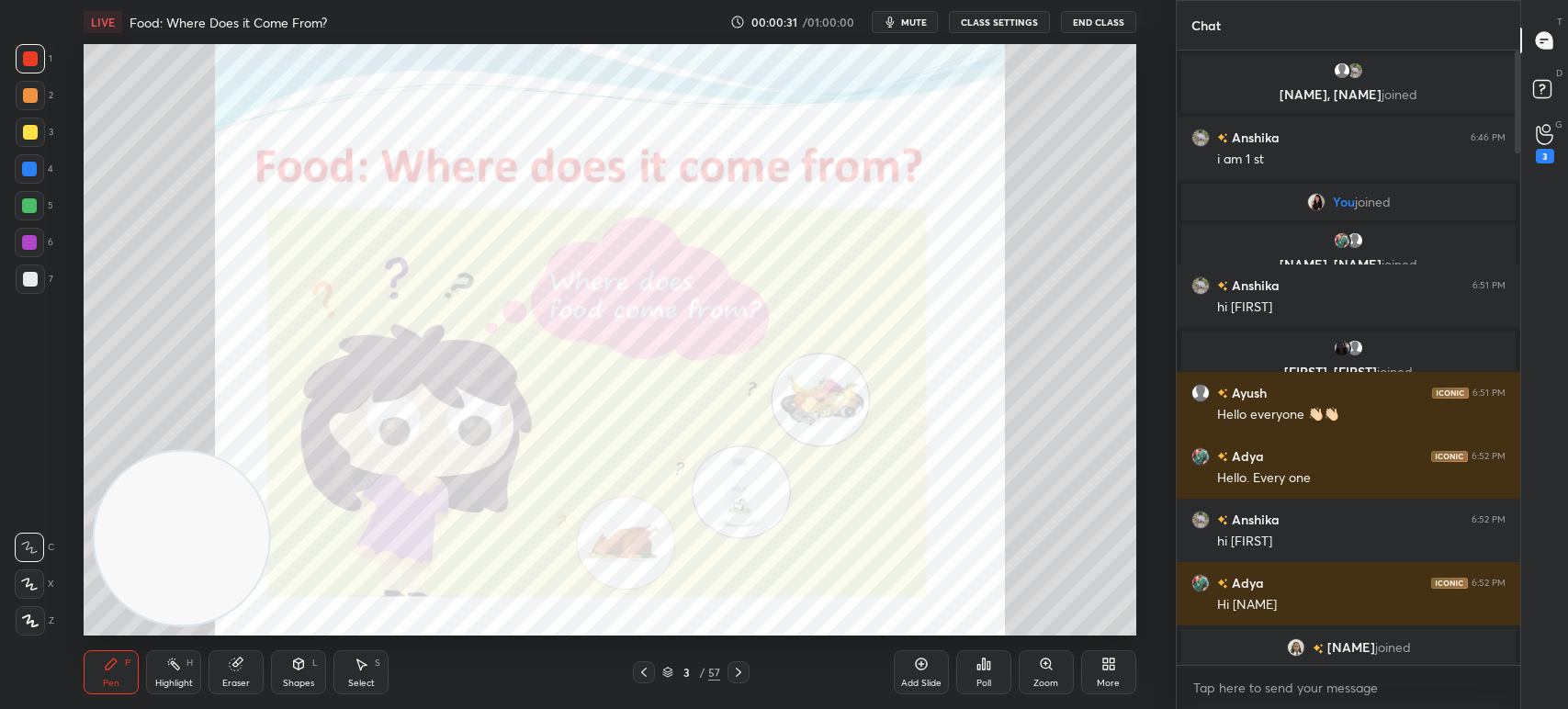 click at bounding box center [1318, 648] 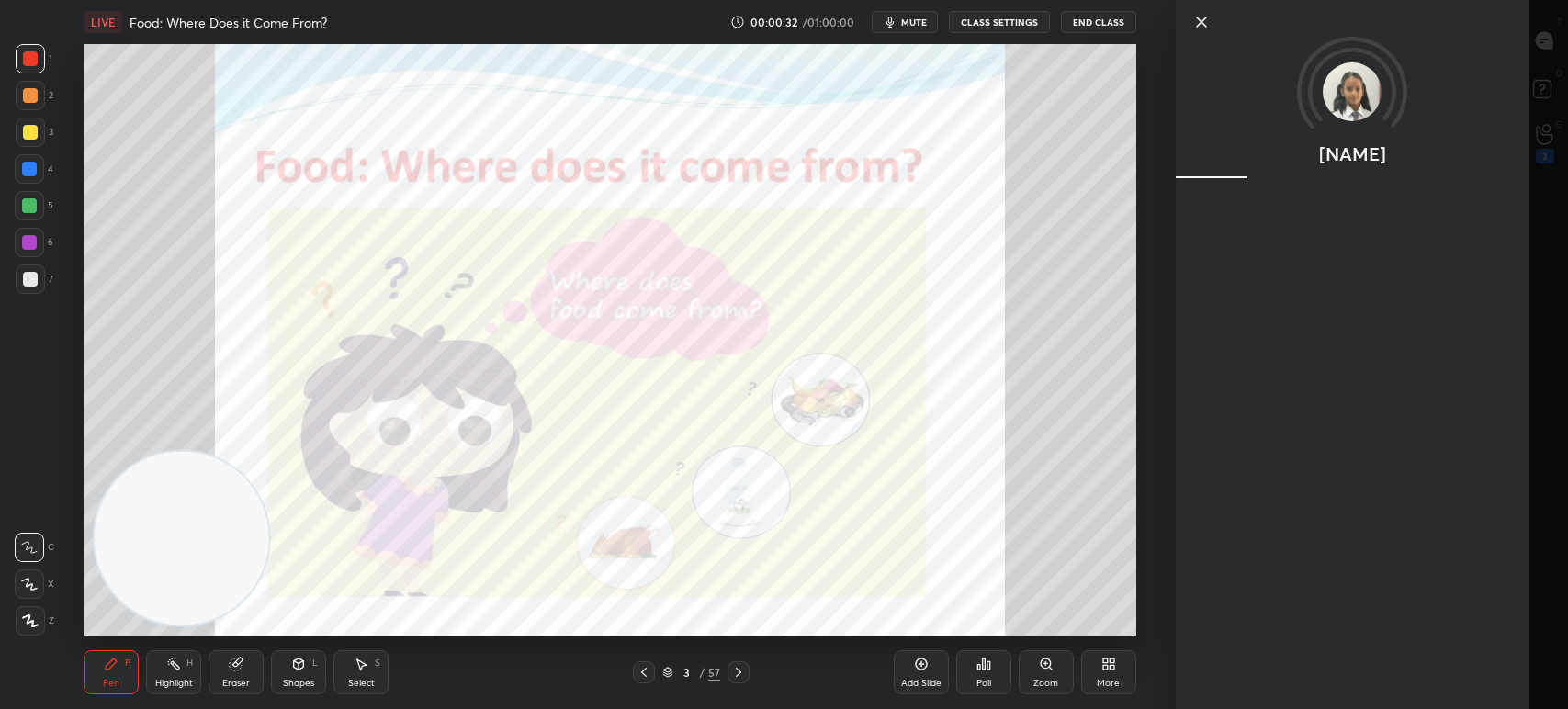 click on "Jalaj" at bounding box center [1371, 354] 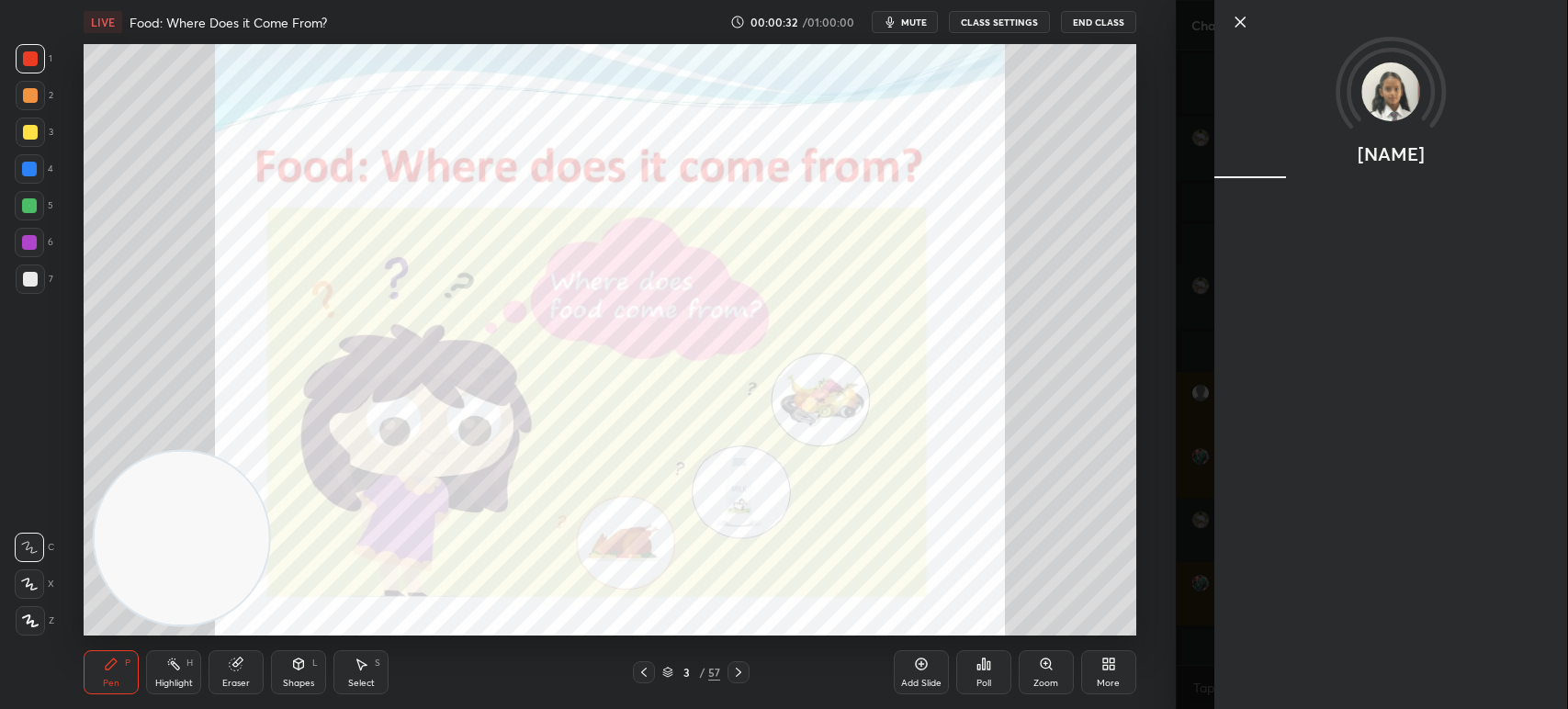 click on "Jalaj" at bounding box center (1371, 354) 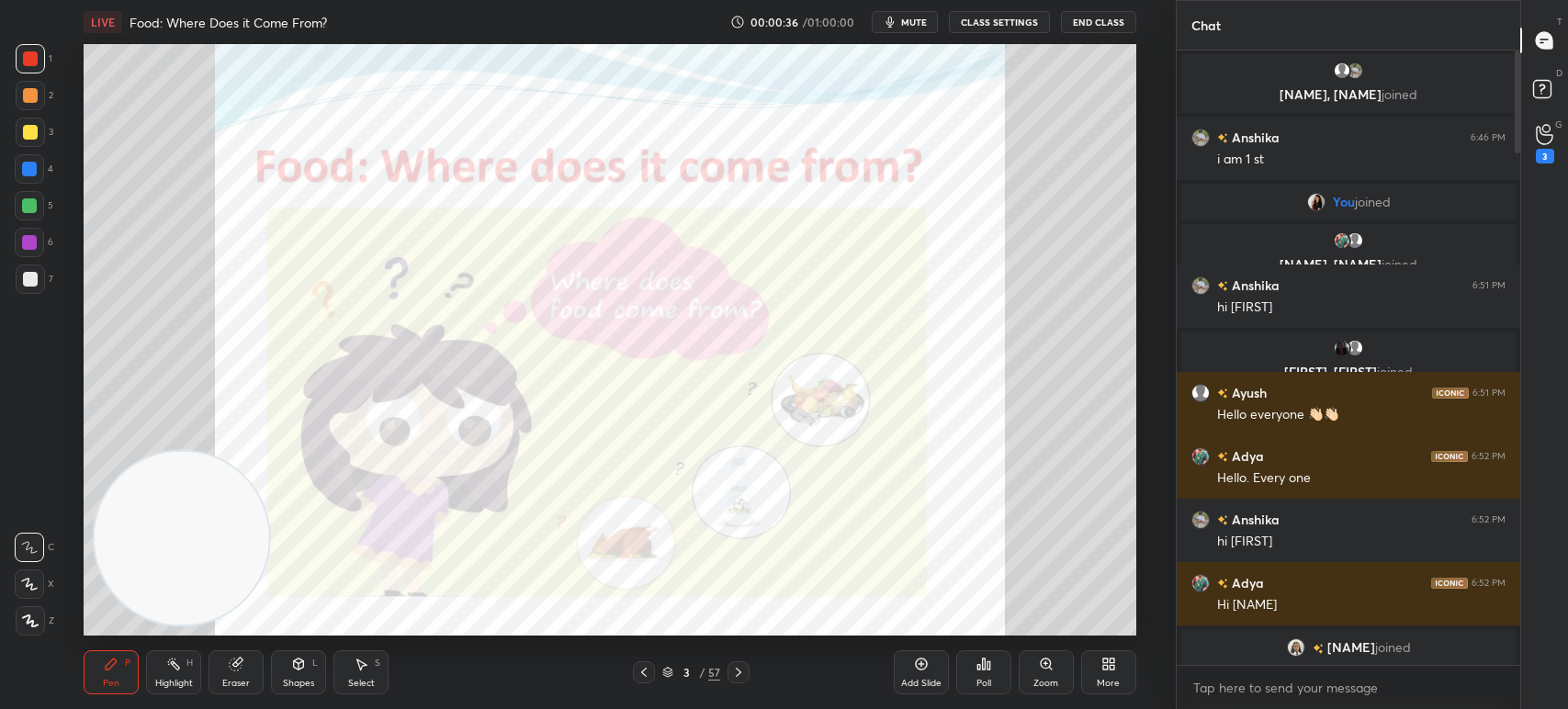 click at bounding box center [1515, 357] 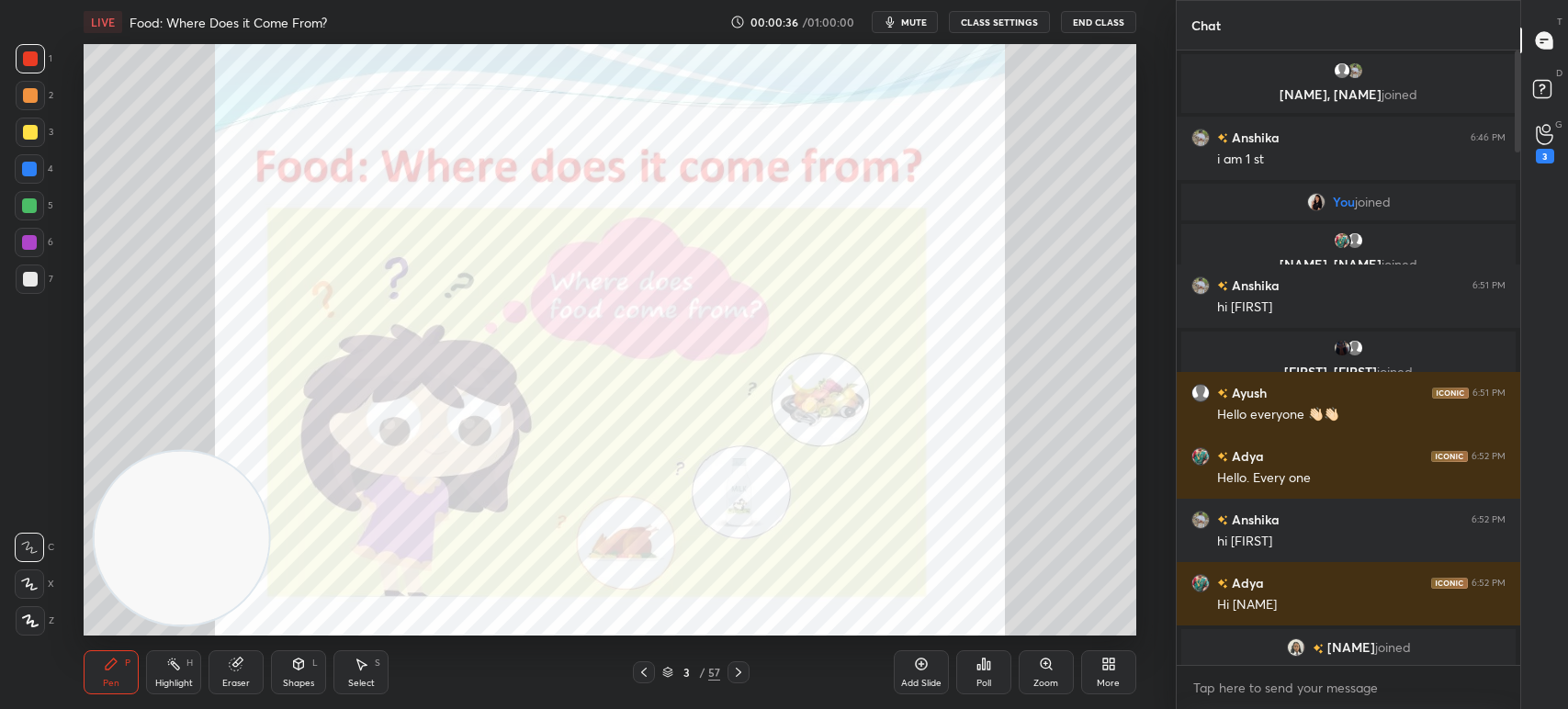 click at bounding box center [1515, 357] 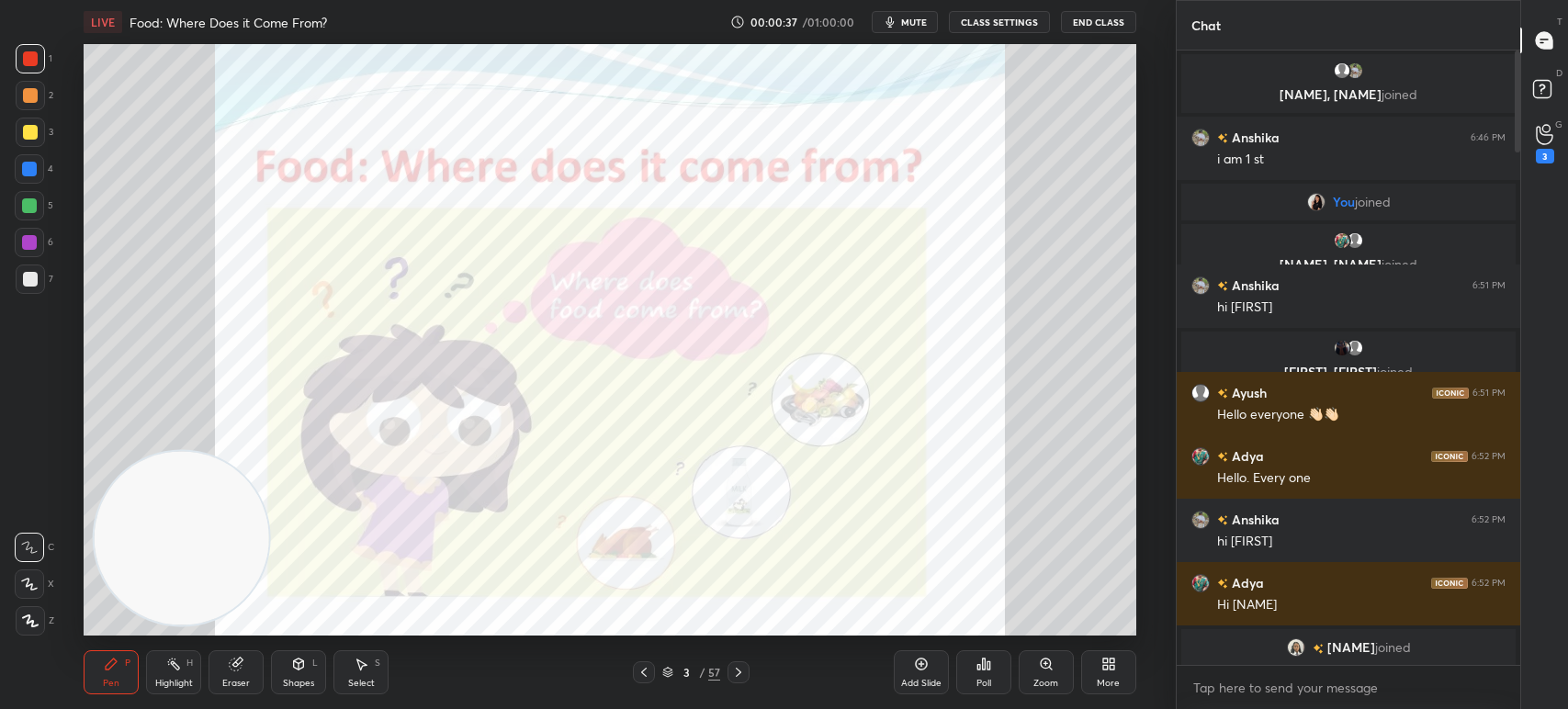 click at bounding box center (1515, 357) 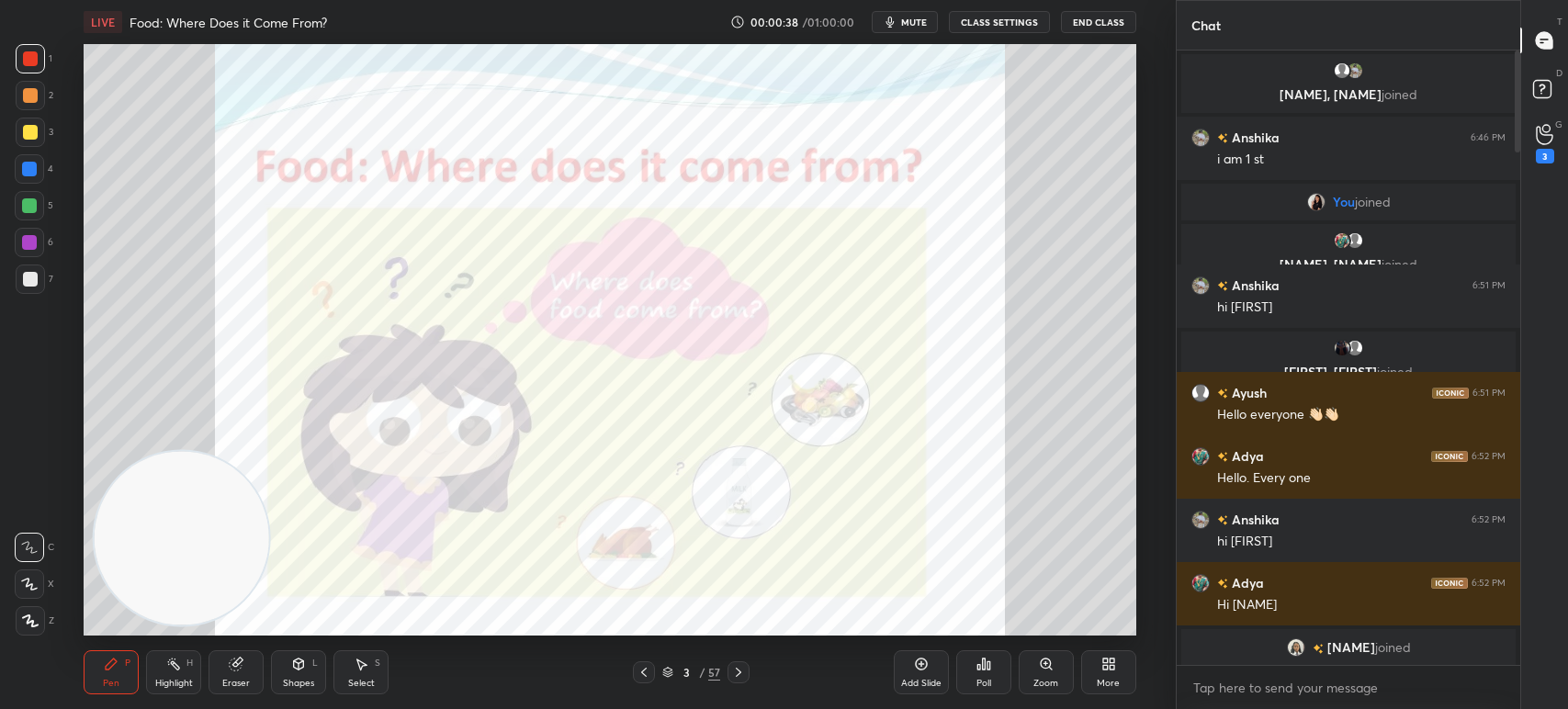 click at bounding box center (1515, 357) 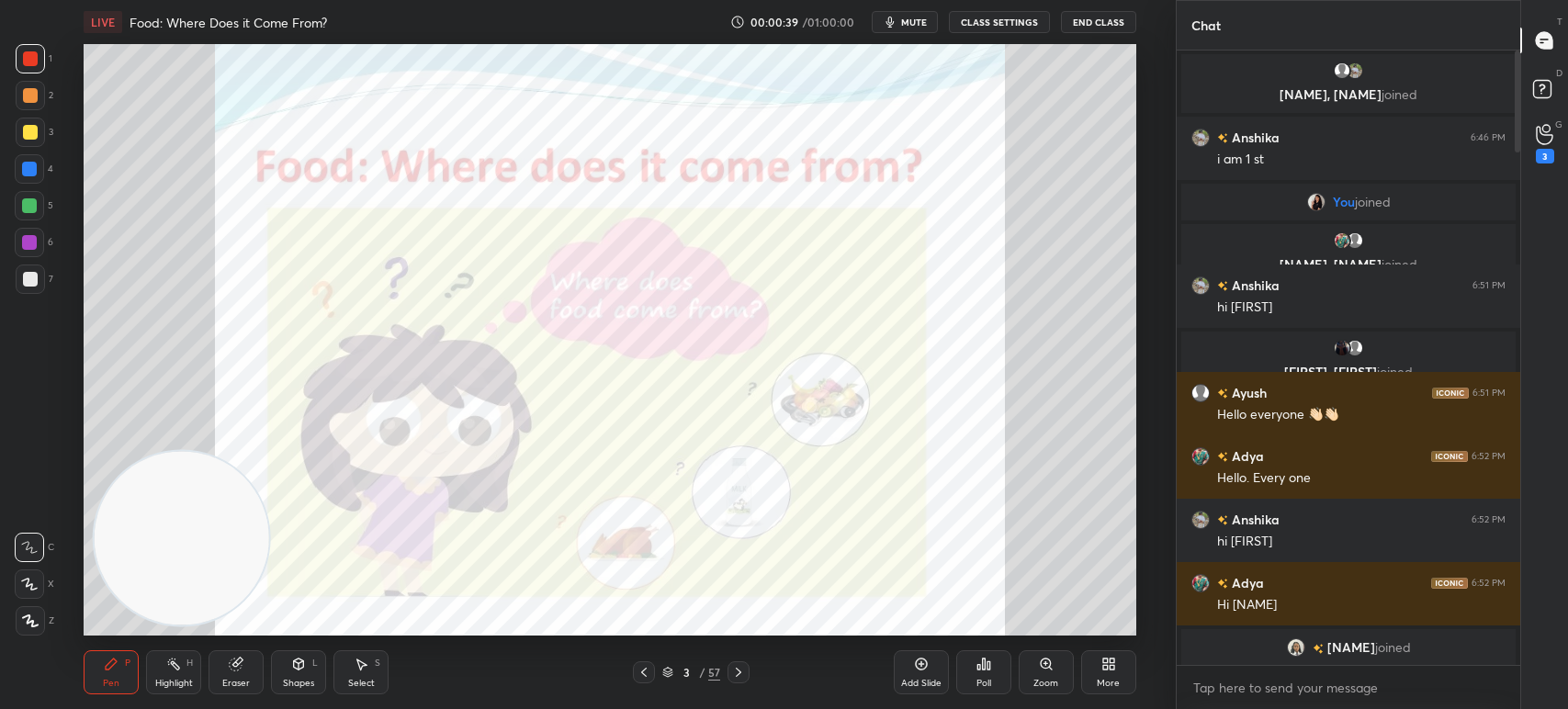 click at bounding box center (1515, 357) 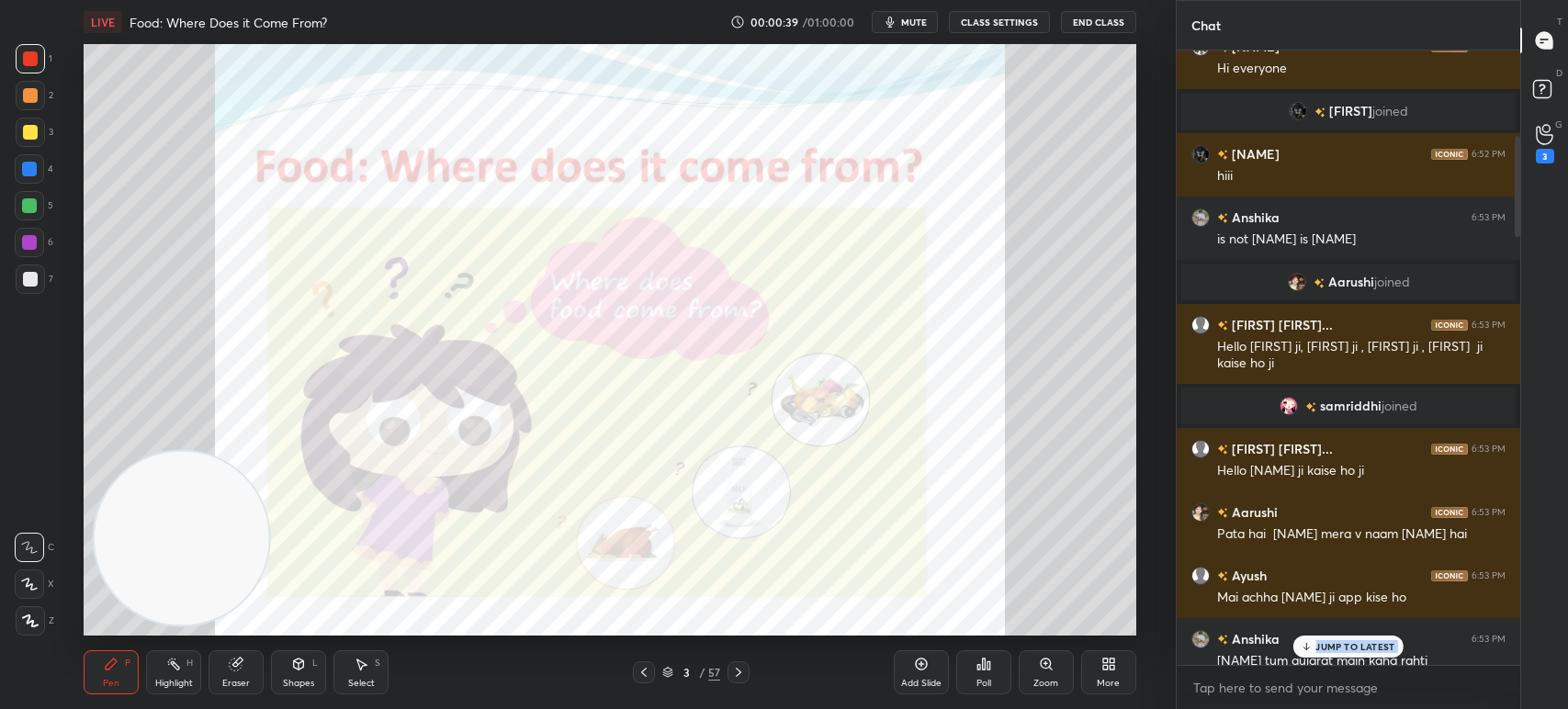drag, startPoint x: 1510, startPoint y: 658, endPoint x: 1439, endPoint y: 676, distance: 73.24616 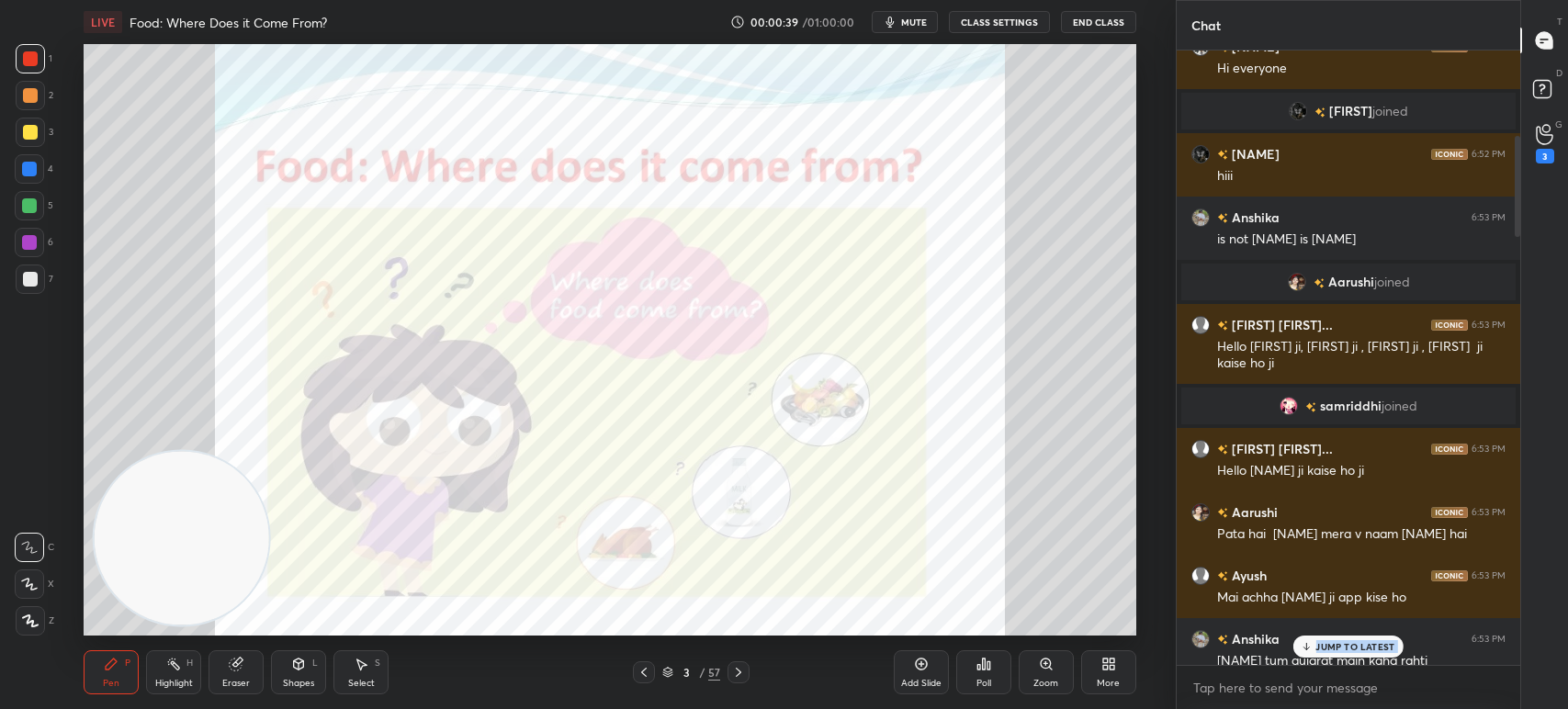 click on "Anshika 6:52 PM hi sonam Adya 6:52 PM Hi Anishka Jalaj  joined Jalaj 6:52 PM Hi everyone Durva  joined Durva Ravi... 6:52 PM hiii Anshika 6:53 PM is not anishka is anshika Aarushi  joined Suraj kuma... 6:53 PM Hello anshika ji, aadu ji , durva ji , aradhya  ji kaise ho ji samriddhi  joined Suraj kuma... 6:53 PM Hello aarushi ji kaise ho ji Aarushi 6:53 PM Pata hai  aaru mera v naam aaru hai Ayush 6:53 PM Mai achha Sonam ji app kise ho Anshika 6:53 PM adya tum gujarat main kaha rahti Suraj kuma... 6:54 PM Me acchi hu aradhya ji Adya 6:54 PM Aaj Mera laptop tut gaya. Anshika Anshika 6:54 PM ok aaru 6:54 PM Hehee aarushi Pragya  joined Suraj kuma... 6:54 PM Hello aaru and Queen kaisi ho ji aap Anuj  joined Pragya 6:55 PM Hlo aaruuuu Anshika 6:55 PM hi pragu JUMP TO LATEST Enable hand raising Enable raise hand to speak to learners. Once enabled, chat will be turned off temporarily. Enable x" at bounding box center (1348, 379) 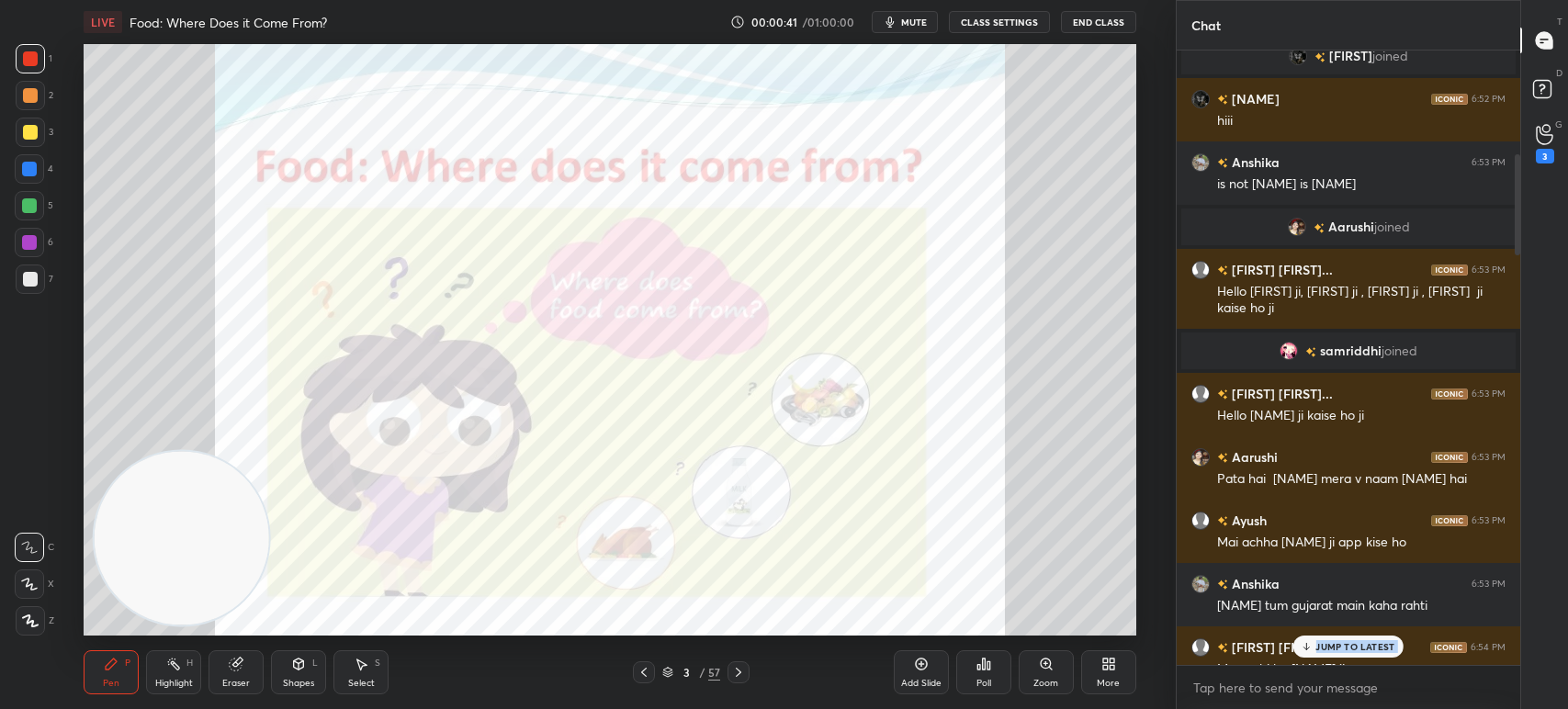 click on "JUMP TO LATEST" at bounding box center (1355, 647) 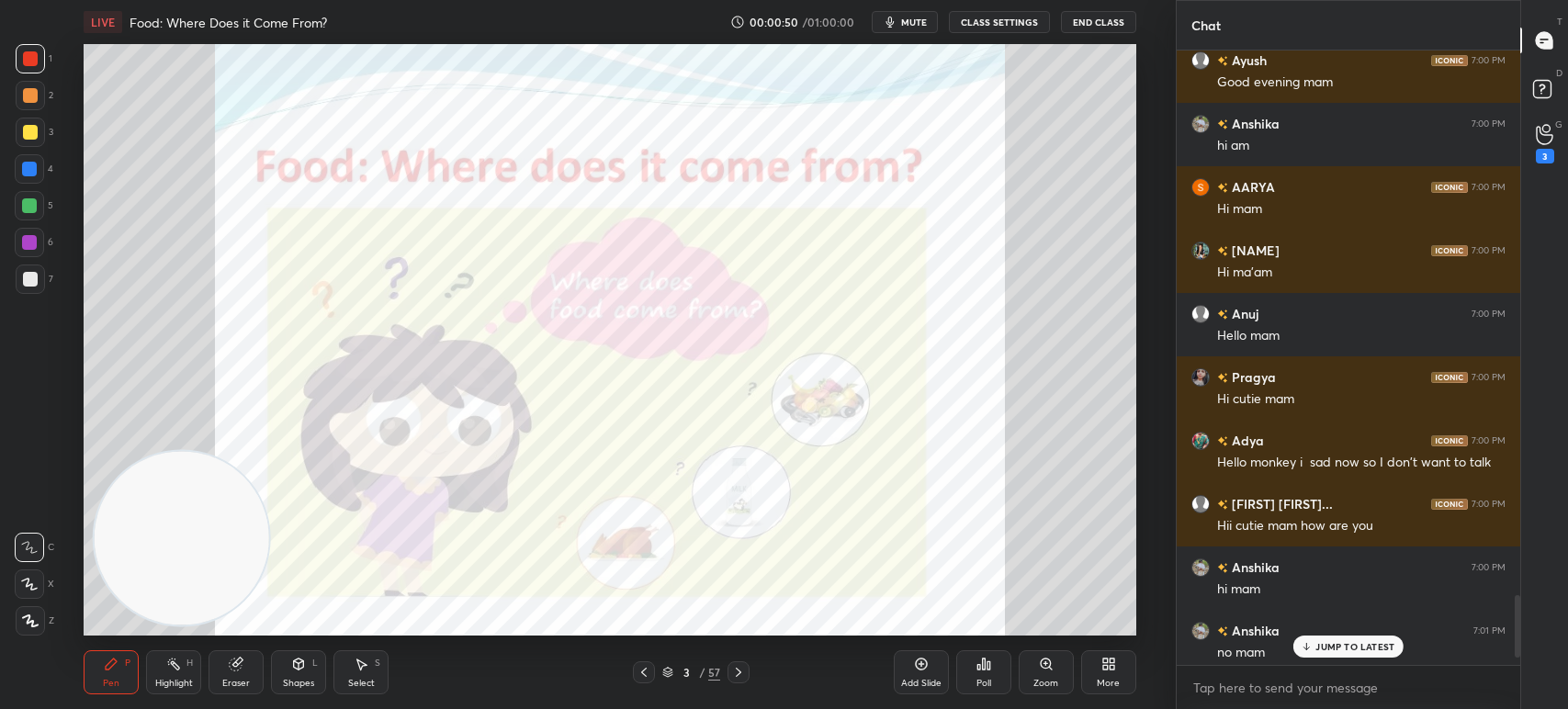 scroll, scrollTop: 5473, scrollLeft: 0, axis: vertical 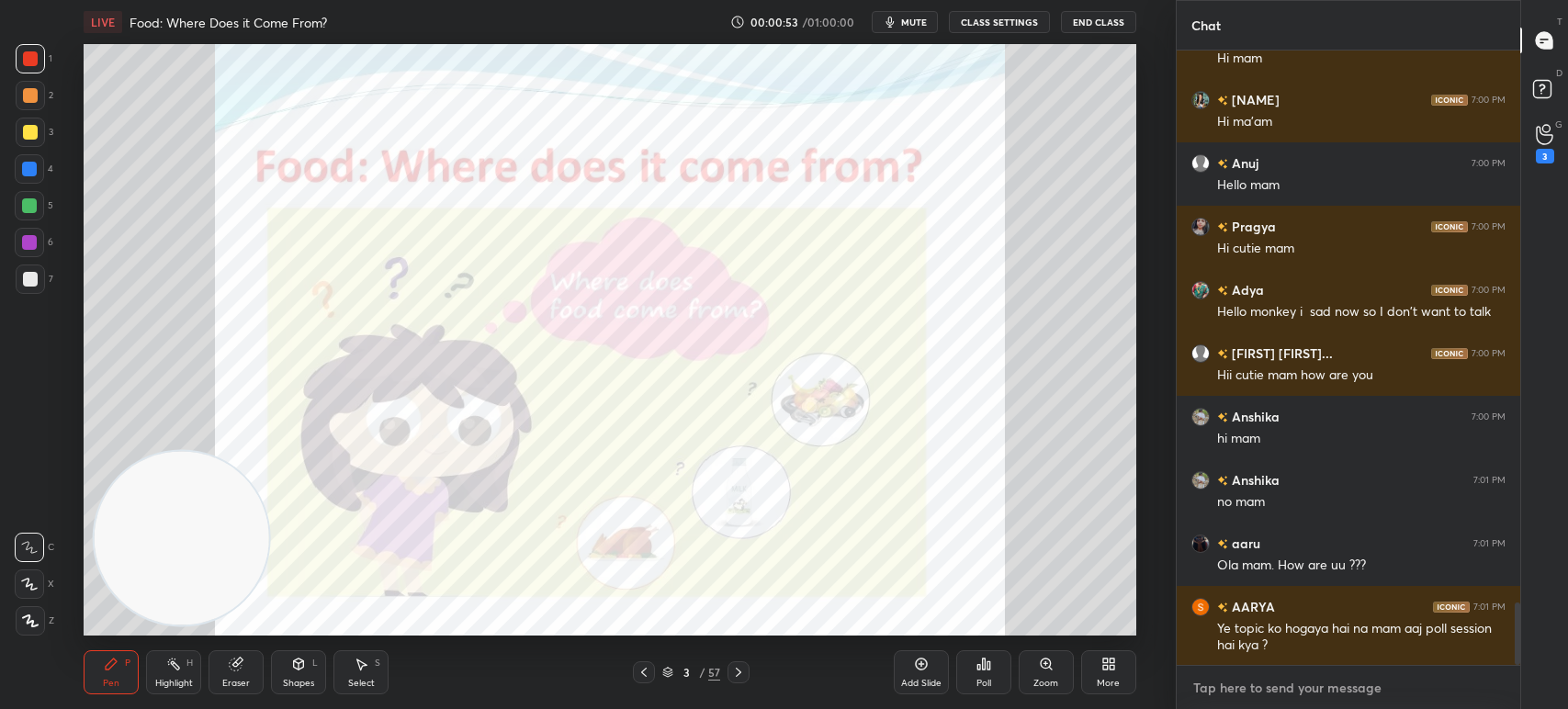 type on "x" 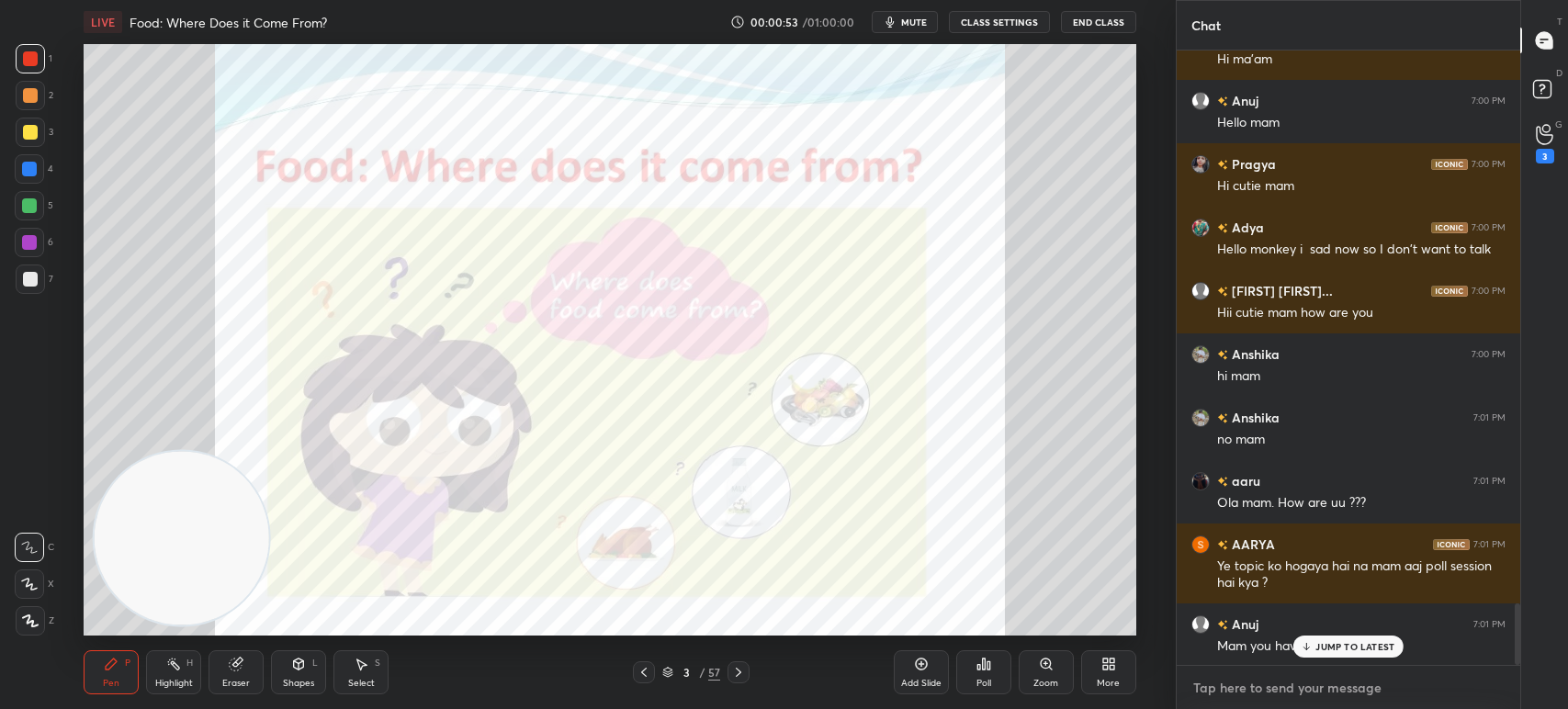click at bounding box center (1348, 688) 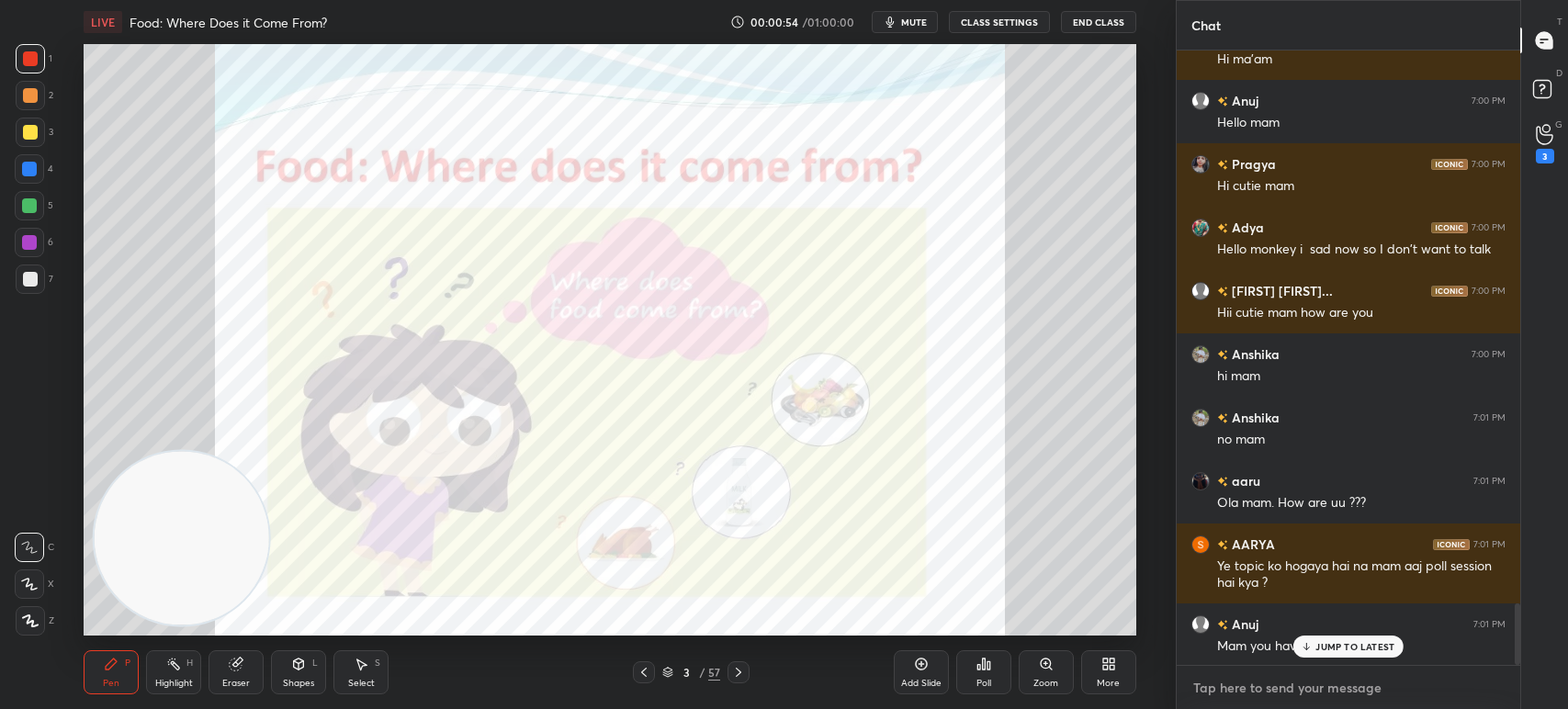 type on "8" 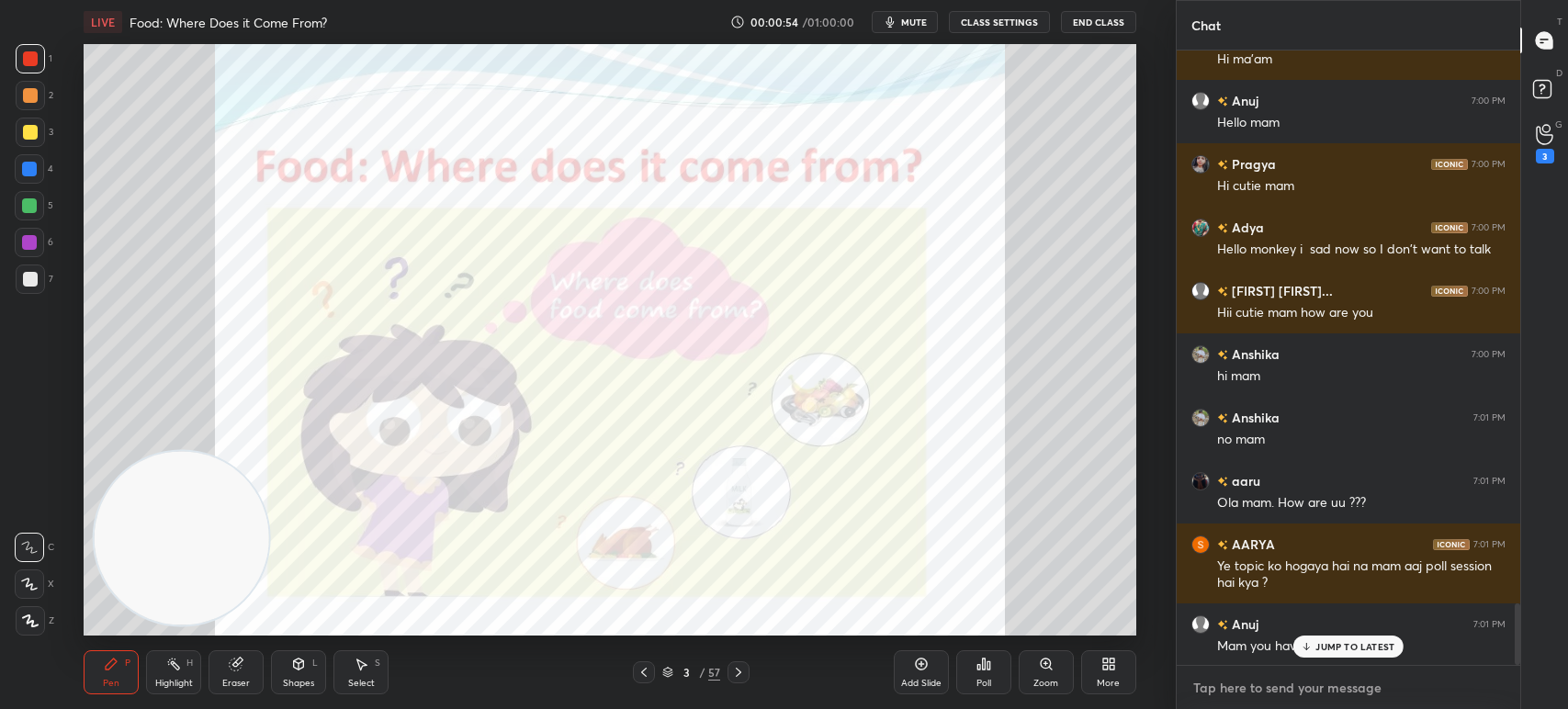 type on "x" 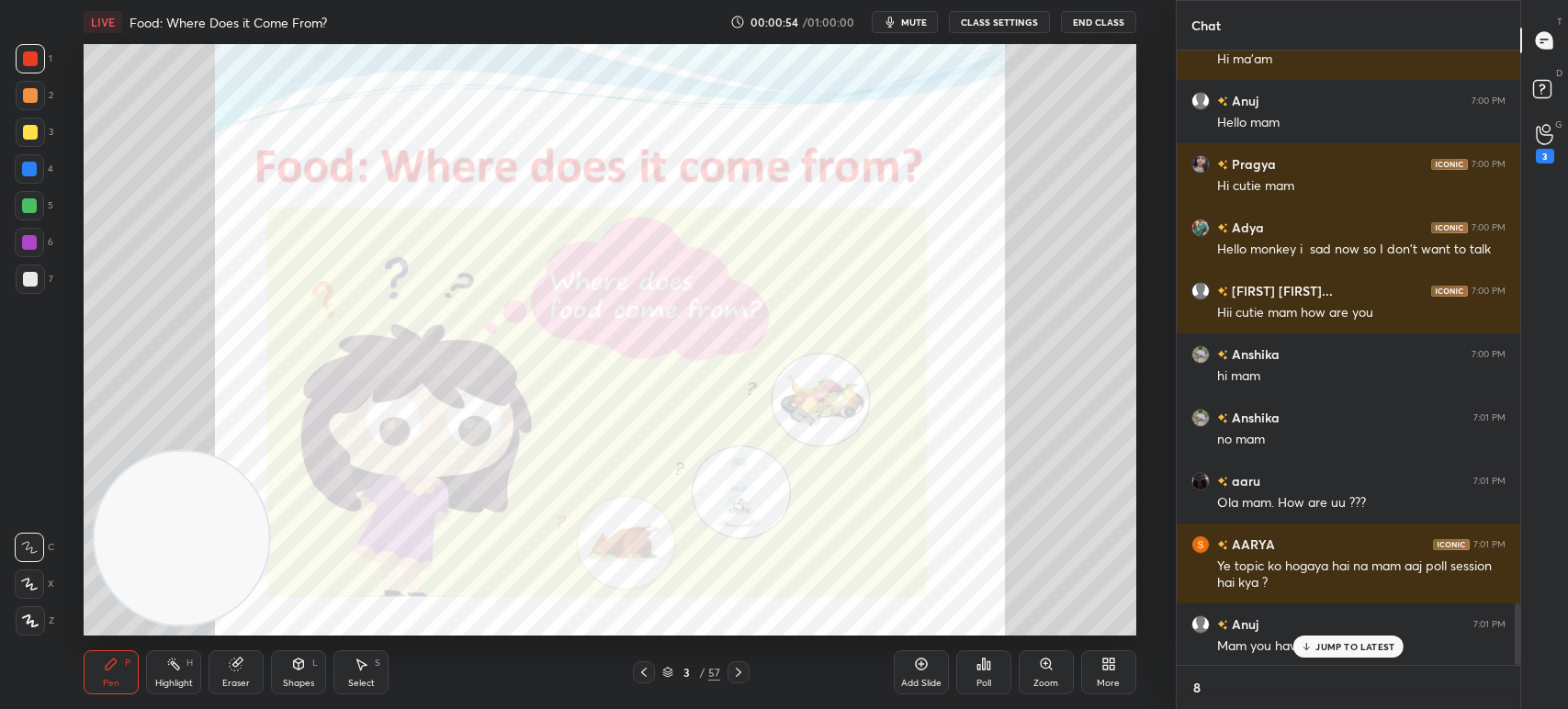 scroll, scrollTop: 610, scrollLeft: 338, axis: both 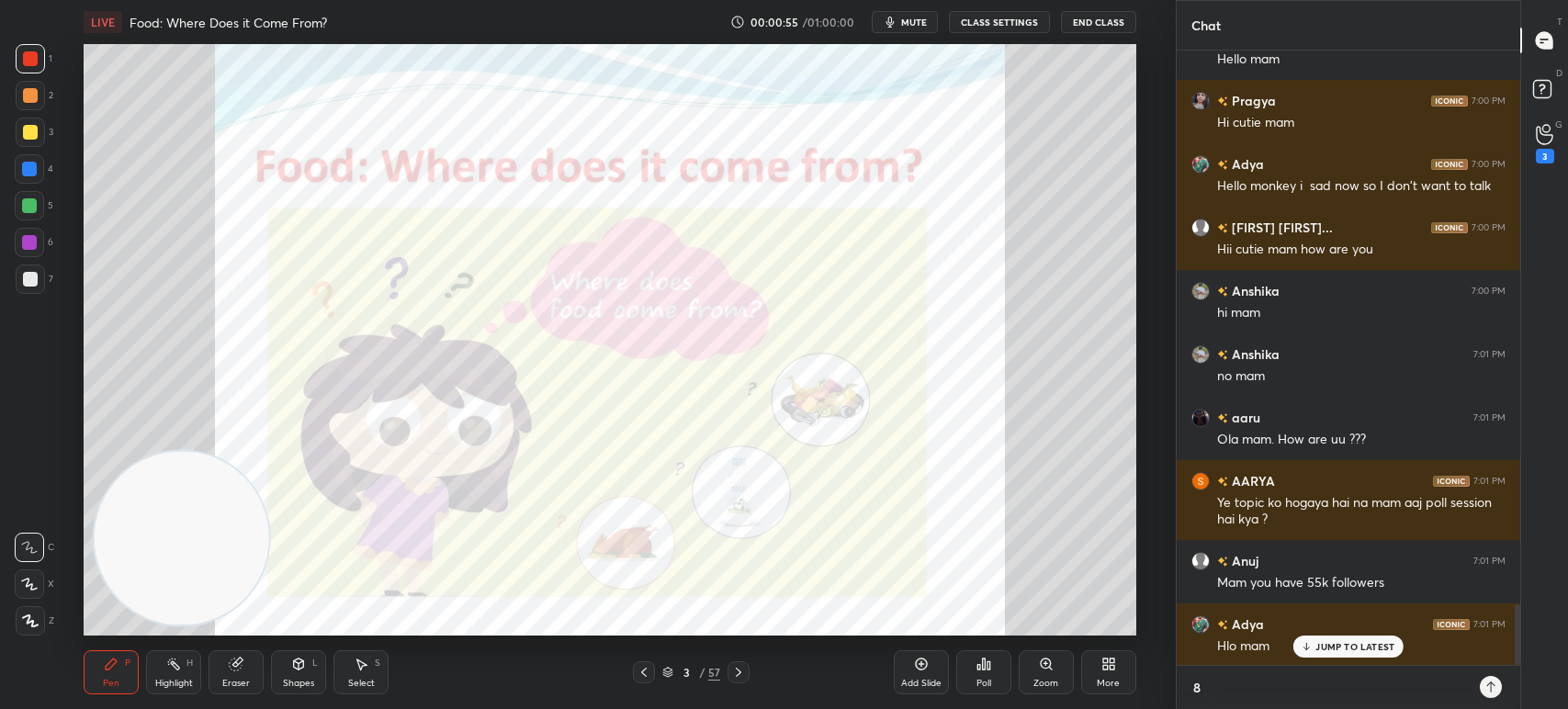 type on "8" 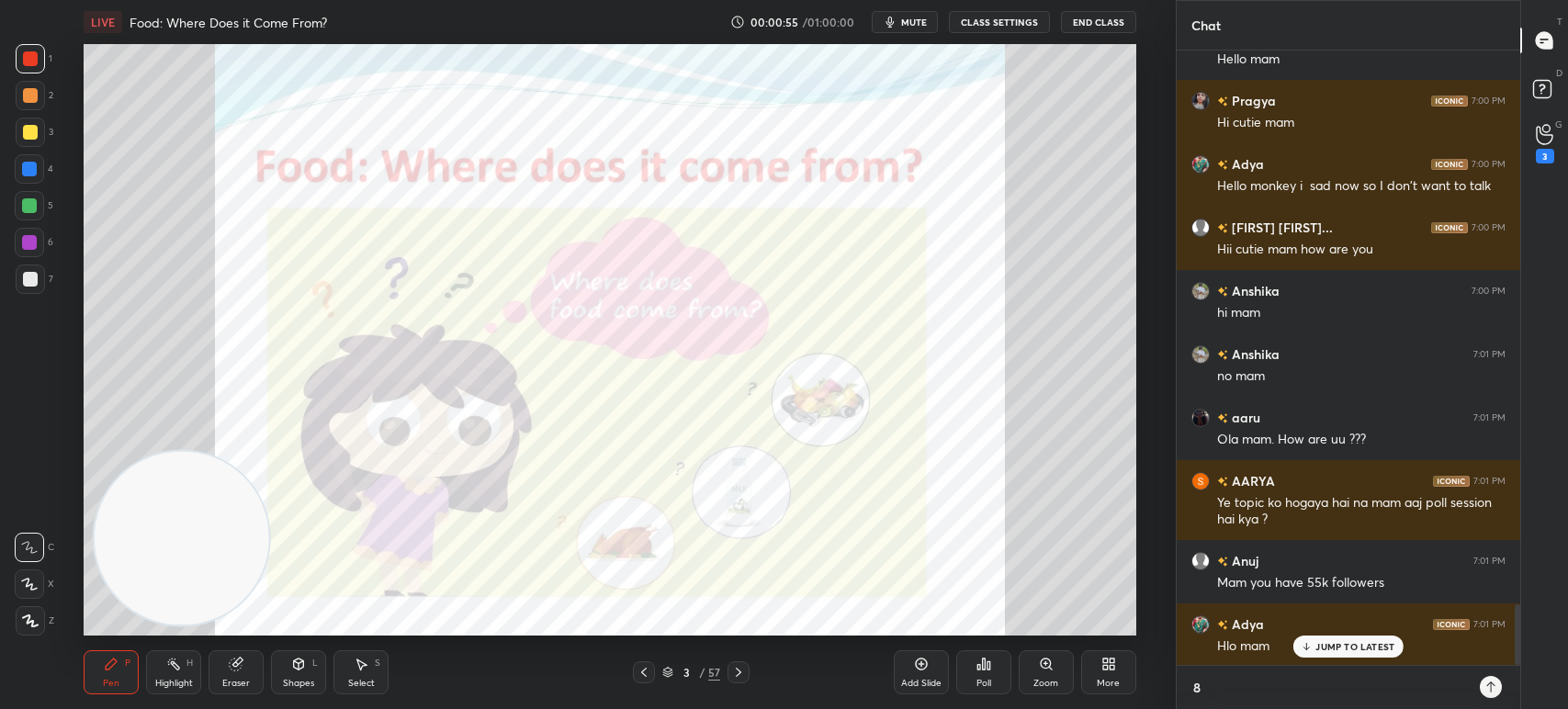 type on "x" 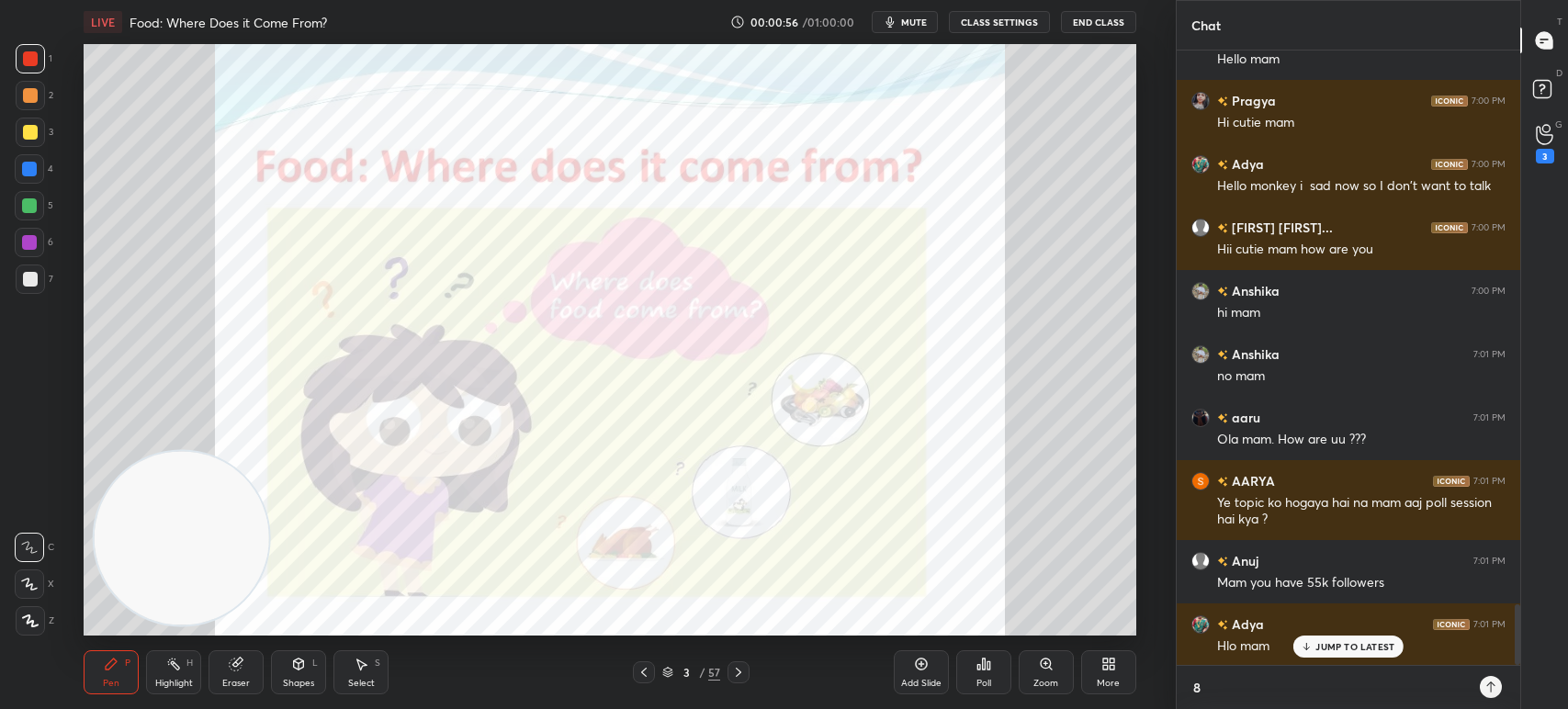 type on "8 :" 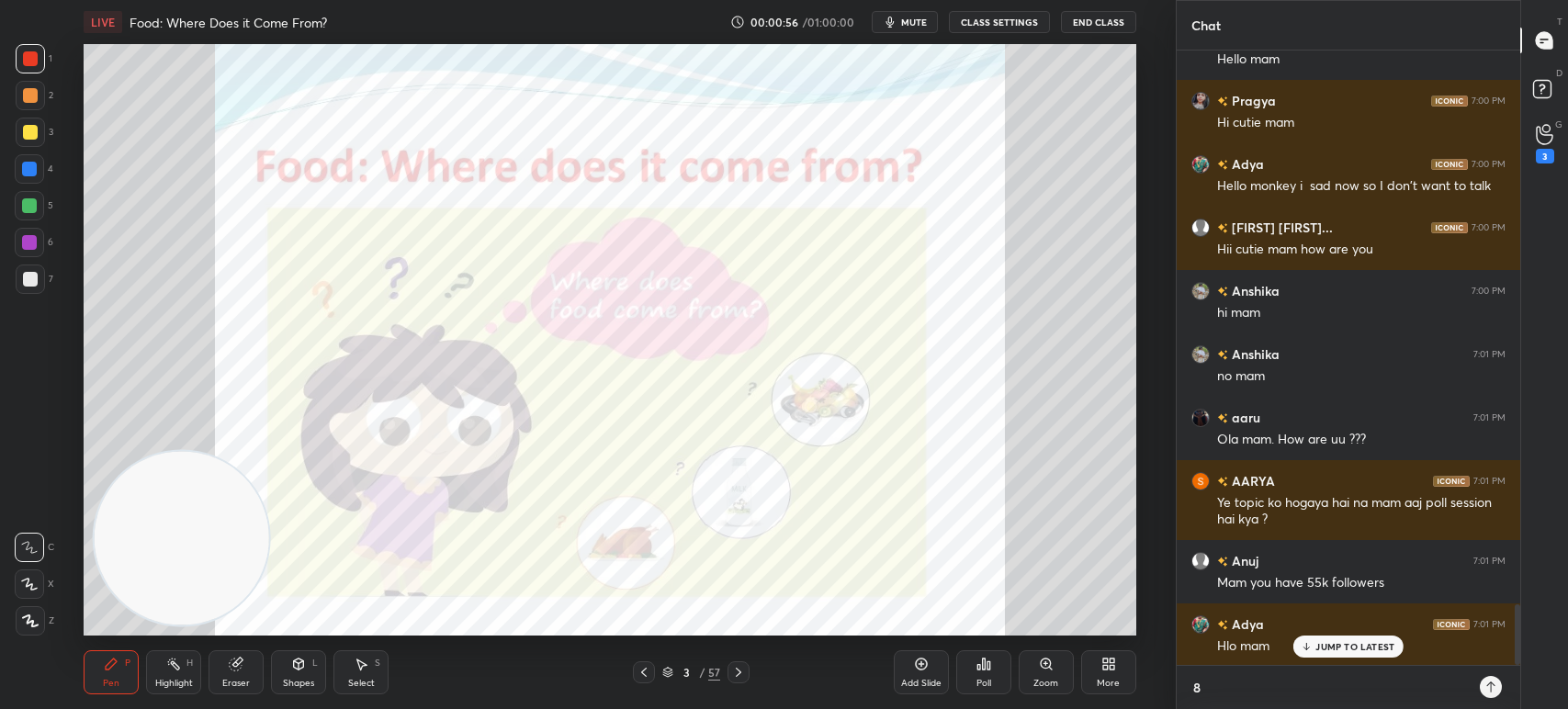 type on "x" 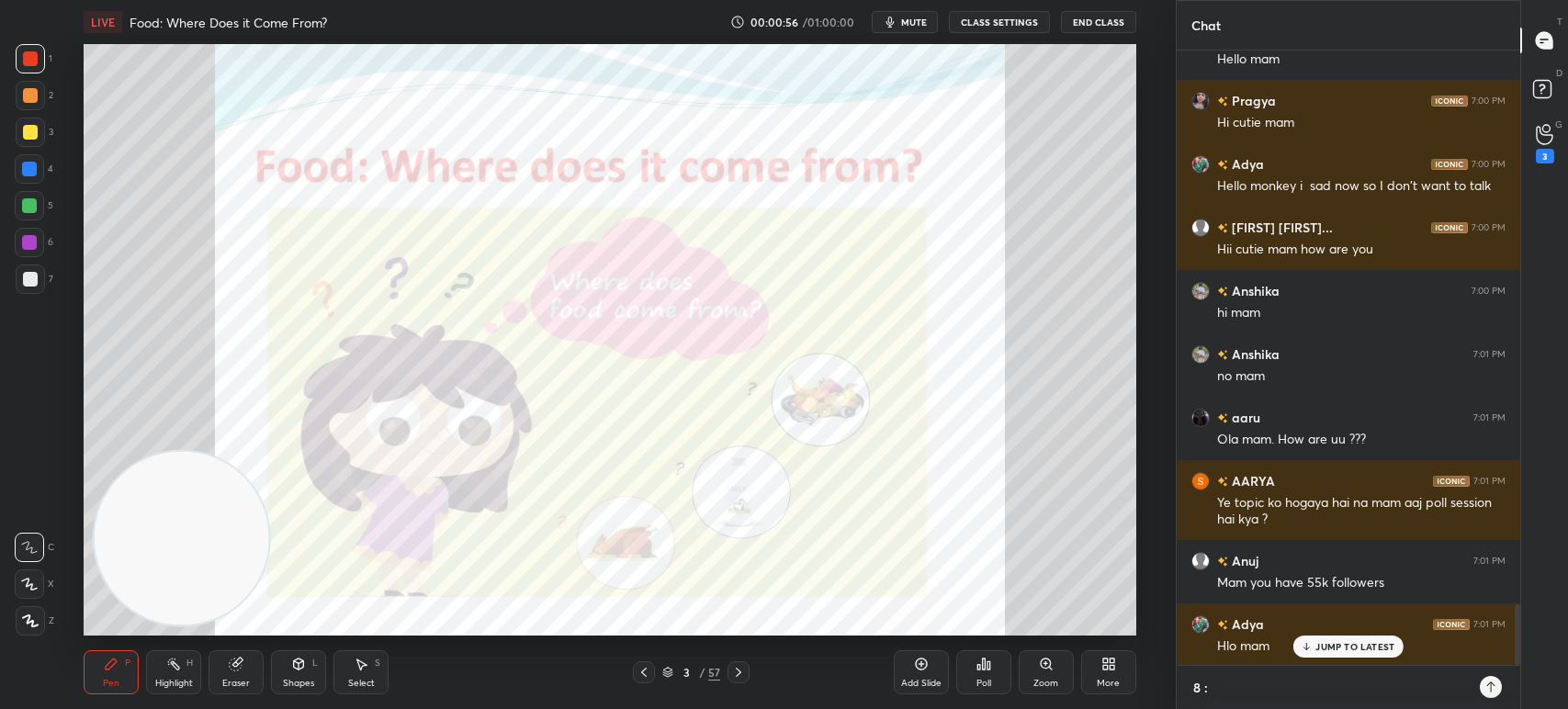scroll, scrollTop: 5663, scrollLeft: 0, axis: vertical 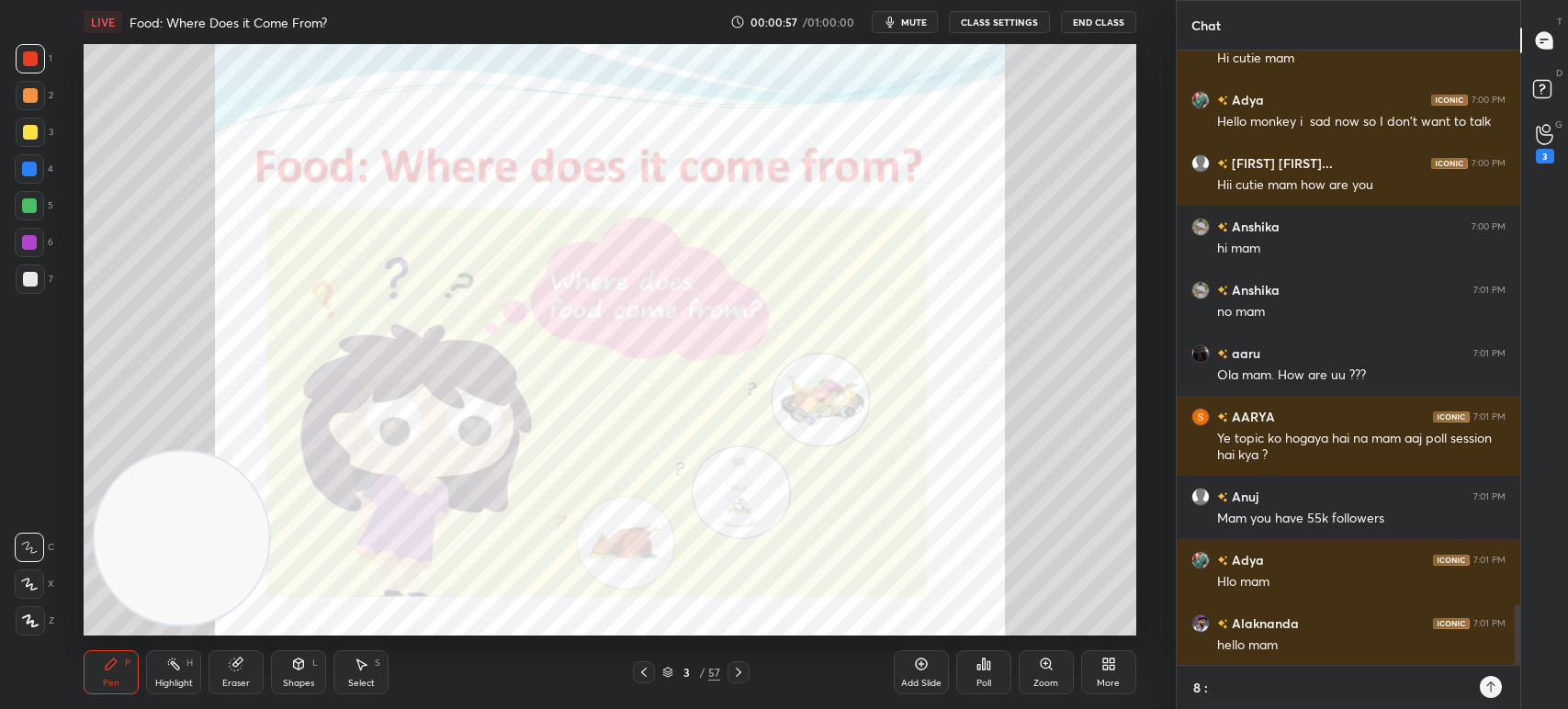 type on "8" 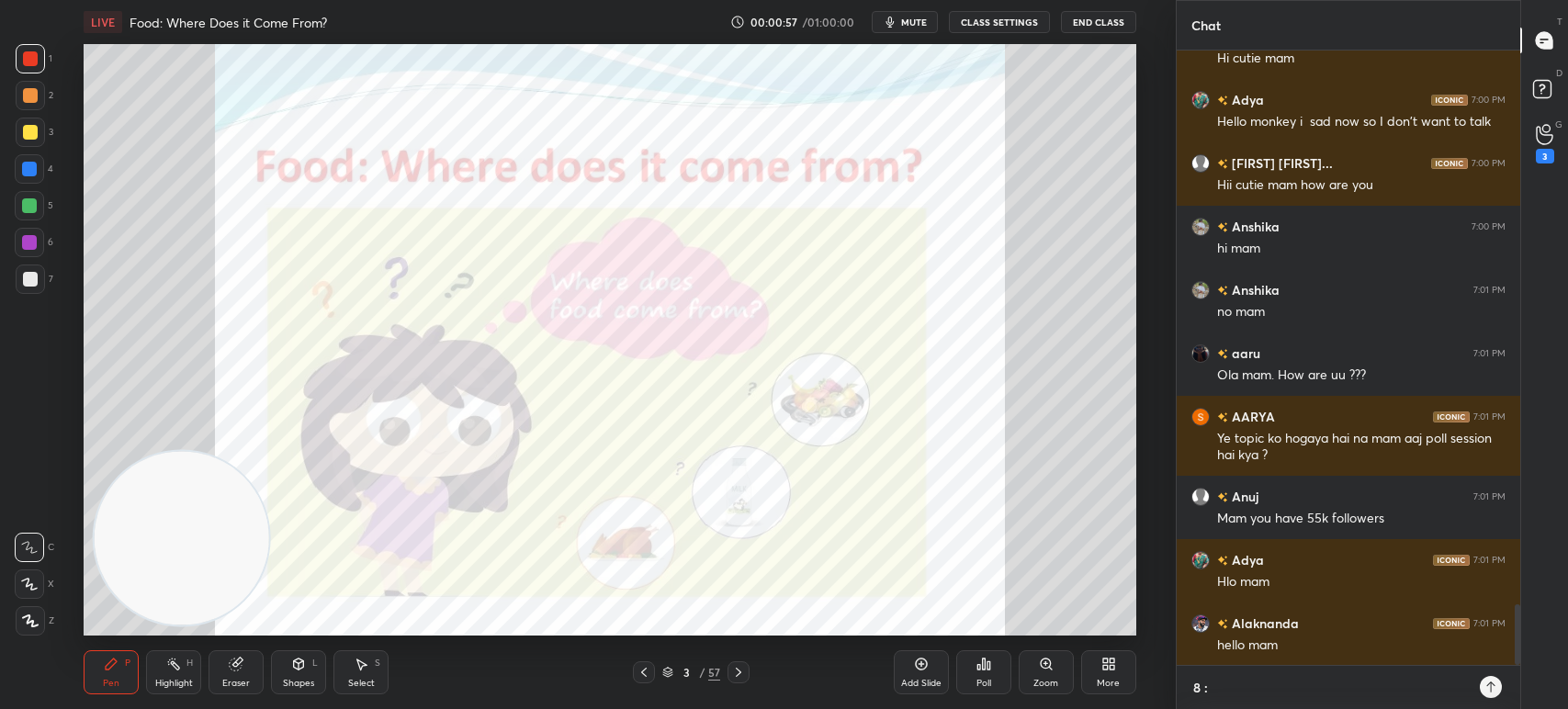 type on "x" 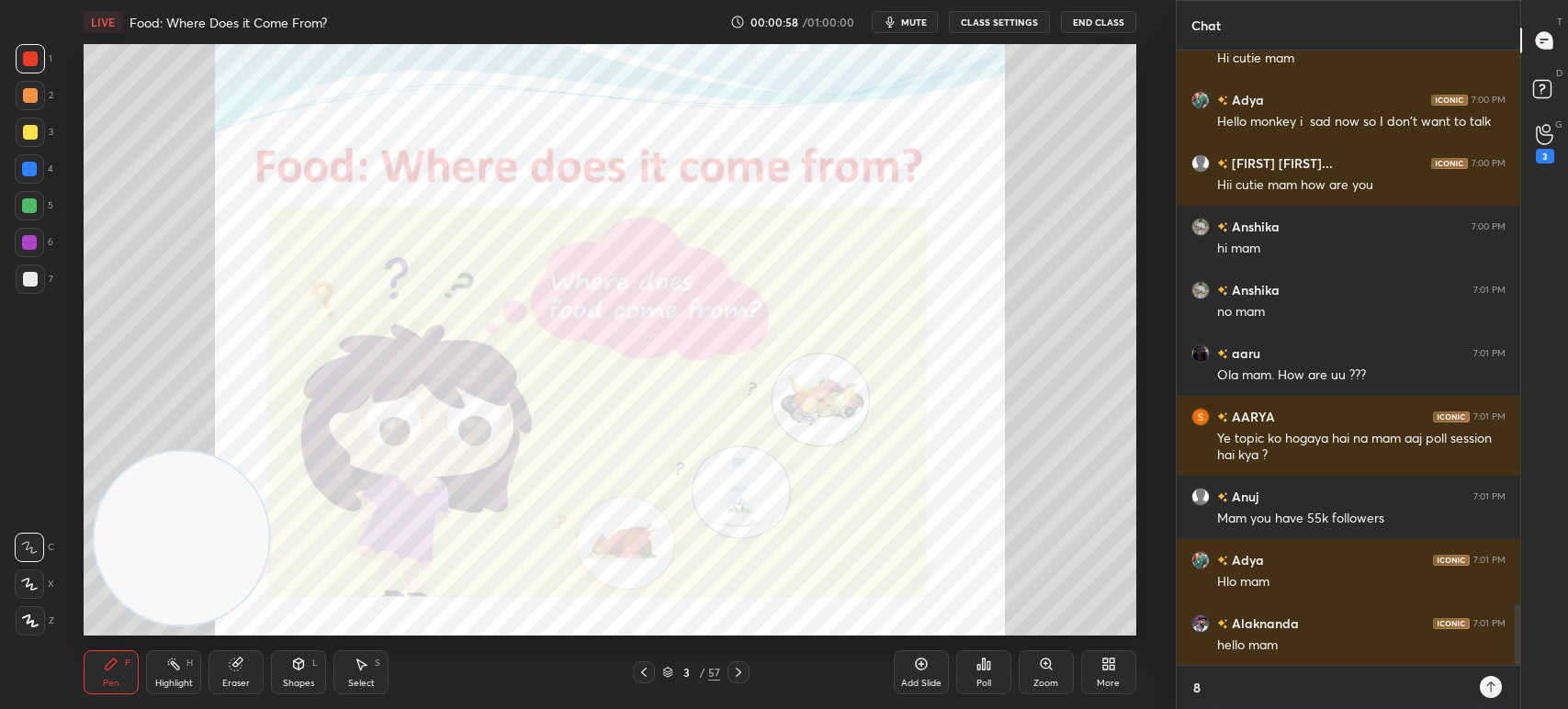 type on "8 P" 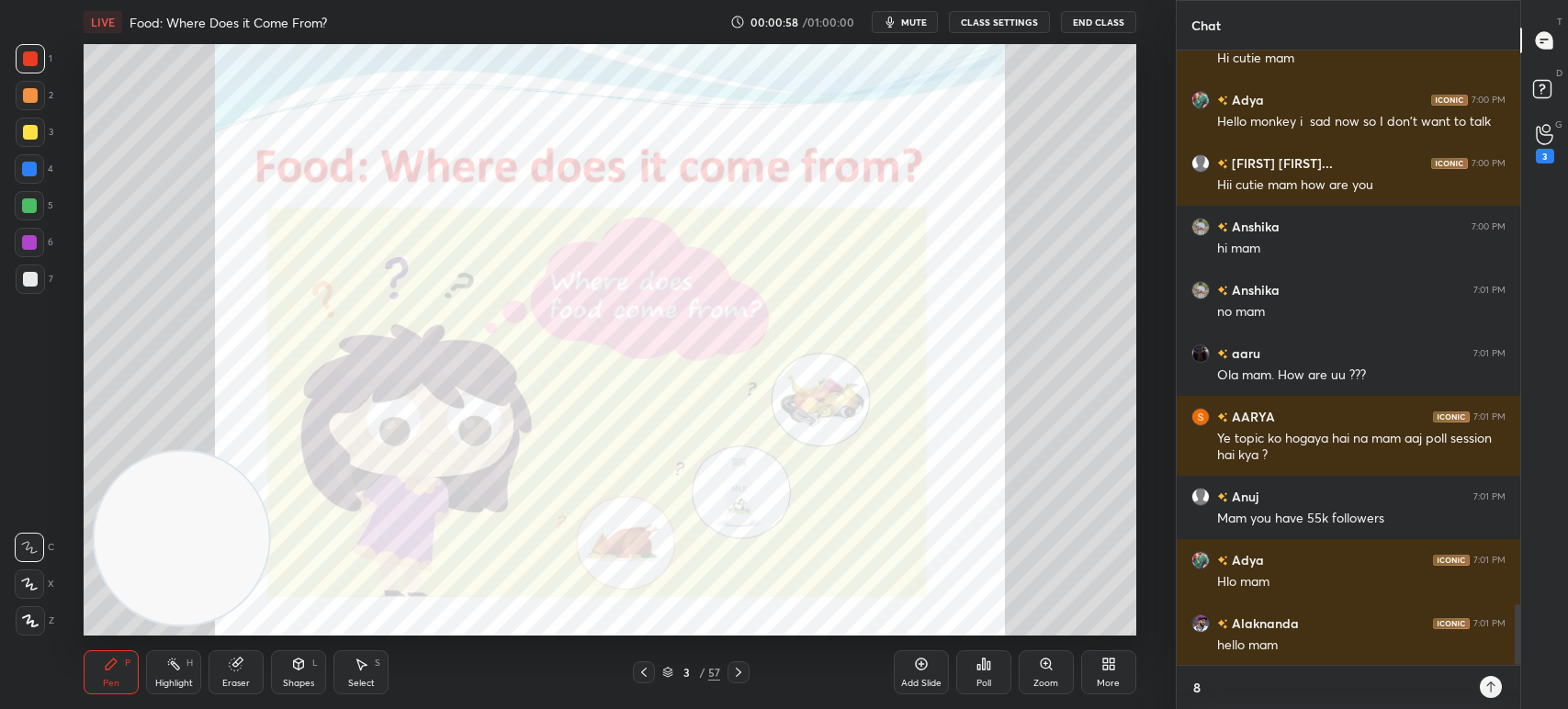 type on "x" 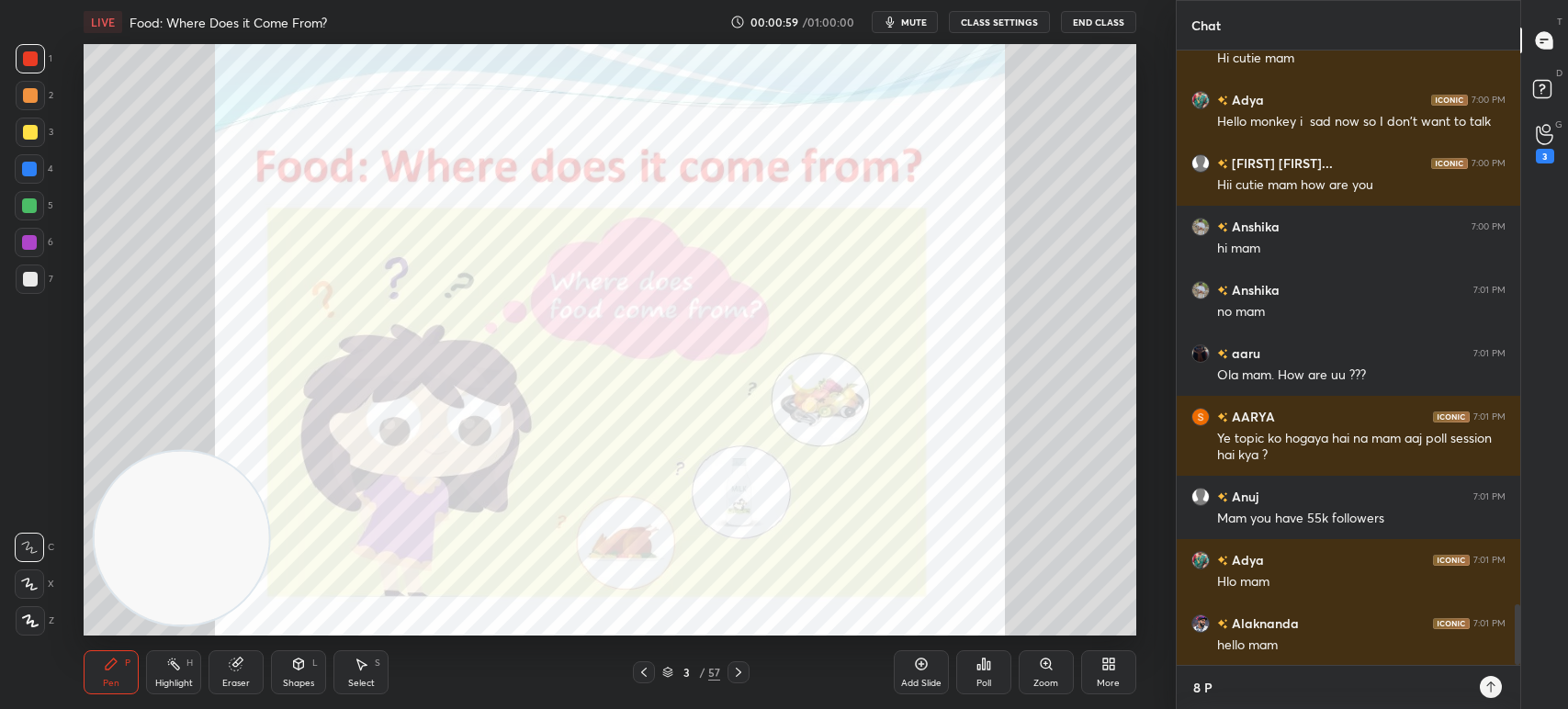 type on "8 PM" 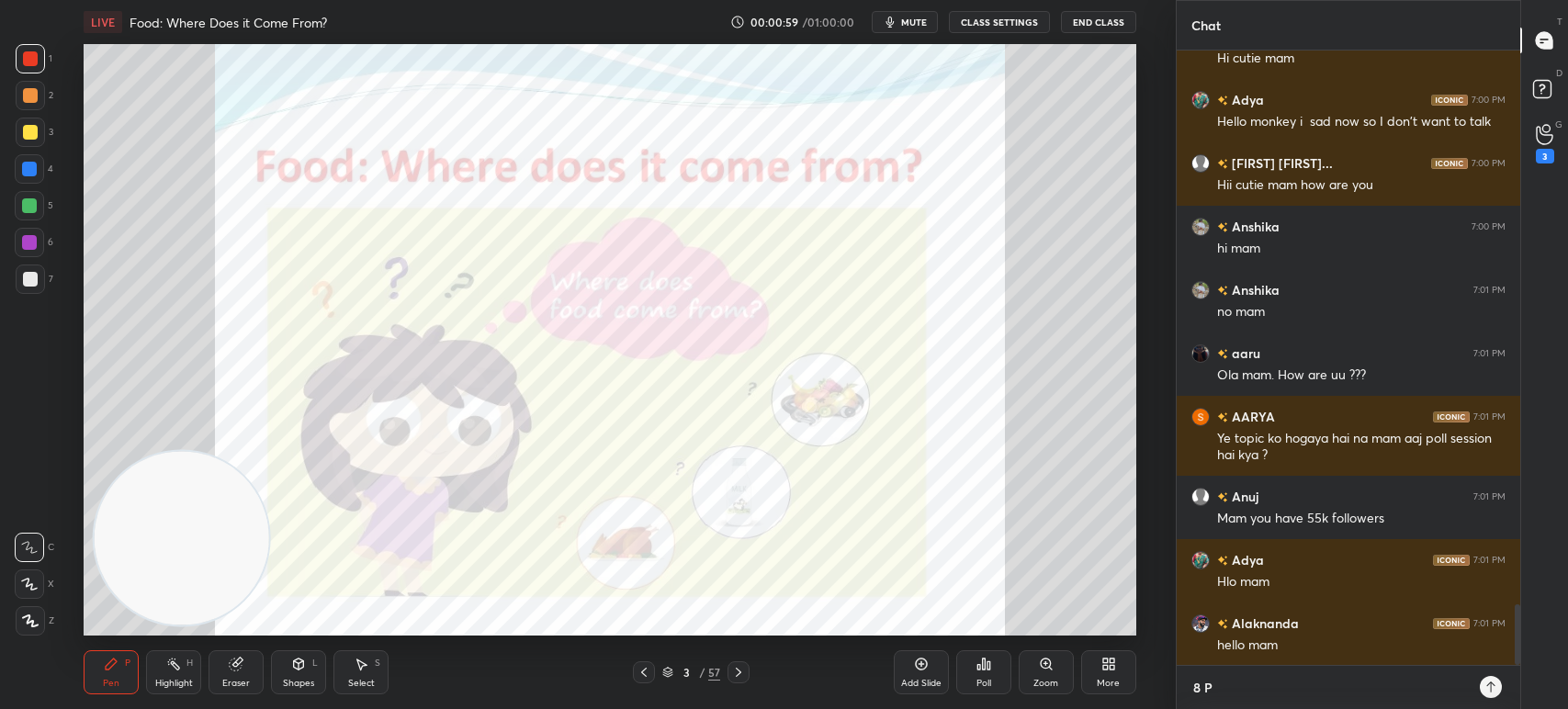 type on "x" 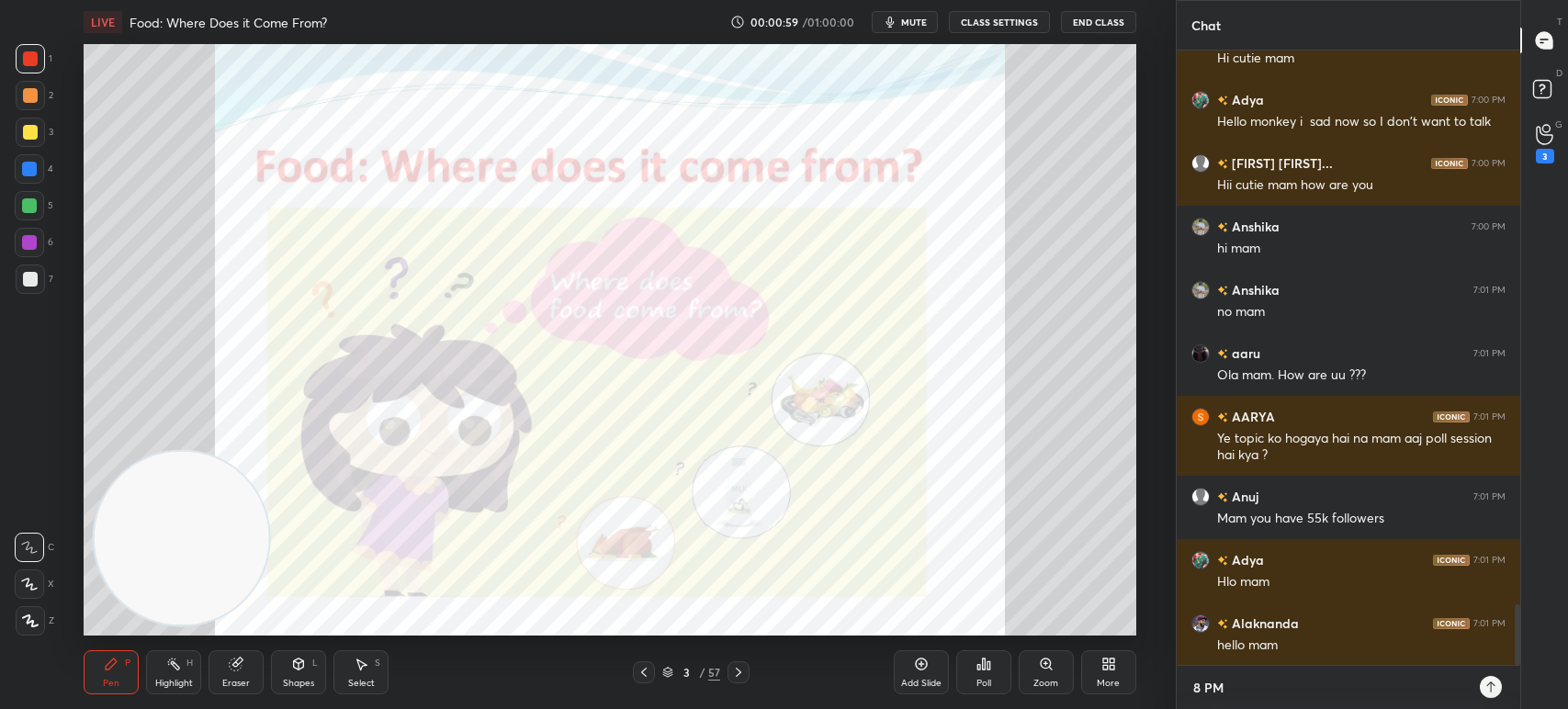 type on "8 PM" 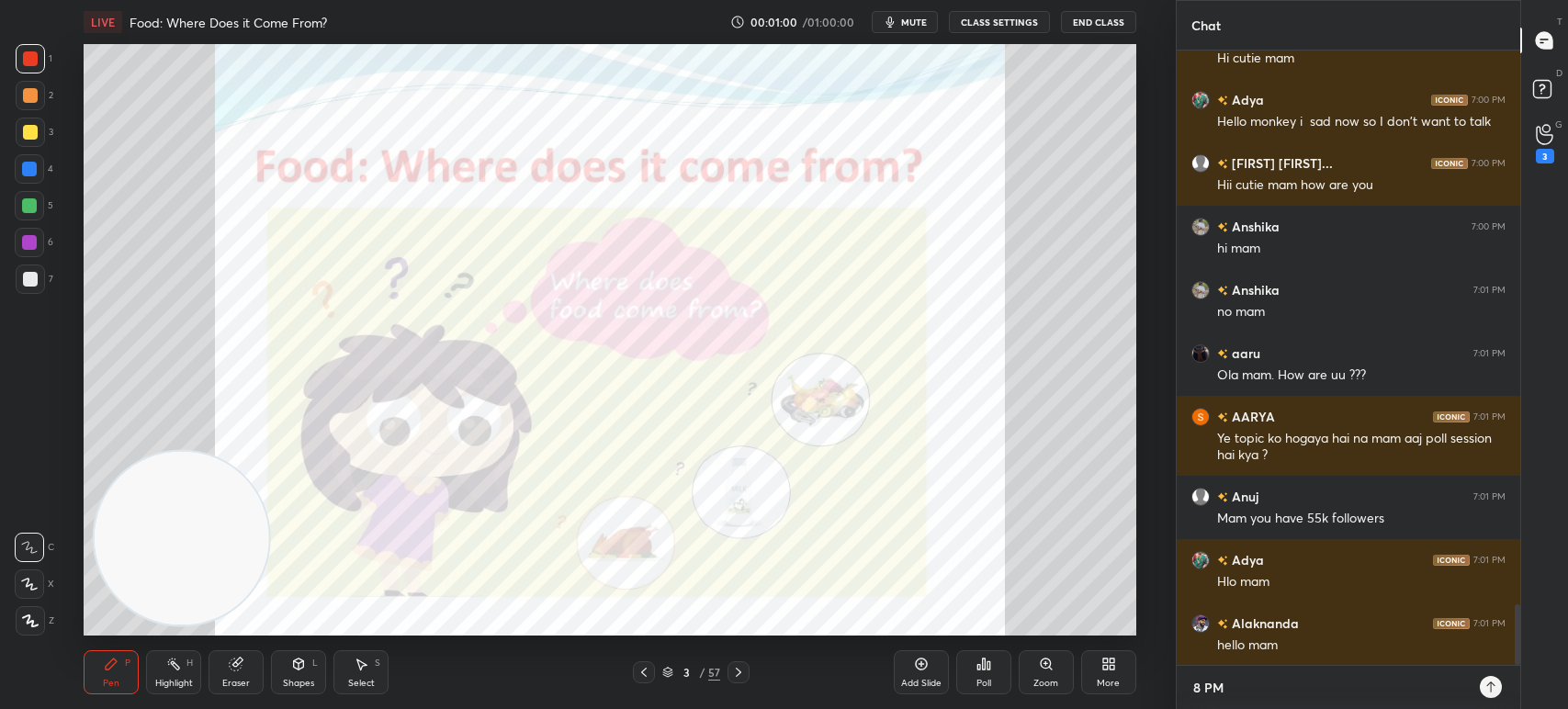 type on "8 PM S" 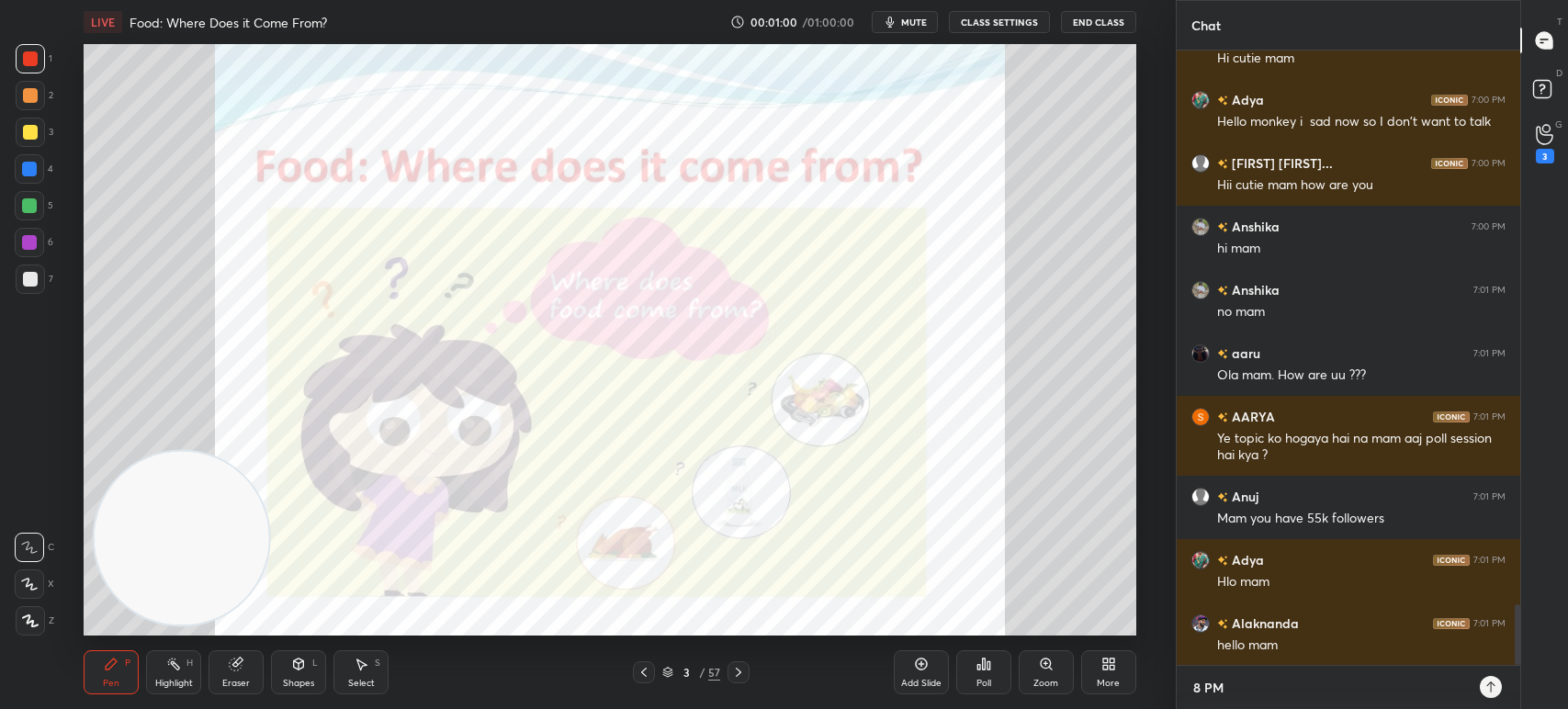 type on "x" 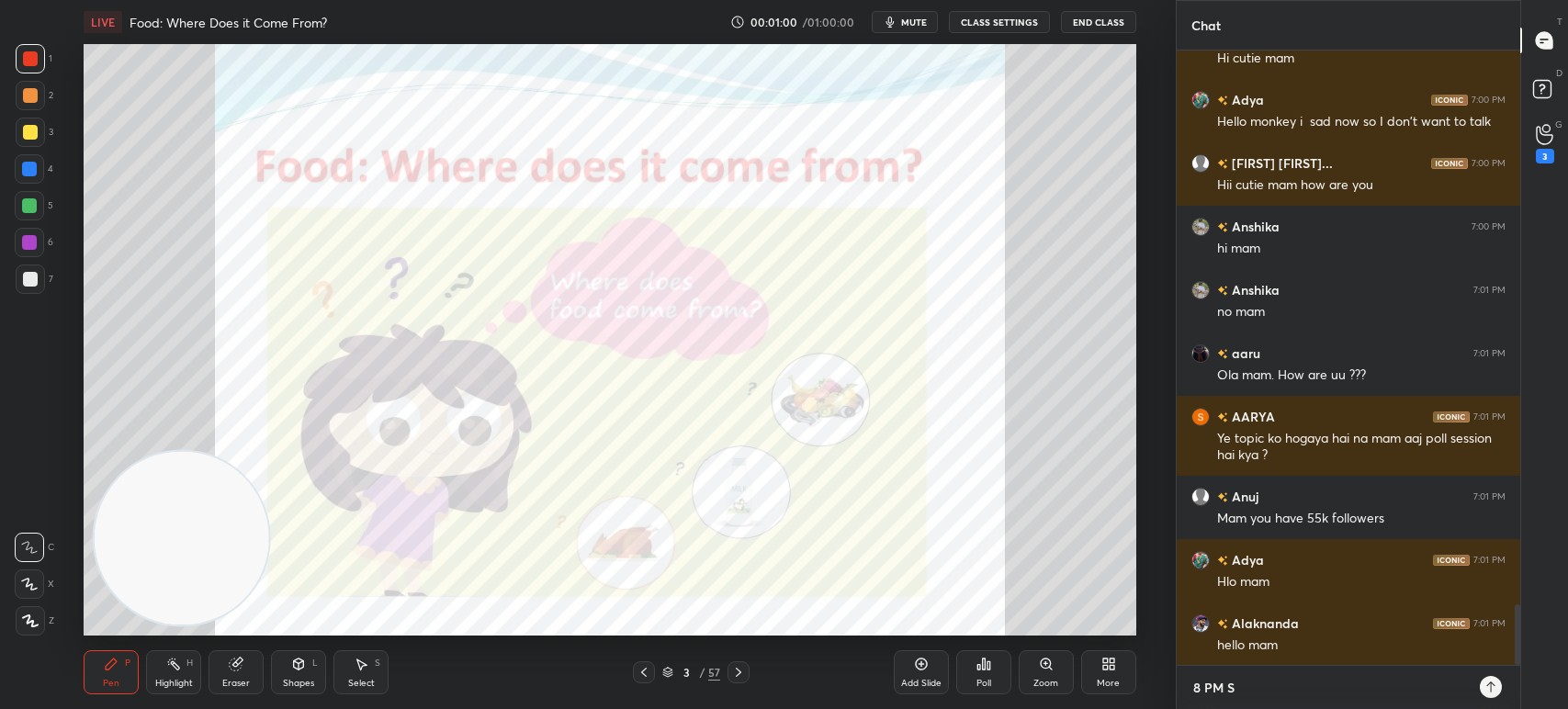 type on "8 PM Sp" 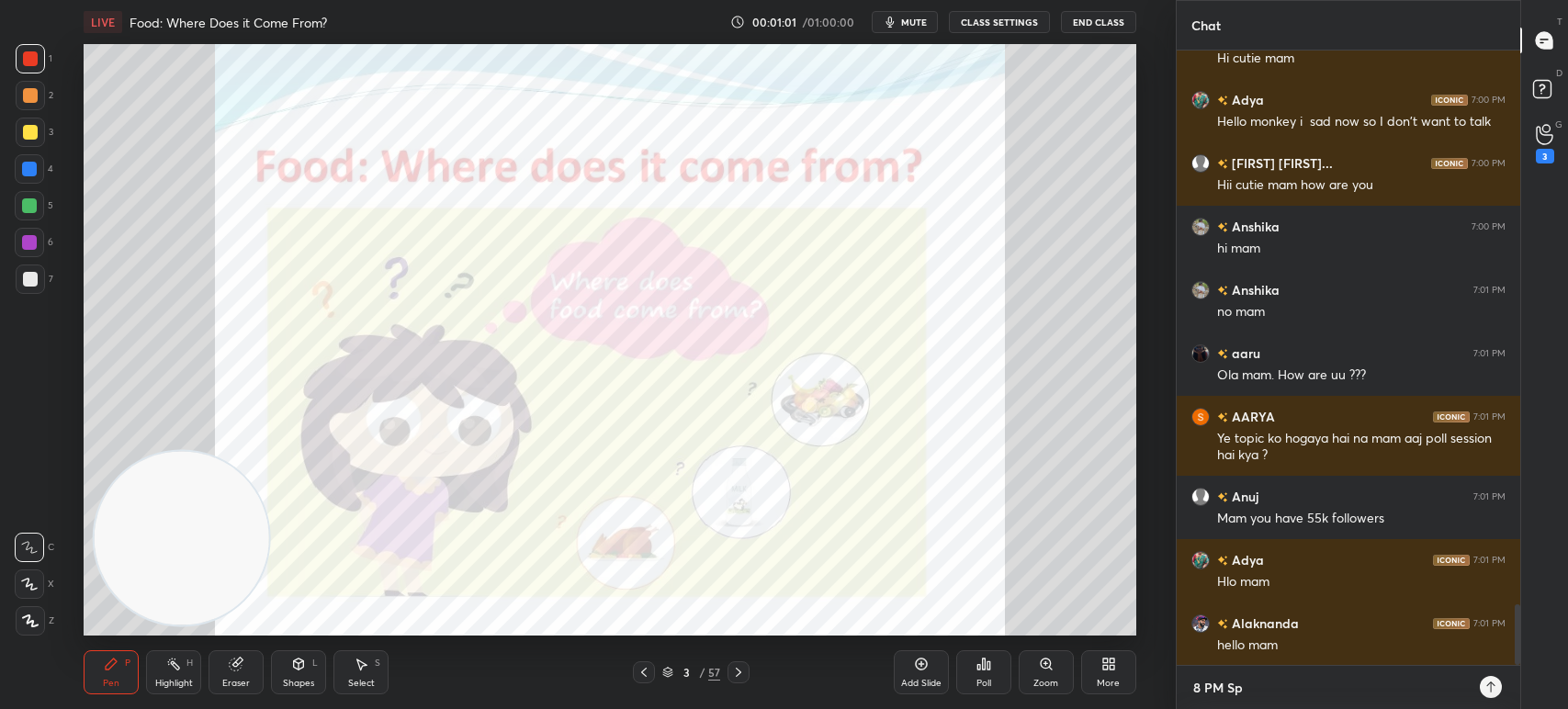type on "8 PM Spe" 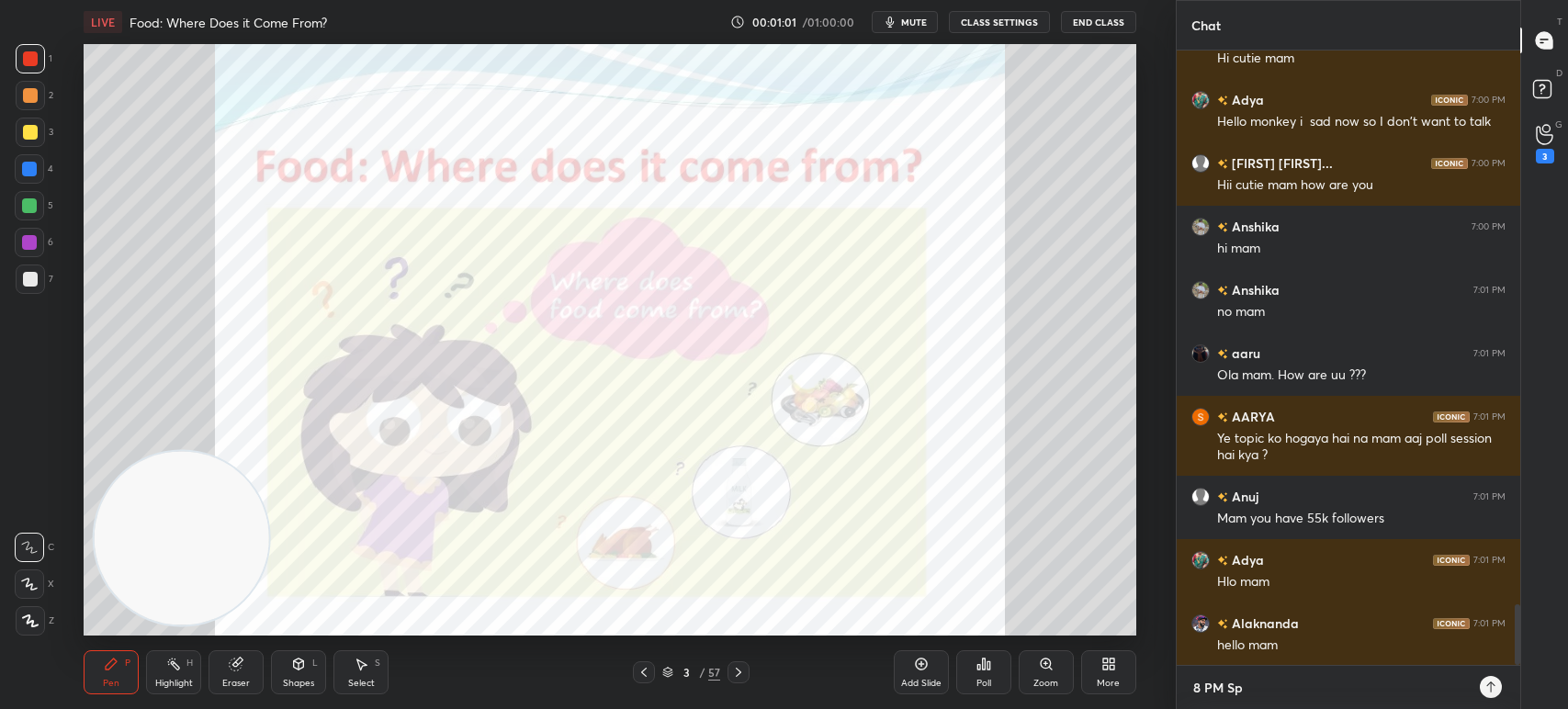 type on "x" 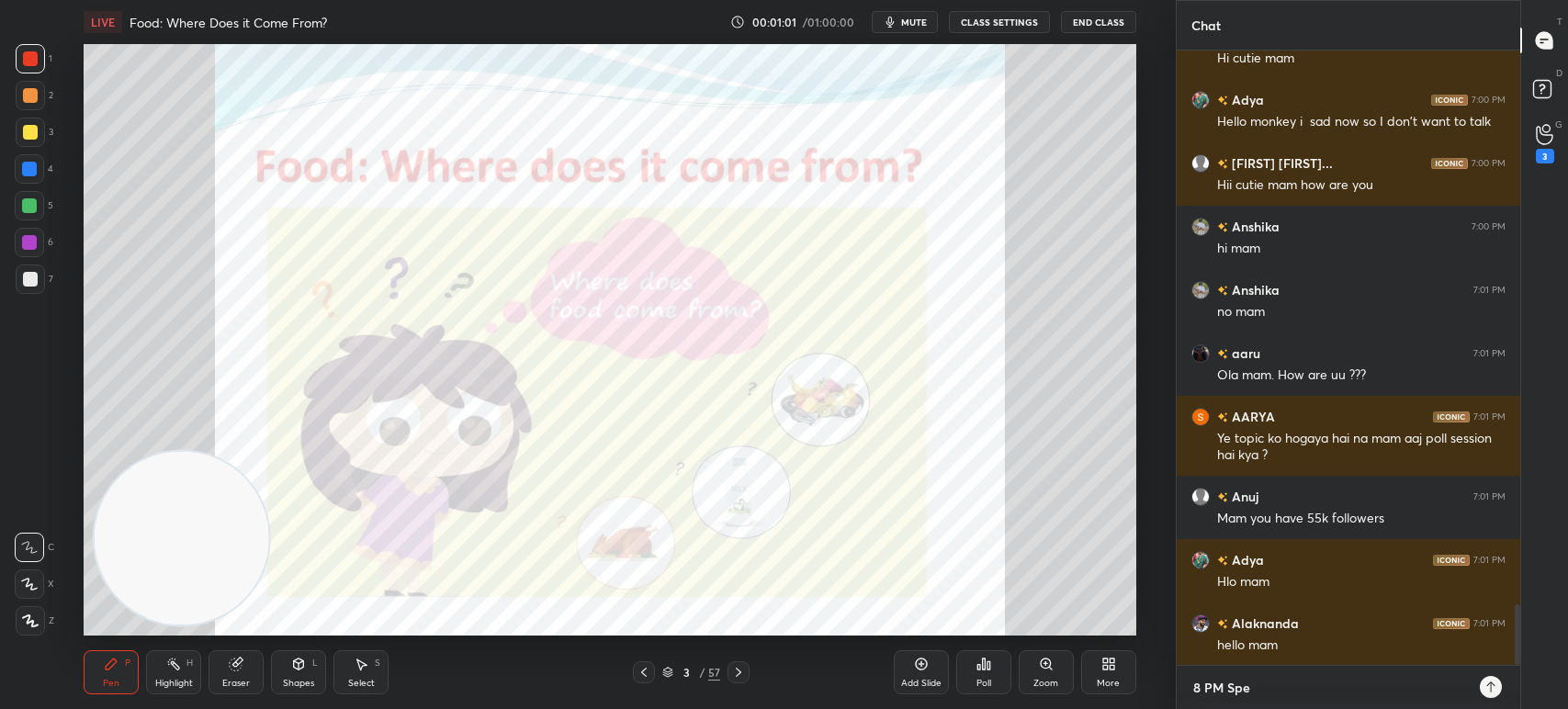 type on "8 PM Spec" 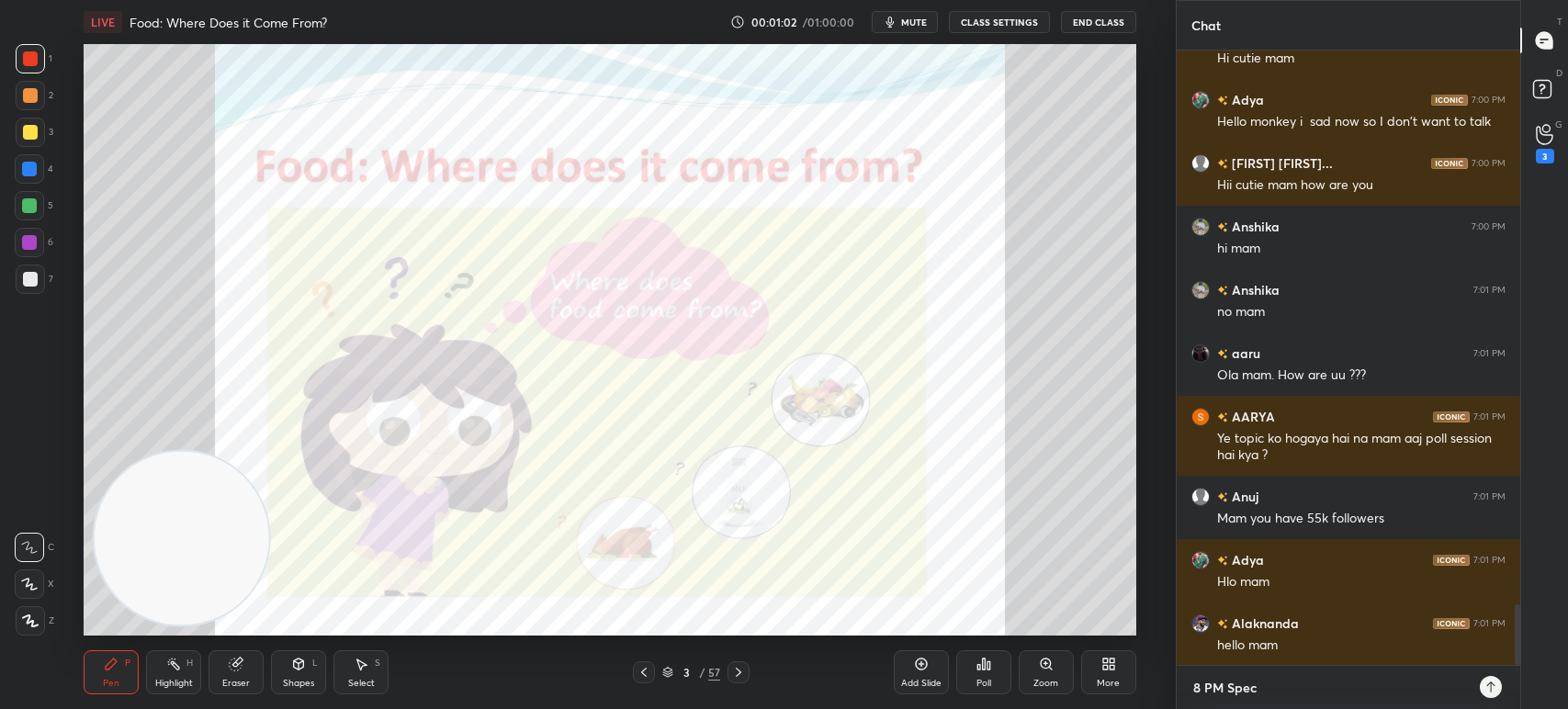 type on "8 PM Speco" 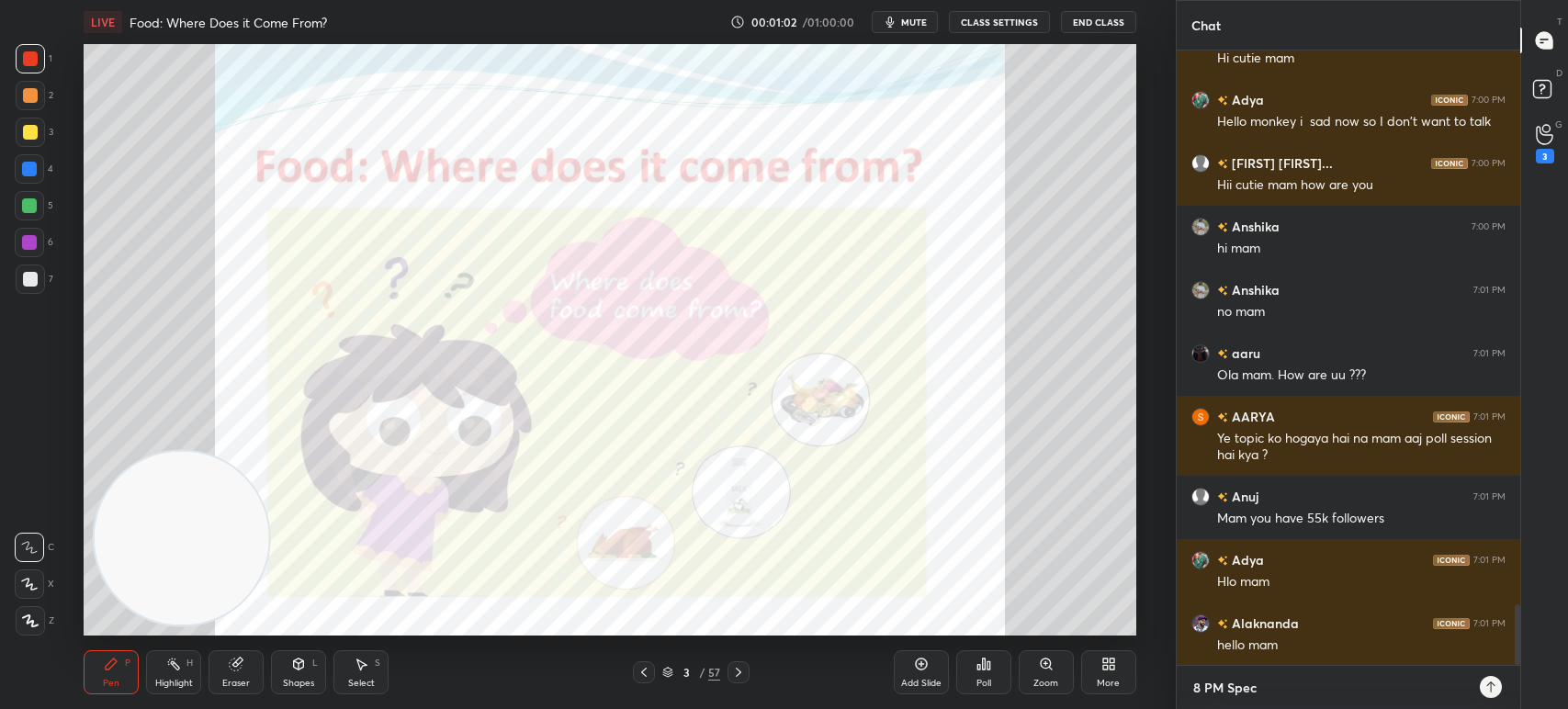 type on "x" 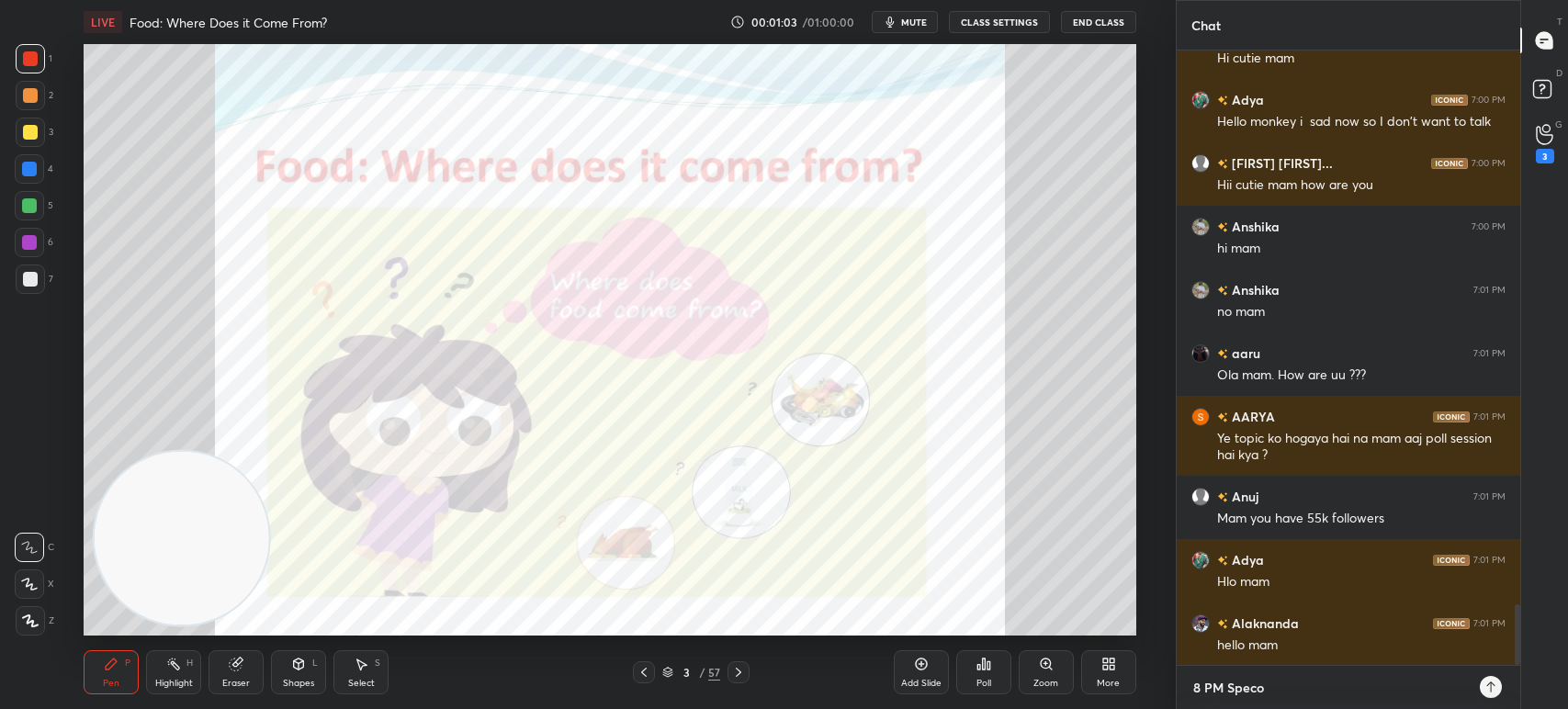 type on "8 PM Spec" 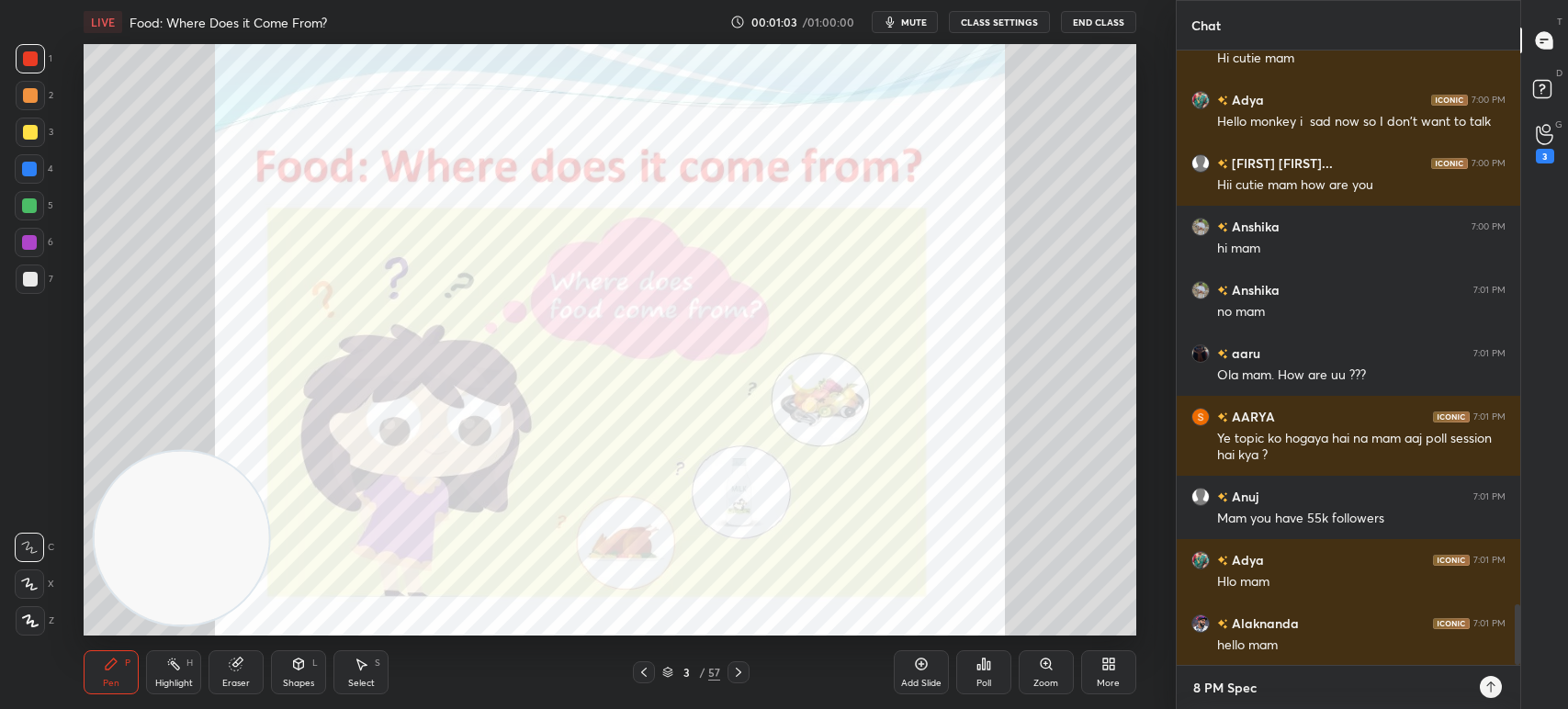 type on "8 PM Speci" 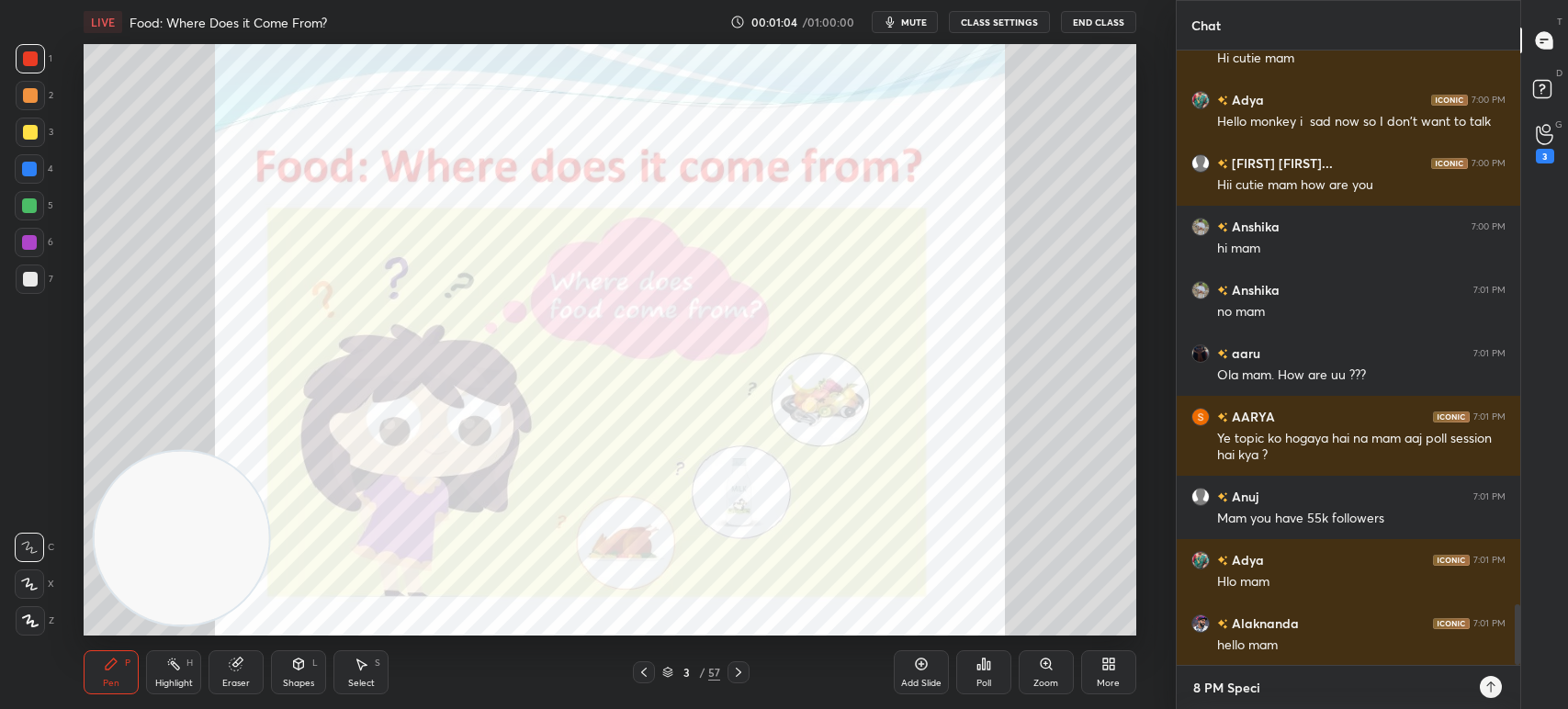 type on "8 PM Specia" 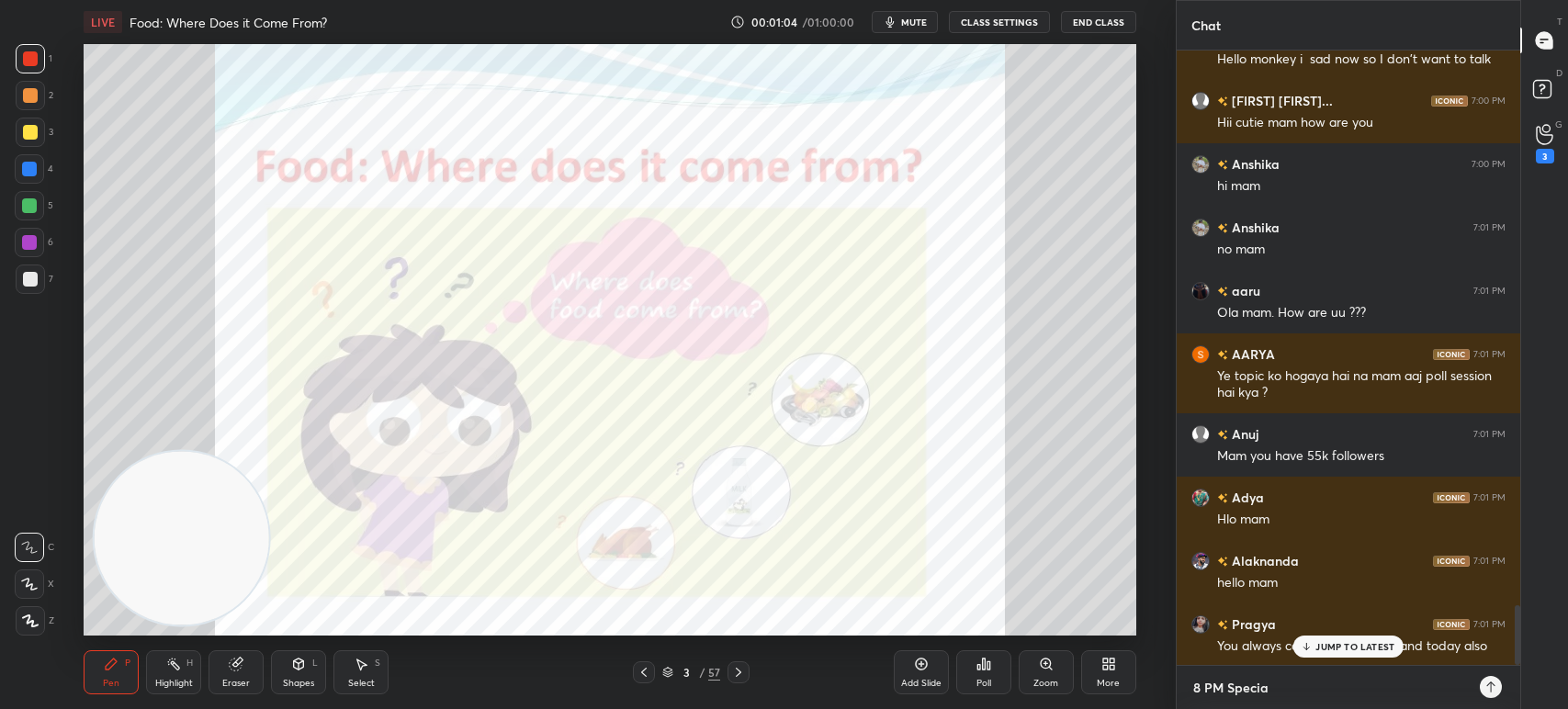 type on "8 PM Special" 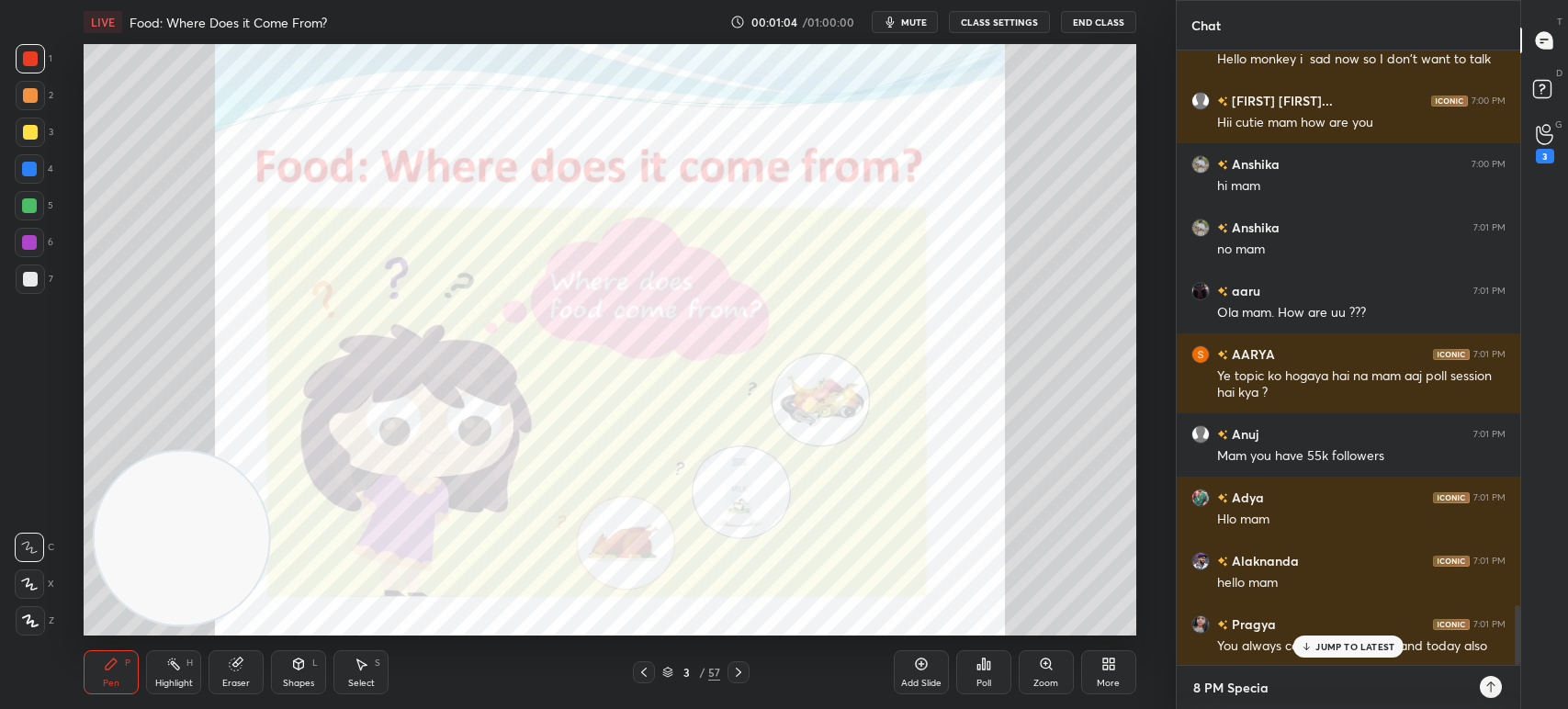 type on "x" 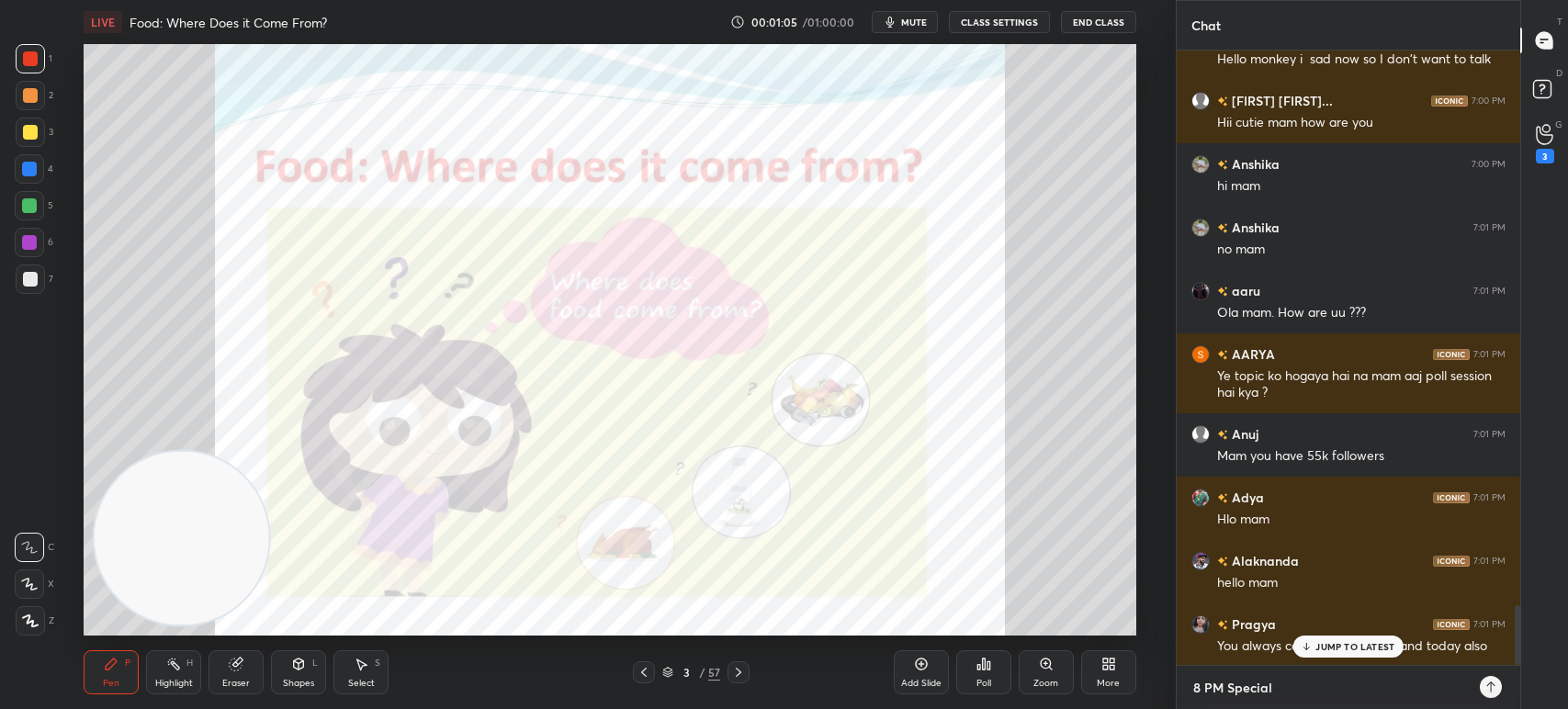 type on "8 PM Special" 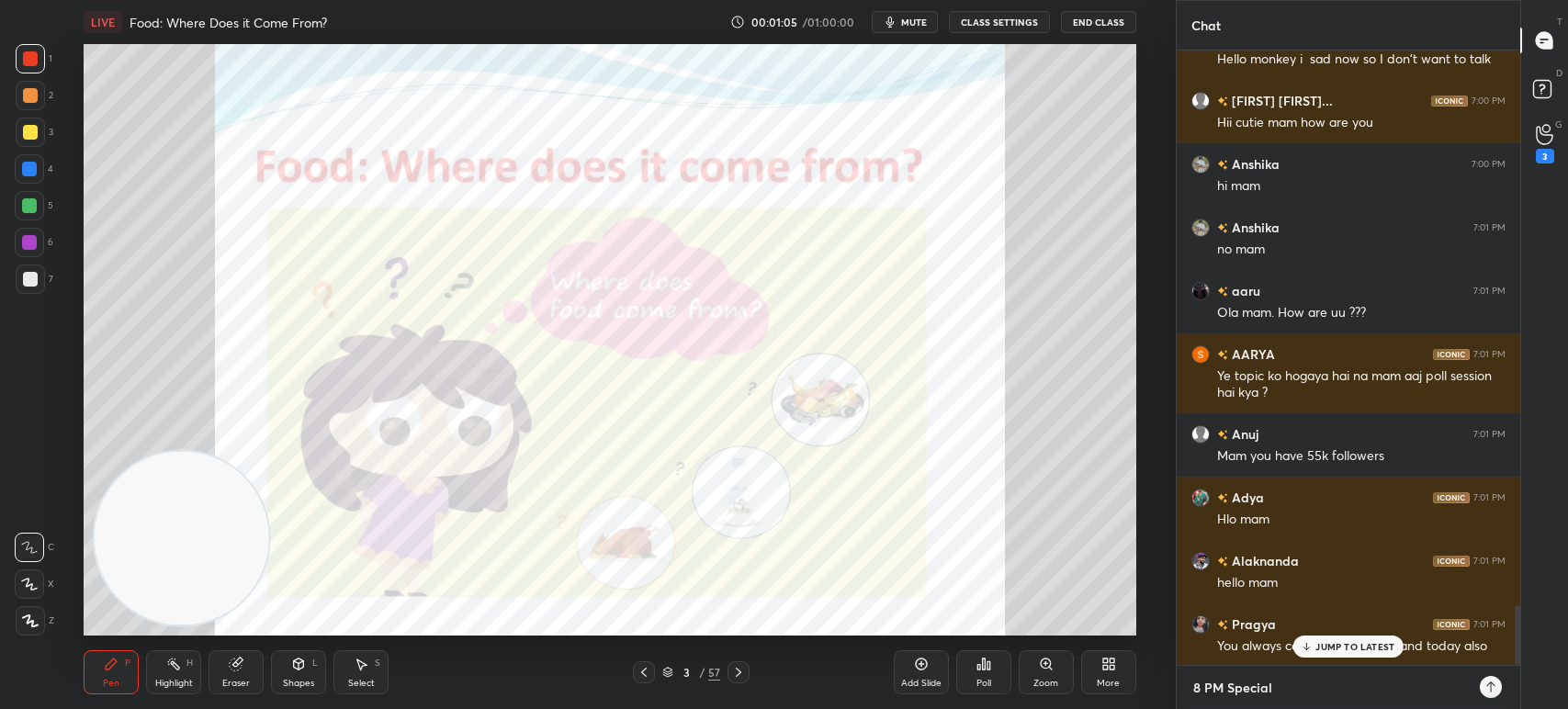 type on "x" 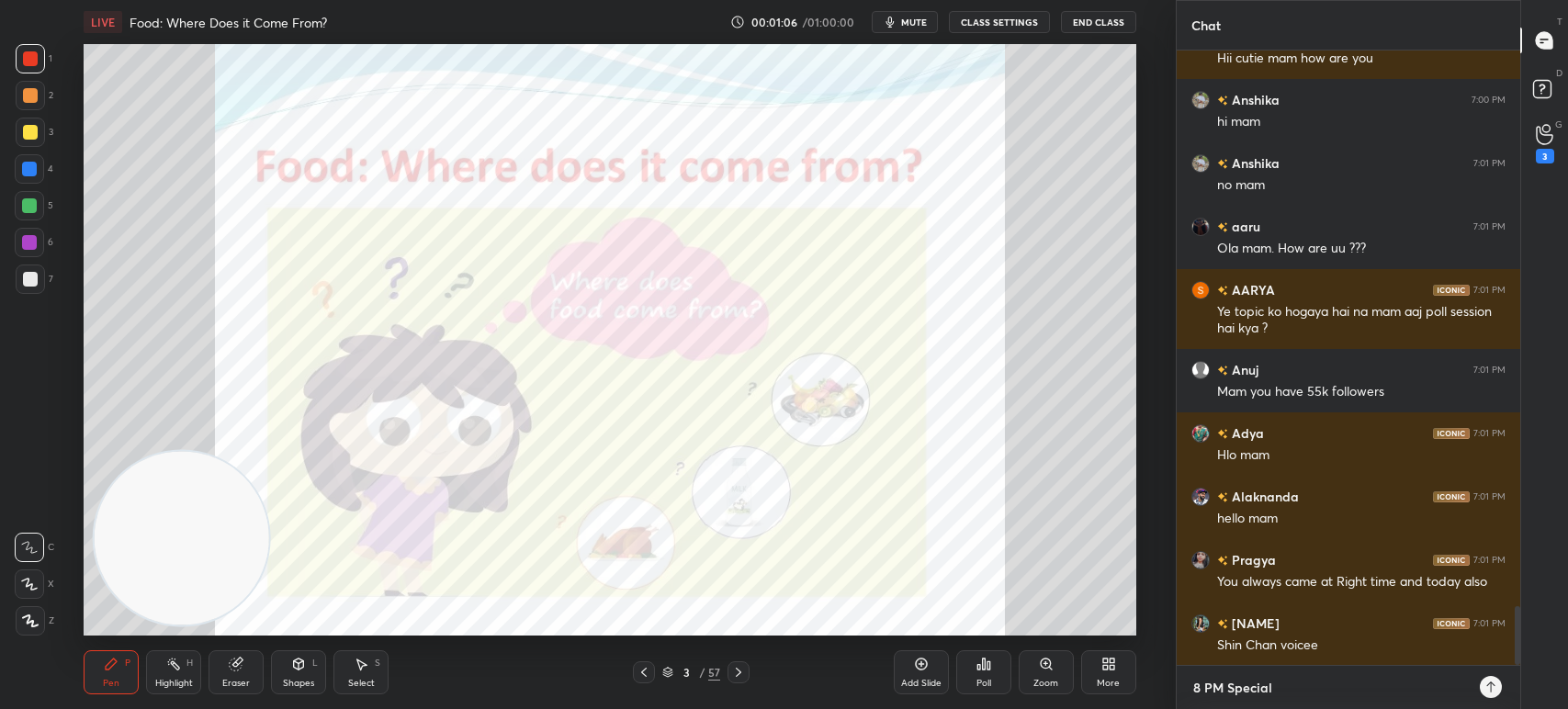 type on "8 PM Special C" 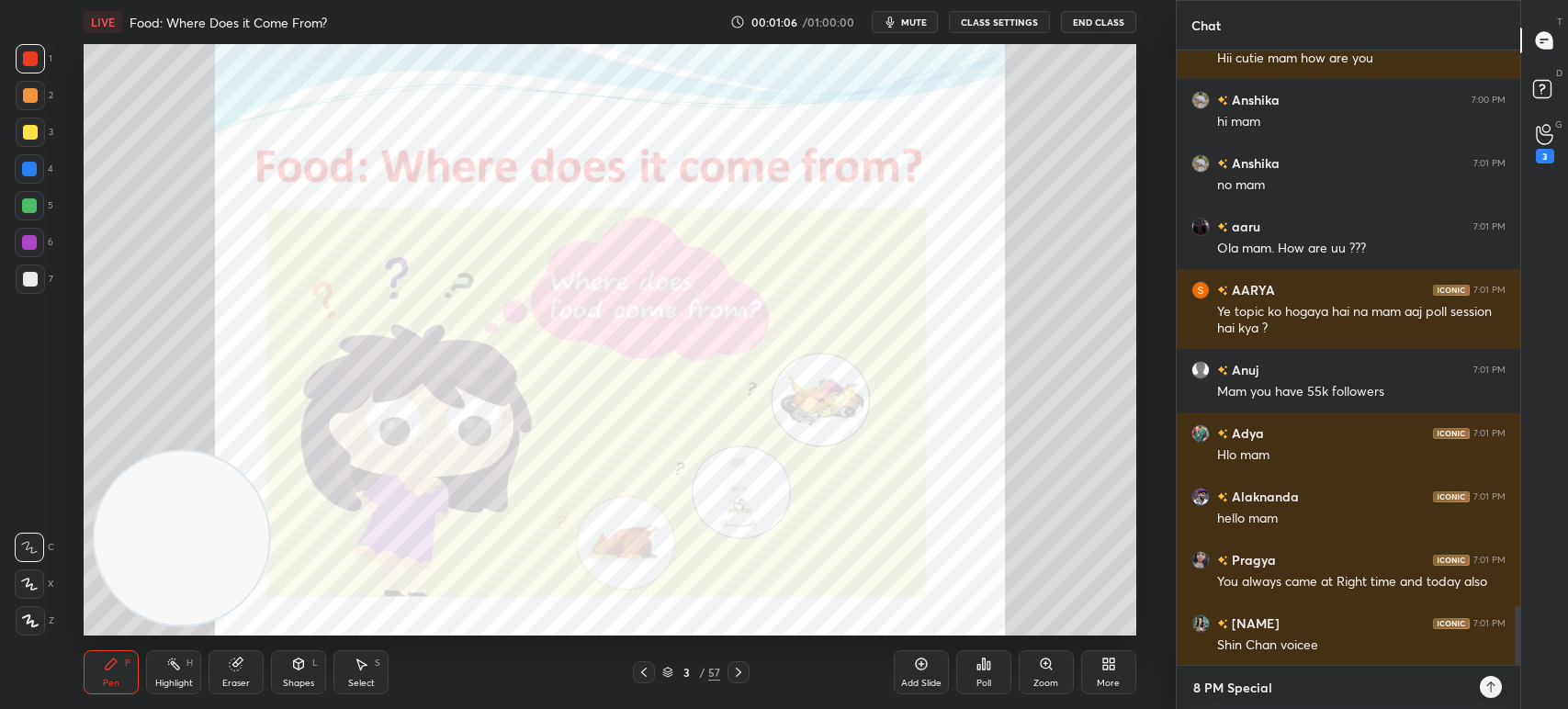 type on "x" 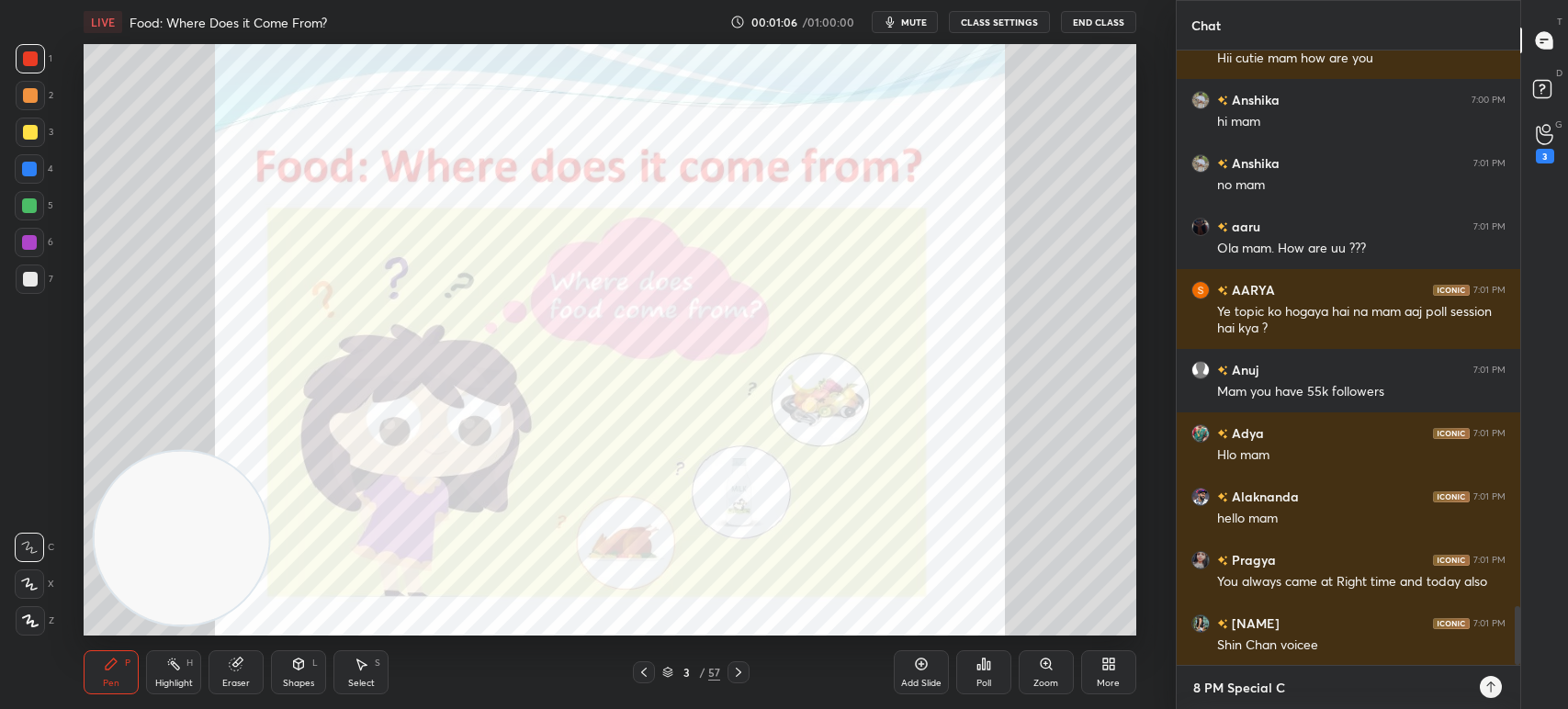type on "8 PM Special Cl" 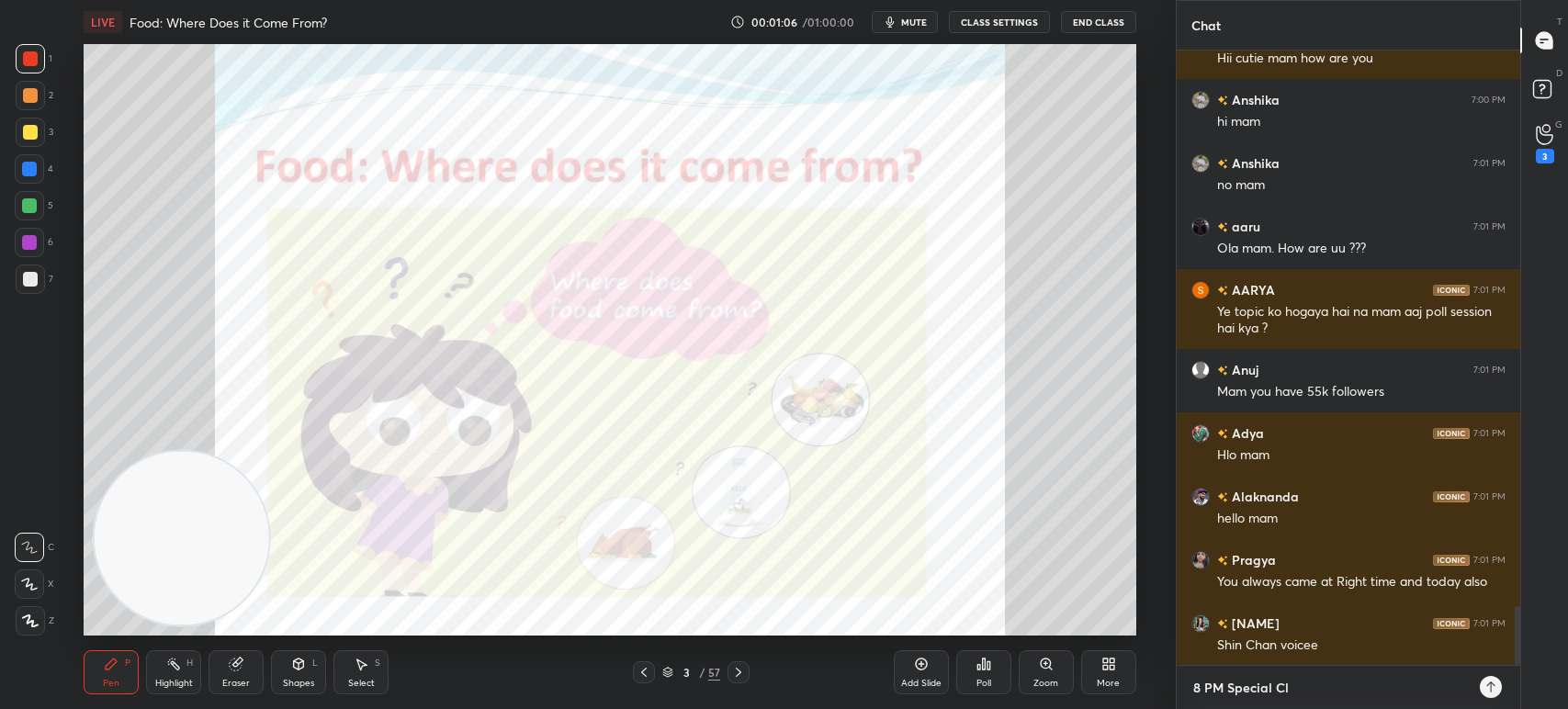scroll, scrollTop: 5852, scrollLeft: 0, axis: vertical 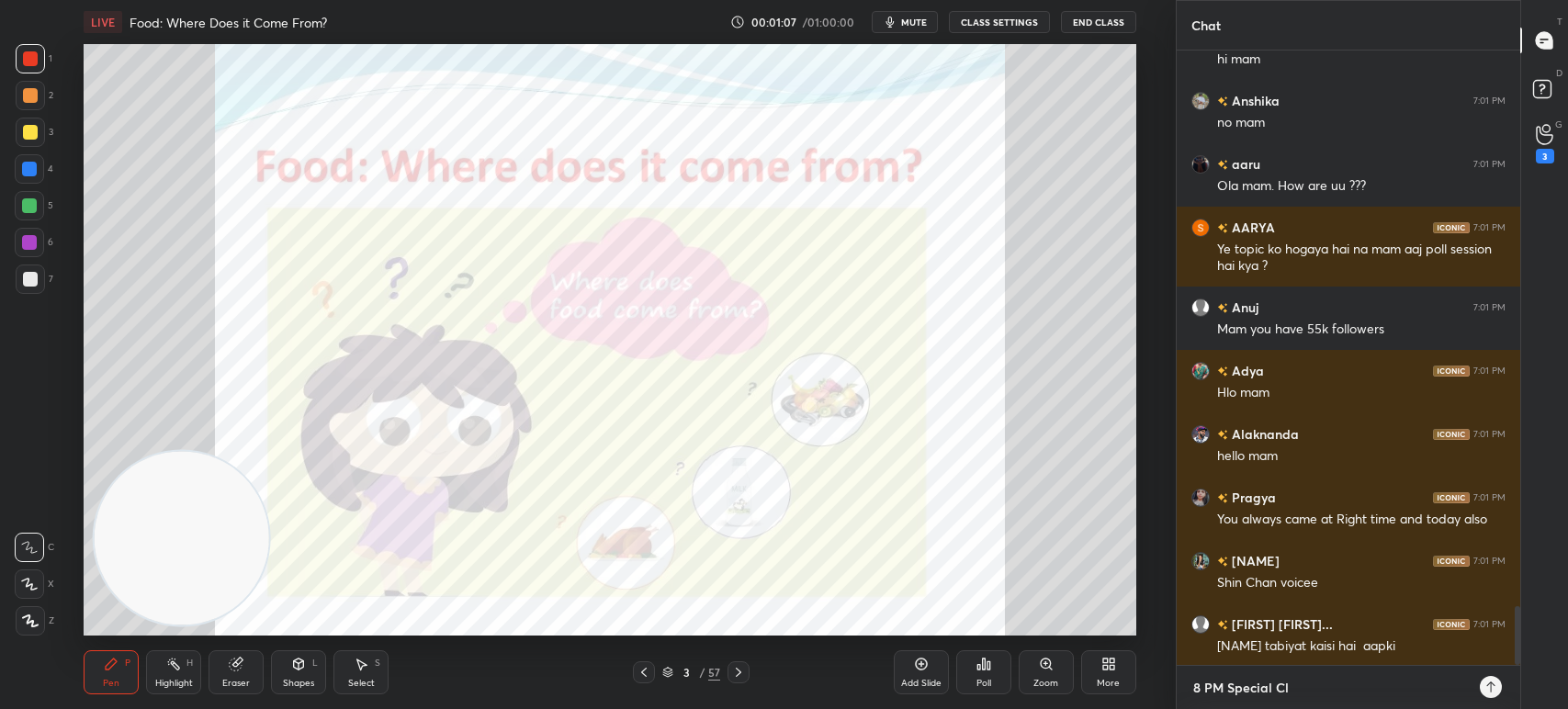 type on "8 PM Special Cla" 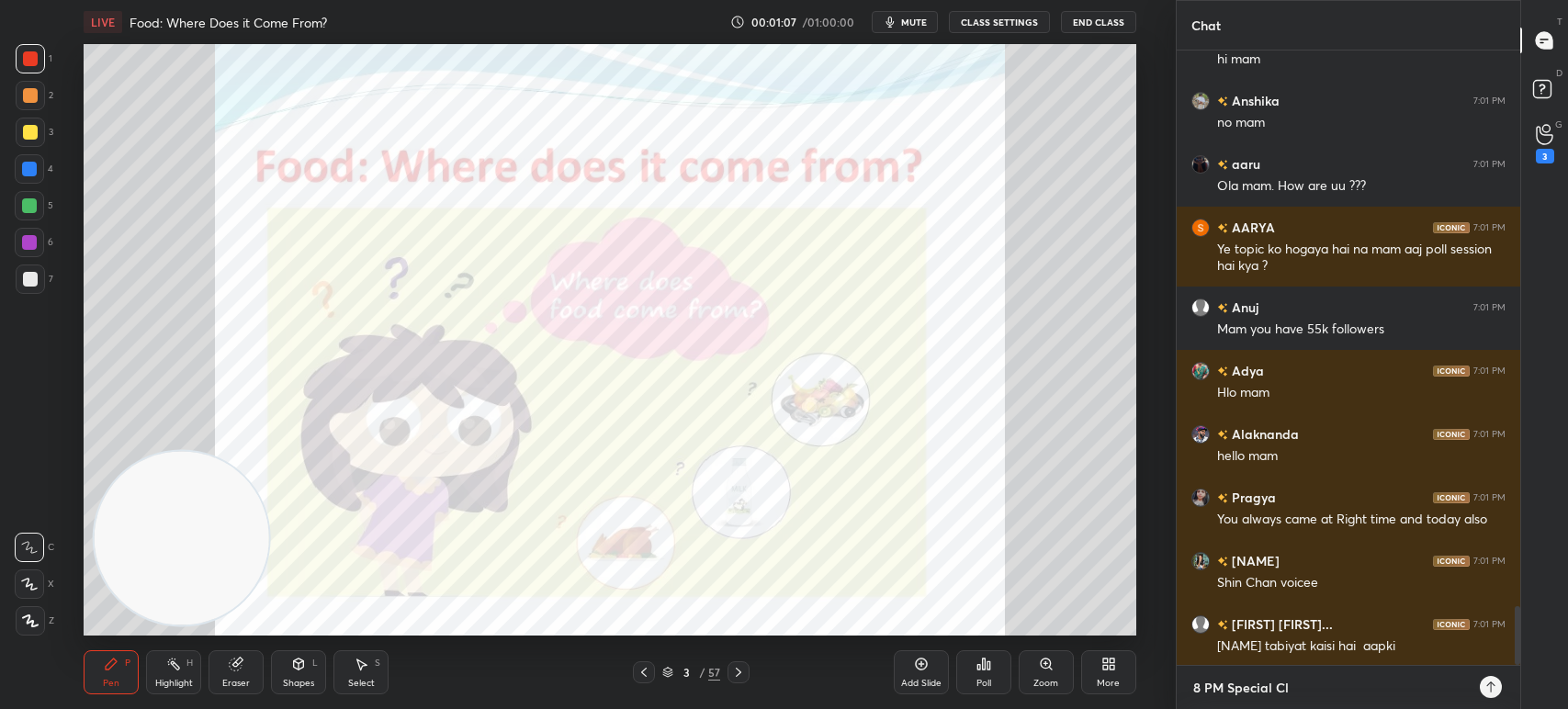 type on "x" 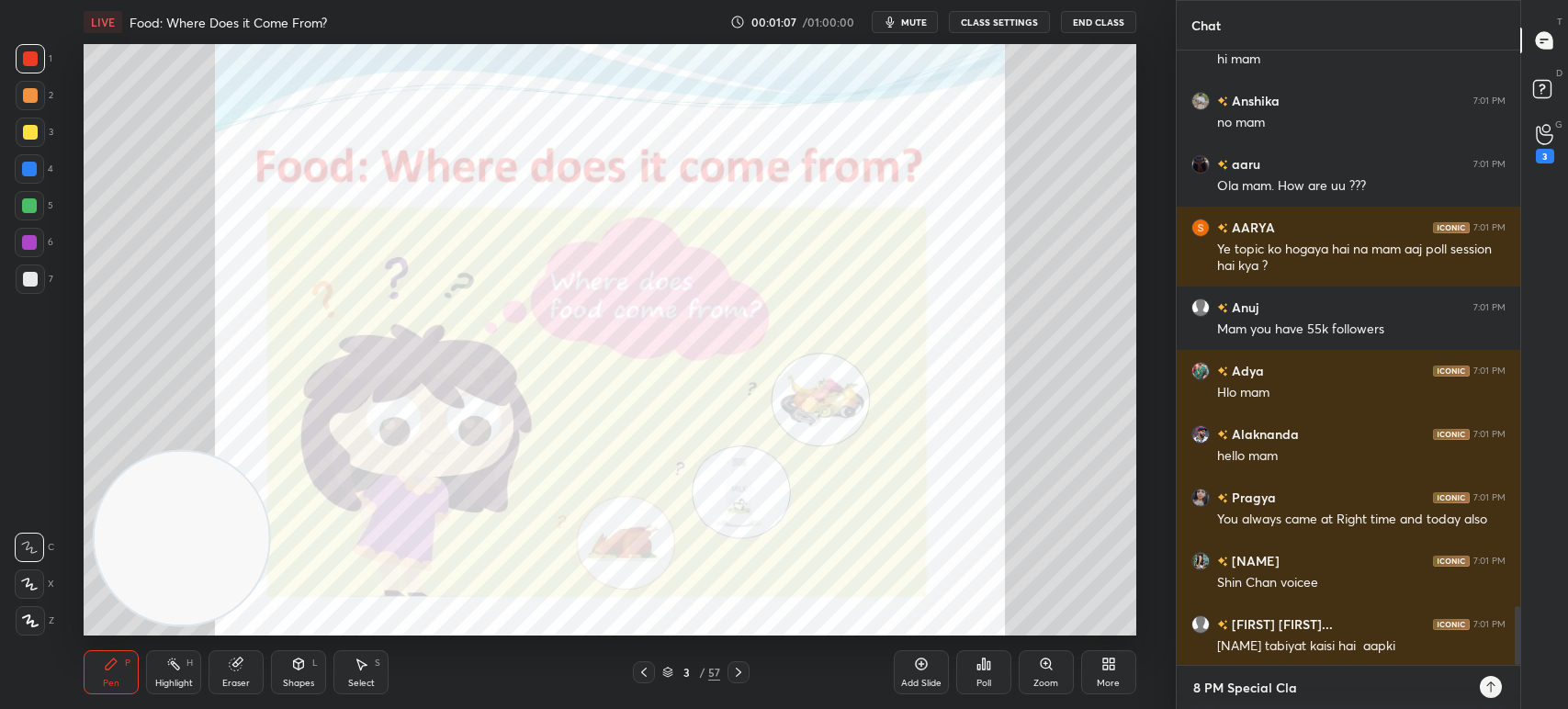 type on "8 PM Special Clas" 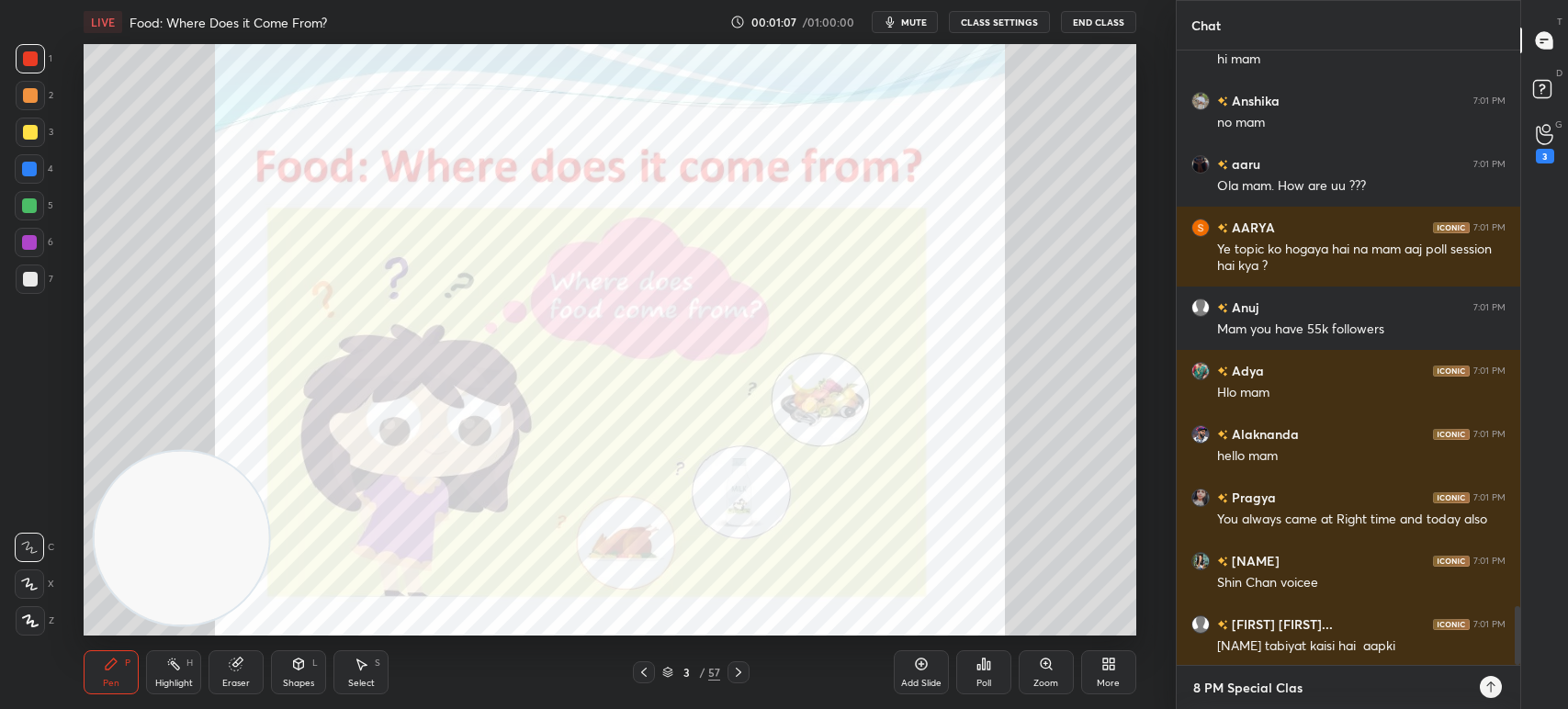 type on "8 PM Special Class" 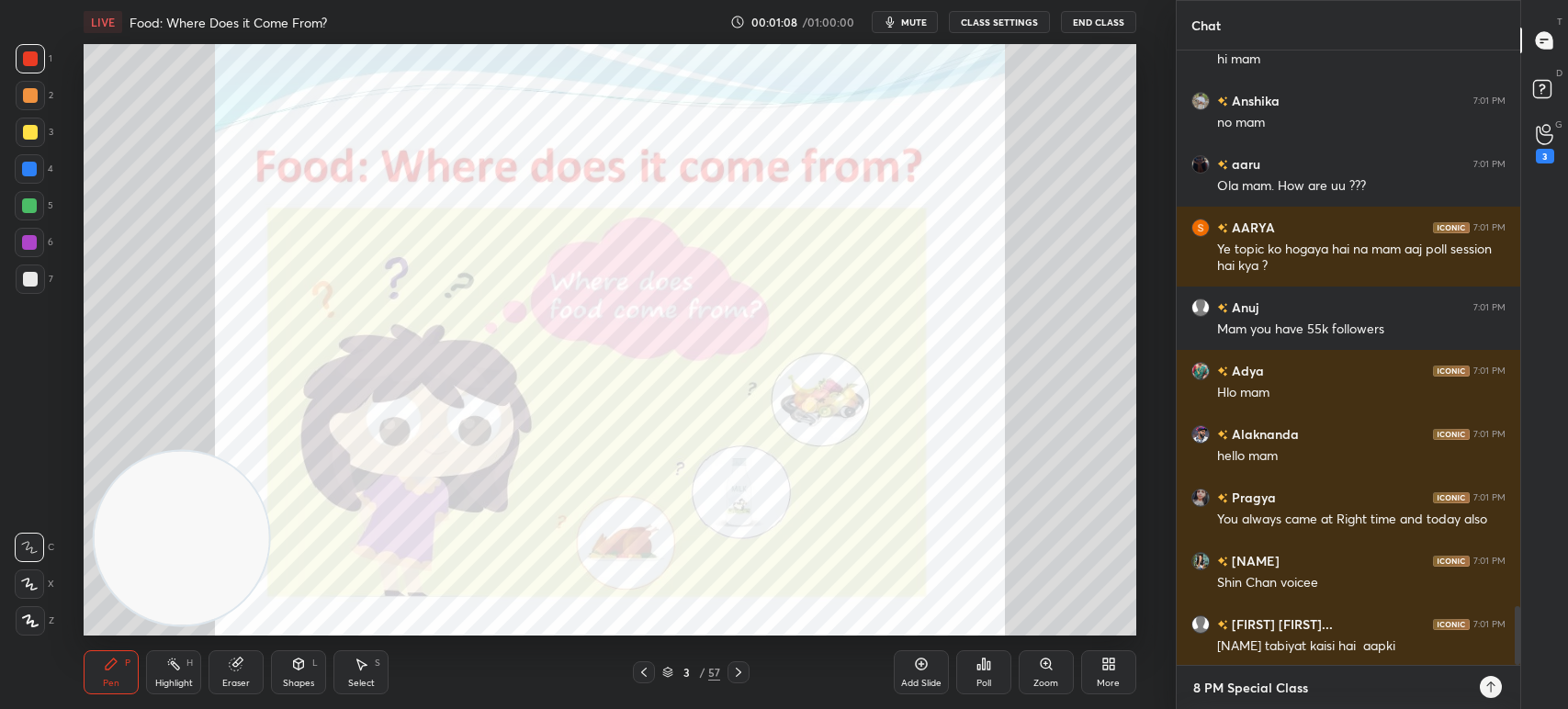 type on "8 PM Special Class" 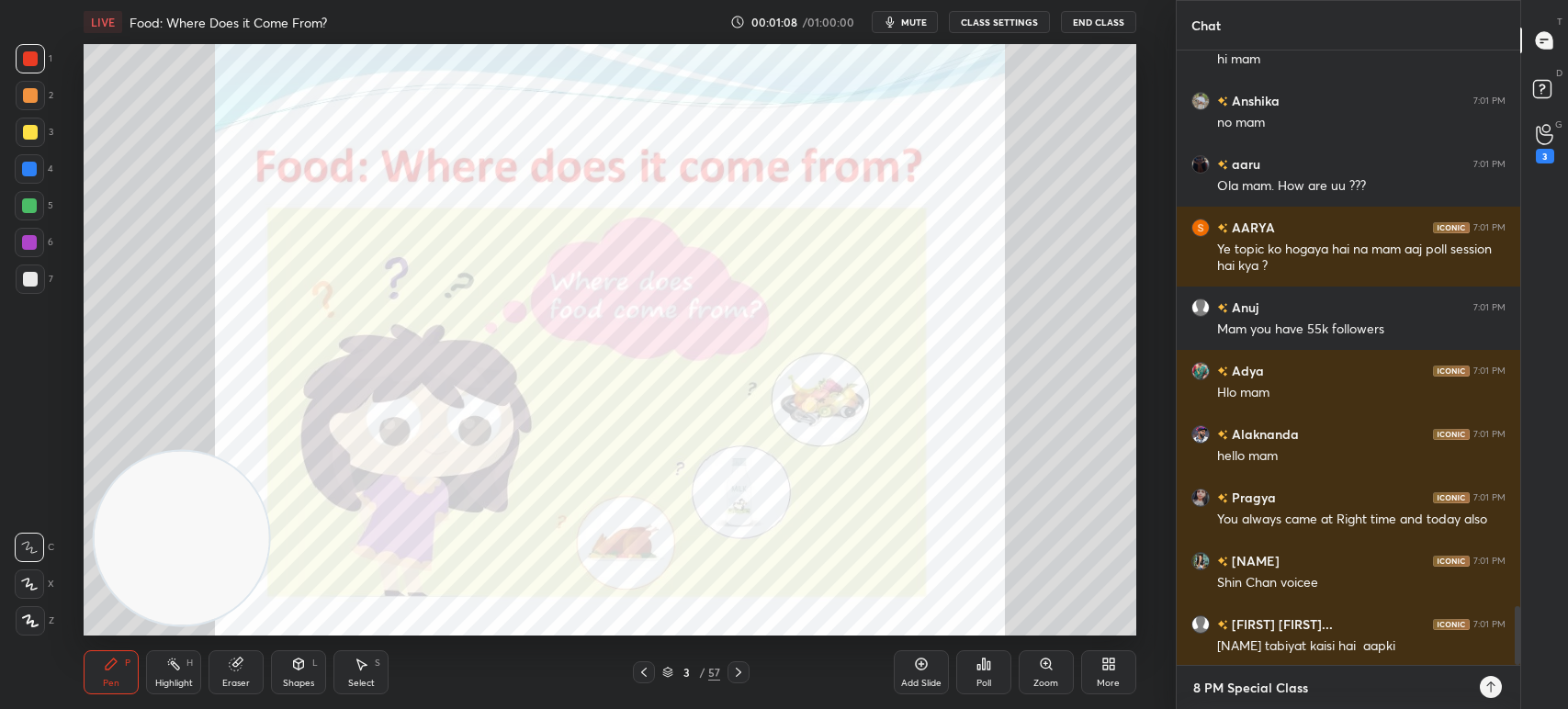 type on "x" 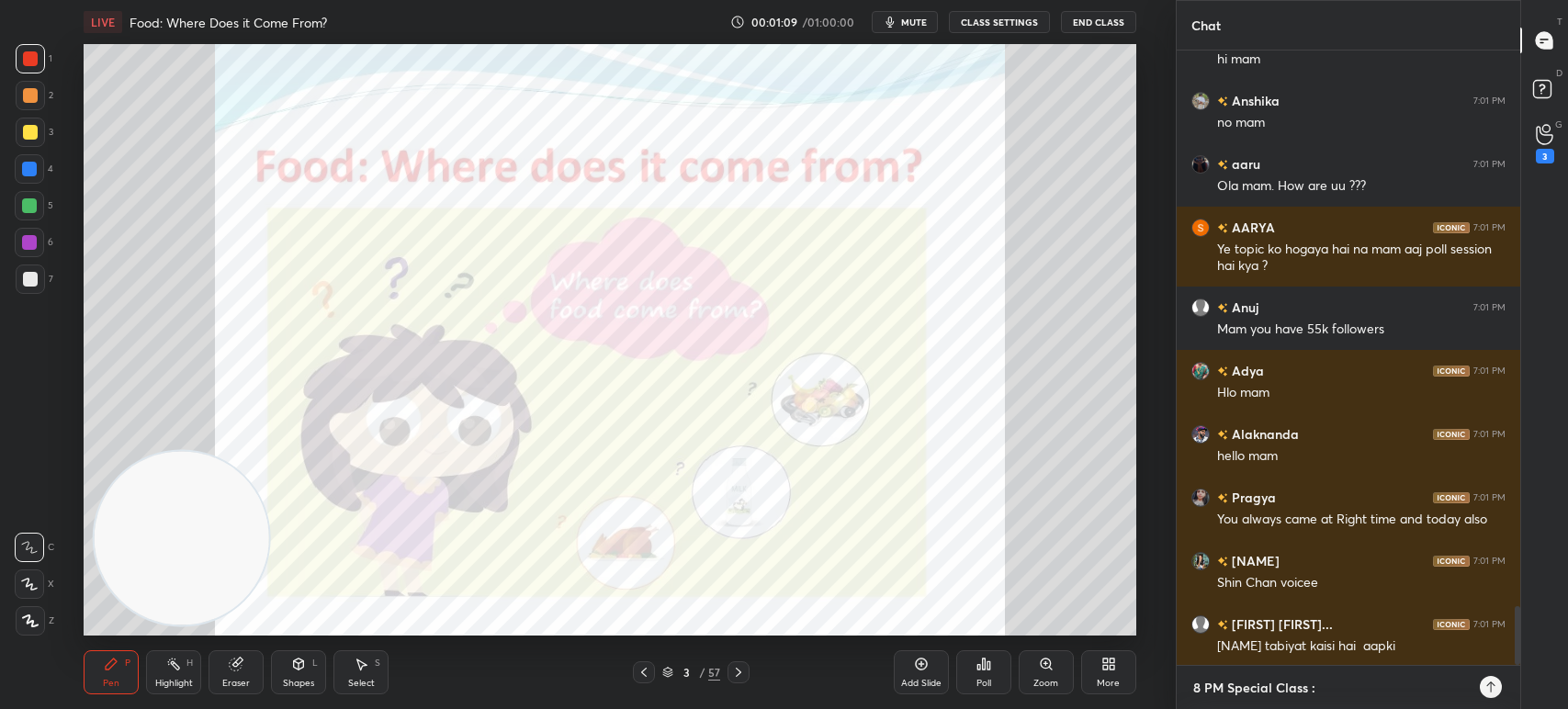 type on "8 PM Special Class :-" 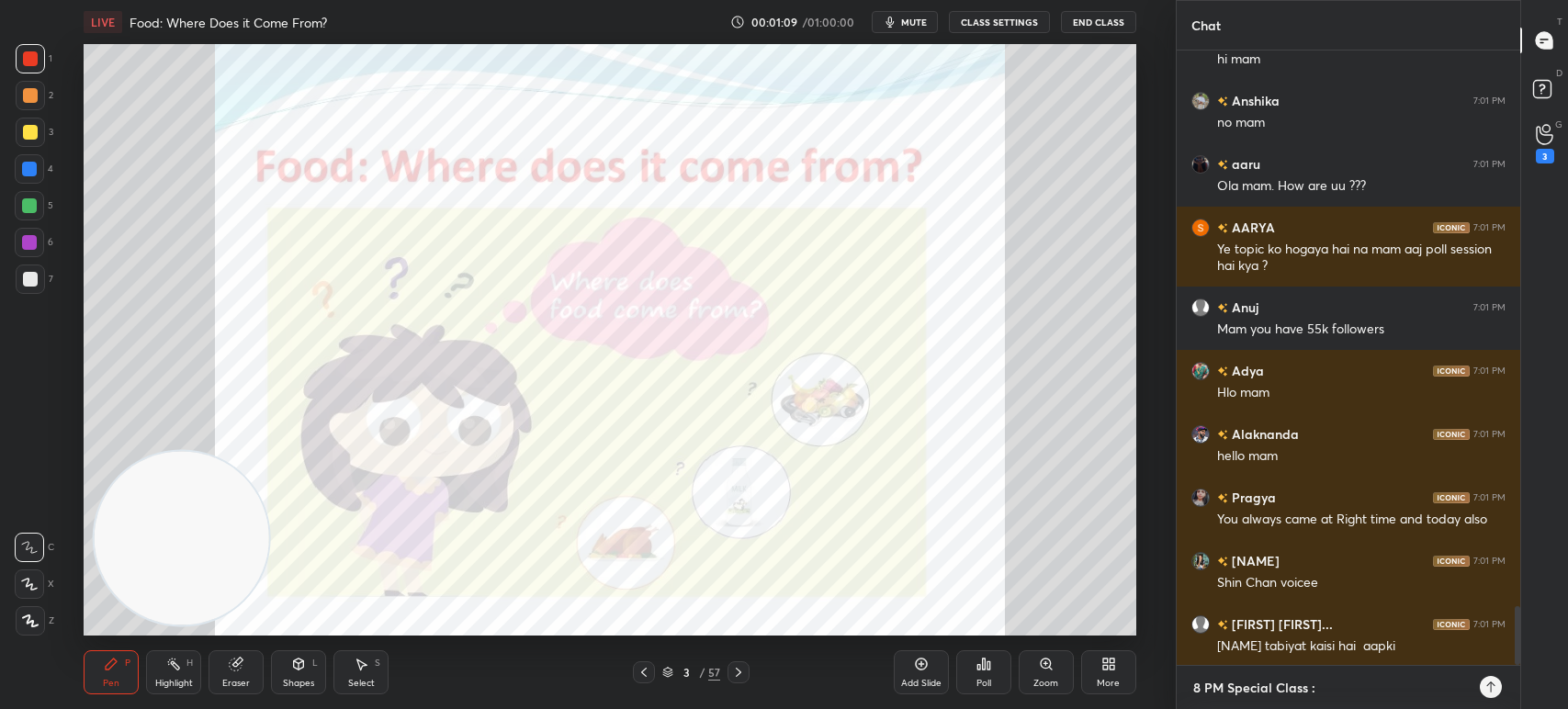 type on "x" 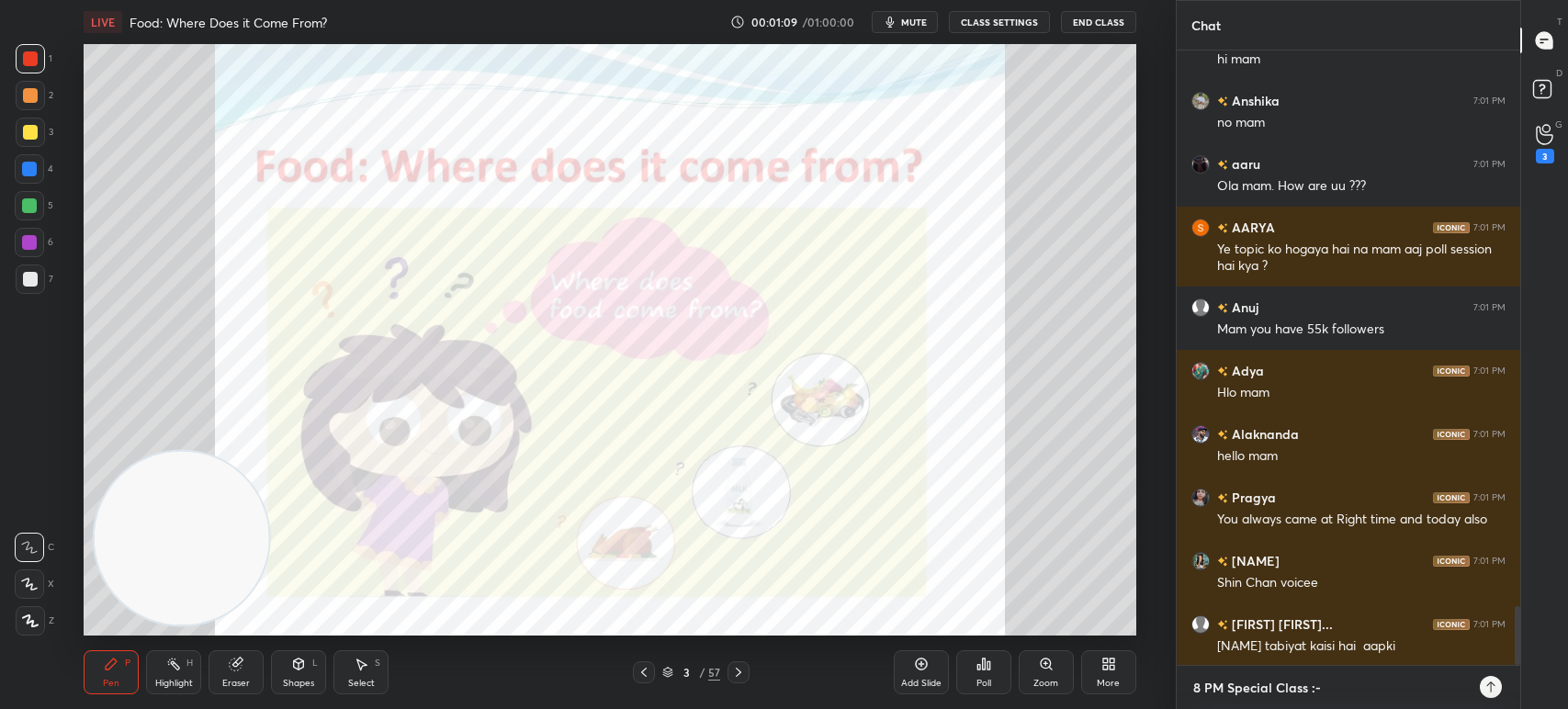 type on "8 PM Special Class :-" 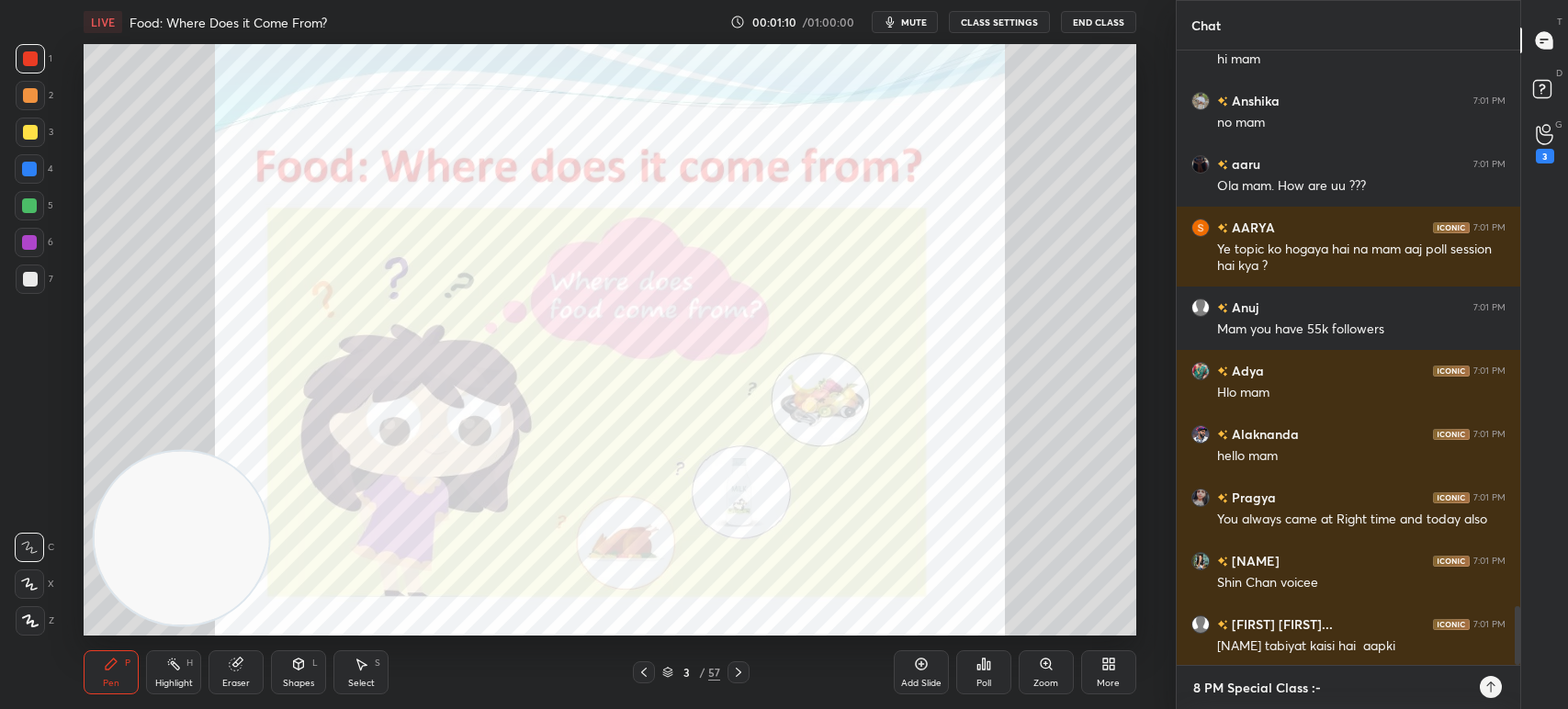 paste on "https://unacademy.com/class/living-organisms-high-level-mcqs-ns01/1KOPAVZR" 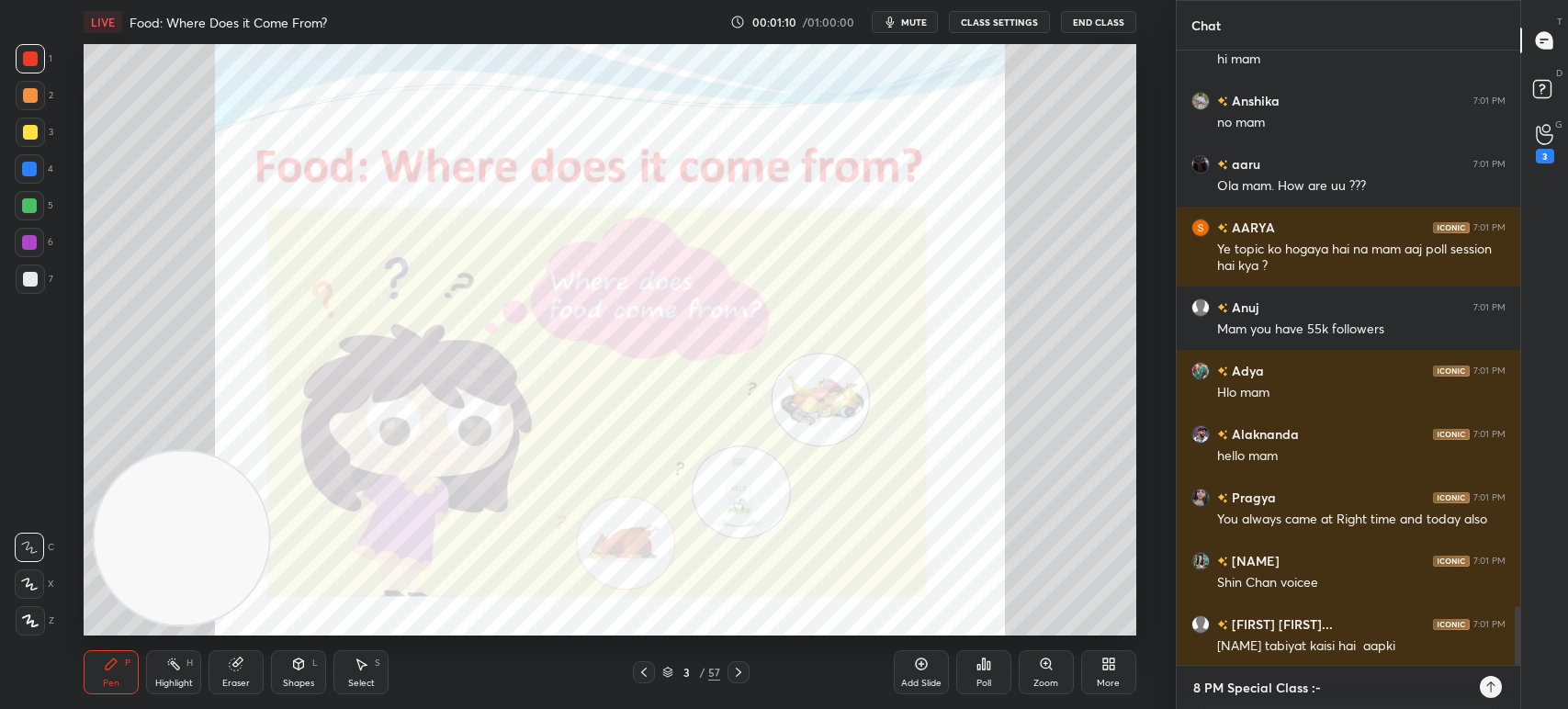 type on "8 PM Special Class :- https://unacademy.com/class/living-organisms-high-level-mcqs-ns01/1KOPAVZR" 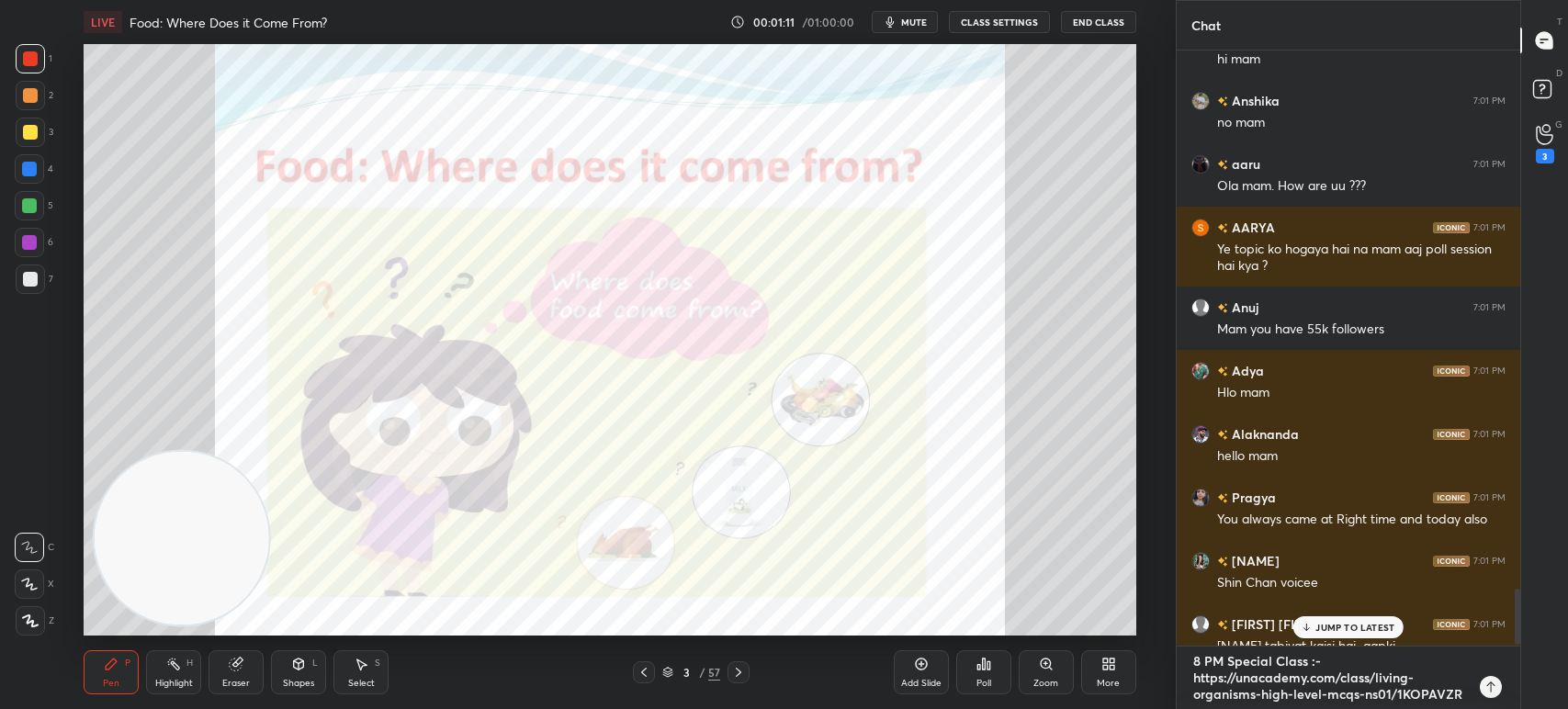 scroll, scrollTop: 0, scrollLeft: 0, axis: both 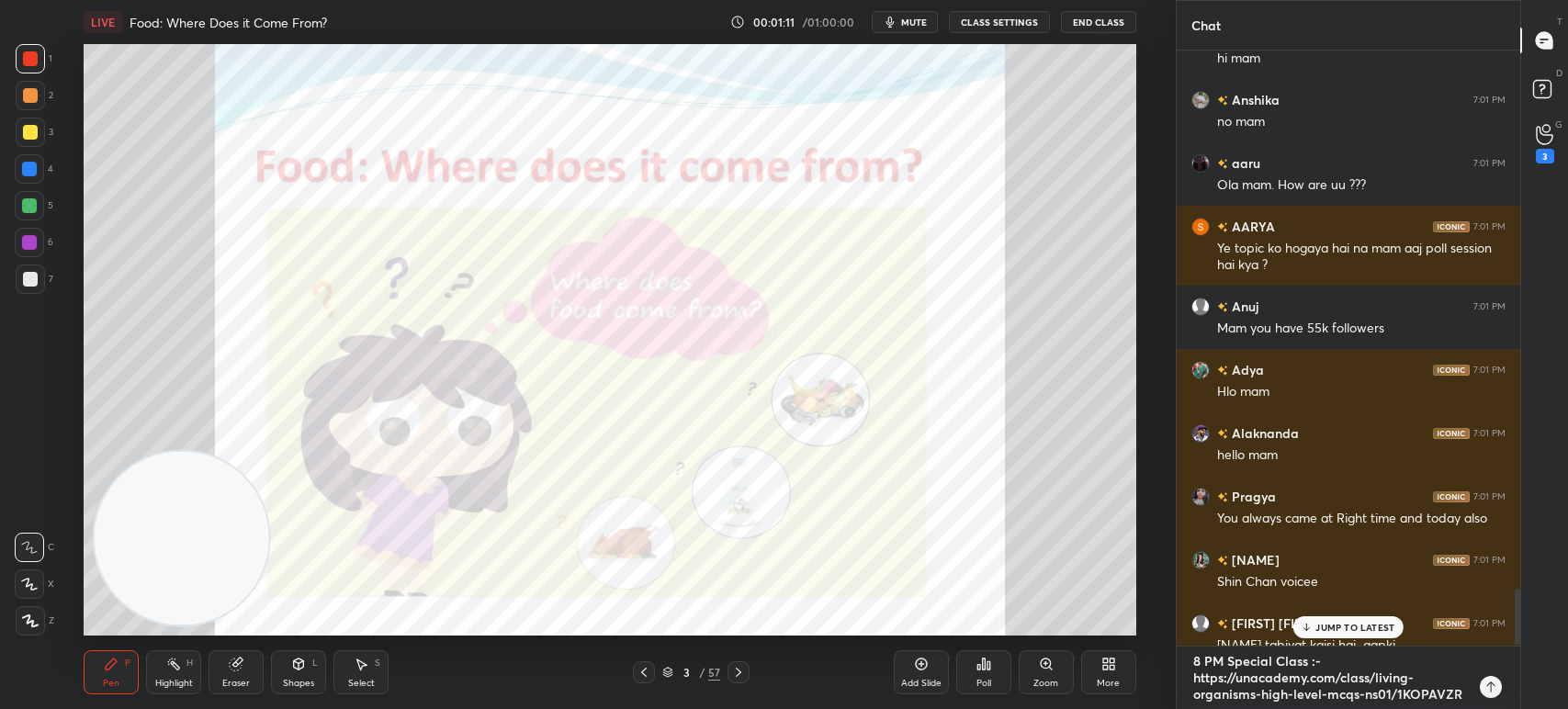 click on "8 PM Special Class :- https://unacademy.com/class/living-organisms-high-level-mcqs-ns01/1KOPAVZR" at bounding box center [1330, 678] 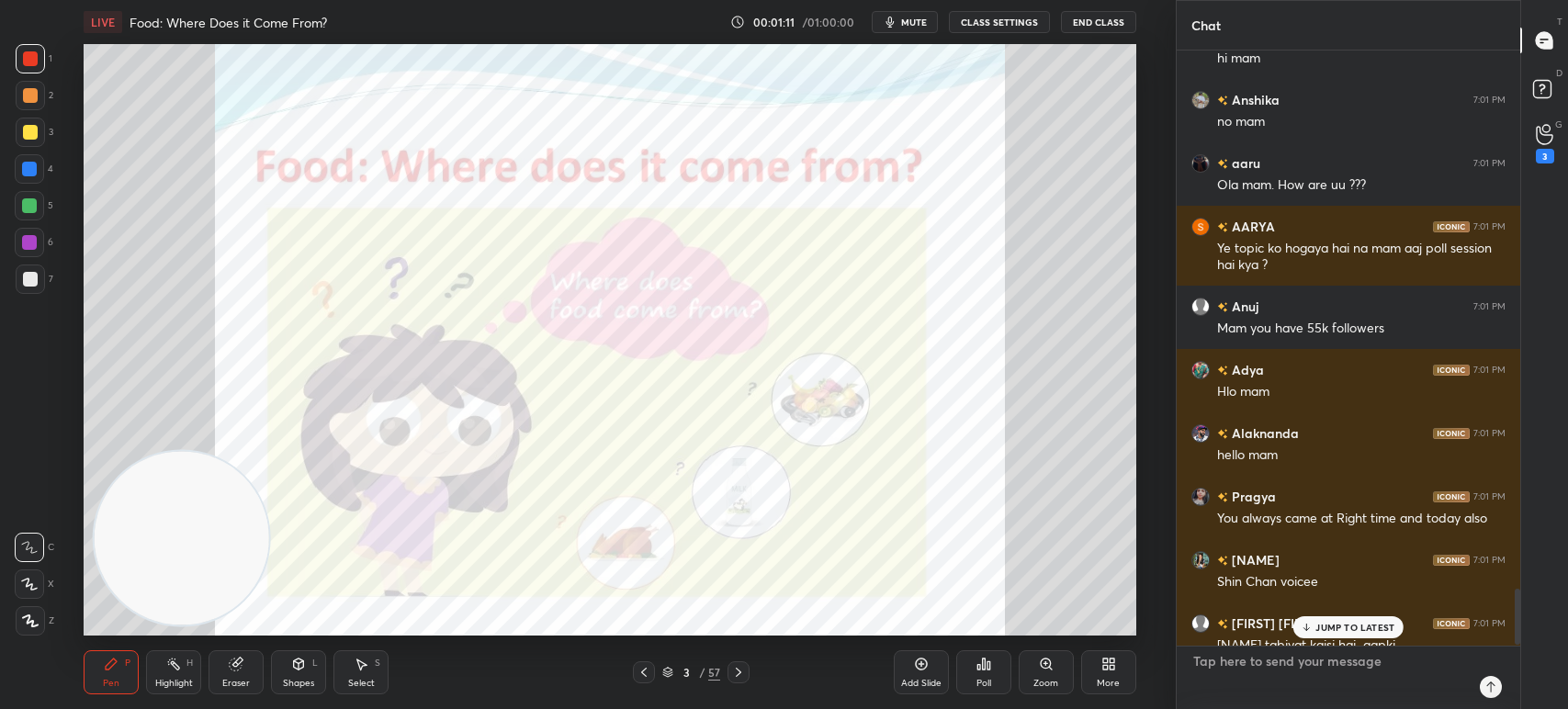 scroll, scrollTop: 6, scrollLeft: 6, axis: both 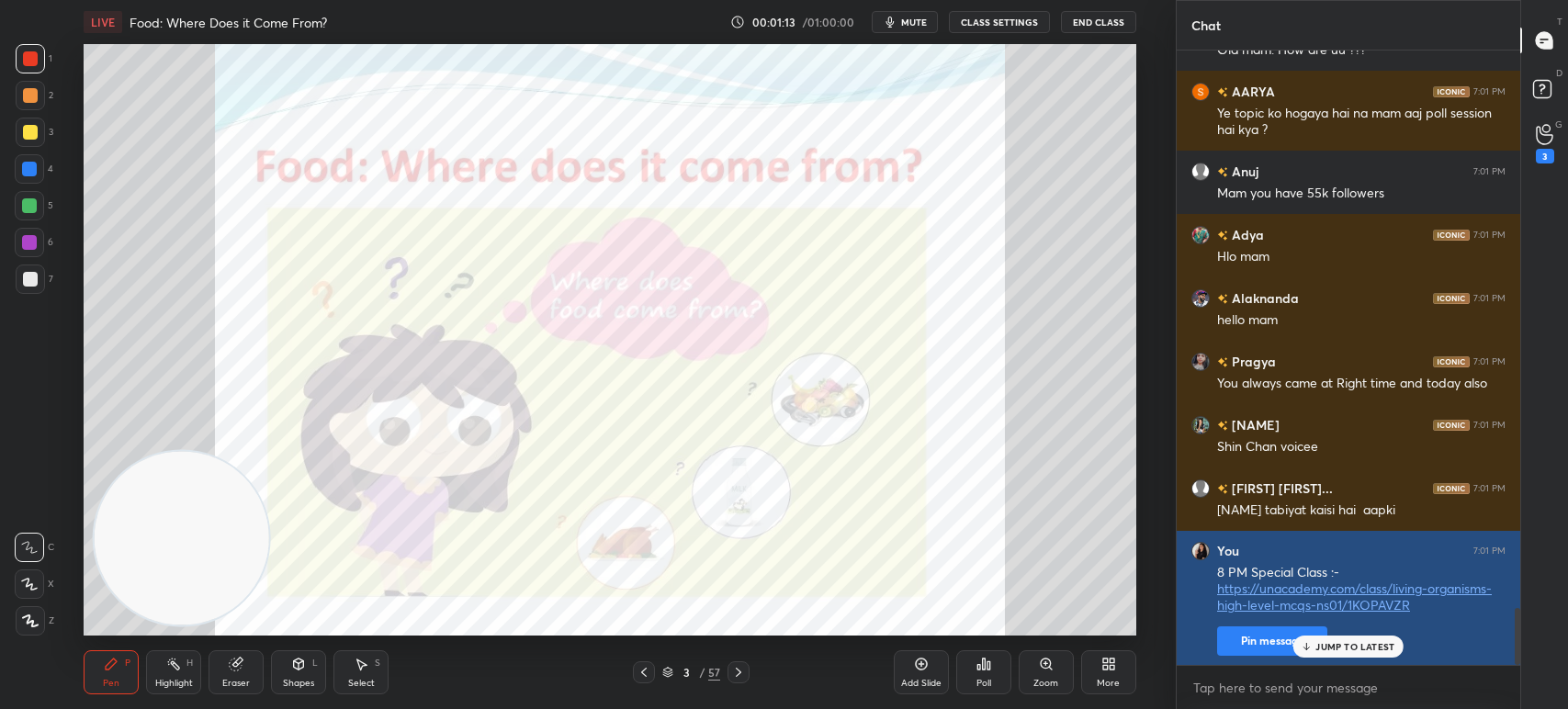 click on "Pin message" at bounding box center (1272, 641) 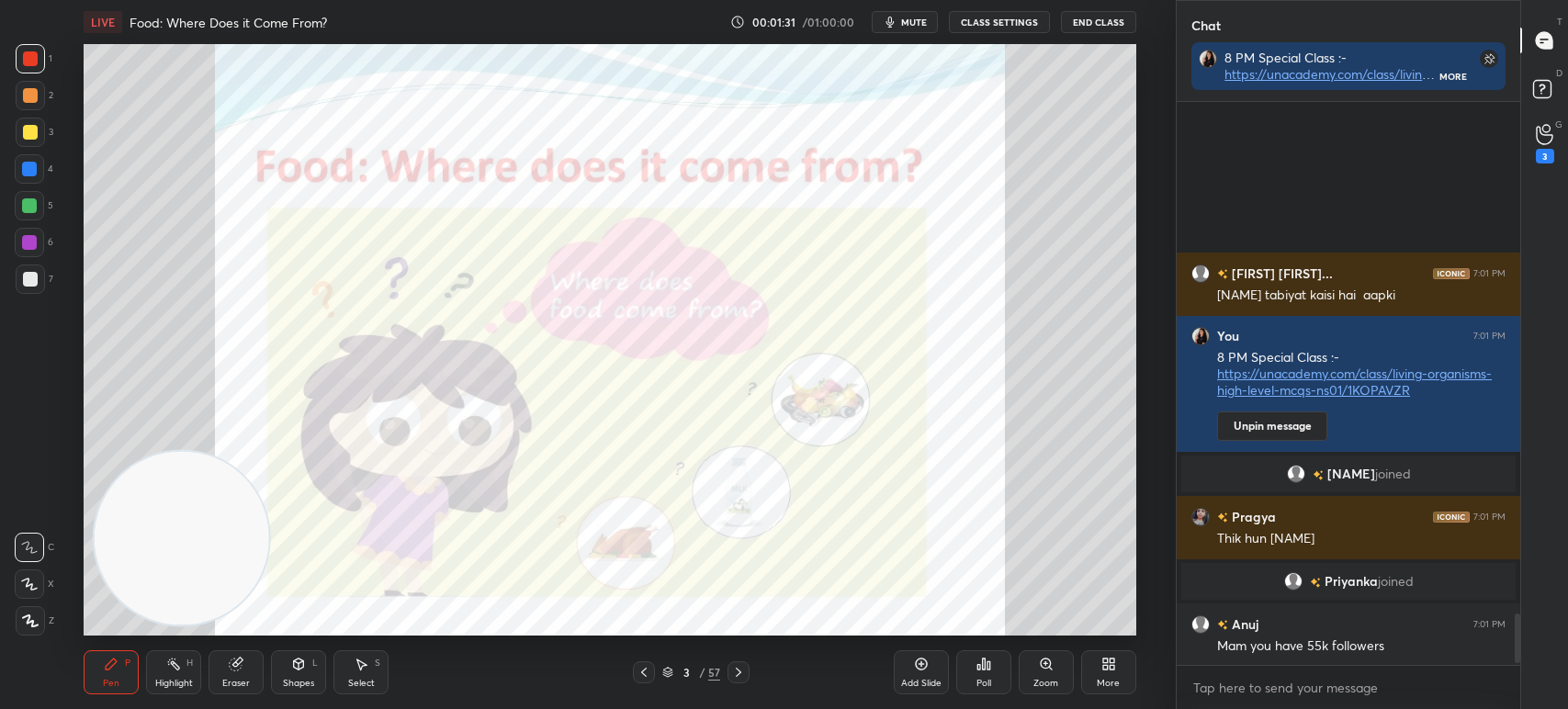 scroll, scrollTop: 5909, scrollLeft: 0, axis: vertical 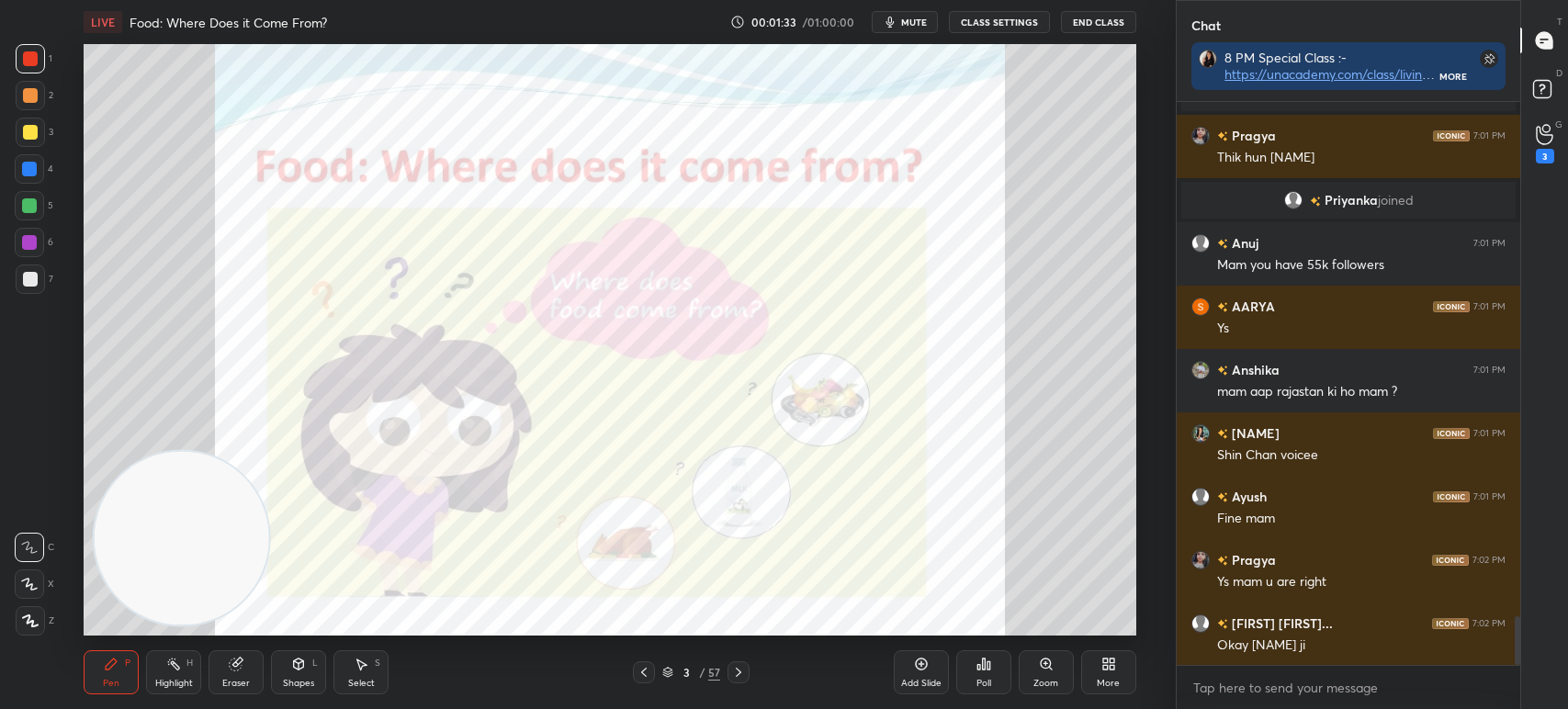 click 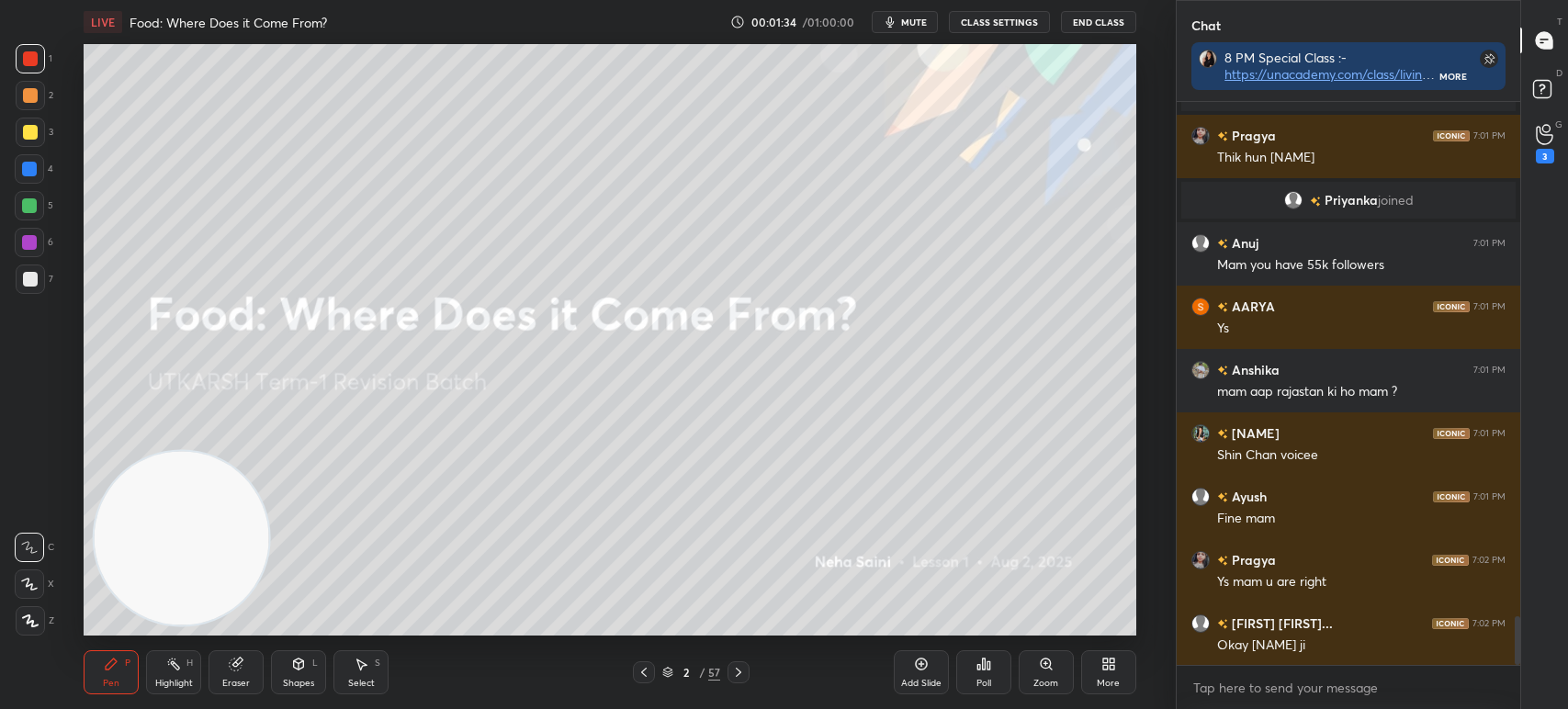 click on "More" at bounding box center [1109, 672] 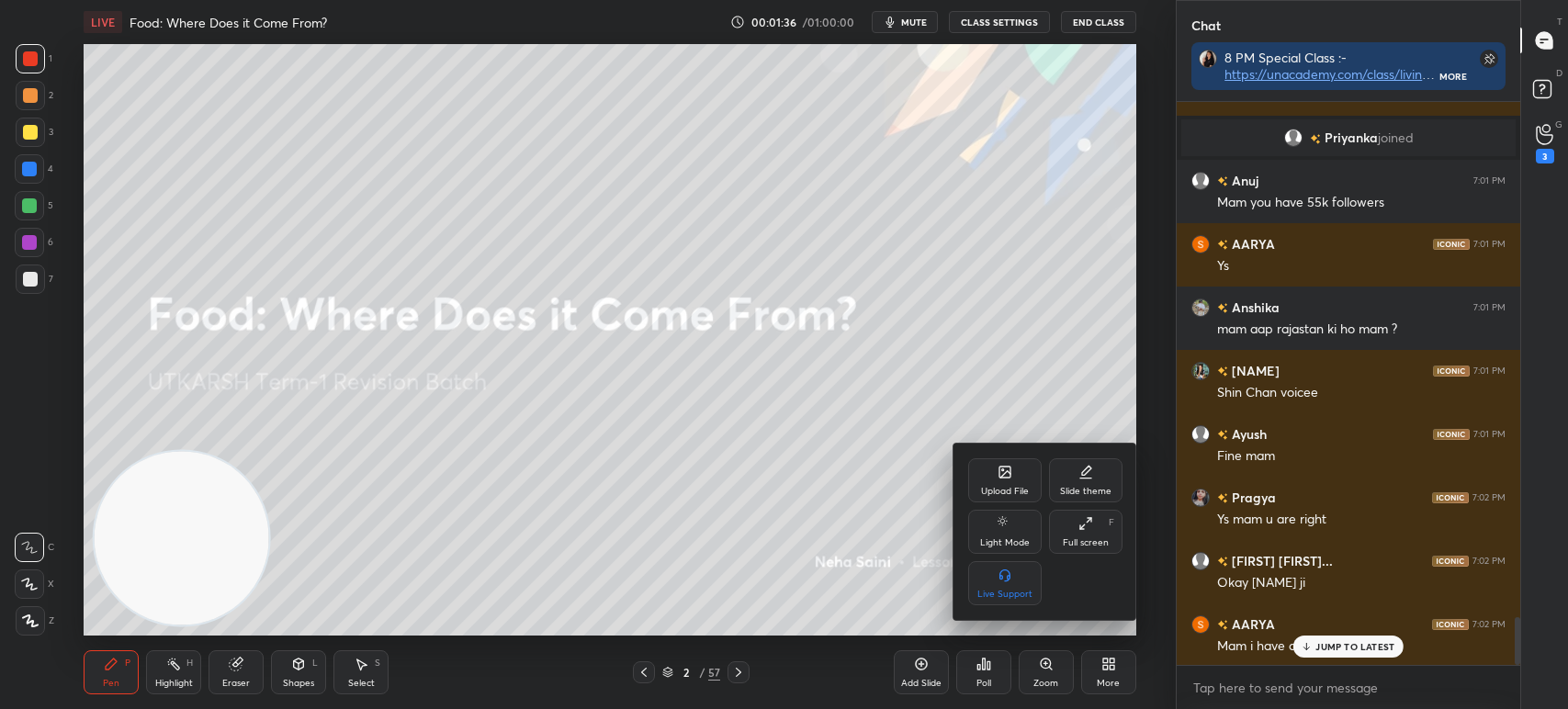 click on "Upload File" at bounding box center (1005, 480) 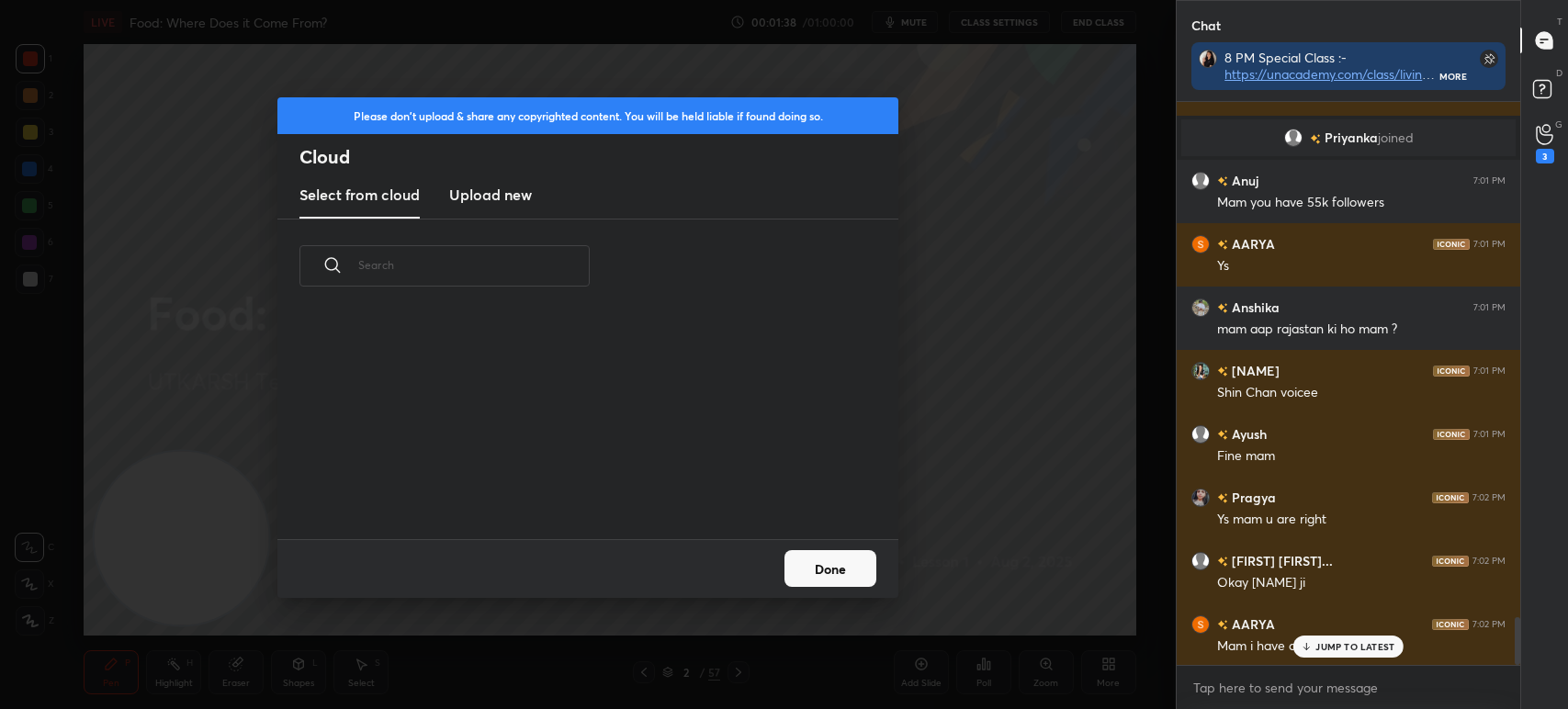 click on "Upload new" at bounding box center (491, 195) 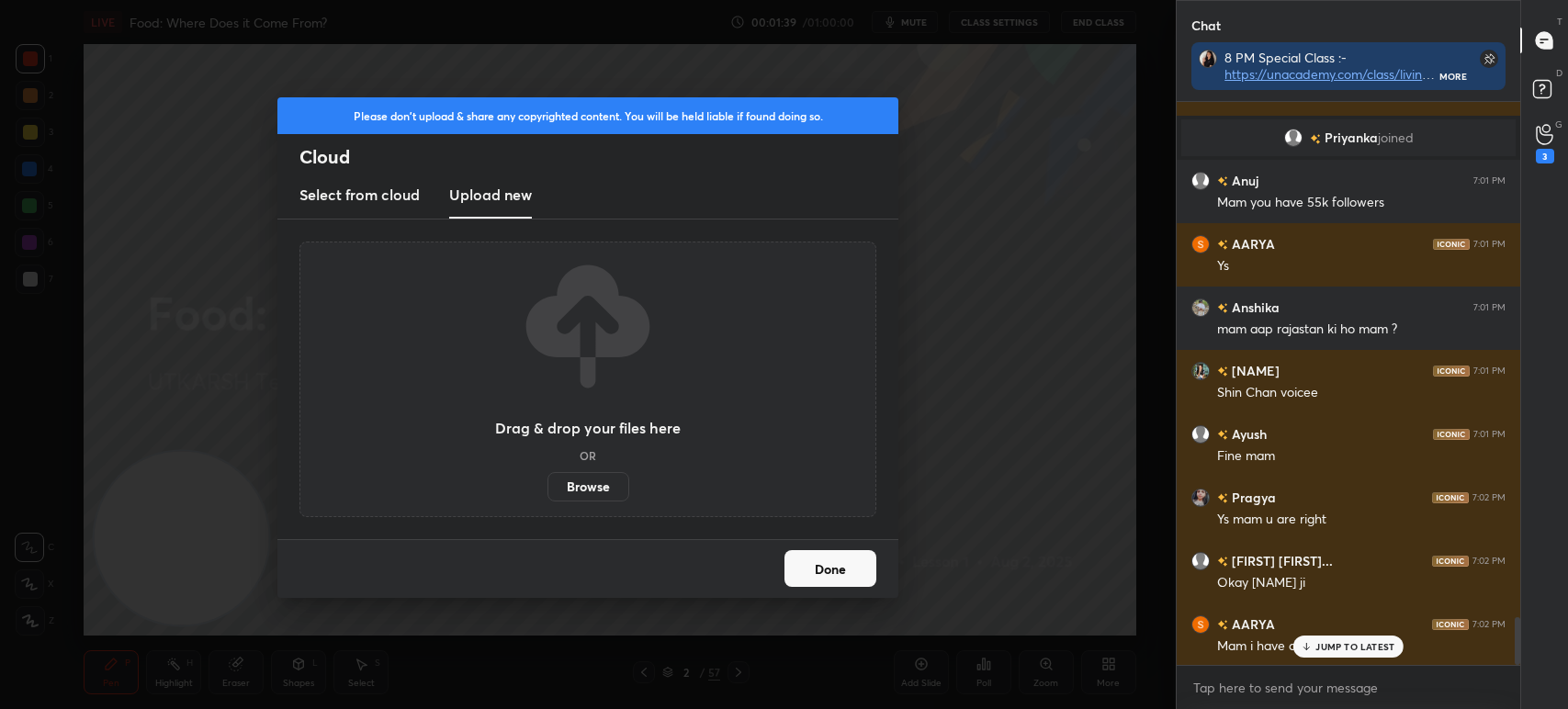click on "Browse" at bounding box center (588, 487) 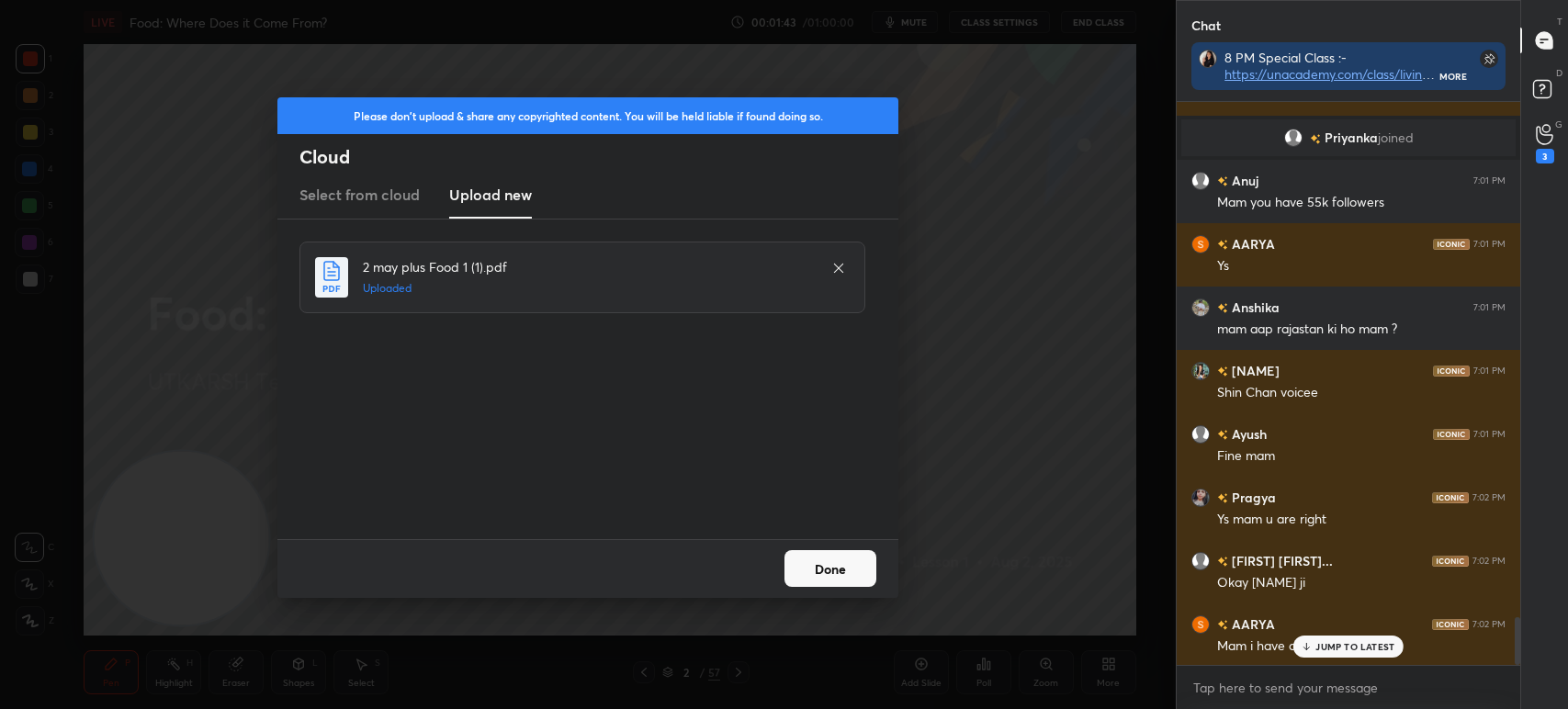 click on "Done" at bounding box center [830, 568] 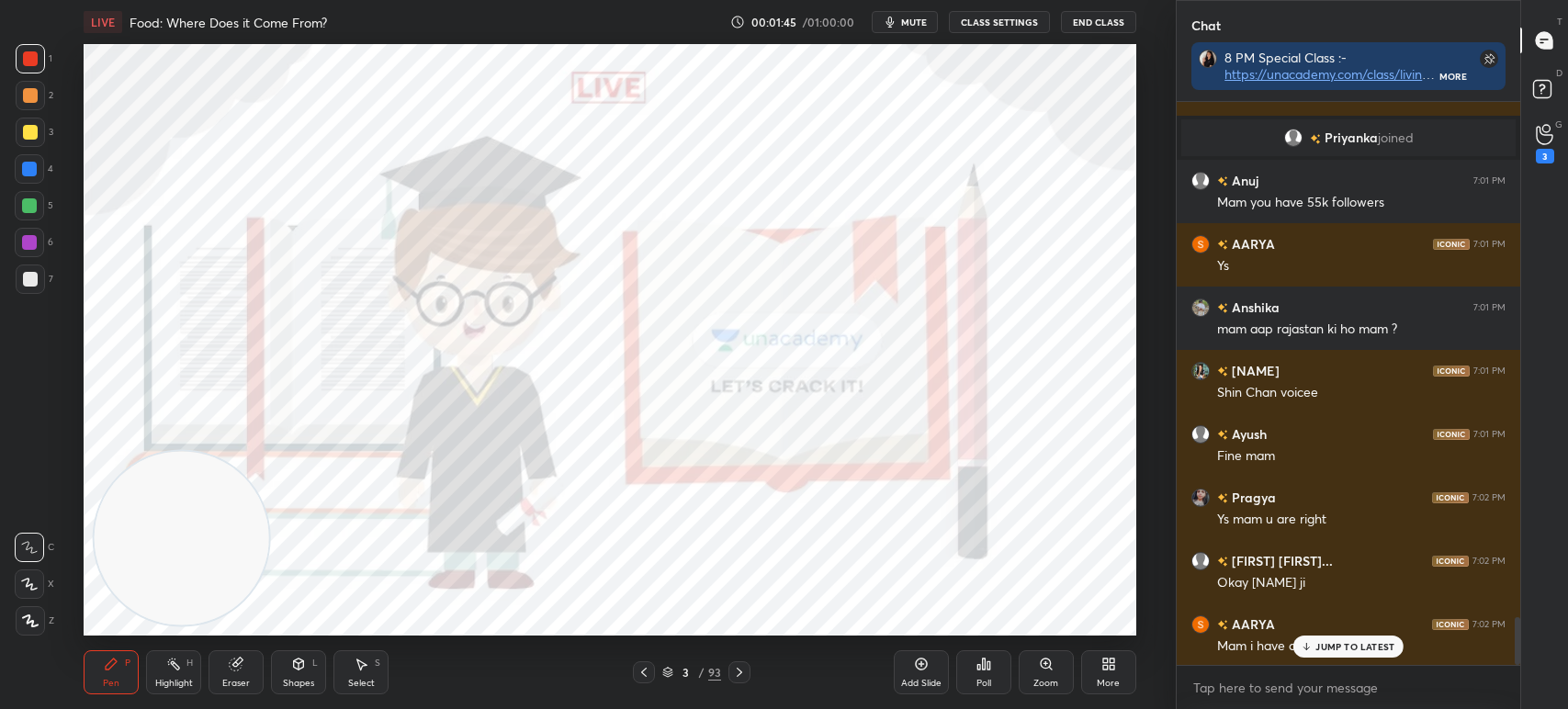 click on "More" at bounding box center (1109, 672) 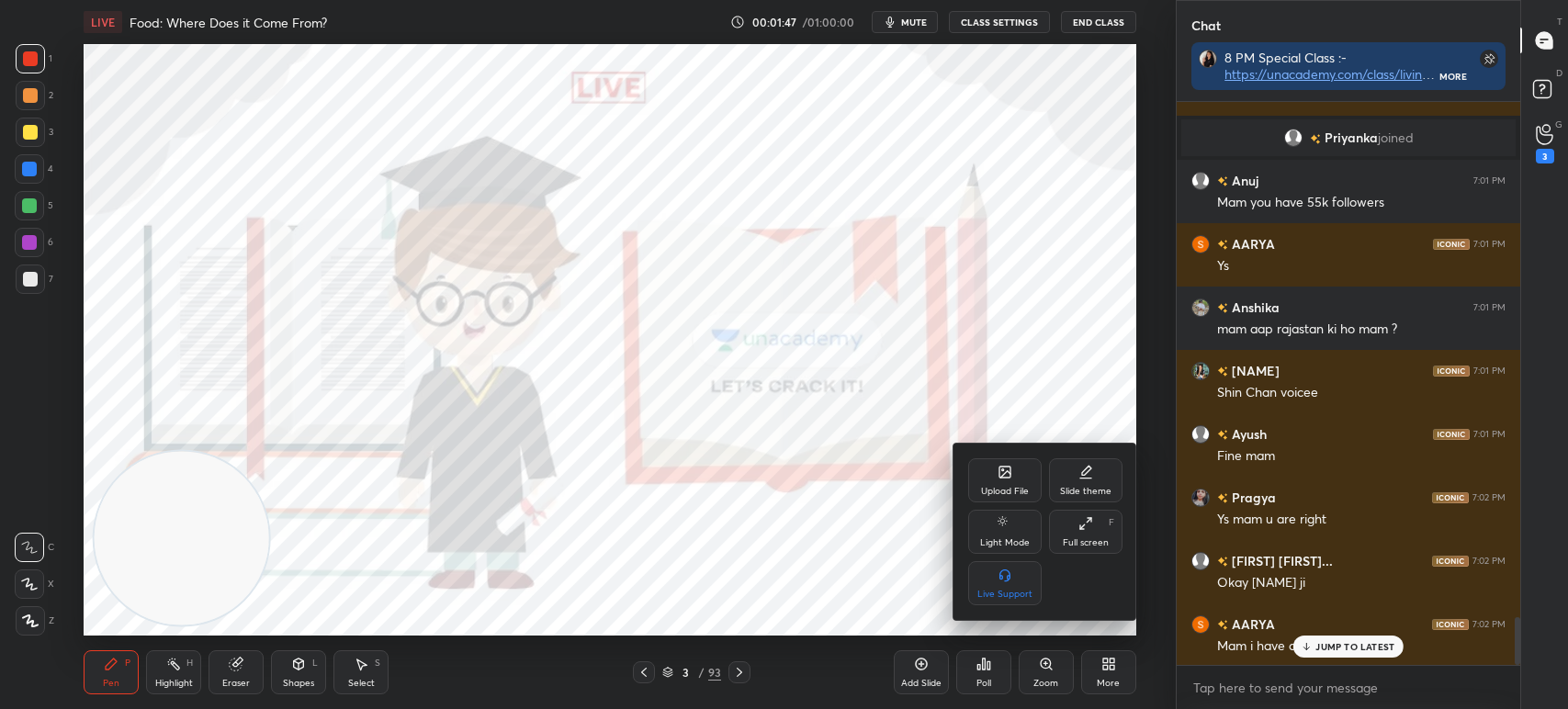 click on "Full screen" at bounding box center [1086, 543] 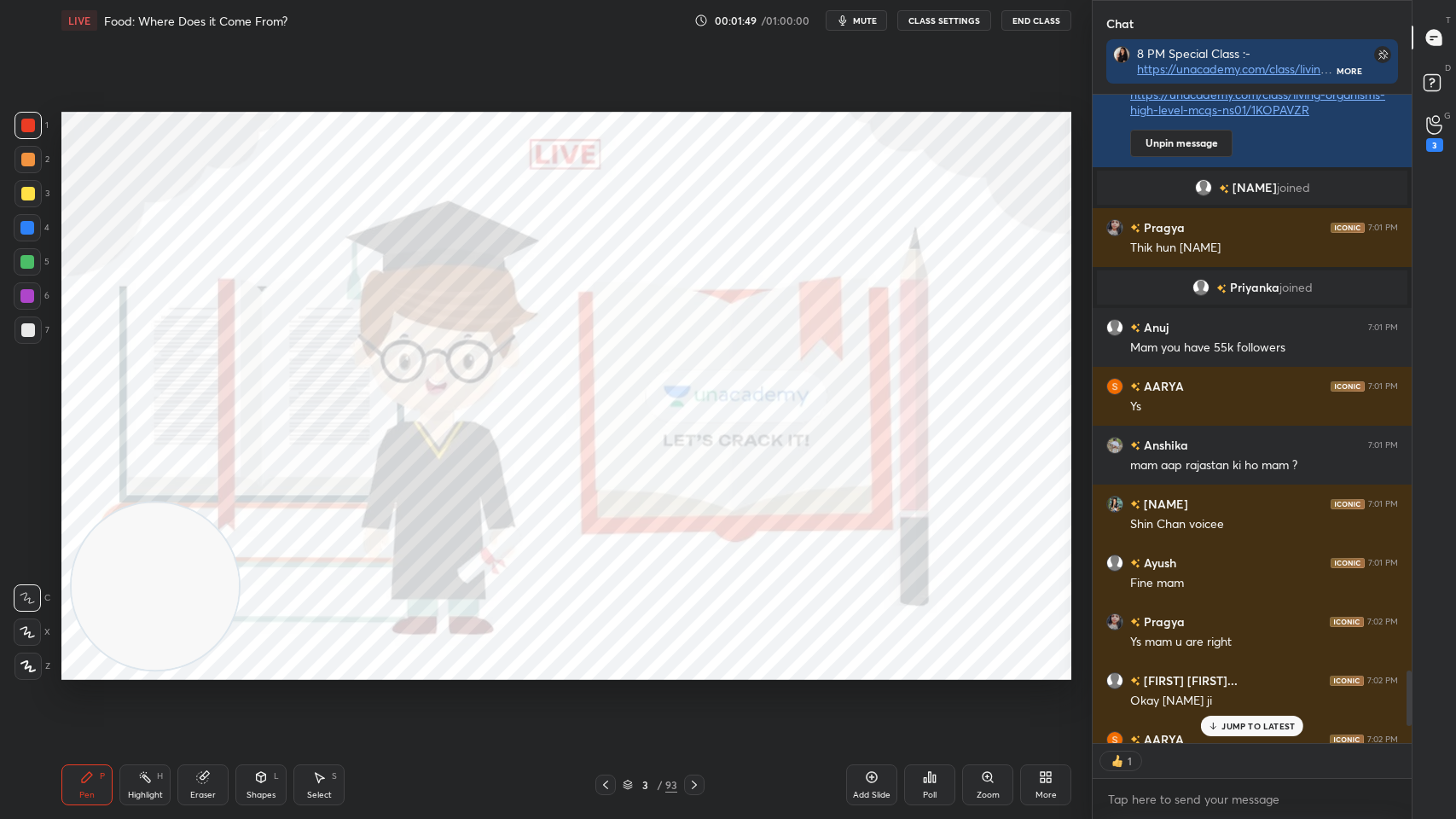 click on "JUMP TO LATEST" at bounding box center (1258, 726) 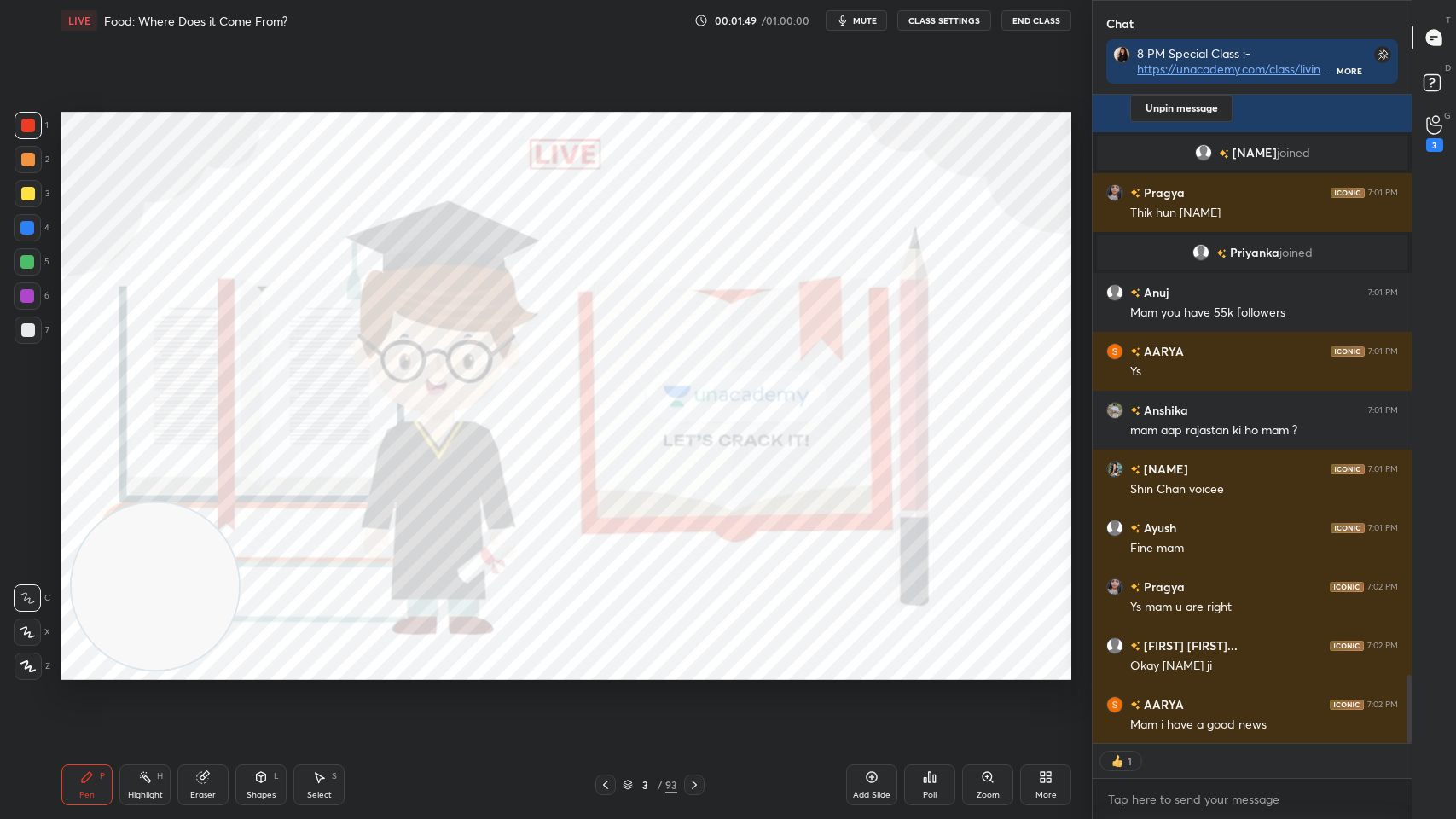 click on "Suraj kuma... 7:01 PM Pragya tabiyat kaisi hai  aapki You 7:01 PM 8 PM Special Class :-  https://unacademy.com/class/living-organisms-high-level-mcqs-ns01/1KOPAVZR Unpin message shahinda  joined Pragya 7:01 PM Thik hun sonam Priyanka  joined Anuj 7:01 PM Mam you have 55k followers AARYA 7:01 PM Ys Anshika 7:01 PM mam aap rajastan ki ho mam ? Niti 7:01 PM Shin Chan voicee Ayush 7:01 PM Fine mam Pragya 7:02 PM Ys mam u are right Suraj kuma... 7:02 PM Okay pragya ji AARYA 7:02 PM Mam i have a good news" at bounding box center [1252, 419] 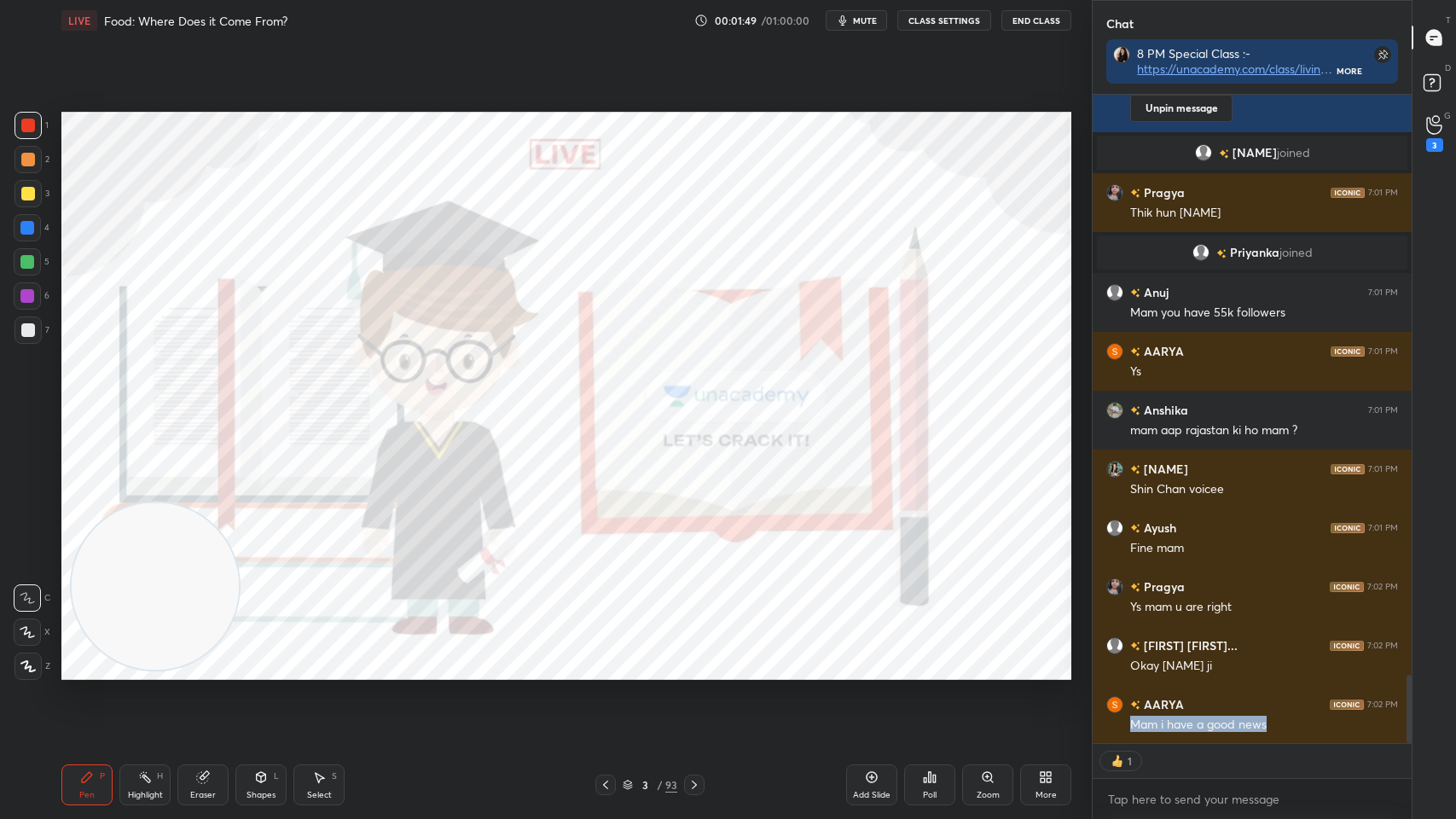 click on "Mam i have a good news" at bounding box center [1264, 725] 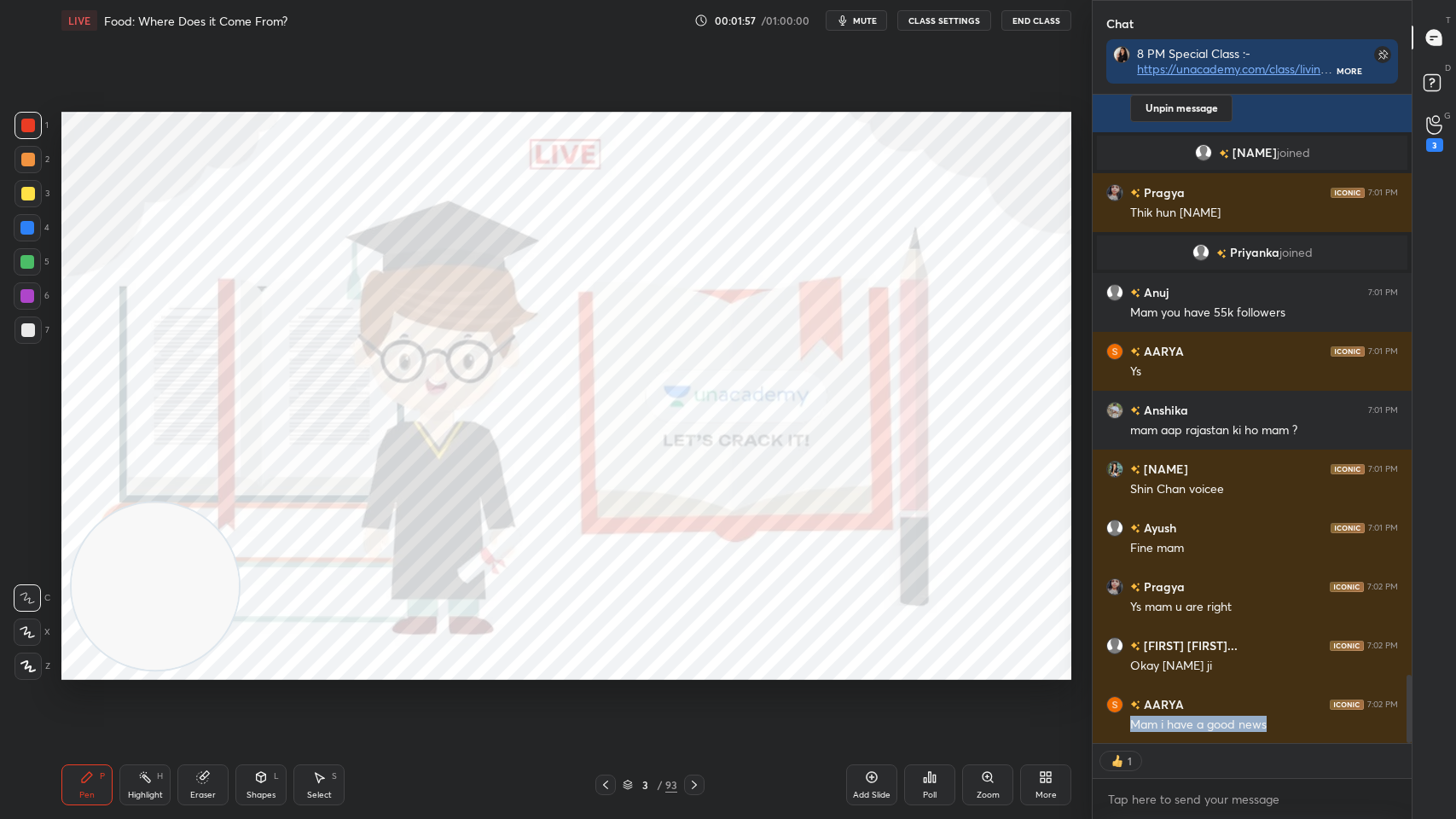 scroll, scrollTop: 5, scrollLeft: 5, axis: both 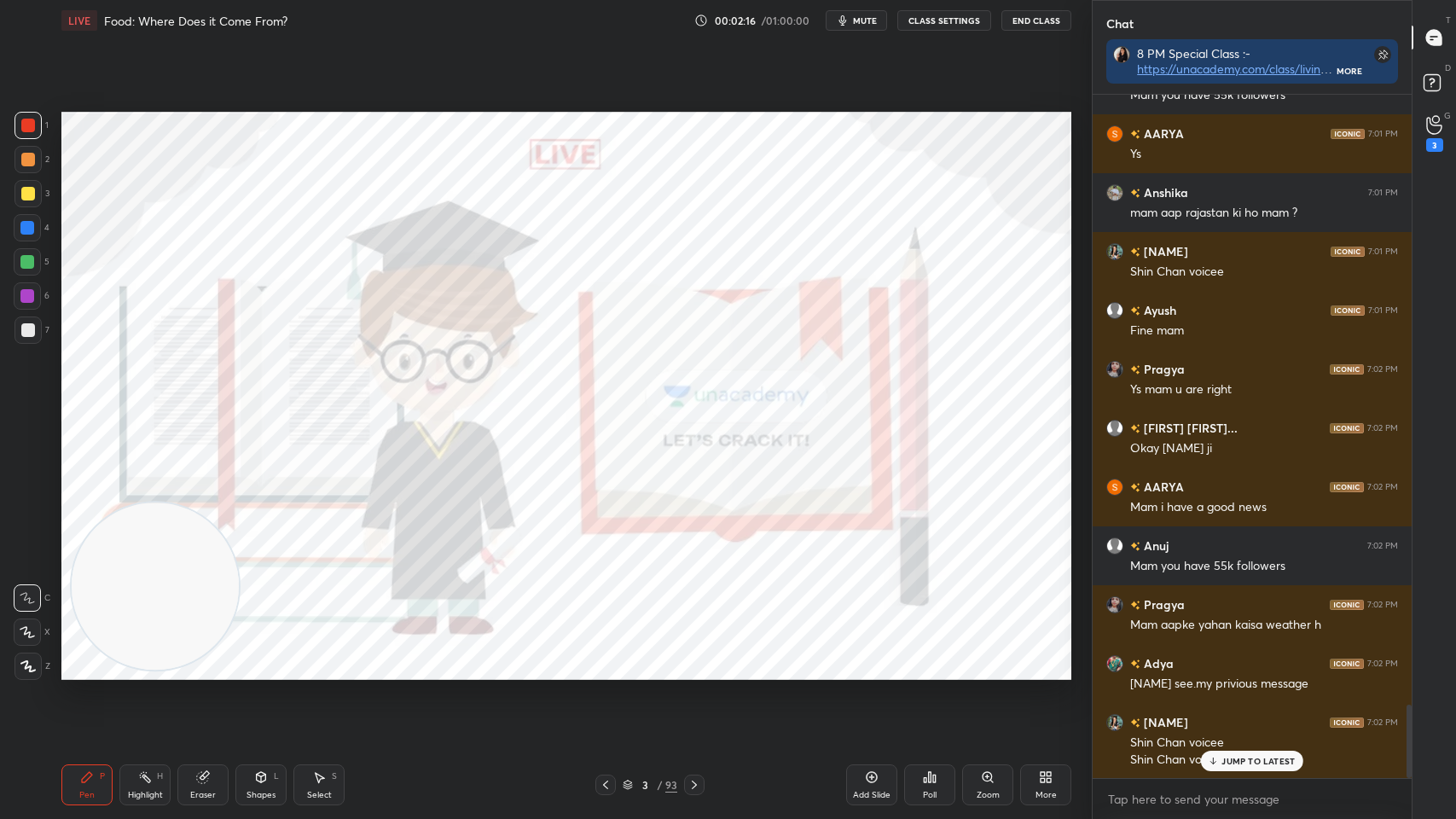 click on "JUMP TO LATEST" at bounding box center (1258, 761) 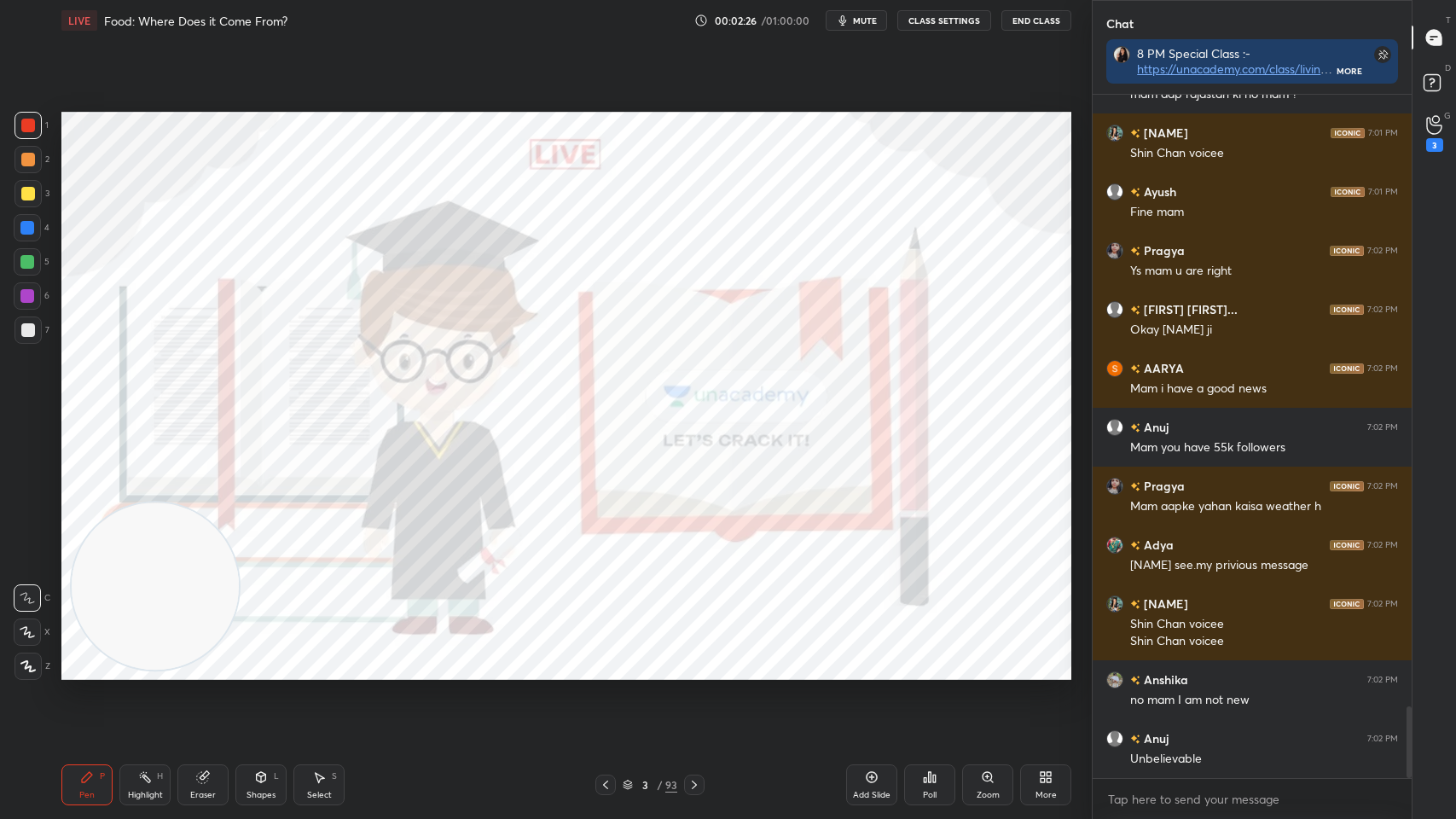 scroll, scrollTop: 5876, scrollLeft: 0, axis: vertical 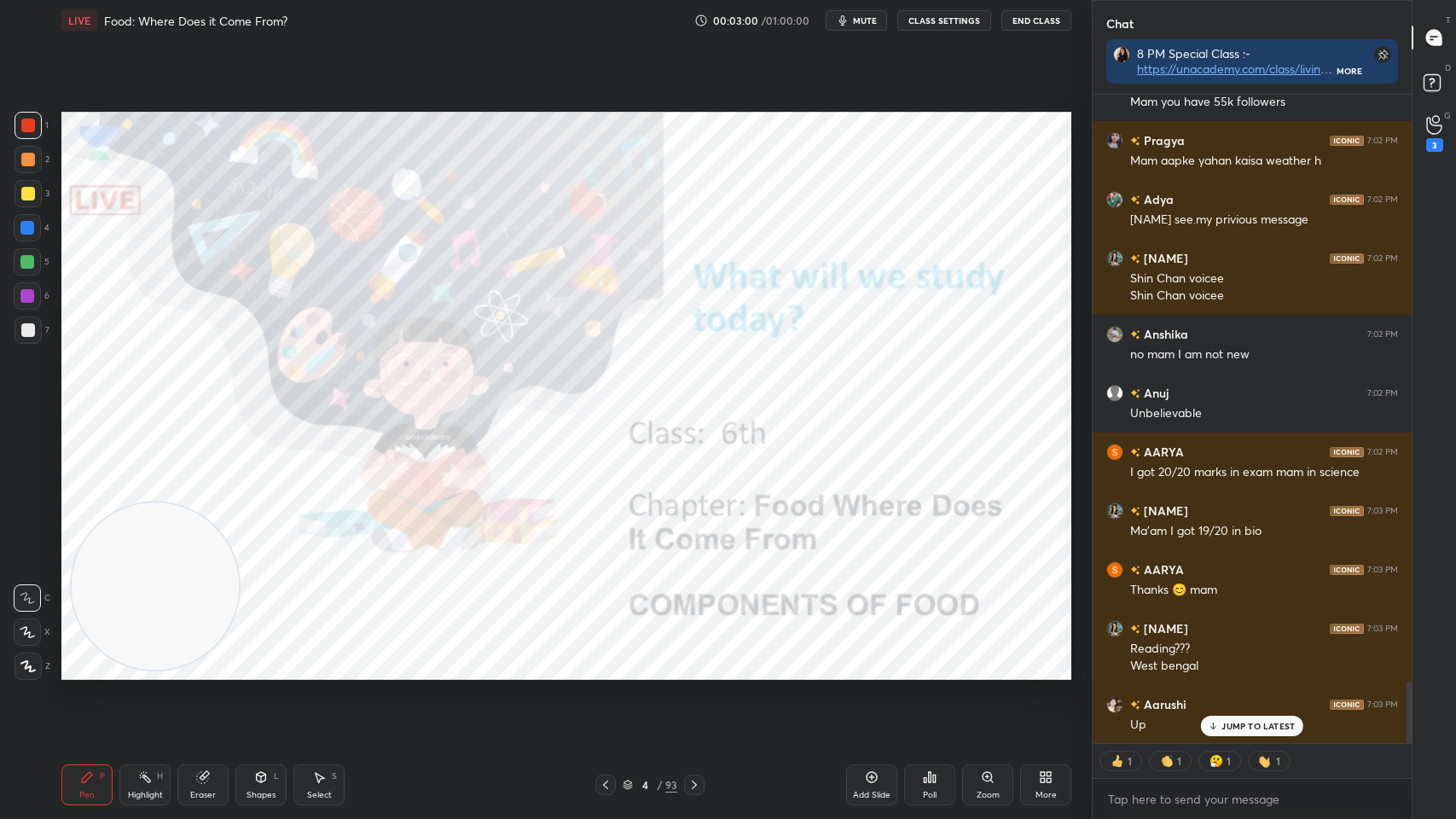 type on "x" 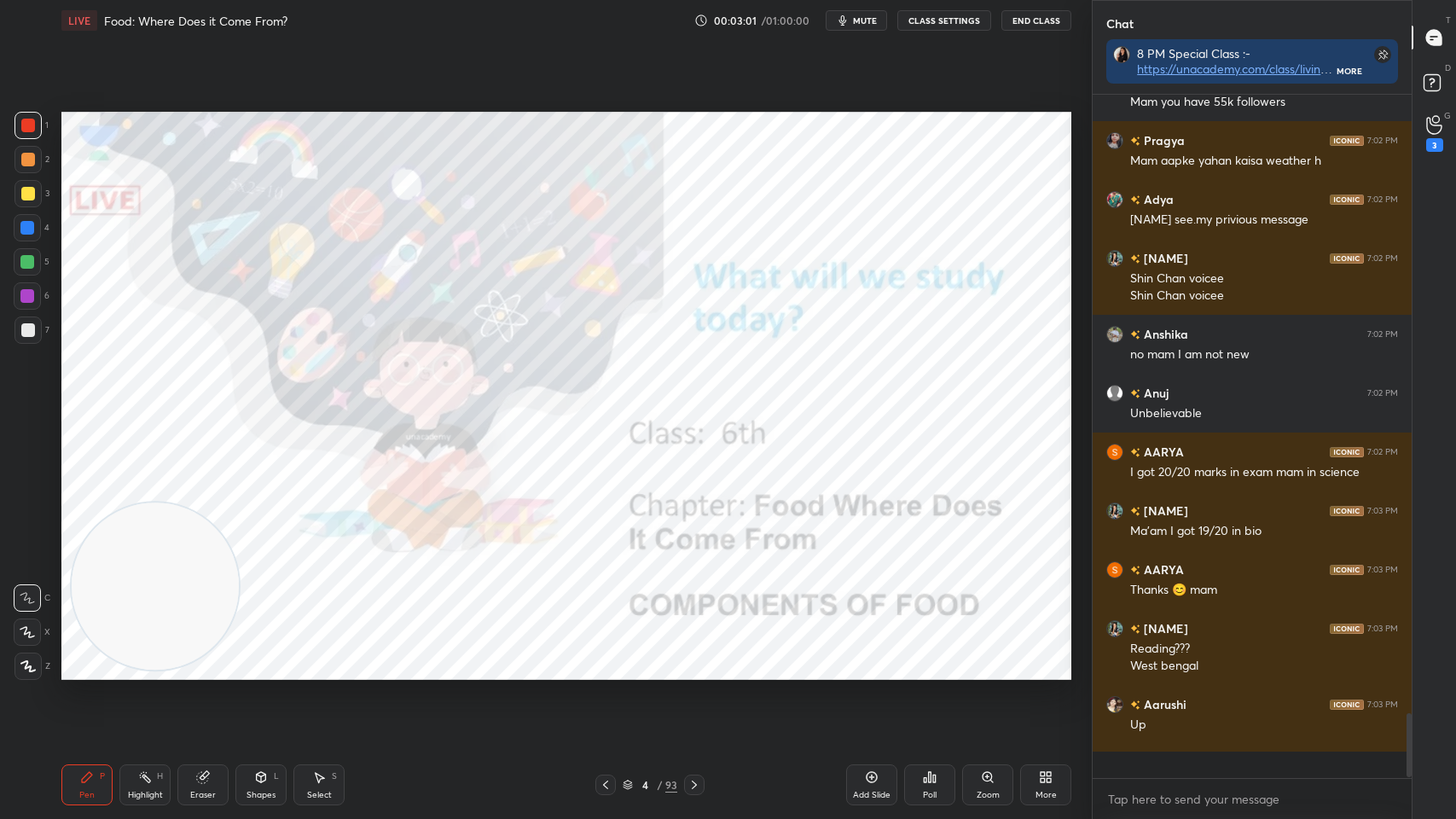 scroll, scrollTop: 5, scrollLeft: 5, axis: both 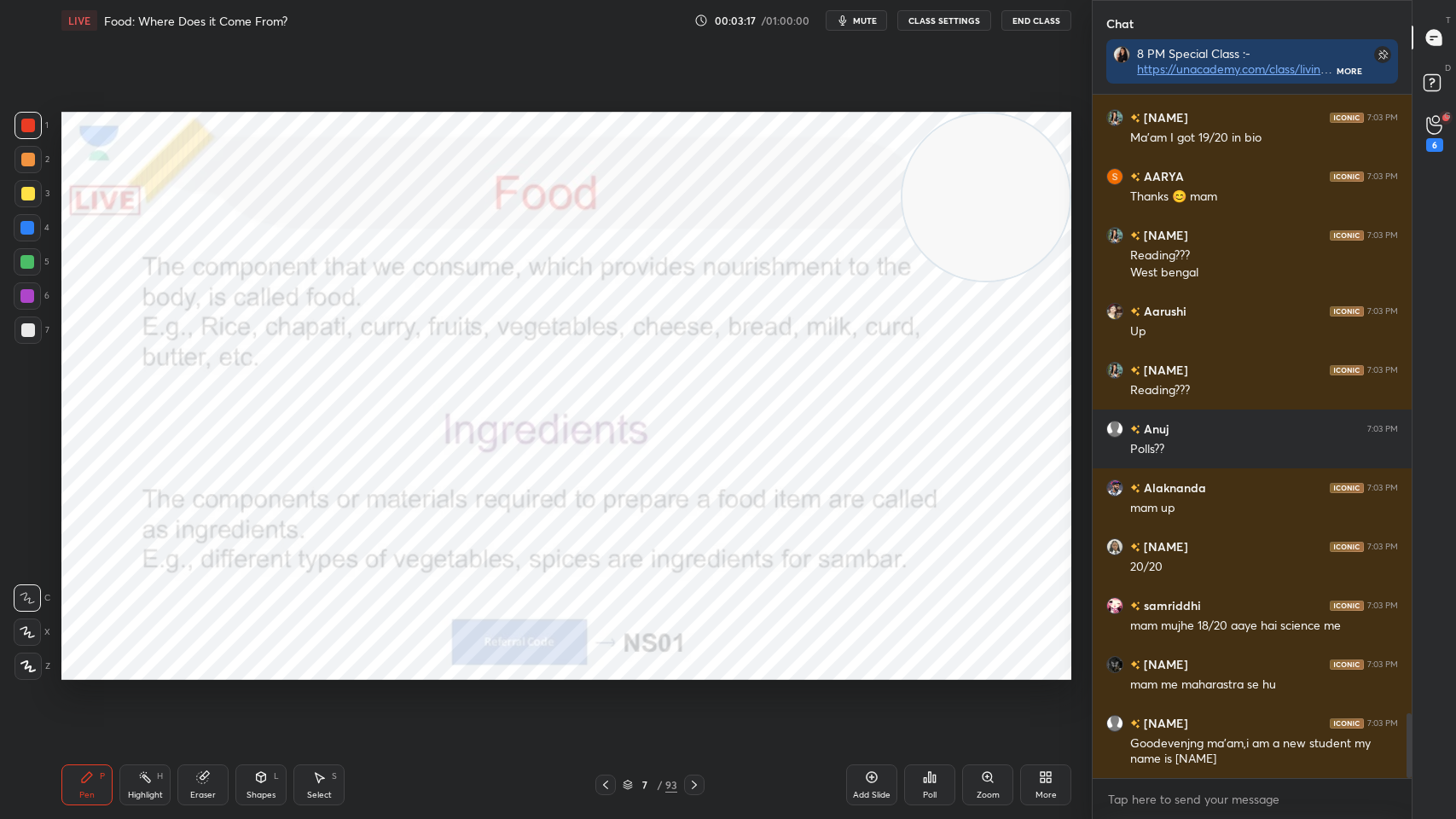drag, startPoint x: 160, startPoint y: 581, endPoint x: 1454, endPoint y: 0, distance: 1418.449 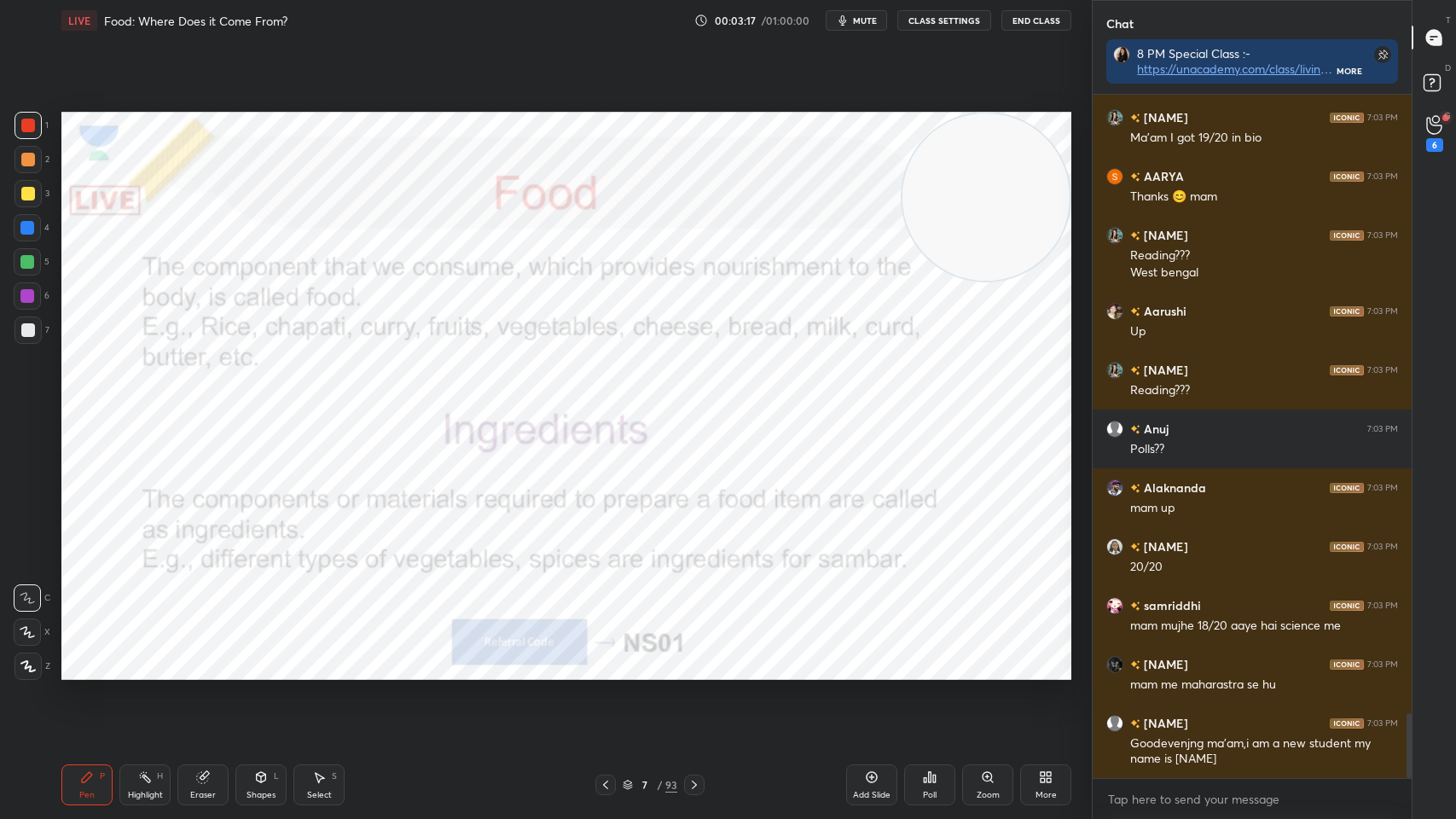 click on "1 2 3 4 5 6 7 C X Z C X Z E E Erase all   H H LIVE Food: Where Does it Come From? 00:03:17 /  01:00:00 mute CLASS SETTINGS End Class Setting up your live class Poll for   secs No correct answer Start poll Back Food: Where Does it Come From? • L1 of UTKARSH Term-1 Revision Batch Neha Saini Pen P Highlight H Eraser Shapes L Select S 7 / 93 Add Slide Poll Zoom More Chat 8 PM Special Class :-  https://unacademy.com/class/living-organisms-high-level-mcqs-ns01/1KOPAVZR More Anuj 7:02 PM Unbelievable AARYA 7:02 PM I got 20/20 marks in exam mam in science Niti 7:03 PM Ma'am I got 19/20 in bio AARYA 7:03 PM Thanks 😊 mam Niti 7:03 PM Reading??? West bengal Aarushi 7:03 PM Up Niti 7:03 PM Reading??? Anuj 7:03 PM Polls?? Alaknanda 7:03 PM mam up Jalaj 7:03 PM 20/20 samriddhi 7:03 PM mam mujhe 18/20 aaye hai science me Durva Ravi... 7:03 PM mam me maharastra se hu shahinda 7:03 PM Goodevenjng ma'am,i am a new student my     name is mahira JUMP TO LATEST Enable hand raising Enable x   NEW DOUBTS ASKED Can't raise hand" at bounding box center [728, 410] 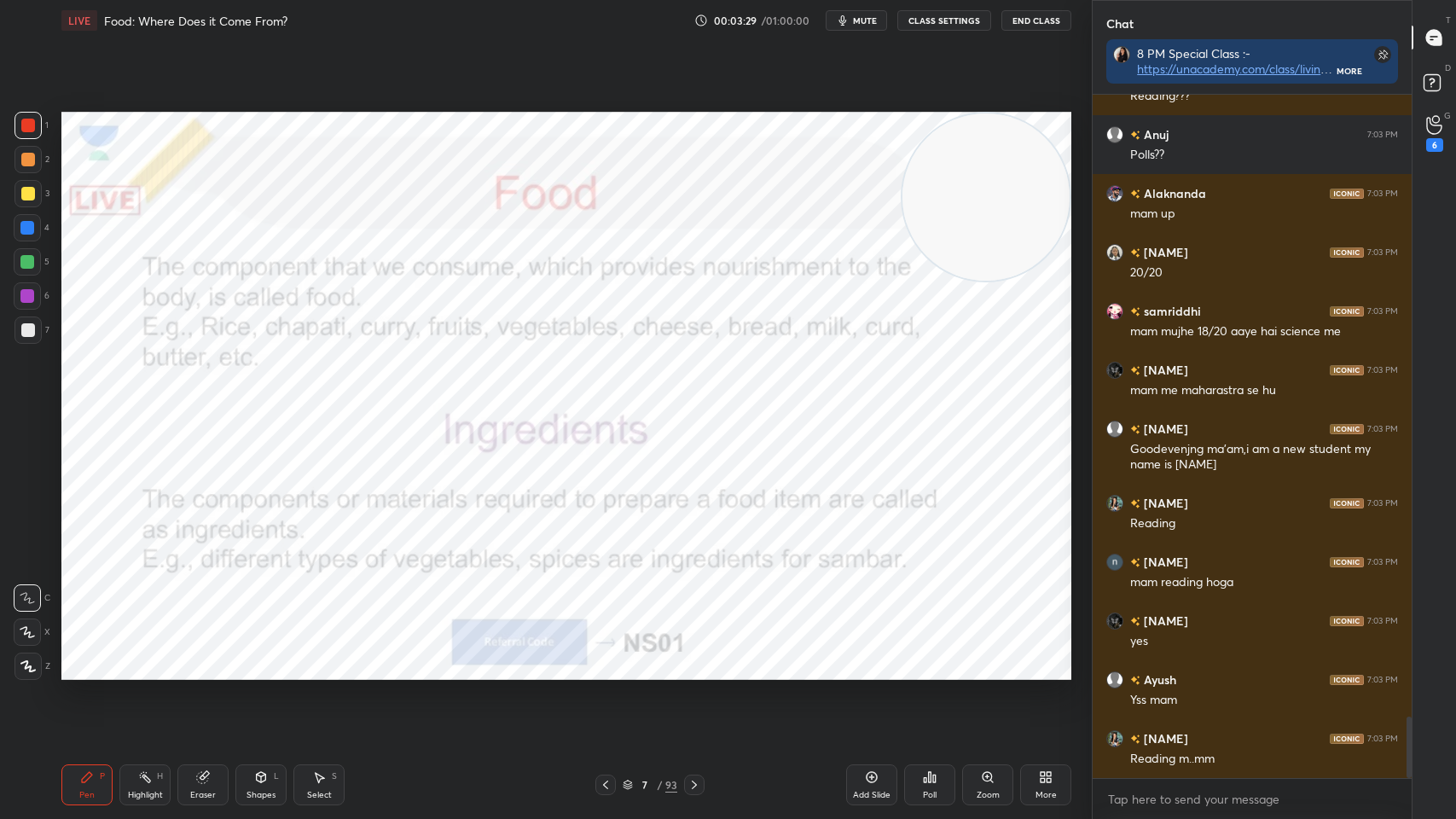 scroll, scrollTop: 6910, scrollLeft: 0, axis: vertical 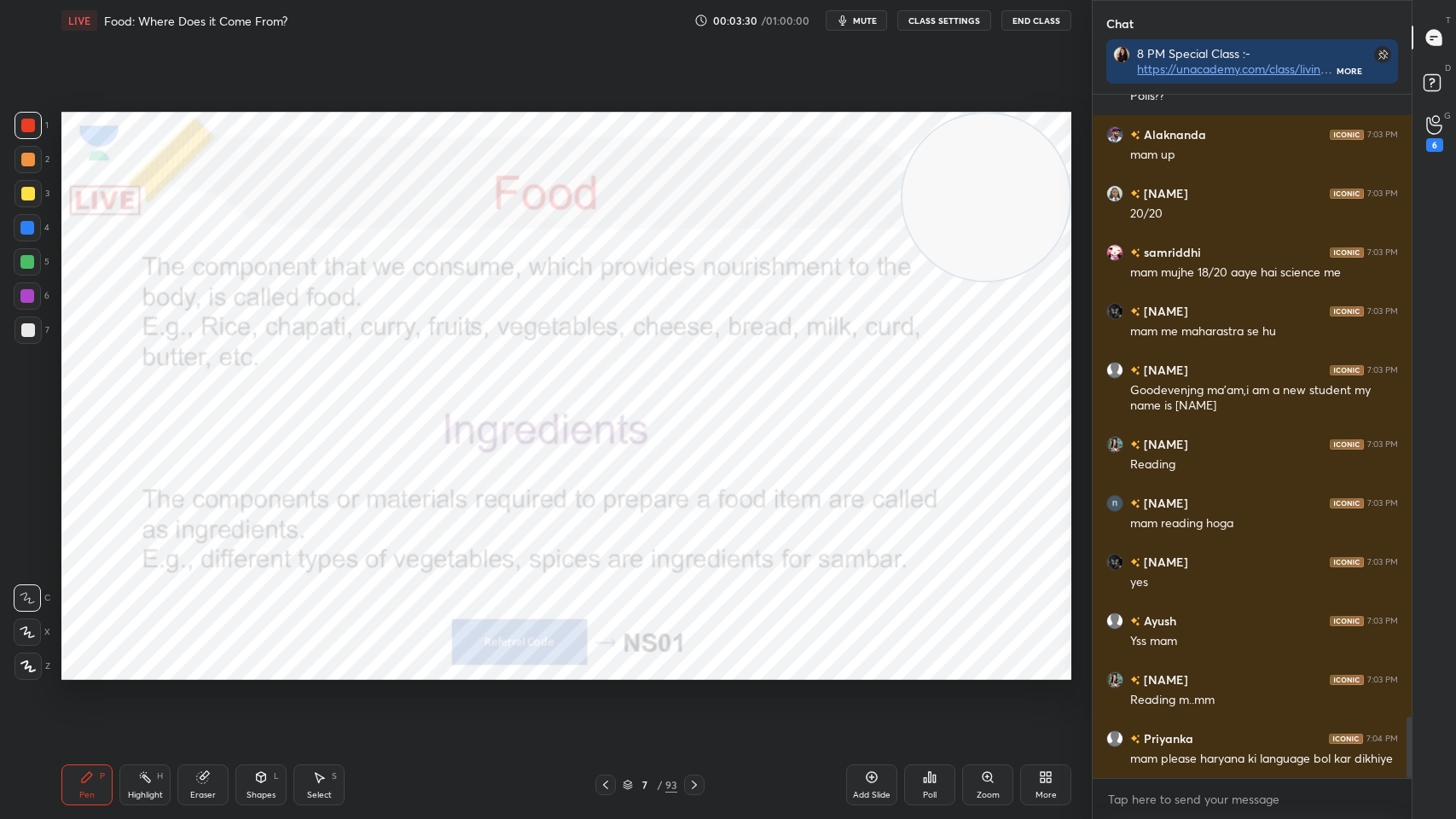 click on "7 / 93" at bounding box center [650, 785] 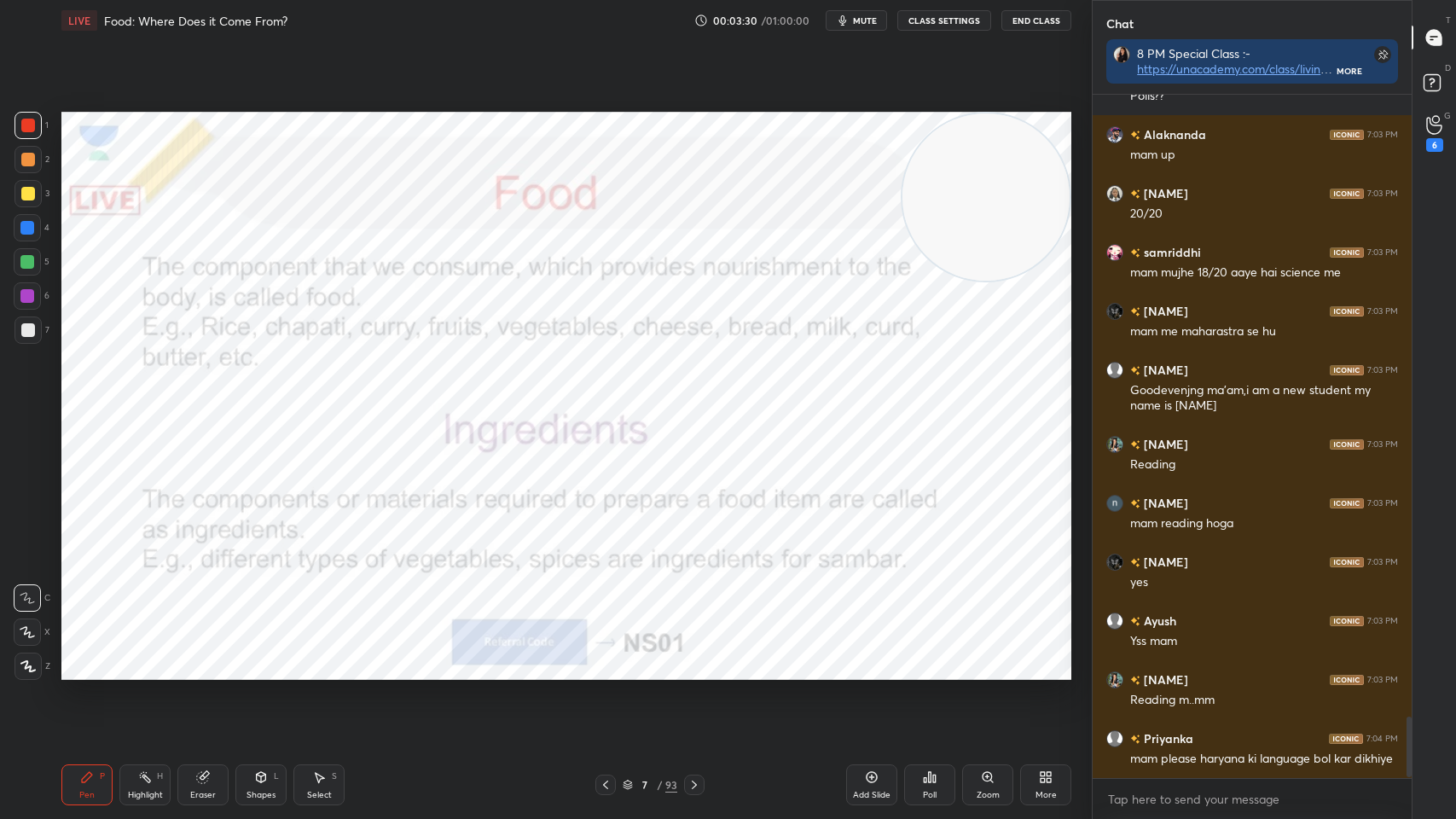 scroll, scrollTop: 6968, scrollLeft: 0, axis: vertical 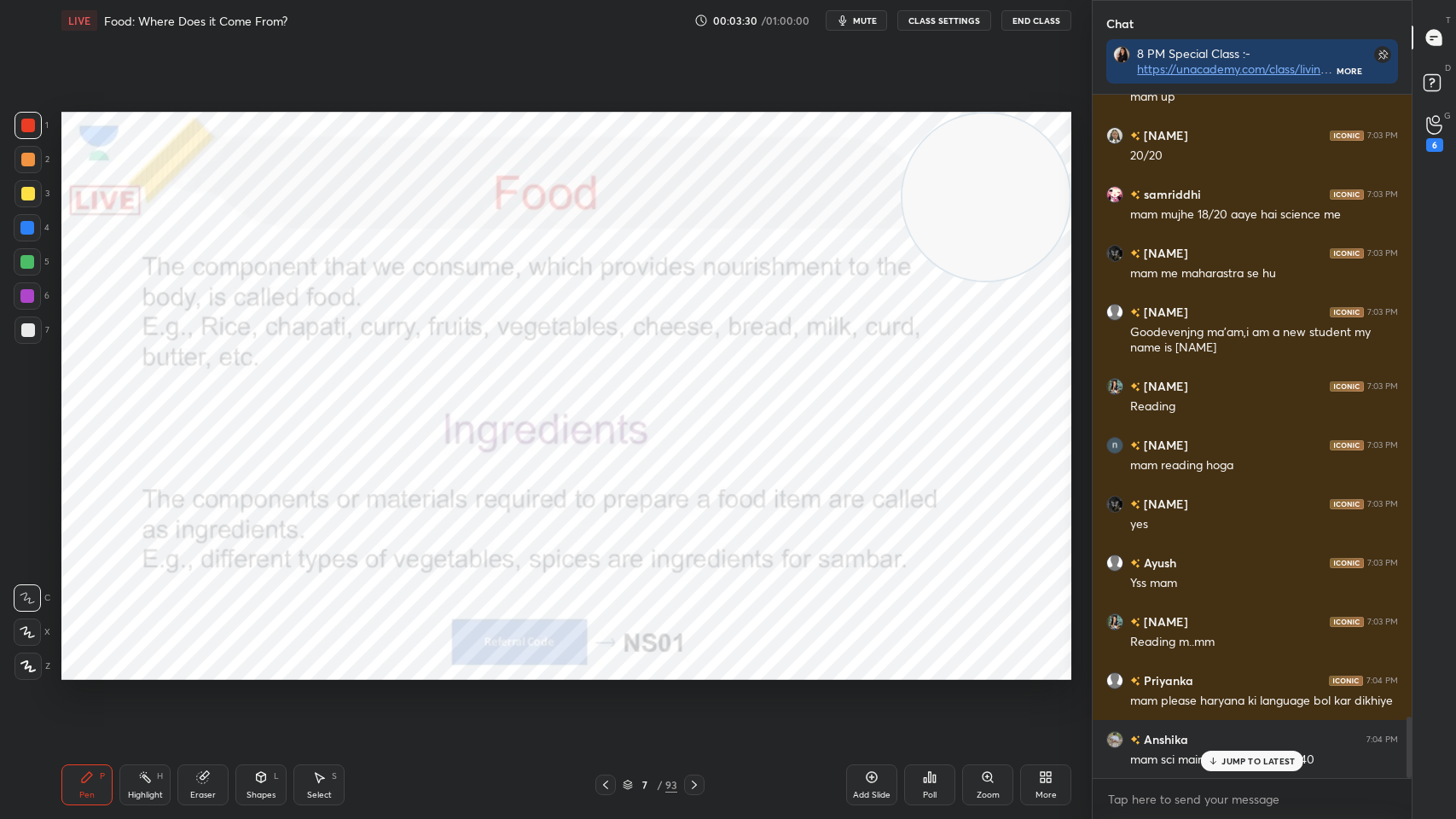 click 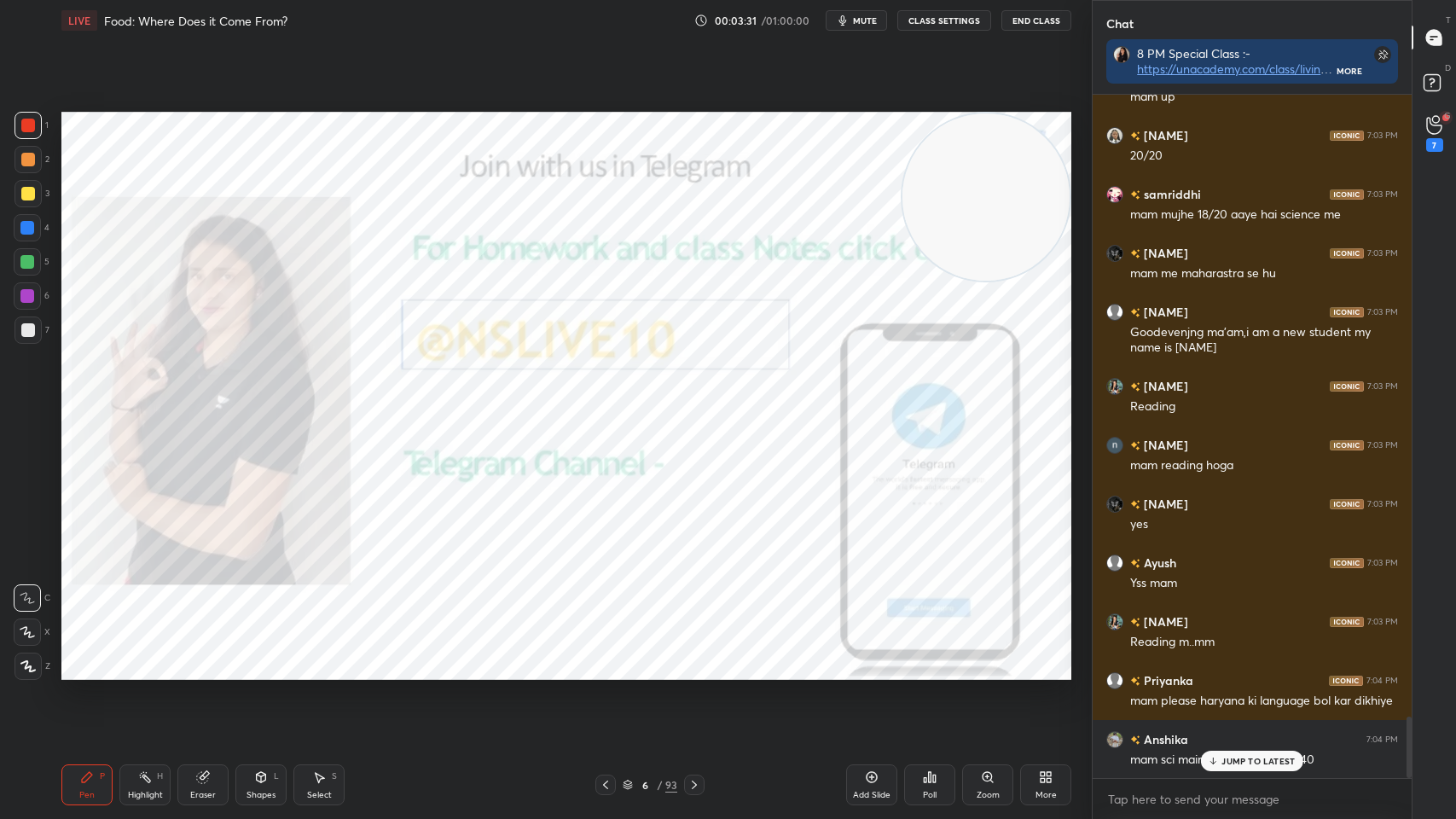 click on "Add Slide" at bounding box center (872, 795) 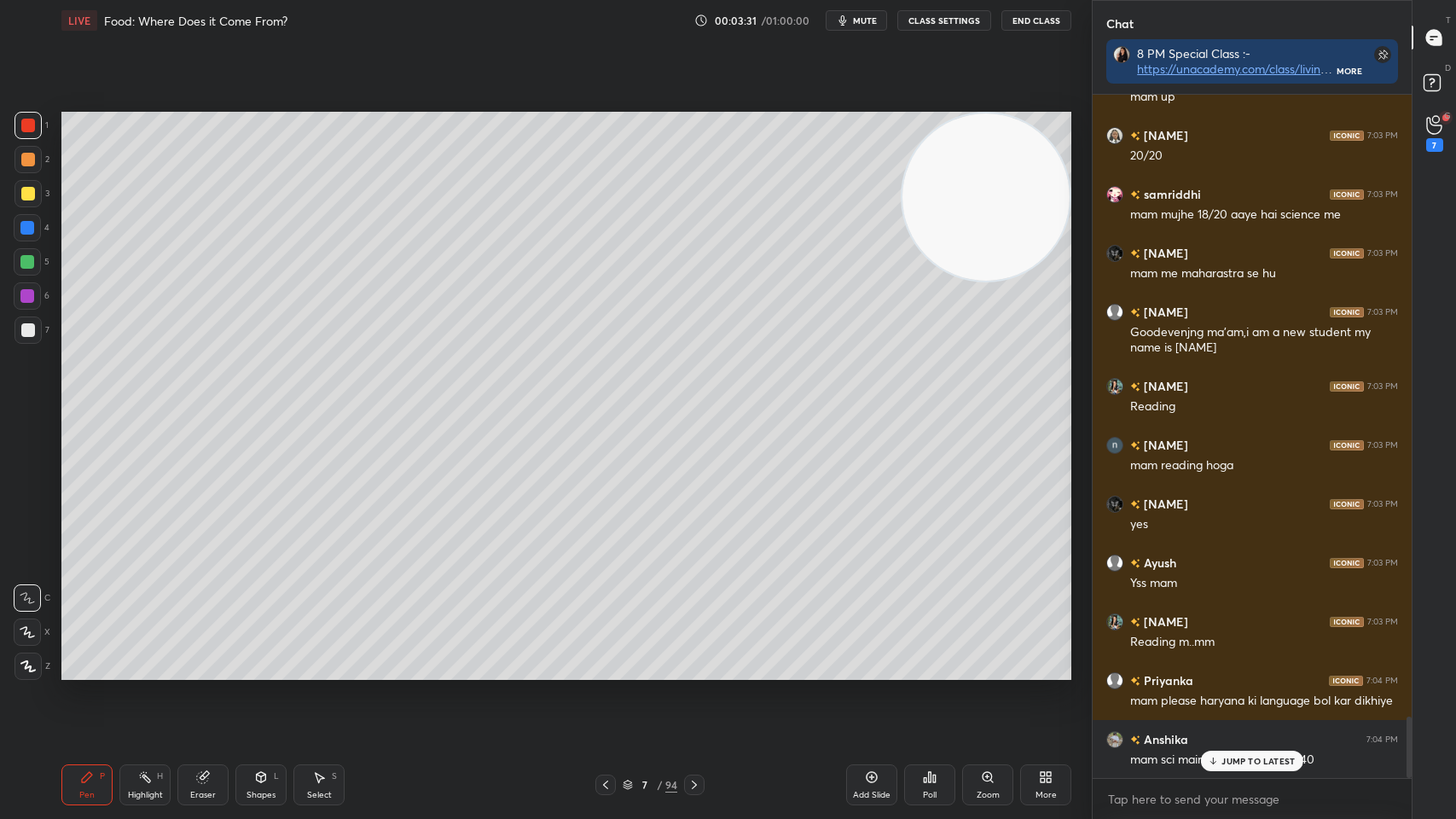 scroll, scrollTop: 7028, scrollLeft: 0, axis: vertical 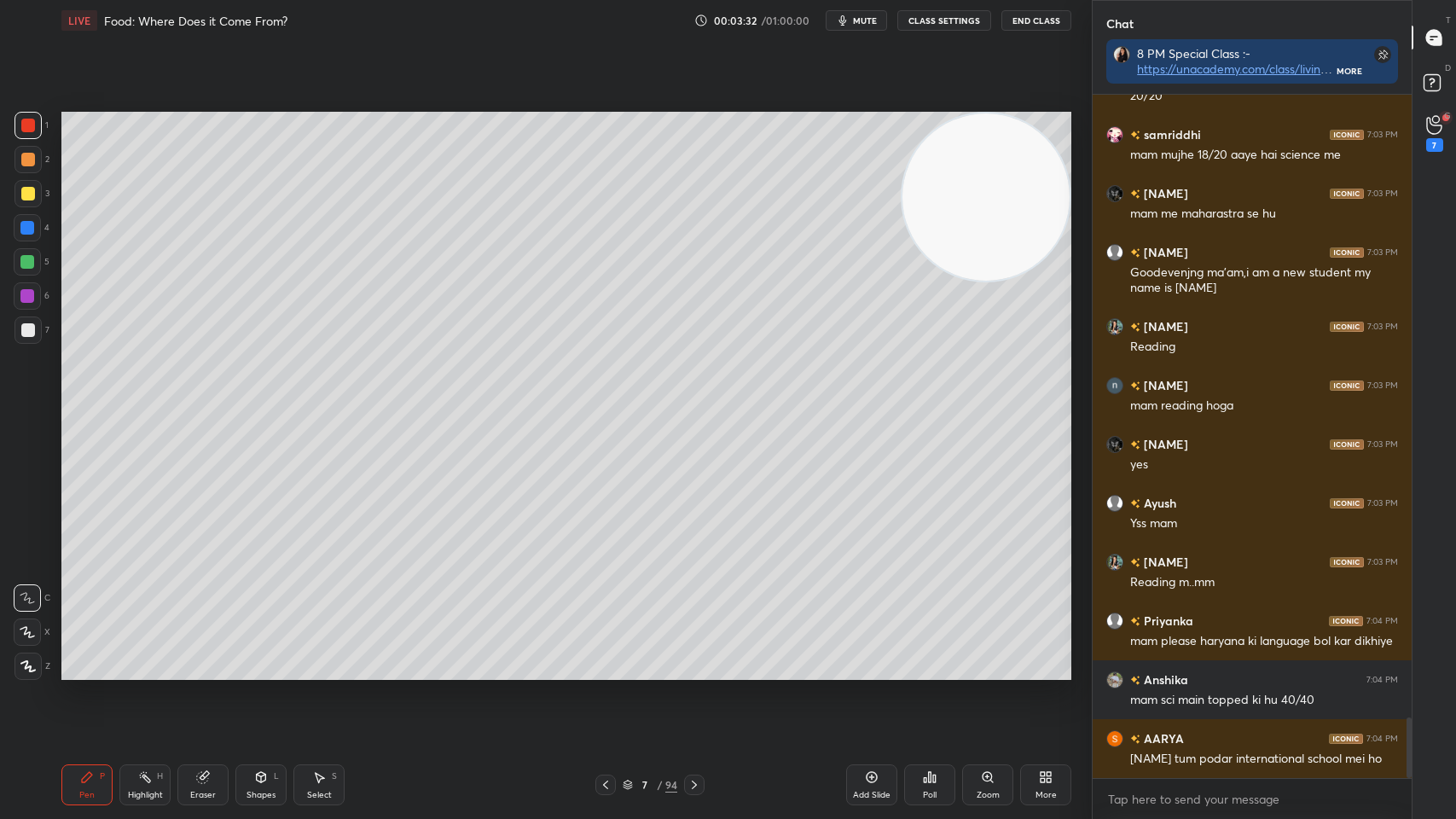 click at bounding box center [28, 194] 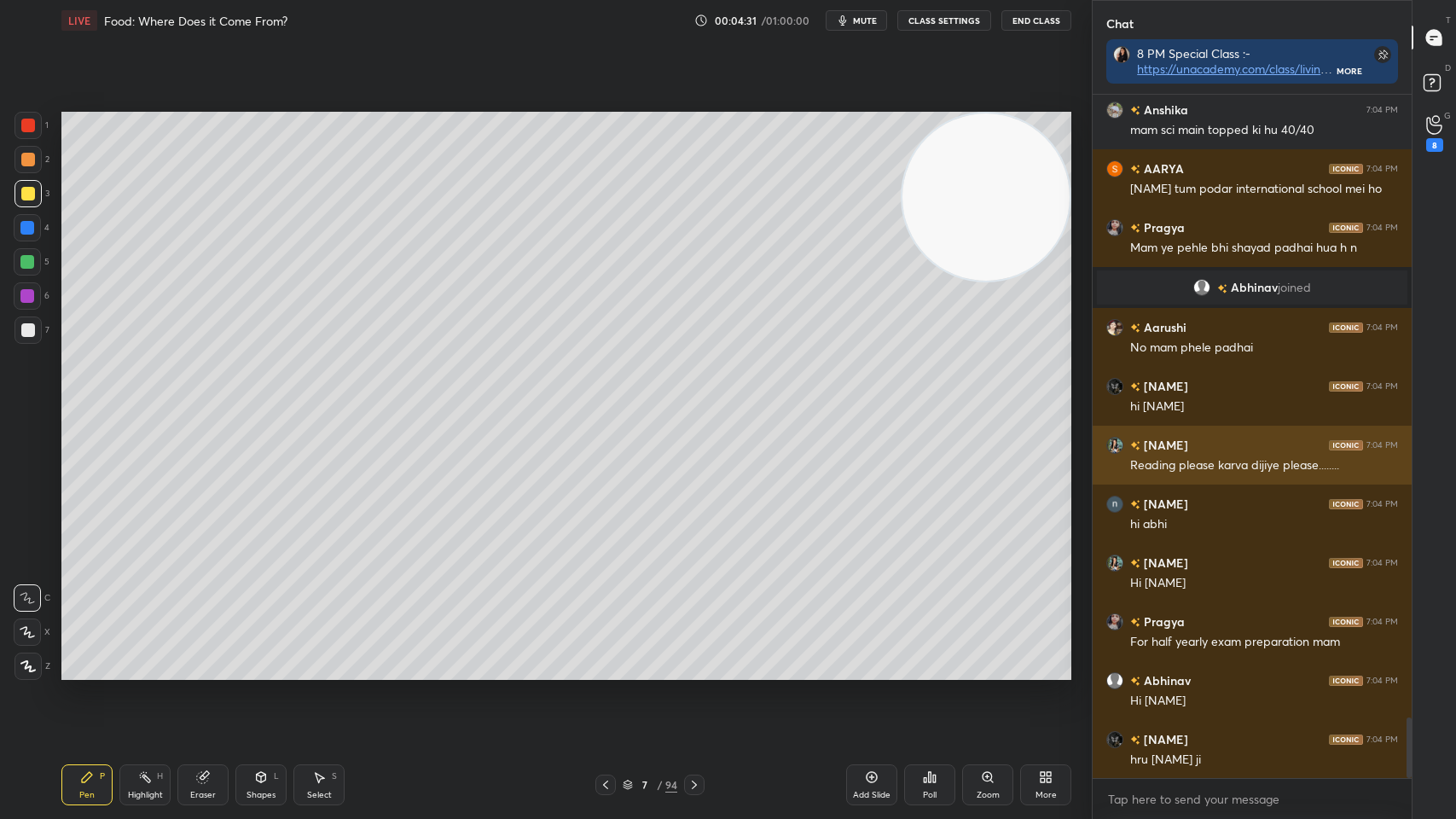scroll, scrollTop: 7043, scrollLeft: 0, axis: vertical 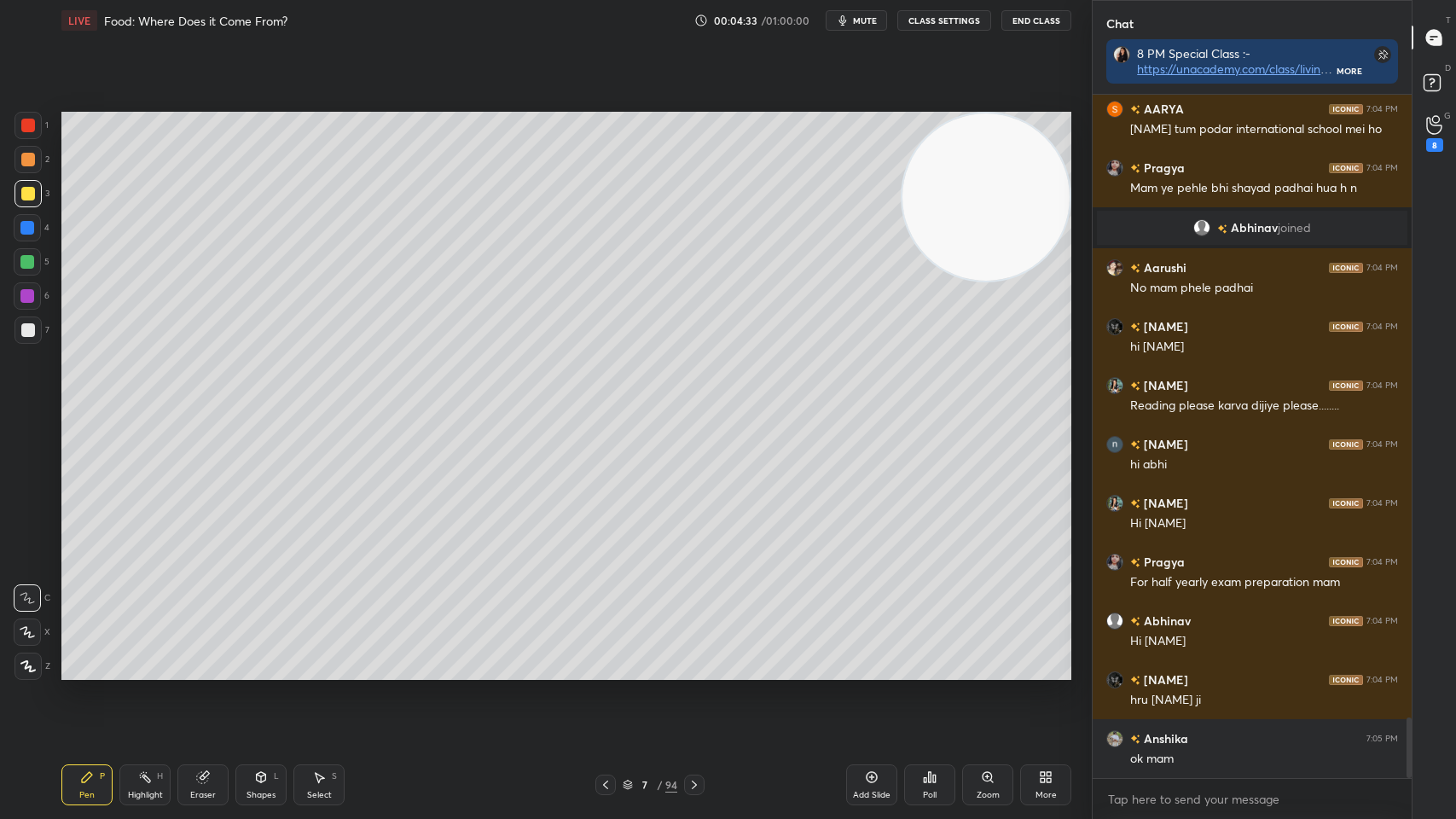 click on "Add Slide" at bounding box center (872, 795) 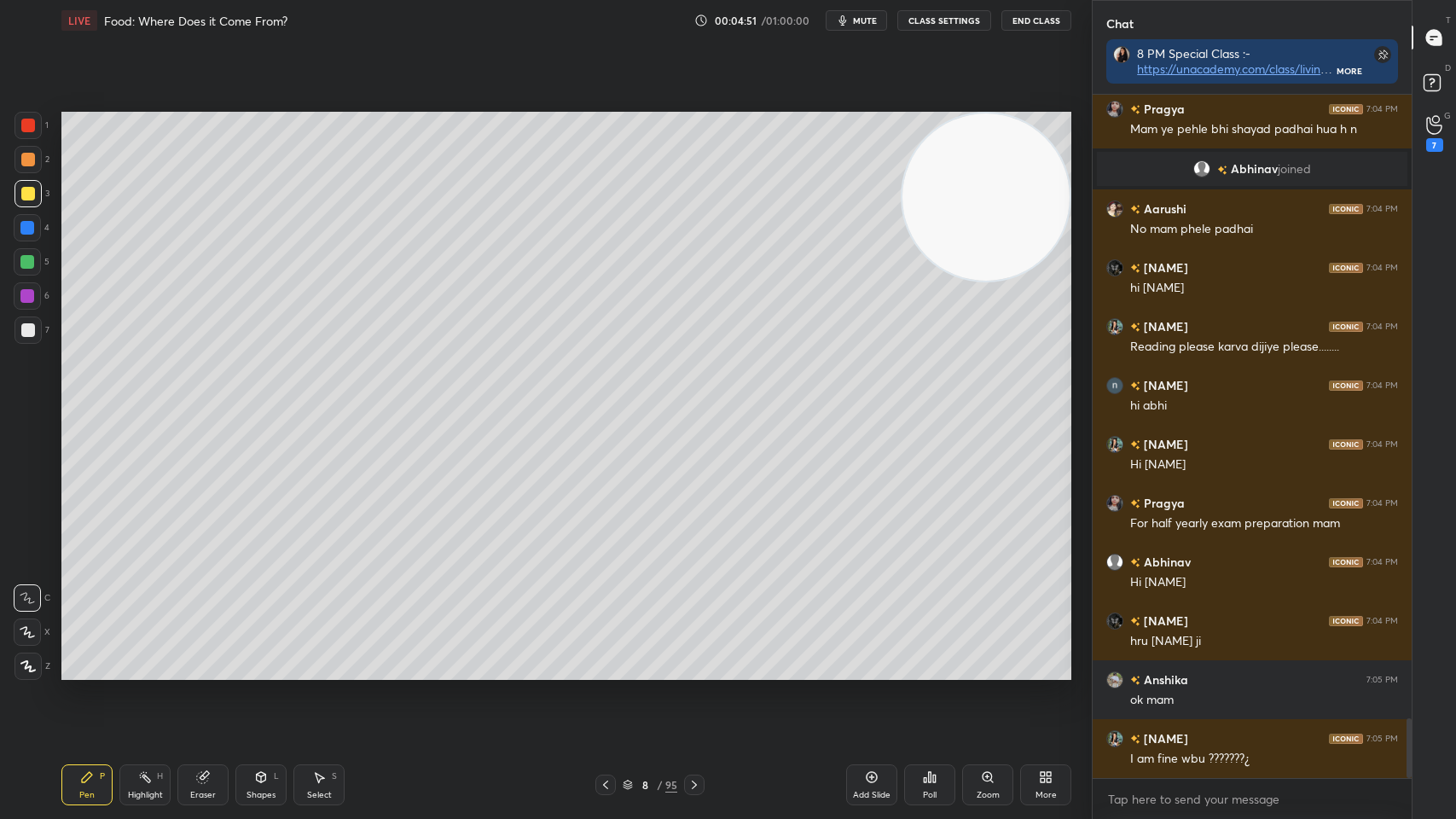 scroll, scrollTop: 7159, scrollLeft: 0, axis: vertical 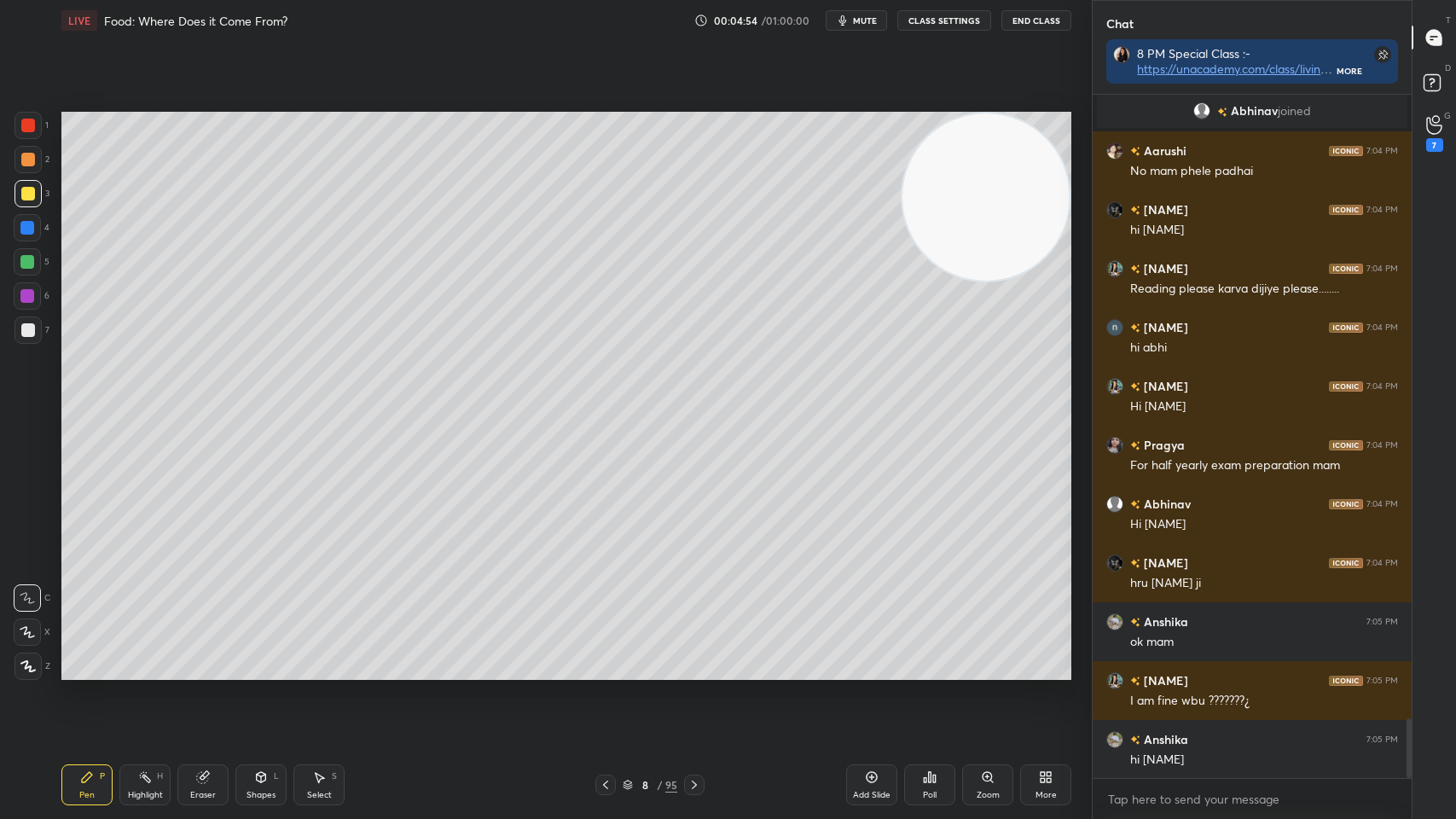 click at bounding box center (27, 228) 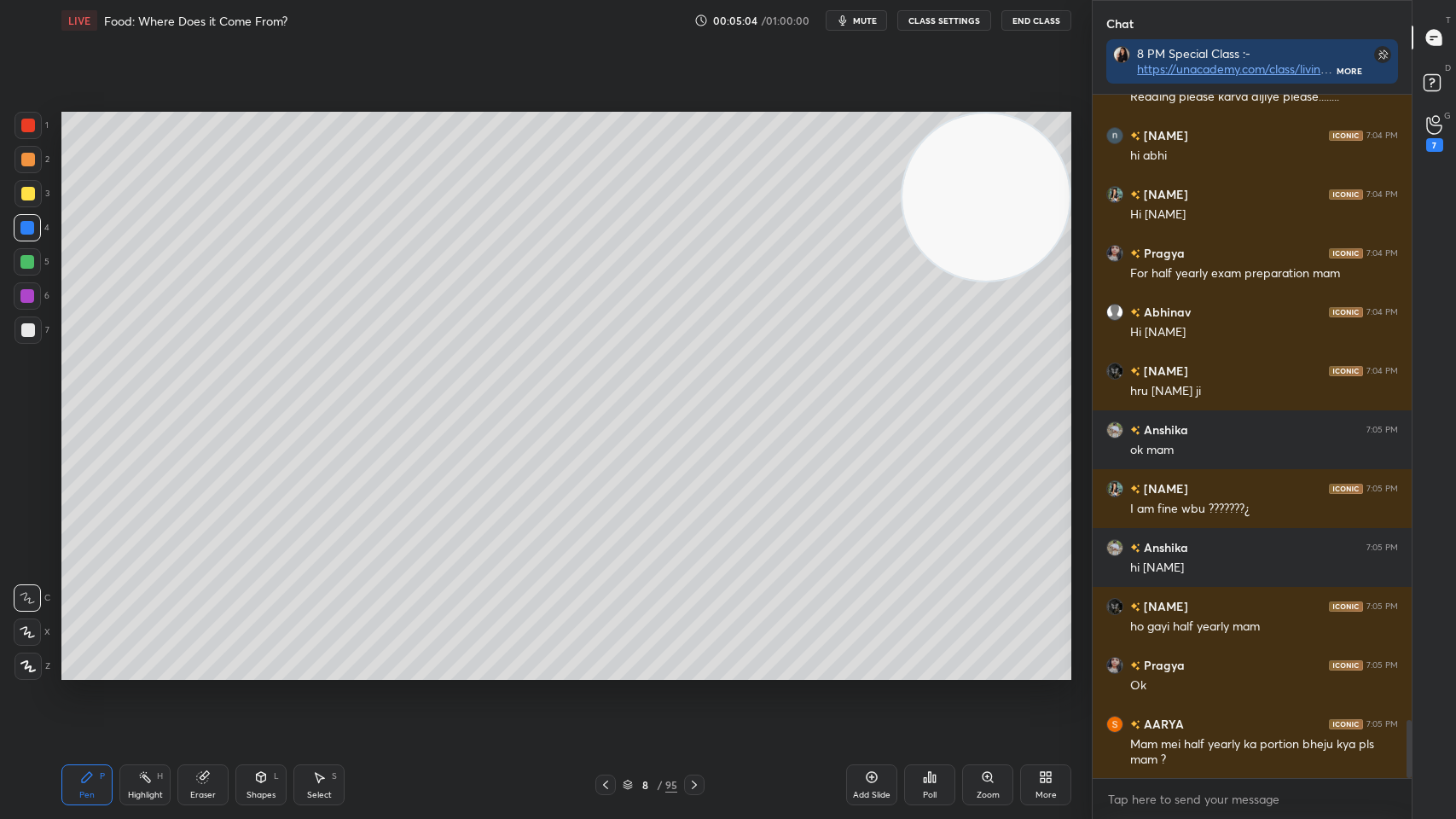 scroll, scrollTop: 7411, scrollLeft: 0, axis: vertical 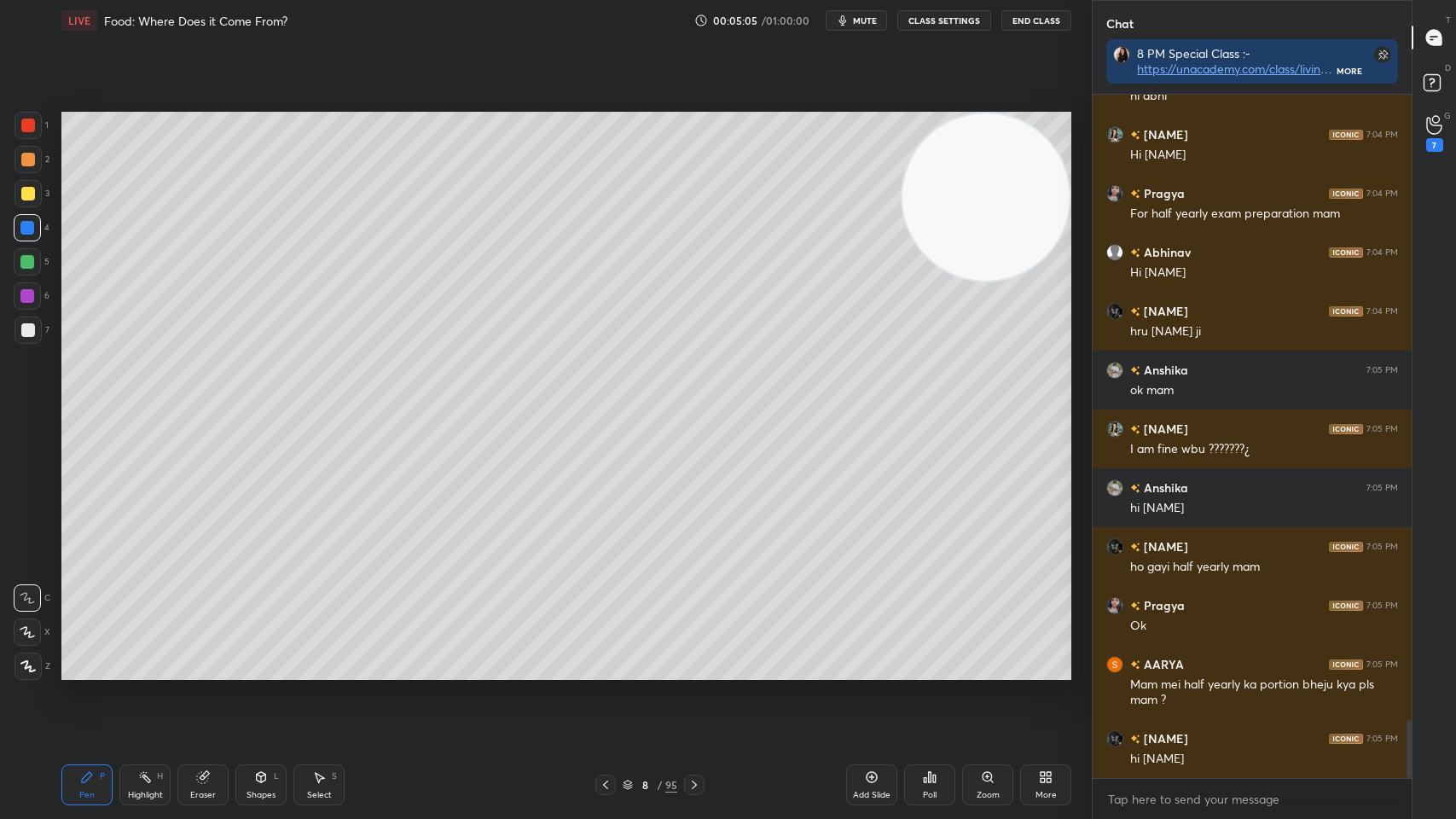 click at bounding box center [27, 262] 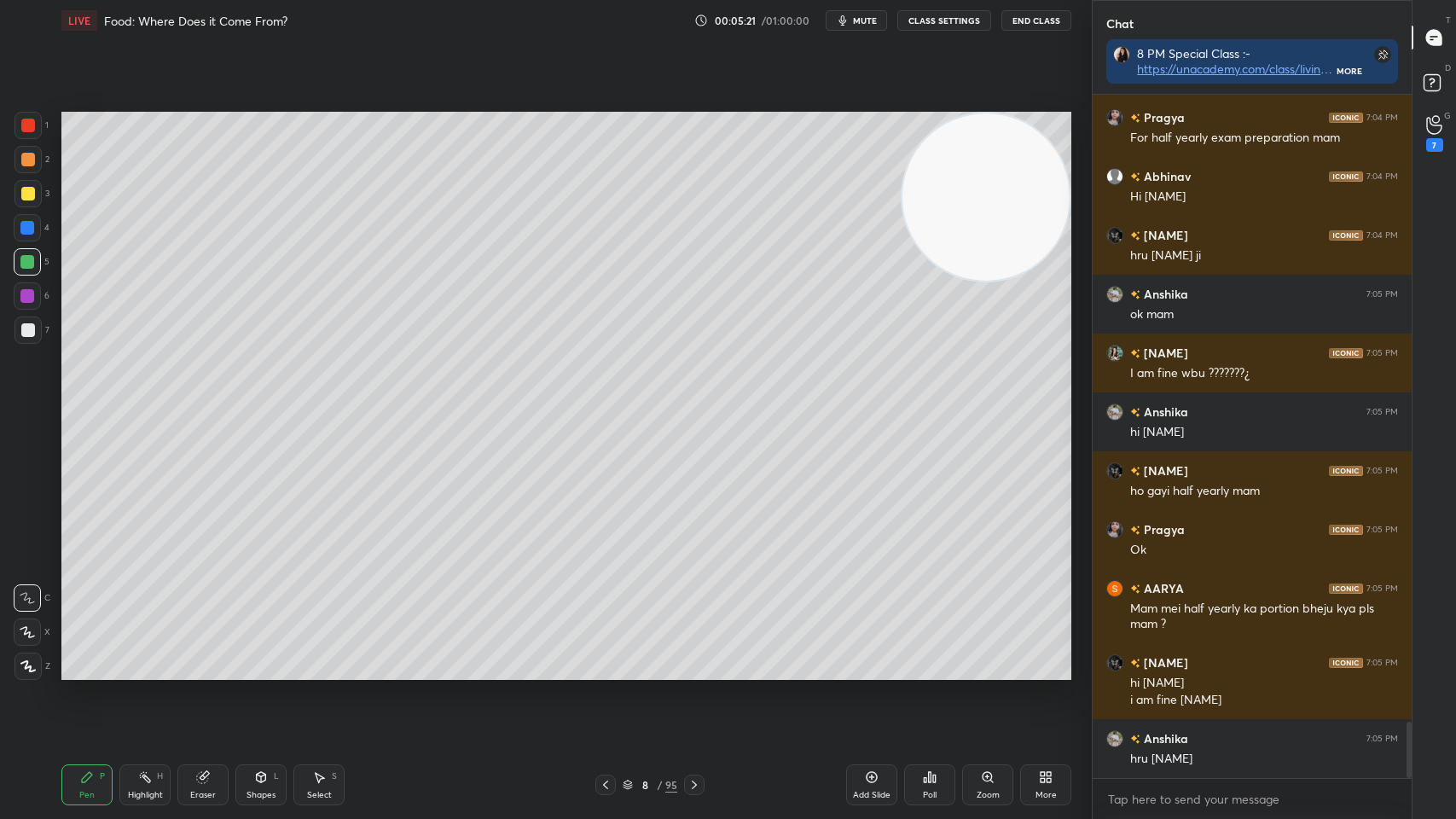 scroll, scrollTop: 7546, scrollLeft: 0, axis: vertical 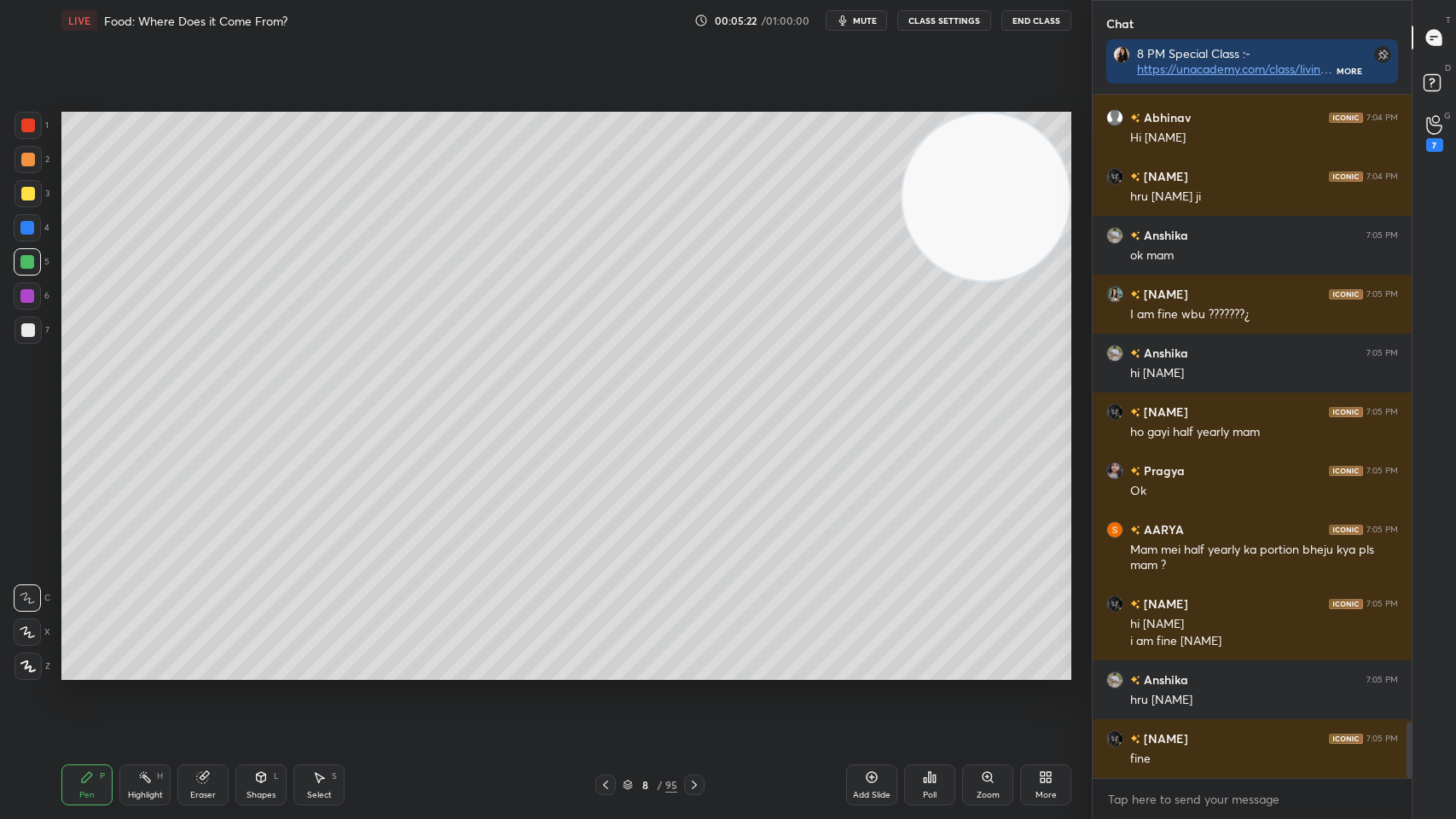 click at bounding box center (27, 296) 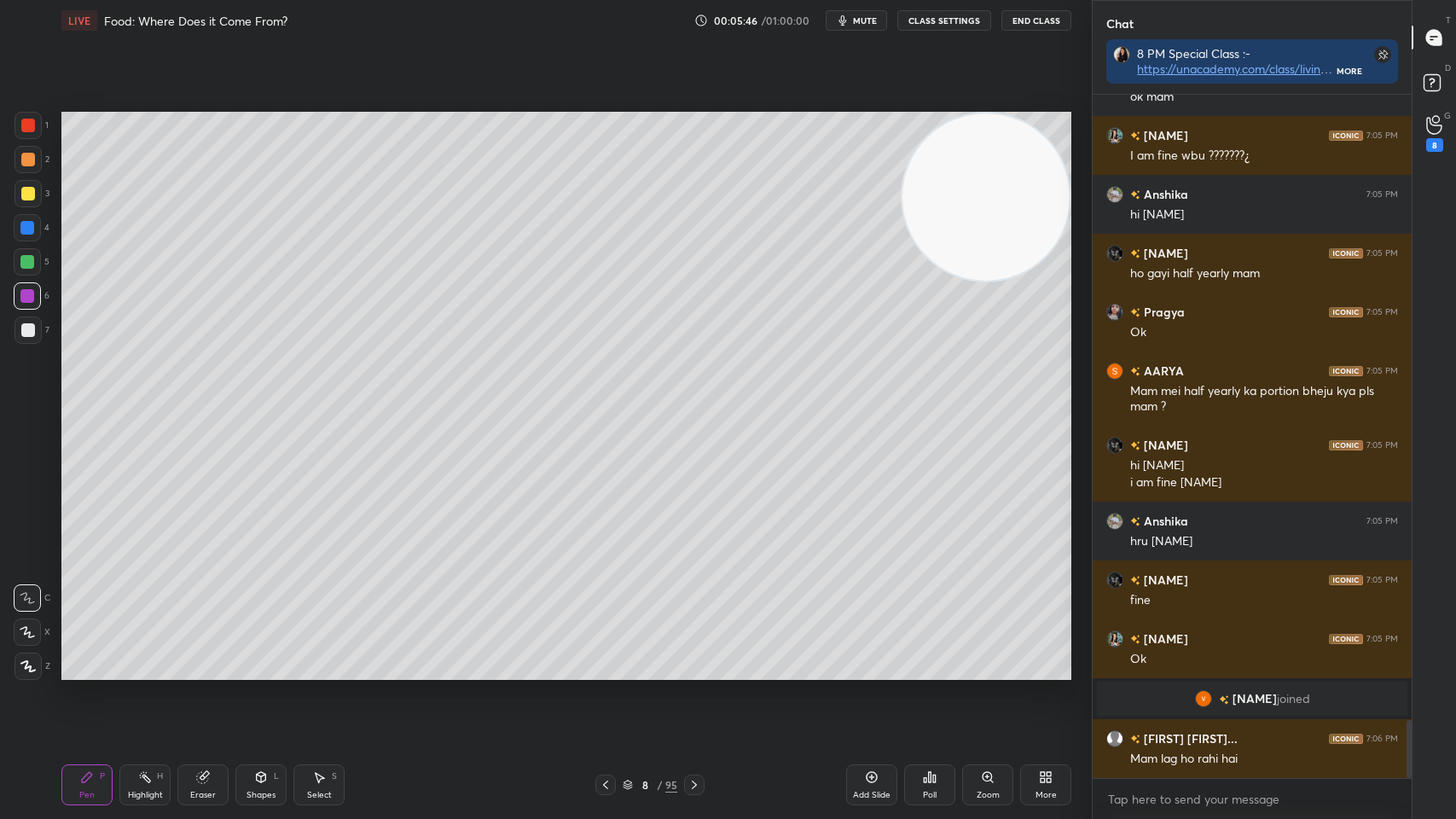 scroll, scrollTop: 7423, scrollLeft: 0, axis: vertical 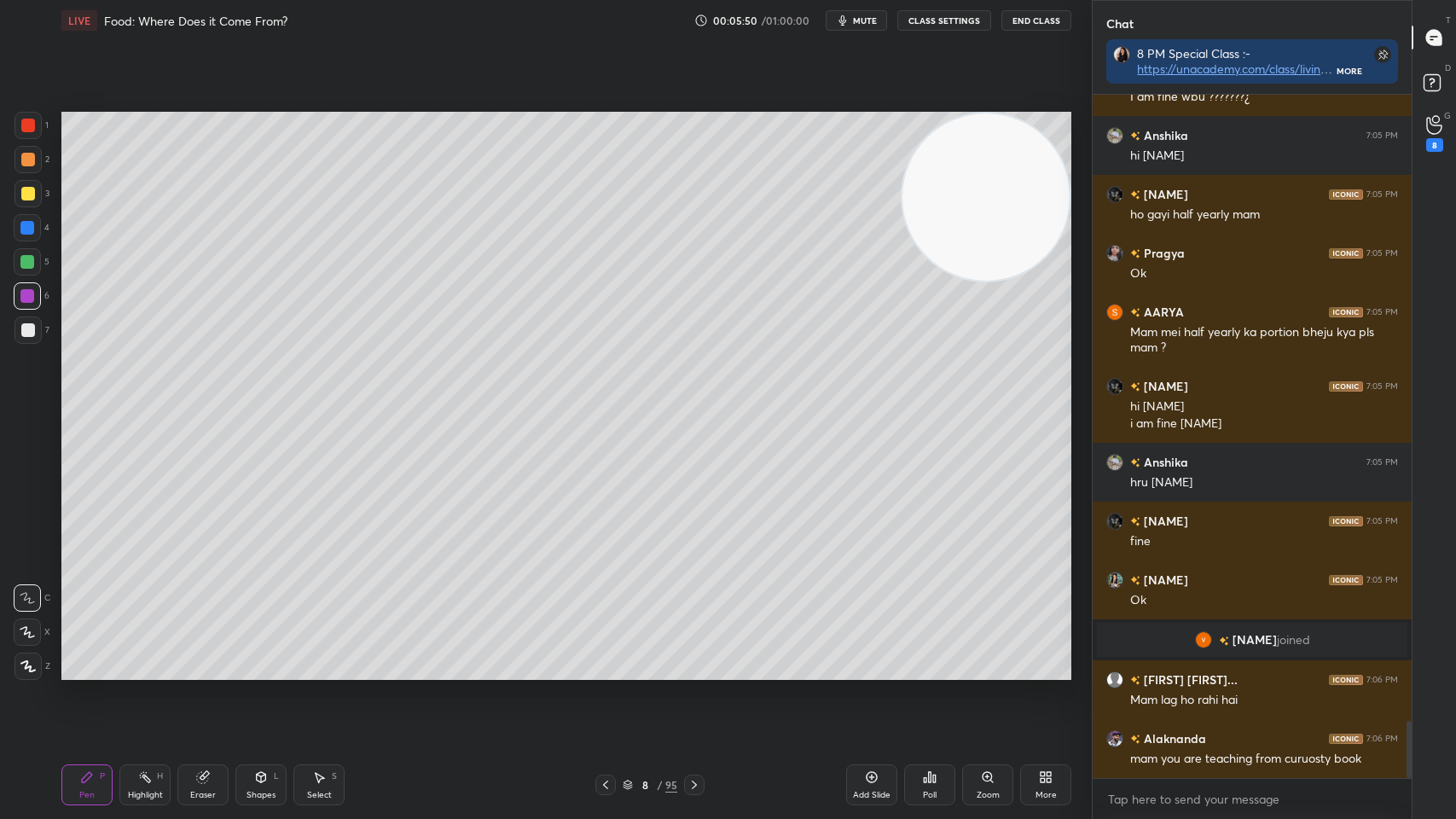 click on "CLASS SETTINGS" at bounding box center (944, 20) 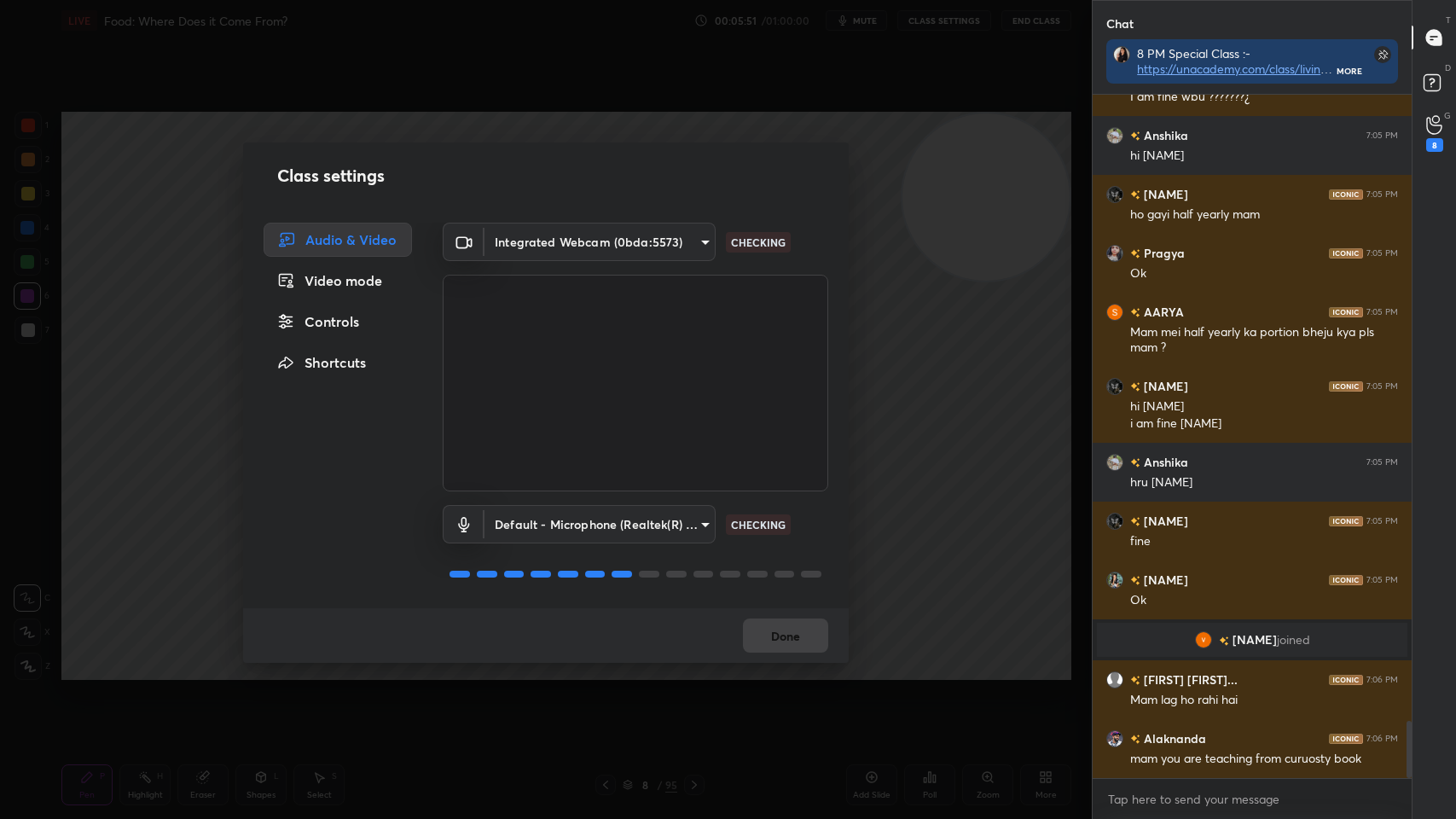 click on "Controls" at bounding box center (338, 322) 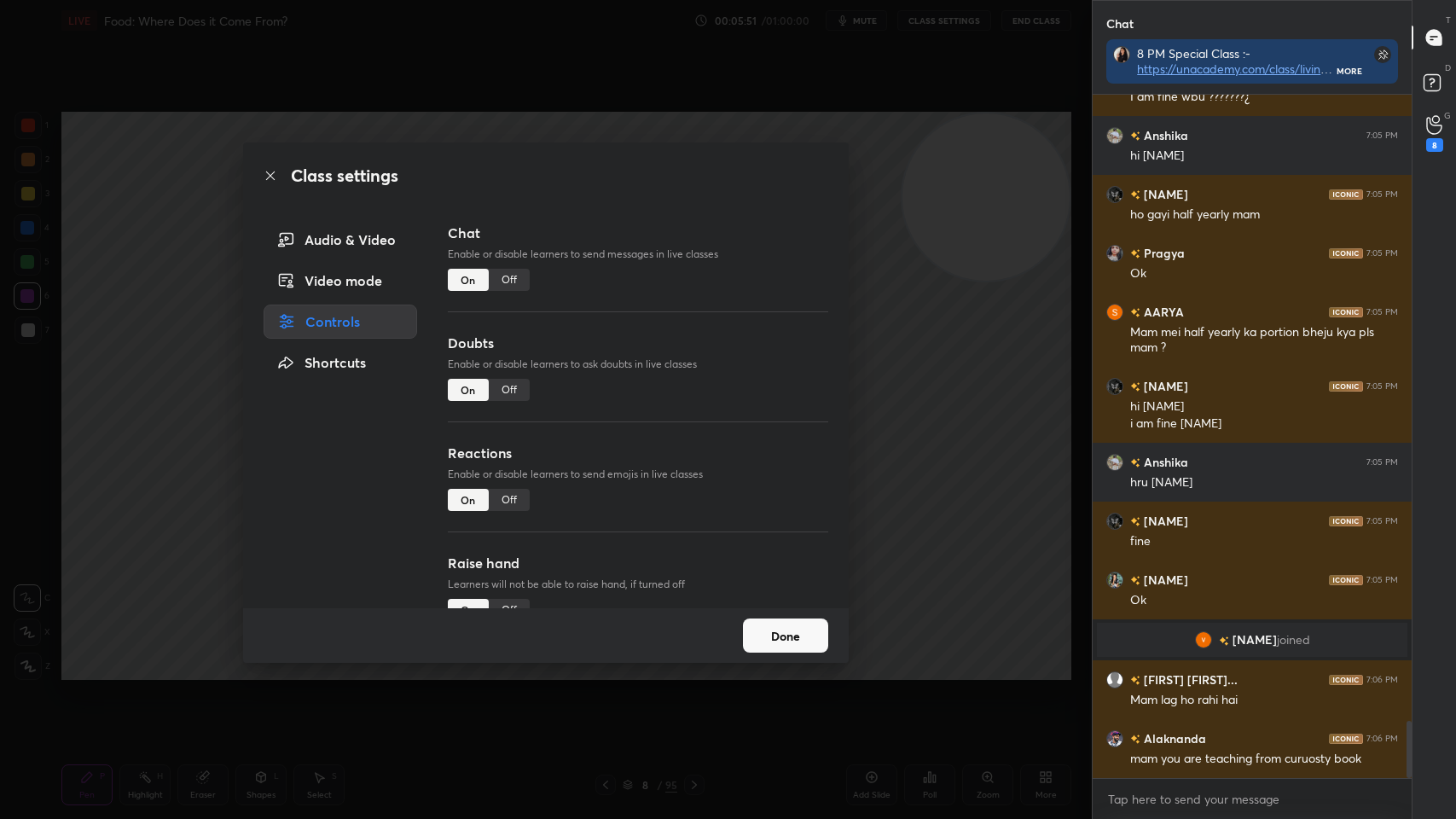 click on "Off" at bounding box center [509, 280] 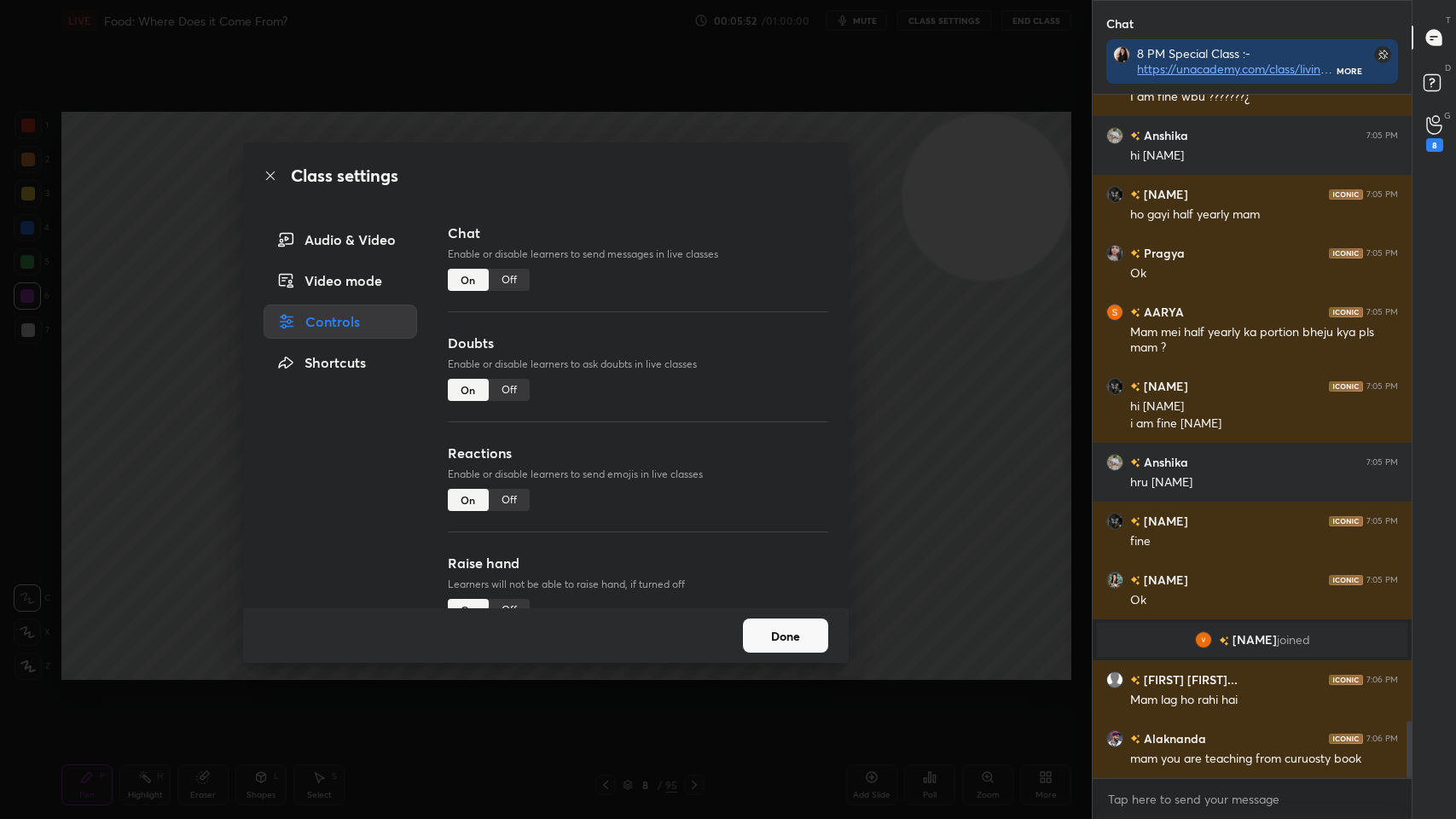 scroll, scrollTop: 7037, scrollLeft: 0, axis: vertical 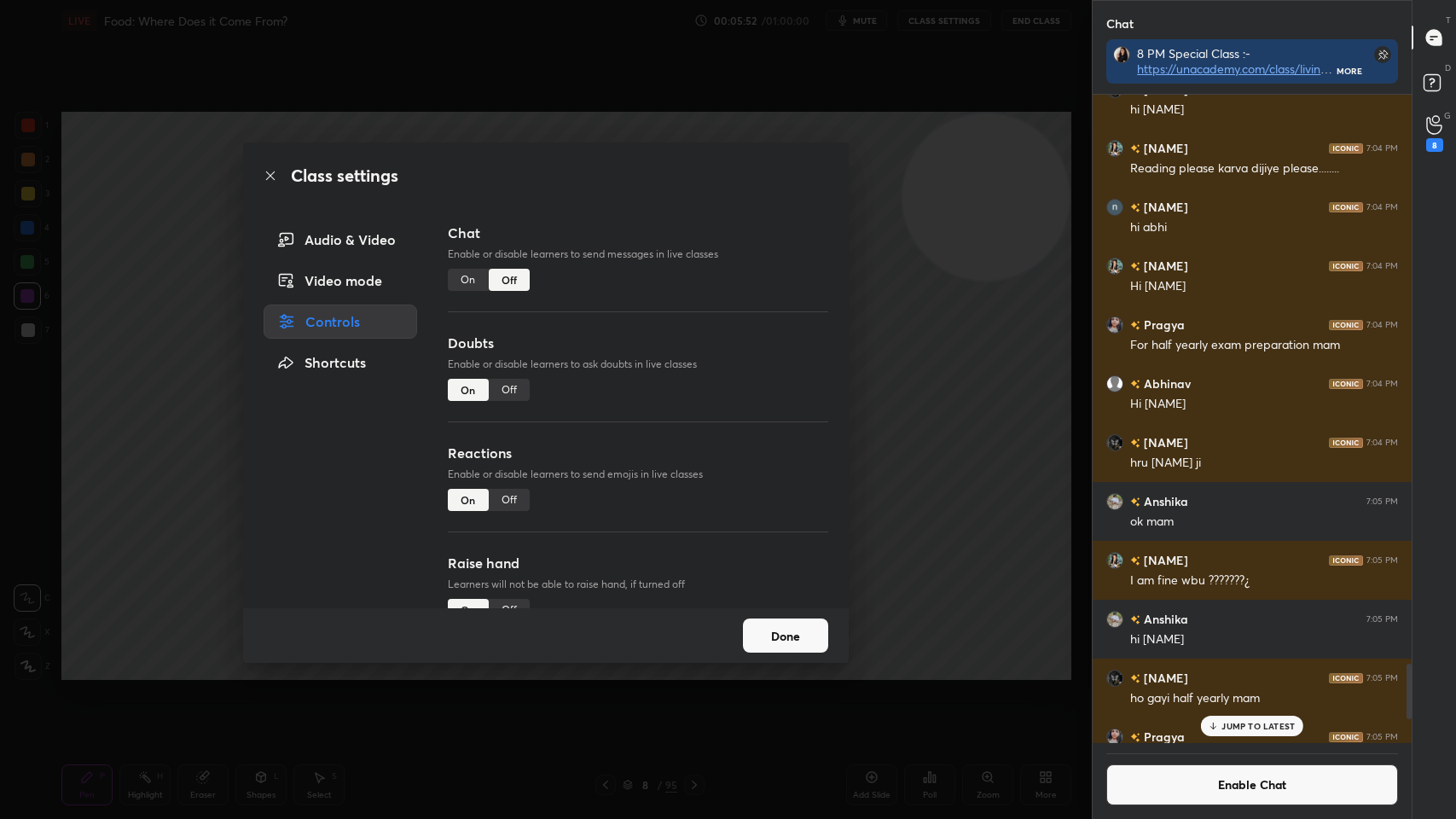 click on "Off" at bounding box center (509, 390) 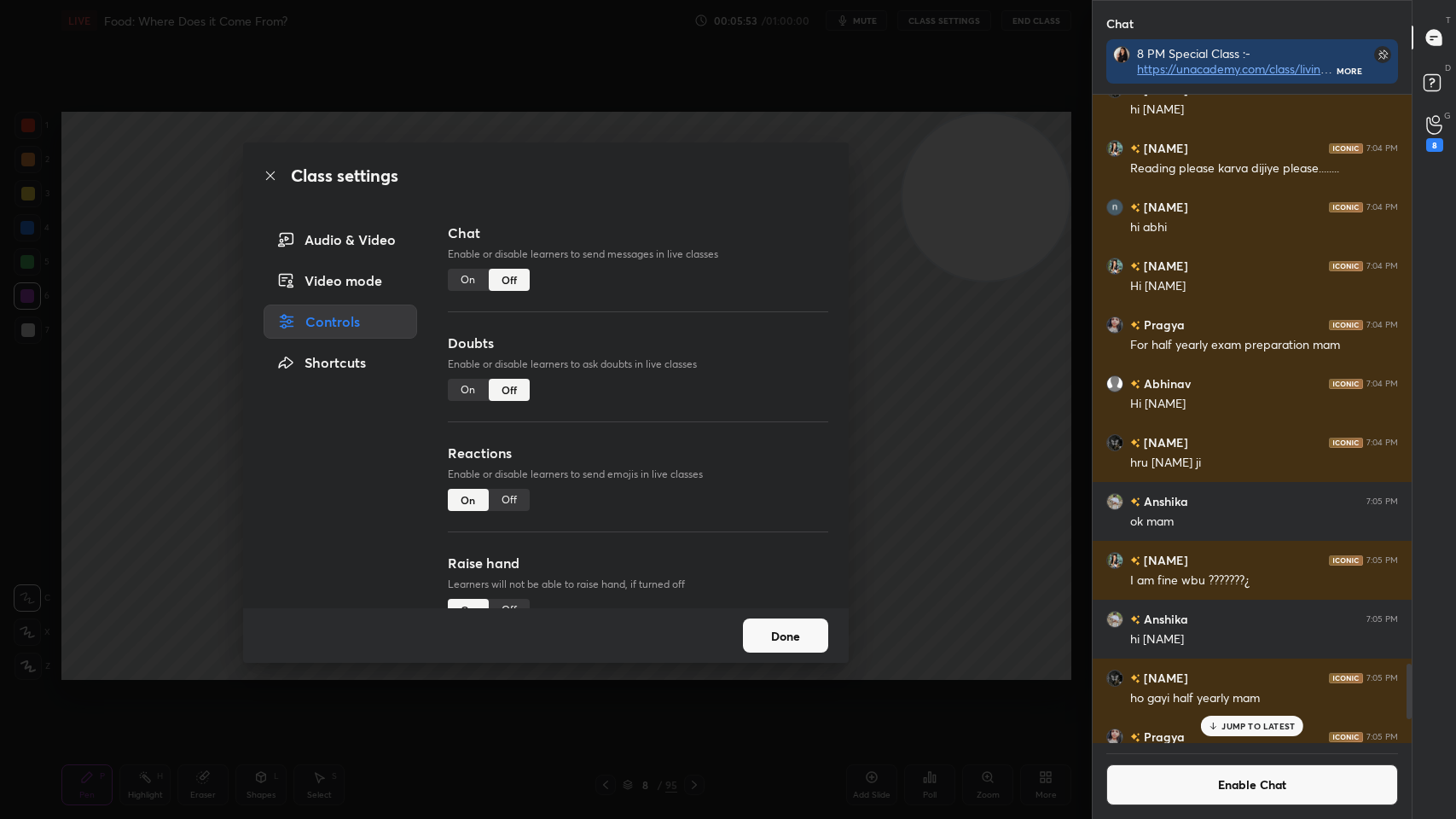 click on "Done" at bounding box center (786, 636) 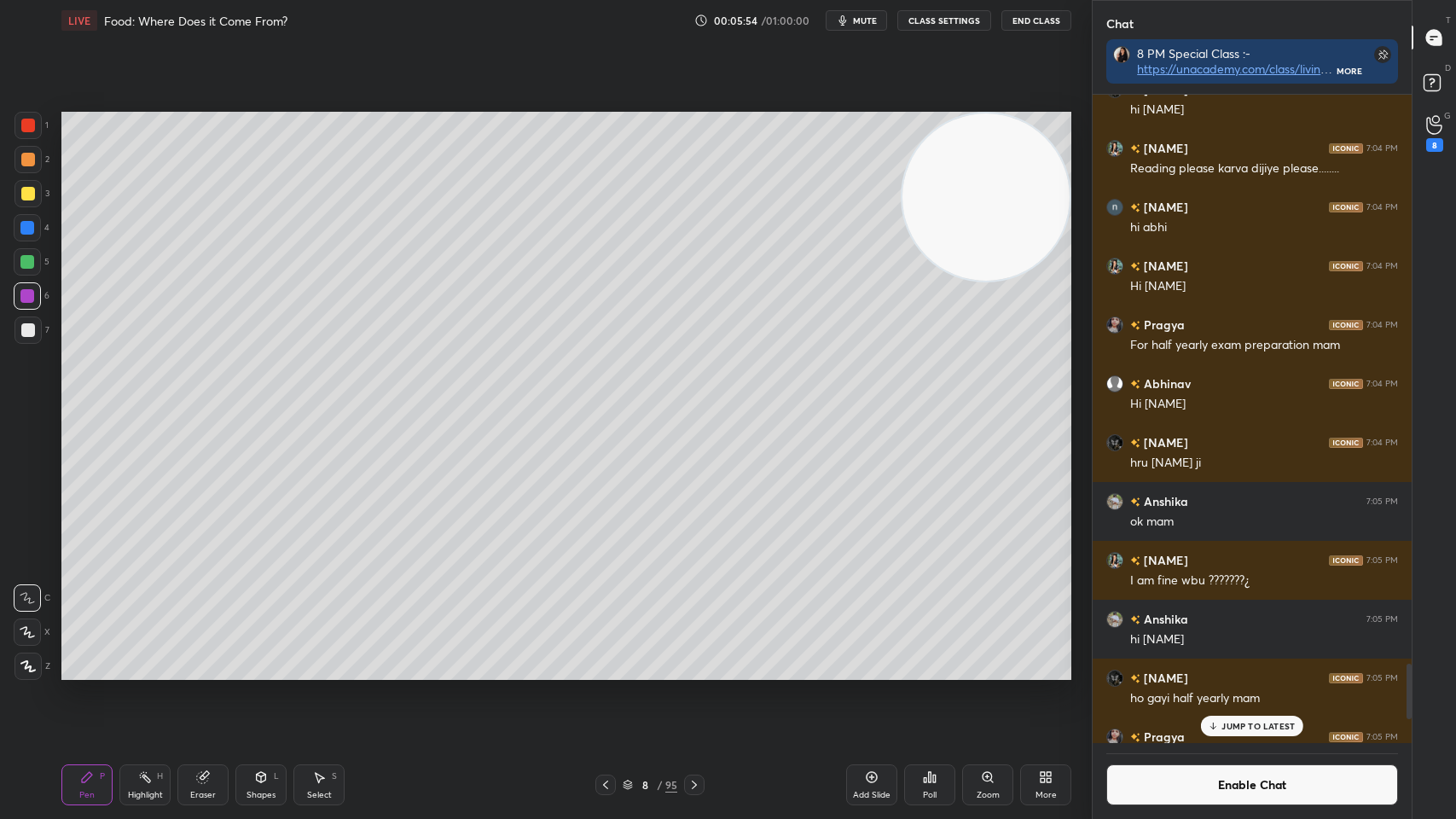 click at bounding box center [28, 194] 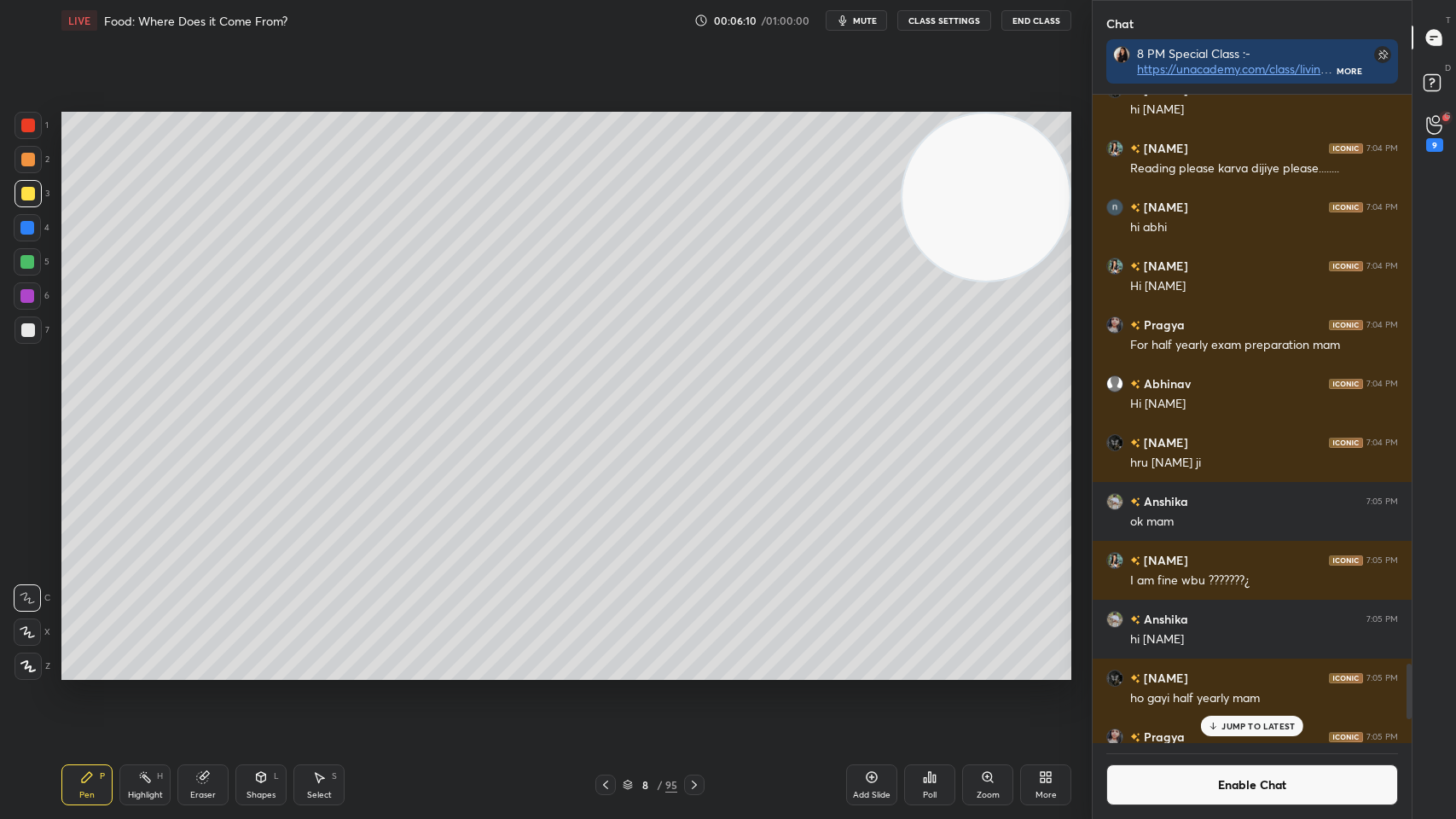 scroll, scrollTop: 608, scrollLeft: 314, axis: both 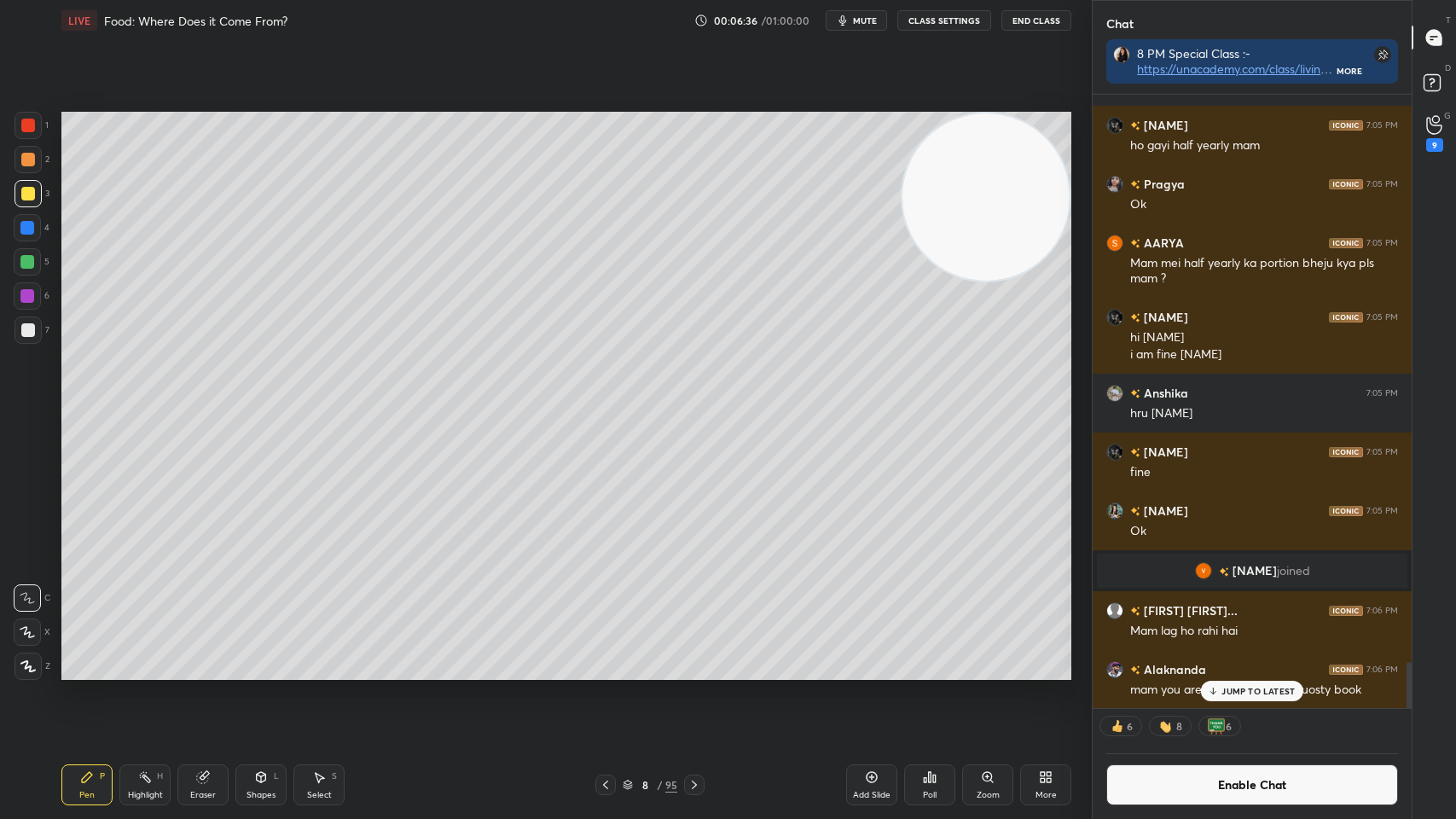 click 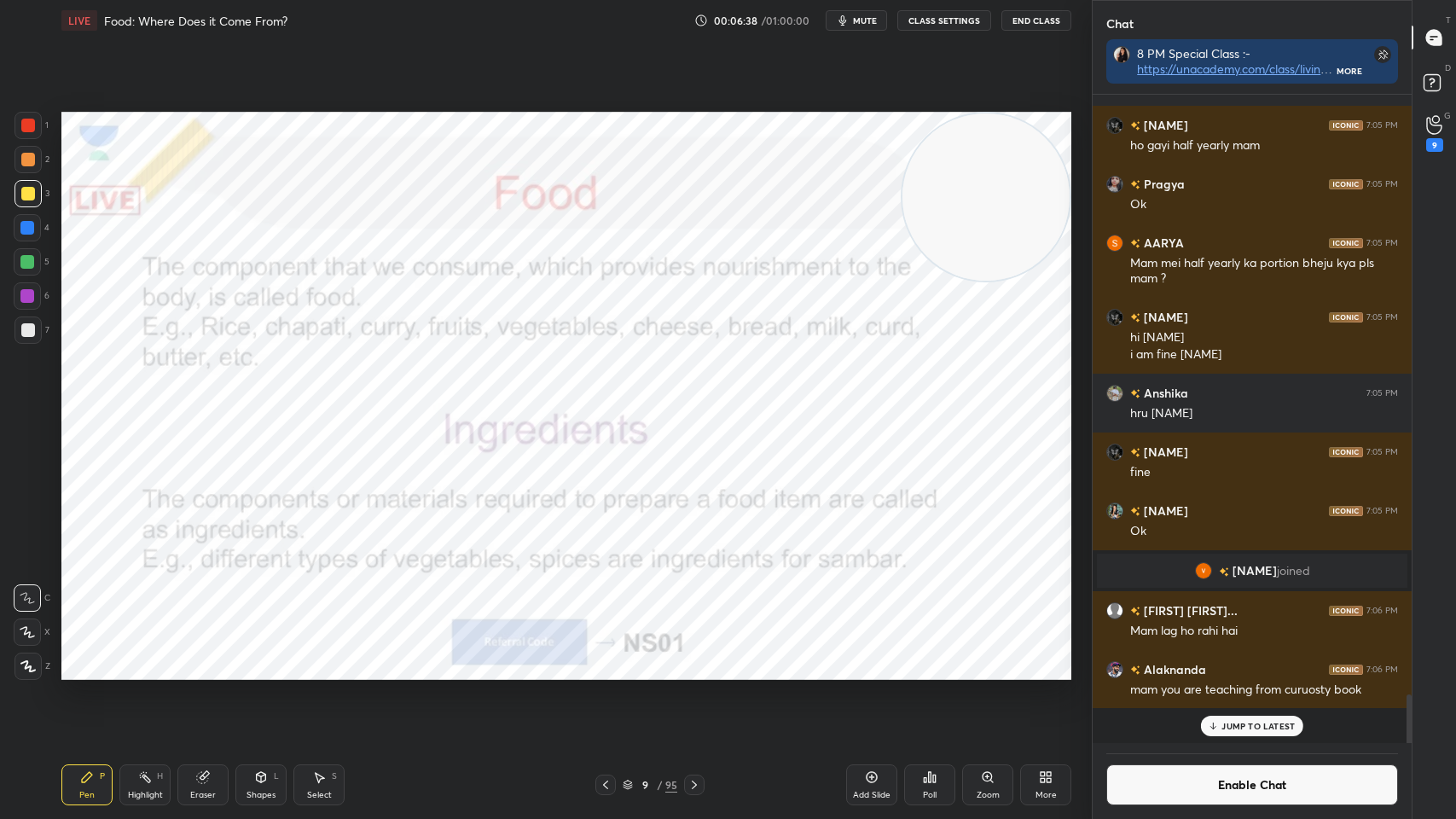 scroll, scrollTop: 5, scrollLeft: 5, axis: both 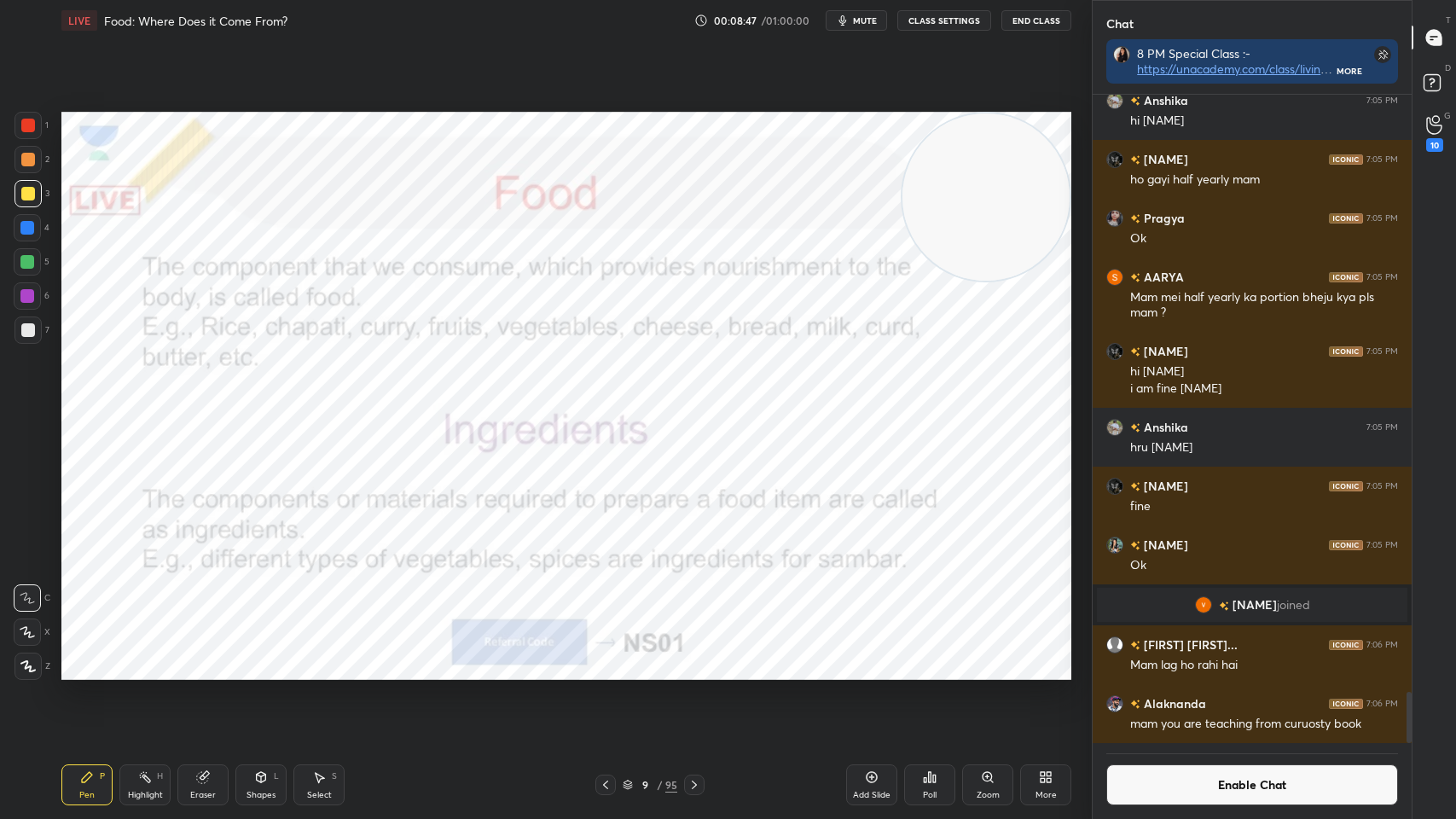 click on "Enable Chat" at bounding box center [1252, 785] 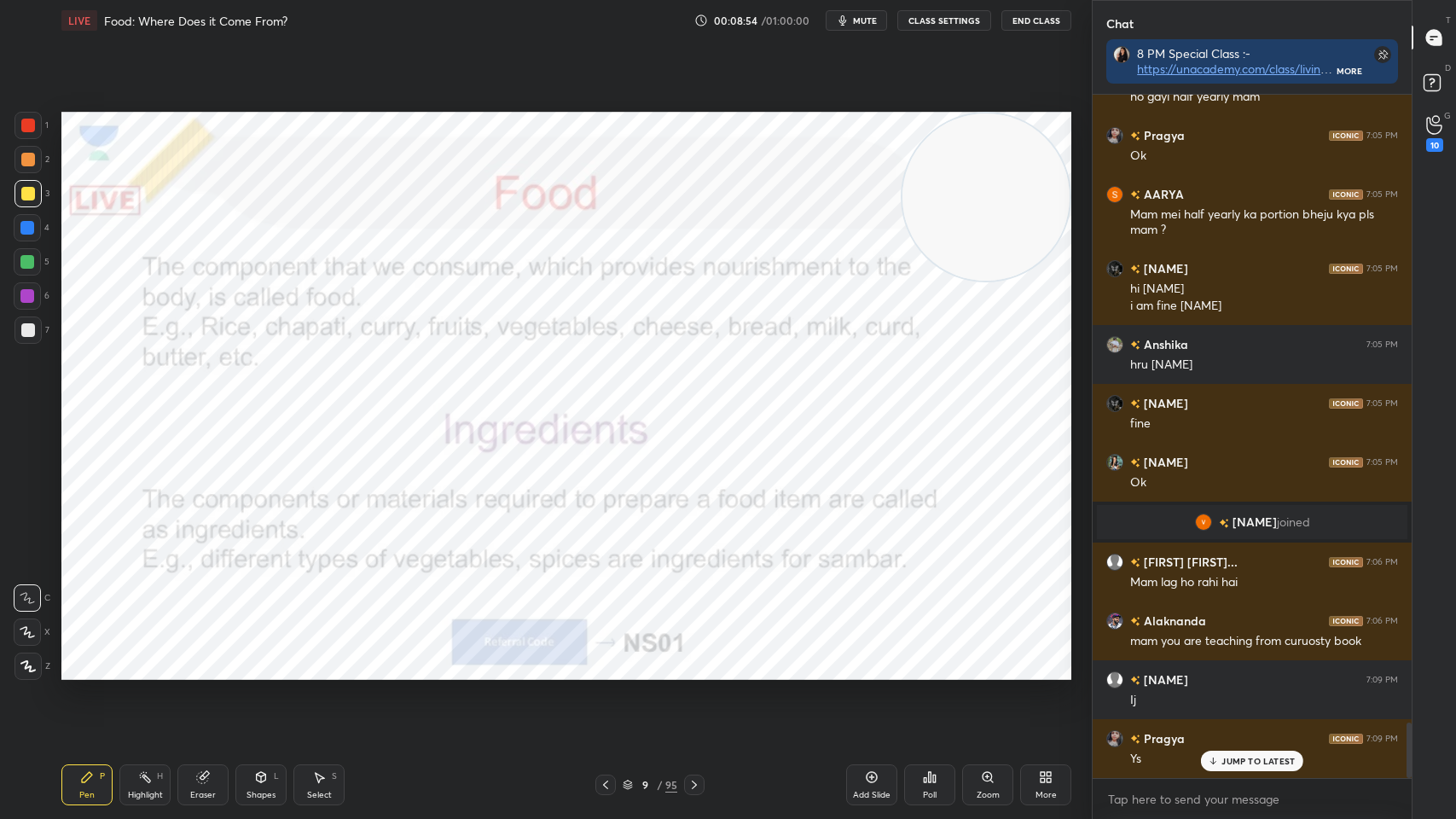 scroll, scrollTop: 7680, scrollLeft: 0, axis: vertical 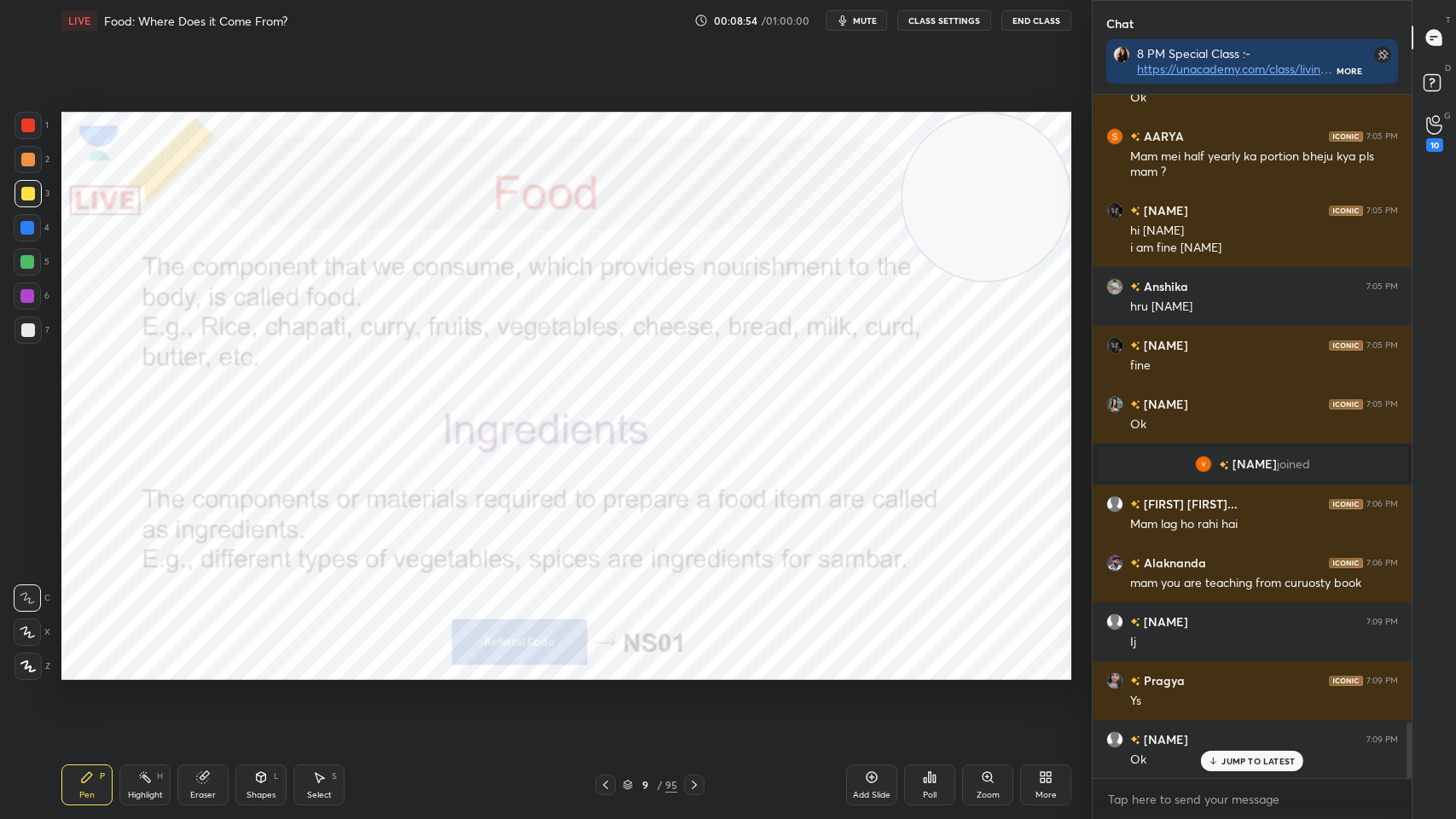 click on "1 2 3 4 5 6 7 C X Z C X Z E E Erase all   H H" at bounding box center [27, 396] 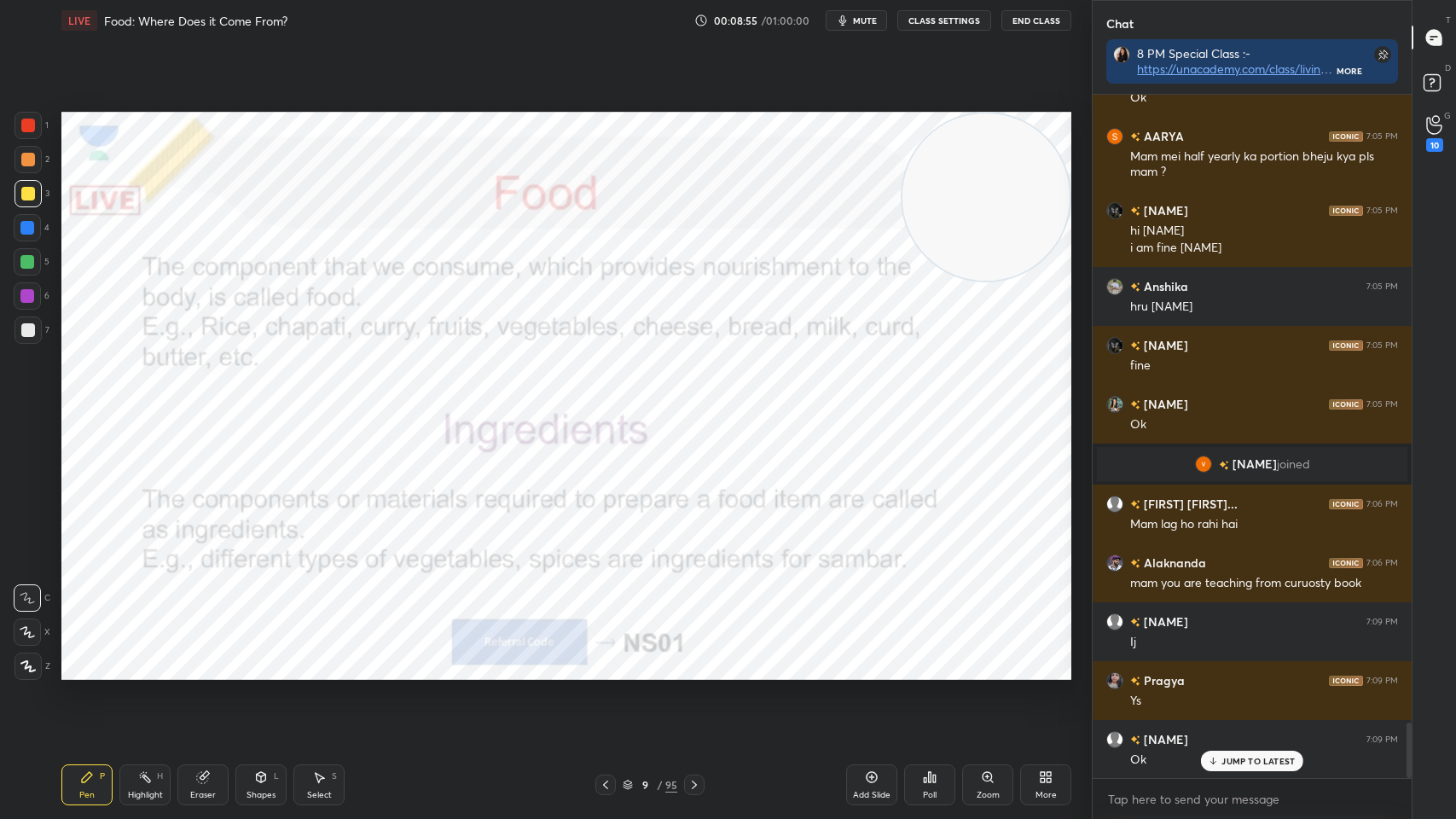 click at bounding box center (28, 125) 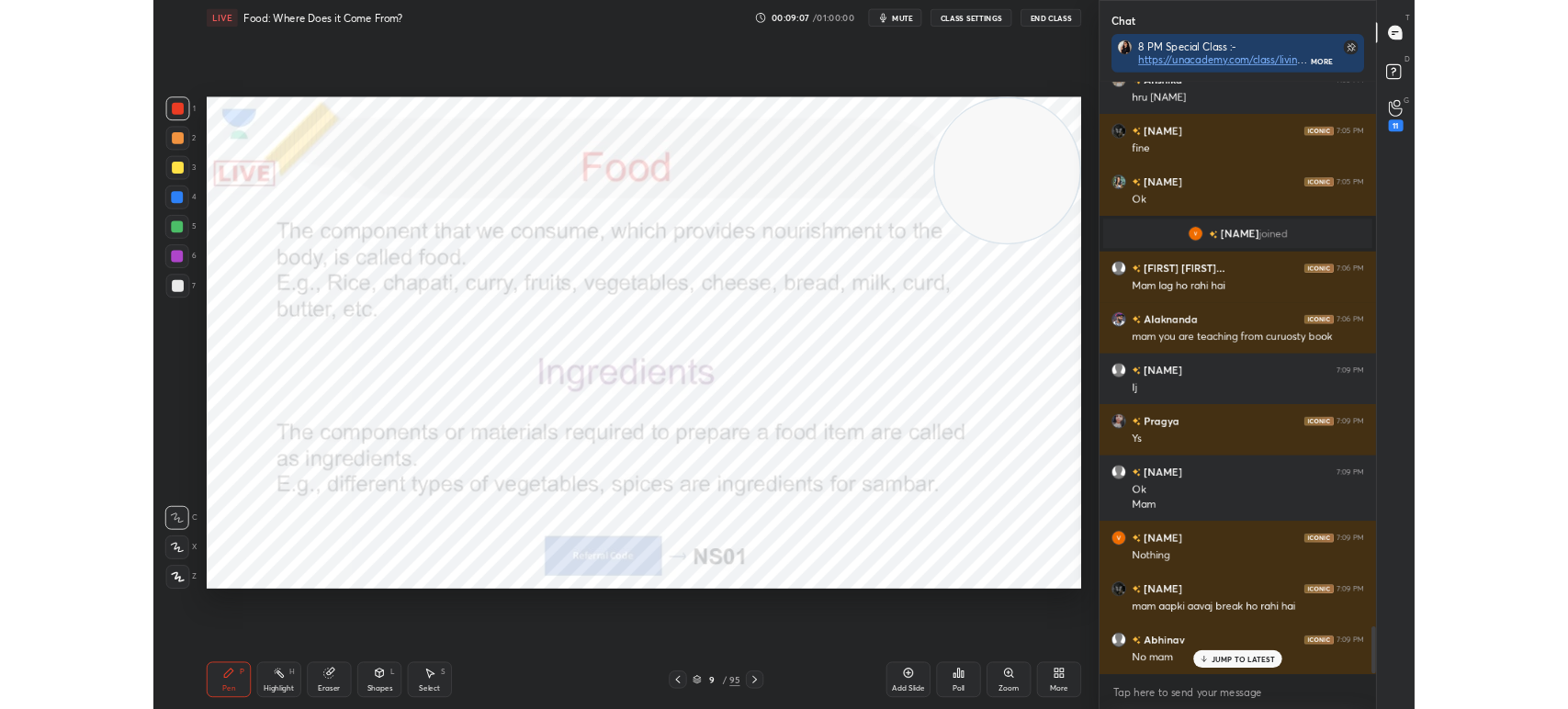 scroll, scrollTop: 8539, scrollLeft: 0, axis: vertical 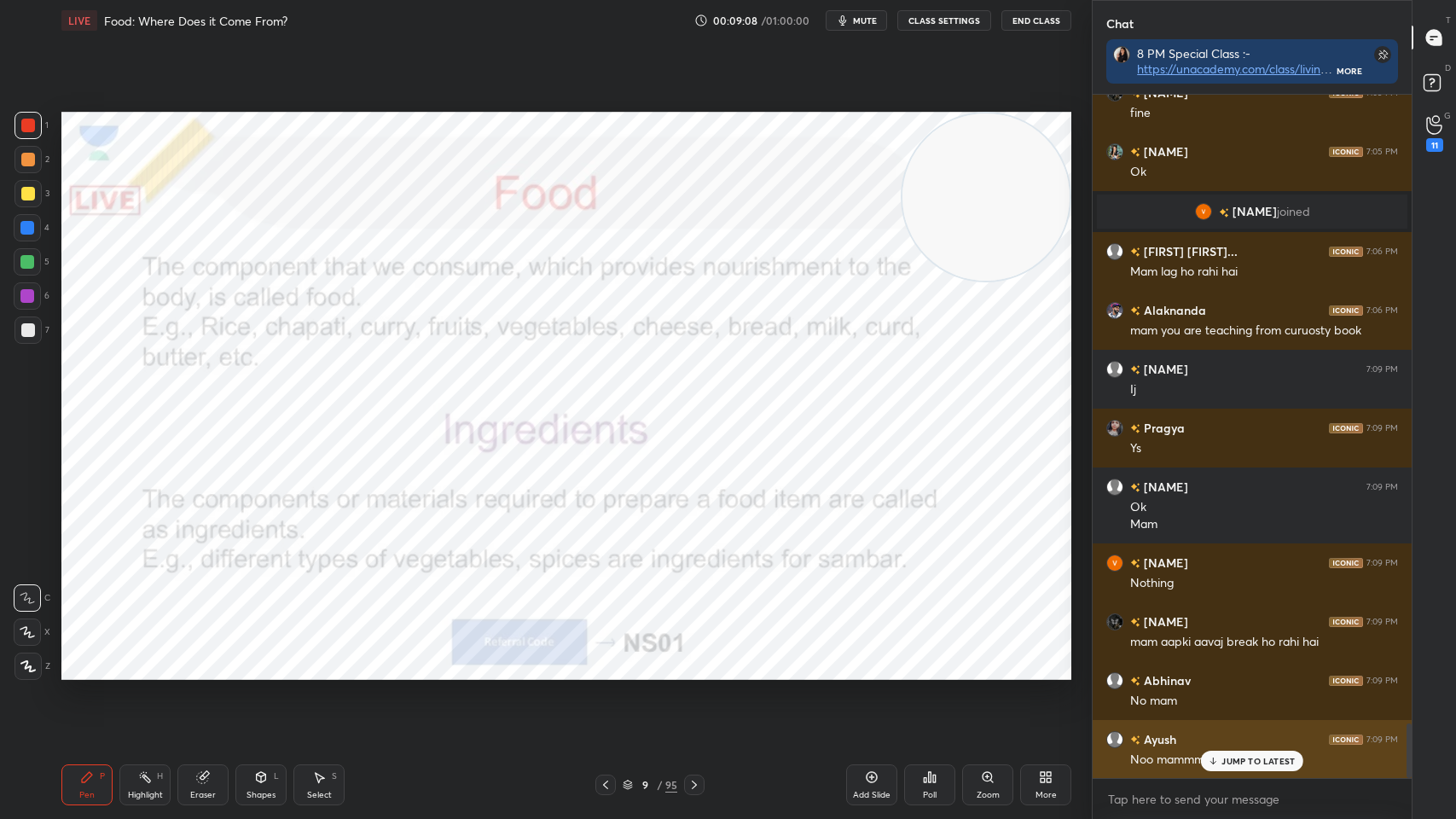 click on "JUMP TO LATEST" at bounding box center [1252, 761] 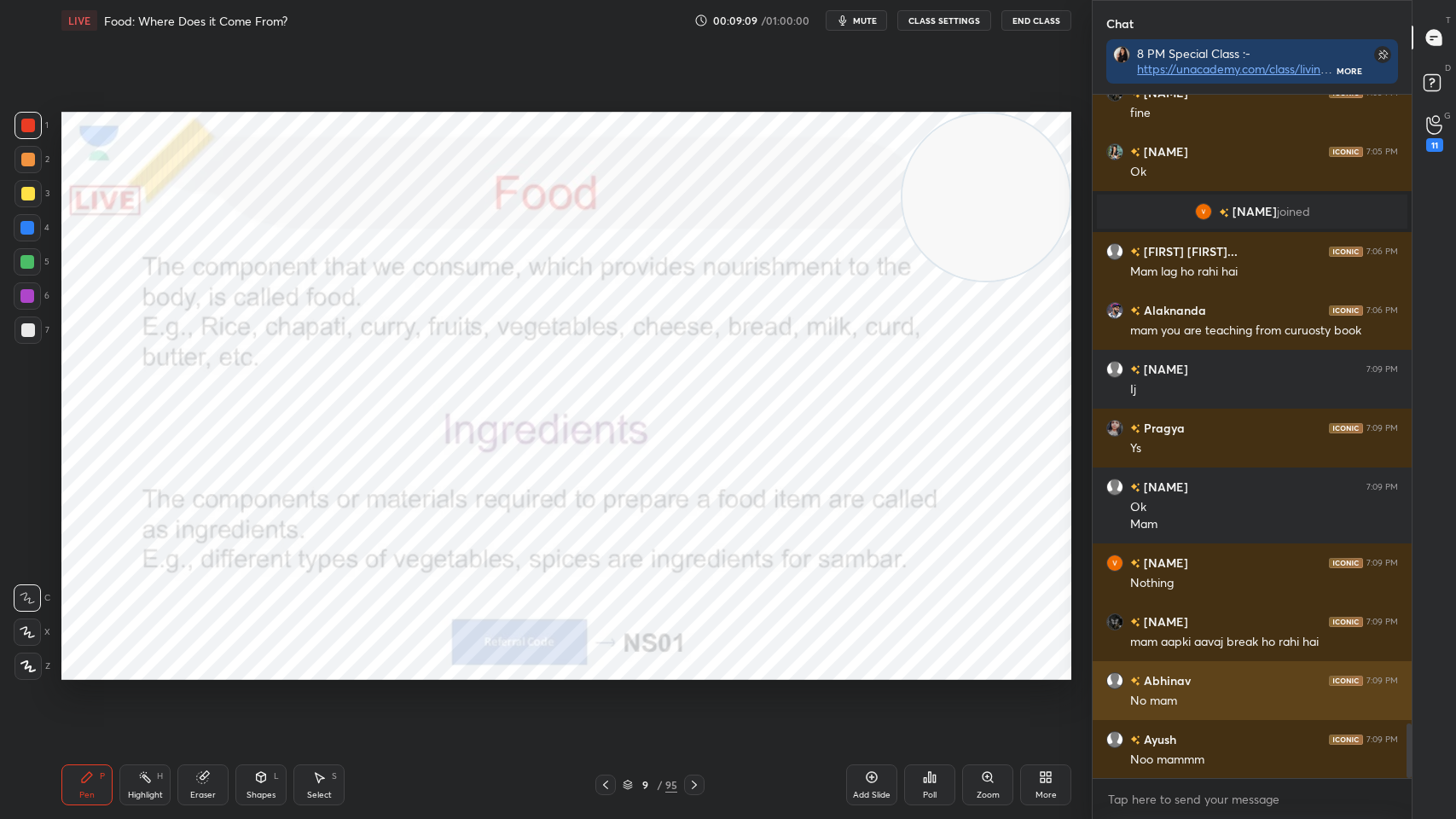 click on "Abhinav 7:09 PM No mam" at bounding box center [1252, 690] 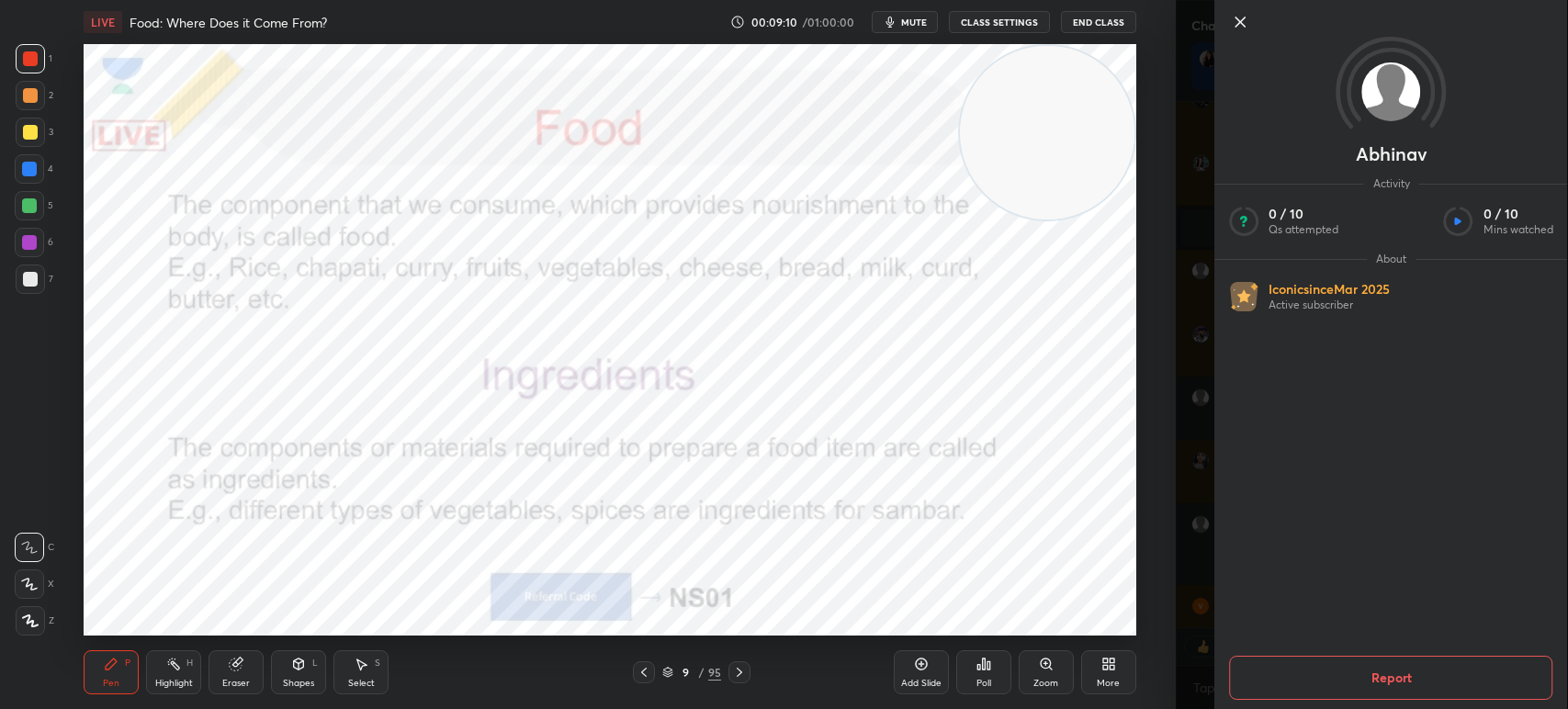 scroll, scrollTop: 591, scrollLeft: 1102, axis: both 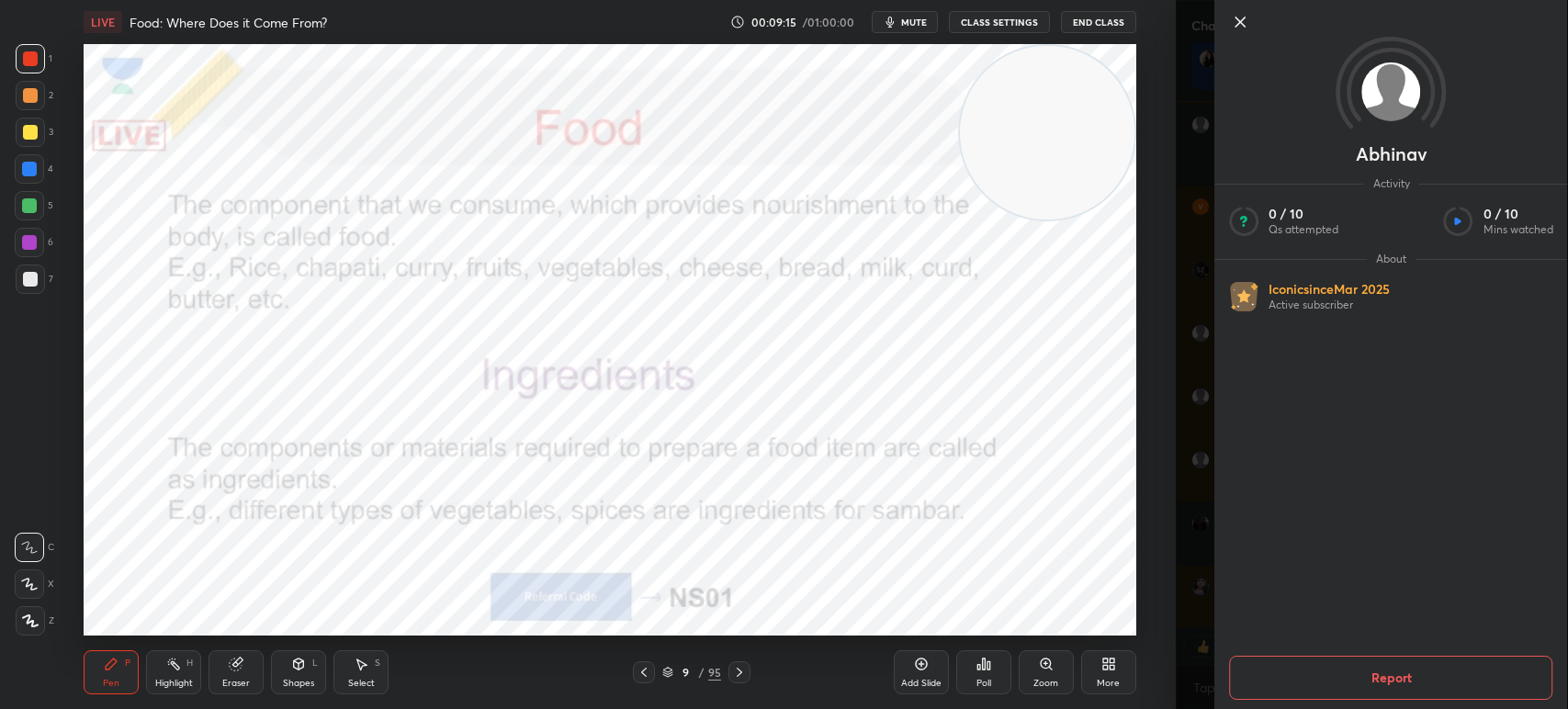 click on "More" at bounding box center (1109, 672) 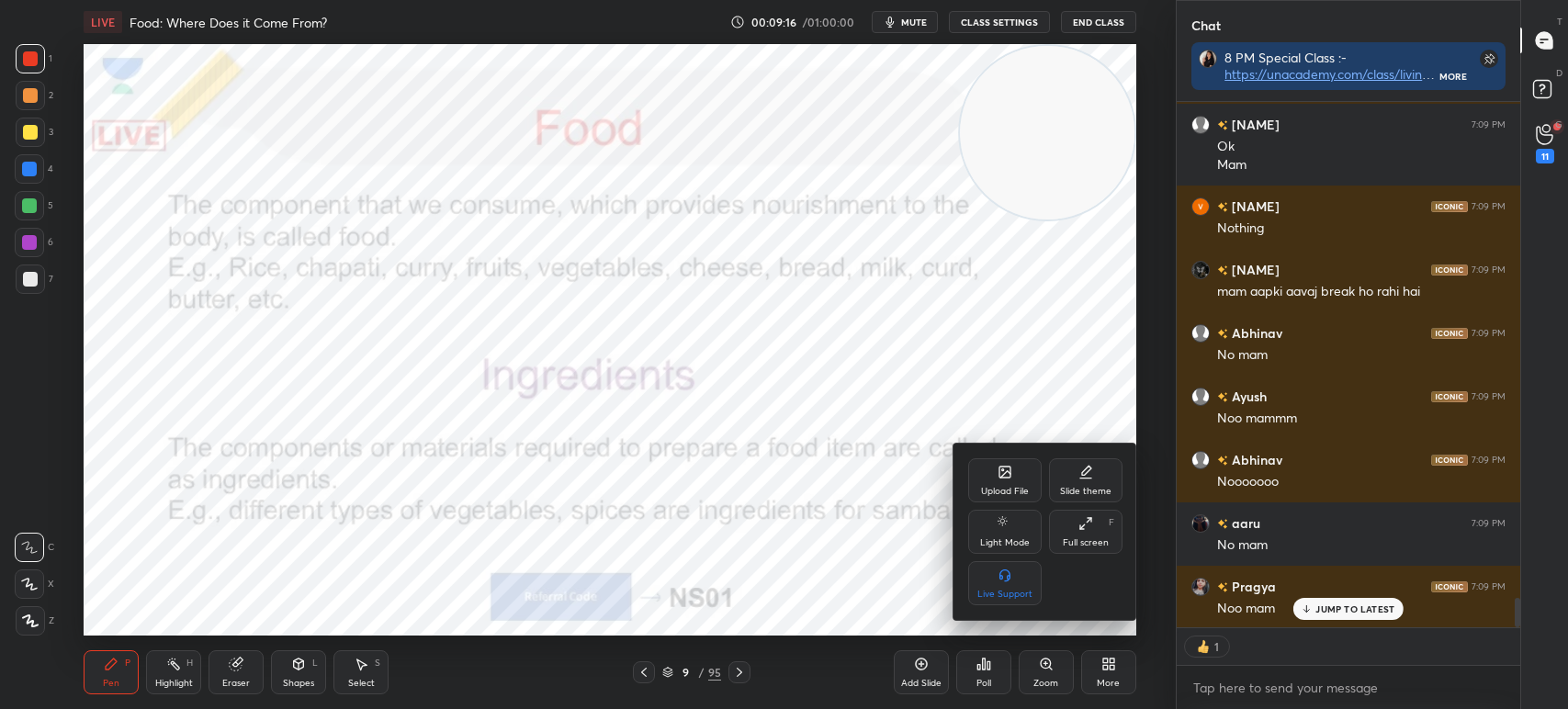click 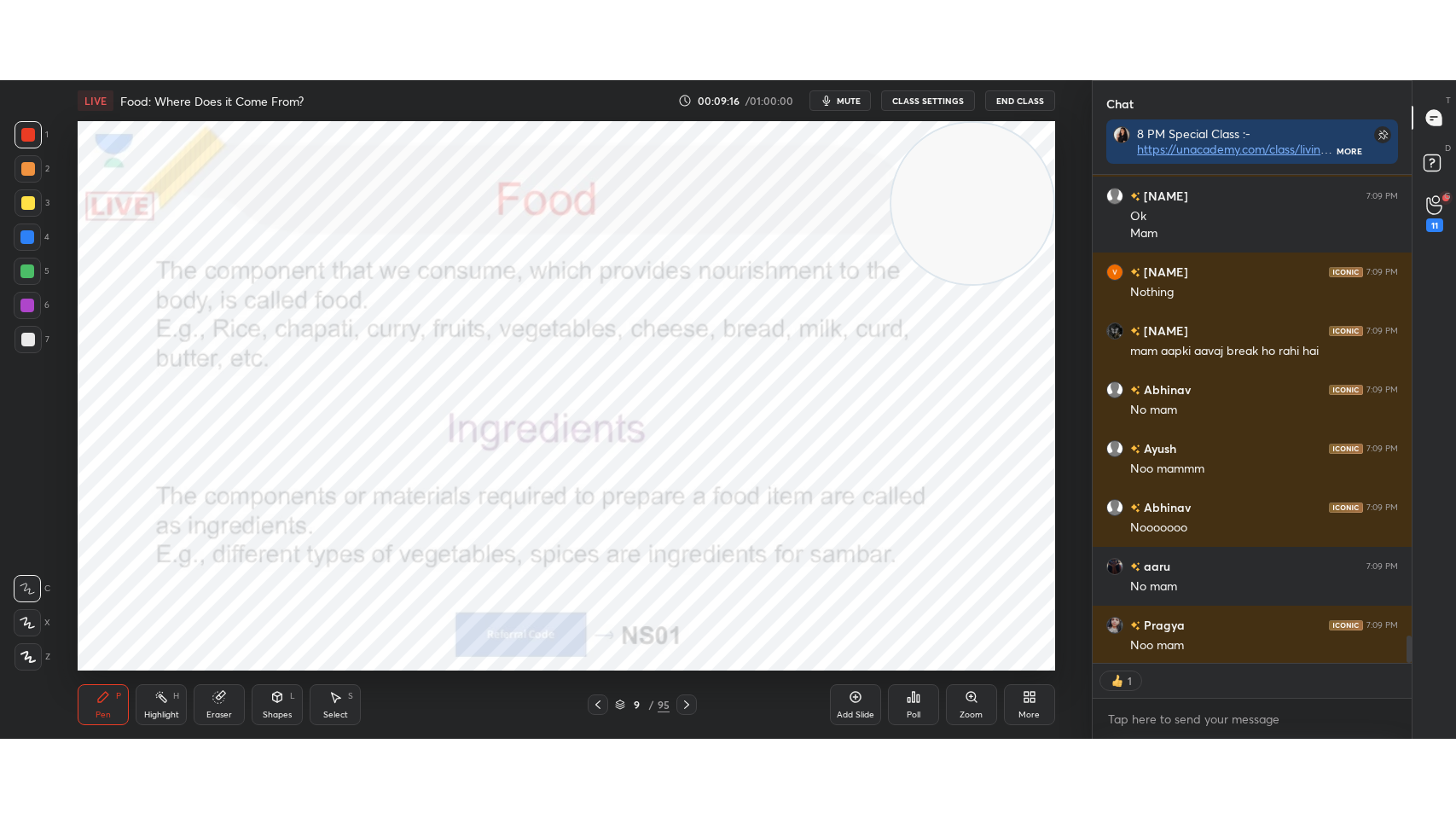 scroll, scrollTop: 8204, scrollLeft: 0, axis: vertical 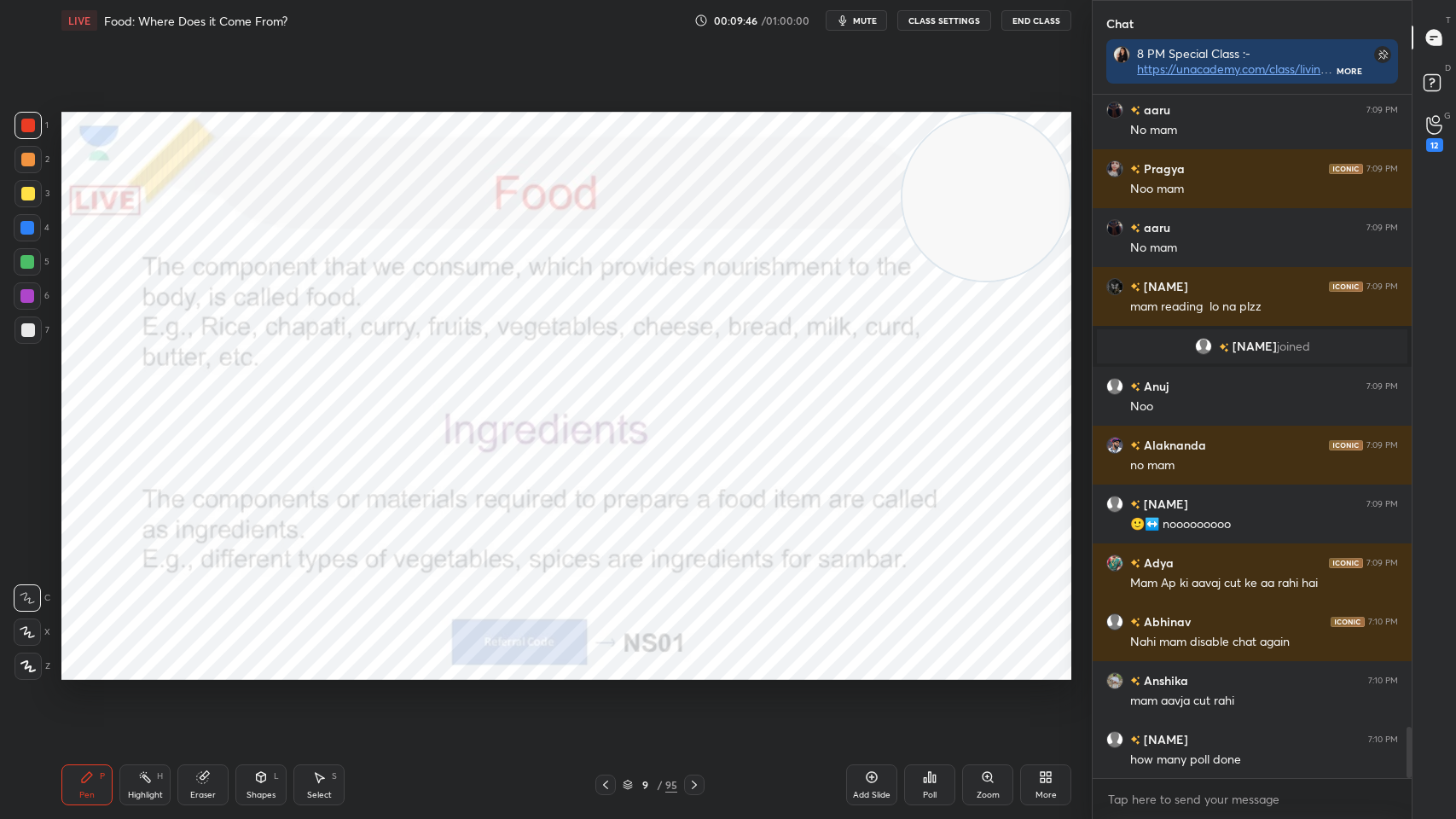 click on "Eraser" at bounding box center [203, 785] 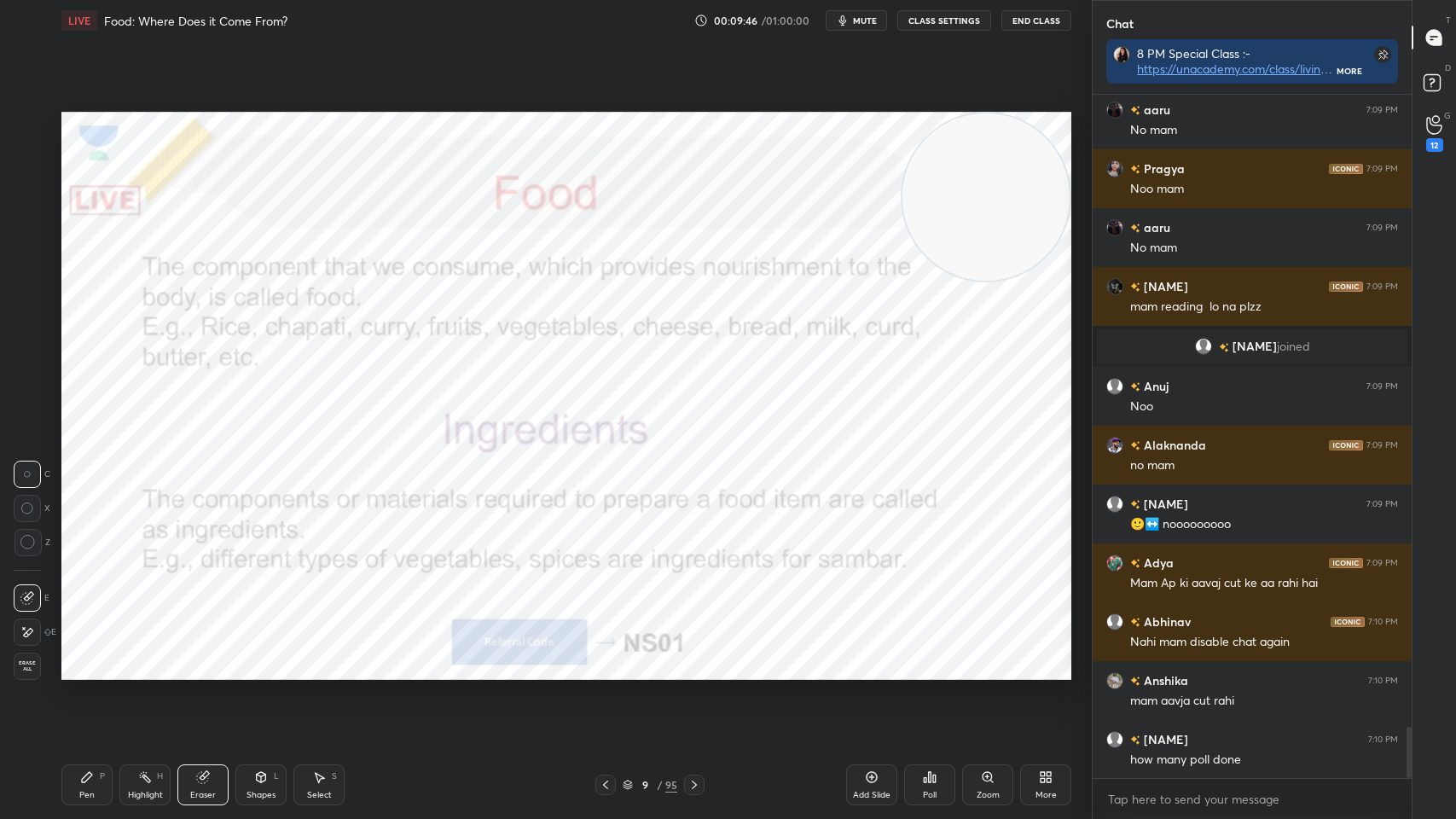 click on "Erase all" at bounding box center [27, 666] 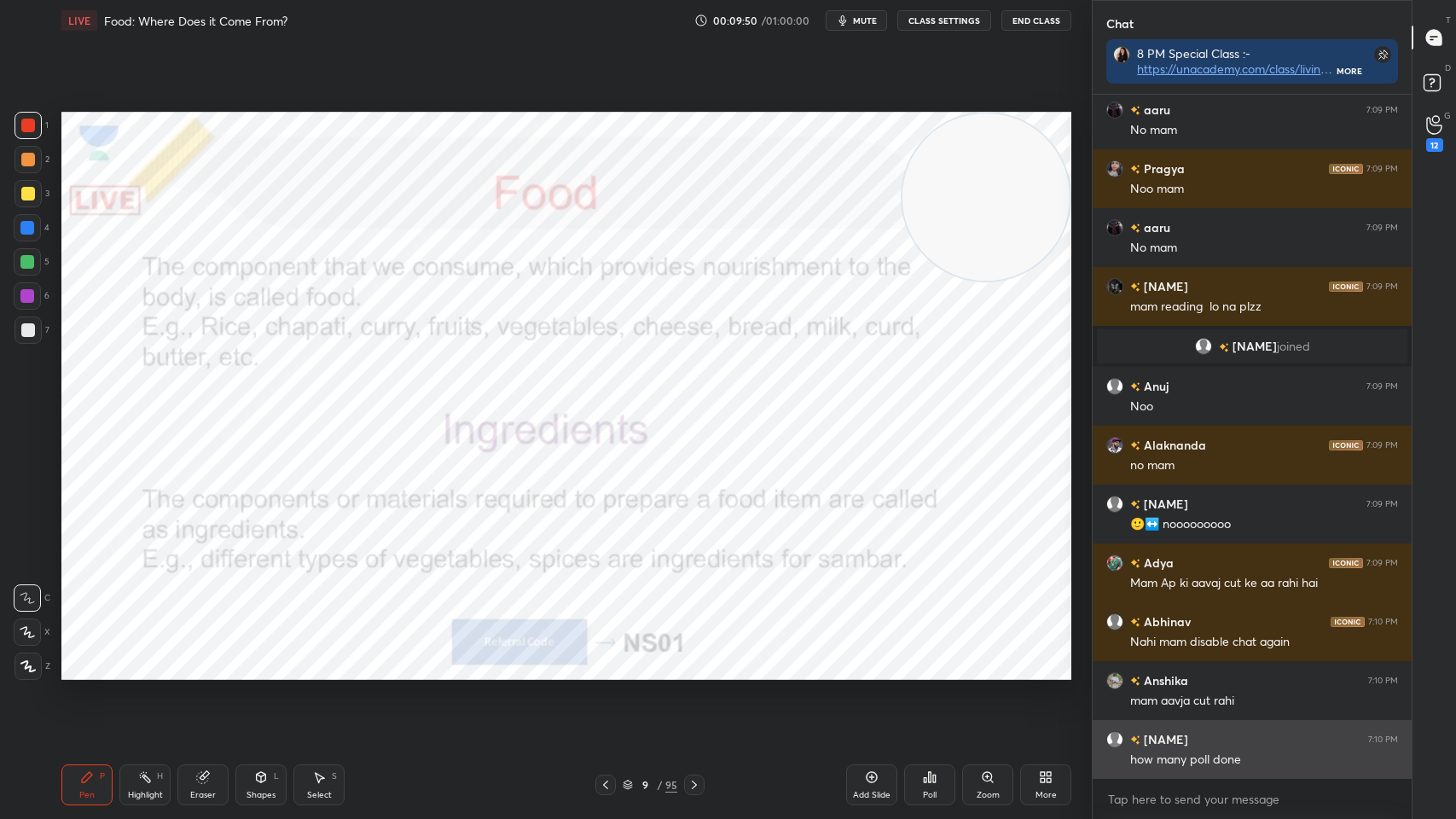 click on "CLASS SETTINGS" at bounding box center (944, 20) 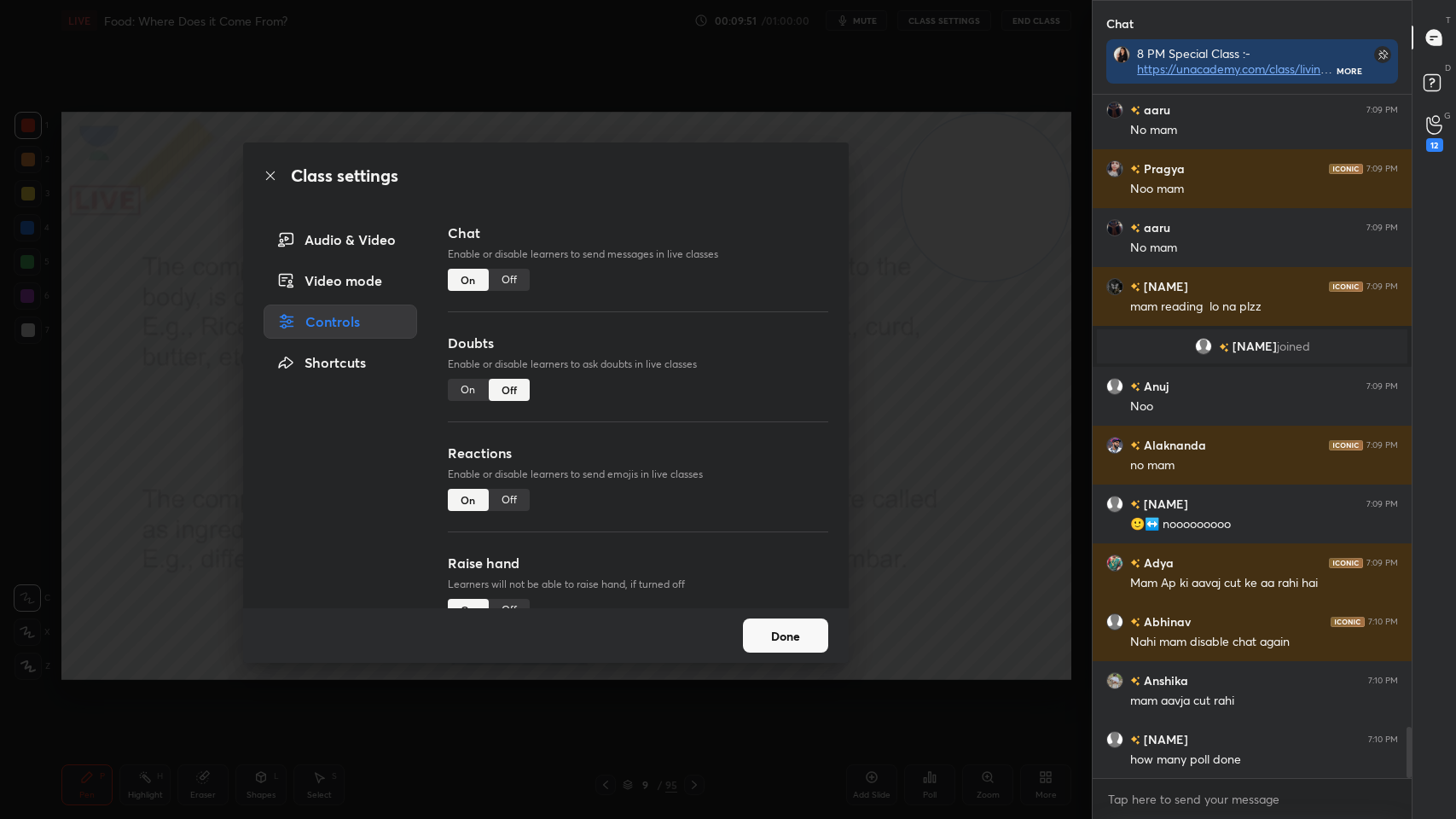 click on "Class settings Audio & Video Video mode Controls Shortcuts Chat Enable or disable learners to send messages in live classes On Off Doubts Enable or disable learners to ask doubts in live classes On Off Reactions Enable or disable learners to send emojis in live classes On Off Raise hand Learners will not be able to raise hand, if turned off On Off Poll Prediction Enable or disable poll prediction in case of a question on the slide On Off Done" at bounding box center [546, 410] 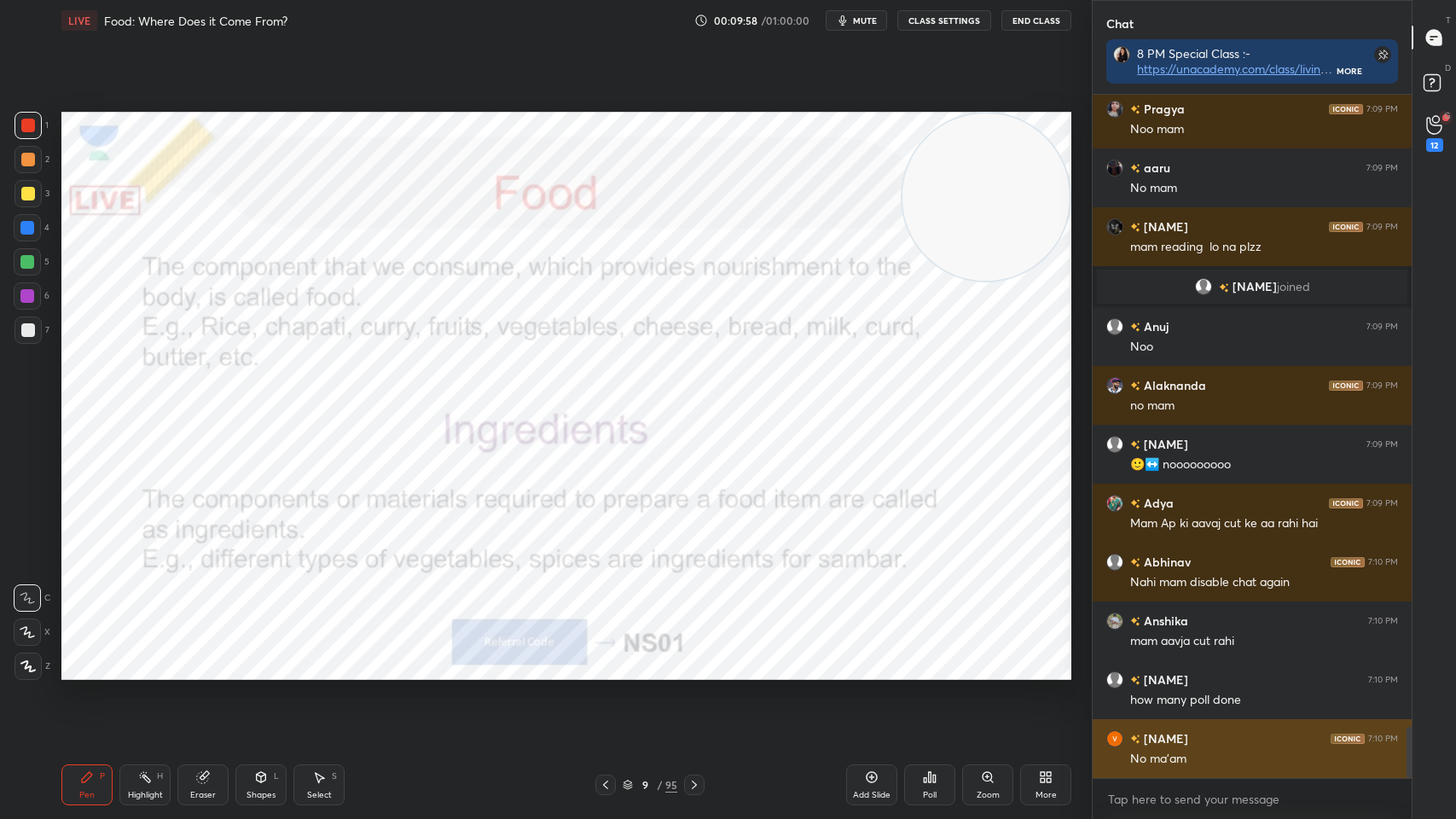 click on "CLASS SETTINGS" at bounding box center [944, 20] 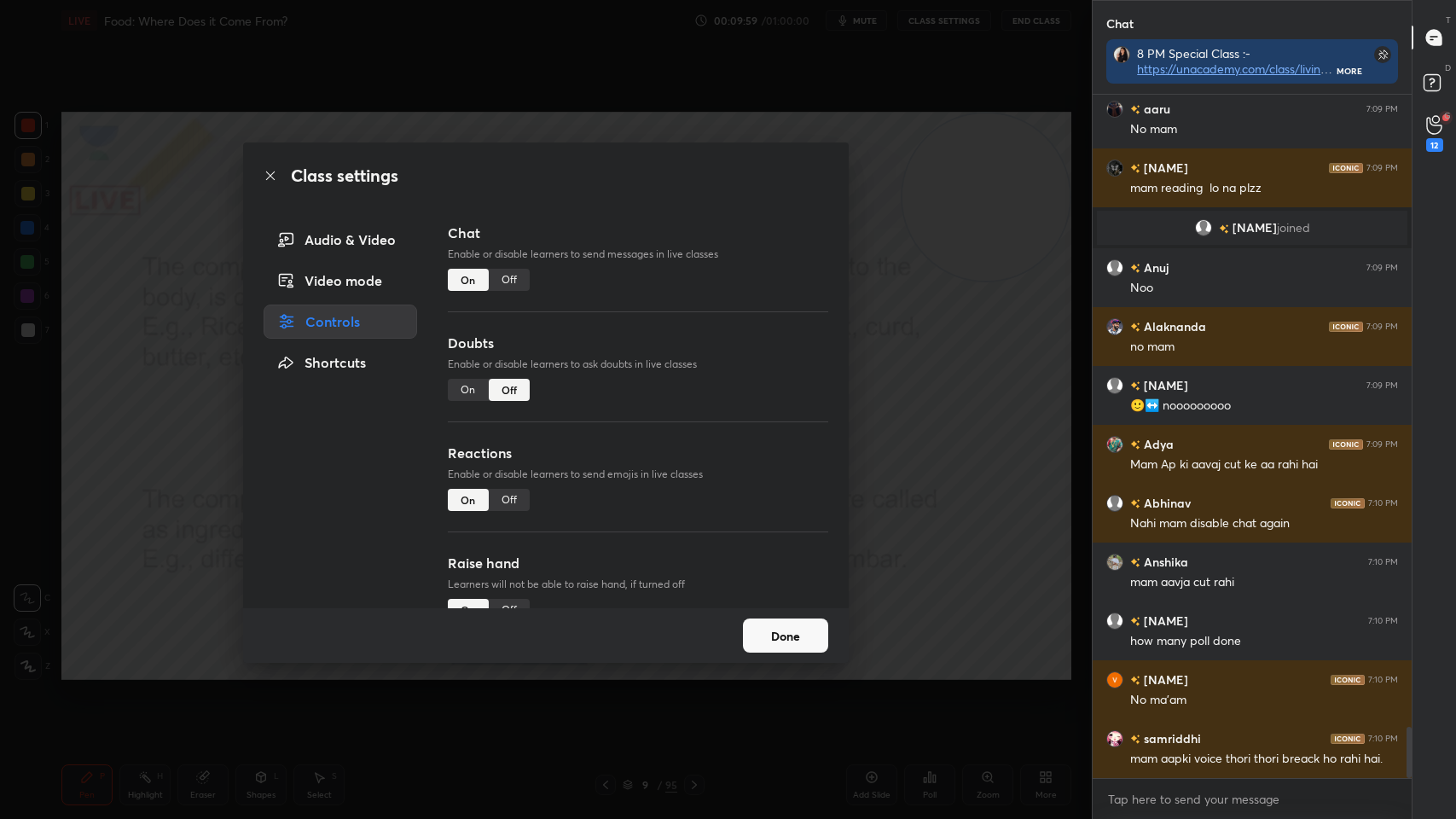 click on "On" at bounding box center (468, 390) 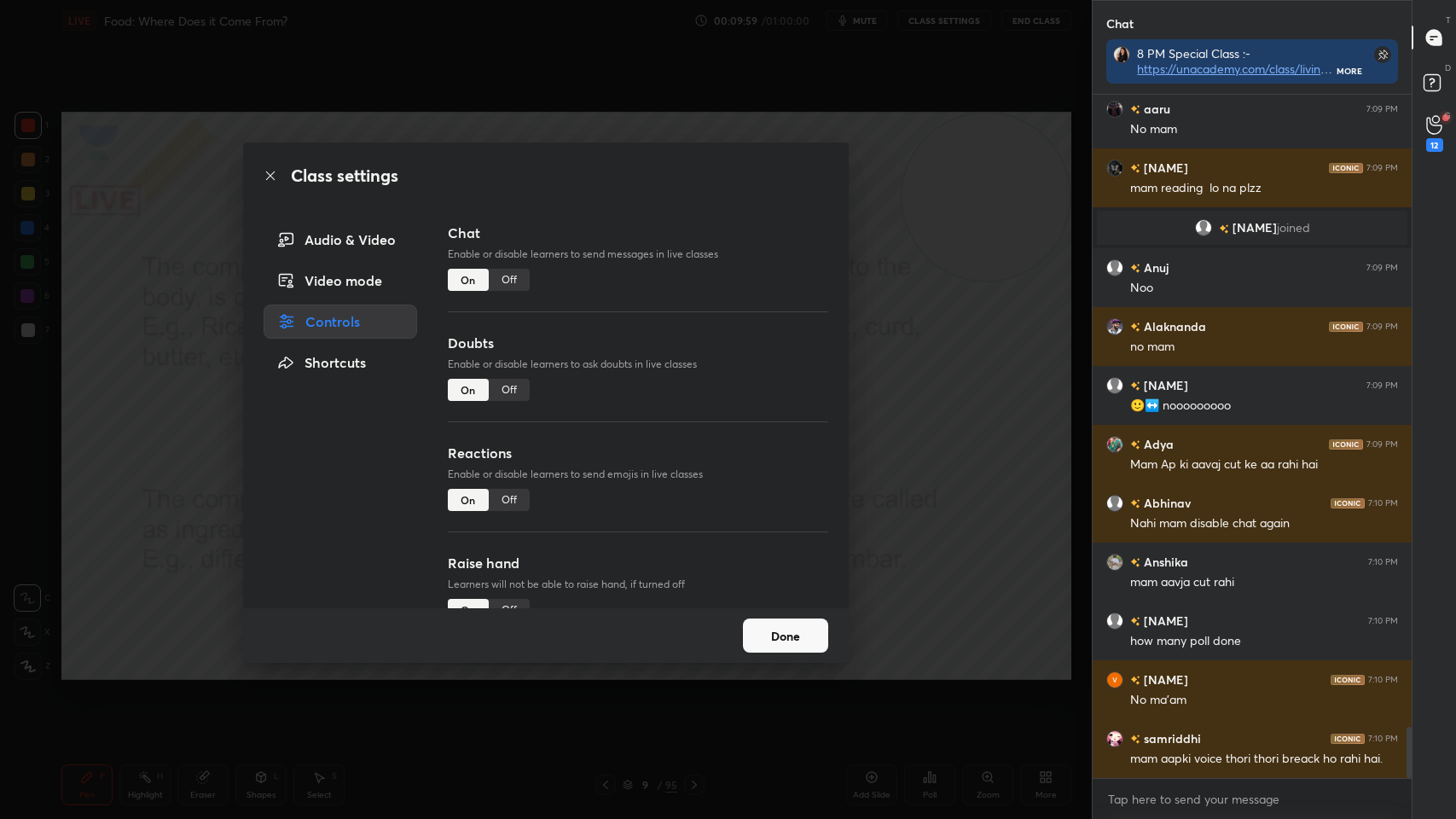 click on "Done" at bounding box center (786, 636) 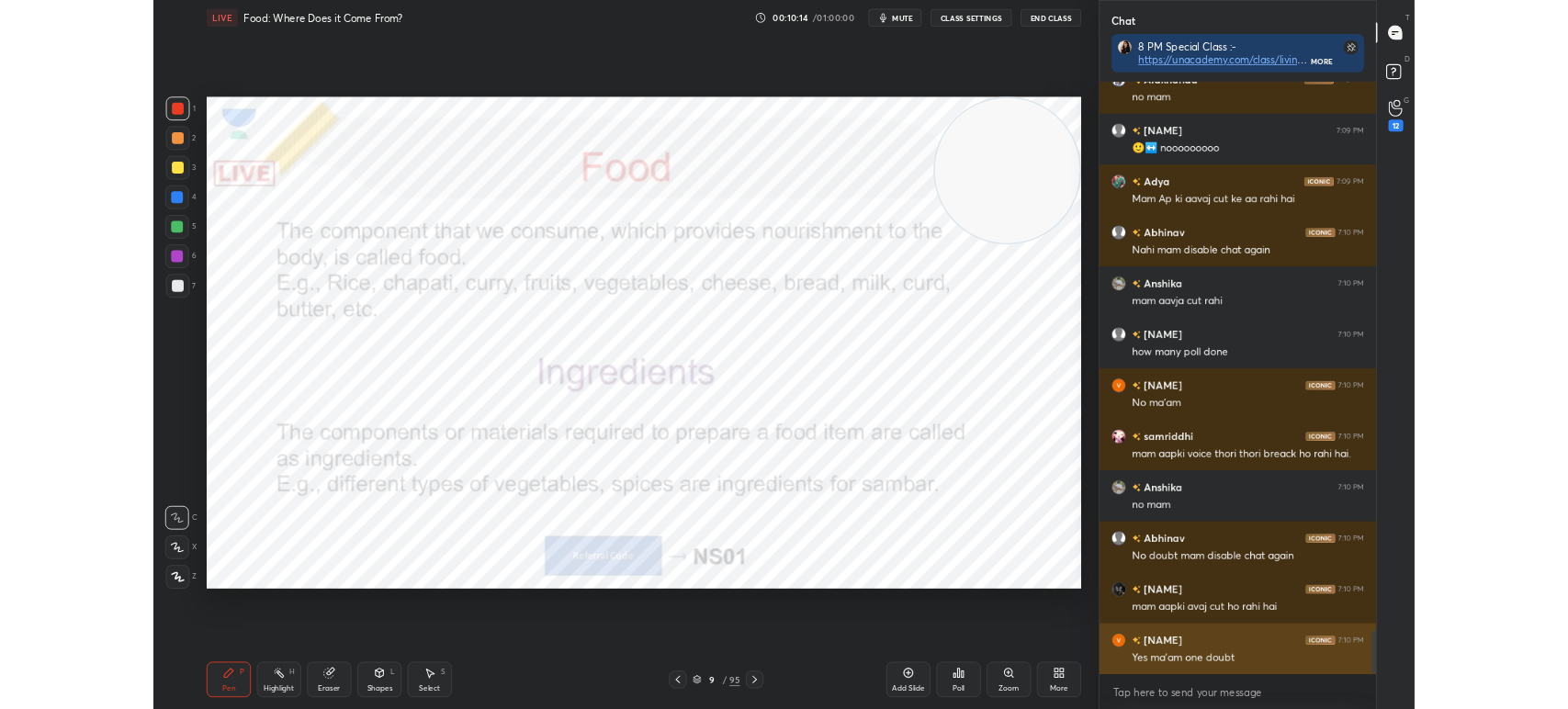 scroll, scrollTop: 9476, scrollLeft: 0, axis: vertical 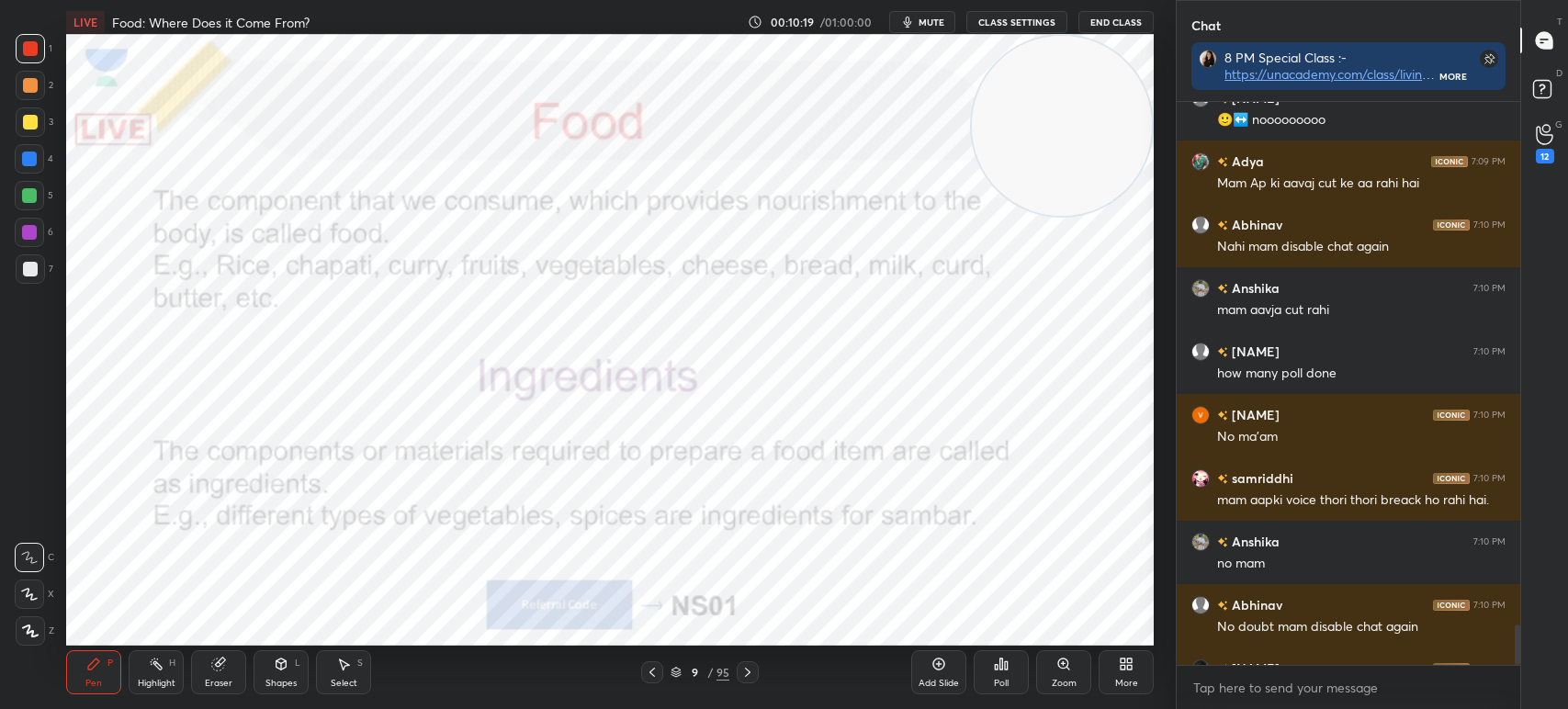 type on "x" 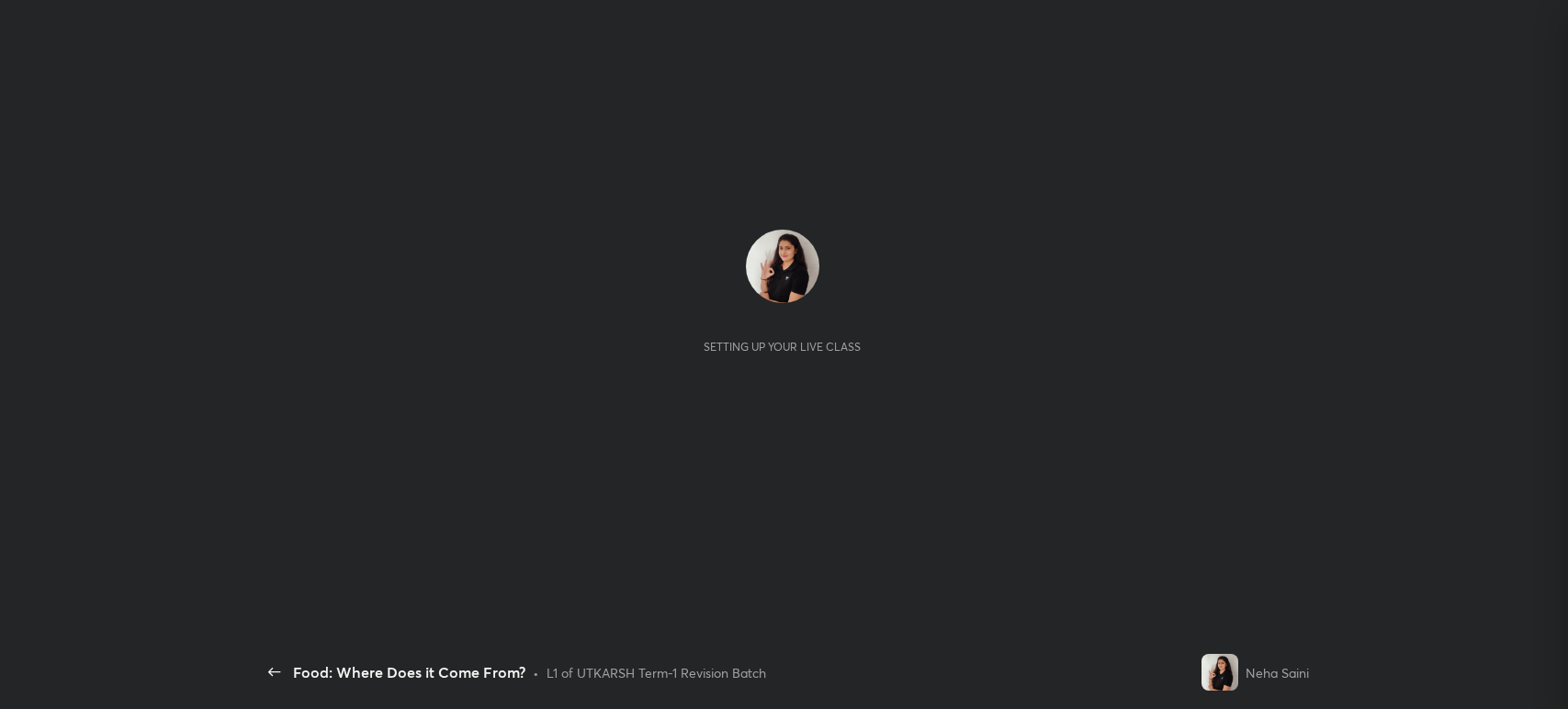 scroll, scrollTop: 0, scrollLeft: 0, axis: both 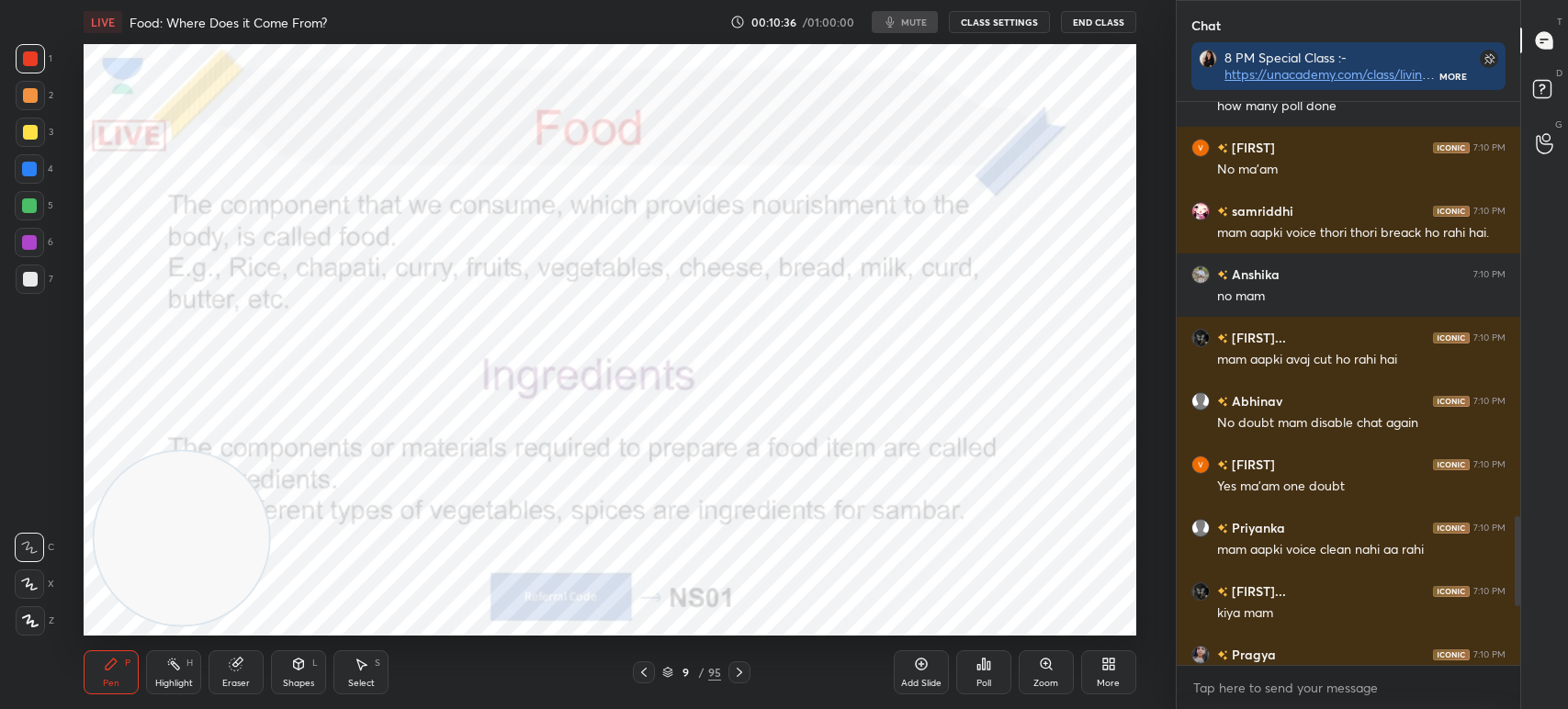 click 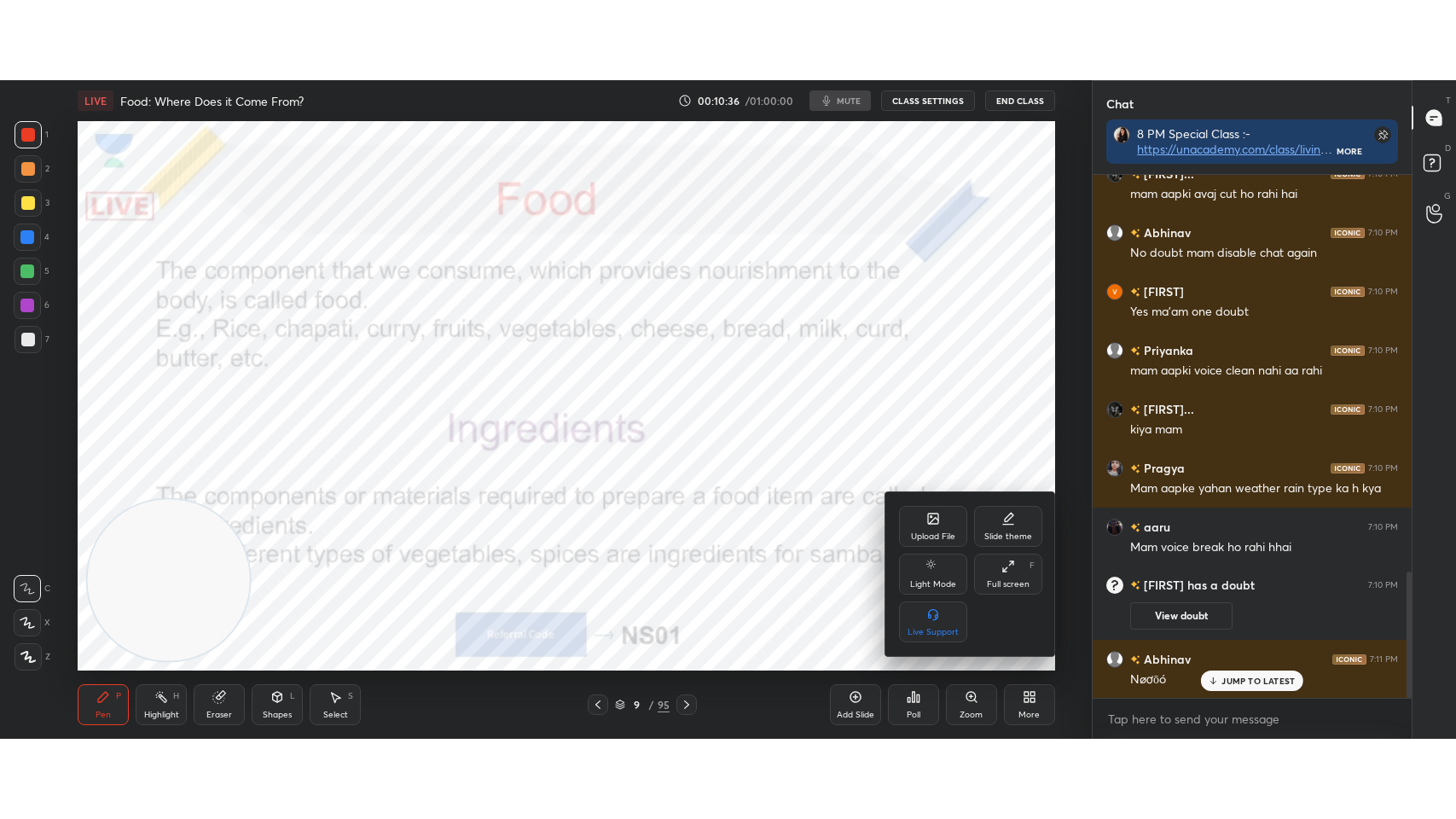 scroll, scrollTop: 1653, scrollLeft: 0, axis: vertical 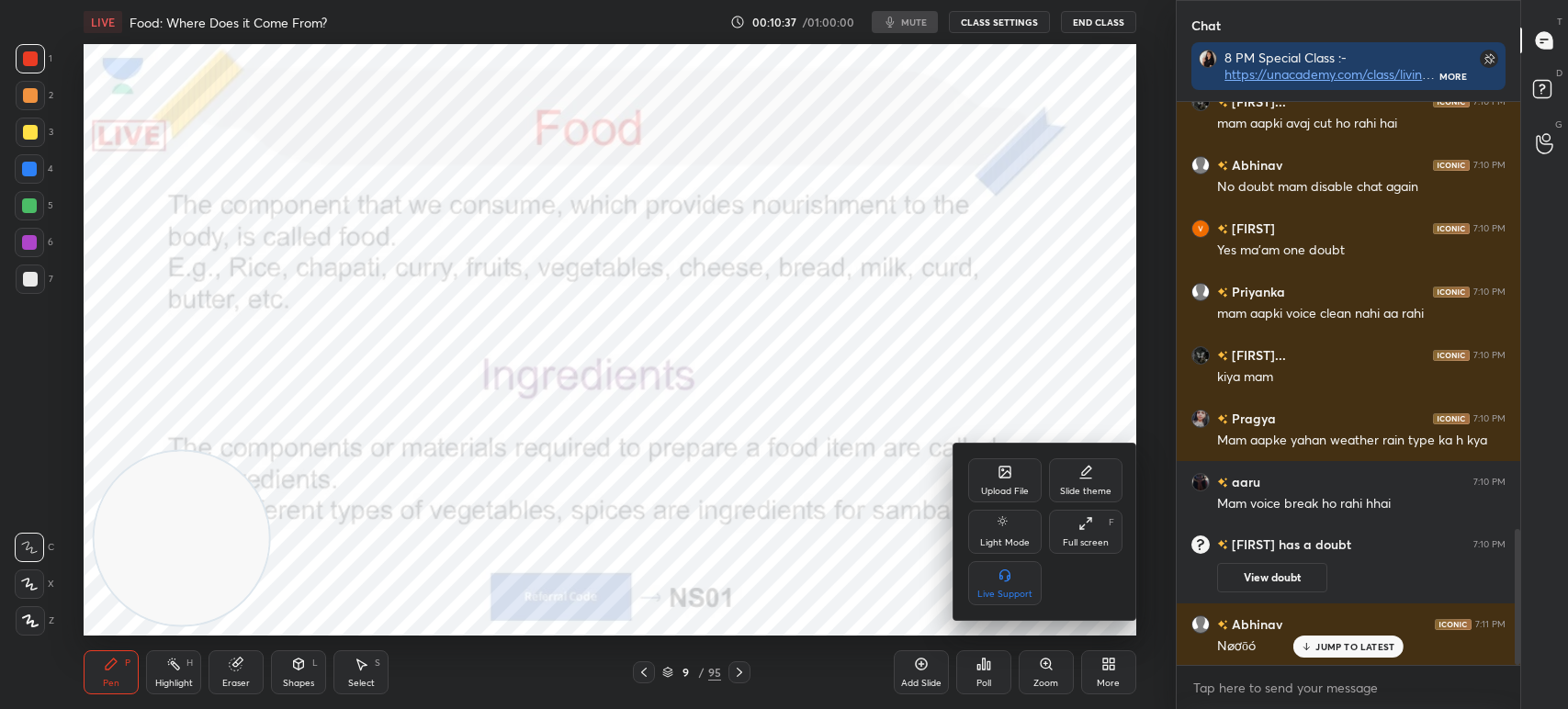 click on "Full screen" at bounding box center [1086, 543] 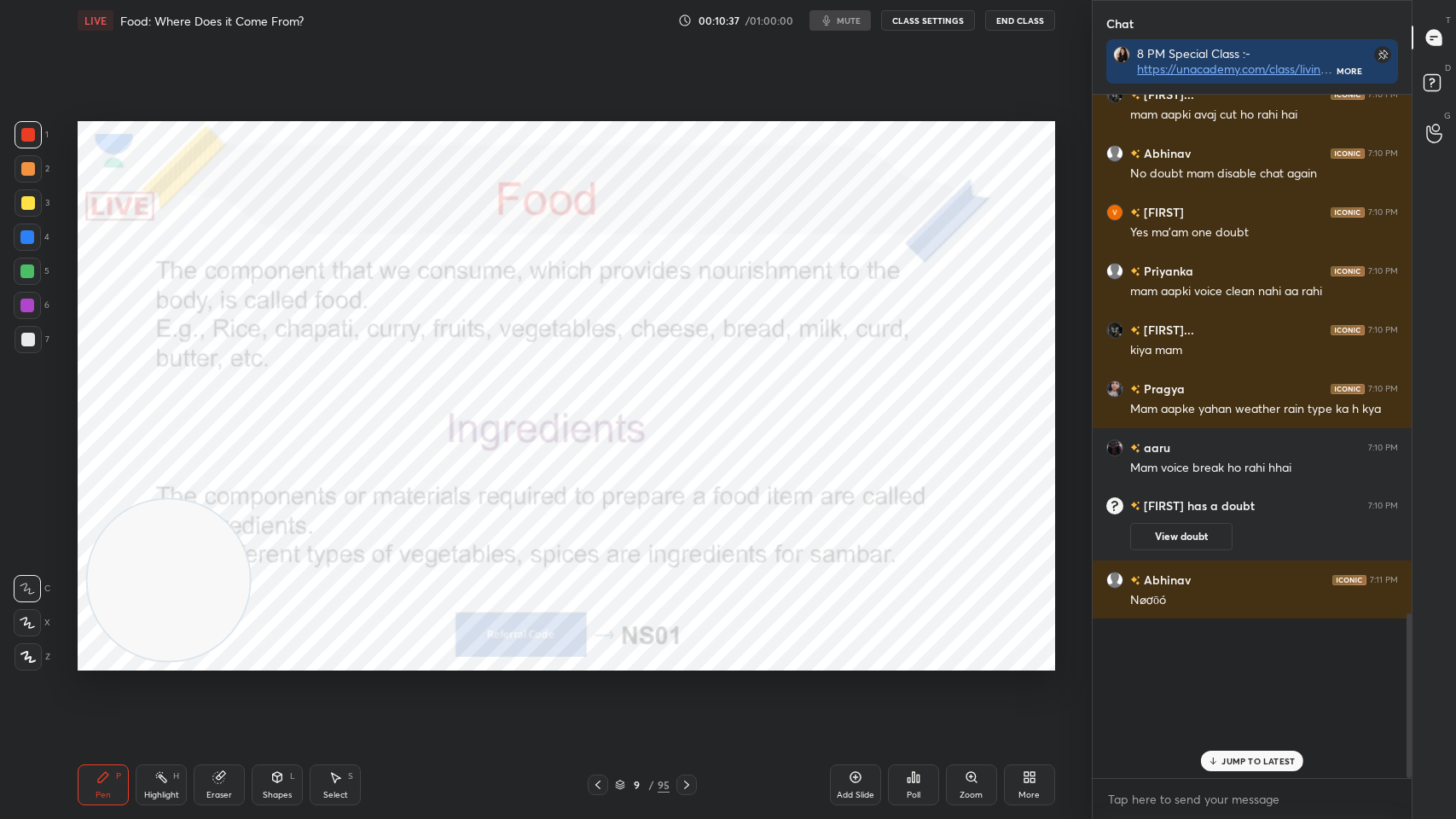 scroll, scrollTop: 84603, scrollLeft: 84272, axis: both 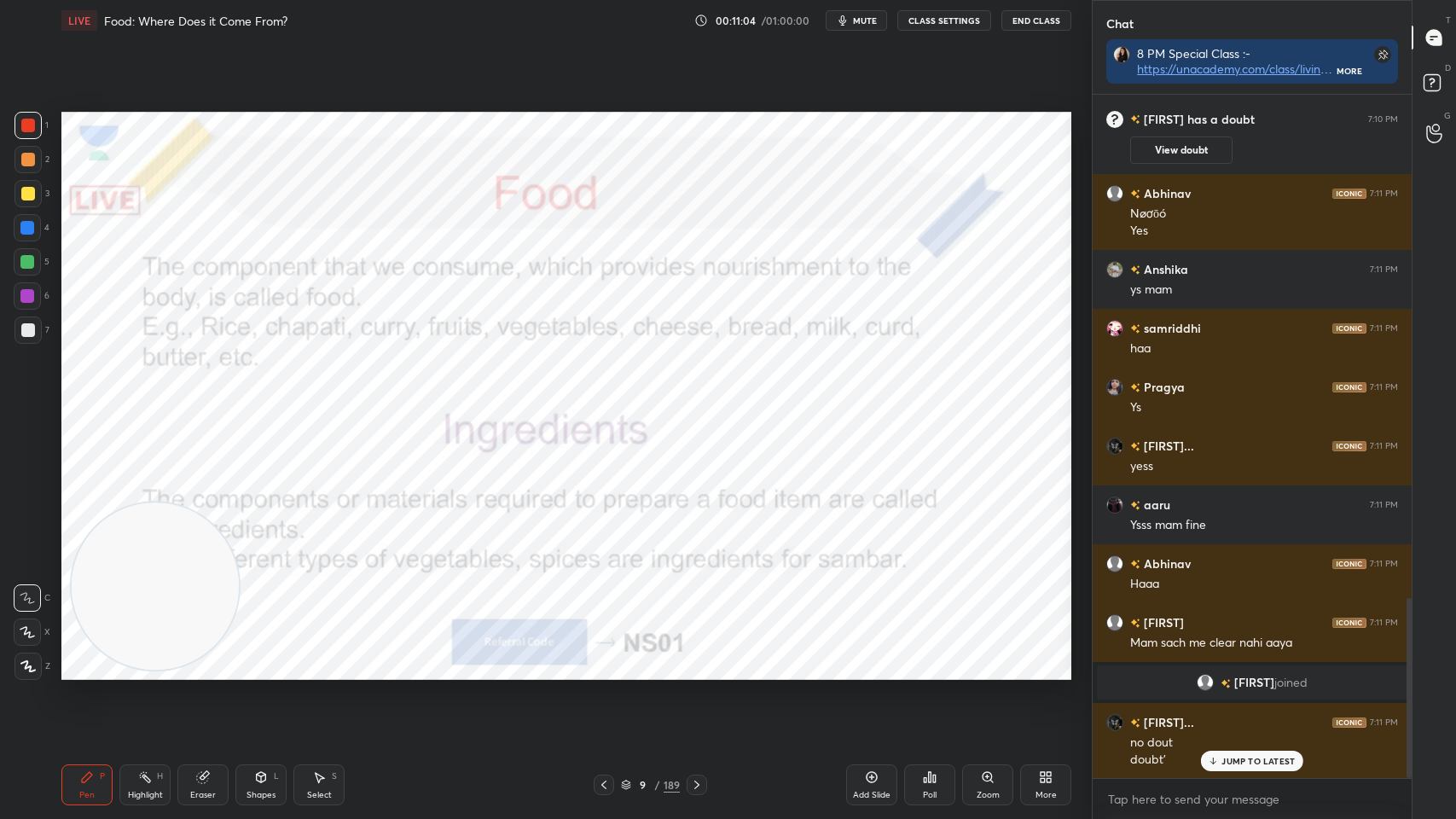 click on "CLASS SETTINGS" at bounding box center (944, 20) 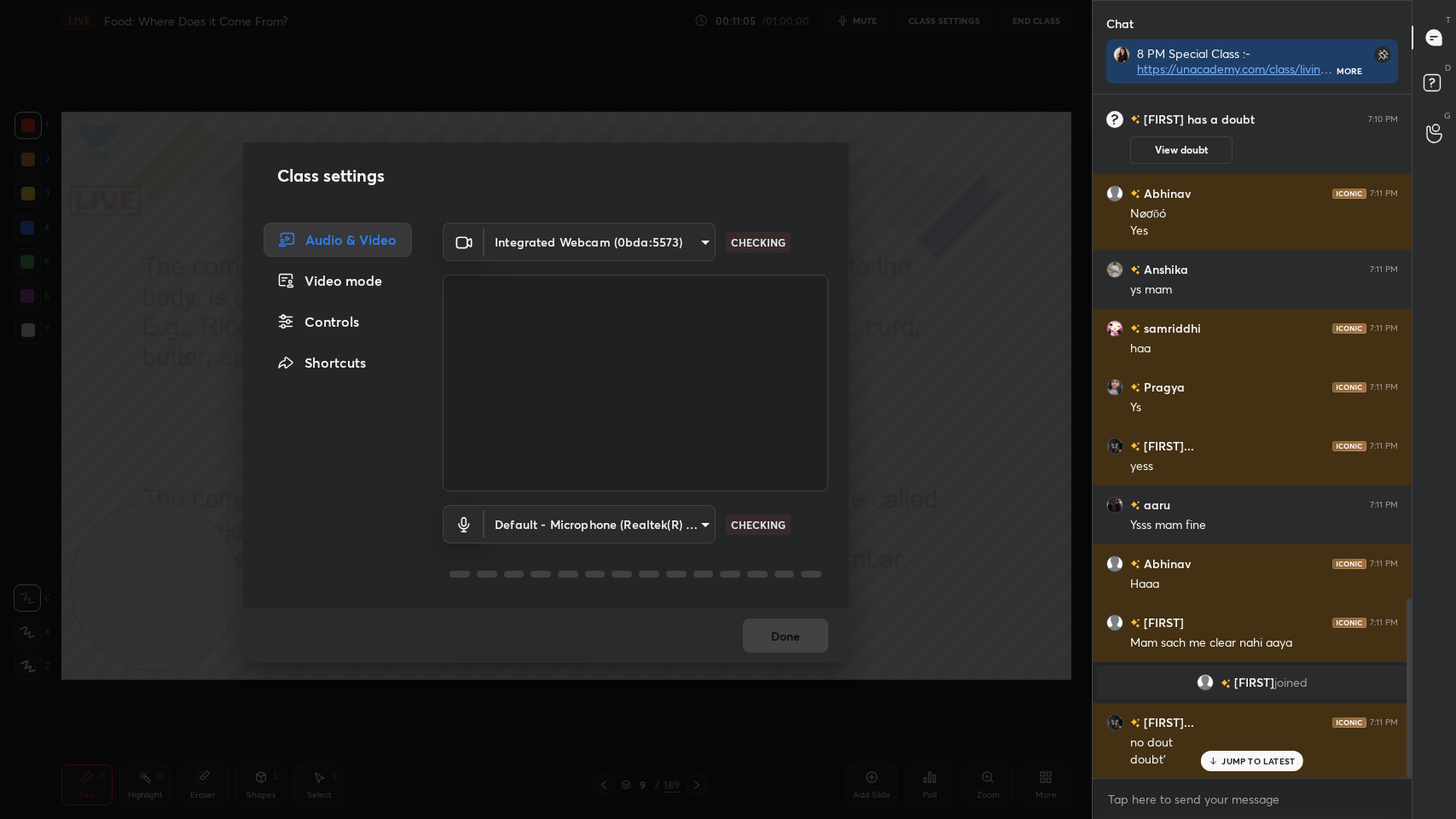 click on "Controls" at bounding box center [338, 322] 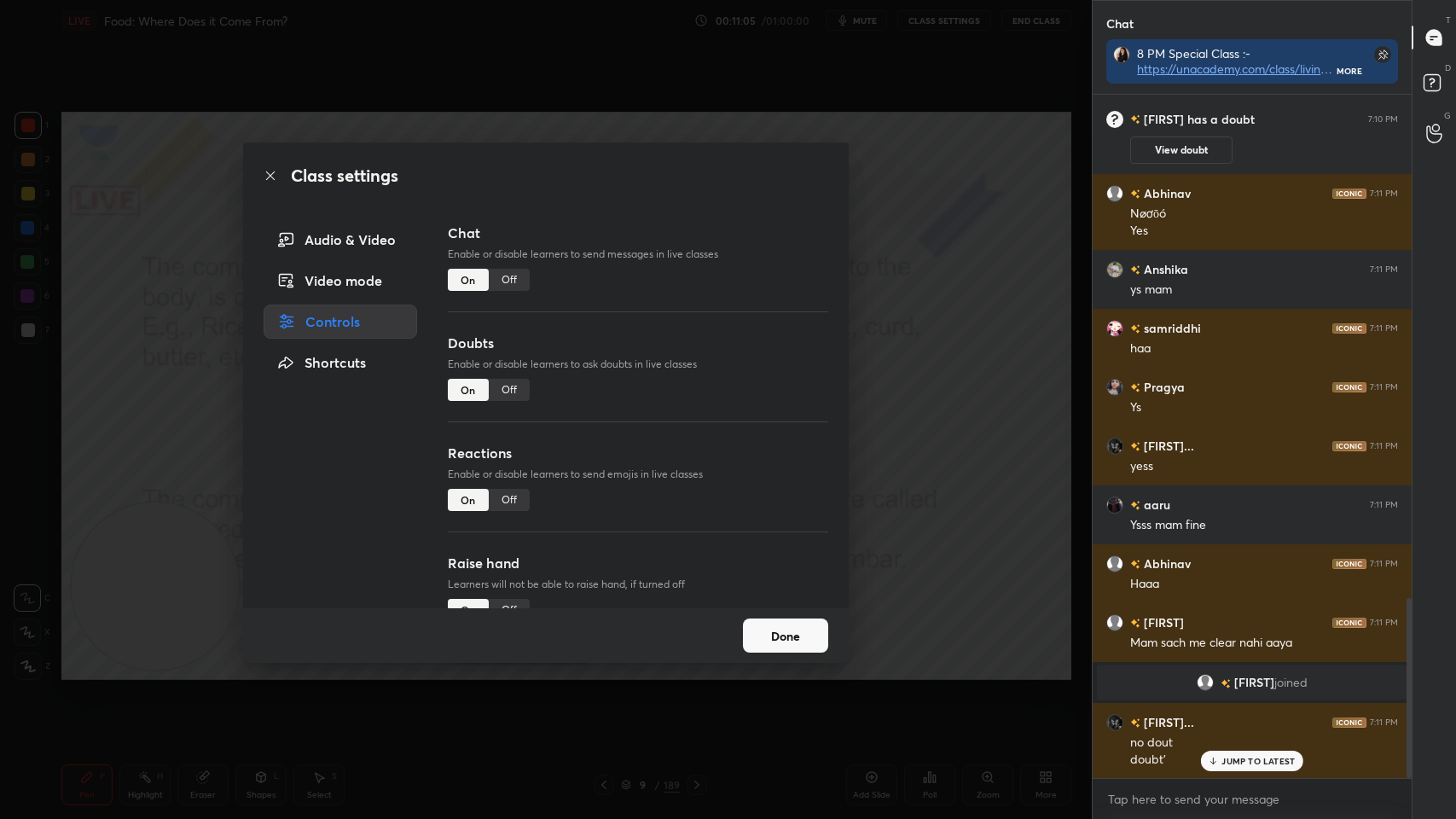 click on "Off" at bounding box center (509, 390) 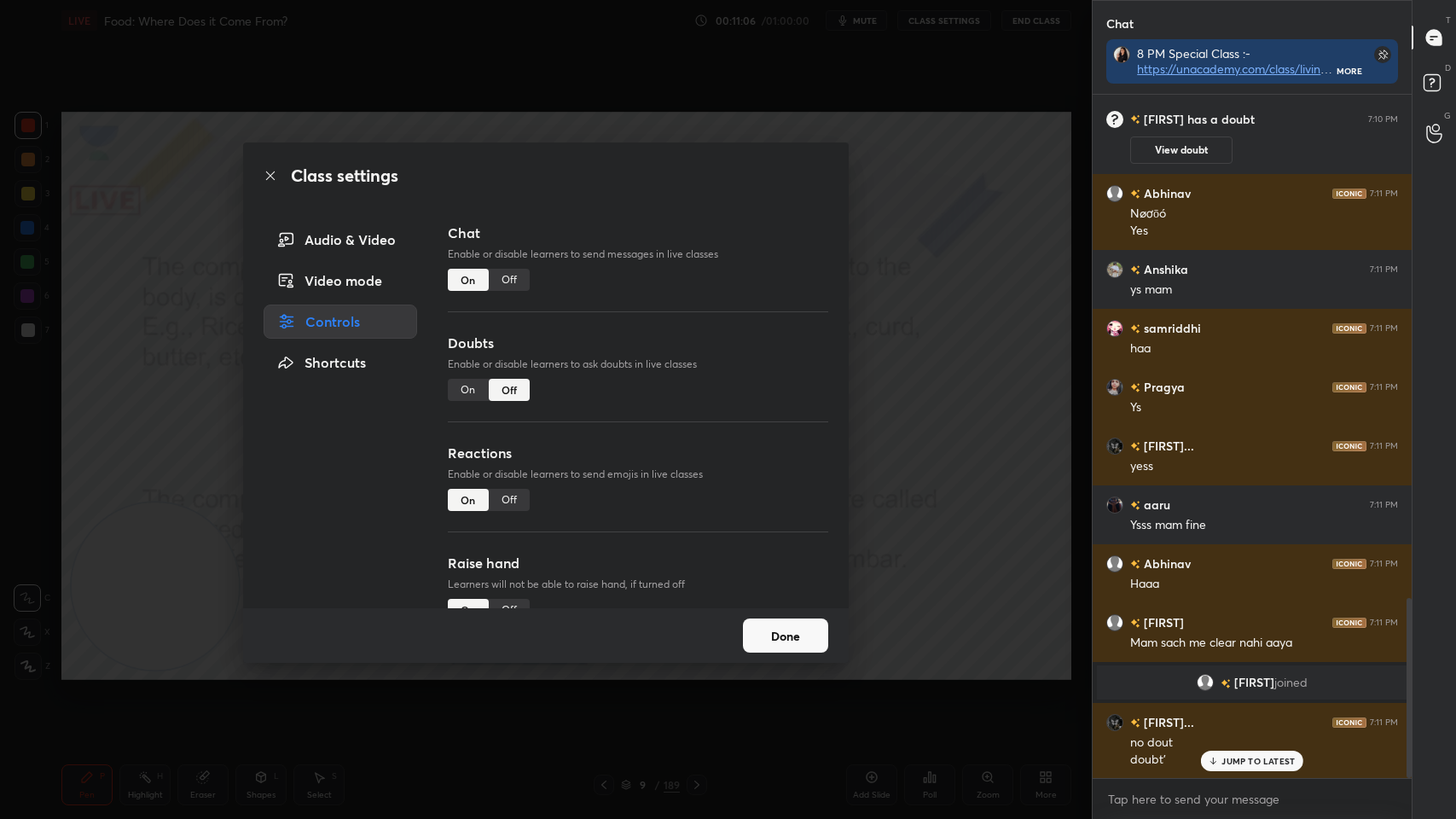 click on "Off" at bounding box center (509, 280) 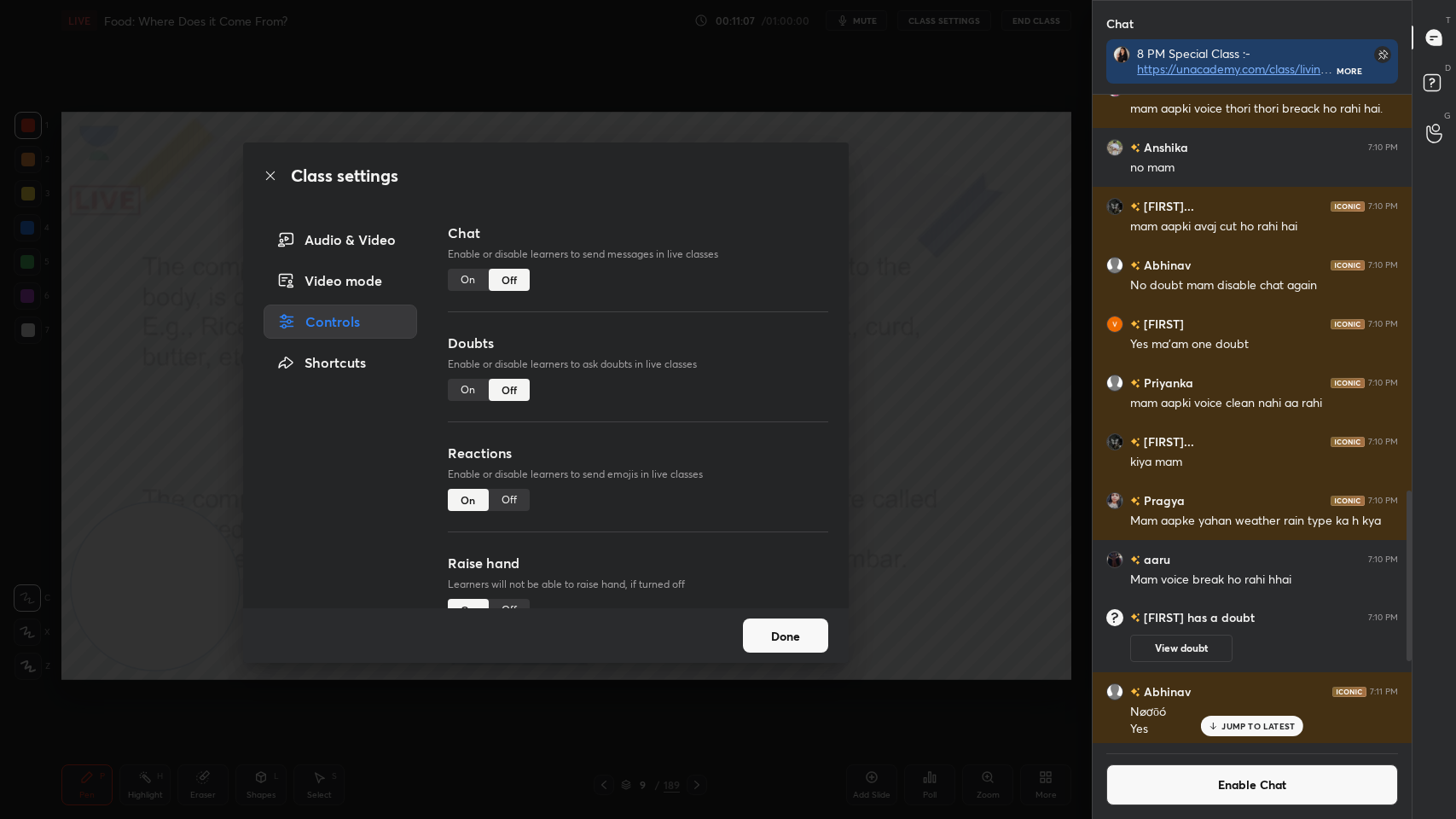 click on "Done" at bounding box center [786, 636] 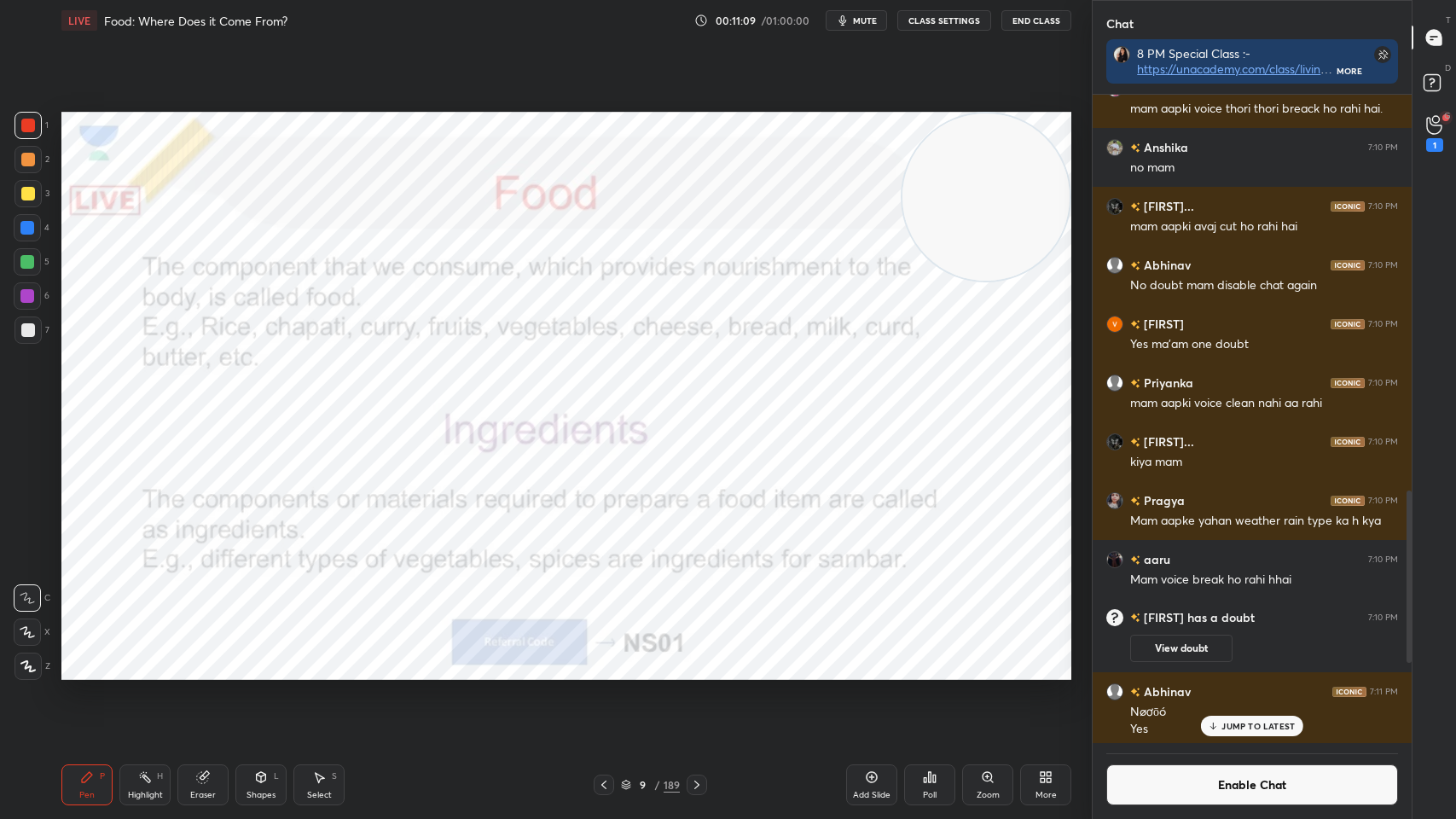 click 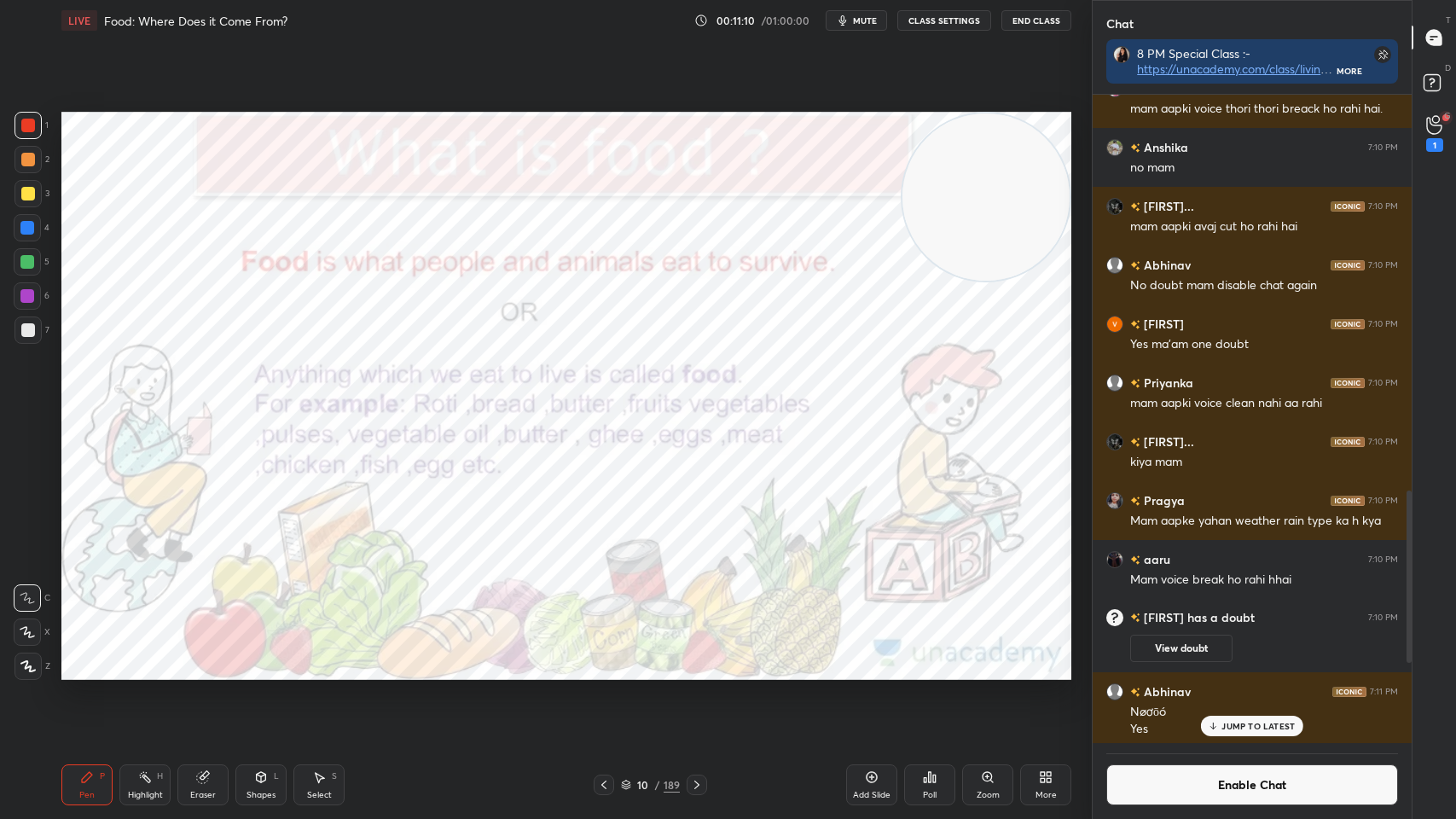 click 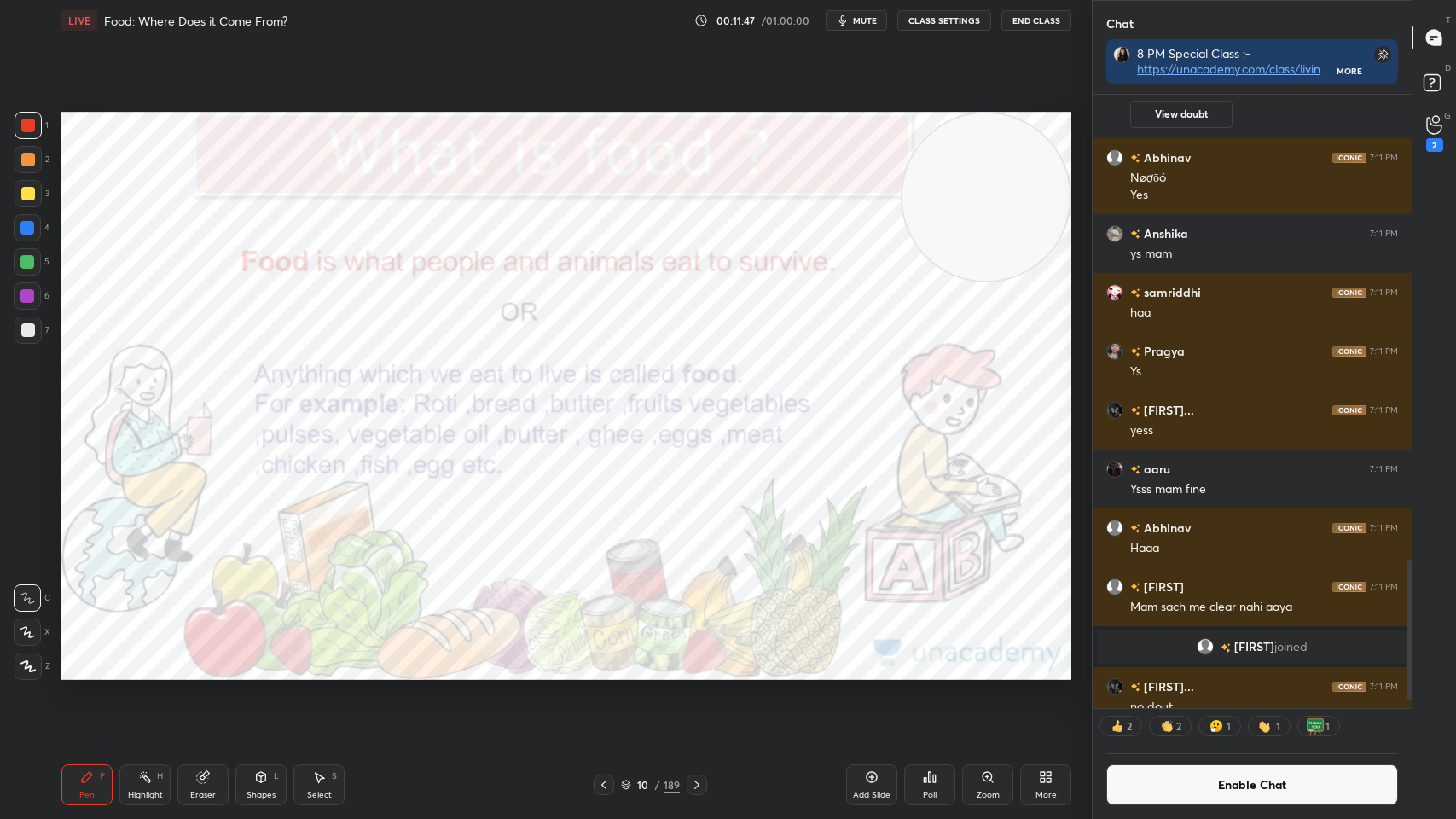 scroll, scrollTop: 6, scrollLeft: 5, axis: both 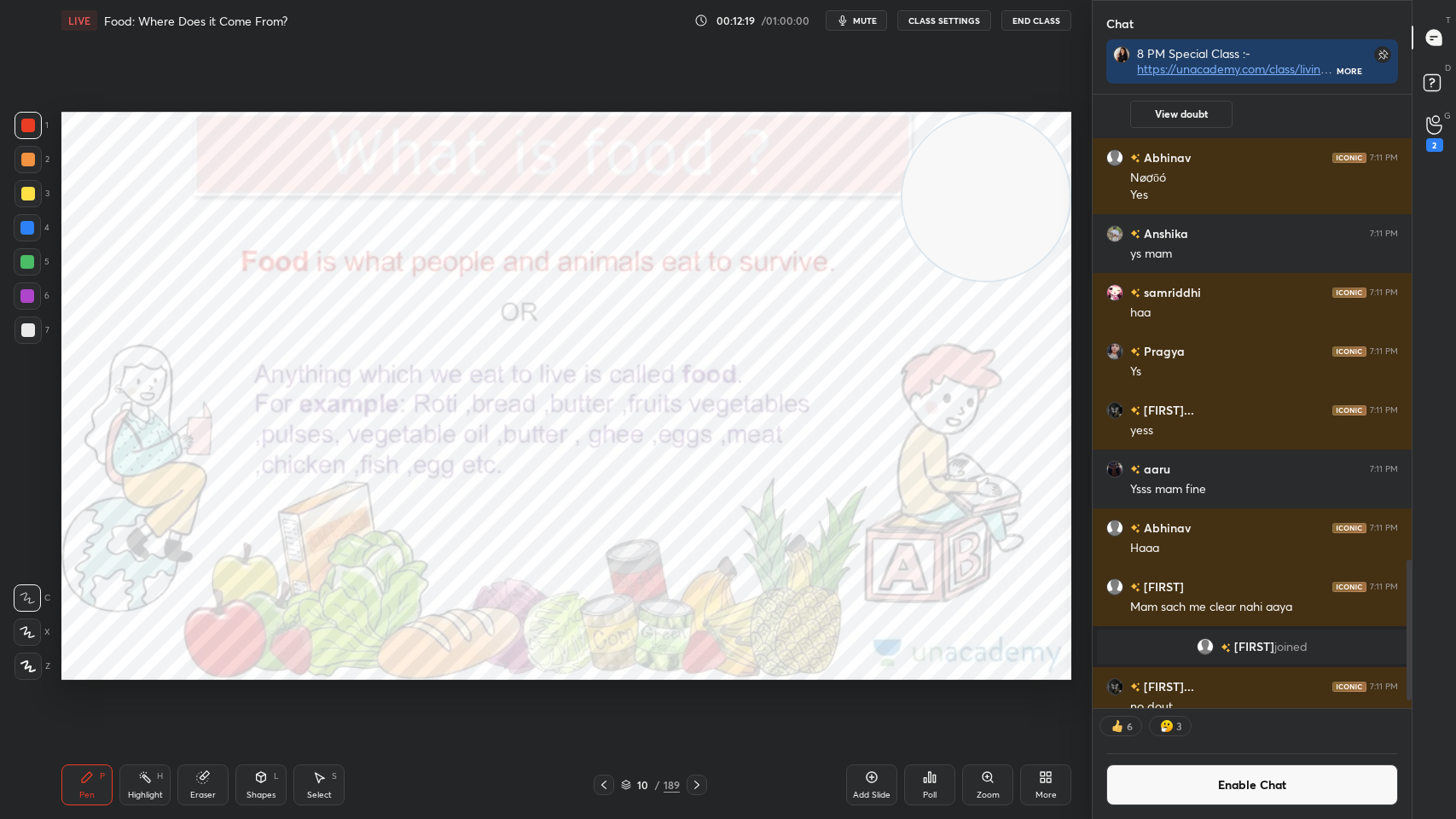 click 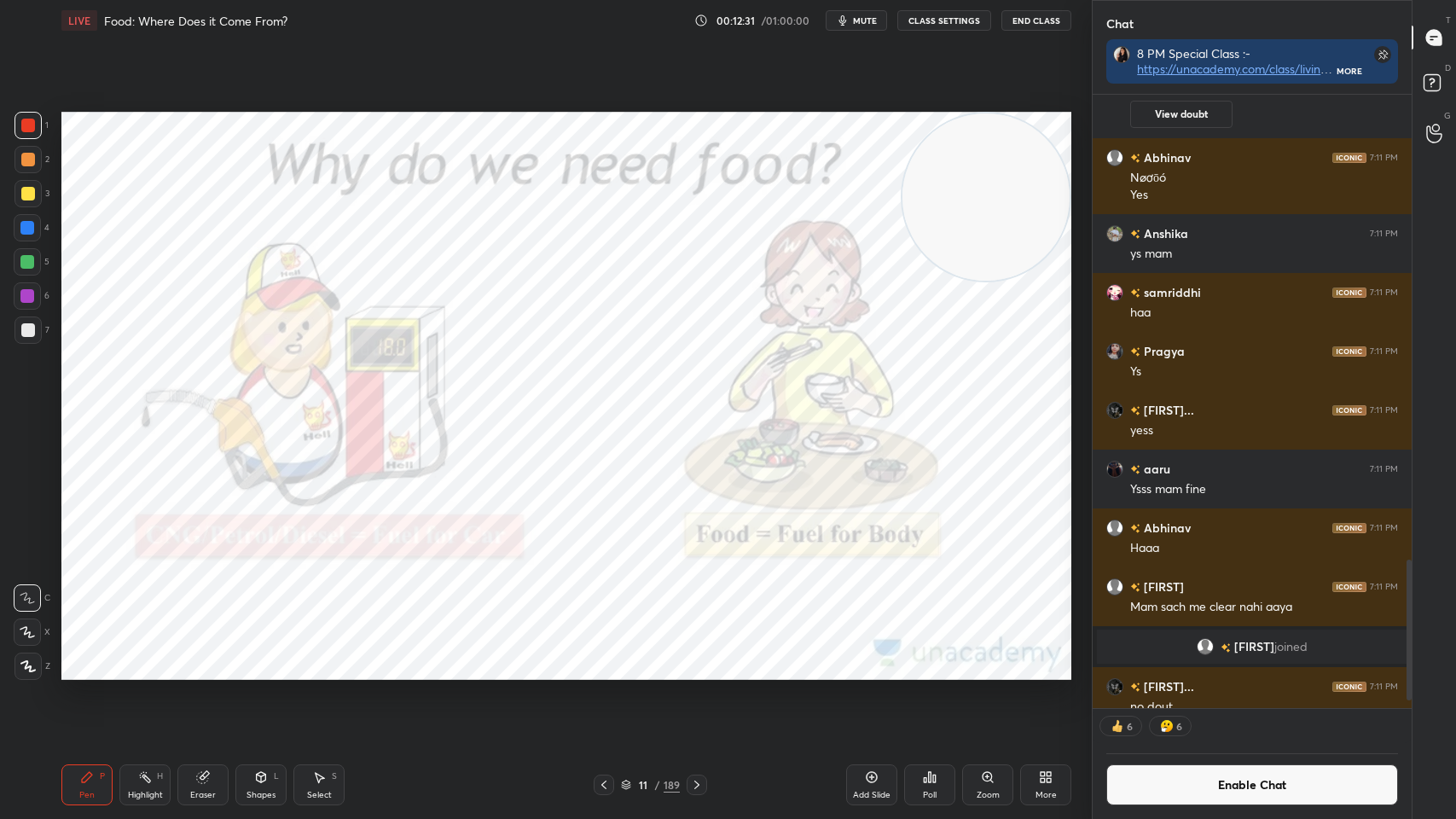 scroll, scrollTop: 5, scrollLeft: 5, axis: both 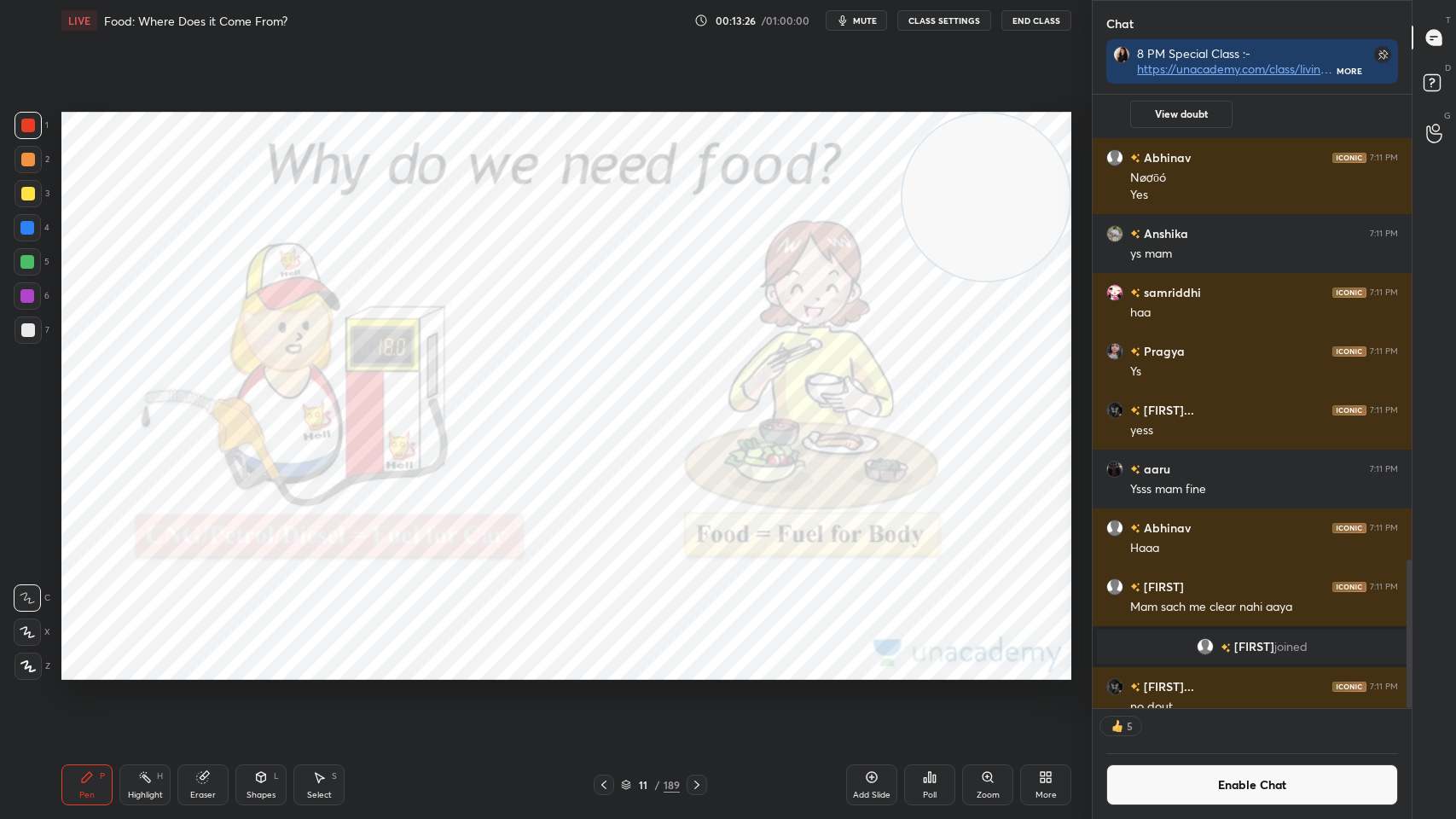 click on "CLASS SETTINGS" at bounding box center (944, 20) 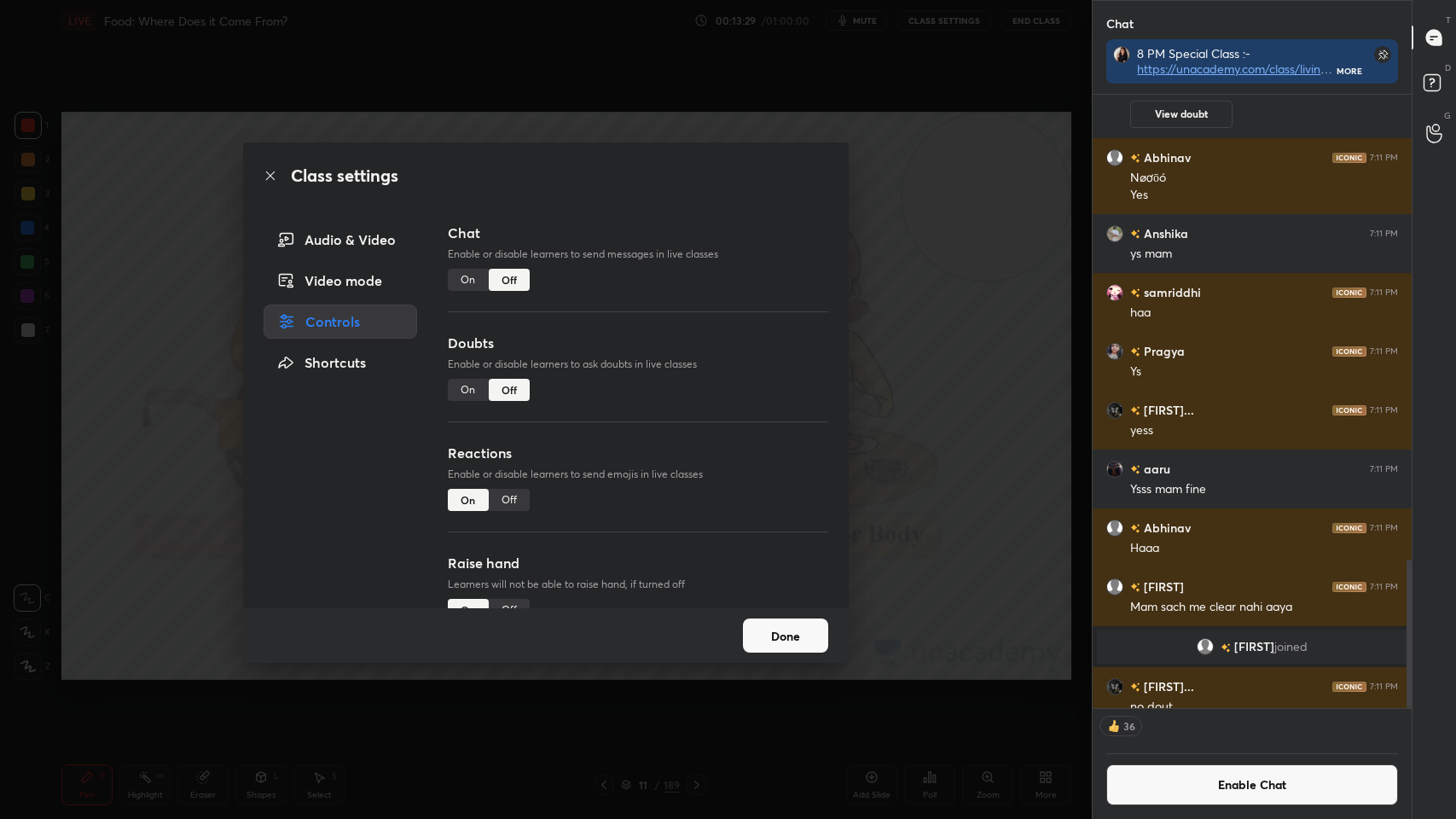 click on "On" at bounding box center (468, 390) 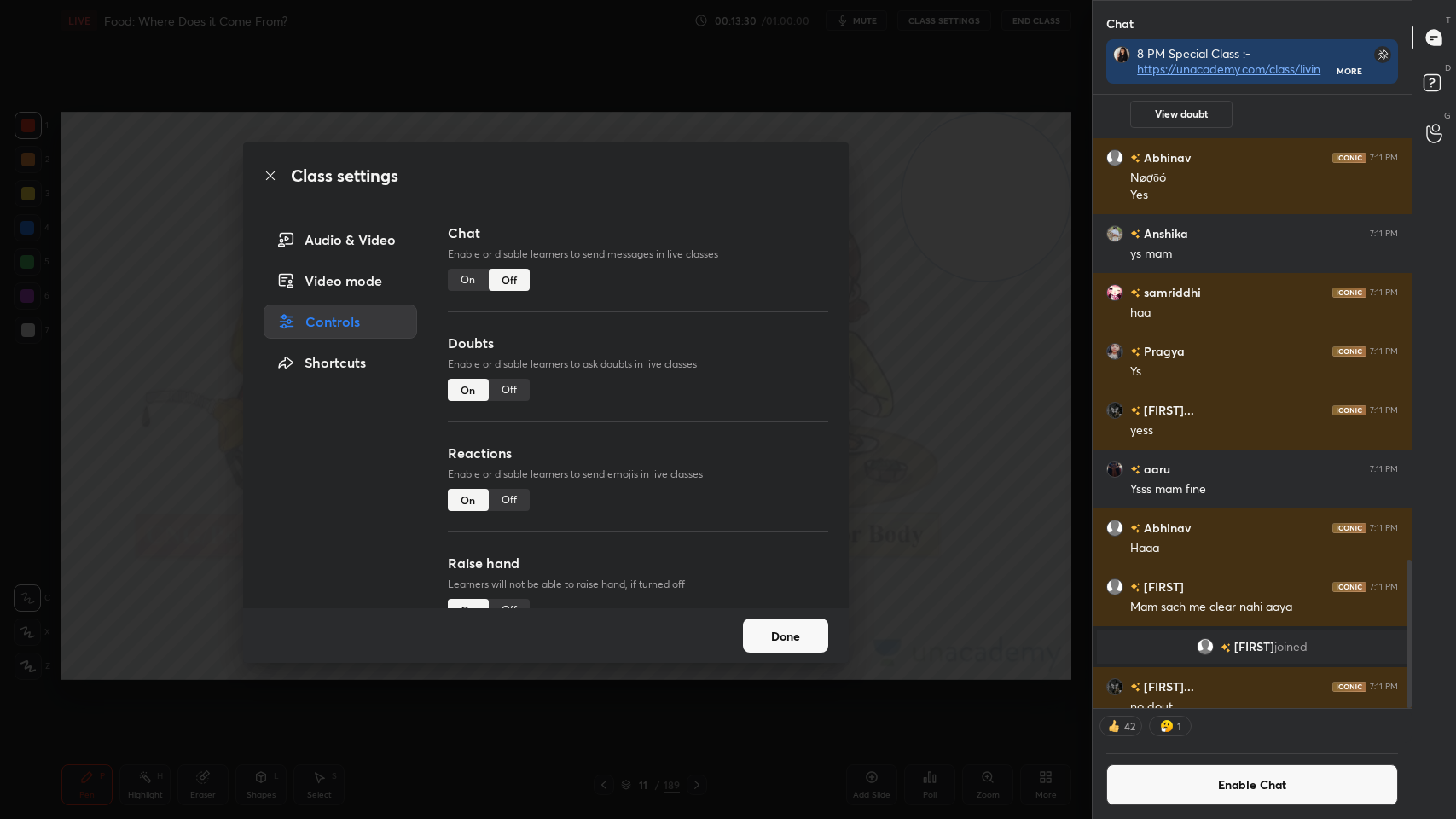 click on "Done" at bounding box center (786, 636) 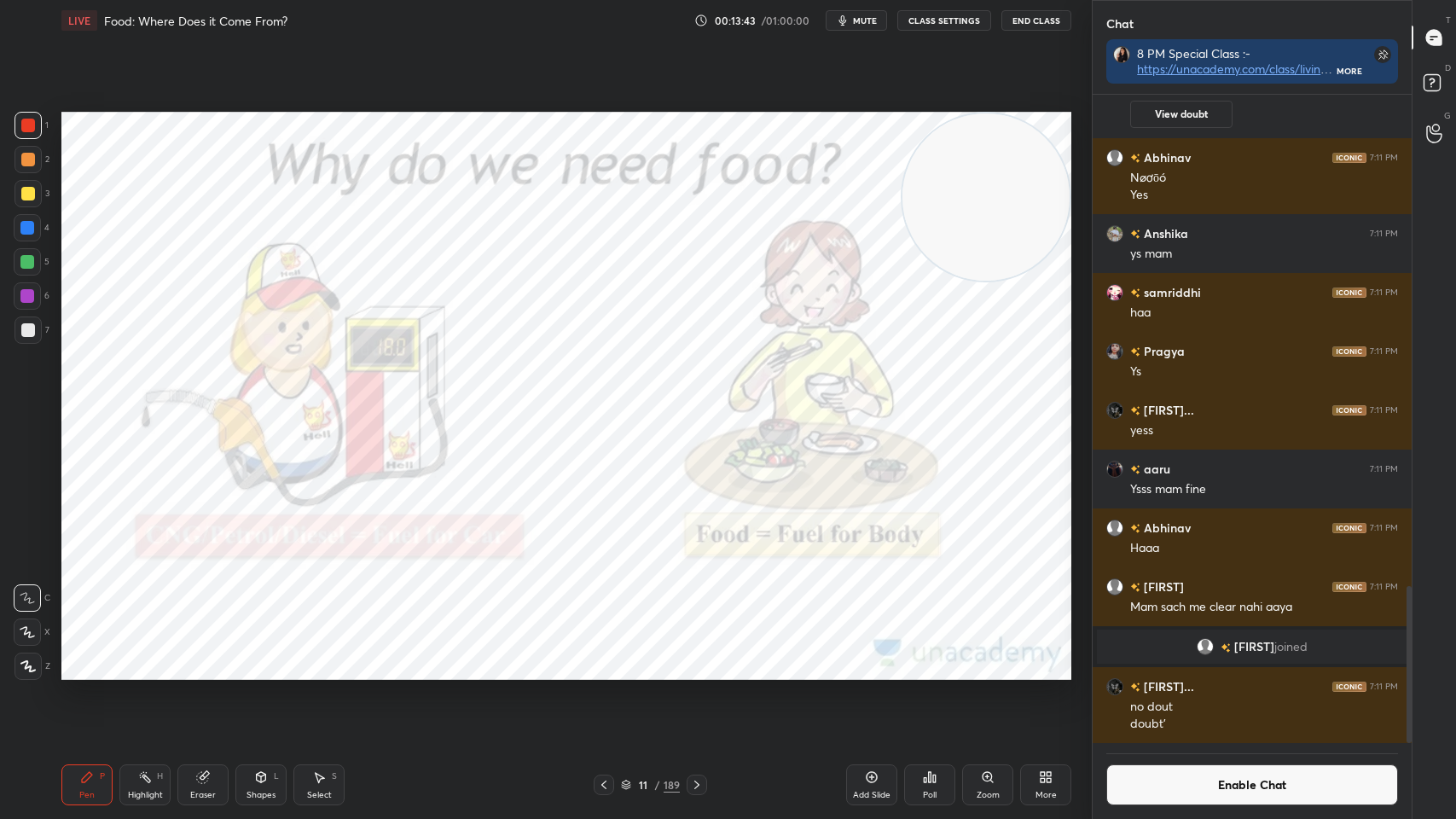 scroll, scrollTop: 5, scrollLeft: 5, axis: both 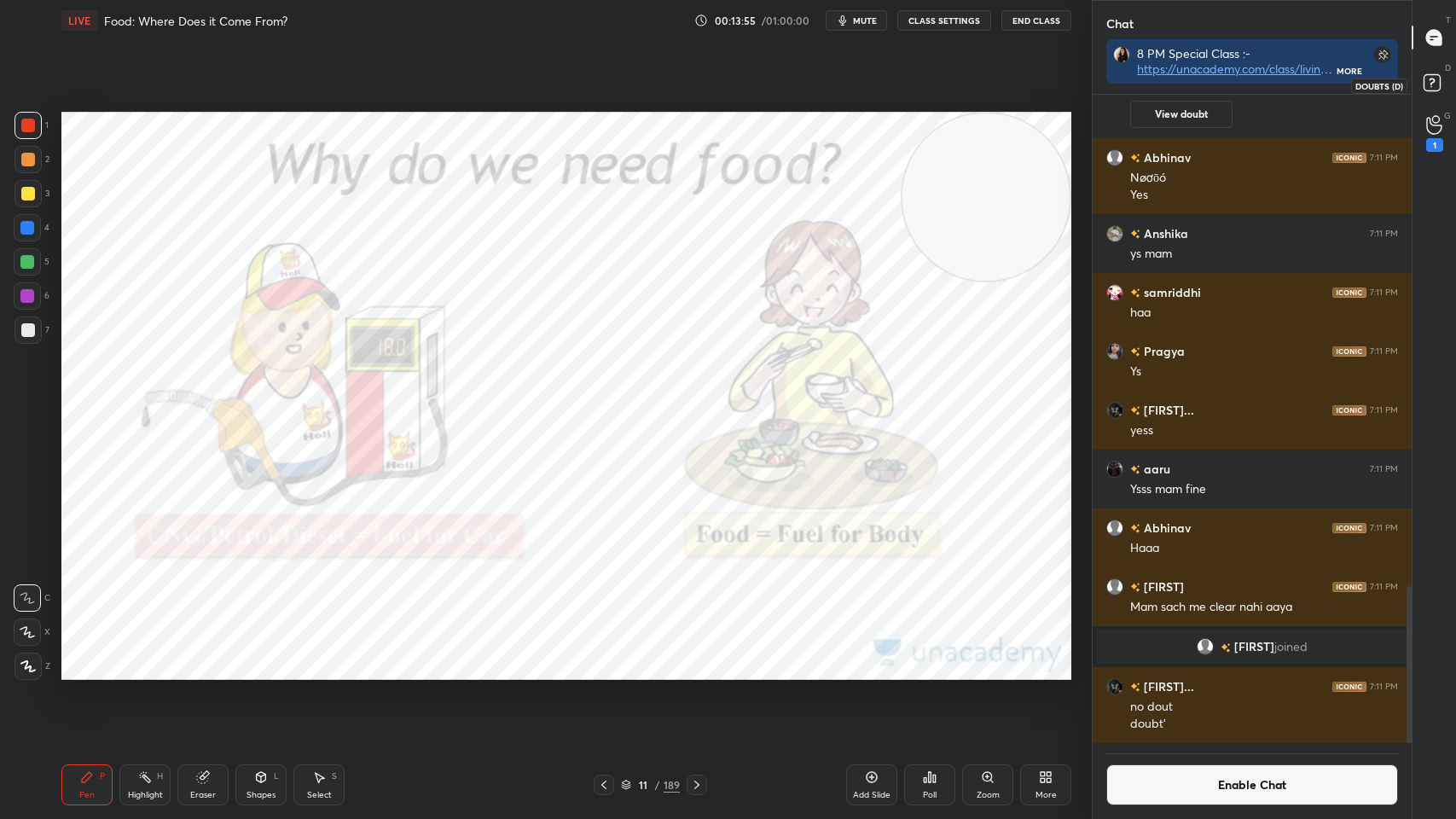 click 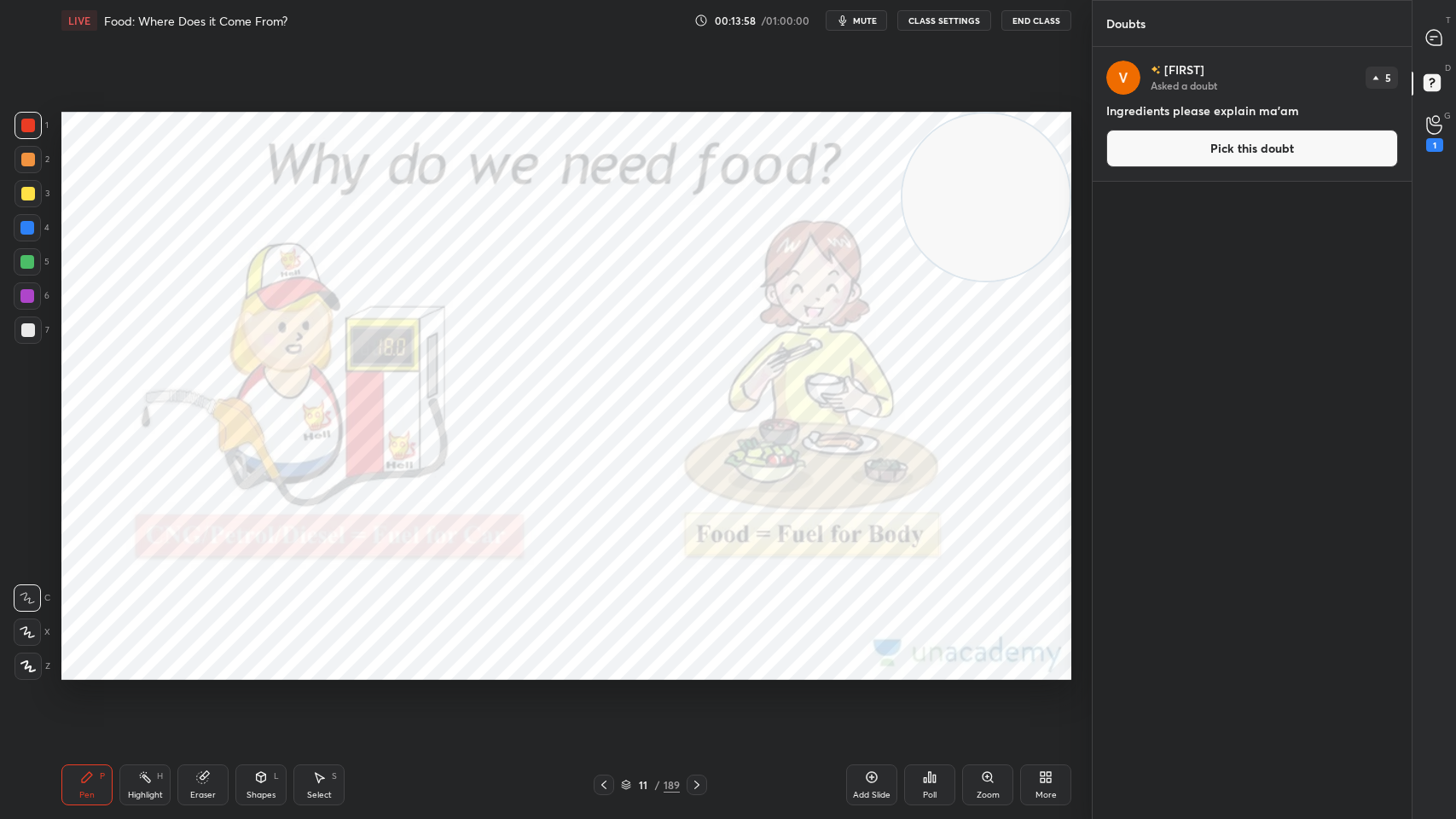 click on "Pick this doubt" at bounding box center (1252, 148) 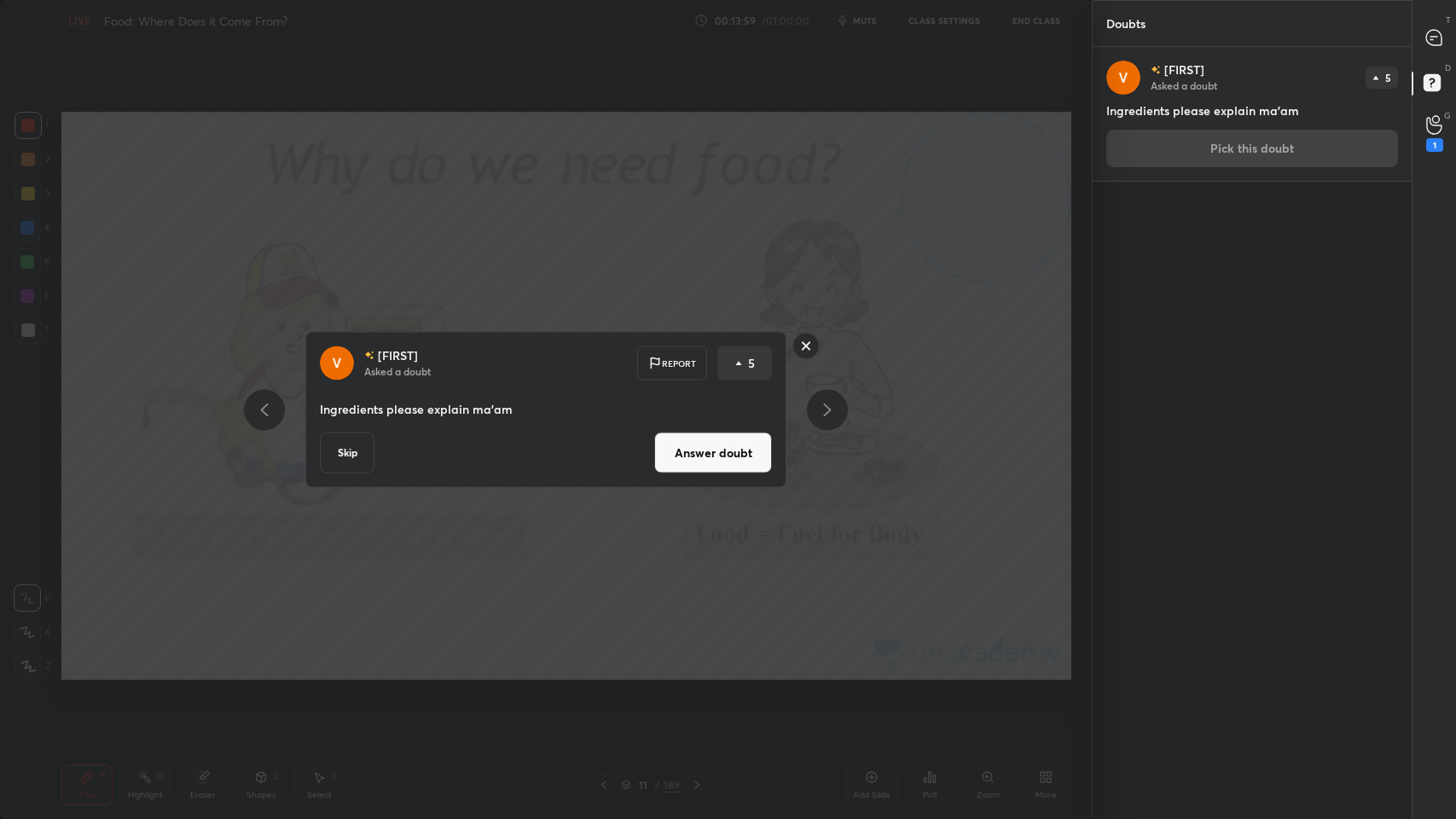 click on "Answer doubt" at bounding box center (713, 453) 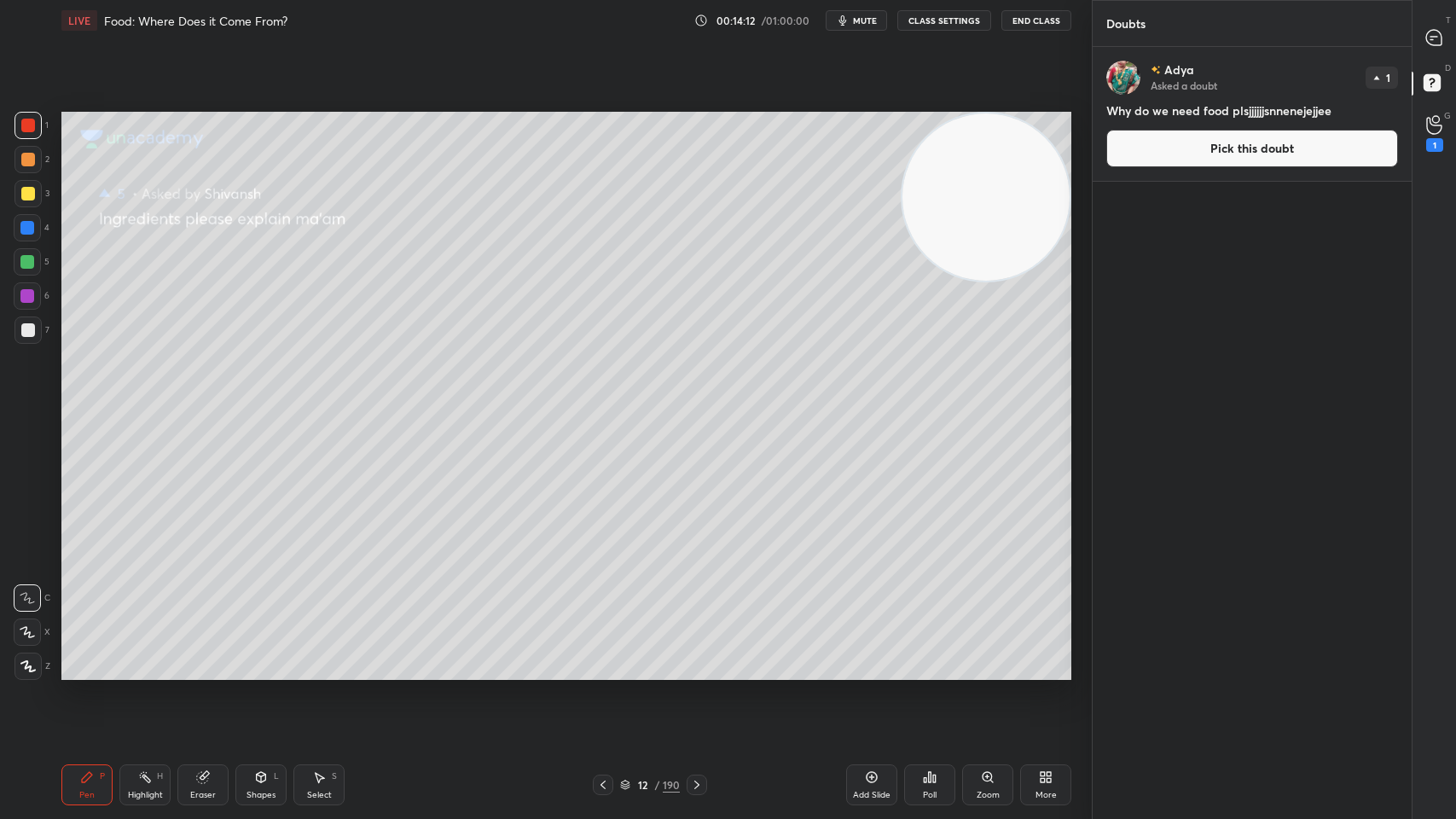 click at bounding box center (27, 228) 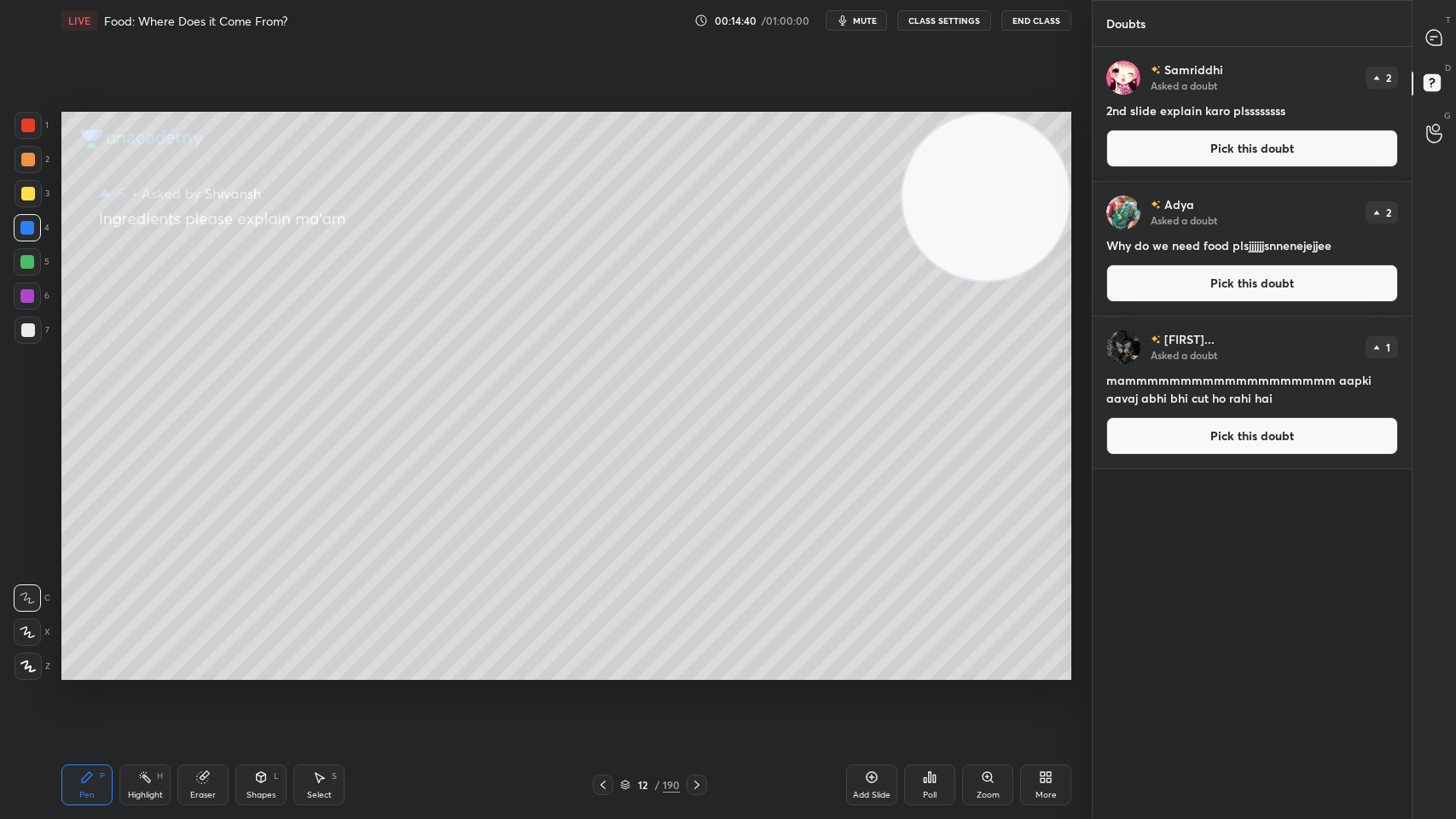 click on "Pick this doubt" at bounding box center [1252, 283] 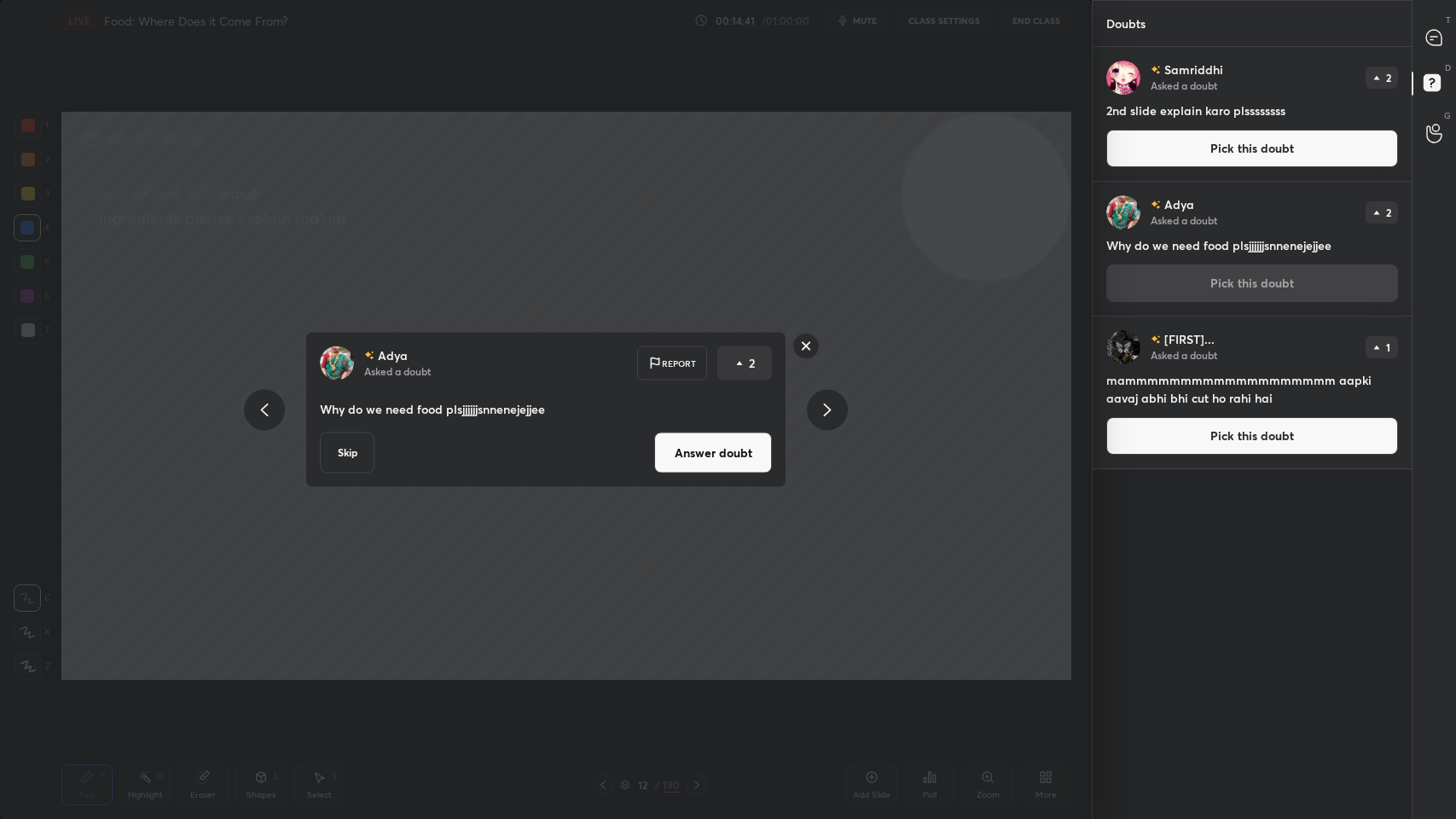 click on "Answer doubt" at bounding box center [713, 453] 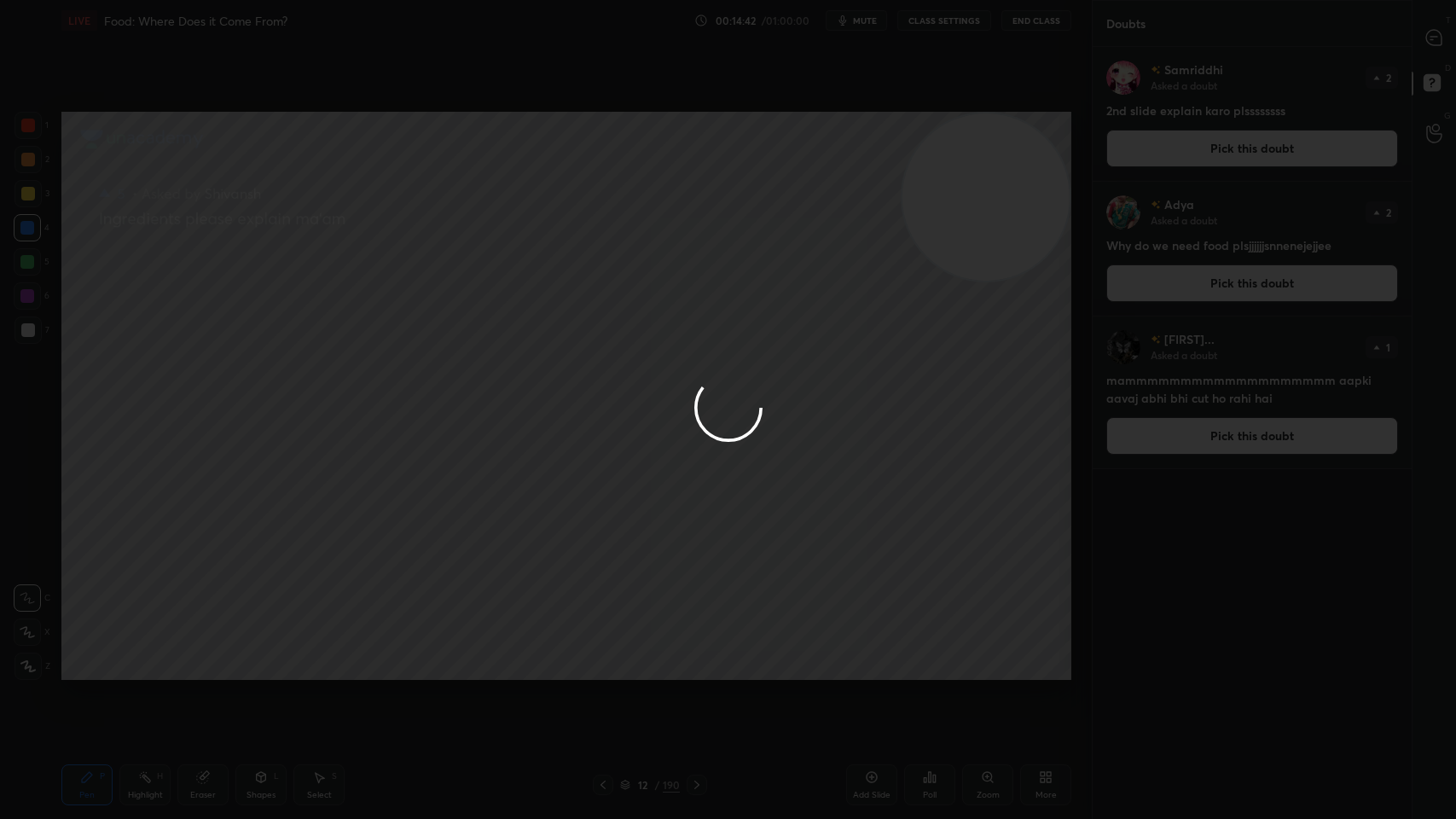 click at bounding box center [728, 410] 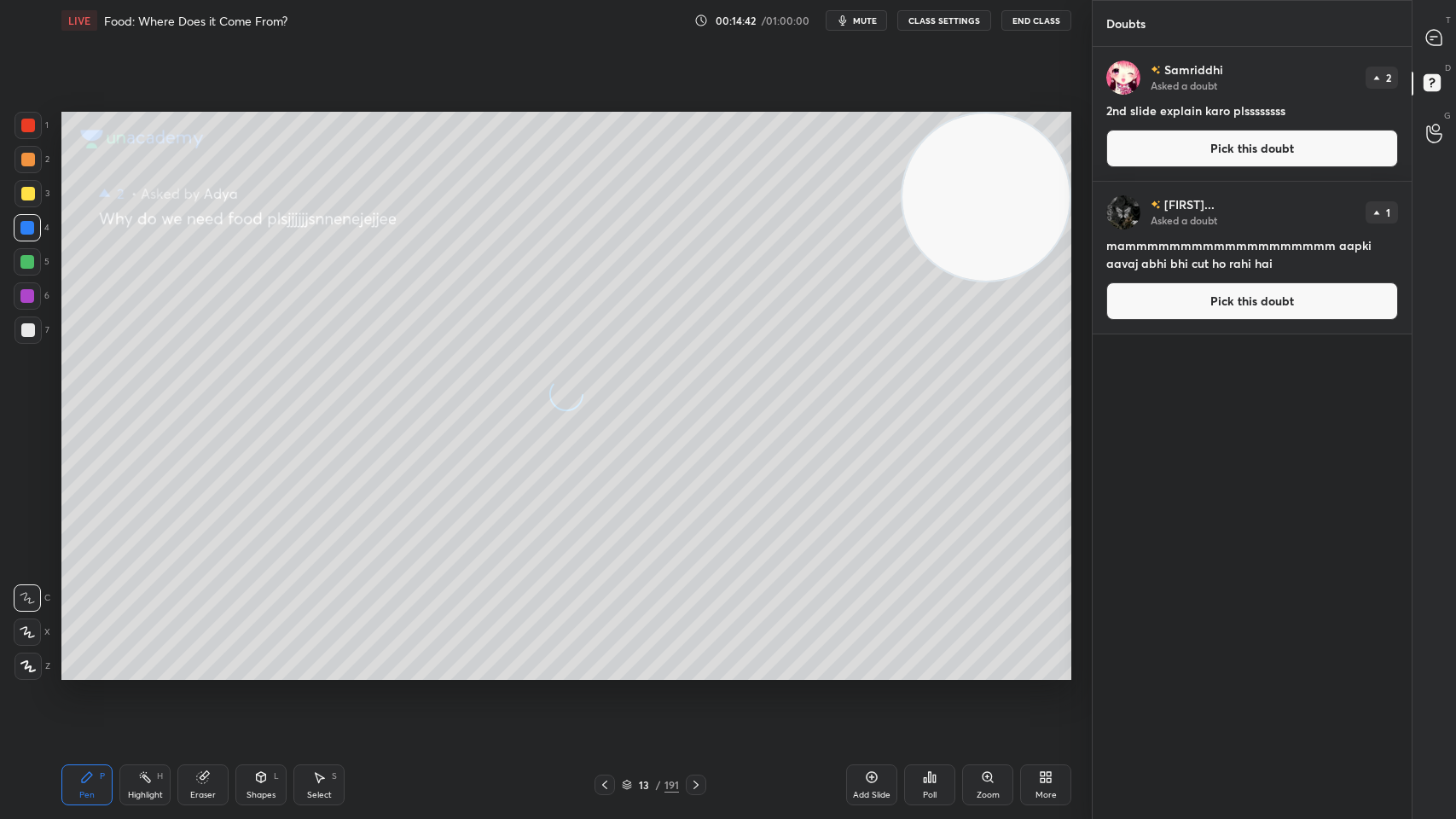 click at bounding box center [28, 194] 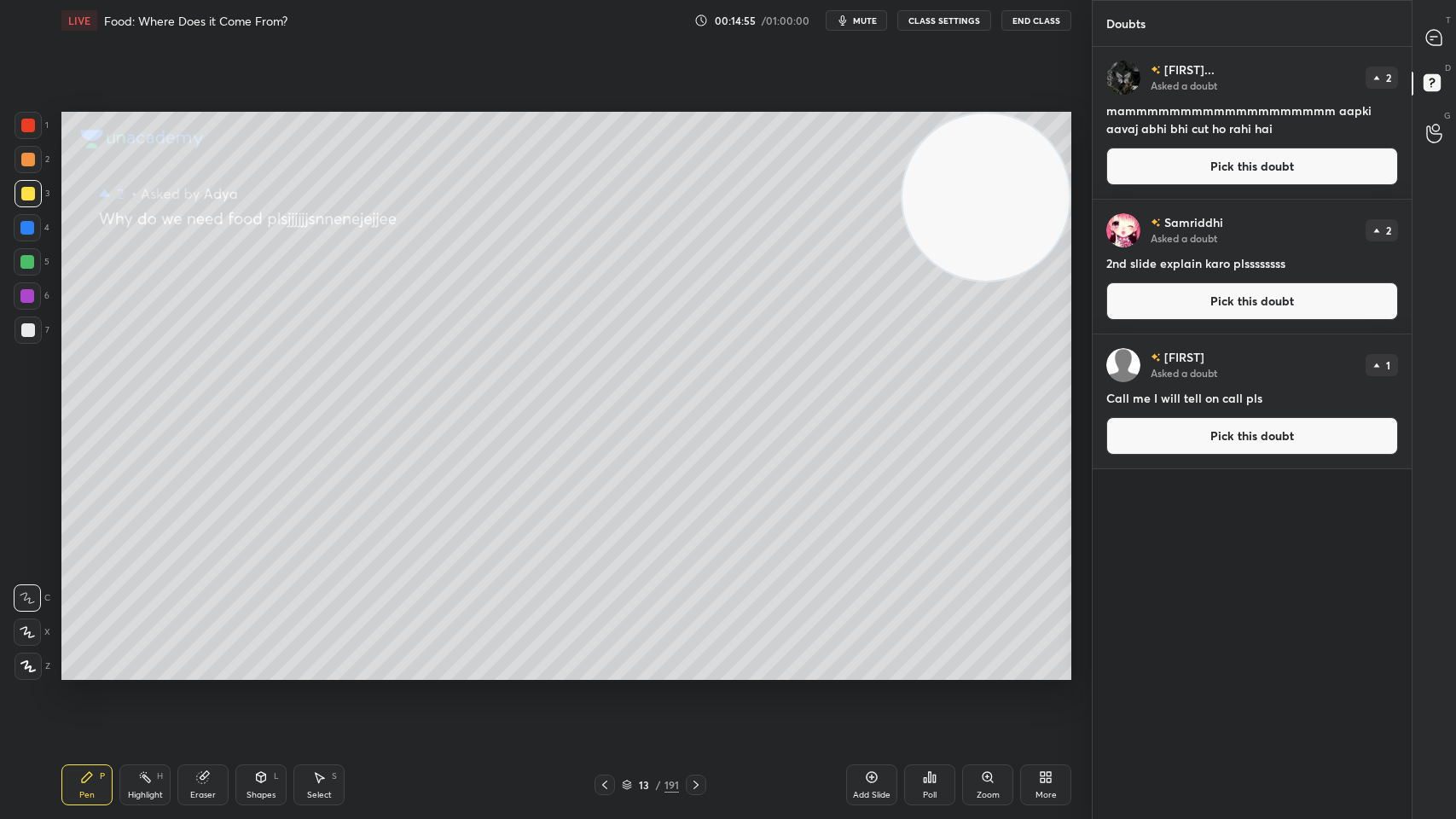 click on "Pick this doubt" at bounding box center [1252, 166] 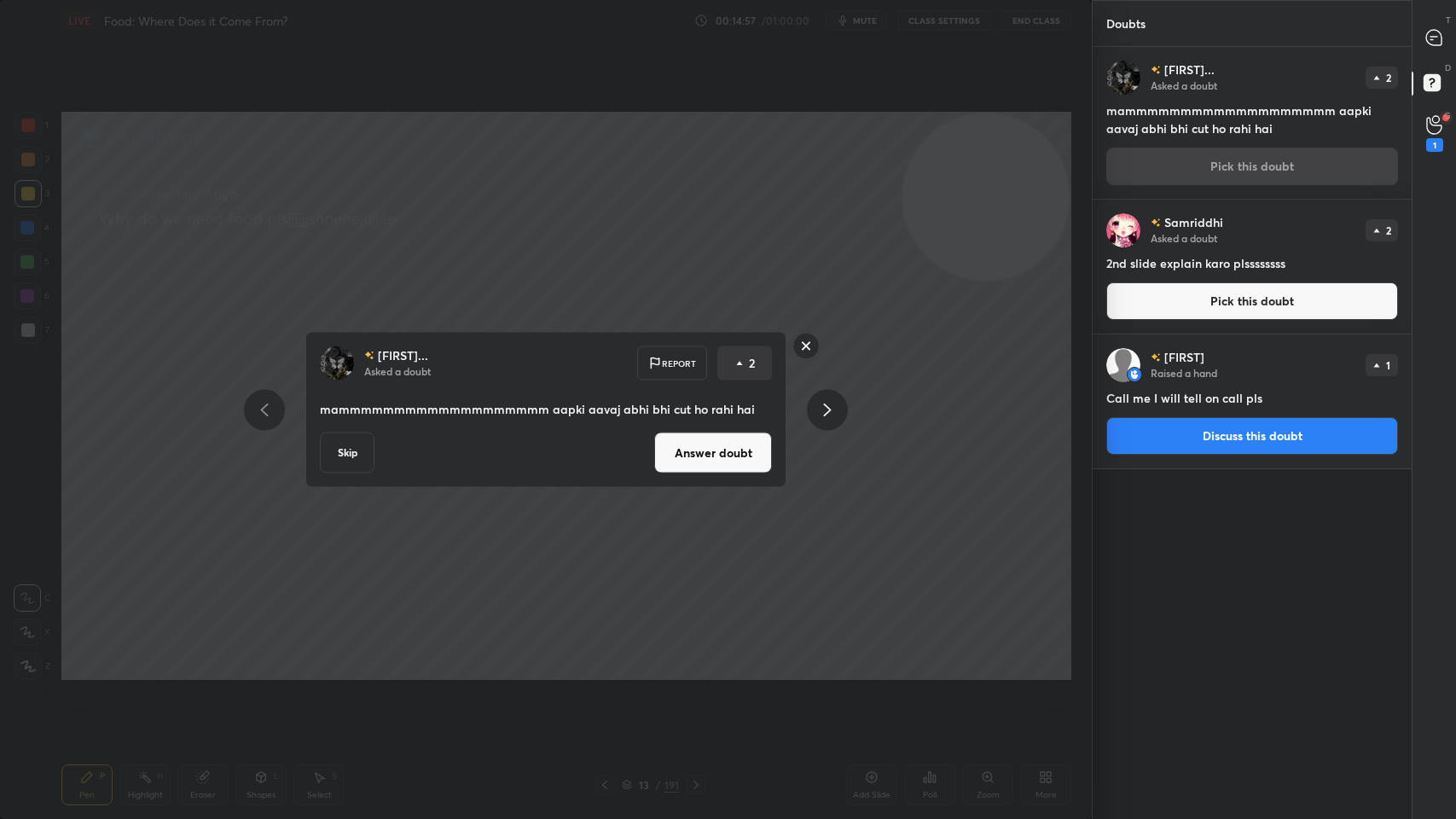 click on "Skip" at bounding box center (347, 453) 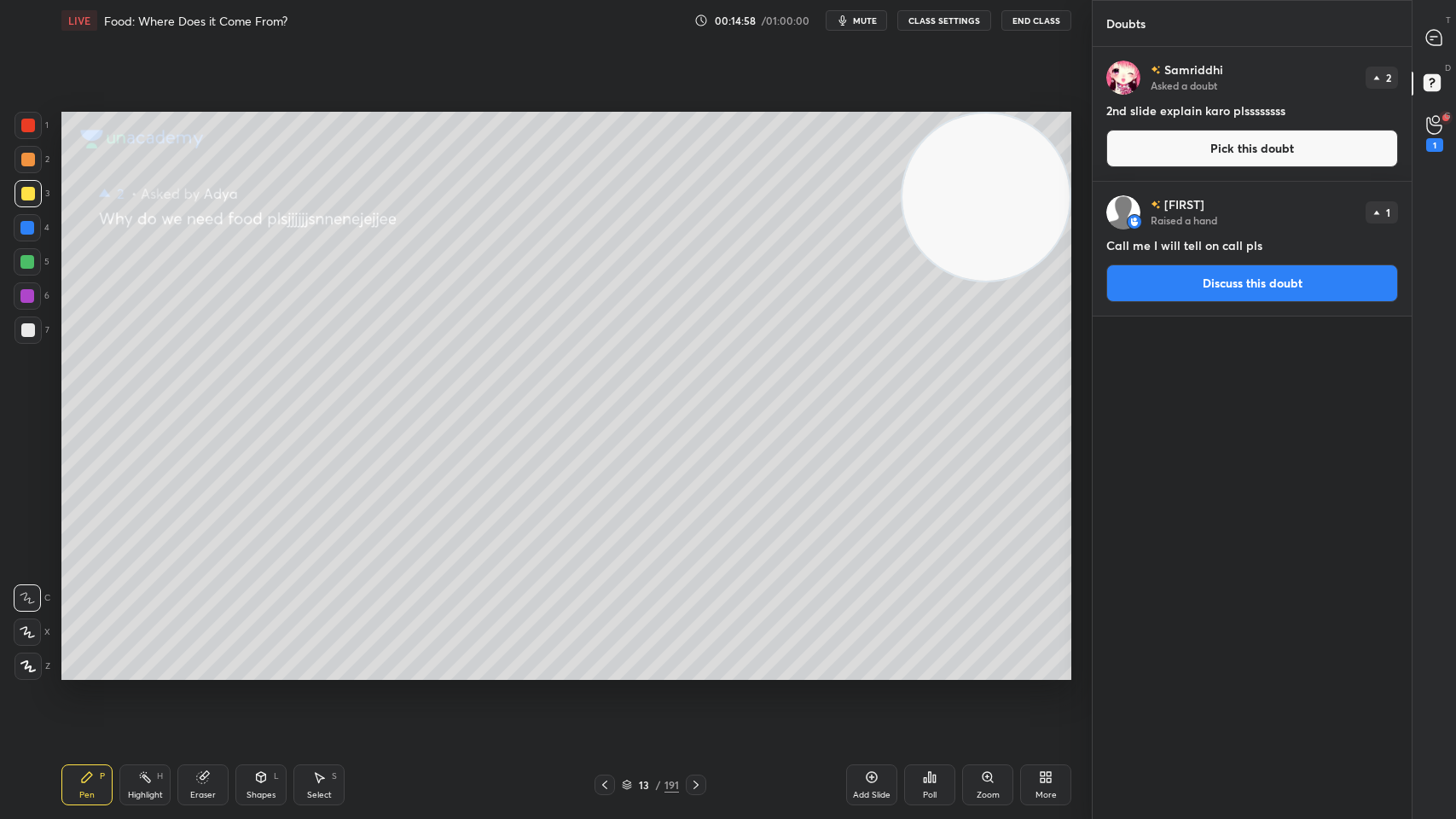 click on "Pick this doubt" at bounding box center (1252, 148) 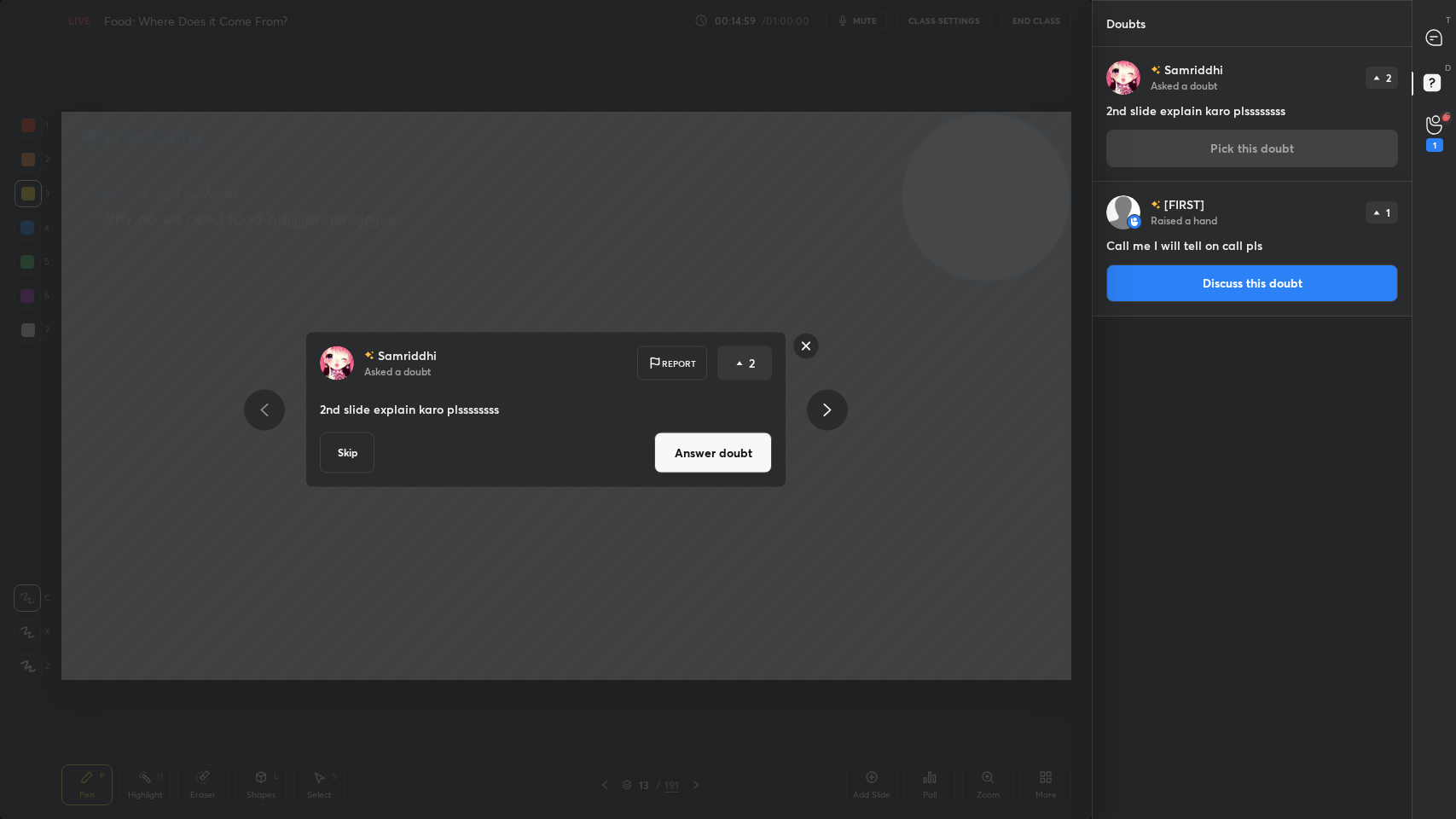 click on "Answer doubt" at bounding box center (713, 453) 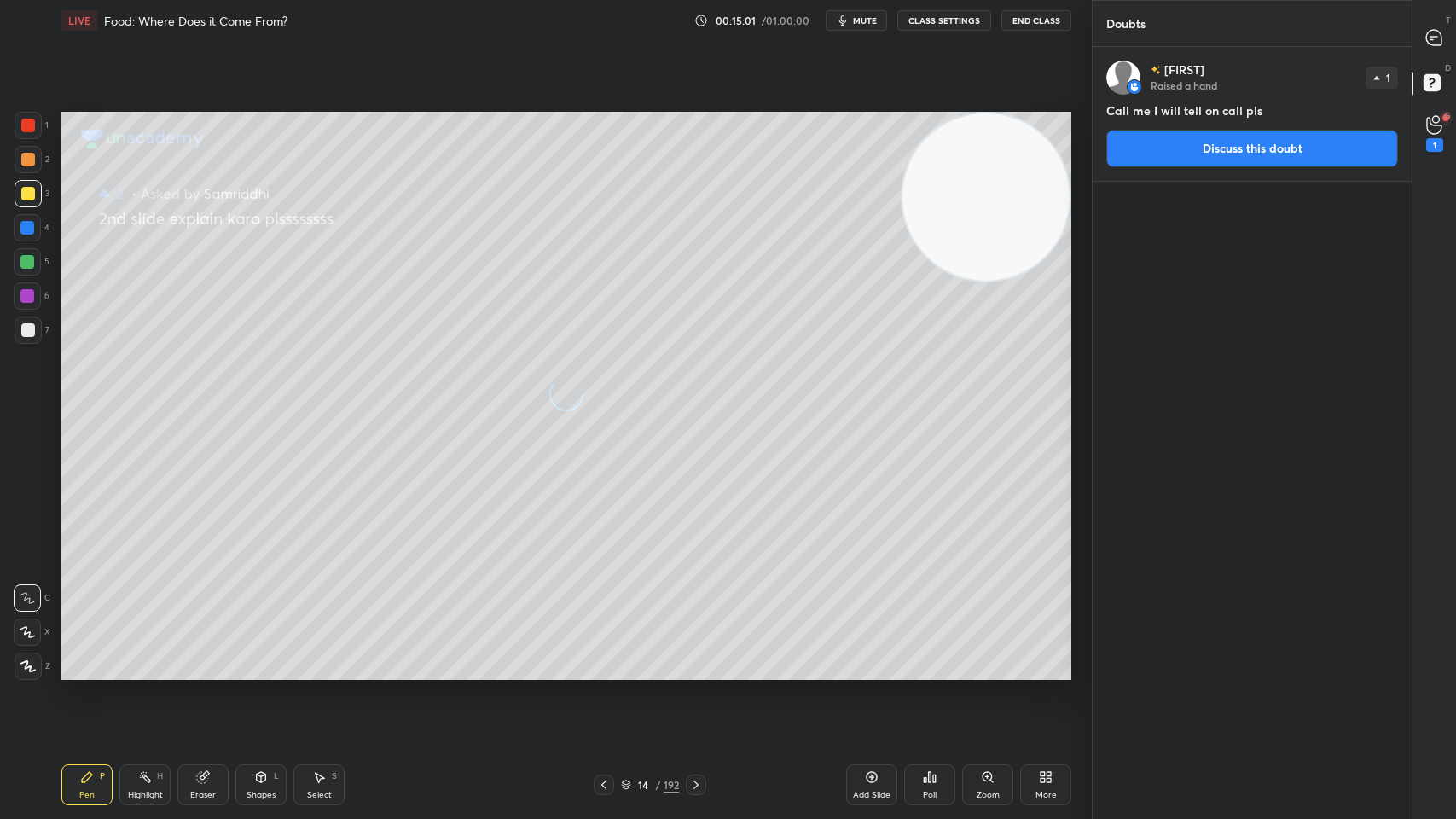 click 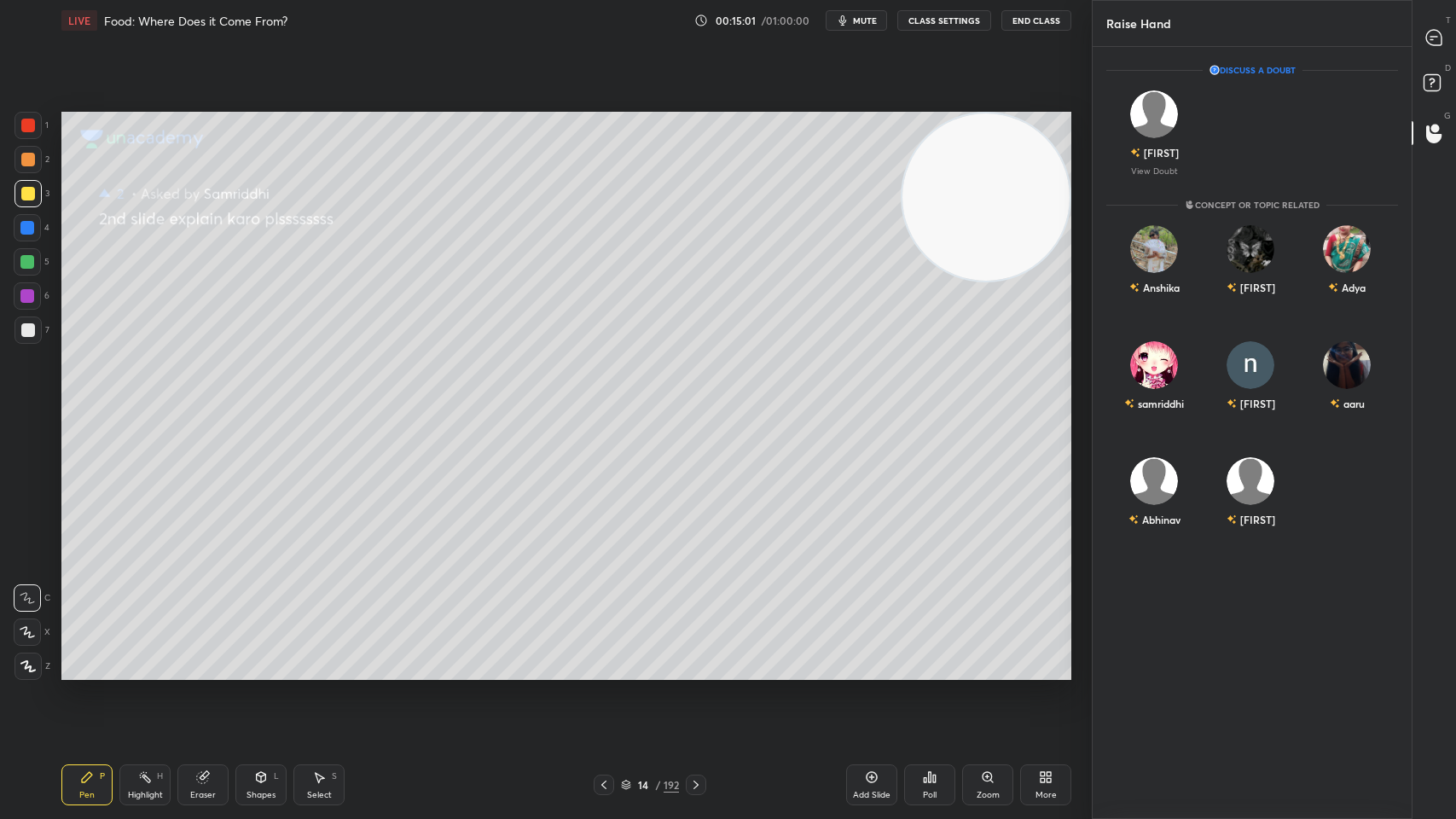 scroll, scrollTop: 768, scrollLeft: 314, axis: both 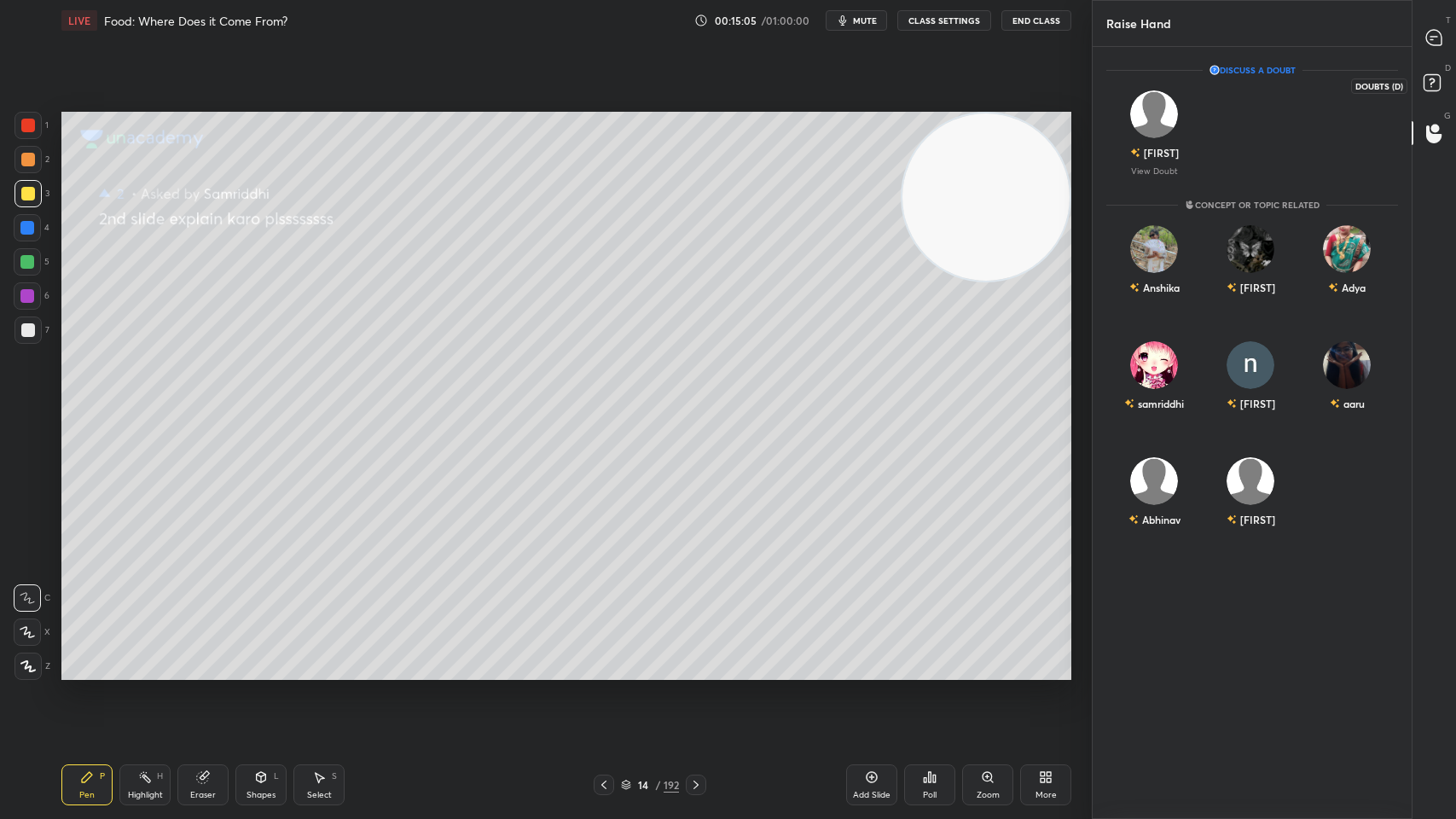 click 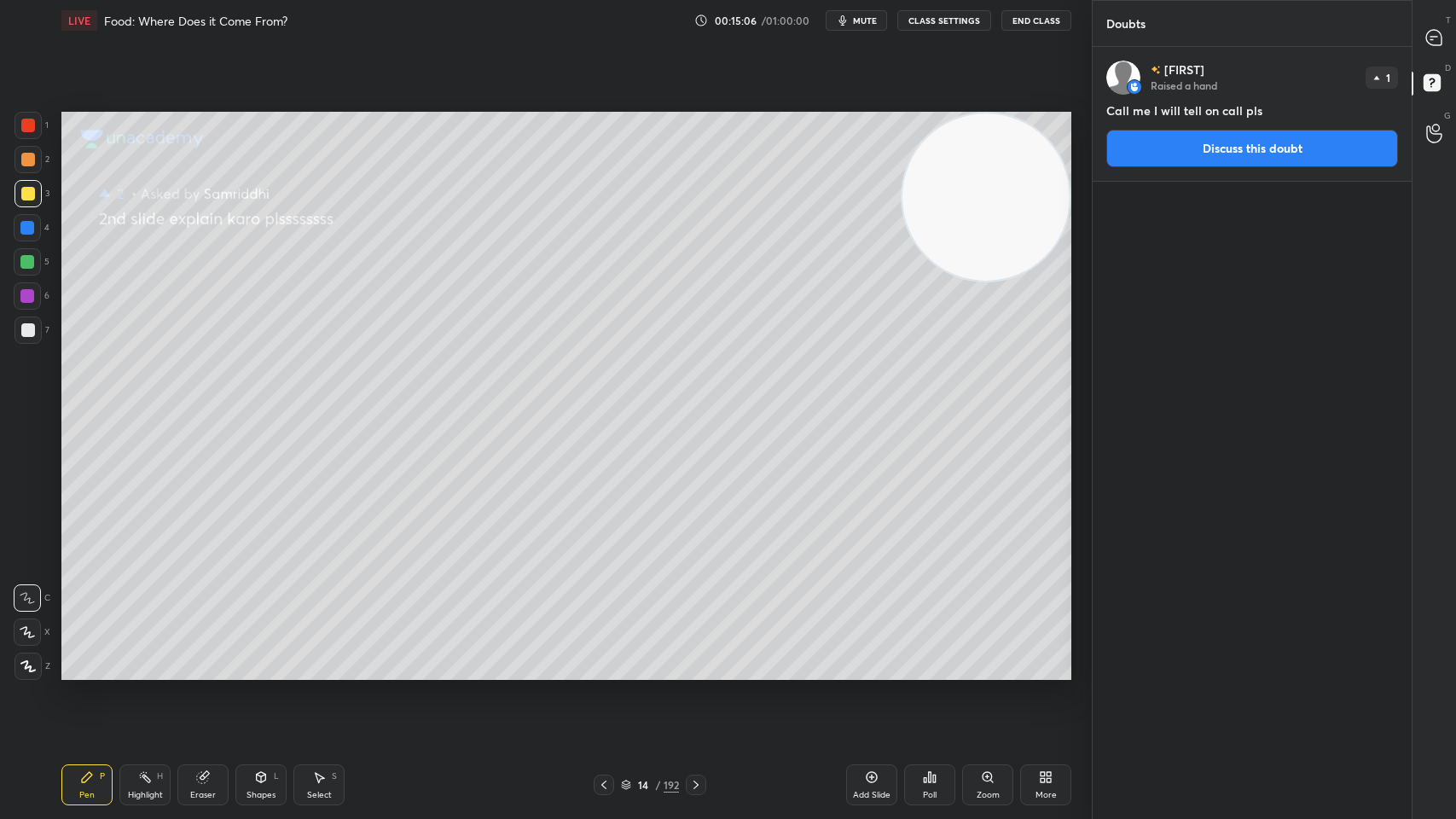 click on "Discuss this doubt" at bounding box center [1252, 148] 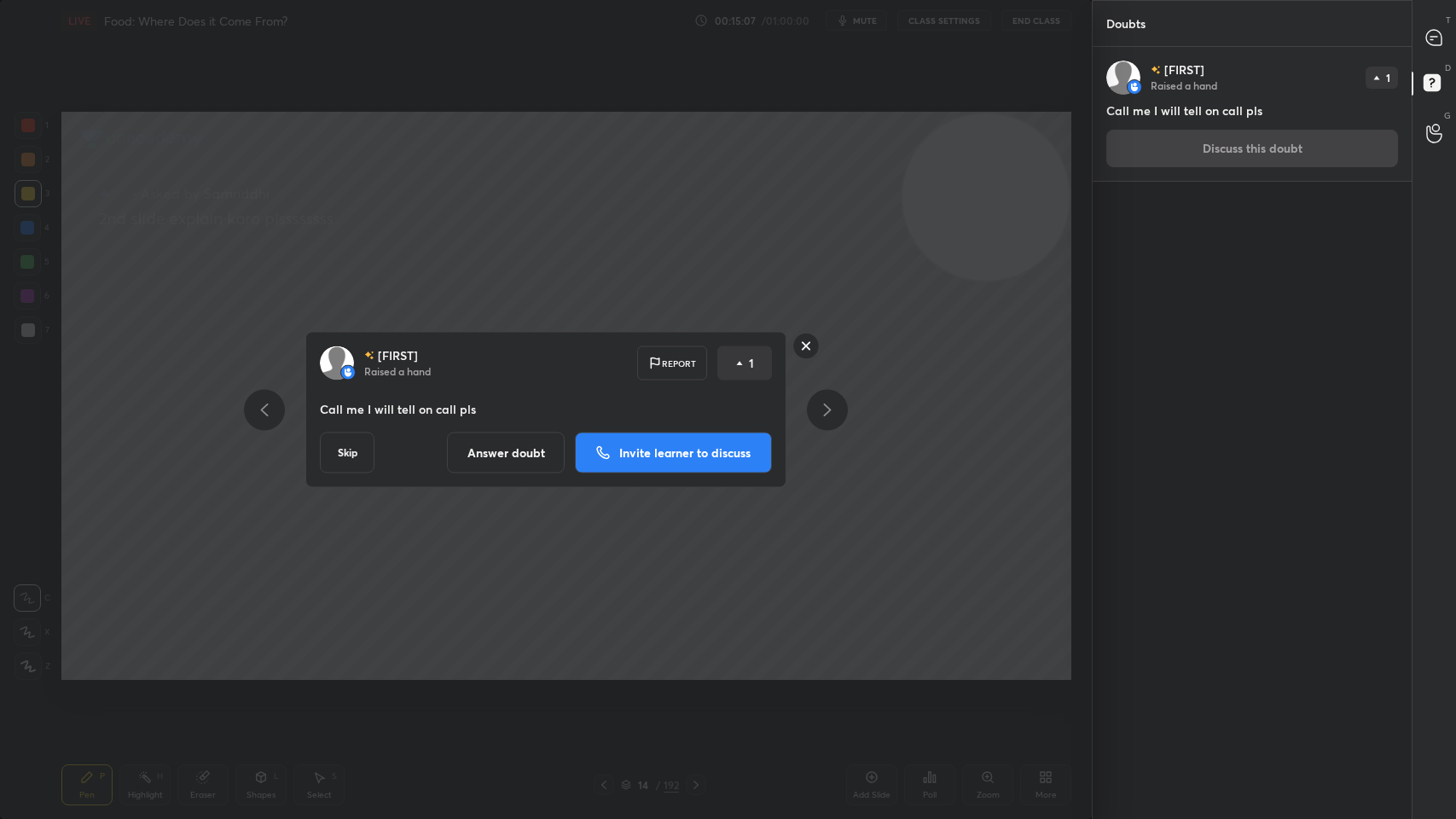 click on "Skip" at bounding box center (347, 453) 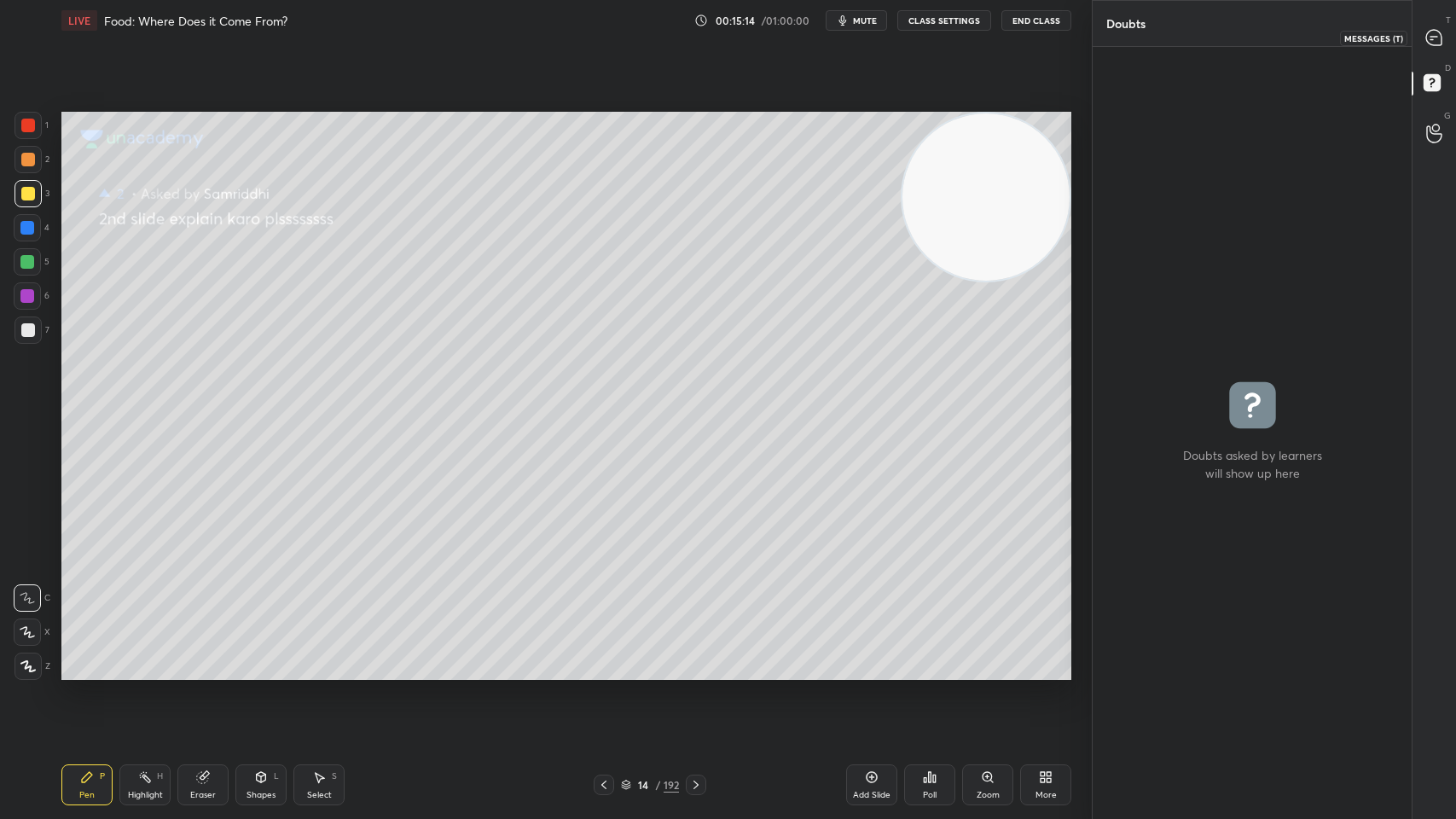 click 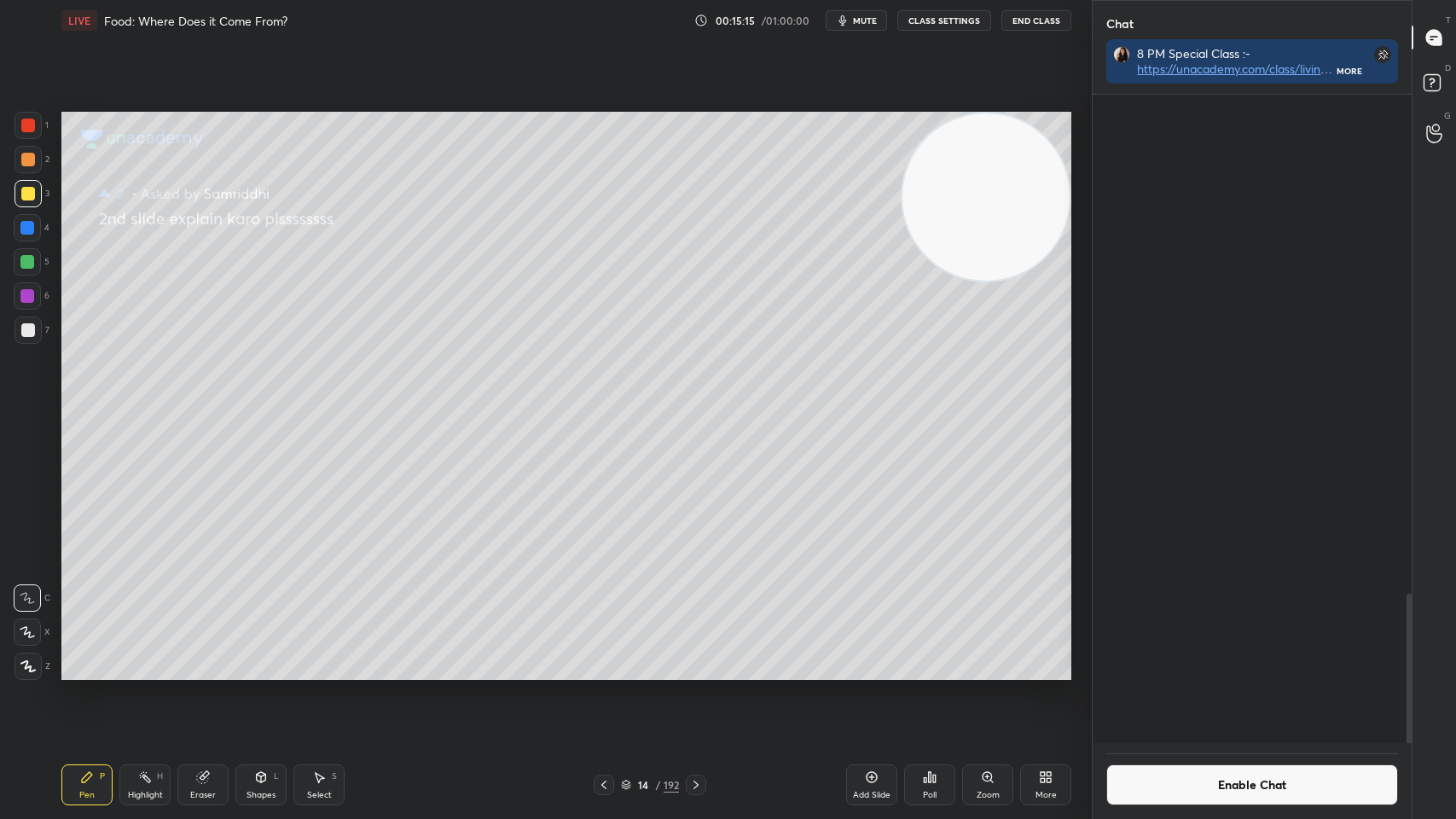 scroll, scrollTop: 2277, scrollLeft: 0, axis: vertical 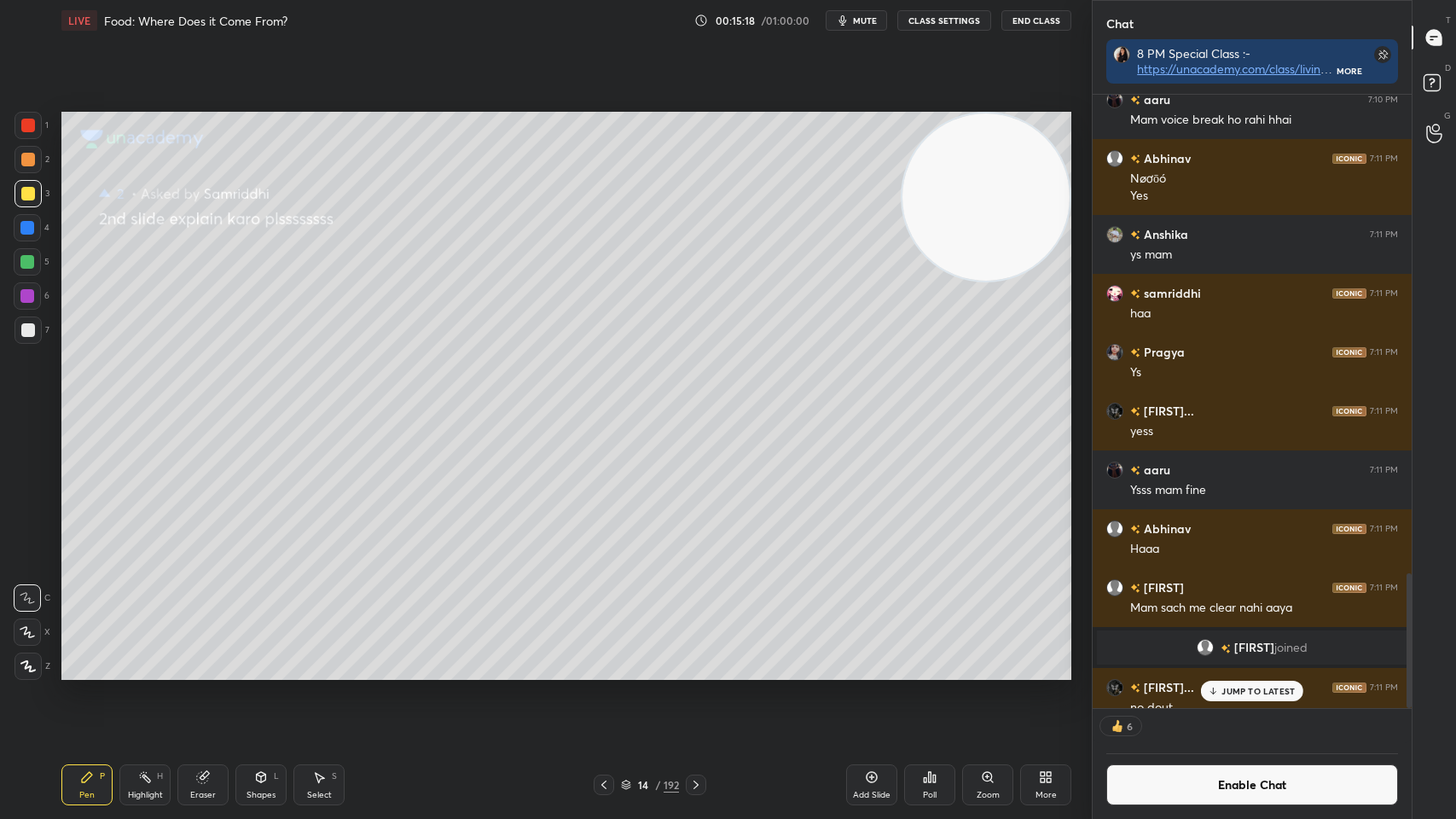 click on "14 / 192" at bounding box center [650, 785] 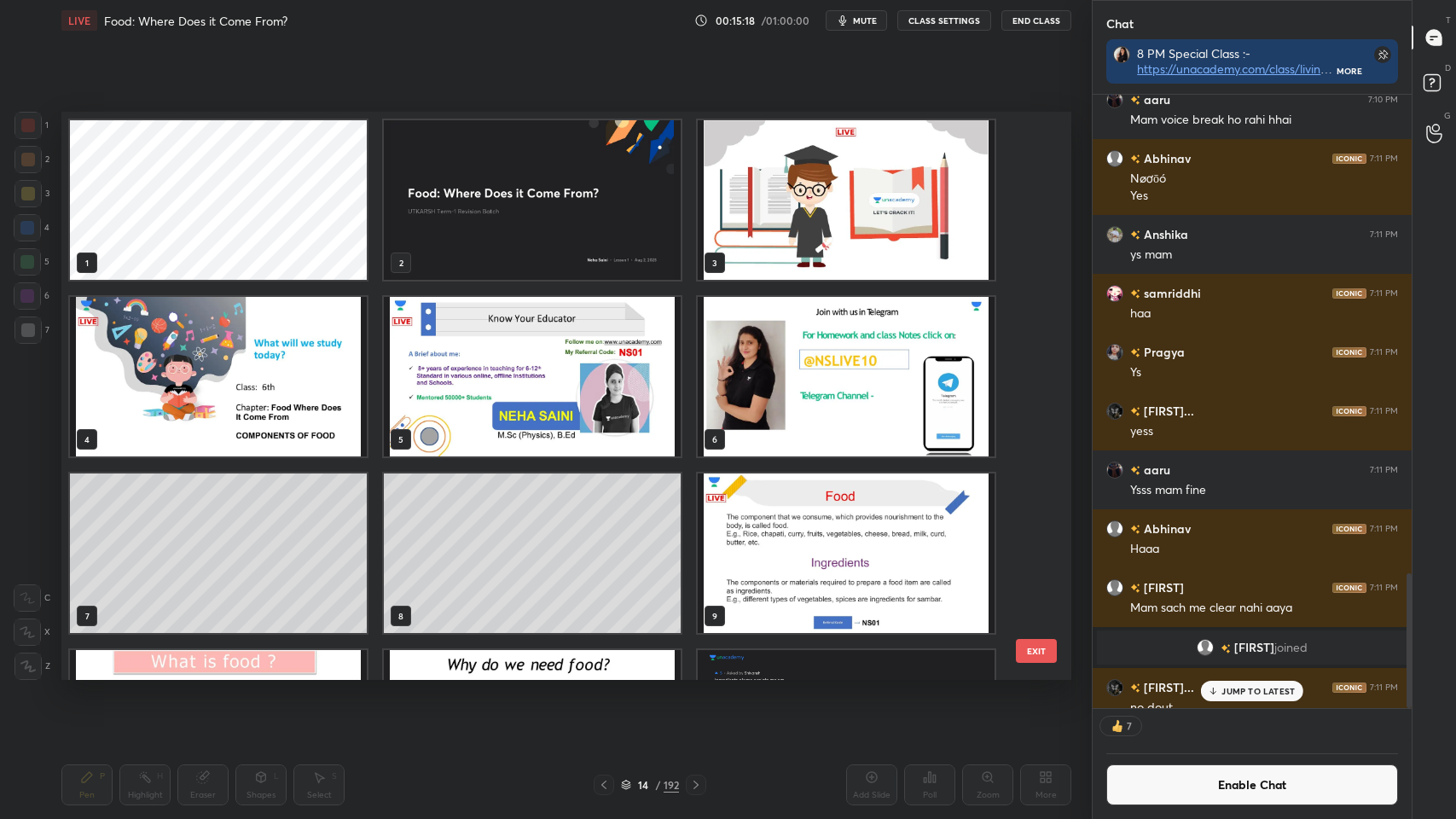 scroll, scrollTop: 314, scrollLeft: 0, axis: vertical 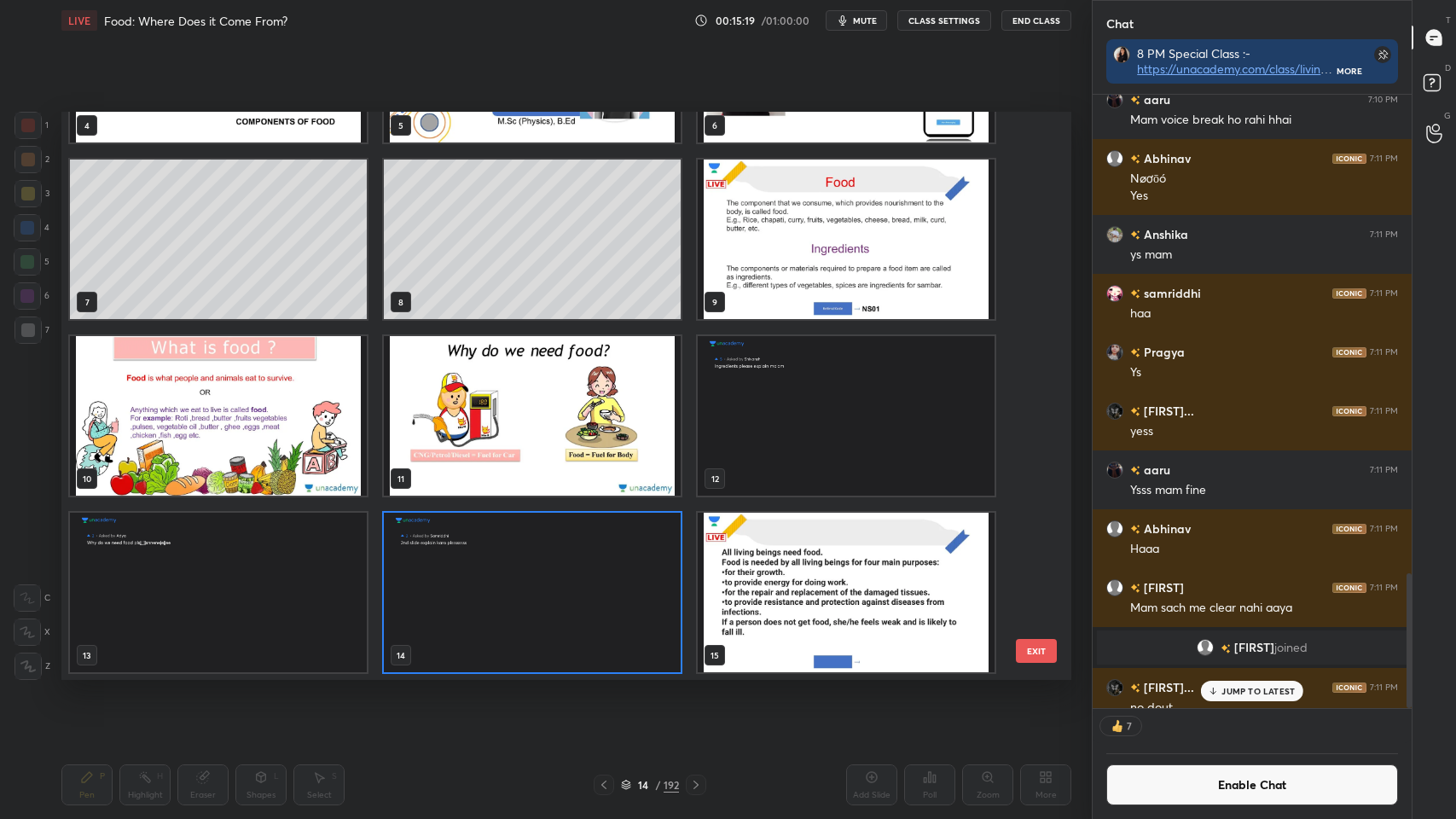 click at bounding box center (532, 415) 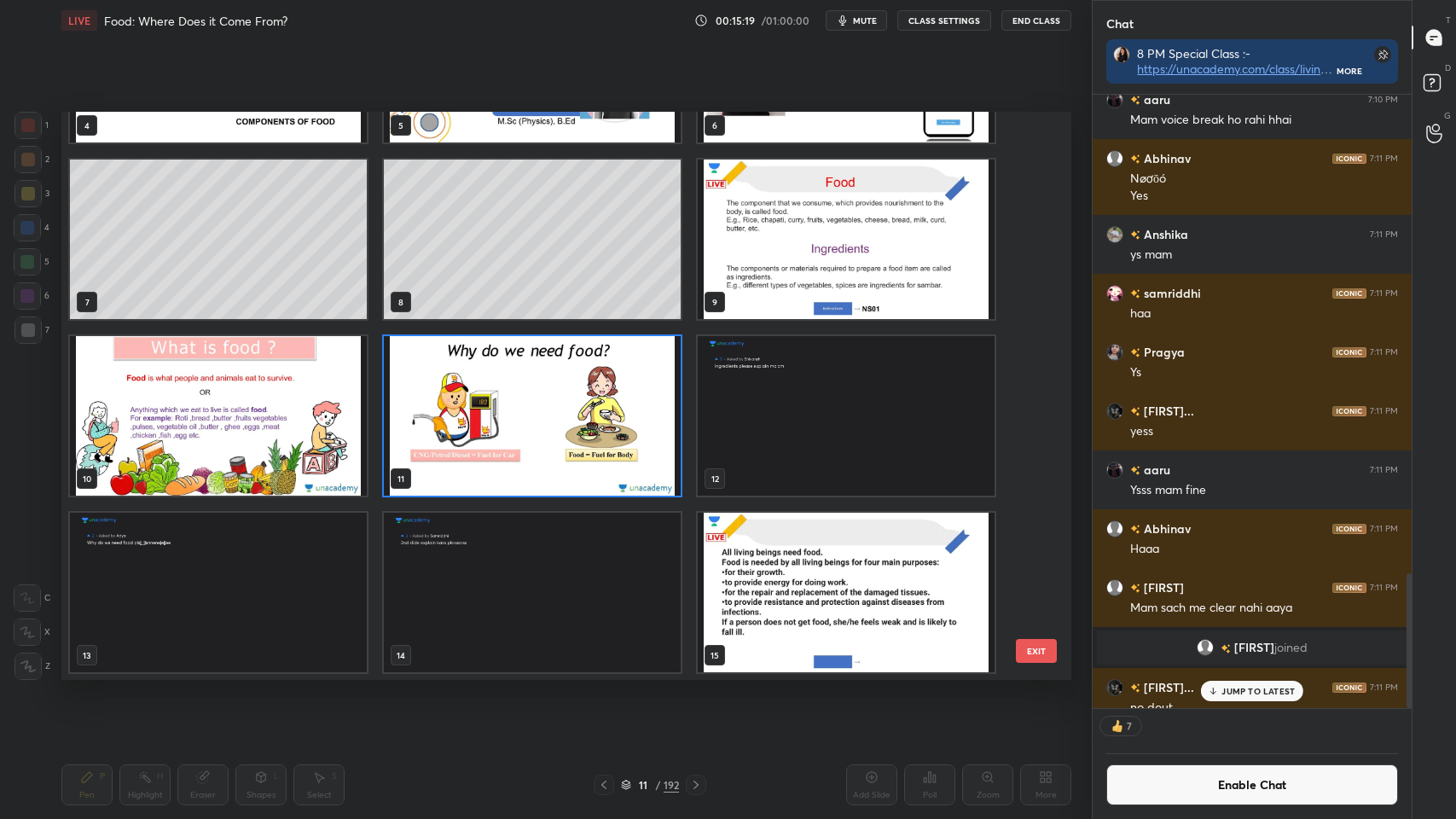click at bounding box center (532, 415) 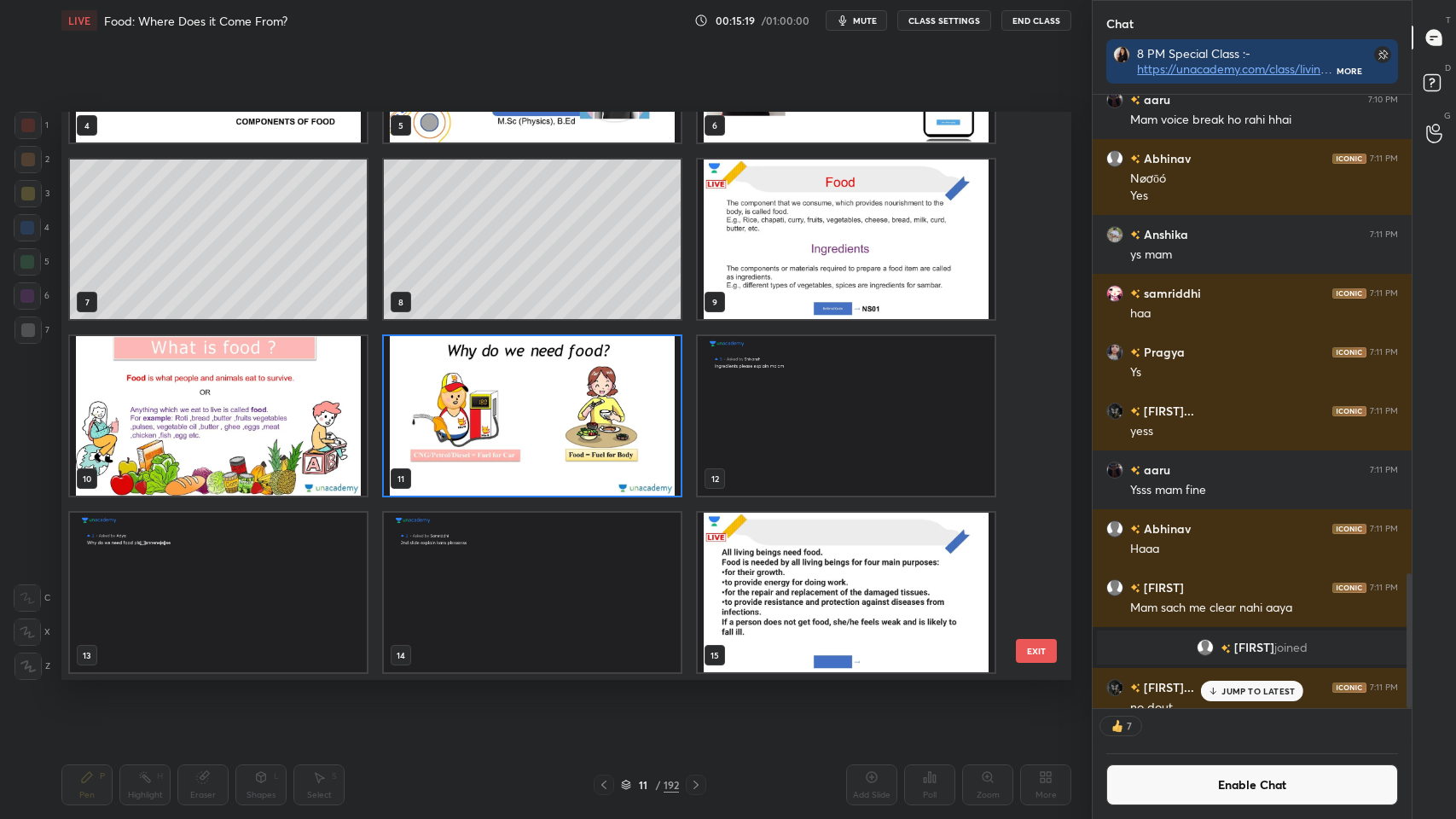 click at bounding box center (532, 415) 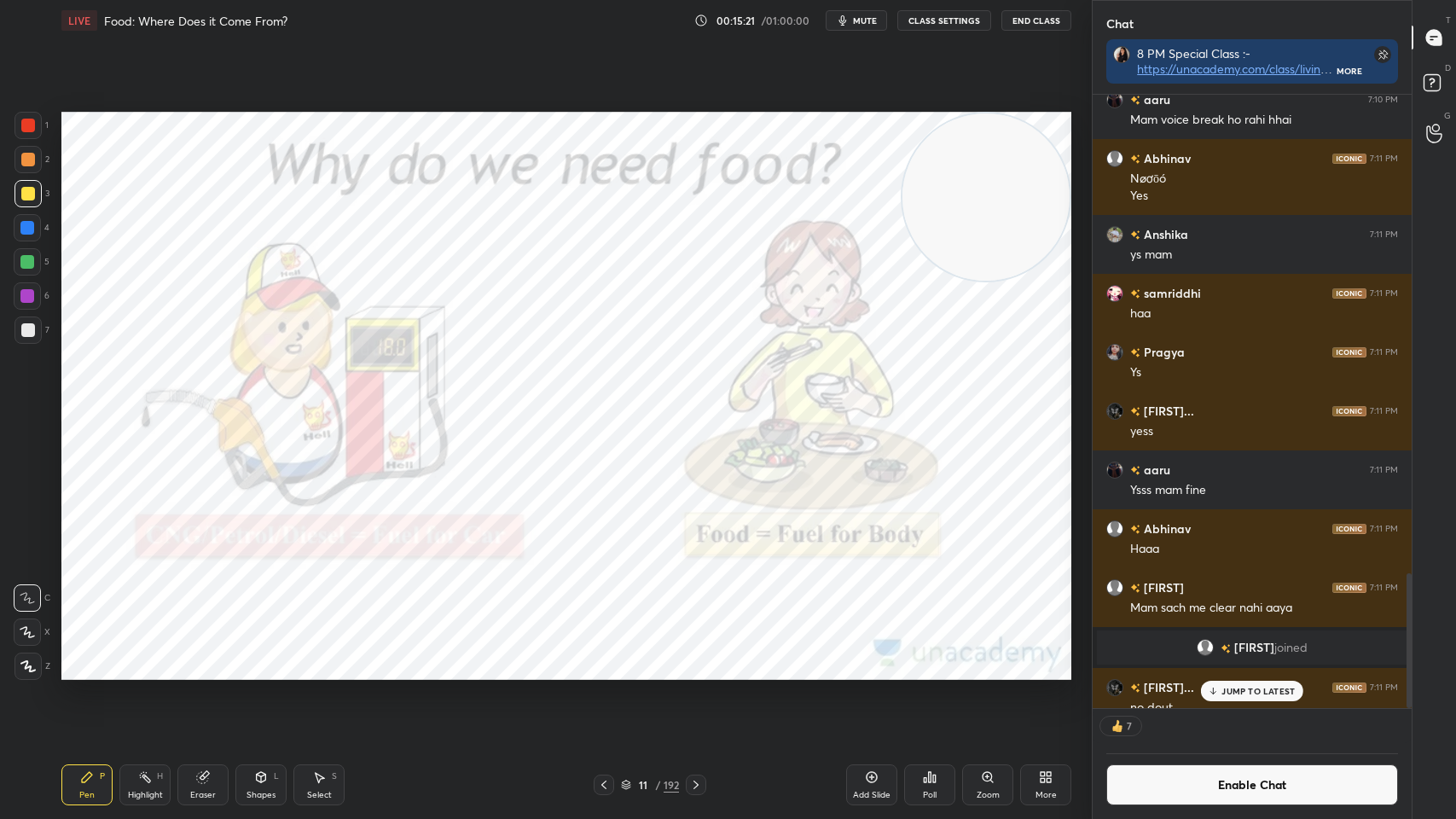 click 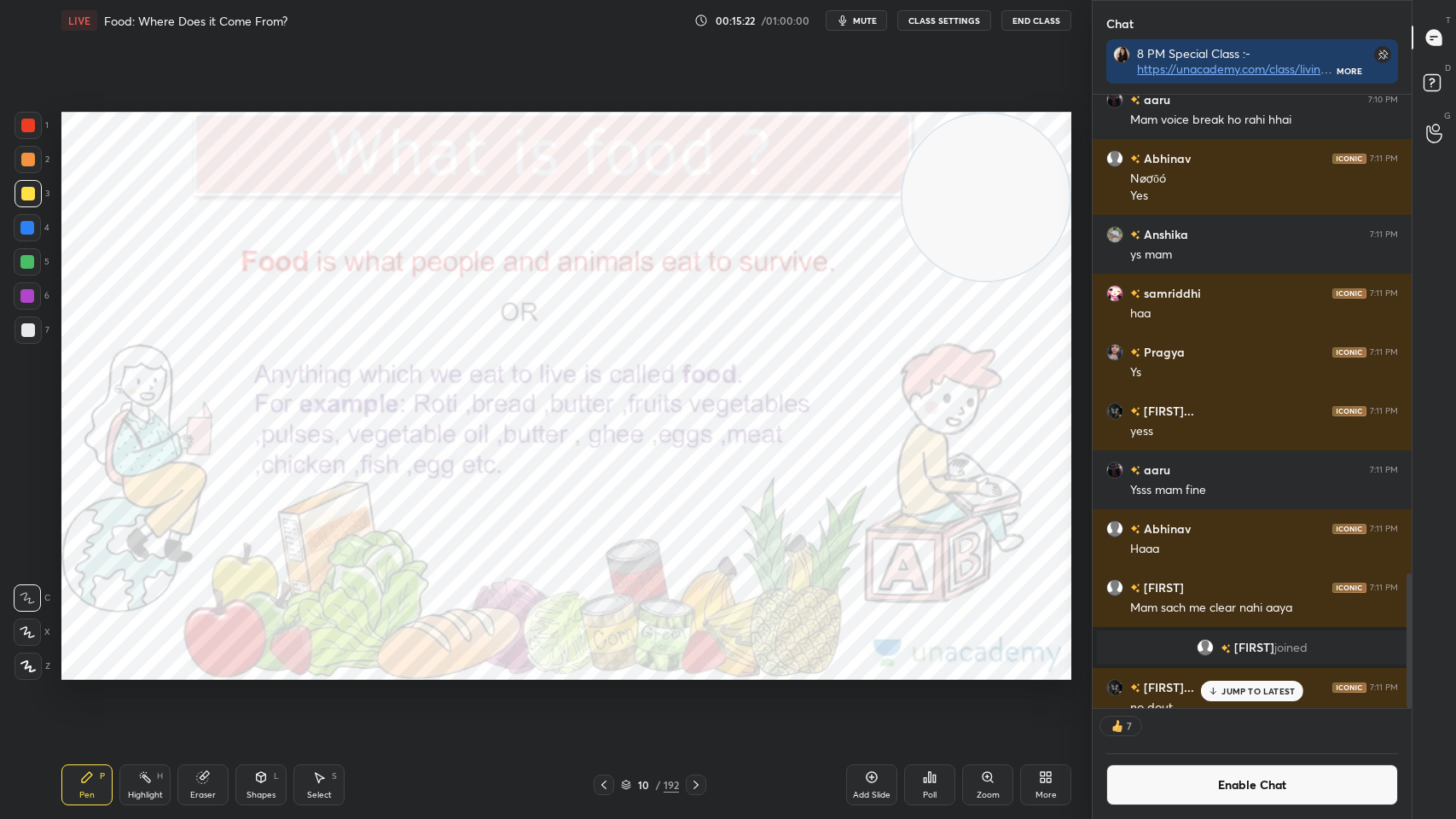click at bounding box center [28, 125] 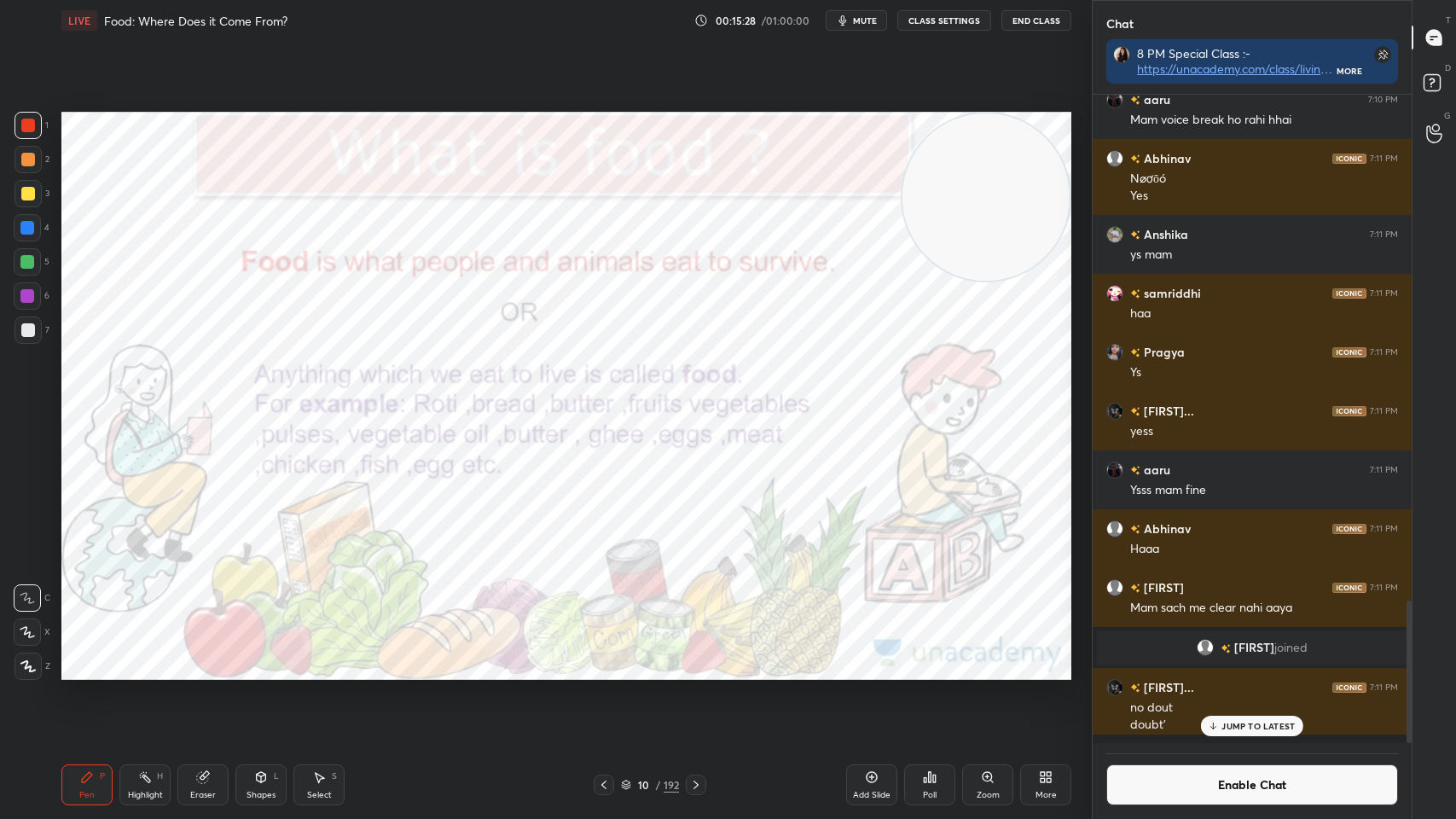 scroll, scrollTop: 5, scrollLeft: 5, axis: both 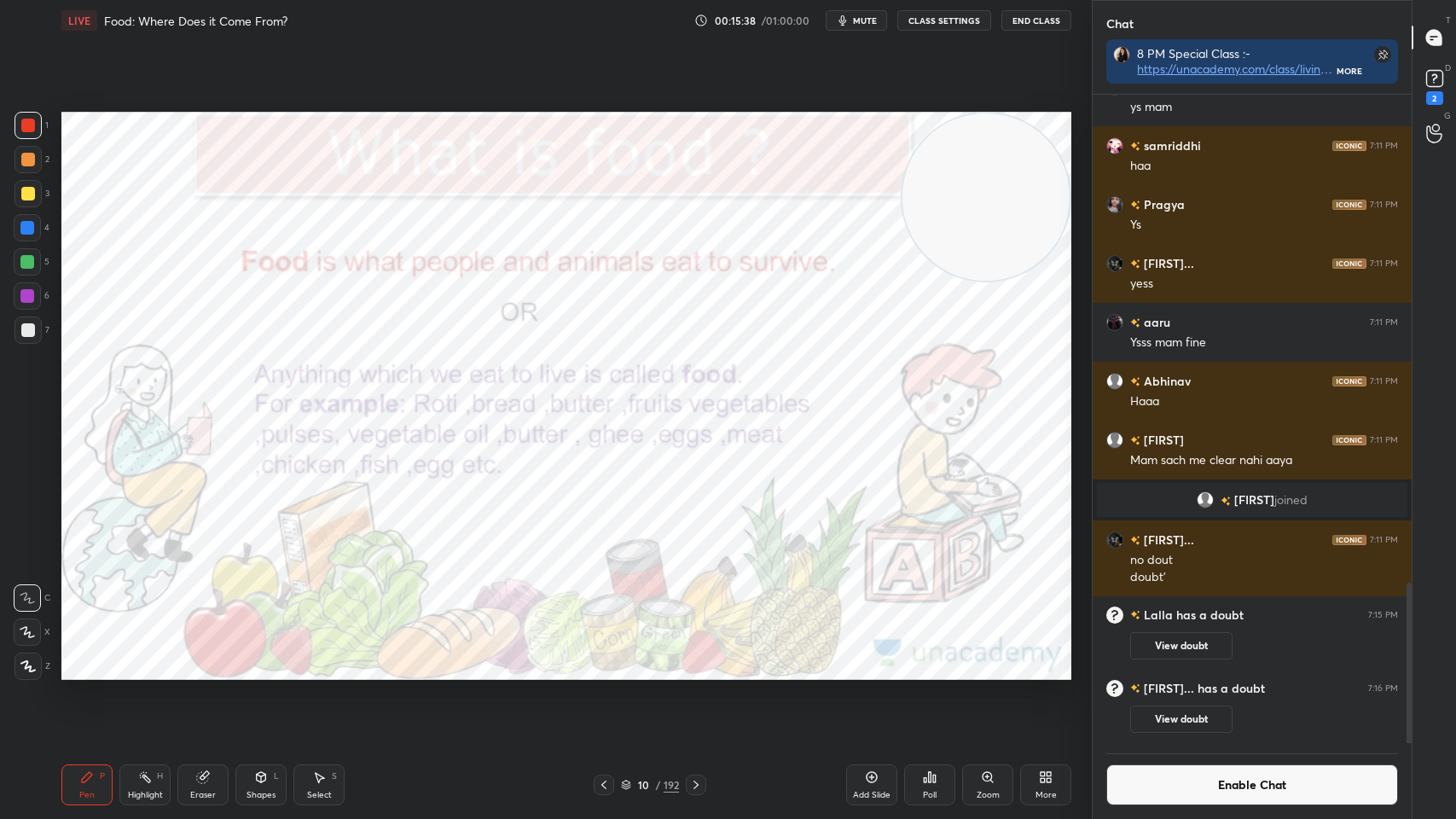 click 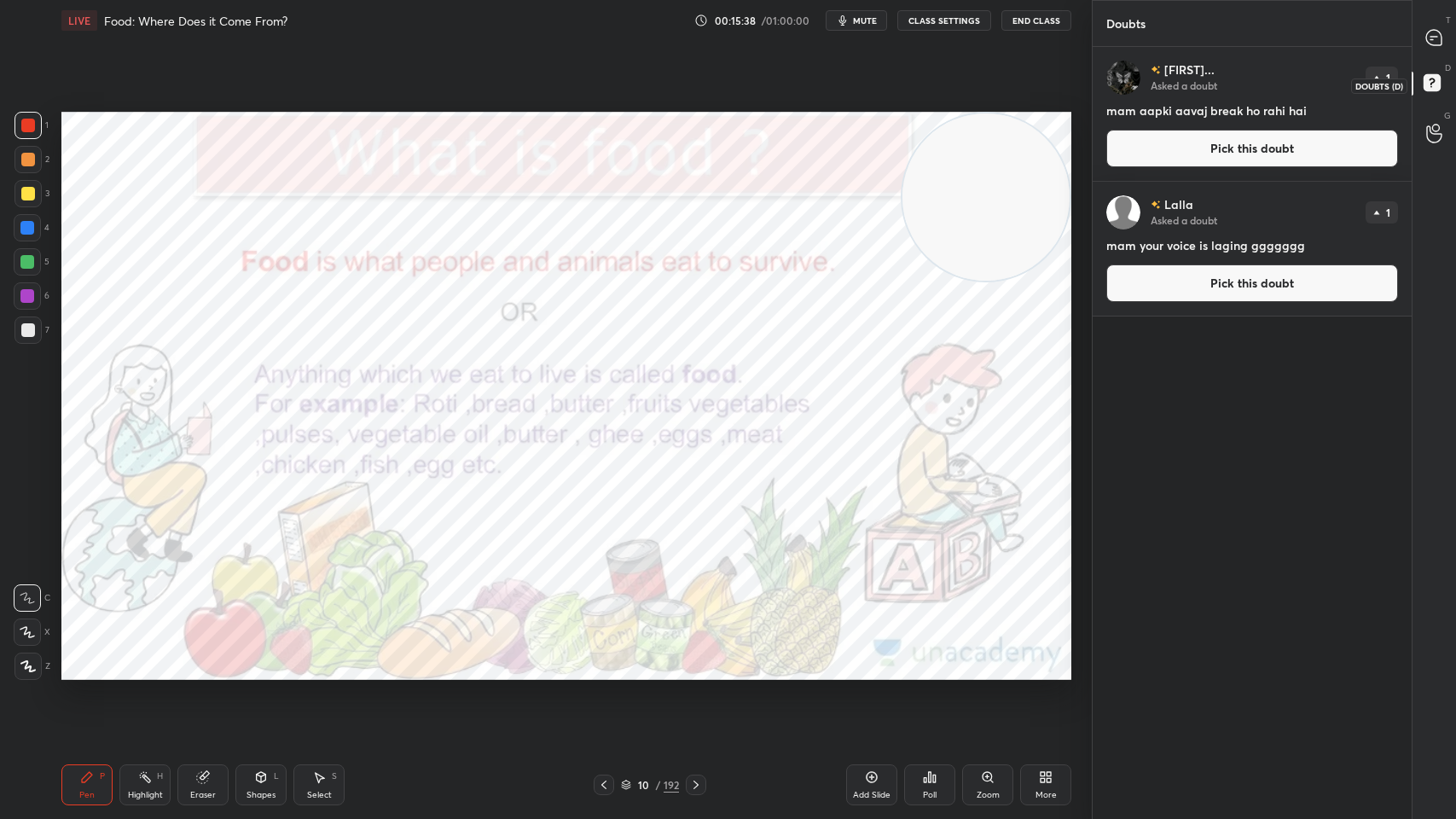 scroll, scrollTop: 5, scrollLeft: 5, axis: both 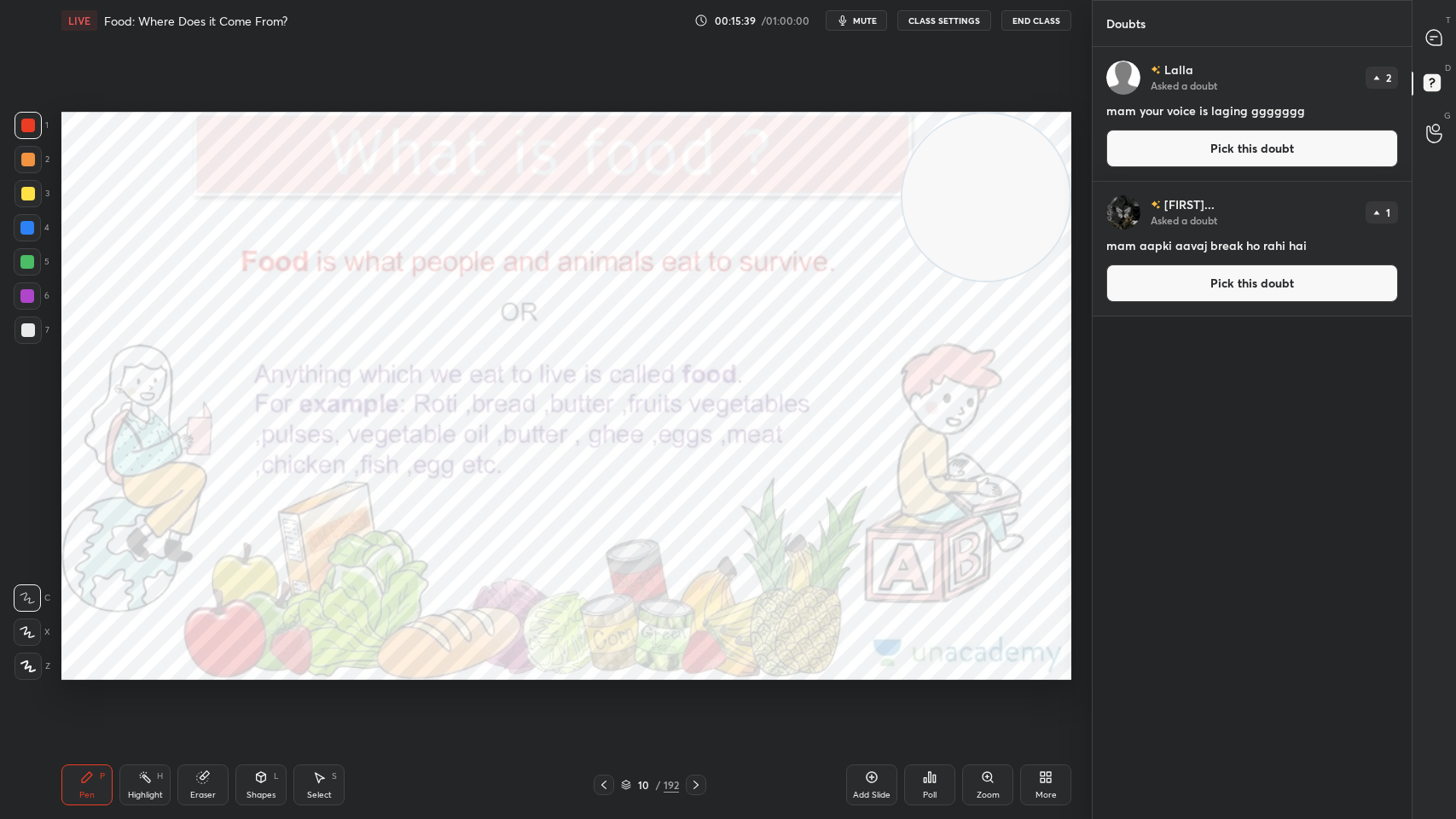 click on "Pick this doubt" at bounding box center [1252, 148] 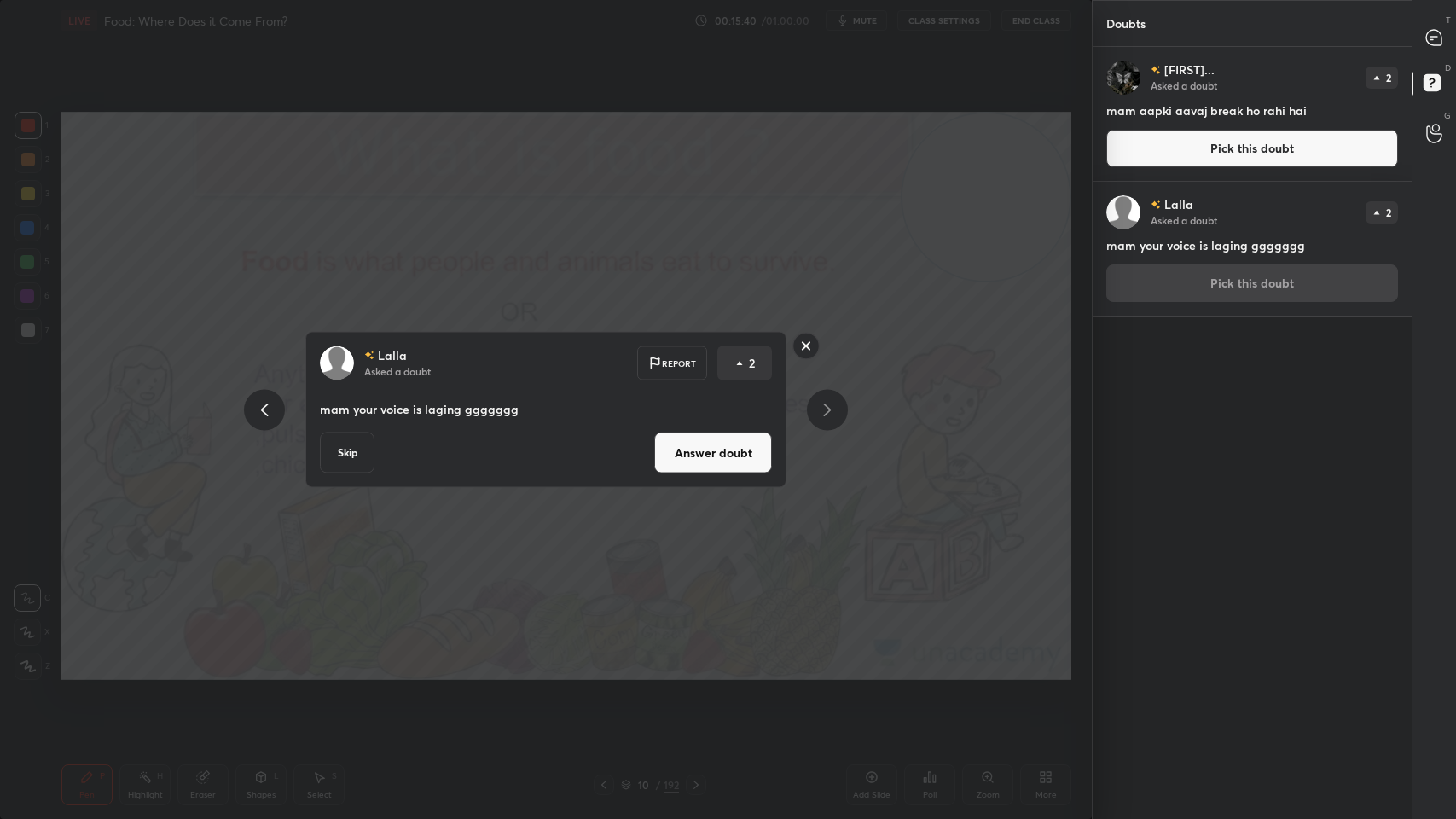 click on "Skip" at bounding box center (347, 453) 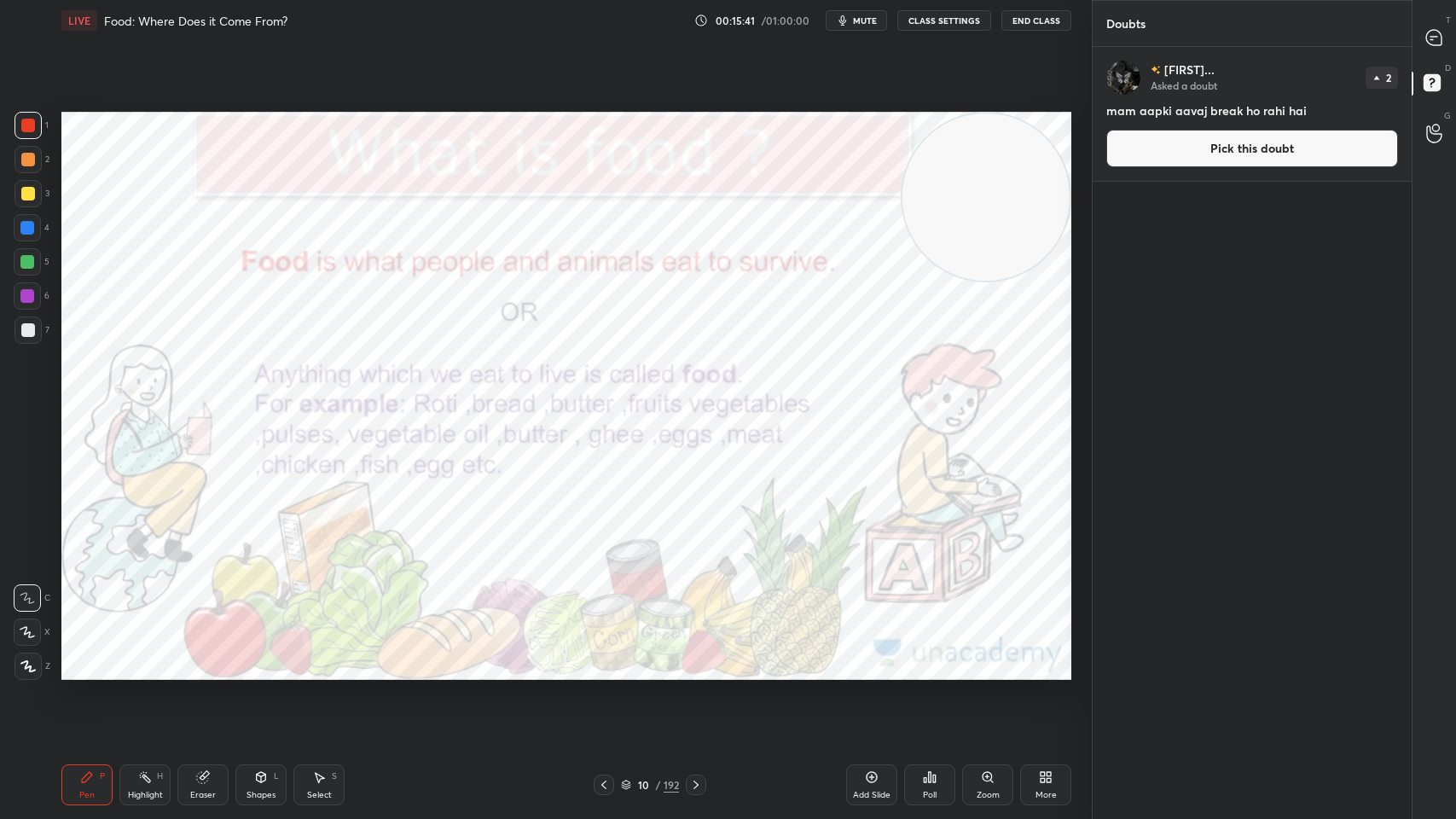 click on "Pick this doubt" at bounding box center [1252, 148] 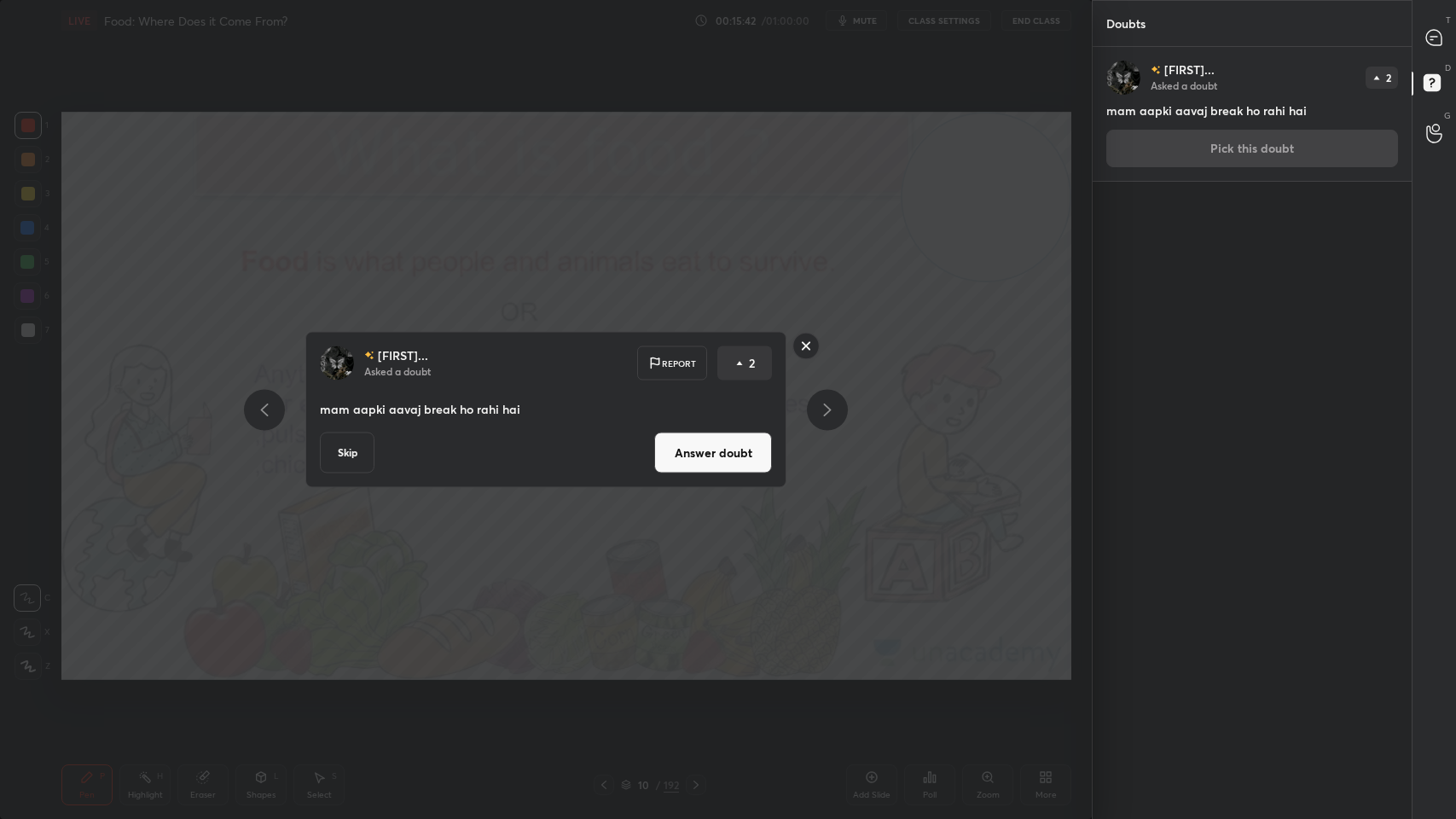 click on "Skip" at bounding box center (347, 453) 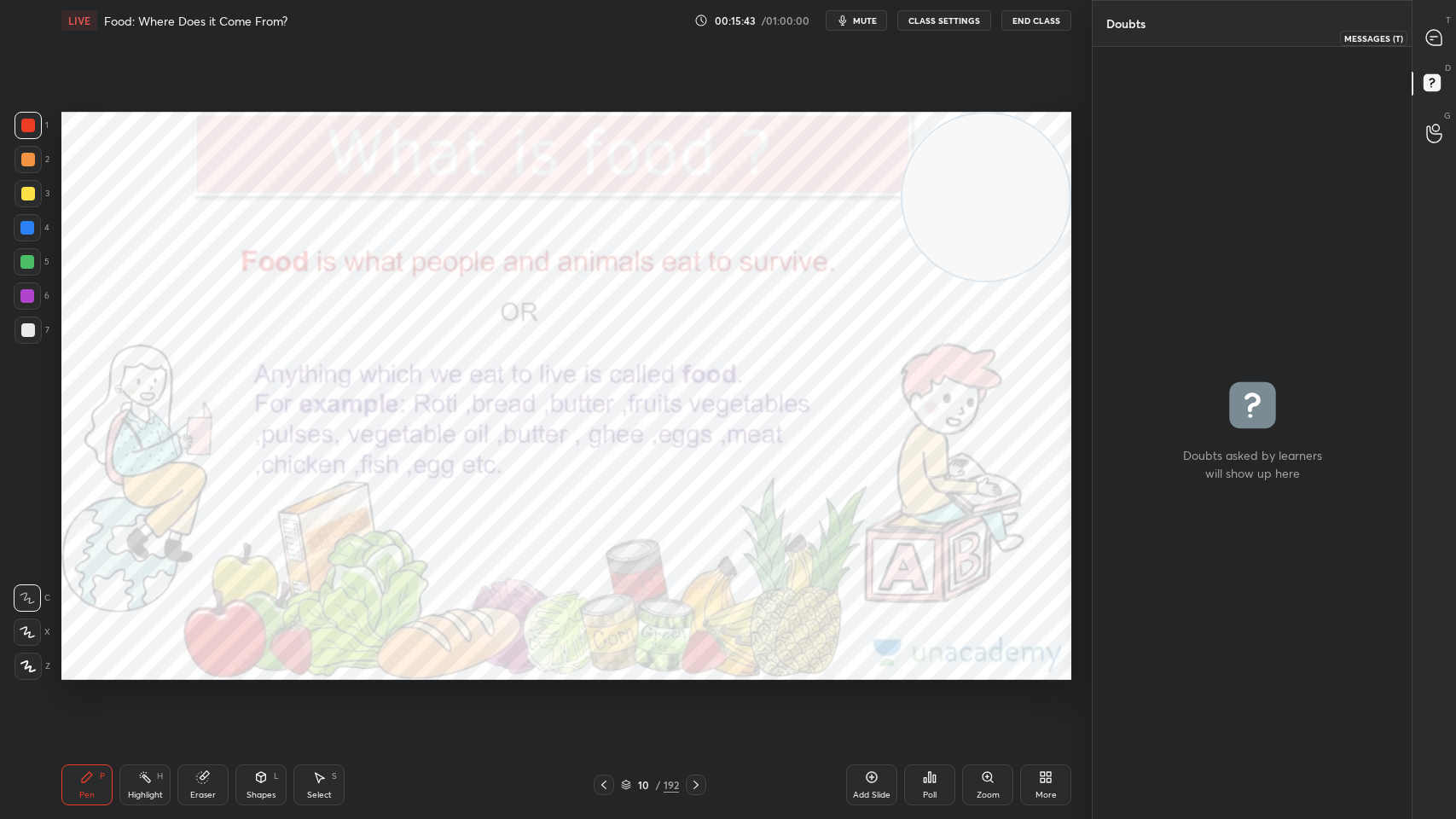click 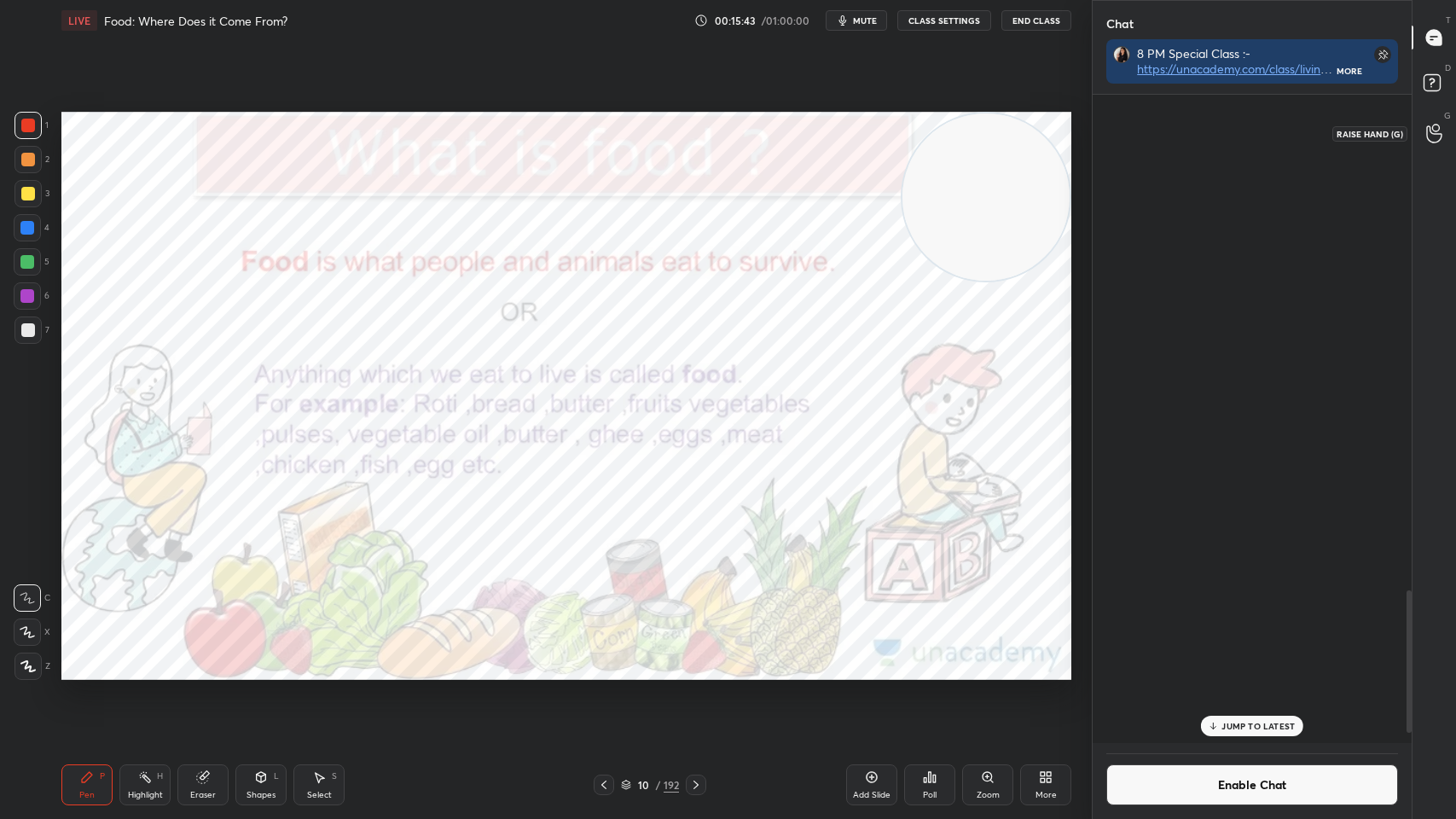 scroll, scrollTop: 2309, scrollLeft: 0, axis: vertical 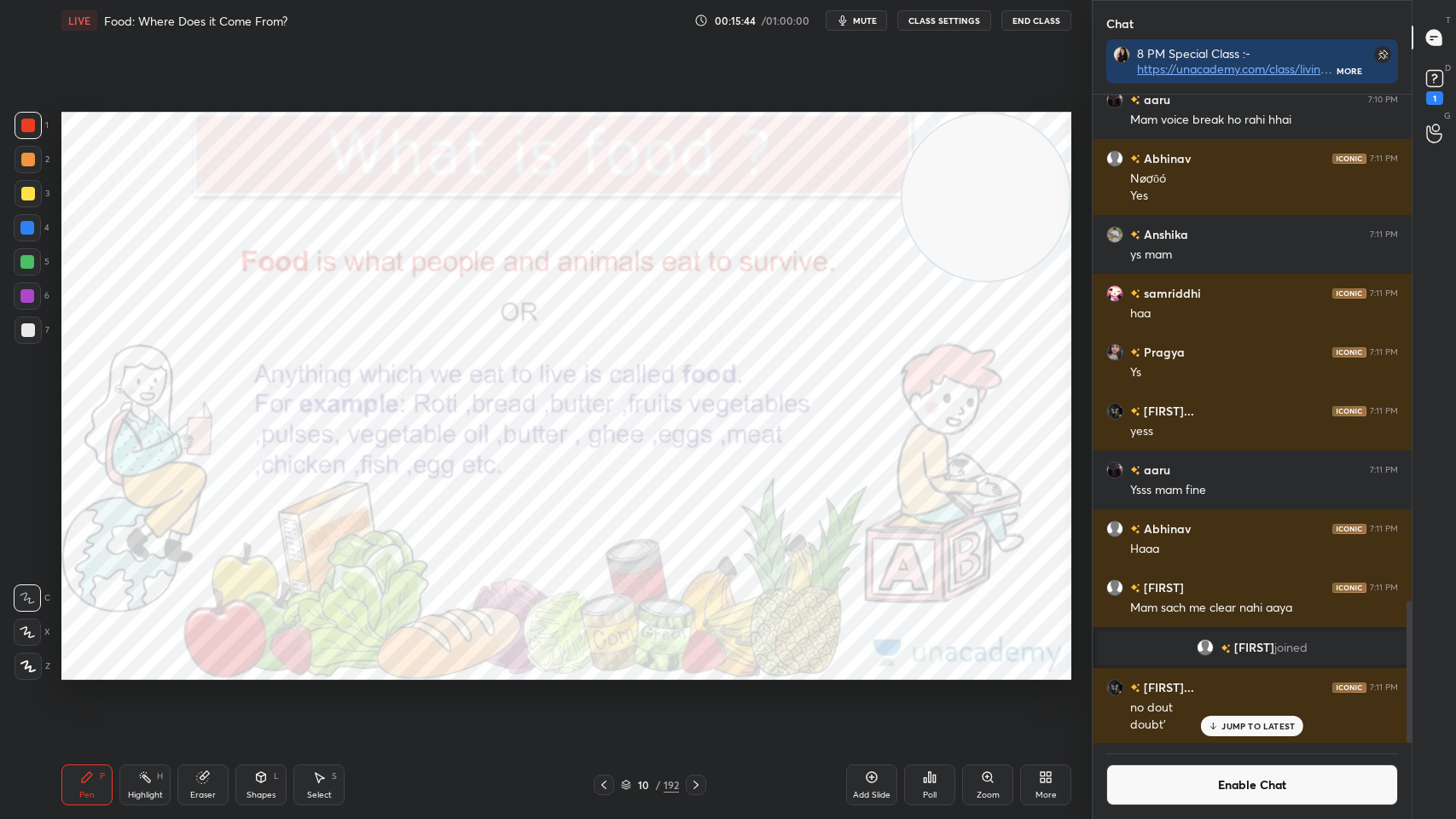 click on "Enable Chat" at bounding box center (1252, 785) 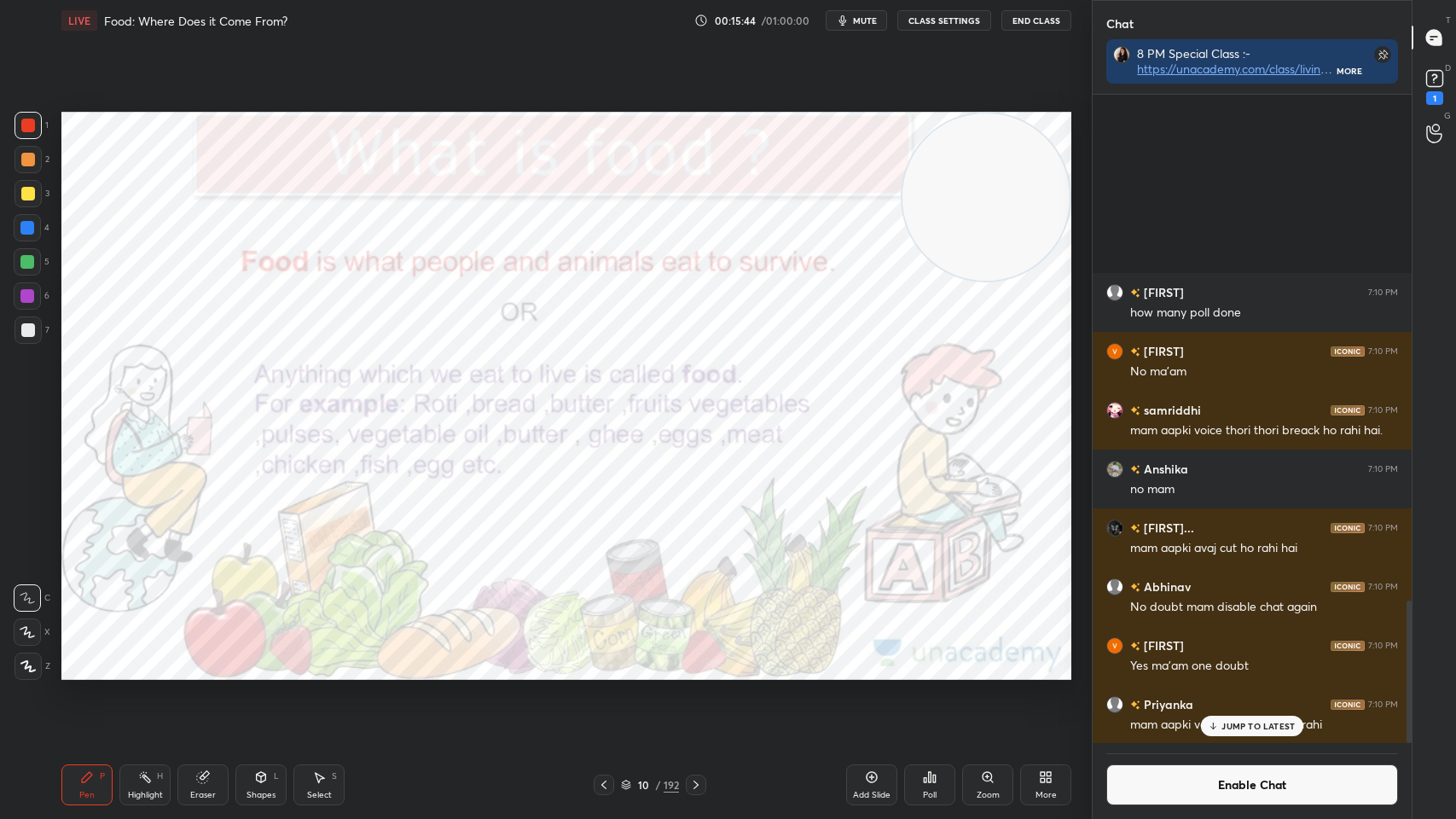 scroll, scrollTop: 679, scrollLeft: 314, axis: both 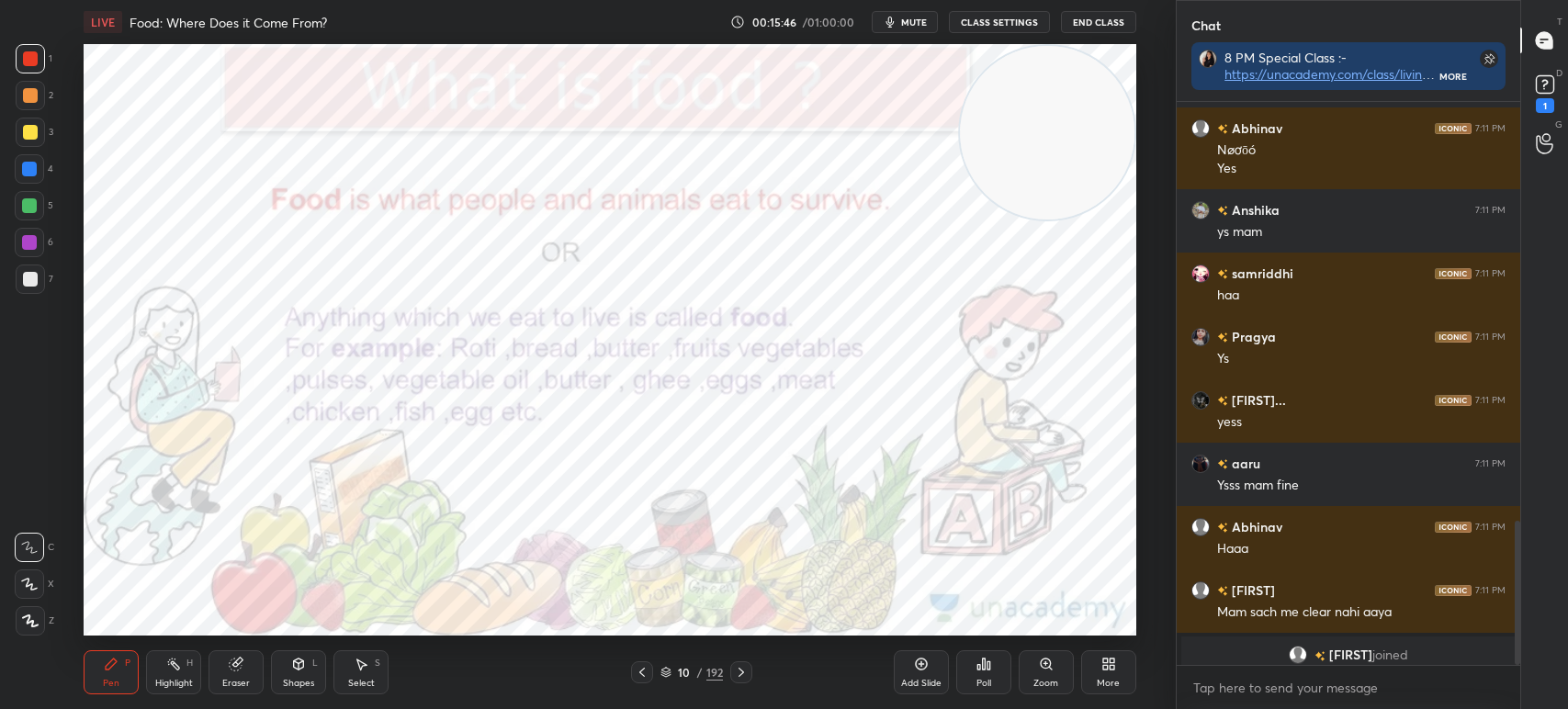 type on "x" 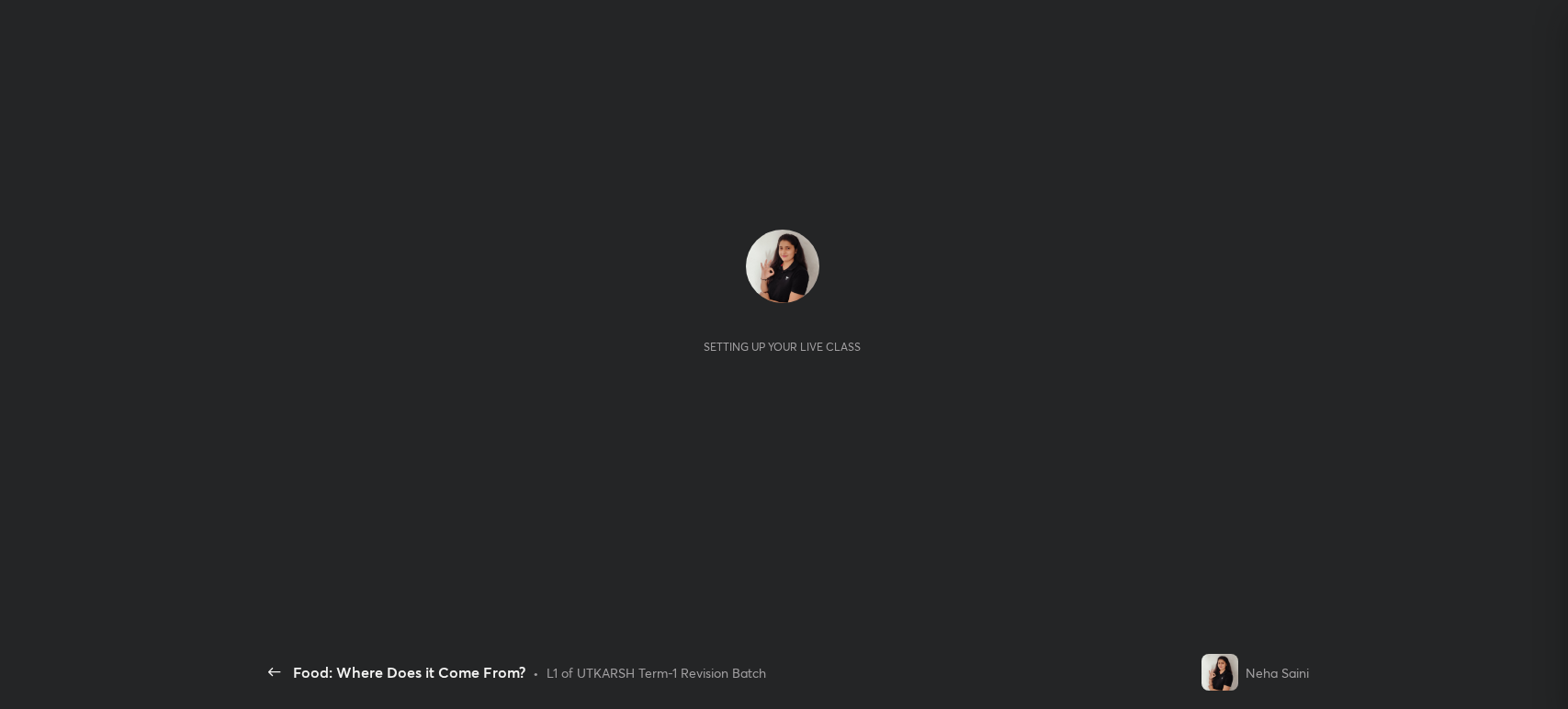 scroll, scrollTop: 0, scrollLeft: 0, axis: both 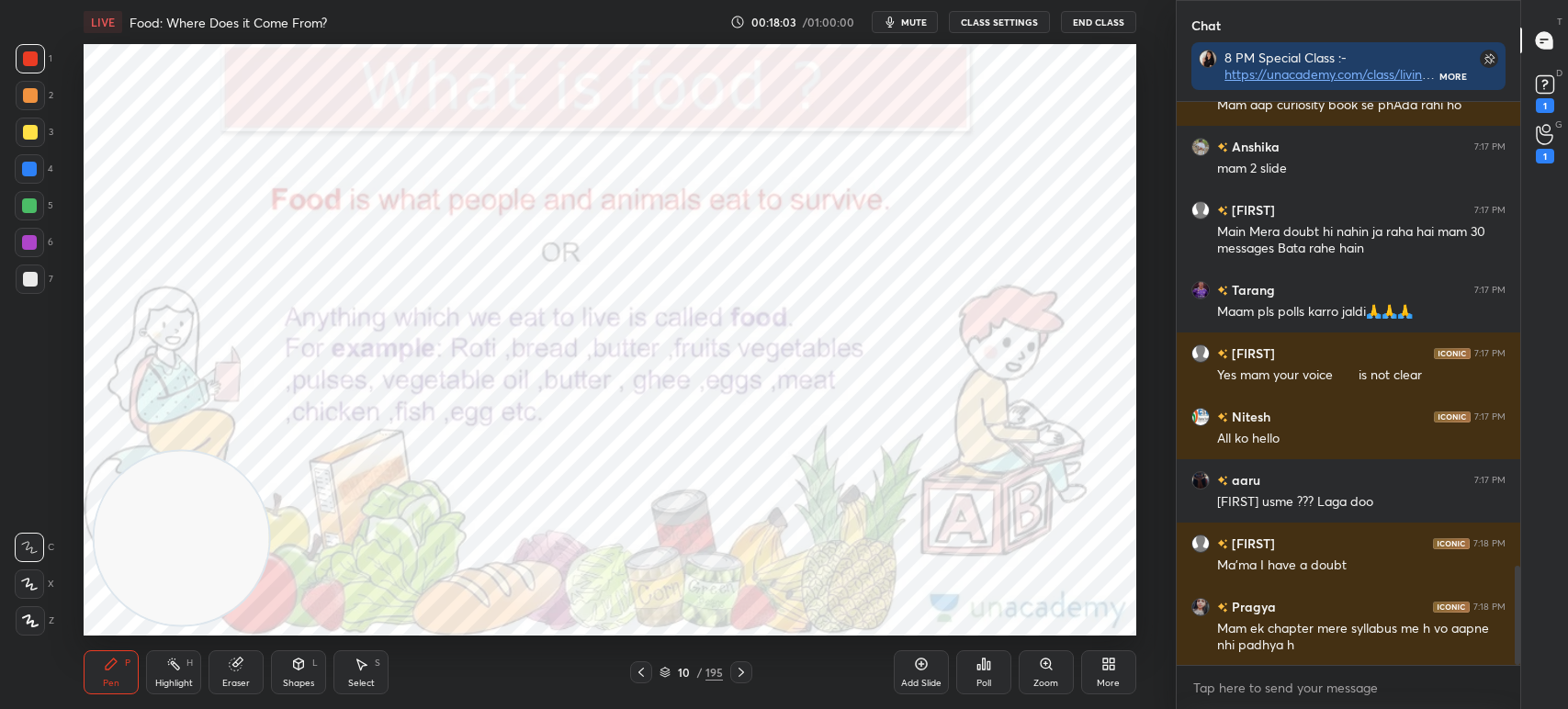 click on "More" at bounding box center (1109, 672) 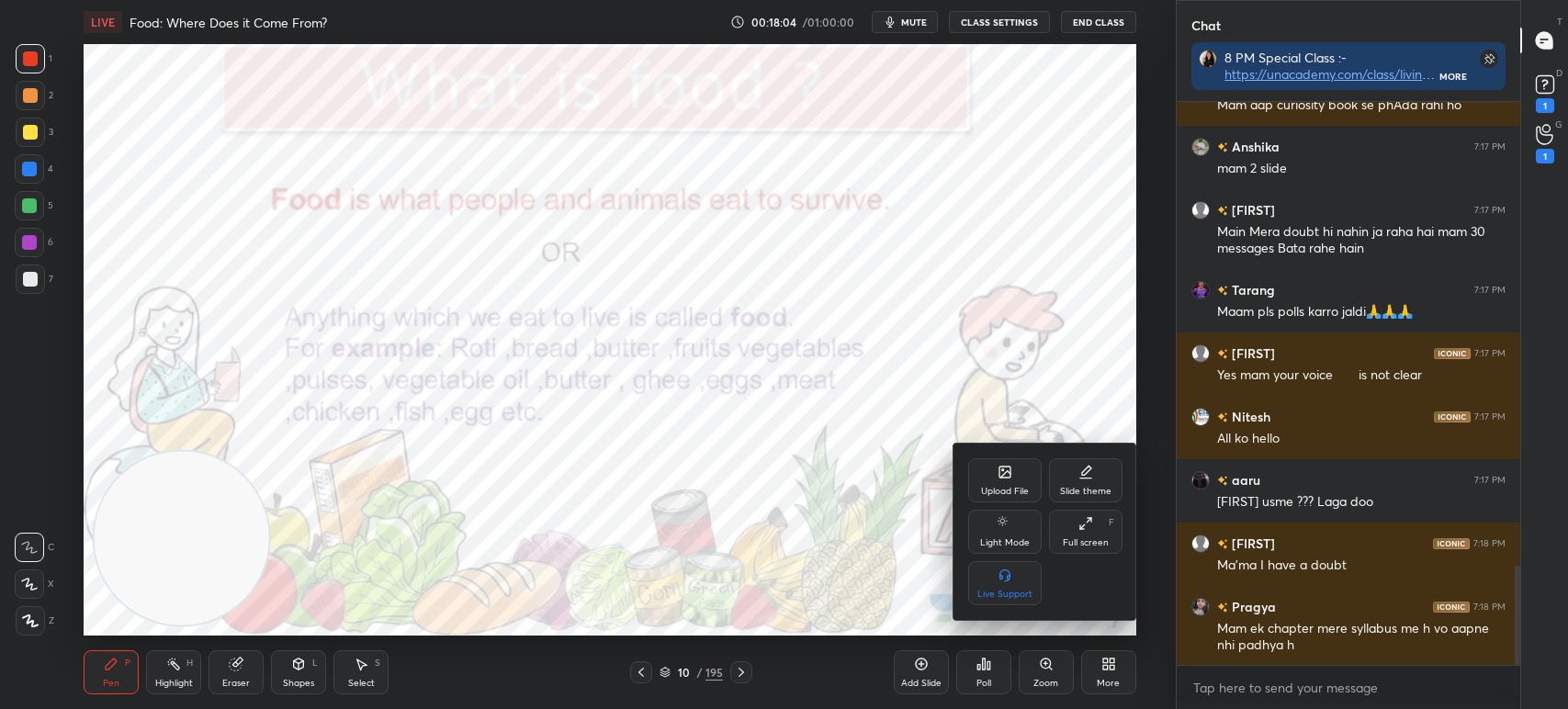 click on "Full screen" at bounding box center [1086, 543] 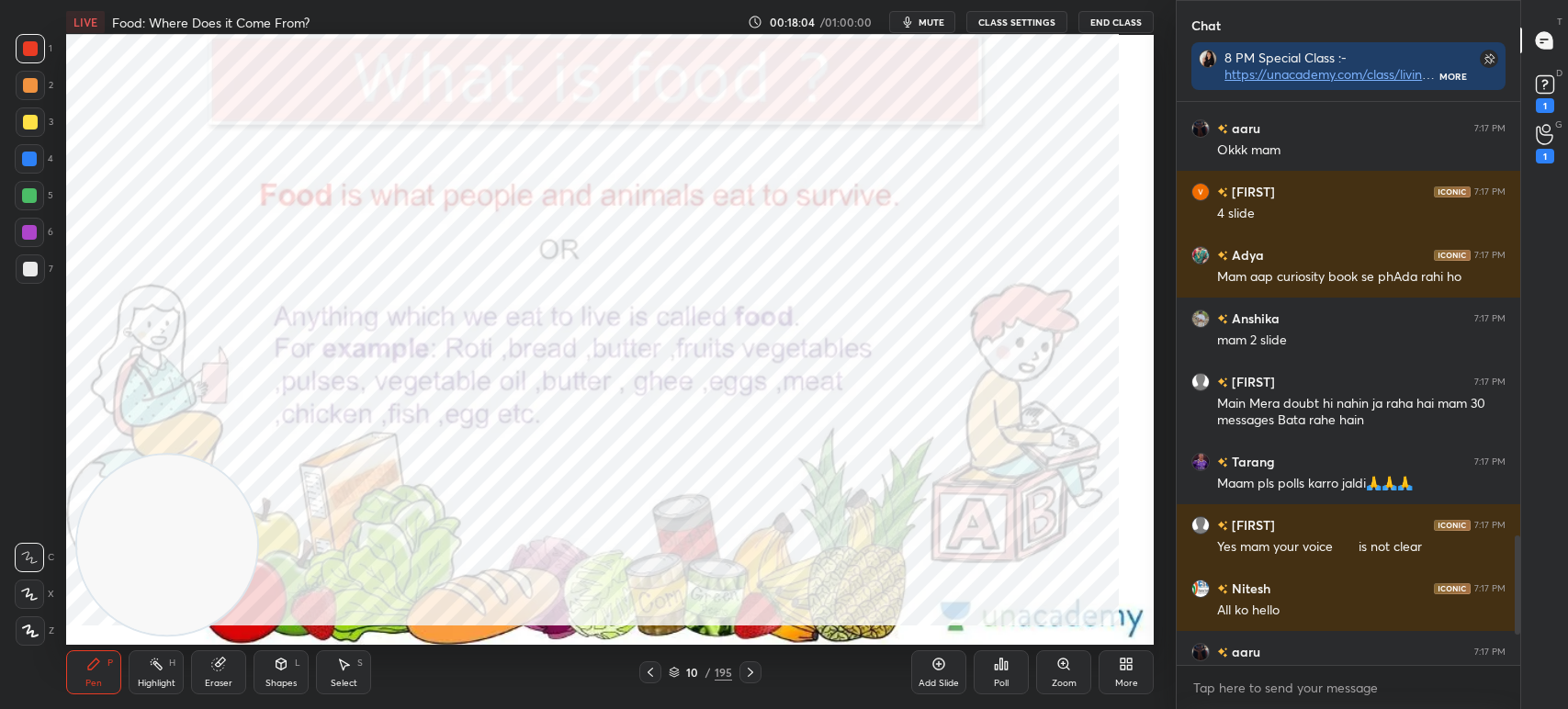 type on "x" 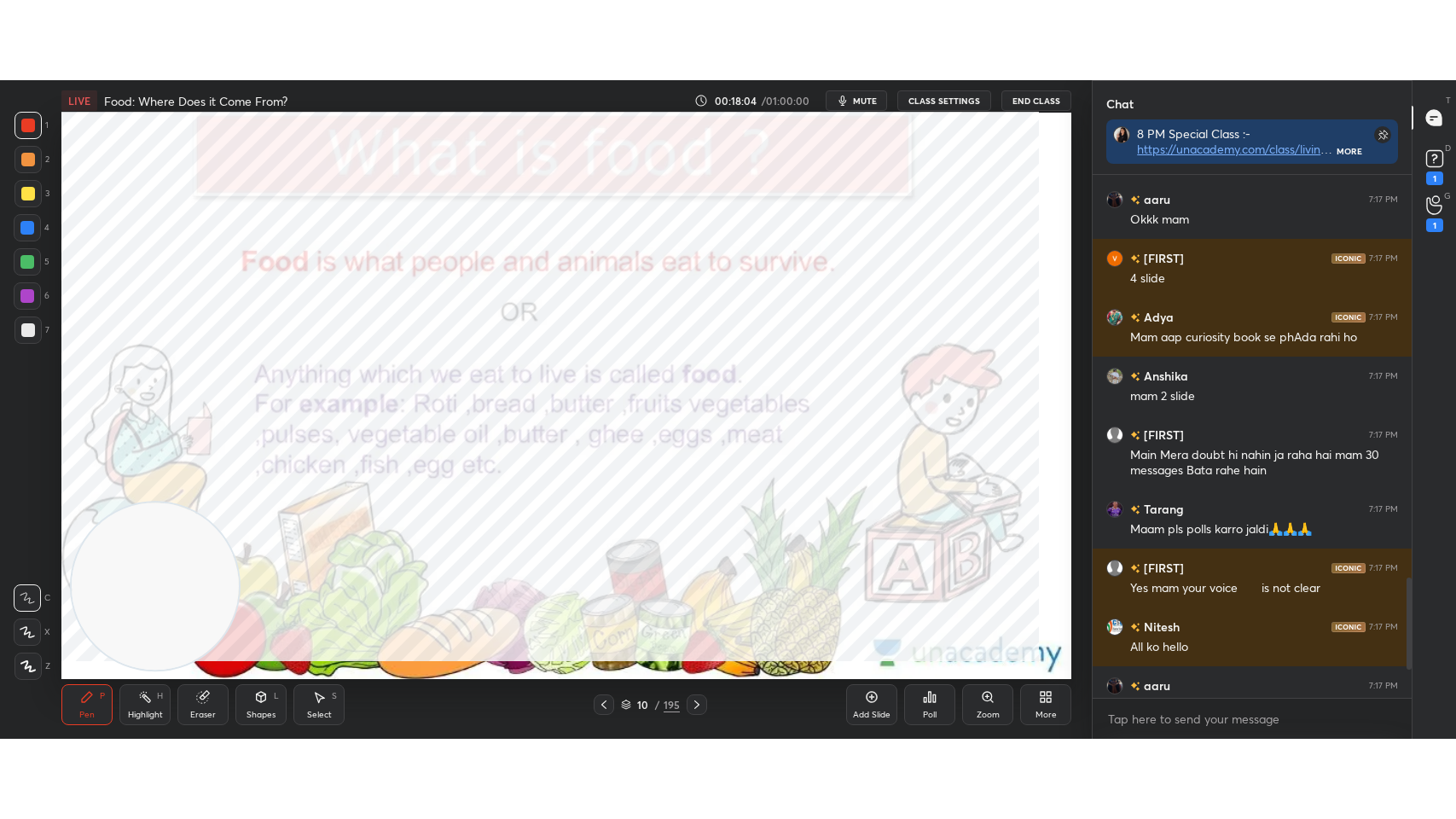 scroll, scrollTop: 84603, scrollLeft: 84272, axis: both 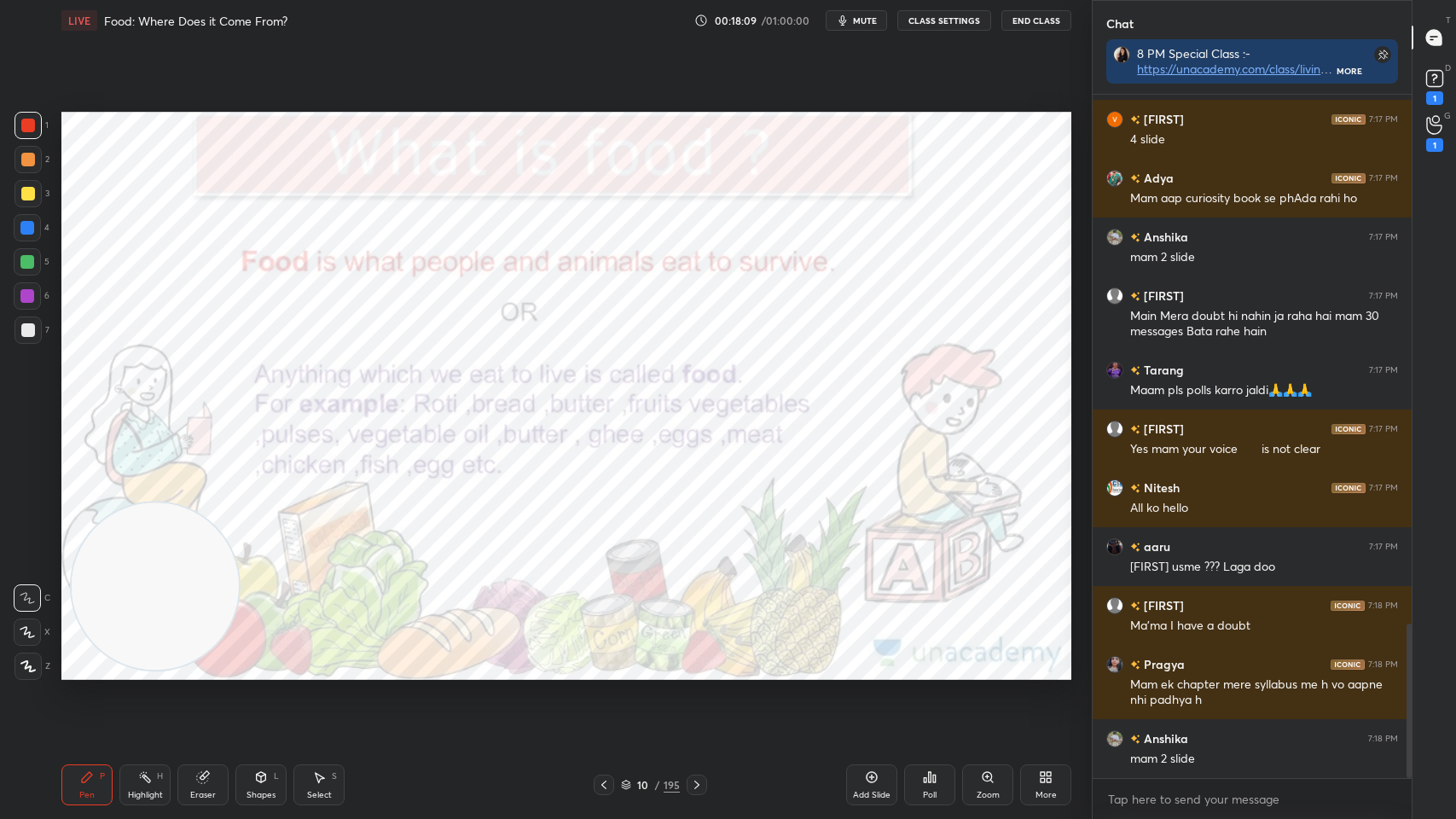 click on "CLASS SETTINGS" at bounding box center (944, 20) 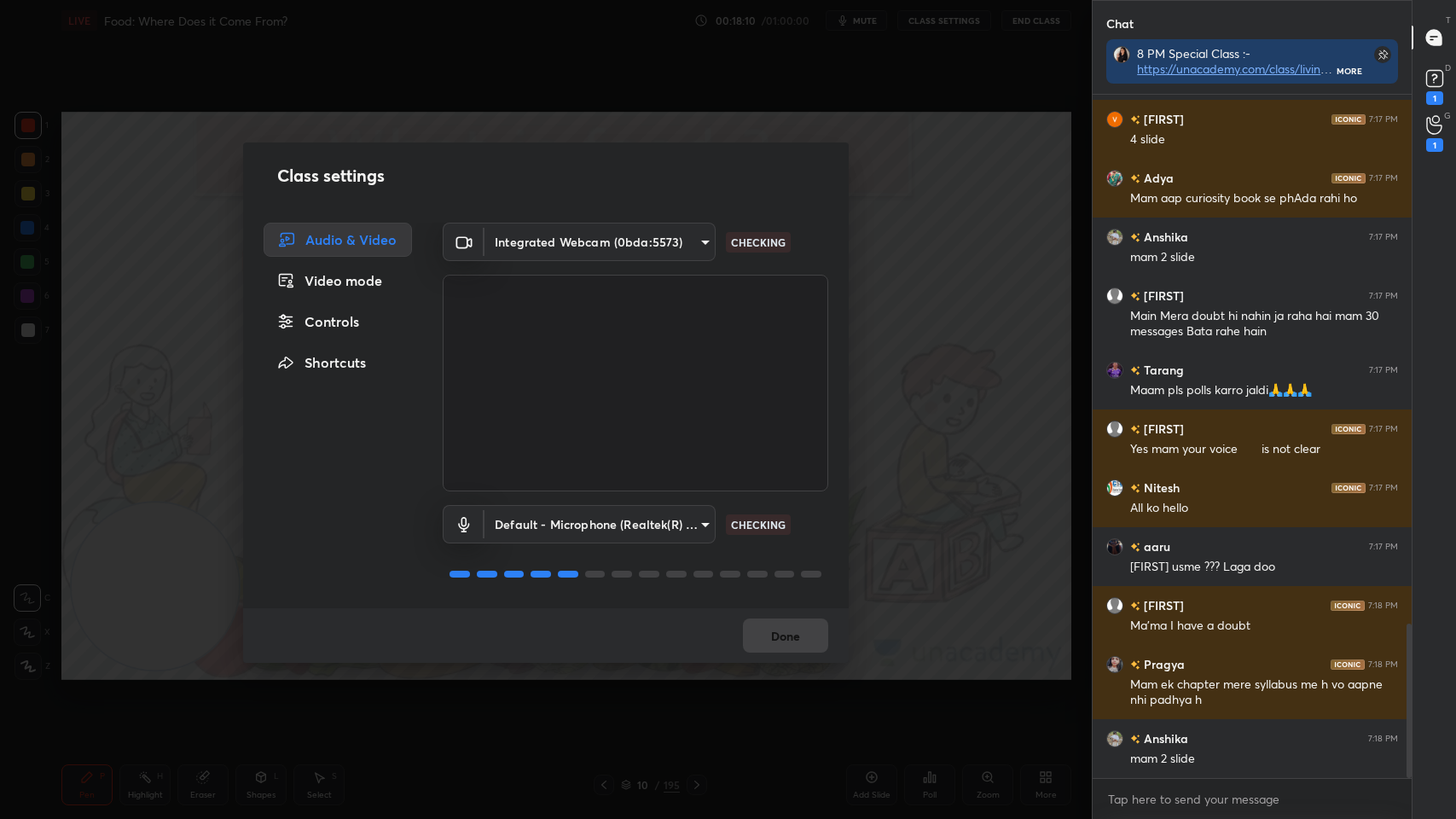 click on "Controls" at bounding box center [338, 322] 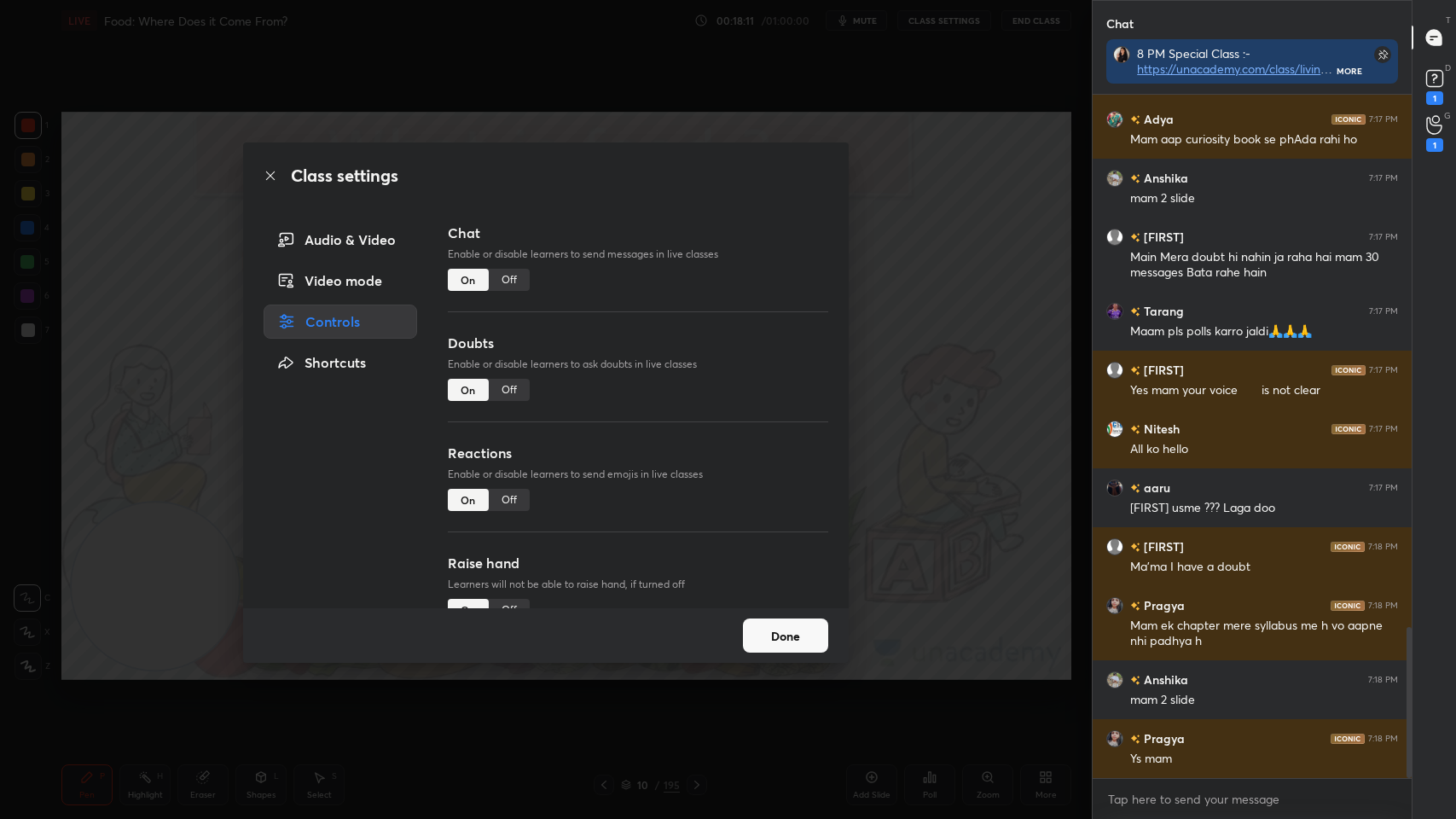 click on "Off" at bounding box center (509, 280) 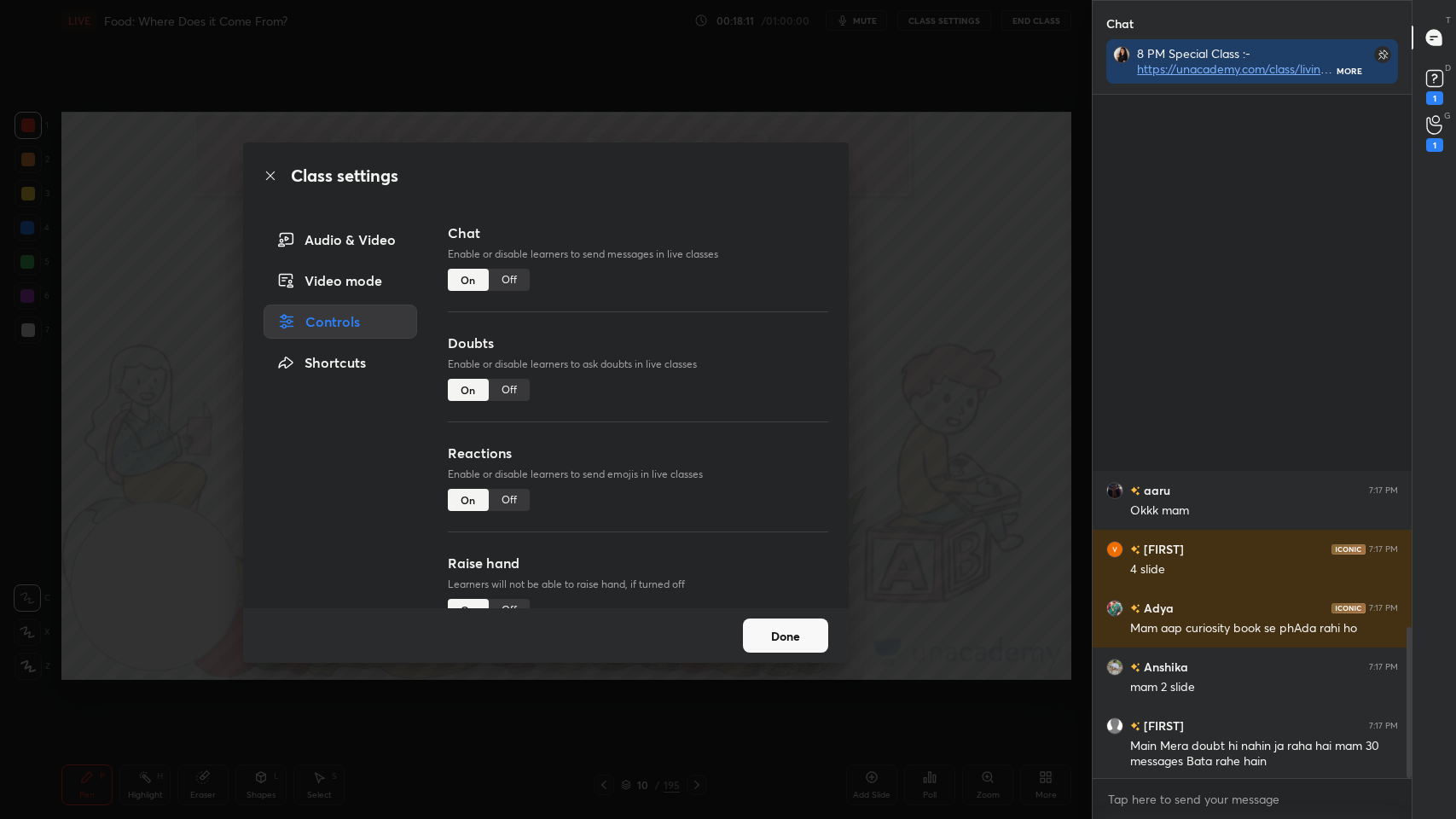 scroll, scrollTop: 643, scrollLeft: 314, axis: both 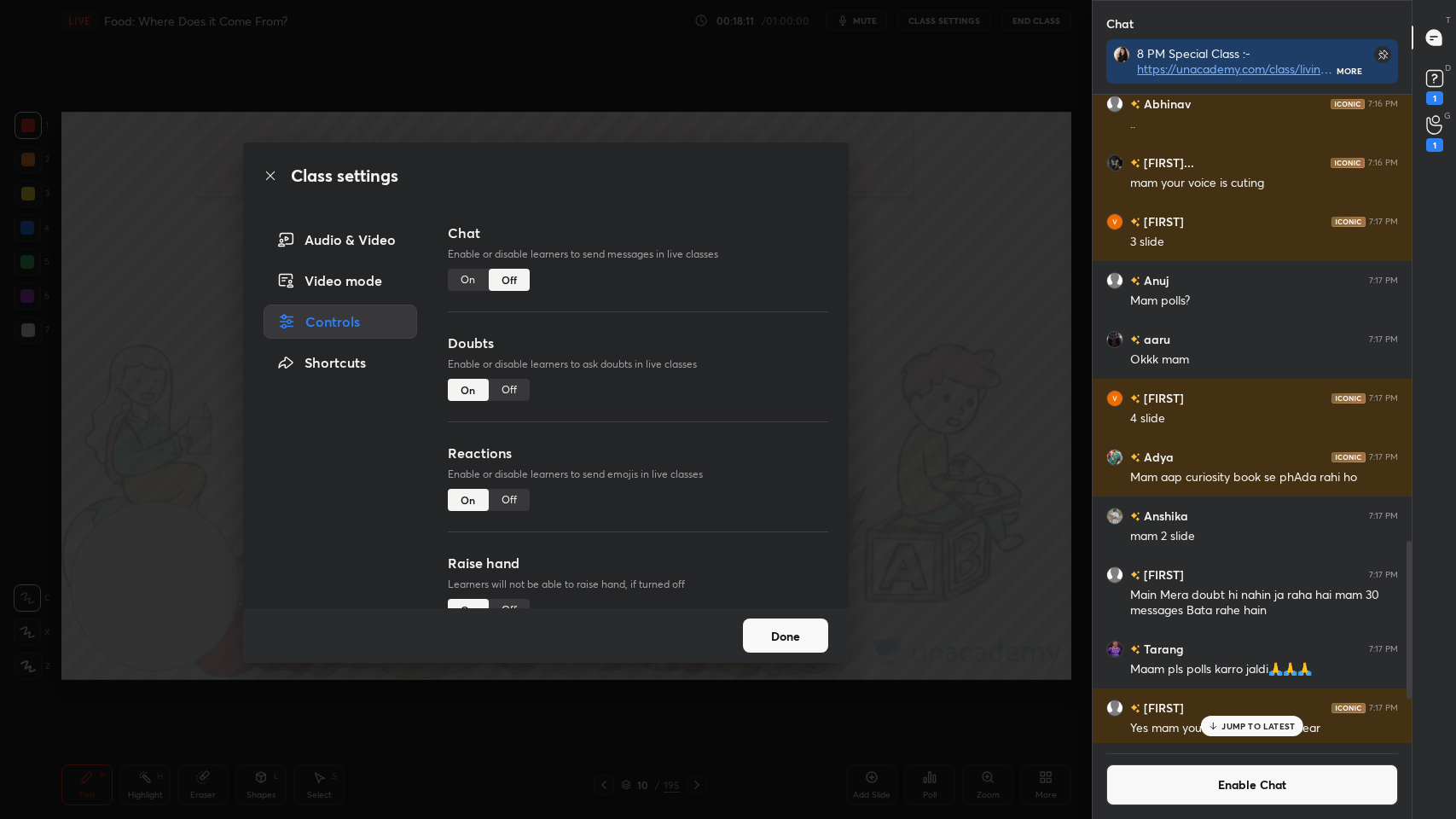 click on "Off" at bounding box center (509, 390) 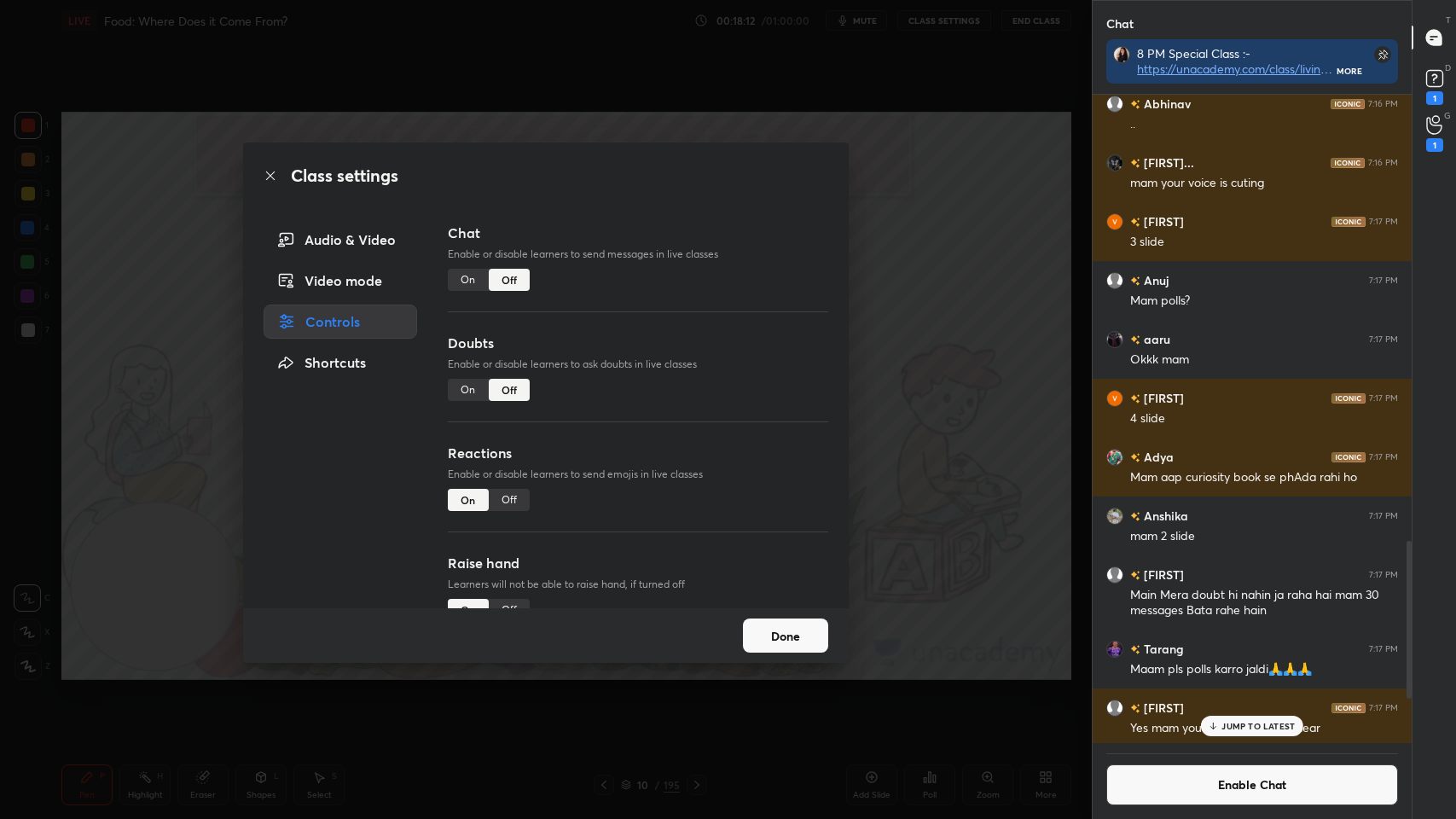 click on "Done" at bounding box center (786, 636) 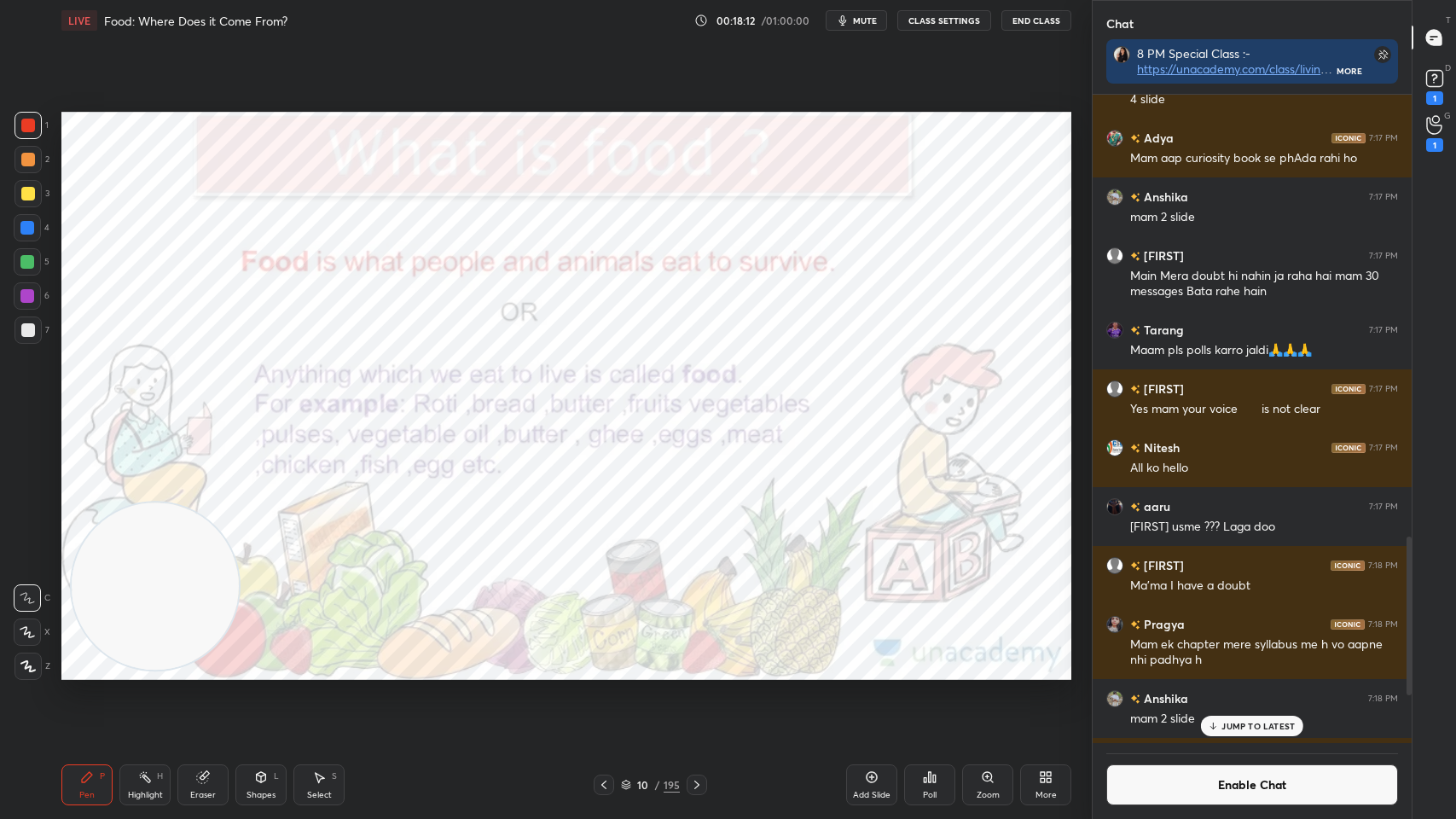 scroll, scrollTop: 2291, scrollLeft: 0, axis: vertical 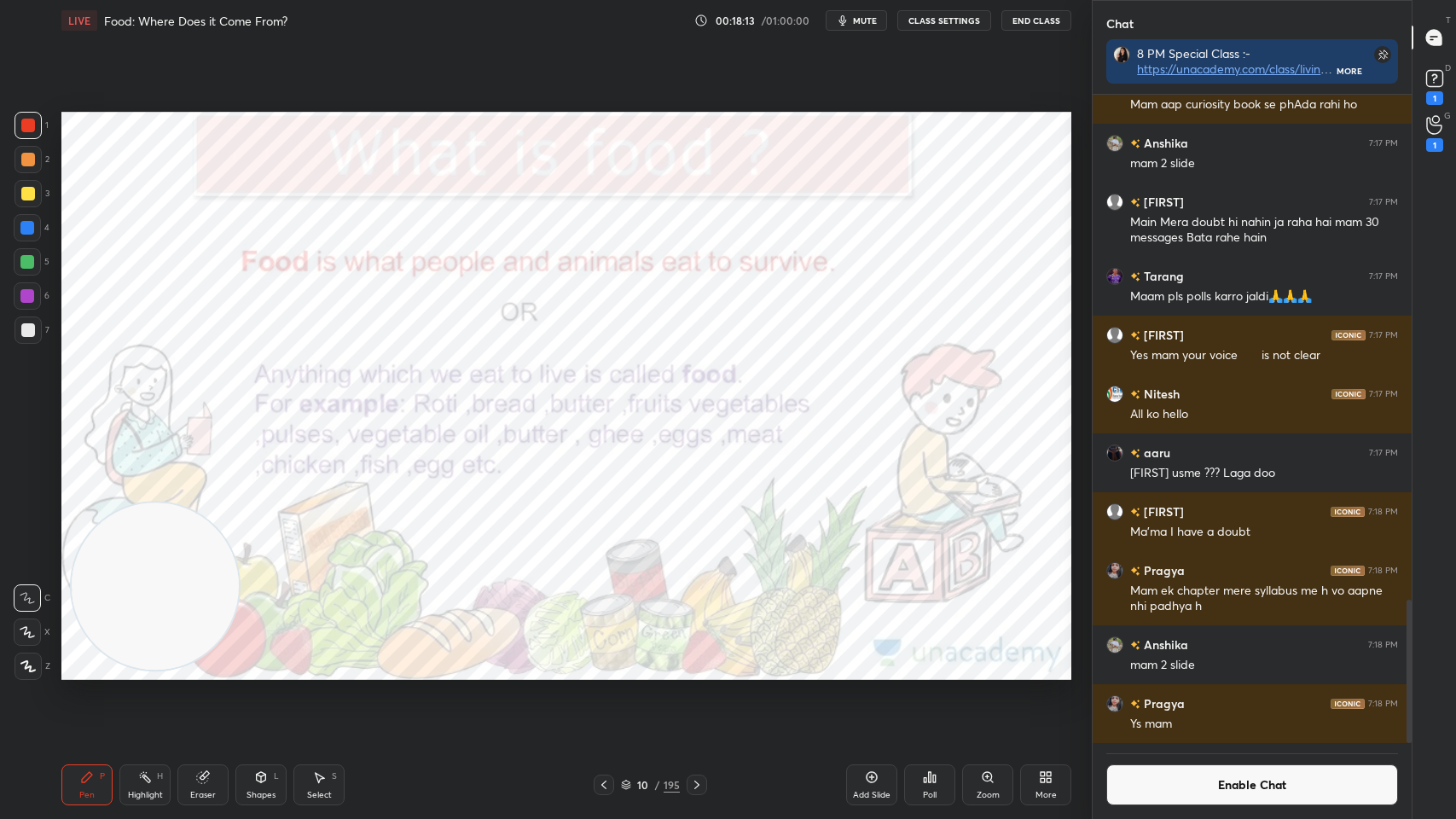 click 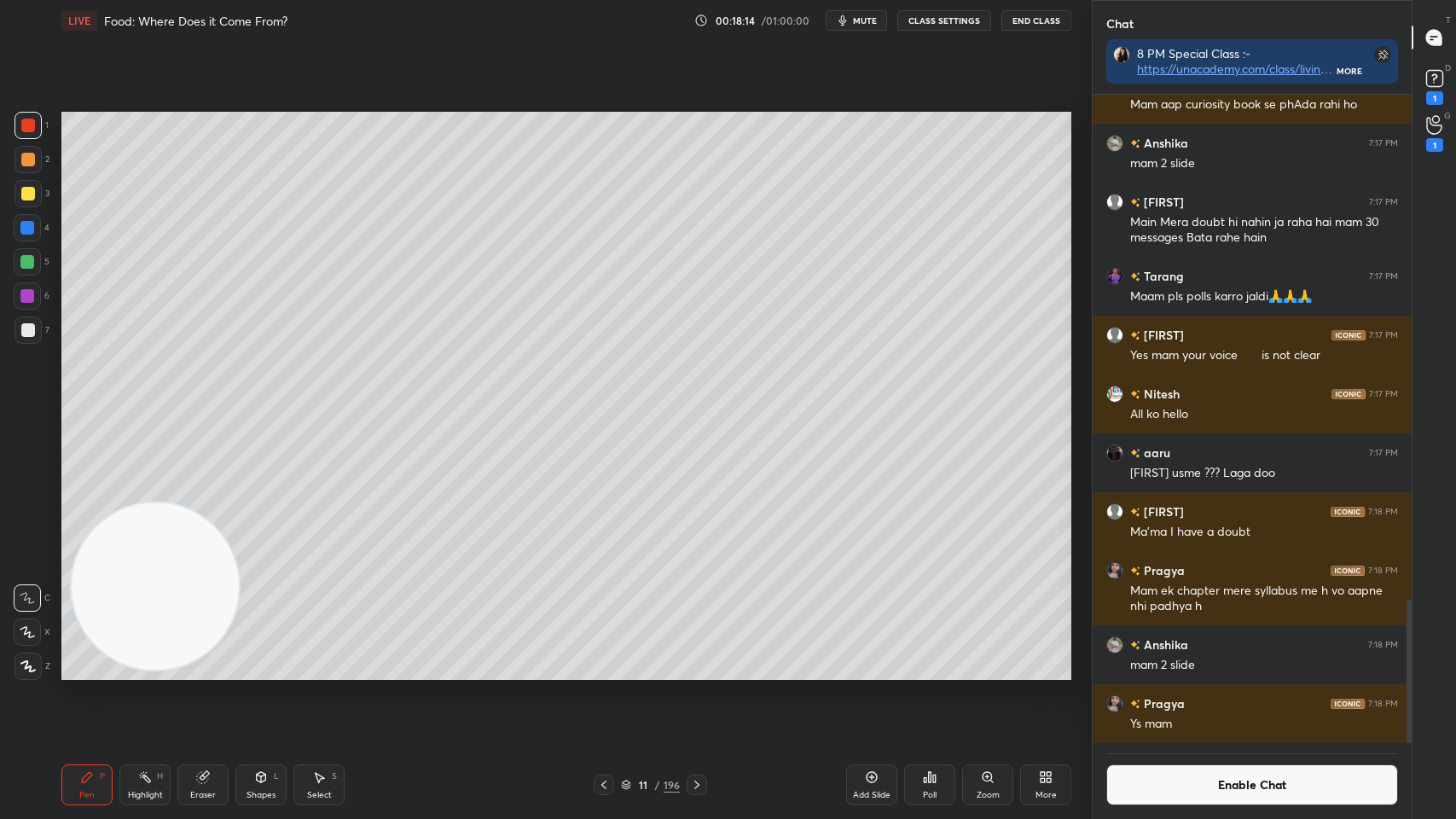 click at bounding box center [28, 194] 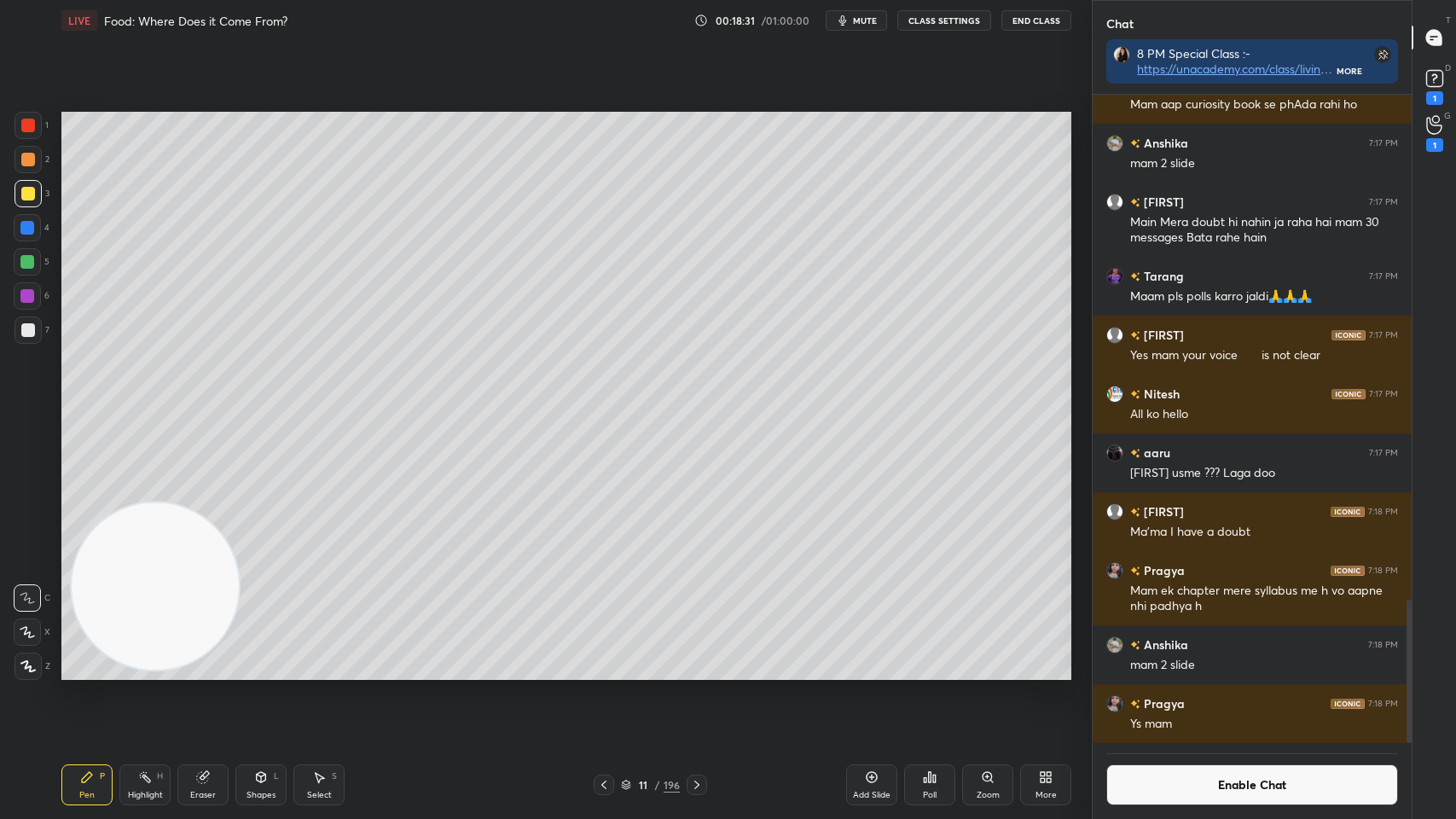 click on "mute" at bounding box center [865, 20] 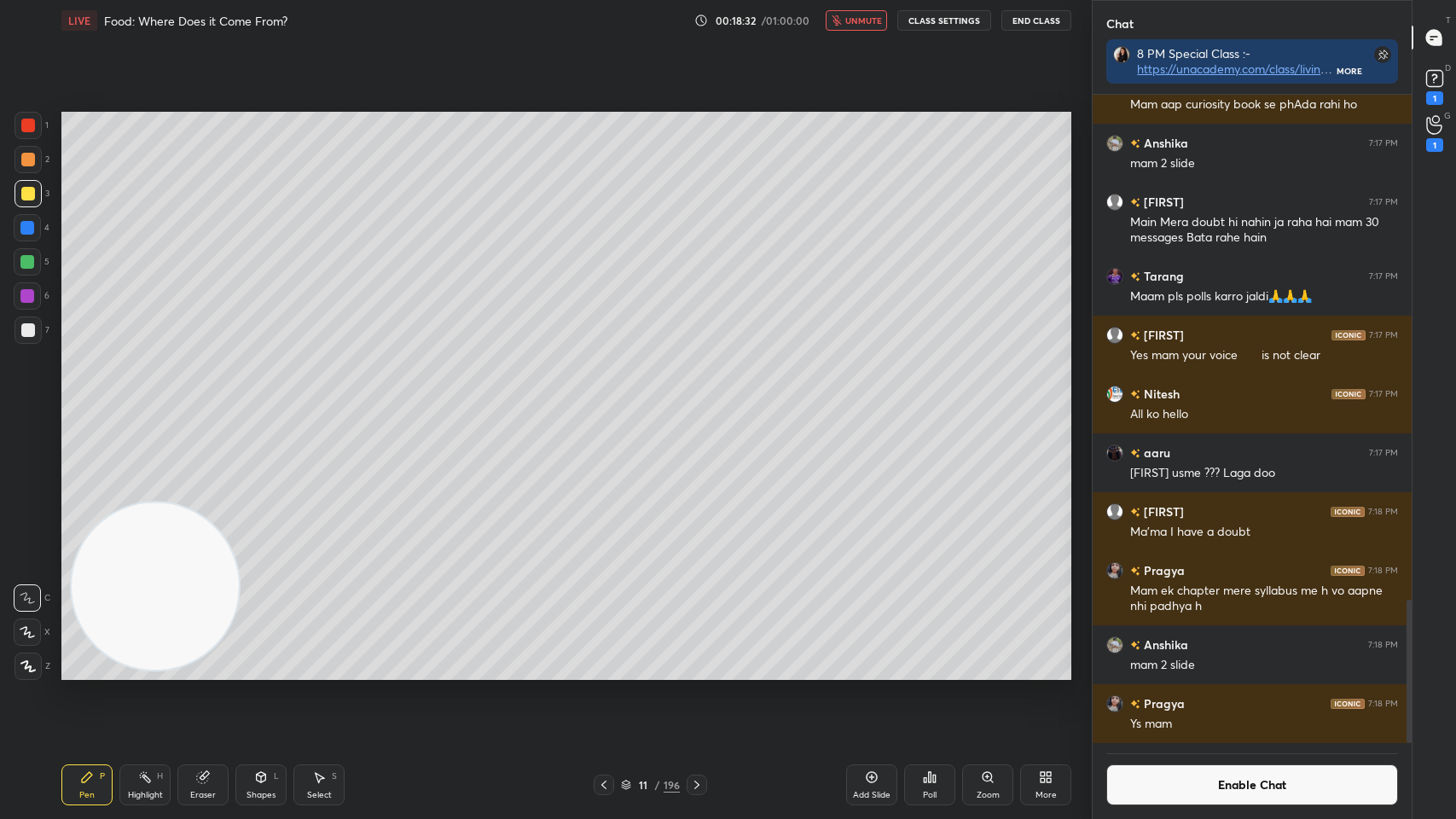 click on "unmute" at bounding box center (863, 20) 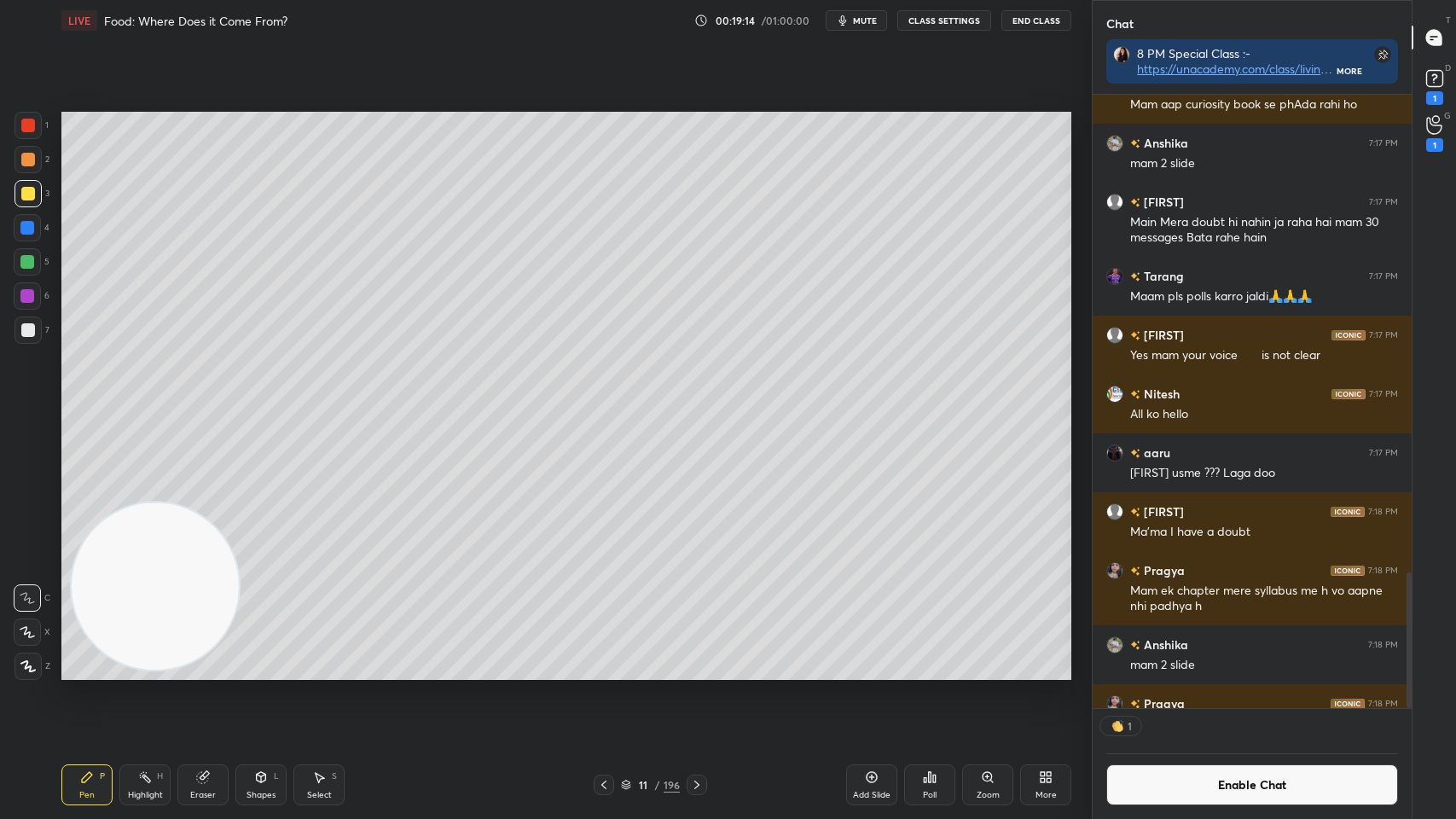 scroll, scrollTop: 608, scrollLeft: 314, axis: both 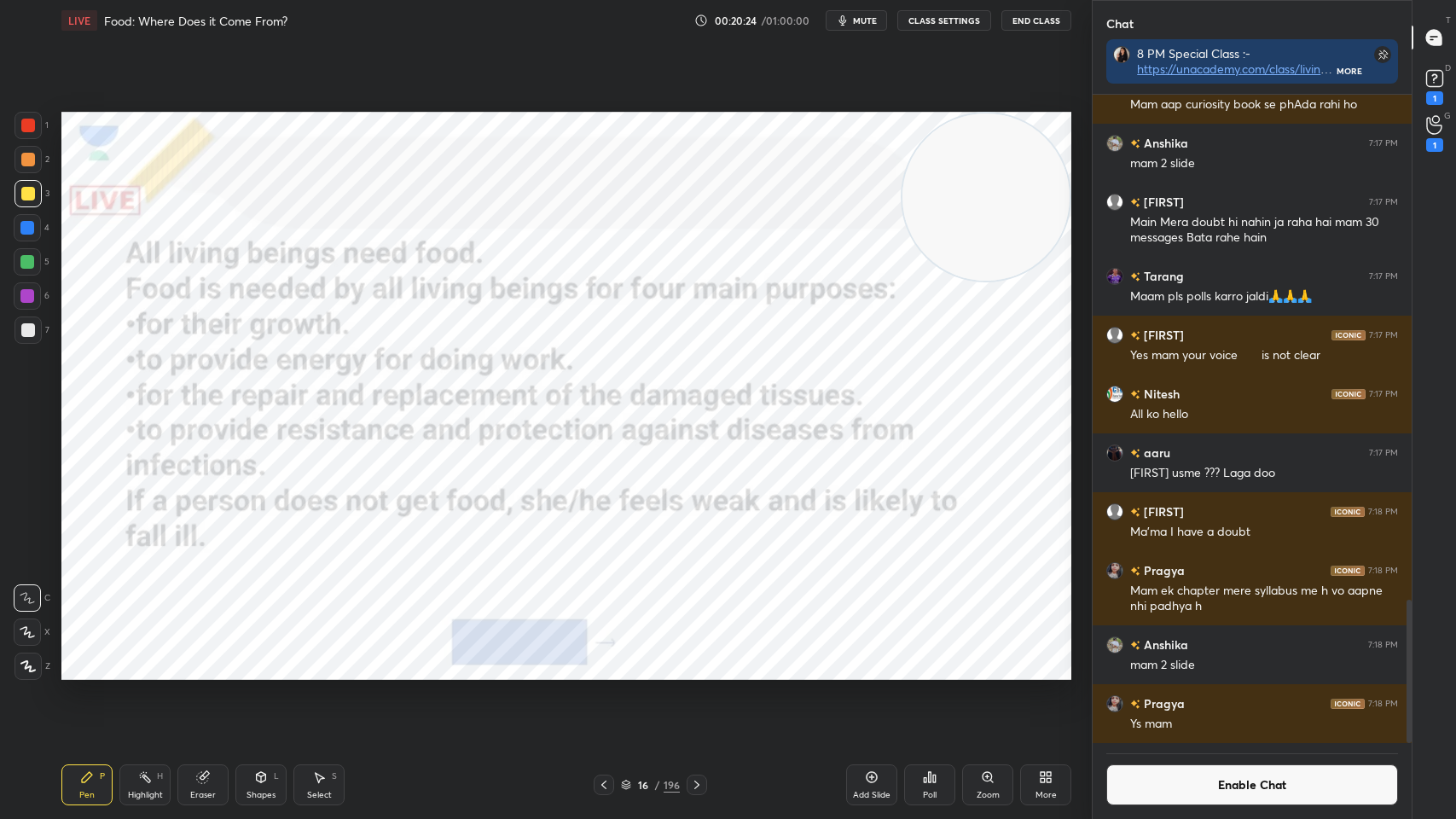 click at bounding box center [28, 125] 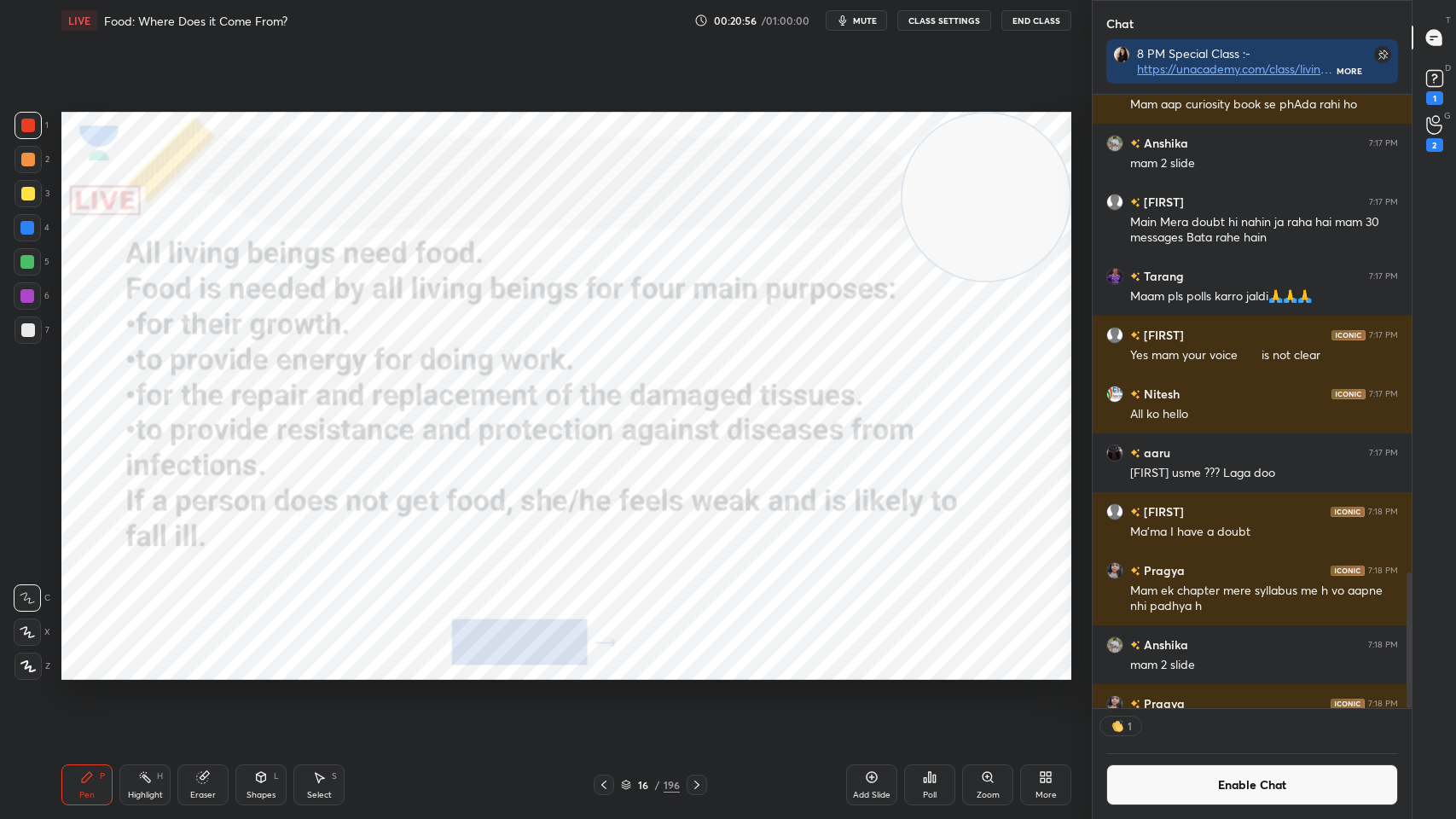 scroll, scrollTop: 608, scrollLeft: 314, axis: both 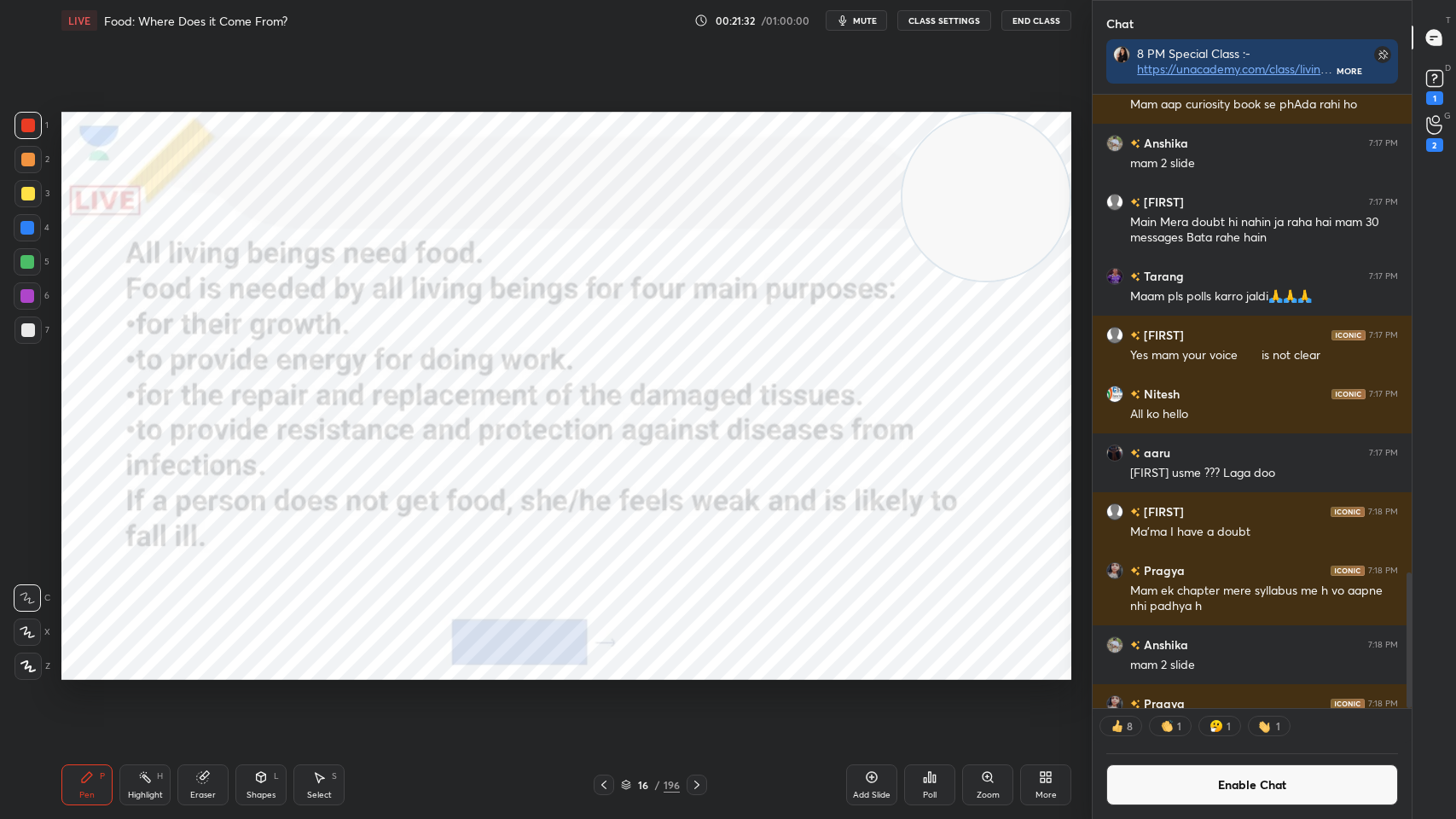 click on "Highlight H" at bounding box center [145, 785] 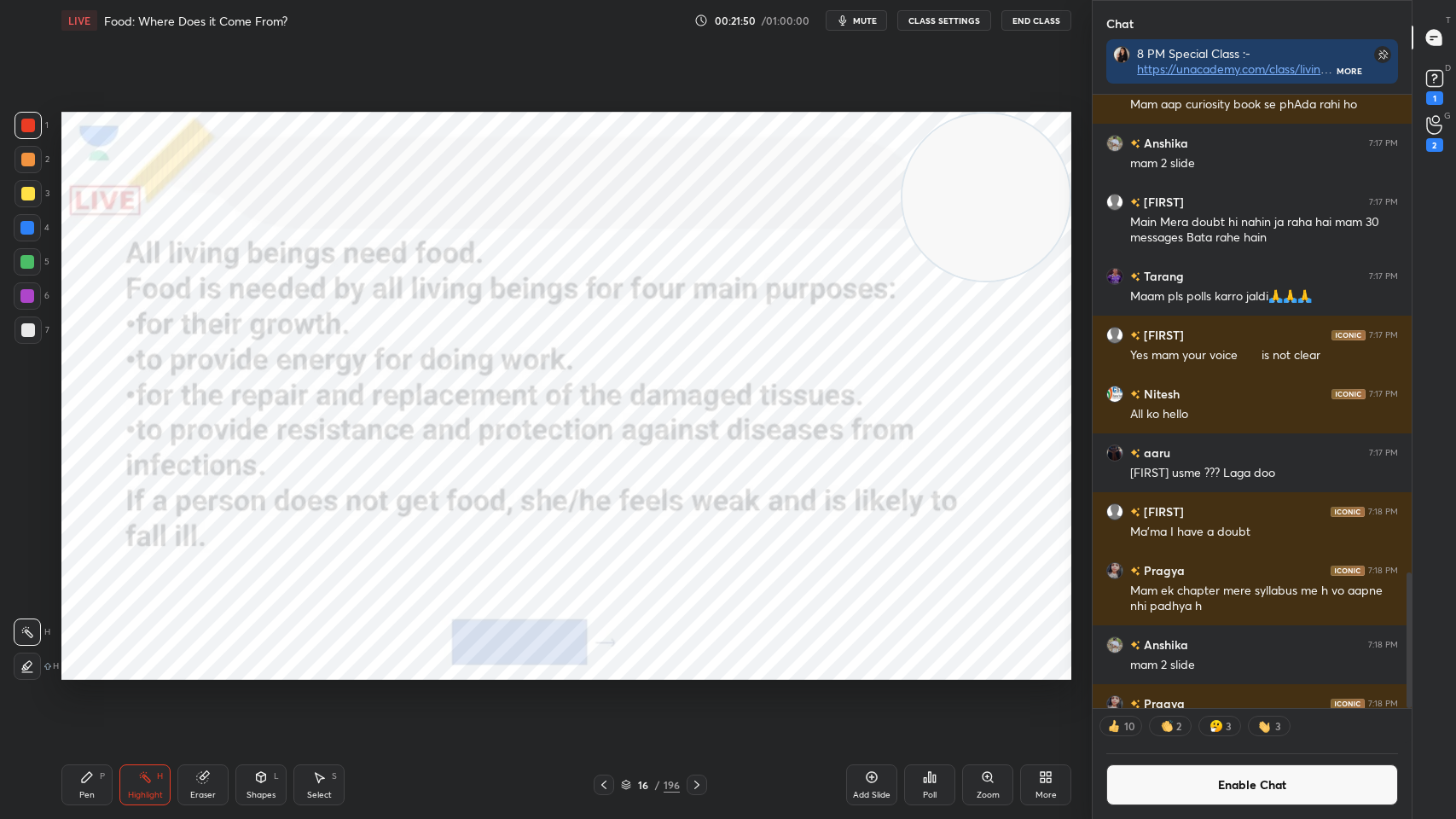 scroll, scrollTop: 6, scrollLeft: 5, axis: both 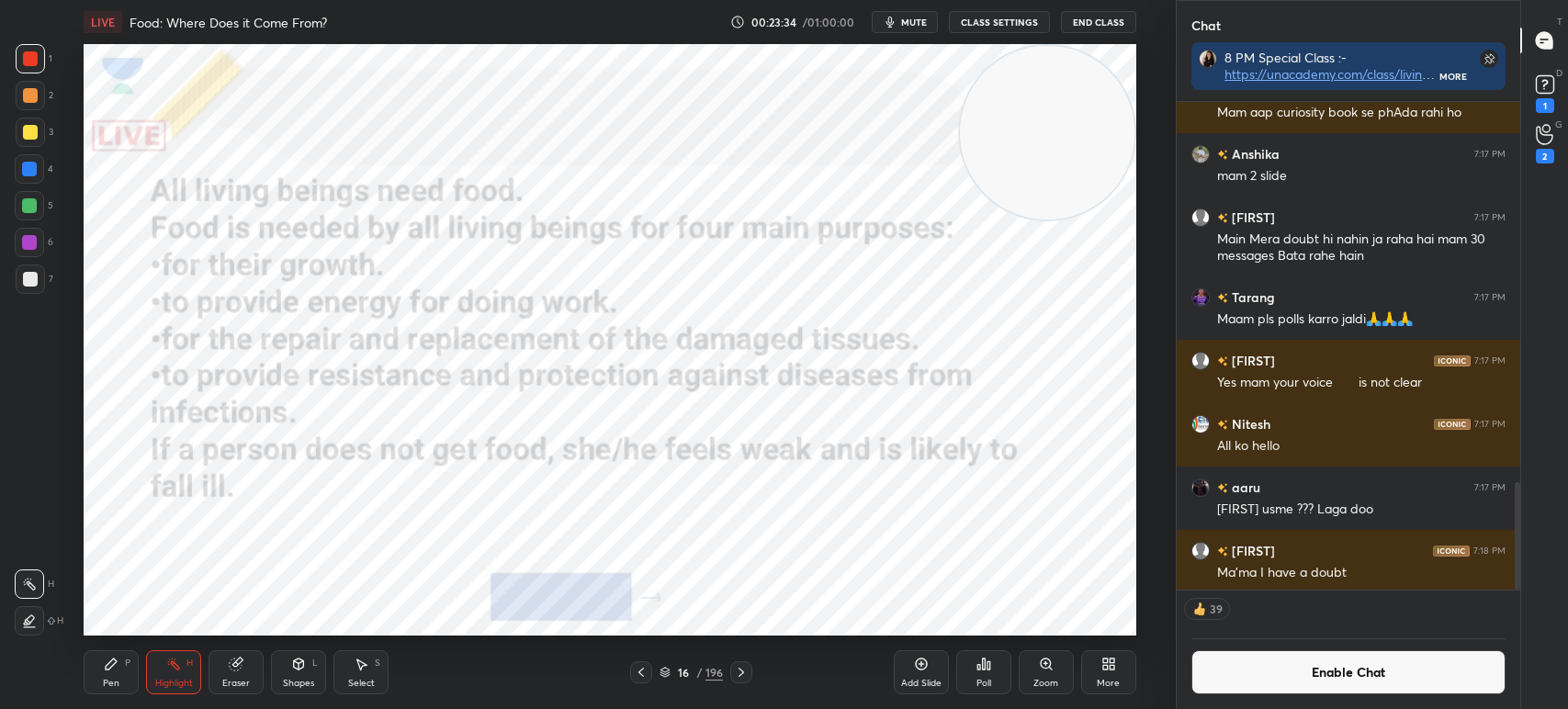 click on "More" at bounding box center (1109, 672) 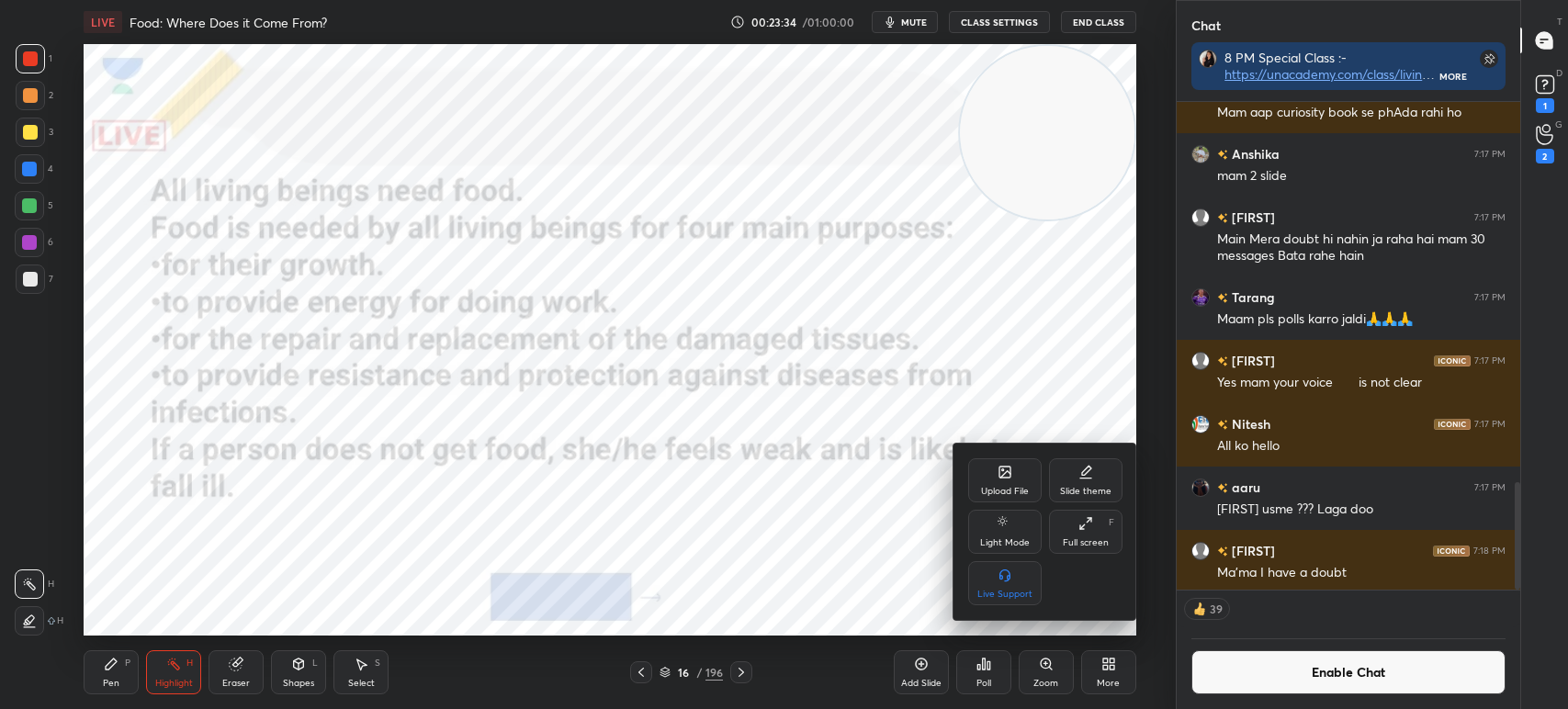 click on "Full screen F" at bounding box center (1086, 532) 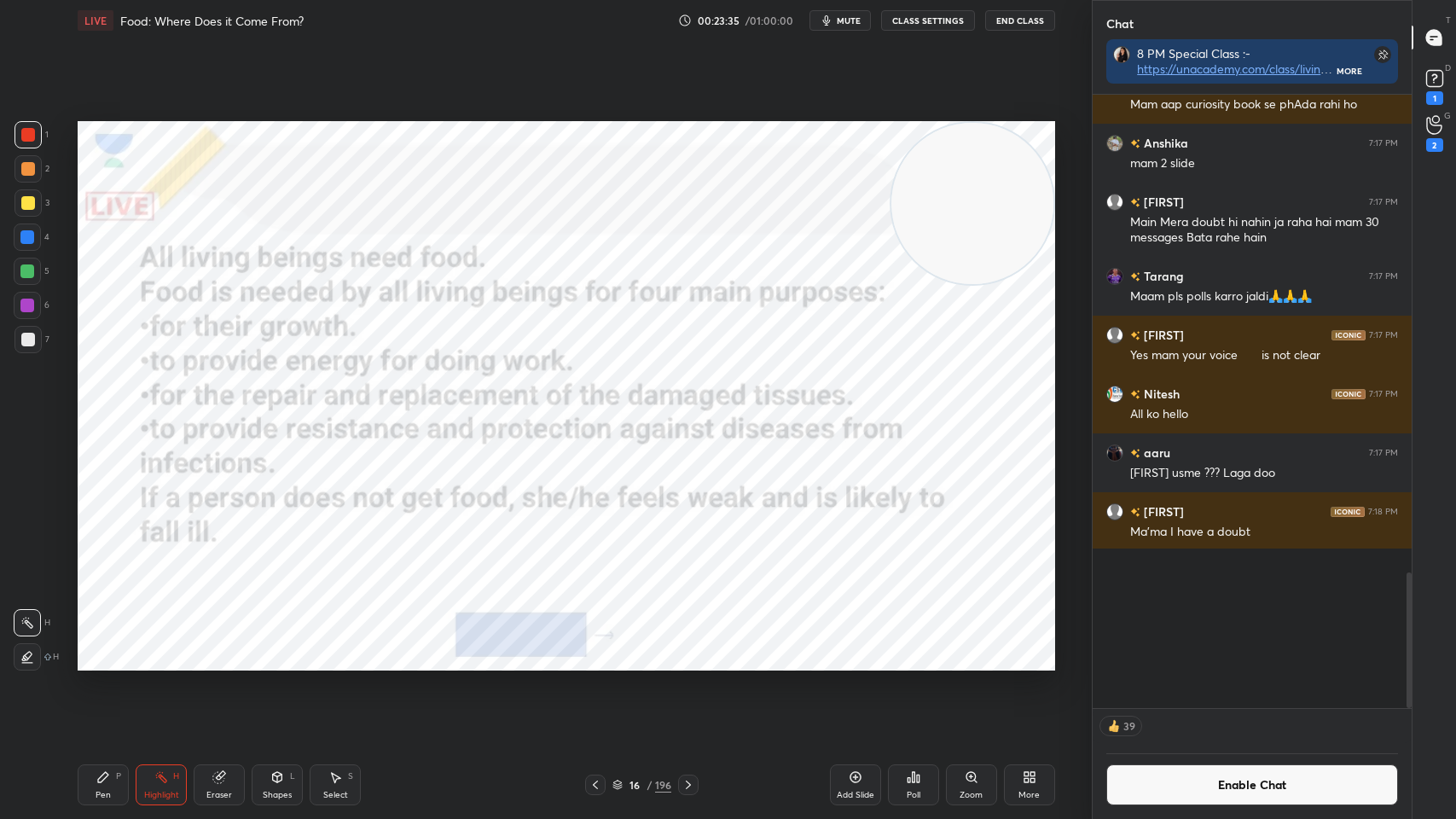 scroll, scrollTop: 84603, scrollLeft: 84272, axis: both 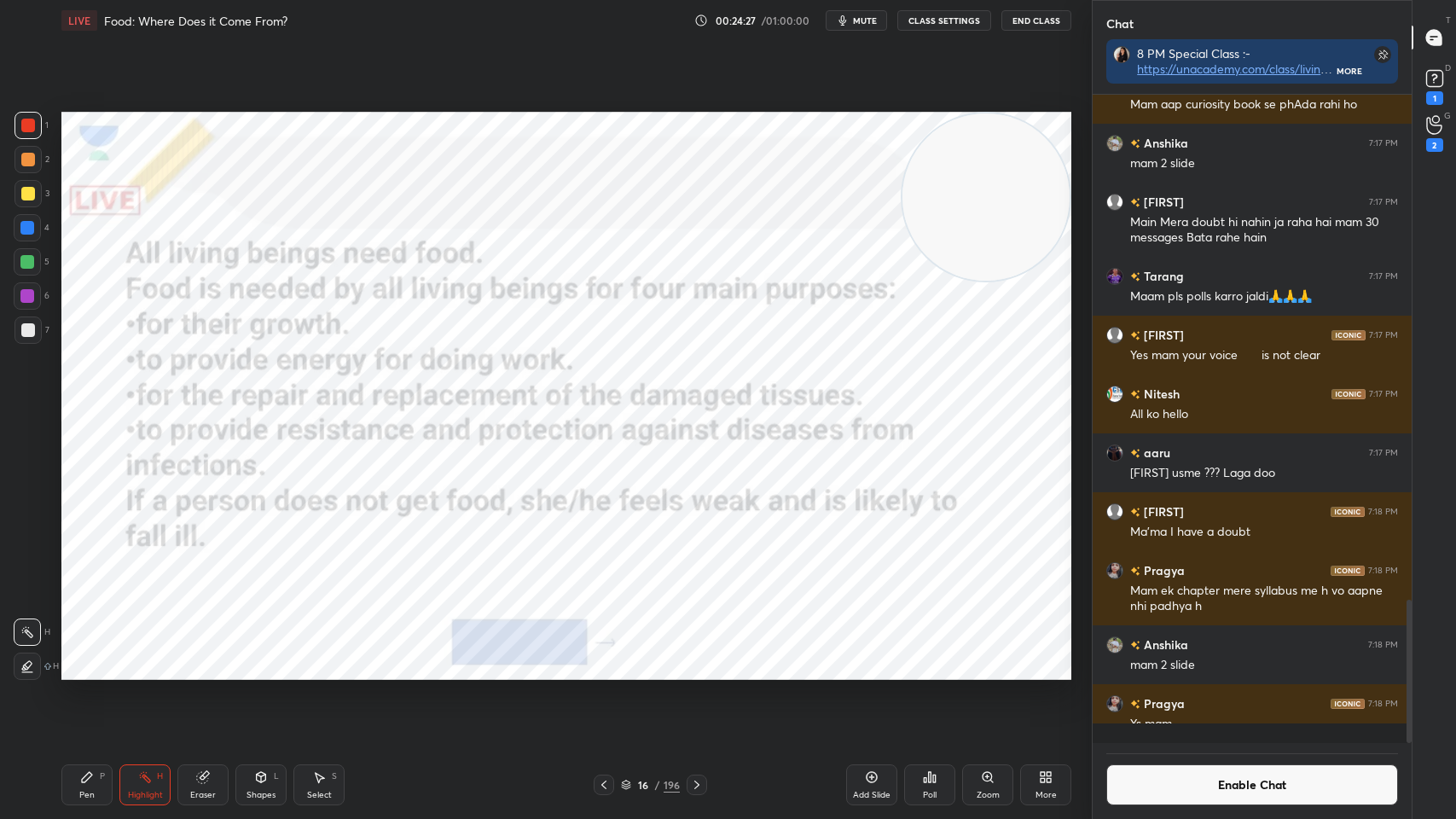 click on "Enable Chat" at bounding box center (1252, 785) 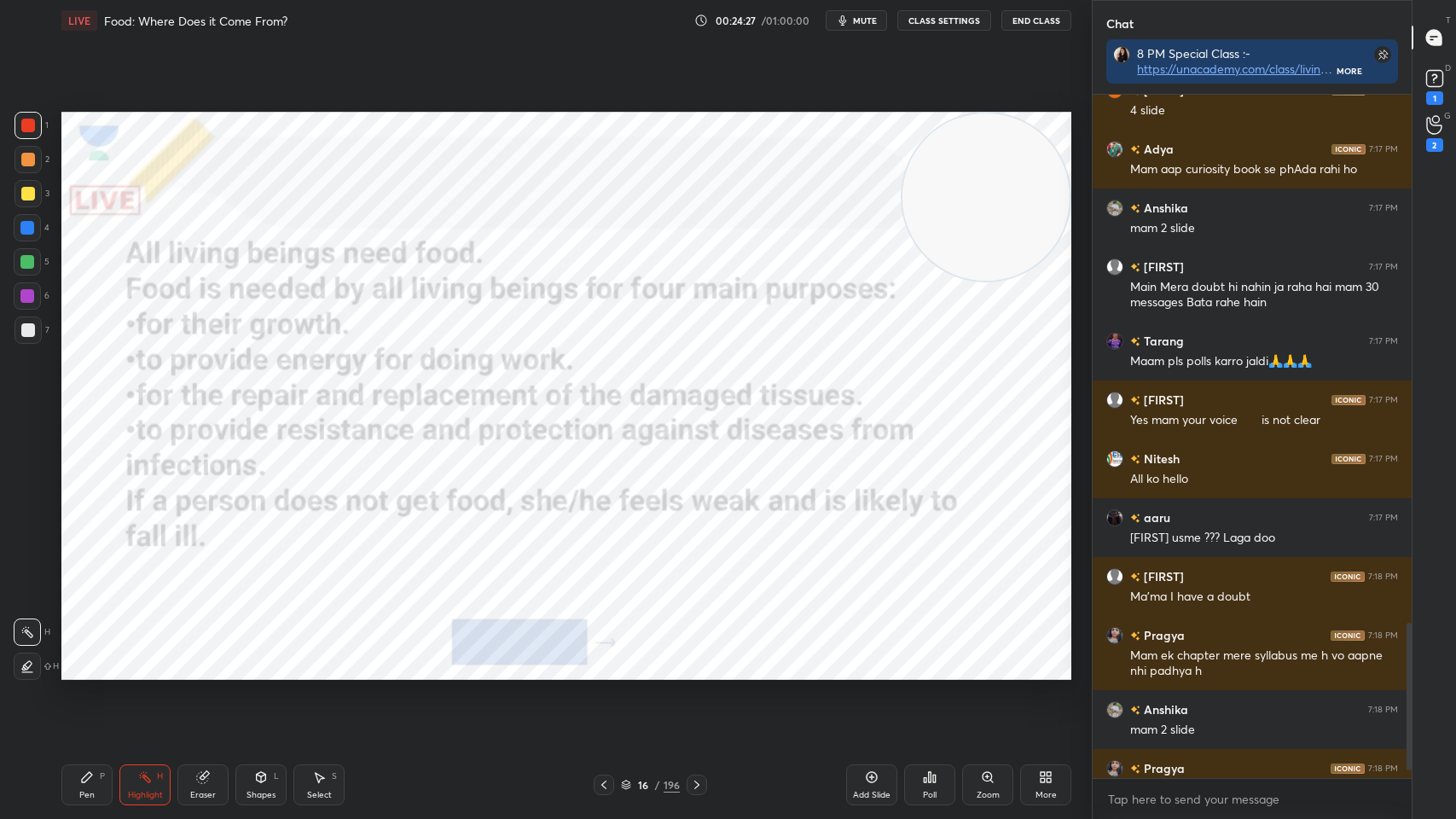 scroll, scrollTop: 2320, scrollLeft: 0, axis: vertical 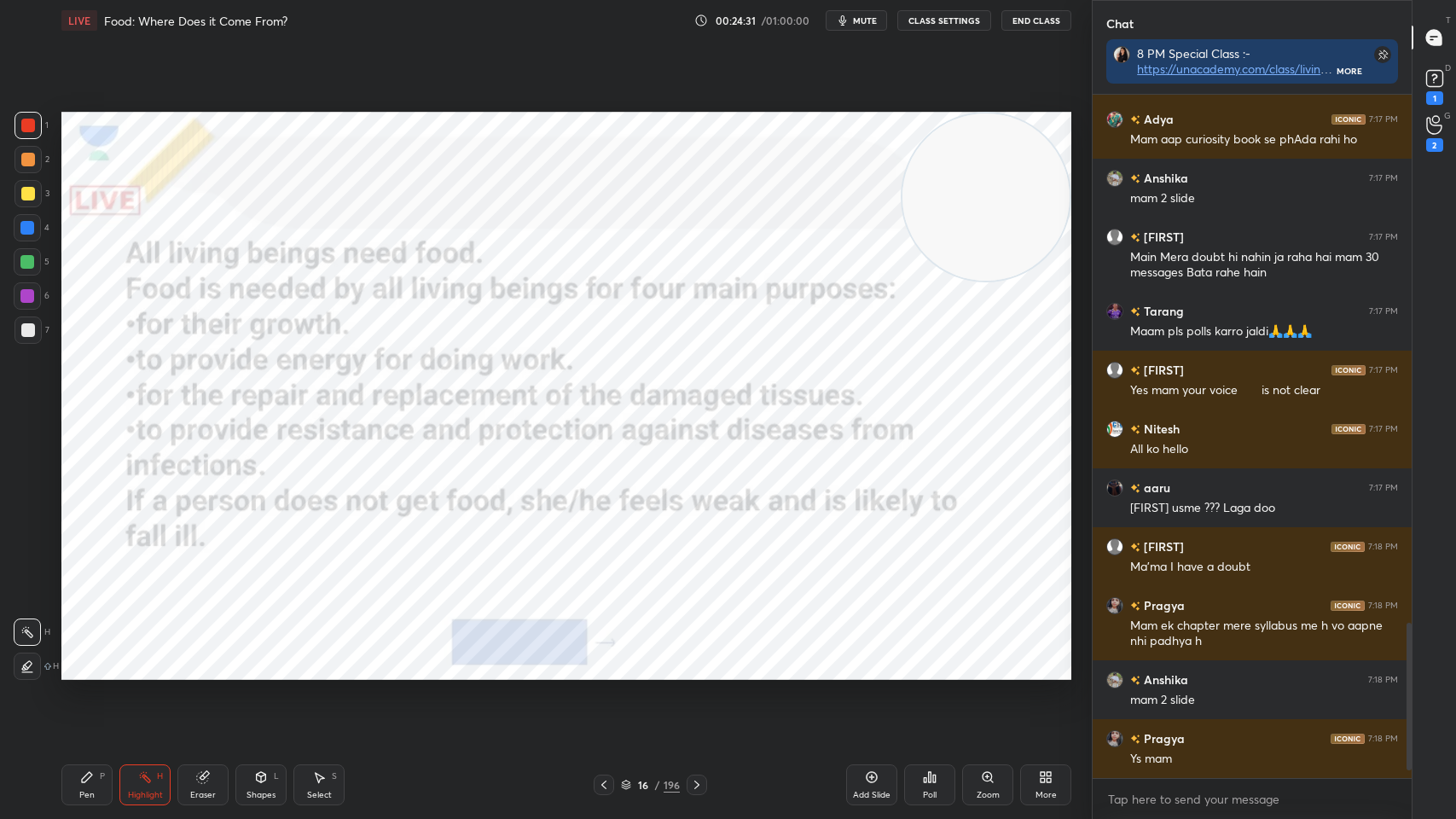 click 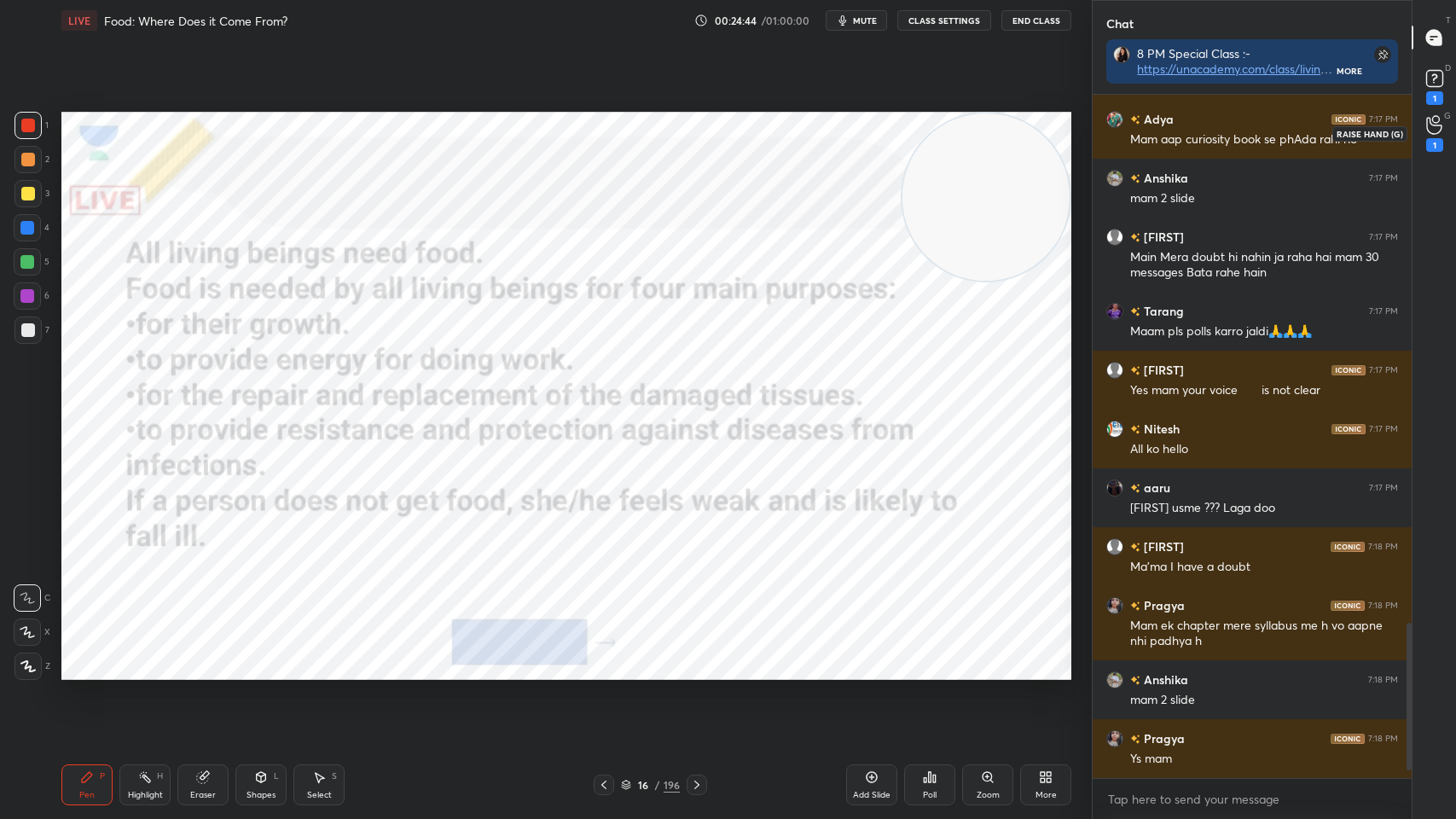 click on "D Doubts (D) 1" at bounding box center (1434, 85) 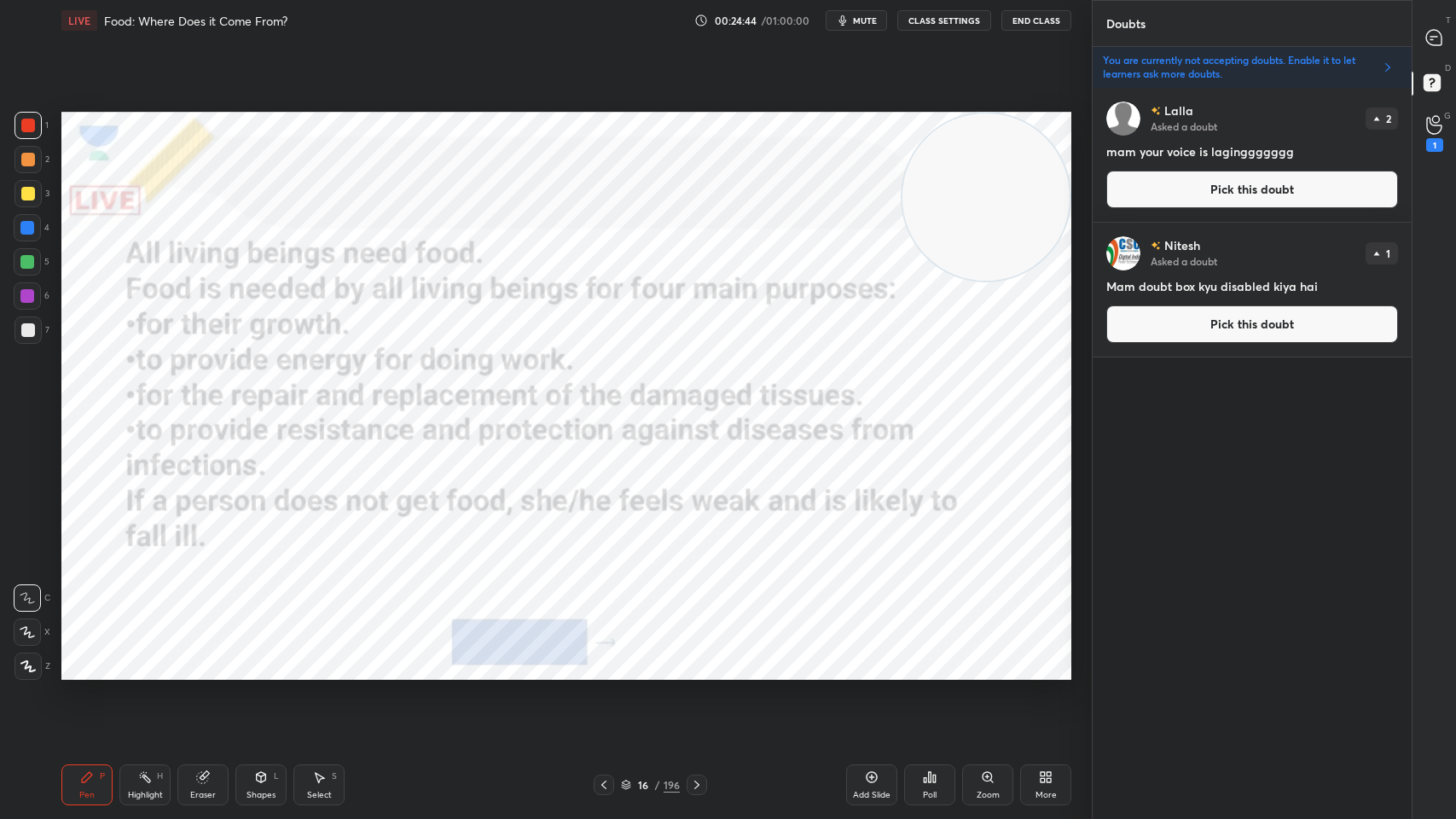 scroll, scrollTop: 5, scrollLeft: 5, axis: both 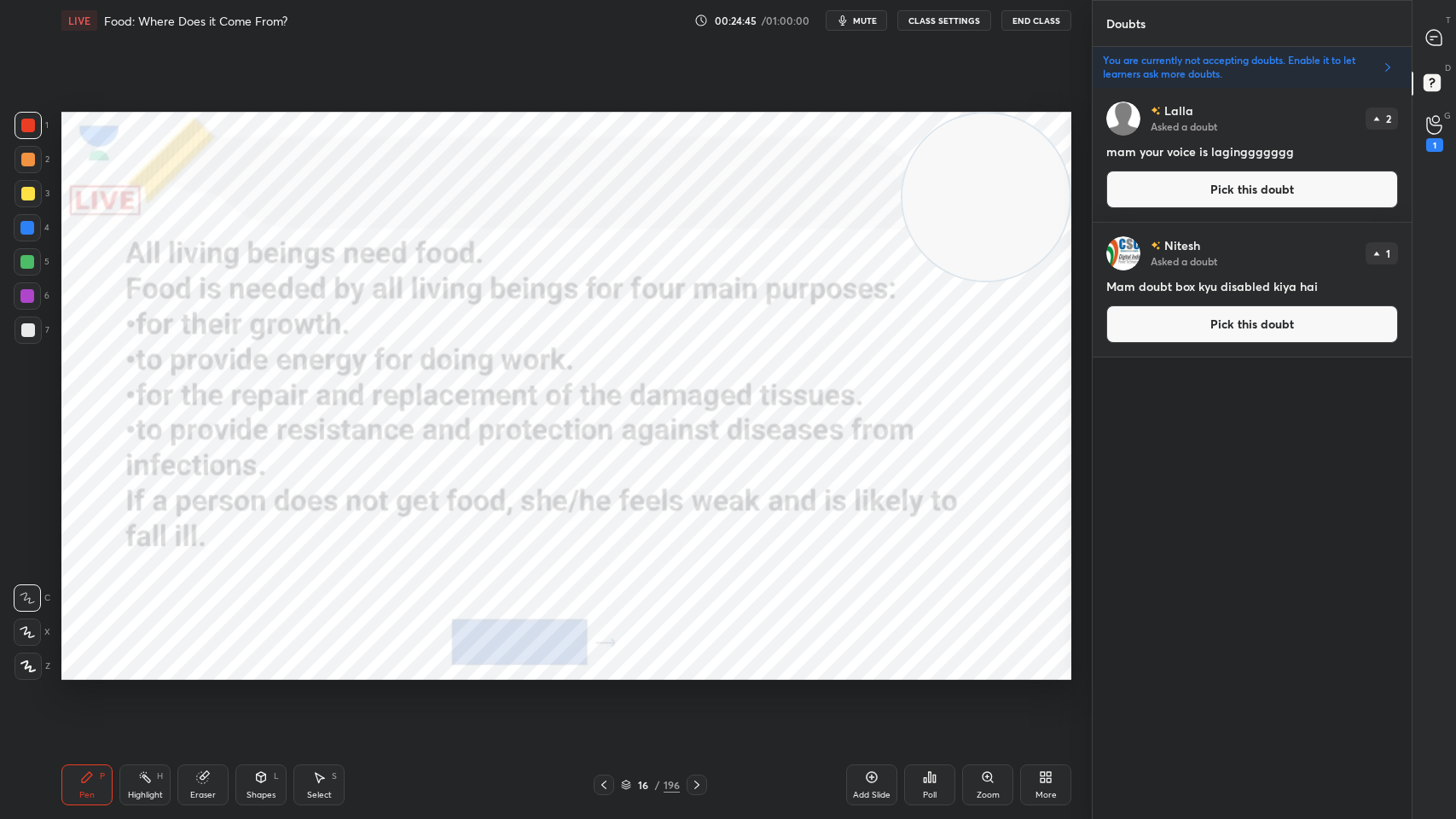 click on "Pick this doubt" at bounding box center (1252, 189) 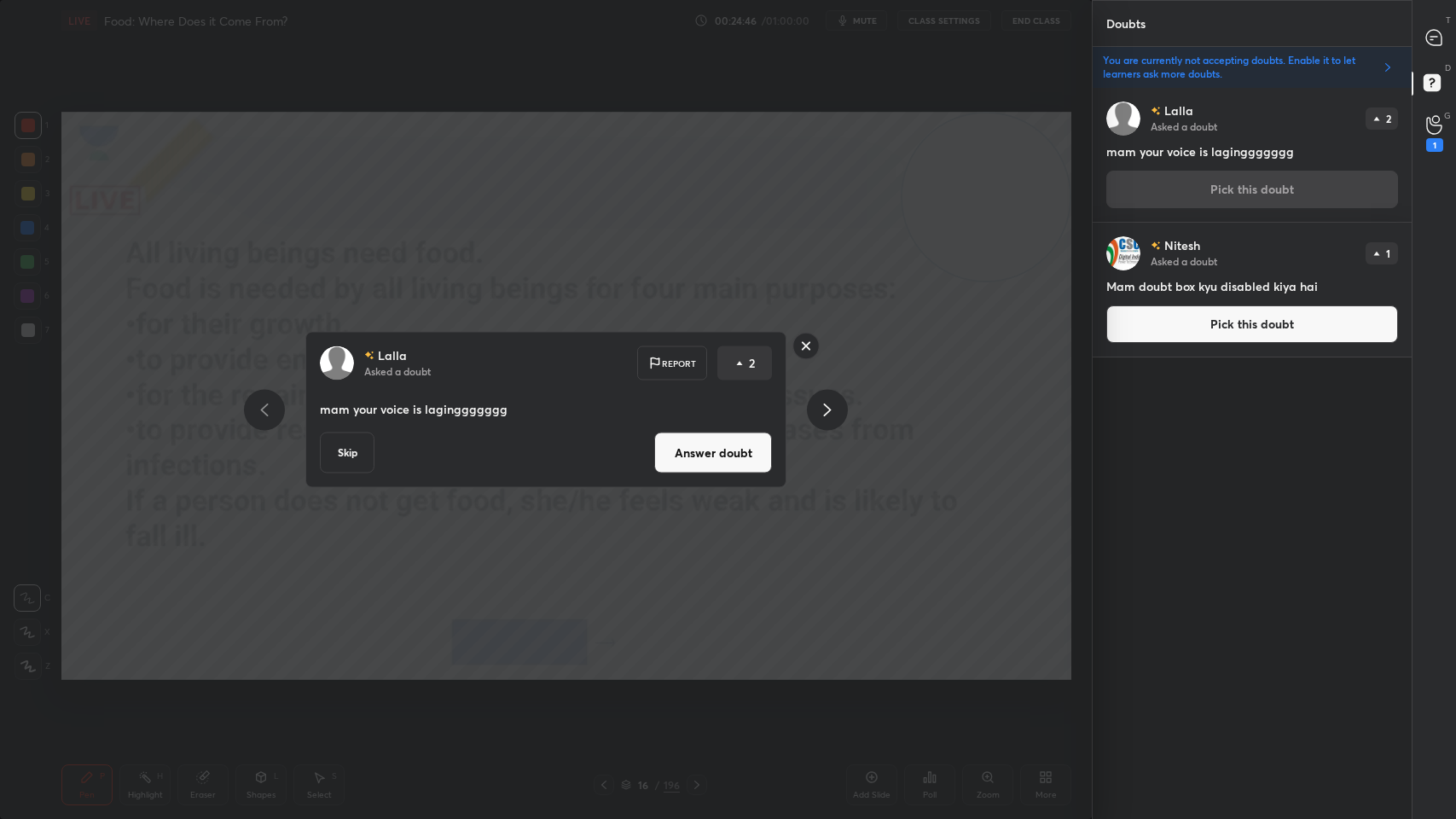 click on "Skip" at bounding box center [347, 453] 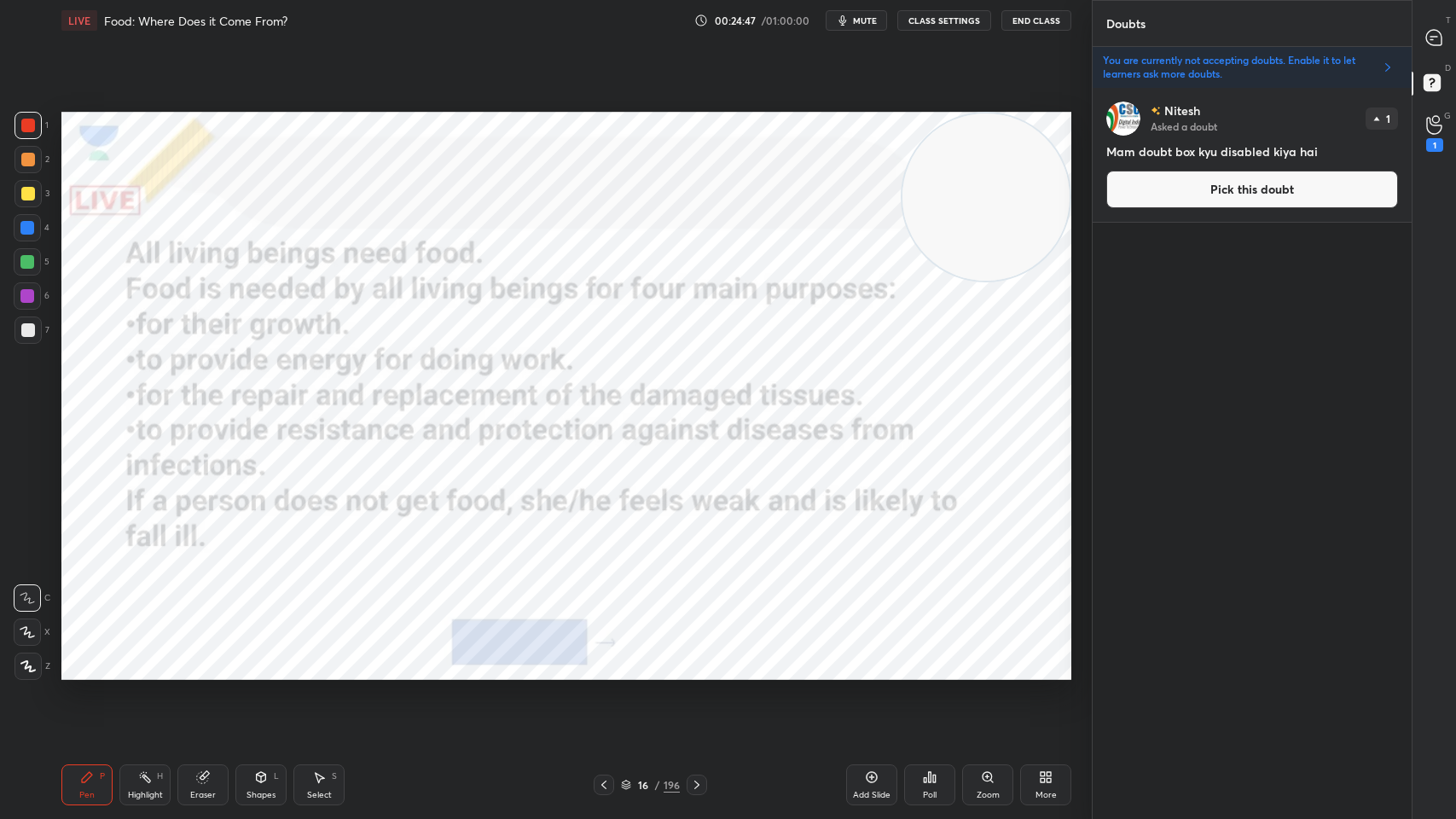 click on "Pick this doubt" at bounding box center [1252, 189] 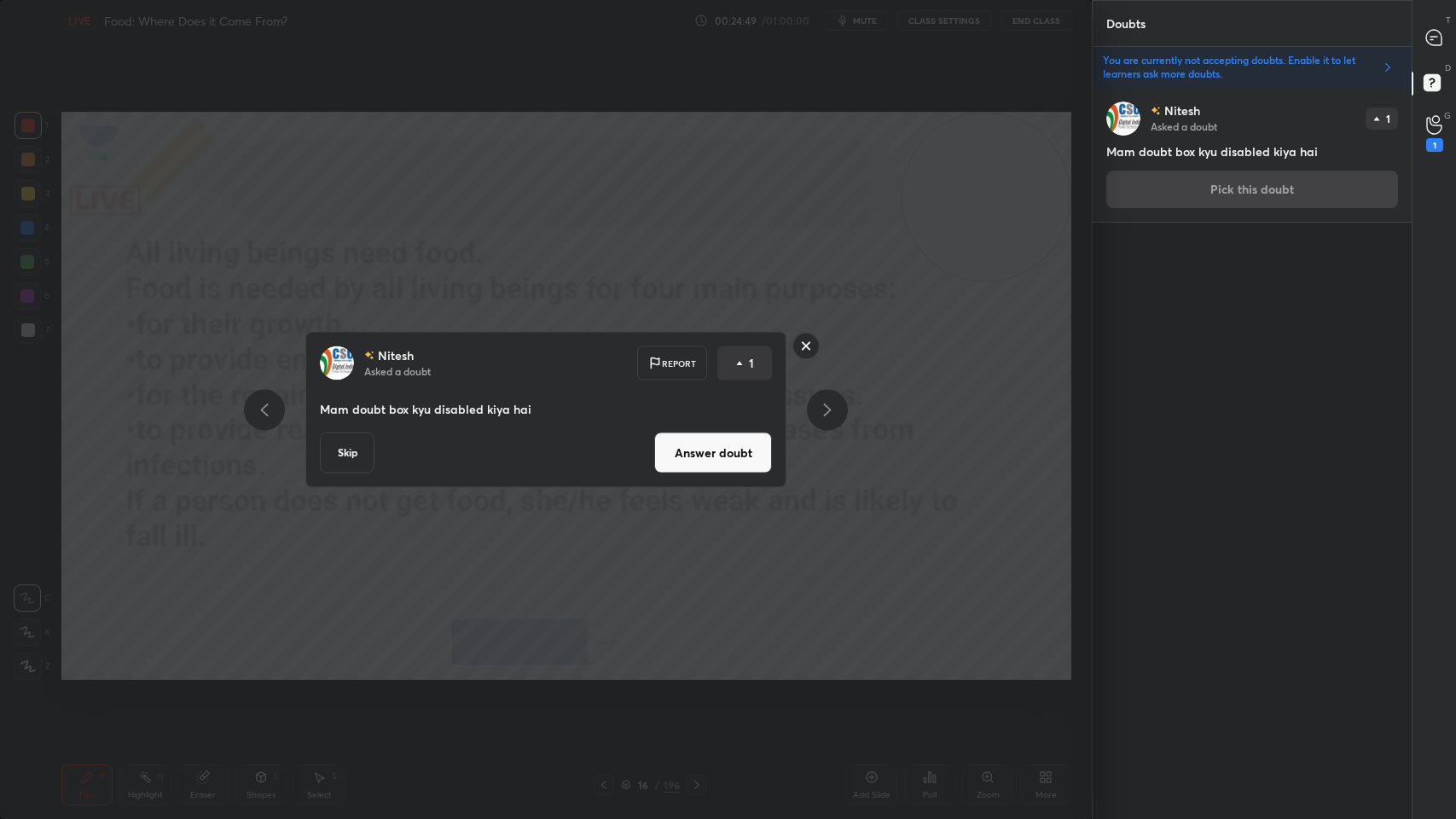 click on "Skip" at bounding box center [347, 453] 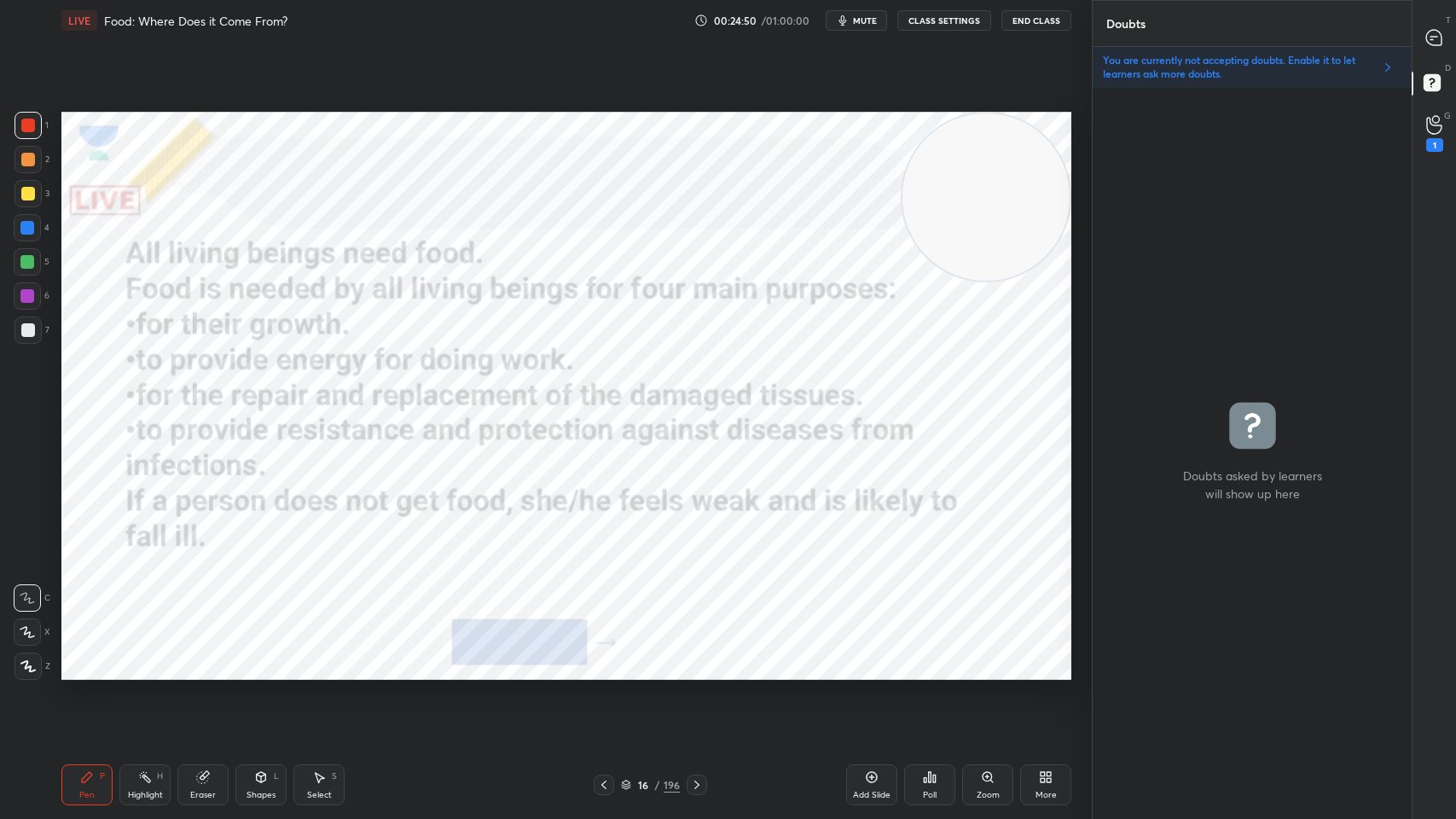 click on "You are currently not accepting doubts. Enable it to let learners ask more doubts." at bounding box center (1252, 67) 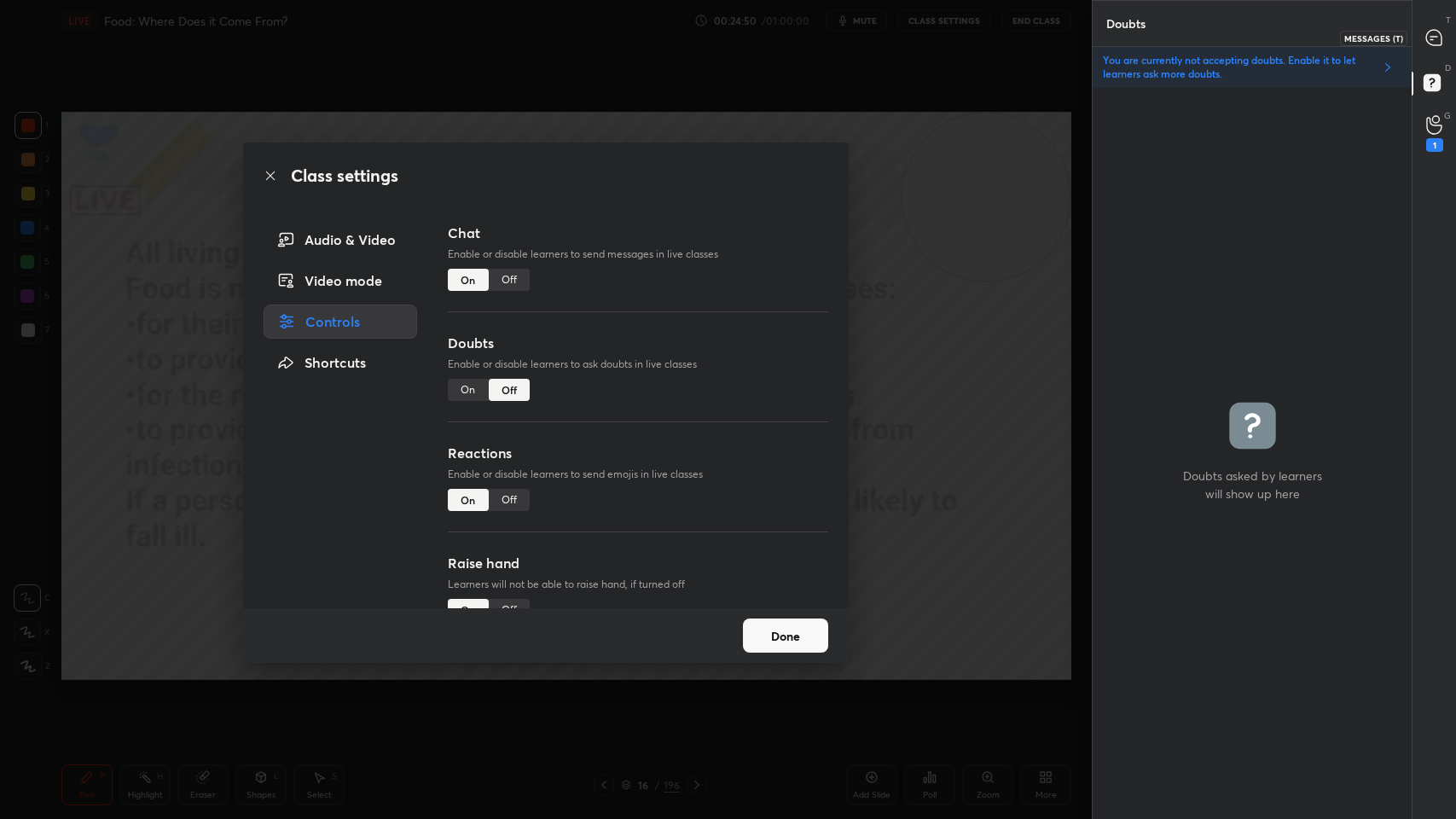 click at bounding box center [1435, 38] 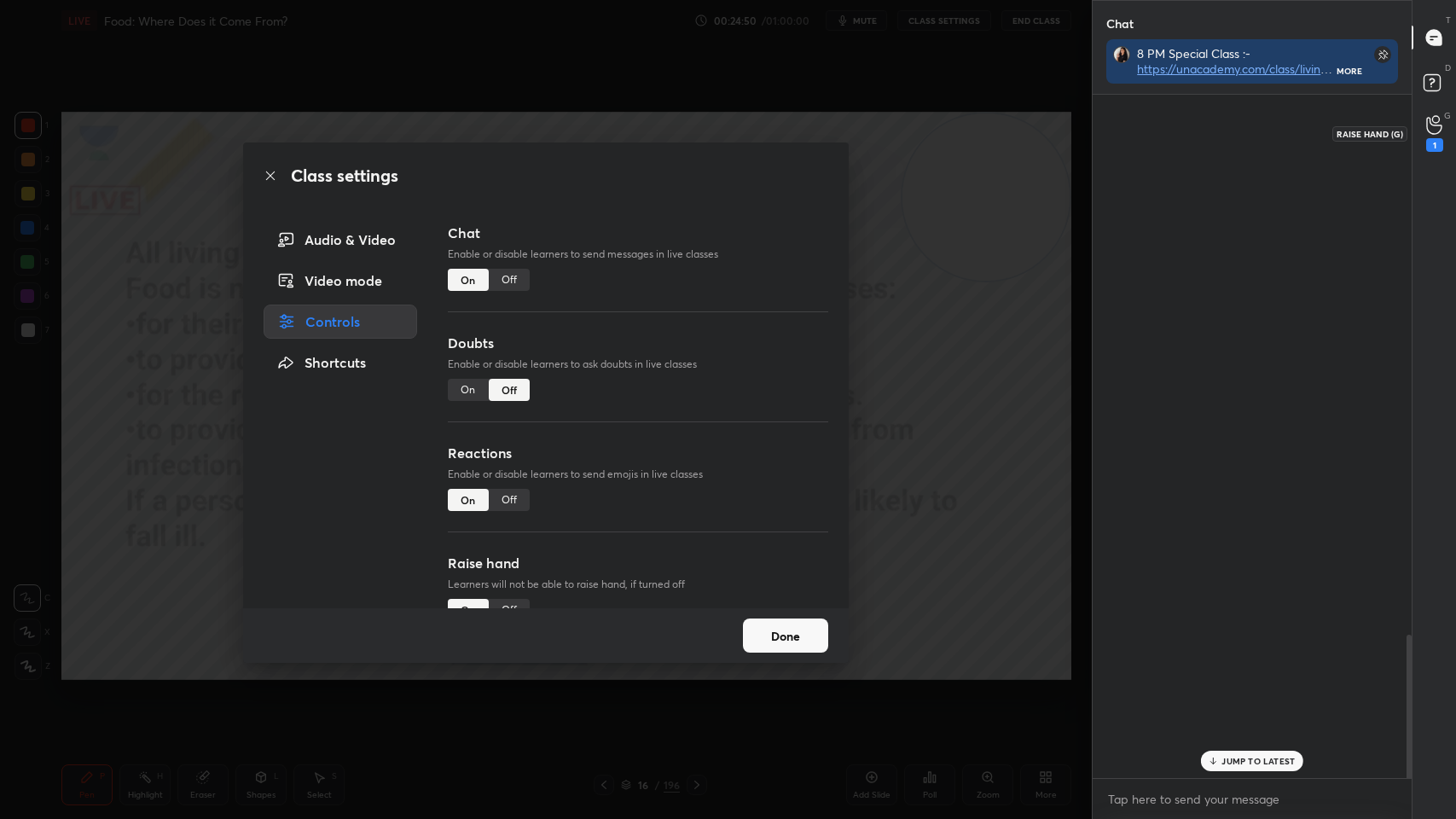 scroll, scrollTop: 720, scrollLeft: 314, axis: both 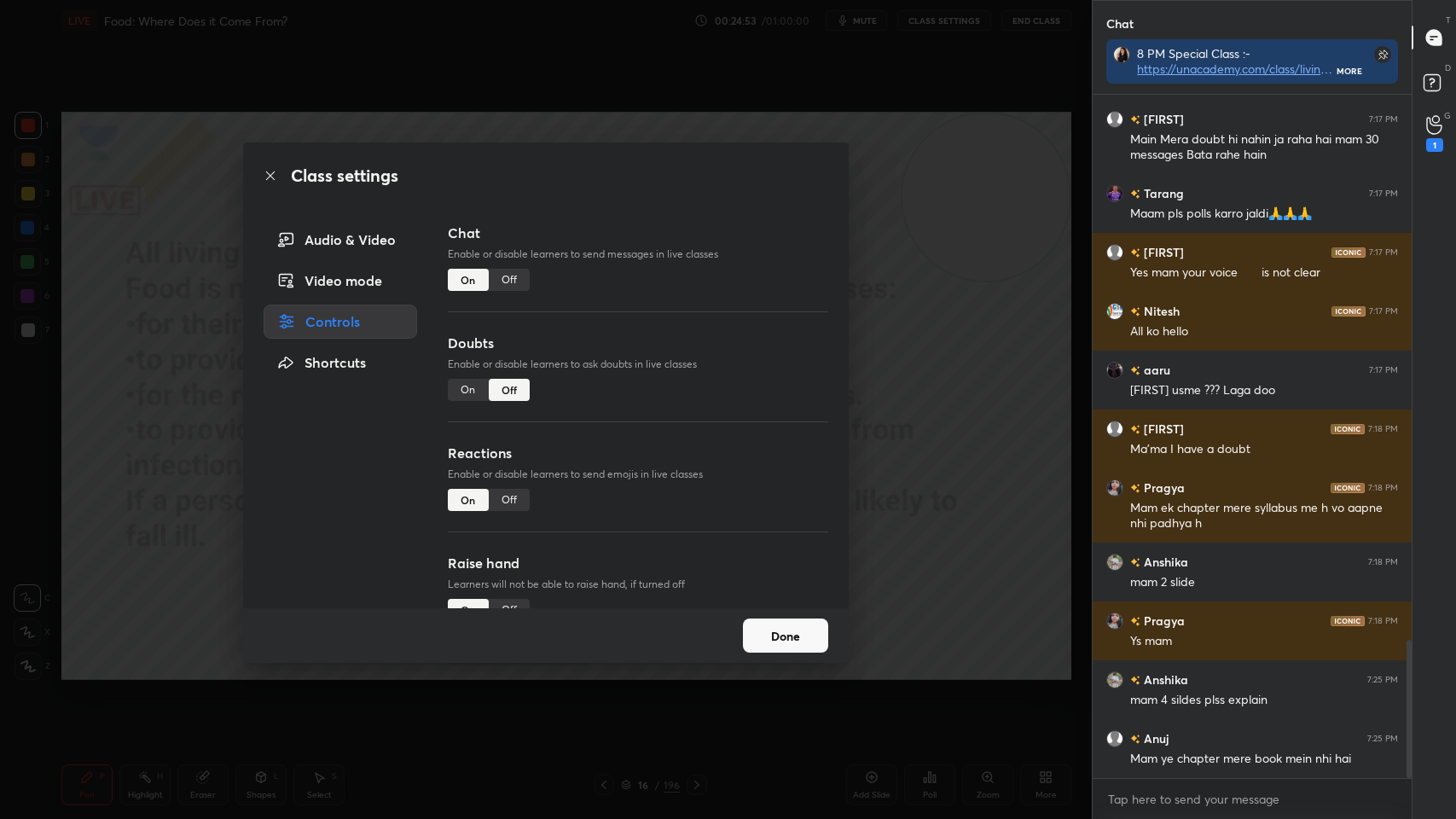 click on "Class settings Audio & Video Video mode Controls Shortcuts Chat Enable or disable learners to send messages in live classes On Off Doubts Enable or disable learners to ask doubts in live classes On Off Reactions Enable or disable learners to send emojis in live classes On Off Raise hand Learners will not be able to raise hand, if turned off On Off Poll Prediction Enable or disable poll prediction in case of a question on the slide On Off Done" at bounding box center [546, 410] 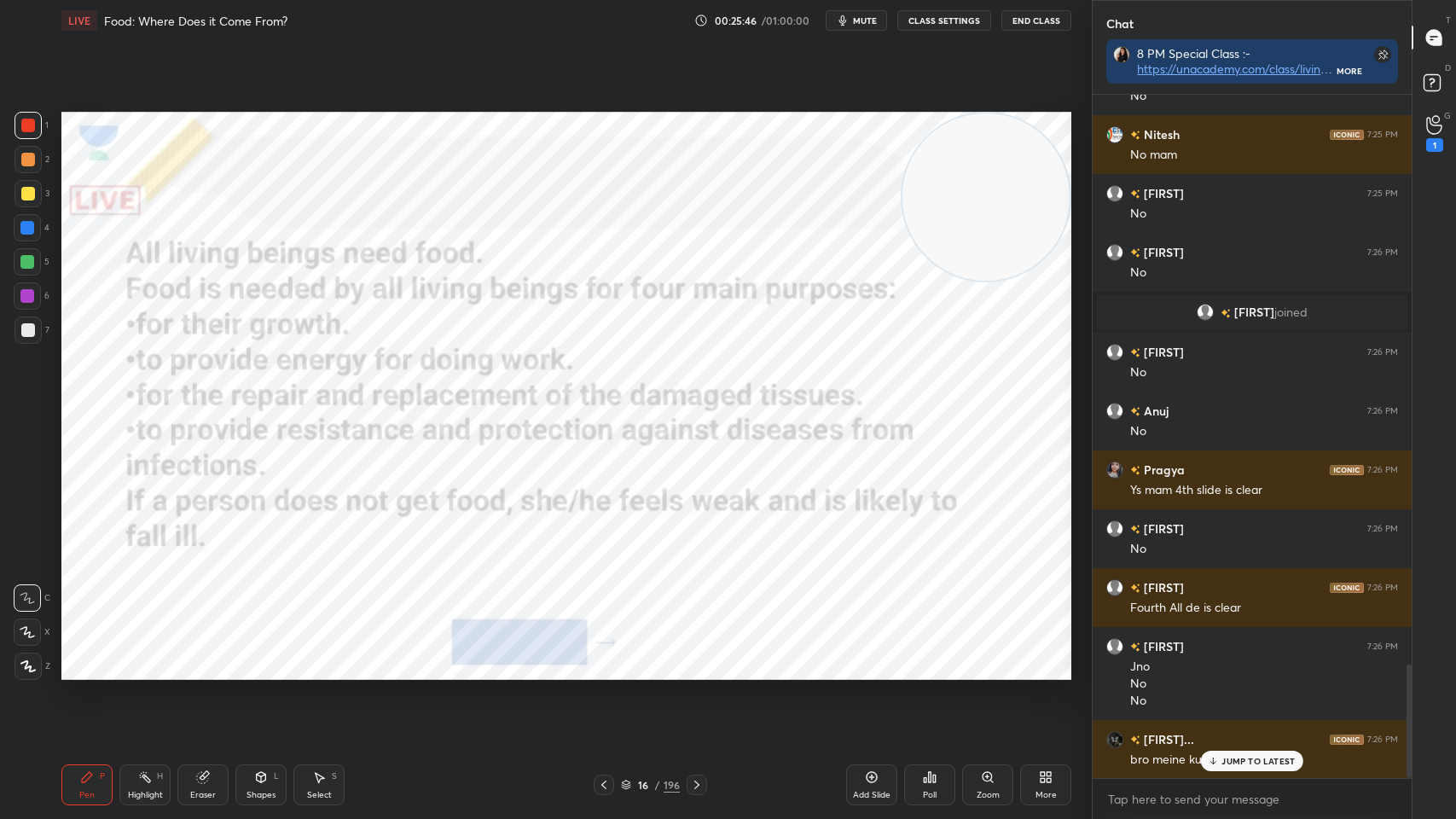 scroll, scrollTop: 3507, scrollLeft: 0, axis: vertical 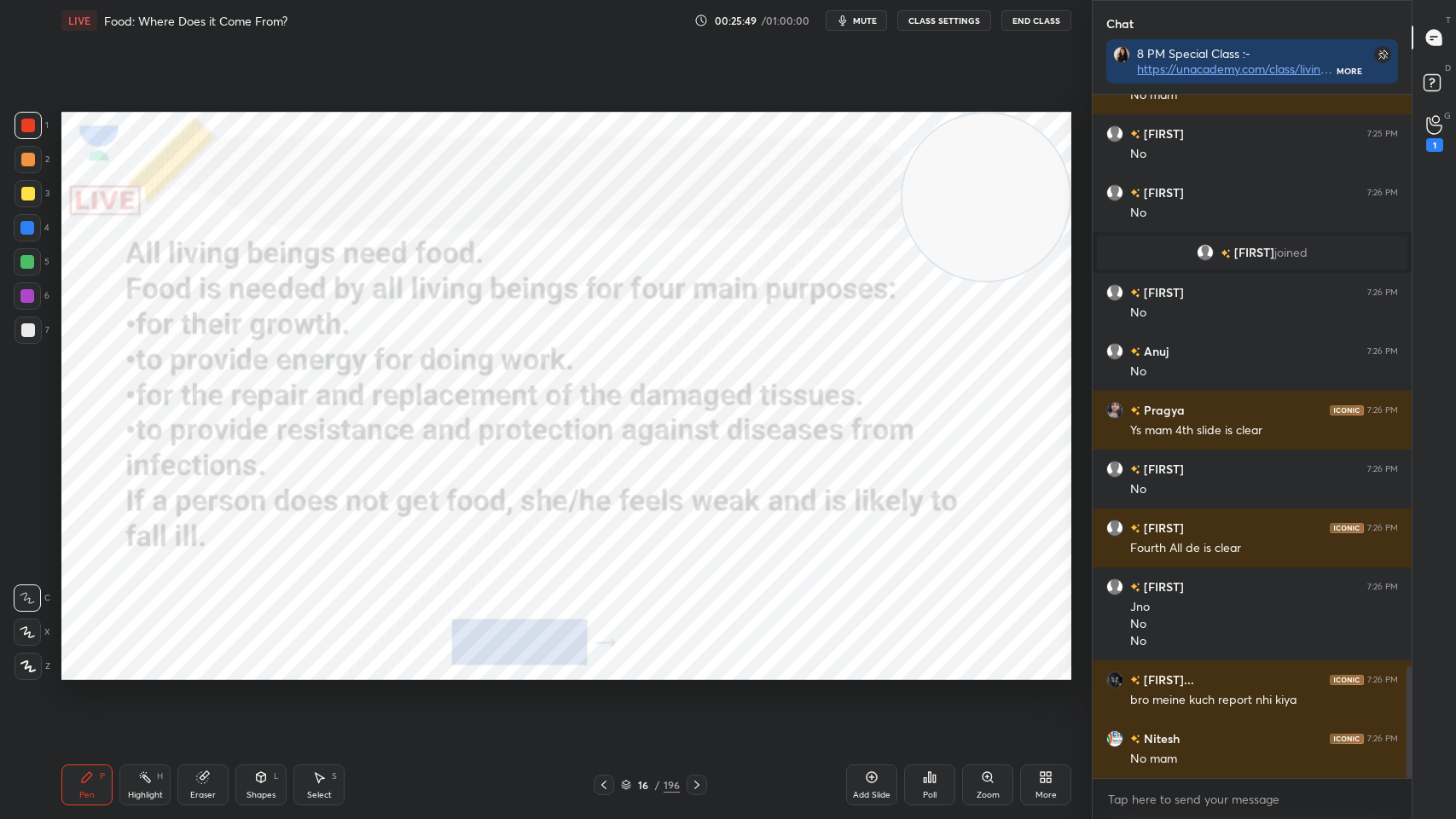 click at bounding box center [27, 228] 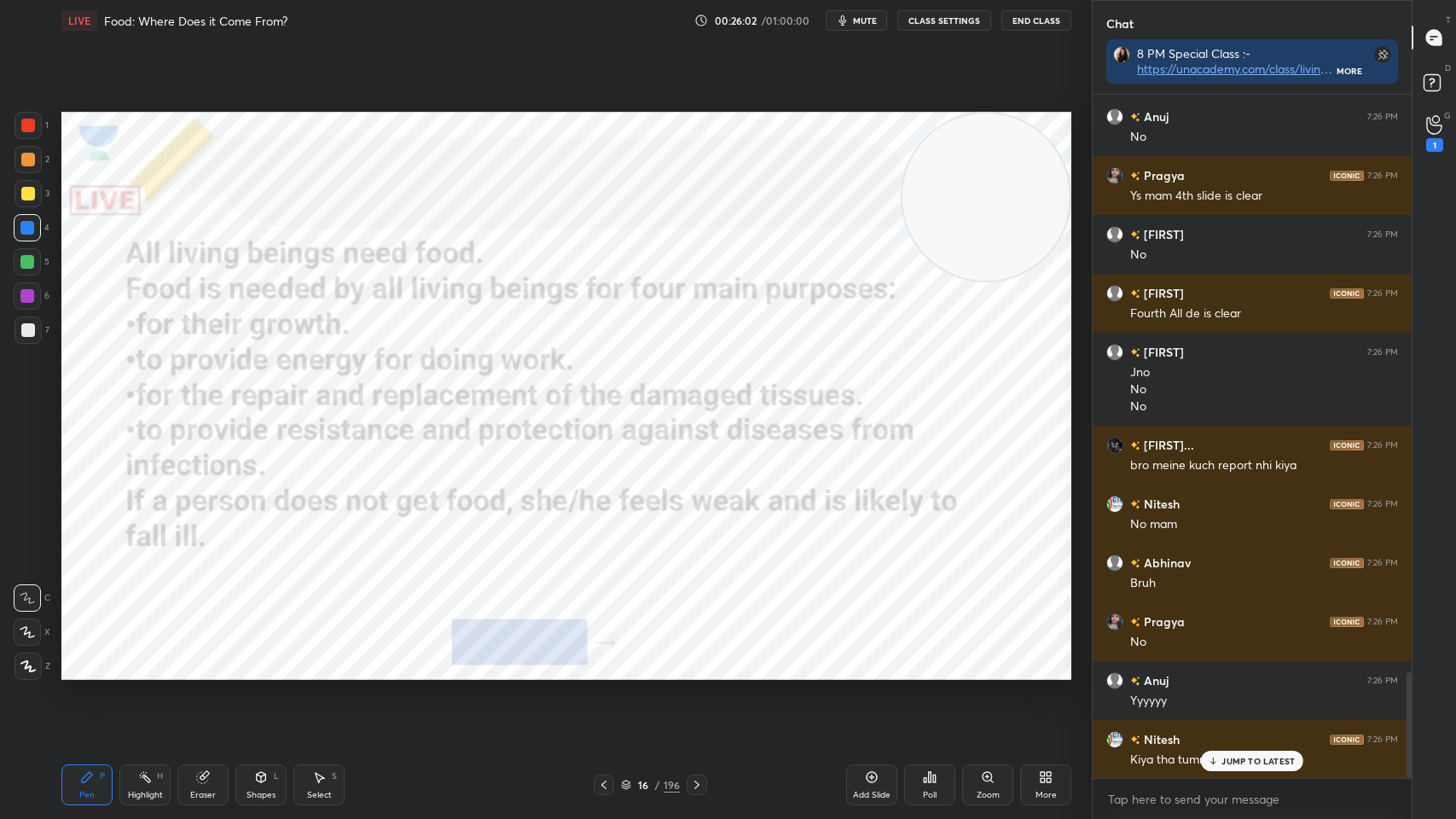 scroll, scrollTop: 3802, scrollLeft: 0, axis: vertical 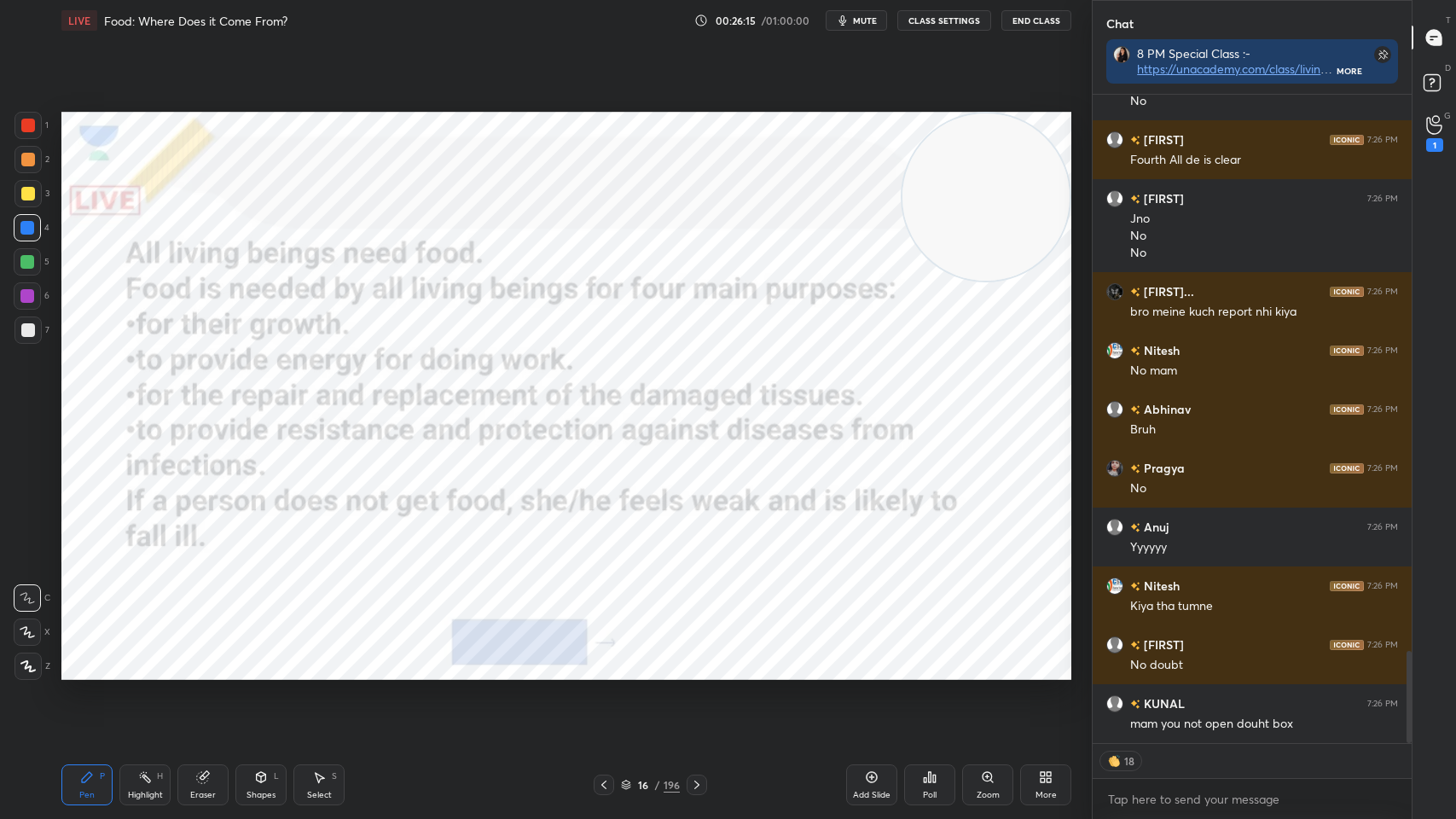 click on "CLASS SETTINGS" at bounding box center (944, 20) 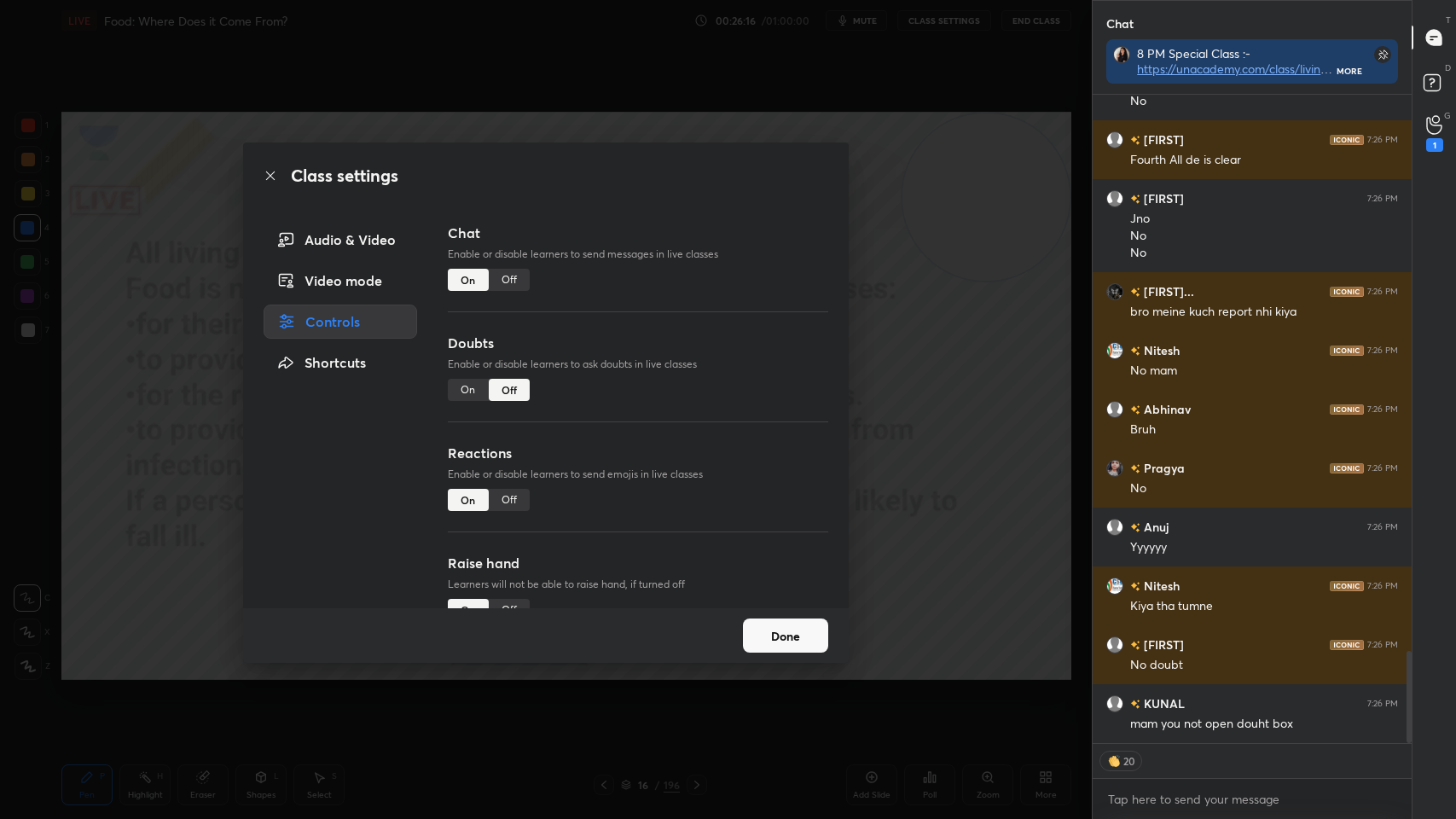 click on "On" at bounding box center [468, 390] 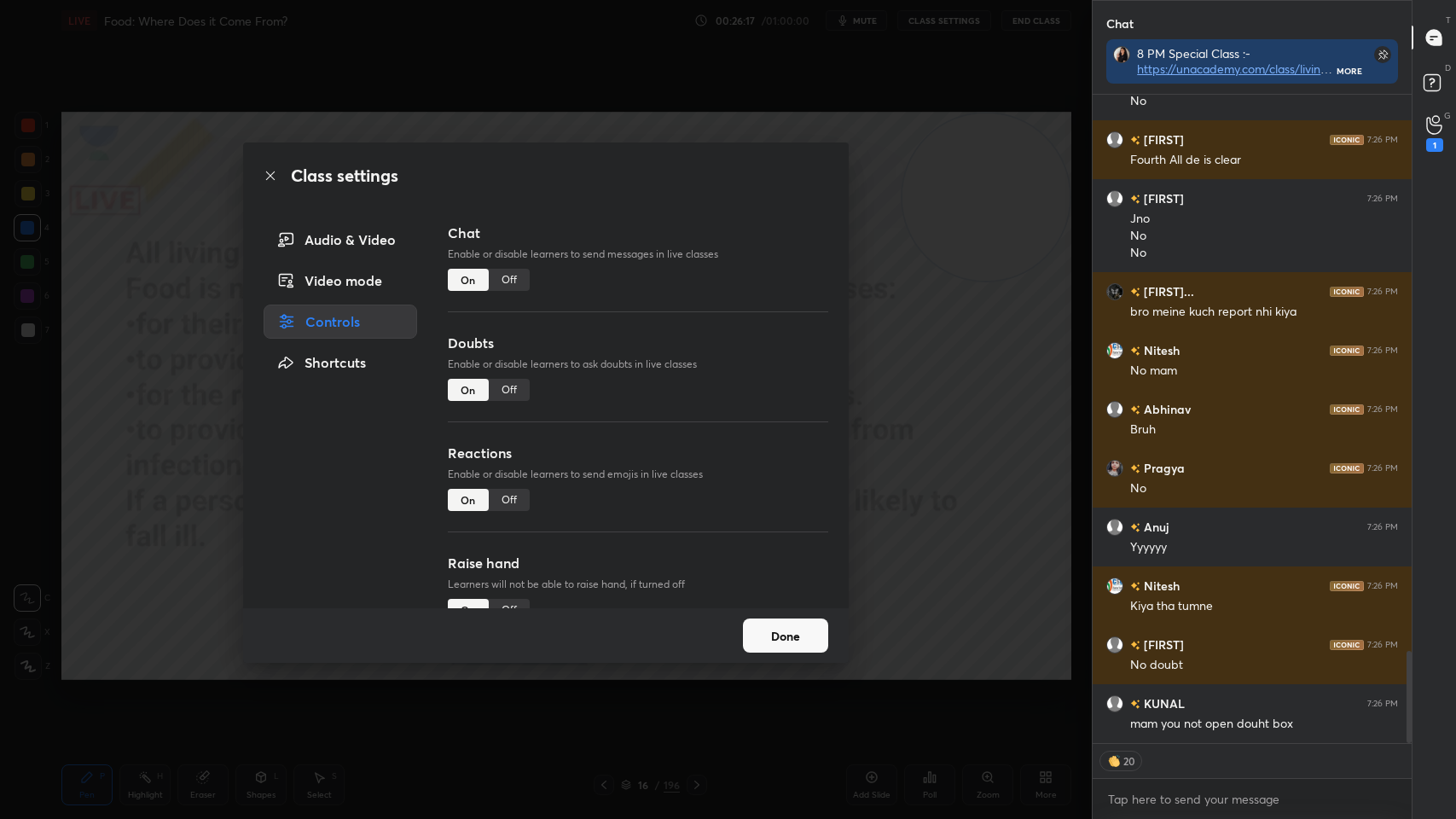 click on "Done" at bounding box center [786, 636] 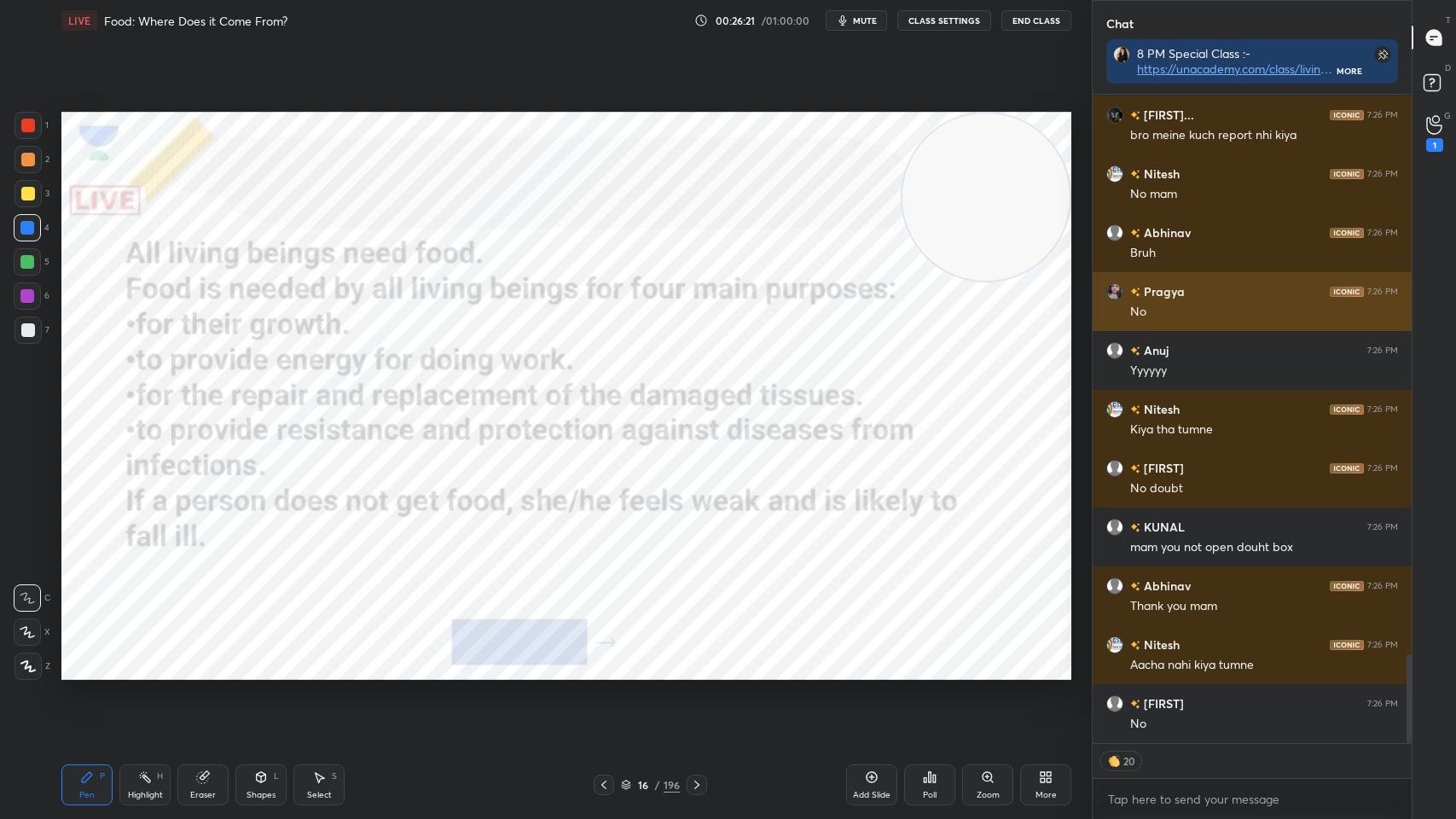 scroll, scrollTop: 4130, scrollLeft: 0, axis: vertical 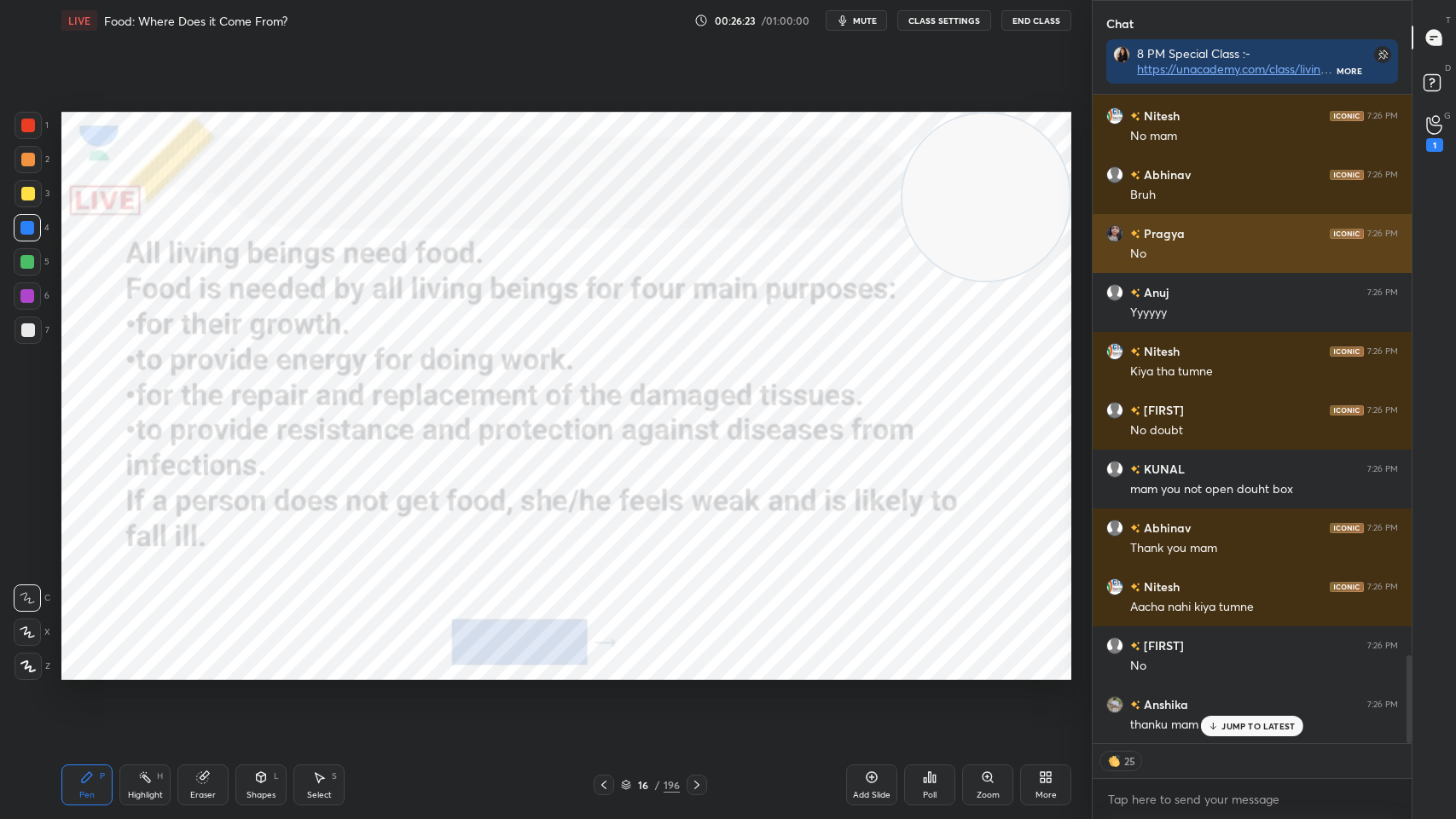 type on "x" 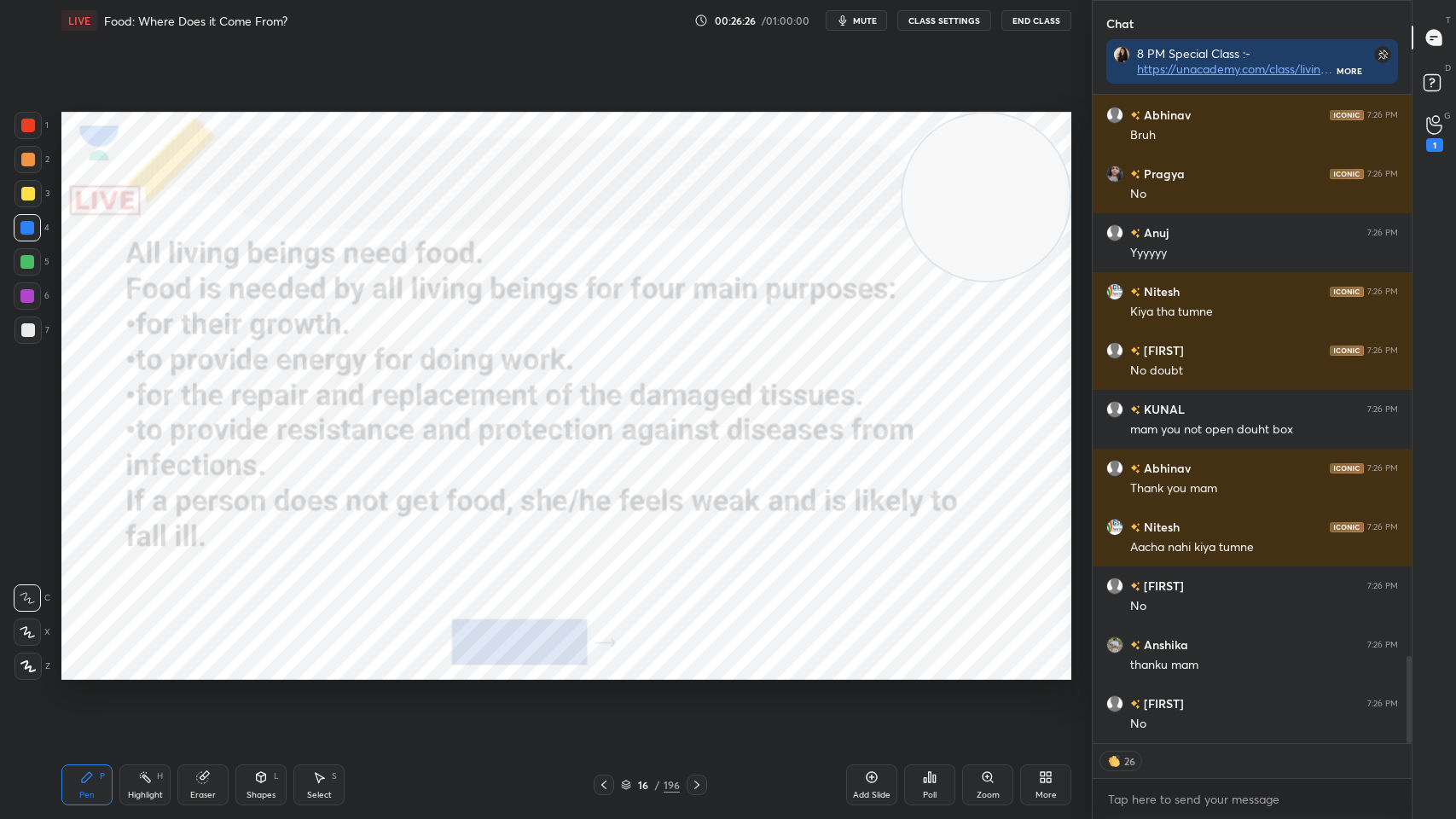 scroll, scrollTop: 4206, scrollLeft: 0, axis: vertical 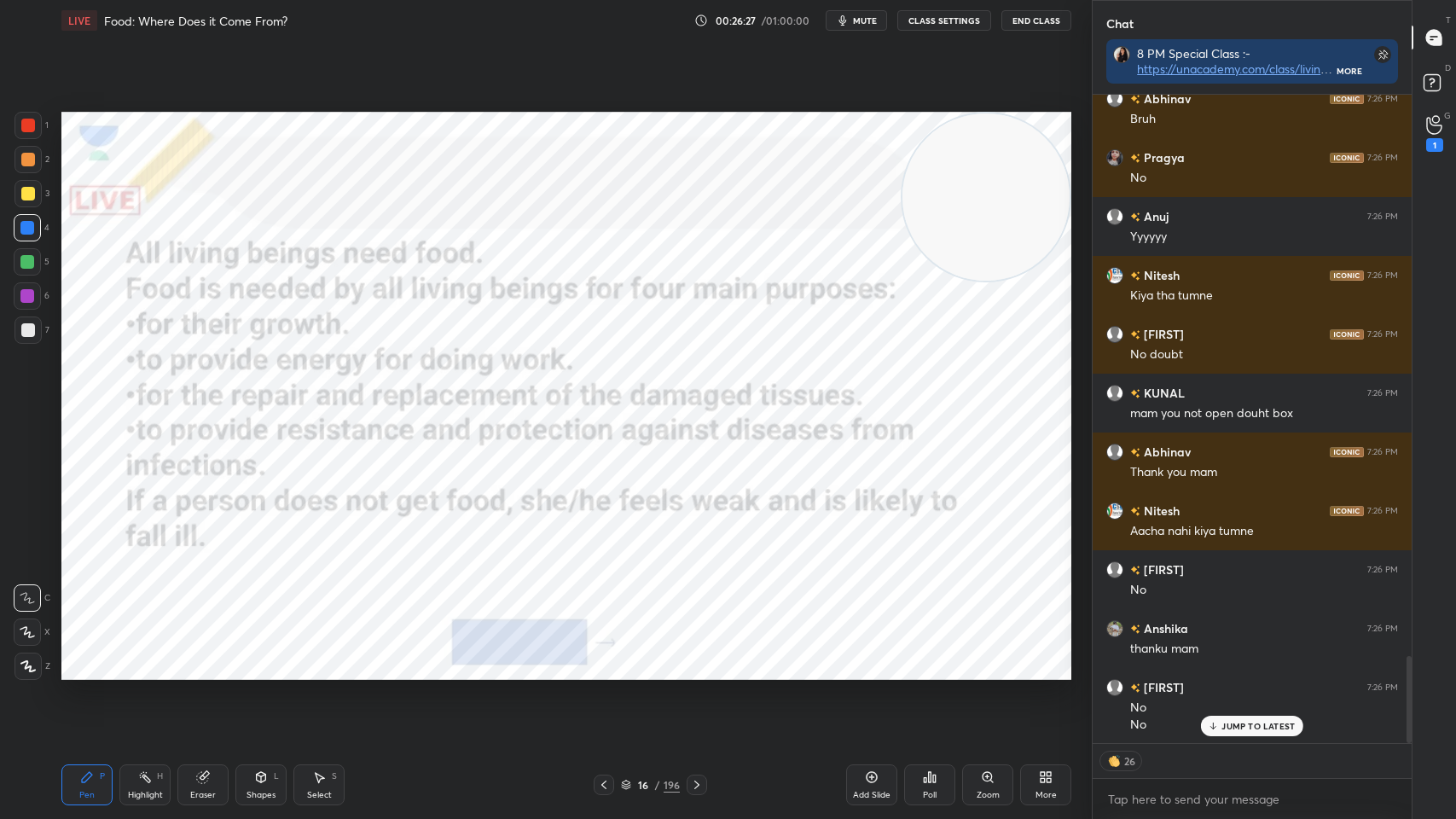 click on "CLASS SETTINGS" at bounding box center [944, 20] 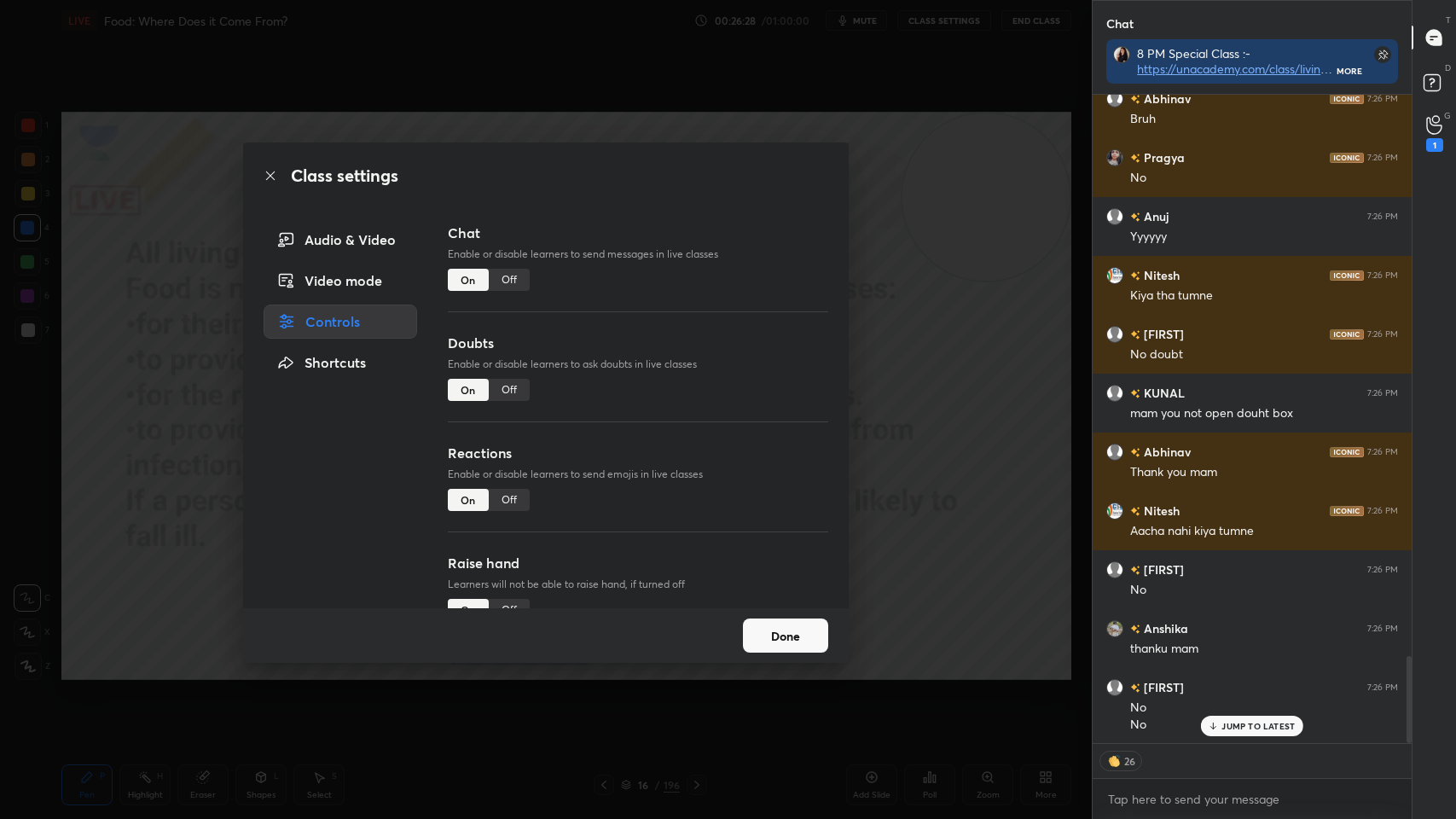scroll, scrollTop: 4224, scrollLeft: 0, axis: vertical 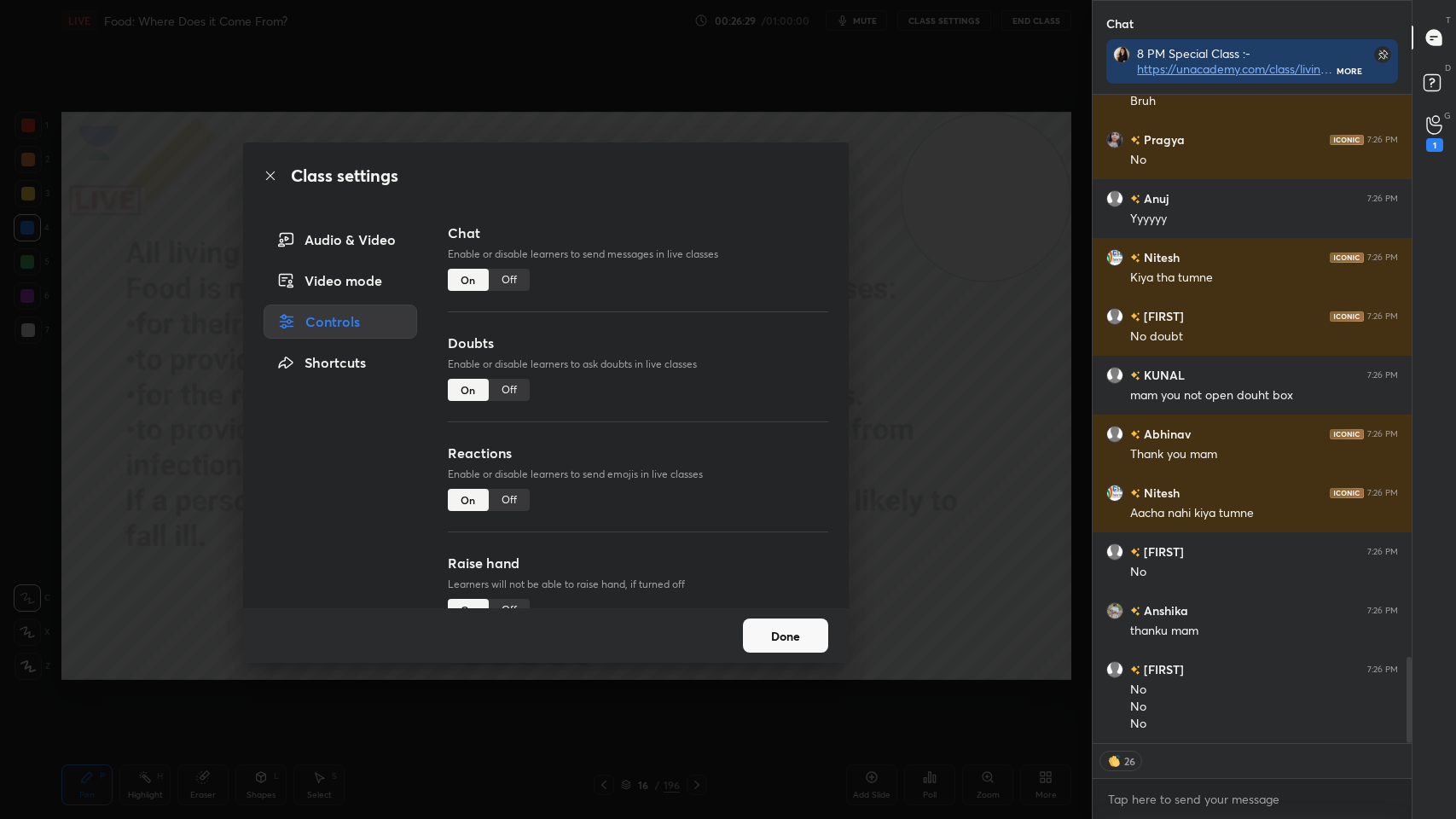 click on "Off" at bounding box center [509, 280] 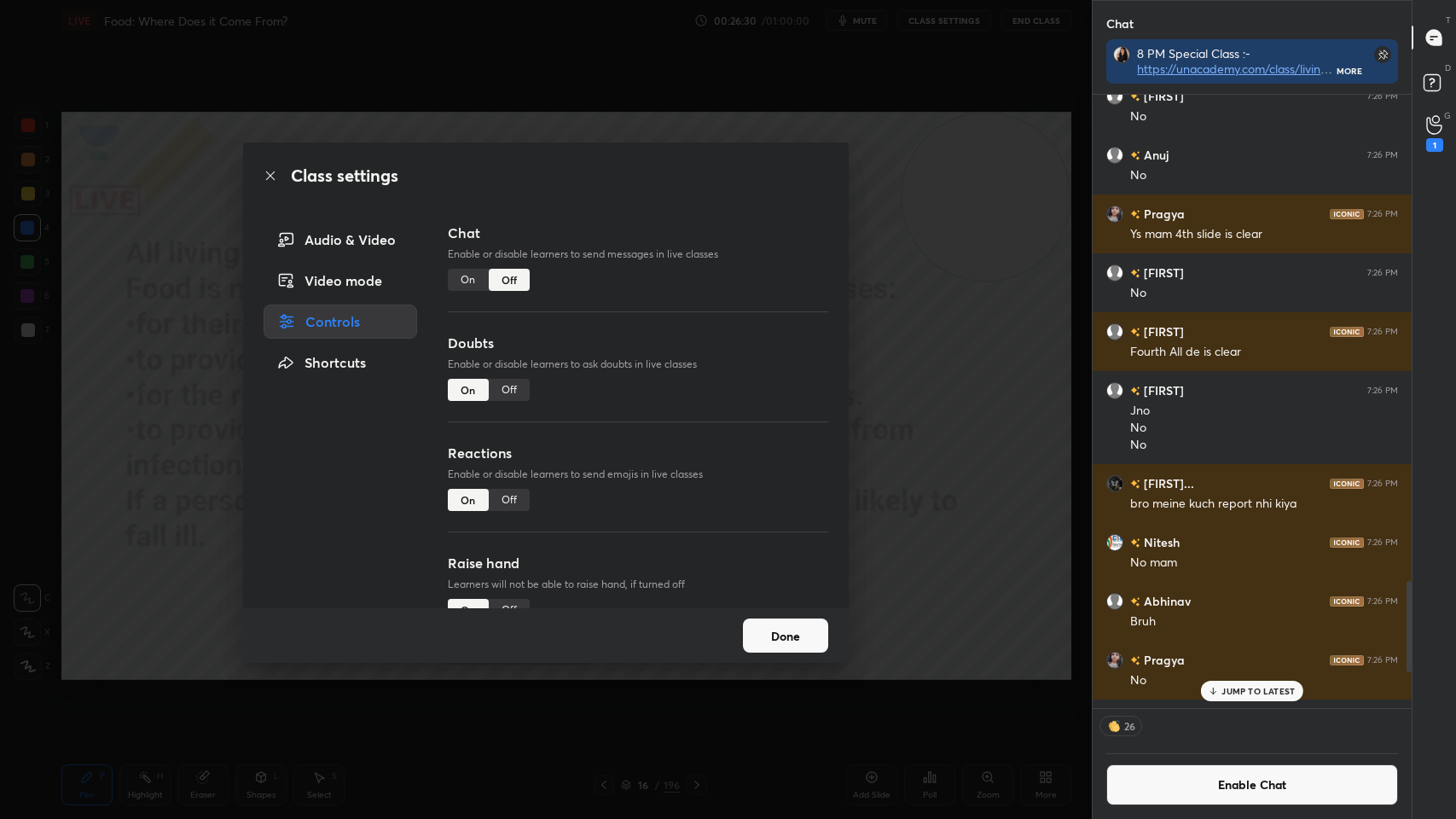 click on "Done" at bounding box center (786, 636) 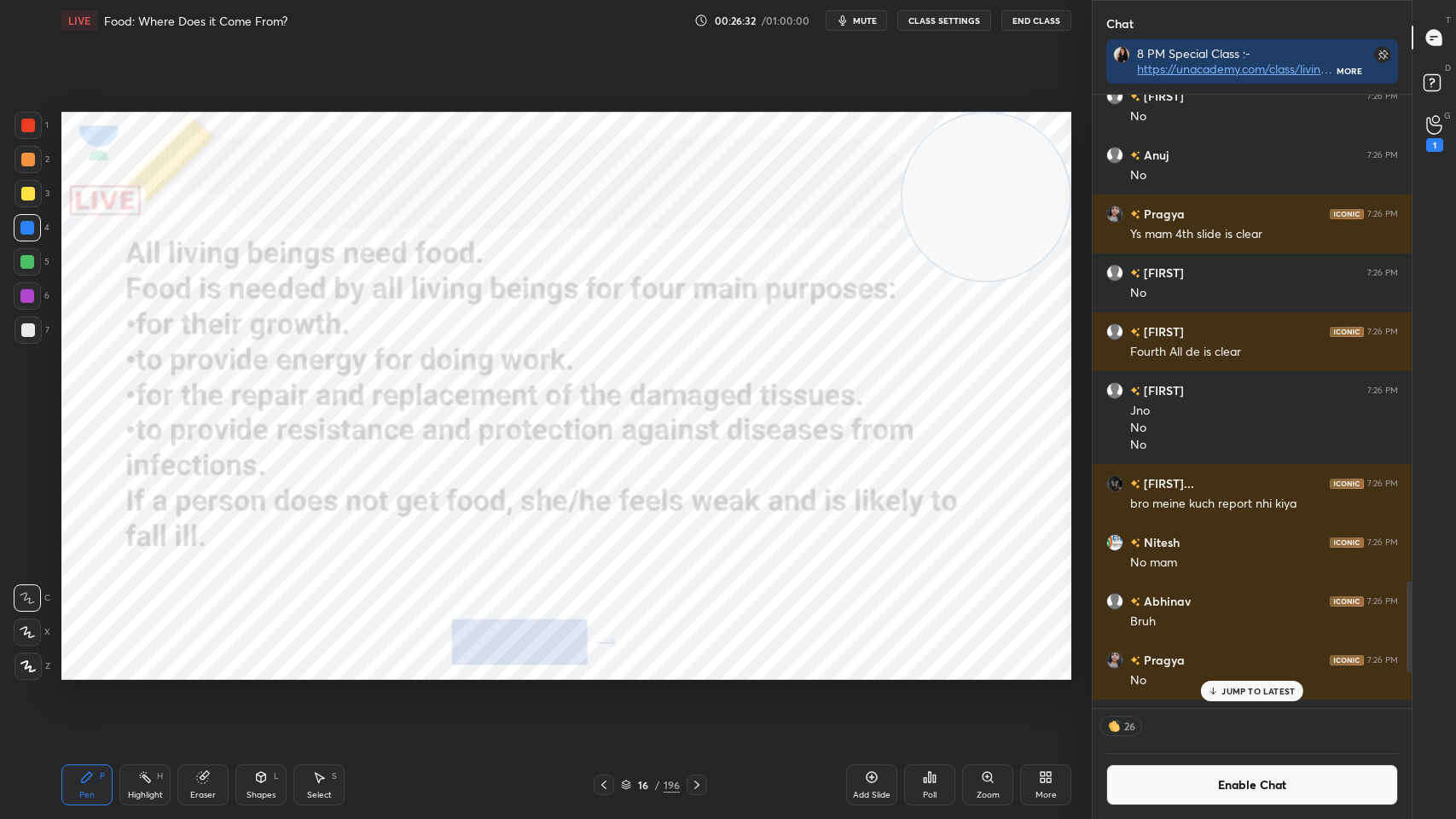 click on "JUMP TO LATEST" at bounding box center (1258, 691) 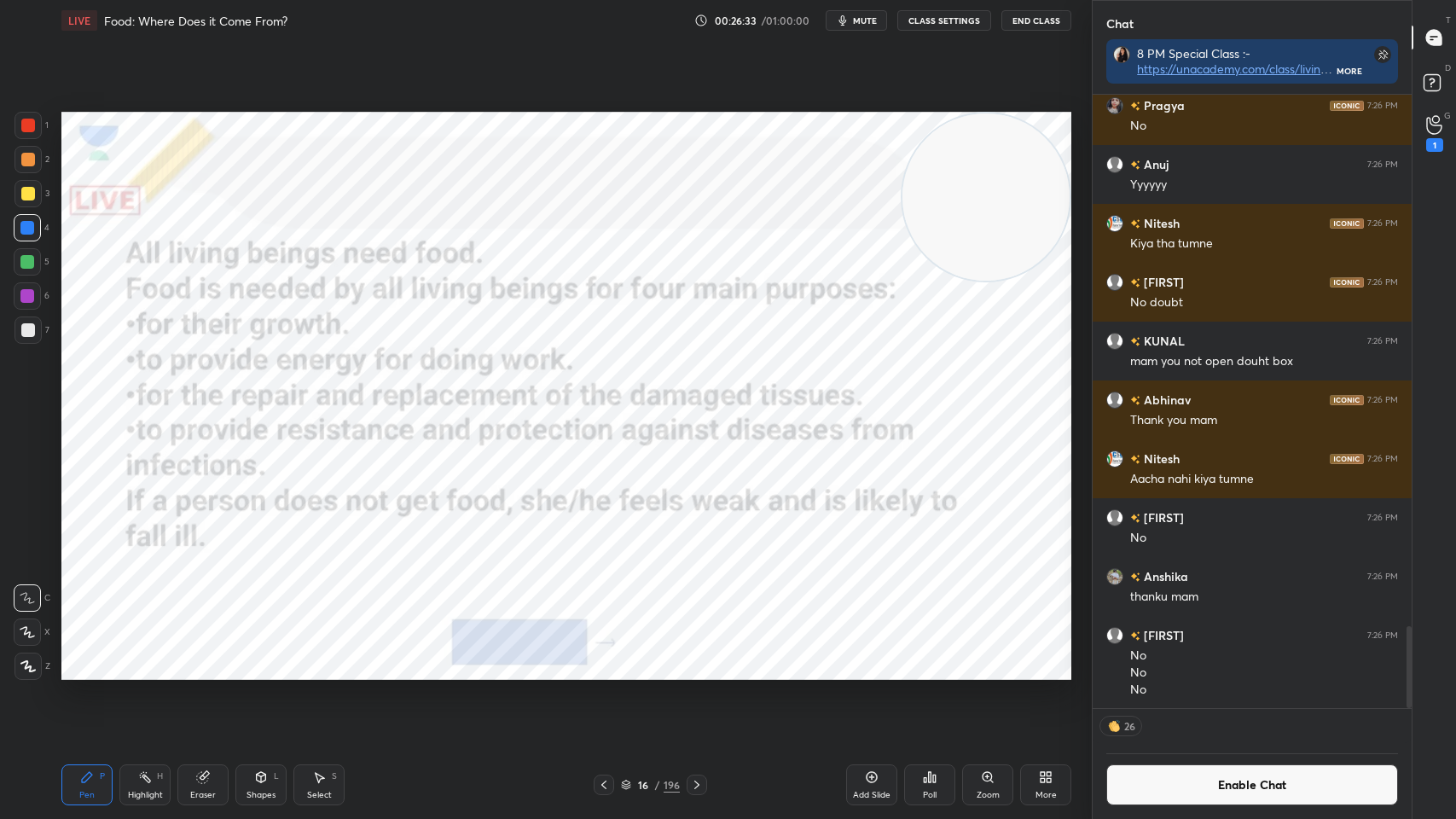 scroll, scrollTop: 5, scrollLeft: 5, axis: both 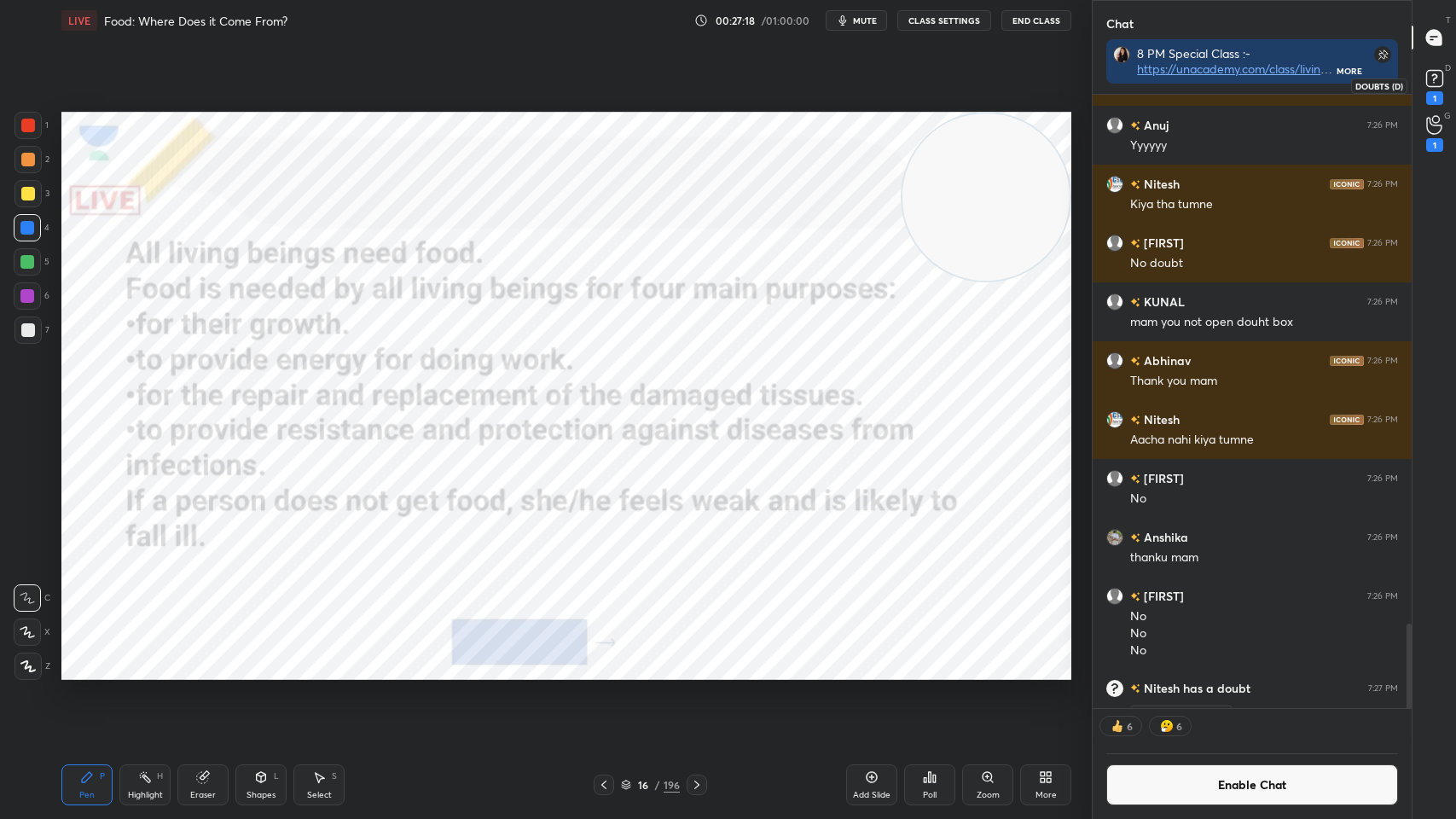 click 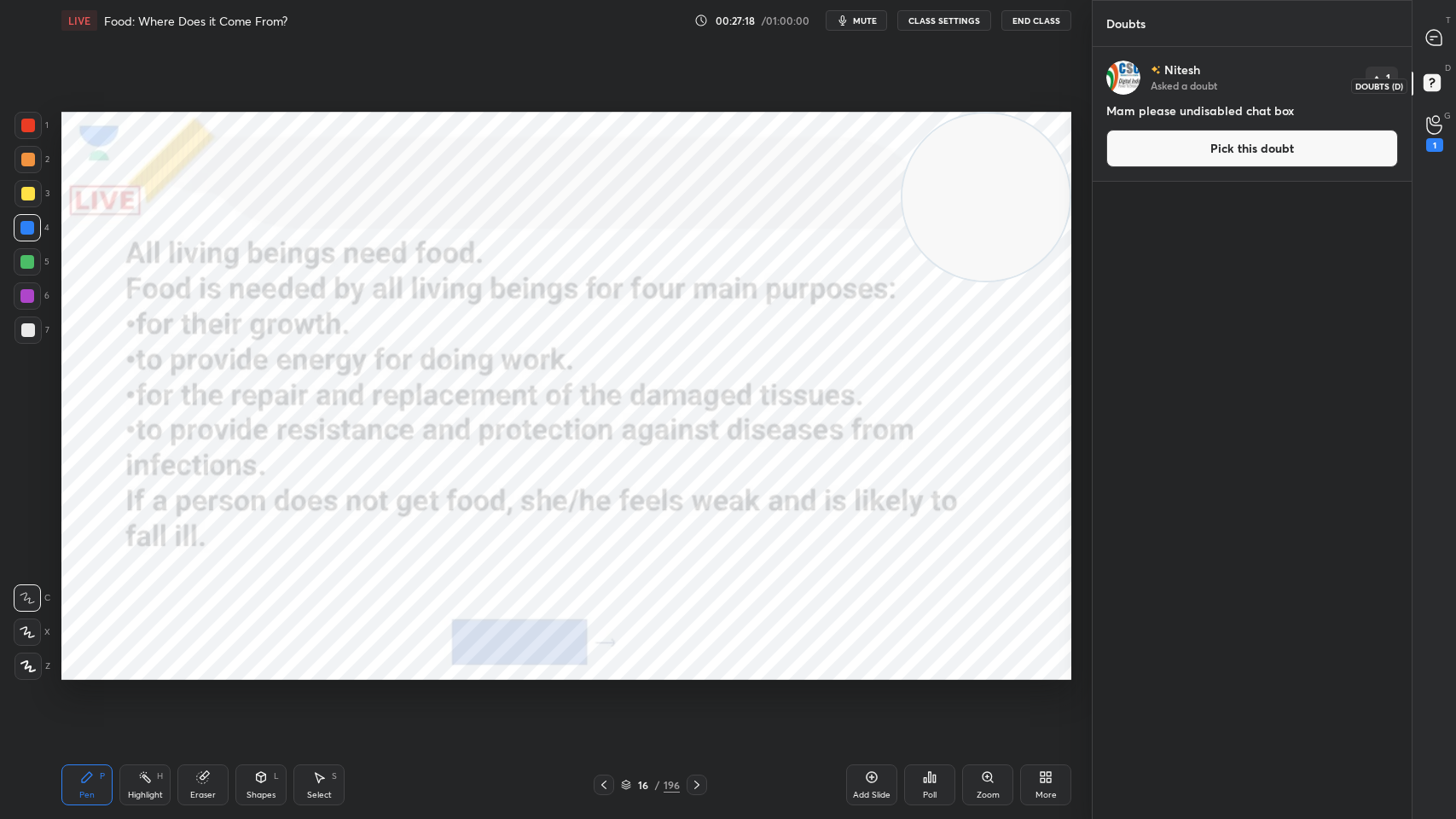 scroll, scrollTop: 5, scrollLeft: 5, axis: both 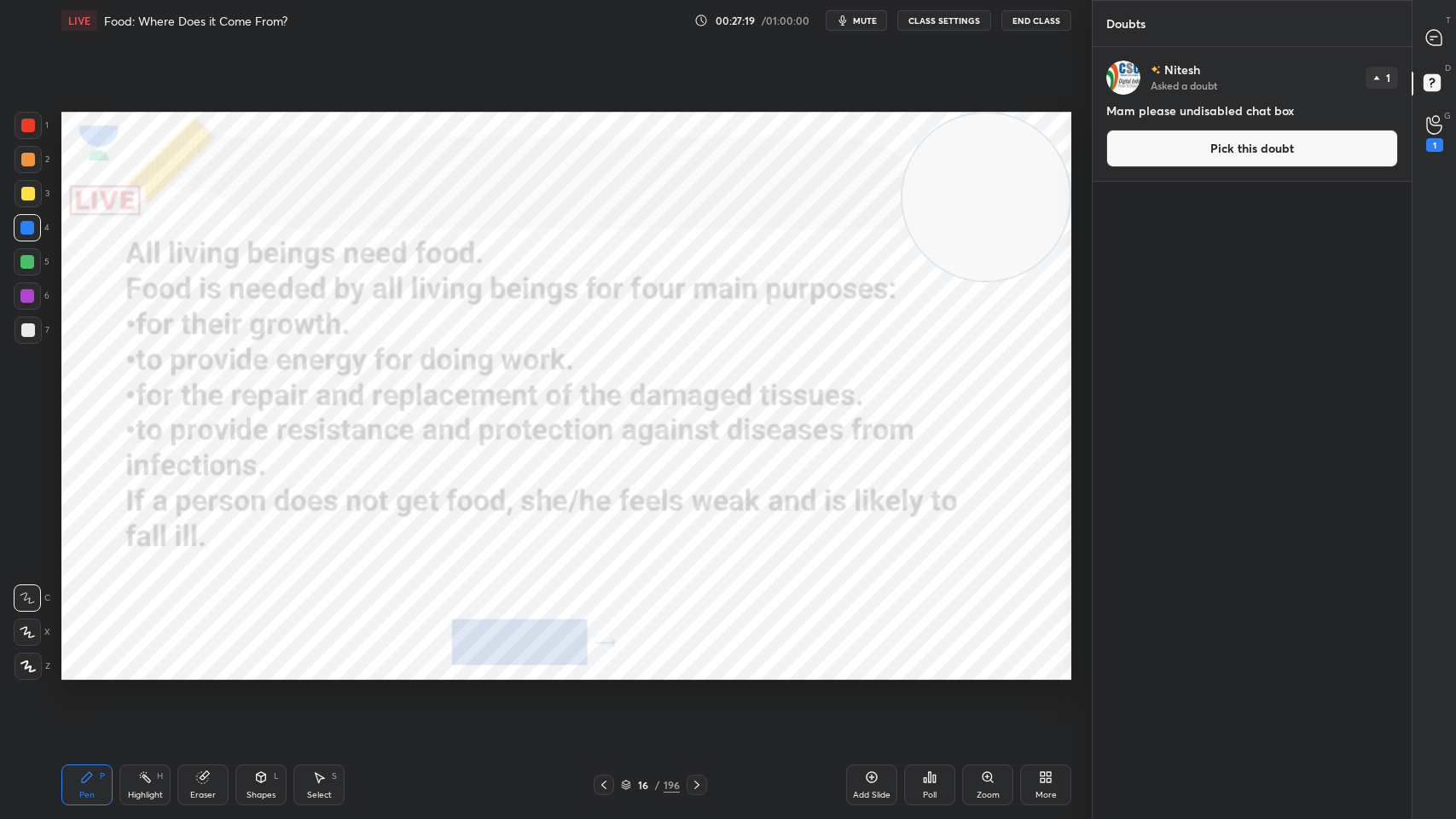 click on "Pick this doubt" at bounding box center [1252, 148] 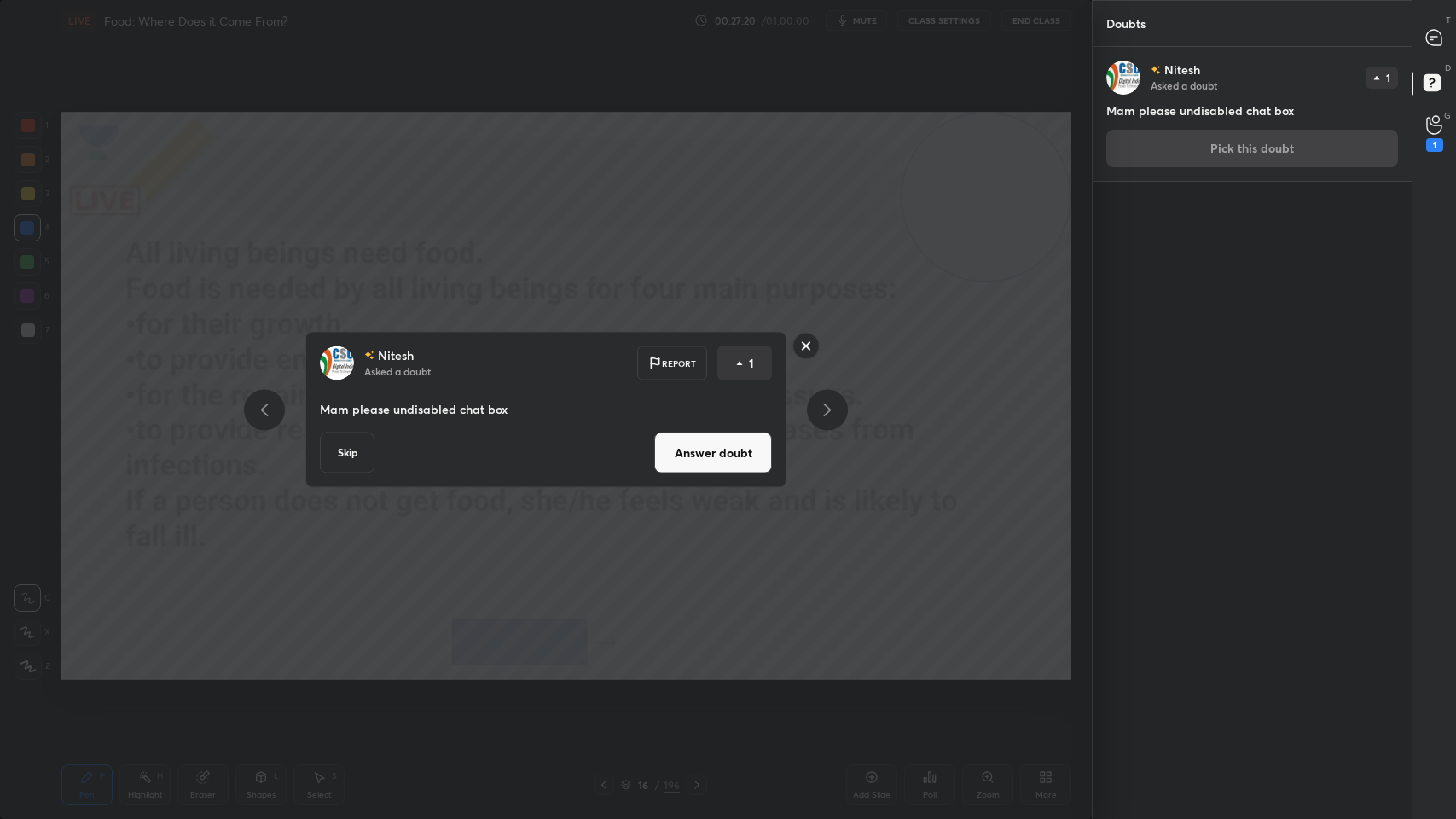 click on "Skip" at bounding box center (347, 453) 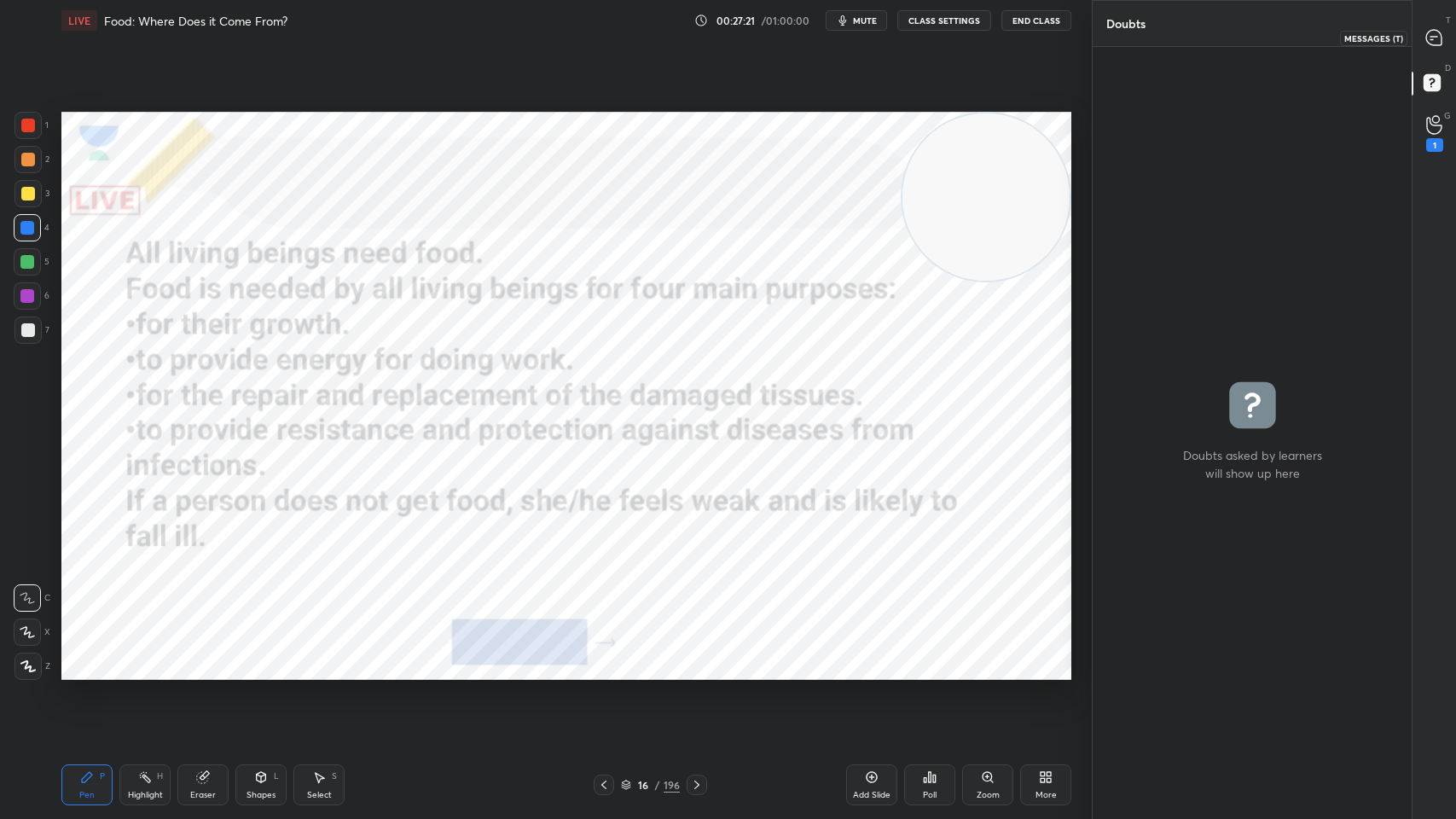 click on "T Messages (T)" at bounding box center [1434, 38] 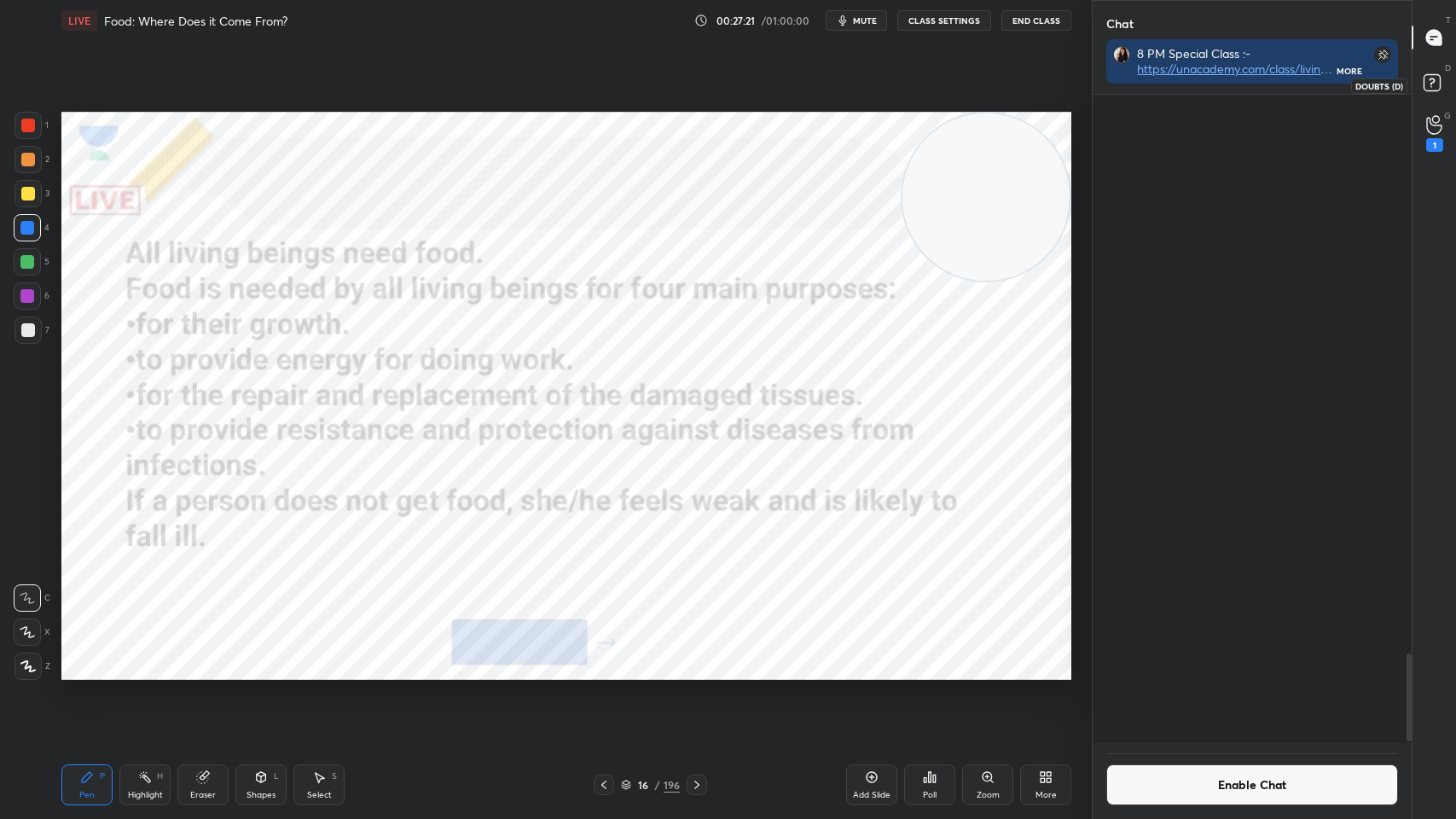 scroll, scrollTop: 720, scrollLeft: 314, axis: both 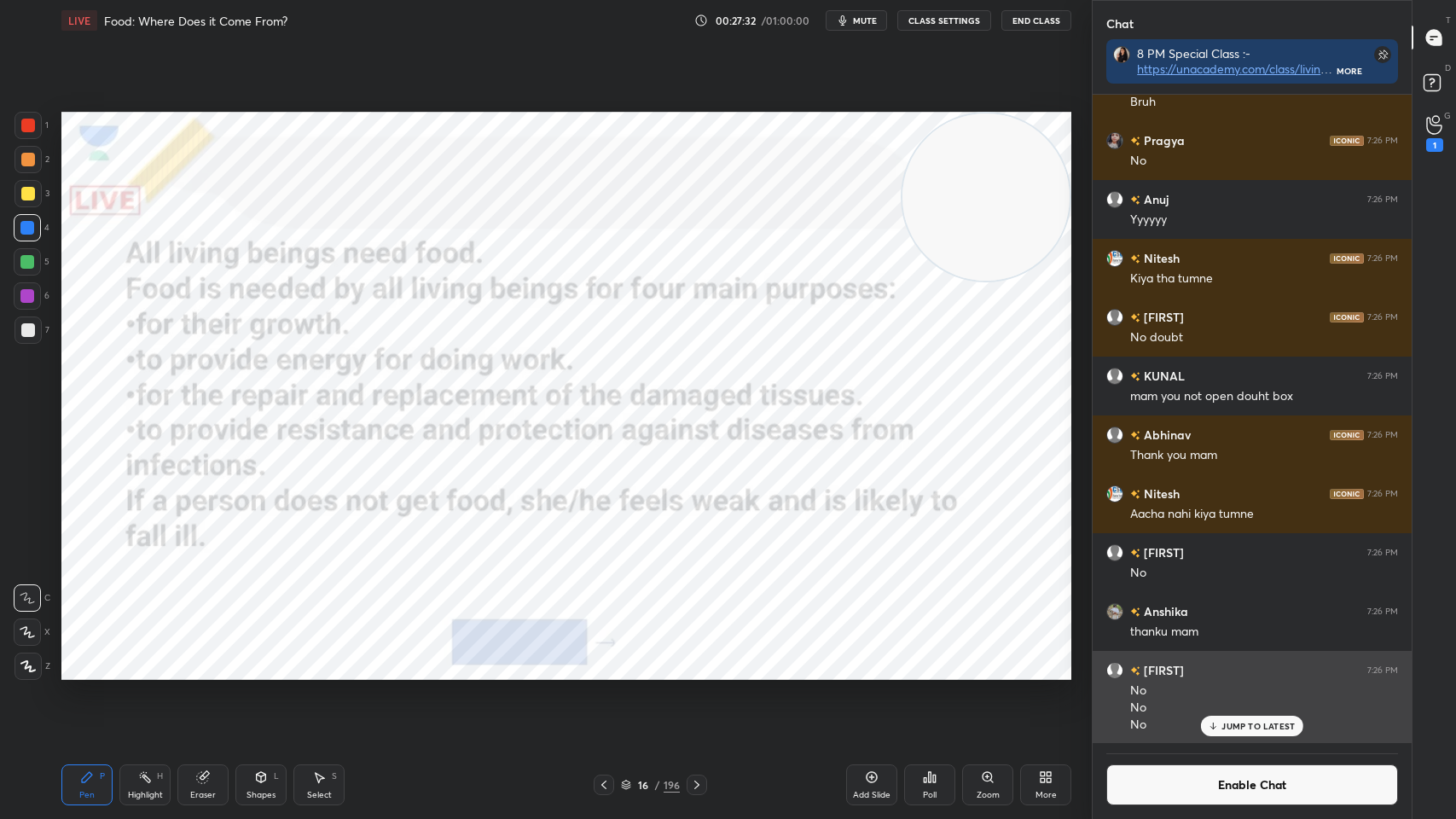 click 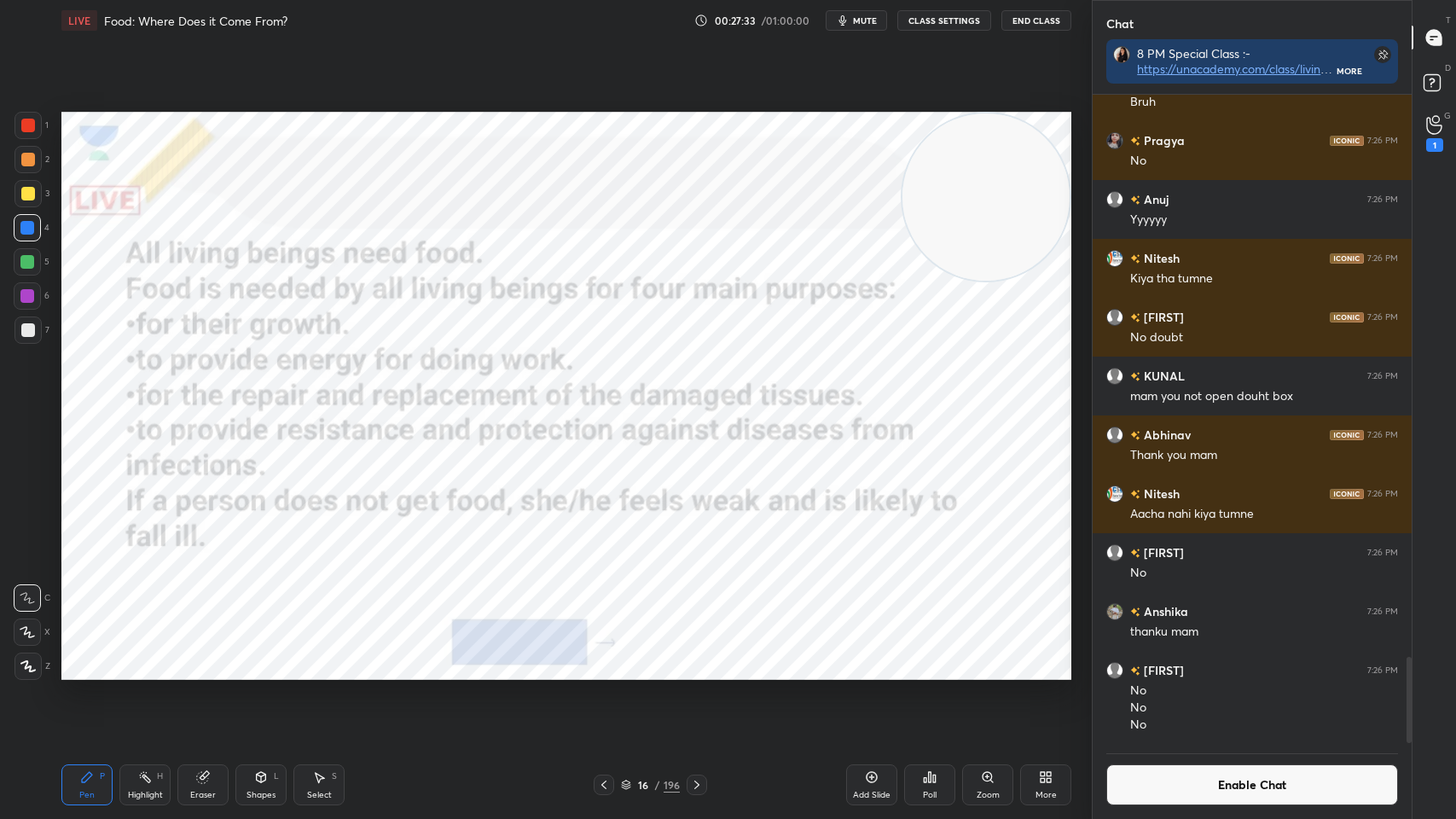 scroll, scrollTop: 608, scrollLeft: 314, axis: both 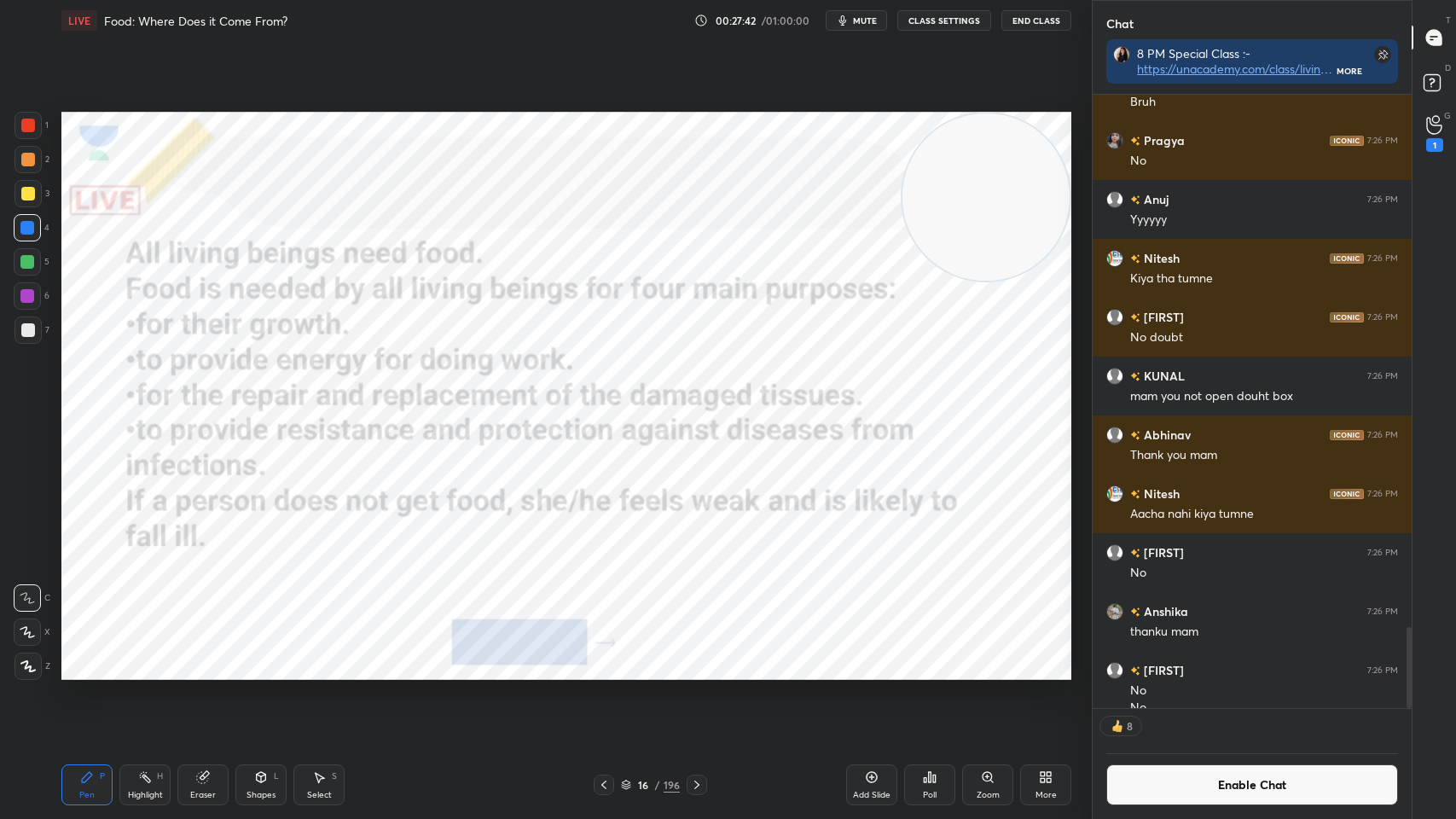 click on "mute" at bounding box center [865, 20] 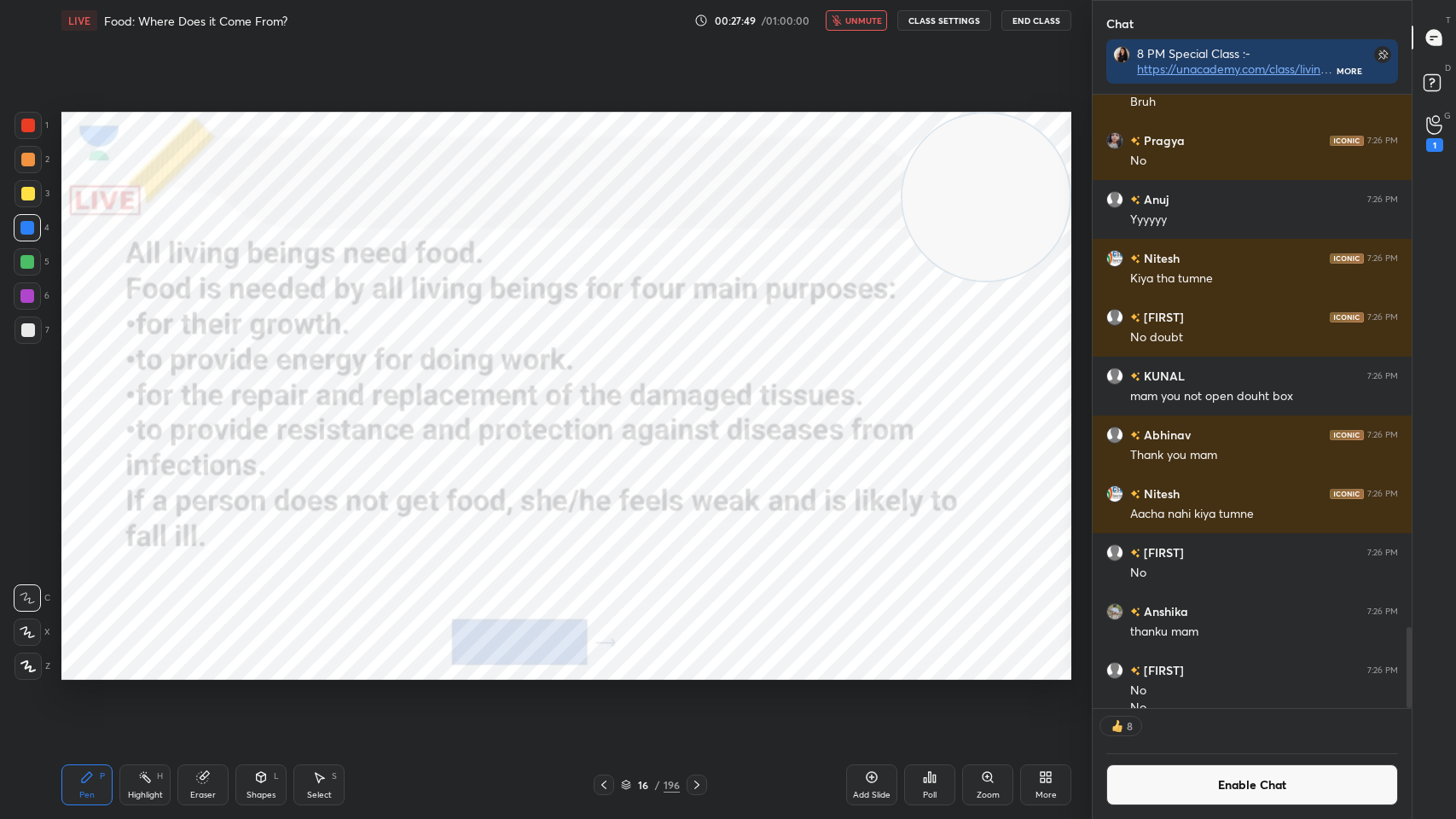 scroll, scrollTop: 4355, scrollLeft: 0, axis: vertical 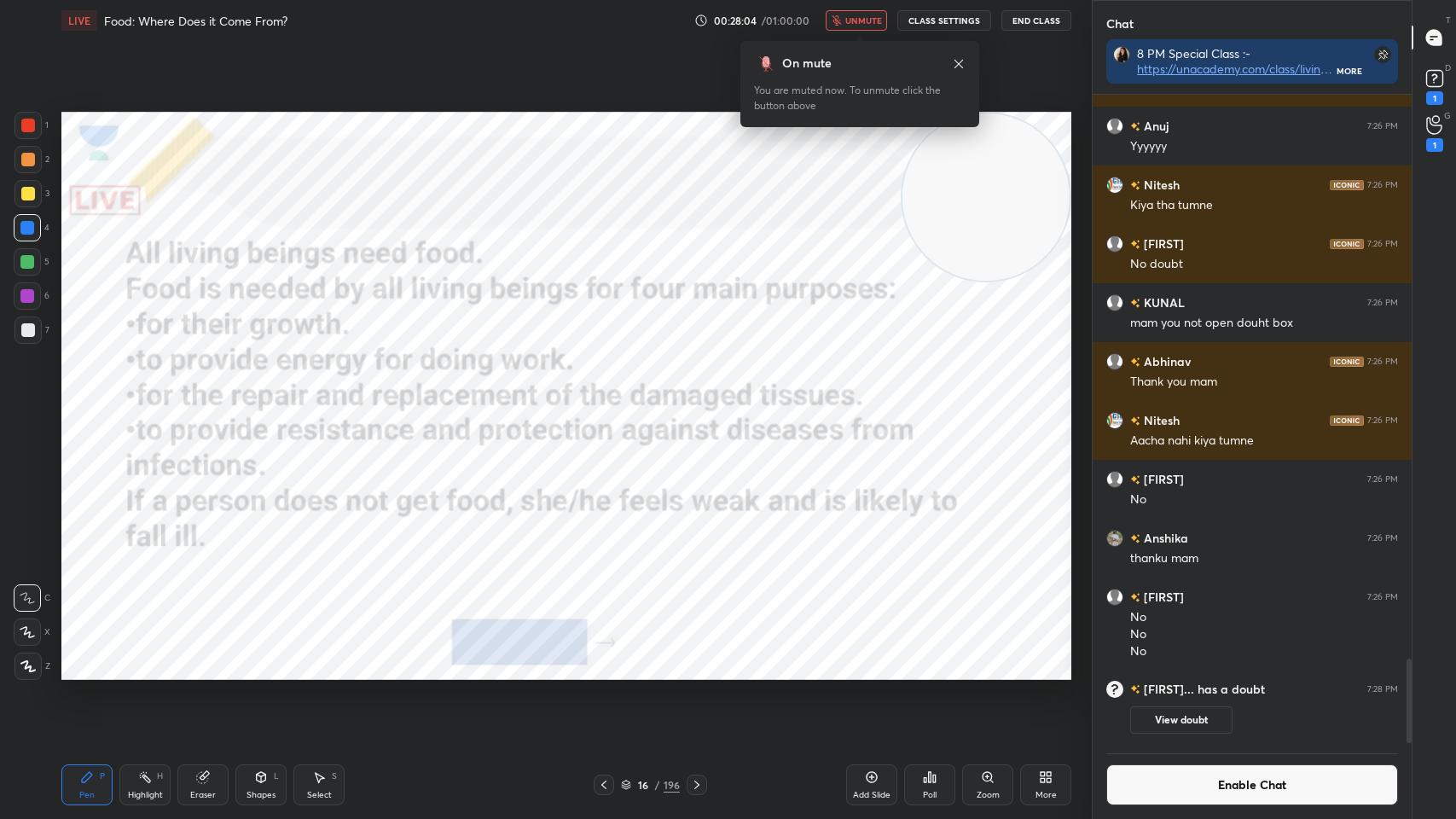 click on "On mute" at bounding box center [860, 63] 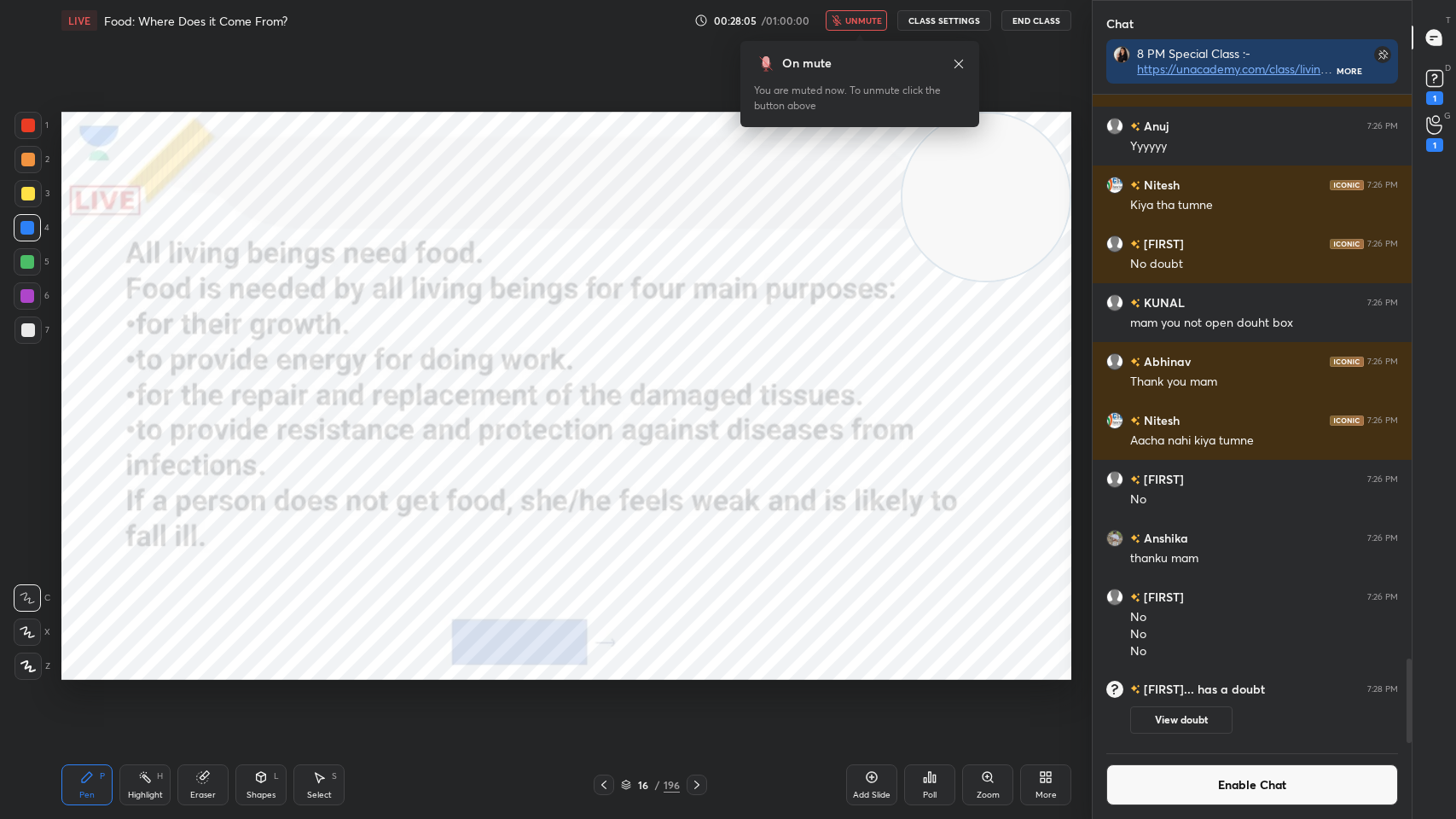 click 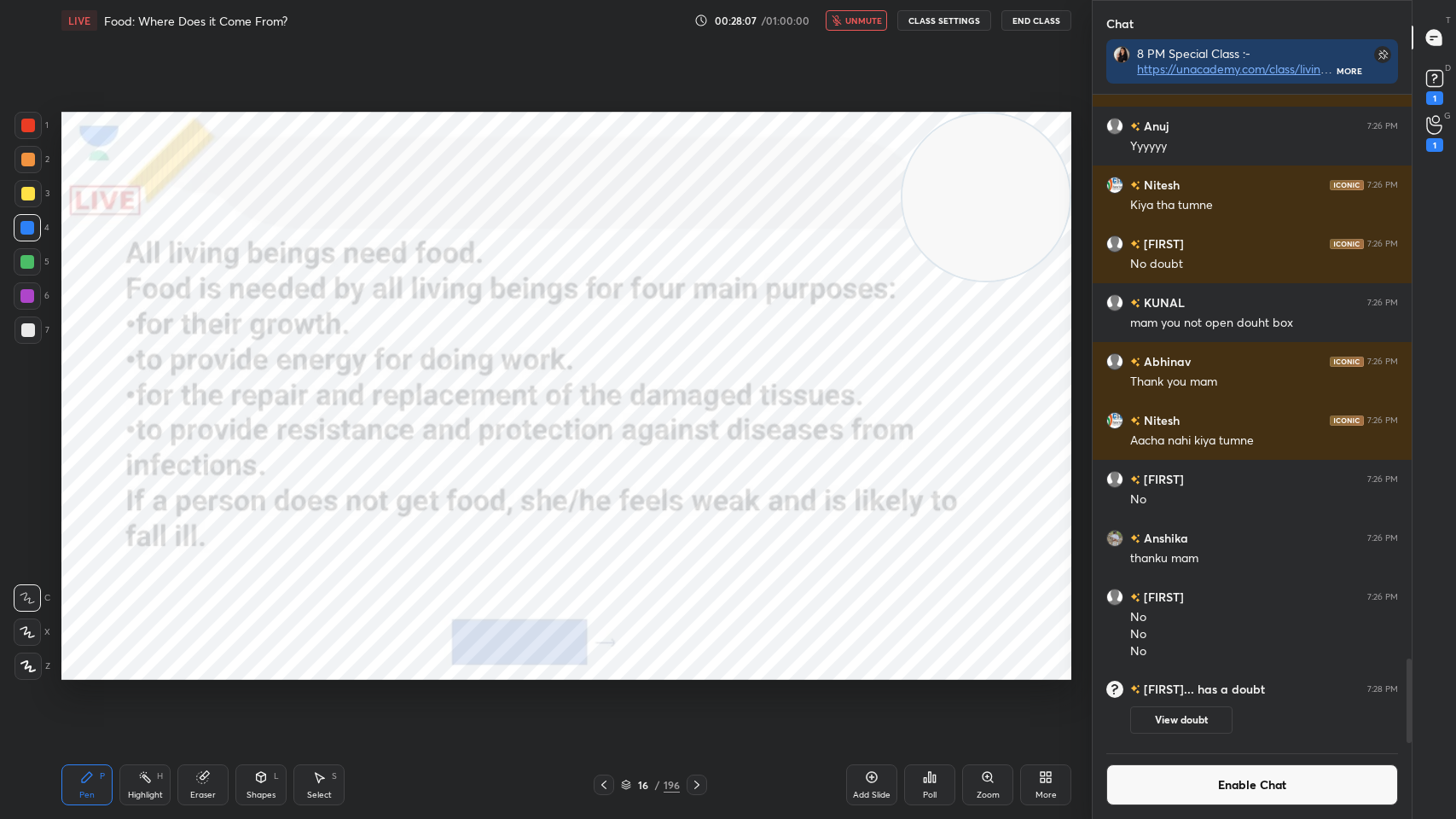 click on "unmute" at bounding box center [863, 20] 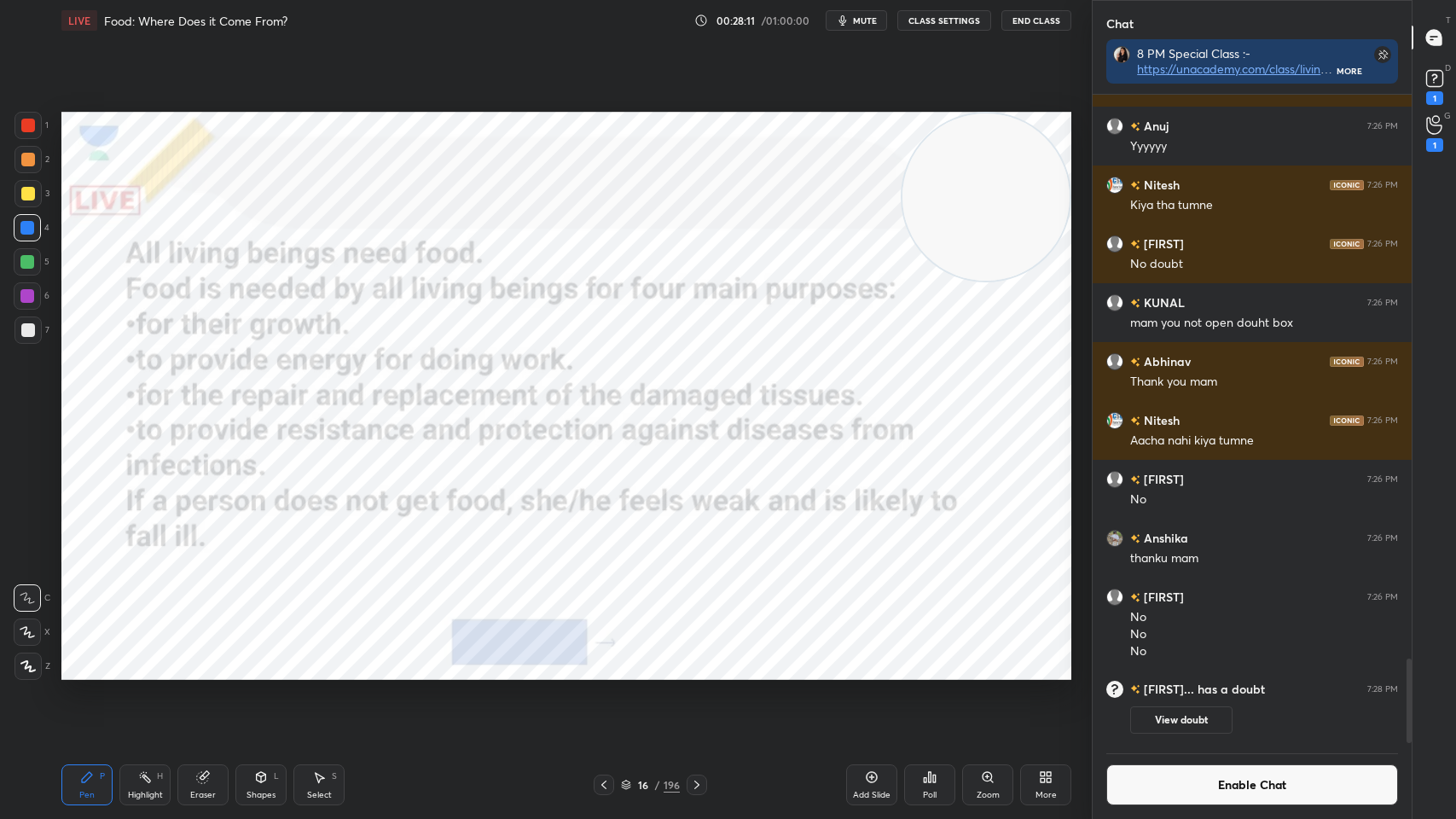 type 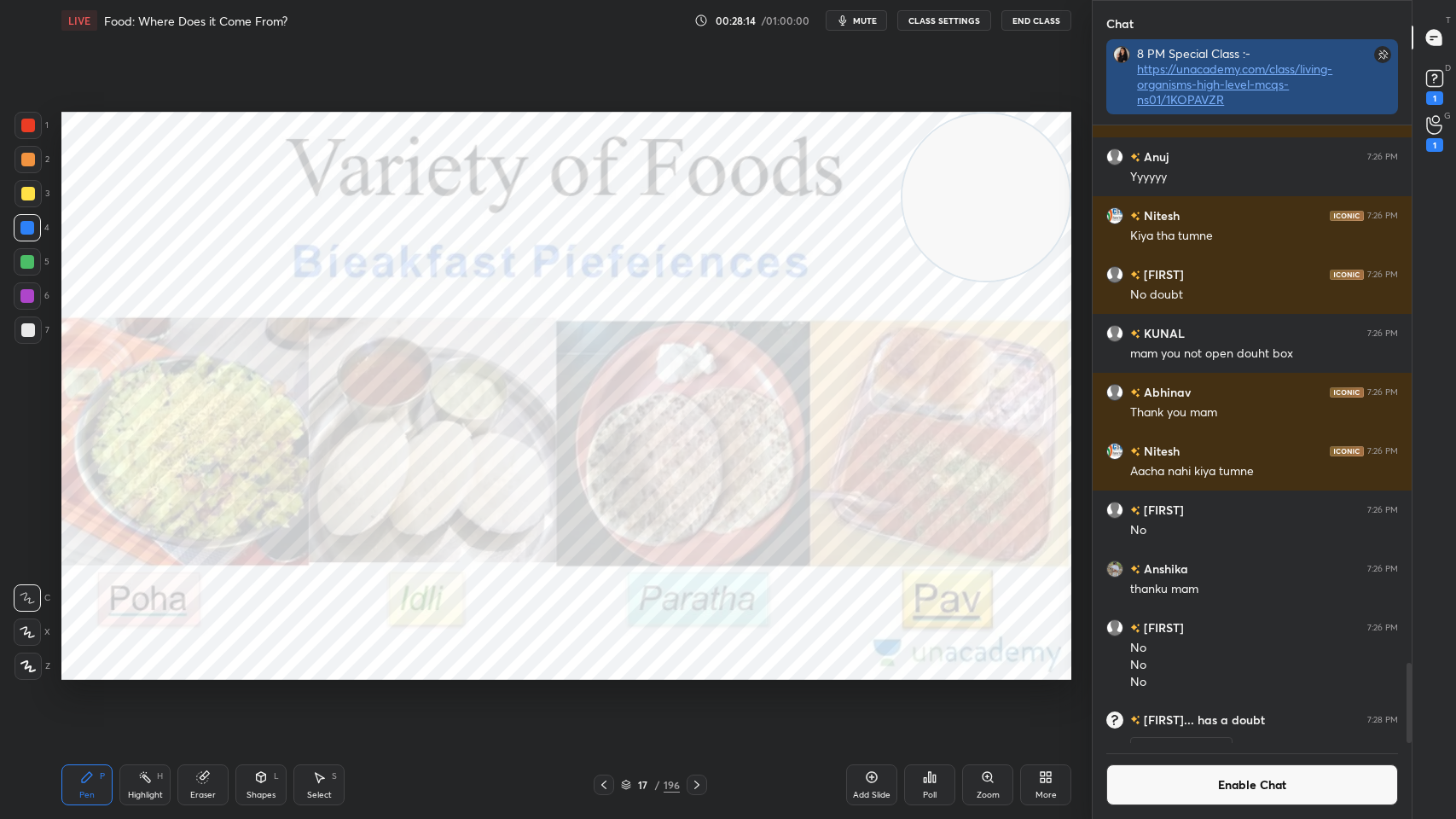 scroll, scrollTop: 712, scrollLeft: 314, axis: both 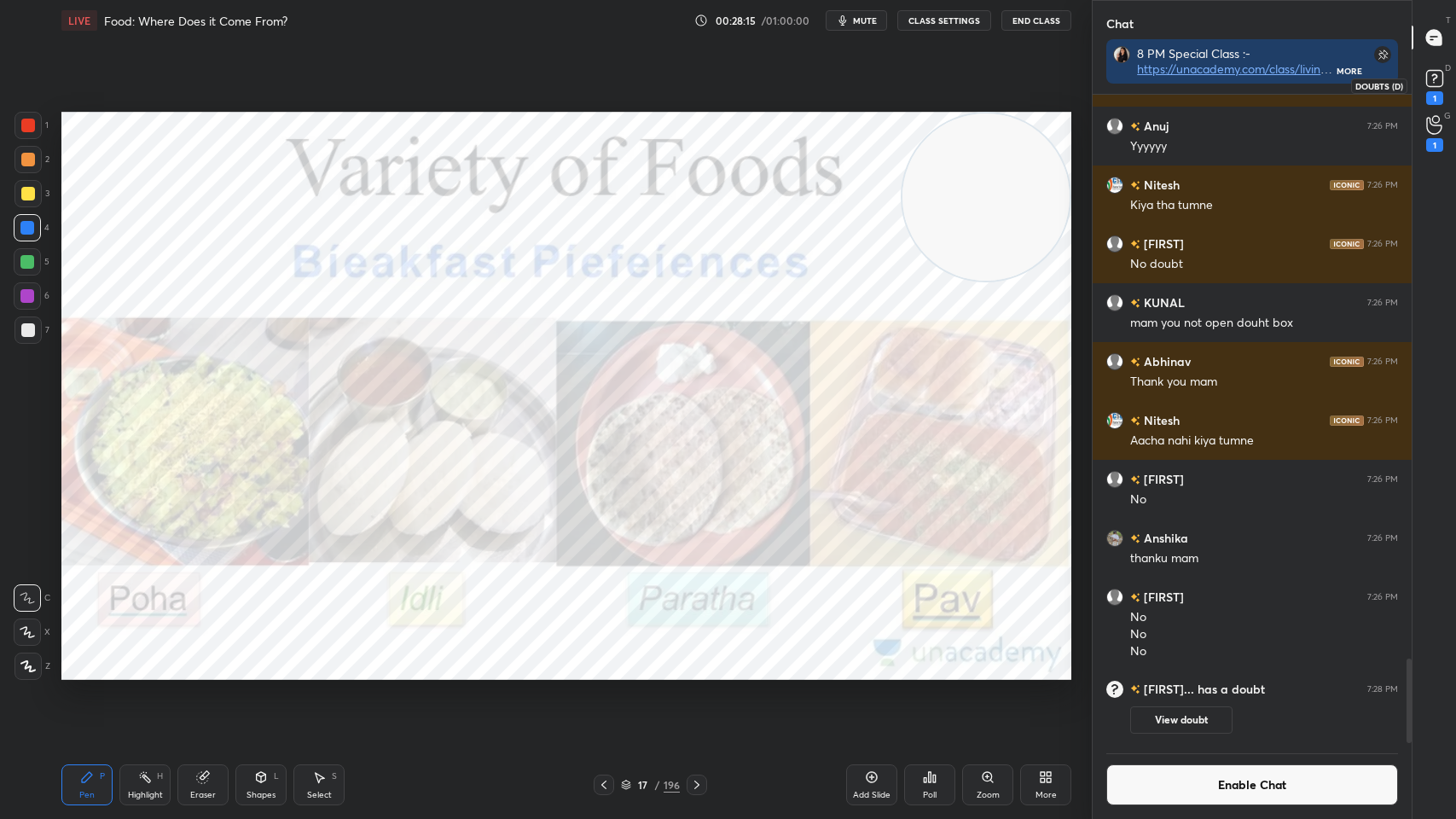 click 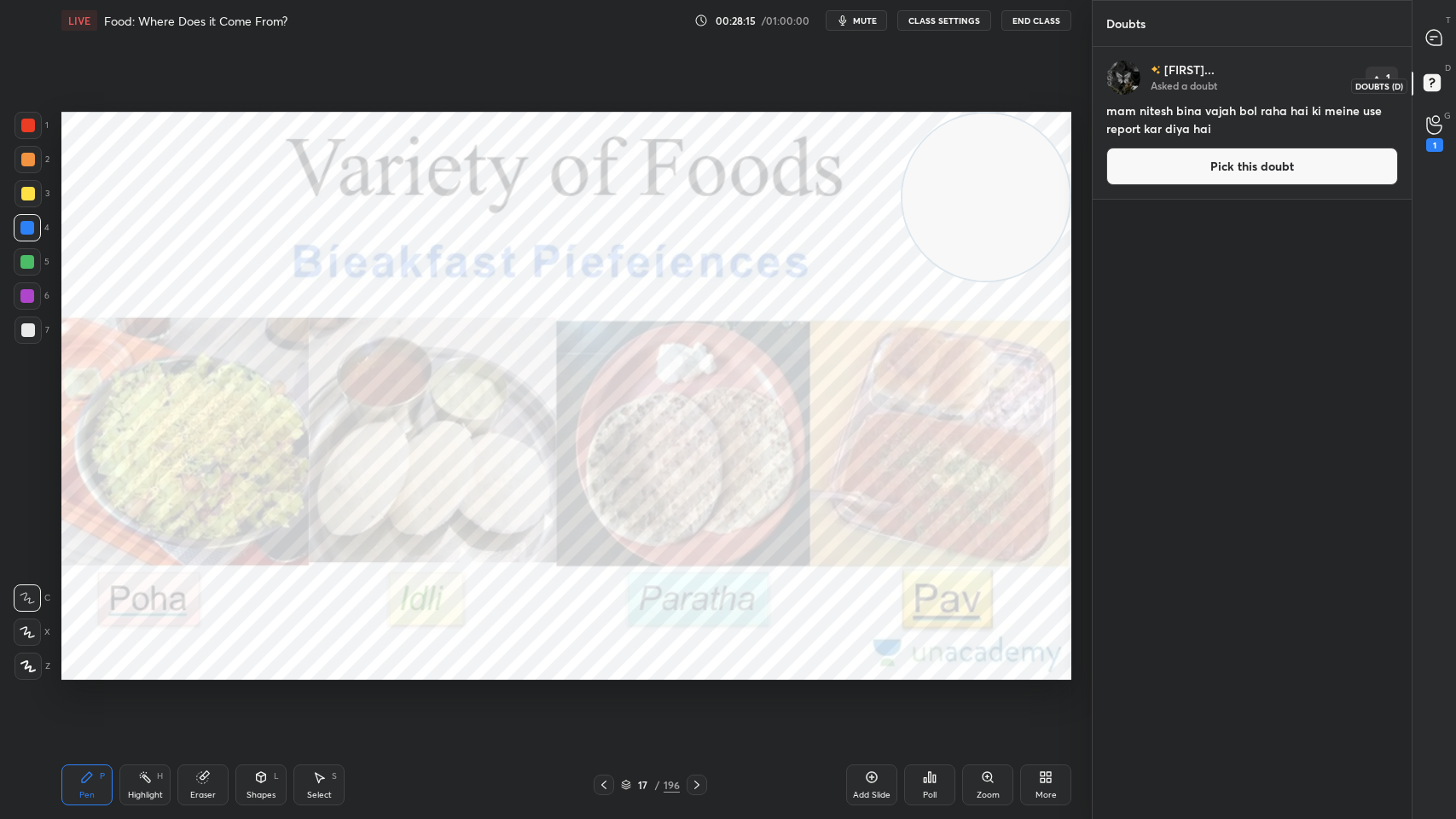 scroll, scrollTop: 5, scrollLeft: 5, axis: both 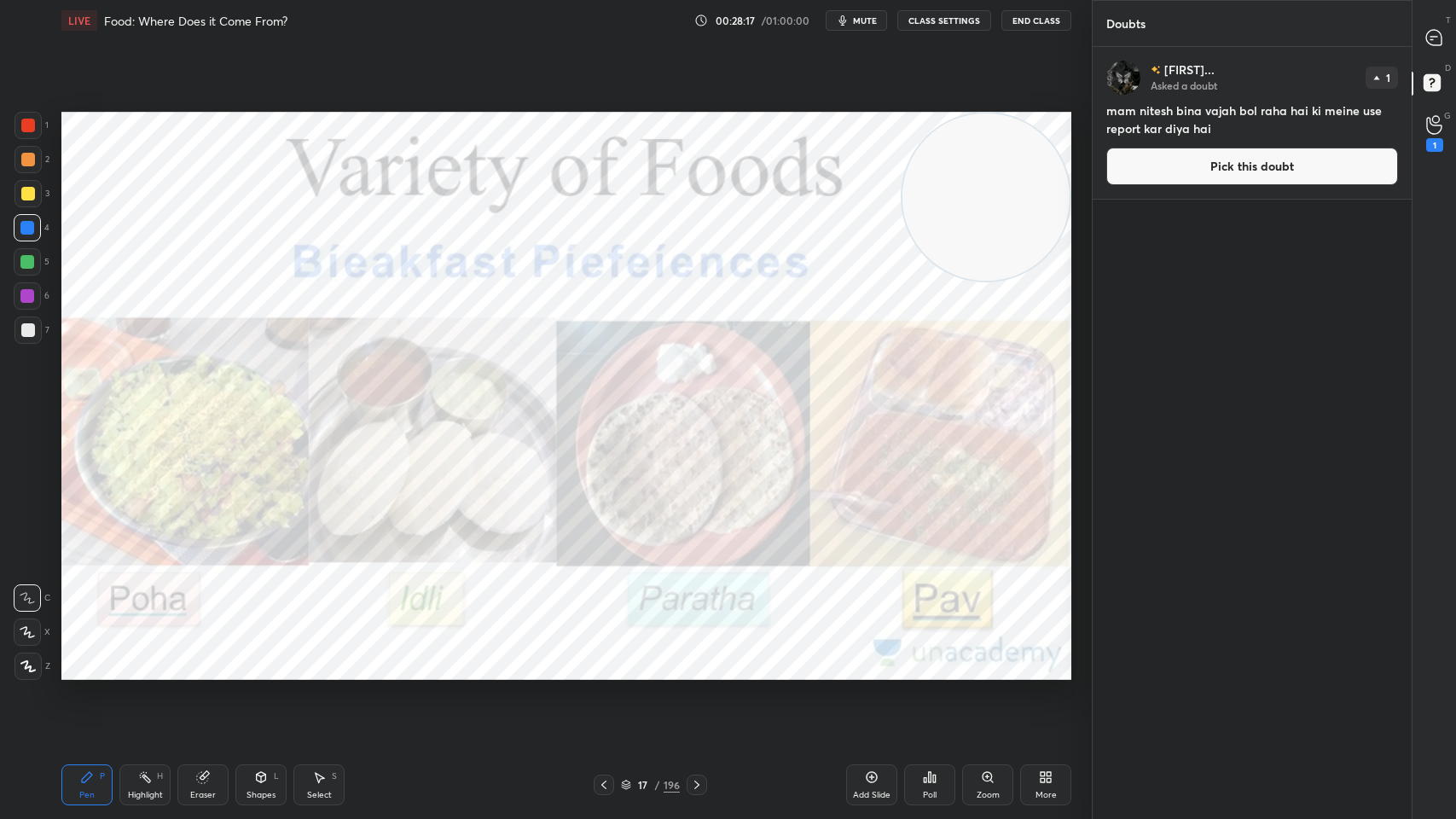 click on "Pick this doubt" at bounding box center (1252, 166) 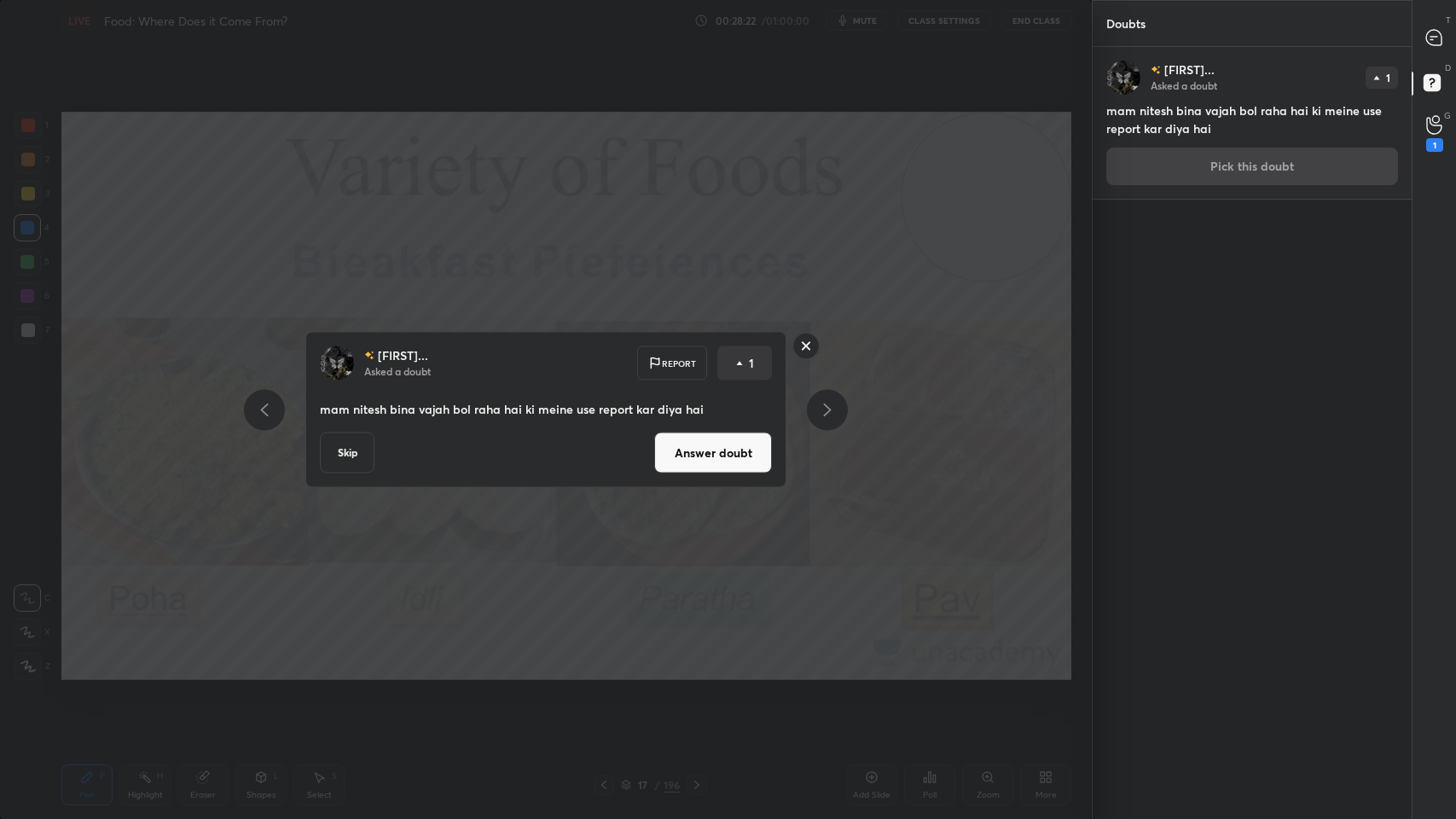 click on "Skip" at bounding box center (347, 453) 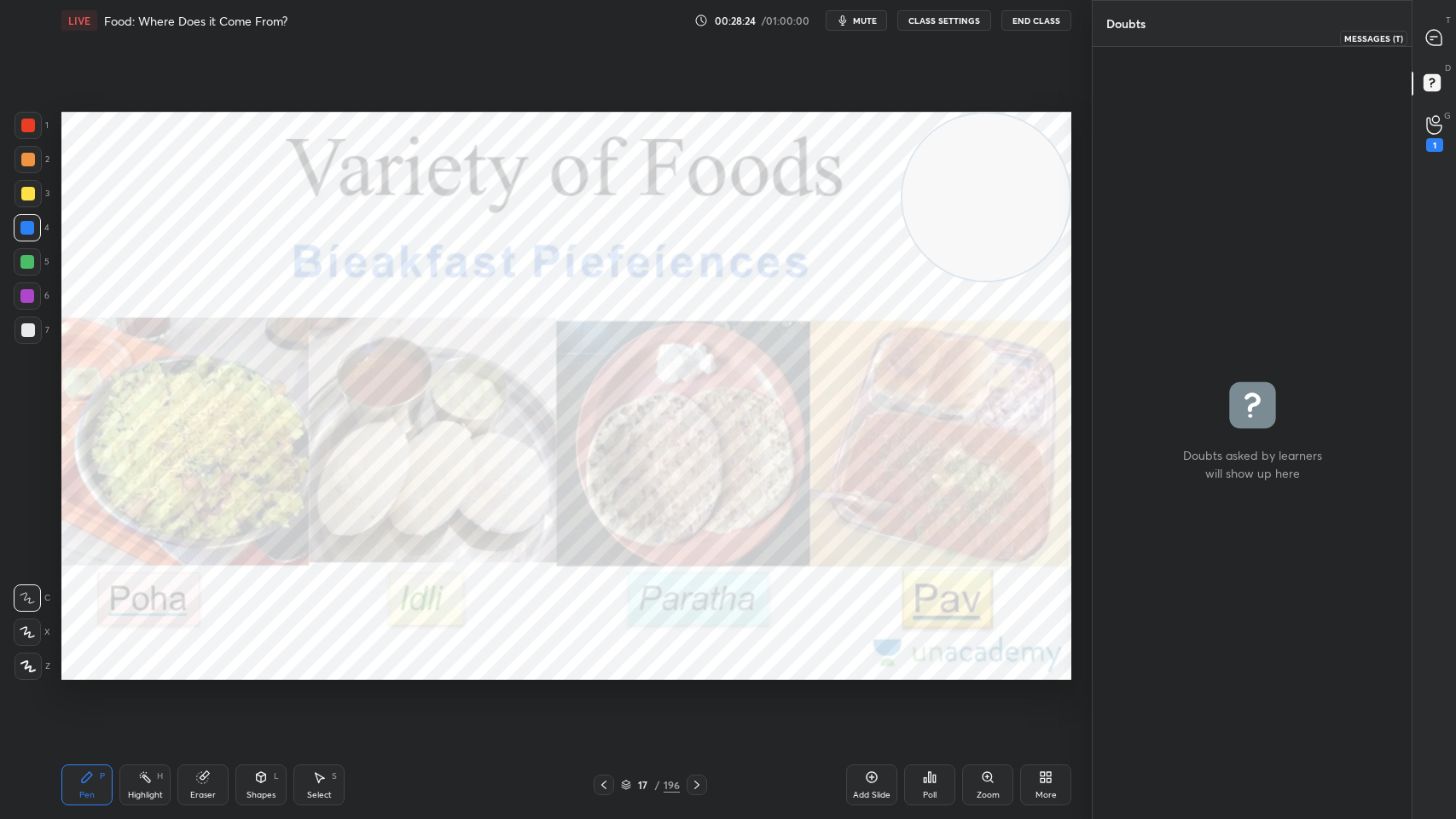 click at bounding box center (1435, 38) 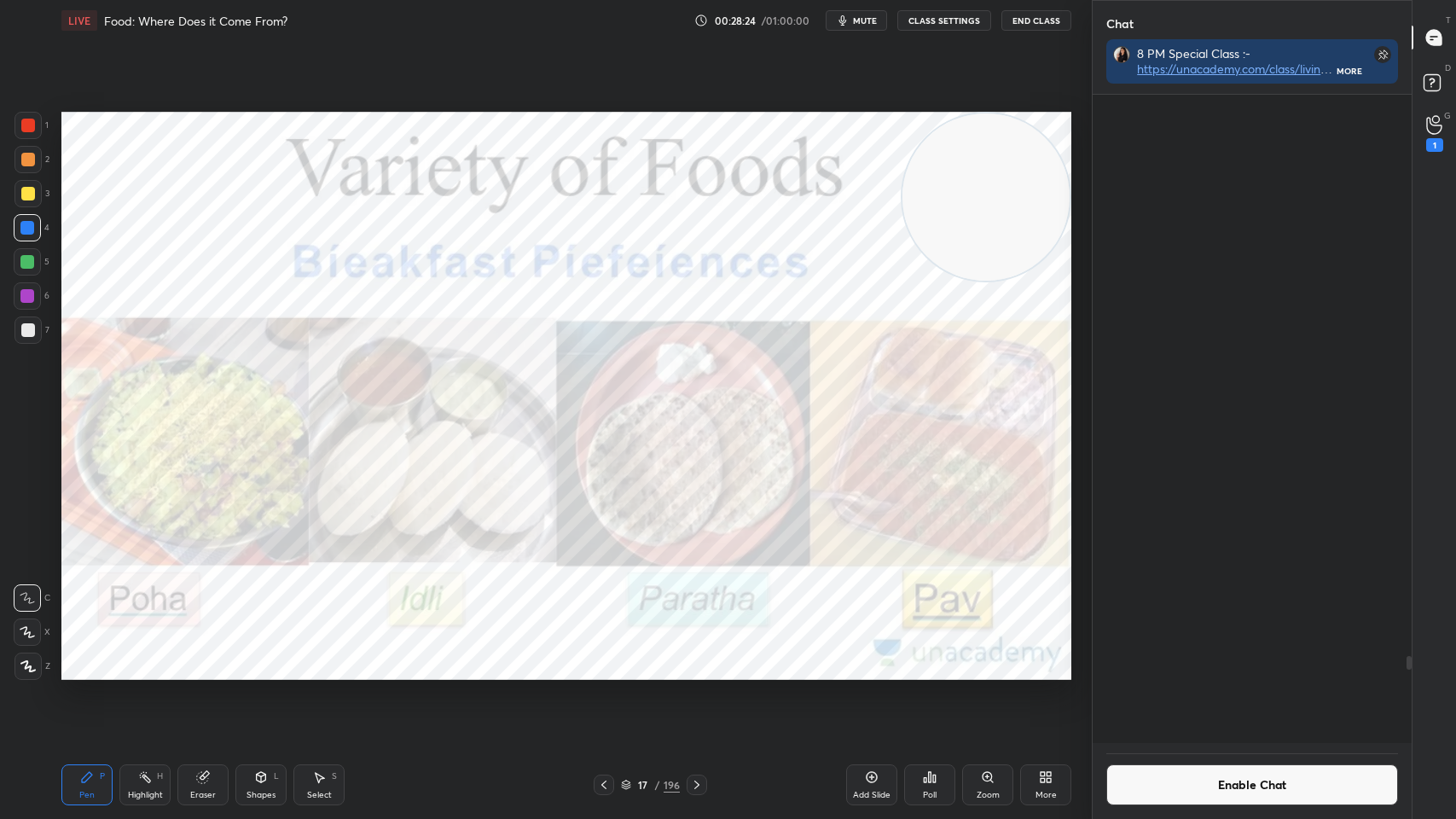 scroll, scrollTop: 720, scrollLeft: 314, axis: both 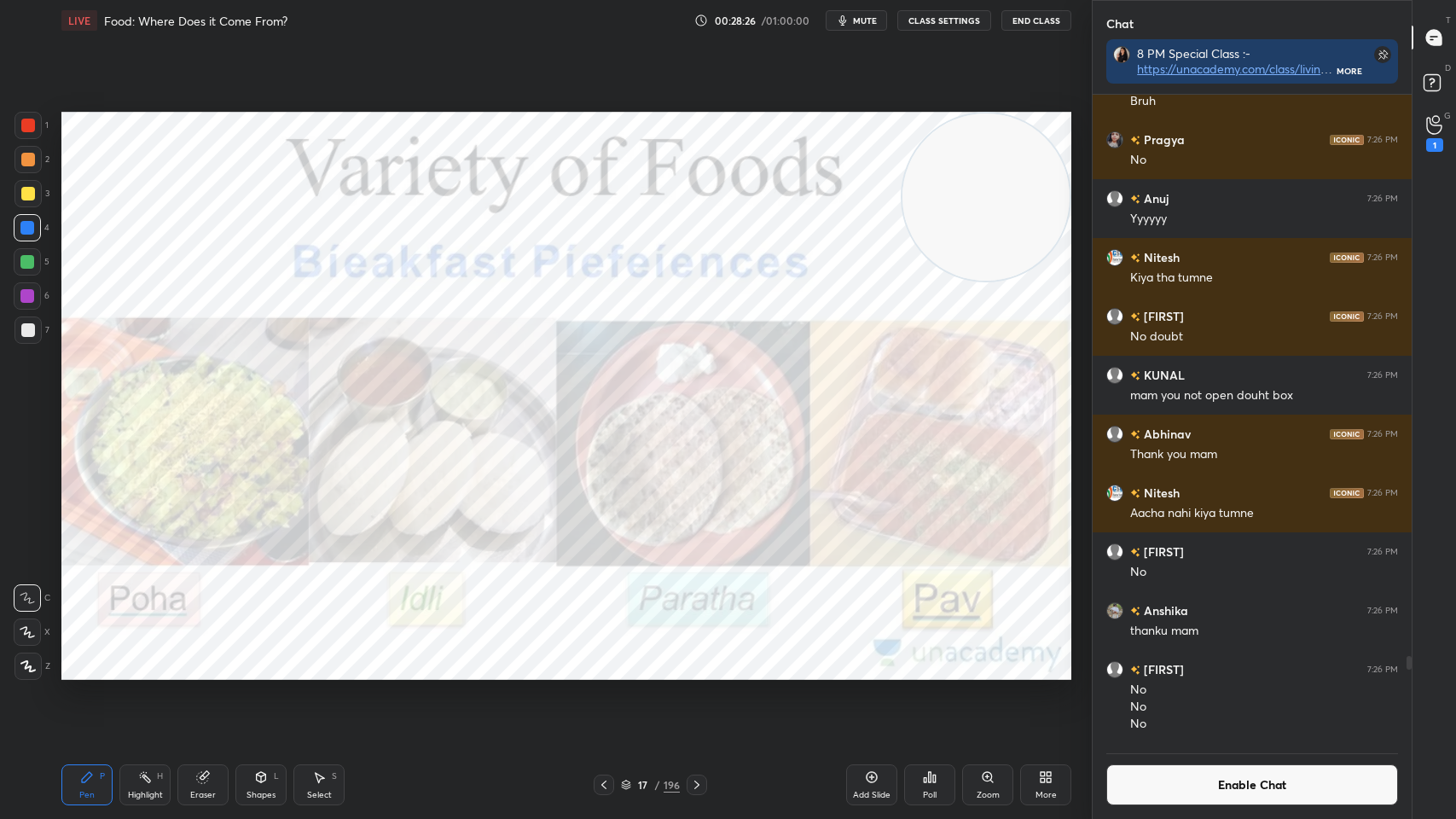 click on "Enable Chat" at bounding box center (1252, 785) 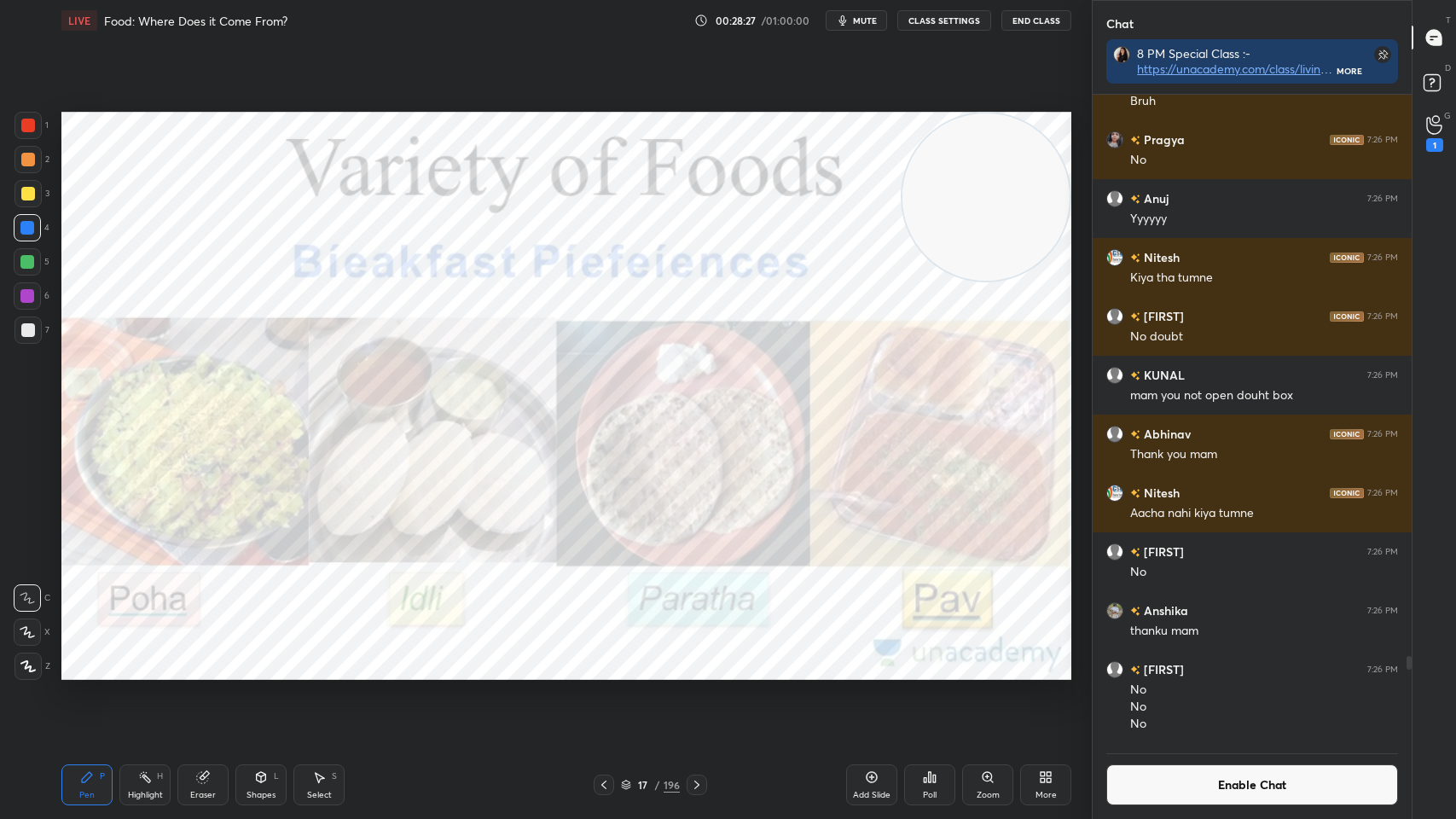 type 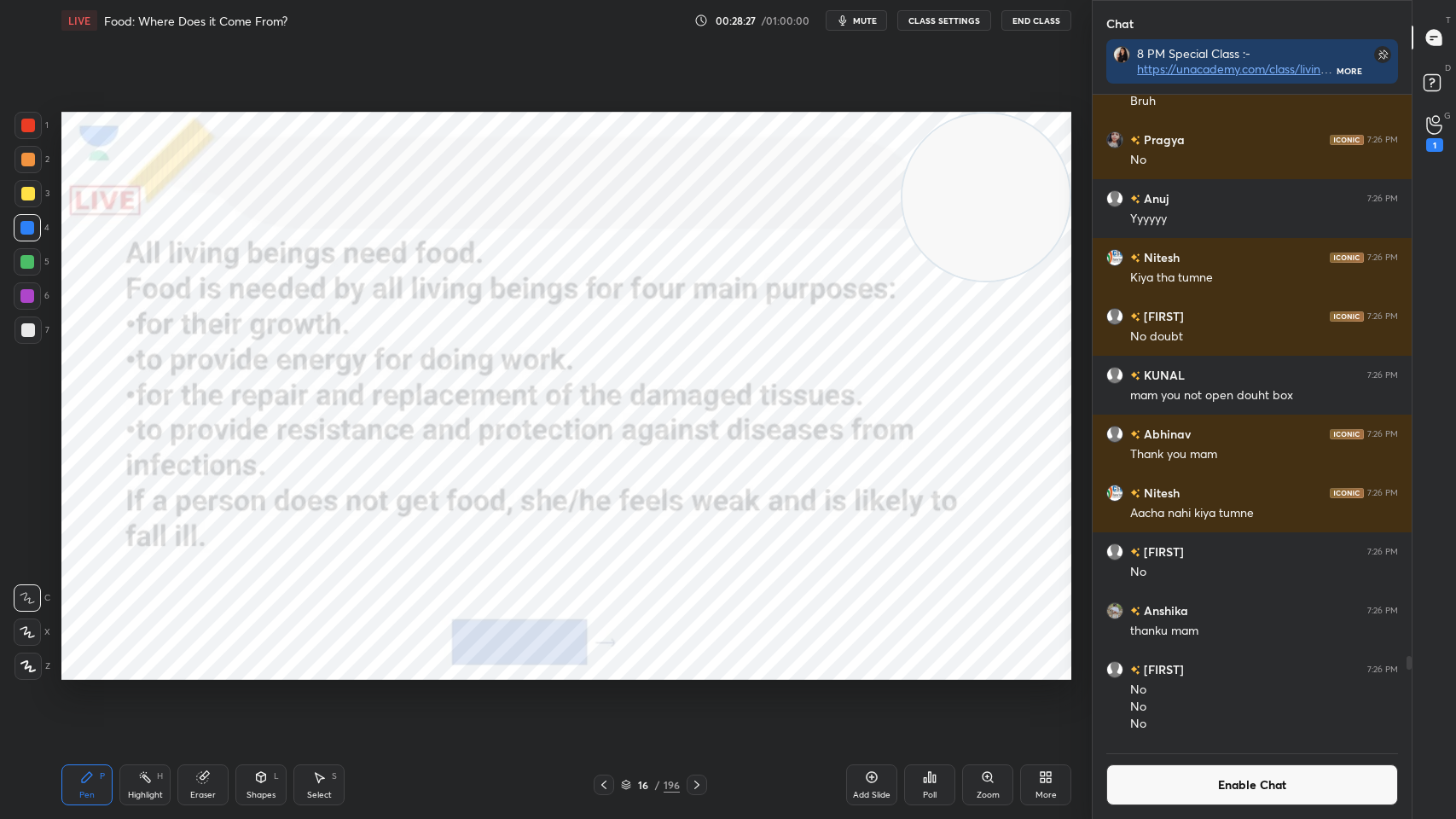 scroll, scrollTop: 5, scrollLeft: 5, axis: both 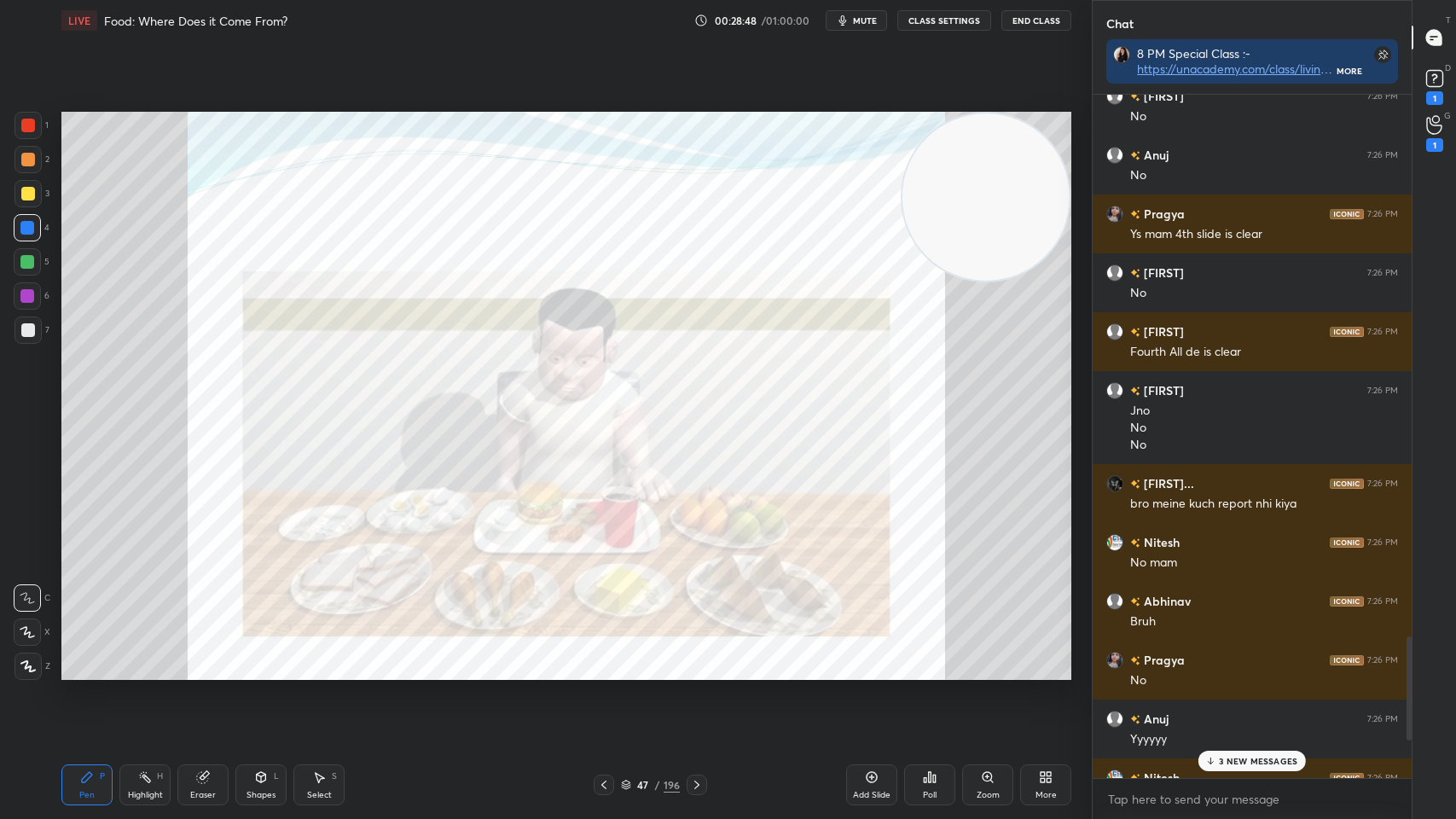 click on "3 NEW MESSAGES" at bounding box center [1258, 761] 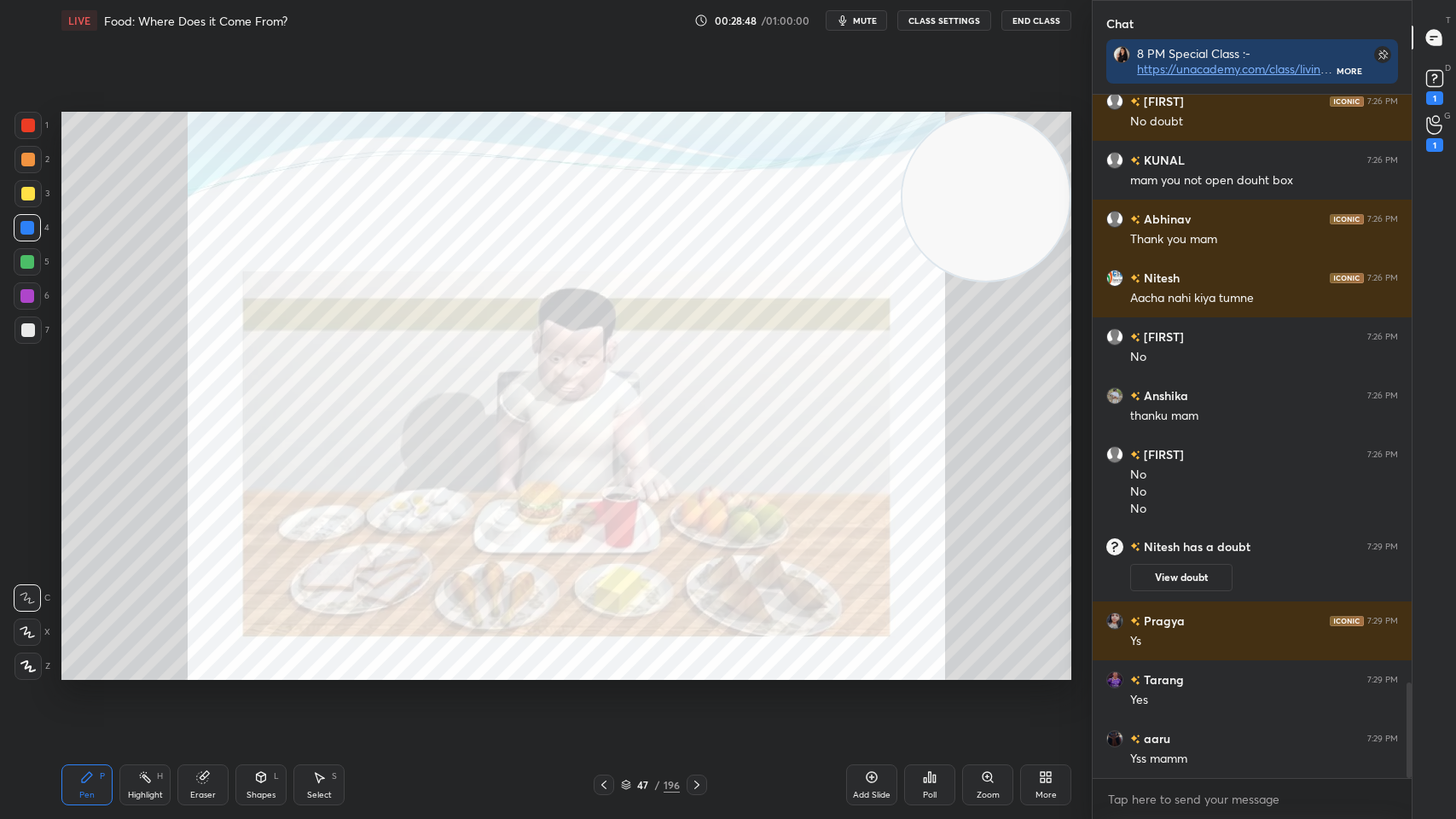 scroll, scrollTop: 4255, scrollLeft: 0, axis: vertical 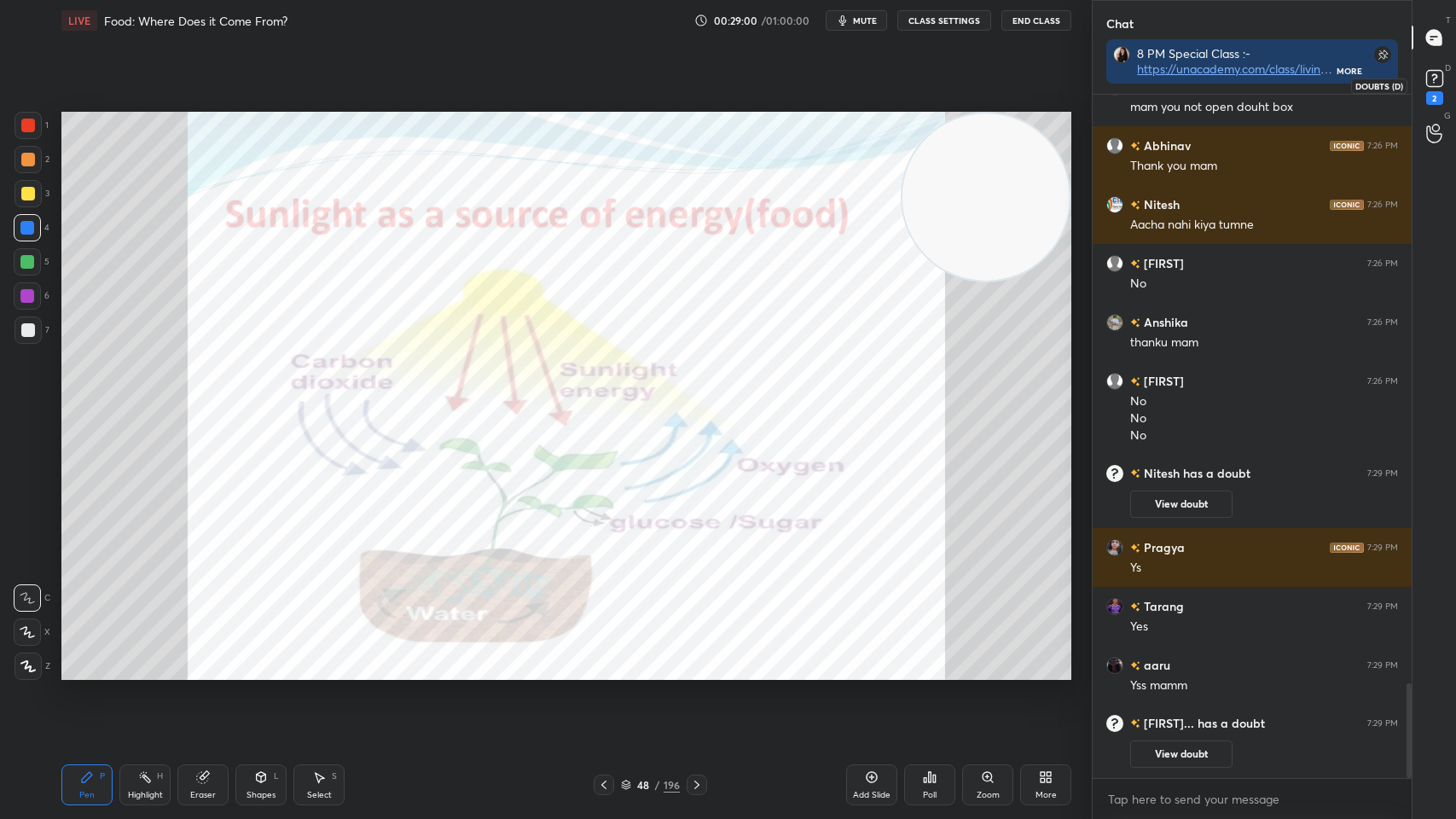 click 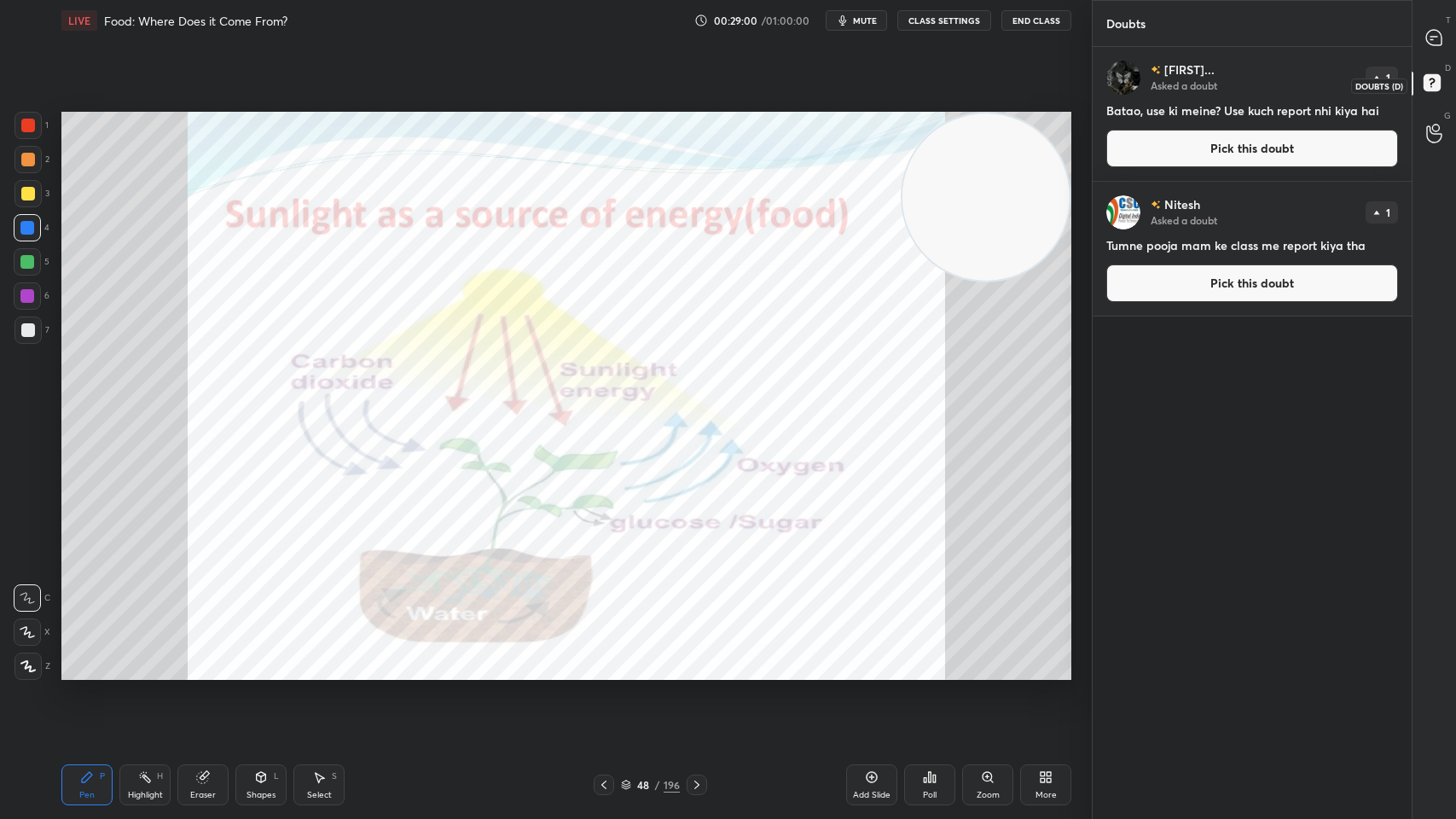 scroll, scrollTop: 5, scrollLeft: 5, axis: both 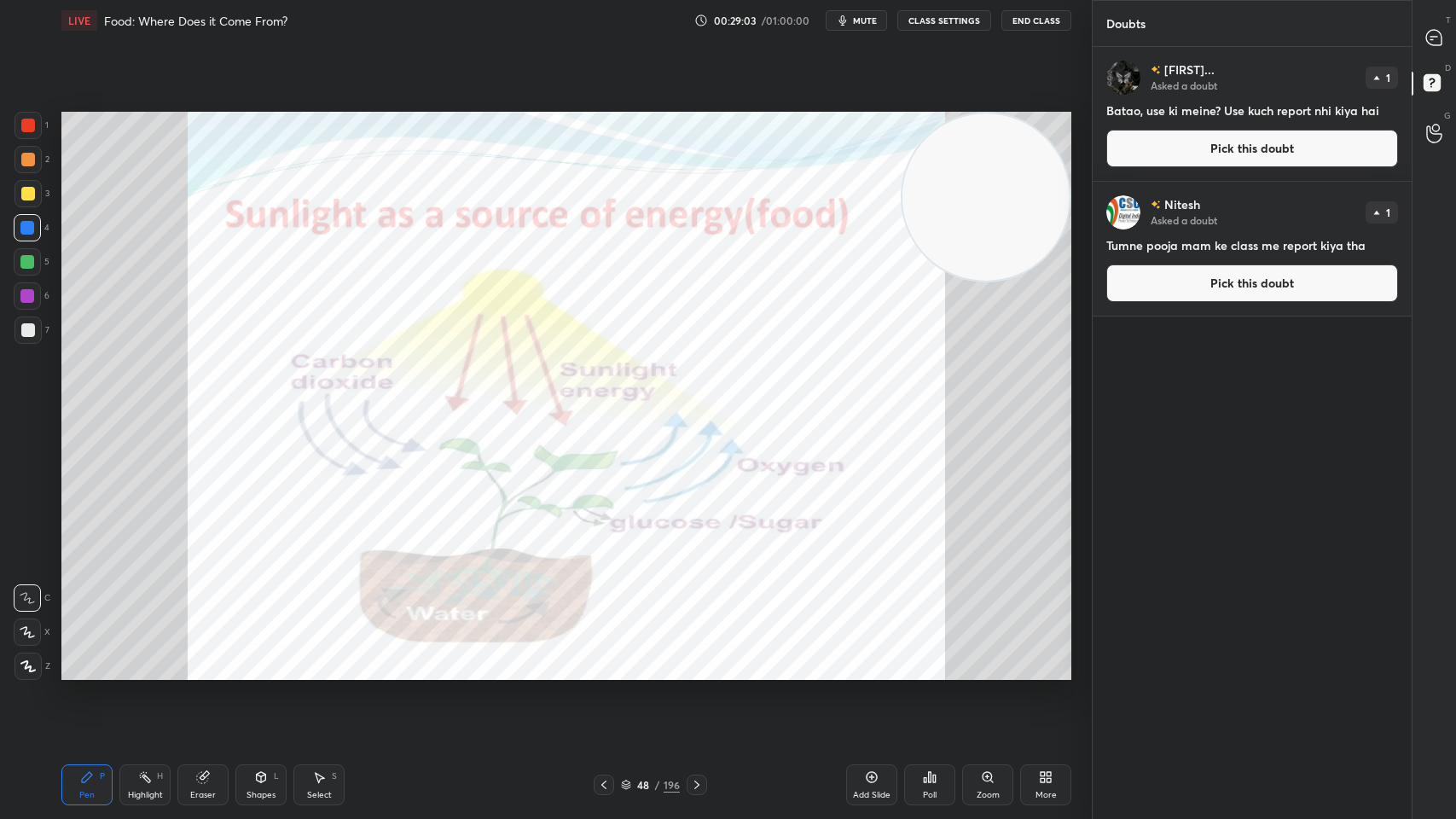 click on "Pick this doubt" at bounding box center (1252, 148) 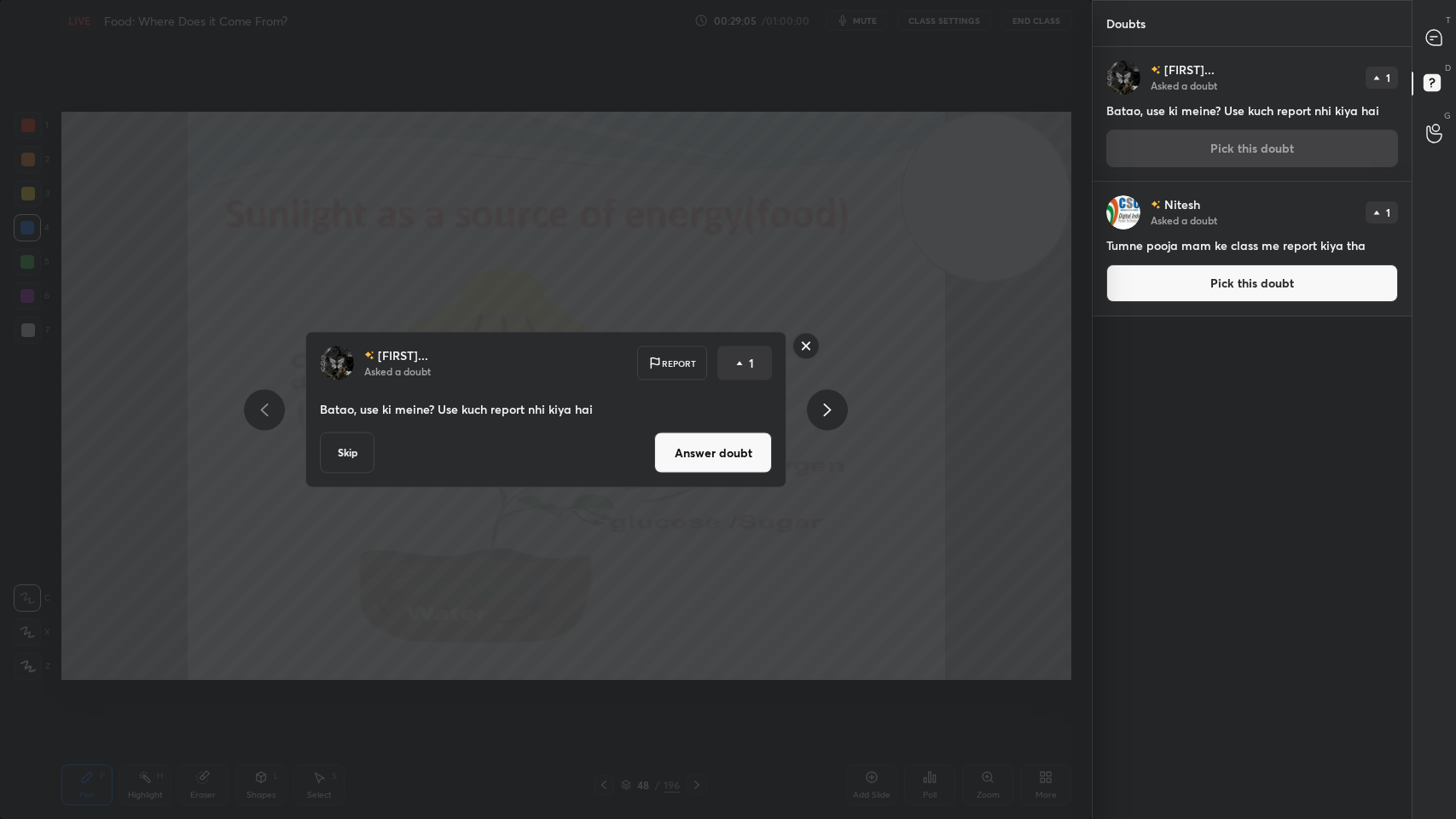 click on "Skip" at bounding box center [347, 453] 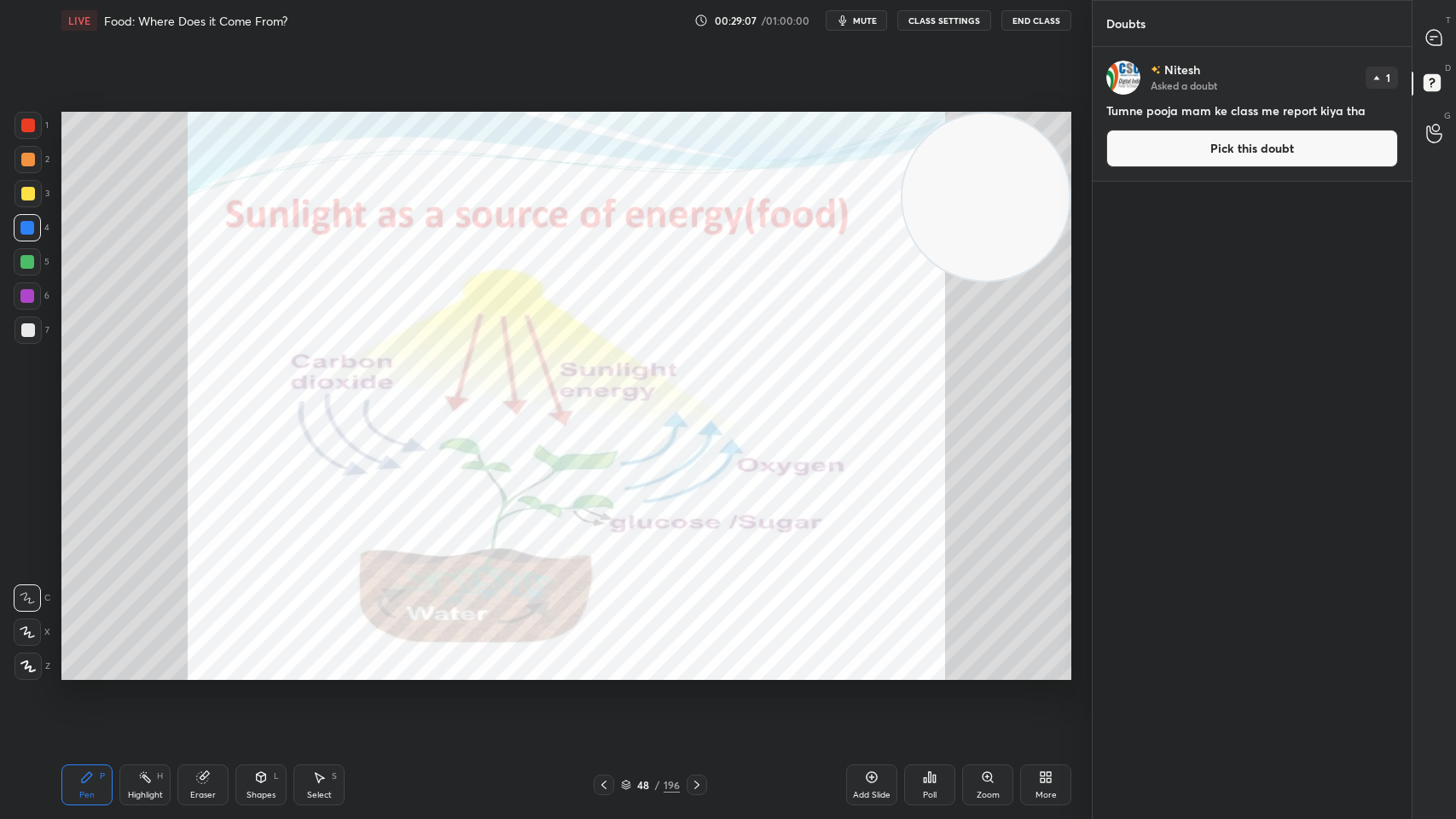 click on "Pick this doubt" at bounding box center [1252, 148] 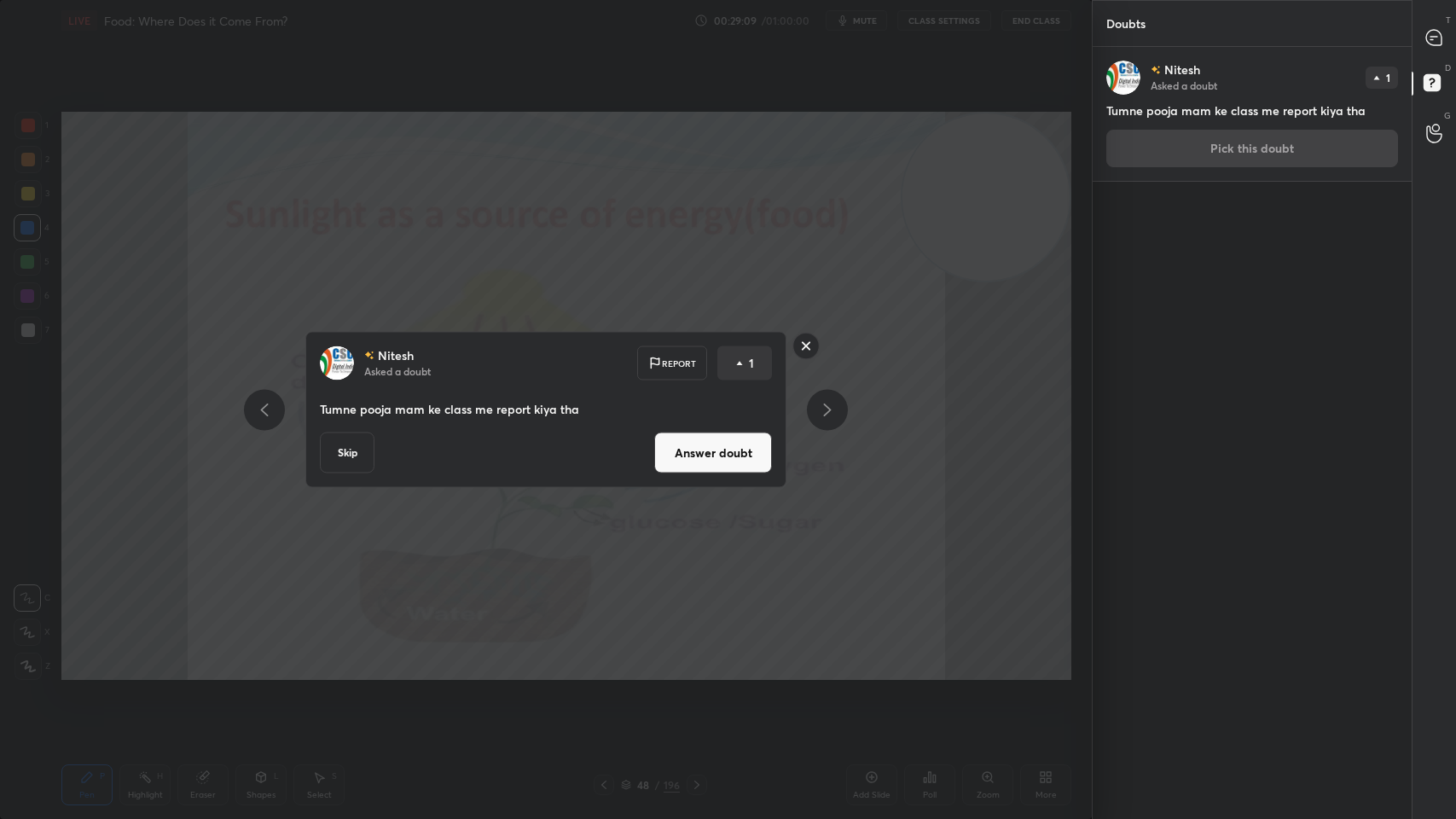 click on "Skip" at bounding box center (347, 453) 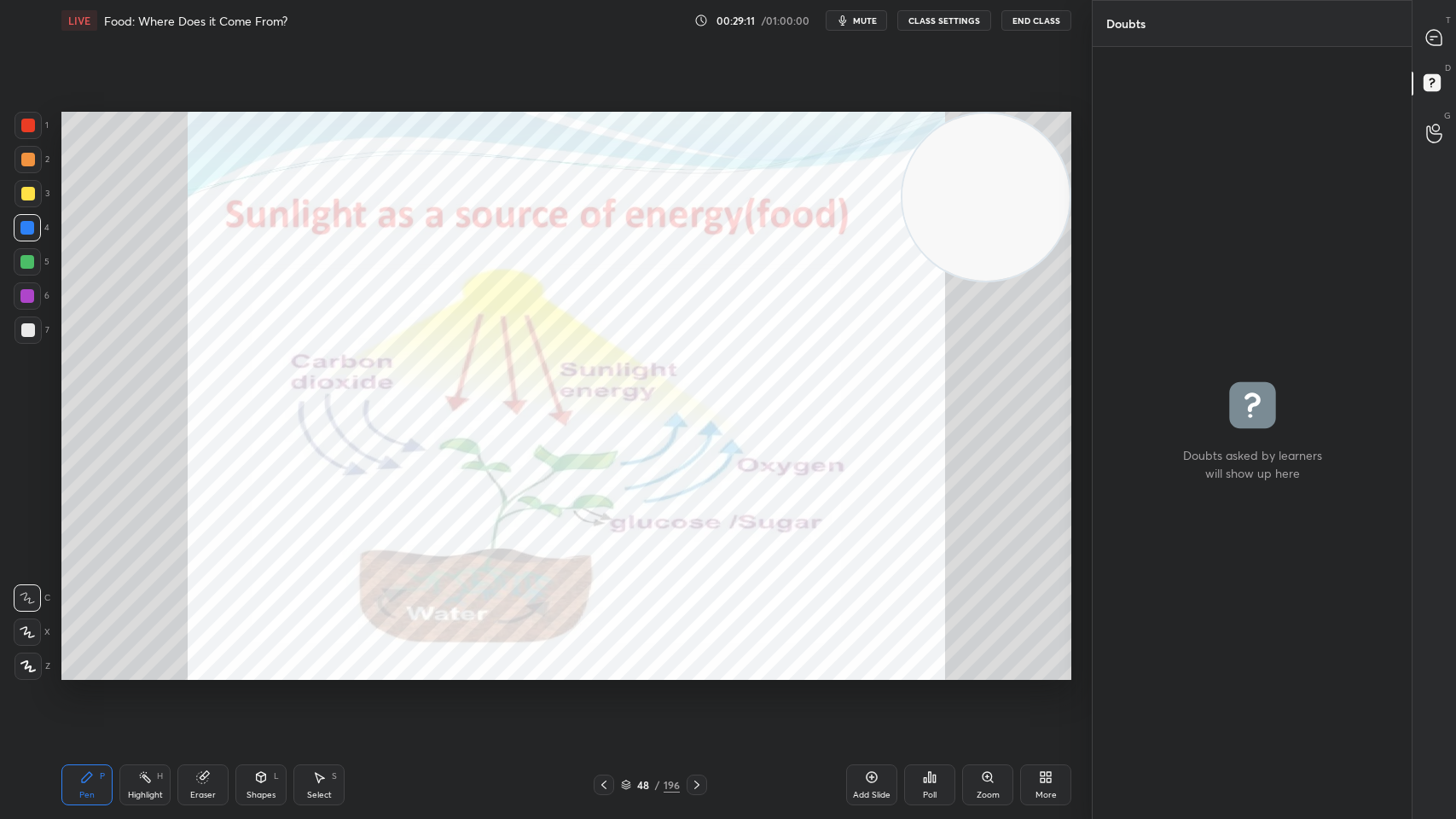 click on "T Messages (T)" at bounding box center (1434, 38) 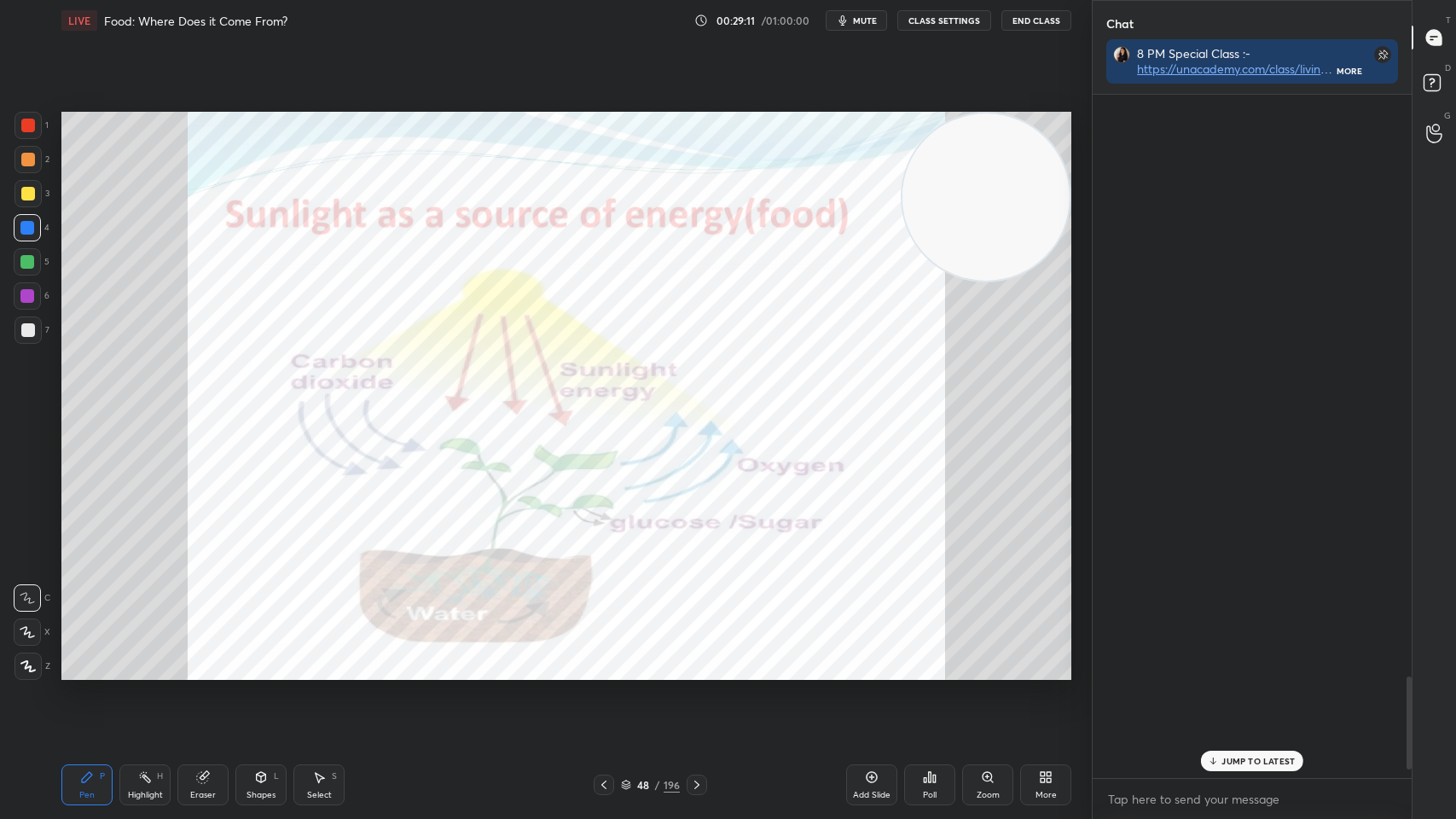 scroll, scrollTop: 720, scrollLeft: 314, axis: both 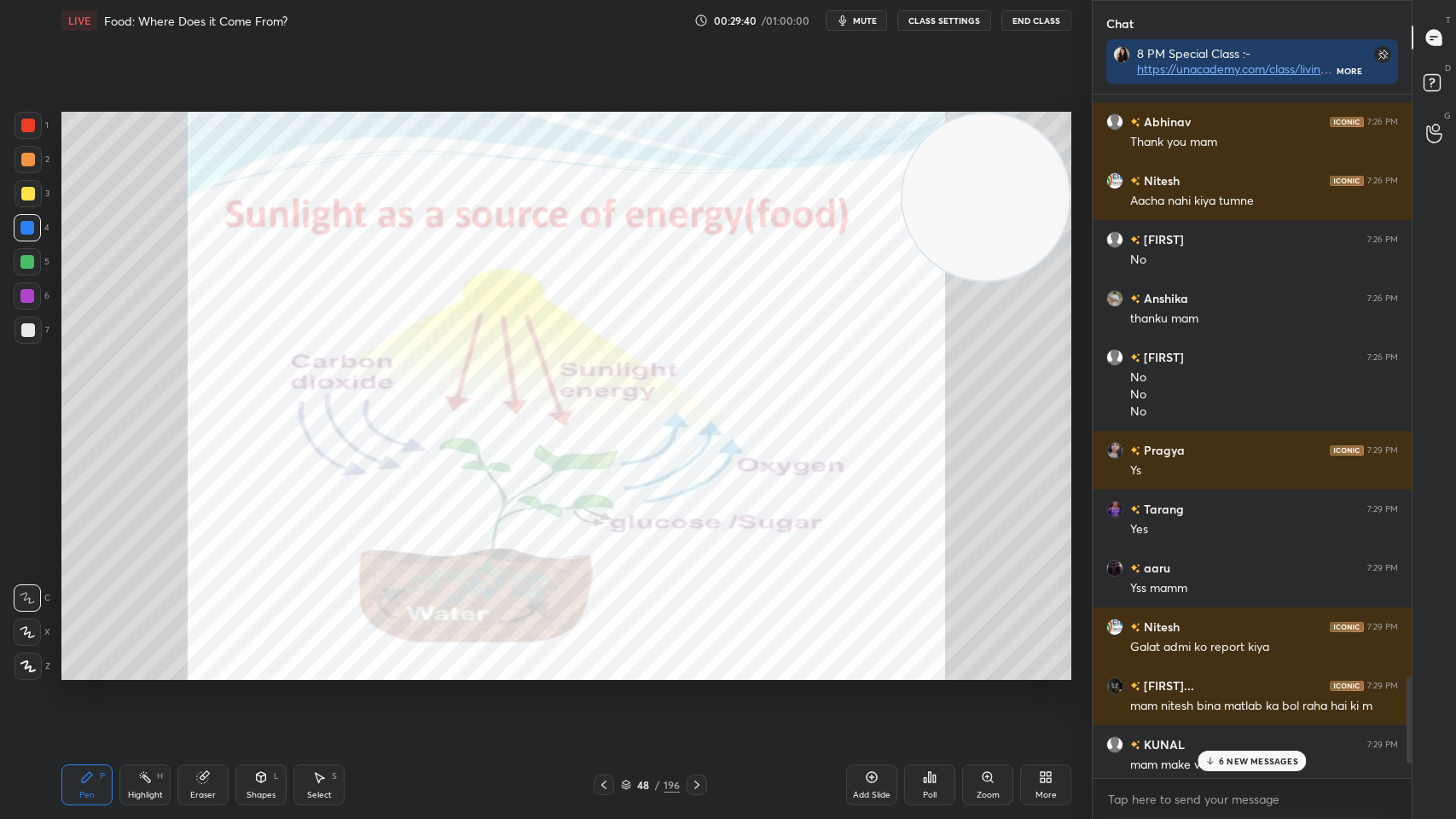 click on "6 NEW MESSAGES" at bounding box center [1258, 761] 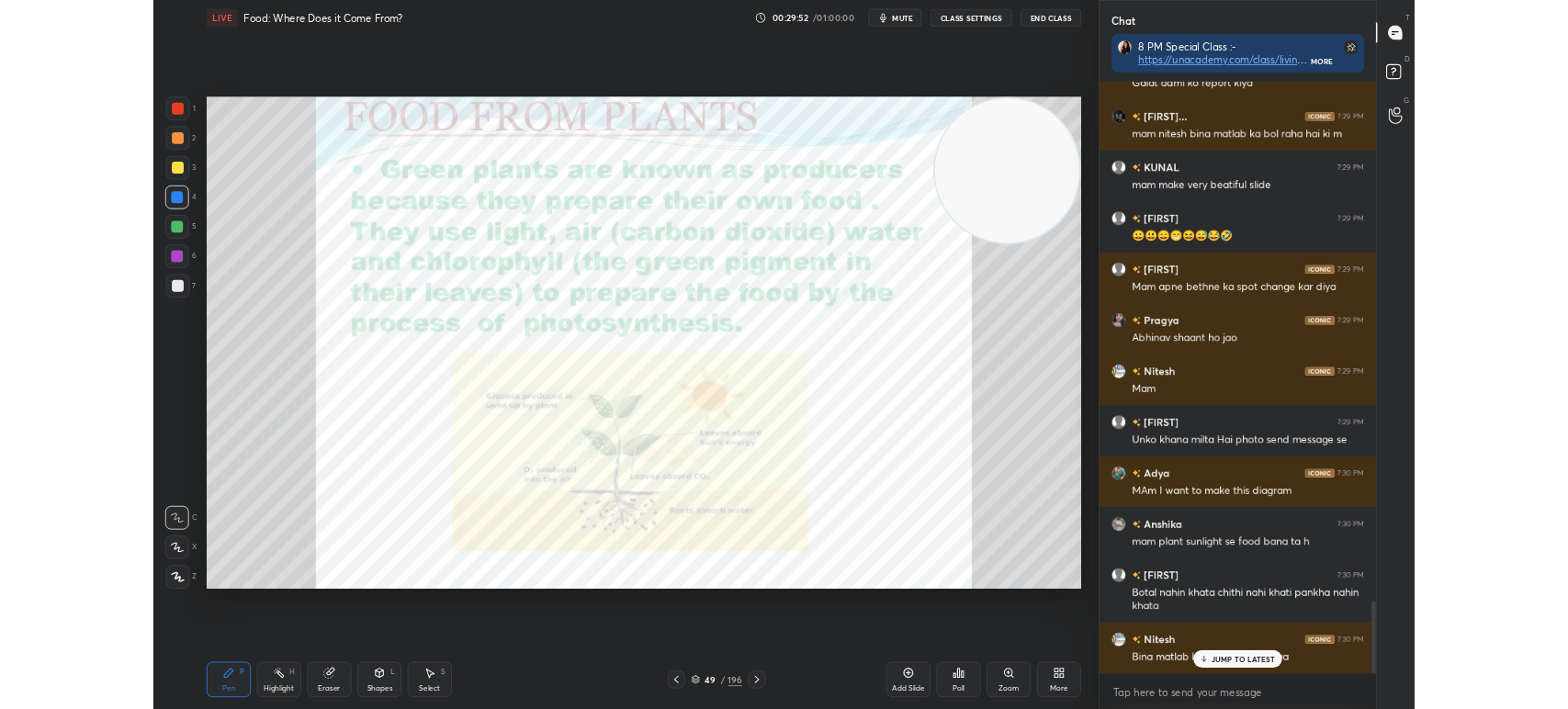scroll, scrollTop: 5268, scrollLeft: 0, axis: vertical 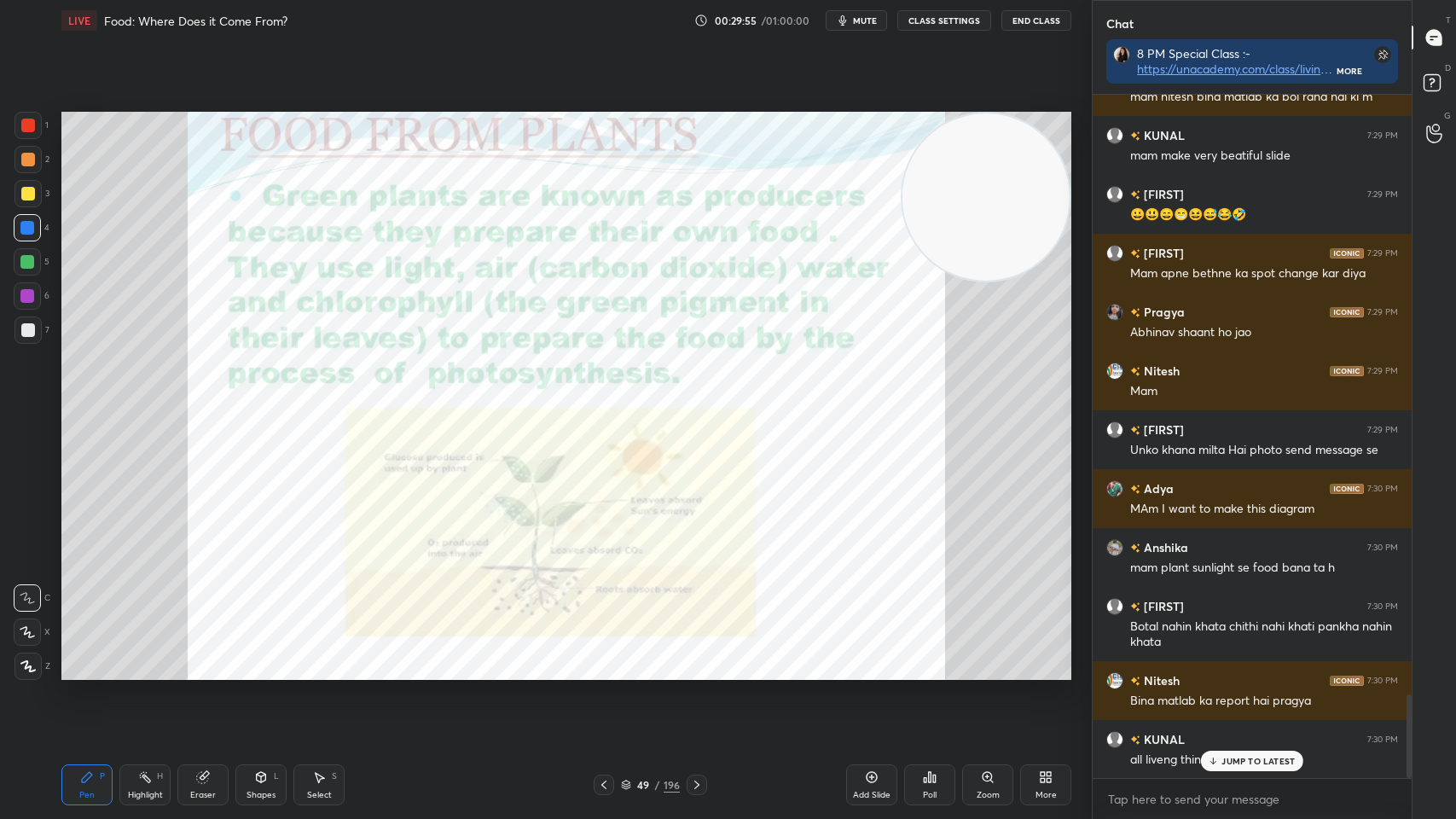 click at bounding box center [28, 125] 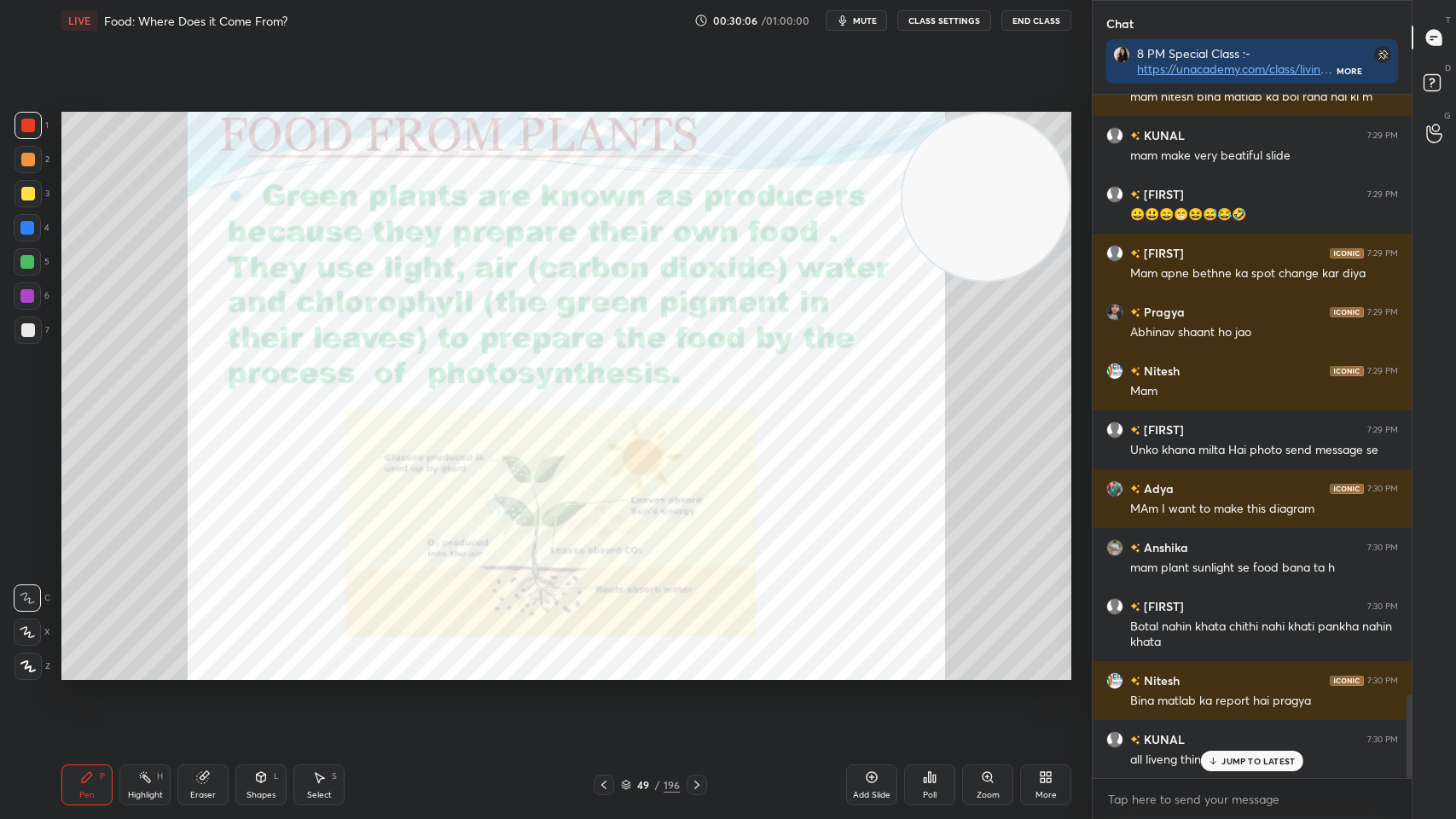 click at bounding box center [986, 197] 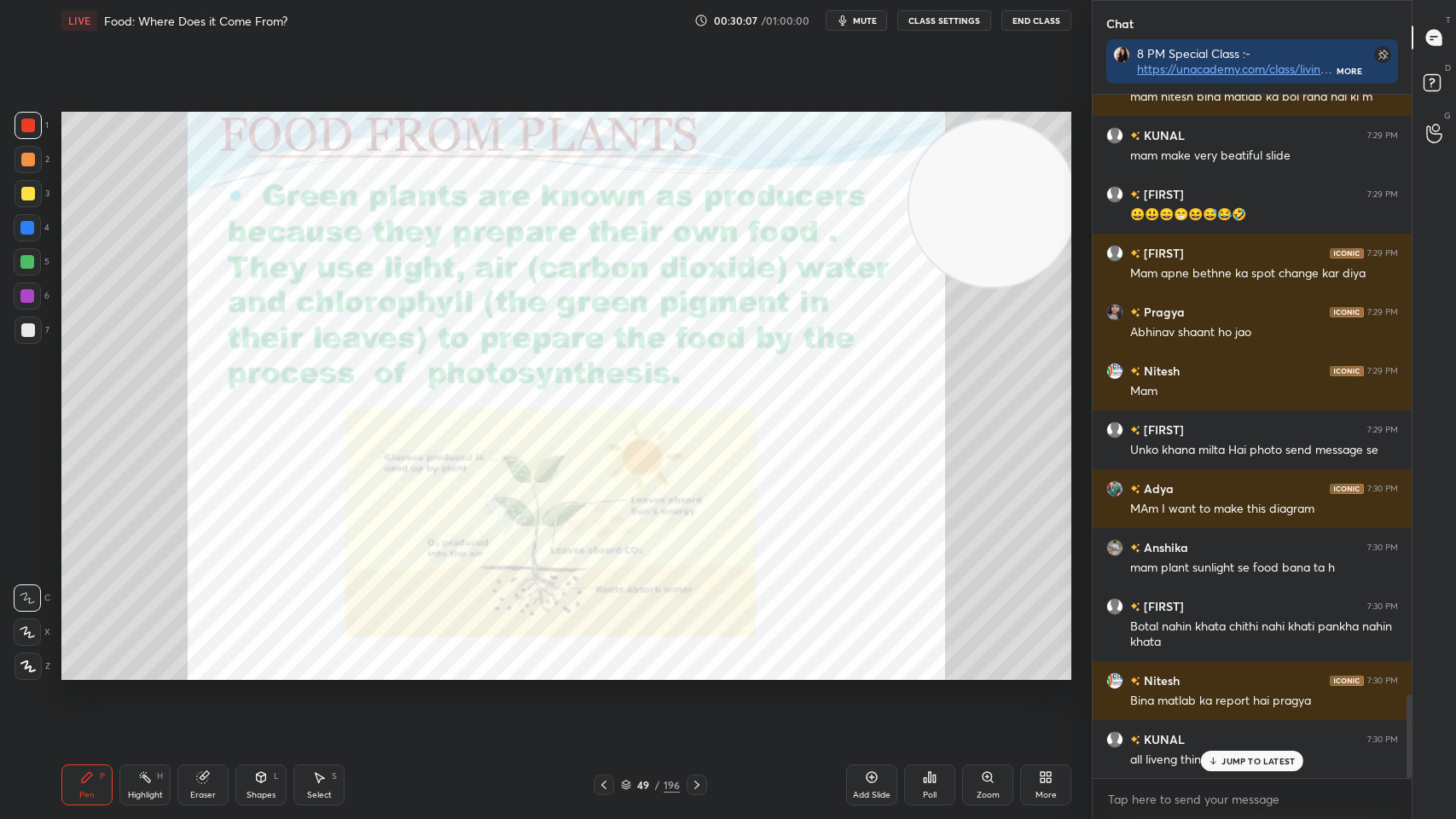 click at bounding box center [993, 203] 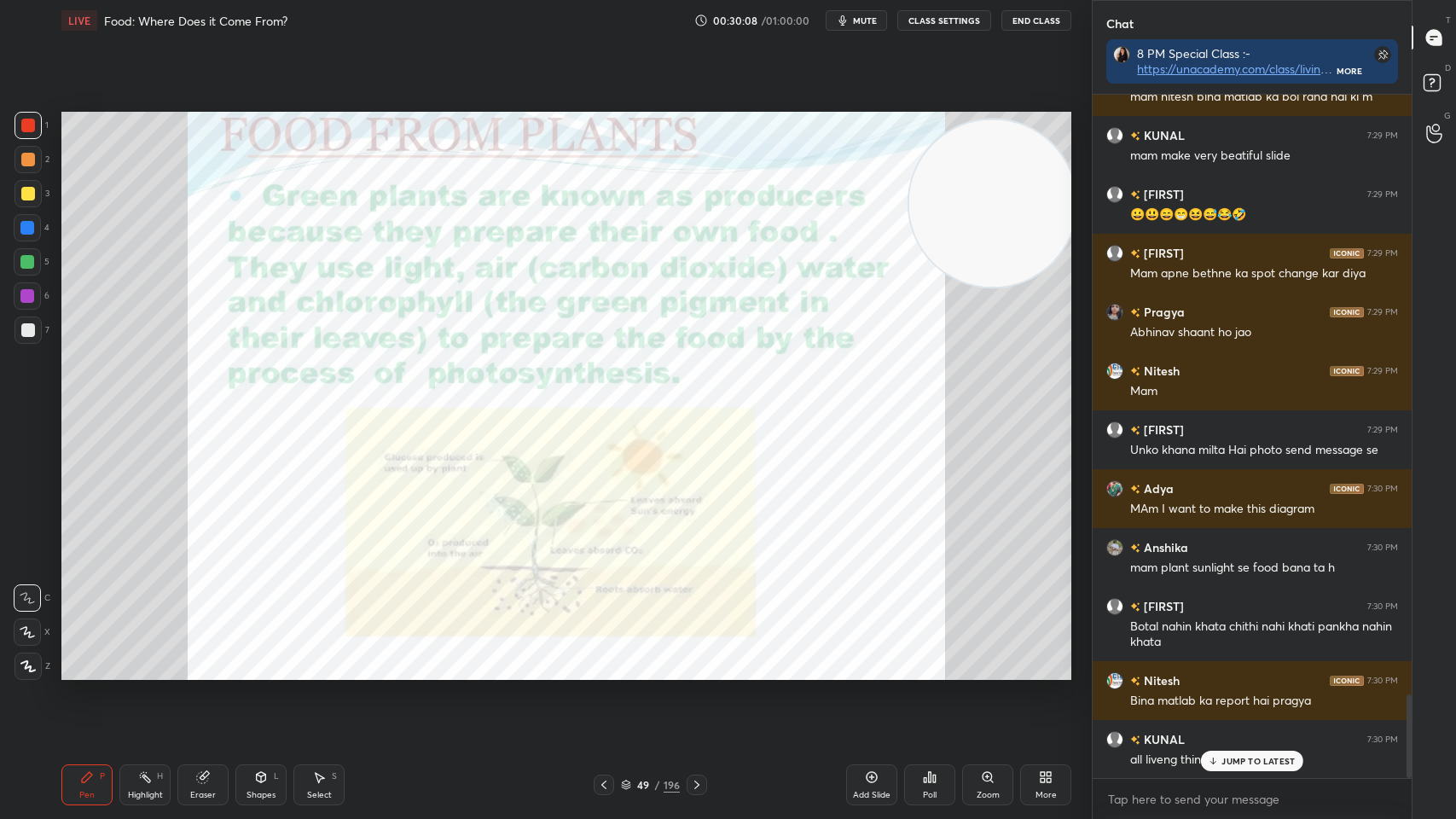 click at bounding box center (993, 203) 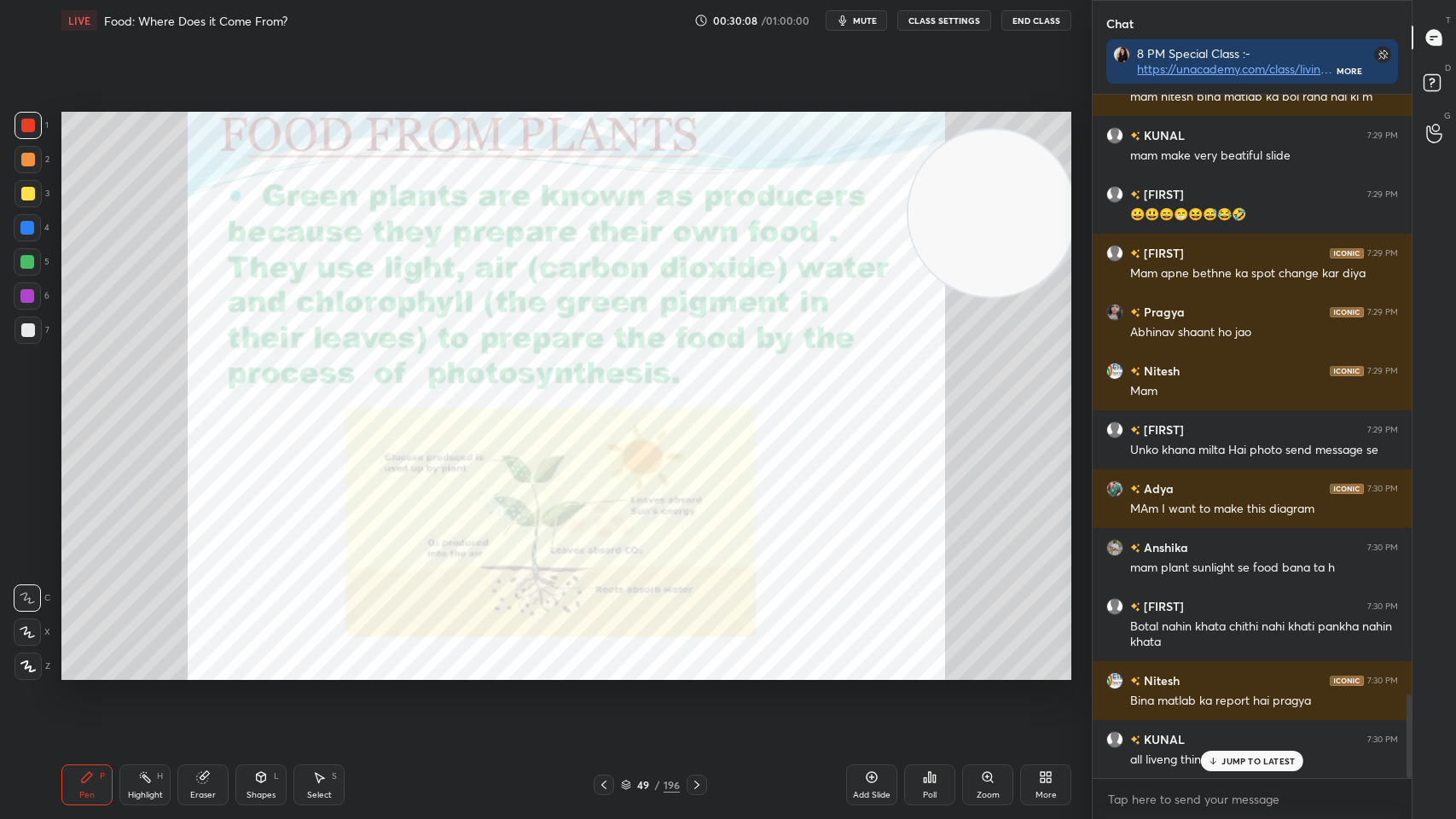 click at bounding box center [992, 213] 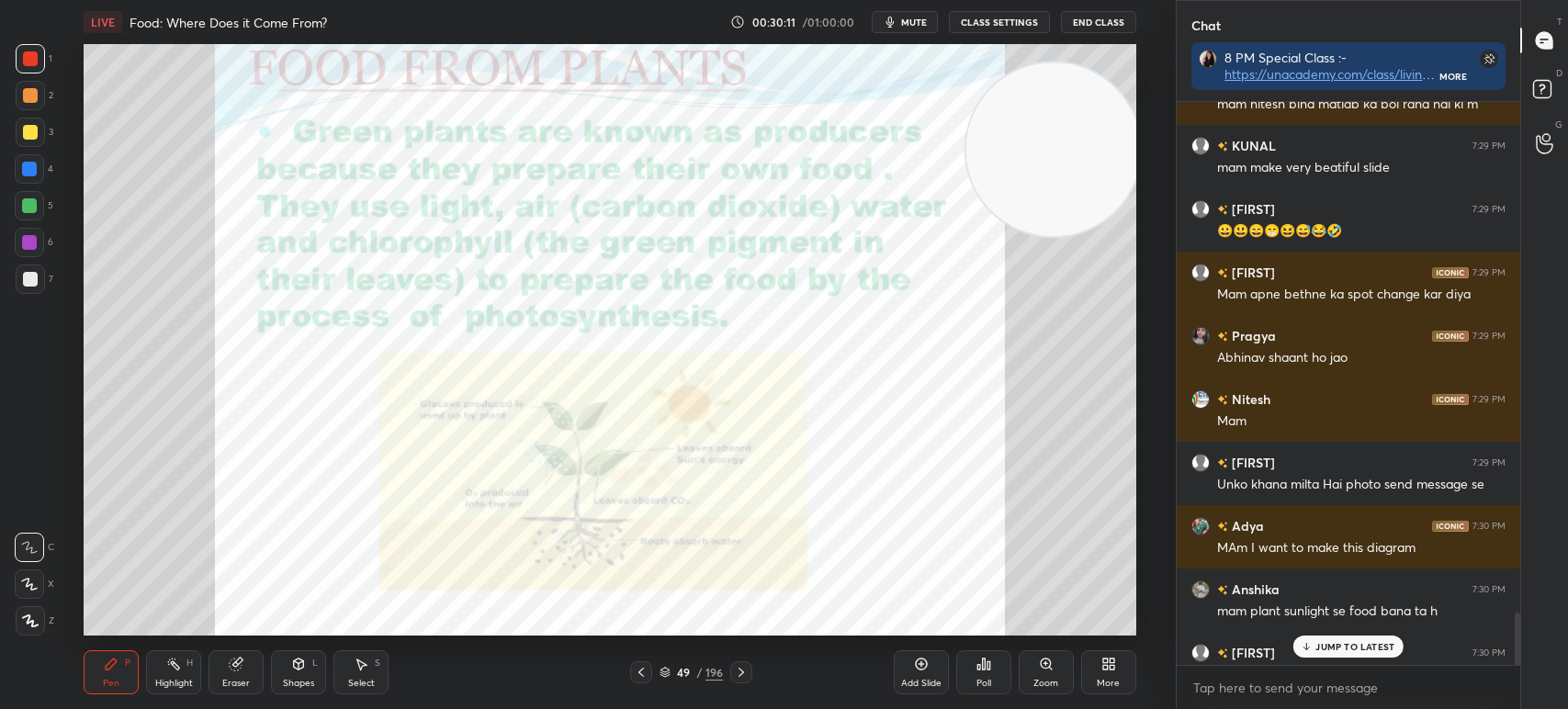 scroll, scrollTop: 5520, scrollLeft: 0, axis: vertical 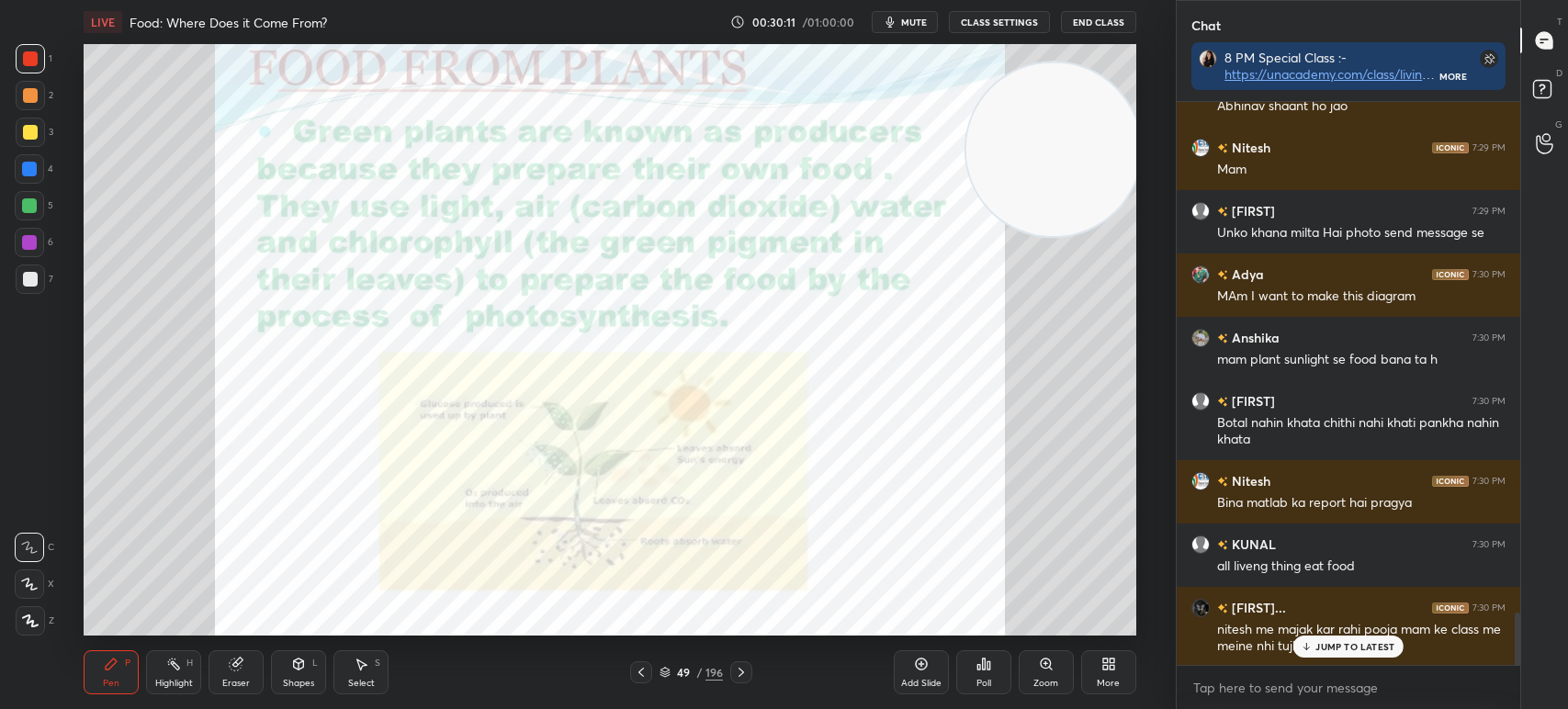 type on "x" 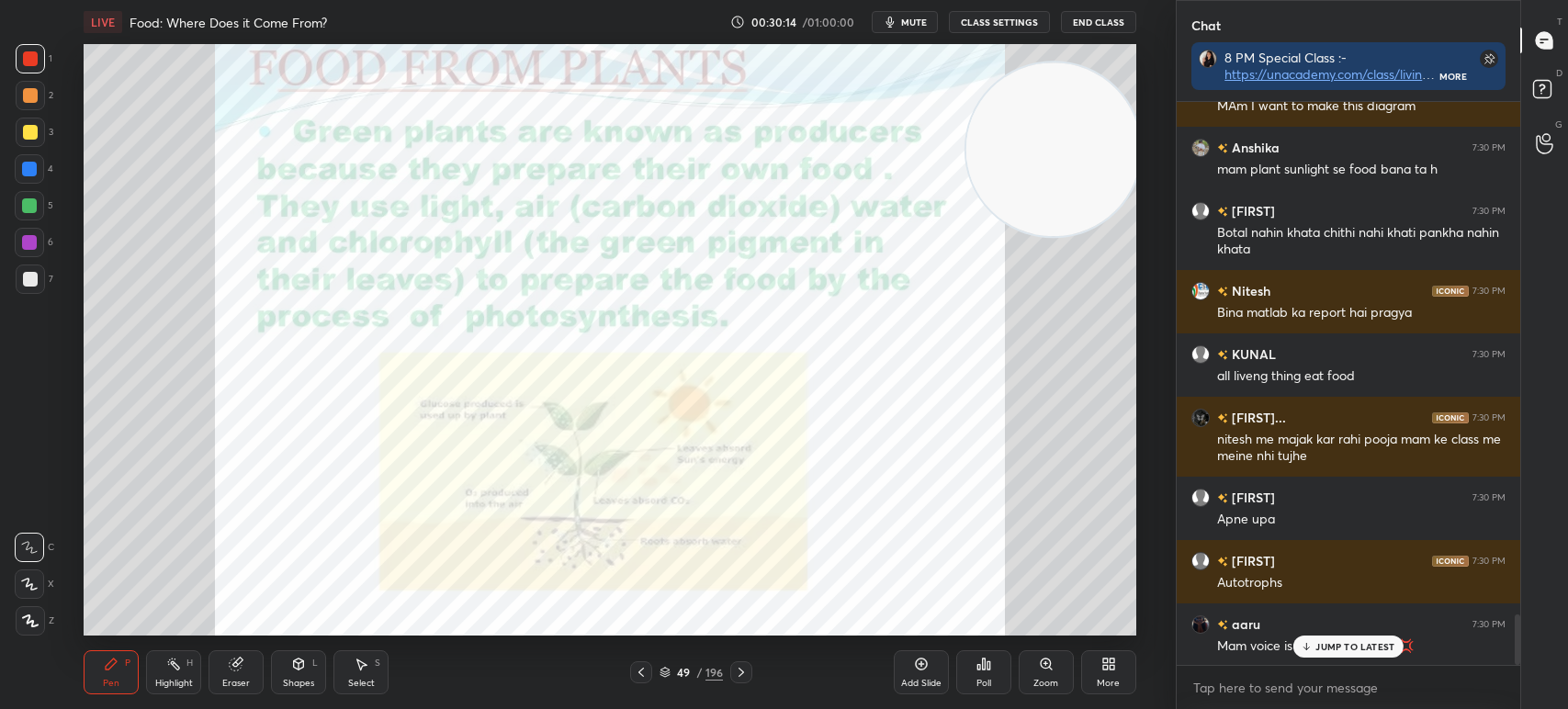 scroll, scrollTop: 5774, scrollLeft: 0, axis: vertical 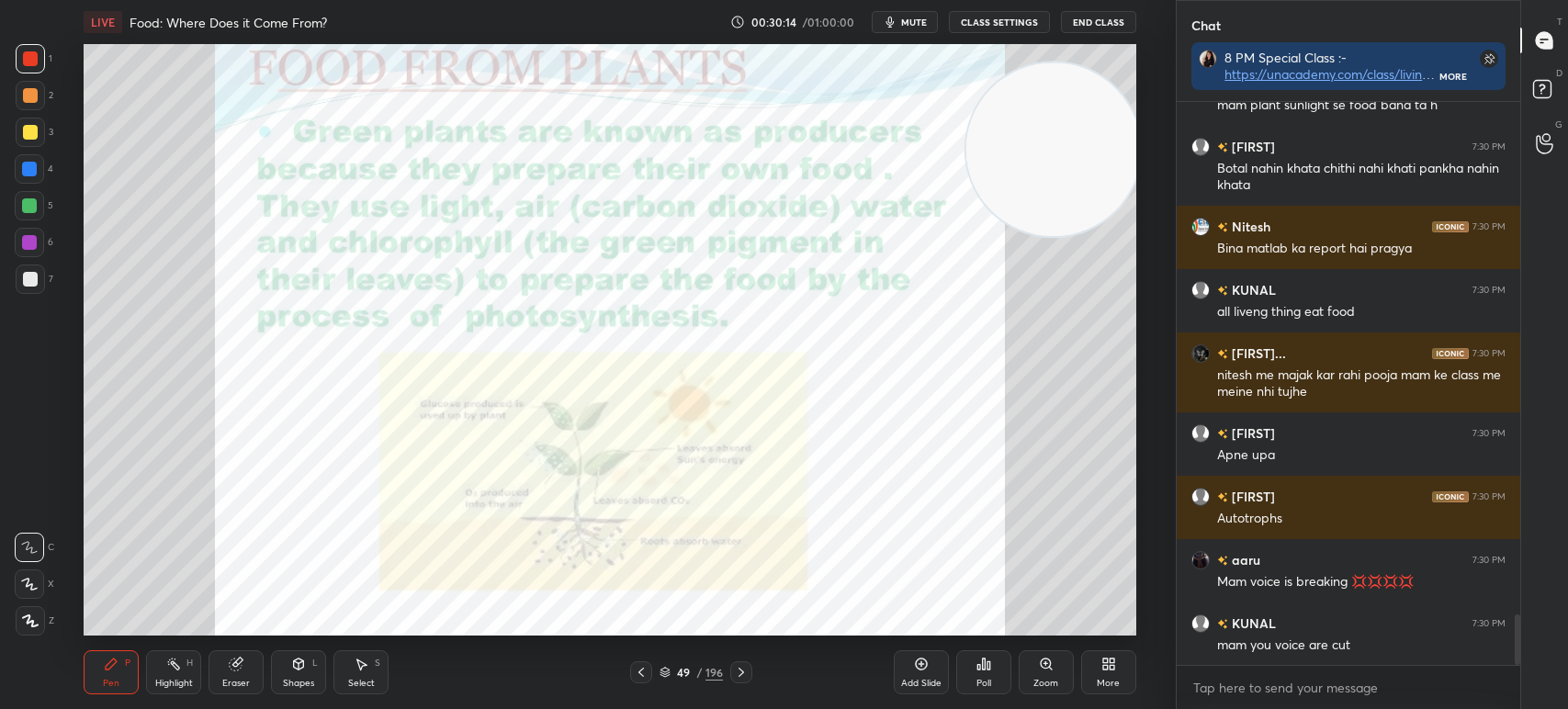 click on "Poll" at bounding box center (984, 672) 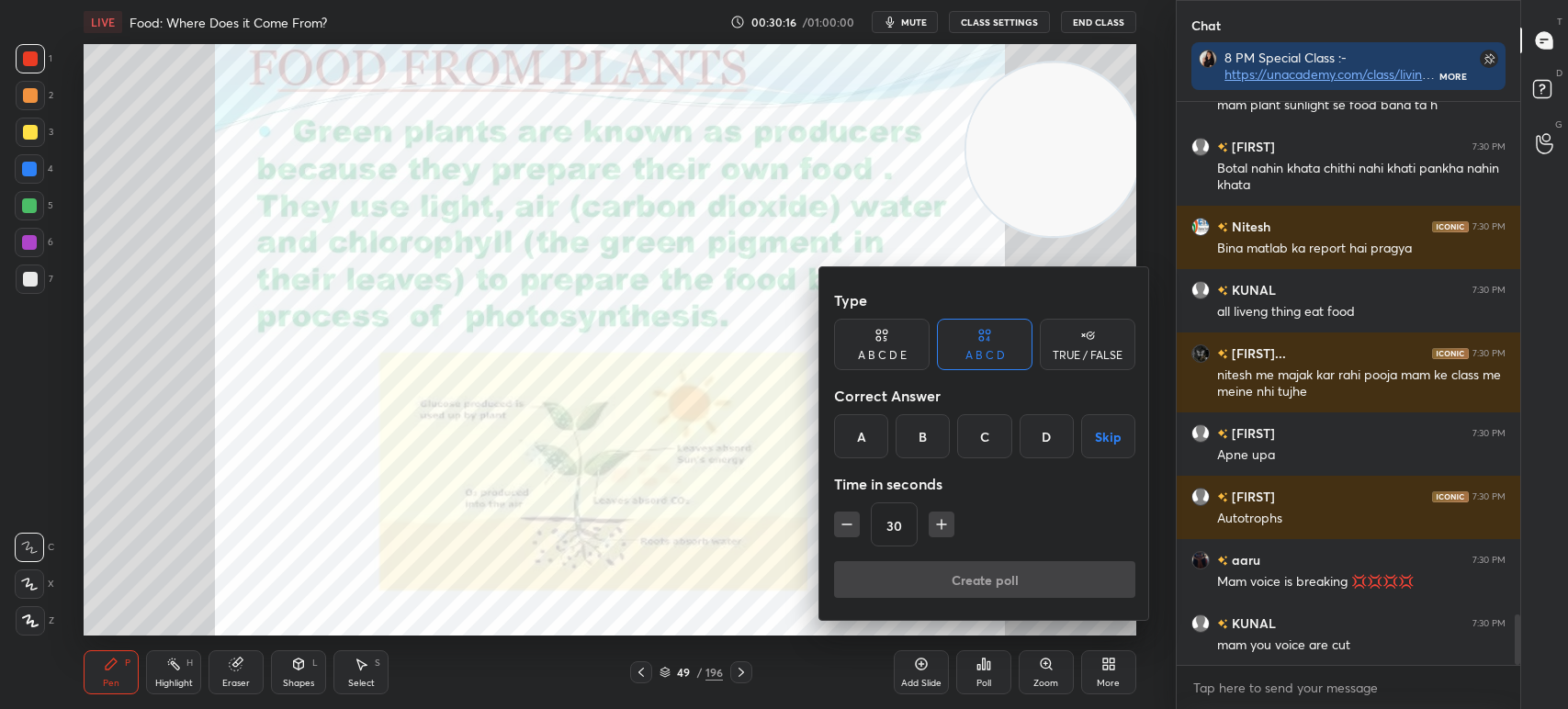 click at bounding box center [784, 354] 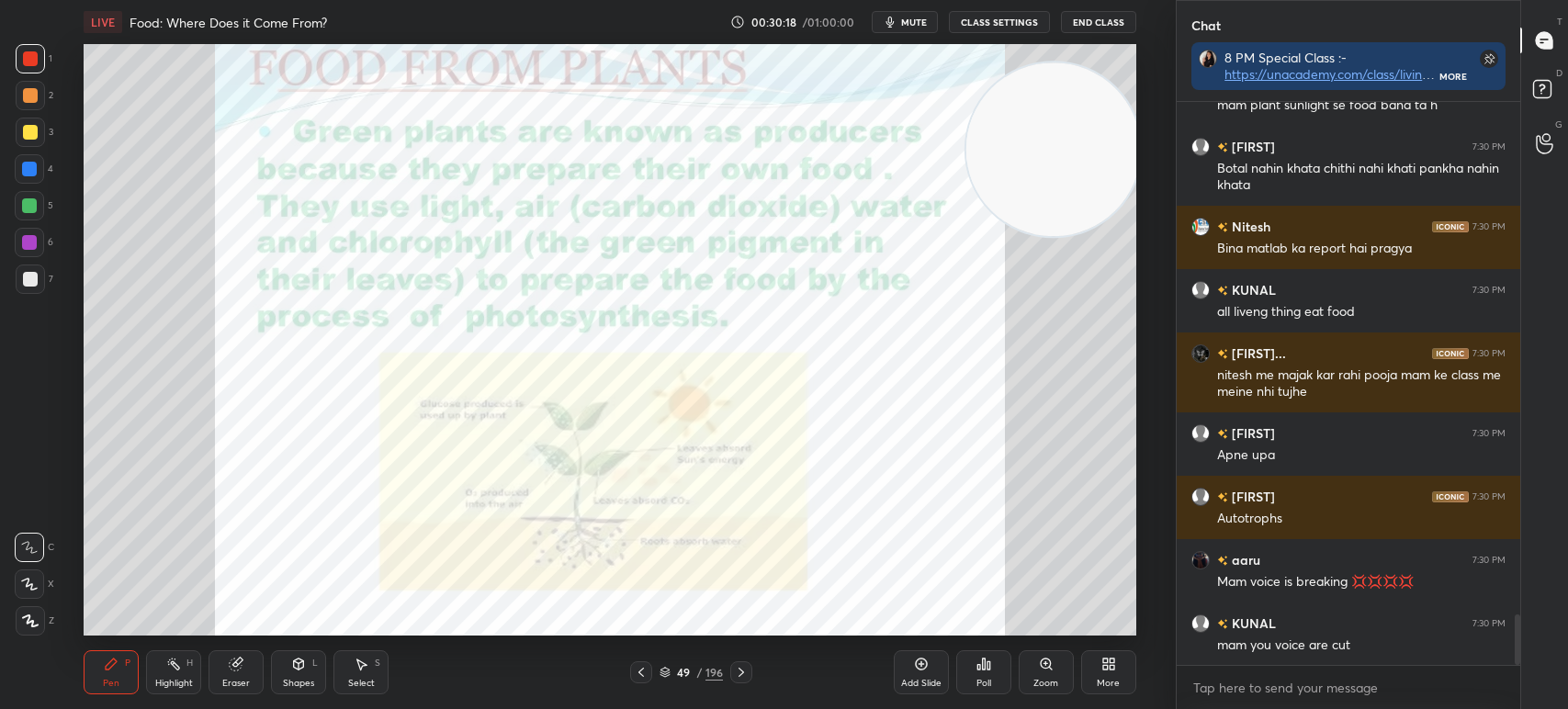 click on "More" at bounding box center (1109, 672) 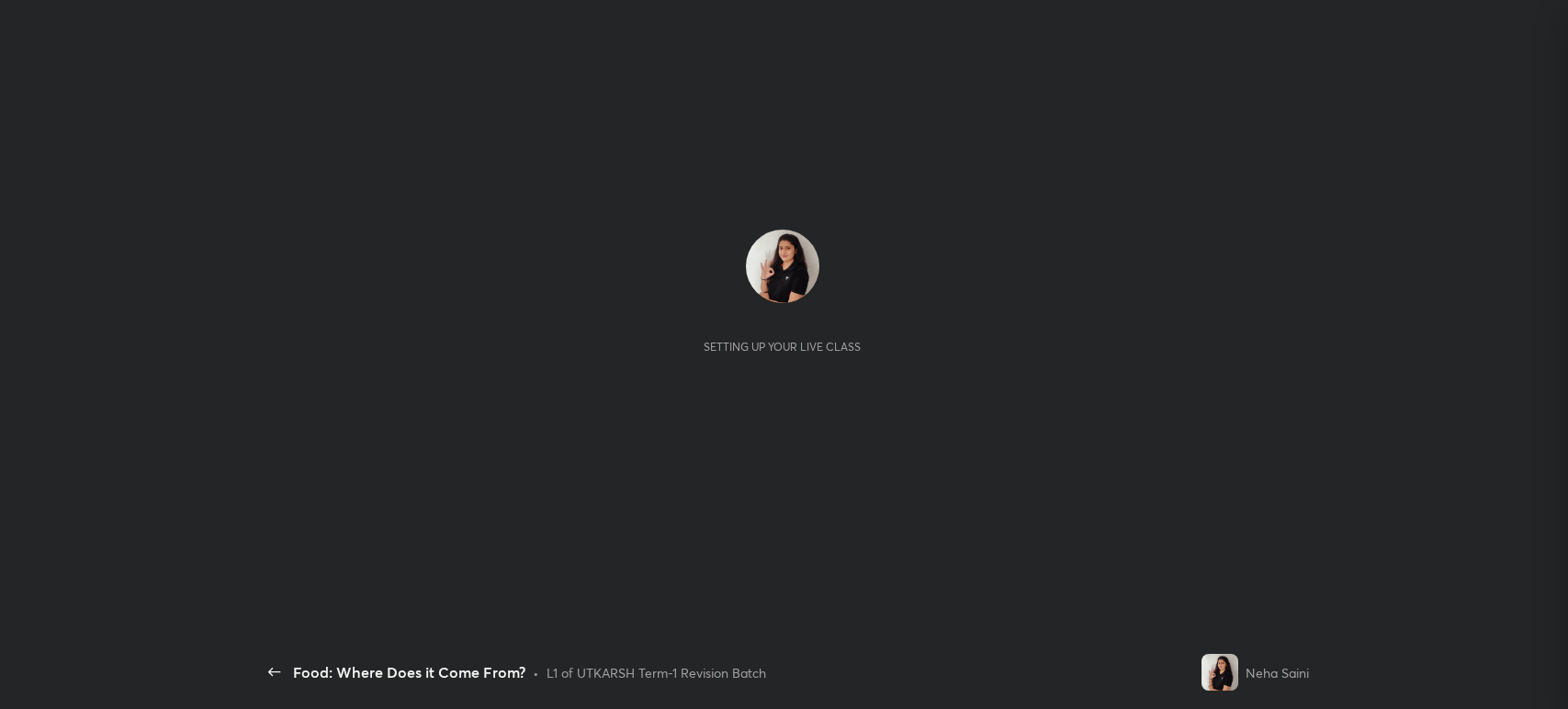 scroll, scrollTop: 0, scrollLeft: 0, axis: both 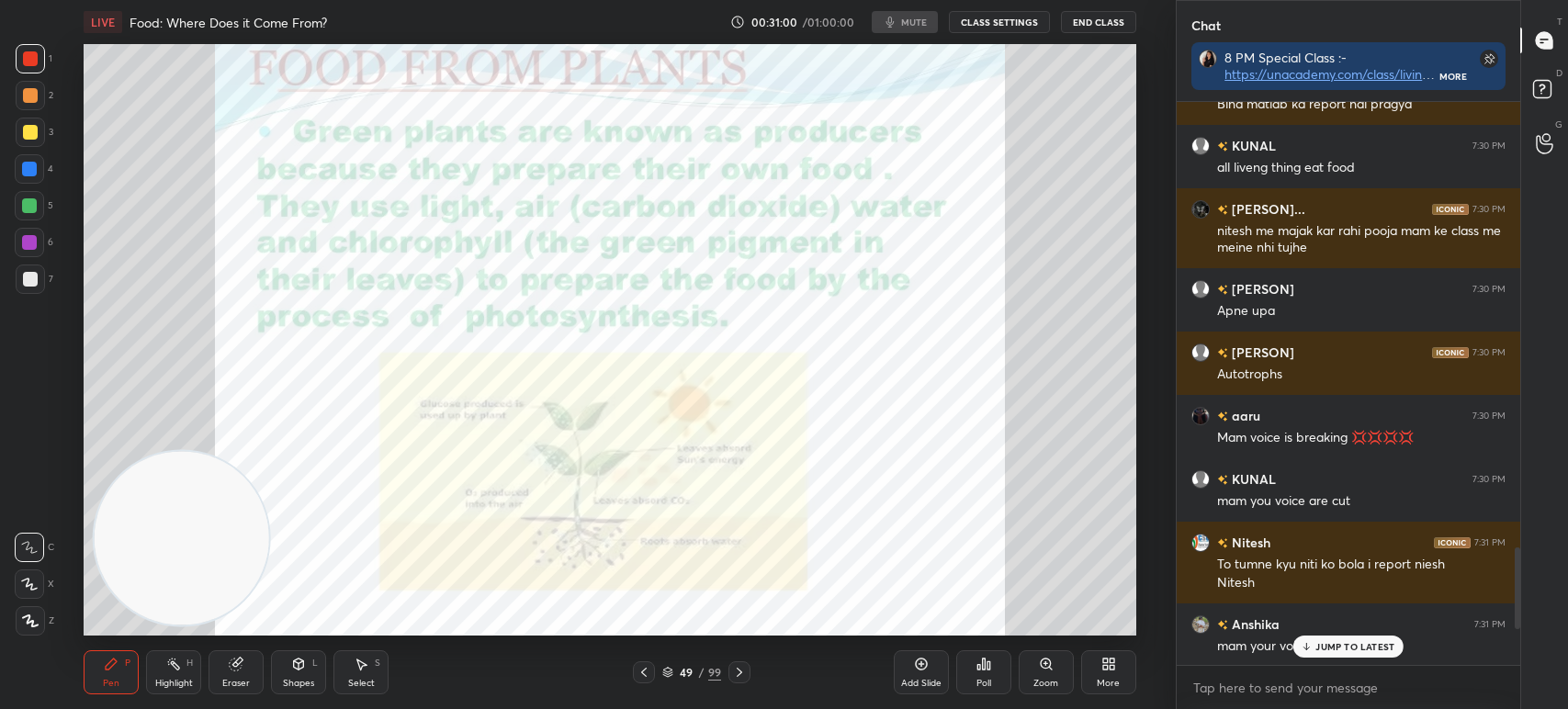 click on "More" at bounding box center (1108, 683) 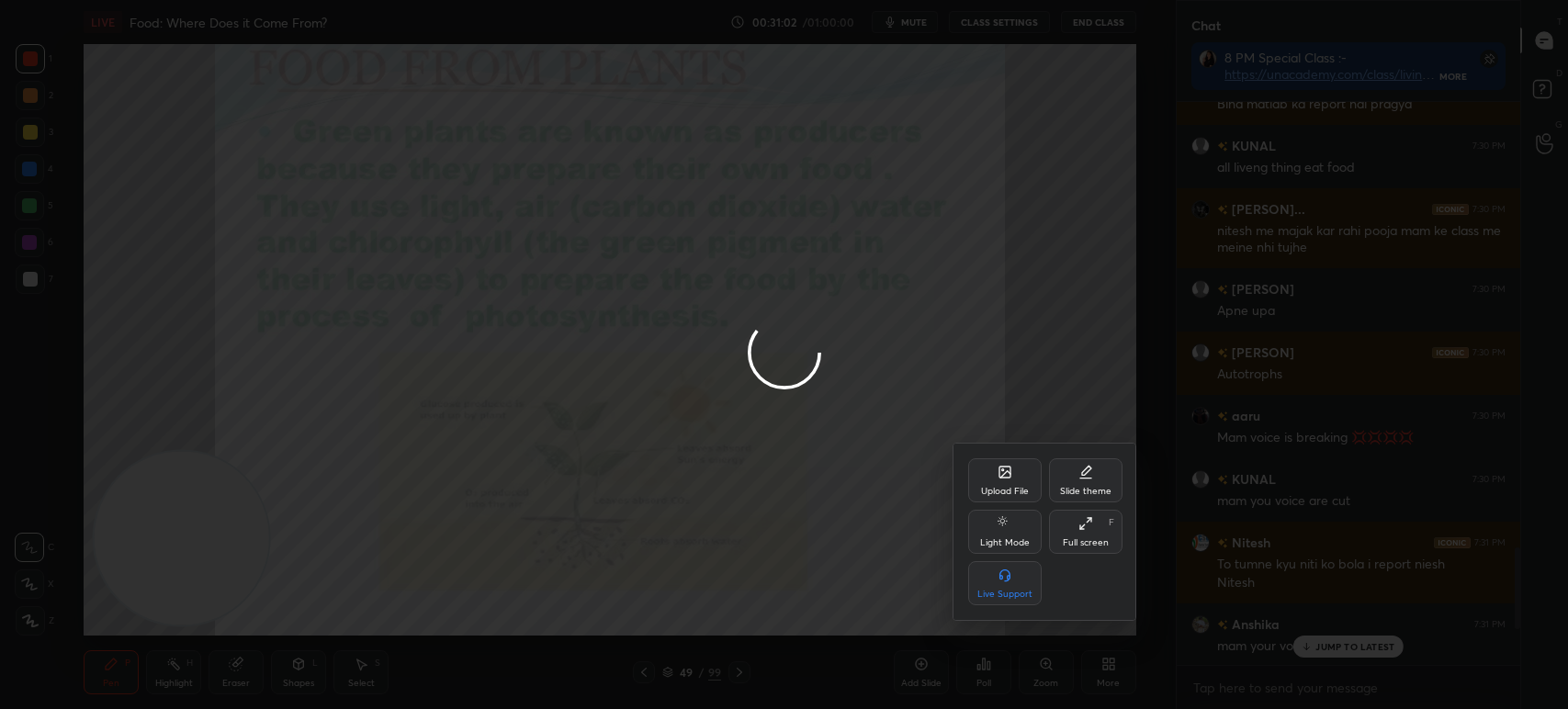 click on "Full screen F" at bounding box center [1086, 532] 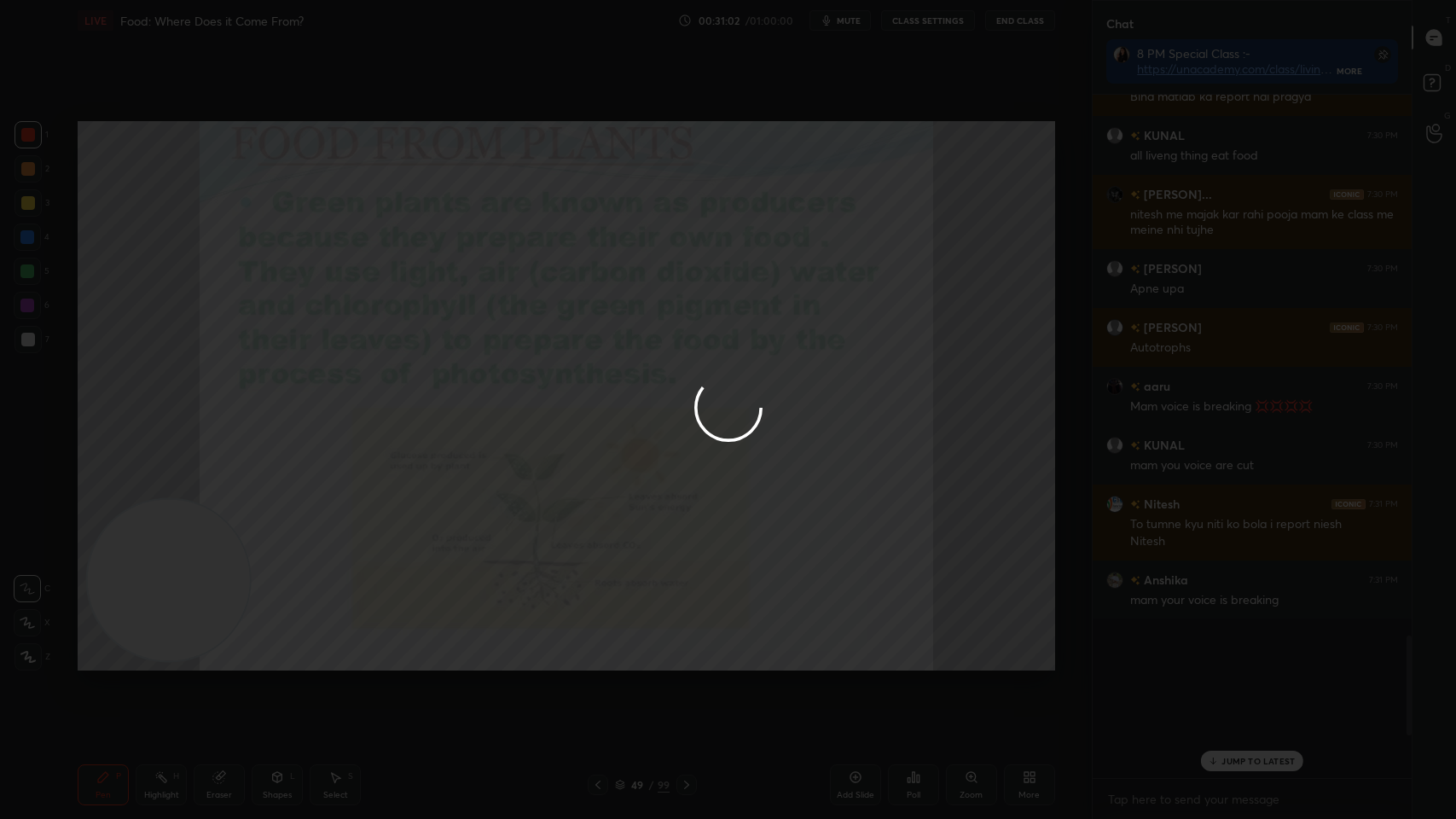 scroll, scrollTop: 84603, scrollLeft: 84272, axis: both 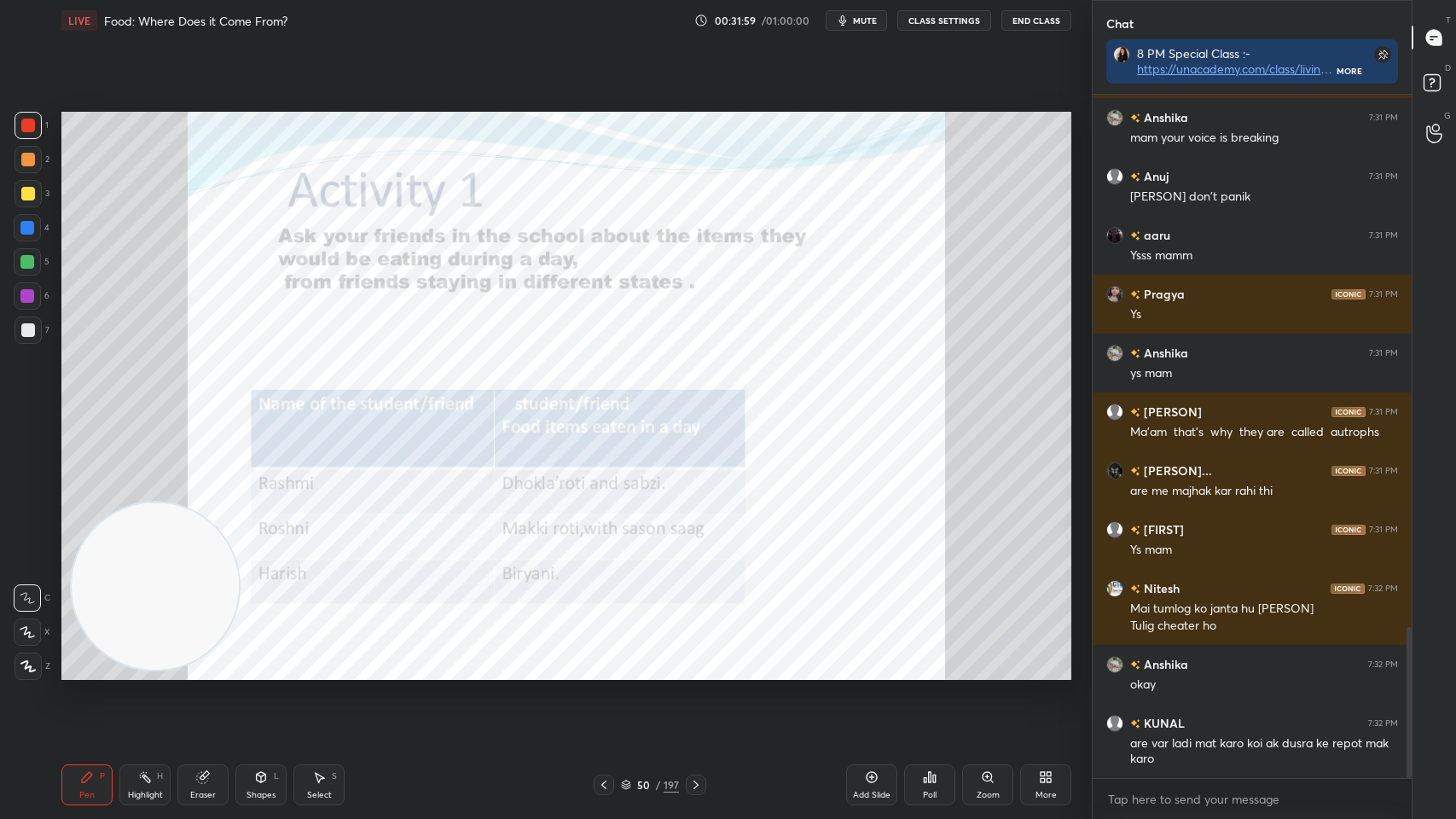 click on "Add Slide" at bounding box center [872, 785] 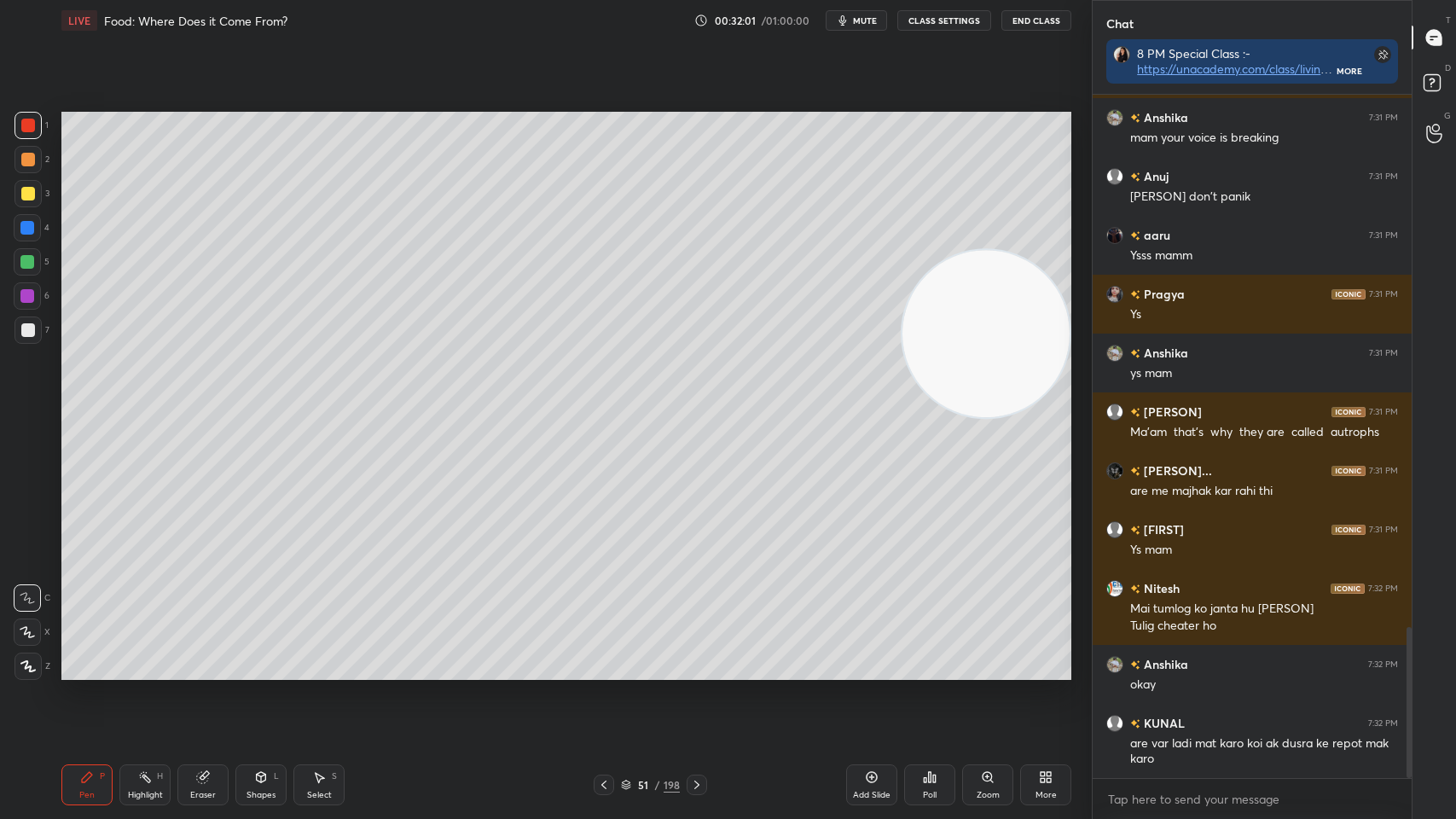 click on "CLASS SETTINGS" at bounding box center [944, 20] 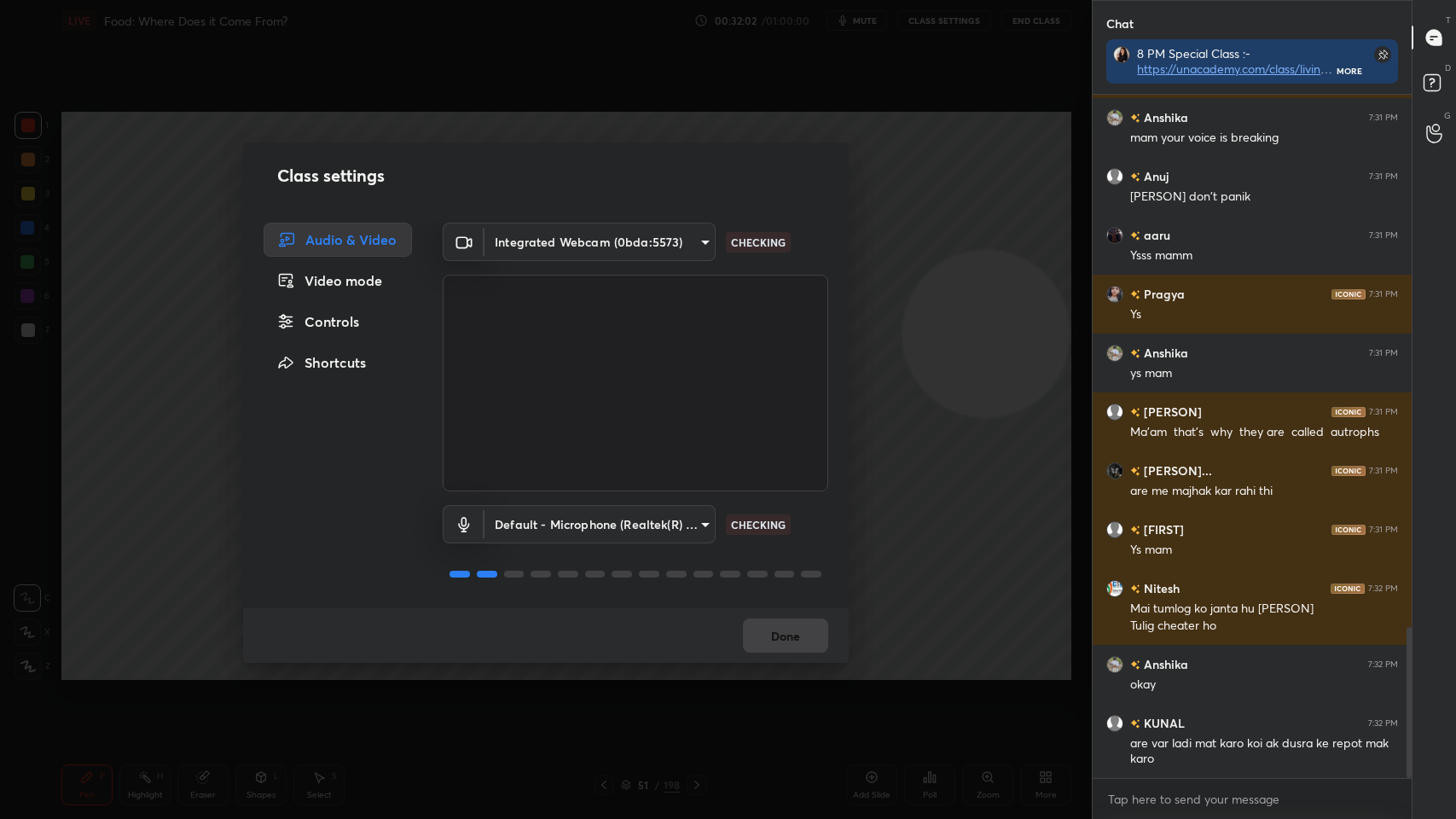 click on "Controls" at bounding box center [338, 322] 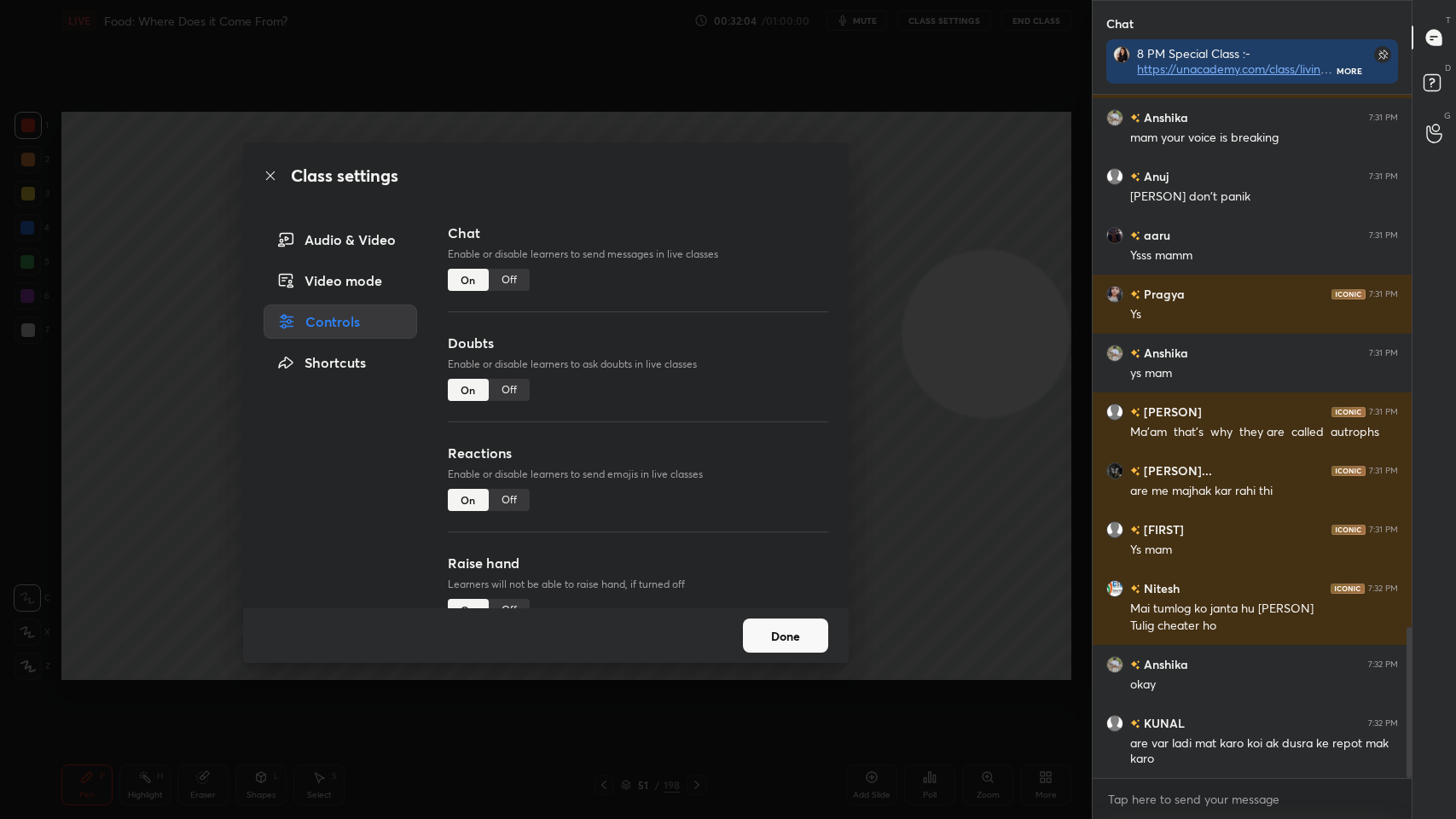click on "Done" at bounding box center [786, 636] 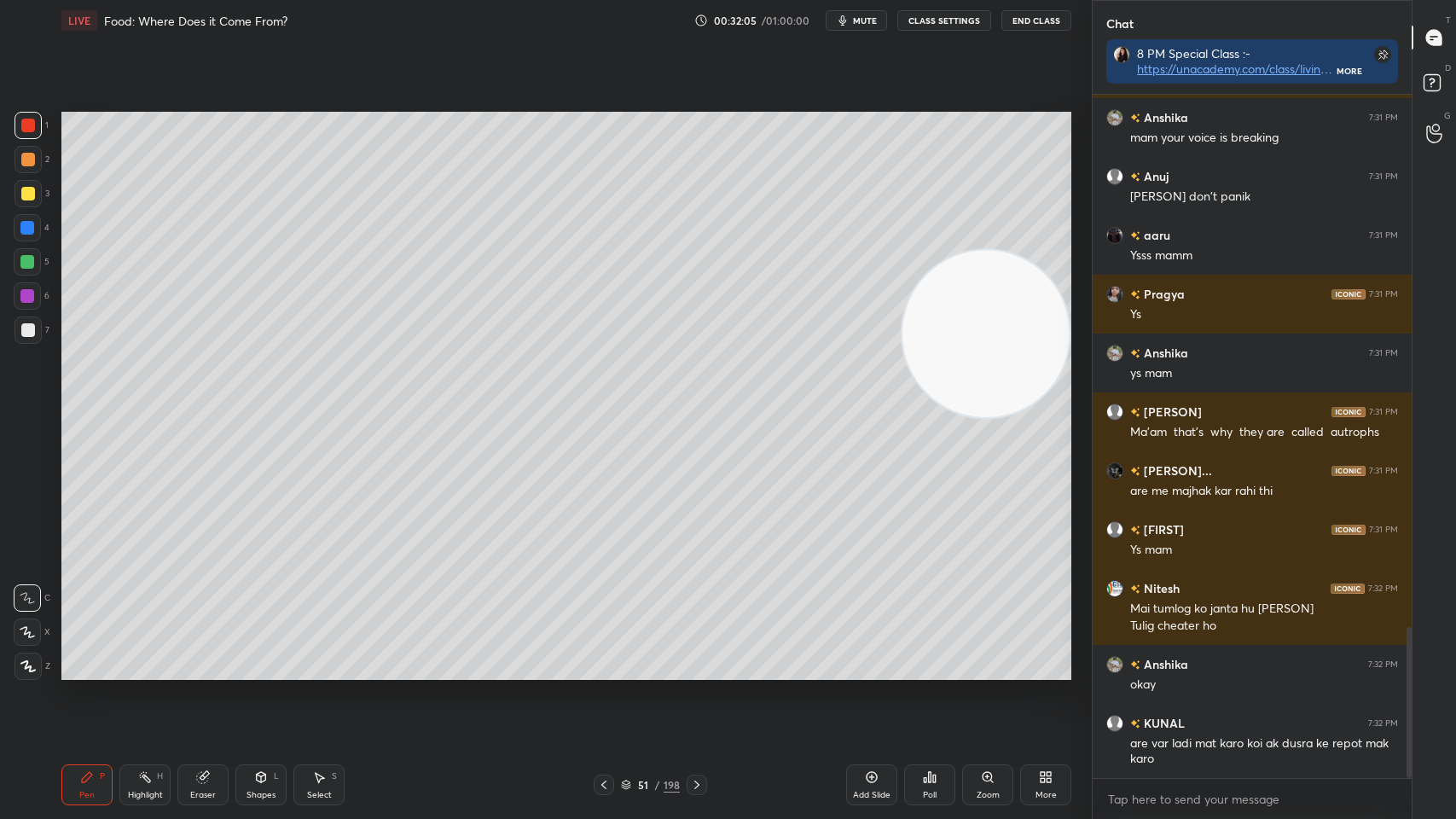 click at bounding box center (28, 194) 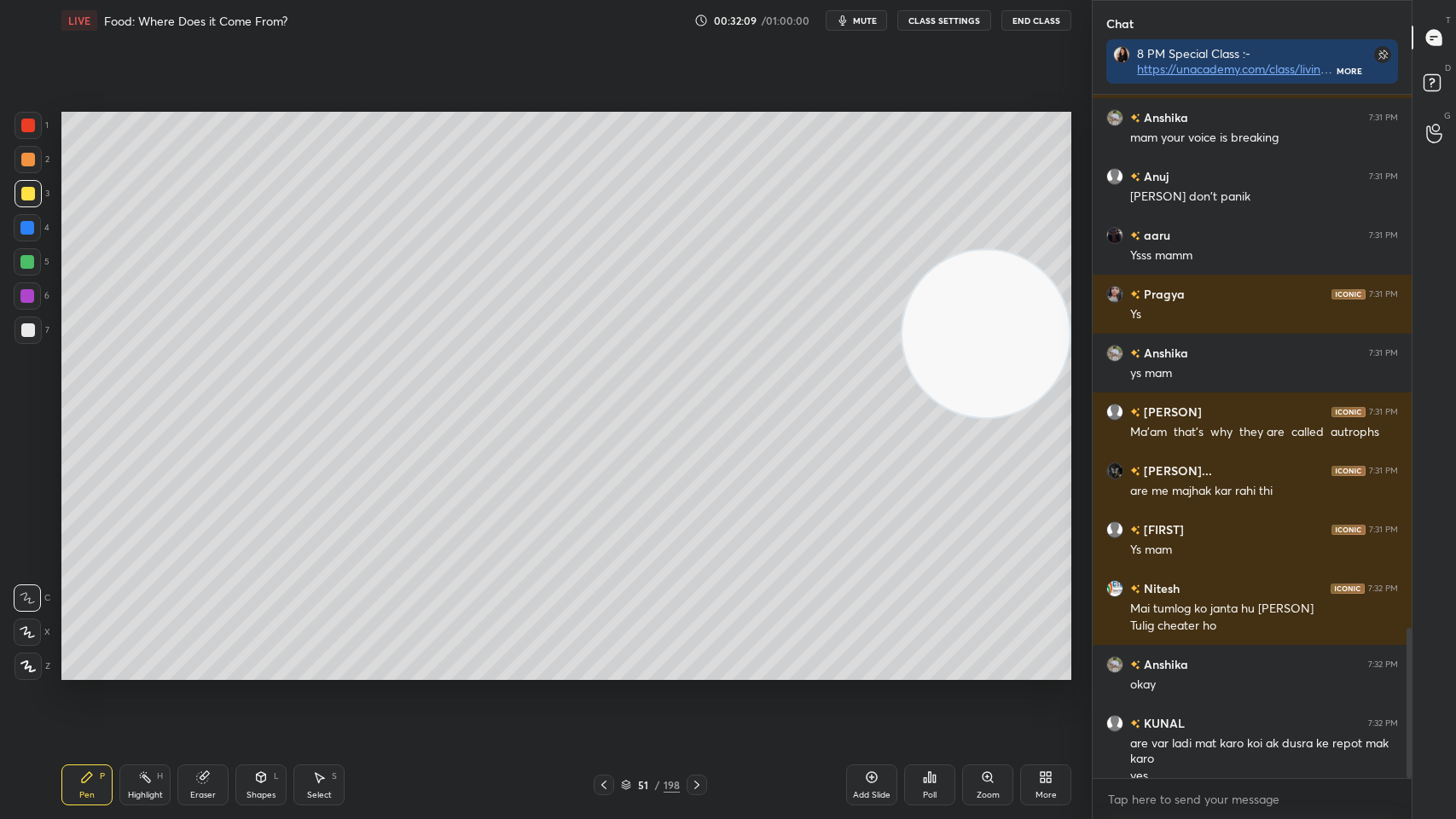 scroll, scrollTop: 2419, scrollLeft: 0, axis: vertical 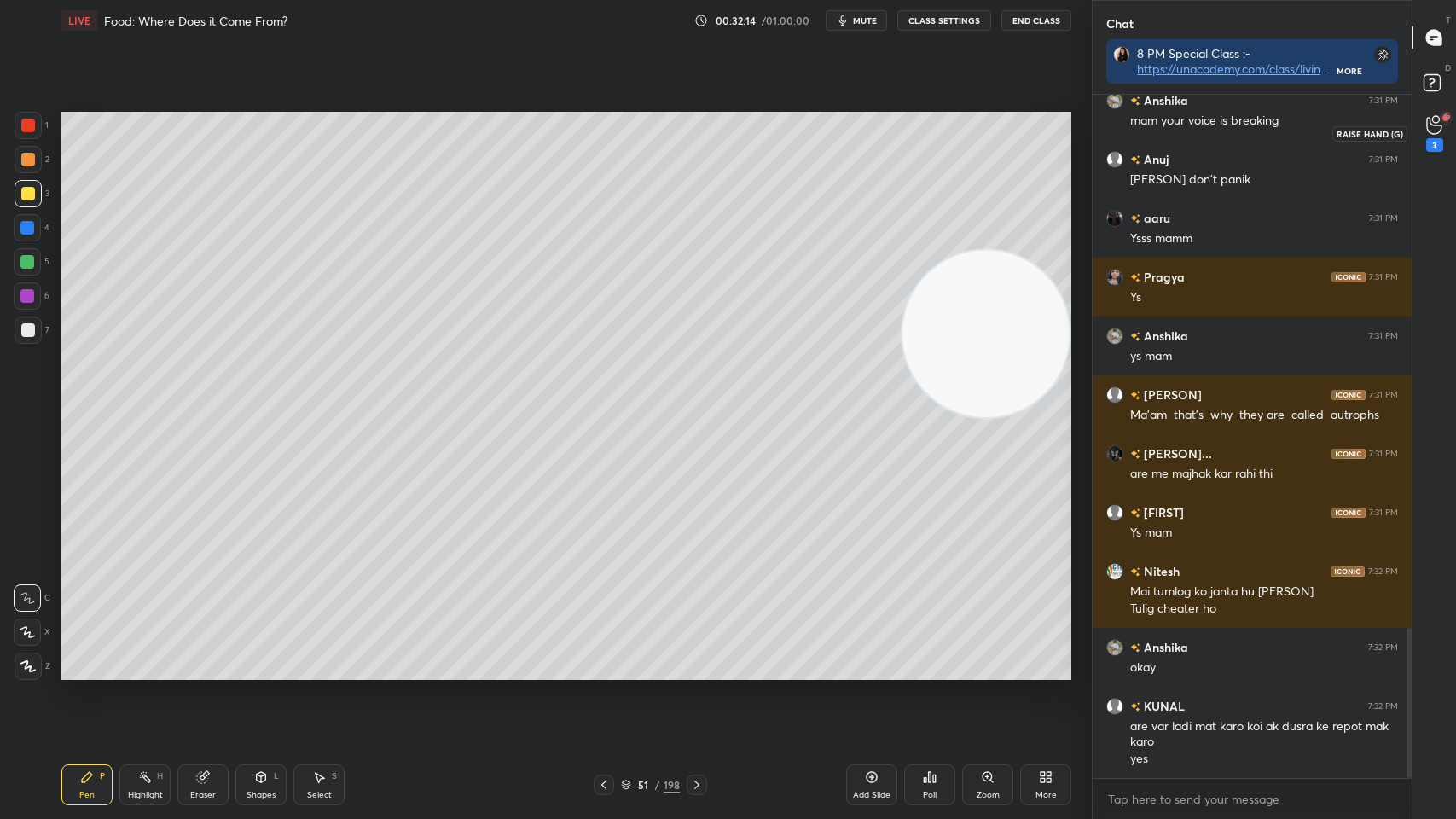 click on "3" at bounding box center [1435, 133] 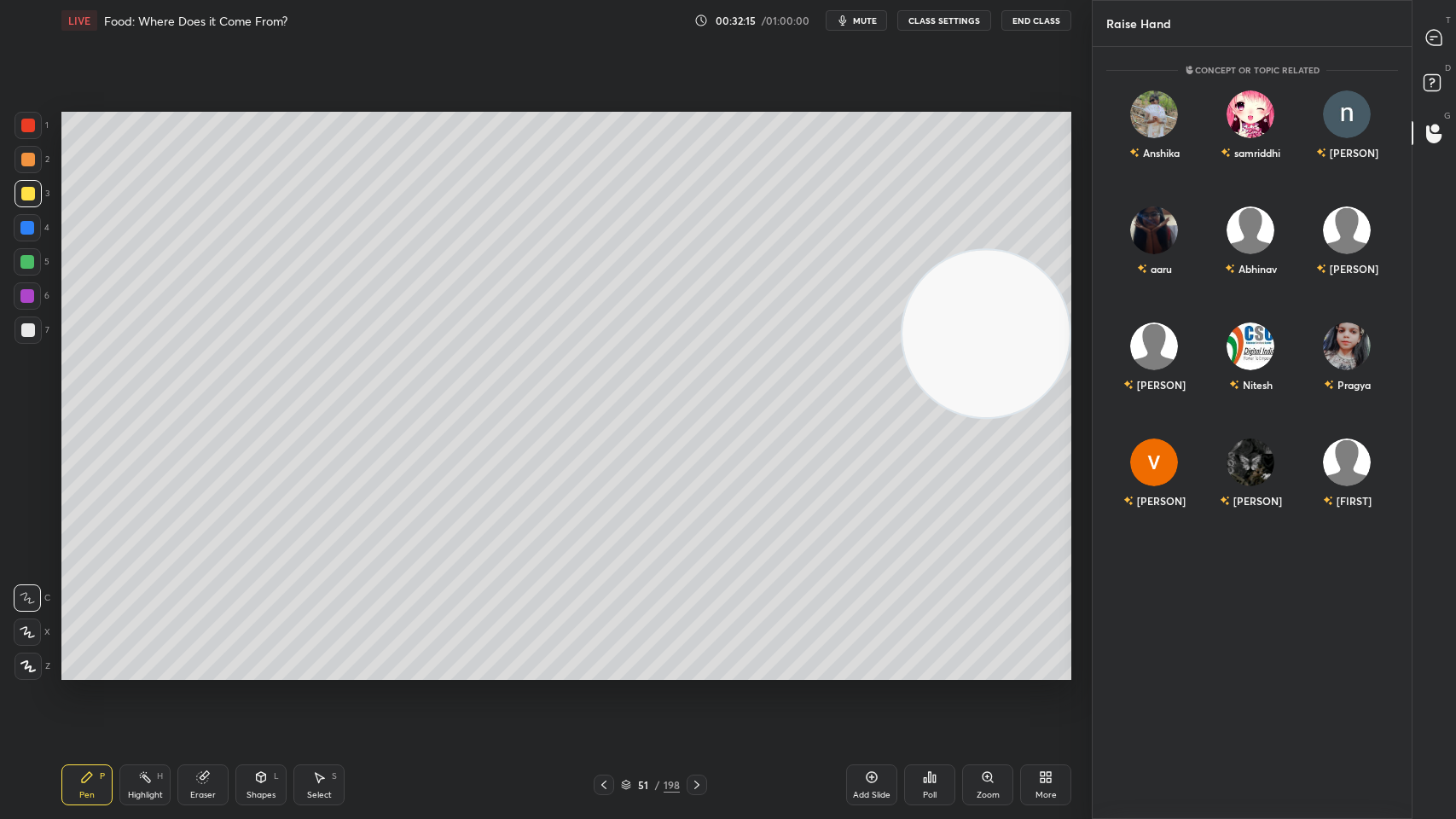 scroll, scrollTop: 768, scrollLeft: 314, axis: both 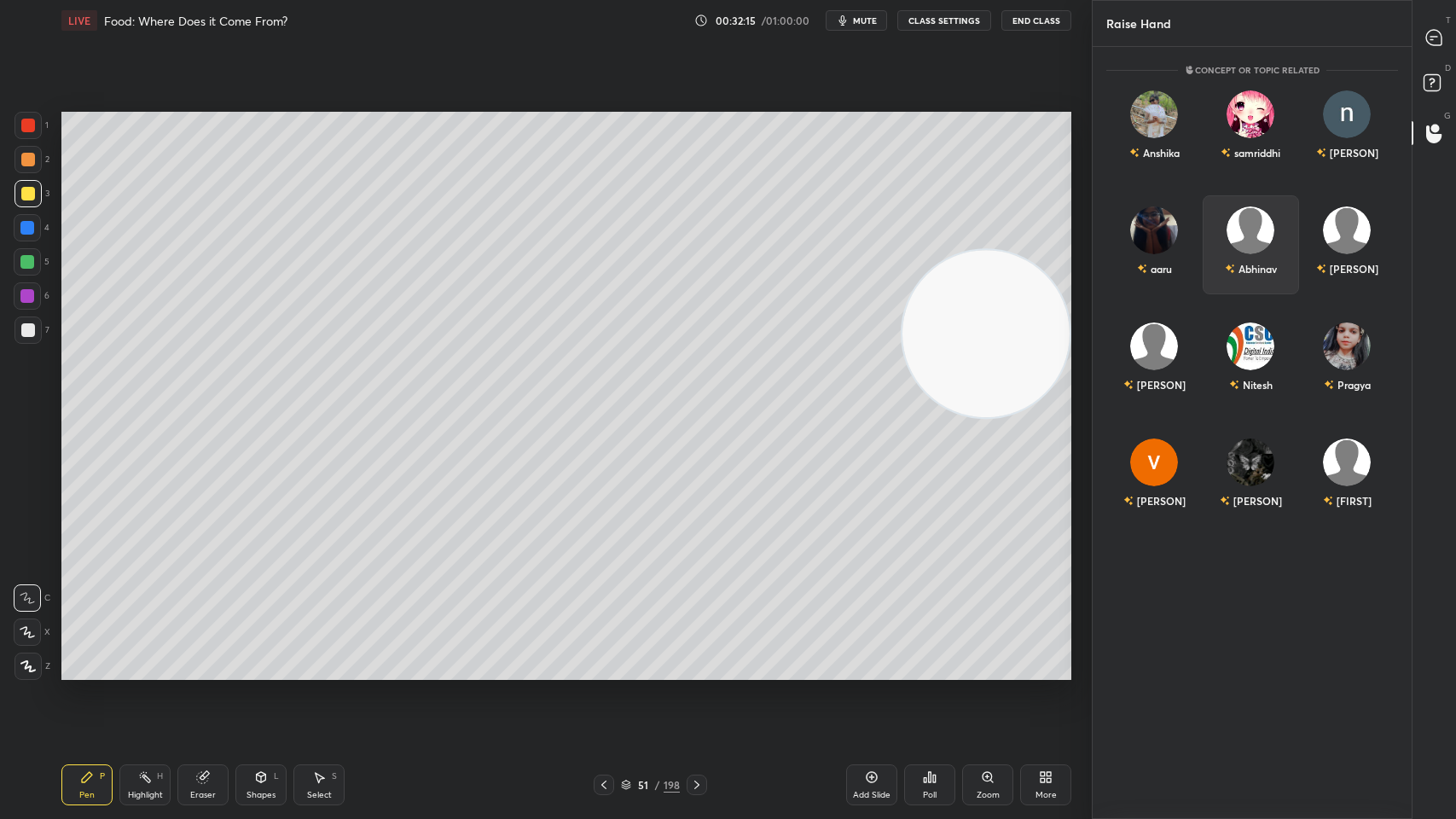 click at bounding box center [1251, 230] 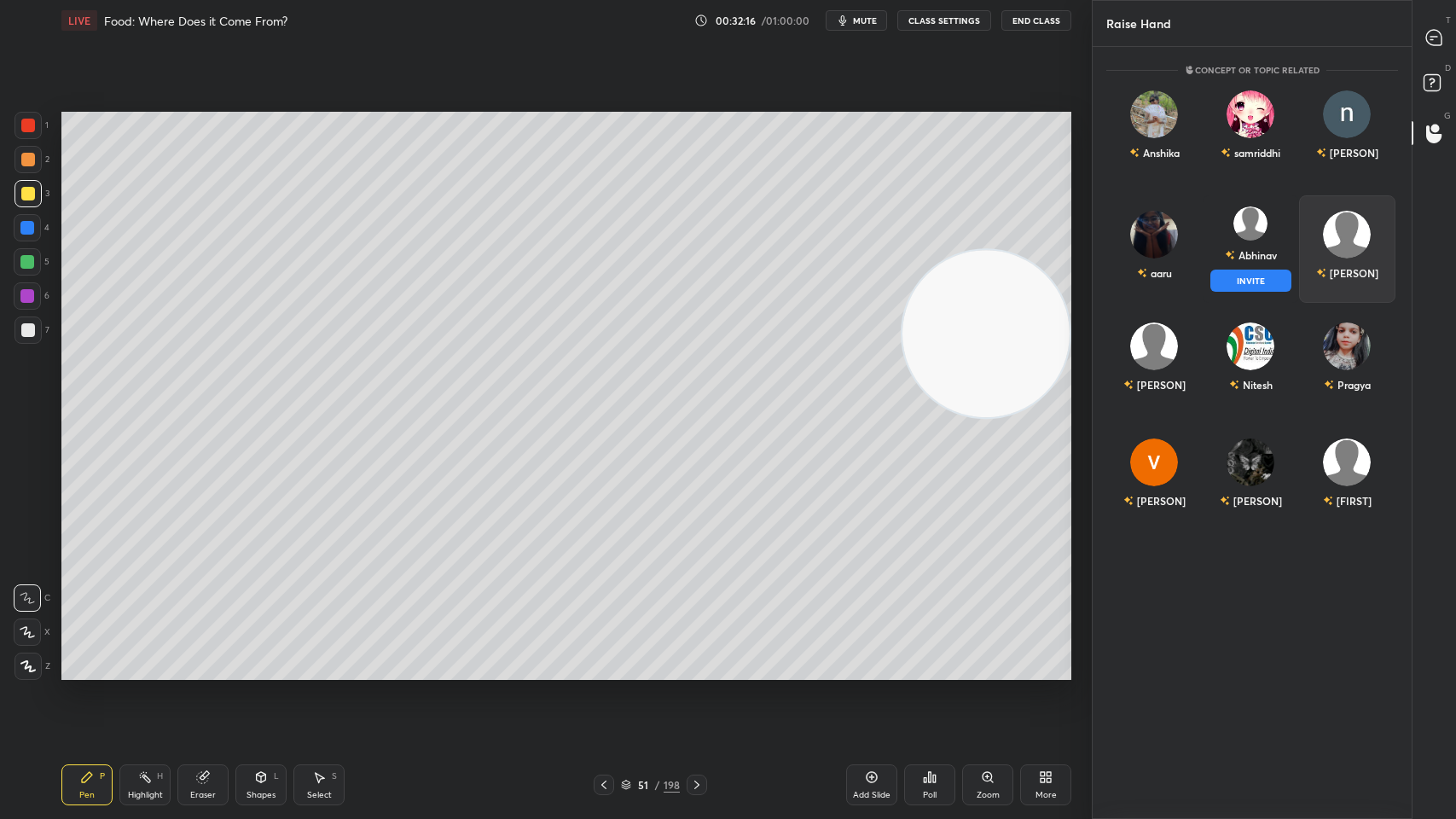 click on "INVITE" at bounding box center (1250, 281) 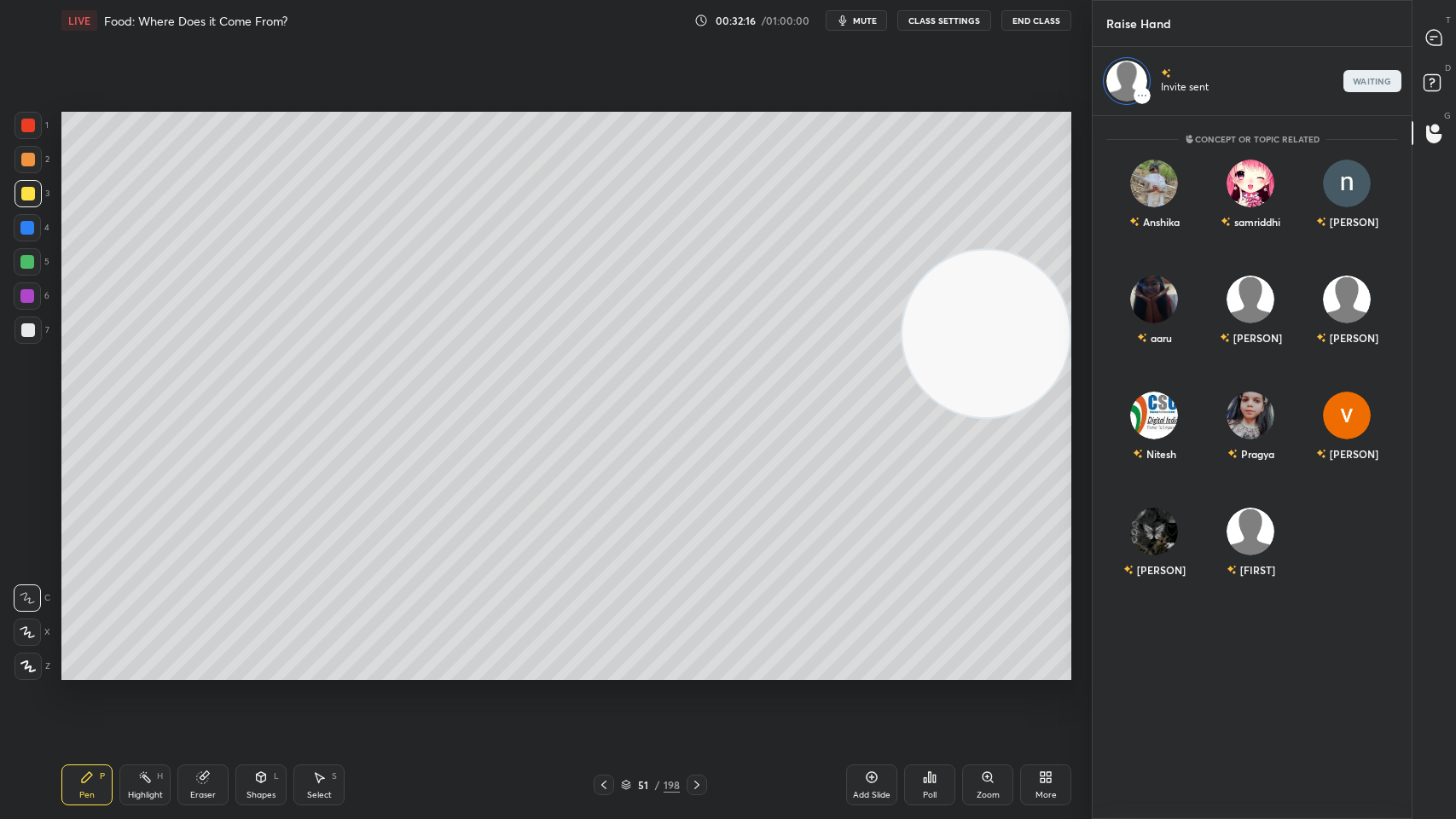 scroll, scrollTop: 698, scrollLeft: 314, axis: both 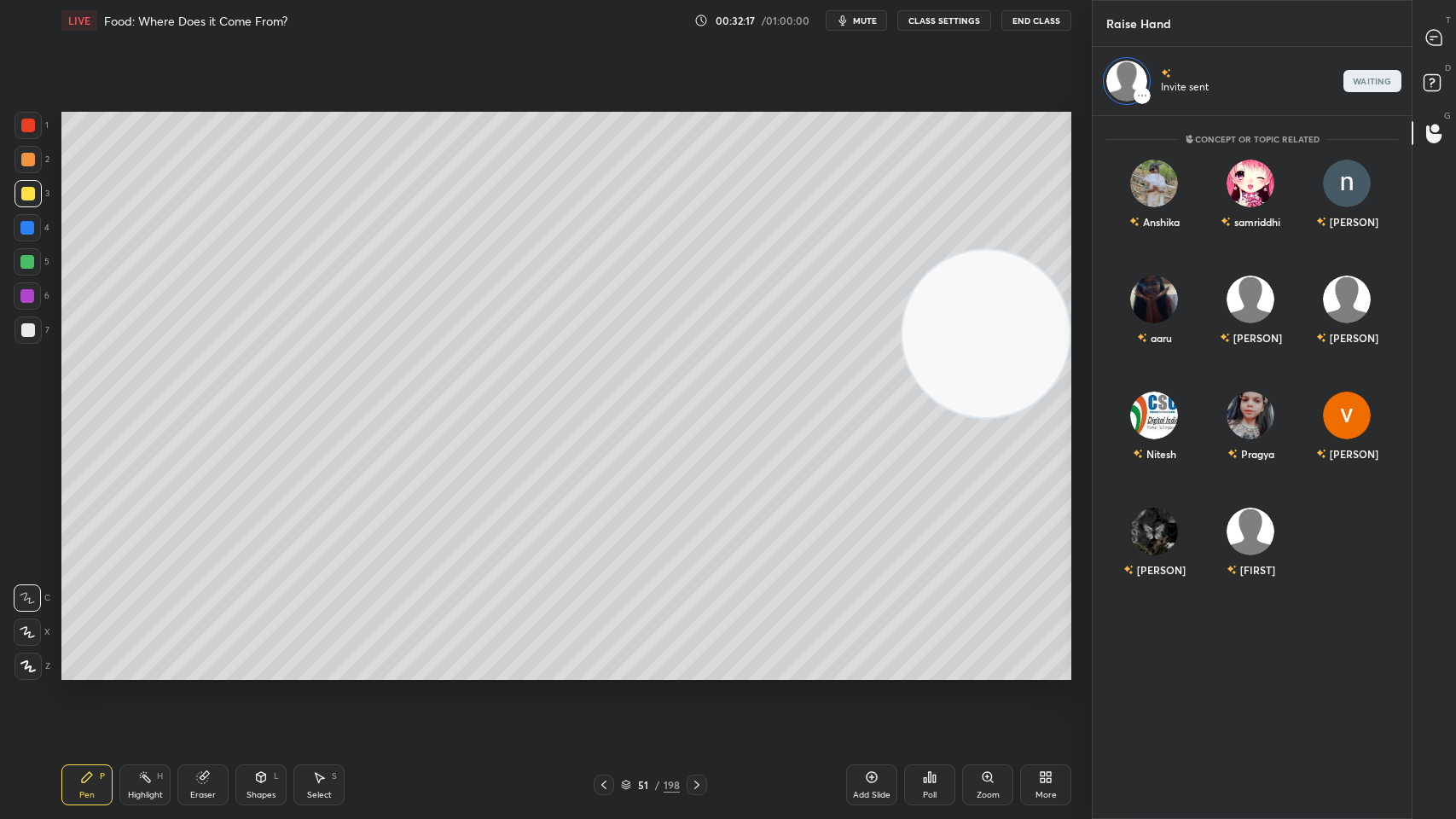 click on "Raise Hand" at bounding box center (1252, 23) 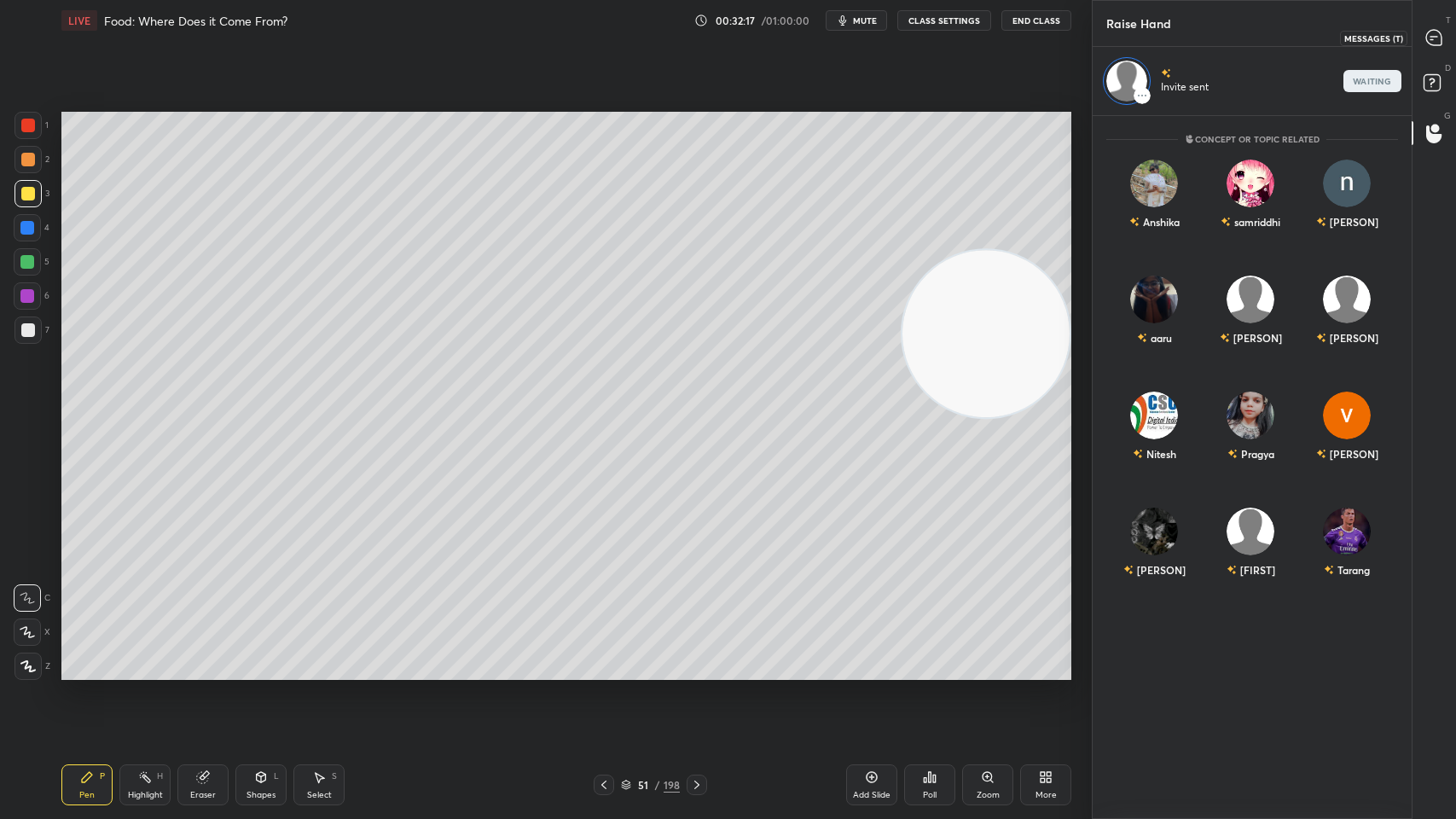 click at bounding box center [1435, 38] 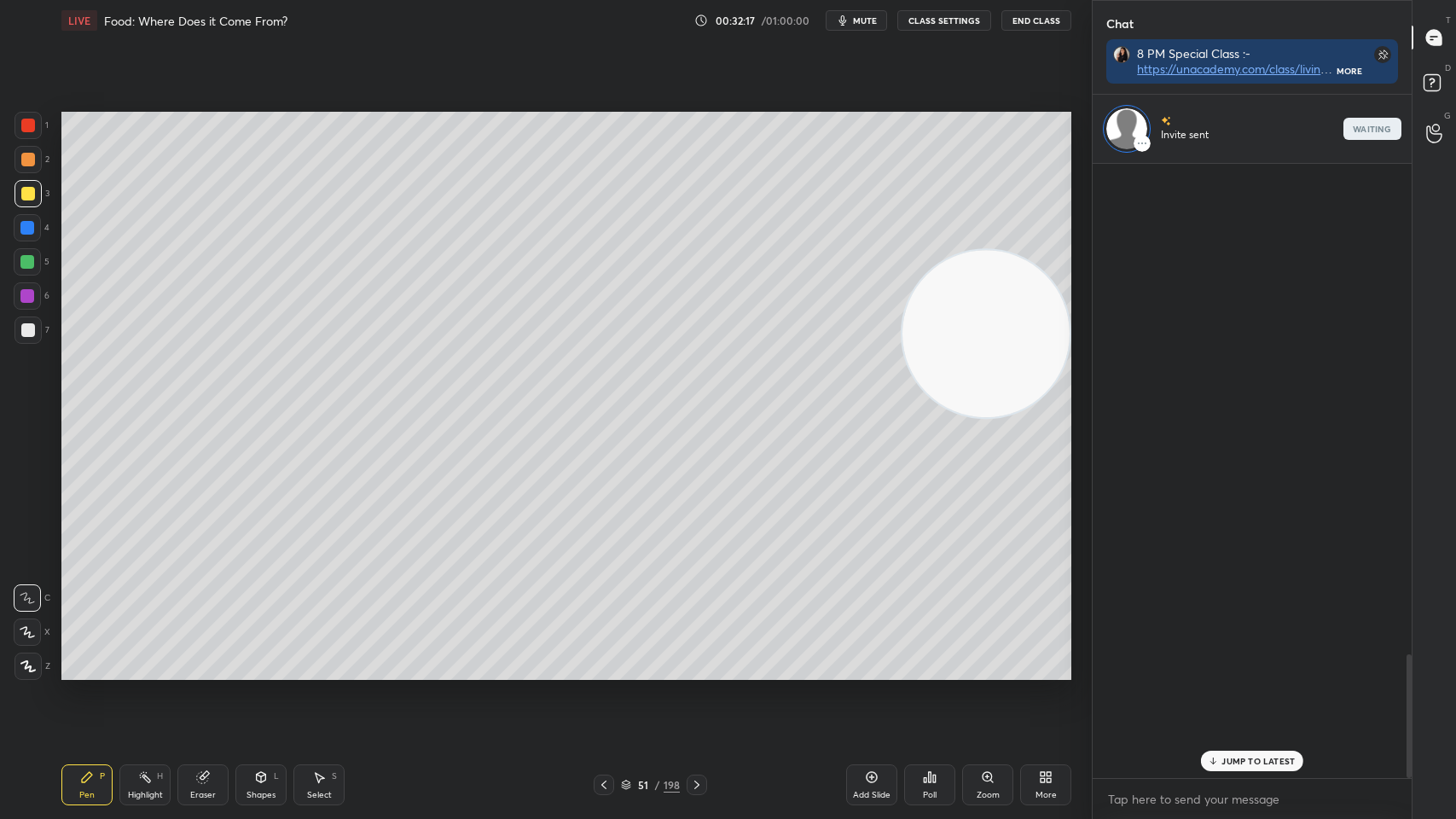scroll, scrollTop: 2445, scrollLeft: 0, axis: vertical 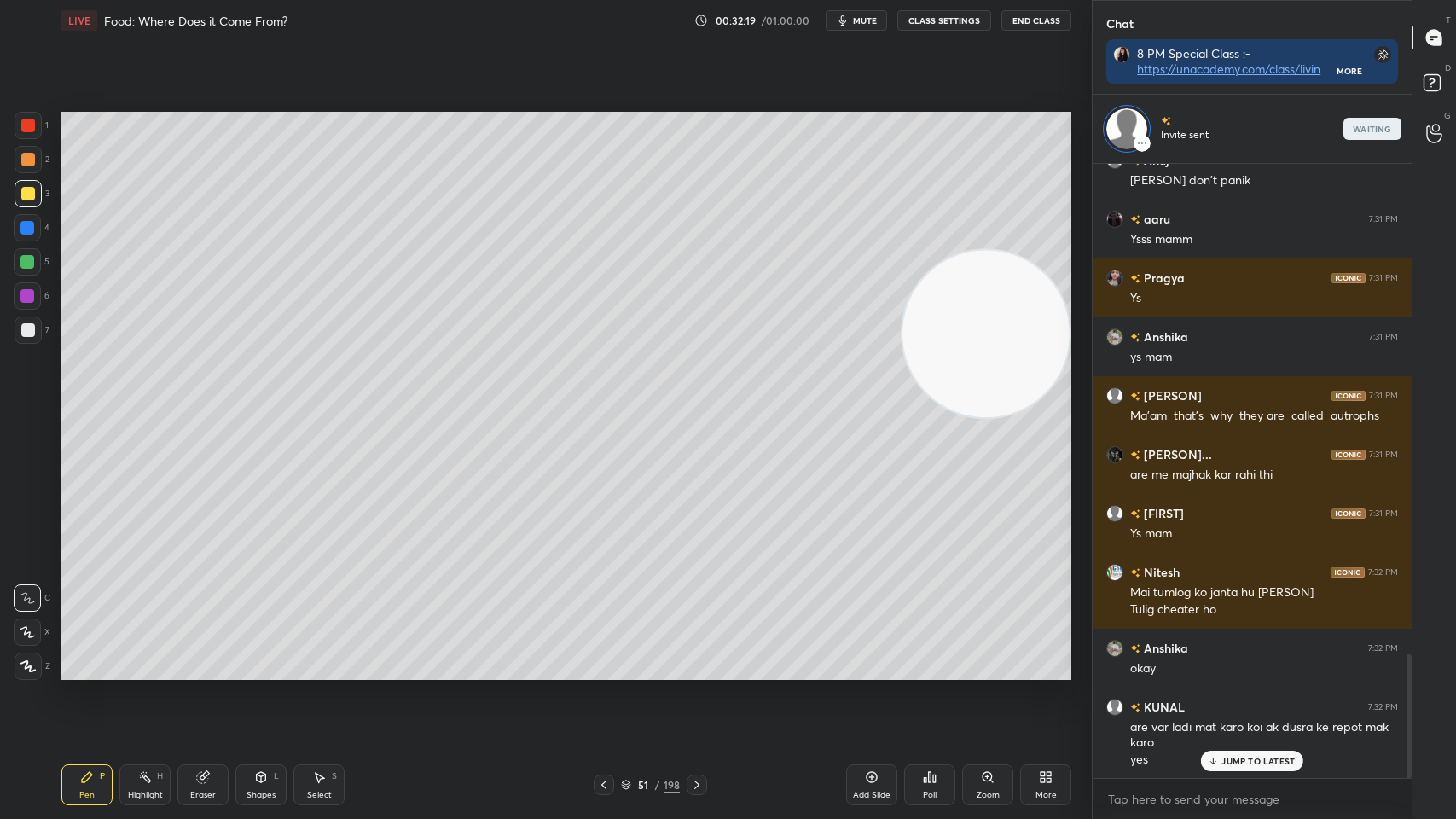 click on "1 2 3 4 5 6 7 C X Z C X Z E E Erase all   H H" at bounding box center [27, 396] 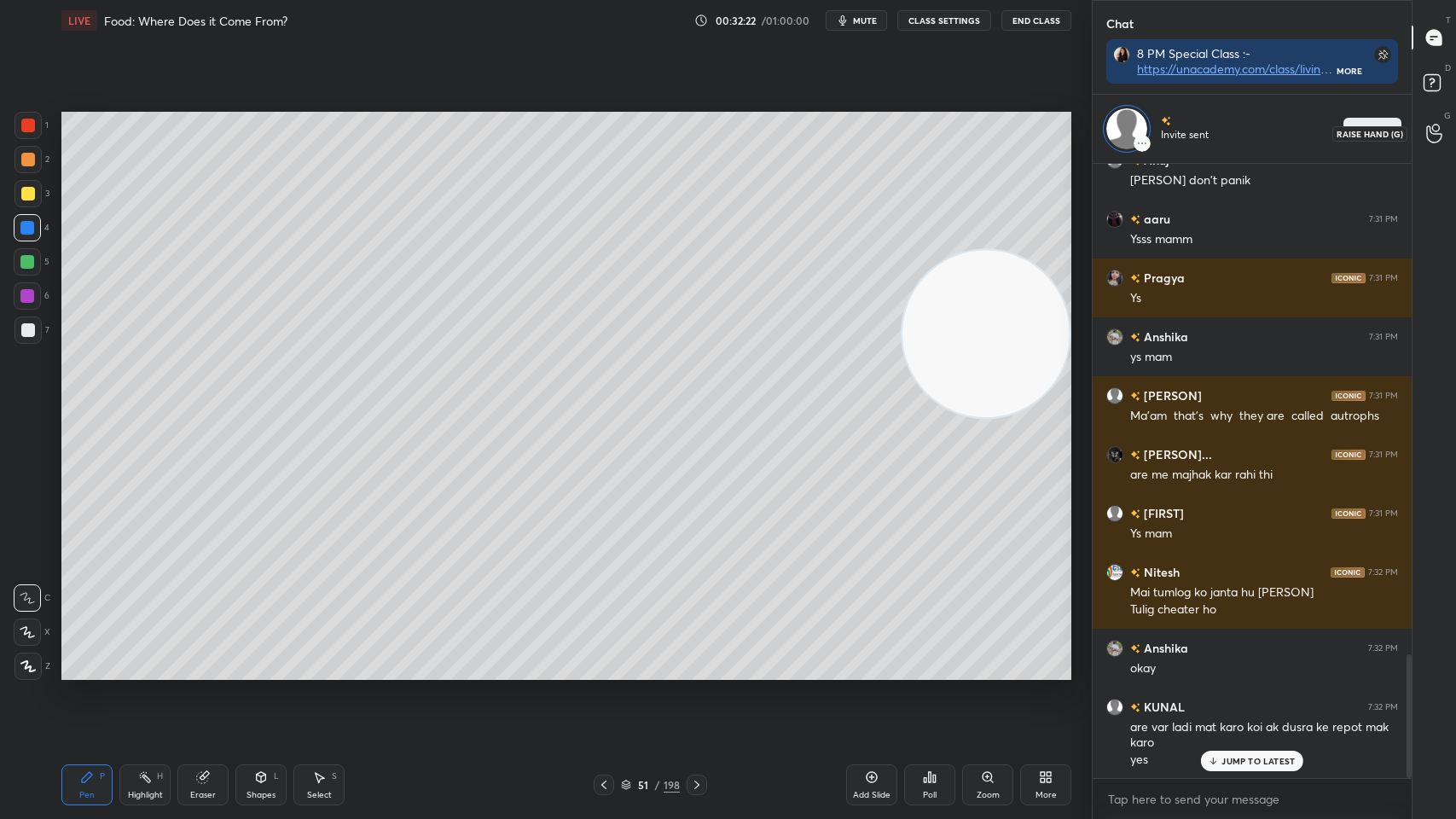 click 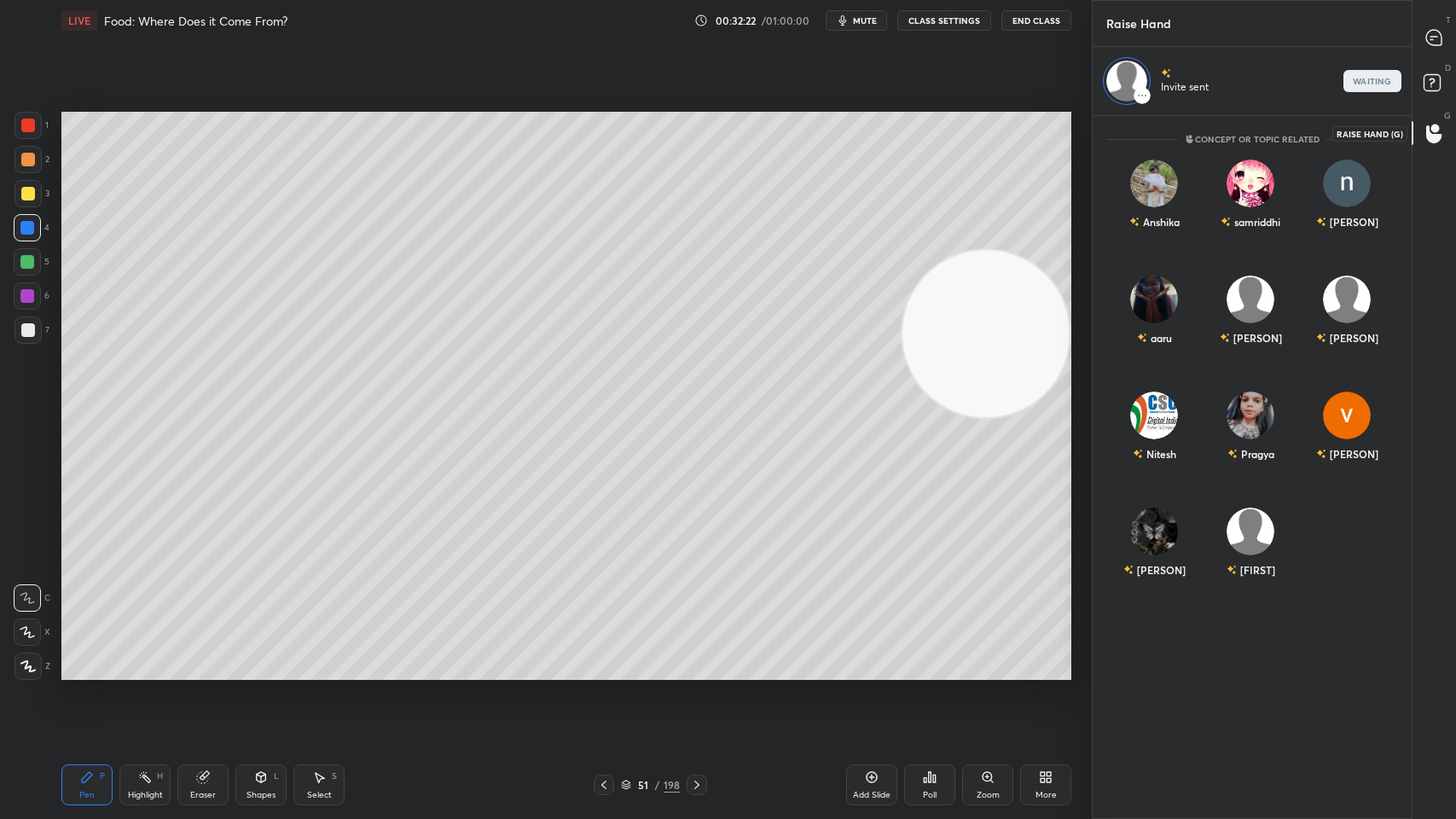 scroll, scrollTop: 698, scrollLeft: 314, axis: both 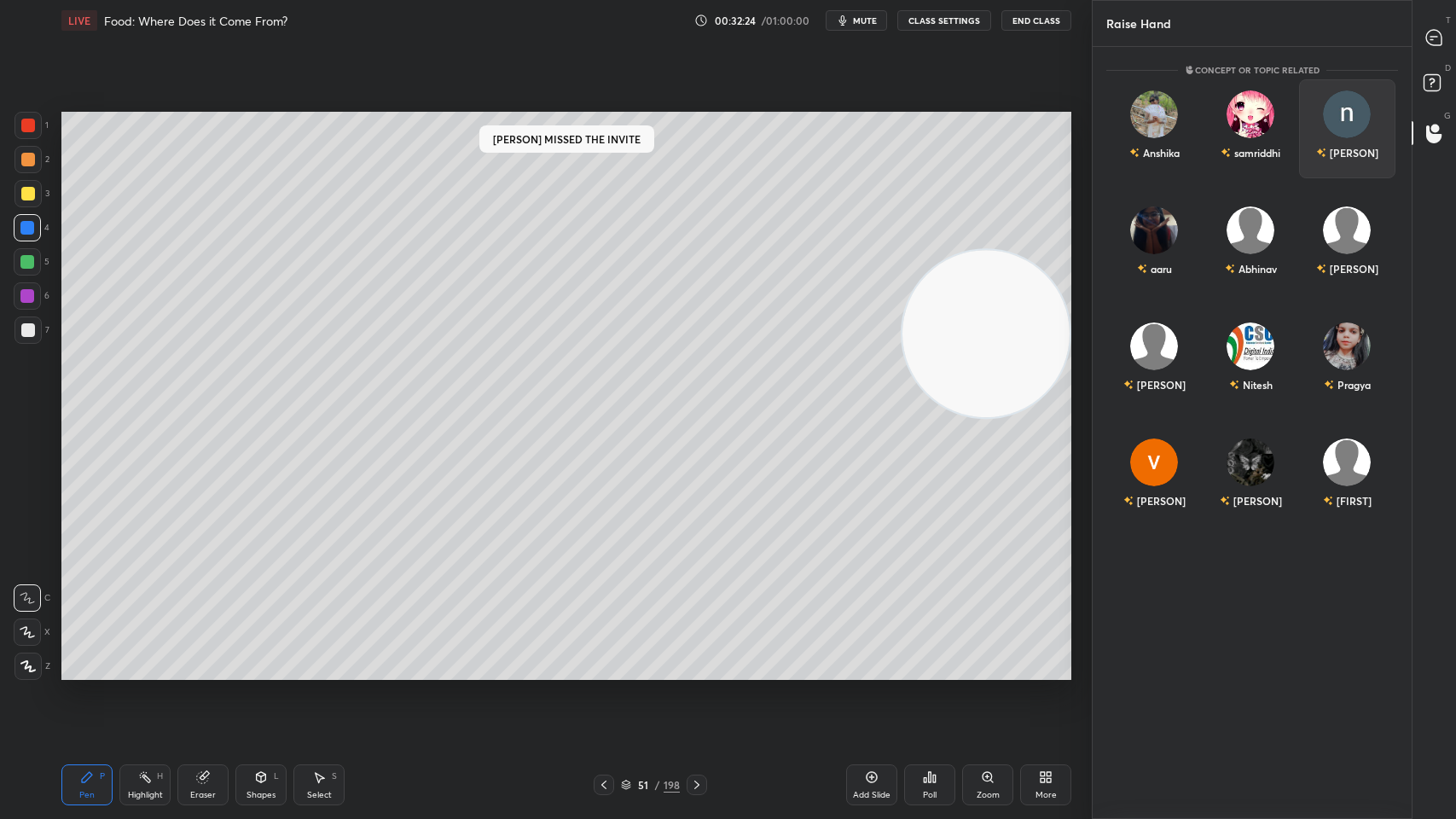 click on "[NAME]" at bounding box center (1347, 129) 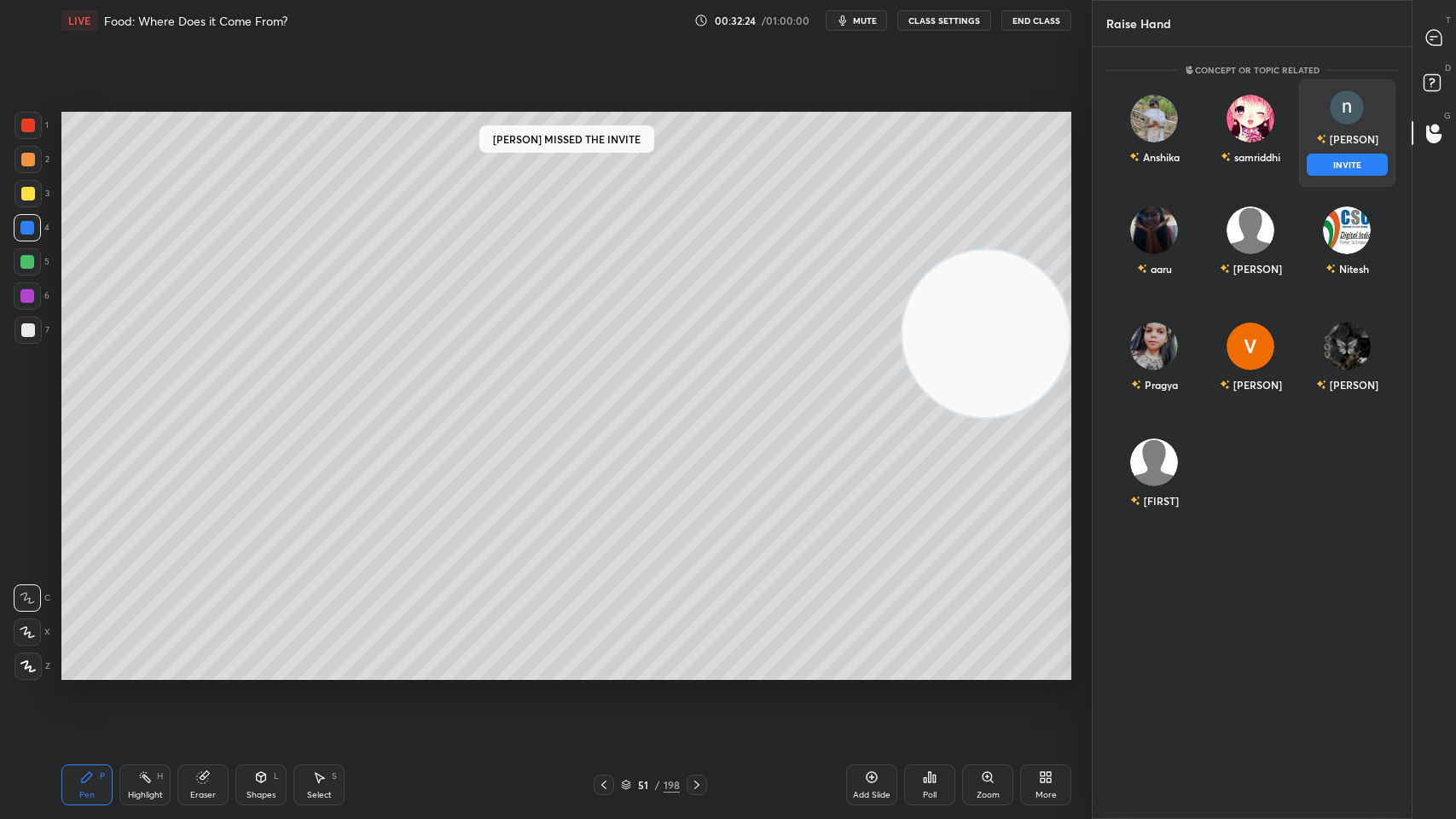 click on "INVITE" at bounding box center [1347, 165] 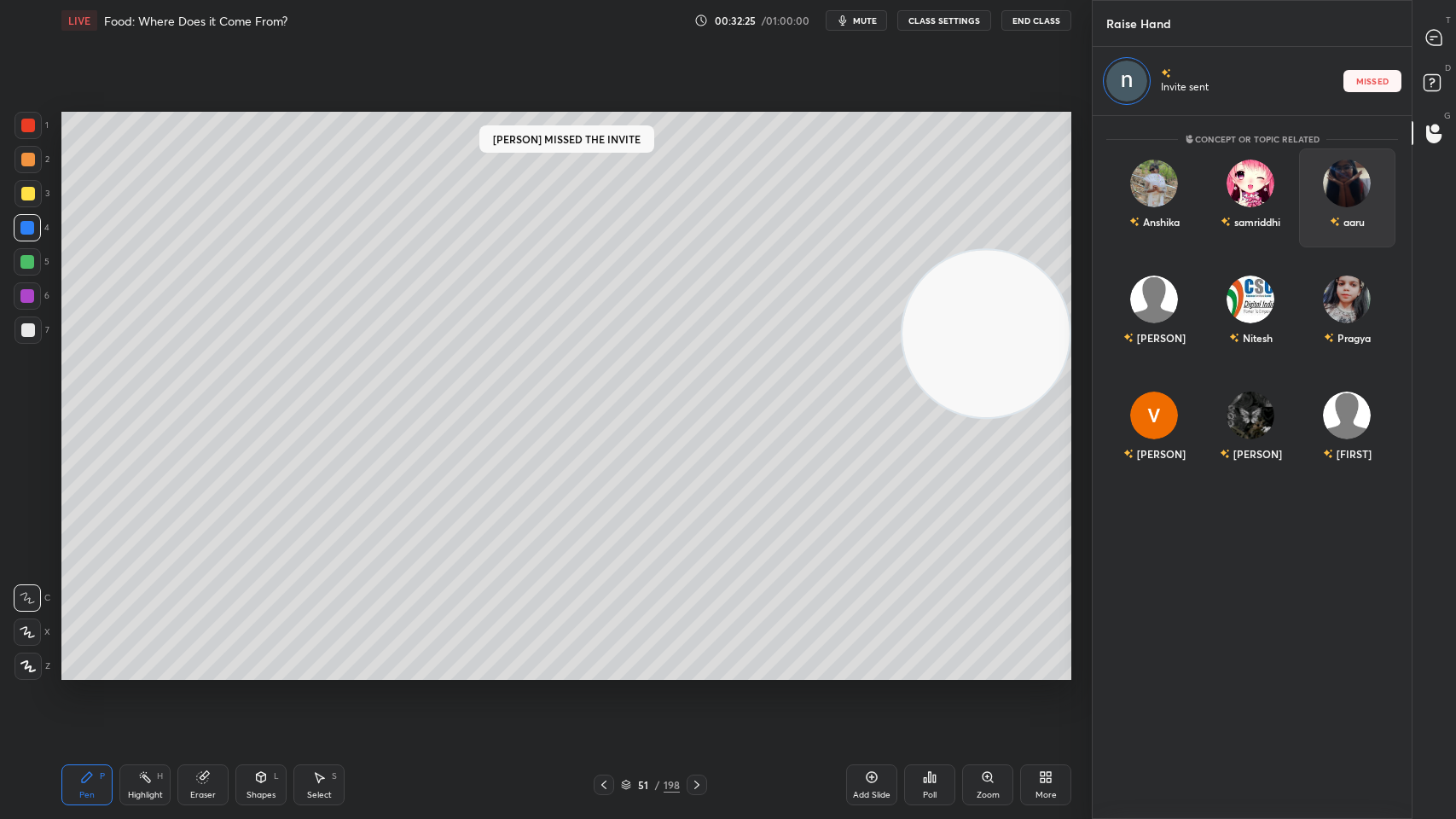 scroll, scrollTop: 698, scrollLeft: 314, axis: both 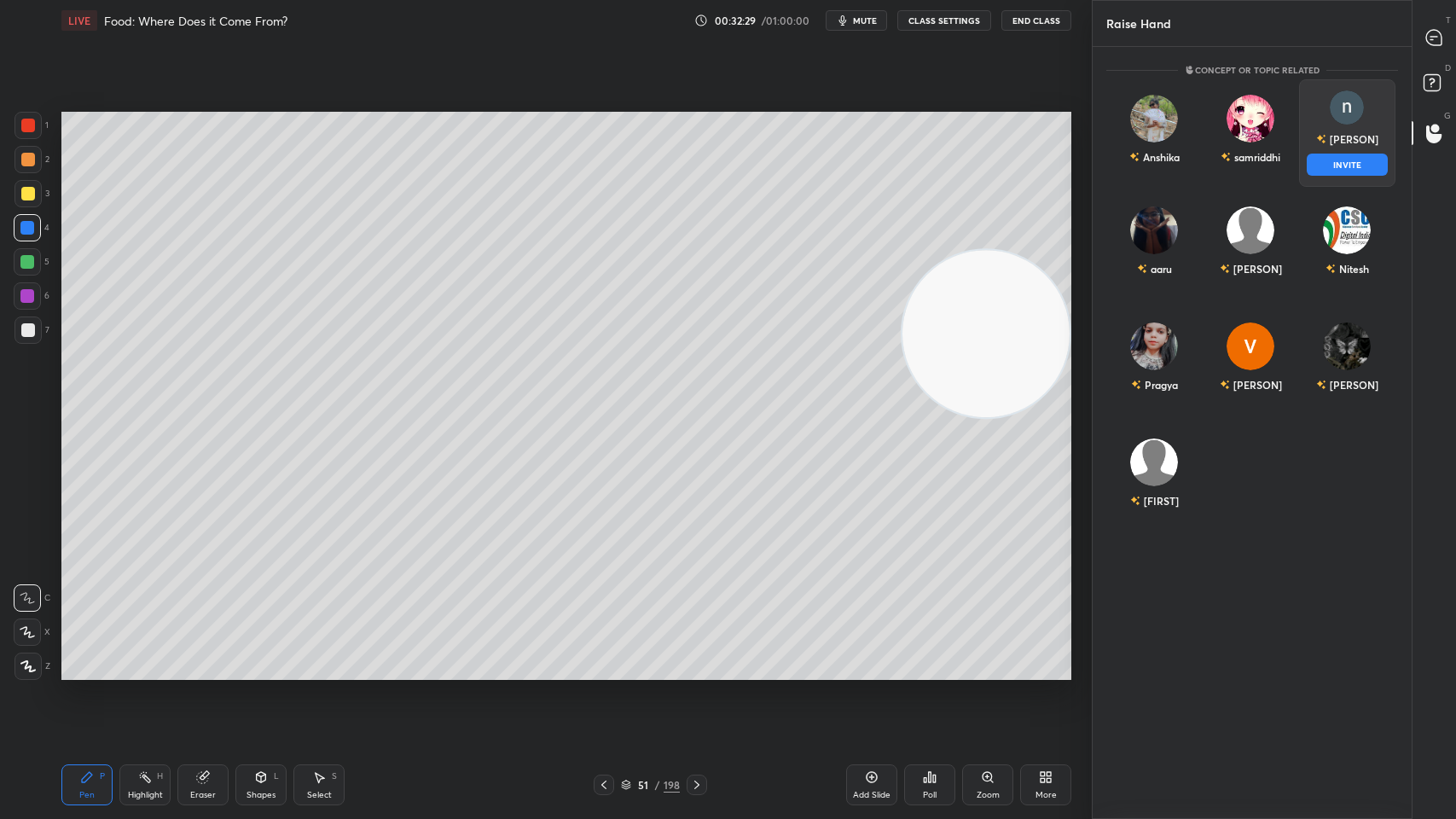 click on "INVITE" at bounding box center (1347, 165) 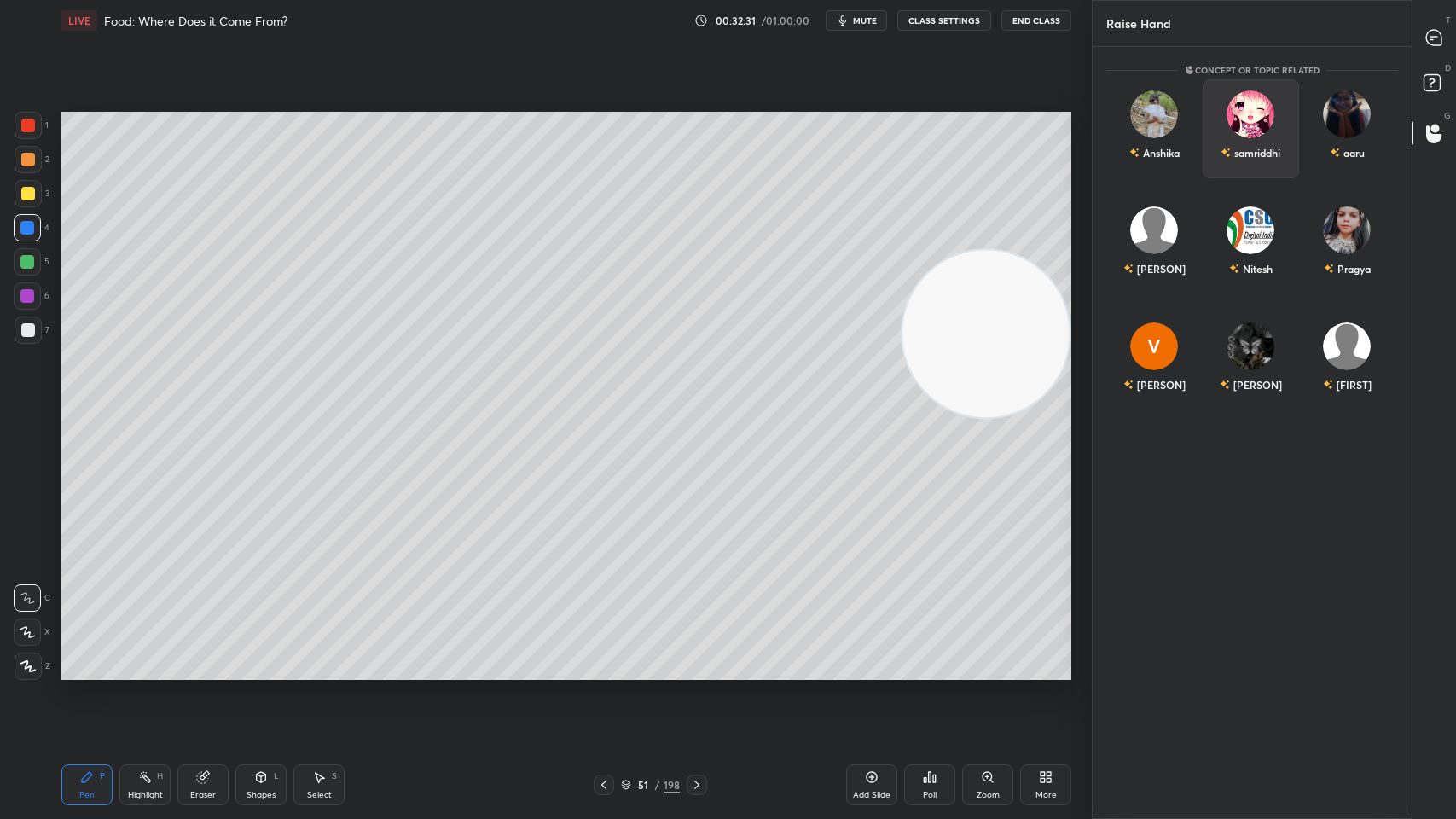 click on "samriddhi" at bounding box center (1251, 153) 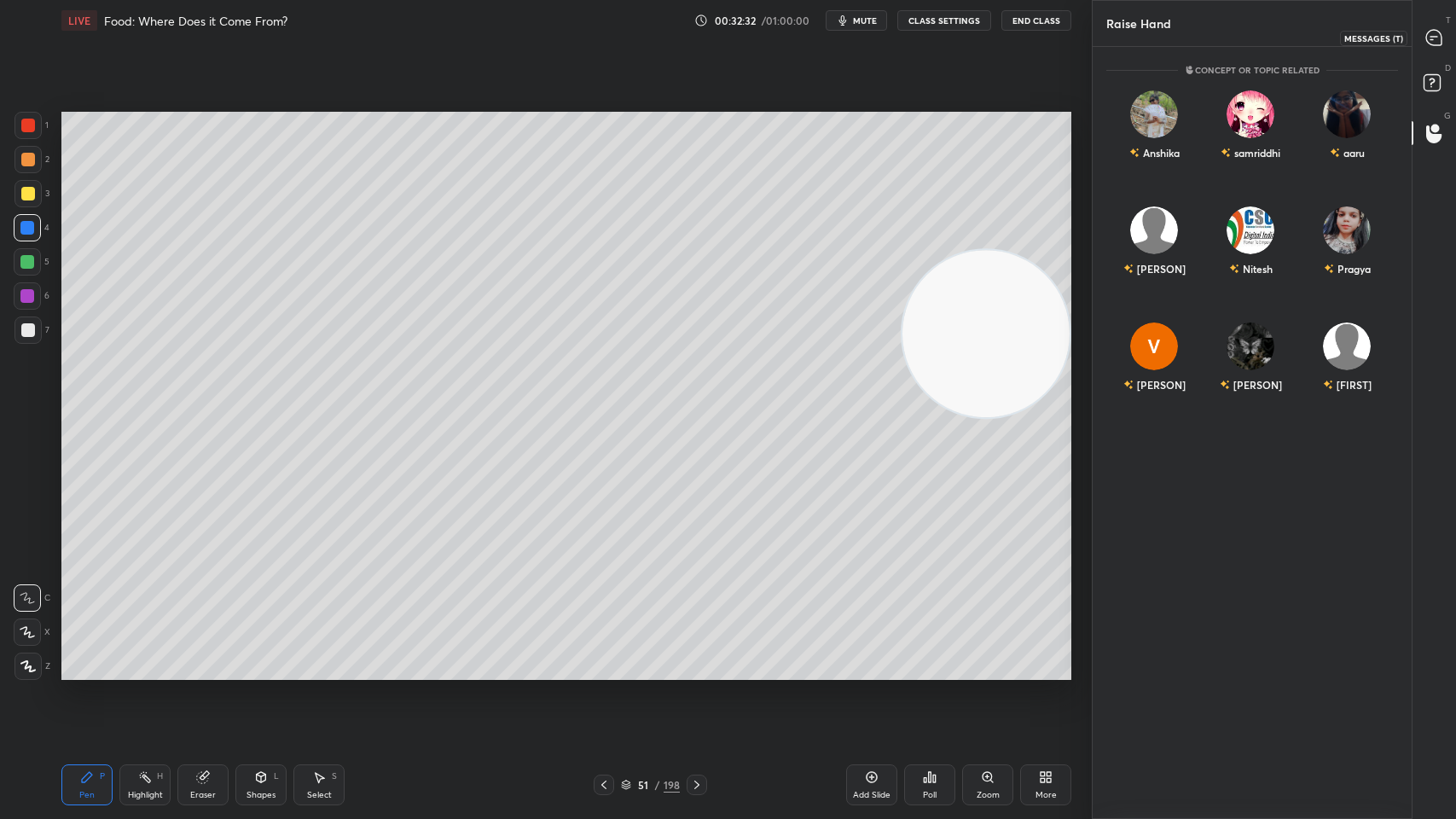 click at bounding box center (1435, 38) 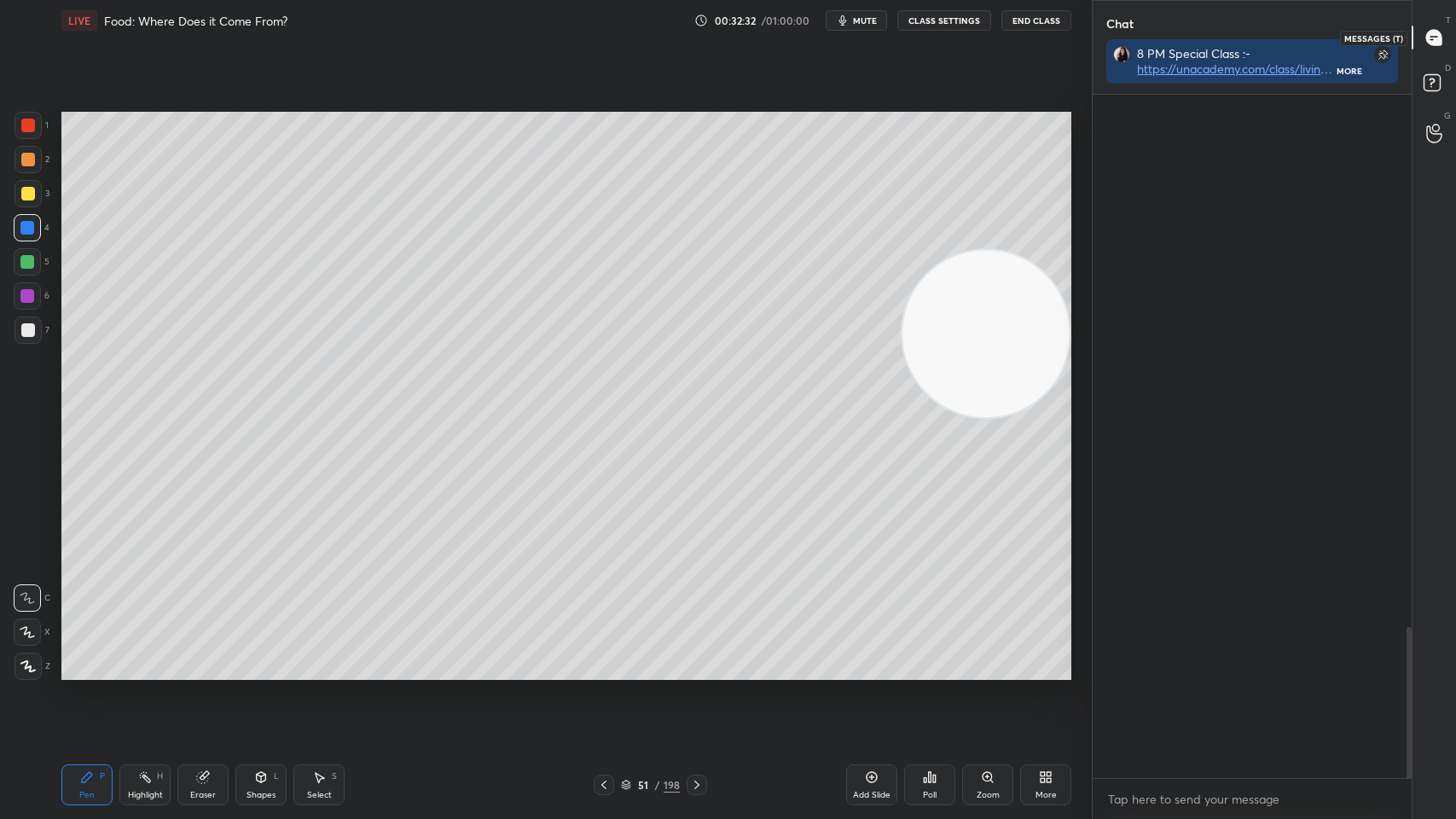 scroll, scrollTop: 2409, scrollLeft: 0, axis: vertical 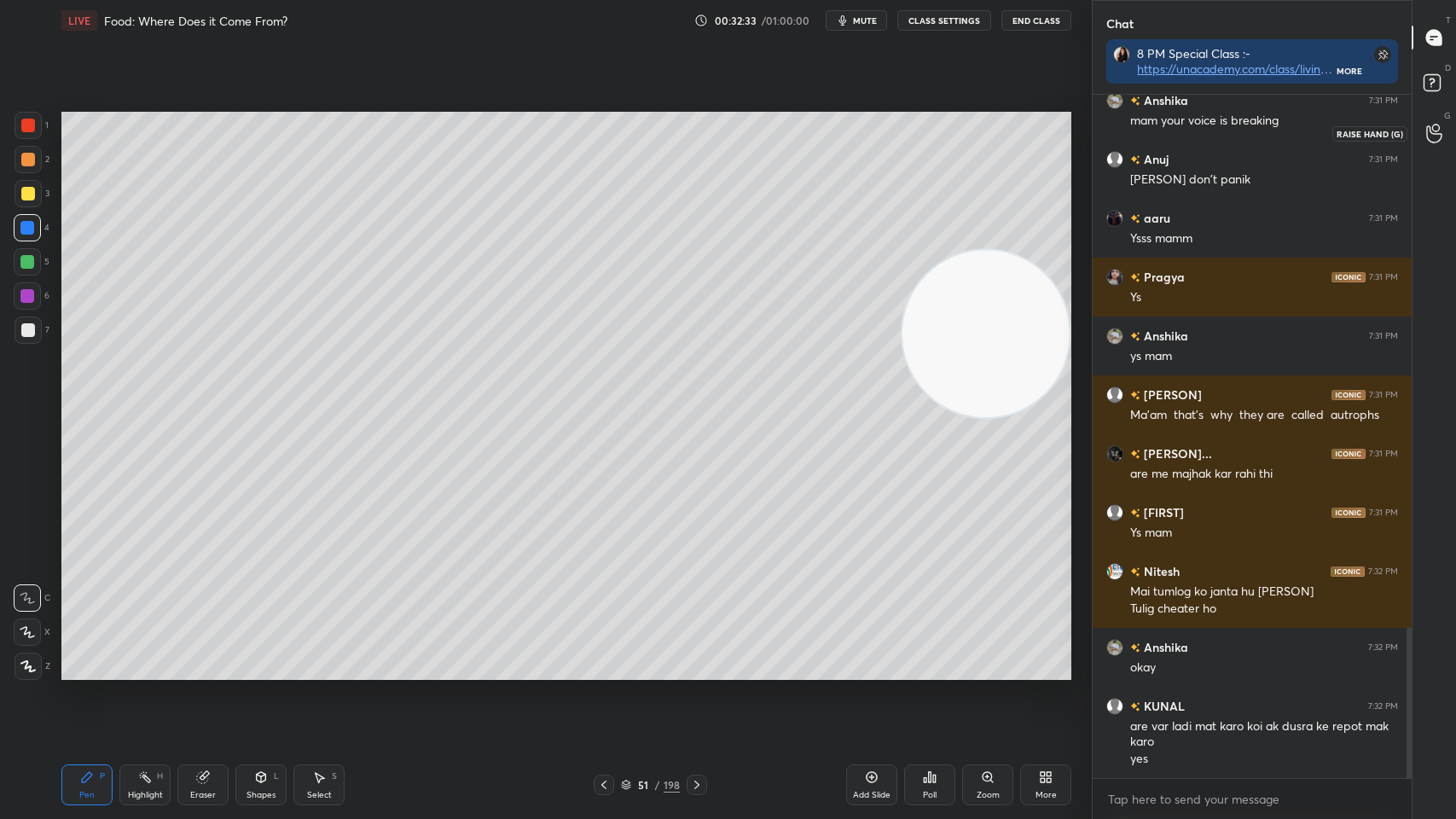 click 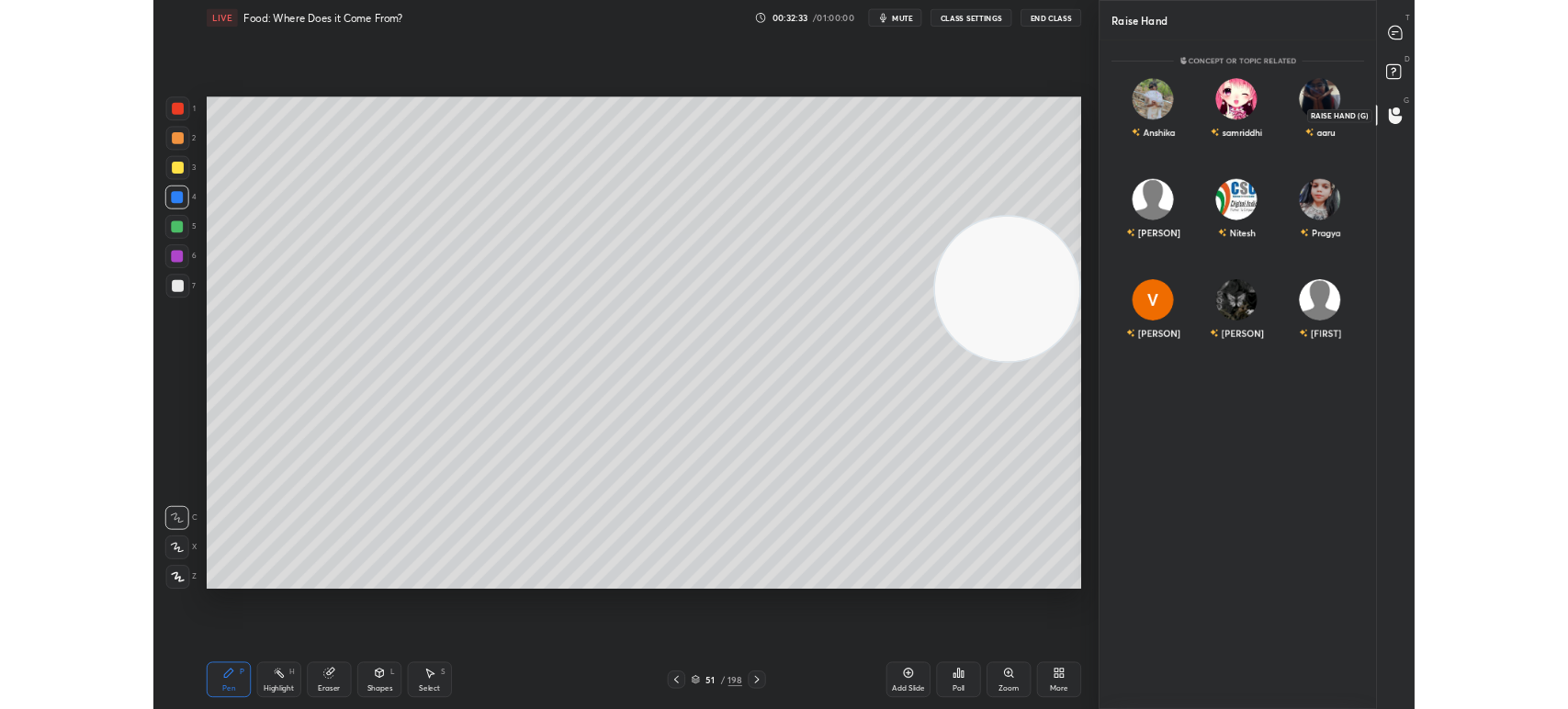 scroll, scrollTop: 827, scrollLeft: 338, axis: both 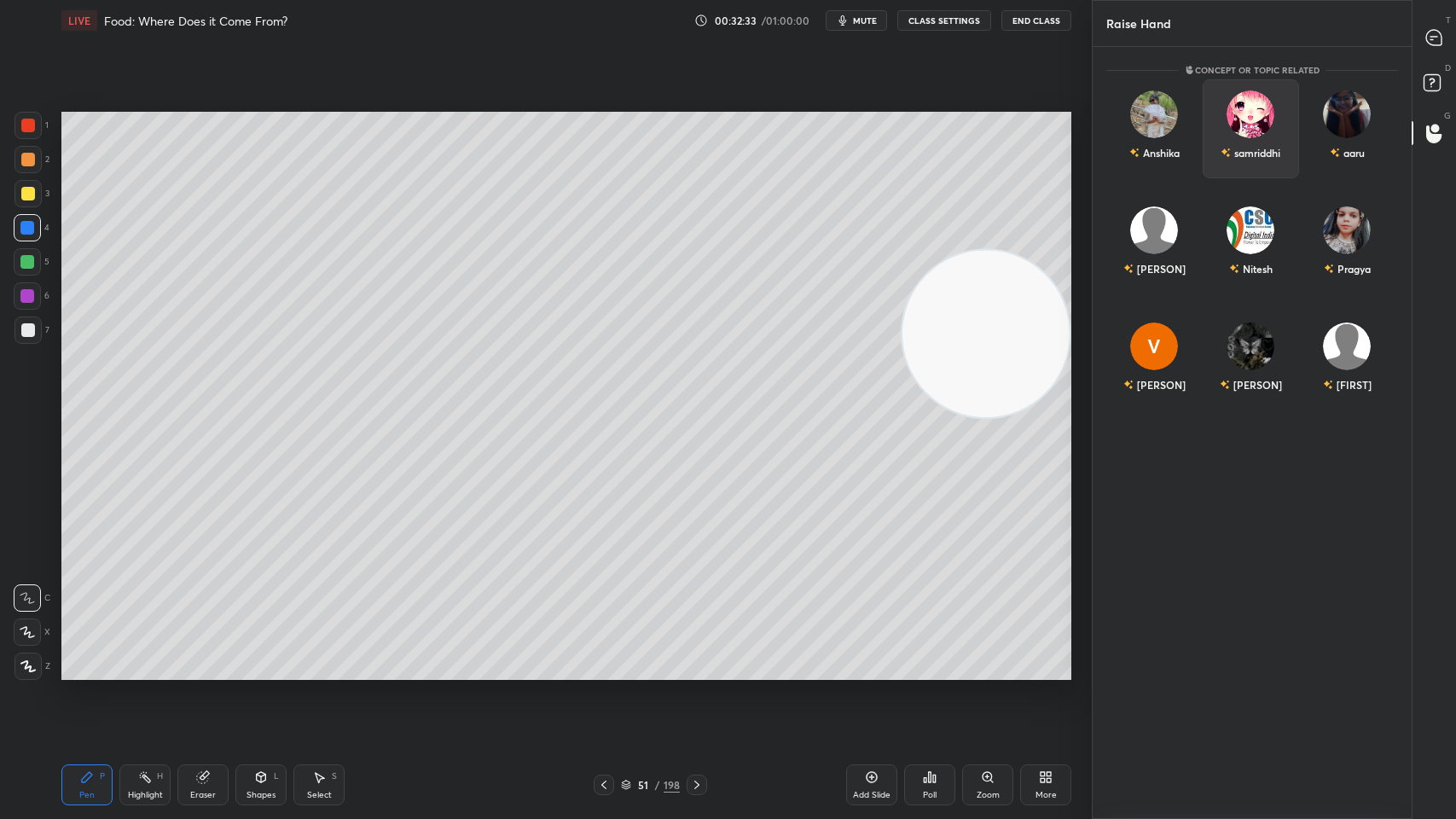 click on "samriddhi" at bounding box center [1251, 153] 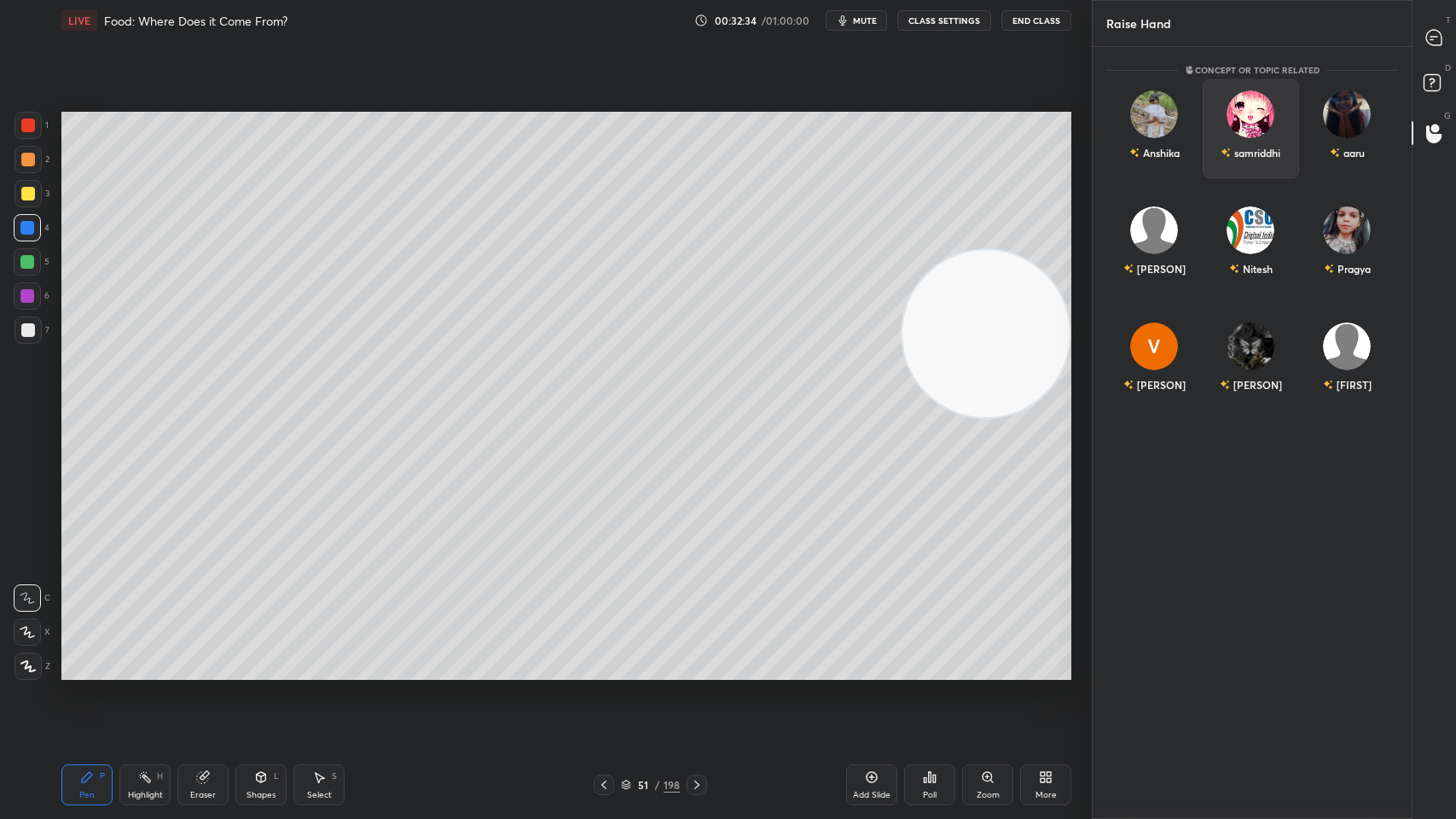 click on "samriddhi" at bounding box center [1258, 153] 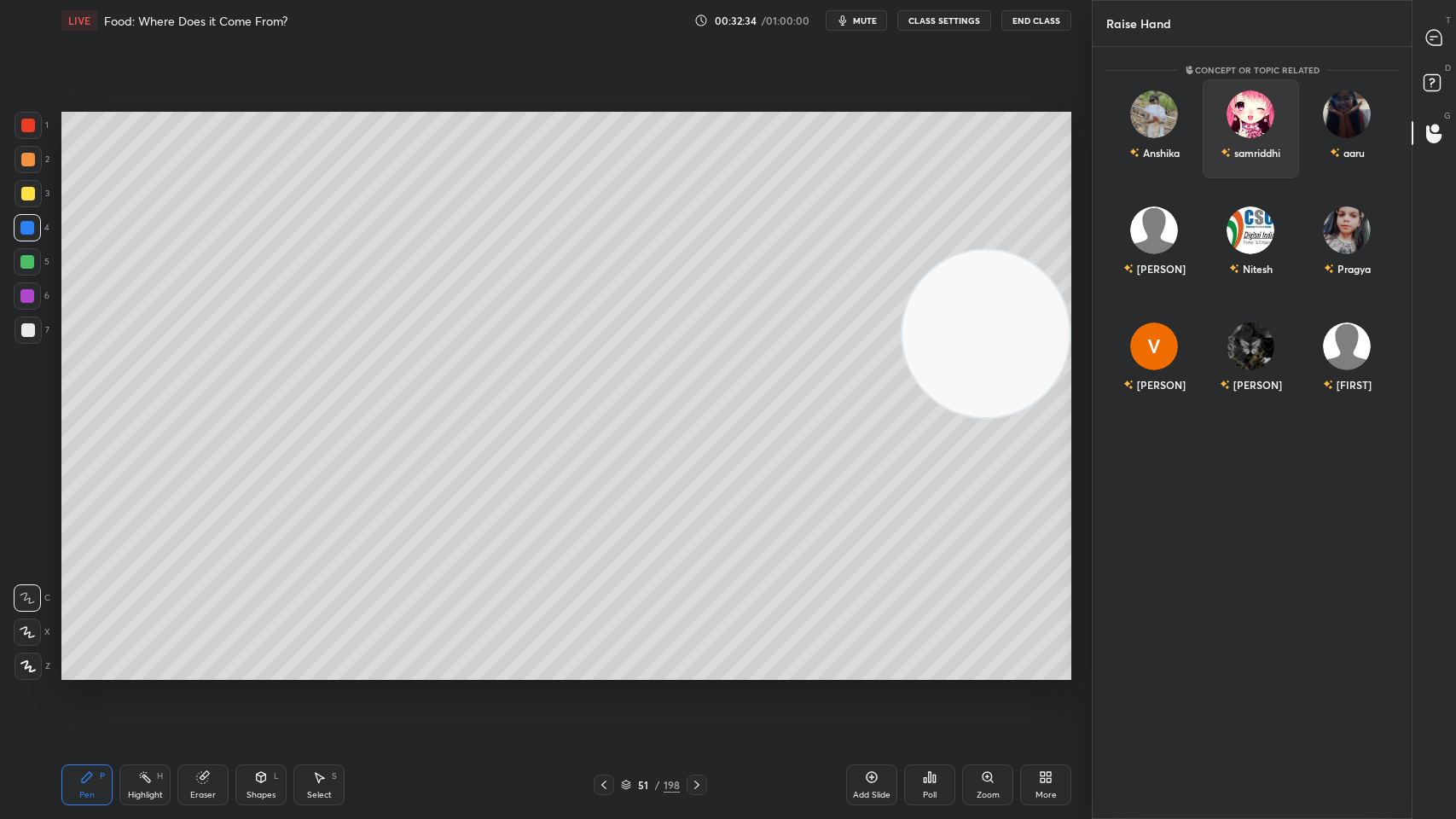 click on "samriddhi" at bounding box center [1258, 153] 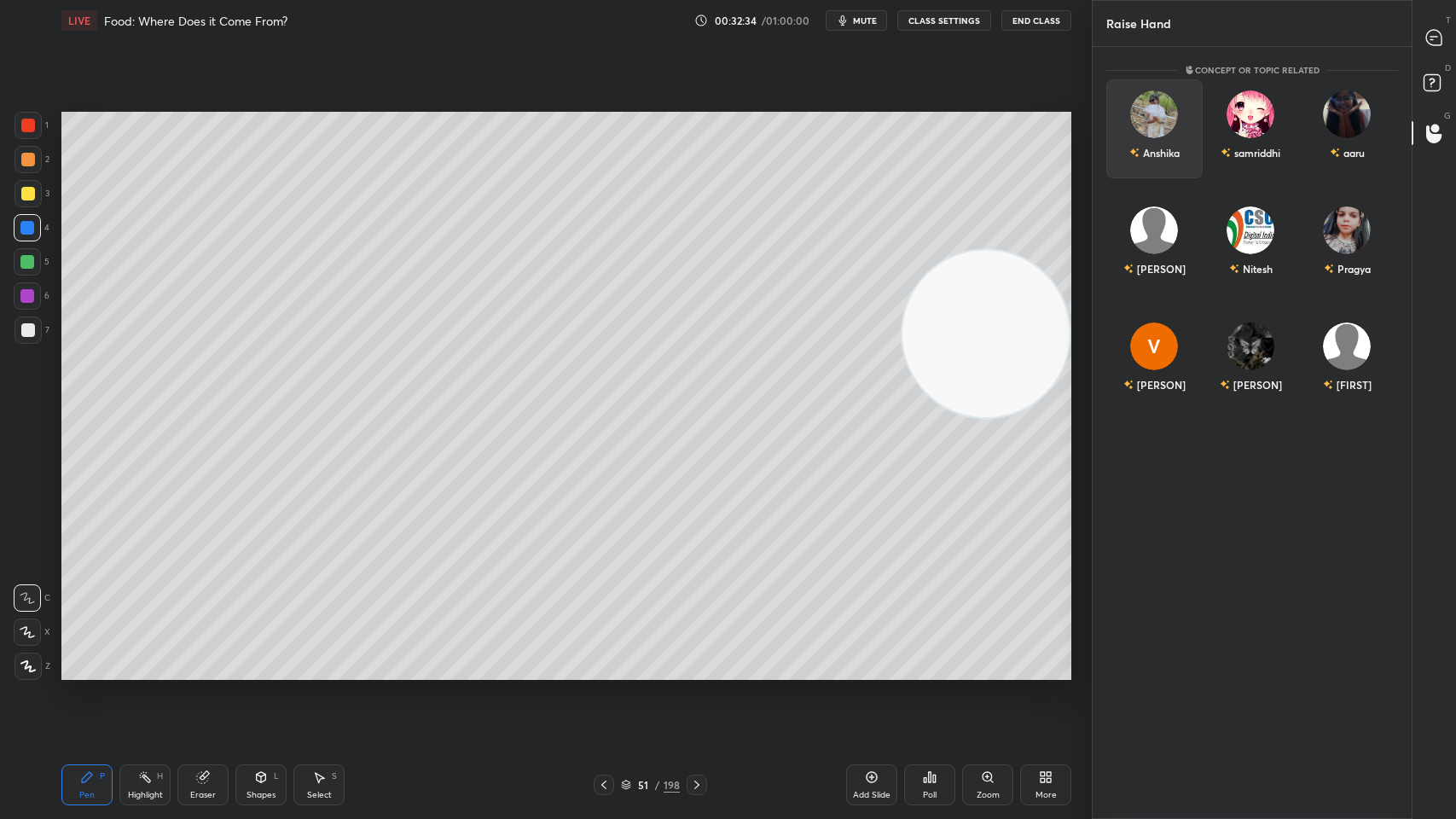 click on "samriddhi" at bounding box center (1258, 153) 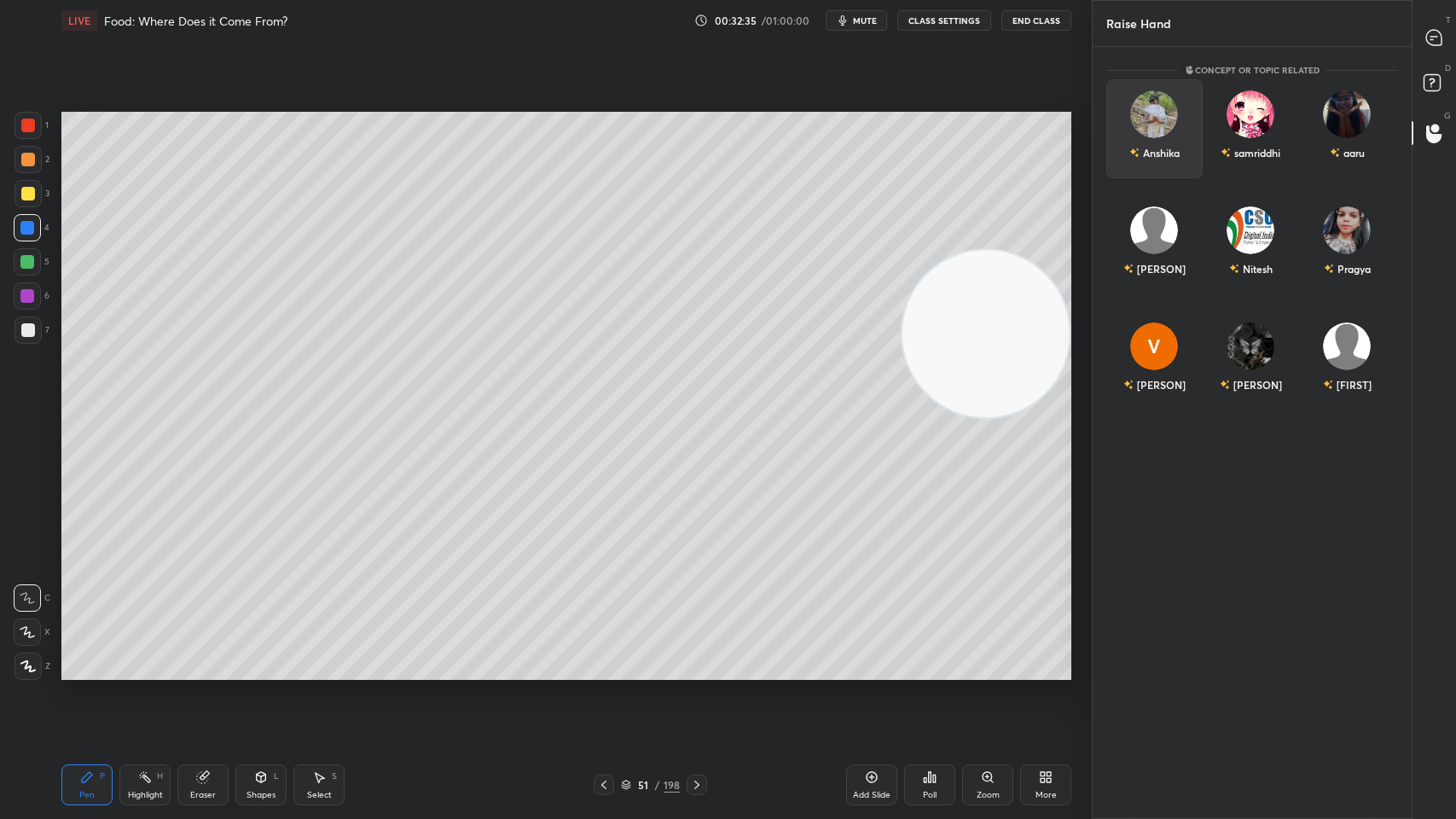 click at bounding box center (1155, 114) 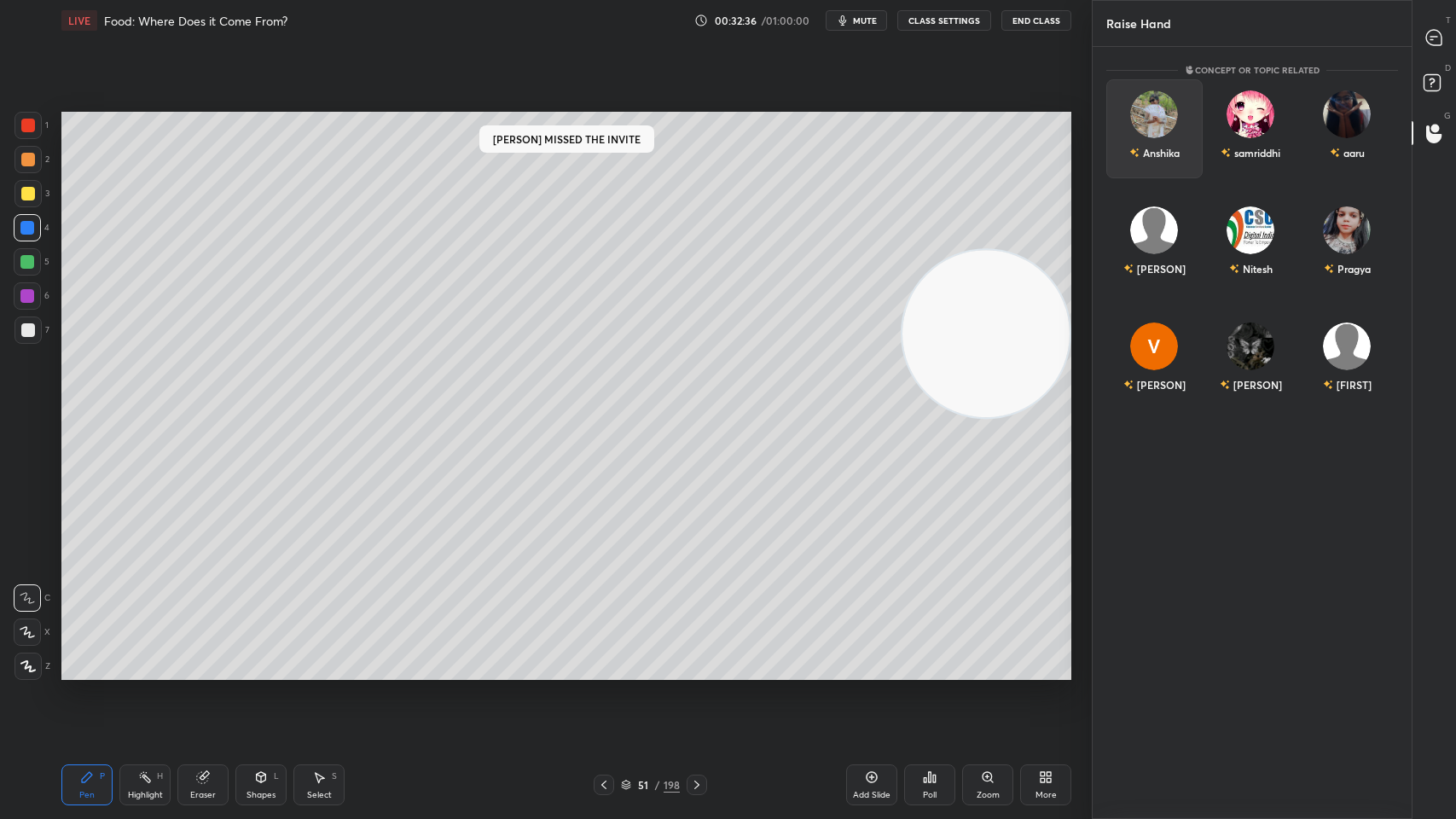 click at bounding box center (1155, 114) 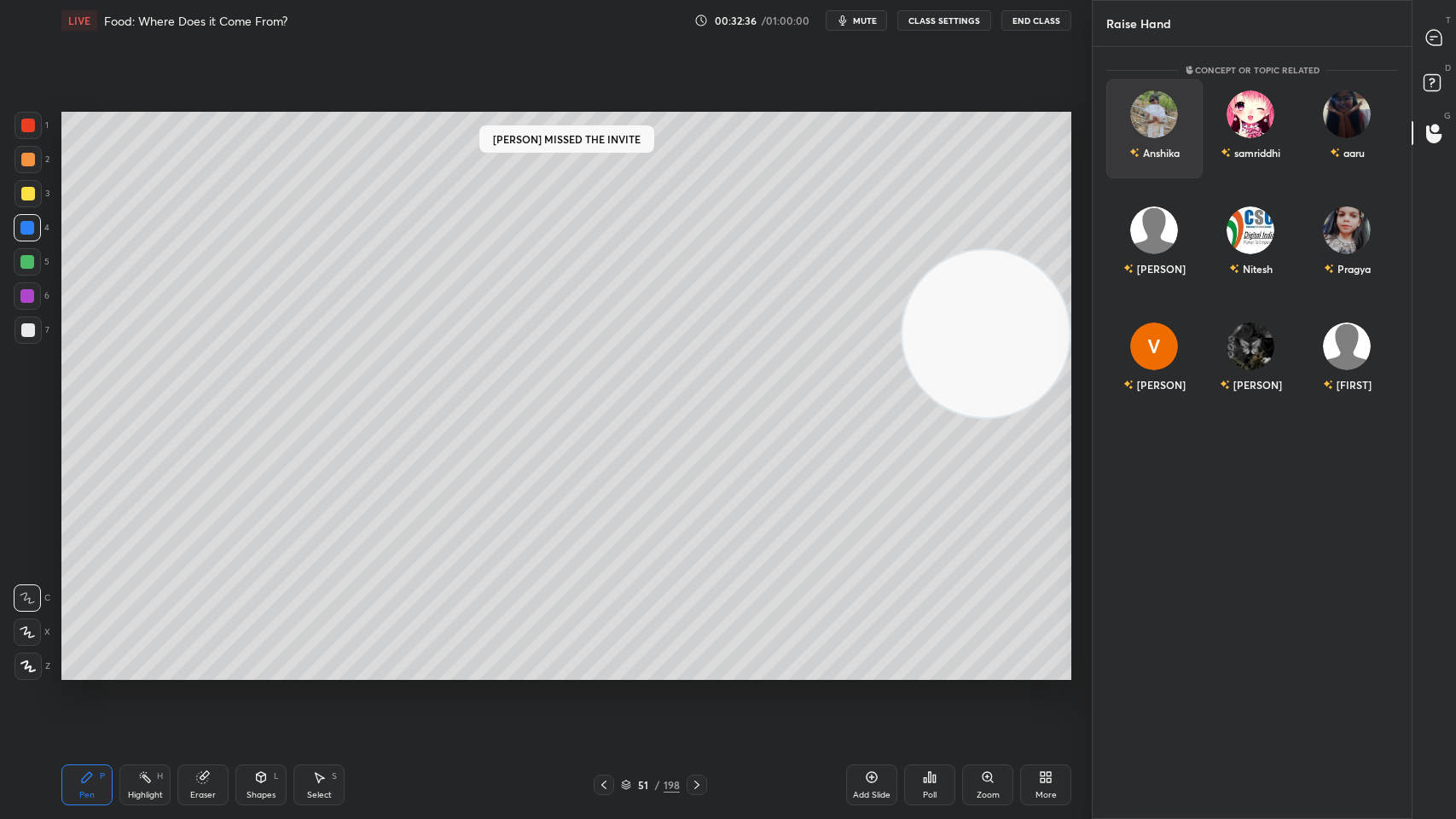 click at bounding box center [1155, 114] 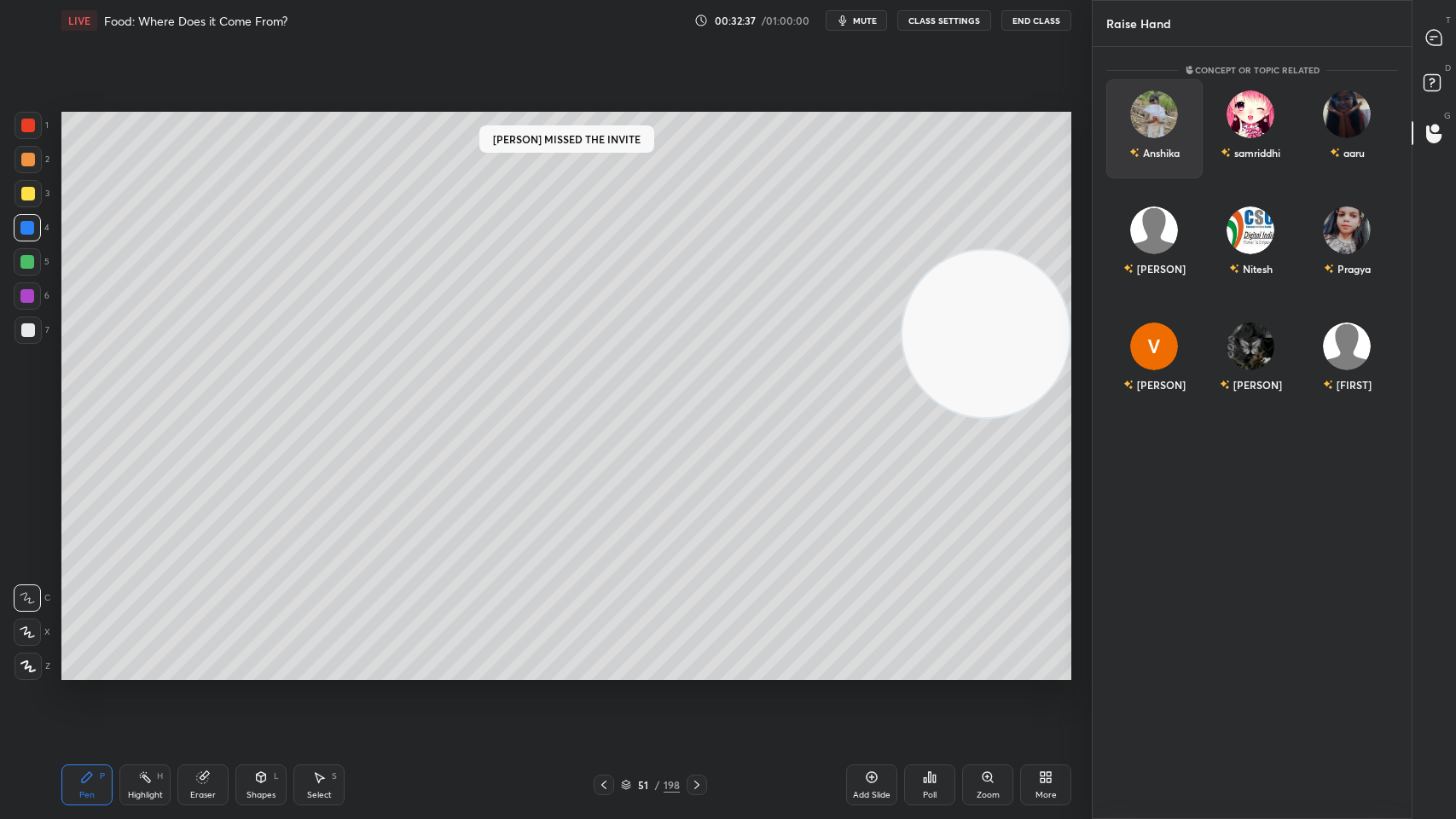 click at bounding box center [1155, 114] 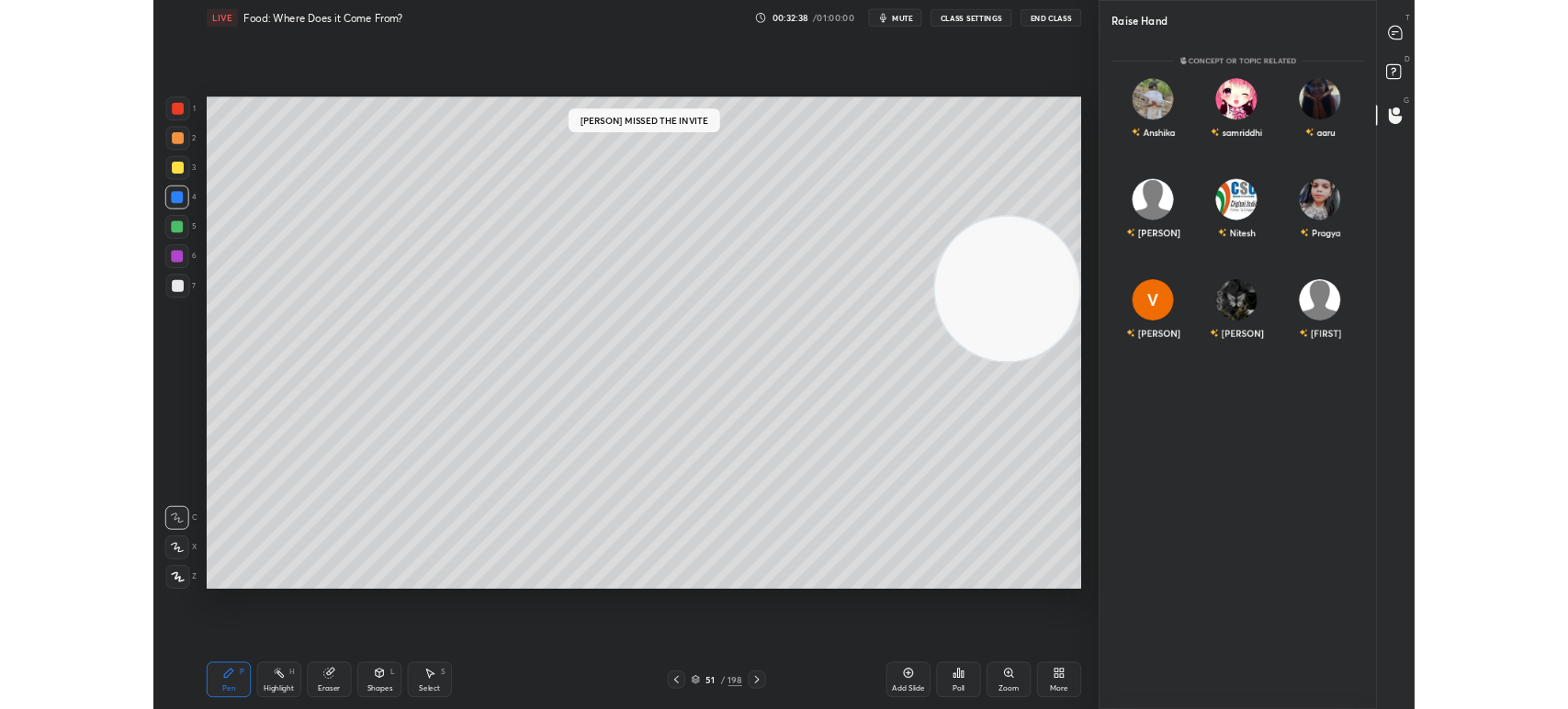 scroll, scrollTop: 591, scrollLeft: 1102, axis: both 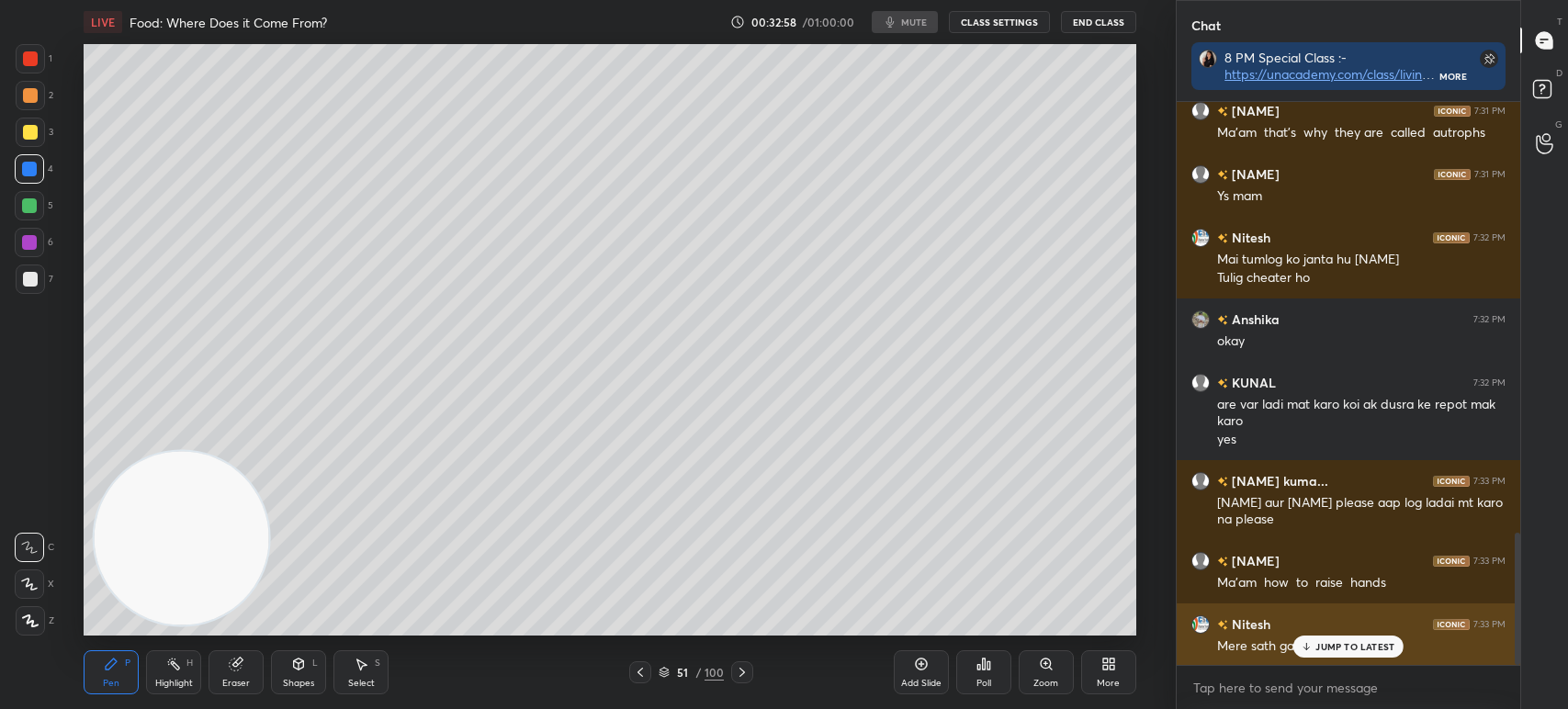 click on "JUMP TO LATEST" at bounding box center (1355, 647) 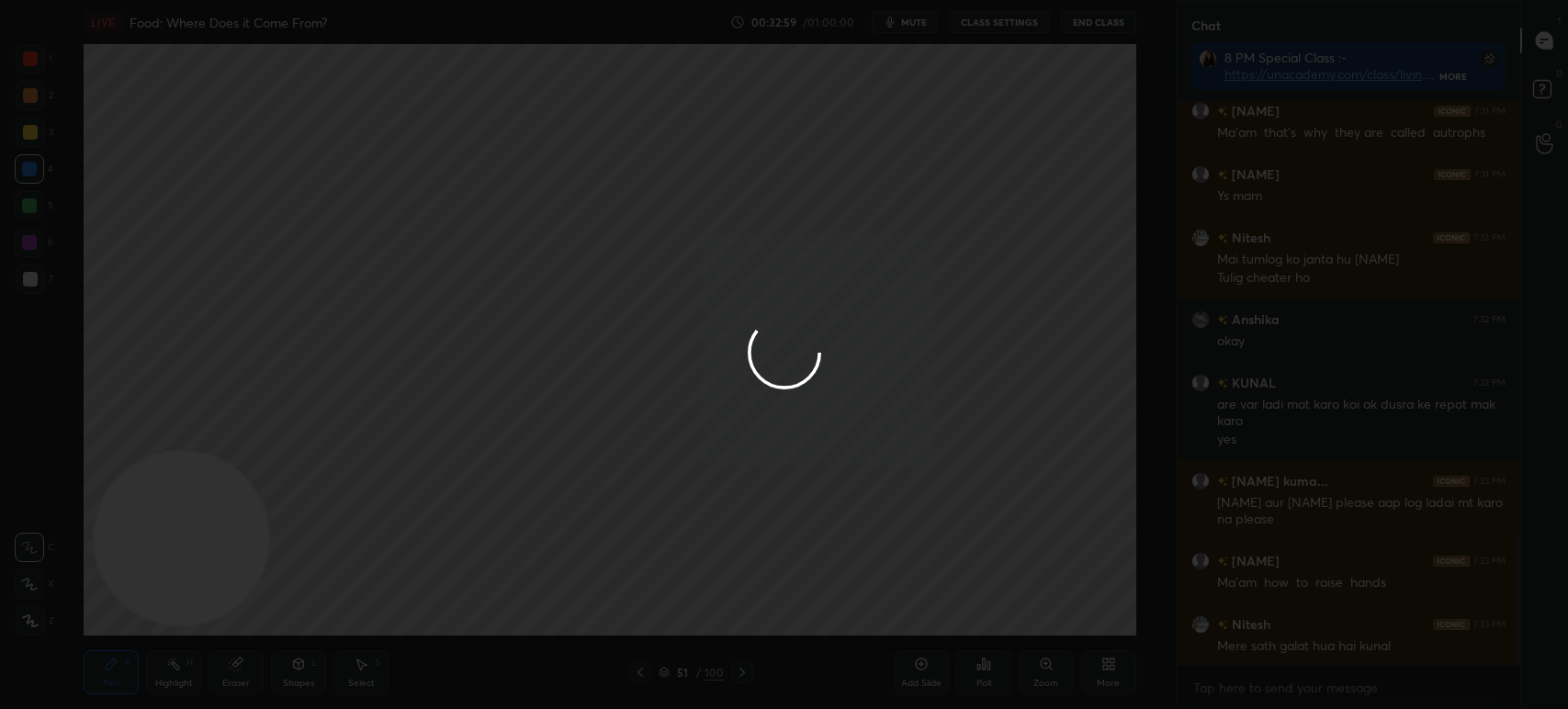 click at bounding box center (784, 354) 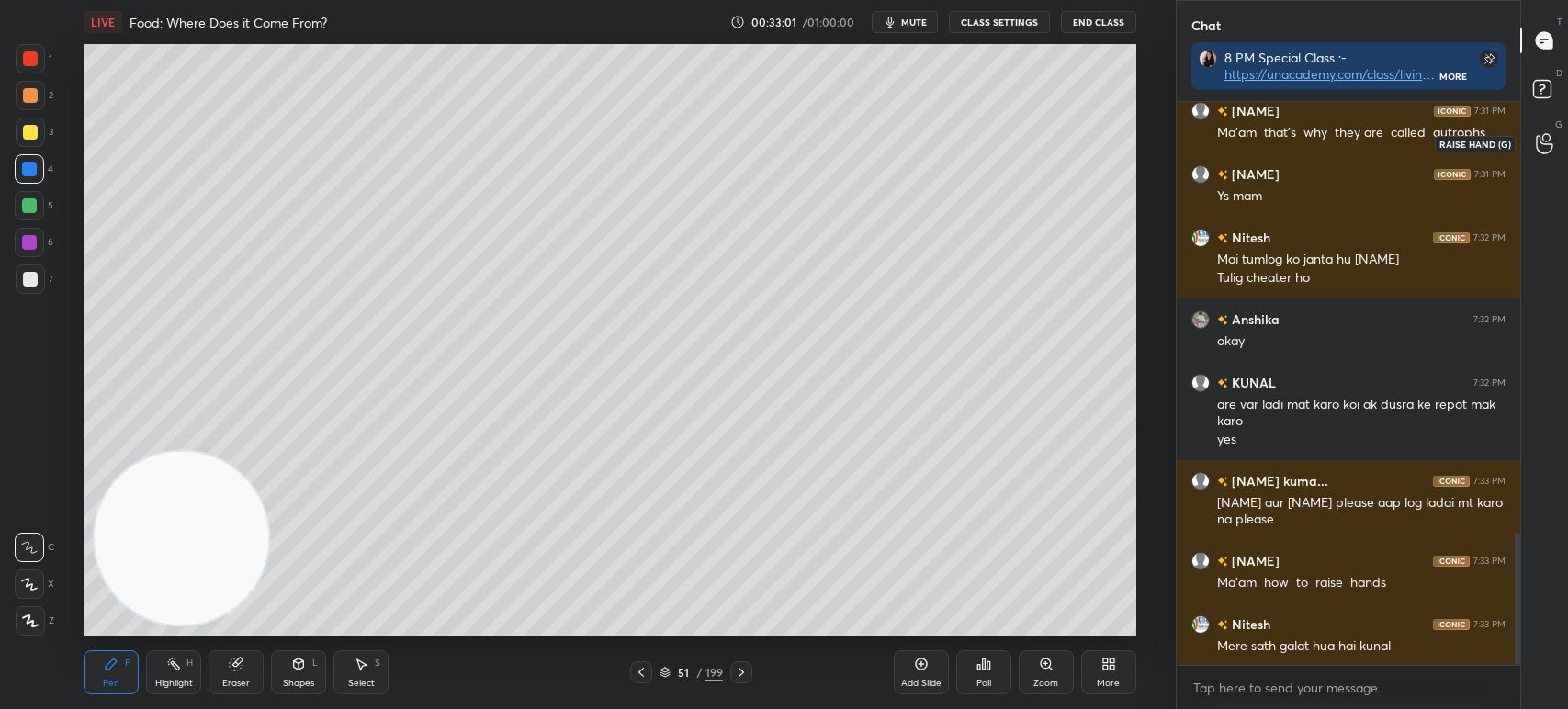 click 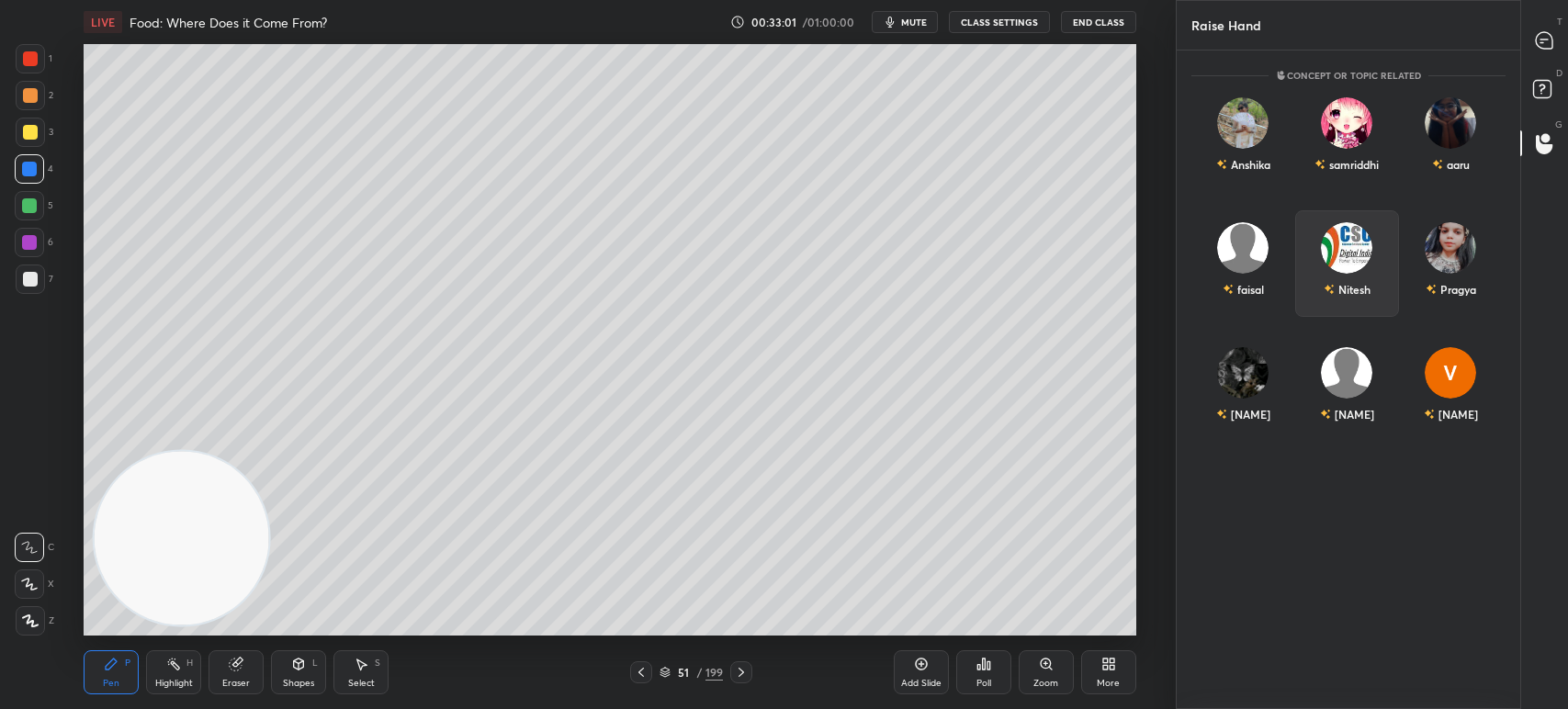 click at bounding box center (1348, 248) 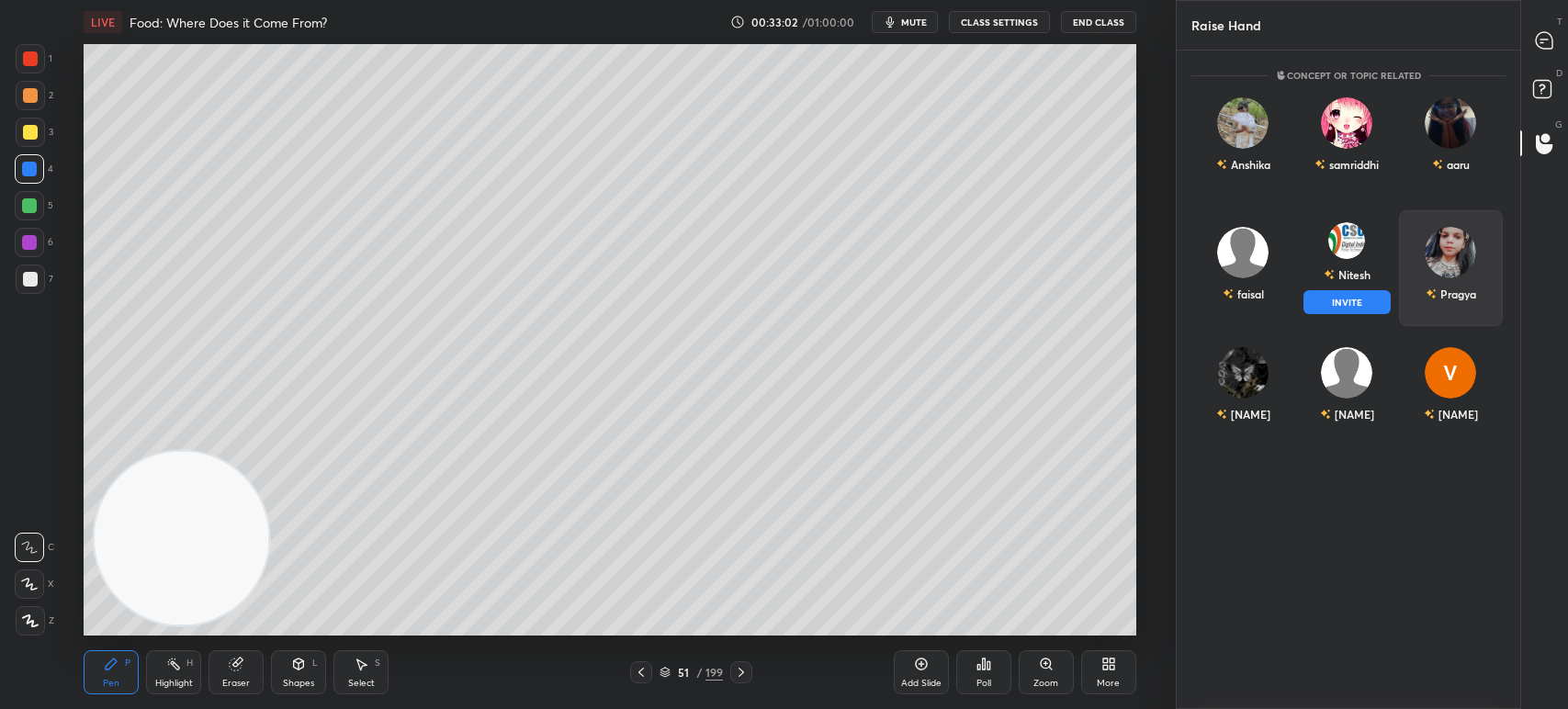 click on "INVITE" at bounding box center [1347, 302] 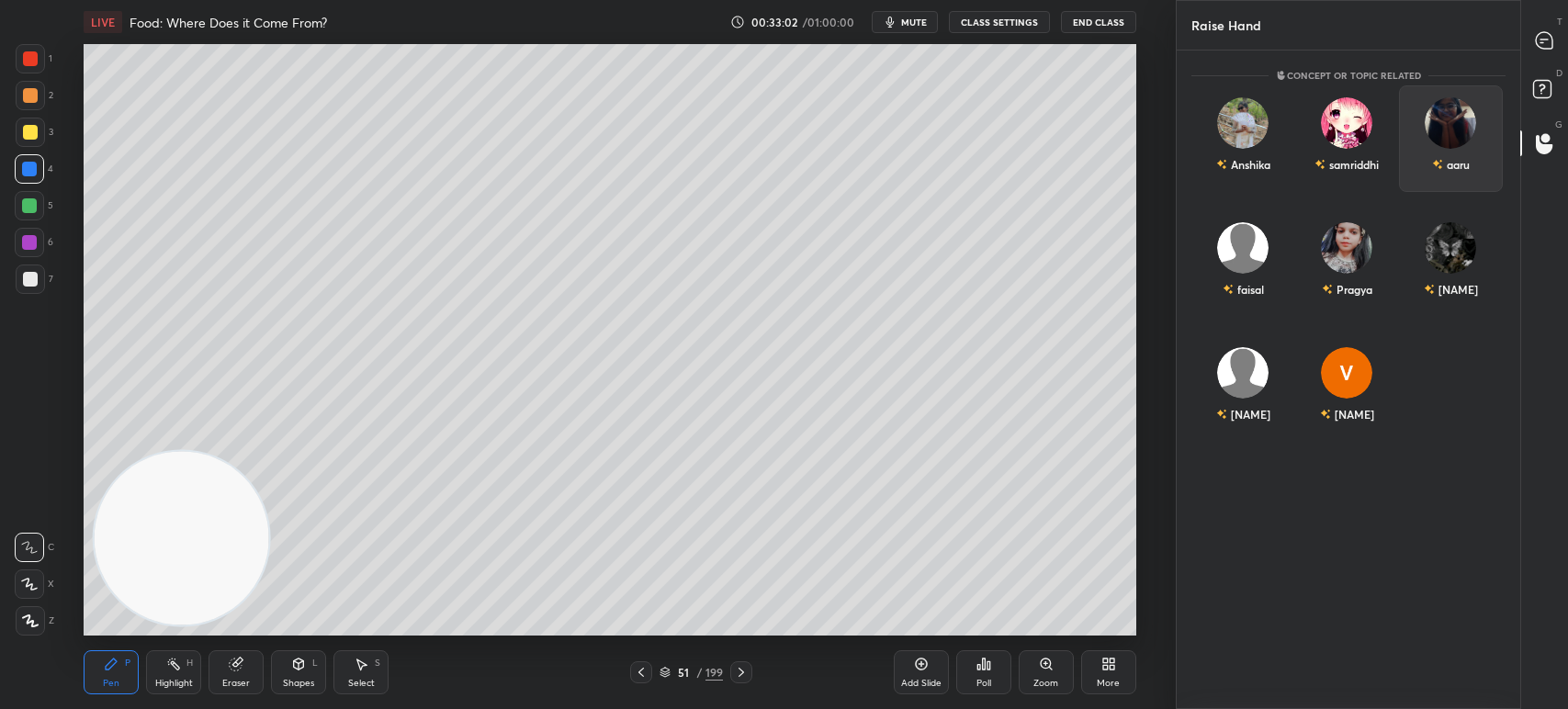 scroll, scrollTop: 580, scrollLeft: 338, axis: both 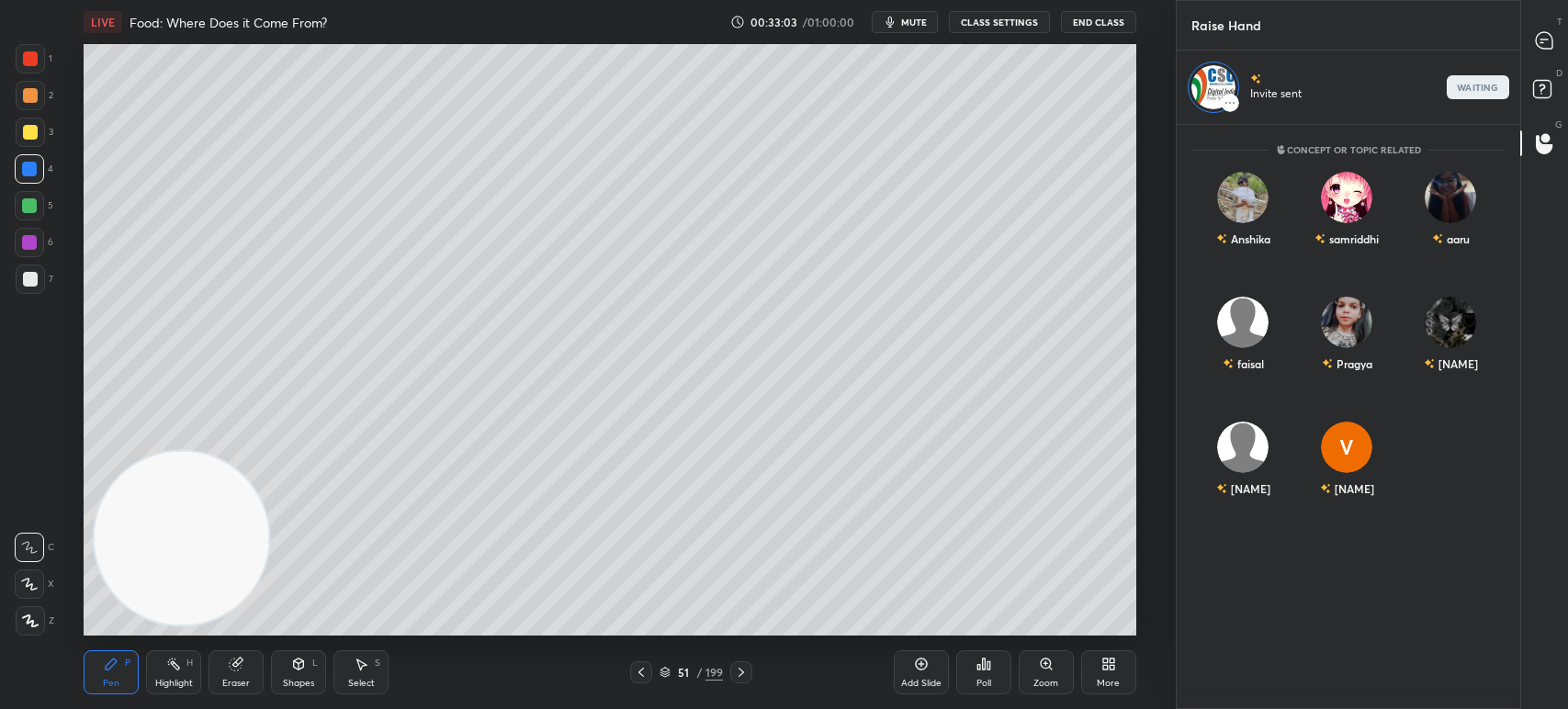 click on "T Messages (T)" at bounding box center (1544, 40) 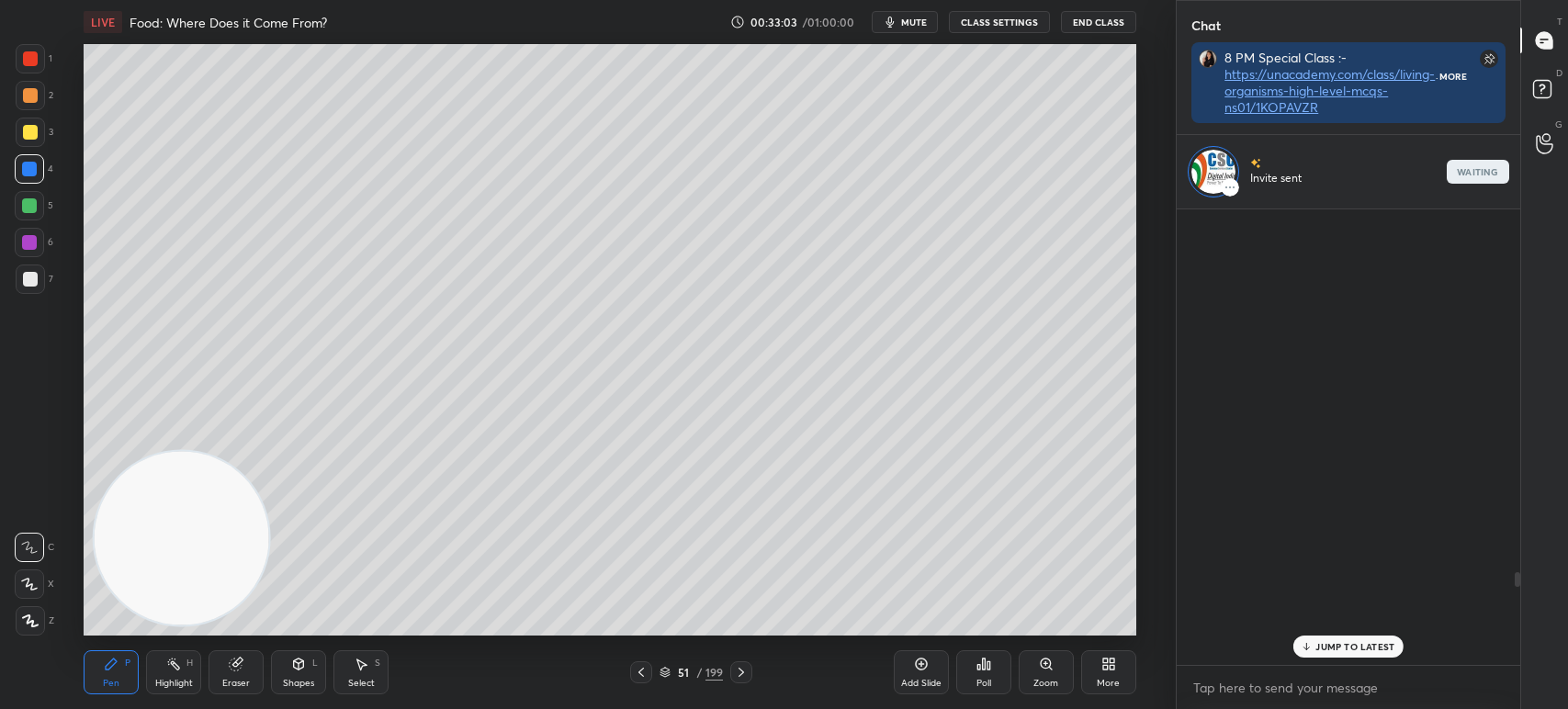 scroll, scrollTop: 528, scrollLeft: 338, axis: both 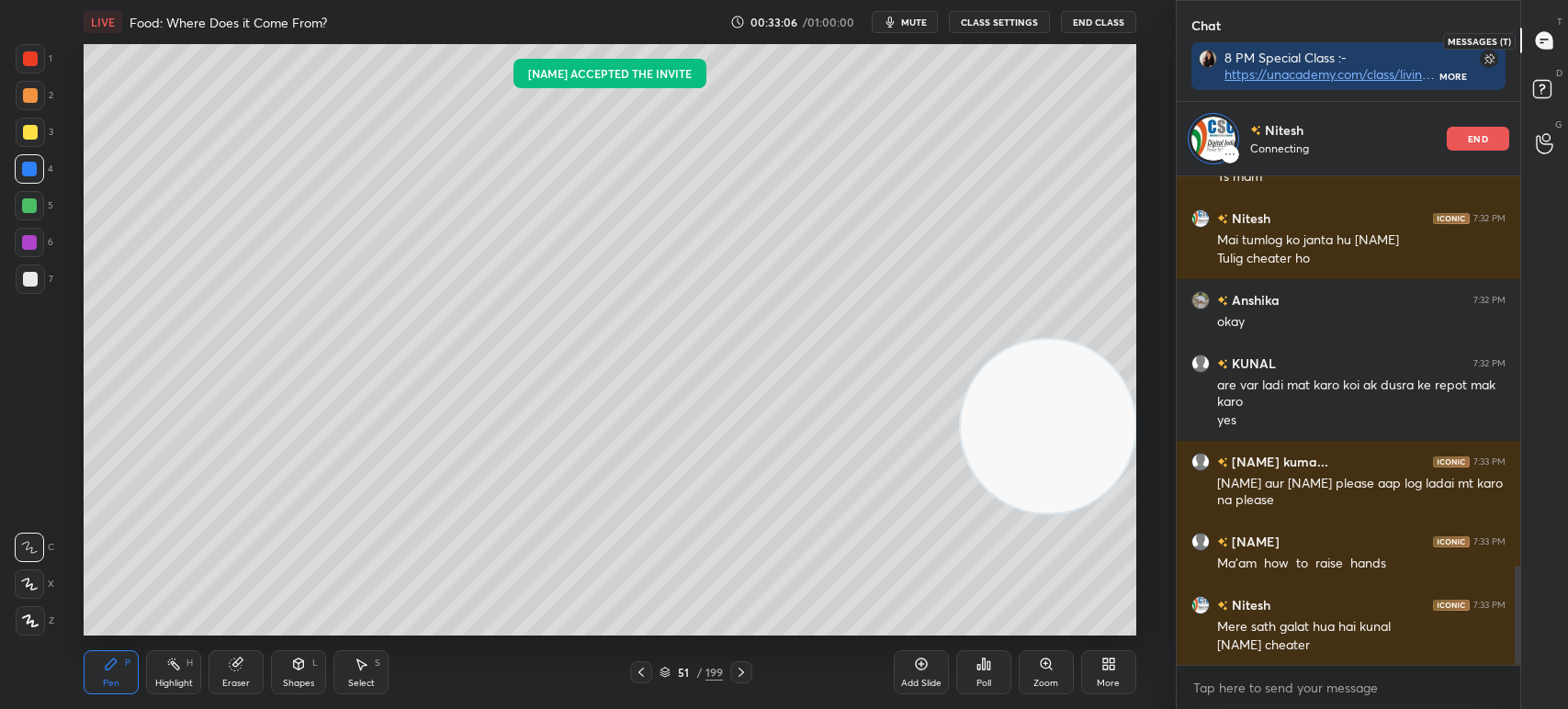 click 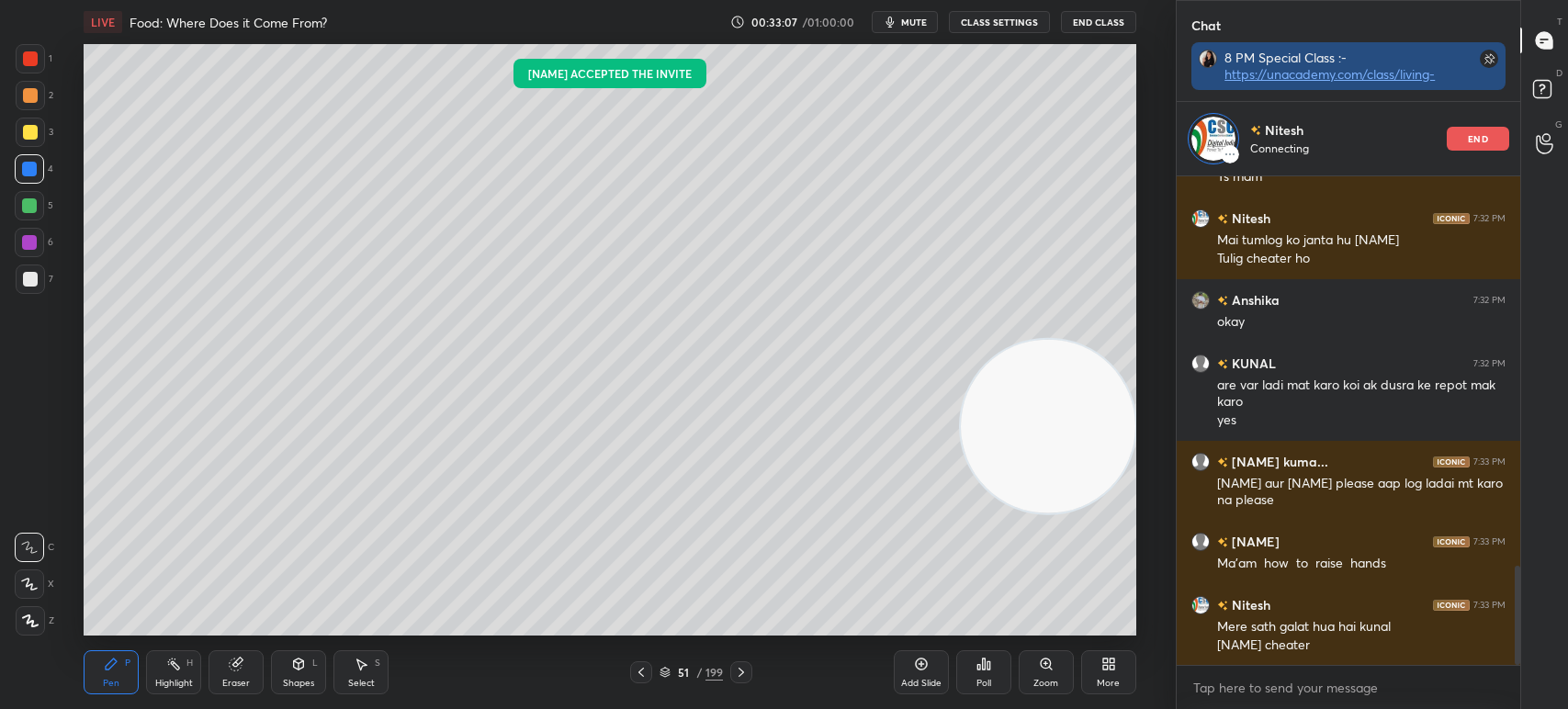 scroll, scrollTop: 473, scrollLeft: 338, axis: both 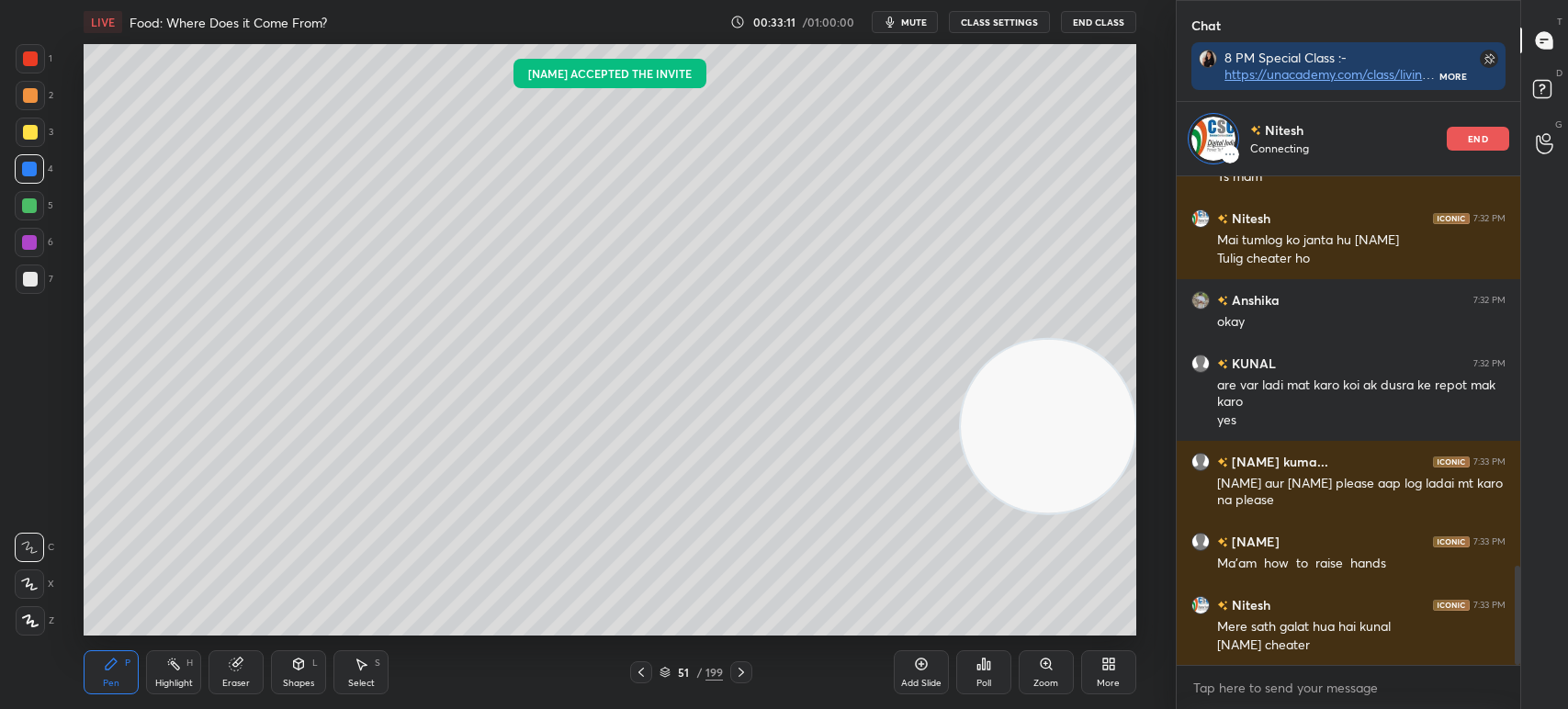 click on "1 2 3 4 5 6 7 C X Z C X Z E E Erase all   H H" at bounding box center (29, 340) 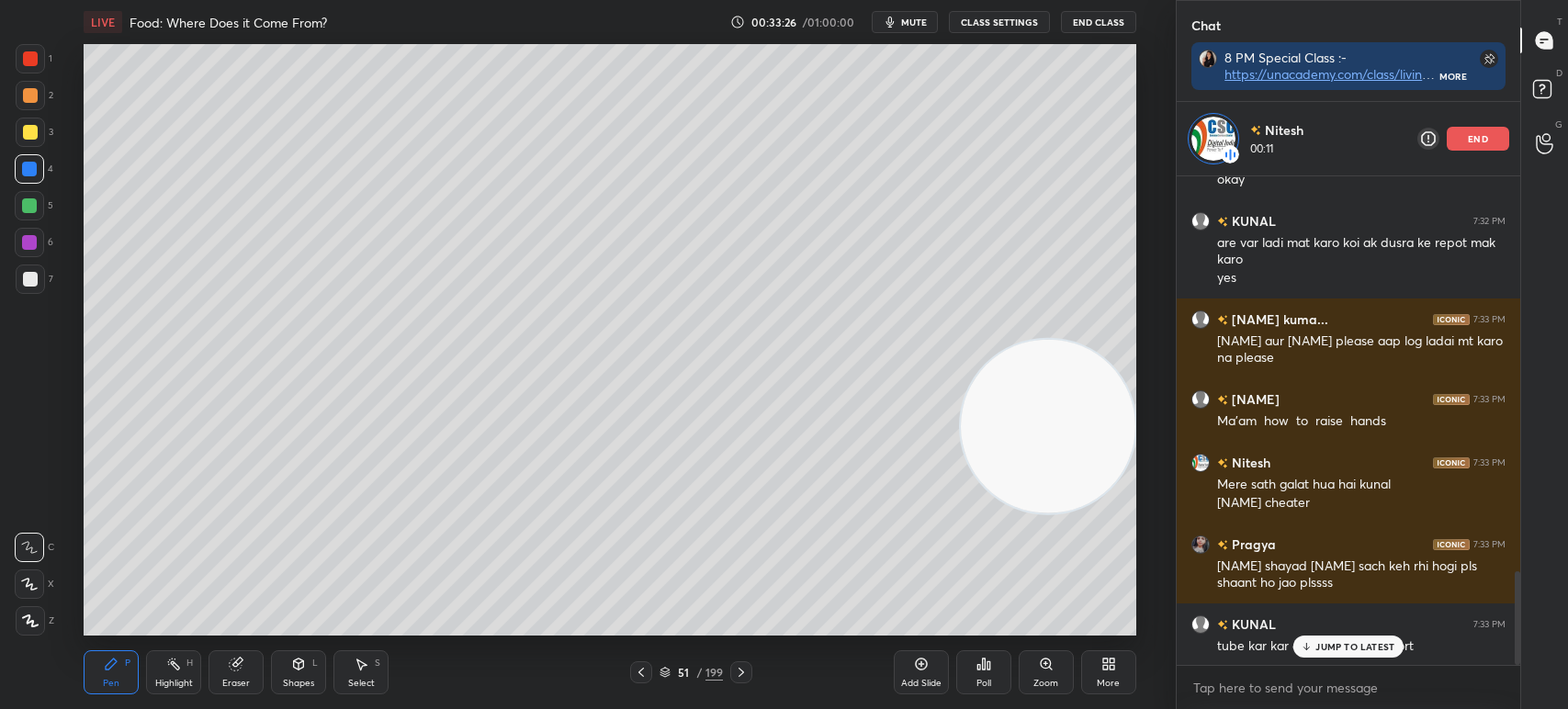 click 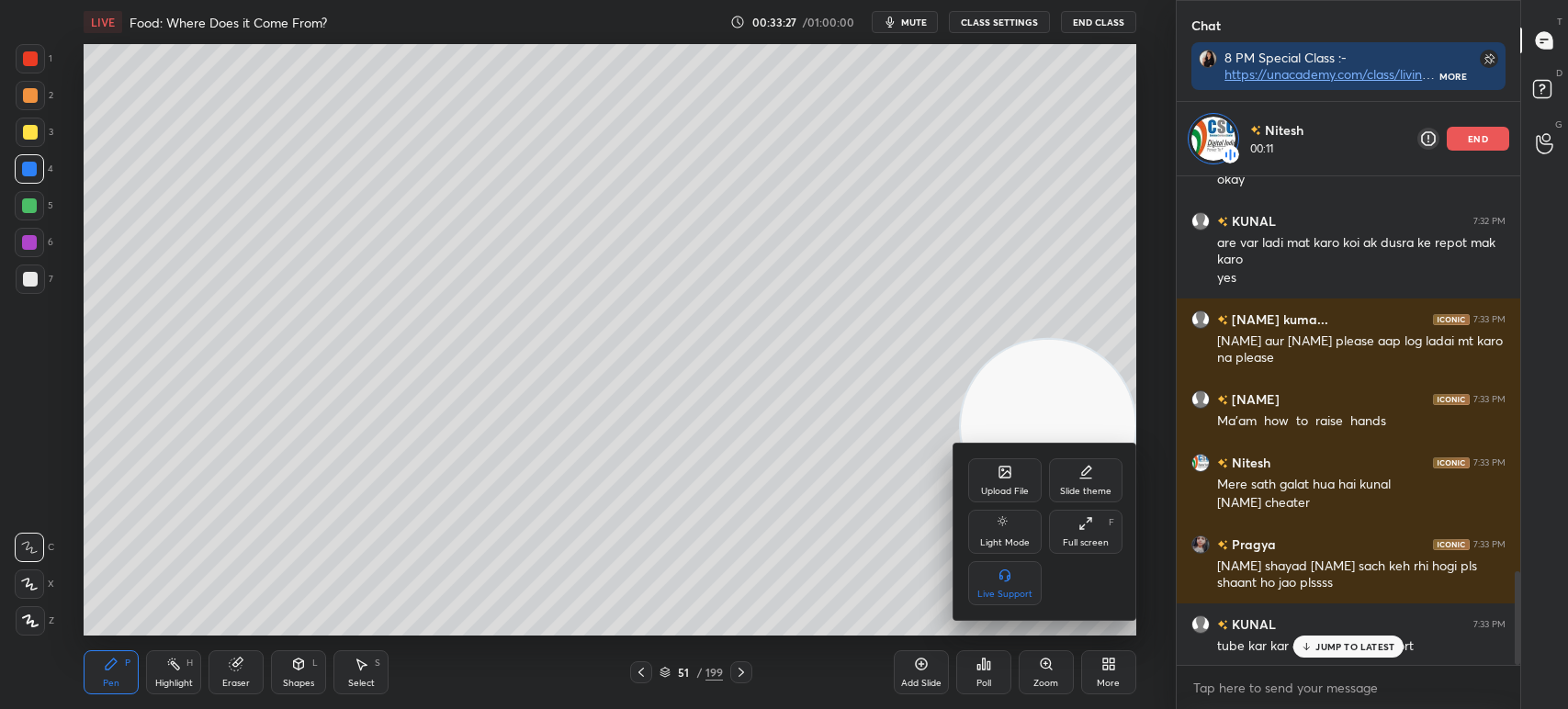 click on "Full screen" at bounding box center [1086, 543] 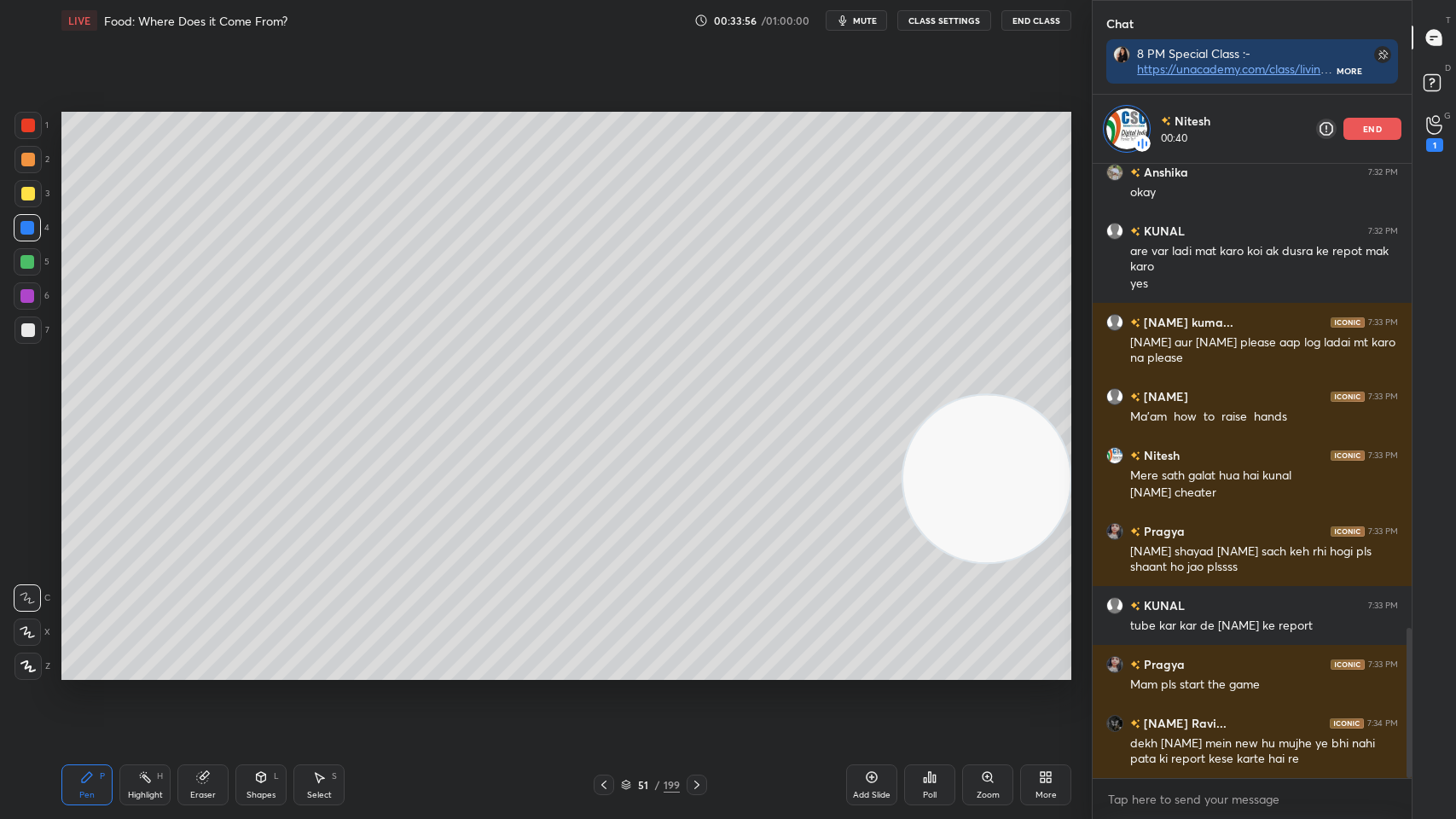 click at bounding box center (28, 194) 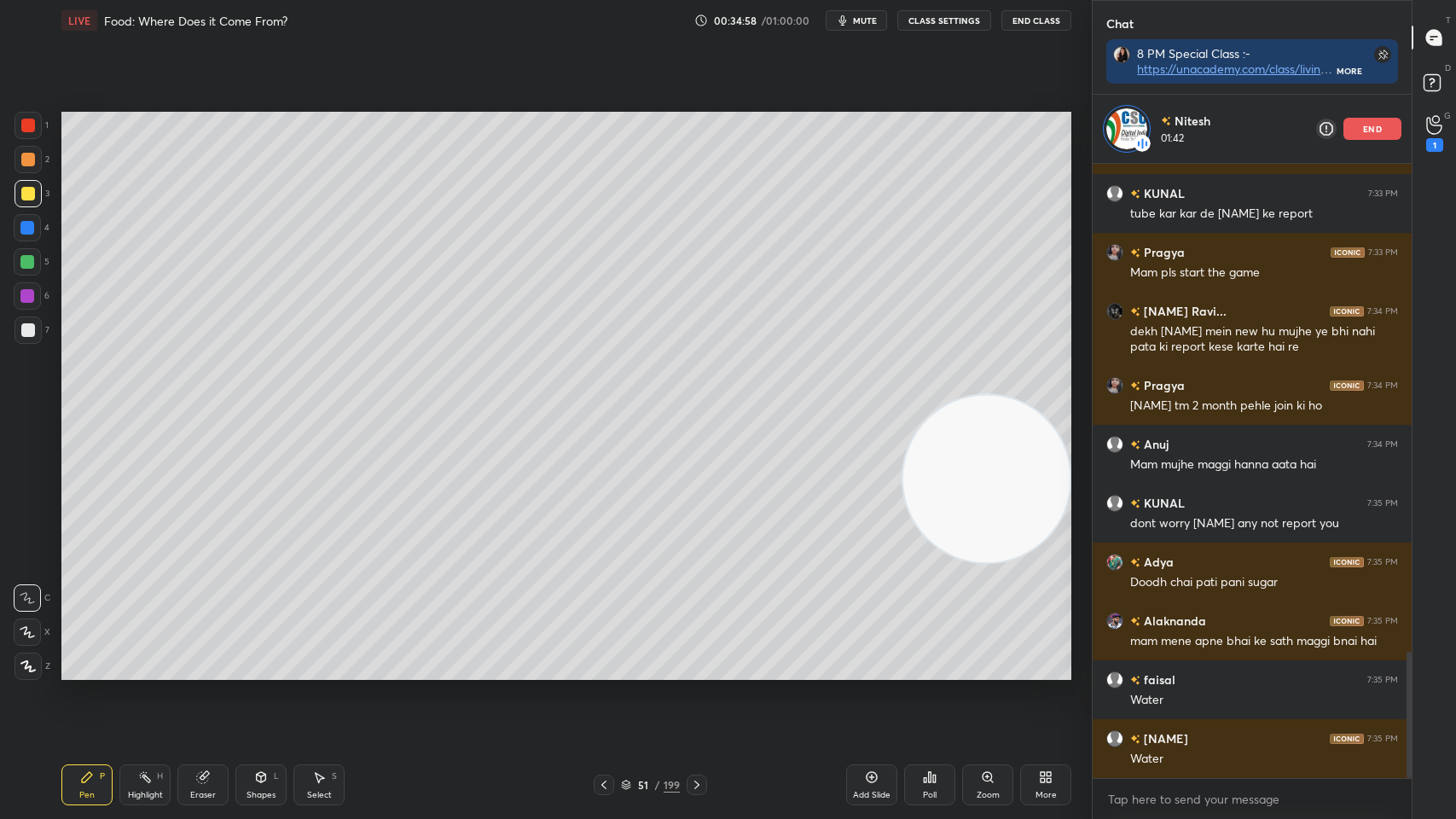 scroll, scrollTop: 2372, scrollLeft: 0, axis: vertical 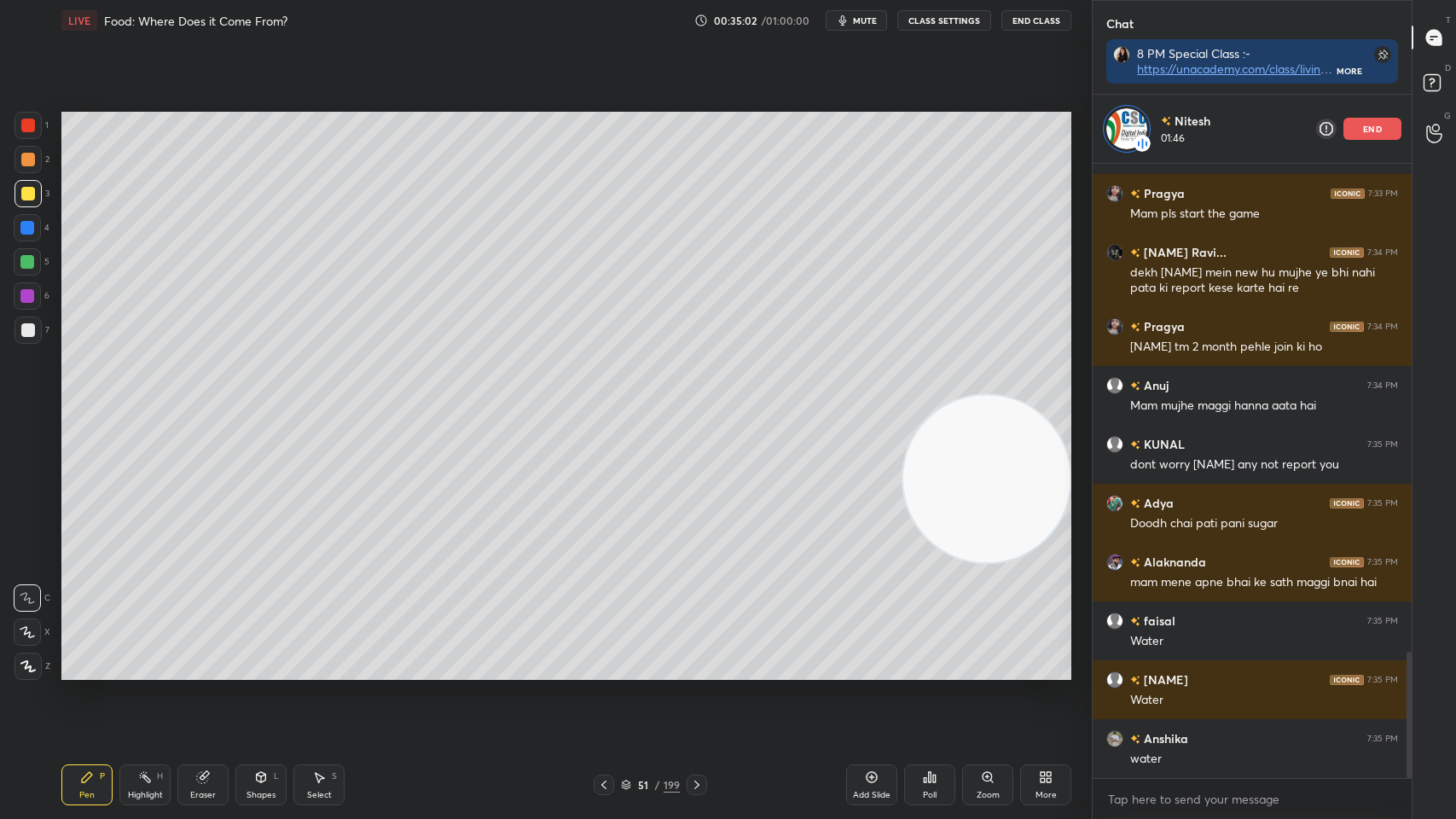 click at bounding box center [27, 262] 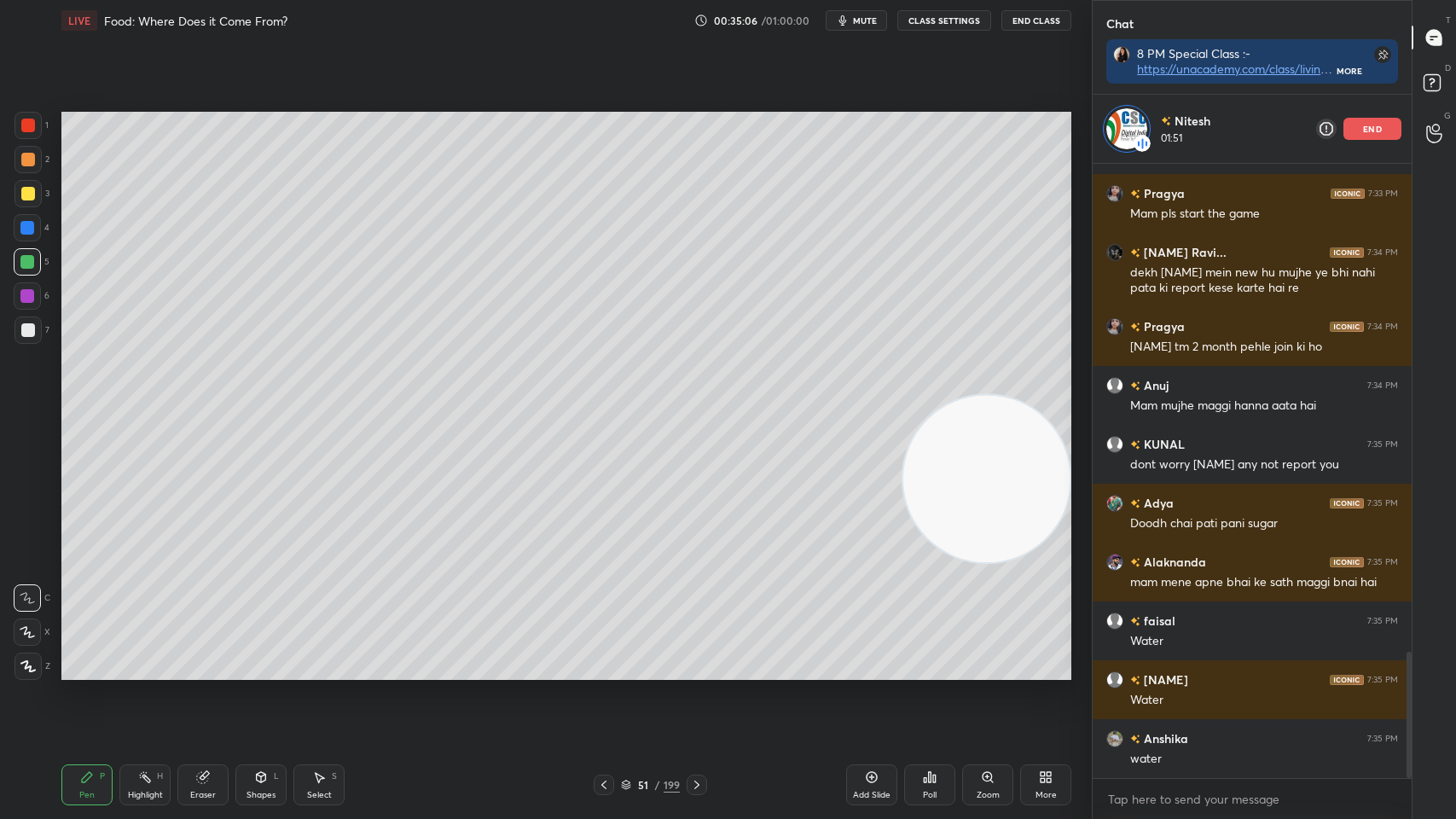 scroll, scrollTop: 2430, scrollLeft: 0, axis: vertical 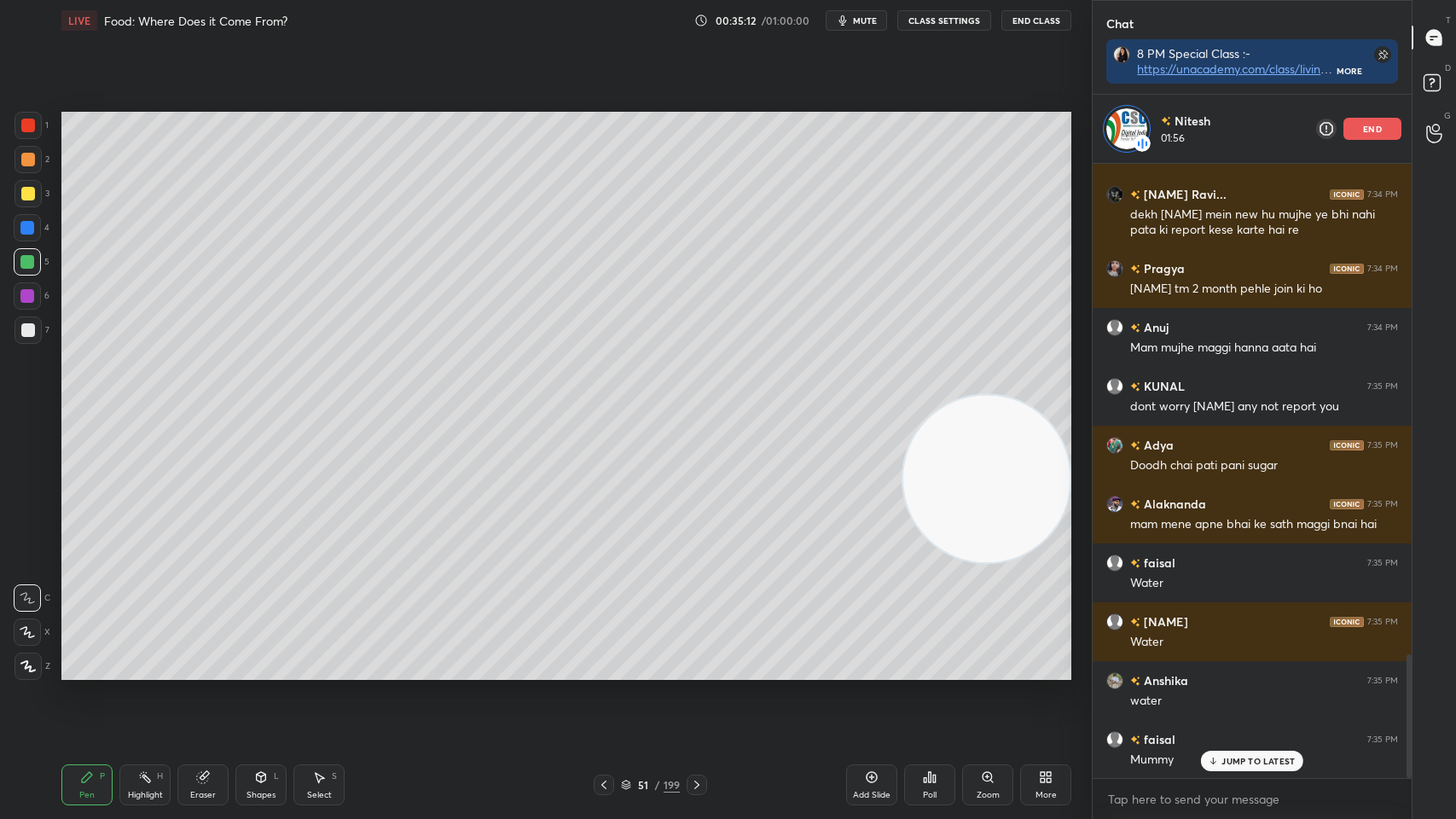 click at bounding box center (27, 228) 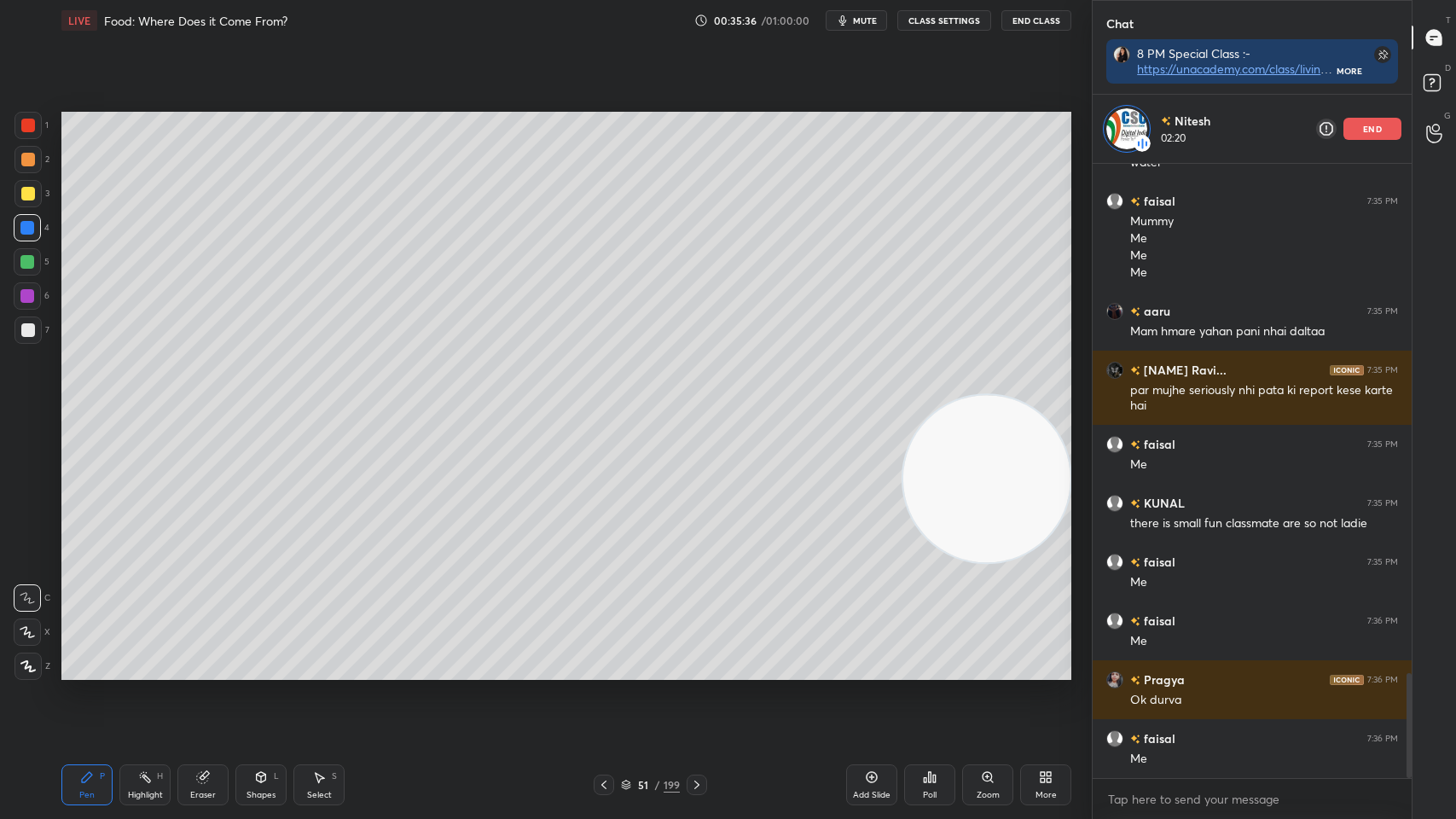 scroll, scrollTop: 2984, scrollLeft: 0, axis: vertical 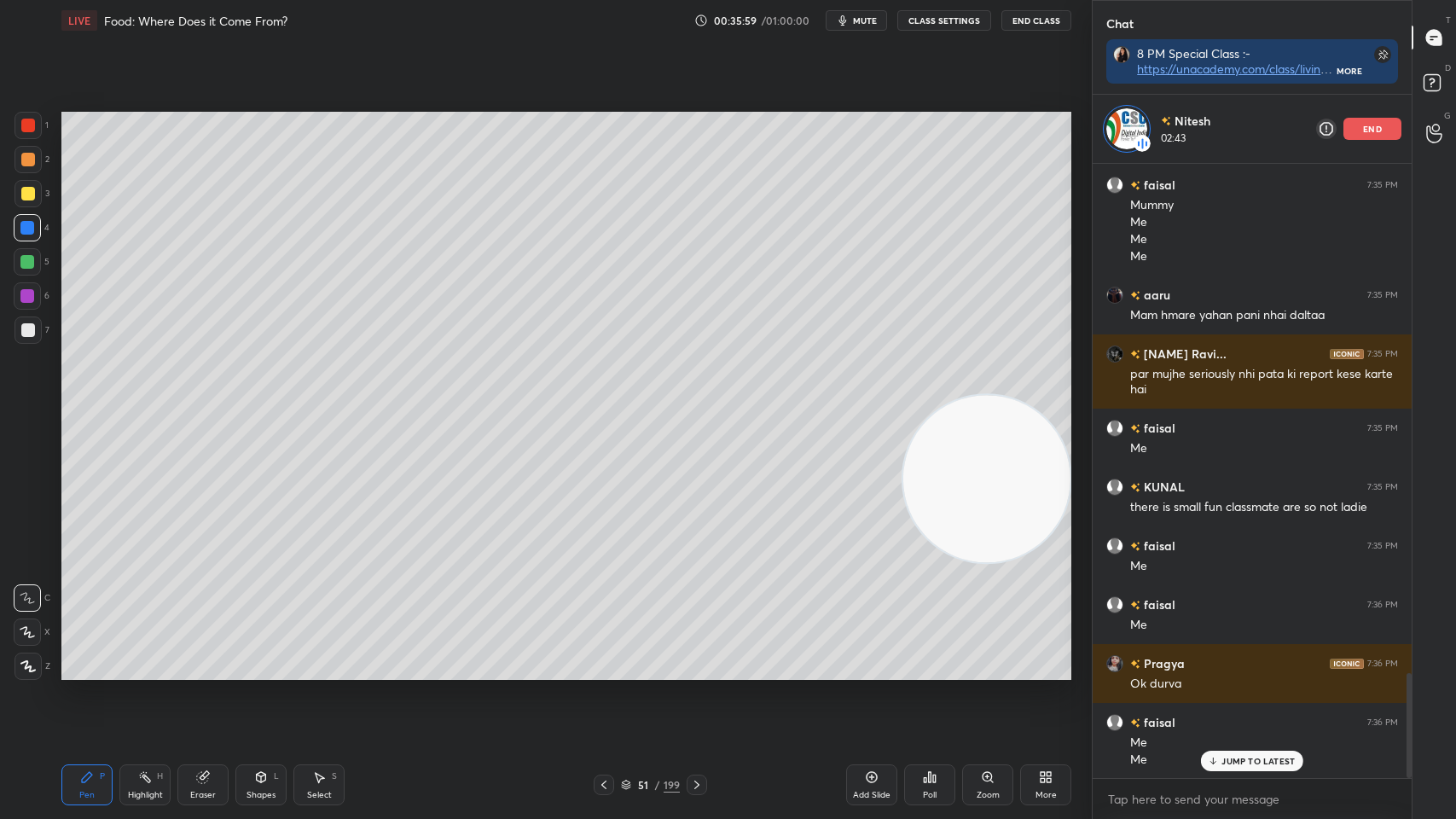 click at bounding box center [28, 194] 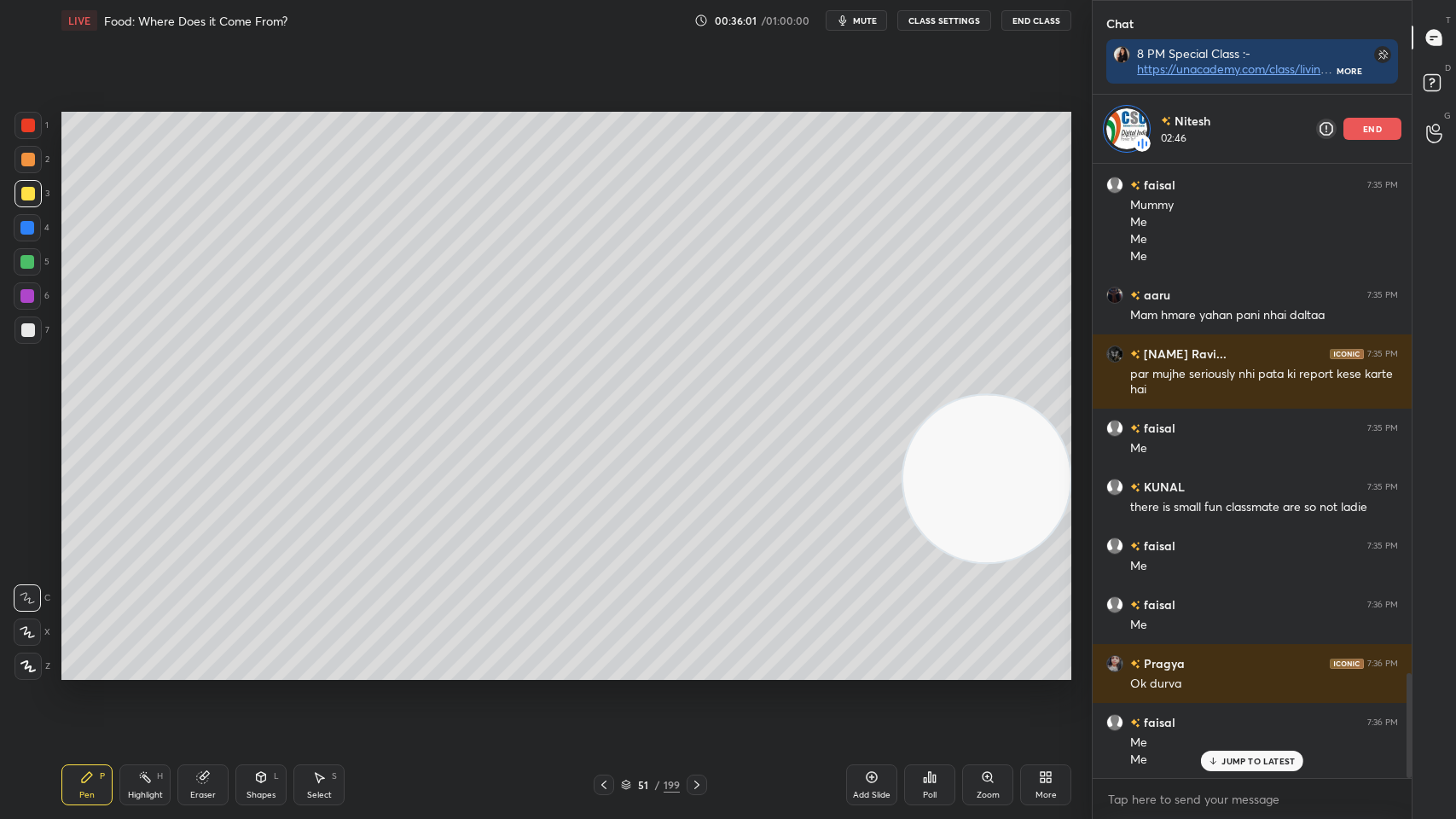 scroll, scrollTop: 3044, scrollLeft: 0, axis: vertical 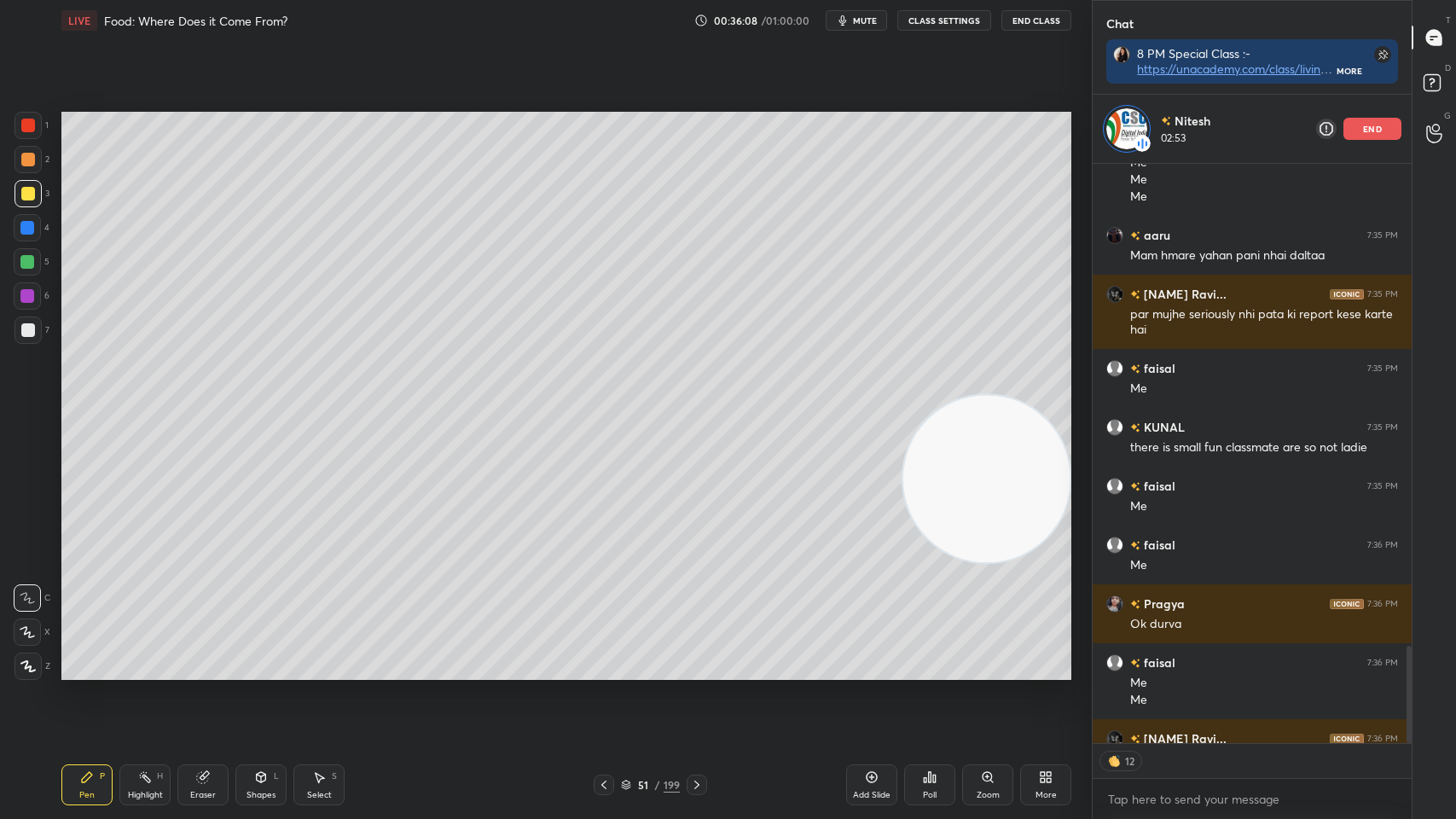 click at bounding box center (28, 160) 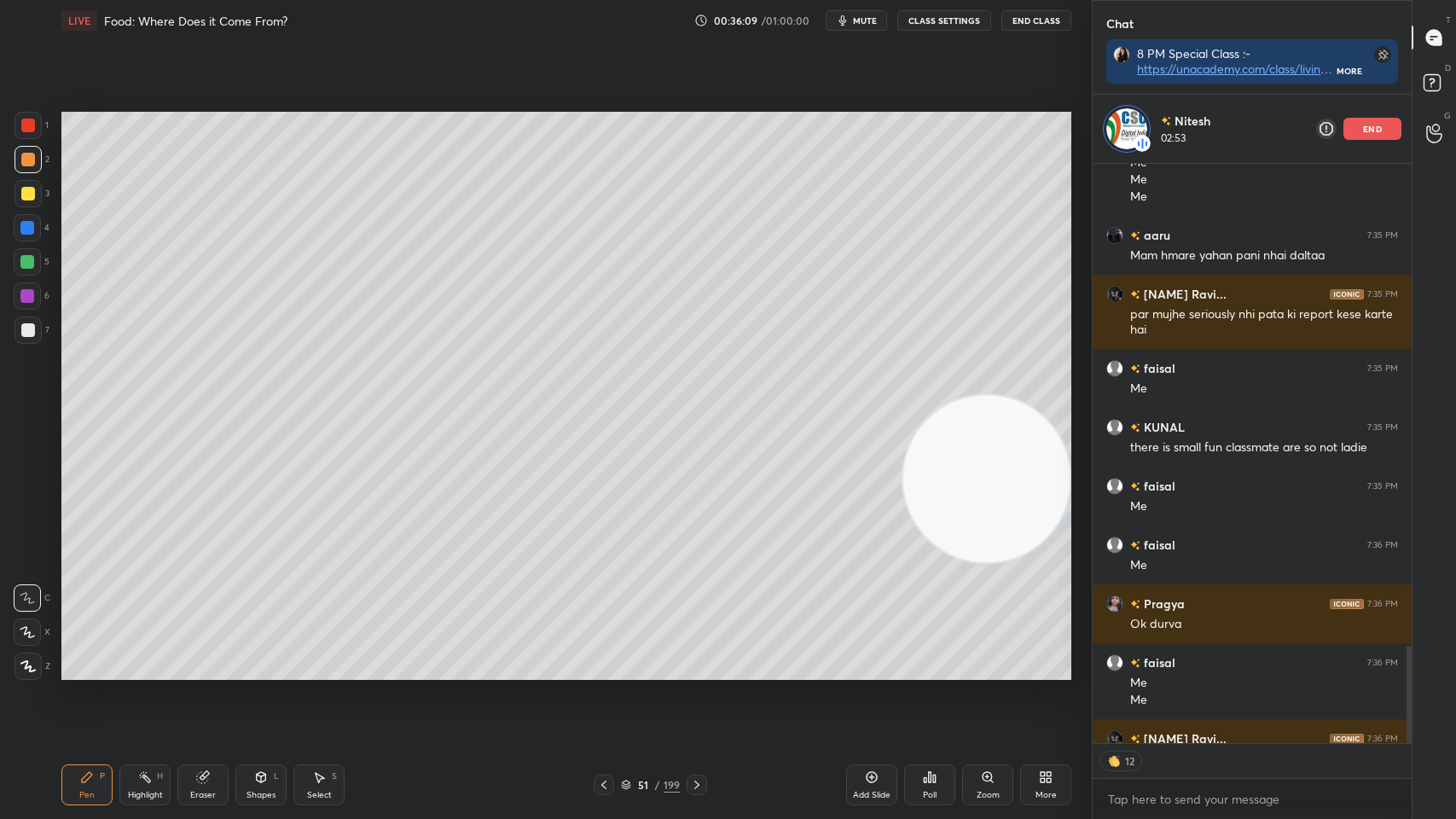 click at bounding box center [28, 194] 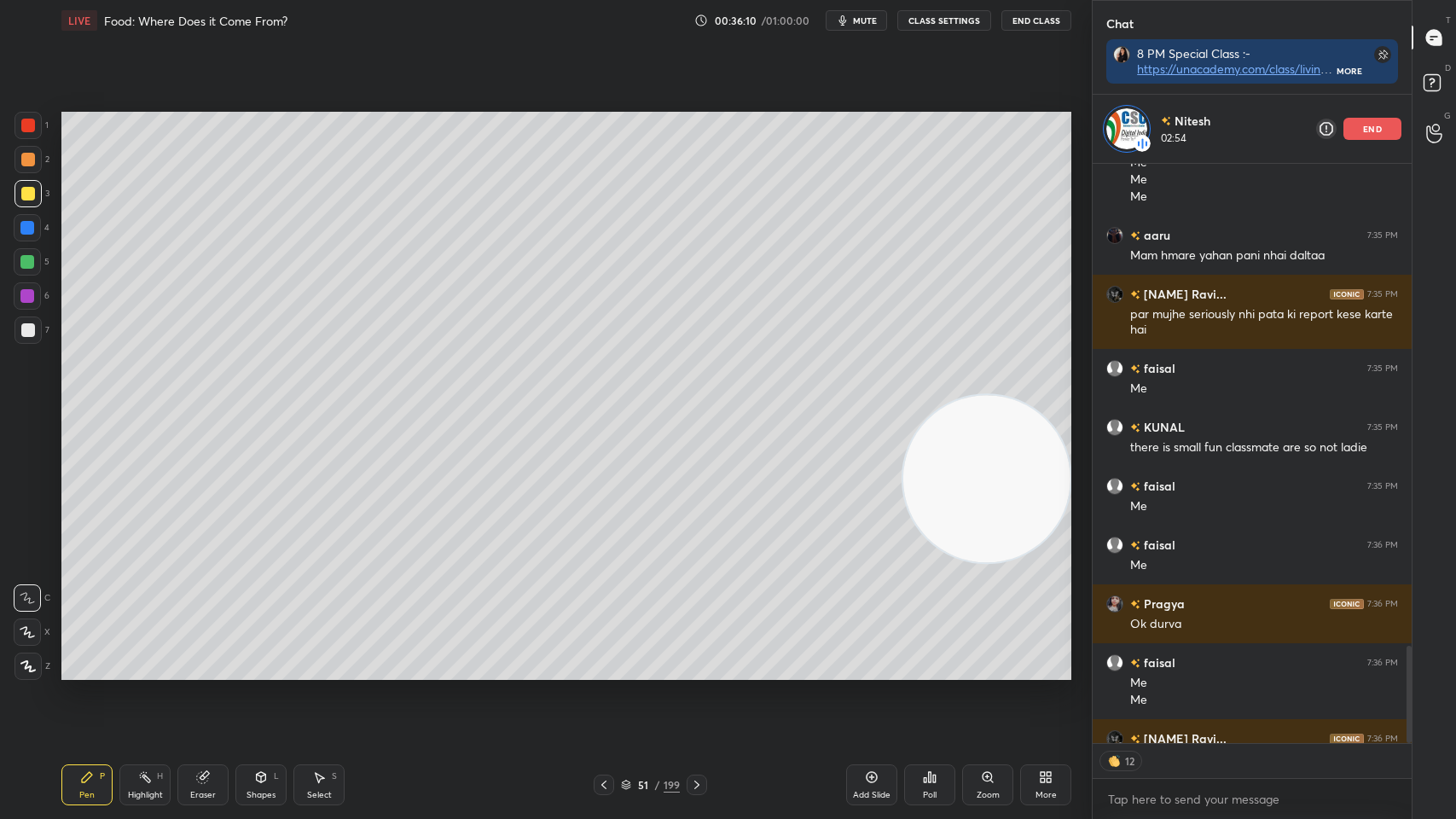 scroll, scrollTop: 3138, scrollLeft: 0, axis: vertical 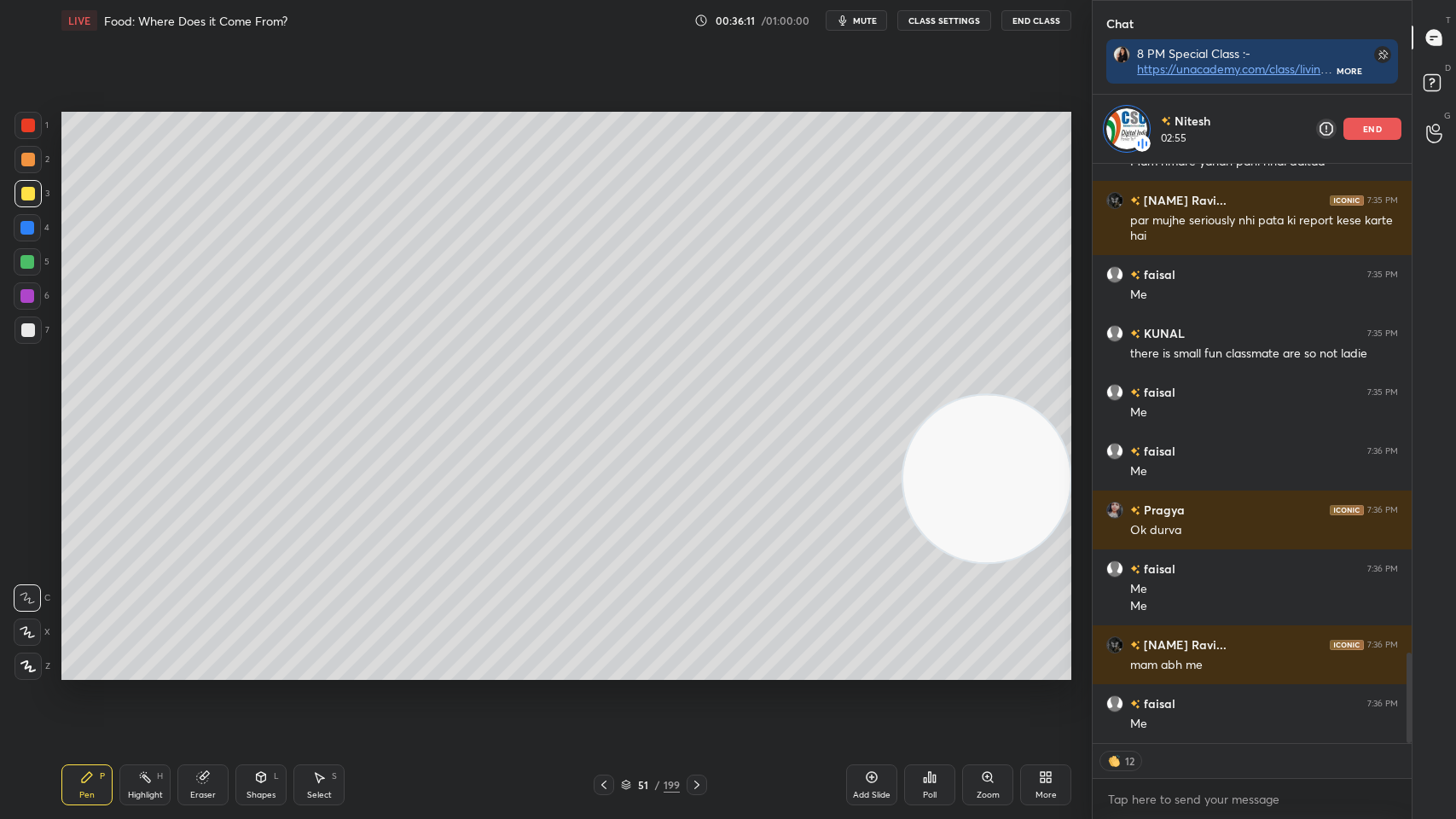 click 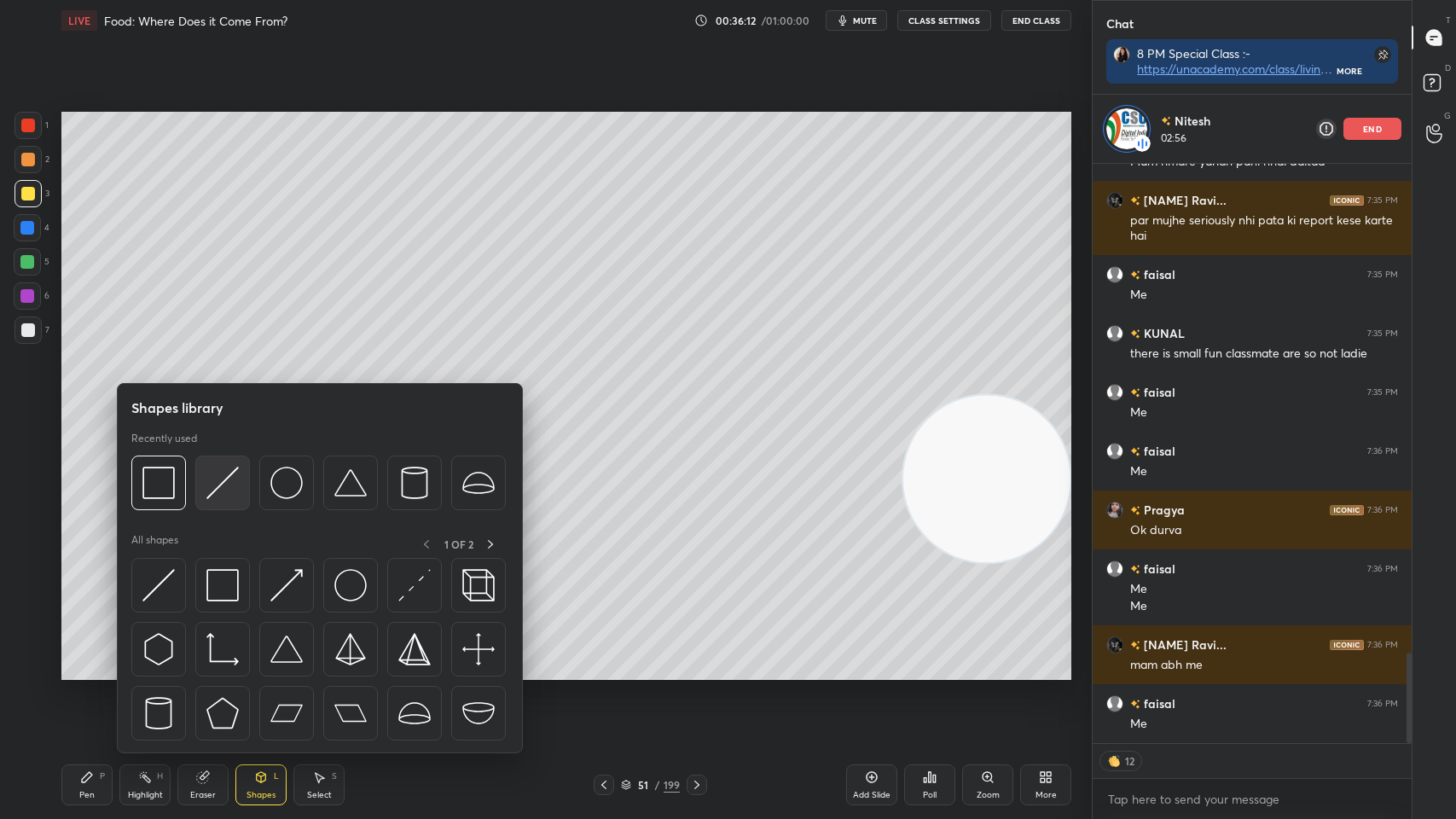 click at bounding box center (318, 487) 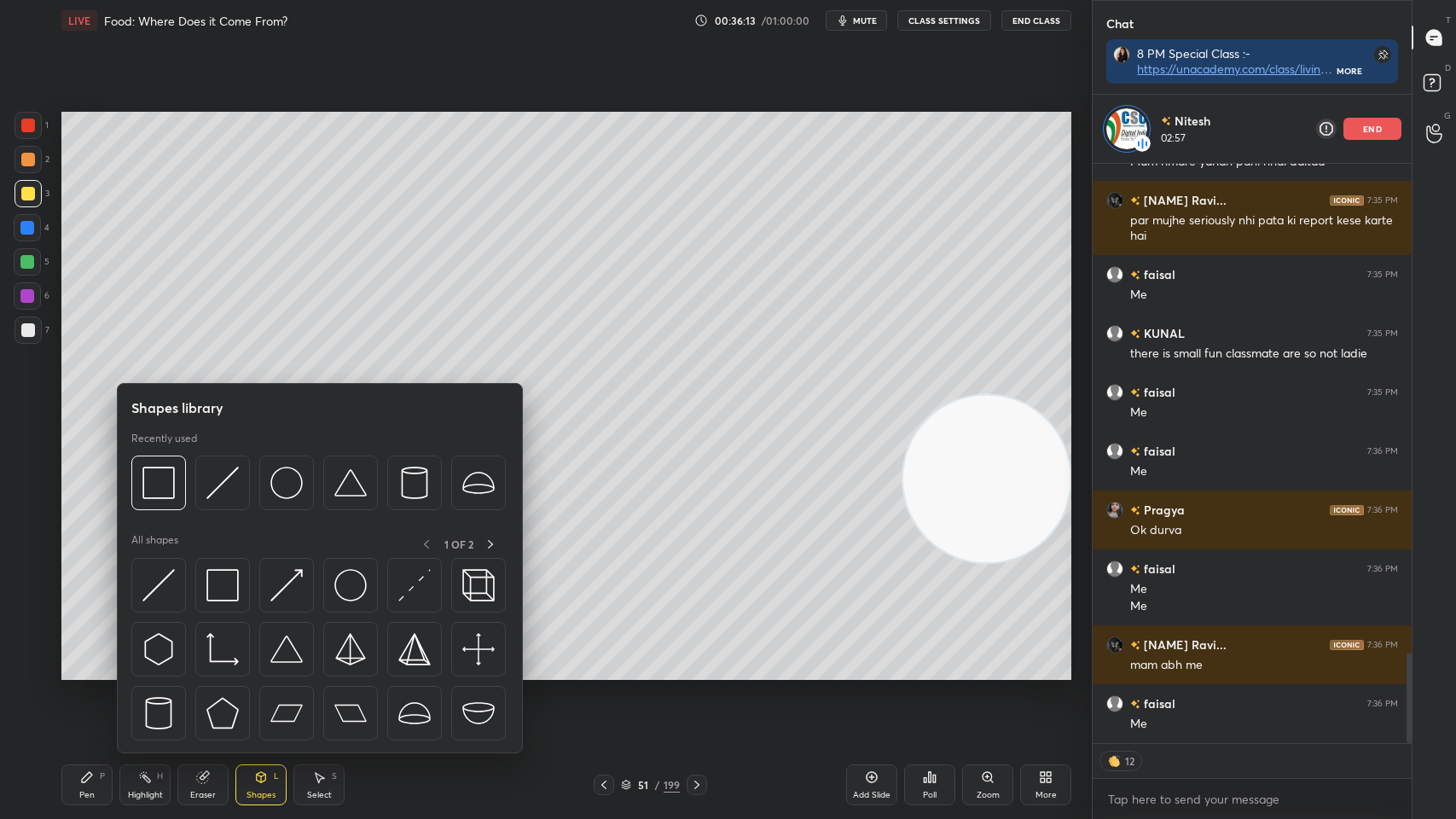 scroll, scrollTop: 3154, scrollLeft: 0, axis: vertical 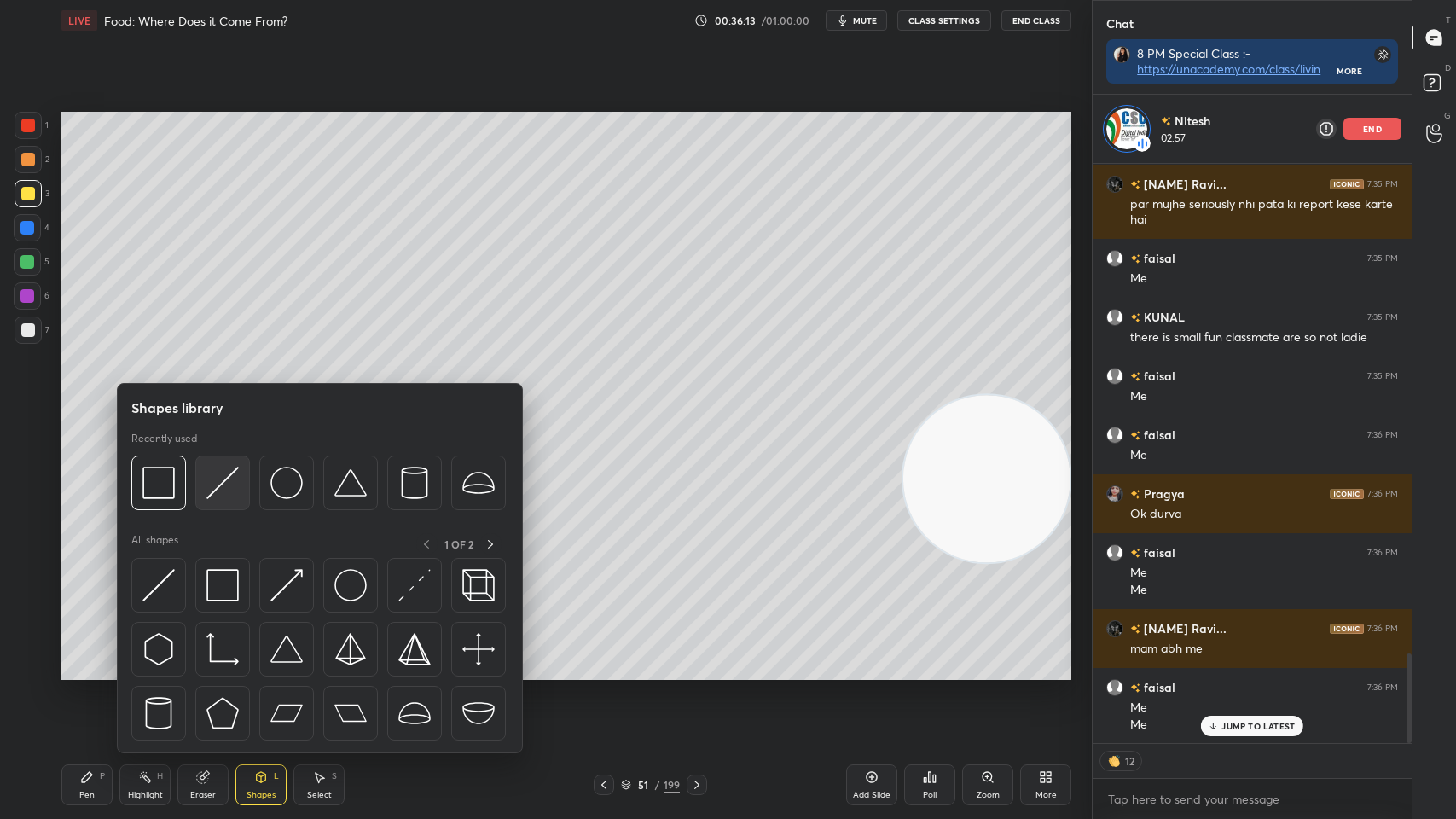 click at bounding box center (223, 483) 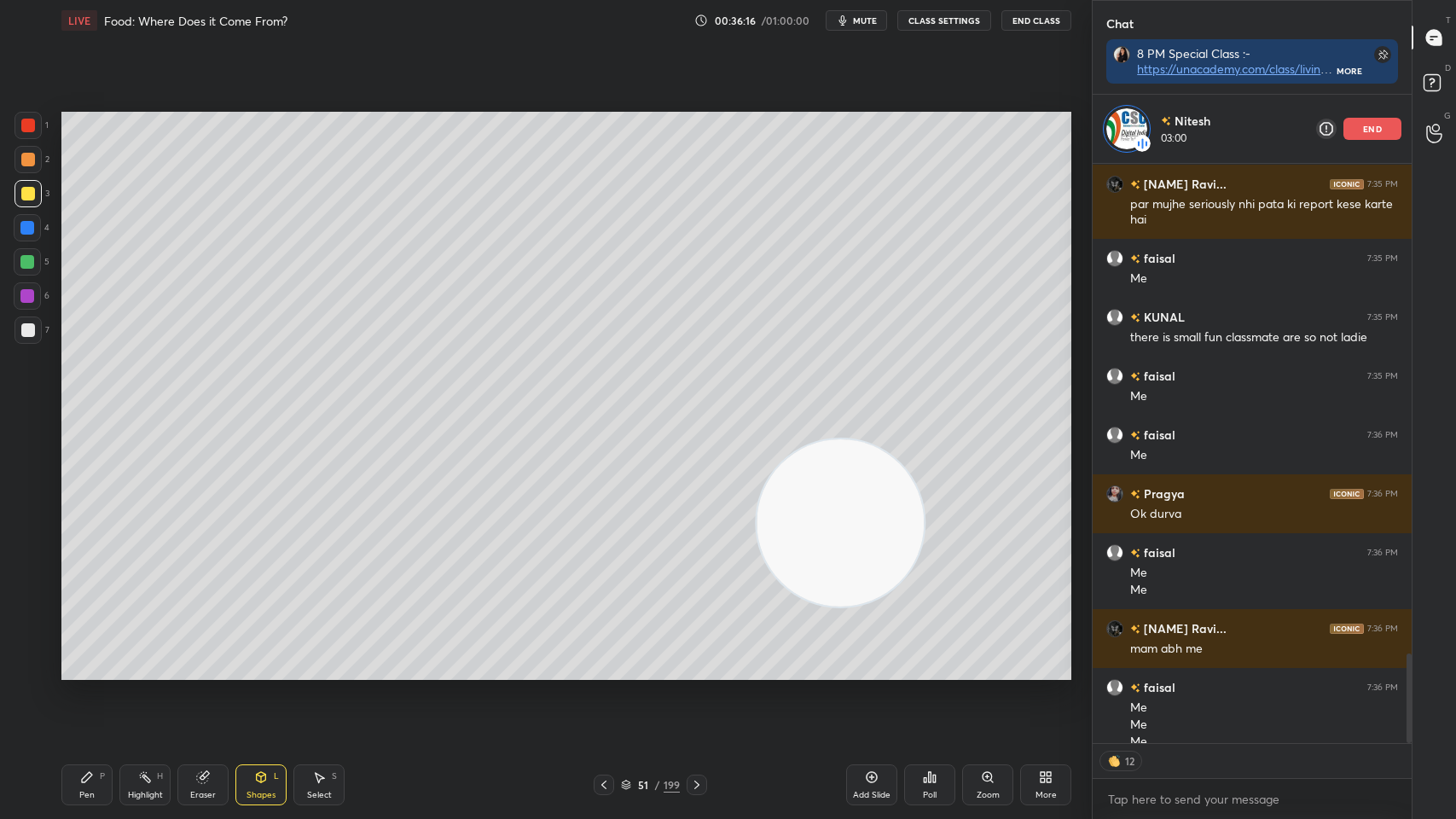 scroll, scrollTop: 3172, scrollLeft: 0, axis: vertical 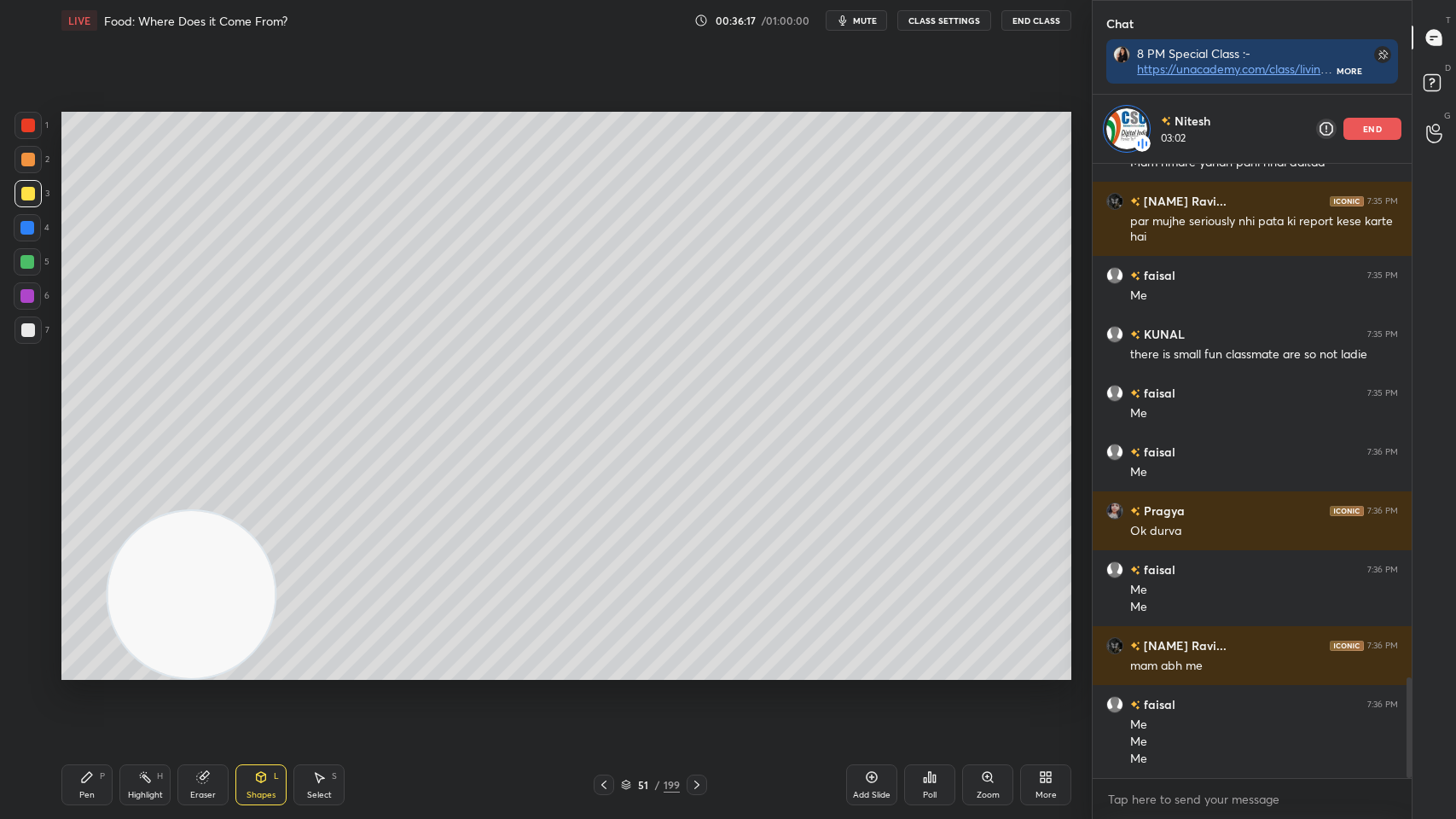 click at bounding box center (28, 194) 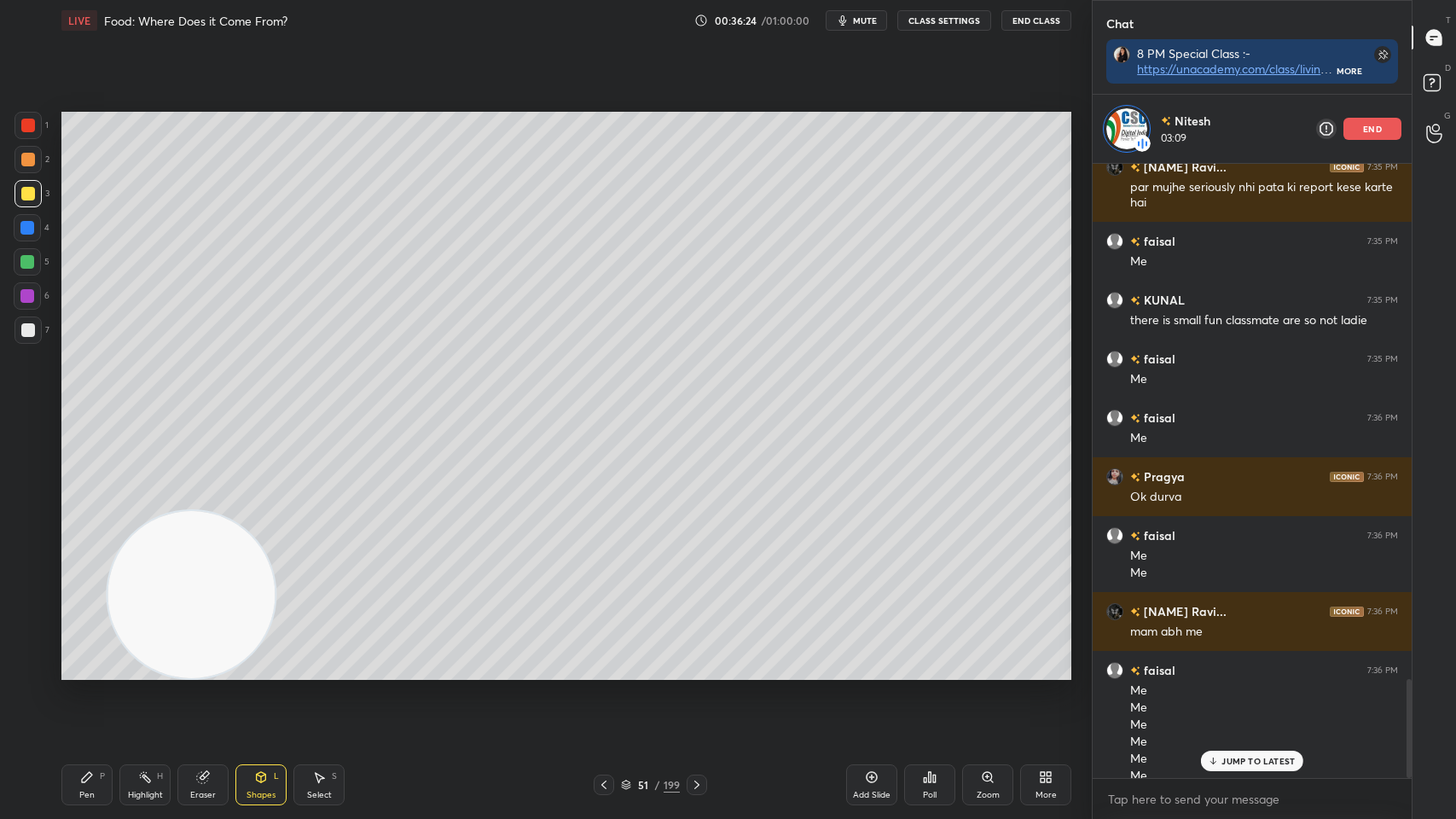scroll, scrollTop: 3187, scrollLeft: 0, axis: vertical 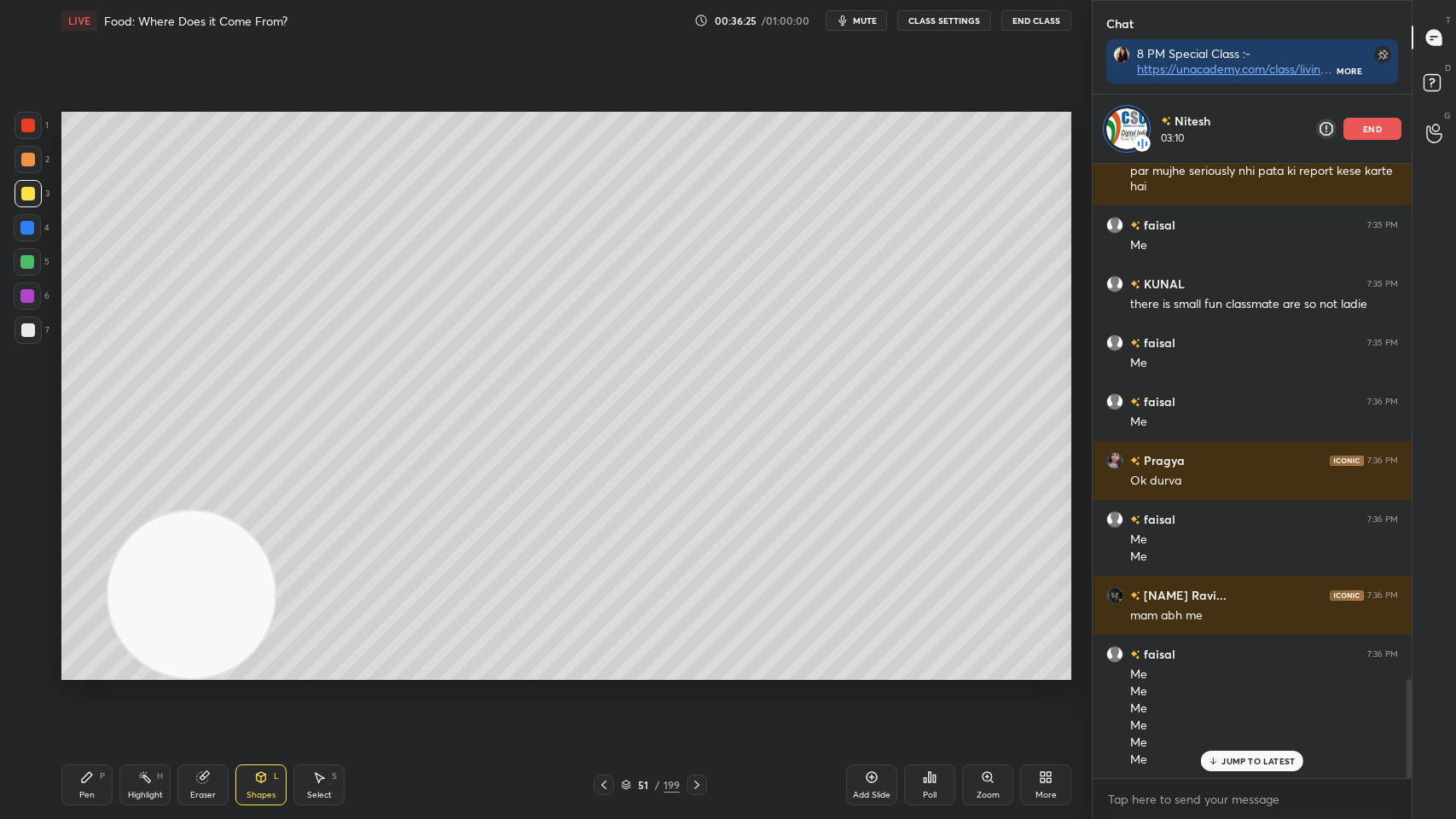 click on "Pen P" at bounding box center (87, 785) 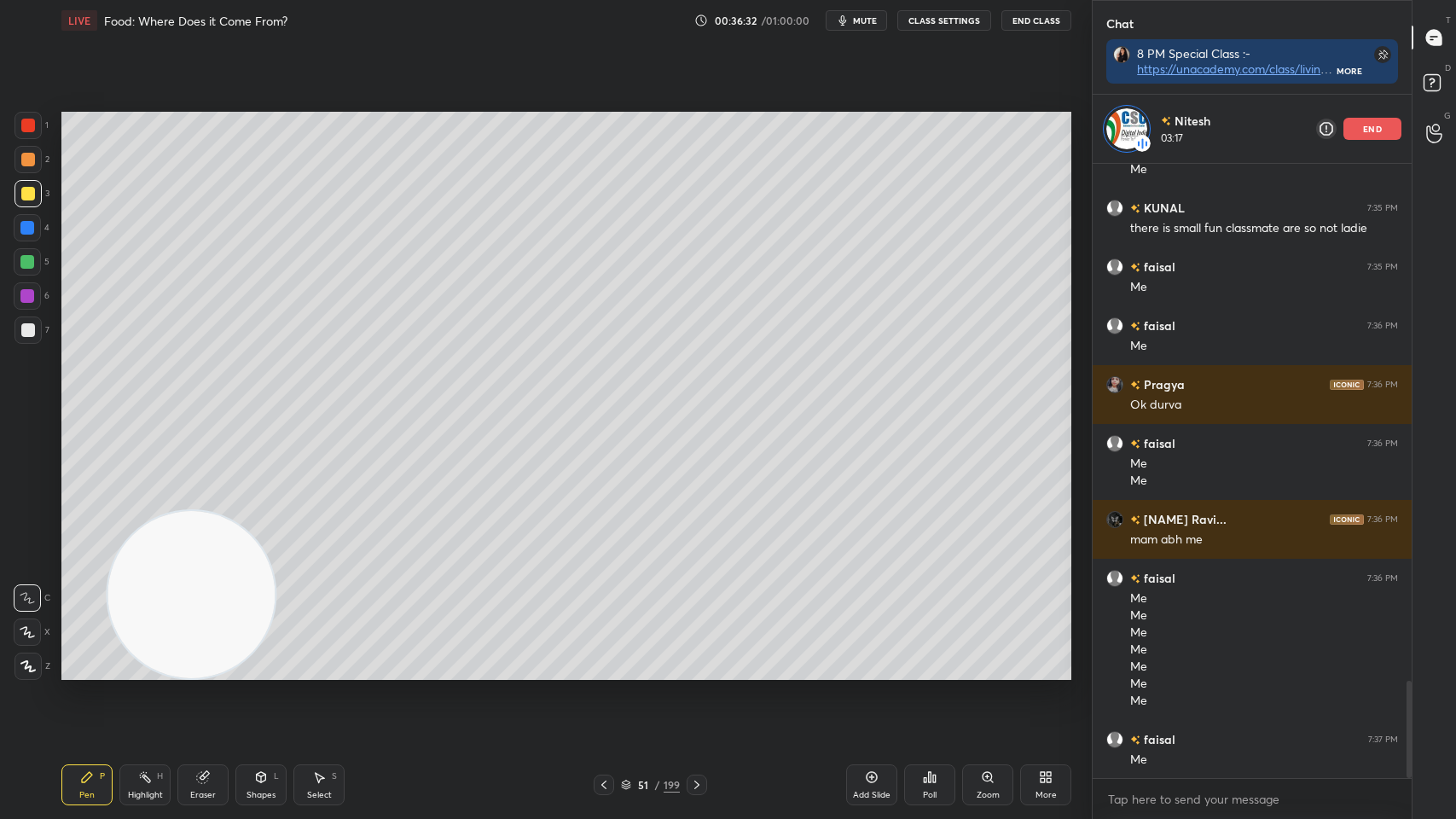 scroll, scrollTop: 3281, scrollLeft: 0, axis: vertical 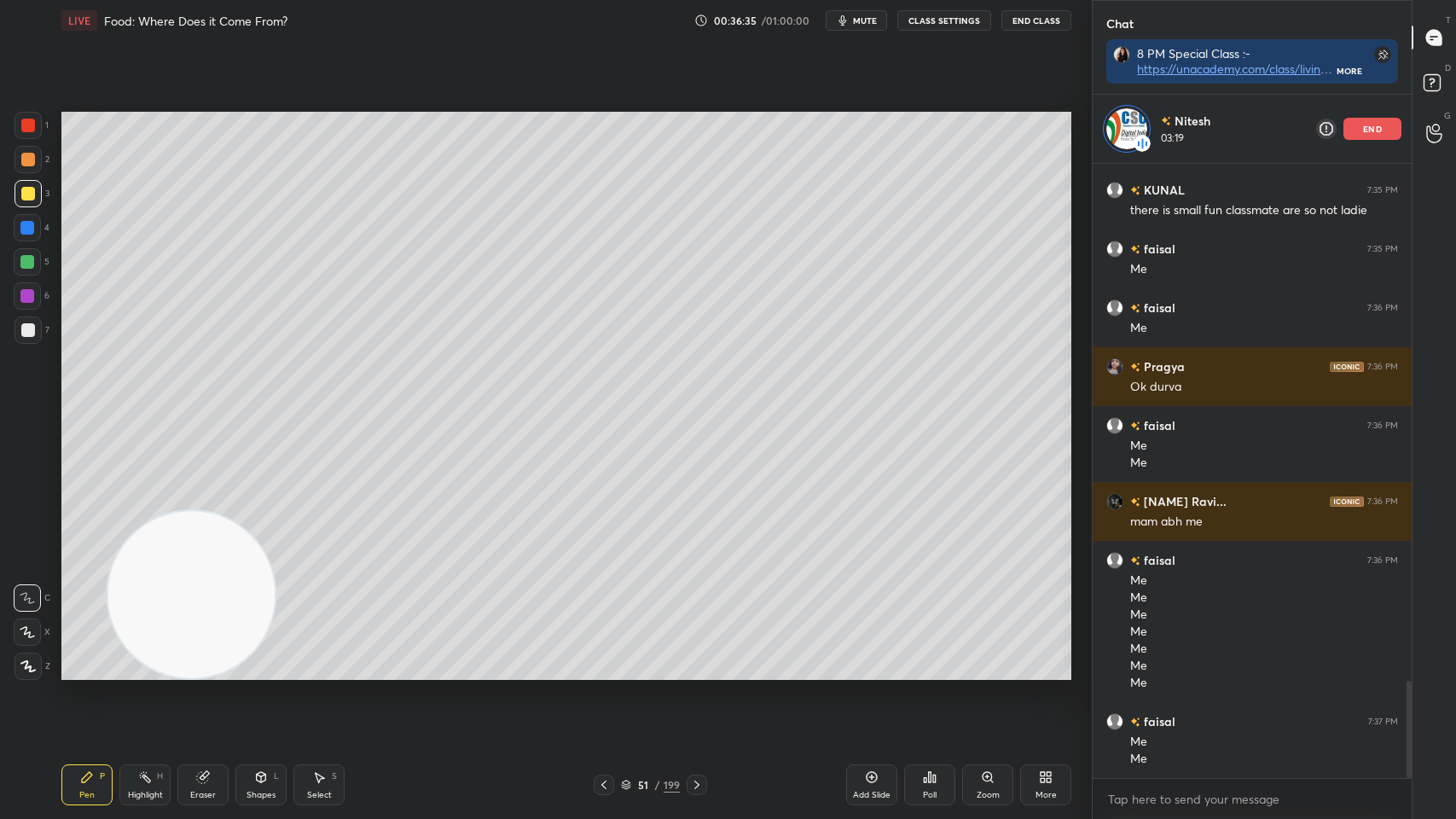 click on "end" at bounding box center [1372, 129] 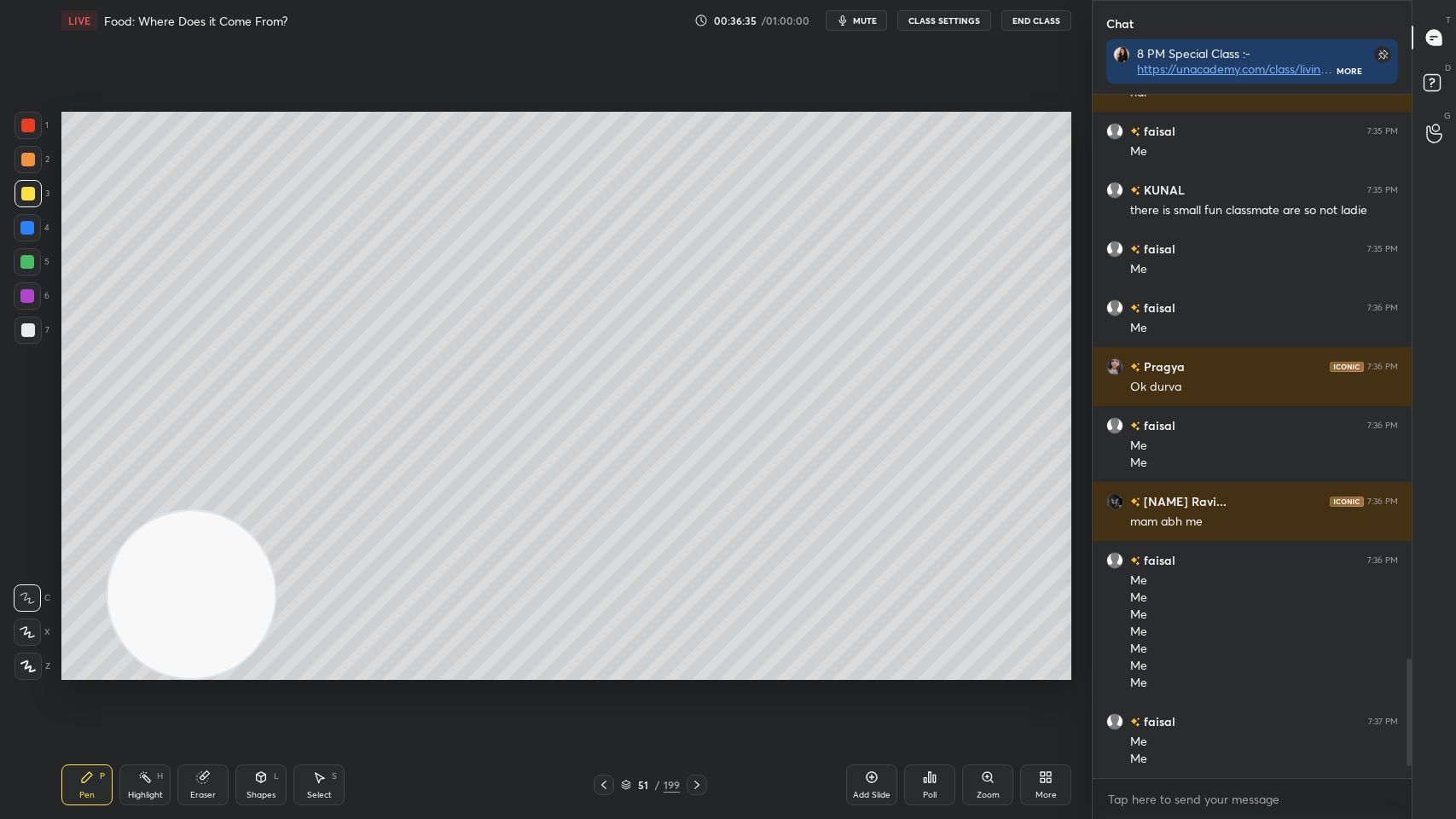 click on "G Raise Hand (G)" at bounding box center [1434, 133] 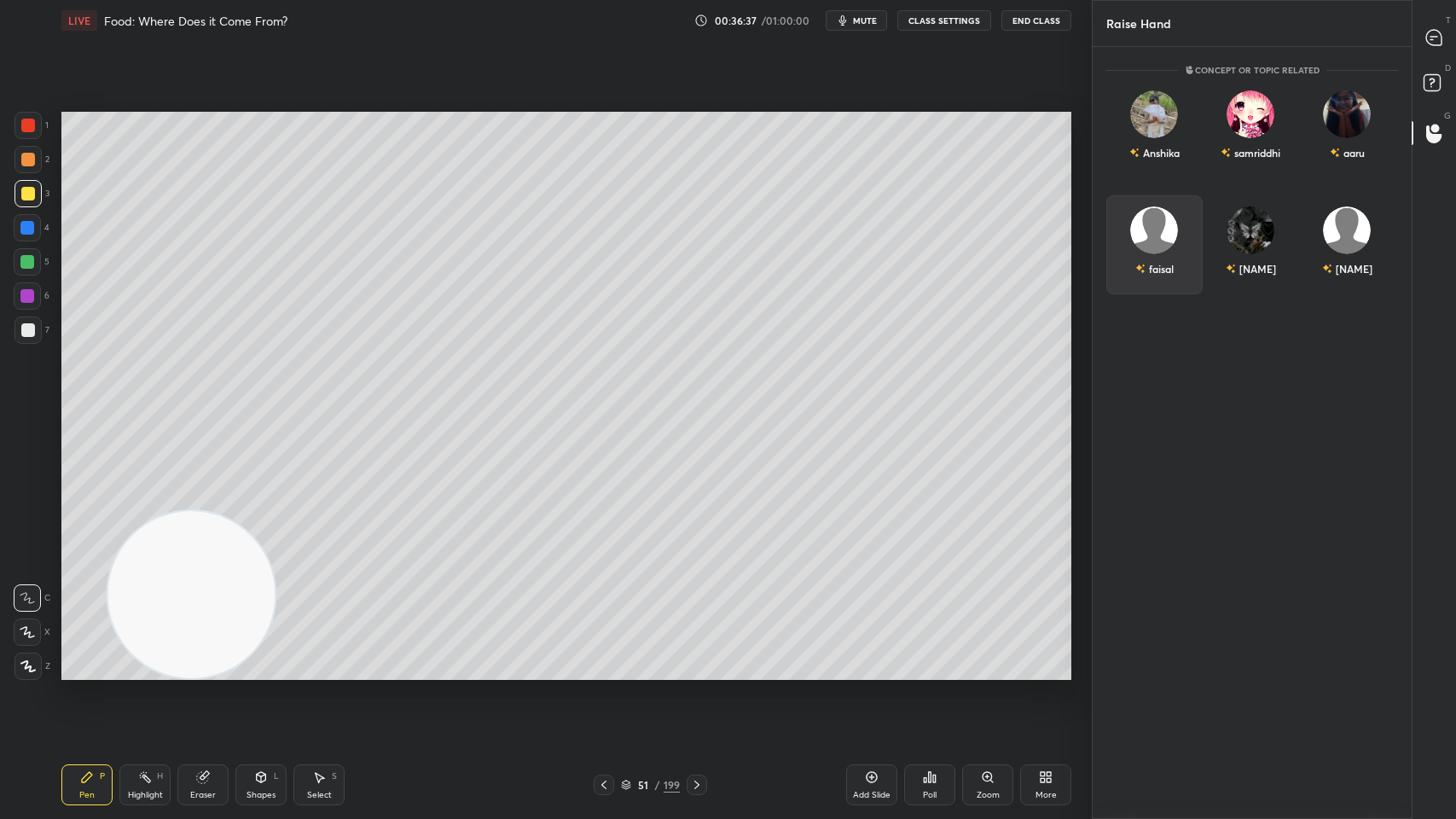 click at bounding box center [1155, 230] 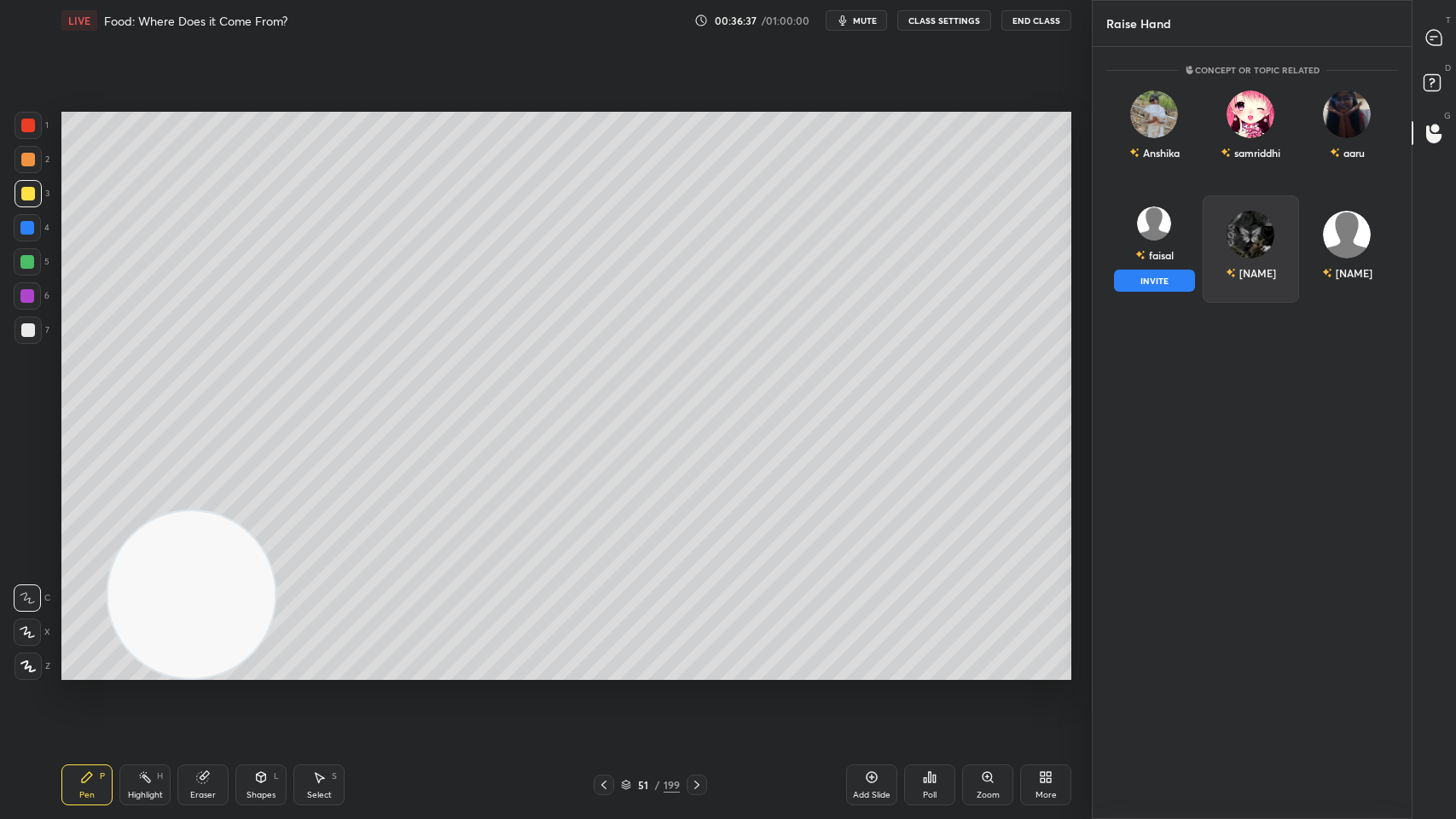 click on "INVITE" at bounding box center (1154, 281) 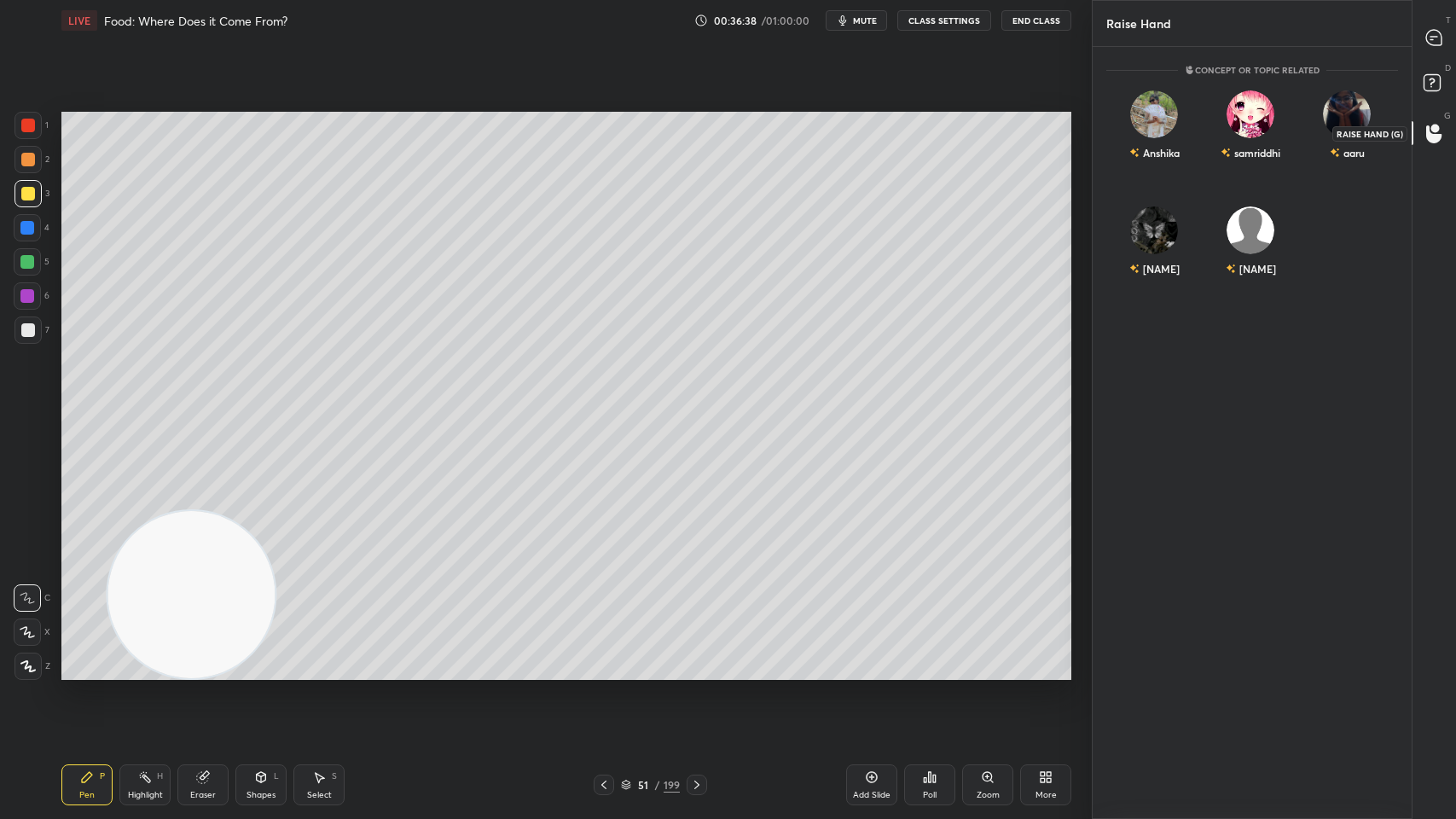 scroll, scrollTop: 698, scrollLeft: 314, axis: both 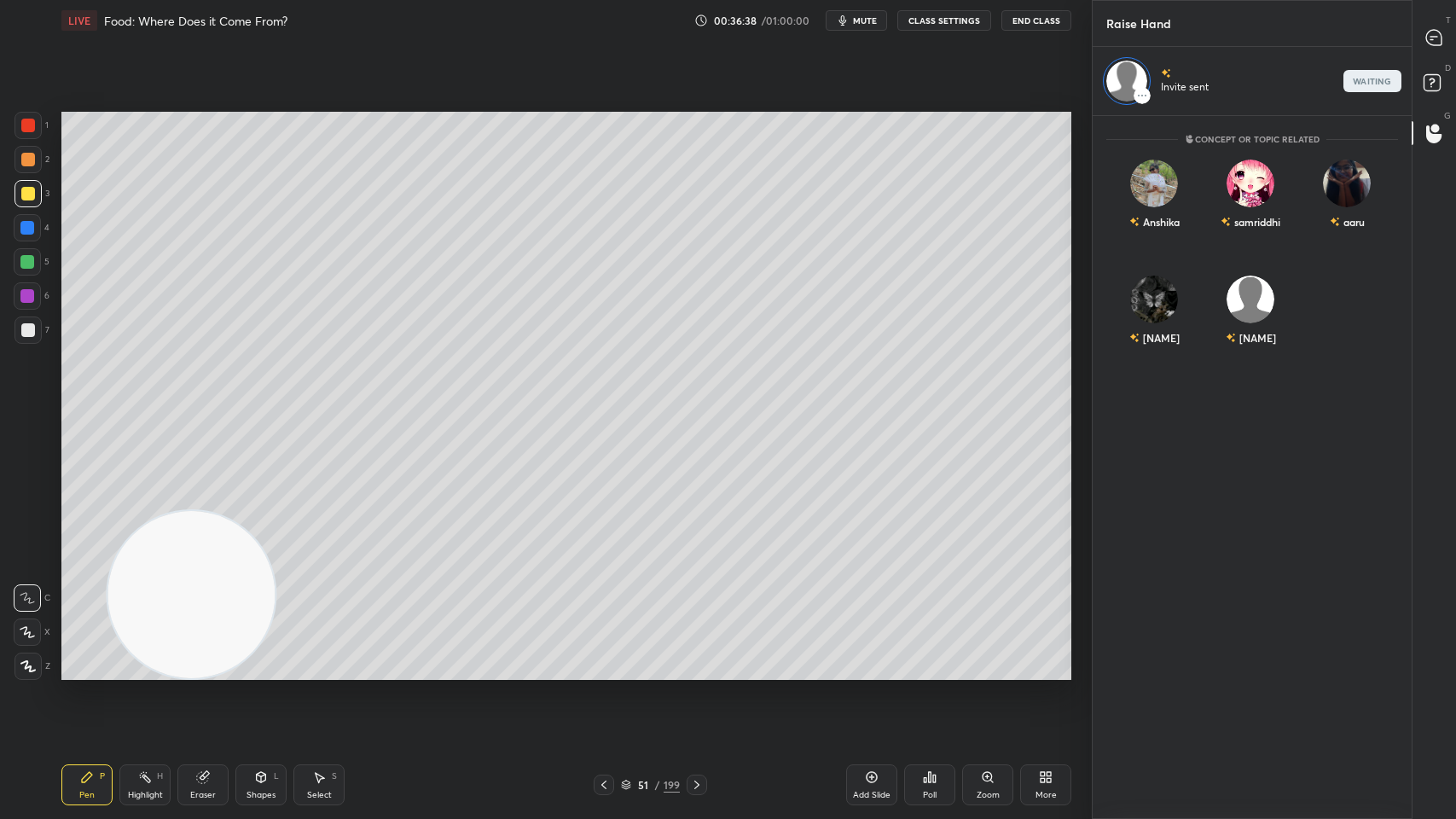 click on "T Messages (T)" at bounding box center (1434, 38) 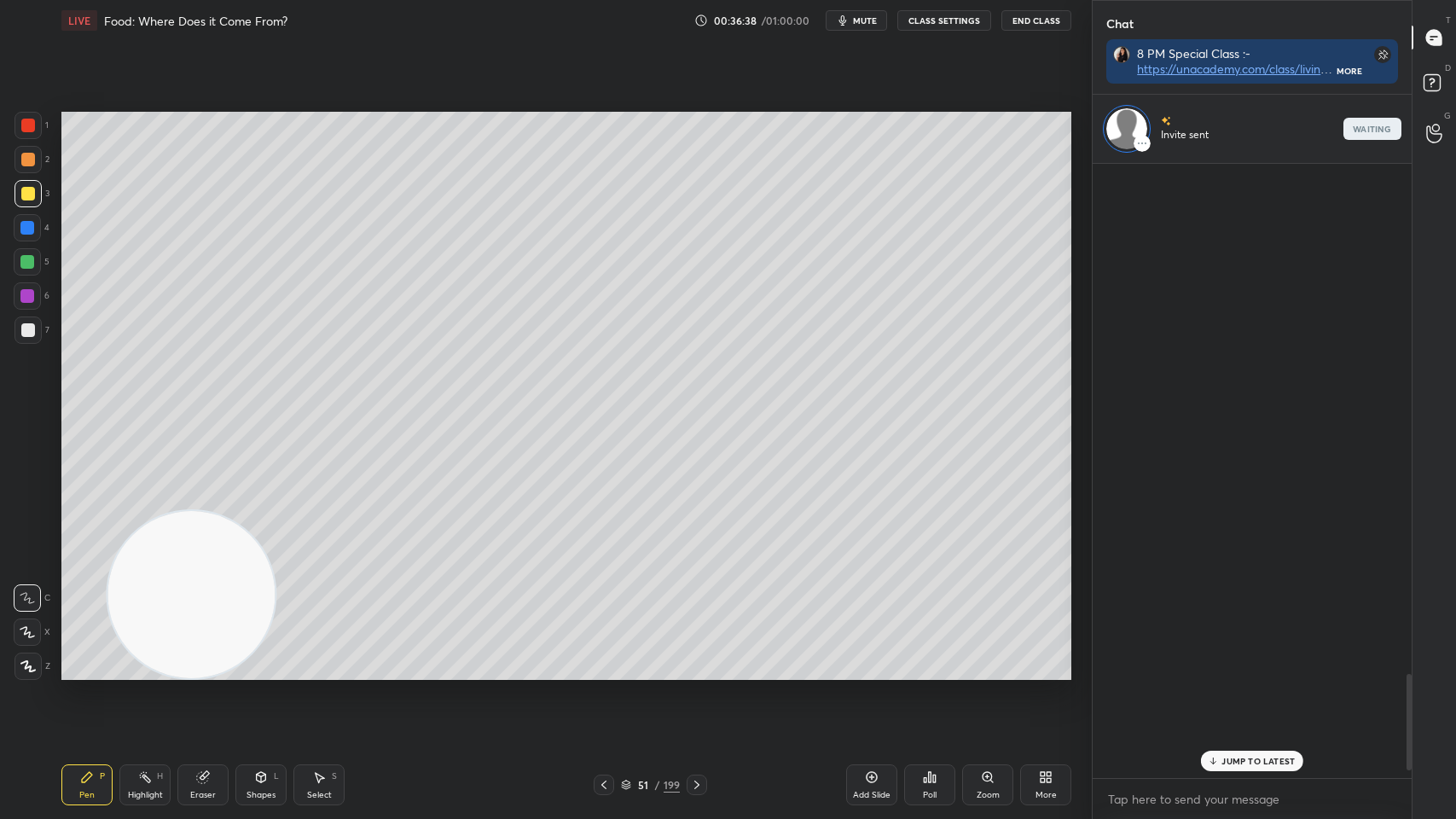 scroll, scrollTop: 3248, scrollLeft: 0, axis: vertical 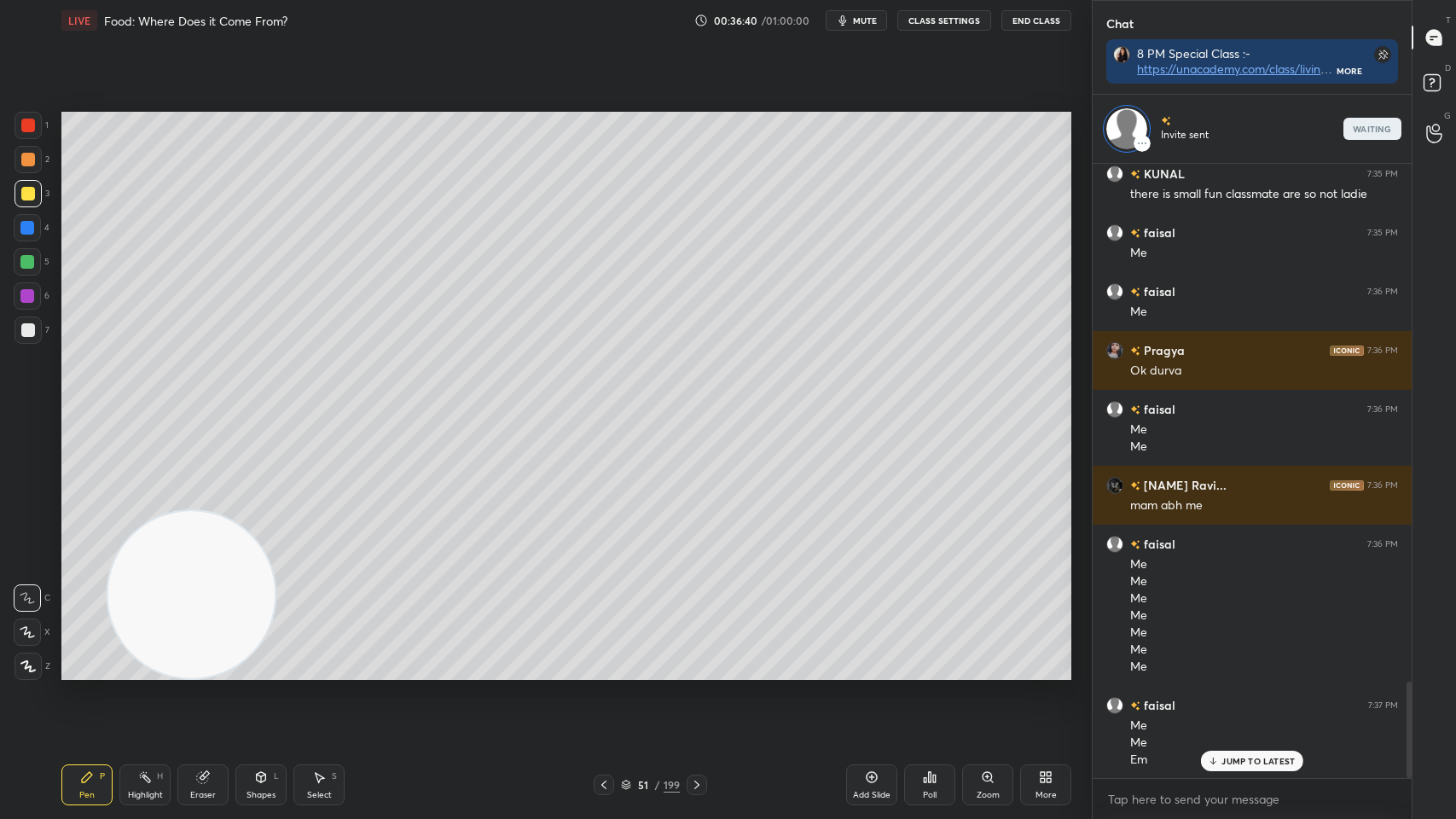 click at bounding box center [28, 125] 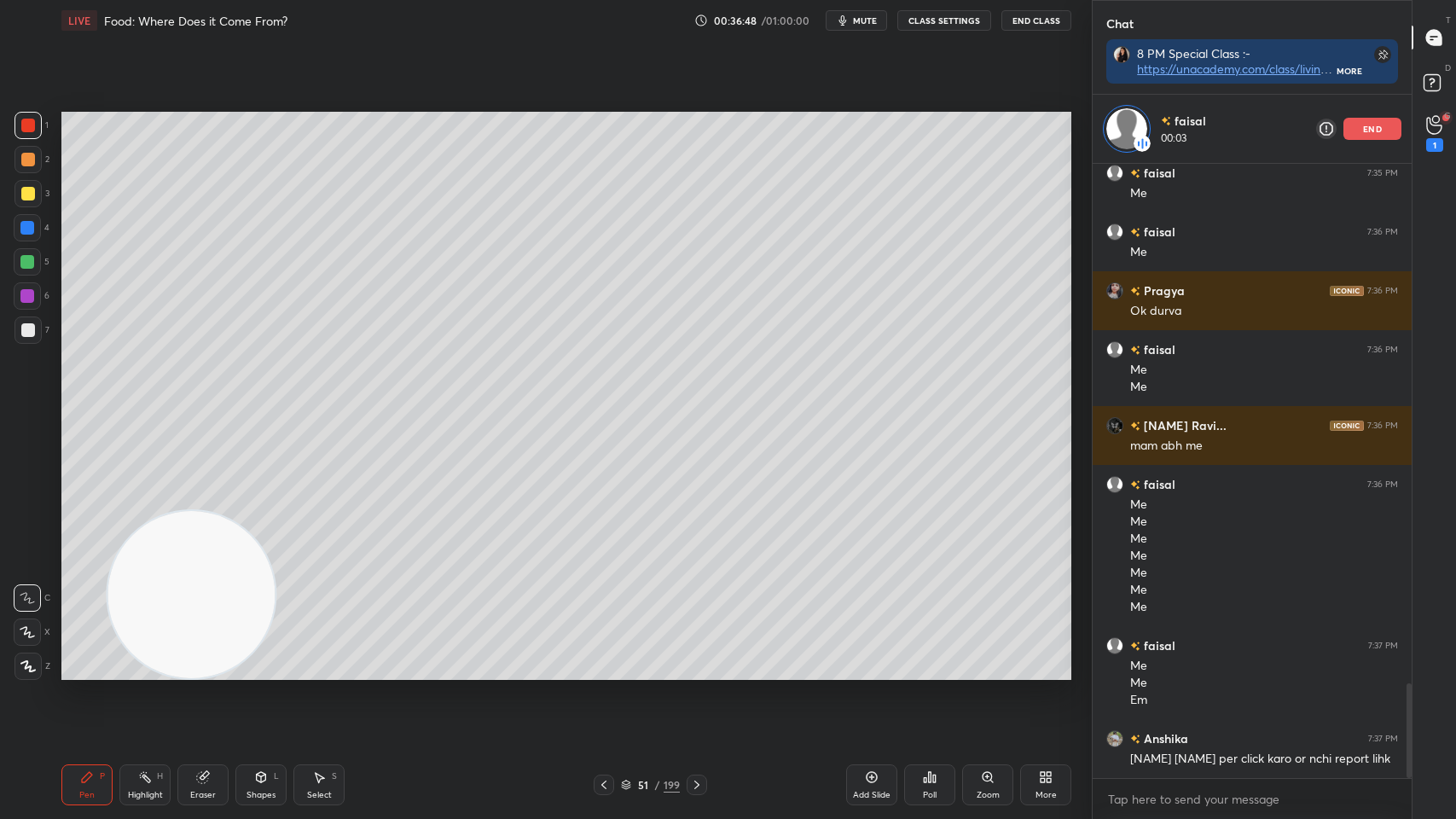 click at bounding box center [27, 262] 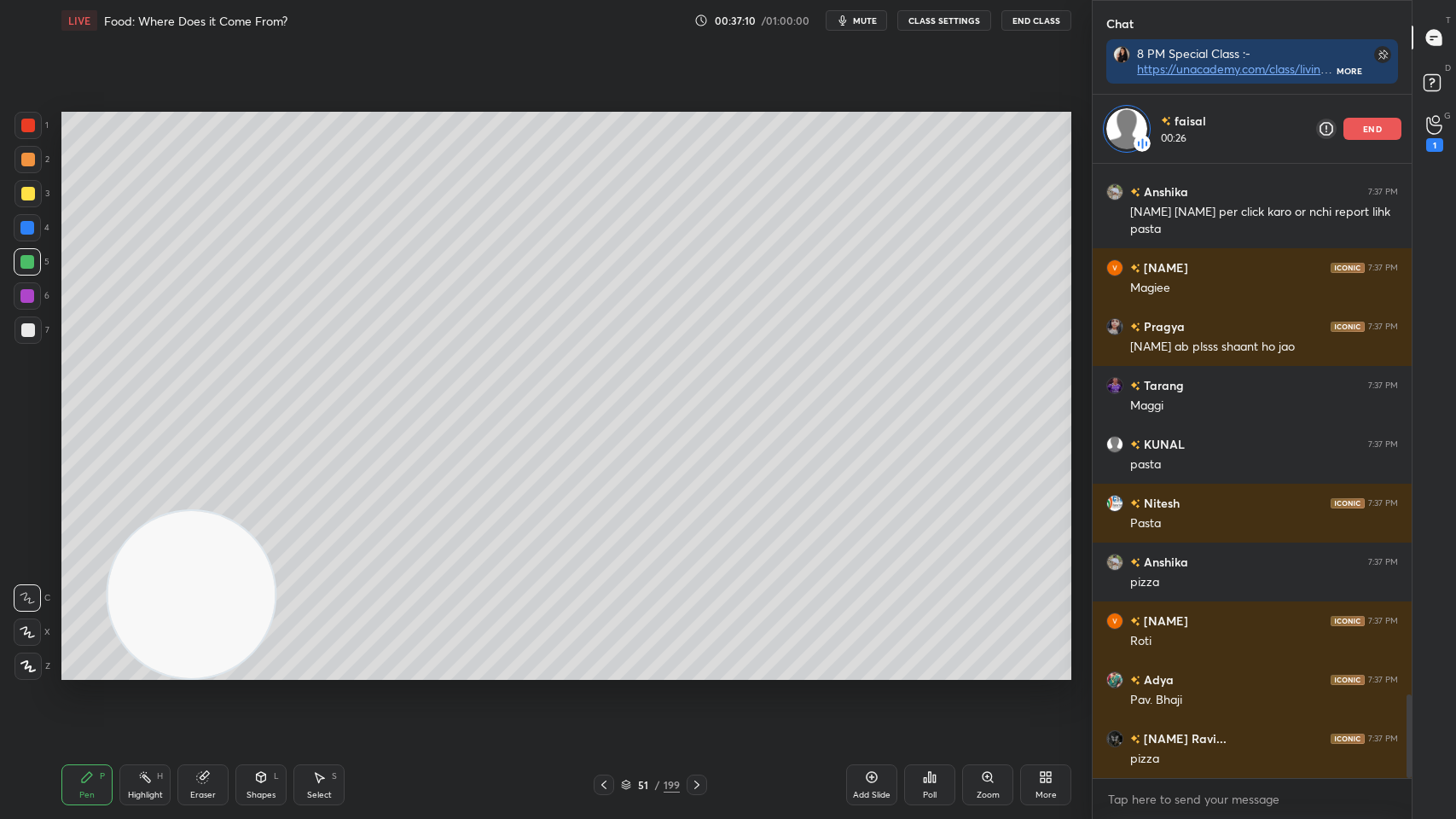 click on "1" at bounding box center (1435, 133) 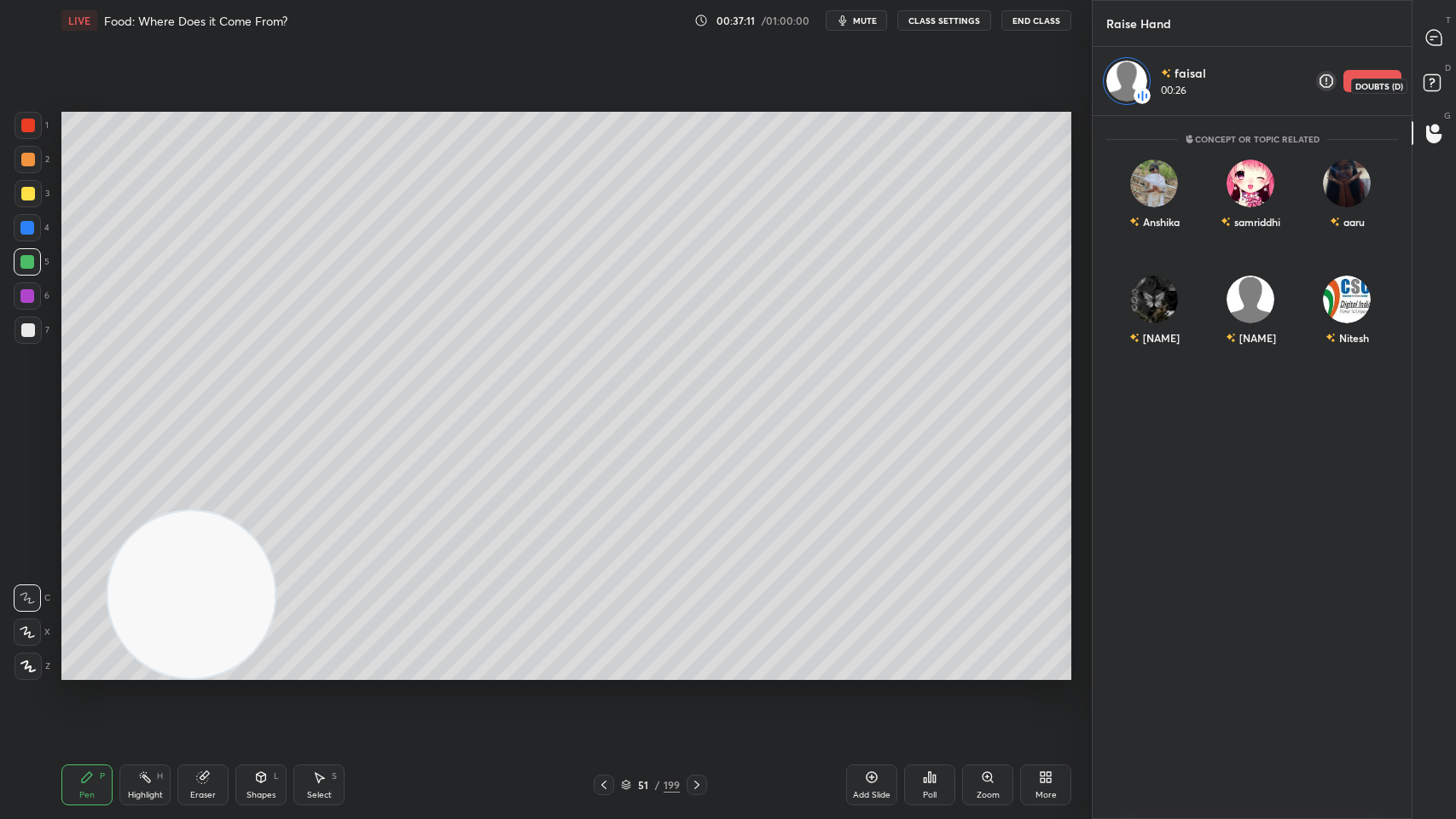 click 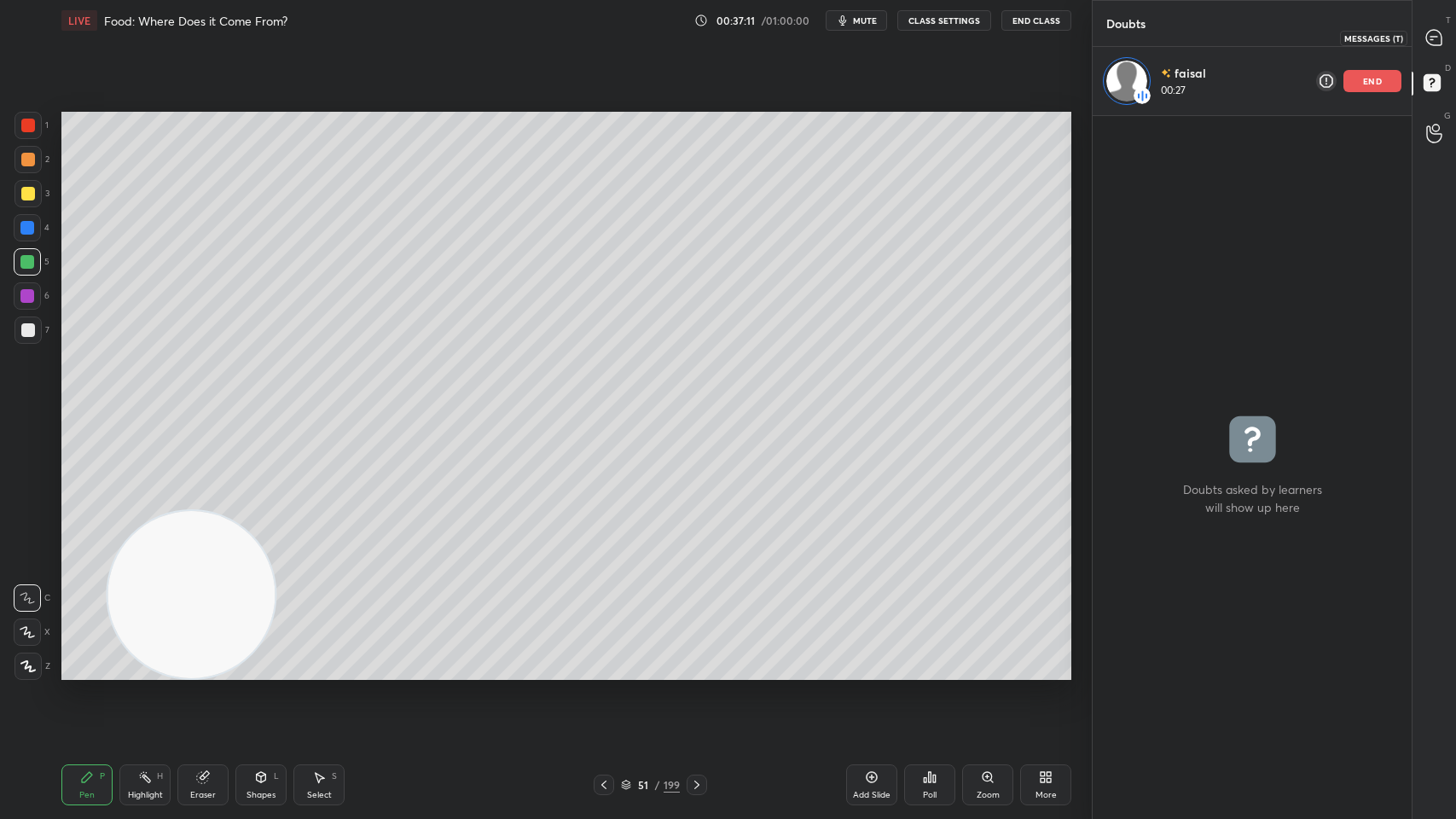 click 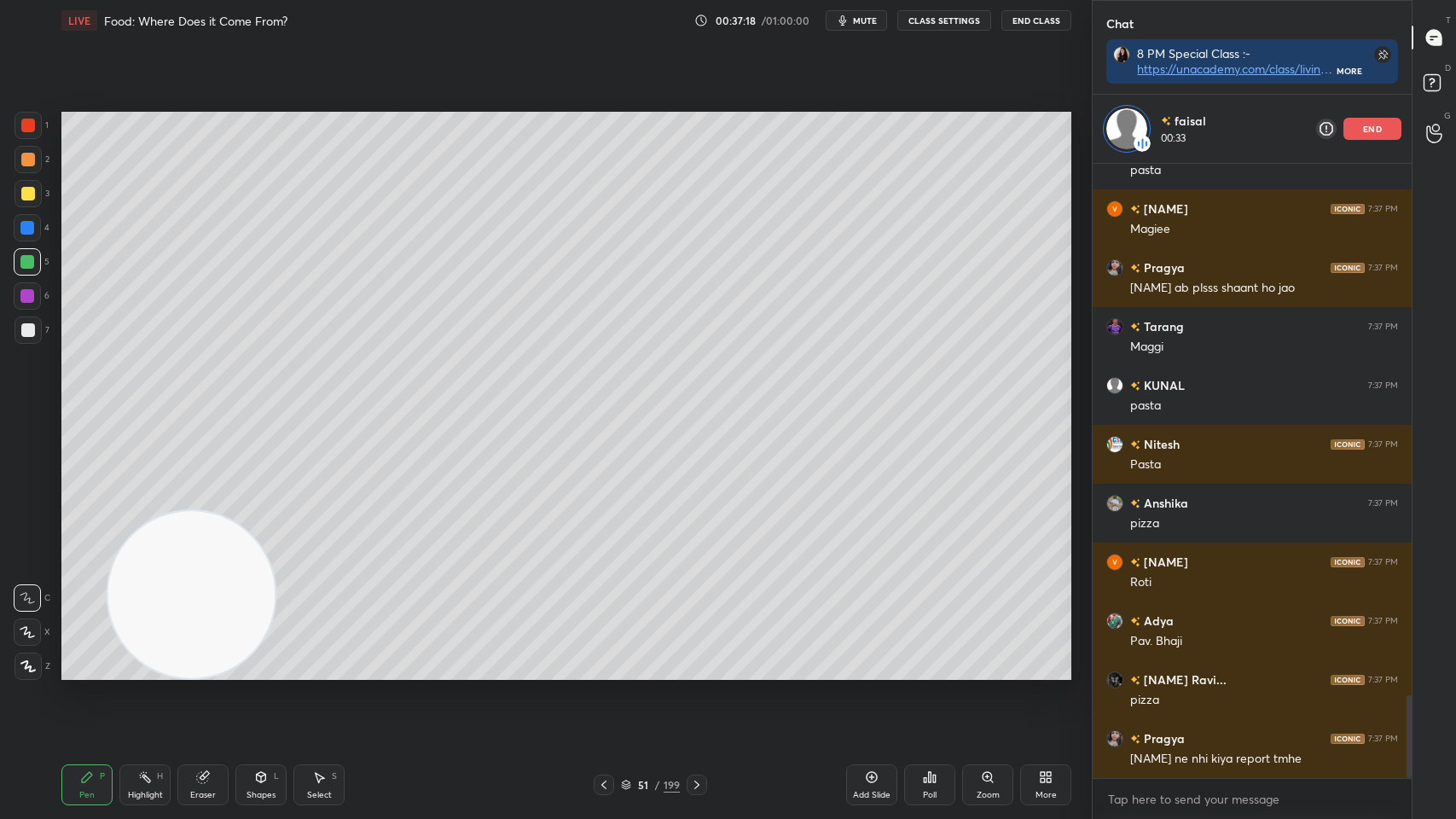 click at bounding box center [28, 194] 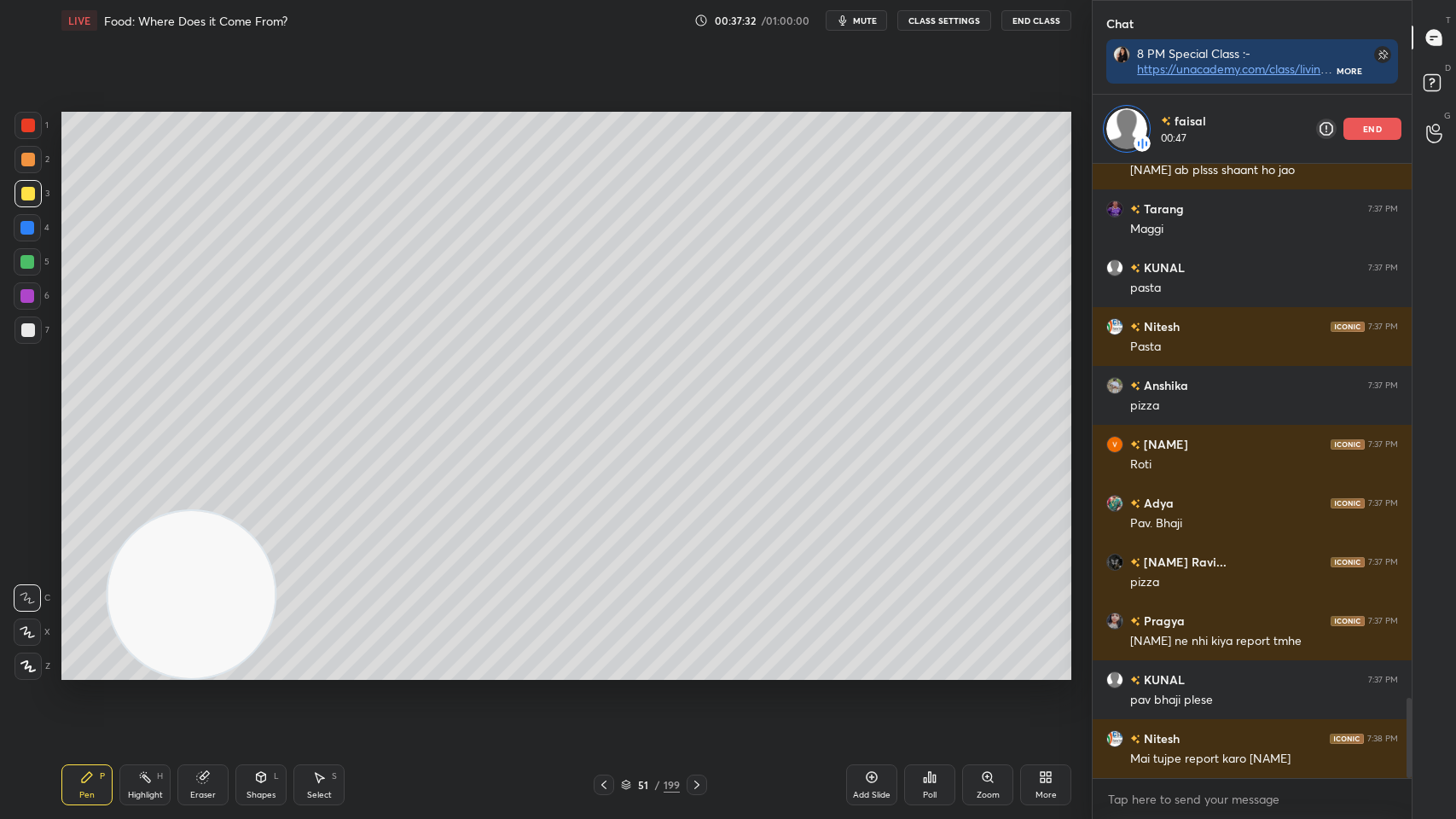 click at bounding box center [27, 228] 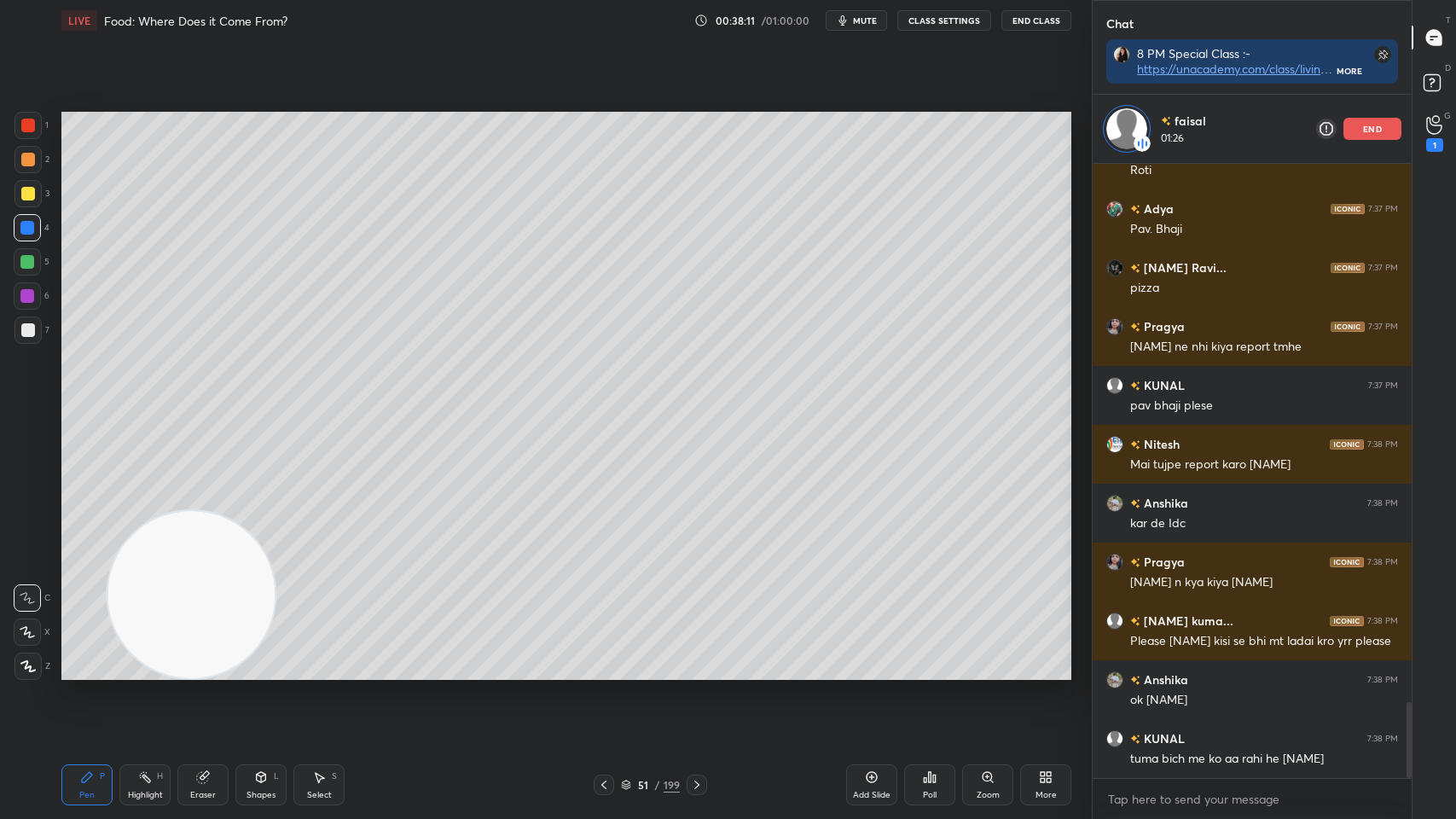 scroll, scrollTop: 4434, scrollLeft: 0, axis: vertical 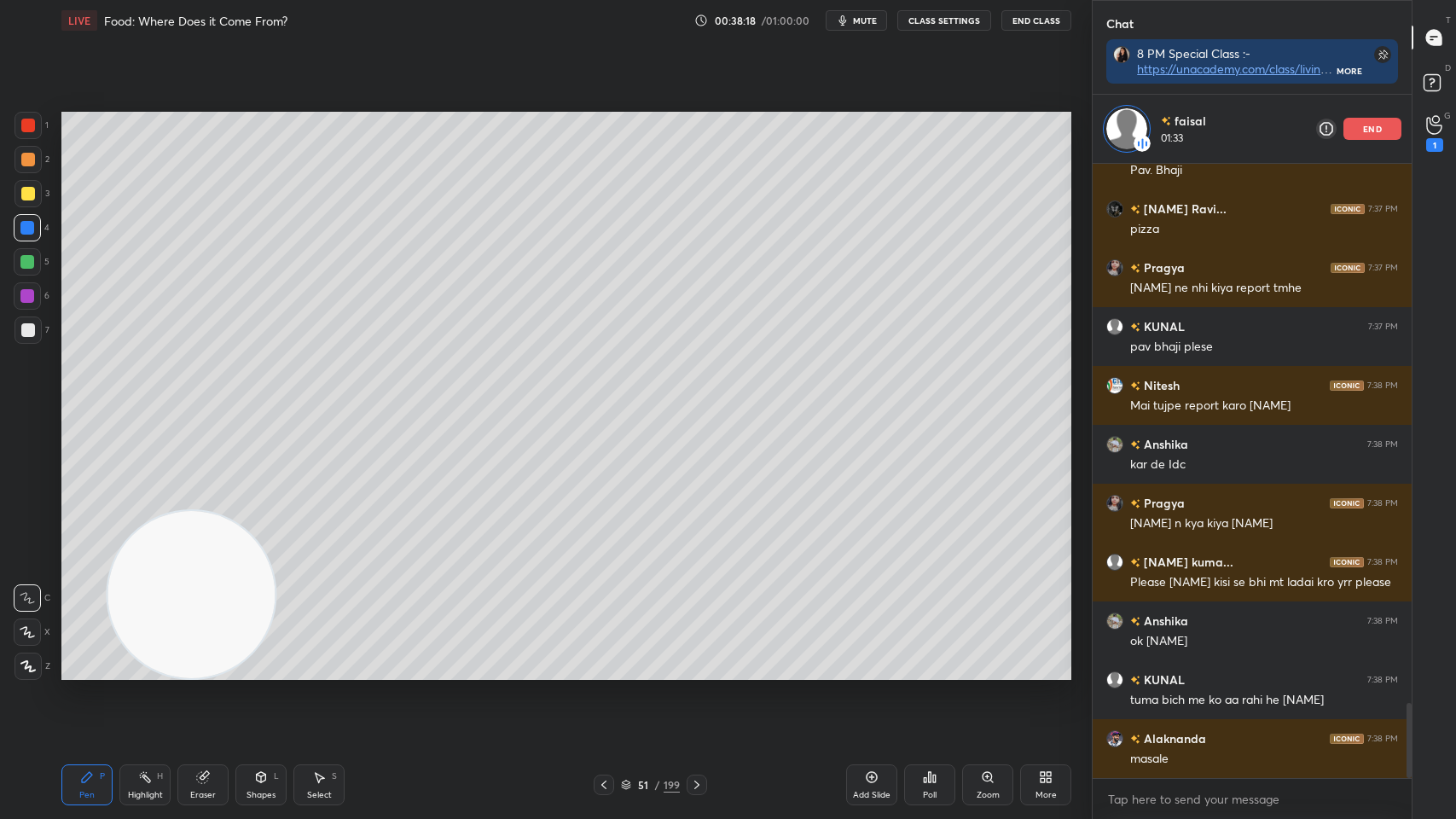 click at bounding box center [27, 296] 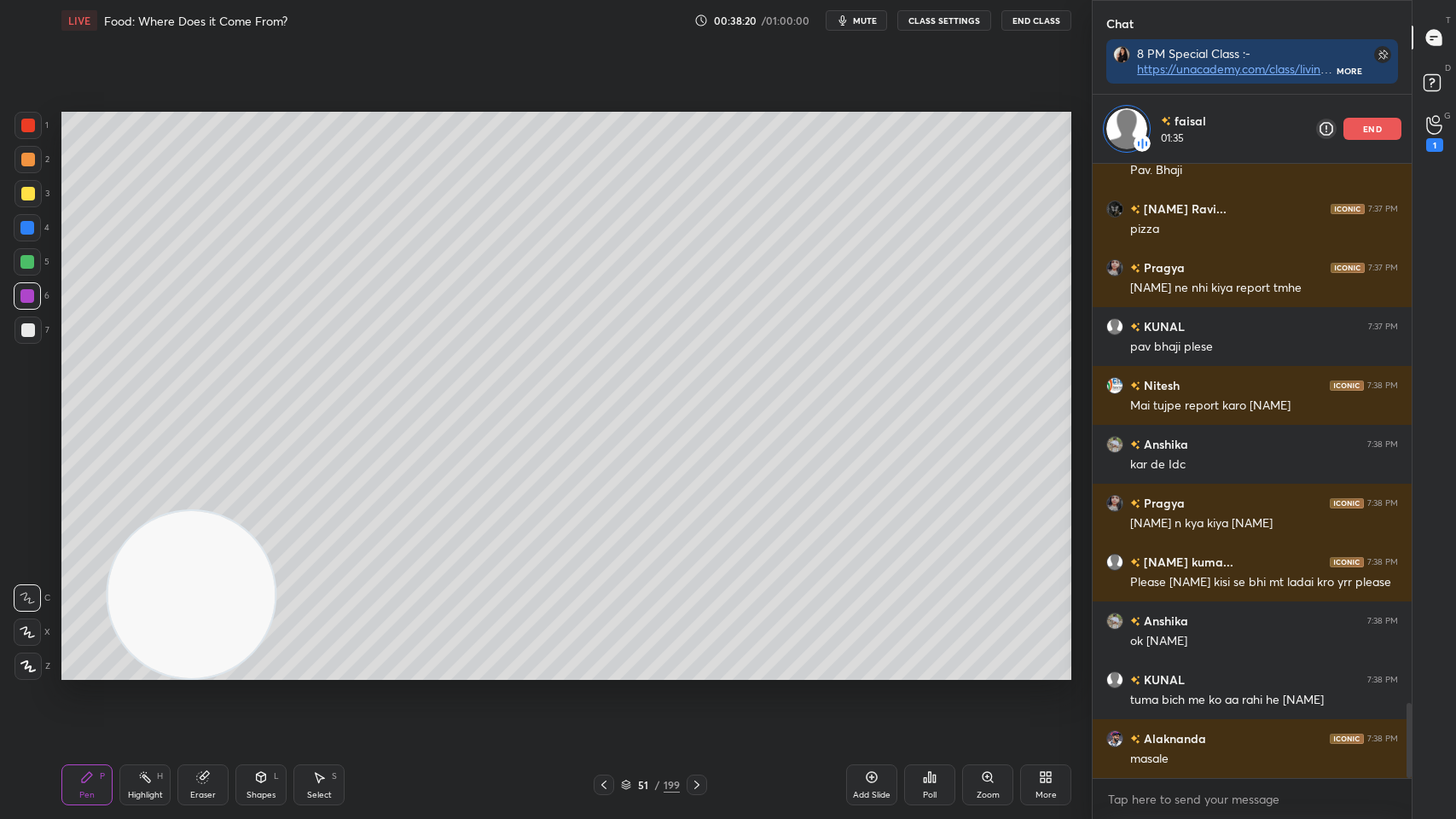 click at bounding box center [27, 228] 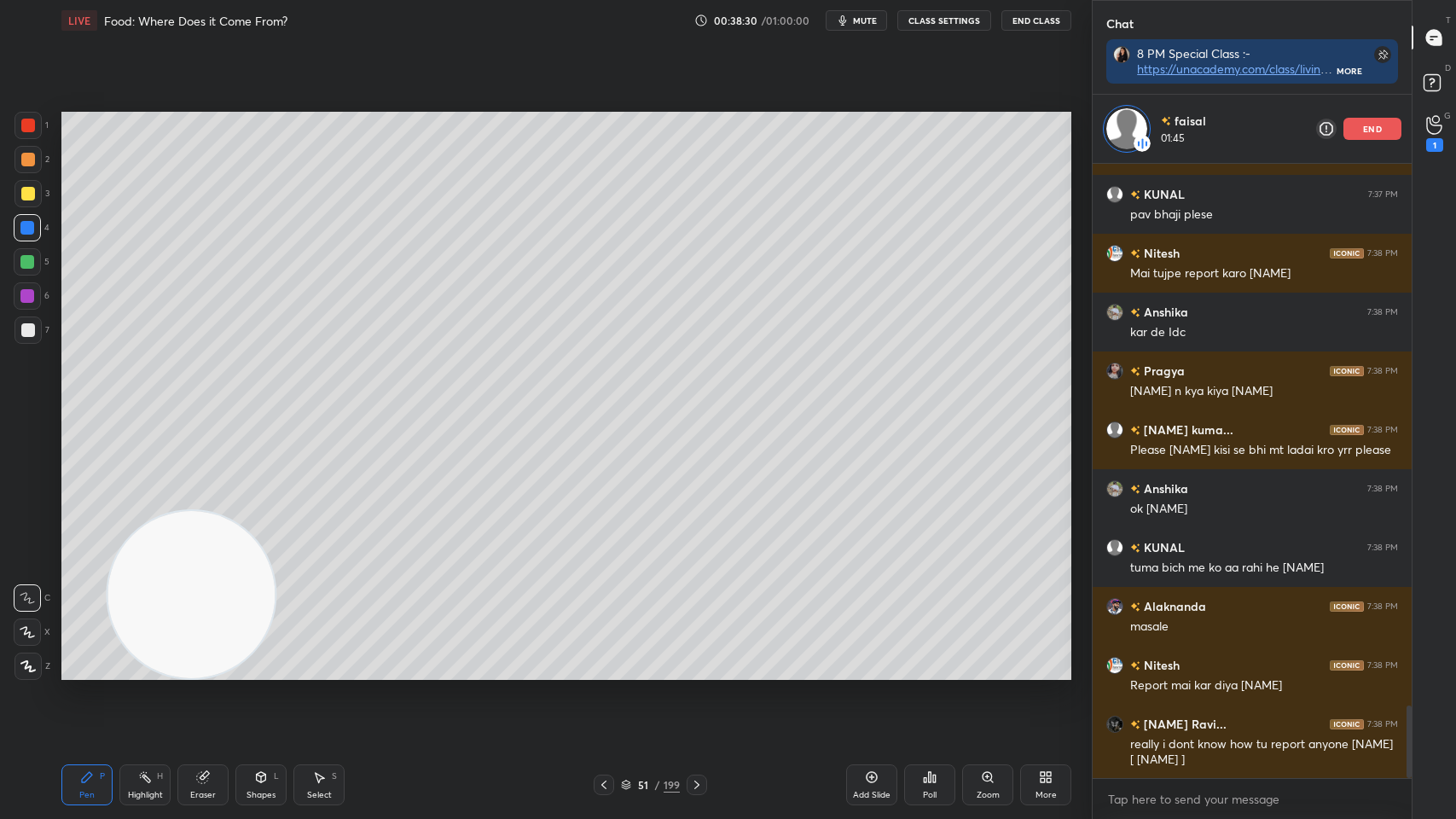 scroll, scrollTop: 4626, scrollLeft: 0, axis: vertical 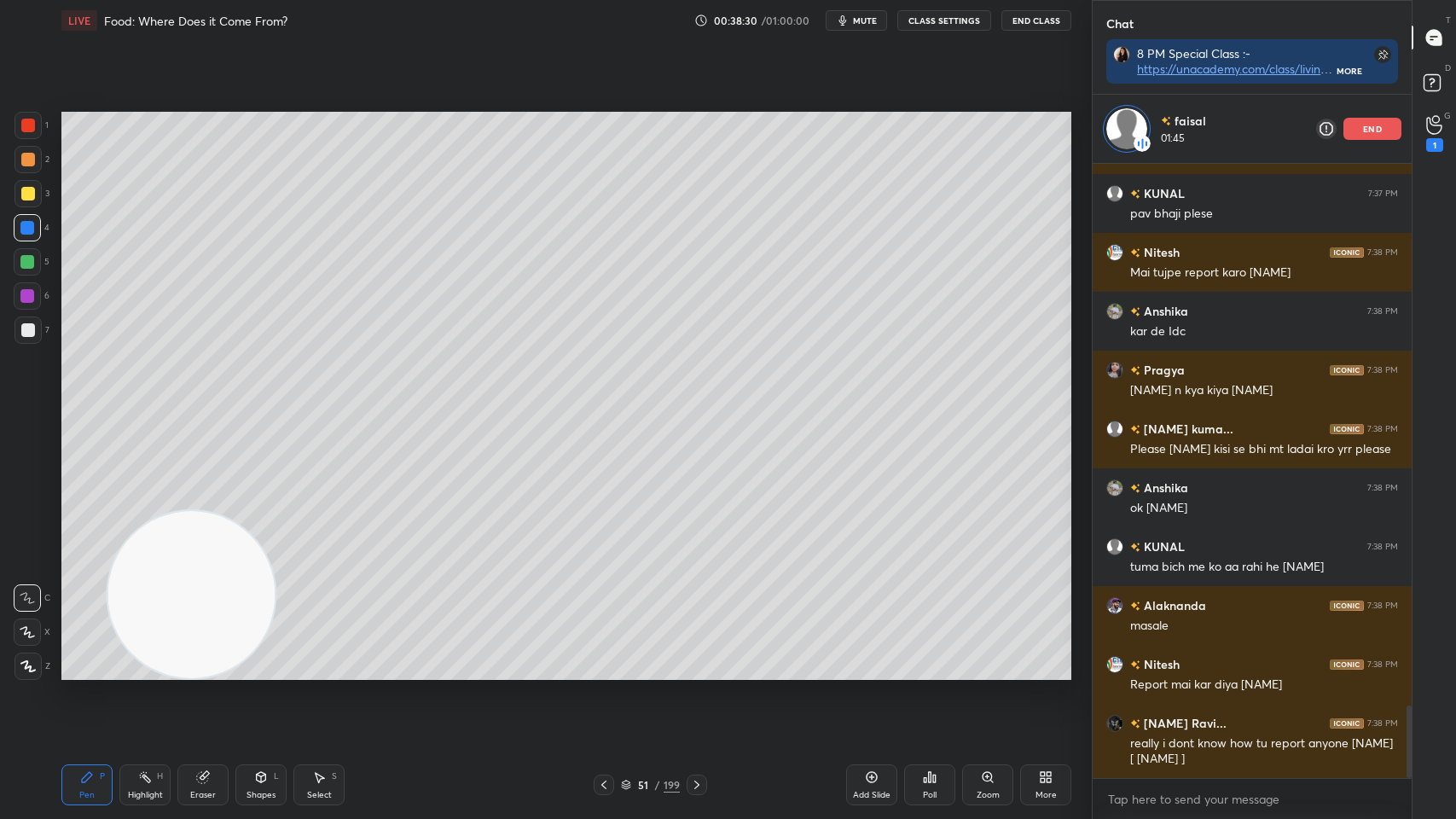 click at bounding box center [28, 125] 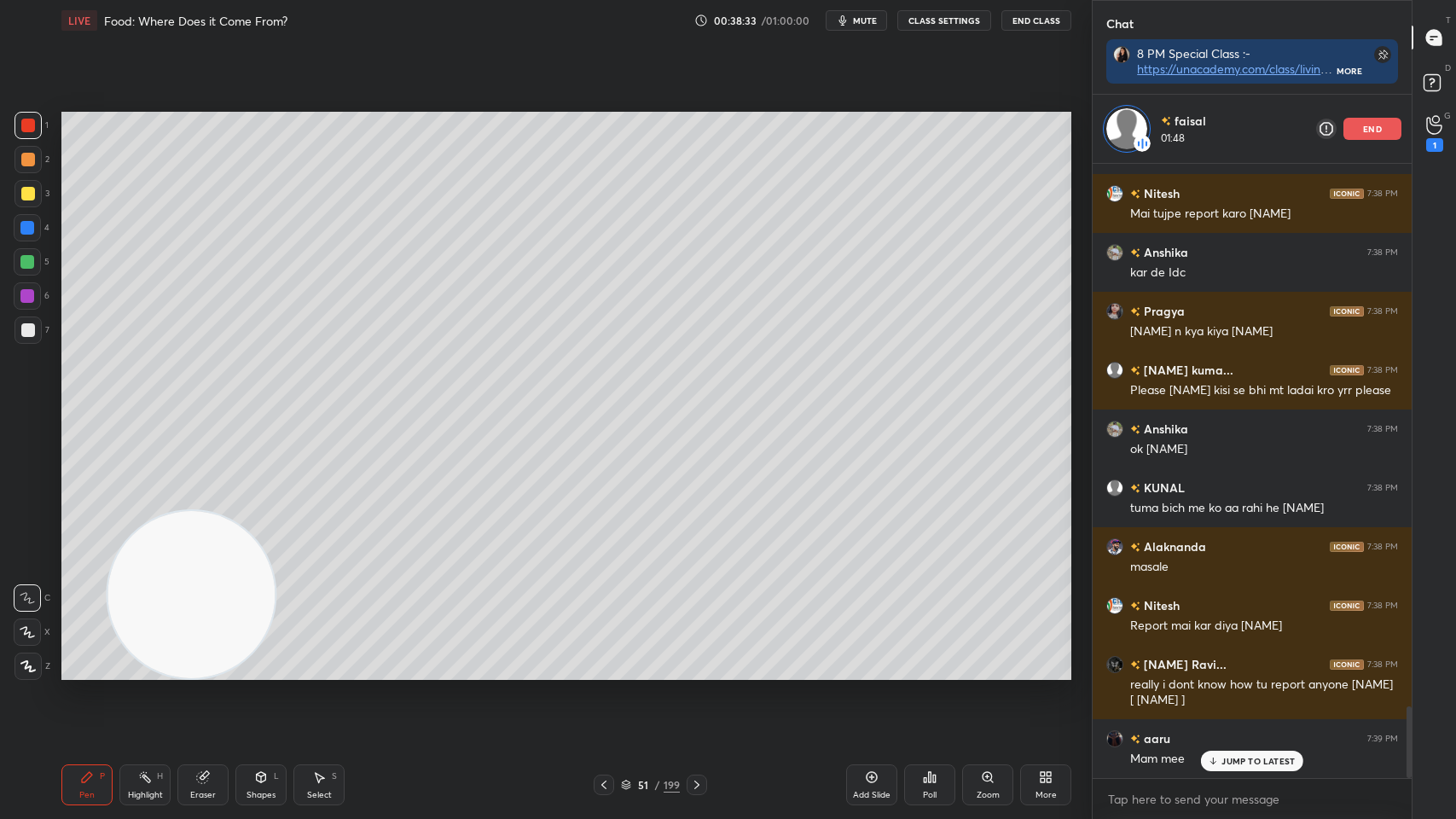 scroll, scrollTop: 4684, scrollLeft: 0, axis: vertical 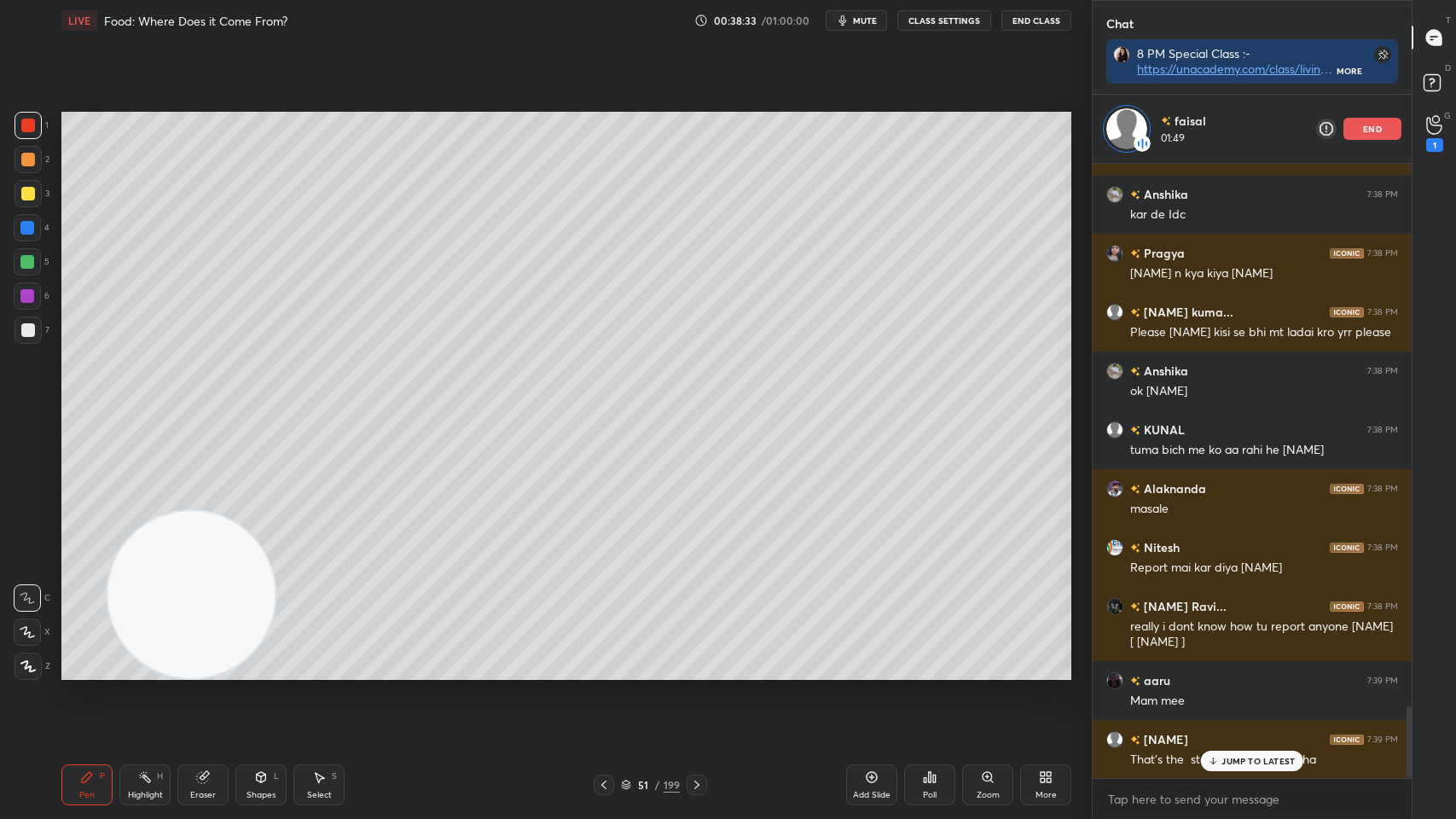 click on "Add Slide" at bounding box center [872, 785] 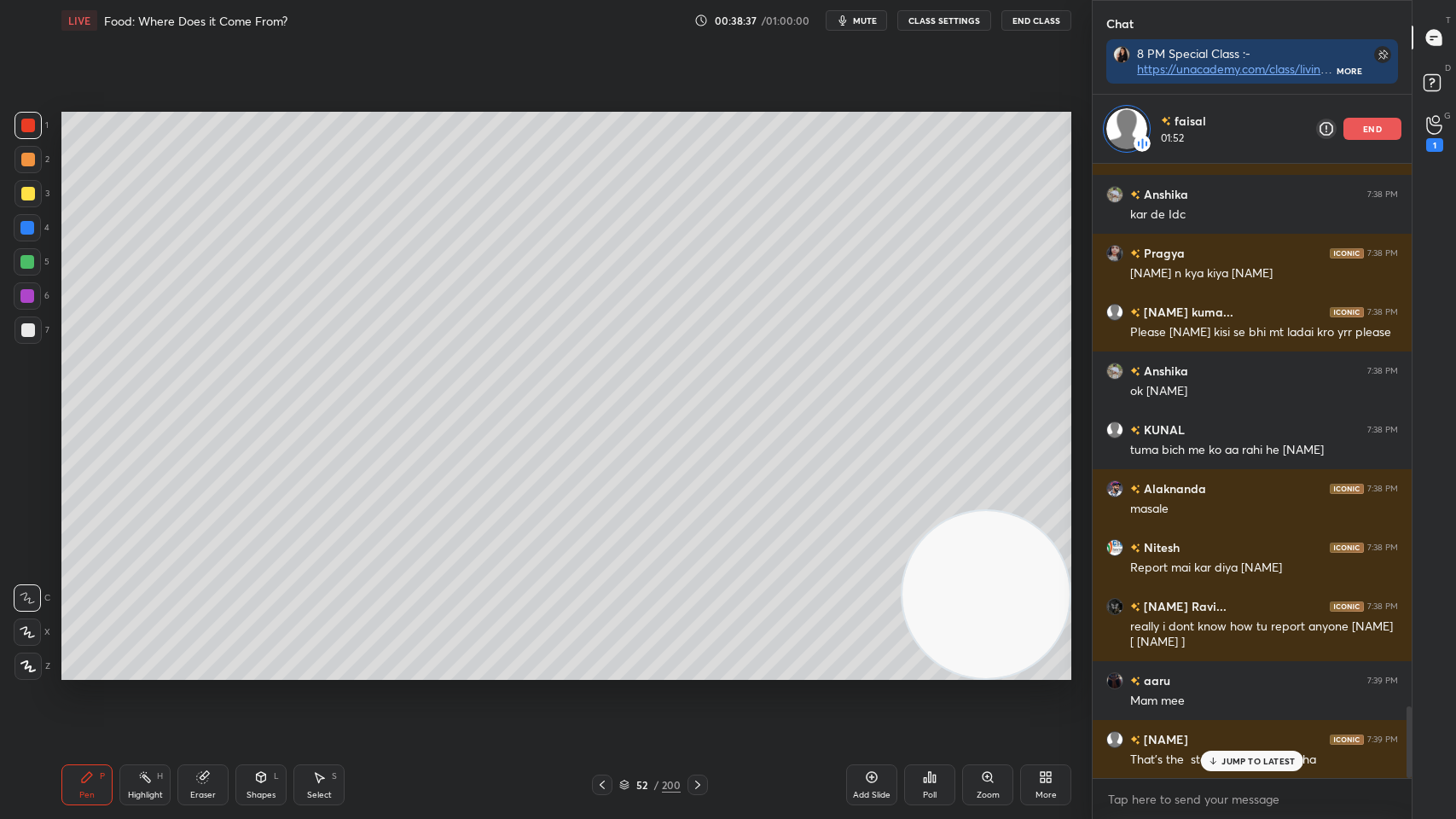 click on "end" at bounding box center [1372, 129] 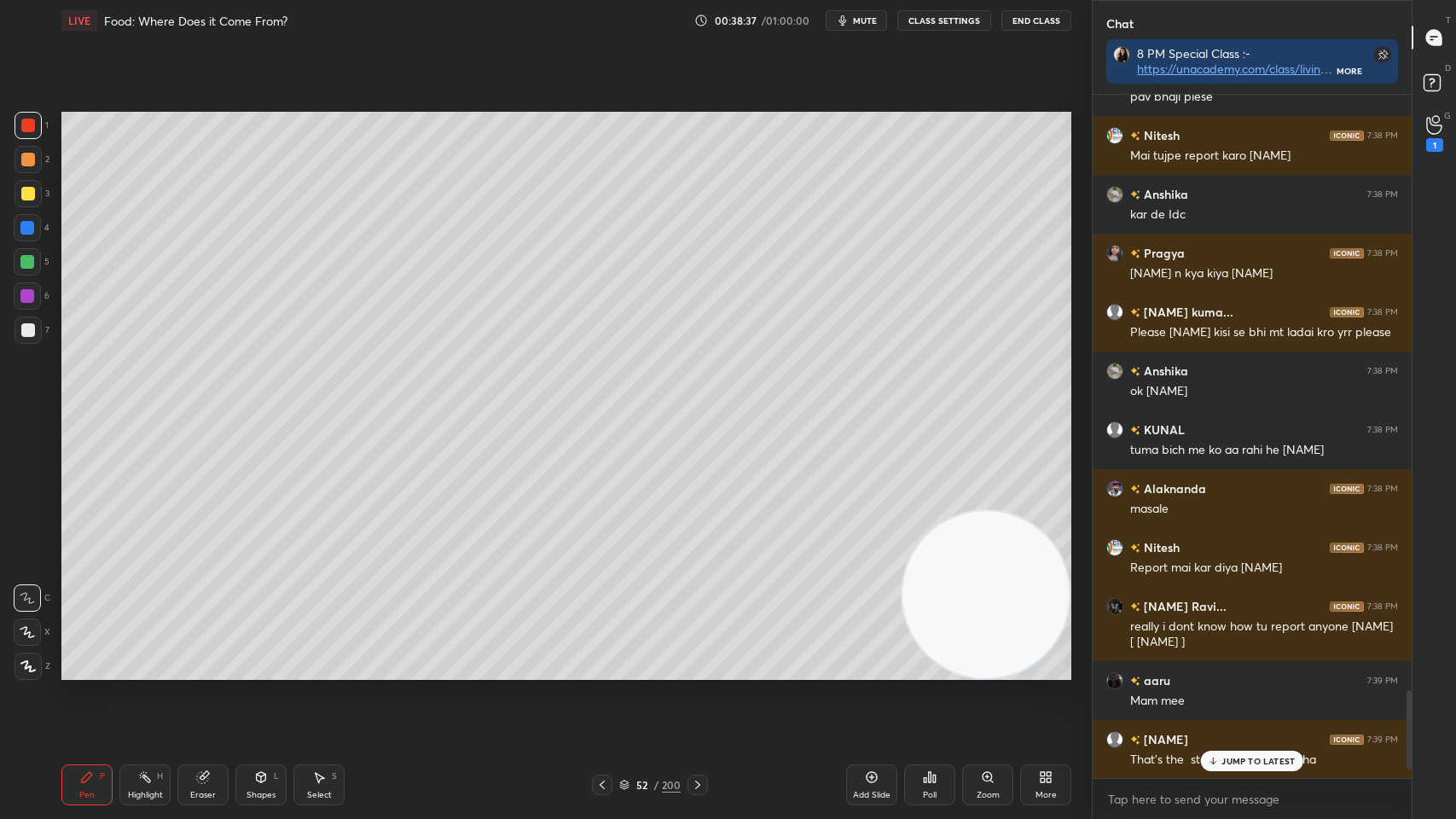 click on "1" at bounding box center [1435, 133] 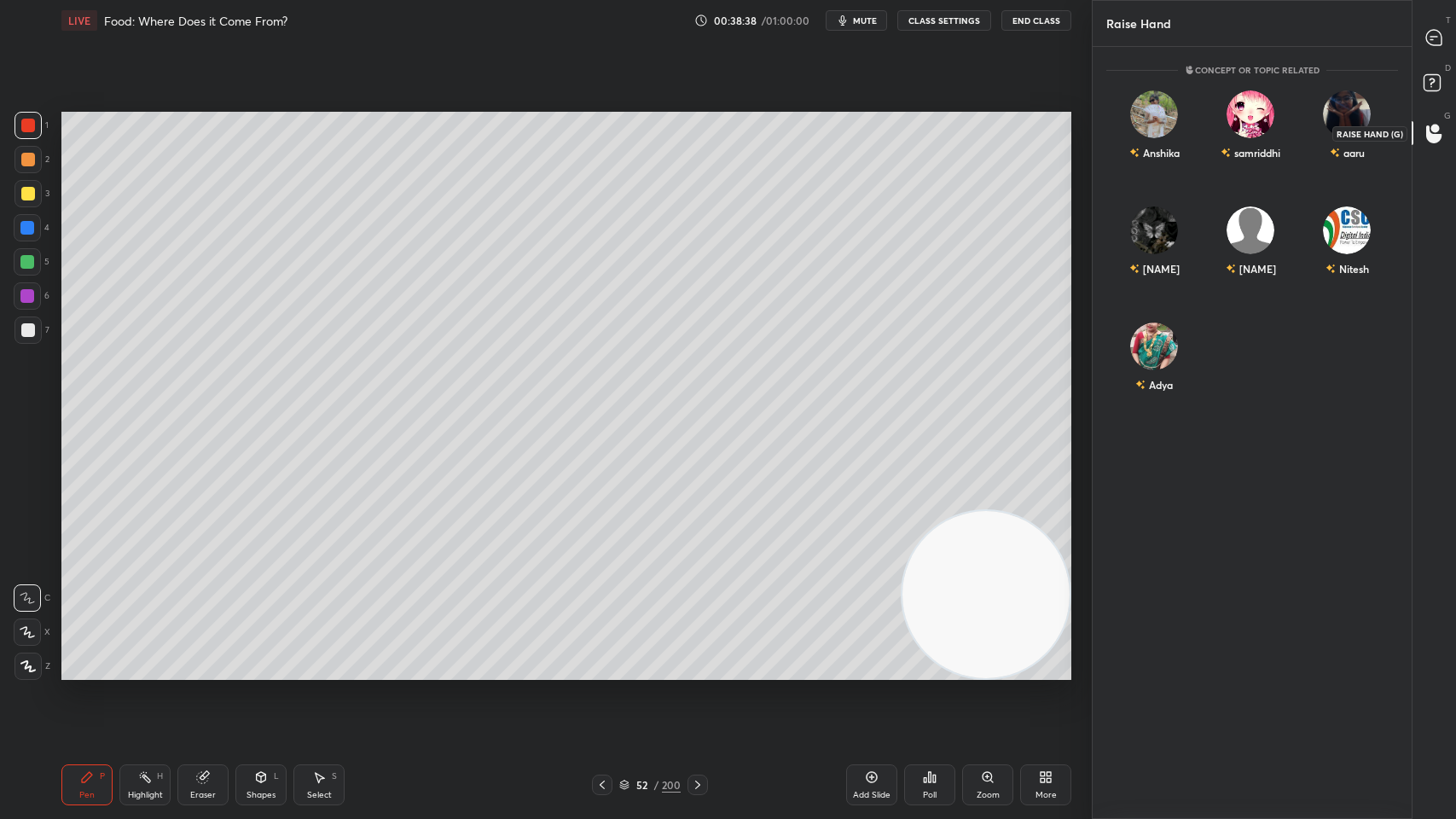 scroll, scrollTop: 5, scrollLeft: 5, axis: both 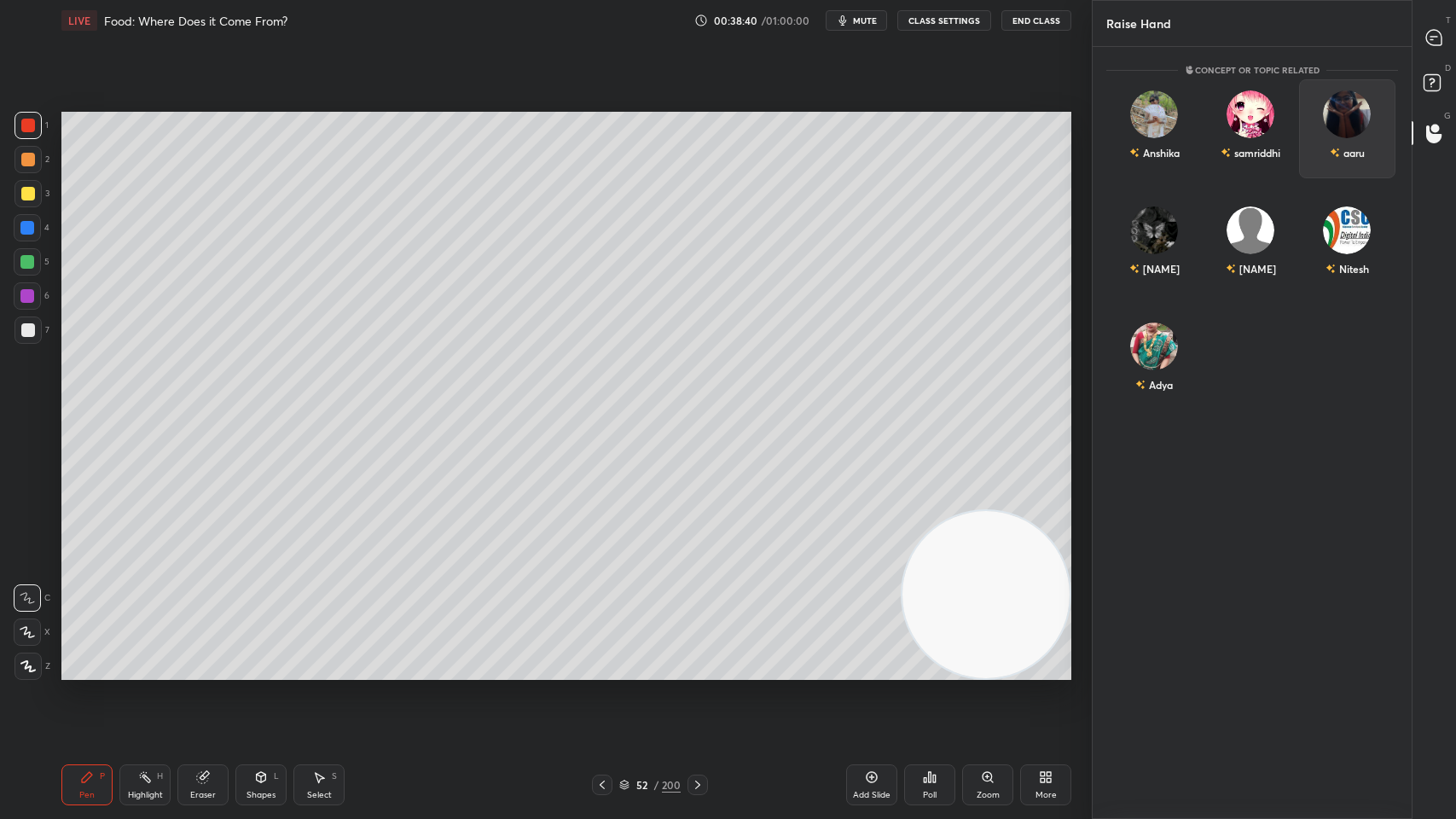 click on "aaru" at bounding box center (1347, 153) 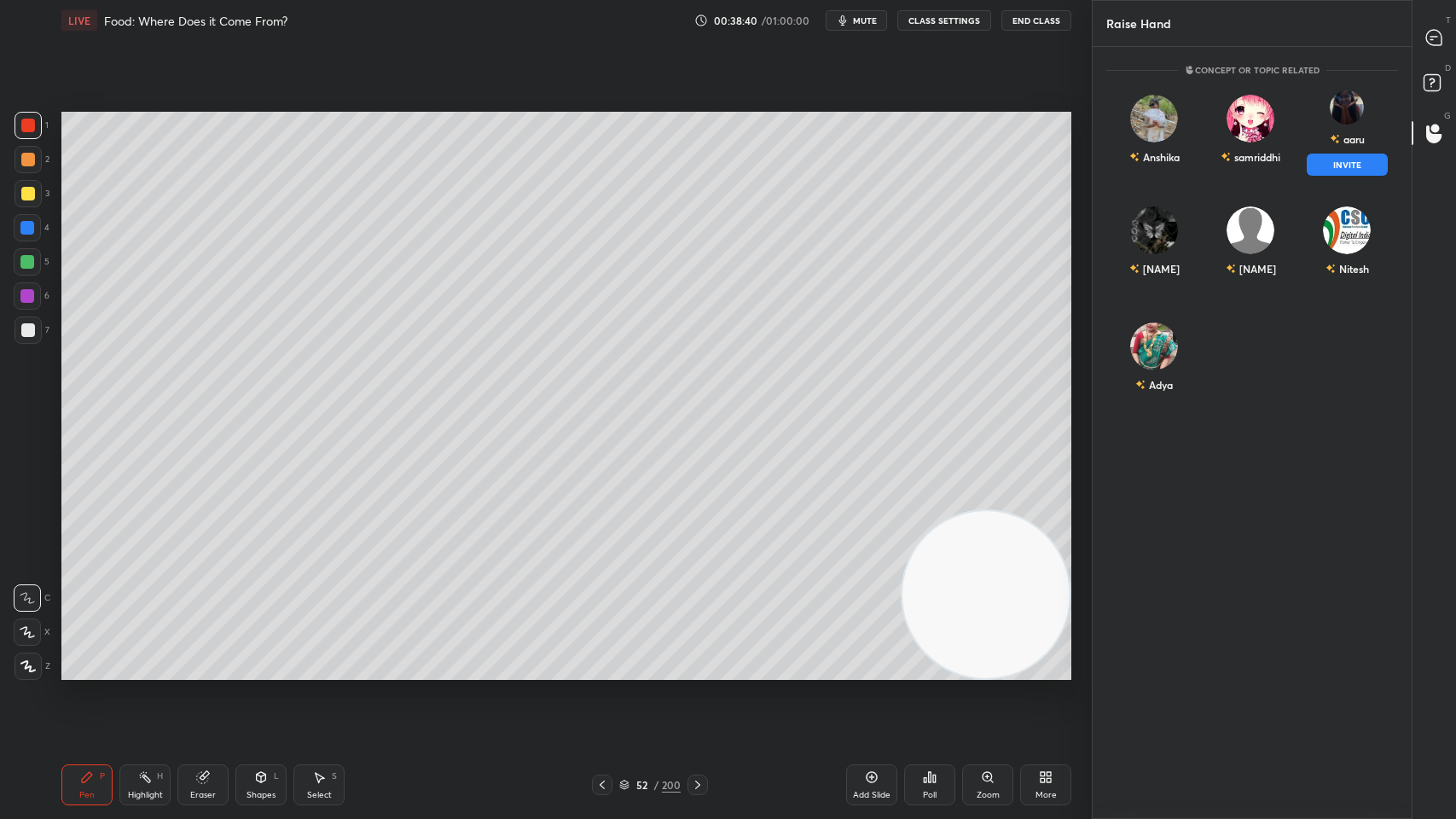 click on "INVITE" at bounding box center (1347, 165) 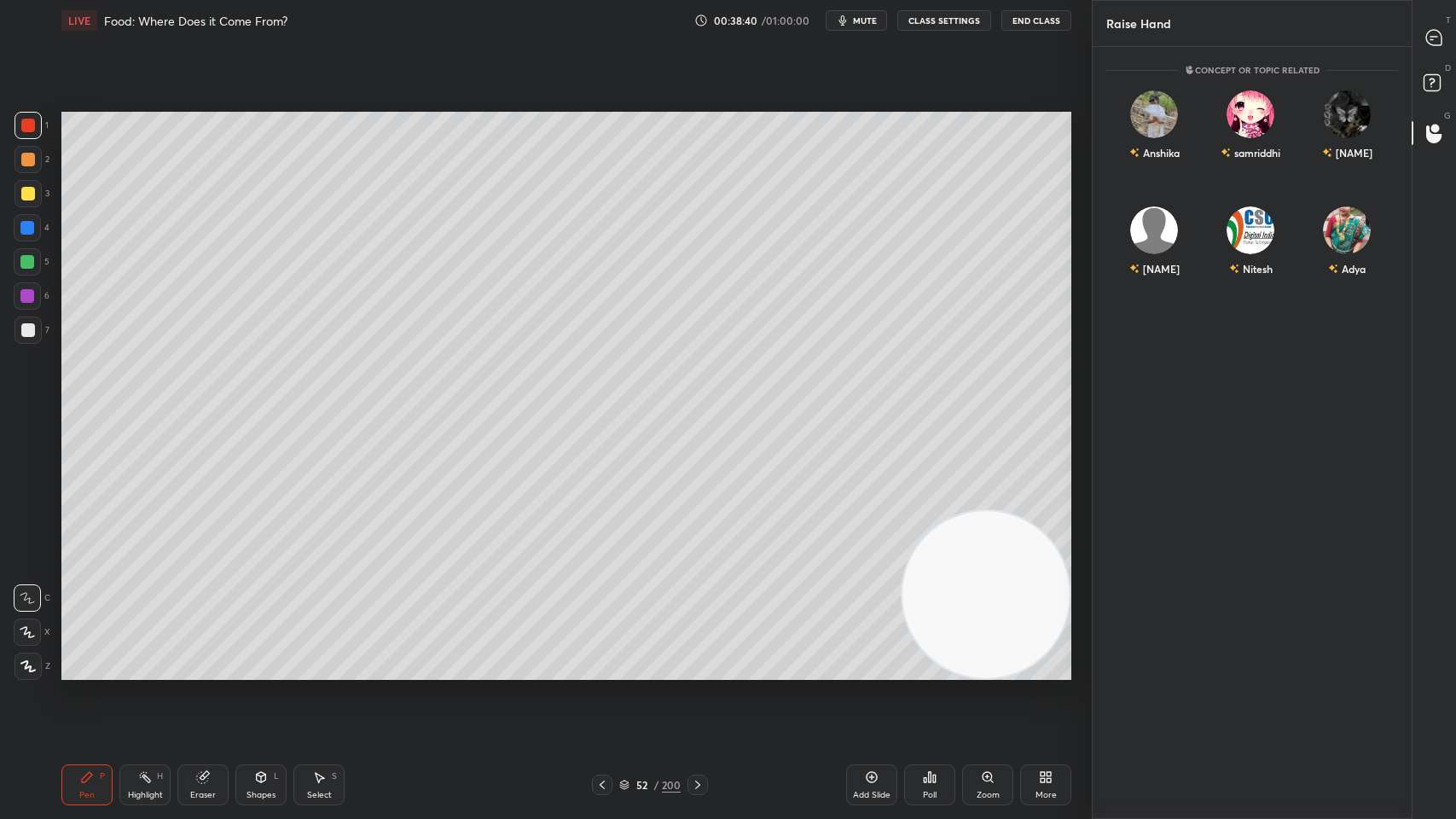 scroll, scrollTop: 698, scrollLeft: 314, axis: both 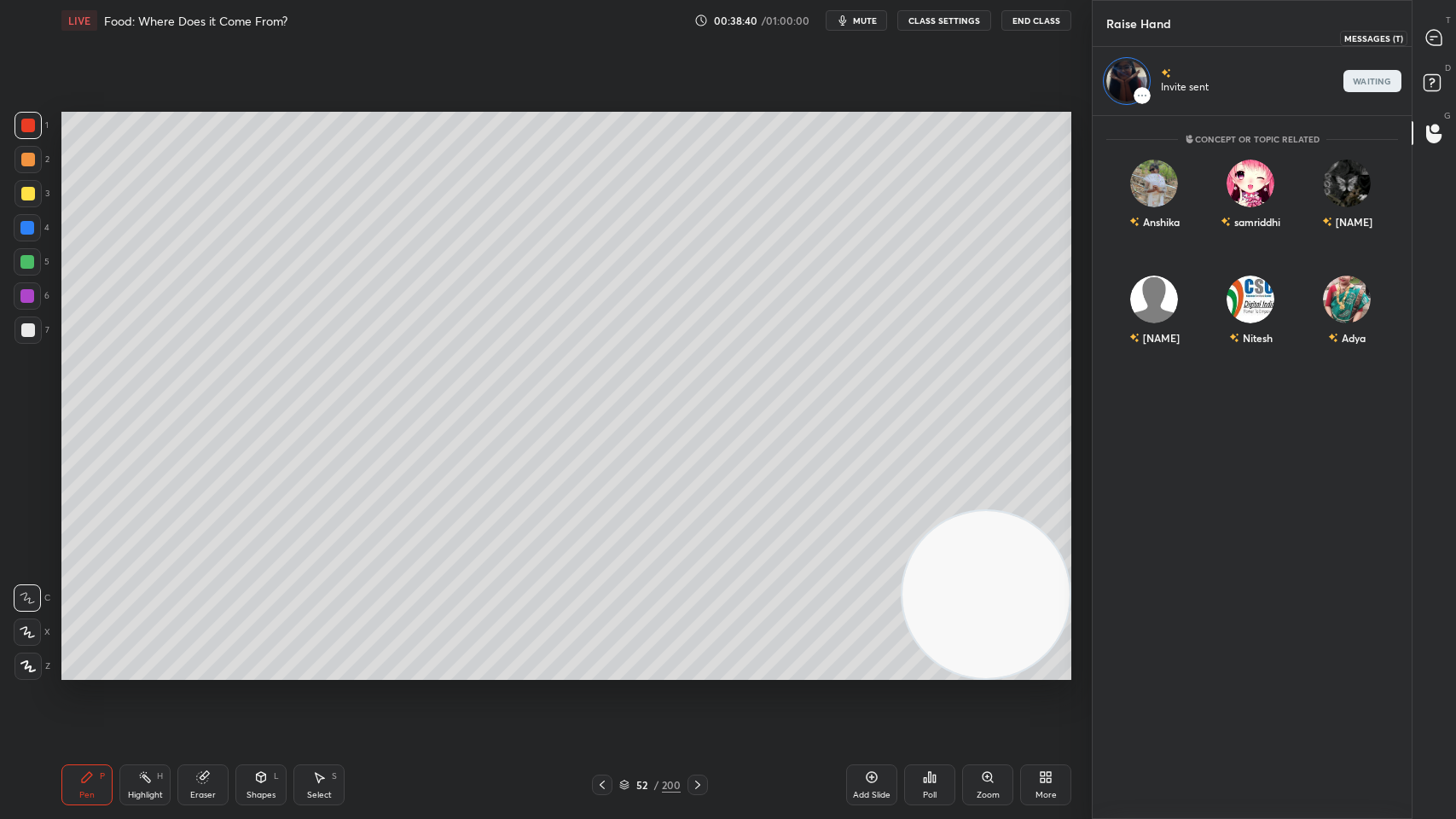 click 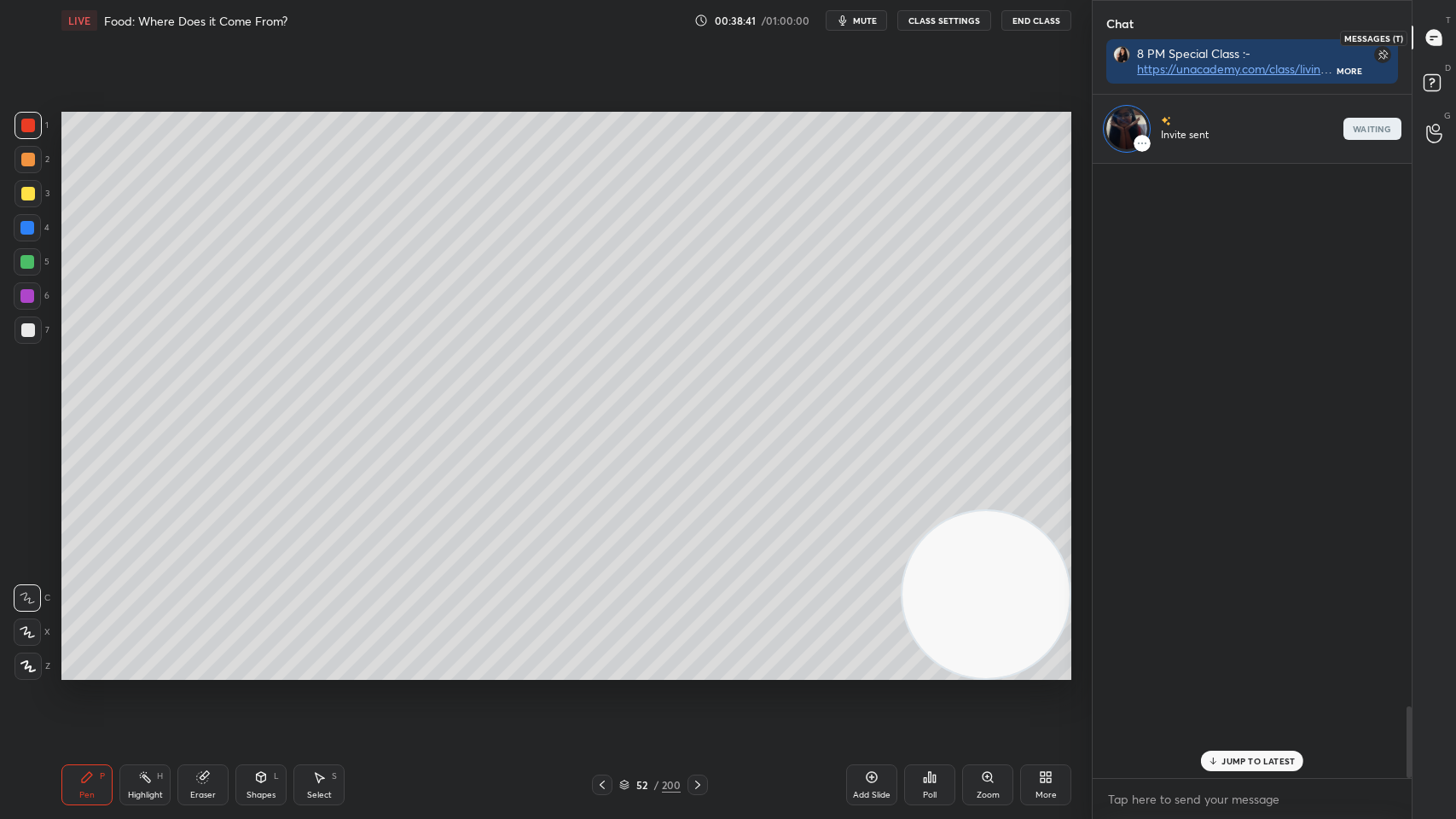 scroll, scrollTop: 651, scrollLeft: 314, axis: both 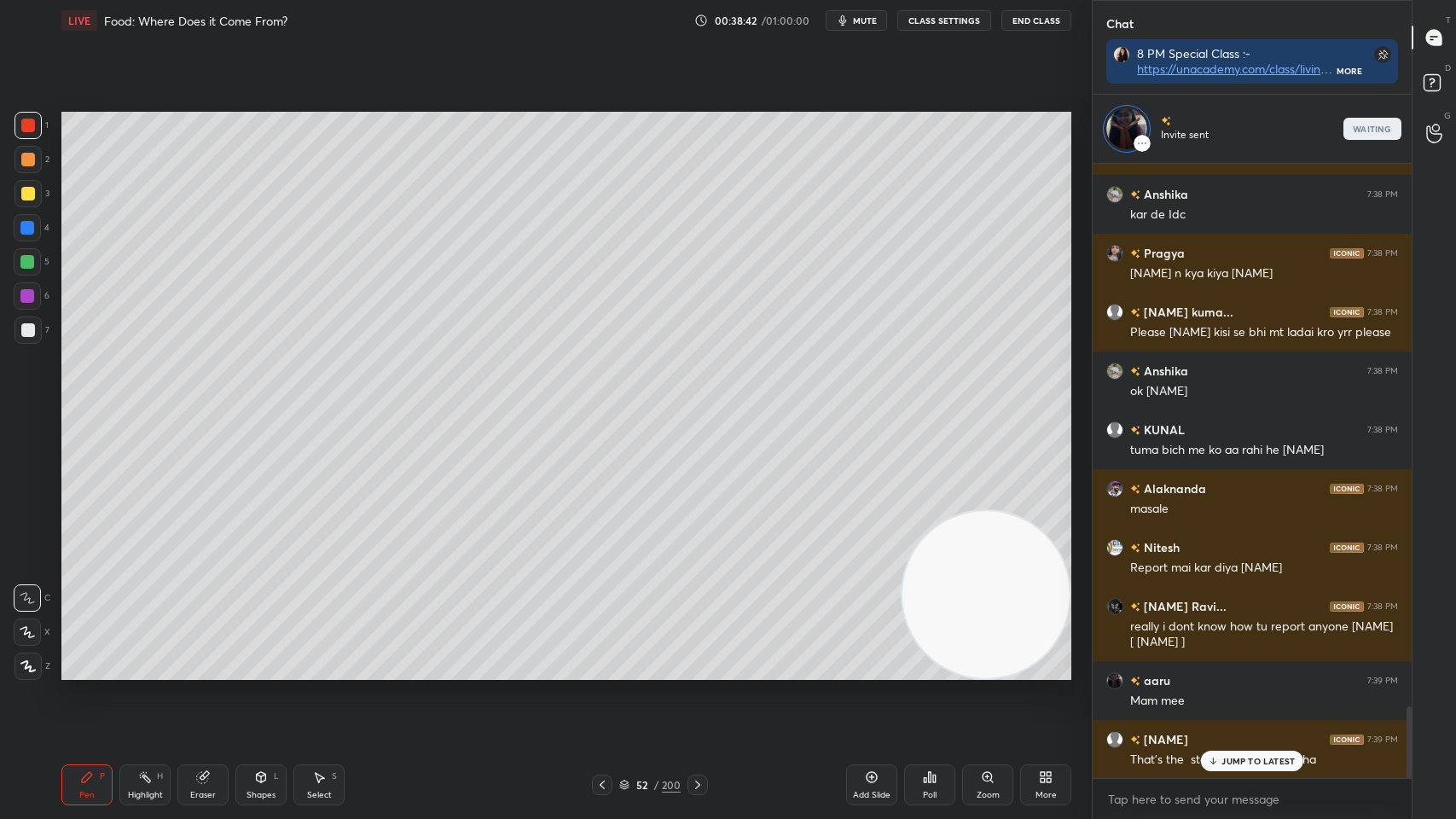 click at bounding box center [28, 194] 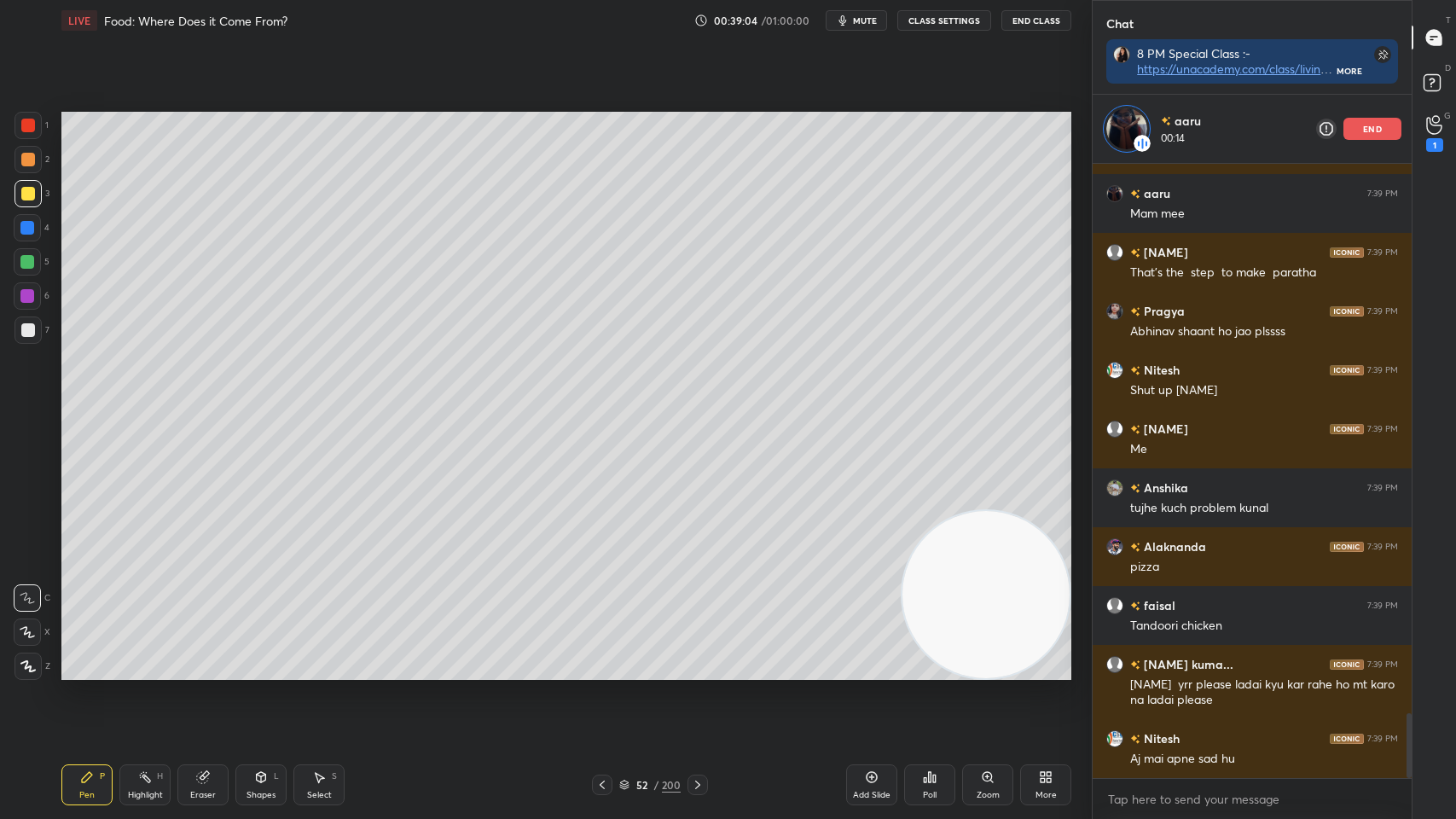 scroll, scrollTop: 5229, scrollLeft: 0, axis: vertical 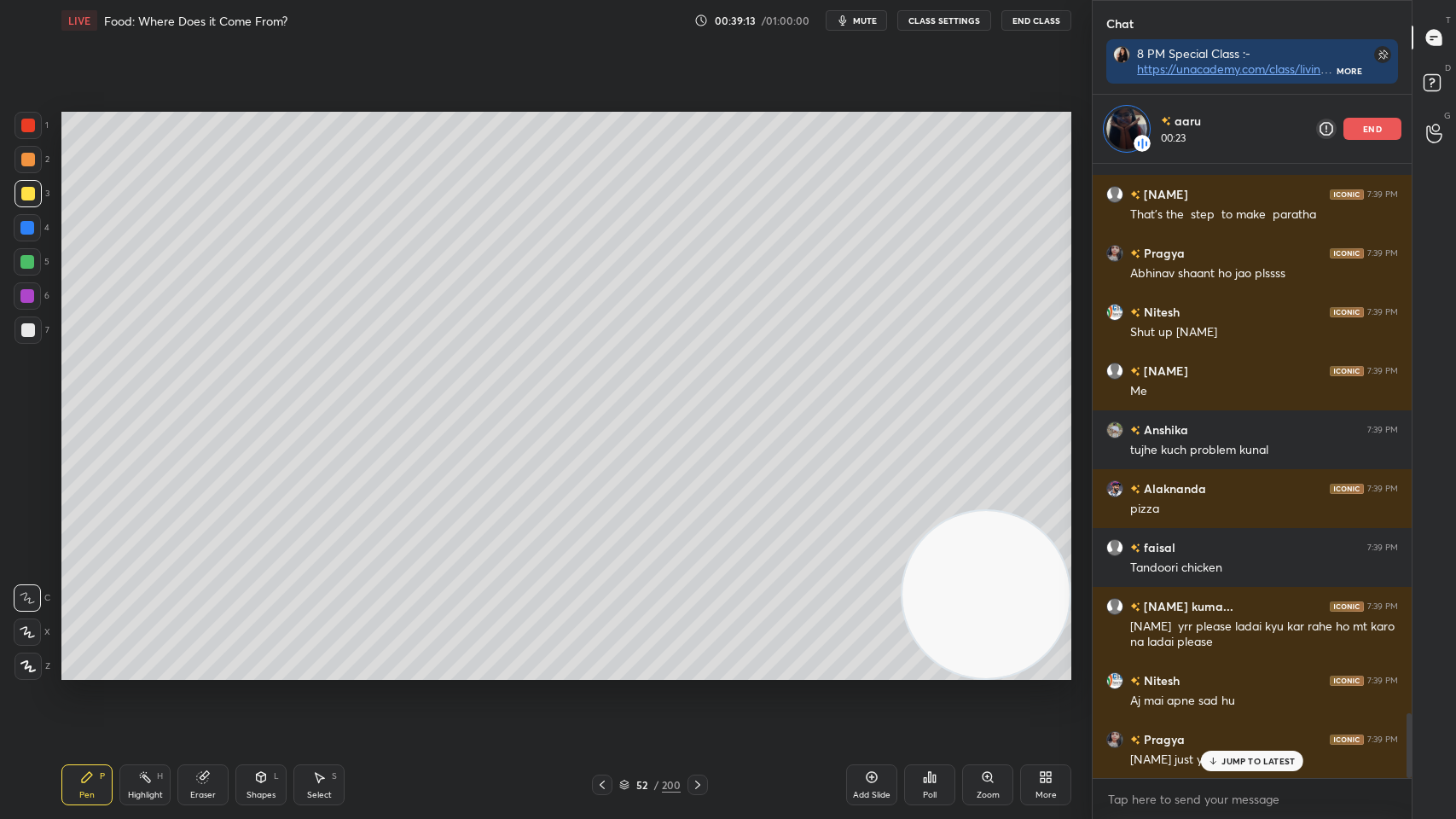 click on "Eraser" at bounding box center (203, 785) 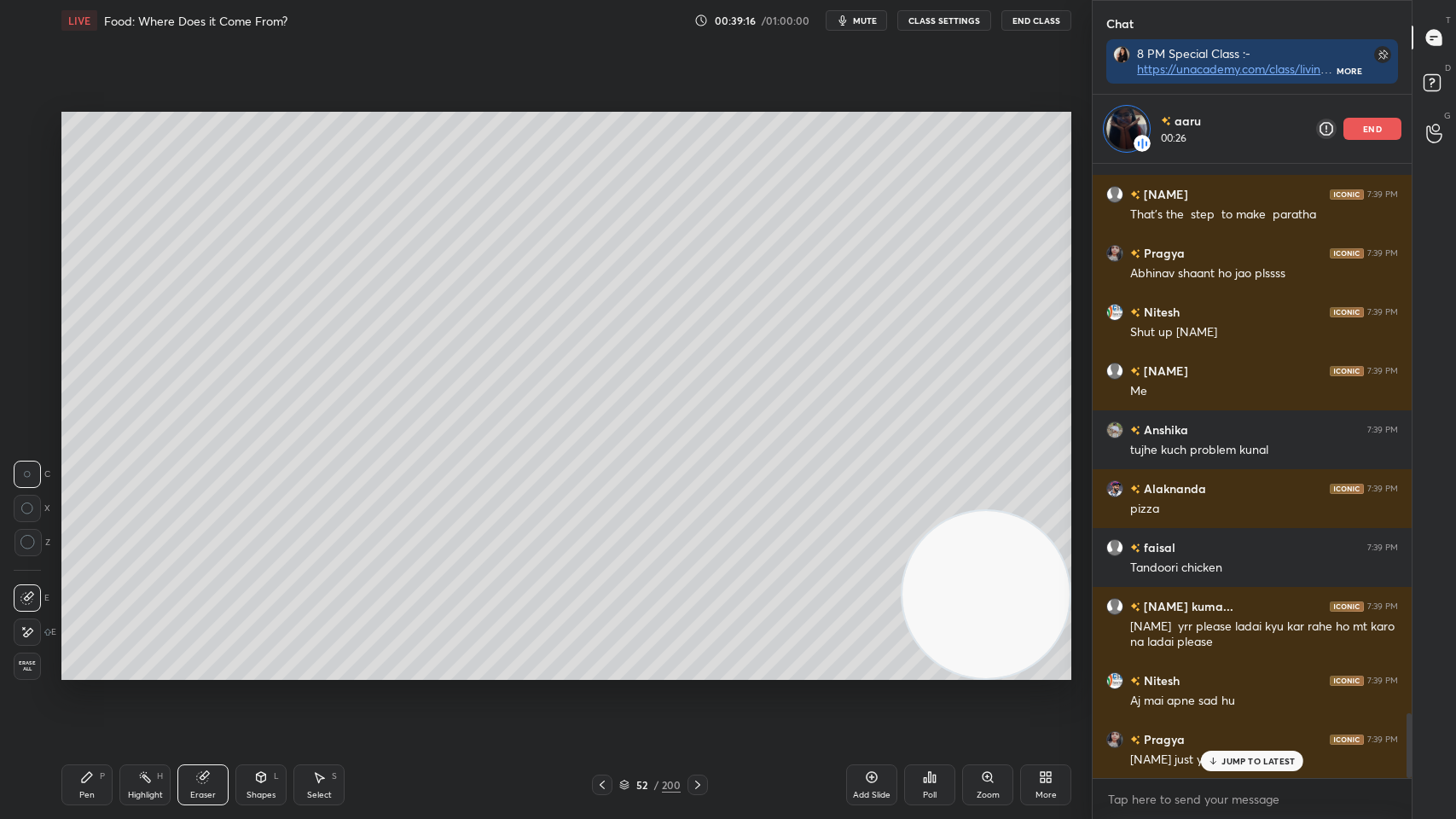 click on "Pen P" at bounding box center [87, 785] 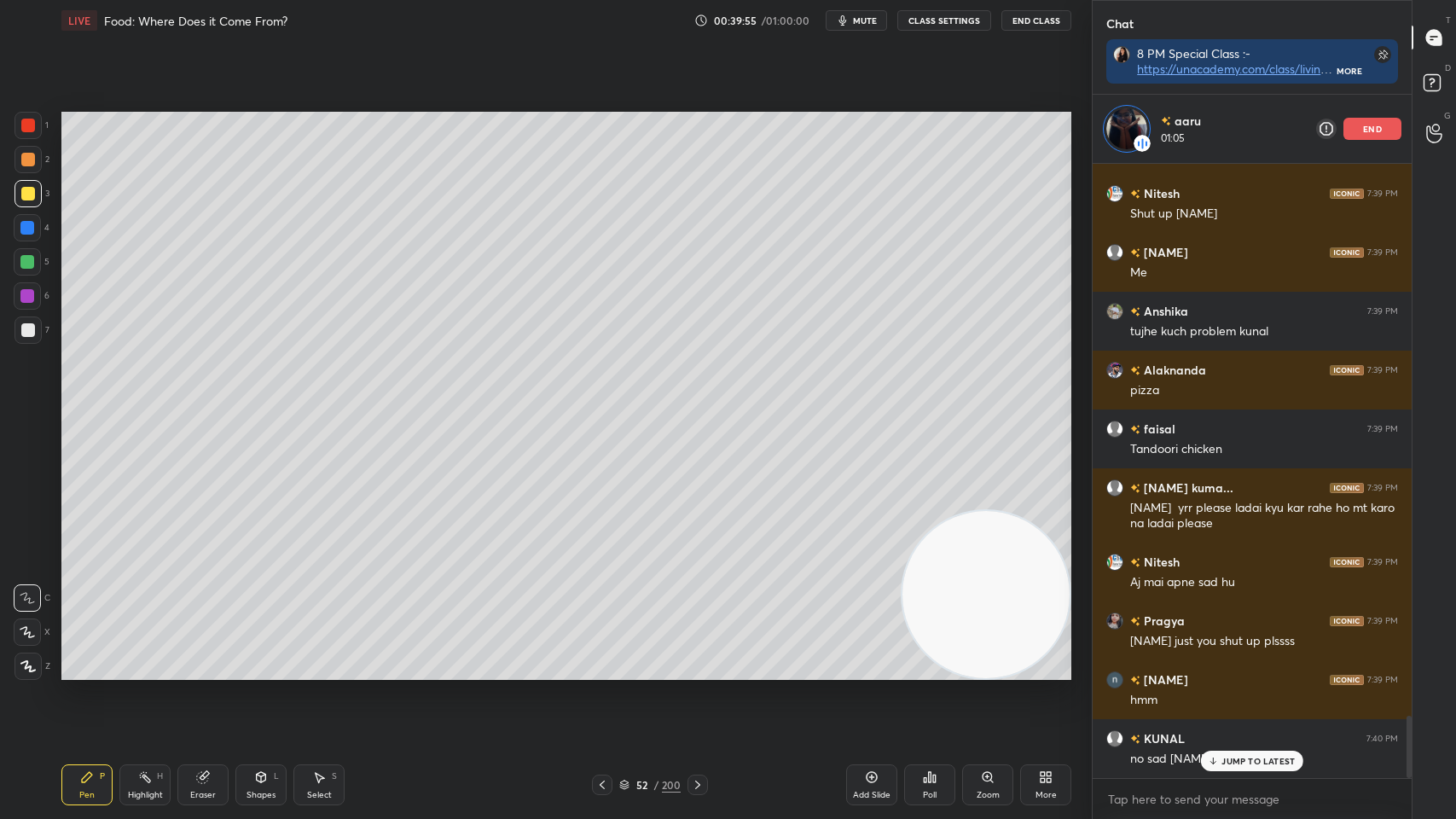 scroll, scrollTop: 5405, scrollLeft: 0, axis: vertical 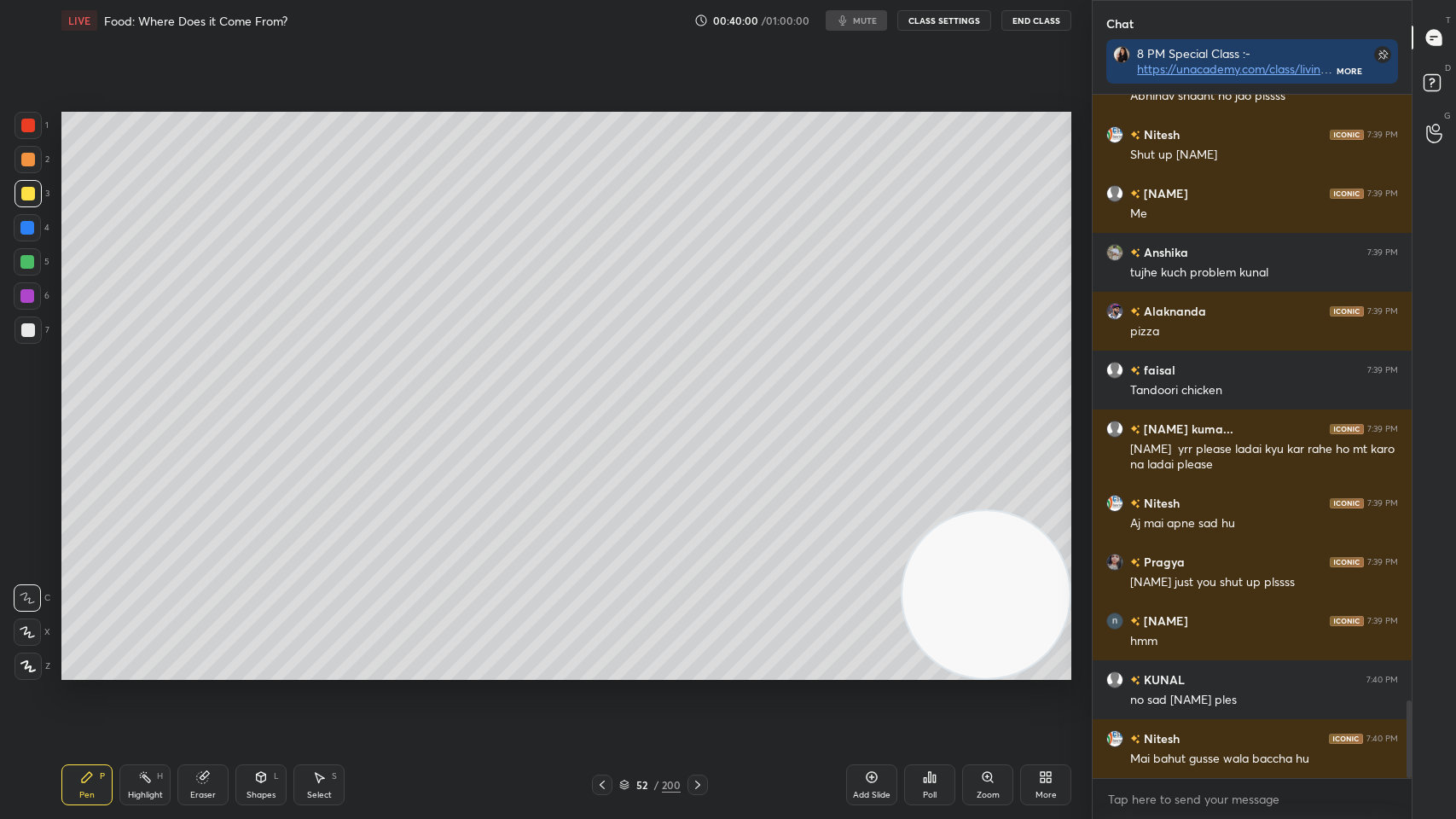 click at bounding box center (27, 296) 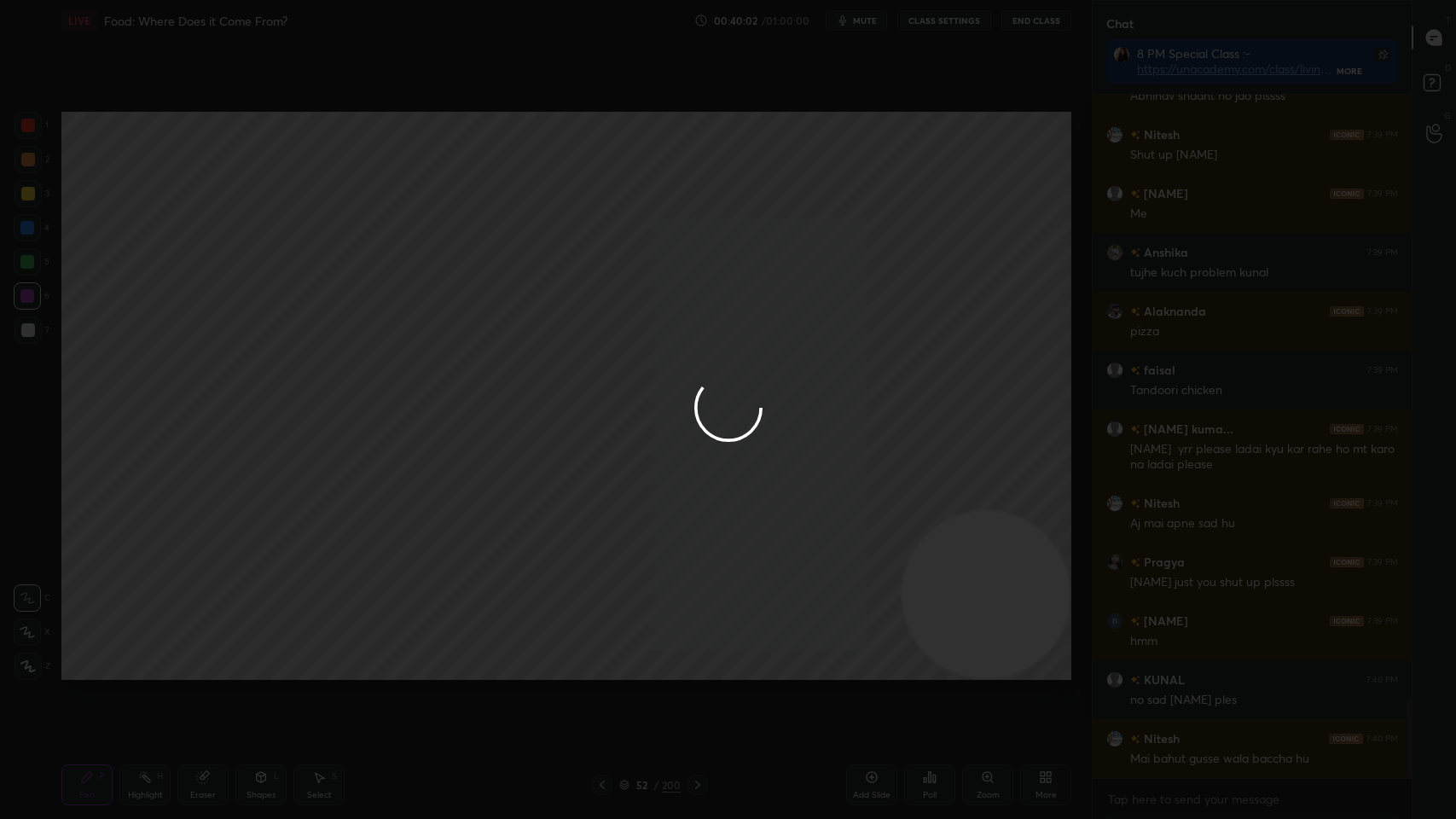 click at bounding box center (728, 410) 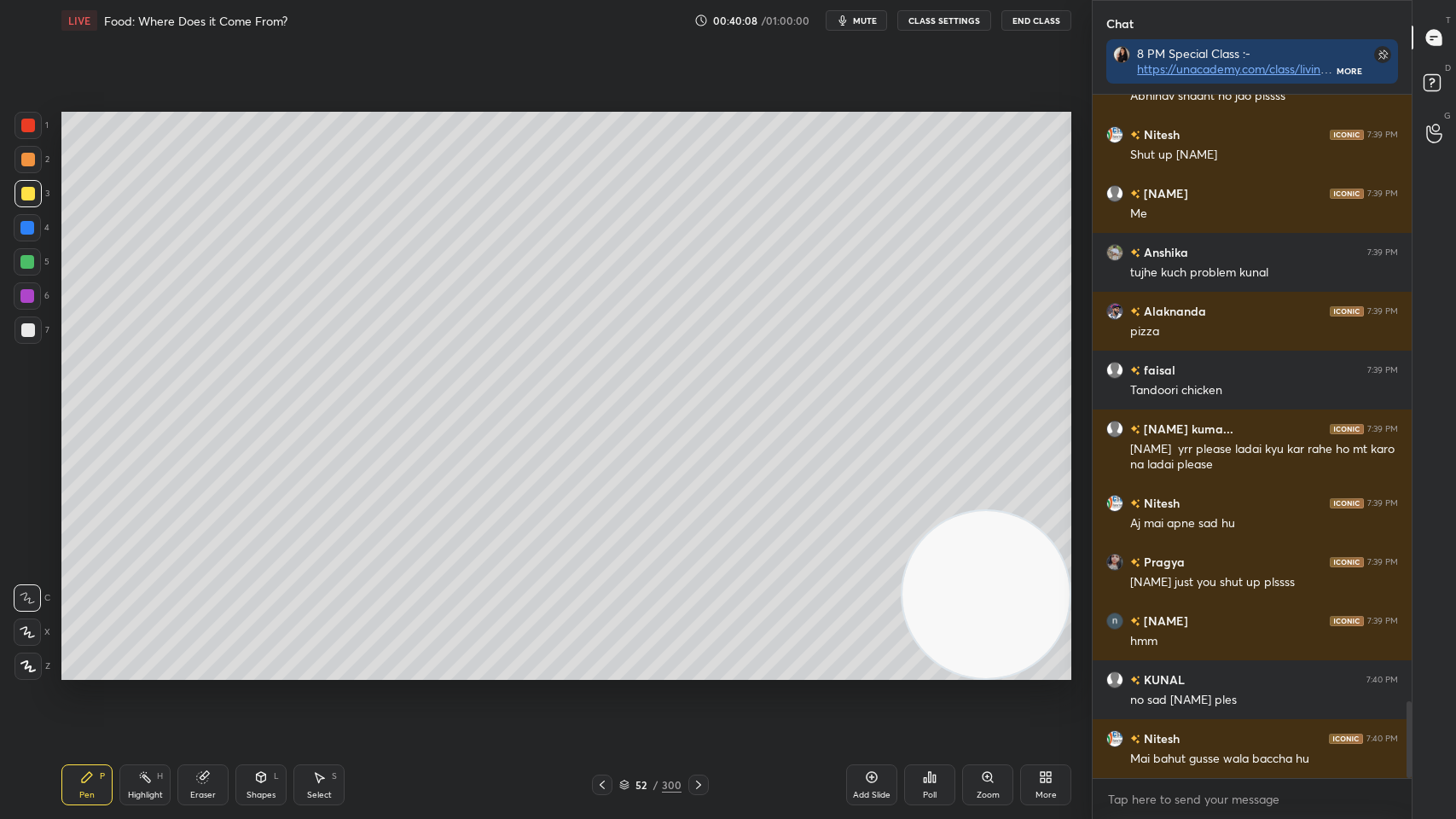 scroll, scrollTop: 5396, scrollLeft: 0, axis: vertical 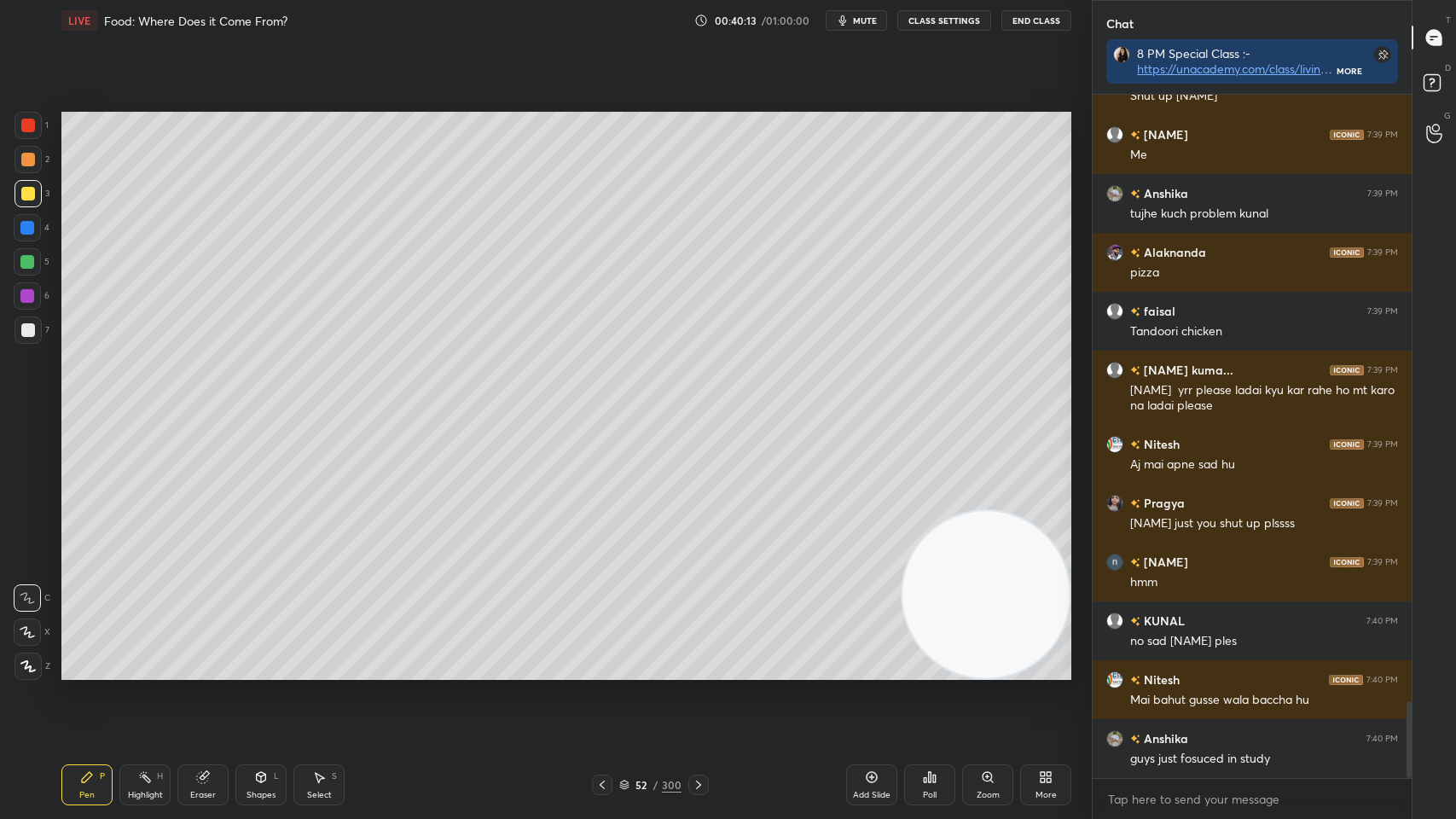 click at bounding box center (27, 262) 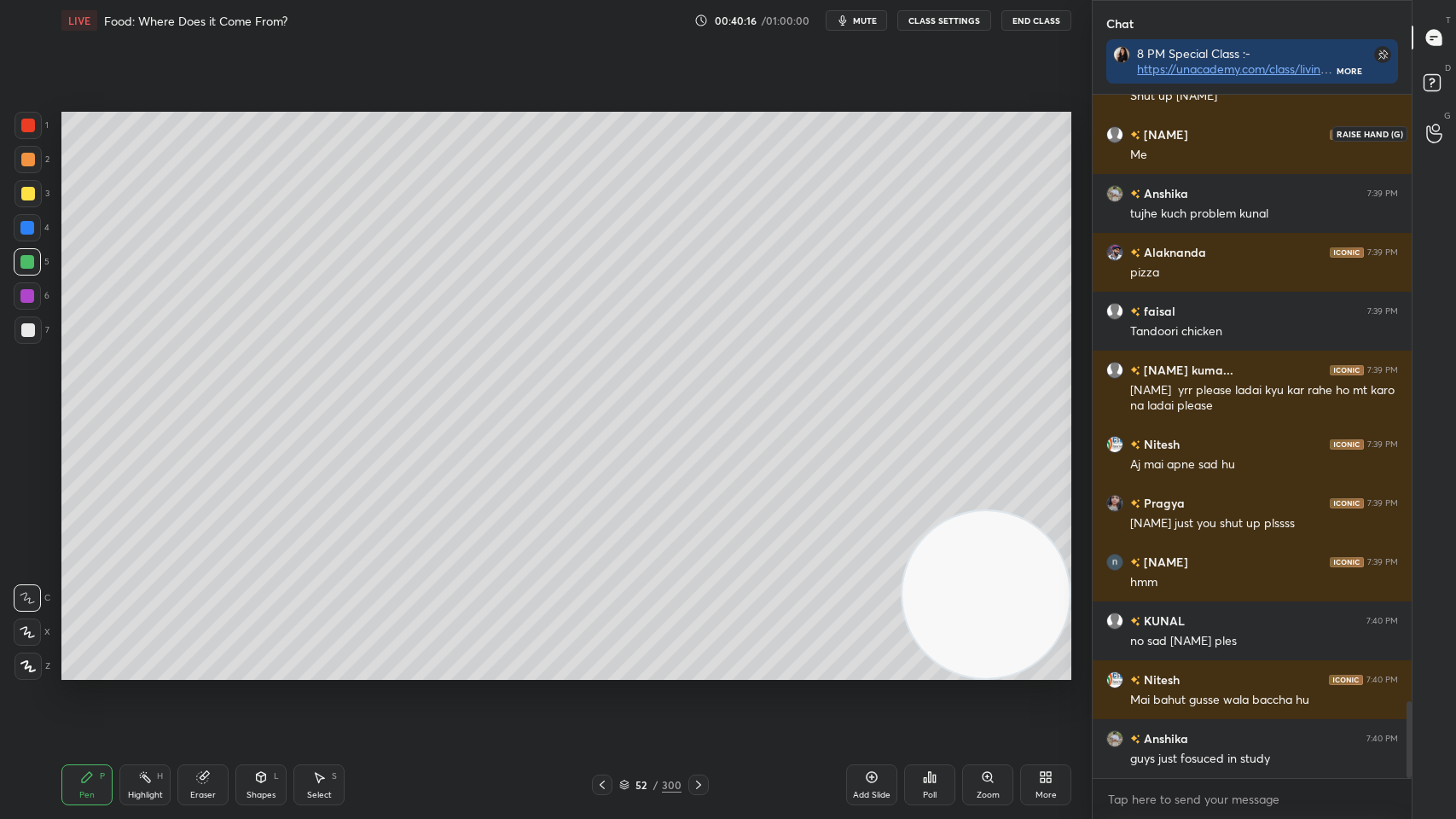 click 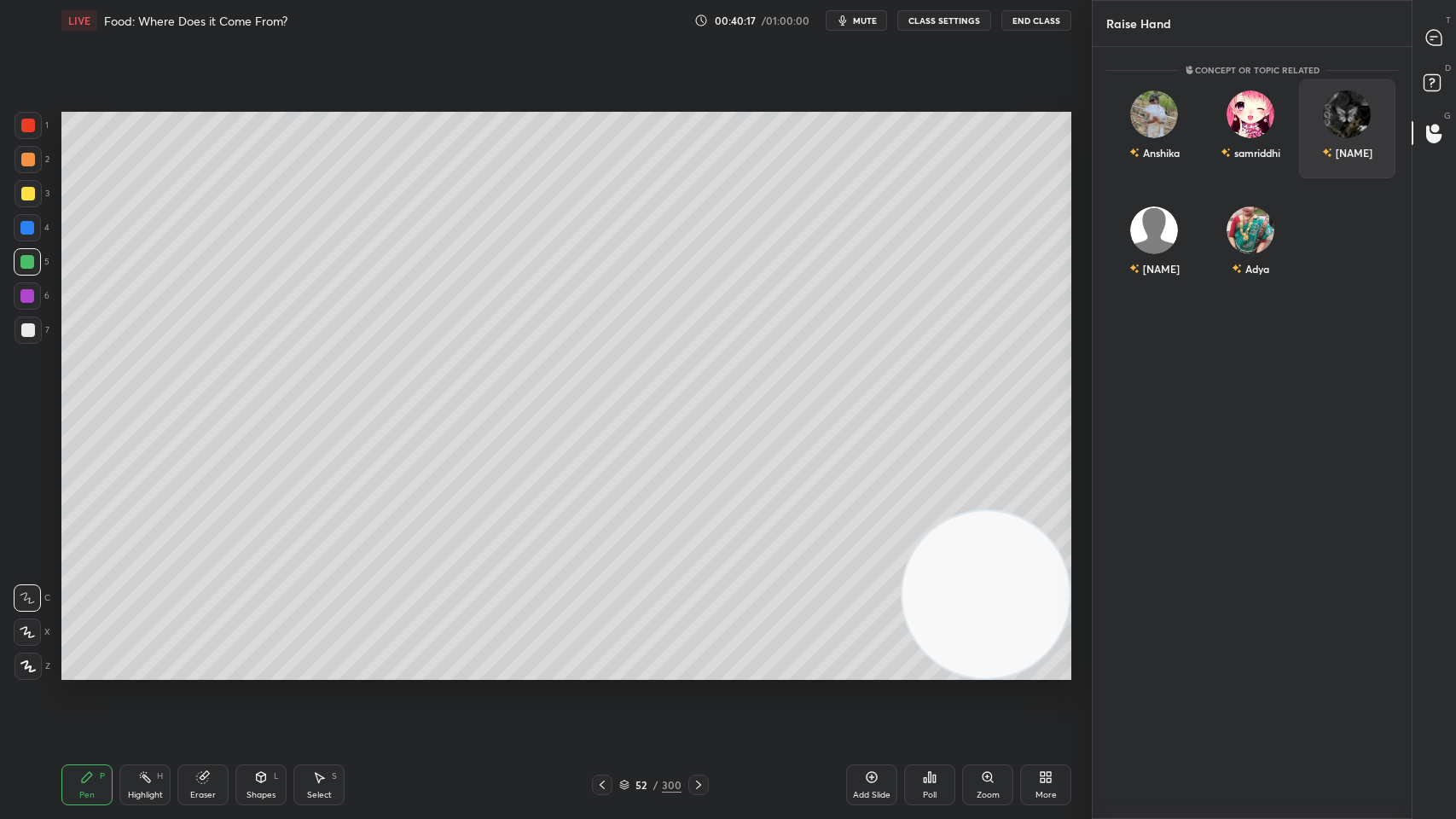 click on "Durva" at bounding box center (1347, 153) 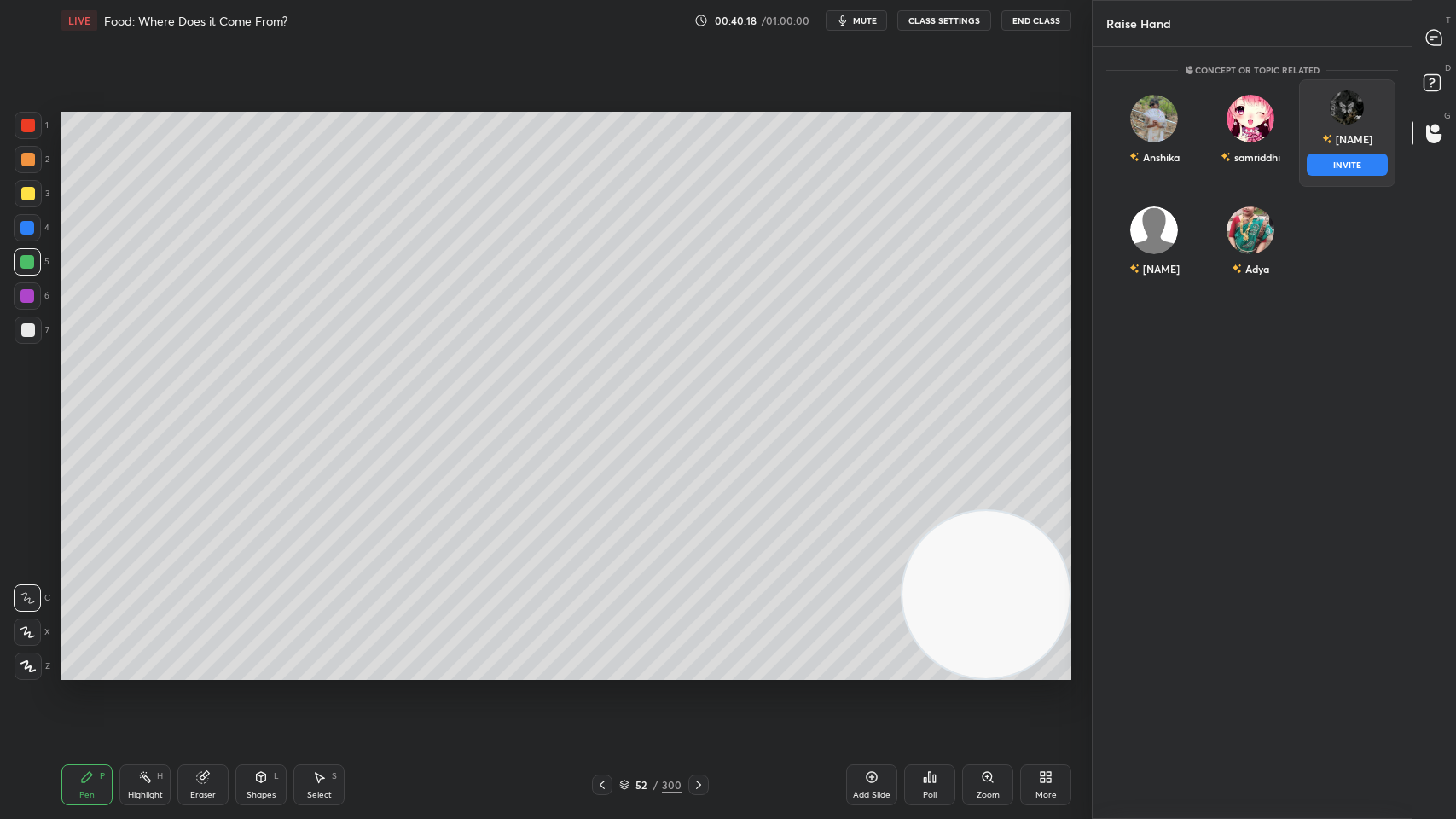 click on "INVITE" at bounding box center [1347, 165] 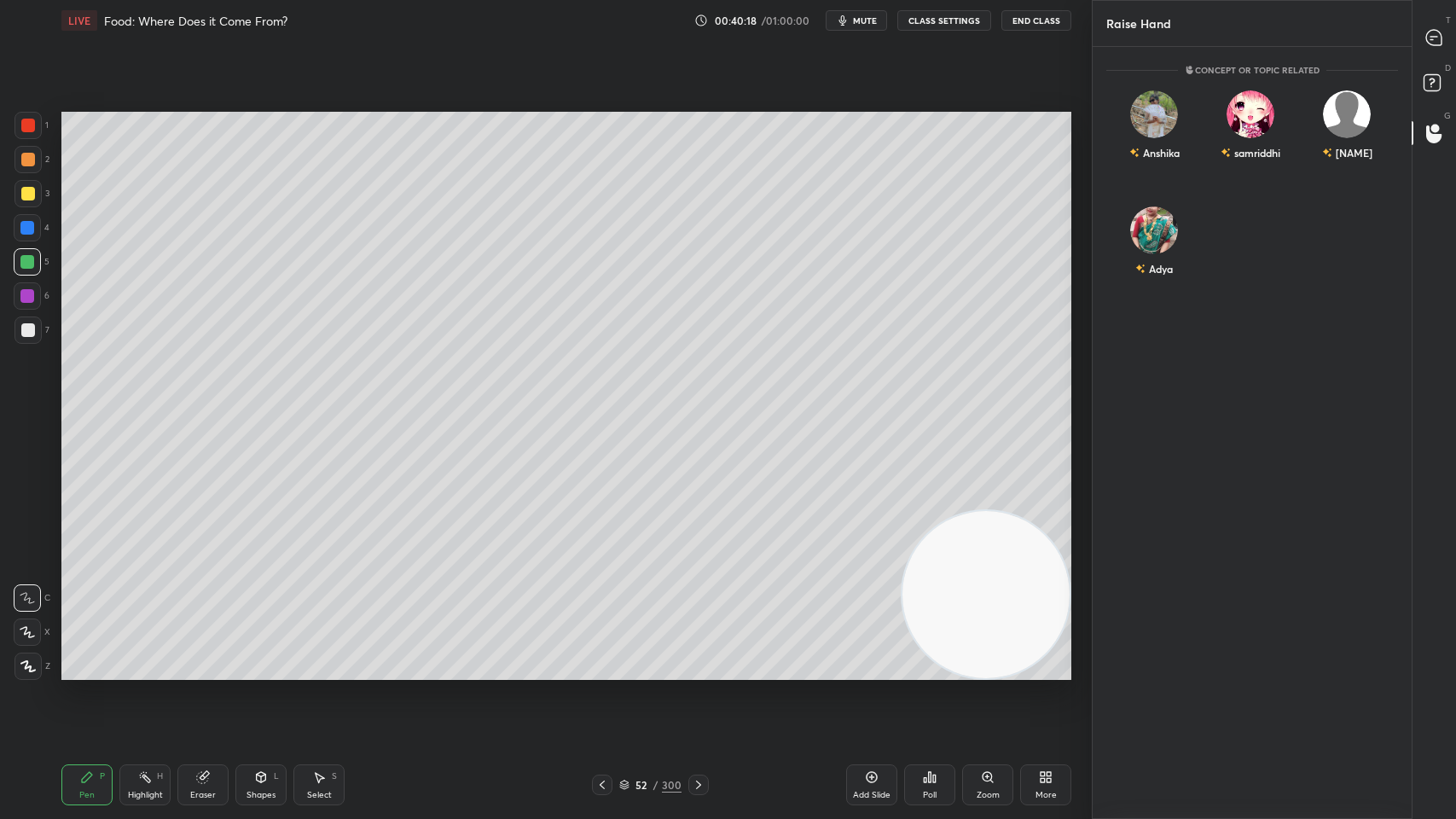 click at bounding box center [1435, 38] 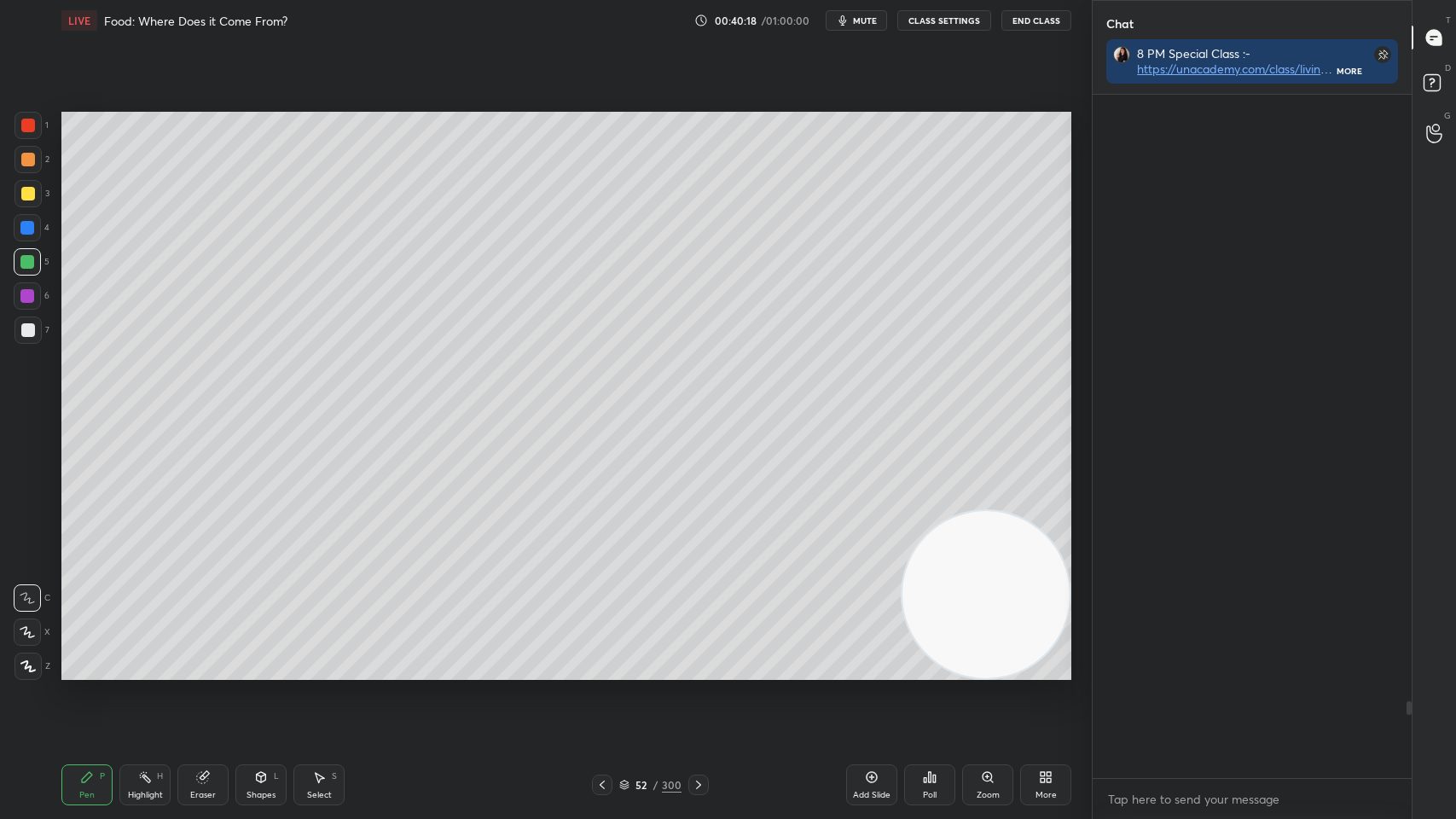 scroll, scrollTop: 5396, scrollLeft: 0, axis: vertical 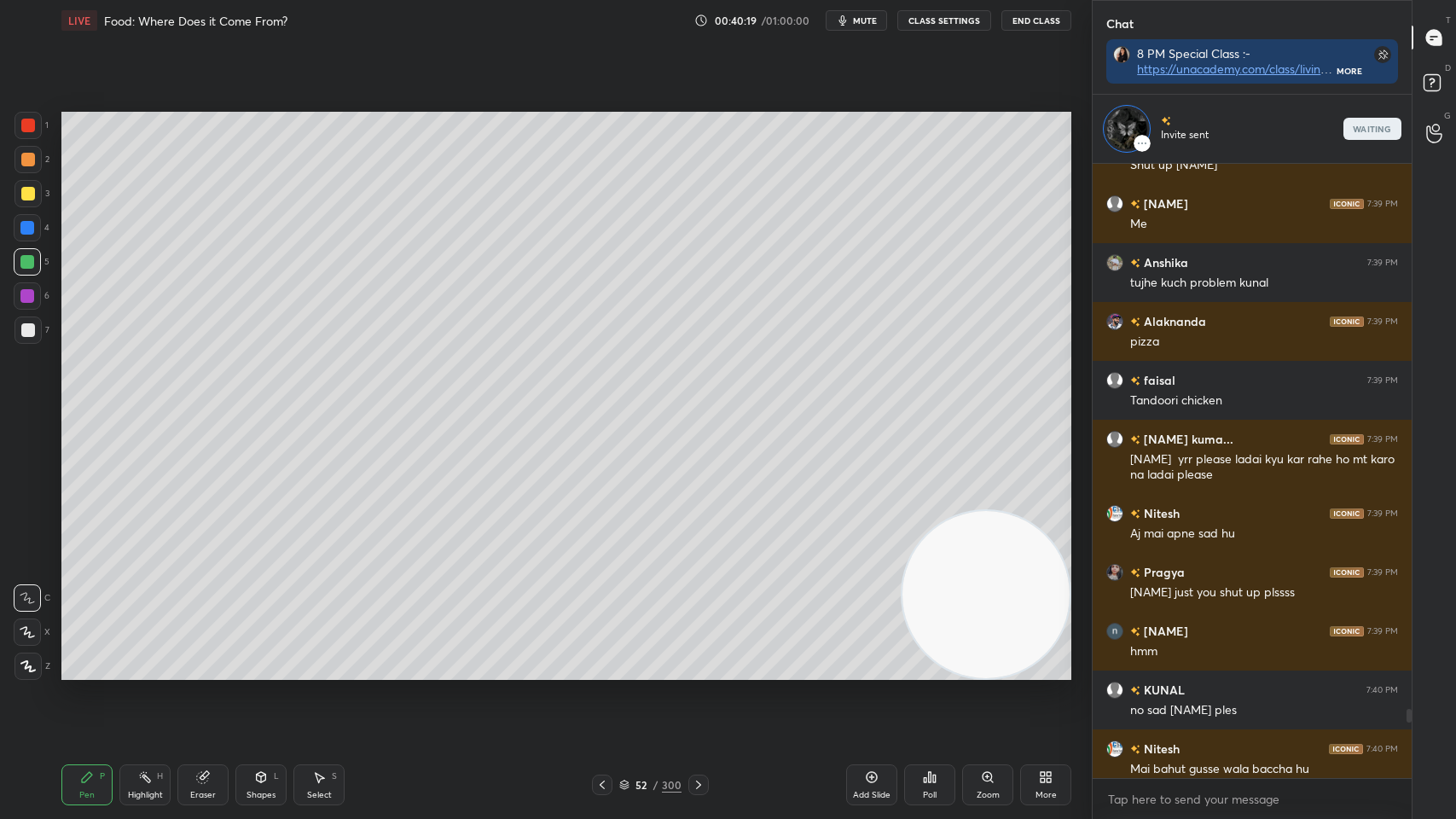 click at bounding box center [1435, 133] 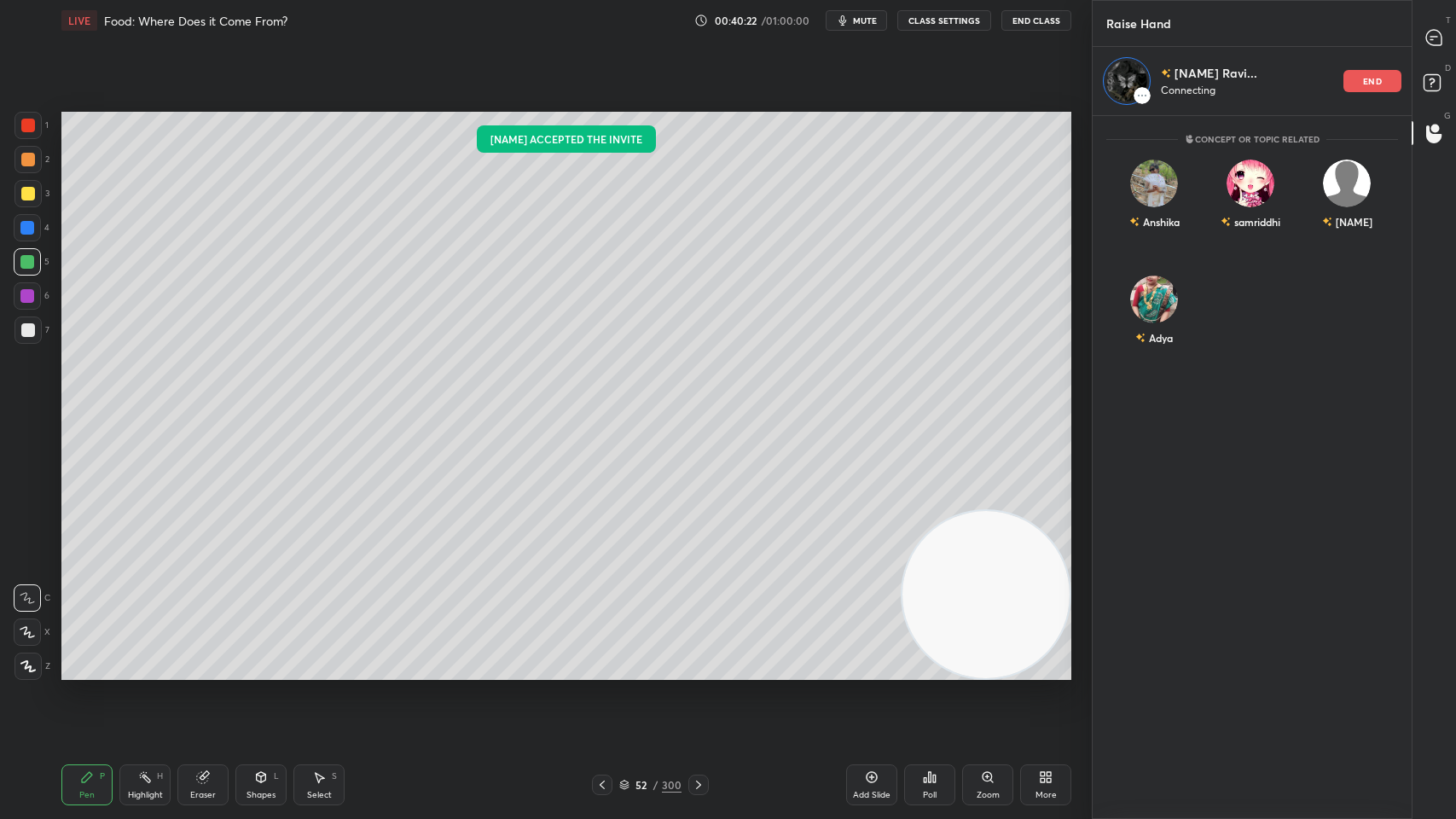 click at bounding box center (28, 125) 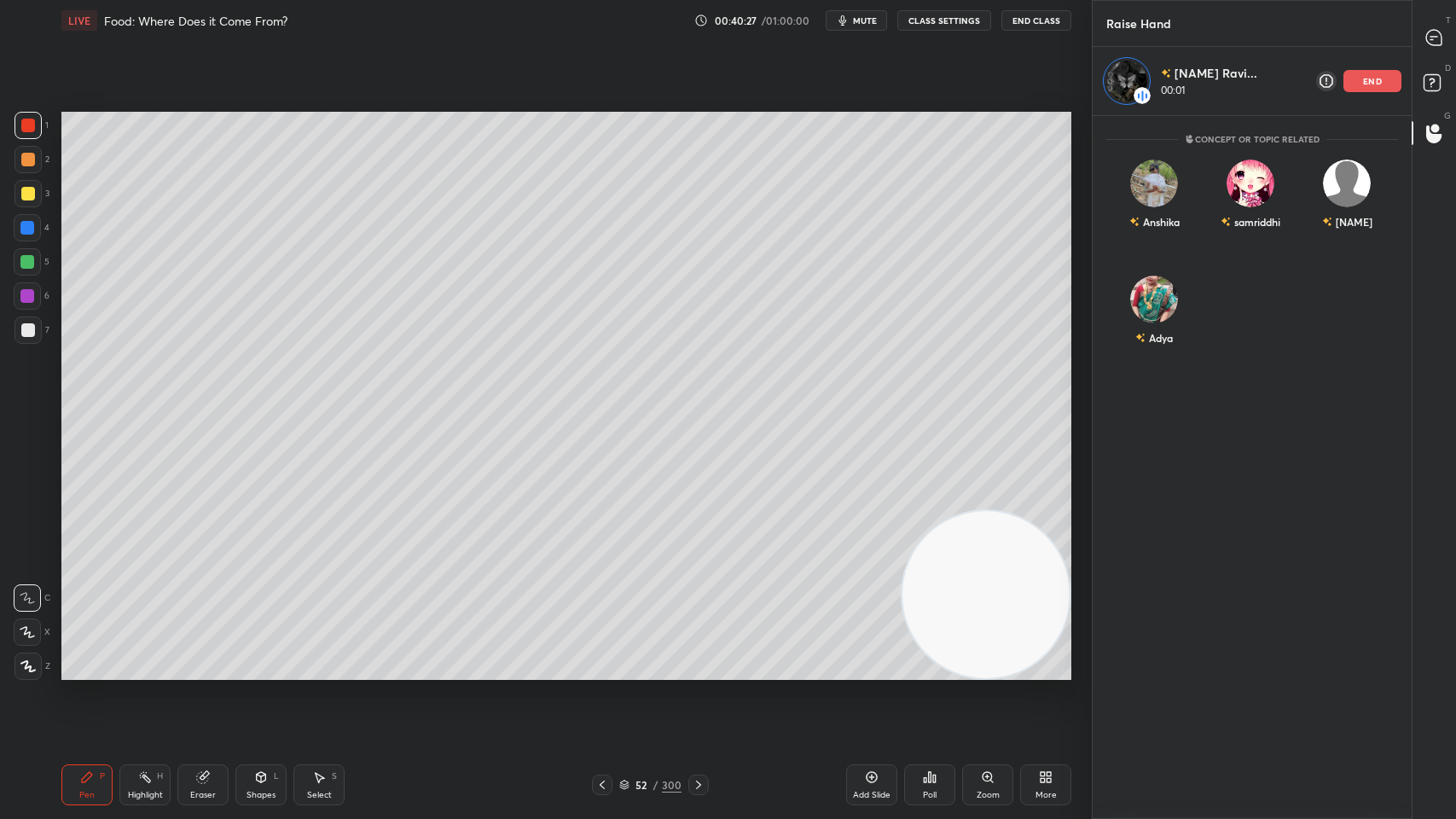 click on "D Doubts (D)" at bounding box center [1434, 85] 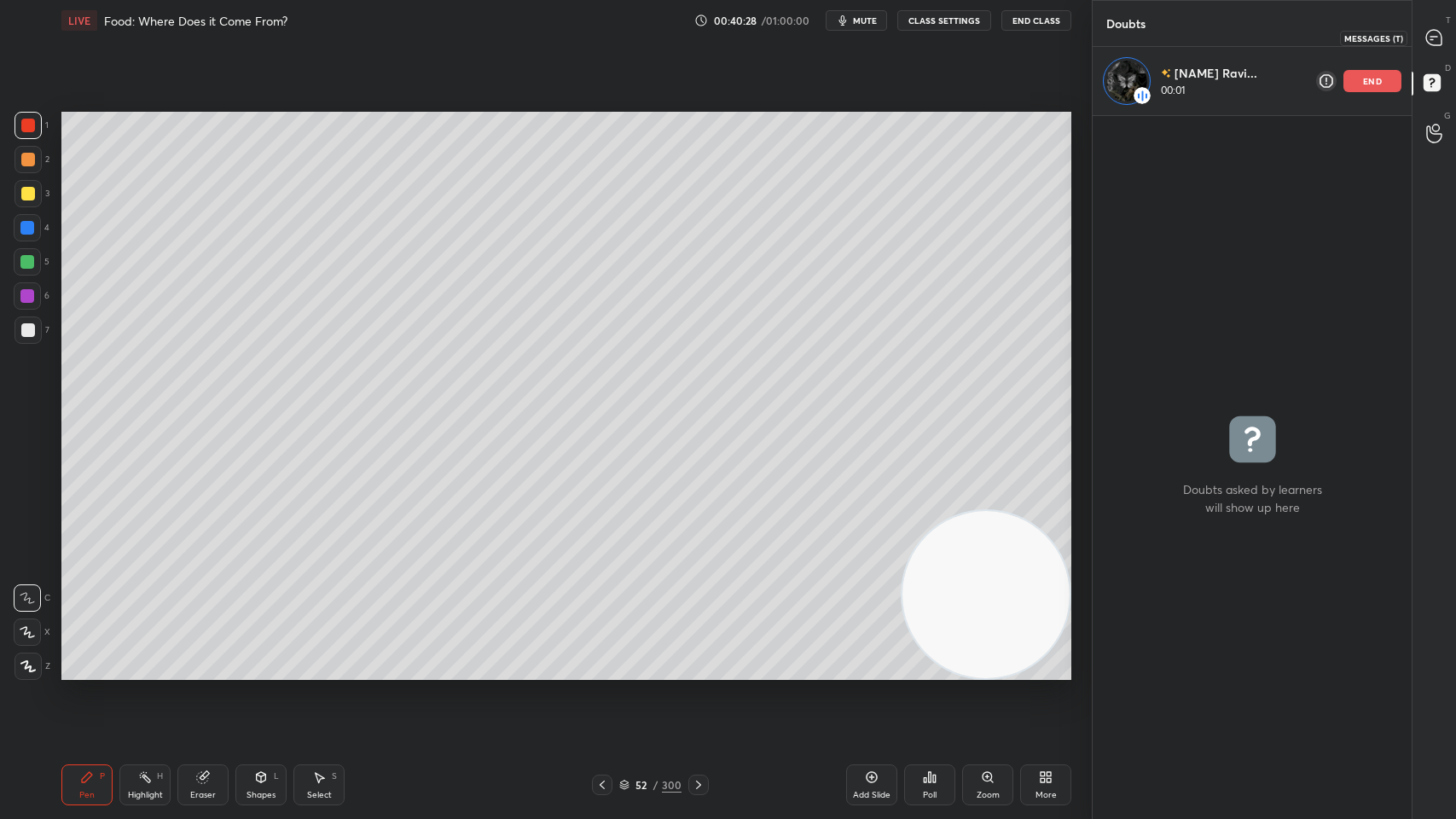 click 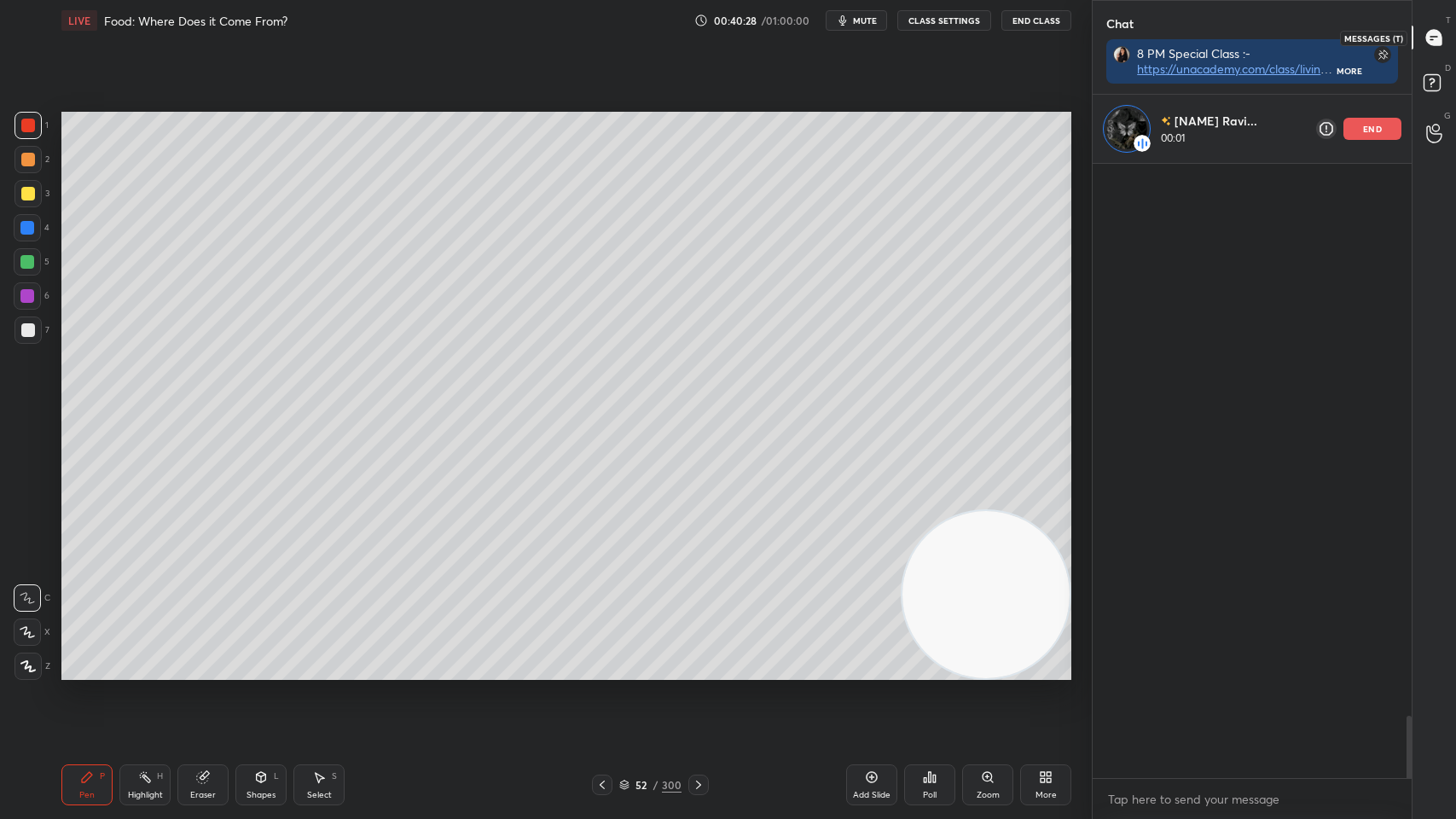 scroll, scrollTop: 651, scrollLeft: 314, axis: both 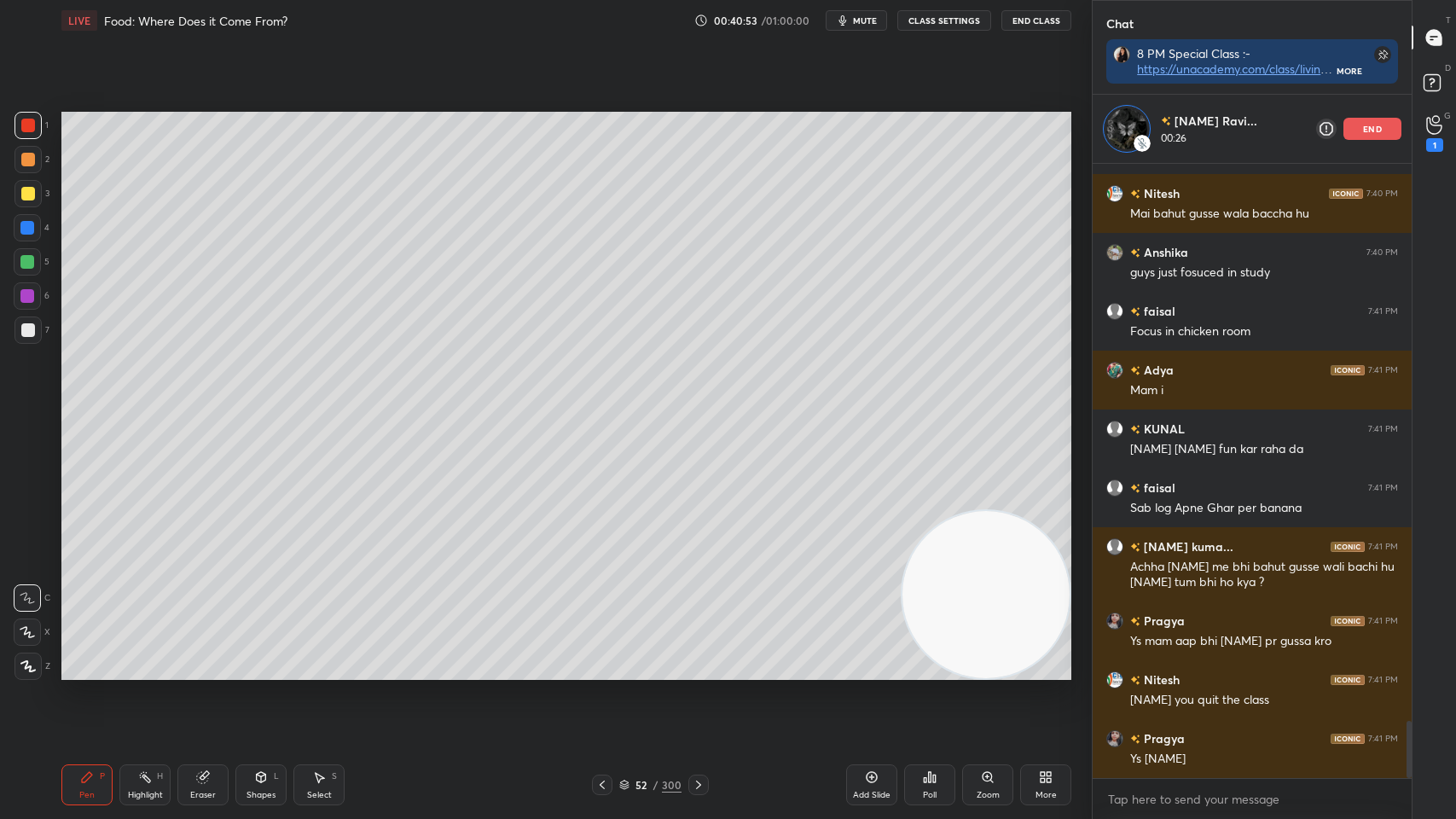 click on "end" at bounding box center [1372, 129] 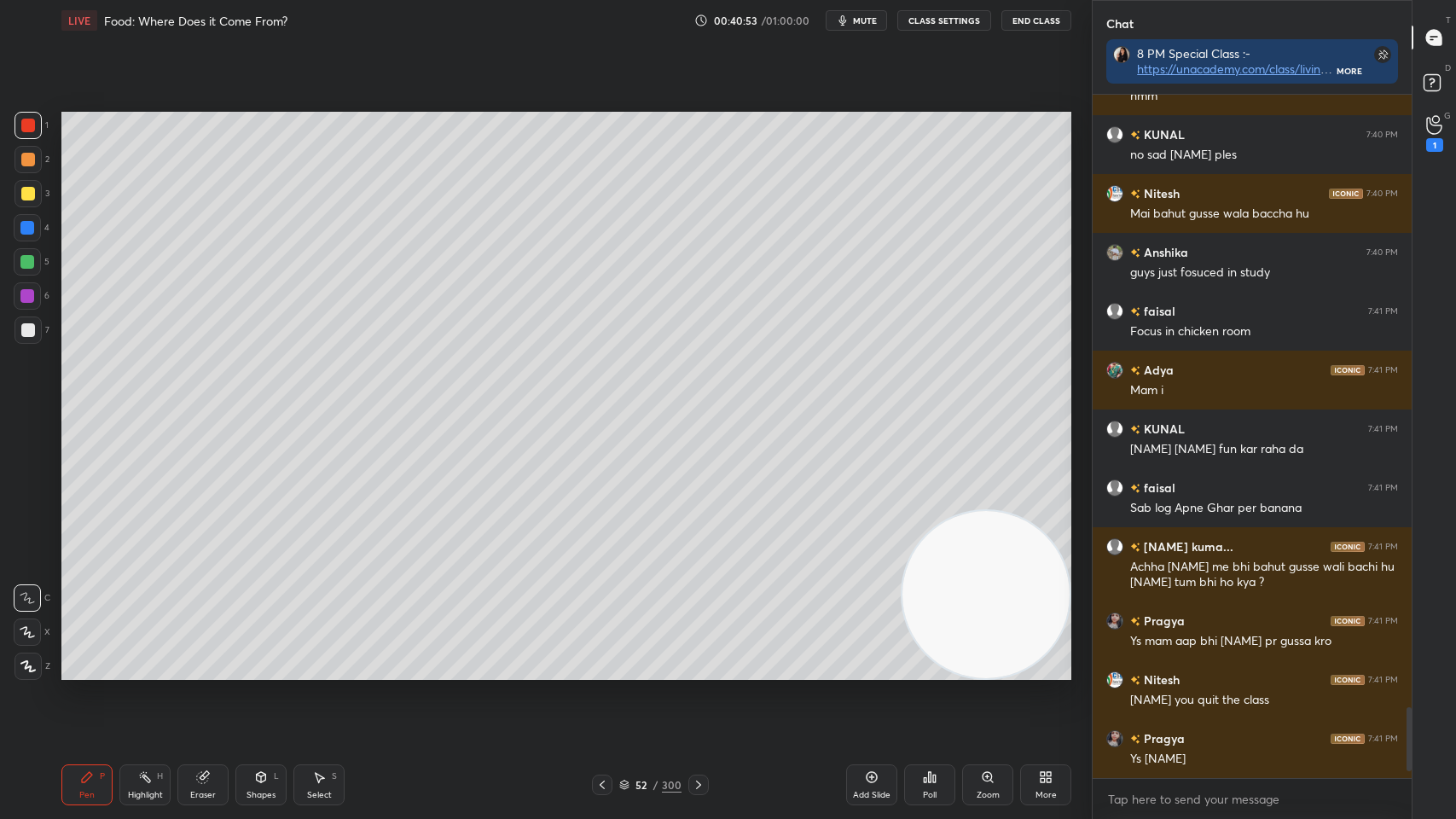 click on "G Raise Hand (G) 1" at bounding box center (1434, 133) 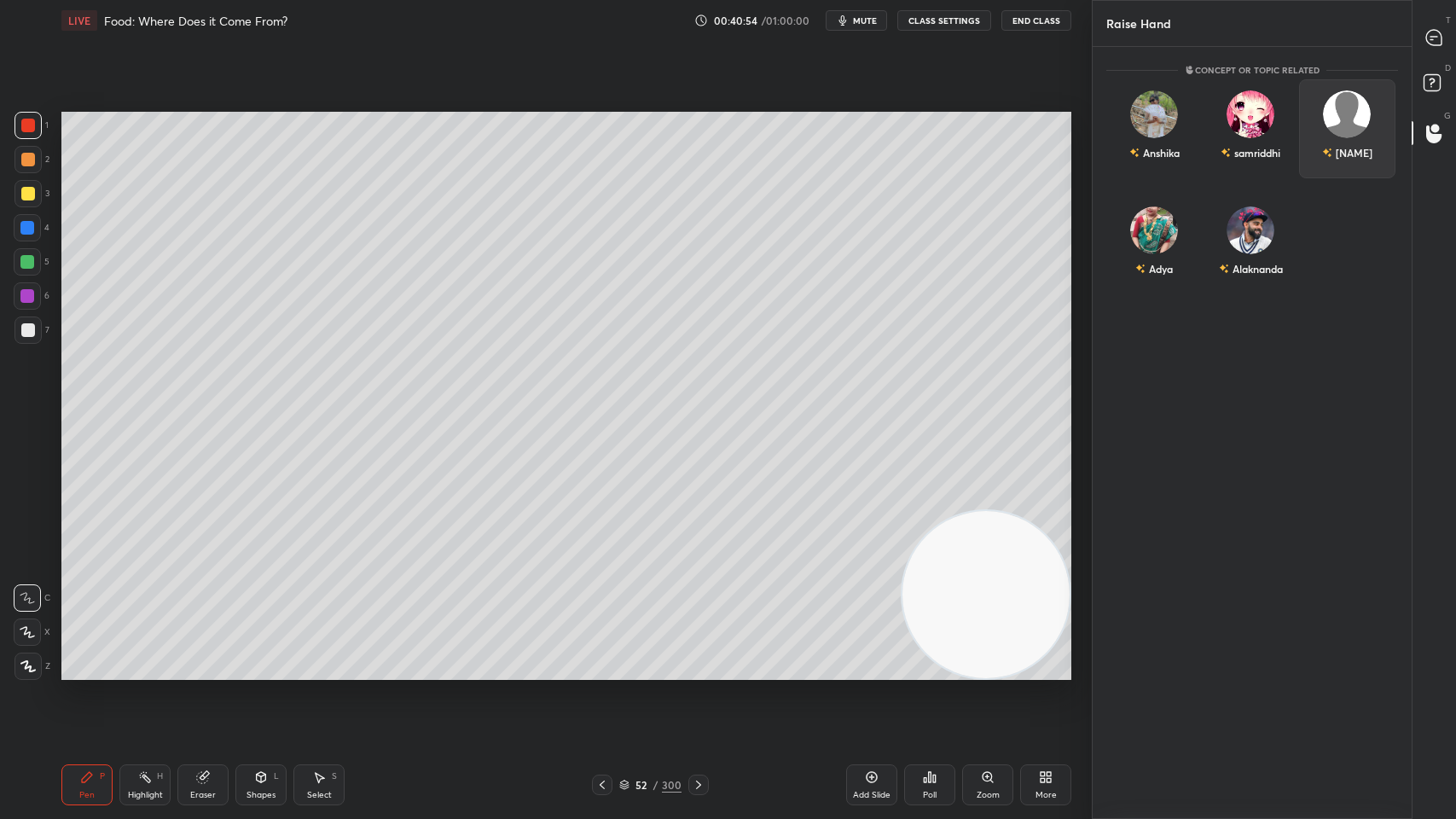 click on "lakshit" at bounding box center [1347, 129] 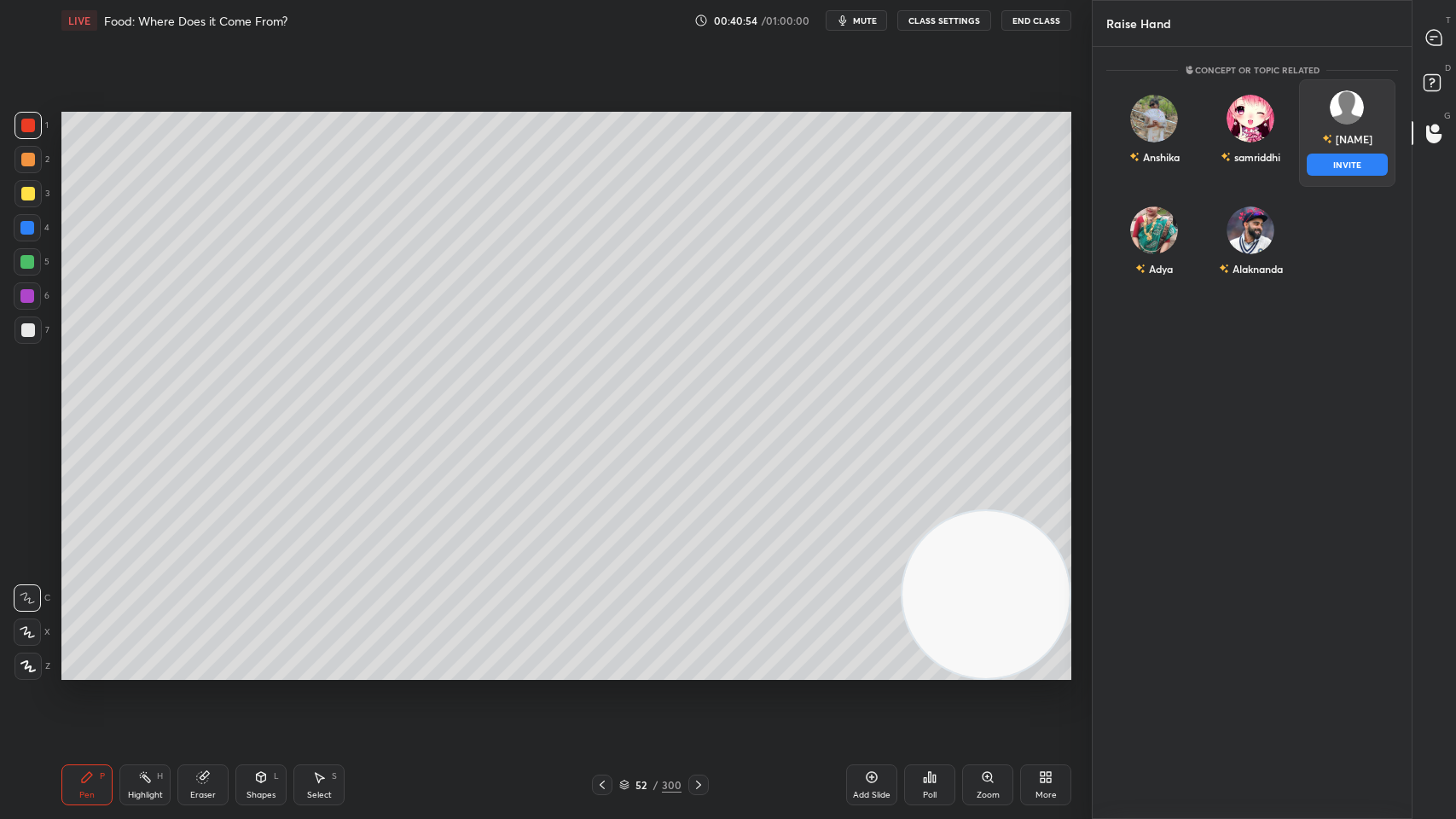 click on "INVITE" at bounding box center (1347, 165) 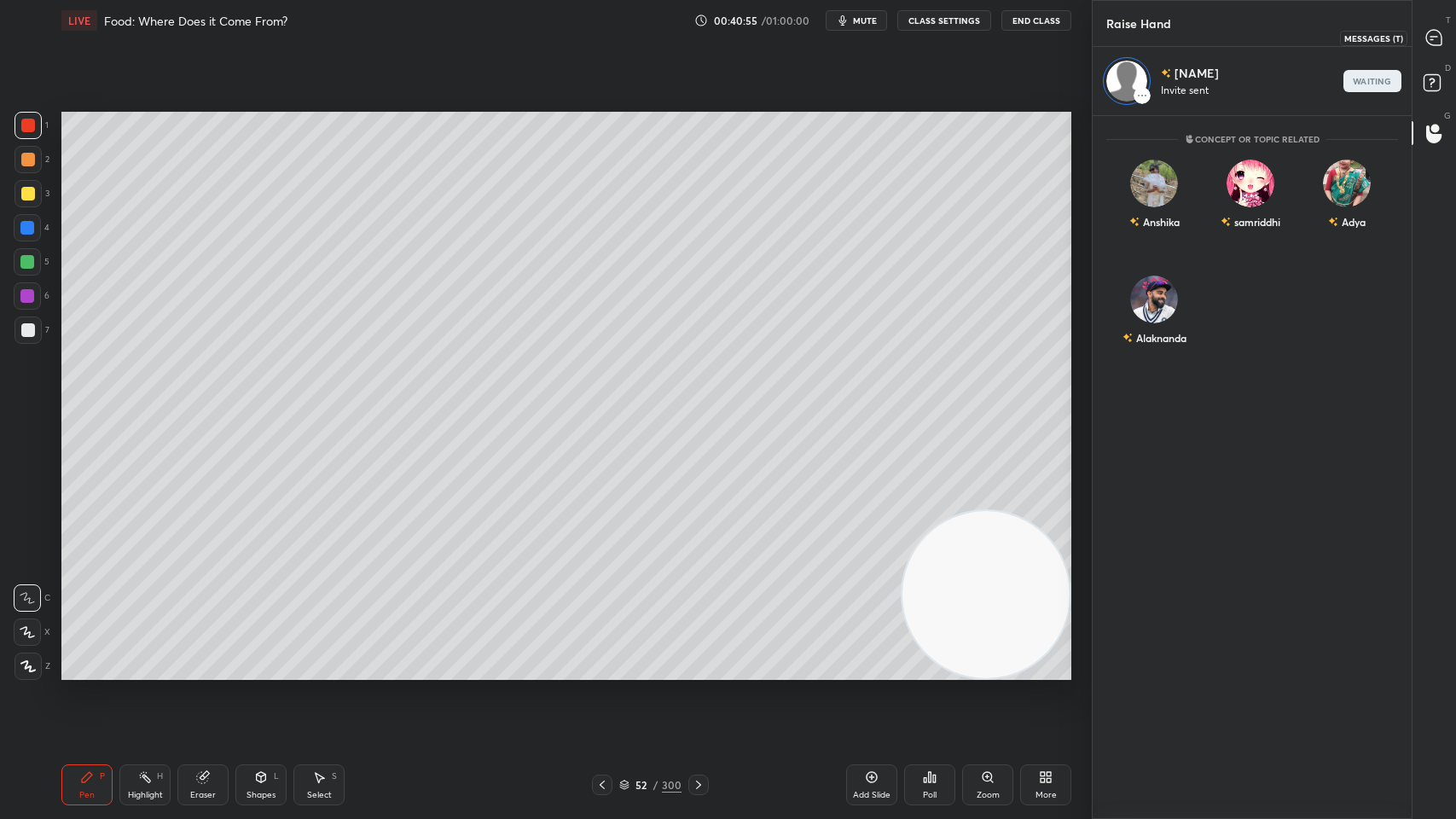 click 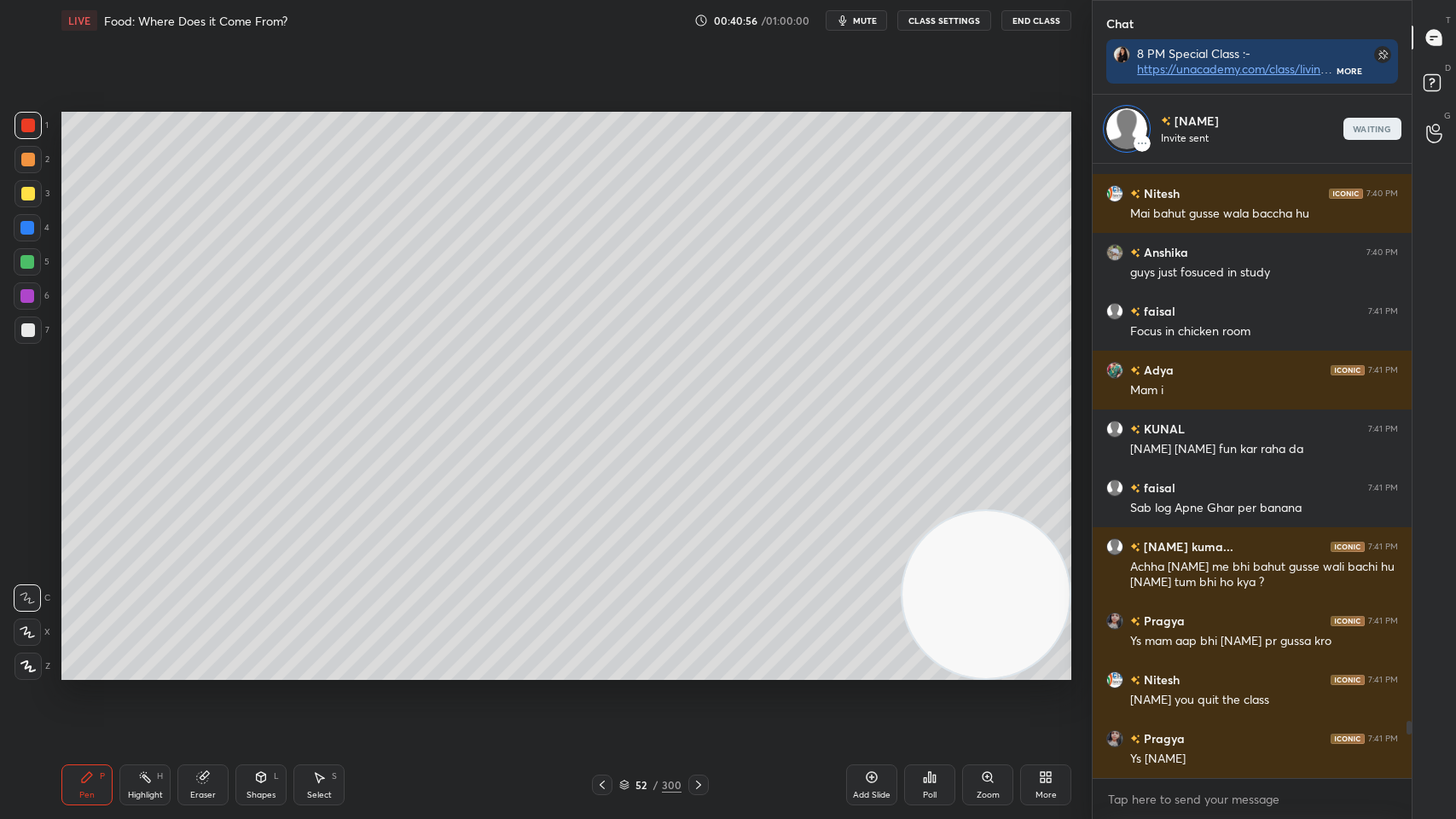 click at bounding box center (28, 194) 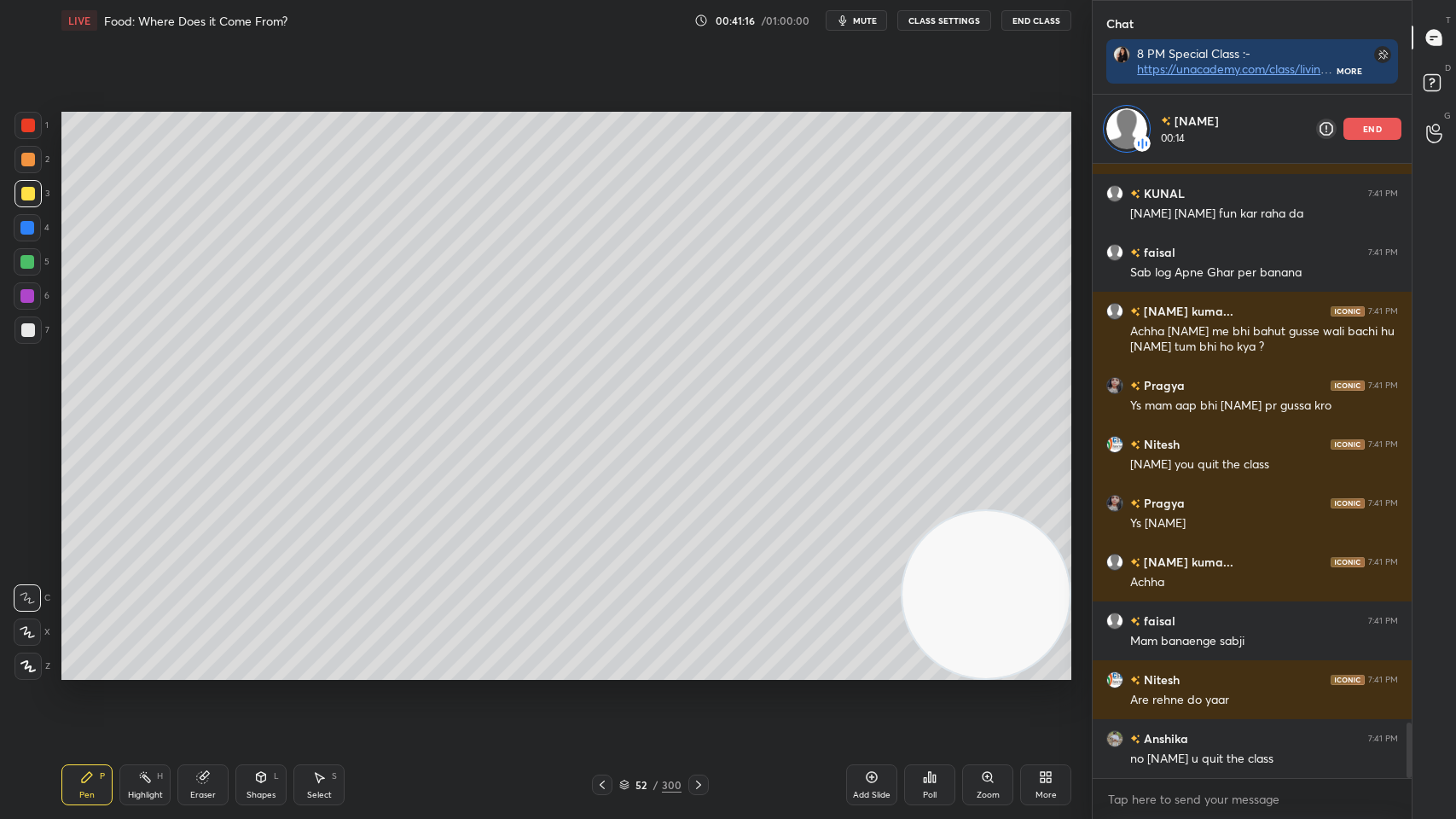 click on "D Doubts (D)" at bounding box center [1434, 85] 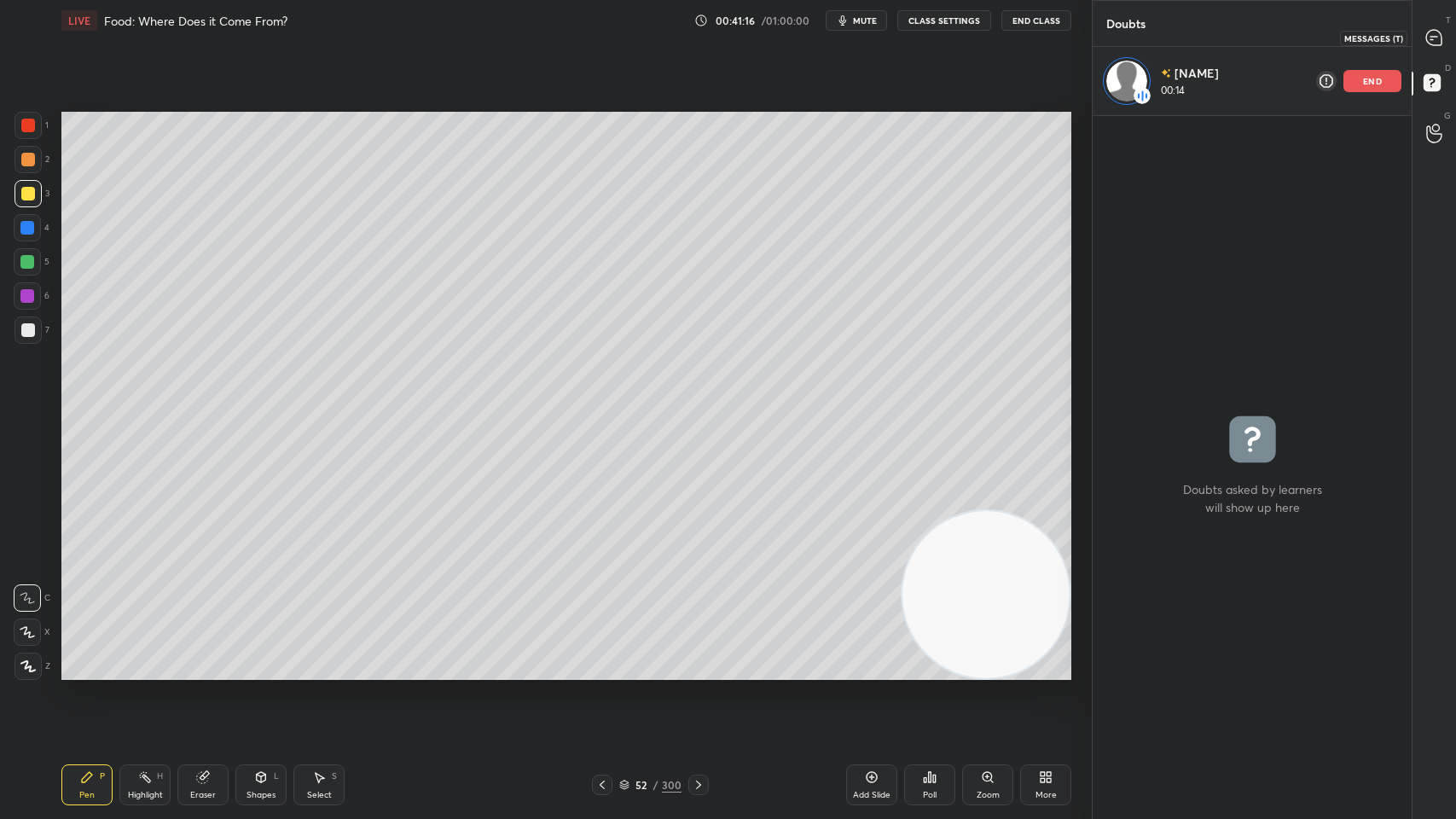 click 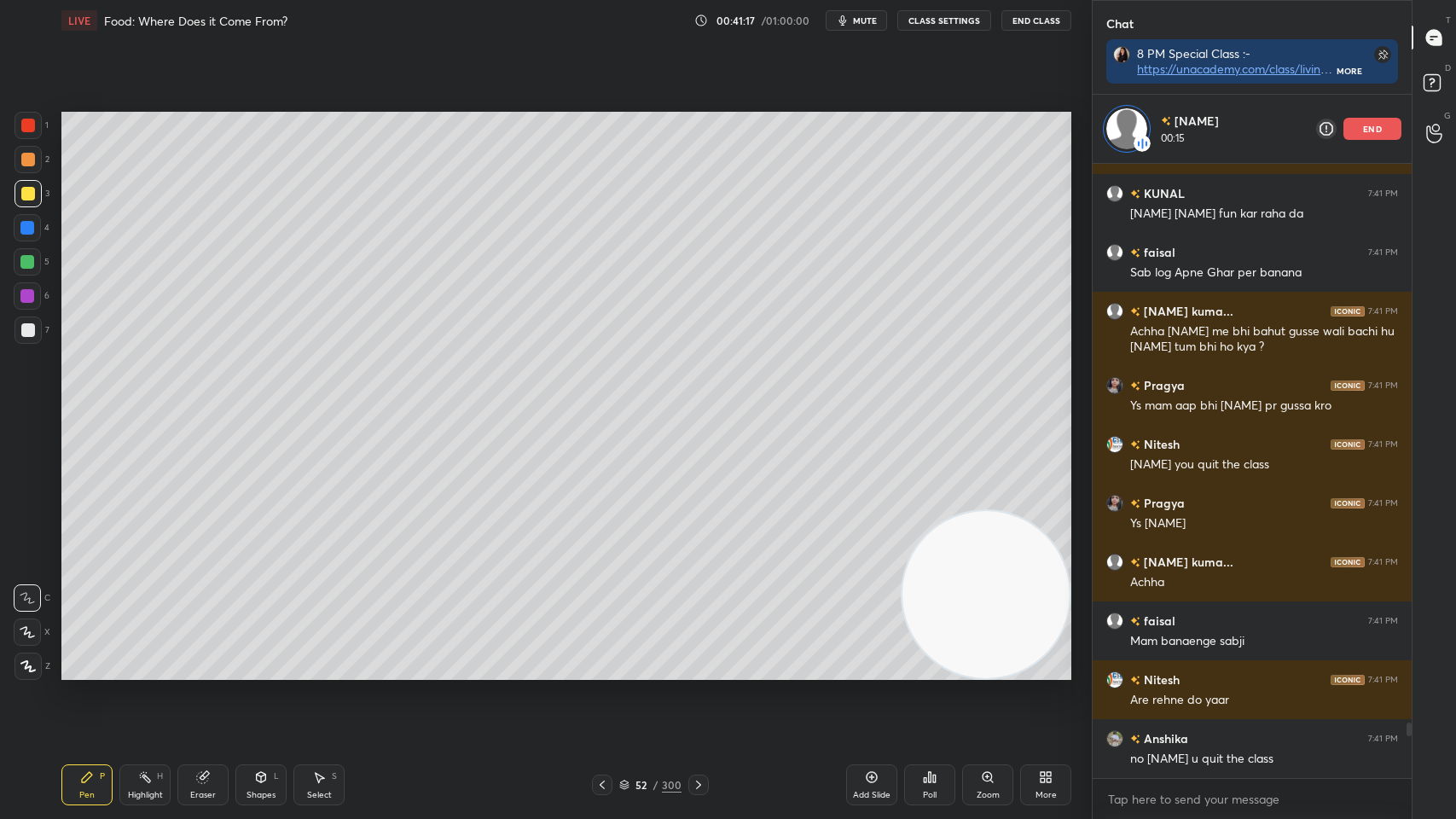 click on "G Raise Hand (G)" at bounding box center (1434, 133) 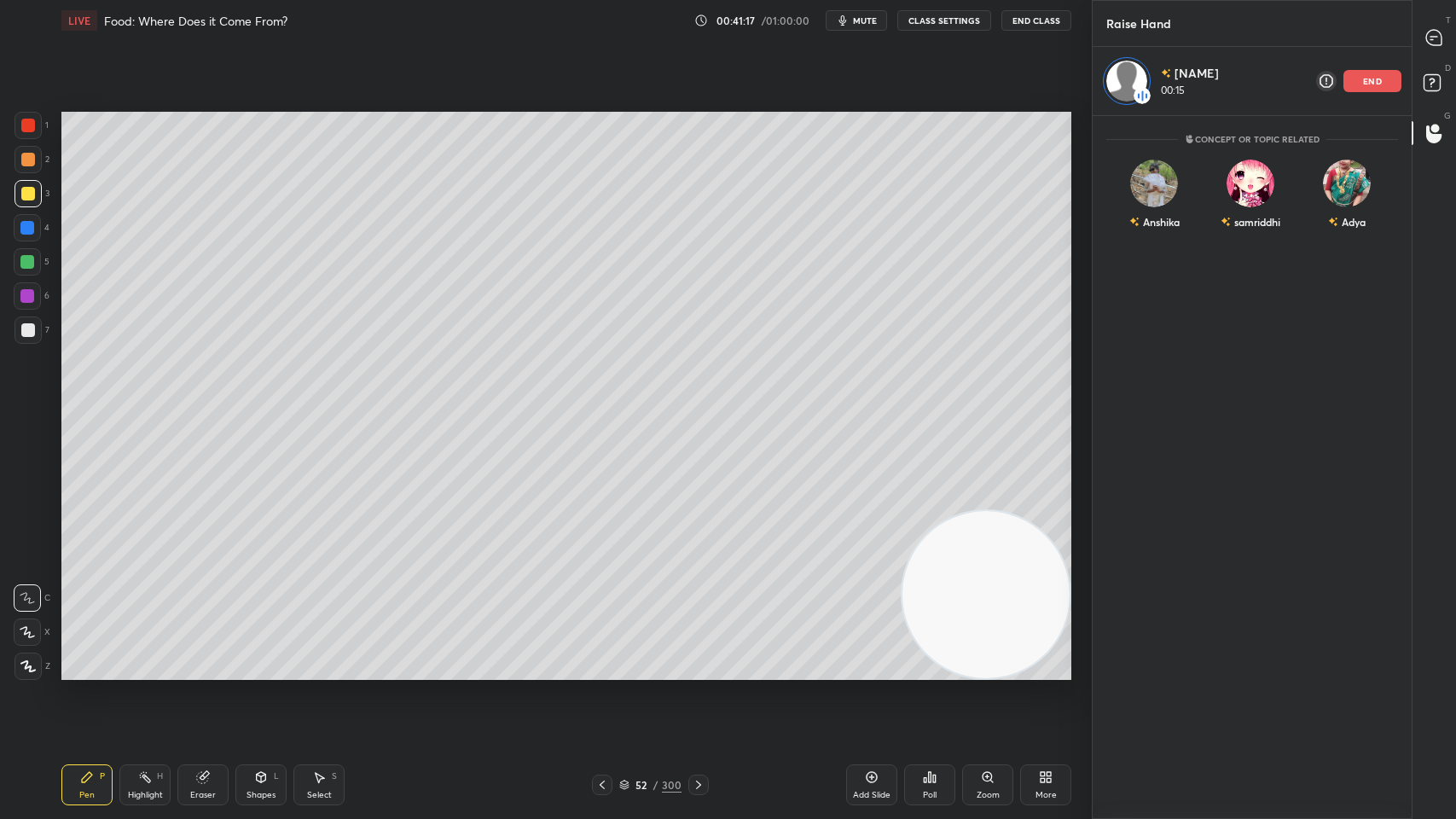 click 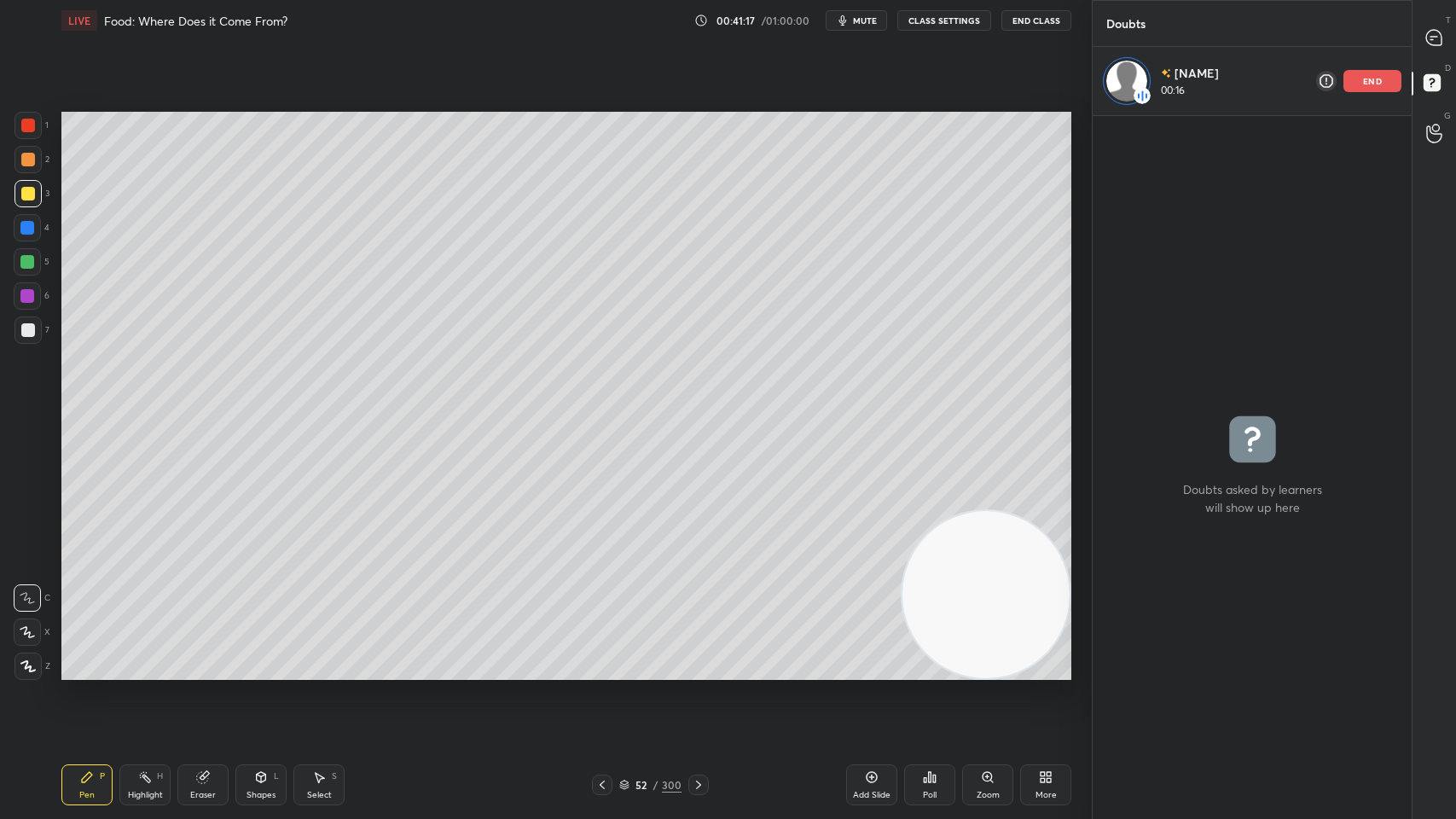 click at bounding box center (1435, 38) 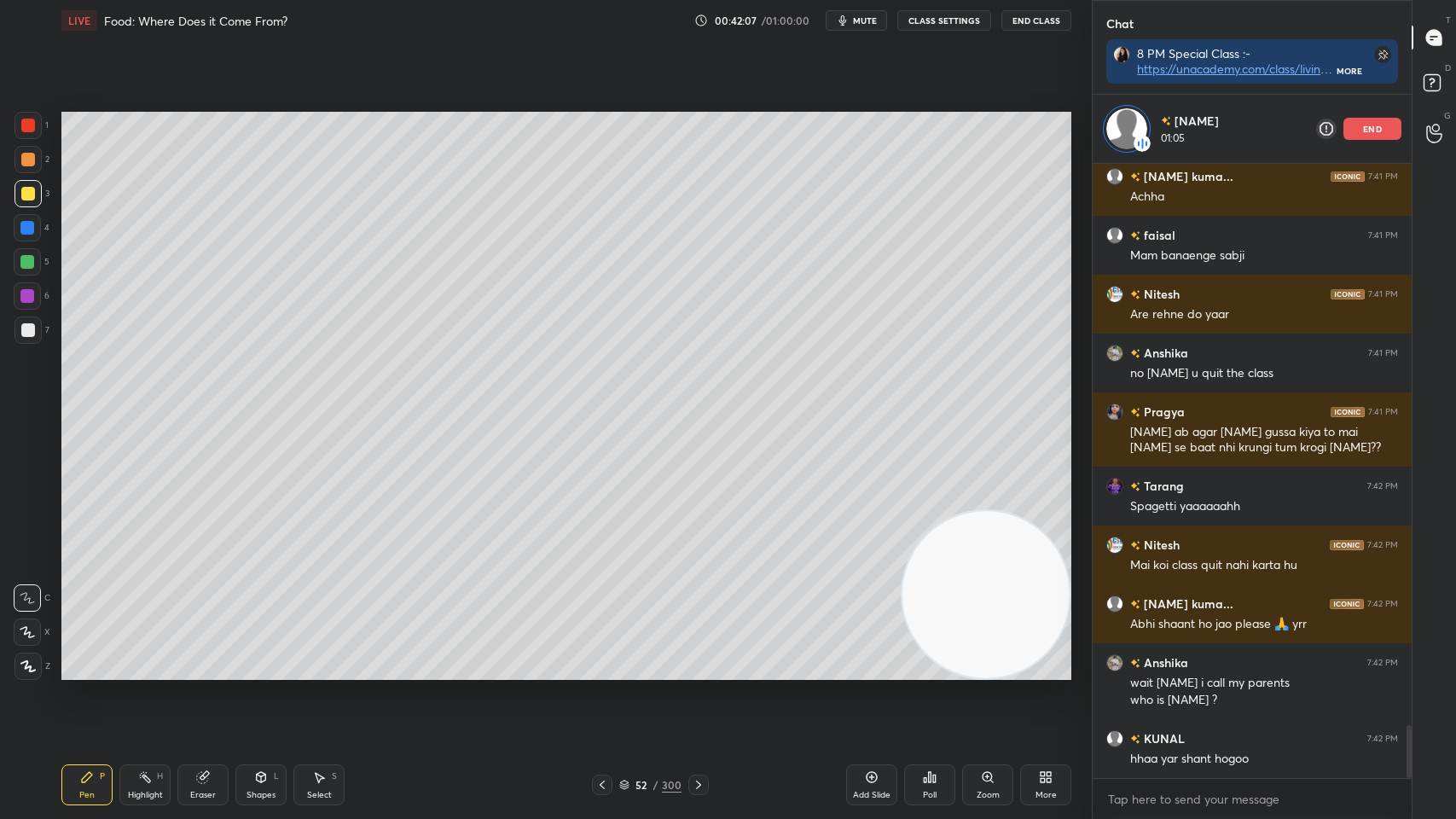 scroll, scrollTop: 6631, scrollLeft: 0, axis: vertical 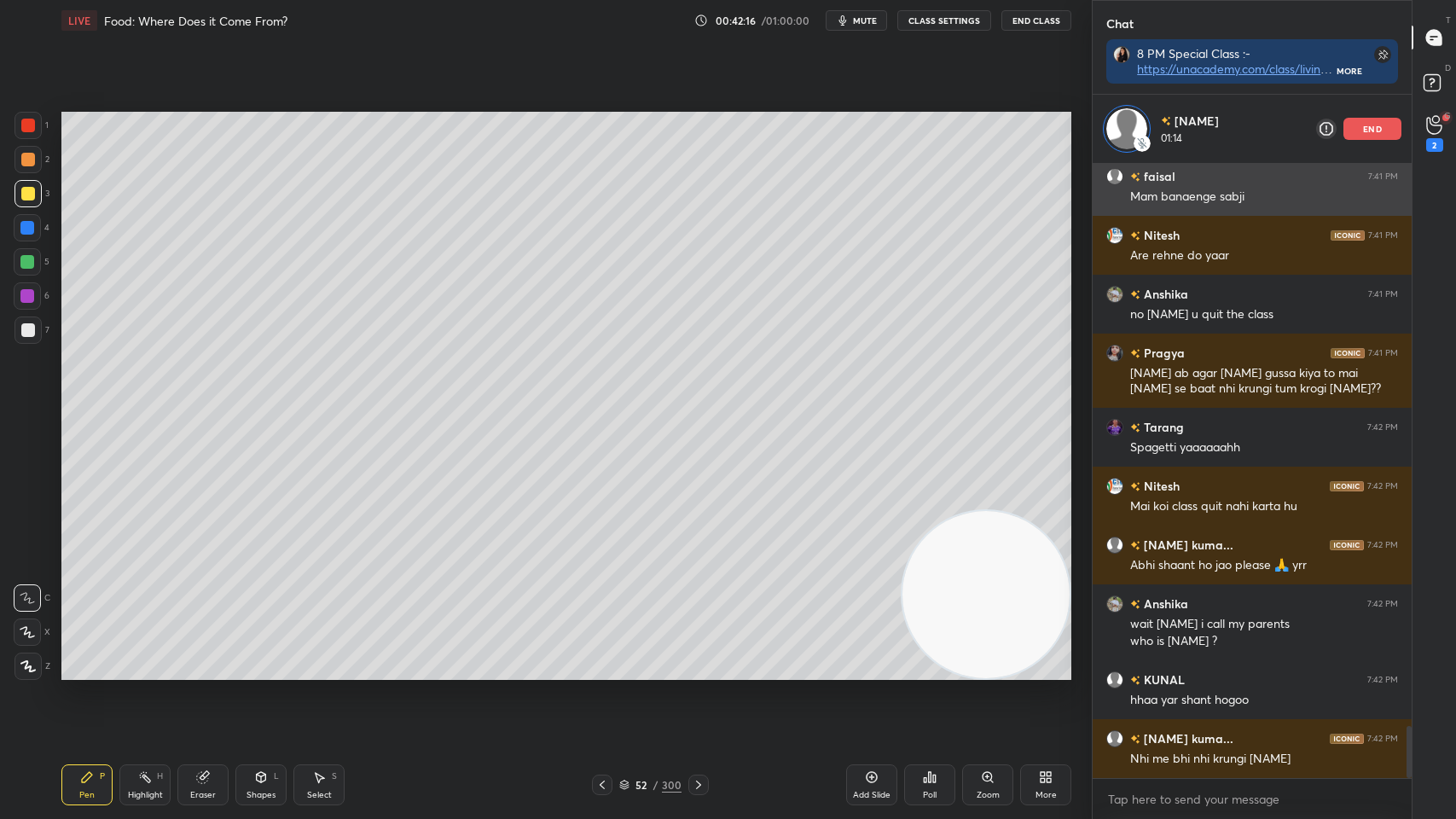 click on "end" at bounding box center (1372, 129) 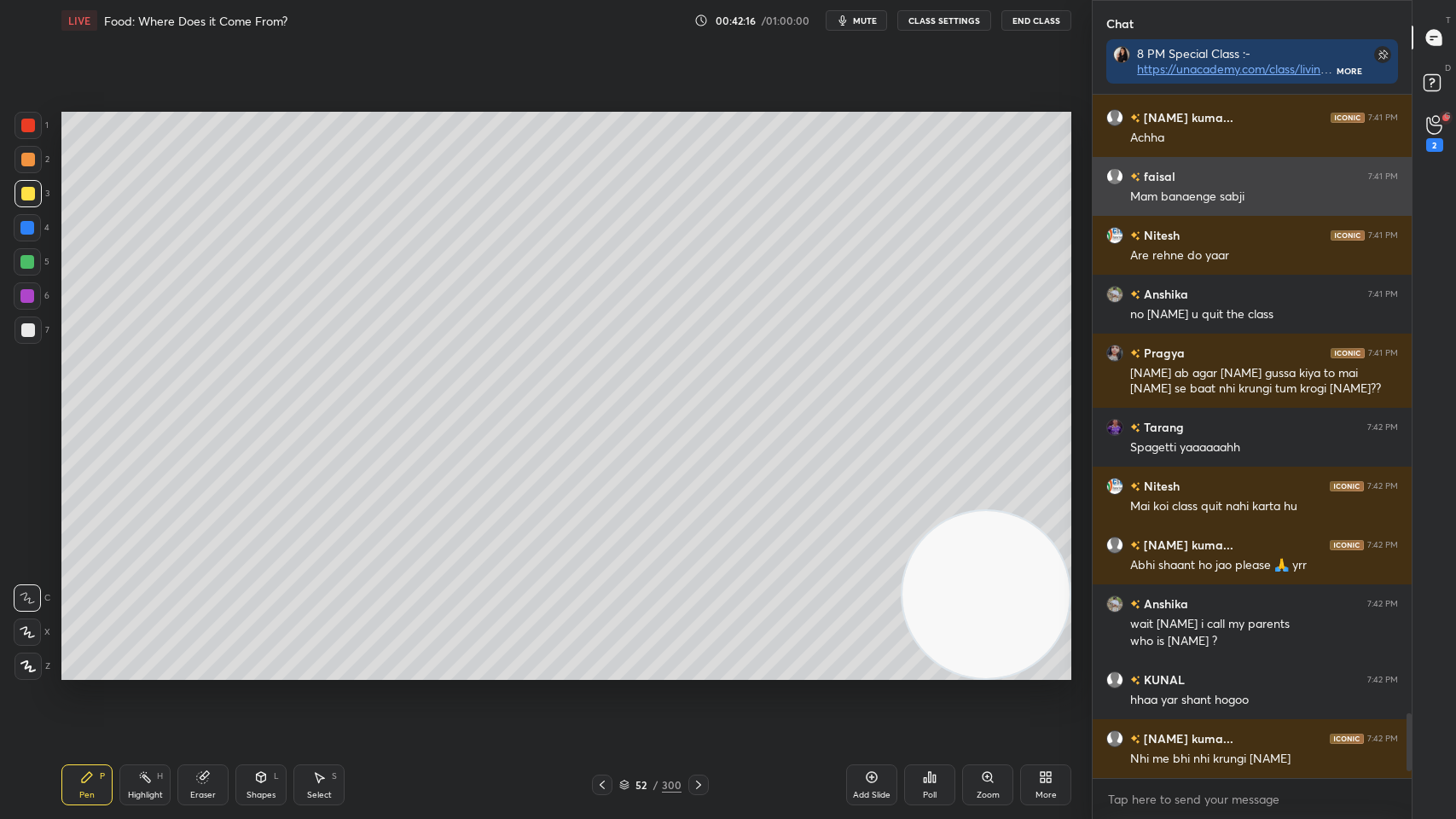 scroll, scrollTop: 5, scrollLeft: 5, axis: both 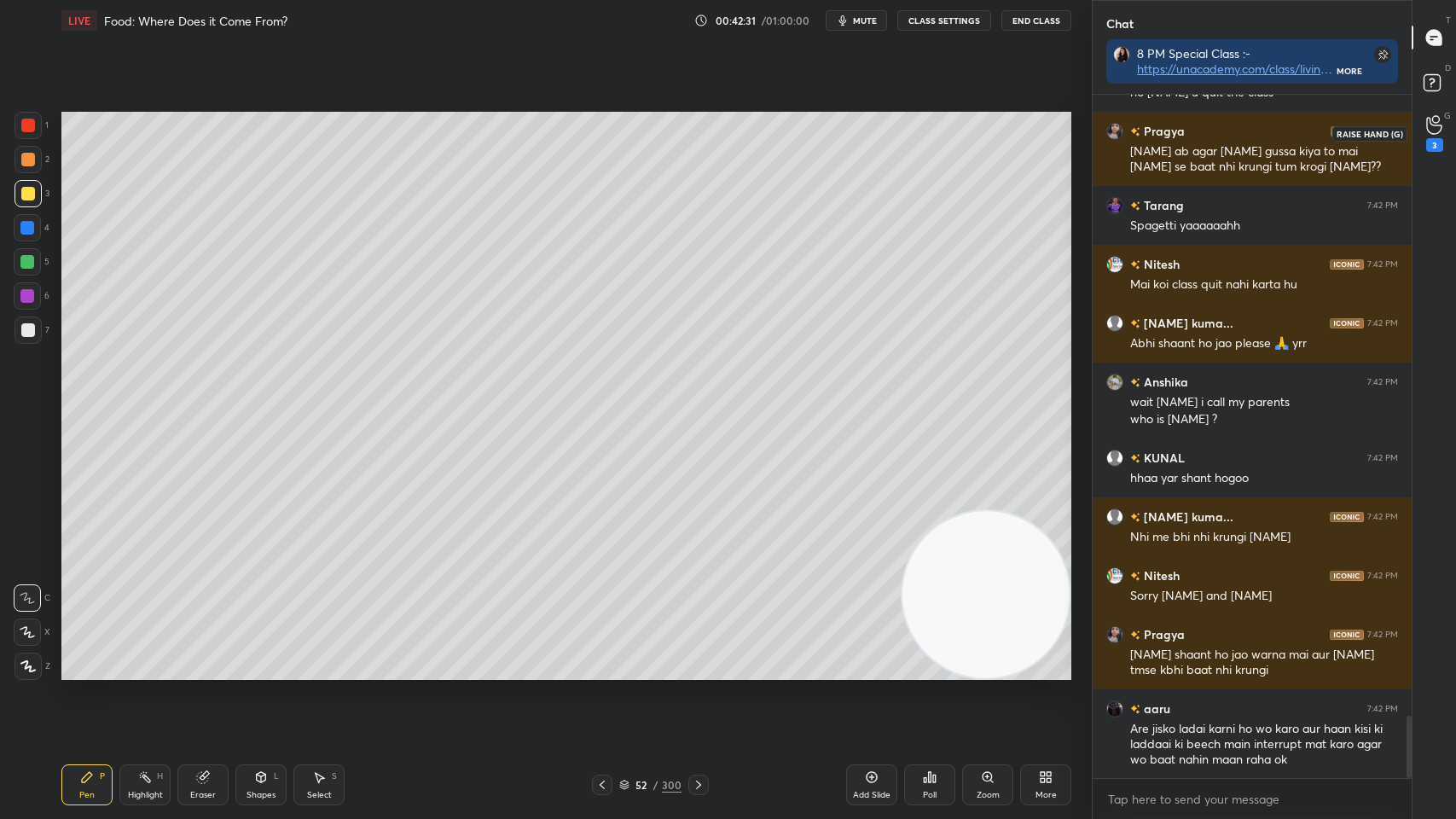 click on "3" at bounding box center (1435, 145) 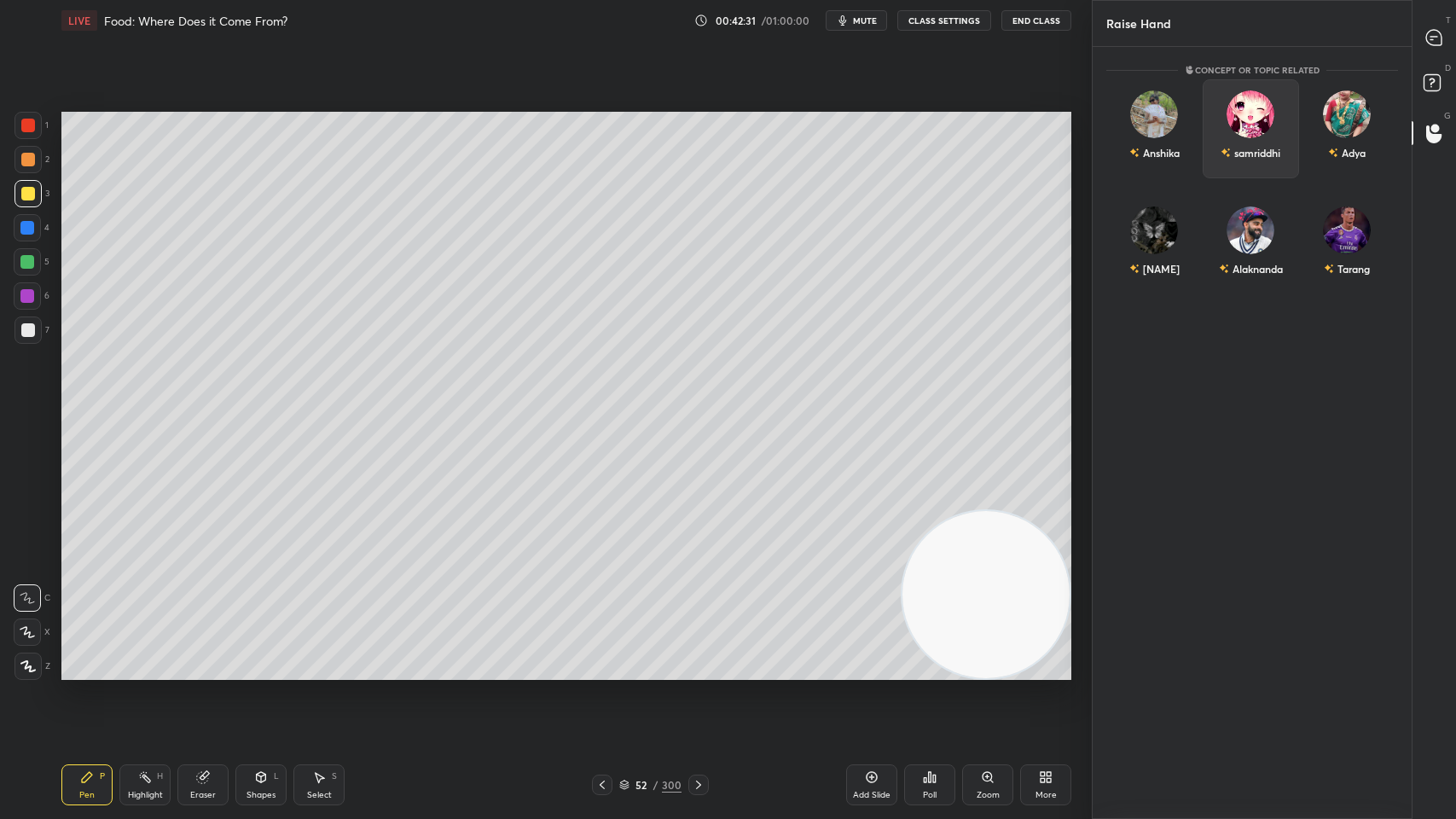 click on "samriddhi" at bounding box center [1251, 153] 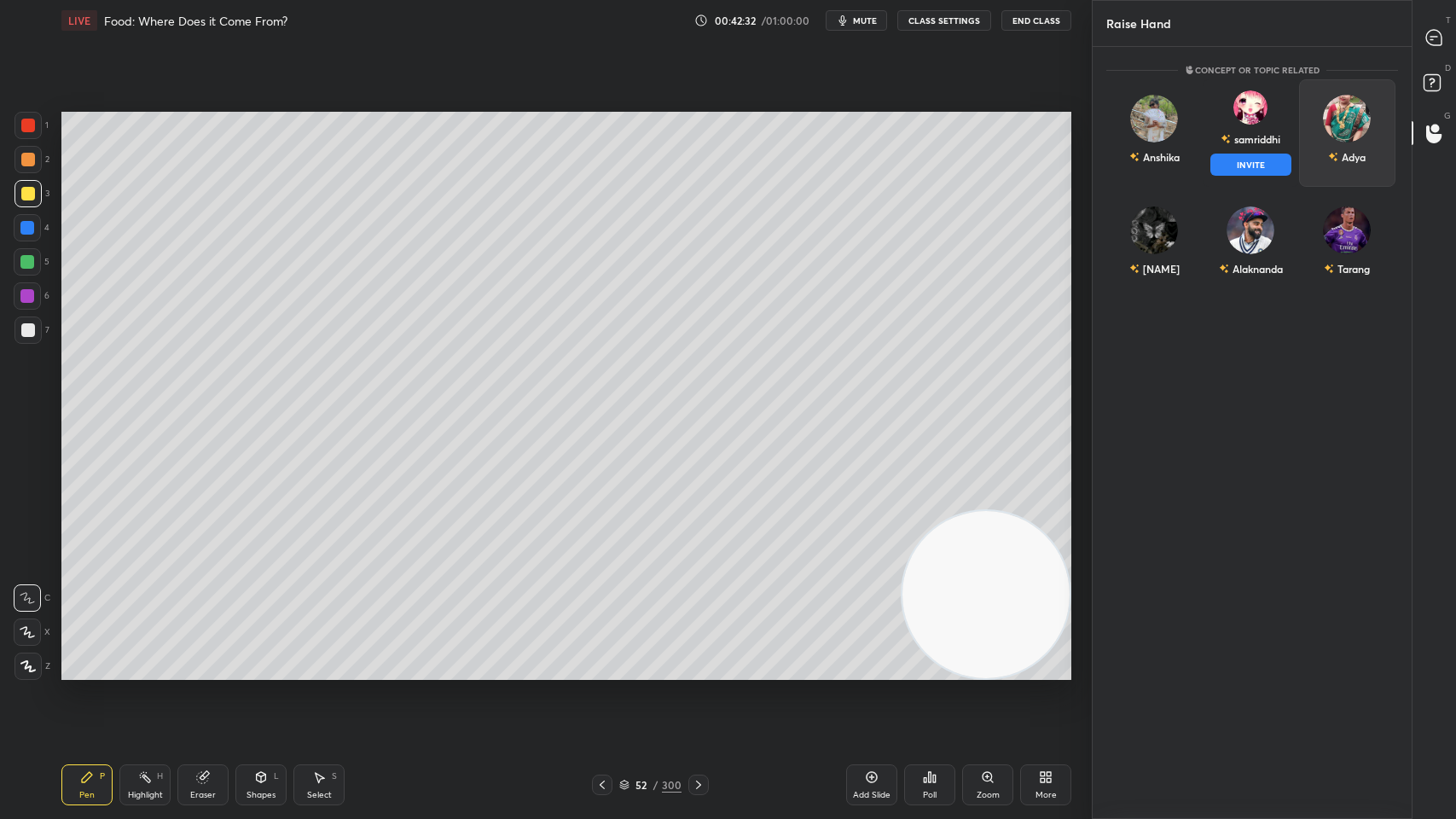 click on "INVITE" at bounding box center [1250, 165] 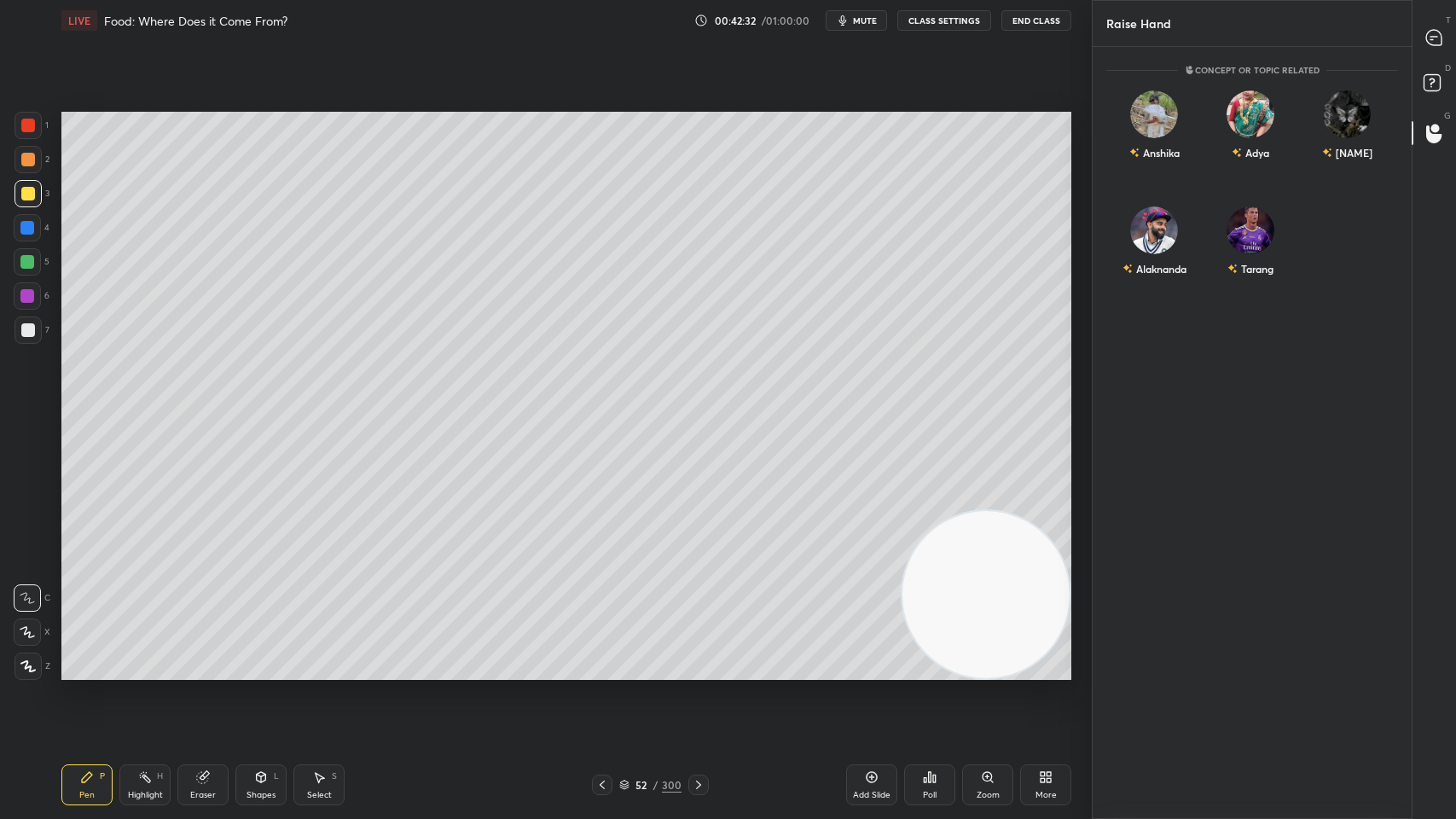 click at bounding box center [1435, 38] 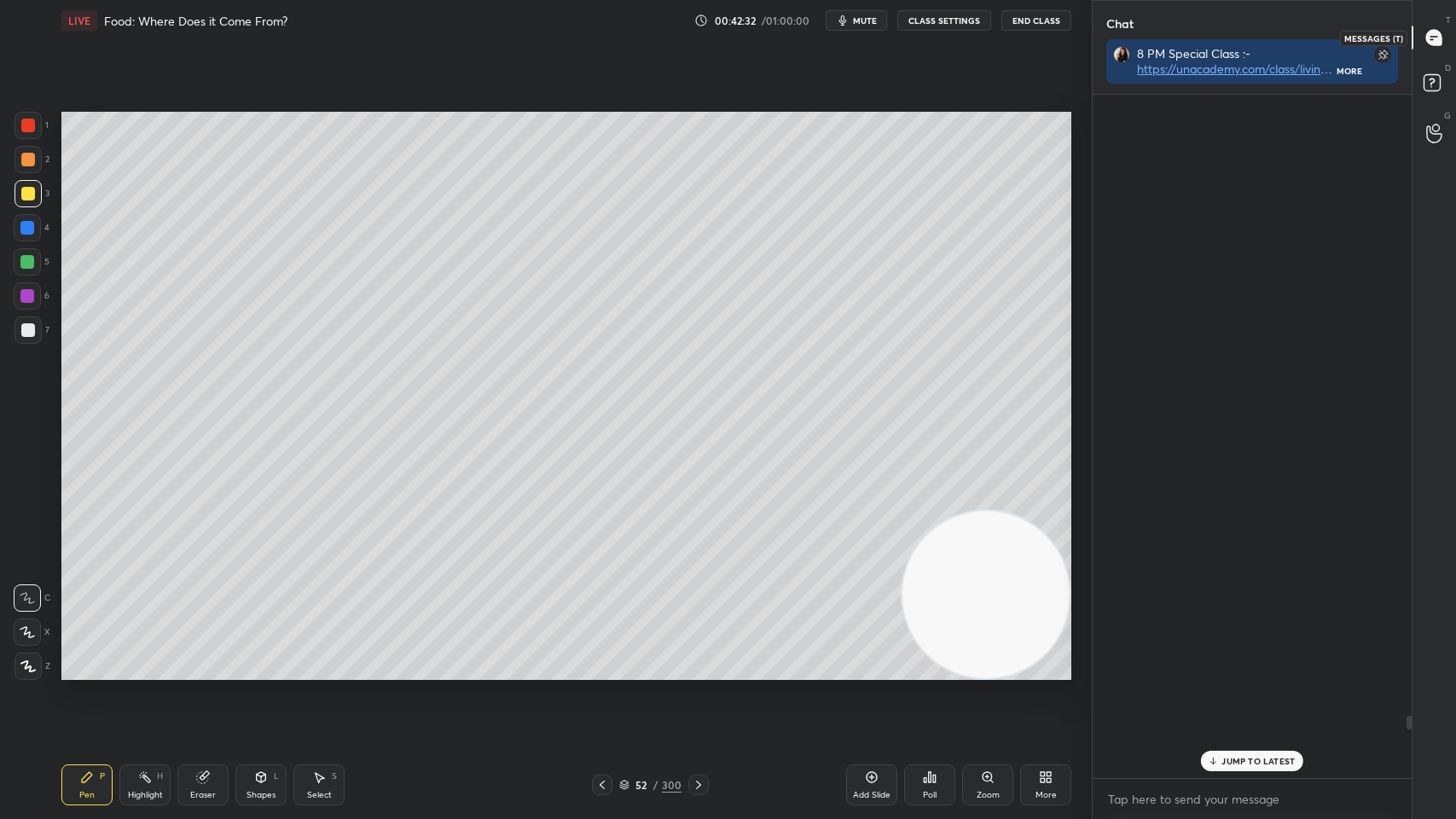 scroll, scrollTop: 6784, scrollLeft: 0, axis: vertical 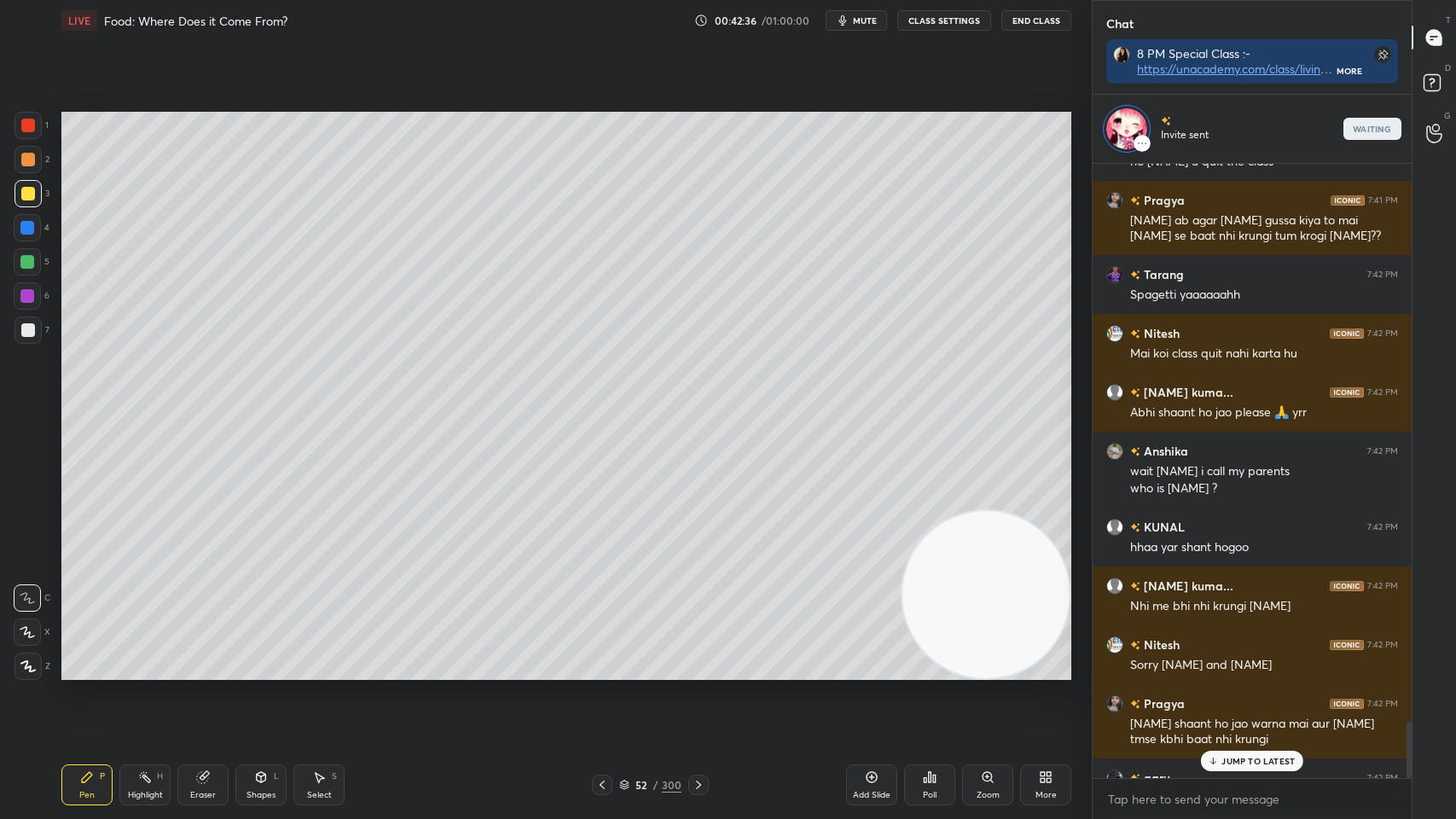 click on "JUMP TO LATEST" at bounding box center (1258, 761) 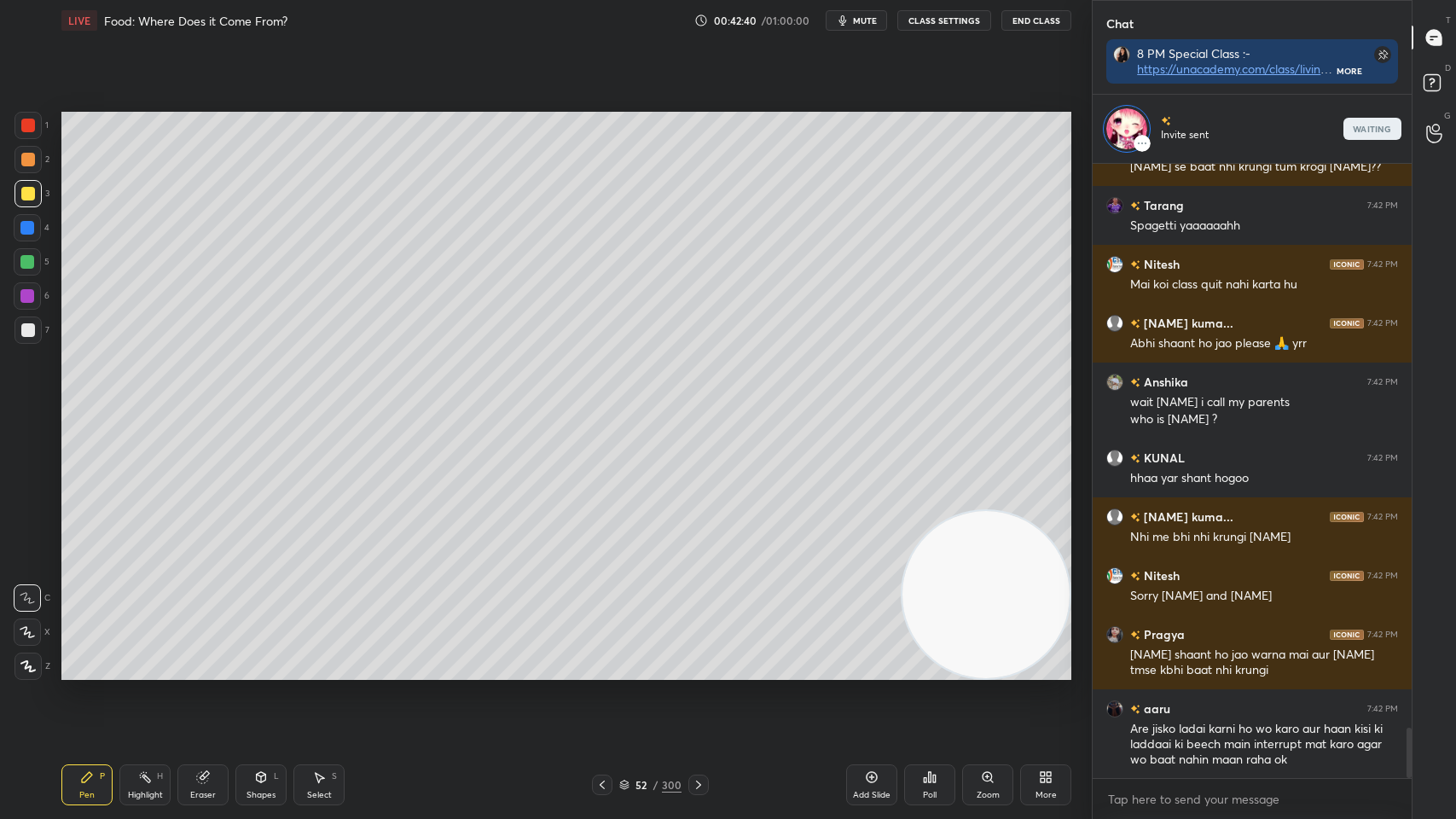 scroll, scrollTop: 6913, scrollLeft: 0, axis: vertical 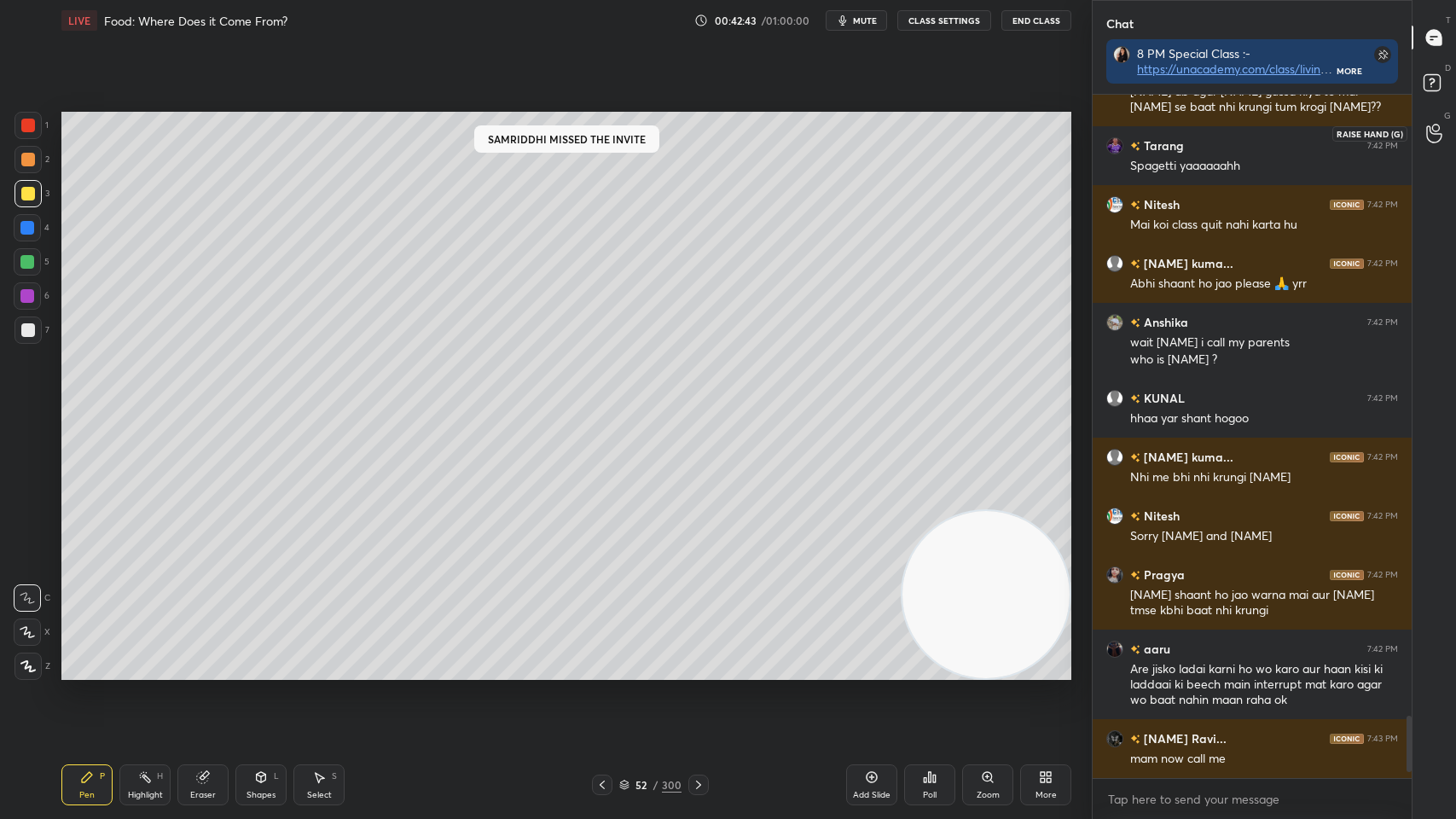 click on "G Raise Hand (G)" at bounding box center [1434, 133] 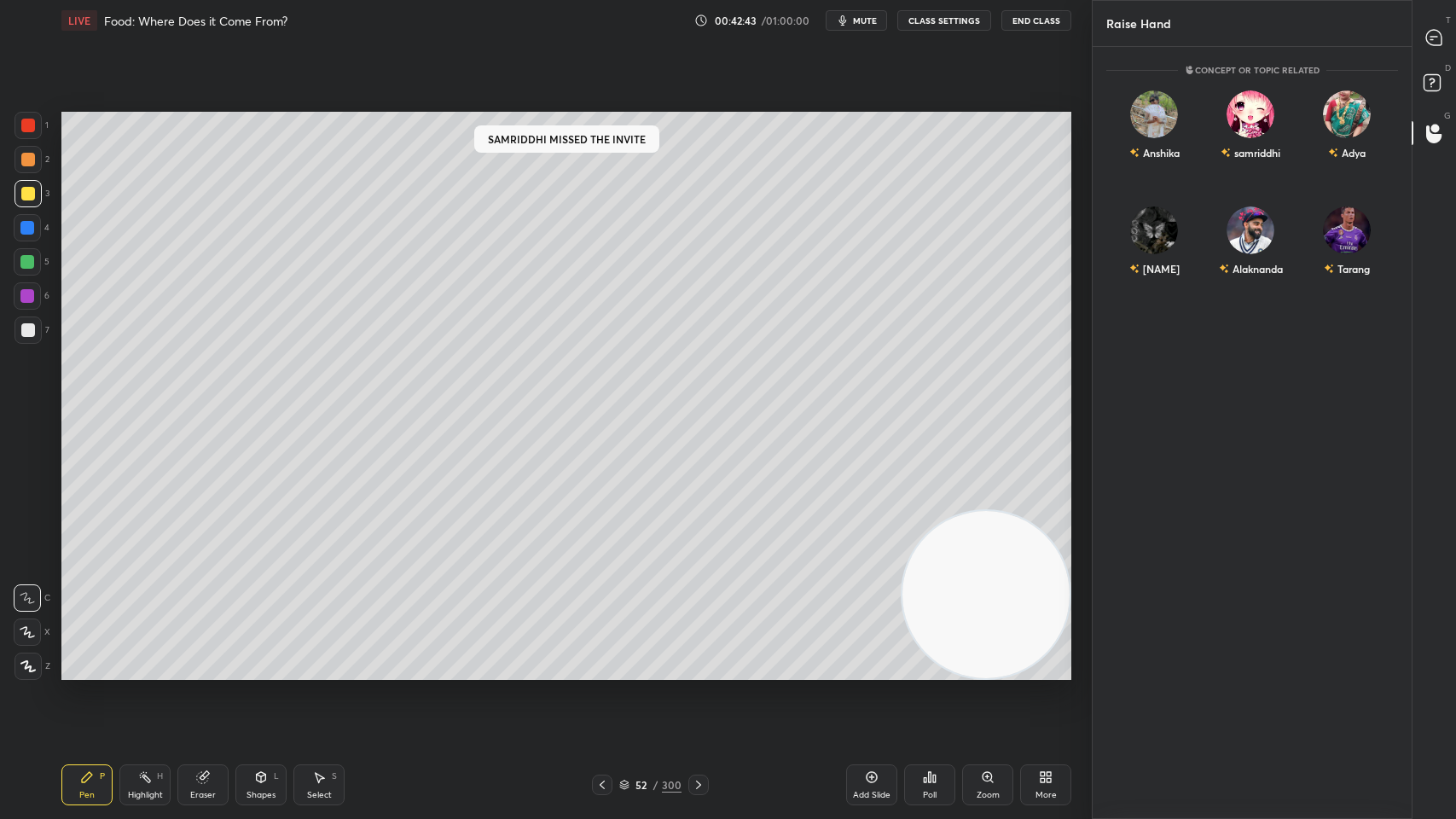 scroll, scrollTop: 768, scrollLeft: 314, axis: both 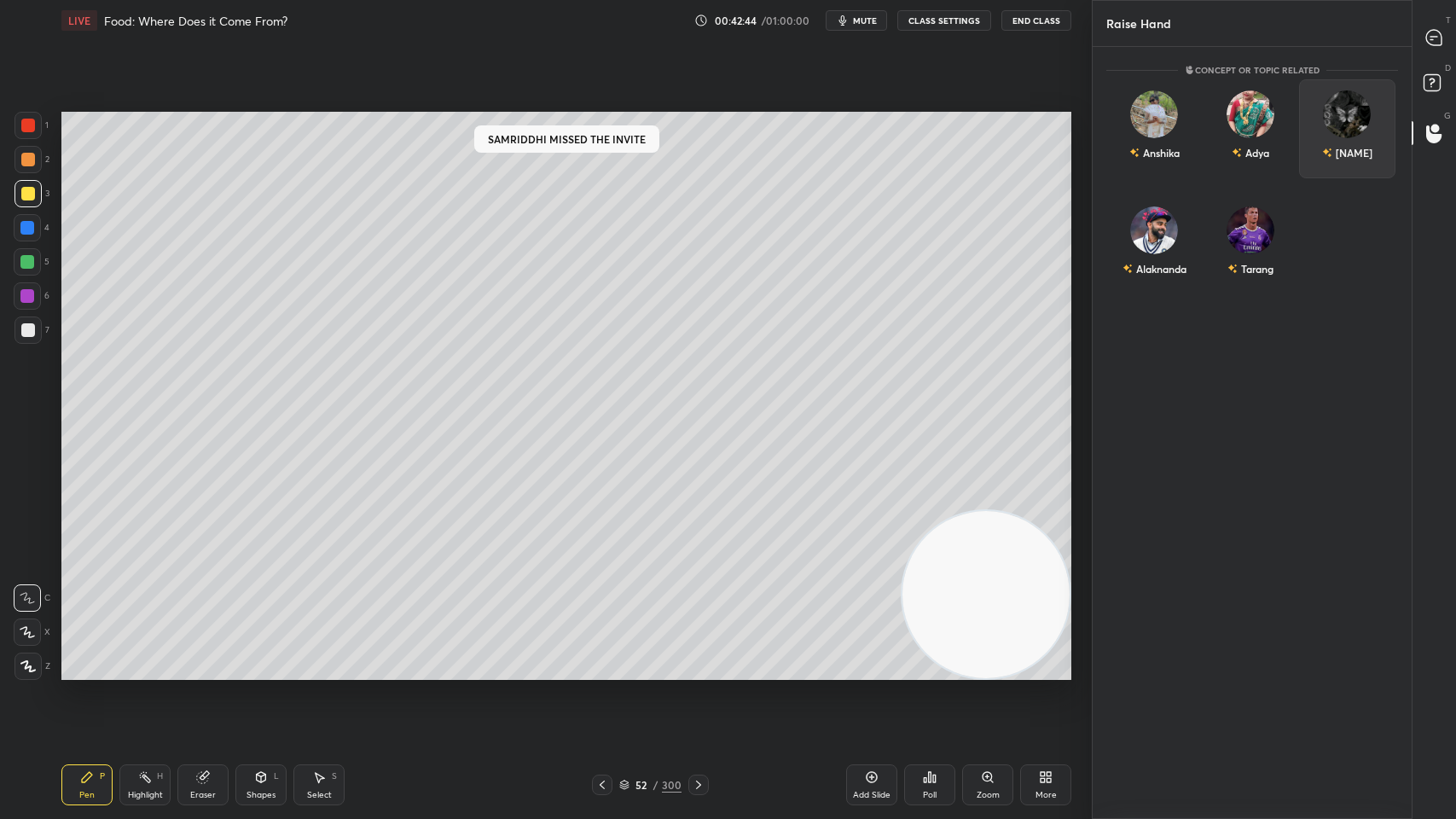 click on "Durva" at bounding box center (1347, 153) 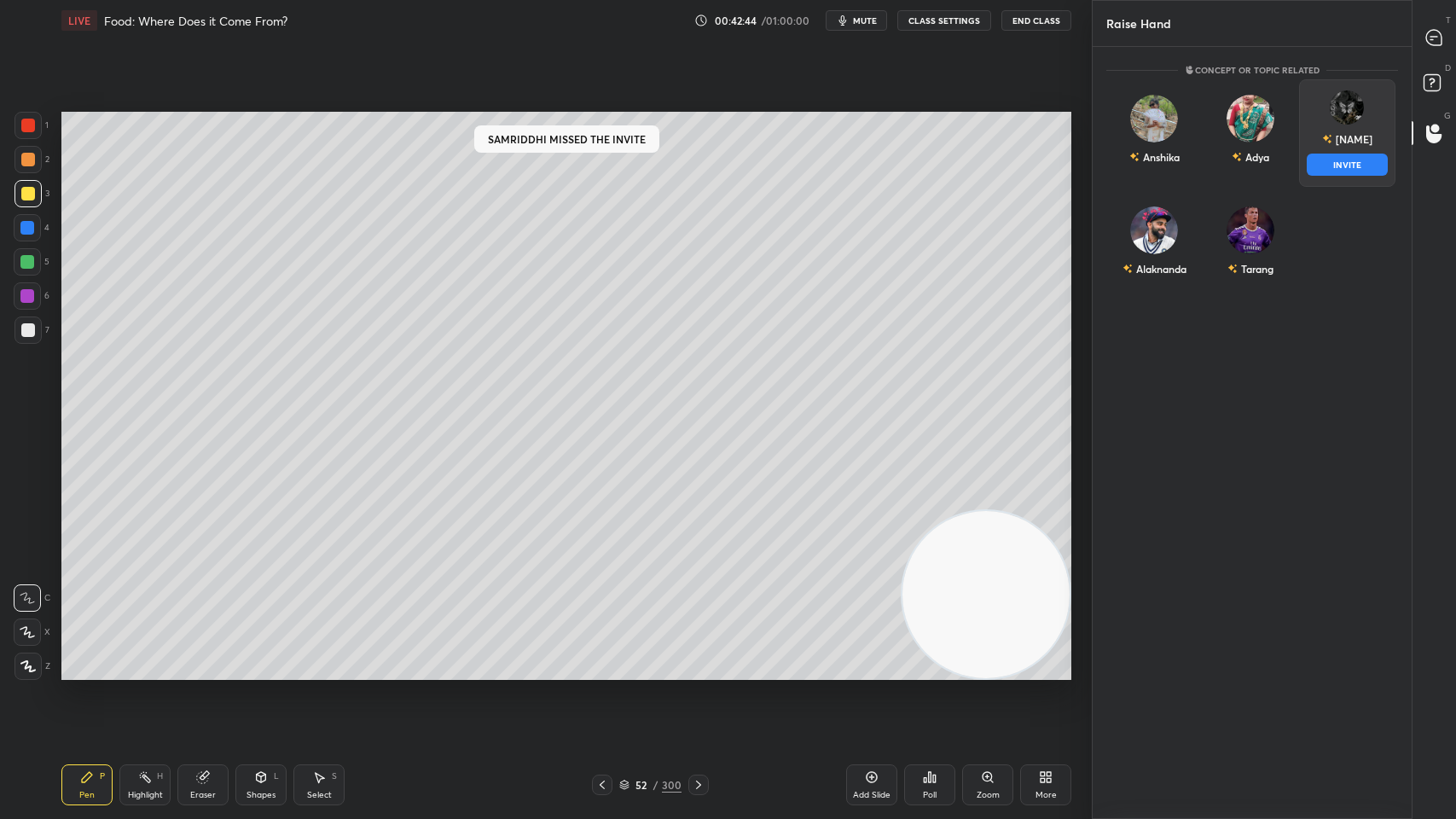 click on "INVITE" at bounding box center [1347, 165] 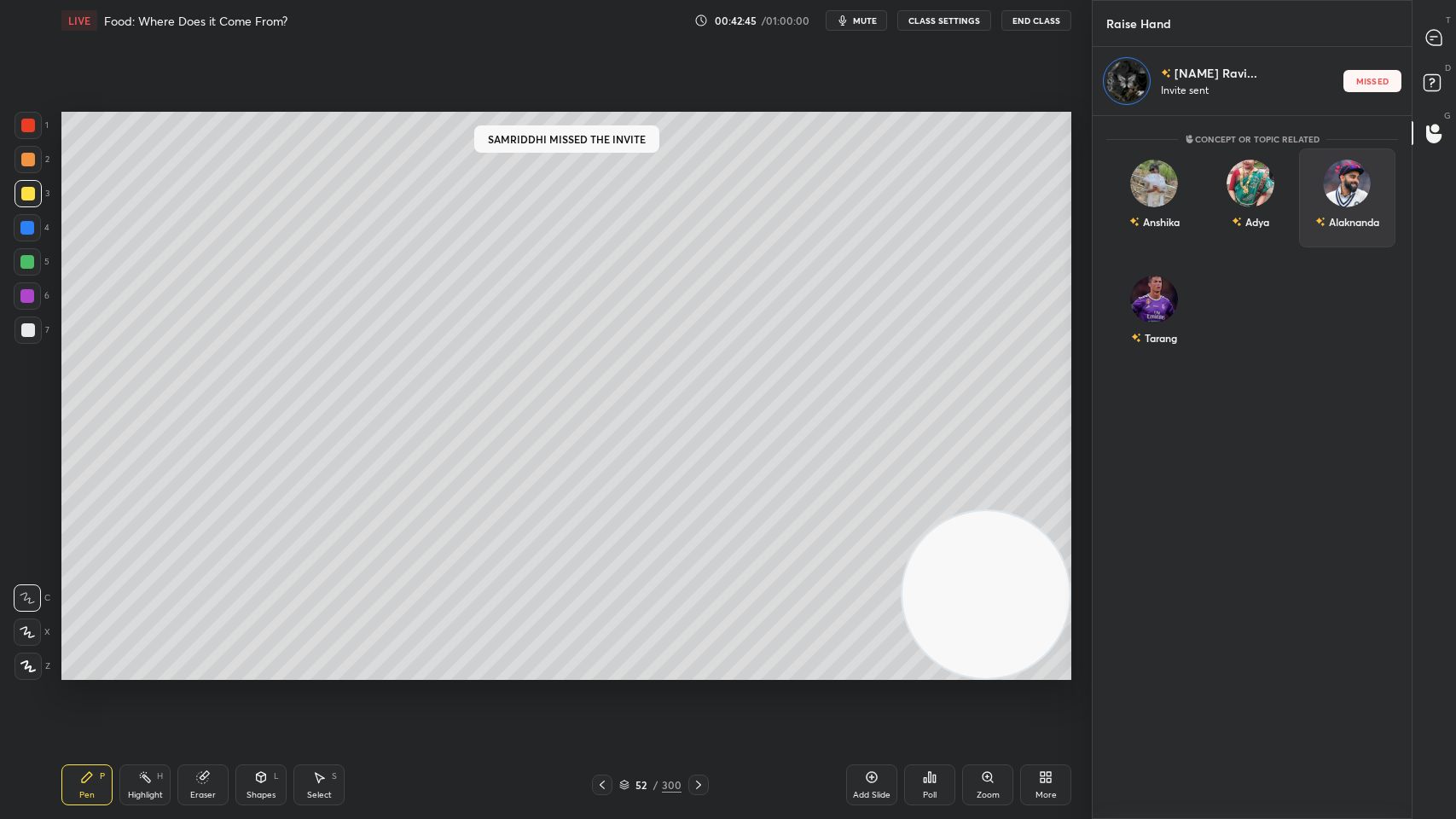 scroll, scrollTop: 698, scrollLeft: 314, axis: both 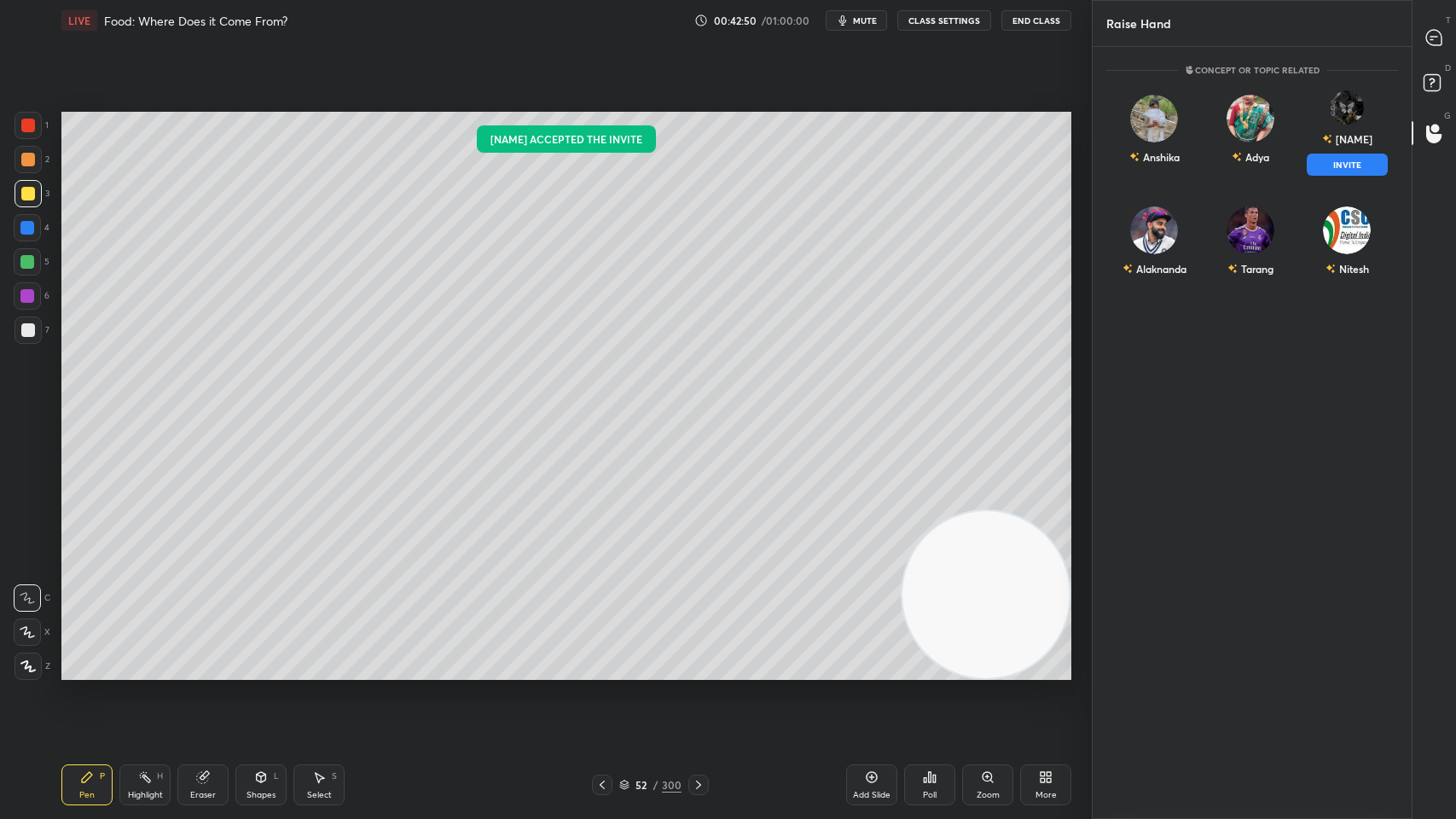 click 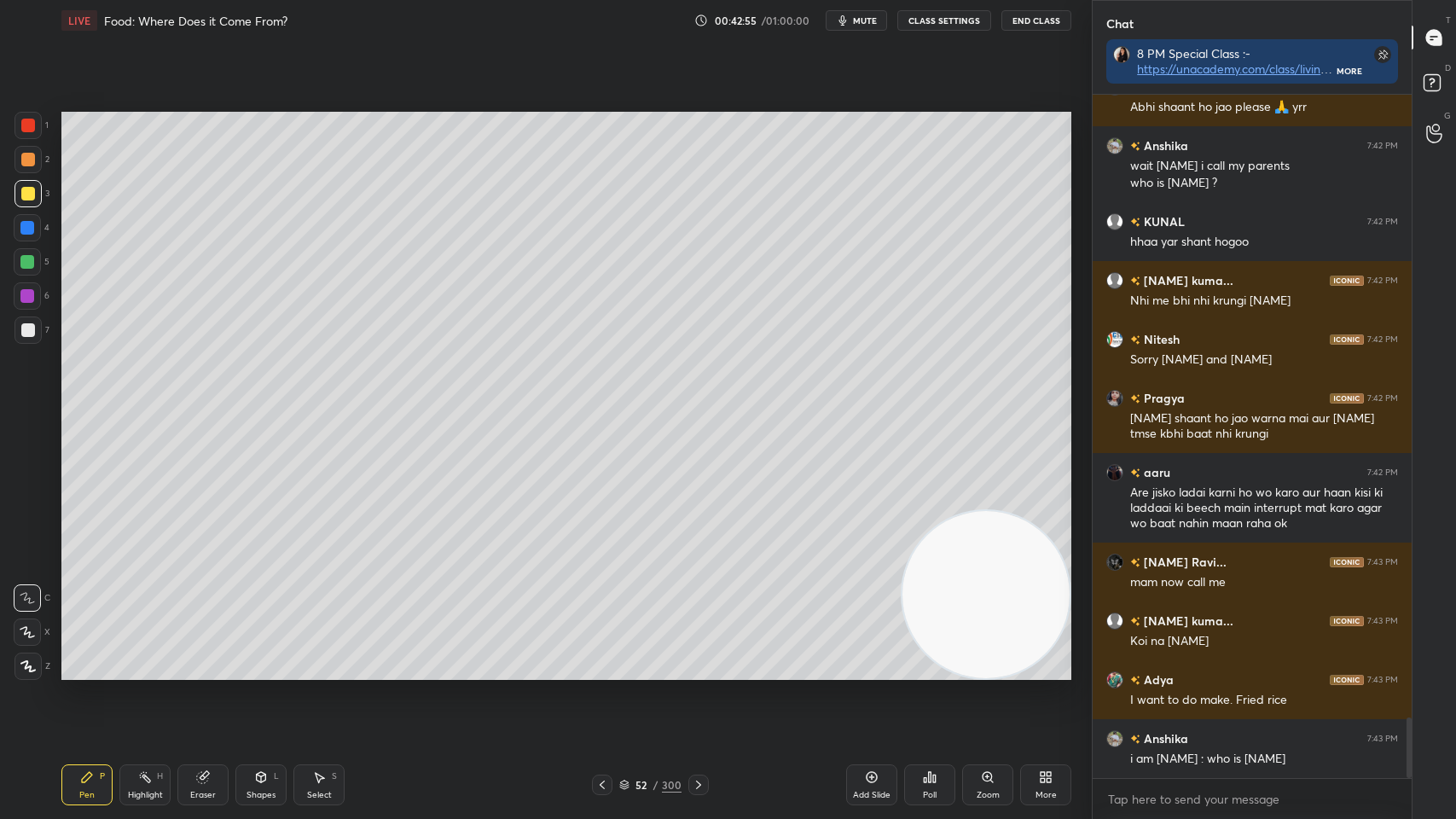 click on "G Raise Hand (G)" at bounding box center [1434, 133] 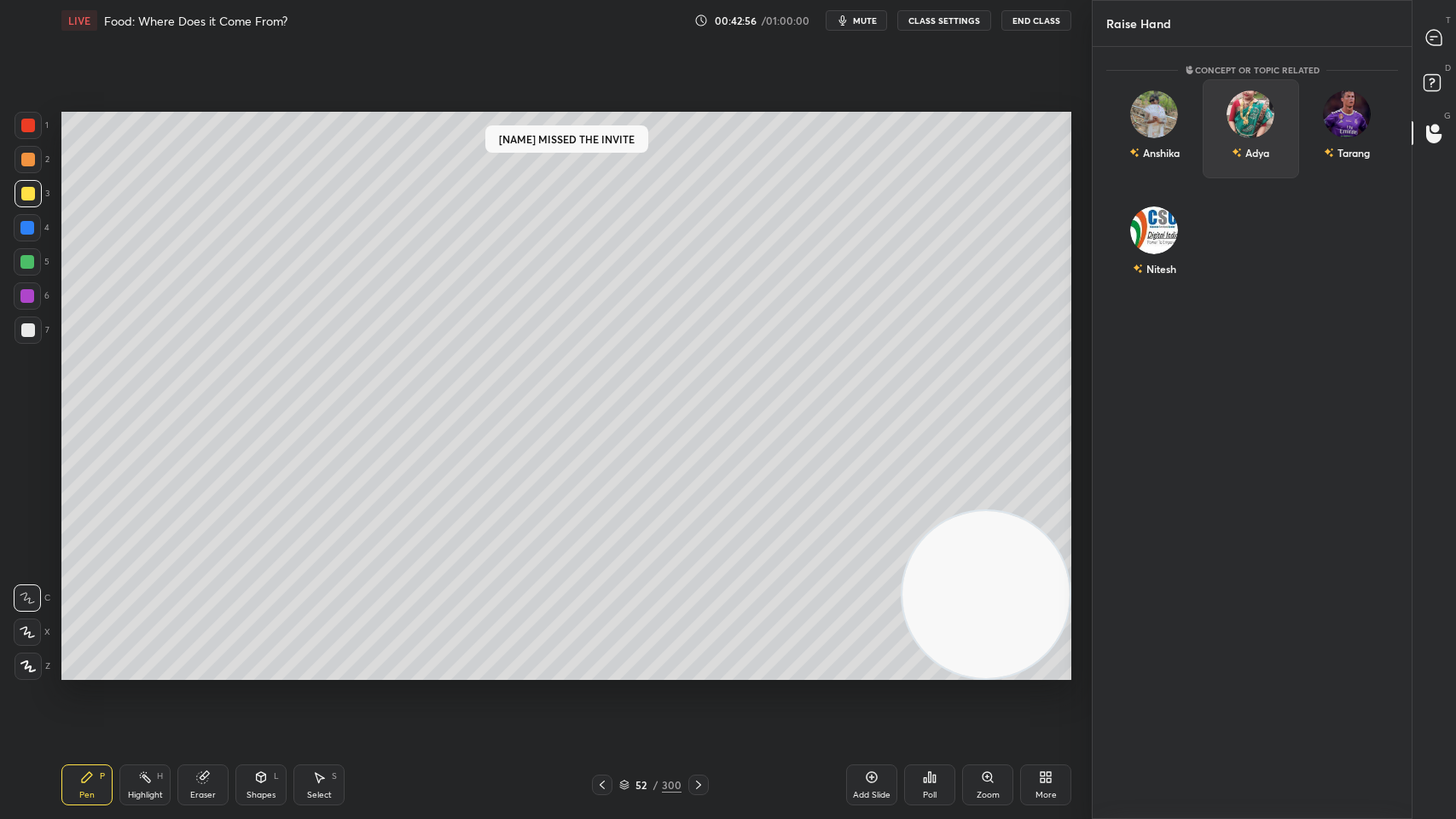 click on "Adya" at bounding box center [1250, 129] 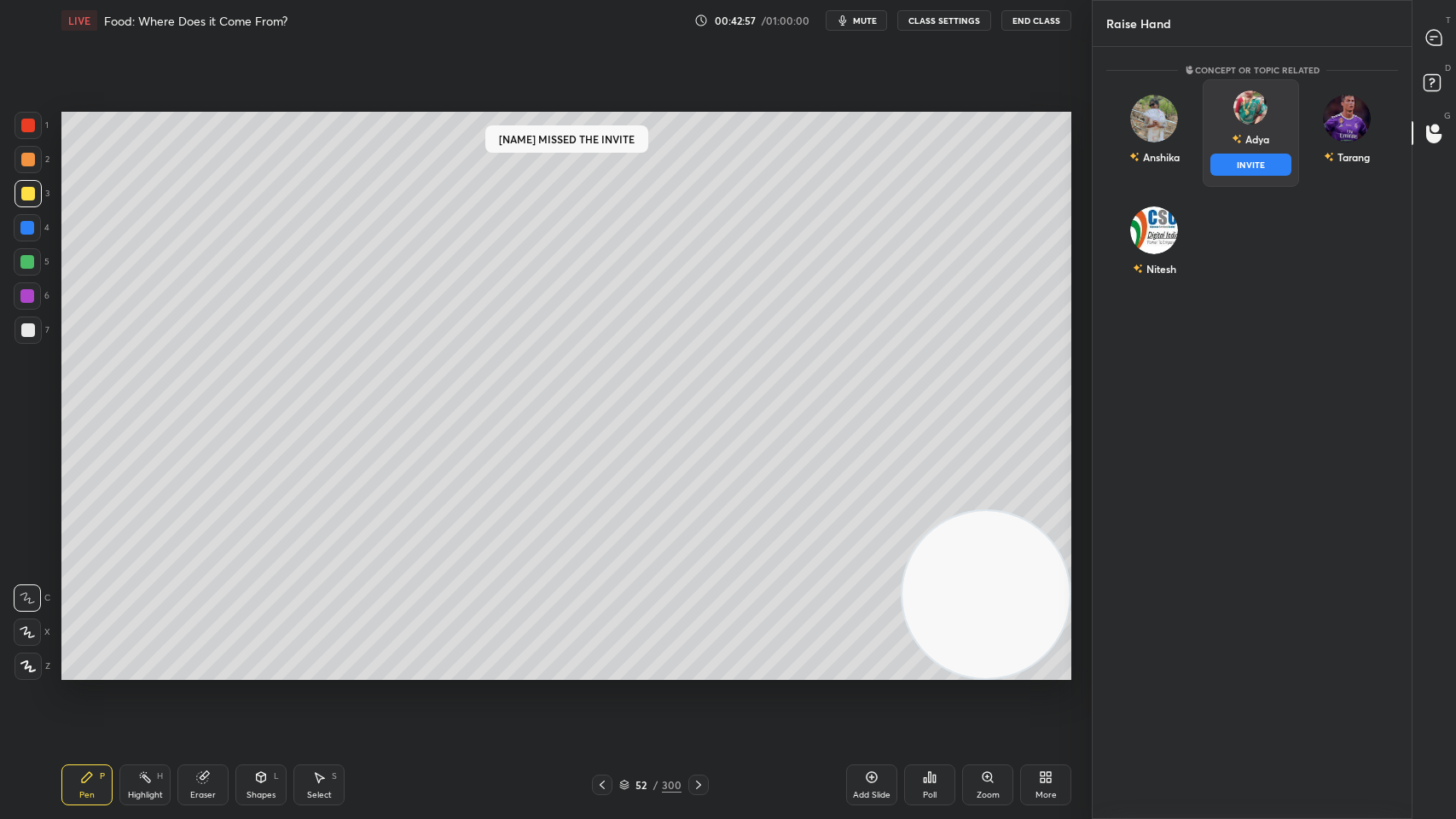 click on "INVITE" at bounding box center (1250, 165) 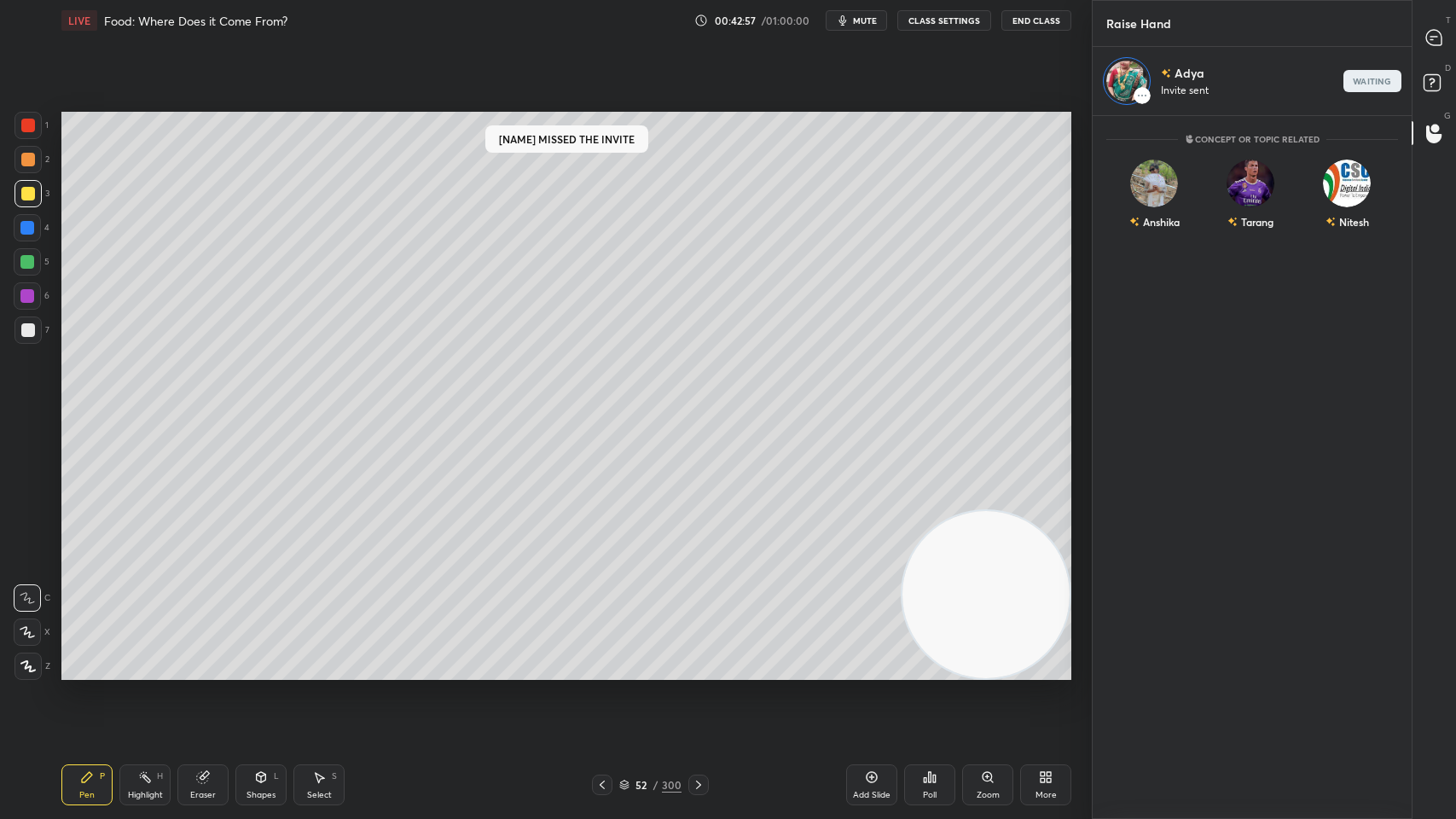 click 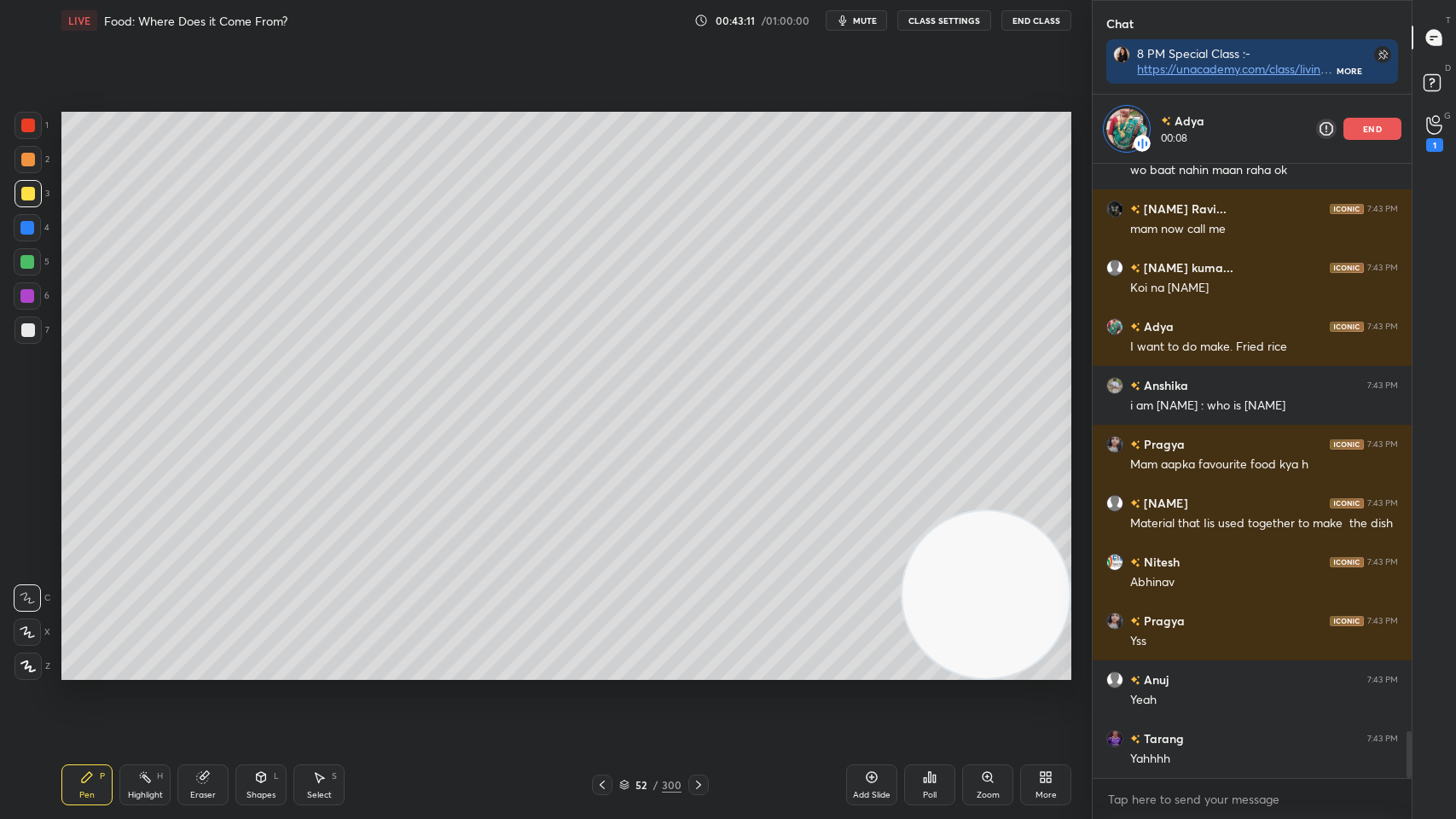 click at bounding box center (27, 228) 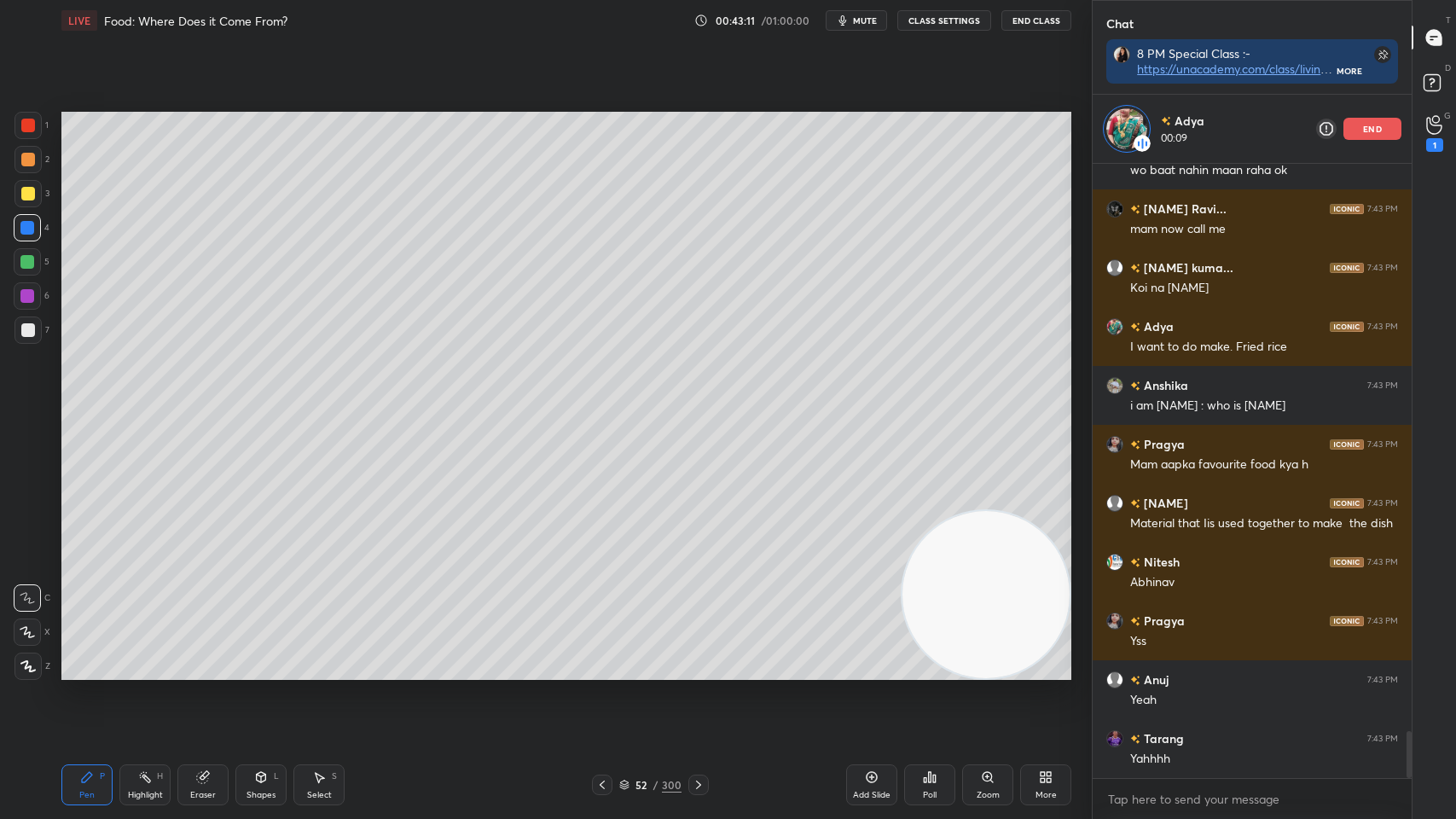 click on "5" at bounding box center (32, 265) 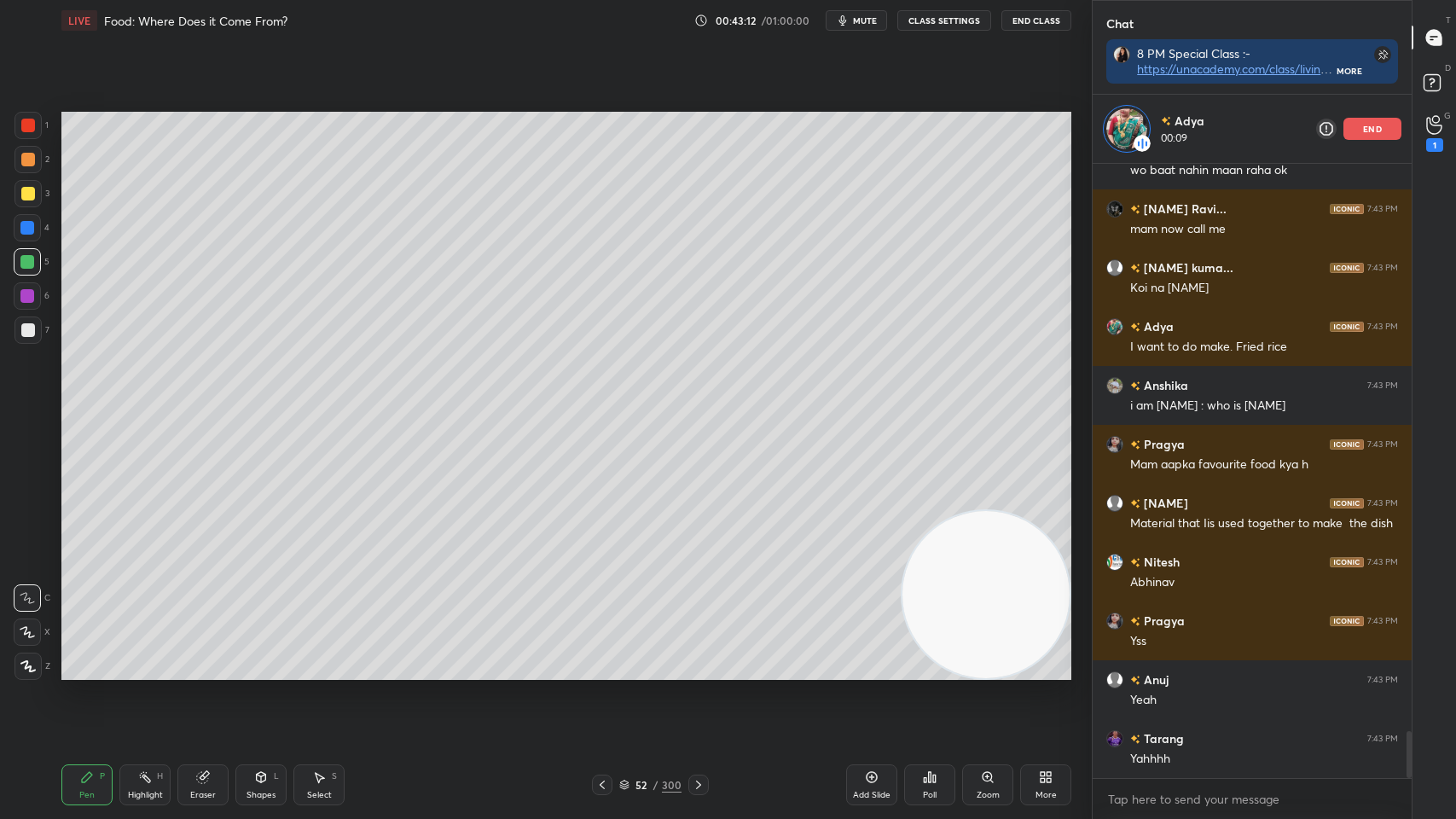 click at bounding box center (27, 296) 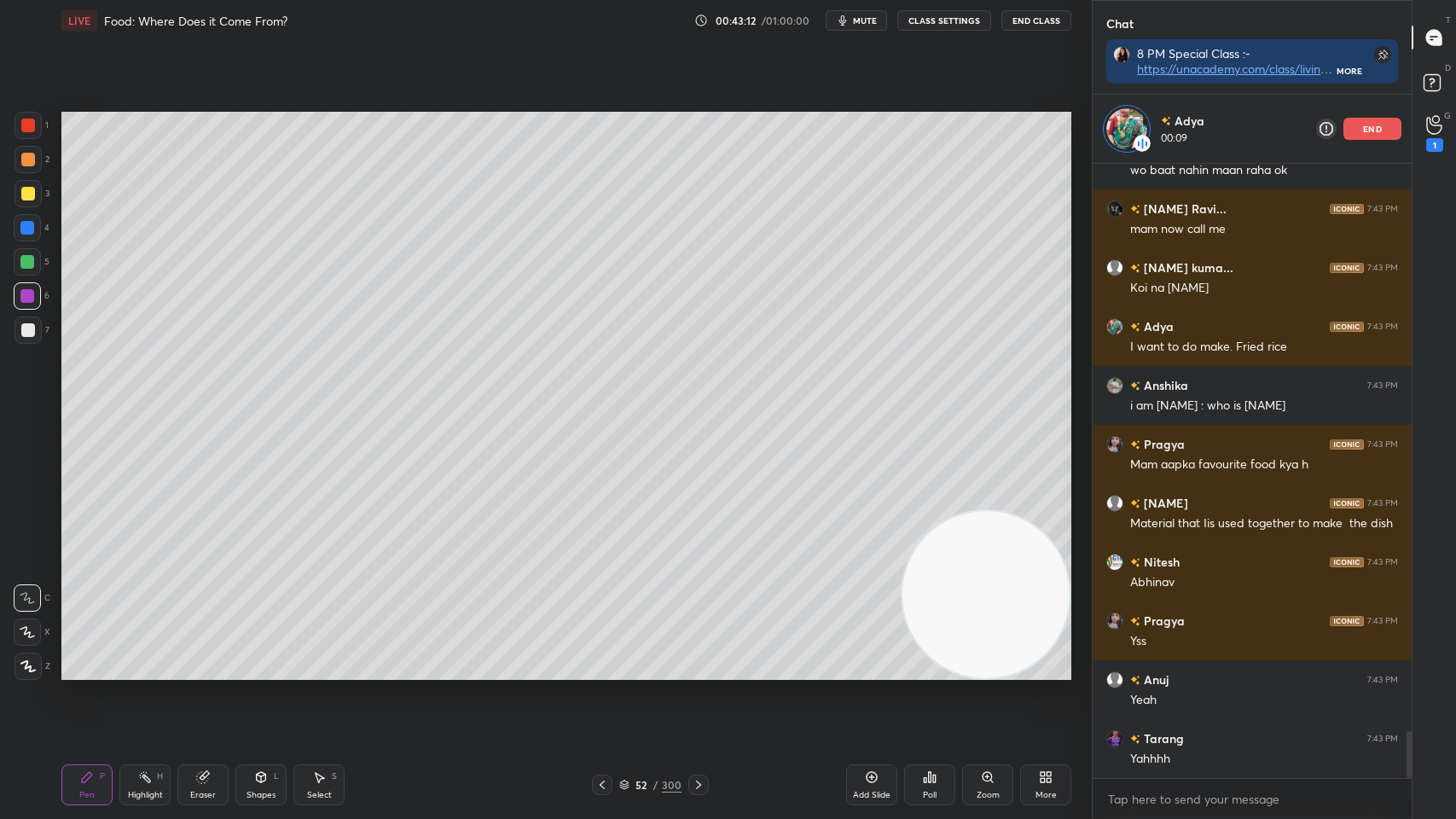 click at bounding box center [28, 330] 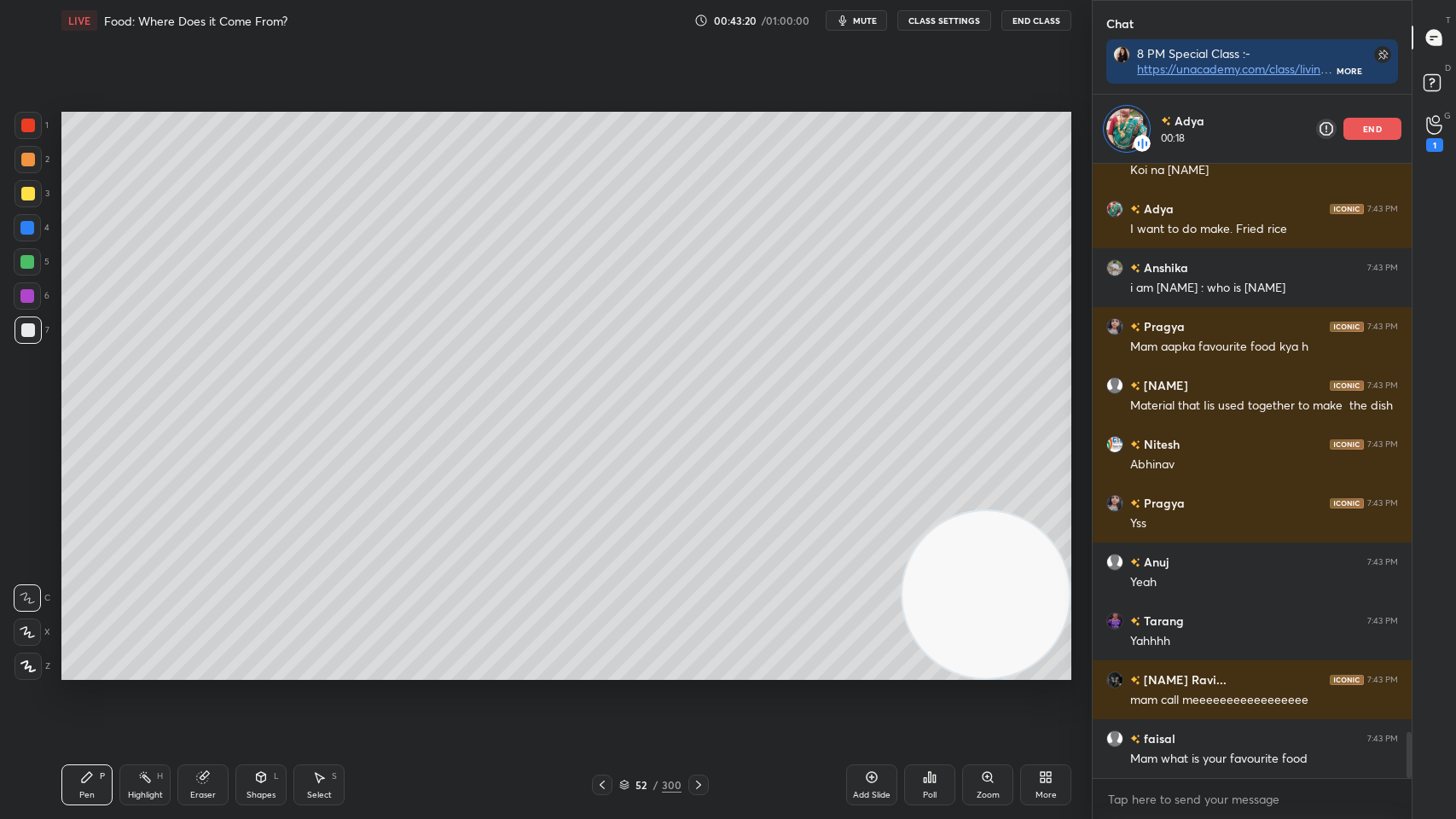 click on "end" at bounding box center [1372, 129] 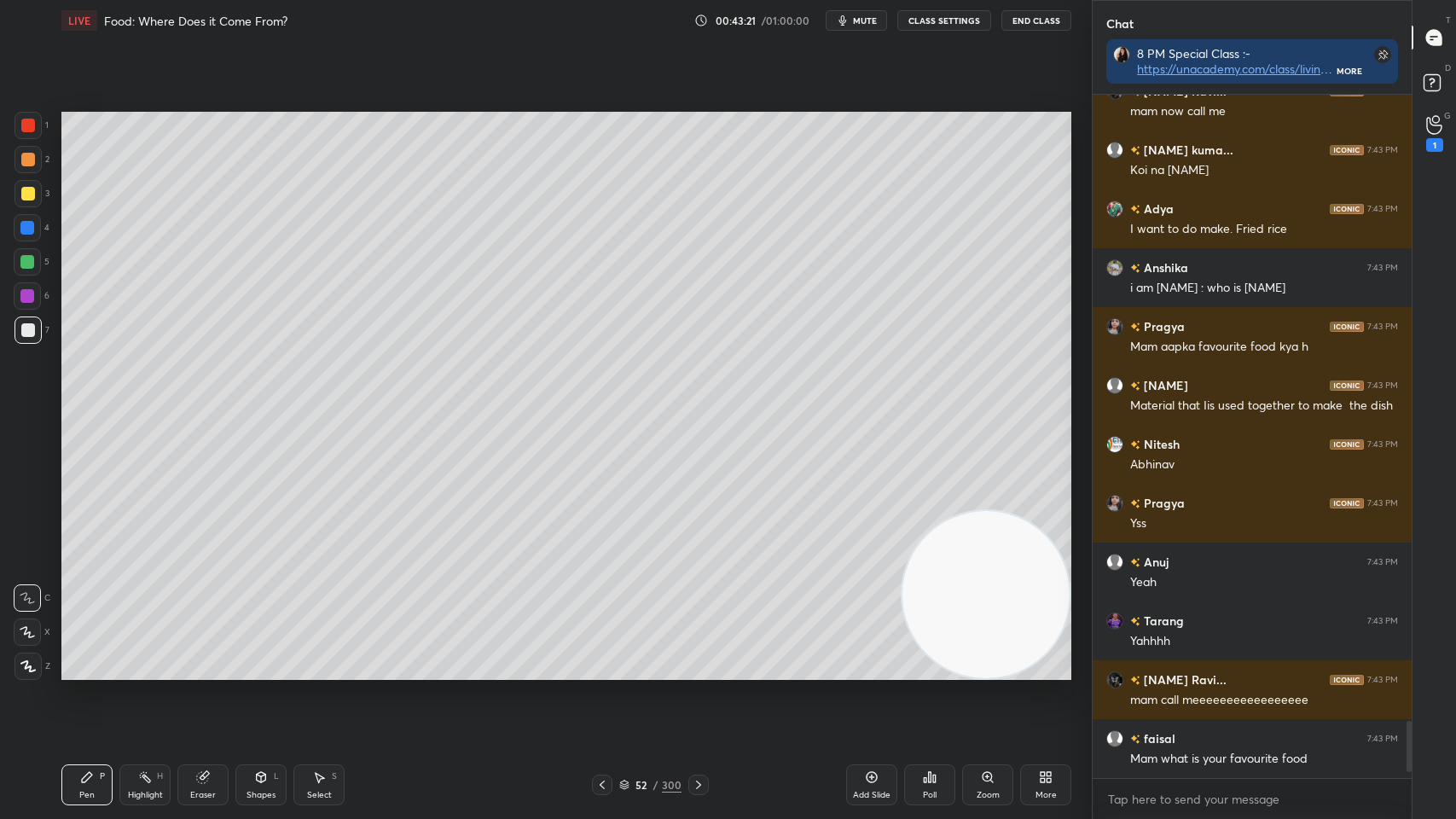 click on "G Raise Hand (G) 1" at bounding box center (1434, 133) 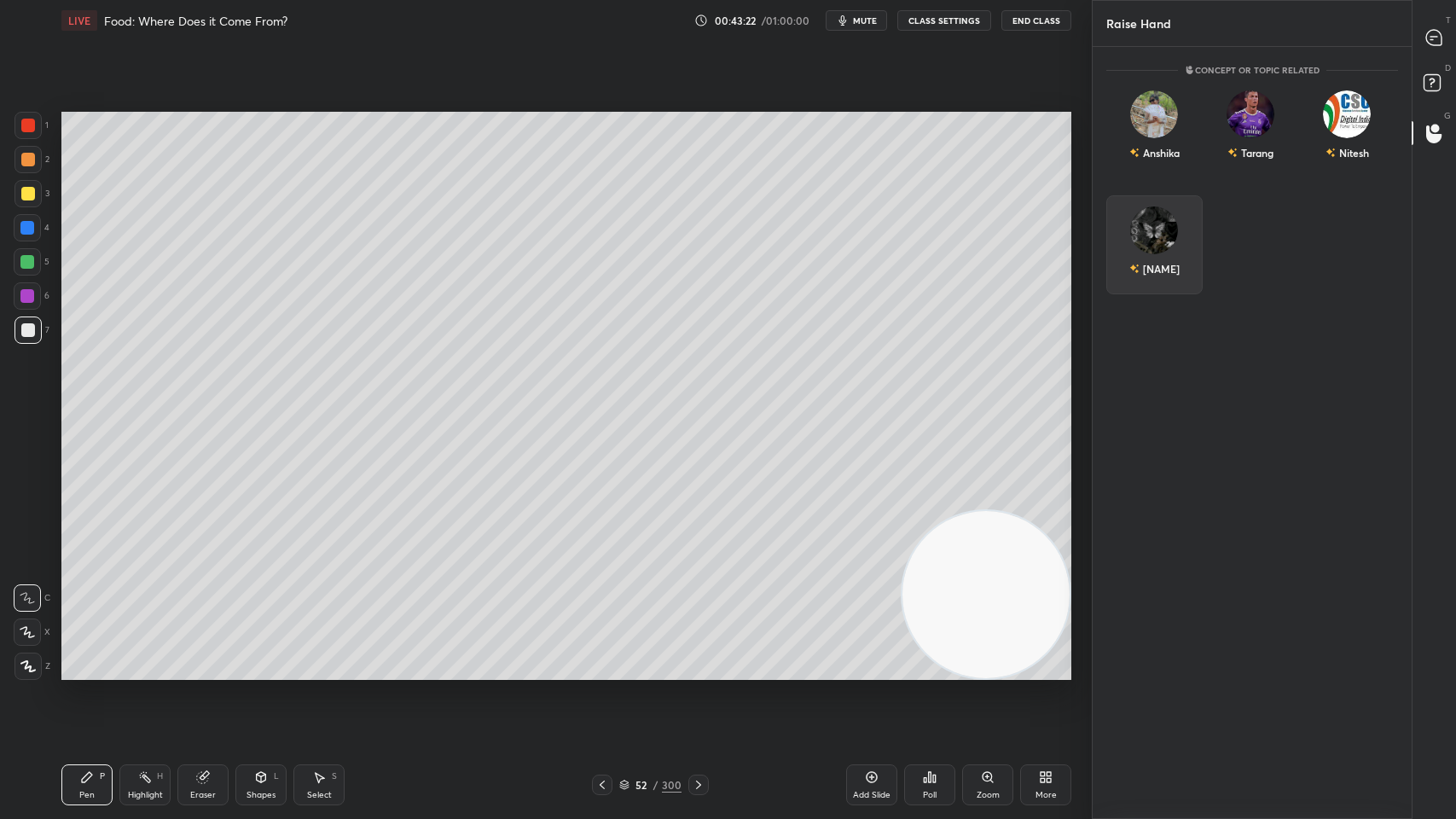 click at bounding box center [1155, 230] 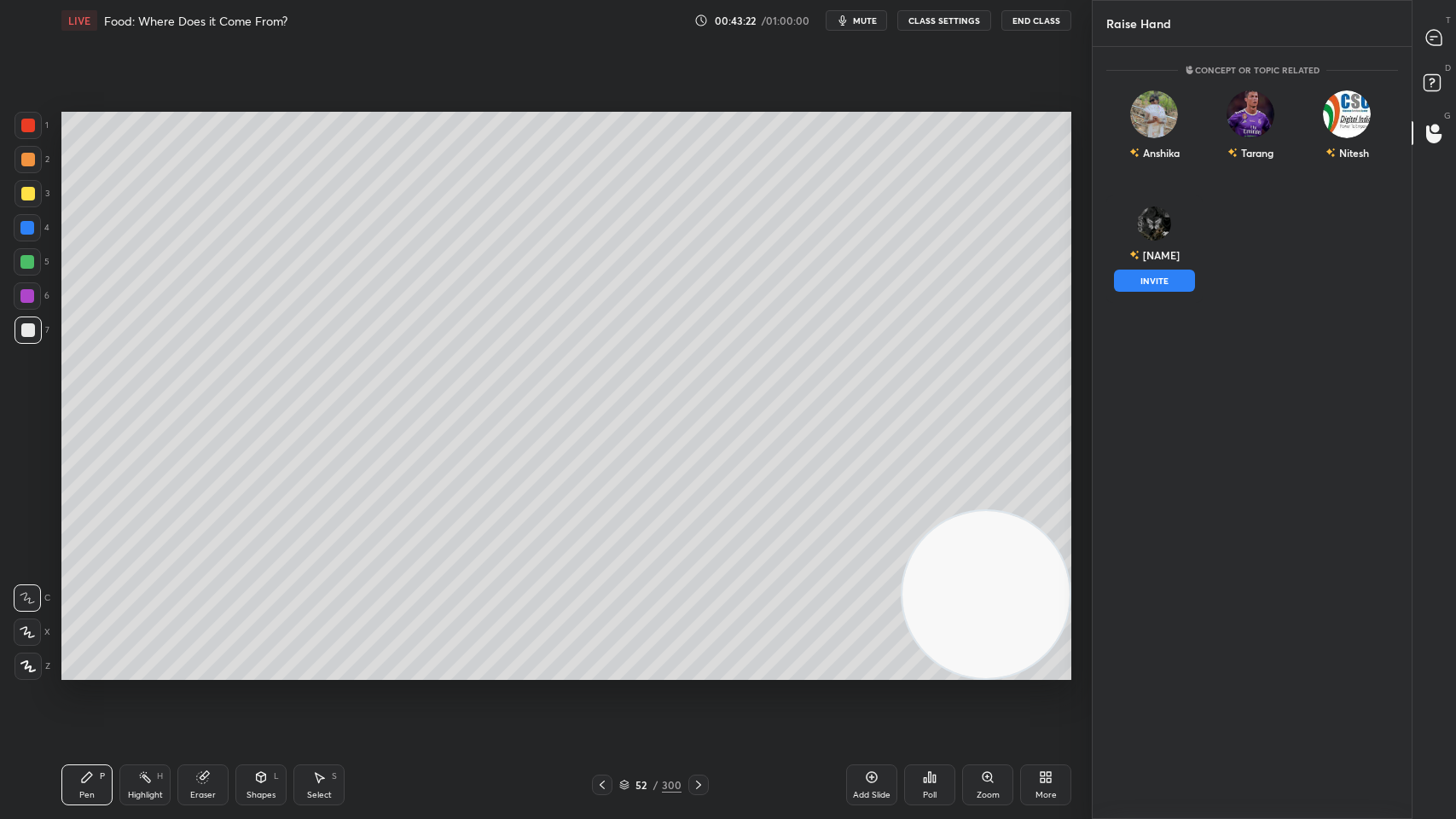 click on "INVITE" at bounding box center [1154, 281] 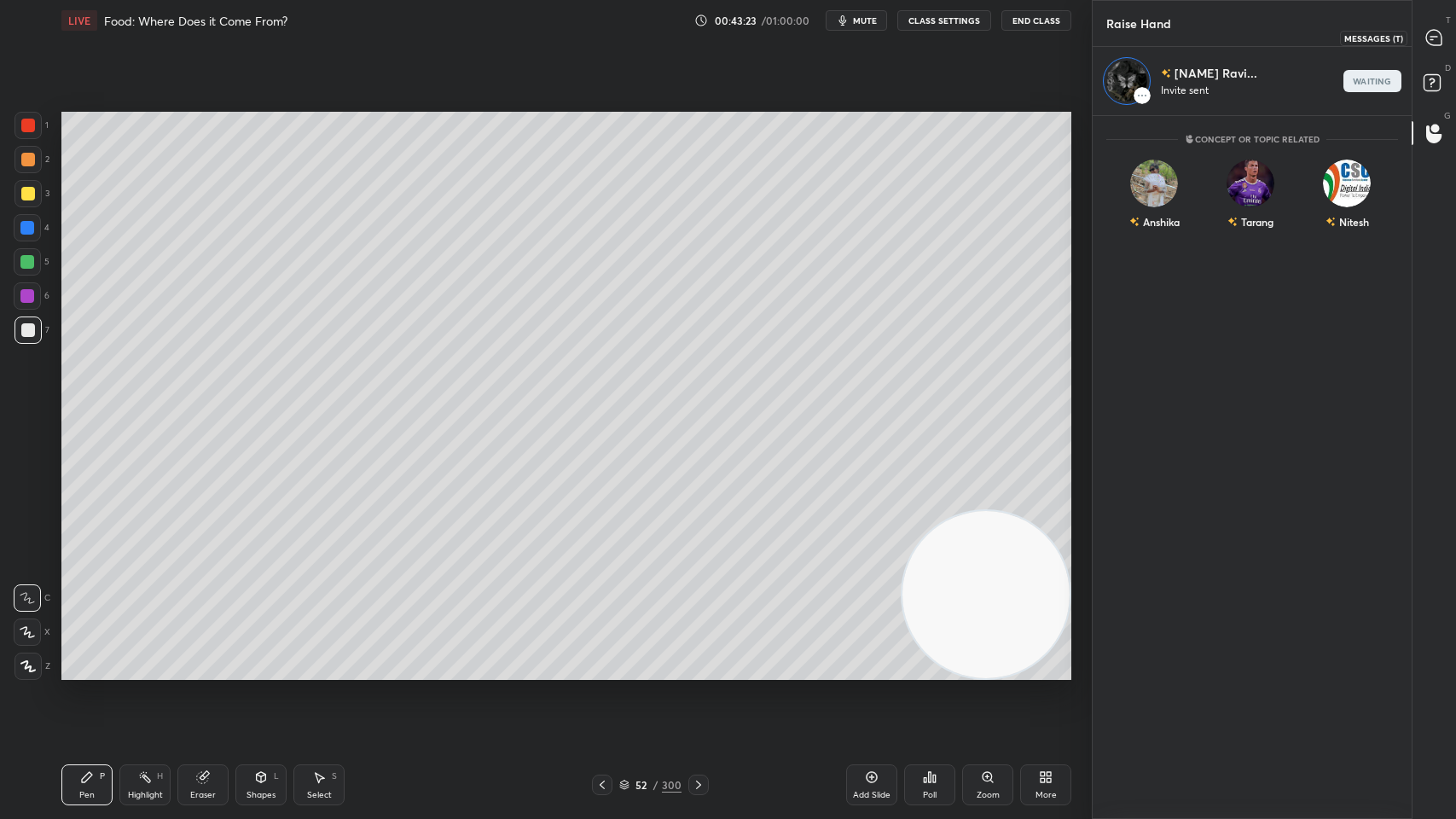 click 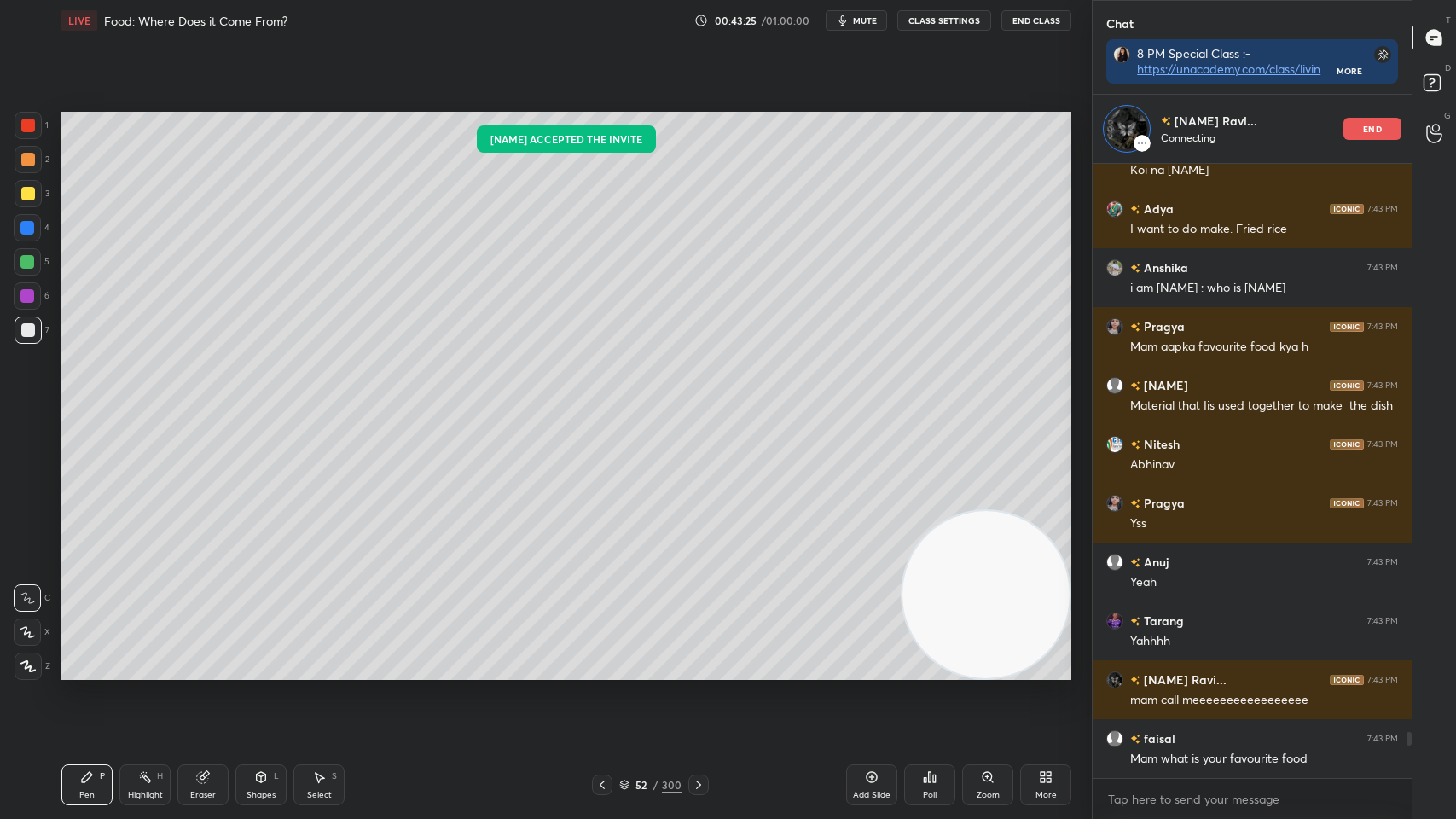 click on "/" at bounding box center (656, 785) 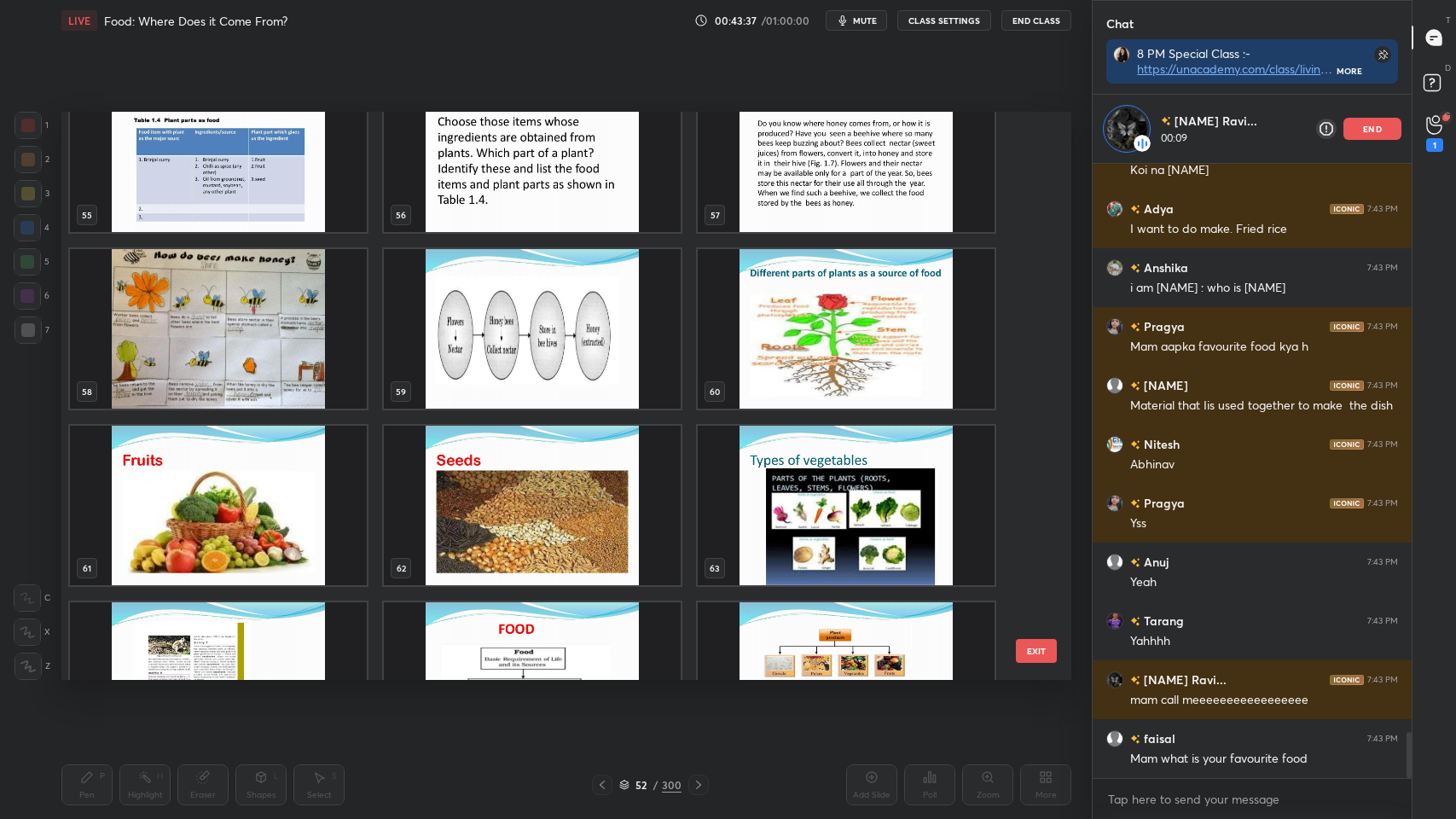 click on "EXIT" at bounding box center (1036, 651) 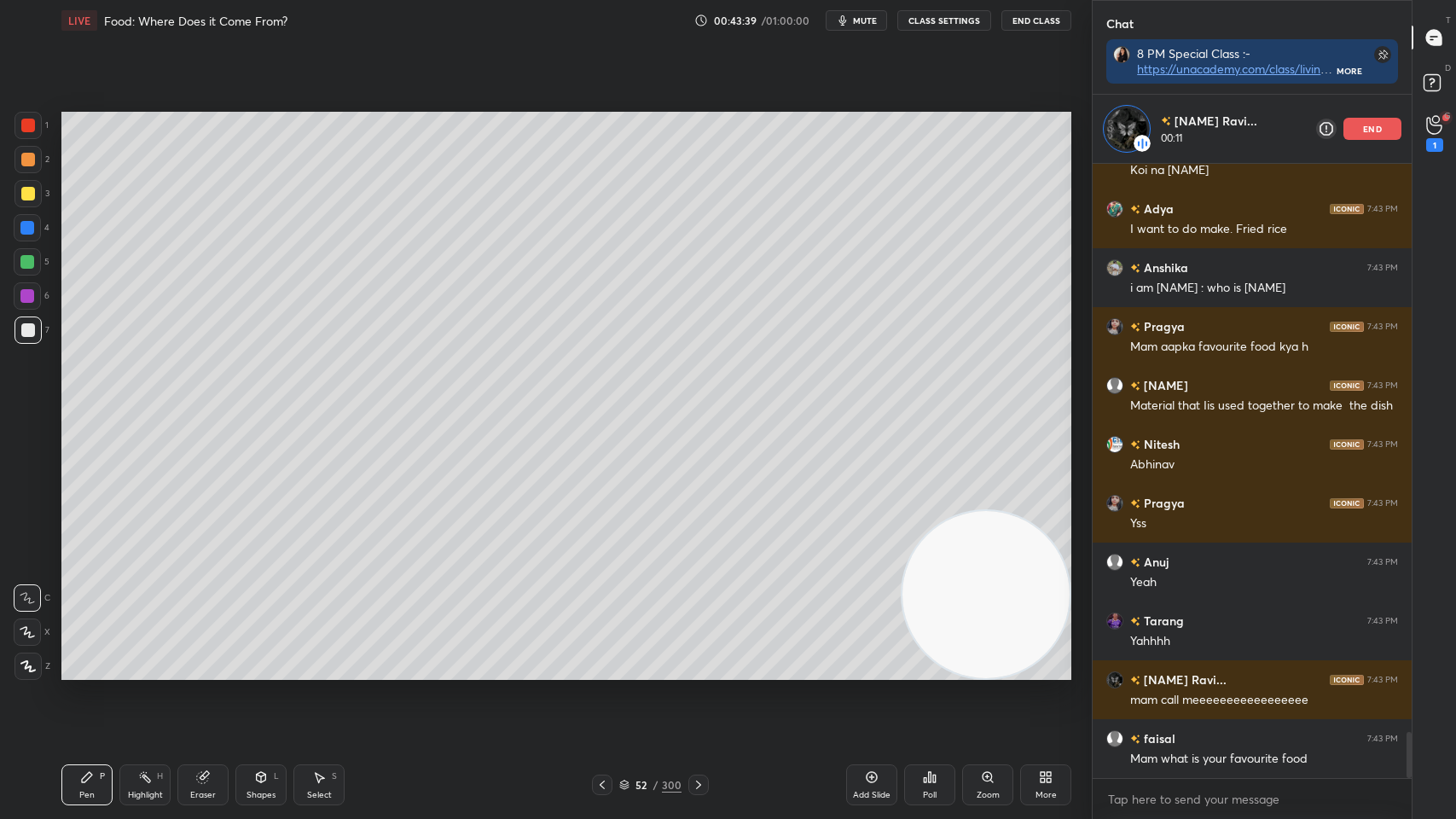click on "3" at bounding box center (32, 197) 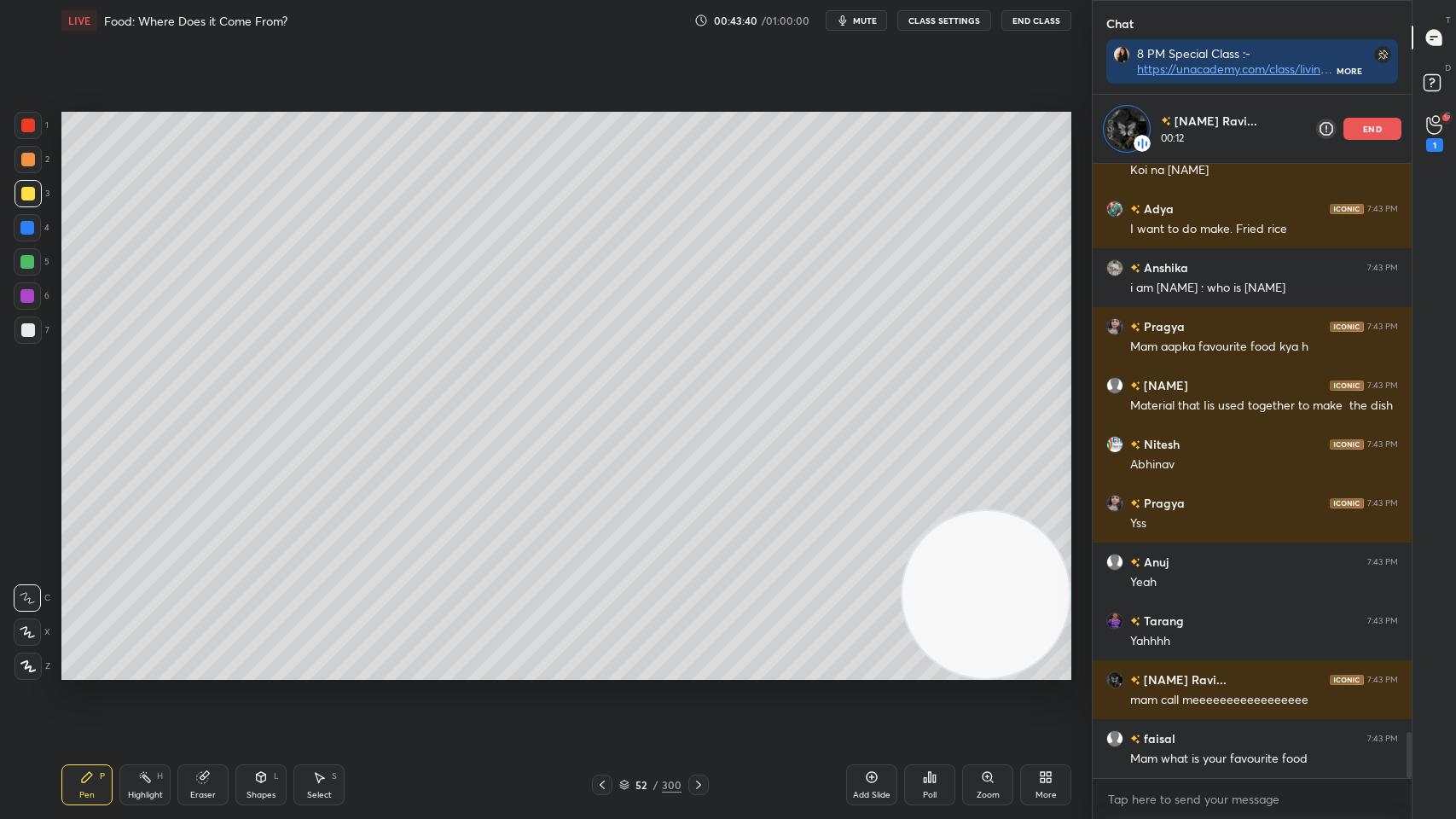 click at bounding box center (27, 262) 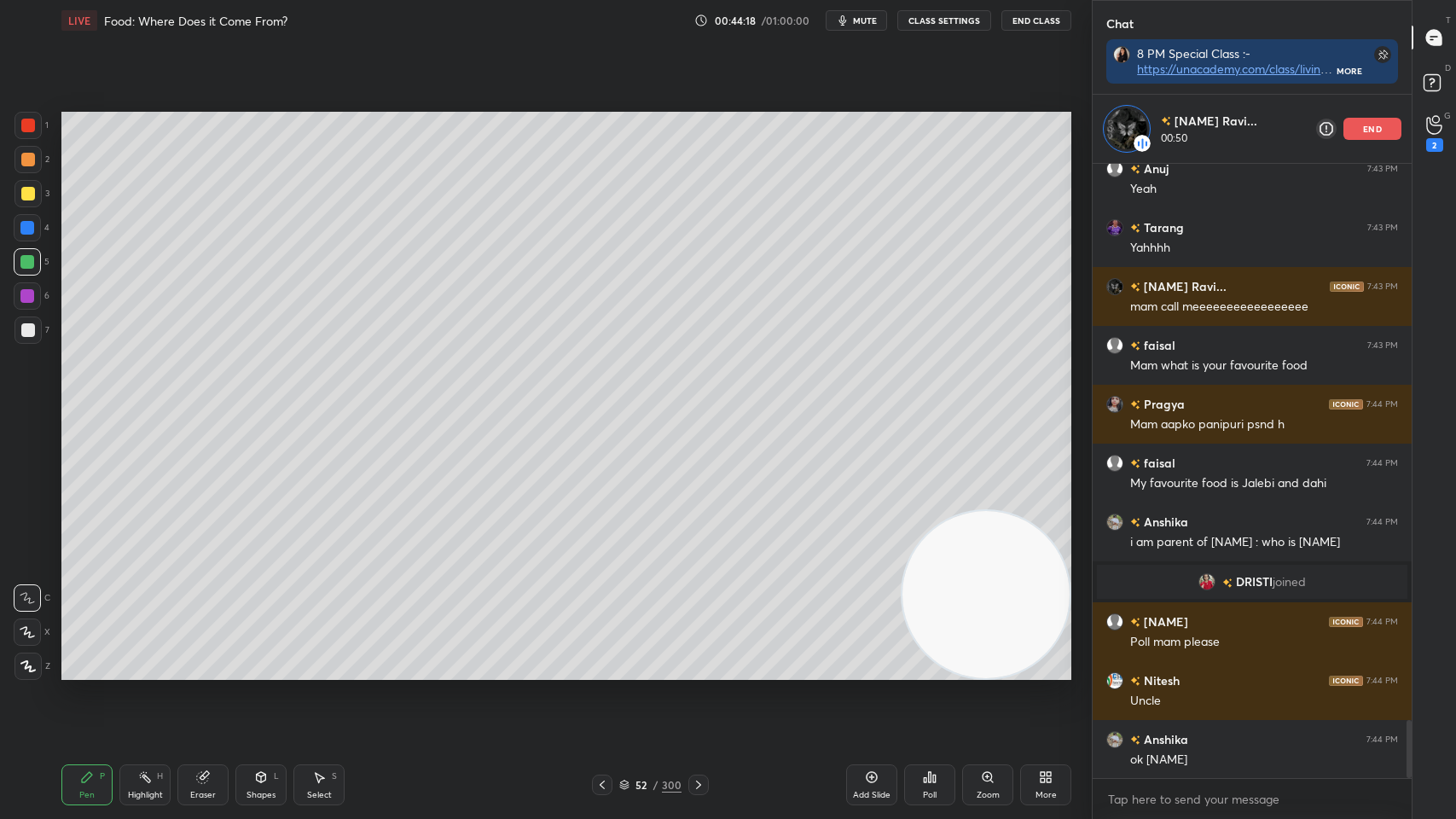 scroll, scrollTop: 5916, scrollLeft: 0, axis: vertical 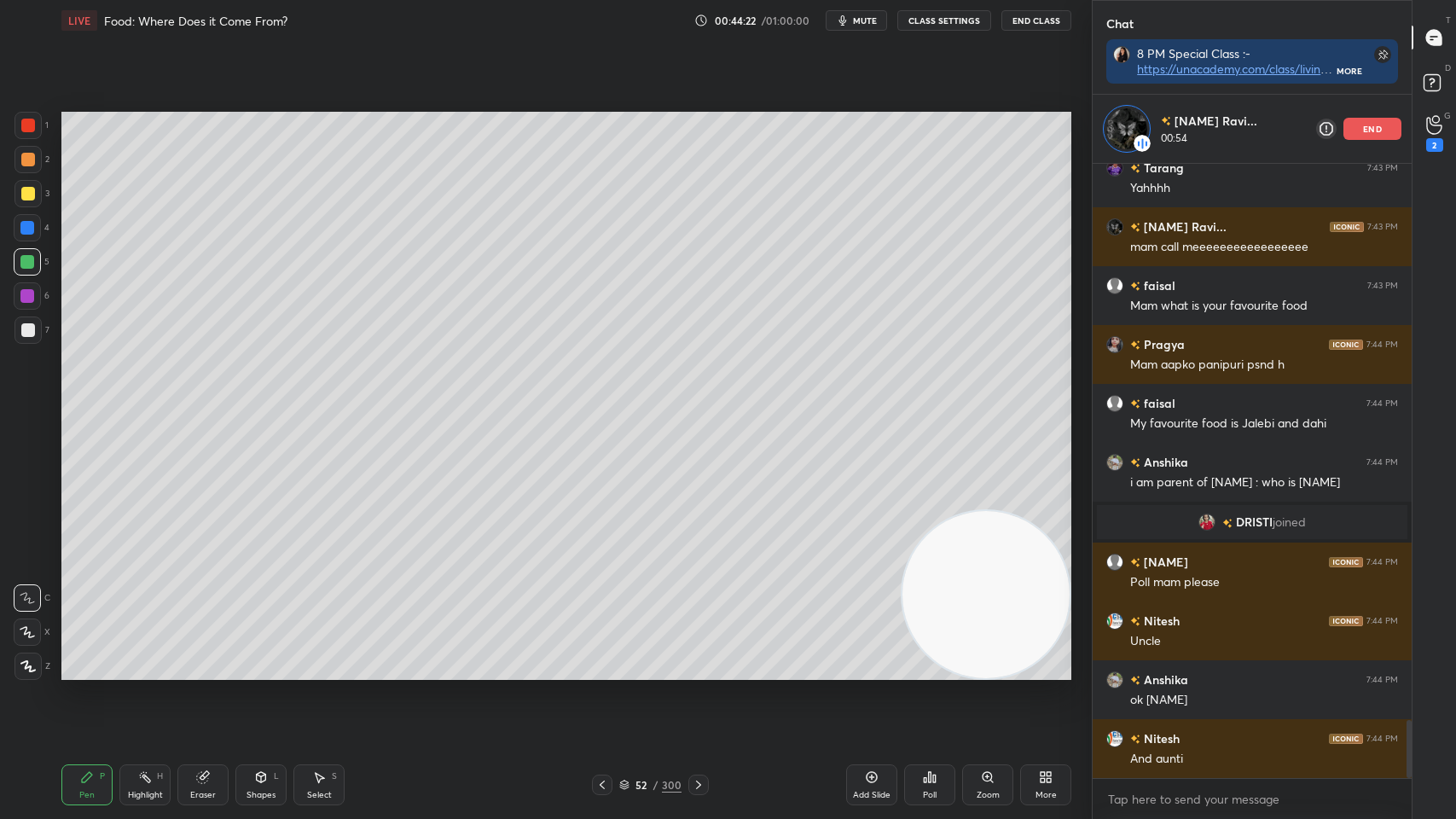 click at bounding box center [28, 160] 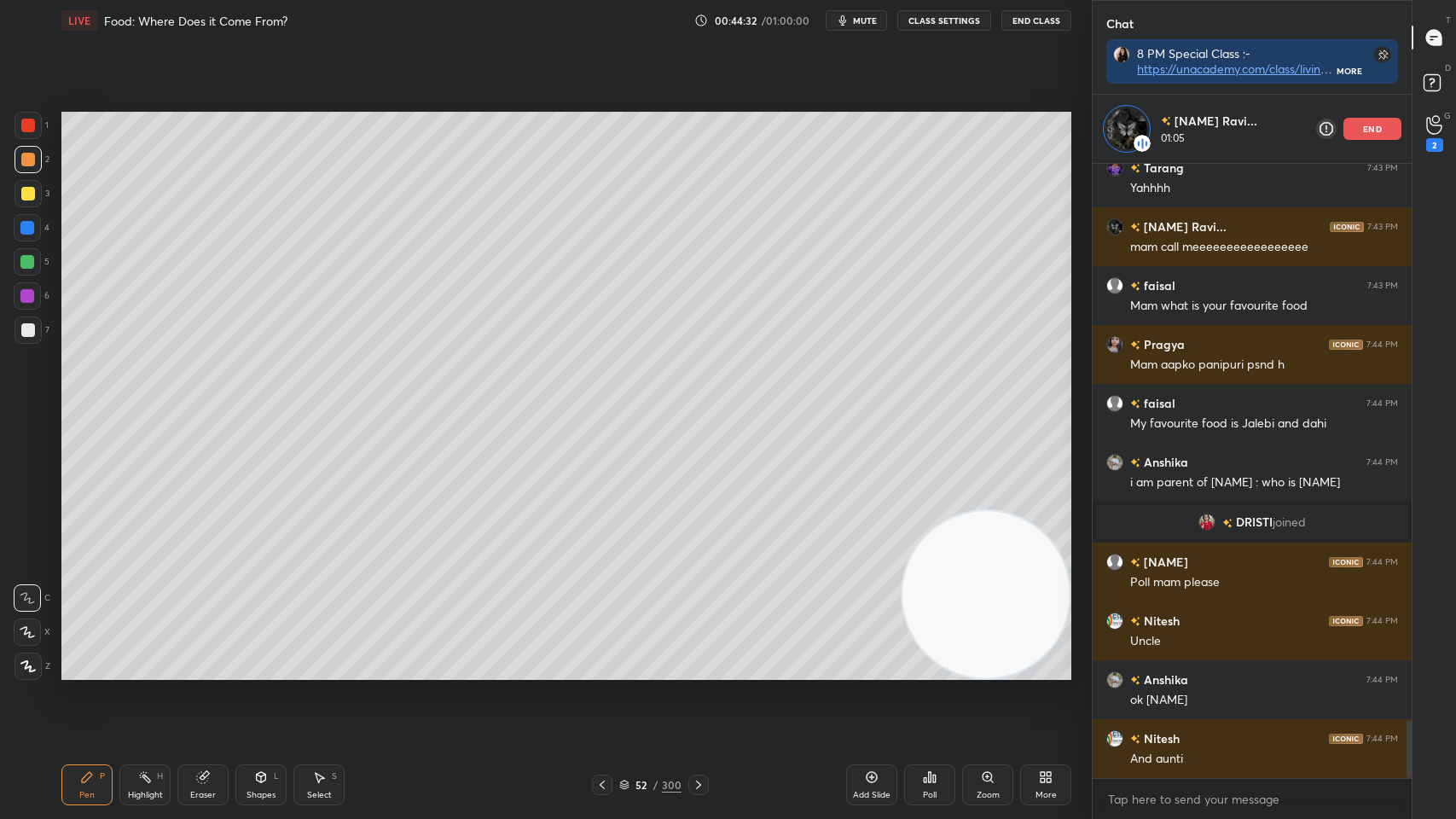 scroll, scrollTop: 5974, scrollLeft: 0, axis: vertical 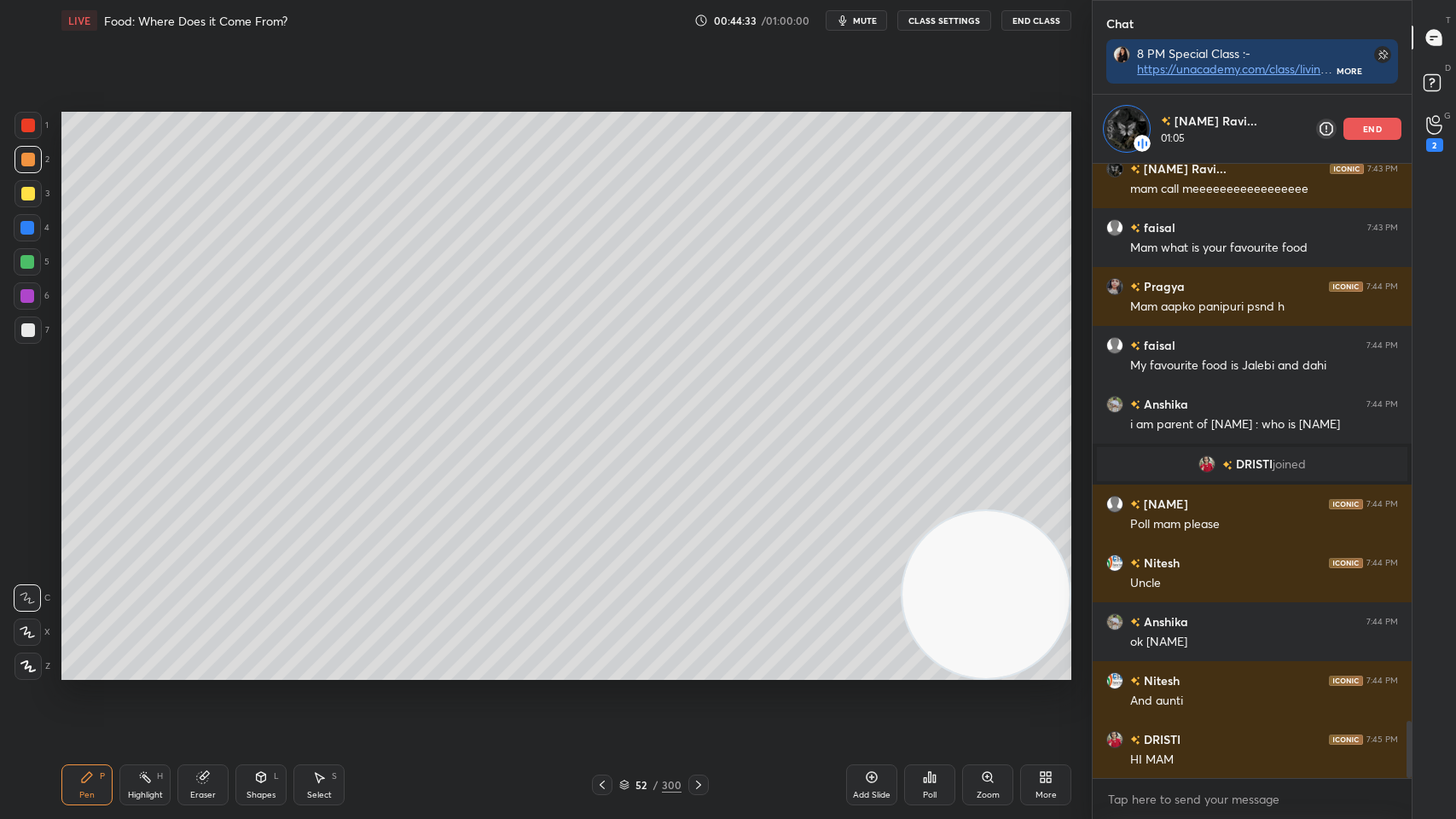 click at bounding box center [28, 330] 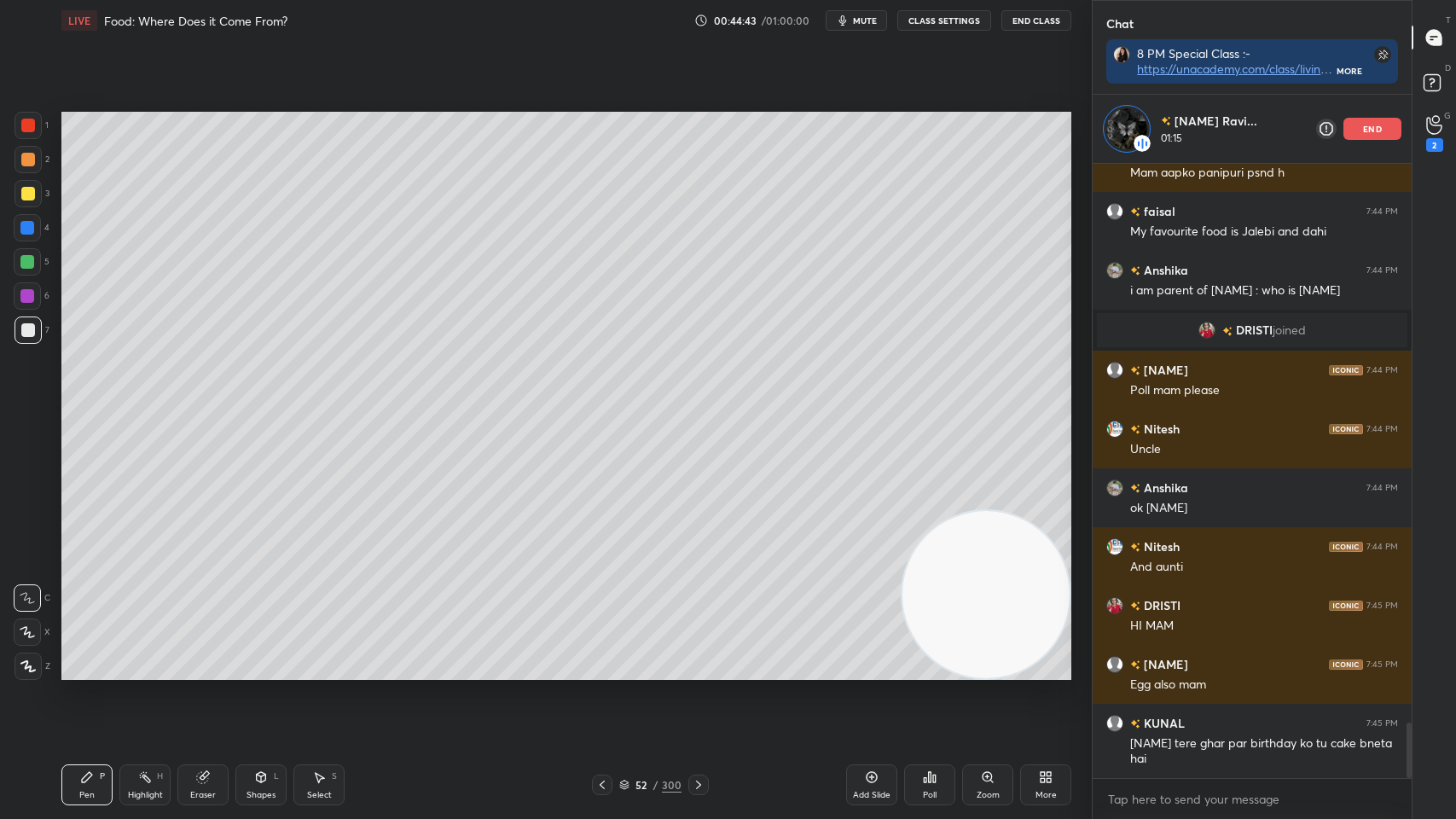 scroll, scrollTop: 6166, scrollLeft: 0, axis: vertical 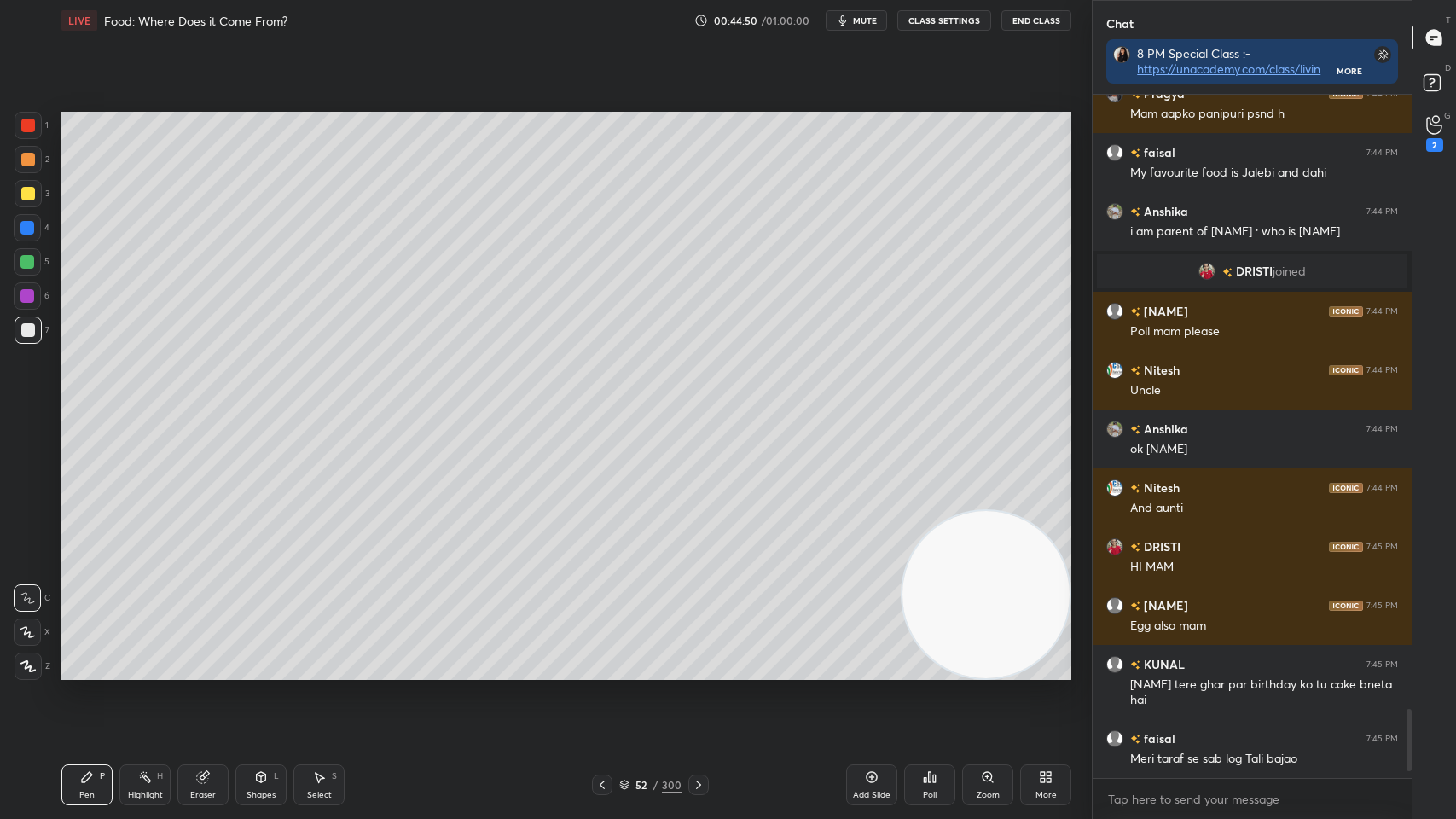 click on "52 / 300" at bounding box center (650, 785) 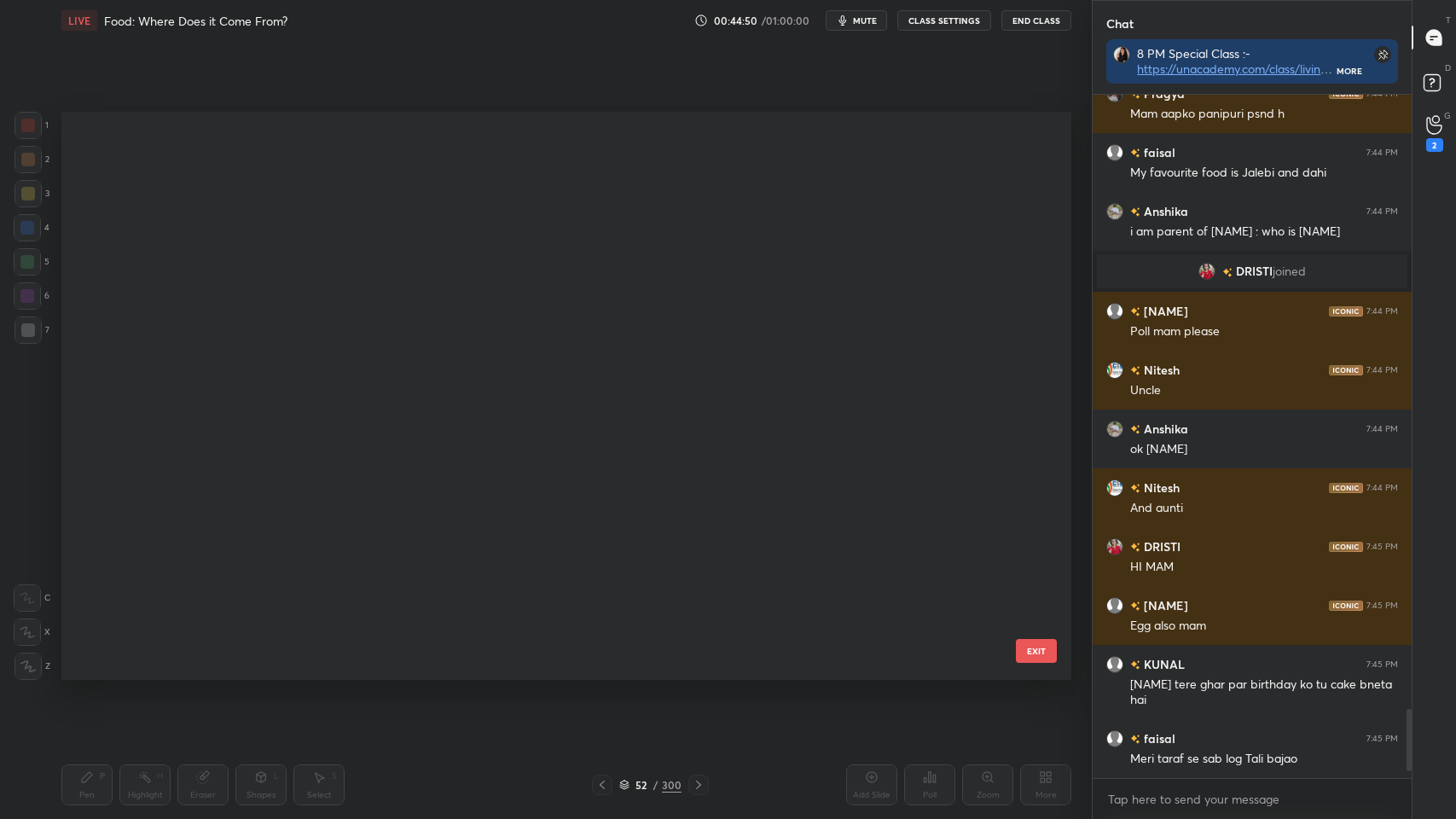 scroll, scrollTop: 2611, scrollLeft: 0, axis: vertical 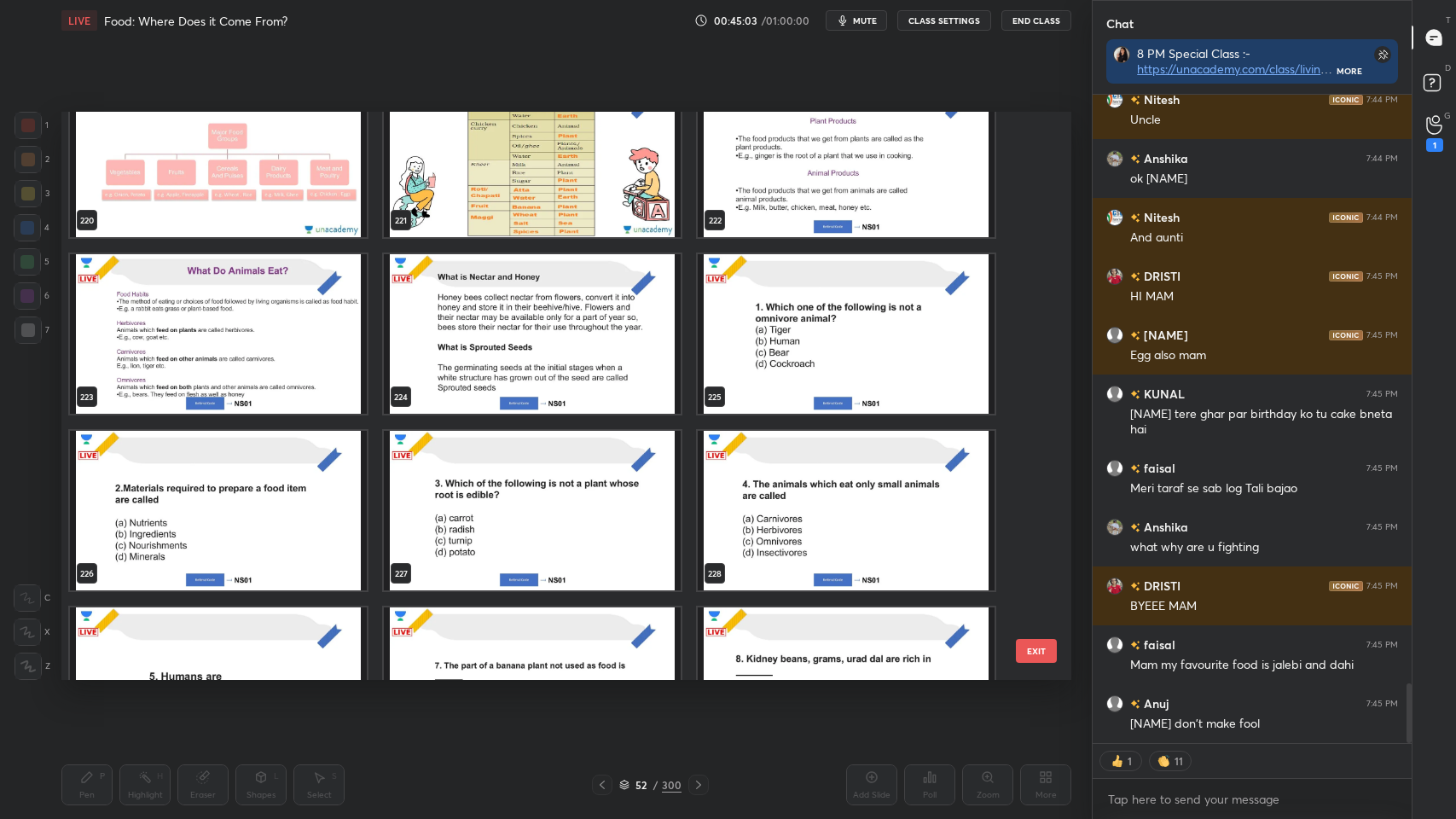click at bounding box center (846, 334) 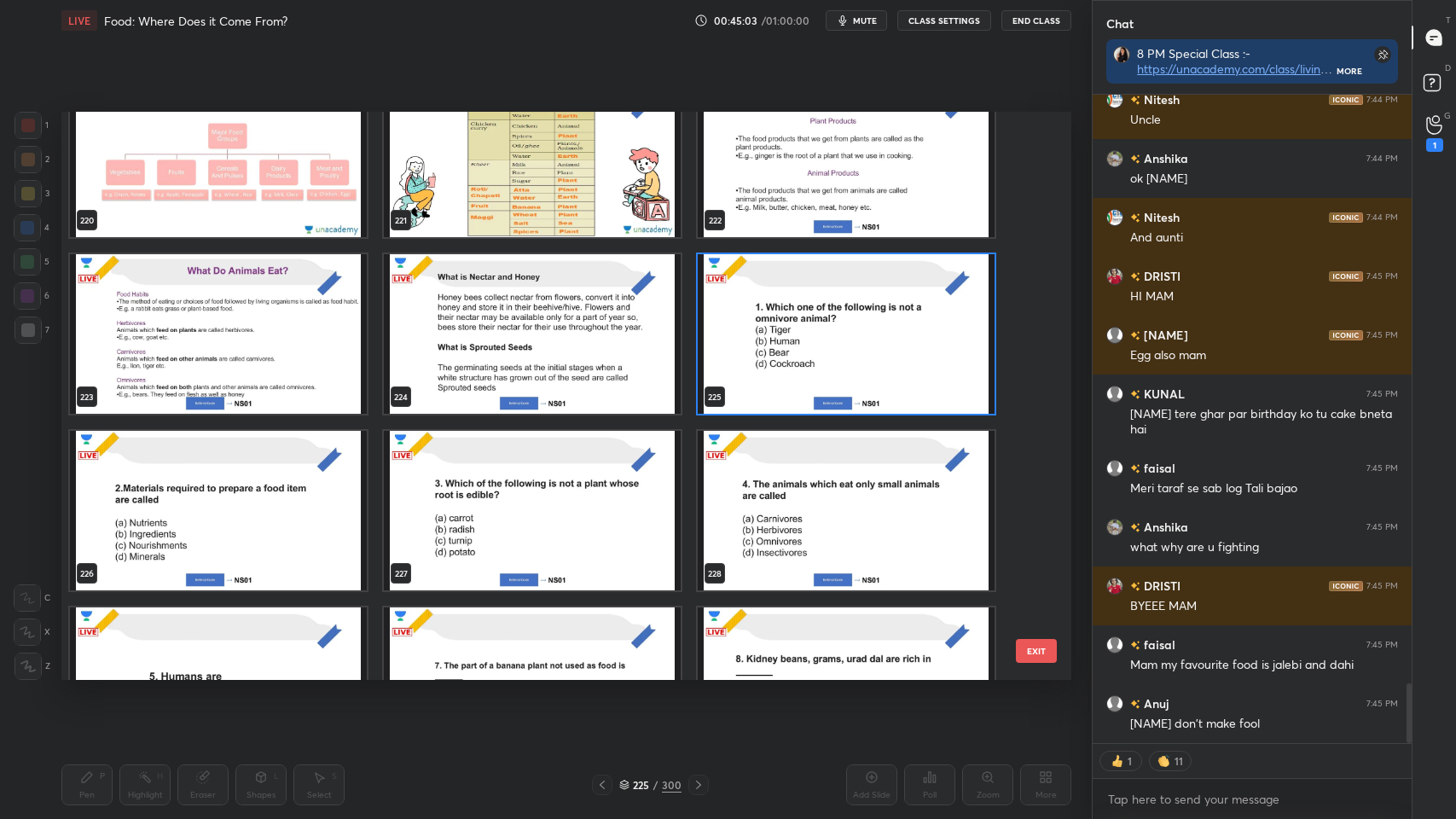 click at bounding box center [846, 334] 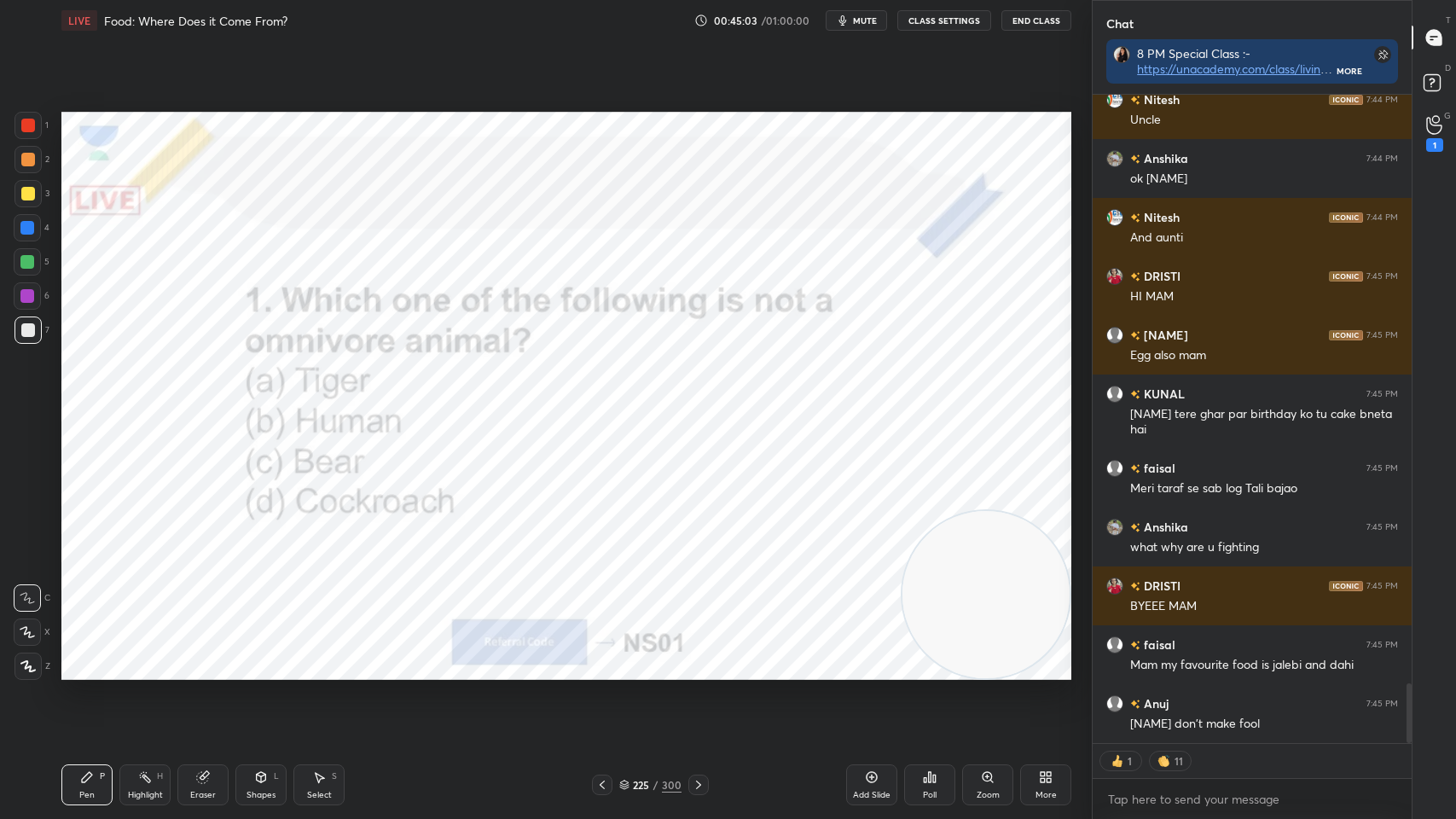 click at bounding box center [846, 334] 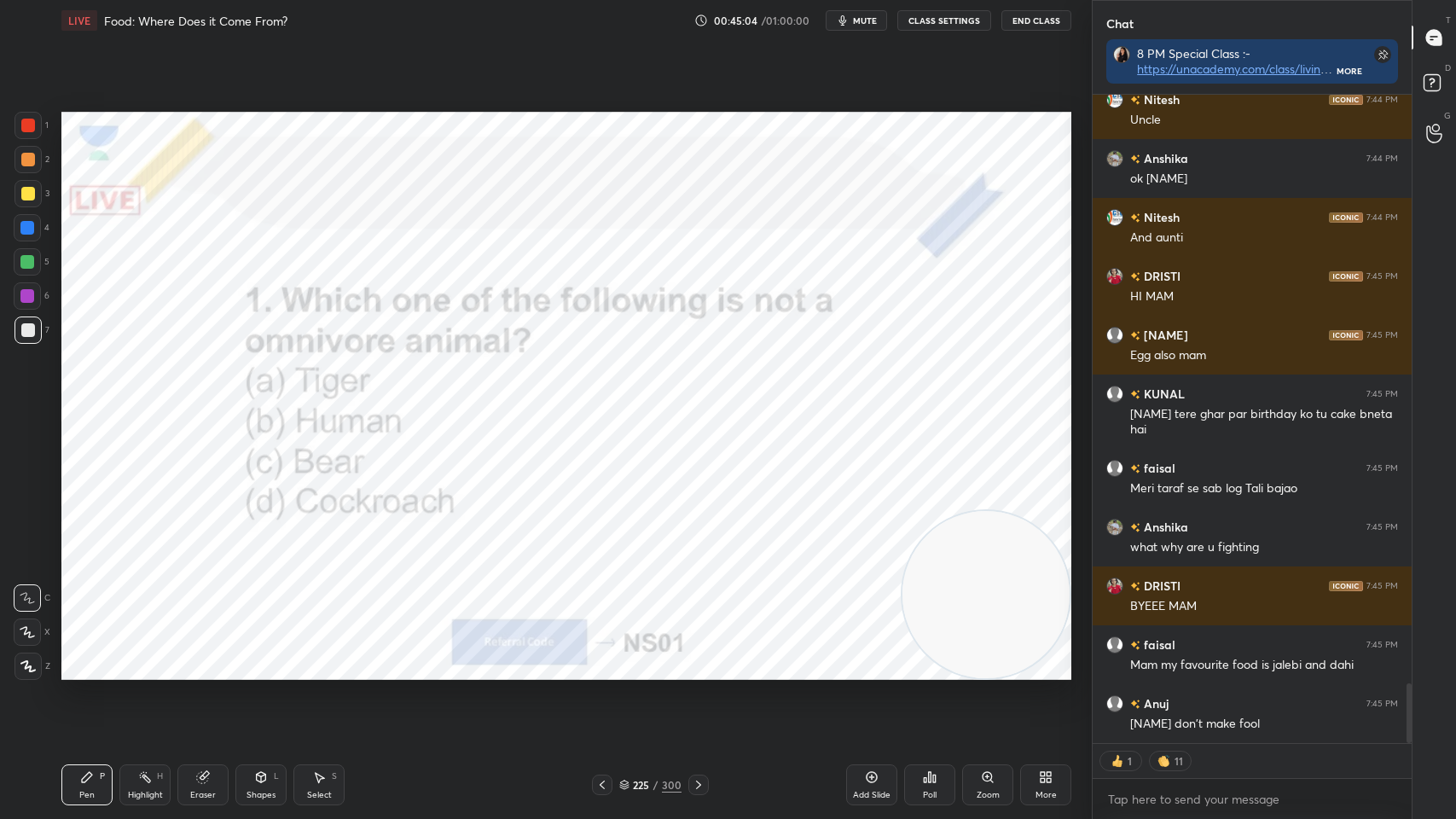 click on "Add Slide" at bounding box center (872, 785) 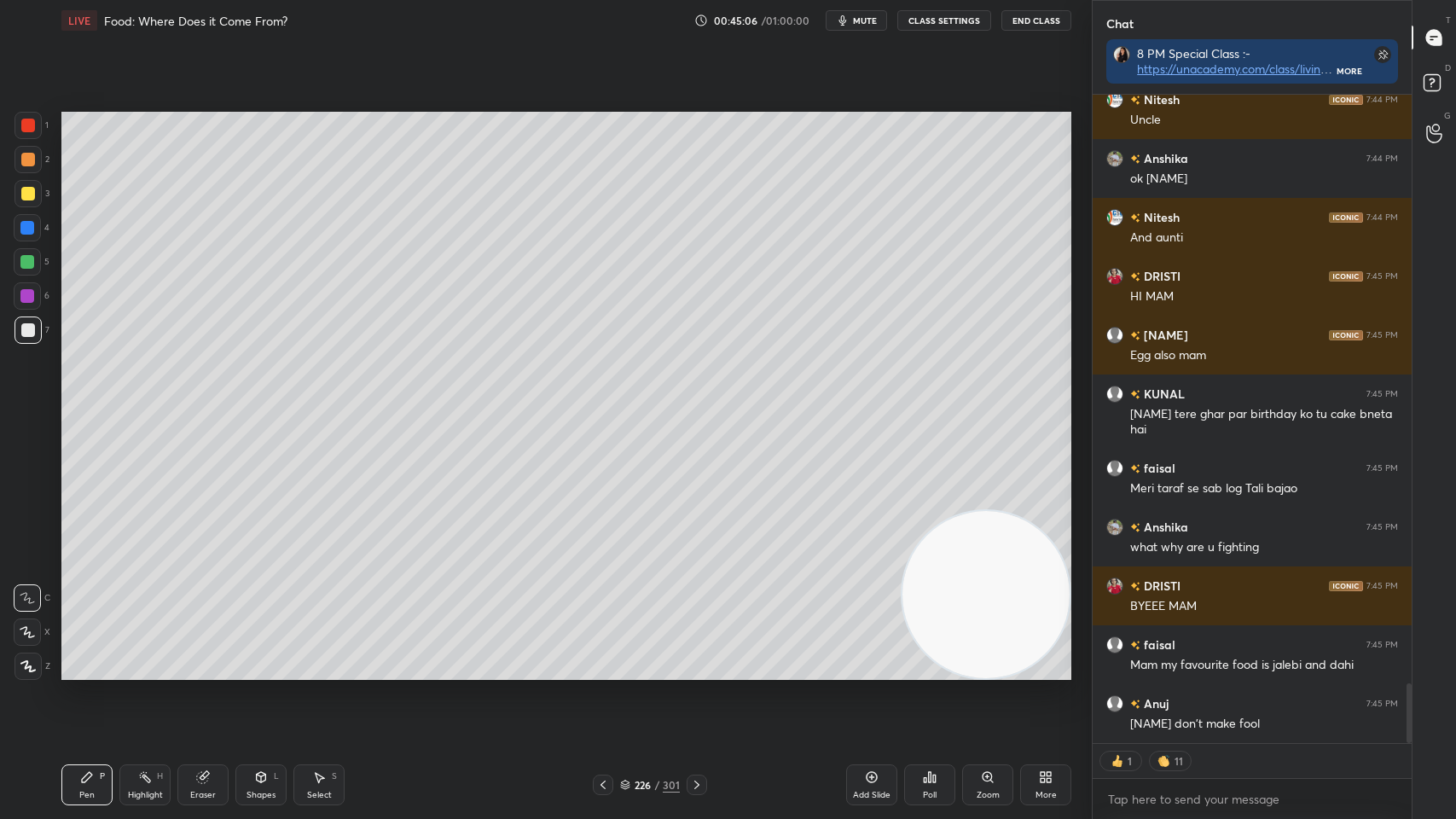 click at bounding box center [28, 194] 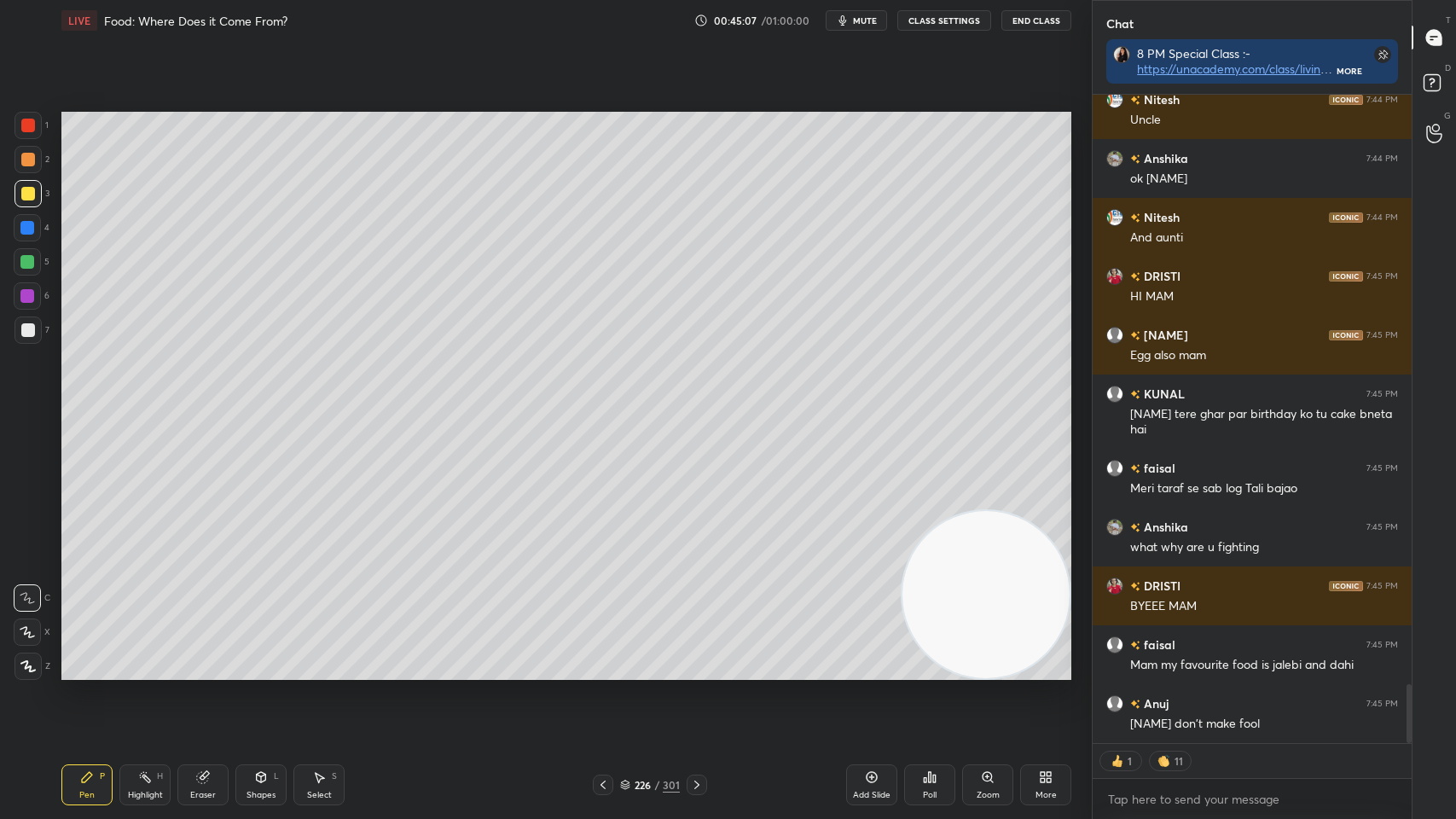 scroll, scrollTop: 6442, scrollLeft: 0, axis: vertical 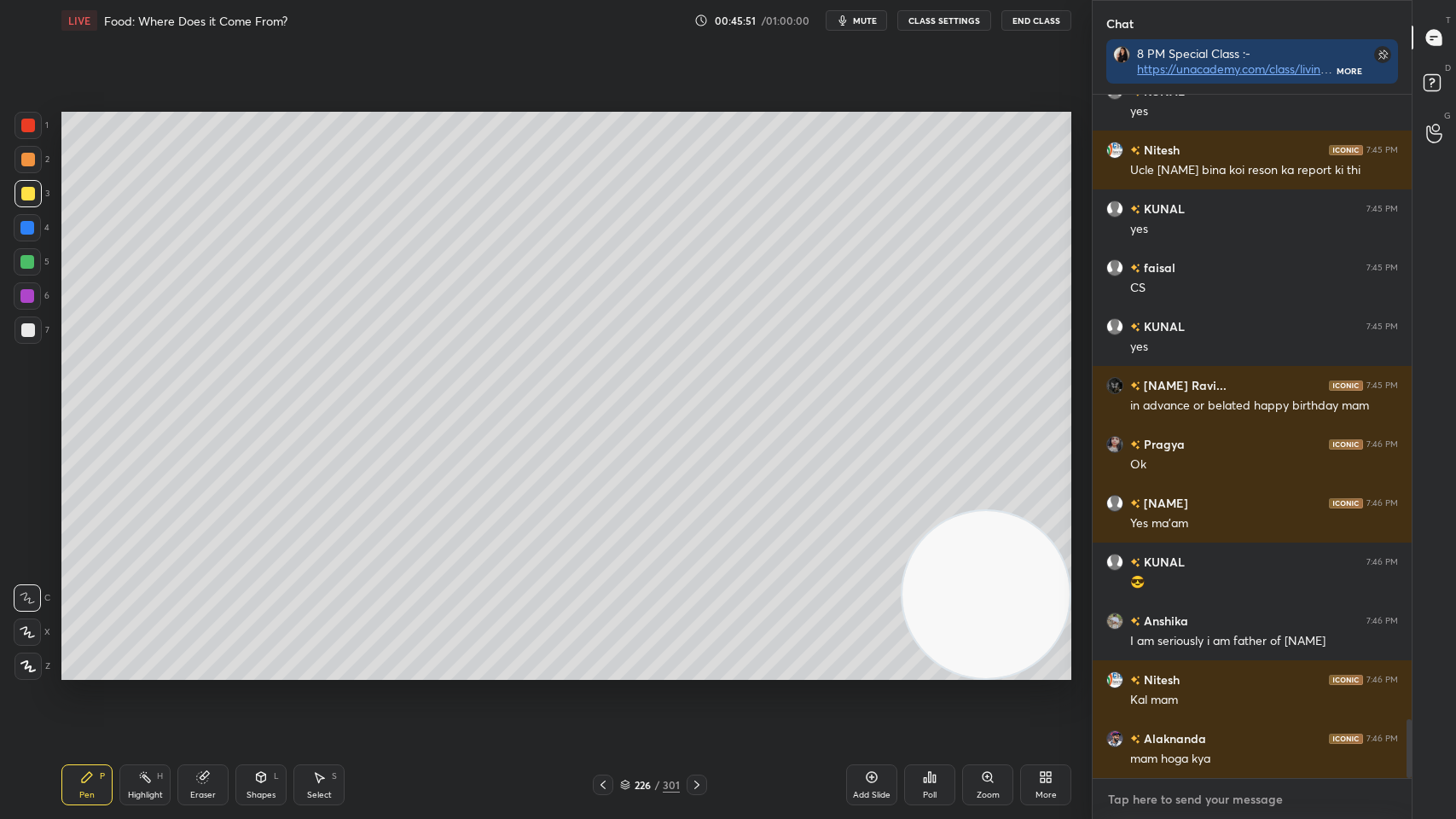 click at bounding box center (1252, 799) 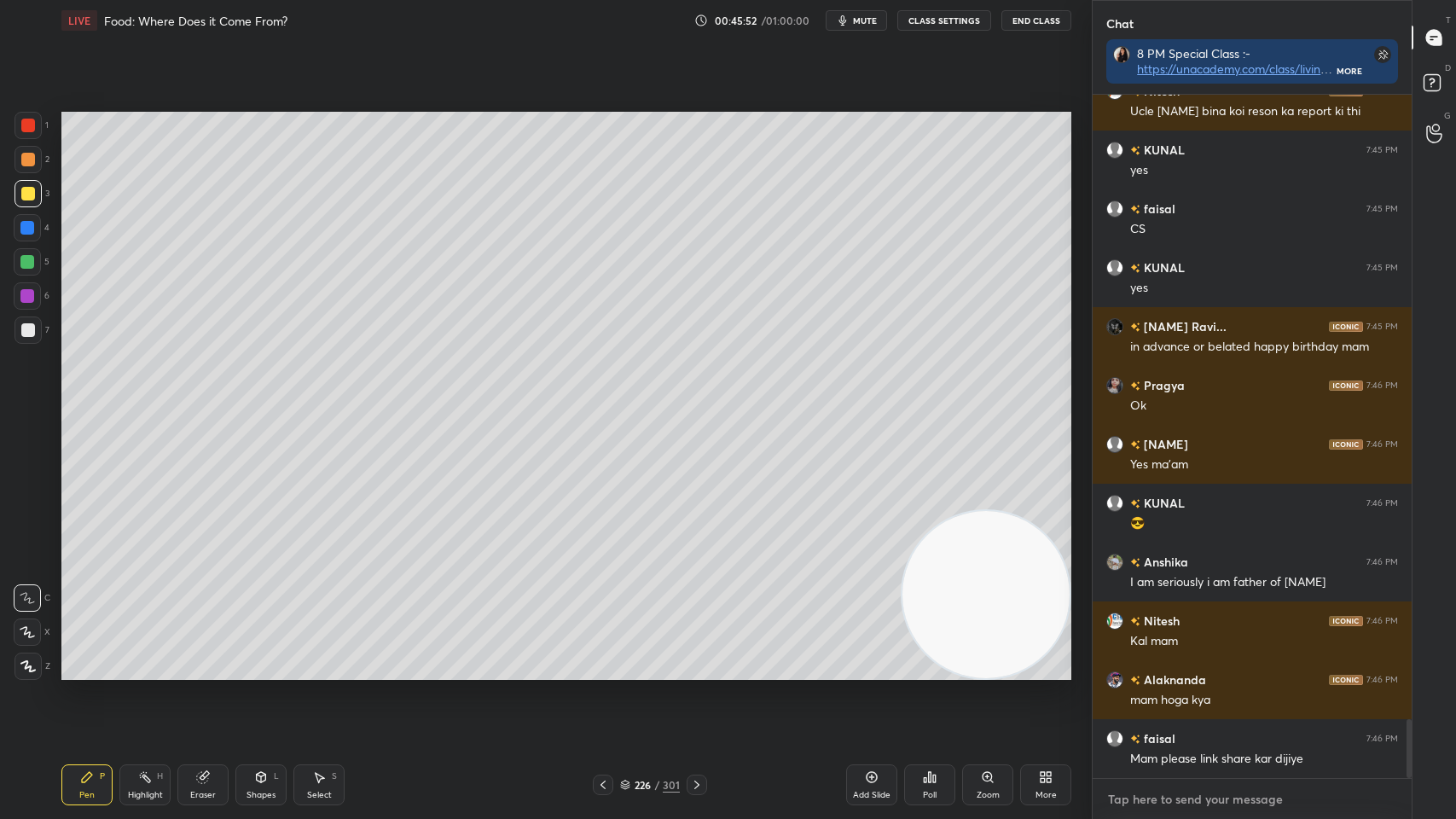 paste on "https://unacademy.com/class/living-organisms-high-level-mcqs-ns01/1KOPAVZR" 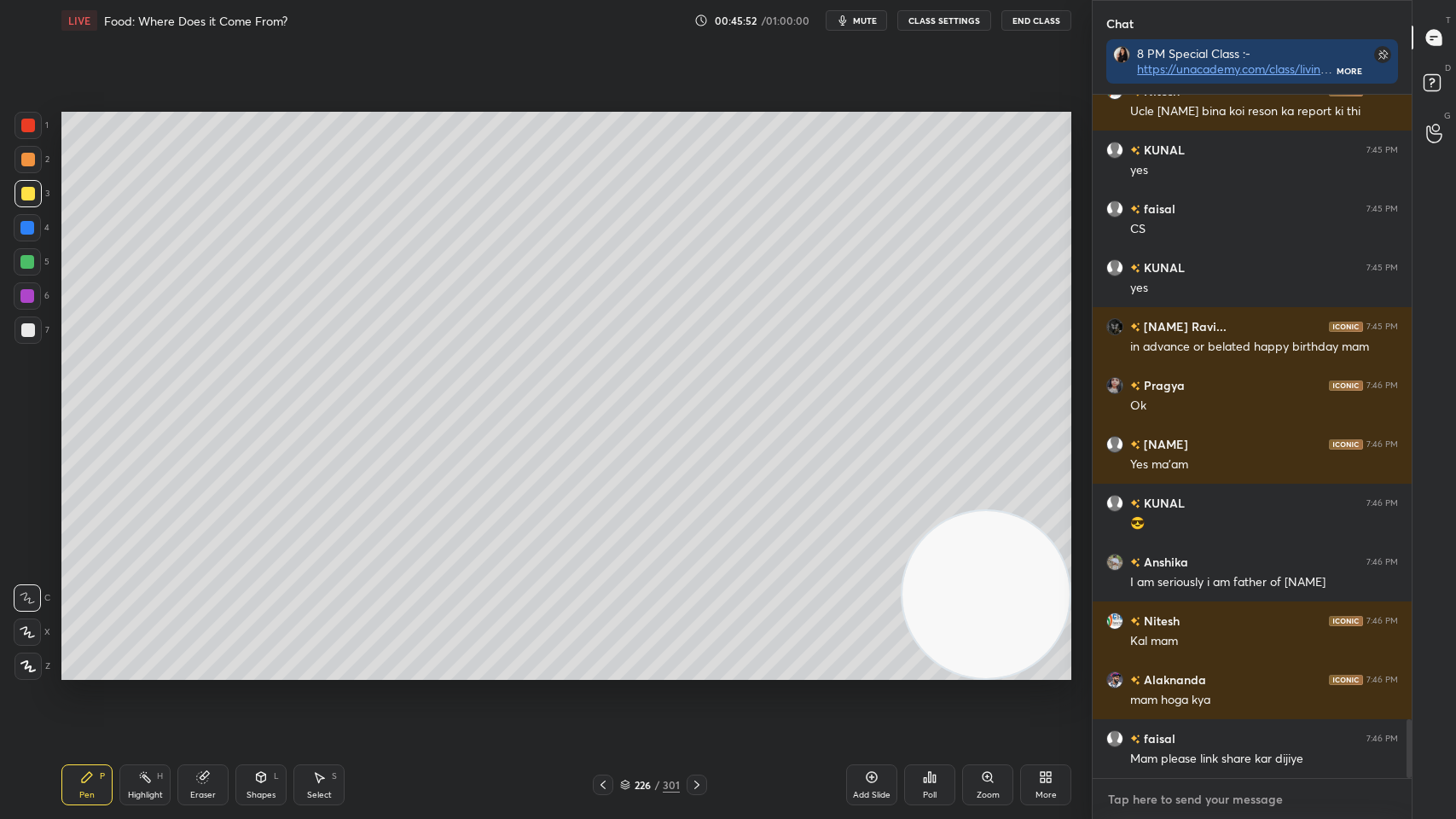 type on "https://unacademy.com/class/living-organisms-high-level-mcqs-ns01/1KOPAVZR" 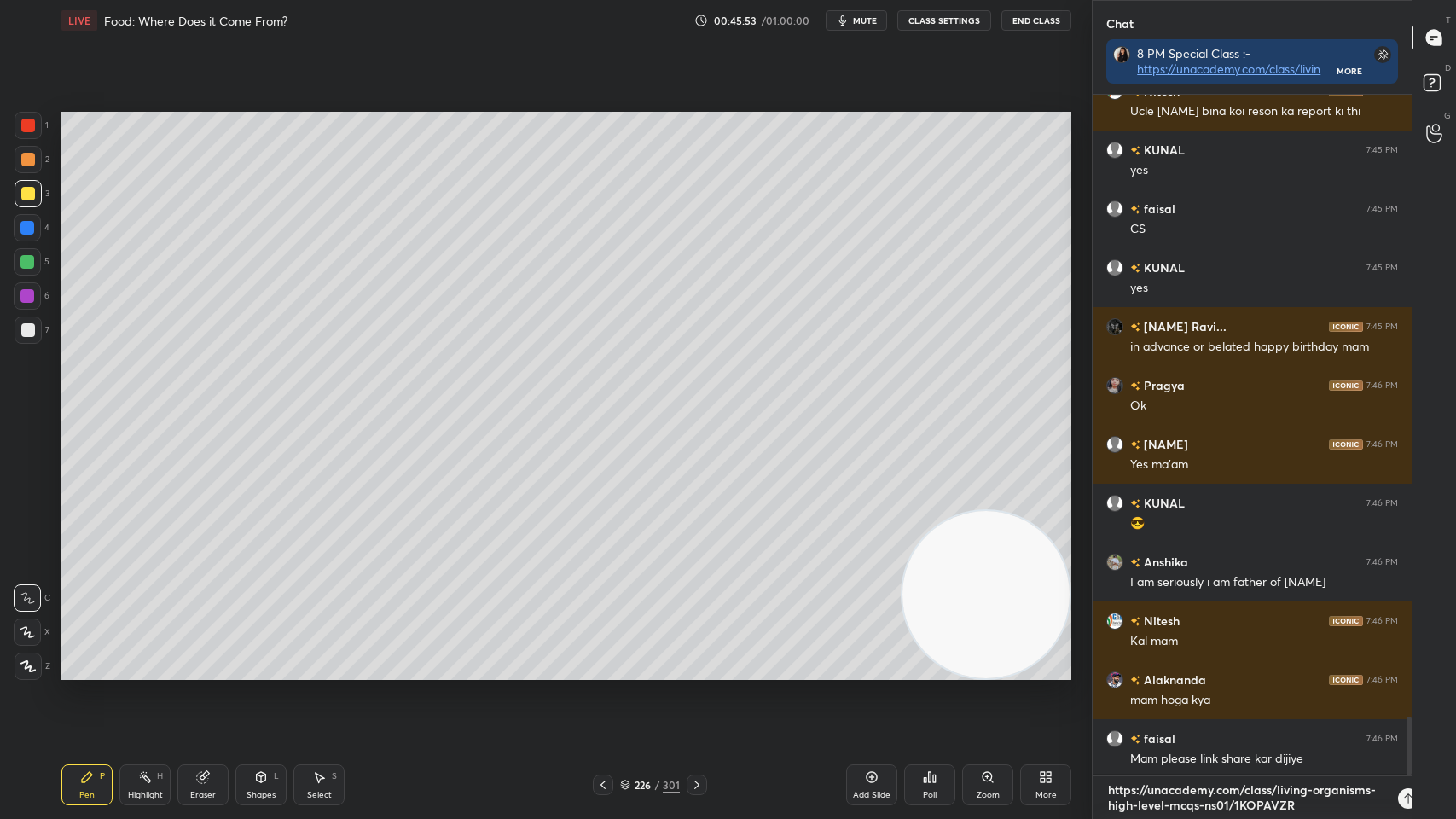 scroll, scrollTop: 0, scrollLeft: 0, axis: both 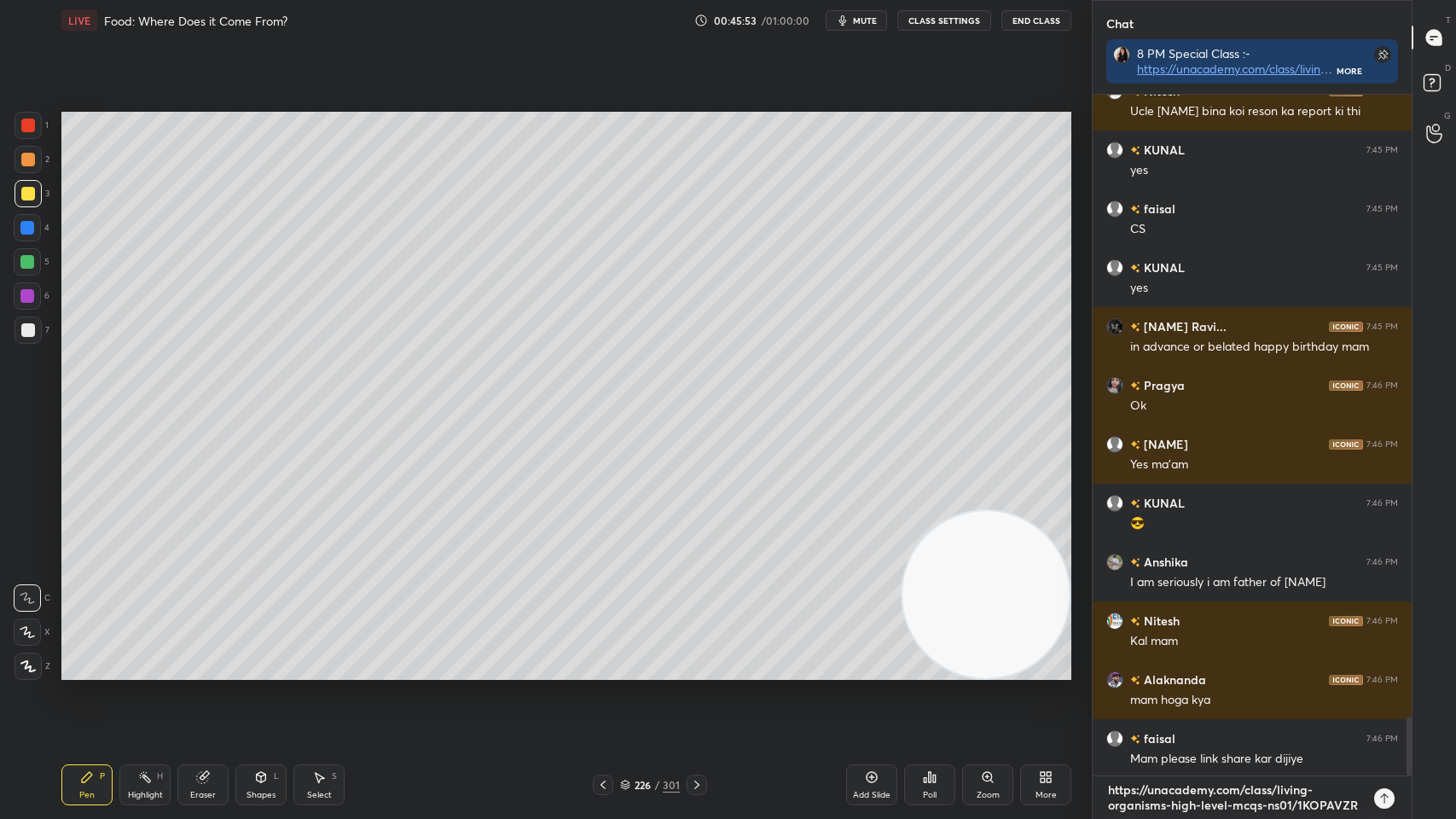 type 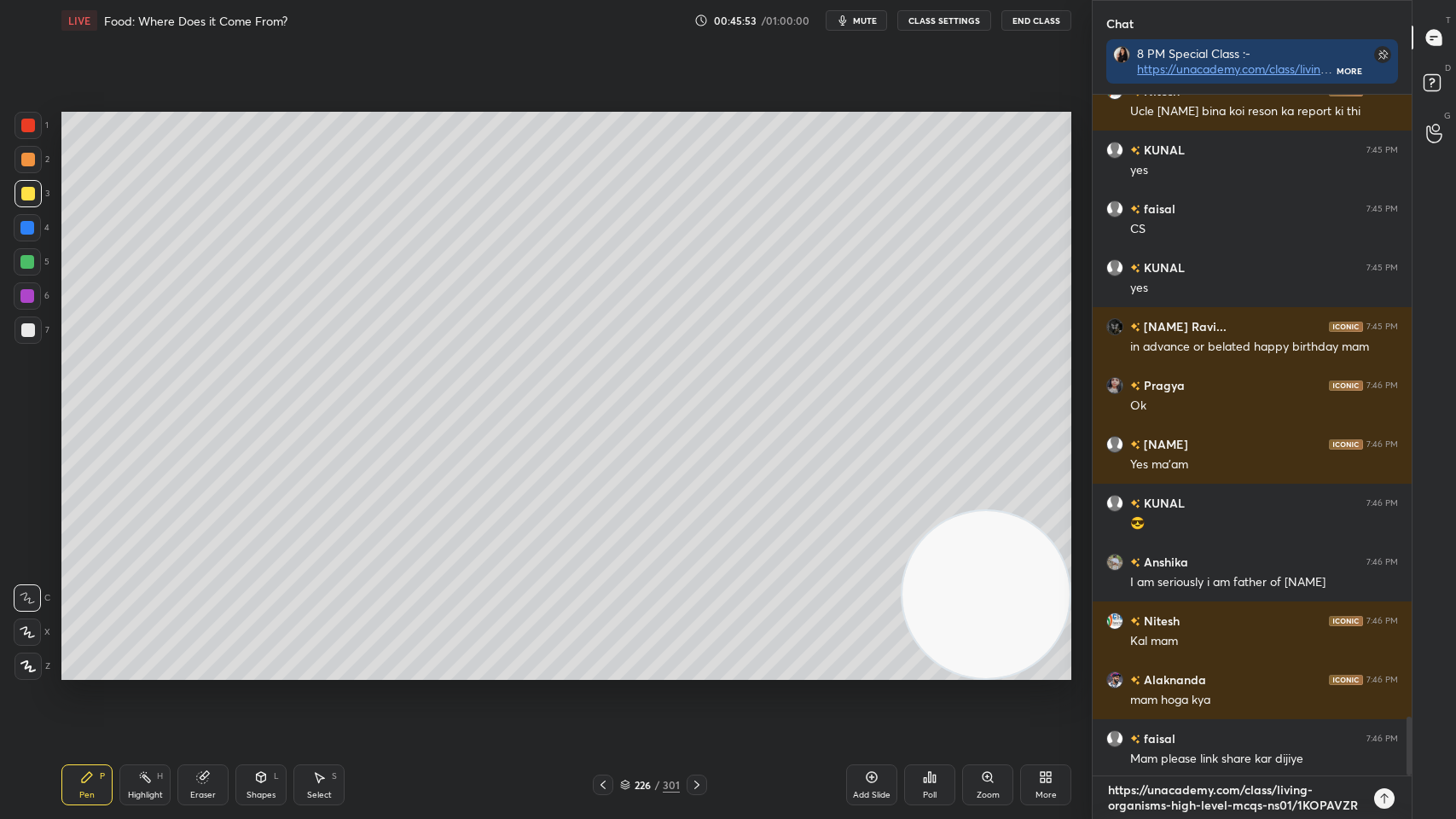 type on "x" 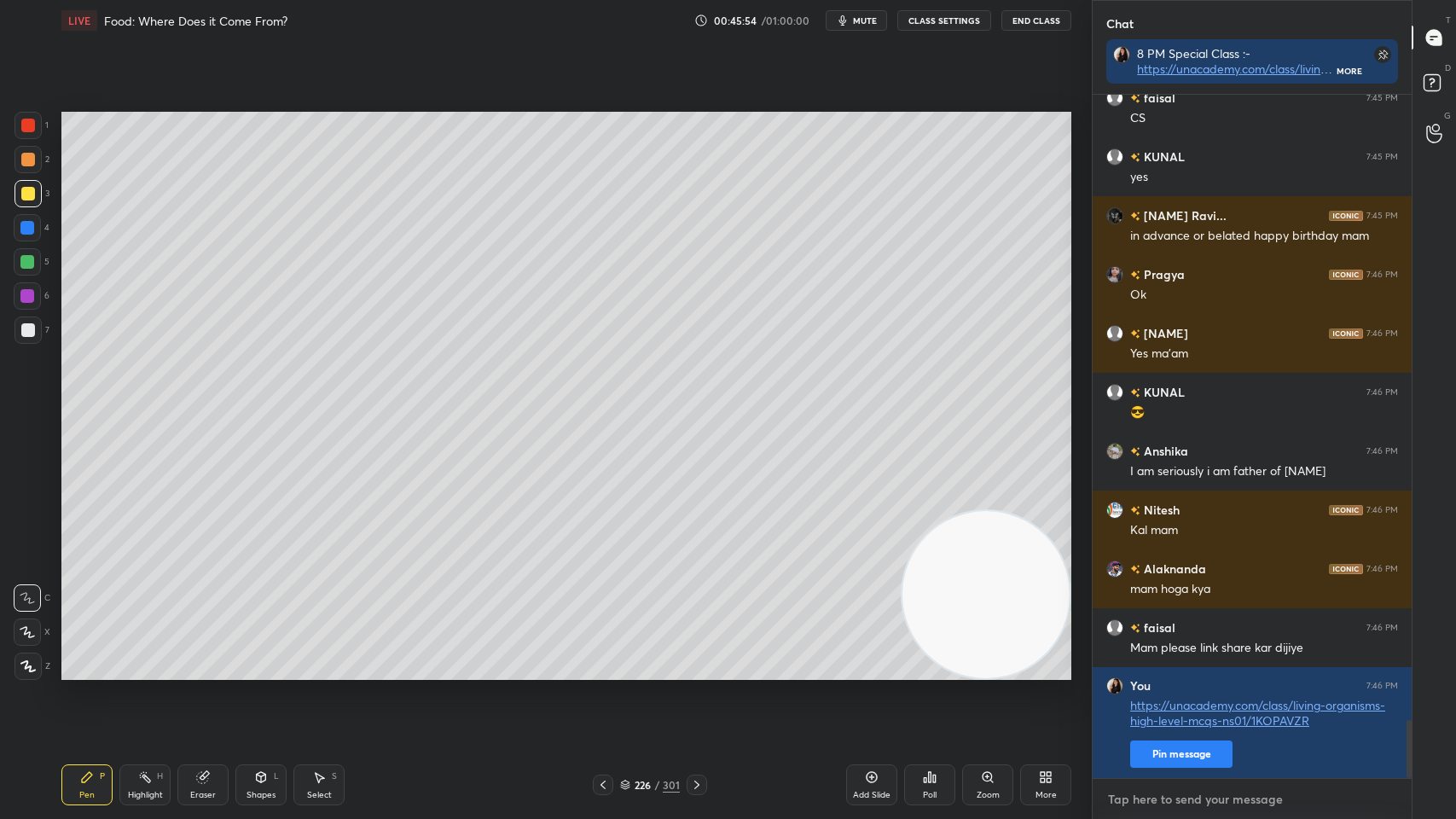 paste on "https://unacademy.com/class/living-organisms-high-level-mcqs-ns01/1KOPAVZR" 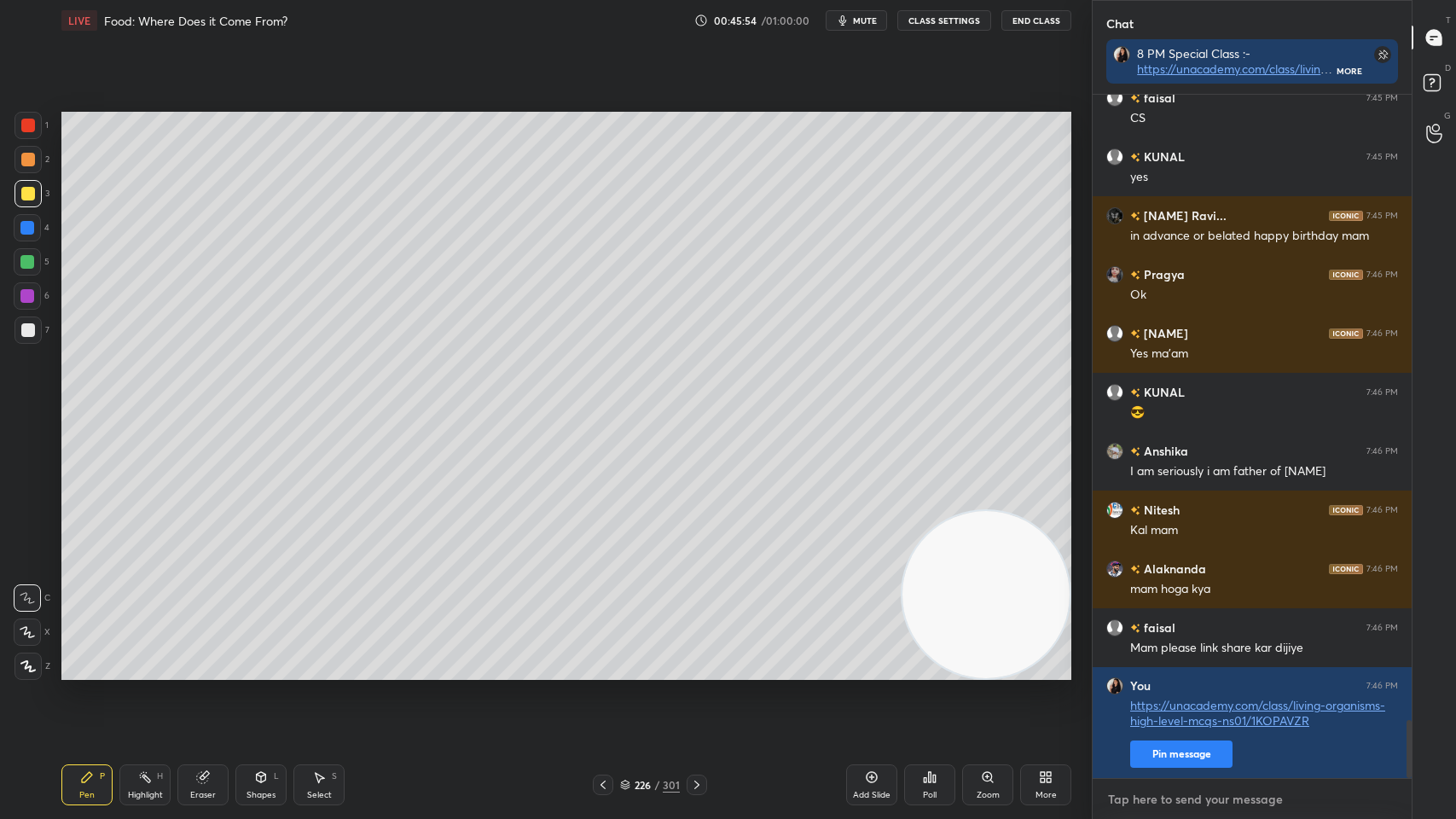 type on "https://unacademy.com/class/living-organisms-high-level-mcqs-ns01/1KOPAVZR" 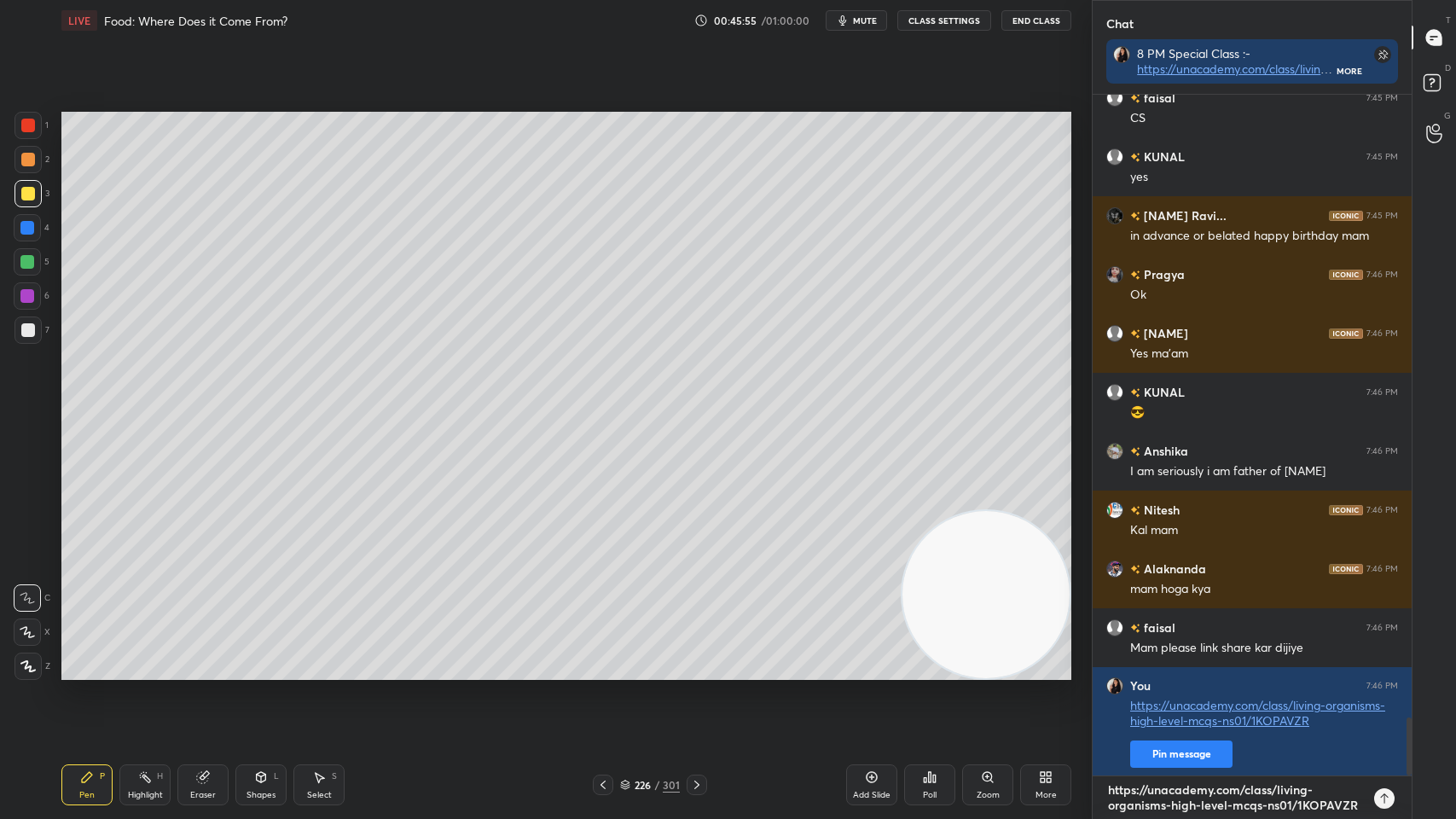 type 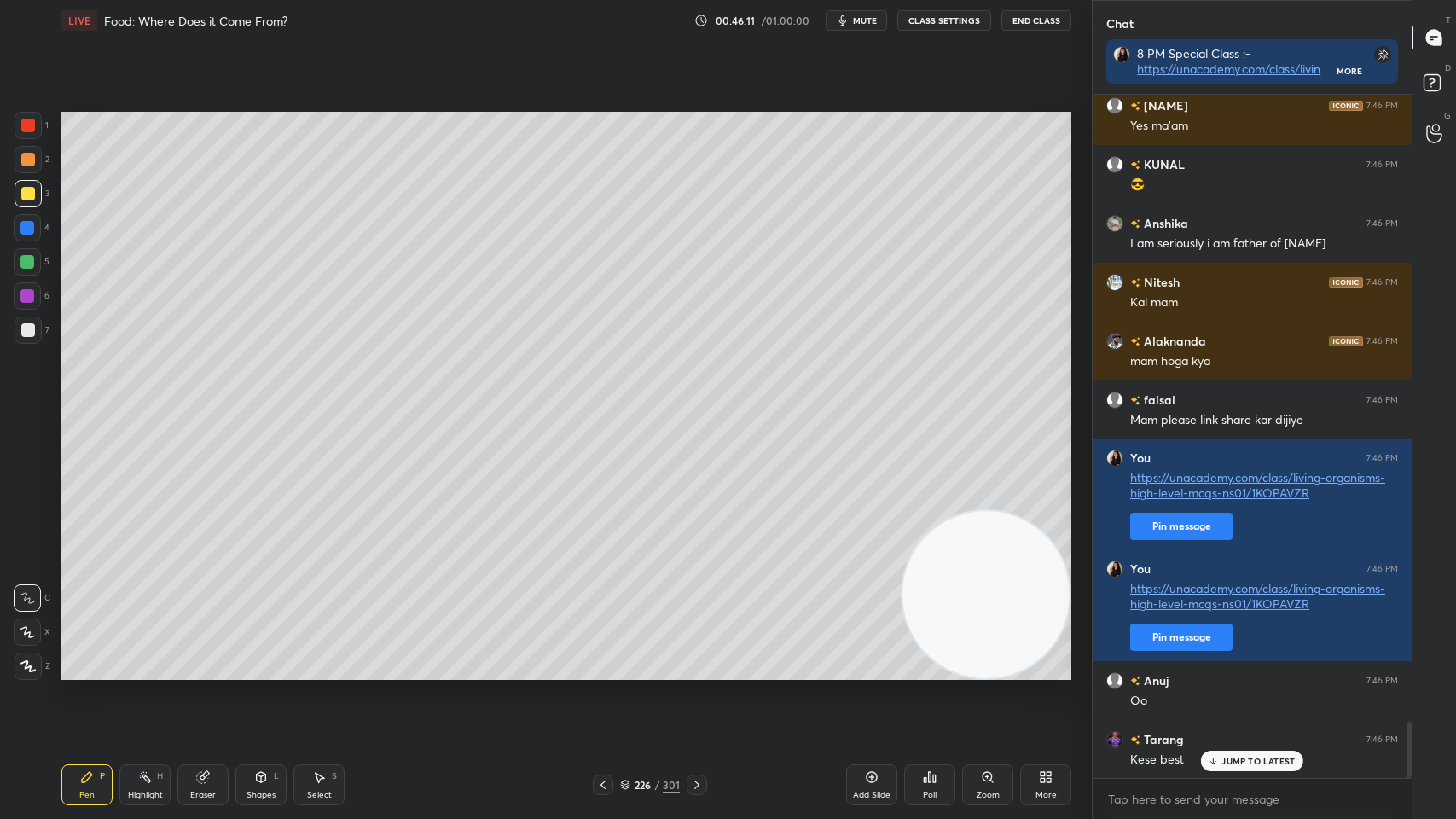 click at bounding box center [697, 785] 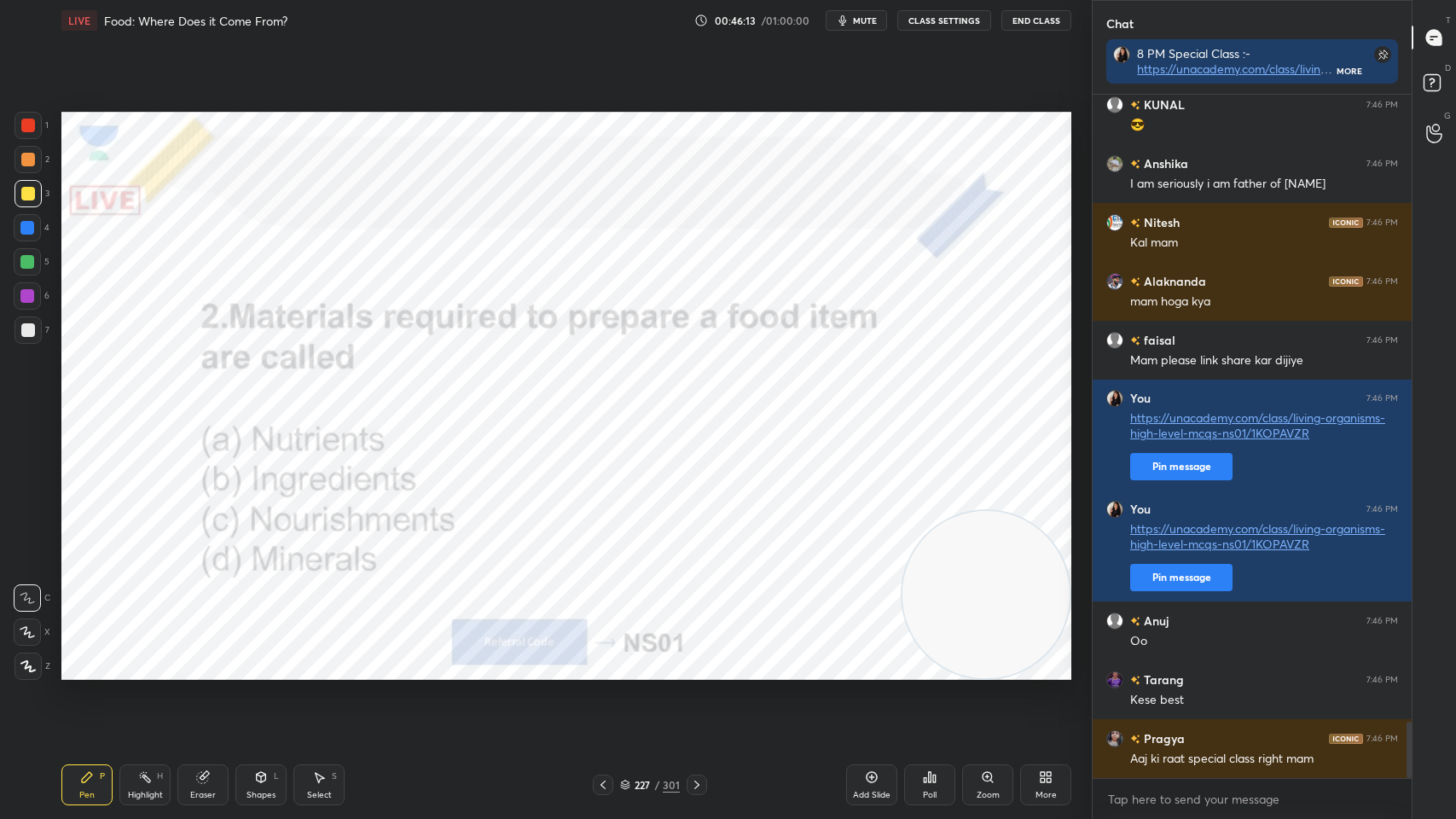 click at bounding box center [28, 125] 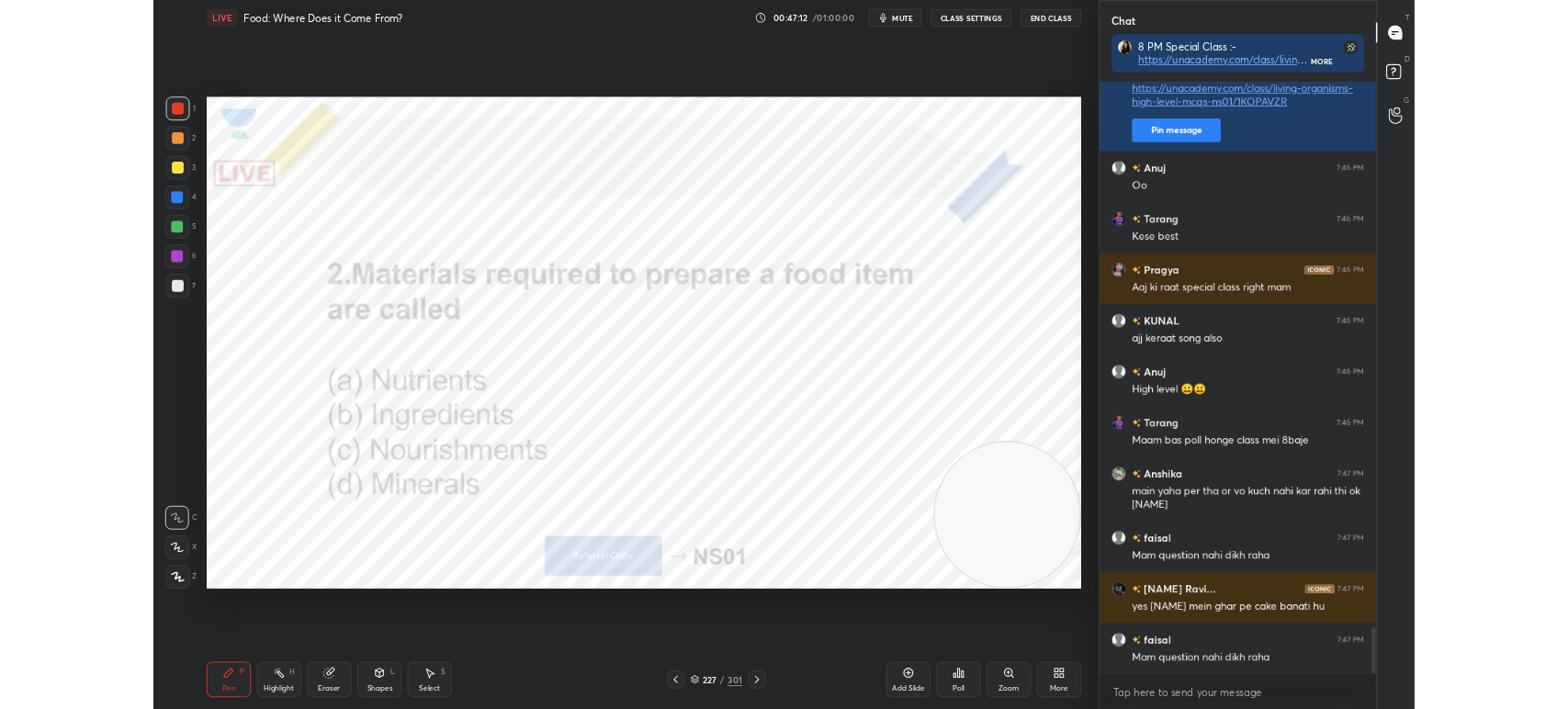 scroll, scrollTop: 8736, scrollLeft: 0, axis: vertical 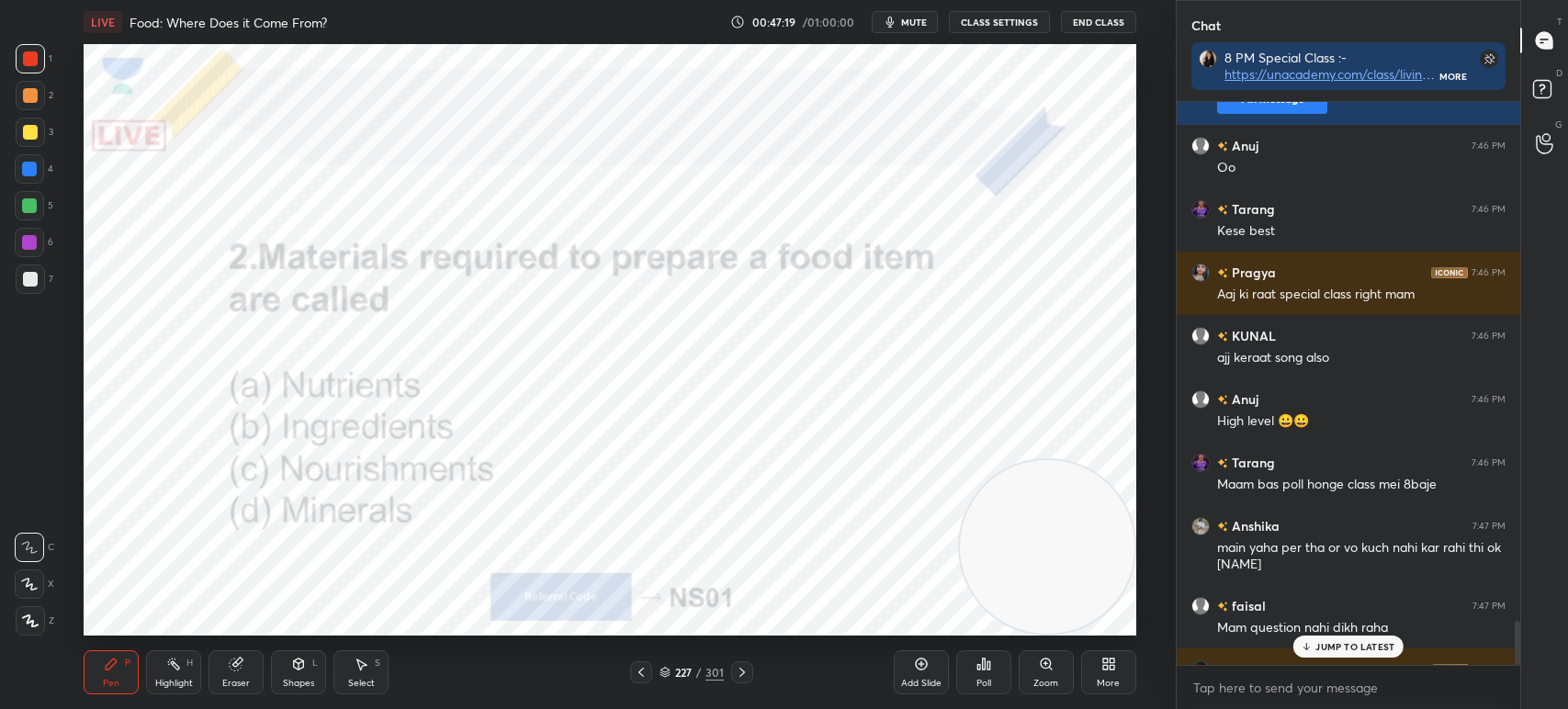 type on "x" 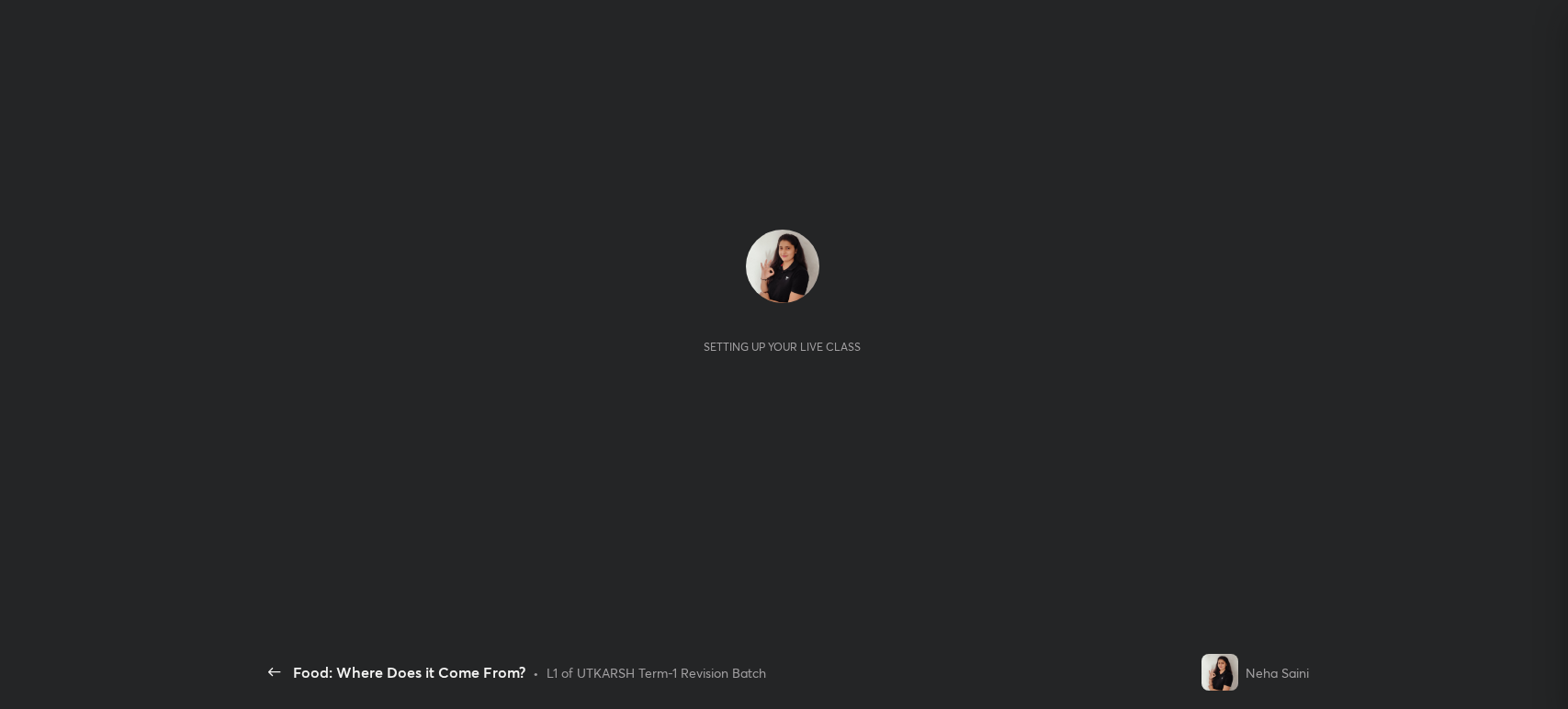 scroll, scrollTop: 0, scrollLeft: 0, axis: both 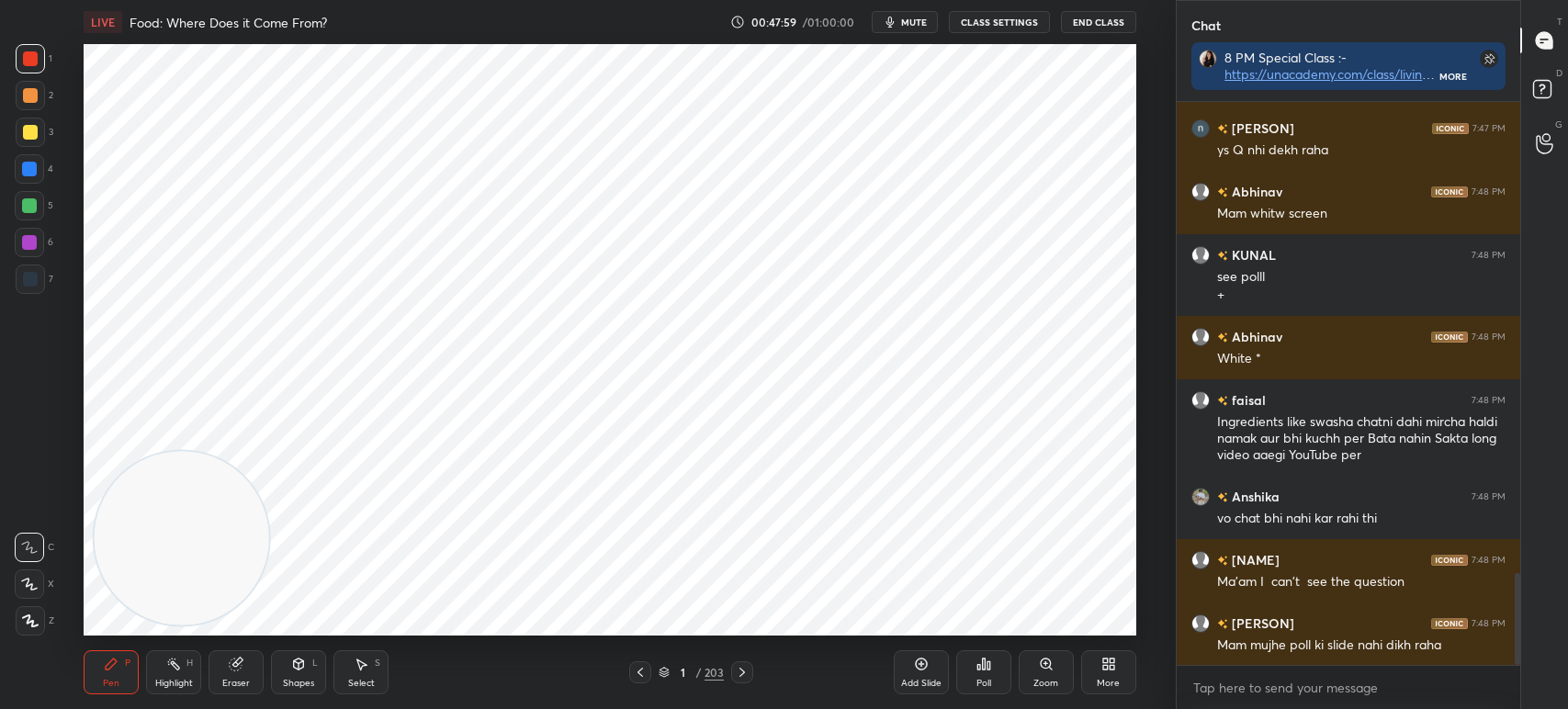 click on "/" at bounding box center (698, 672) 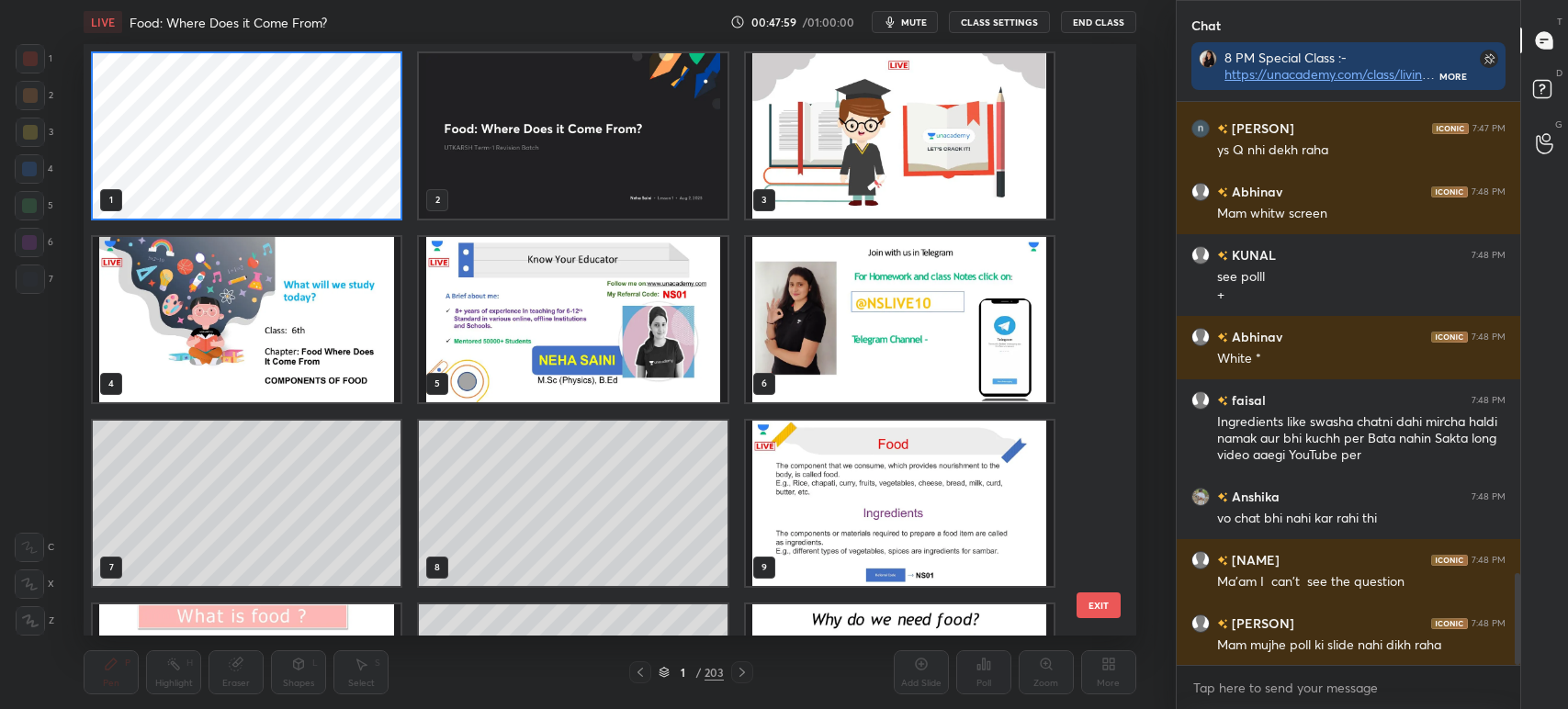 scroll, scrollTop: 6, scrollLeft: 9, axis: both 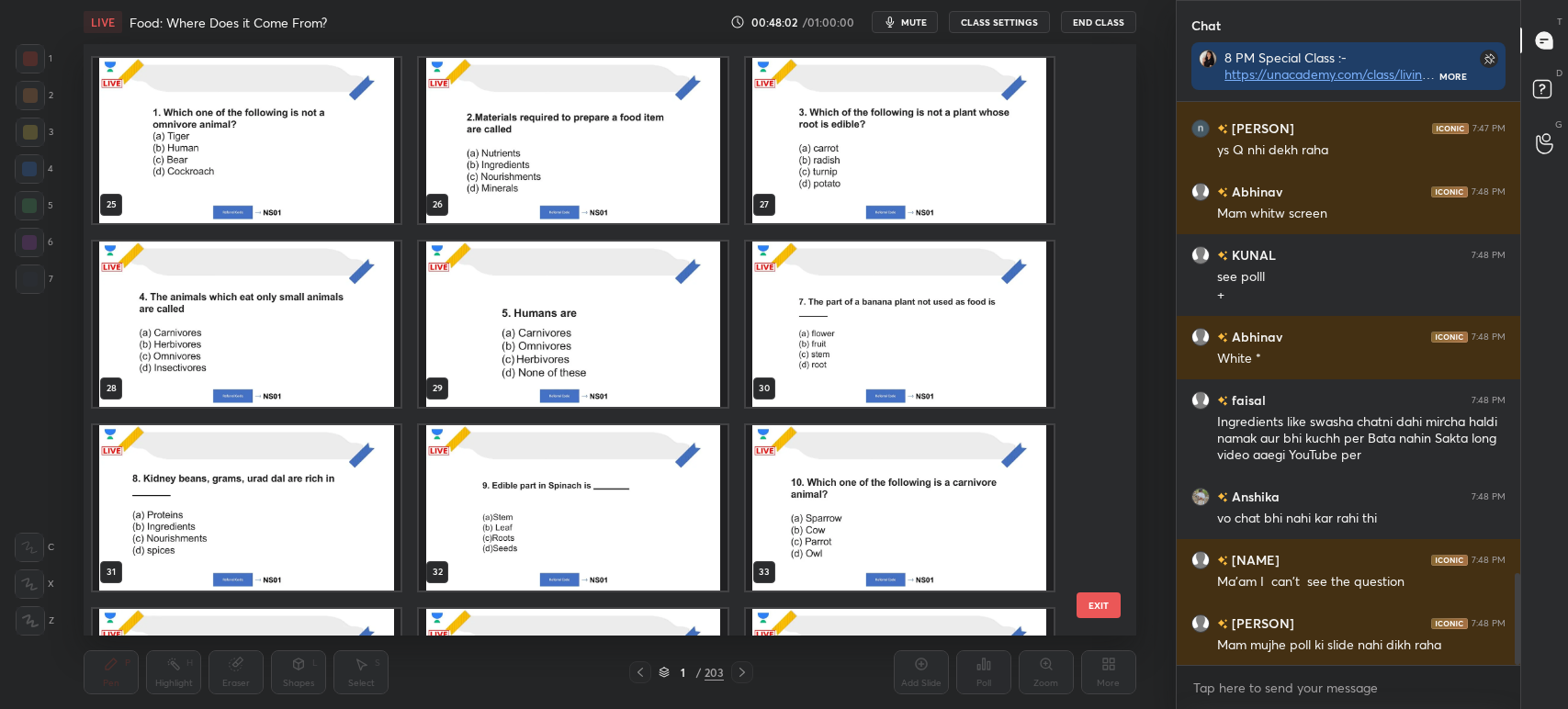click at bounding box center (573, 141) 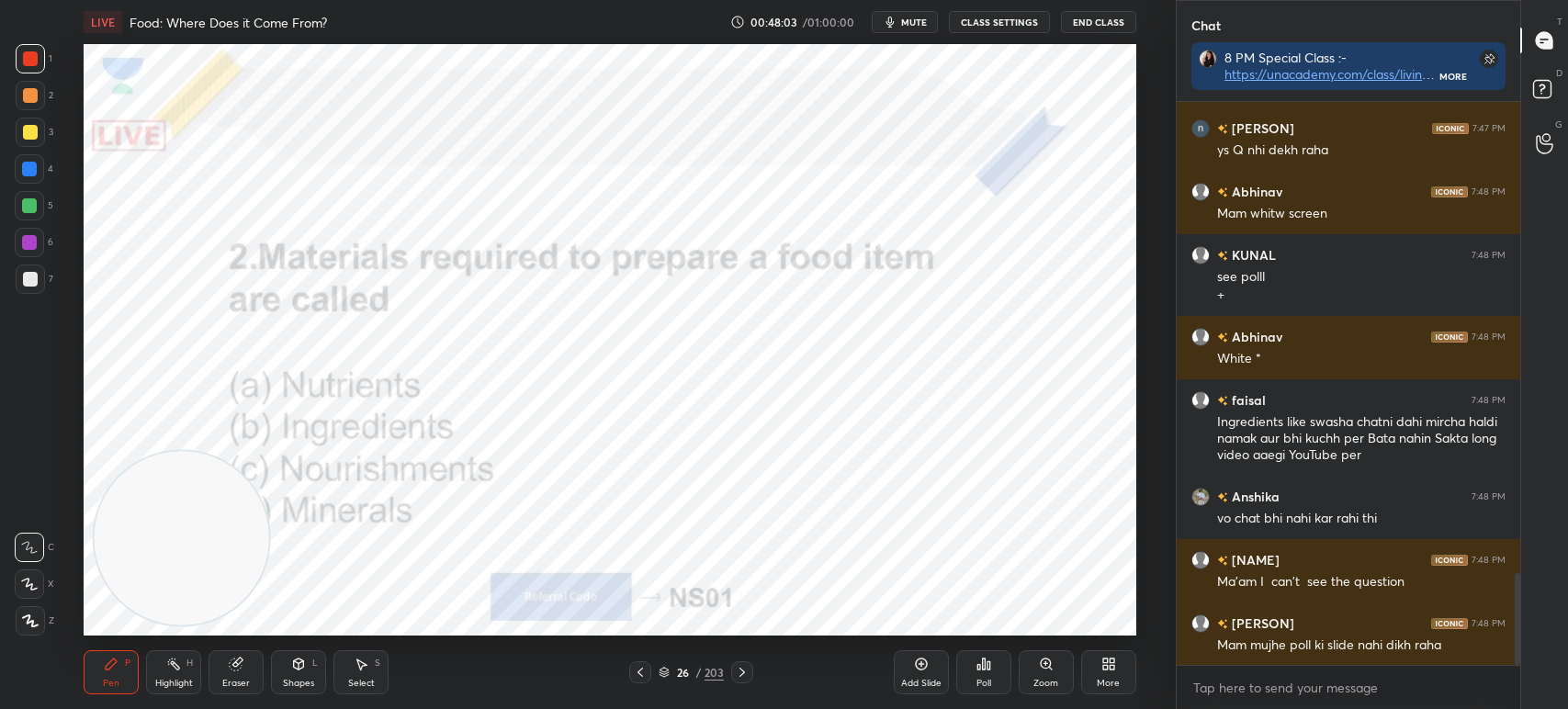 click at bounding box center (573, 141) 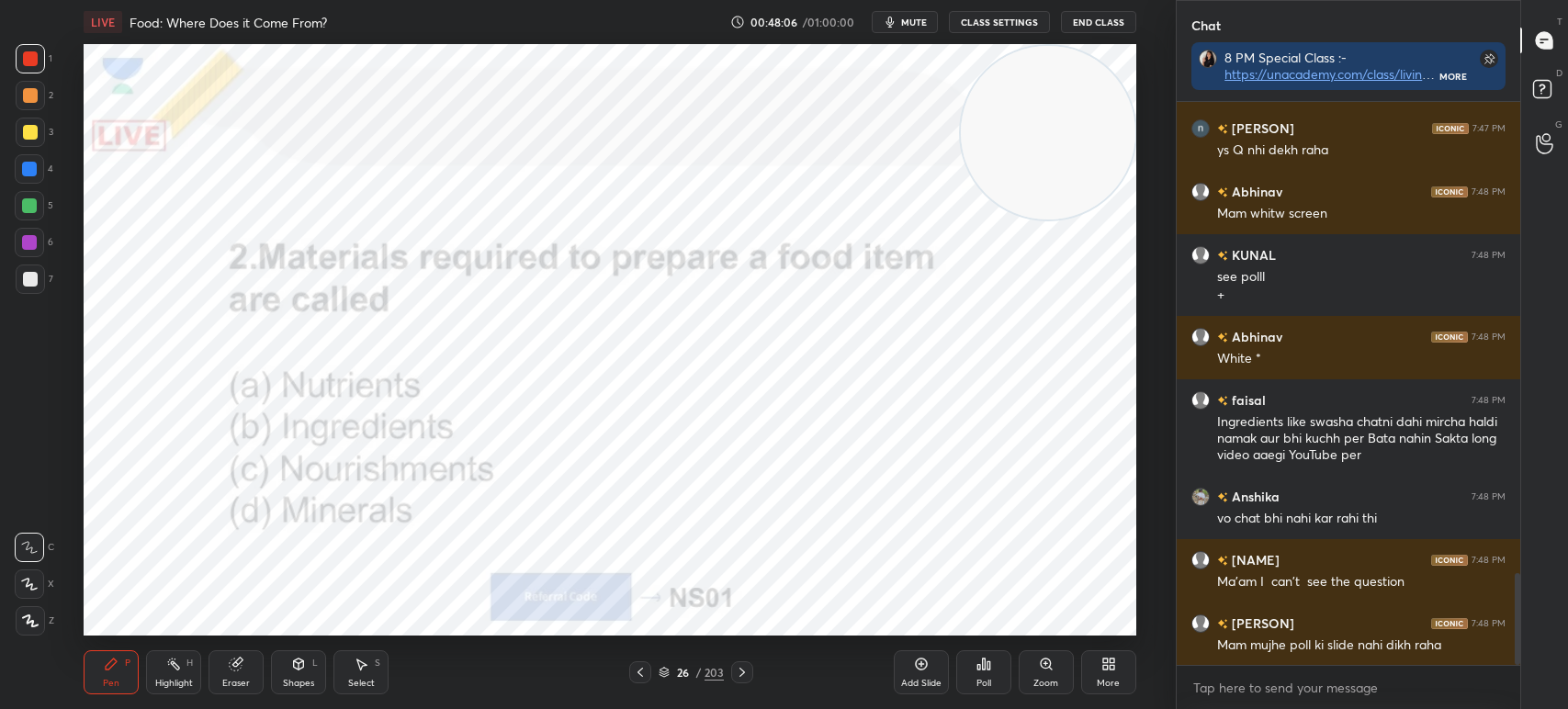 scroll, scrollTop: 2965, scrollLeft: 0, axis: vertical 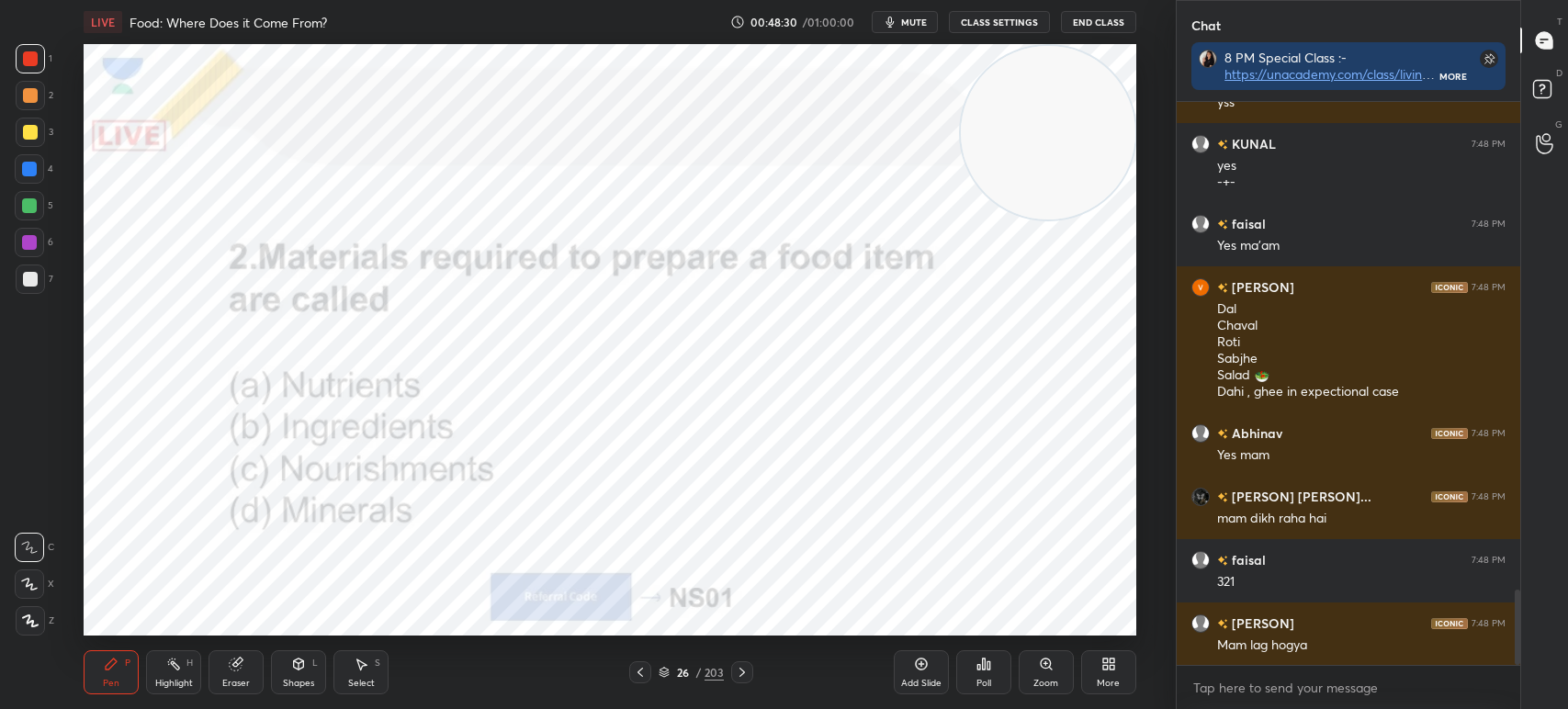click on "Poll" at bounding box center (984, 683) 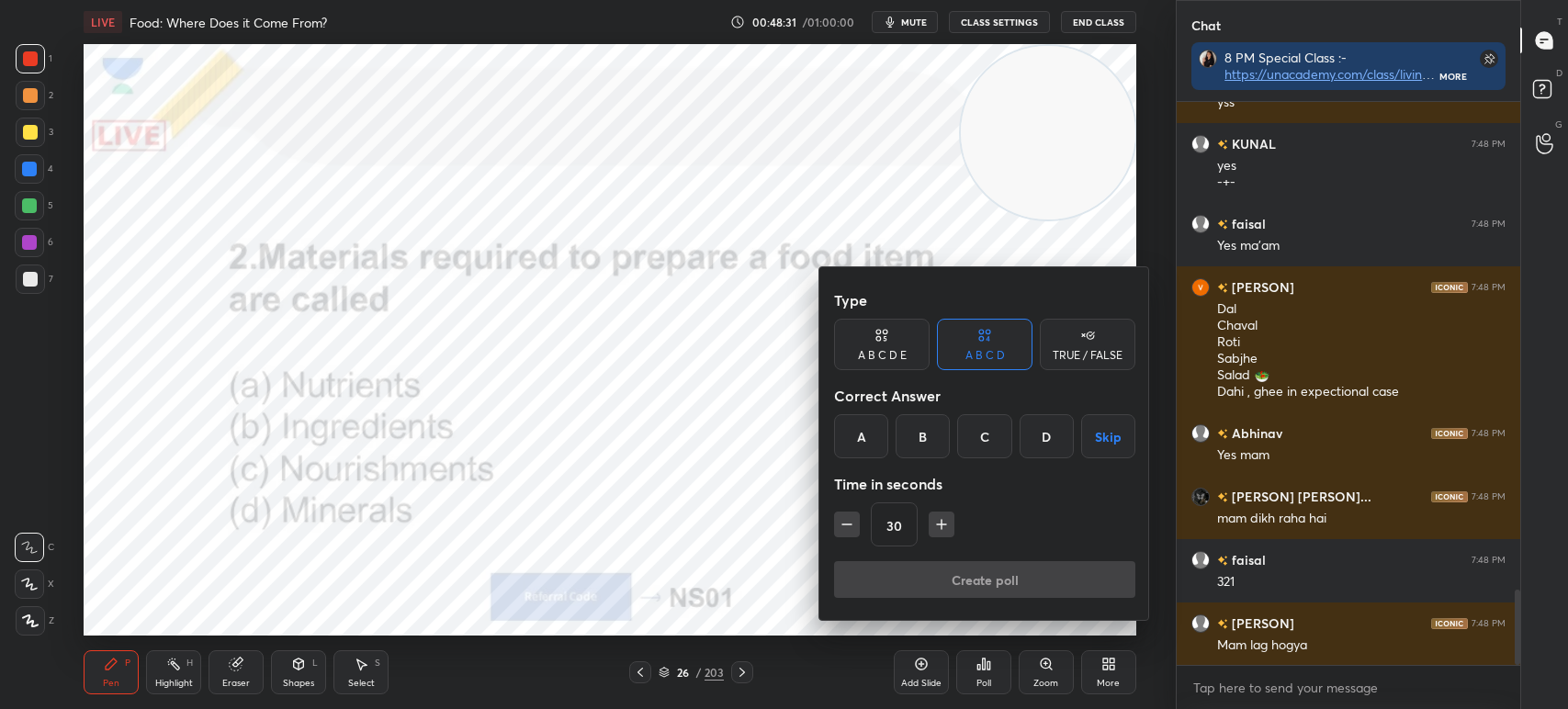 click on "B" at bounding box center (922, 436) 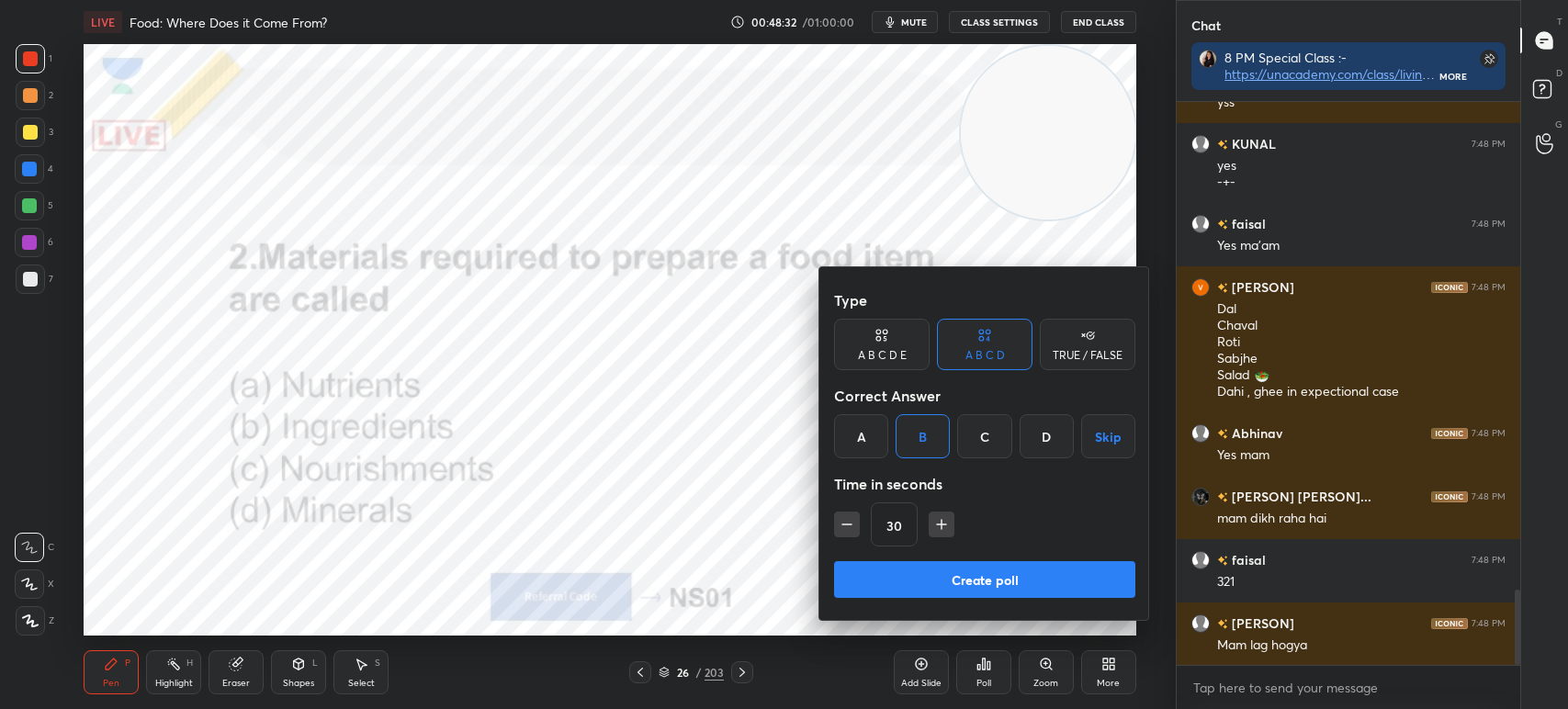 click on "Create poll" at bounding box center [985, 580] 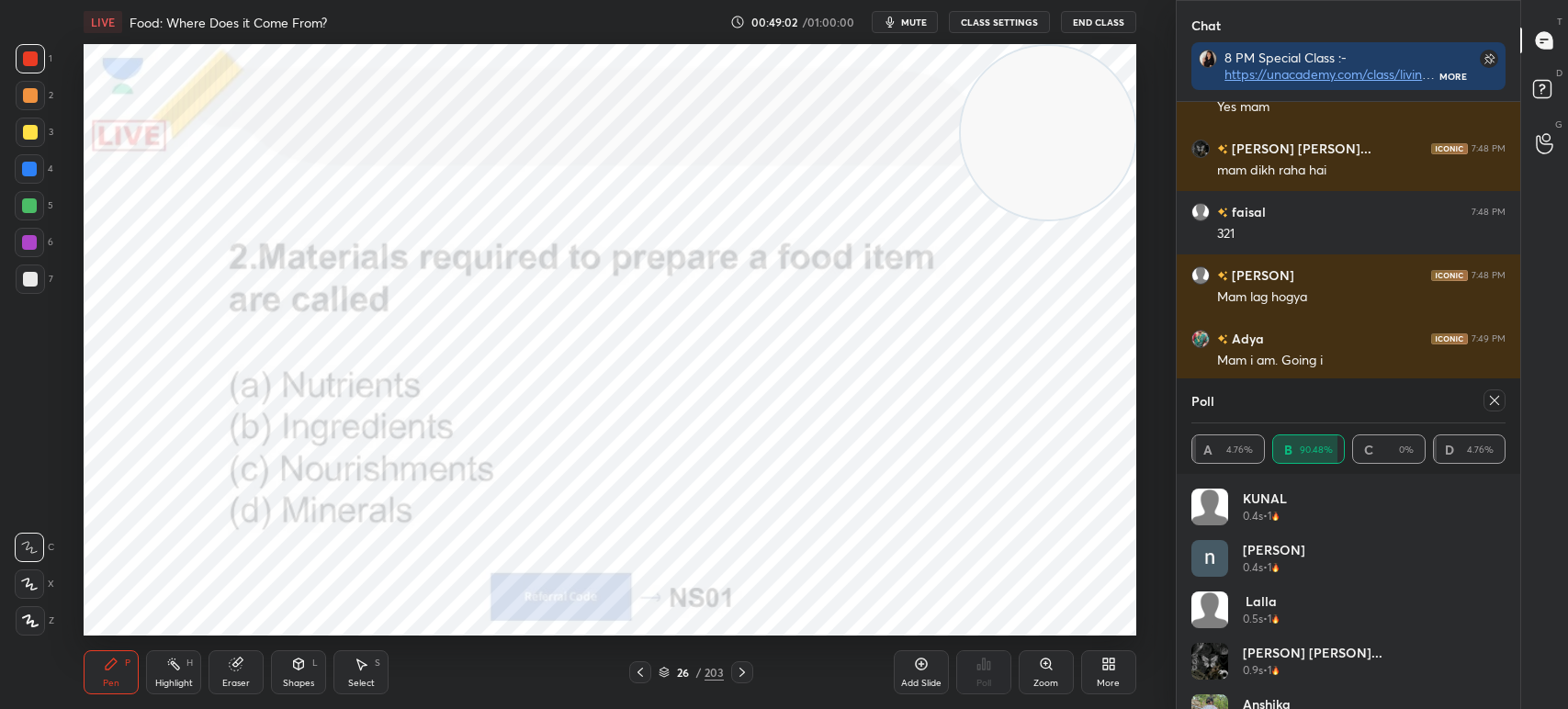 click 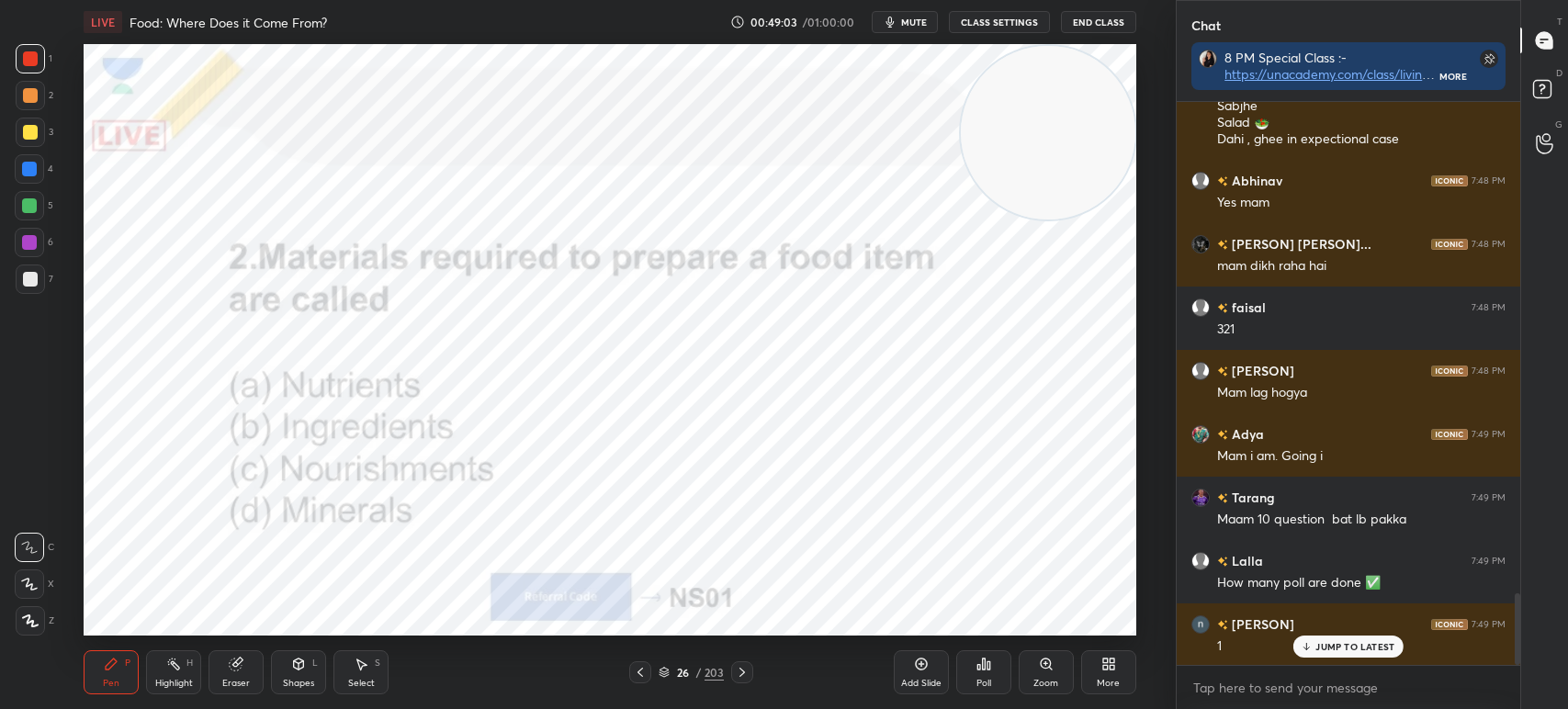 click on "JUMP TO LATEST" at bounding box center [1355, 647] 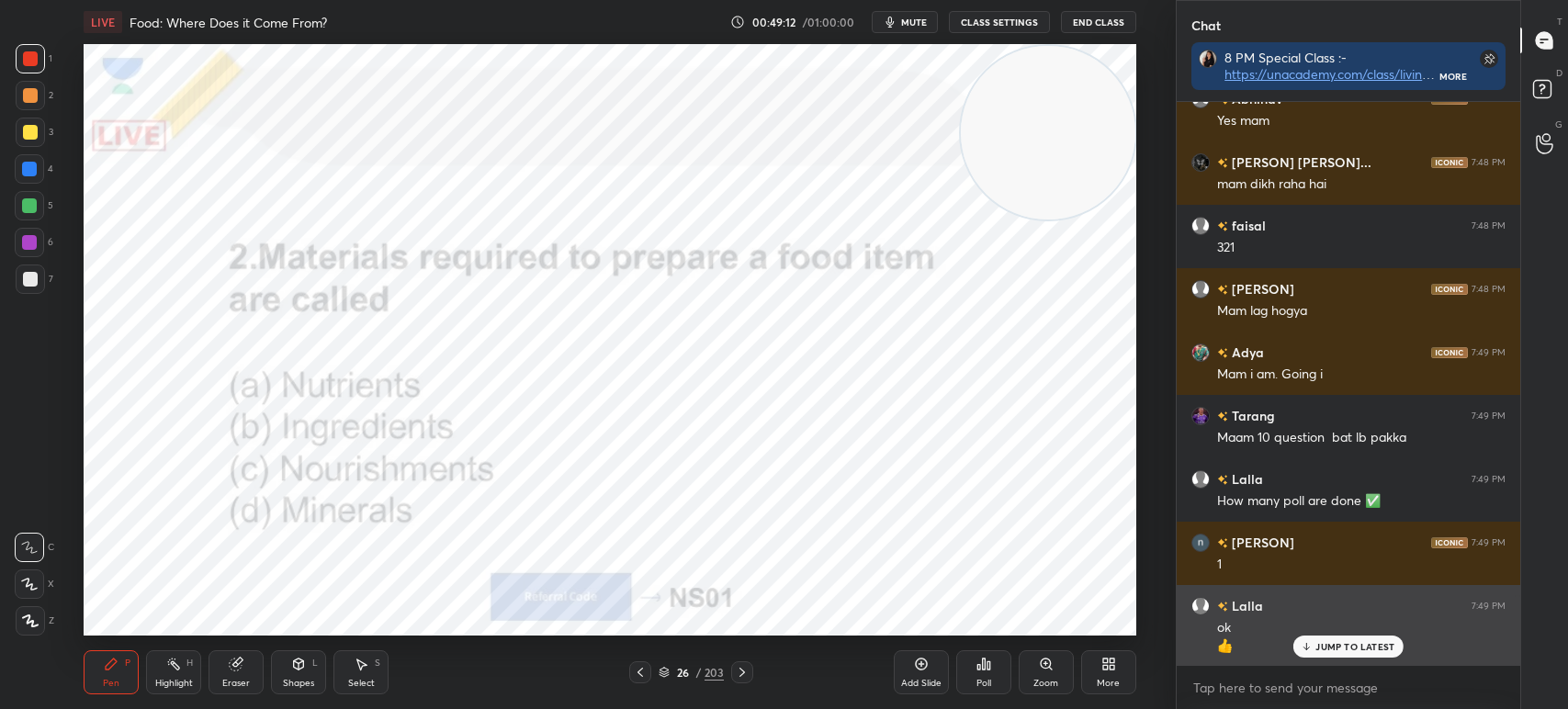 click on "JUMP TO LATEST" at bounding box center (1355, 647) 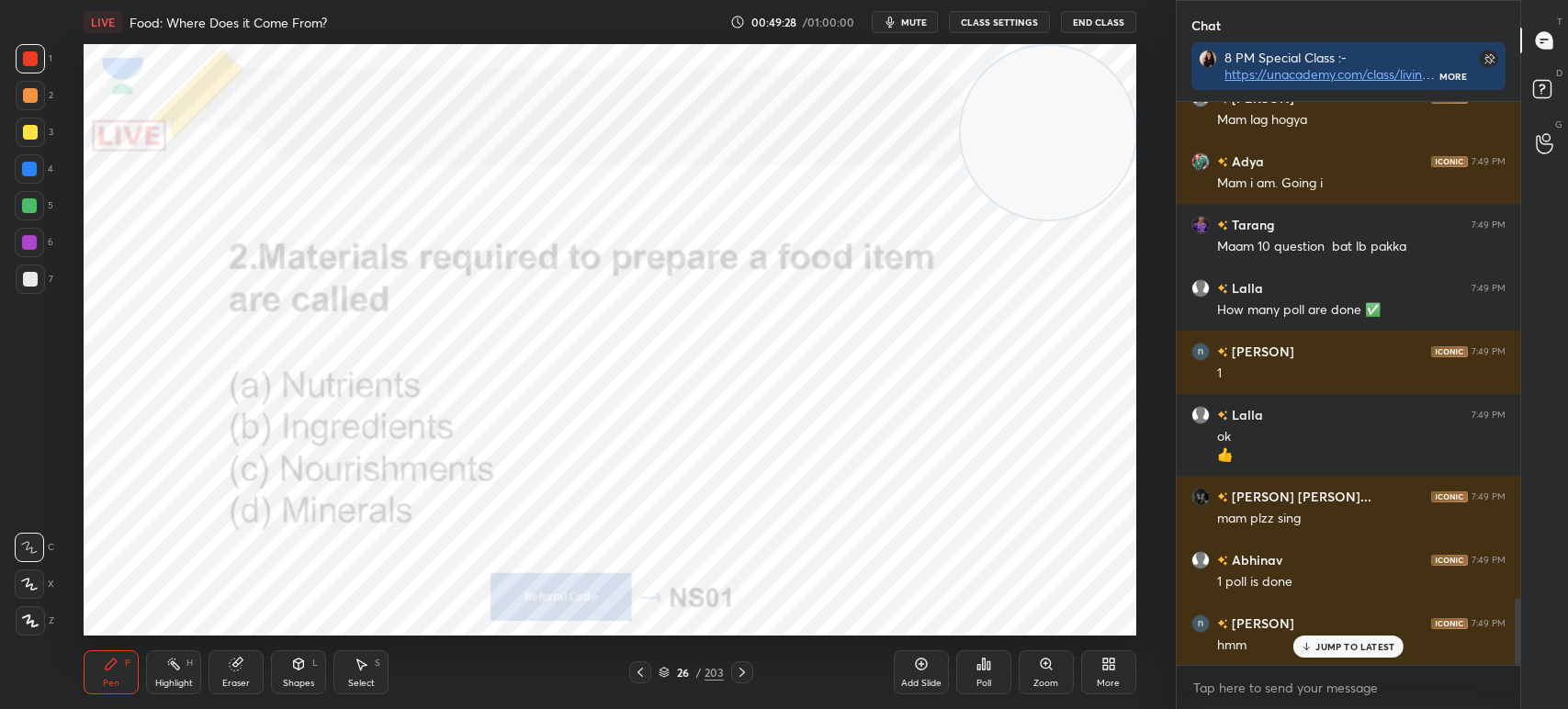 click on "/" at bounding box center [698, 672] 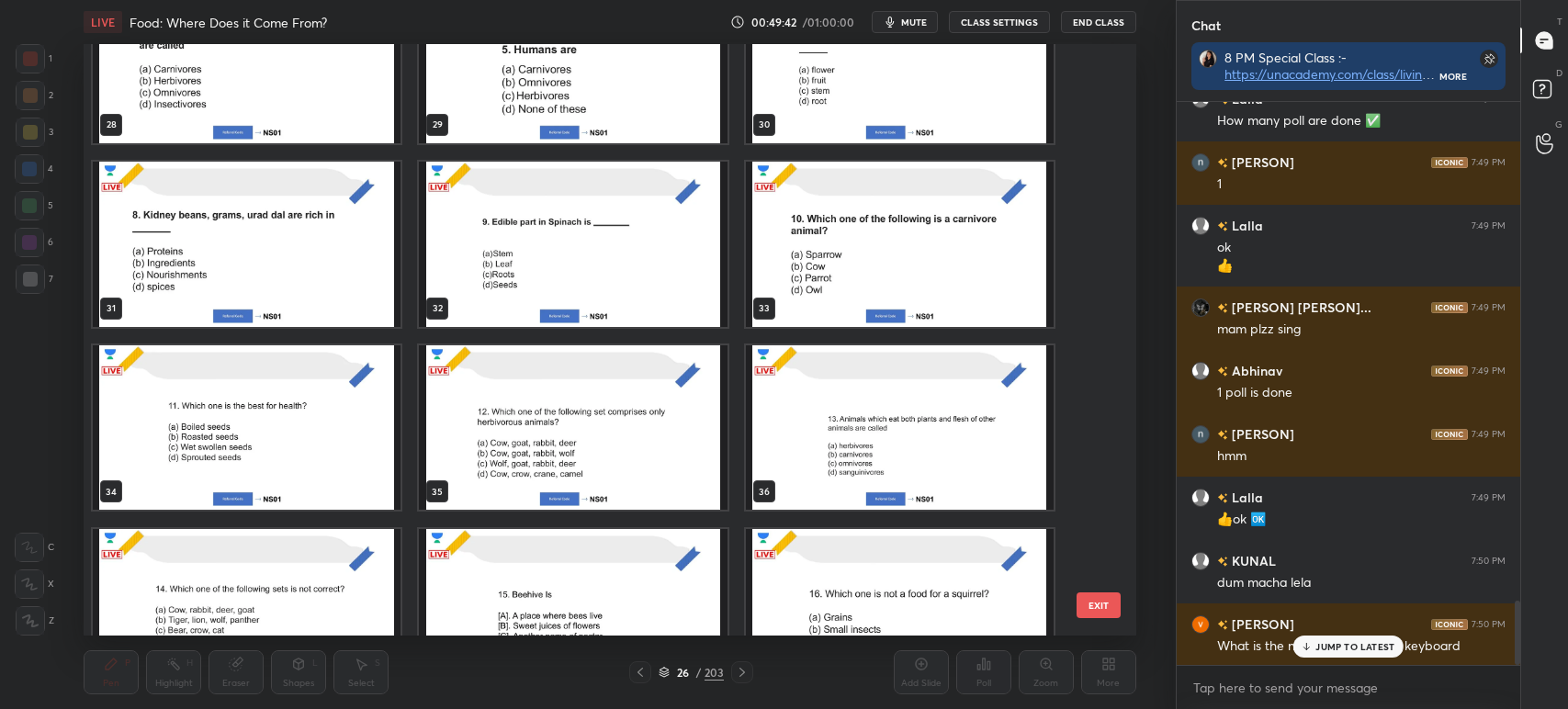 click at bounding box center (246, 427) 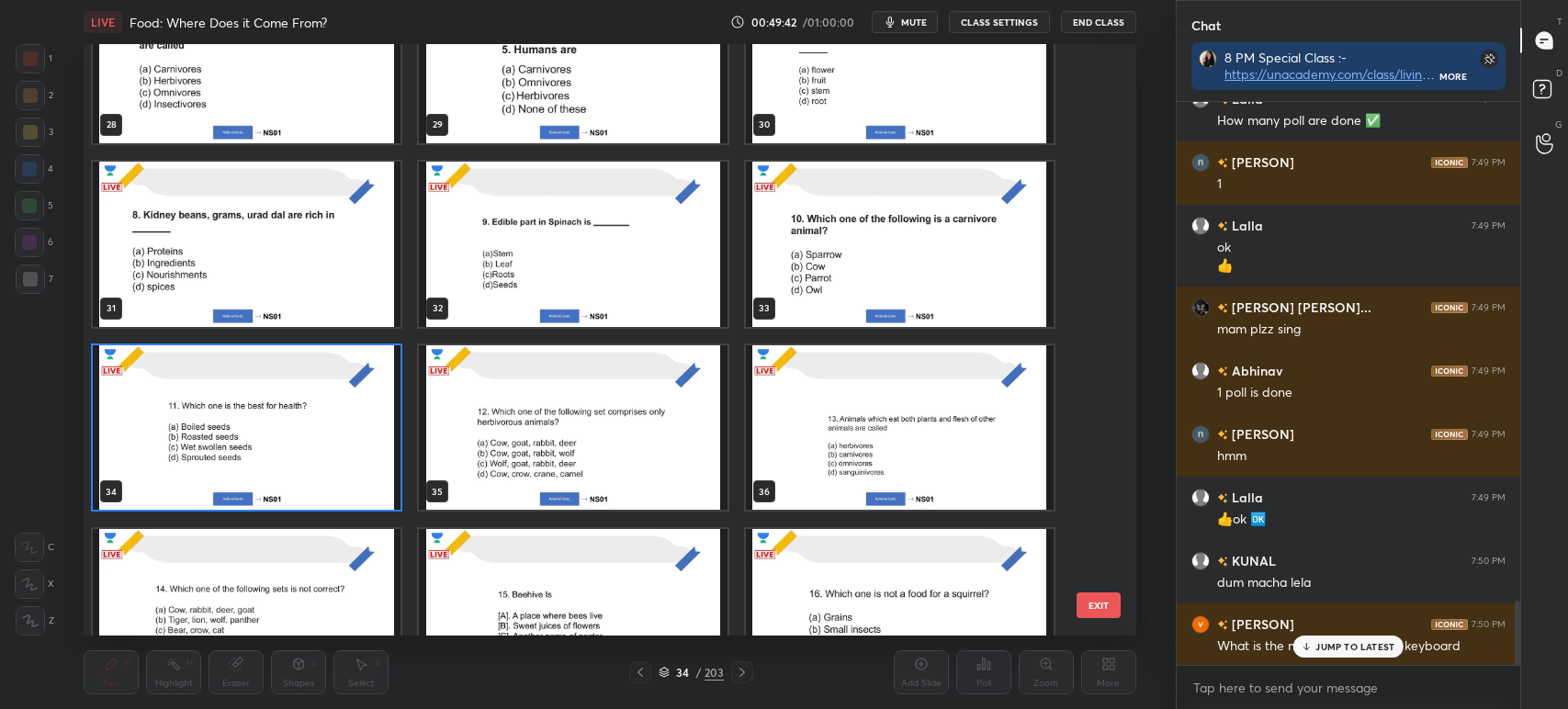click at bounding box center (246, 427) 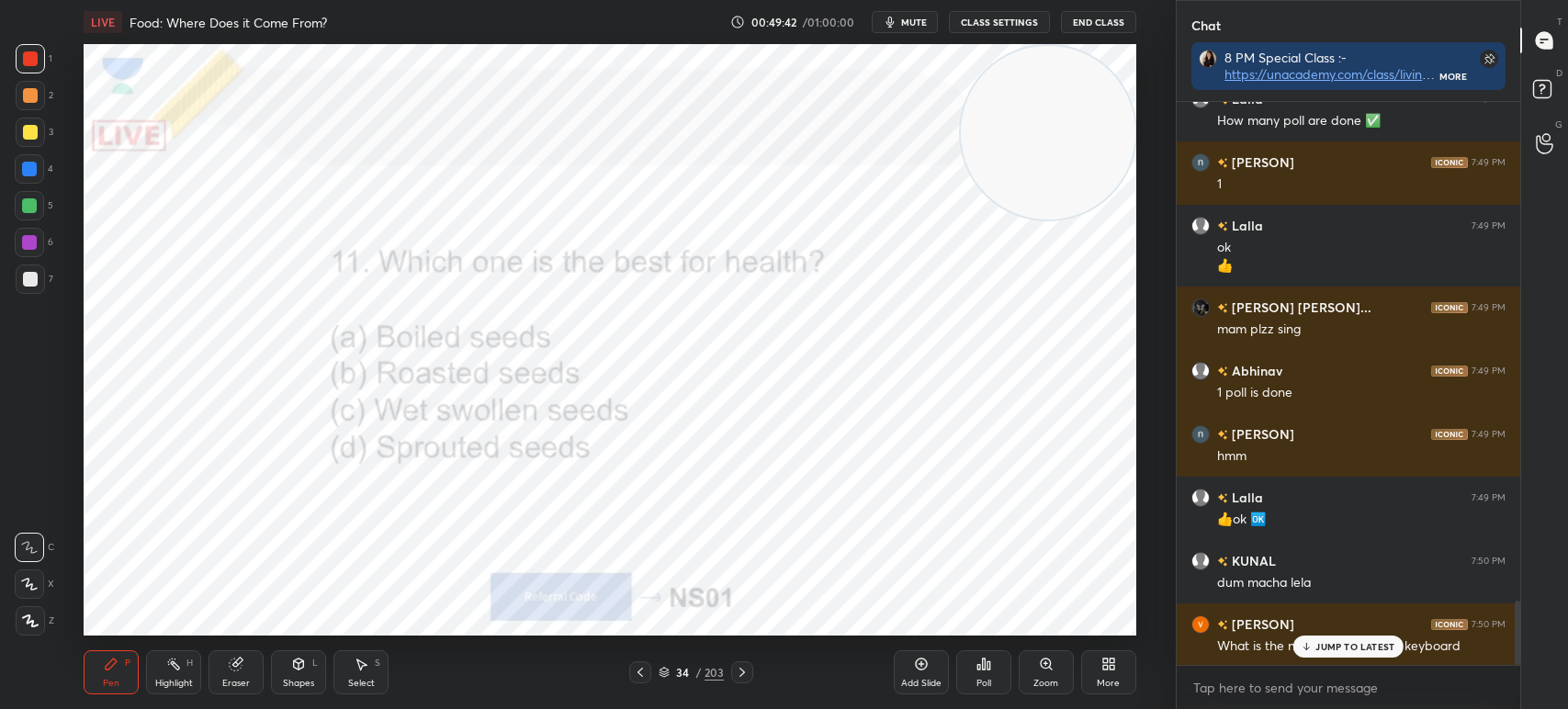 click at bounding box center (246, 427) 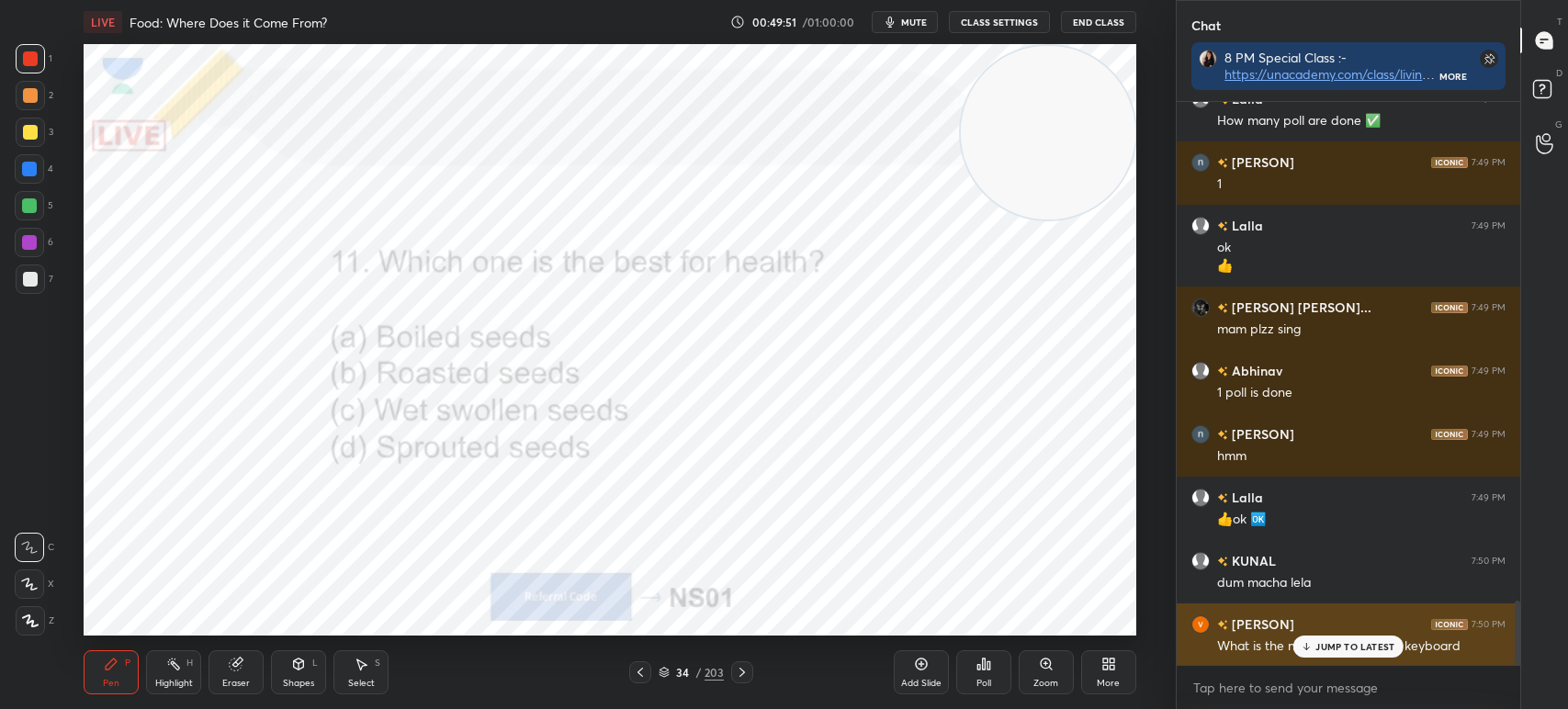 click on "JUMP TO LATEST" at bounding box center [1355, 647] 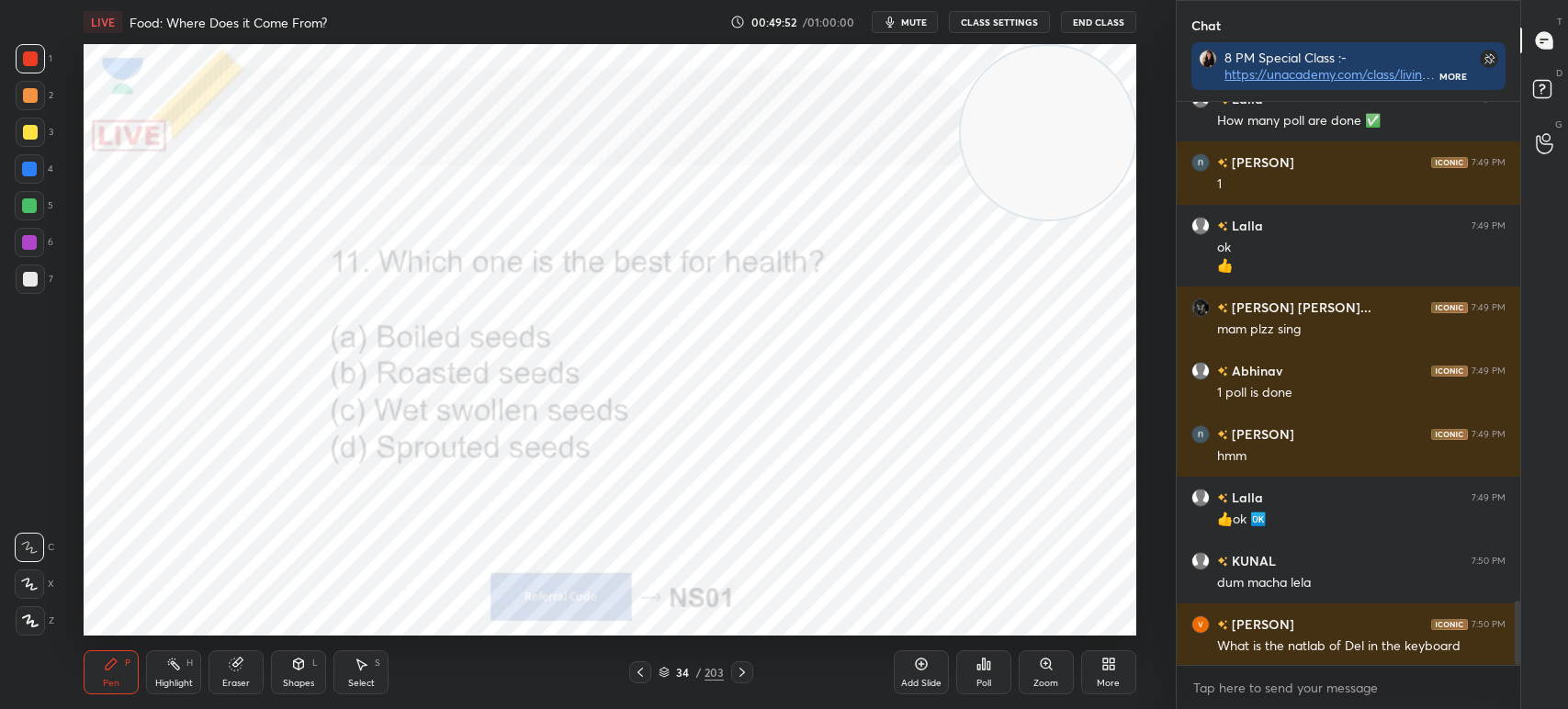 click on "Poll" at bounding box center (984, 672) 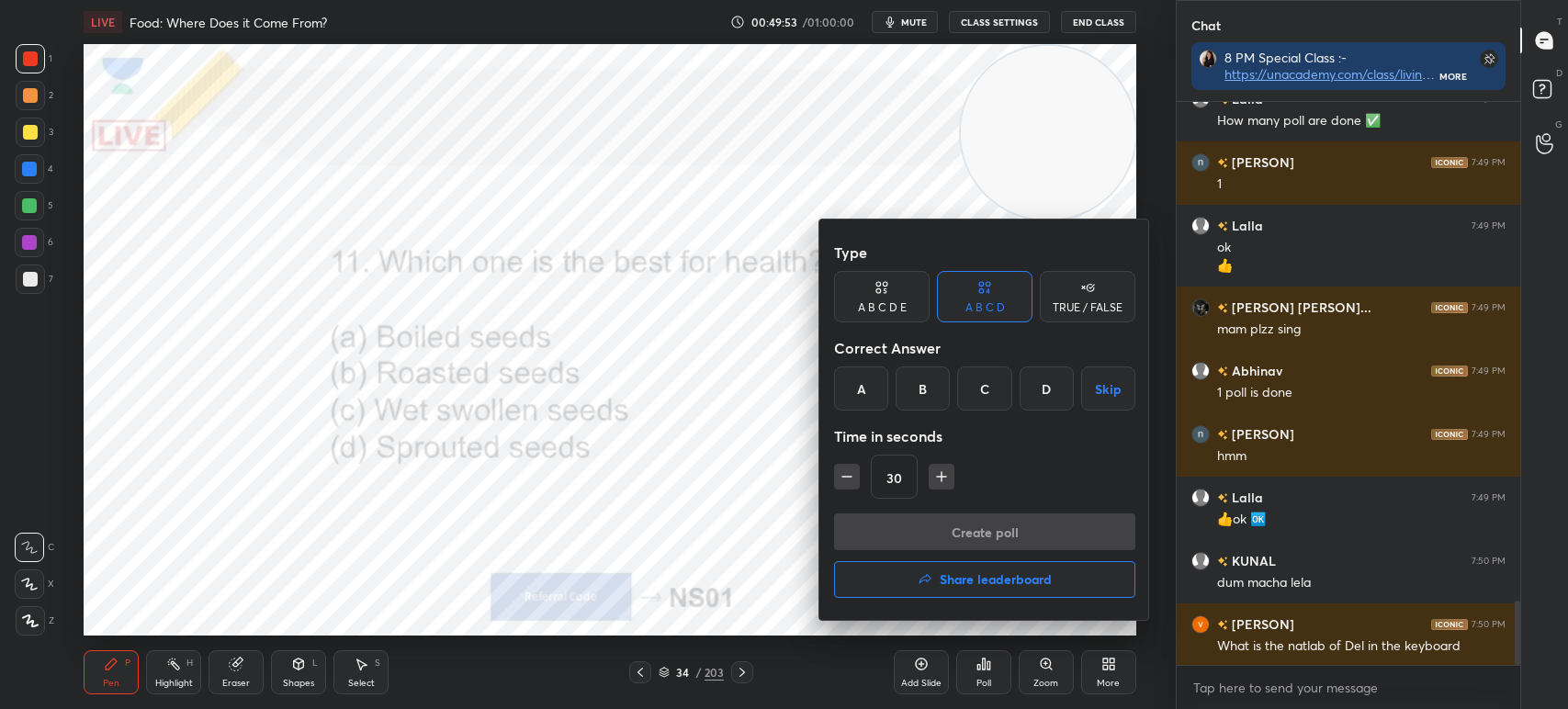 click on "D" at bounding box center (1046, 388) 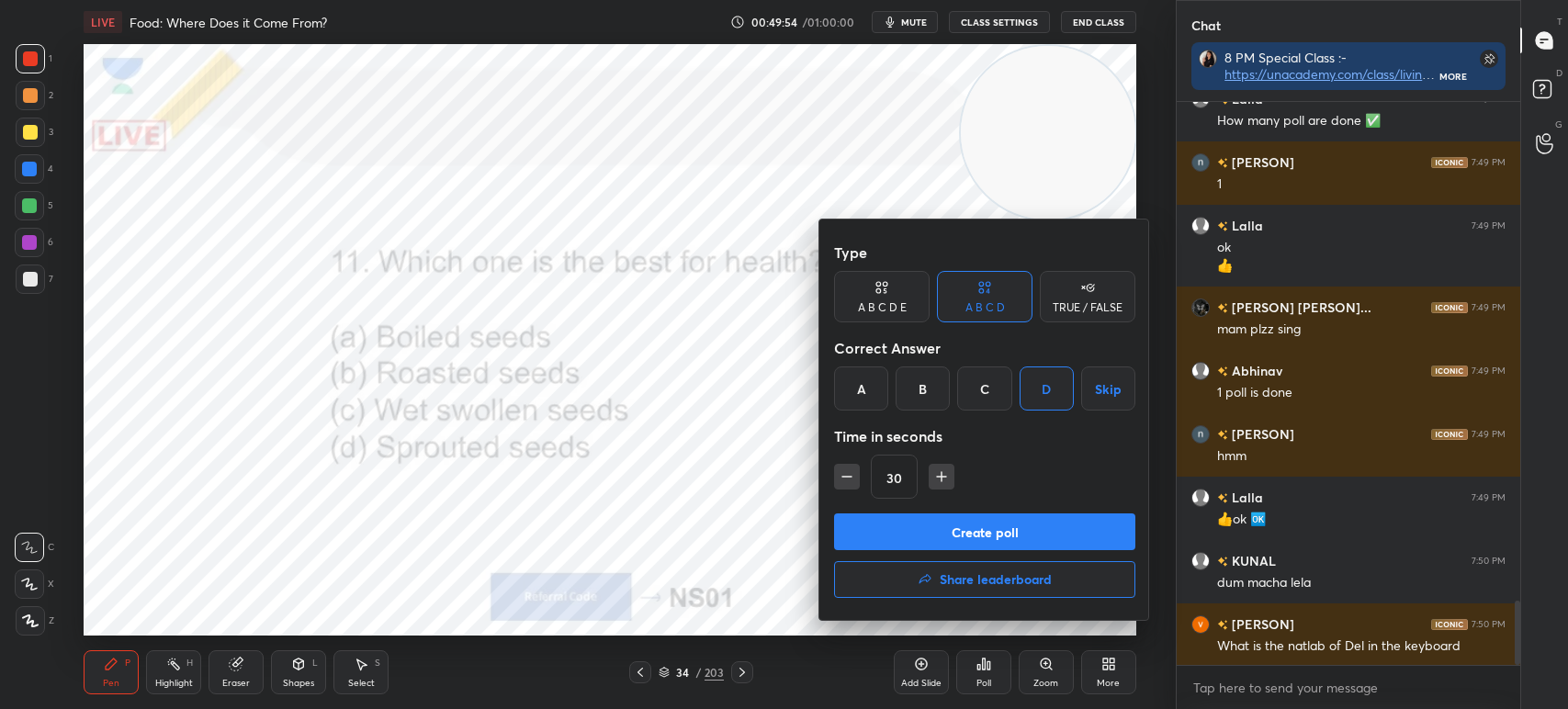 click on "Create poll" at bounding box center (985, 532) 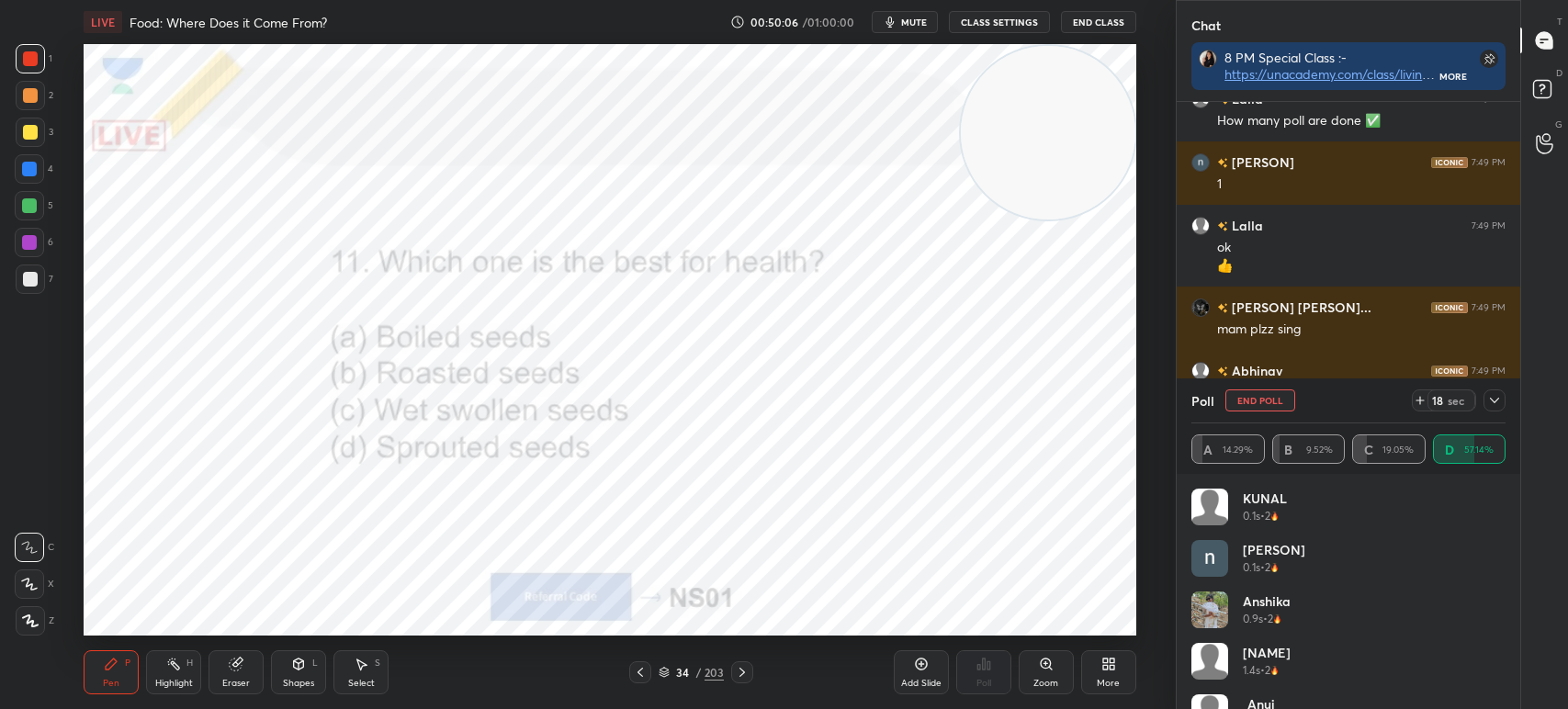 scroll, scrollTop: 4509, scrollLeft: 0, axis: vertical 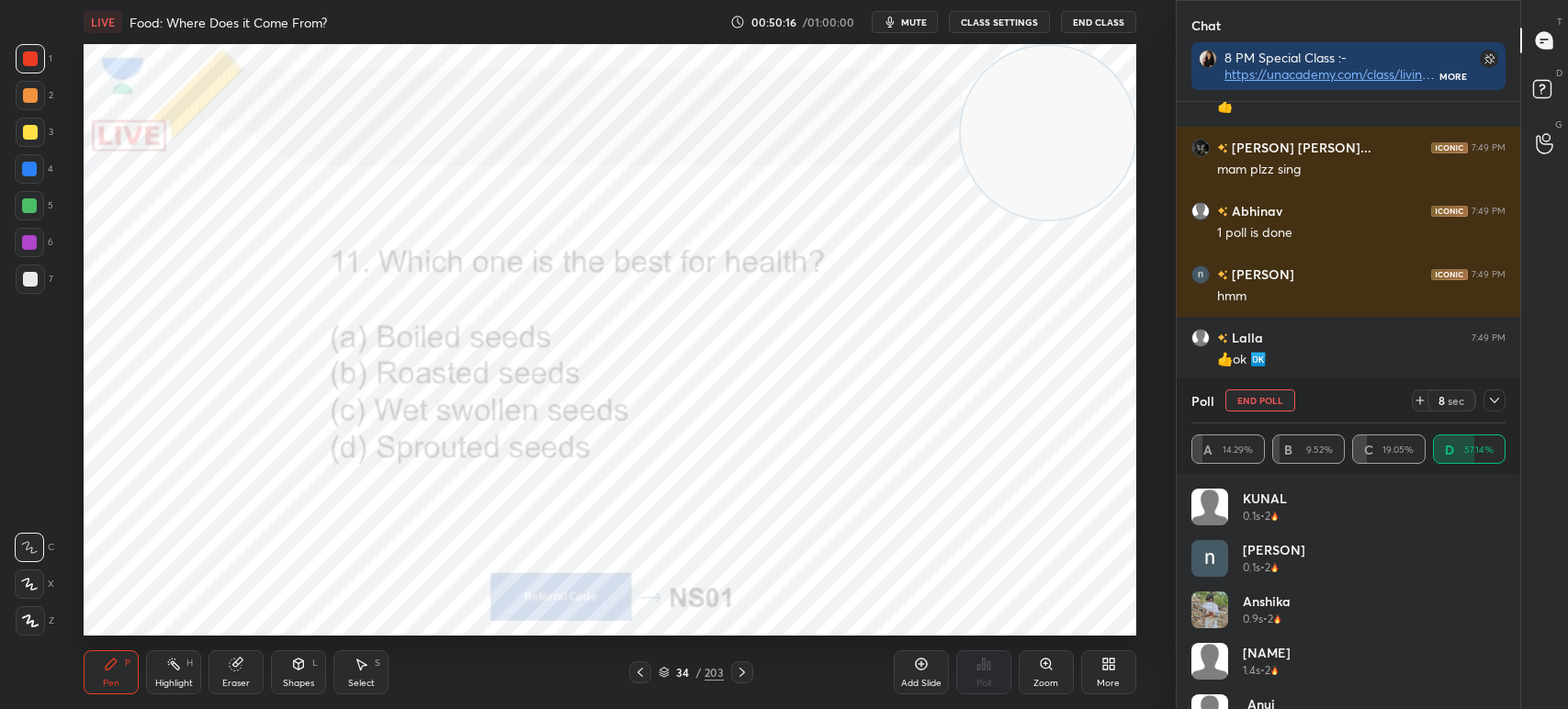 click 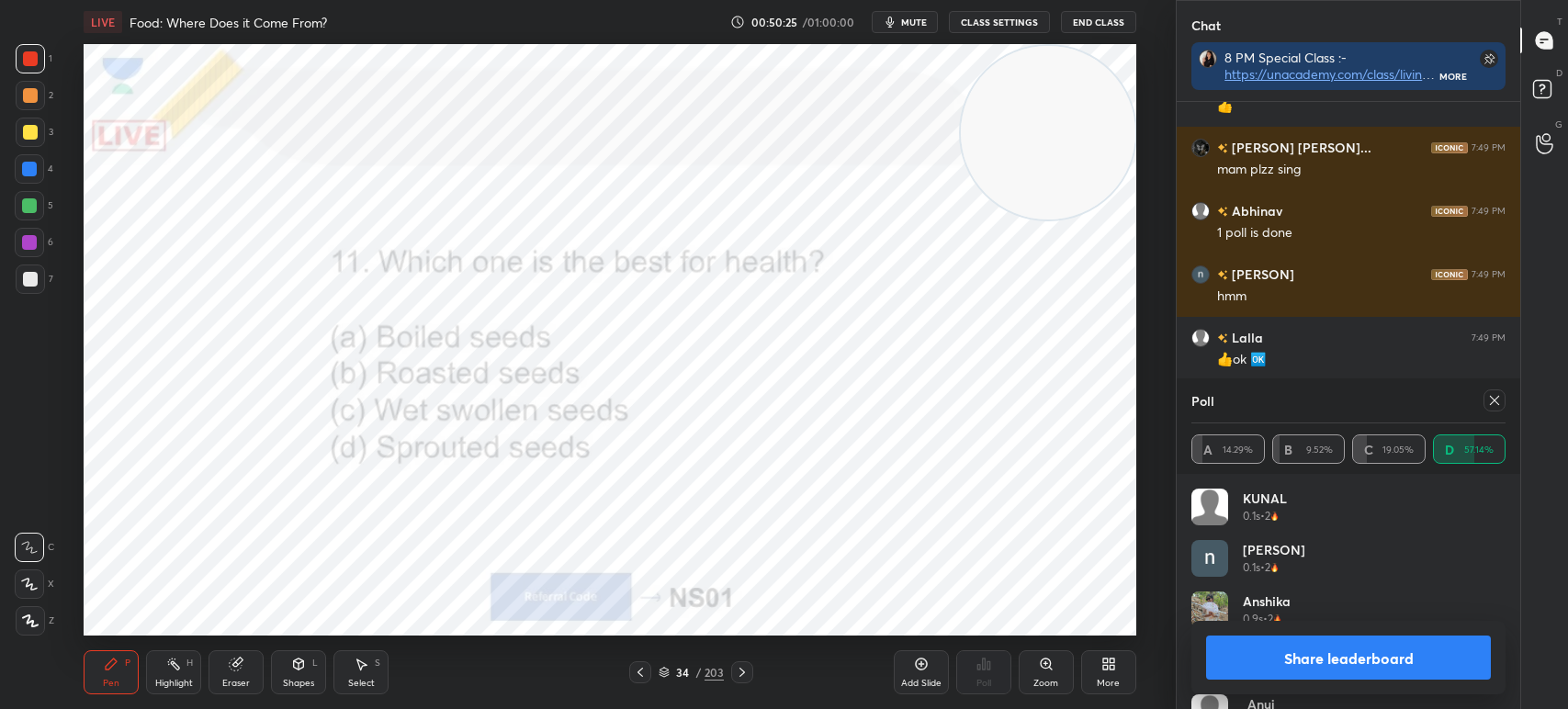 click at bounding box center [1495, 400] 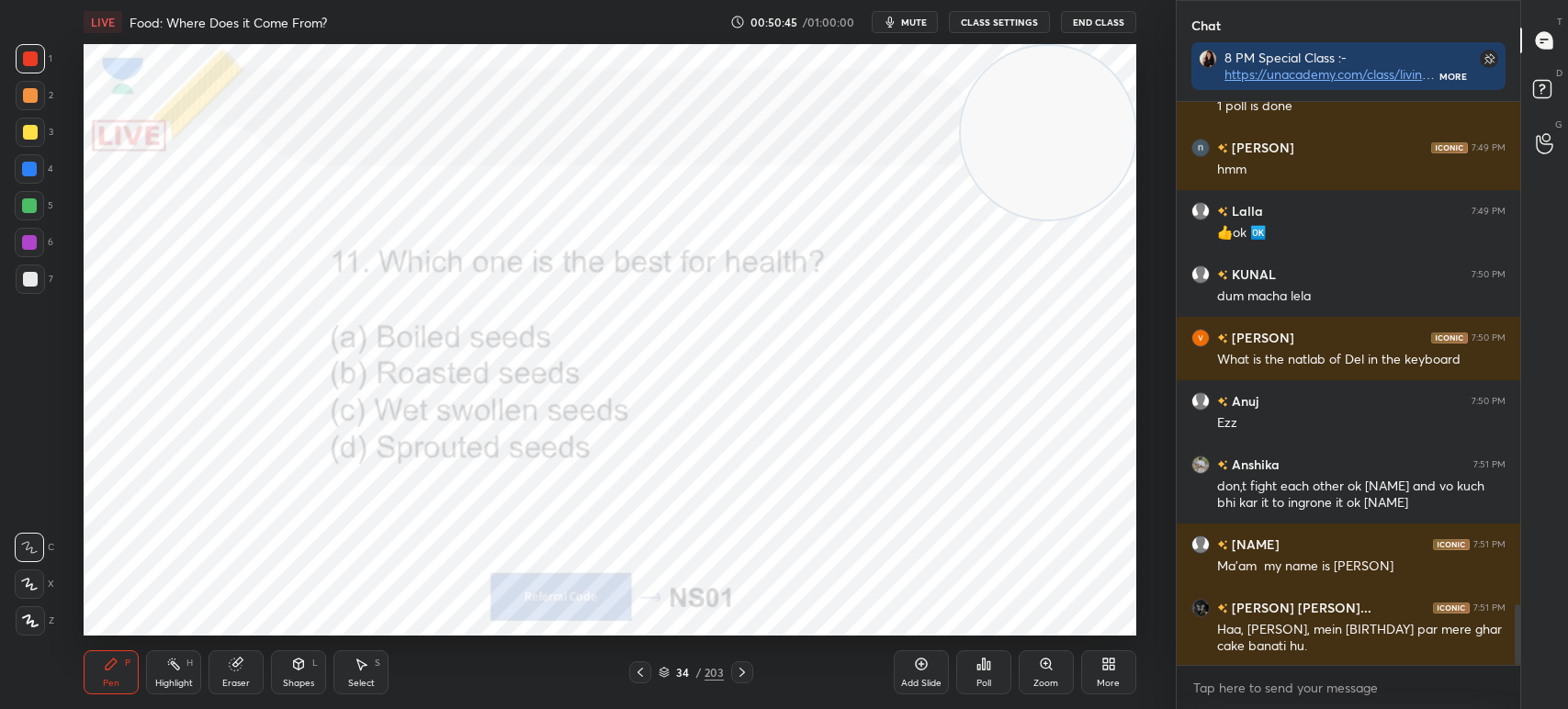click on "/" at bounding box center [698, 672] 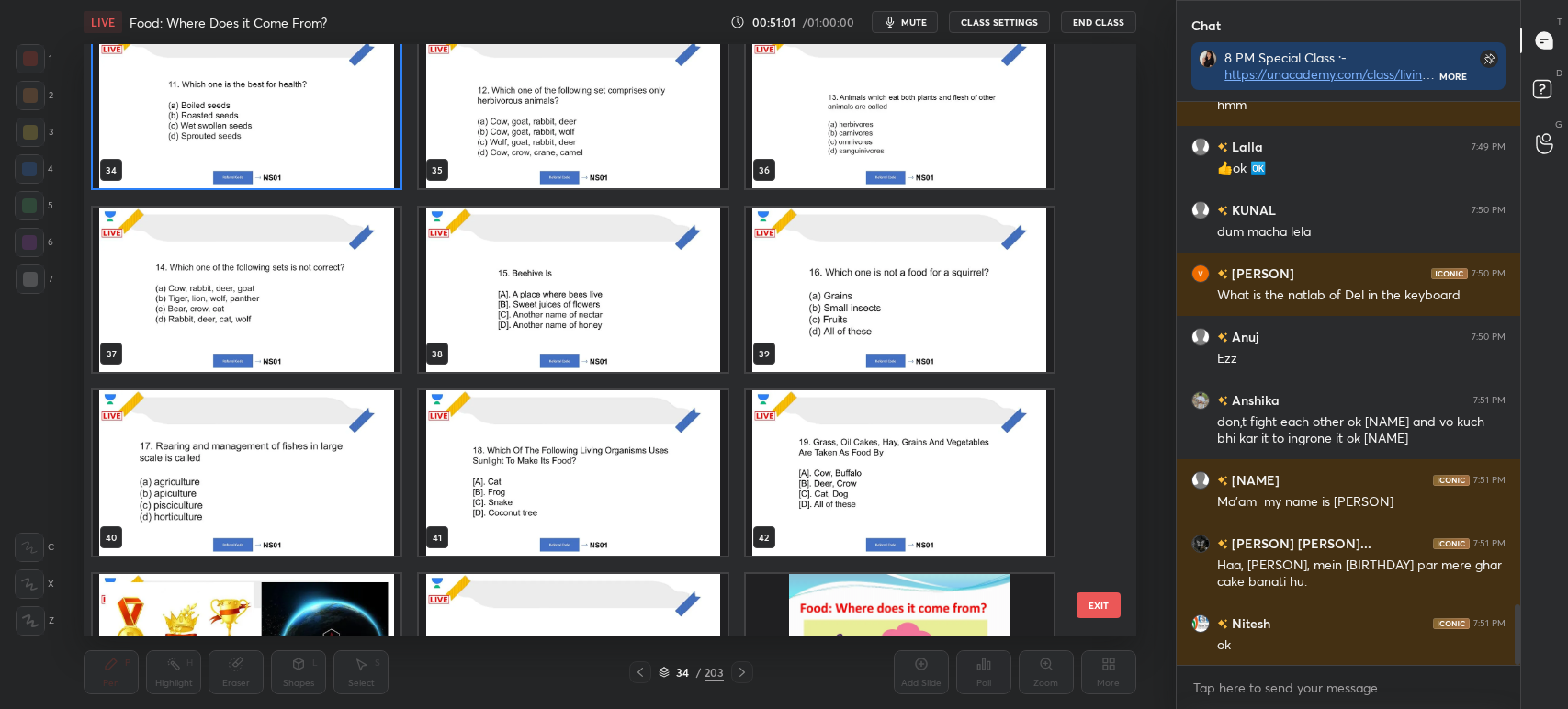 click at bounding box center (573, 473) 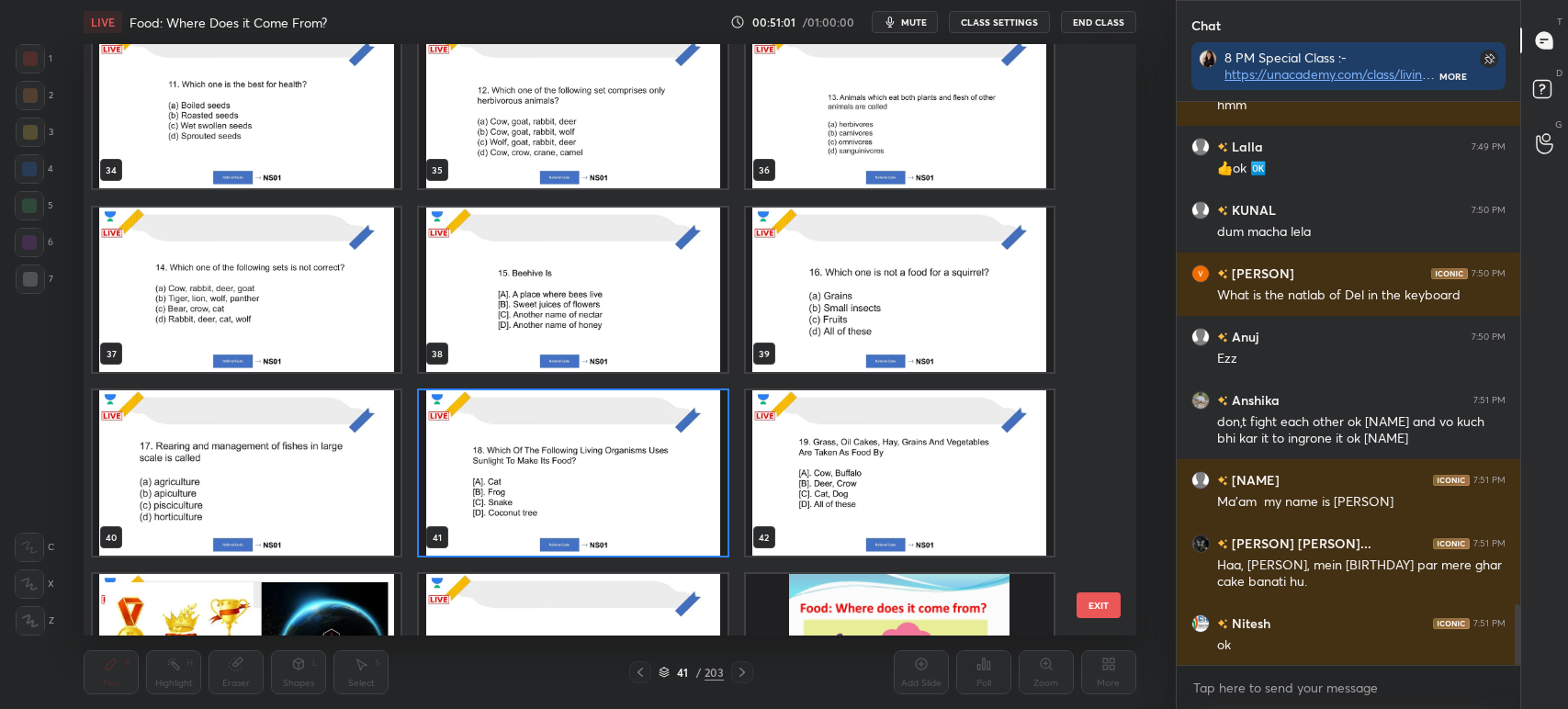 click at bounding box center [573, 473] 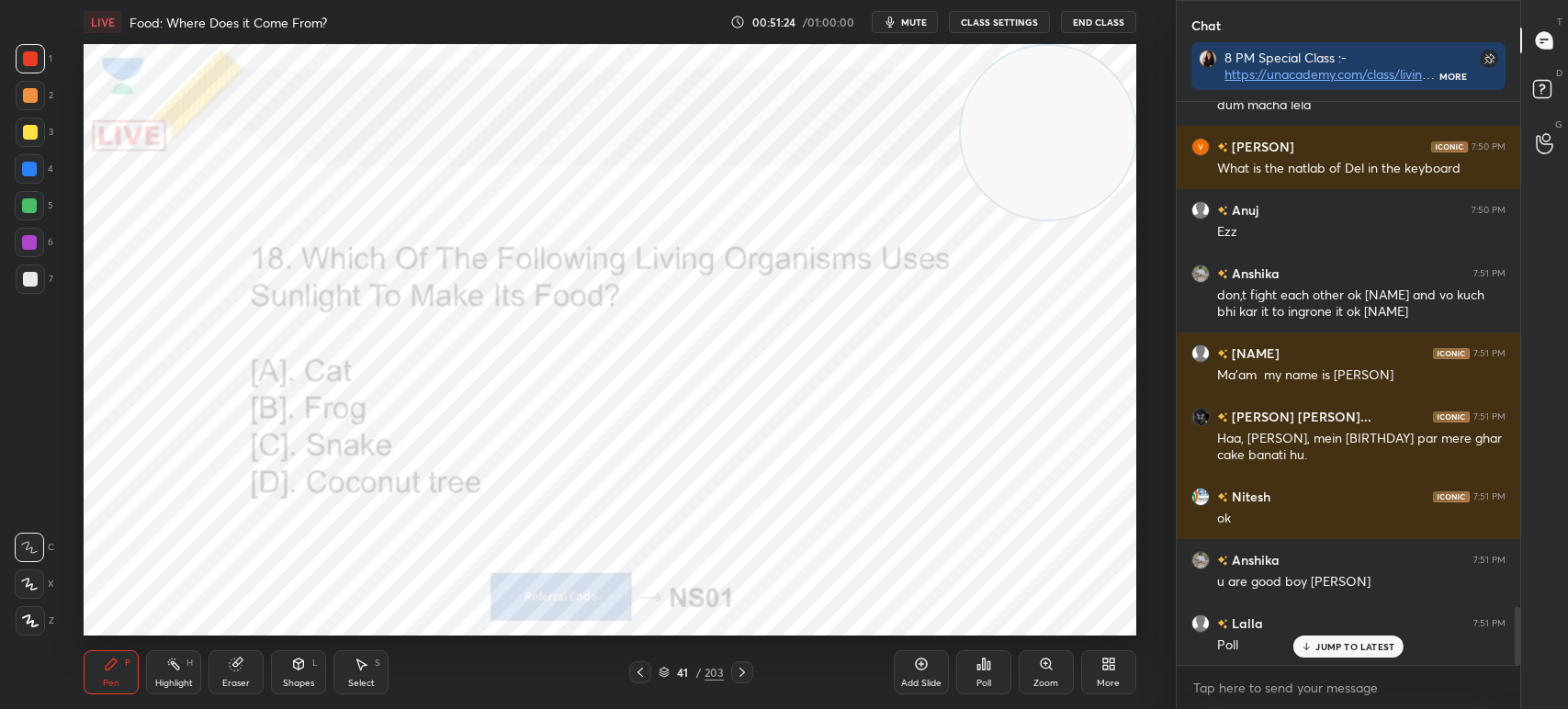 scroll, scrollTop: 4890, scrollLeft: 0, axis: vertical 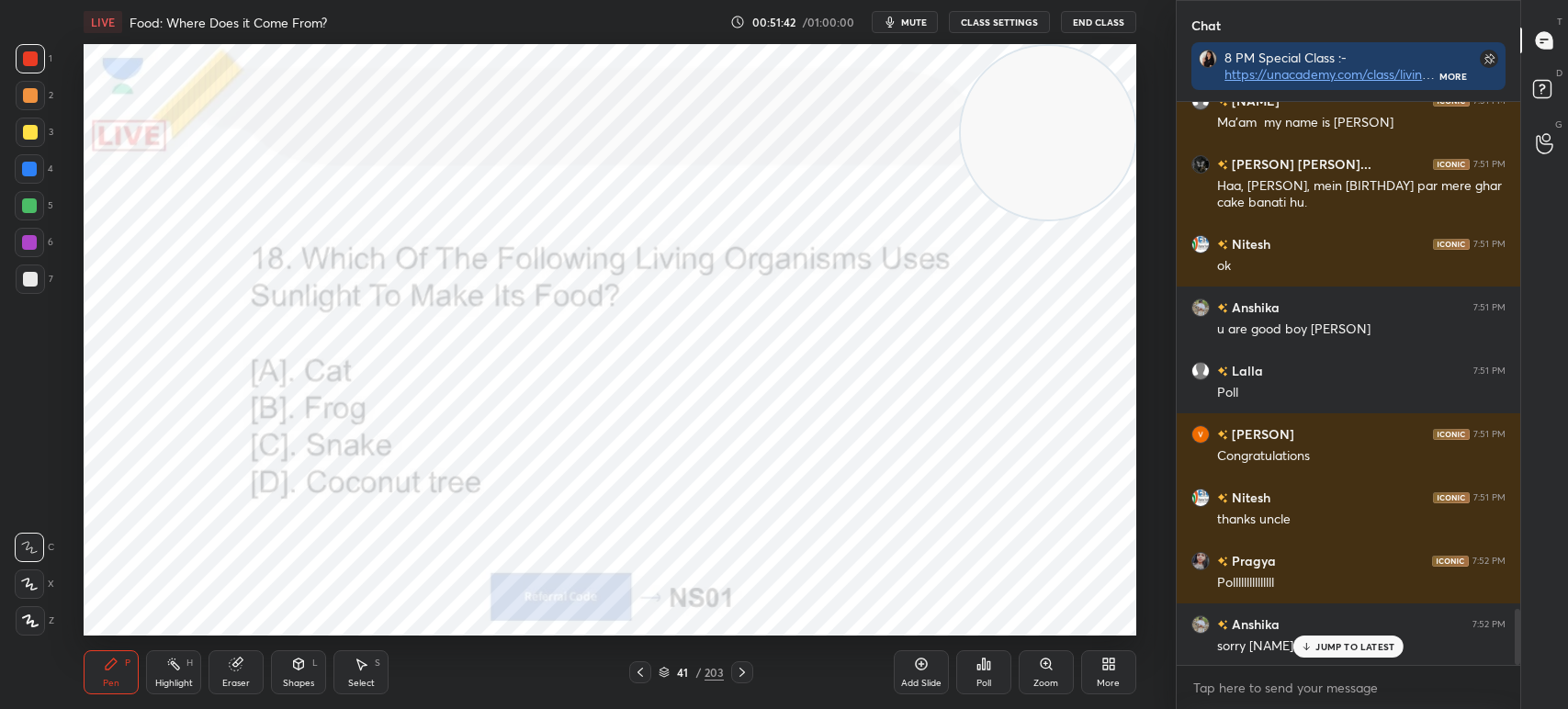 click on "Poll" at bounding box center (984, 672) 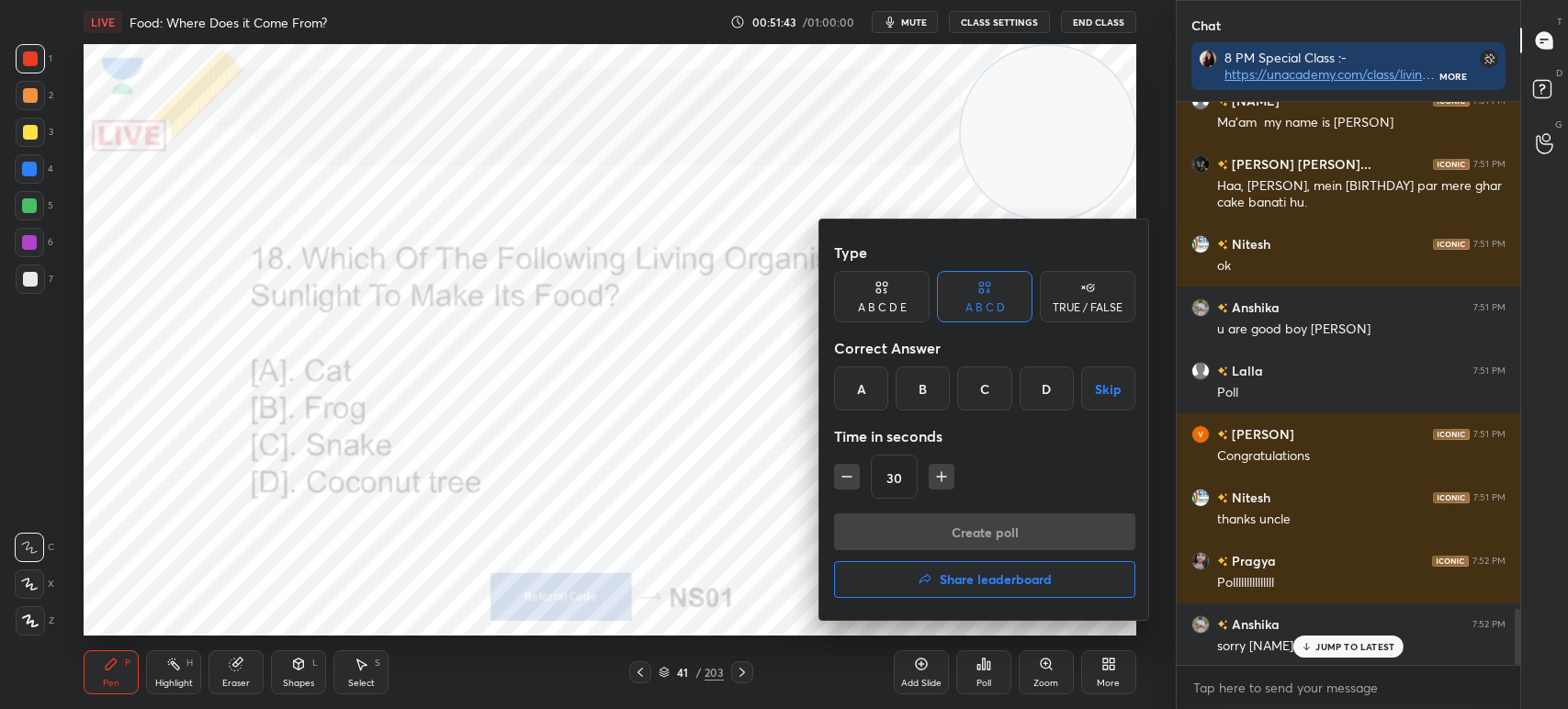 click on "D" at bounding box center [1046, 388] 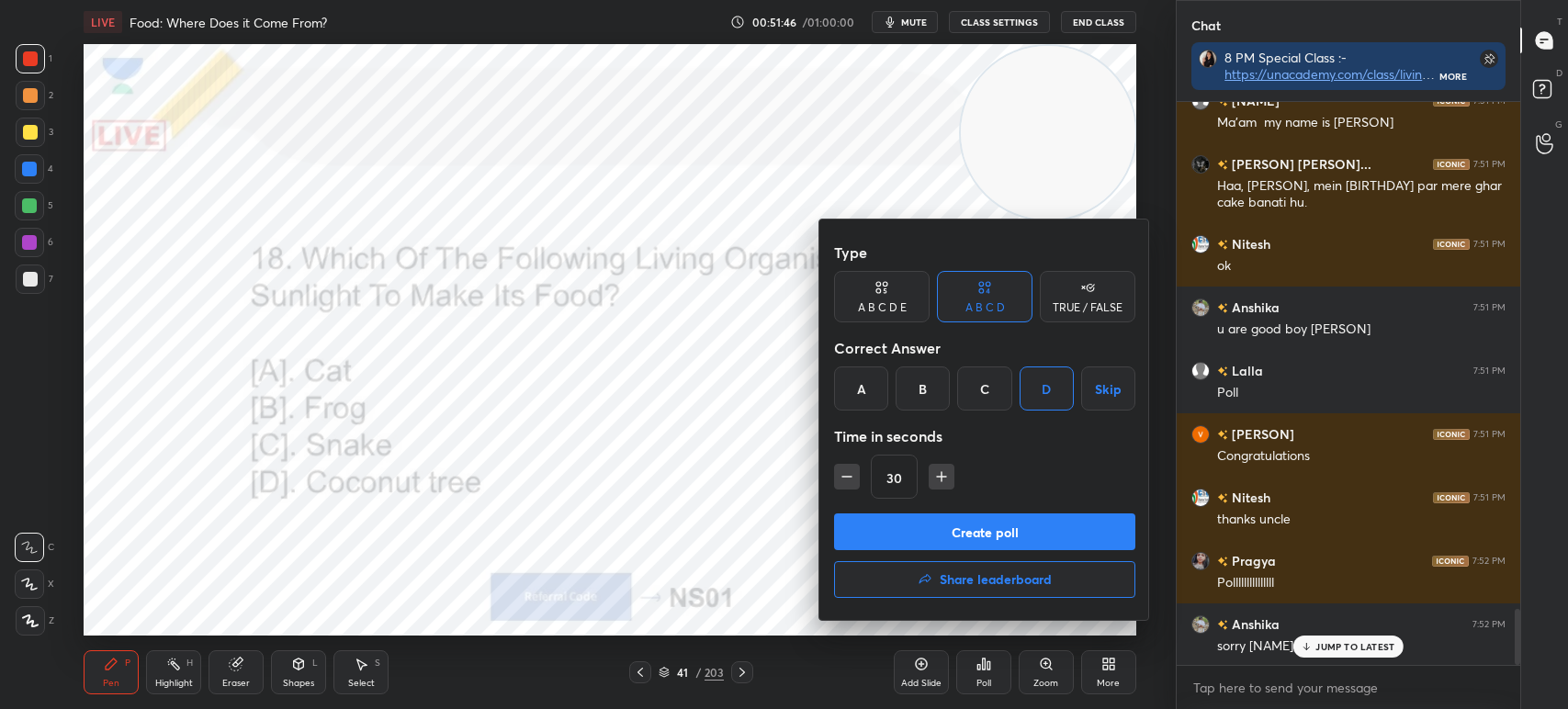 click on "Create poll" at bounding box center [985, 532] 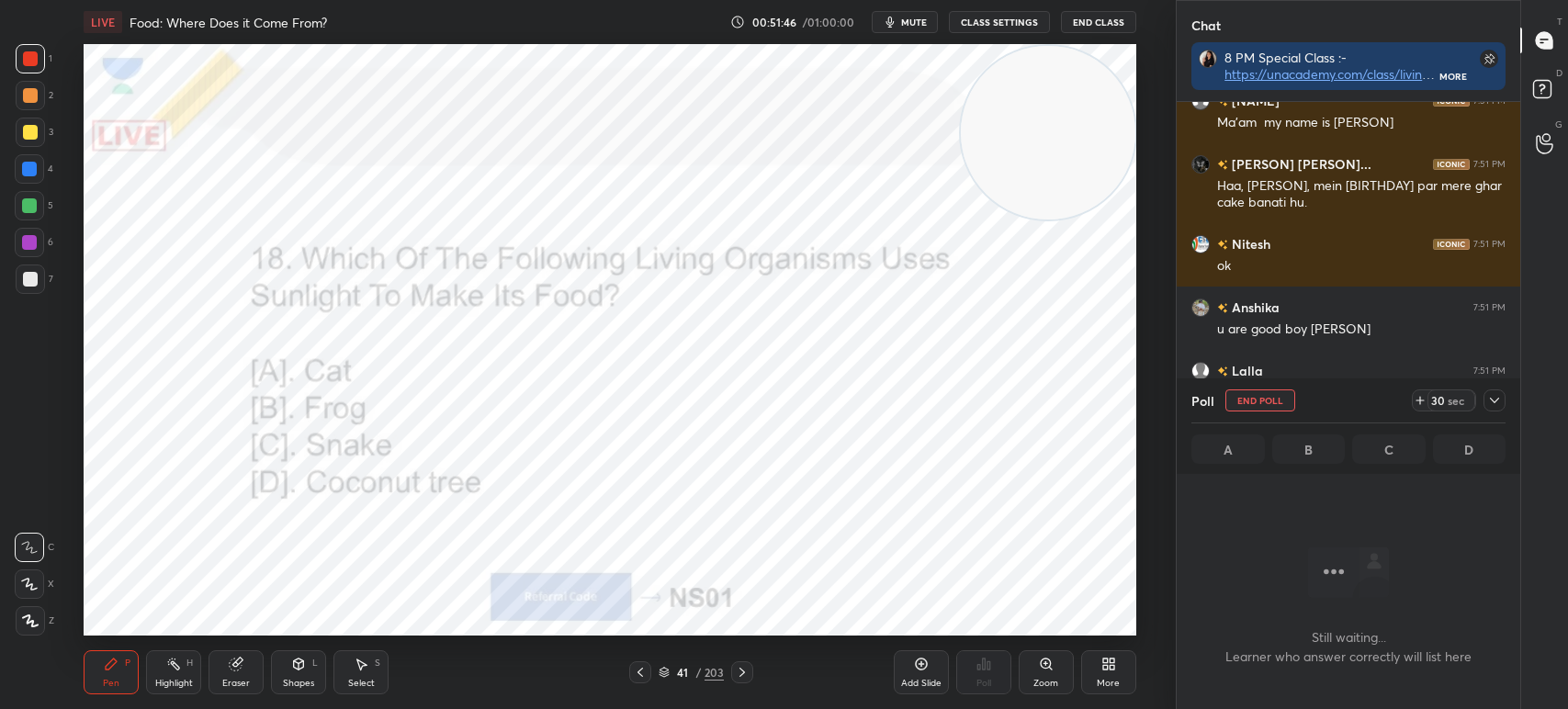 scroll, scrollTop: 506, scrollLeft: 338, axis: both 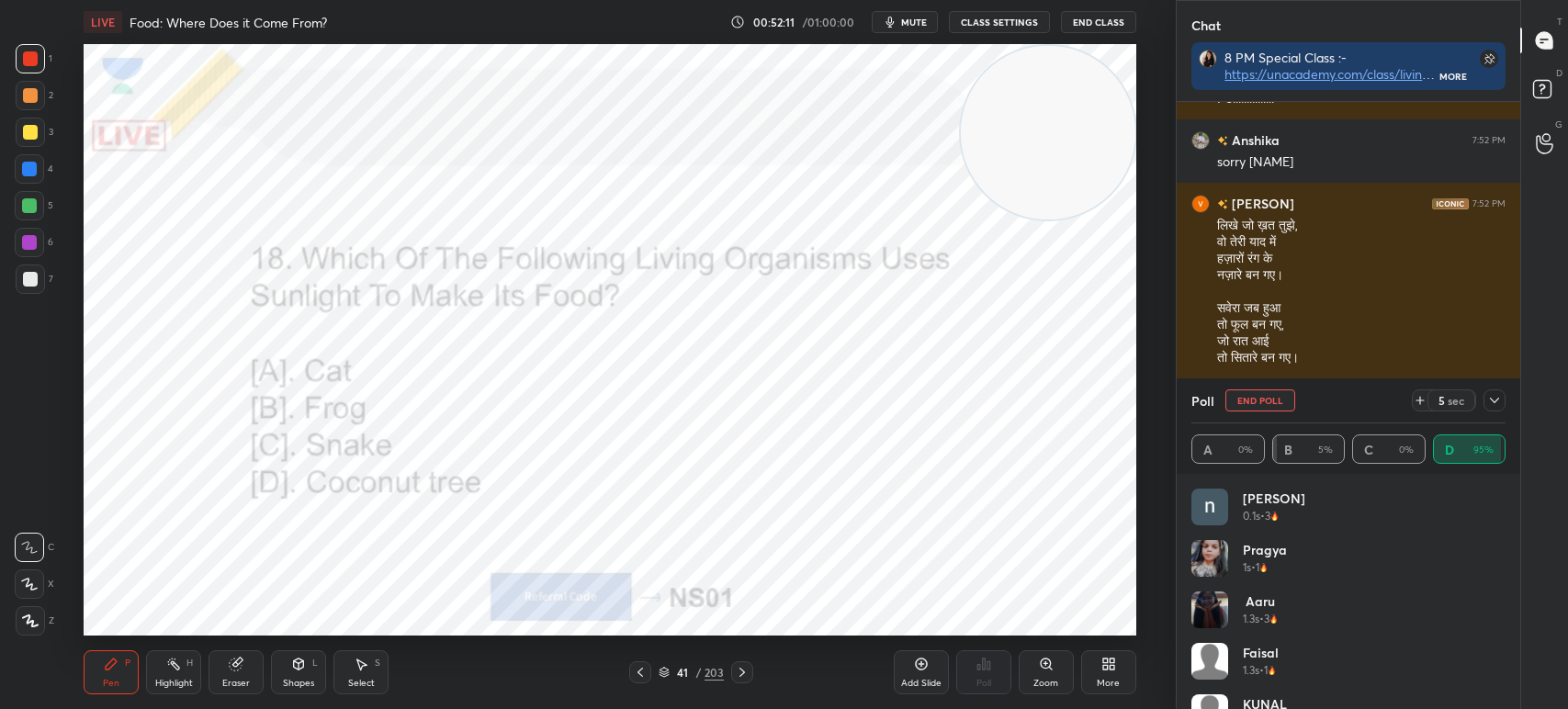 click 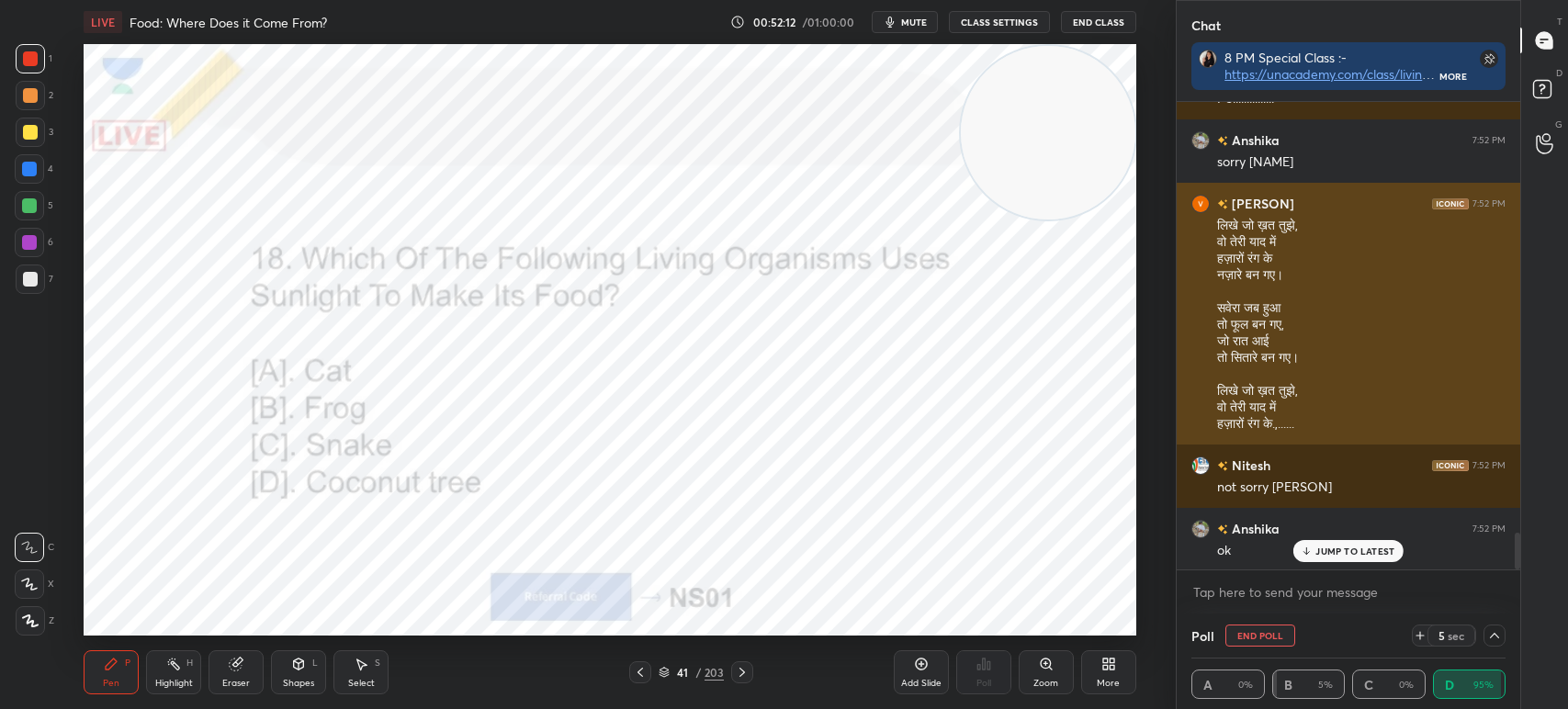scroll, scrollTop: 177, scrollLeft: 309, axis: both 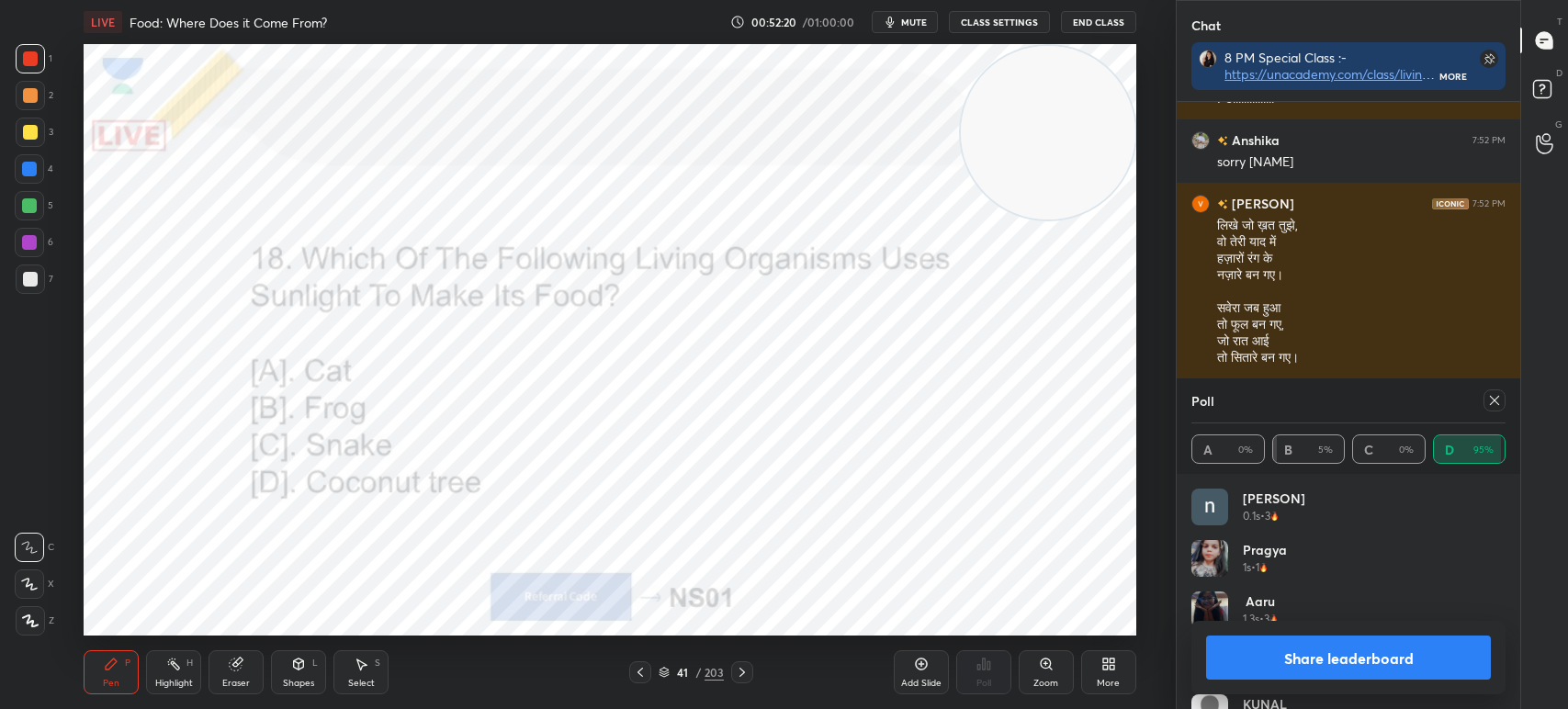 click 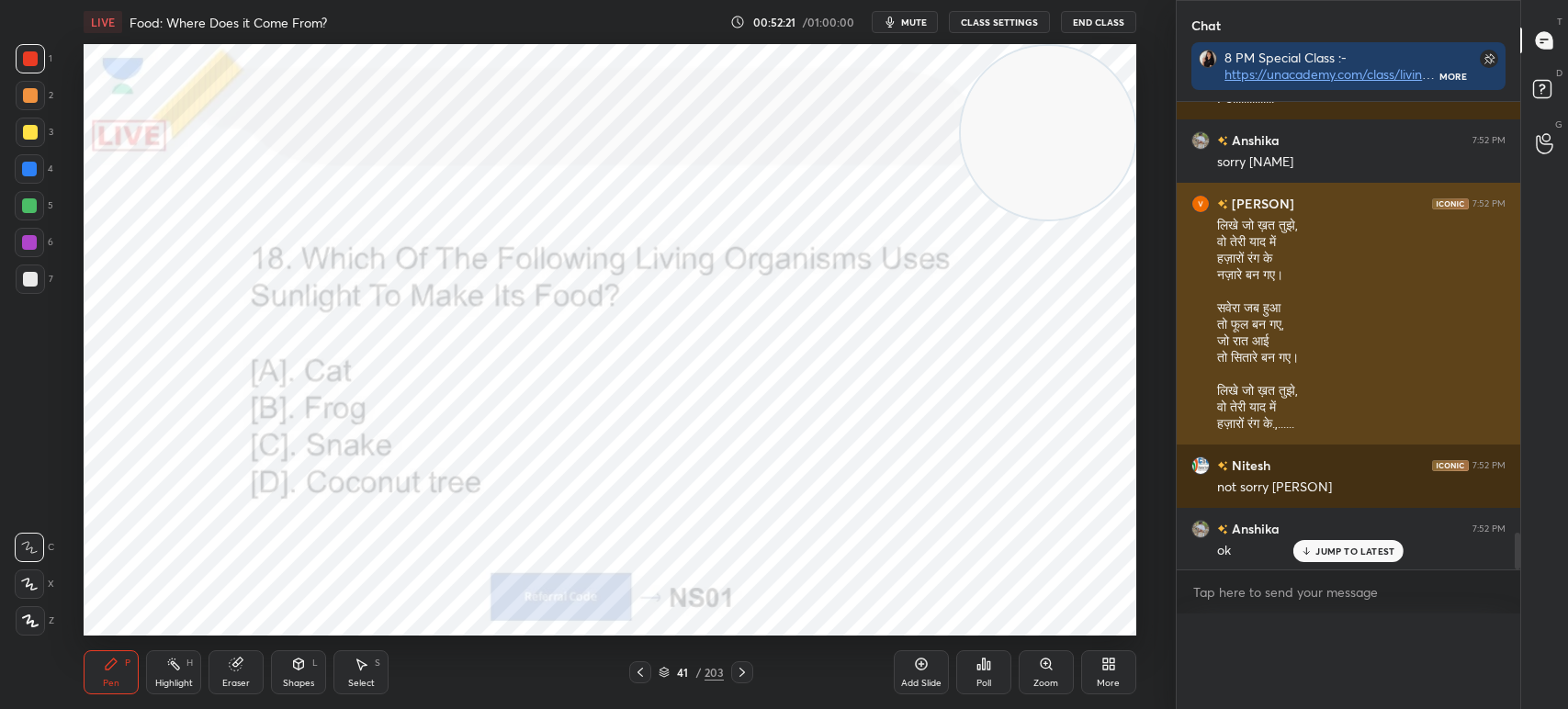 scroll, scrollTop: 140, scrollLeft: 309, axis: both 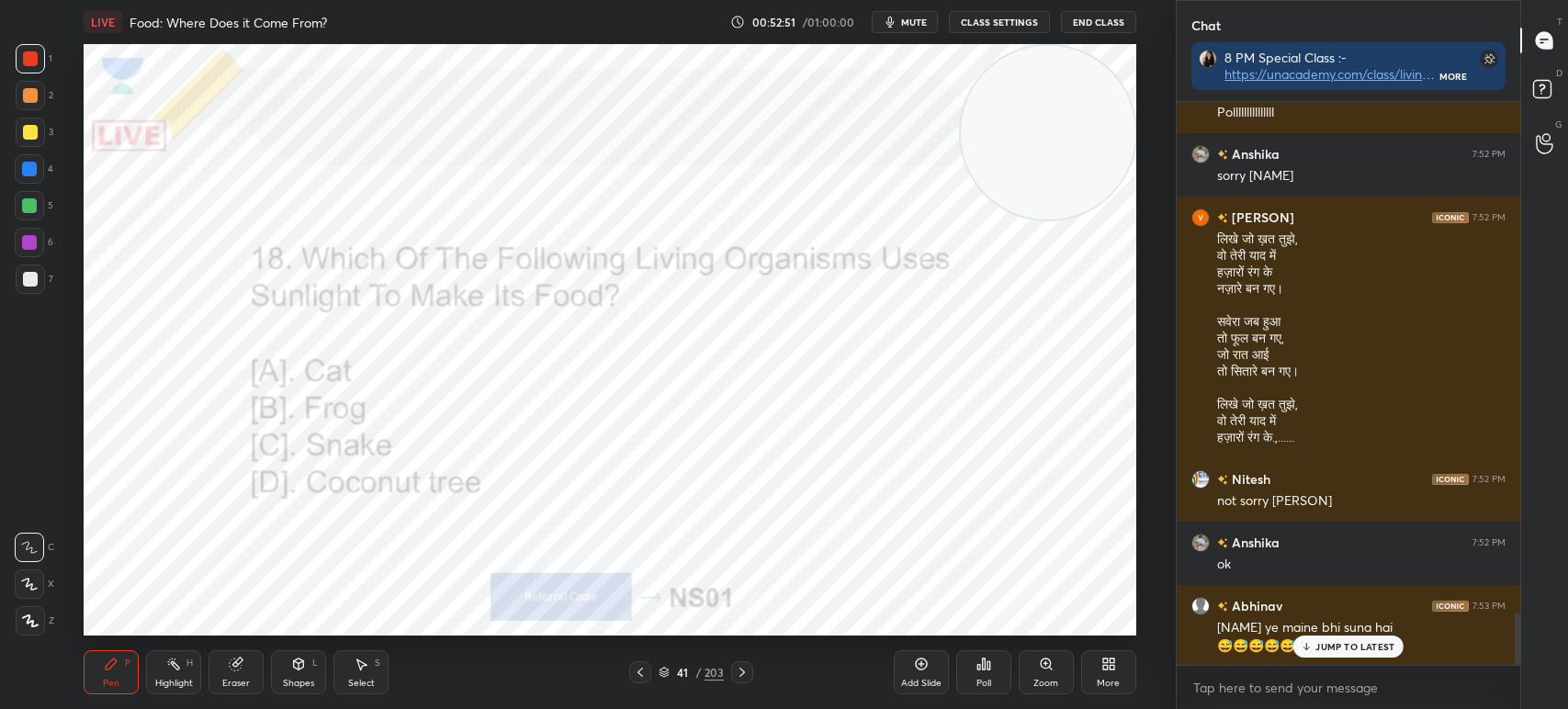 click on "JUMP TO LATEST" at bounding box center (1348, 647) 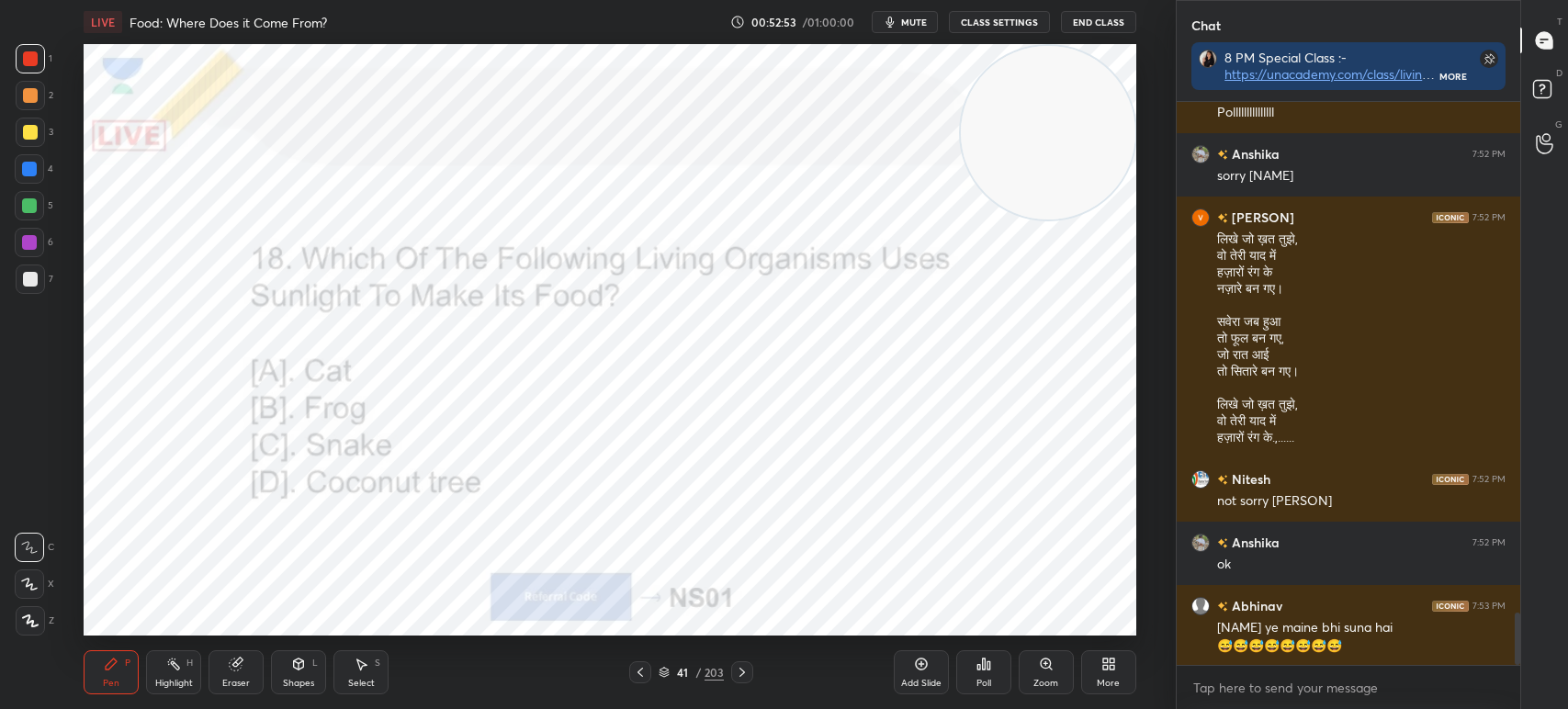 click 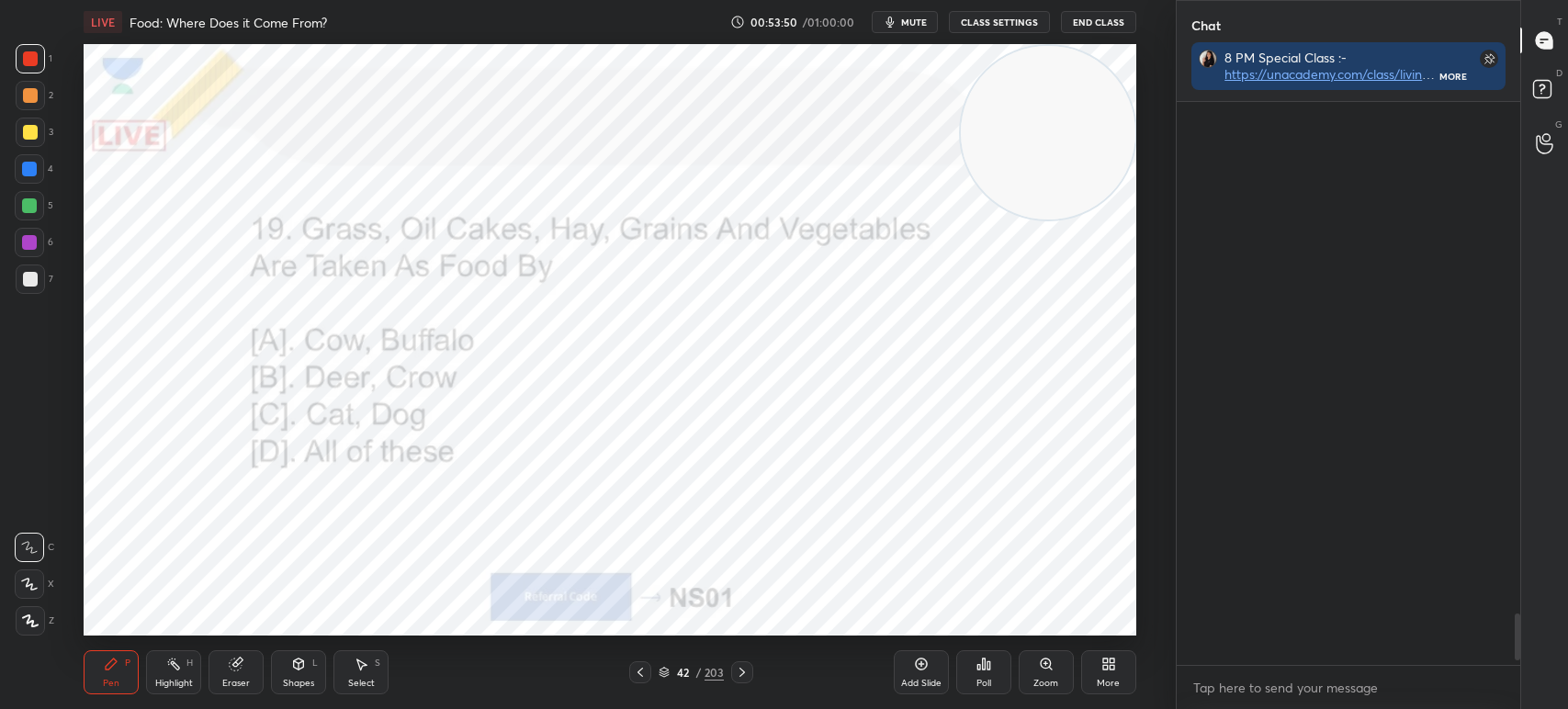 scroll, scrollTop: 6247, scrollLeft: 0, axis: vertical 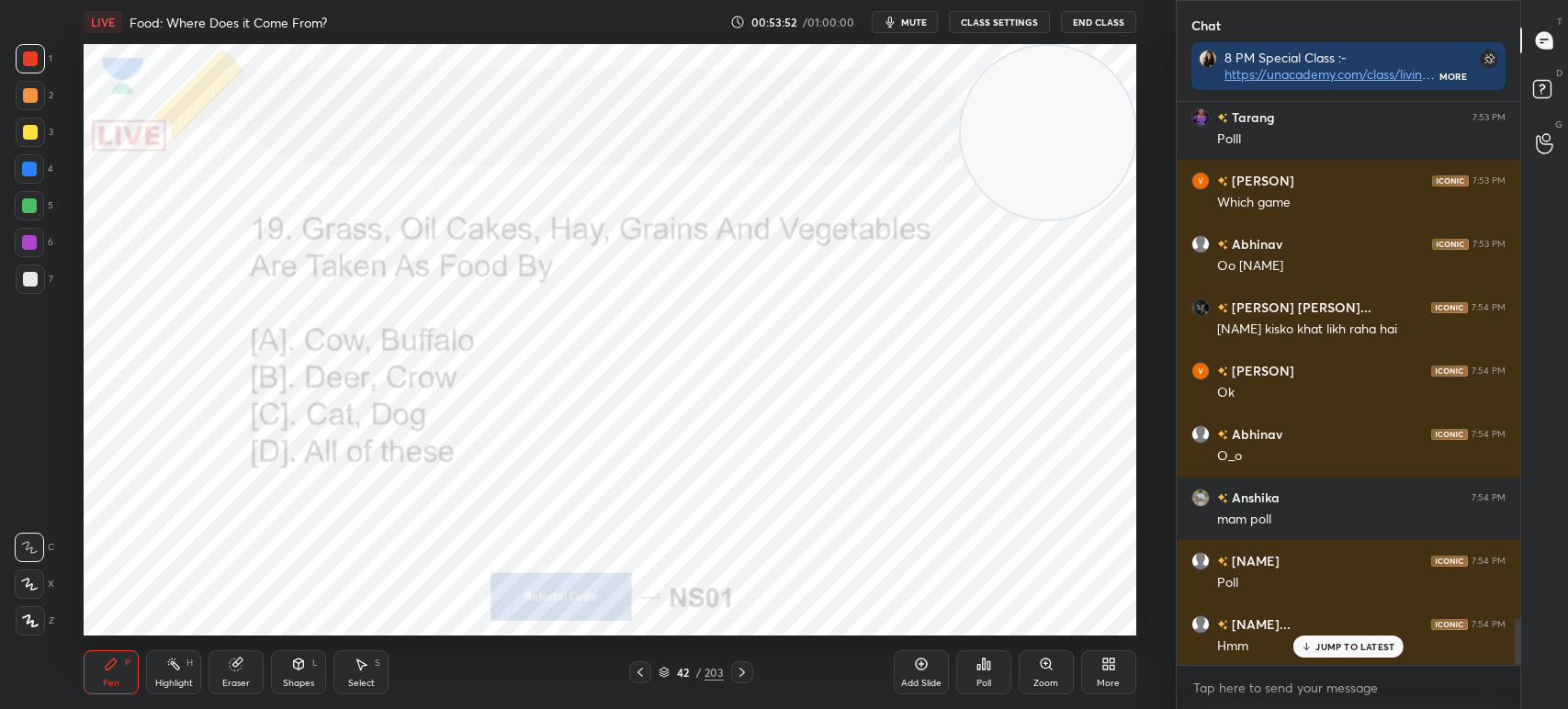 click on "Poll" at bounding box center (984, 683) 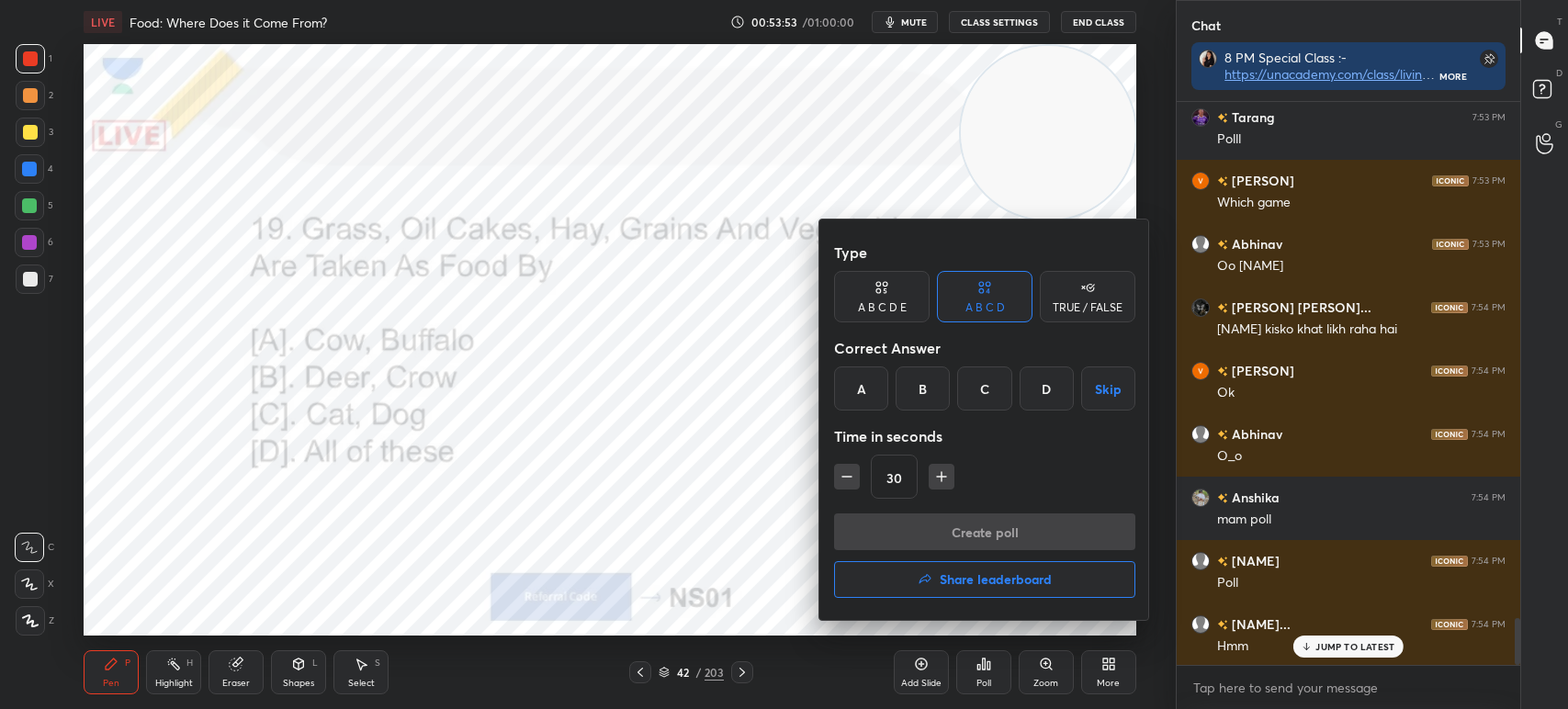 click on "D" at bounding box center [1046, 388] 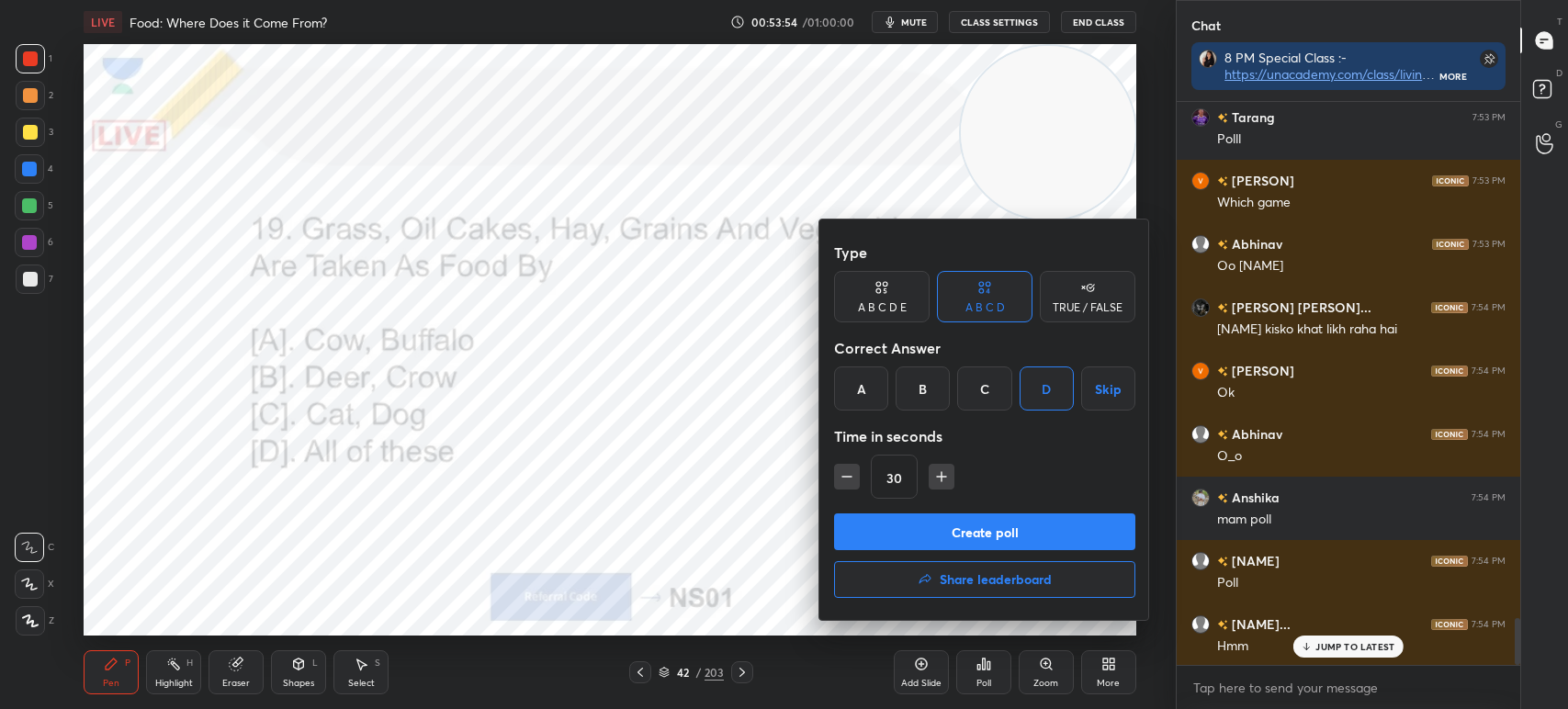 click on "Create poll" at bounding box center [985, 532] 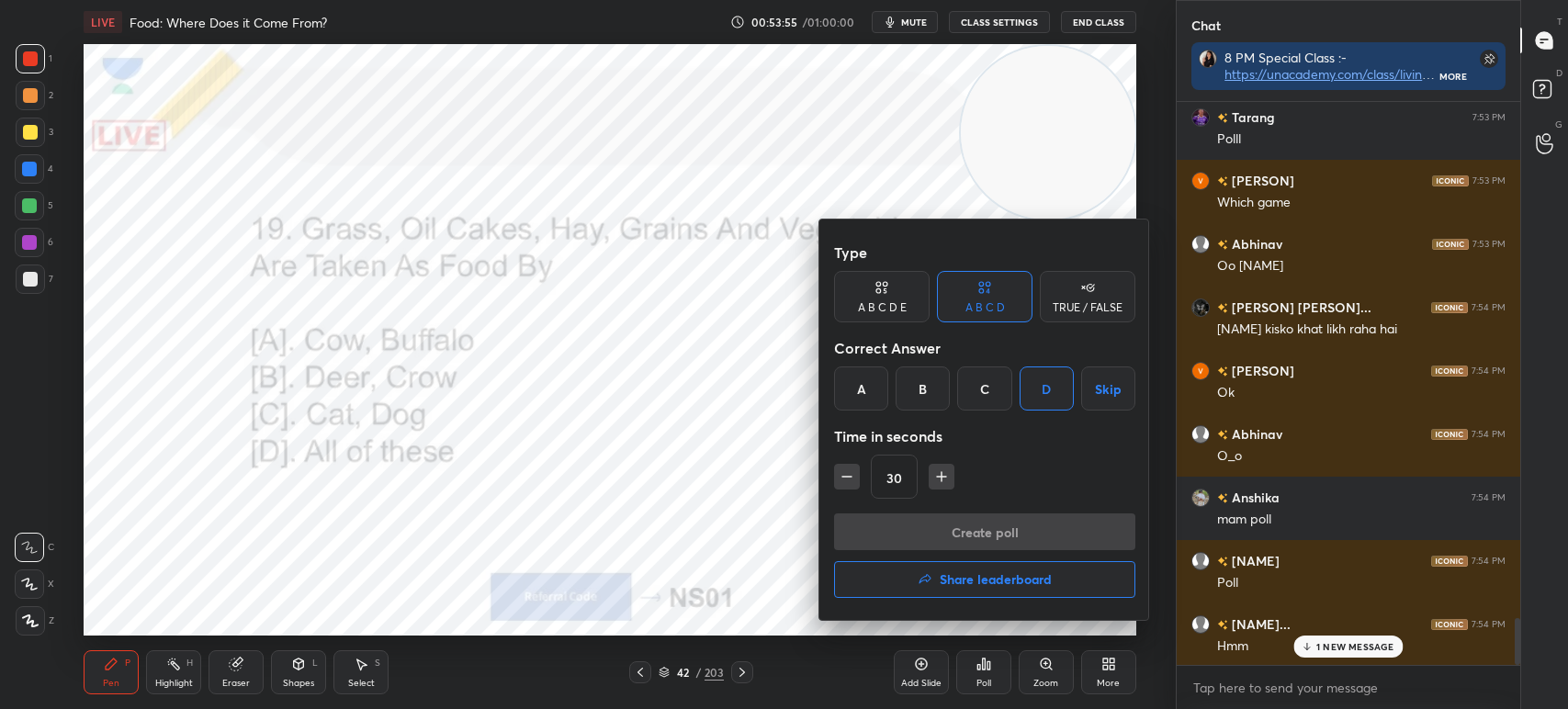 scroll, scrollTop: 6311, scrollLeft: 0, axis: vertical 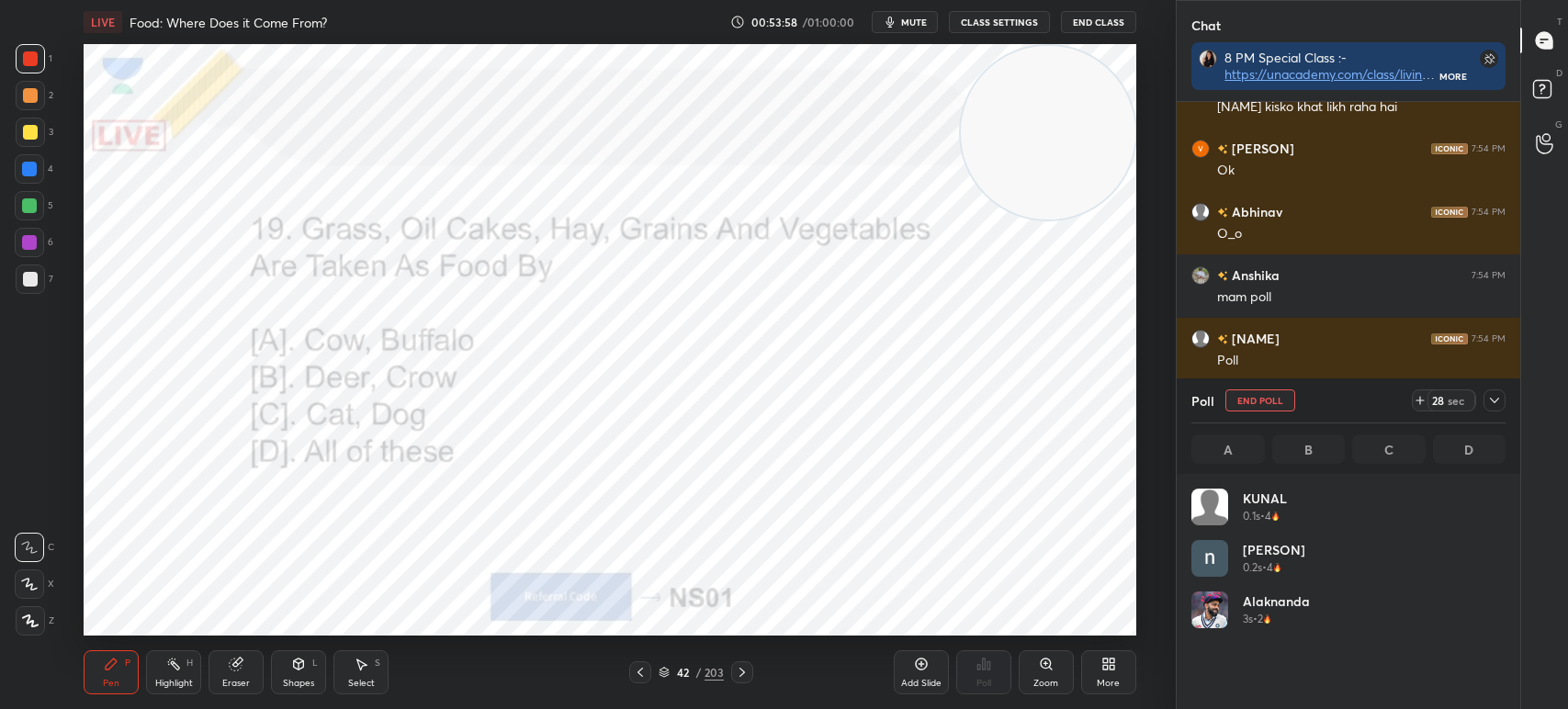 click at bounding box center (29, 584) 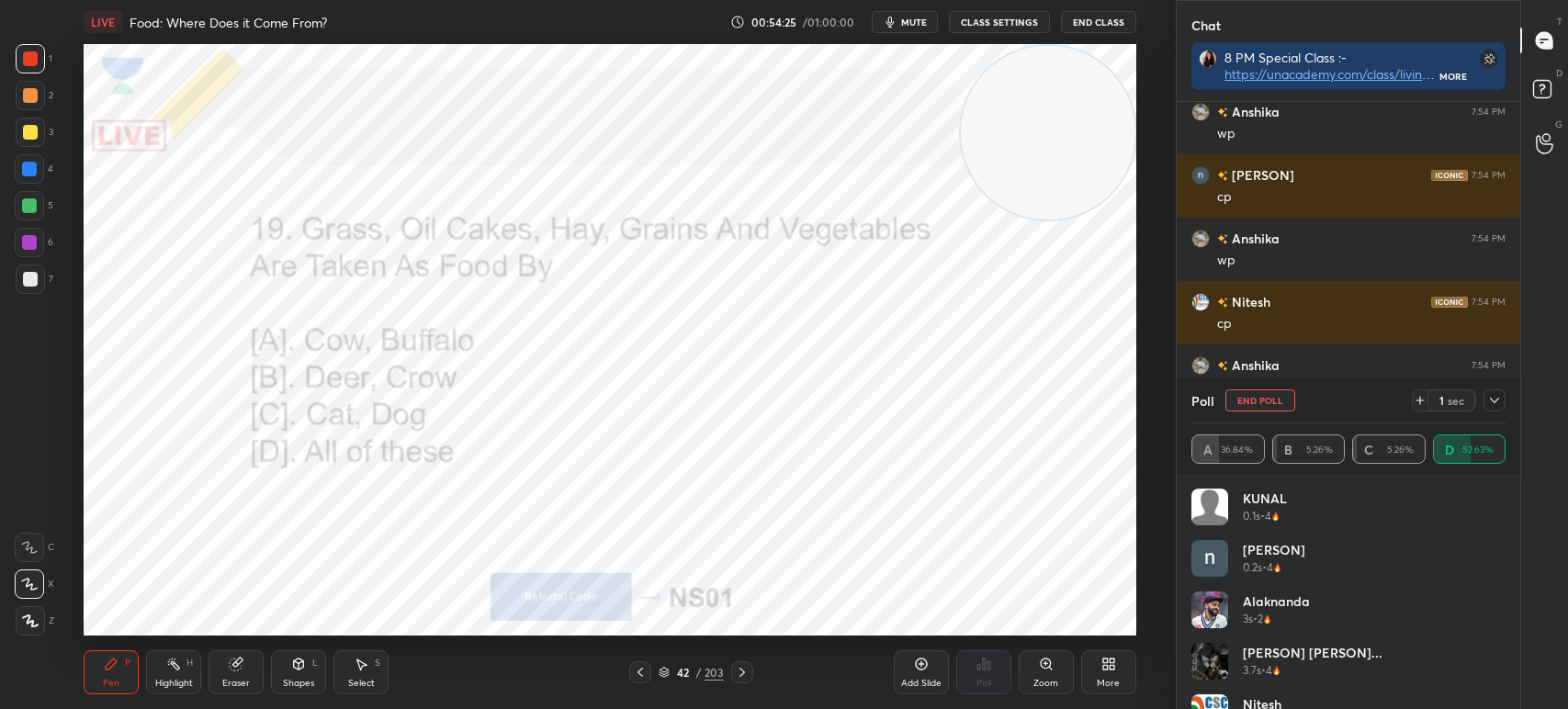scroll, scrollTop: 7620, scrollLeft: 0, axis: vertical 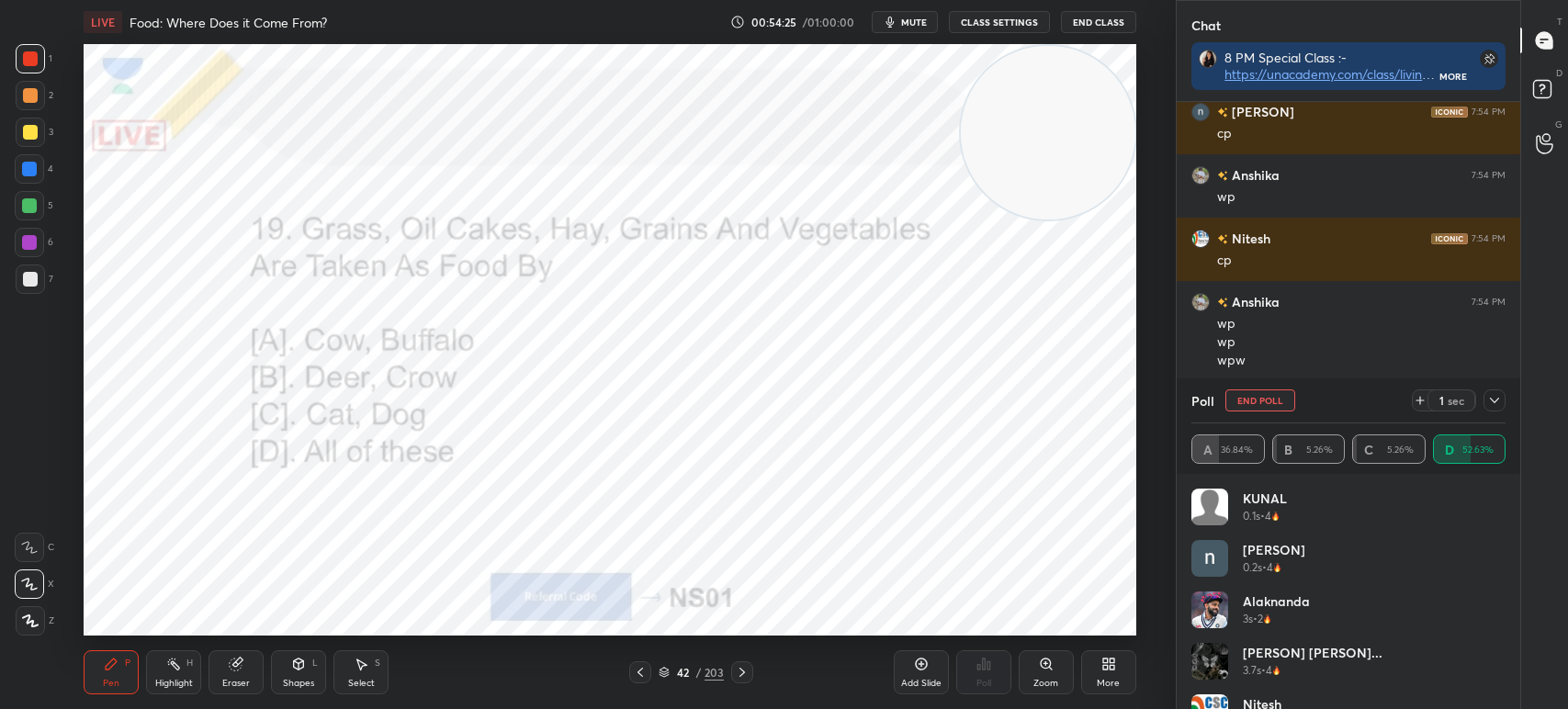 click 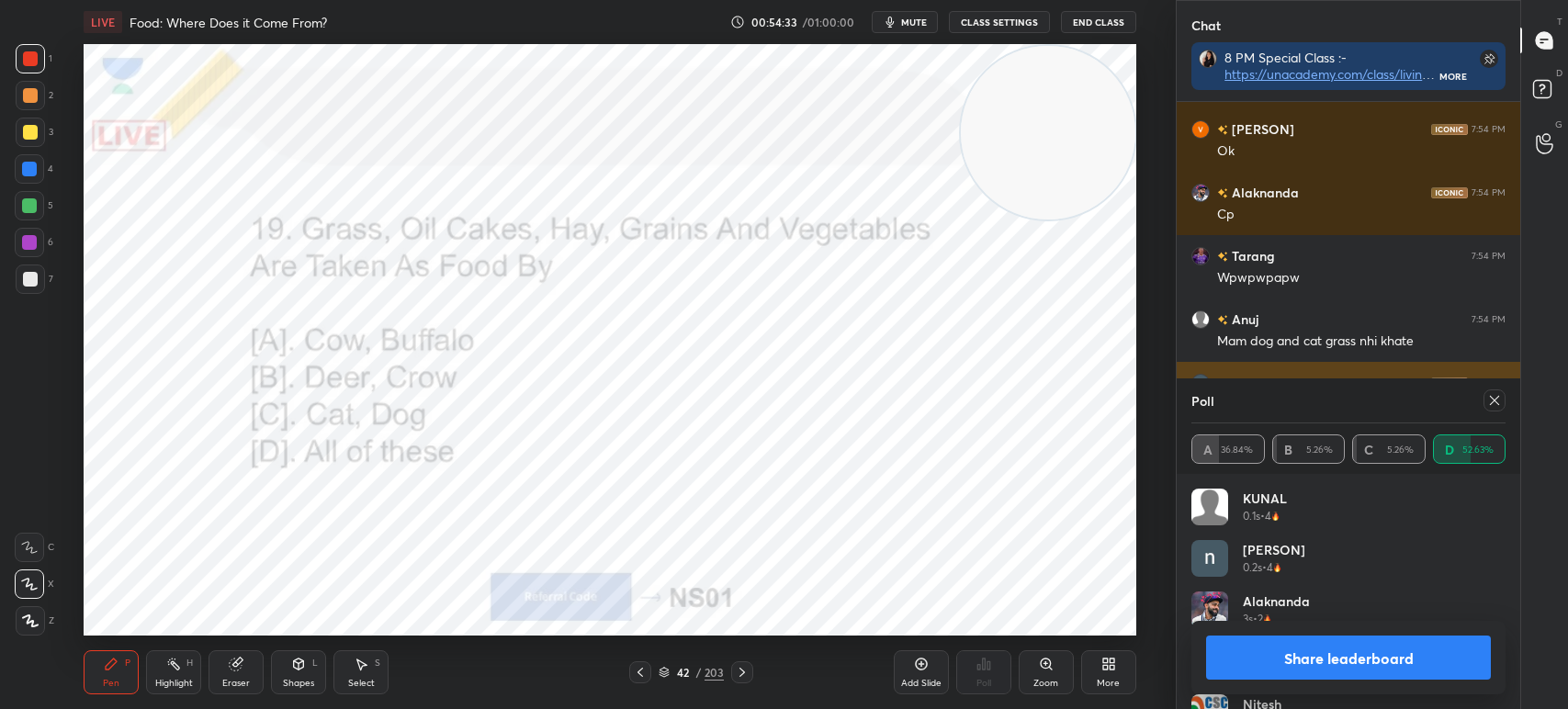 click 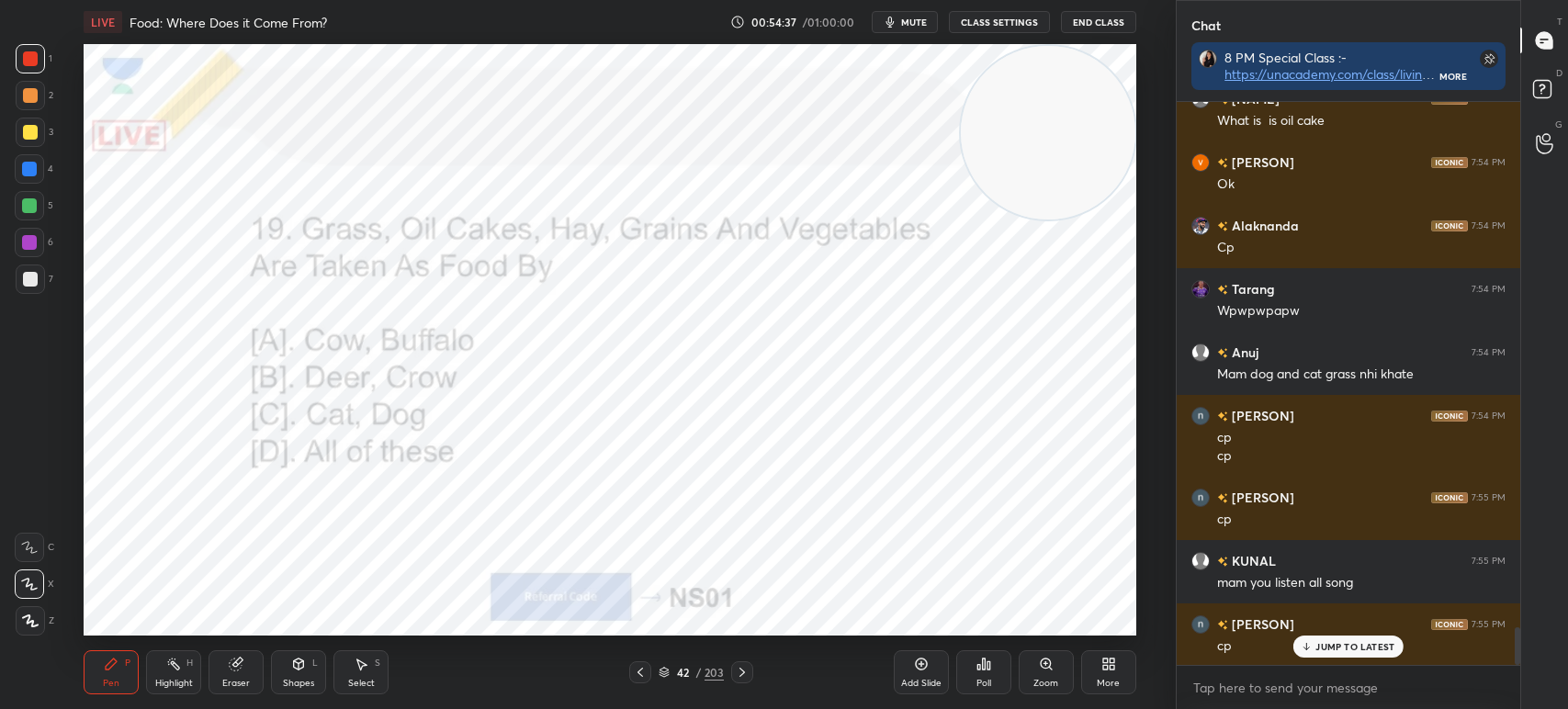 click on "/" at bounding box center [698, 672] 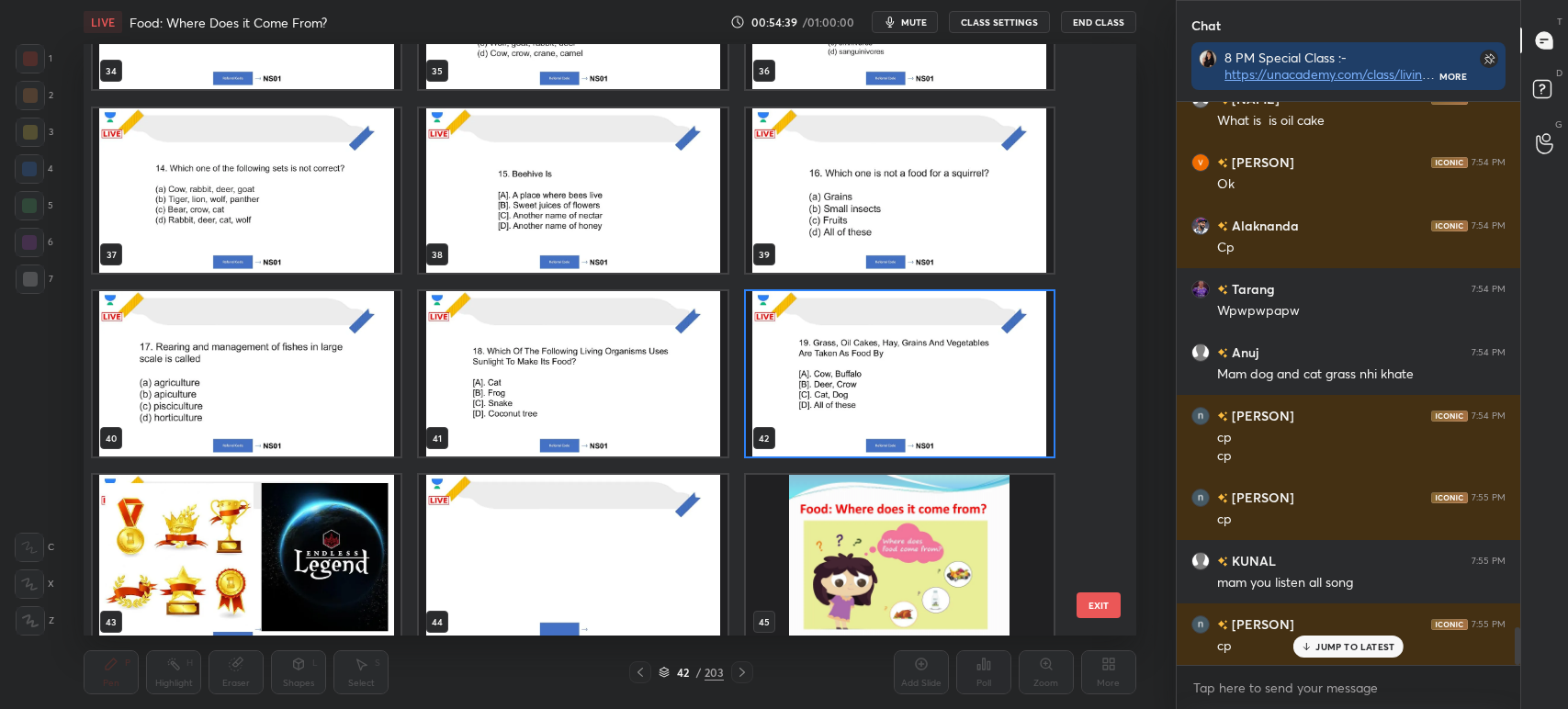 click at bounding box center (246, 374) 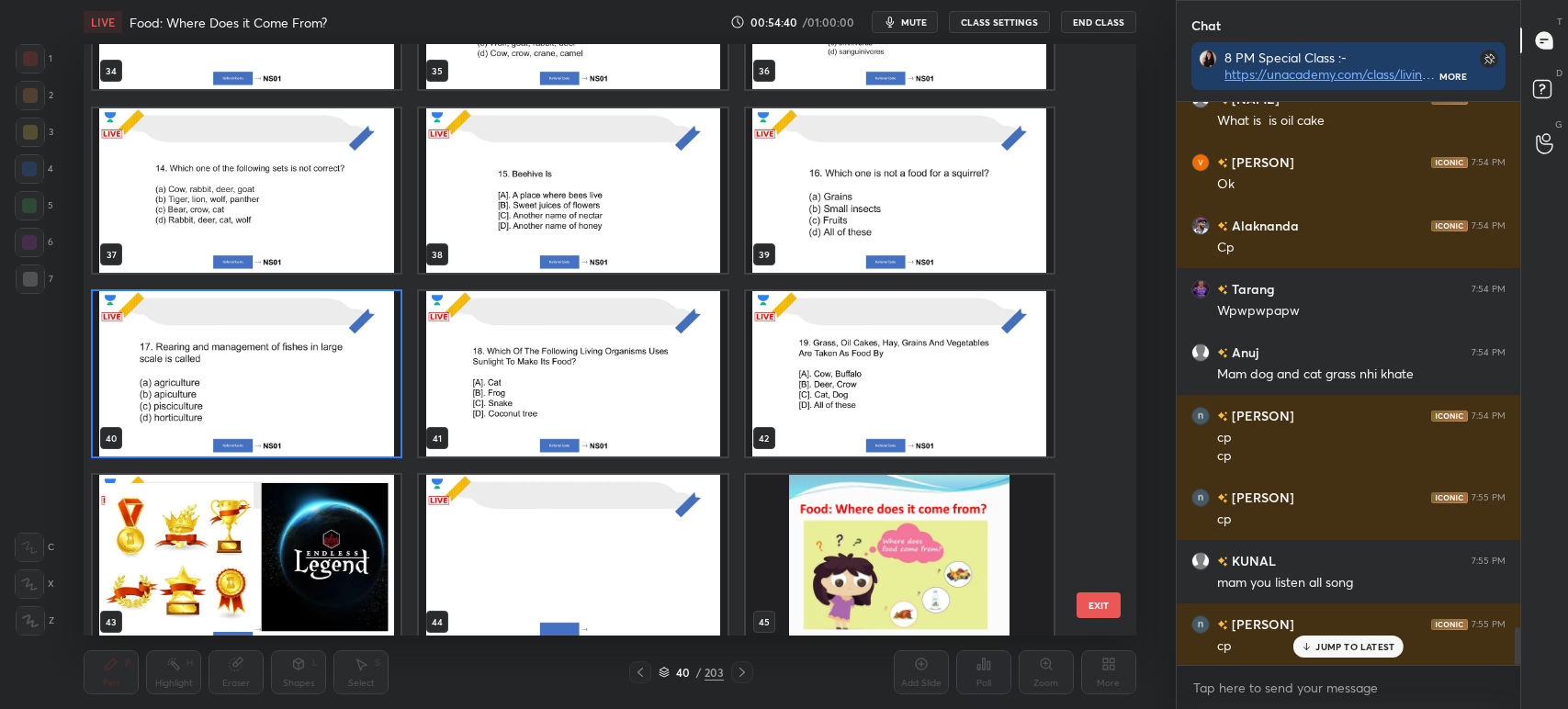 click at bounding box center (246, 374) 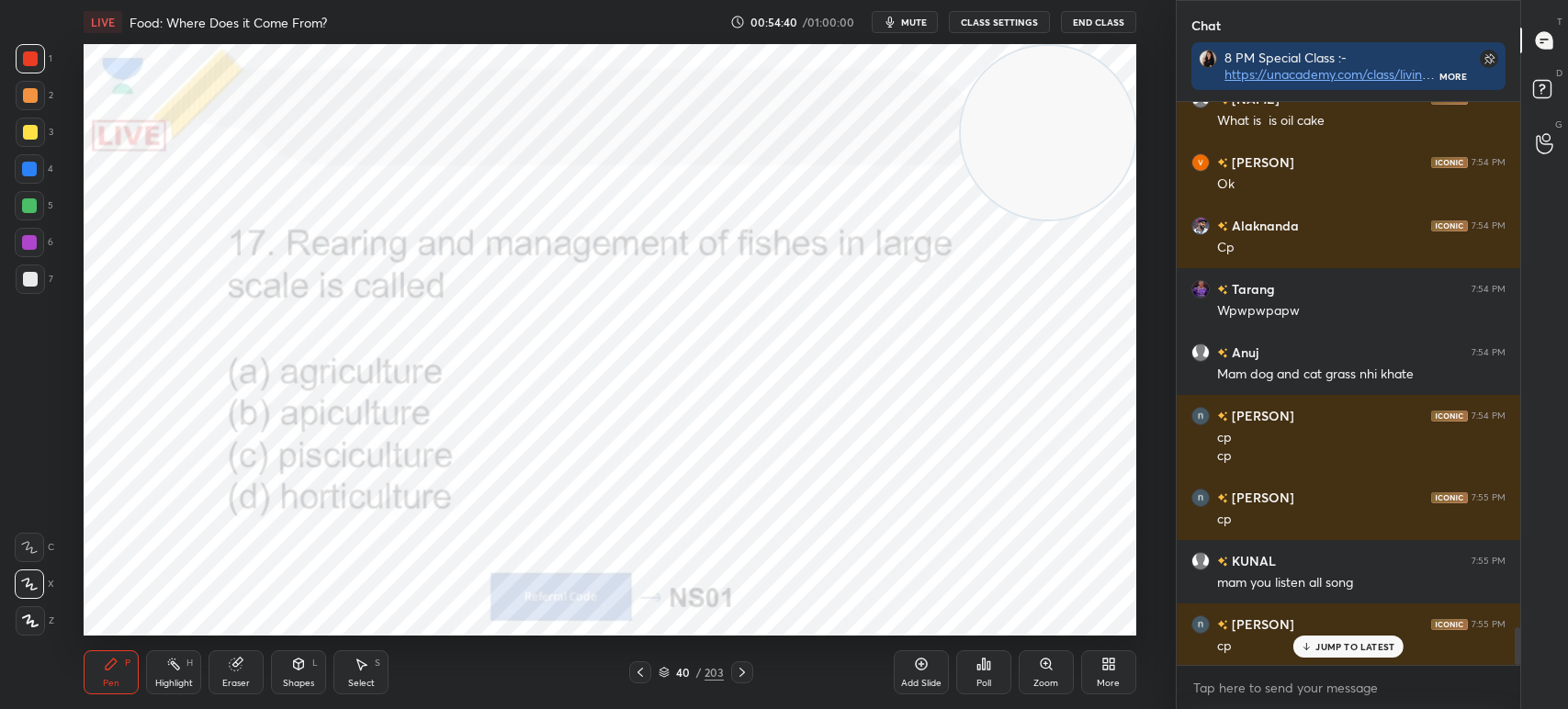 click at bounding box center [246, 374] 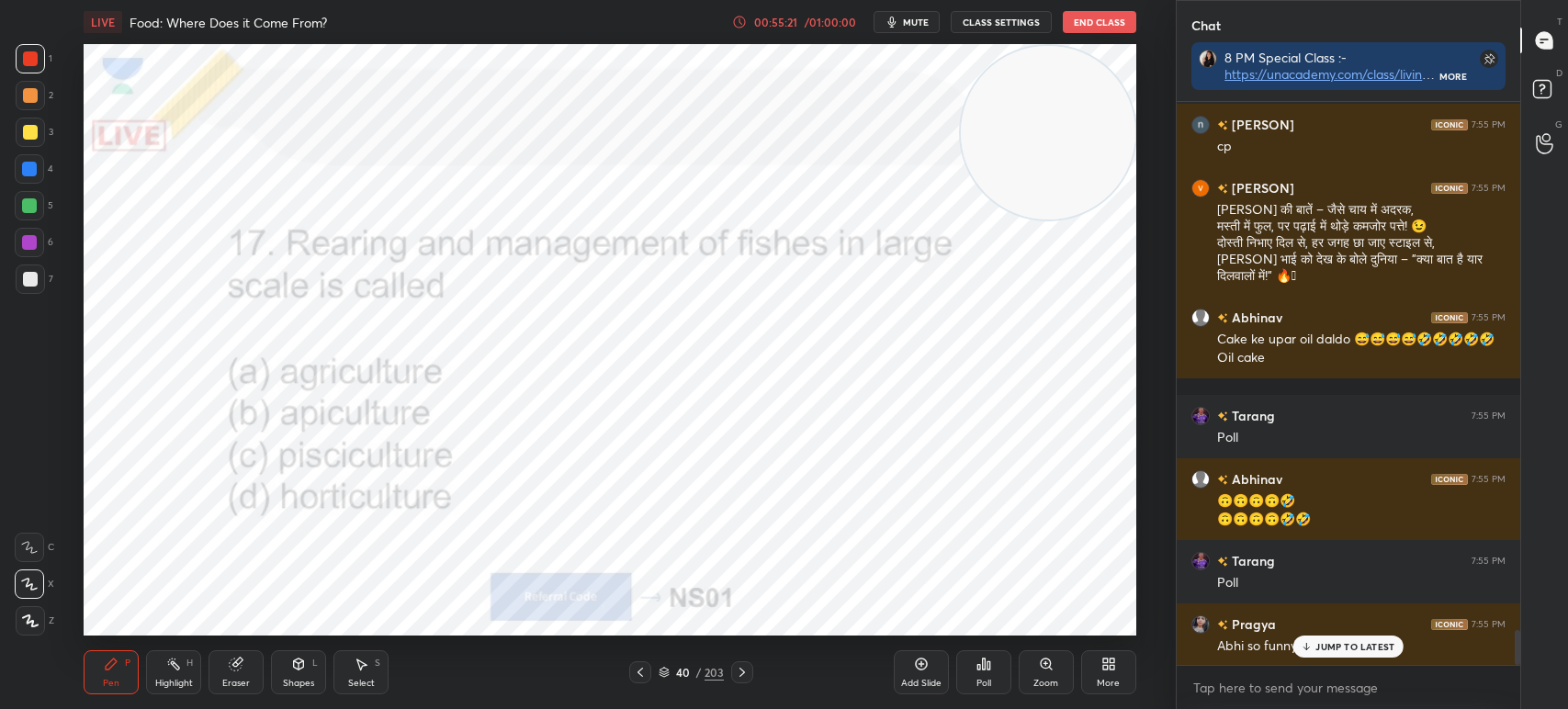 click on "JUMP TO LATEST" at bounding box center [1355, 647] 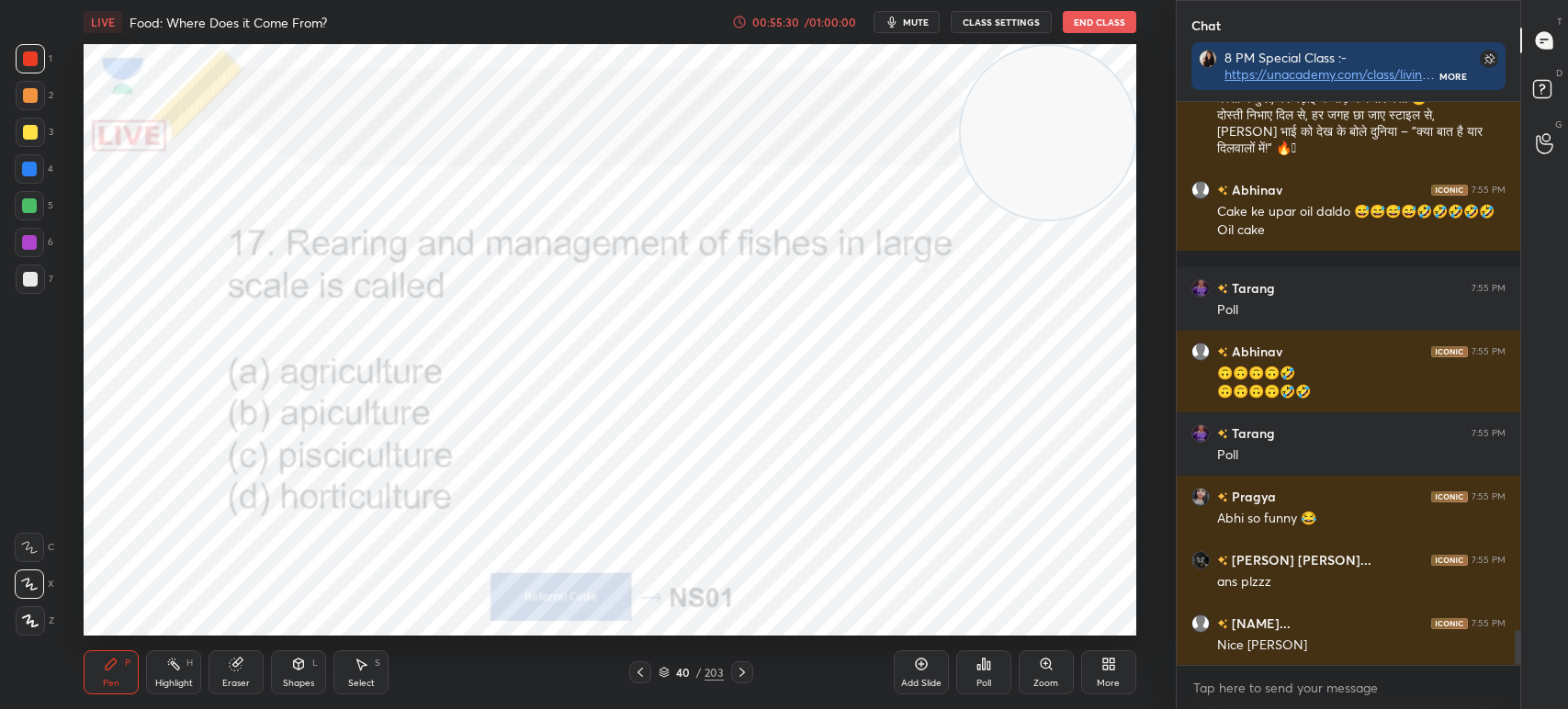 click on "Poll" at bounding box center (984, 672) 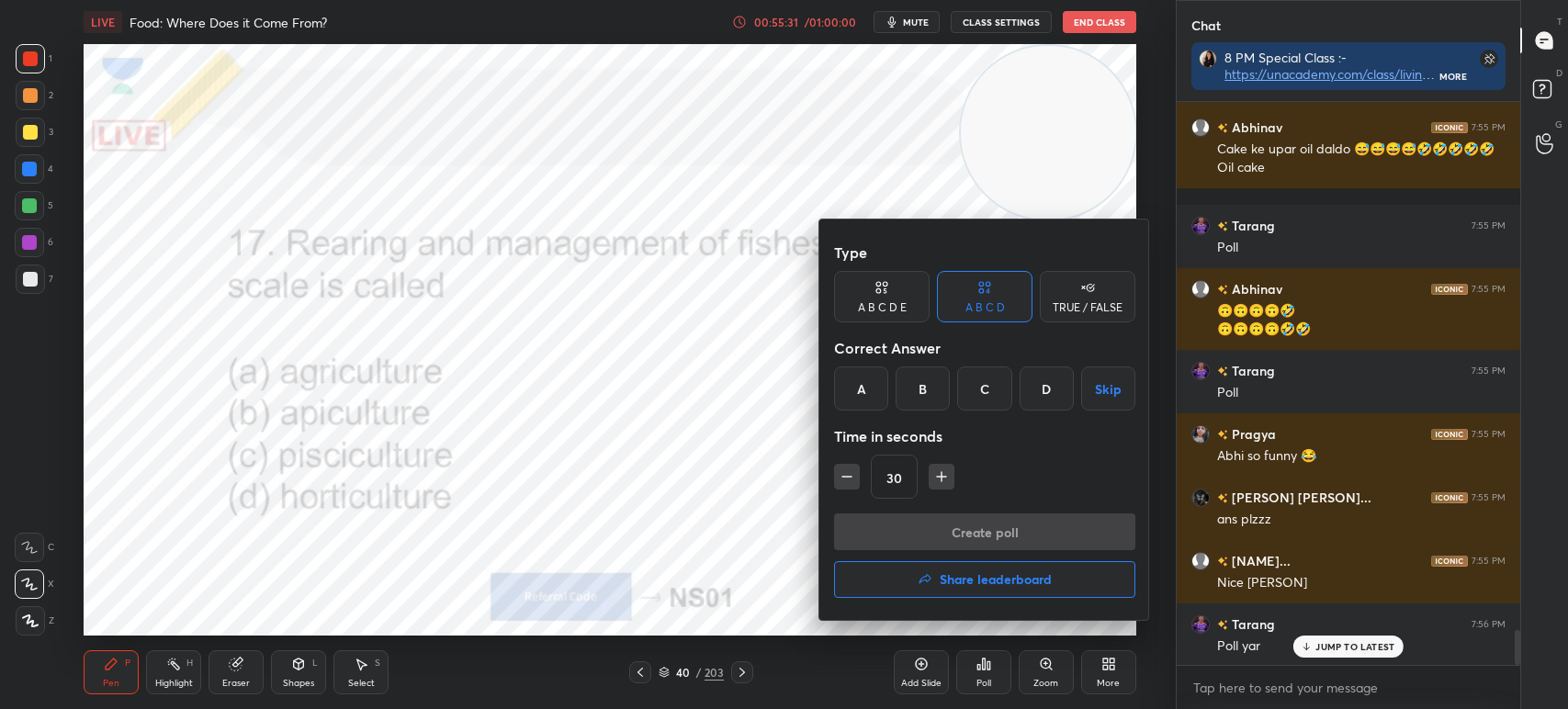 click on "C" at bounding box center (984, 388) 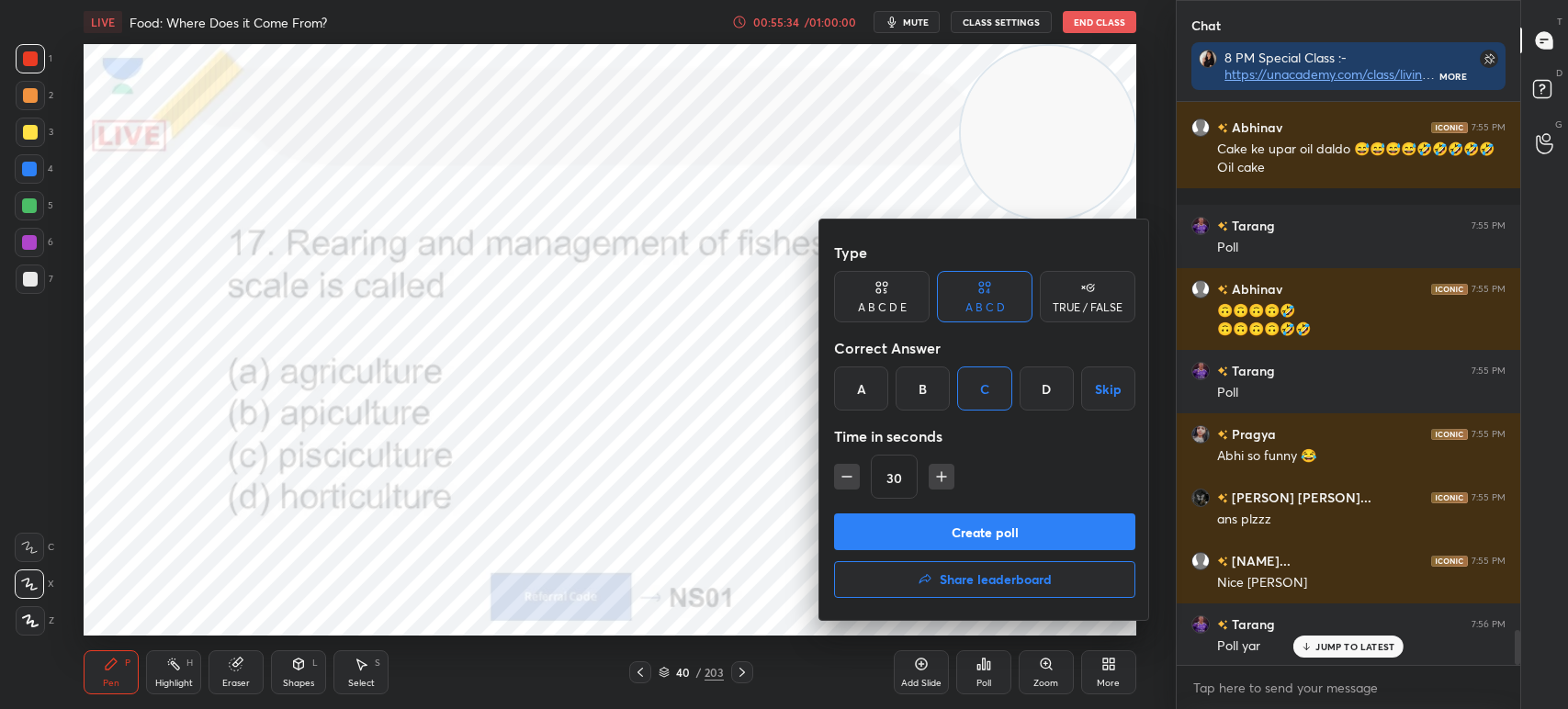 click on "Create poll" at bounding box center (985, 532) 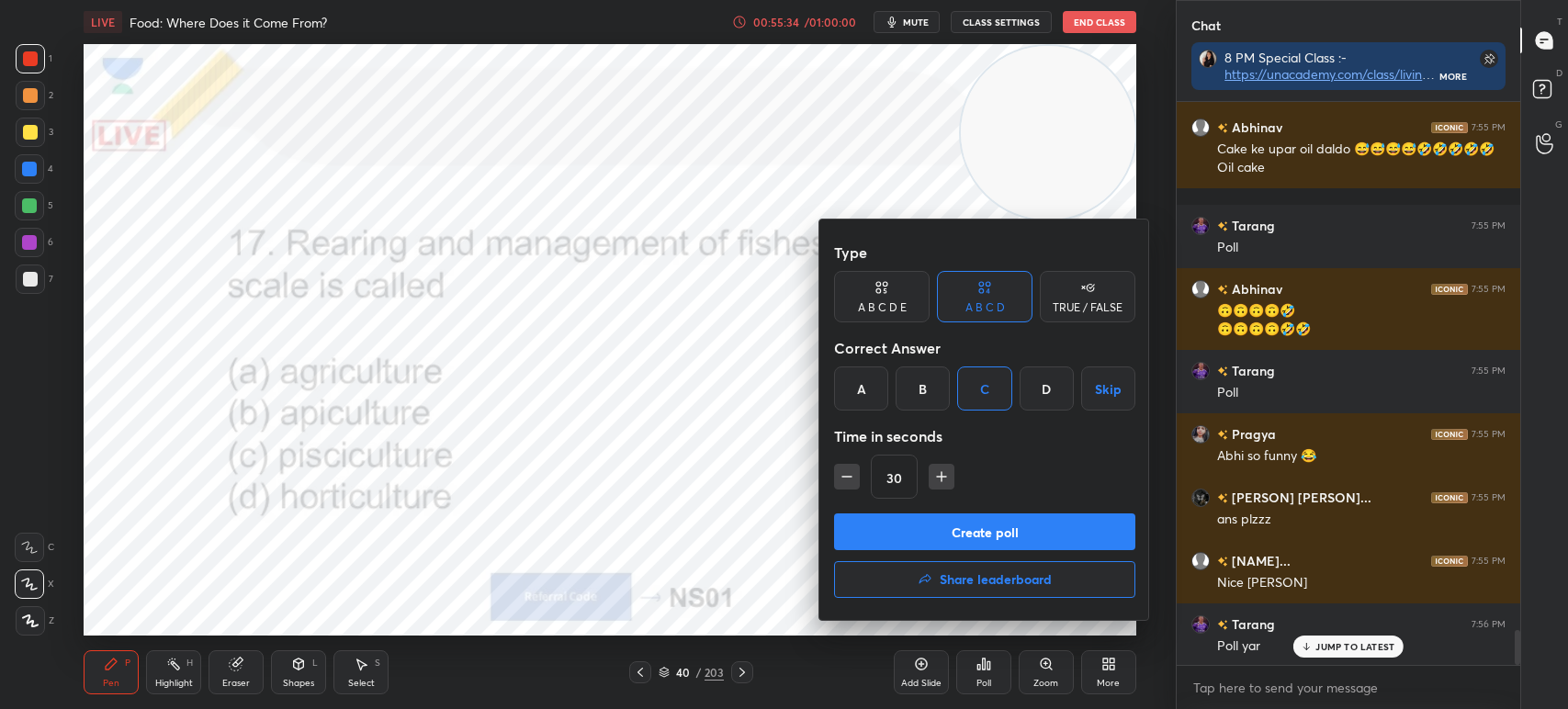scroll, scrollTop: 539, scrollLeft: 338, axis: both 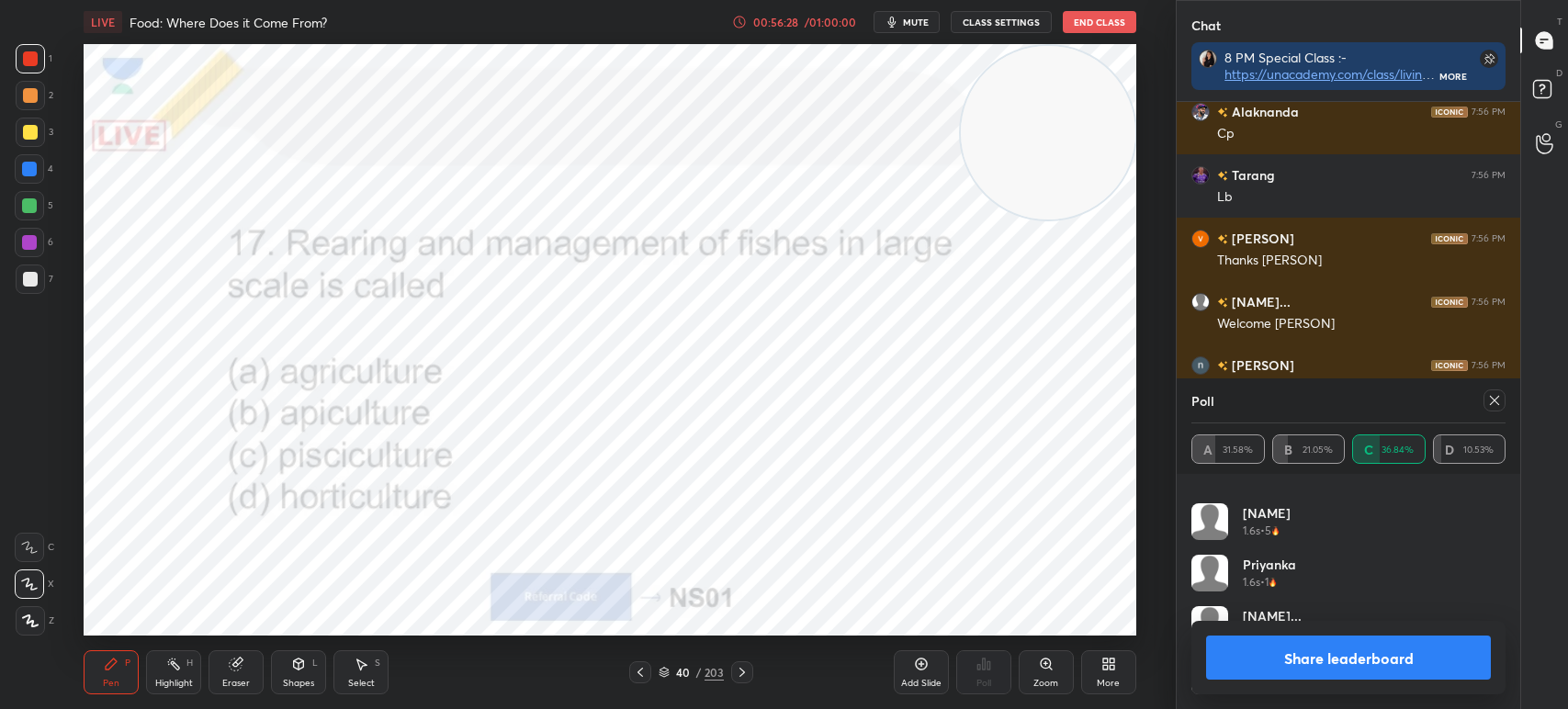 click at bounding box center (1495, 400) 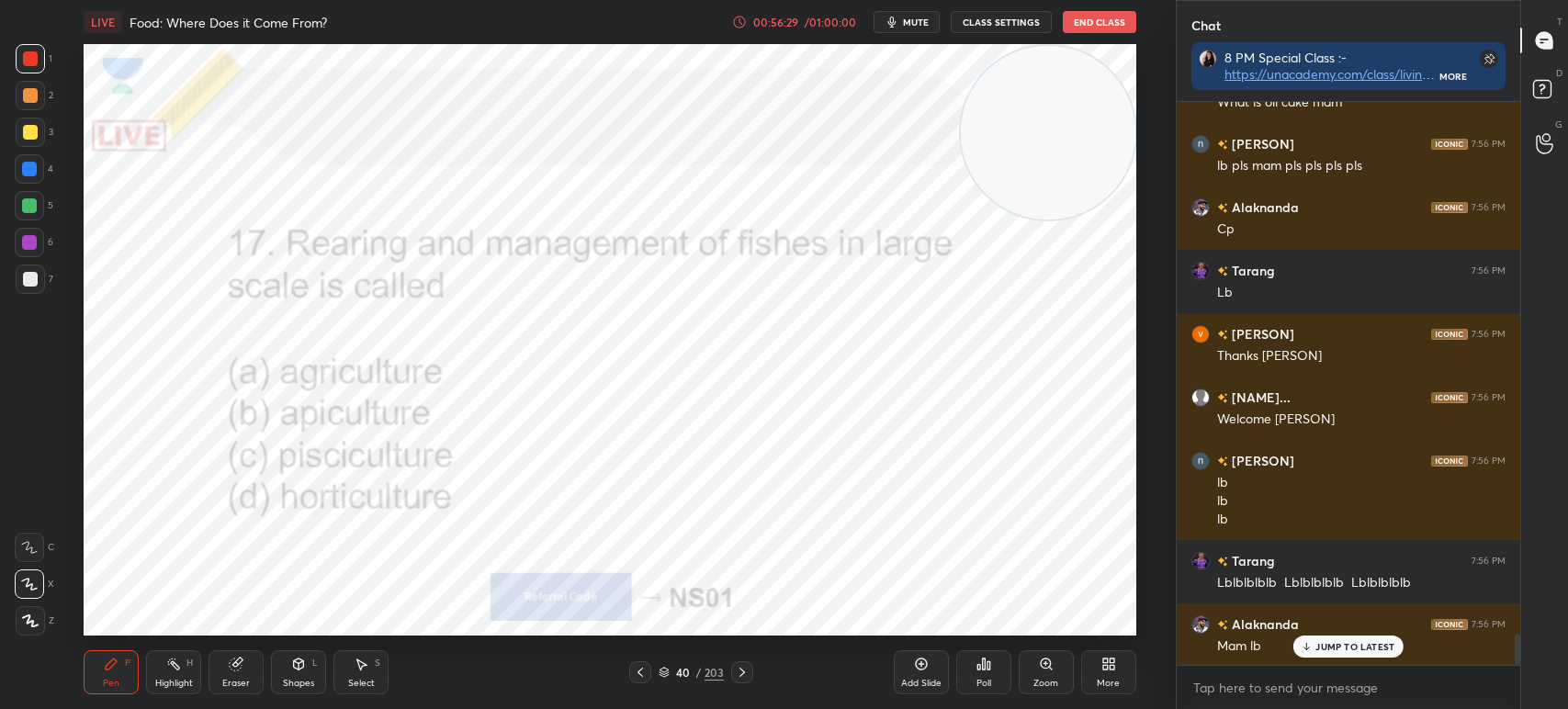 click on "/" at bounding box center (698, 672) 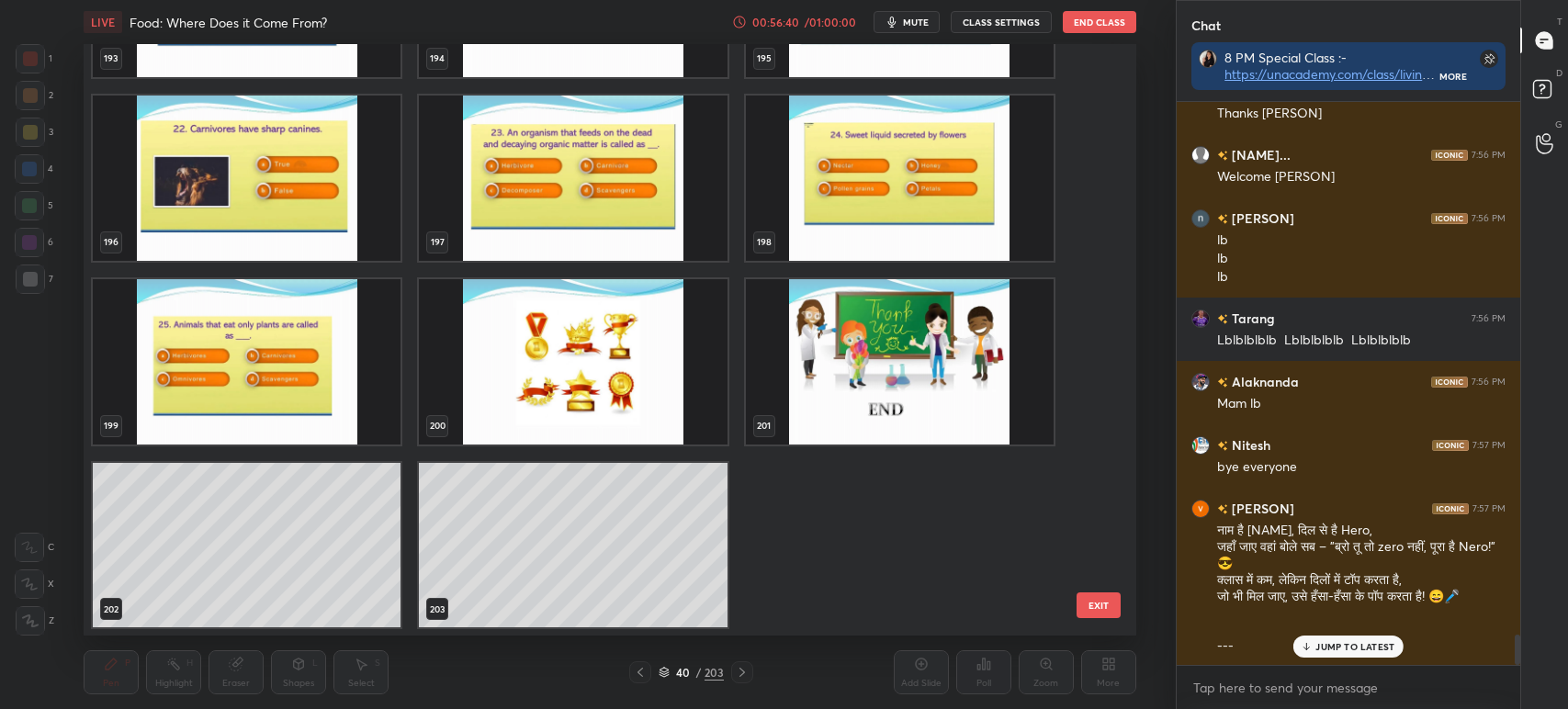 click at bounding box center (573, 362) 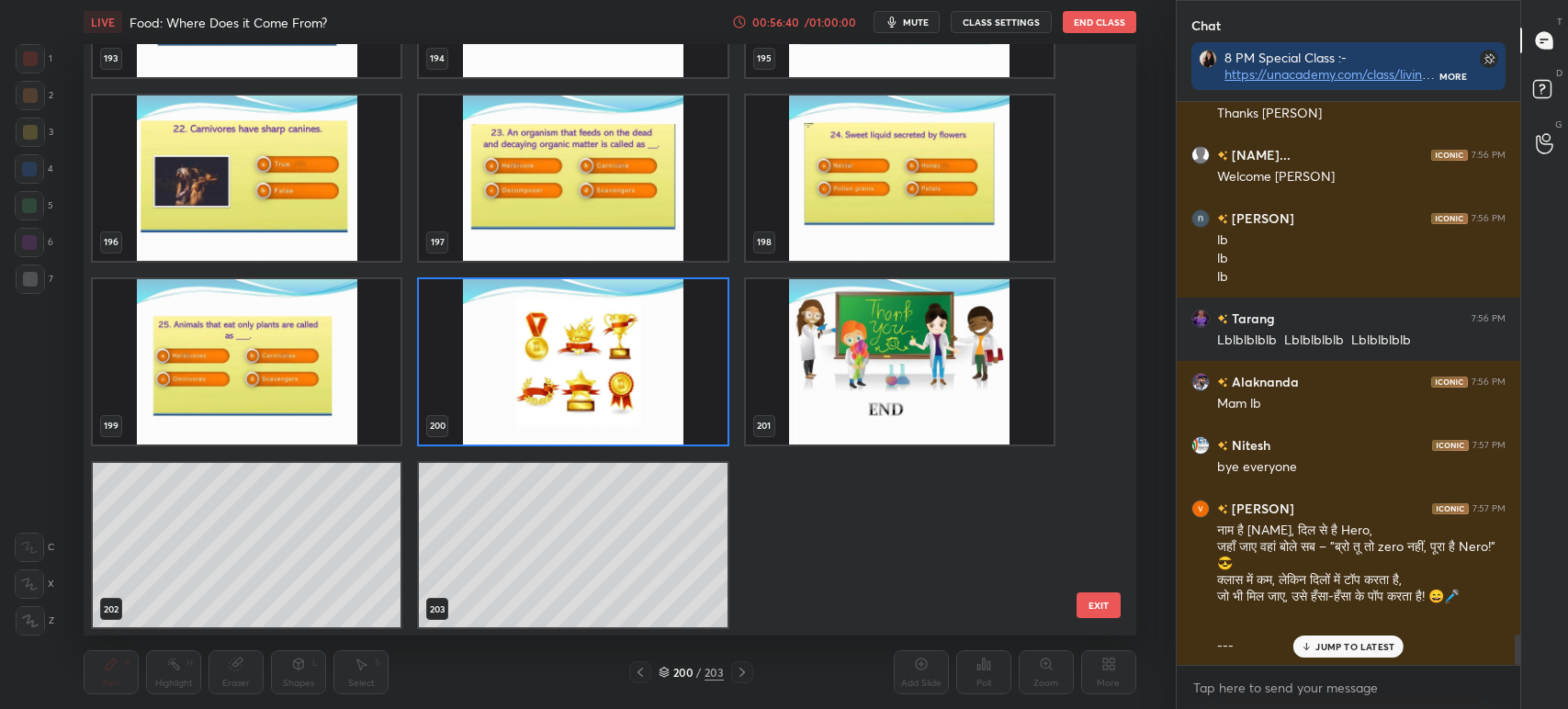 click at bounding box center [573, 362] 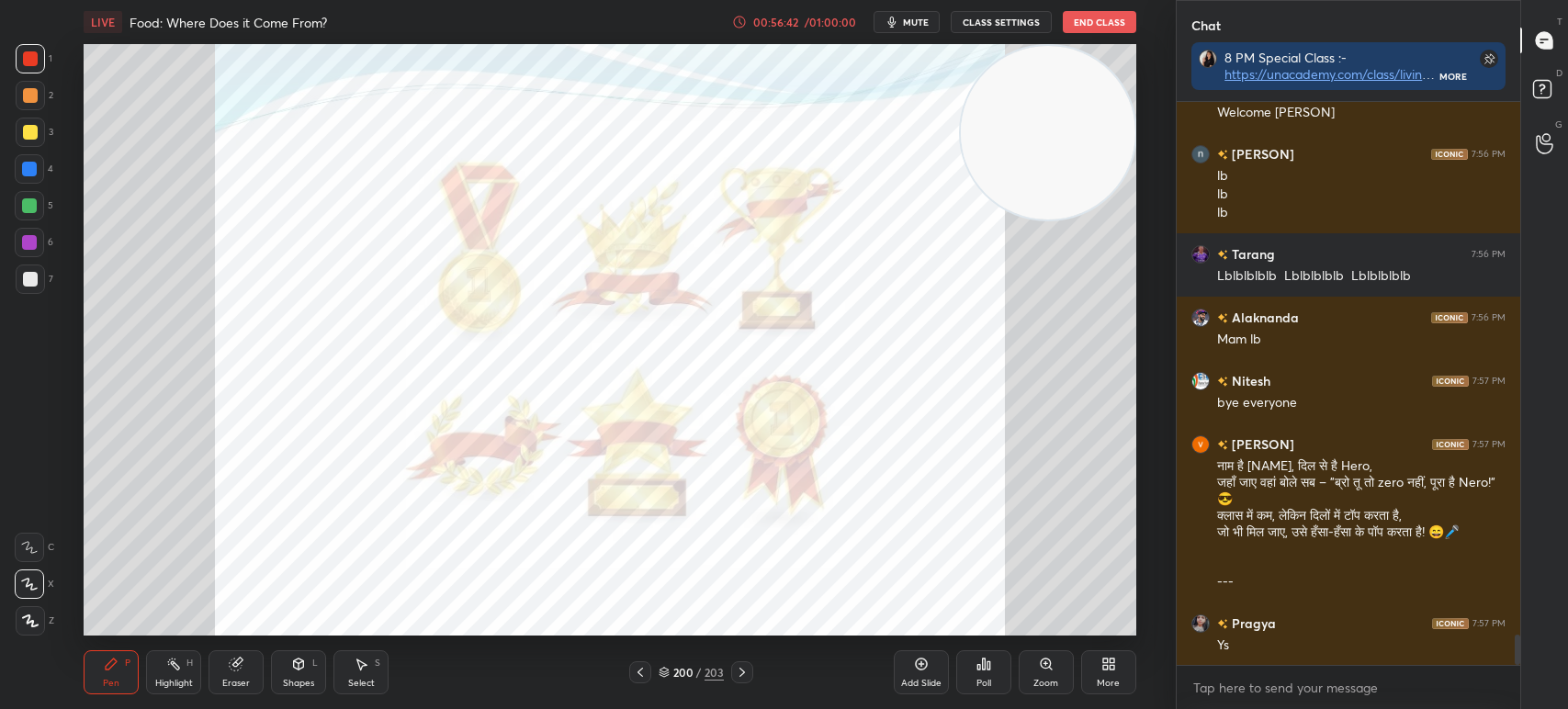 click 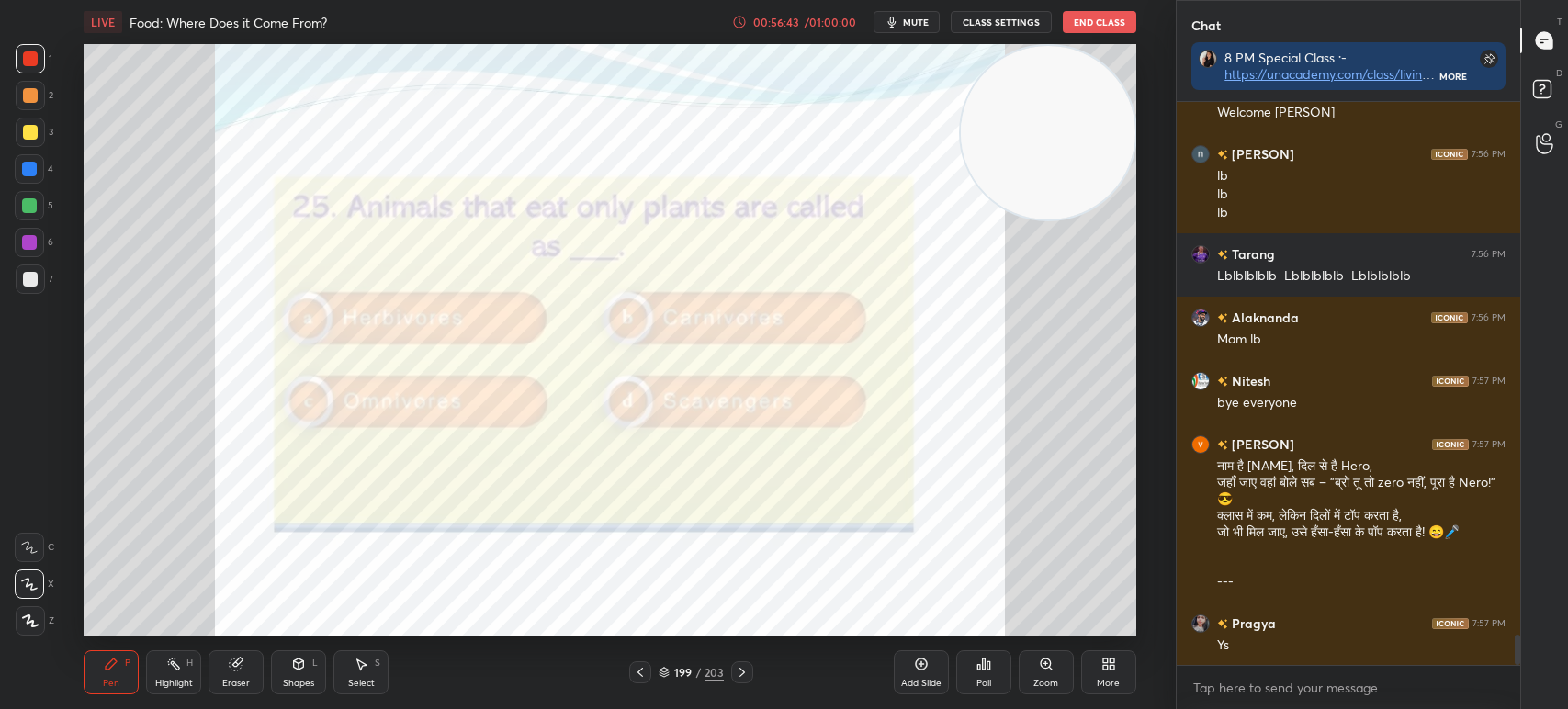 click on "Add Slide" at bounding box center (921, 672) 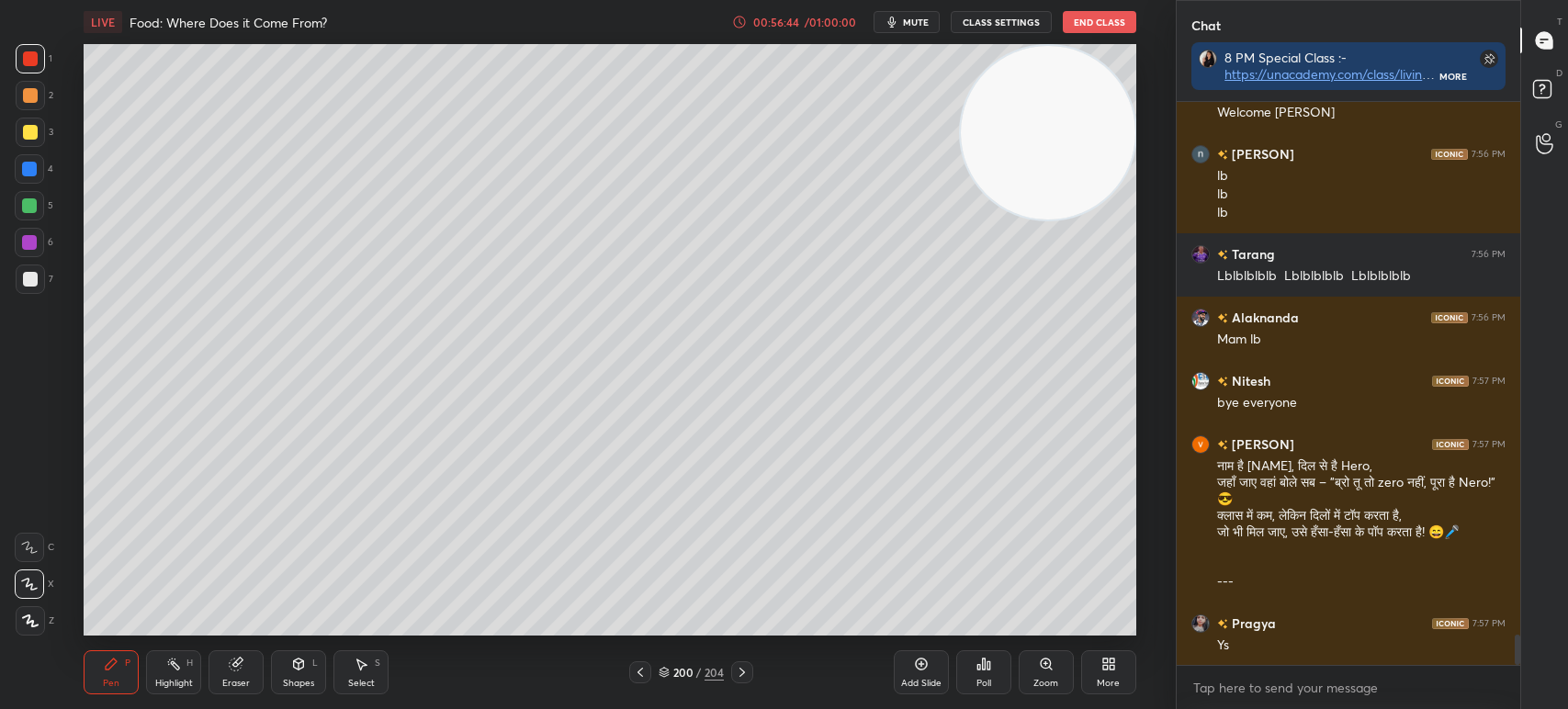 click at bounding box center [30, 132] 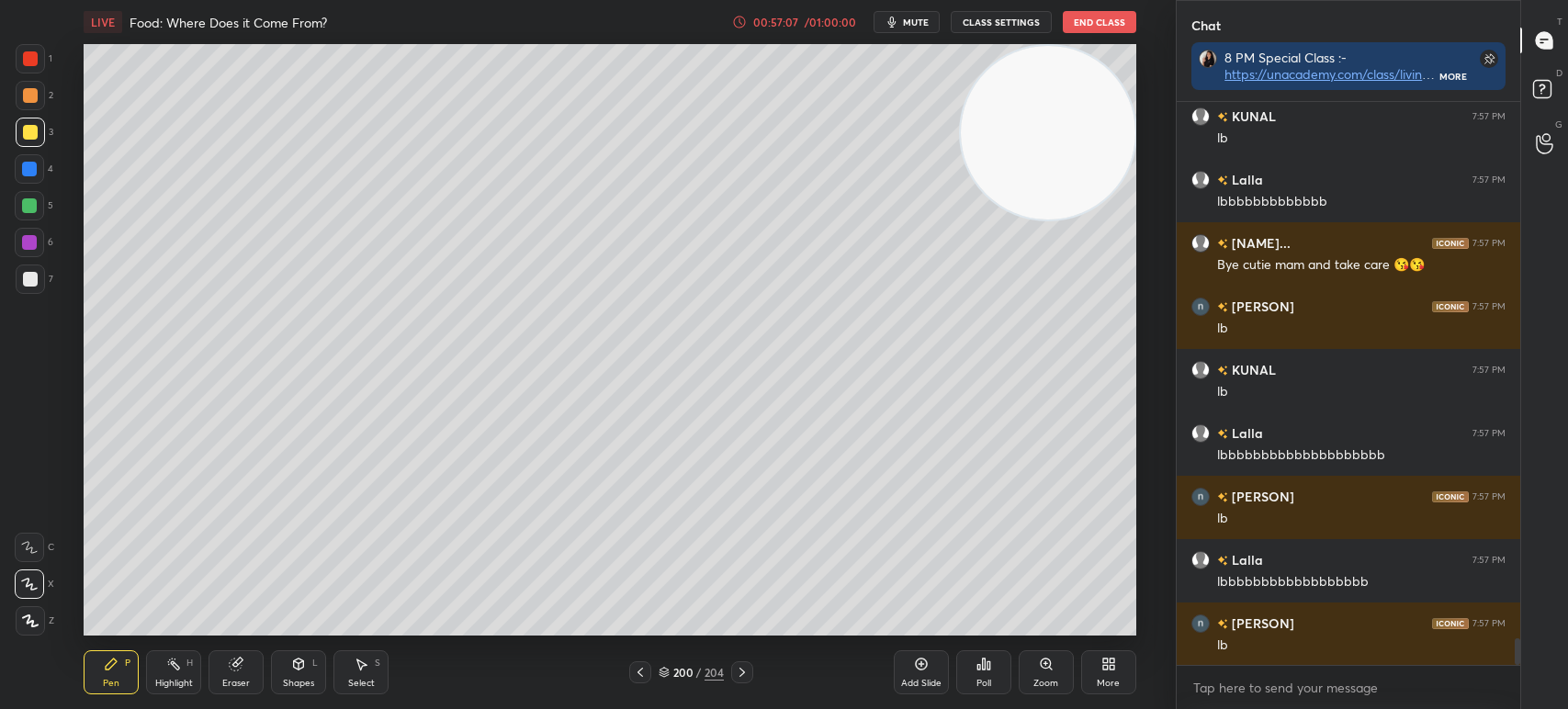 click 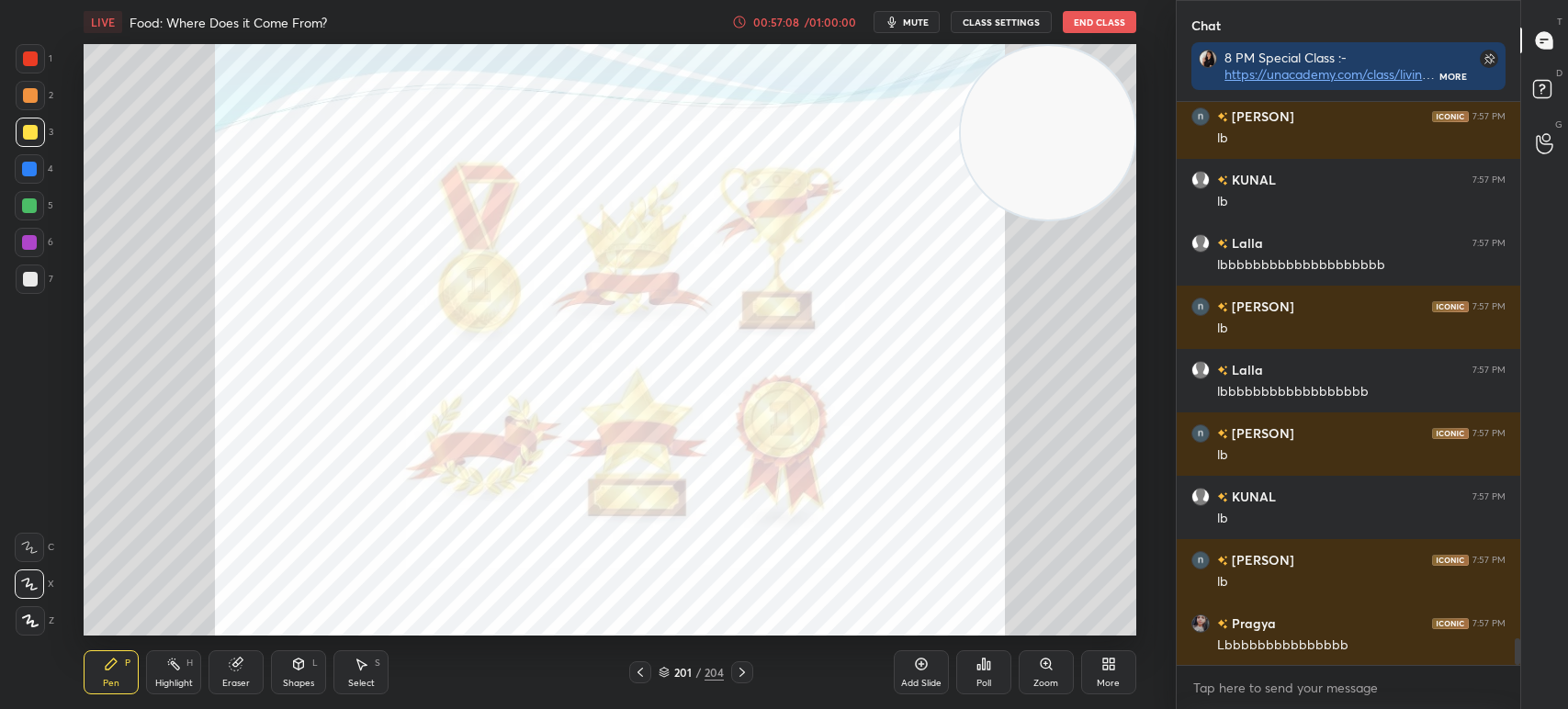 click at bounding box center (30, 59) 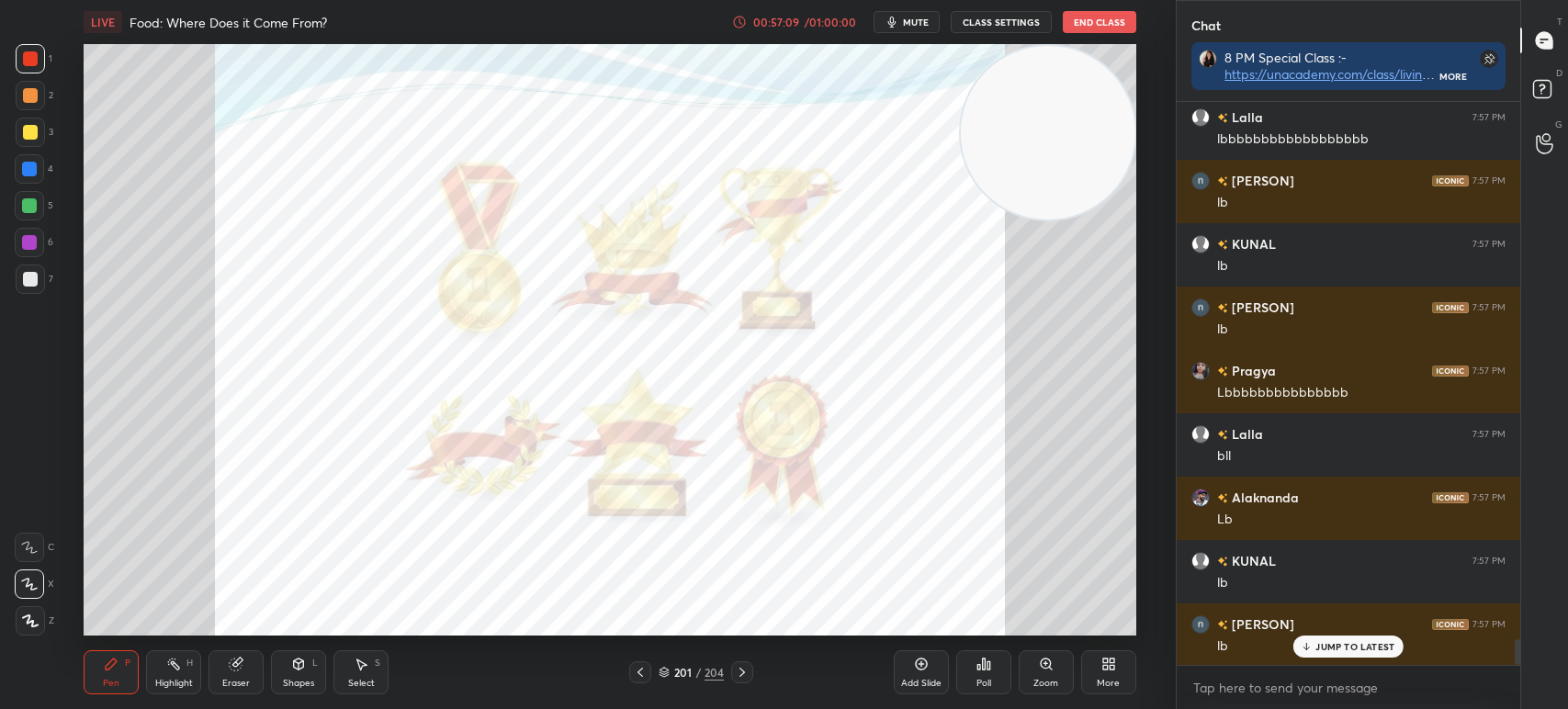 click 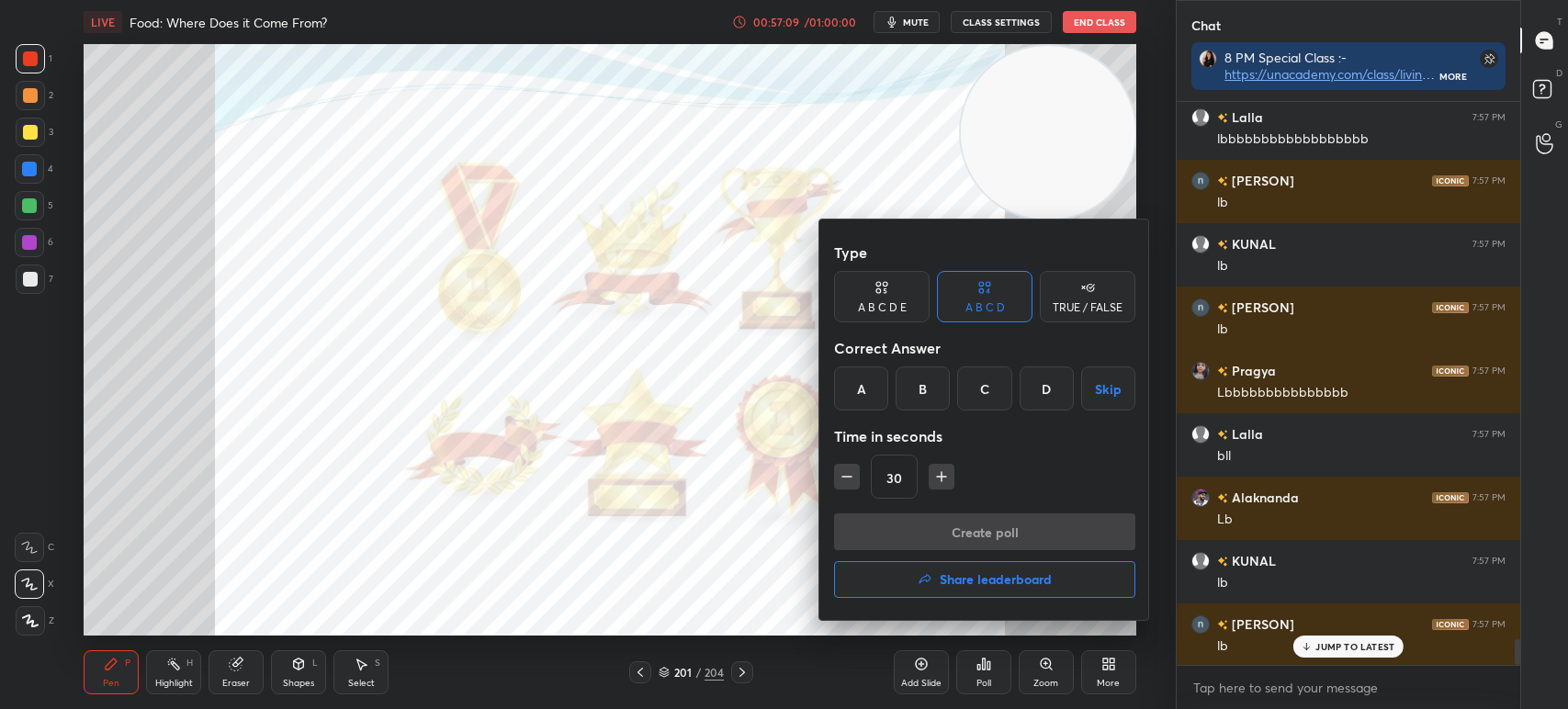 click on "Share leaderboard" at bounding box center (985, 580) 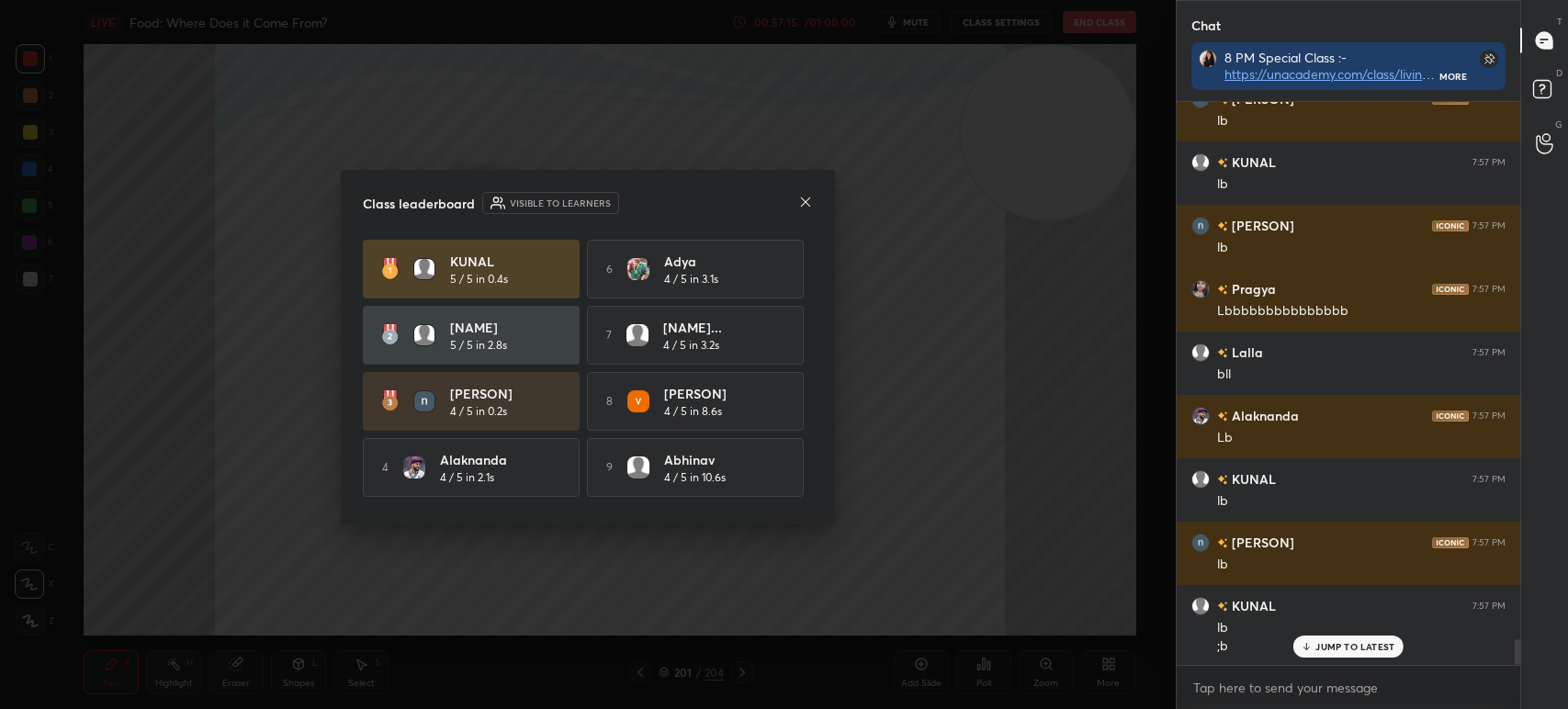 click 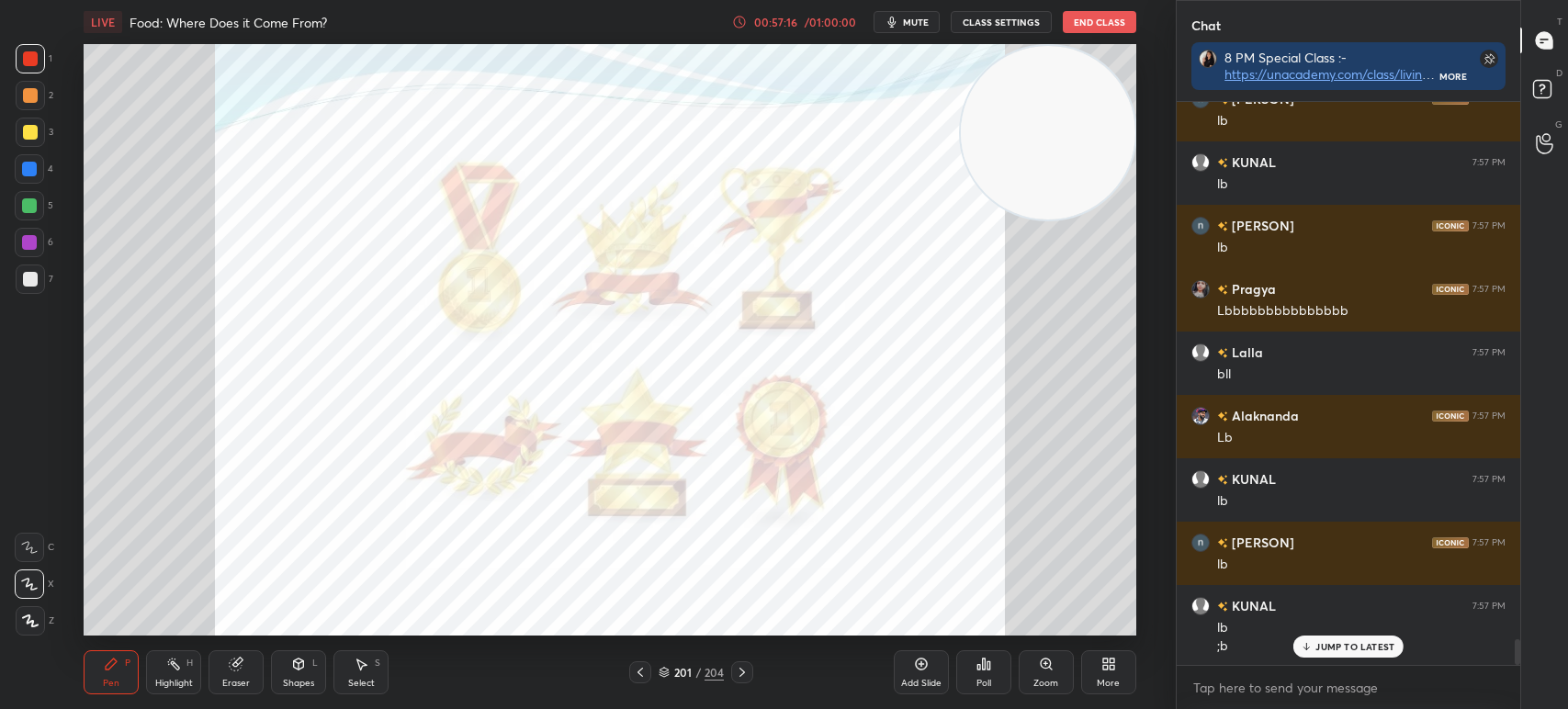 click 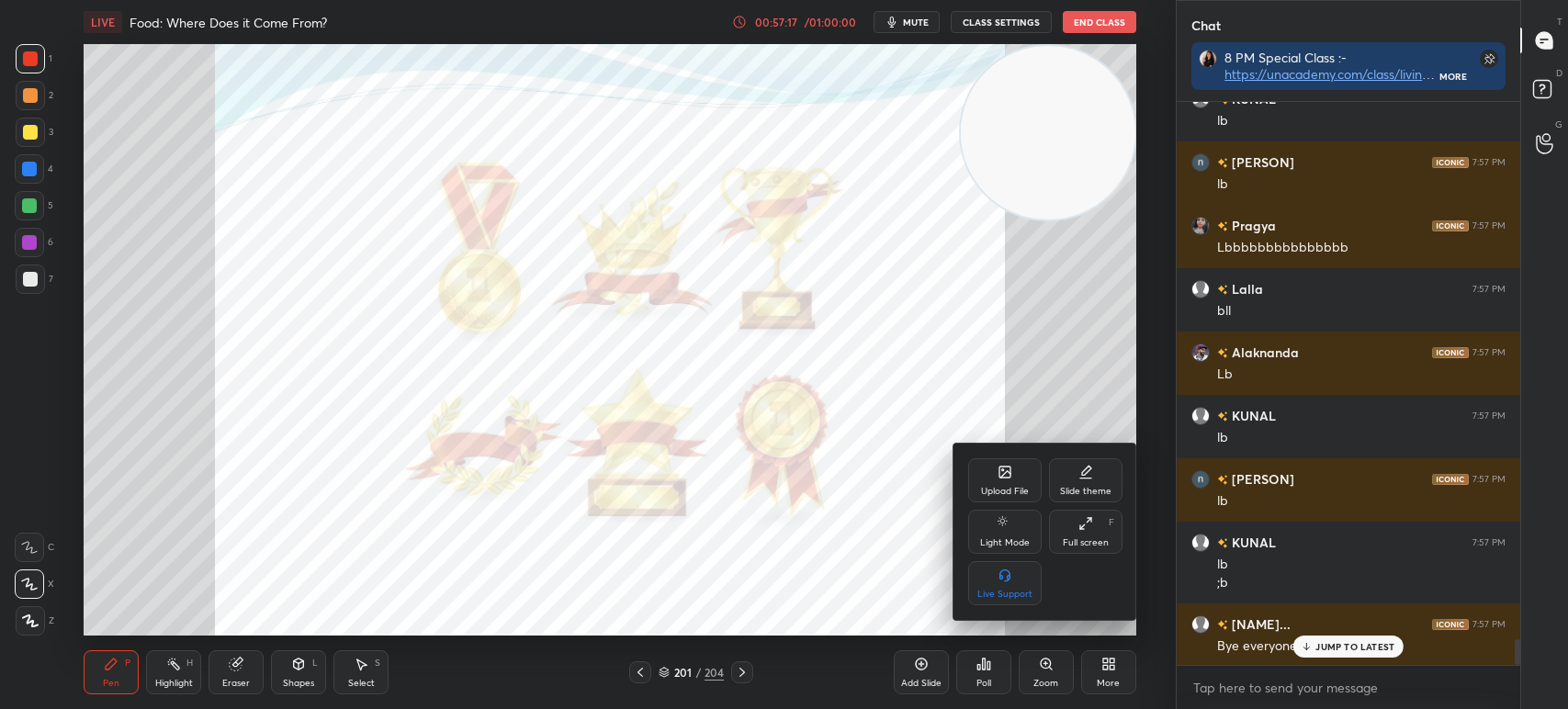 click on "Full screen F" at bounding box center (1086, 532) 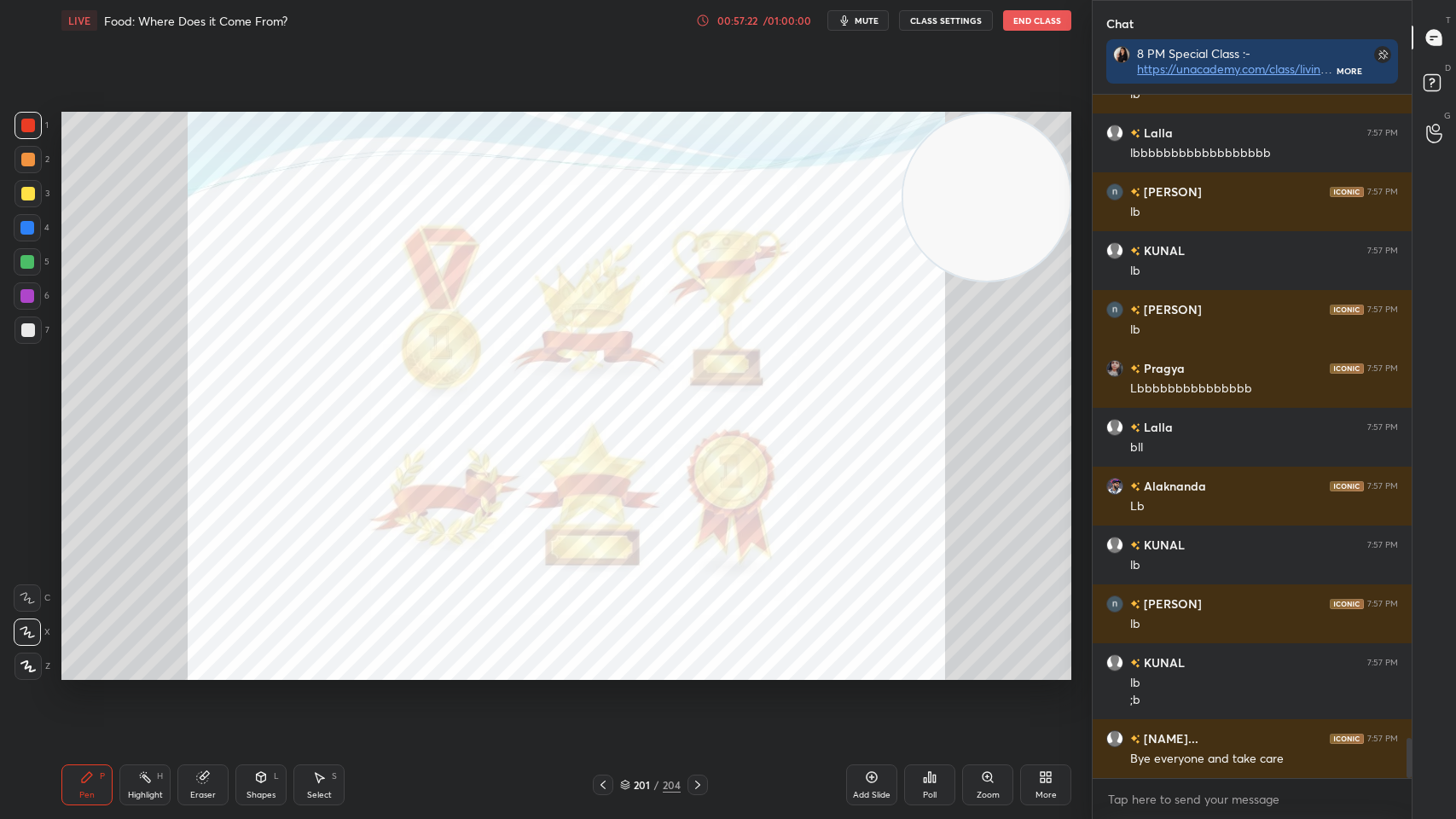 click on "Poll" at bounding box center [930, 785] 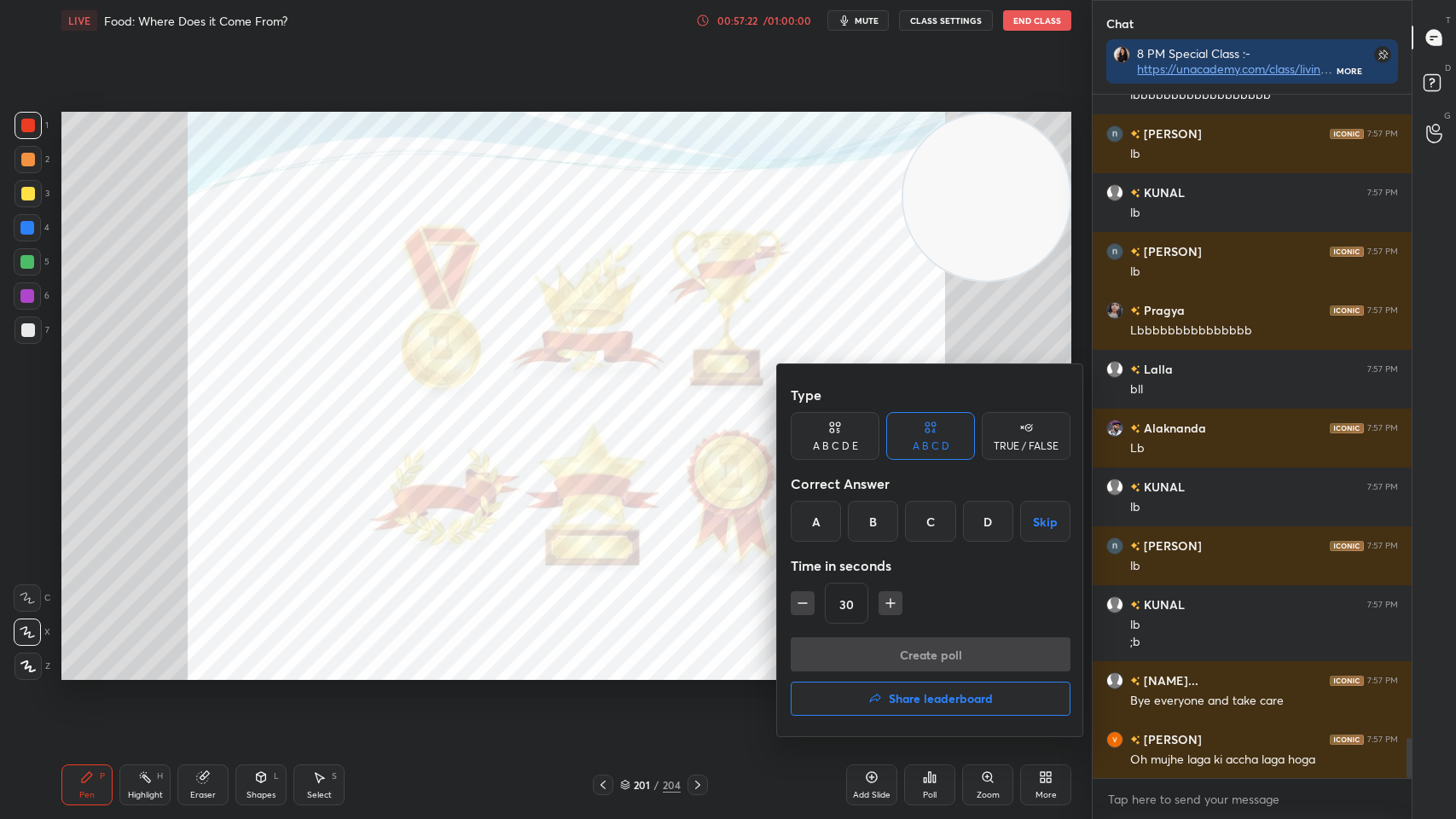 click on "Share leaderboard" at bounding box center [941, 699] 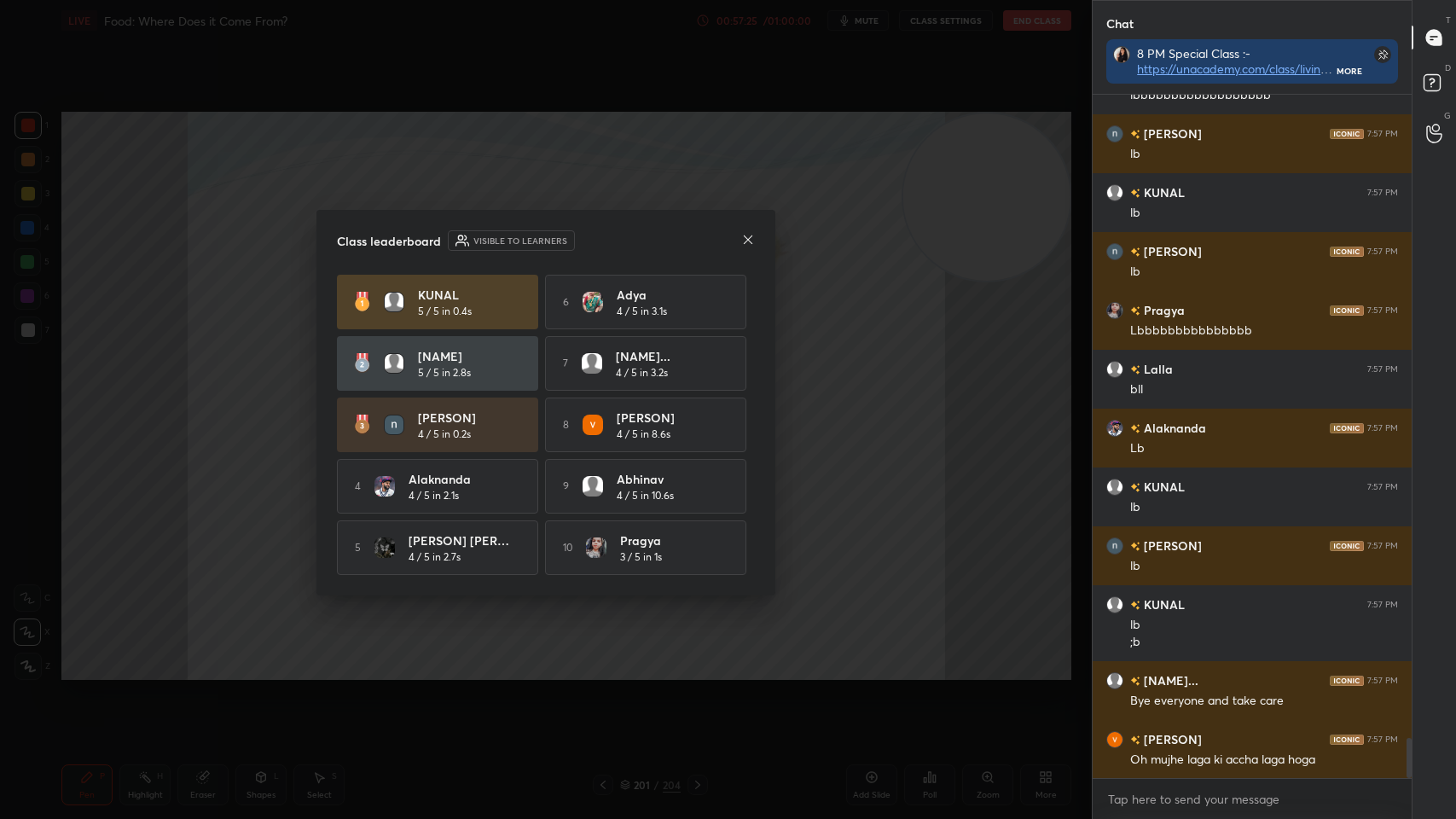 click 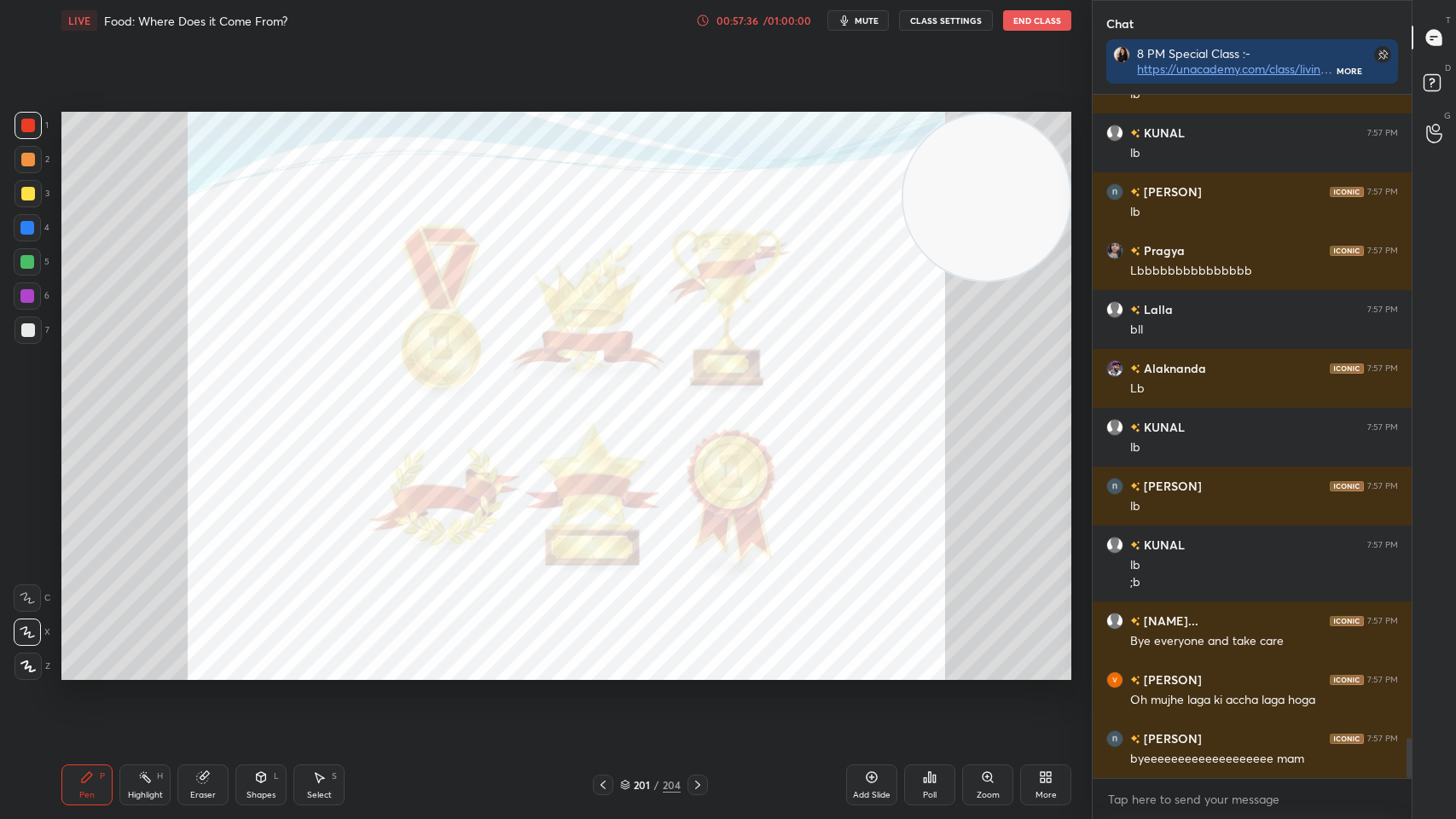 scroll, scrollTop: 11054, scrollLeft: 0, axis: vertical 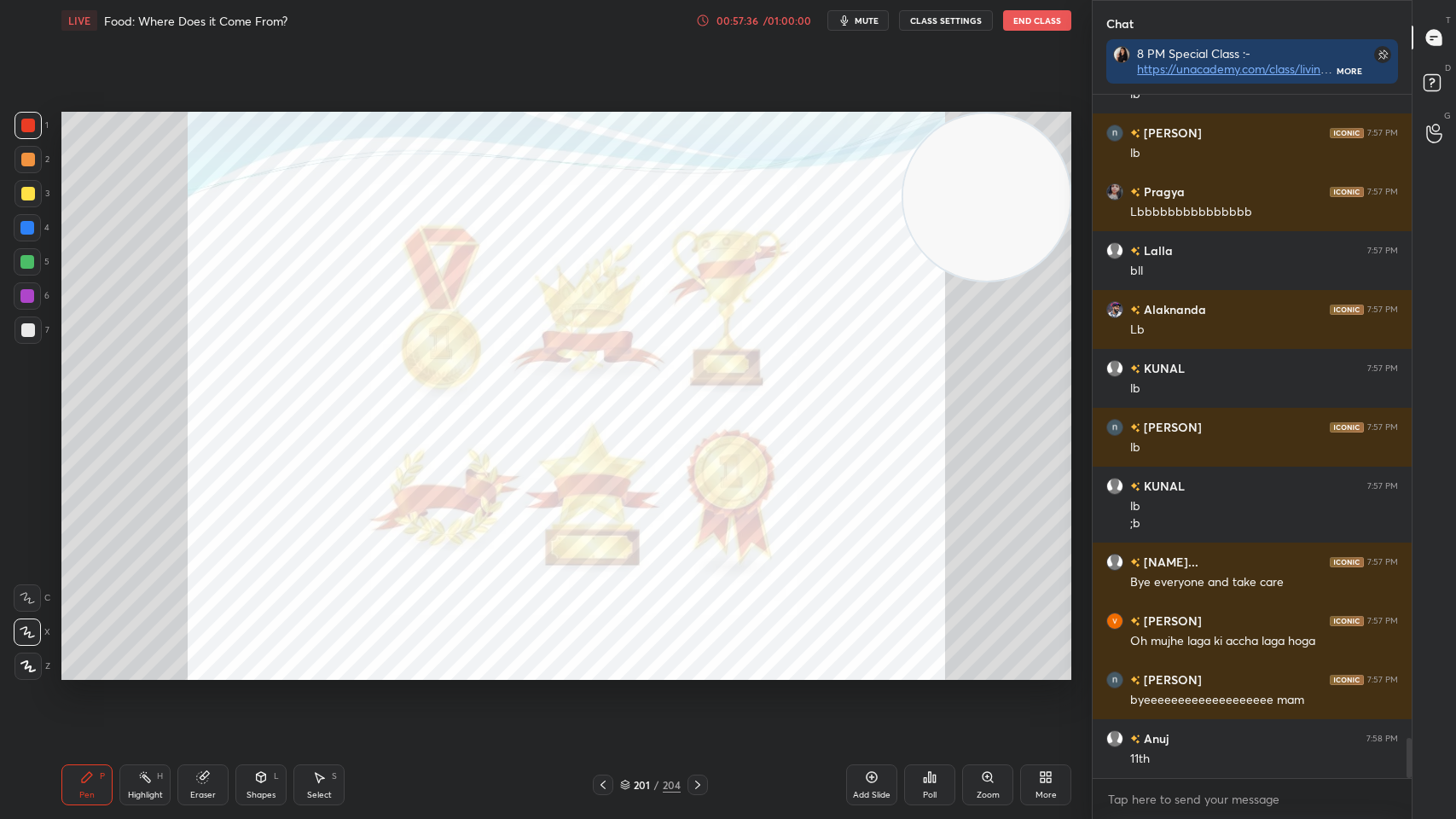 click on "Poll" at bounding box center (930, 785) 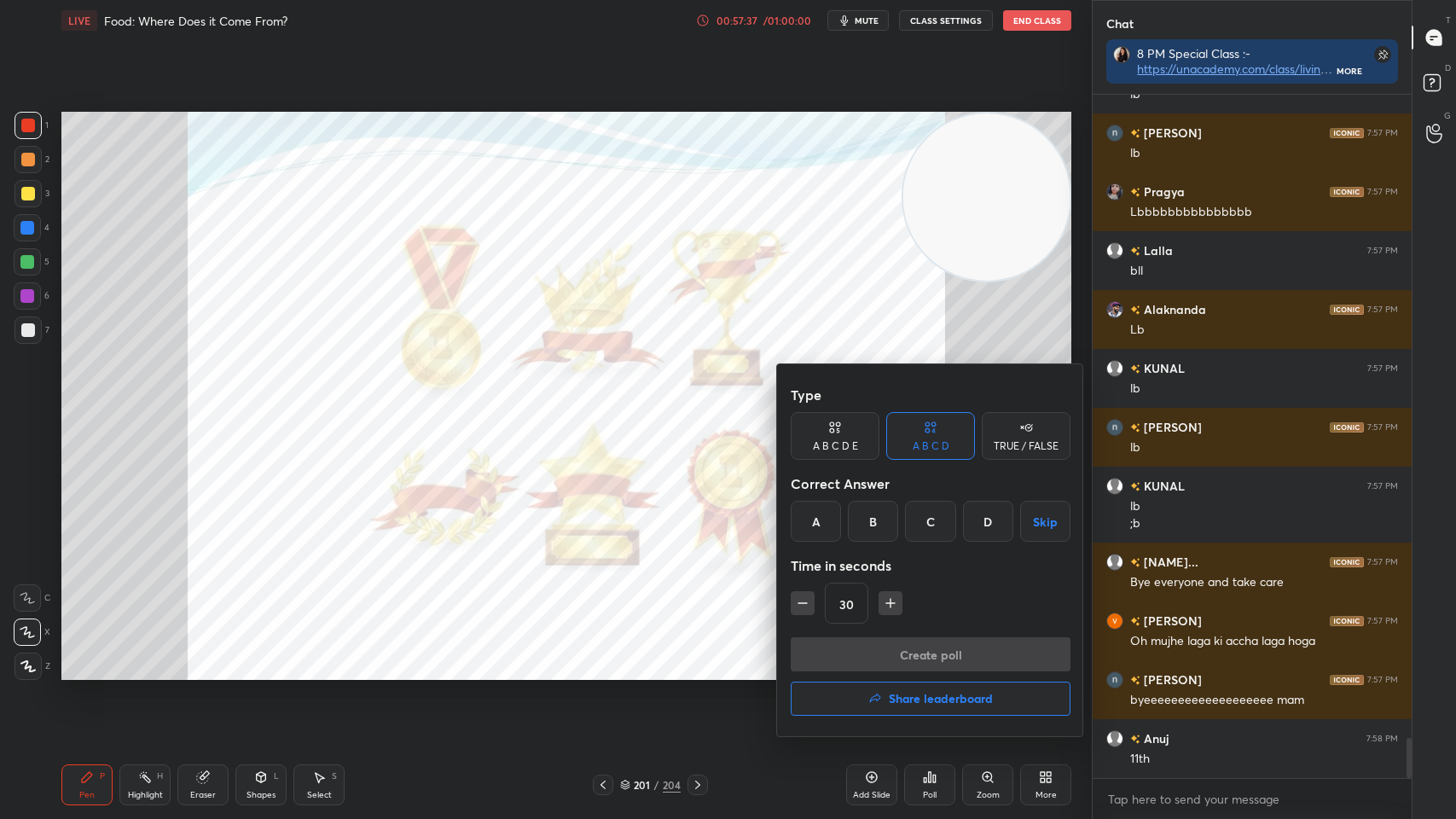 click on "Share leaderboard" at bounding box center (931, 699) 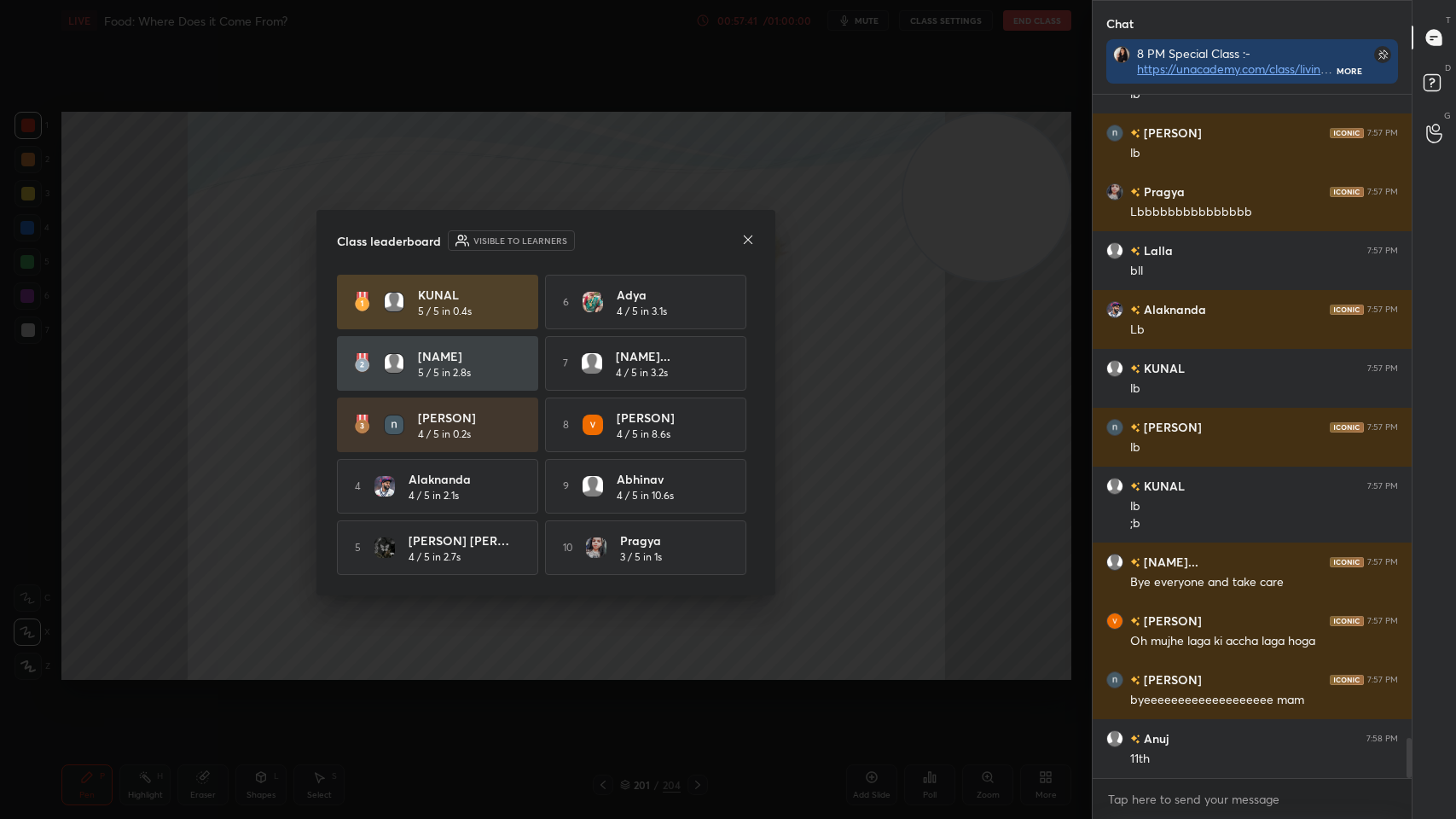 click 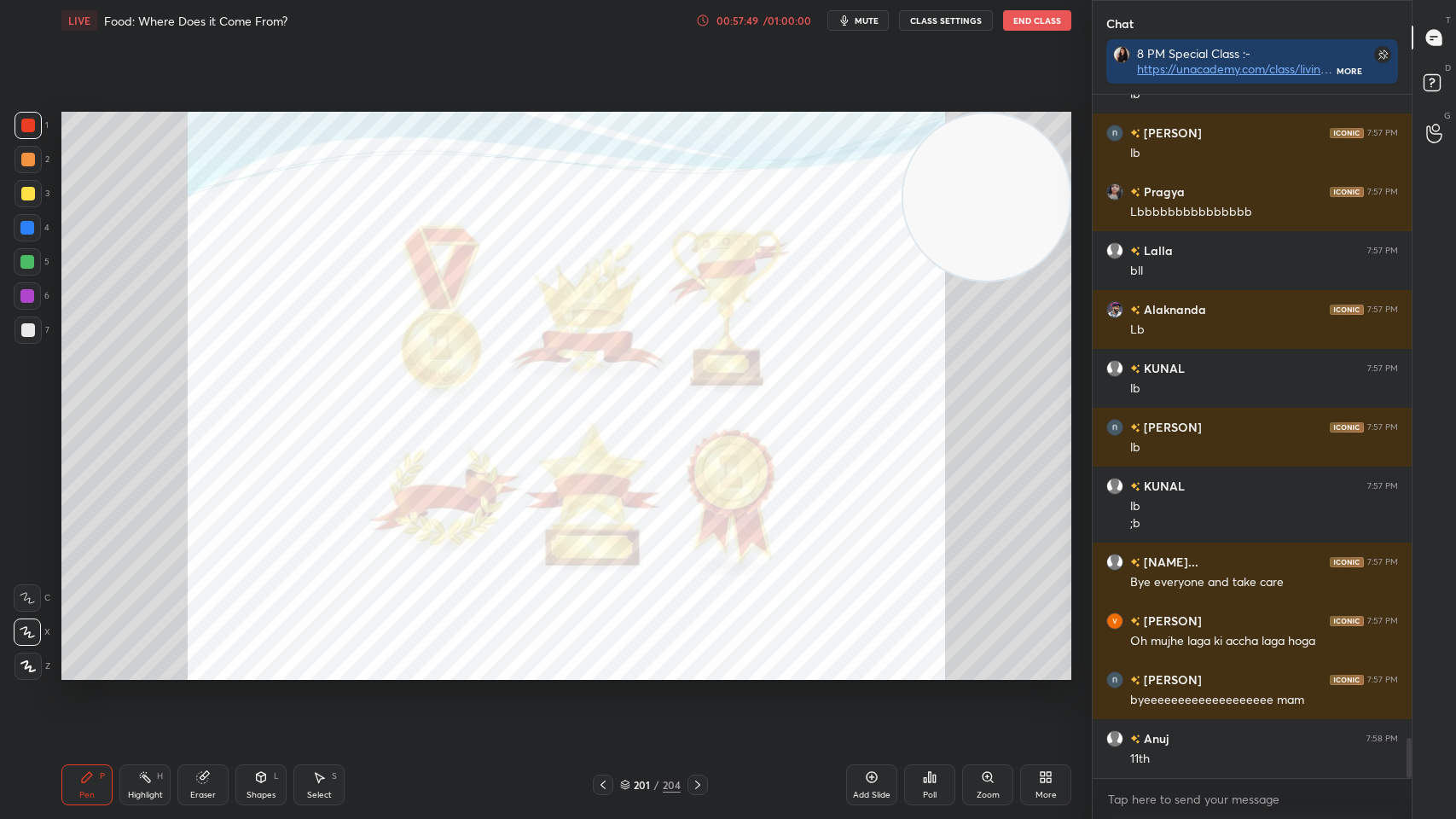 click on "Poll" at bounding box center (930, 785) 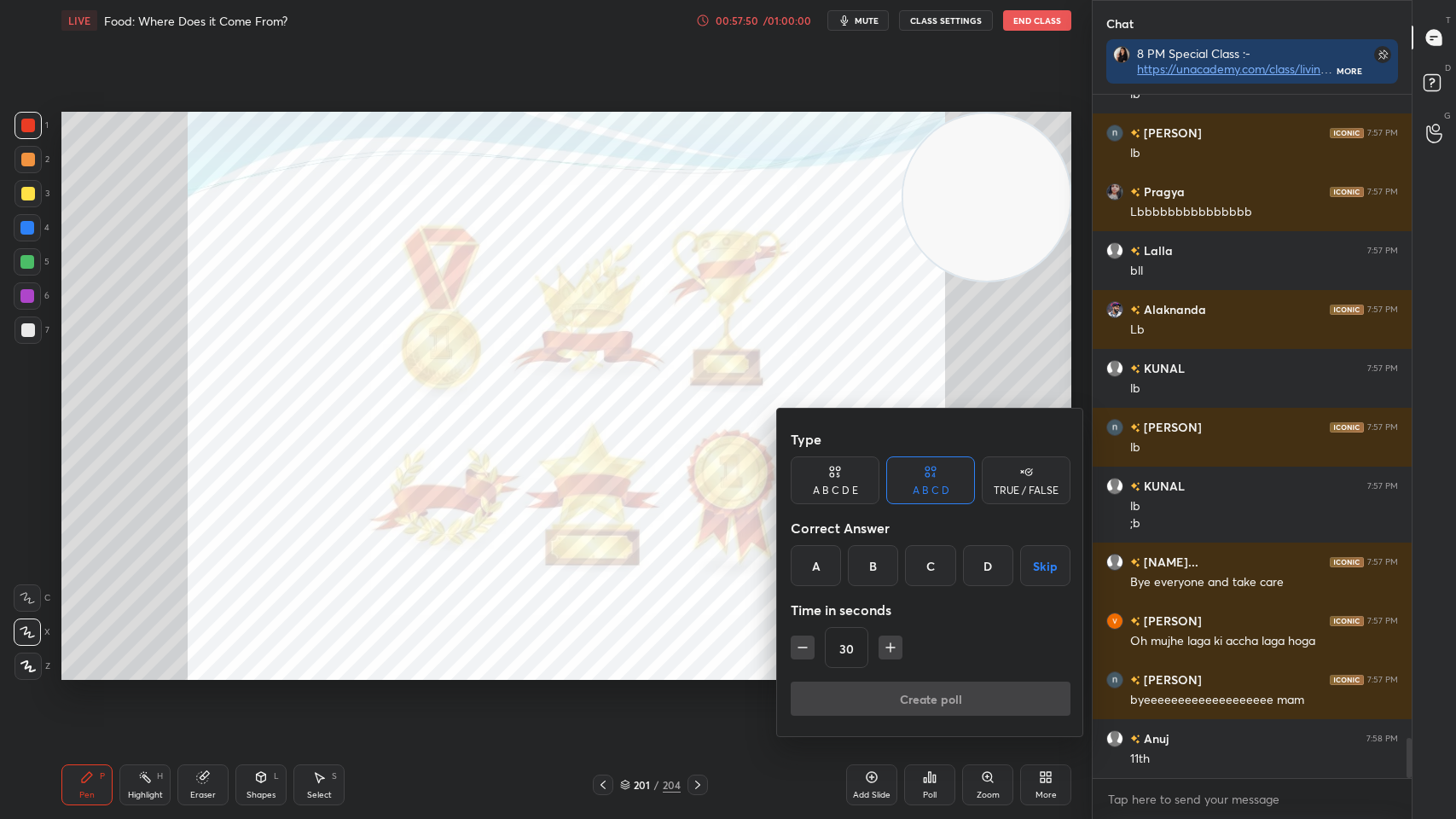 click on "Create poll" at bounding box center (931, 702) 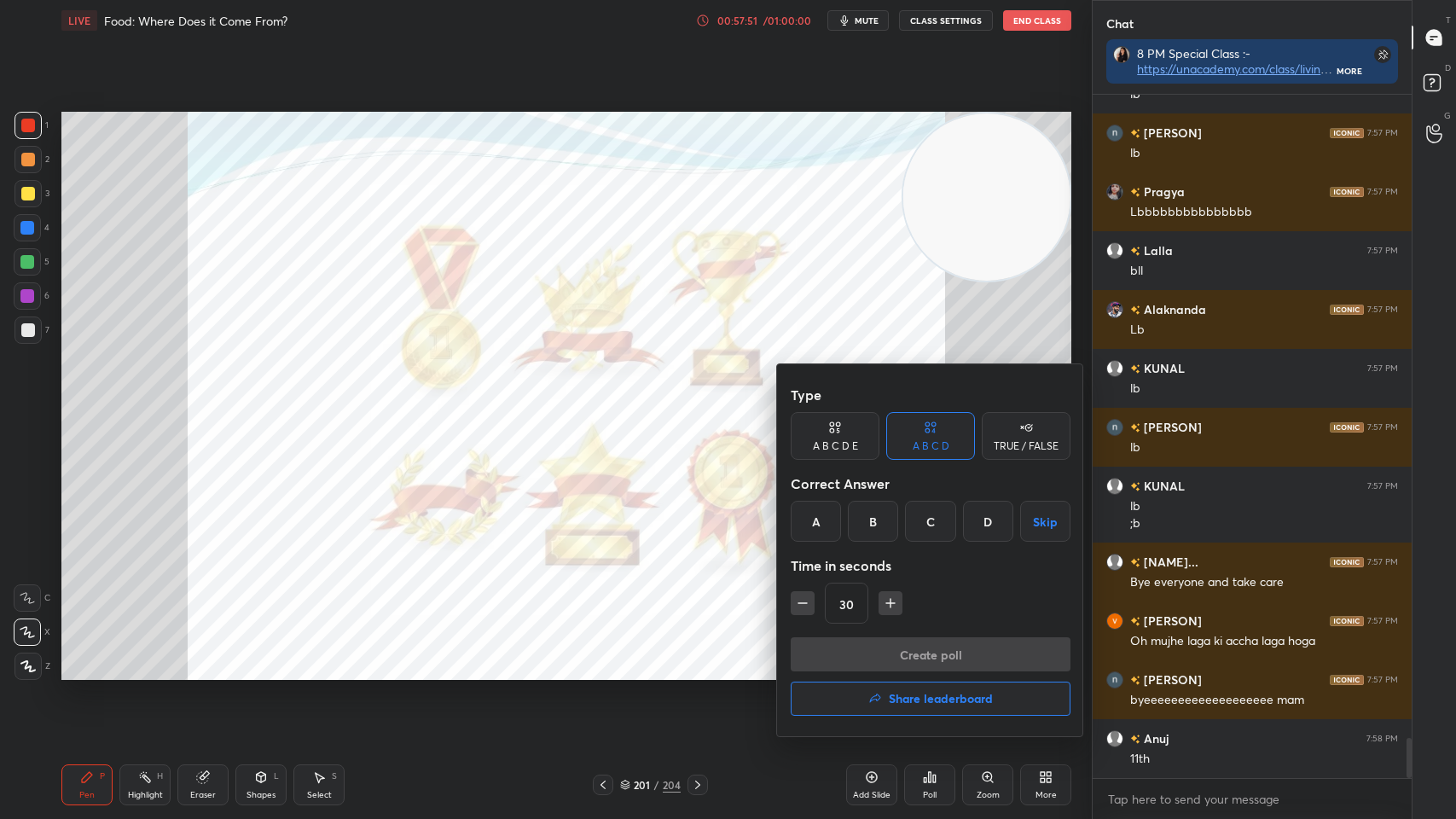 click on "Share leaderboard" at bounding box center [941, 699] 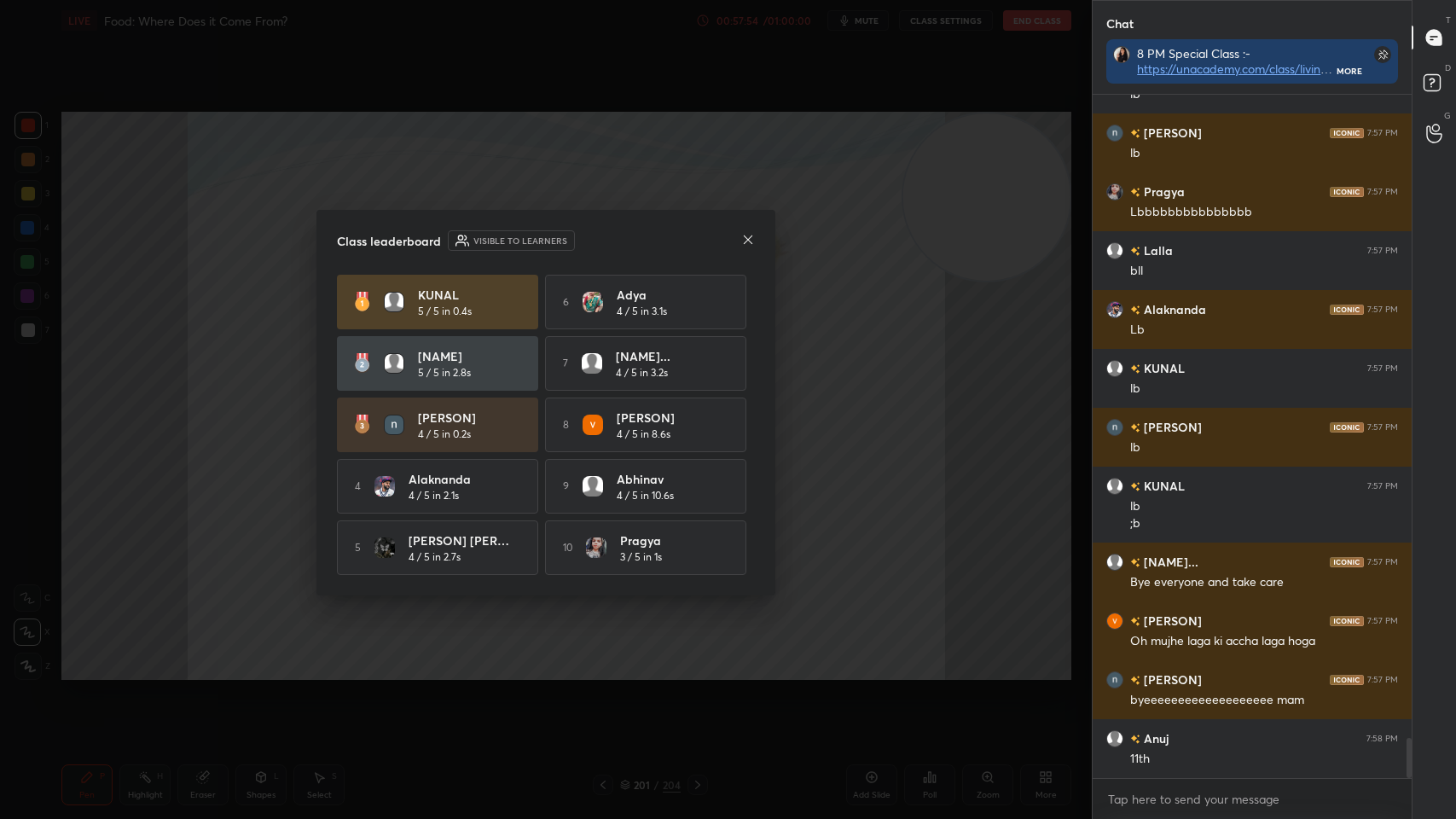 click 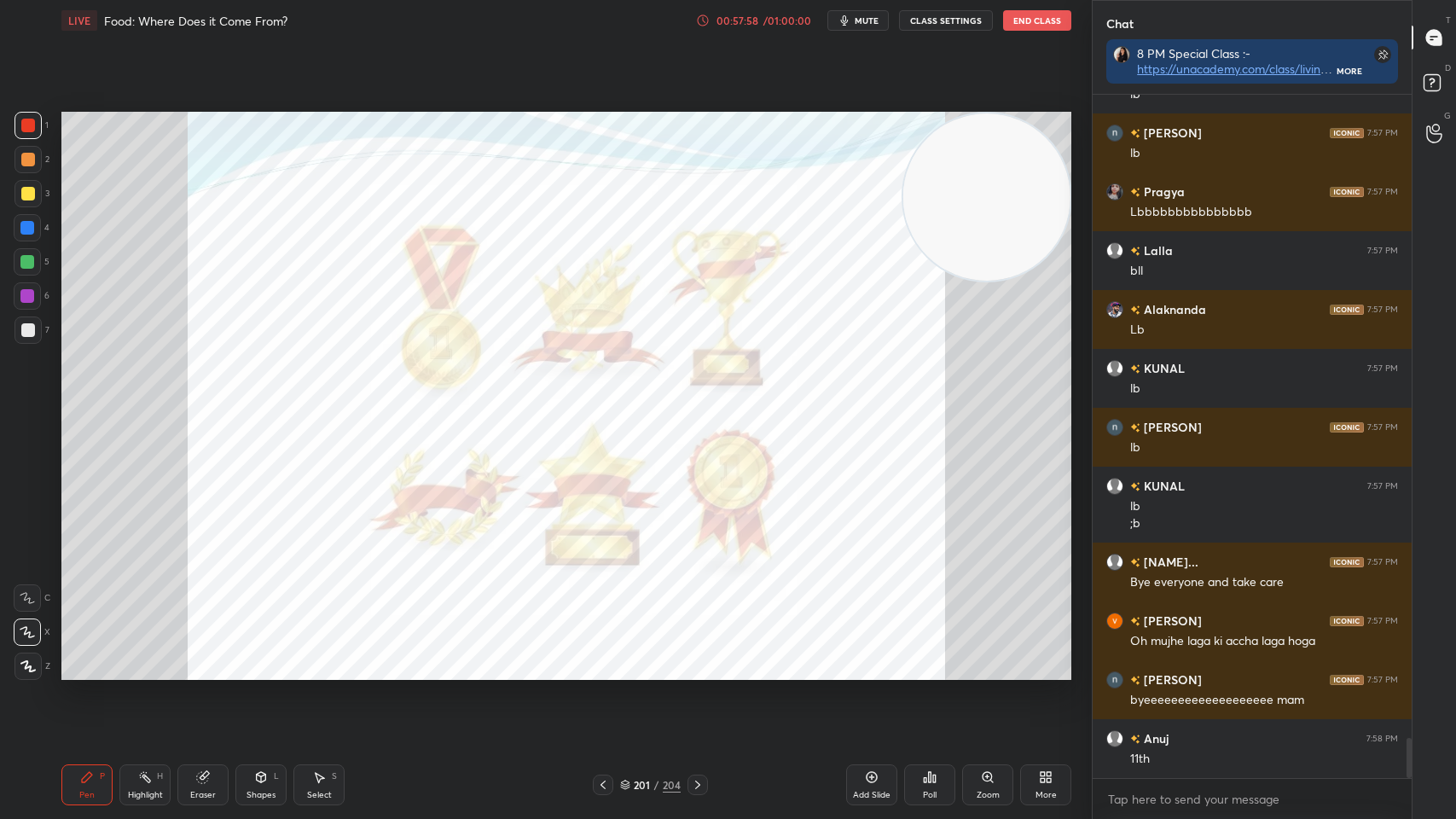 scroll, scrollTop: 11112, scrollLeft: 0, axis: vertical 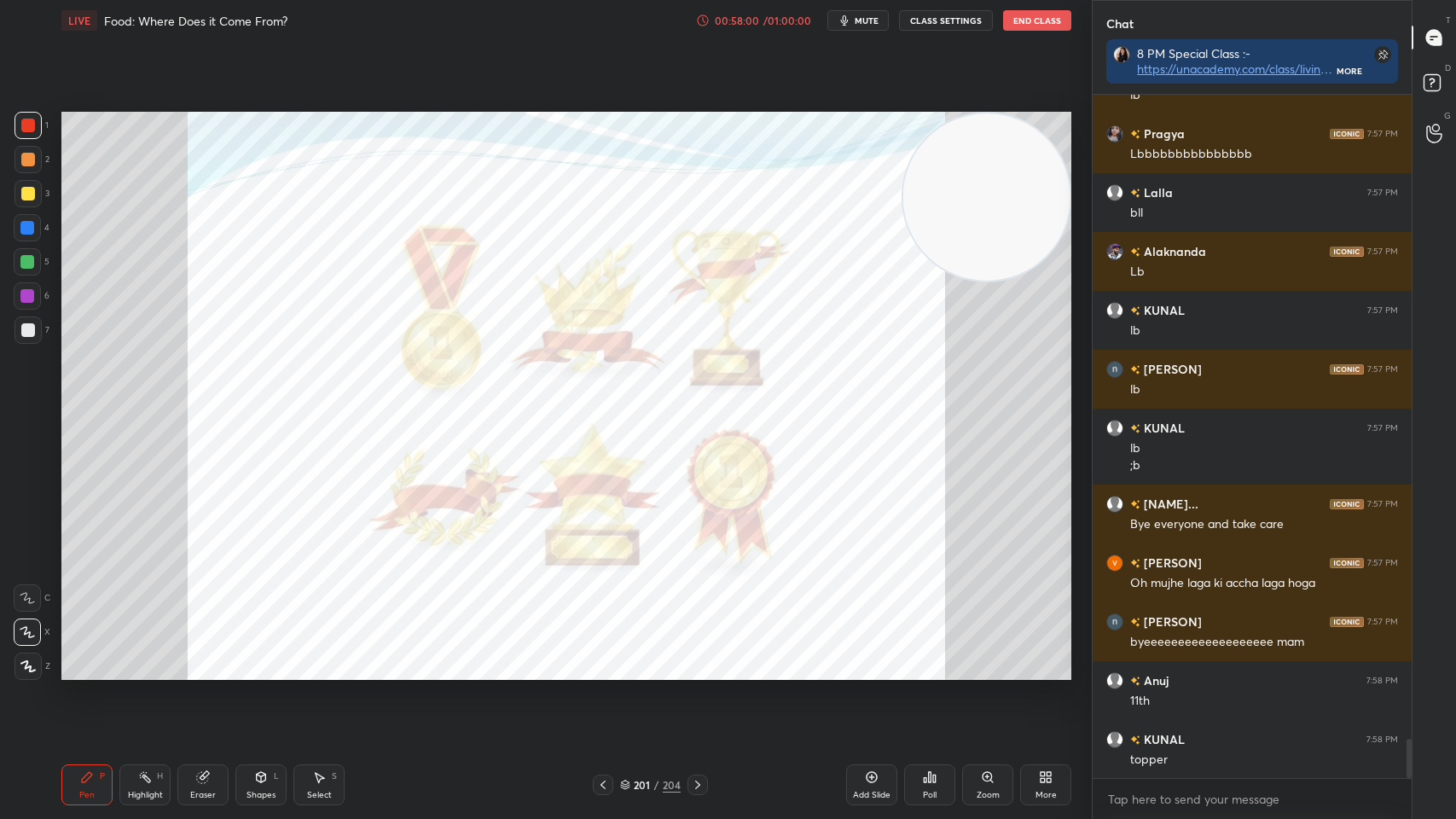 click on "Poll" at bounding box center (930, 785) 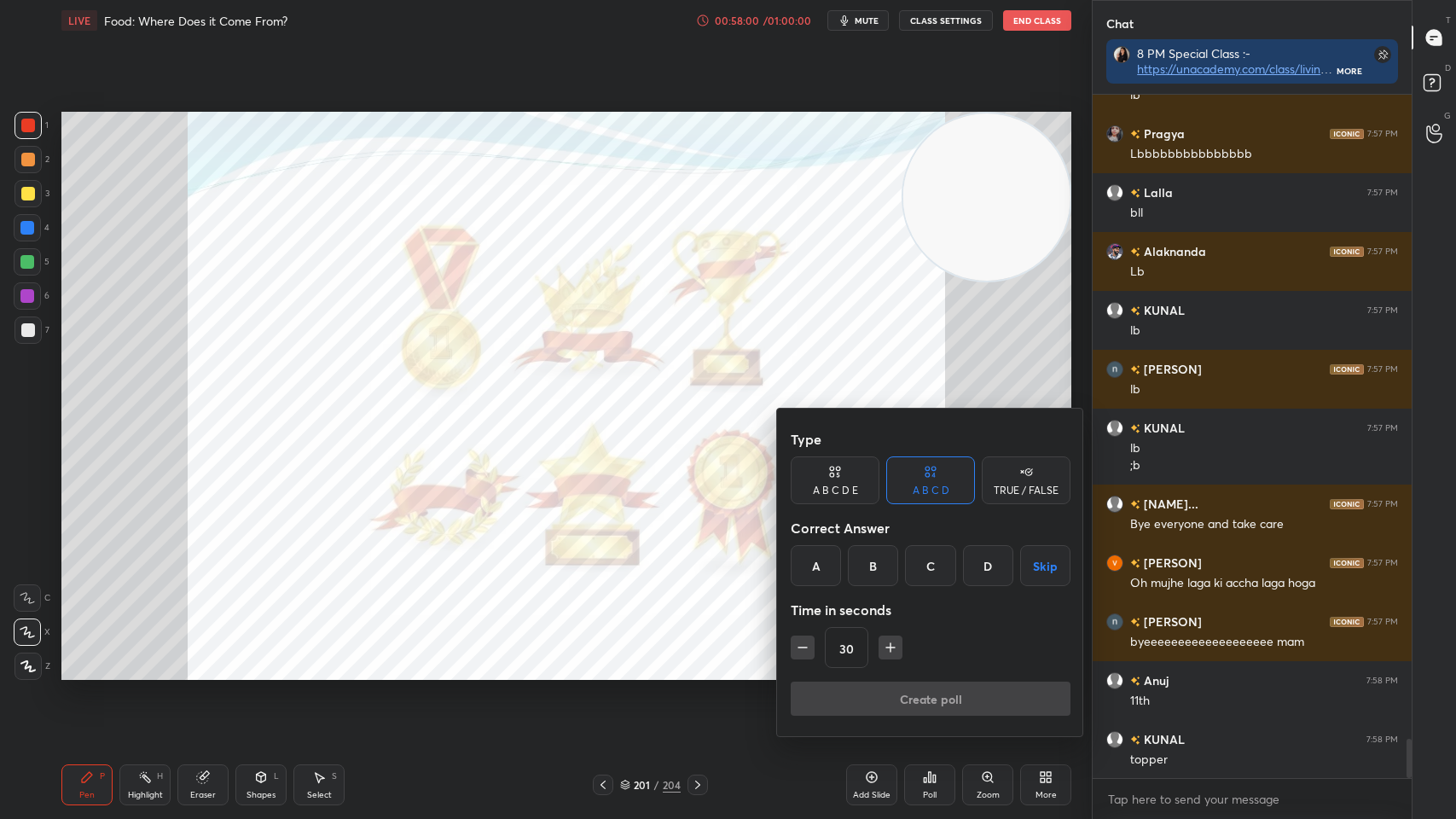click on "Create poll" at bounding box center [931, 702] 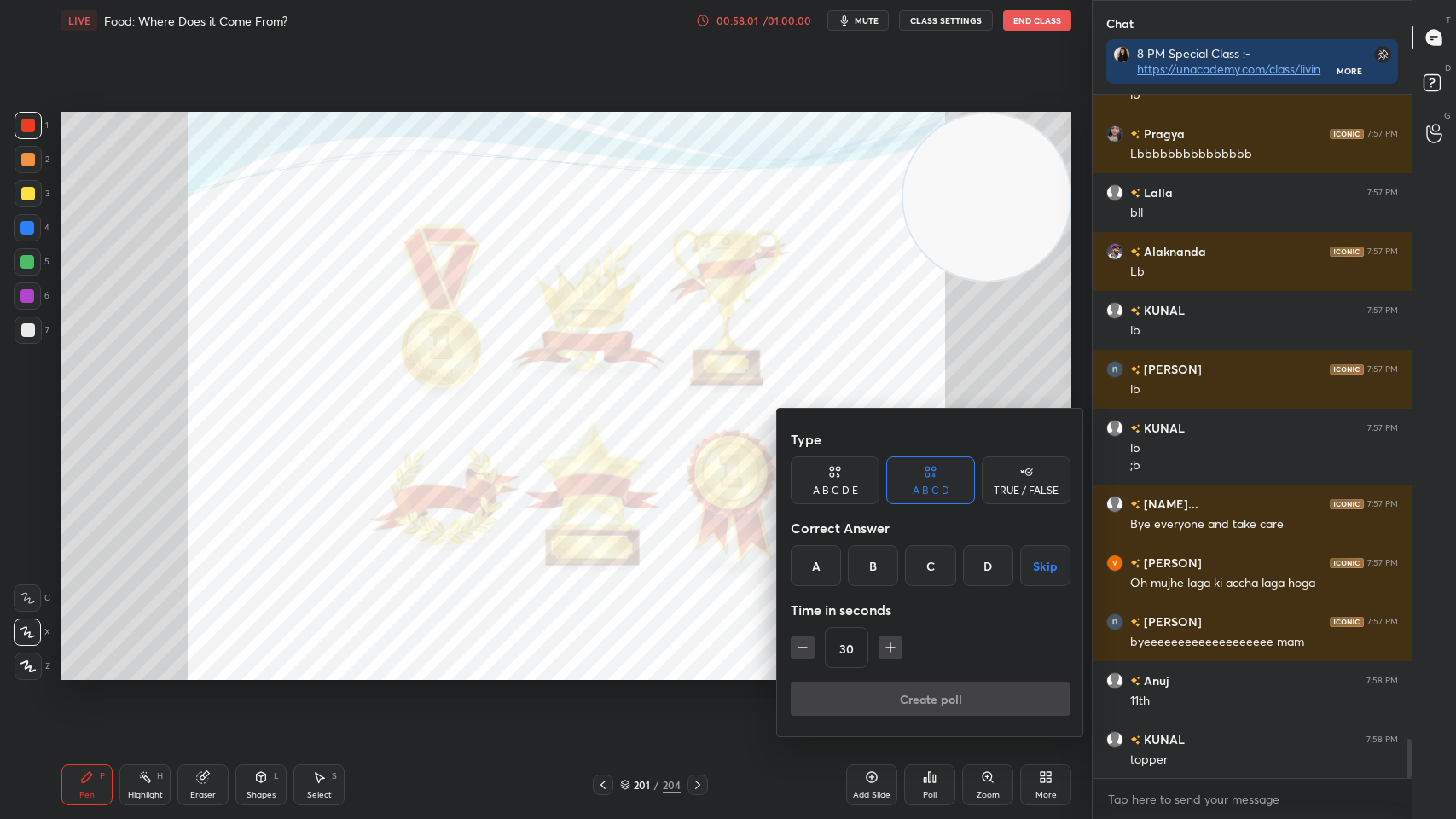 click at bounding box center (728, 410) 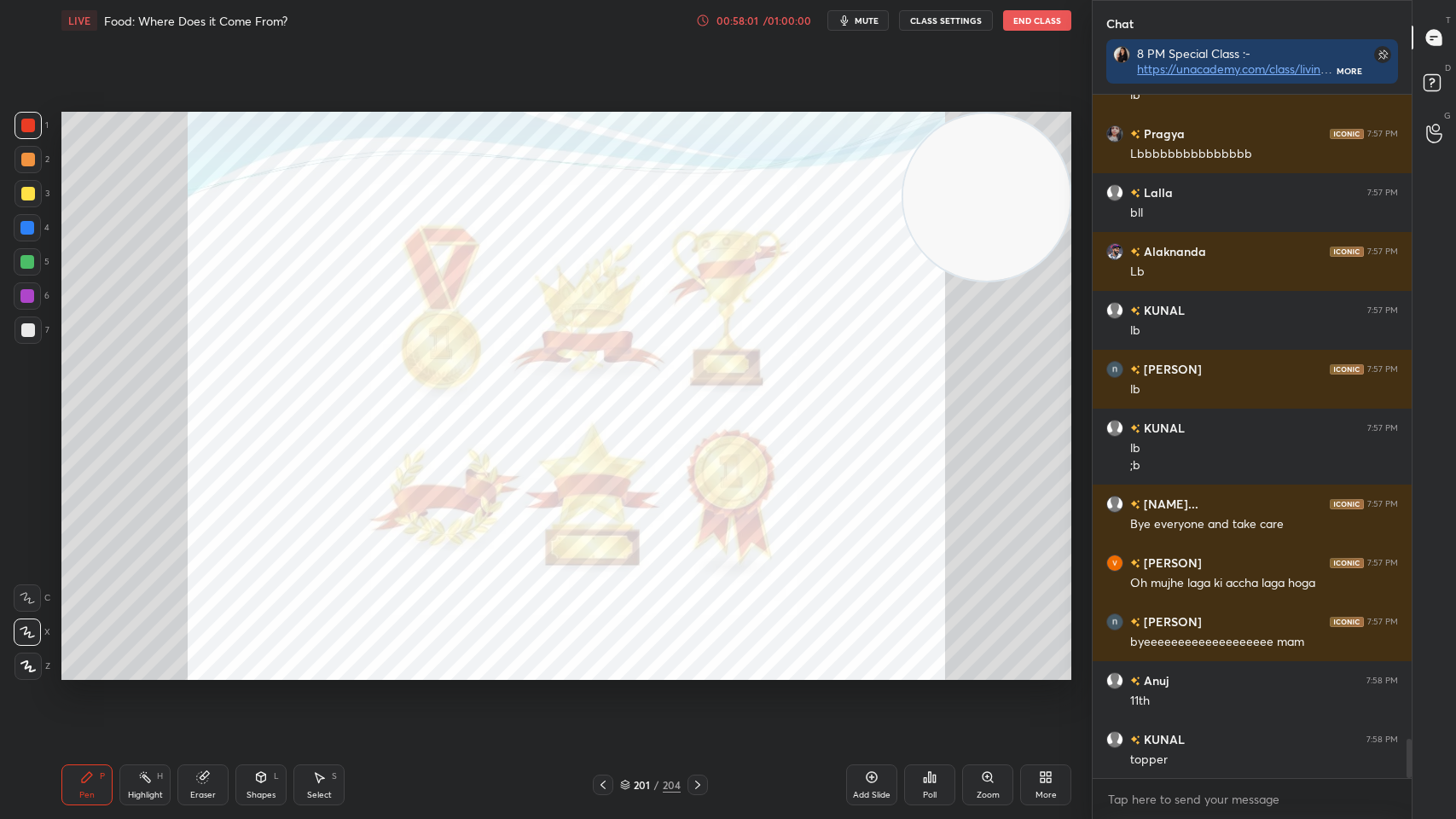 click 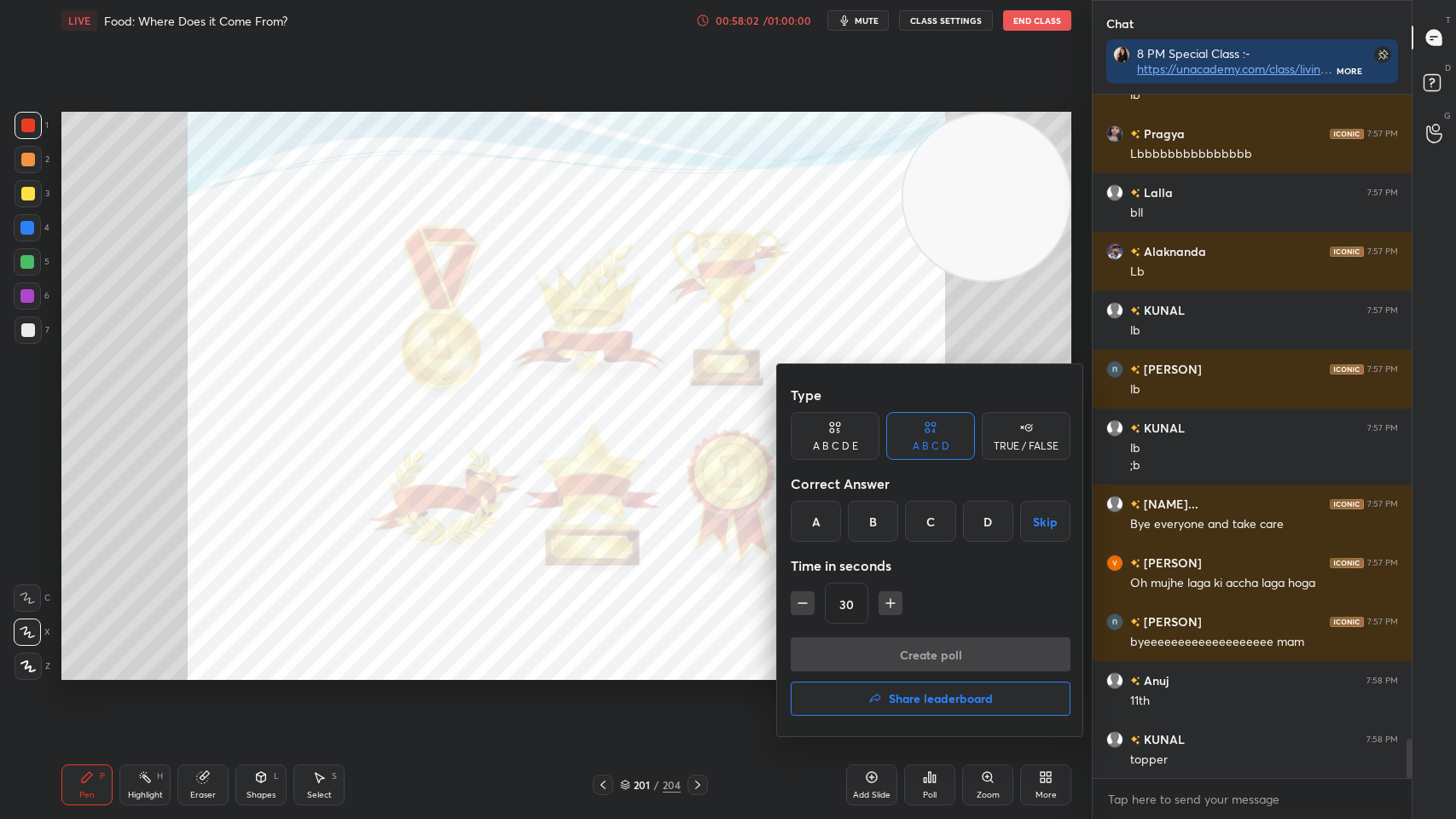 click on "Share leaderboard" at bounding box center (931, 699) 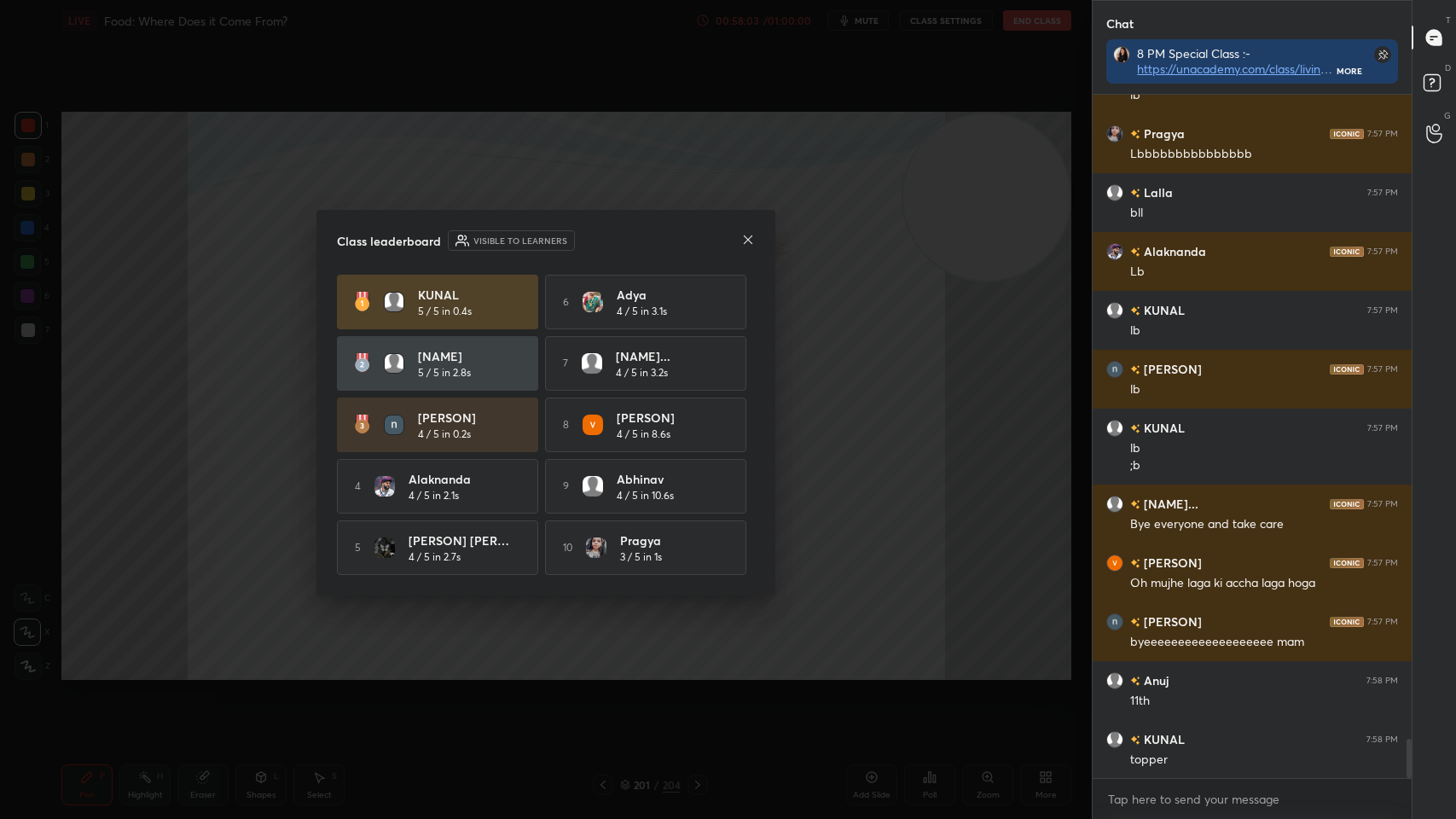 click 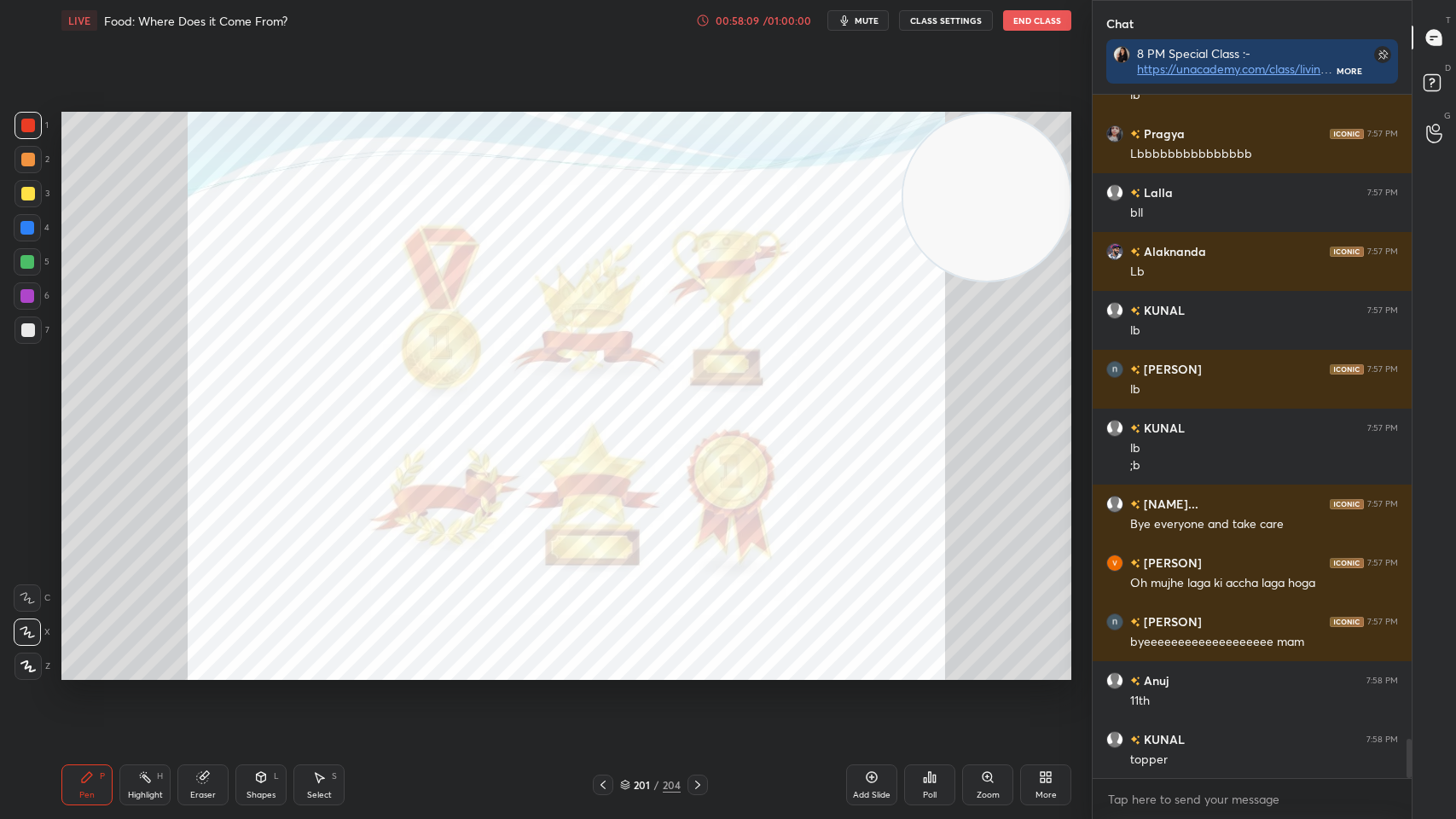 scroll, scrollTop: 11172, scrollLeft: 0, axis: vertical 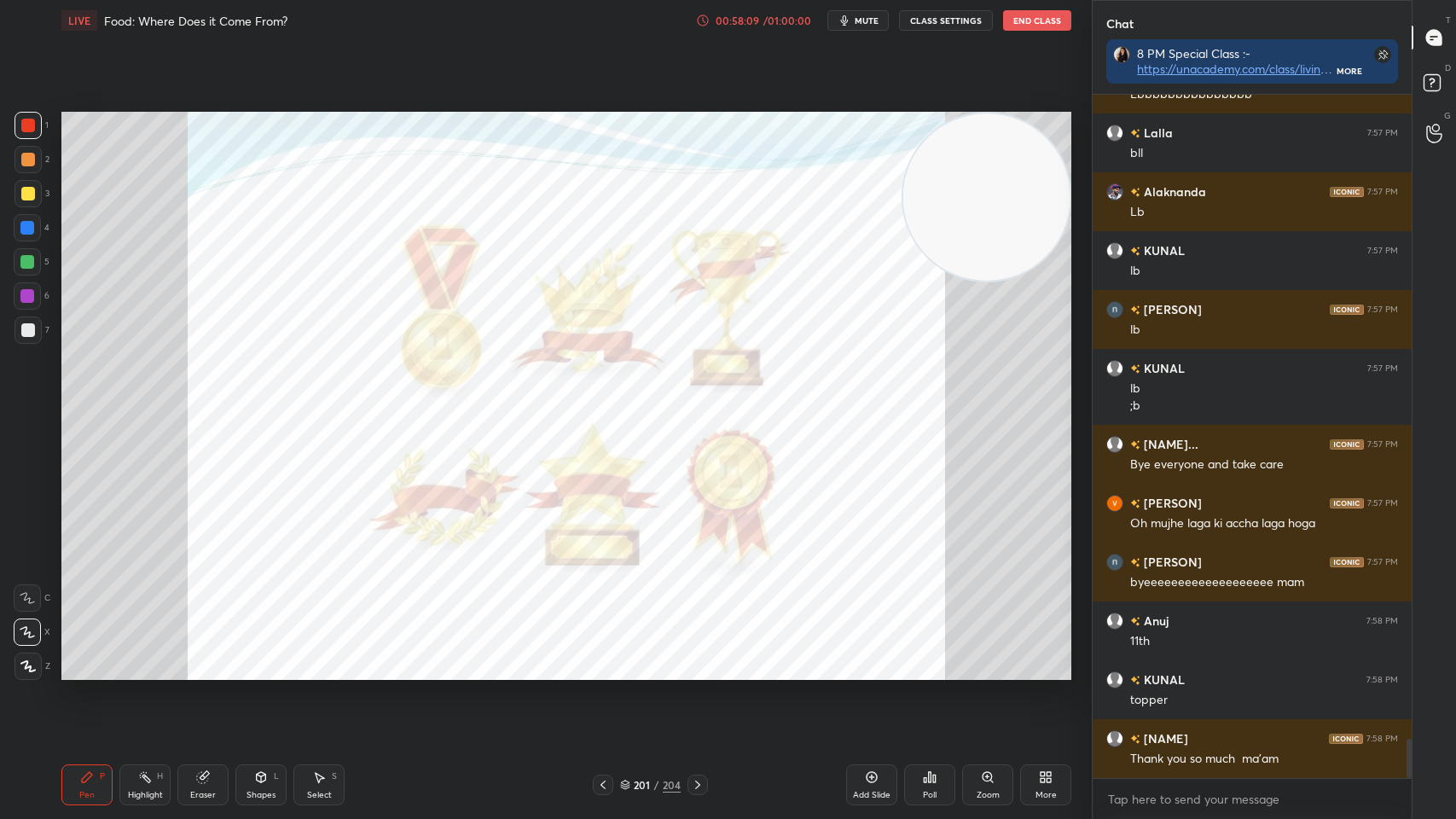 click 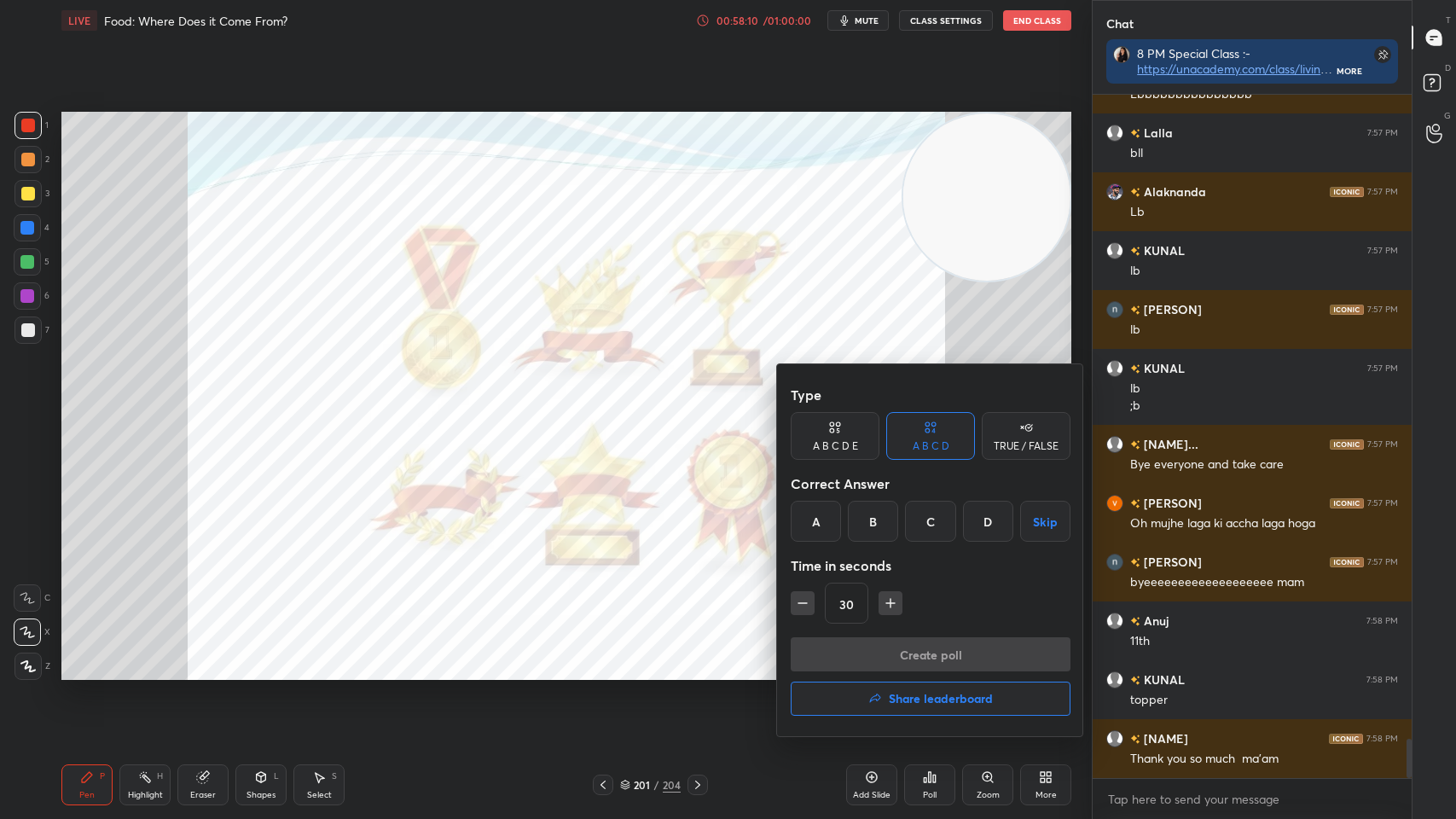 click on "Share leaderboard" at bounding box center (941, 699) 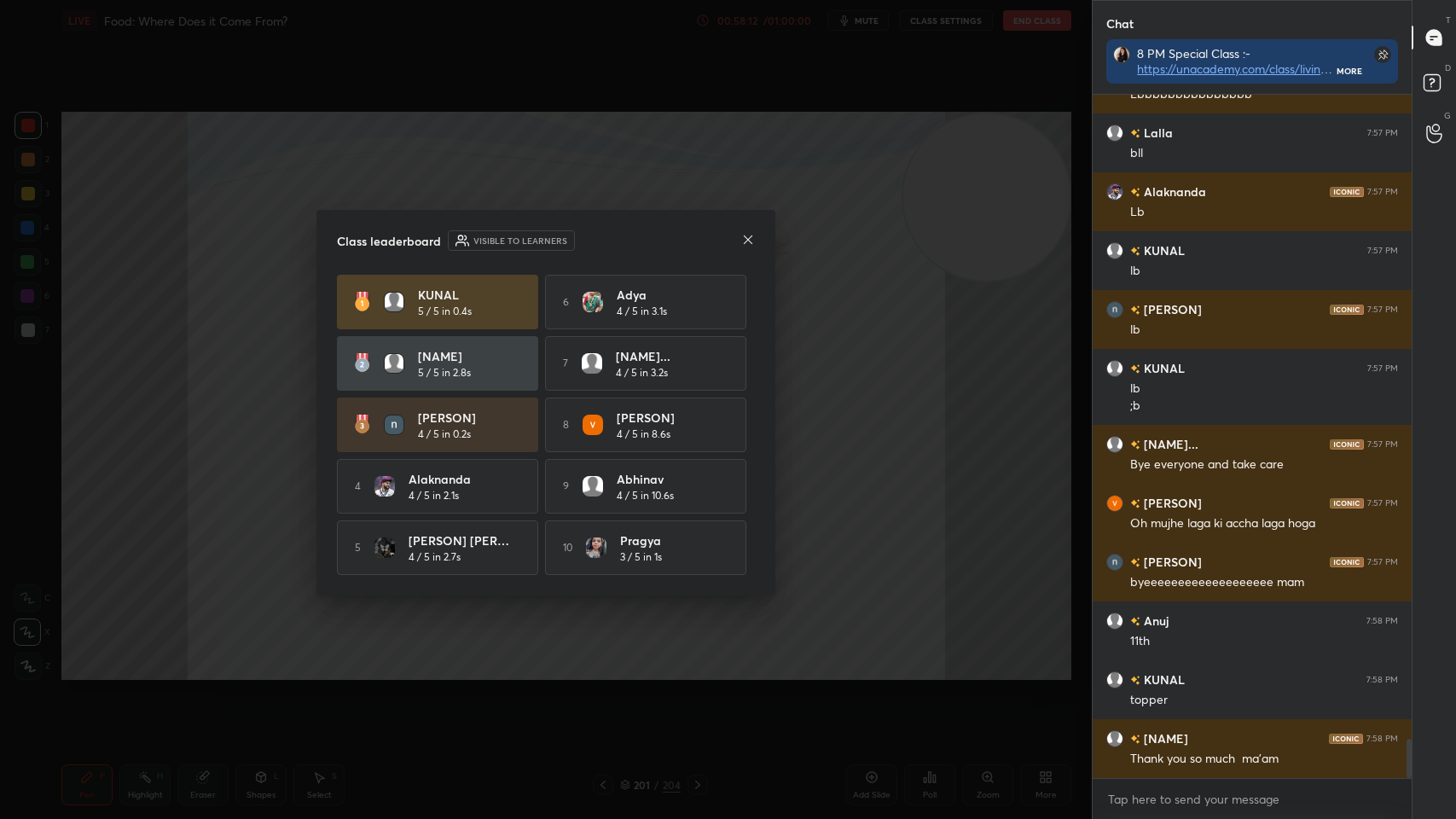 click 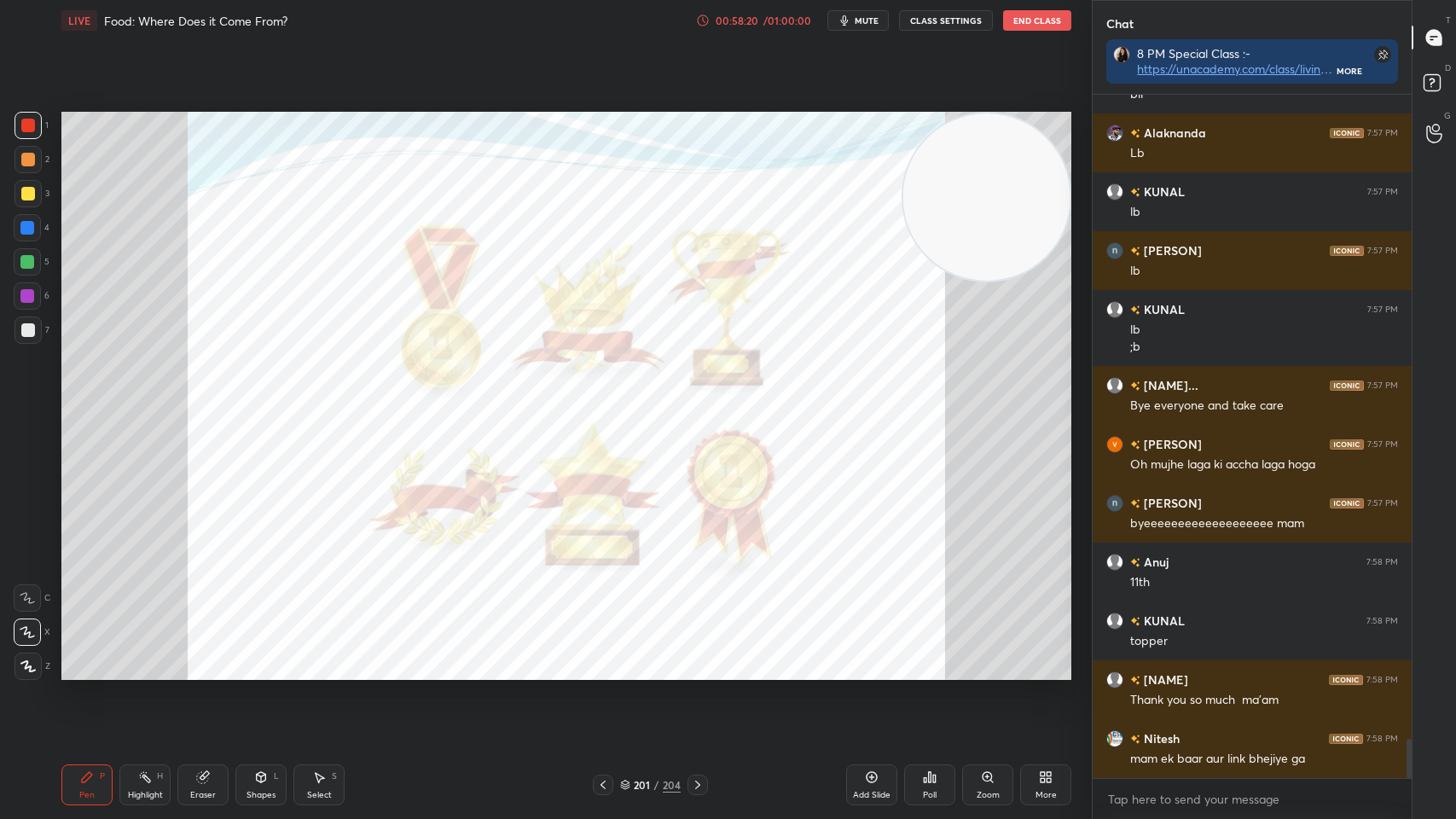 click on "Poll" at bounding box center (930, 785) 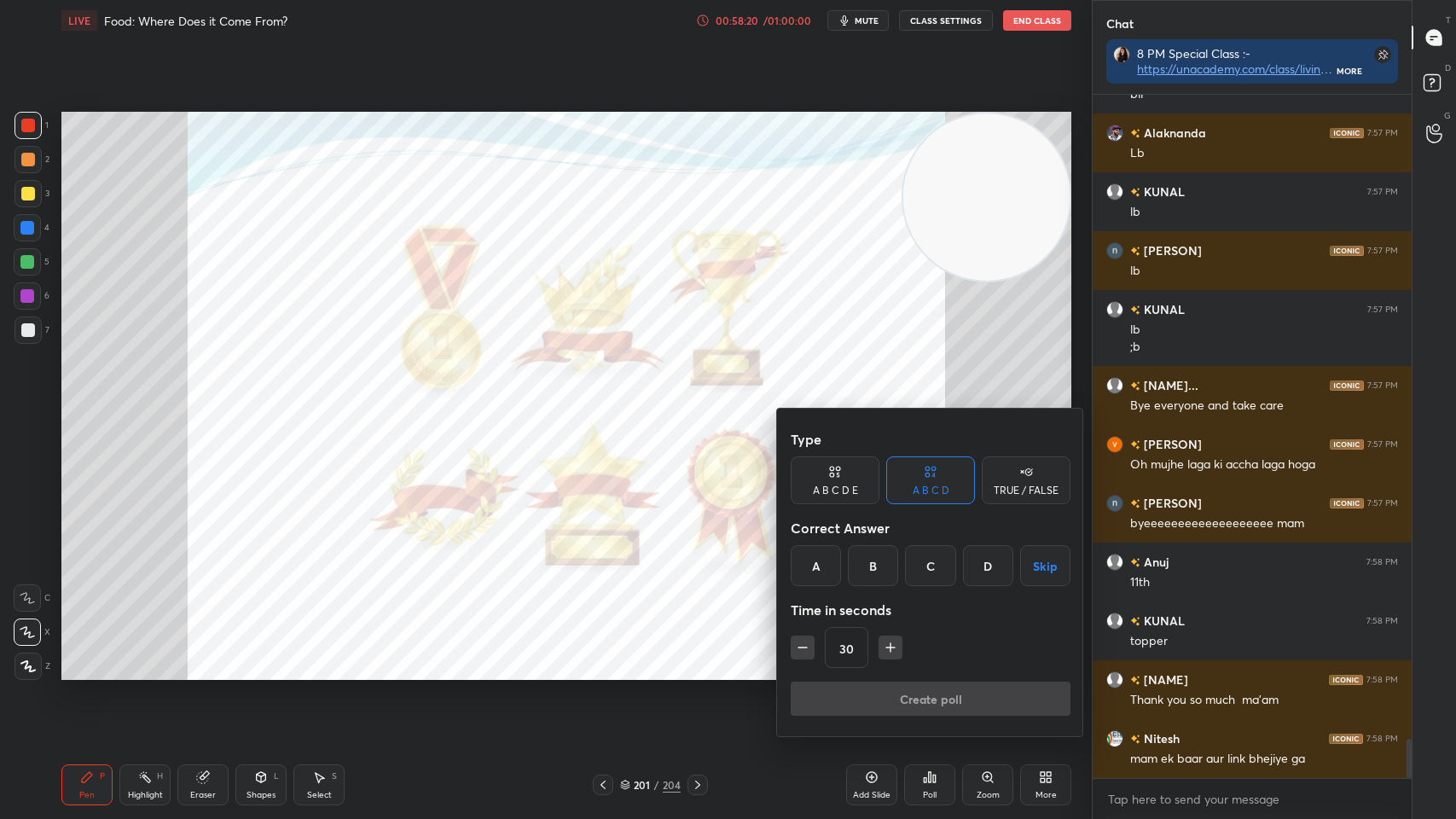 click on "Create poll" at bounding box center [931, 702] 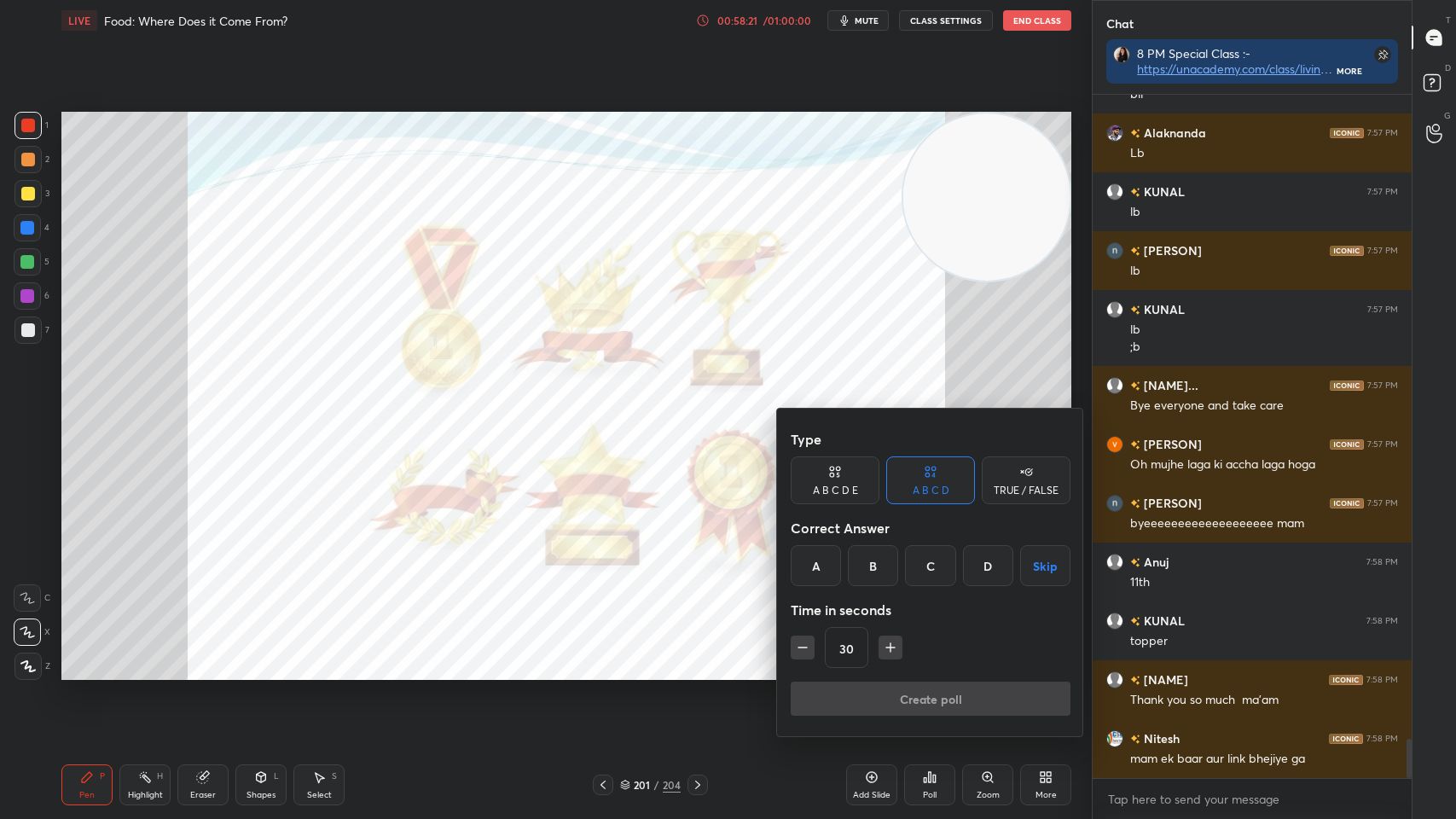 scroll, scrollTop: 11289, scrollLeft: 0, axis: vertical 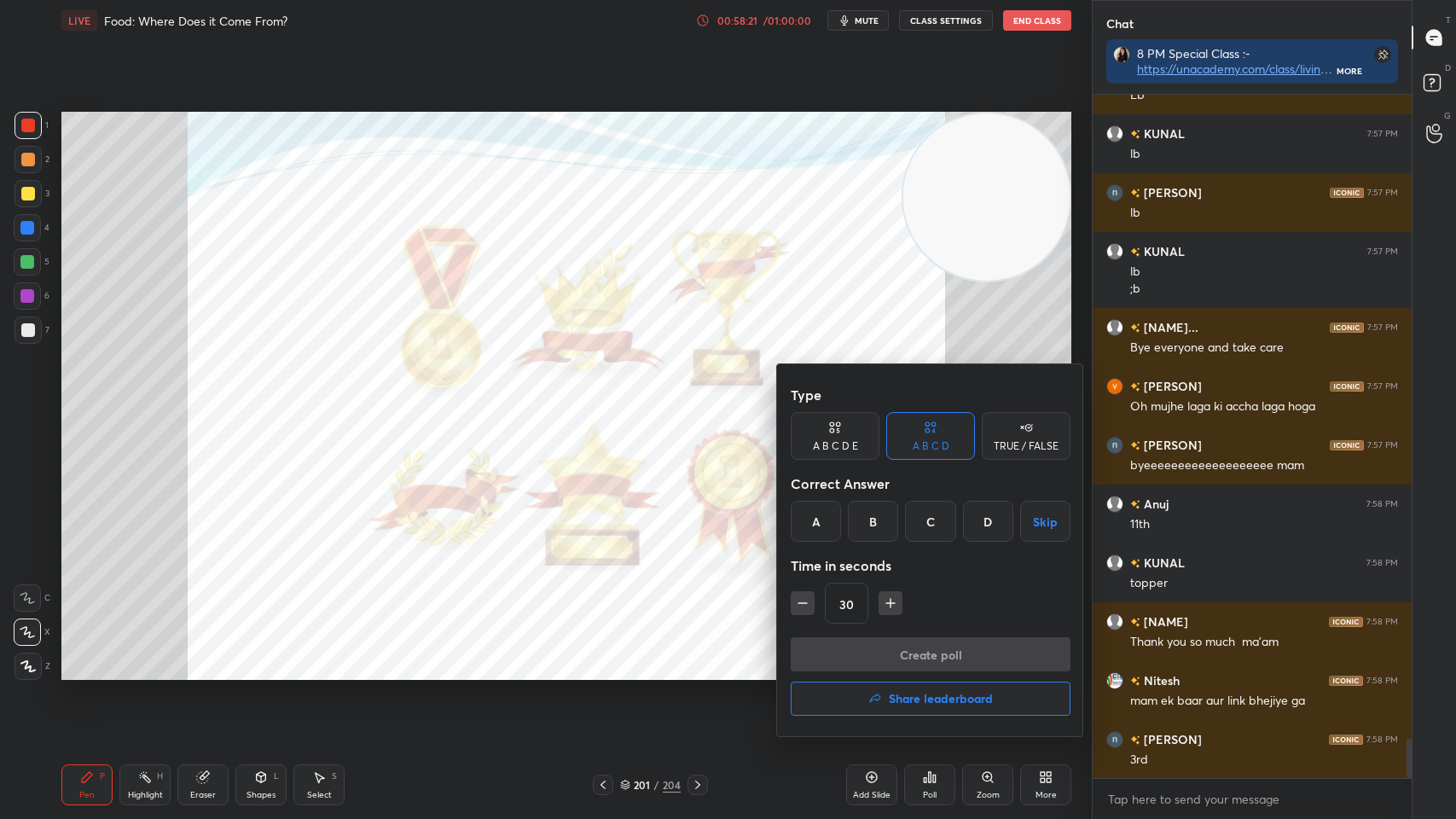 click on "Share leaderboard" at bounding box center (941, 699) 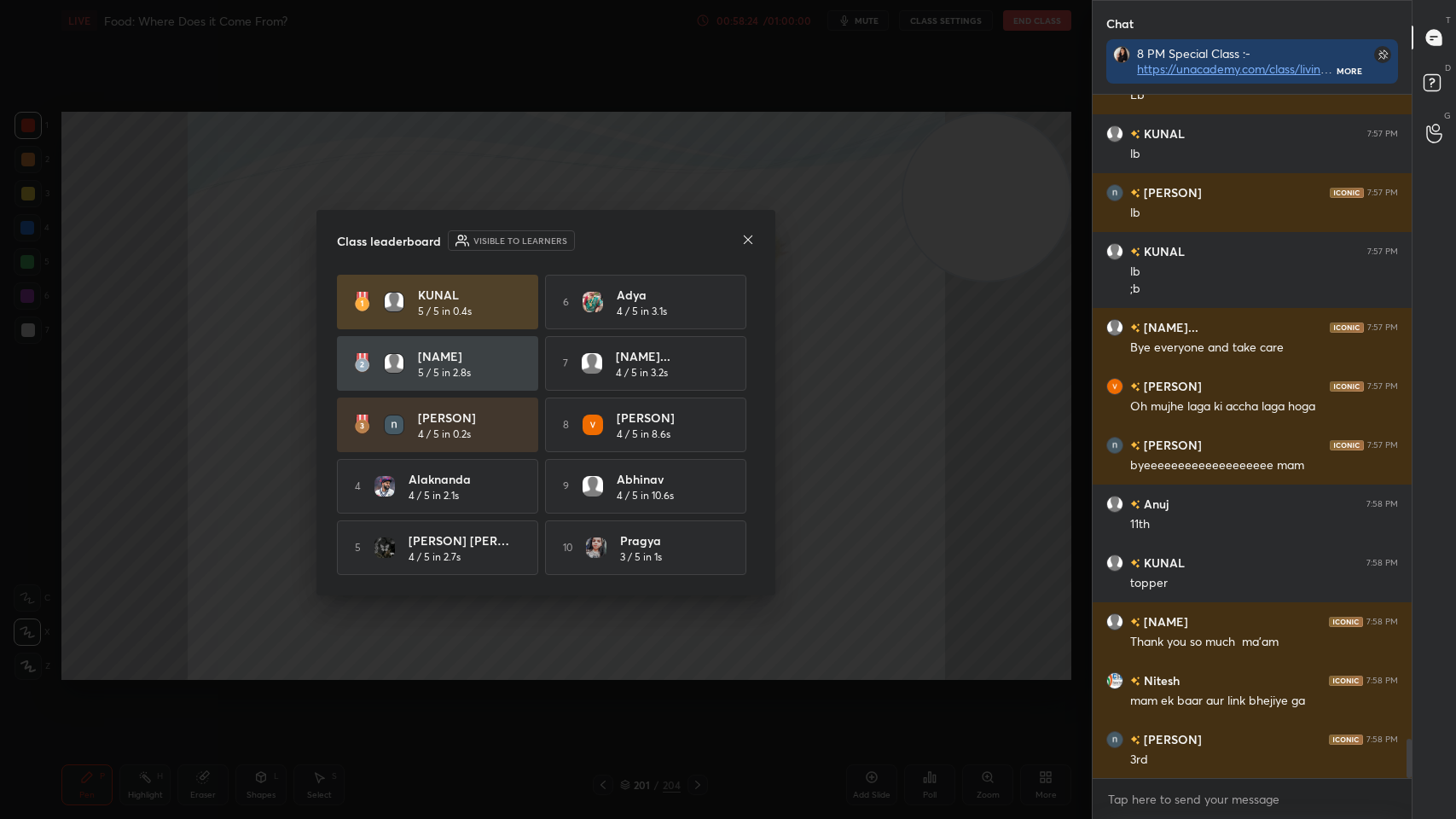 click 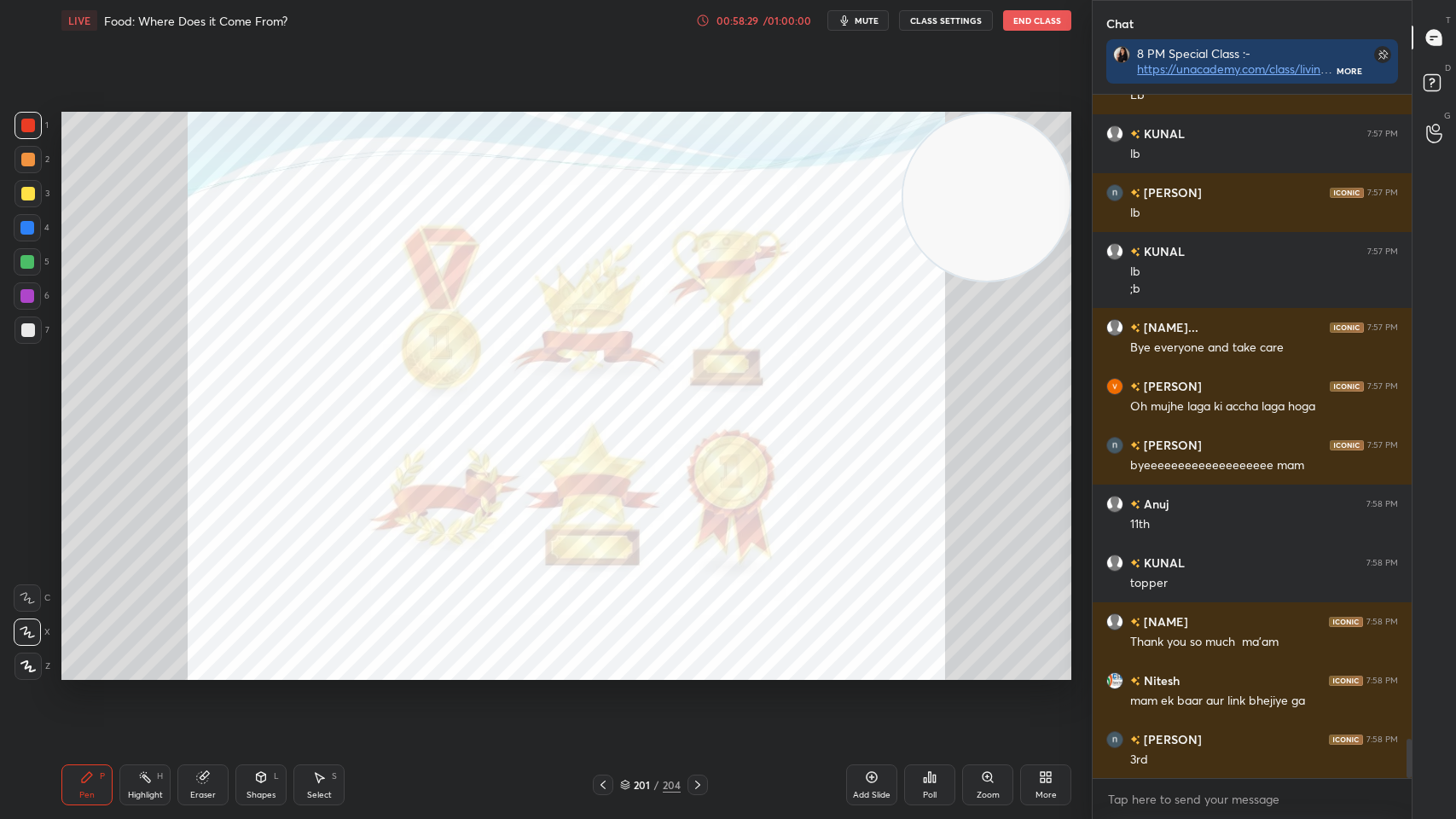 click on "Poll" at bounding box center [930, 785] 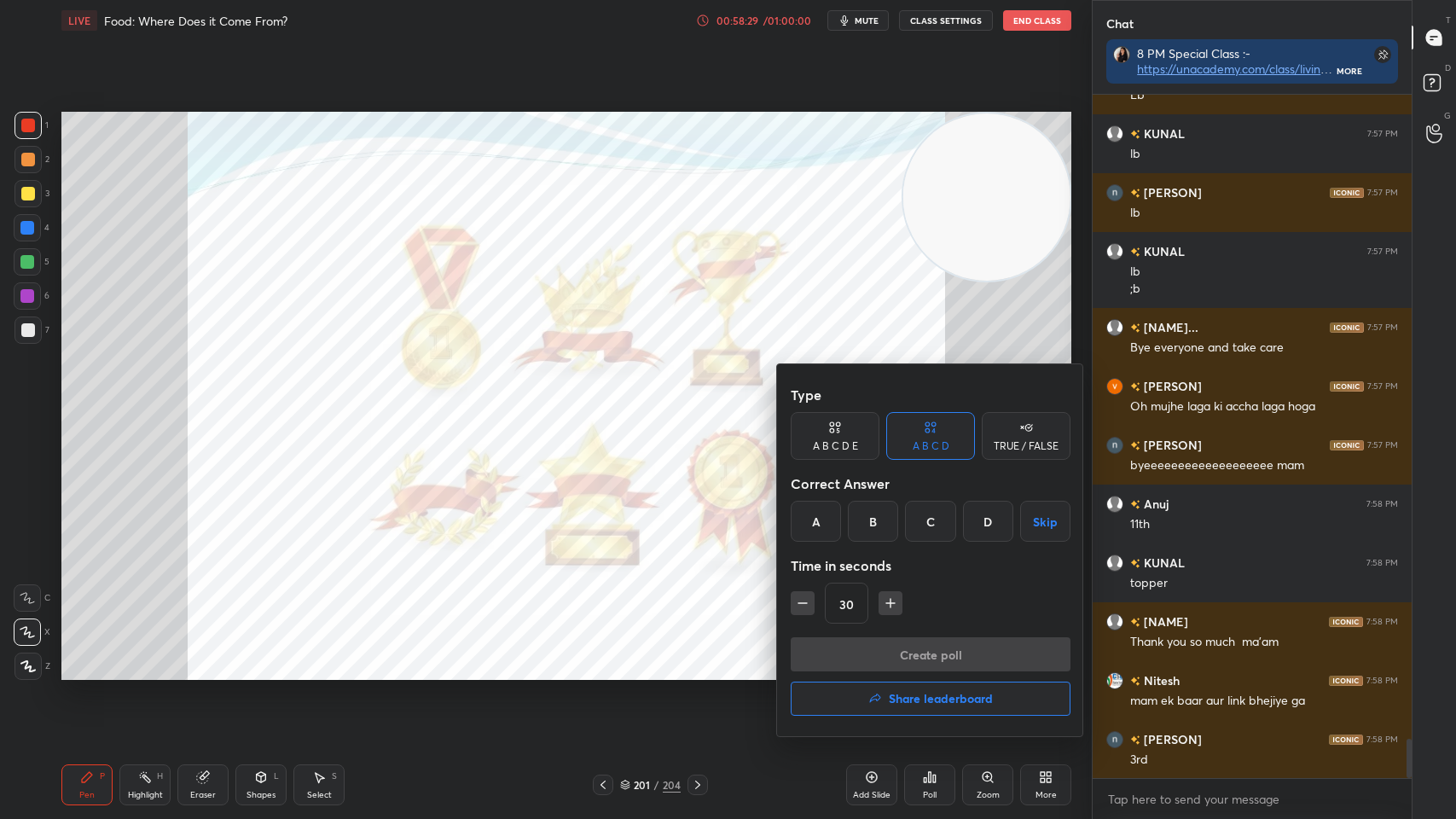 click on "Share leaderboard" at bounding box center [941, 699] 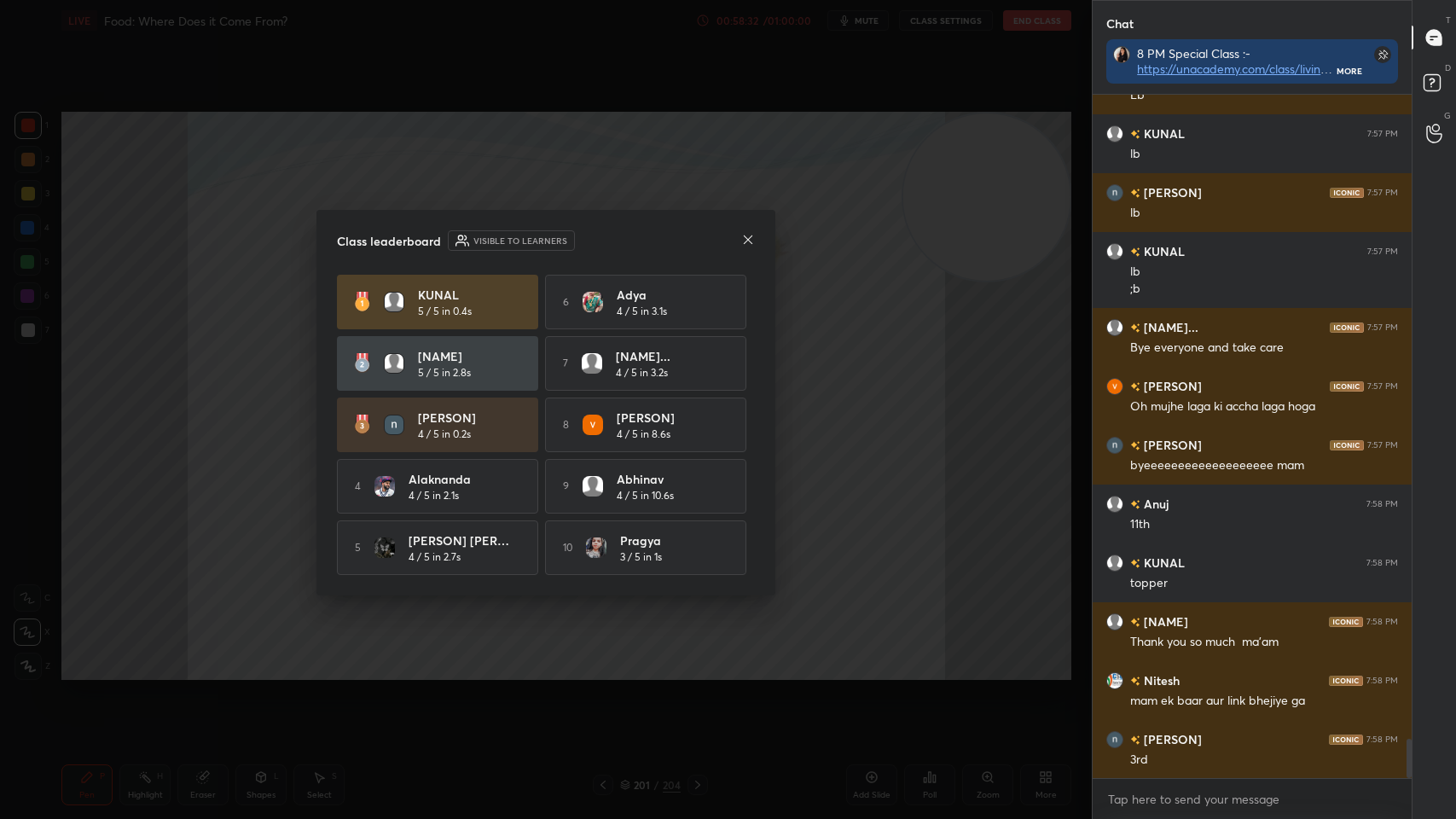 click 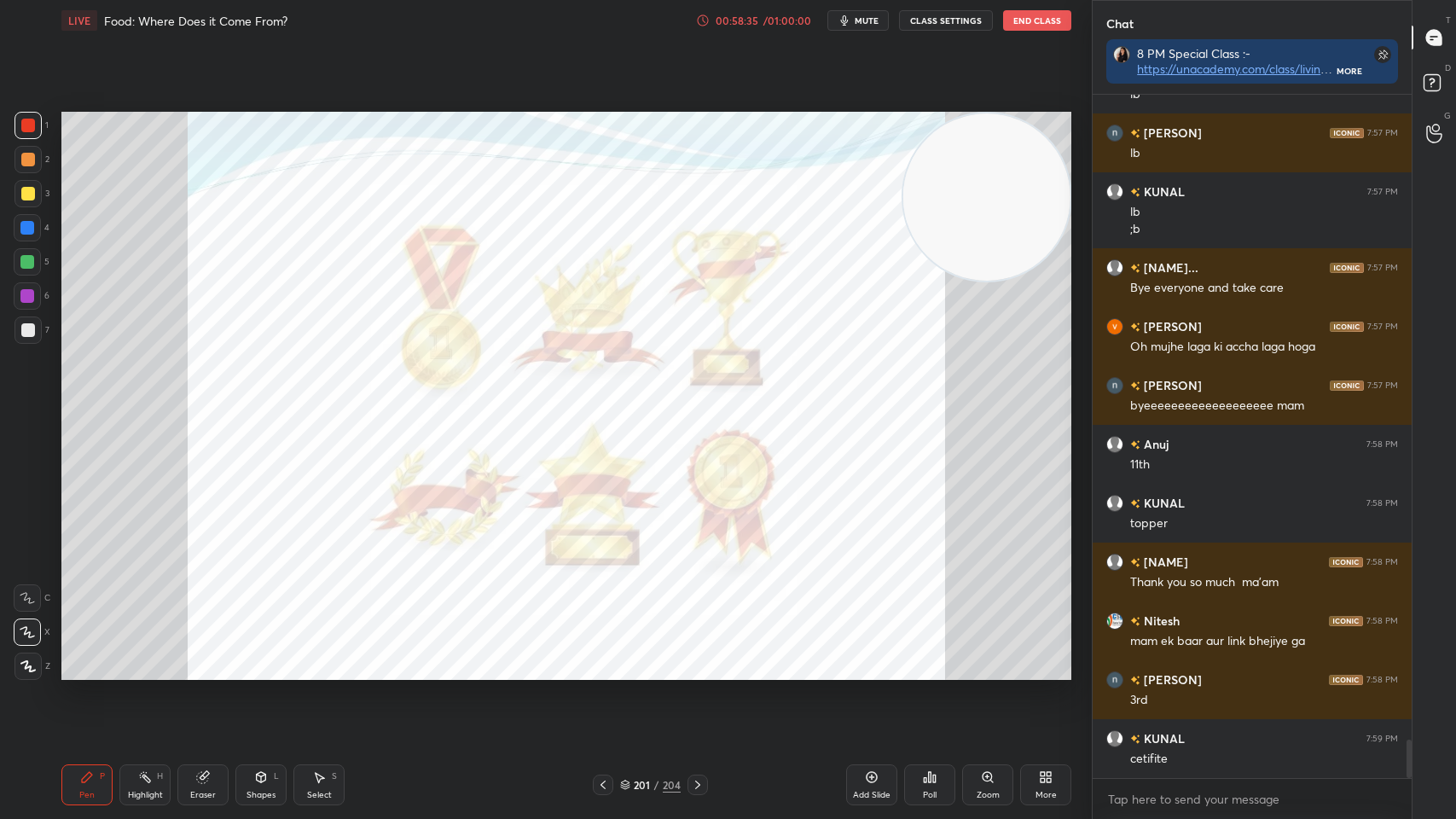 scroll, scrollTop: 11406, scrollLeft: 0, axis: vertical 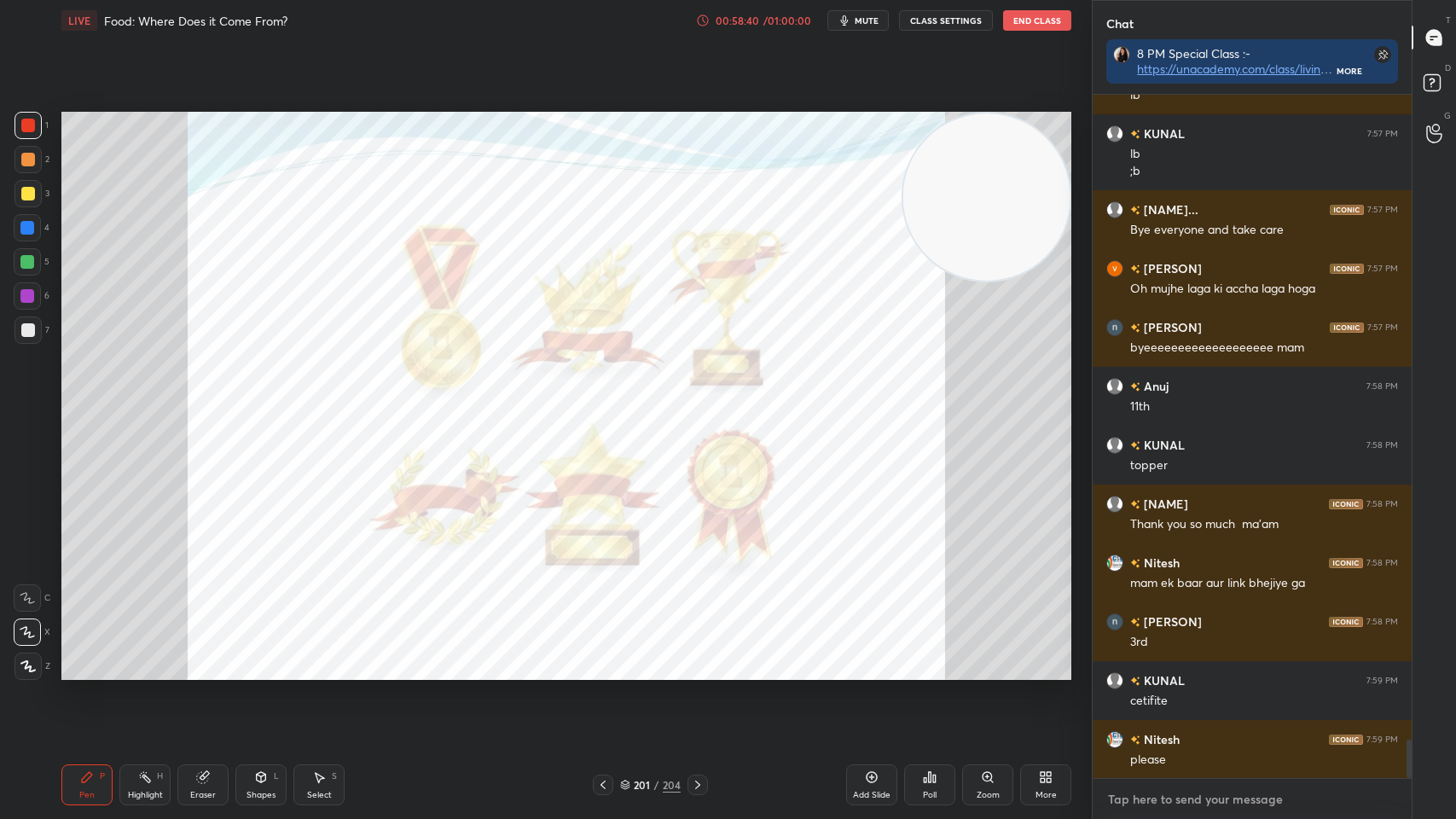 click at bounding box center [1252, 799] 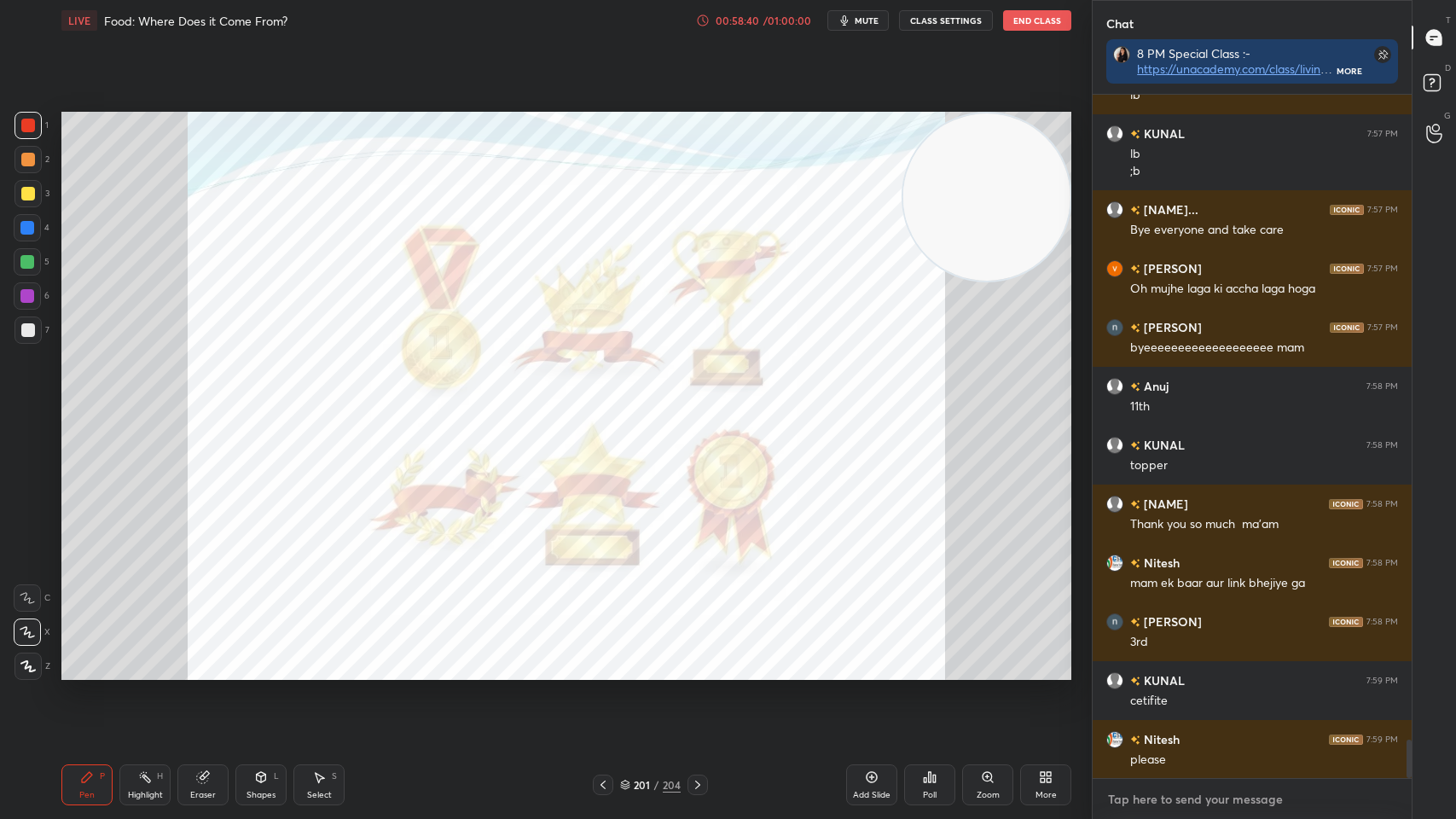 type on "x" 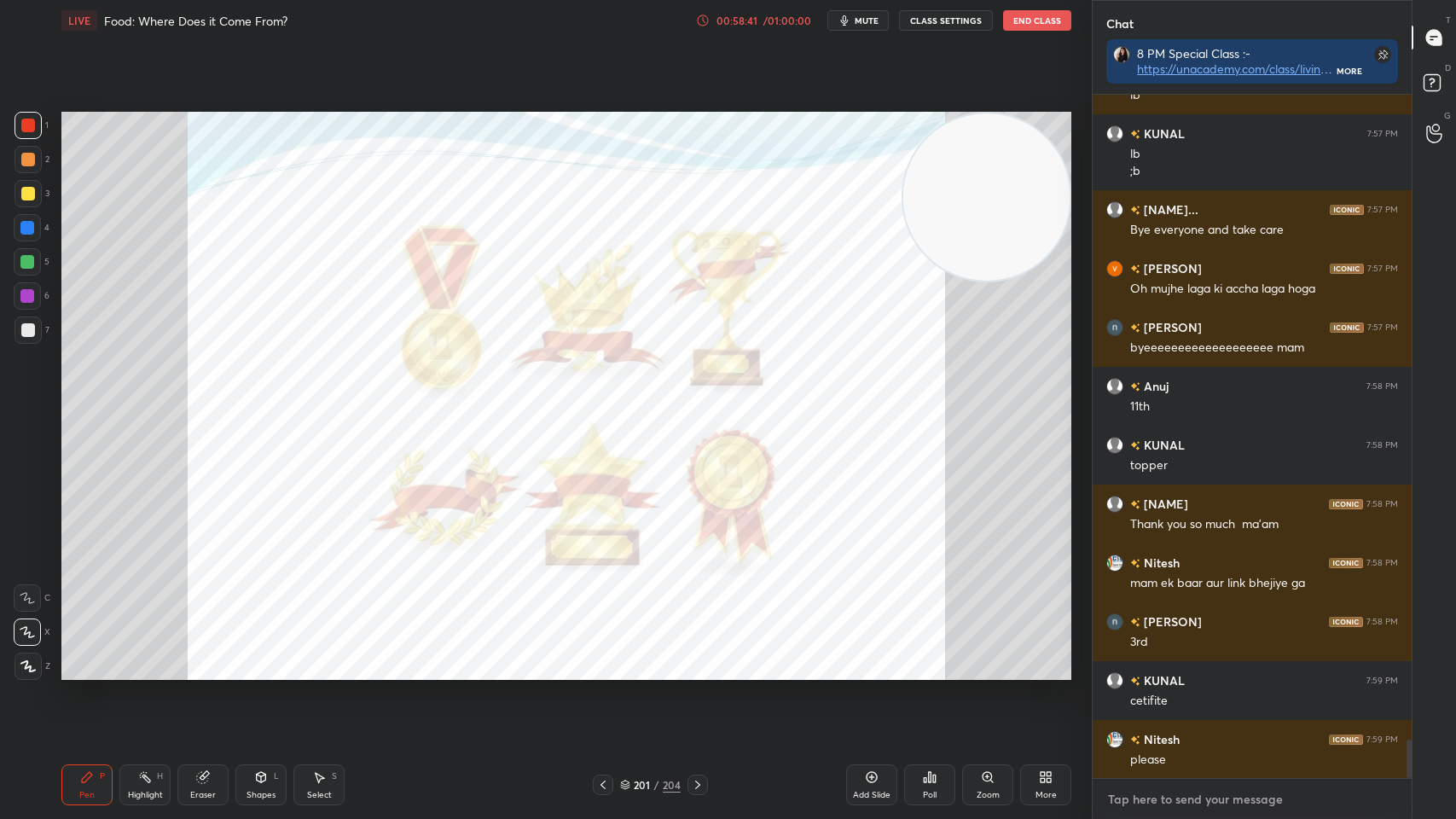 paste on "https://unacademy.com/class/living-organisms-high-level-mcqs-ns01/1KOPAVZR" 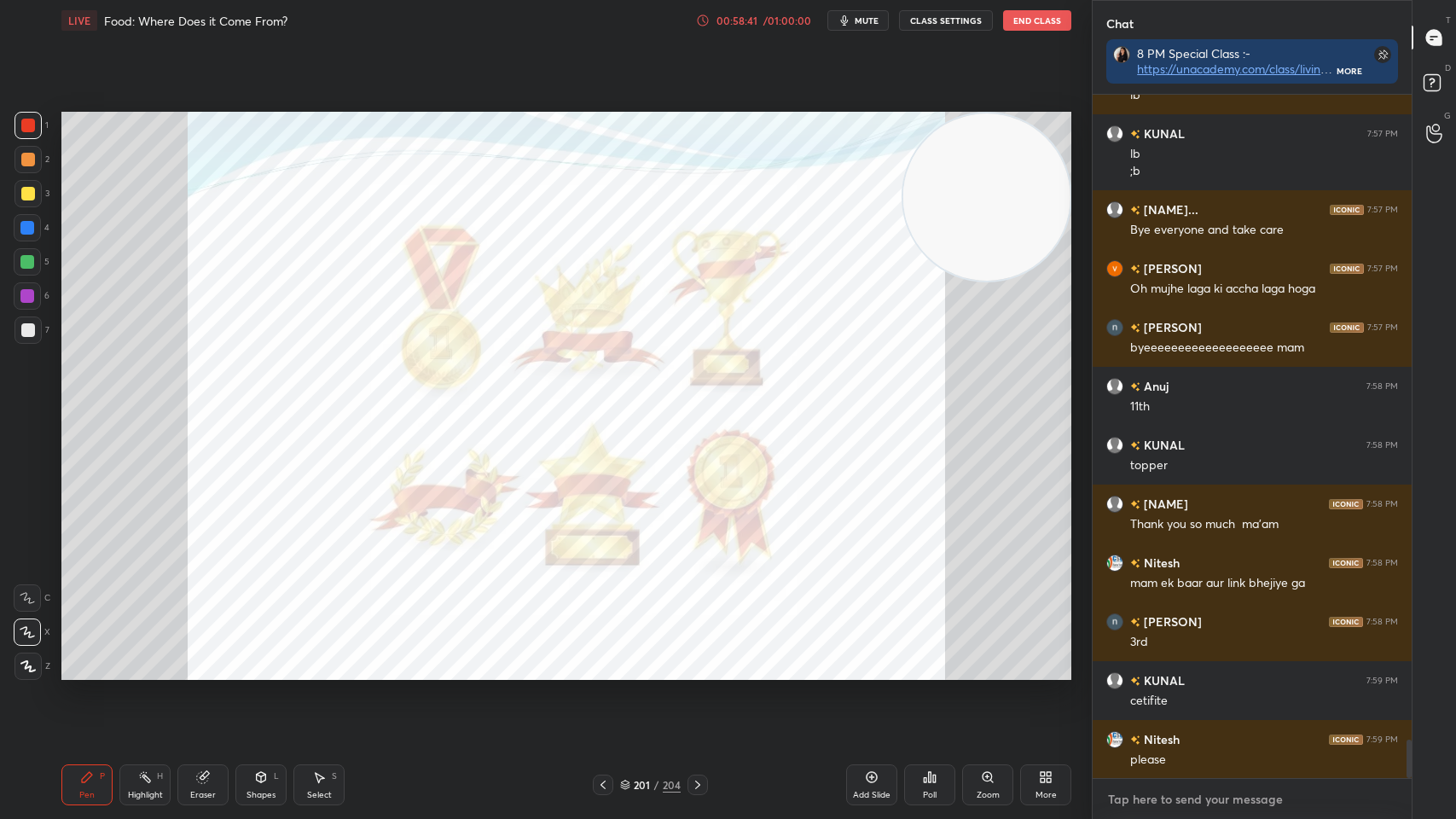 type on "https://unacademy.com/class/living-organisms-high-level-mcqs-ns01/1KOPAVZR" 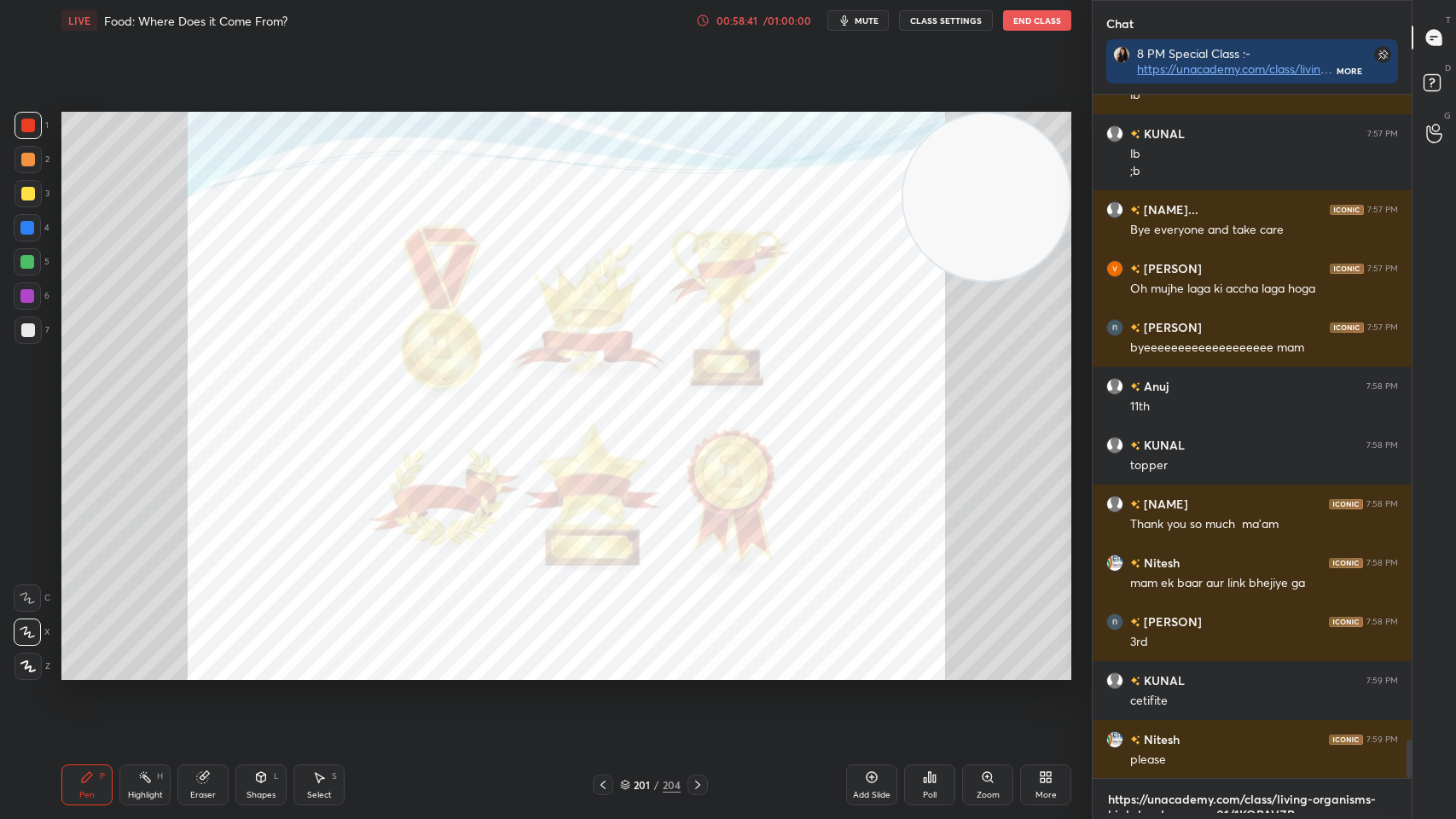 scroll, scrollTop: 0, scrollLeft: 0, axis: both 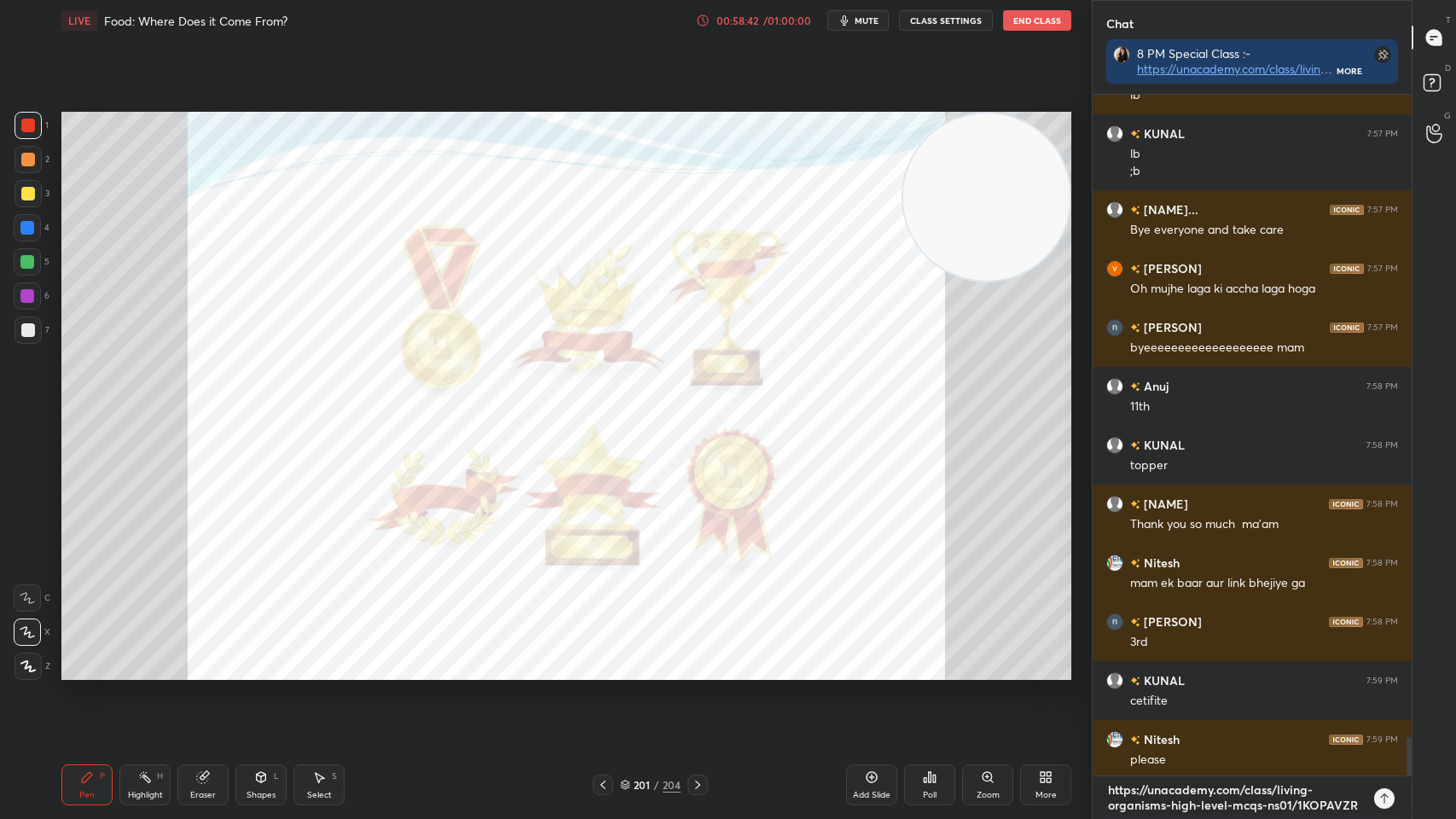 type 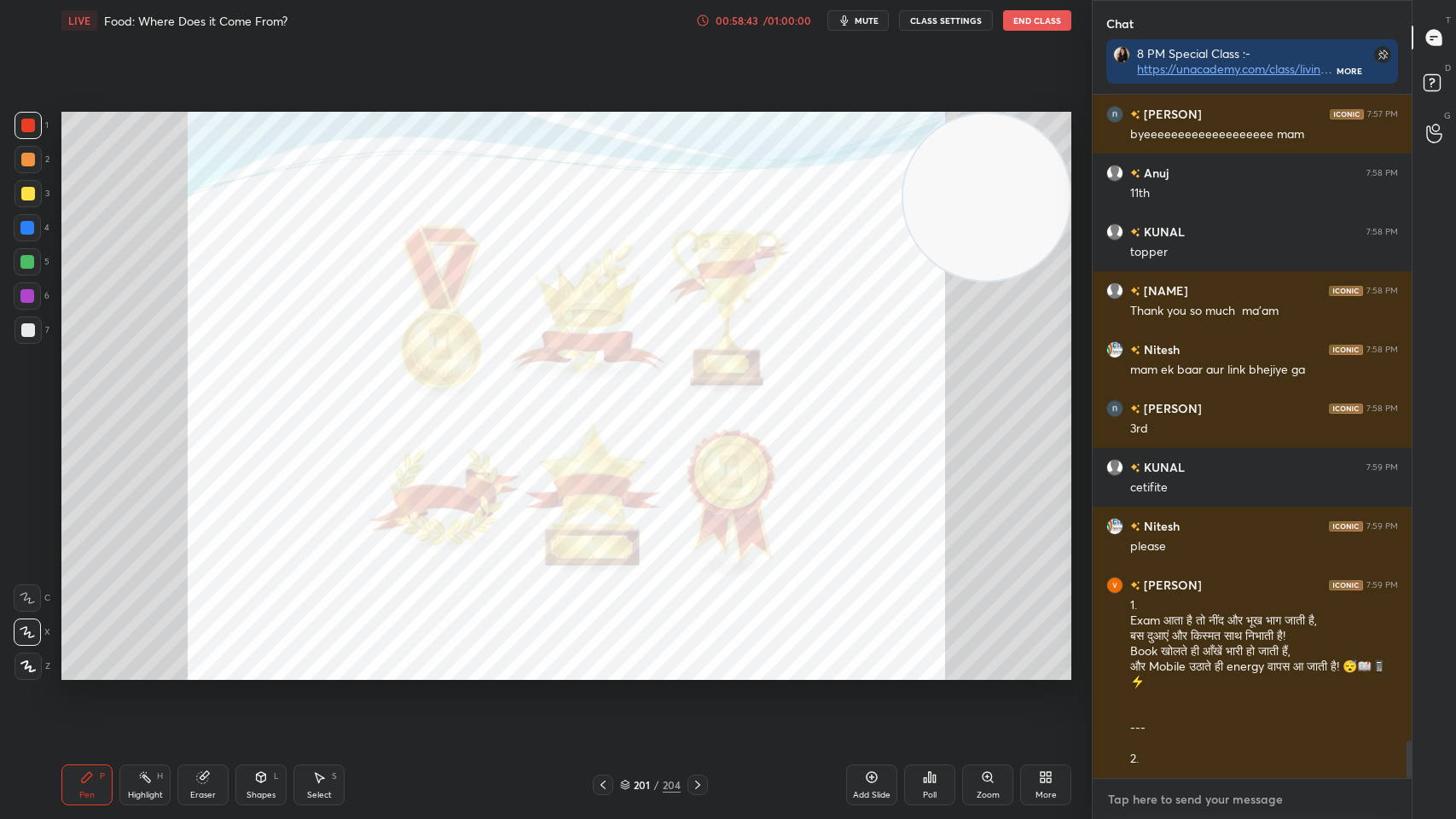 scroll, scrollTop: 11730, scrollLeft: 0, axis: vertical 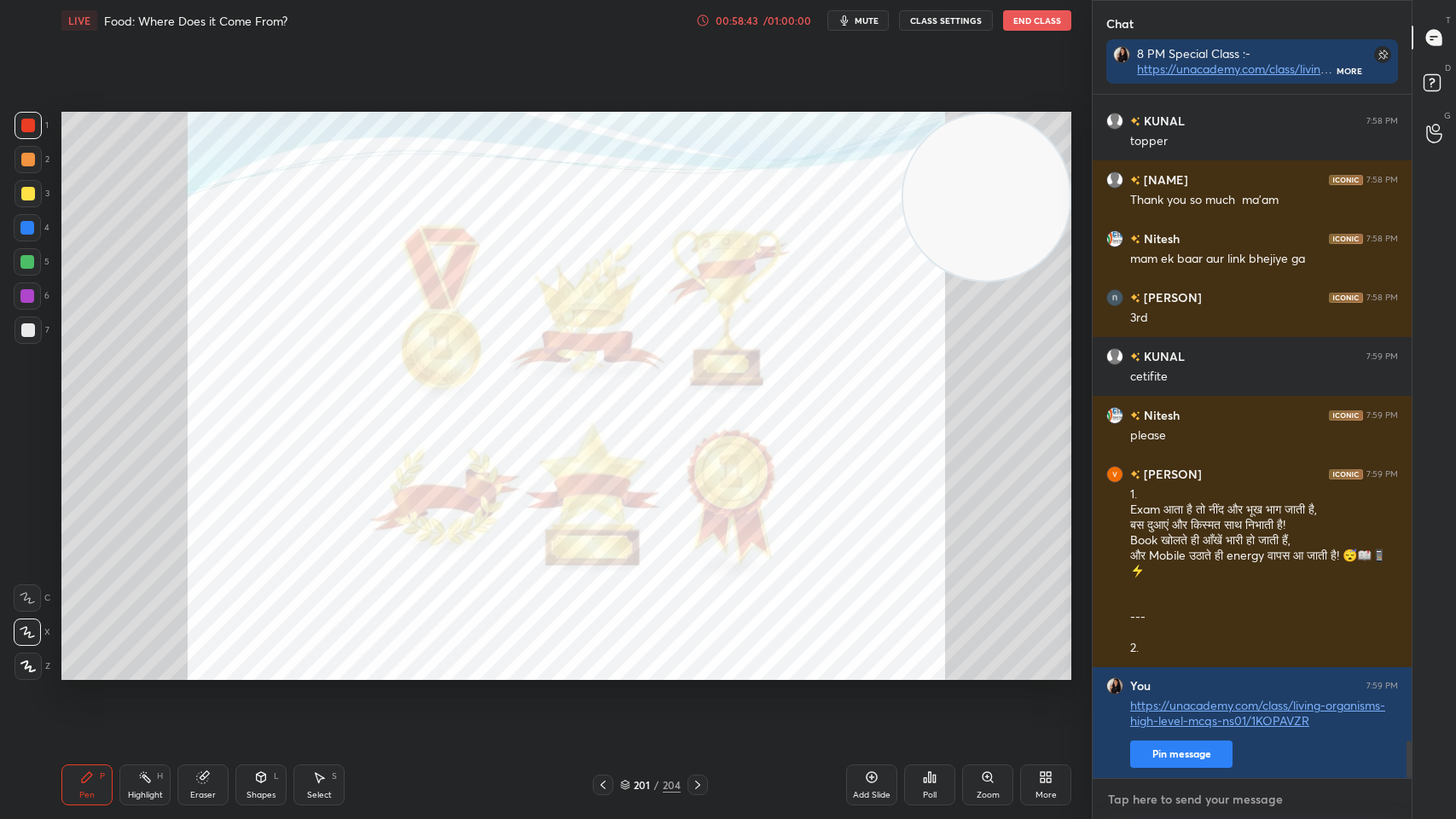 paste on "https://unacademy.com/class/living-organisms-high-level-mcqs-ns01/1KOPAVZR" 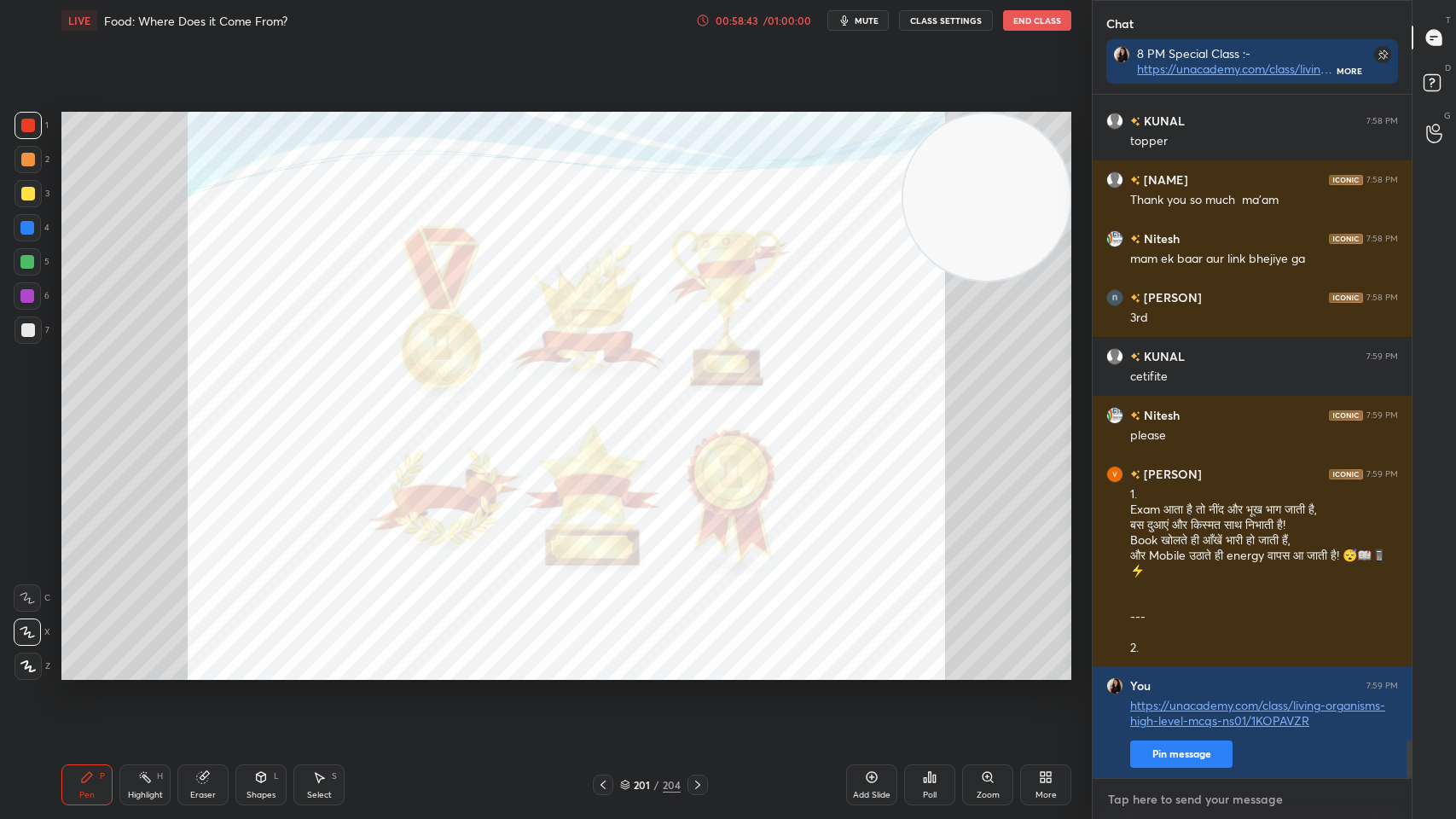 type on "https://unacademy.com/class/living-organisms-high-level-mcqs-ns01/1KOPAVZR" 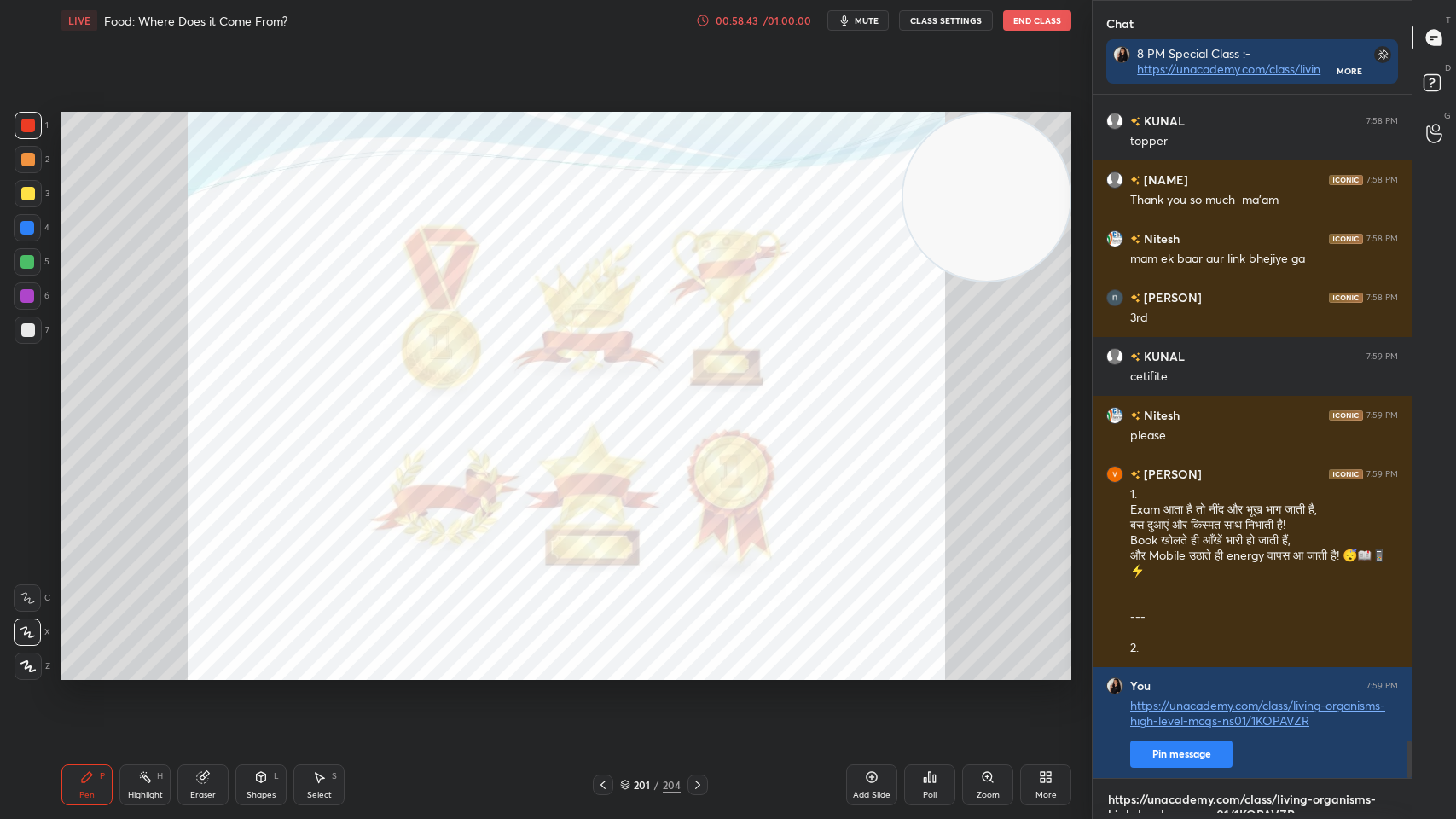 scroll, scrollTop: 0, scrollLeft: 0, axis: both 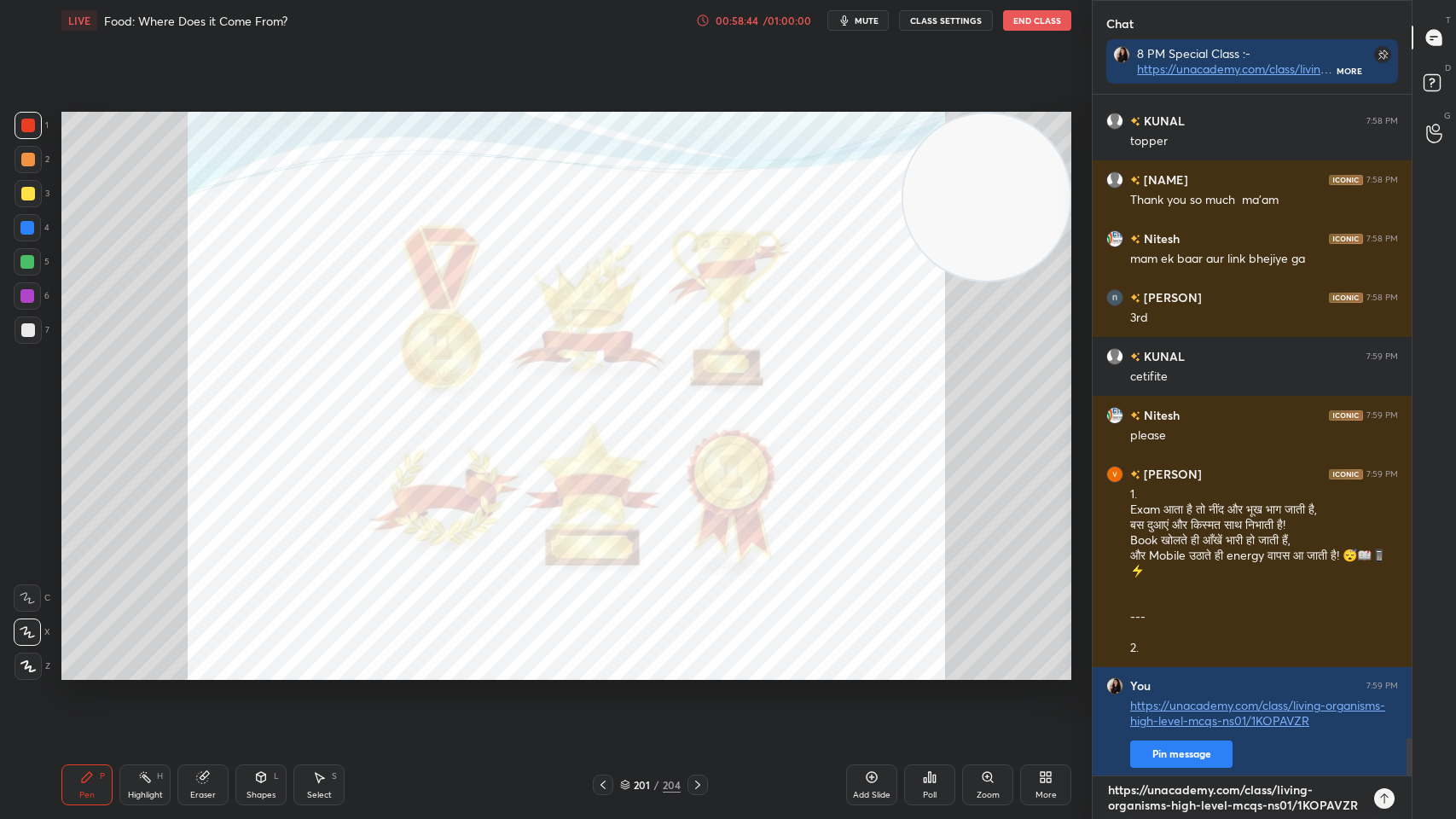 type 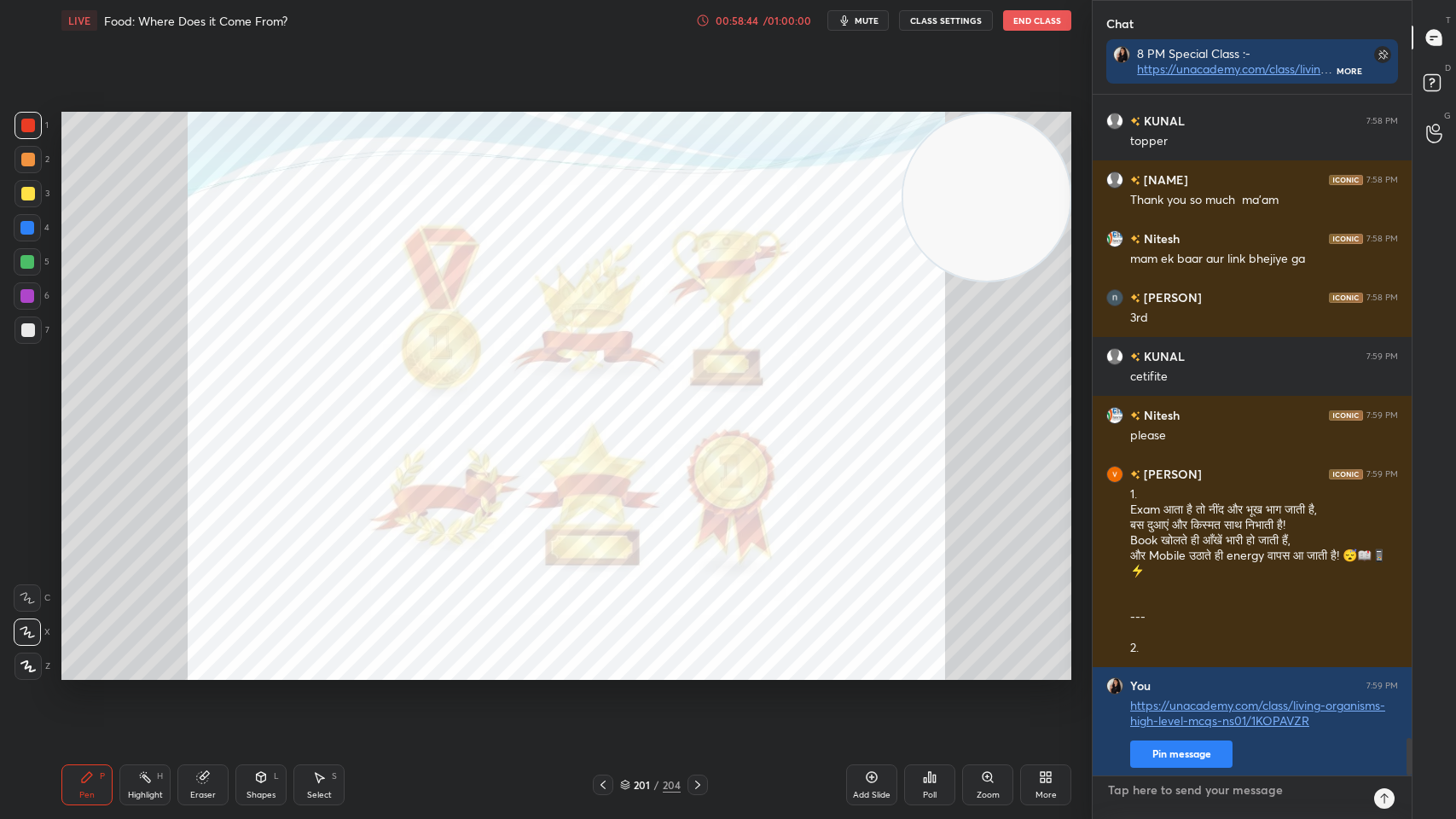scroll, scrollTop: 5, scrollLeft: 5, axis: both 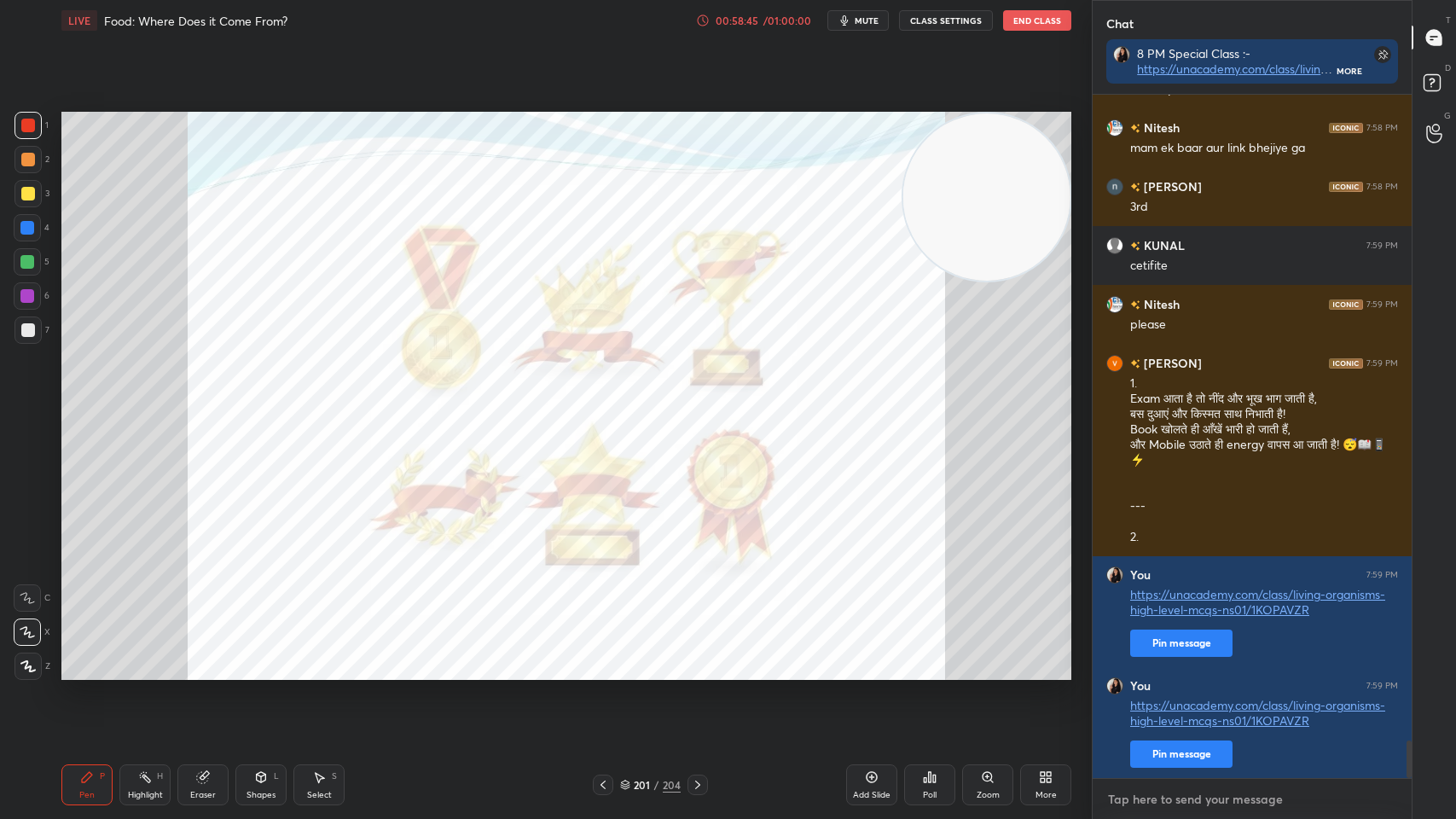 paste on "https://unacademy.com/class/living-organisms-high-level-mcqs-ns01/1KOPAVZR" 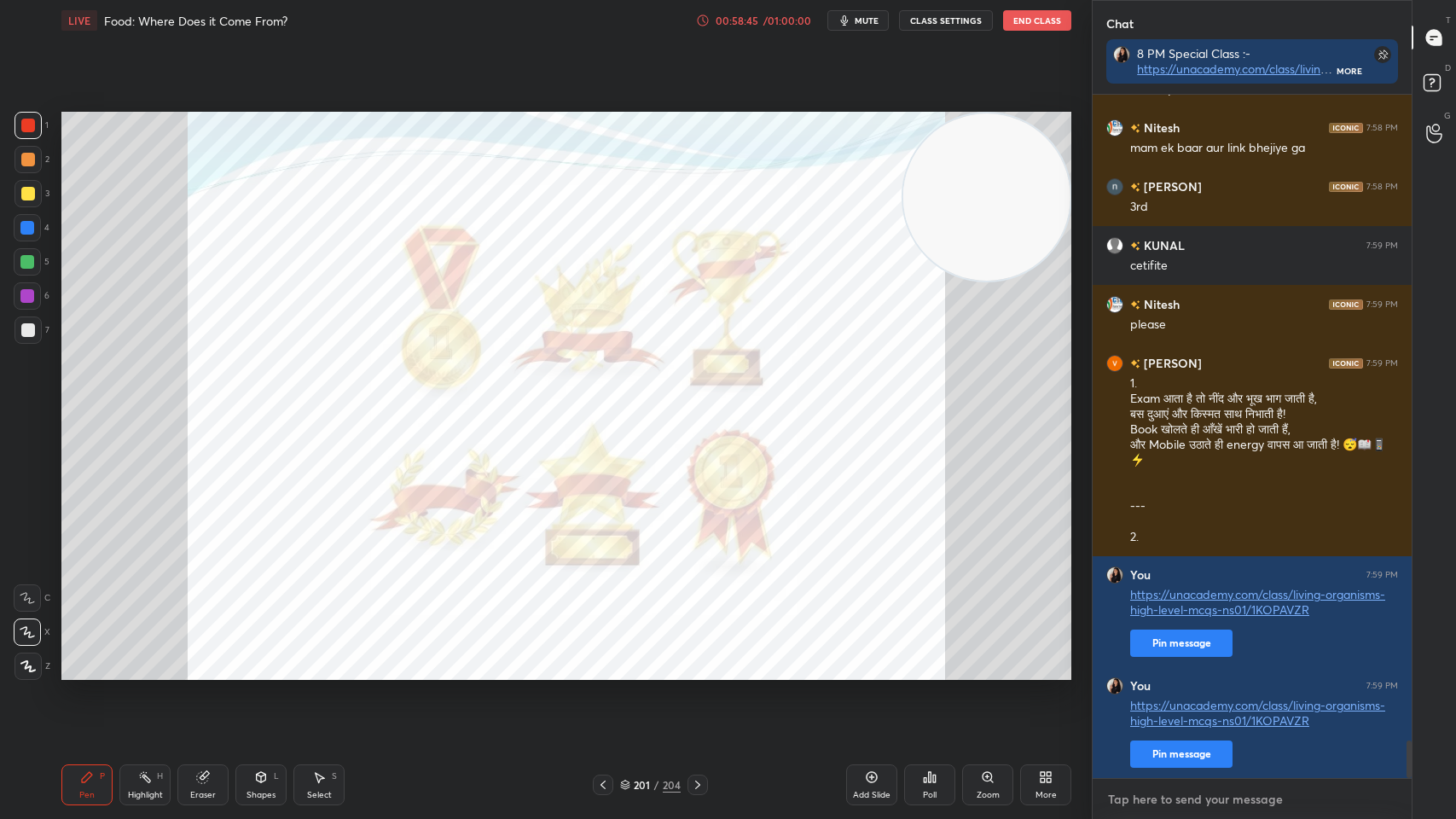 type on "https://unacademy.com/class/living-organisms-high-level-mcqs-ns01/1KOPAVZR" 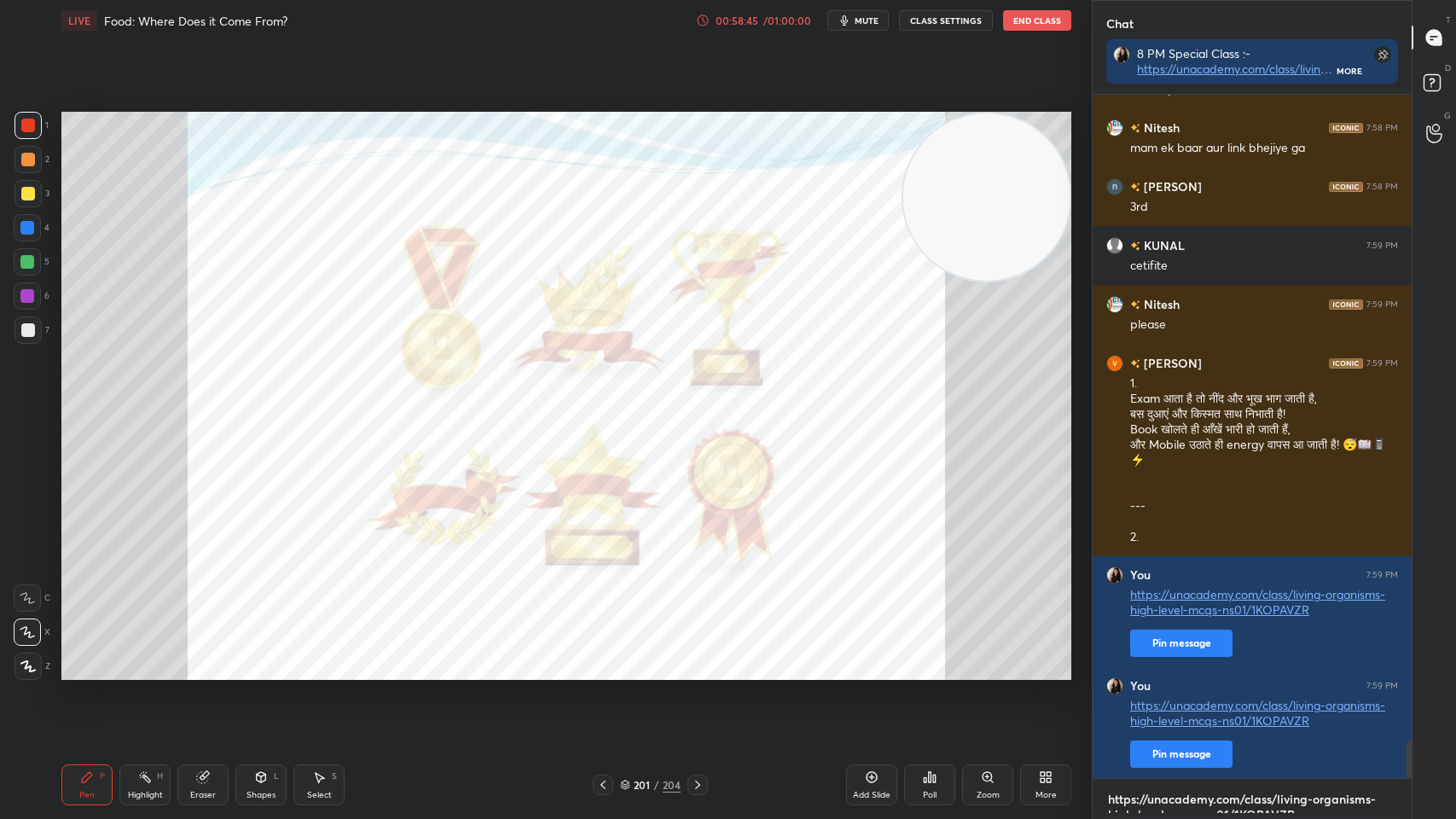 scroll, scrollTop: 0, scrollLeft: 0, axis: both 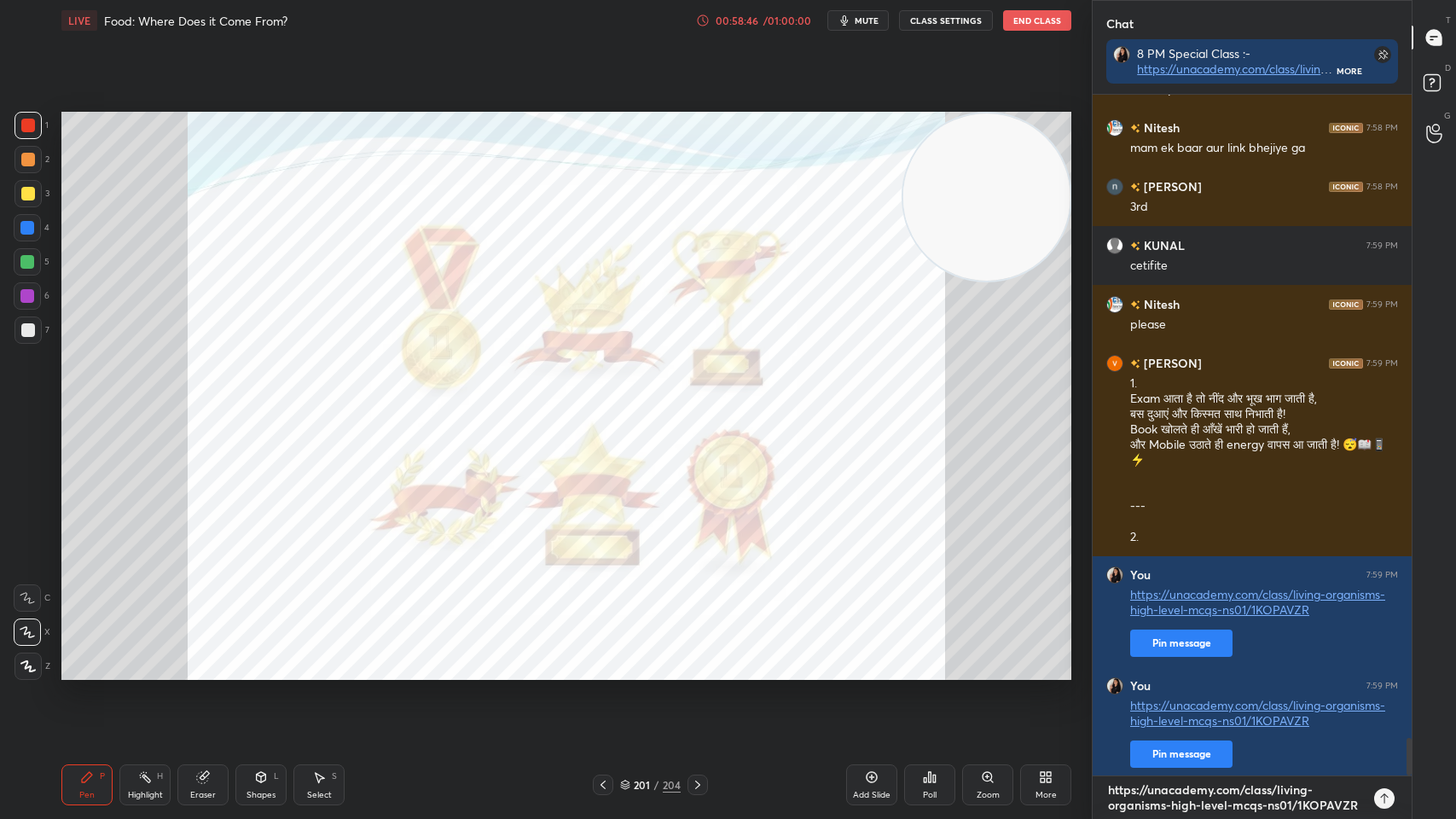 type 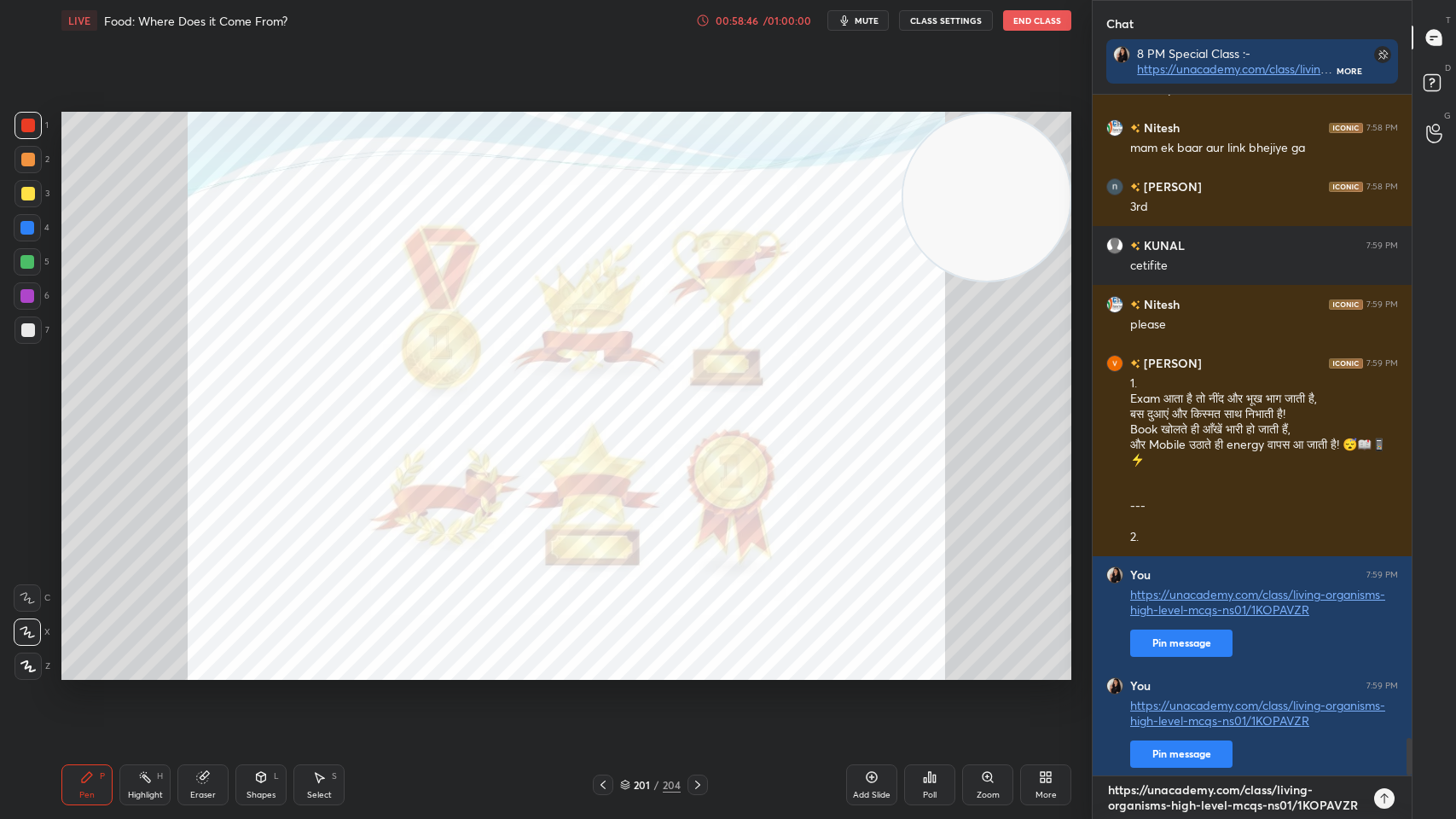 type on "x" 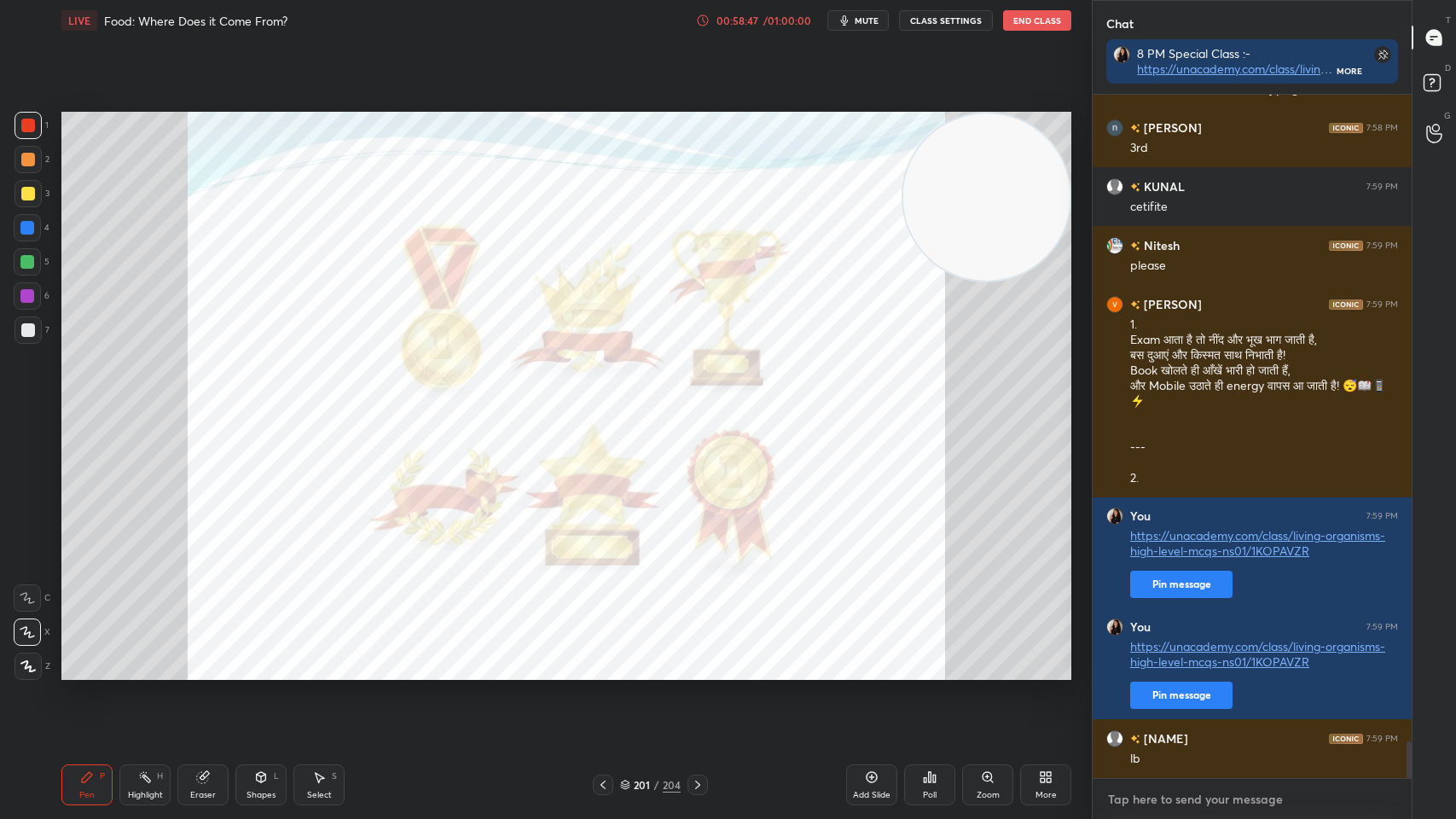 paste on "https://unacademy.com/class/living-organisms-high-level-mcqs-ns01/1KOPAVZR" 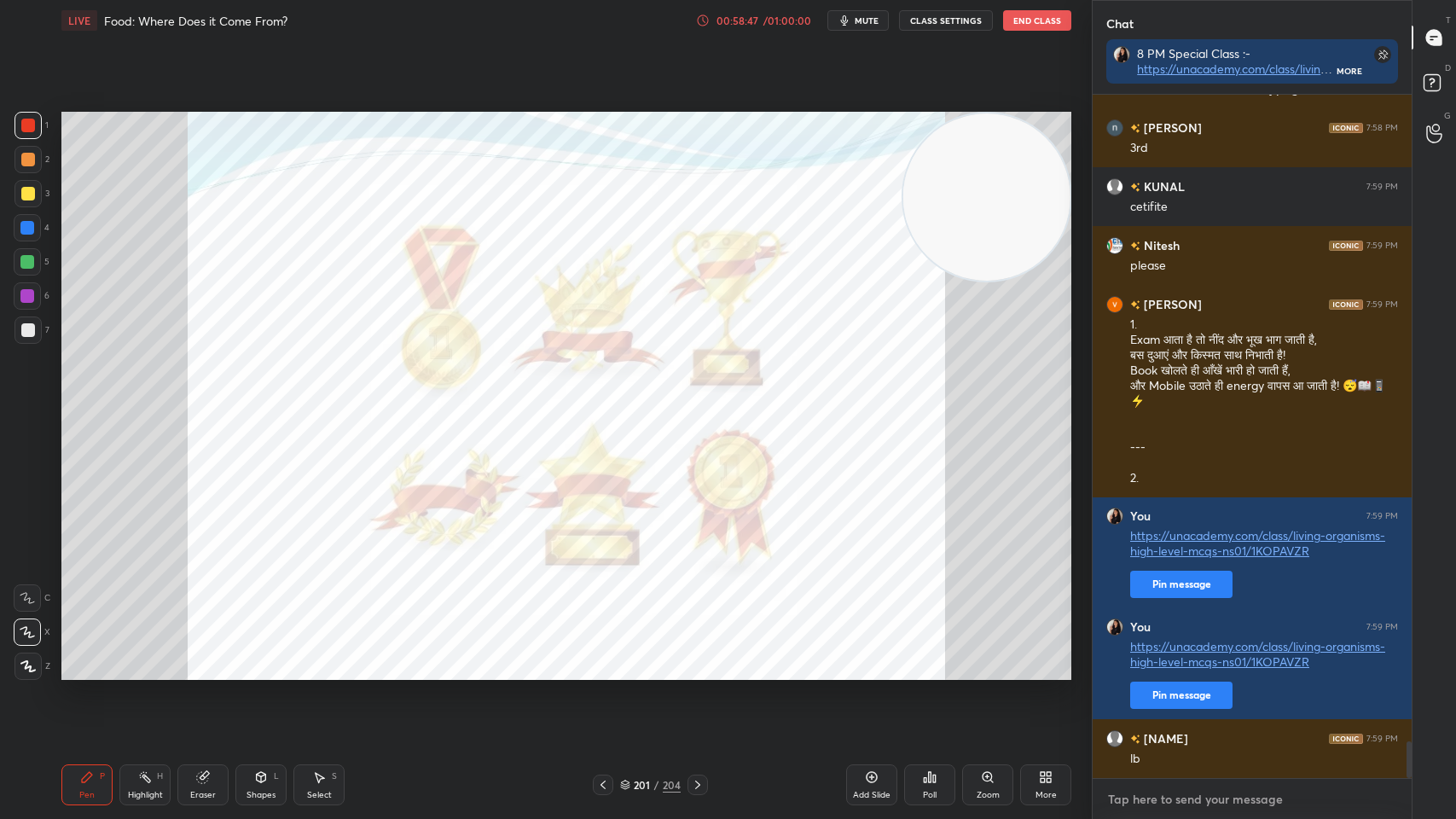 type on "https://unacademy.com/class/living-organisms-high-level-mcqs-ns01/1KOPAVZR" 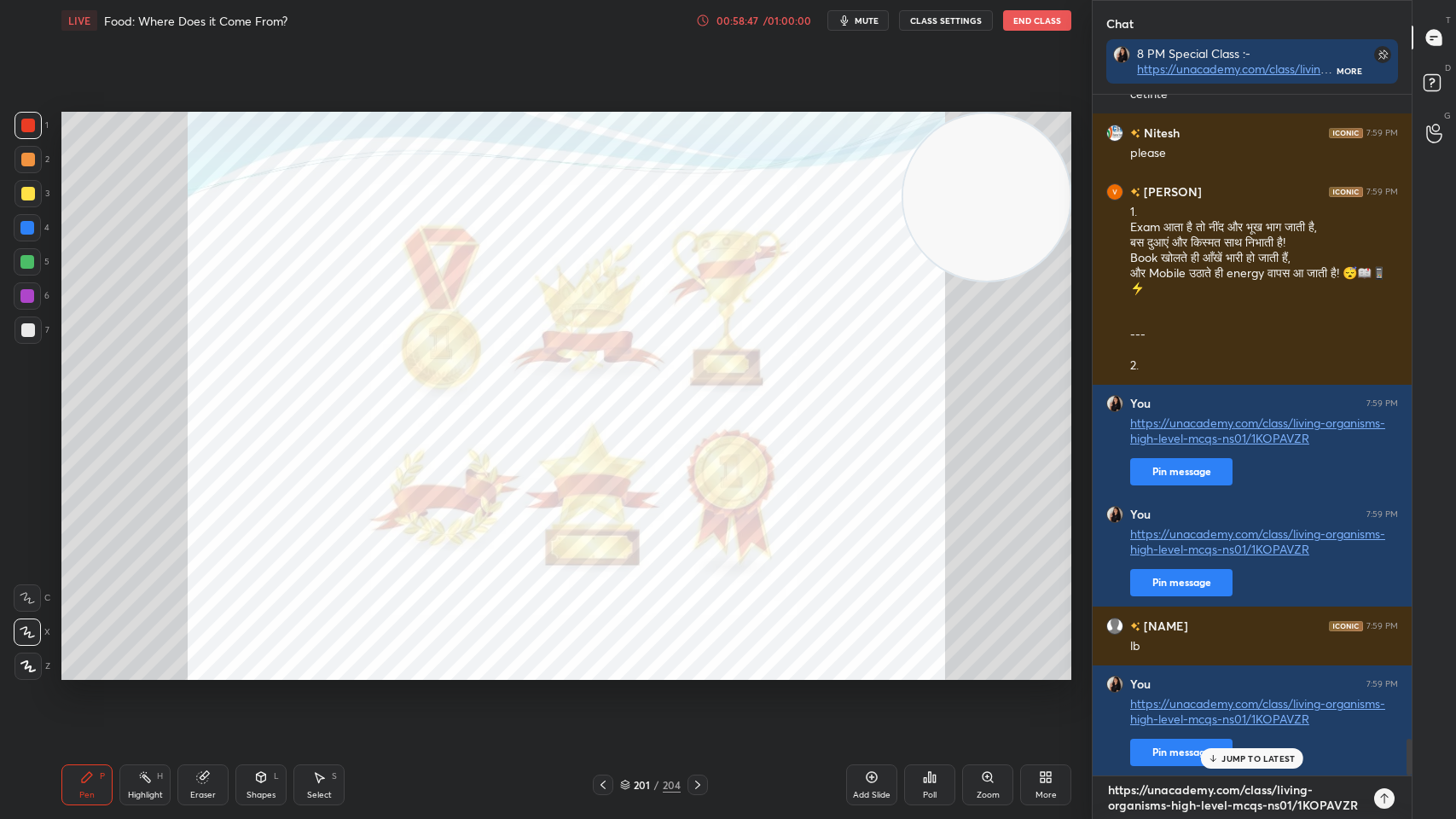 type 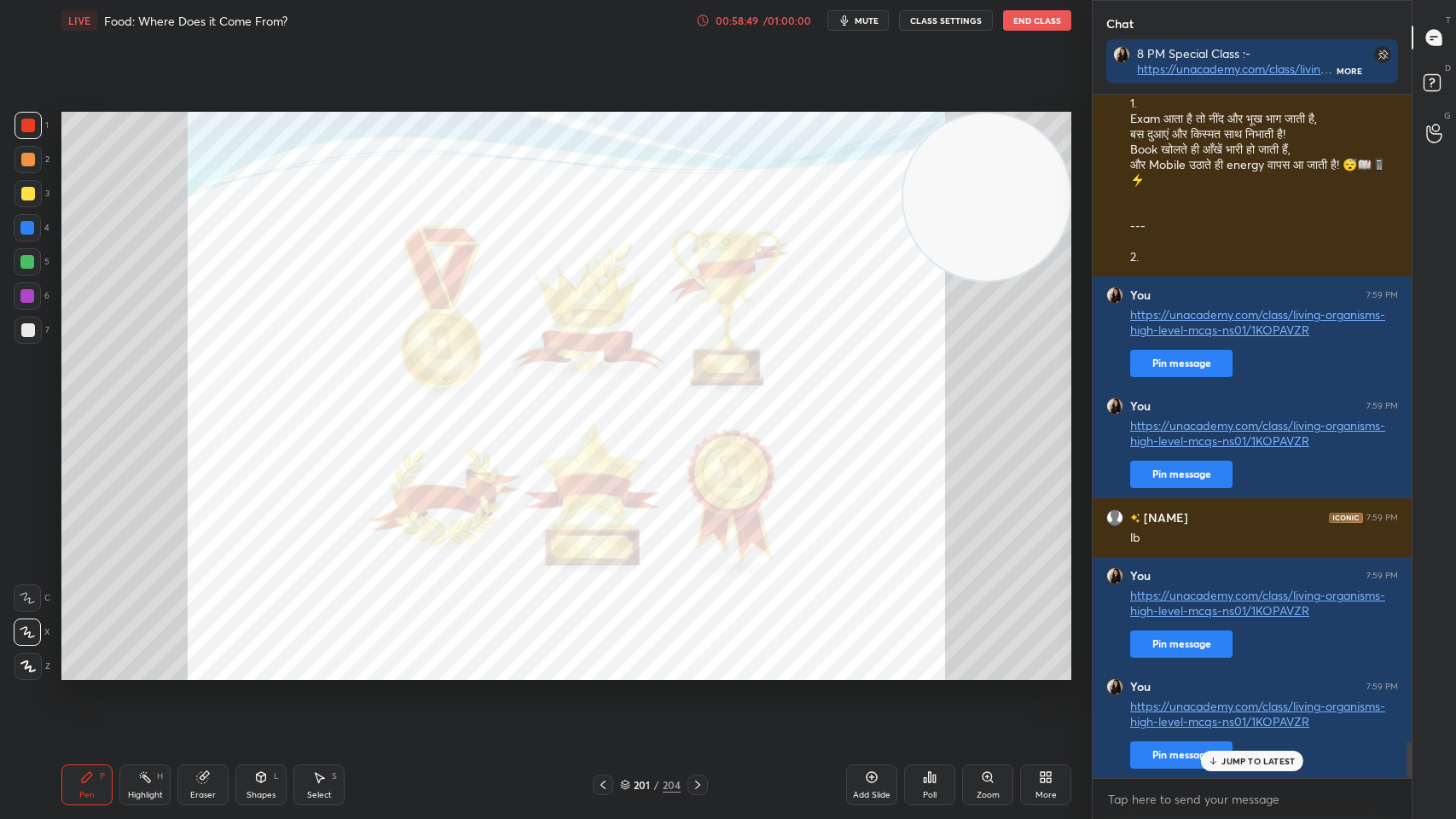 click on "Add Slide" at bounding box center (872, 795) 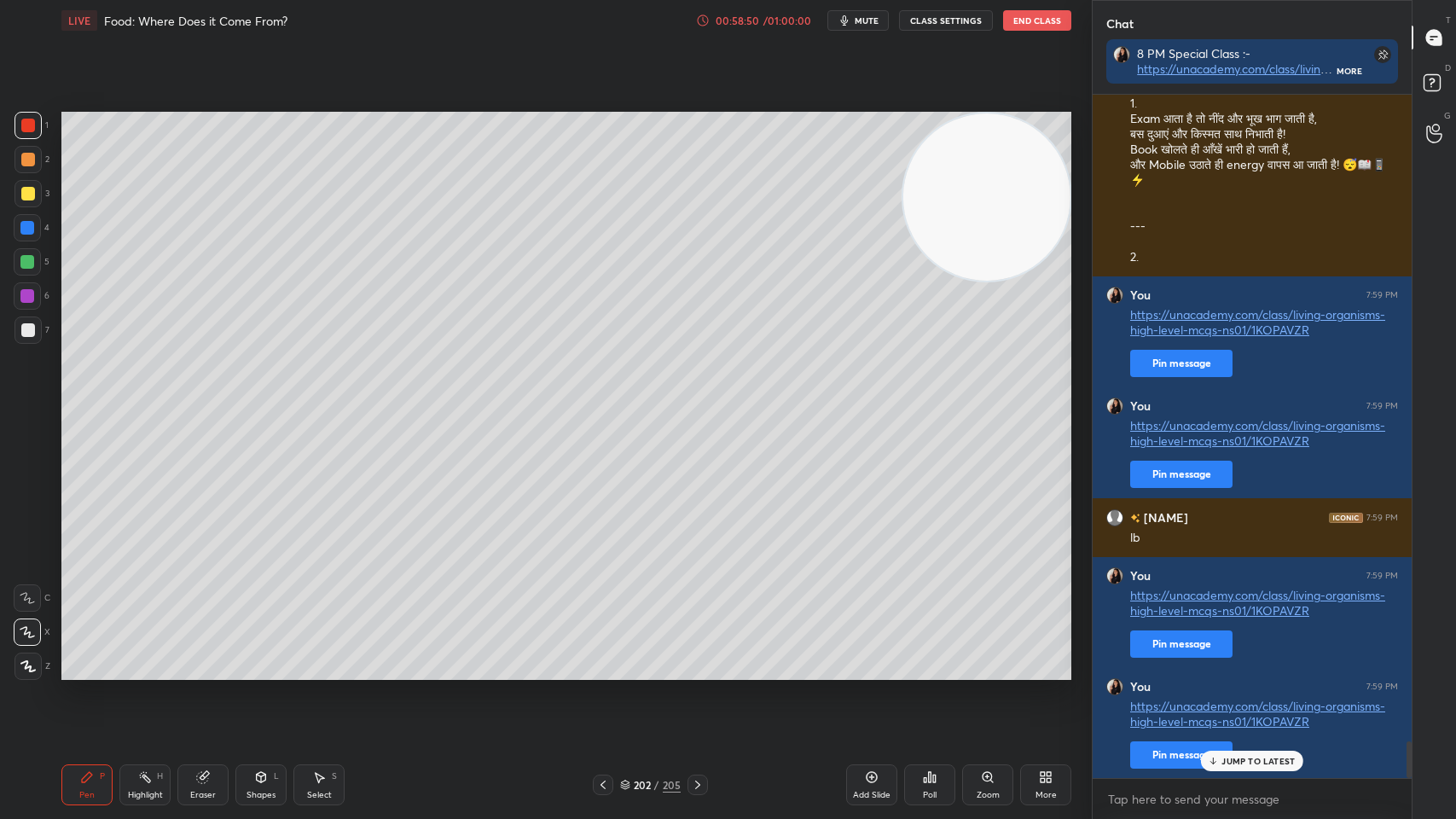 click at bounding box center [28, 194] 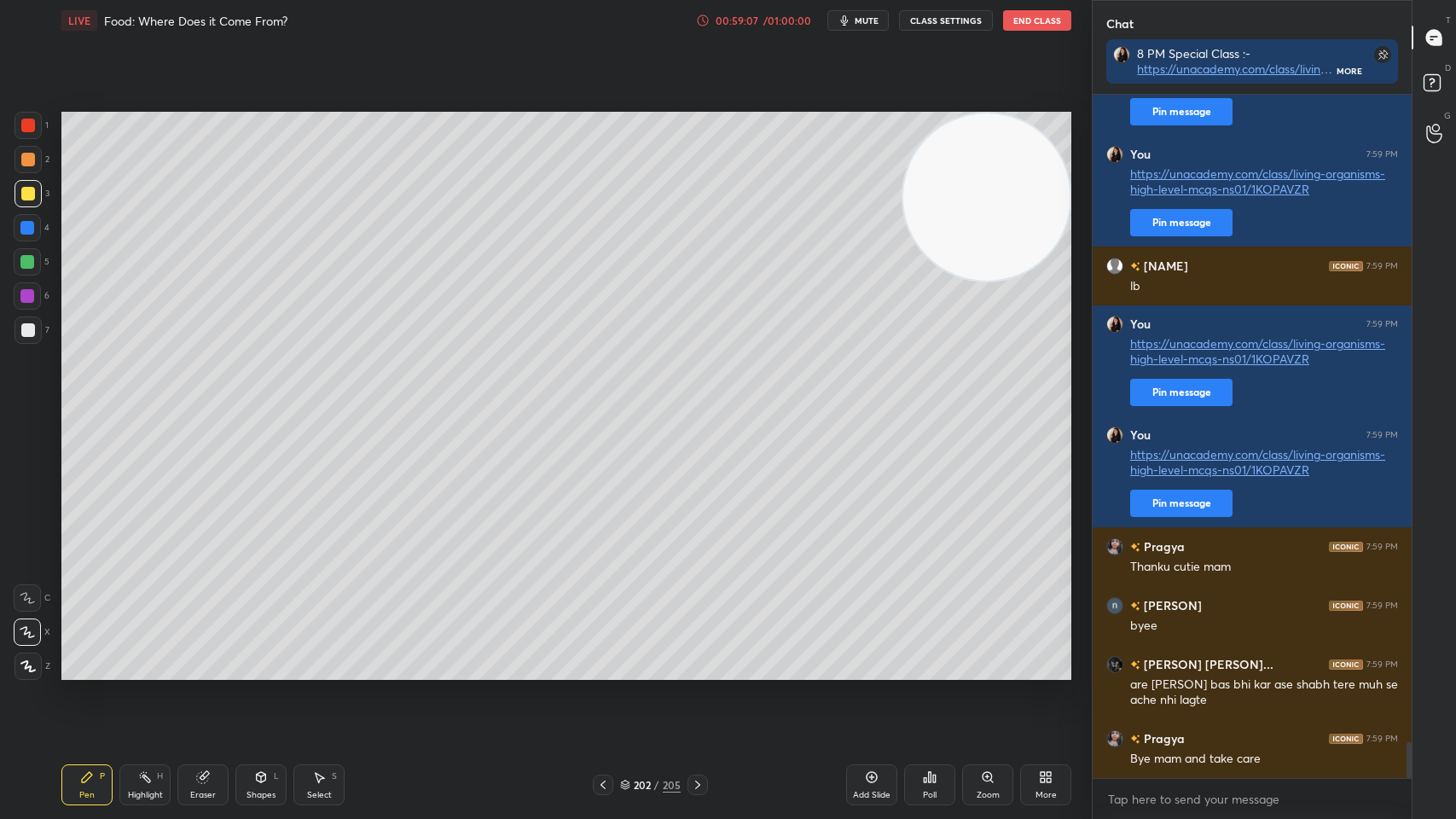 click at bounding box center [28, 330] 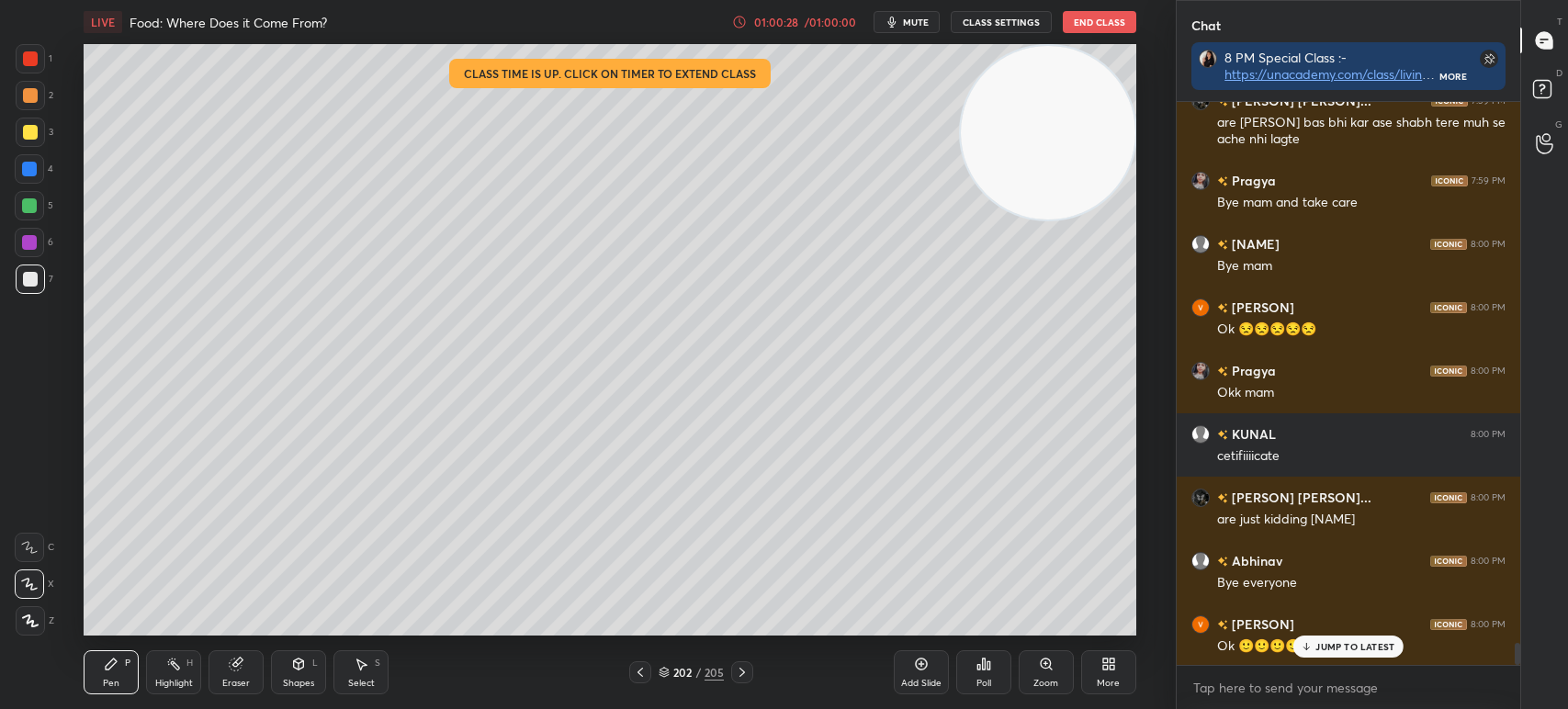 scroll, scrollTop: 13997, scrollLeft: 0, axis: vertical 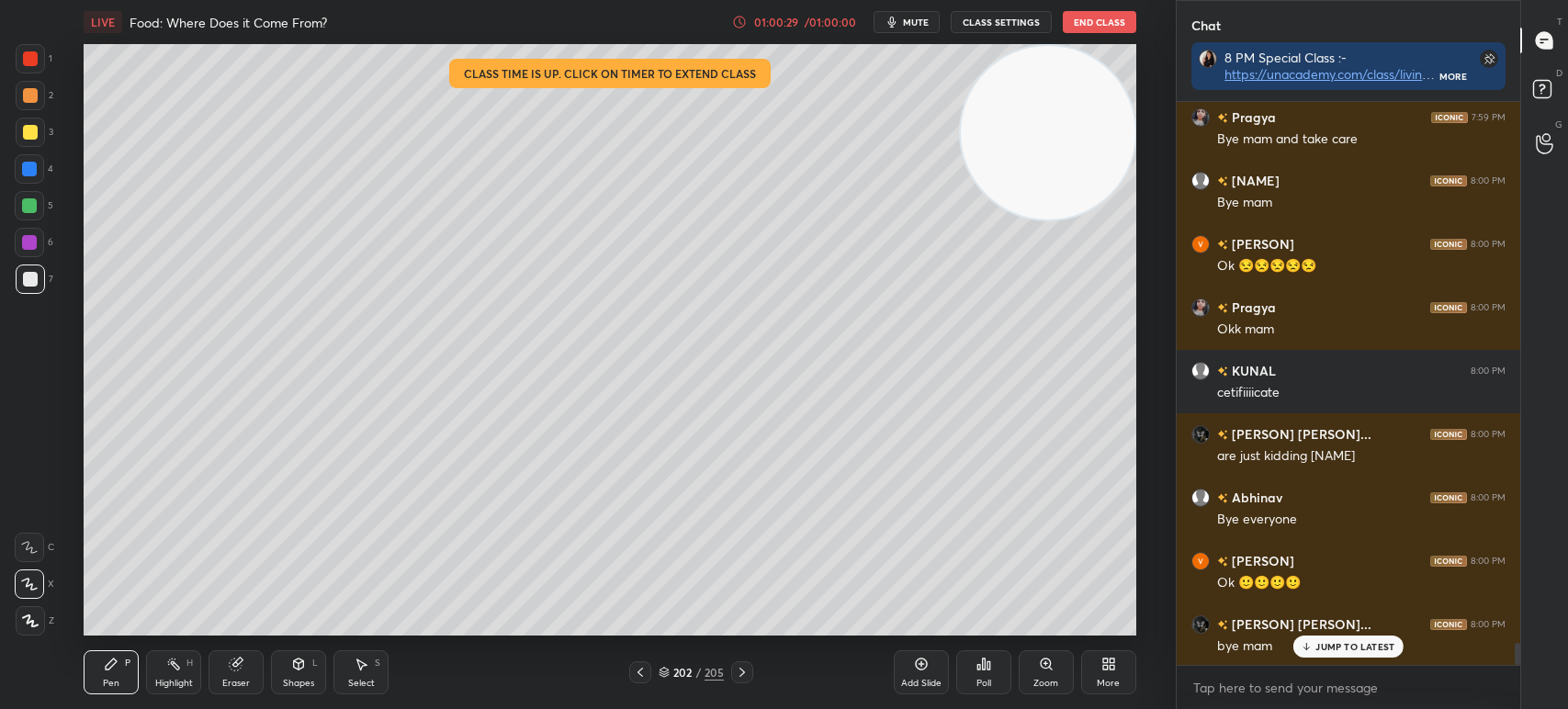 click on "1 2 3 4 5 6 7 C X Z C X Z E E Erase all   H H" at bounding box center (29, 340) 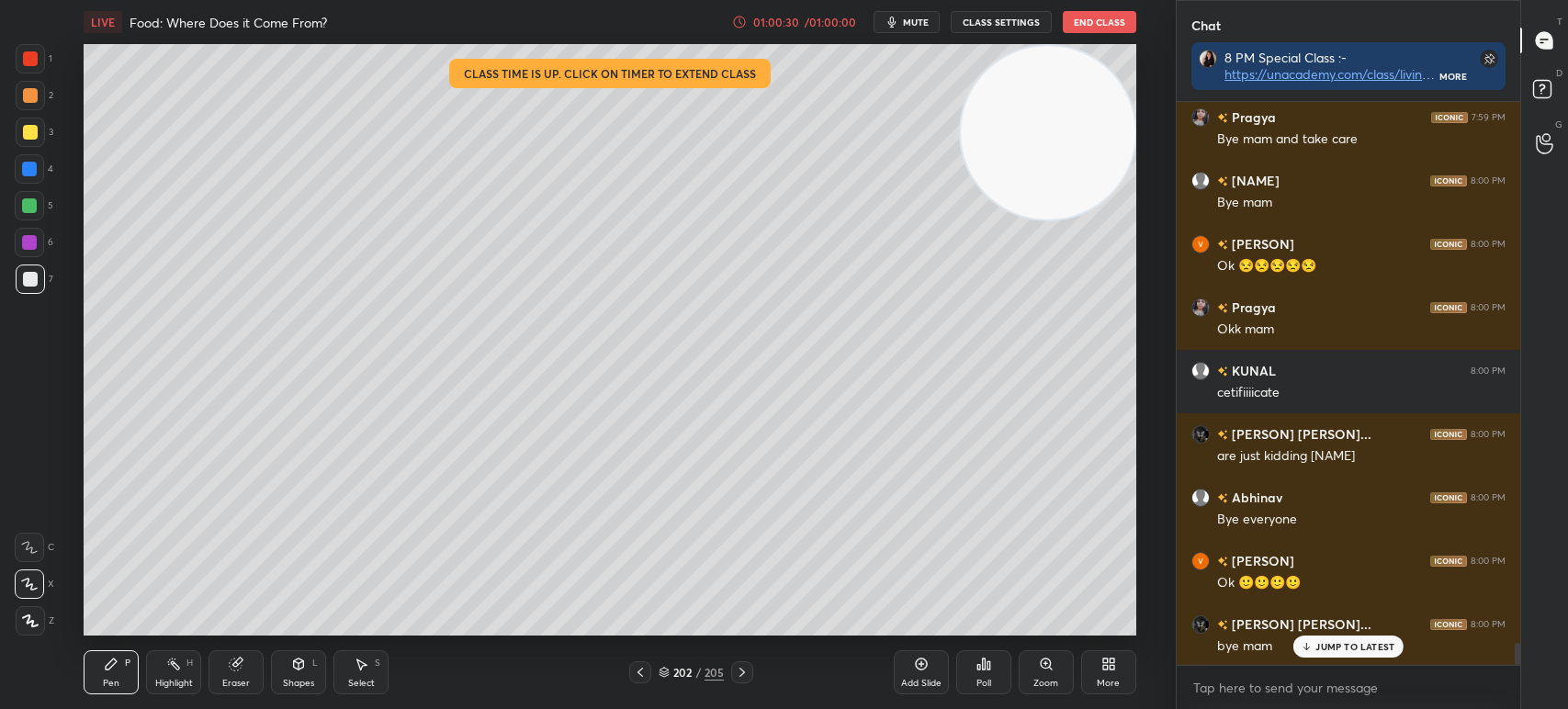 click at bounding box center (30, 59) 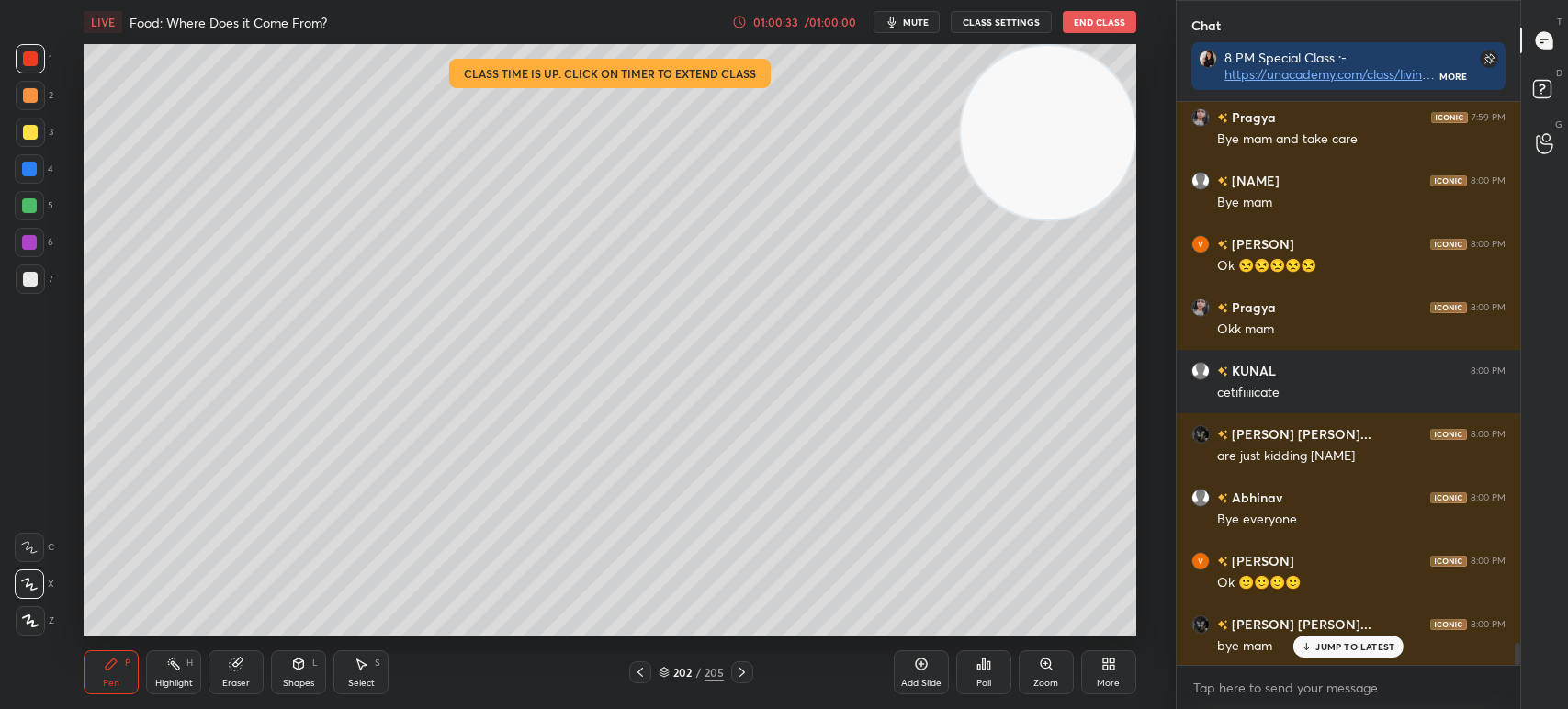 click at bounding box center (29, 169) 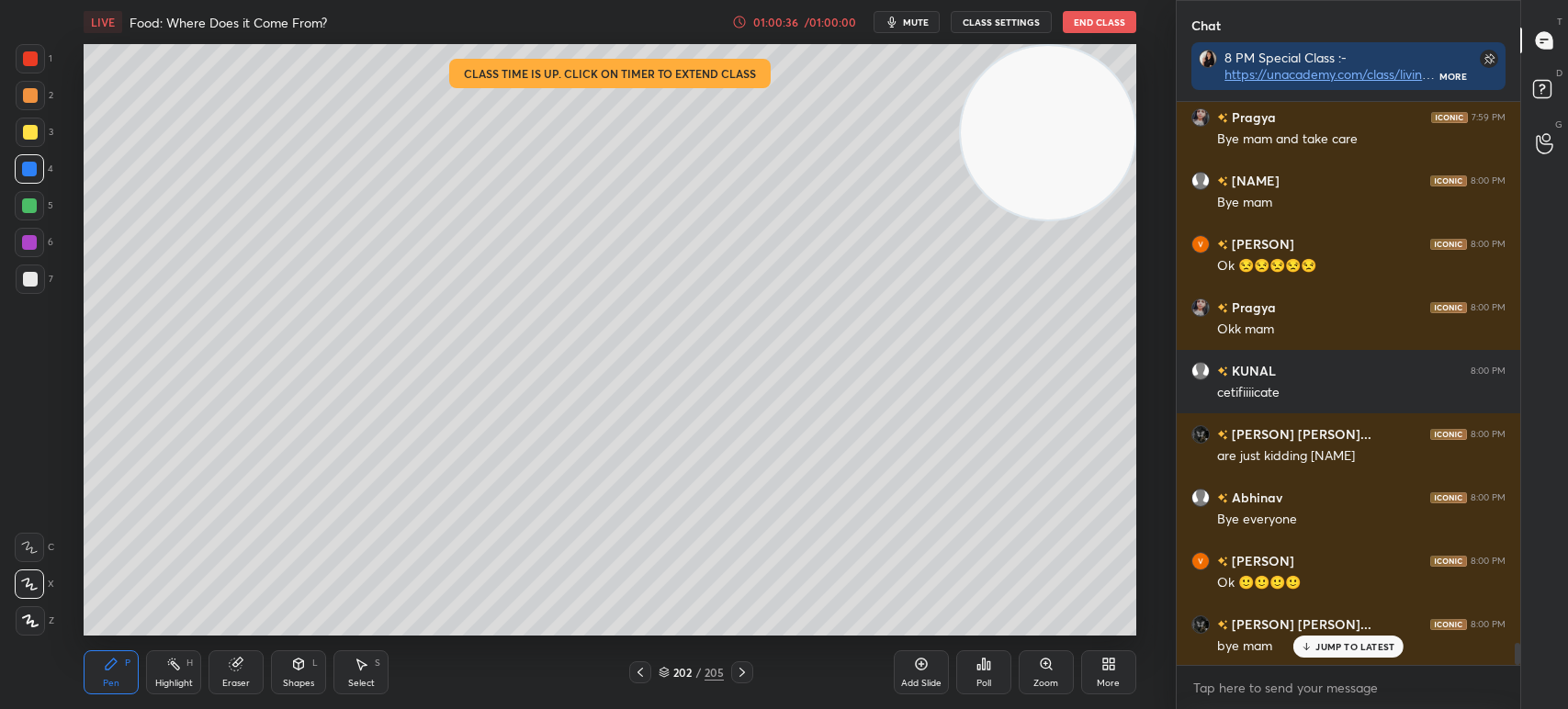 click at bounding box center (29, 206) 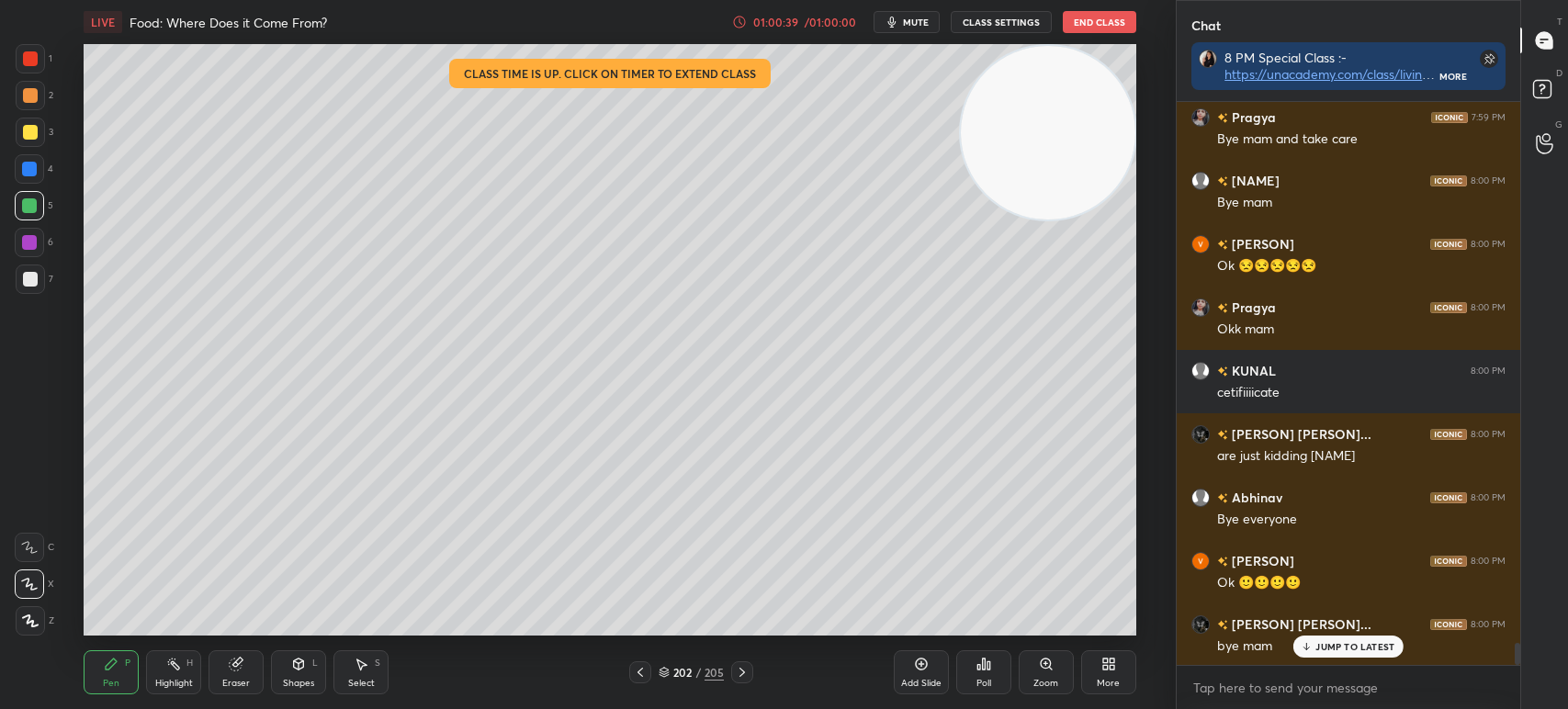 click at bounding box center [30, 59] 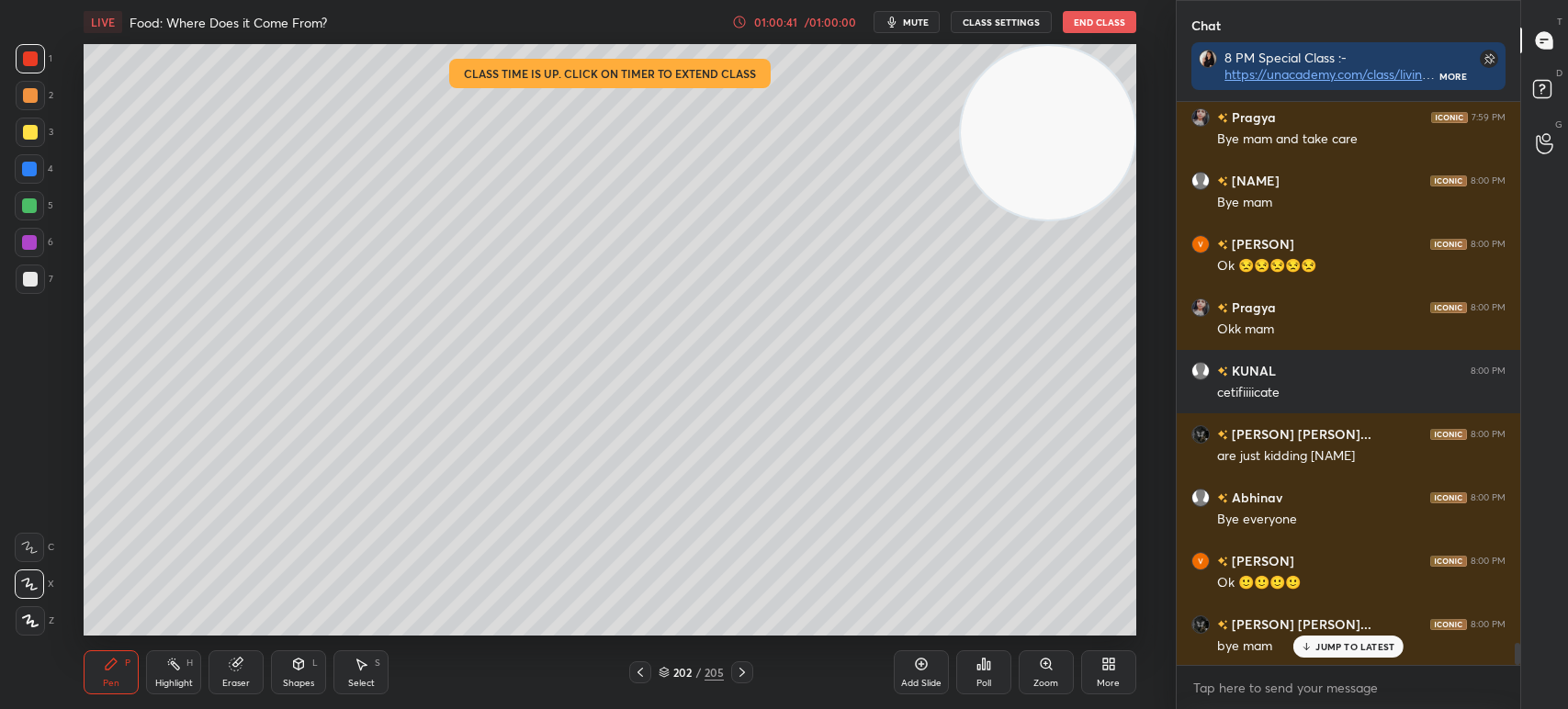 click at bounding box center [29, 206] 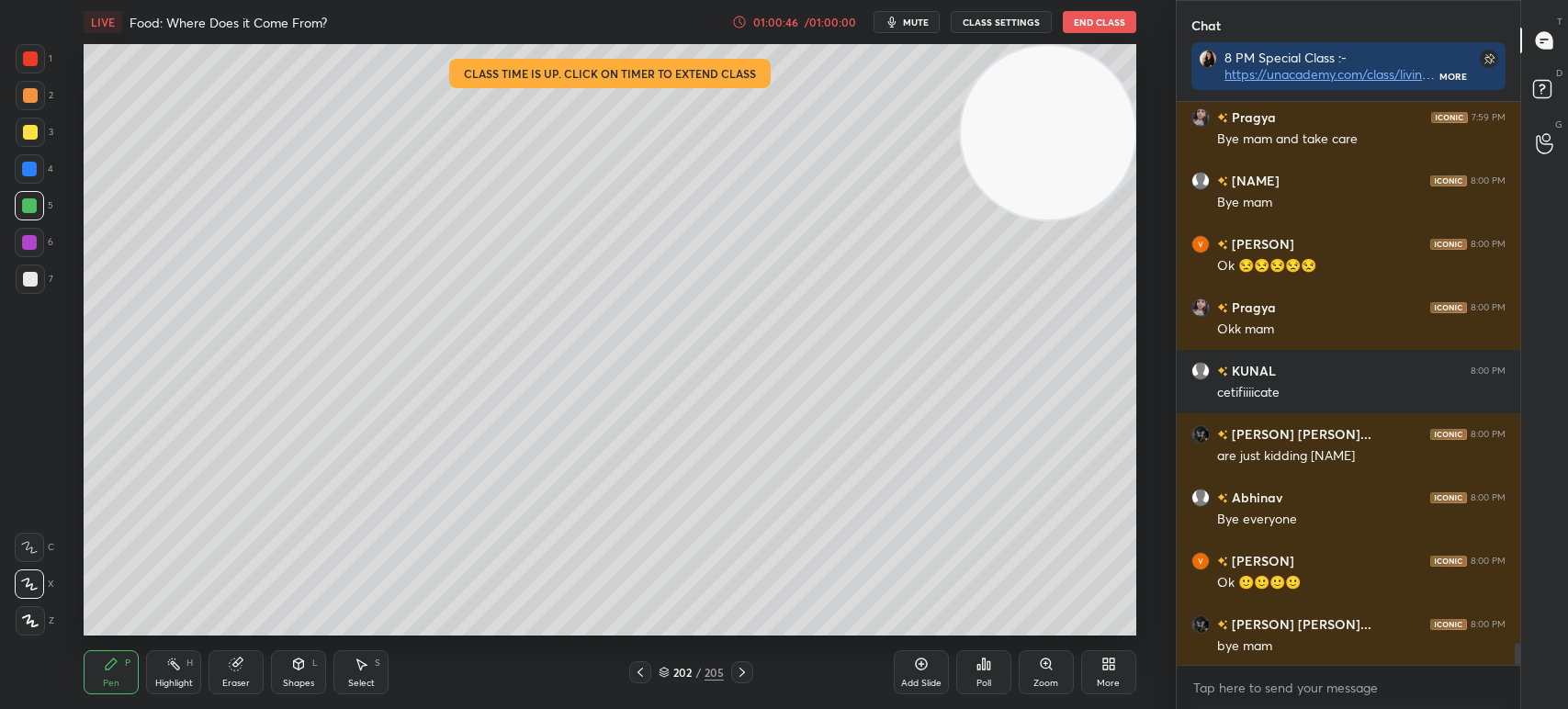scroll, scrollTop: 14062, scrollLeft: 0, axis: vertical 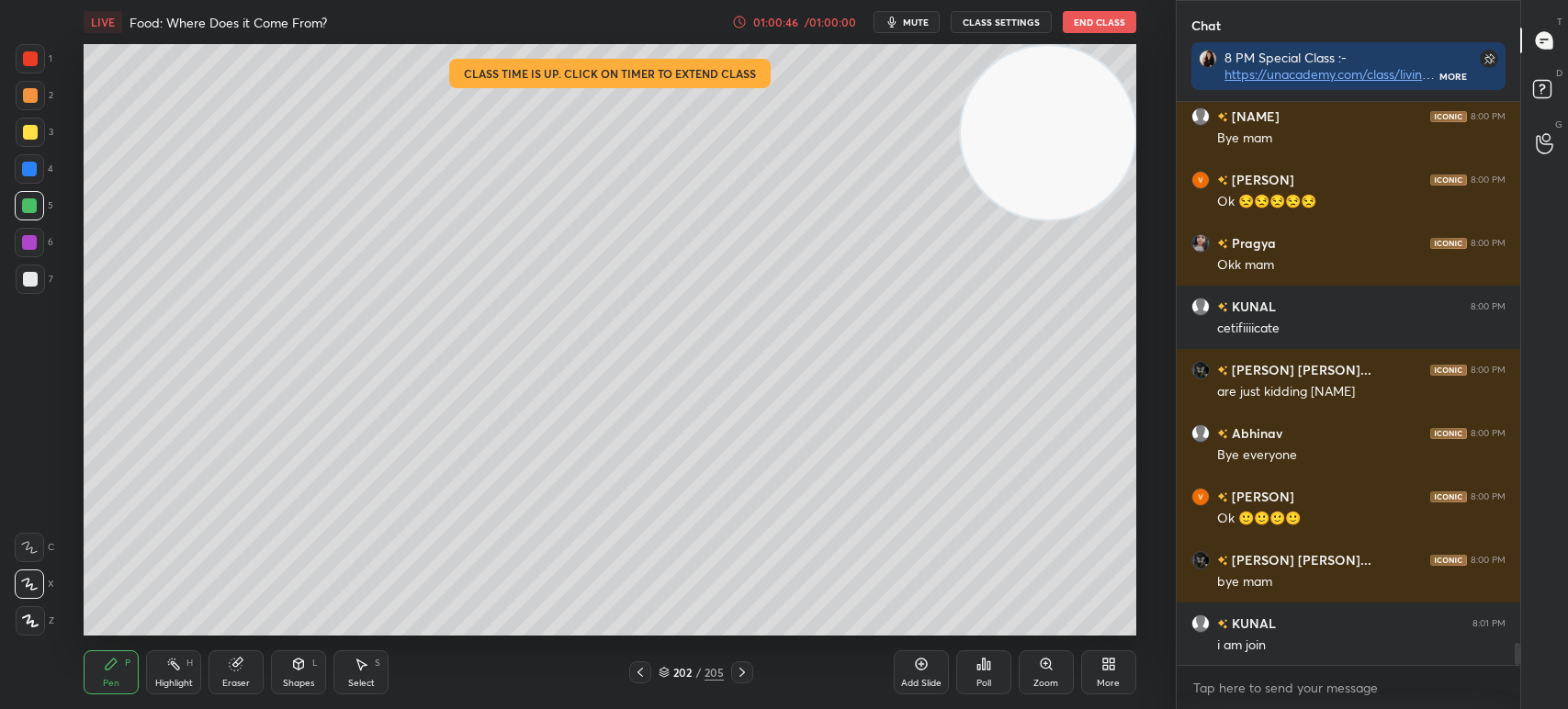 click at bounding box center (30, 279) 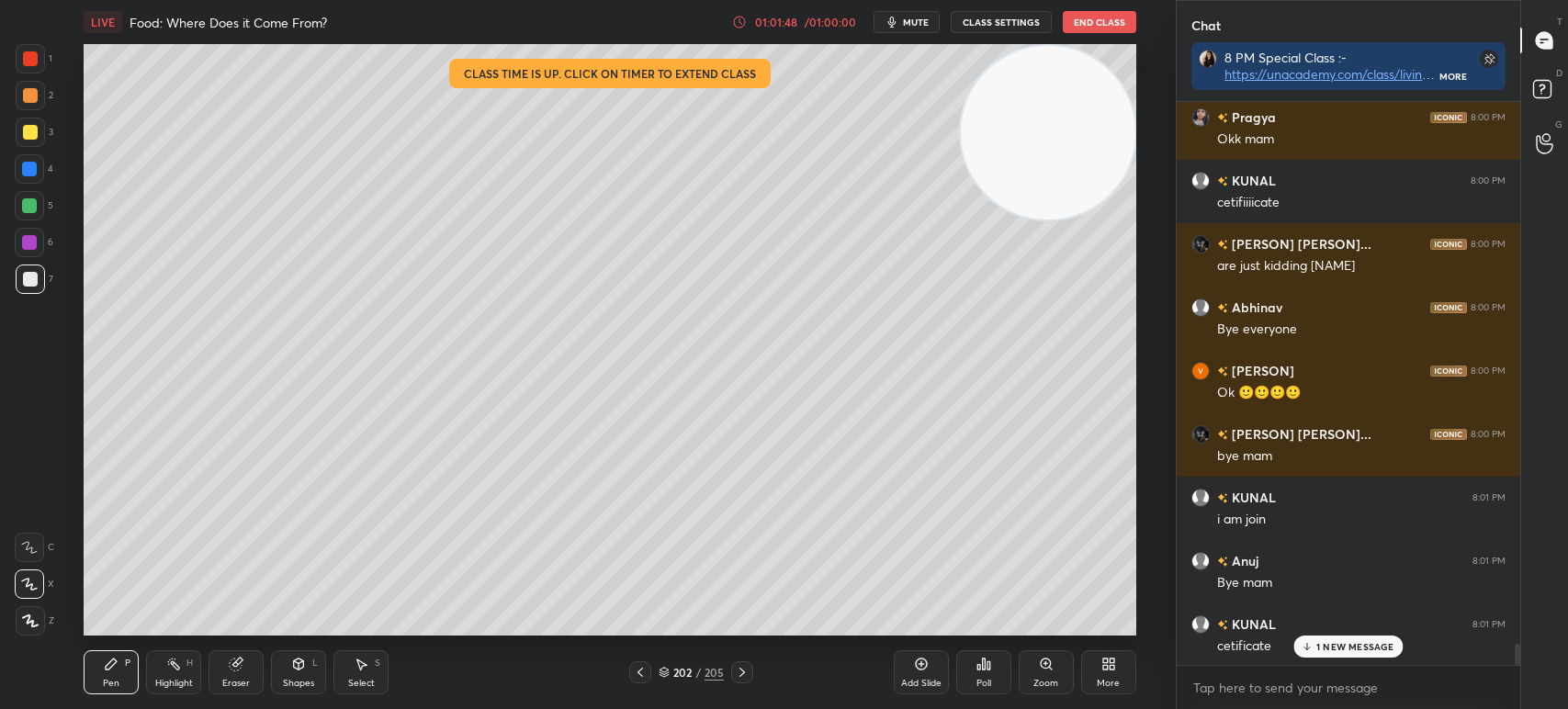 scroll, scrollTop: 14252, scrollLeft: 0, axis: vertical 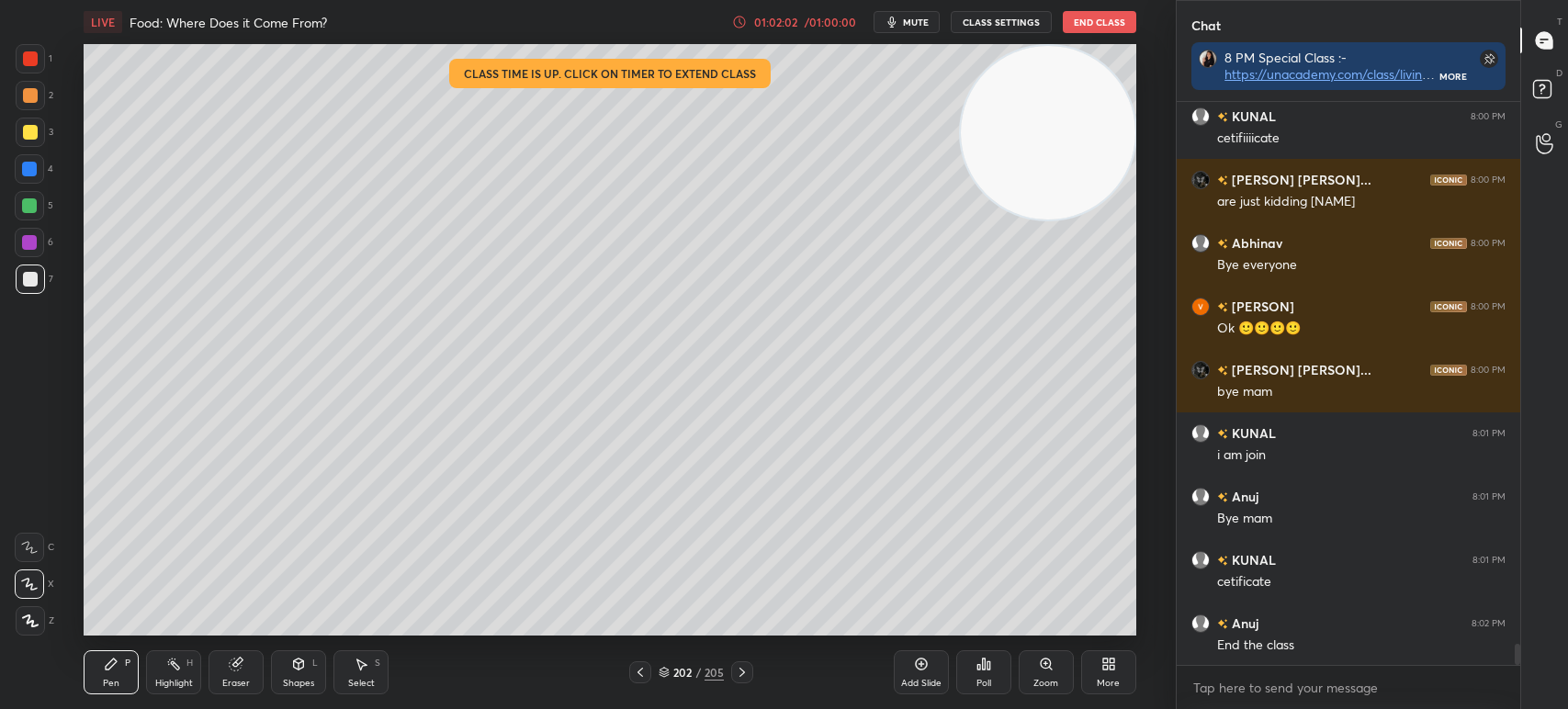 click on "End Class" at bounding box center [1100, 22] 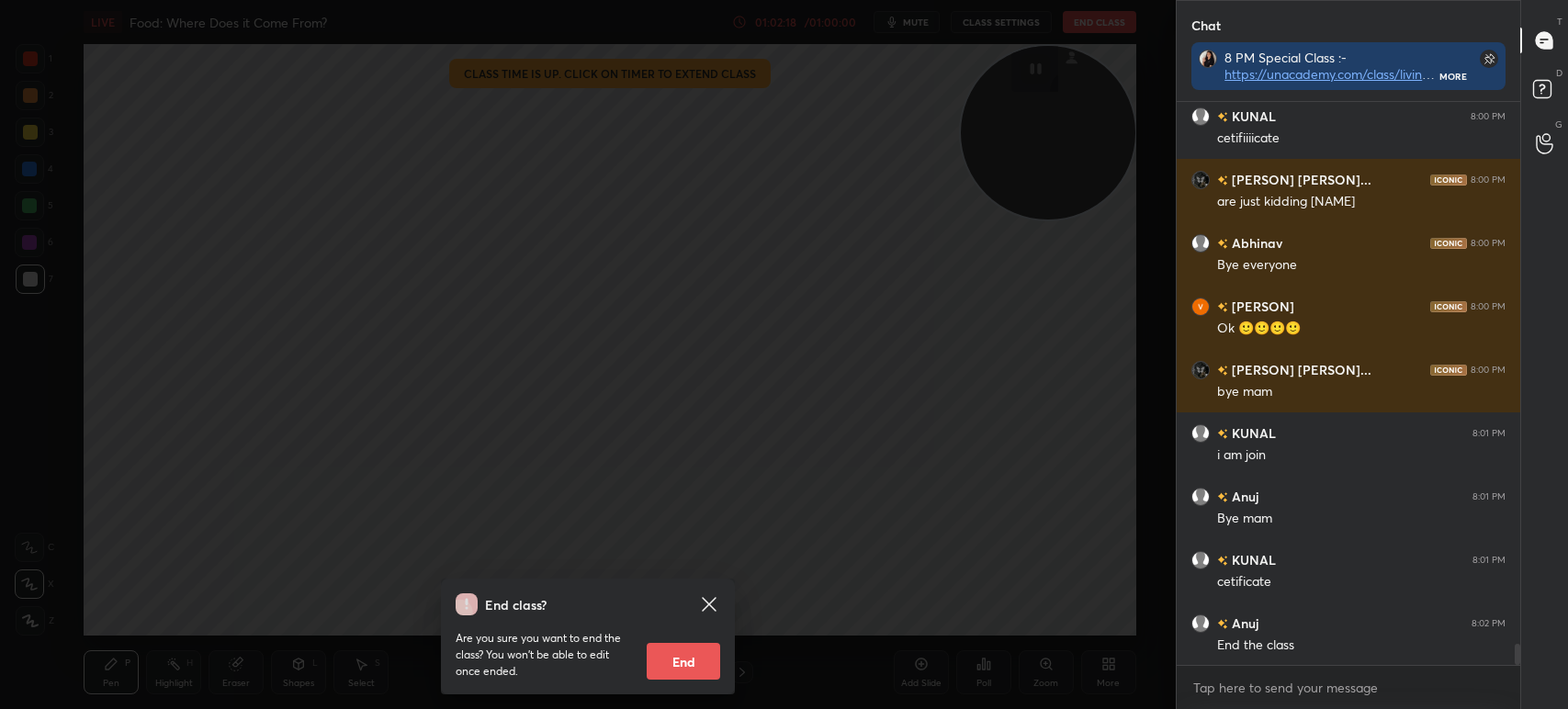 click on "End" at bounding box center [683, 661] 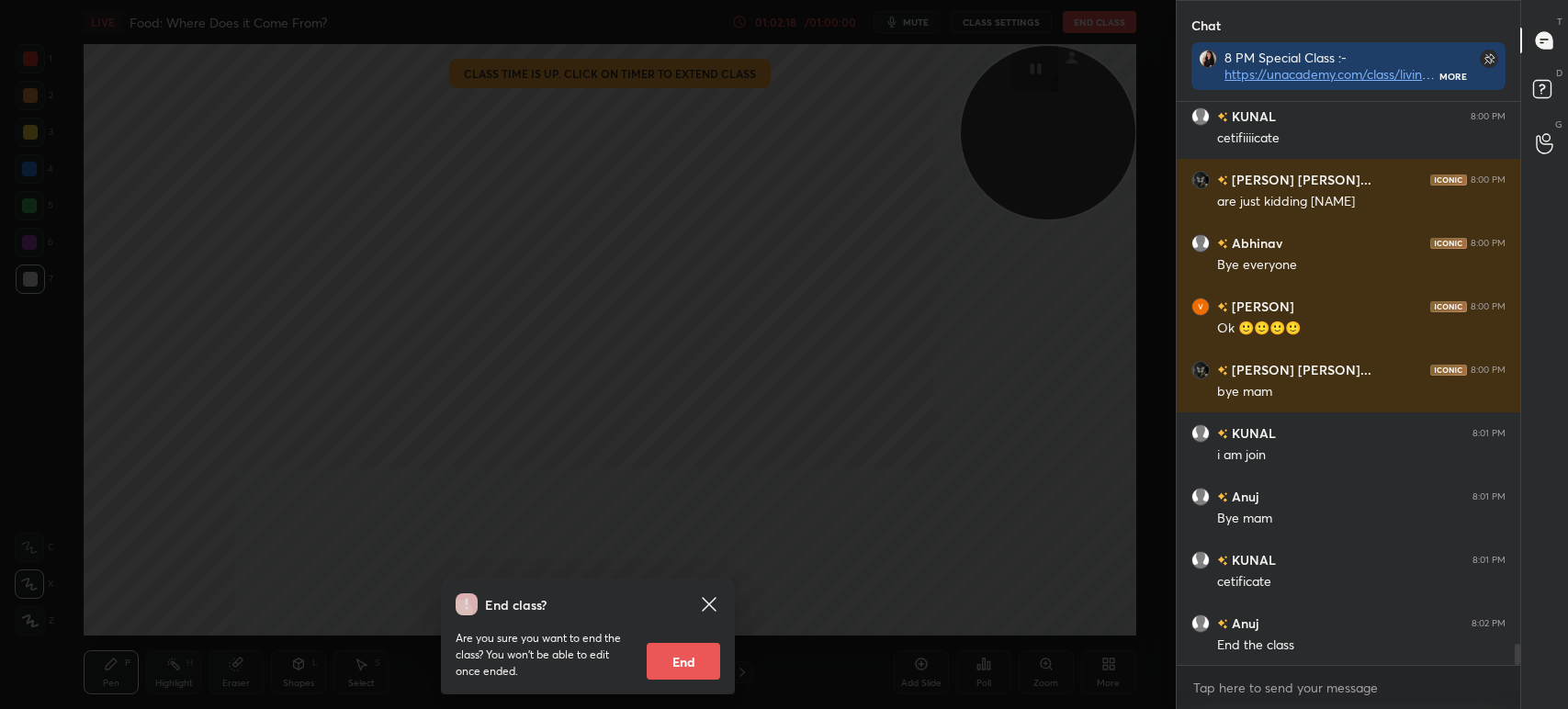 type on "x" 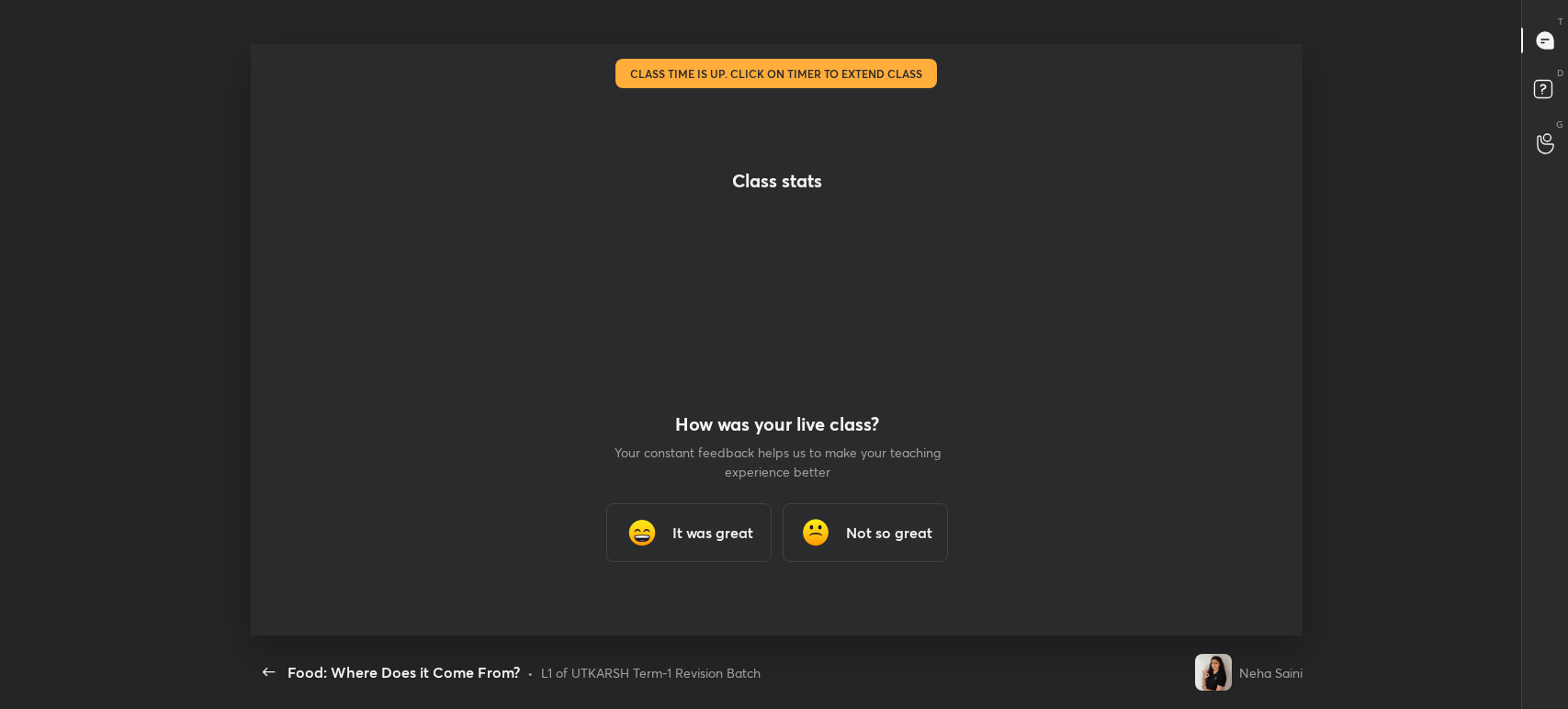 scroll, scrollTop: 91247, scrollLeft: 90521, axis: both 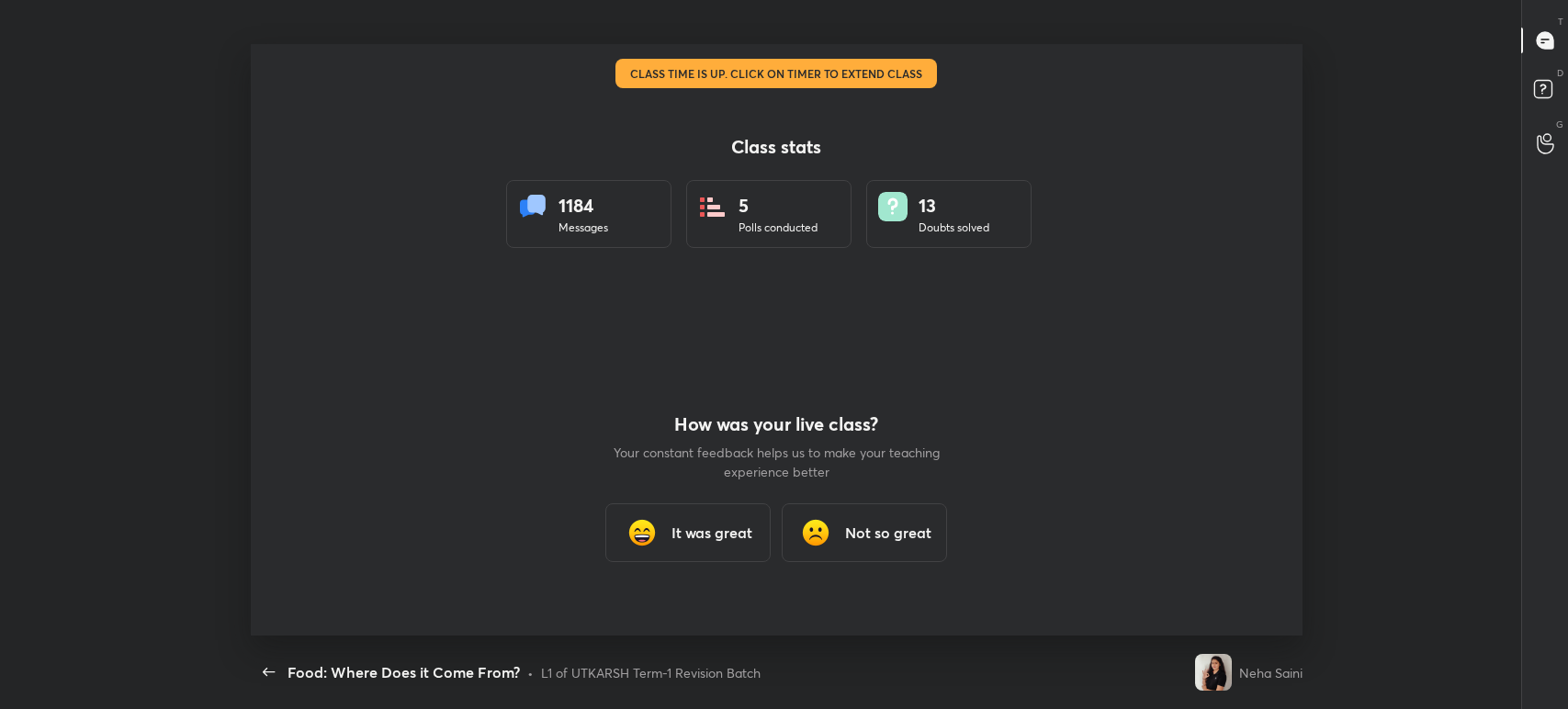 click on "It was great" at bounding box center [712, 533] 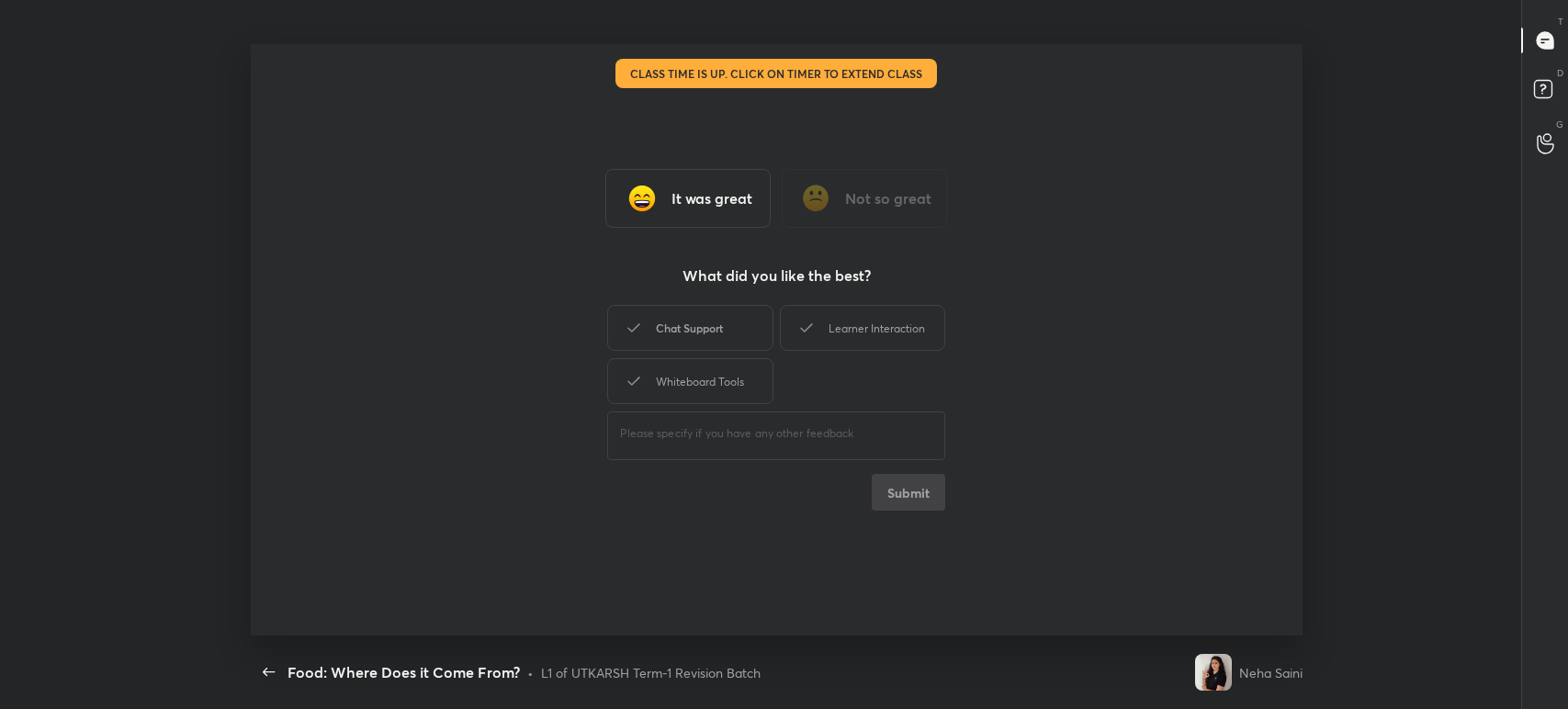 click on "Chat Support" at bounding box center (690, 328) 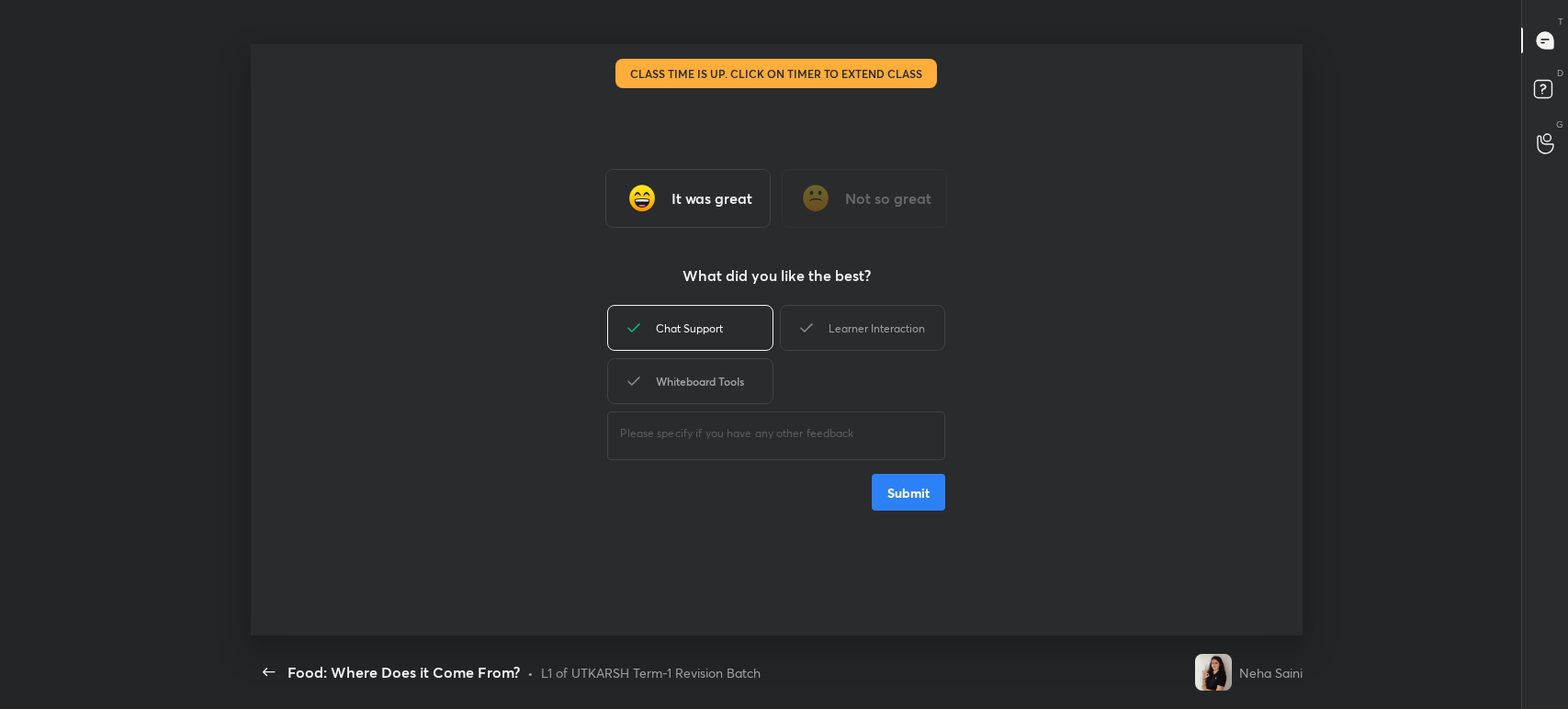 click on "Whiteboard Tools" at bounding box center [690, 381] 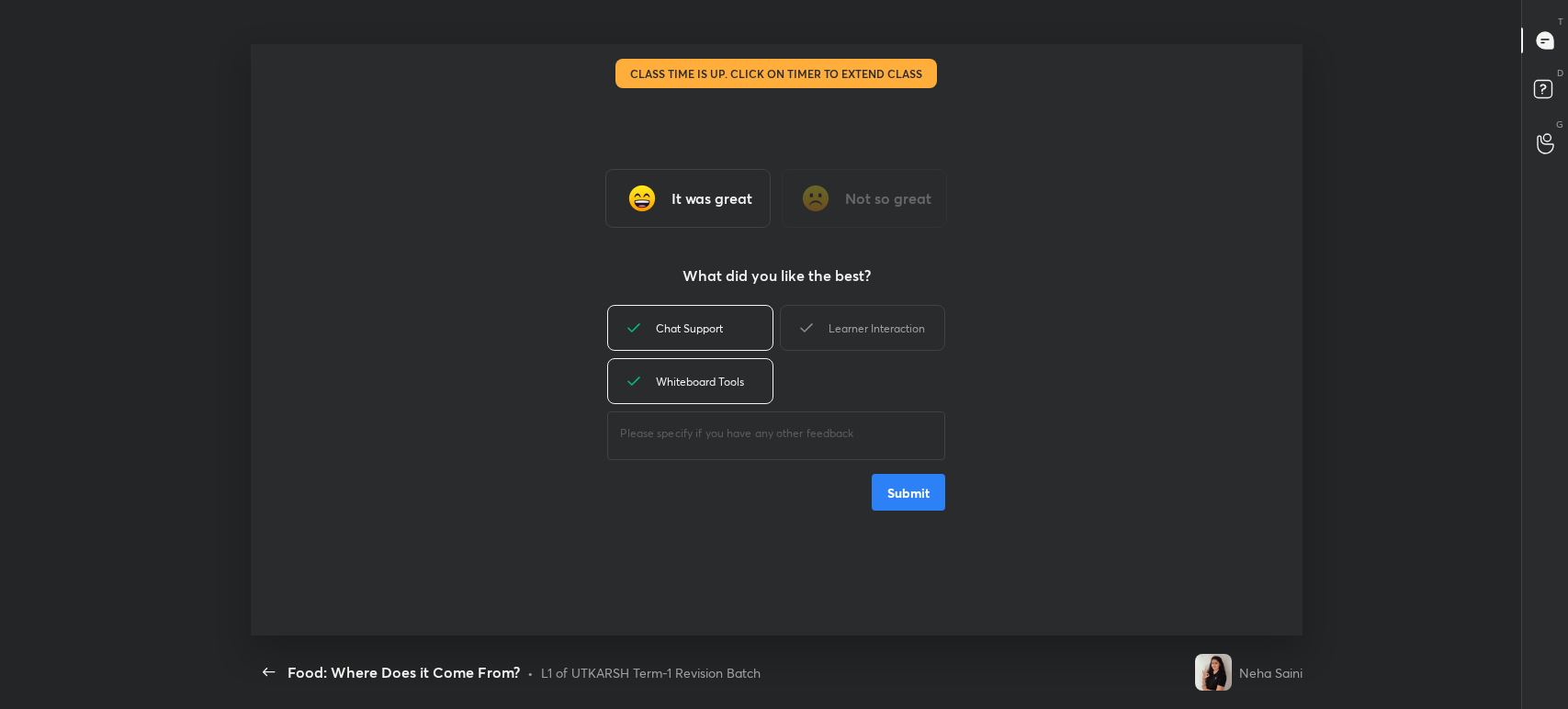 click on "Learner Interaction" at bounding box center (863, 328) 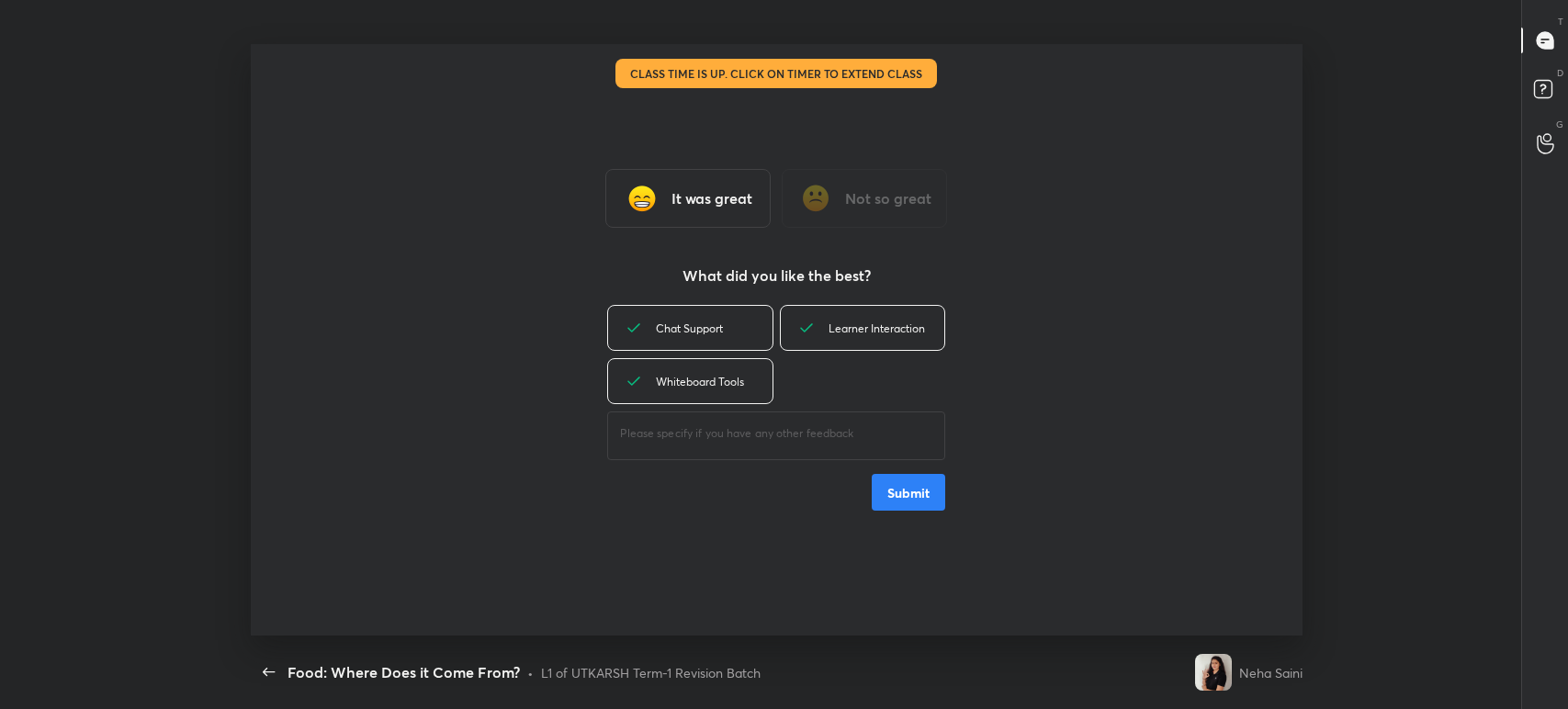click on "Submit" at bounding box center [908, 492] 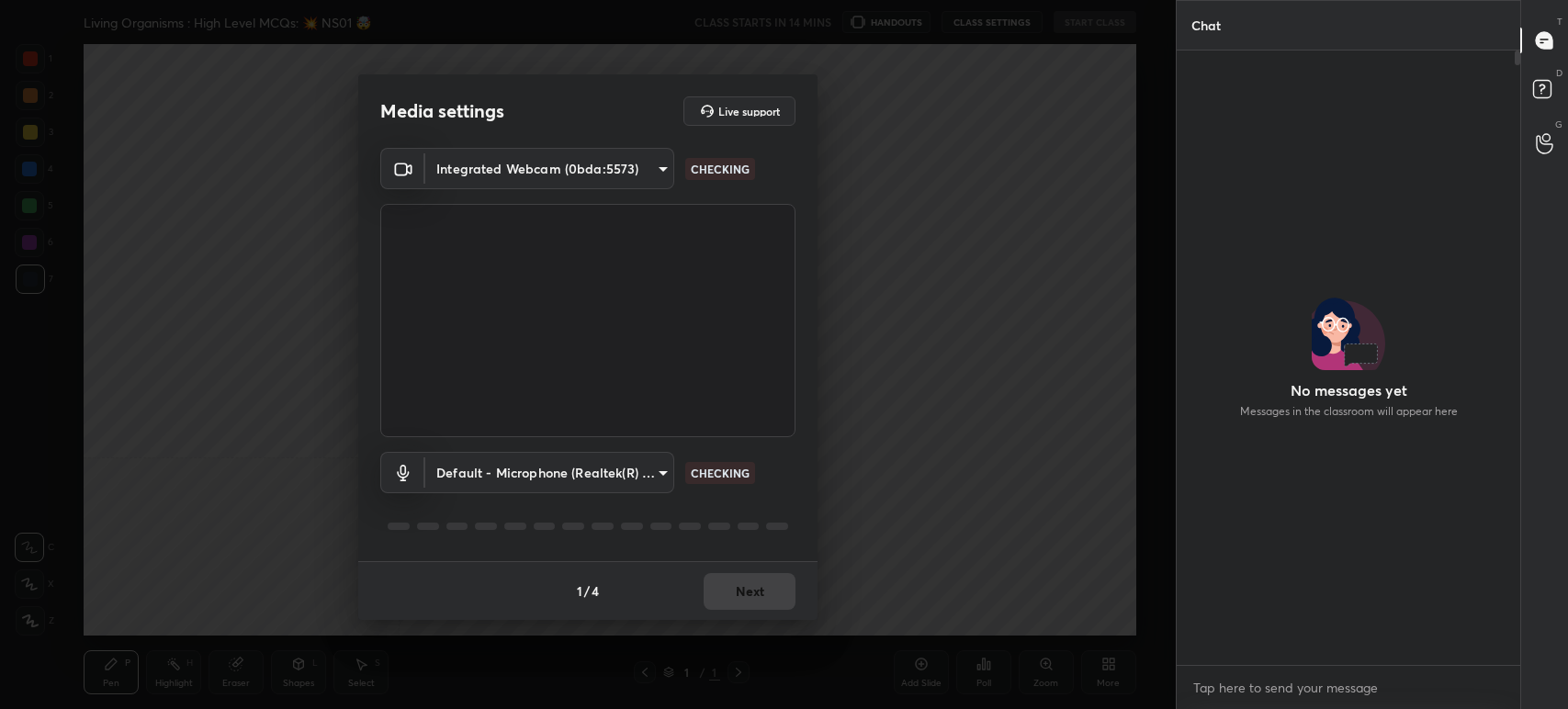 scroll, scrollTop: 0, scrollLeft: 0, axis: both 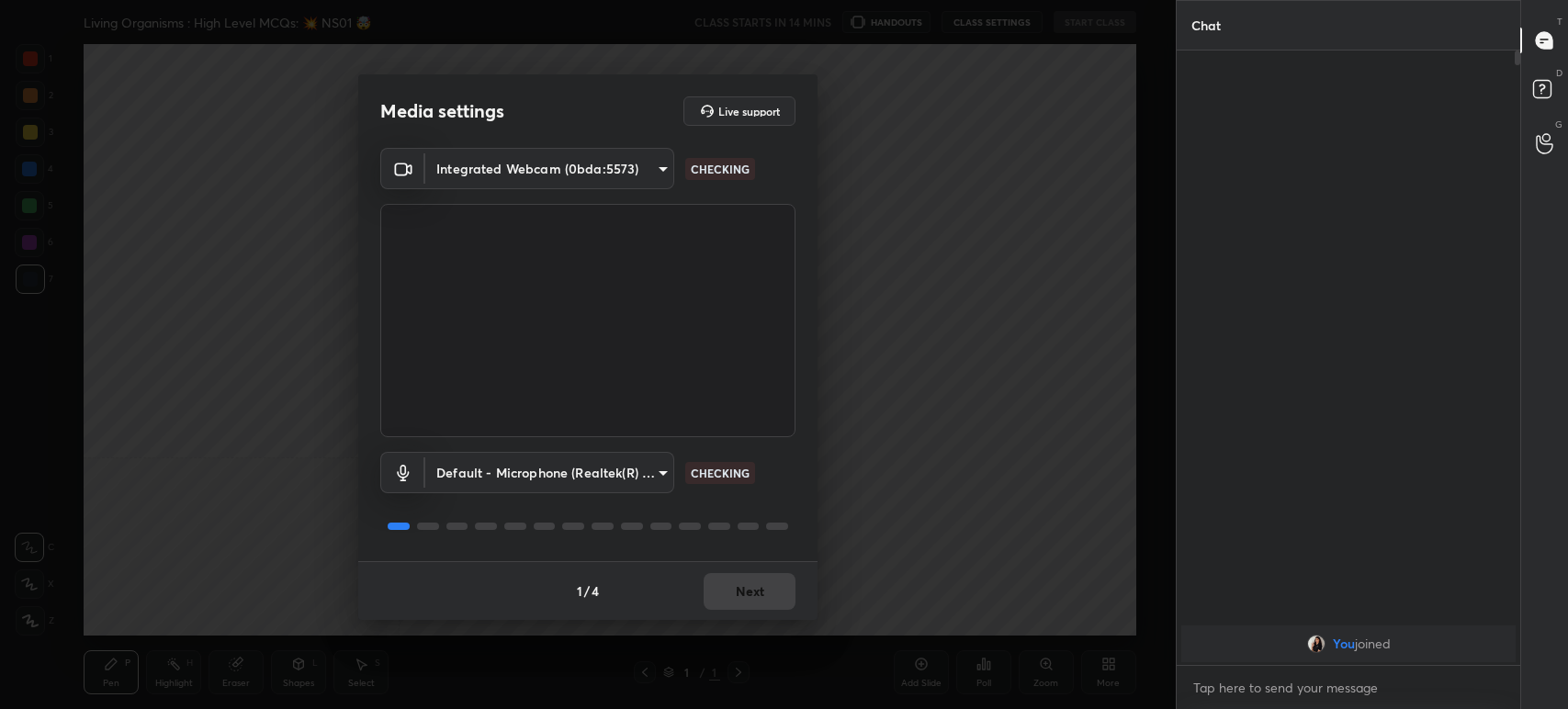 click on "1 / 4 Next" at bounding box center (588, 591) 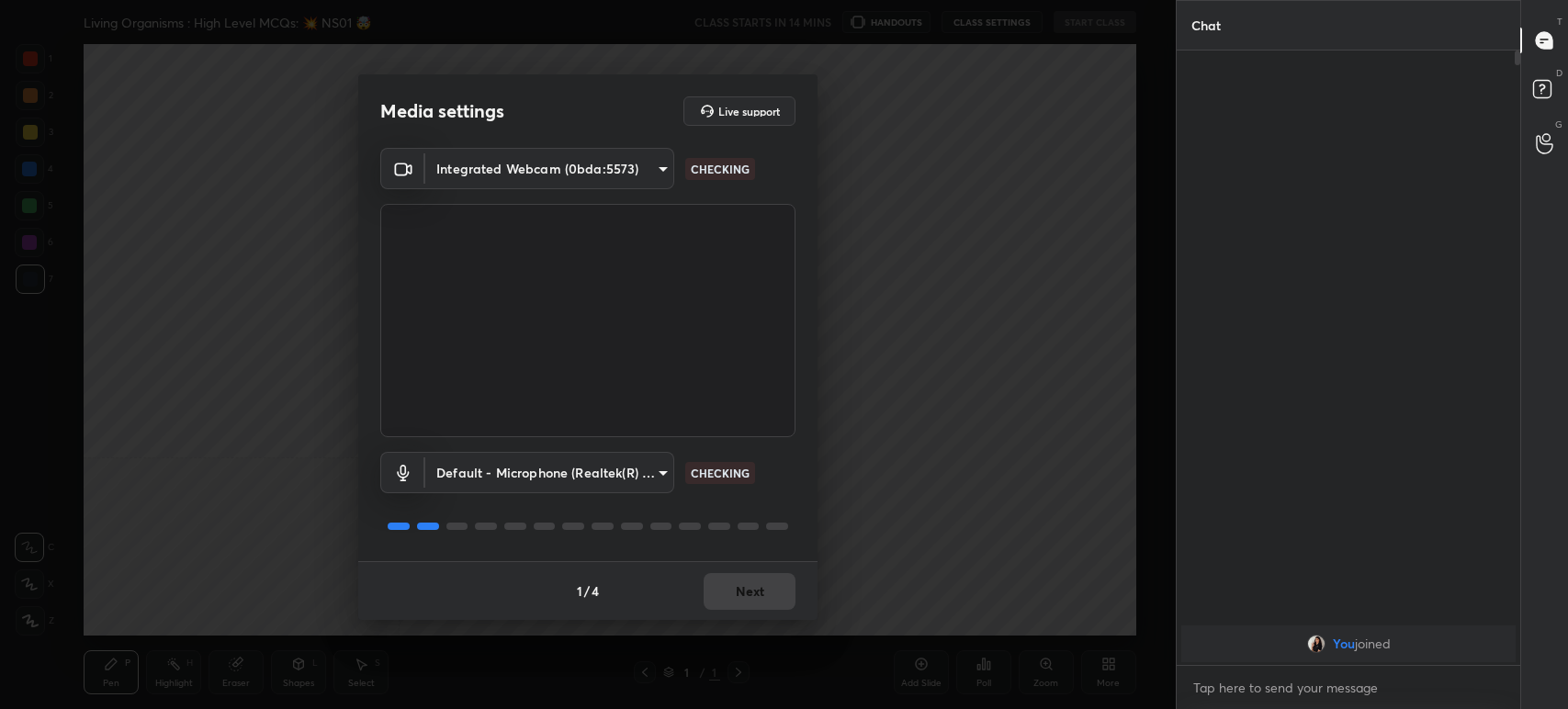 click on "1 / 4 Next" at bounding box center [588, 591] 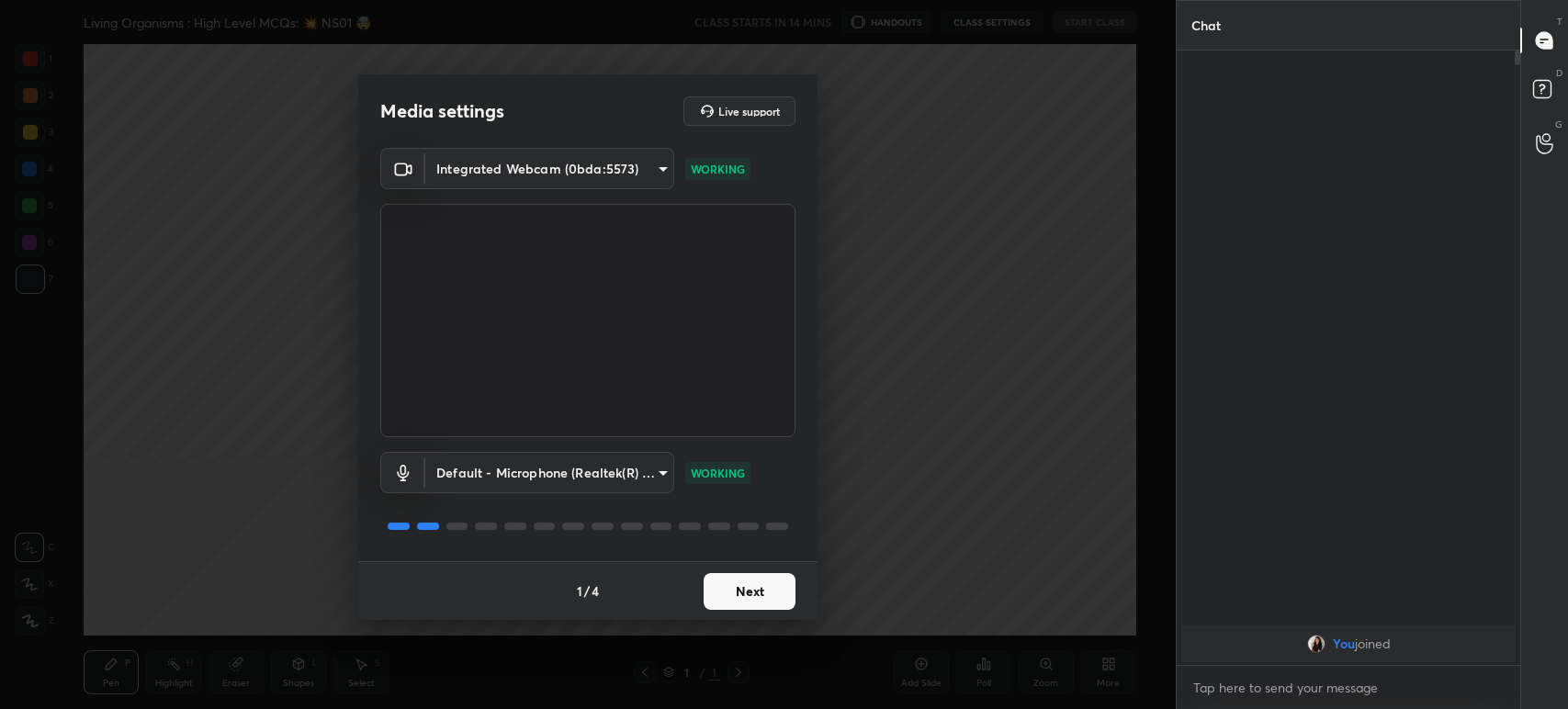 click on "Next" at bounding box center (750, 591) 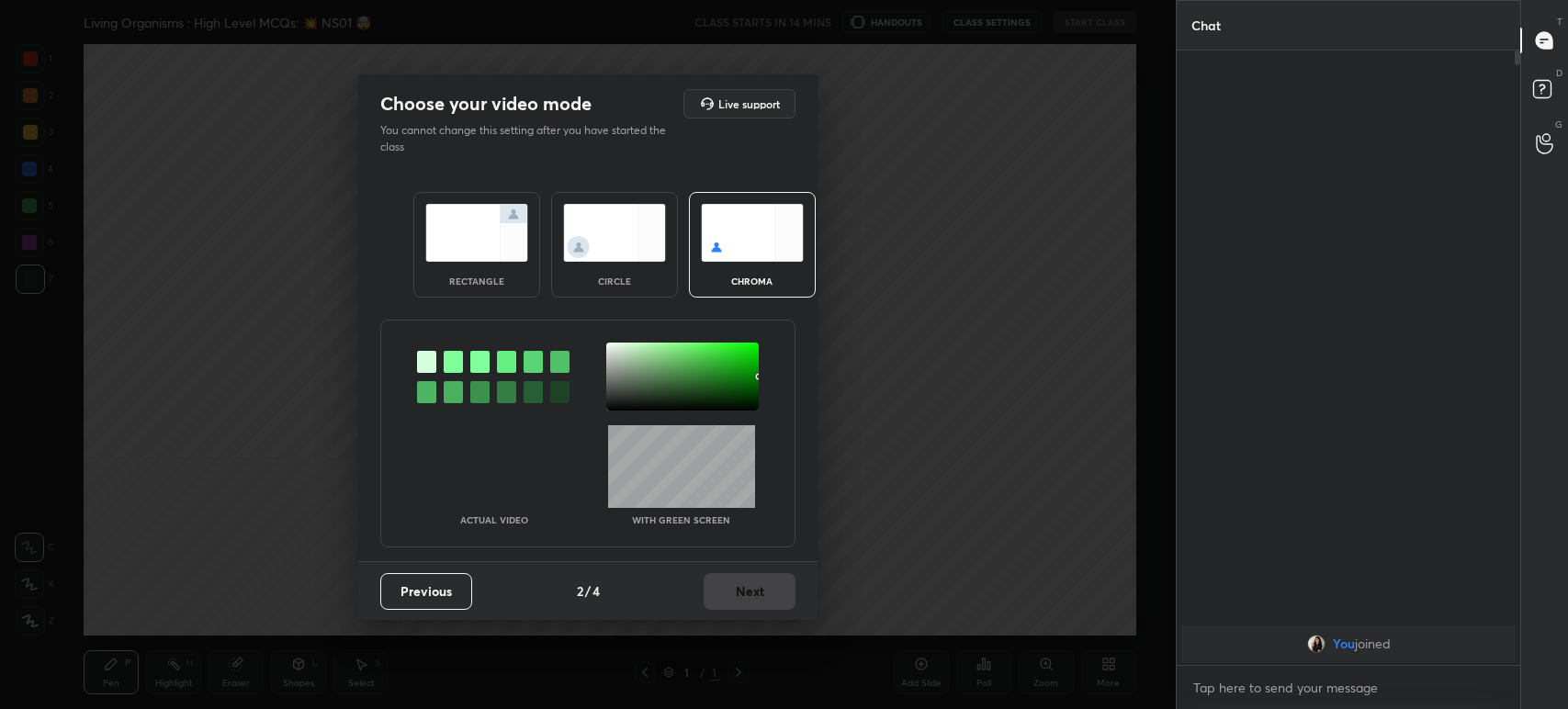 click at bounding box center (615, 232) 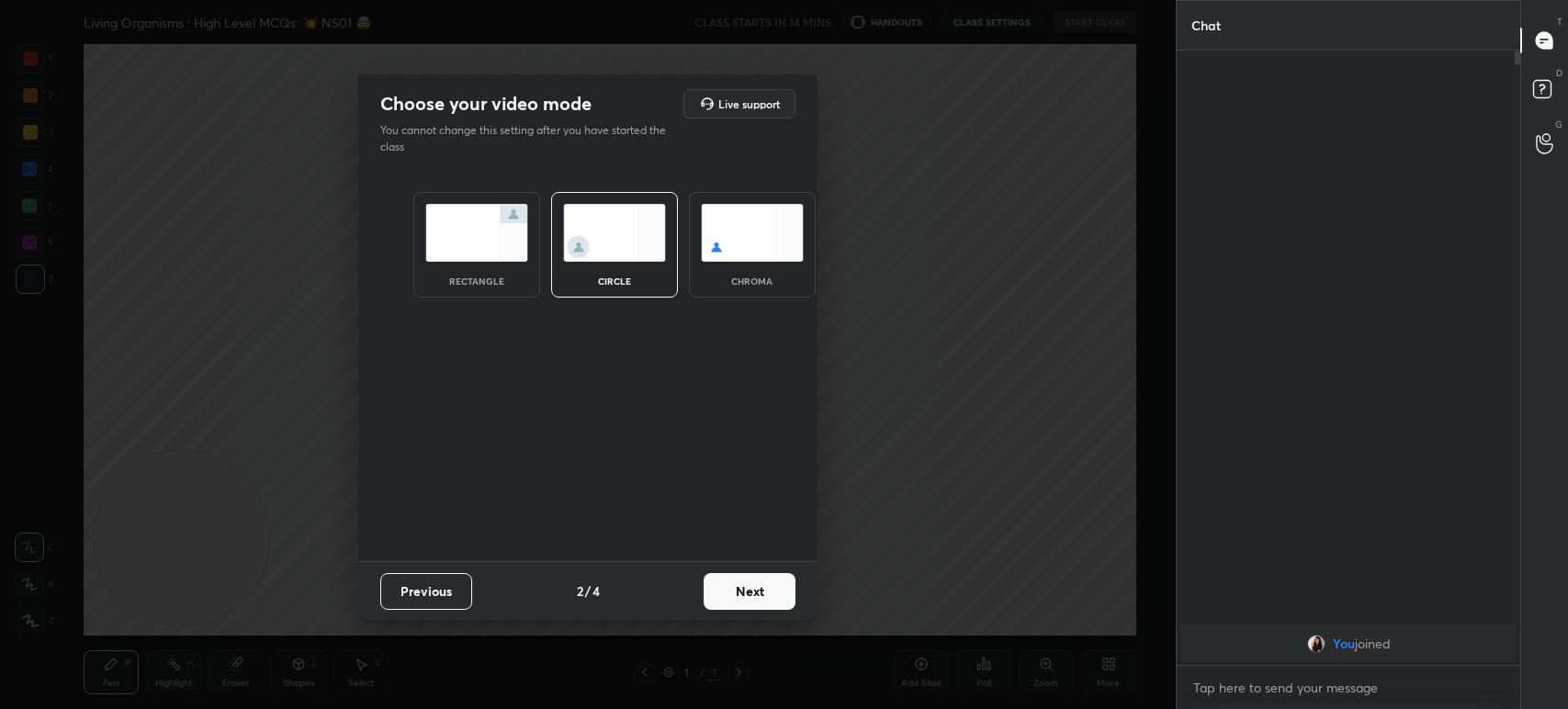 click on "Next" at bounding box center (750, 591) 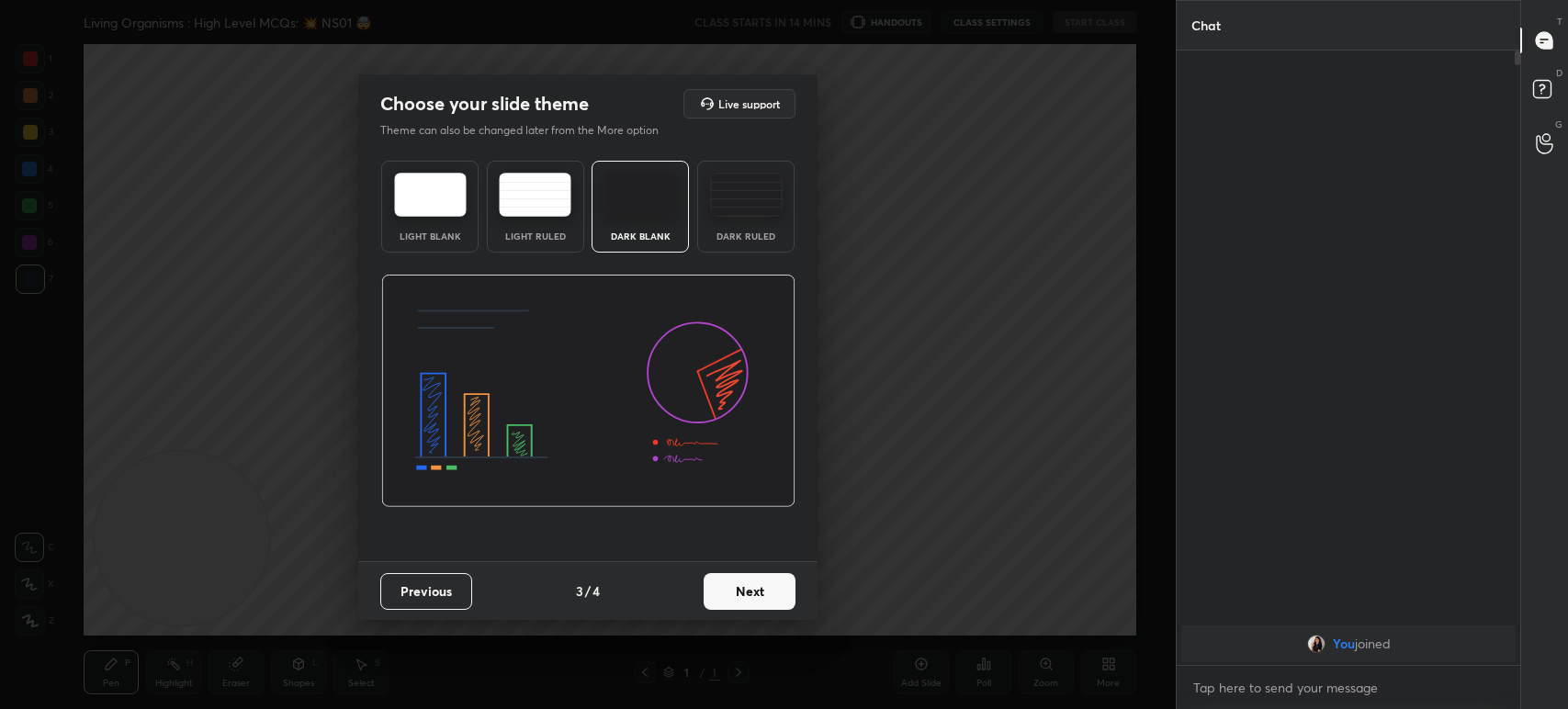 click on "Next" at bounding box center (750, 591) 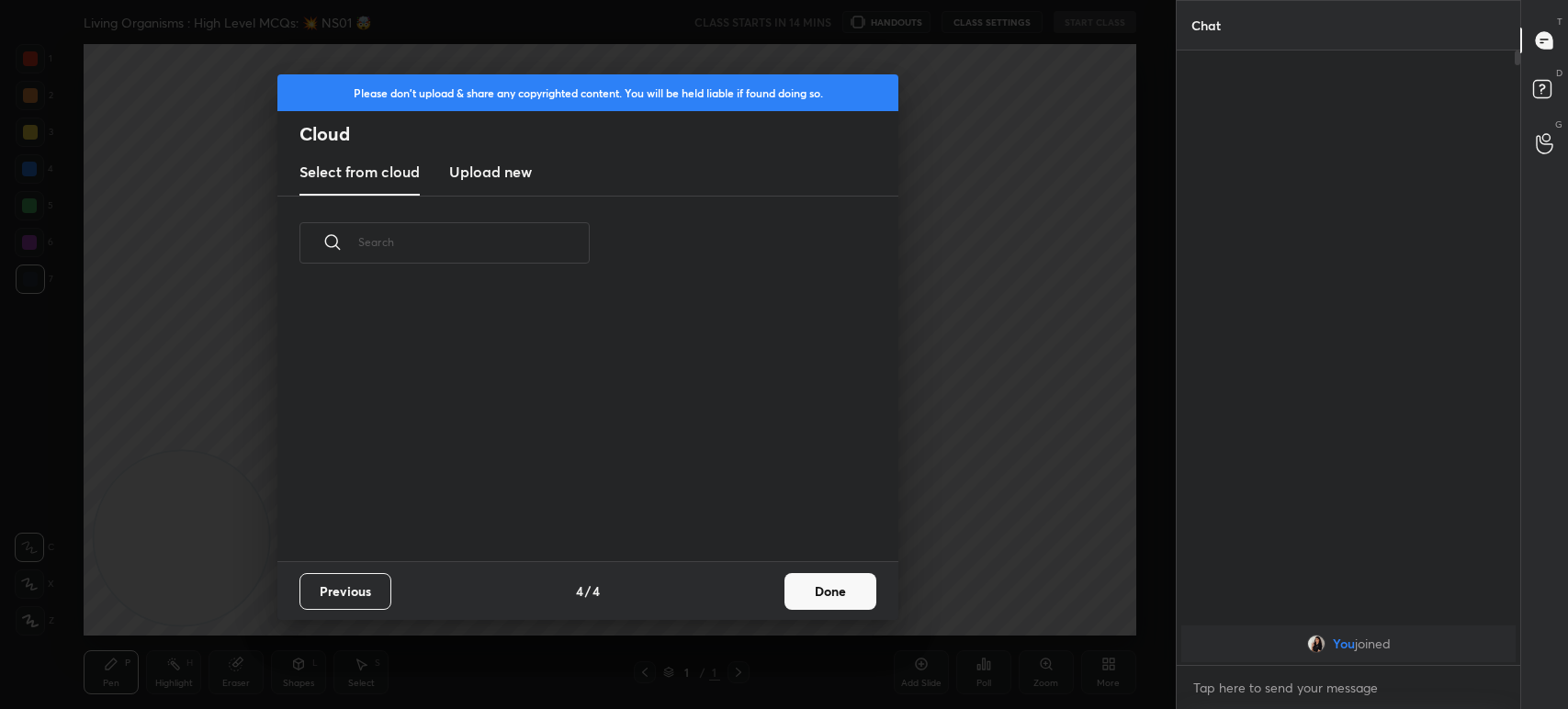 scroll, scrollTop: 6, scrollLeft: 9, axis: both 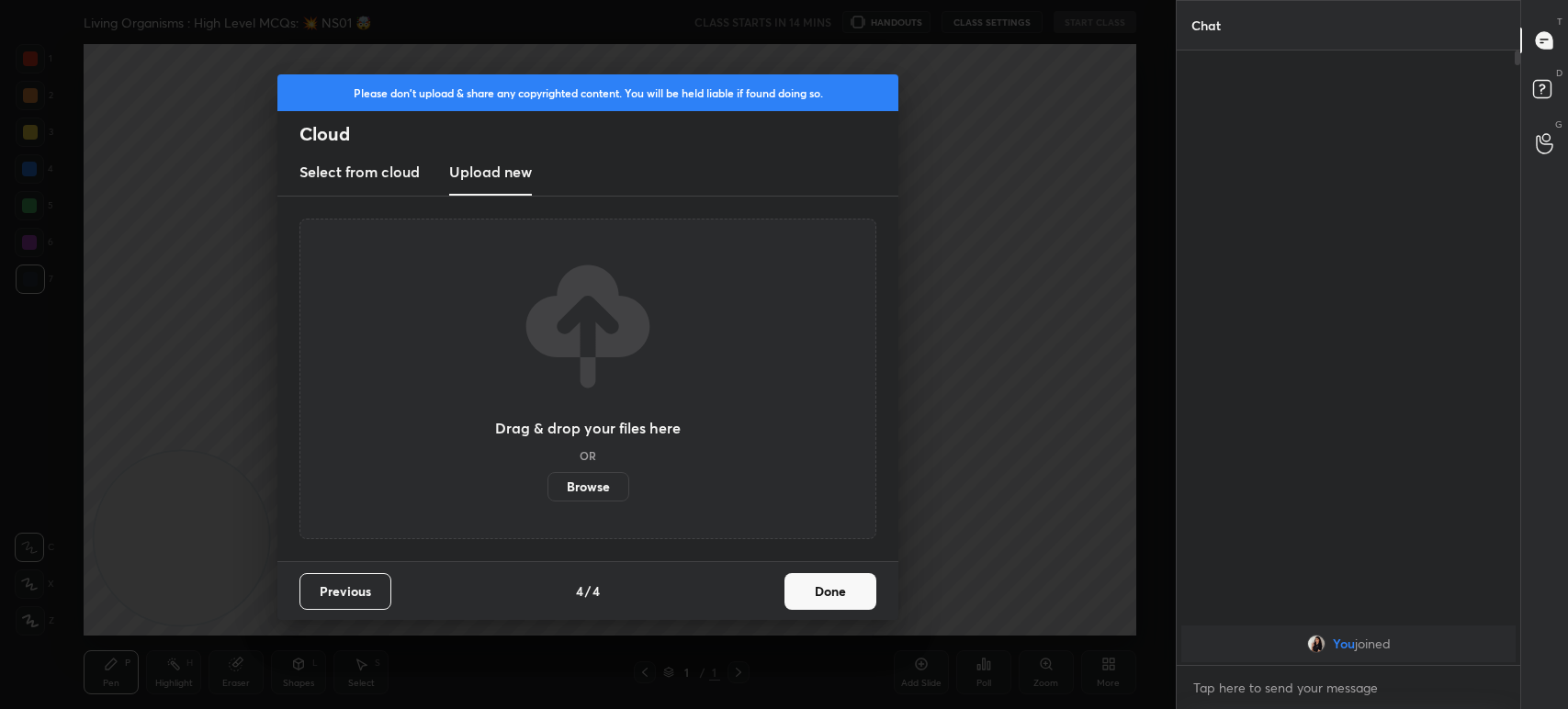 click on "Browse" at bounding box center (588, 487) 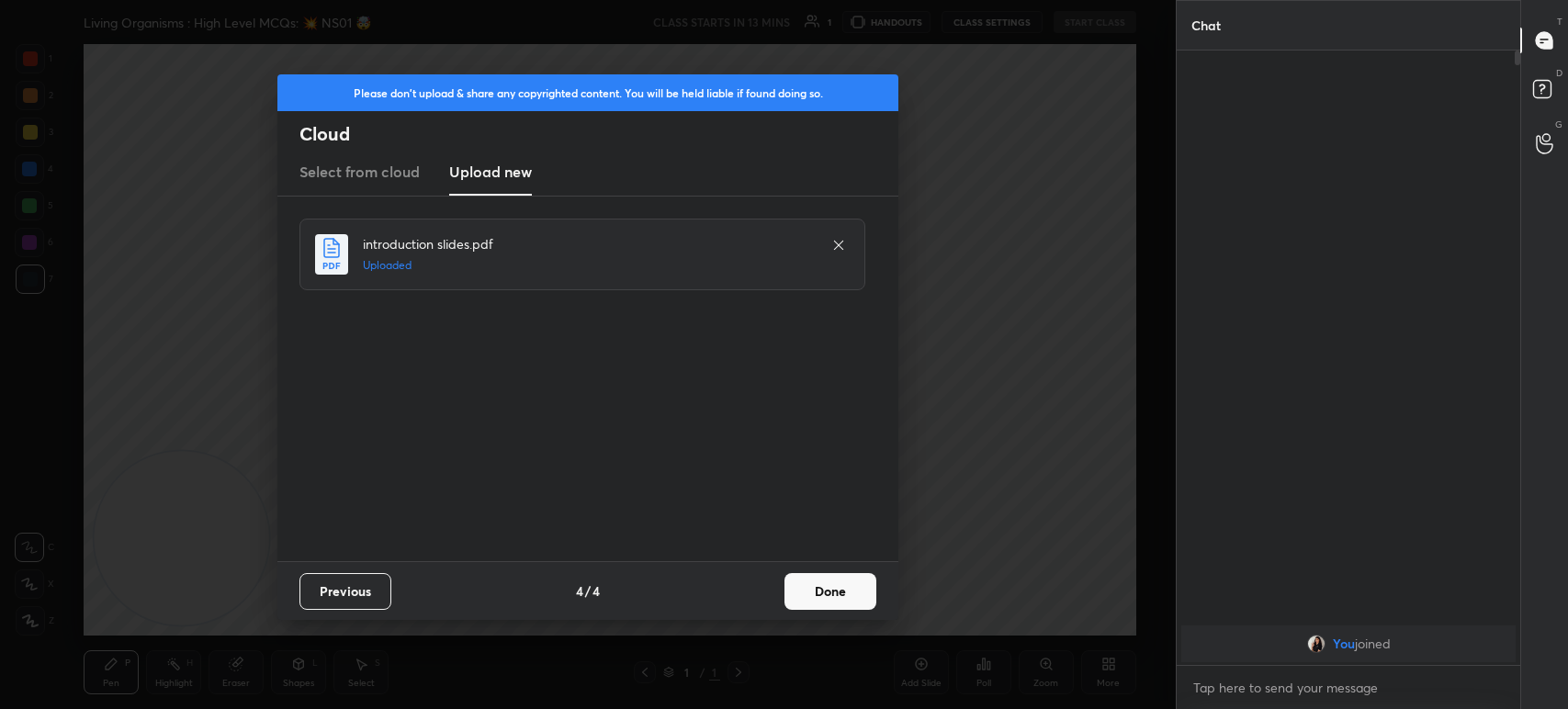 click on "Done" at bounding box center [830, 591] 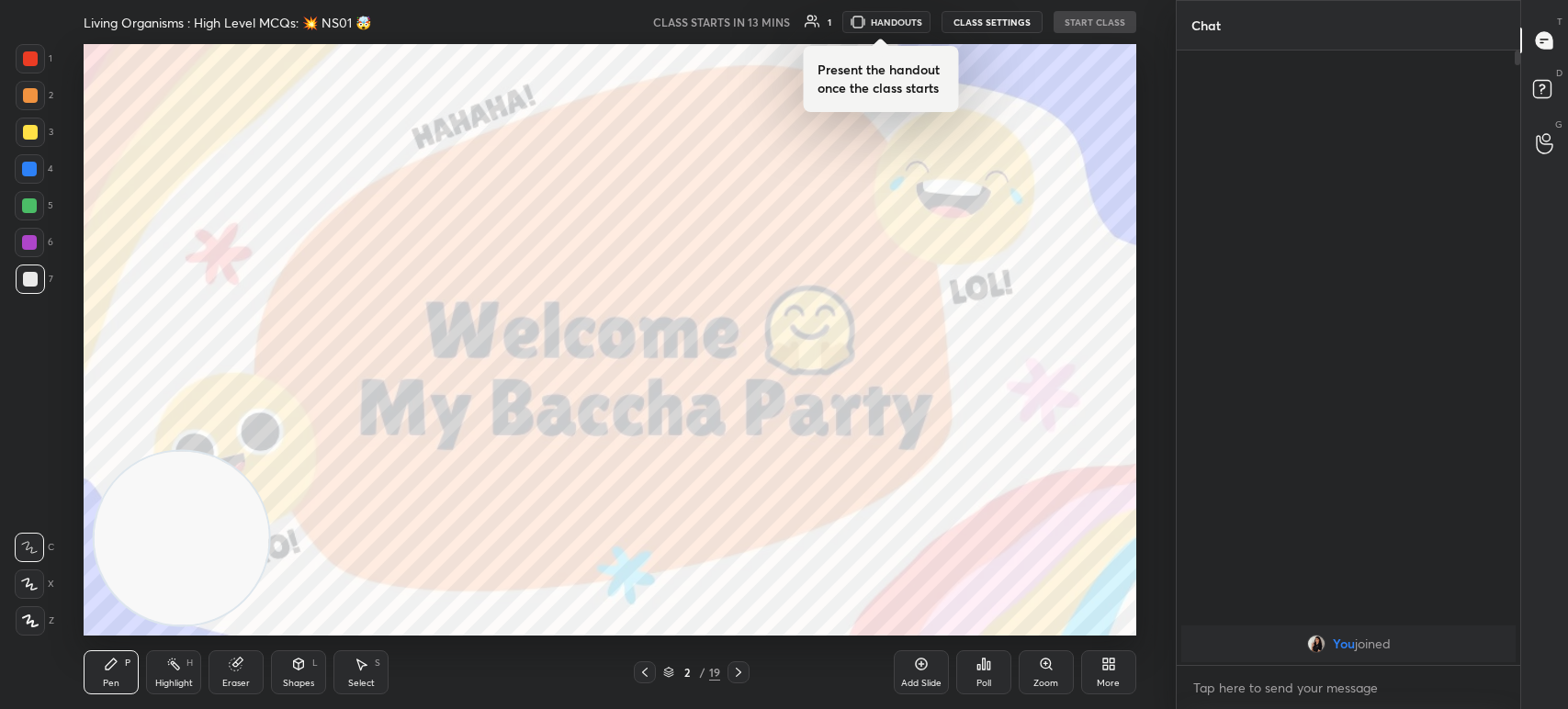 click 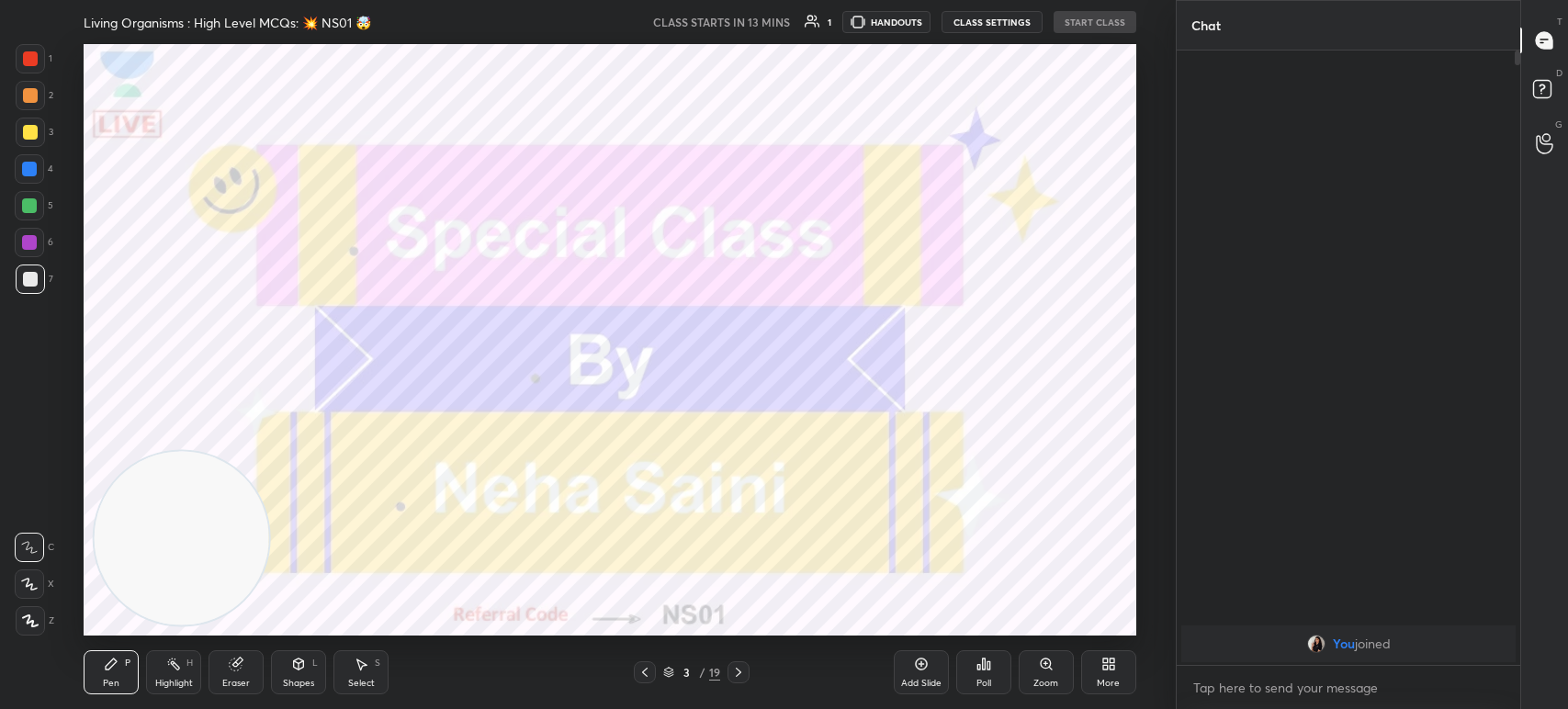 click 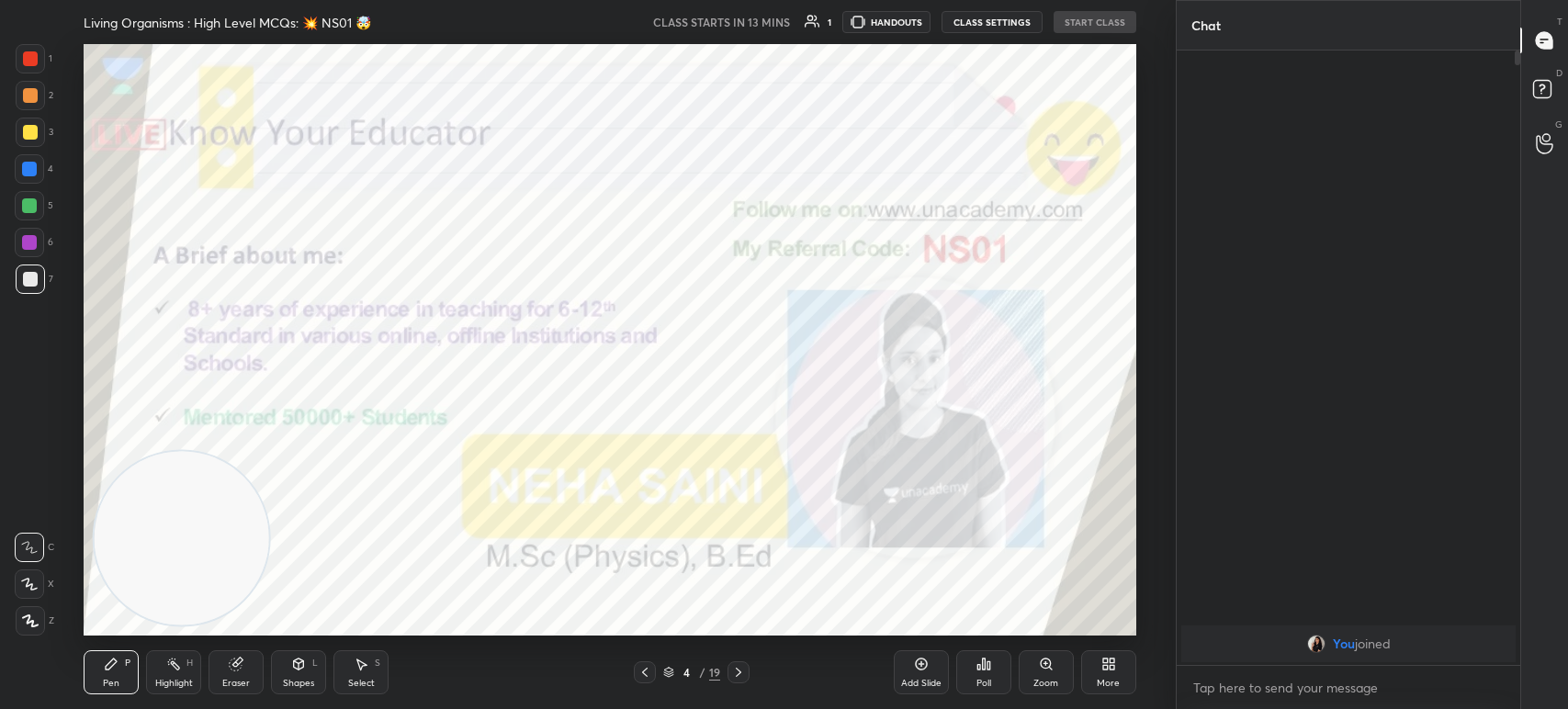 click 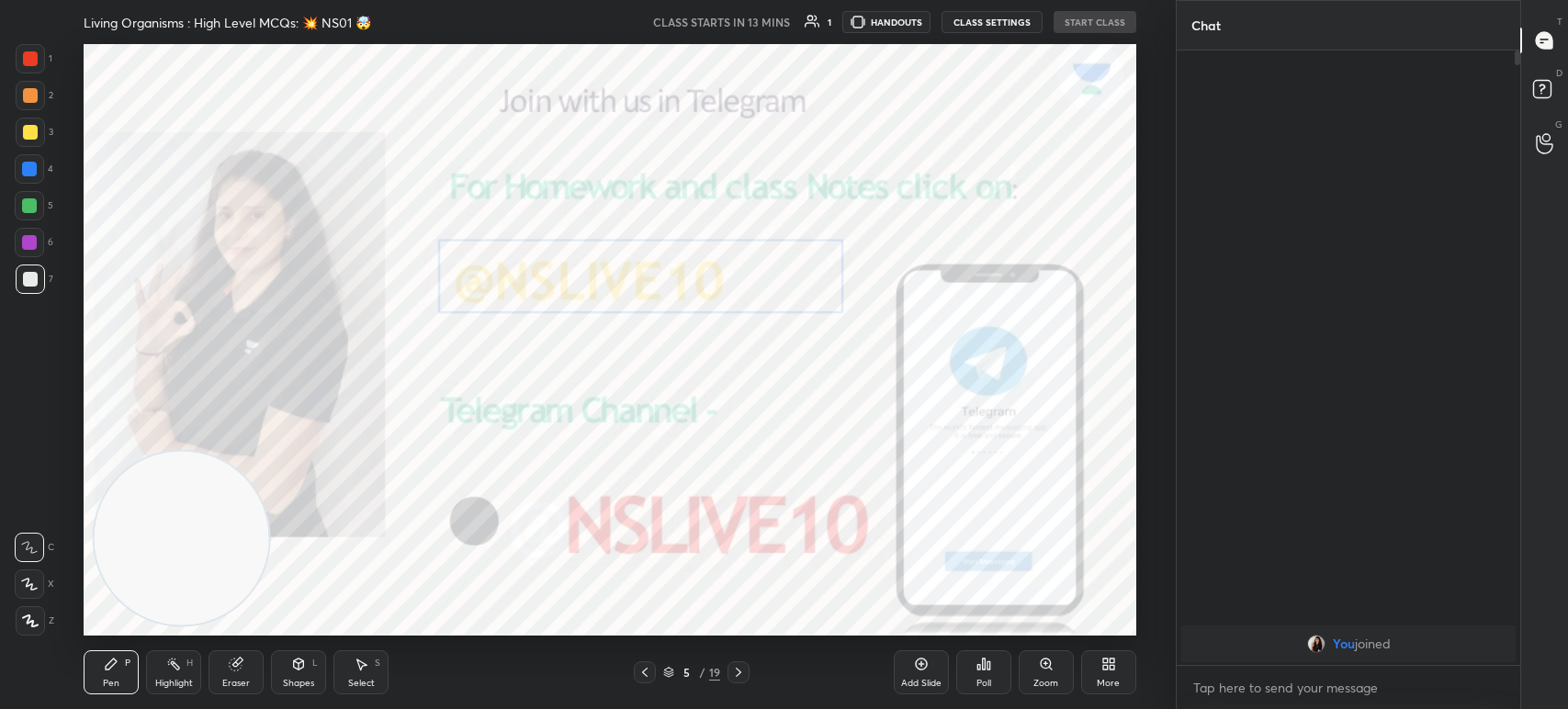 click 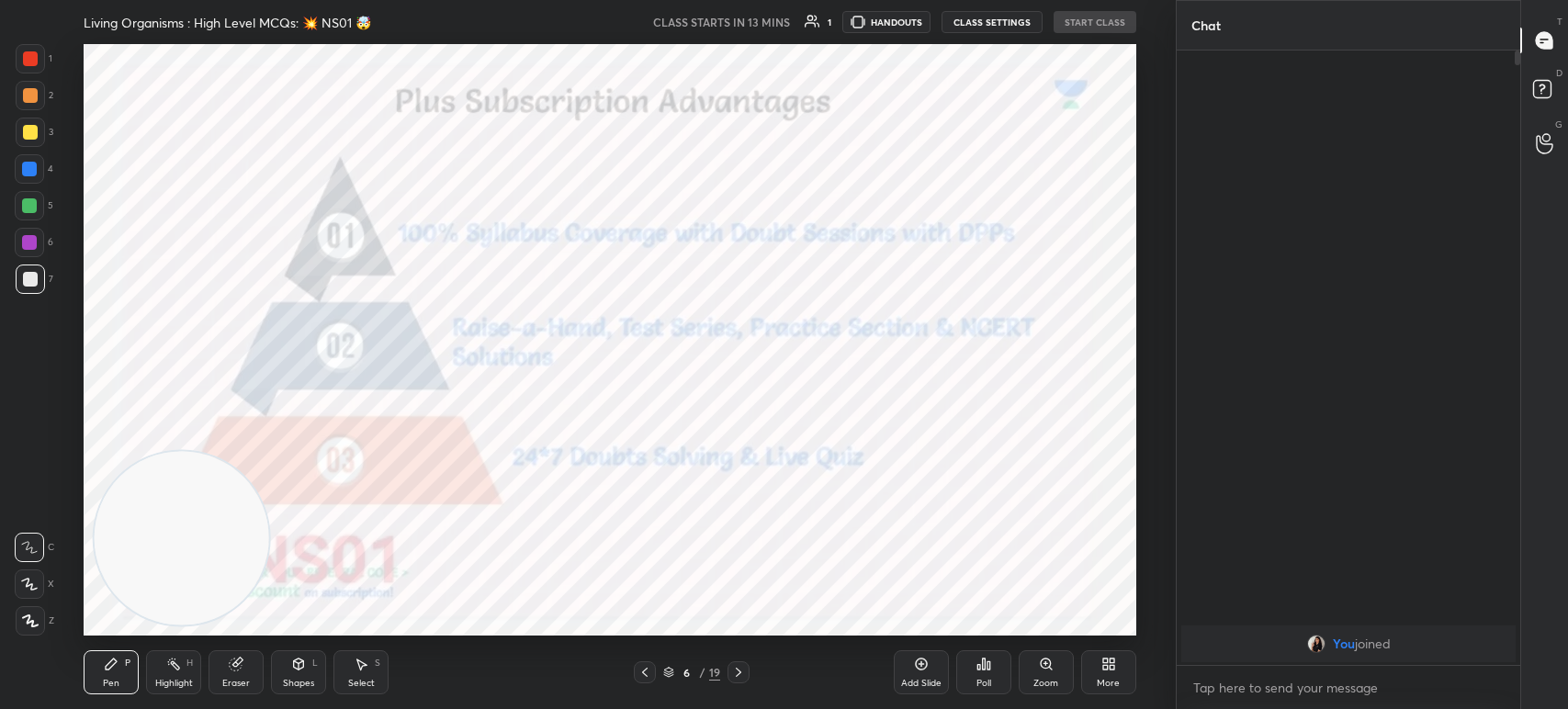click 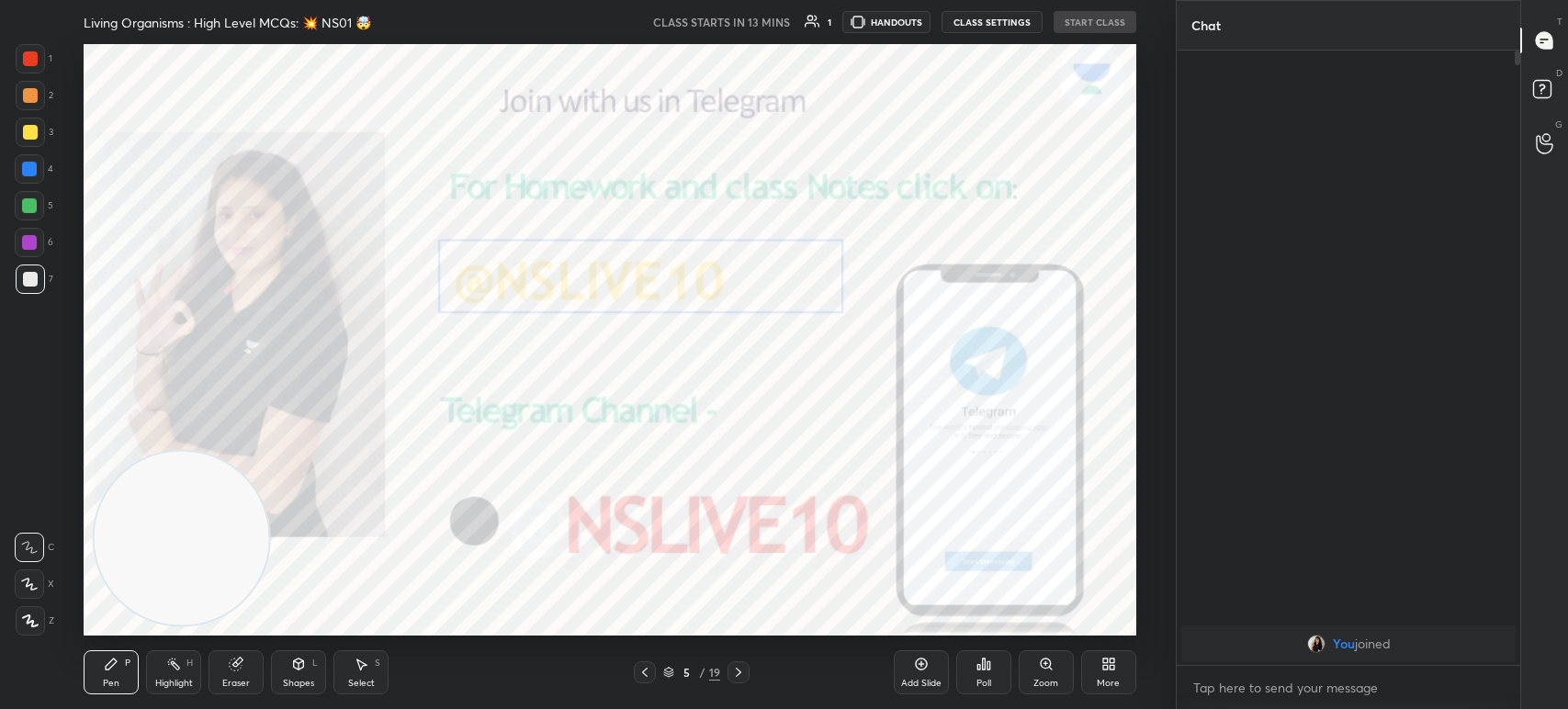 click on "More" at bounding box center (1109, 672) 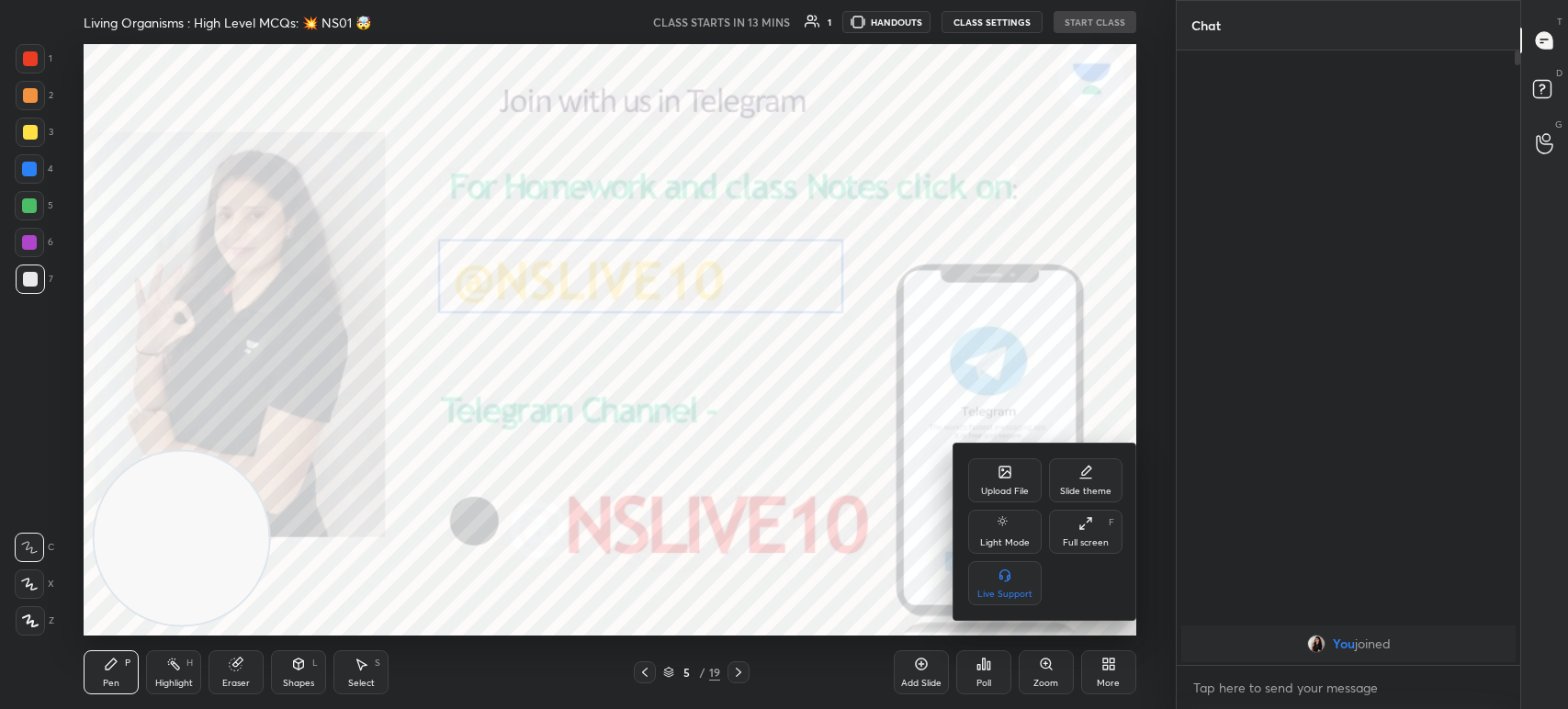 click on "Upload File" at bounding box center (1005, 480) 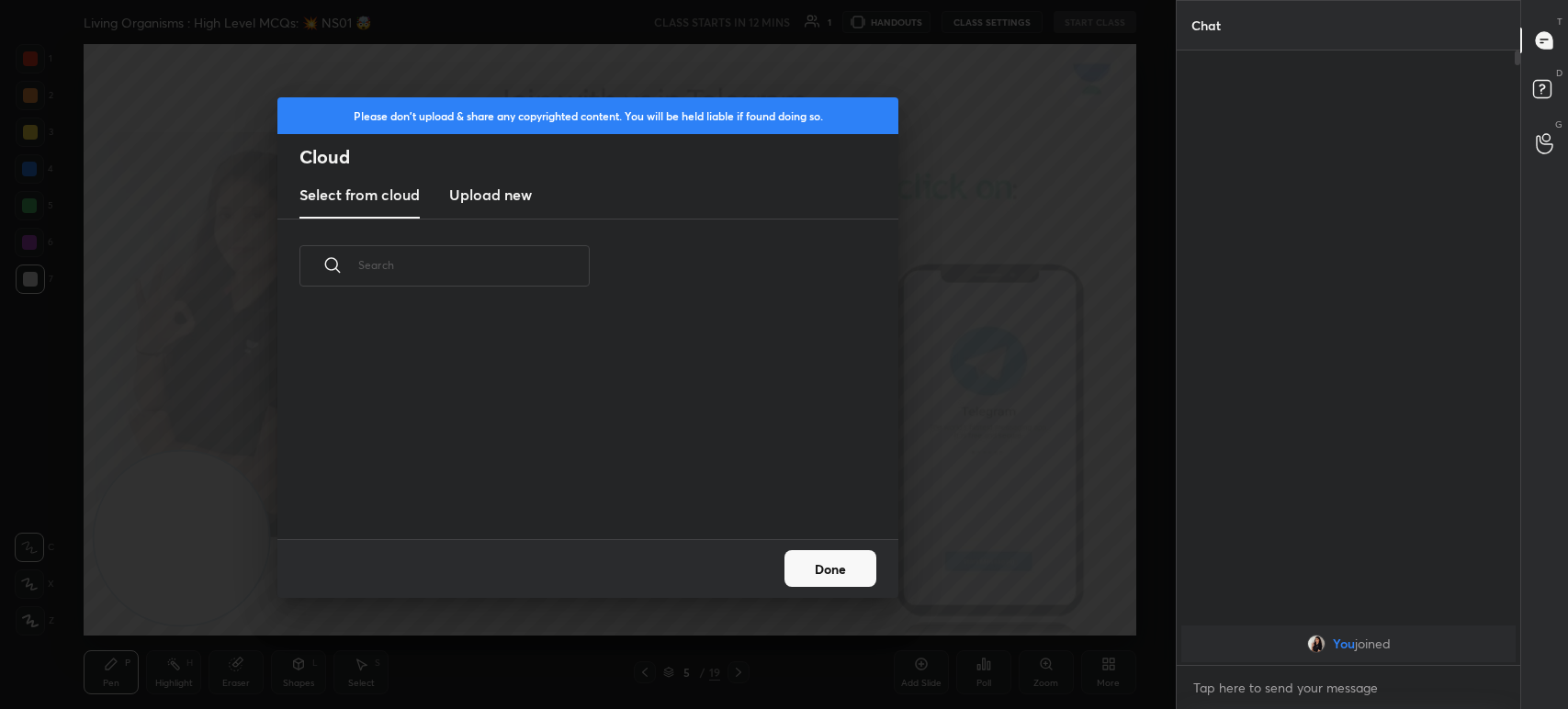 scroll, scrollTop: 6, scrollLeft: 9, axis: both 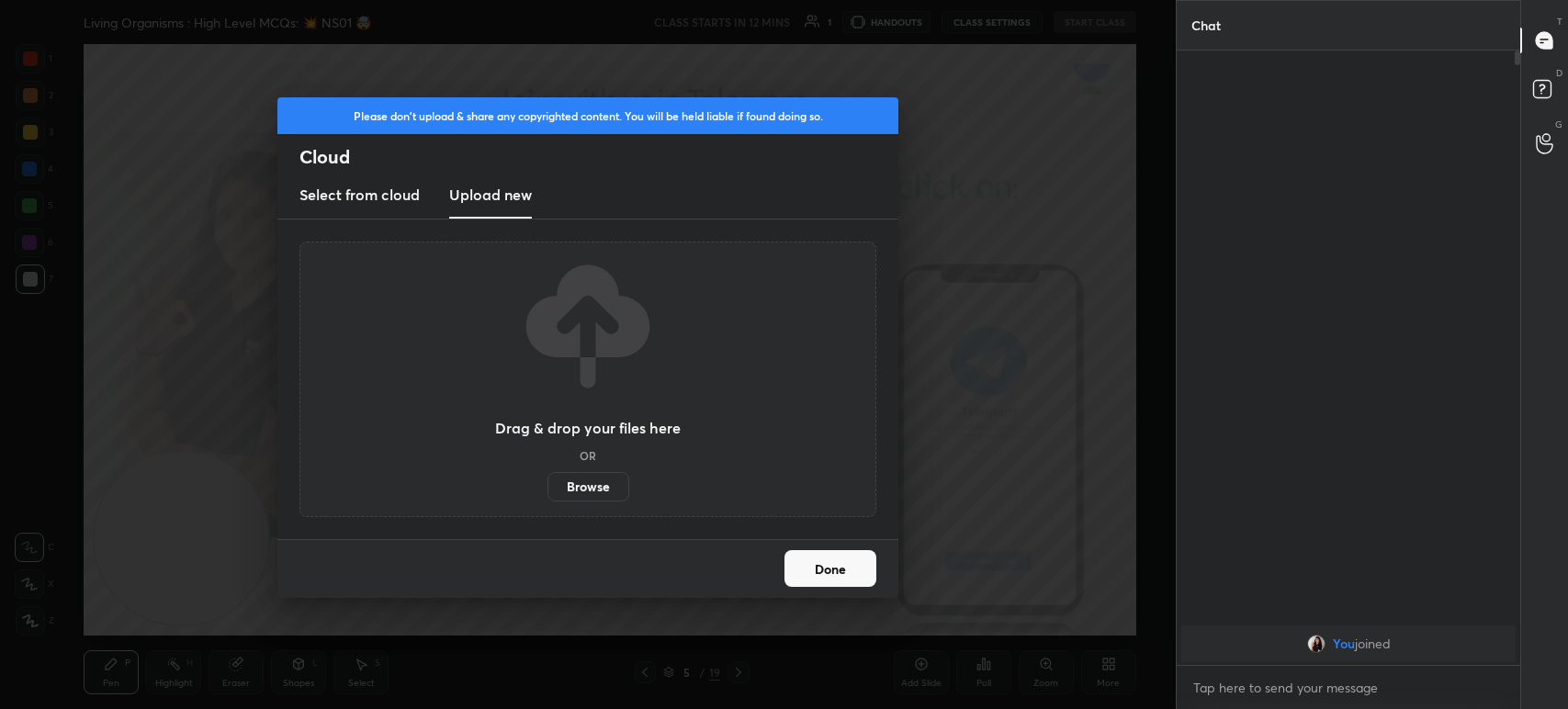 click on "Browse" at bounding box center (588, 487) 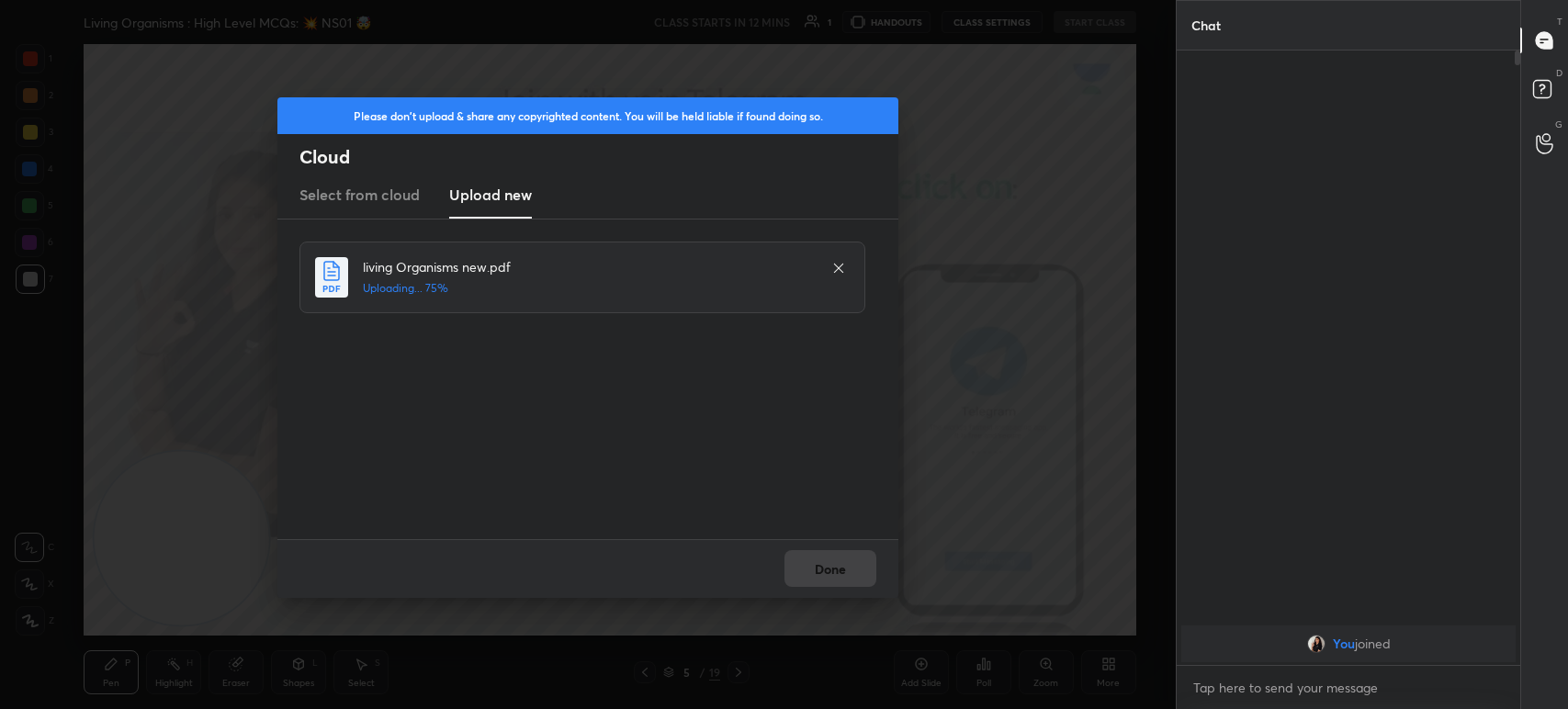 click on "Done" at bounding box center [588, 568] 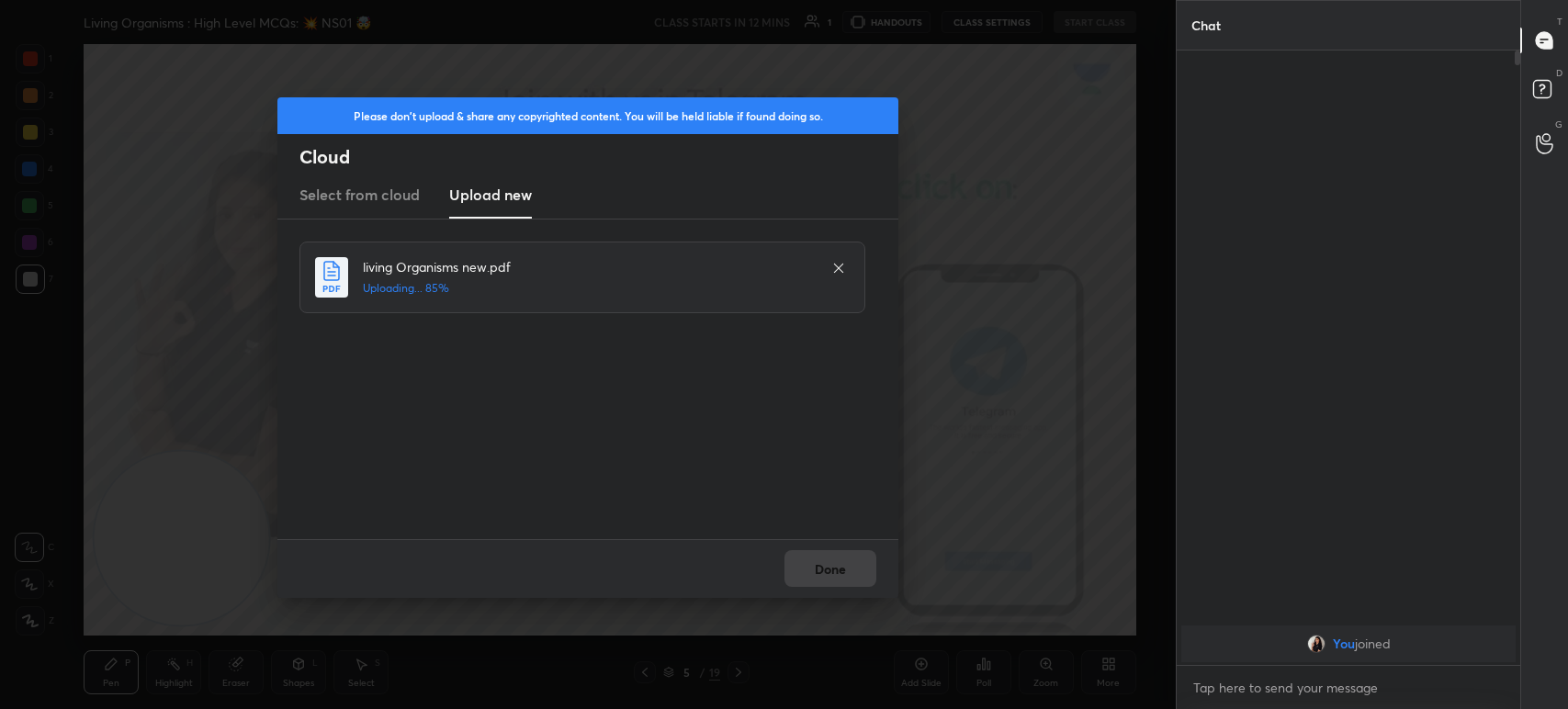 click on "Done" at bounding box center (588, 568) 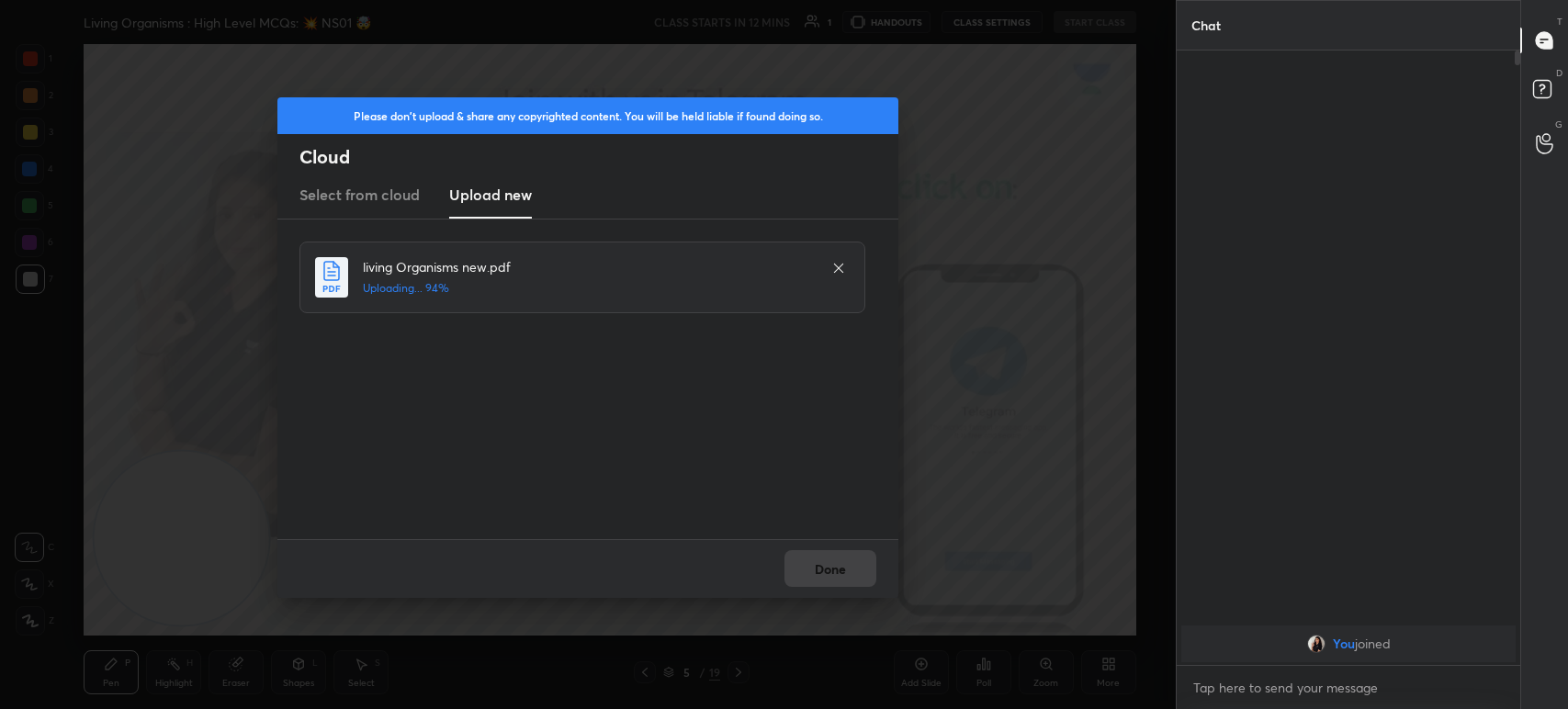 click on "Done" at bounding box center (588, 568) 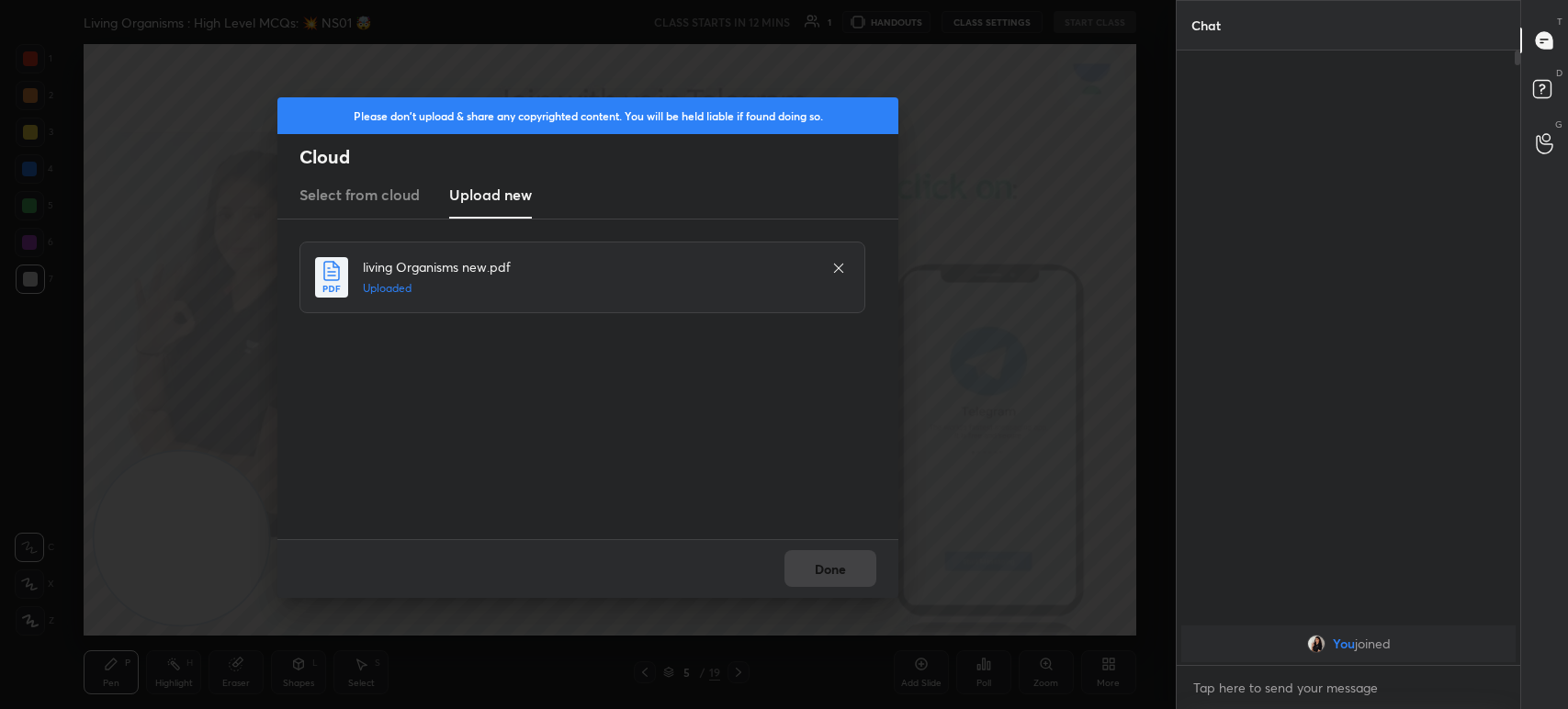 click on "Done" at bounding box center [588, 568] 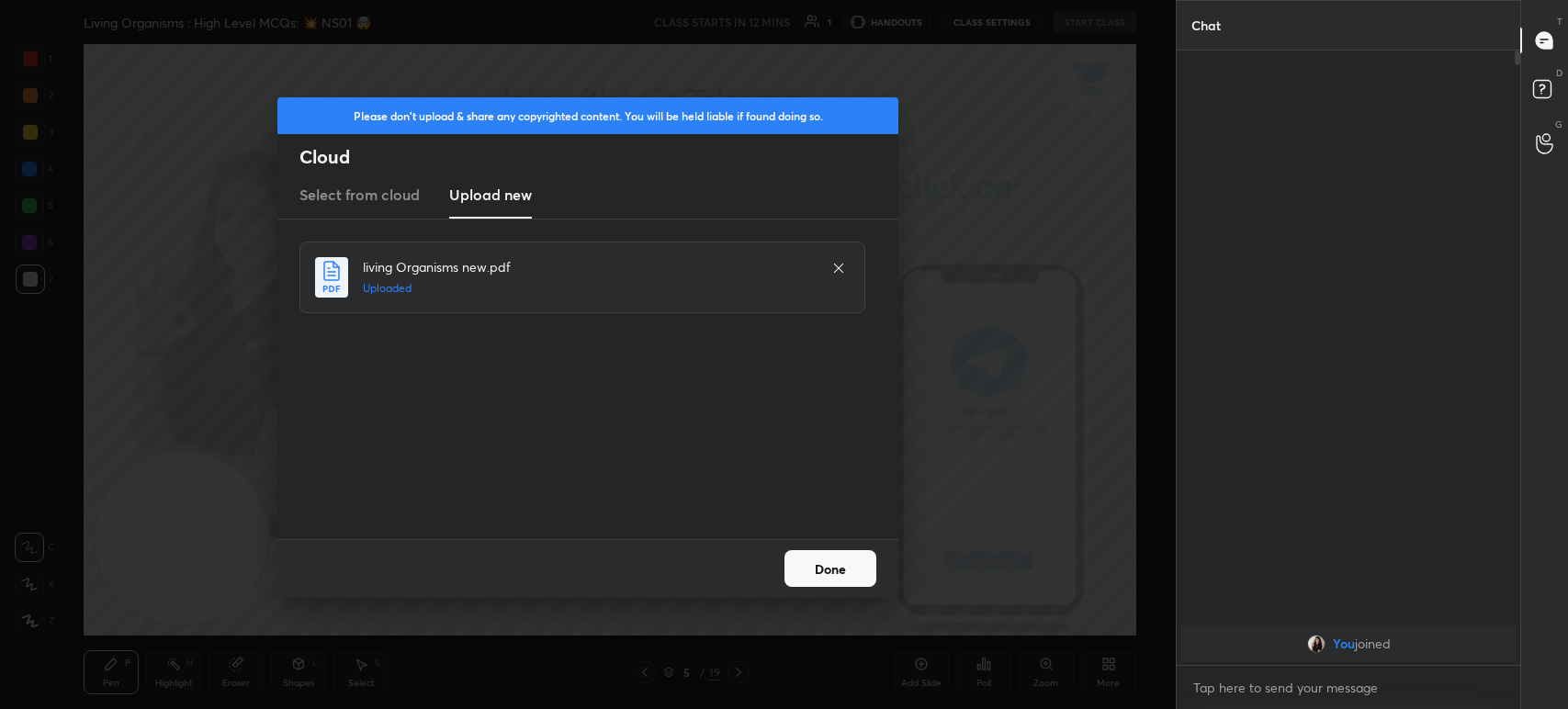click on "Done" at bounding box center [830, 568] 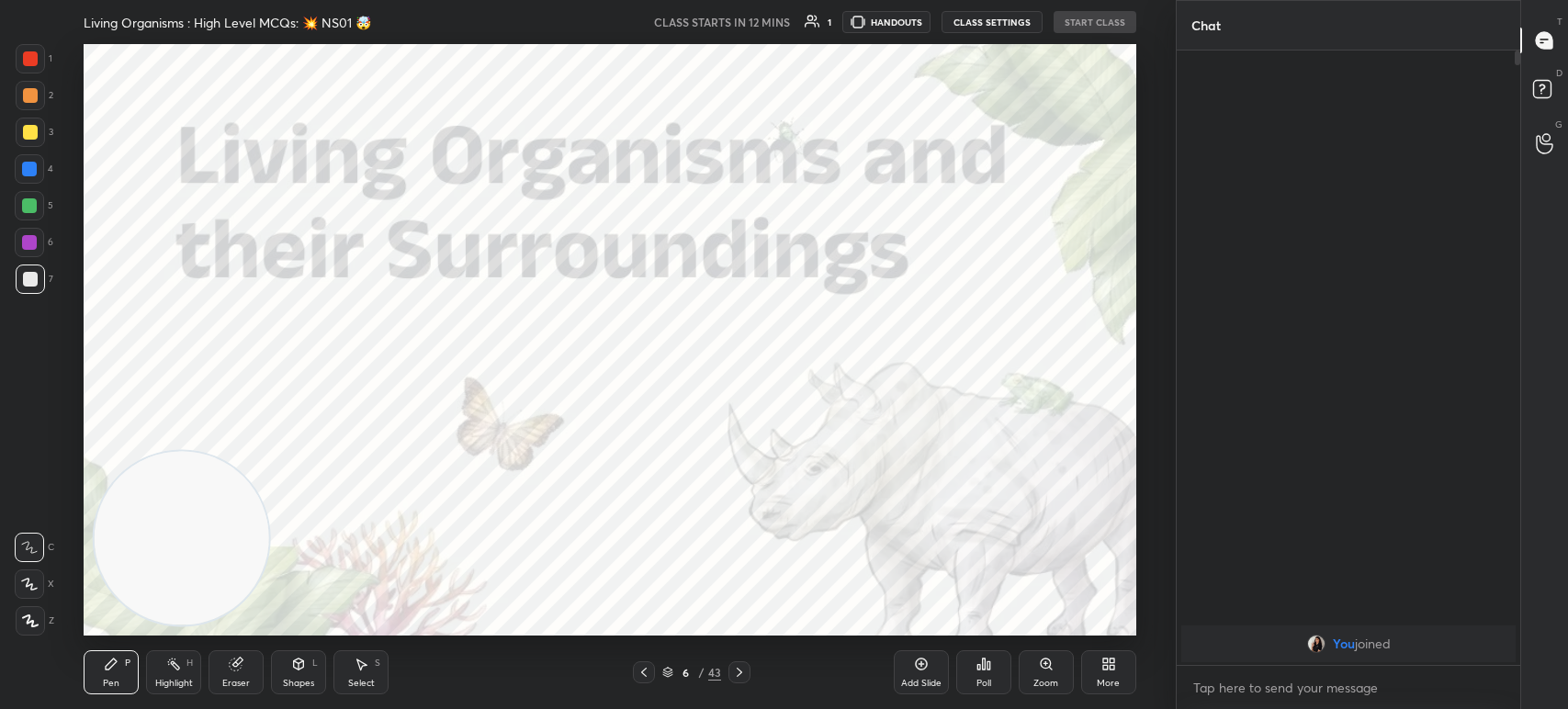 click on "/" at bounding box center [702, 672] 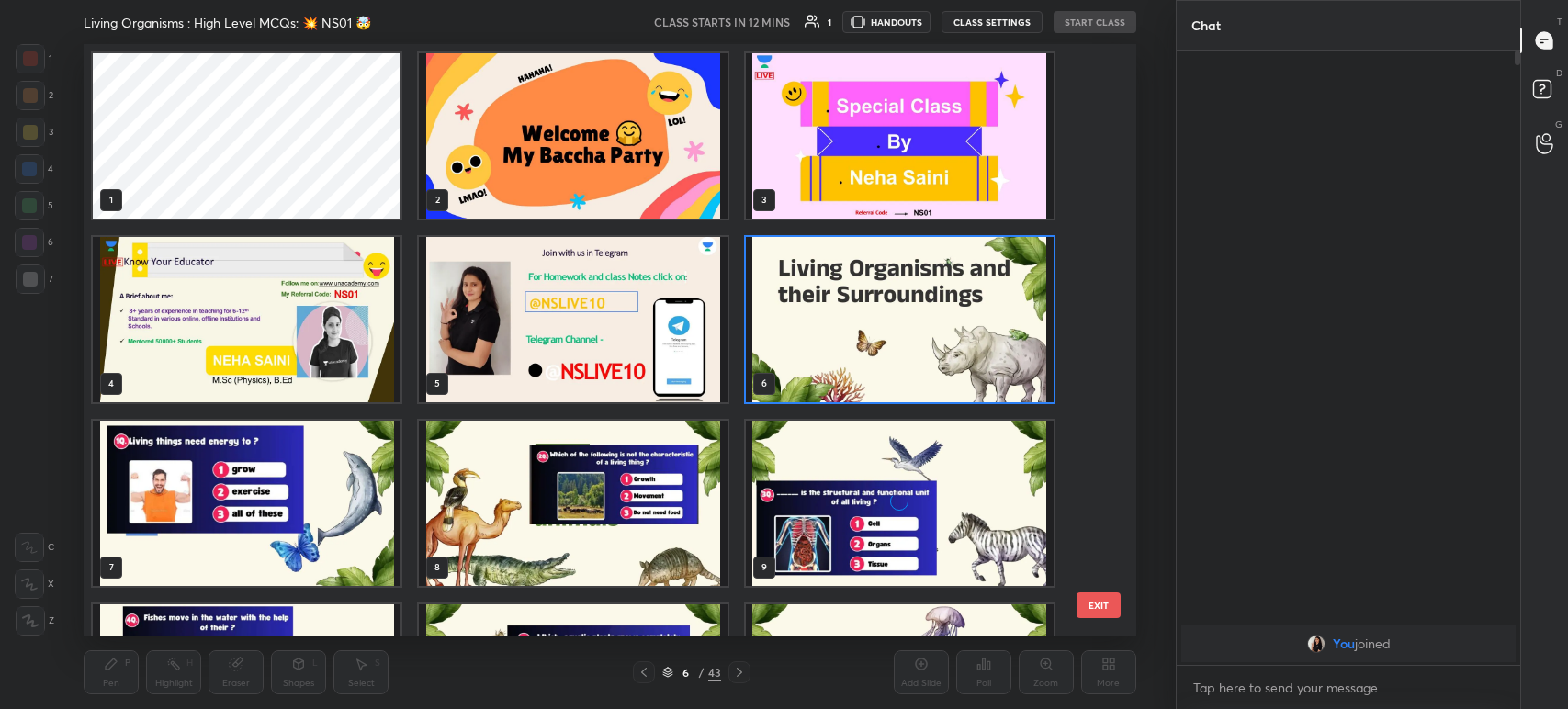 scroll, scrollTop: 6, scrollLeft: 9, axis: both 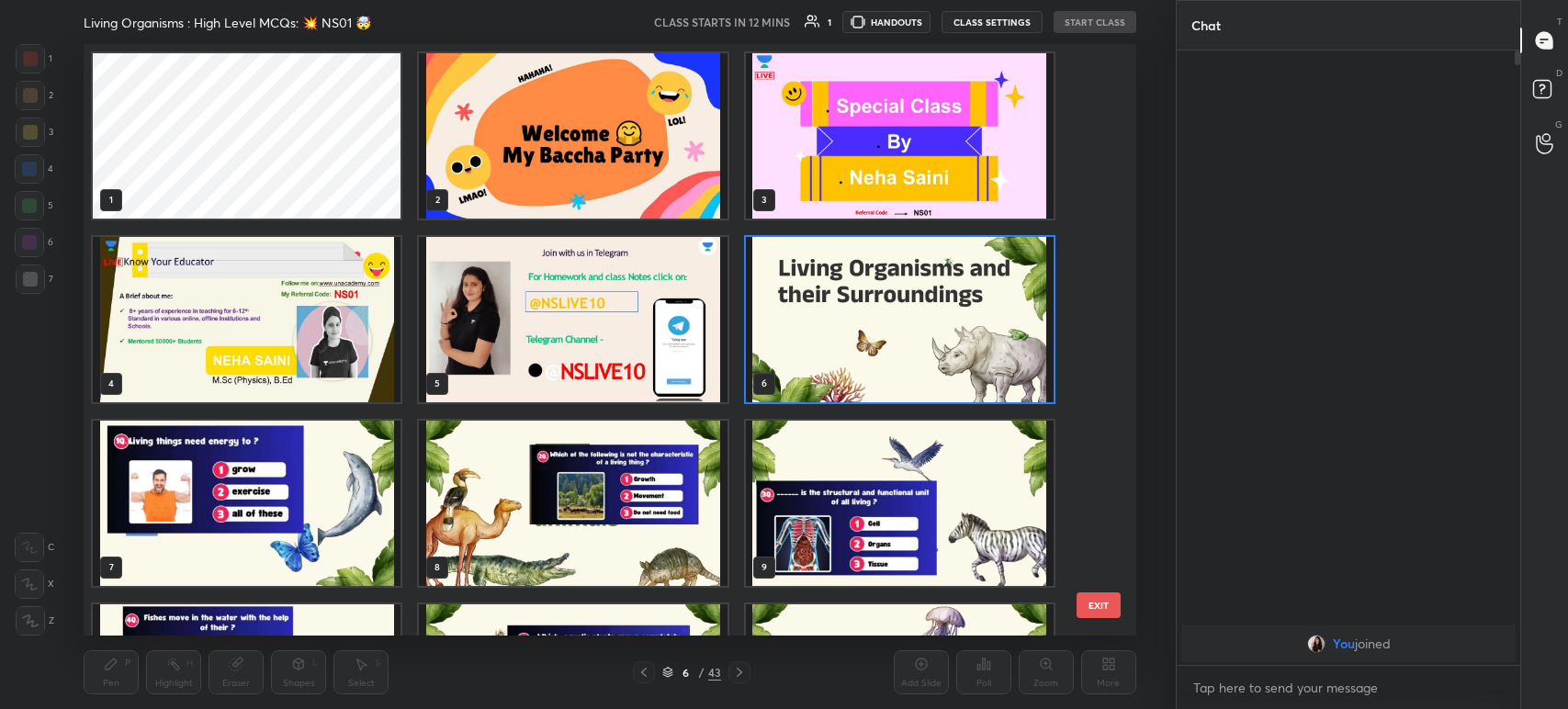 click at bounding box center [573, 136] 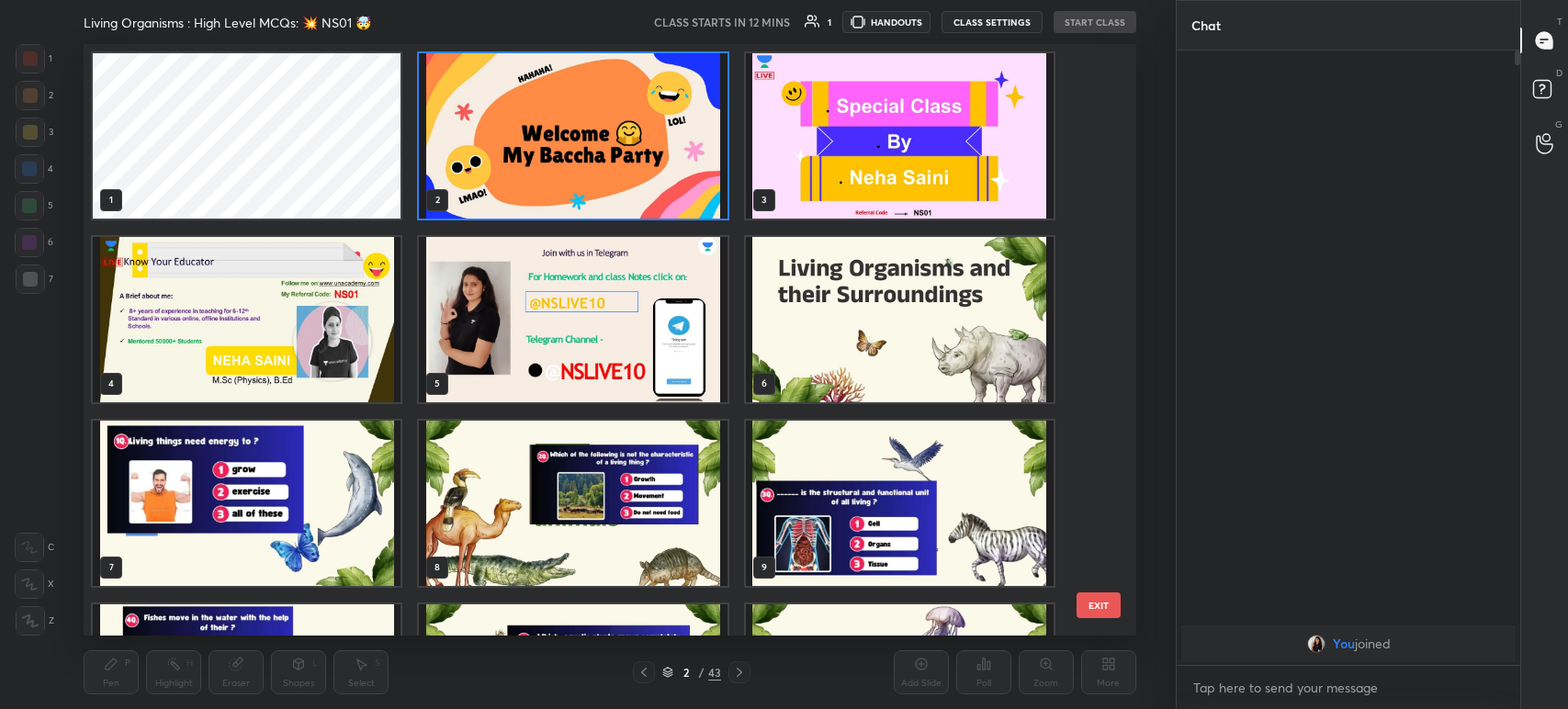 click at bounding box center (573, 136) 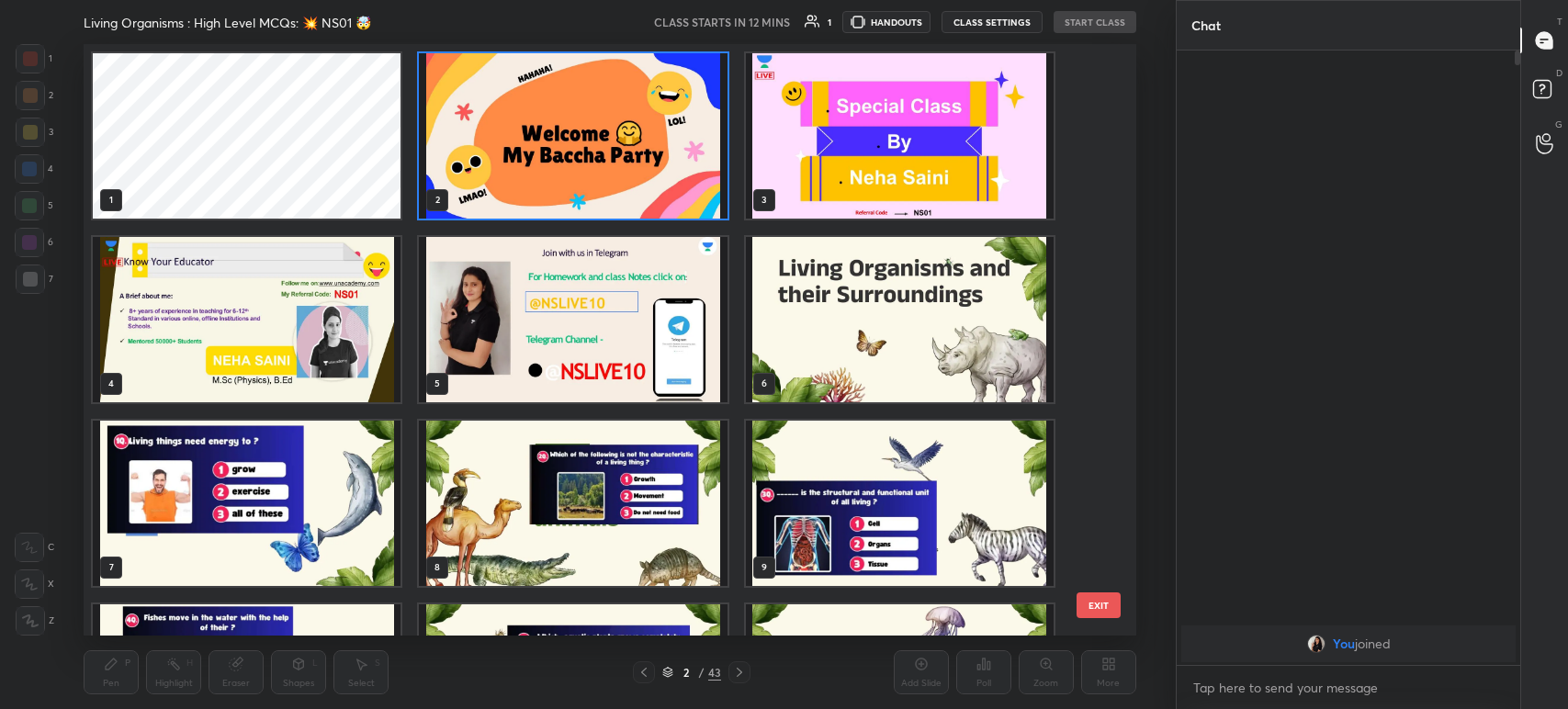 click at bounding box center [573, 136] 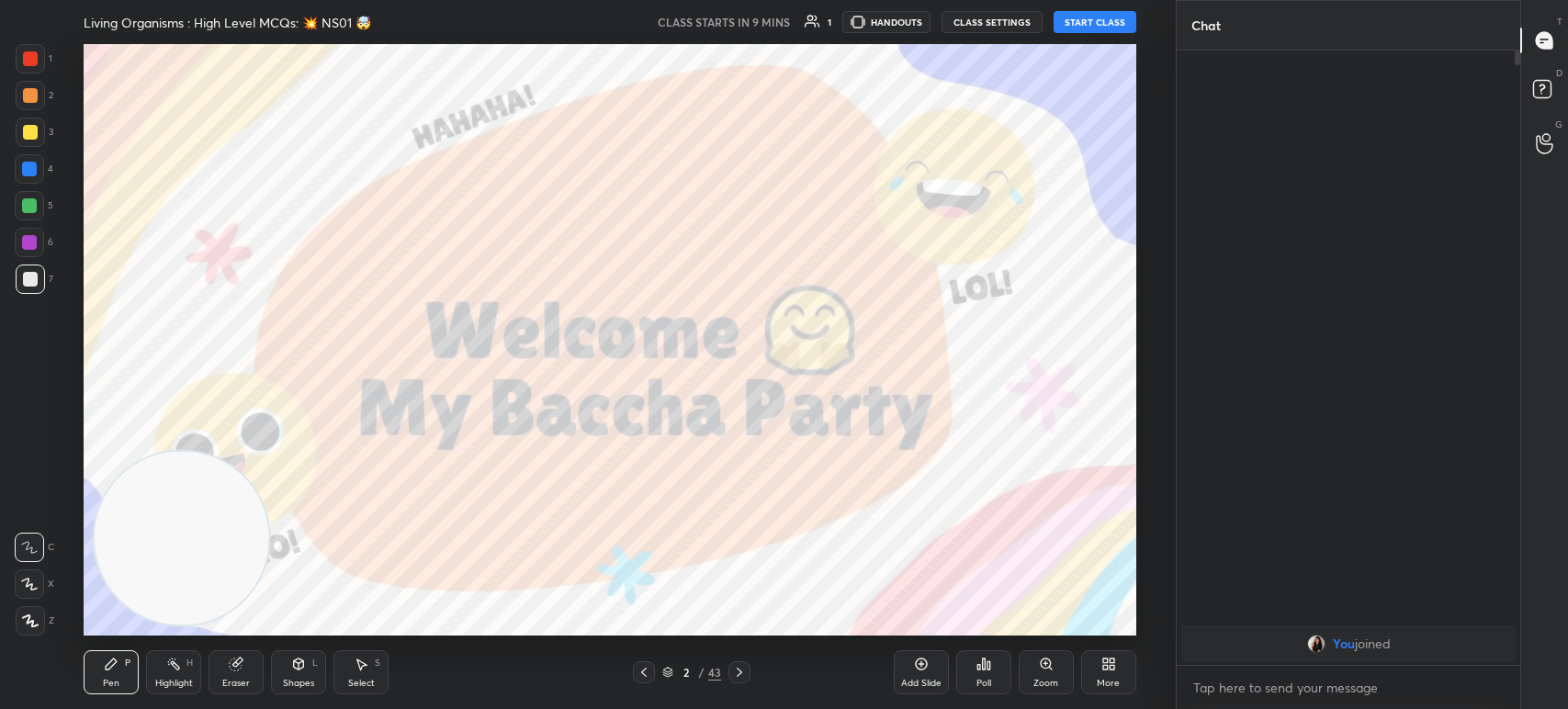 click on "1 2 3 4 5 6 7 C X Z C X Z E E Erase all   H H Living Organisms : High Level MCQs: 💥 NS01 🤯 CLASS STARTS IN 9 MINS 1 HANDOUTS CLASS SETTINGS START CLASS Setting up your live class Back Living Organisms : High Level MCQs: 💥 NS01 🤯 [PERSON] Pen P Highlight H Eraser Shapes L Select S 2 / 43 Add Slide Poll Zoom More Chat You  joined 1 NEW MESSAGE Enable hand raising Enable raise hand to speak to learners. Once enabled, chat will be turned off temporarily. Enable x   Doubts asked by learners will show up here Raise hand disabled You have disabled Raise hand currently. Enable it to invite learners to speak Enable Can't raise hand Looks like educator just invited you to speak. Please wait before you can raise your hand again. Got it T Messages (T) D Doubts (D) G Raise Hand (G) Report an issue Reason for reporting Buffering Chat not working Audio - Video sync issue Educator video quality low ​ Attach an image Report" at bounding box center (784, 354) 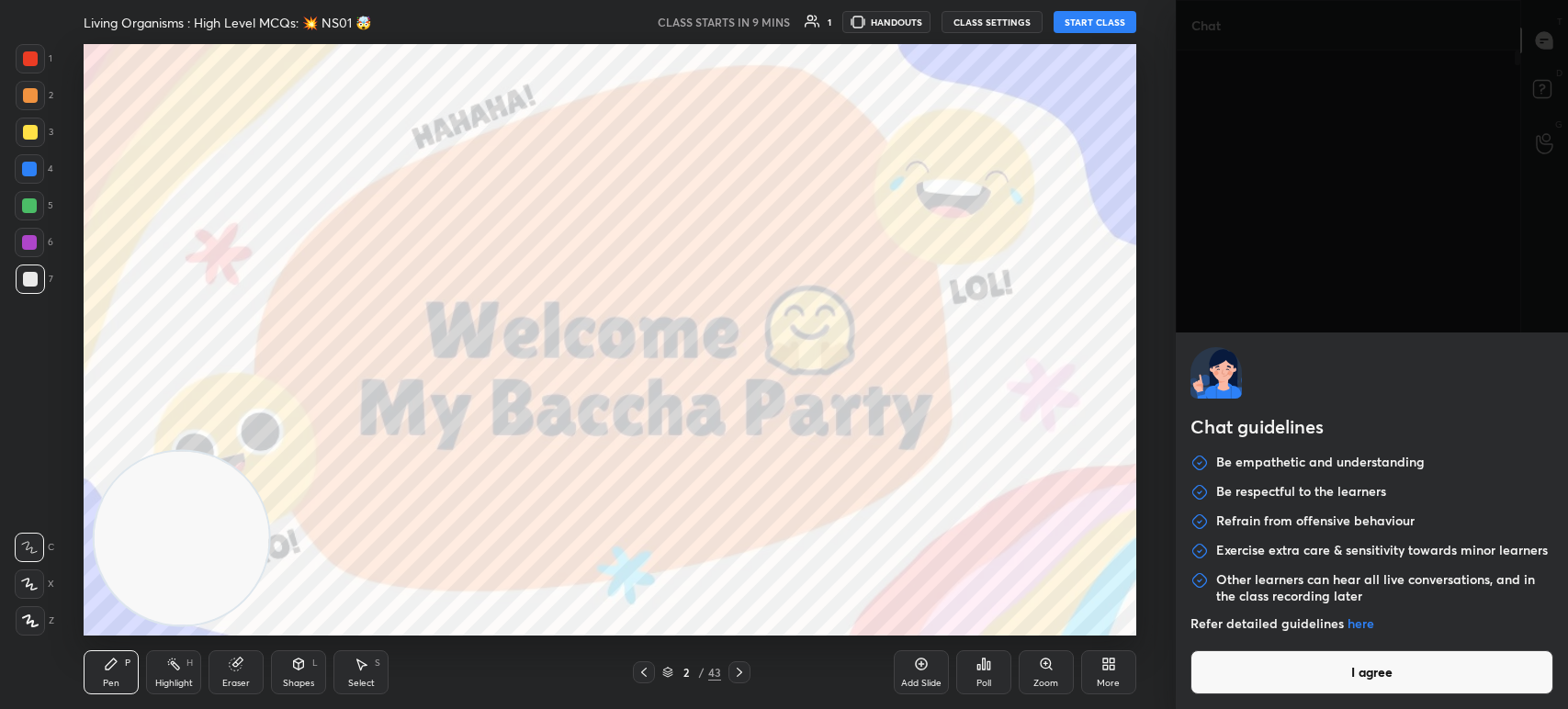 click on "I agree" at bounding box center [1371, 672] 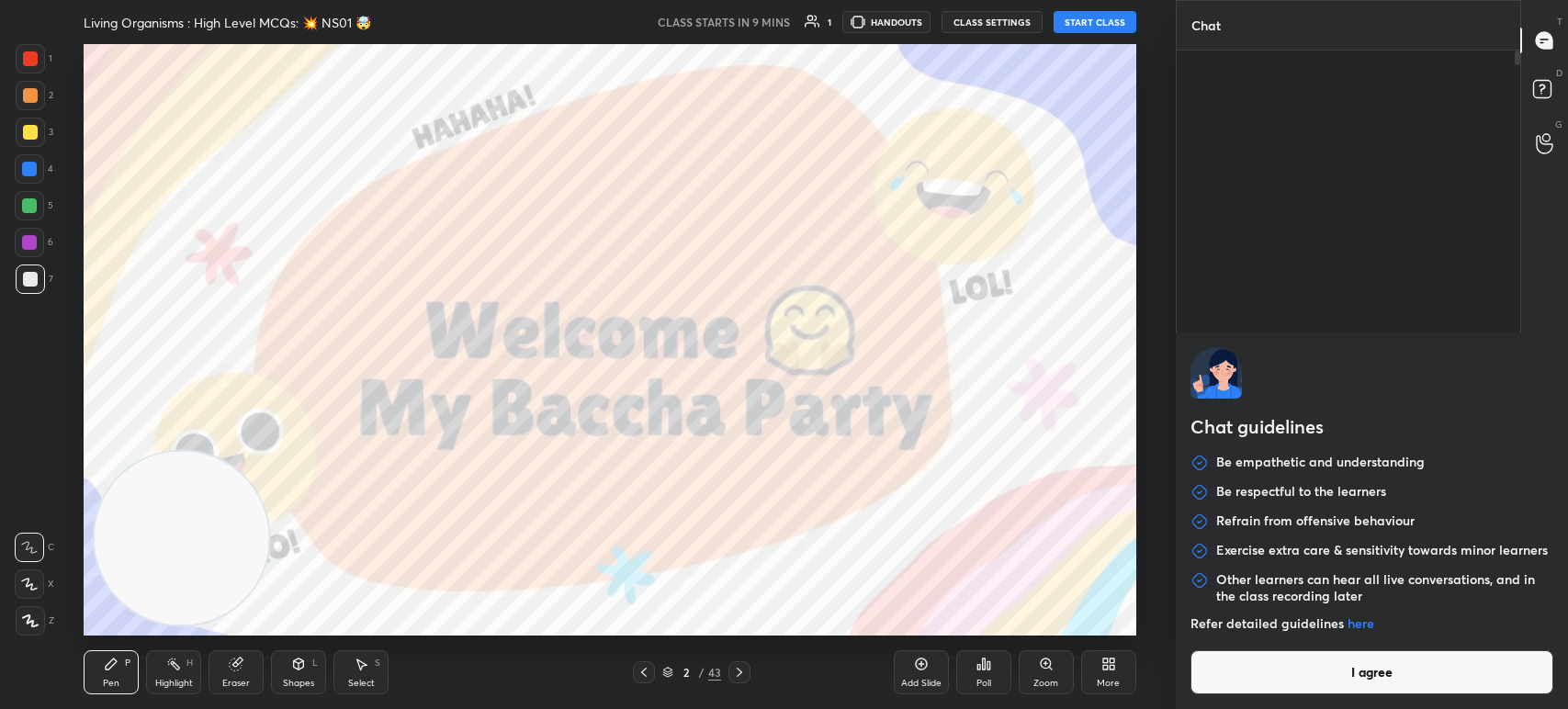 type on "x" 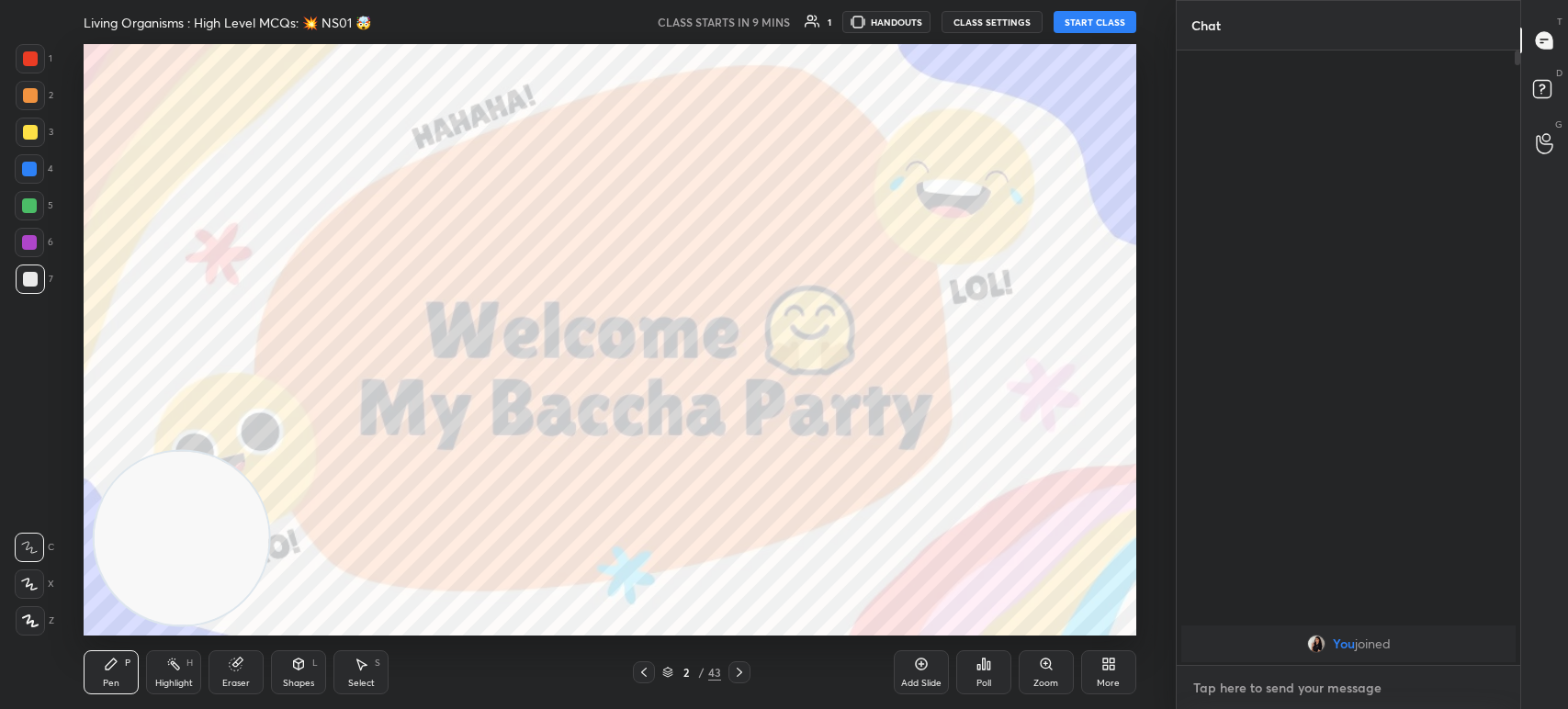 type on "H" 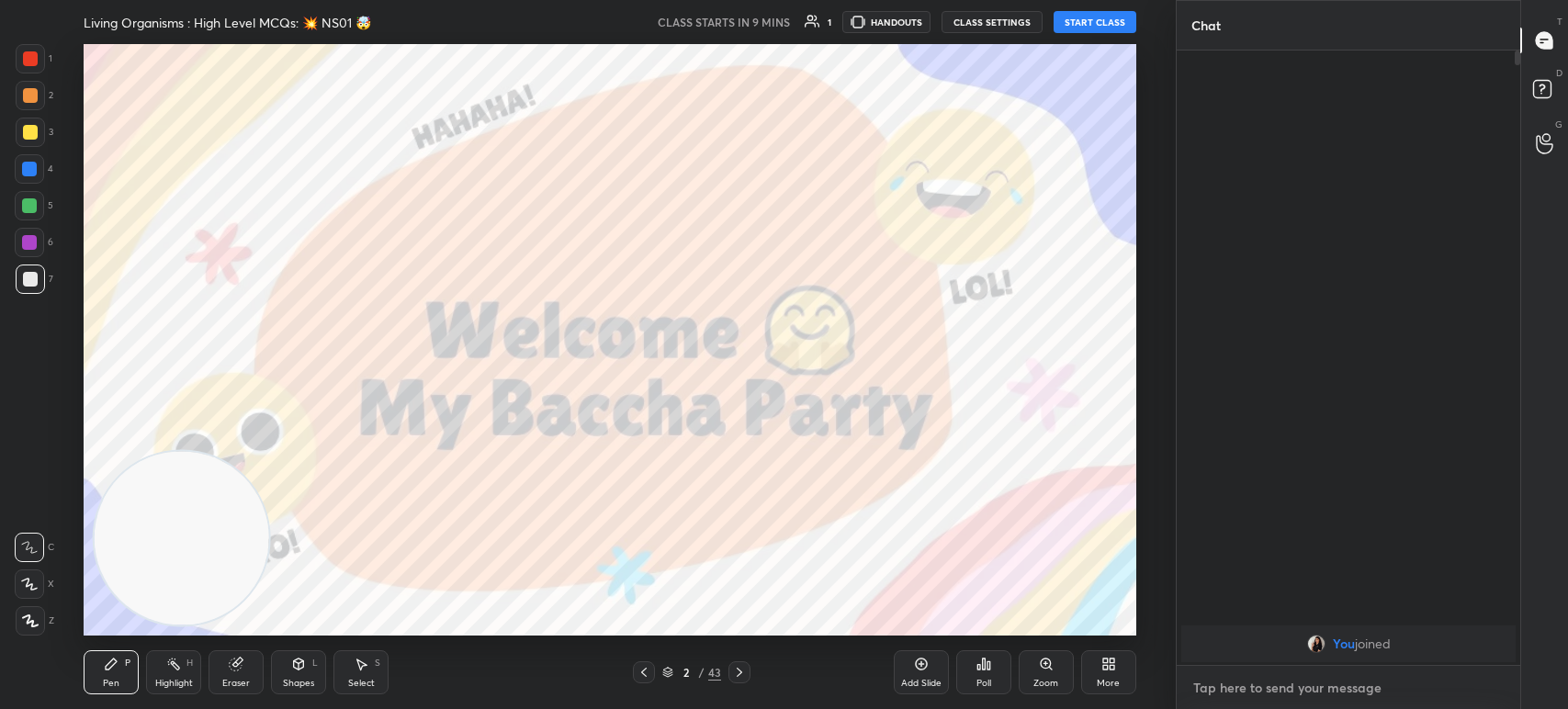 type on "x" 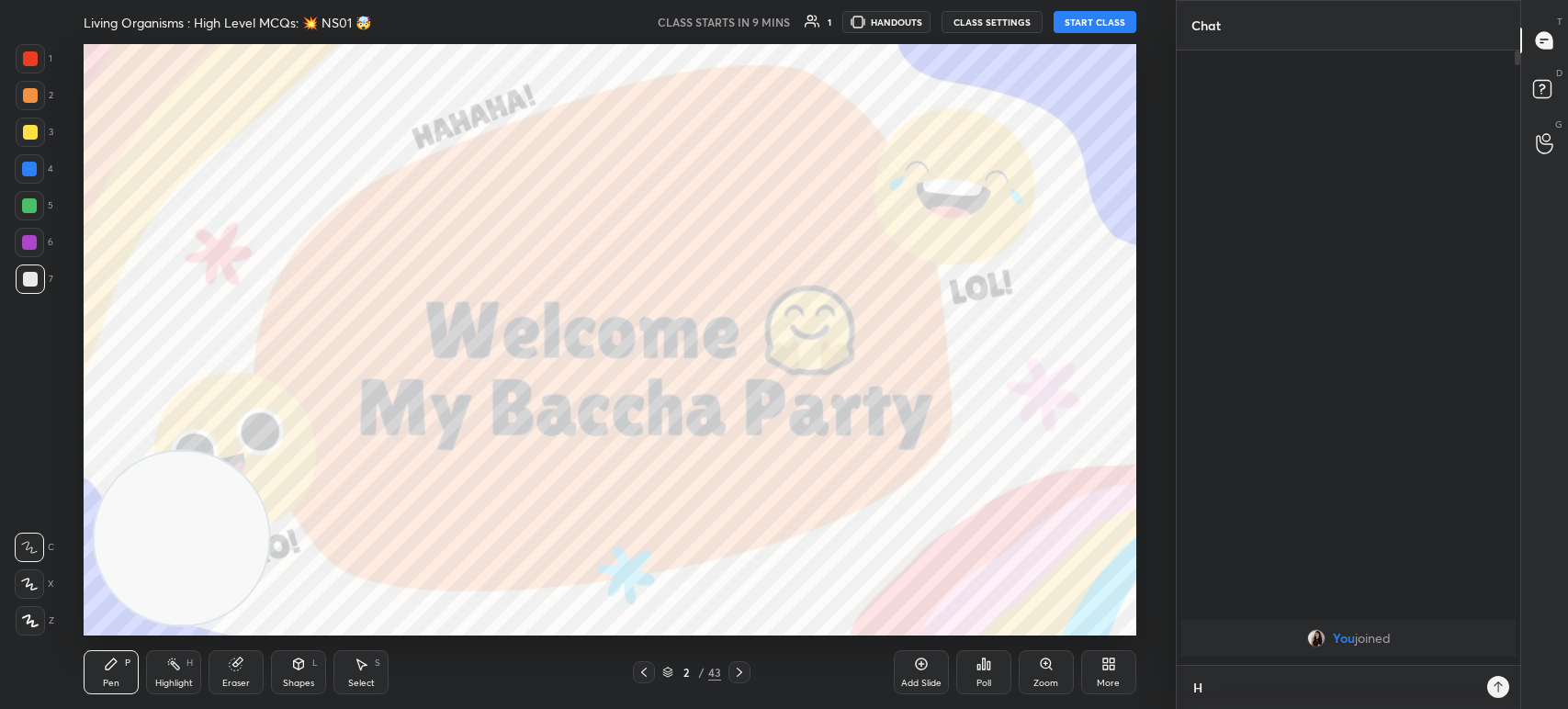 scroll, scrollTop: 610, scrollLeft: 338, axis: both 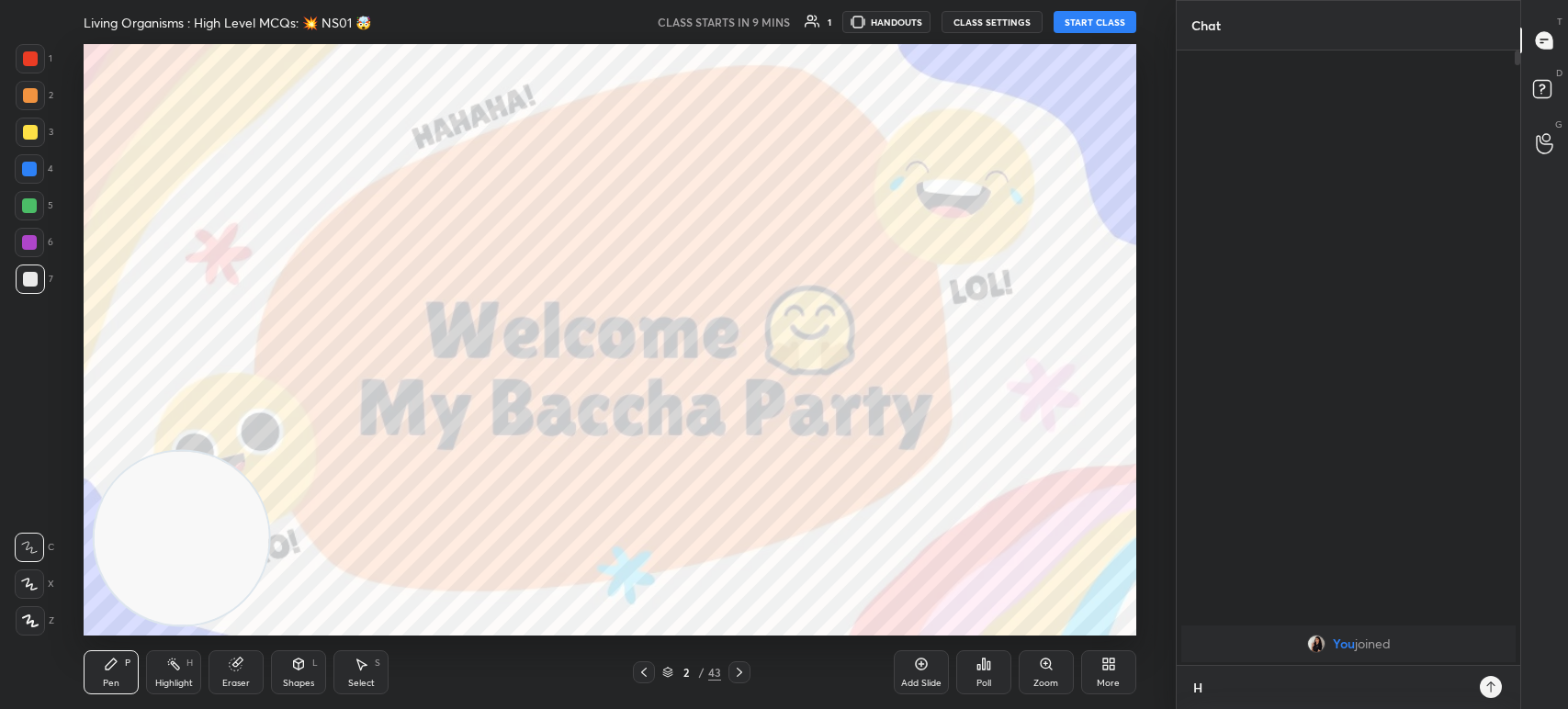 type on "He" 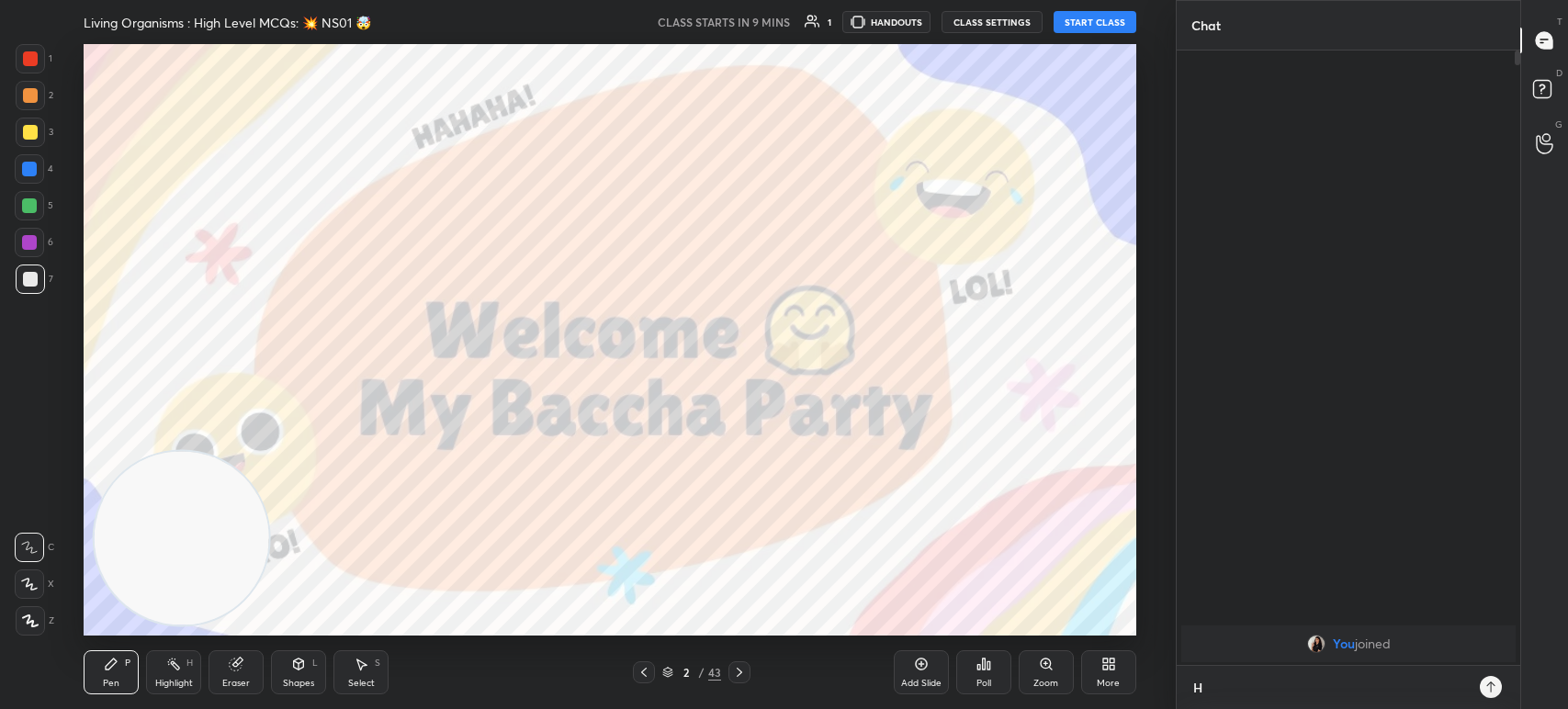 type on "x" 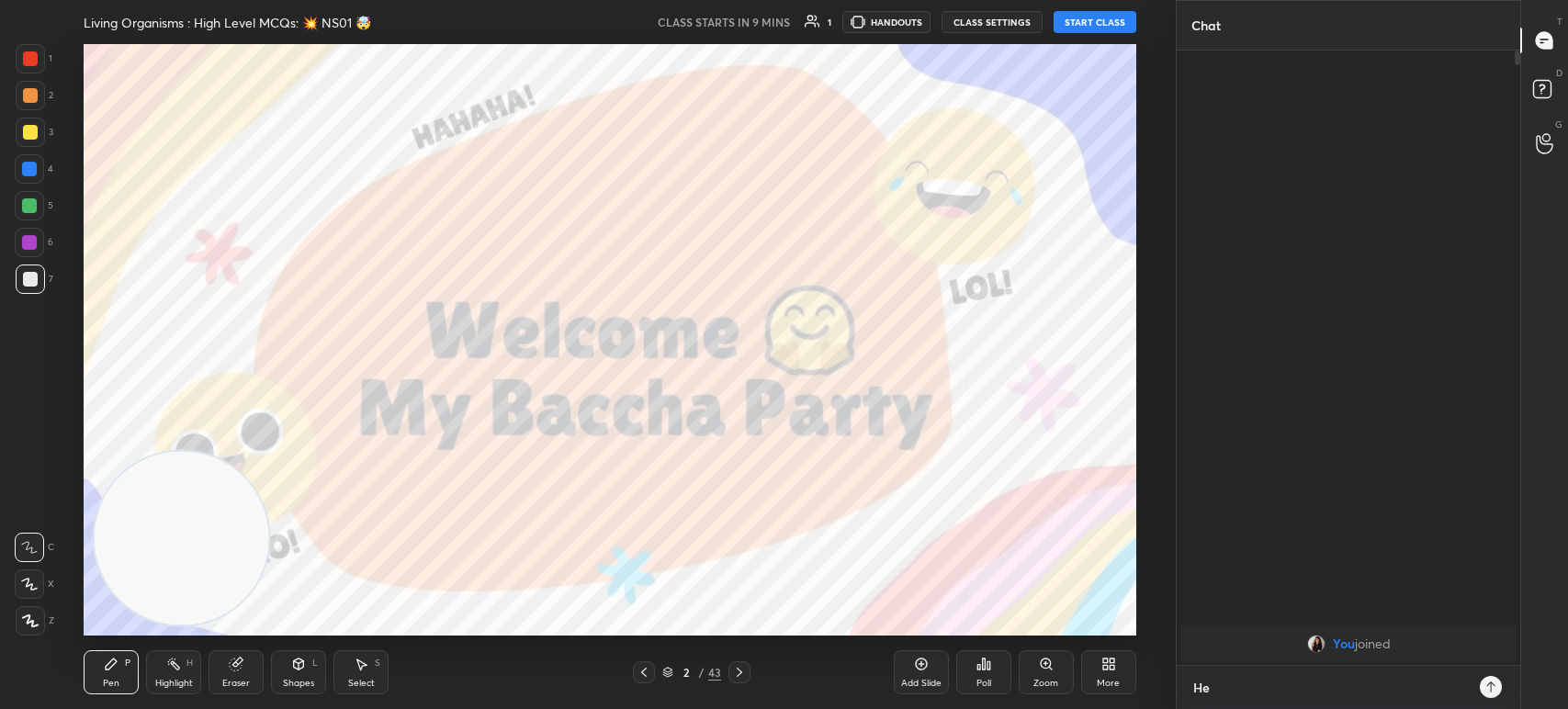type on "Hel" 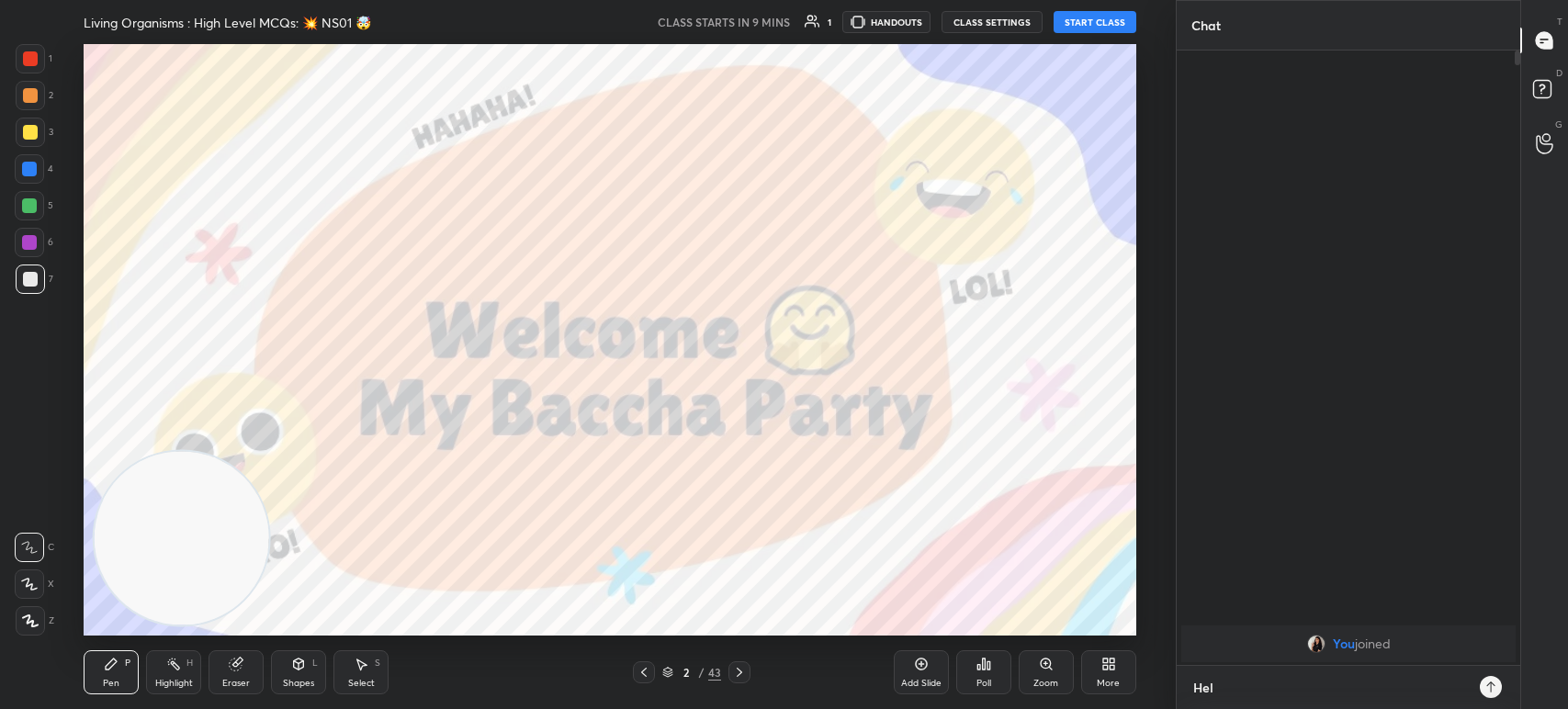 type on "Hell" 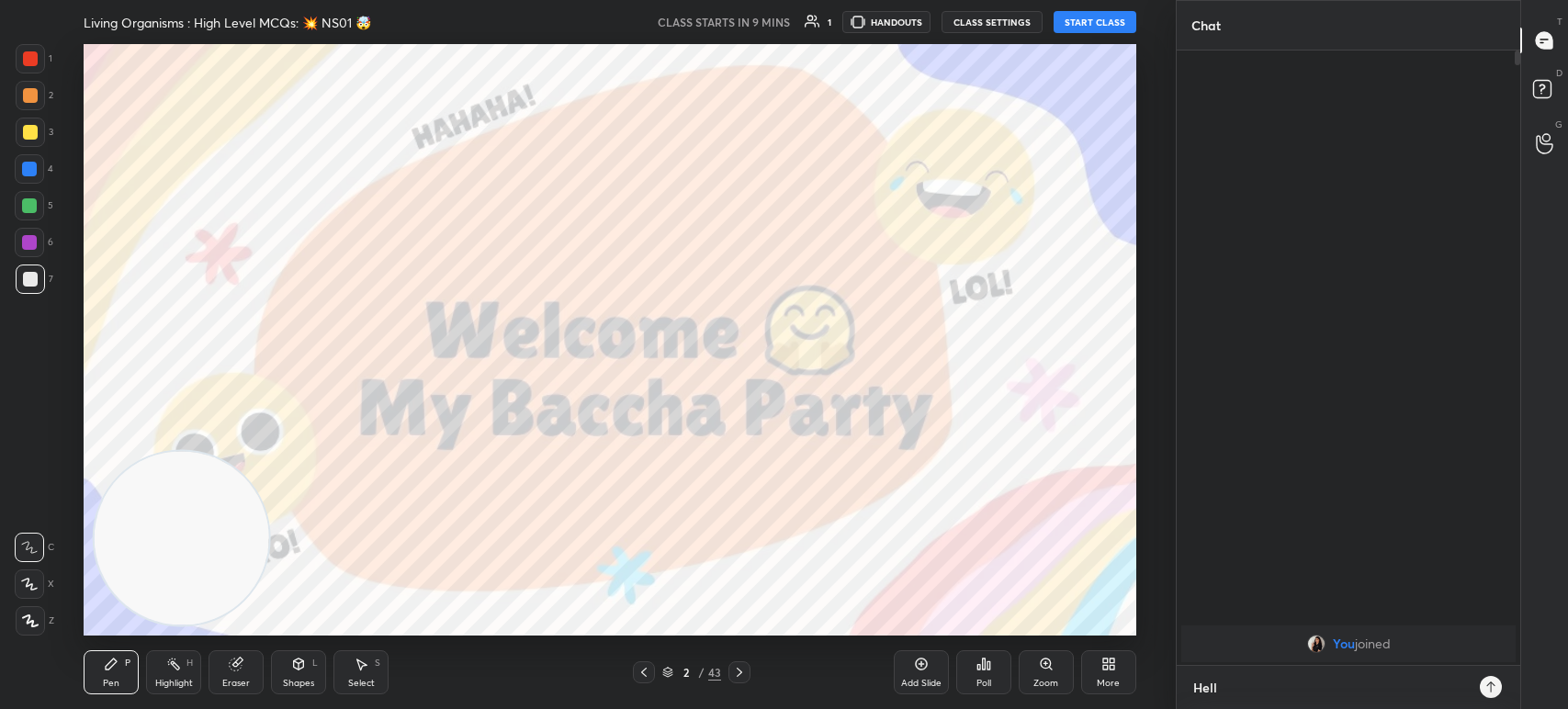 type on "Hello" 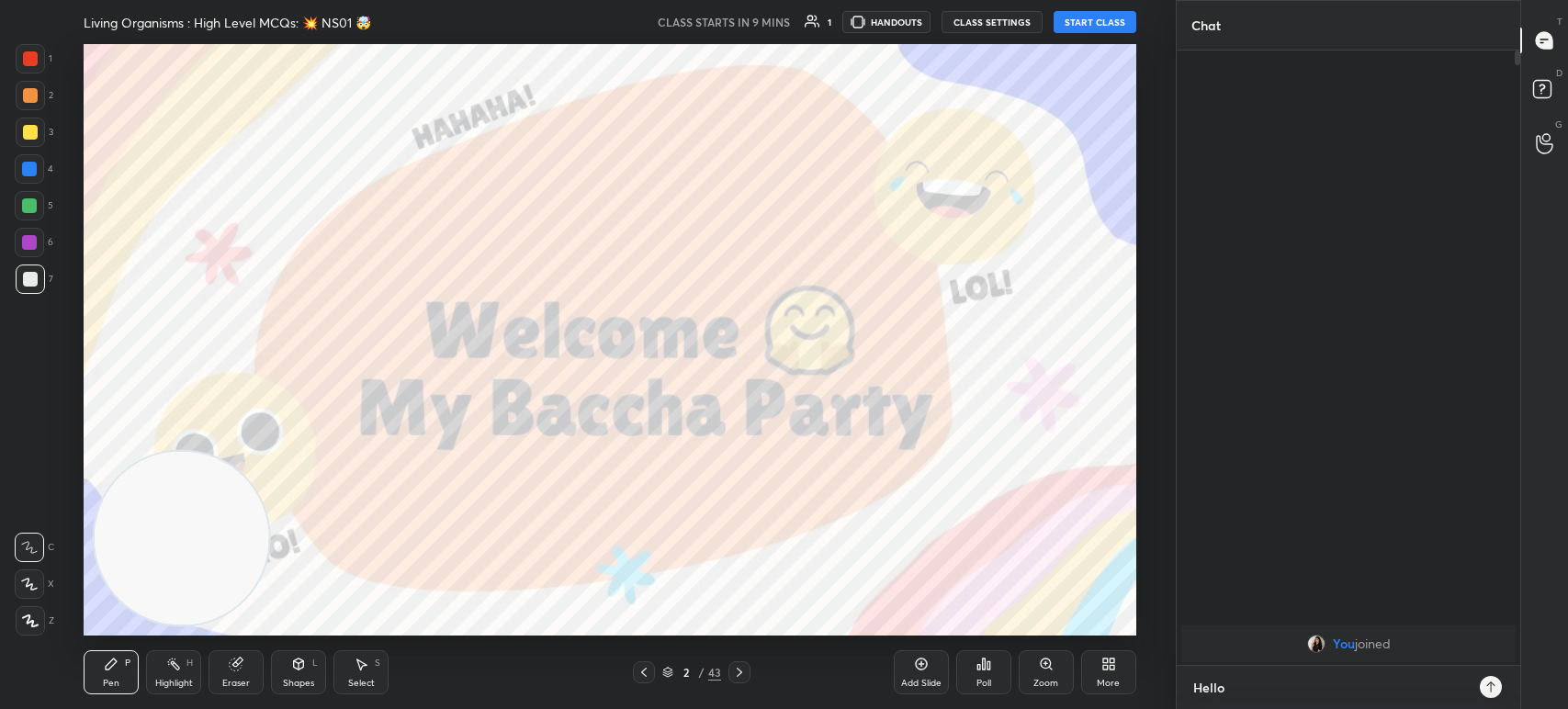 type on "Hello" 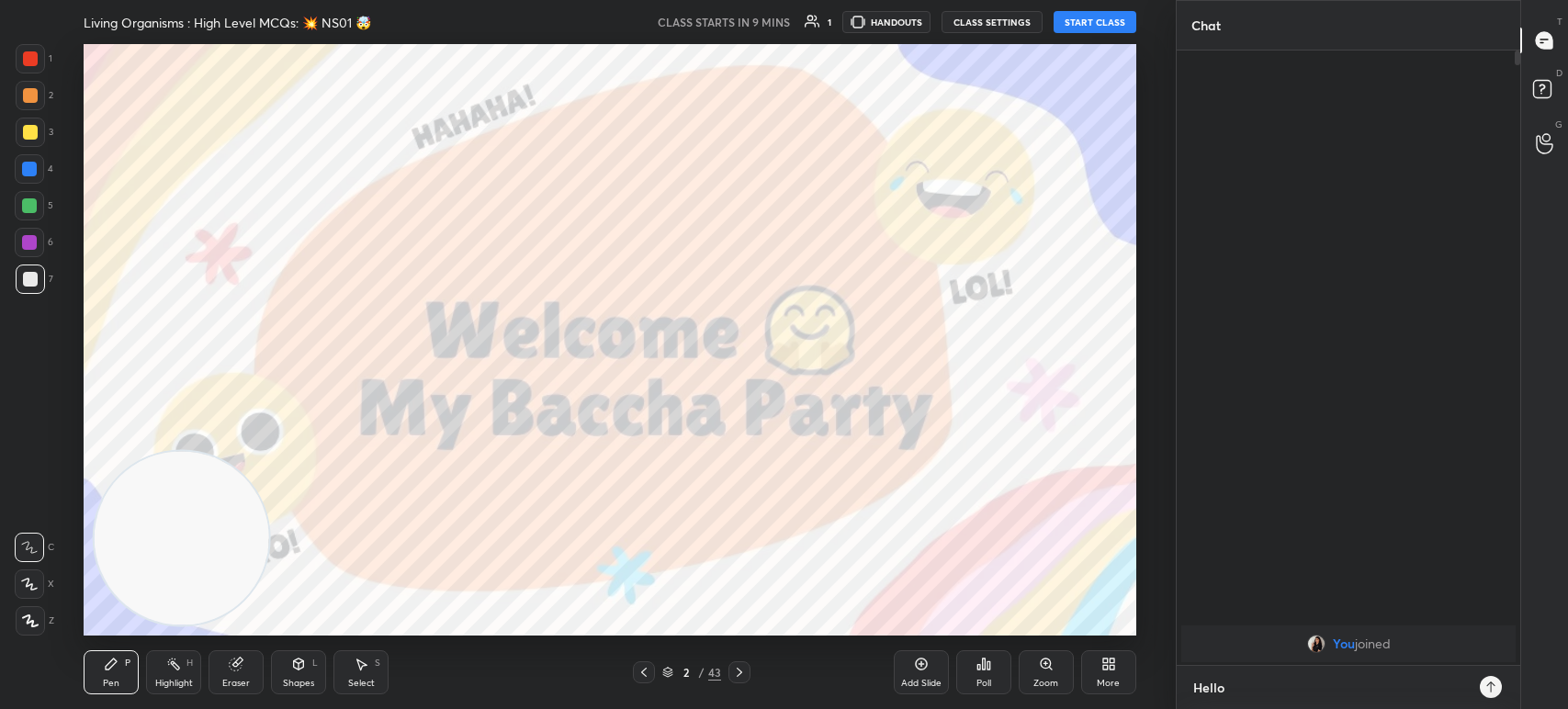 type on "x" 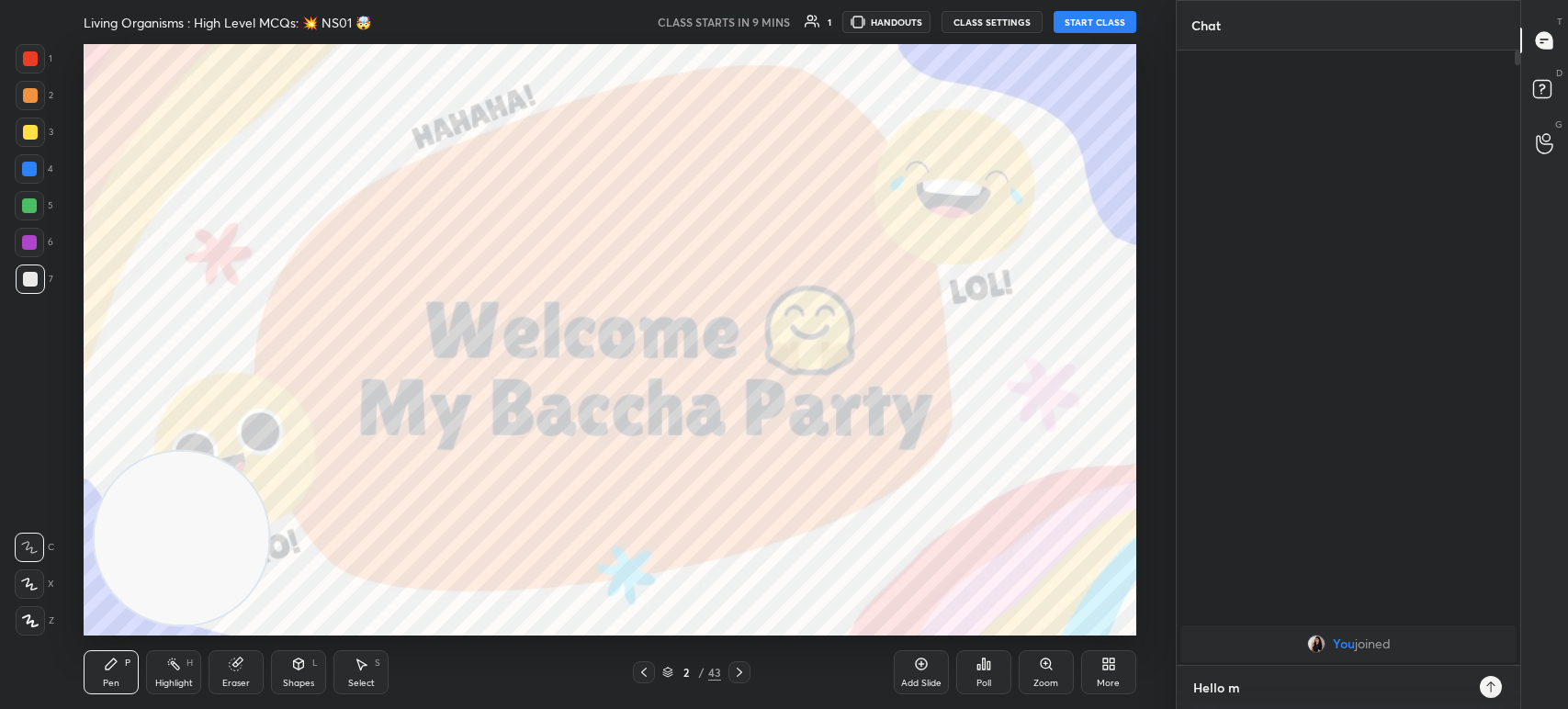 type on "Hello my" 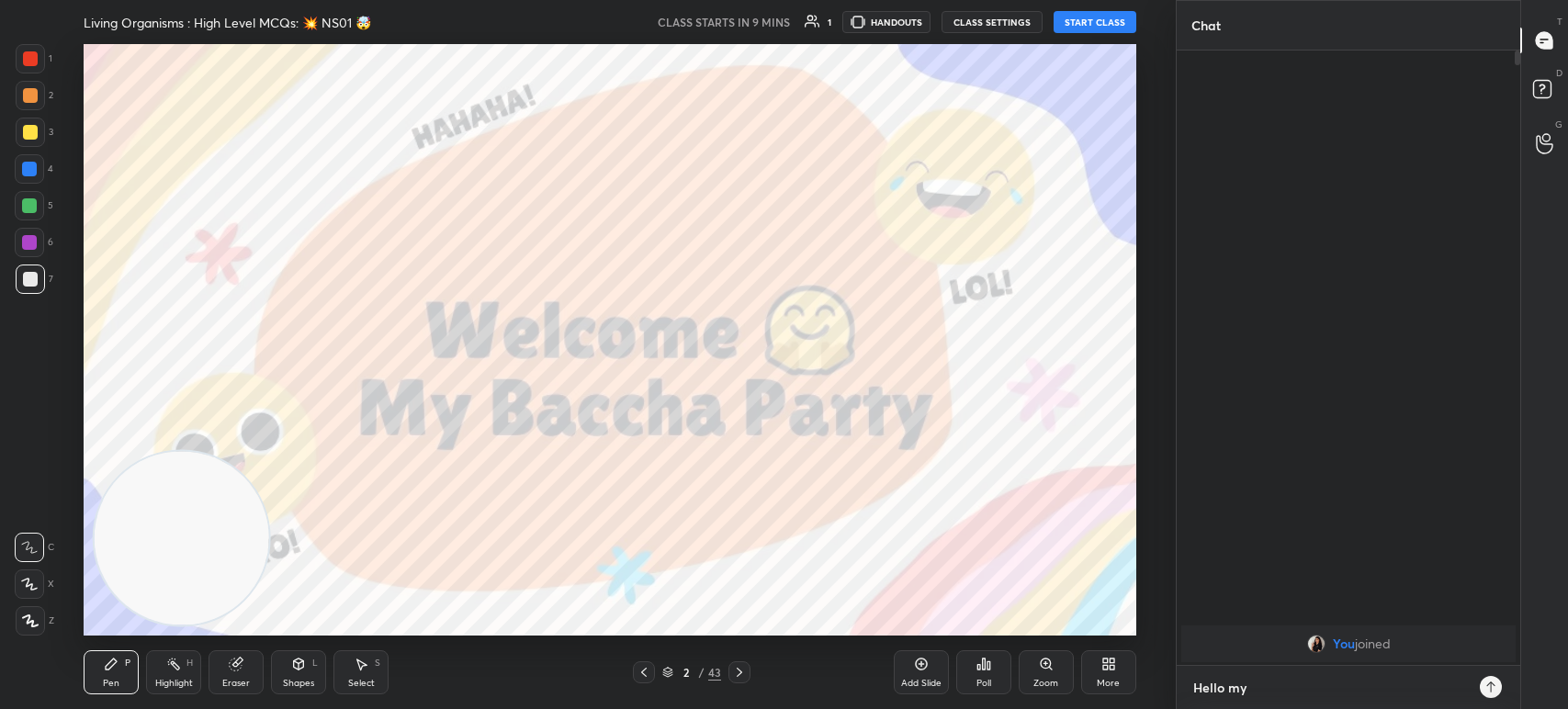 type on "Hello my" 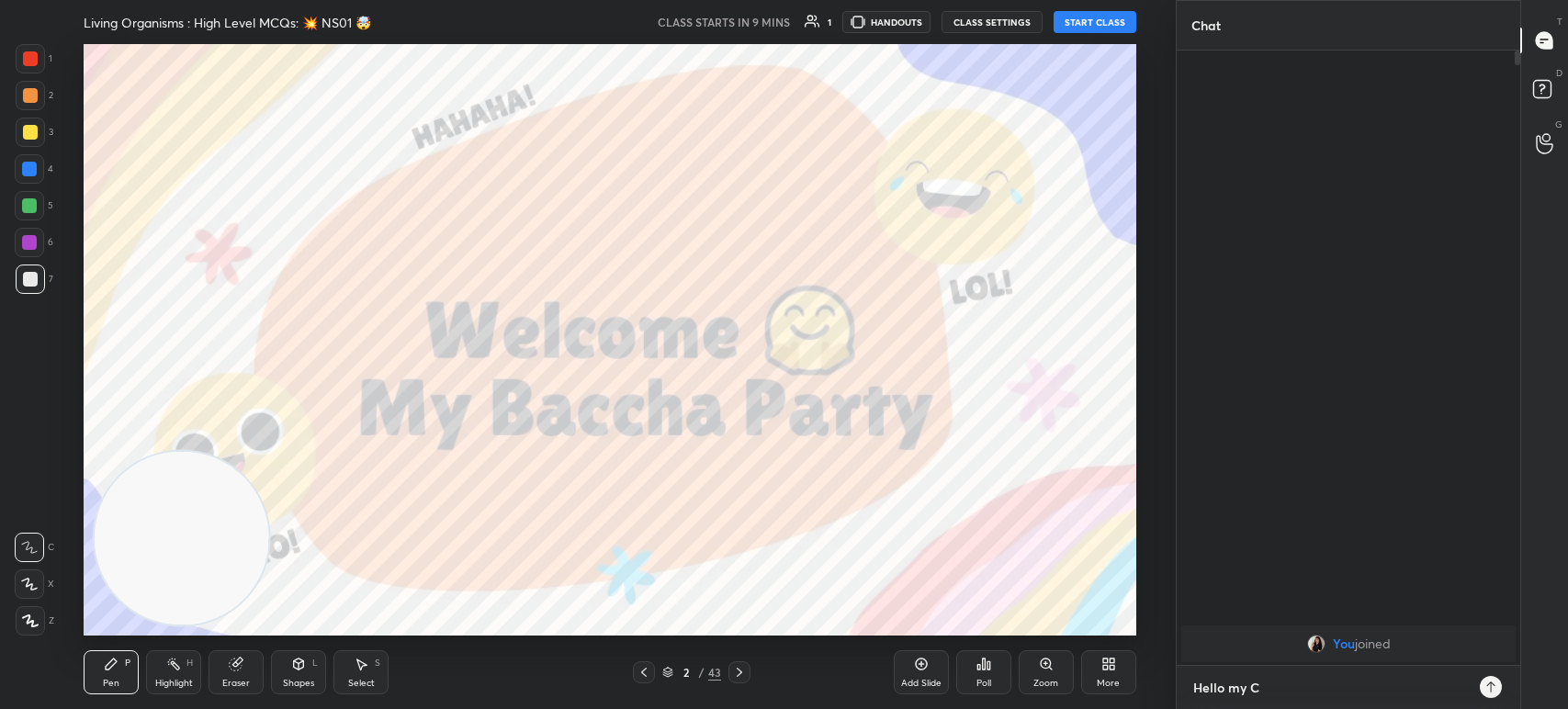 type on "Hello my Cu" 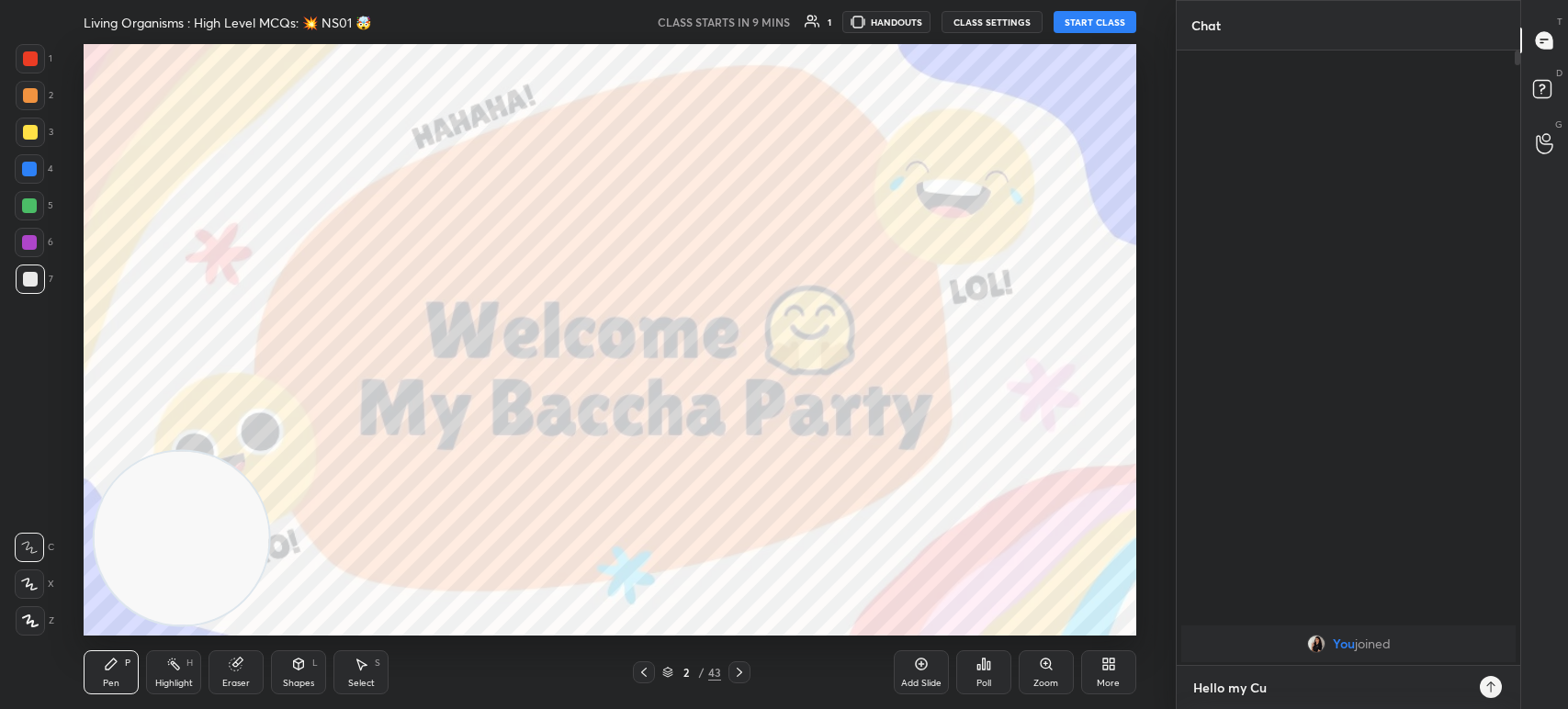 type on "Hello my Cut" 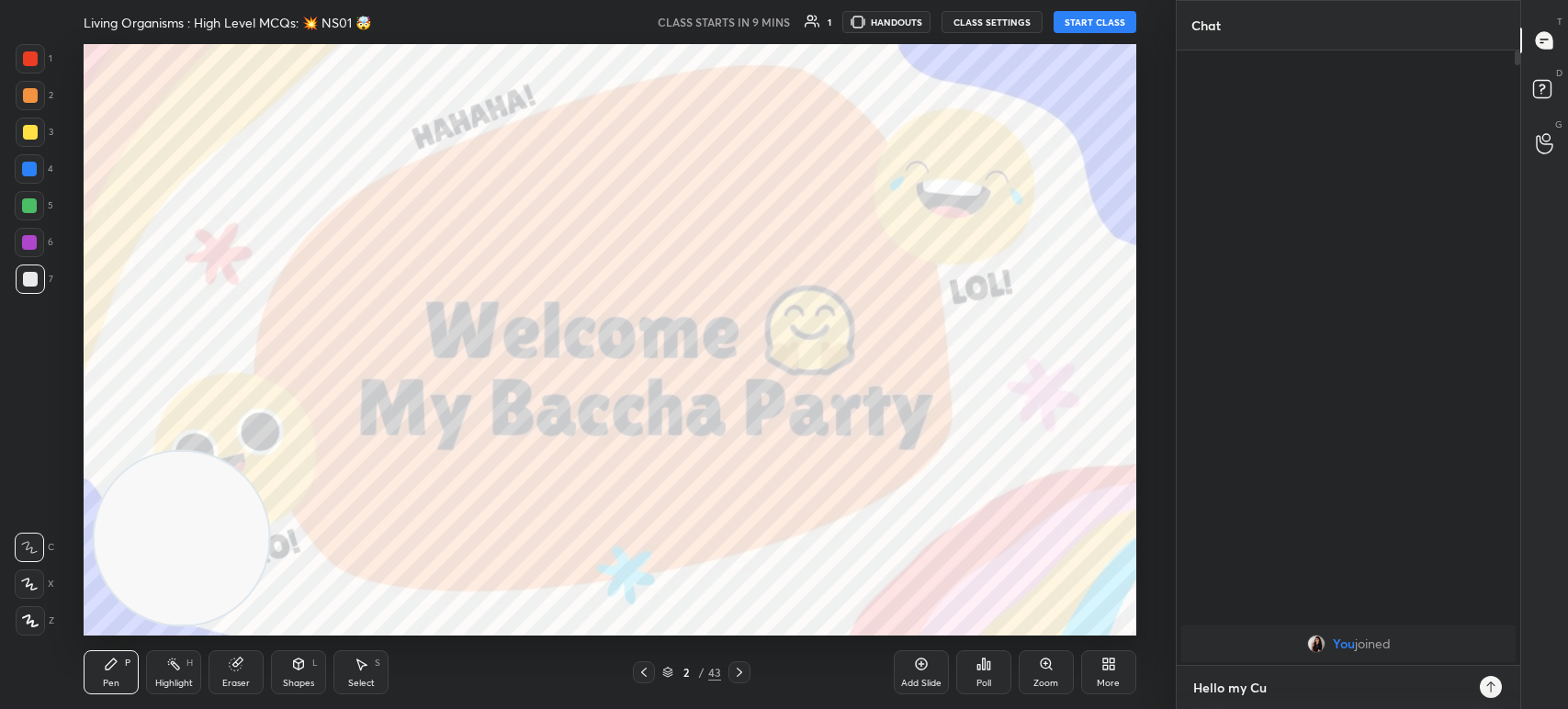type on "x" 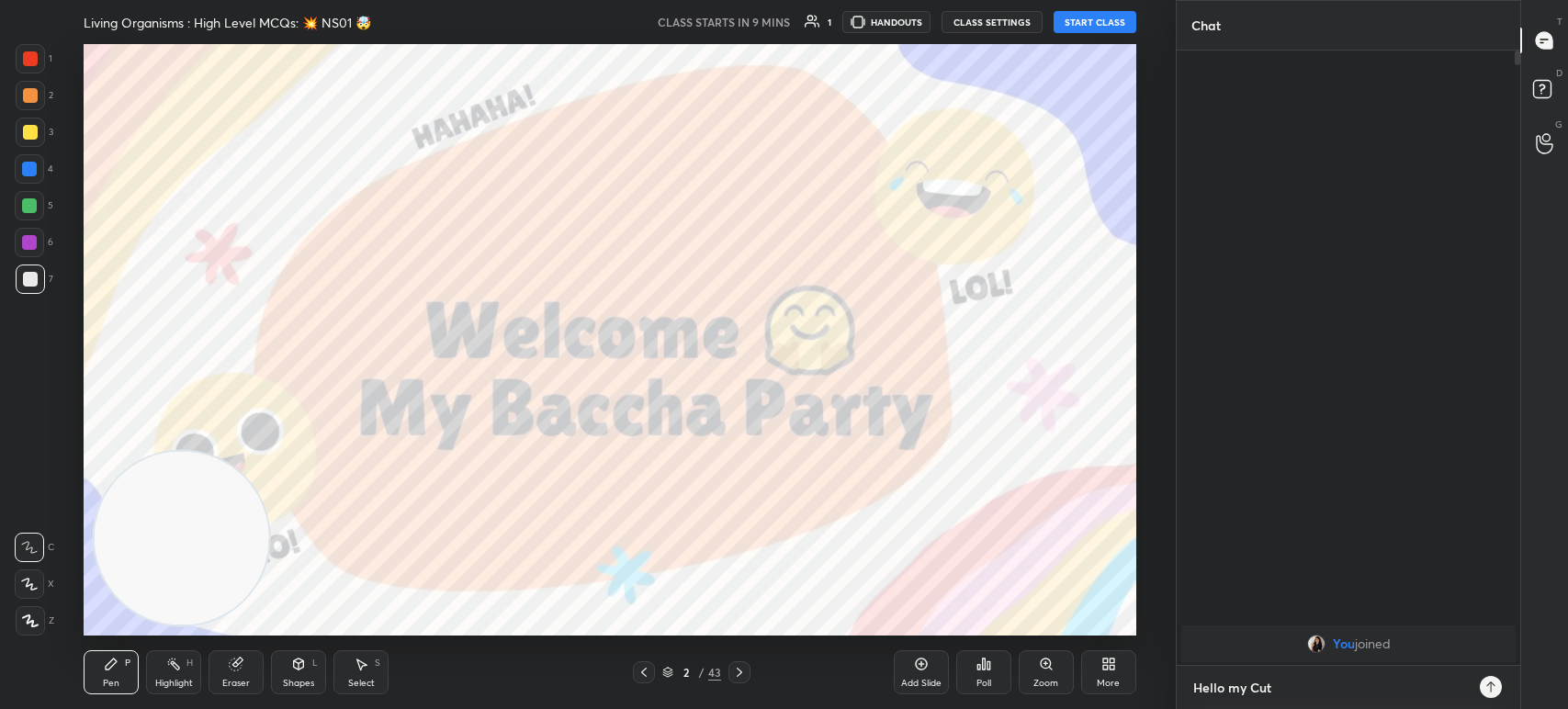 type on "Hello my Cute" 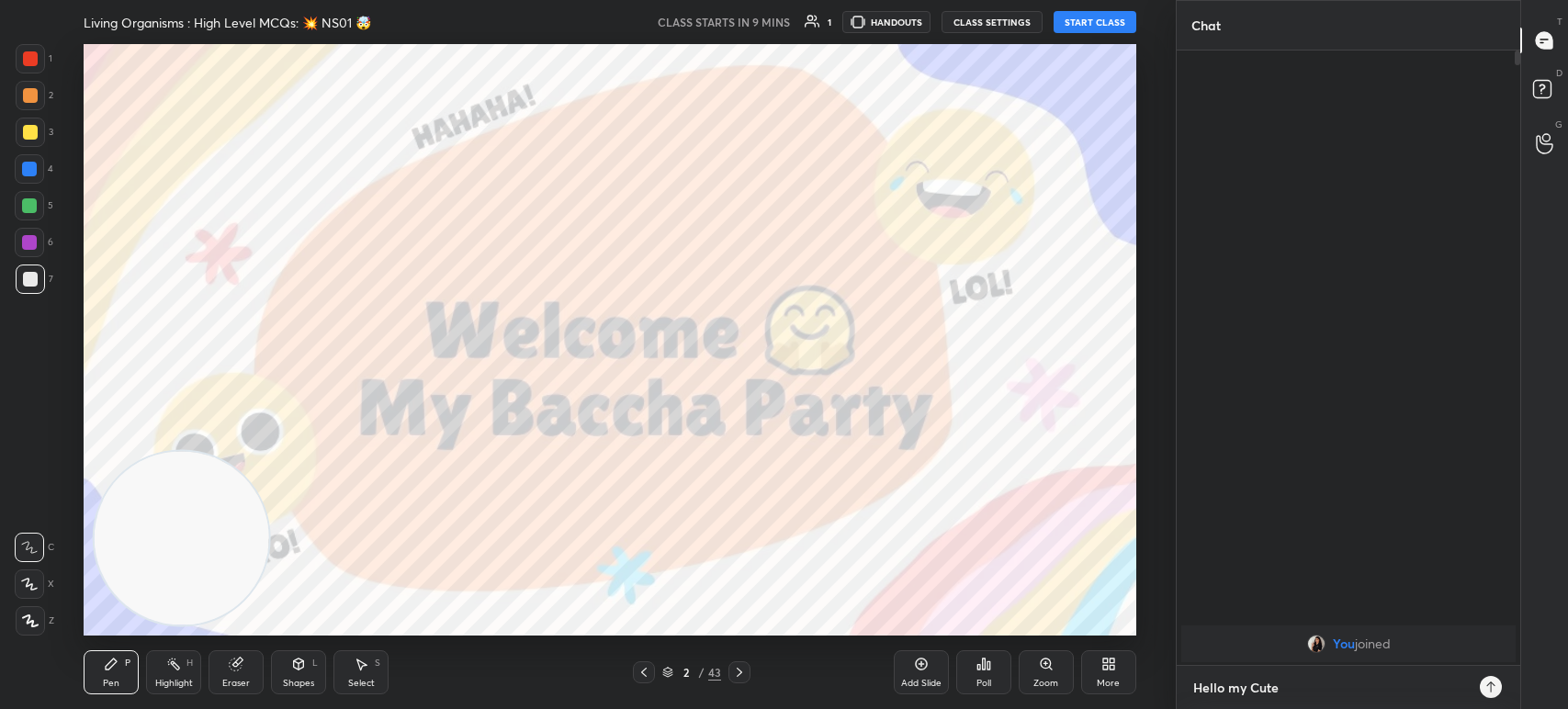 type on "Hello my Cute" 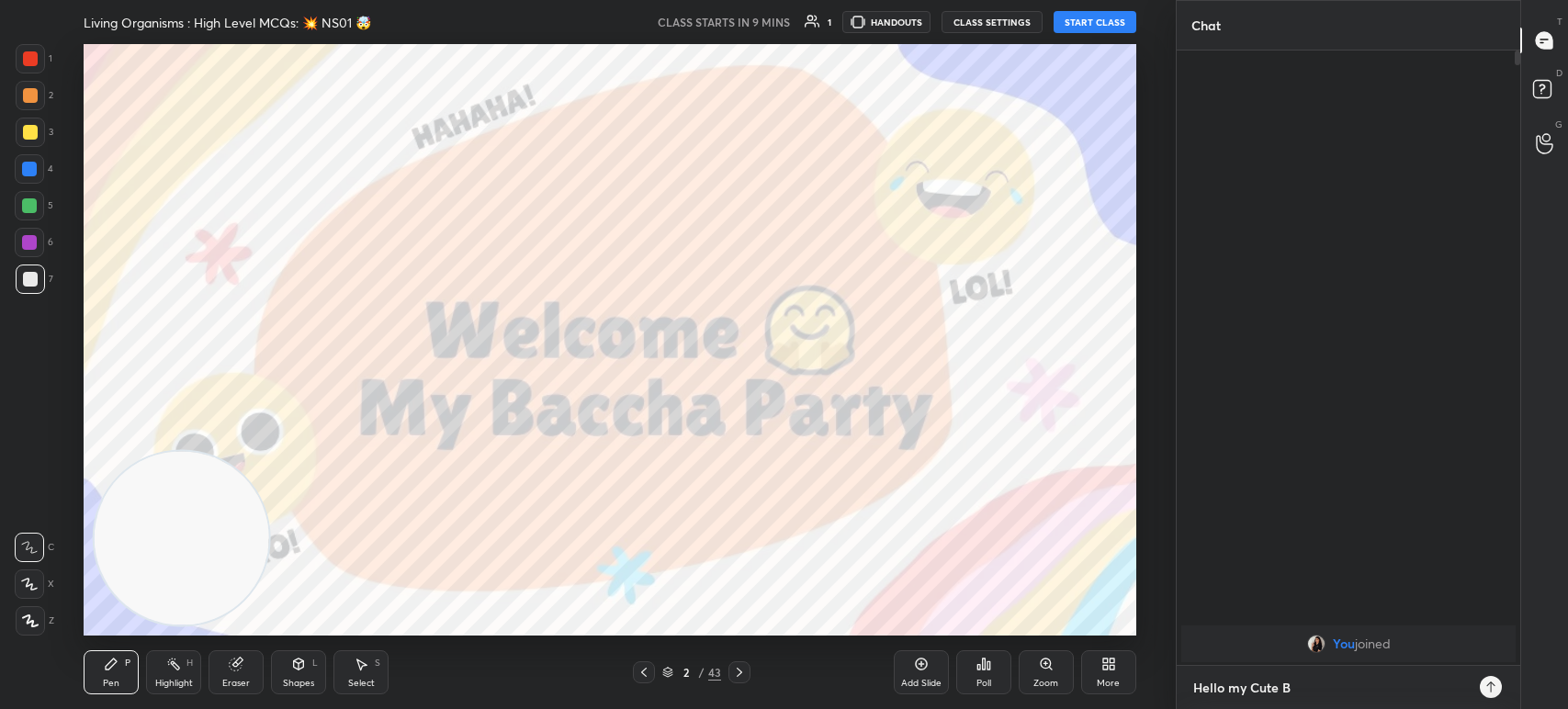 type on "Hello my Cute Ba" 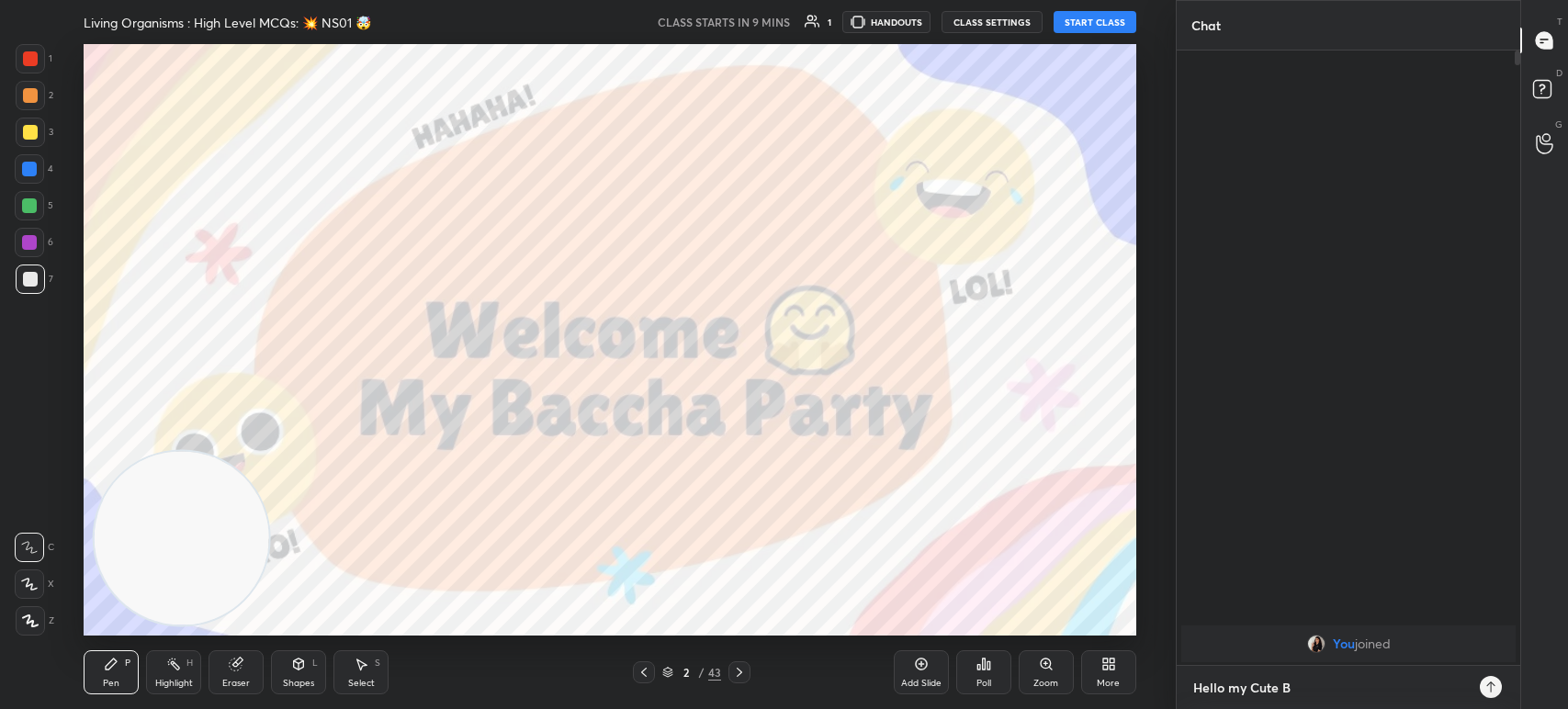 type on "x" 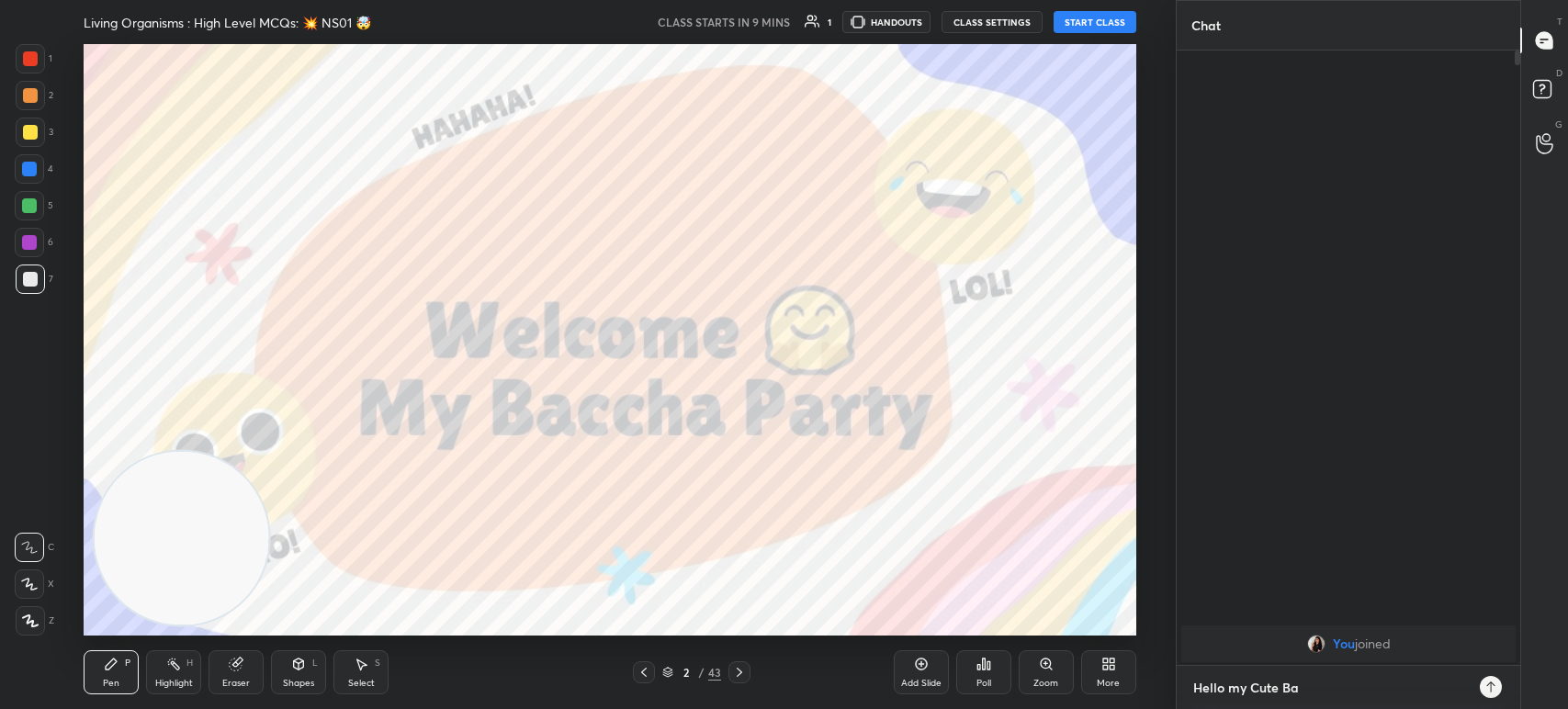 type on "Hello my Cute Bac" 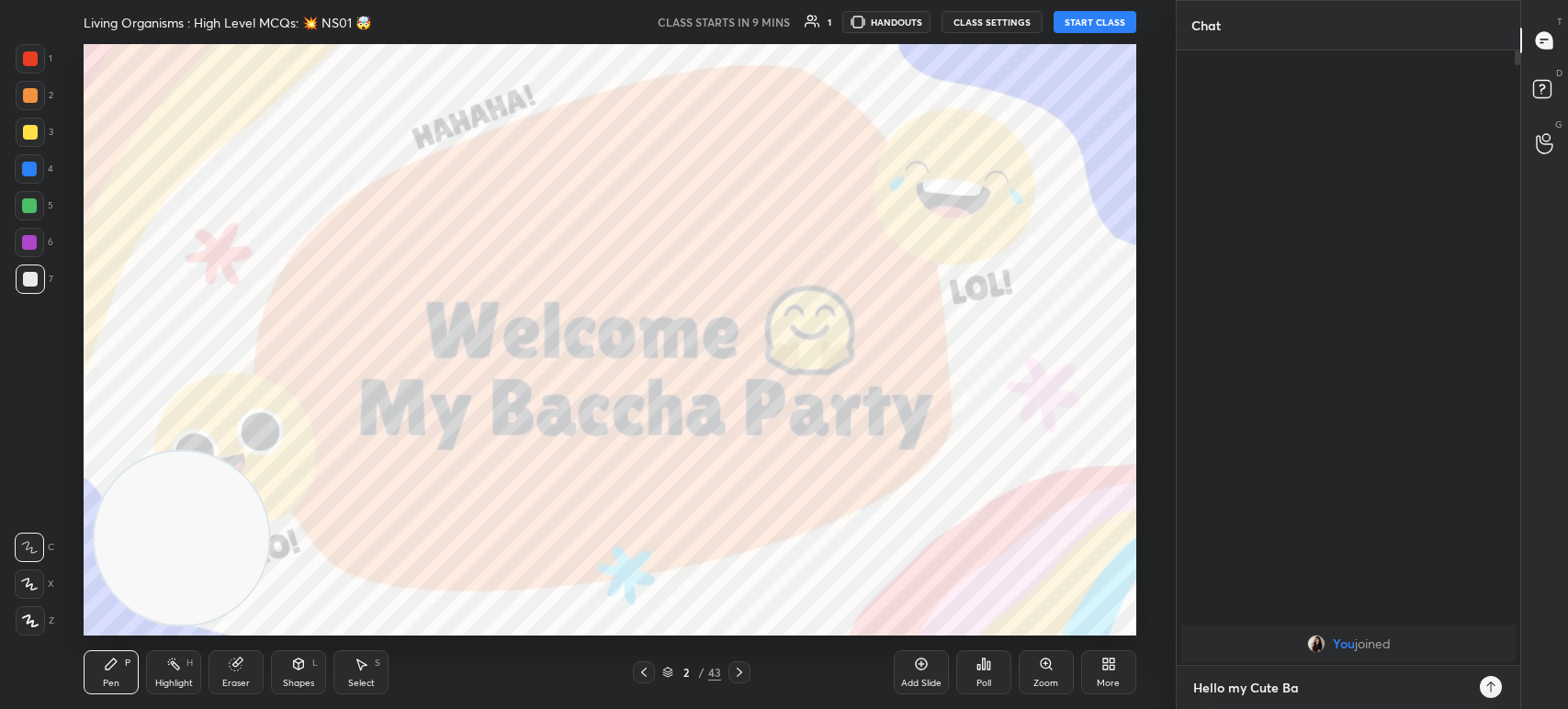 type on "x" 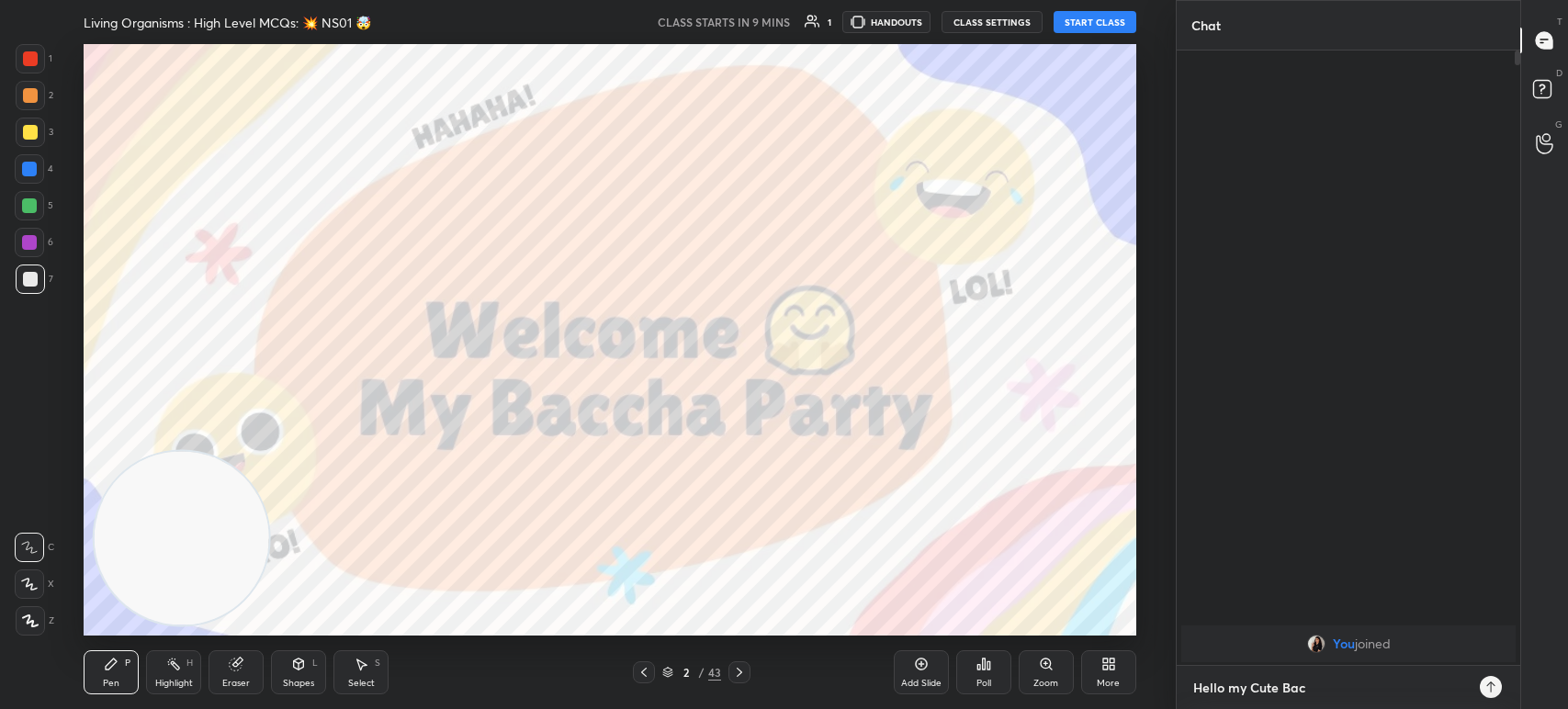 type on "Hello my Cute Bacc" 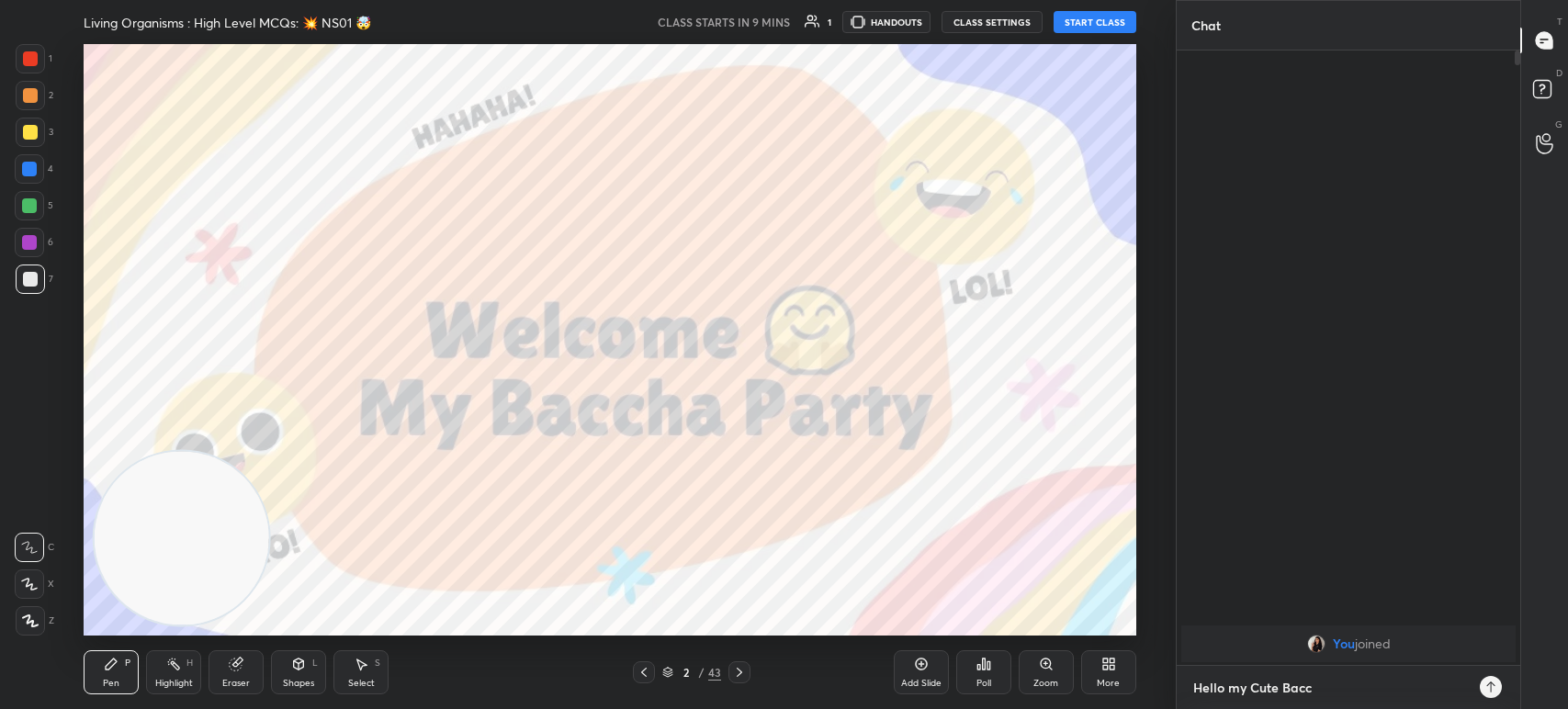 type on "Hello my Cute Bacch" 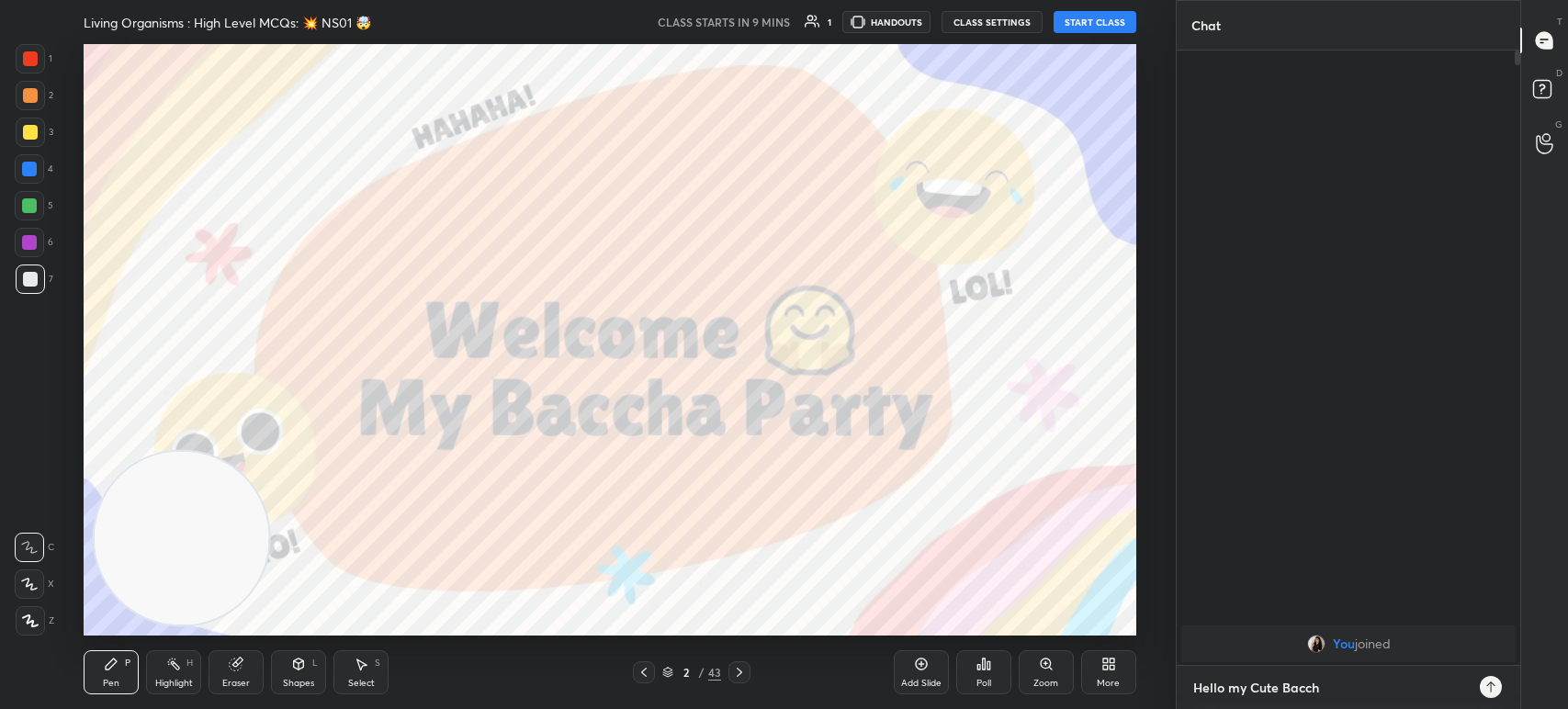 type on "Hello my Cute Baccha" 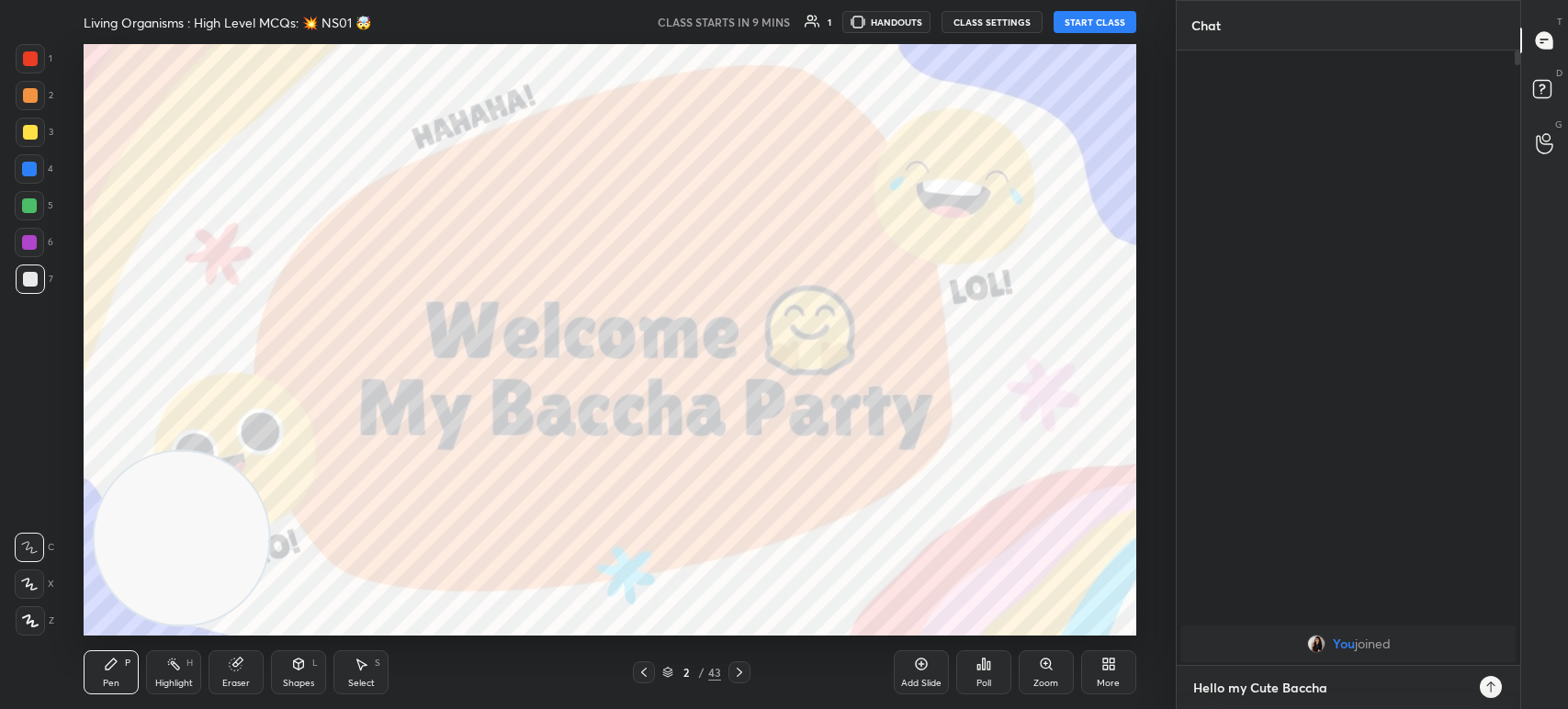 type on "Hello my Cute Baccha" 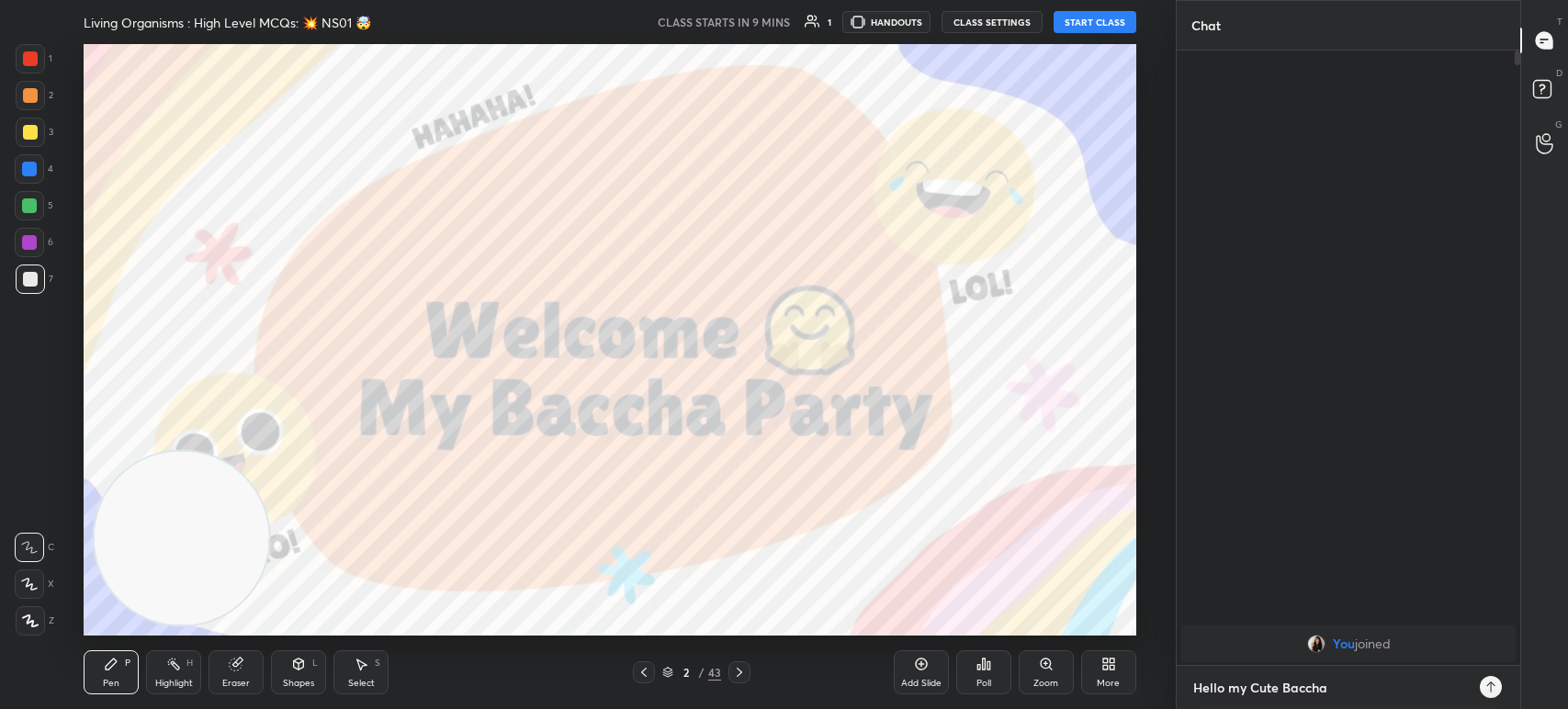 type on "Hello my Cute Baccha P" 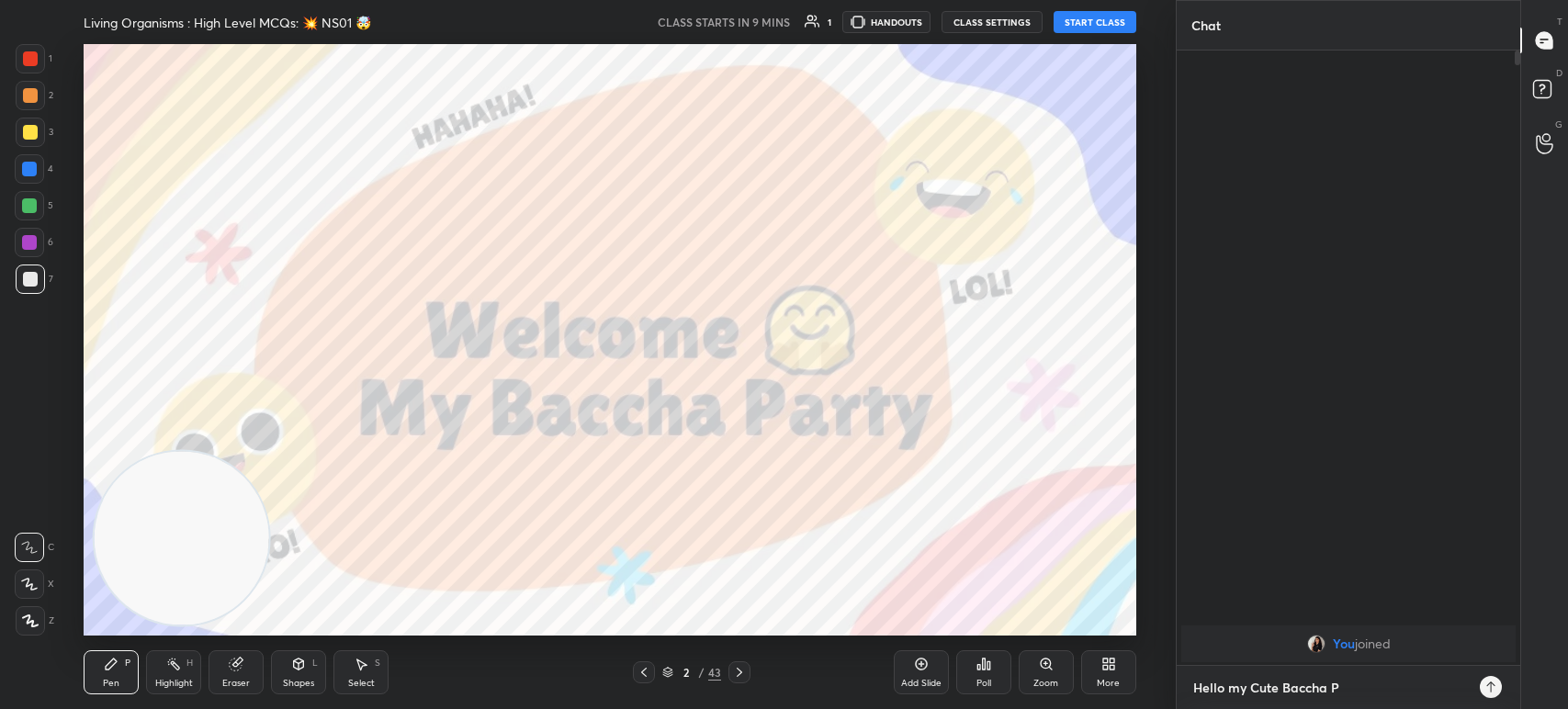 type on "Hello my Cute Baccha Pa" 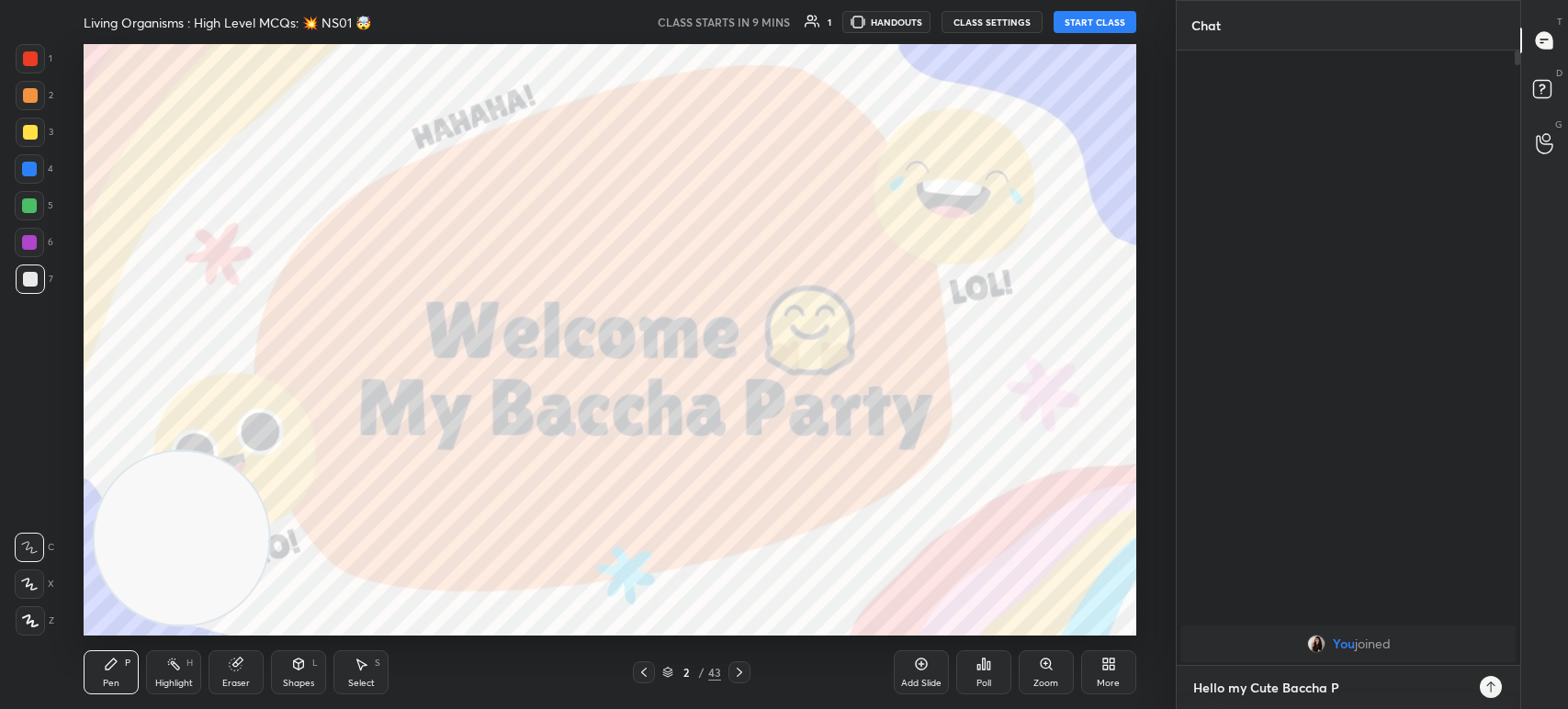 type on "x" 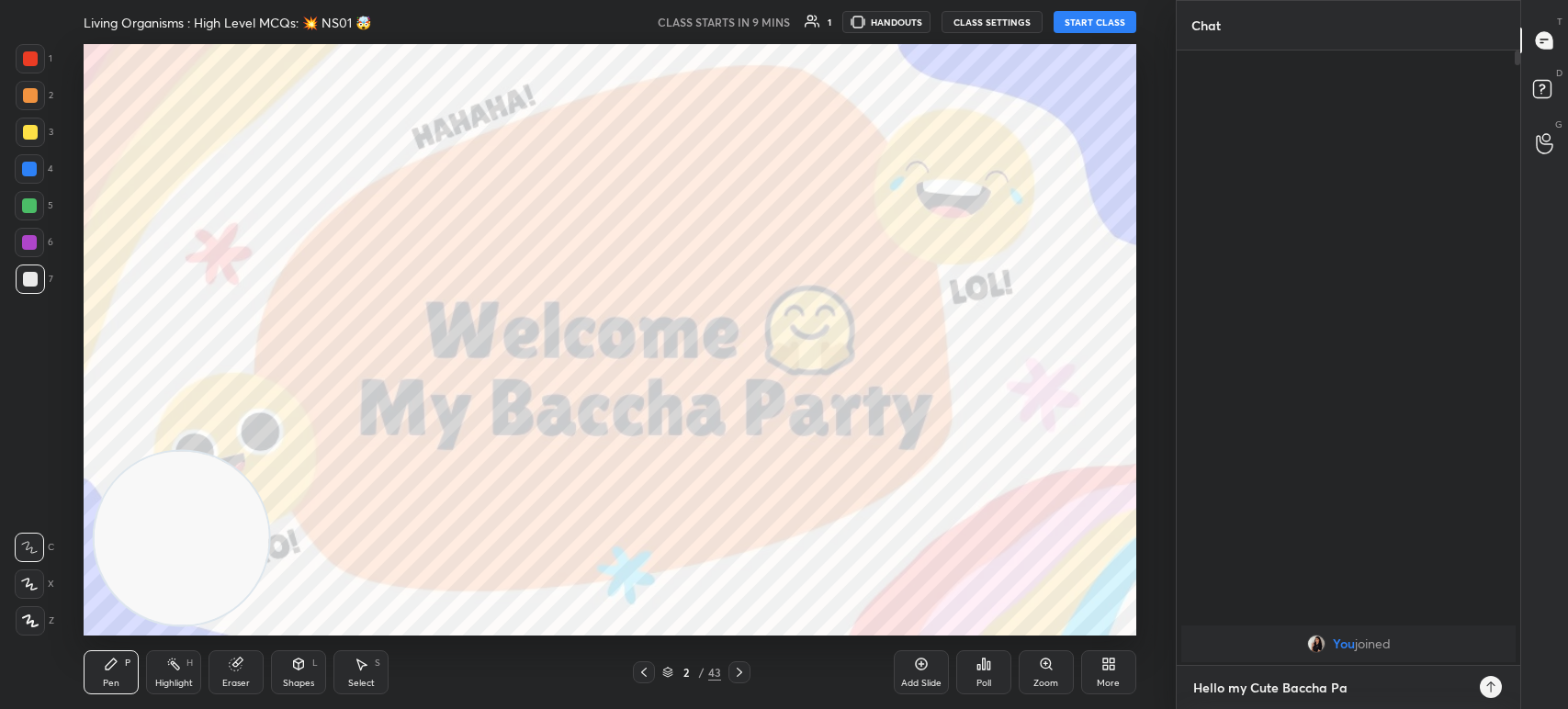 type on "Hello my Cute Baccha Par" 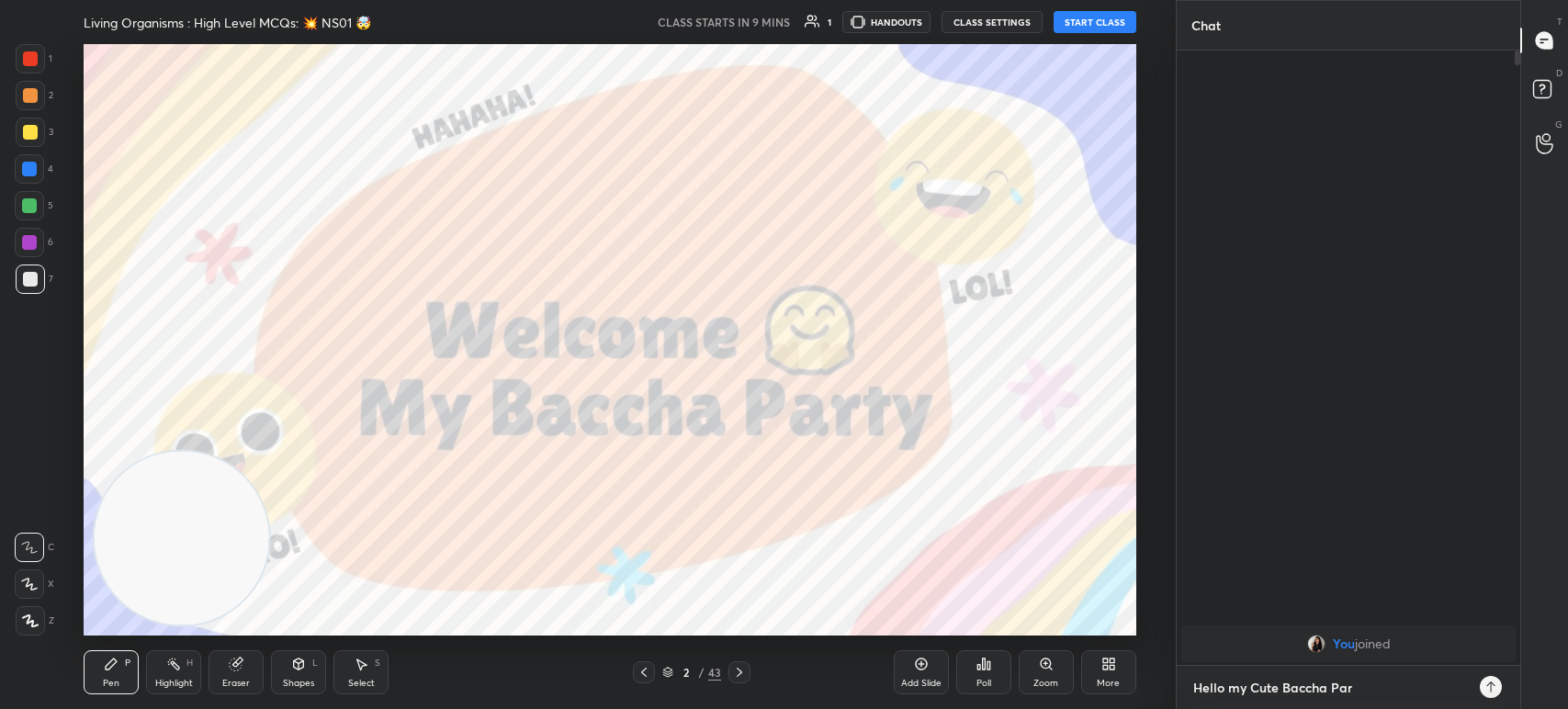 type on "Hello my Cute Baccha Part" 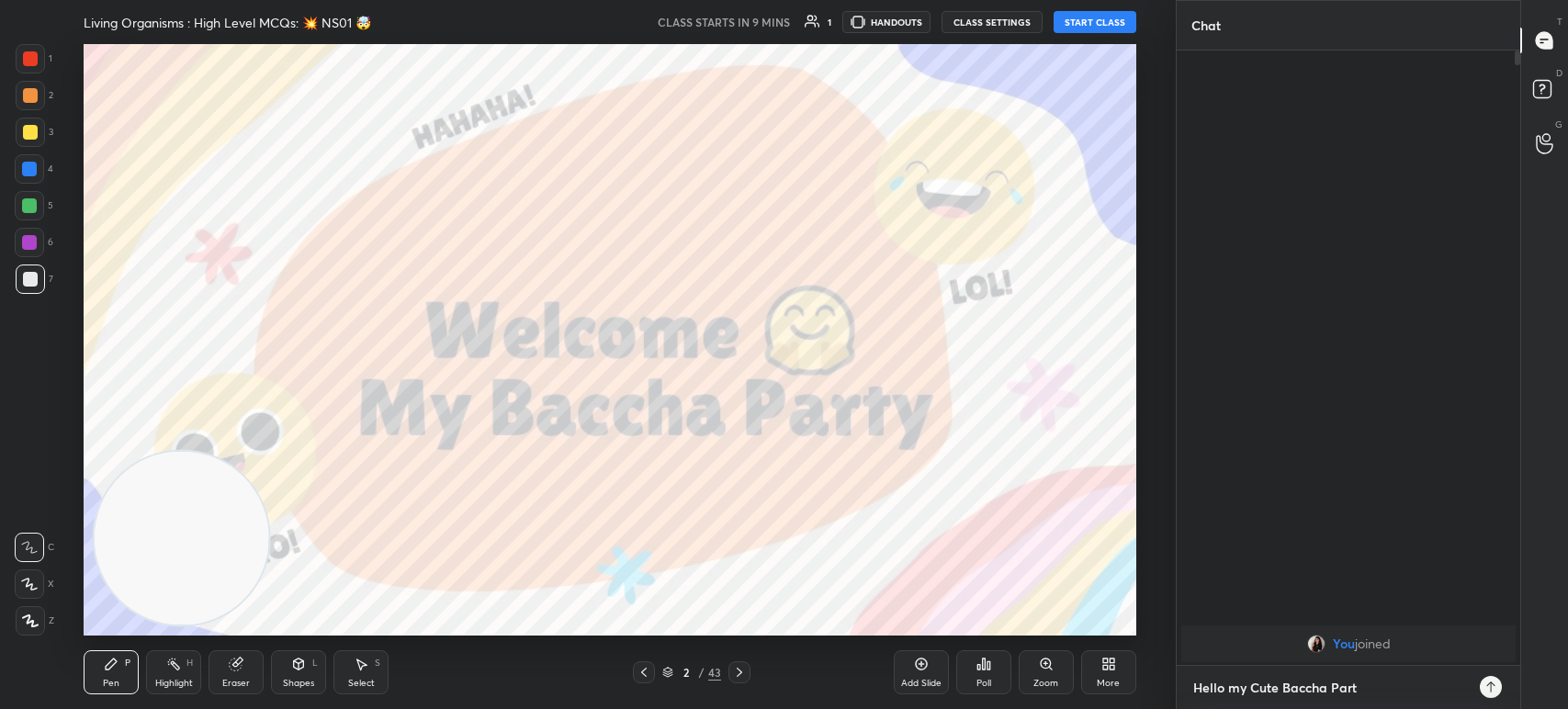 type on "Hello my Cute Baccha Party" 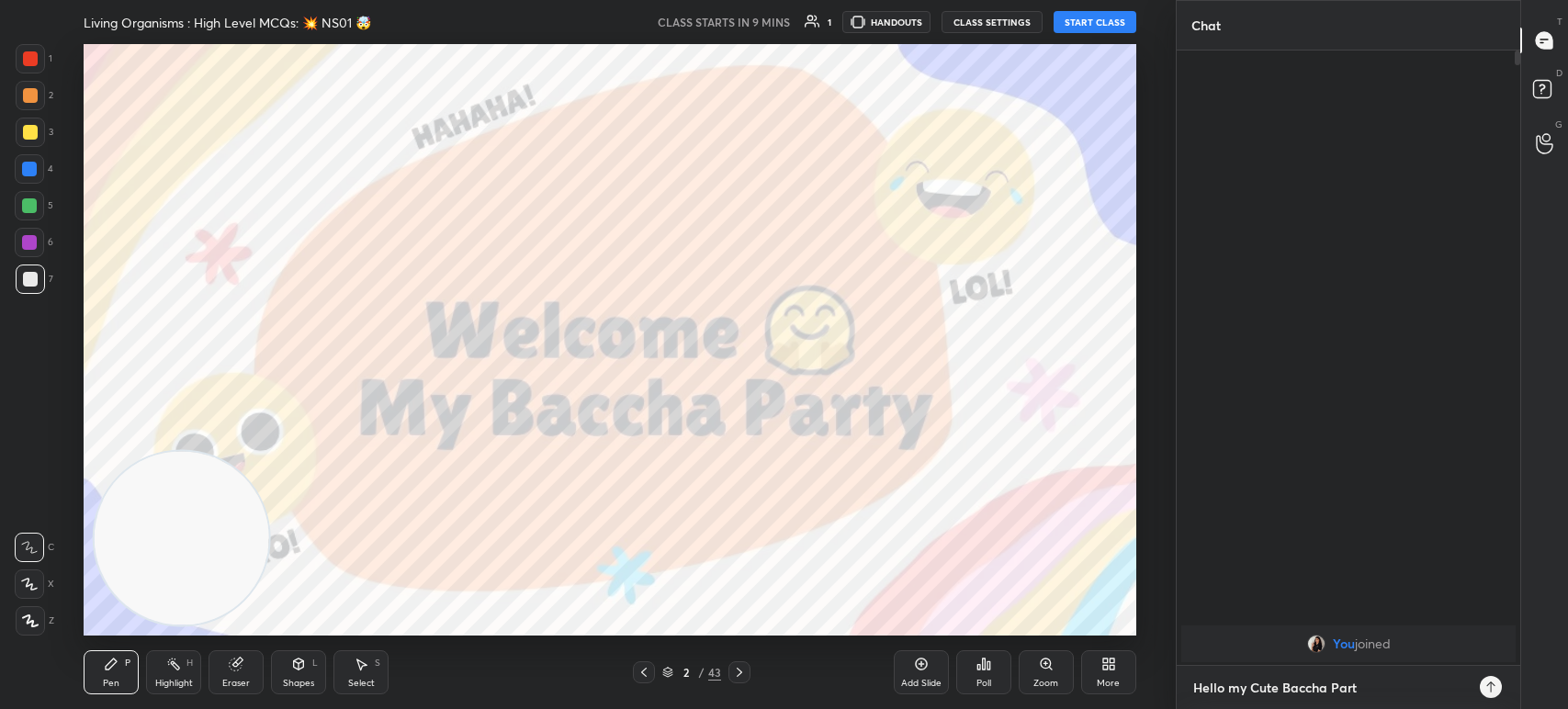 type on "x" 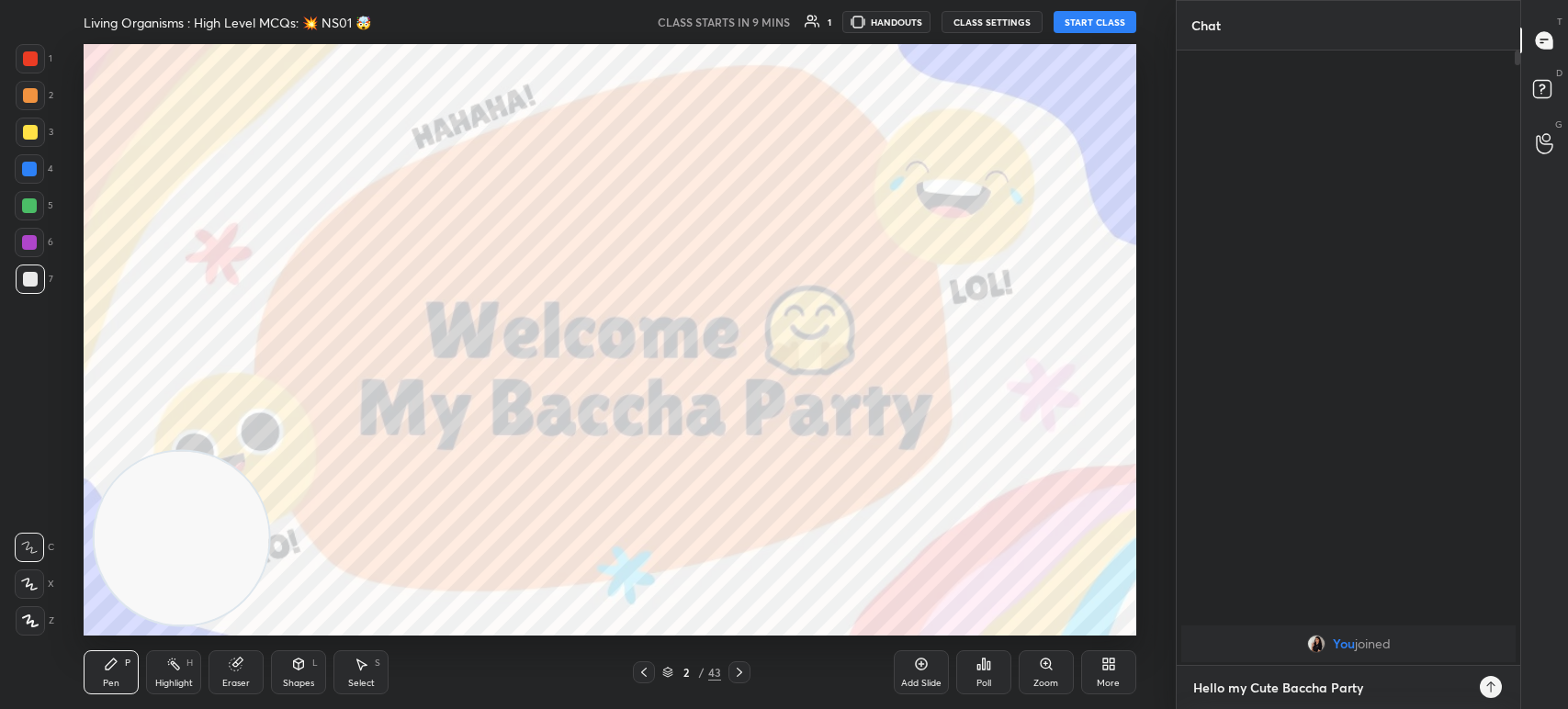 type 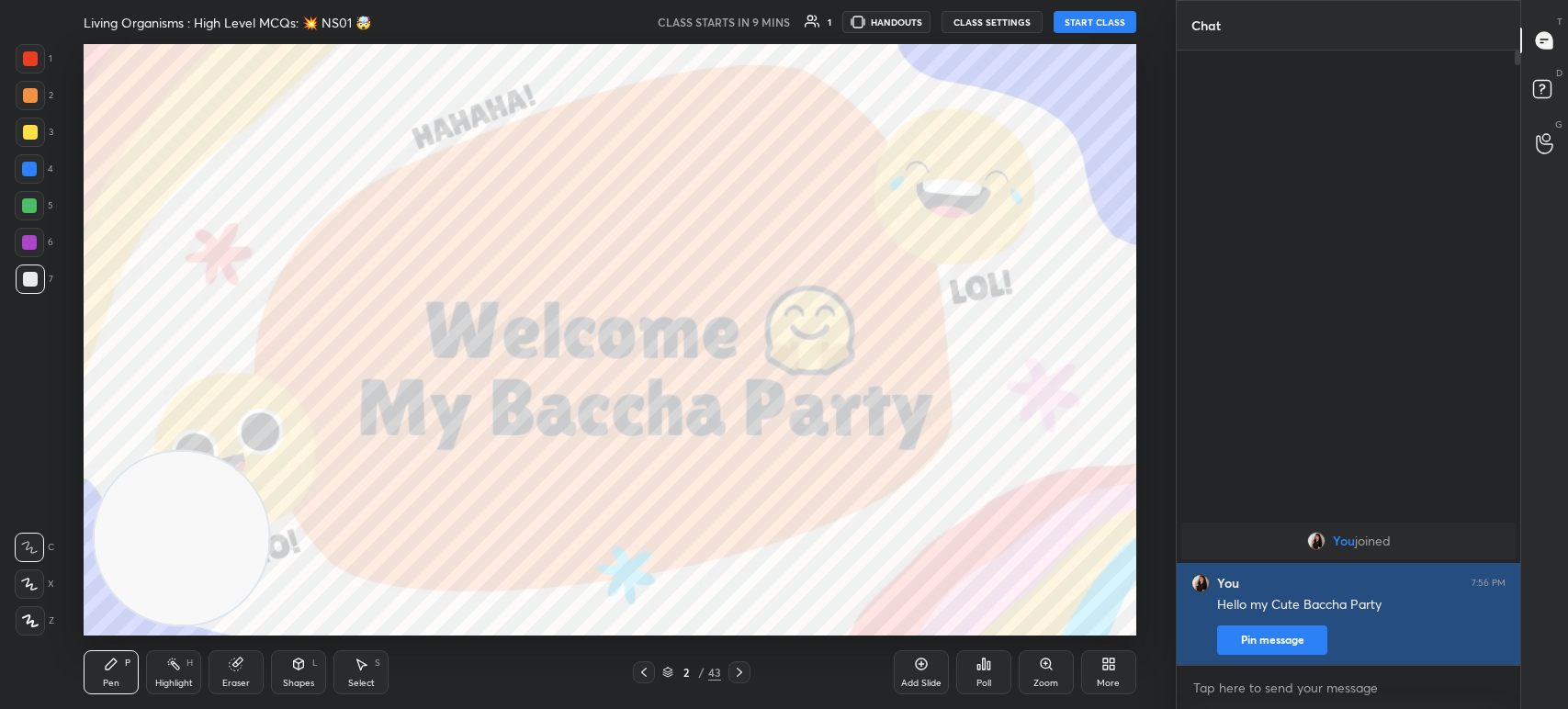 click on "Pin message" at bounding box center [1272, 640] 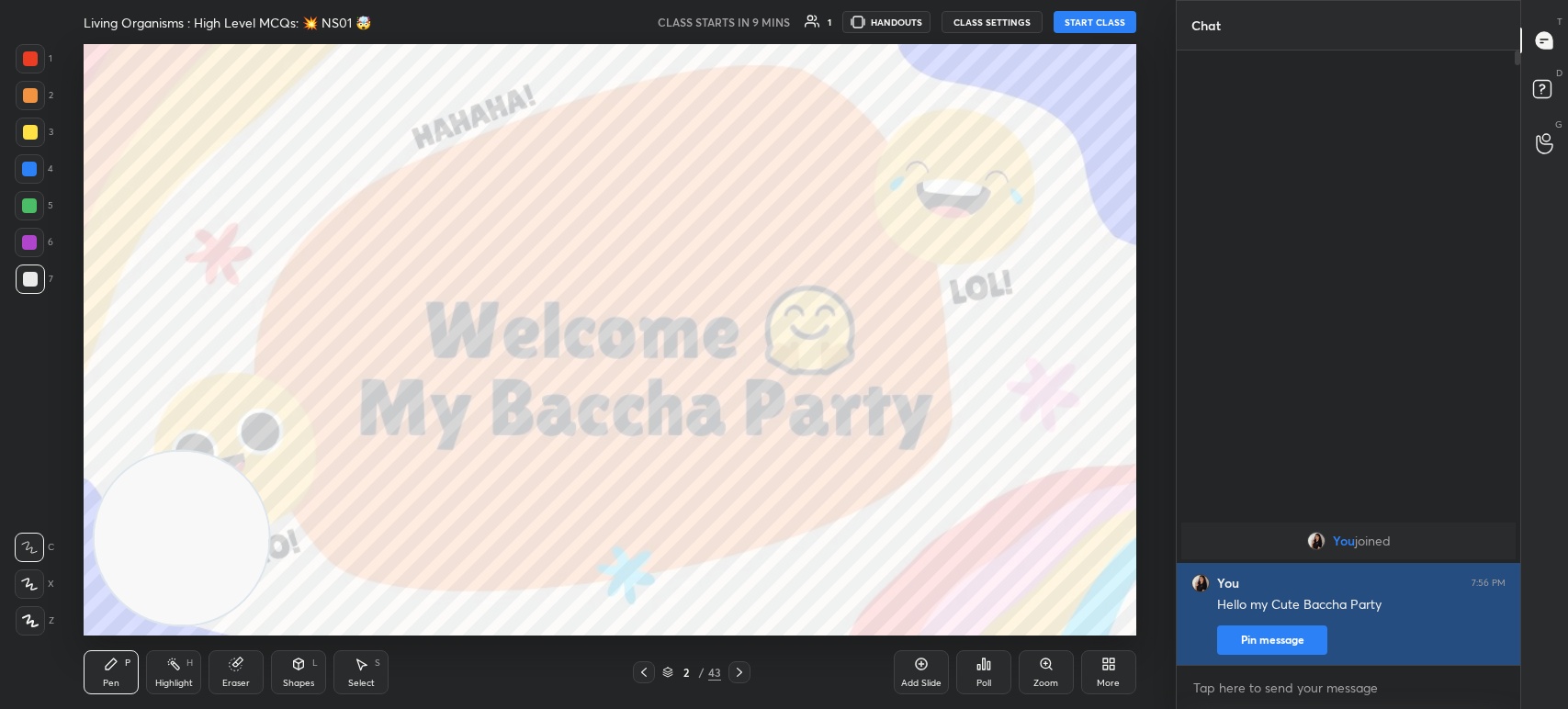 scroll, scrollTop: 617, scrollLeft: 338, axis: both 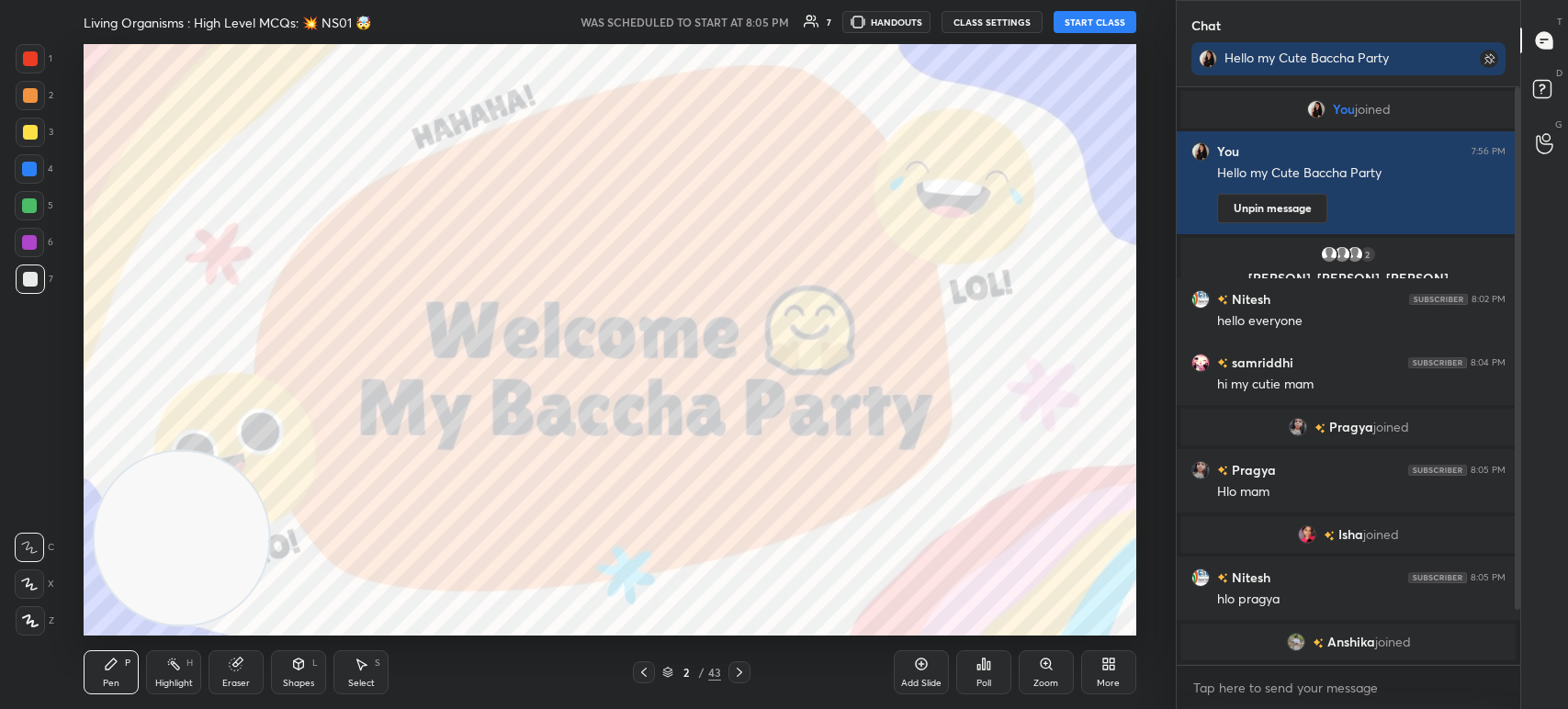 click on "START CLASS" at bounding box center (1095, 22) 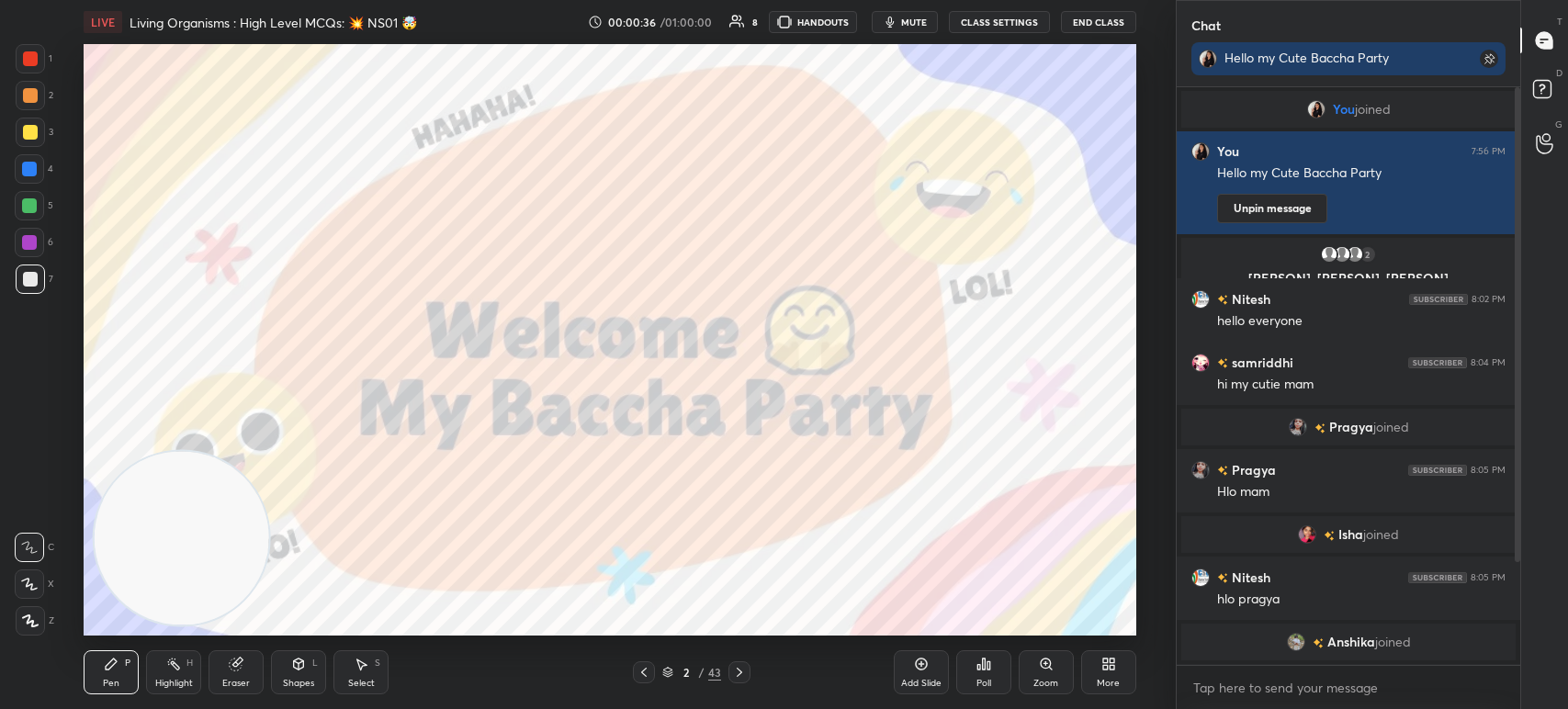 click on "[PERSON]  joined" at bounding box center [1348, 642] 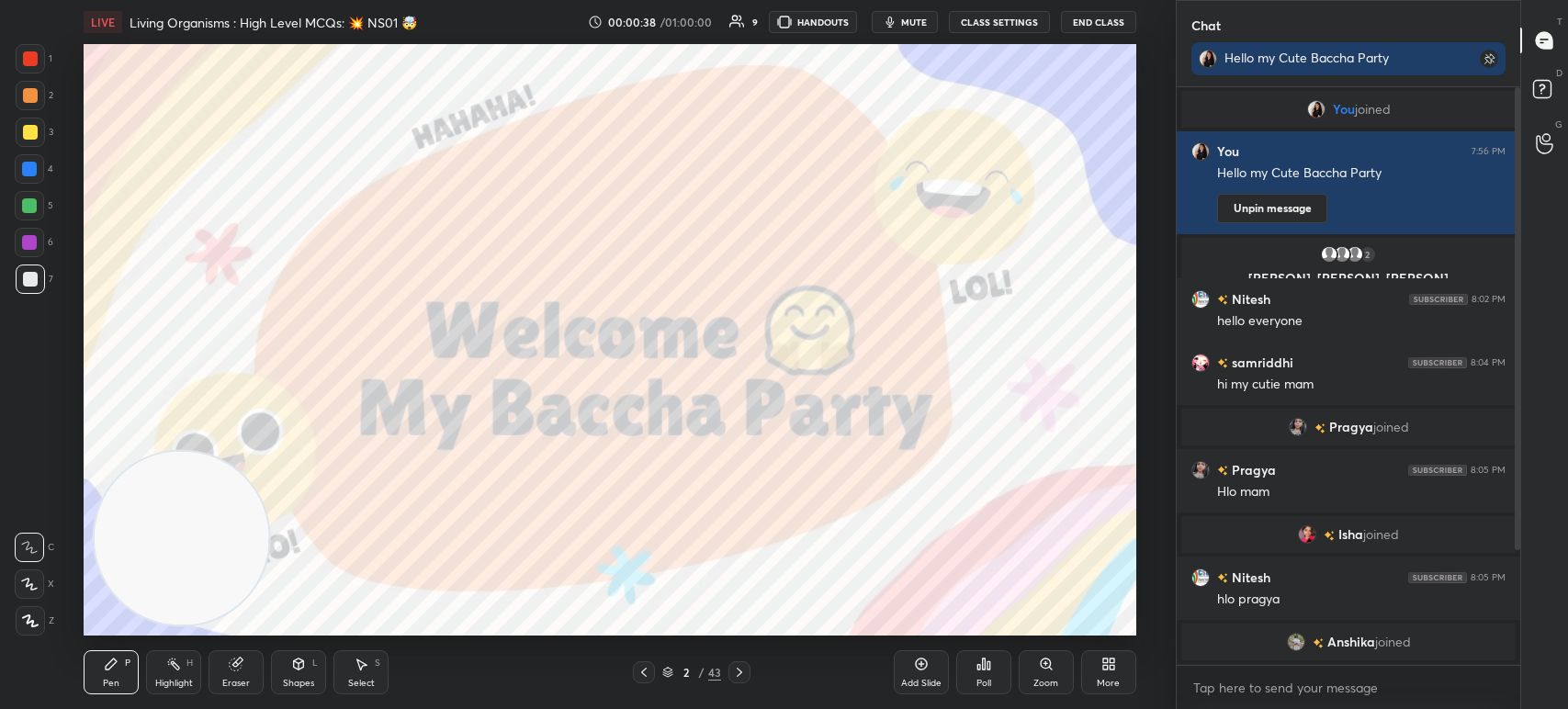 click on "[PERSON]  joined" at bounding box center [1348, 642] 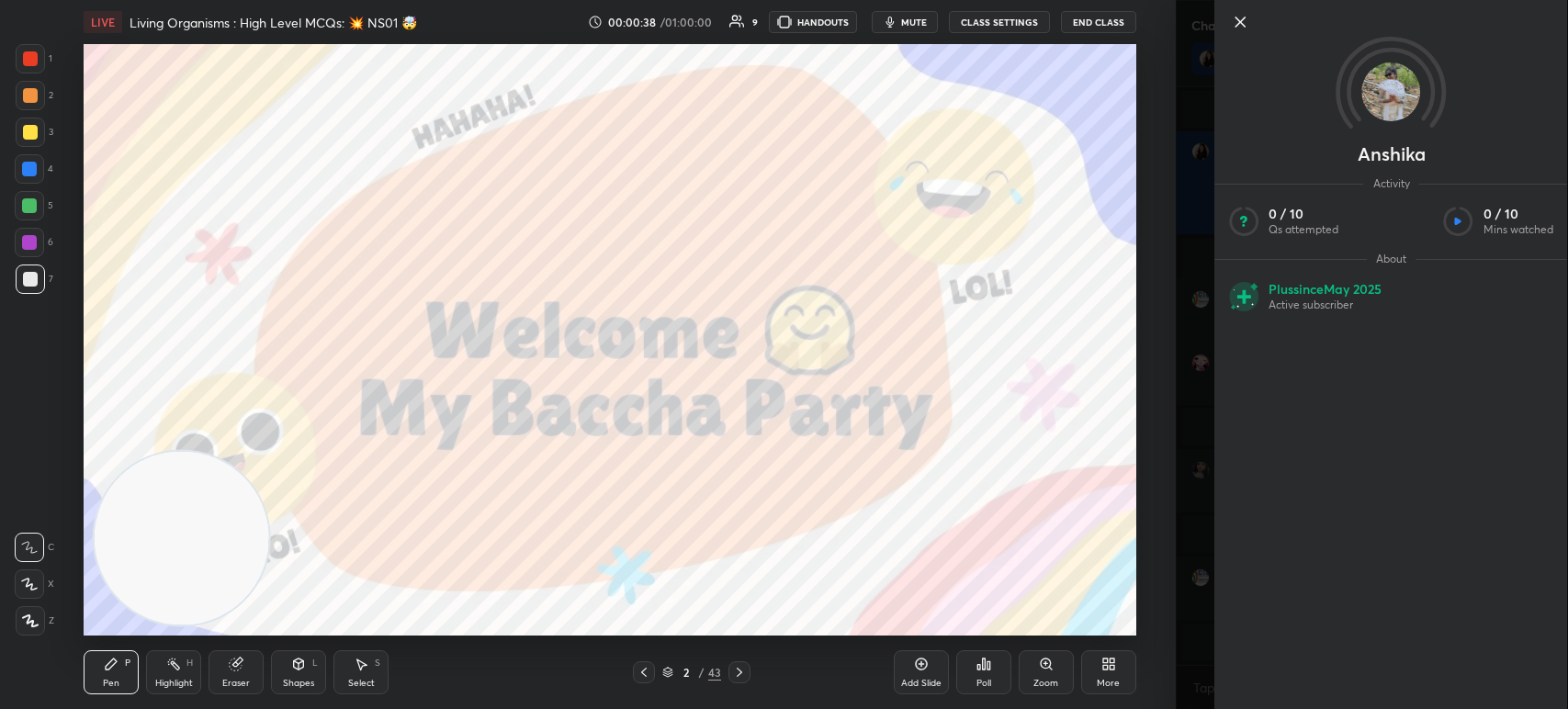 click on "[PERSON] Activity 0 / 10 Qs attempted 0 / 10 Mins watched About Plus  since  May   2025 Active subscriber" at bounding box center (1371, 354) 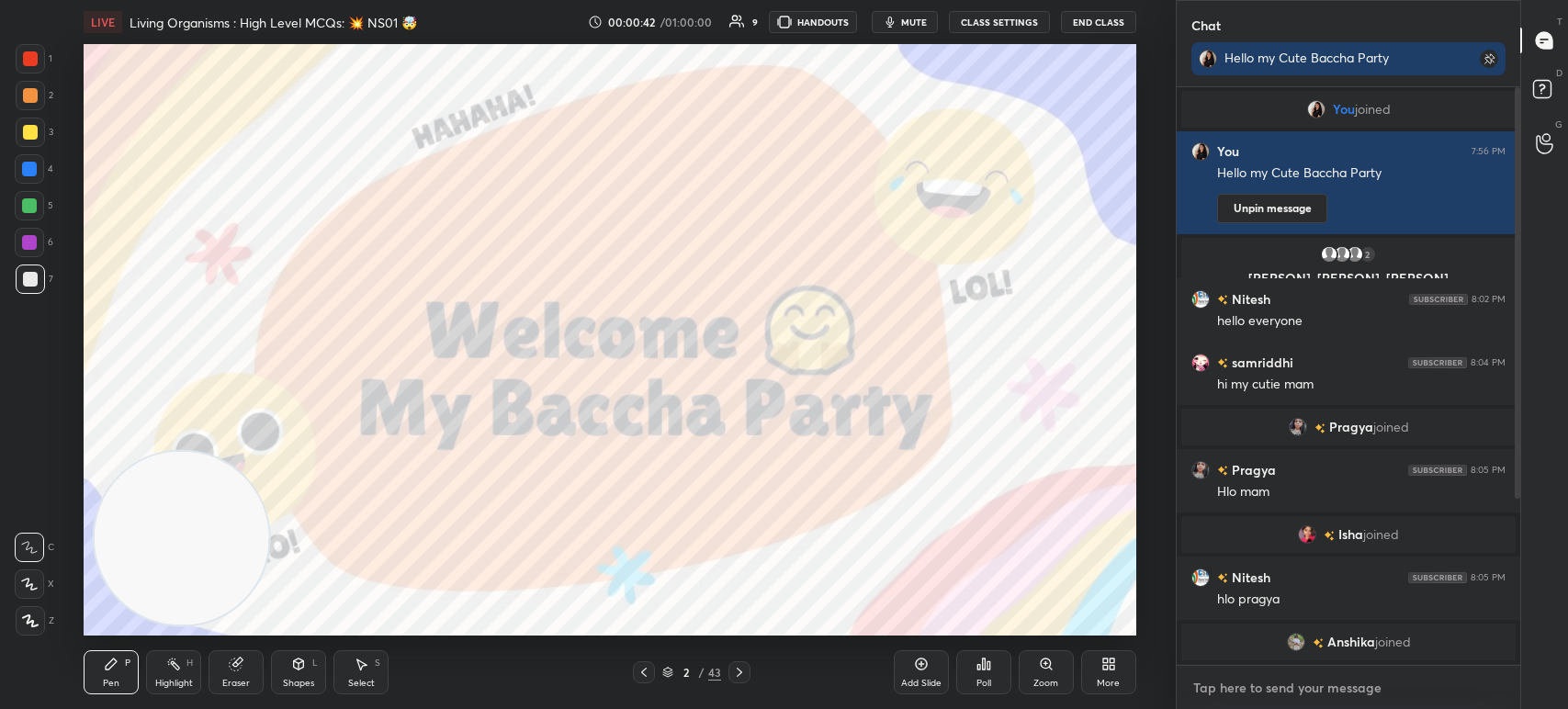 type on "x" 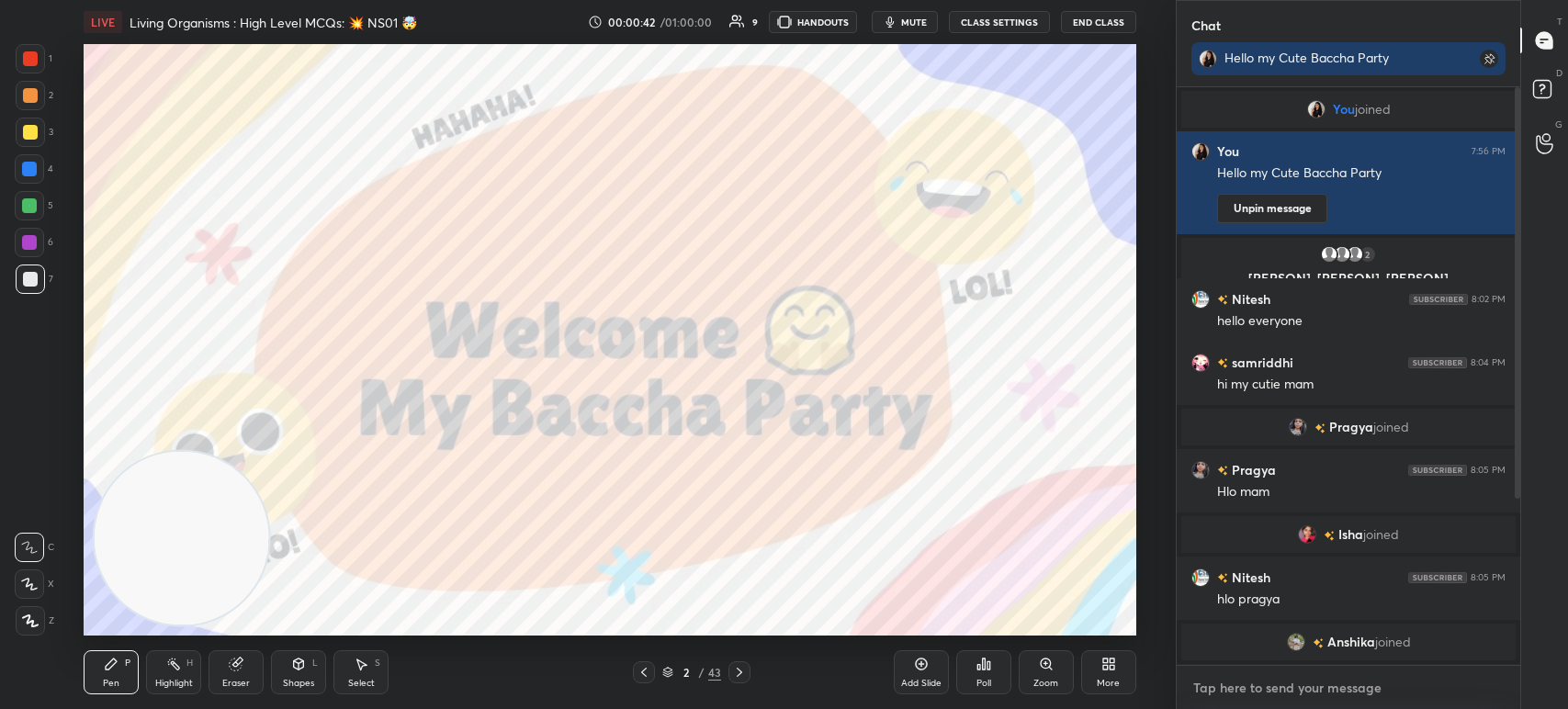 click at bounding box center (1348, 688) 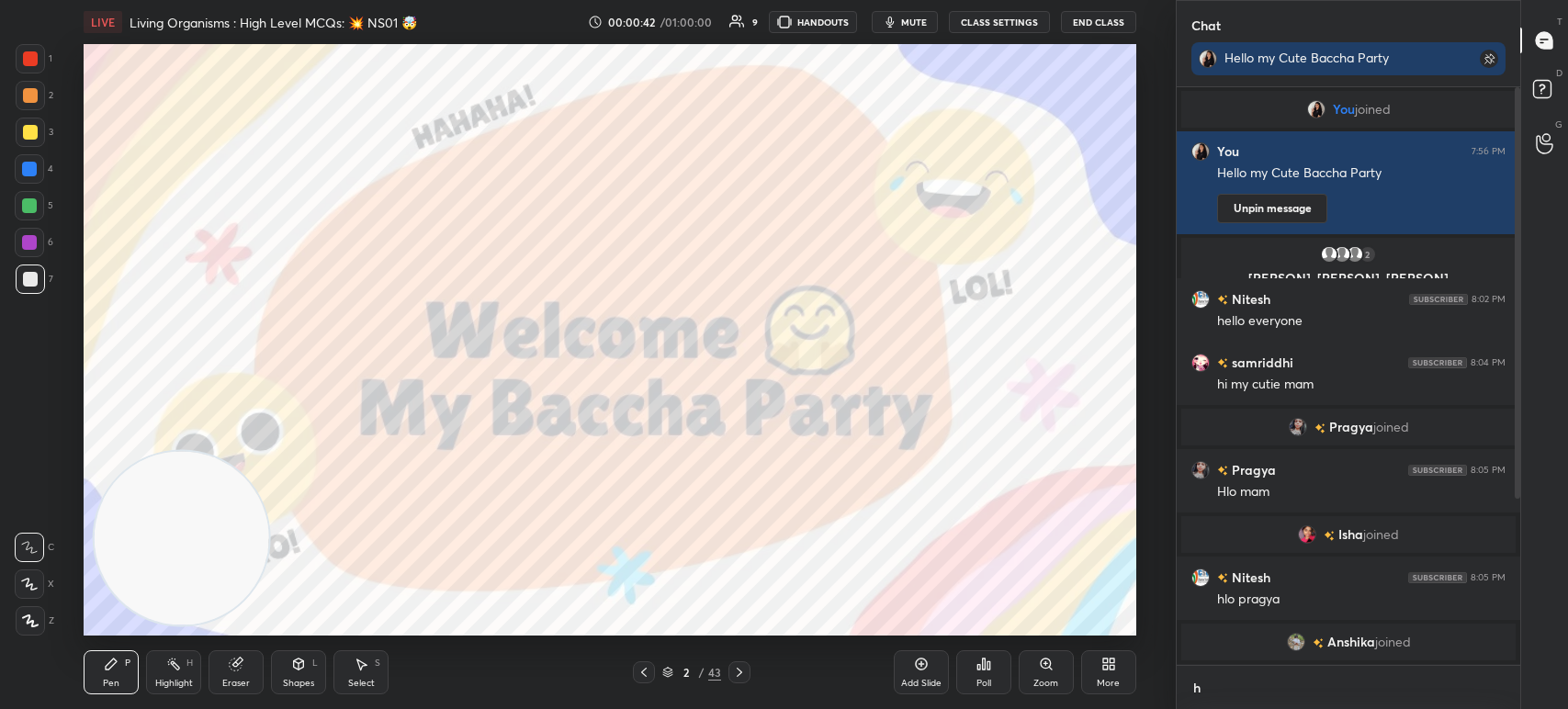 type on "hk" 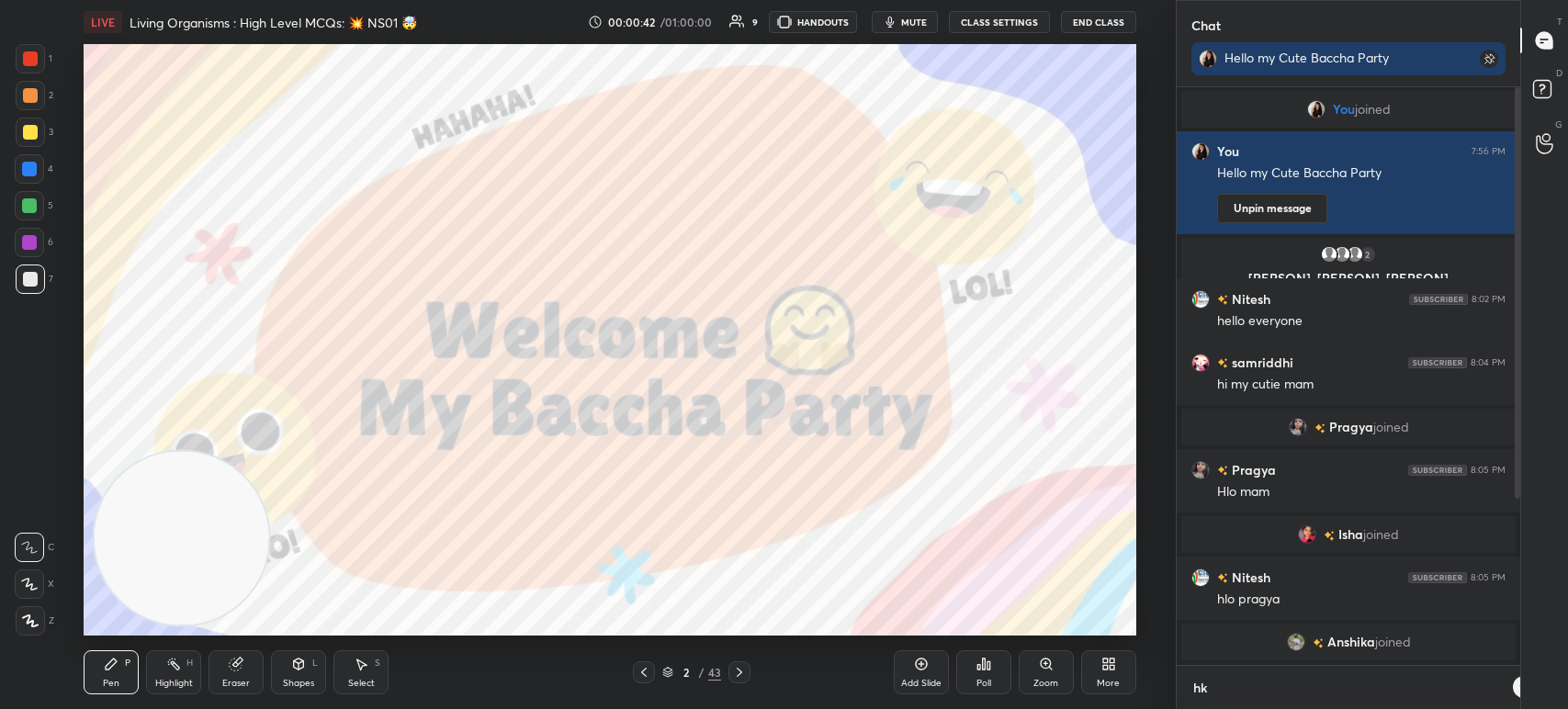 scroll, scrollTop: 573, scrollLeft: 338, axis: both 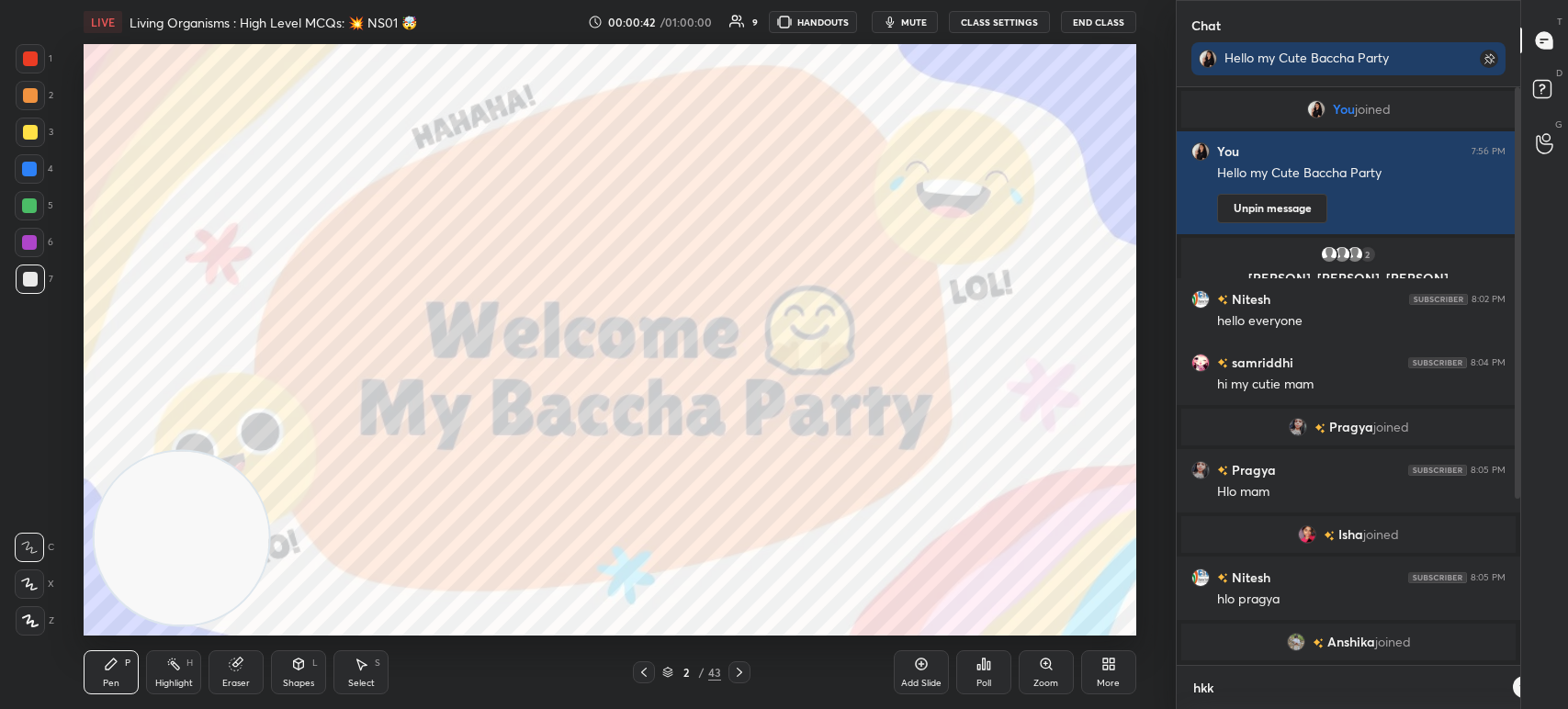 type on "hkkj" 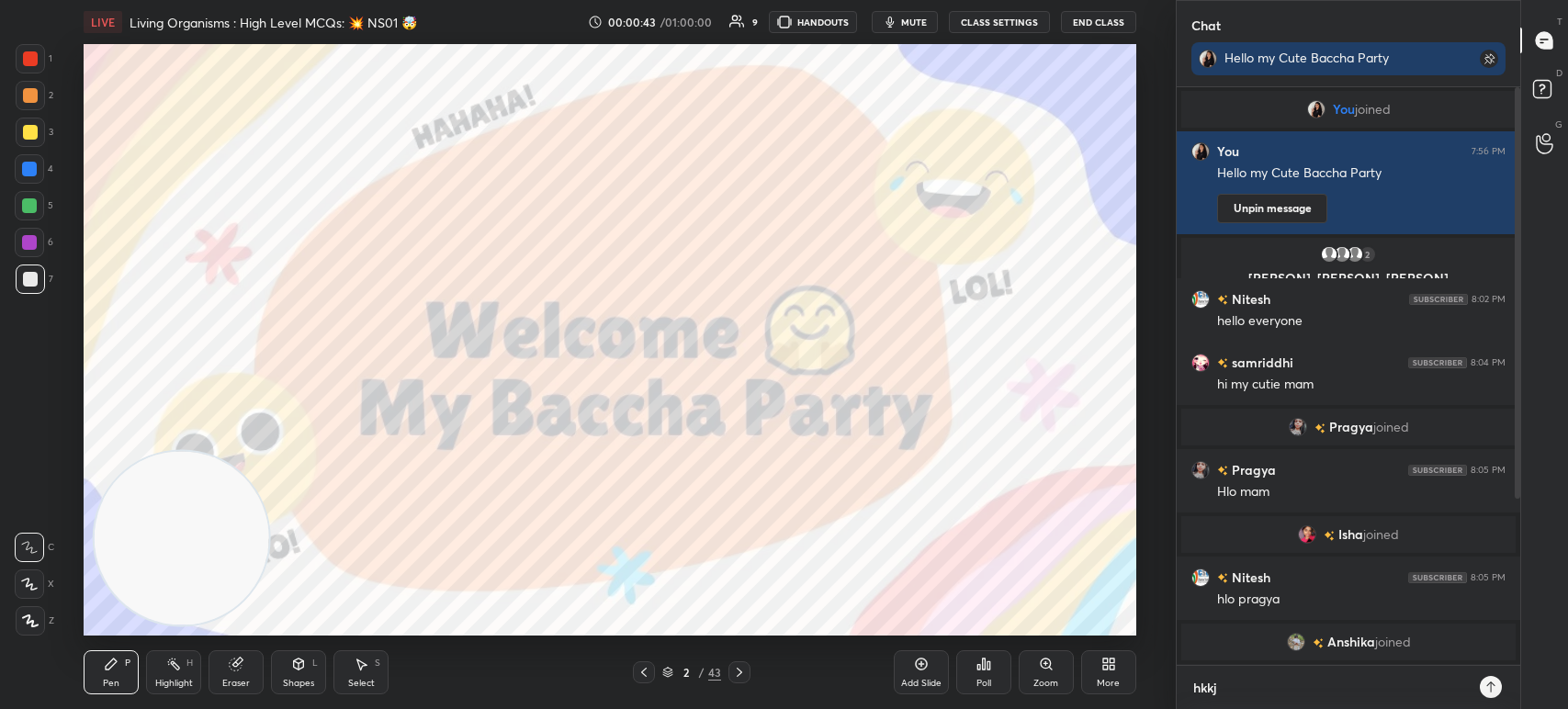 type 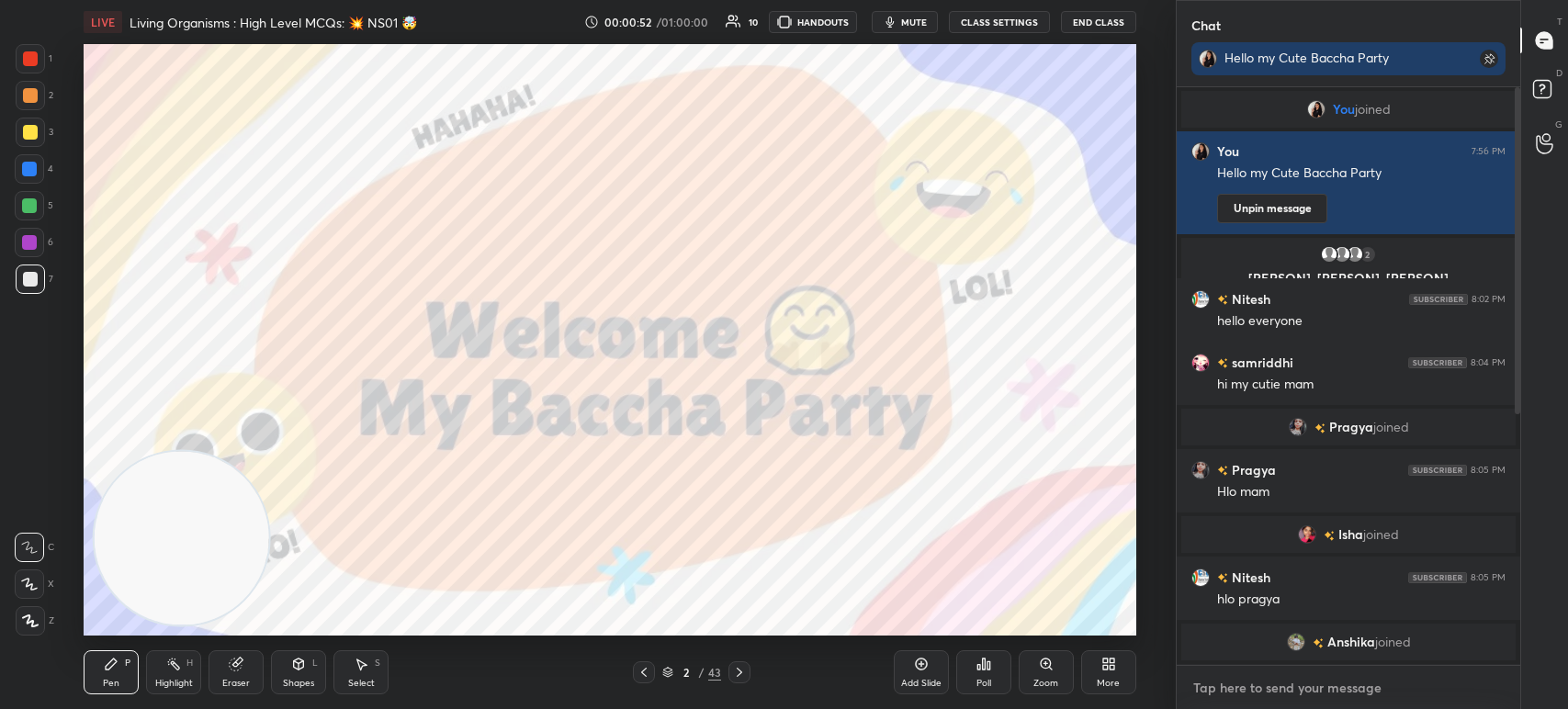 click at bounding box center (1348, 688) 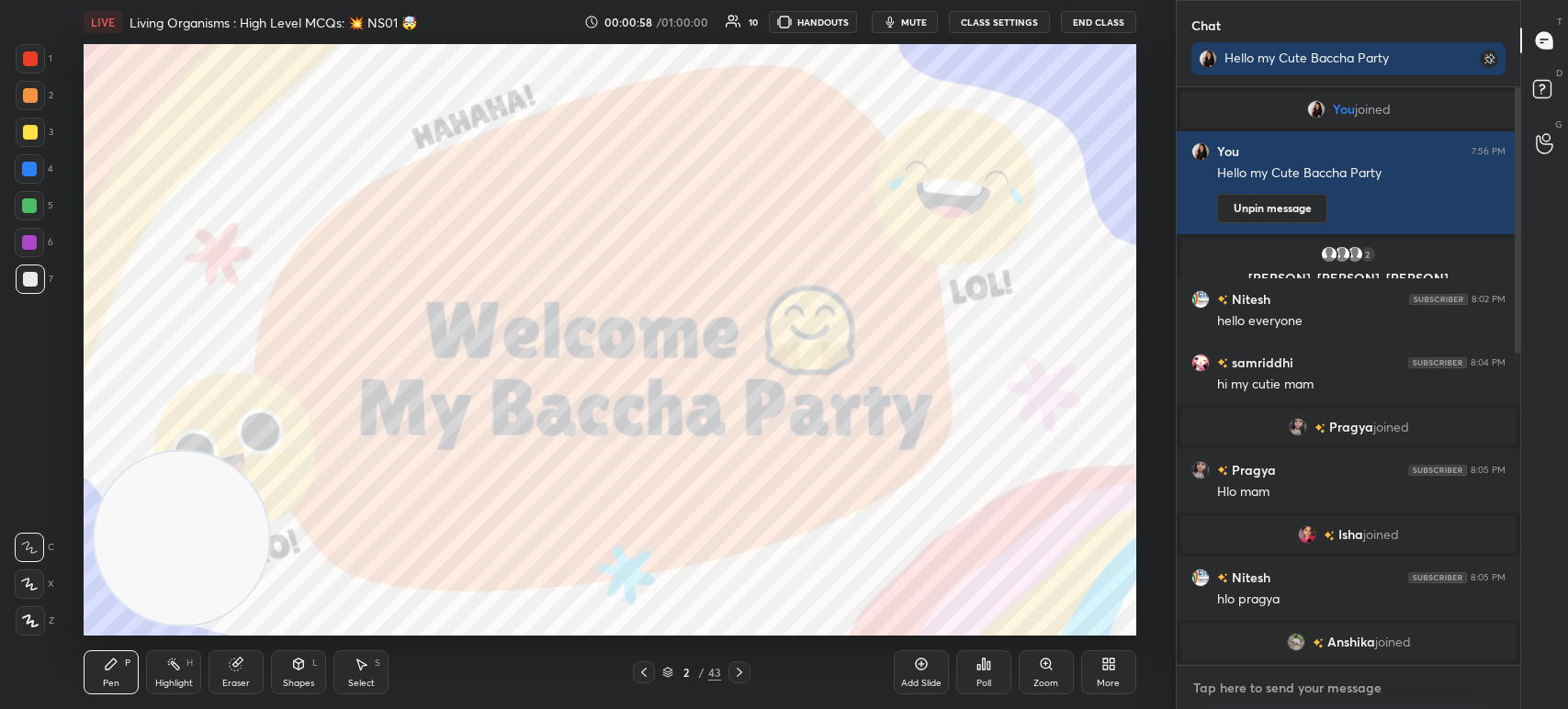 click at bounding box center (1348, 688) 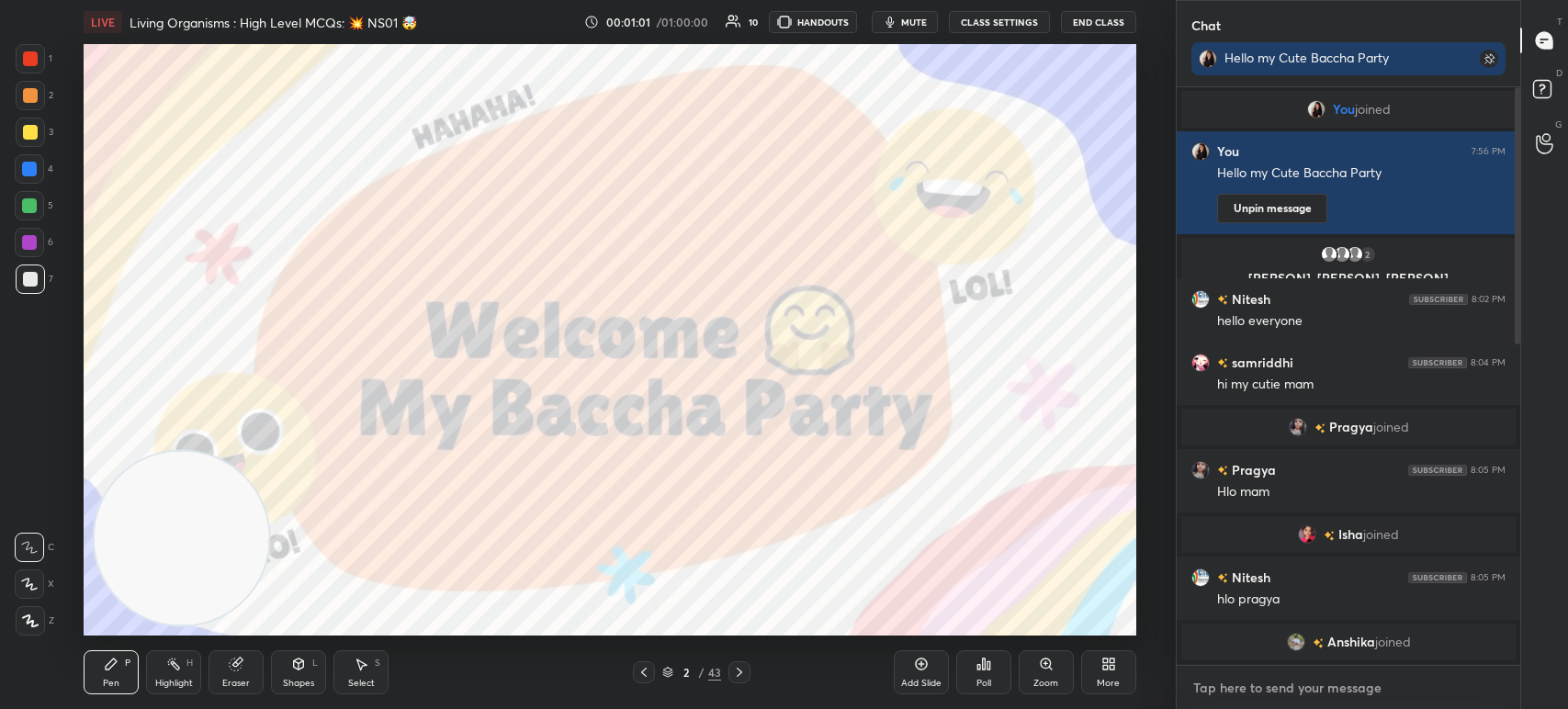 click at bounding box center [1348, 688] 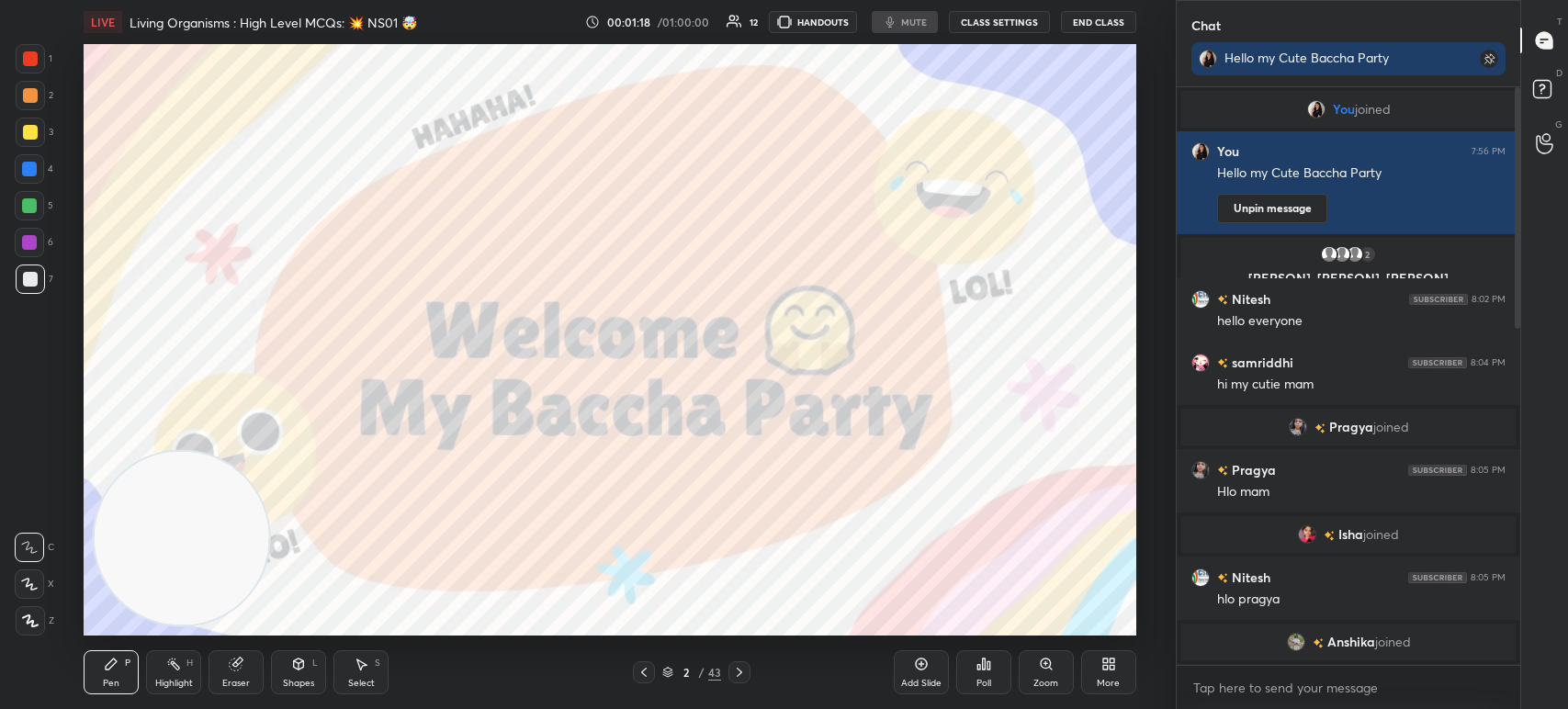 type on "x" 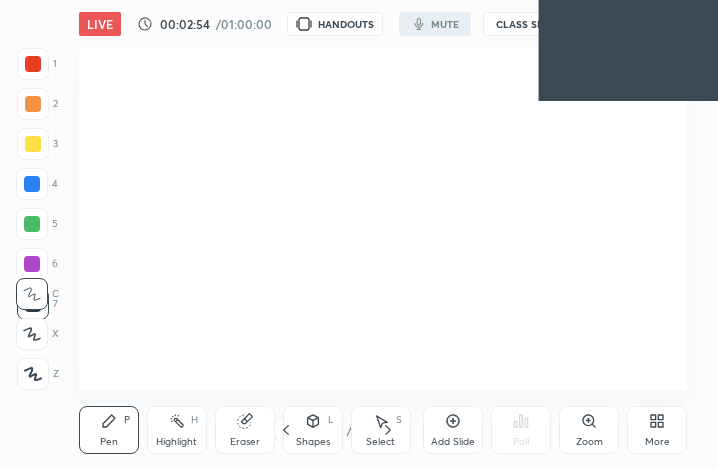 scroll, scrollTop: 0, scrollLeft: 0, axis: both 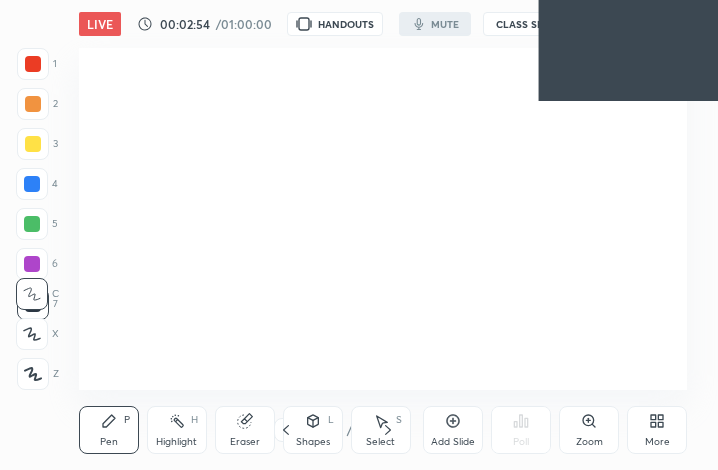 click 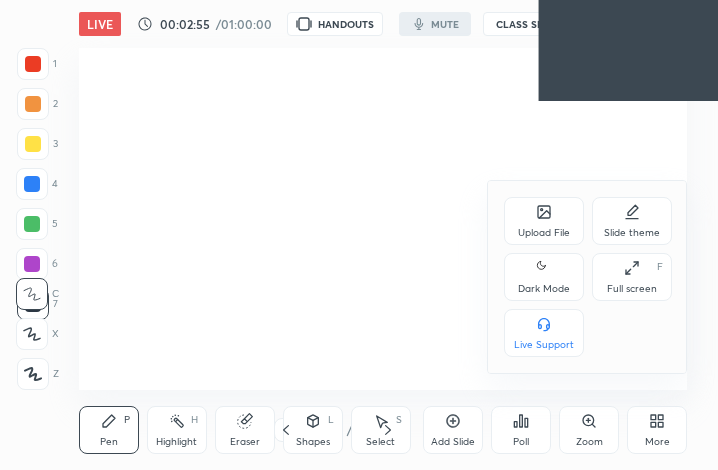 click 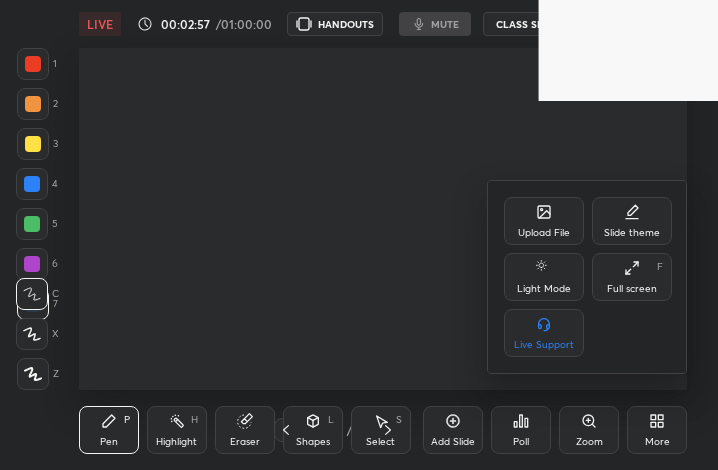 click at bounding box center [359, 235] 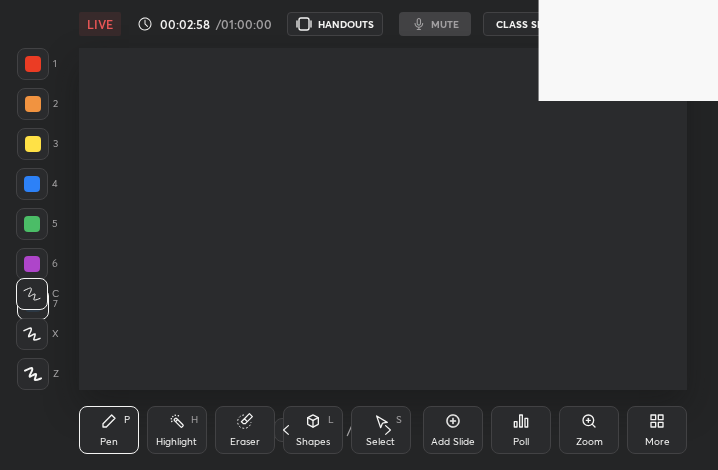click on "More" at bounding box center [657, 430] 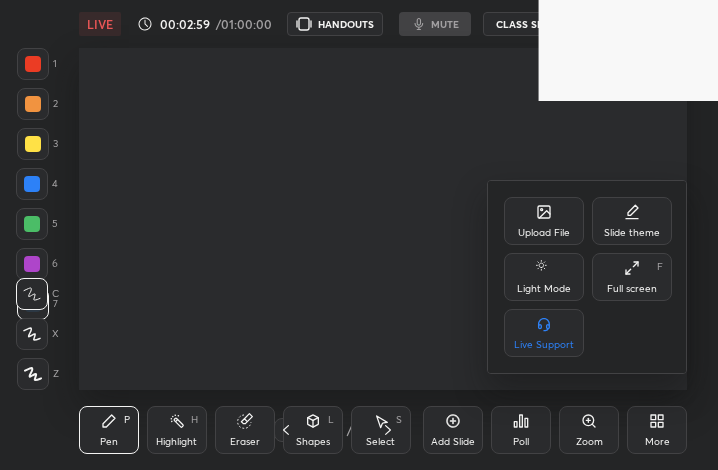 click on "Upload File" at bounding box center (544, 221) 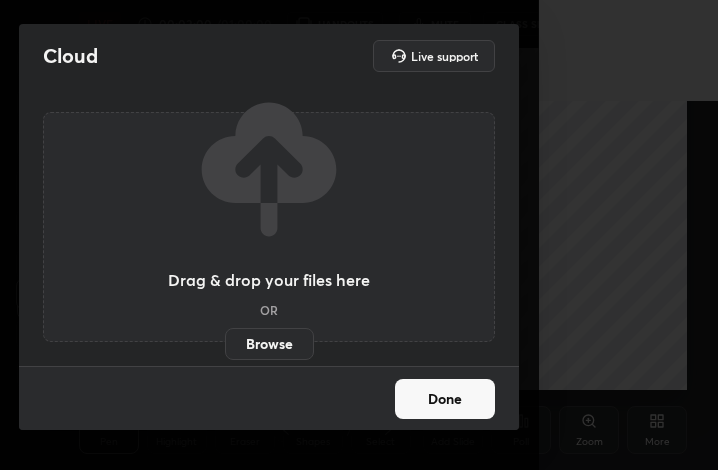 click on "Browse" at bounding box center [269, 344] 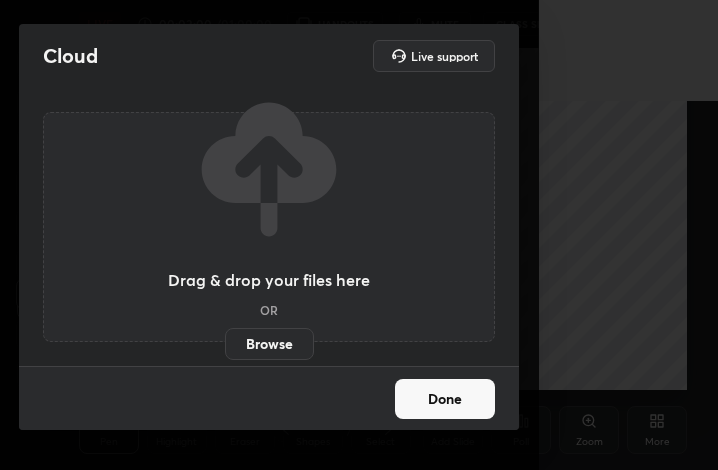 click on "Browse" at bounding box center (225, 344) 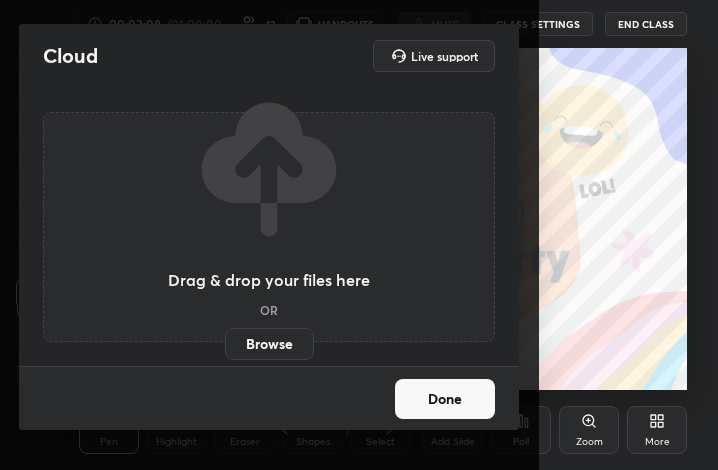 click on "Done" at bounding box center (445, 399) 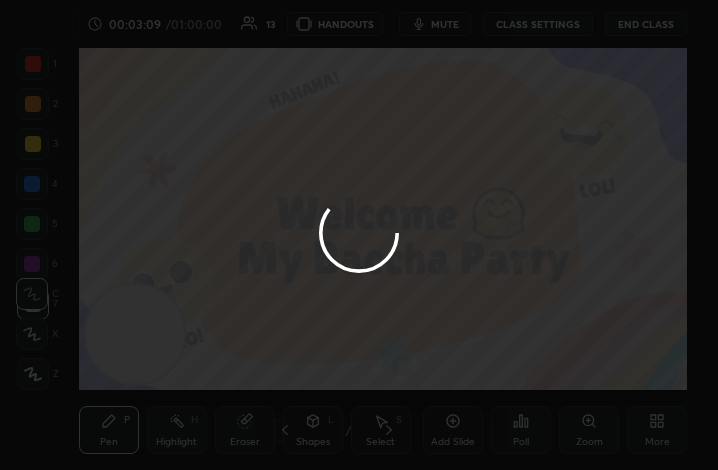 click at bounding box center [359, 235] 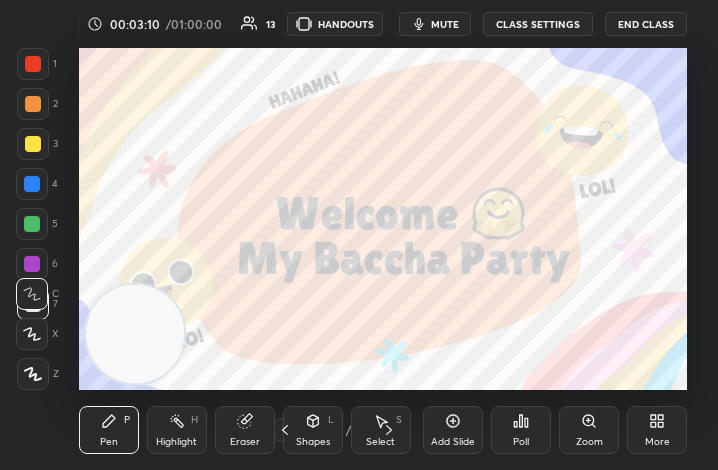 click on "More" at bounding box center (657, 430) 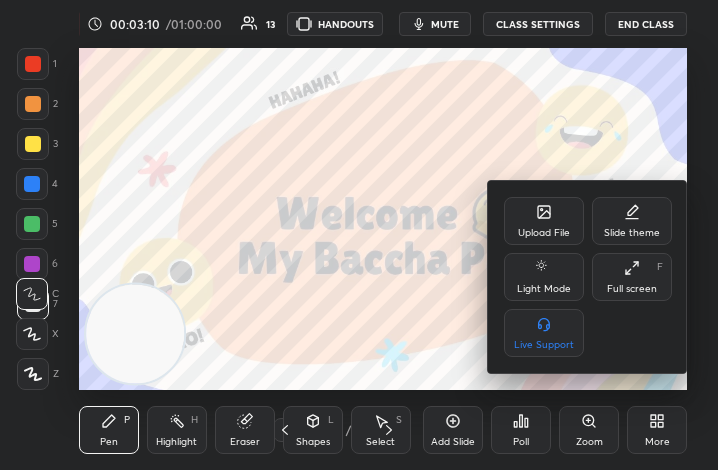 click on "Full screen" at bounding box center (632, 289) 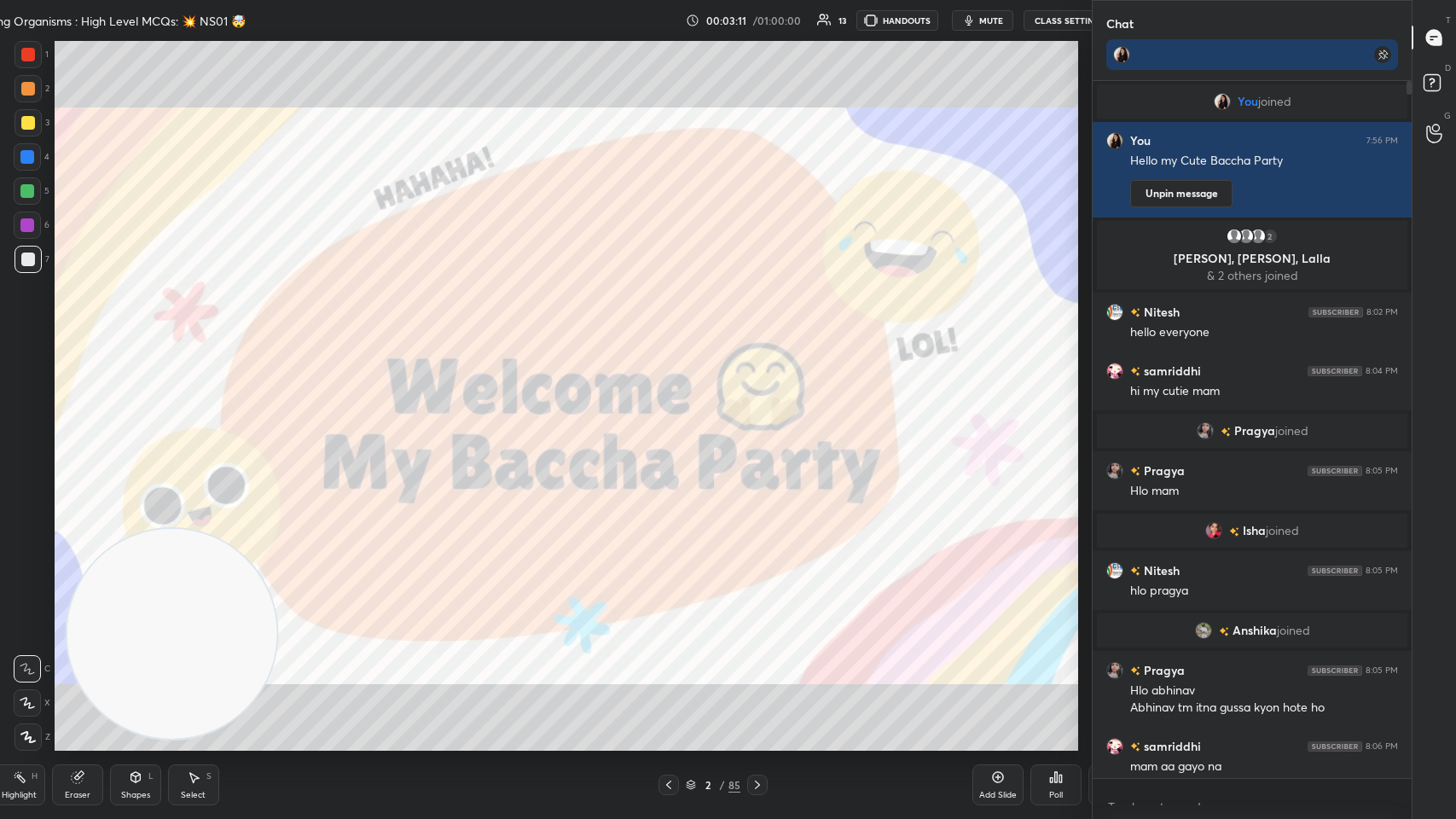 scroll, scrollTop: 84603, scrollLeft: 84101, axis: both 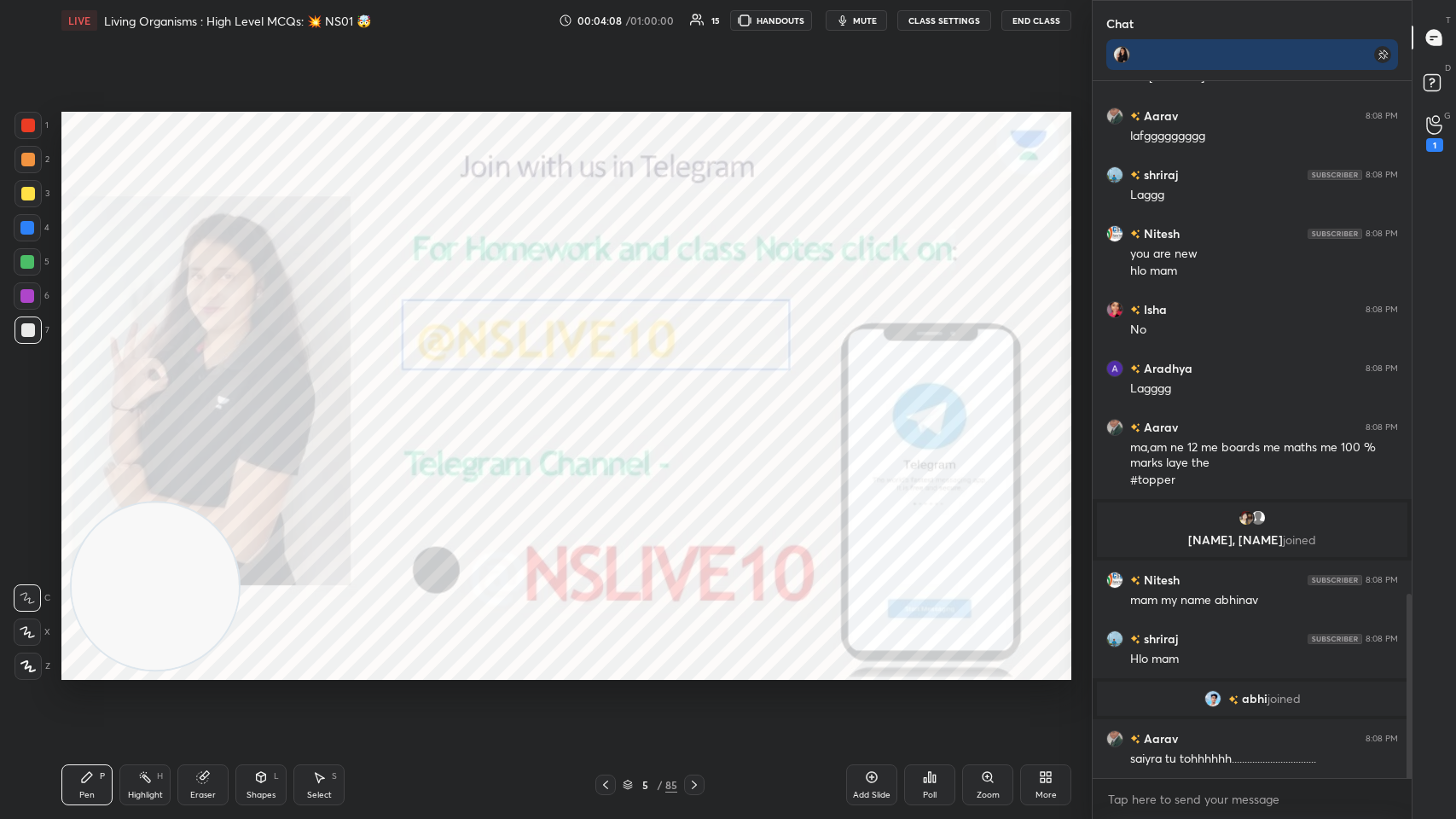 click at bounding box center [28, 125] 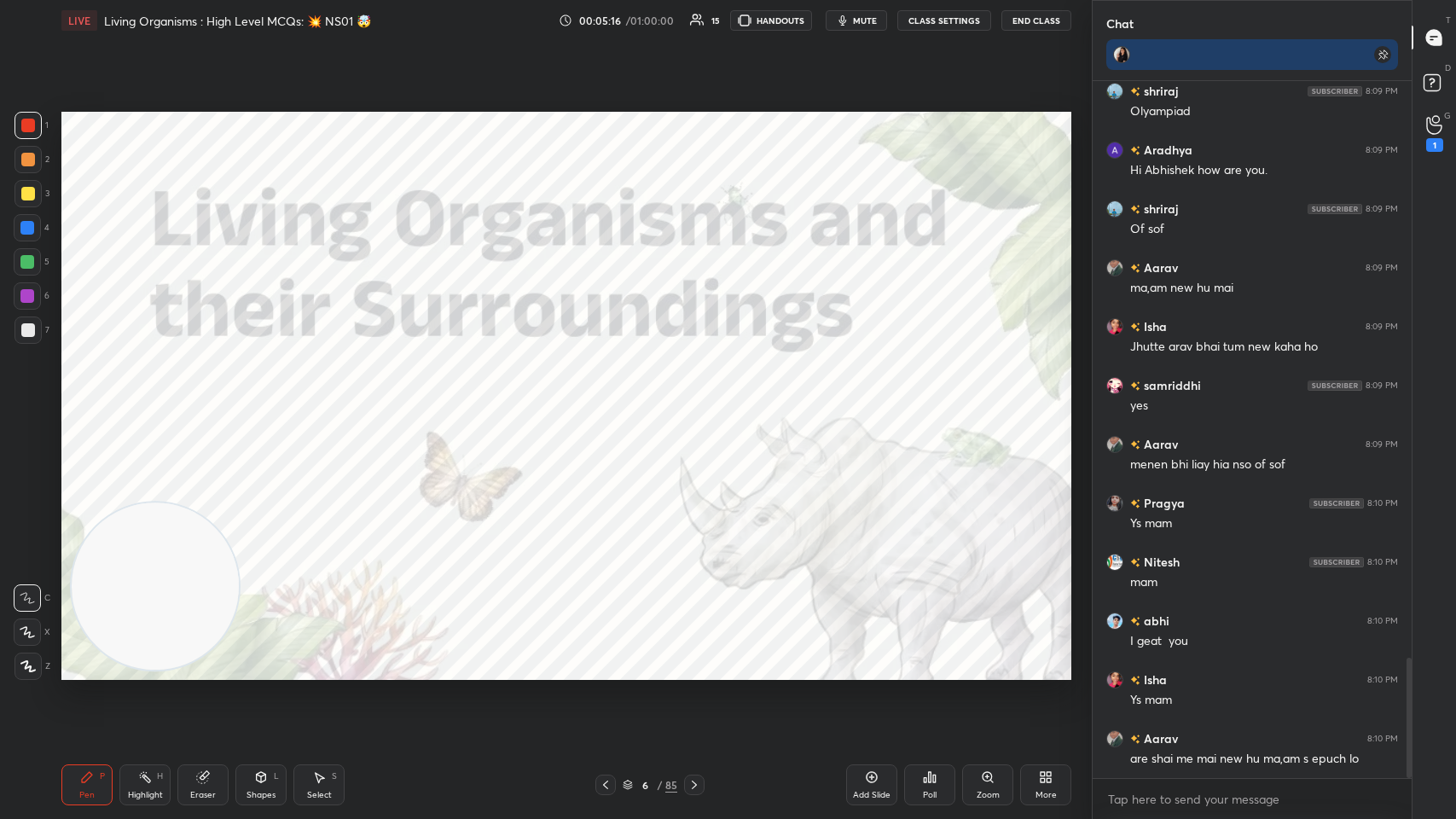 scroll, scrollTop: 3328, scrollLeft: 0, axis: vertical 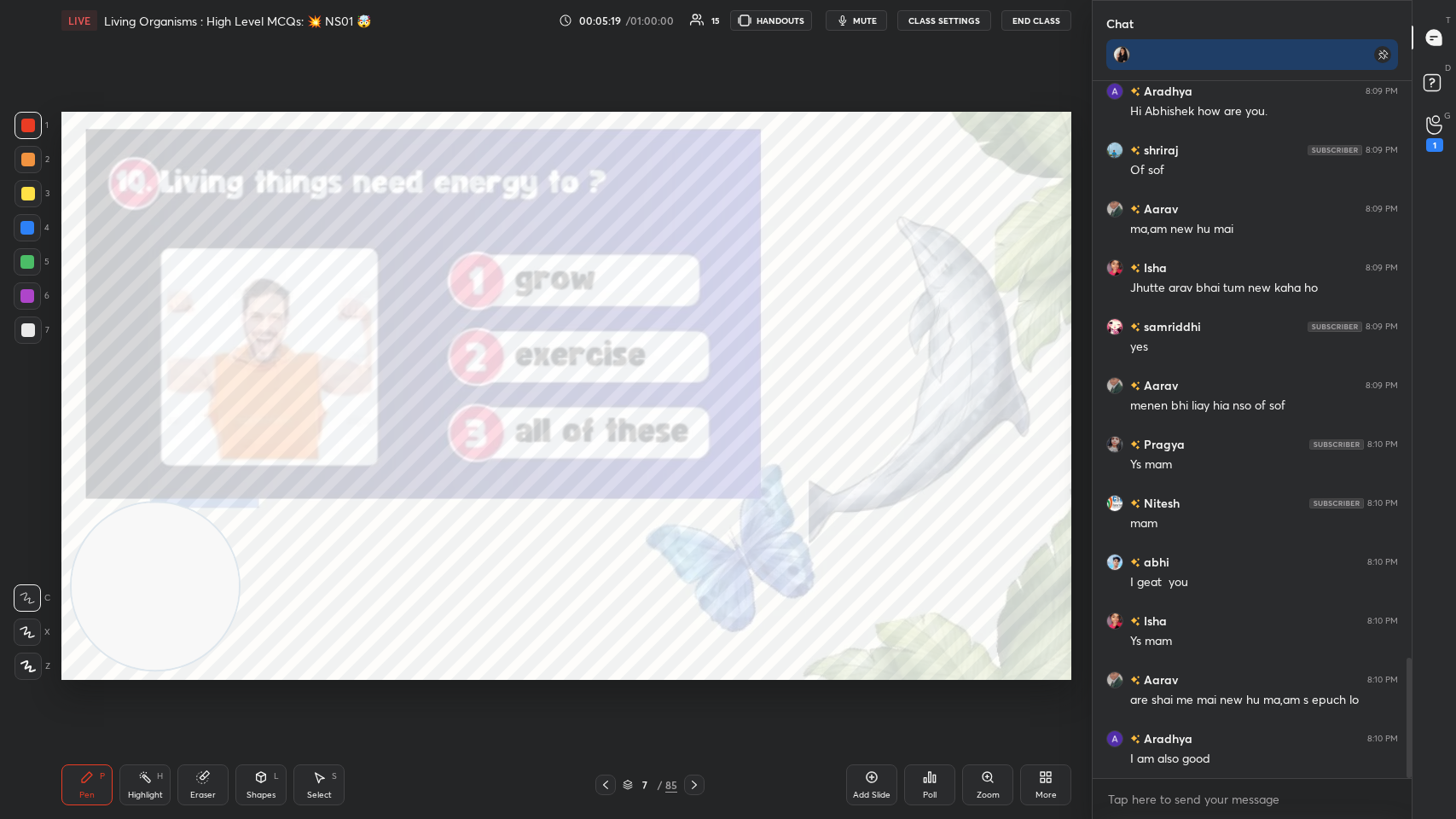 click at bounding box center (28, 125) 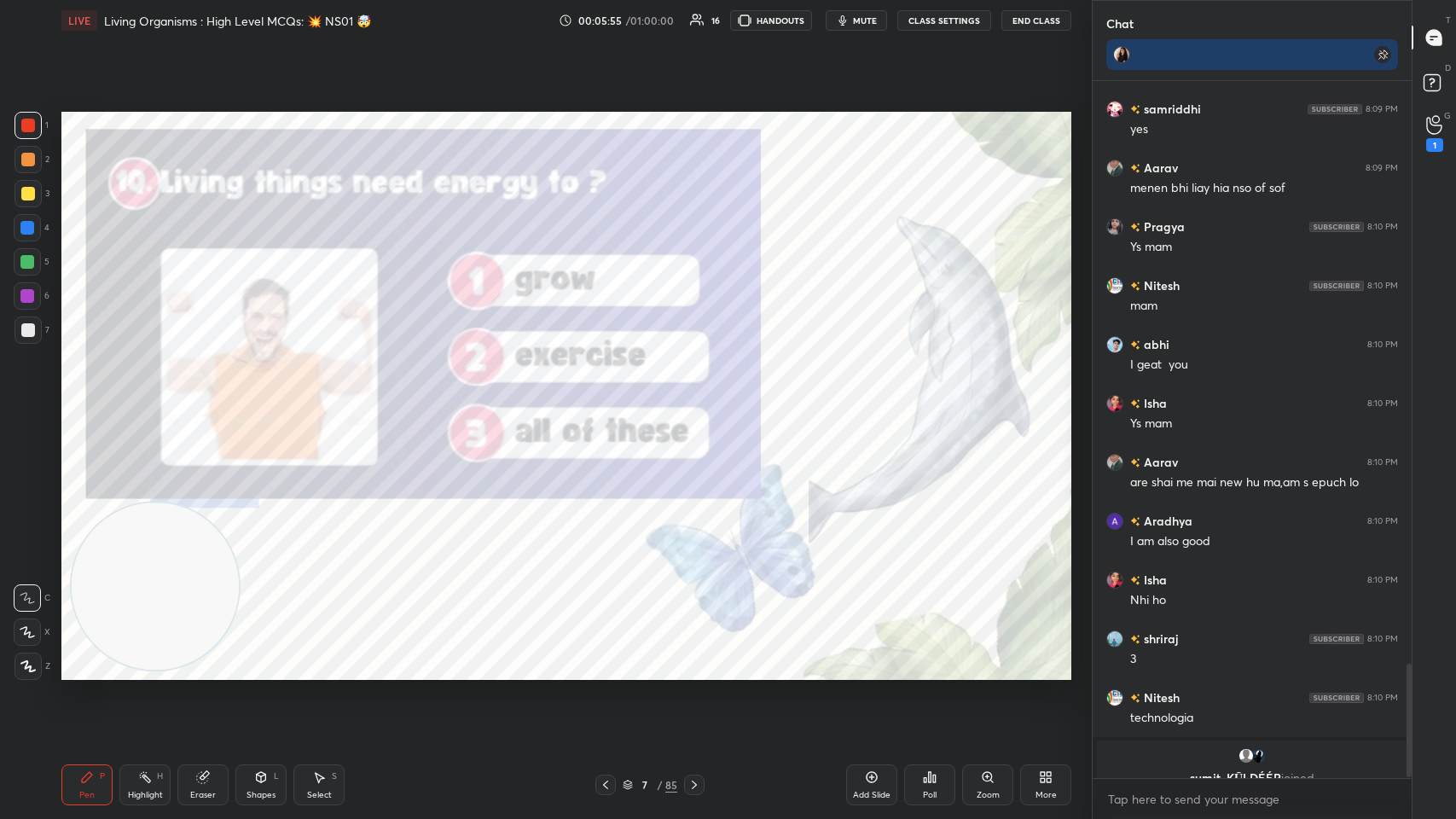 scroll, scrollTop: 3566, scrollLeft: 0, axis: vertical 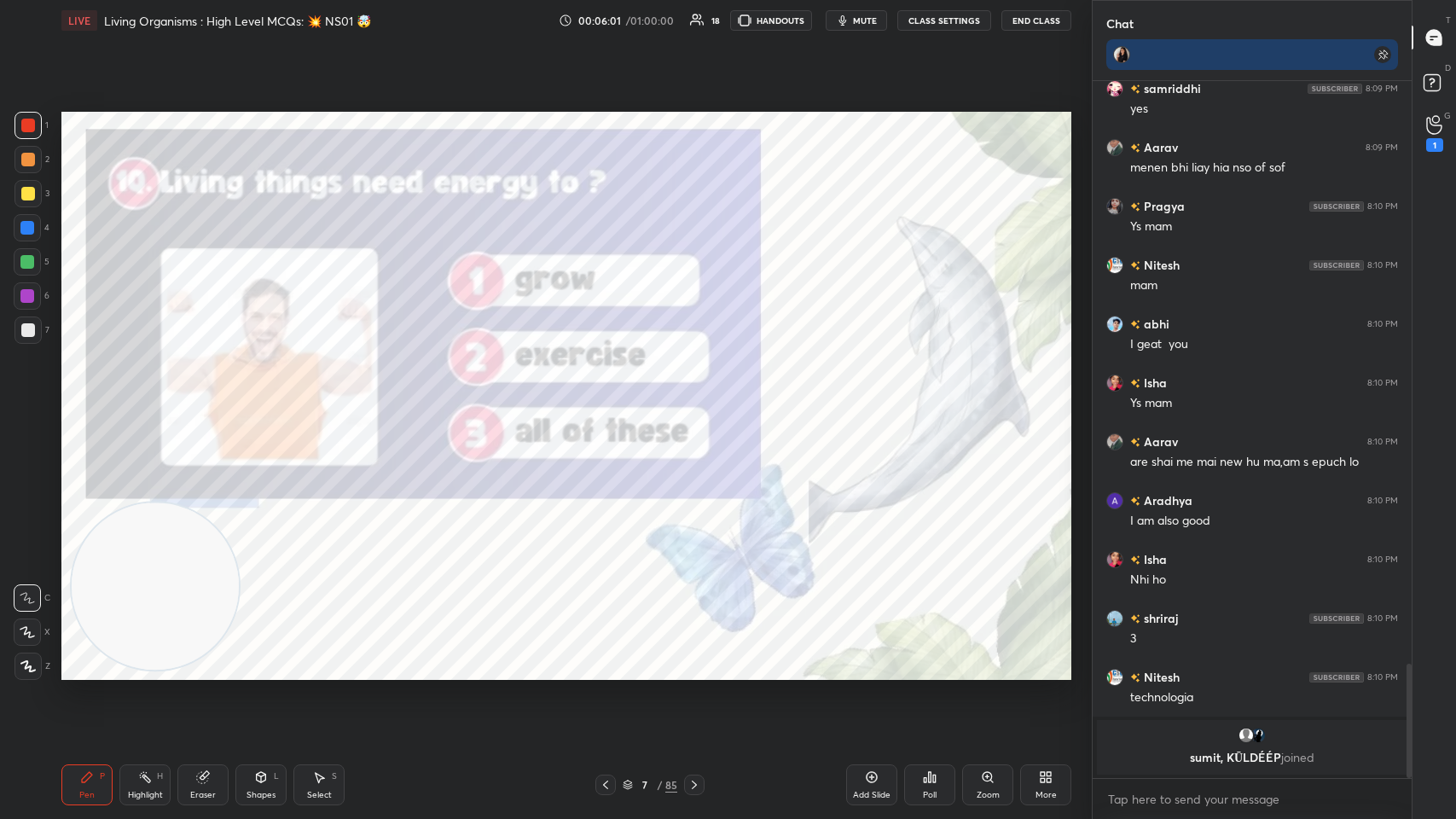 click at bounding box center [28, 160] 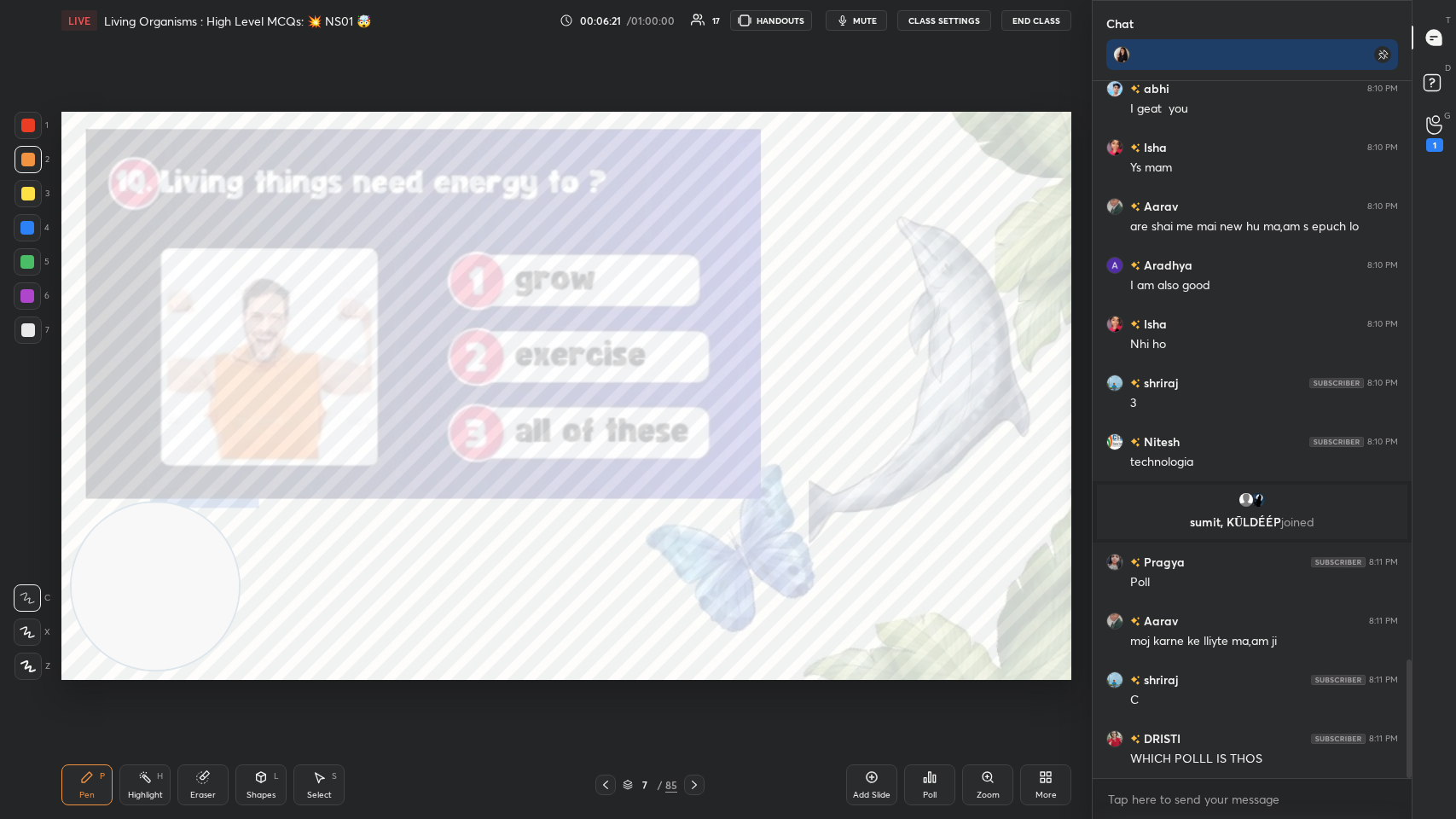 scroll, scrollTop: 3426, scrollLeft: 0, axis: vertical 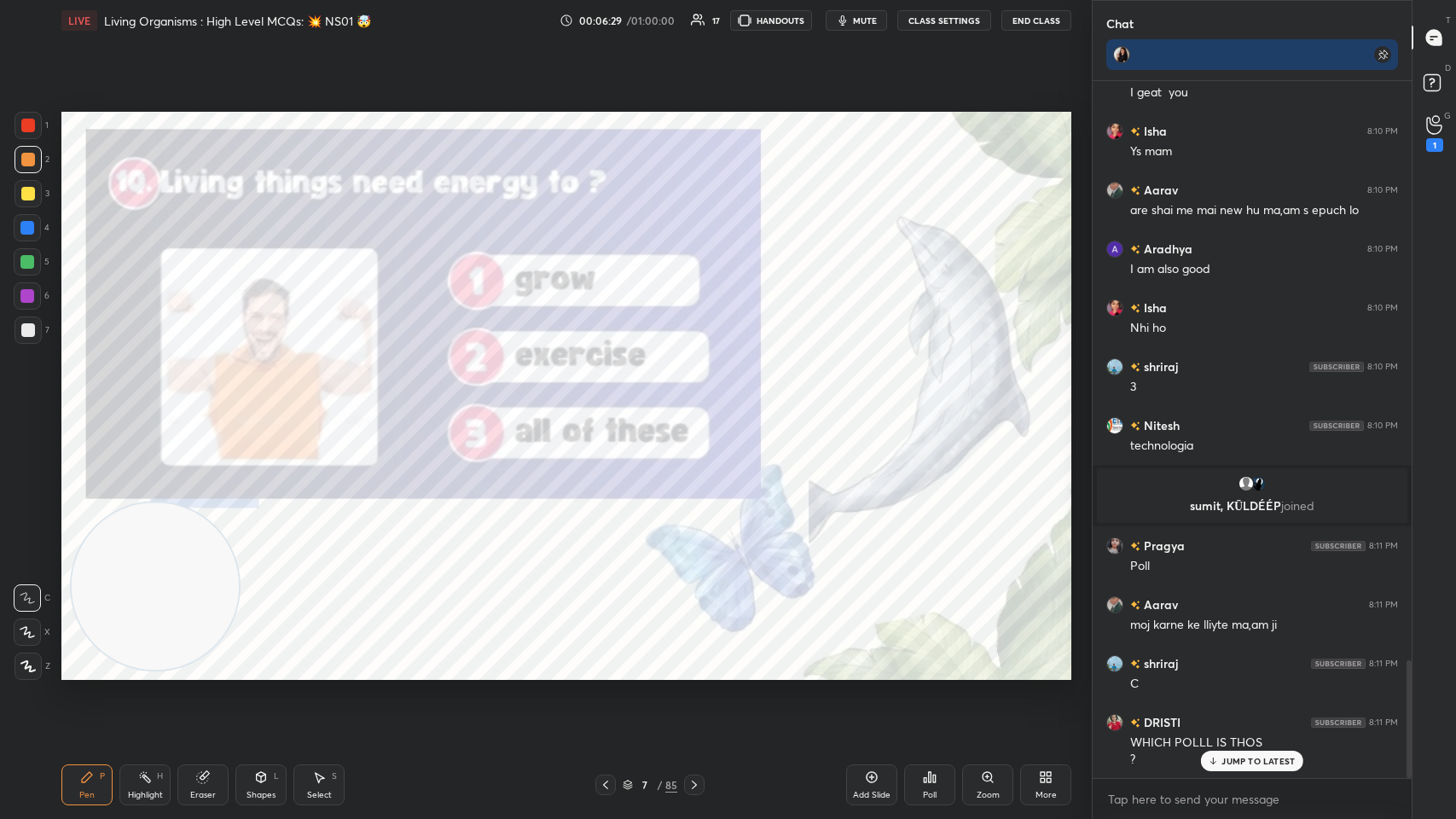 click 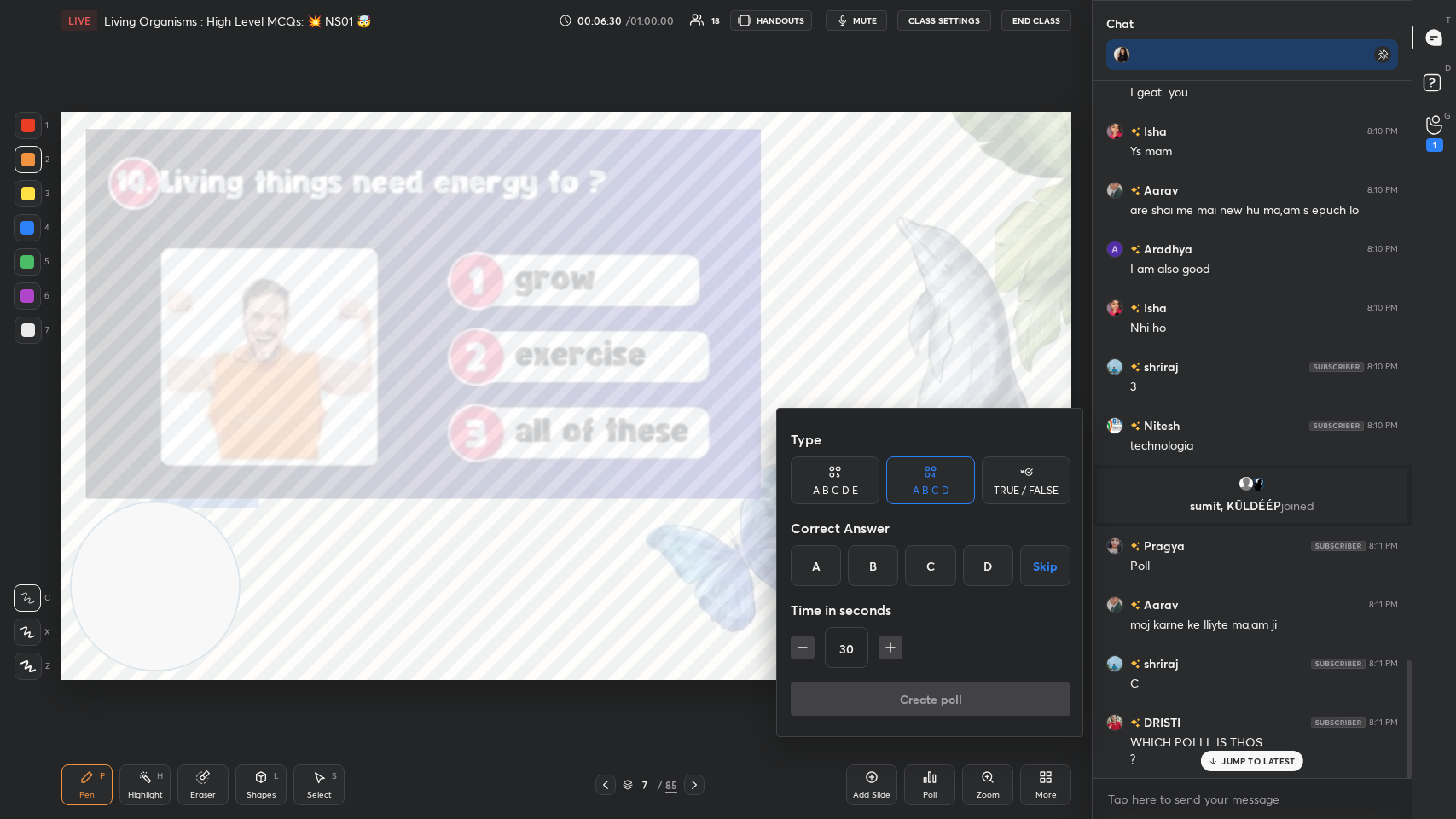 click on "C" at bounding box center [930, 566] 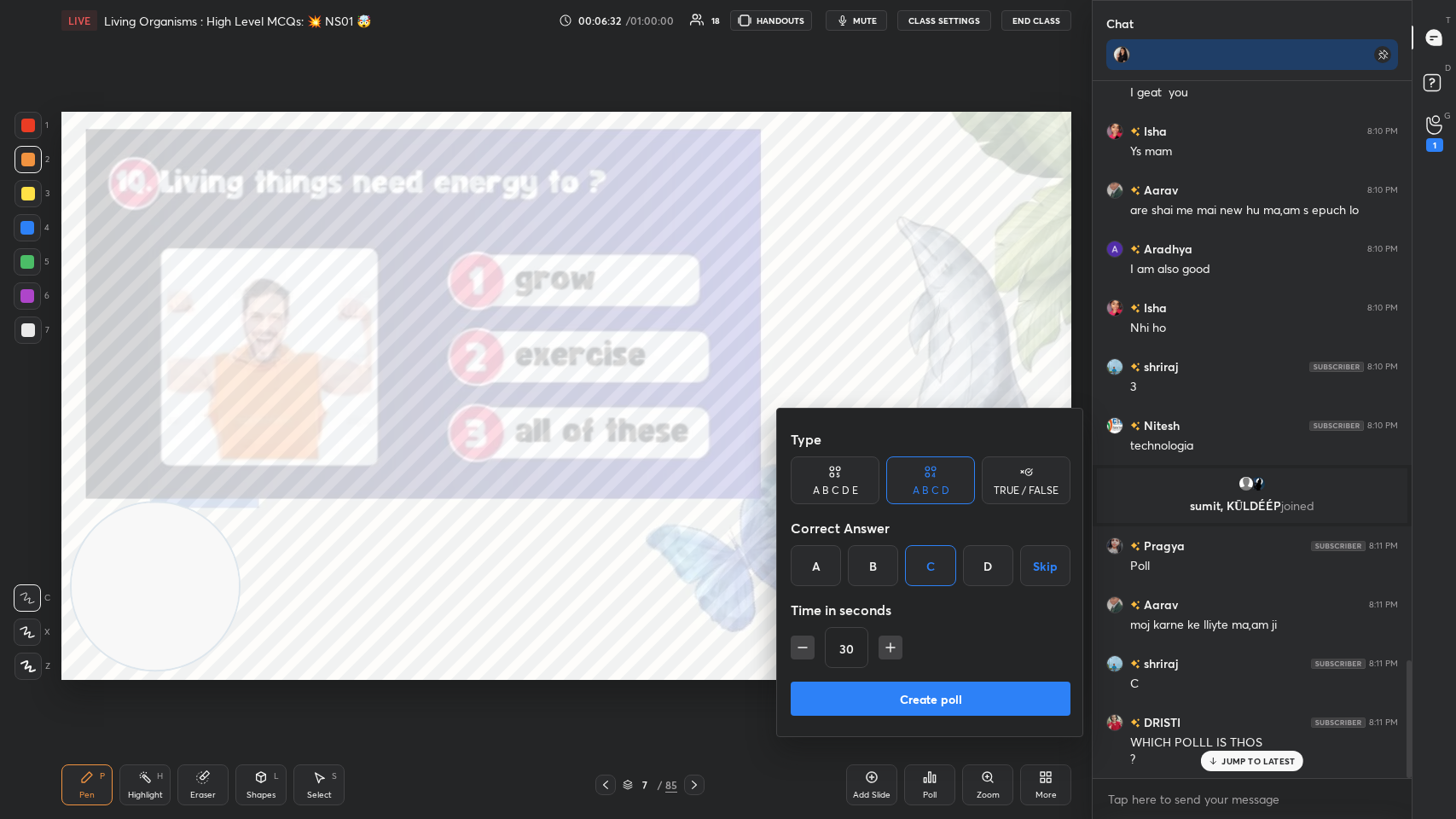 click on "Create poll" at bounding box center [931, 699] 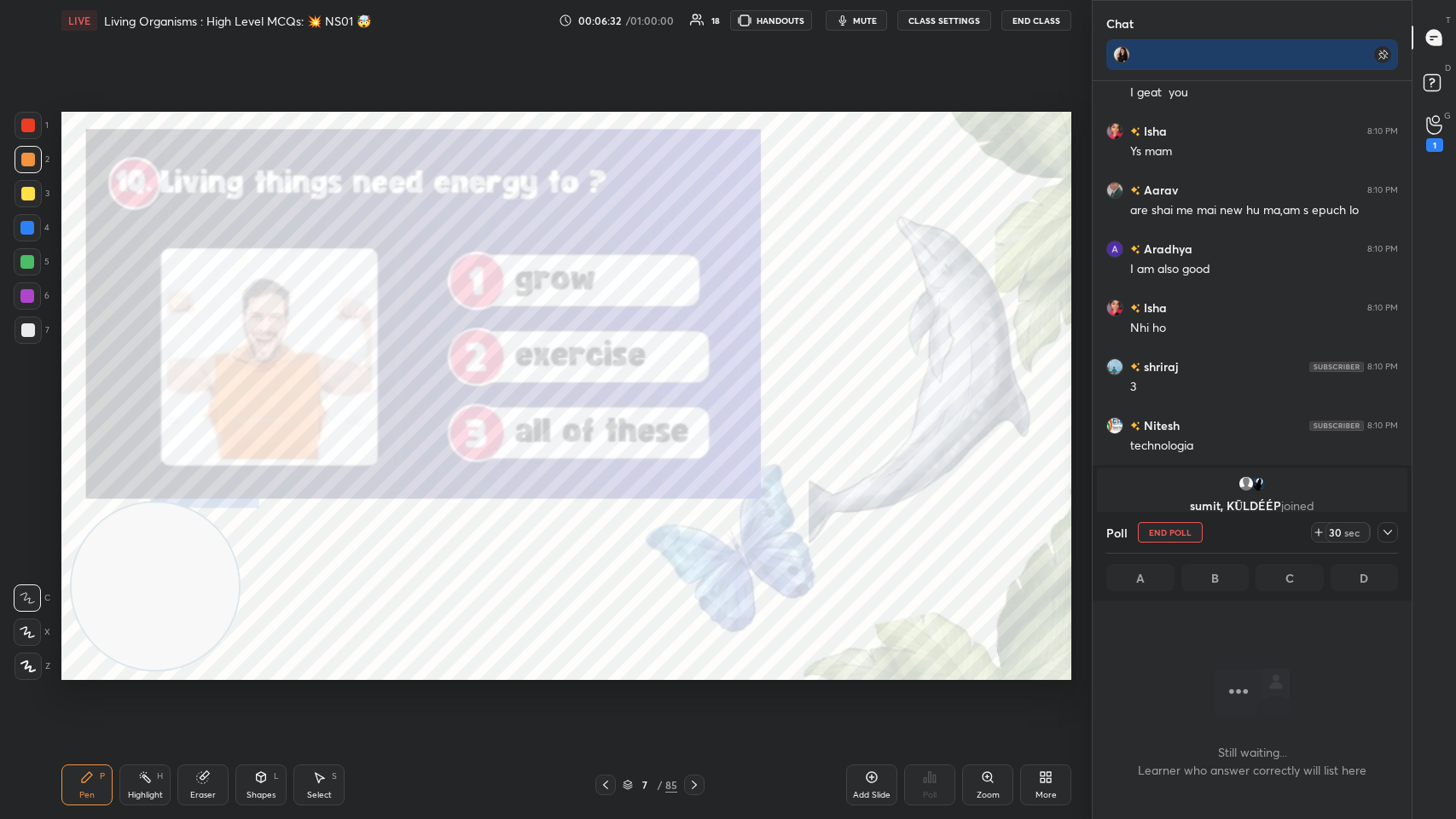 scroll, scrollTop: 628, scrollLeft: 314, axis: both 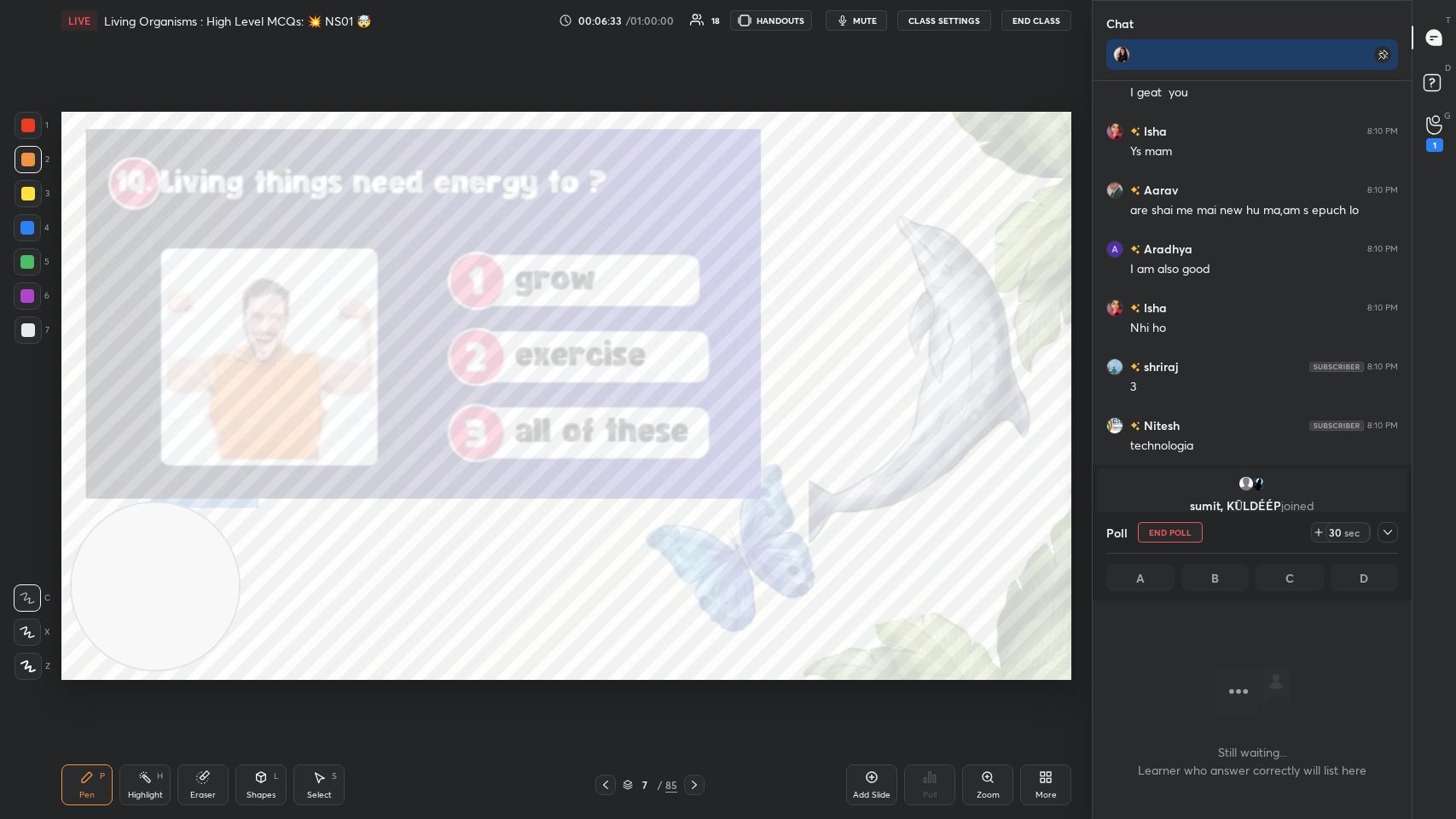 click on "End Class" at bounding box center (1036, 20) 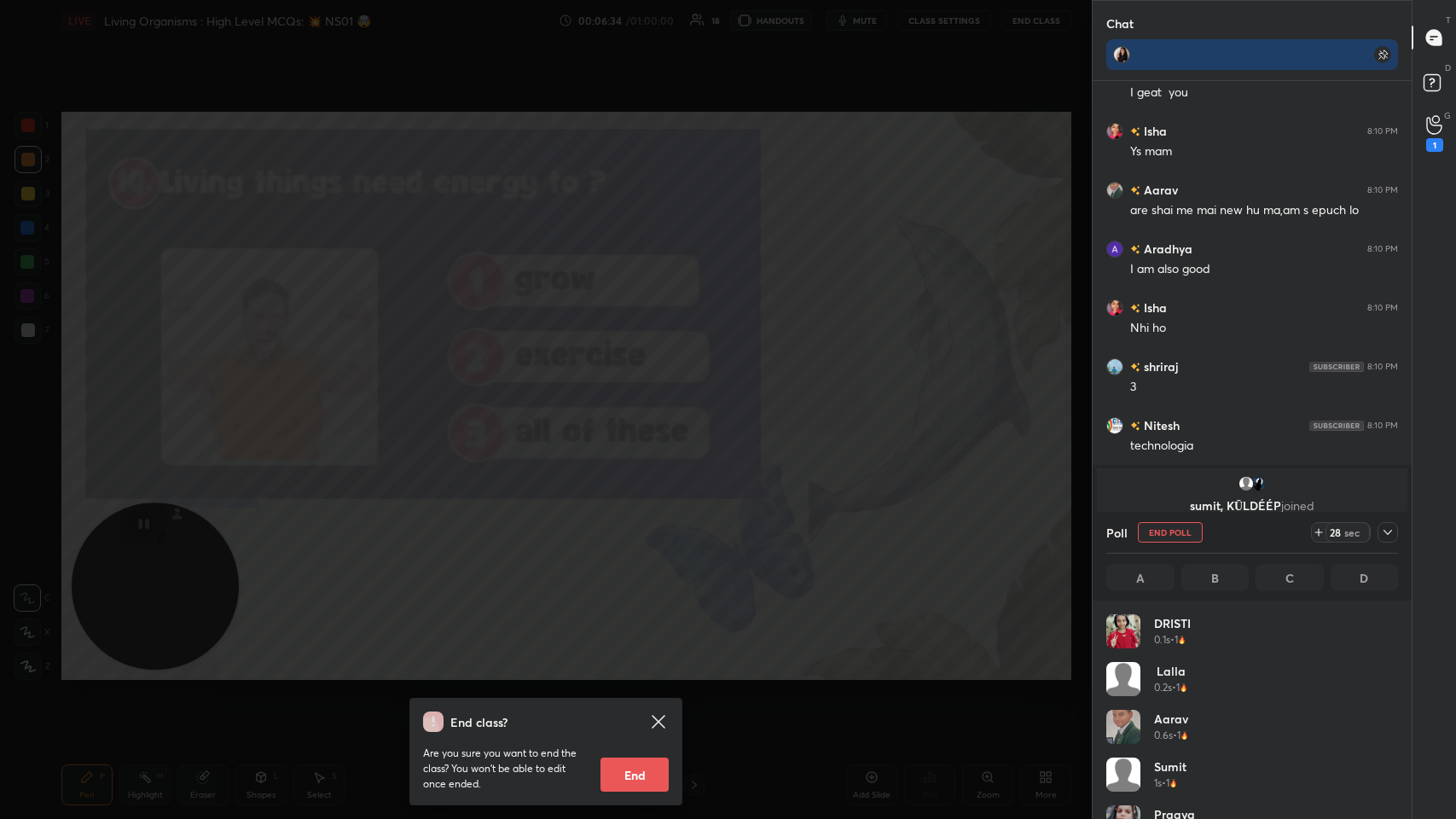 scroll, scrollTop: 5, scrollLeft: 5, axis: both 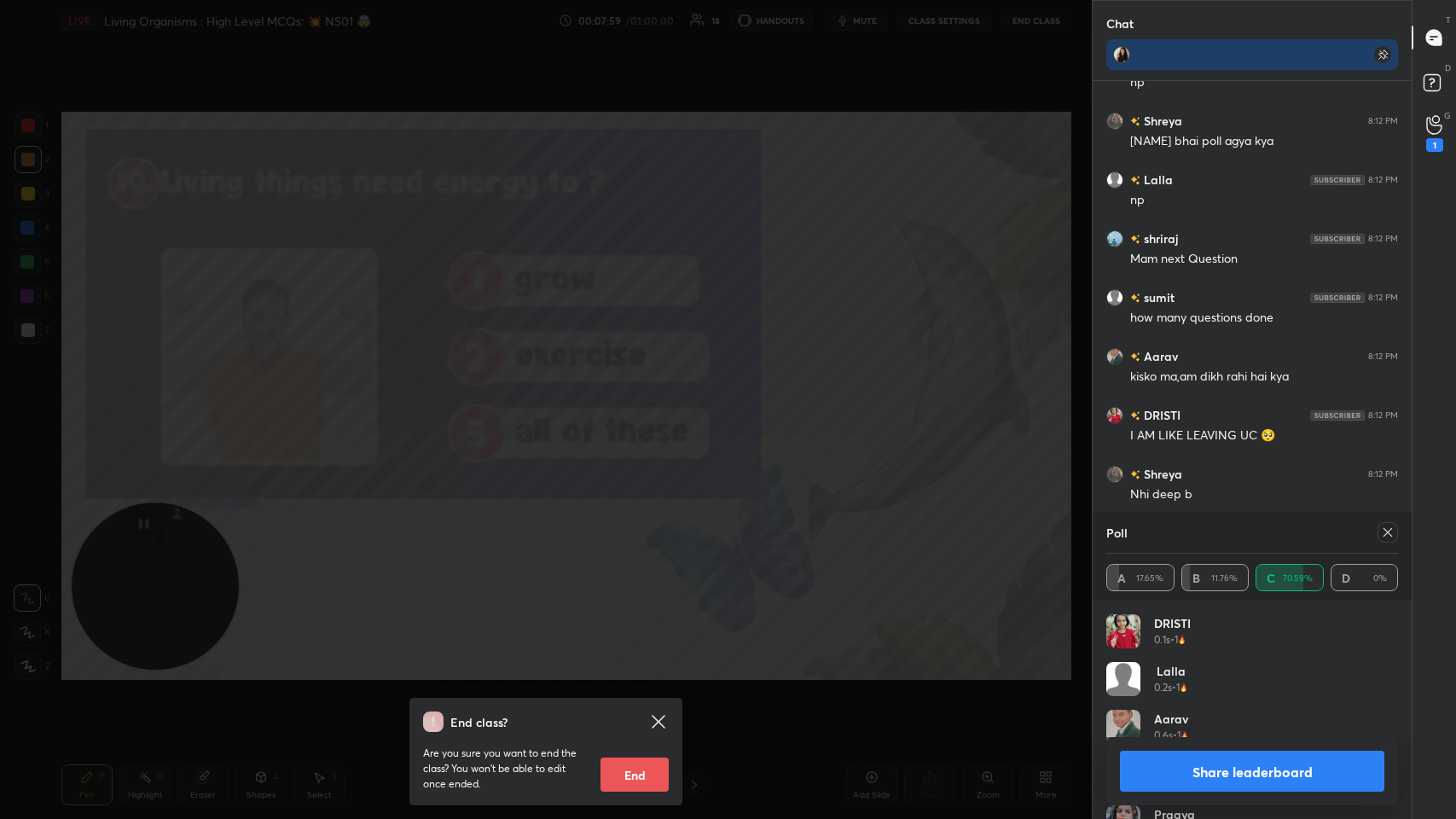 click on "End class? Are you sure you want to end the class? You won’t be able to edit once ended. End" at bounding box center [546, 410] 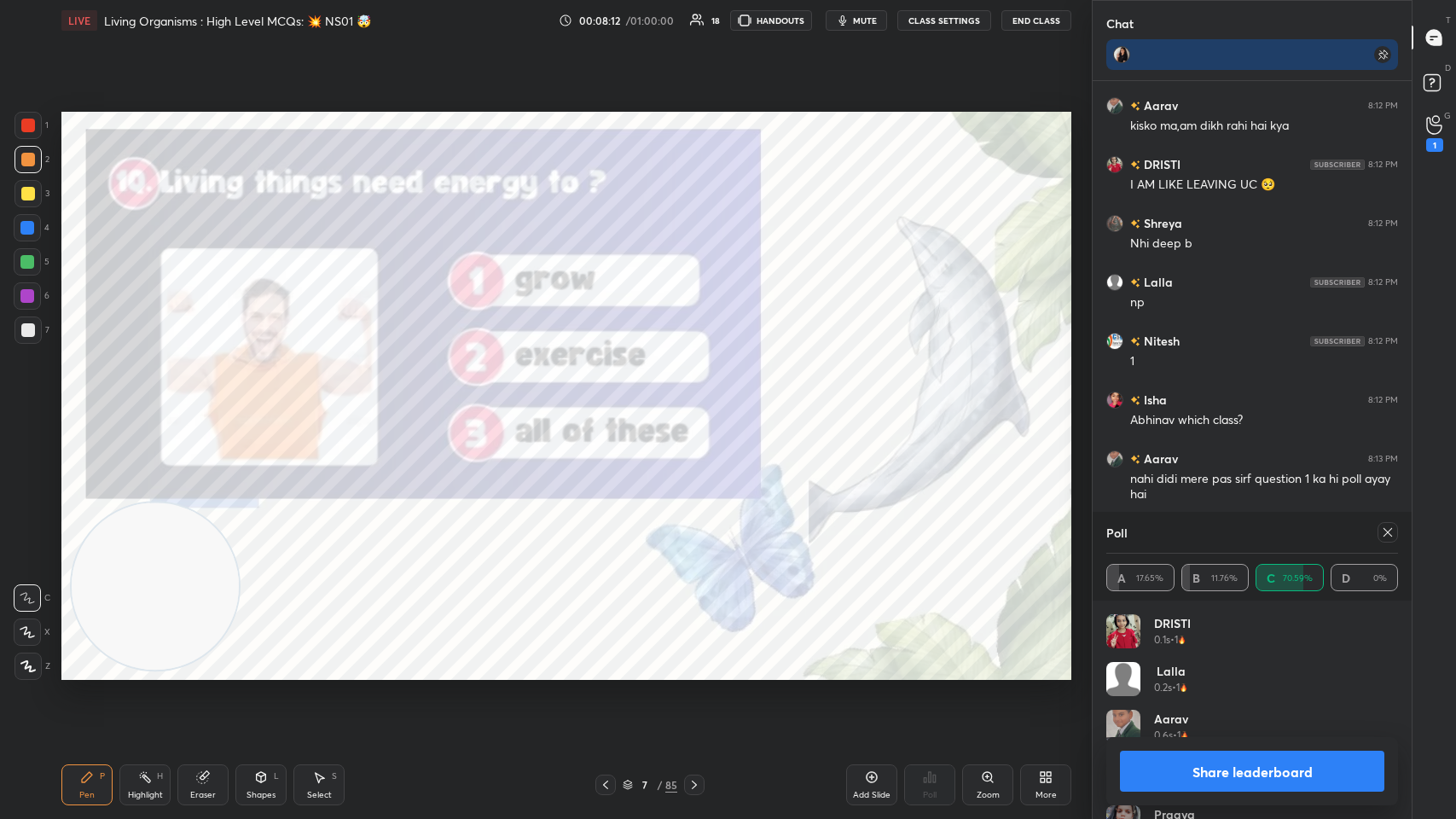 scroll, scrollTop: 5861, scrollLeft: 0, axis: vertical 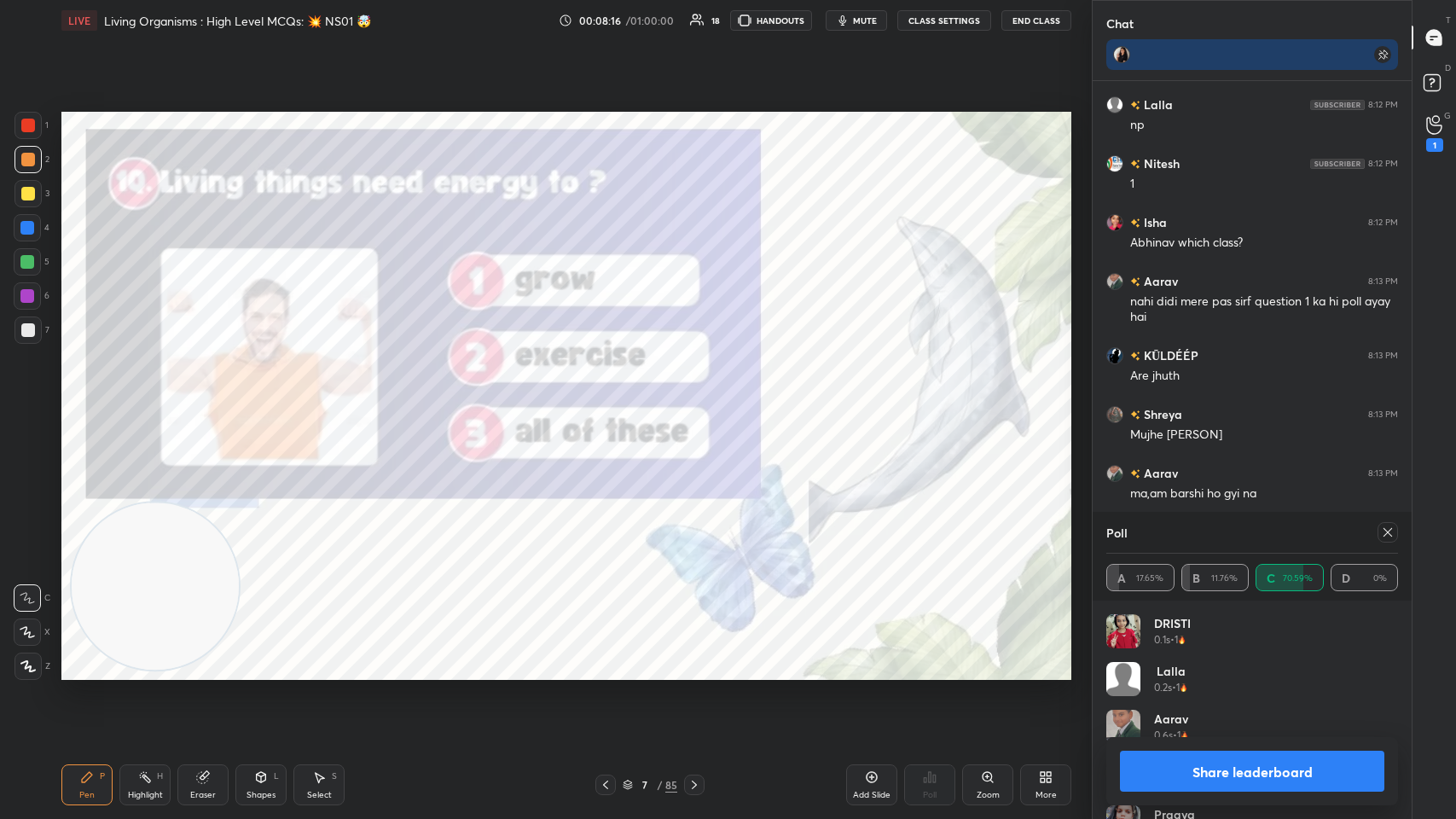 click on "1 2 3 4 5 6 7 C X Z C X Z E E Erase all   H H LIVE Living Organisms : High Level MCQs: 💥 NS01 🤯 00:08:16 /  01:00:00 18 HANDOUTS mute CLASS SETTINGS End Class Setting up your live class Poll for   secs No correct answer Start poll Back Living Organisms : High Level MCQs: 💥 NS01 🤯 Neha Saini Pen P Highlight H Eraser Shapes L Select S 7 / 85 Add Slide Poll Zoom More" at bounding box center (539, 410) 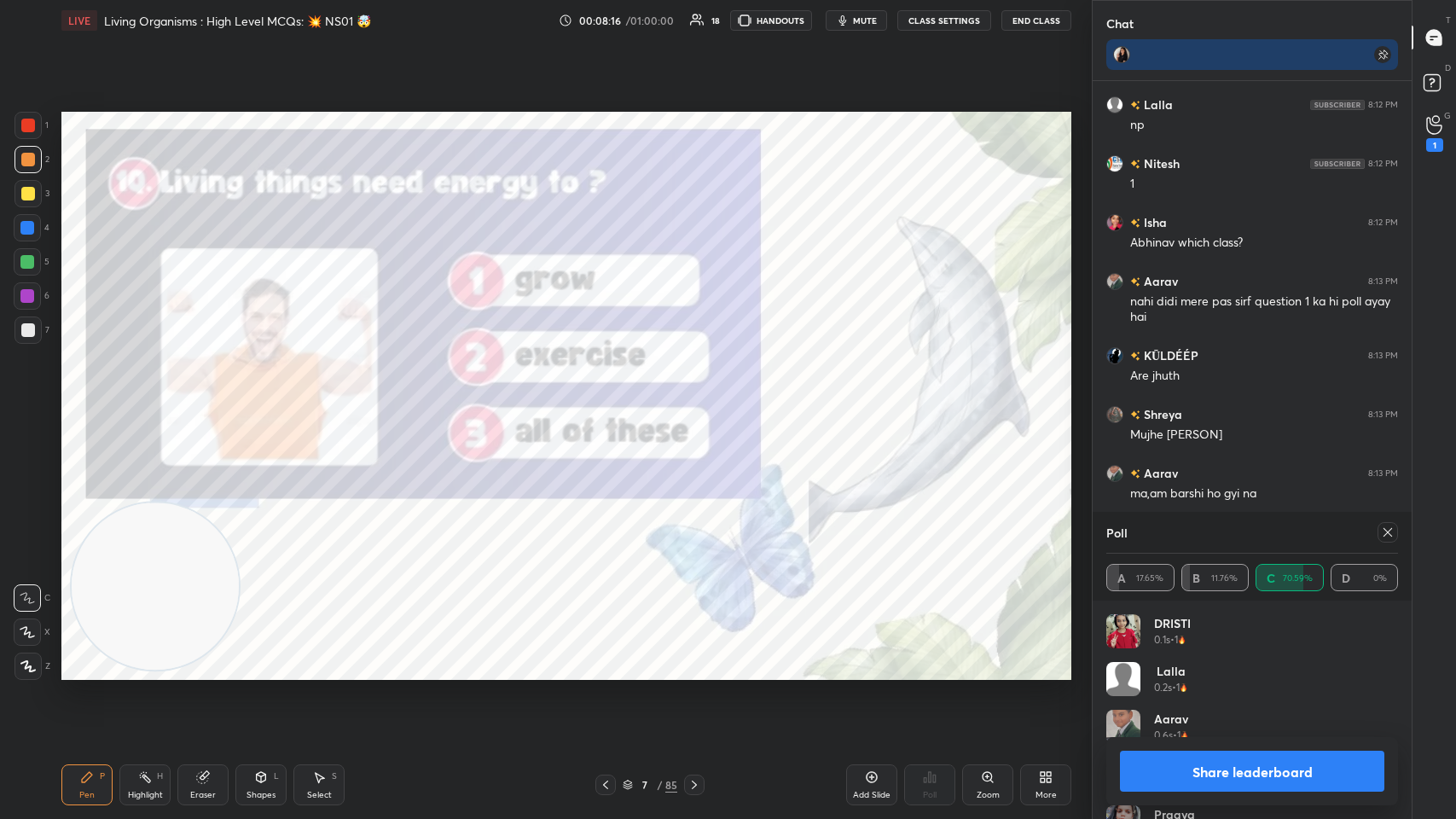 scroll, scrollTop: 6038, scrollLeft: 0, axis: vertical 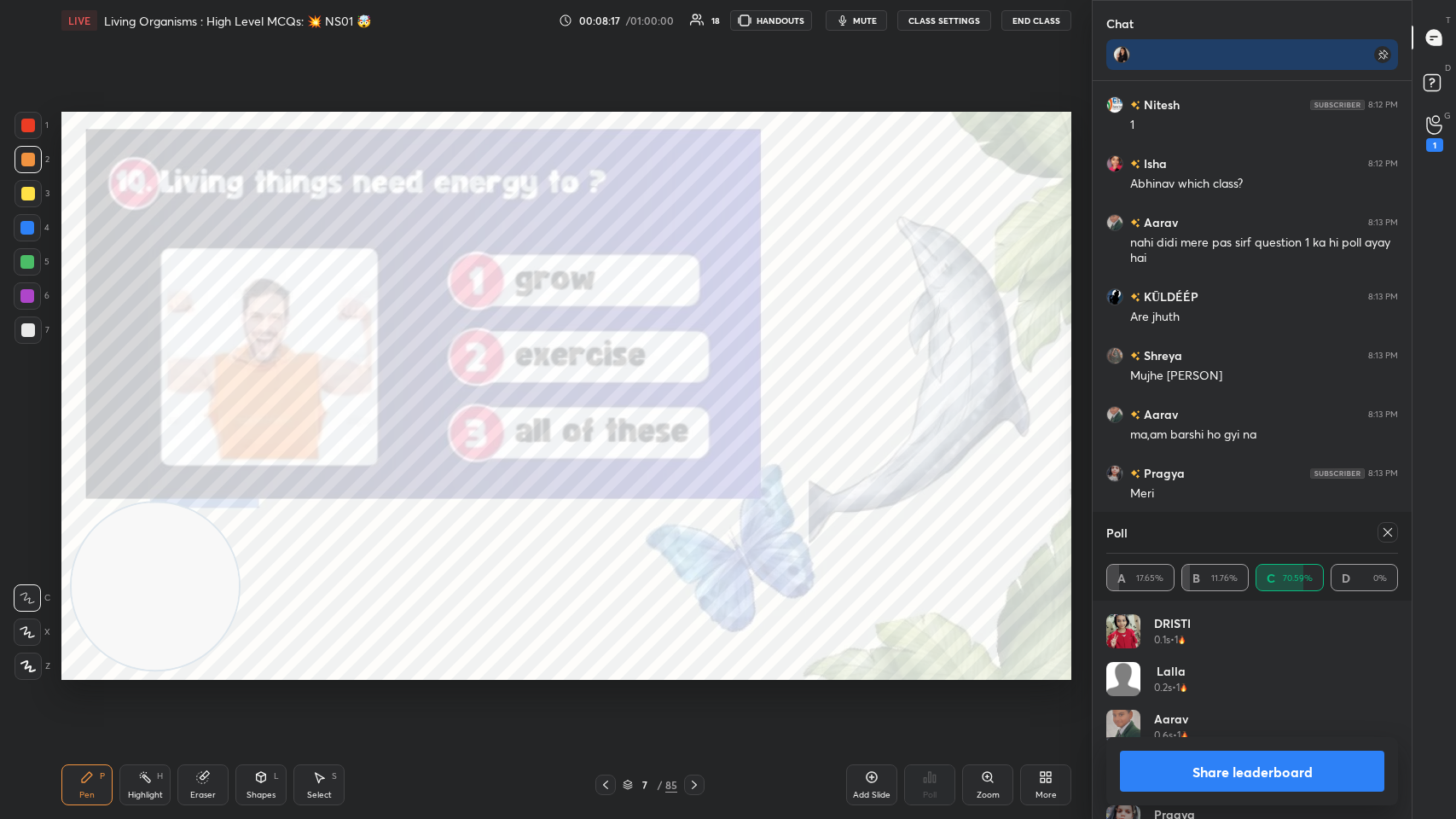 click at bounding box center [28, 125] 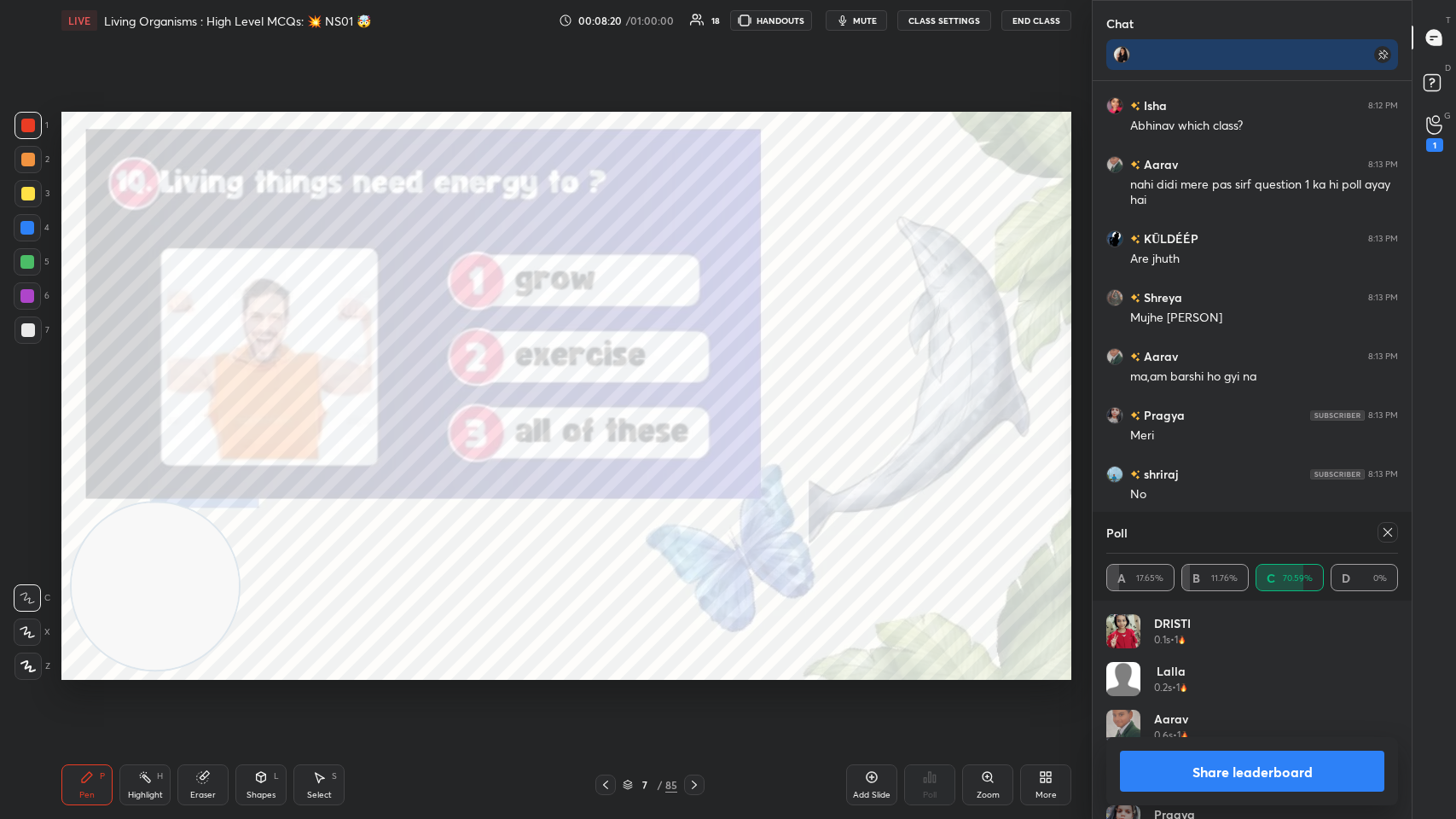 scroll, scrollTop: 6155, scrollLeft: 0, axis: vertical 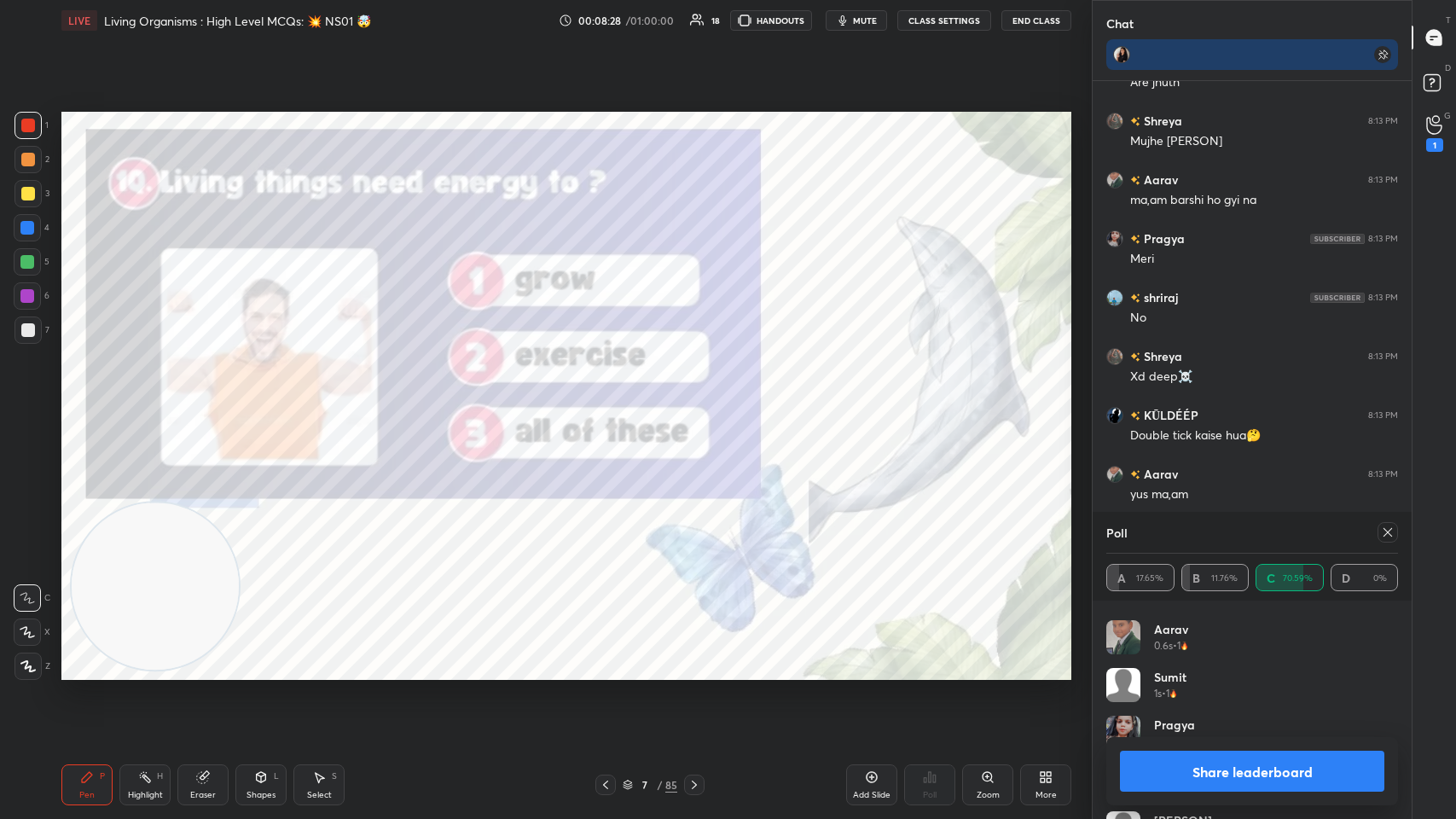 click 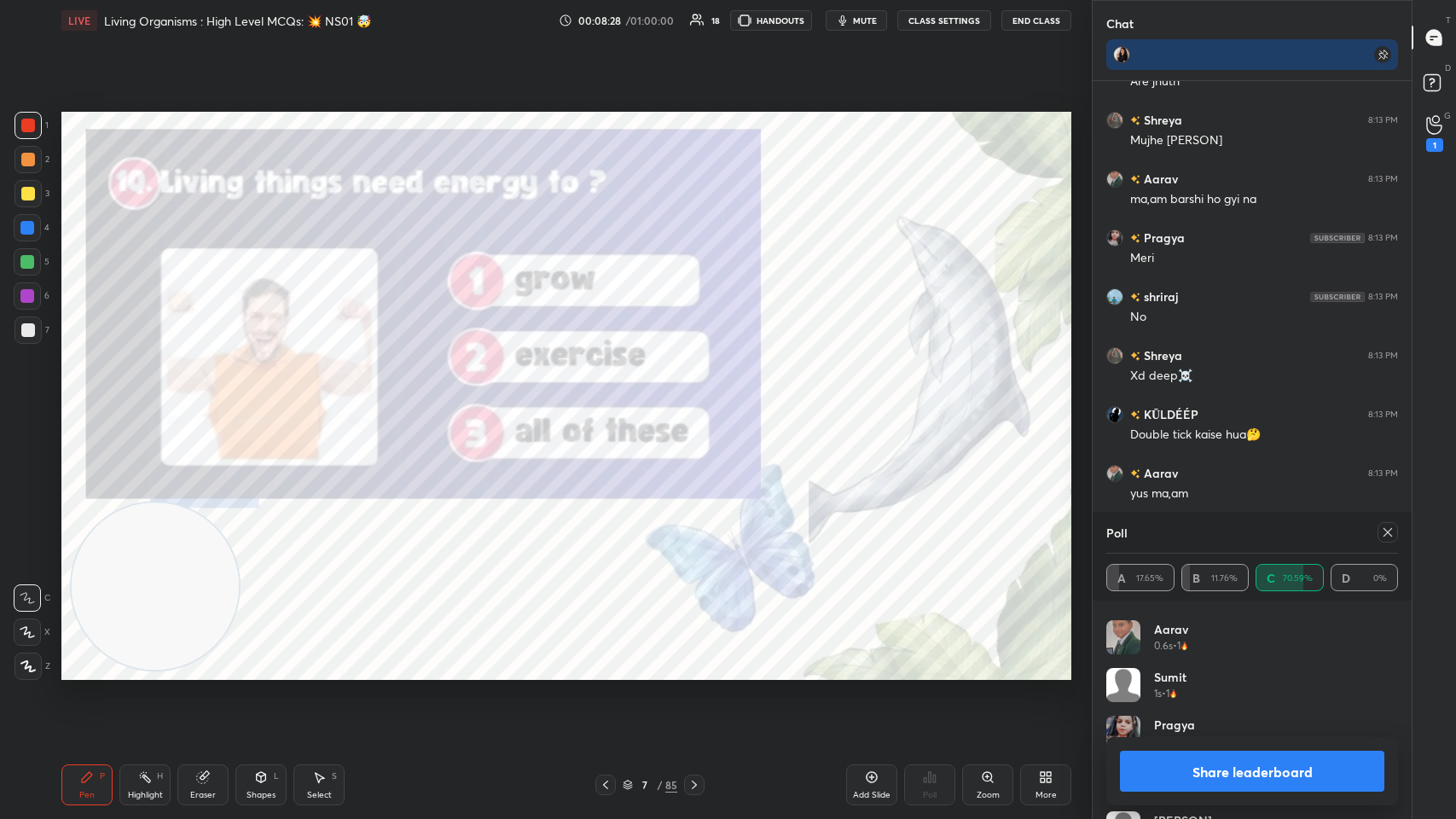 scroll, scrollTop: 129, scrollLeft: 287, axis: both 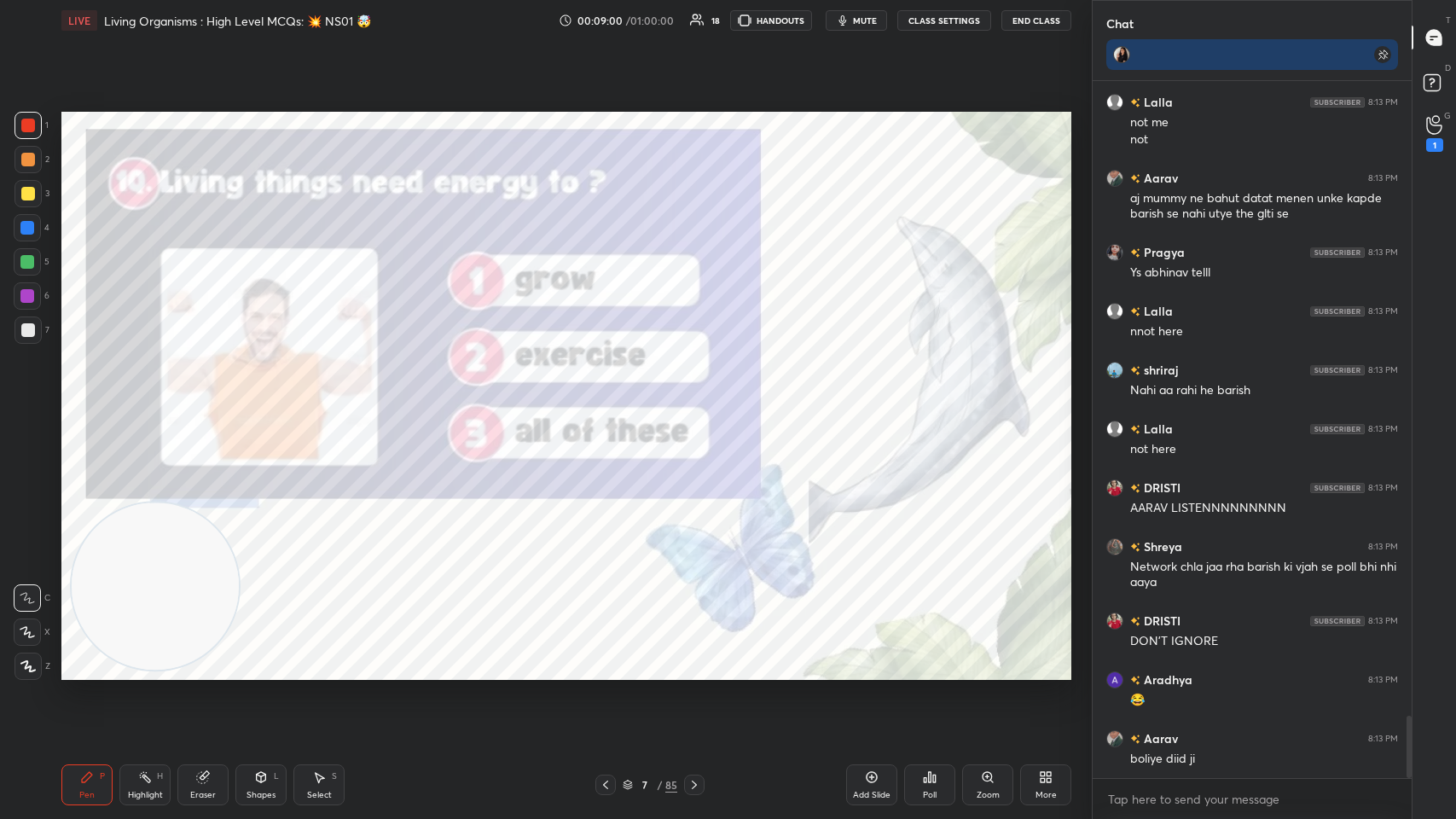 click 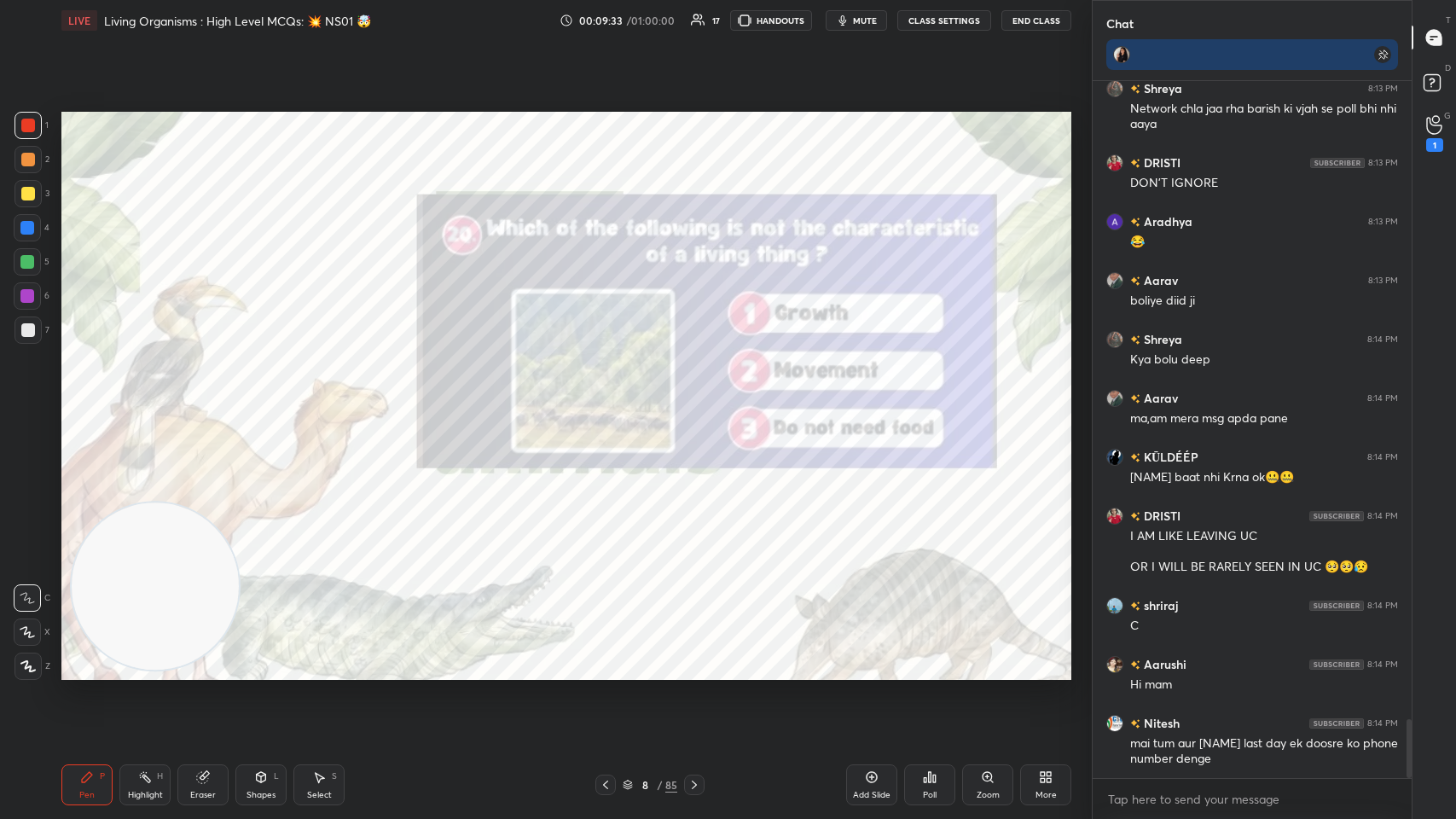 scroll, scrollTop: 7631, scrollLeft: 0, axis: vertical 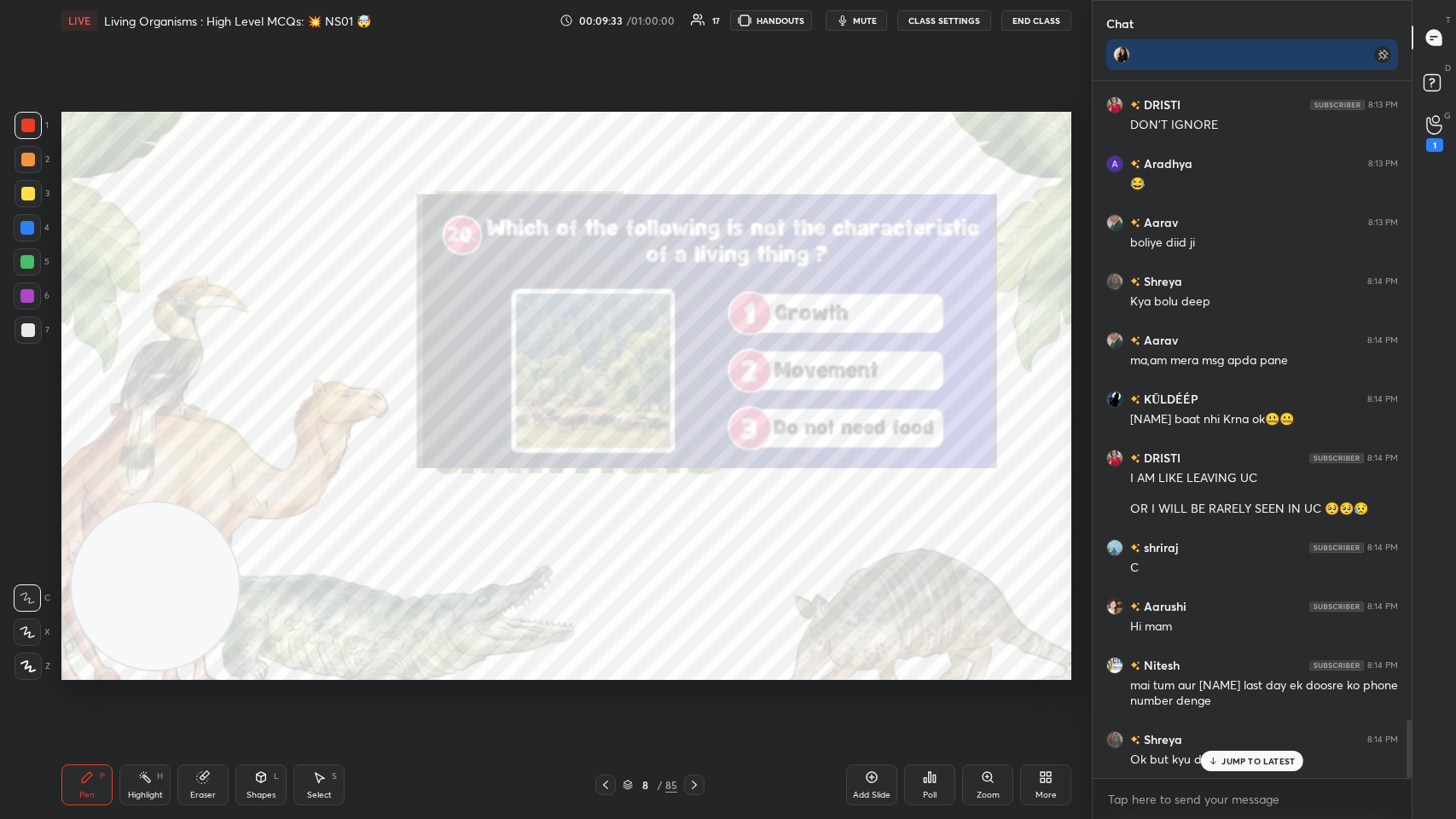 click on "mute" at bounding box center (865, 20) 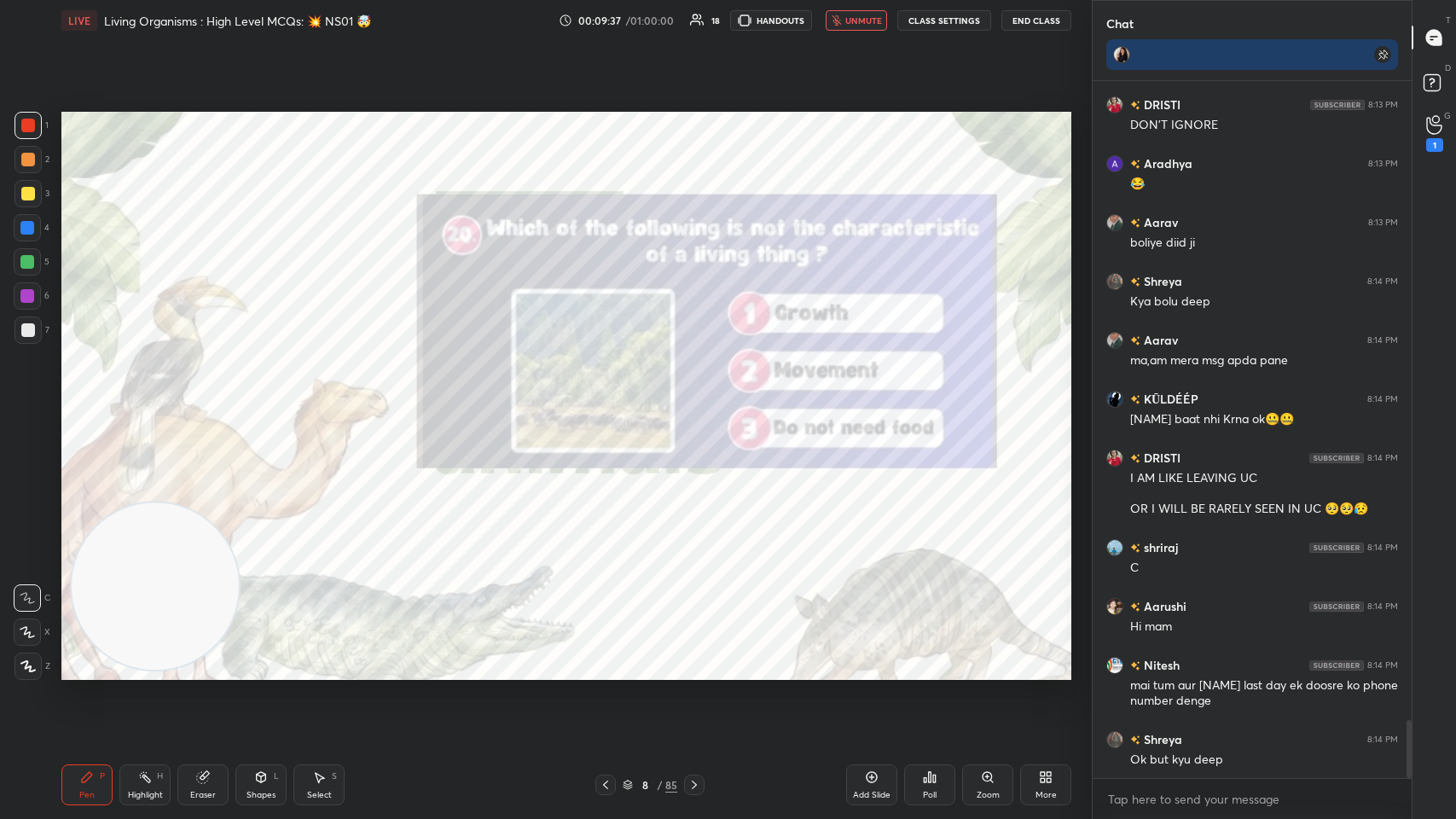 scroll, scrollTop: 7691, scrollLeft: 0, axis: vertical 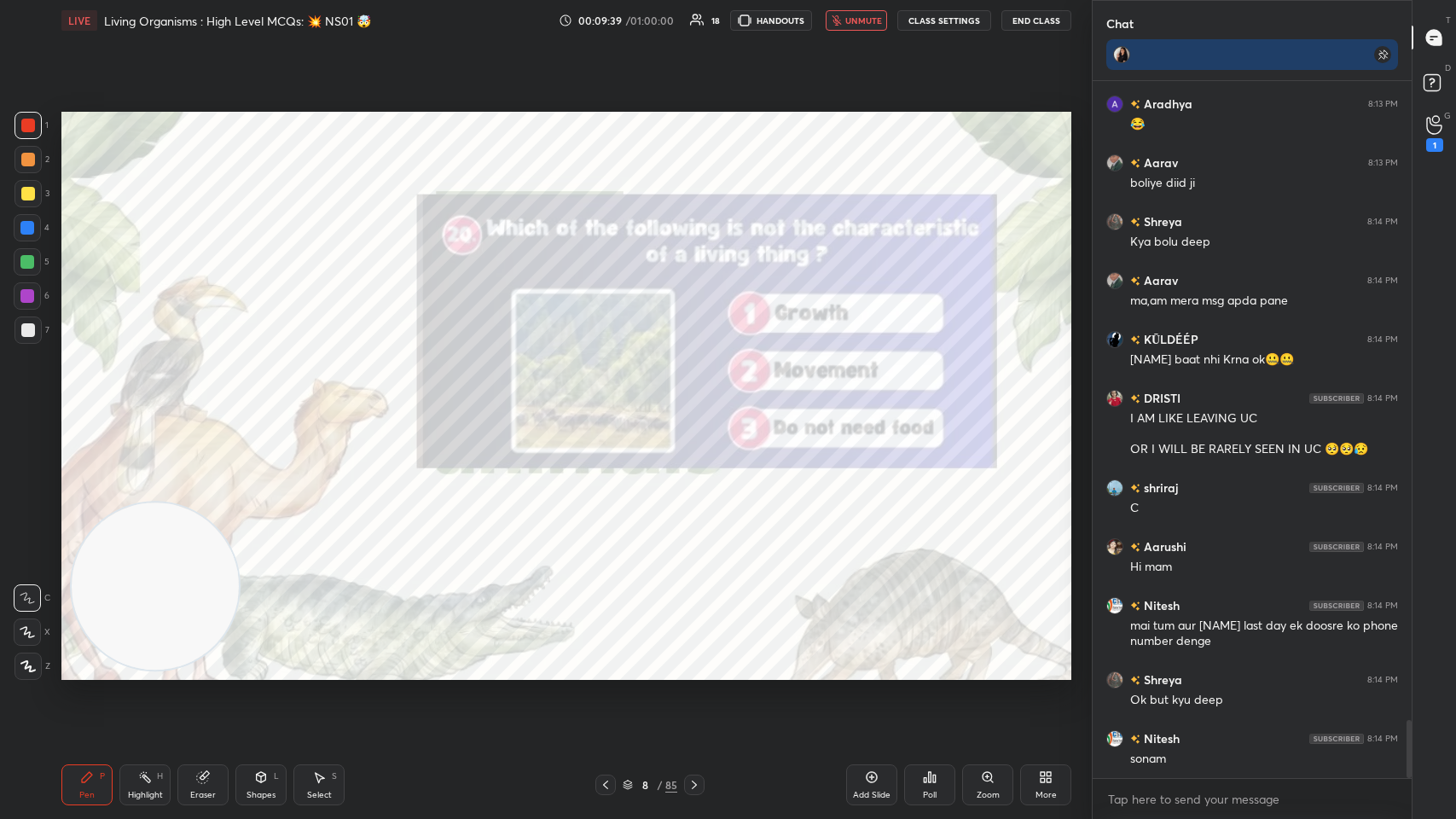 click on "unmute" at bounding box center (863, 20) 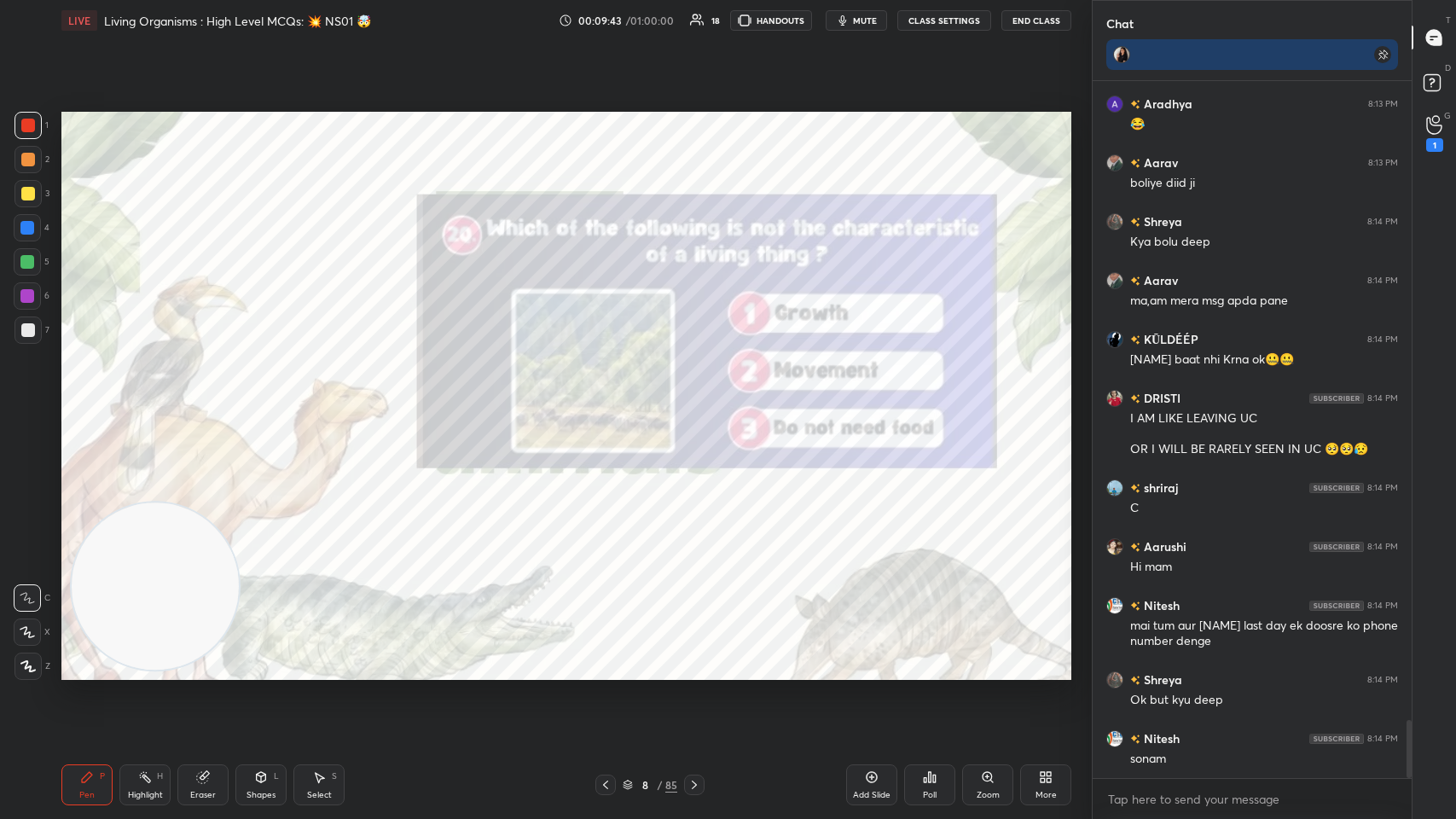 click on "Poll" at bounding box center [930, 785] 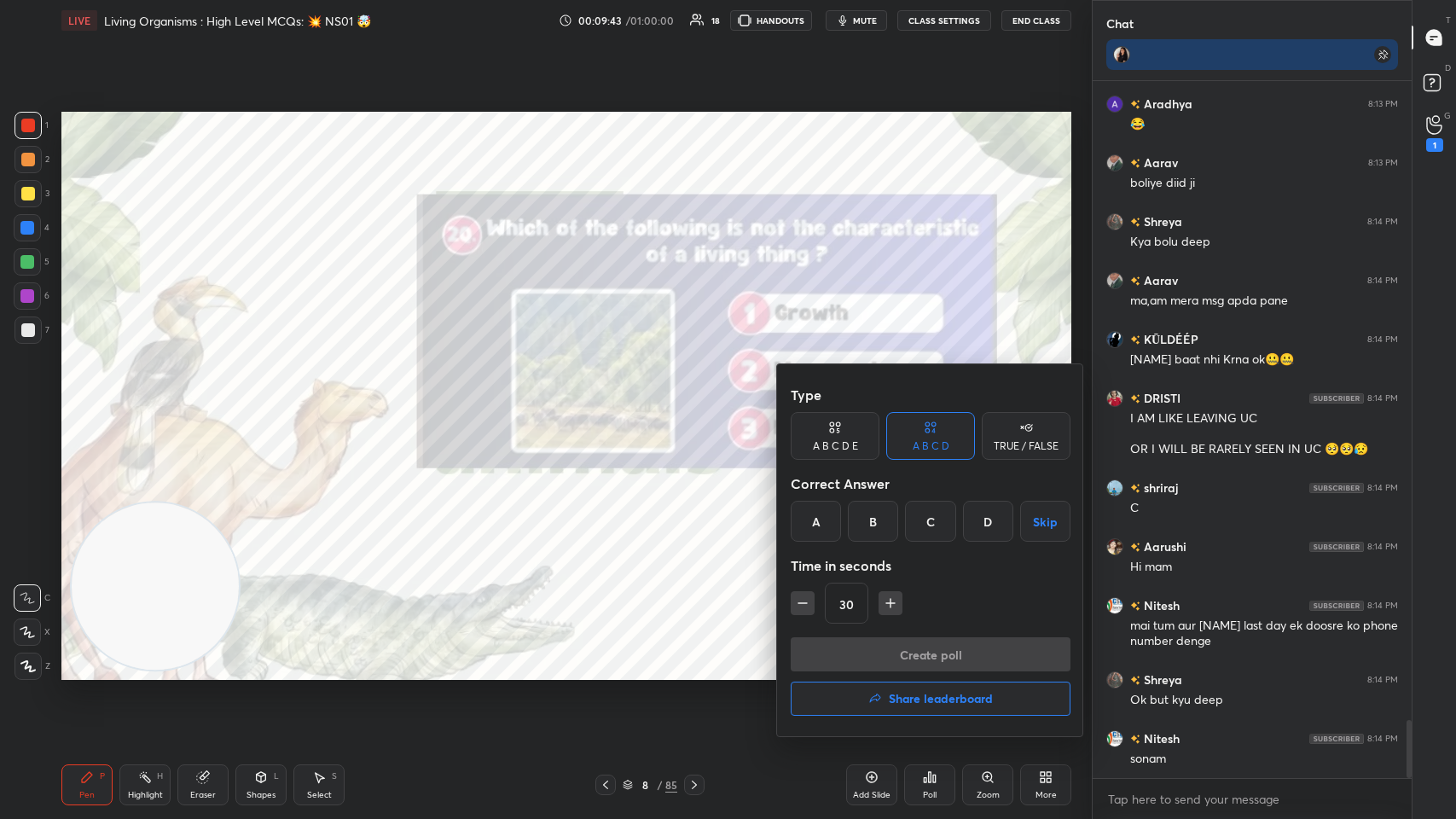 scroll, scrollTop: 7750, scrollLeft: 0, axis: vertical 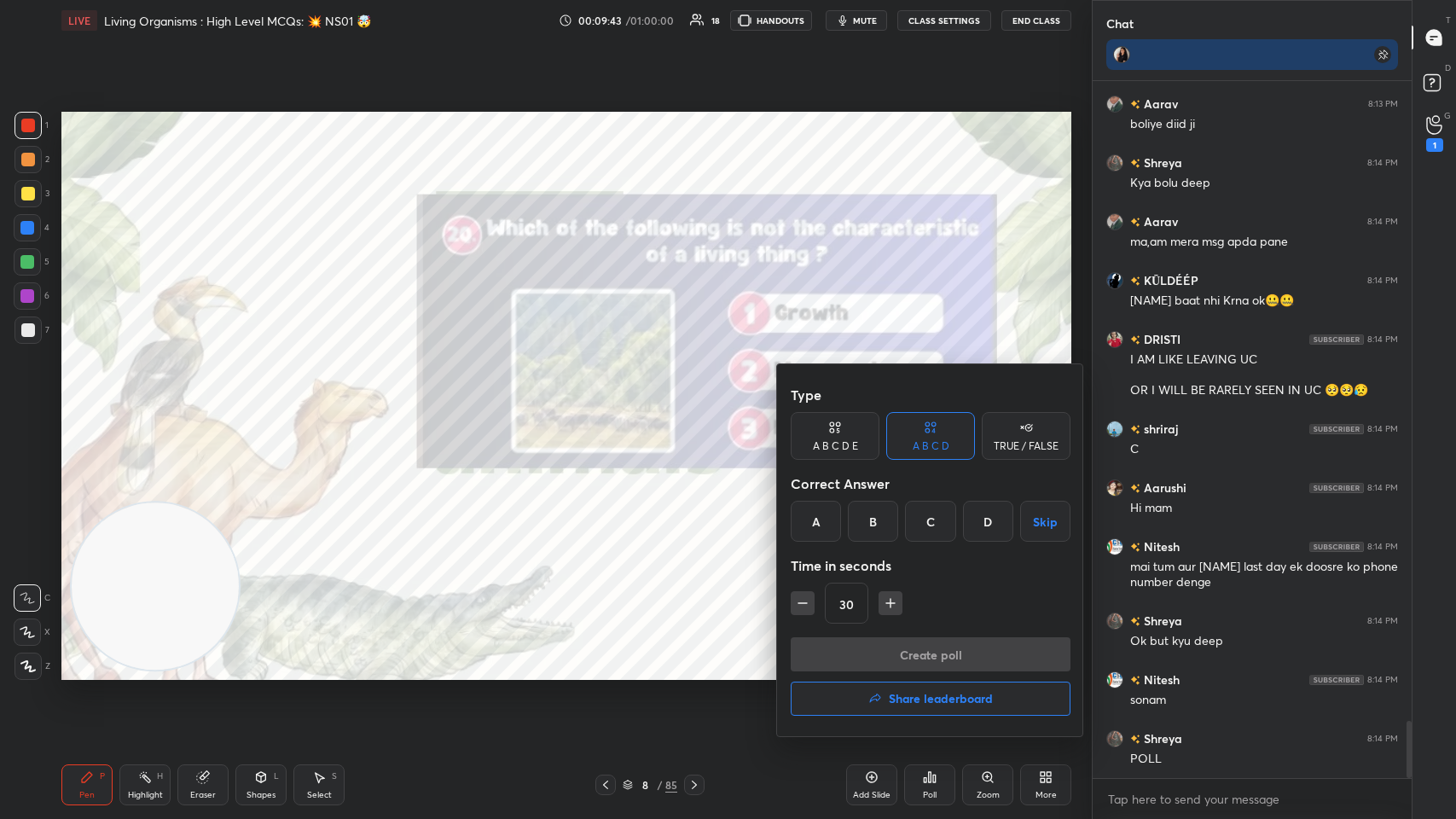 click on "Type A B C D E A B C D TRUE / FALSE Correct Answer A B C D Skip Time in seconds 30" at bounding box center (931, 508) 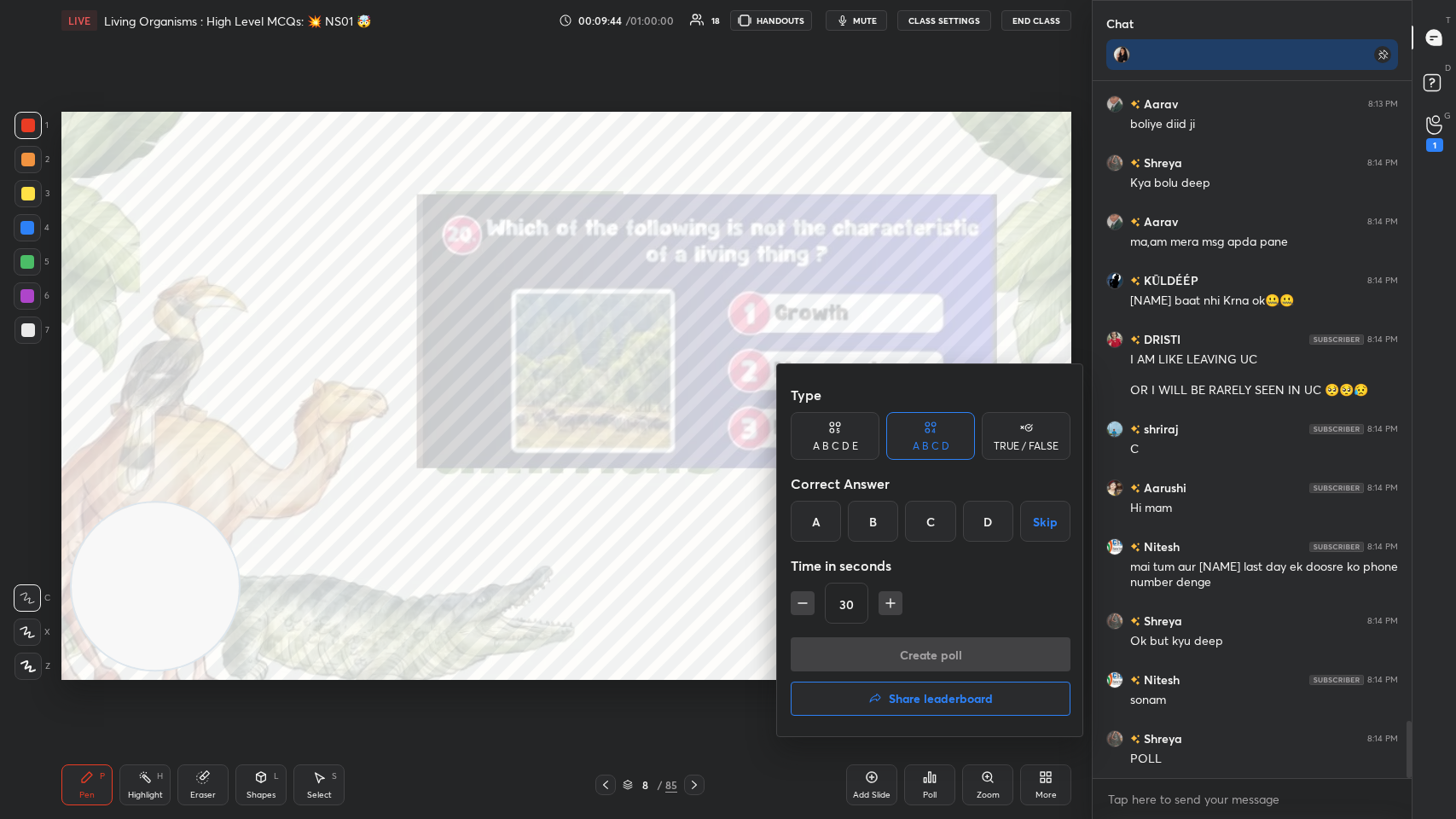click on "C" at bounding box center [930, 521] 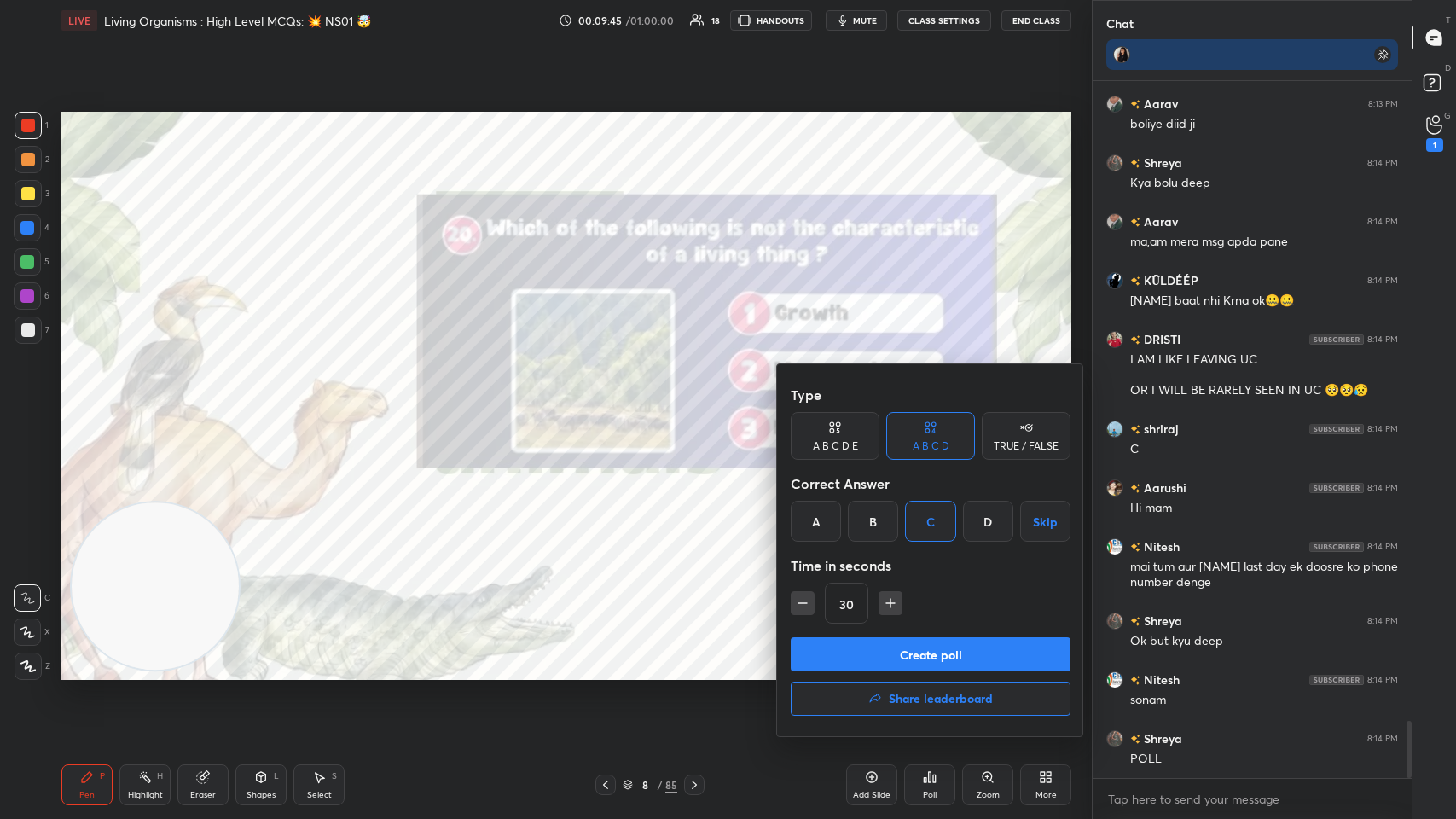 click on "Create poll" at bounding box center [931, 654] 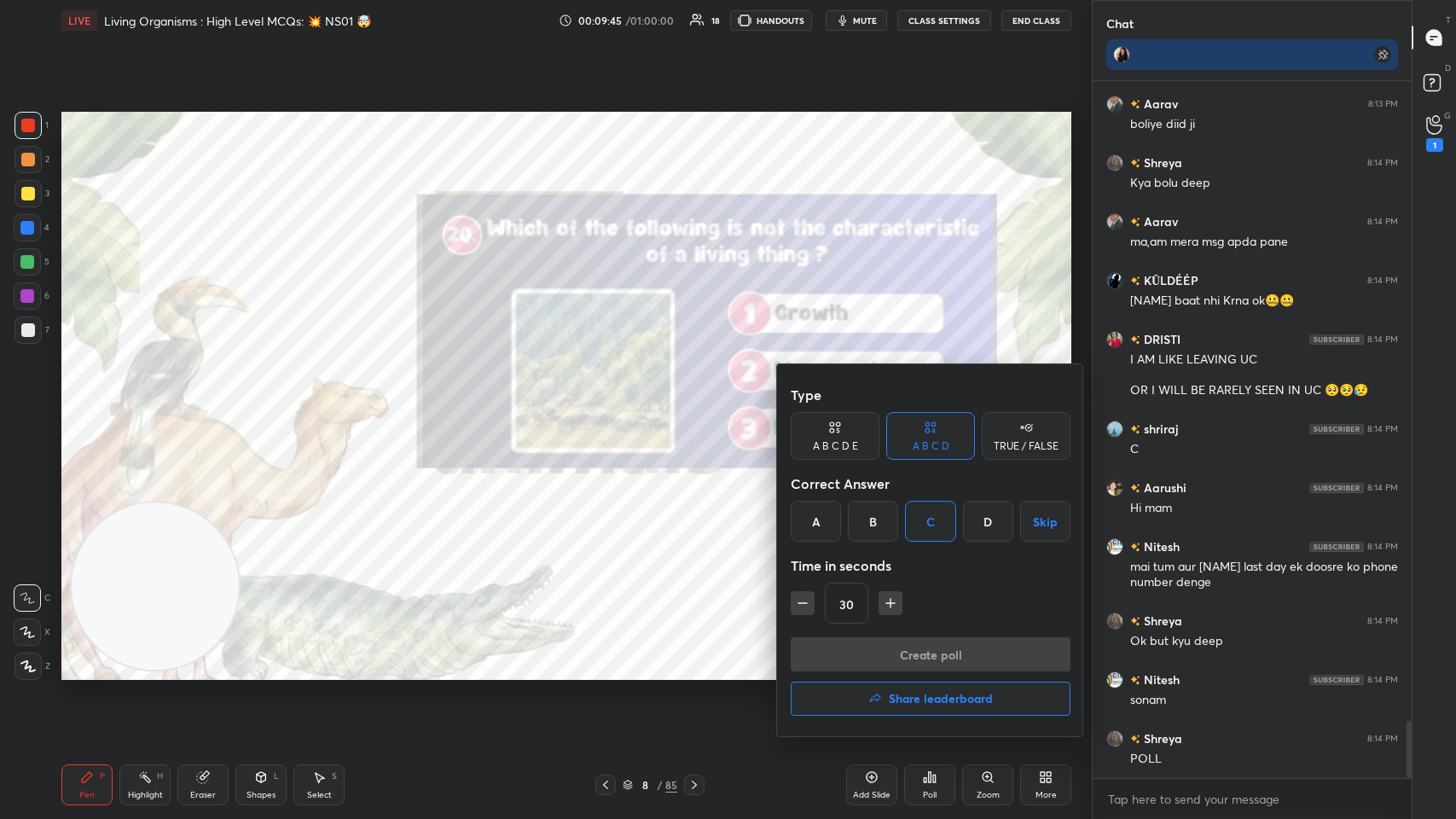 scroll, scrollTop: 675, scrollLeft: 314, axis: both 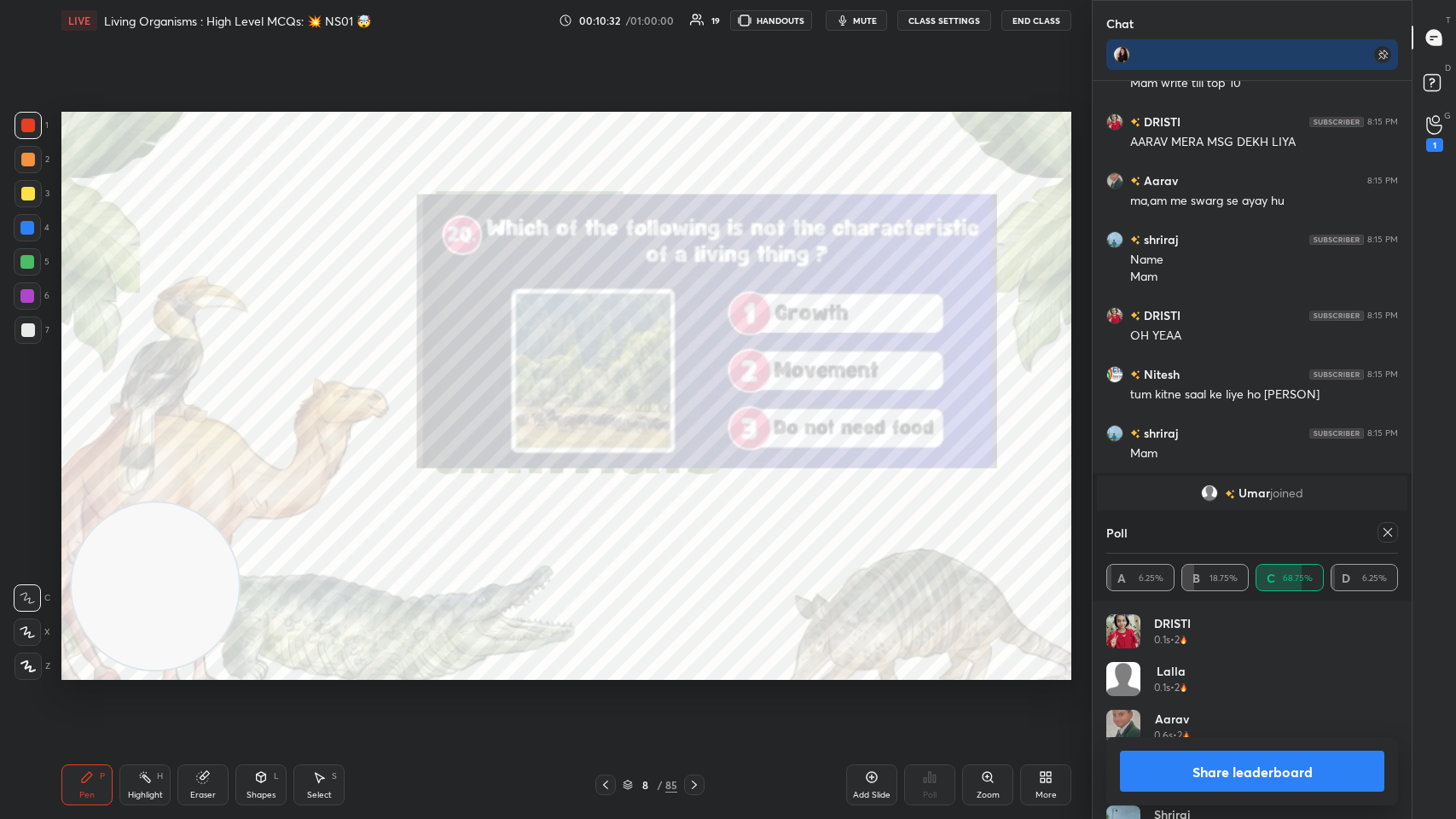 click 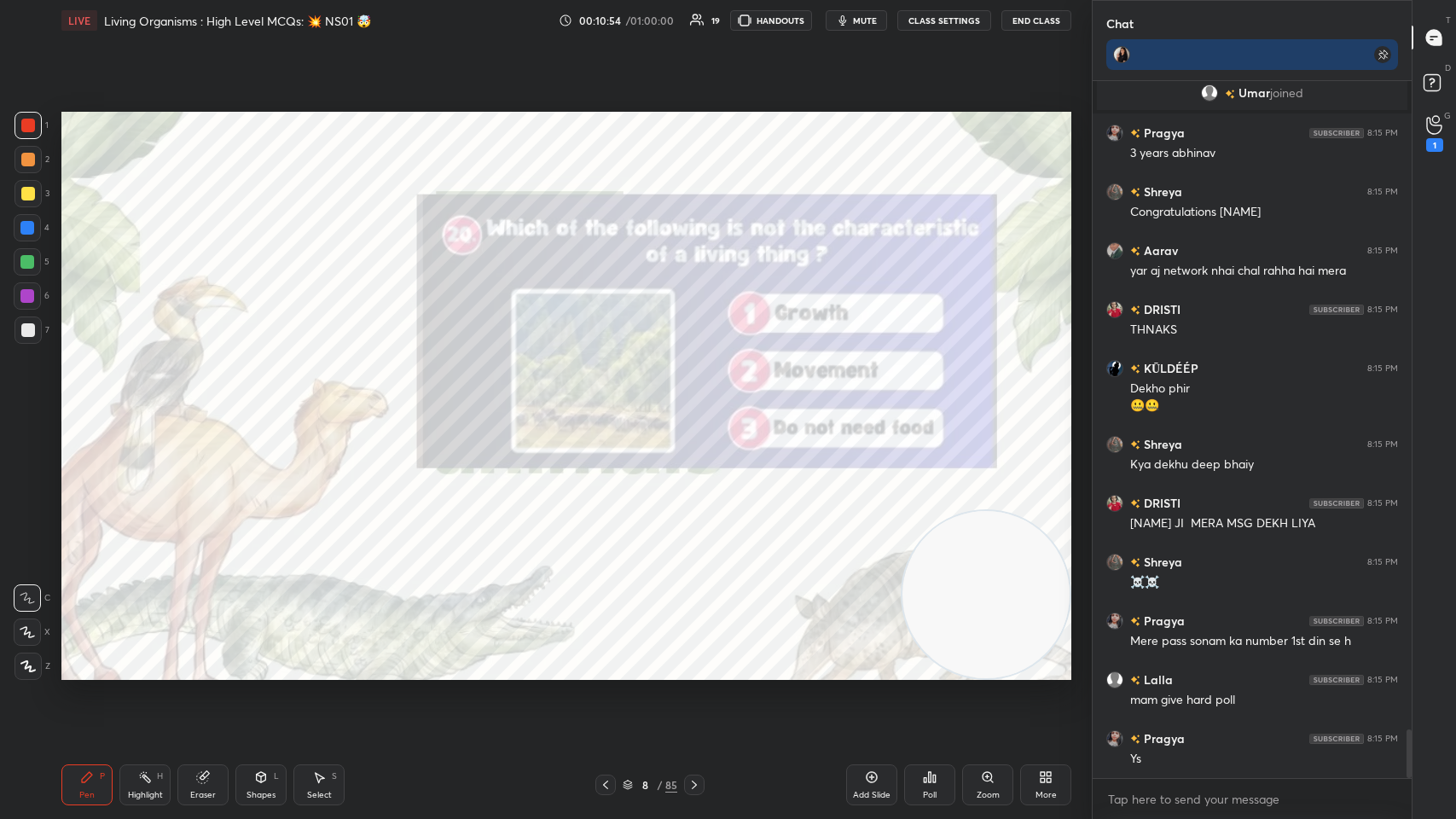 click 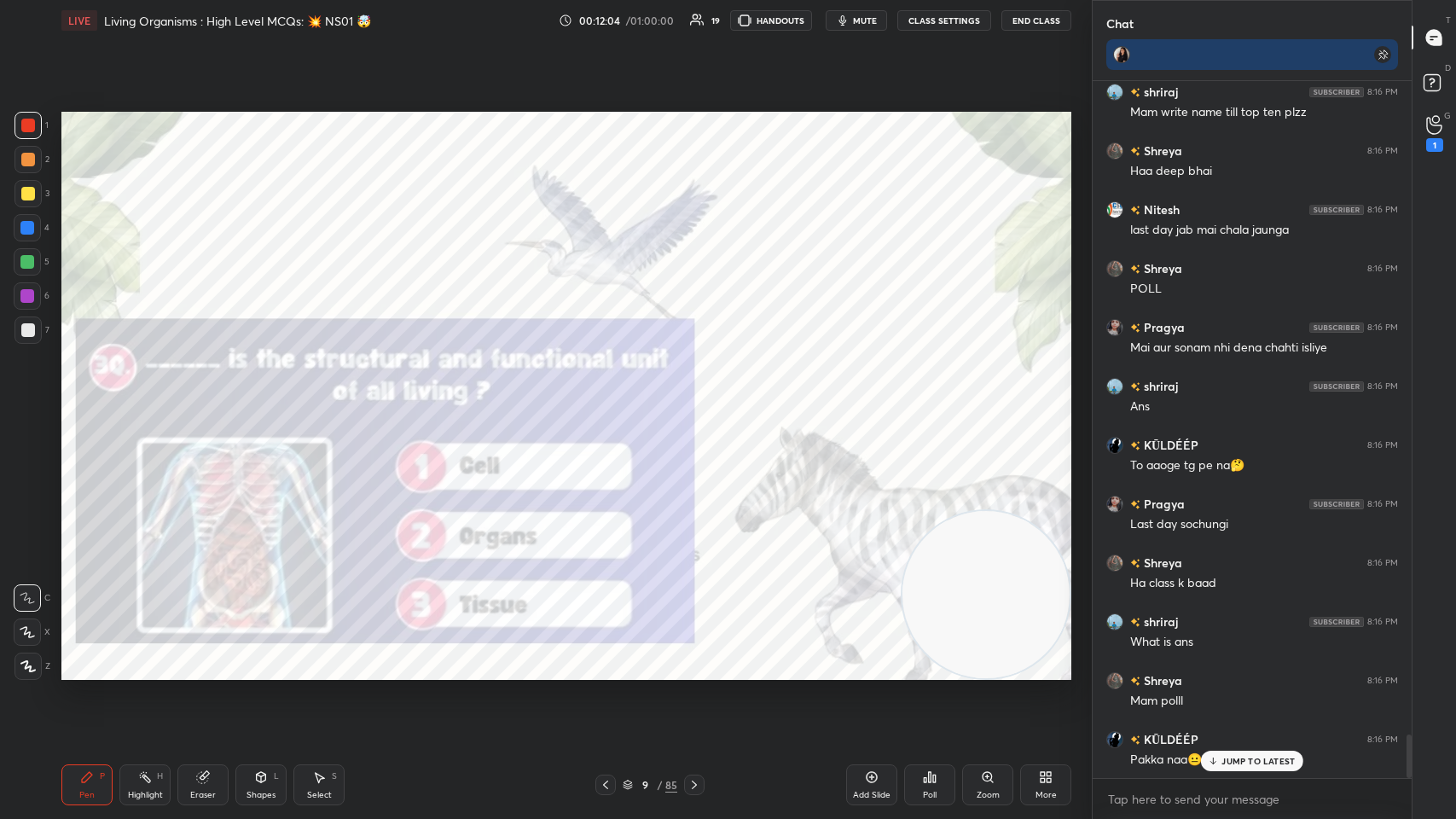 scroll, scrollTop: 10447, scrollLeft: 0, axis: vertical 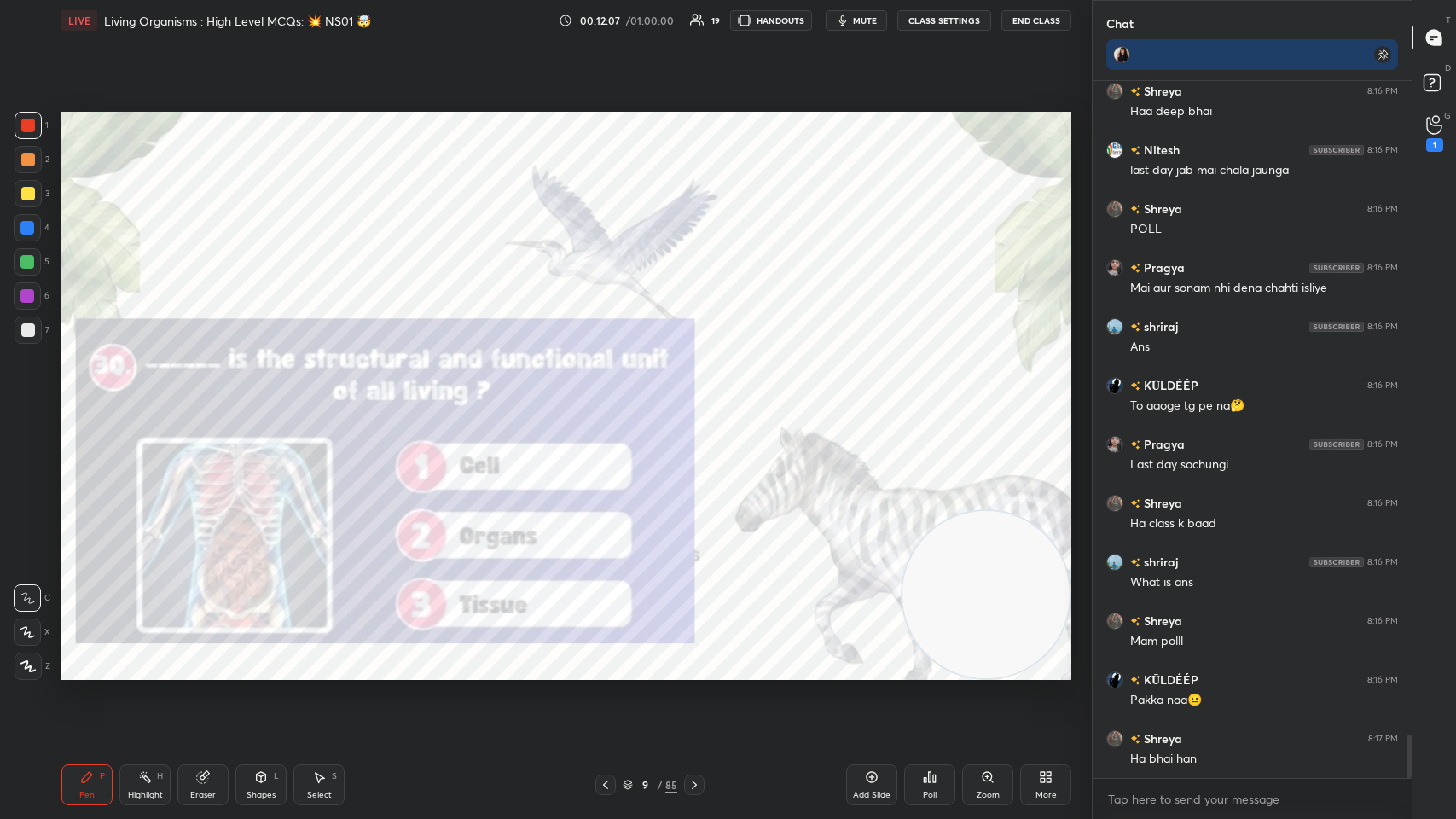 click on "Poll" at bounding box center (930, 785) 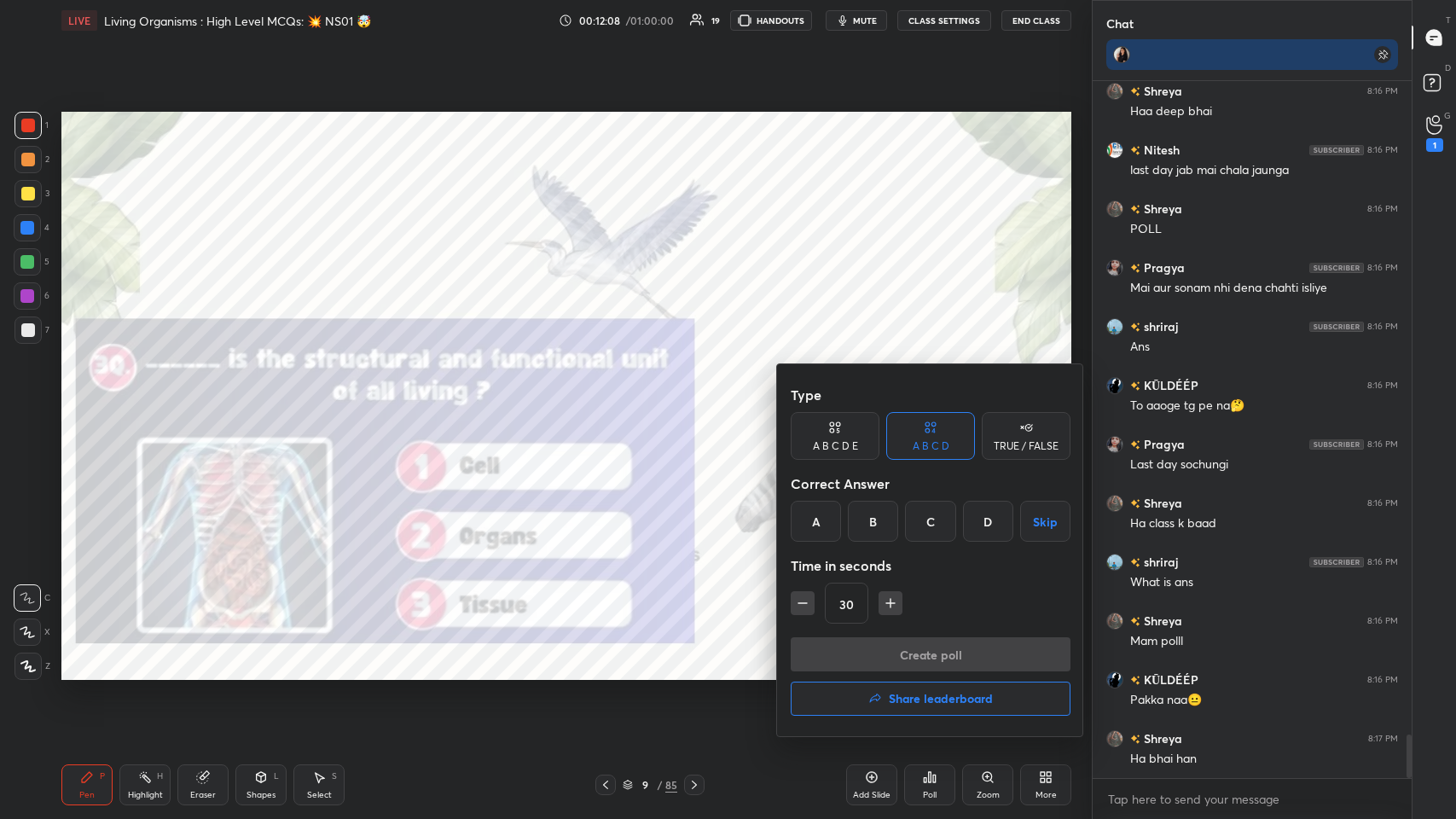 click on "A" at bounding box center (815, 521) 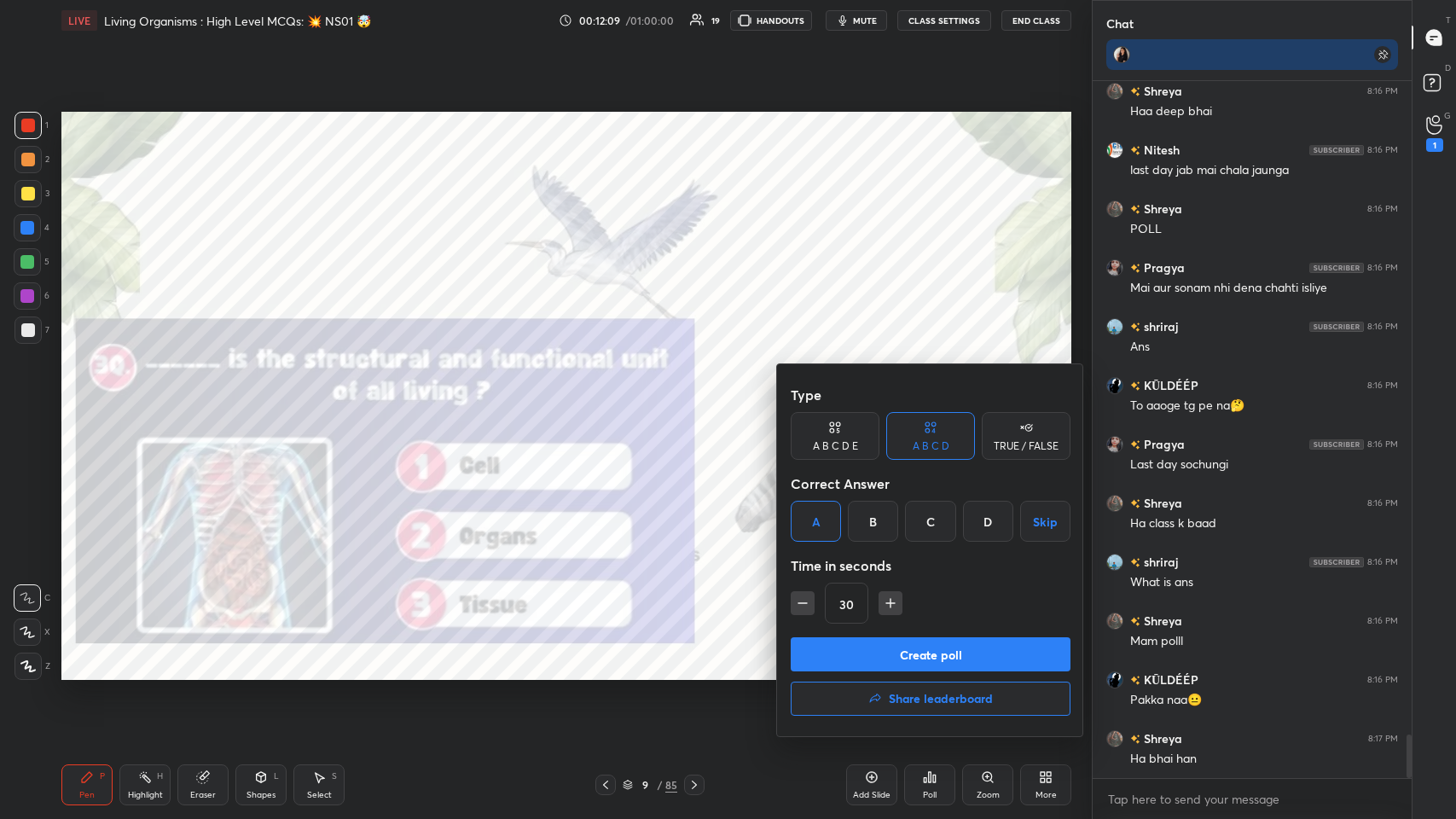 scroll, scrollTop: 10505, scrollLeft: 0, axis: vertical 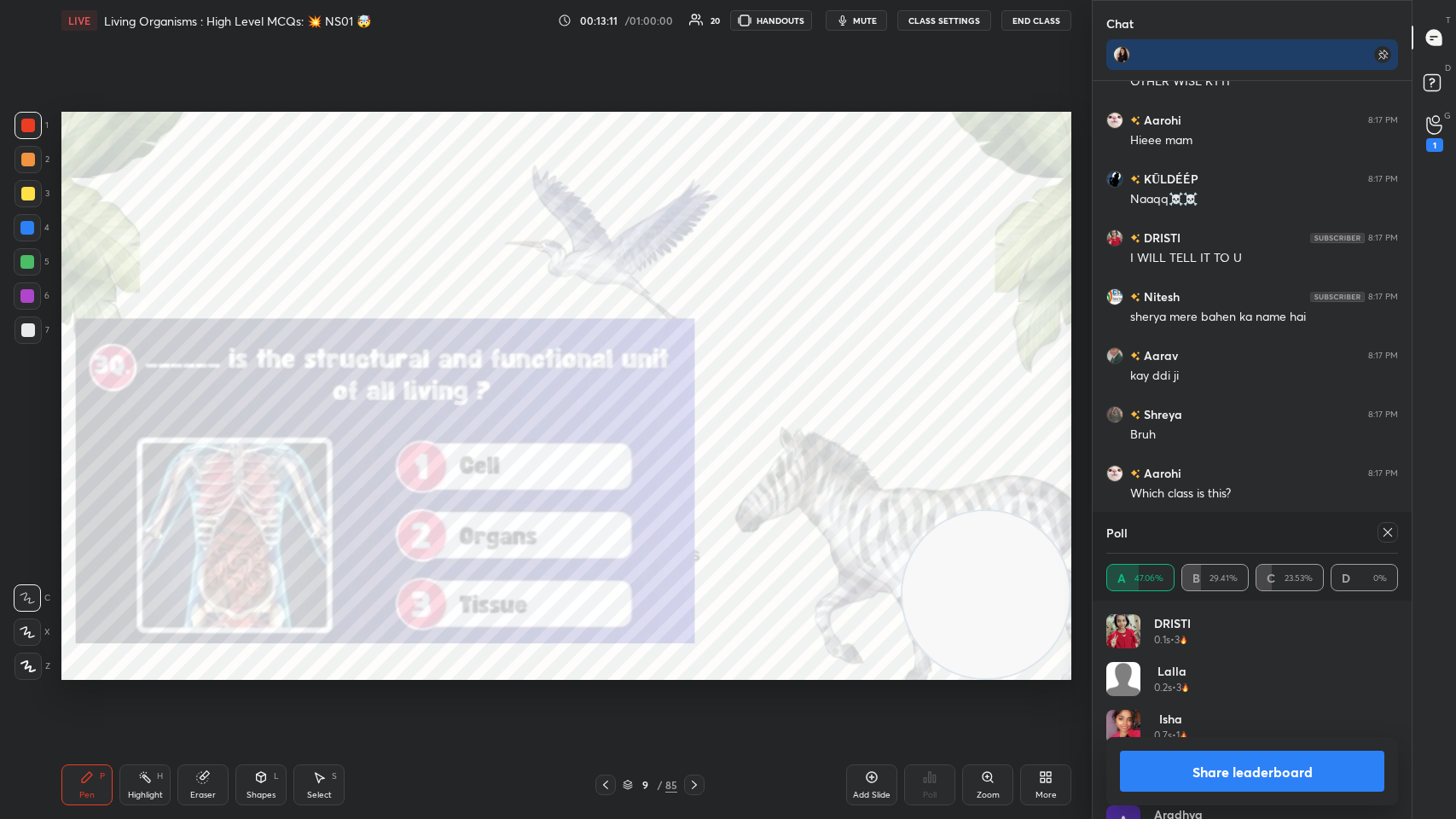 click 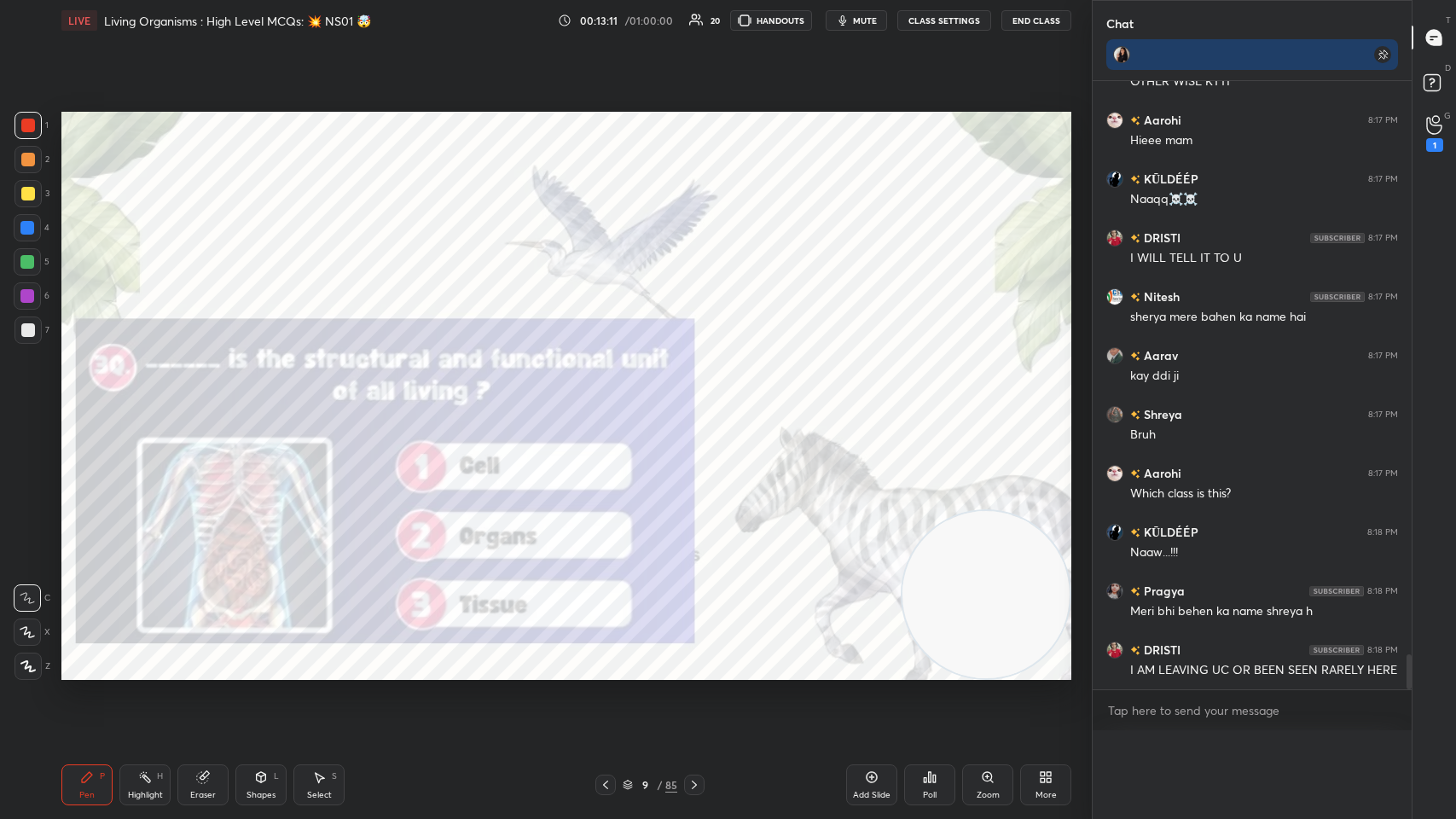 scroll, scrollTop: 0, scrollLeft: 0, axis: both 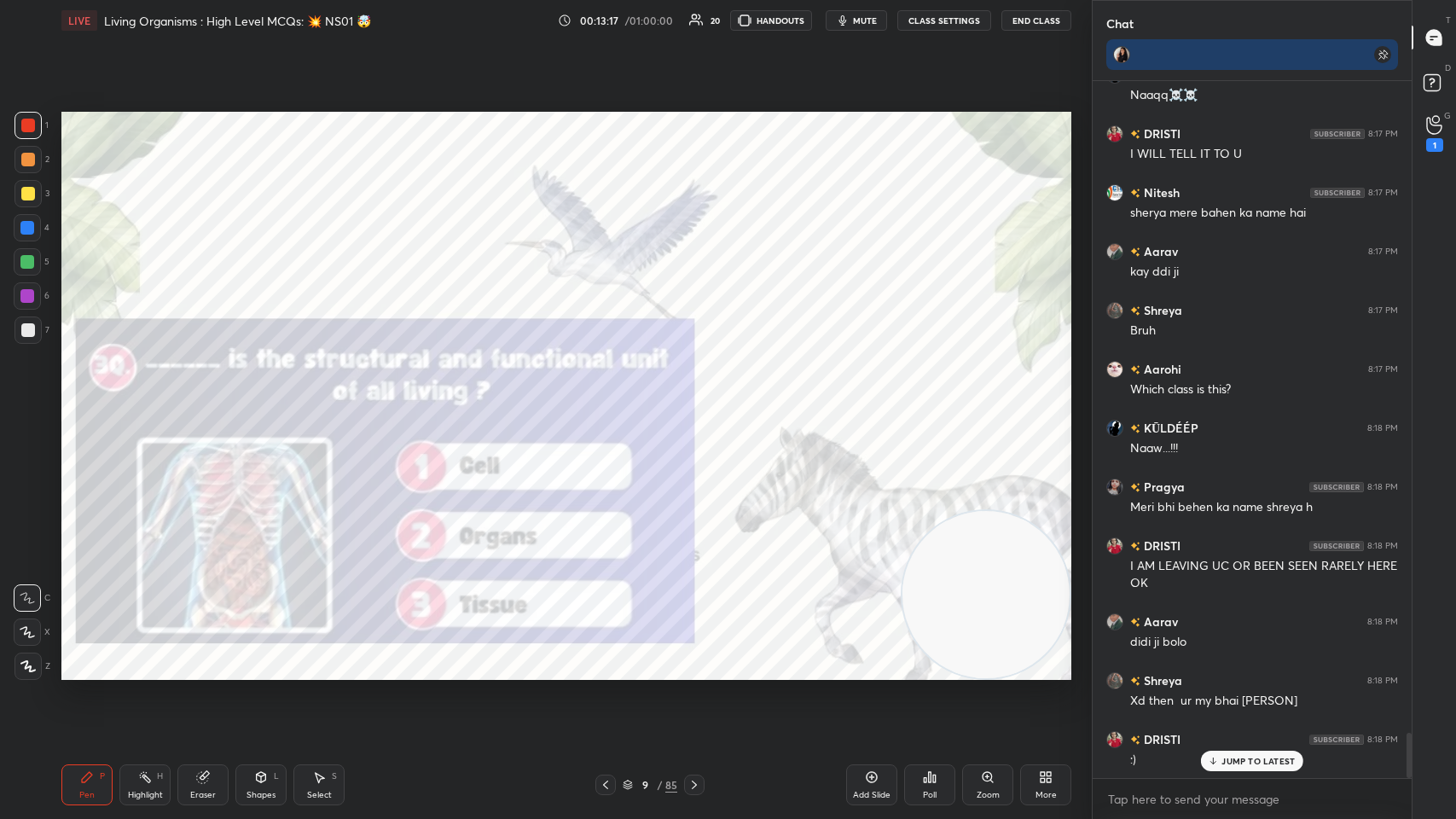 click on "JUMP TO LATEST" at bounding box center [1252, 761] 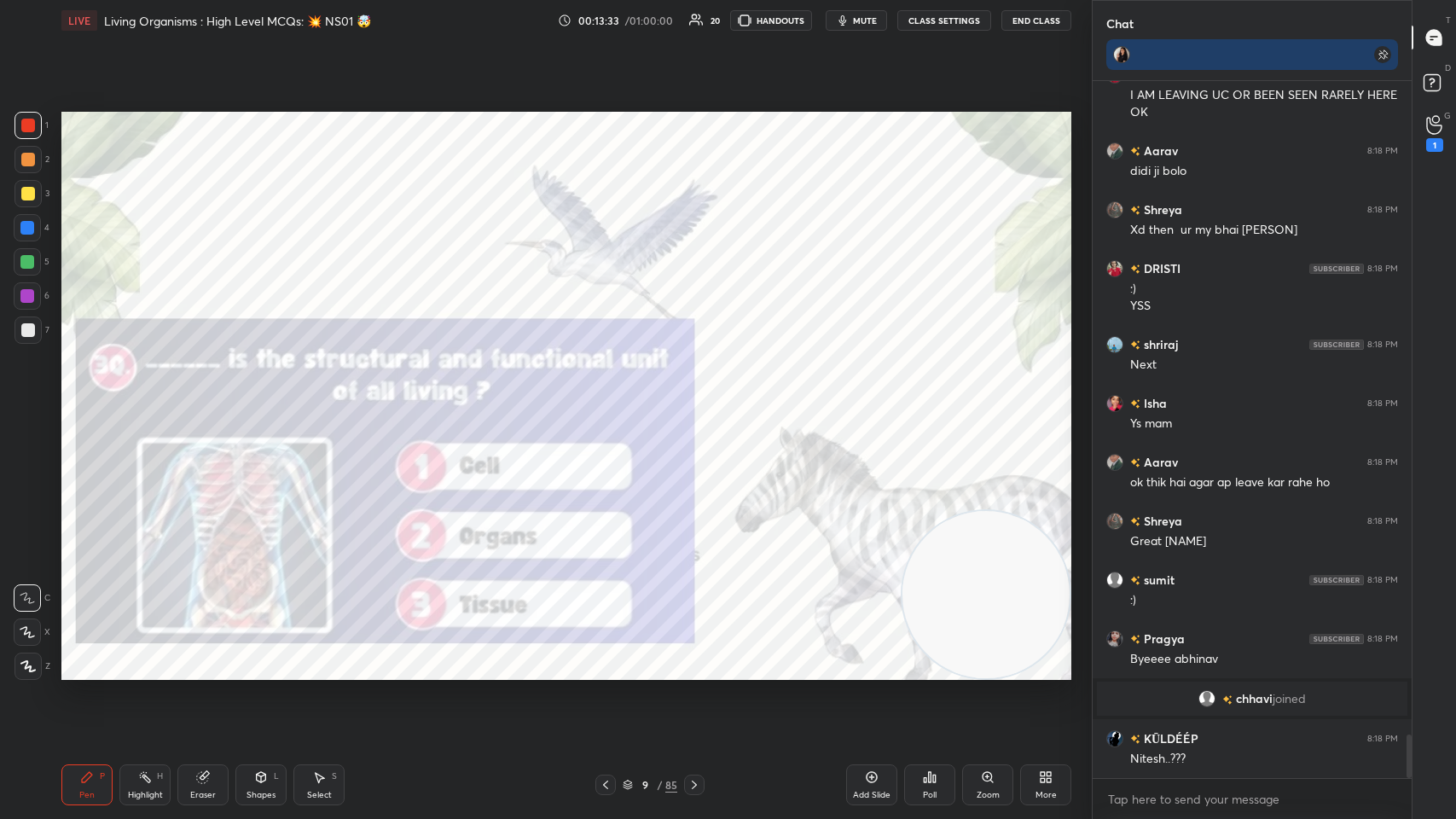 click 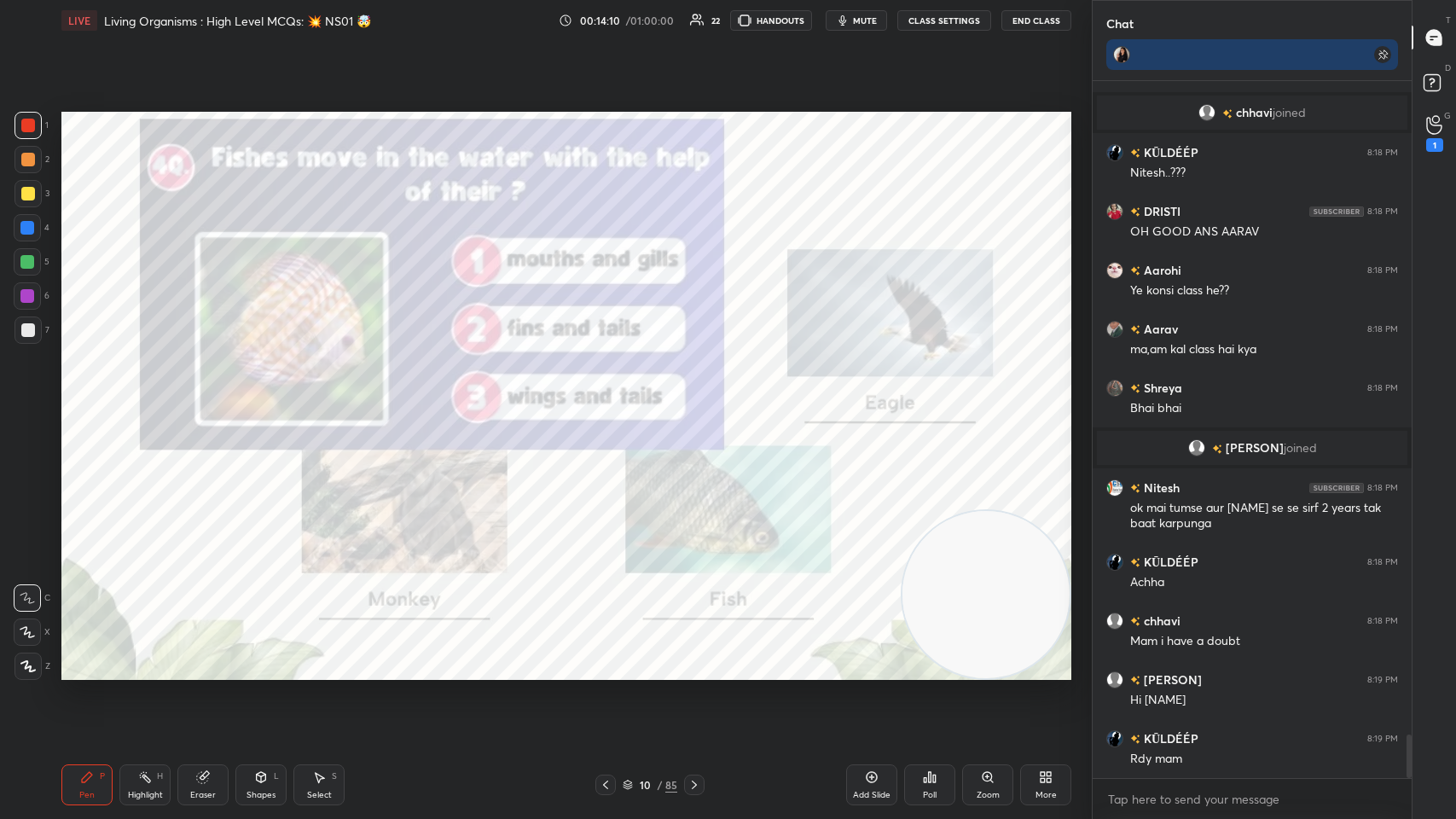 click on "Poll" at bounding box center (930, 795) 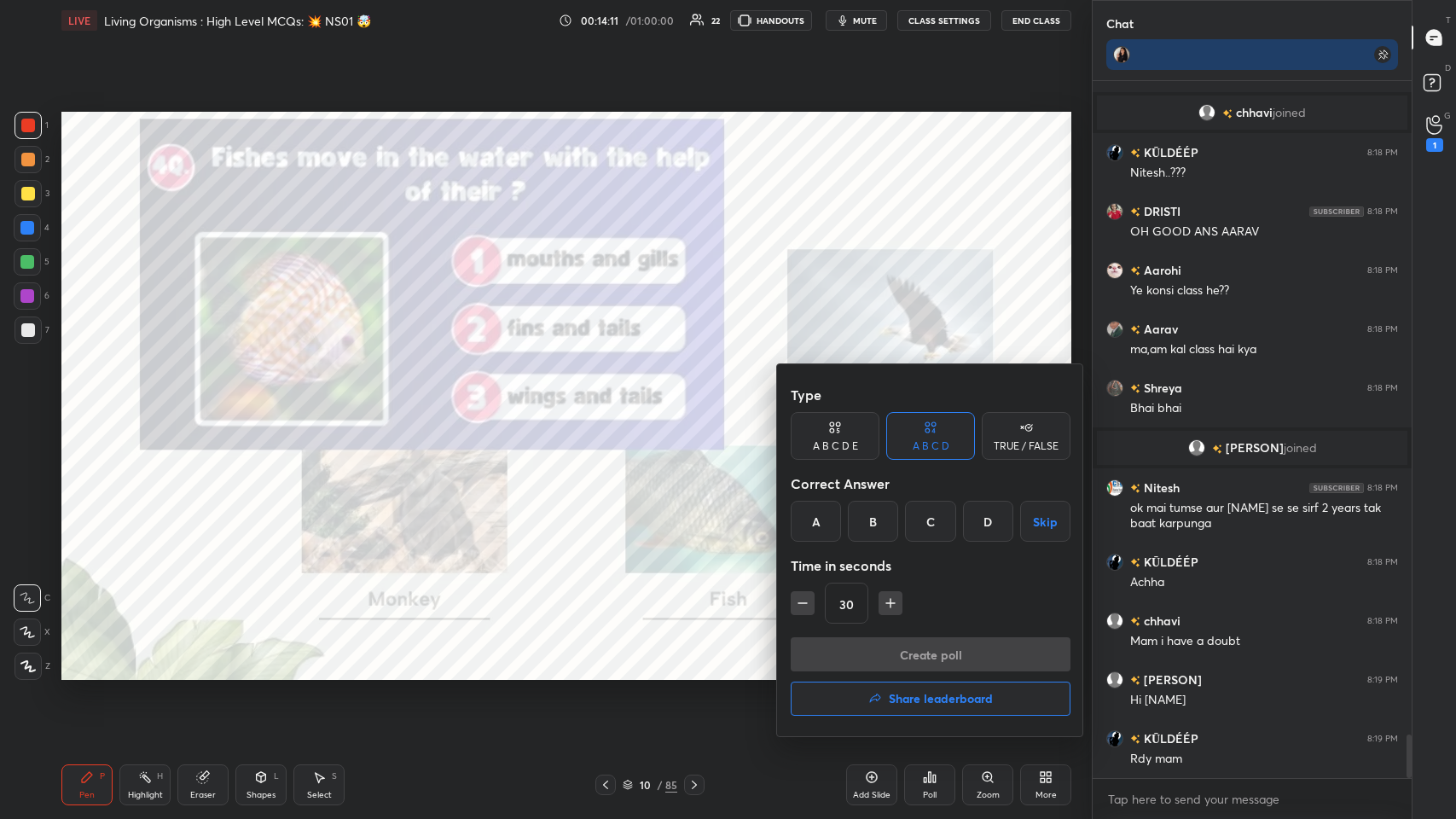 click on "B" at bounding box center [873, 521] 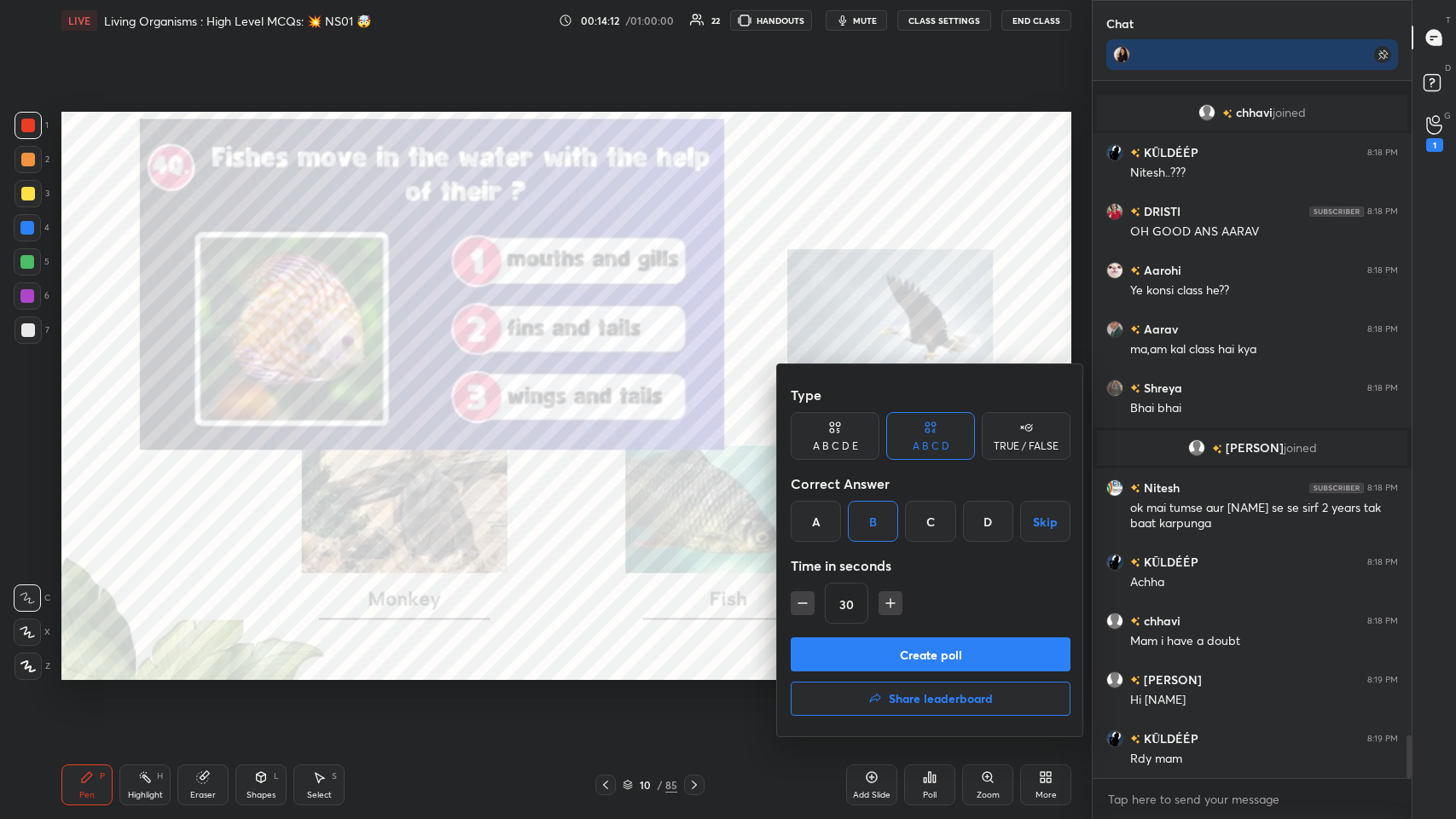 scroll, scrollTop: 10610, scrollLeft: 0, axis: vertical 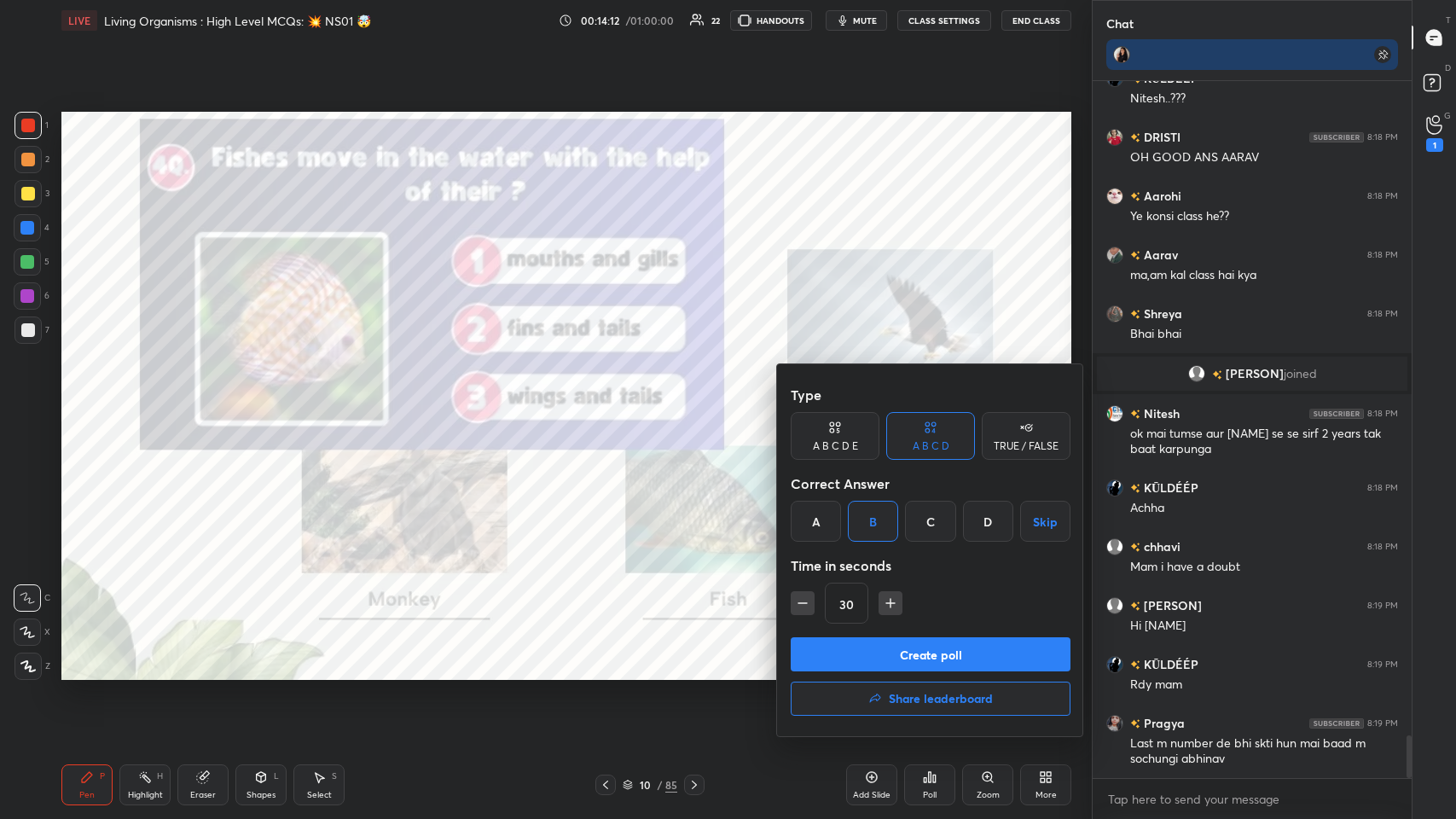 click on "Create poll" at bounding box center [931, 654] 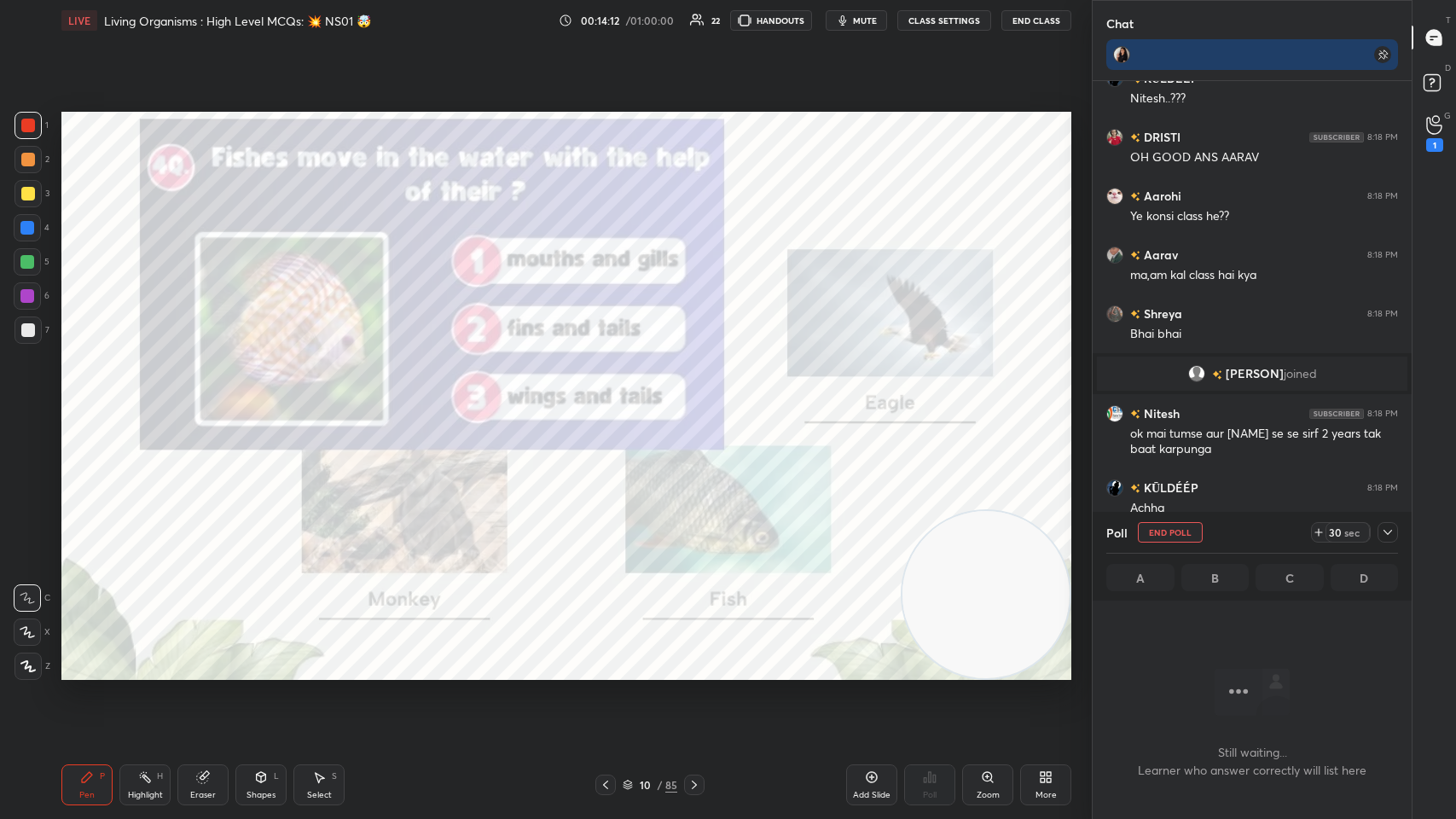 scroll, scrollTop: 635, scrollLeft: 314, axis: both 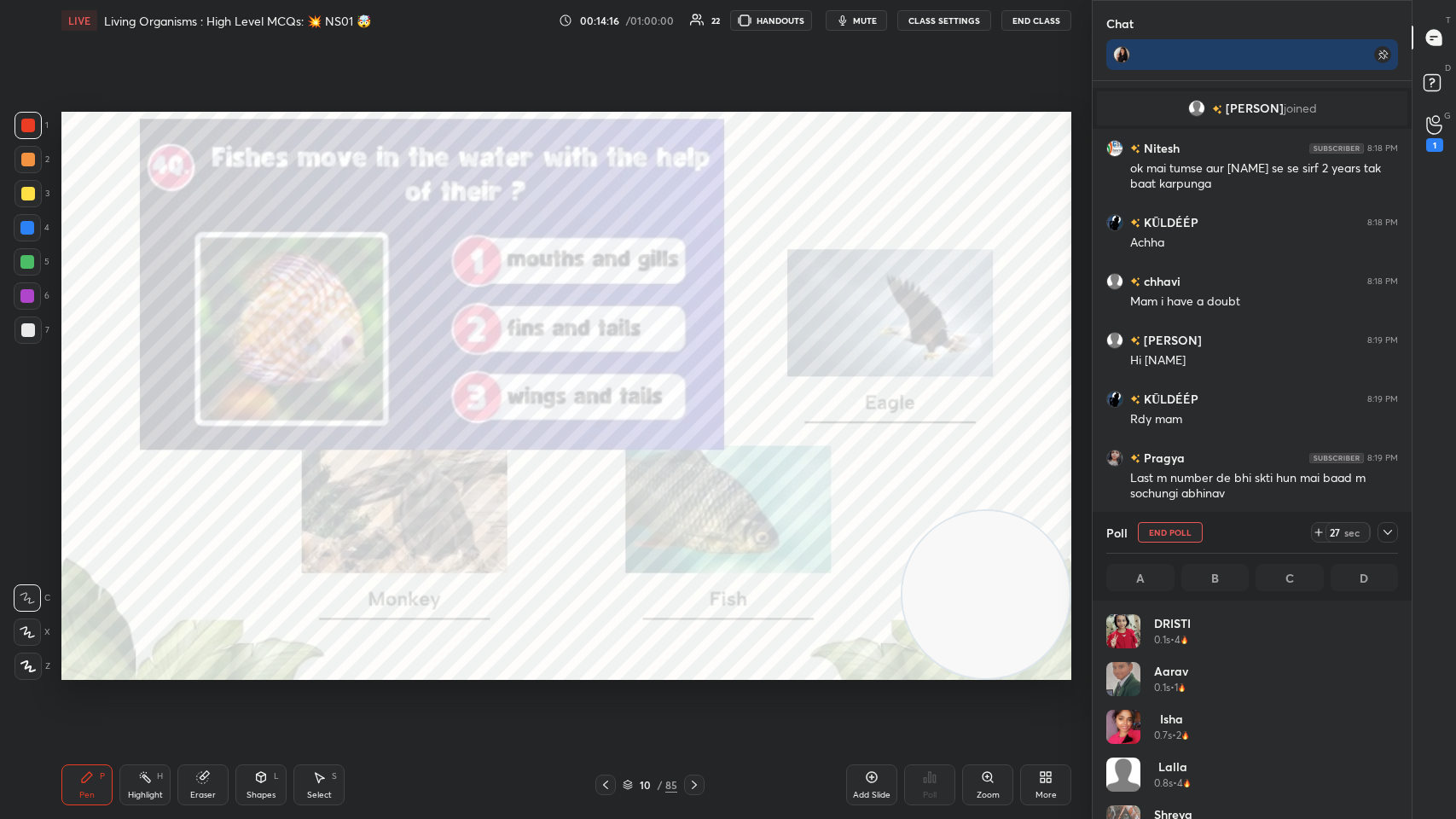click 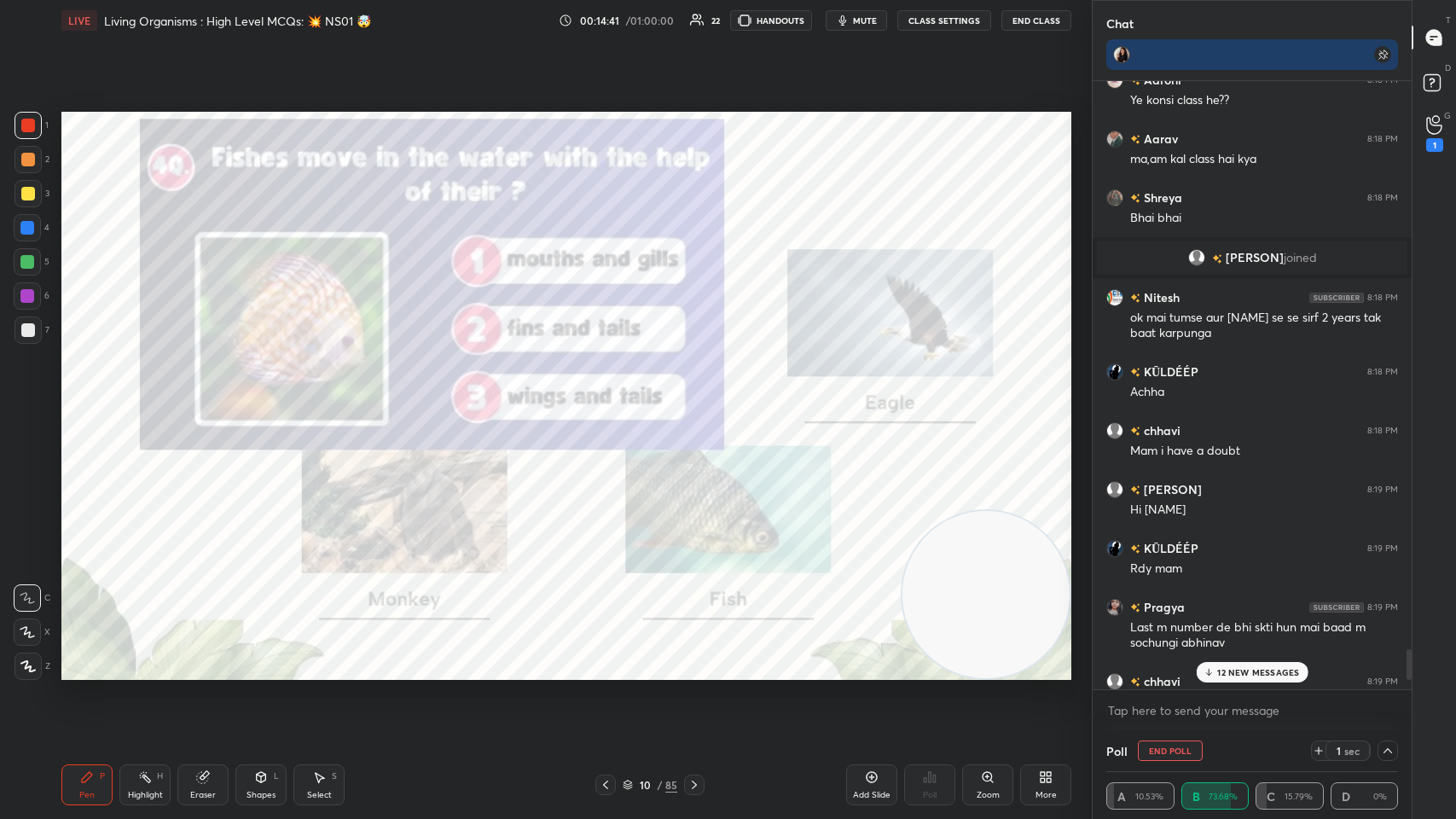 click 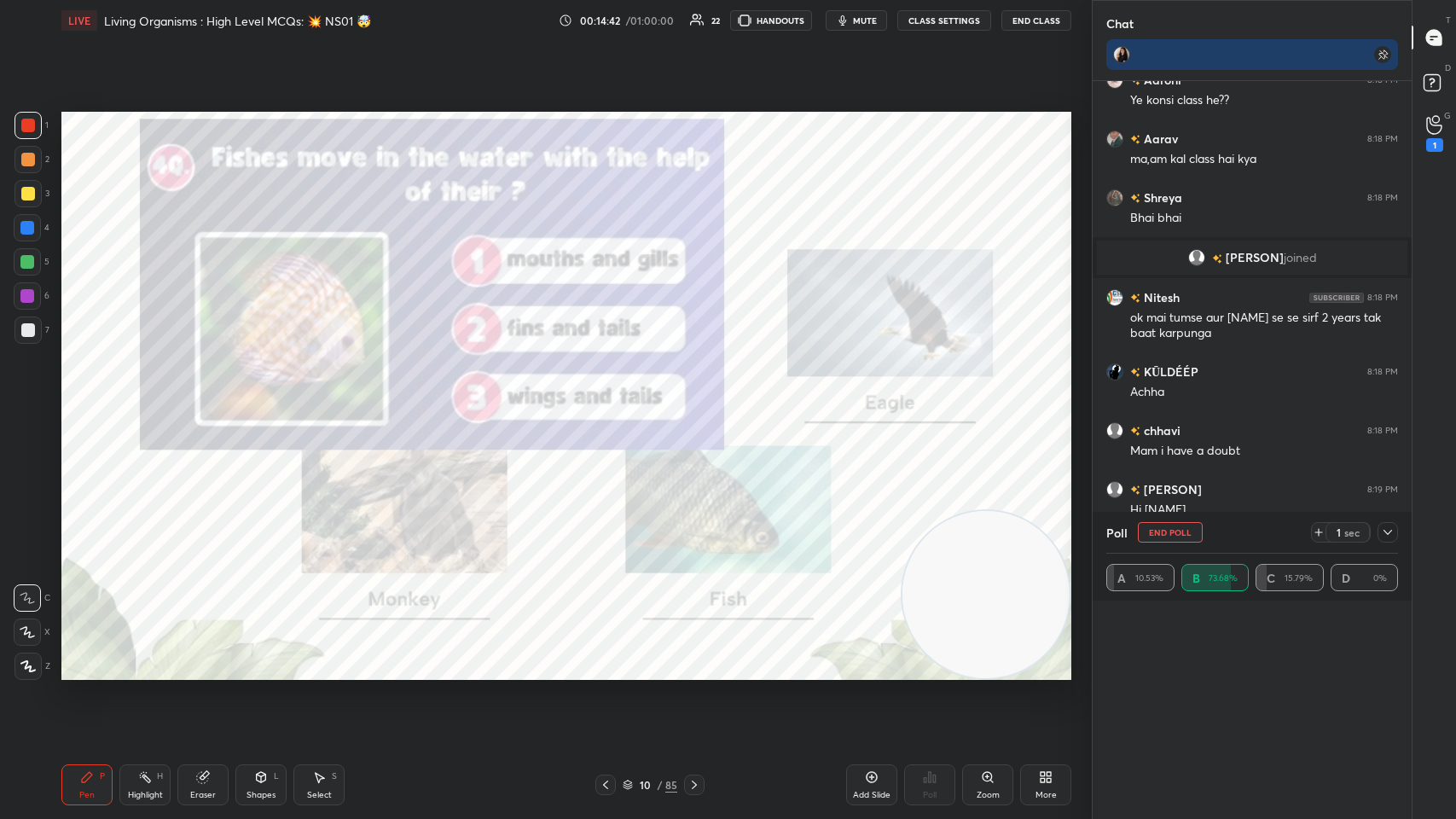 scroll, scrollTop: 0, scrollLeft: 0, axis: both 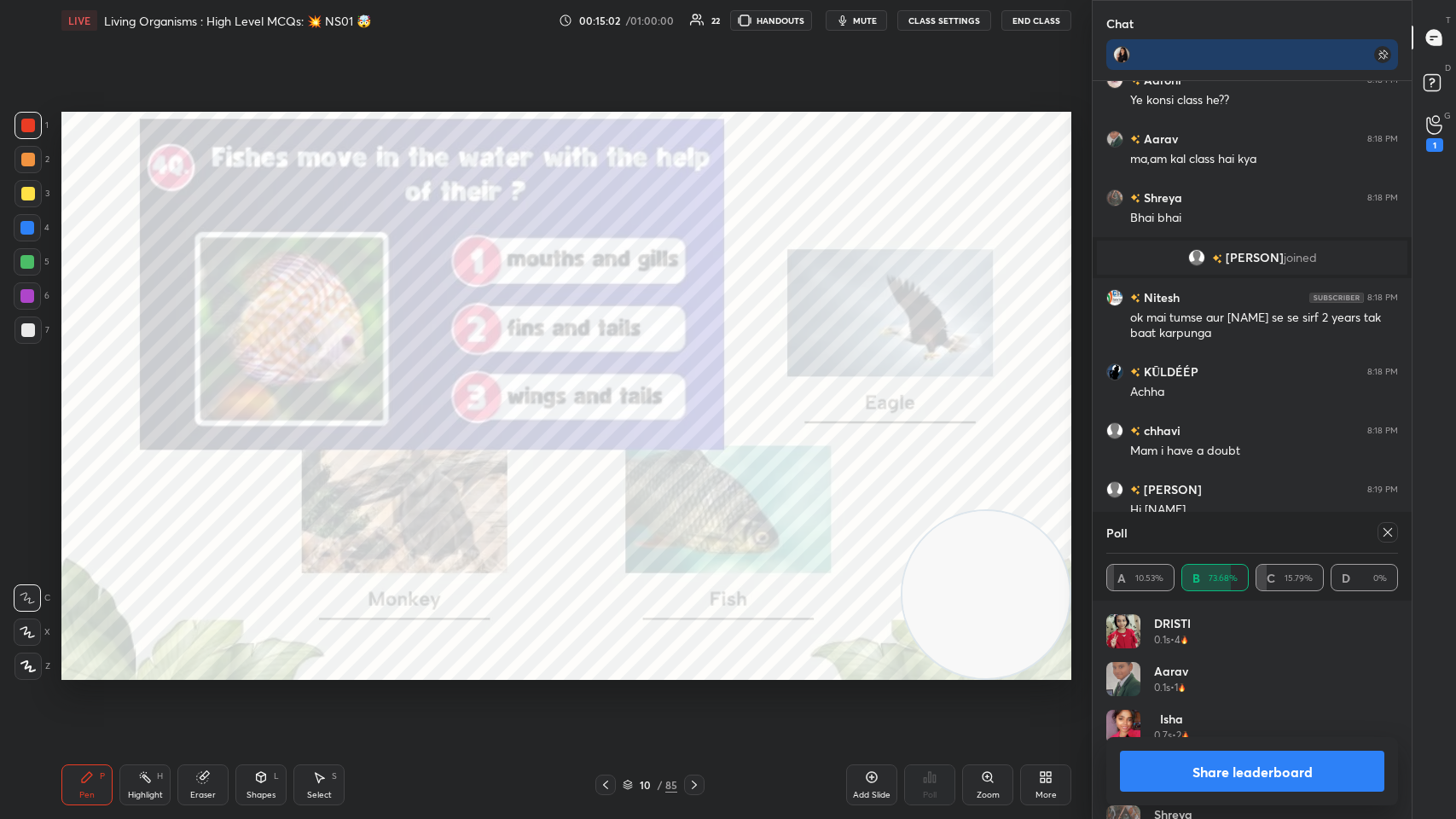 click 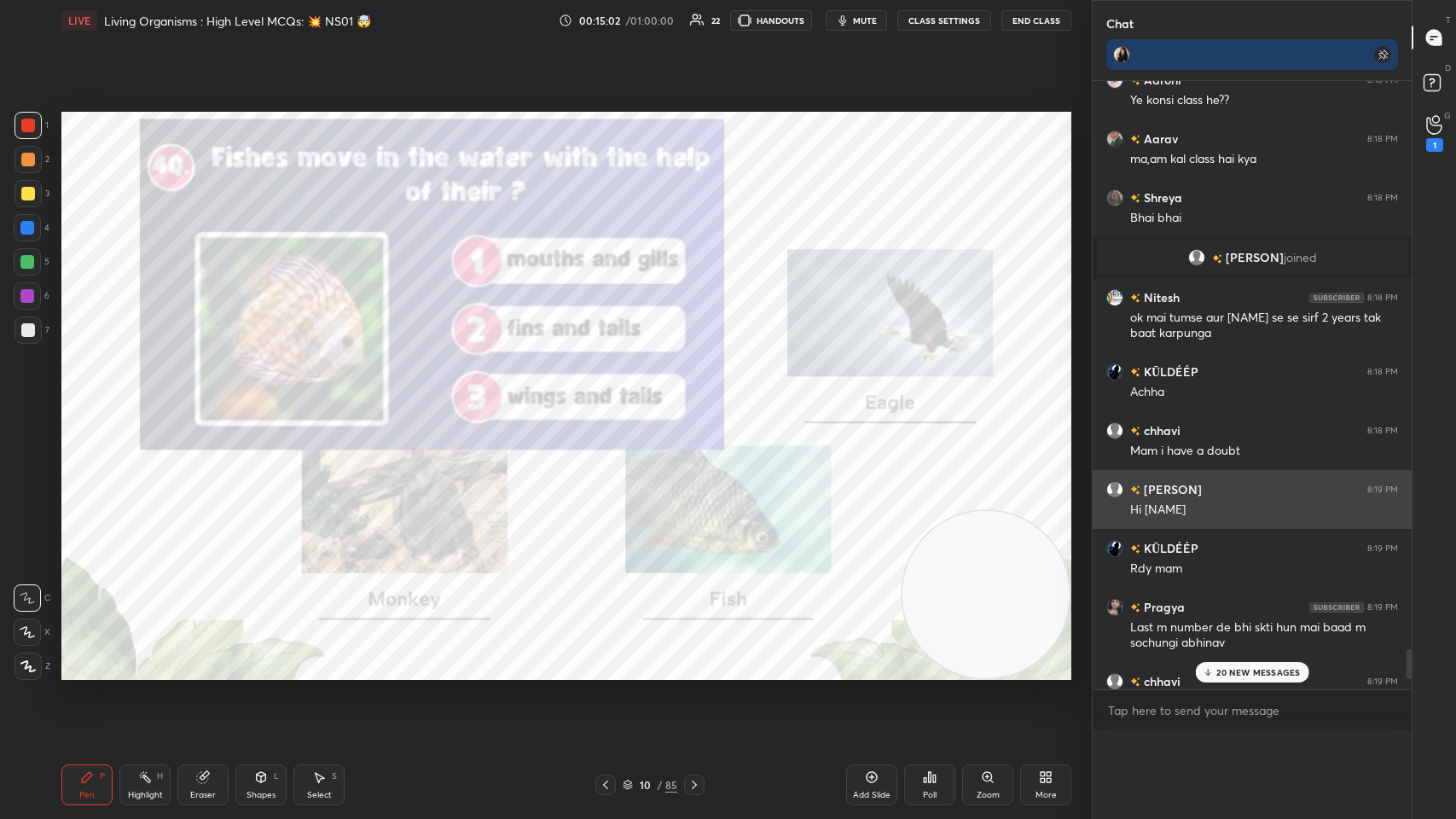 scroll, scrollTop: 129, scrollLeft: 287, axis: both 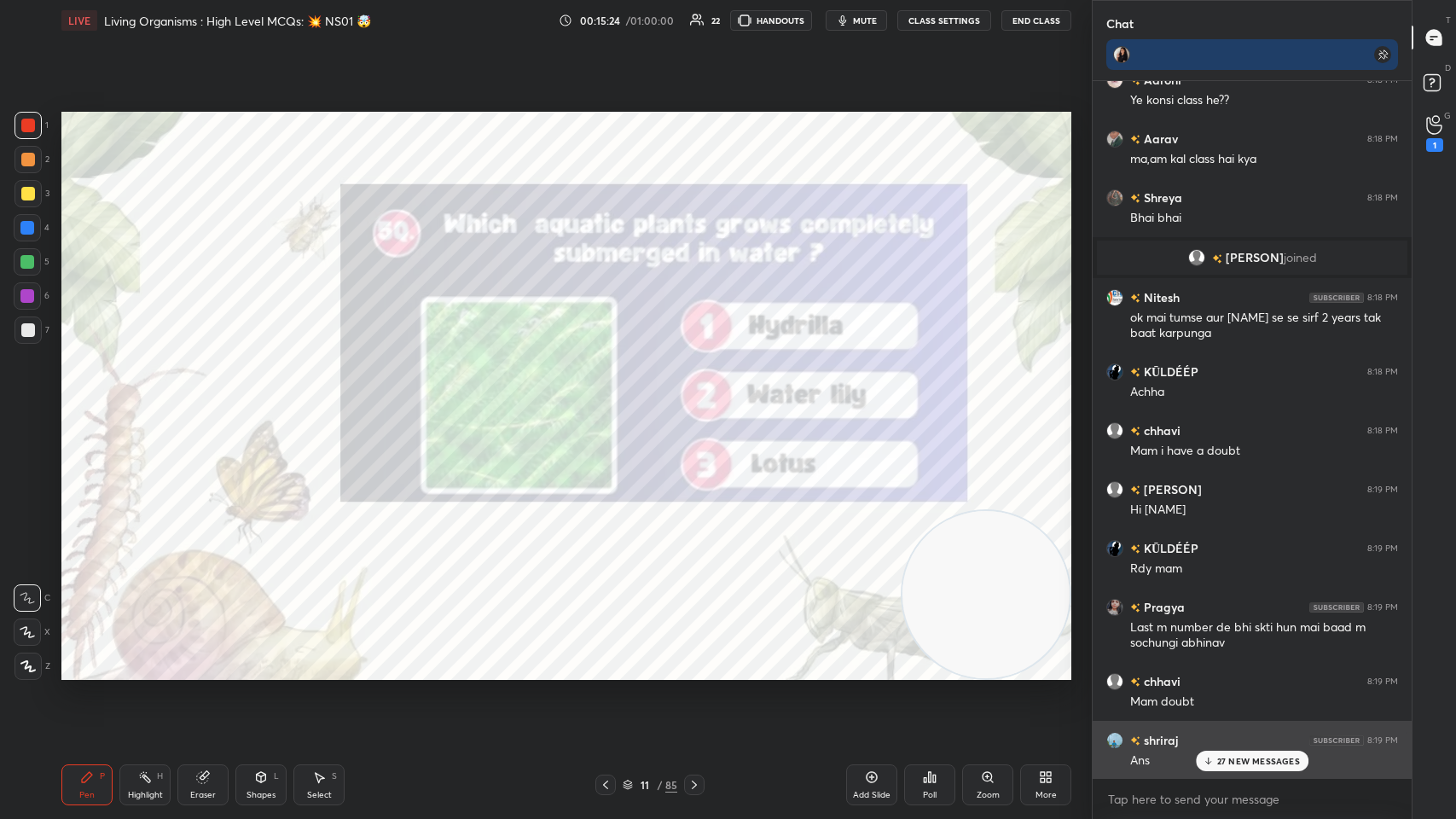 click on "[PERSON] 8:19 PM" at bounding box center (1252, 740) 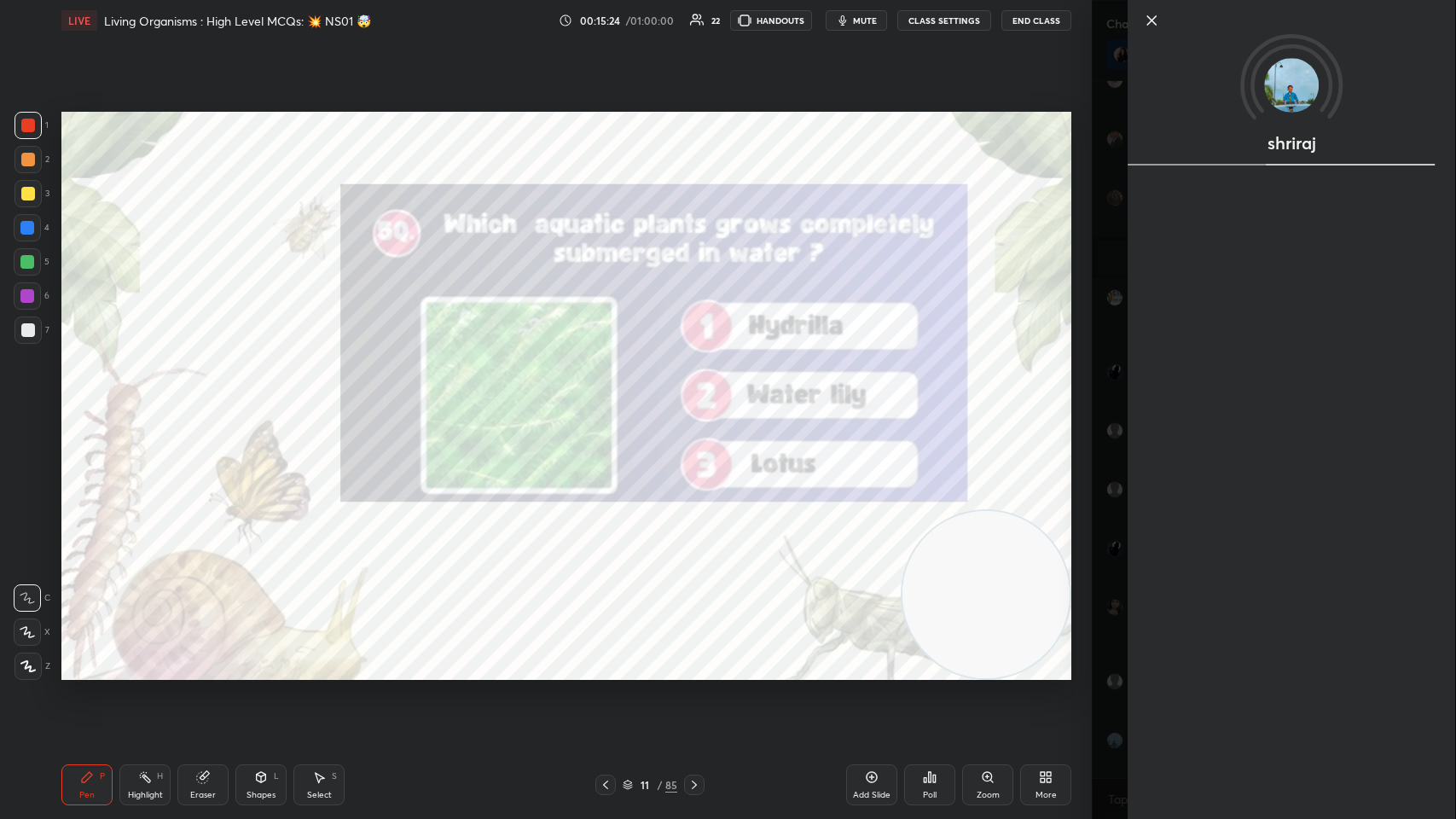 click on "Setting up your live class Poll for   secs No correct answer Start poll" at bounding box center [566, 396] 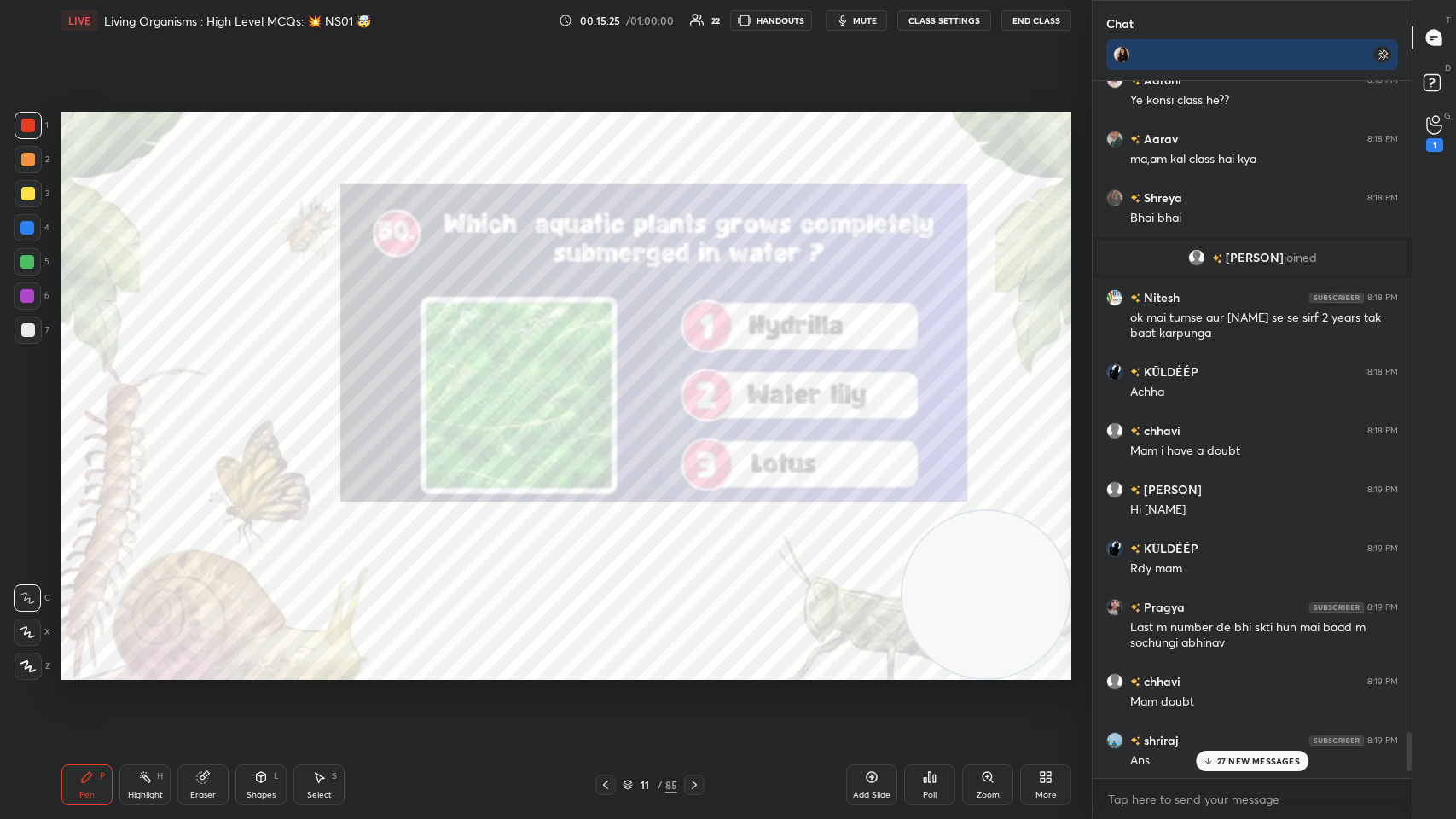 click on "27 NEW MESSAGES" at bounding box center [1258, 761] 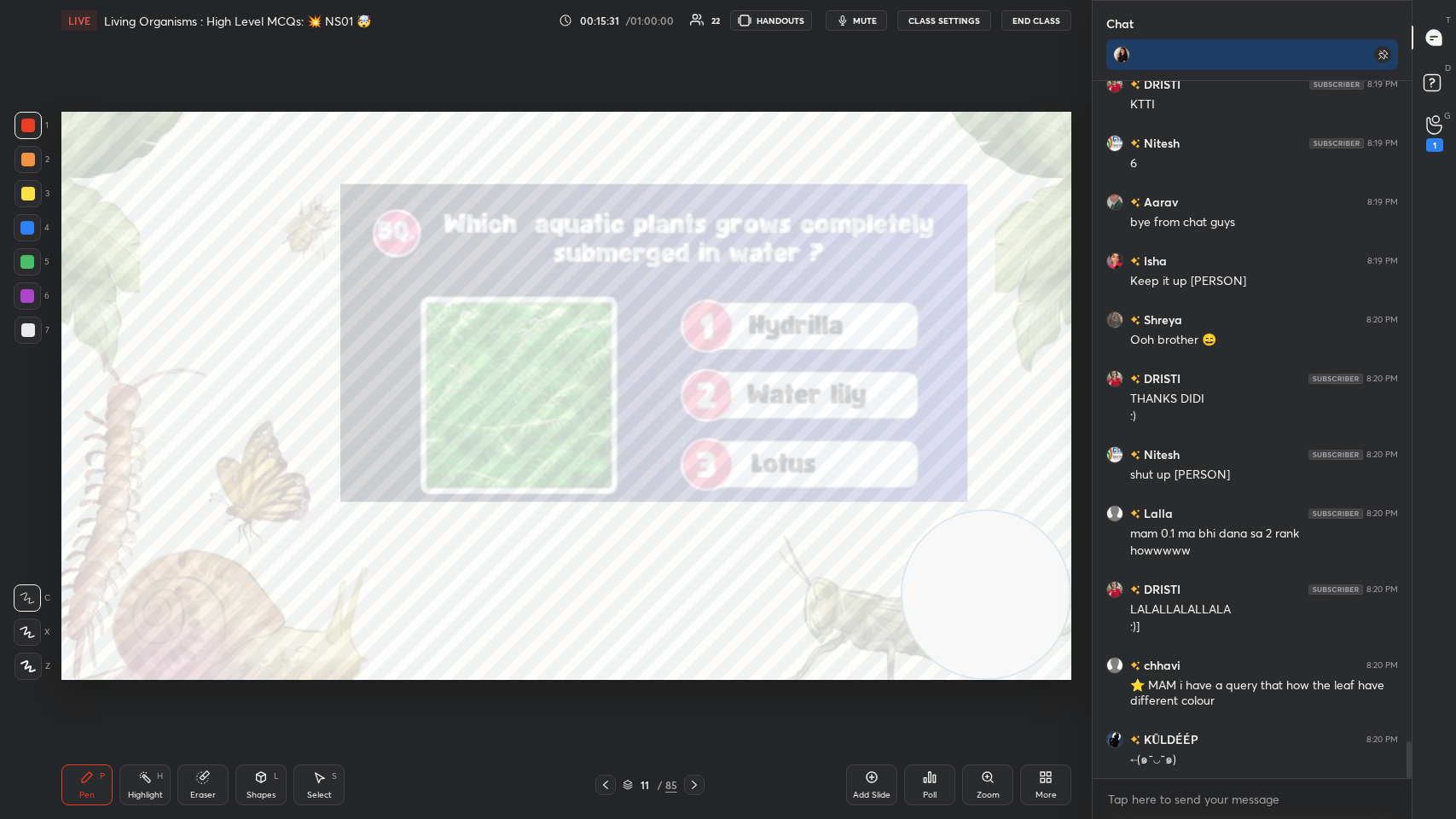 scroll, scrollTop: 12401, scrollLeft: 0, axis: vertical 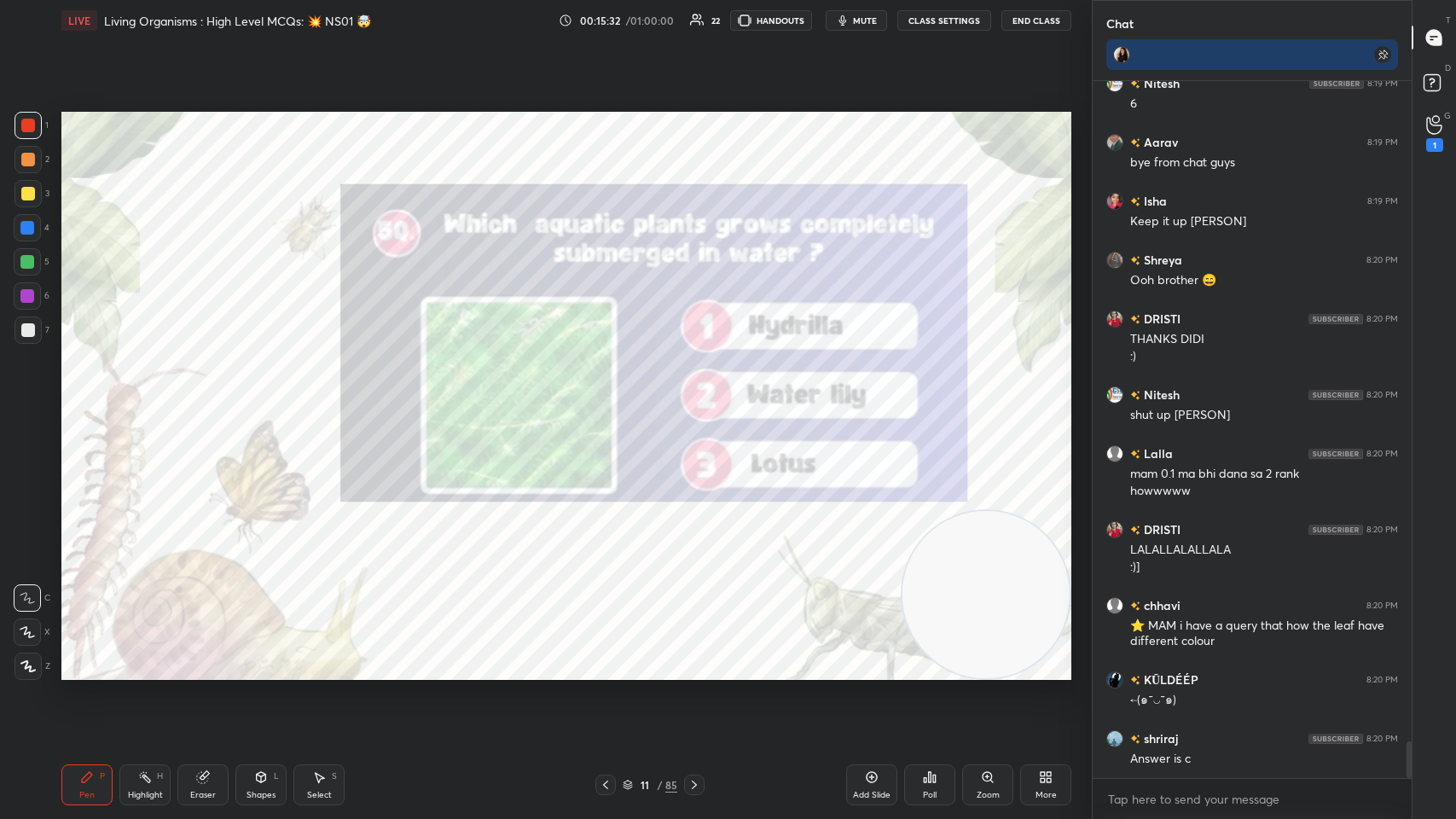 click on "Poll" at bounding box center [930, 785] 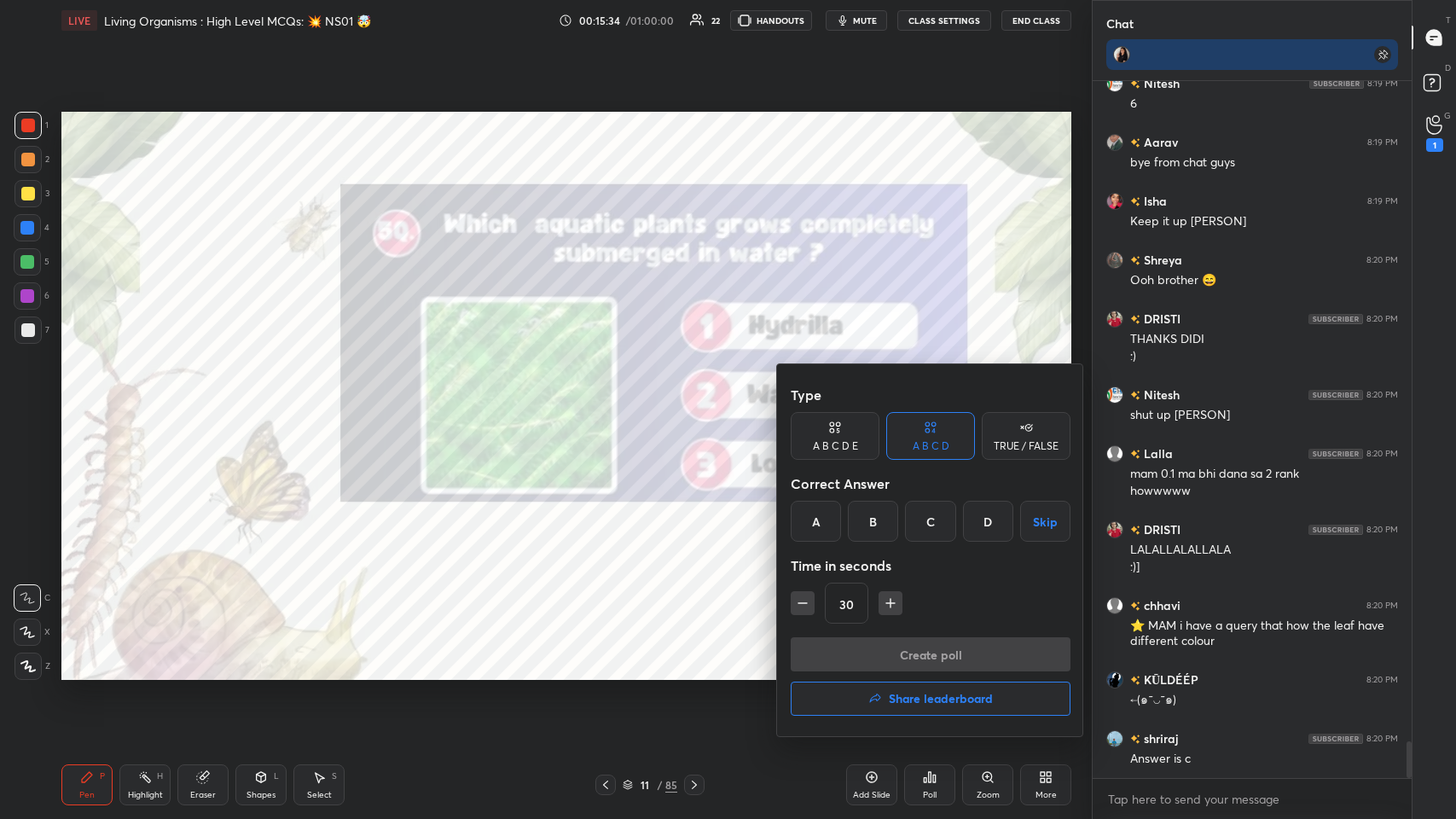 click on "A" at bounding box center [815, 521] 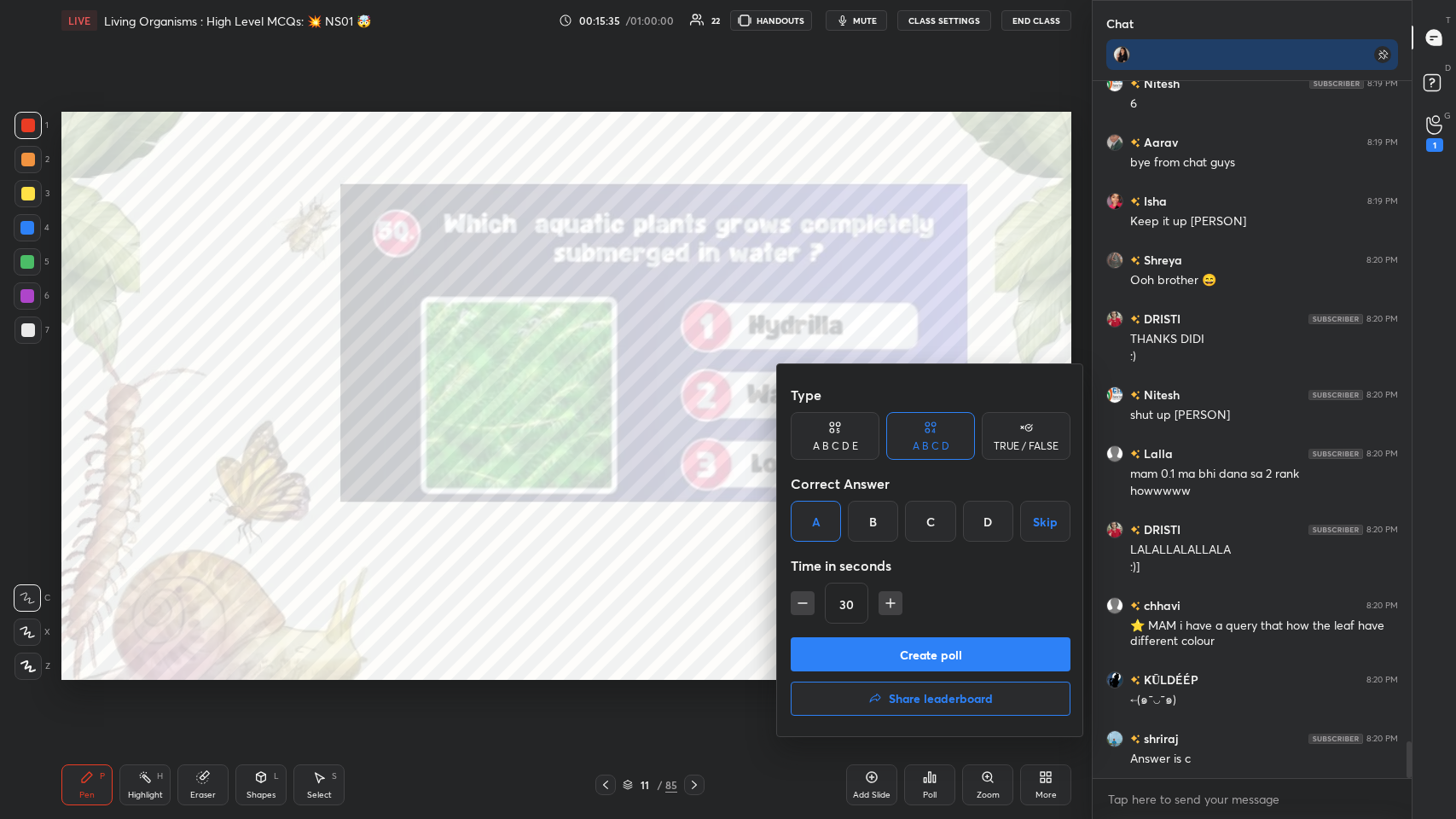 click on "Create poll" at bounding box center (931, 654) 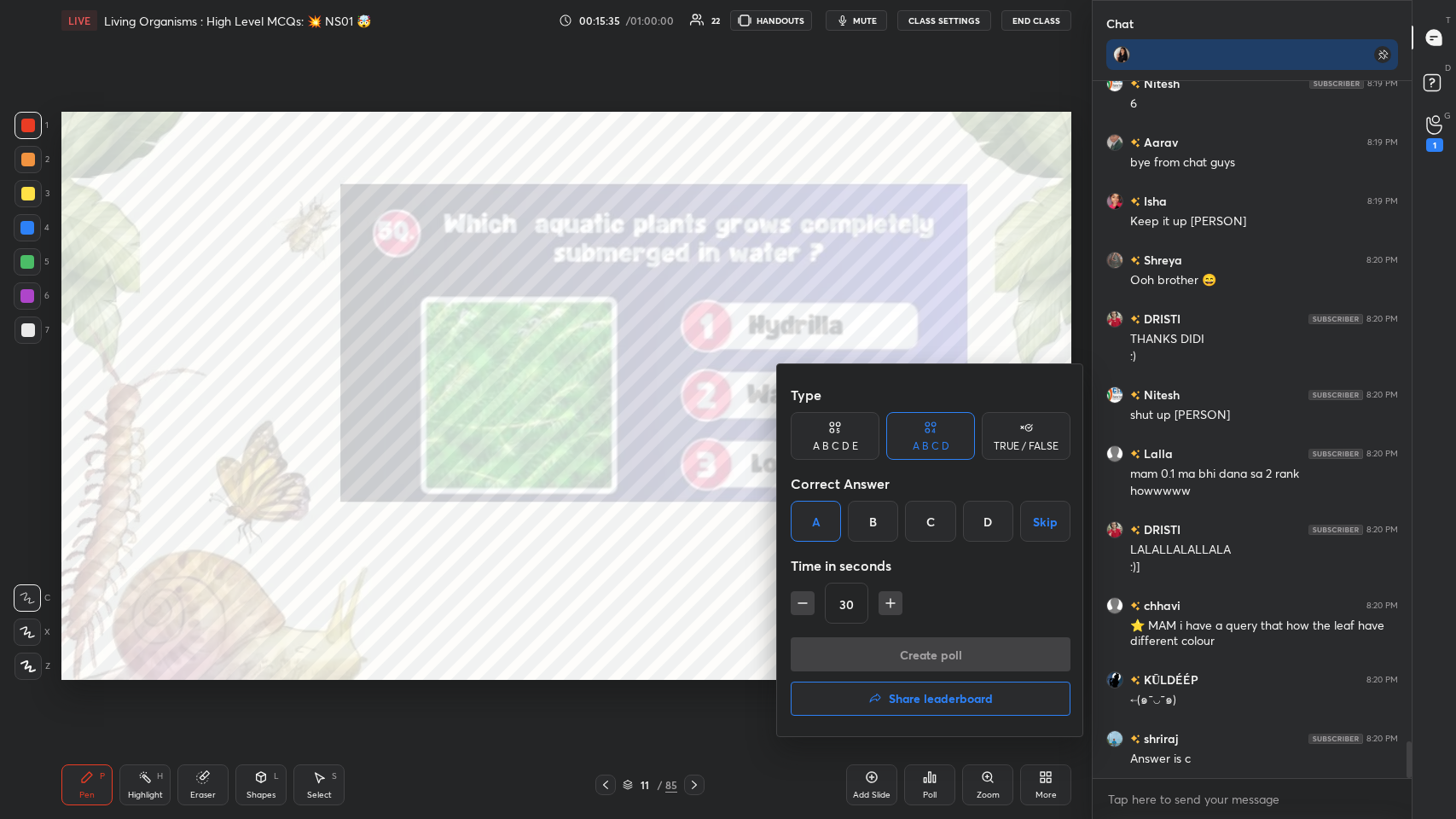 scroll, scrollTop: 676, scrollLeft: 314, axis: both 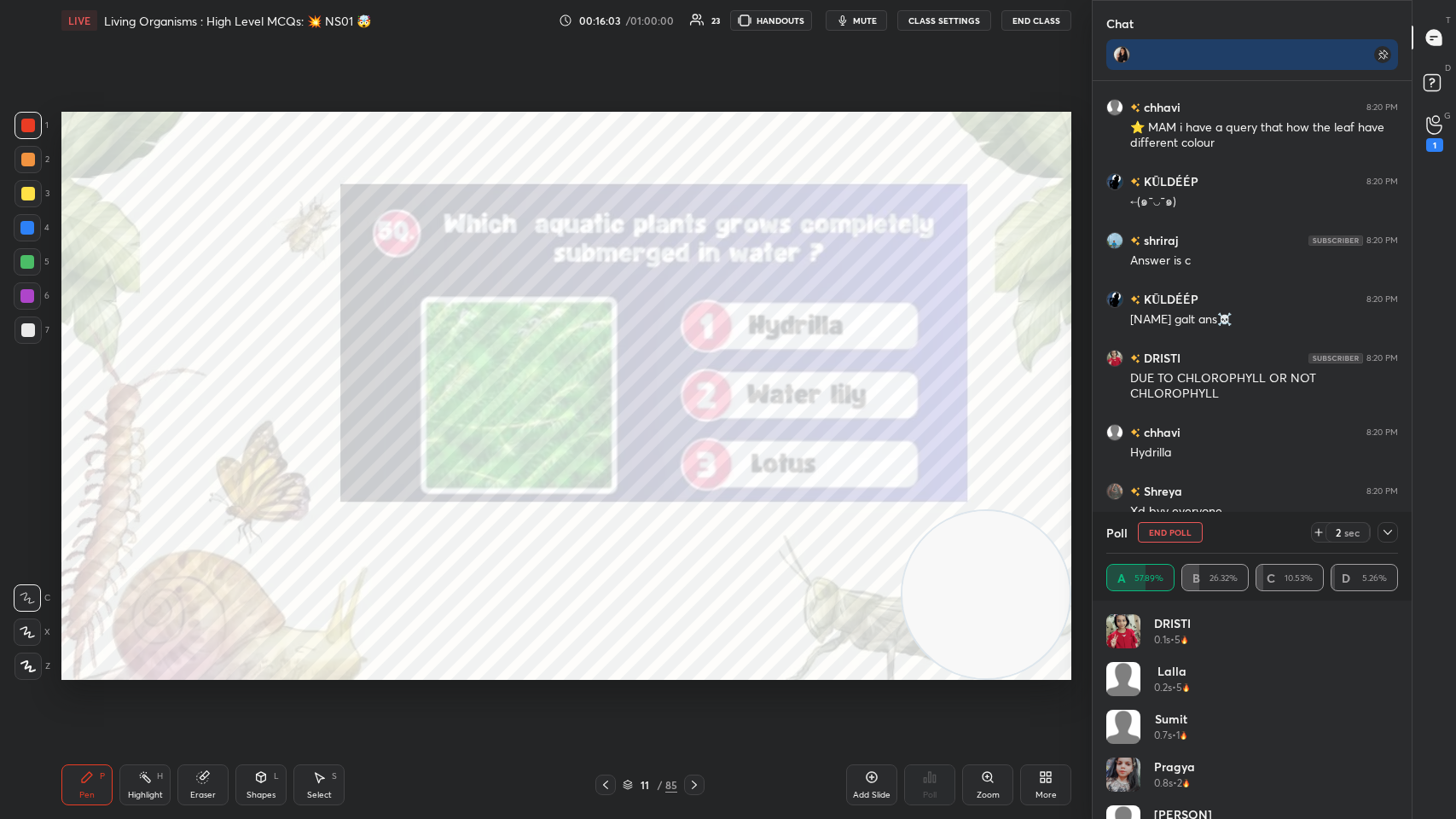 click at bounding box center [1388, 532] 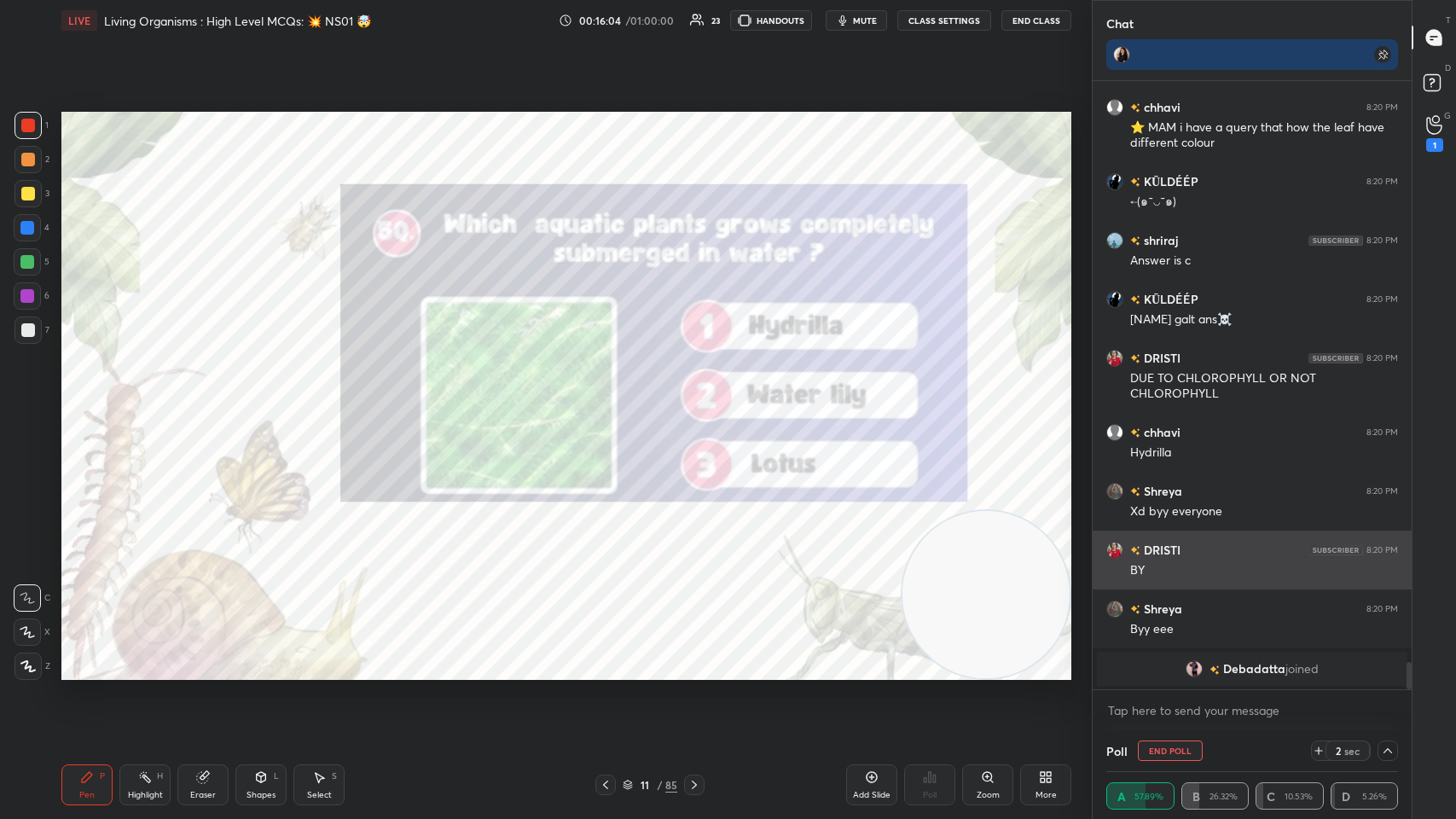 scroll, scrollTop: 60, scrollLeft: 287, axis: both 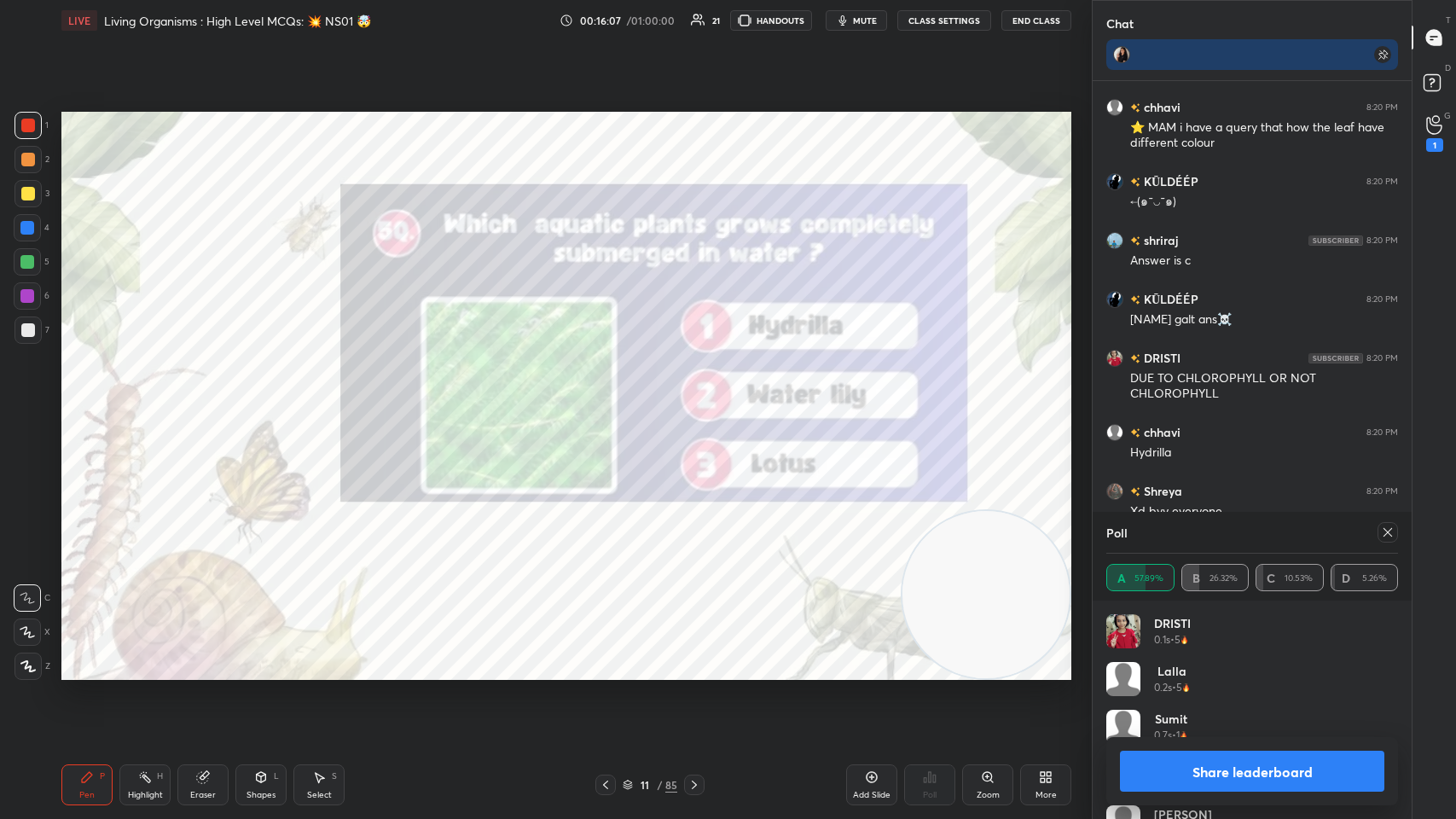 click 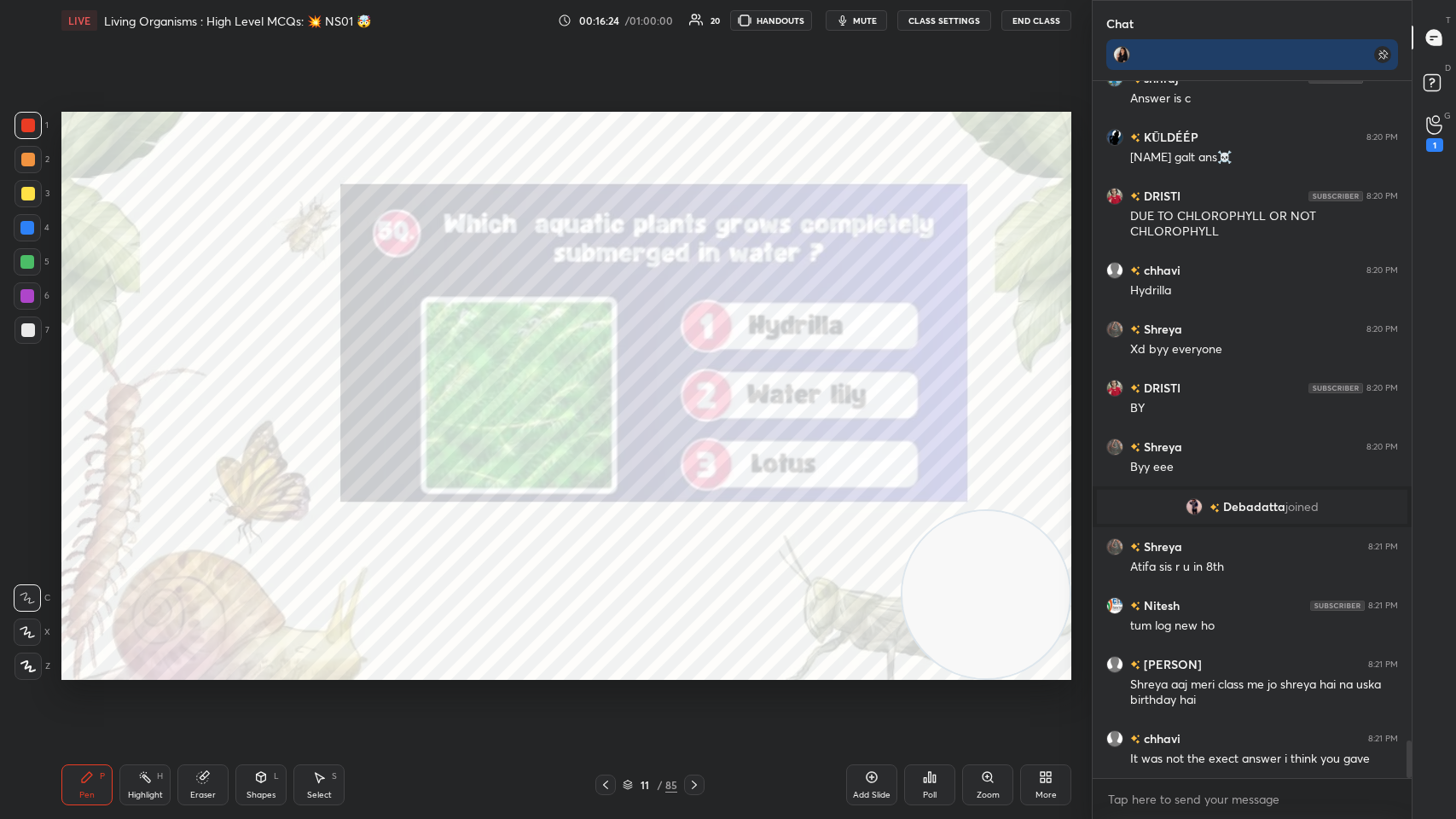 click 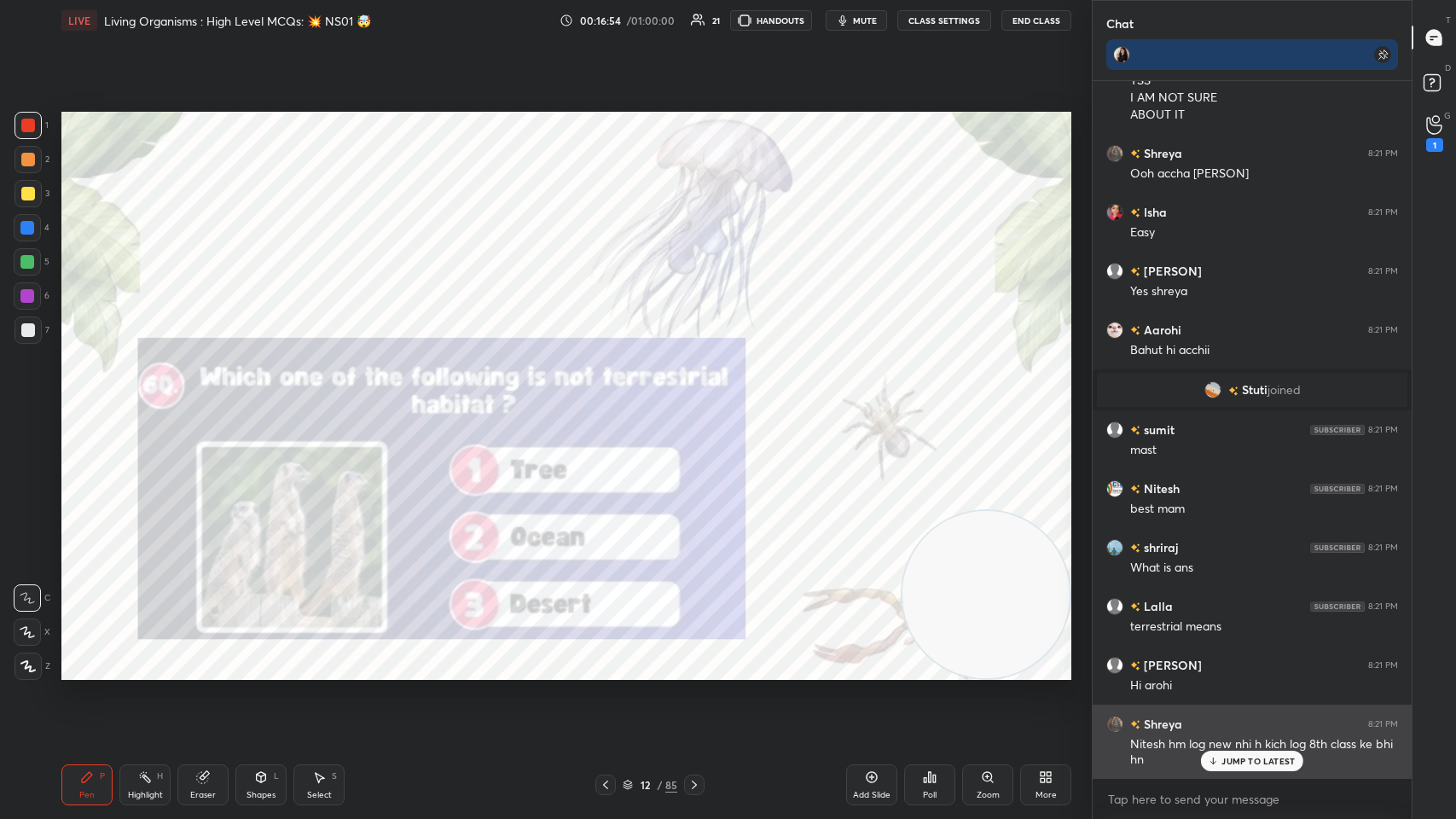 click on "JUMP TO LATEST" at bounding box center (1258, 761) 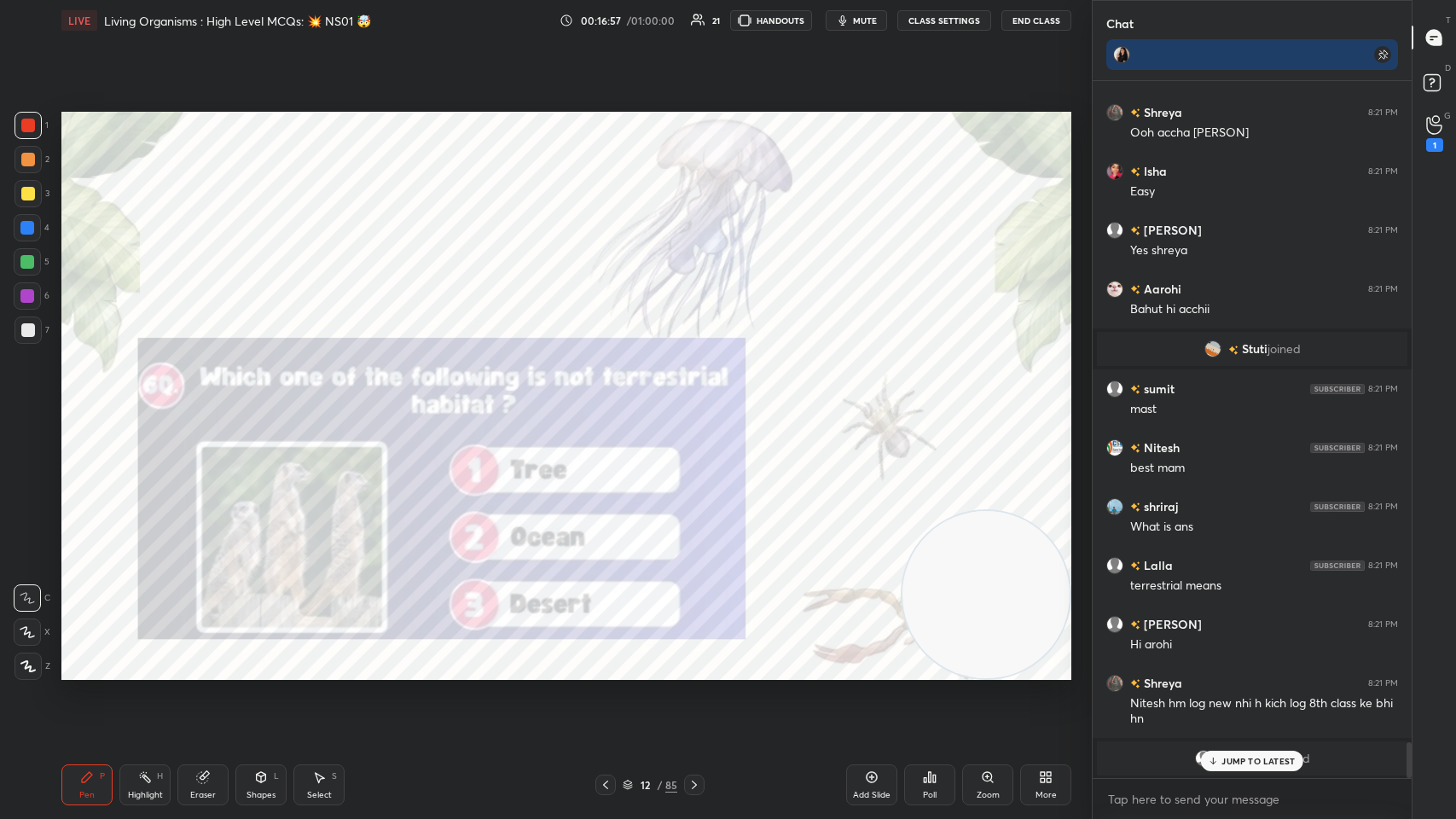 click on "JUMP TO LATEST" at bounding box center [1252, 761] 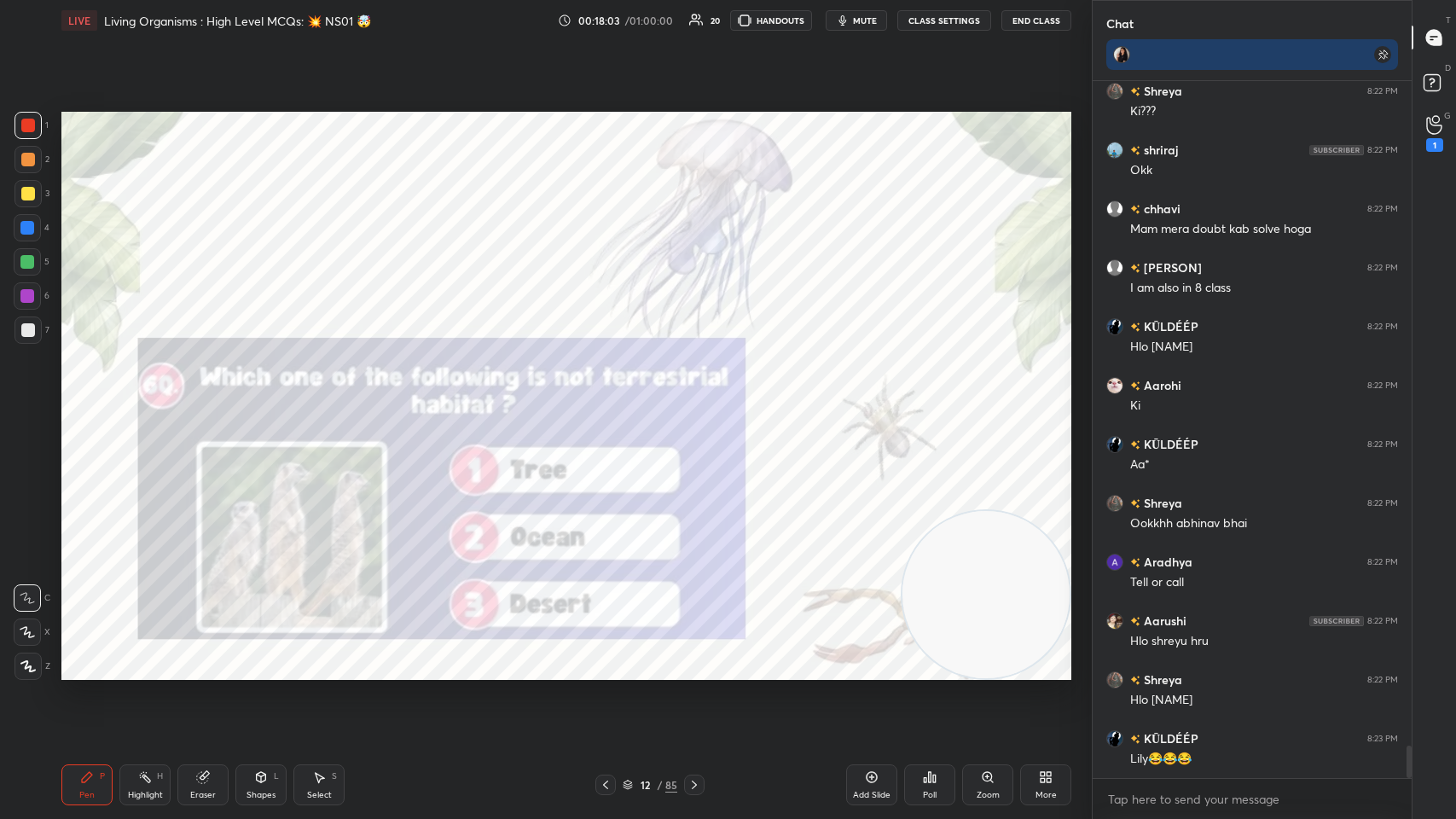 scroll, scrollTop: 14227, scrollLeft: 0, axis: vertical 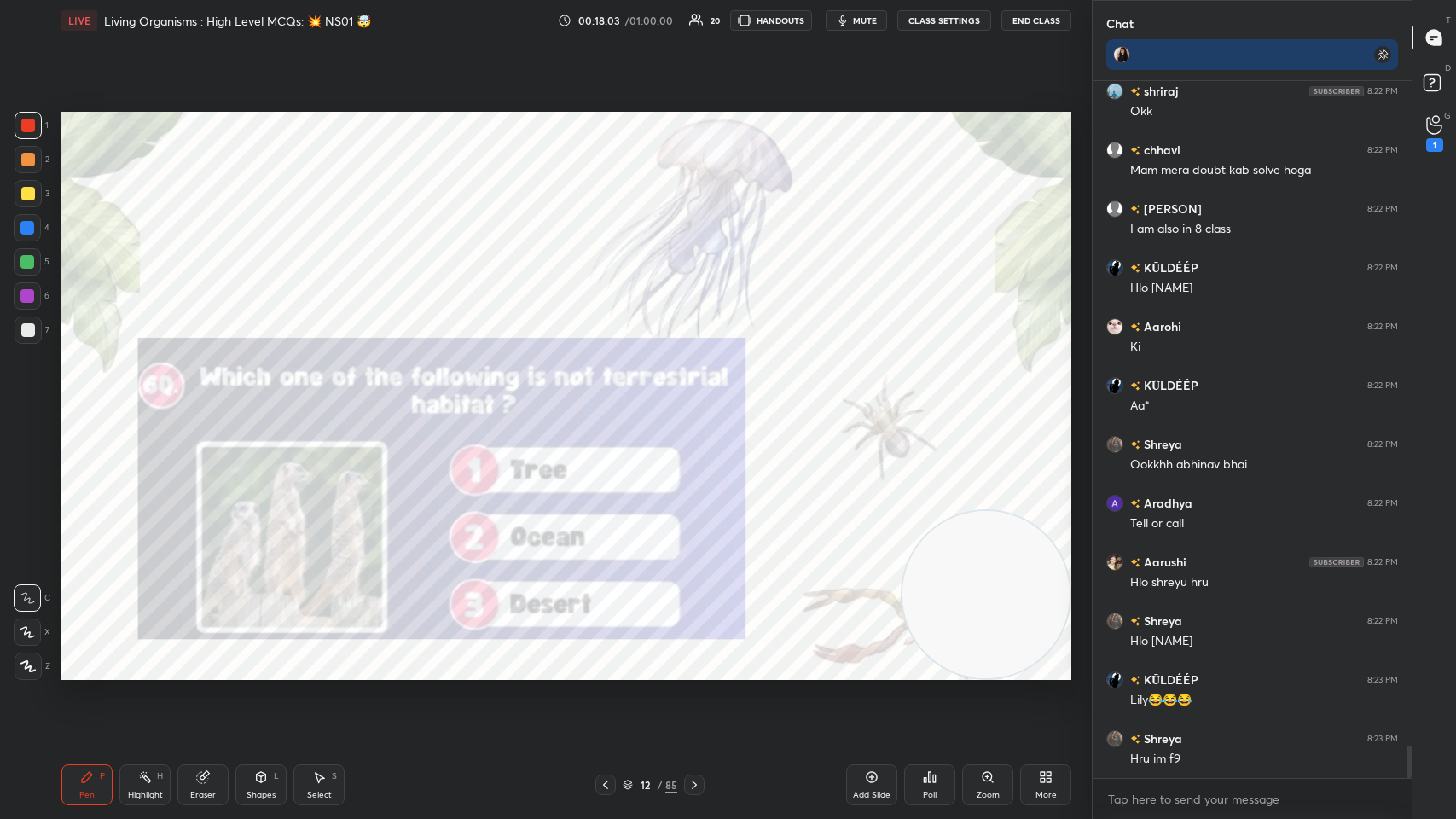 click on "Poll" at bounding box center (930, 785) 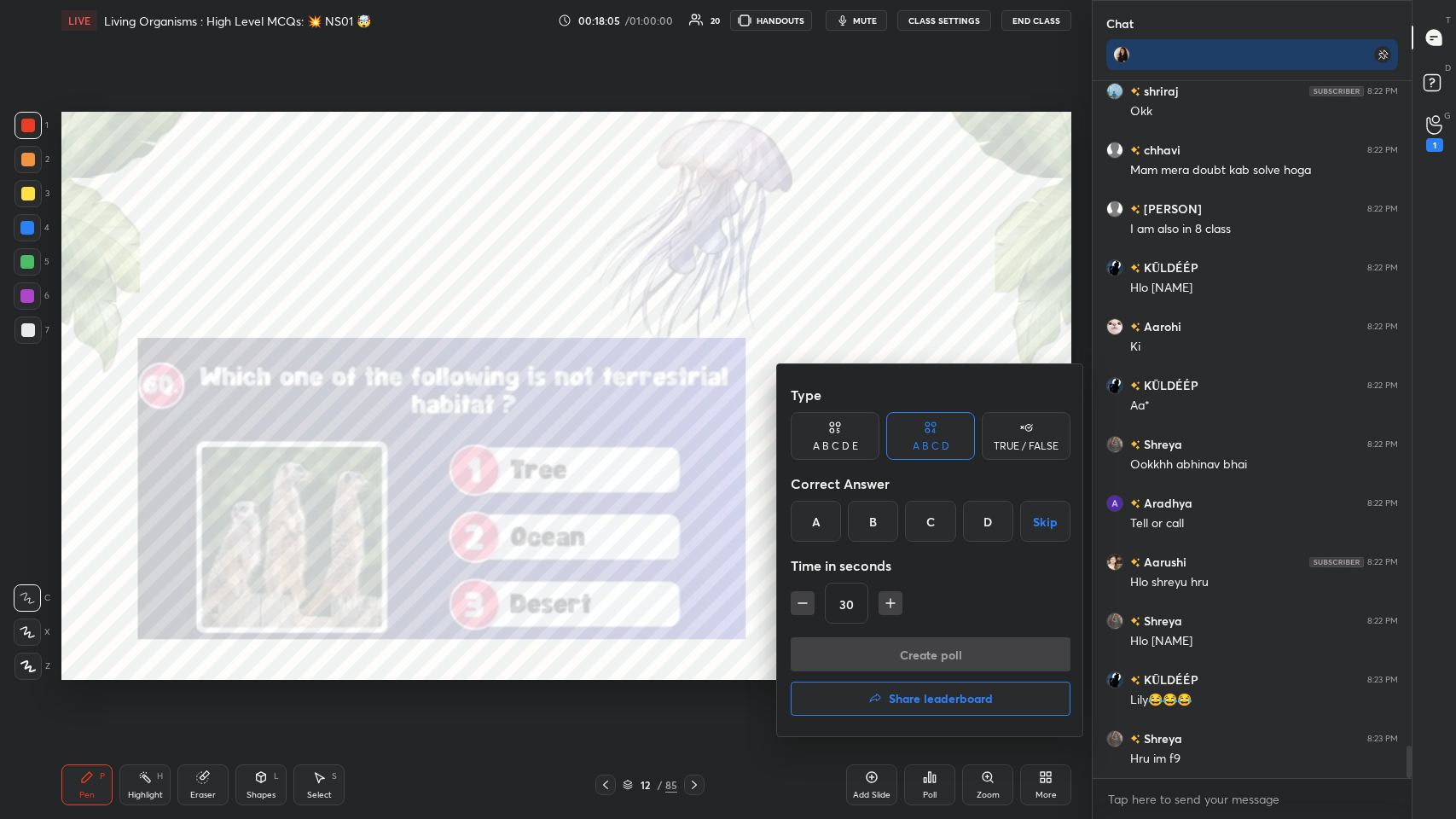 click on "C" at bounding box center [930, 521] 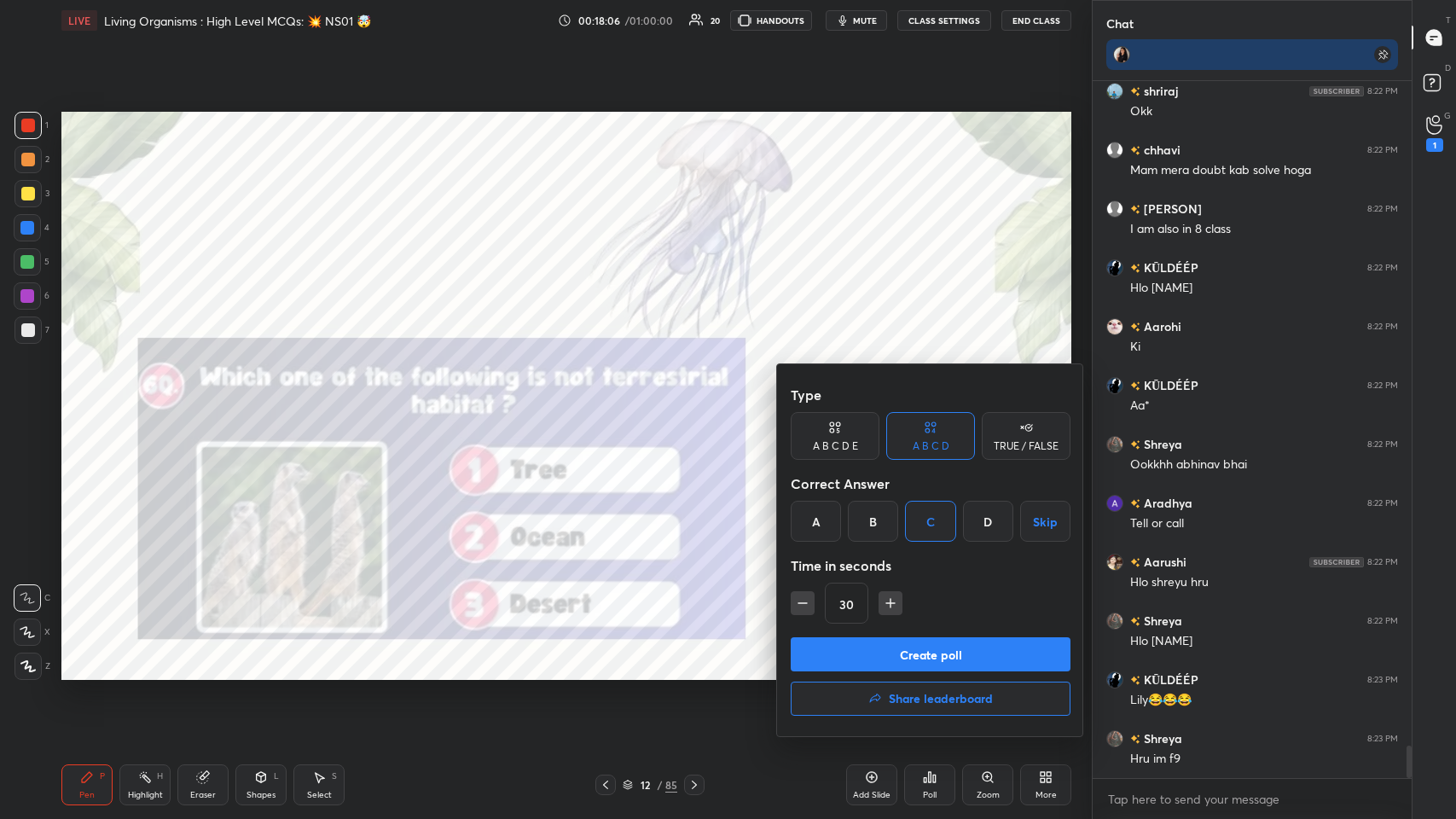 click at bounding box center (728, 410) 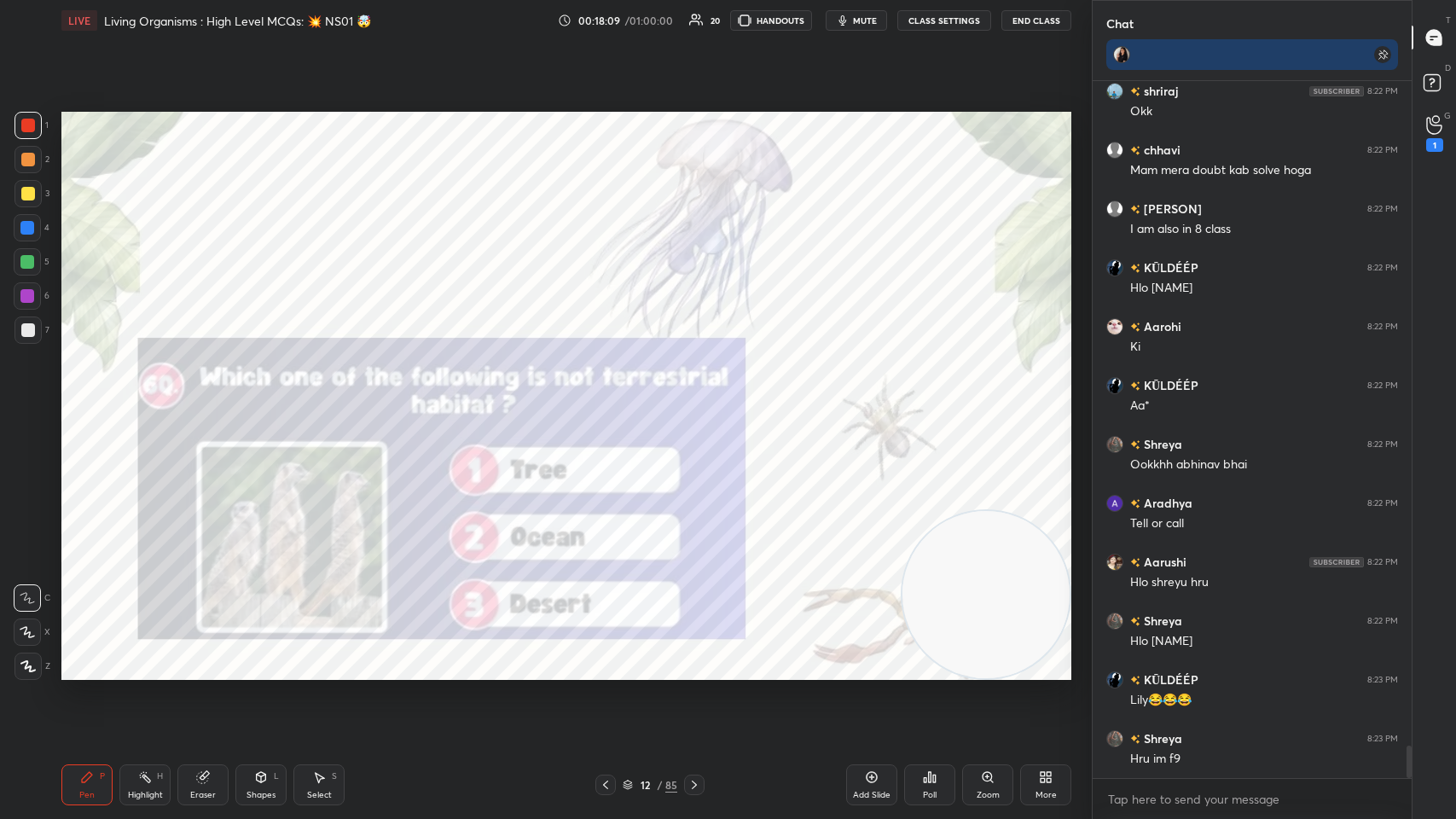 click 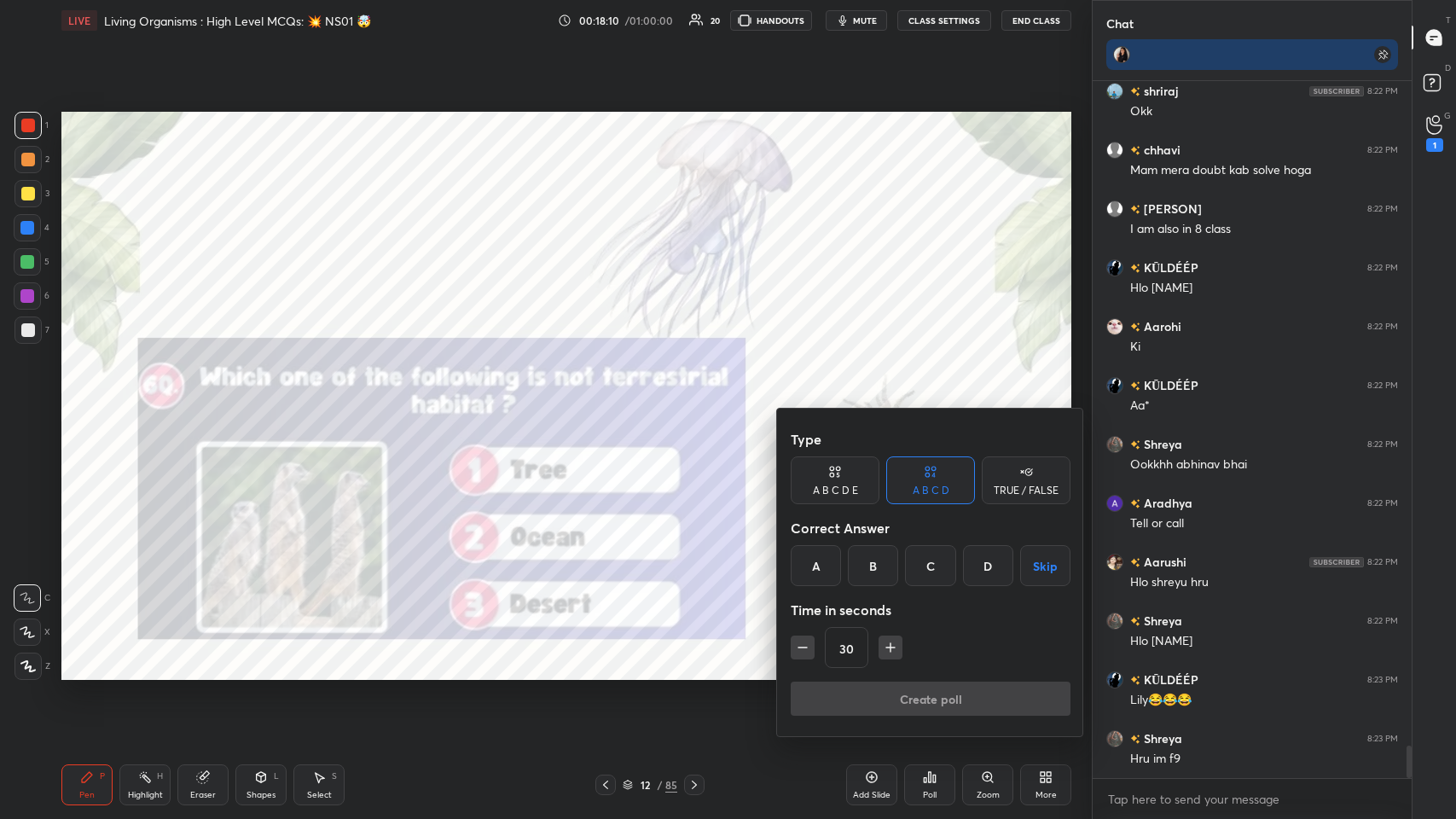click on "B" at bounding box center (873, 566) 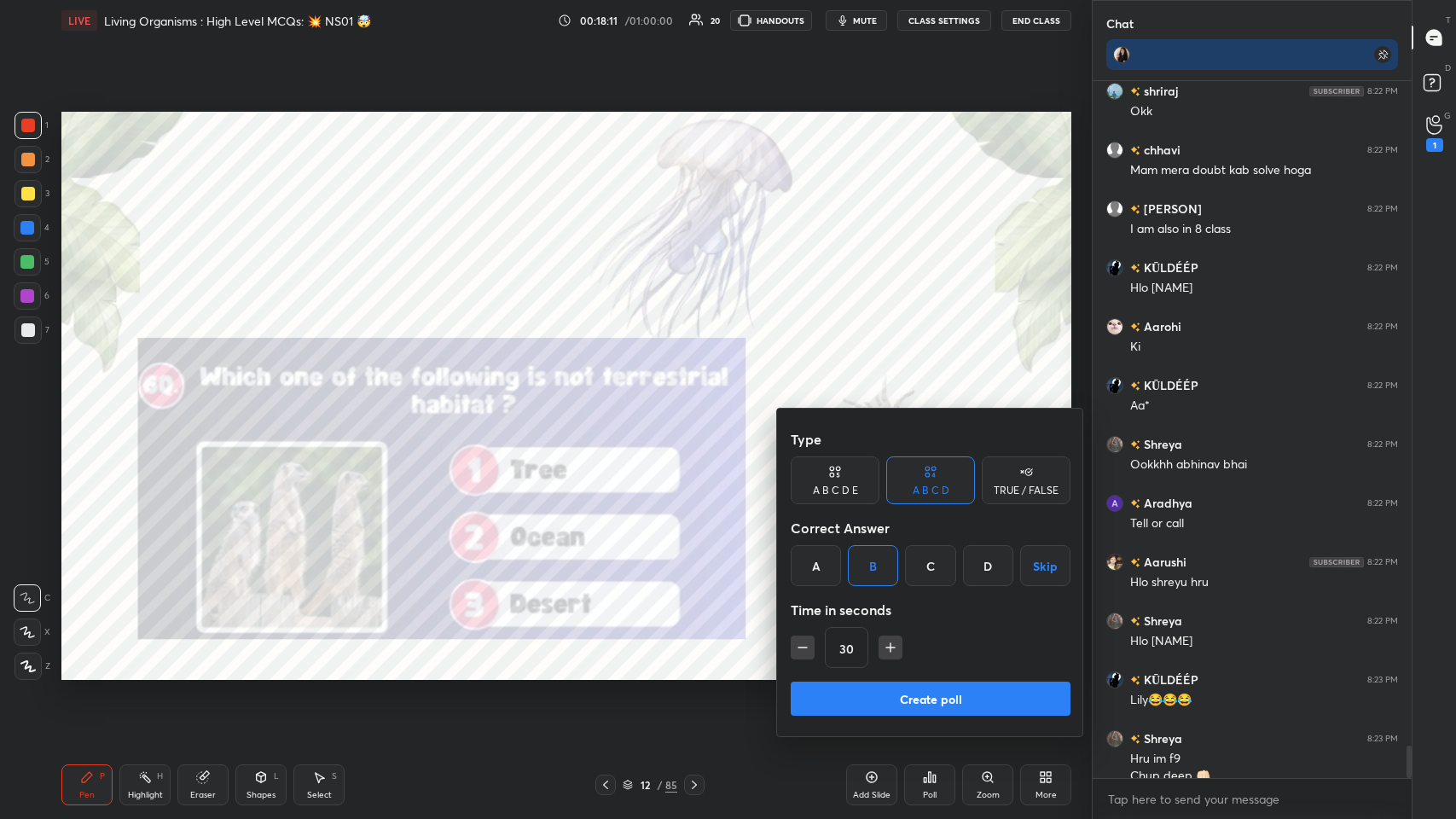 scroll, scrollTop: 14244, scrollLeft: 0, axis: vertical 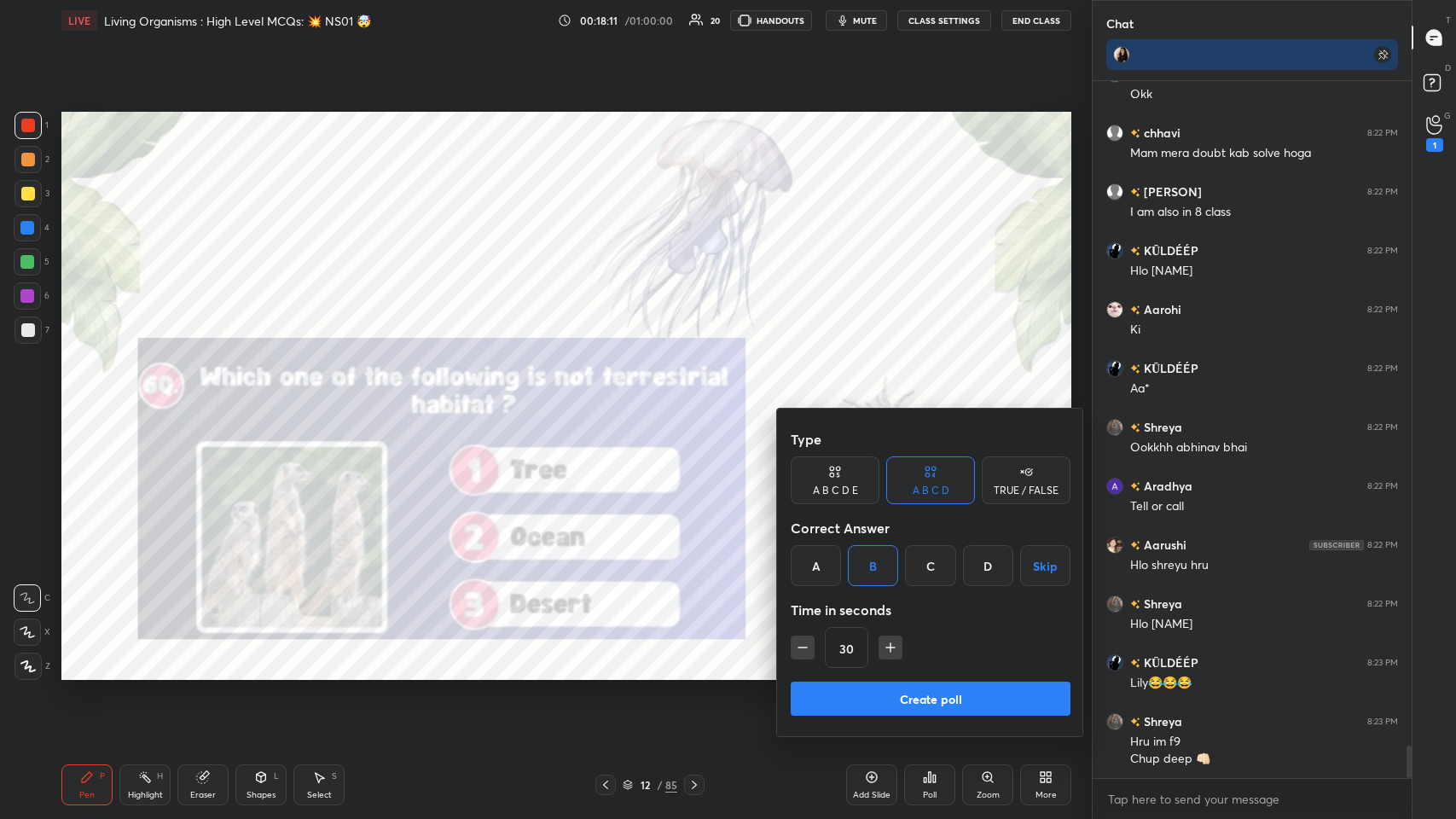 click on "Create poll" at bounding box center (931, 699) 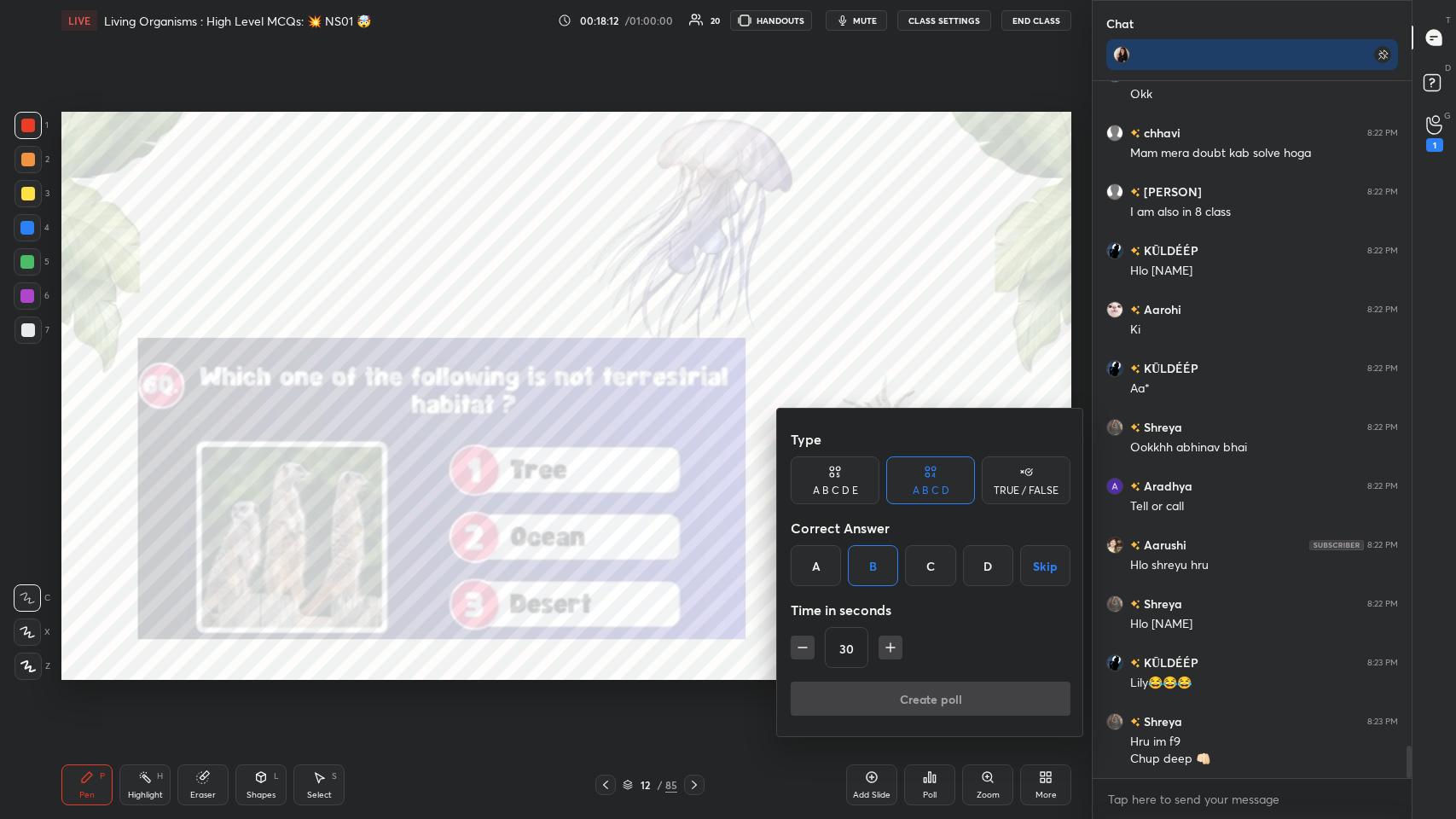 scroll, scrollTop: 14261, scrollLeft: 0, axis: vertical 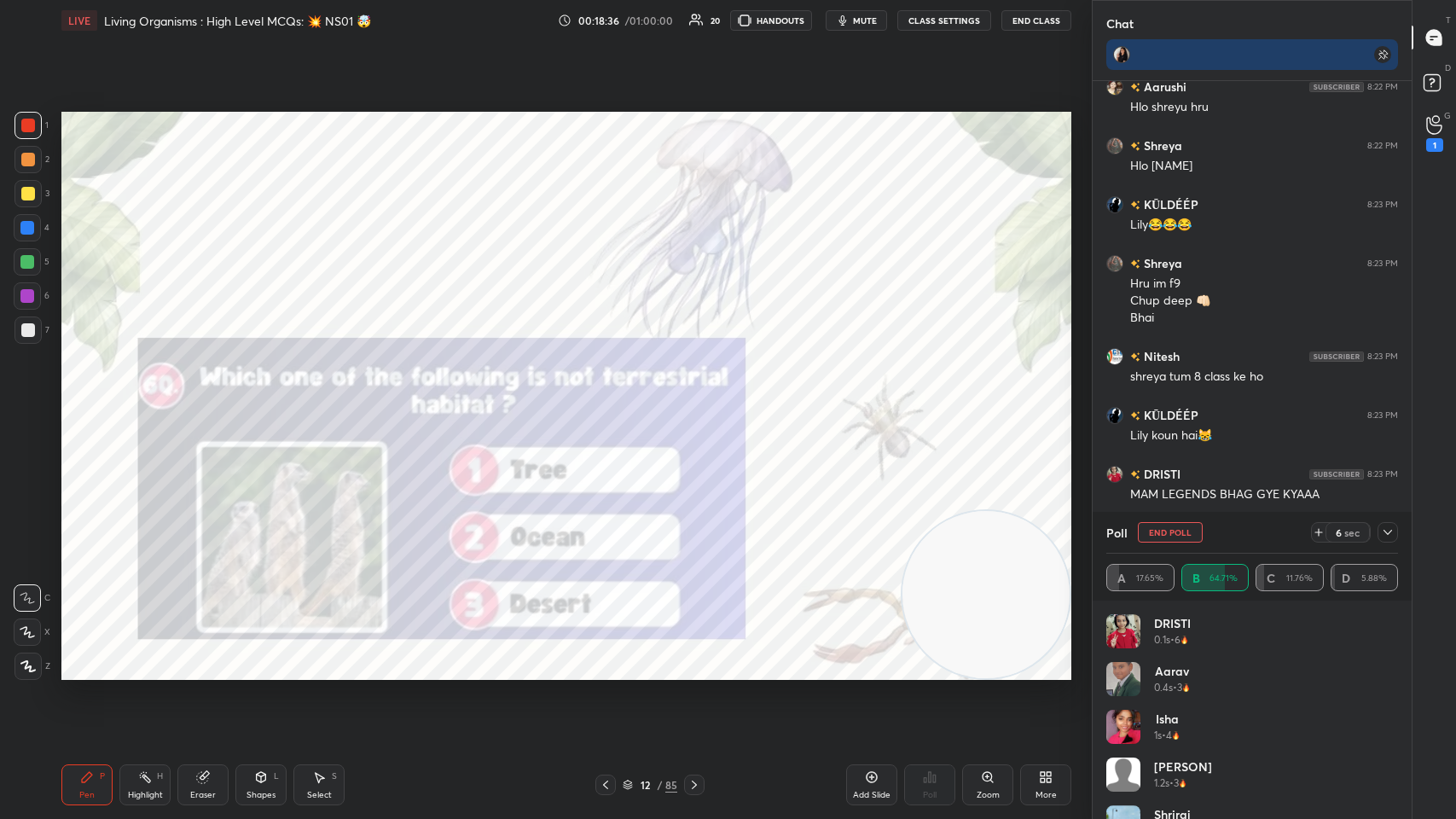 click on "mute" at bounding box center [856, 20] 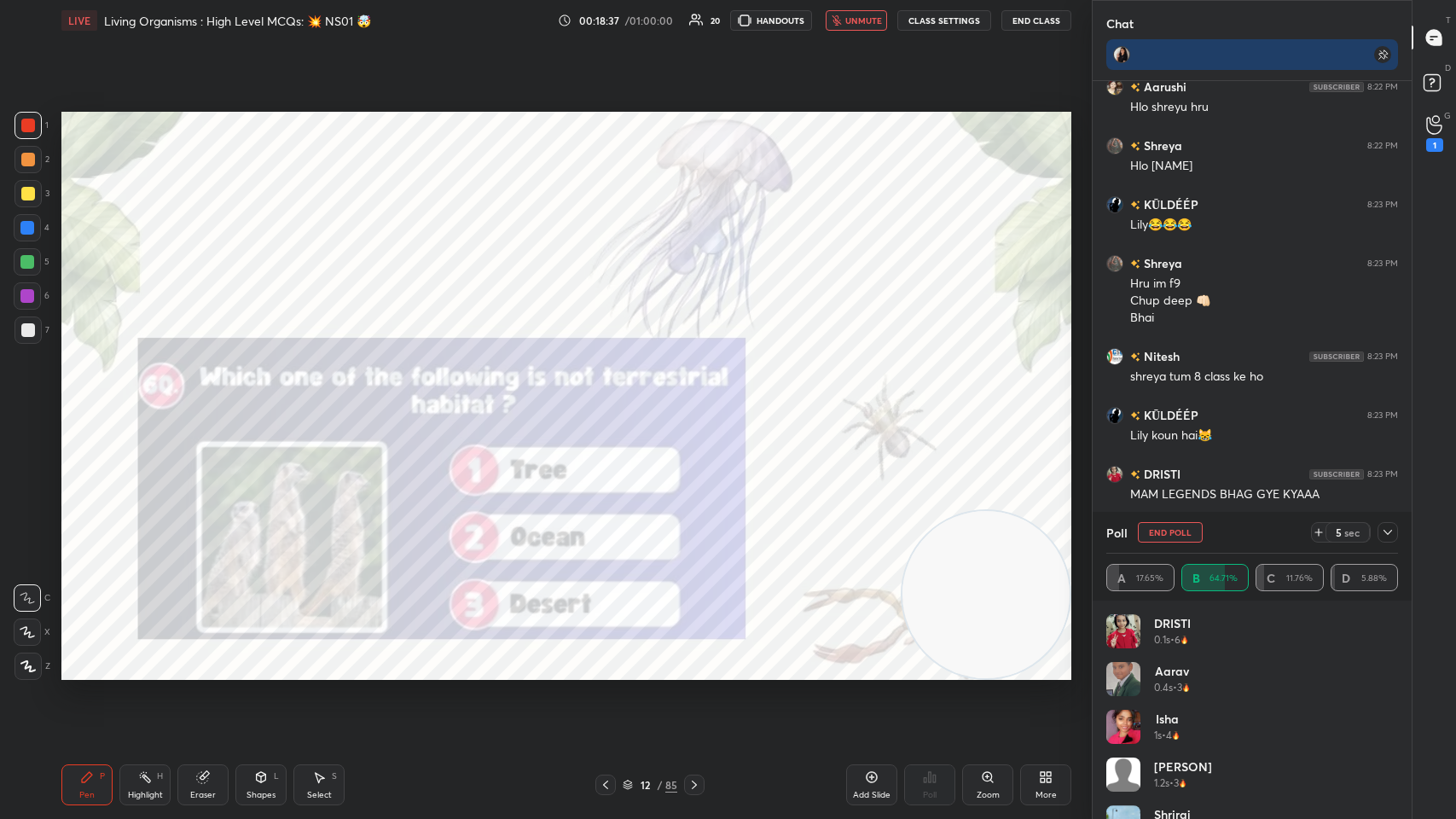 click 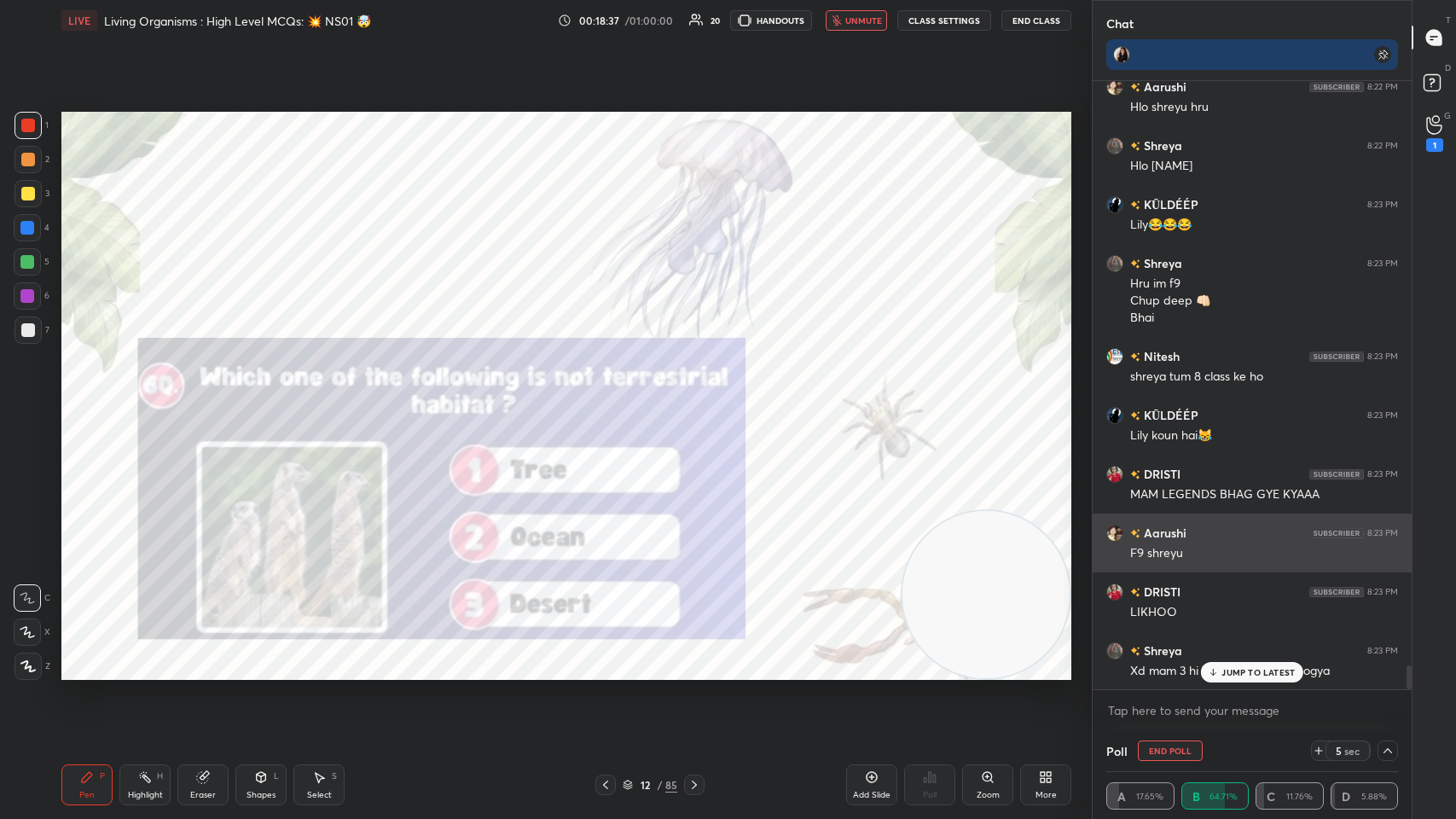 scroll, scrollTop: 61, scrollLeft: 287, axis: both 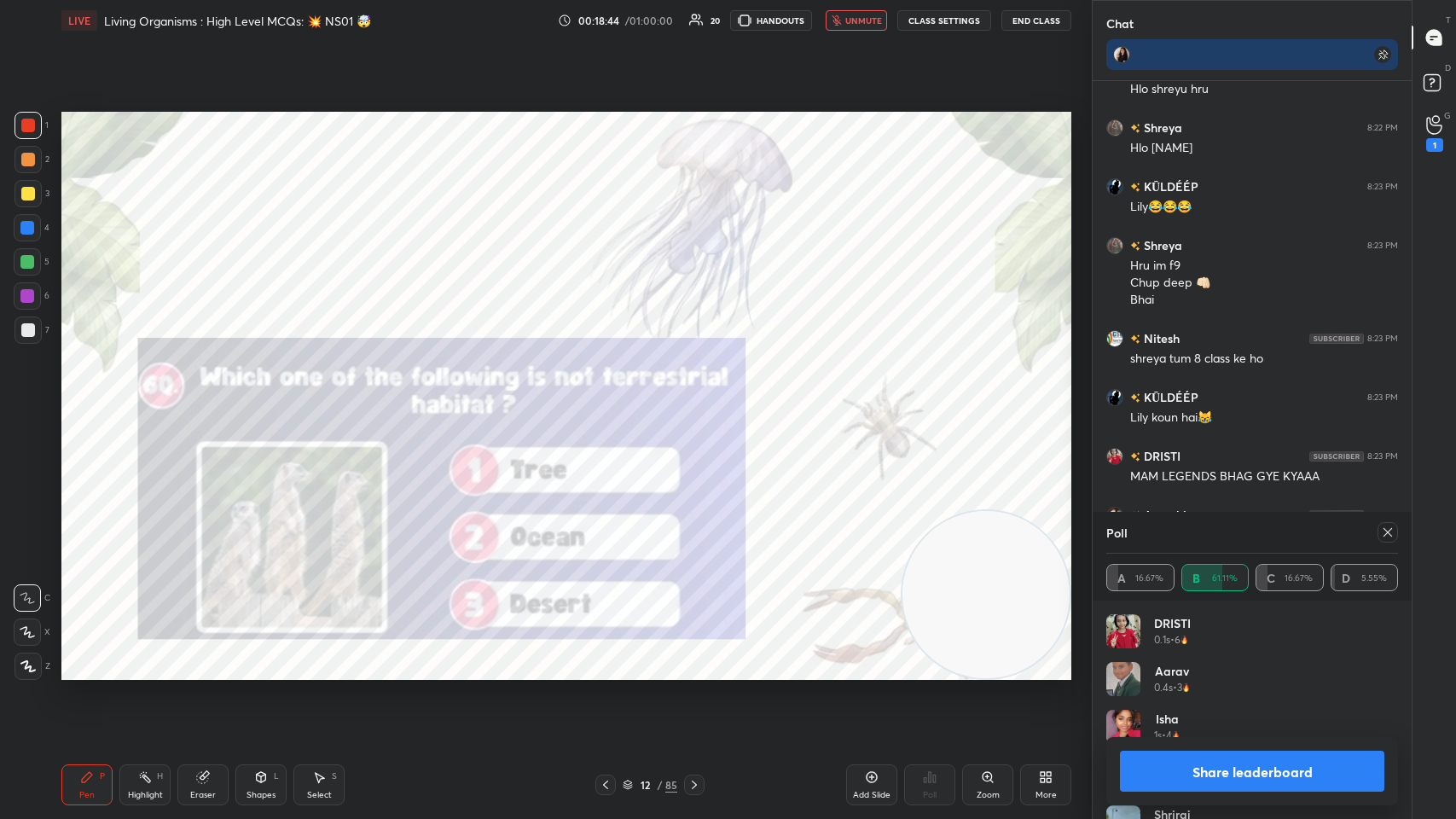 click 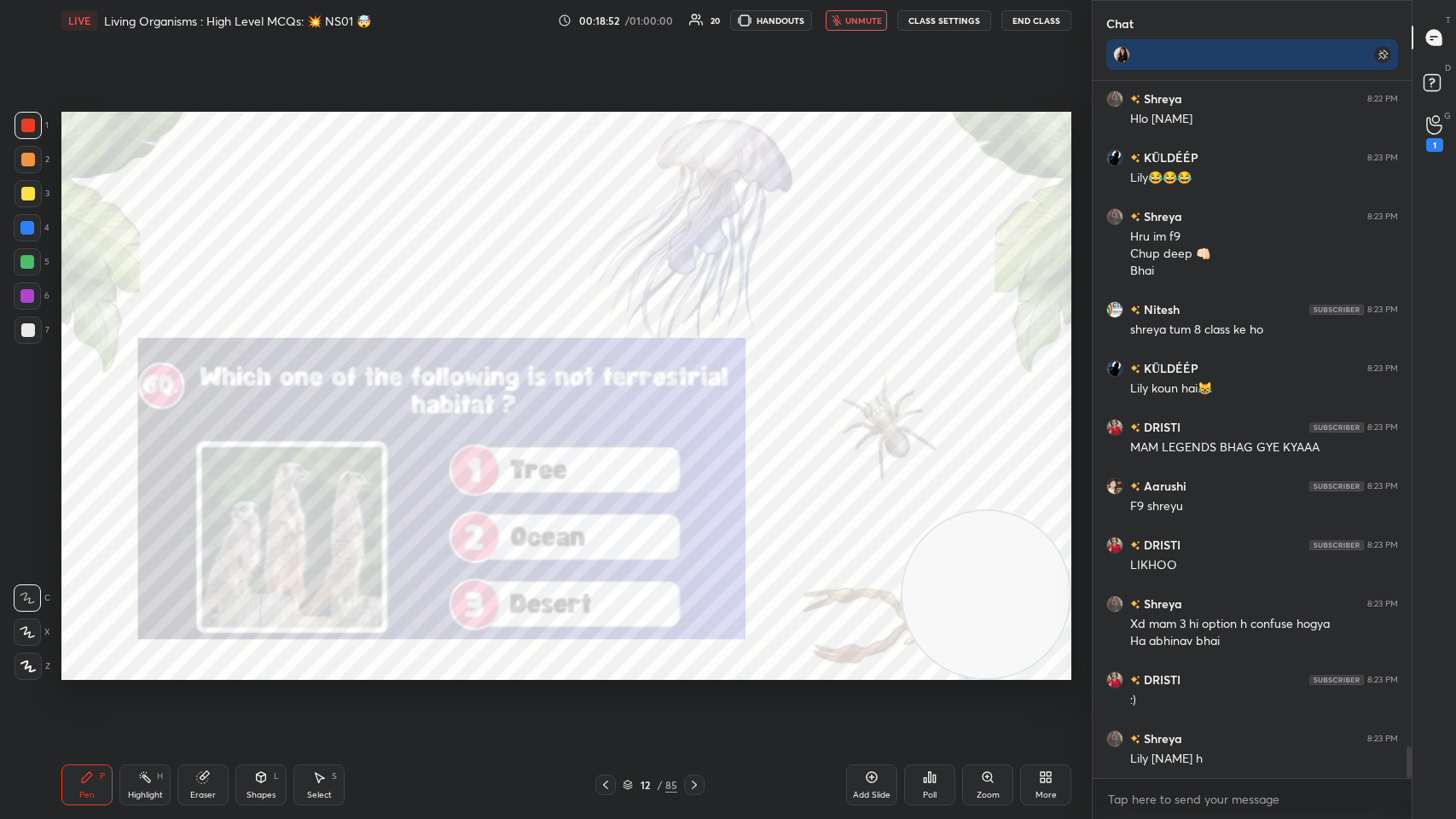 click 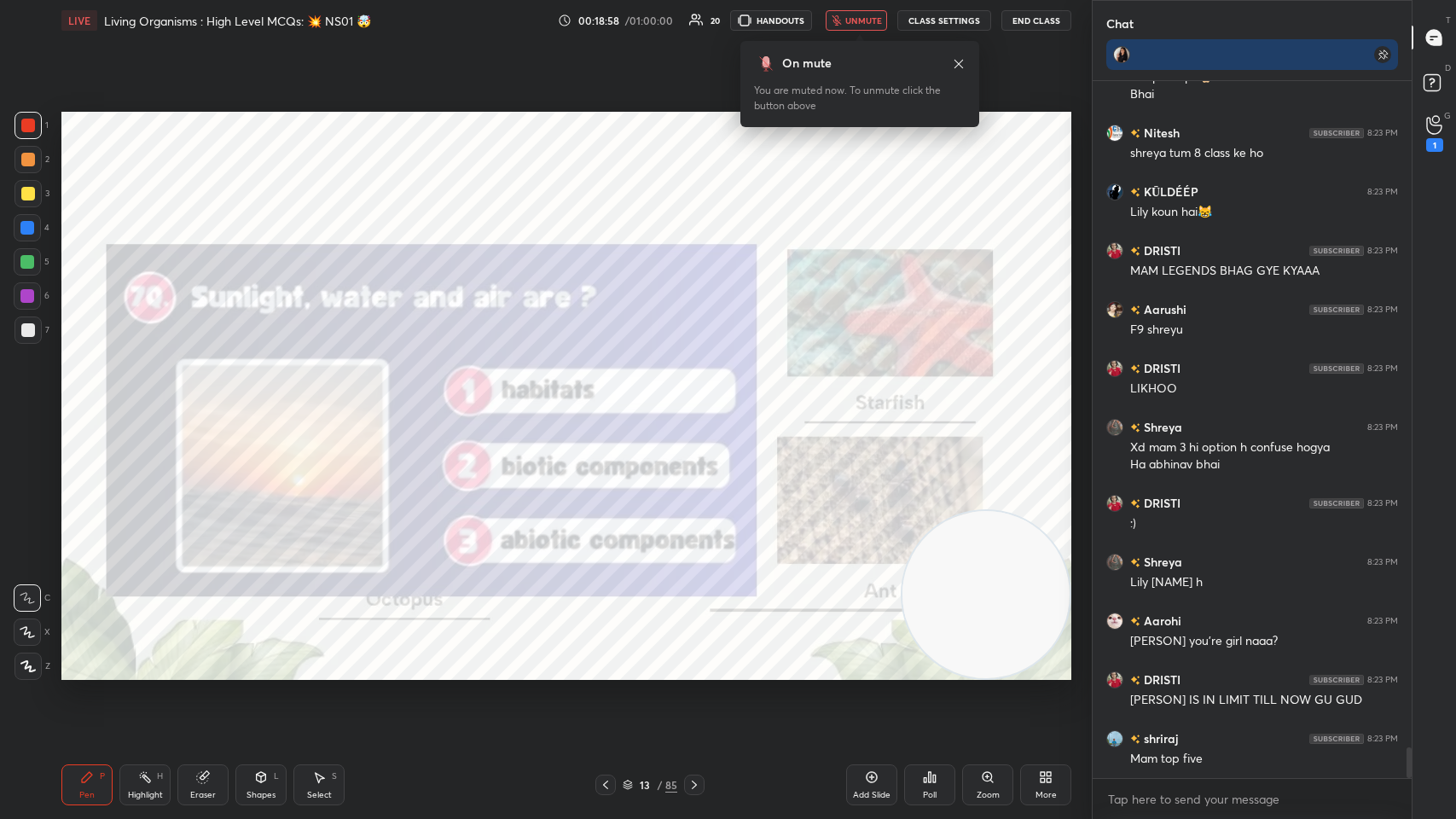 click 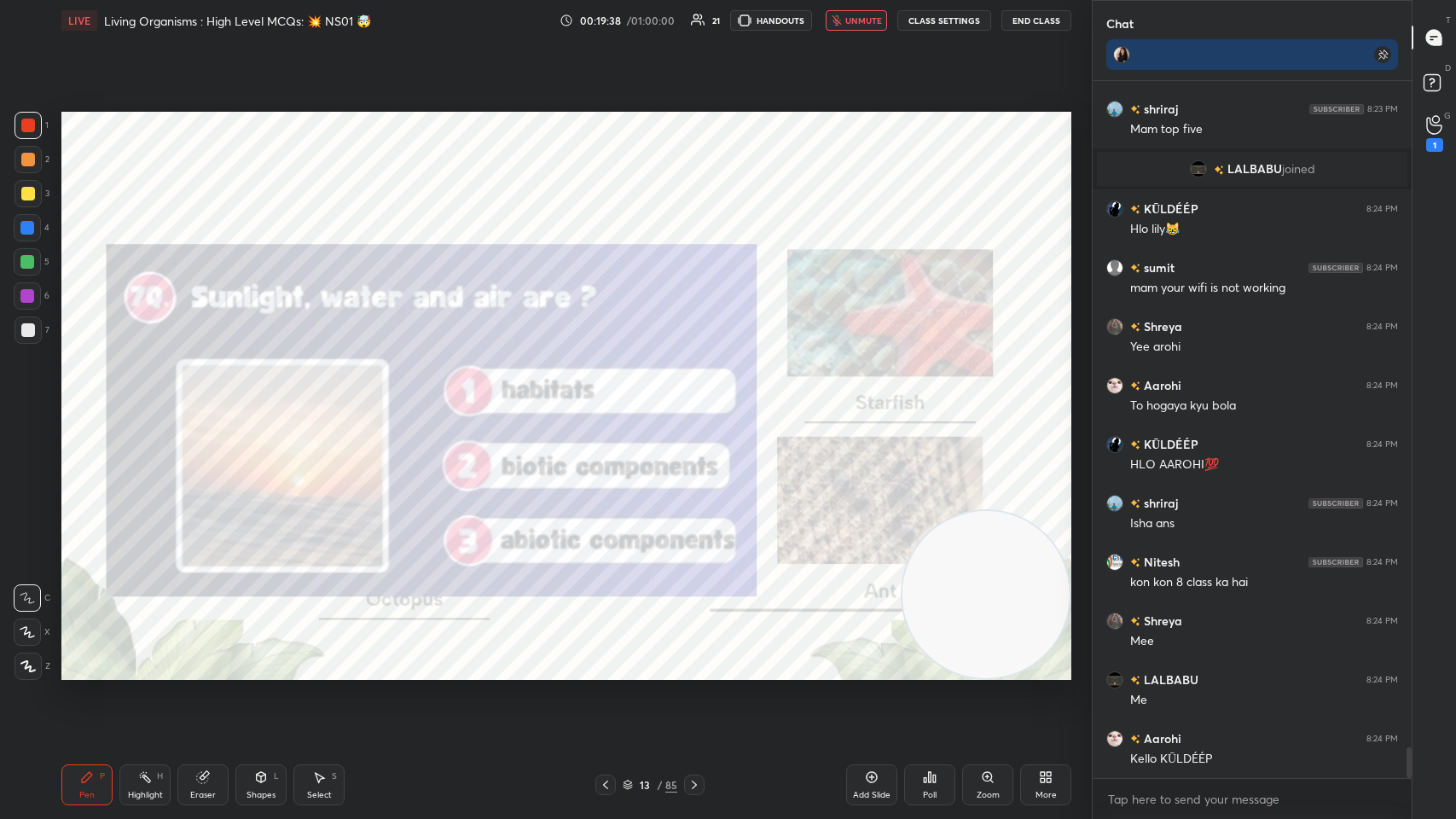 click on "Poll" at bounding box center (930, 785) 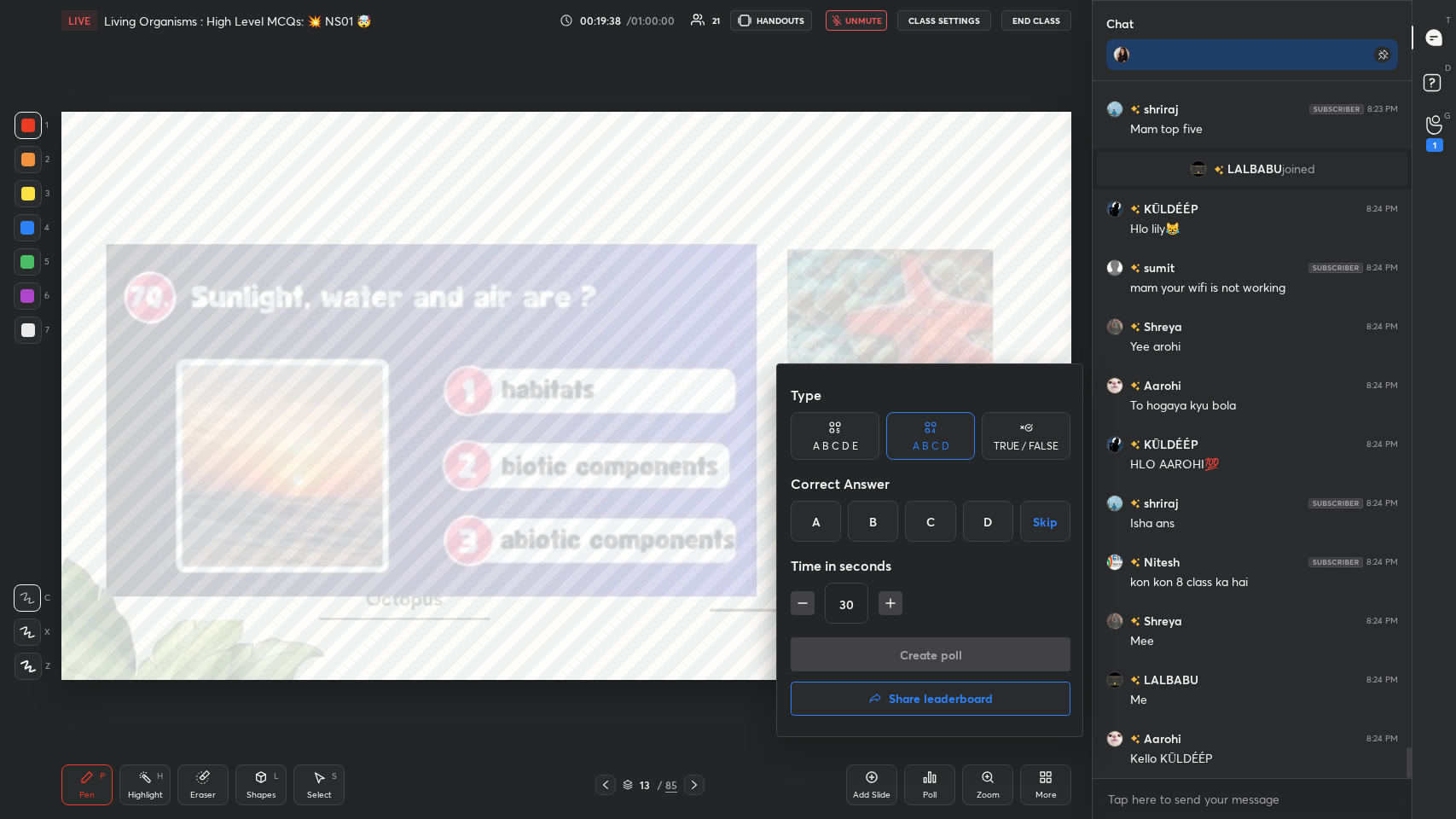 click at bounding box center [728, 410] 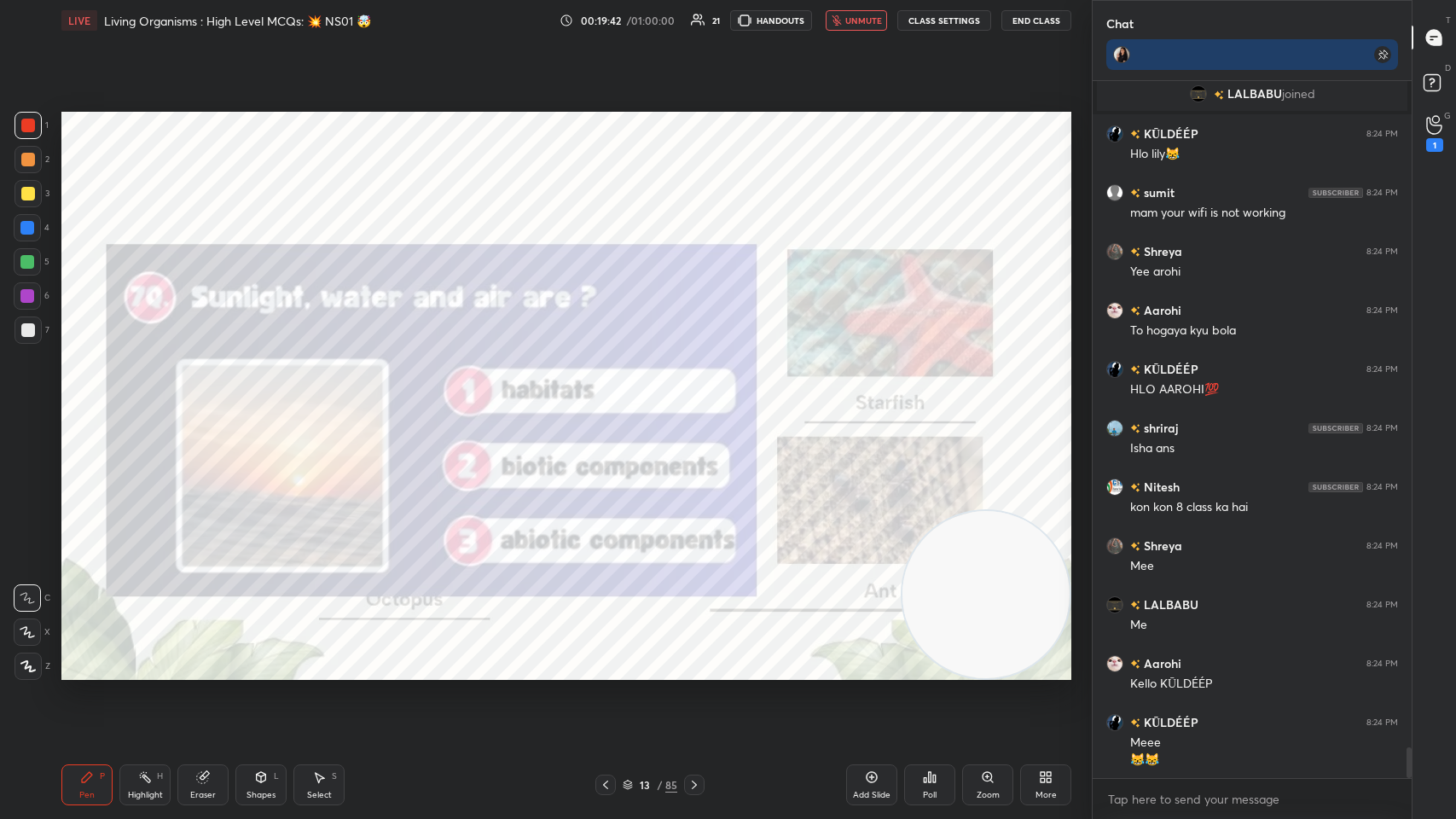 click on "Poll" at bounding box center (930, 785) 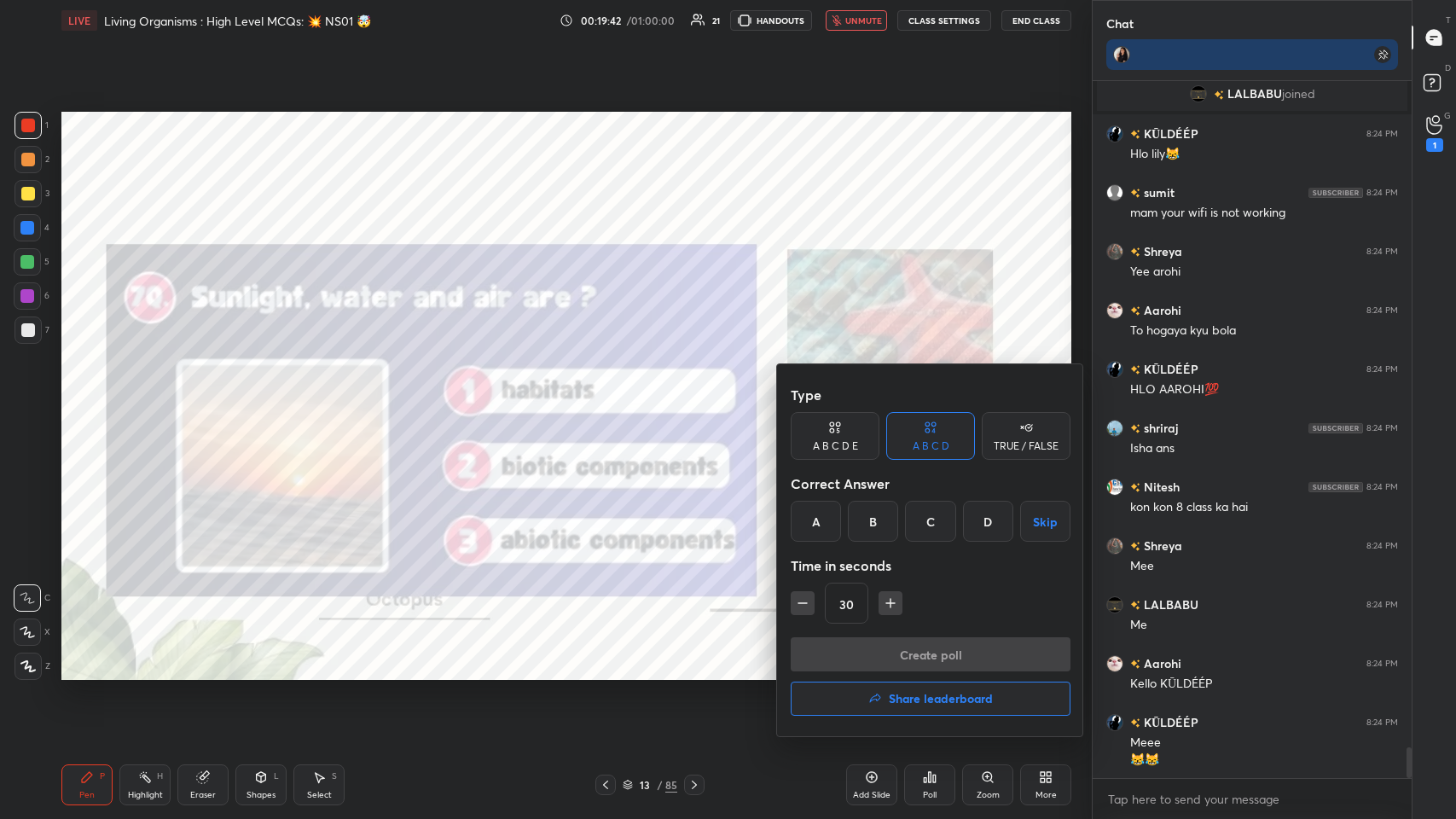 click on "C" at bounding box center [930, 521] 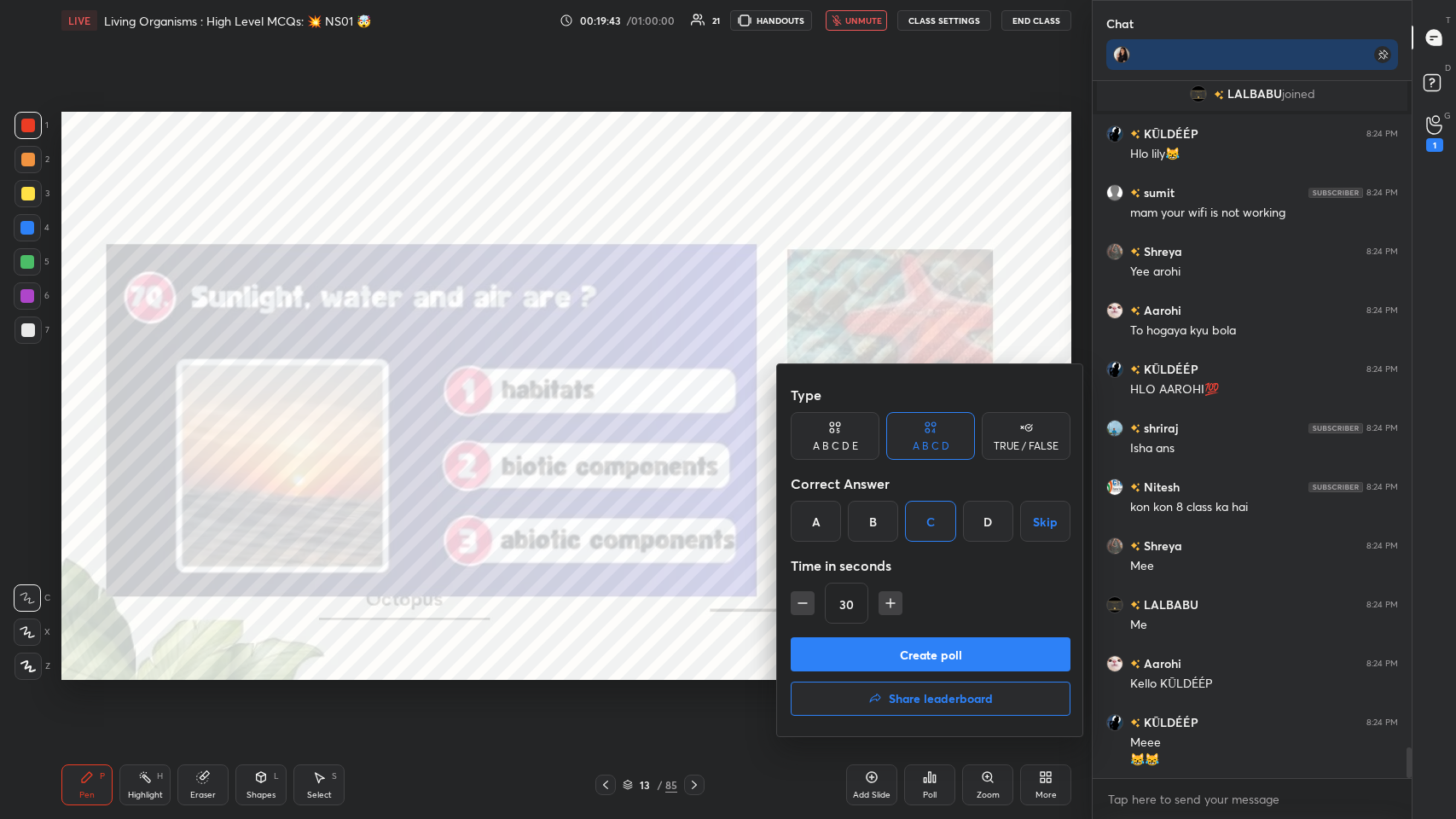 click on "Create poll" at bounding box center (931, 654) 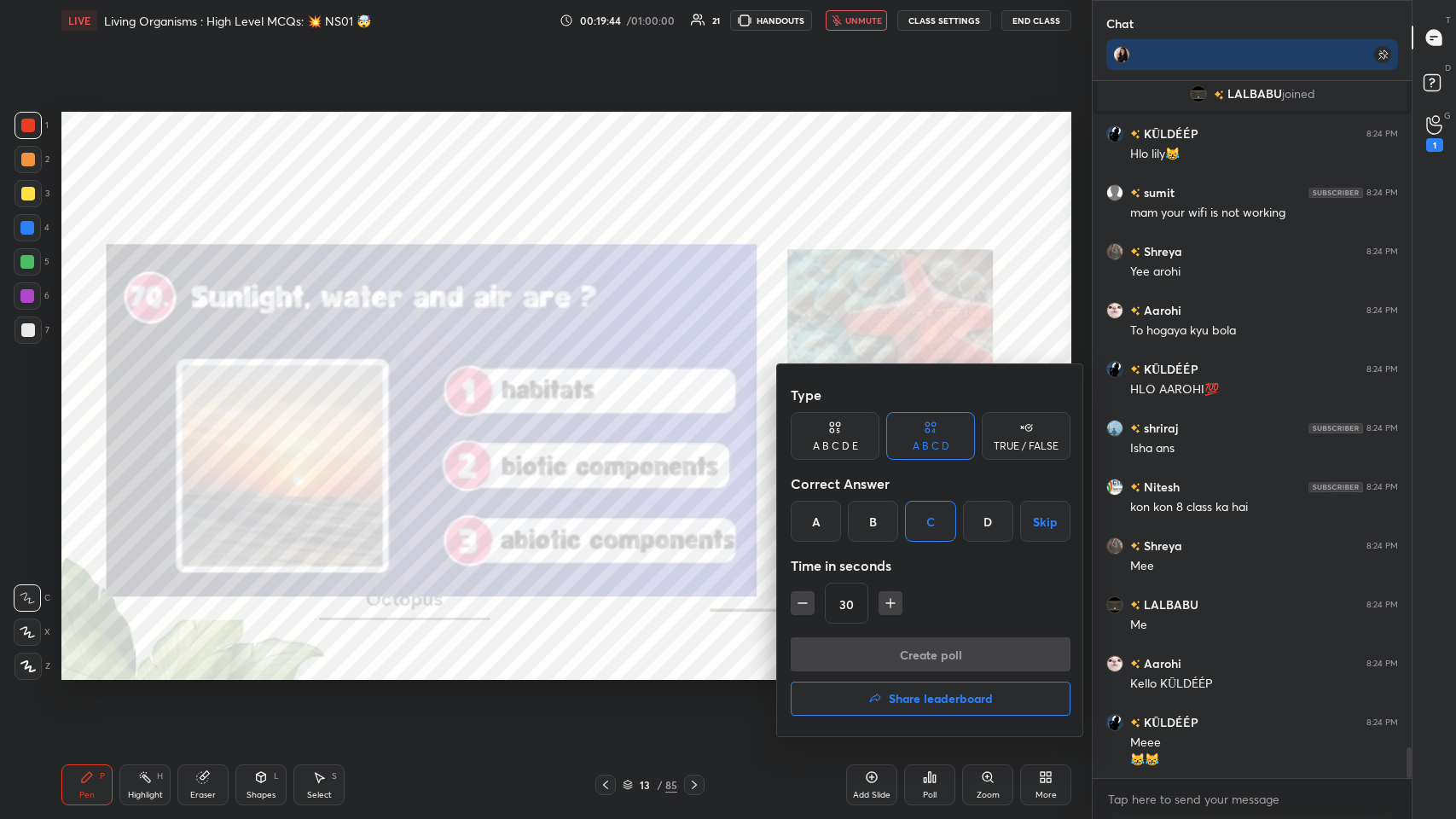 scroll, scrollTop: 676, scrollLeft: 314, axis: both 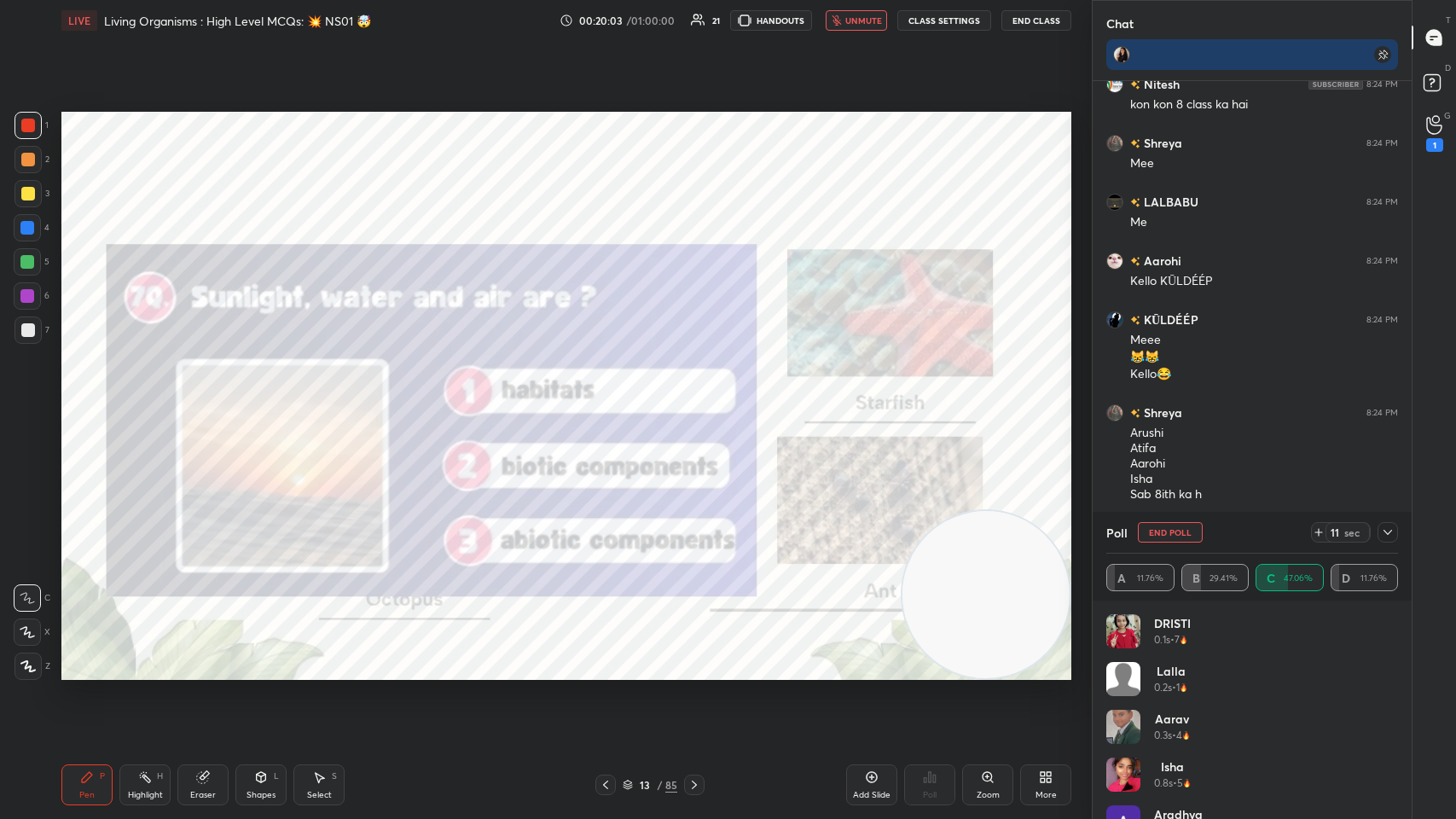 click 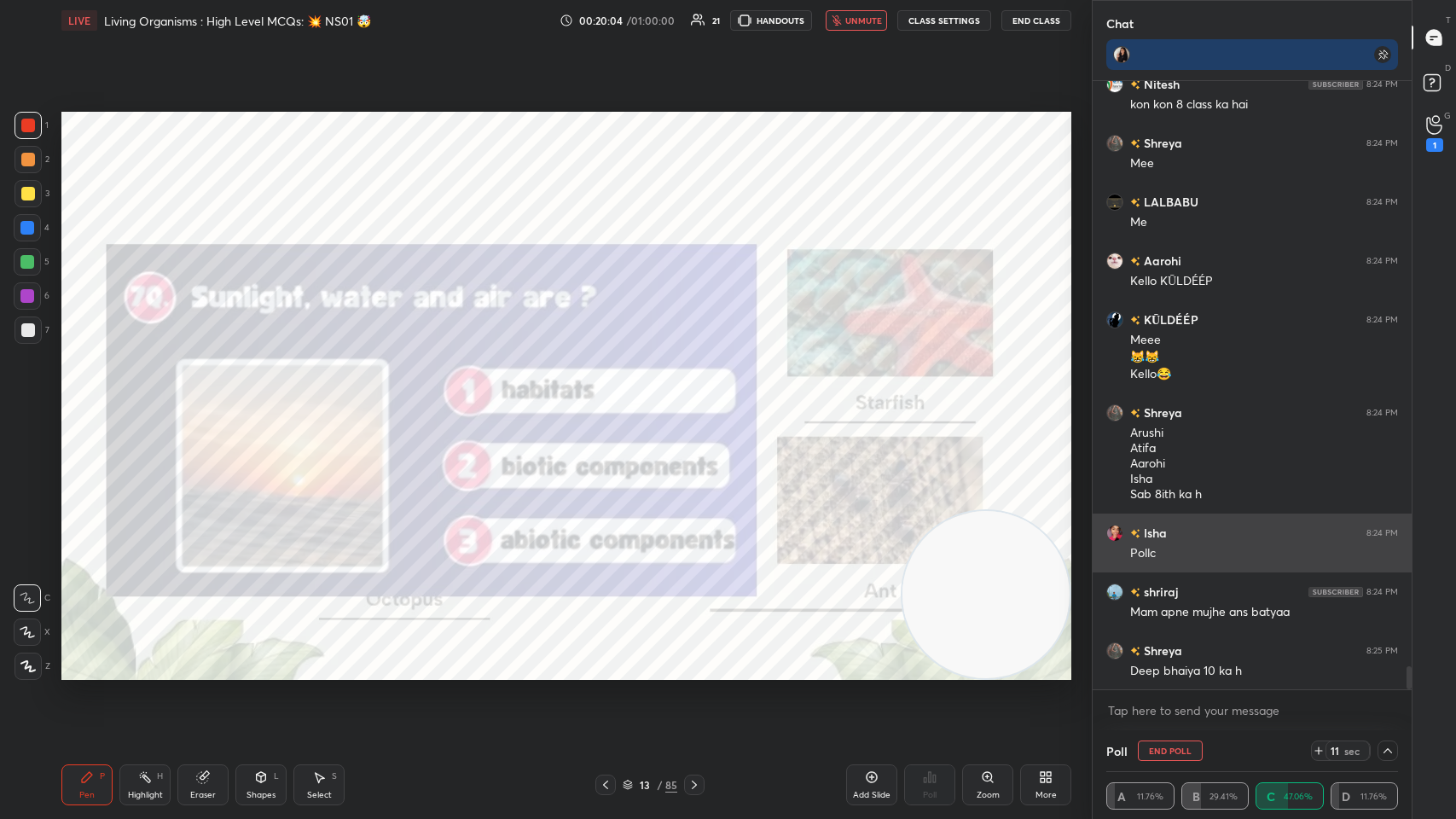 scroll, scrollTop: 0, scrollLeft: 0, axis: both 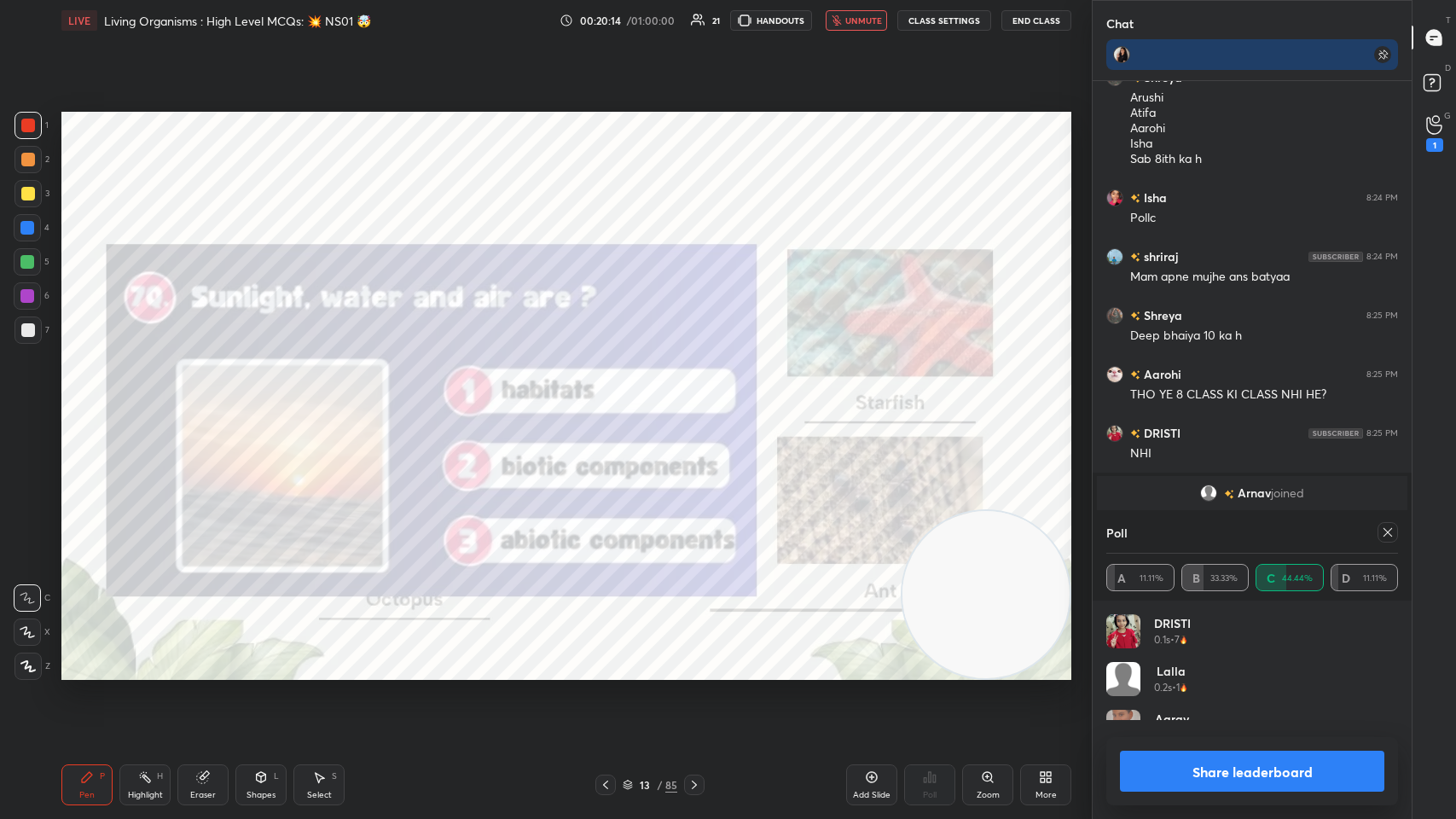 click on "Lalla 0.2s  •  1" at bounding box center [1252, 686] 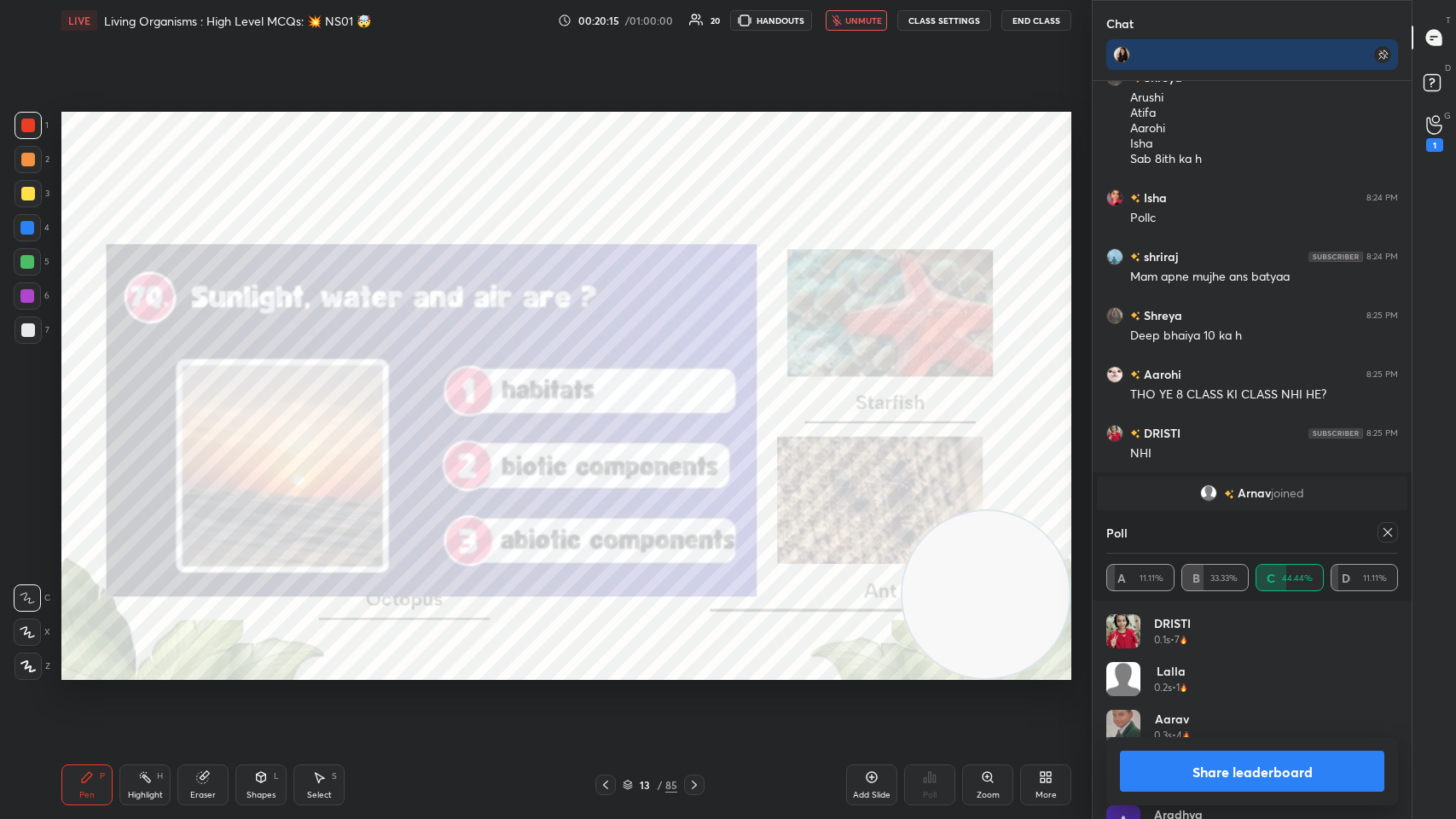 click at bounding box center [1388, 532] 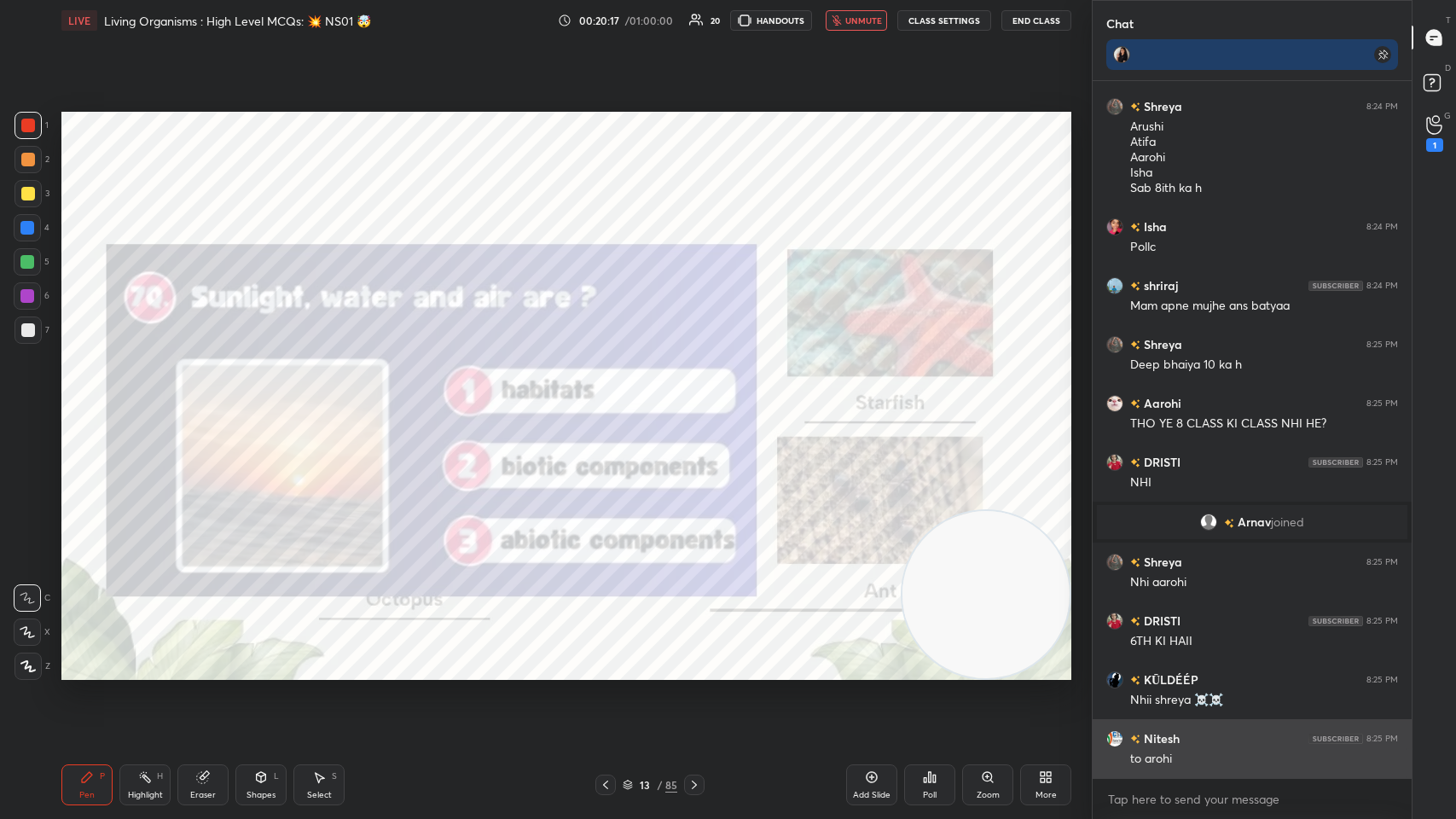click on "[NAME] 8:24 PM Kello KŪLDÉÉP KŪLDÉÉP 8:24 PM Meee 😹😹 Kello😂 [NAME] 8:24 PM [NAME]
Atifa
[NAME]
[NAME]
Sab 8ith ka h [NAME] 8:24 PM Pollc [NAME] 8:24 PM Mam apne mujhe ans batyaa [NAME] 8:25 PM Deep bhaiya 10 ka h [NAME] 8:25 PM THO YE 8 CLASS KI CLASS NHI HE? DRISTI 8:25 PM NHI [NAME]  joined [NAME] 8:25 PM Nhi [NAME] DRISTI 8:25 PM 6TH KI HAII KŪLDÉÉP 8:25 PM Nhii [NAME] ☠️☠️ [NAME] 8:25 PM to [NAME]" at bounding box center [1252, 429] 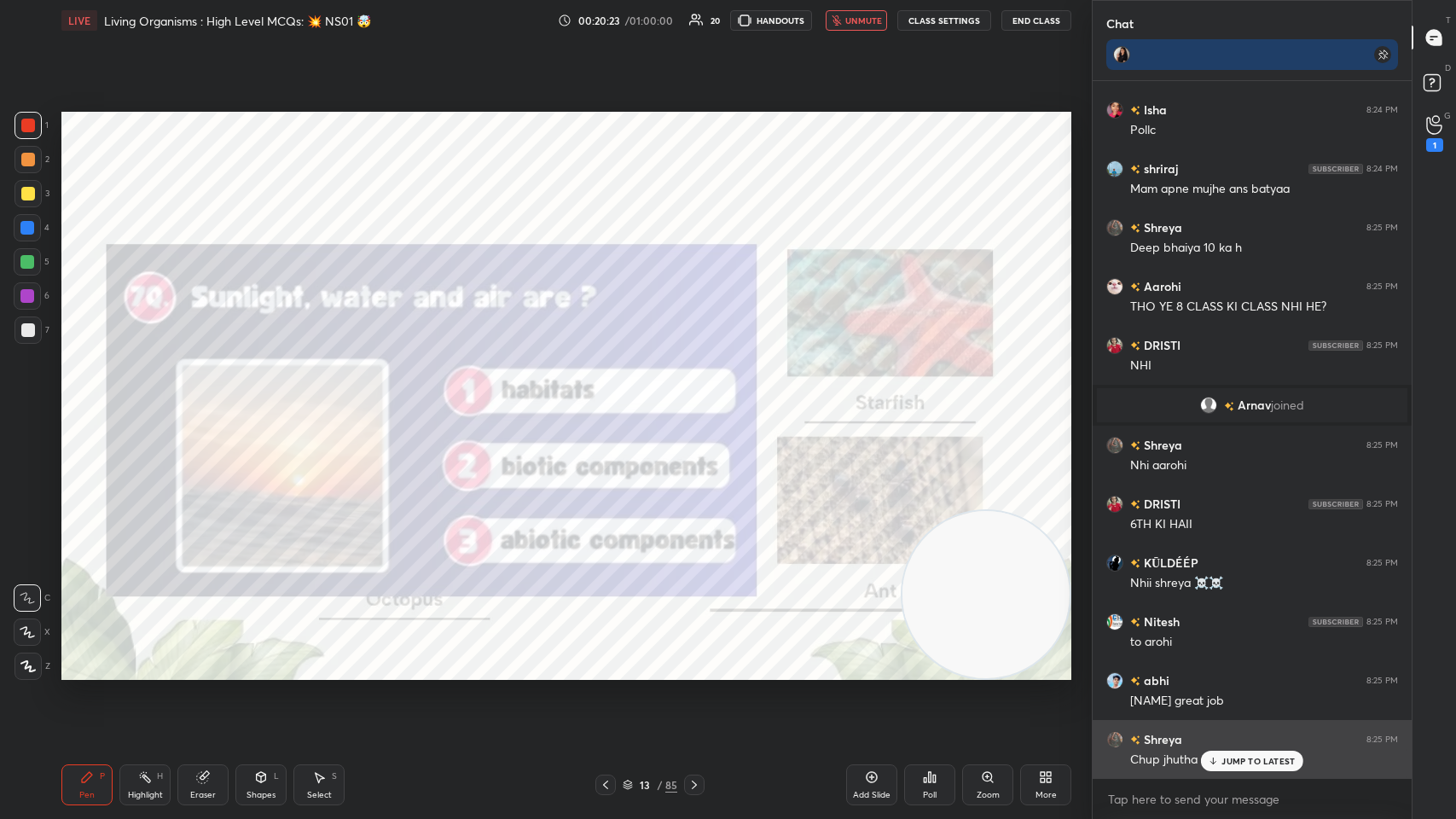 click on "JUMP TO LATEST" at bounding box center [1258, 761] 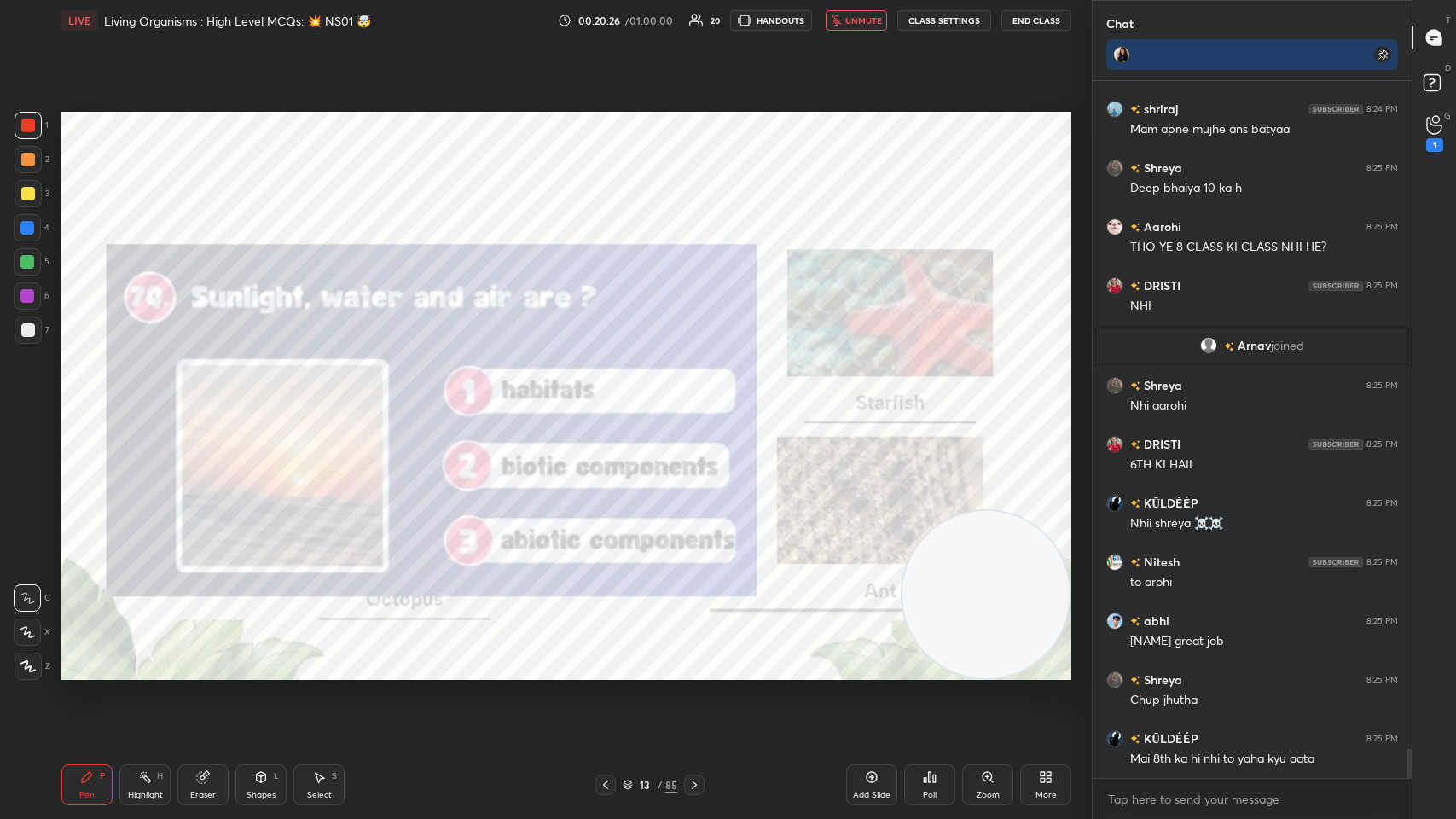 click 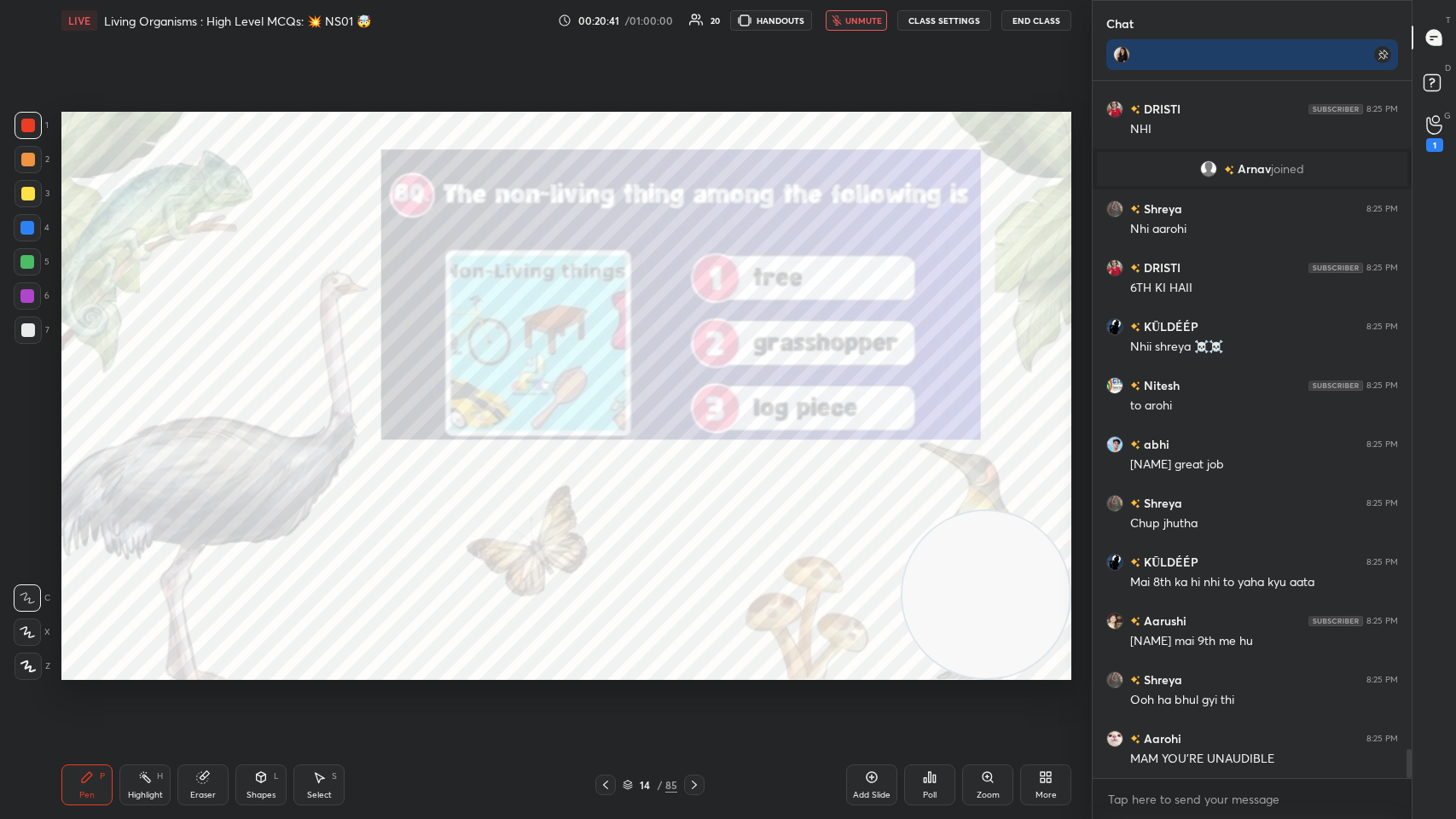click at bounding box center (28, 160) 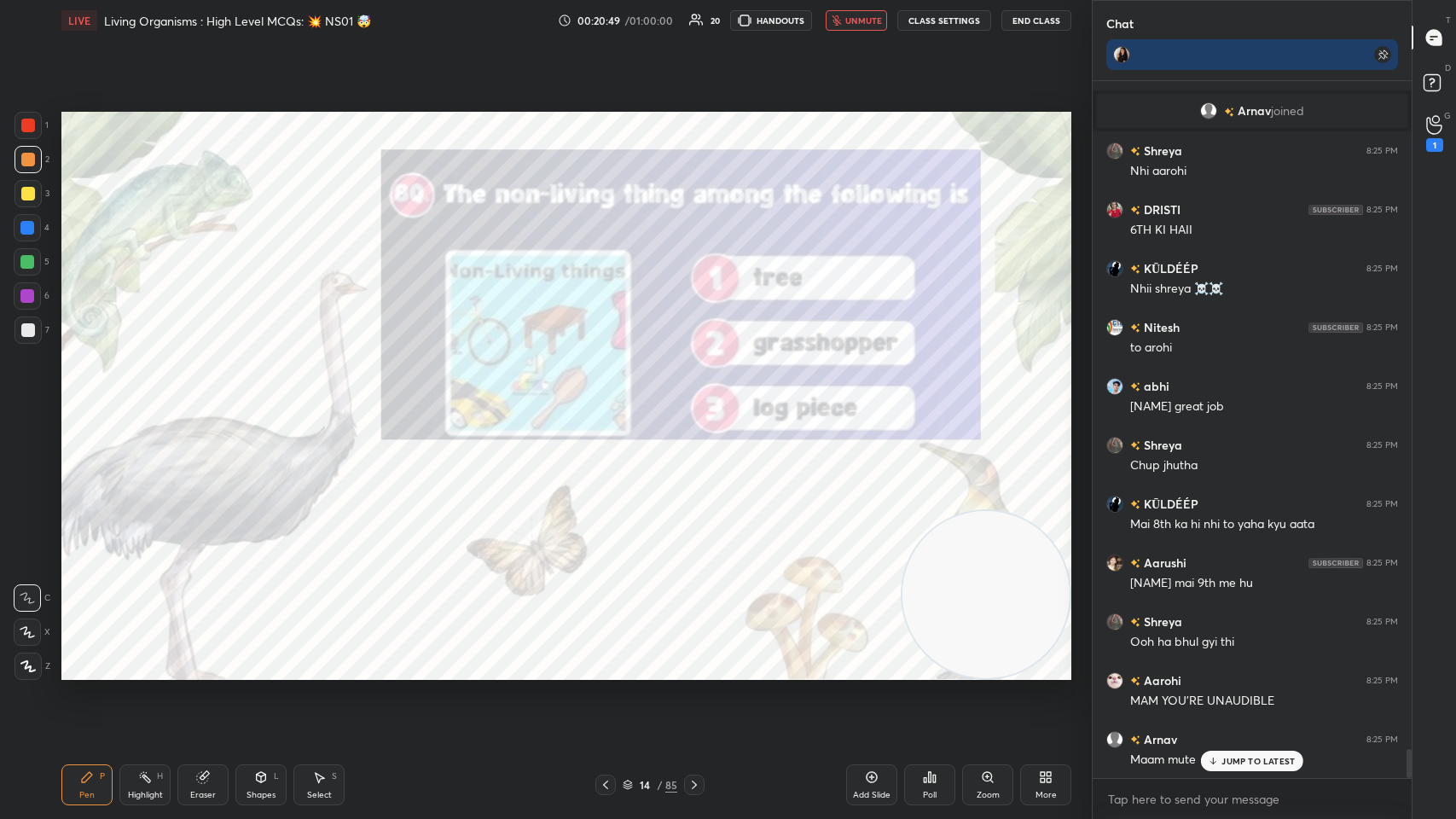 click at bounding box center (28, 125) 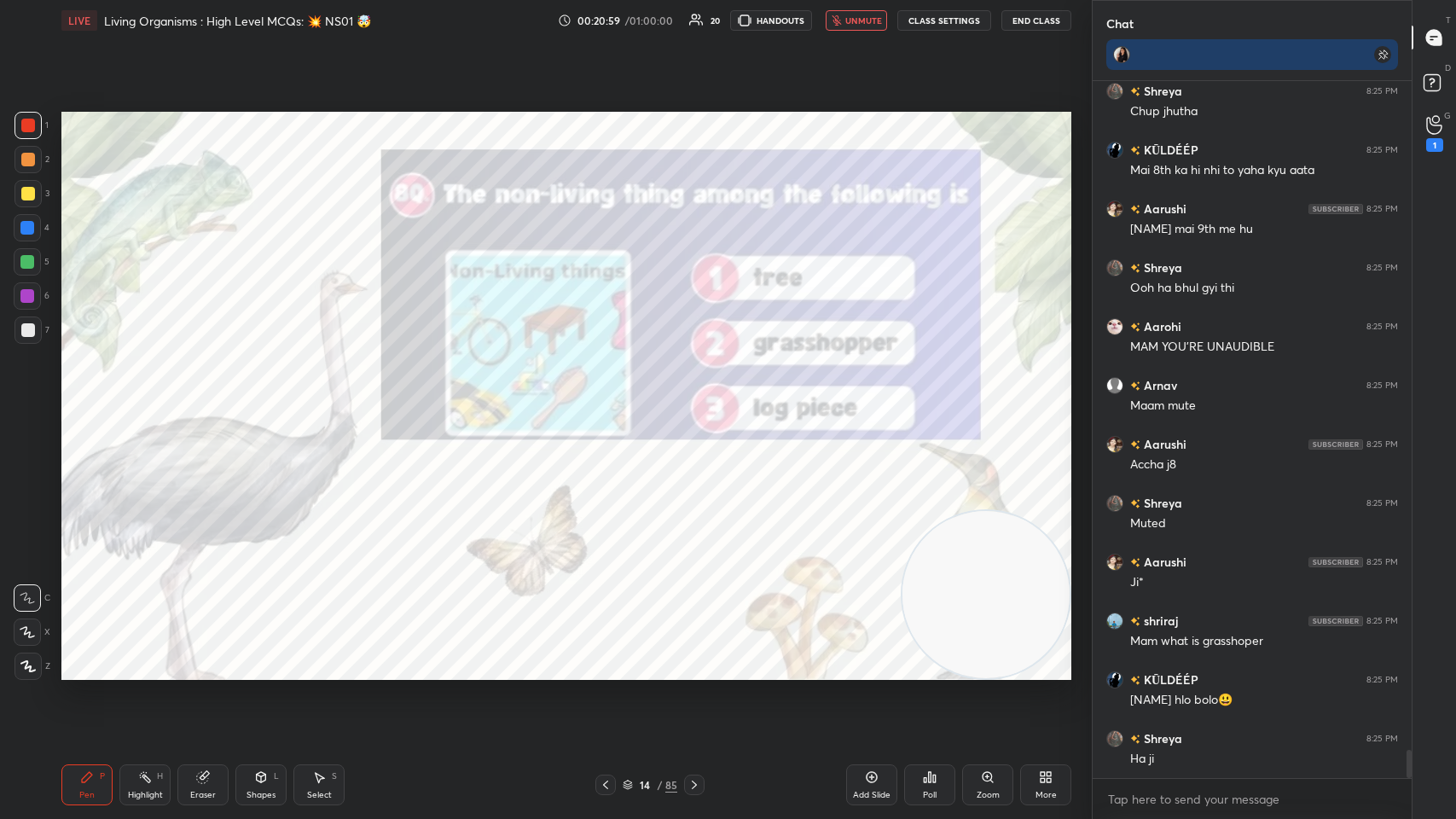 click on "unmute" at bounding box center (856, 20) 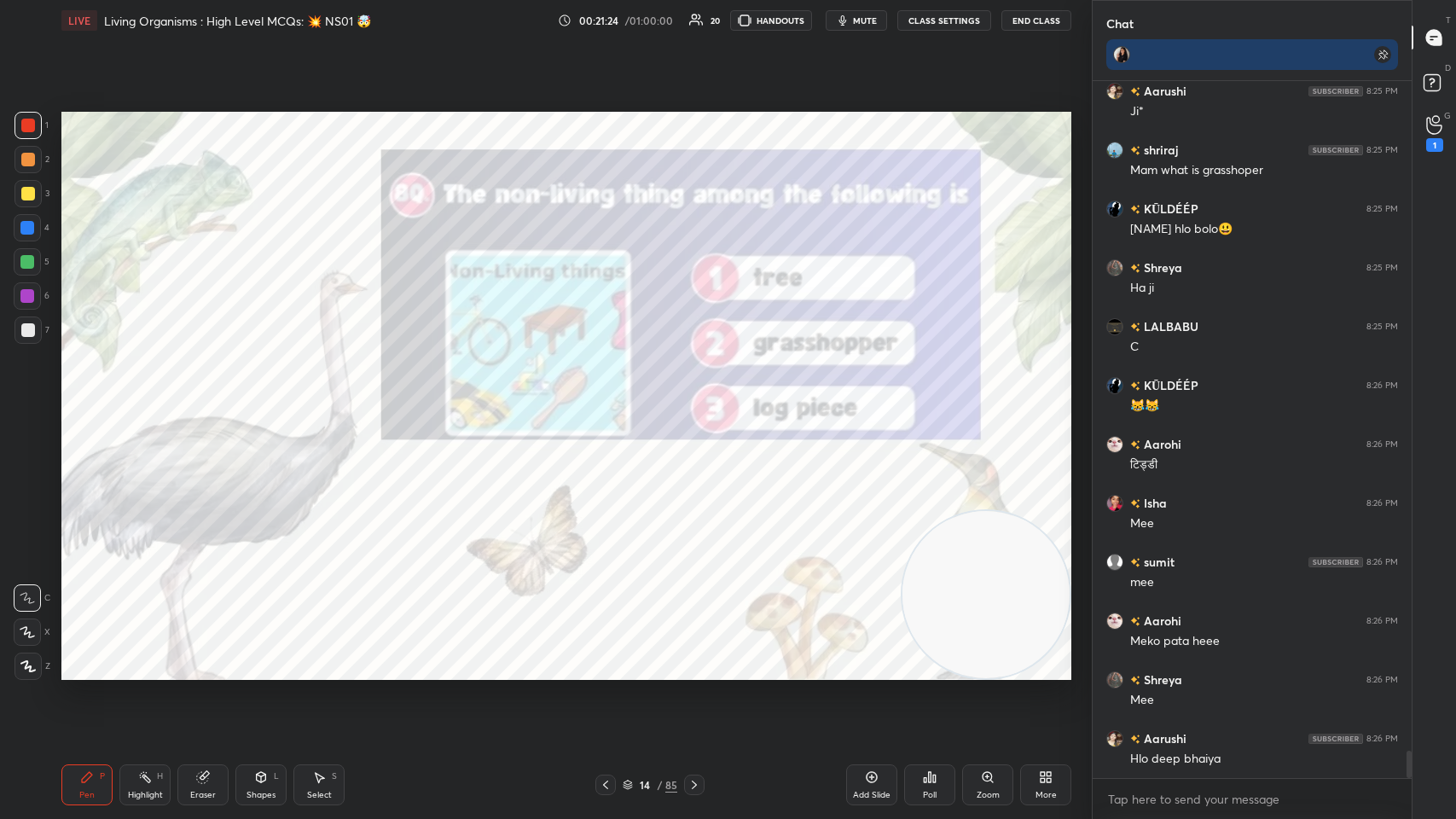 scroll, scrollTop: 16992, scrollLeft: 0, axis: vertical 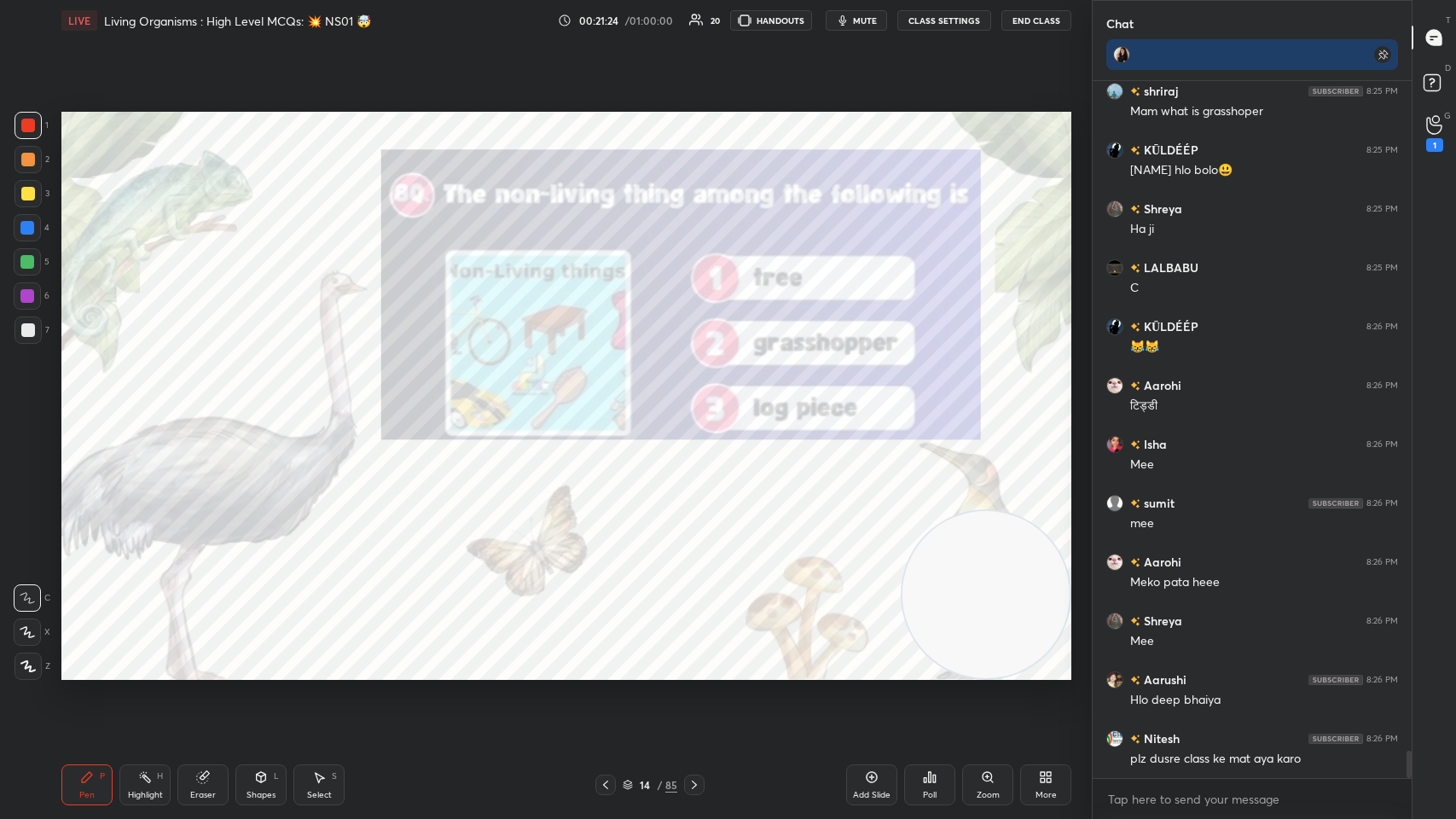 click on "Poll" at bounding box center [930, 785] 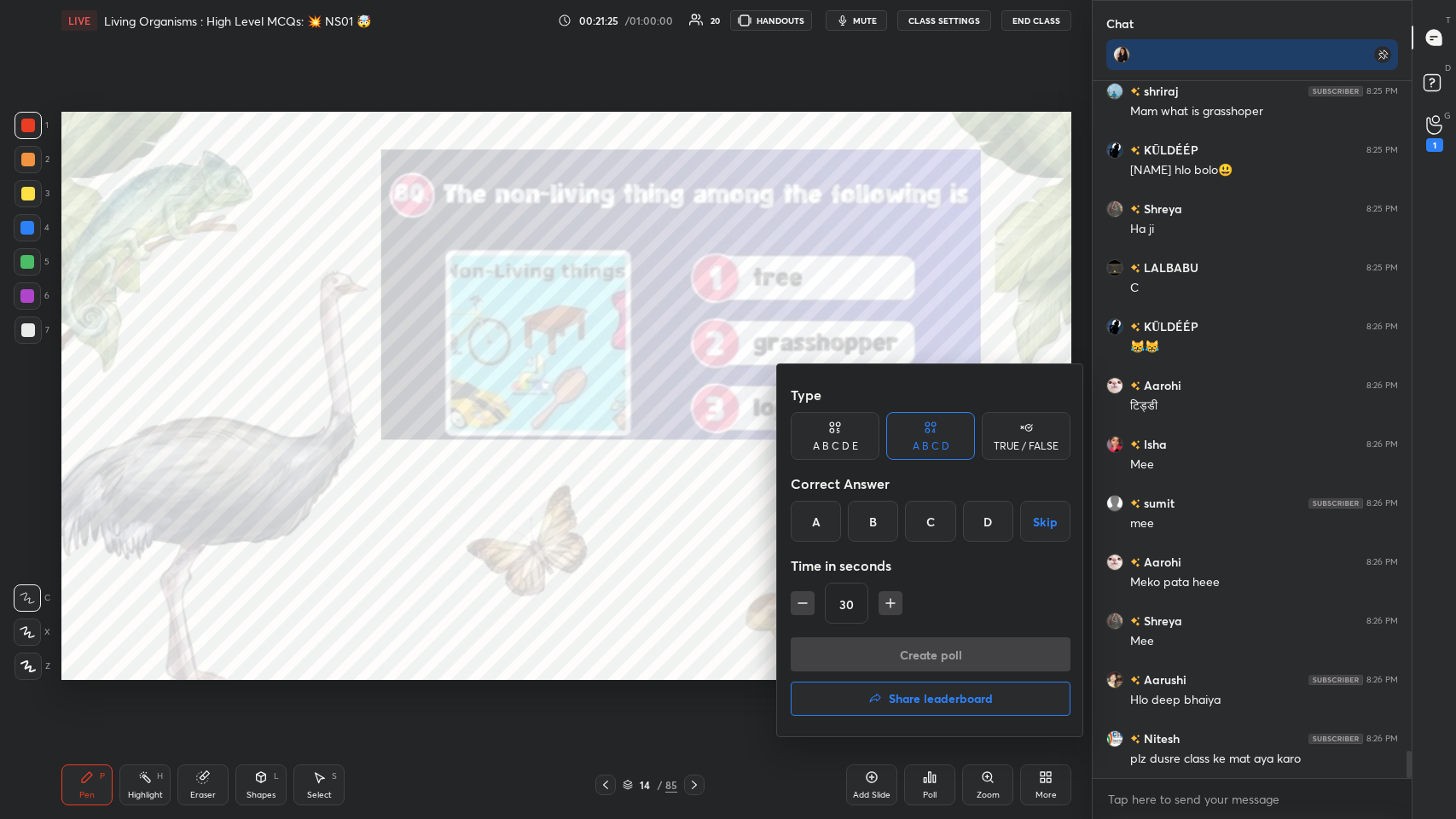 click on "C" at bounding box center (930, 521) 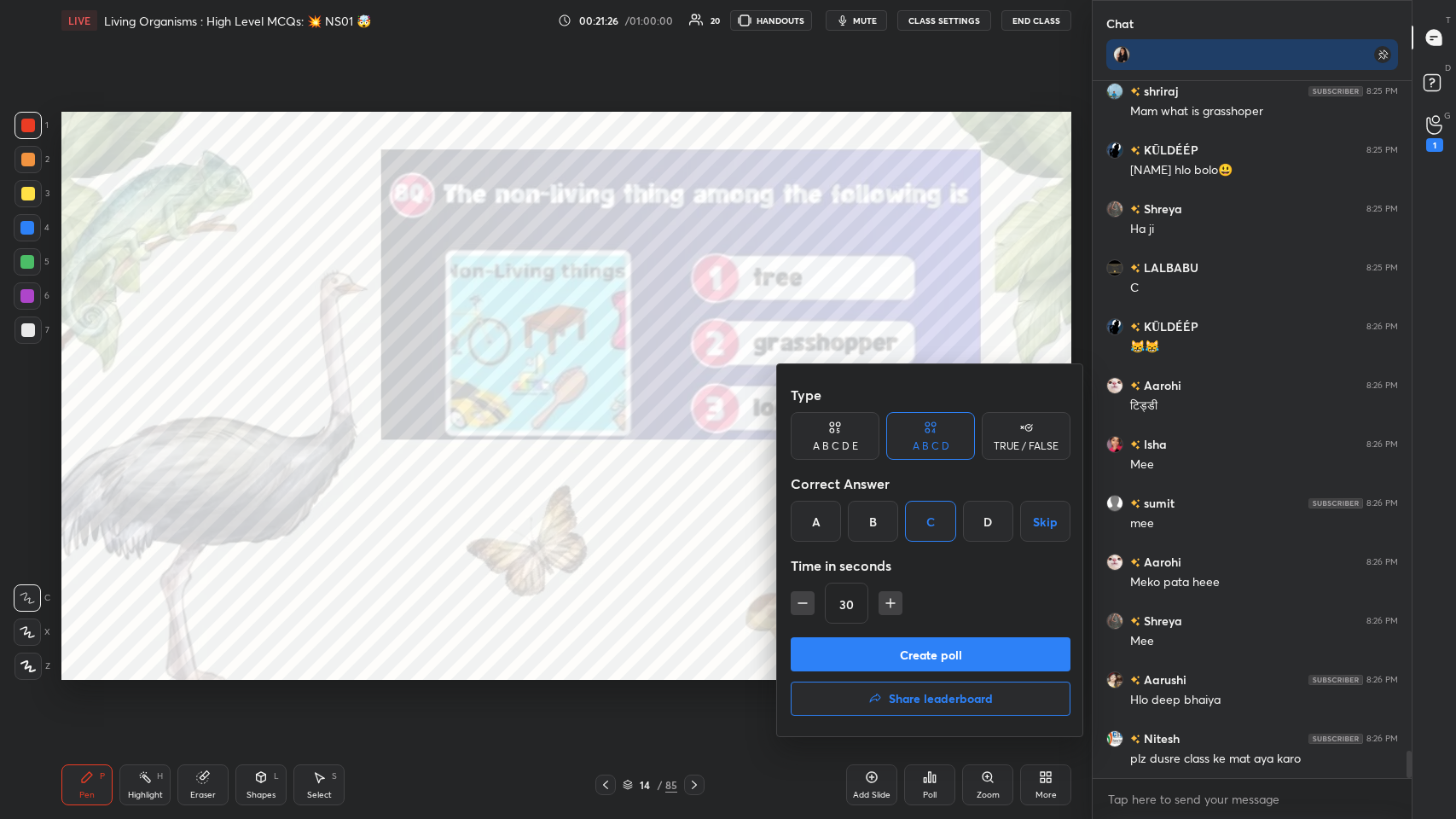 click on "Create poll" at bounding box center [931, 654] 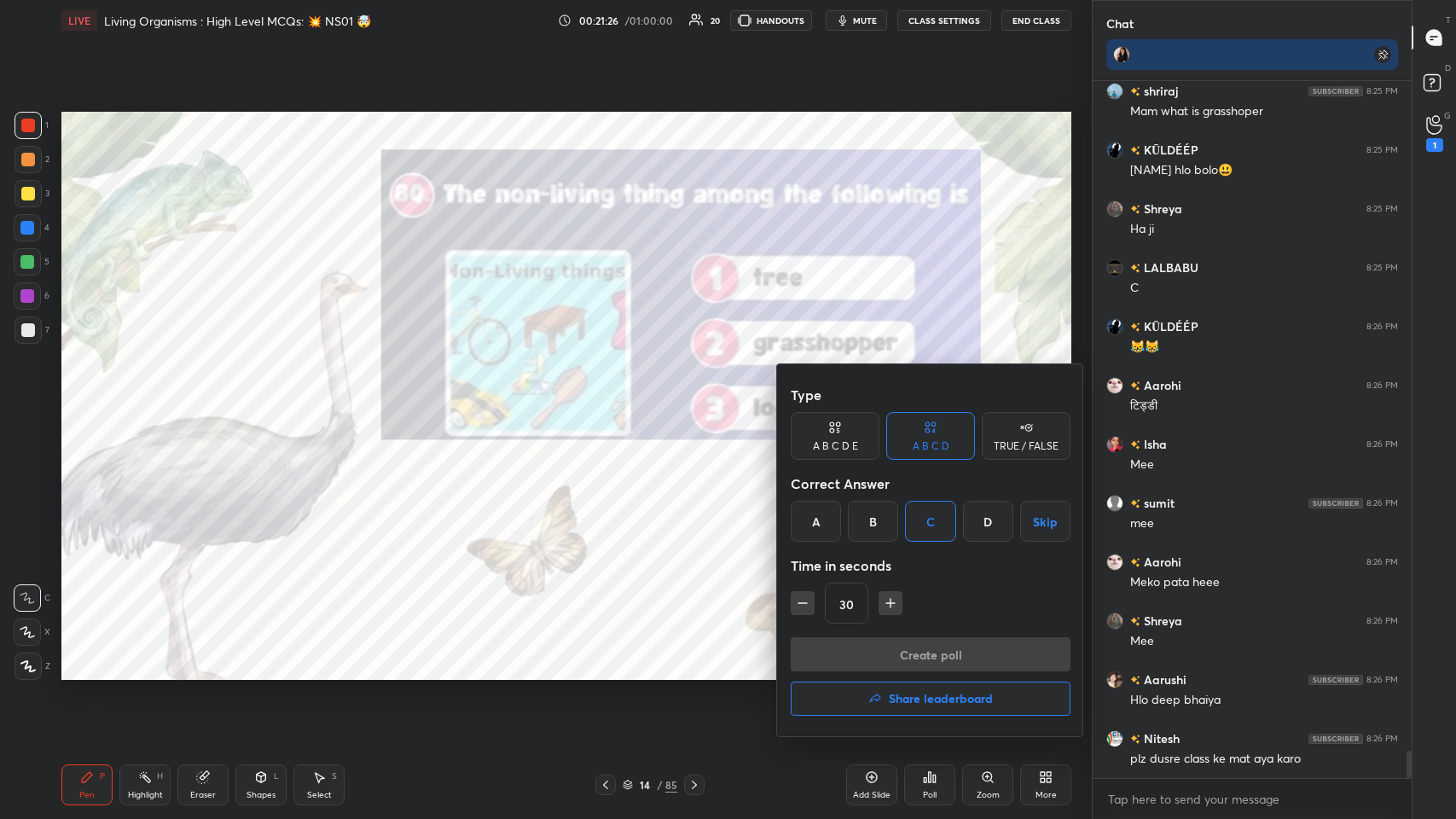 scroll, scrollTop: 676, scrollLeft: 314, axis: both 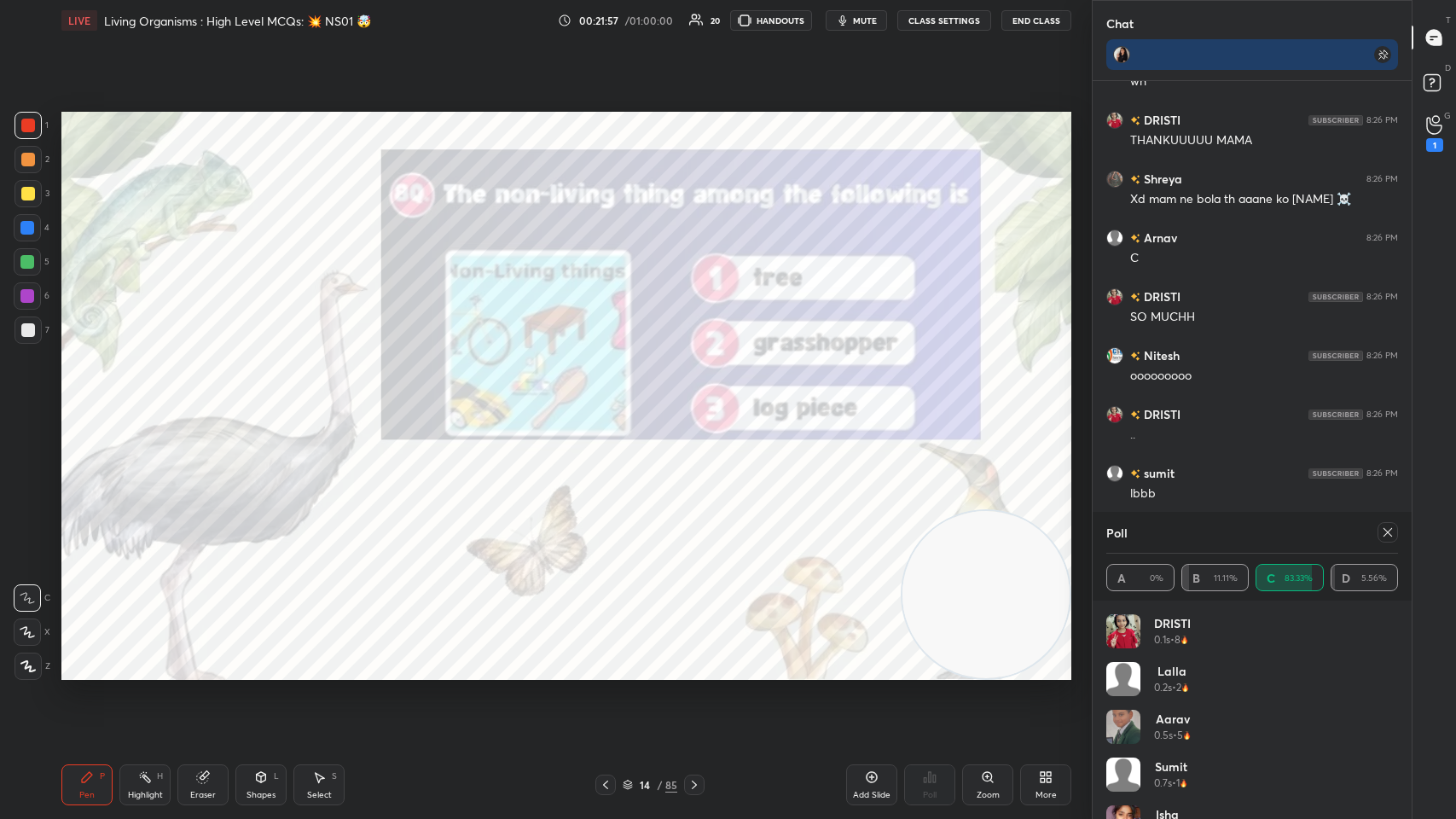 click 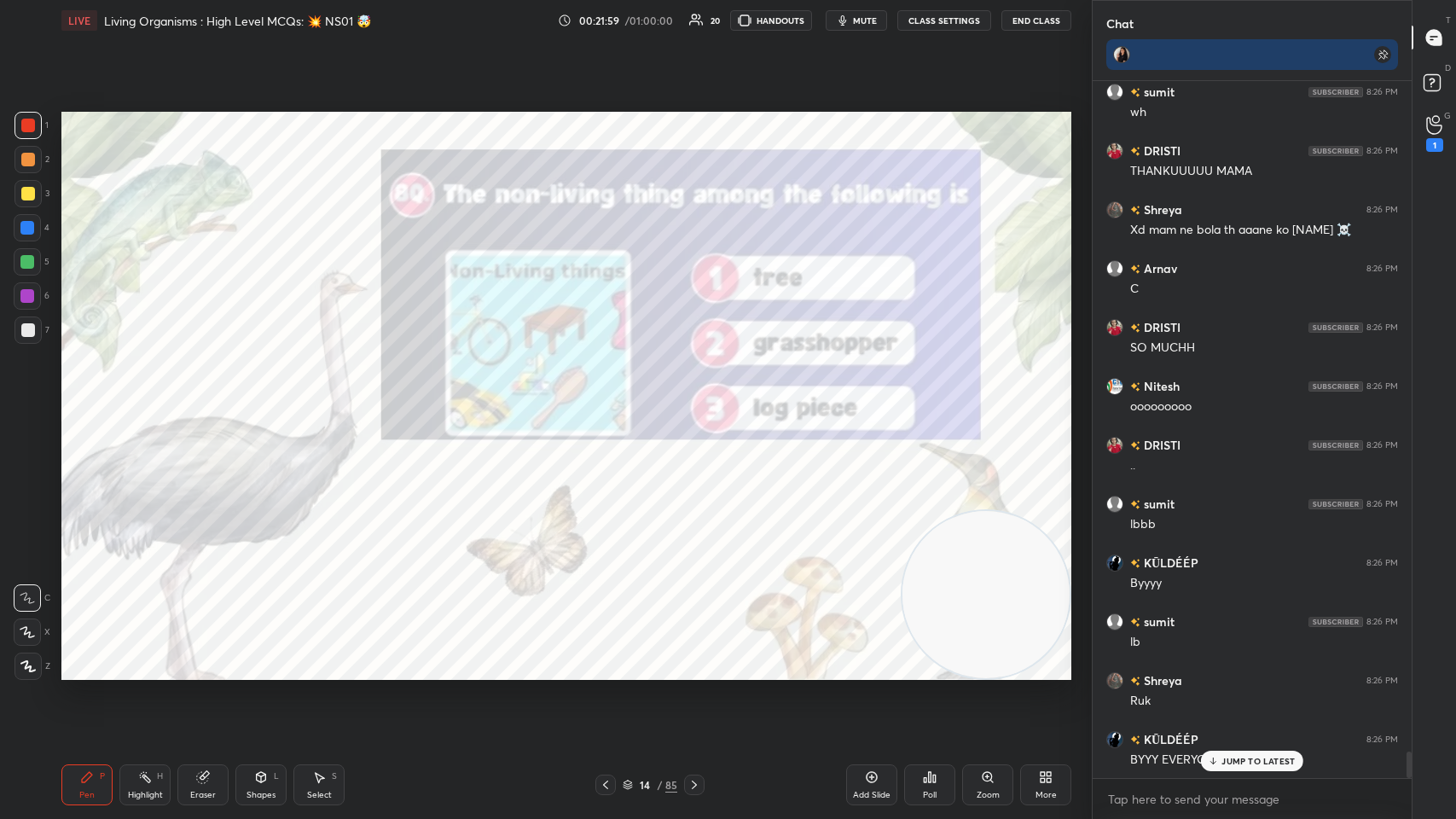 click 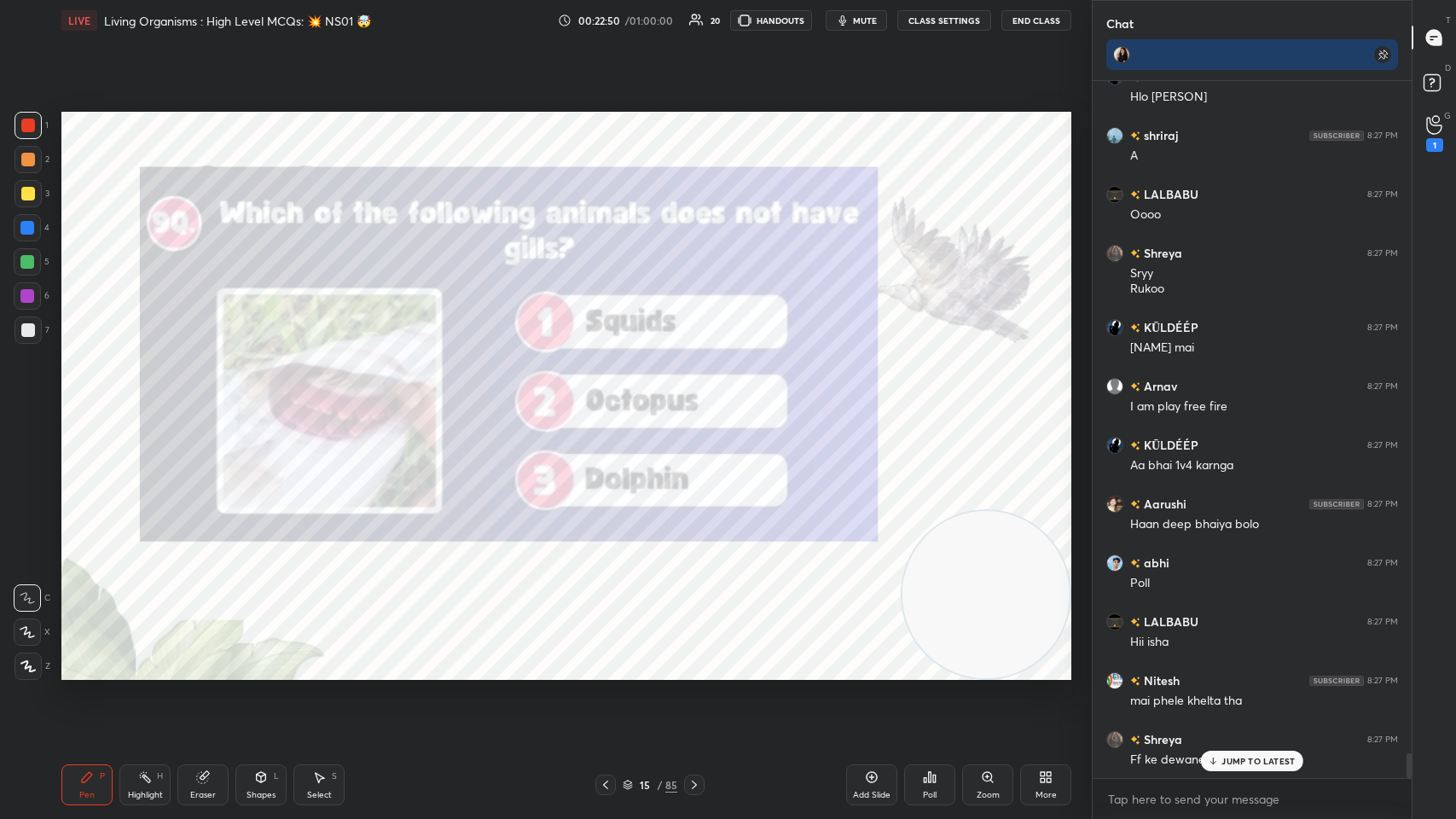 click 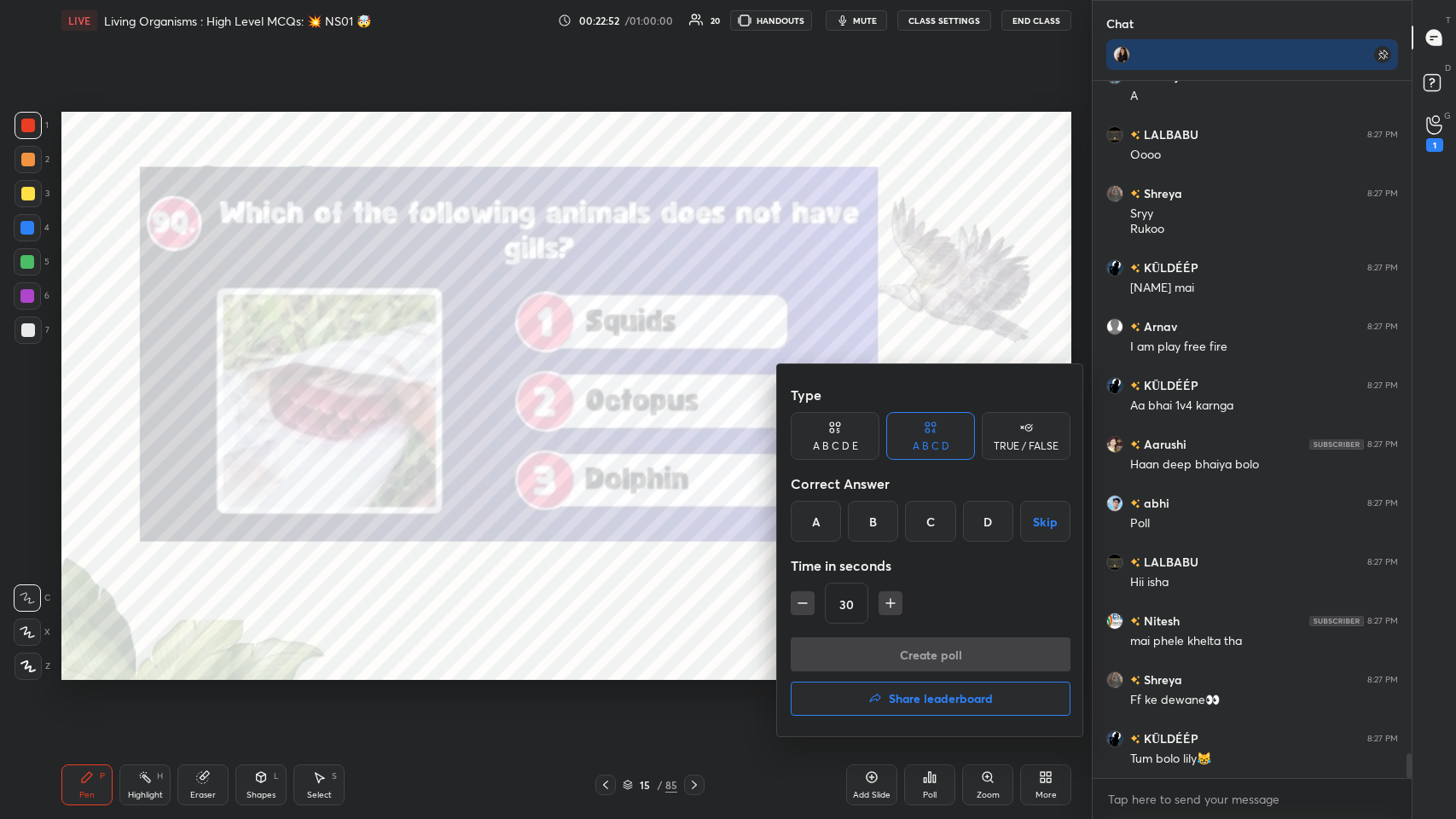click at bounding box center [728, 410] 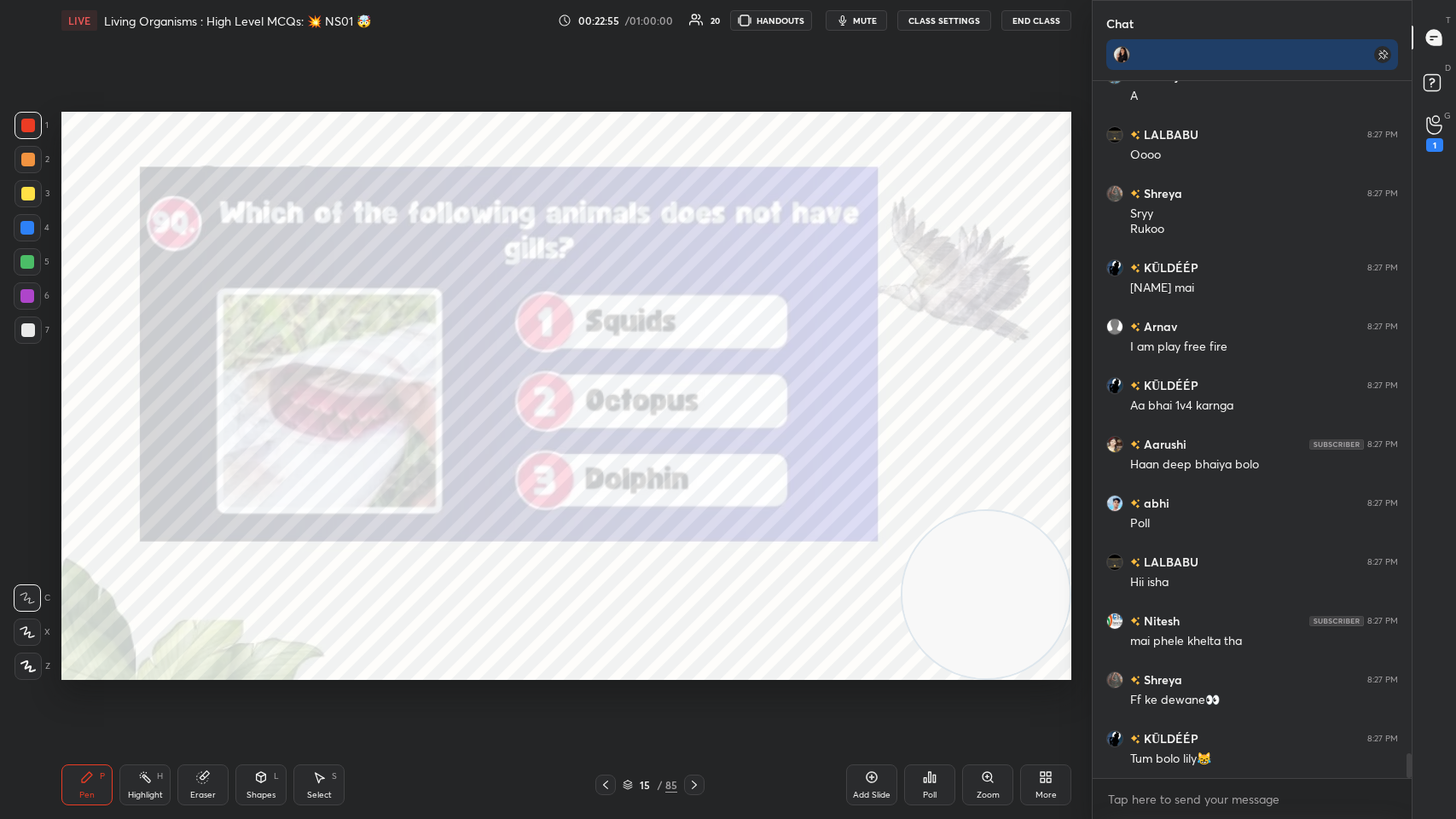 click on "Poll" at bounding box center (930, 785) 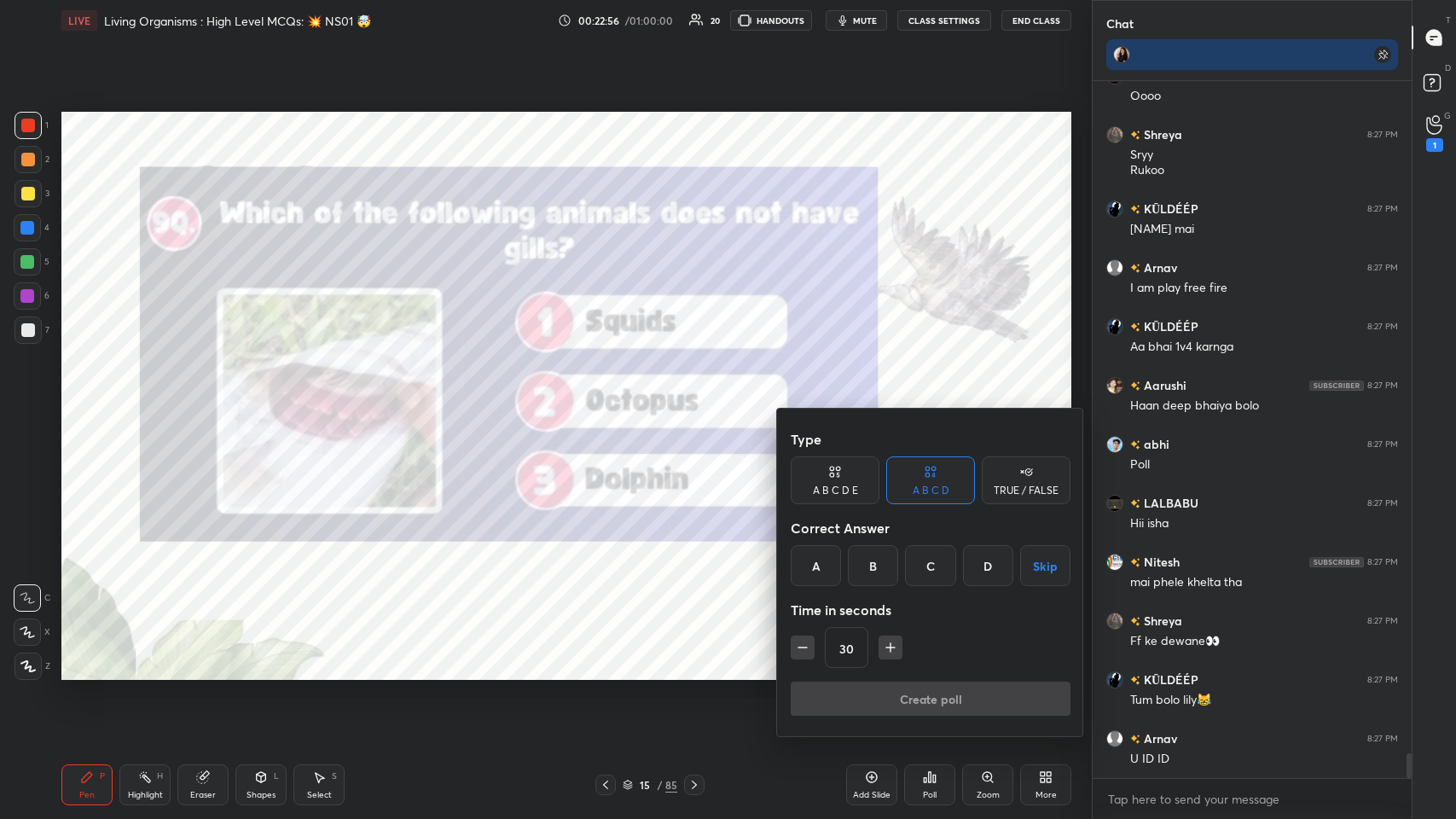click on "Time in seconds" at bounding box center (931, 610) 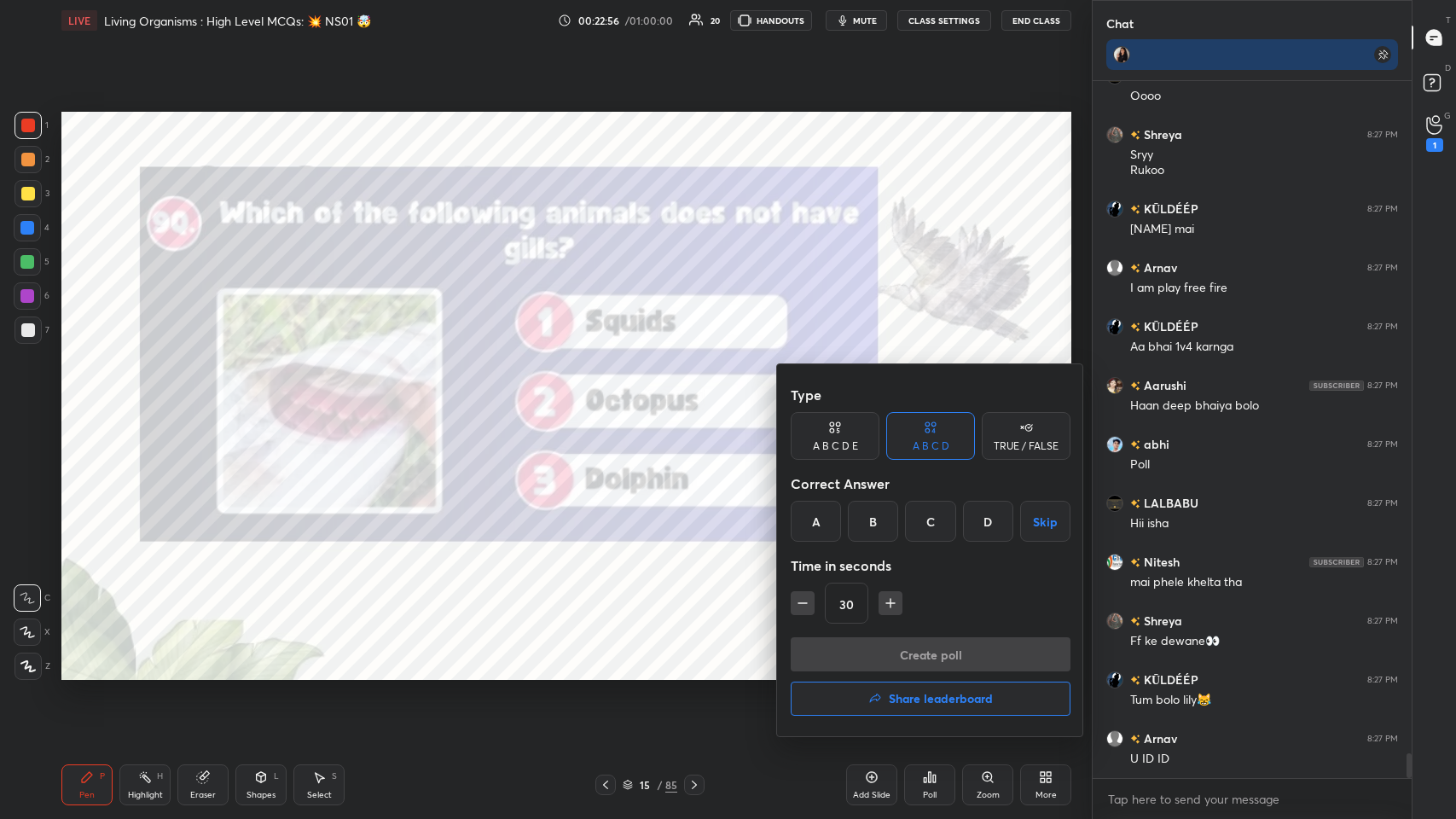 click on "C" at bounding box center (930, 521) 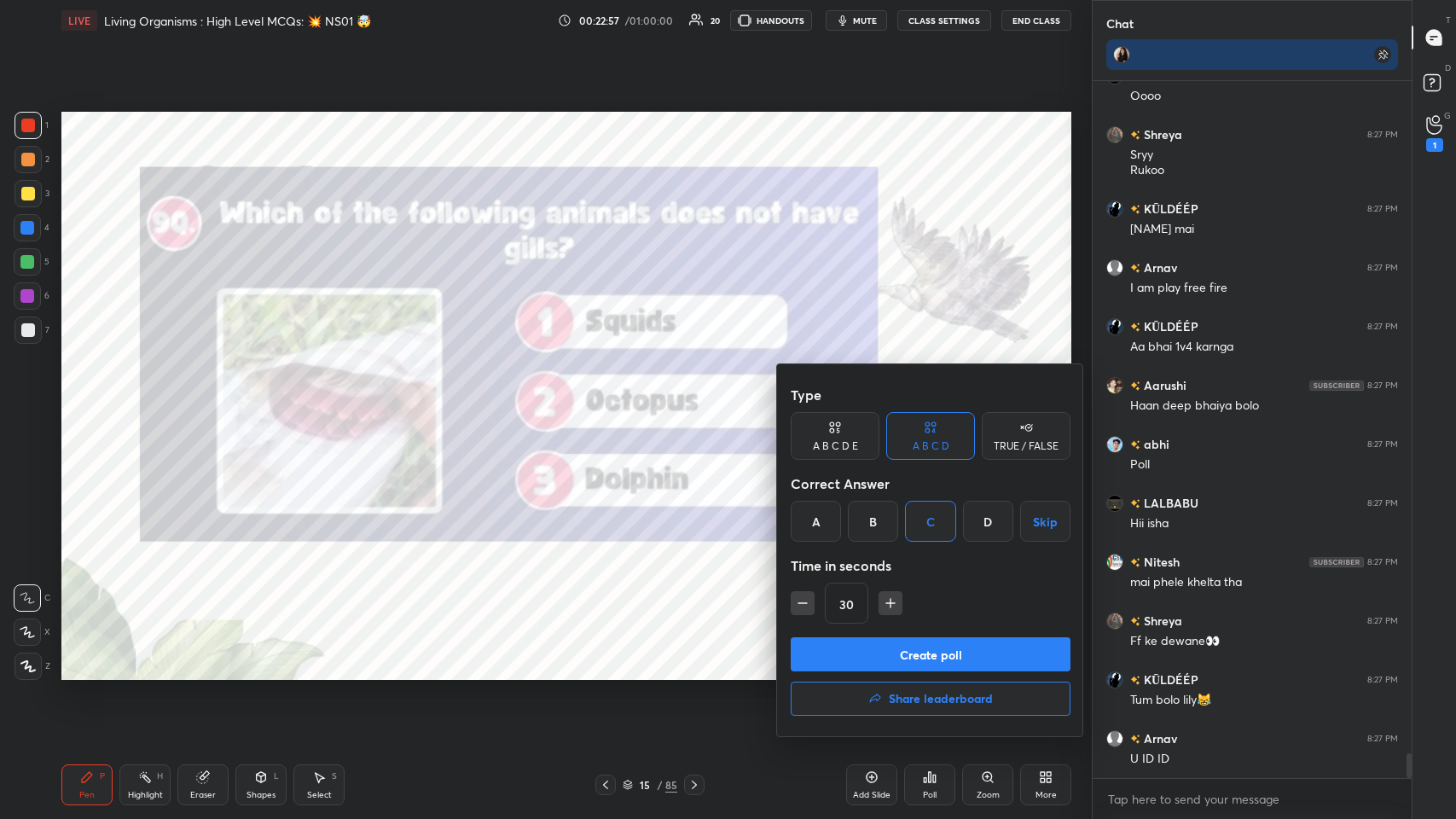 click on "Create poll" at bounding box center (931, 654) 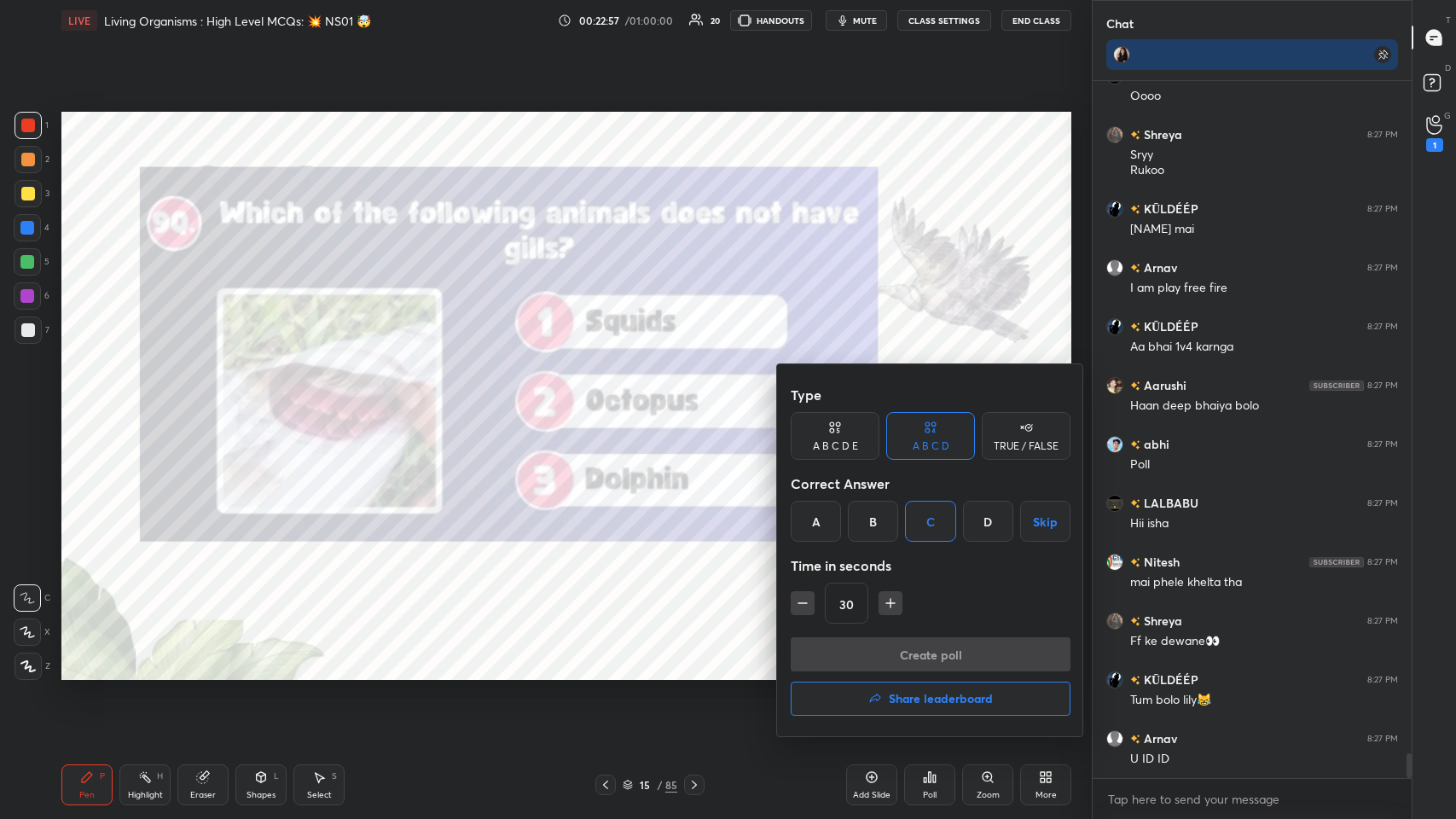 scroll, scrollTop: 671, scrollLeft: 314, axis: both 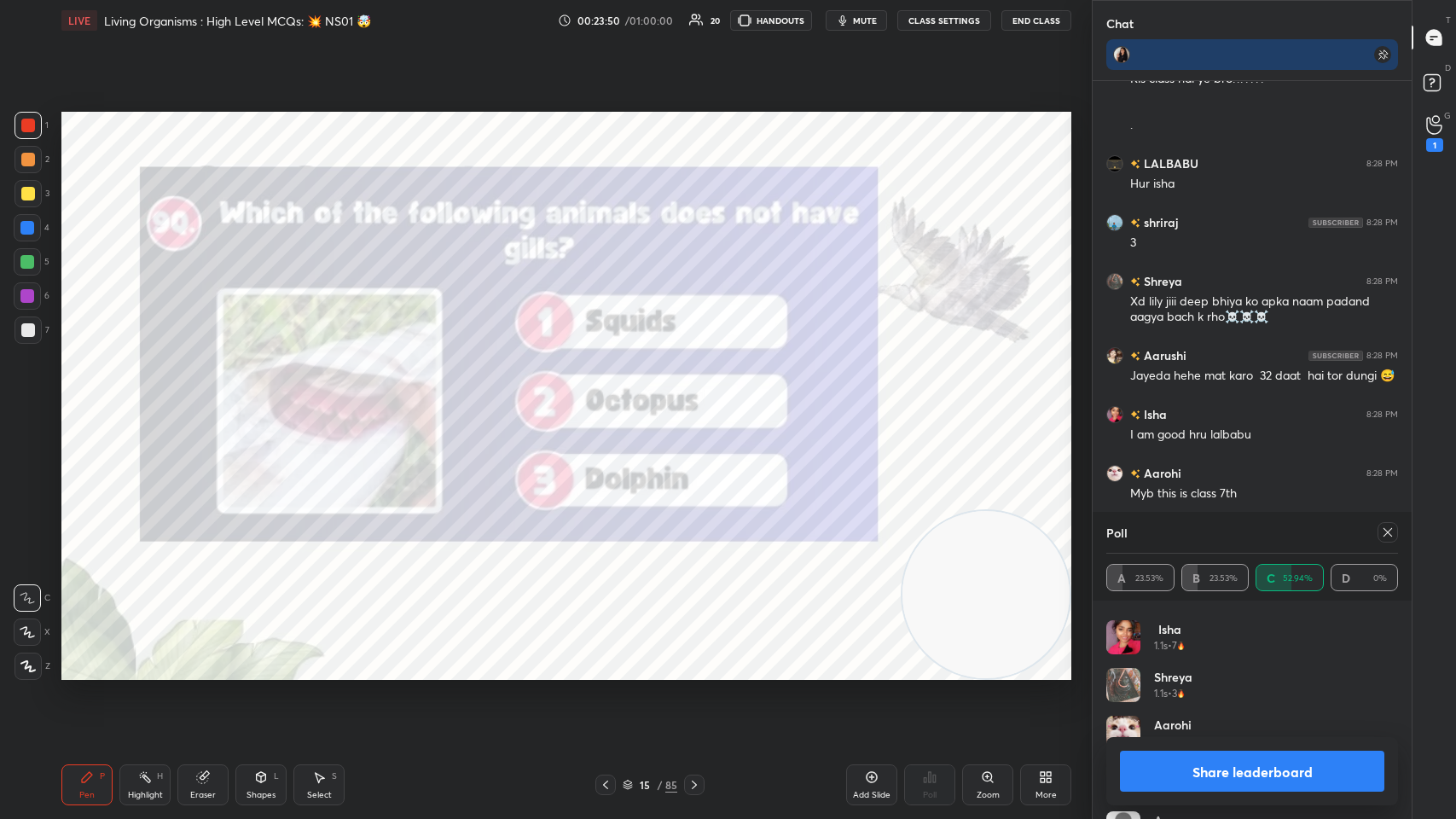 click 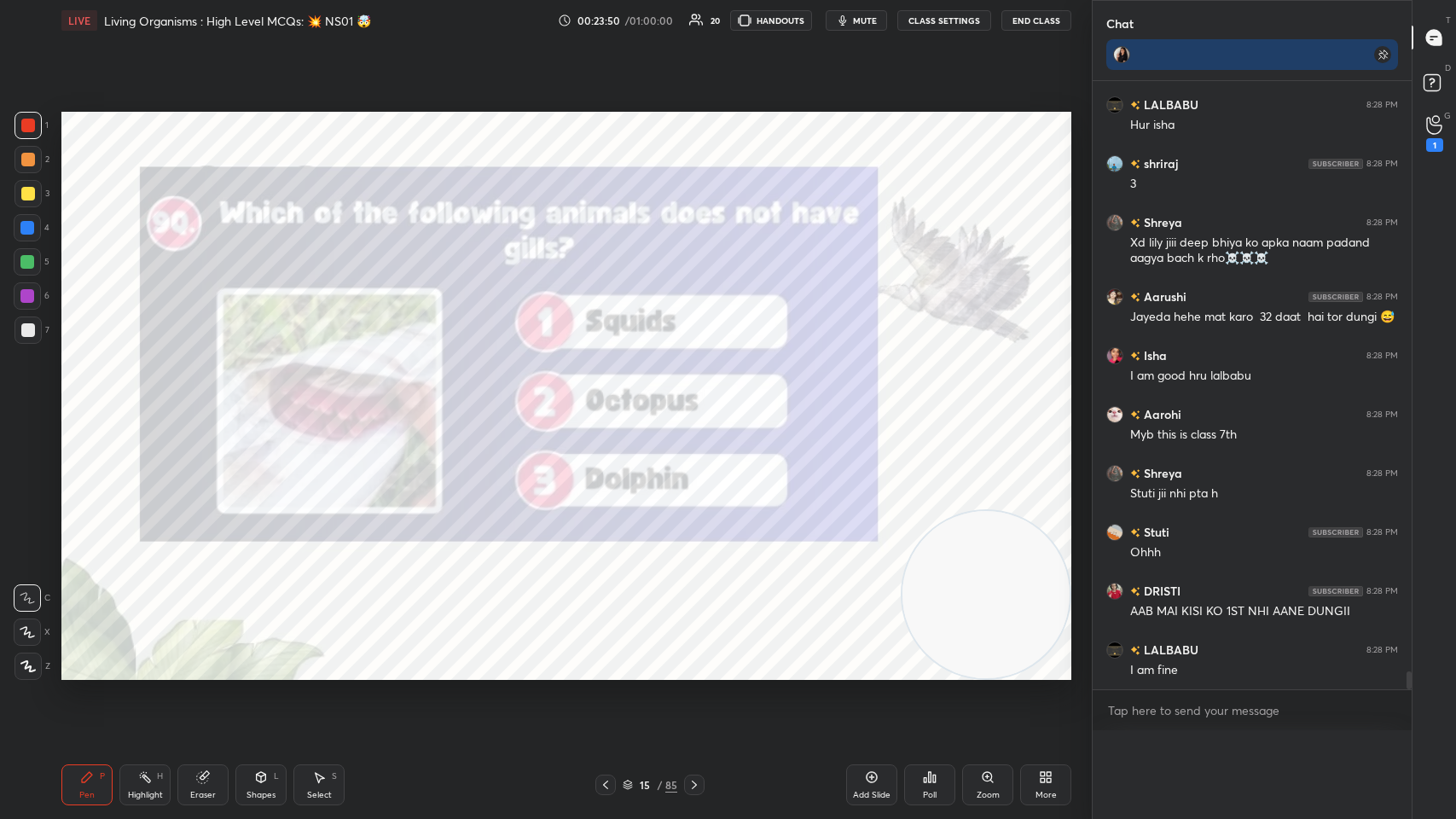 scroll, scrollTop: 5, scrollLeft: 5, axis: both 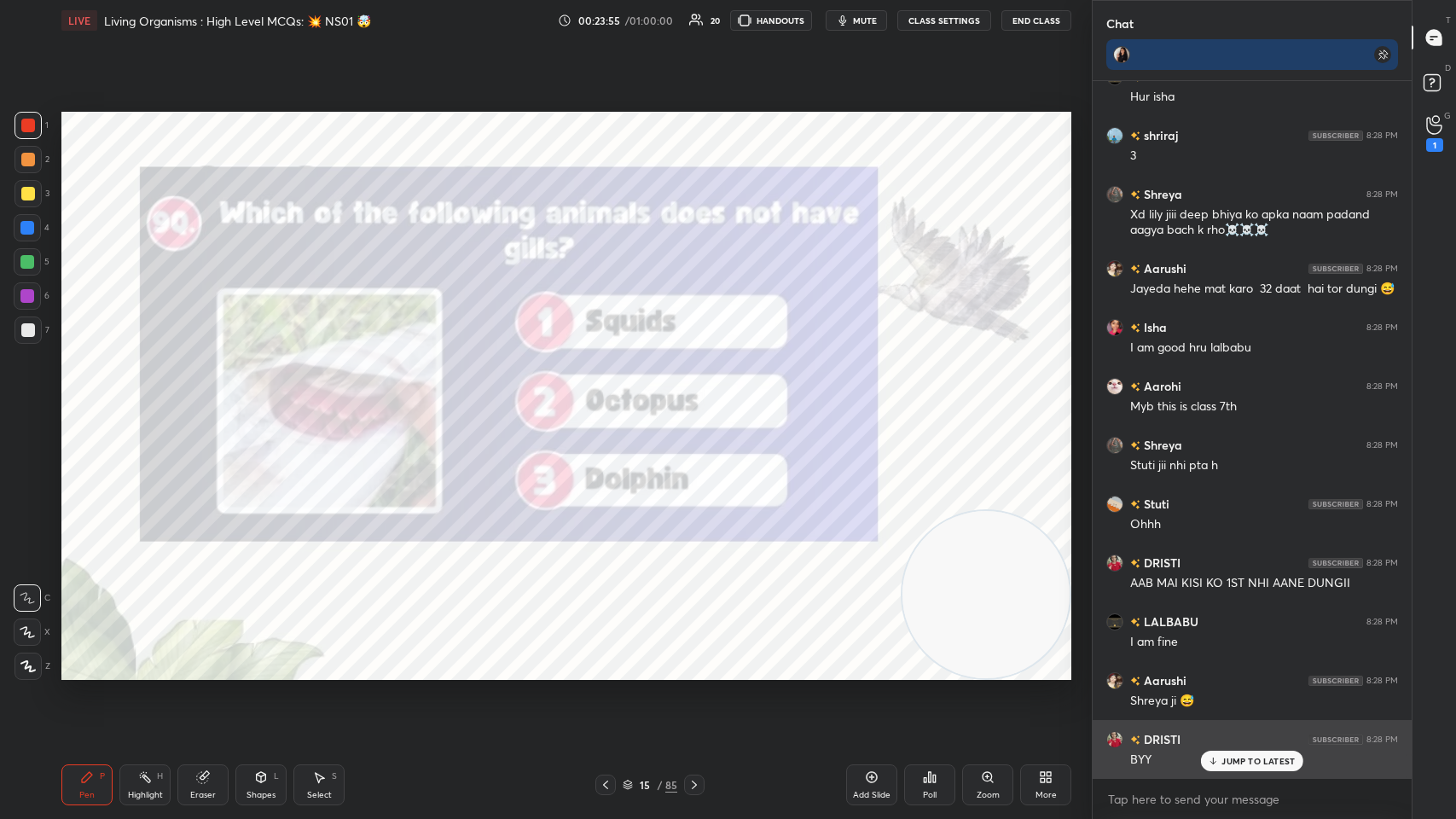 click on "JUMP TO LATEST" at bounding box center (1258, 761) 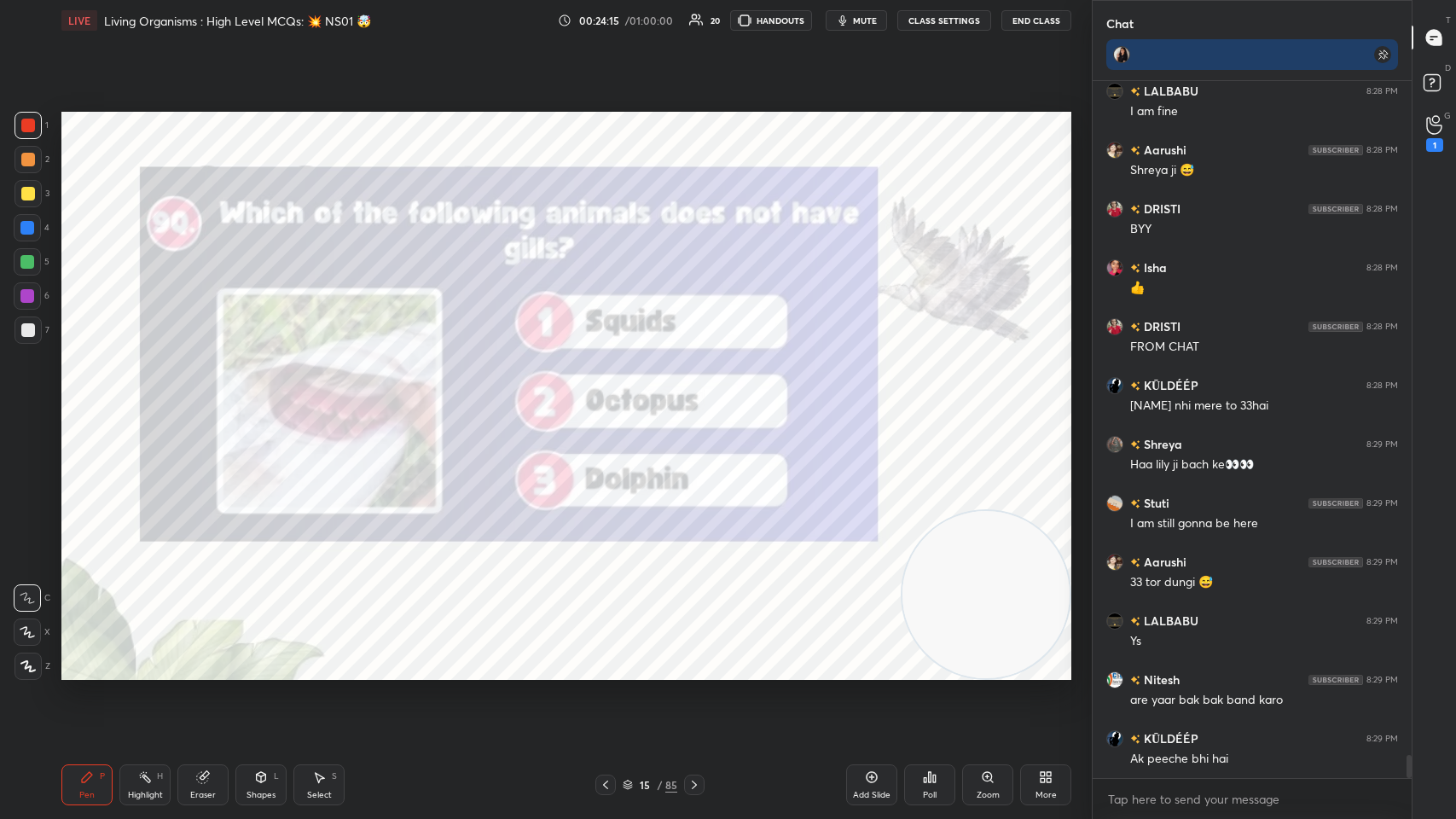 click on "mute" at bounding box center [865, 20] 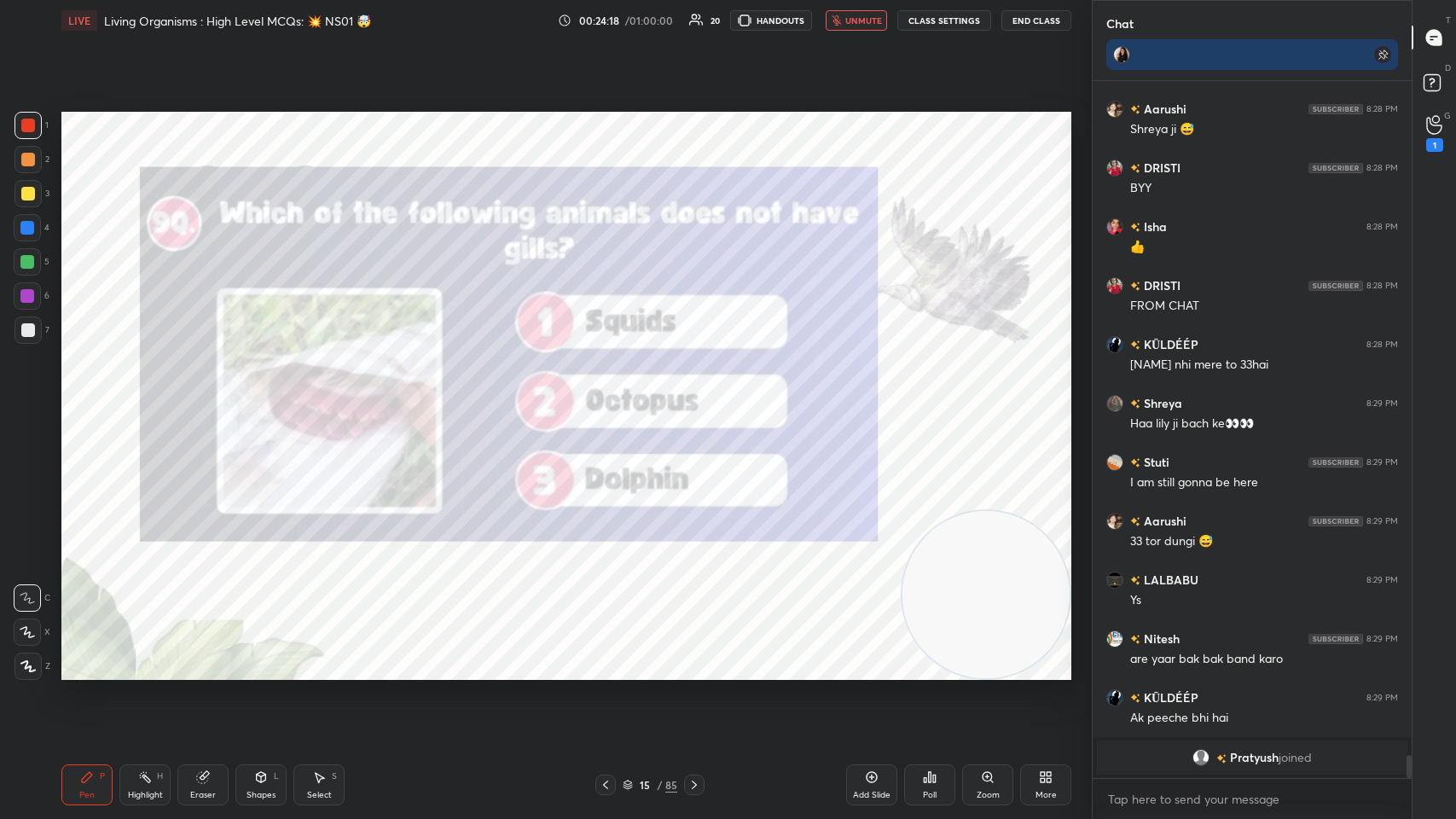 click 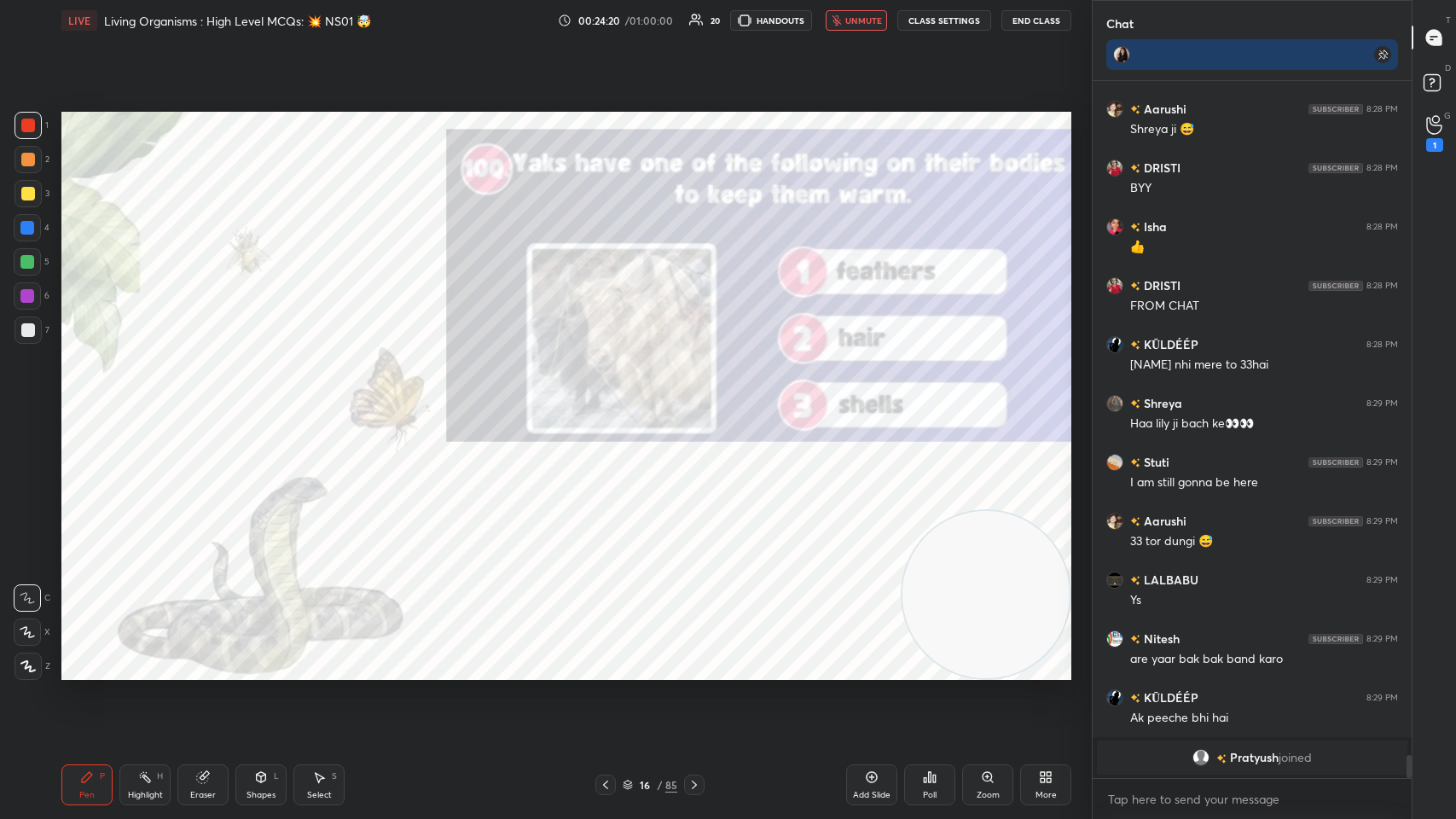click on "unmute" at bounding box center (863, 20) 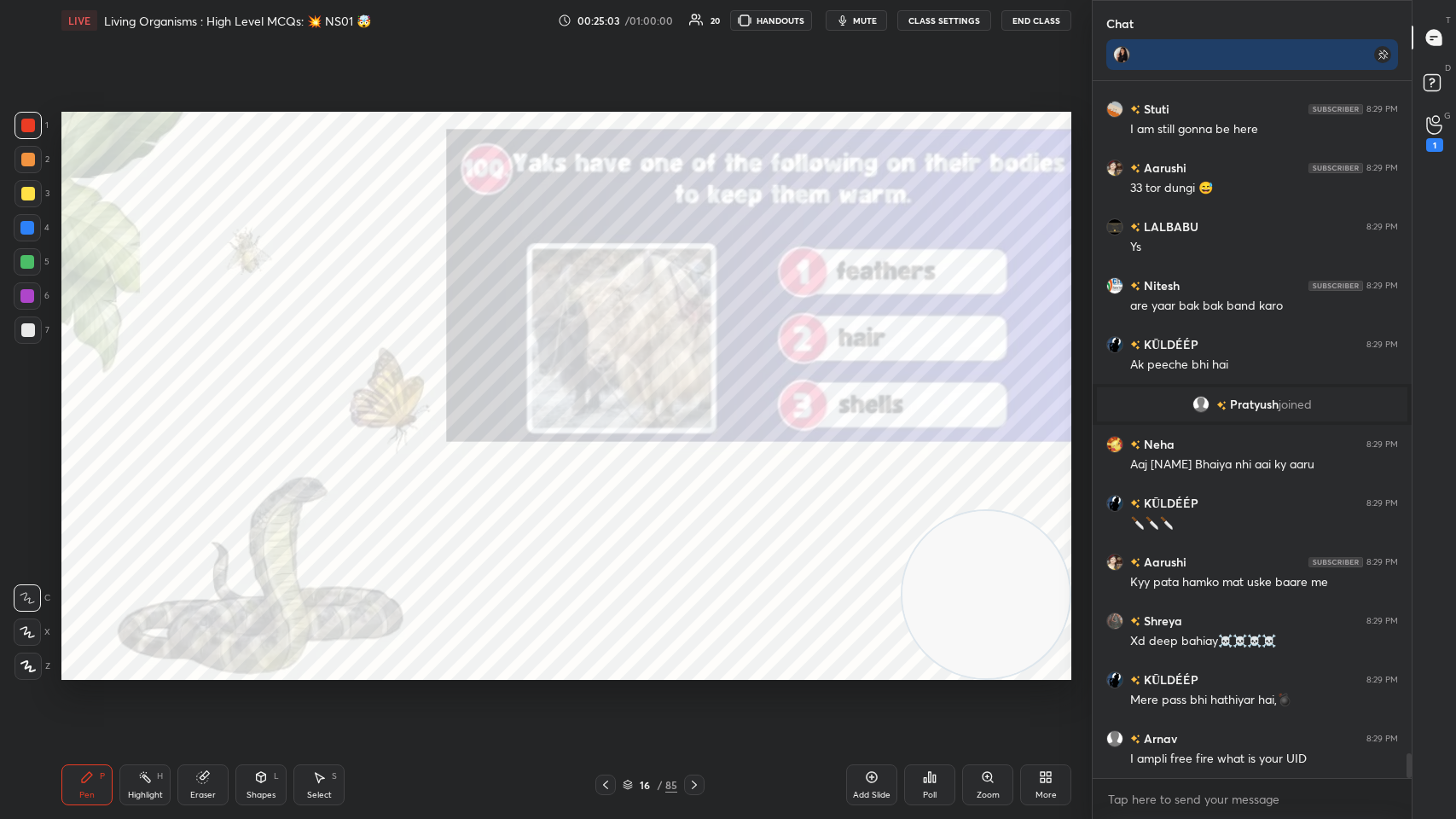 scroll, scrollTop: 19162, scrollLeft: 0, axis: vertical 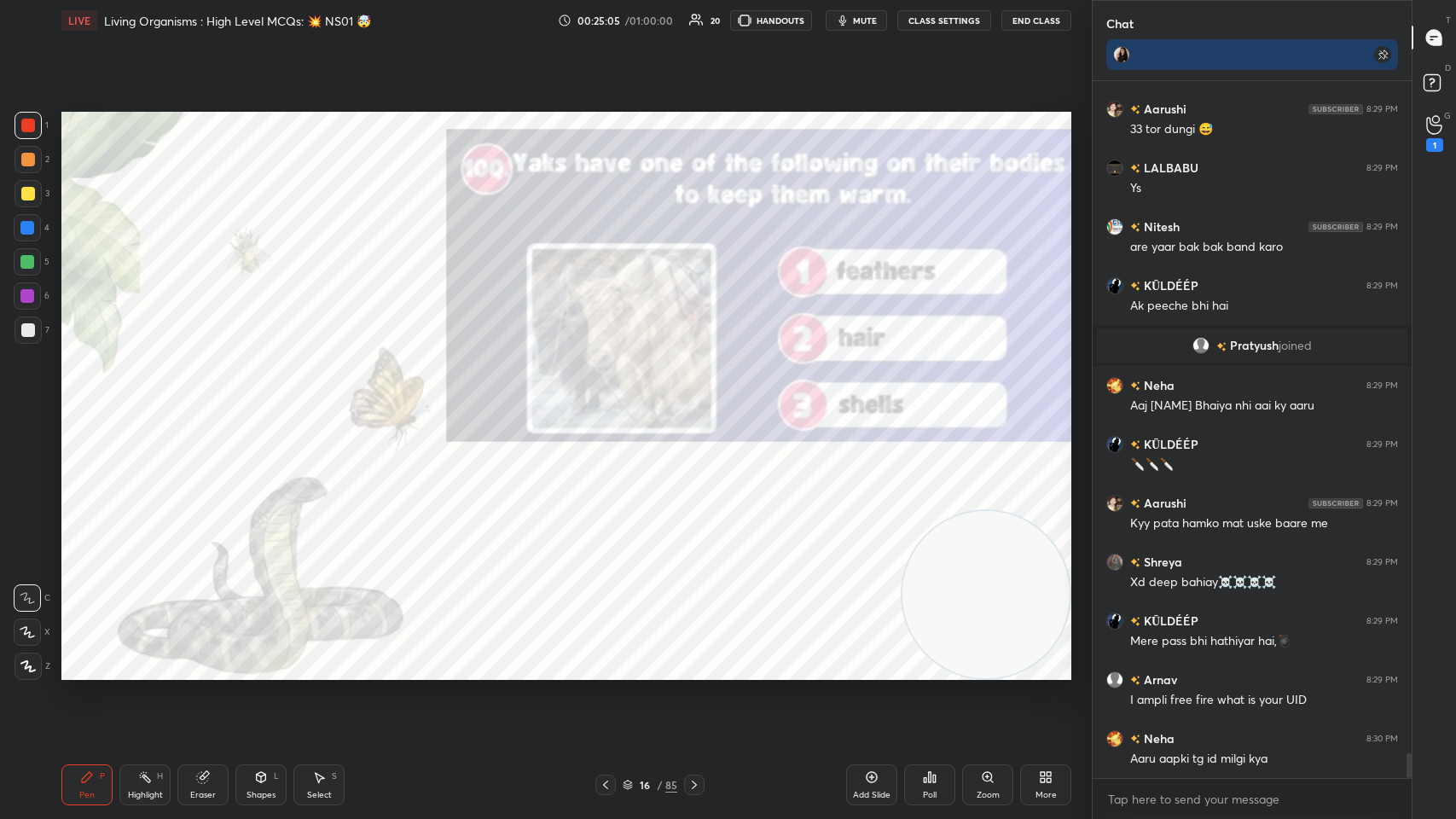 click on "Poll" at bounding box center [930, 795] 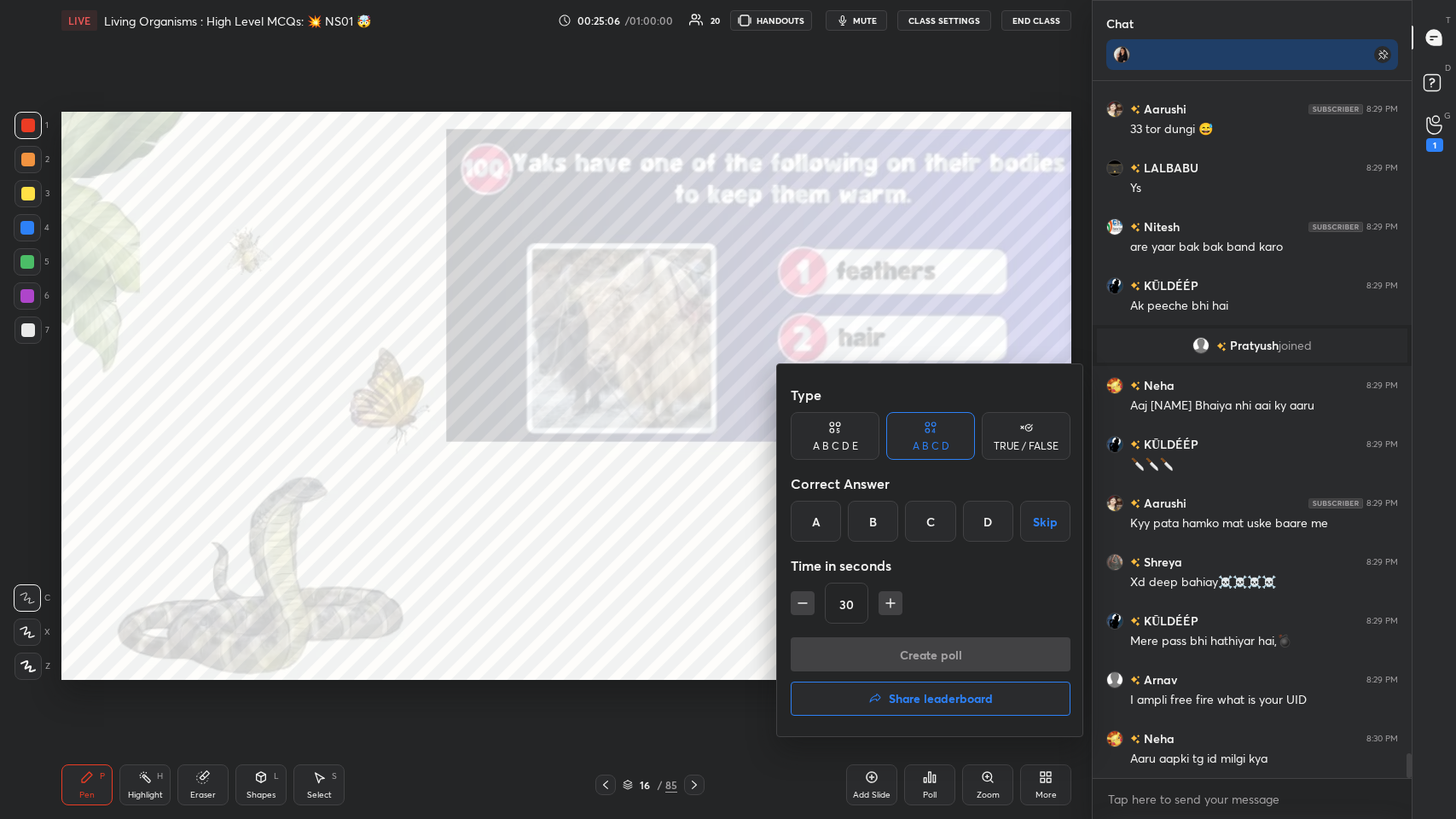 scroll, scrollTop: 19220, scrollLeft: 0, axis: vertical 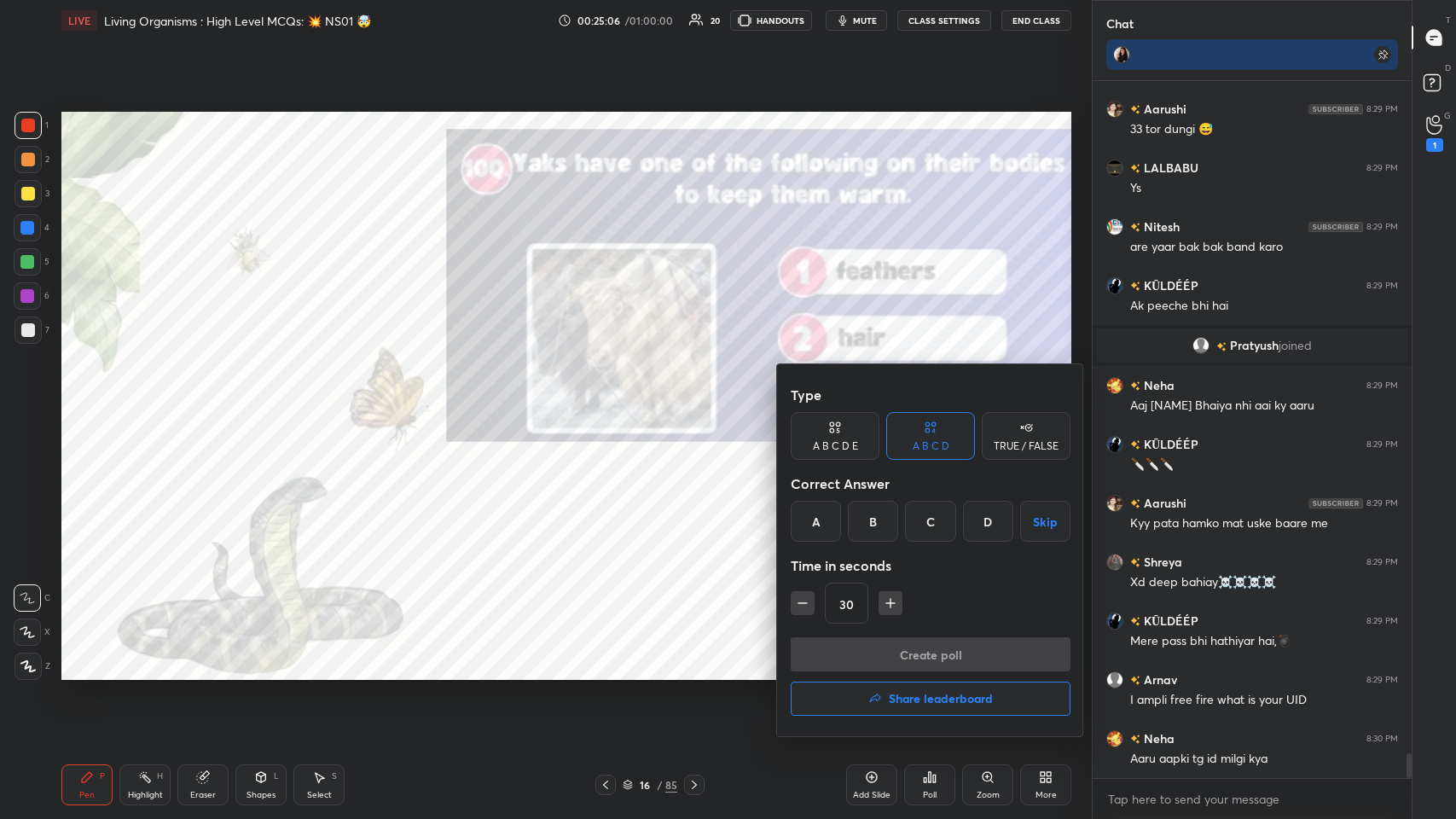 click on "B" at bounding box center (873, 521) 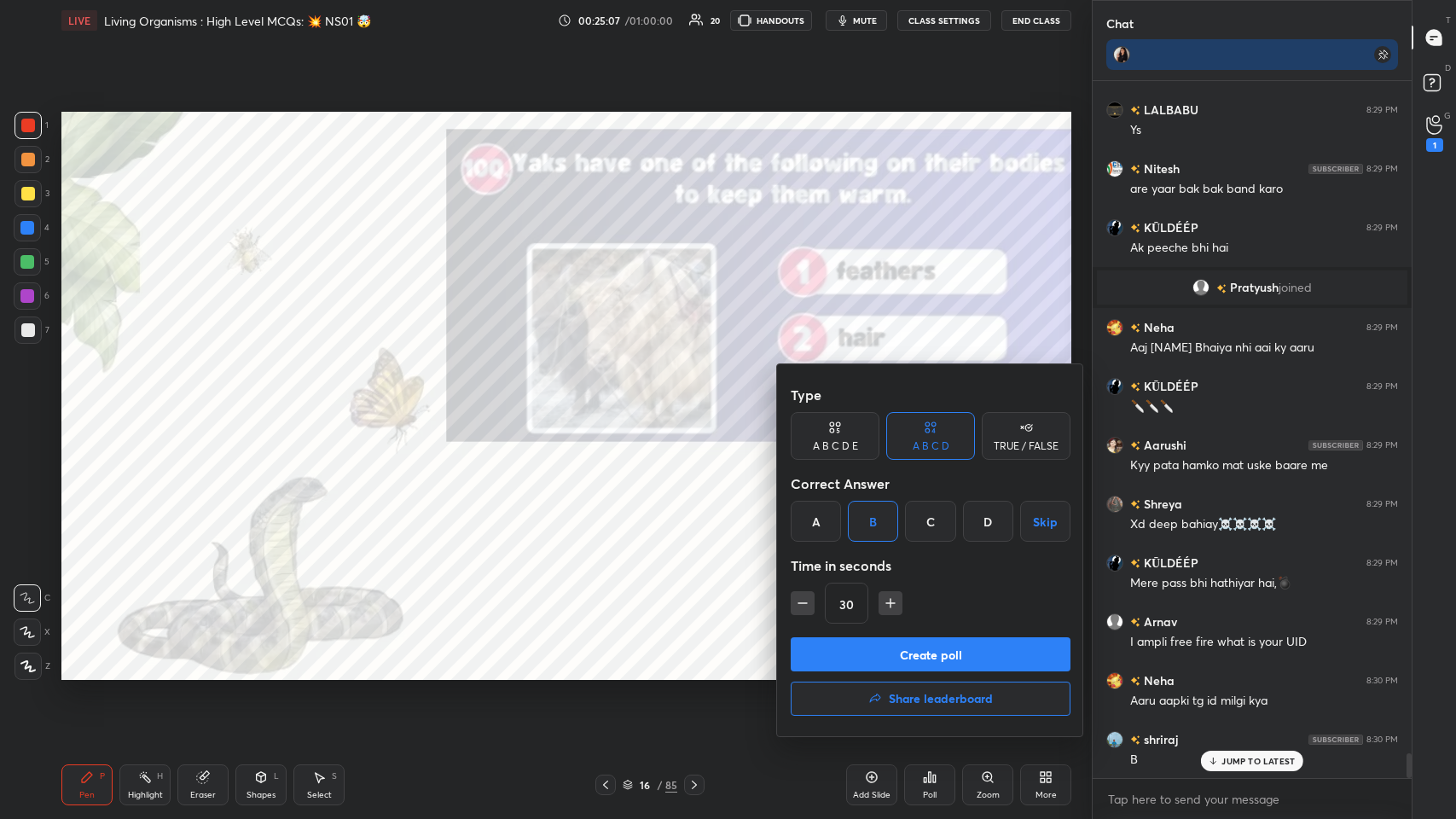 click on "Create poll" at bounding box center (931, 654) 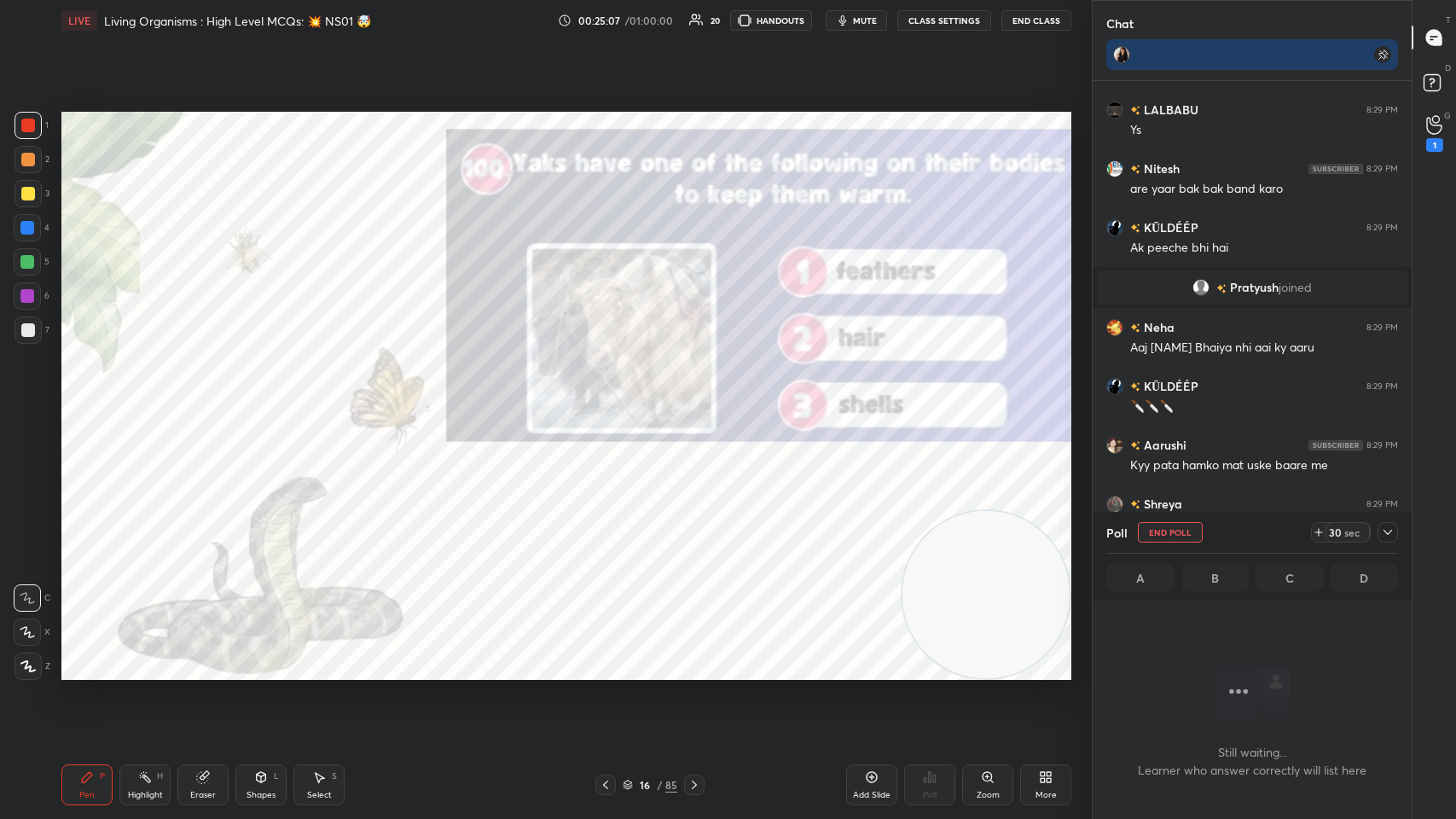 scroll, scrollTop: 675, scrollLeft: 314, axis: both 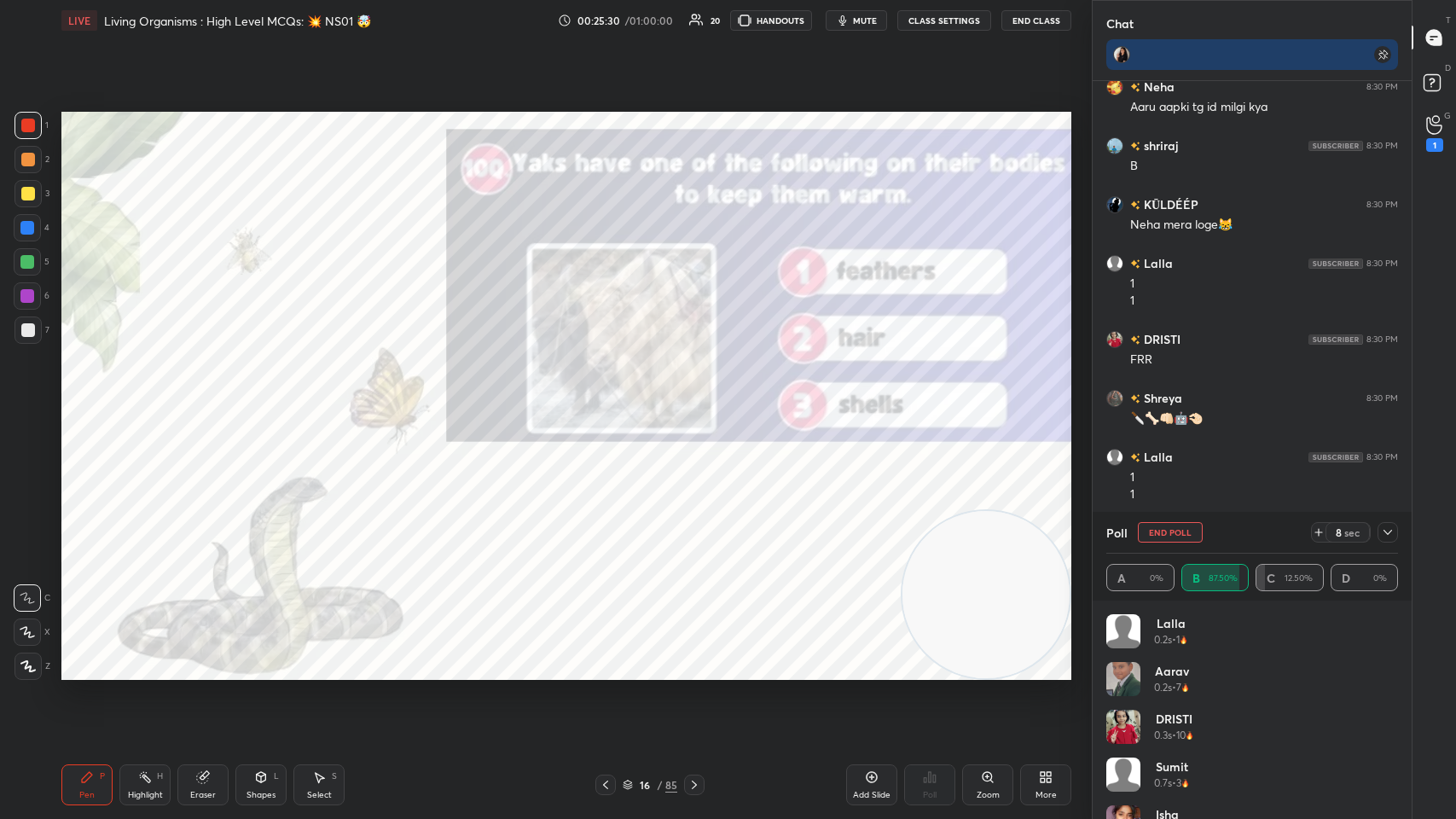 click 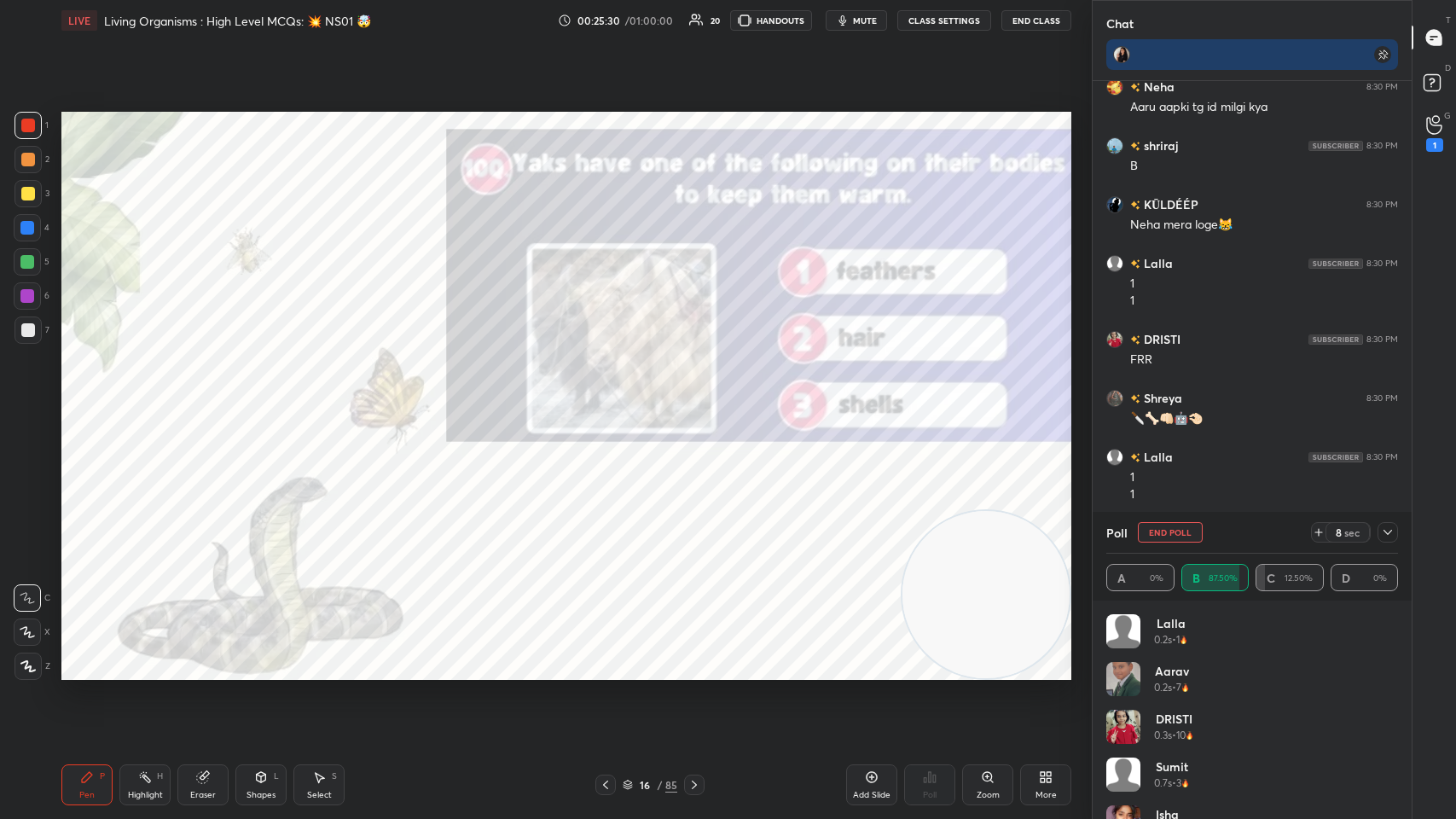 scroll, scrollTop: 61, scrollLeft: 287, axis: both 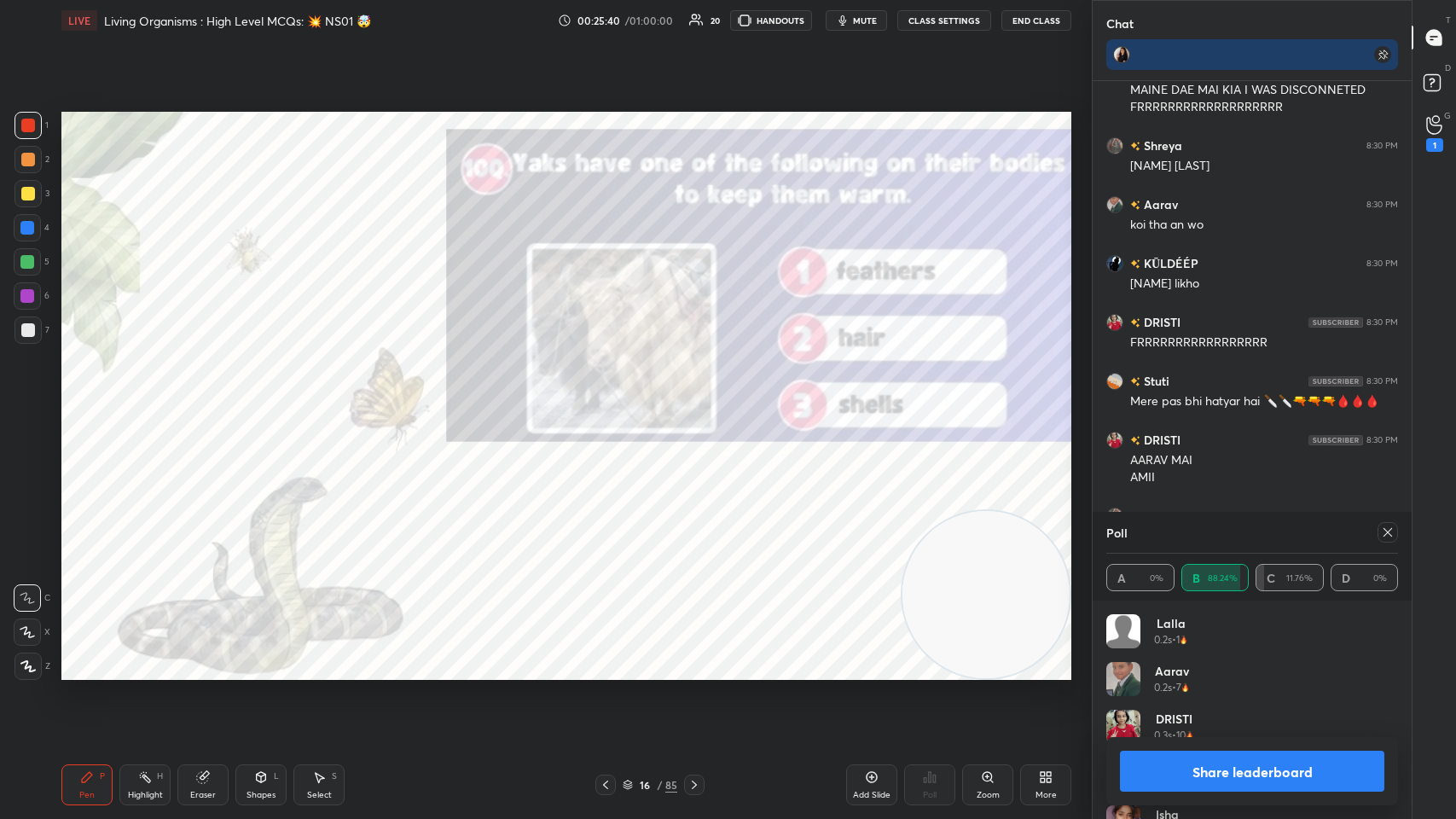 click on "Poll" at bounding box center [1252, 532] 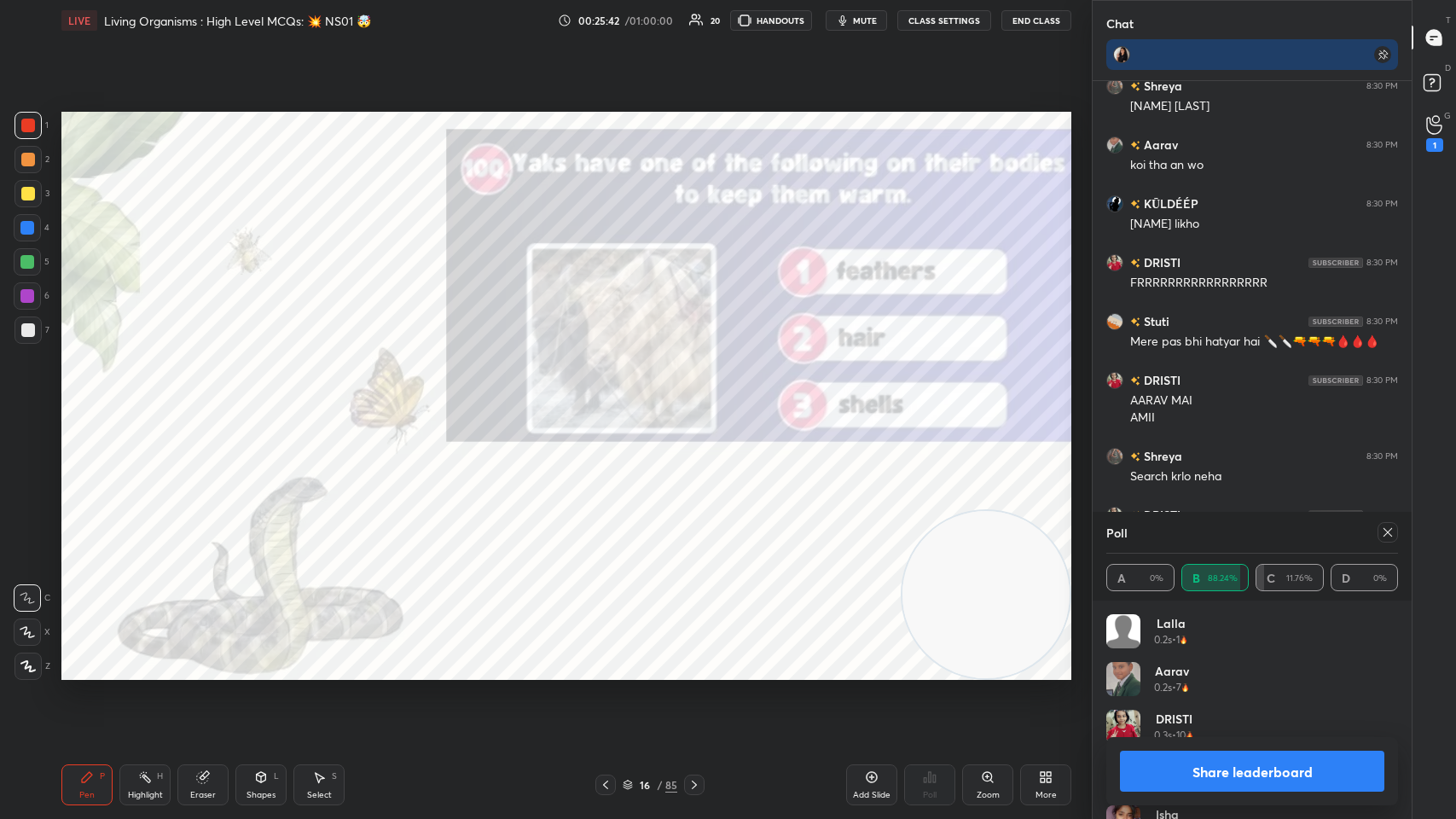 click on "Poll" at bounding box center [1252, 532] 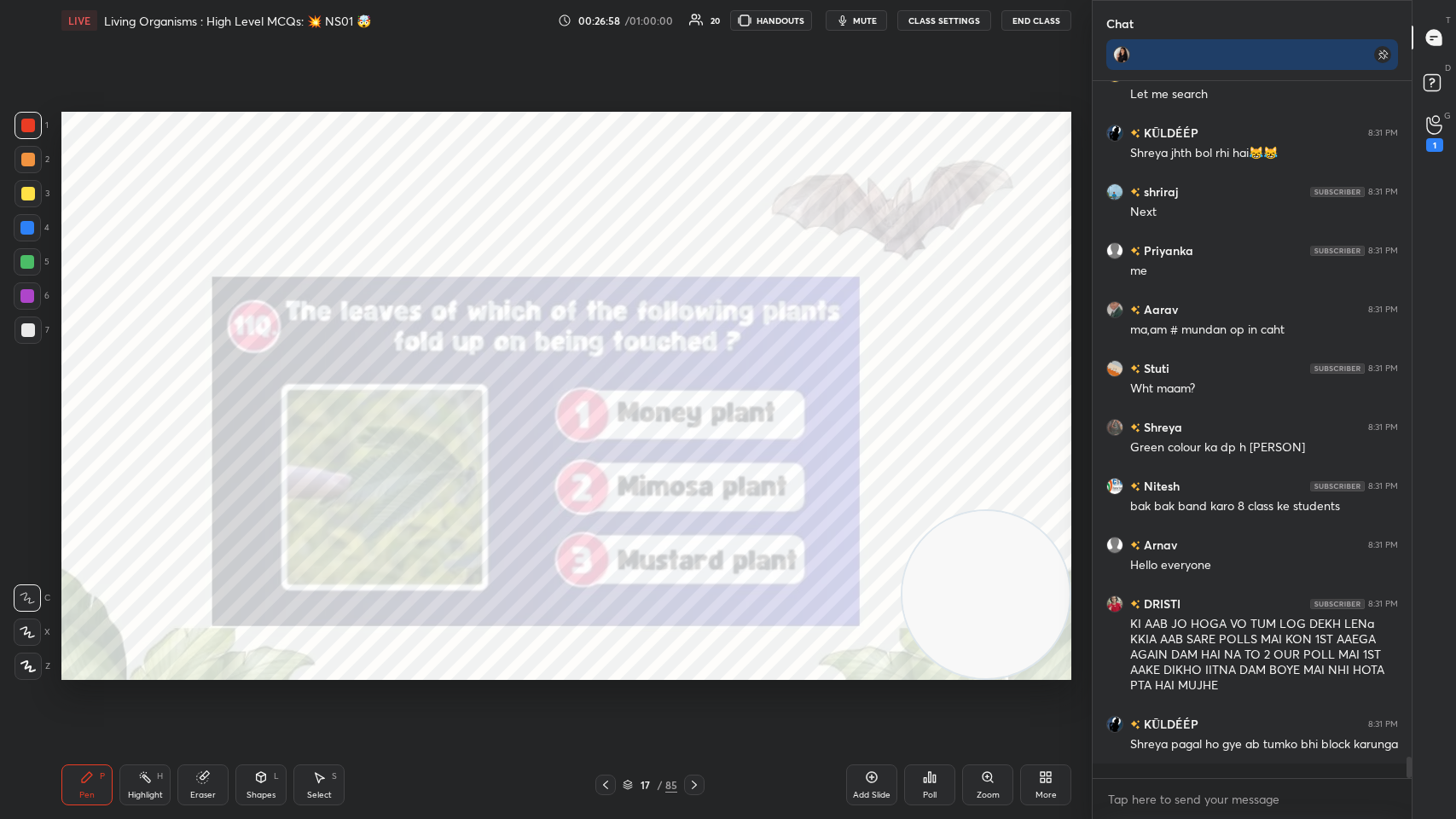 scroll, scrollTop: 22419, scrollLeft: 0, axis: vertical 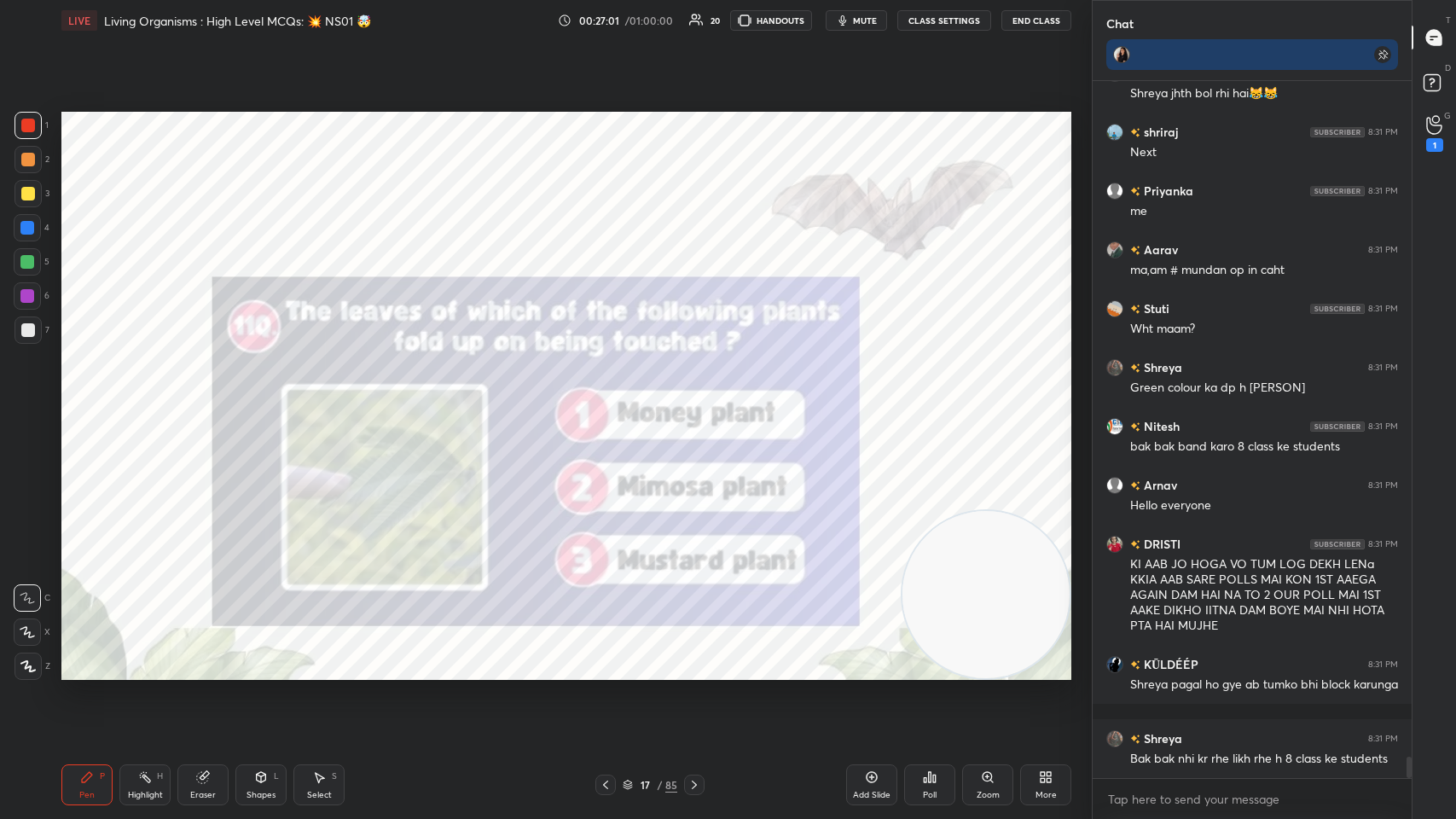 click on "mute" at bounding box center [865, 20] 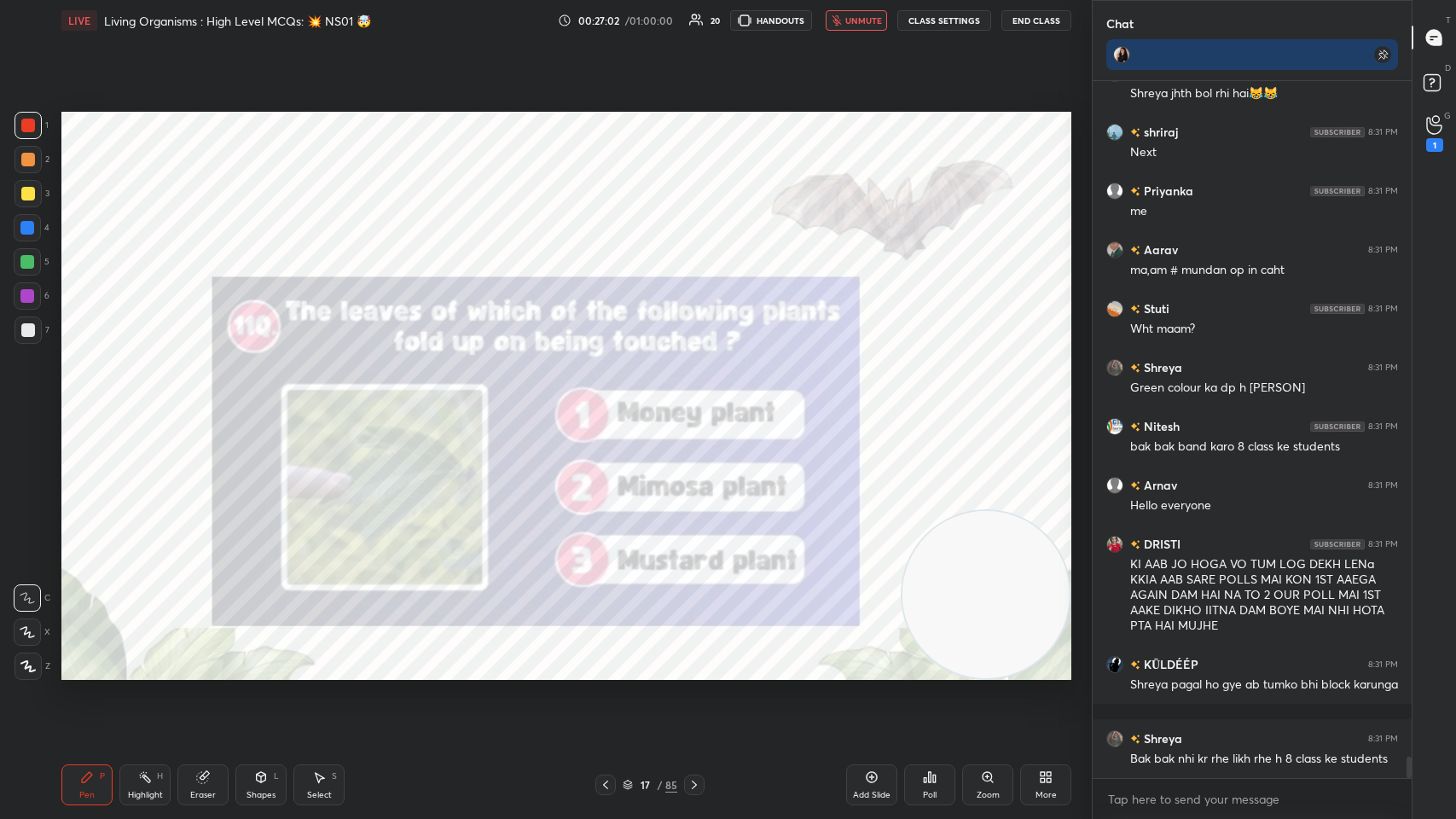 click on "unmute" at bounding box center [856, 20] 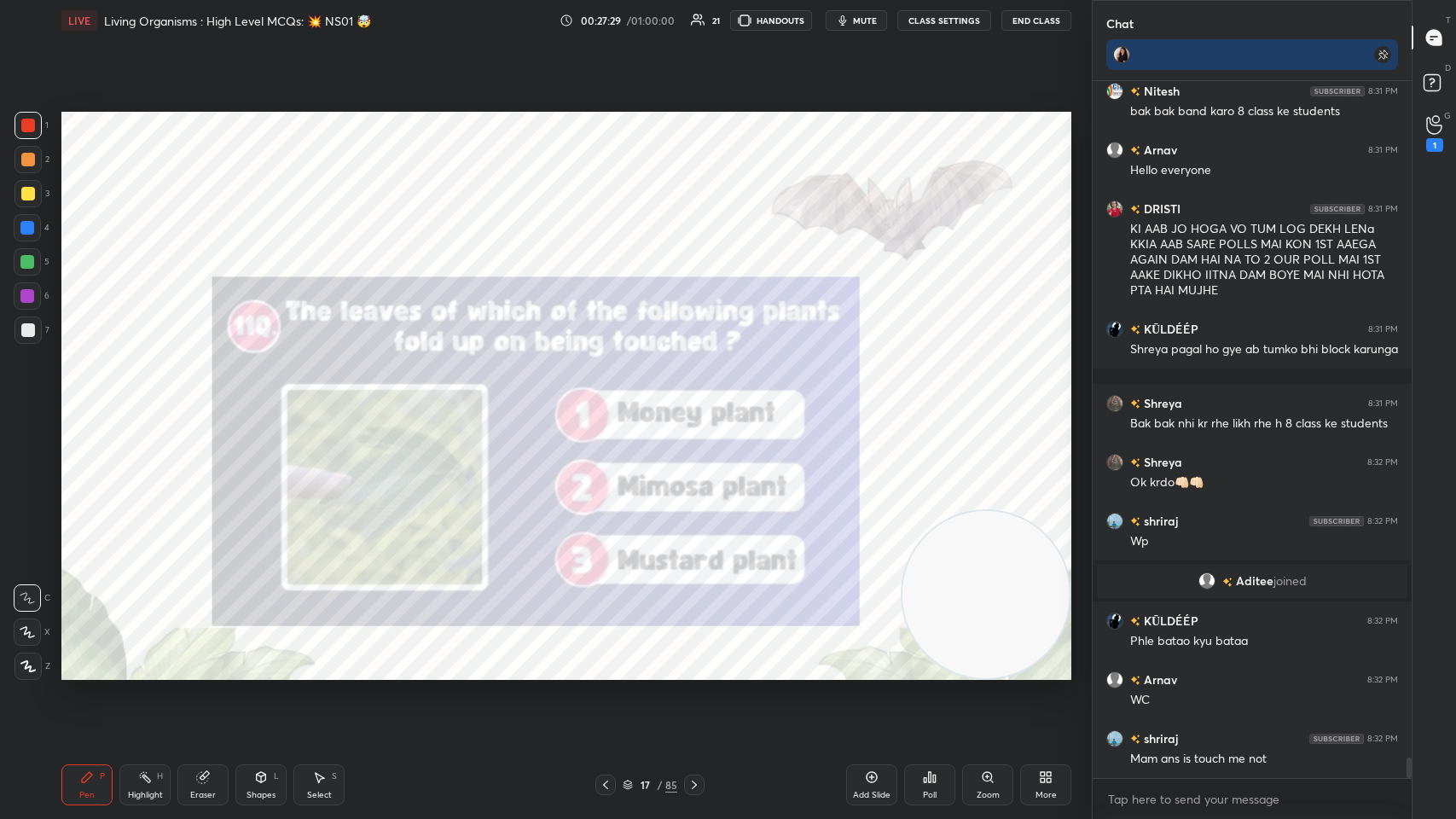 scroll, scrollTop: 22813, scrollLeft: 0, axis: vertical 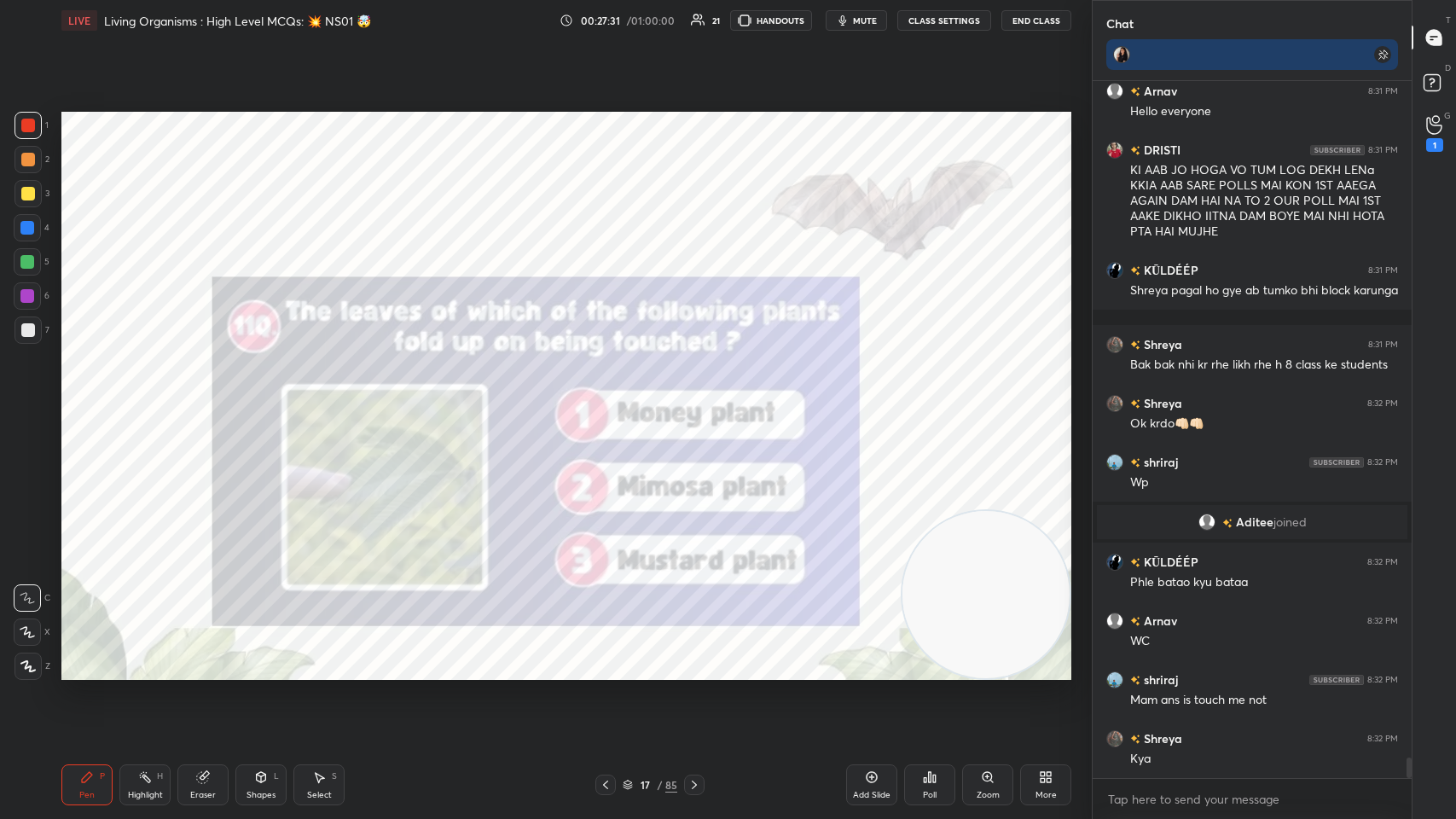 click on "Poll" at bounding box center [930, 785] 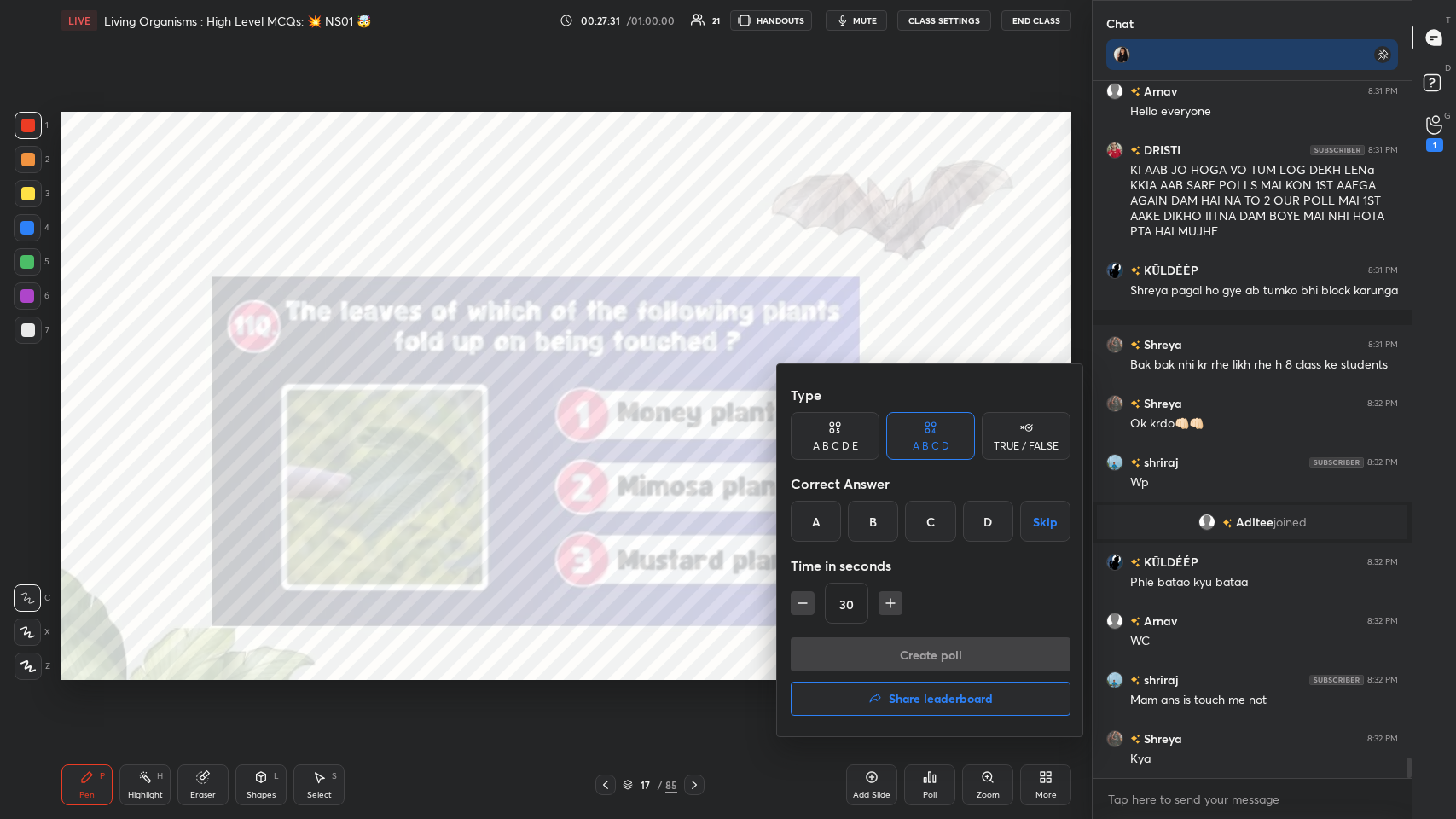 click at bounding box center (728, 410) 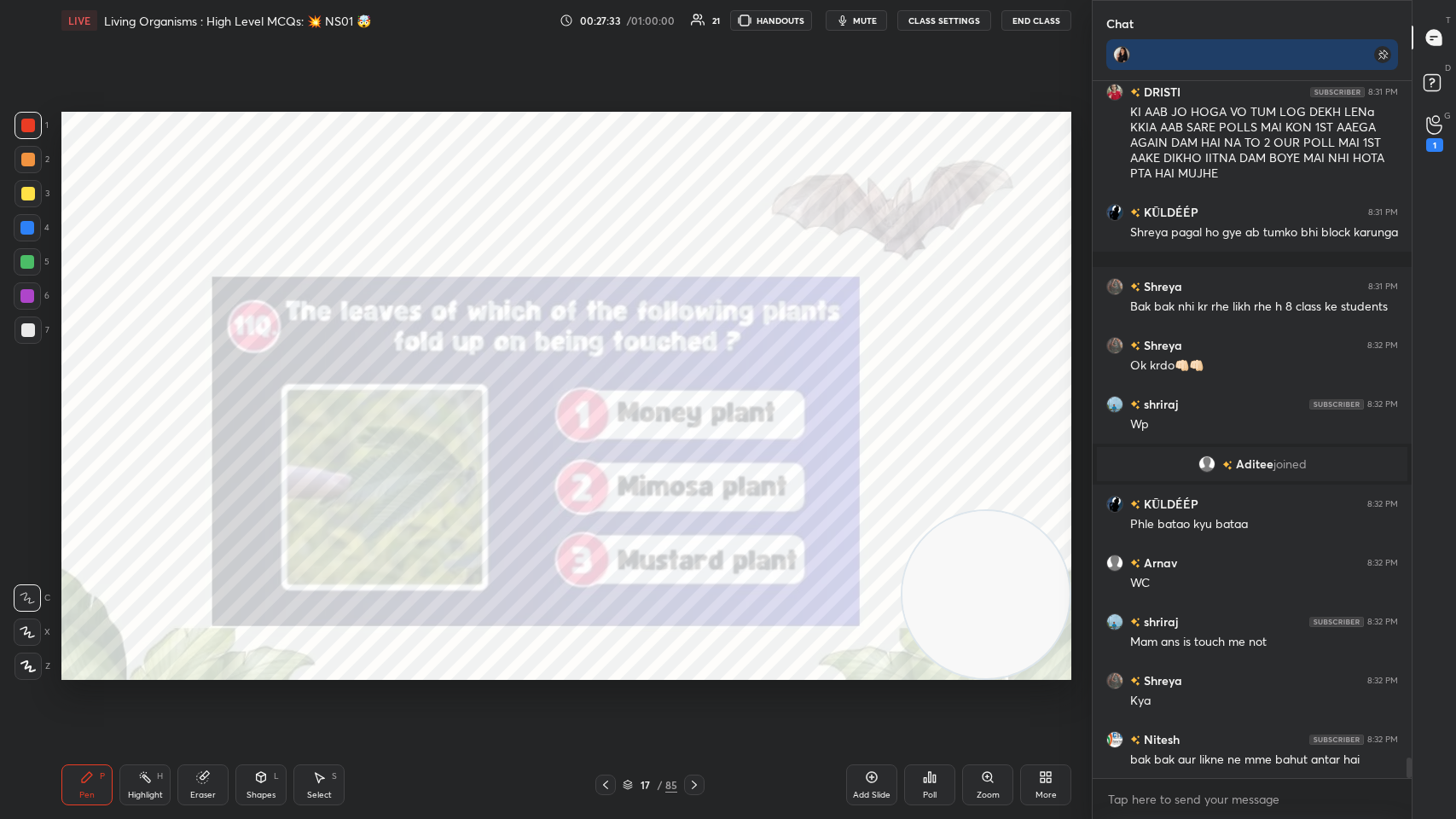 scroll, scrollTop: 22931, scrollLeft: 0, axis: vertical 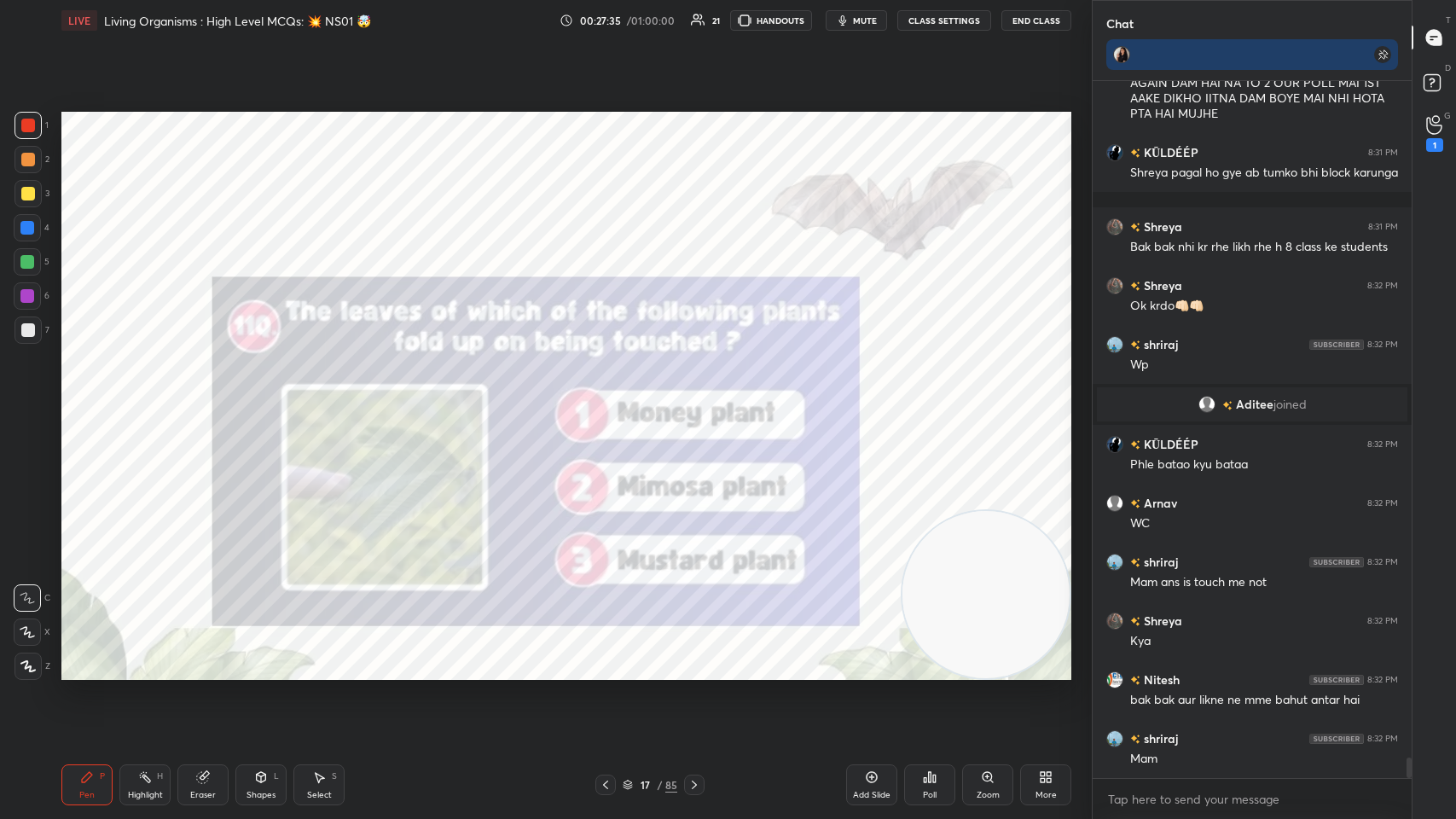 click 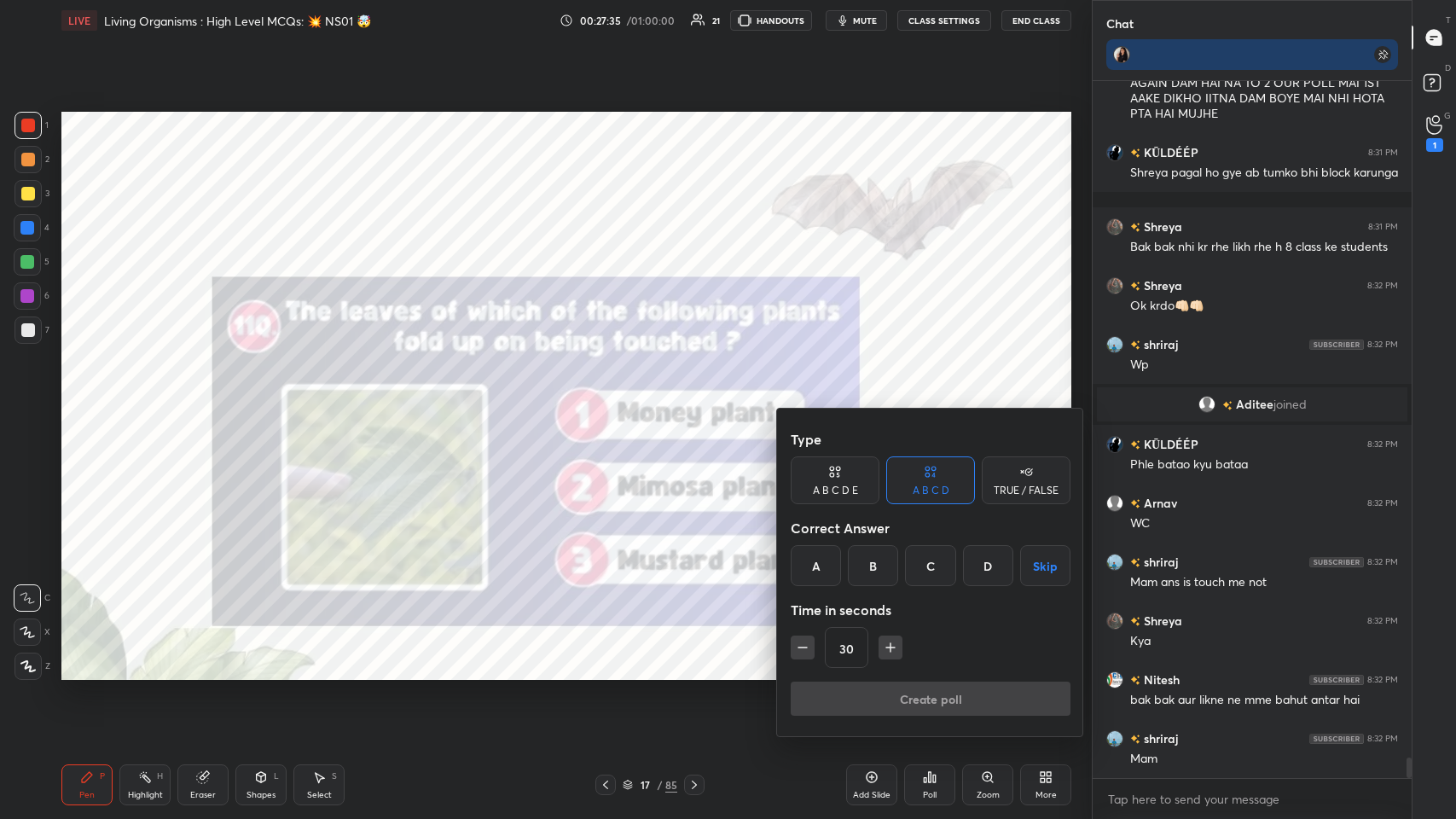 scroll, scrollTop: 22990, scrollLeft: 0, axis: vertical 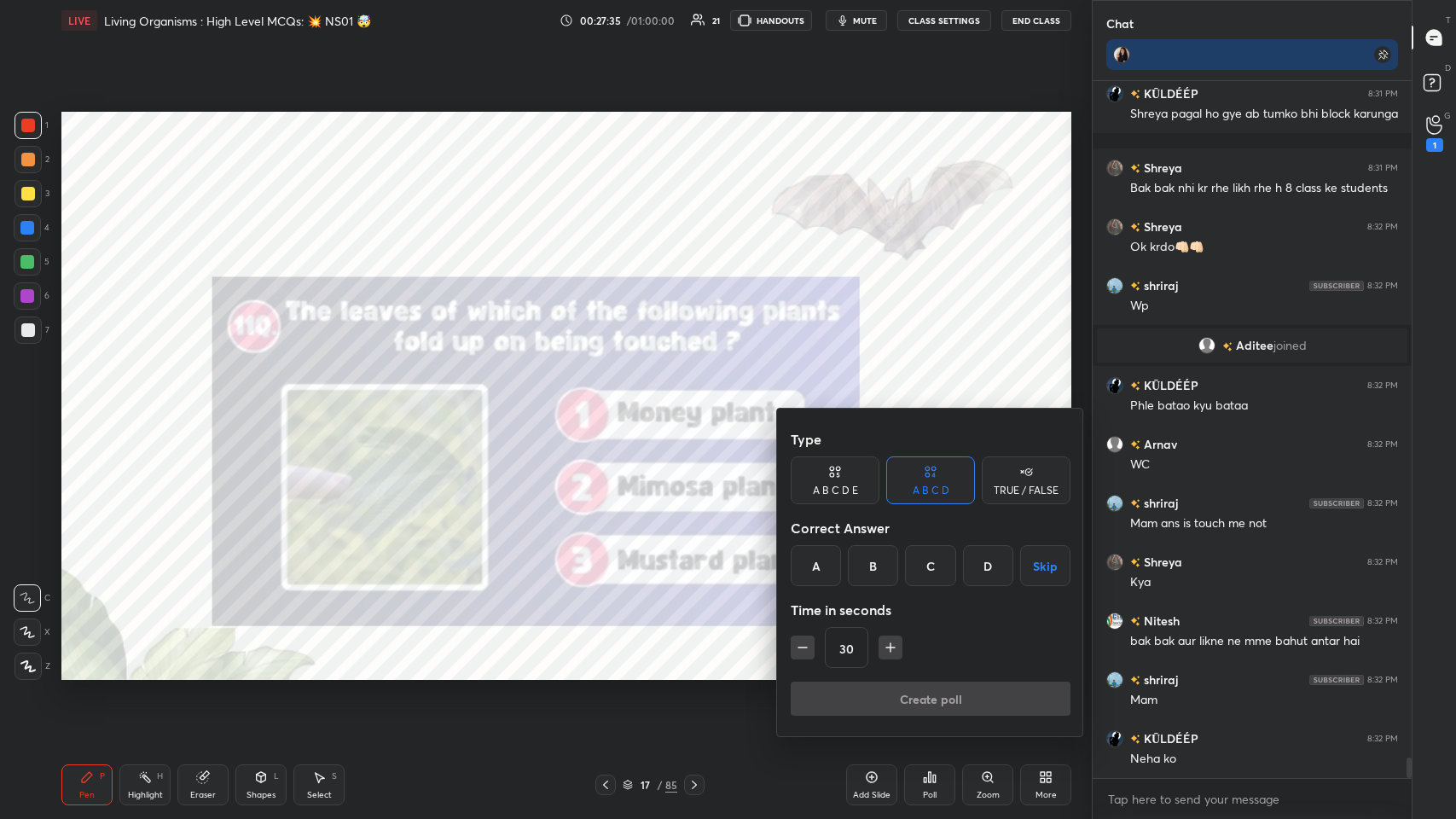 click on "B" at bounding box center [873, 566] 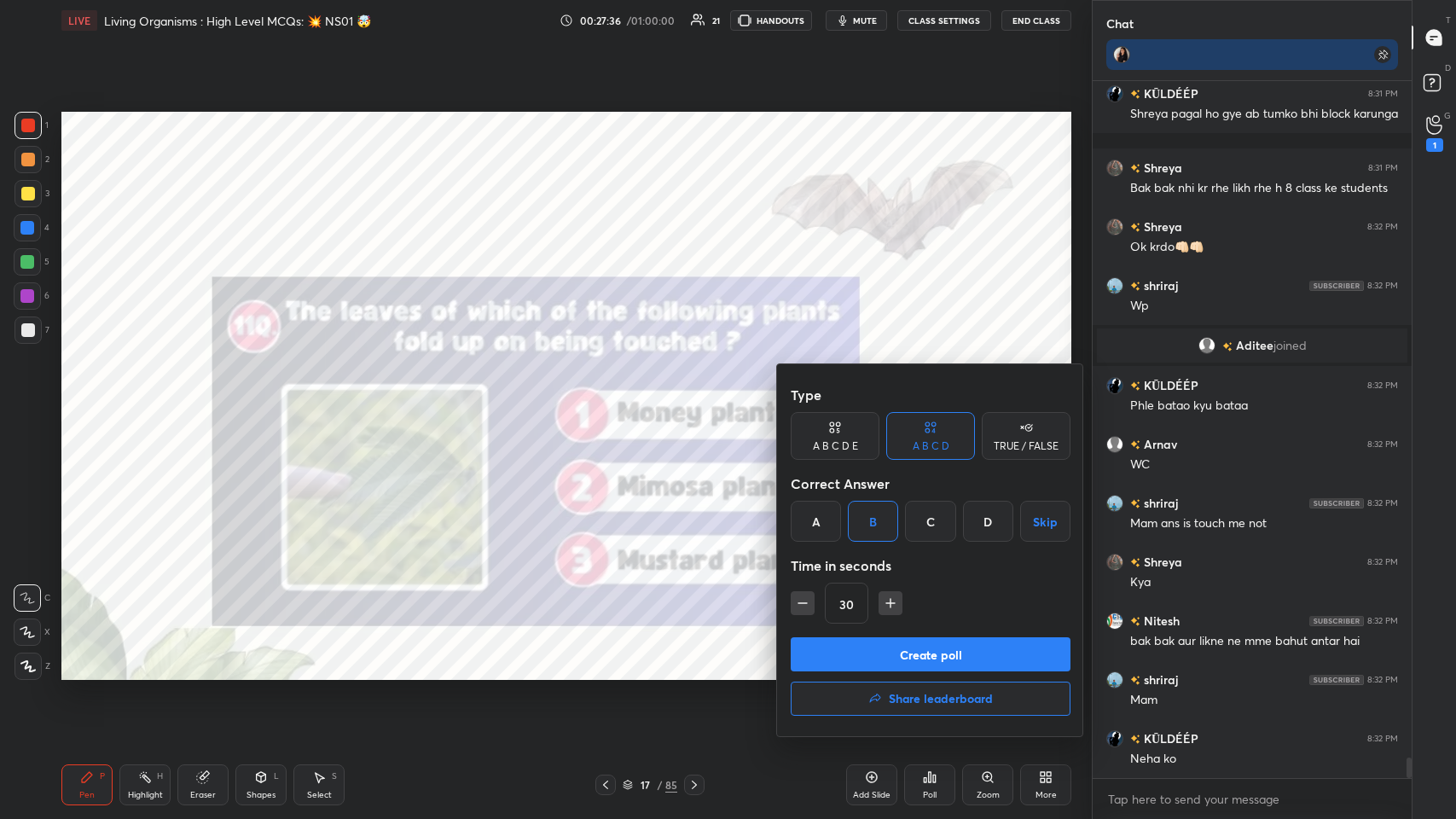 click on "Create poll" at bounding box center (931, 654) 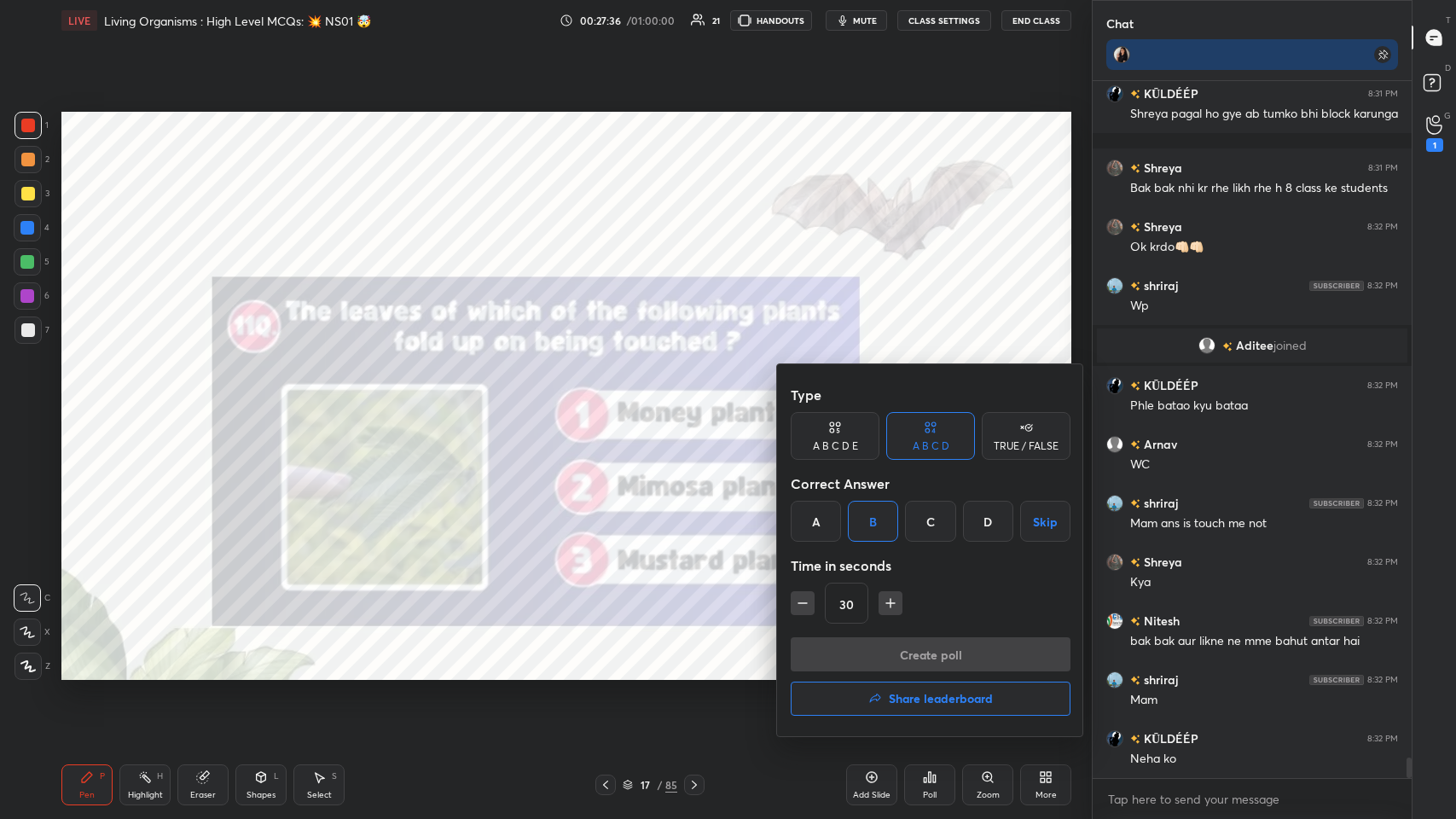scroll, scrollTop: 639, scrollLeft: 314, axis: both 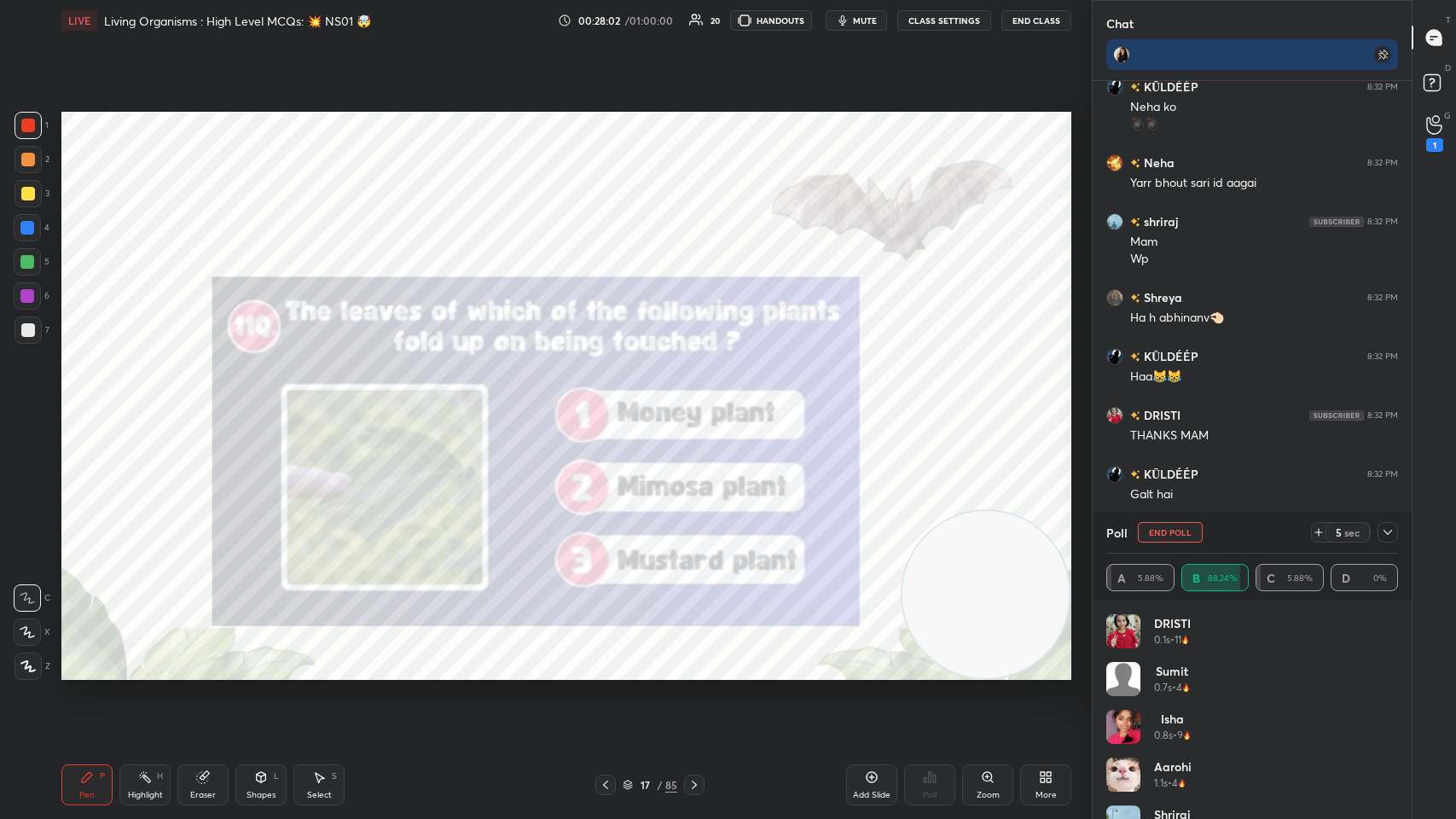 click 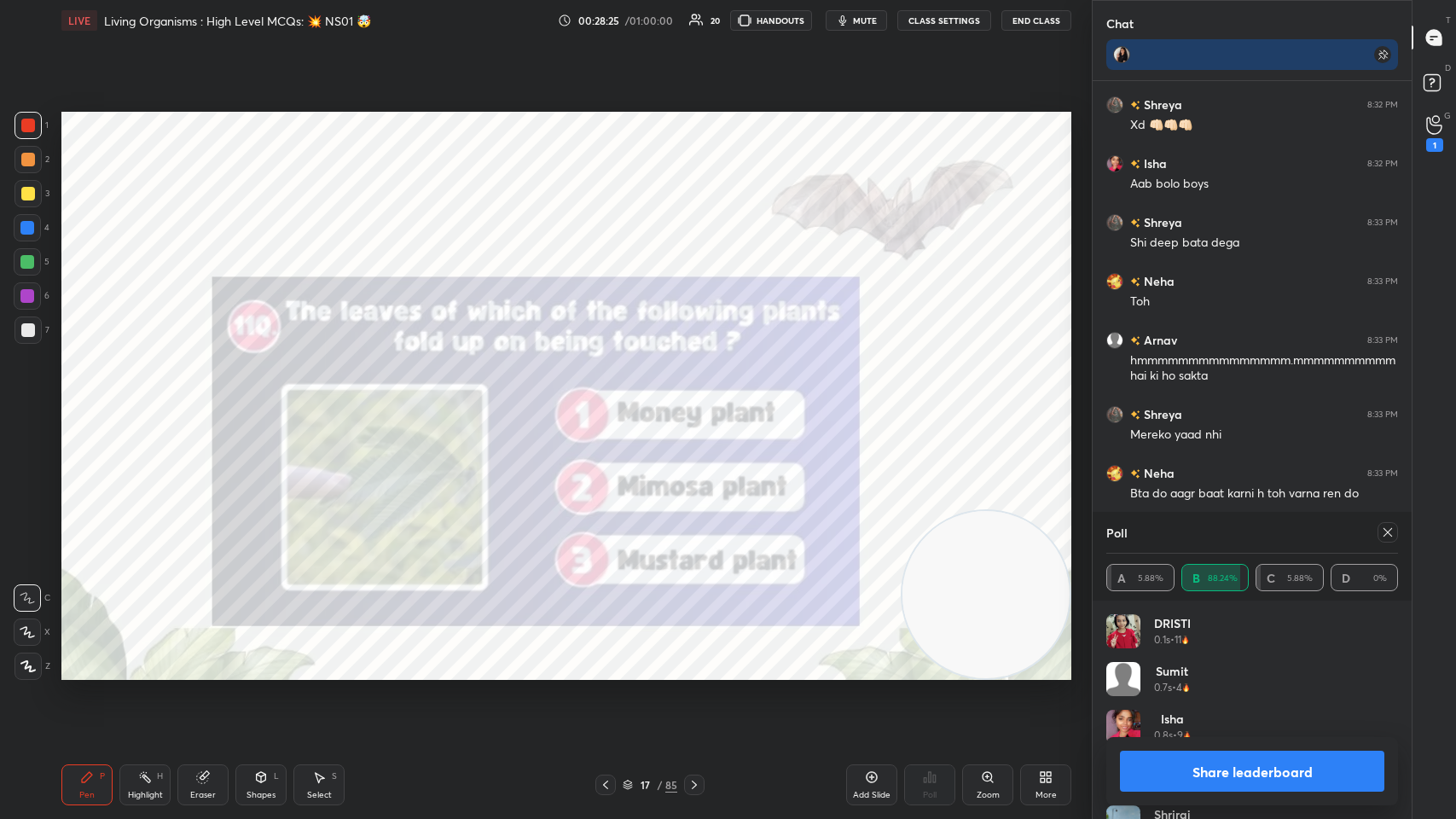 click 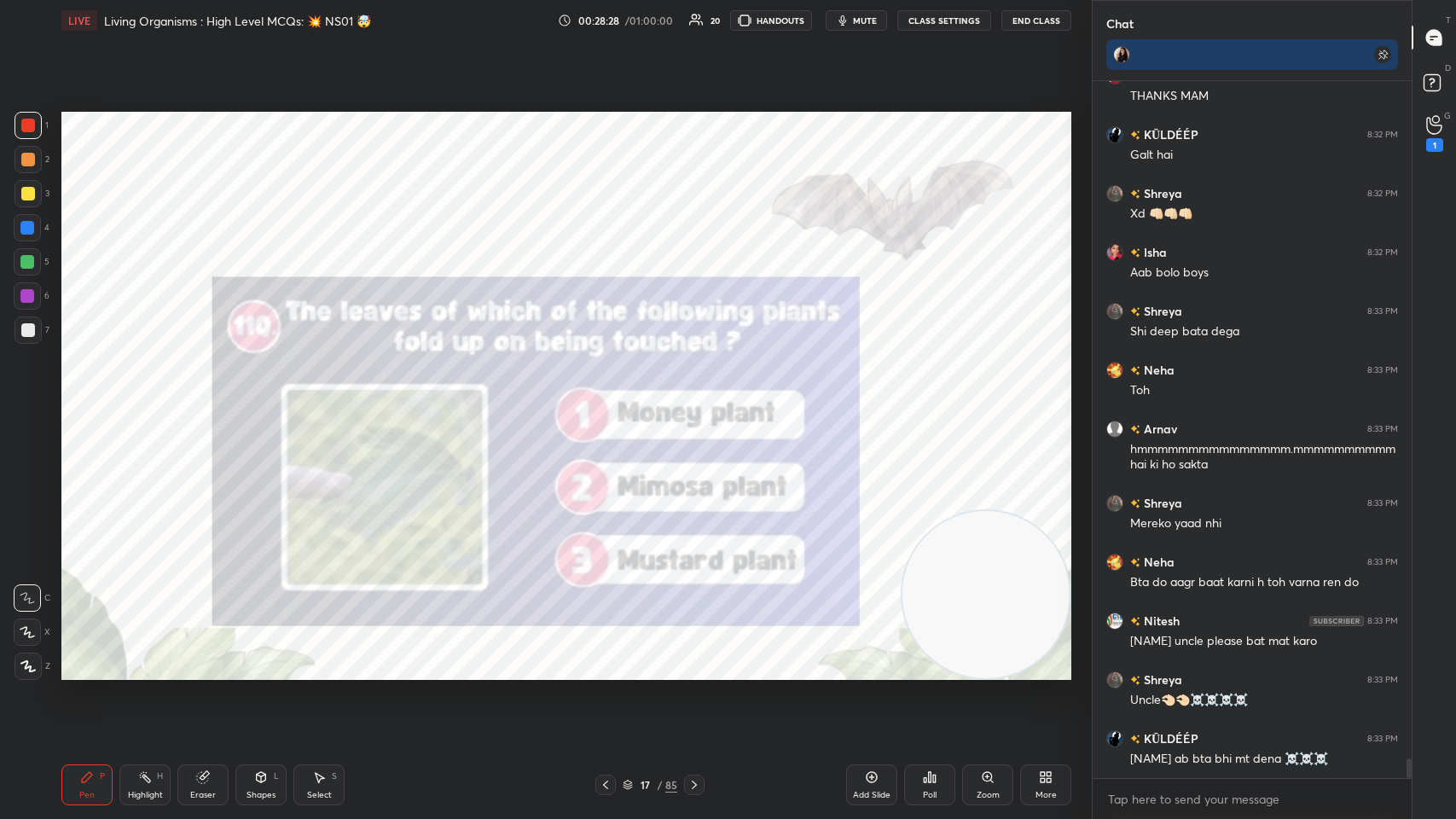 click 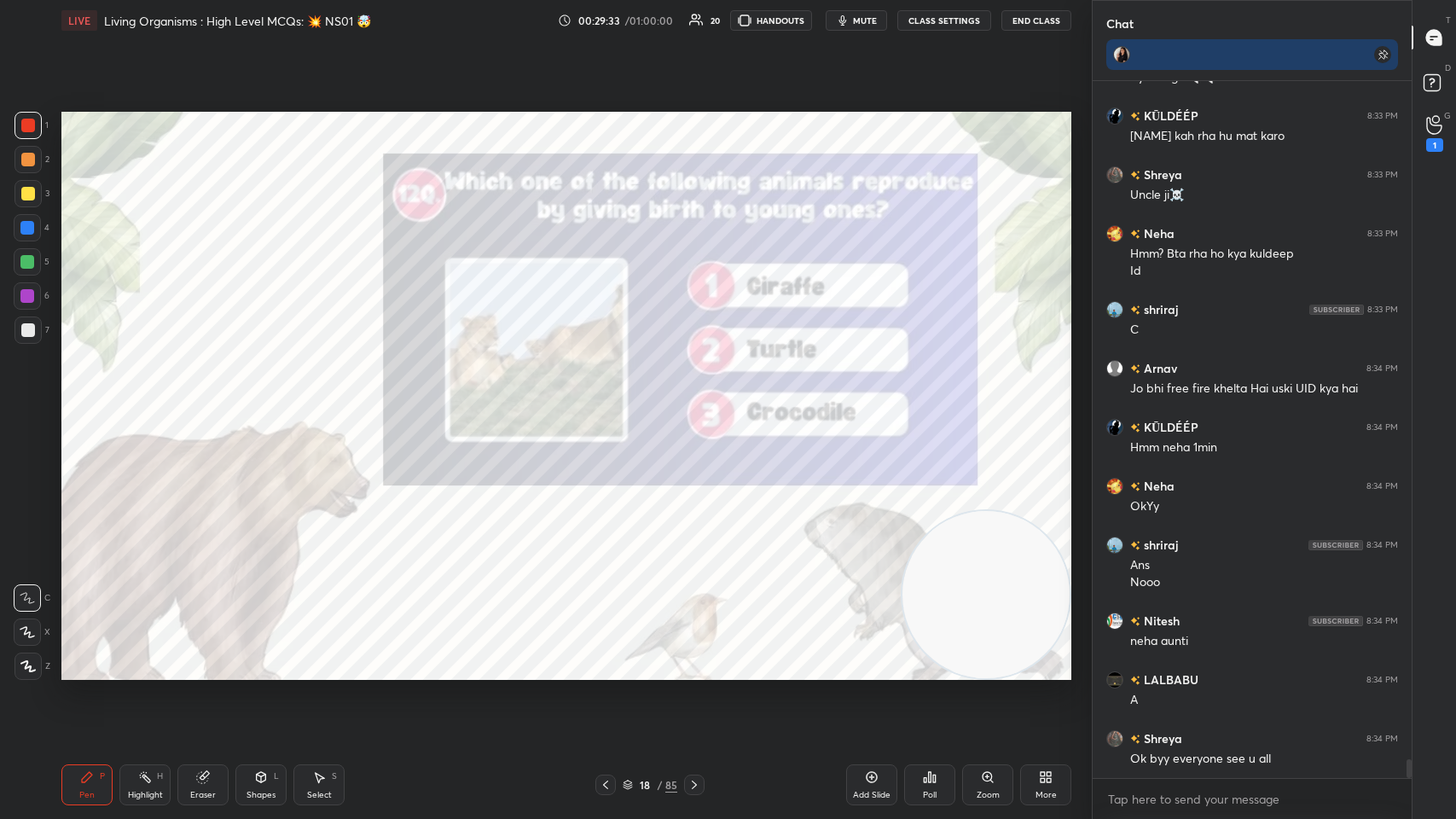 scroll, scrollTop: 25179, scrollLeft: 0, axis: vertical 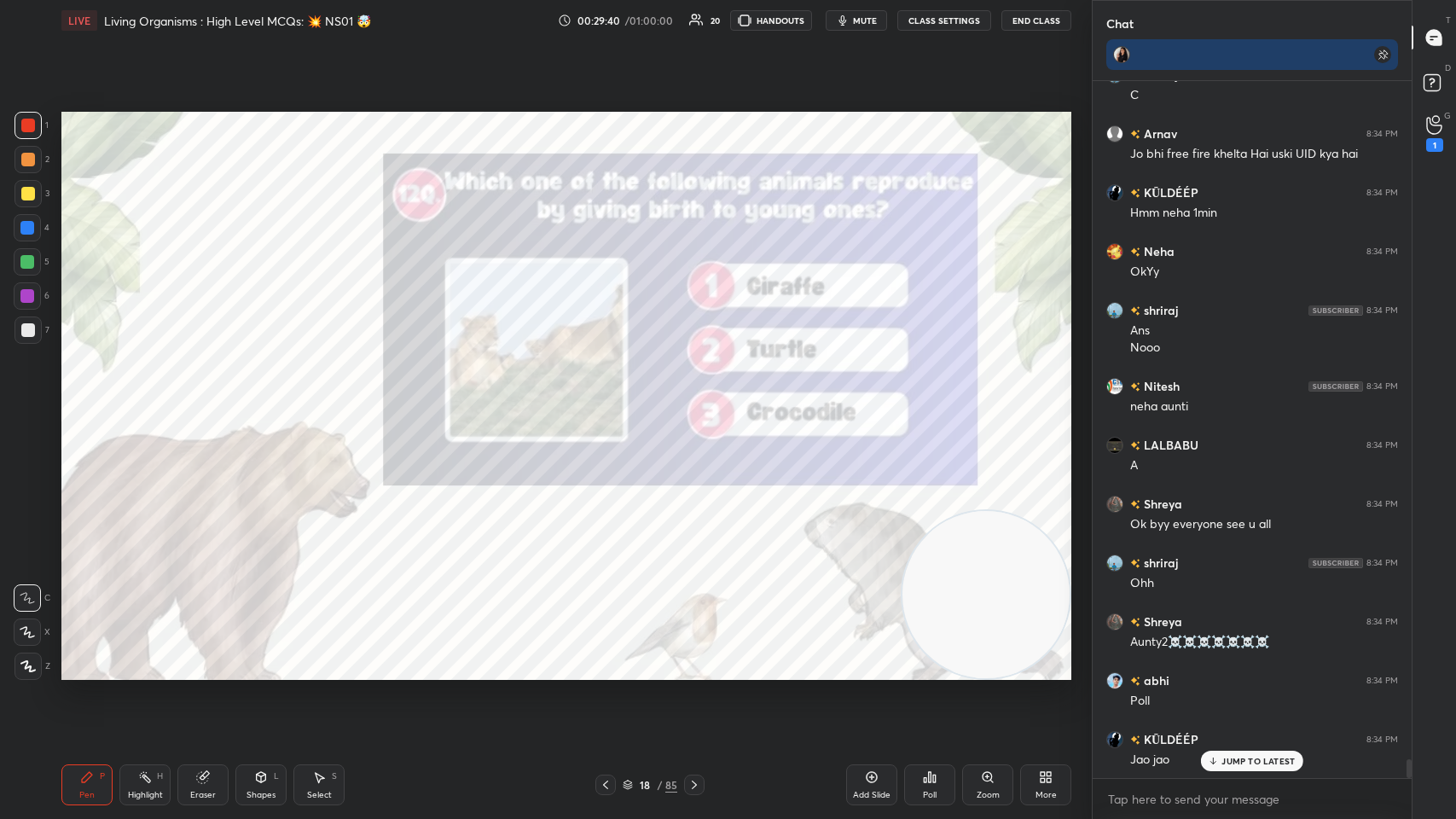 click on "Poll" at bounding box center (930, 785) 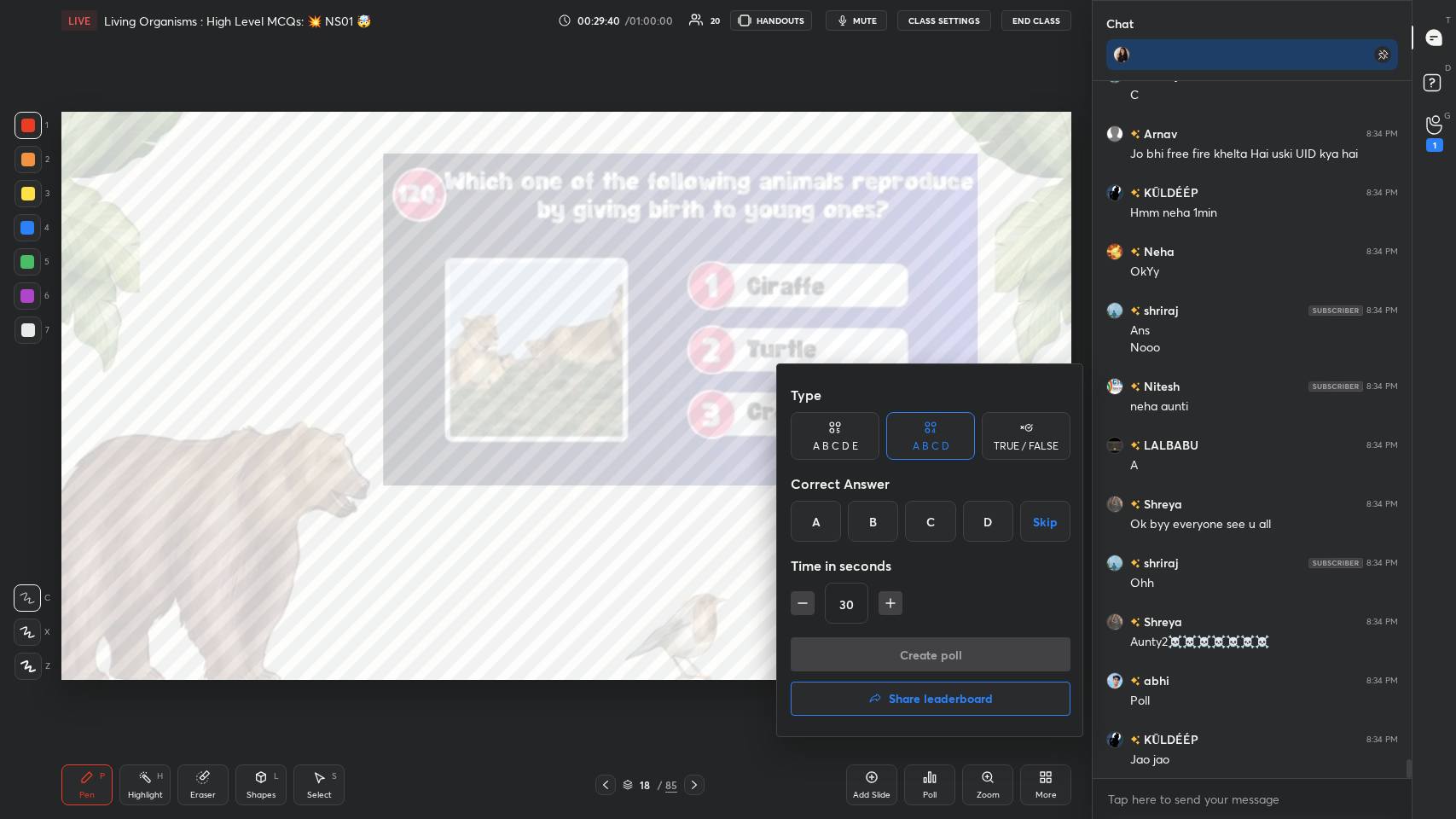 scroll, scrollTop: 25415, scrollLeft: 0, axis: vertical 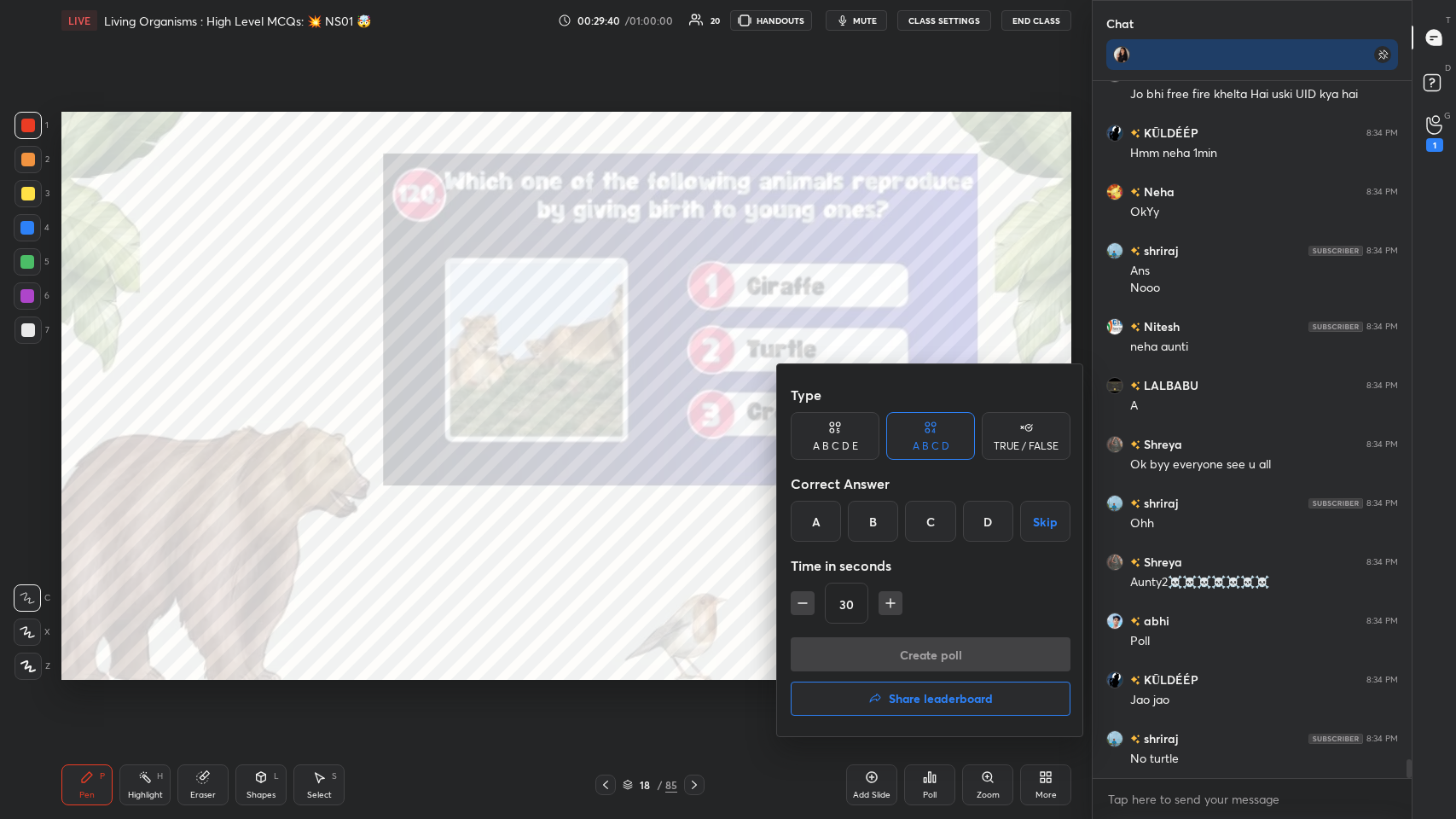 click on "A" at bounding box center [815, 521] 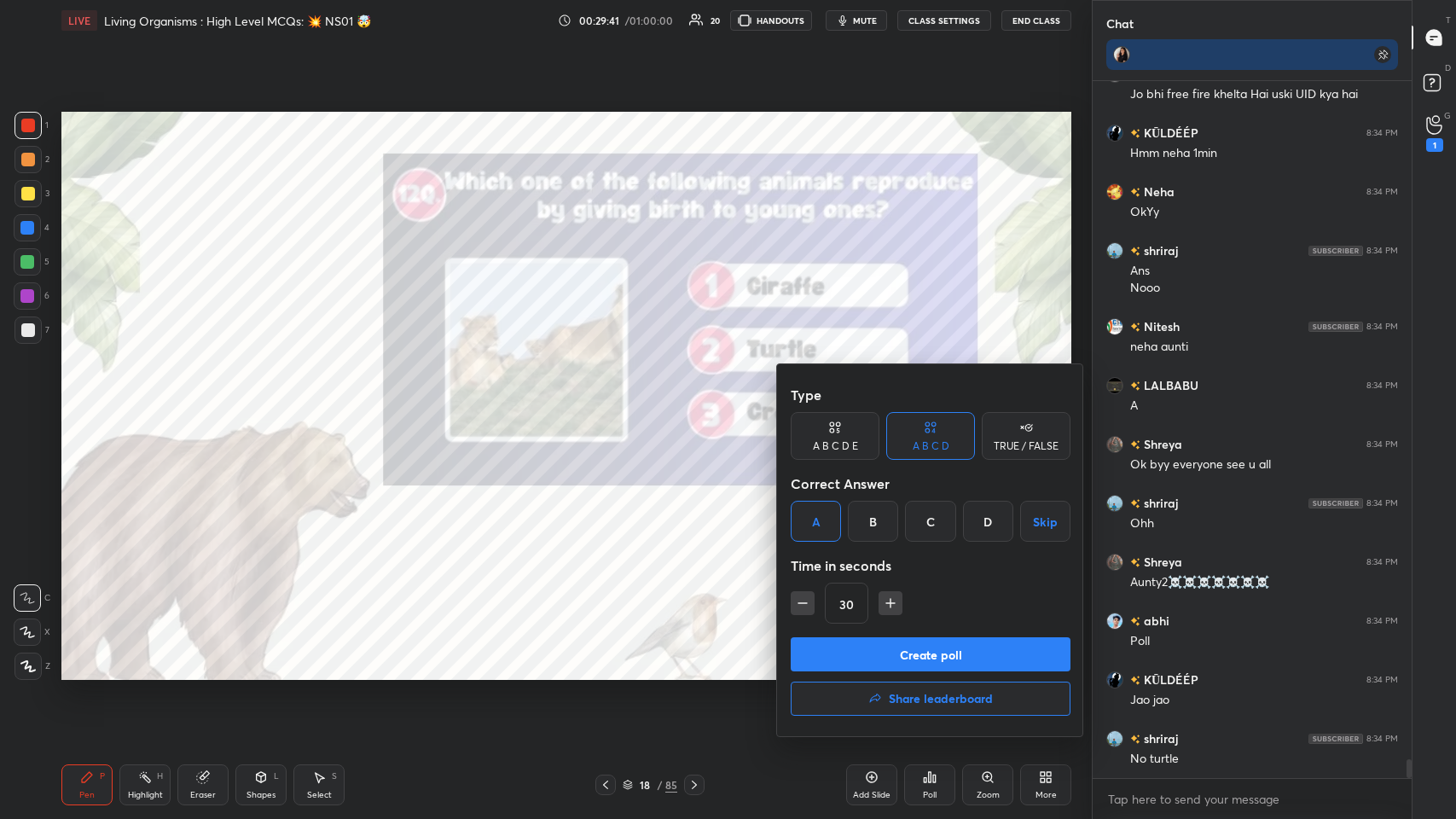 click on "Create poll" at bounding box center (931, 654) 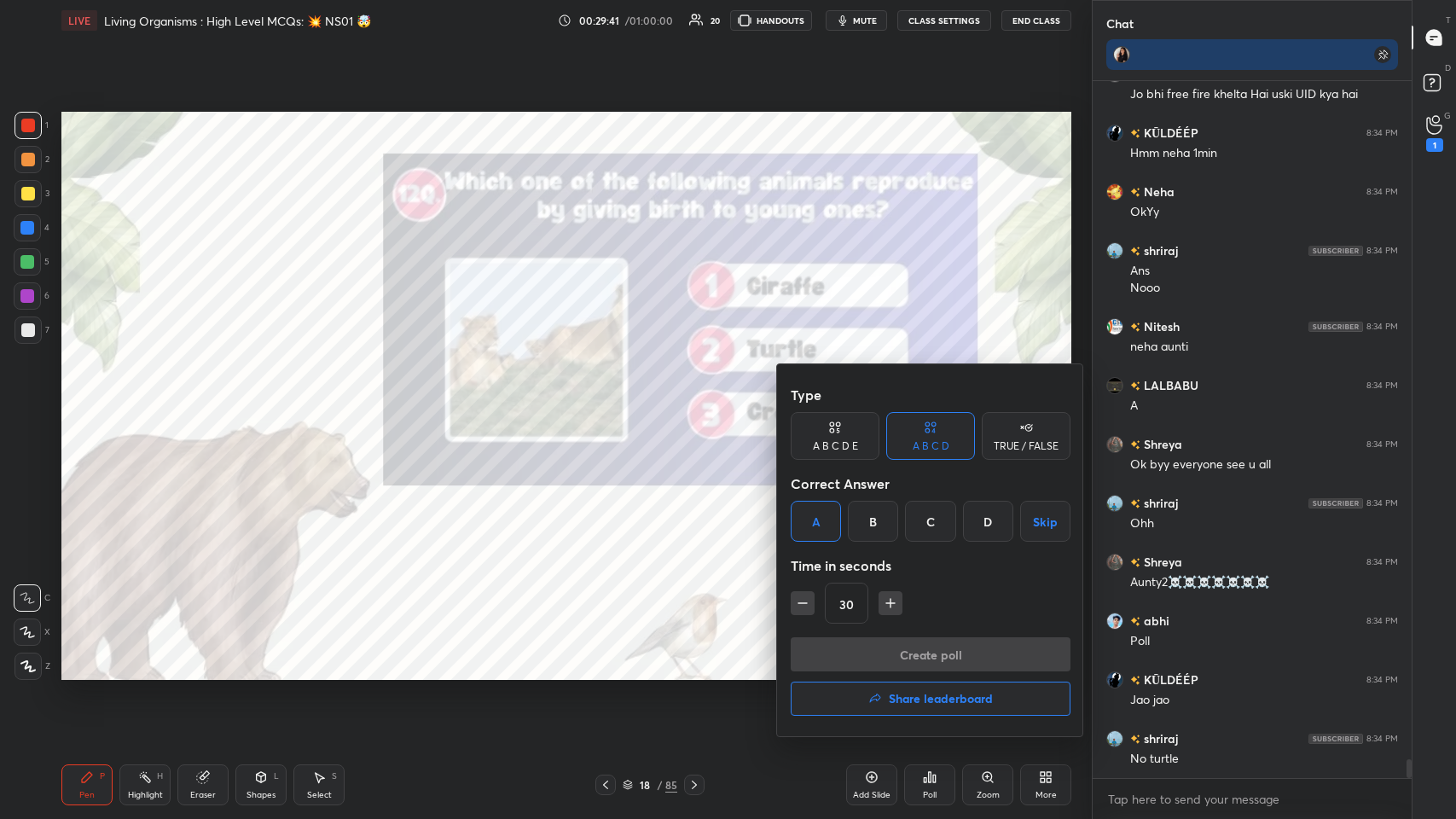 scroll, scrollTop: 675, scrollLeft: 314, axis: both 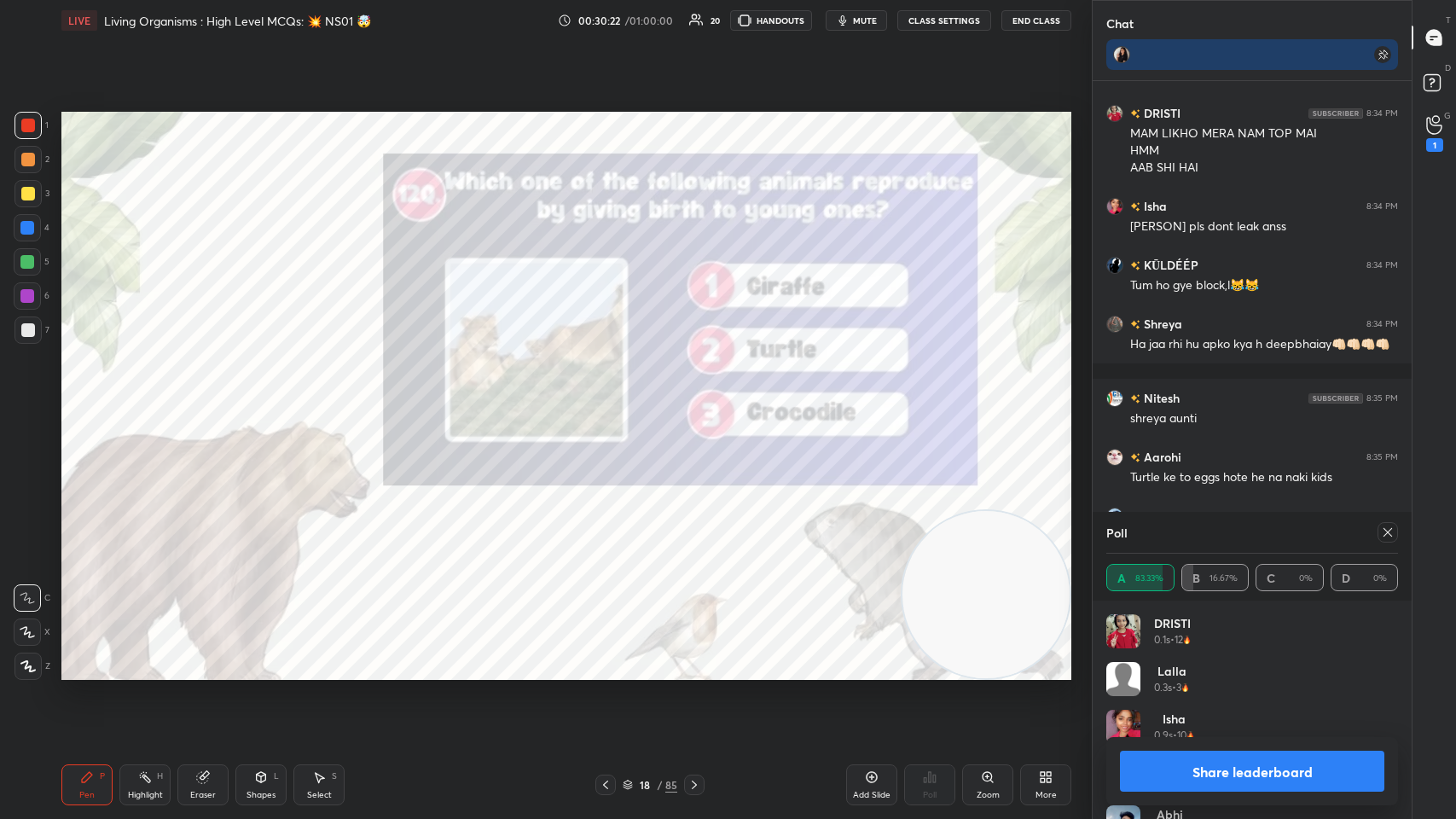 click 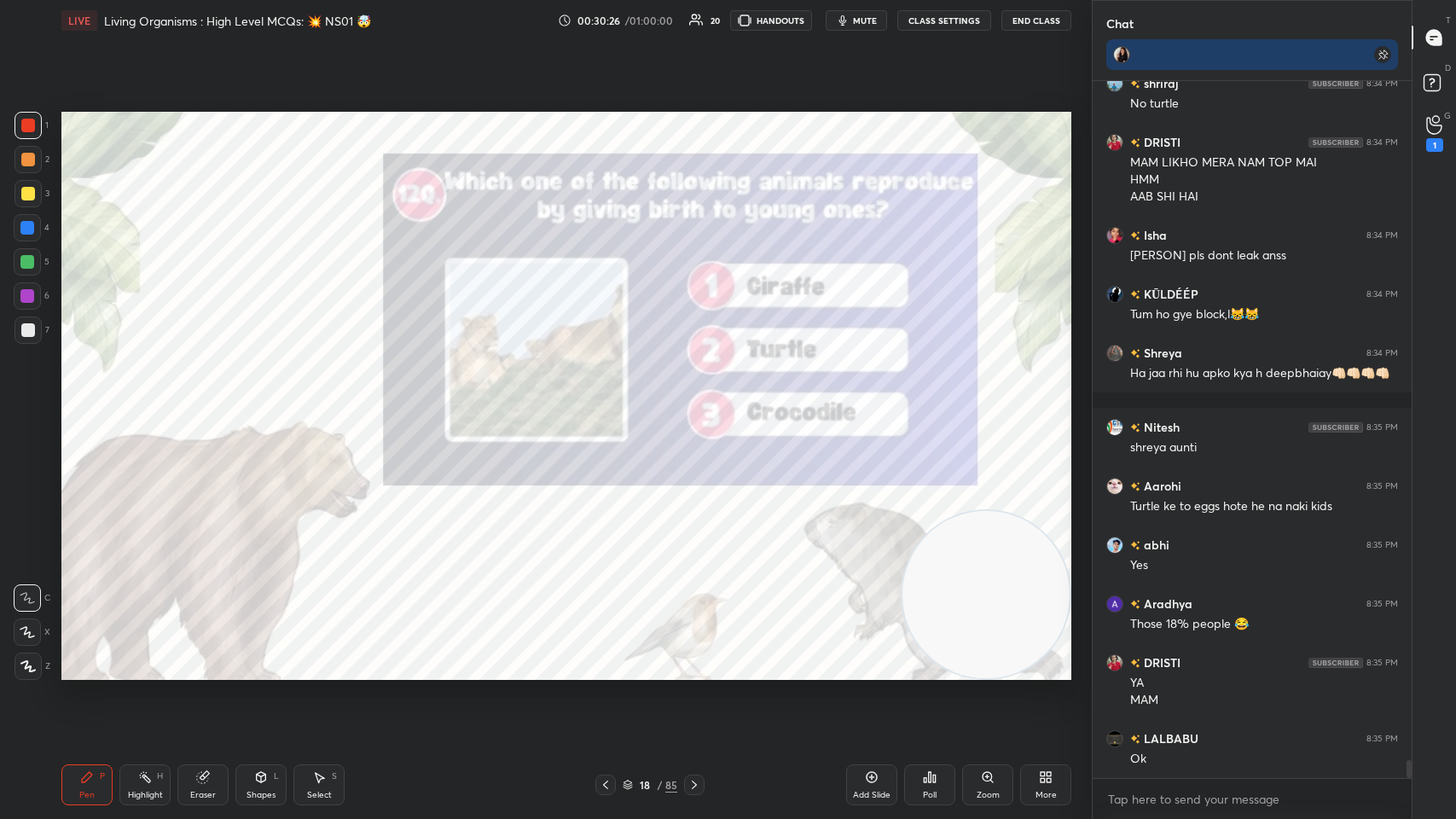 click 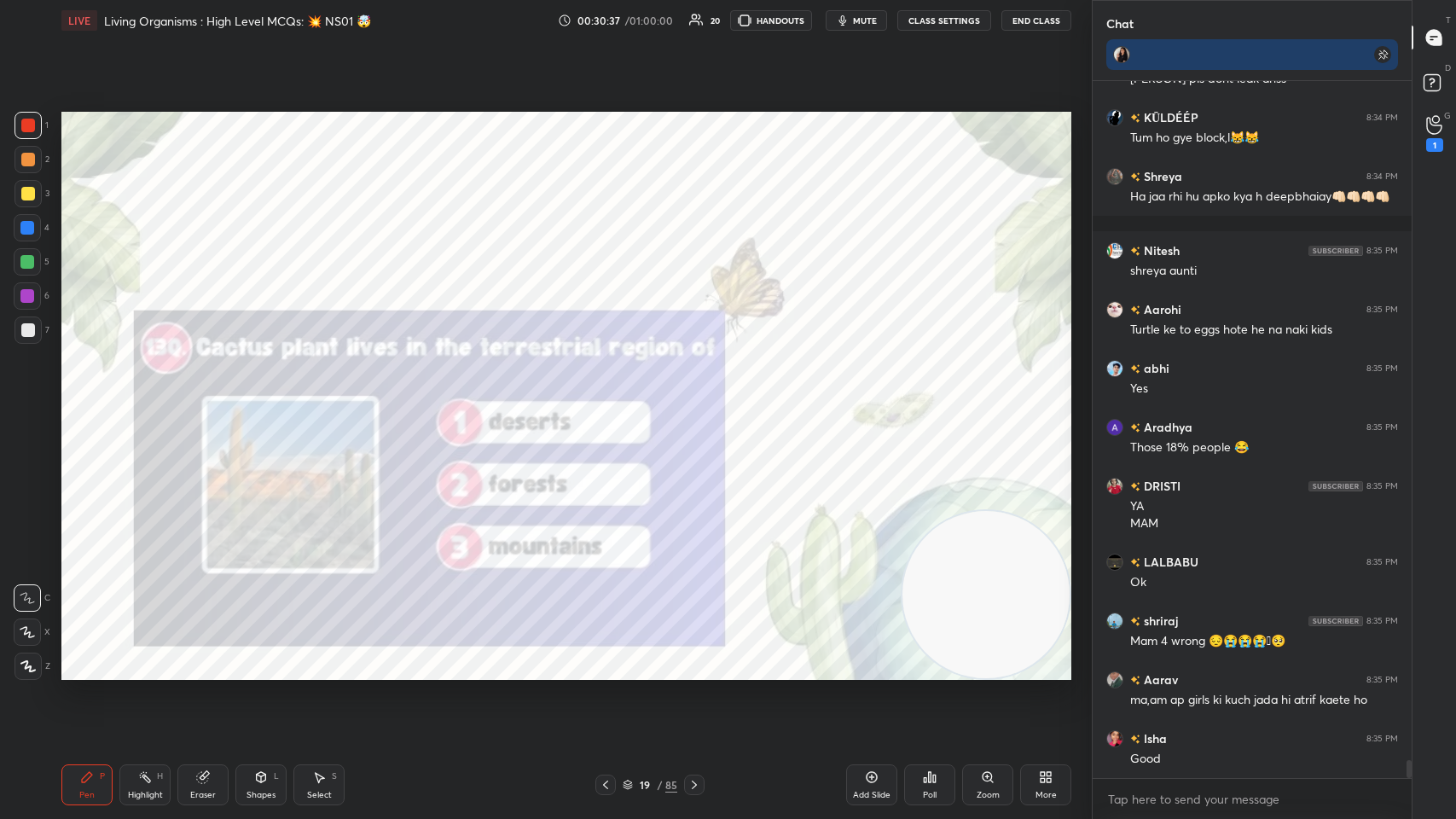 click on "/" at bounding box center [659, 785] 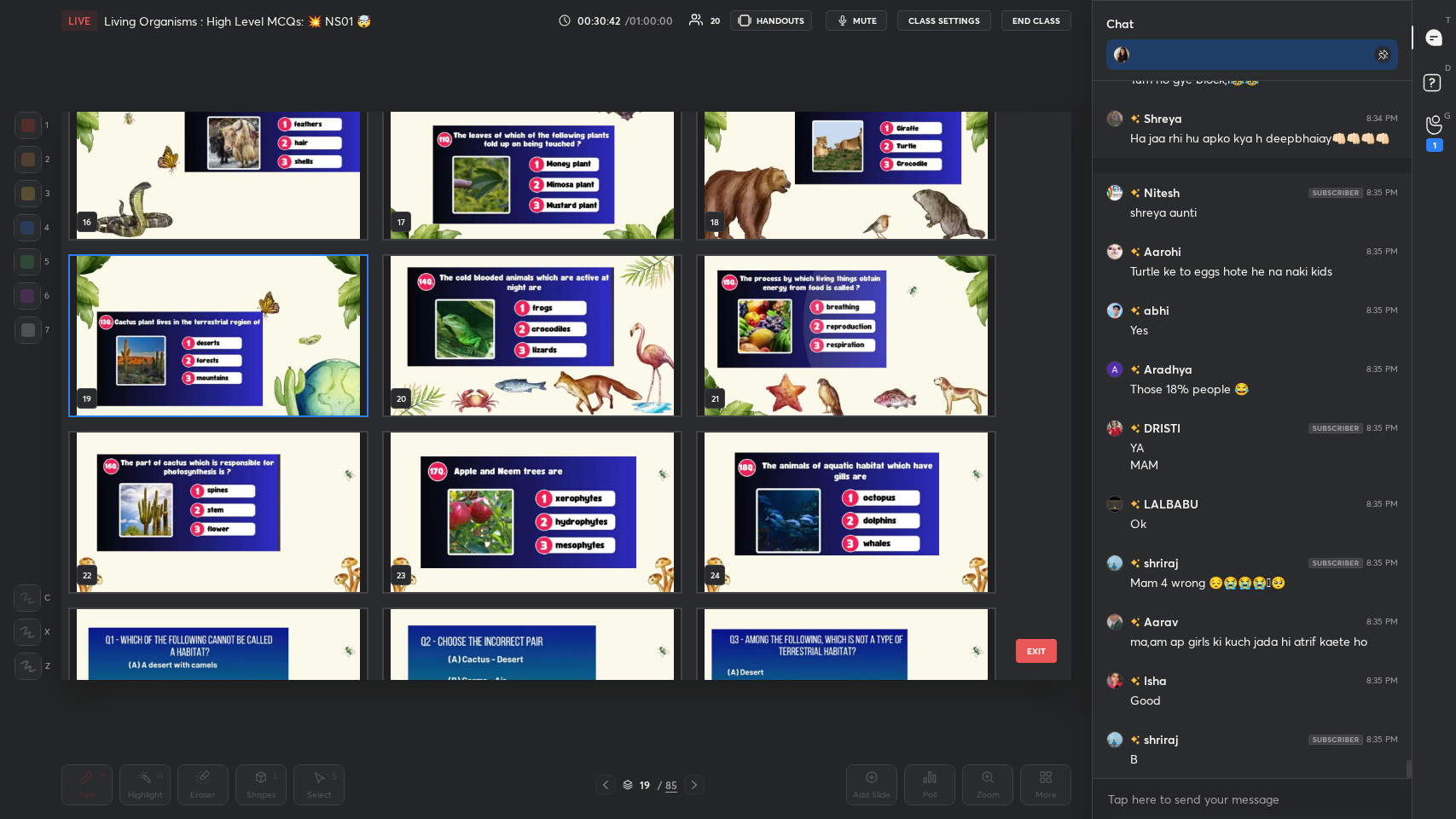 click at bounding box center (218, 335) 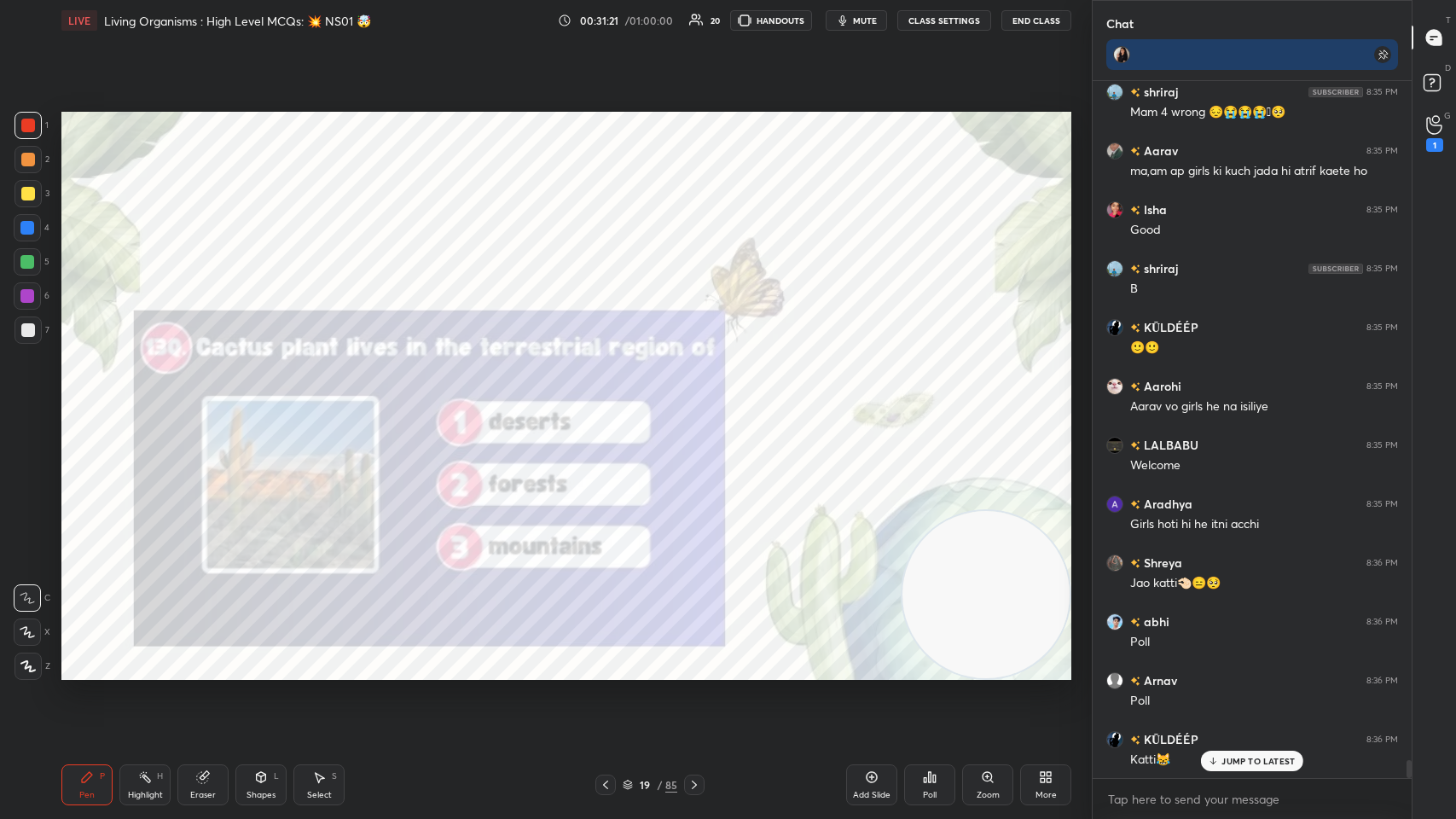 scroll, scrollTop: 26836, scrollLeft: 0, axis: vertical 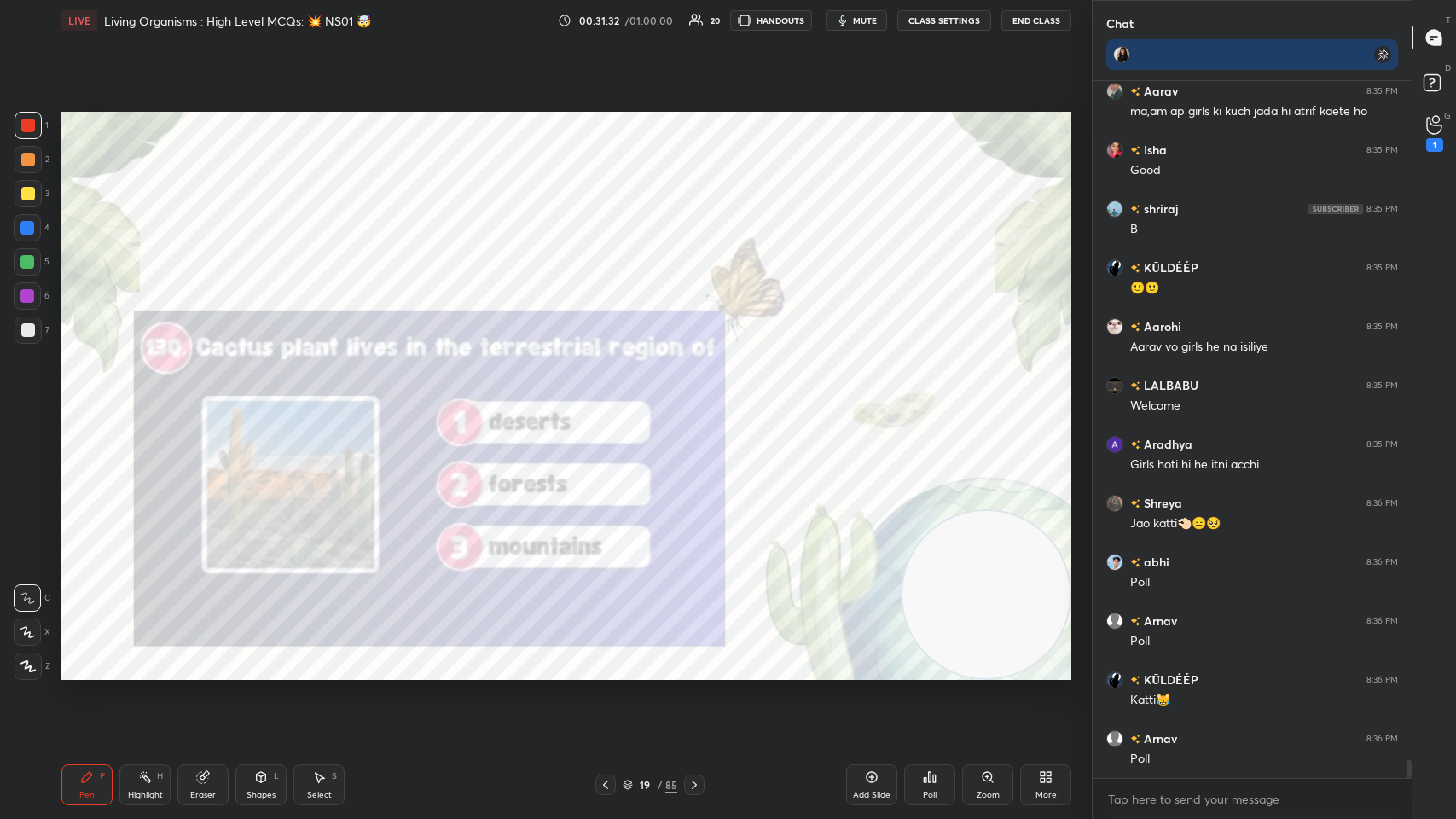 click on "Poll" at bounding box center [930, 785] 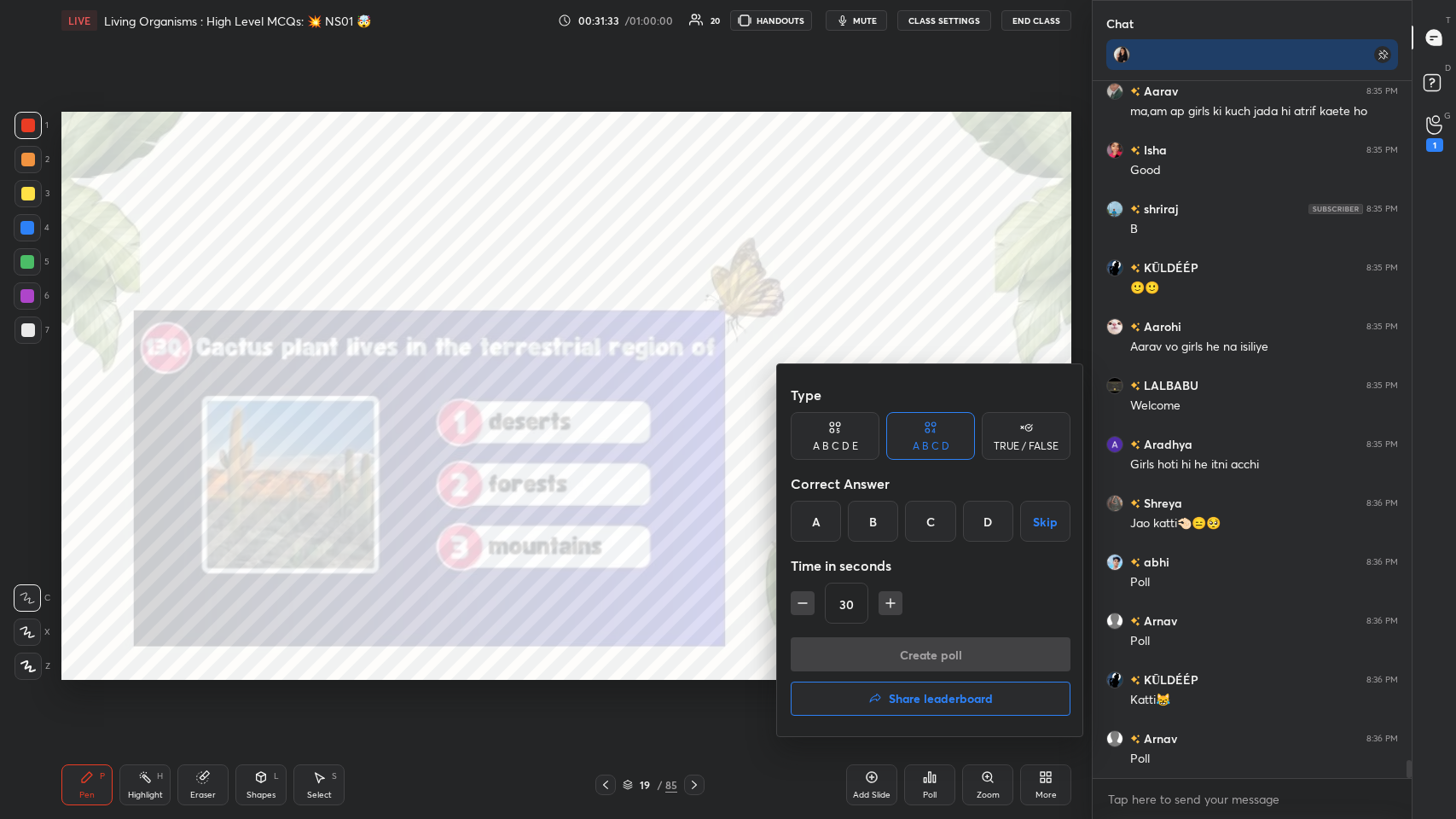scroll, scrollTop: 26895, scrollLeft: 0, axis: vertical 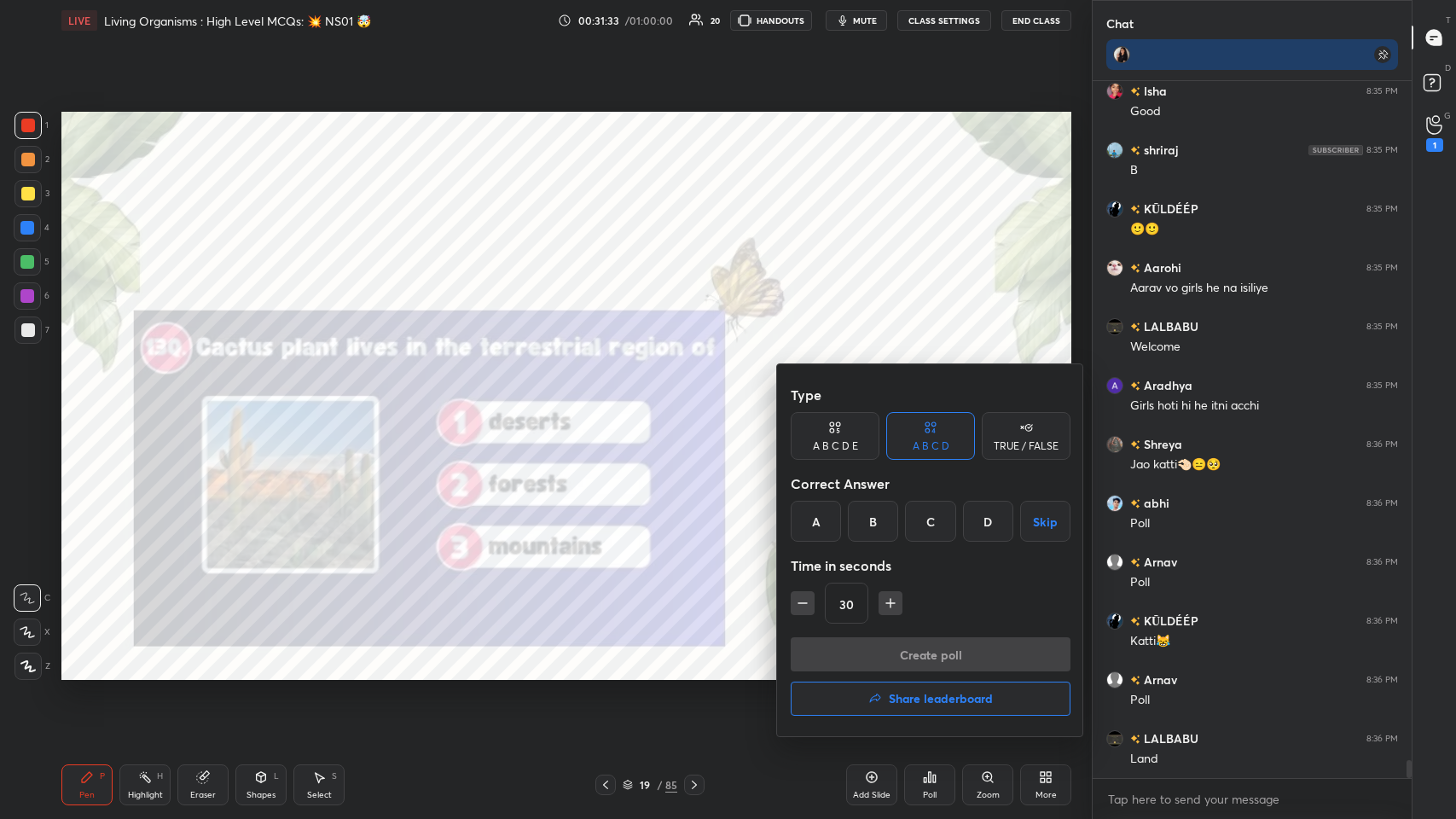 click on "A" at bounding box center [815, 521] 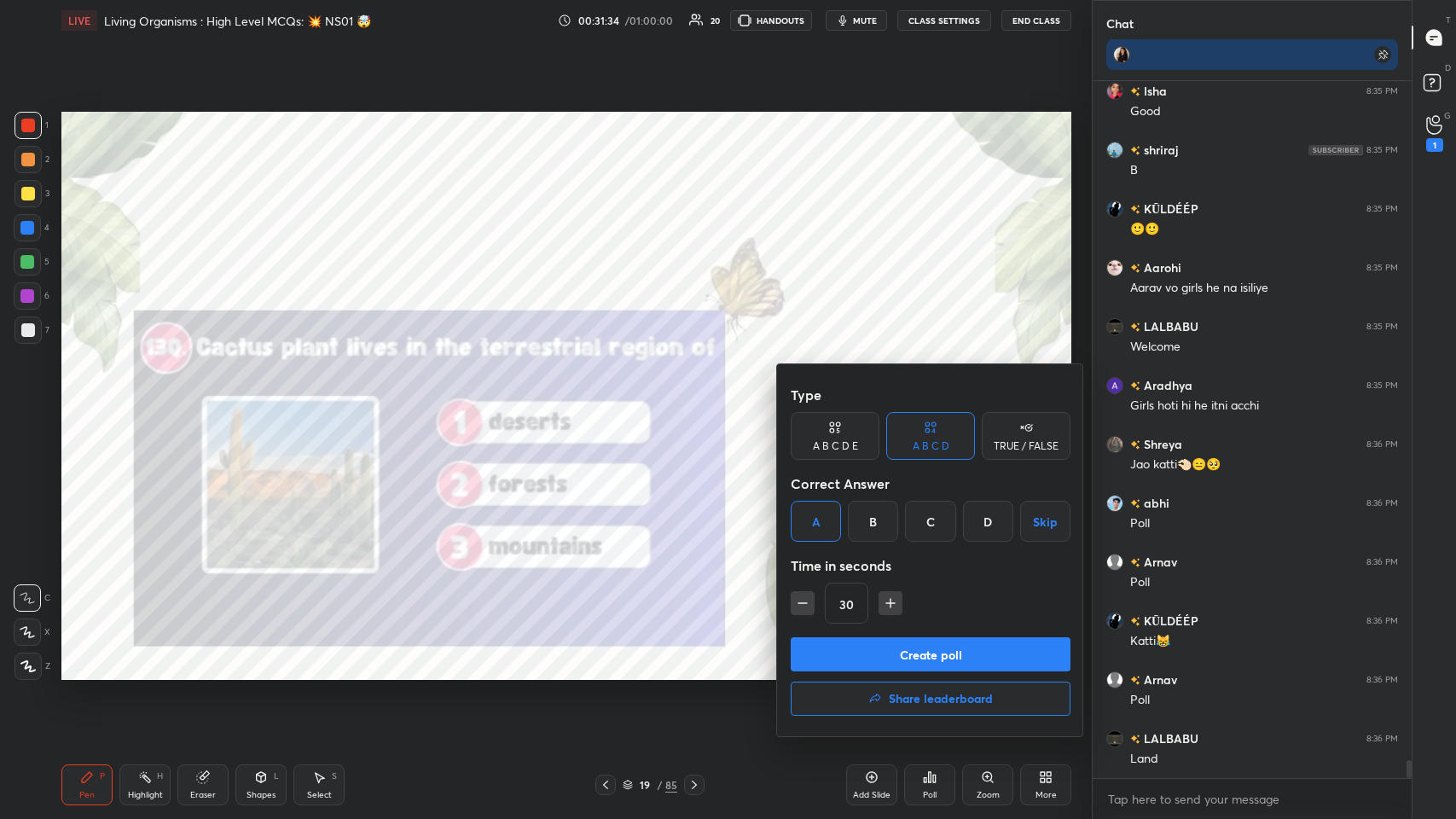 click on "Create poll" at bounding box center [931, 654] 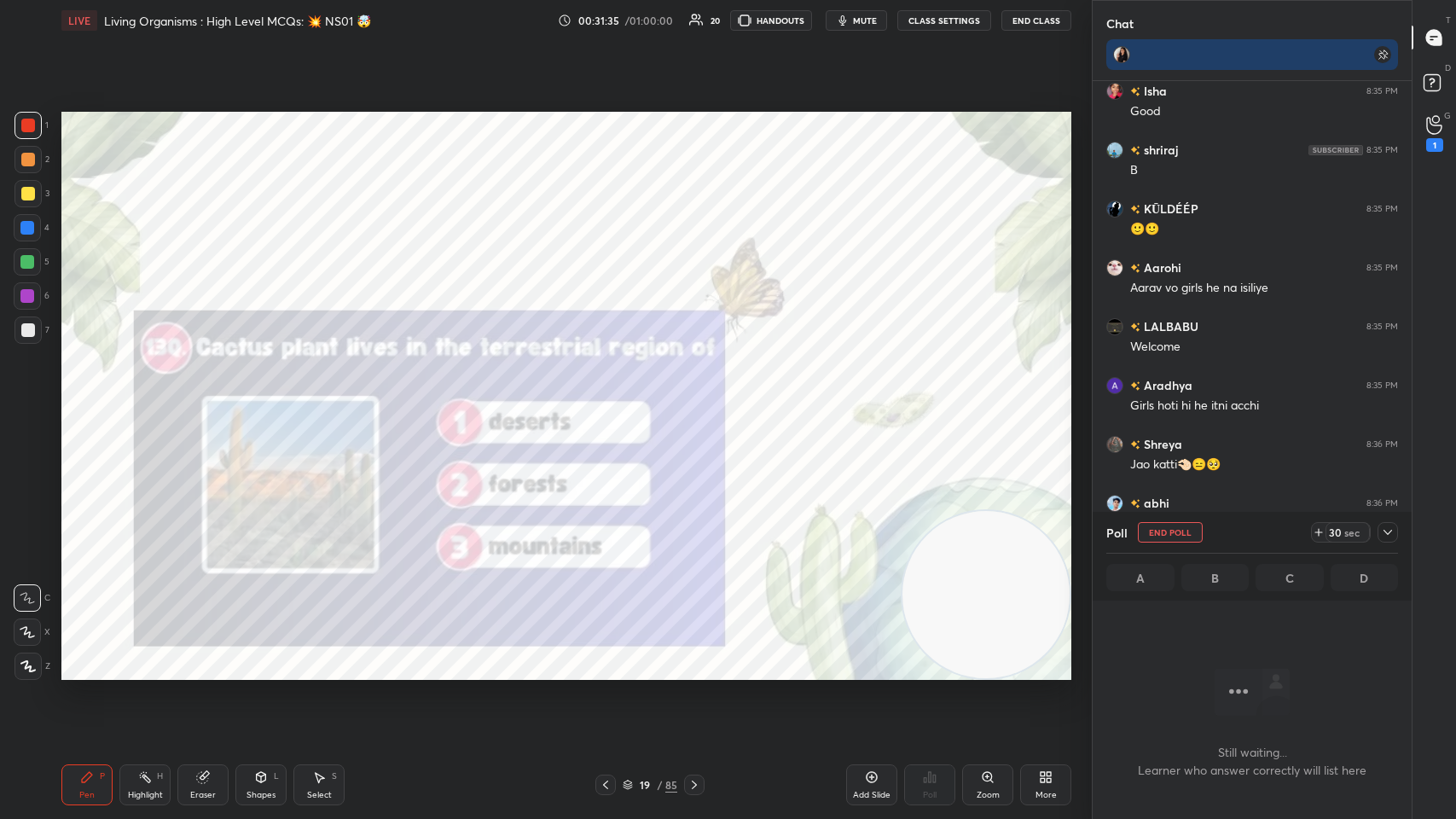 scroll, scrollTop: 639, scrollLeft: 314, axis: both 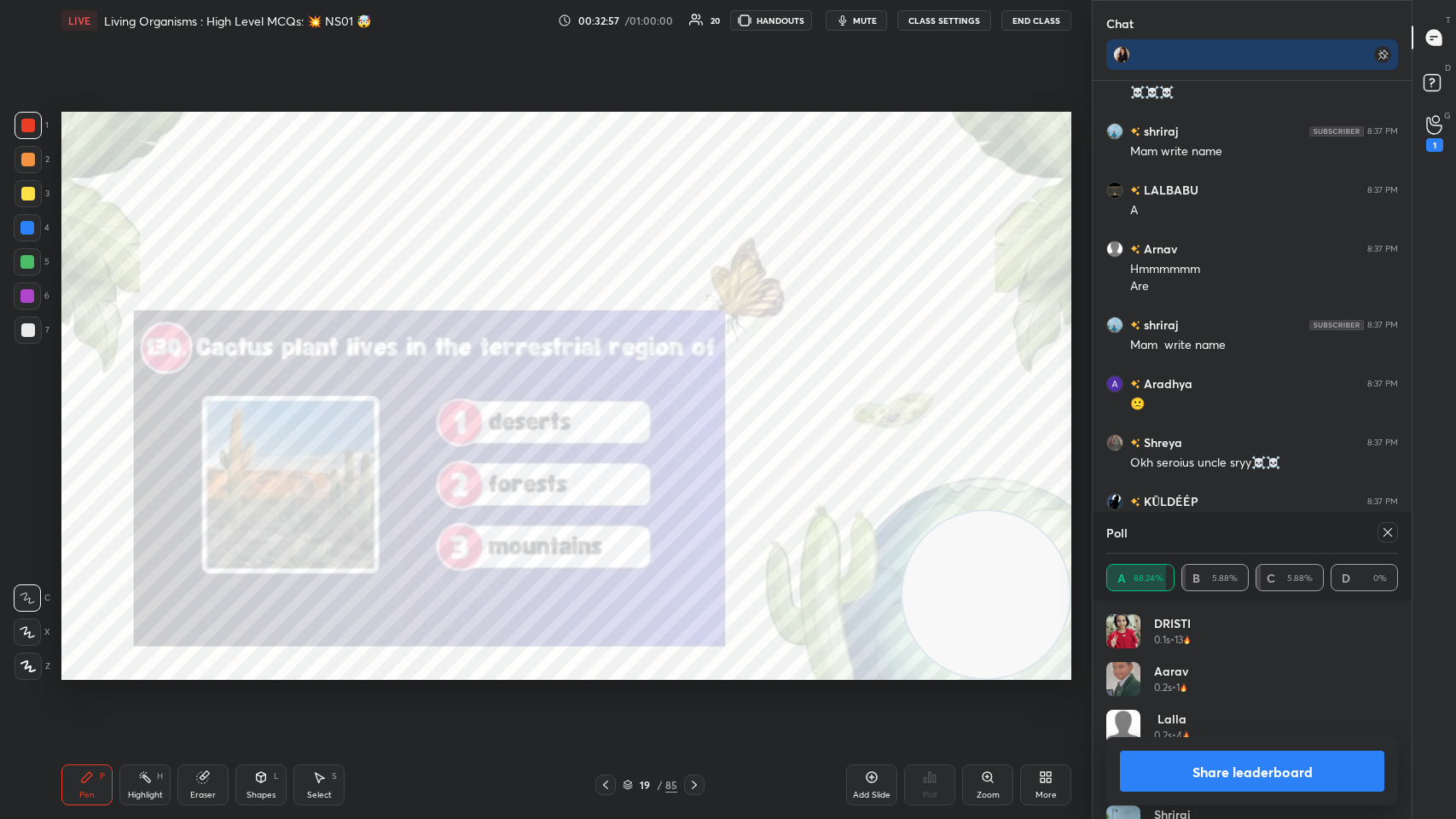 click at bounding box center [1388, 532] 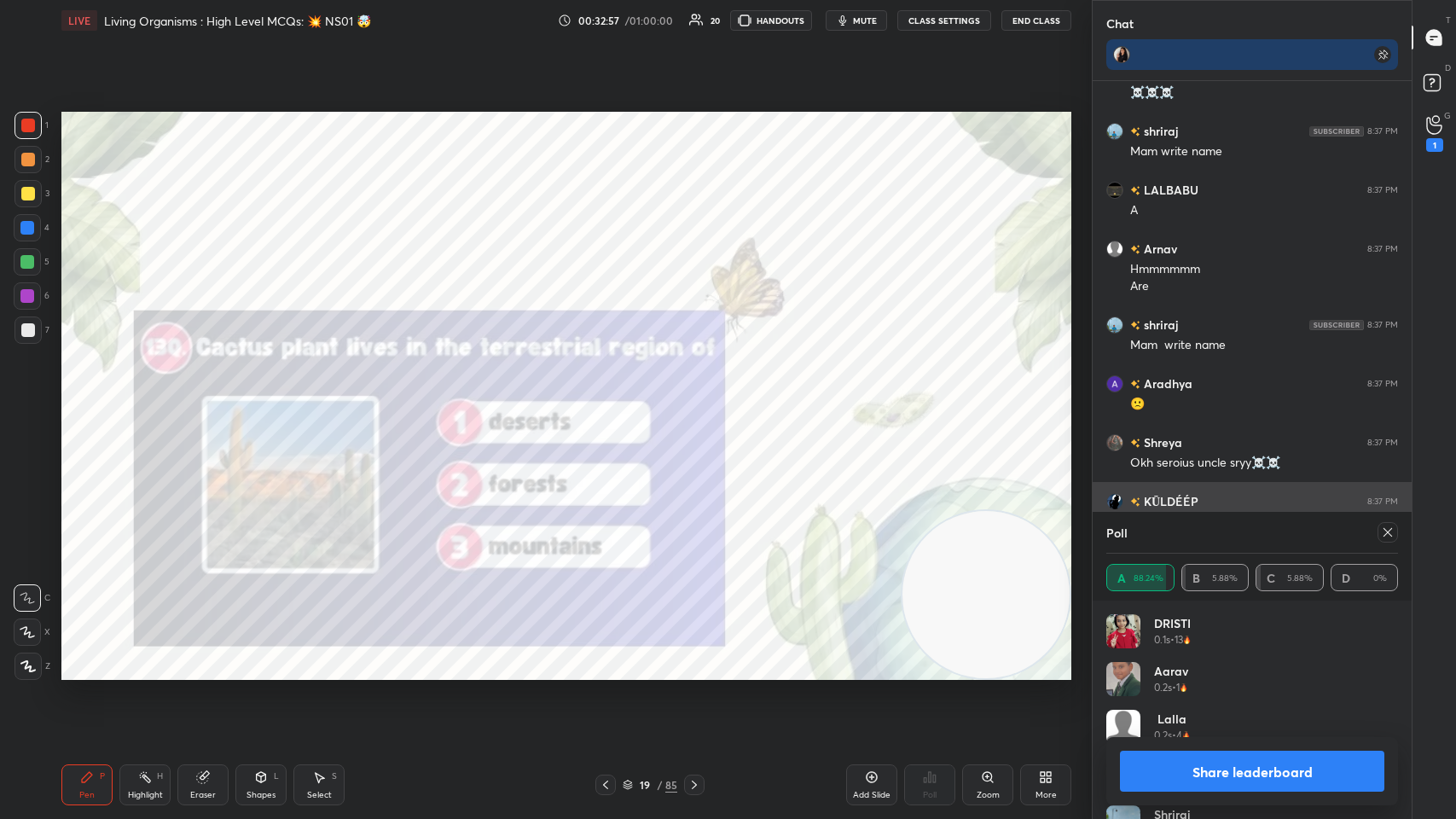 scroll, scrollTop: 103, scrollLeft: 287, axis: both 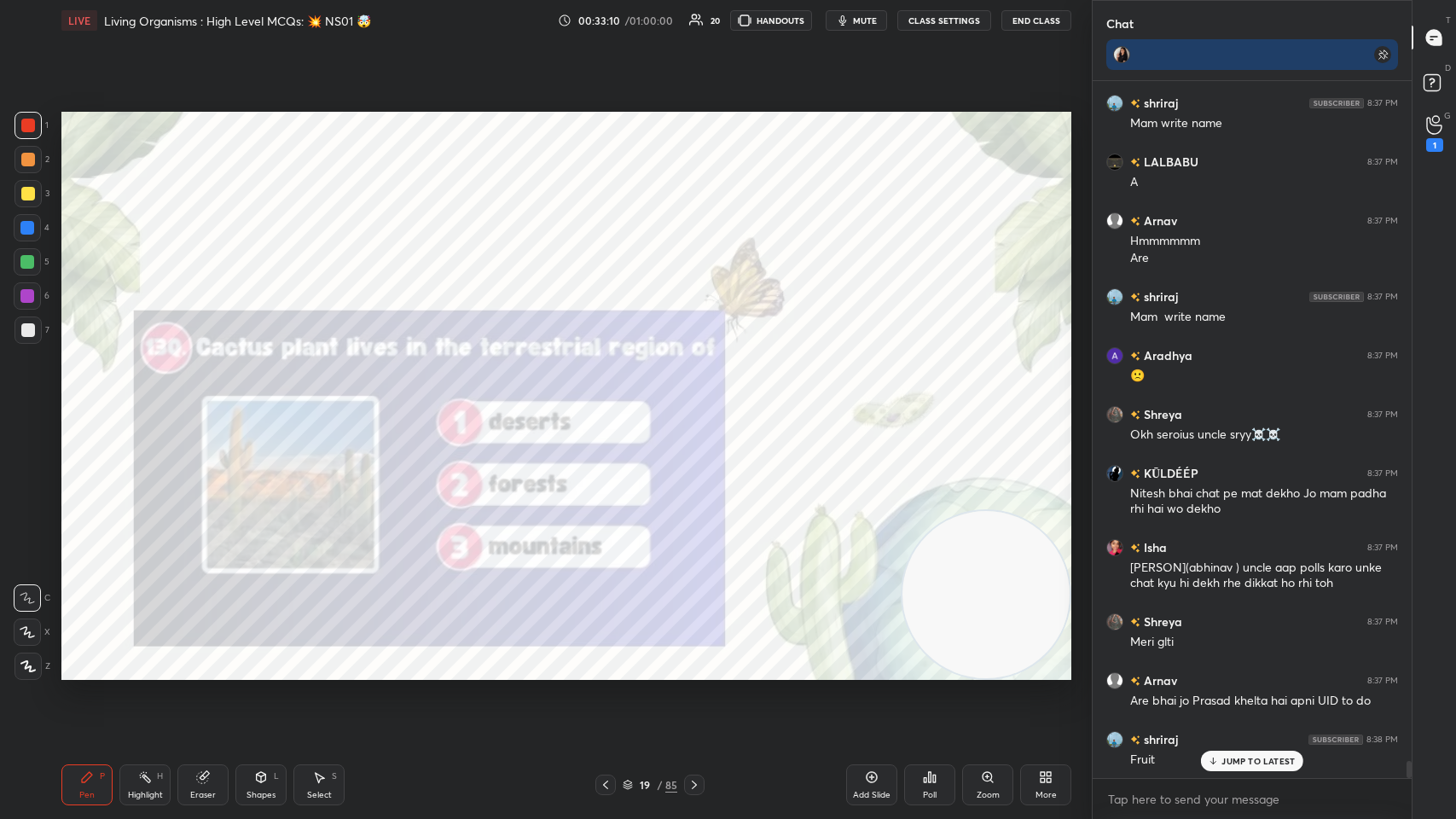 click 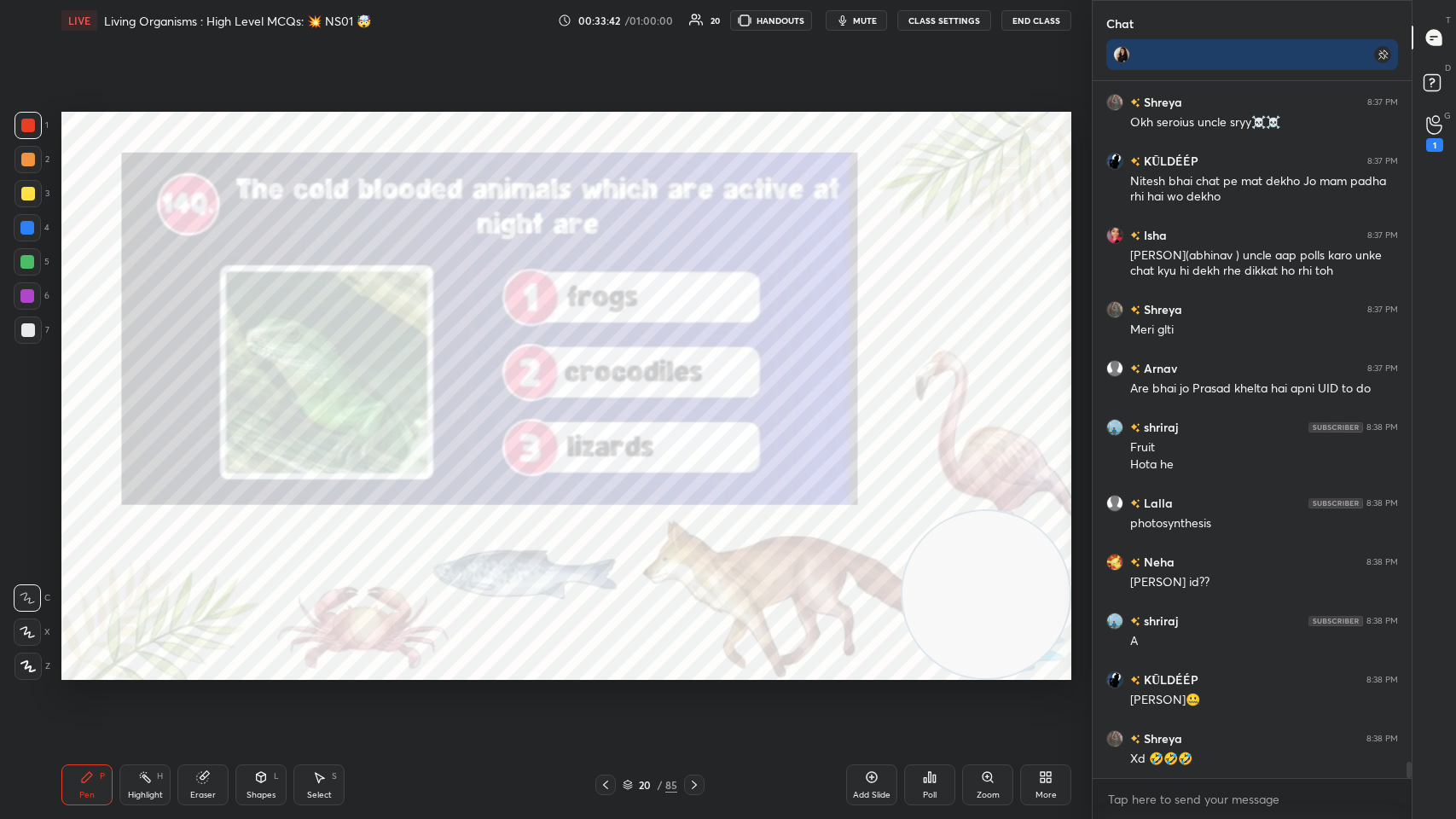 scroll, scrollTop: 28614, scrollLeft: 0, axis: vertical 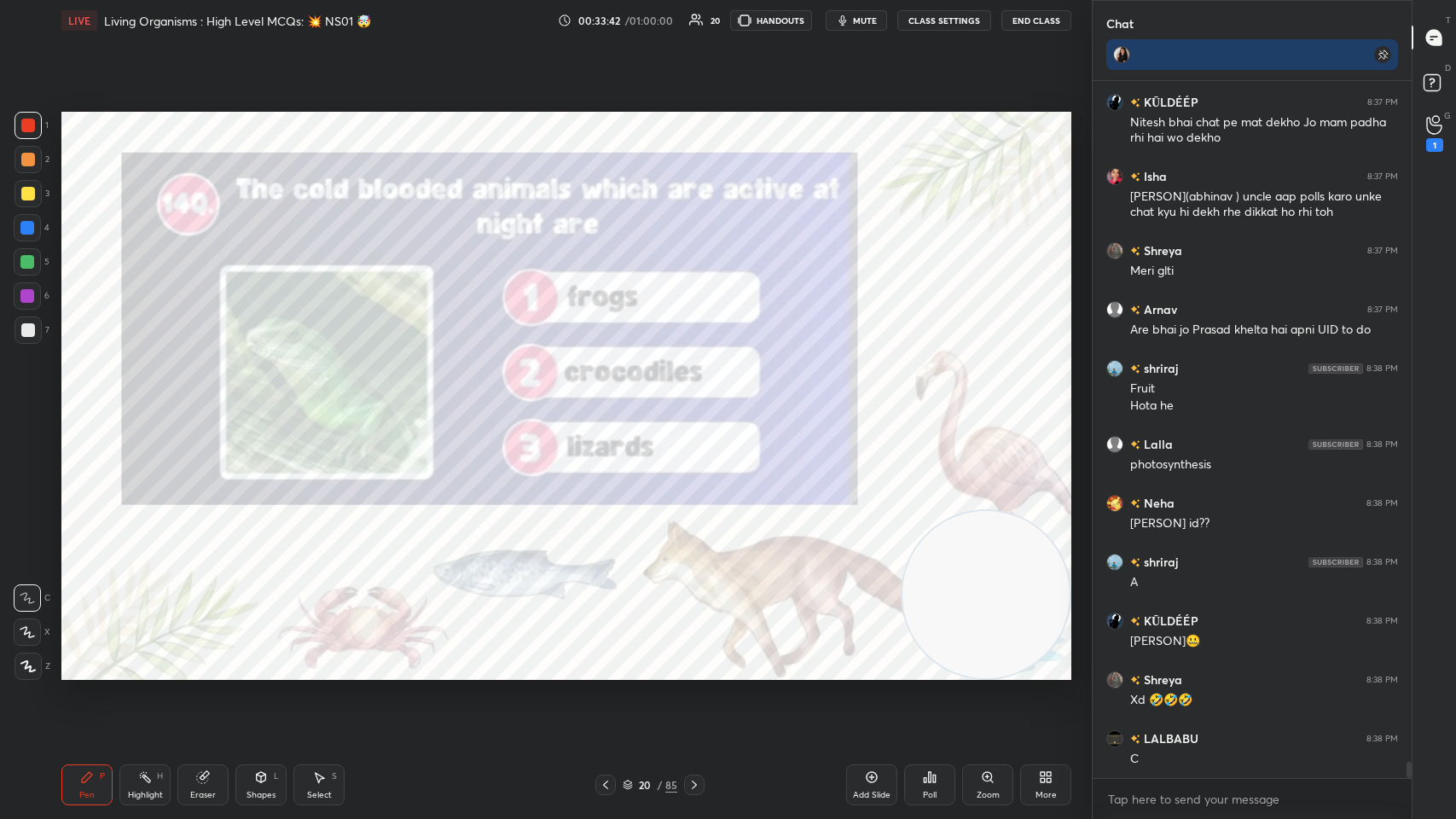 click on "Poll" at bounding box center (930, 785) 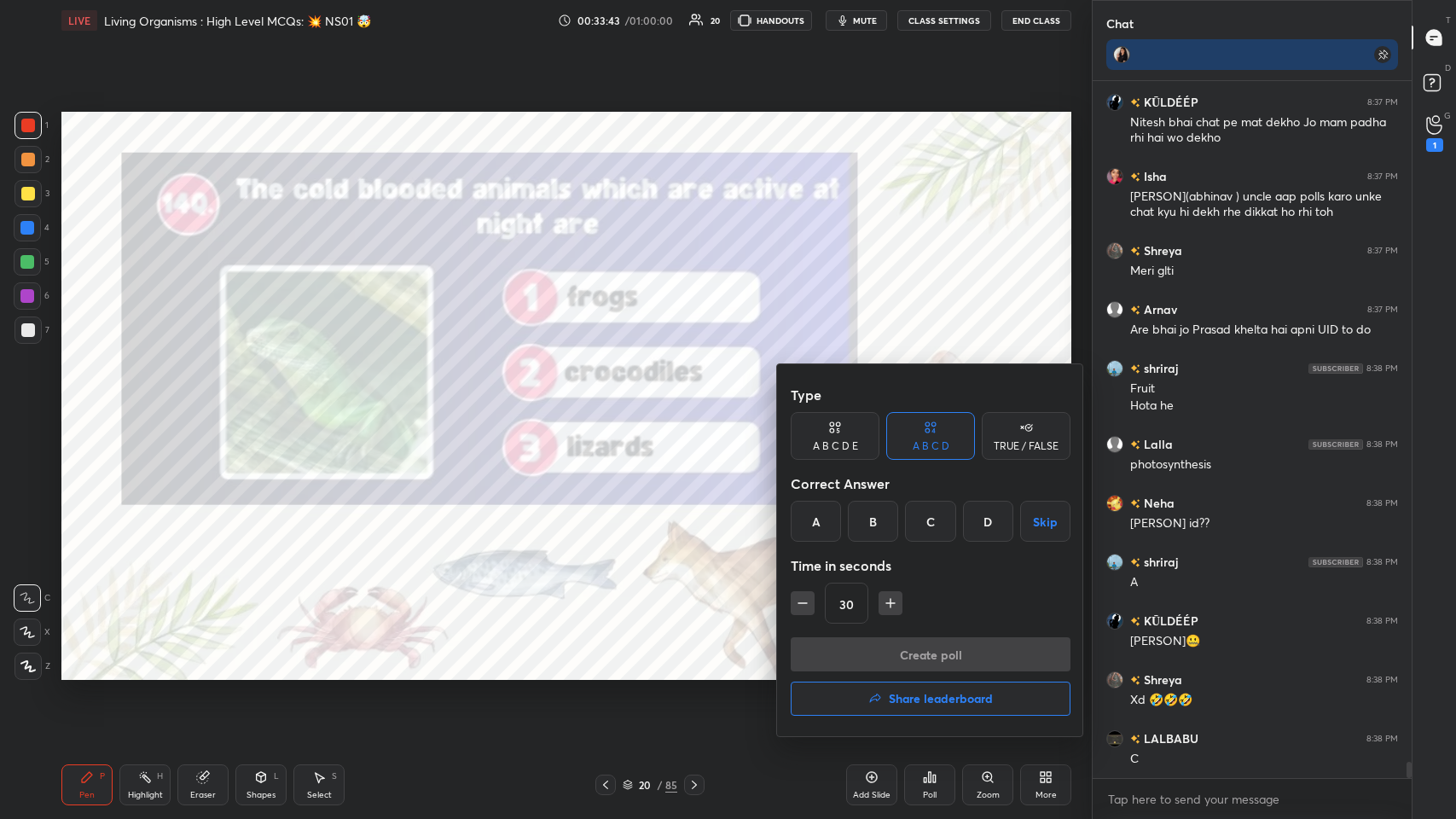 click at bounding box center (728, 410) 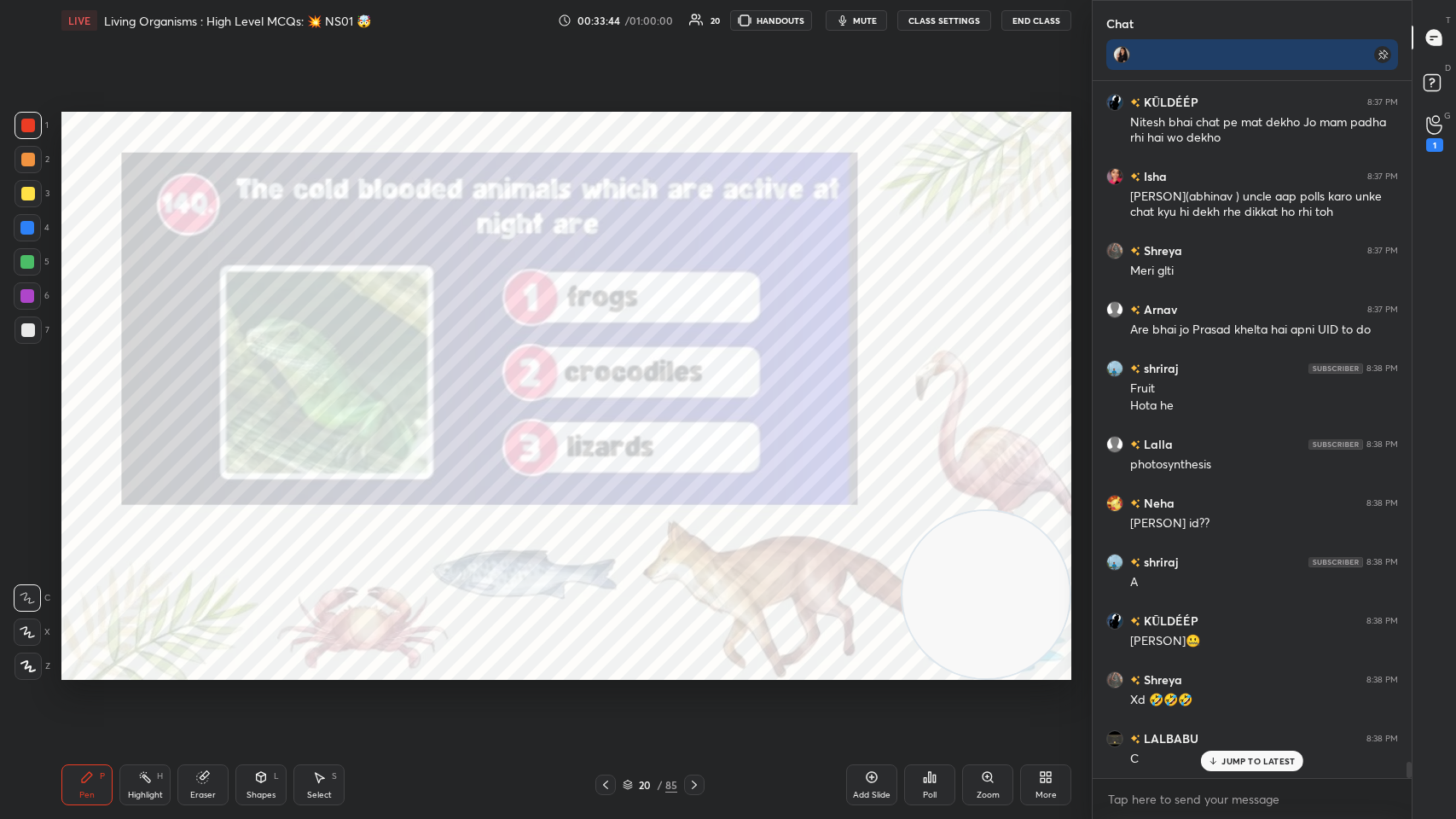 scroll, scrollTop: 28672, scrollLeft: 0, axis: vertical 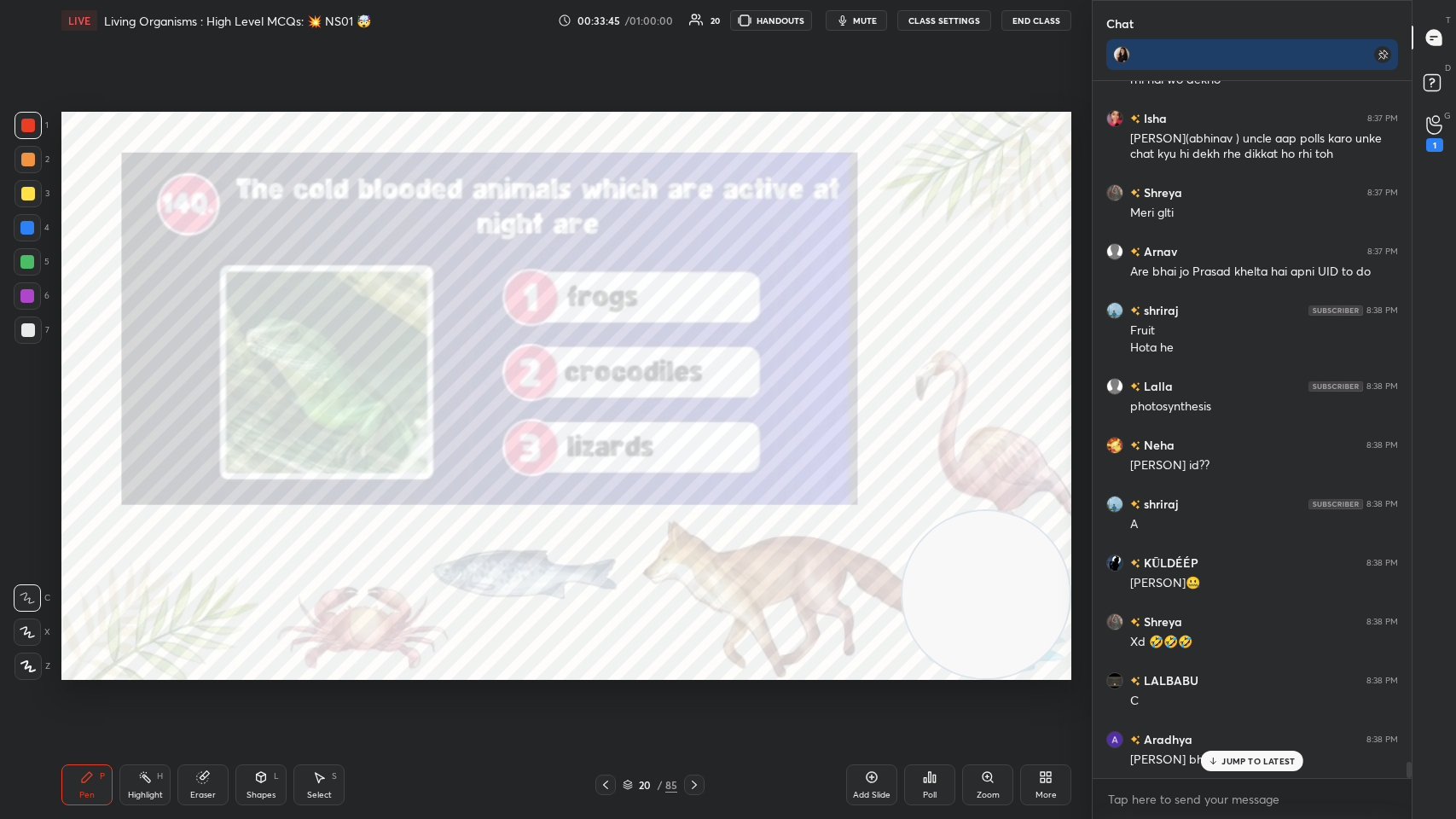 click on "Poll" at bounding box center (930, 785) 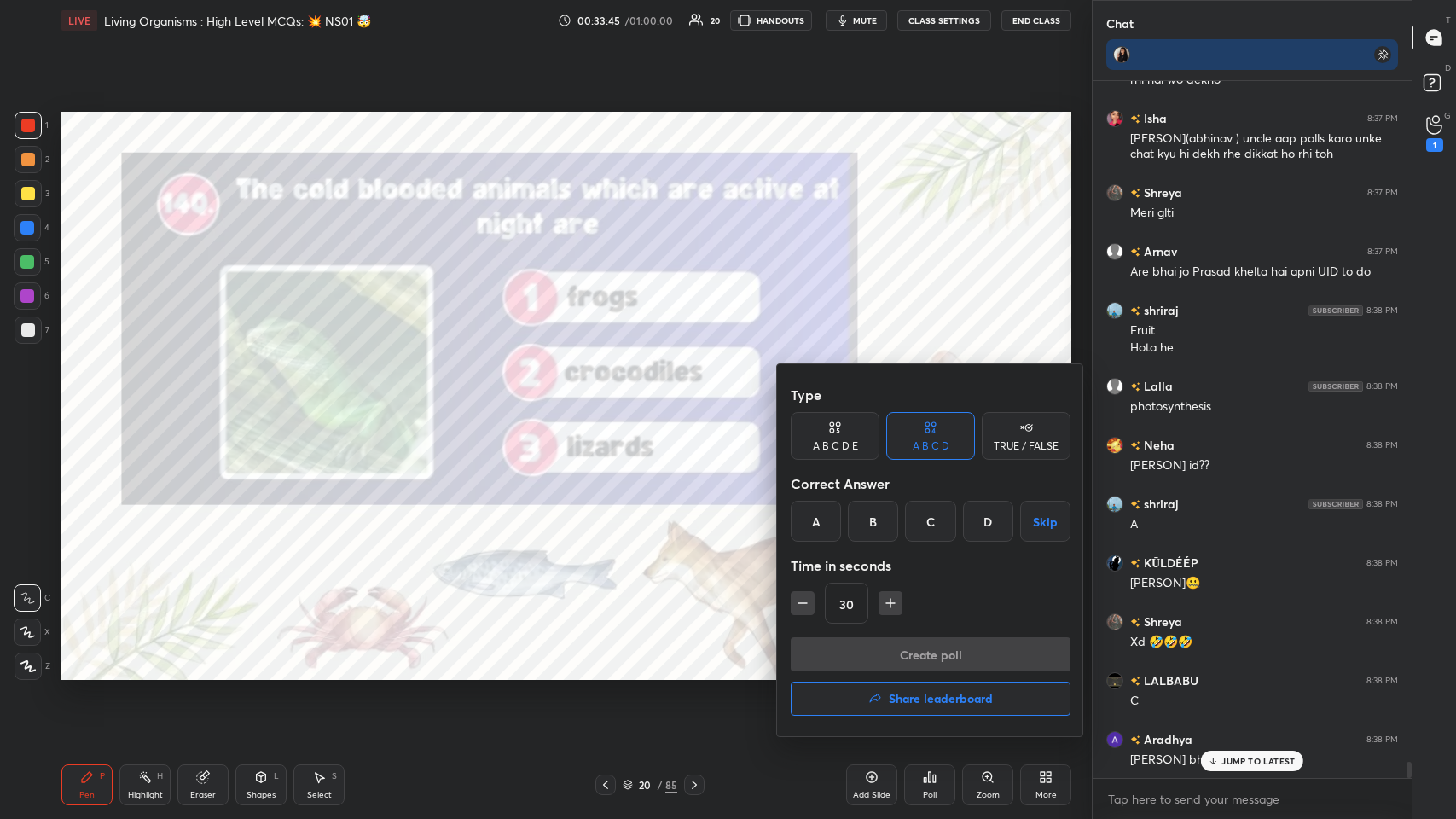 click on "C" at bounding box center [930, 521] 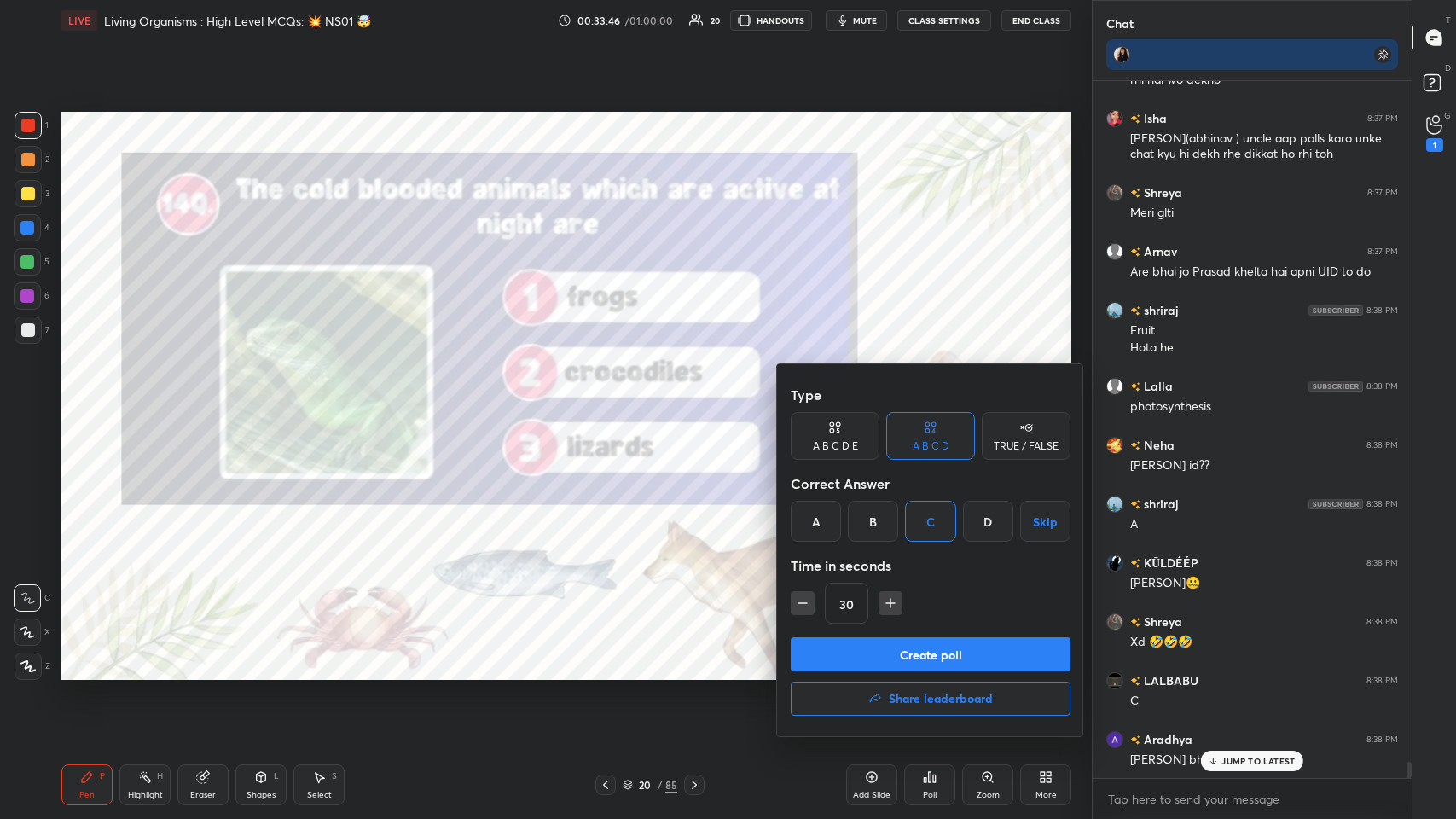 click on "Create poll" at bounding box center (931, 654) 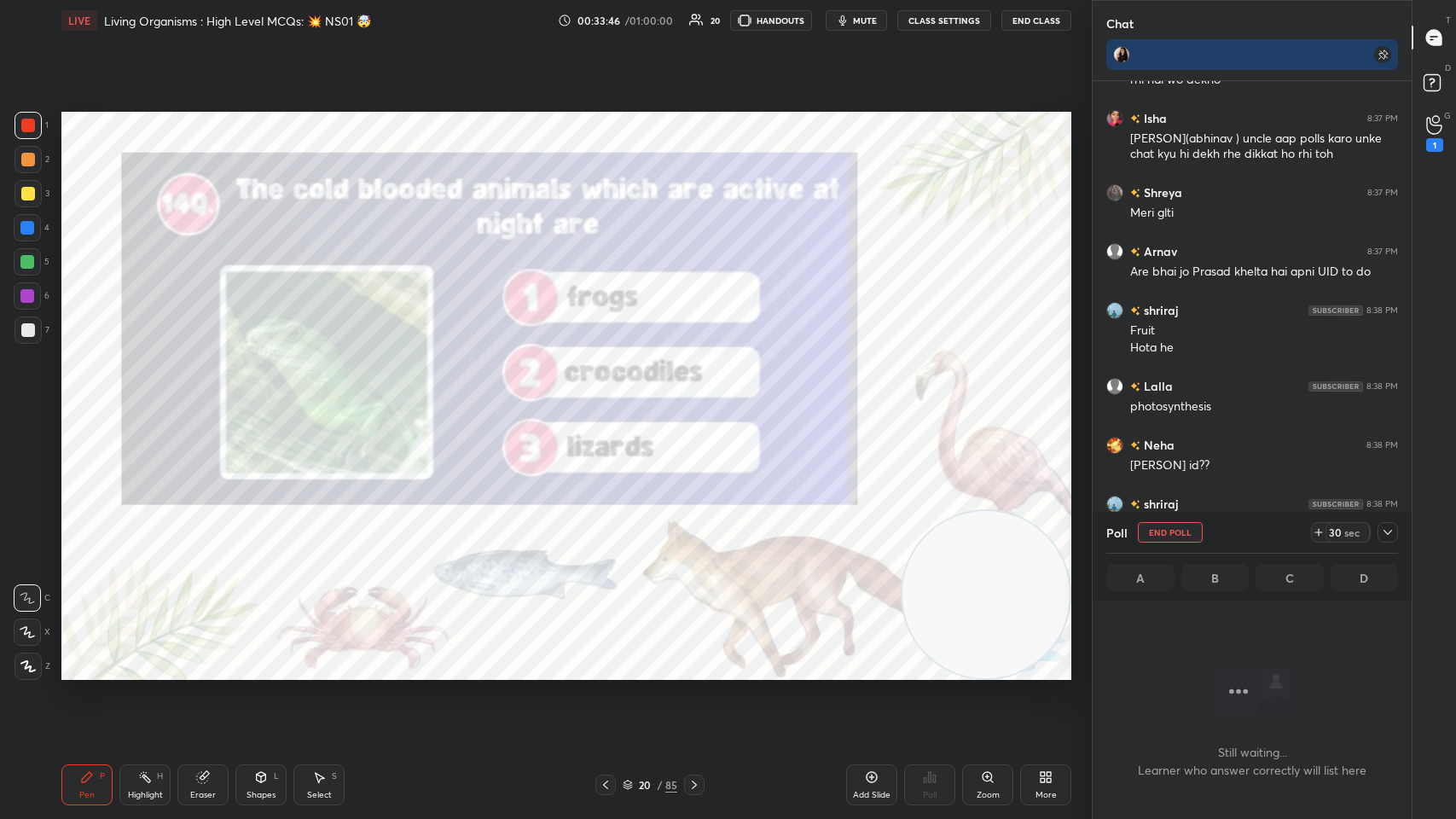 scroll, scrollTop: 631, scrollLeft: 314, axis: both 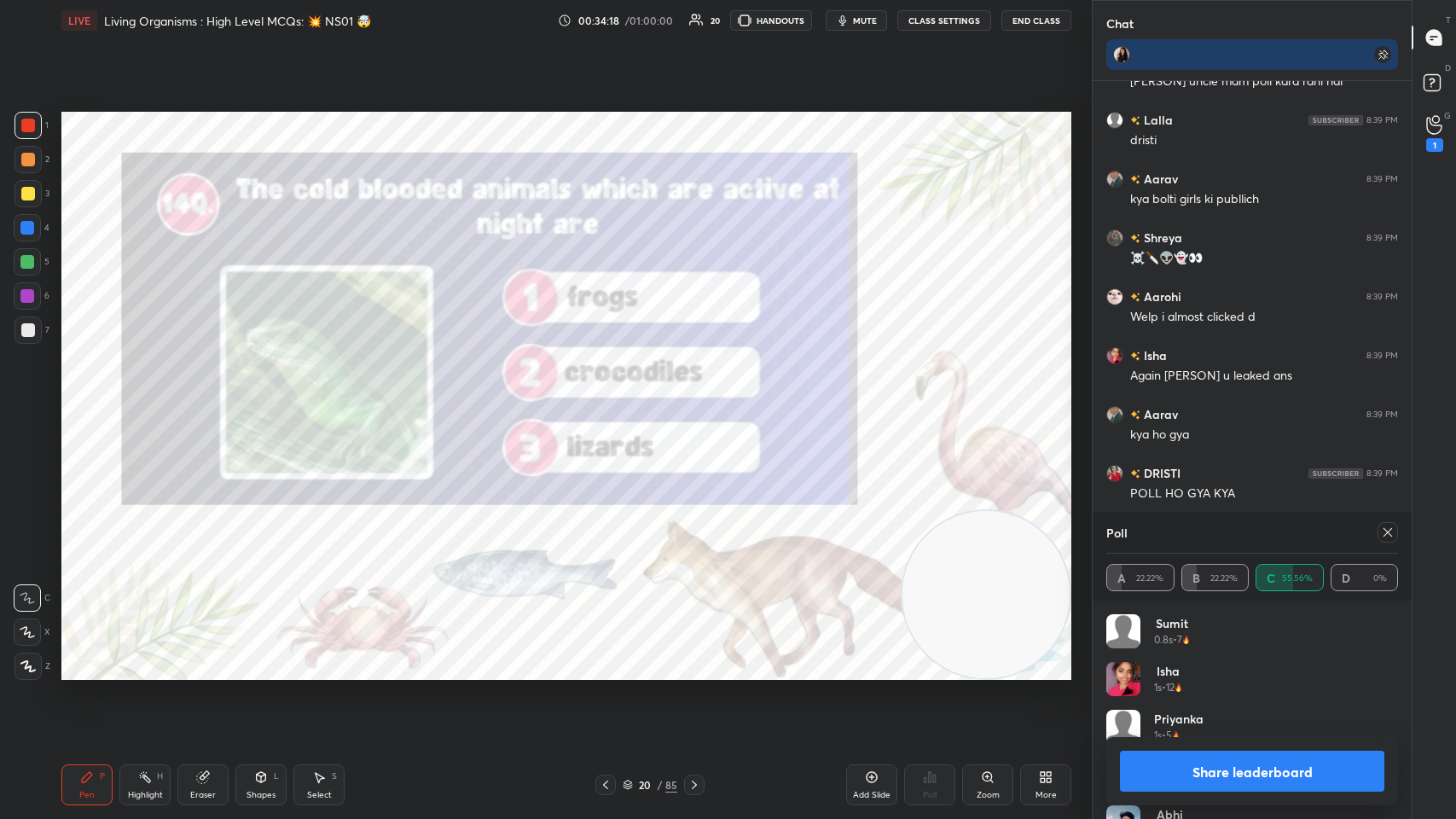 click 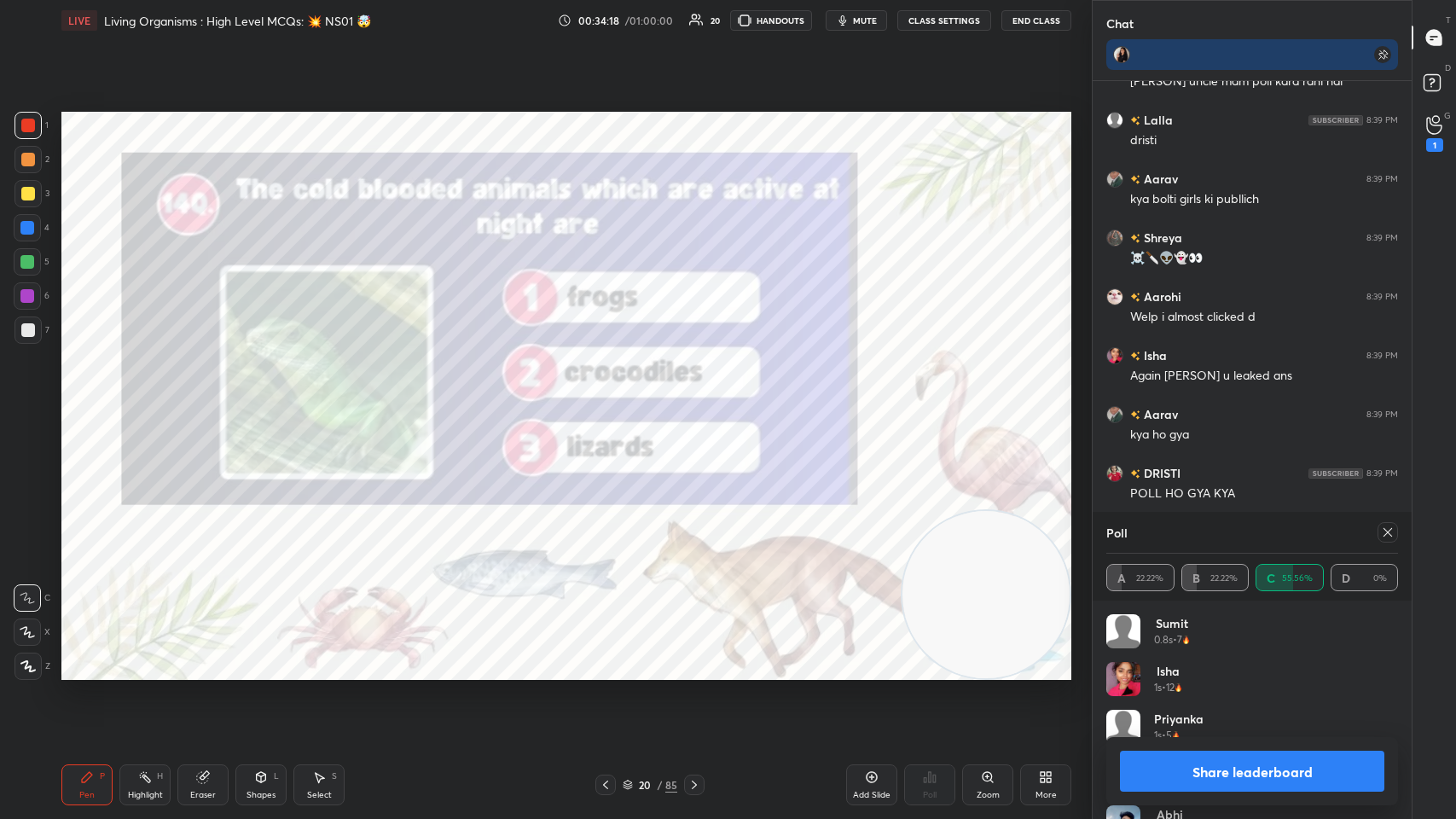scroll, scrollTop: 0, scrollLeft: 0, axis: both 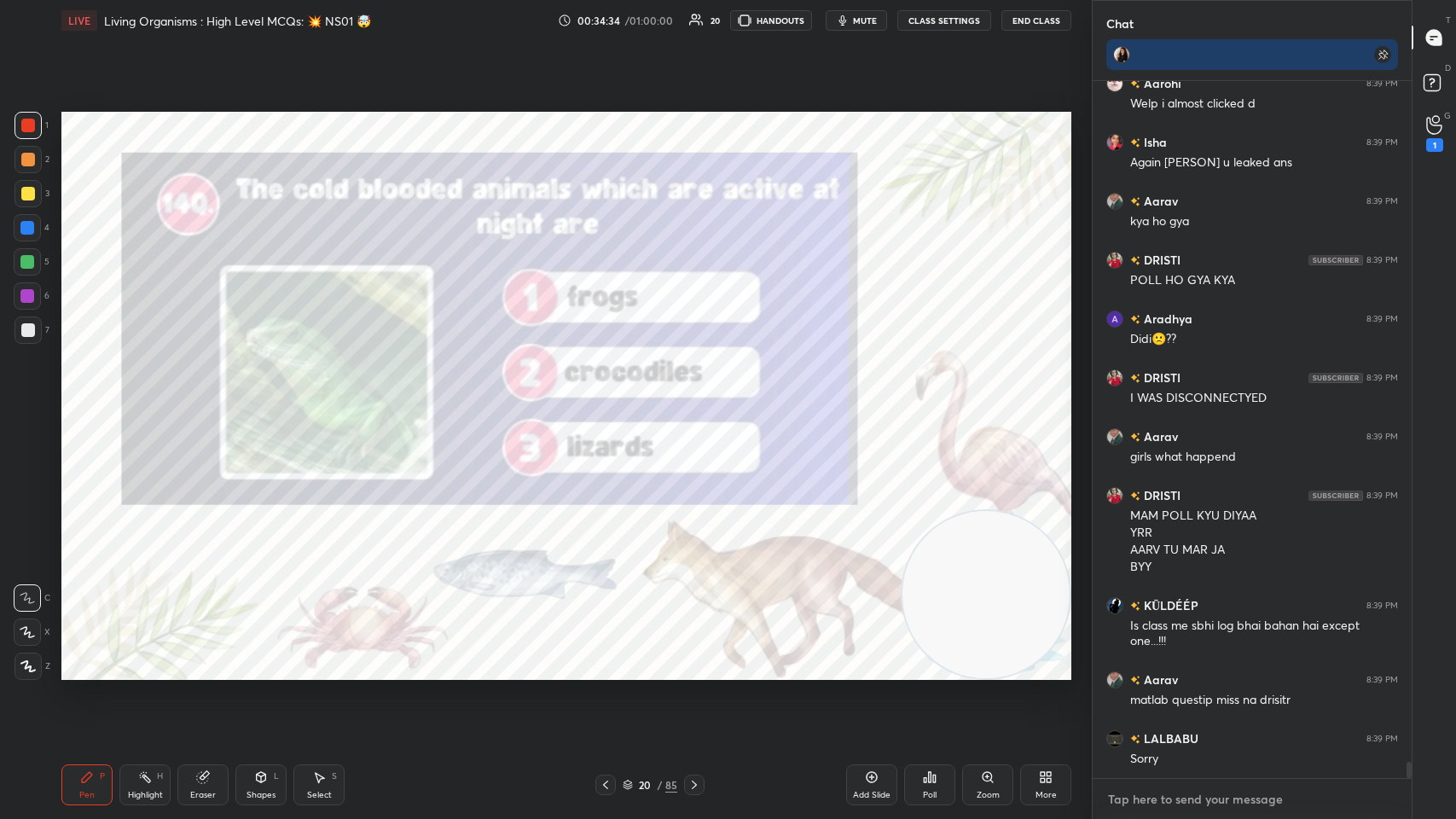 click at bounding box center (1252, 799) 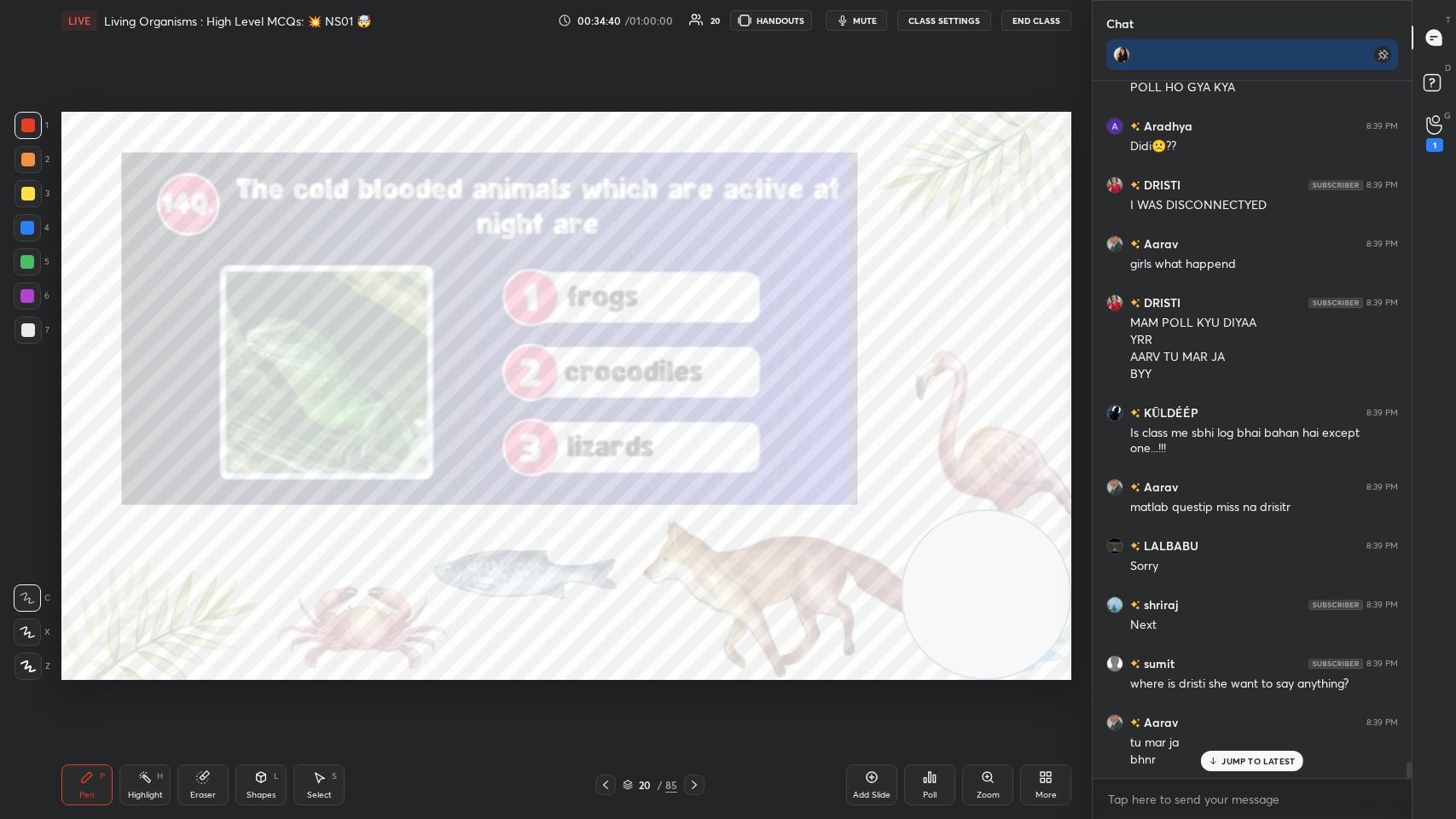 click 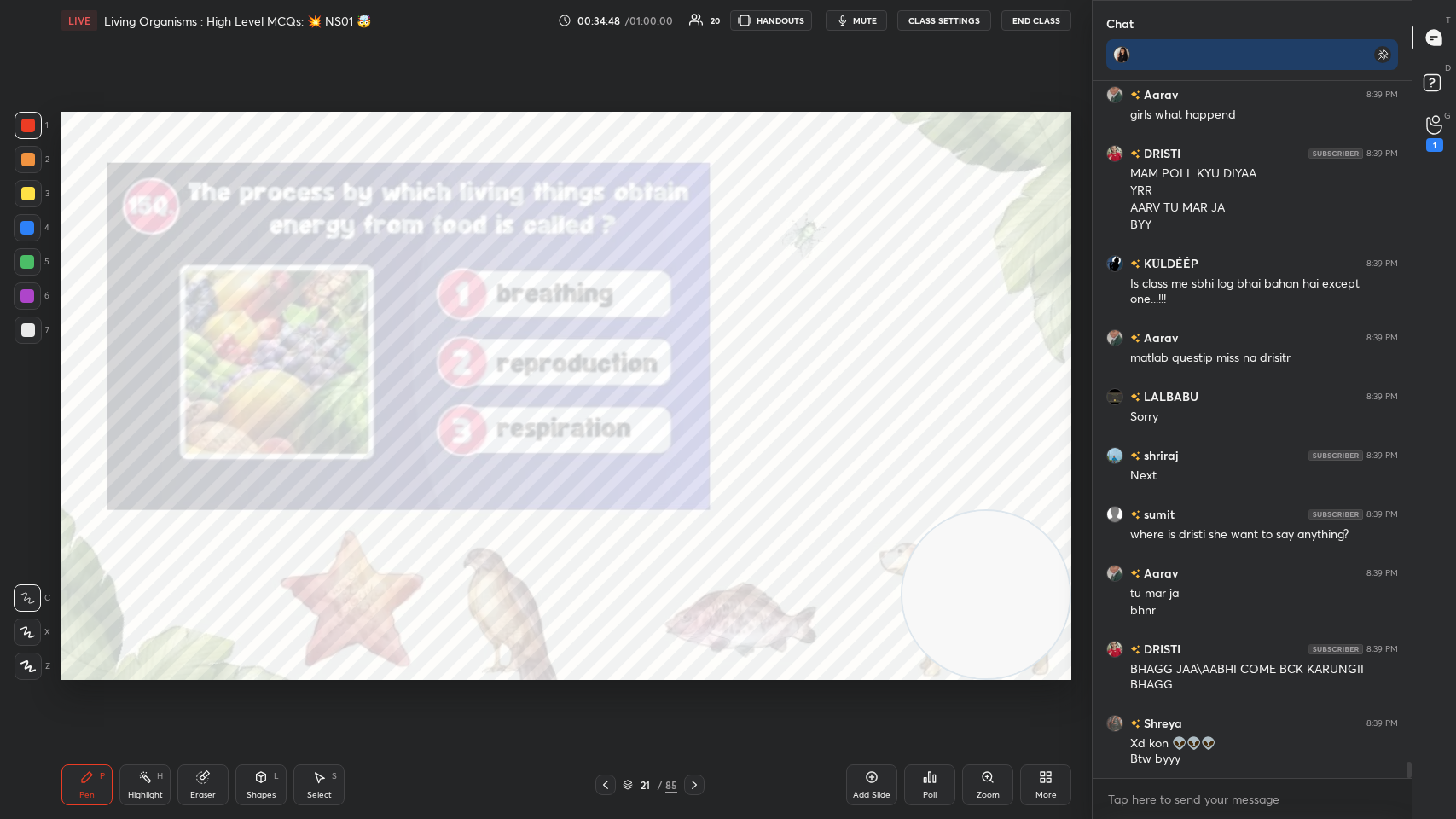 click on "Pen P Highlight H Eraser Shapes L Select S 21 / 85 Add Slide Poll Zoom More" at bounding box center (566, 785) 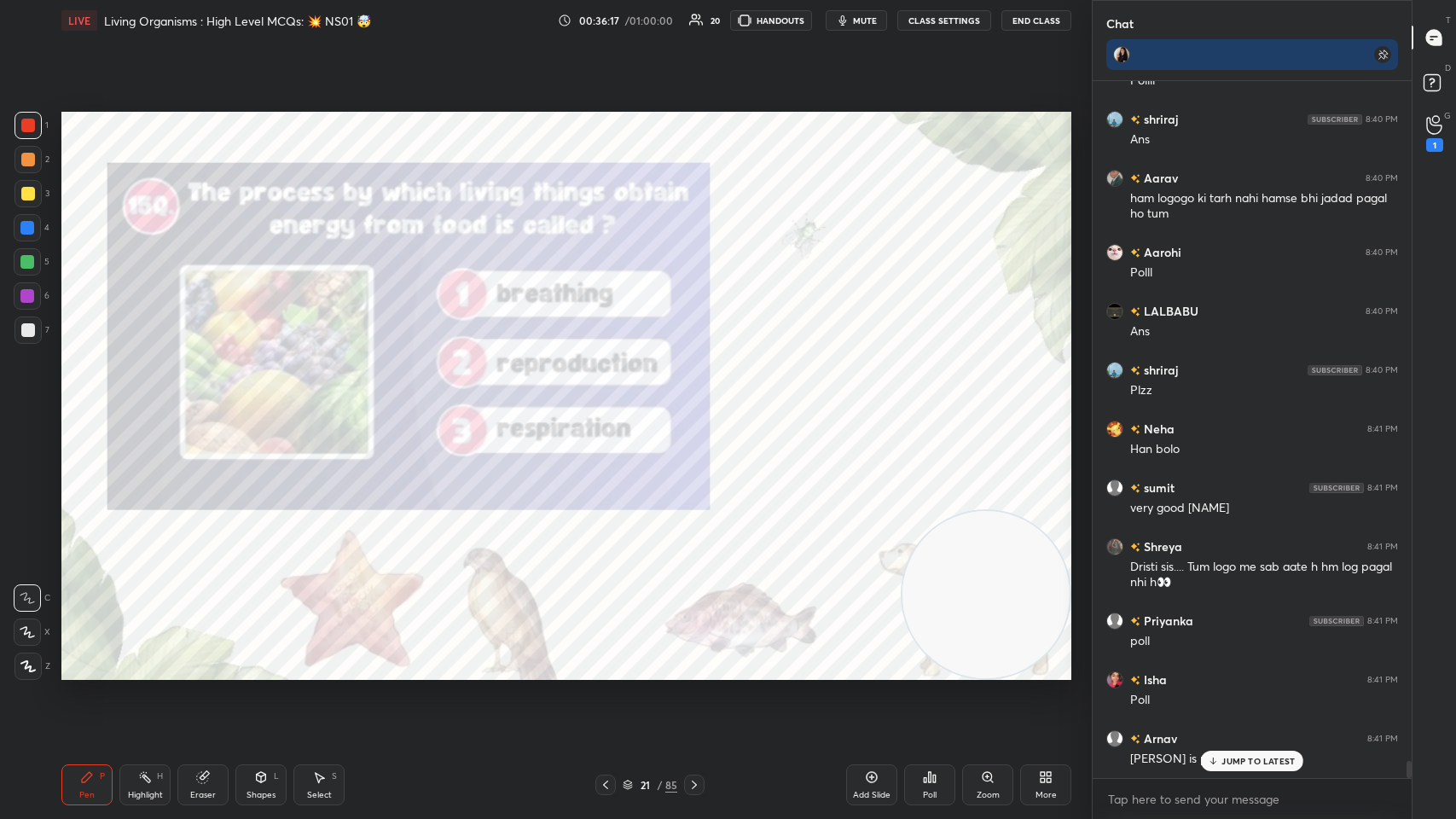 scroll, scrollTop: 28290, scrollLeft: 0, axis: vertical 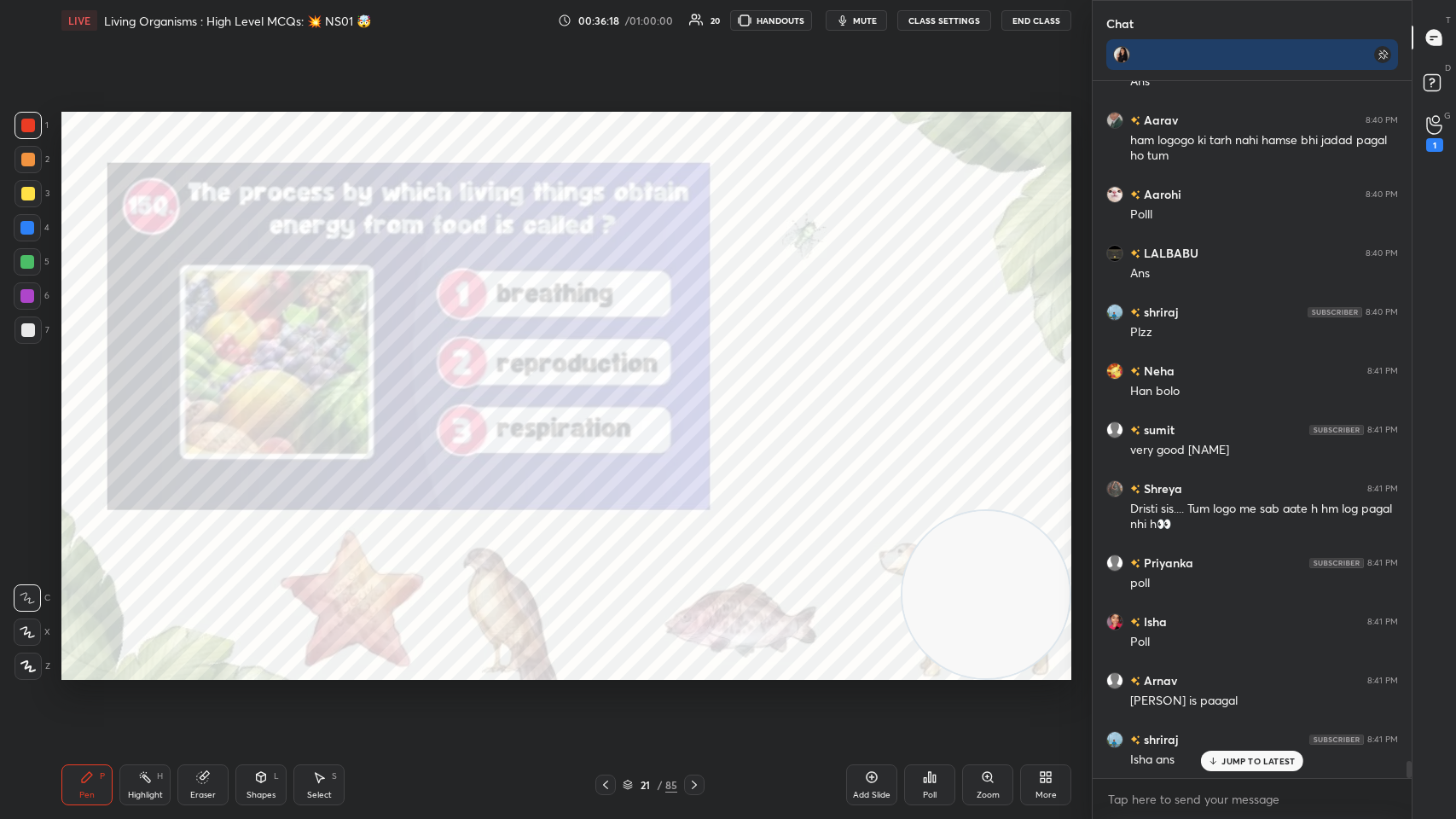 click on "Poll" at bounding box center (930, 785) 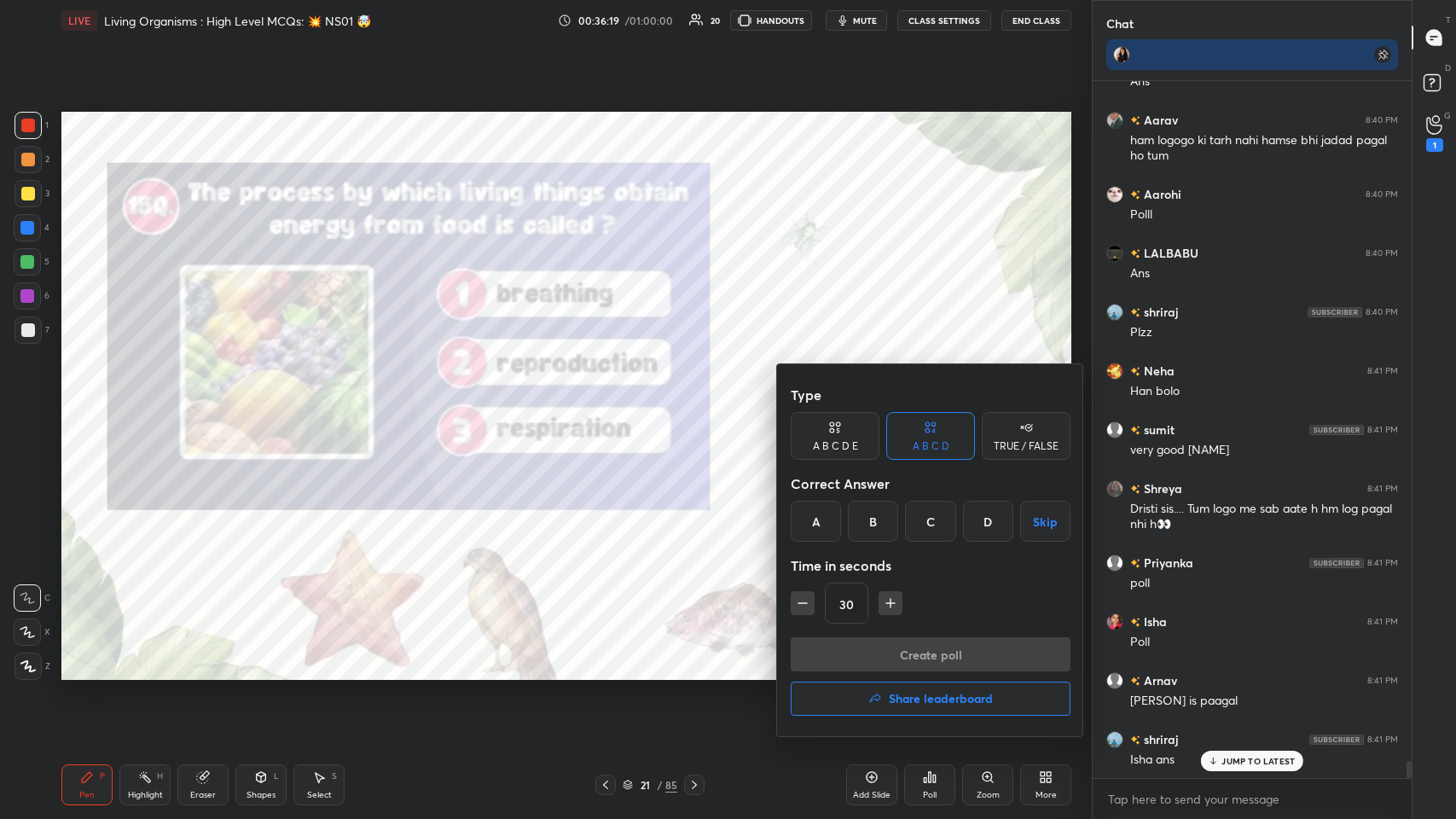 click on "C" at bounding box center (930, 521) 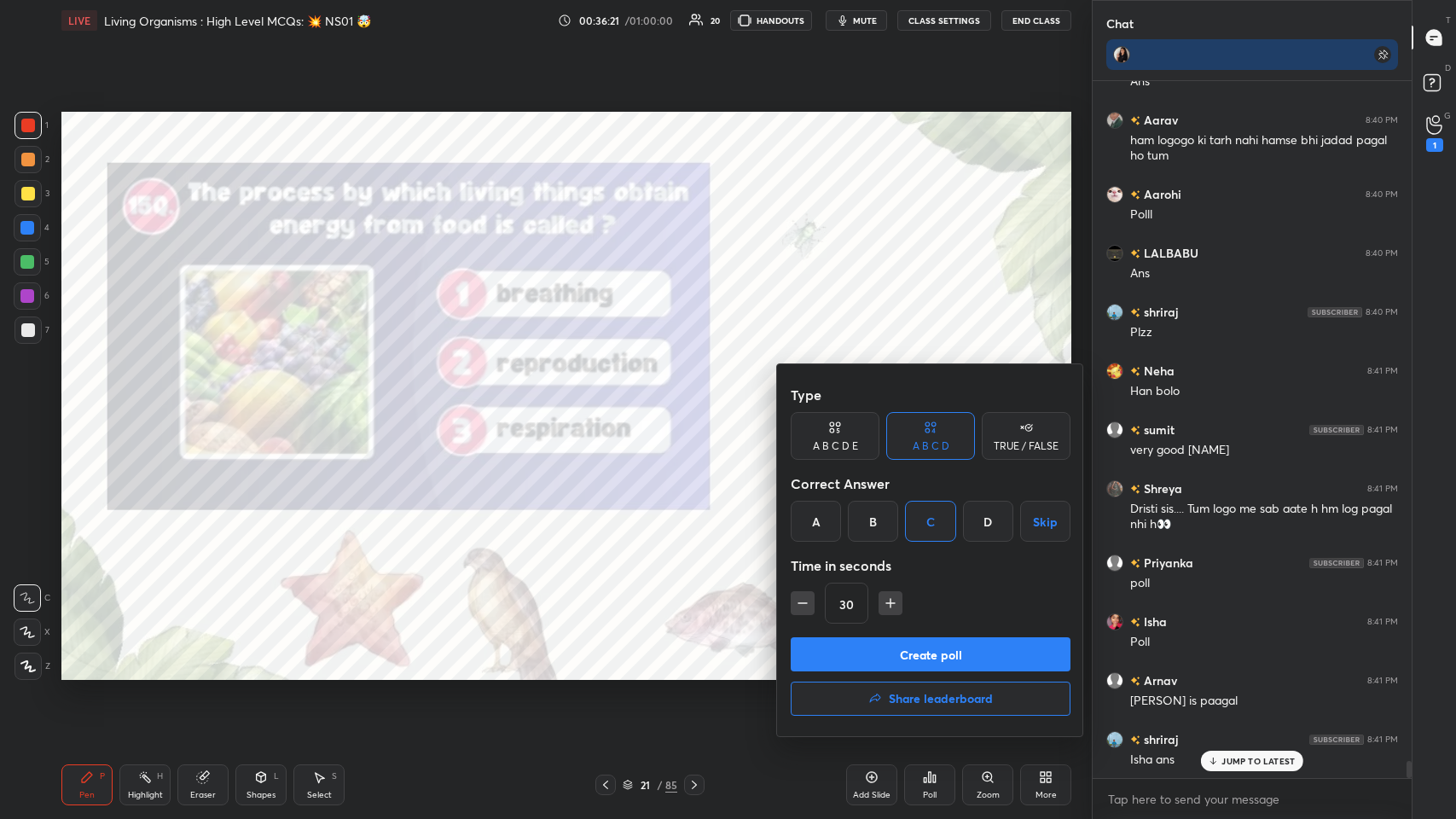 click on "Create poll" at bounding box center (931, 654) 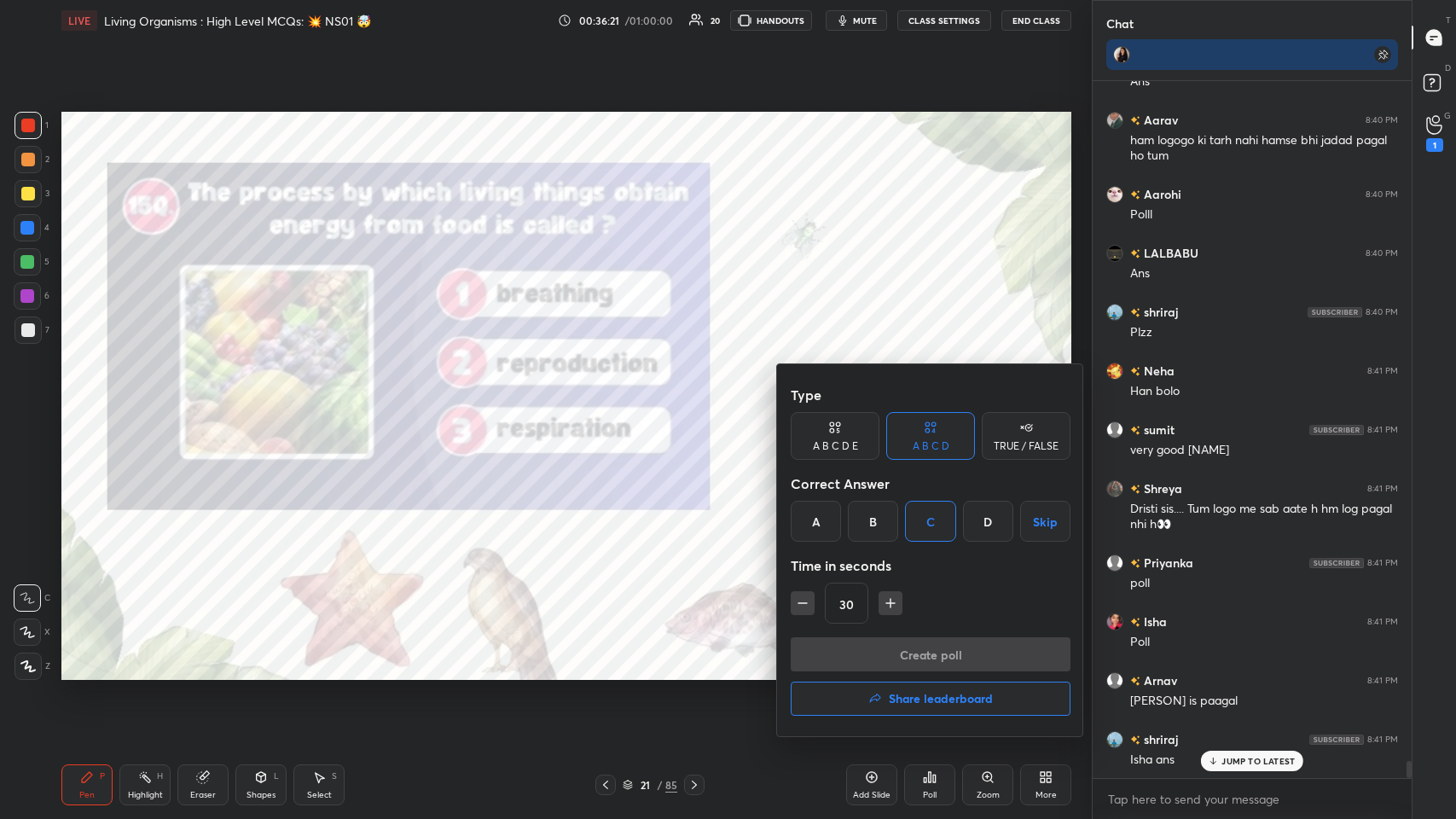 scroll, scrollTop: 675, scrollLeft: 314, axis: both 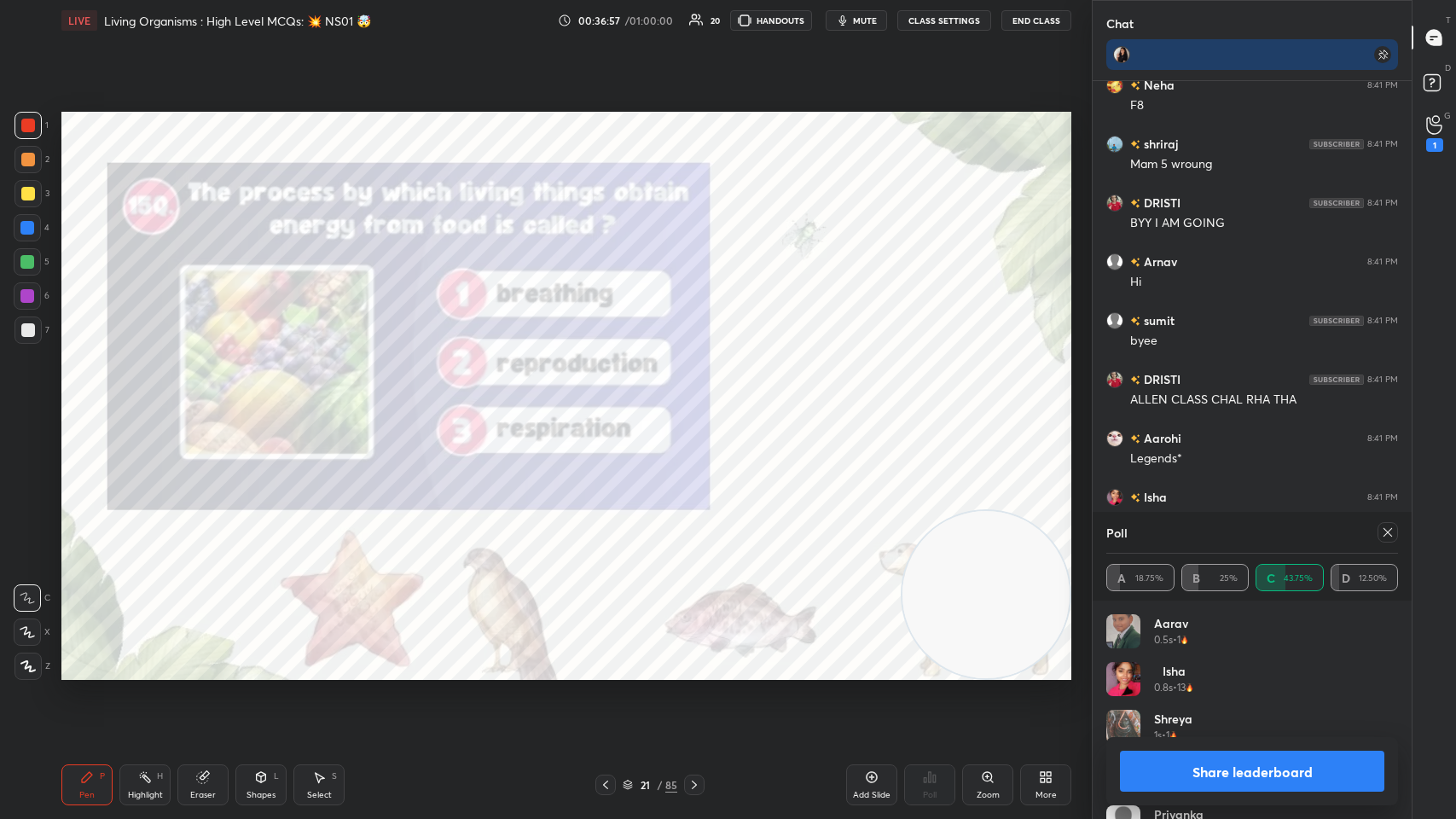 click 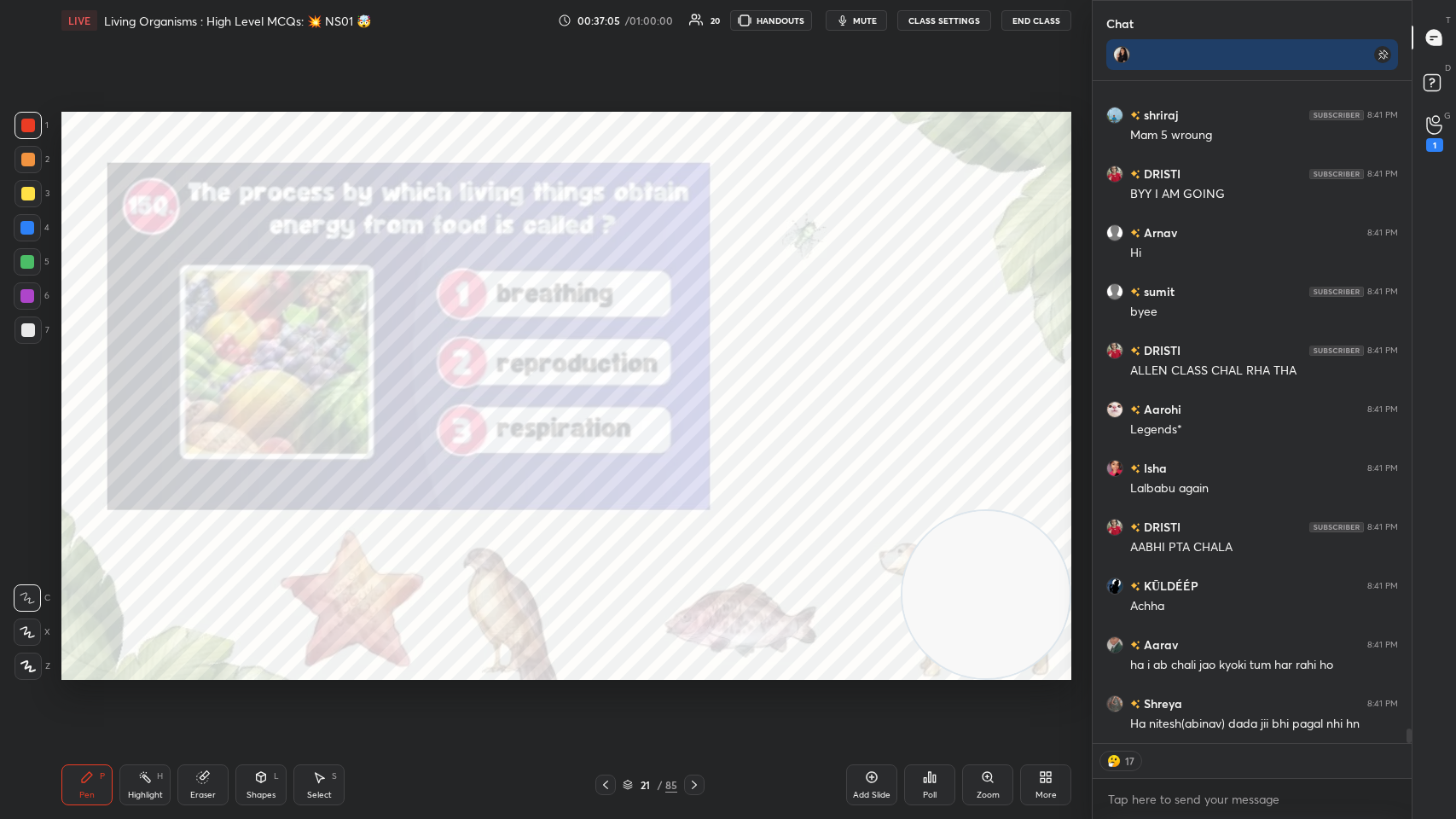 click 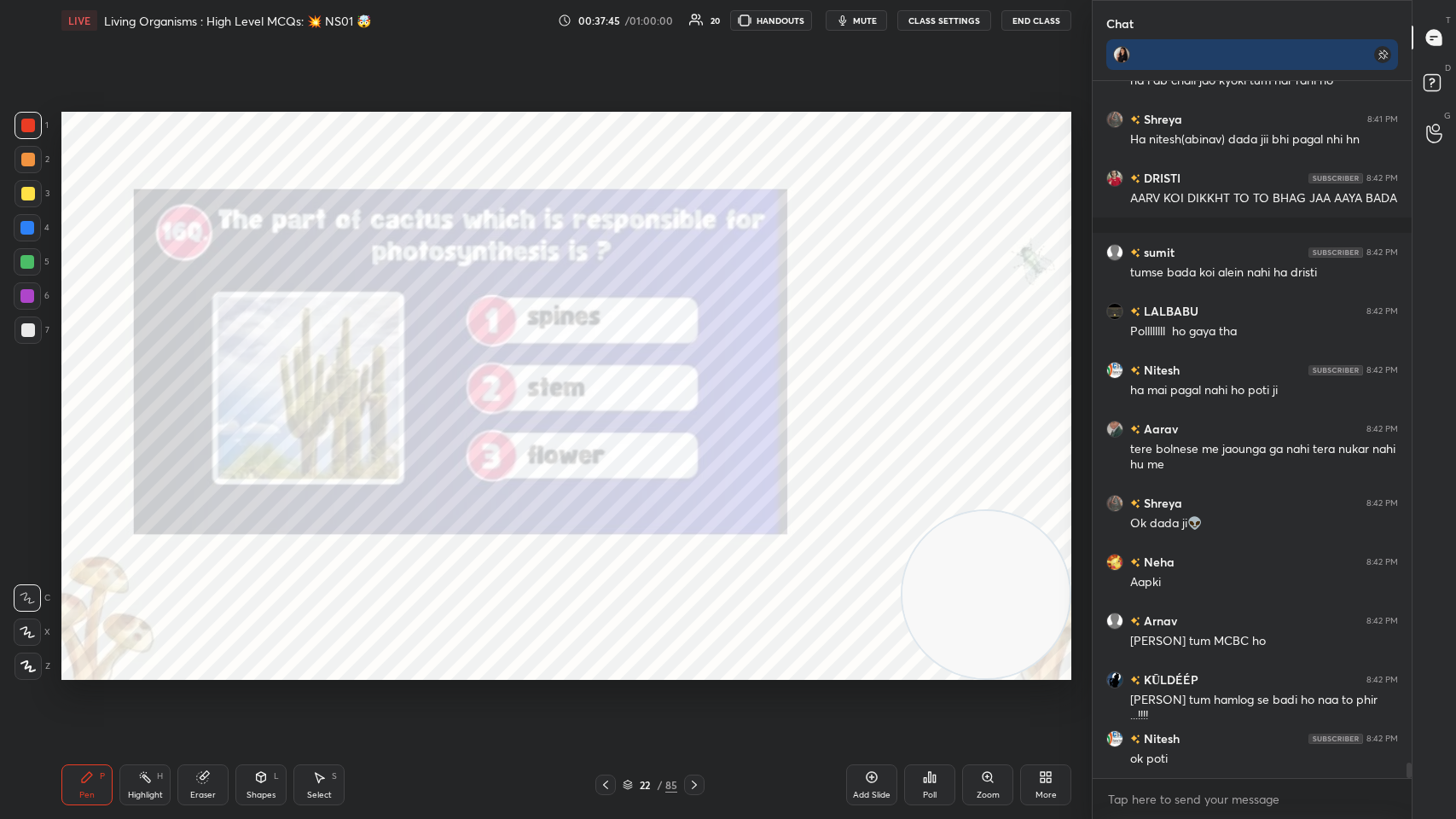 click on "Poll" at bounding box center (930, 785) 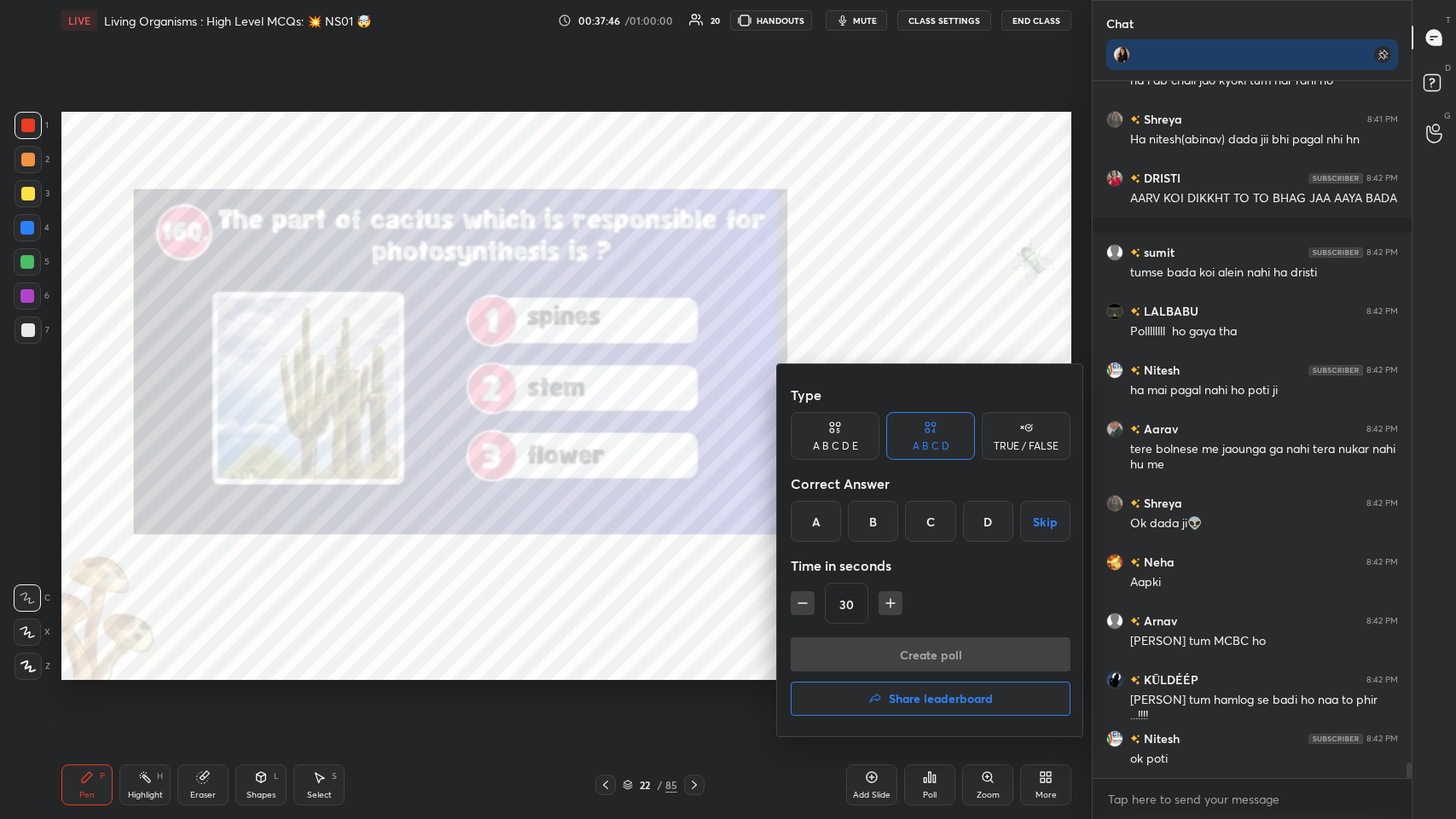 click on "B" at bounding box center [873, 521] 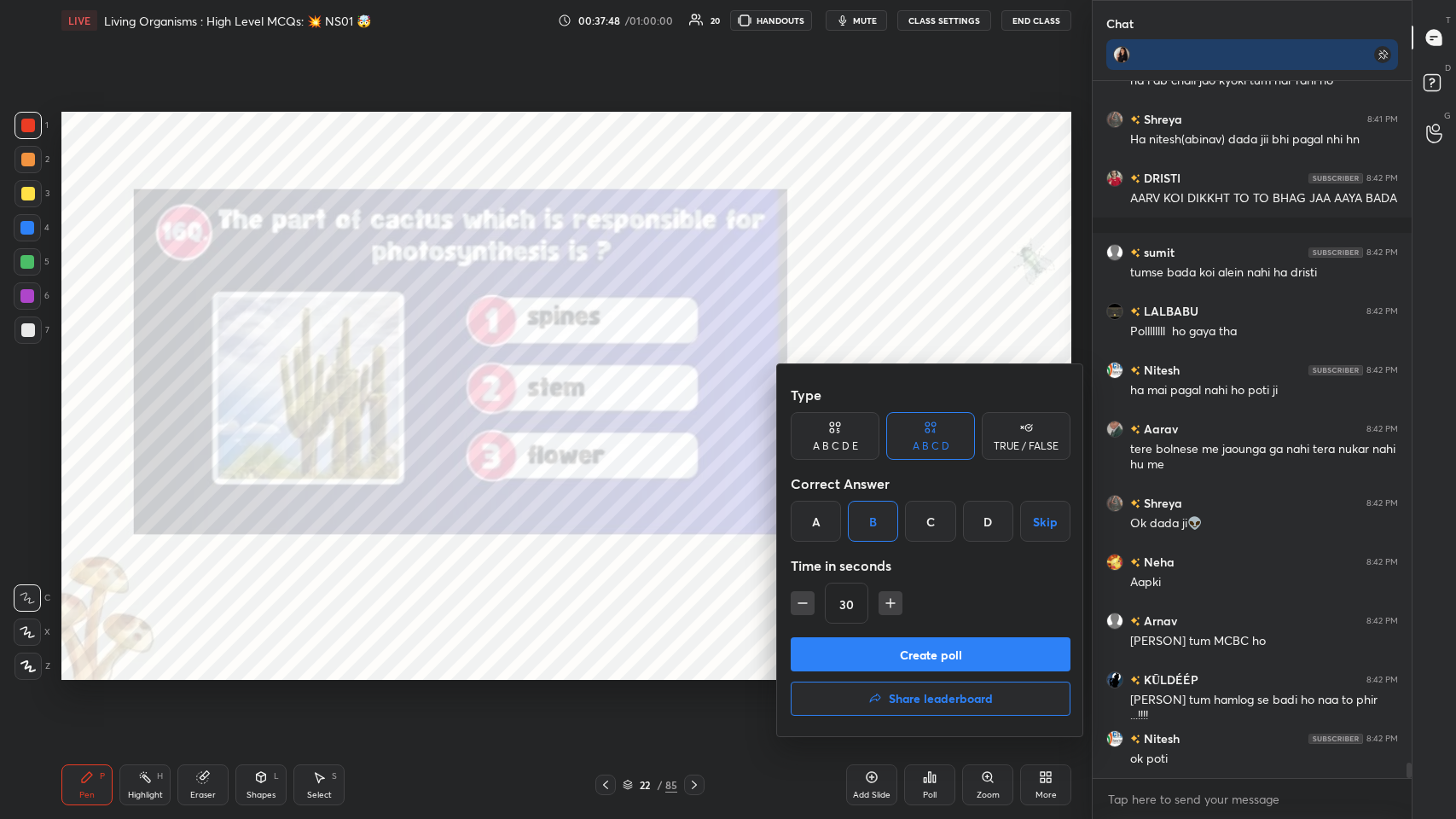 click on "Create poll" at bounding box center [931, 654] 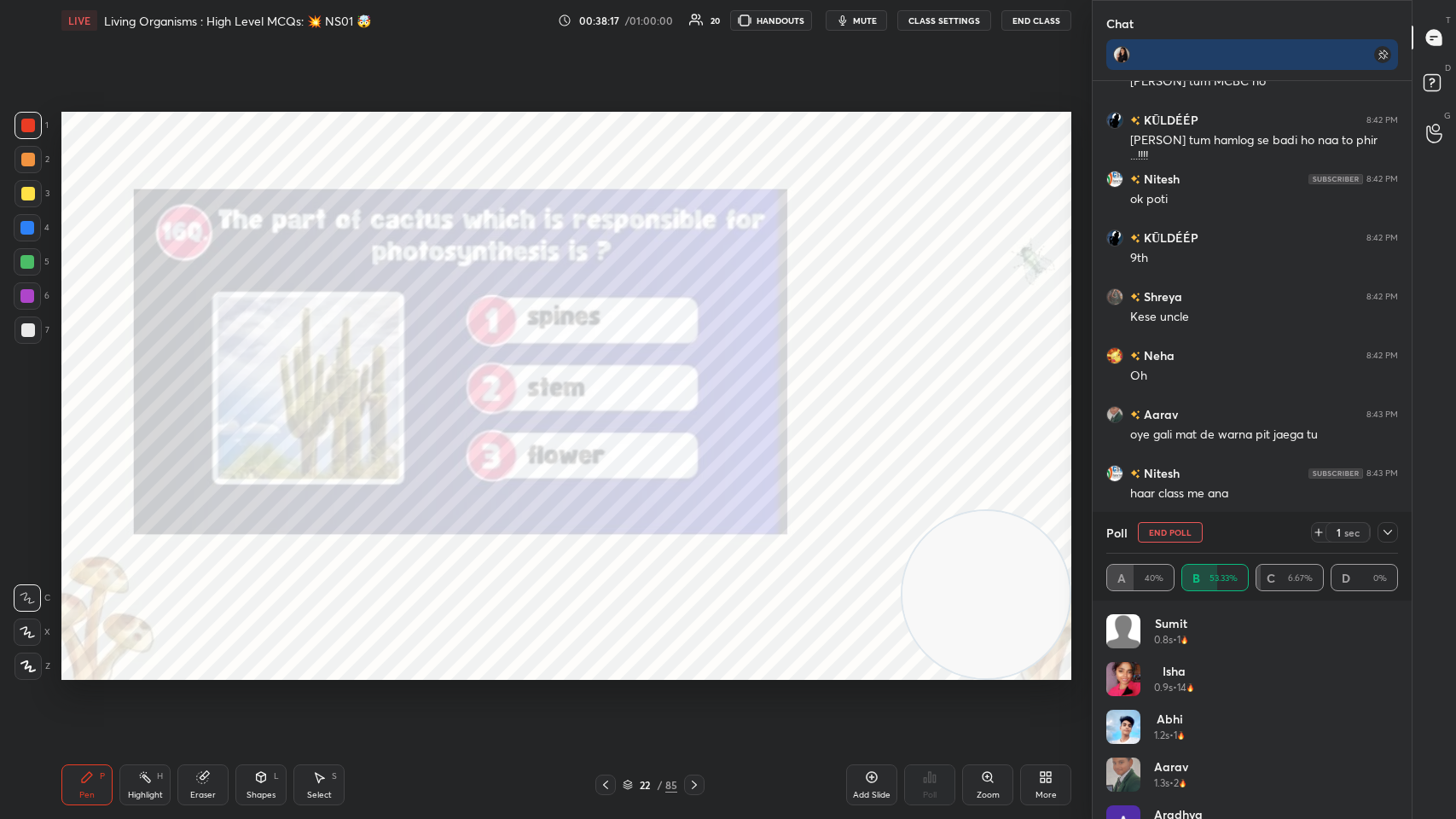 scroll, scrollTop: 30693, scrollLeft: 0, axis: vertical 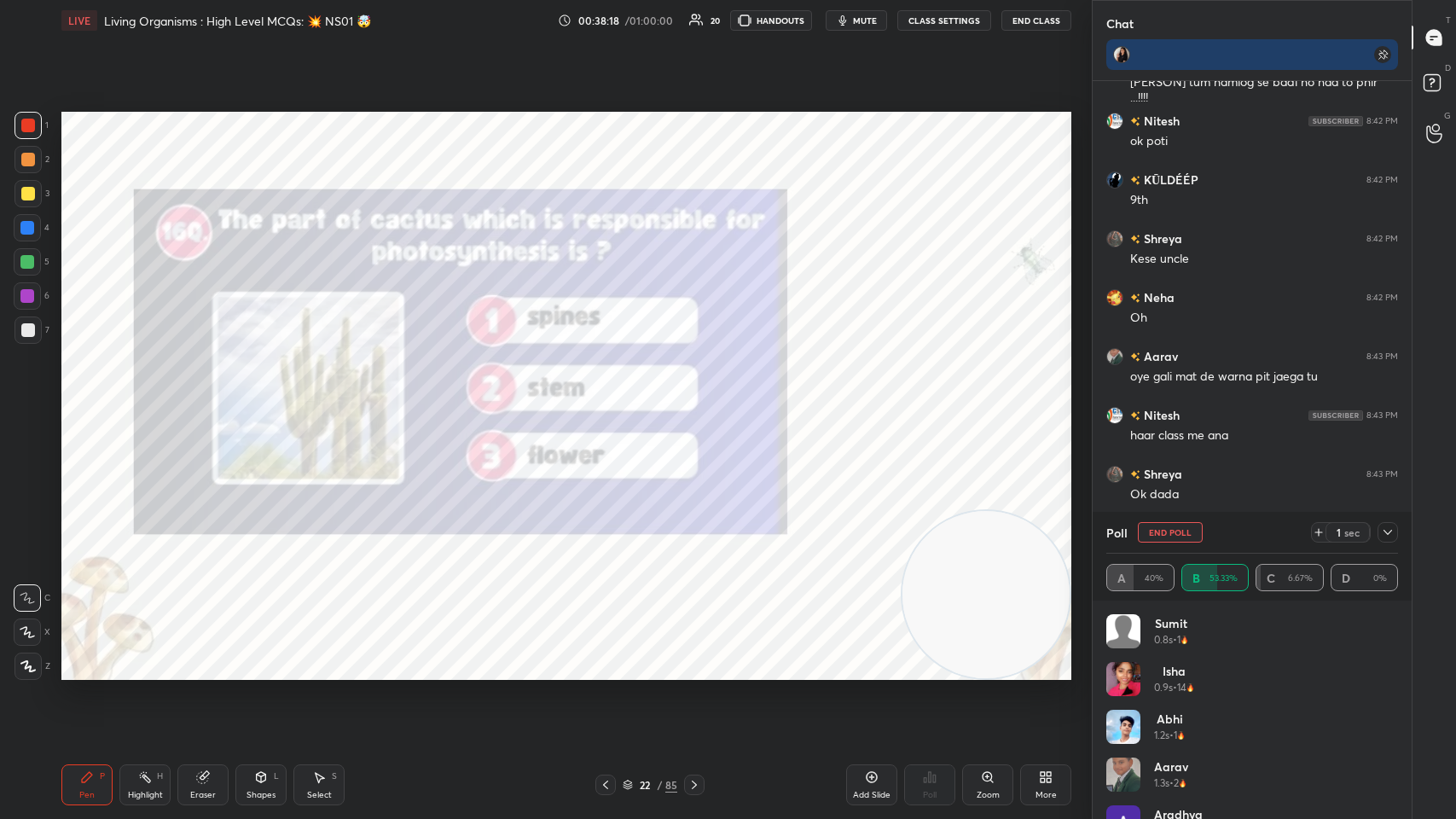 click 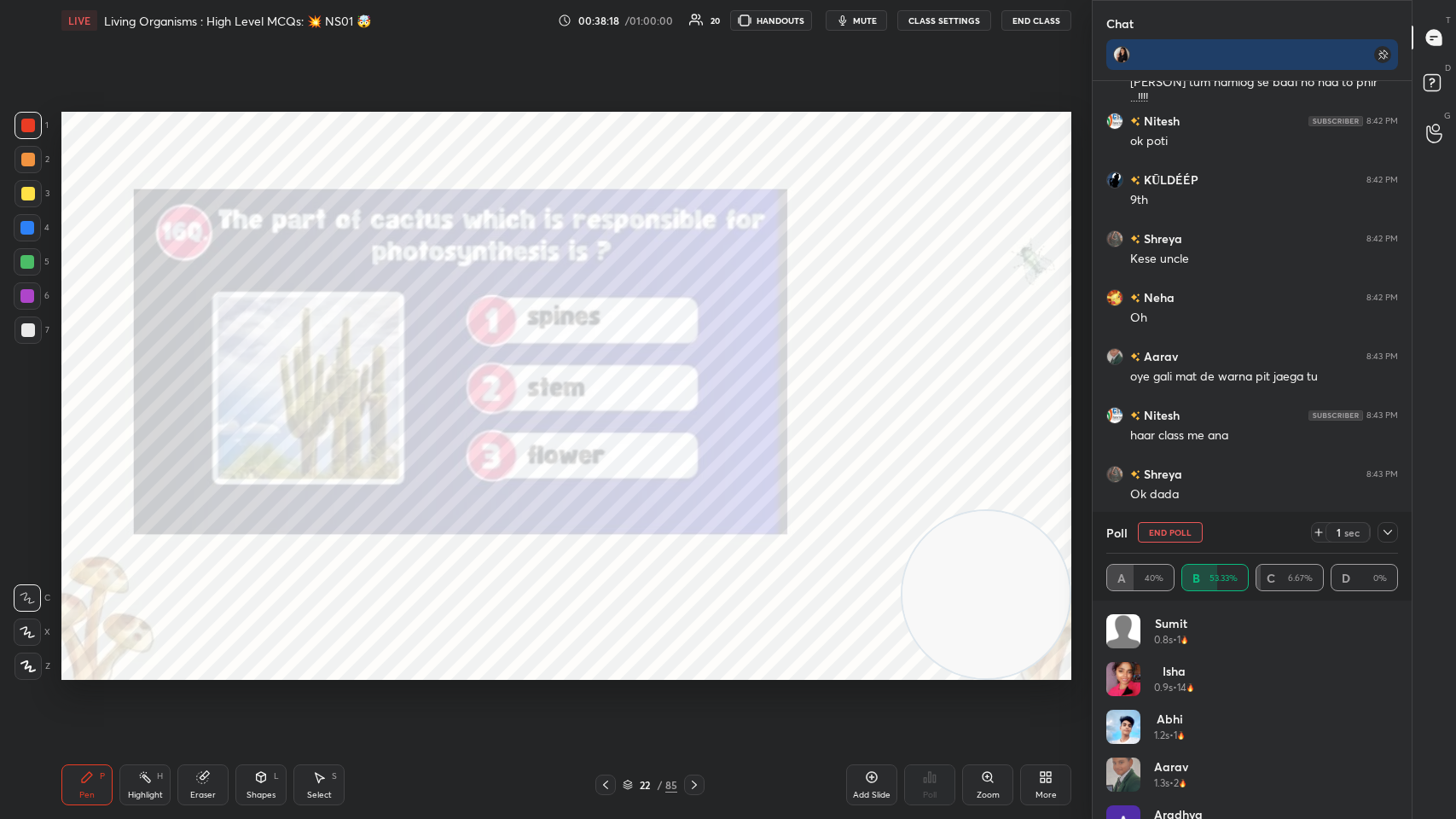 scroll, scrollTop: 61, scrollLeft: 287, axis: both 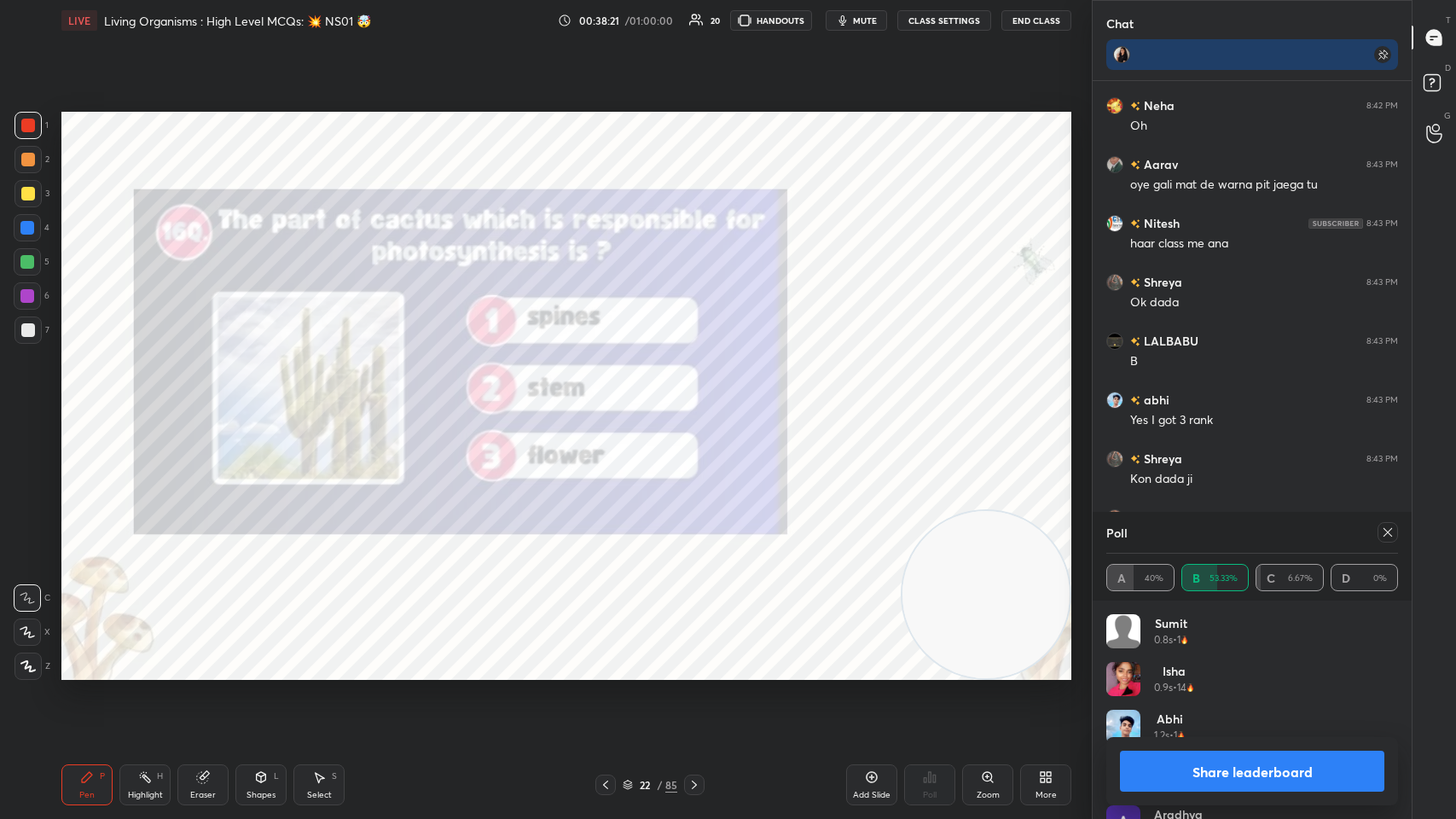 click 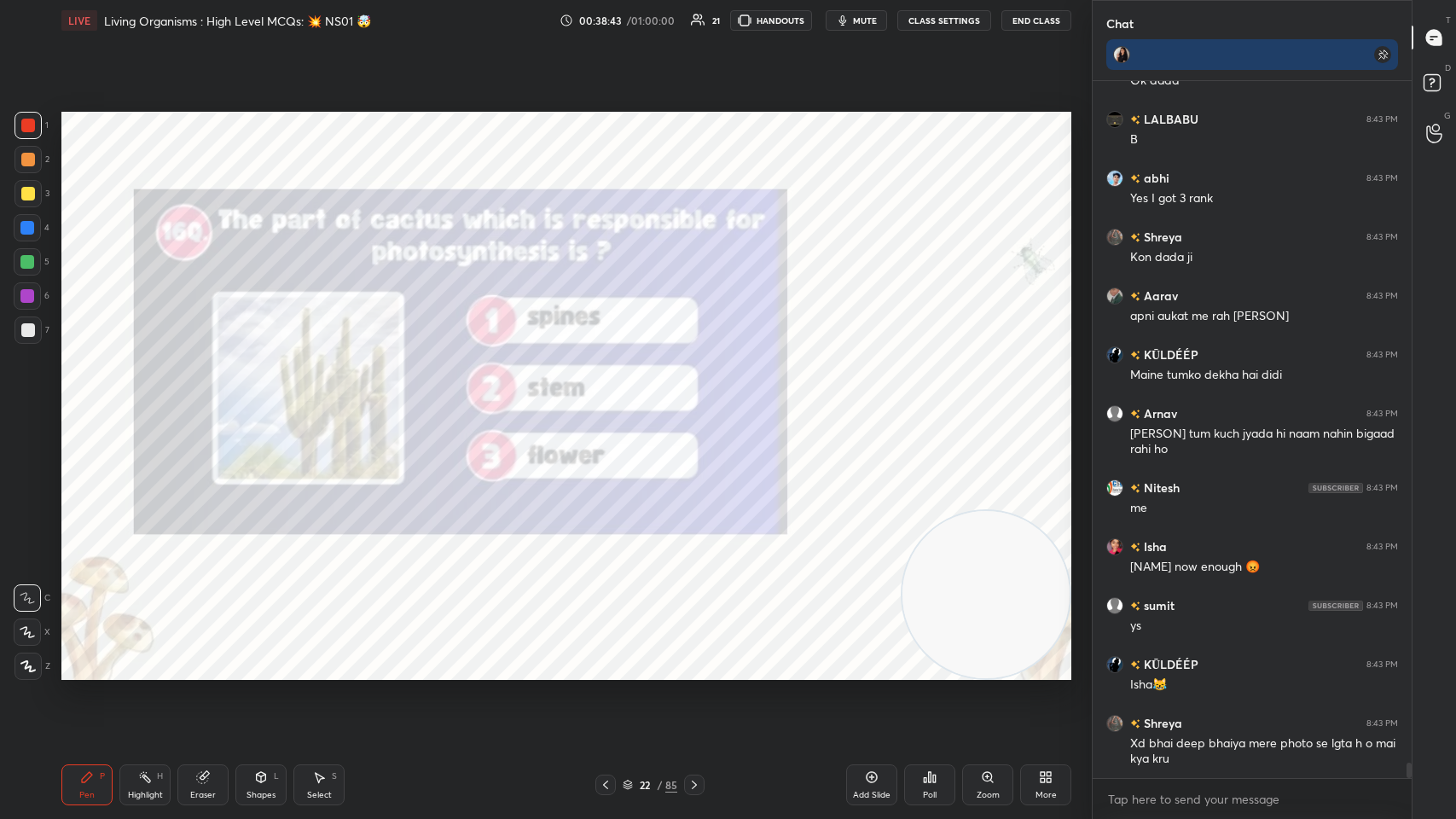click 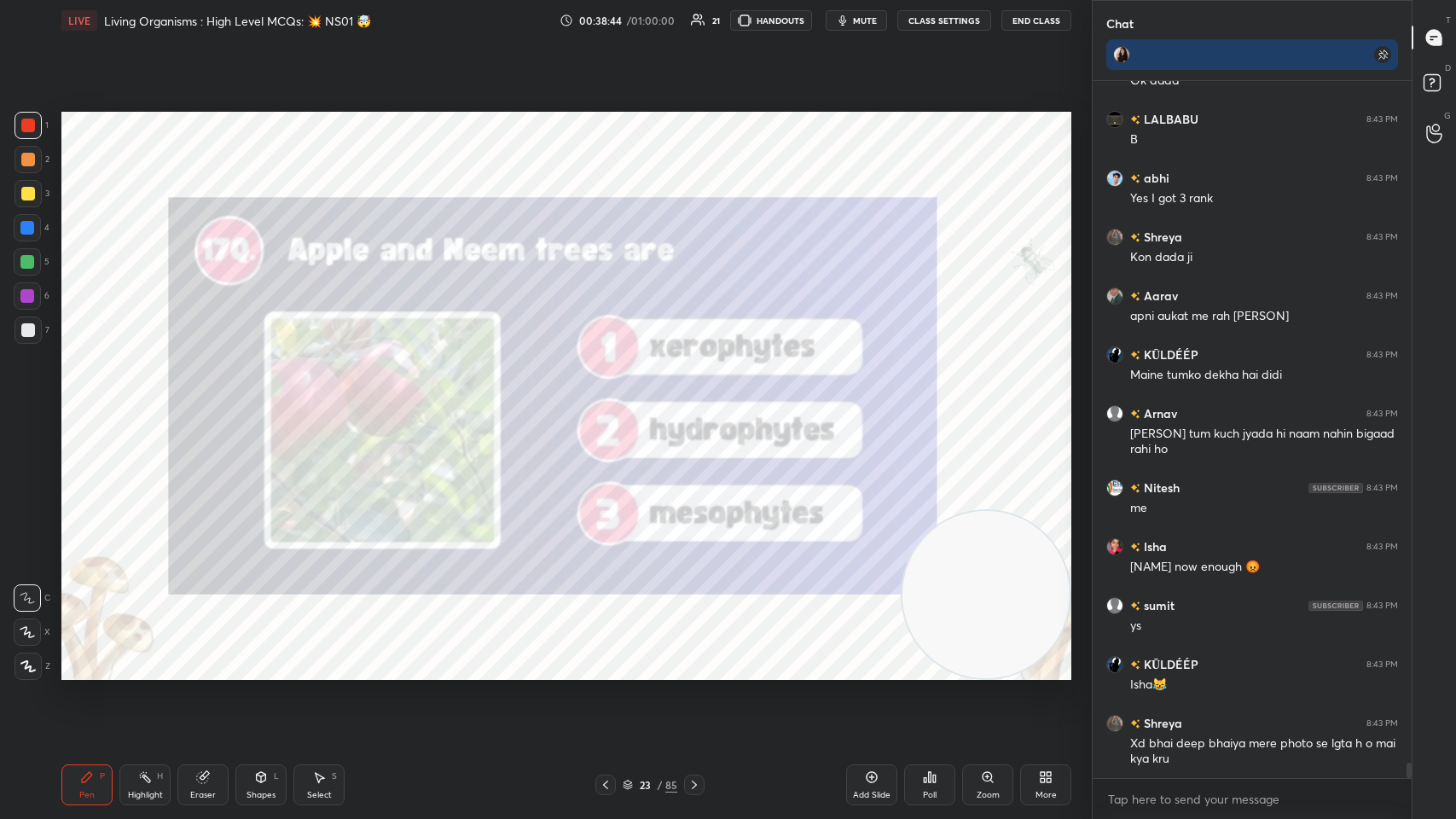 click 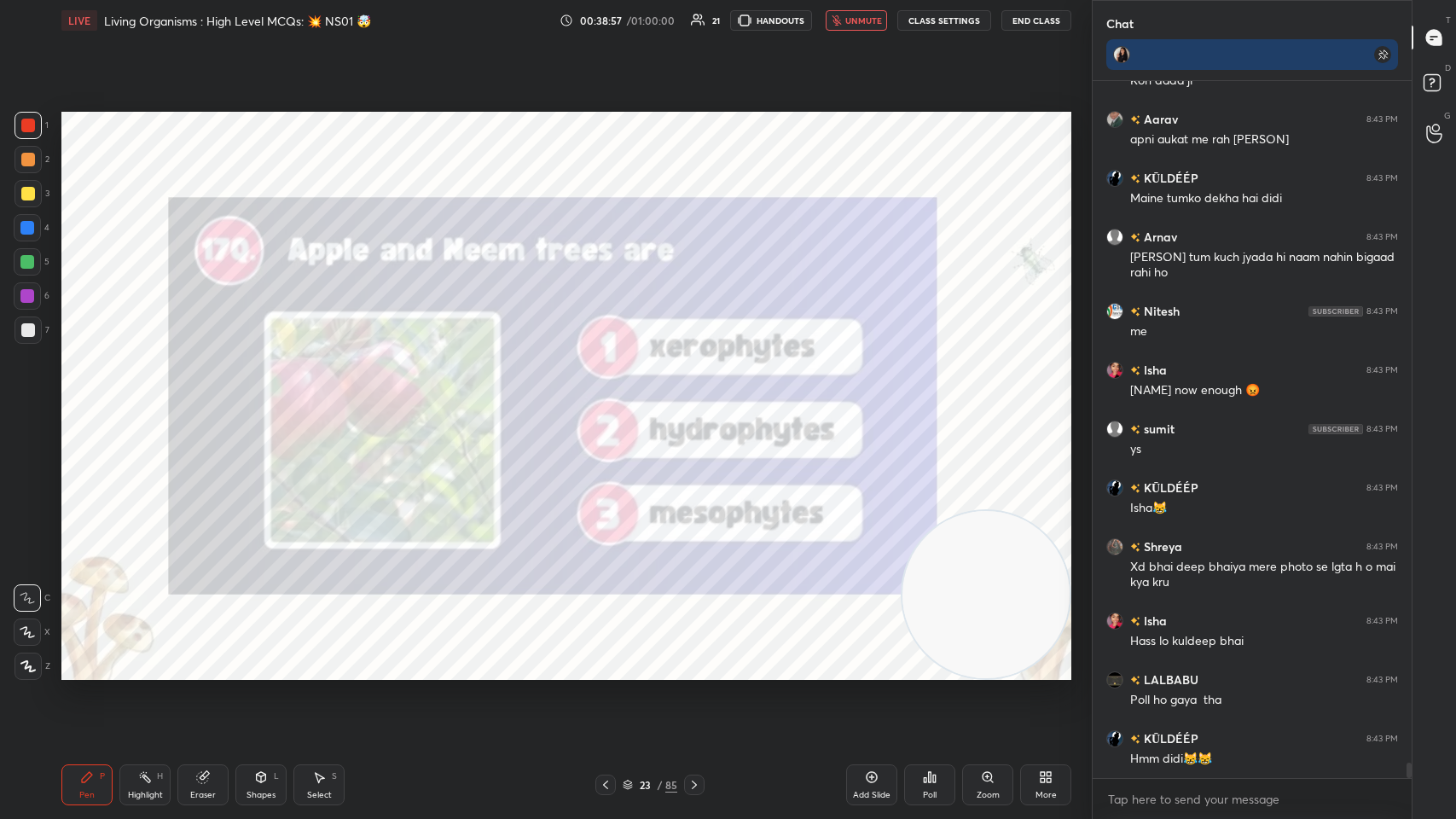 click on "unmute" at bounding box center (863, 20) 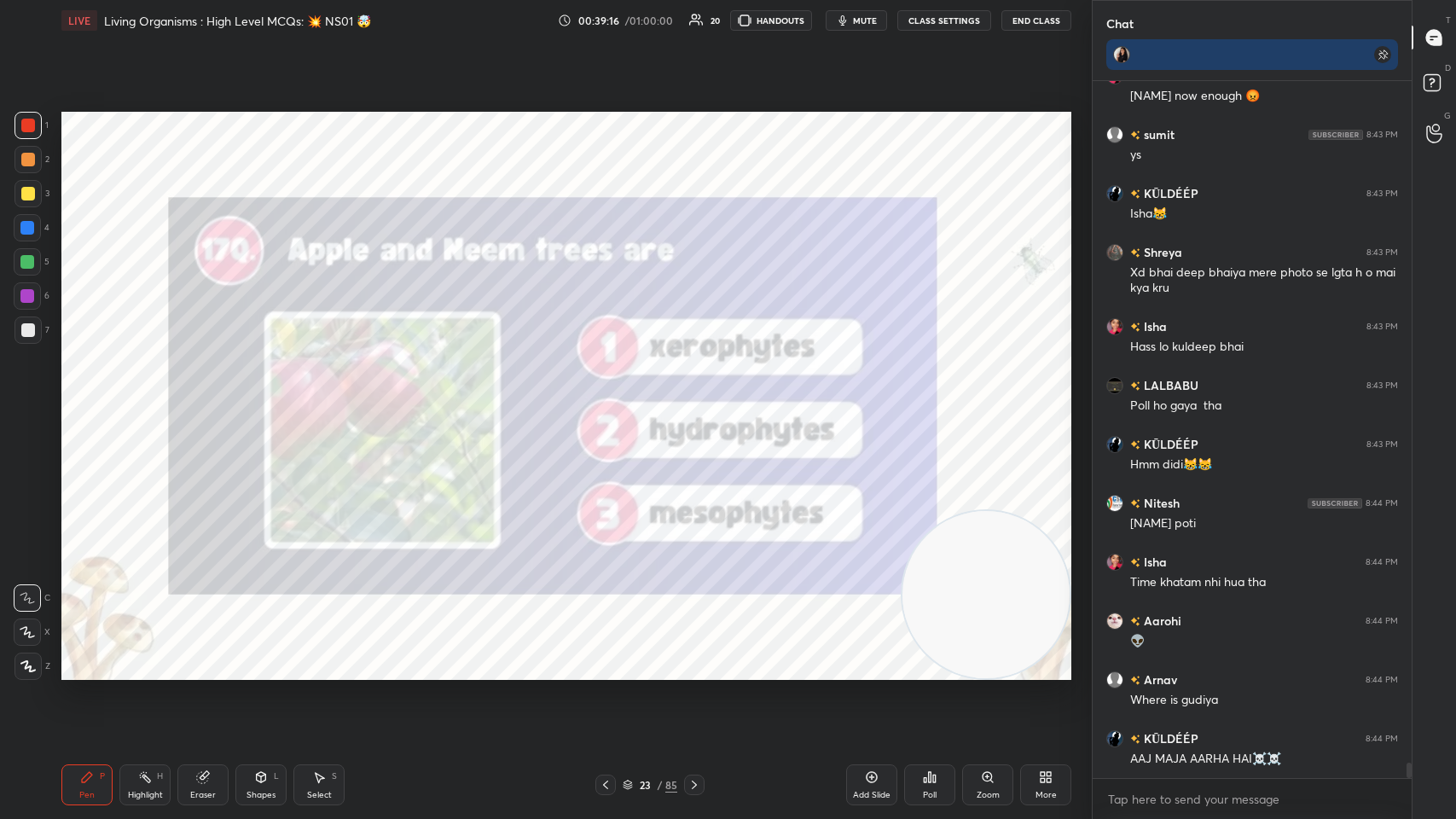click on "Poll" at bounding box center (930, 785) 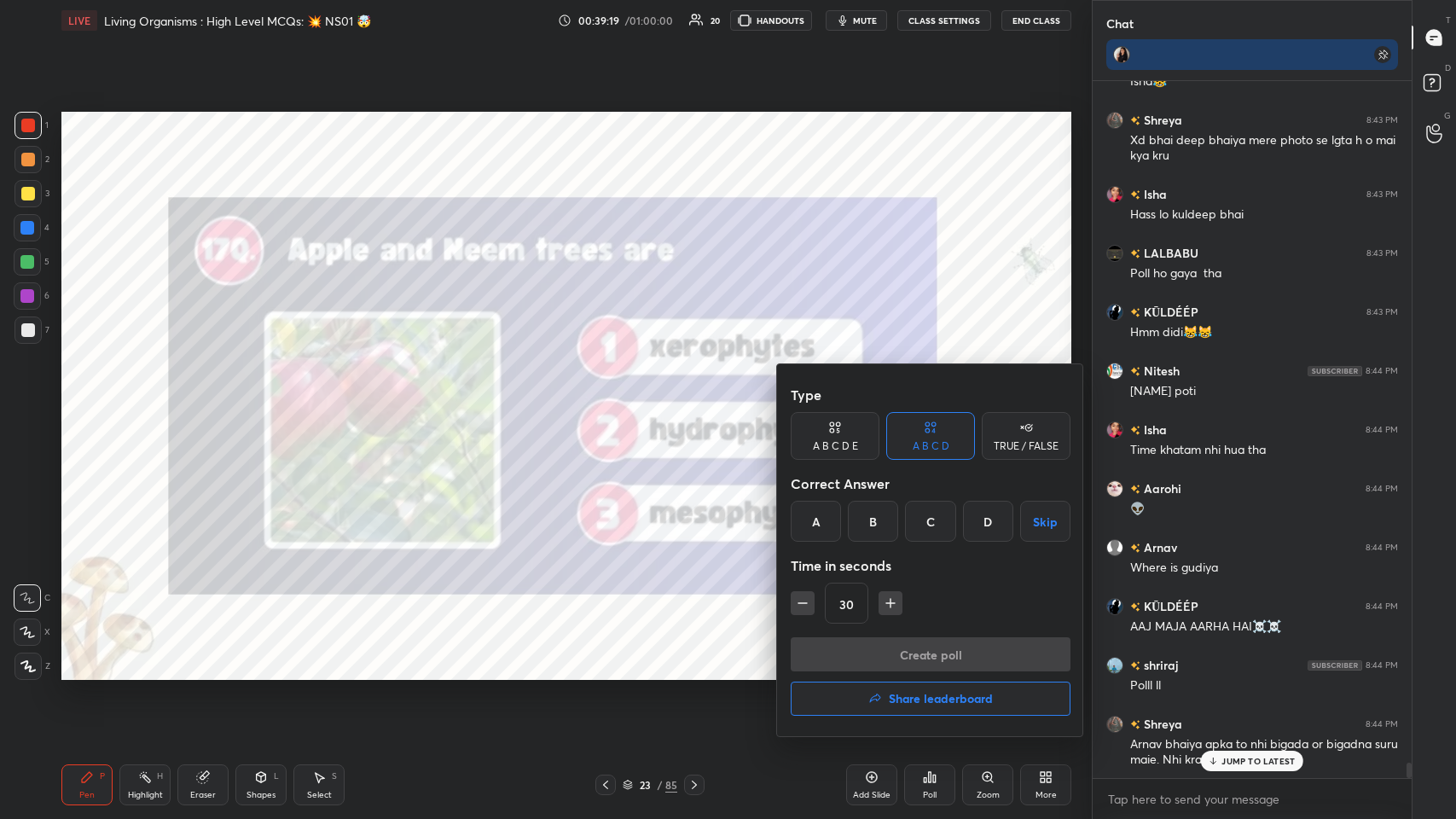 click on "A" at bounding box center [815, 521] 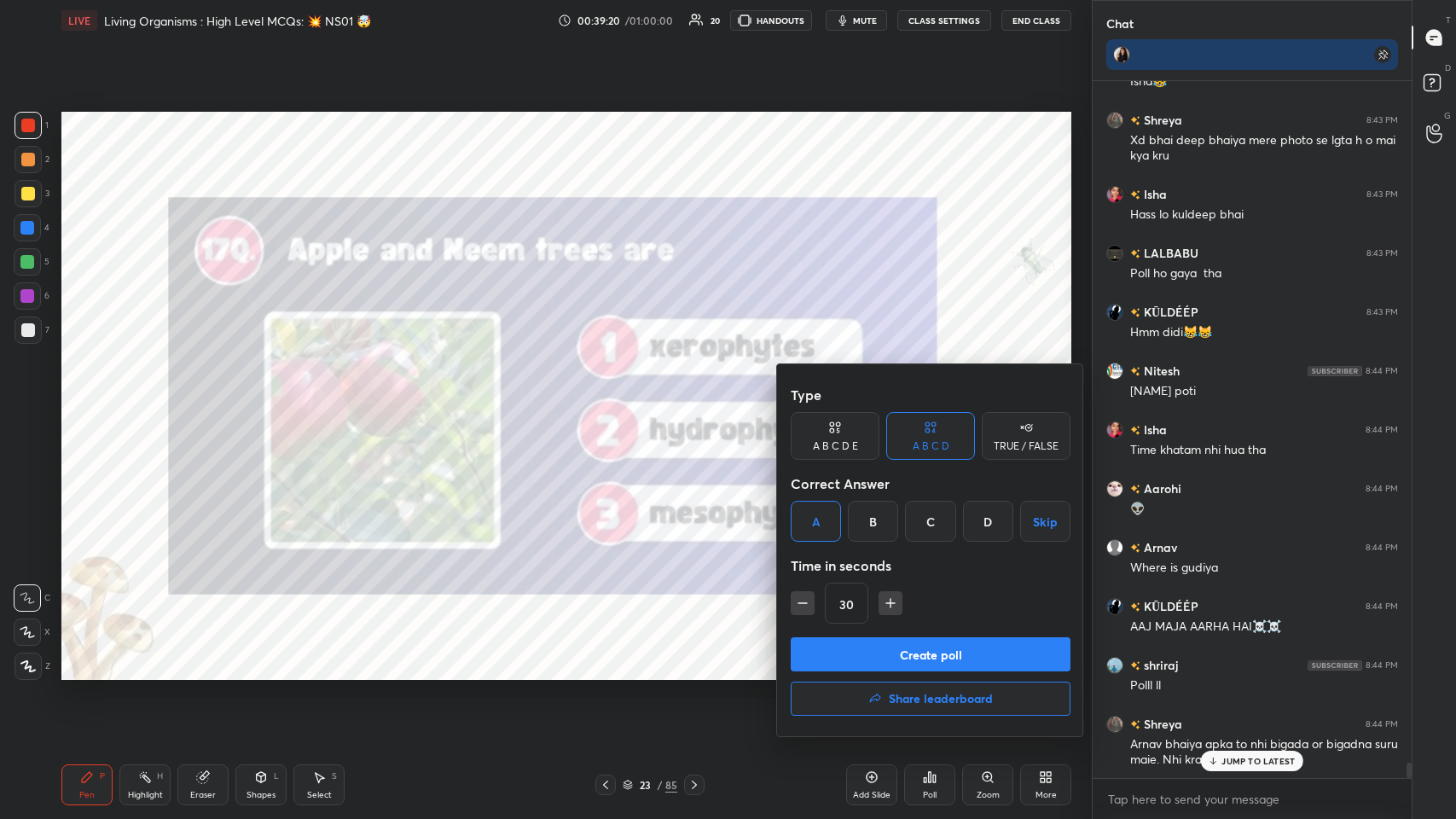 click on "Create poll" at bounding box center [931, 654] 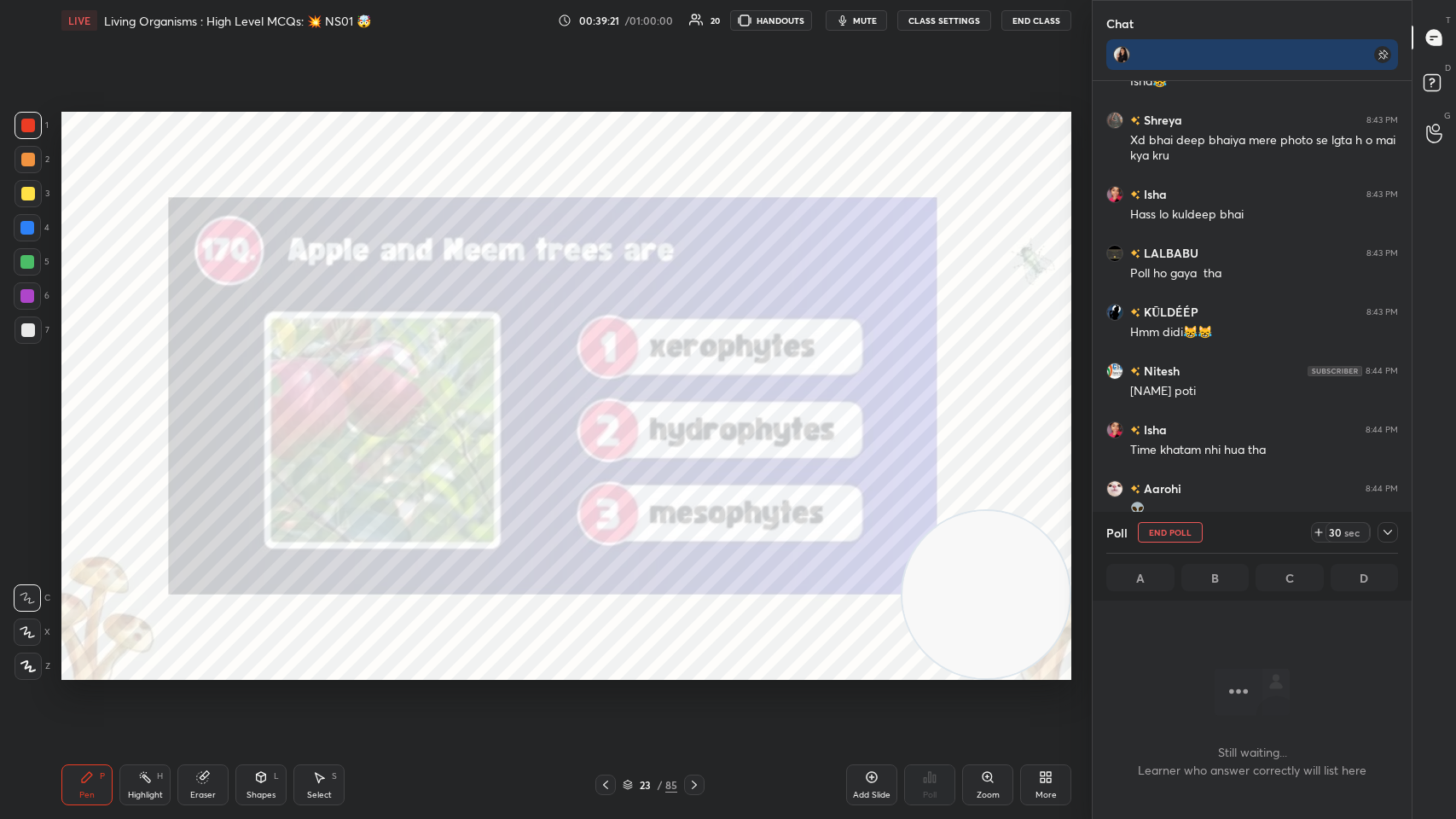 scroll, scrollTop: 639, scrollLeft: 314, axis: both 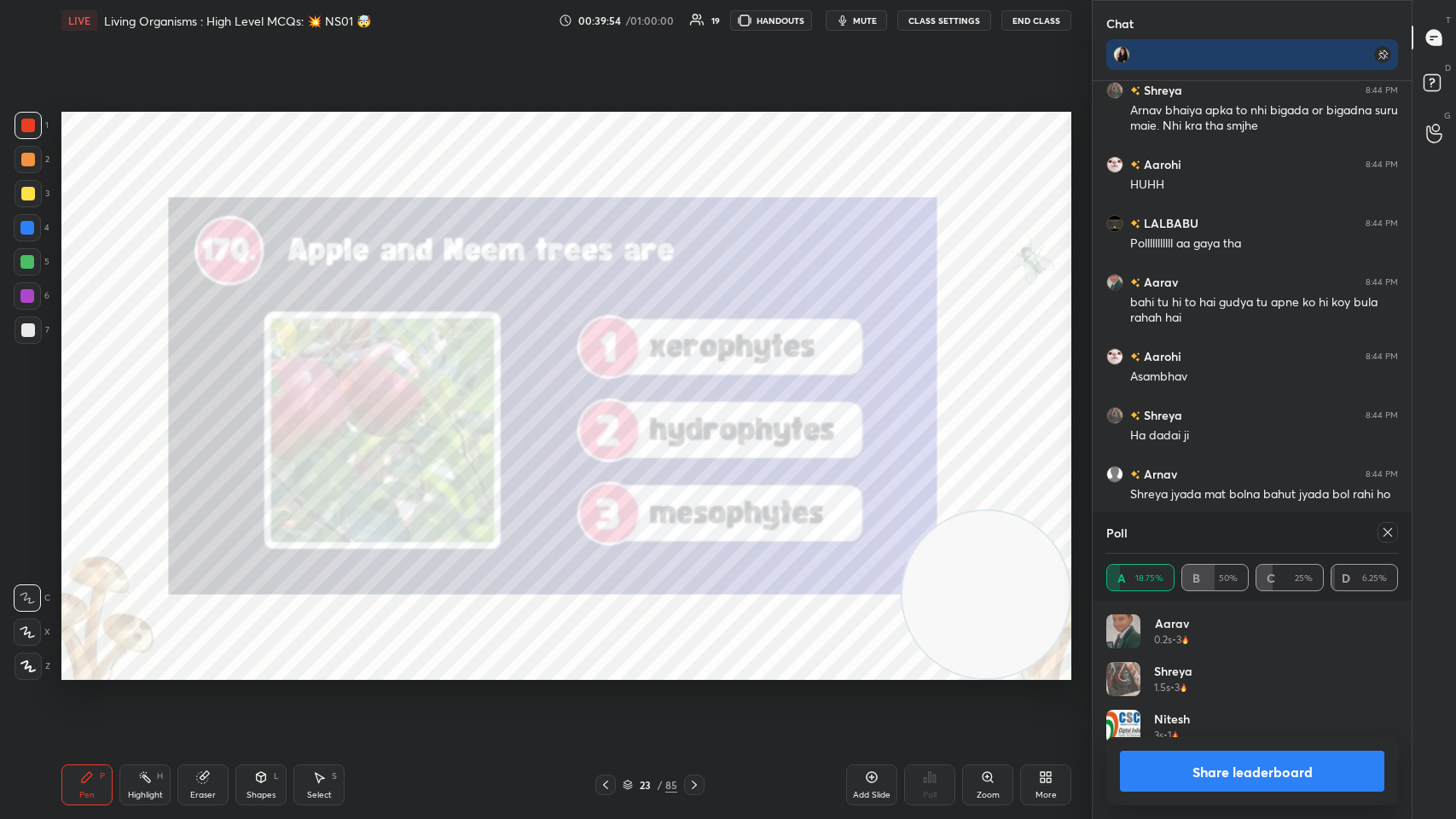 click 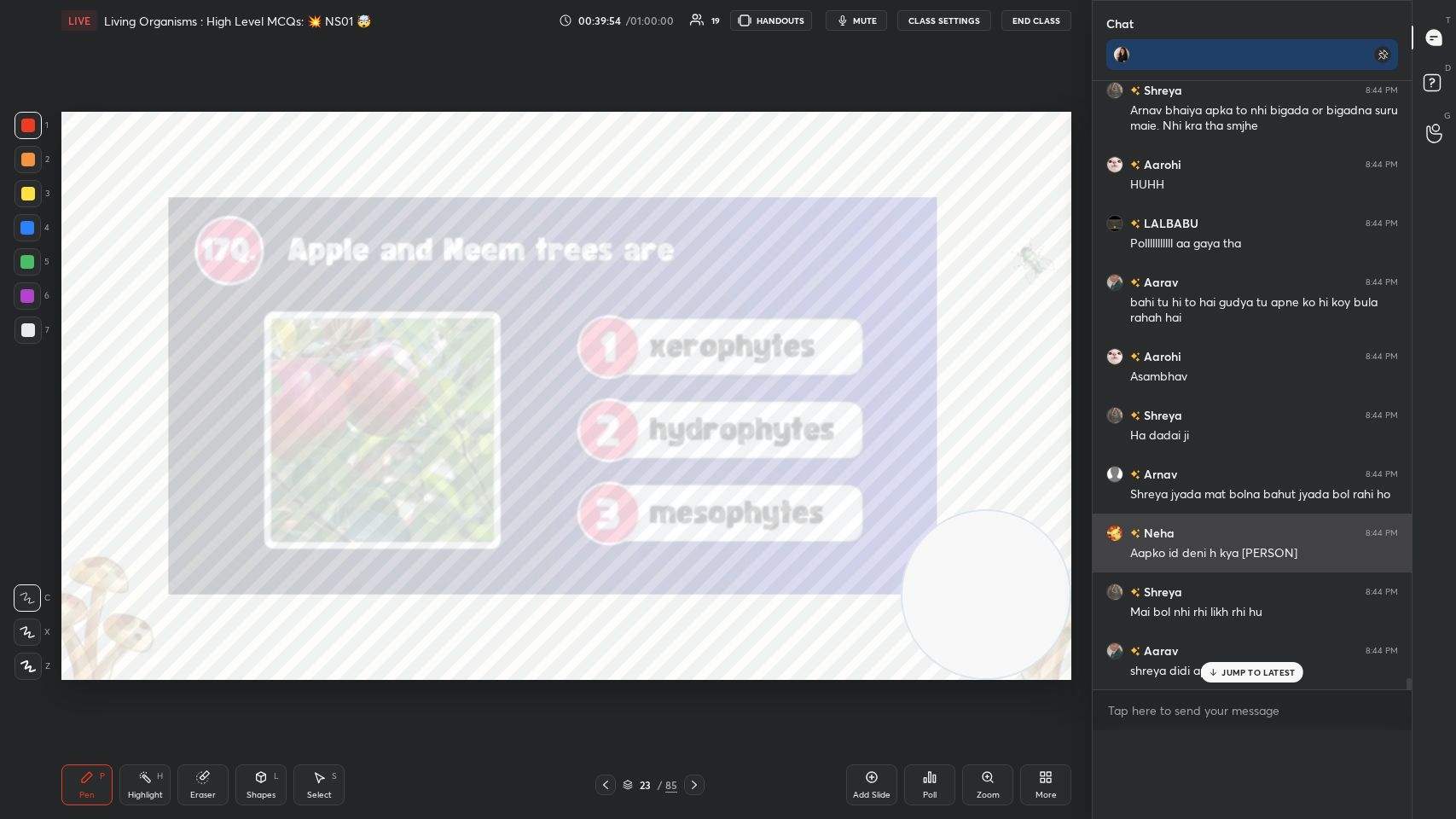 scroll, scrollTop: 0, scrollLeft: 0, axis: both 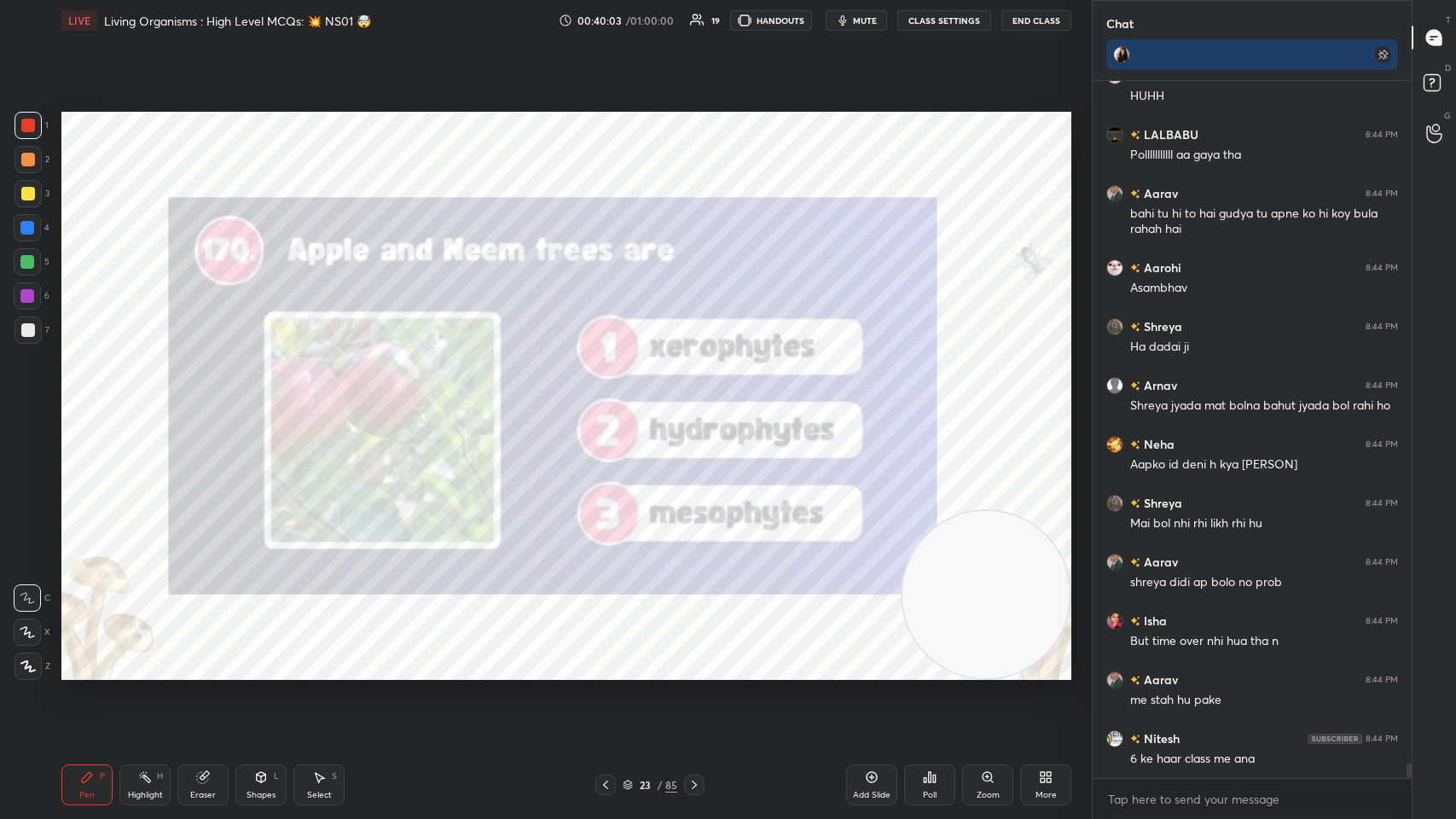 click 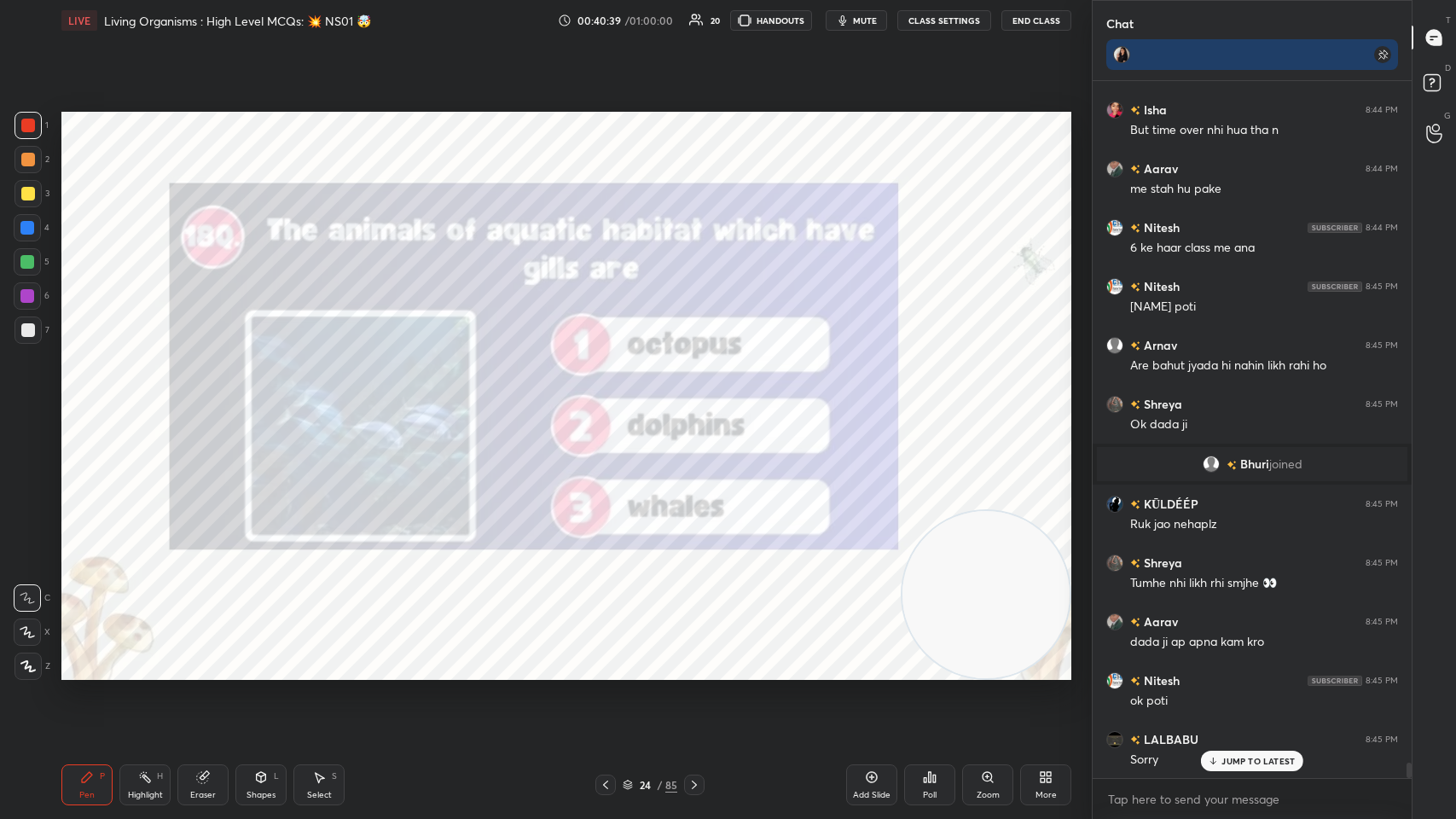 click on "Poll" at bounding box center [930, 785] 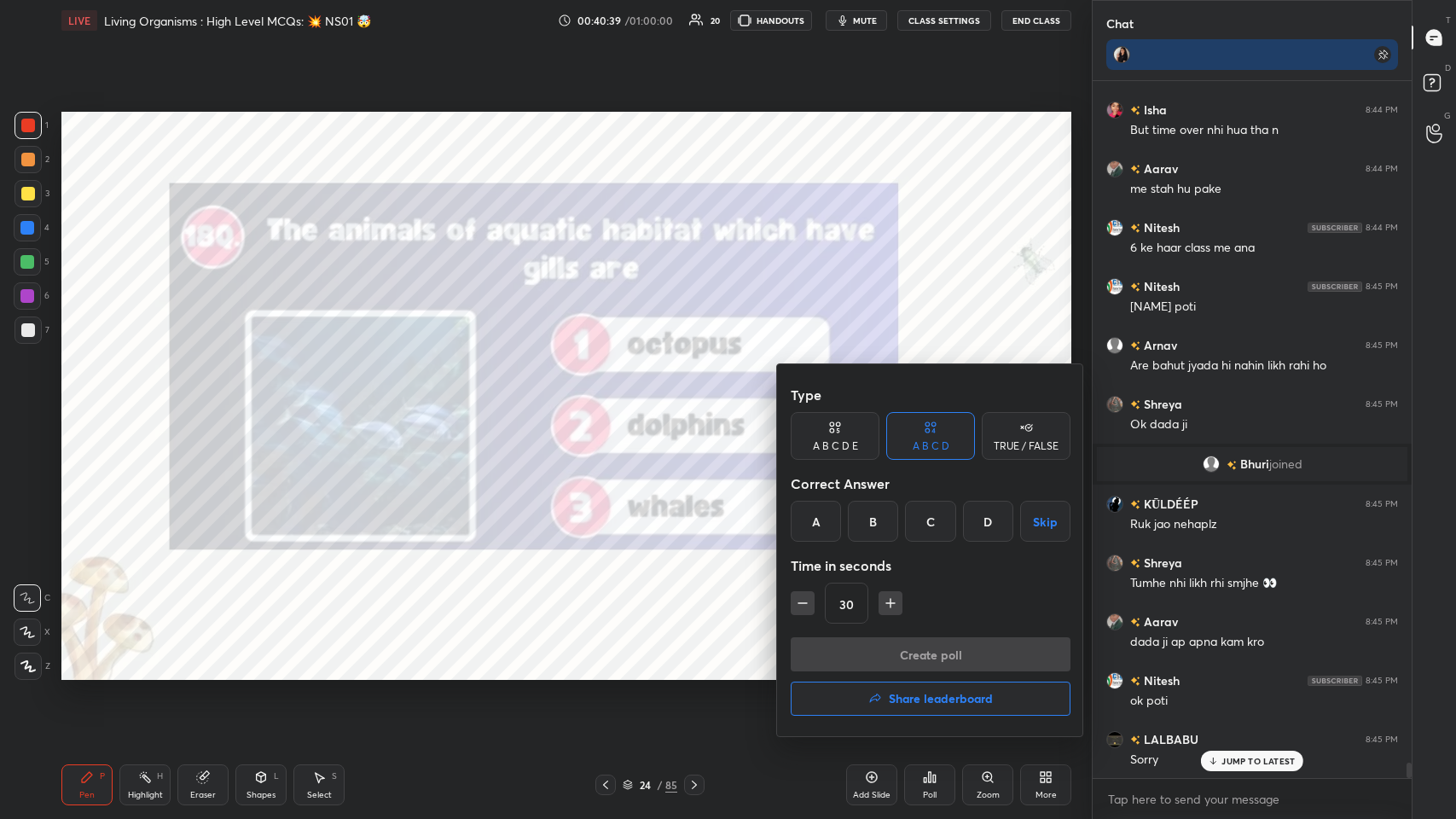 click on "A" at bounding box center [815, 521] 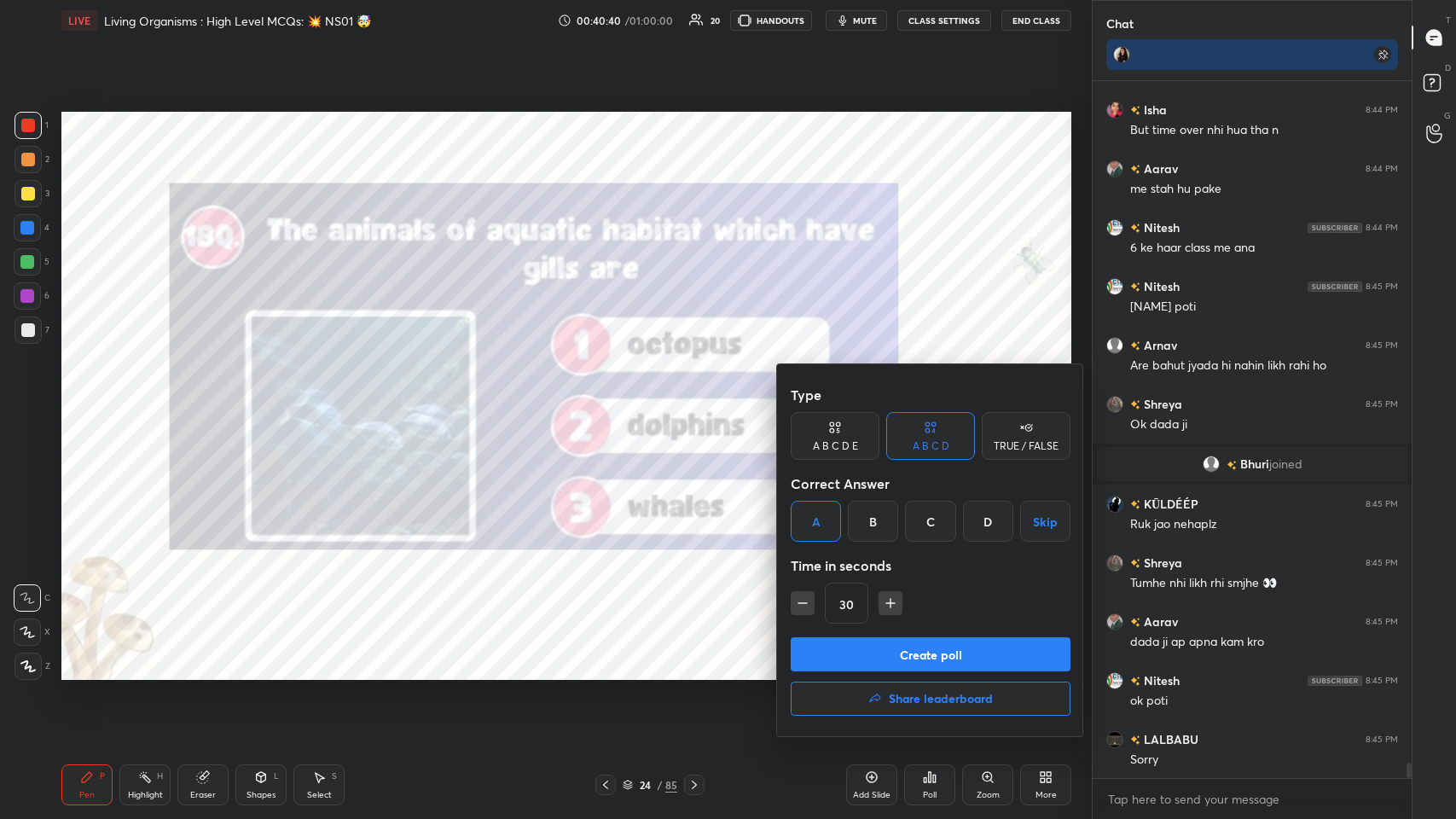 click on "Create poll" at bounding box center [931, 654] 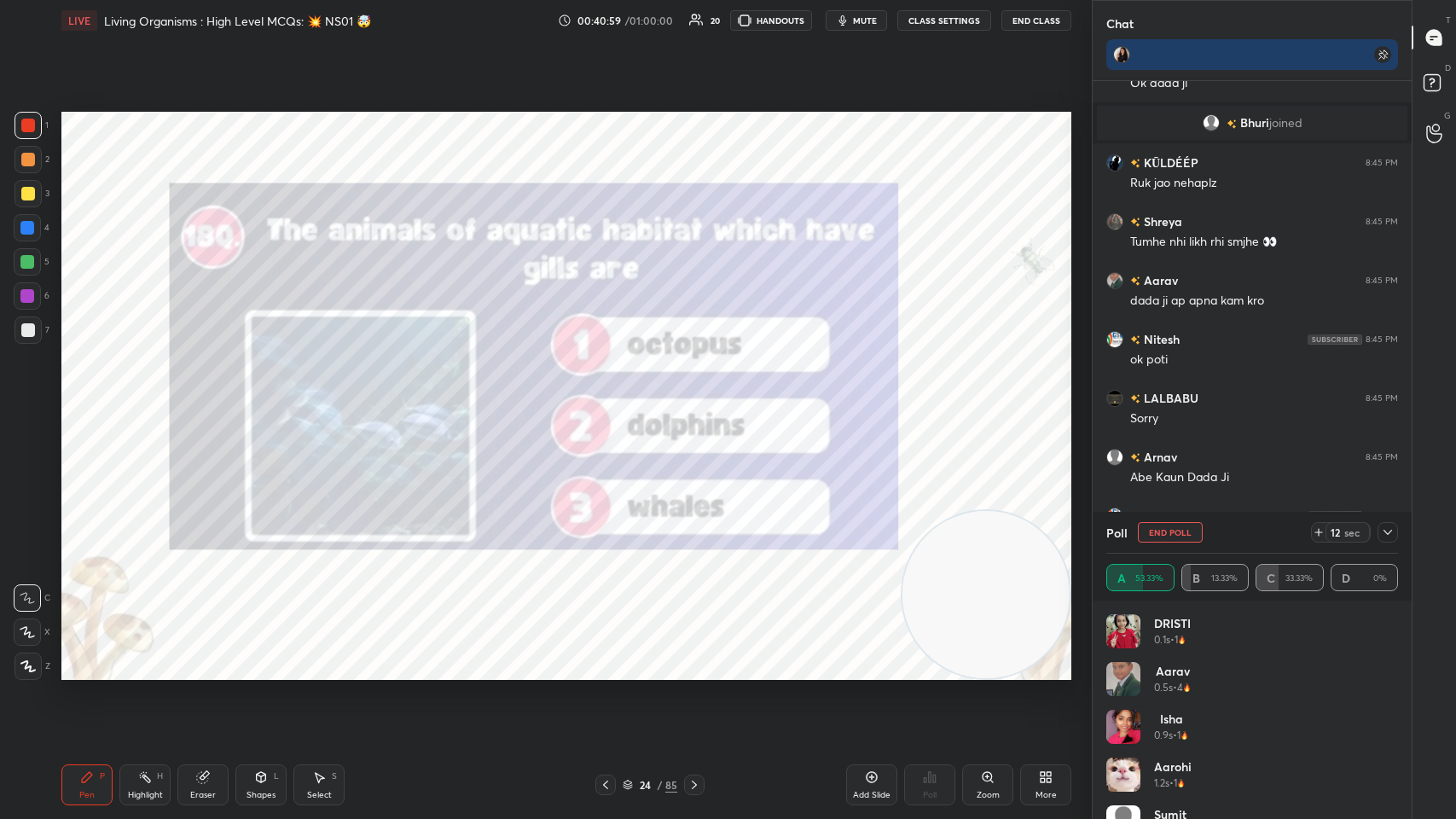 scroll, scrollTop: 31469, scrollLeft: 0, axis: vertical 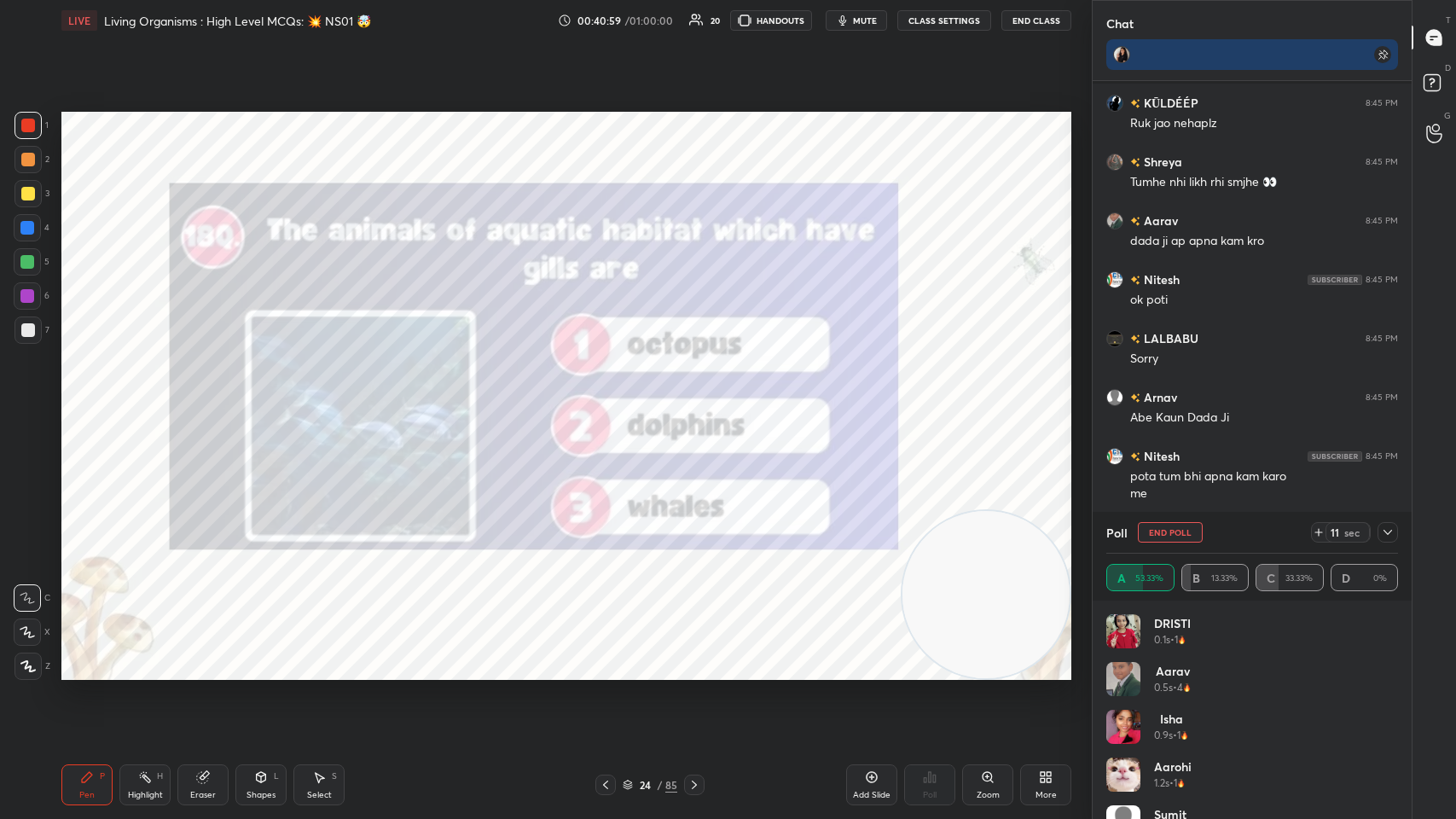 click 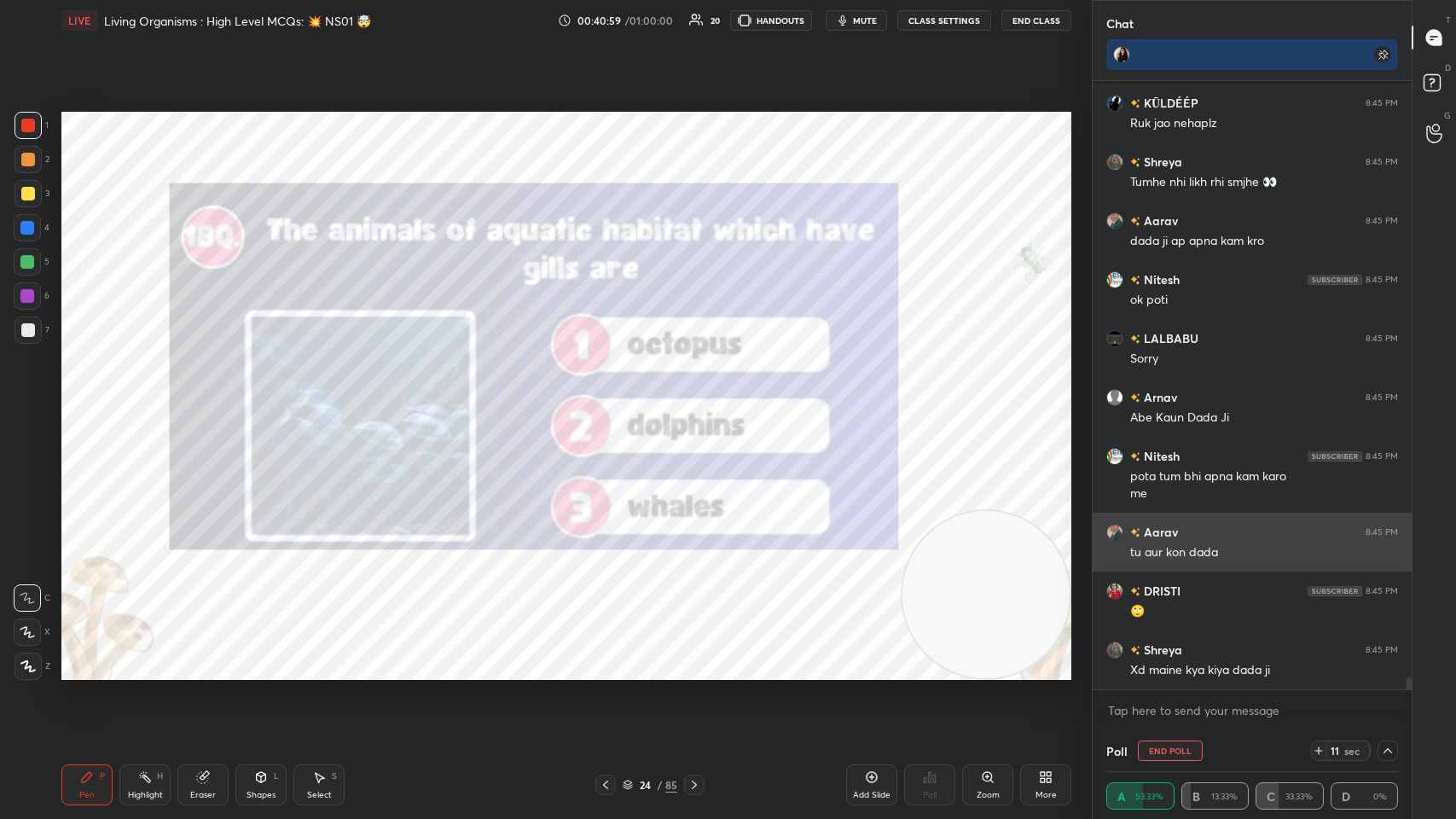 scroll, scrollTop: 0, scrollLeft: 0, axis: both 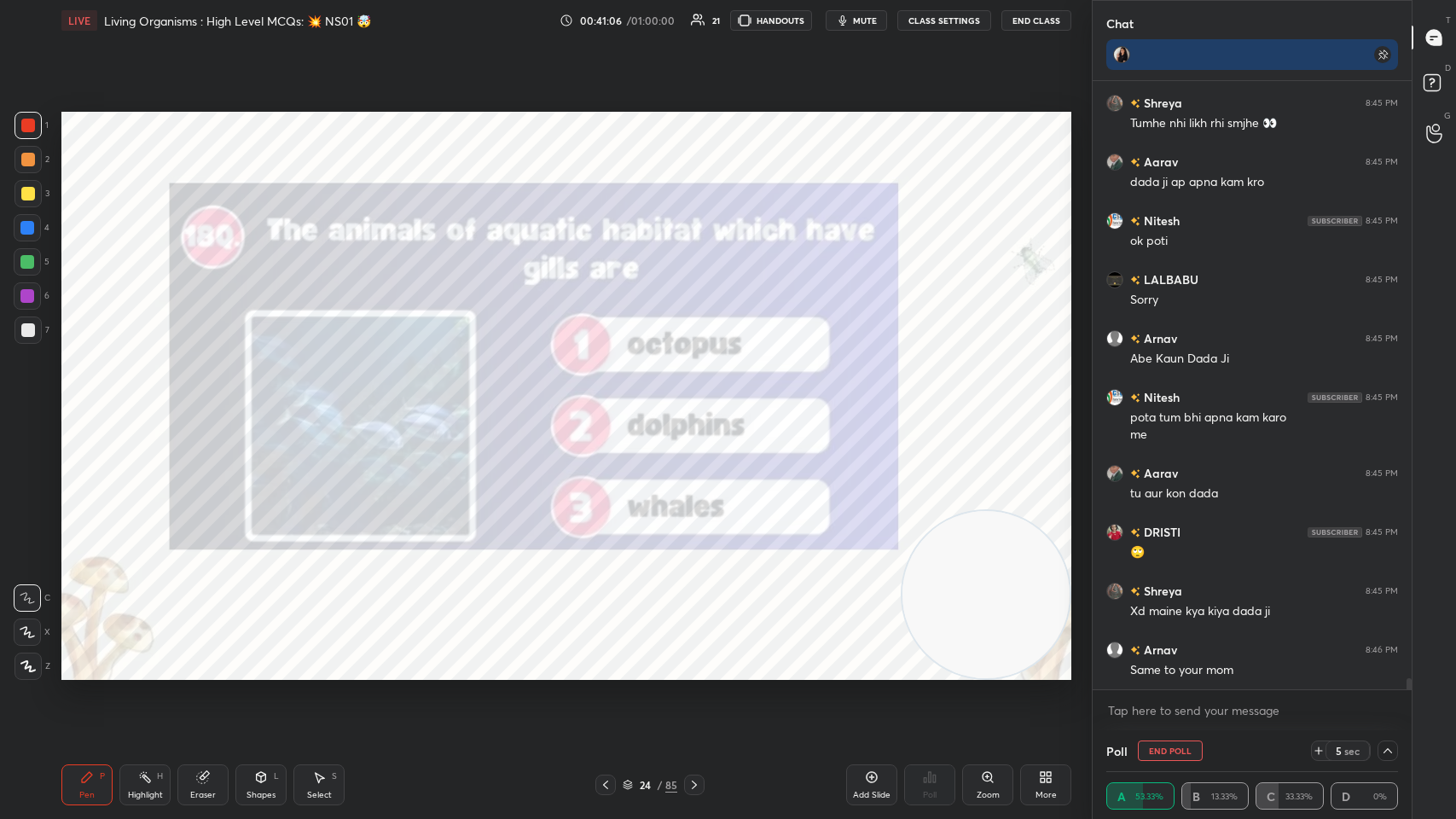 click on "End Class" at bounding box center [1036, 20] 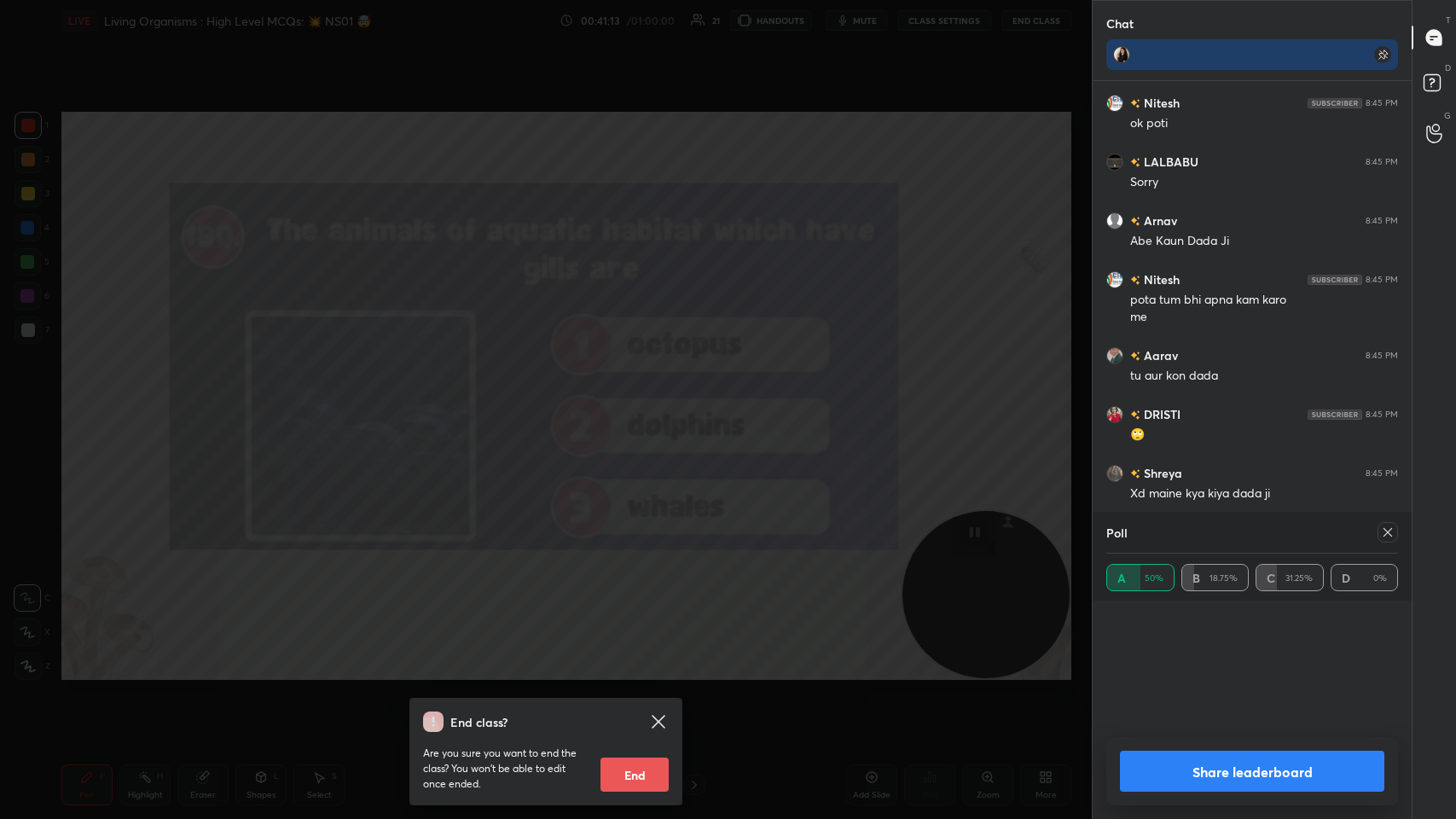 scroll, scrollTop: 31704, scrollLeft: 0, axis: vertical 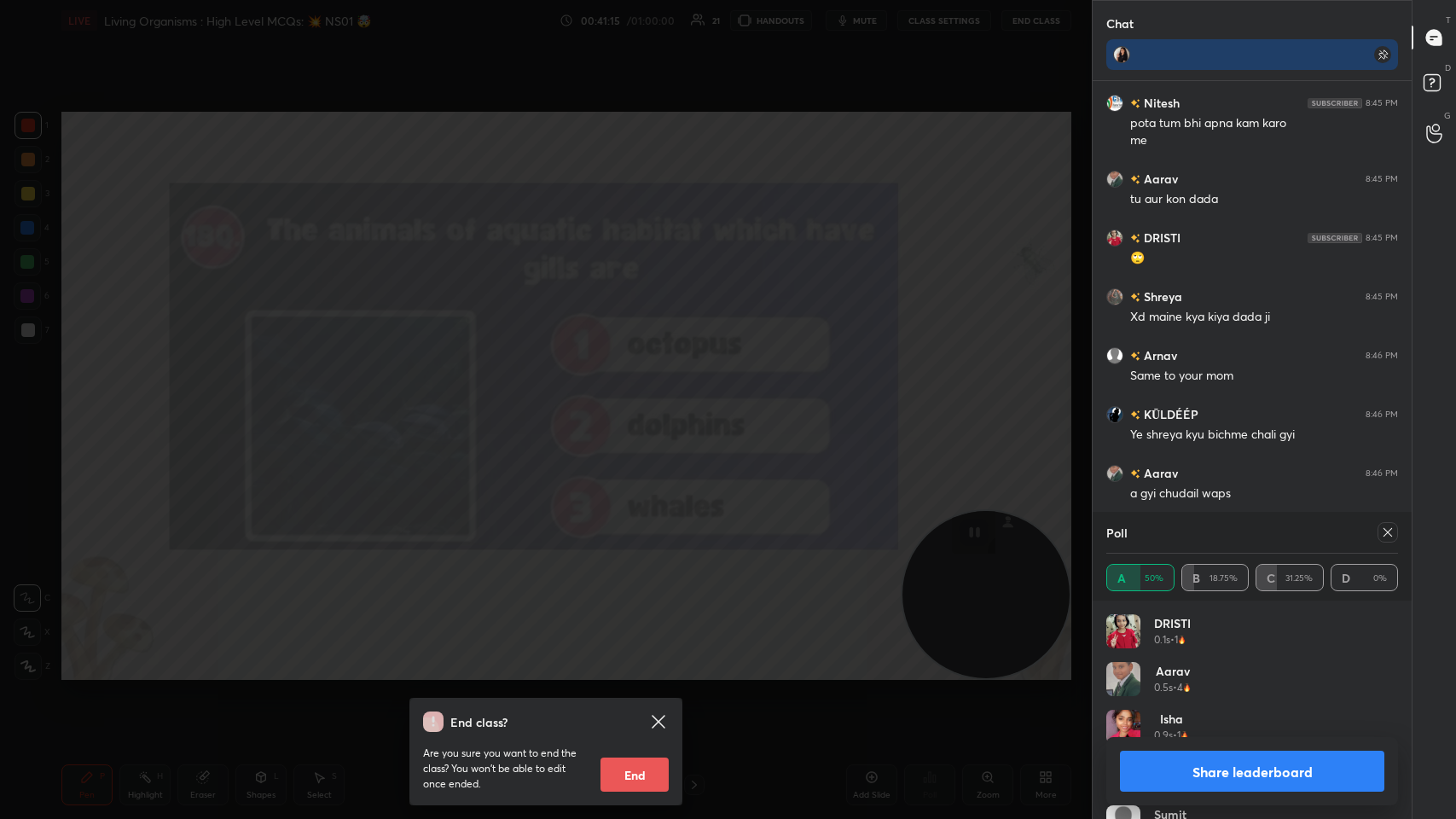 click on "End class? Are you sure you want to end the class? You won’t be able to edit once ended. End" at bounding box center (546, 410) 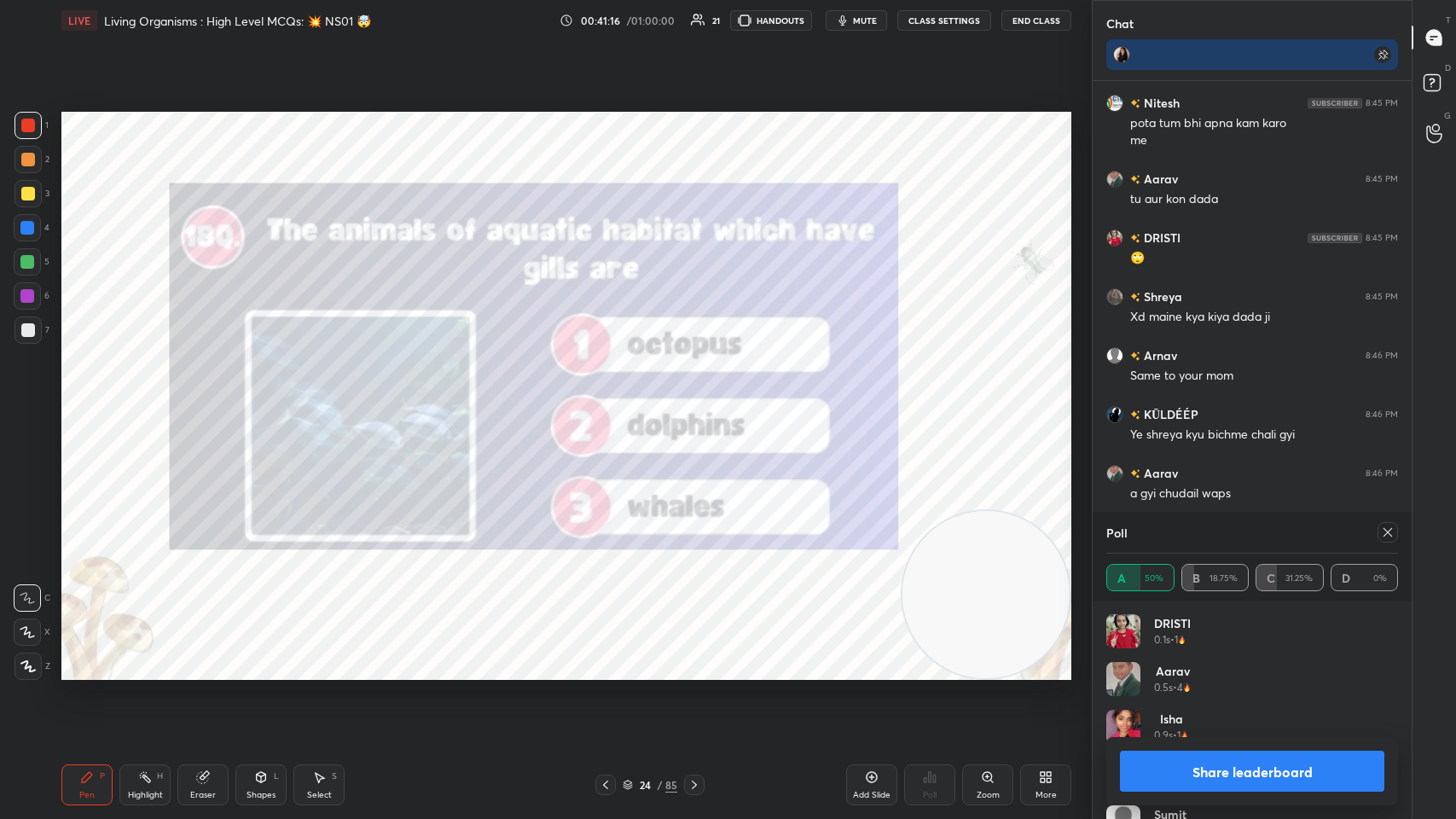 click at bounding box center [1388, 532] 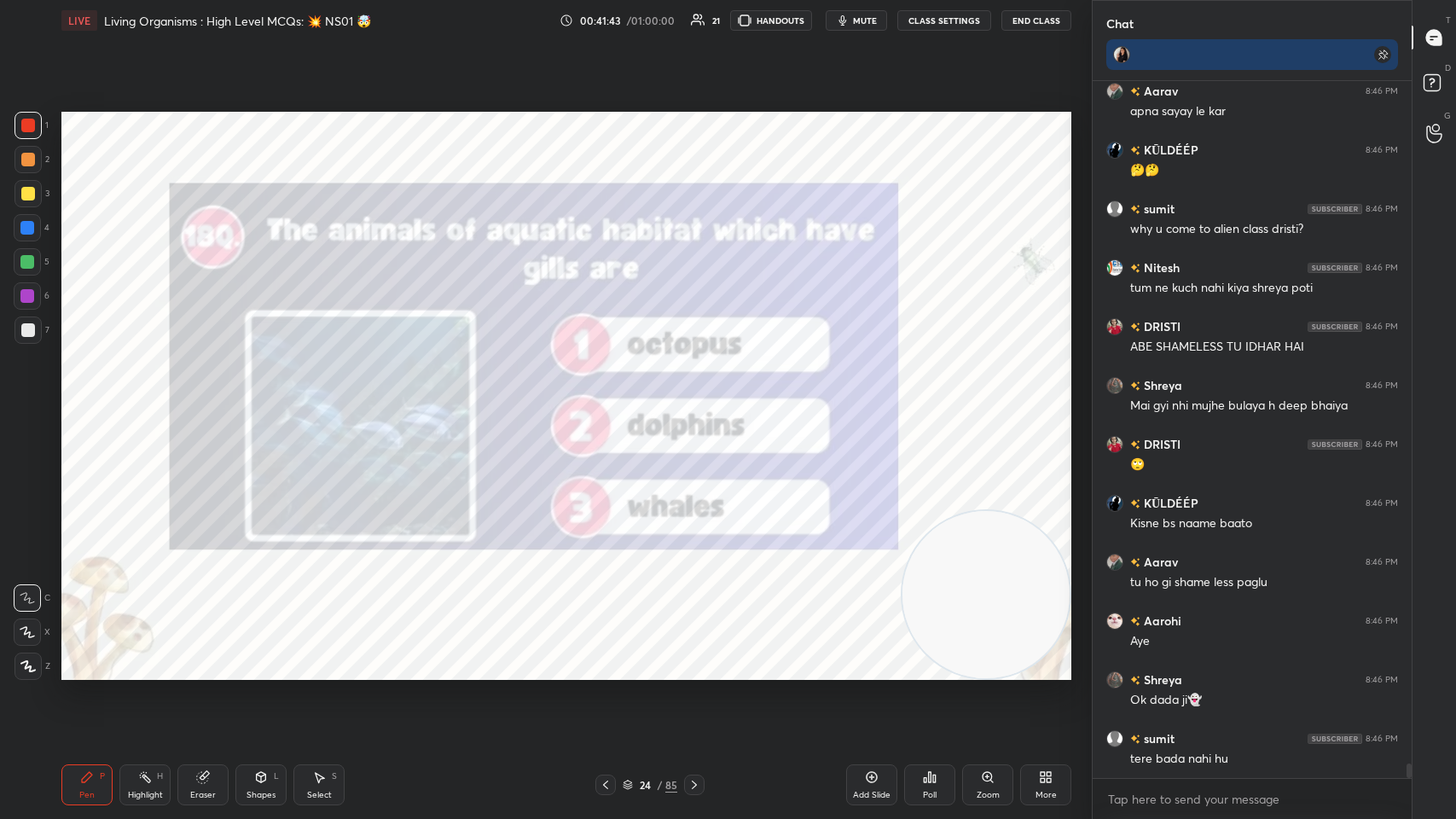 click 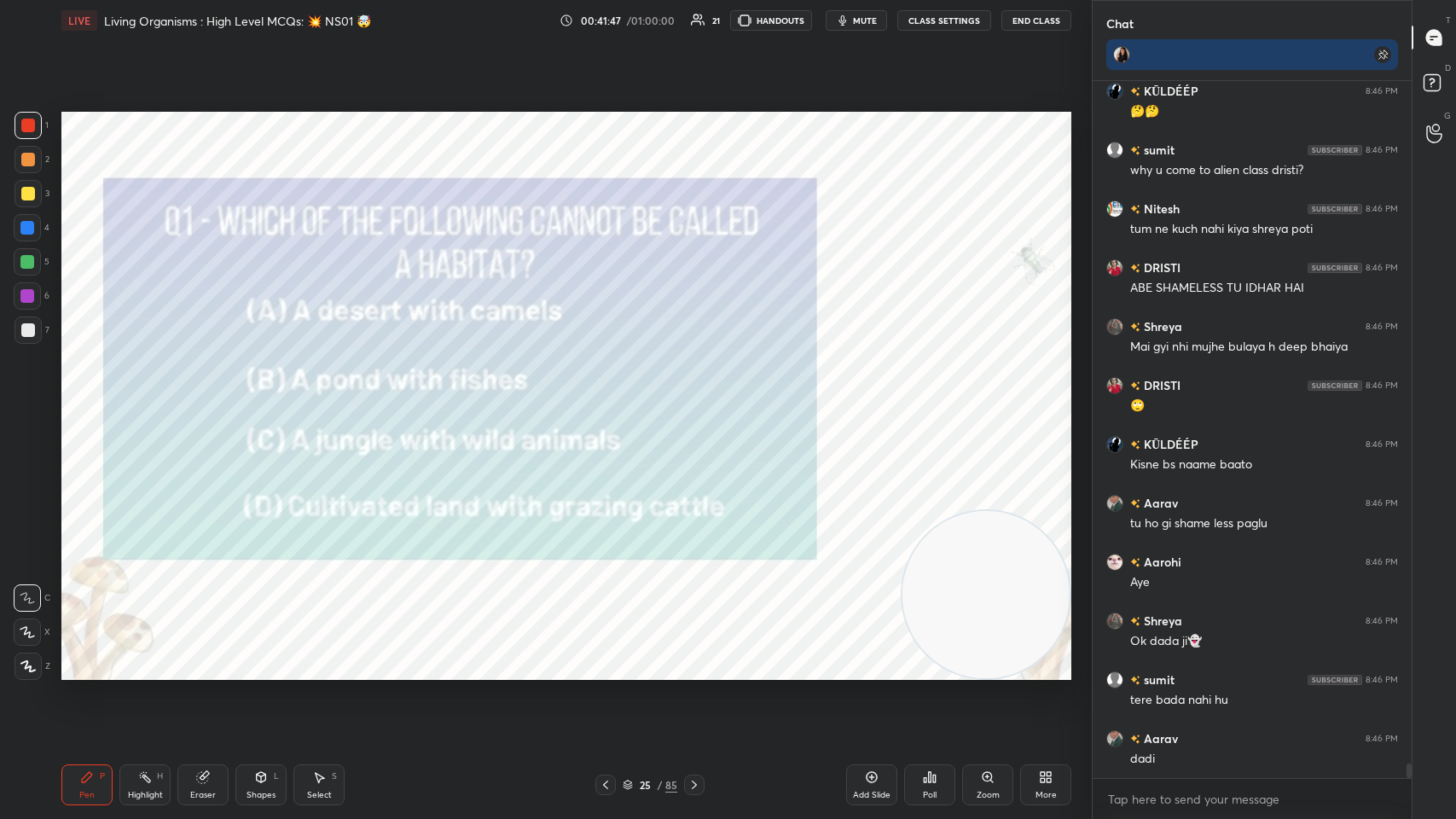 click 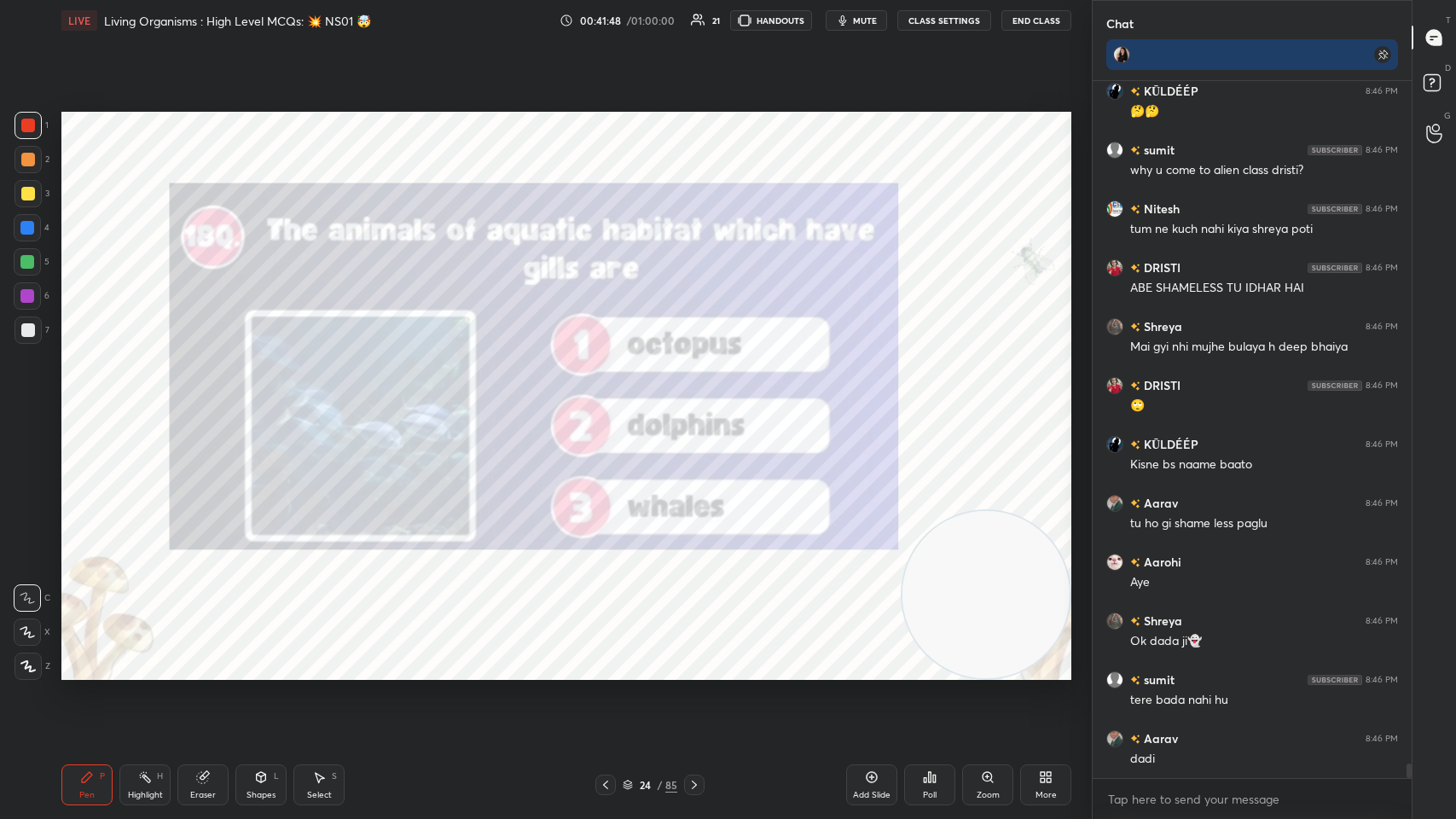 click on "Add Slide" at bounding box center (872, 795) 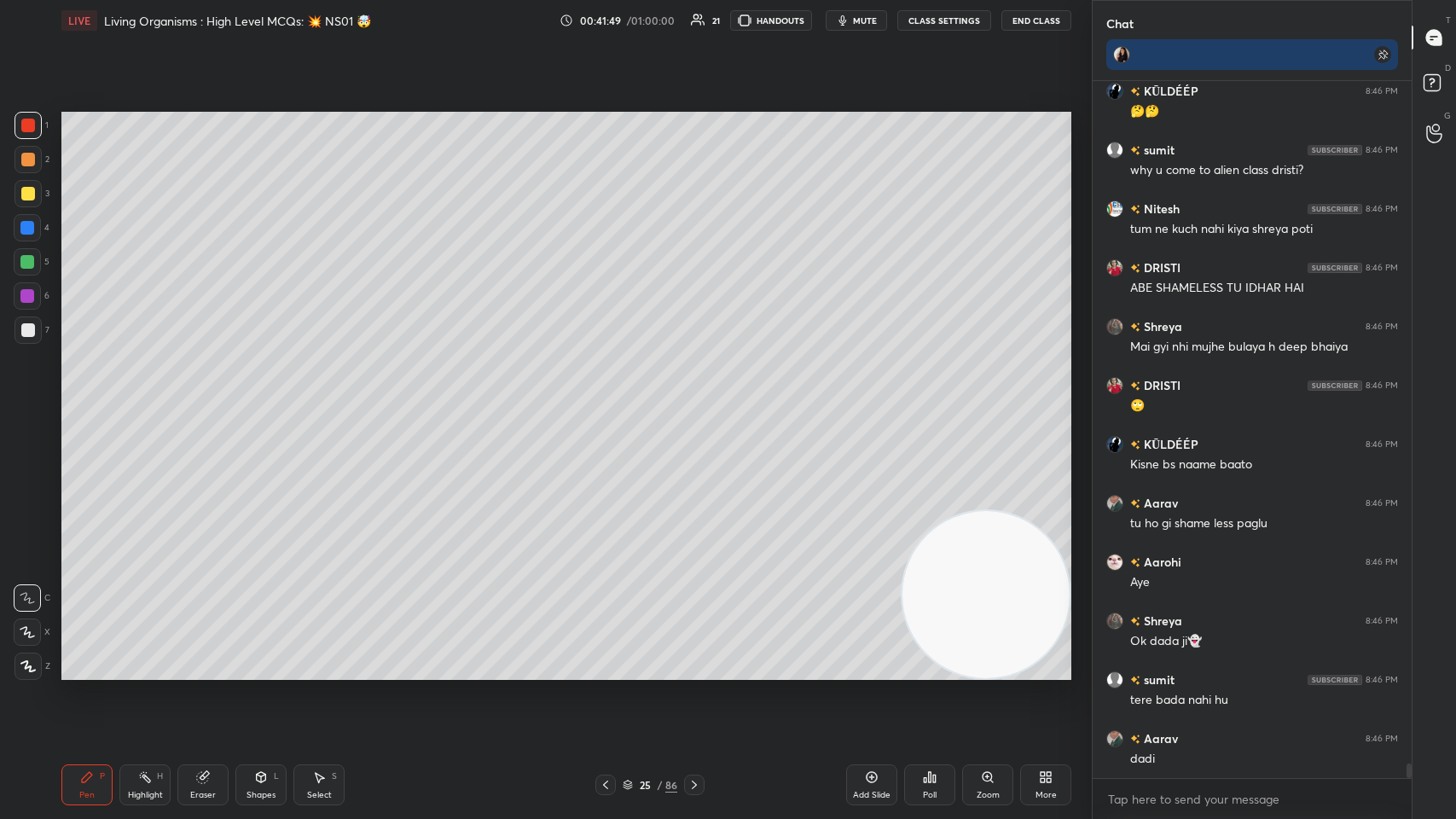click at bounding box center (28, 194) 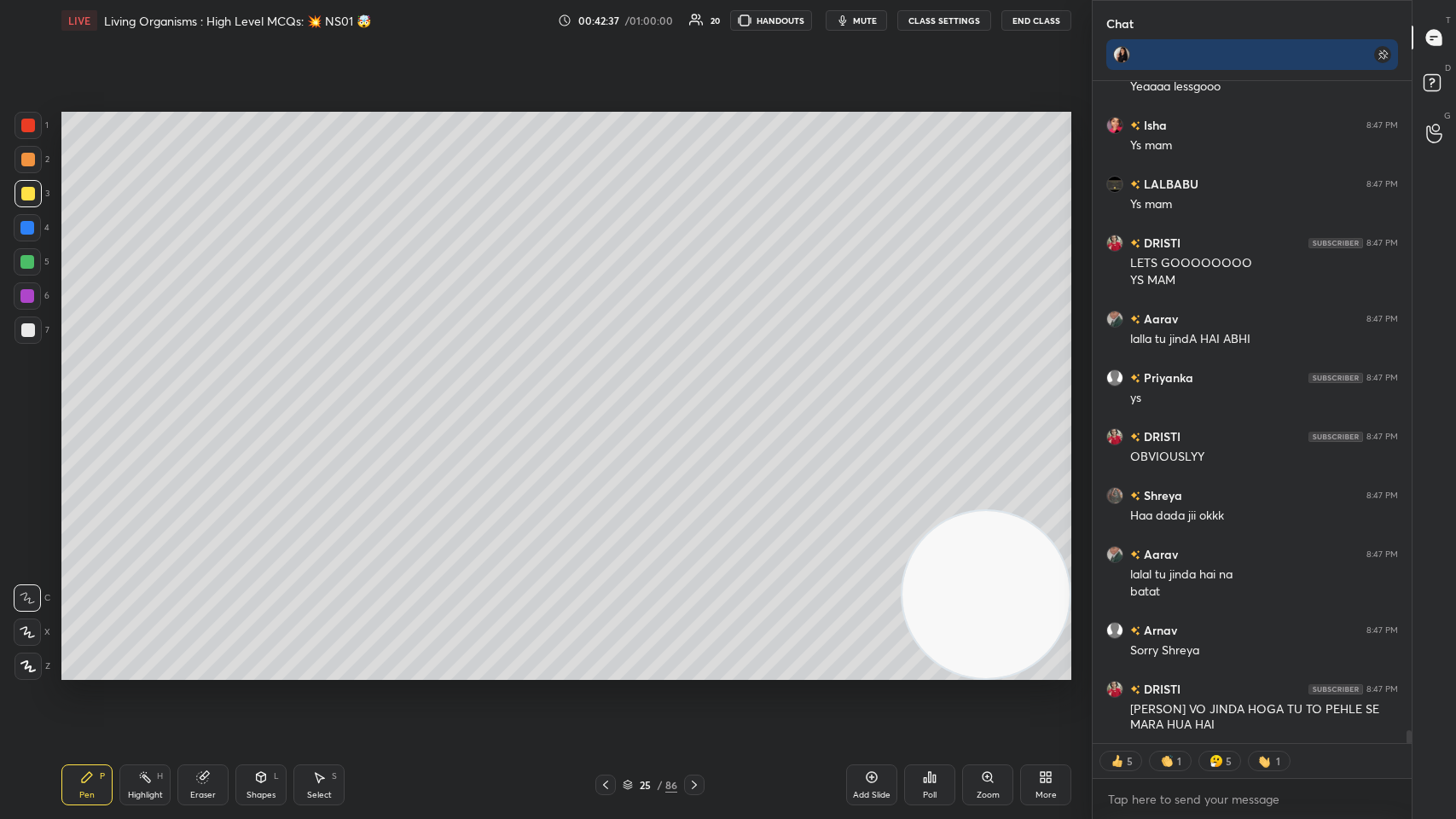 scroll, scrollTop: 34029, scrollLeft: 0, axis: vertical 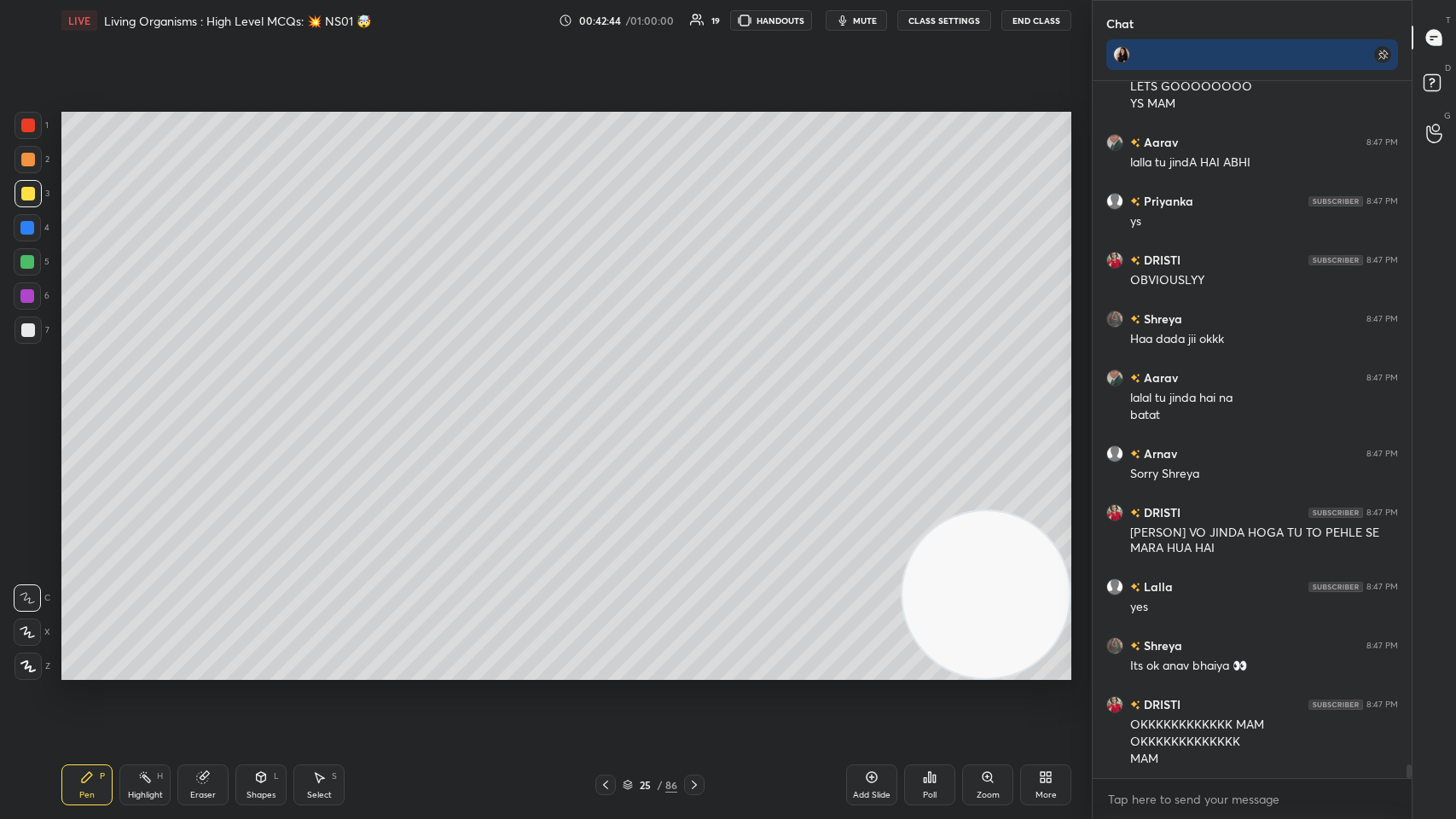 click on "mute" at bounding box center (856, 20) 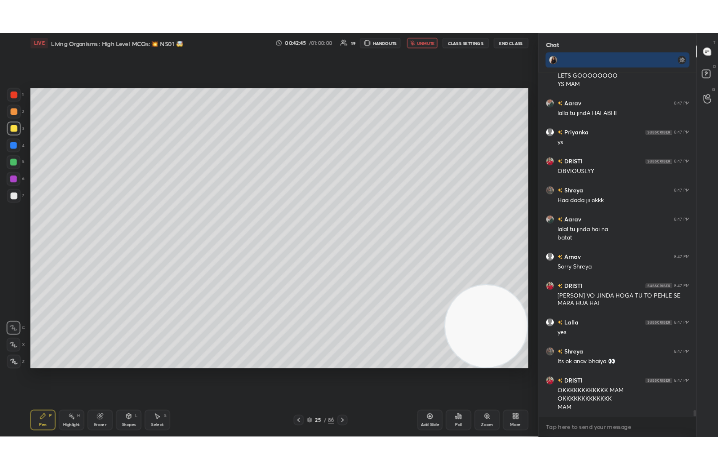 scroll, scrollTop: 40044, scrollLeft: 0, axis: vertical 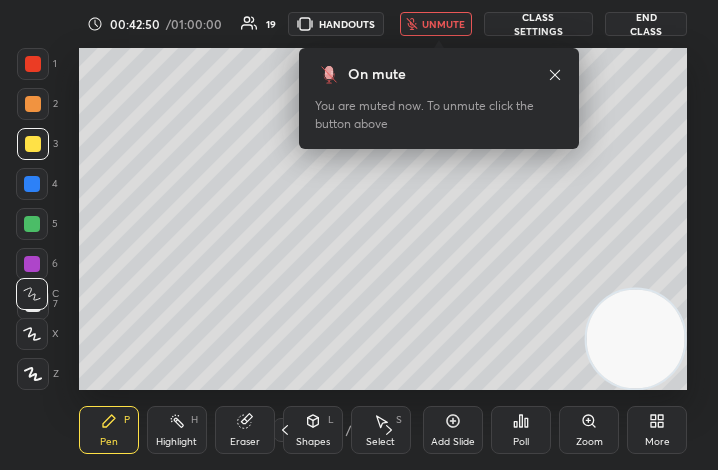 click 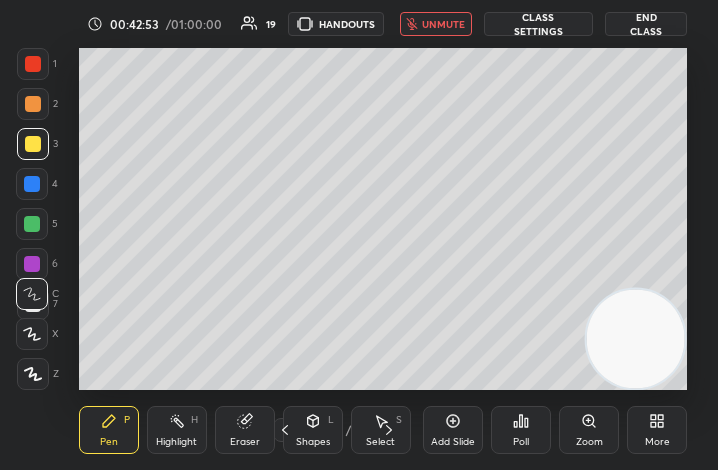 click on "End Class" at bounding box center (646, 24) 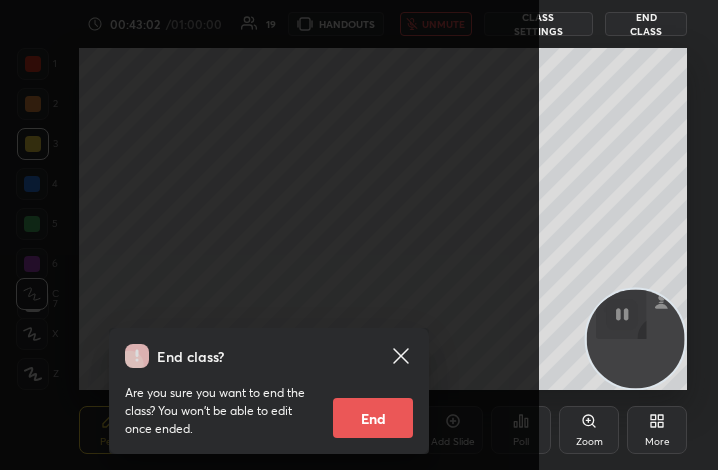 click 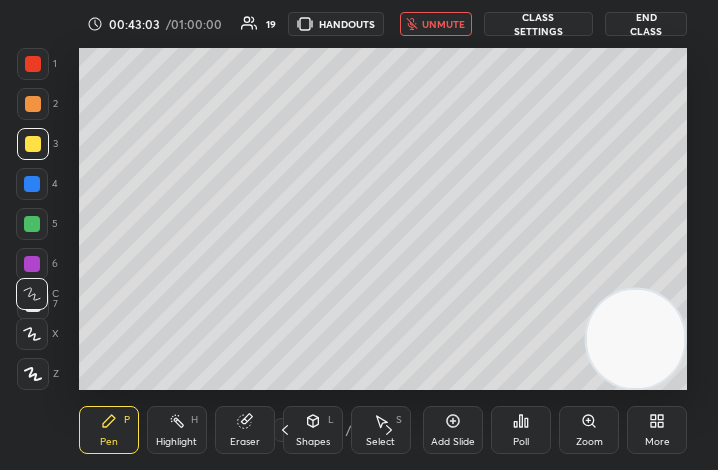 click on "unmute" at bounding box center (443, 24) 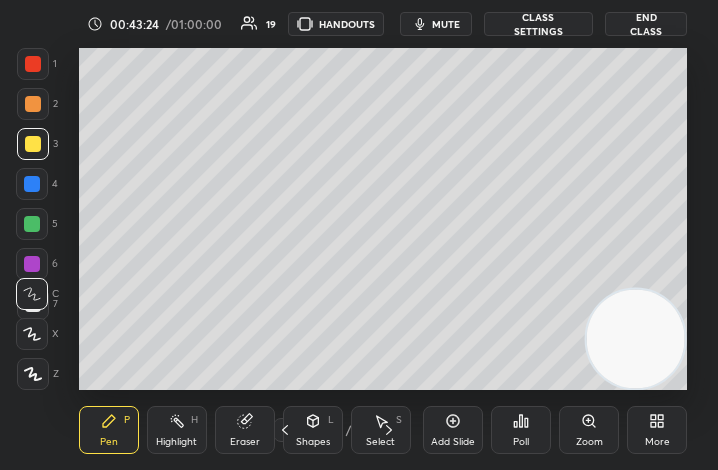 click on "More" at bounding box center (657, 442) 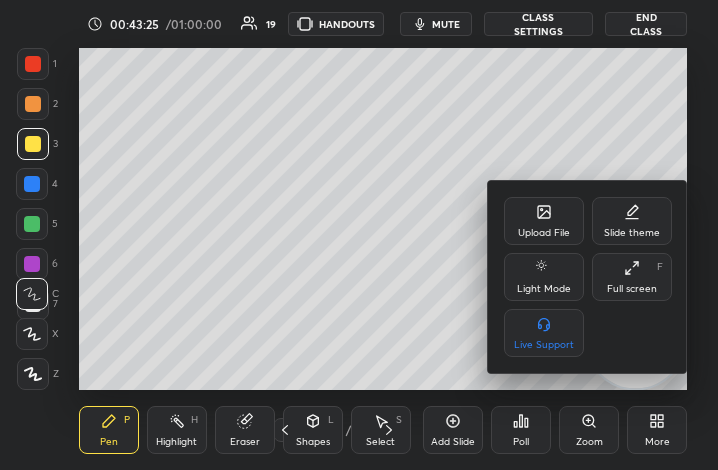 click on "Full screen F" at bounding box center (632, 277) 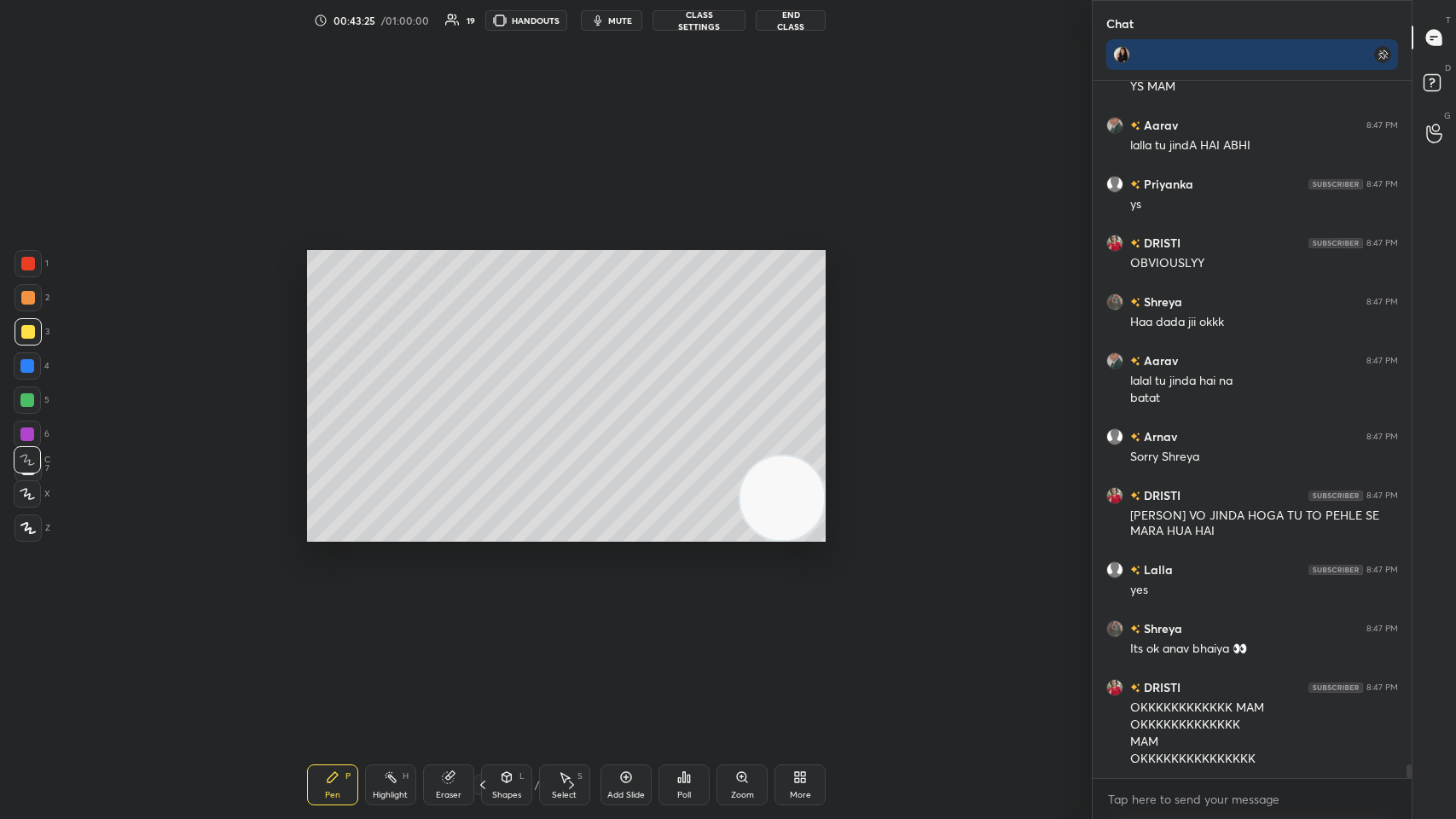 scroll, scrollTop: 84603, scrollLeft: 83984, axis: both 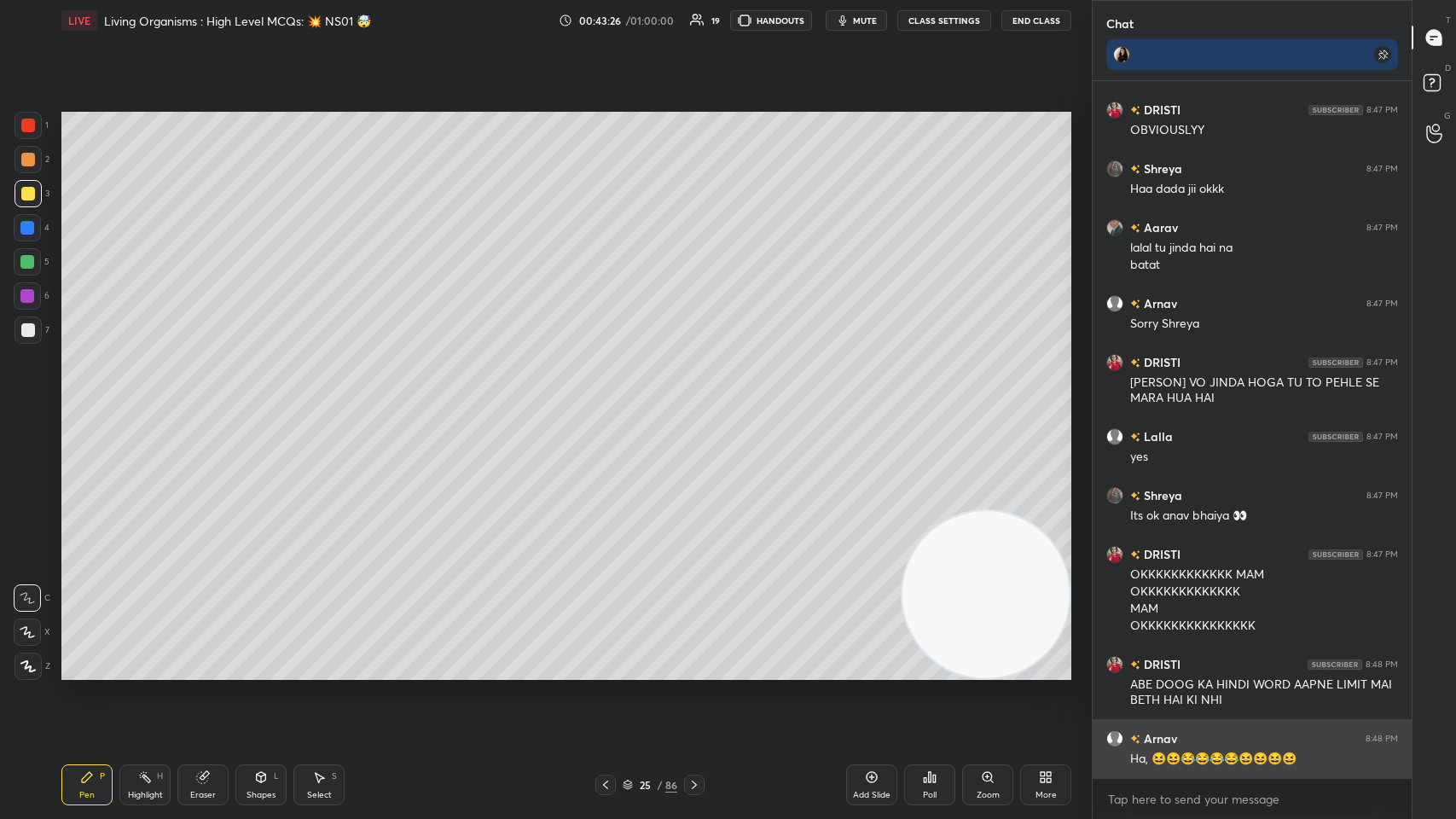 click on "Ha, 😆😆😂😂😂😂😆😆😆😆" at bounding box center (1264, 759) 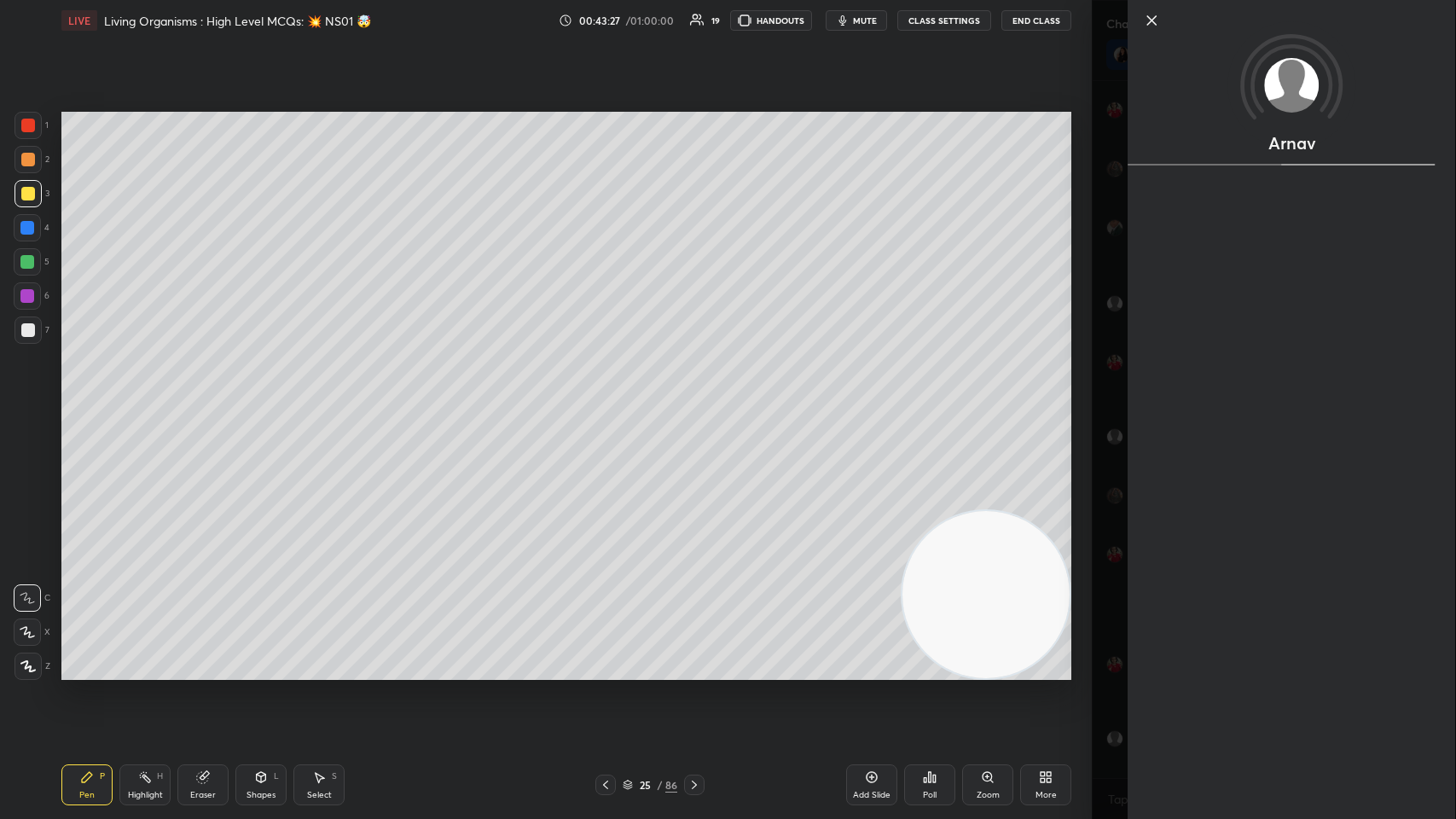 click on "1 2 3 4 5 6 7 C X Z C X Z E E Erase all   H H LIVE Living Organisms : High Level MCQs: 💥 NS01 🤯 00:43:27 /  01:00:00 19 HANDOUTS mute CLASS SETTINGS End Class Setting up your live class Poll for   secs No correct answer Start poll Back Living Organisms : High Level MCQs: 💥 NS01 🤯 Neha Saini Pen P Highlight H Eraser Shapes L Select S 25 / 86 Add Slide Poll Zoom More" at bounding box center [546, 410] 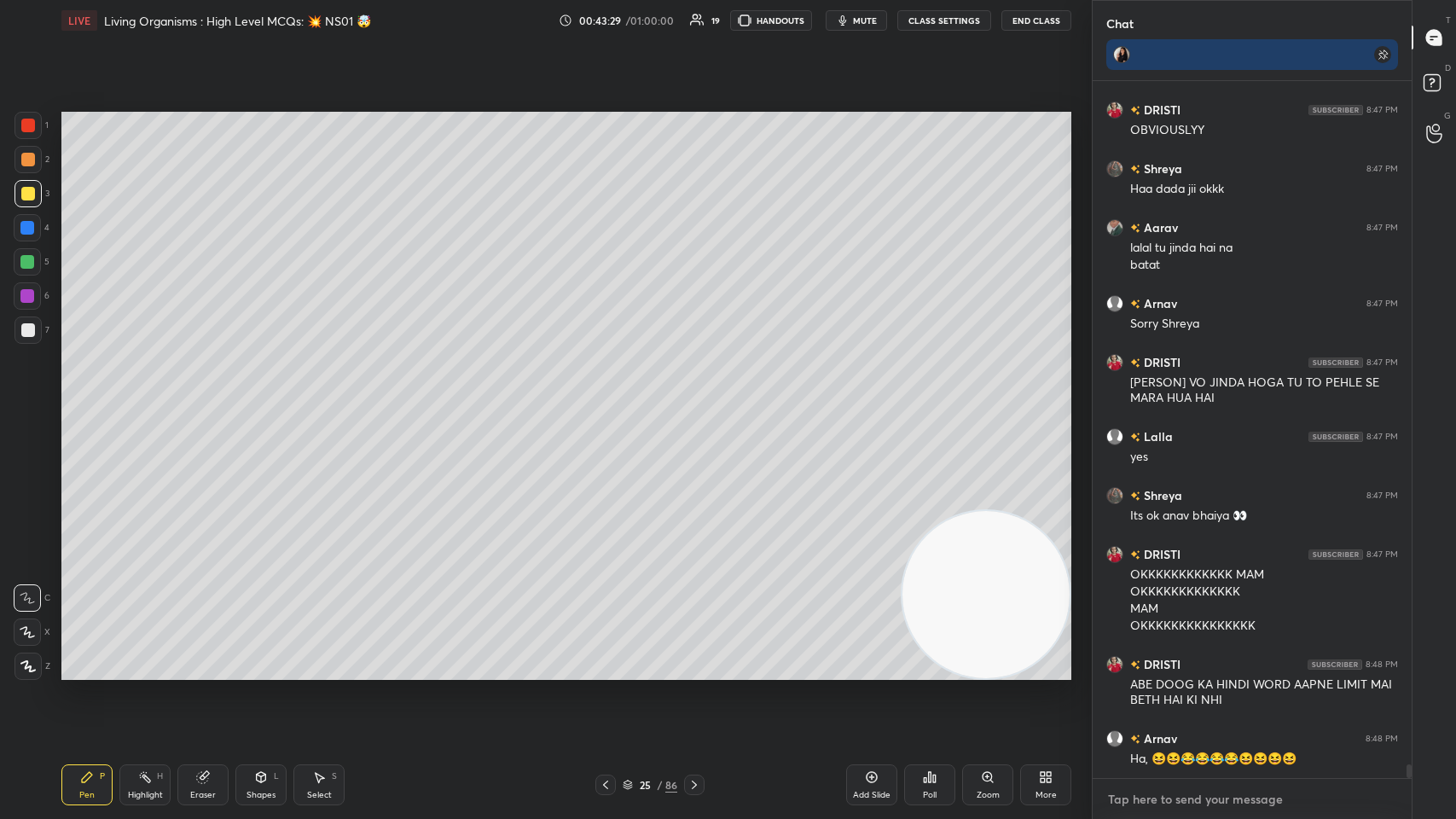 click at bounding box center (1252, 799) 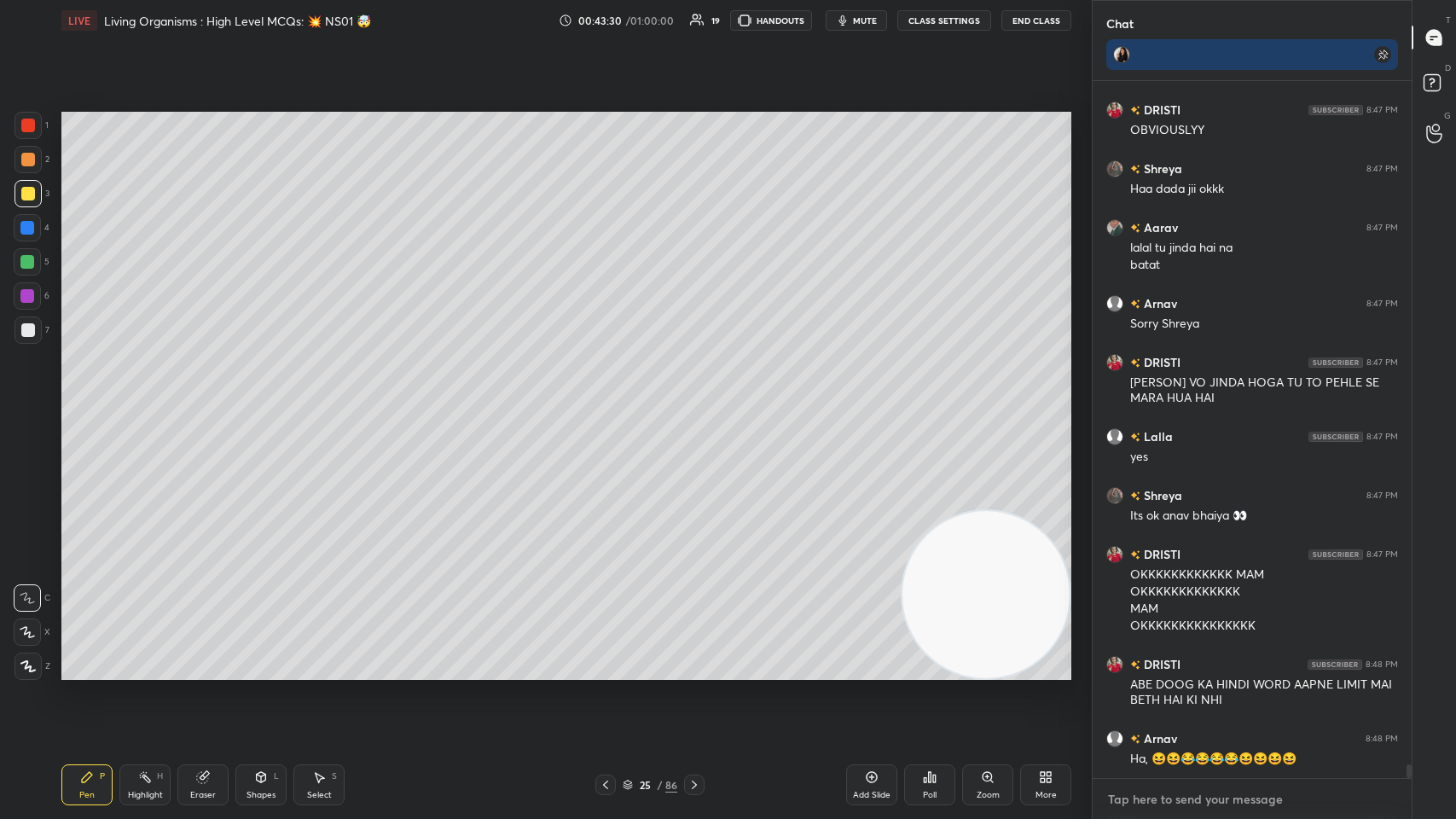 paste on "9 :15 AM Special Class : - https://unacademy.com/course/tree-top-mcqs-ns01/5YUOS3S1
10:20 AM Special Class link :-
https://unacademy.com/course/respiration-in-organisms-advance-mcqs-ns01/4VZISVE3" 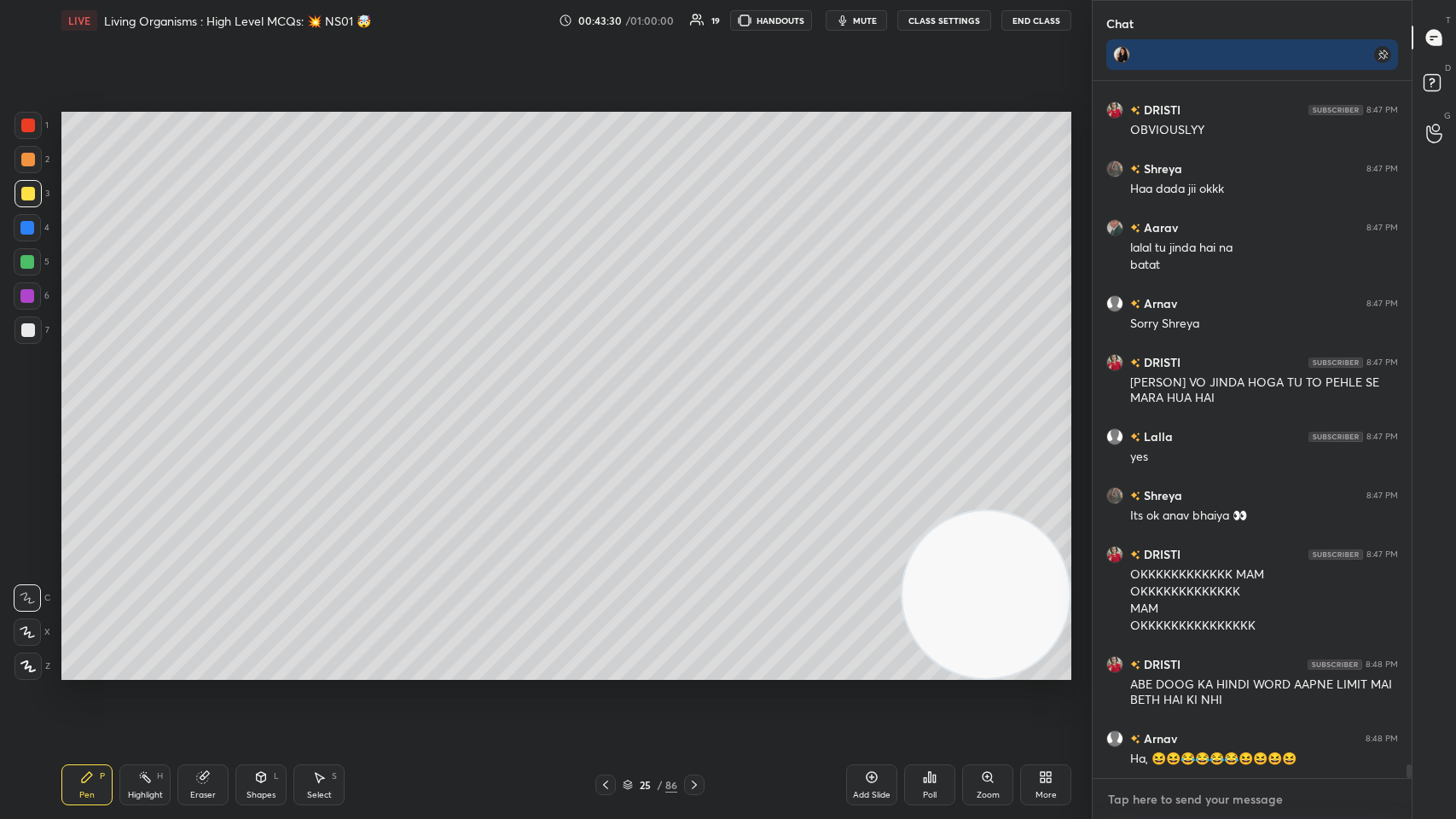 type on "9 :15 AM Special Class : - https://unacademy.com/course/tree-top-mcqs-ns01/5YUOS3S1
10:20 AM Special Class link :-
https://unacademy.com/course/respiration-in-organisms-advance-mcqs-ns01/4VZISVE3" 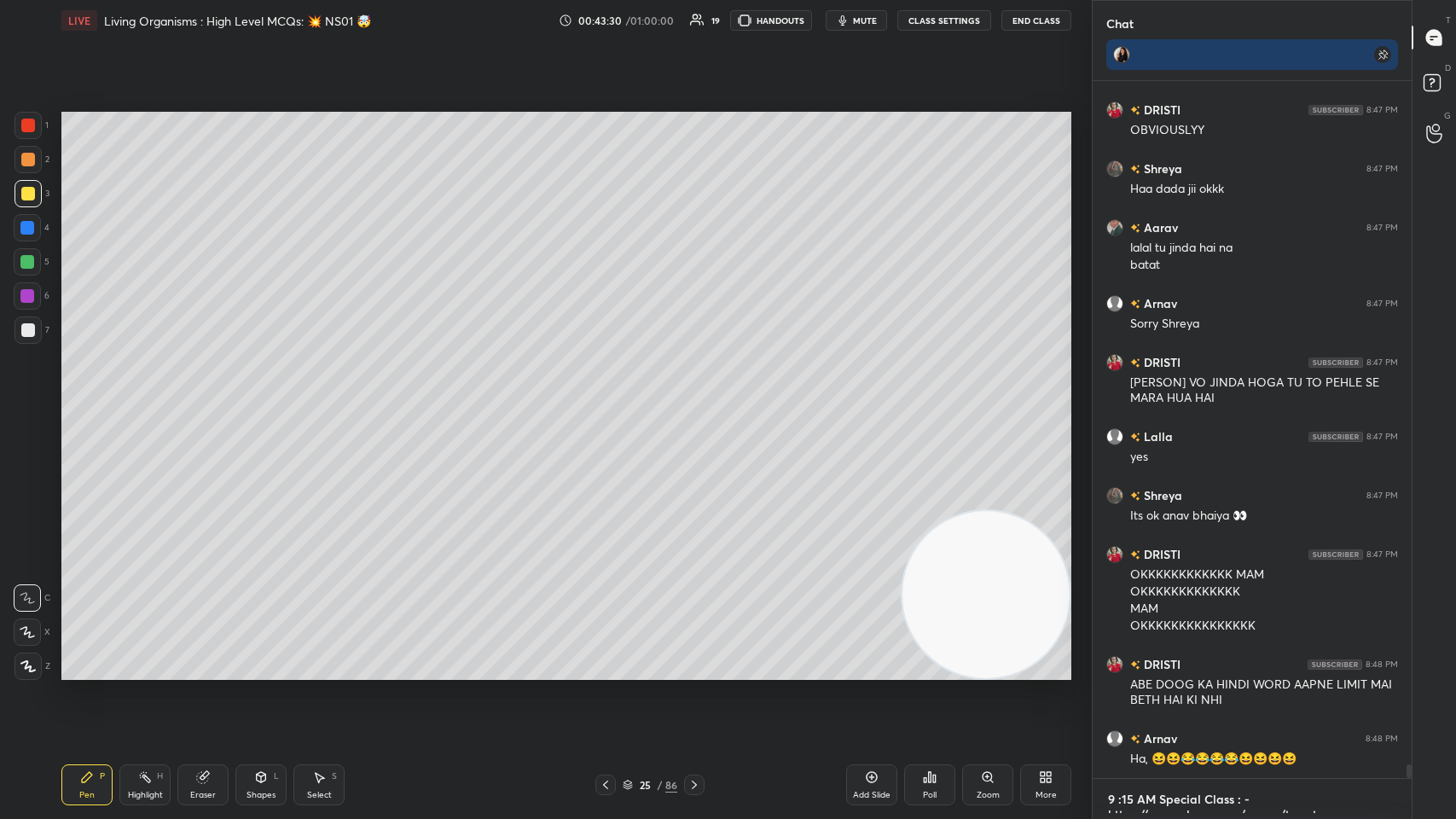 scroll, scrollTop: 78, scrollLeft: 0, axis: vertical 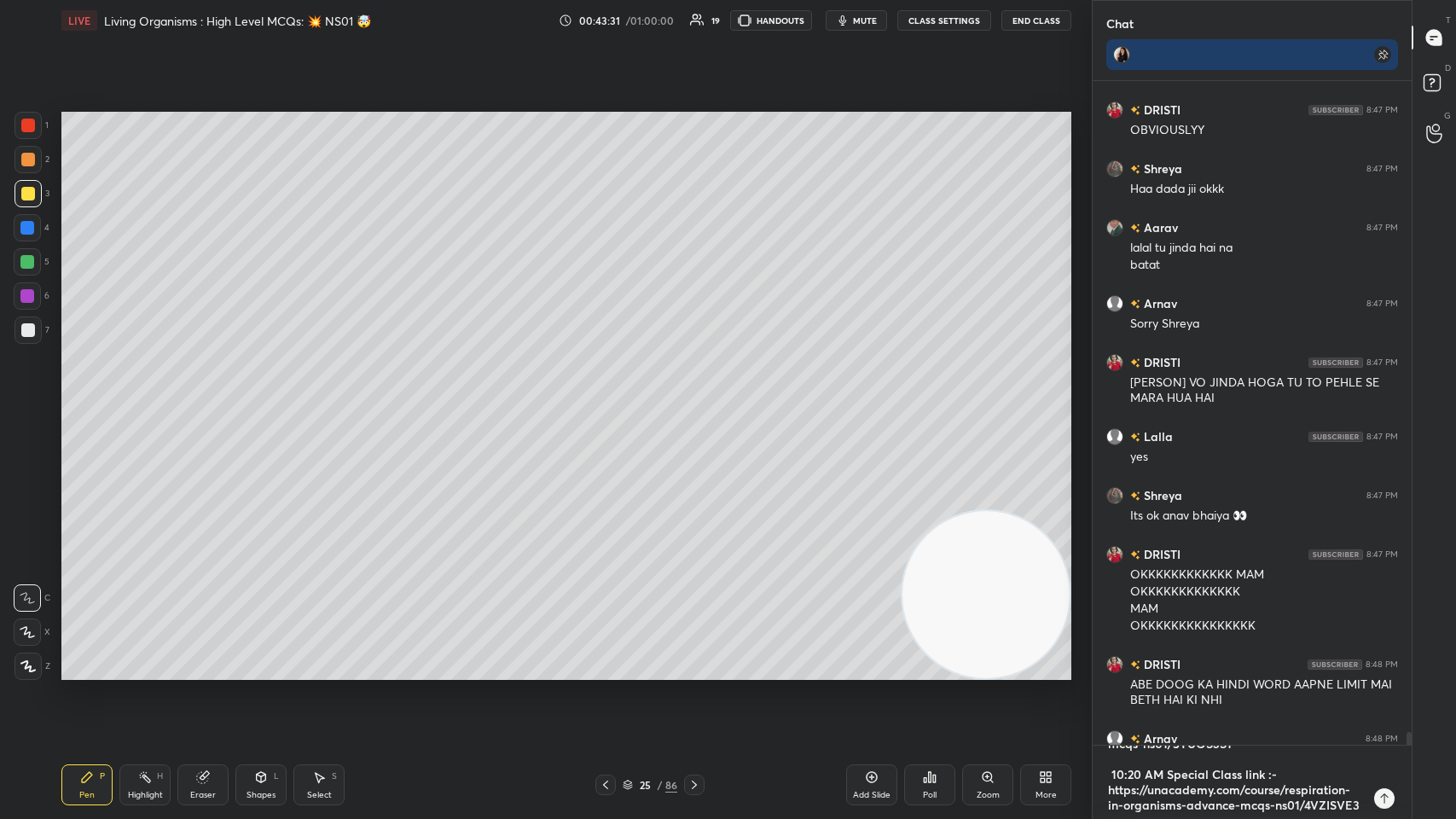type 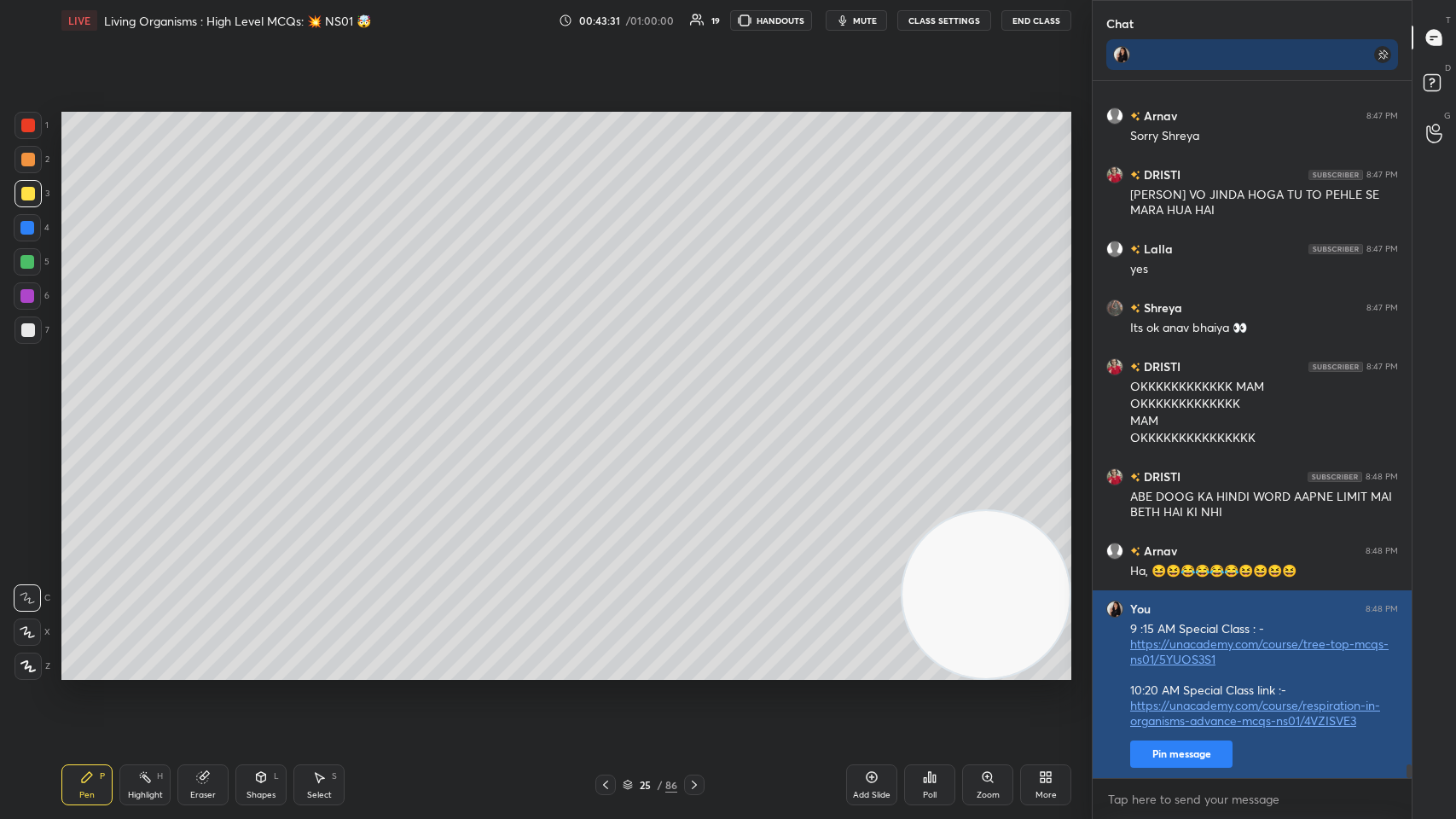 click on "Pin message" at bounding box center (1181, 754) 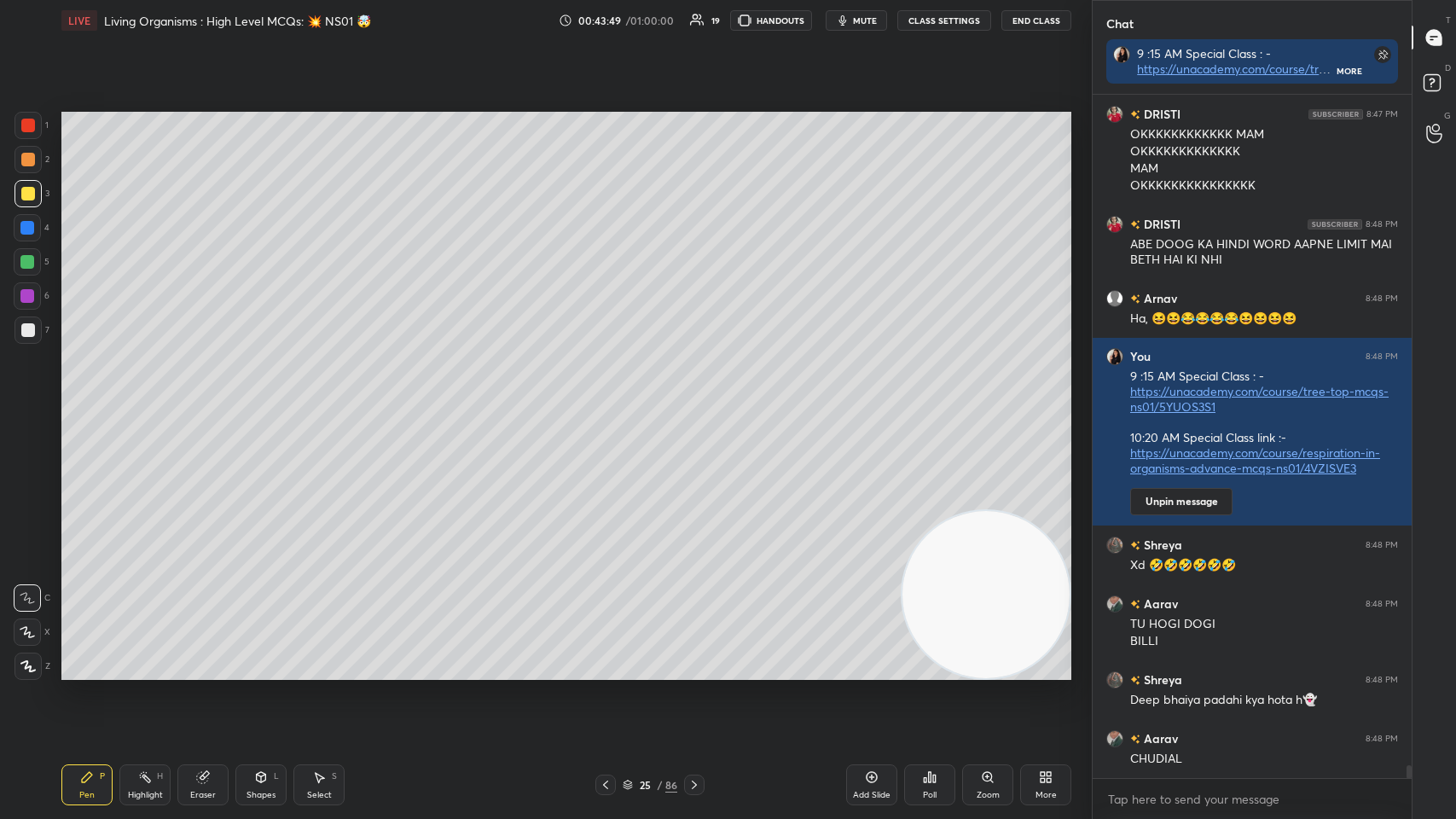 click on "CLASS SETTINGS" at bounding box center [944, 20] 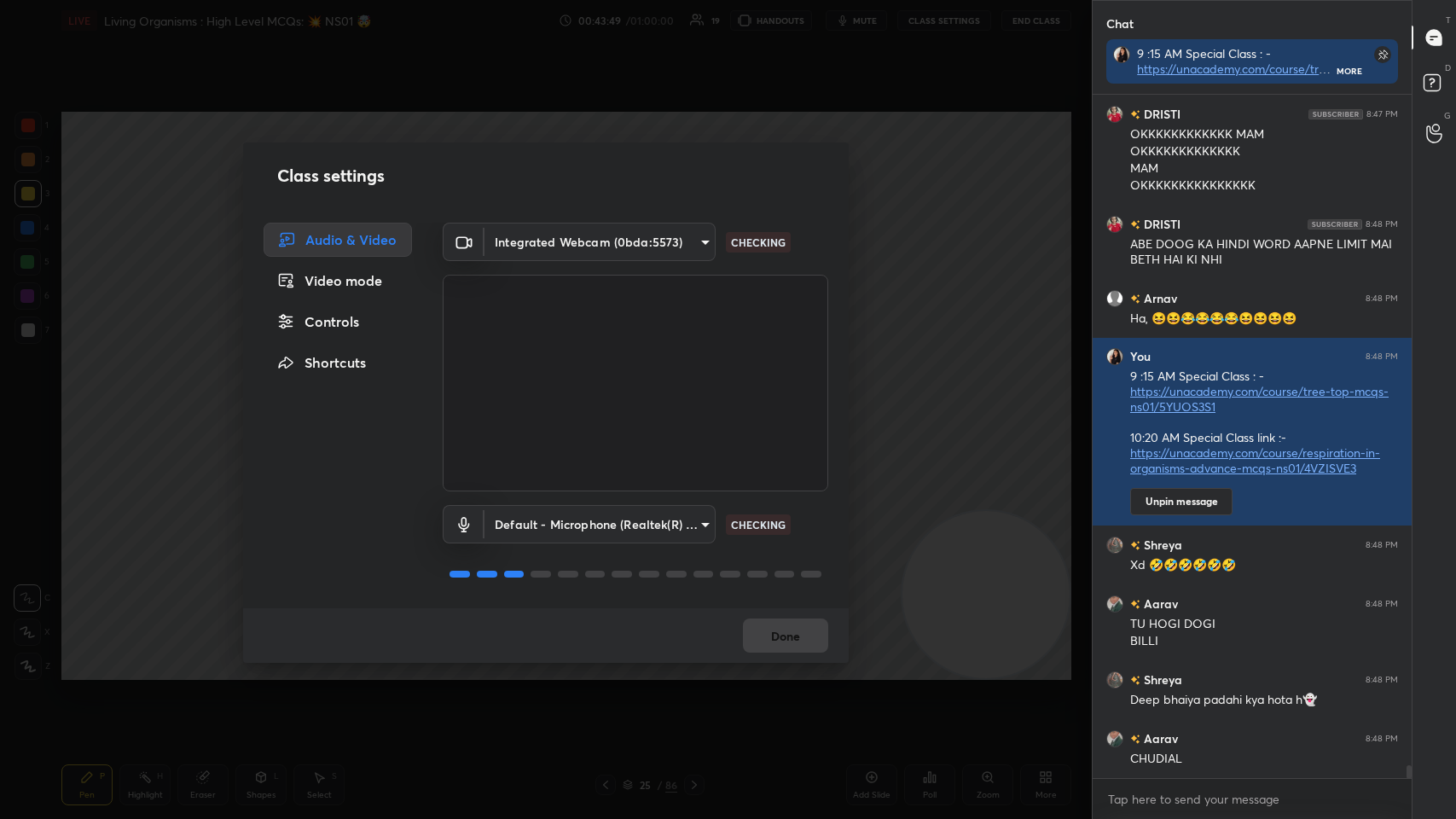 click on "Controls" at bounding box center (338, 322) 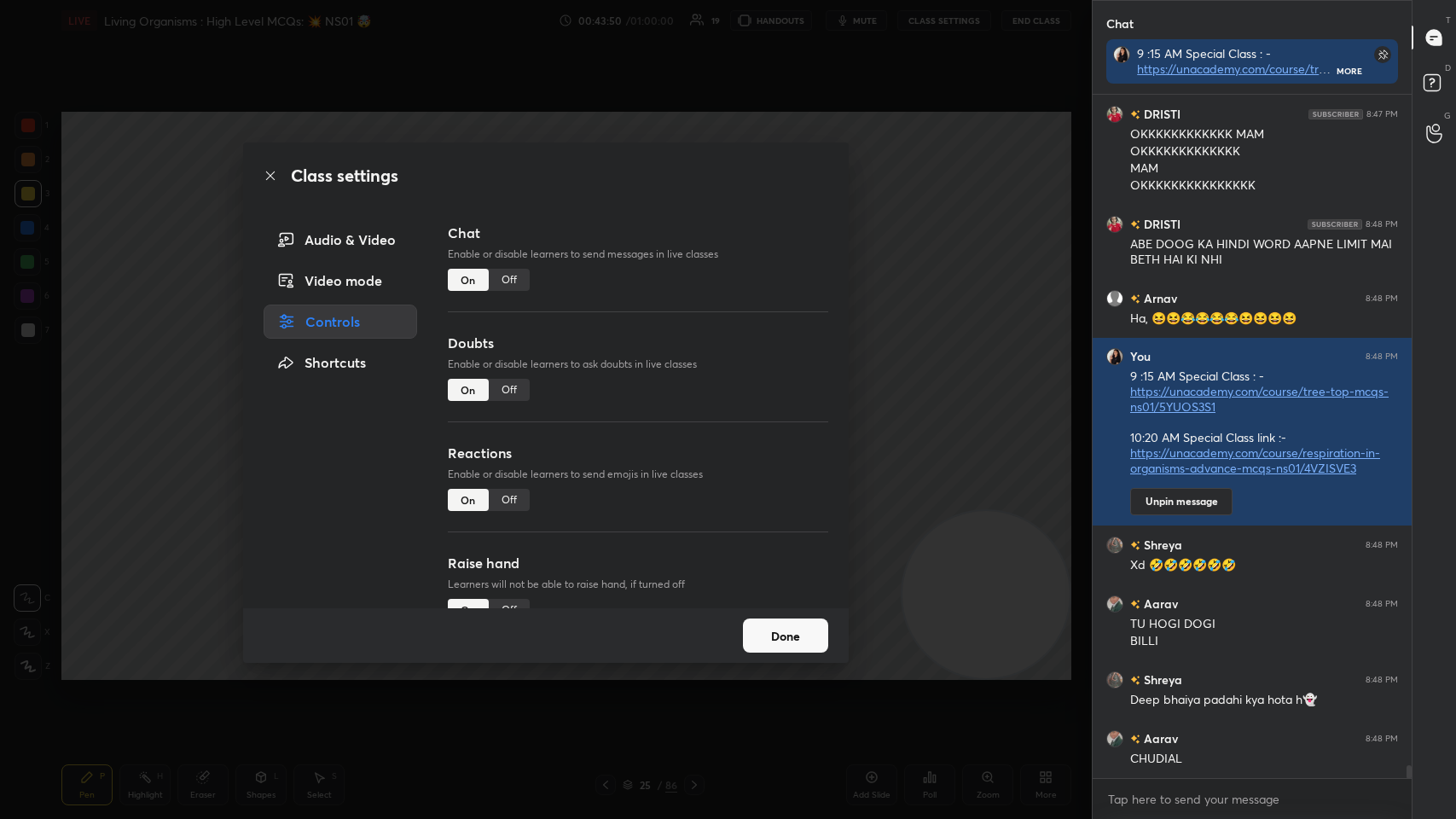 click on "Chat Enable or disable learners to send messages in live classes On Off" at bounding box center [638, 277] 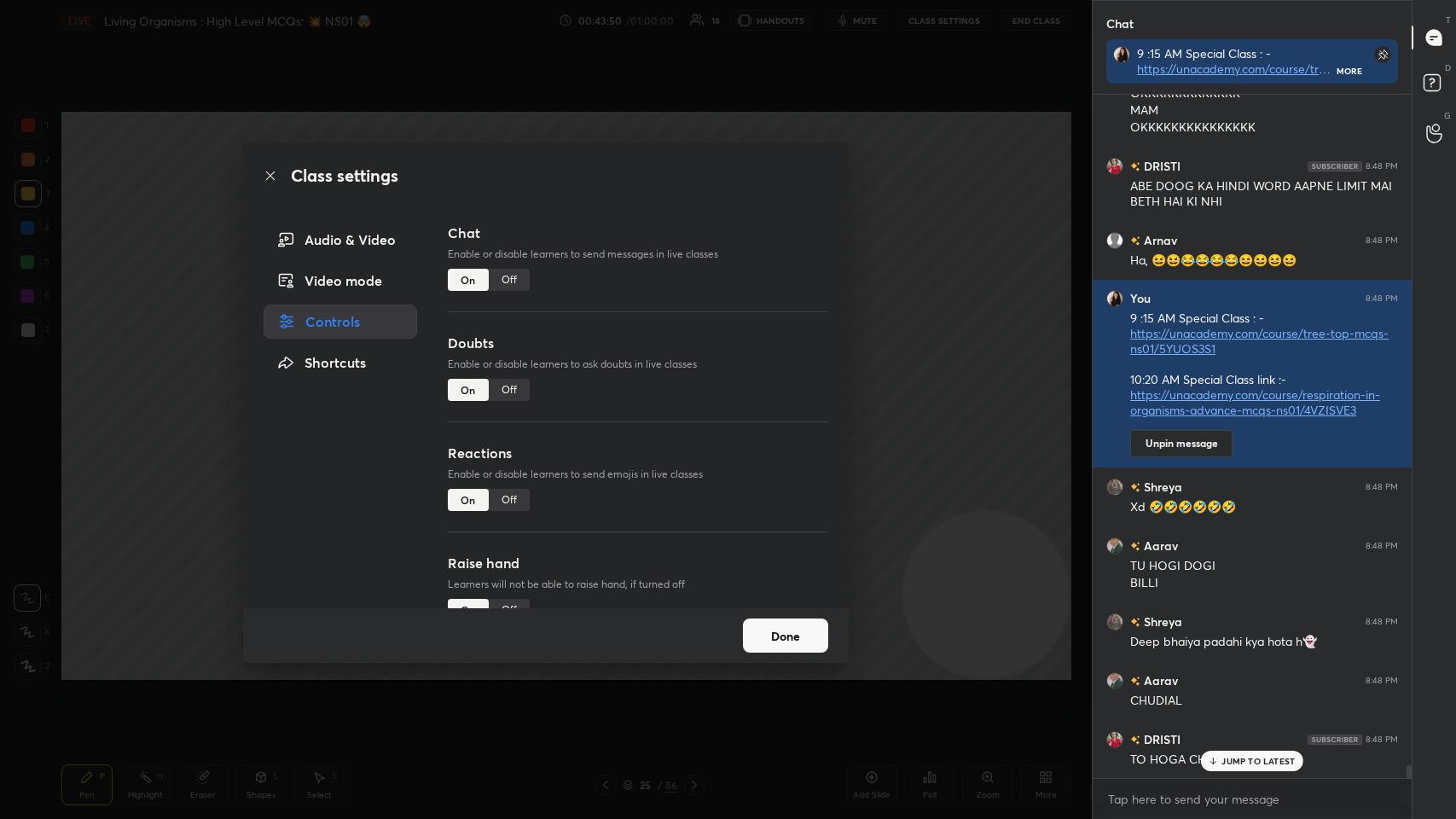 click on "Off" at bounding box center (509, 280) 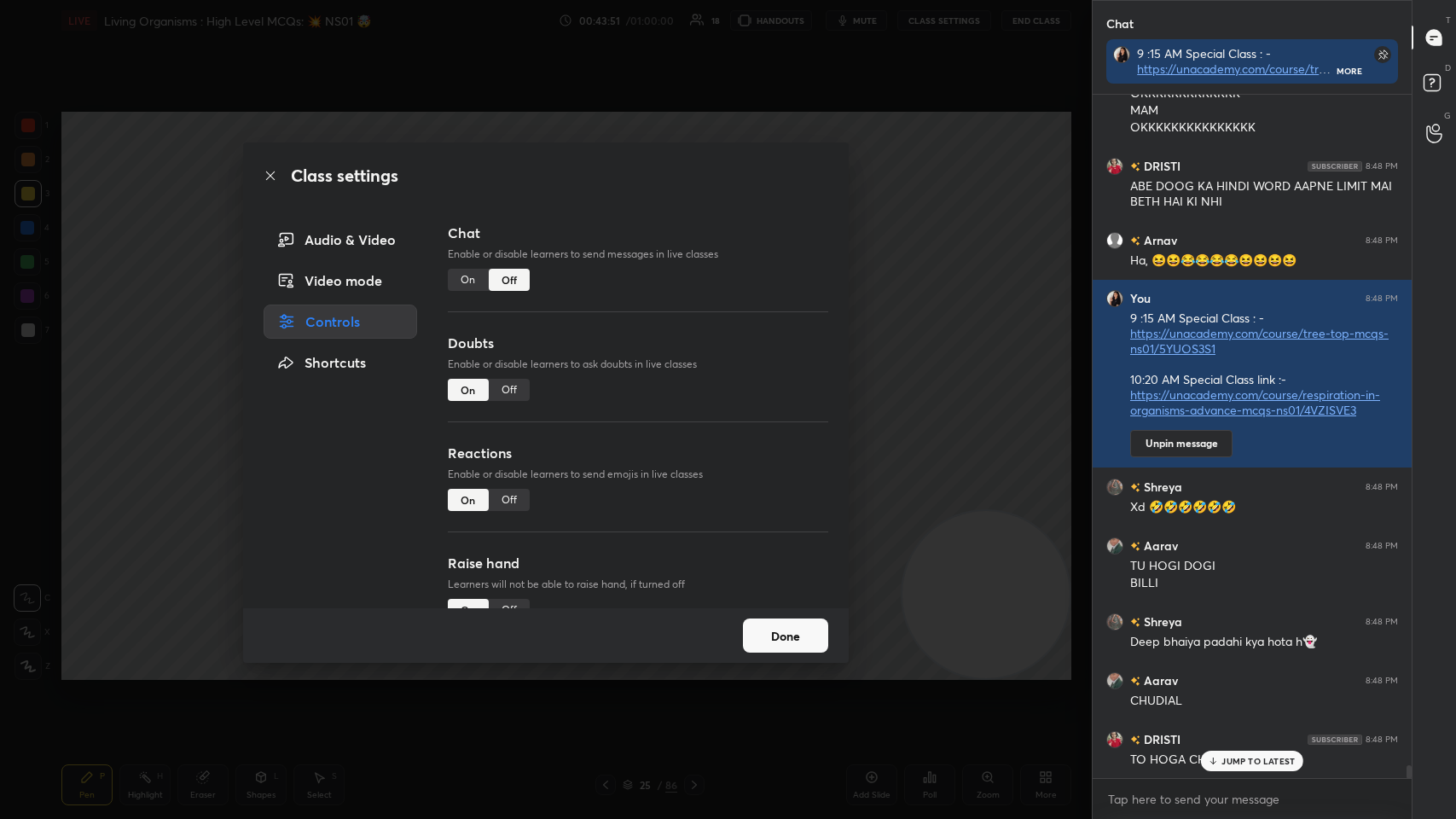 scroll, scrollTop: 33483, scrollLeft: 0, axis: vertical 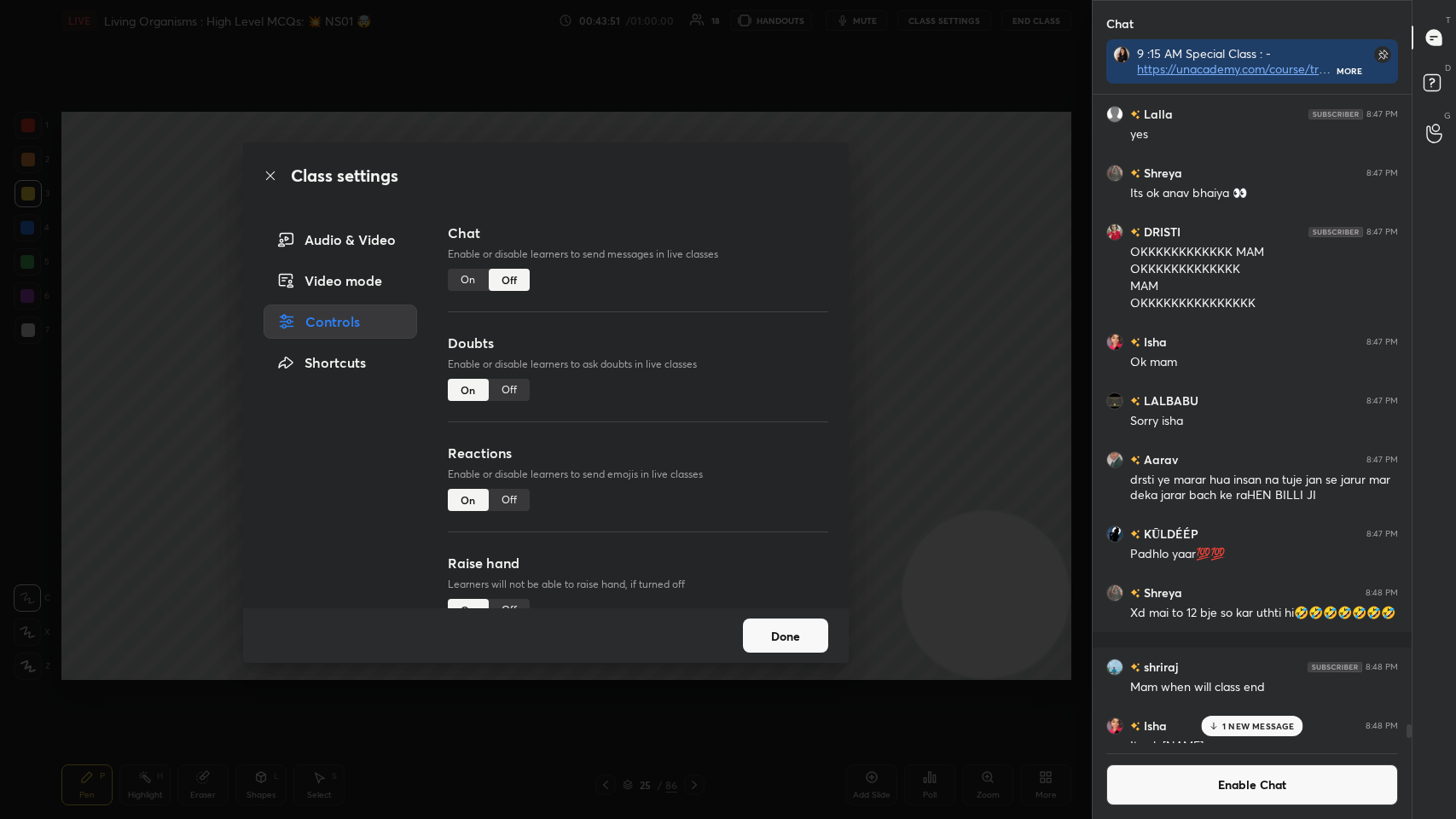 click on "Class settings Audio & Video Video mode Controls Shortcuts Chat Enable or disable learners to send messages in live classes On Off Doubts Enable or disable learners to ask doubts in live classes On Off Reactions Enable or disable learners to send emojis in live classes On Off Raise hand Learners will not be able to raise hand, if turned off On Off Poll Prediction Enable or disable poll prediction in case of a question on the slide On Off Done" at bounding box center (546, 410) 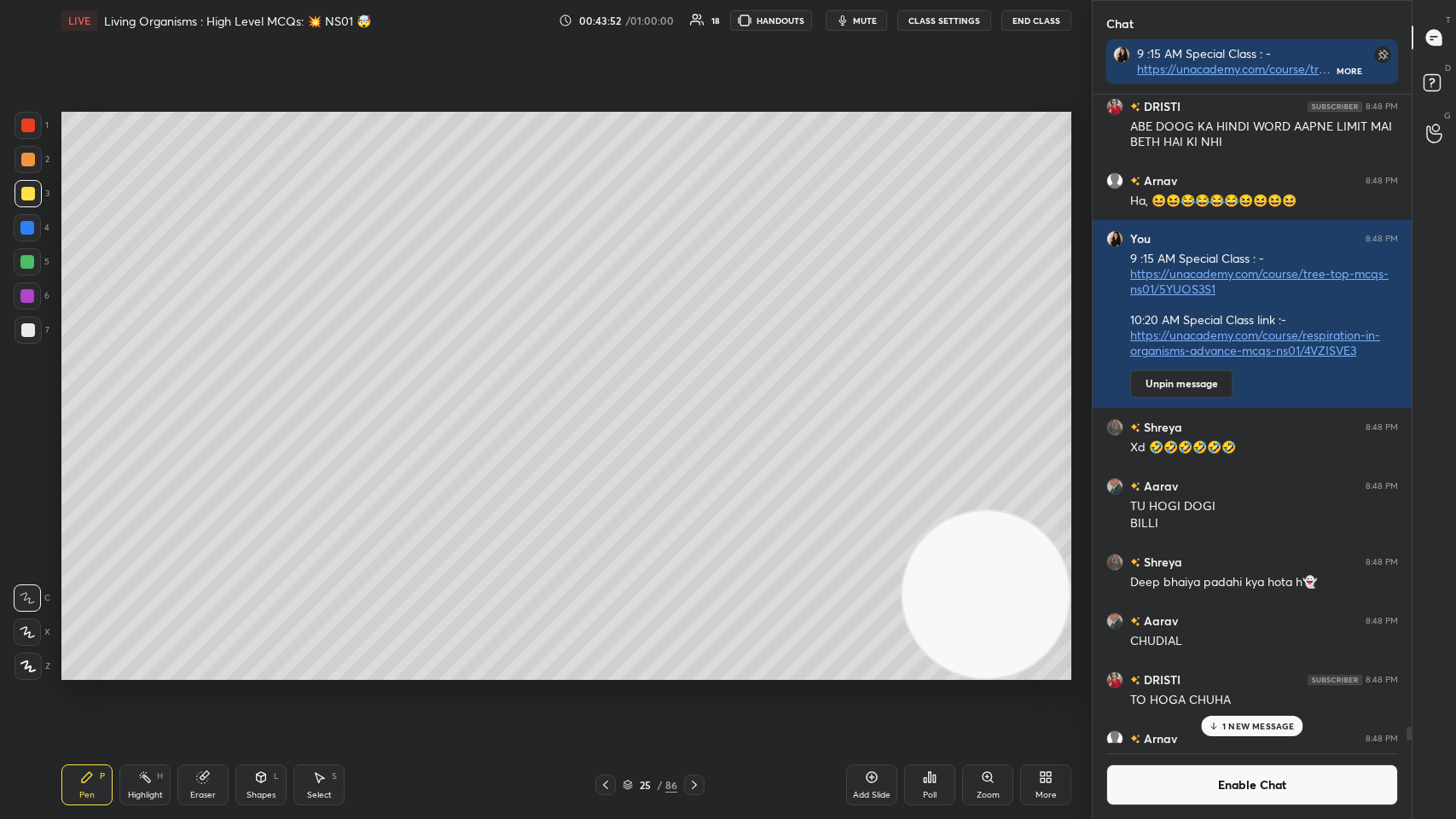 scroll, scrollTop: 34372, scrollLeft: 0, axis: vertical 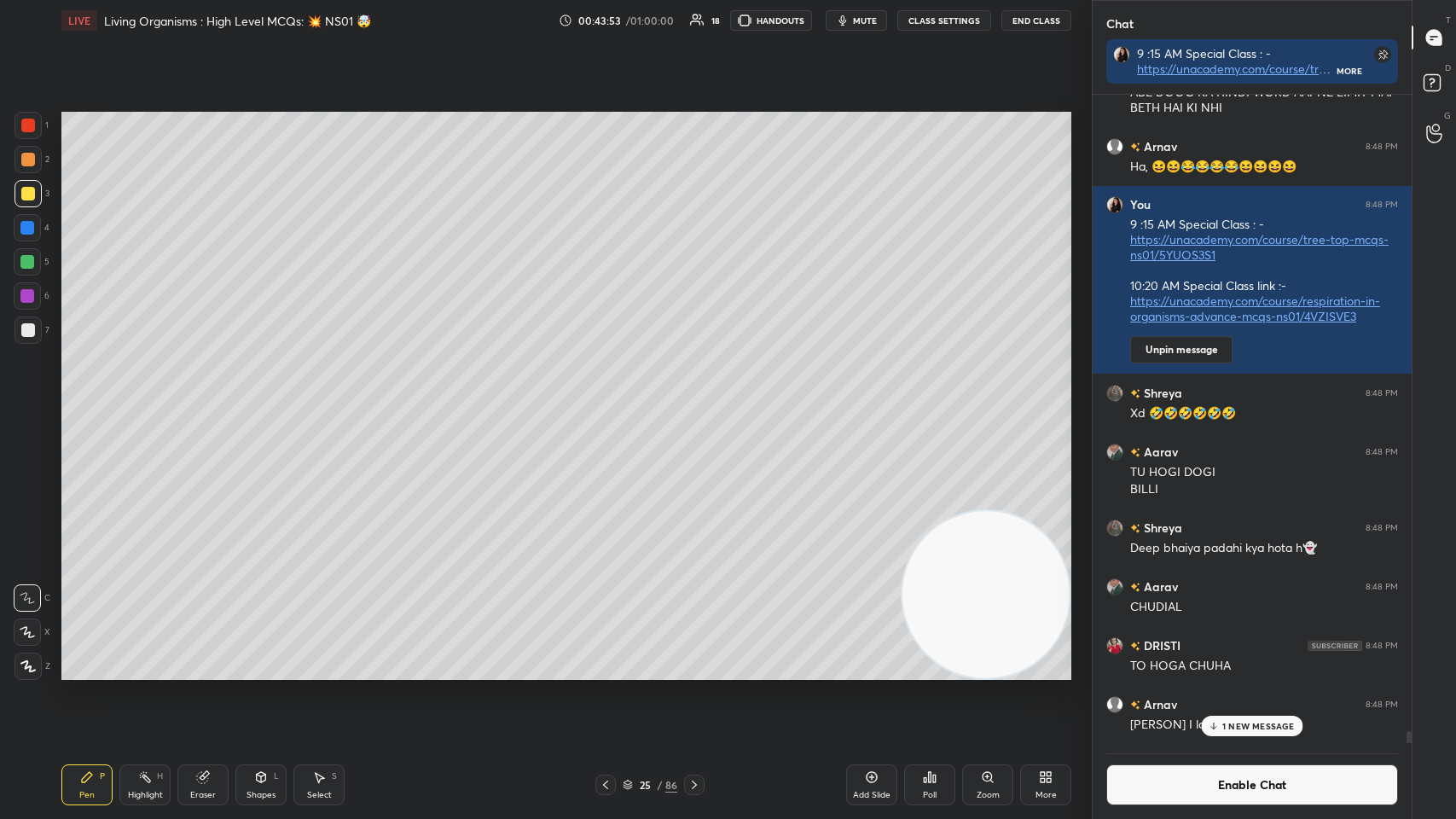 click at bounding box center (694, 785) 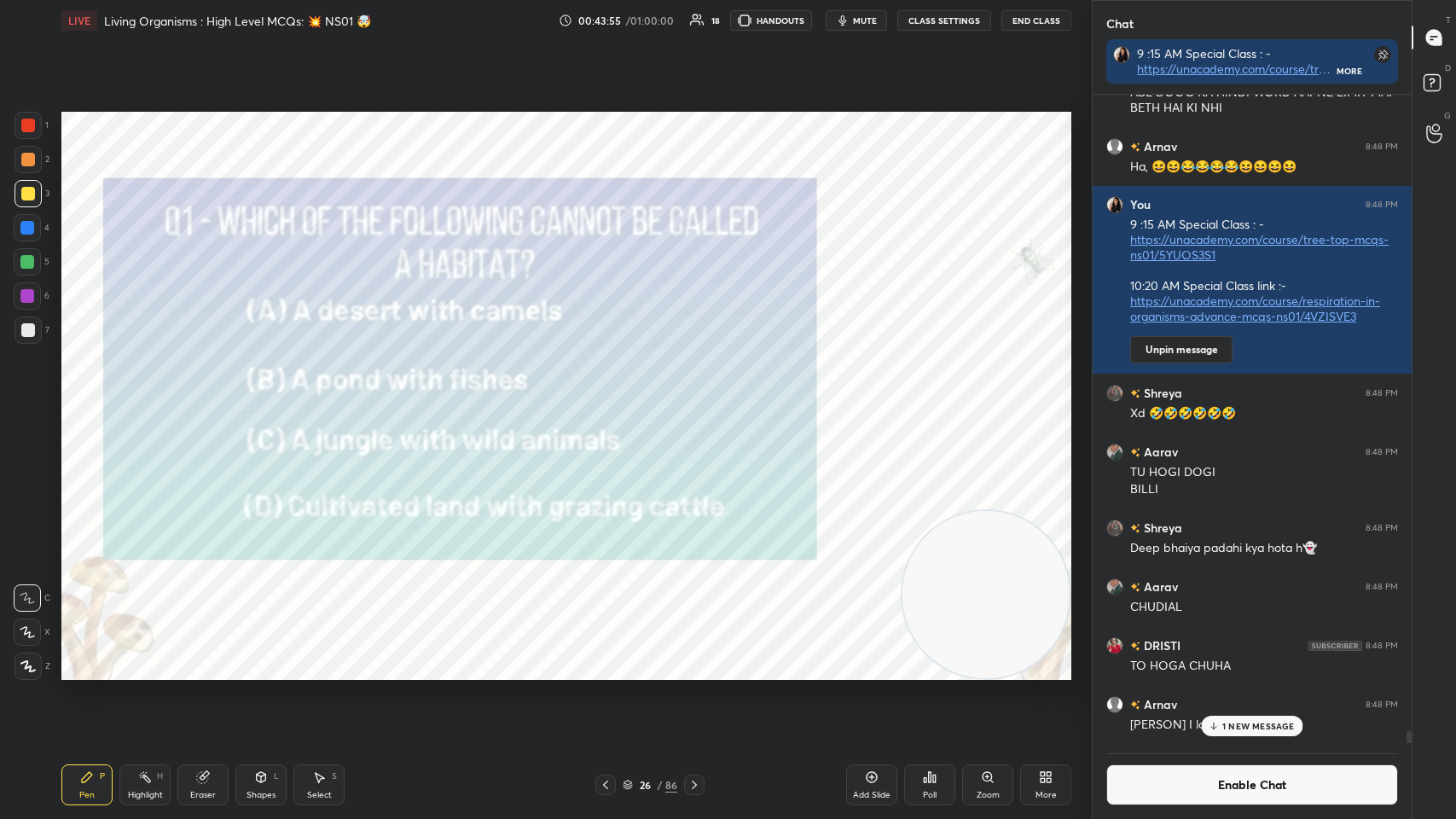 click at bounding box center (28, 125) 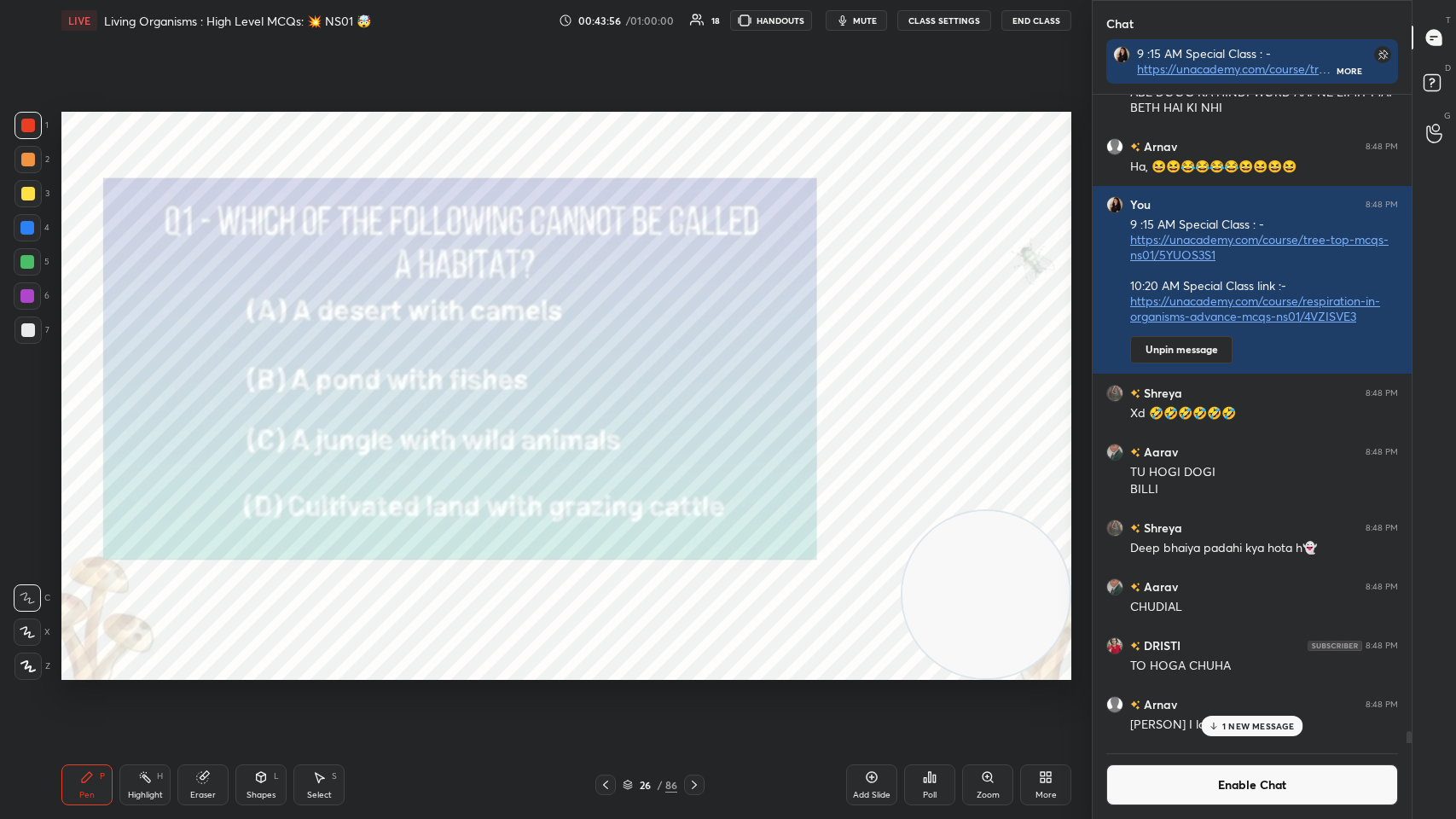 click at bounding box center (27, 228) 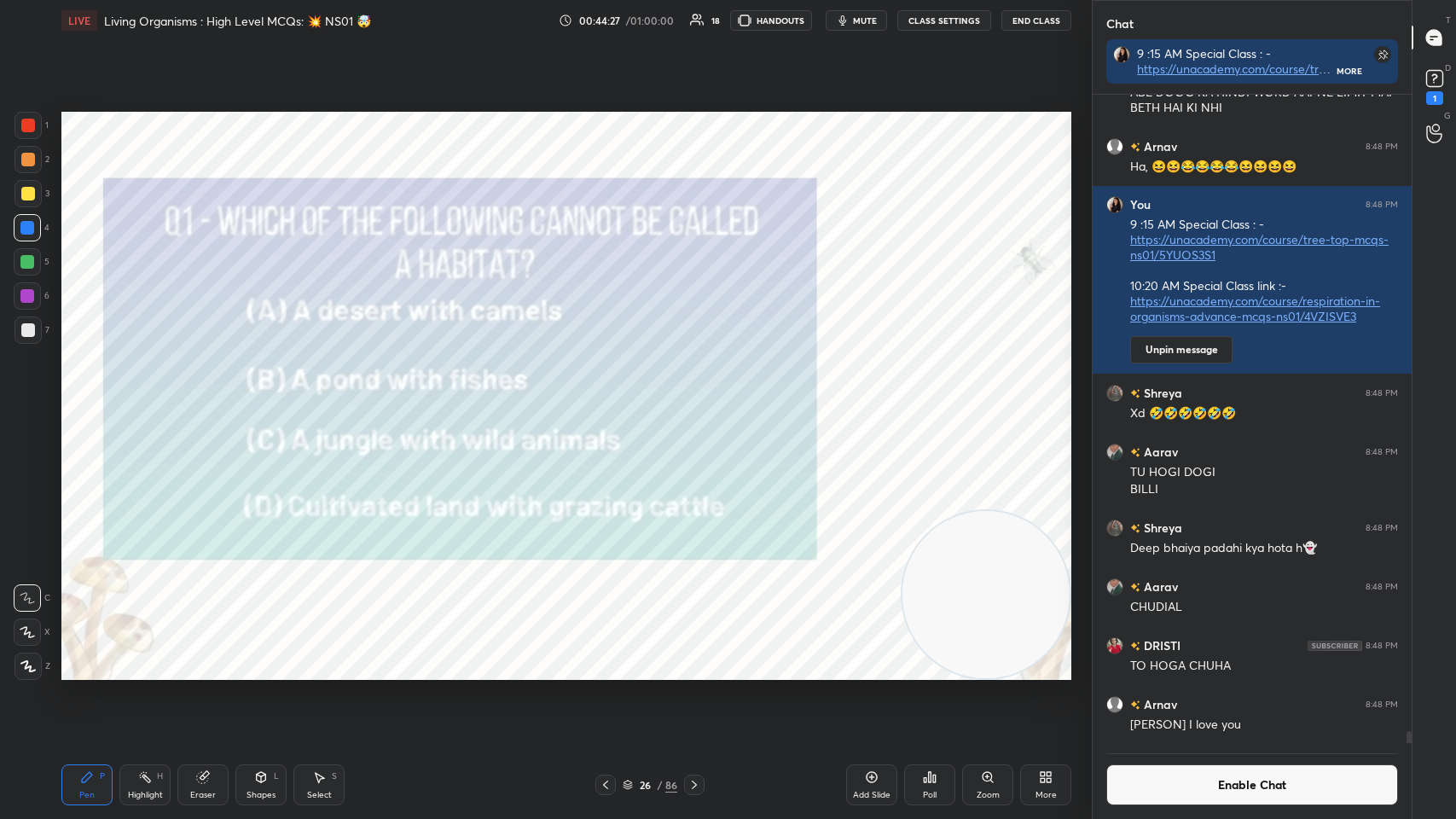 scroll, scrollTop: 618, scrollLeft: 314, axis: both 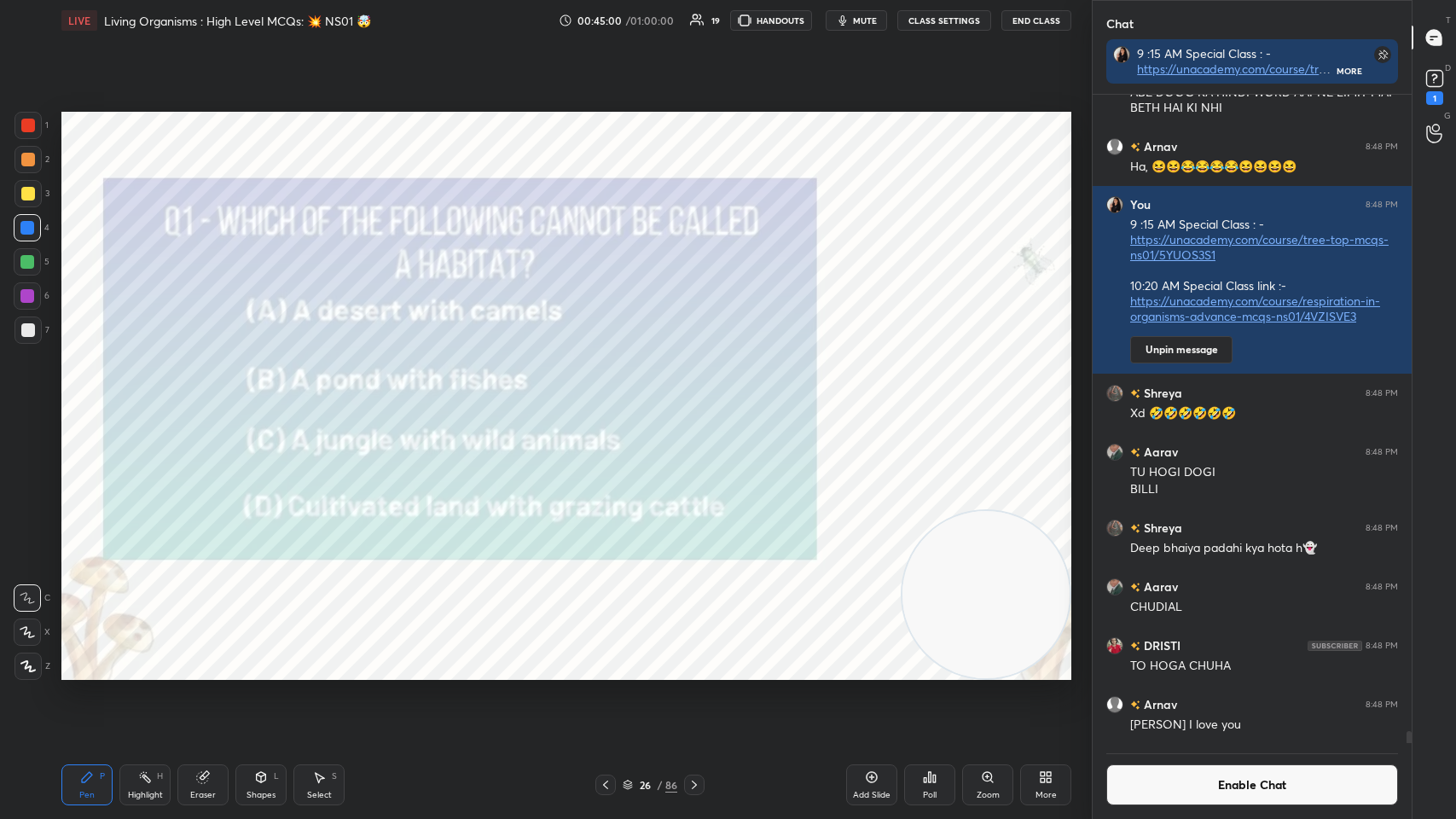 click 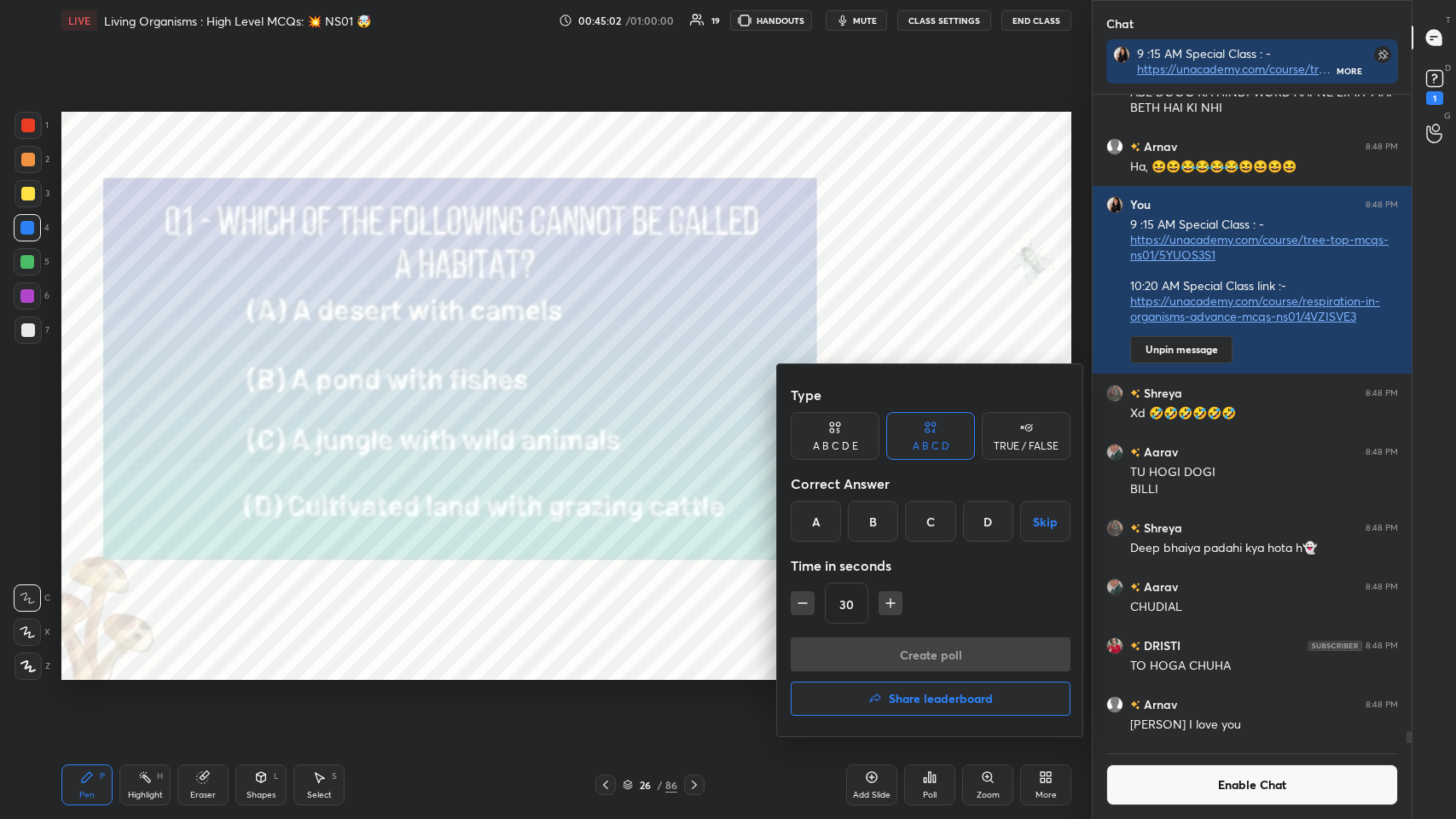 click on "D" at bounding box center [988, 521] 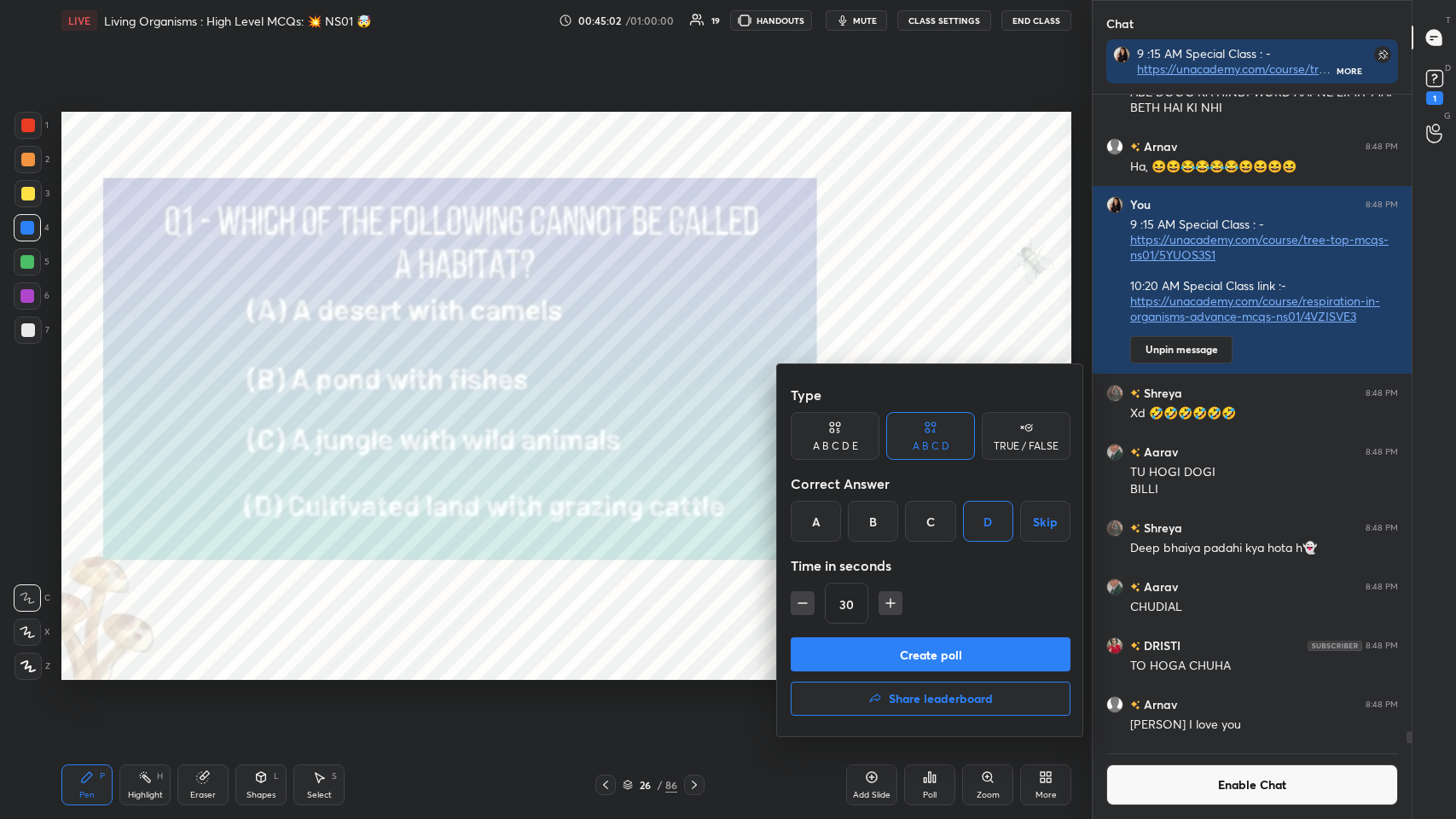 click on "Create poll" at bounding box center (931, 654) 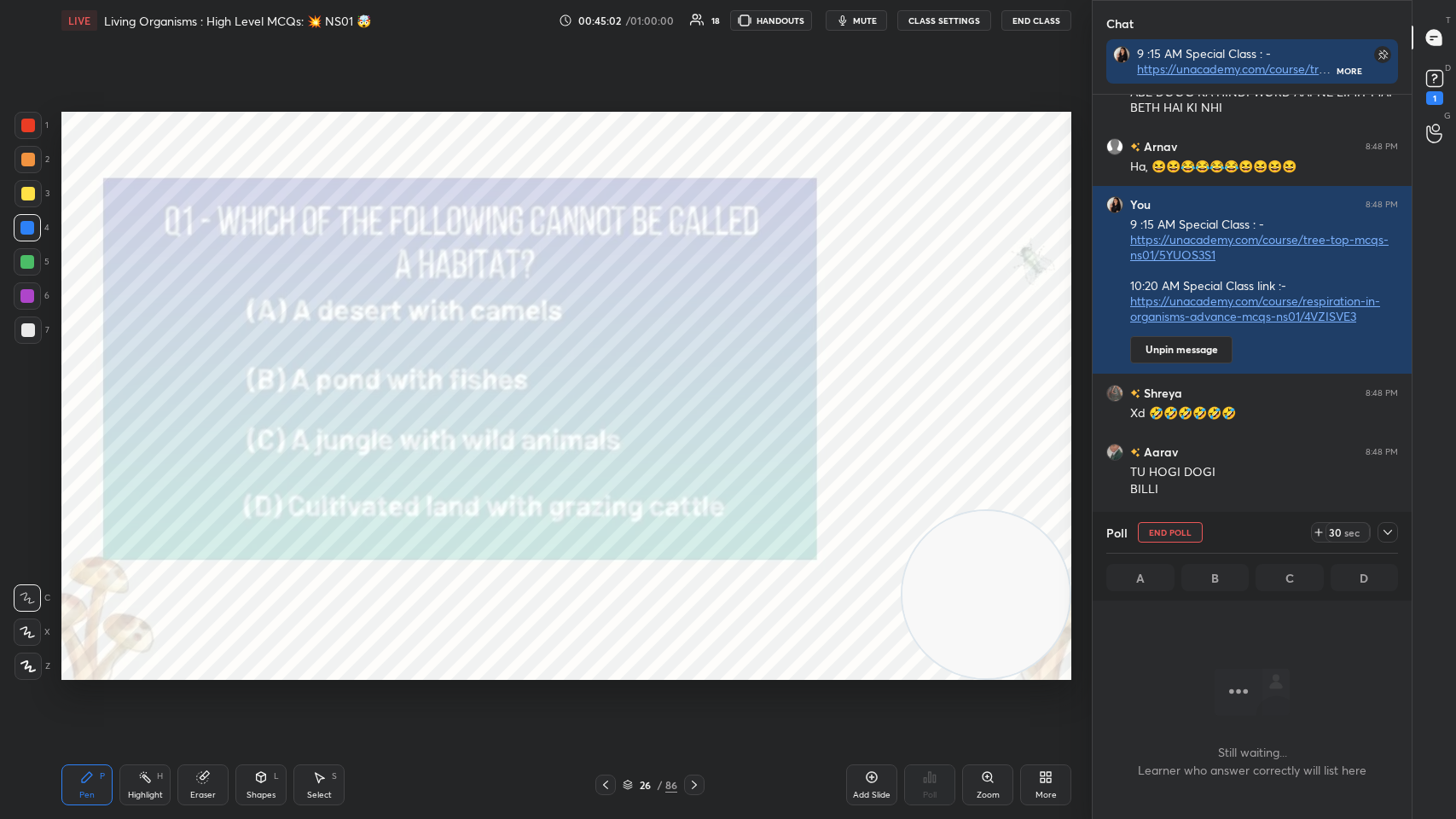 scroll, scrollTop: 702, scrollLeft: 314, axis: both 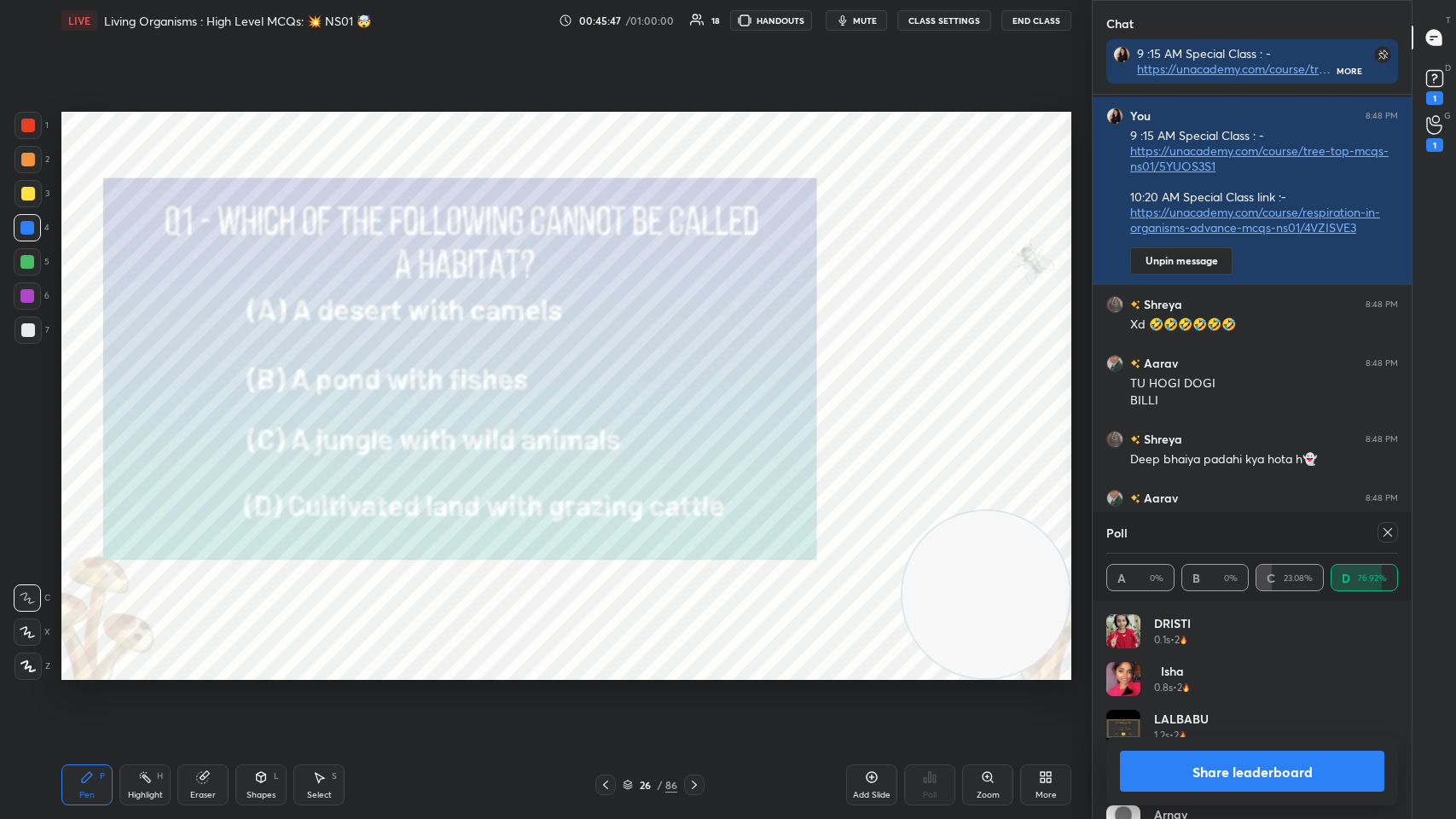 click at bounding box center [1388, 532] 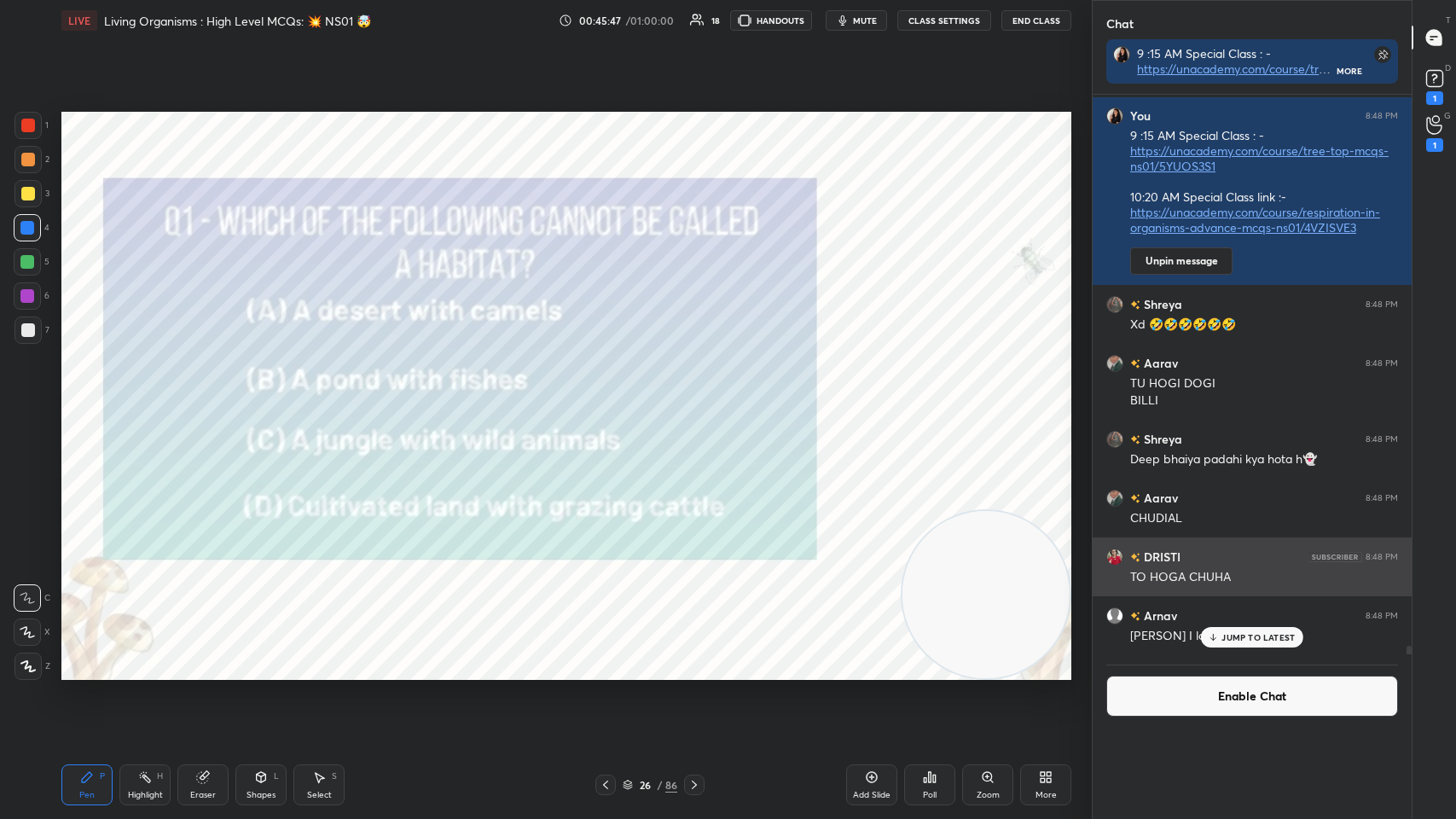 scroll, scrollTop: 129, scrollLeft: 287, axis: both 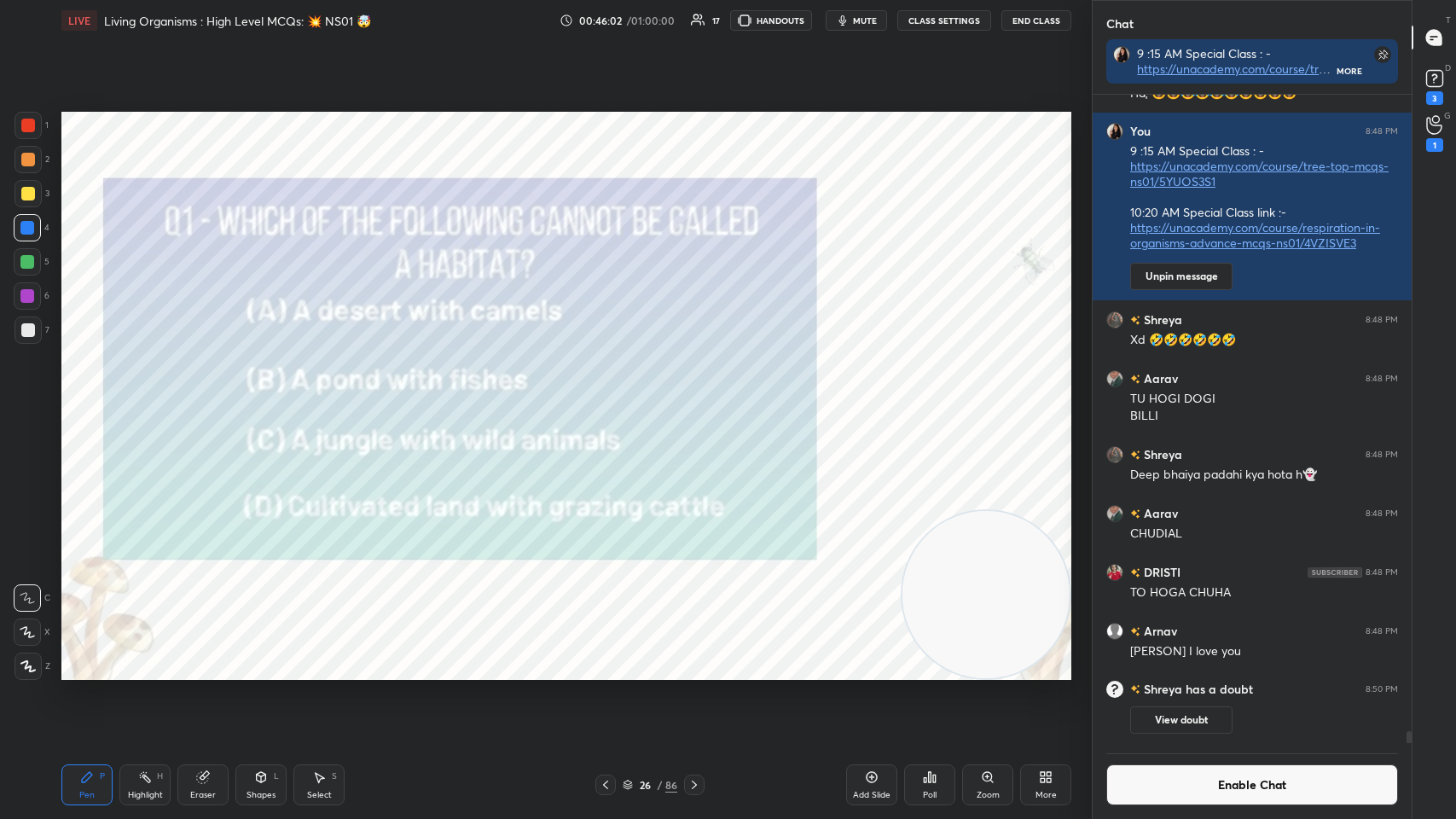 click 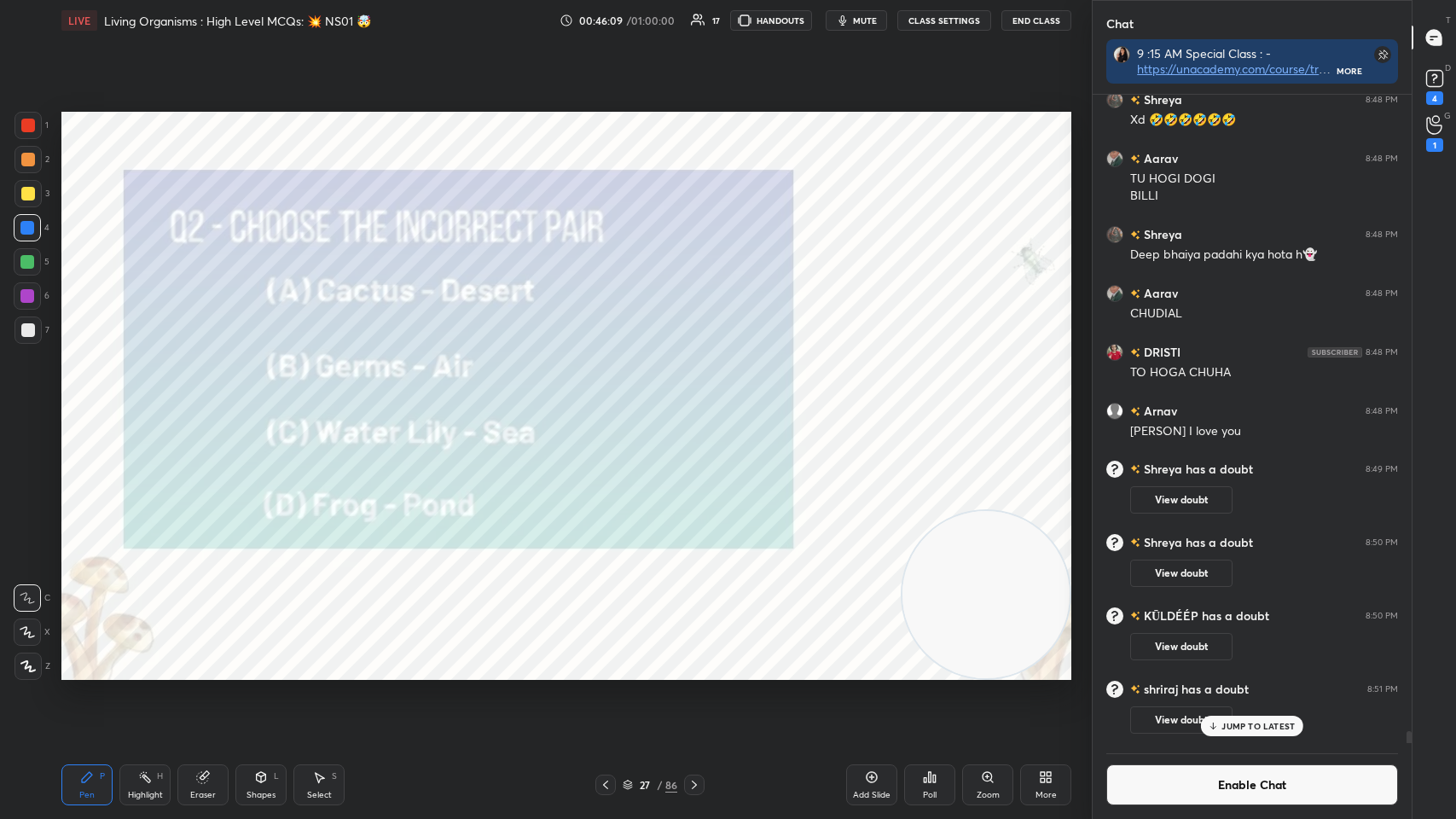 scroll, scrollTop: 34291, scrollLeft: 0, axis: vertical 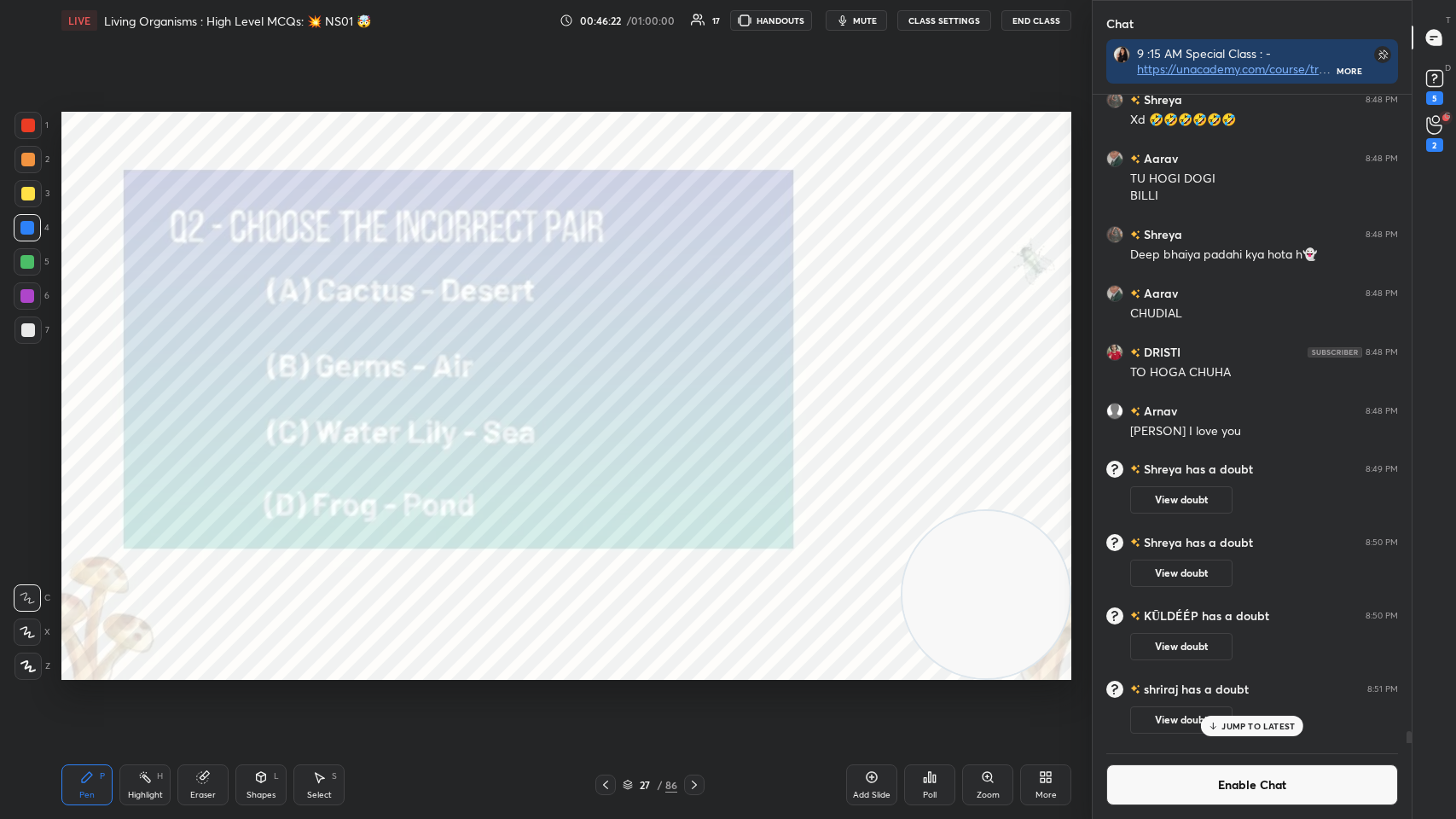 click on "JUMP TO LATEST" at bounding box center [1258, 726] 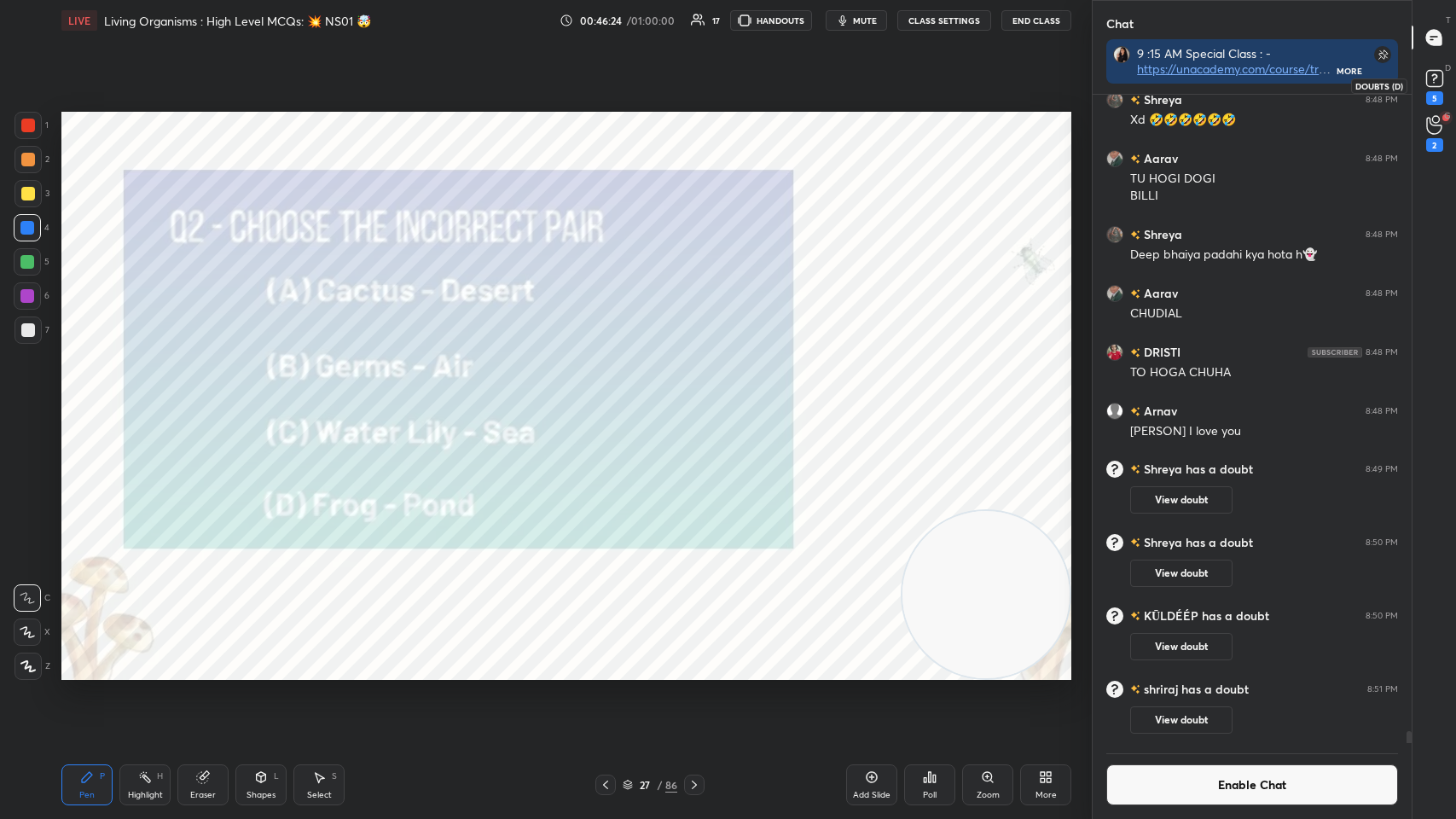 click on "5" at bounding box center [1435, 98] 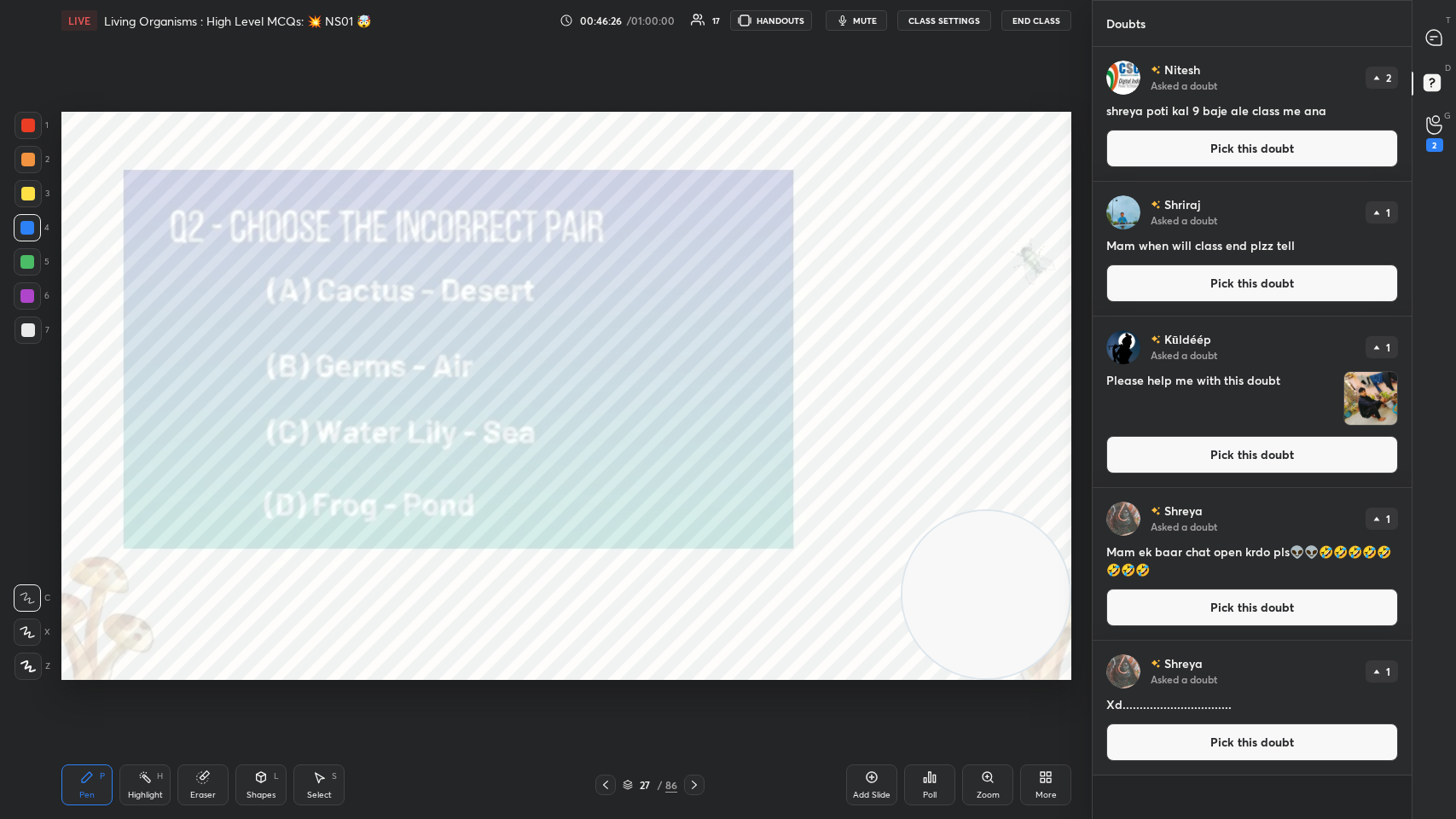 click on "Pick this doubt" at bounding box center [1252, 455] 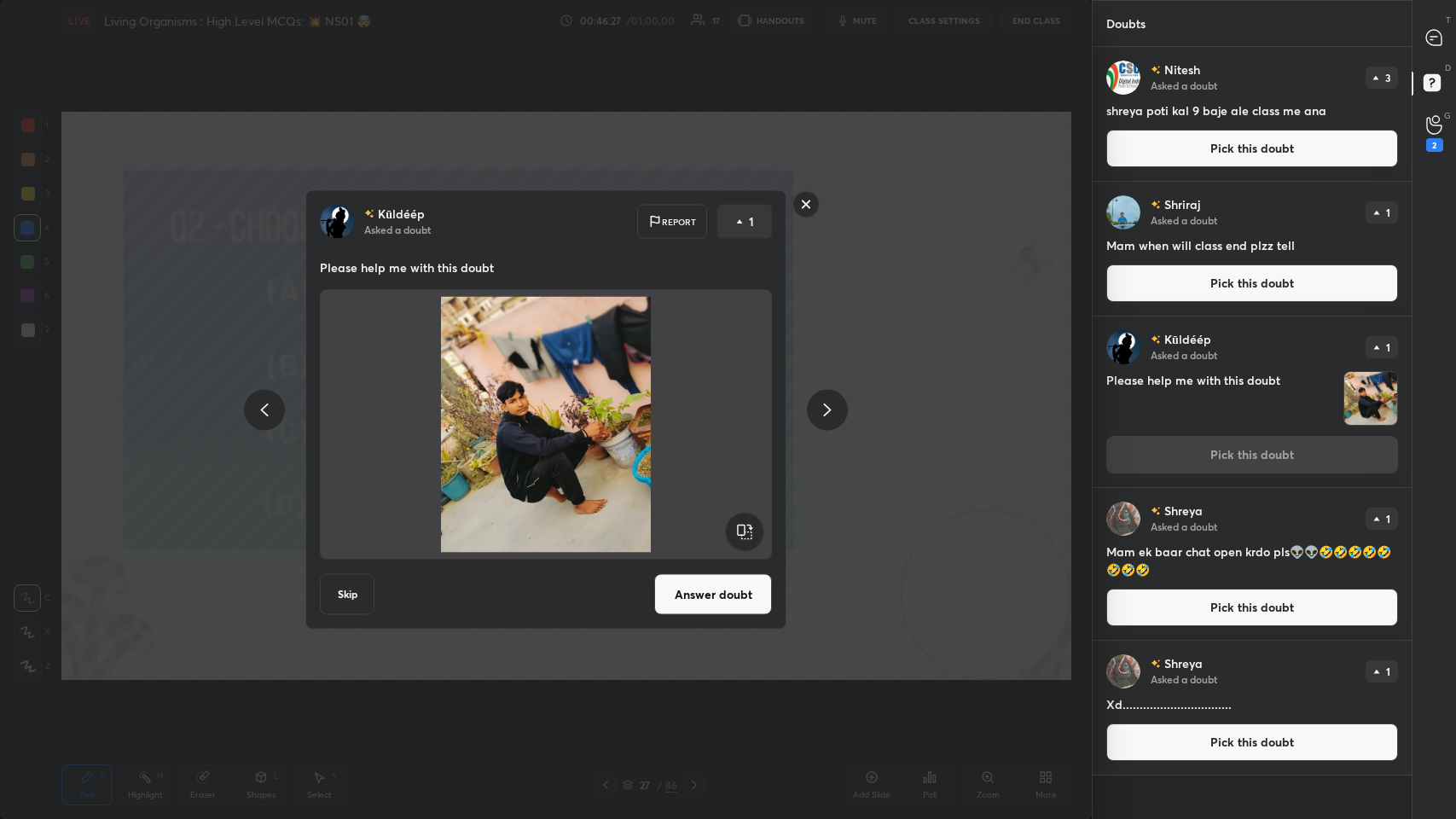 click on "Skip" at bounding box center [347, 595] 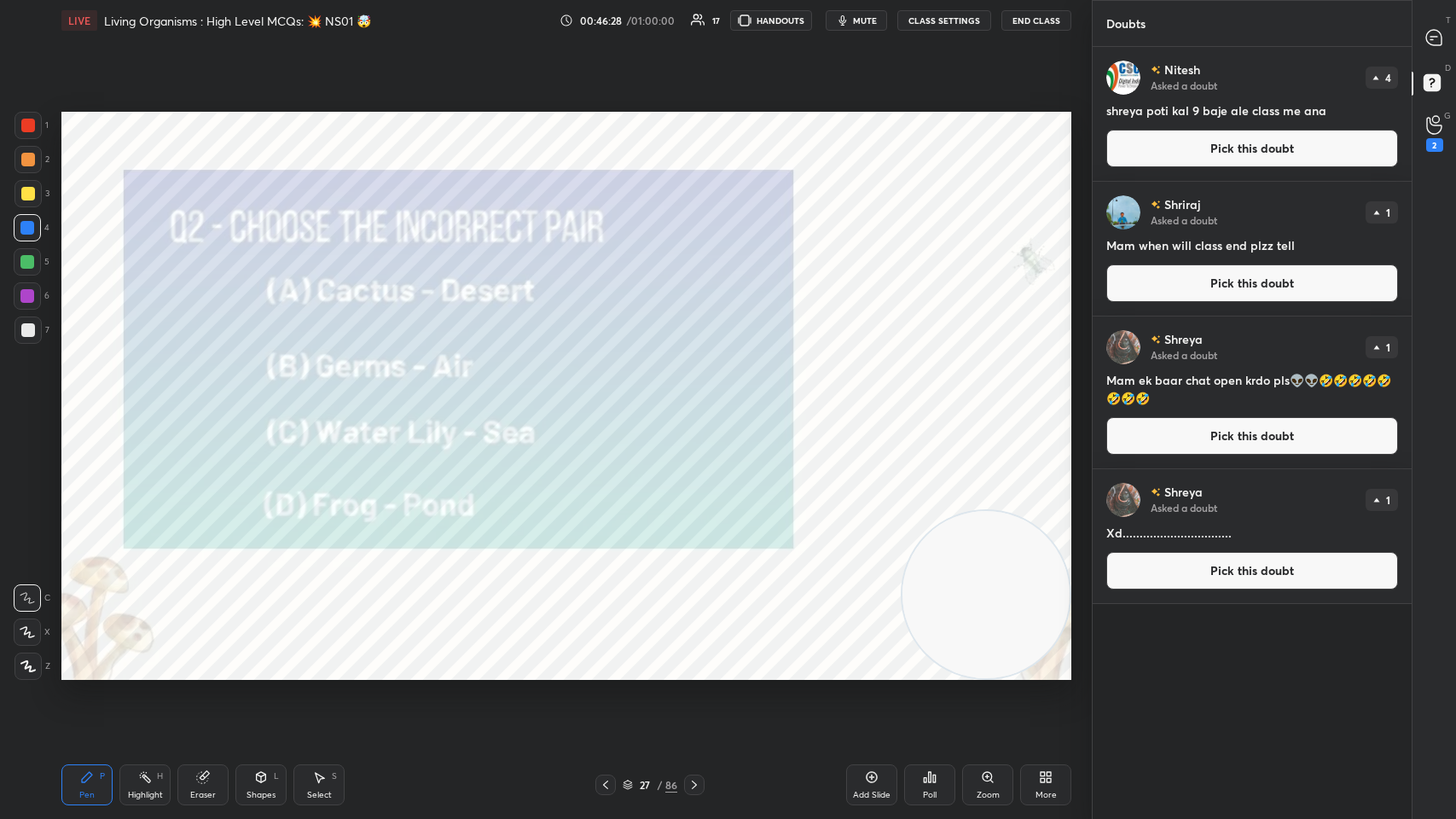click on "Pick this doubt" at bounding box center (1252, 436) 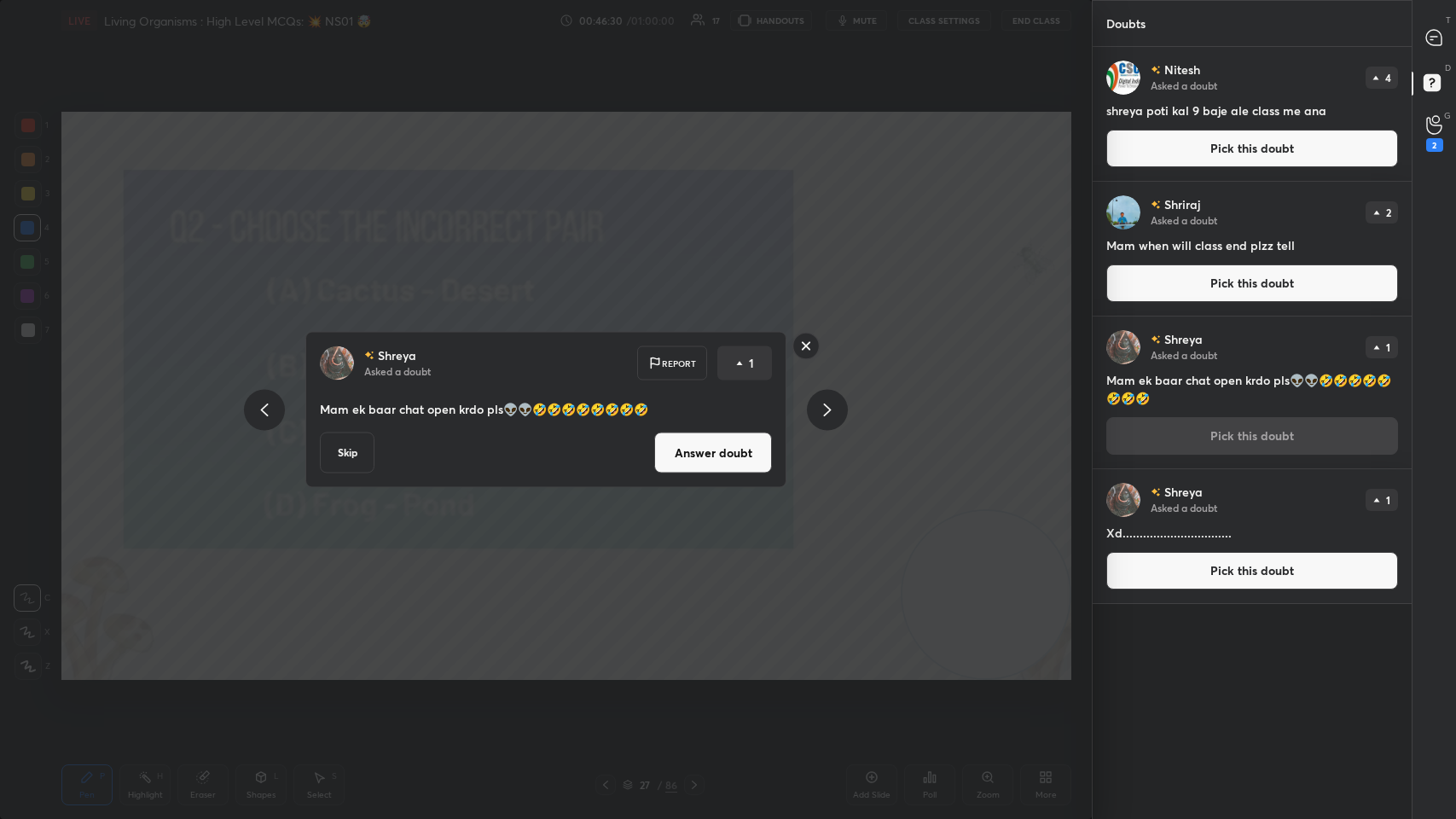 click on "Skip" at bounding box center (347, 453) 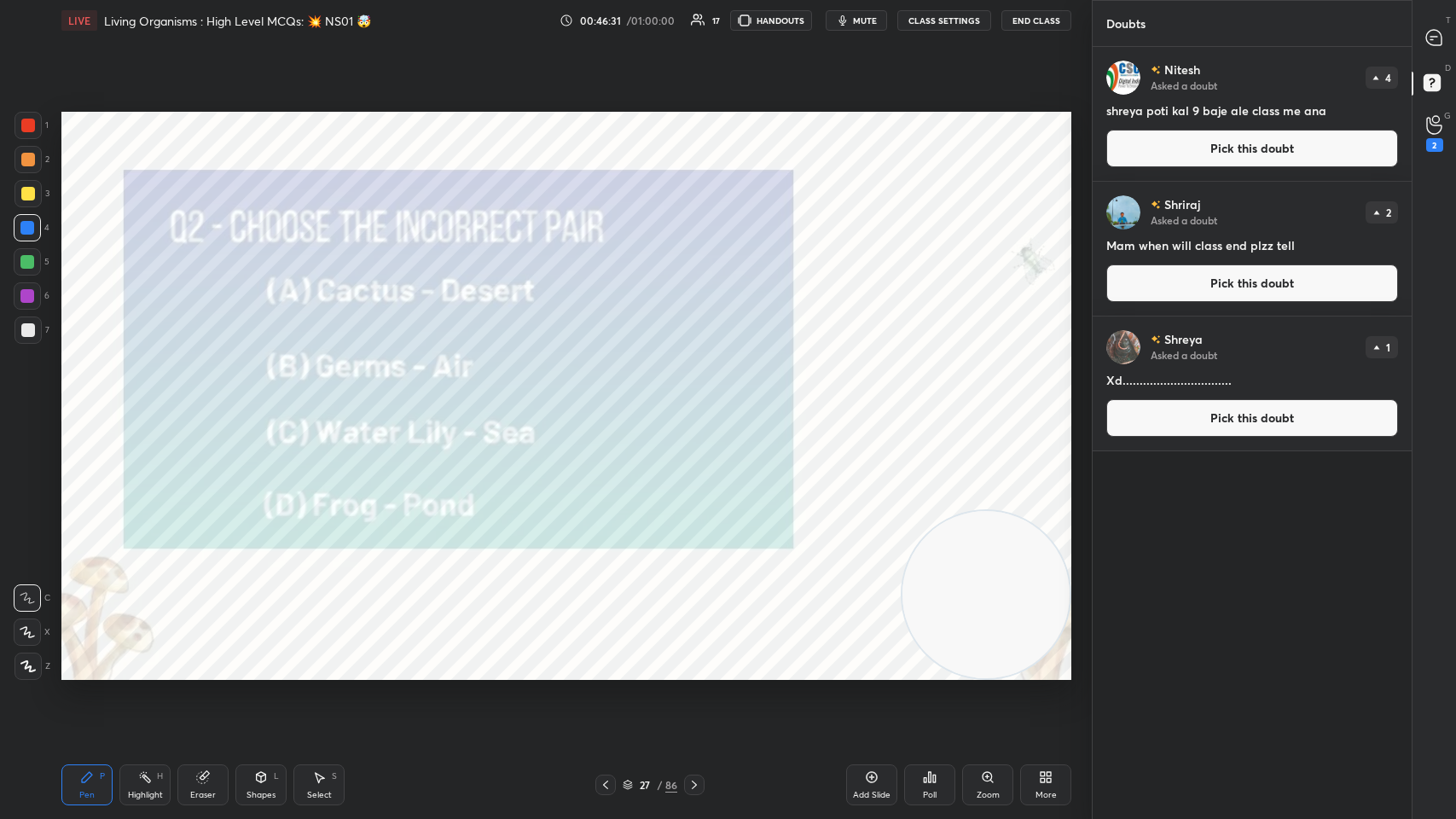 click on "Pick this doubt" at bounding box center [1252, 418] 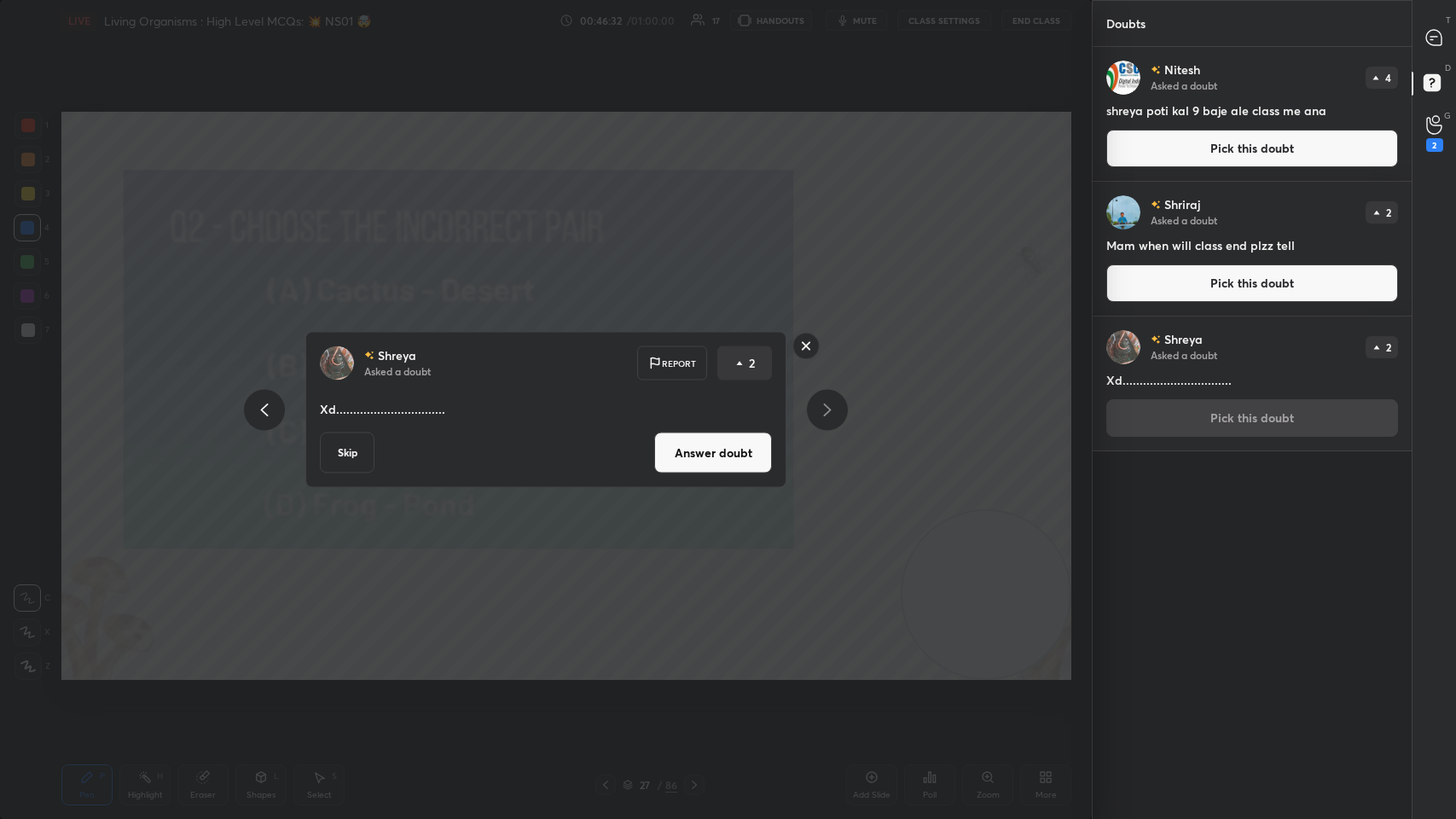 click on "Skip" at bounding box center (347, 453) 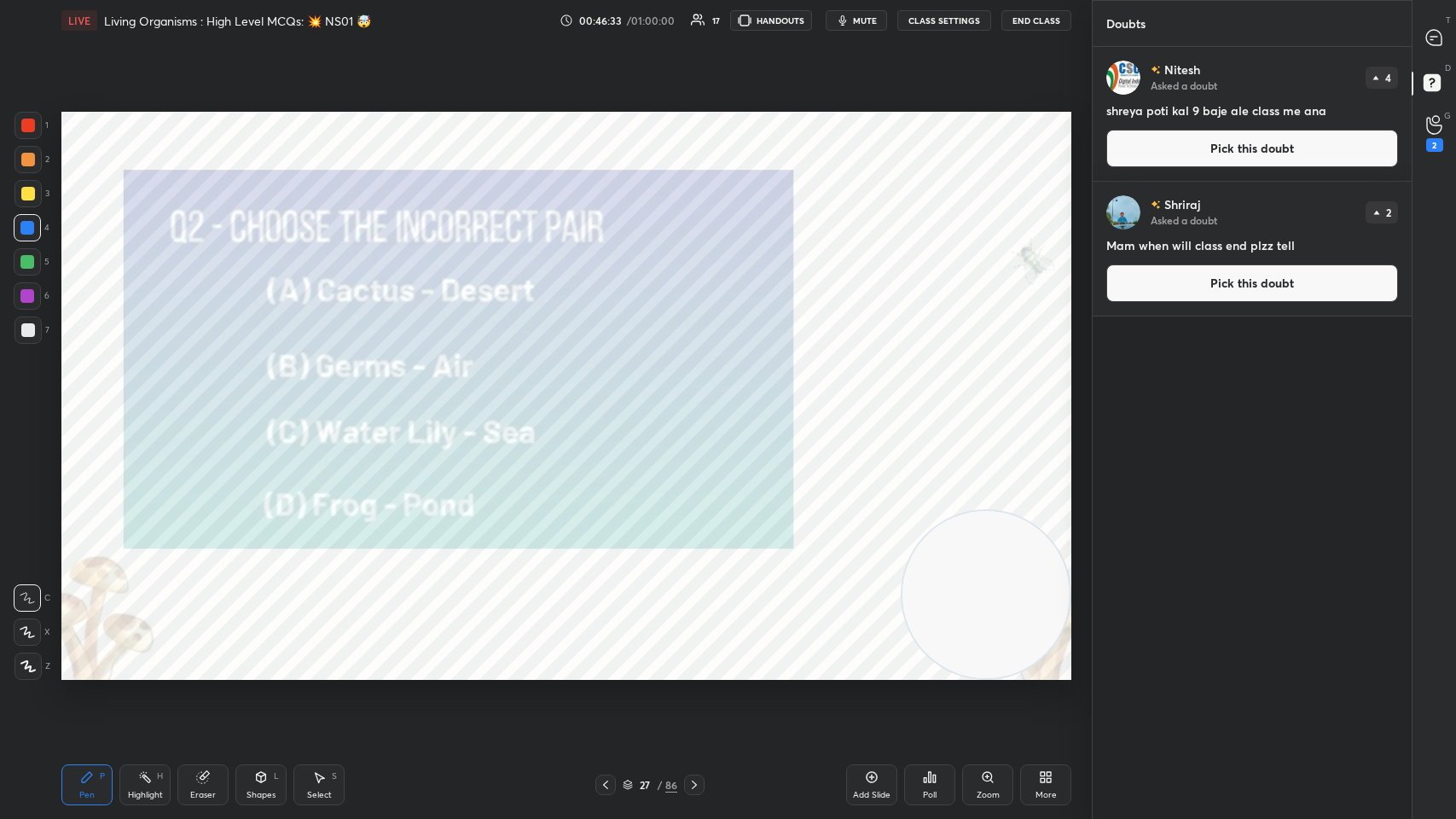 click on "Pick this doubt" at bounding box center [1252, 283] 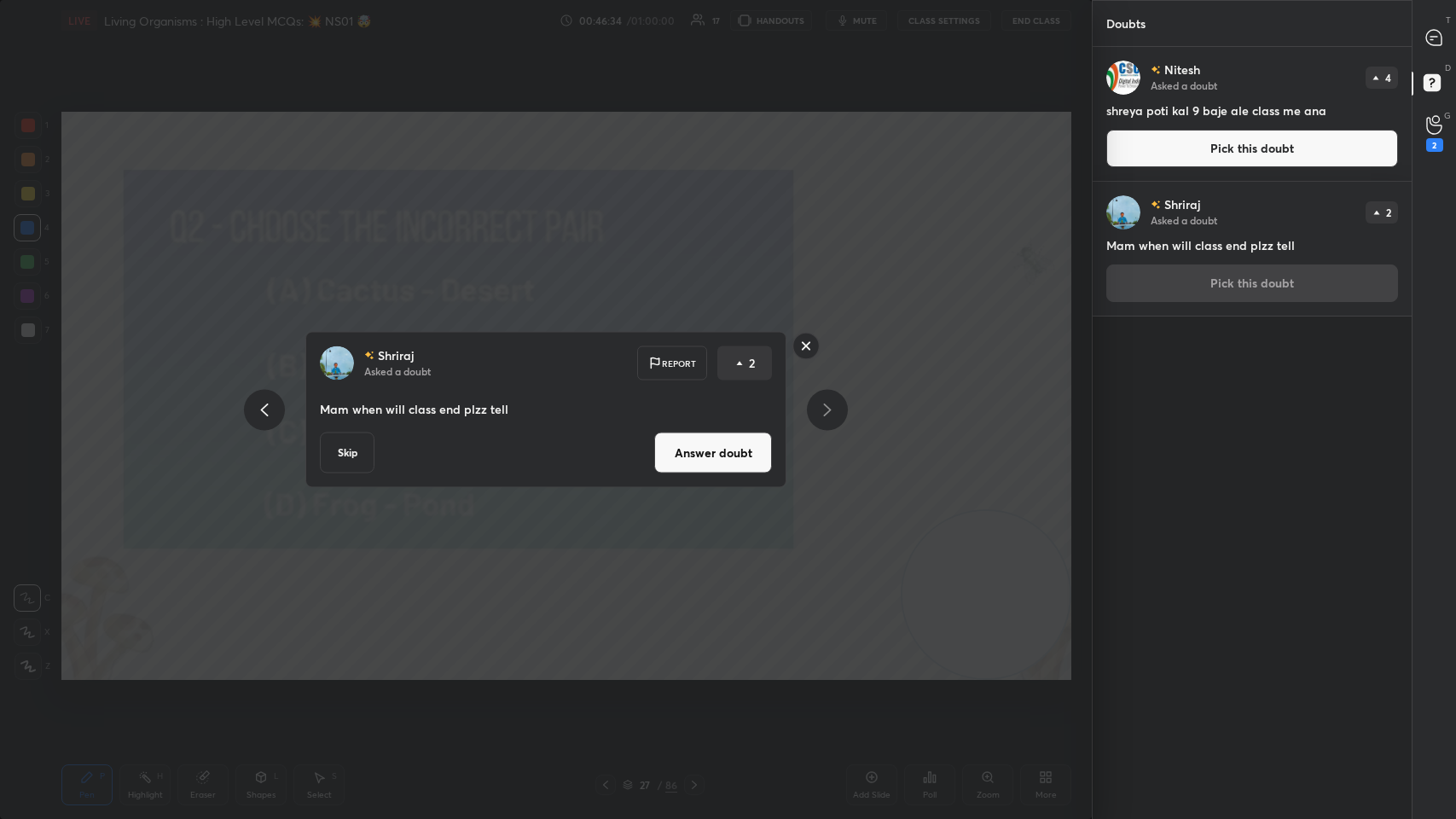 click on "Skip" at bounding box center (347, 453) 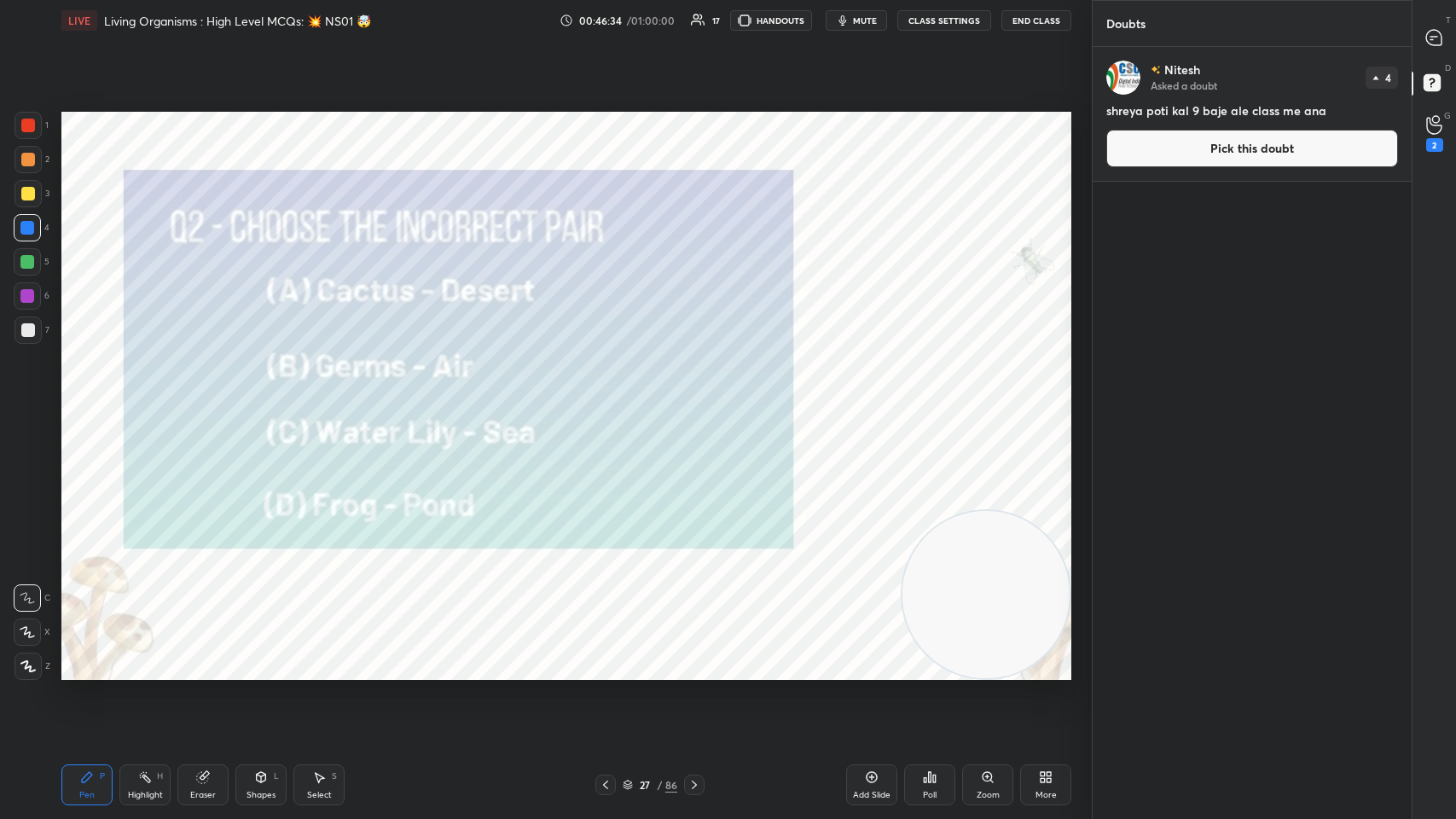 click on "Pick this doubt" at bounding box center [1252, 148] 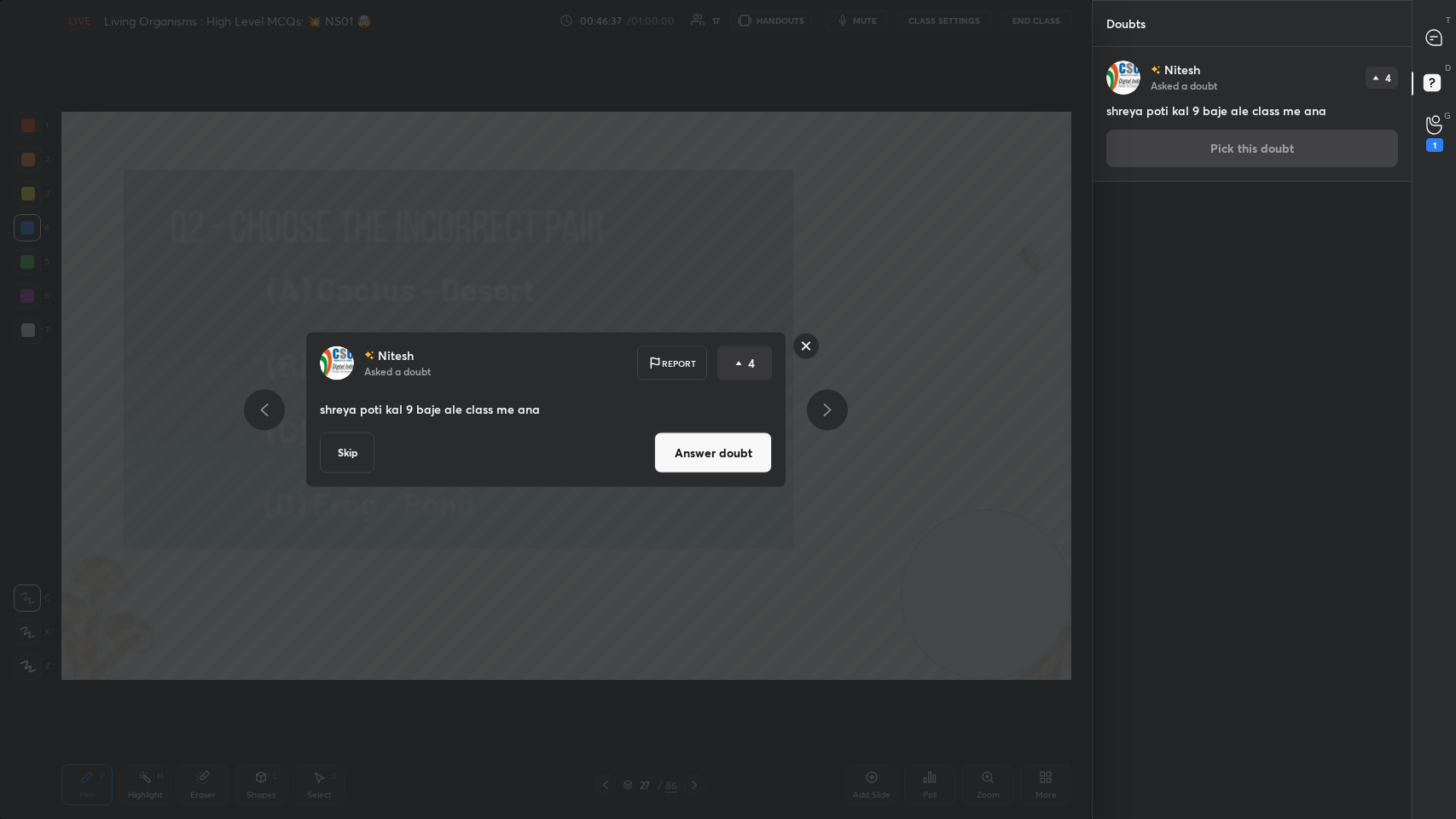 click on "Nitesh Asked a doubt Report 4 shreya poti kal 9 baje ale class me ana Skip Answer doubt" at bounding box center (546, 410) 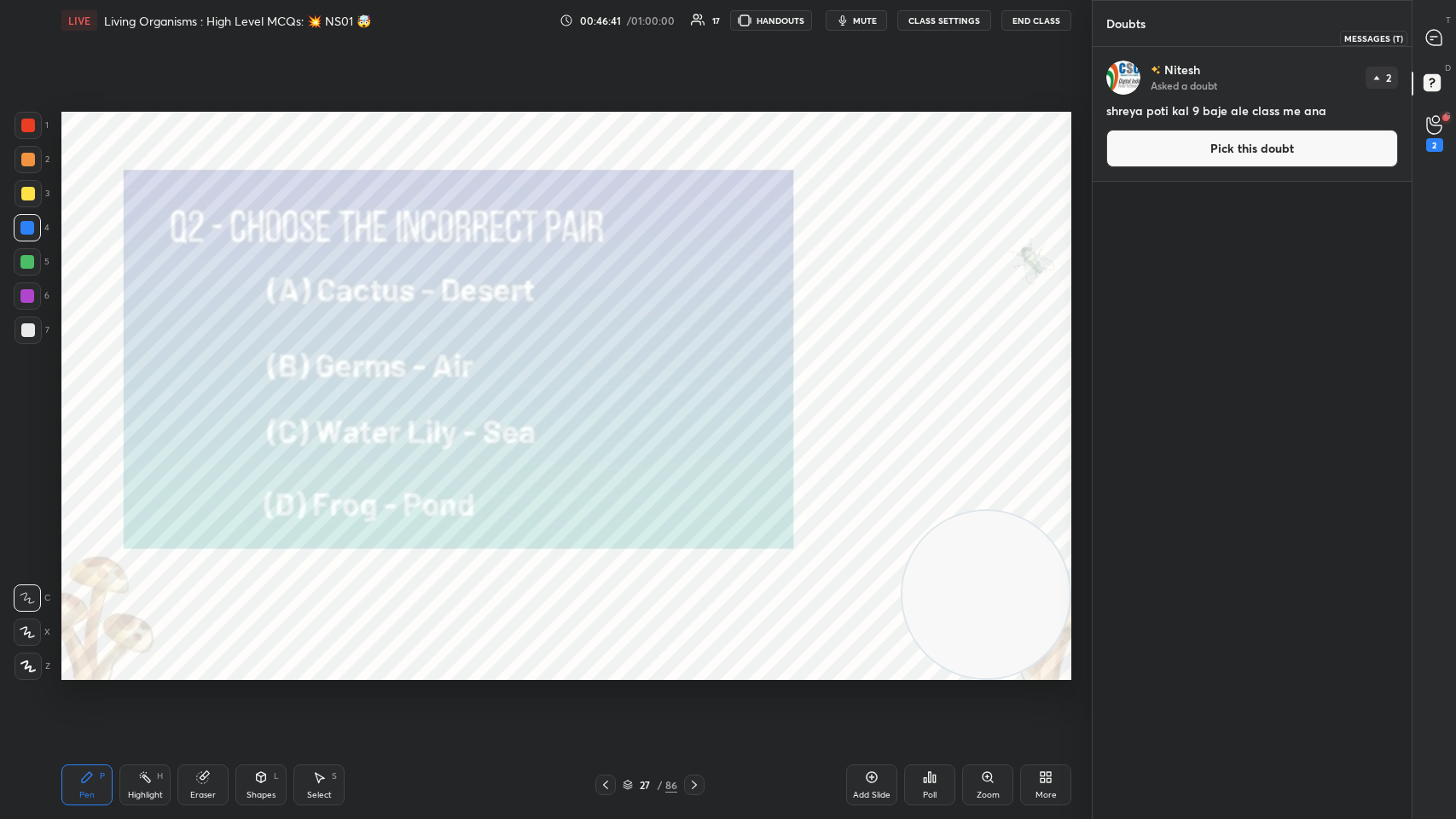 click at bounding box center [1435, 38] 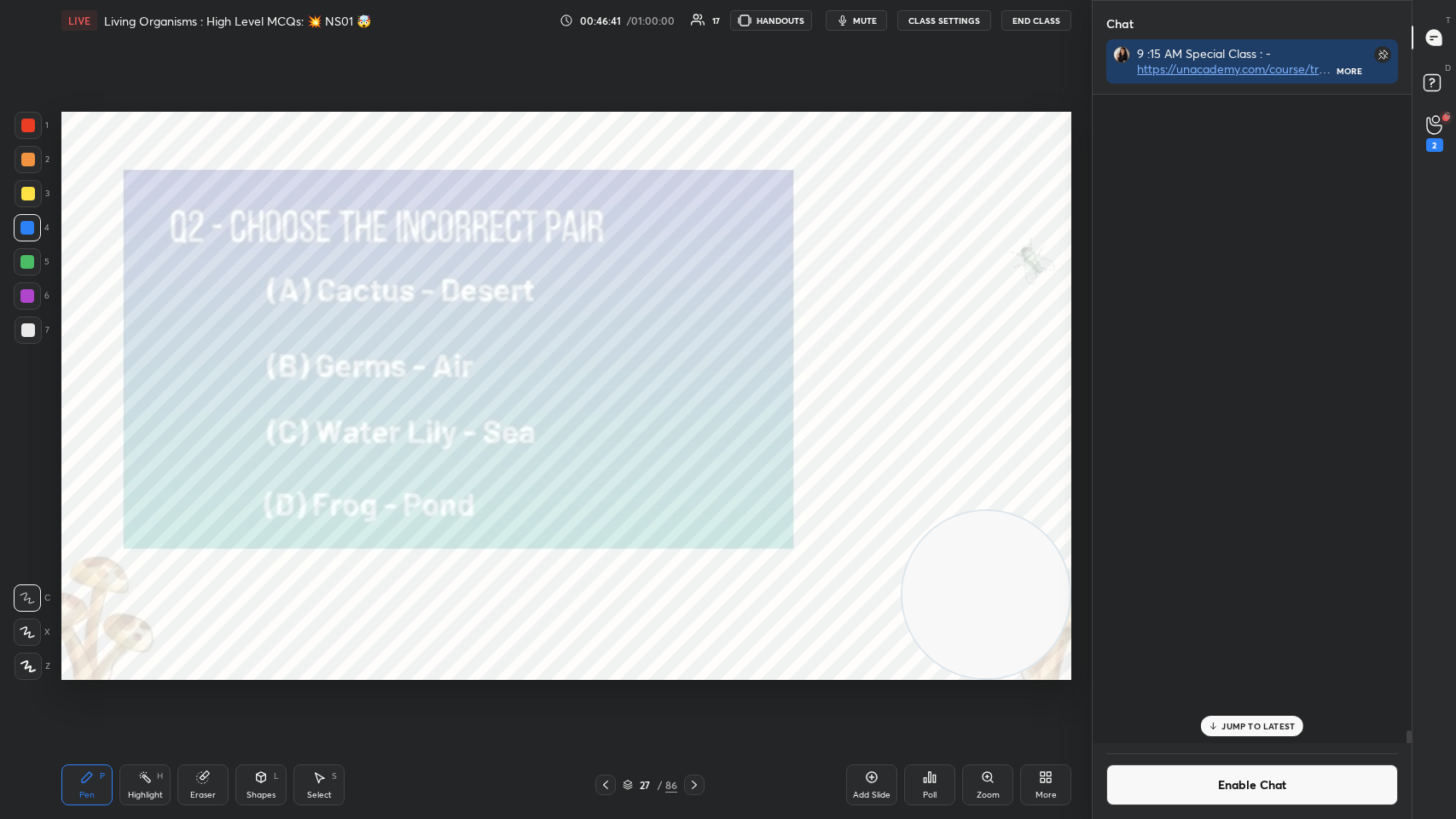 scroll, scrollTop: 34300, scrollLeft: 0, axis: vertical 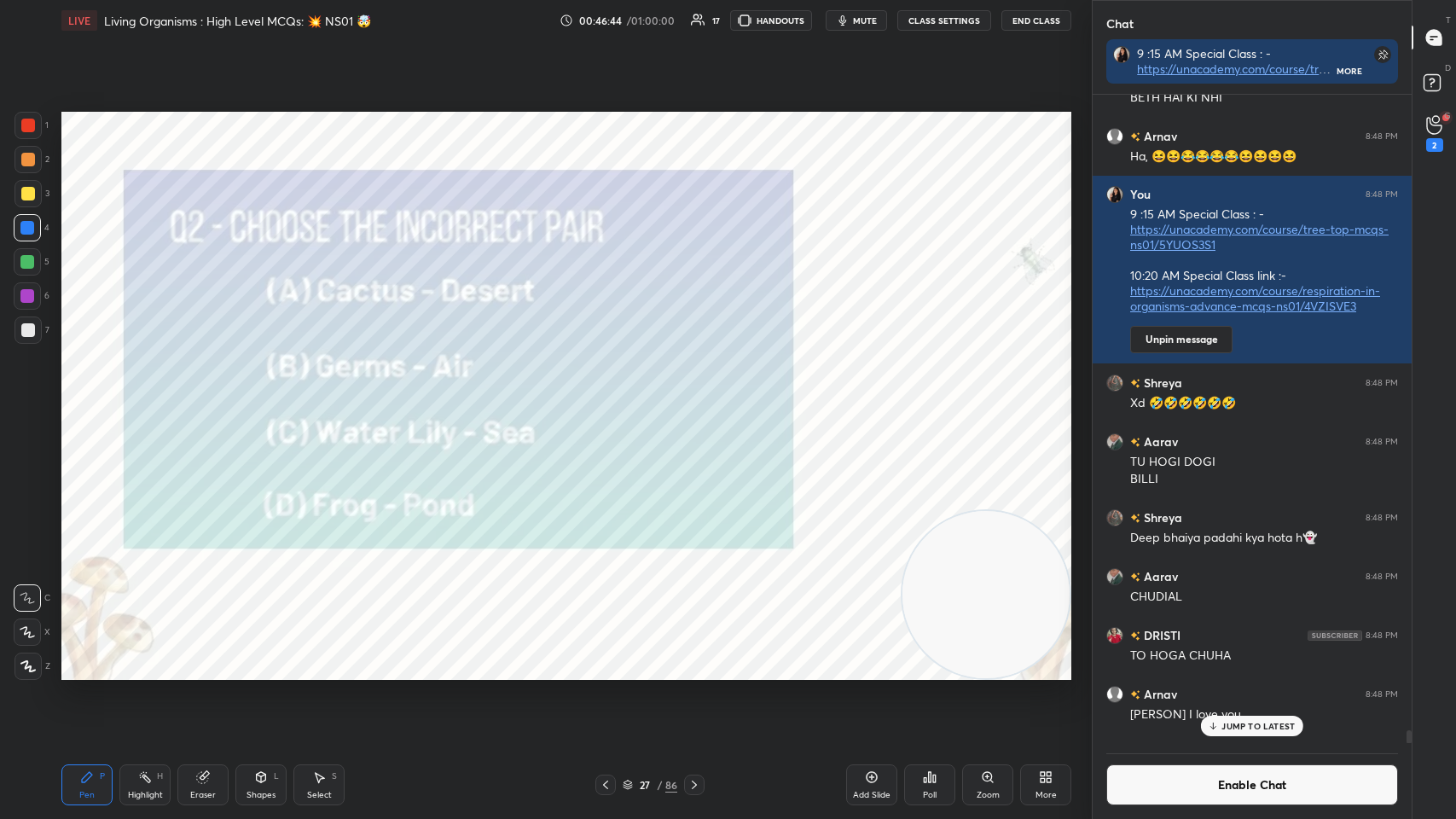 click on "Poll" at bounding box center [930, 785] 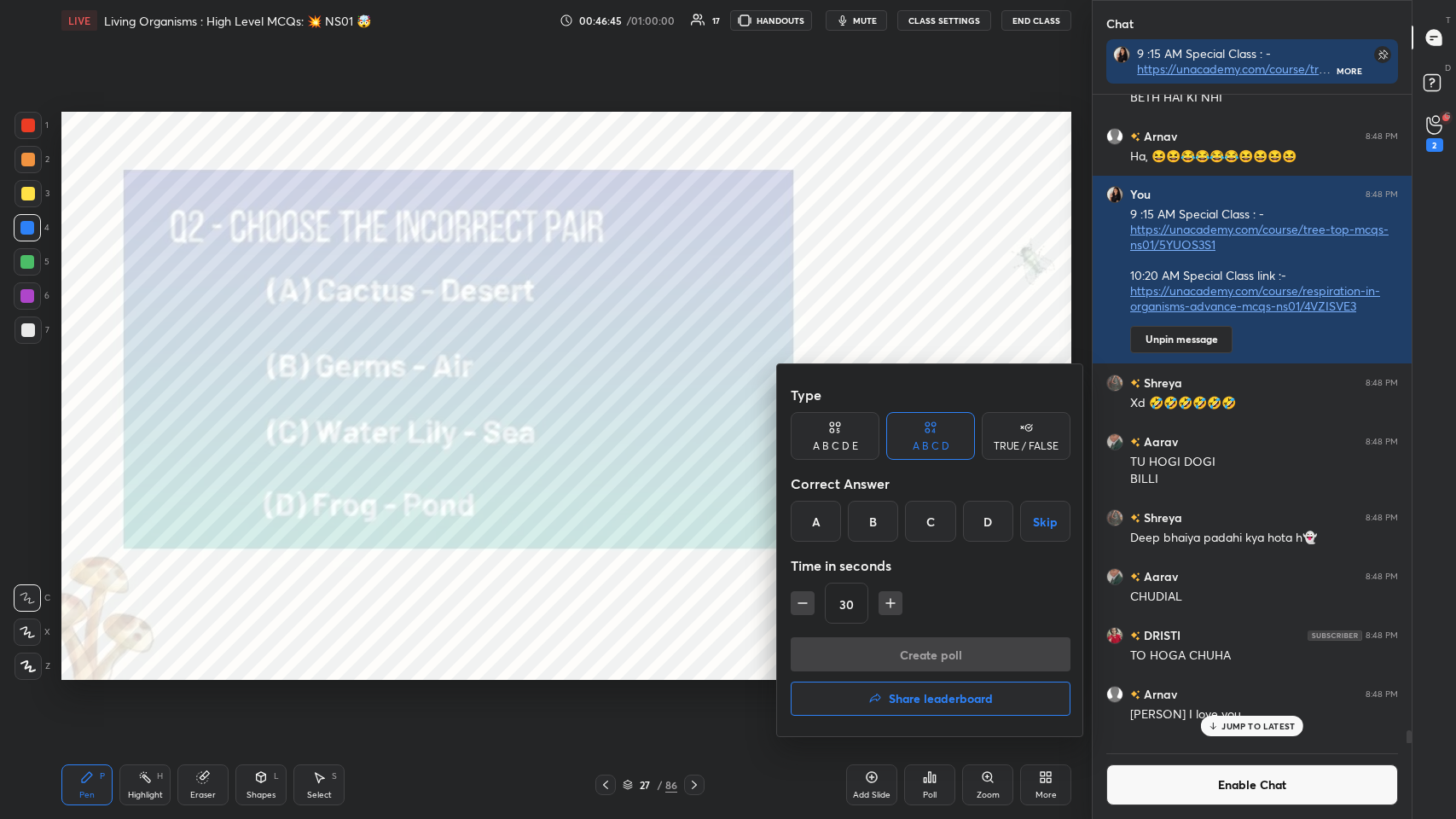 click on "C" at bounding box center (930, 521) 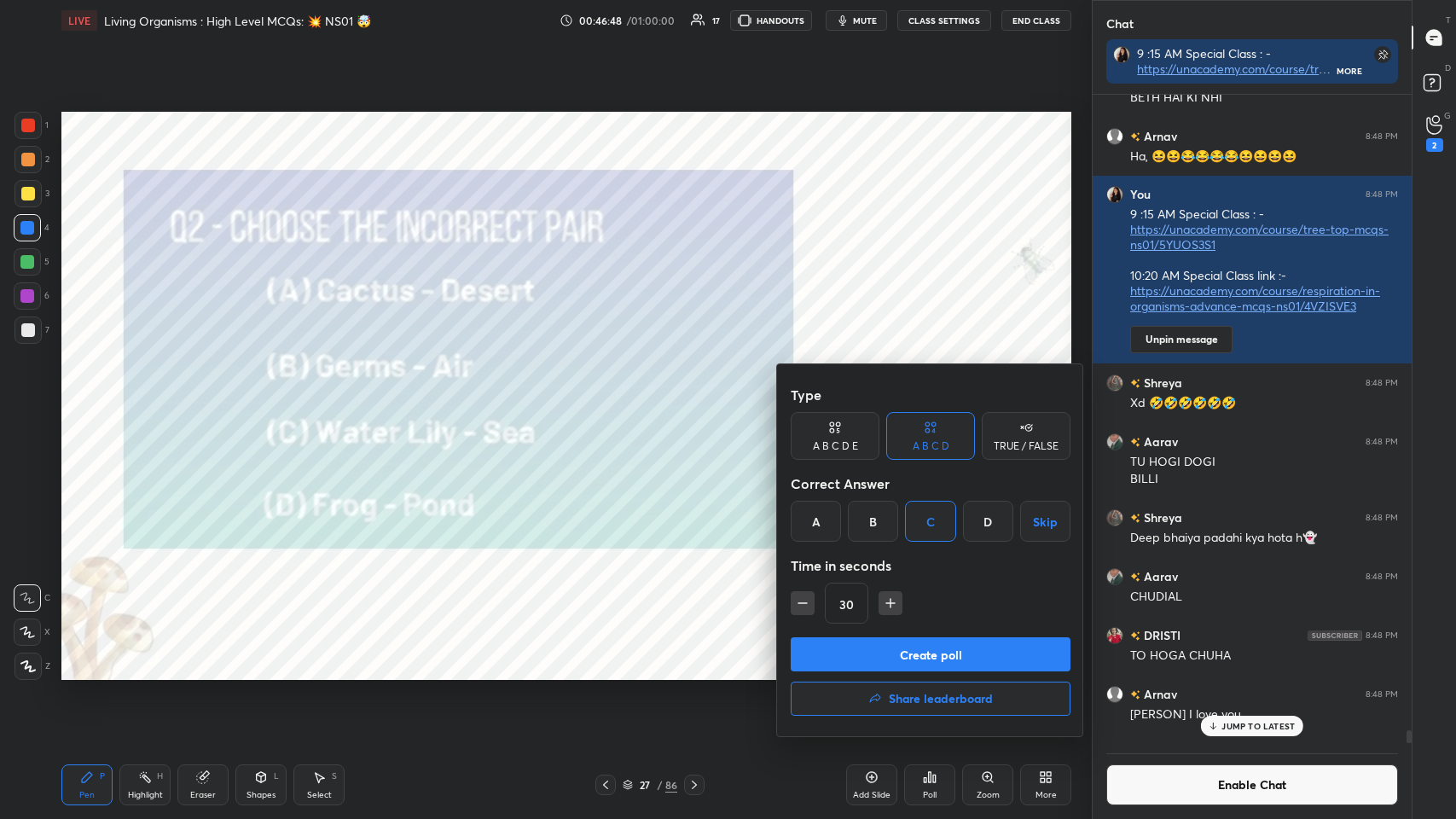 click on "Create poll" at bounding box center (931, 654) 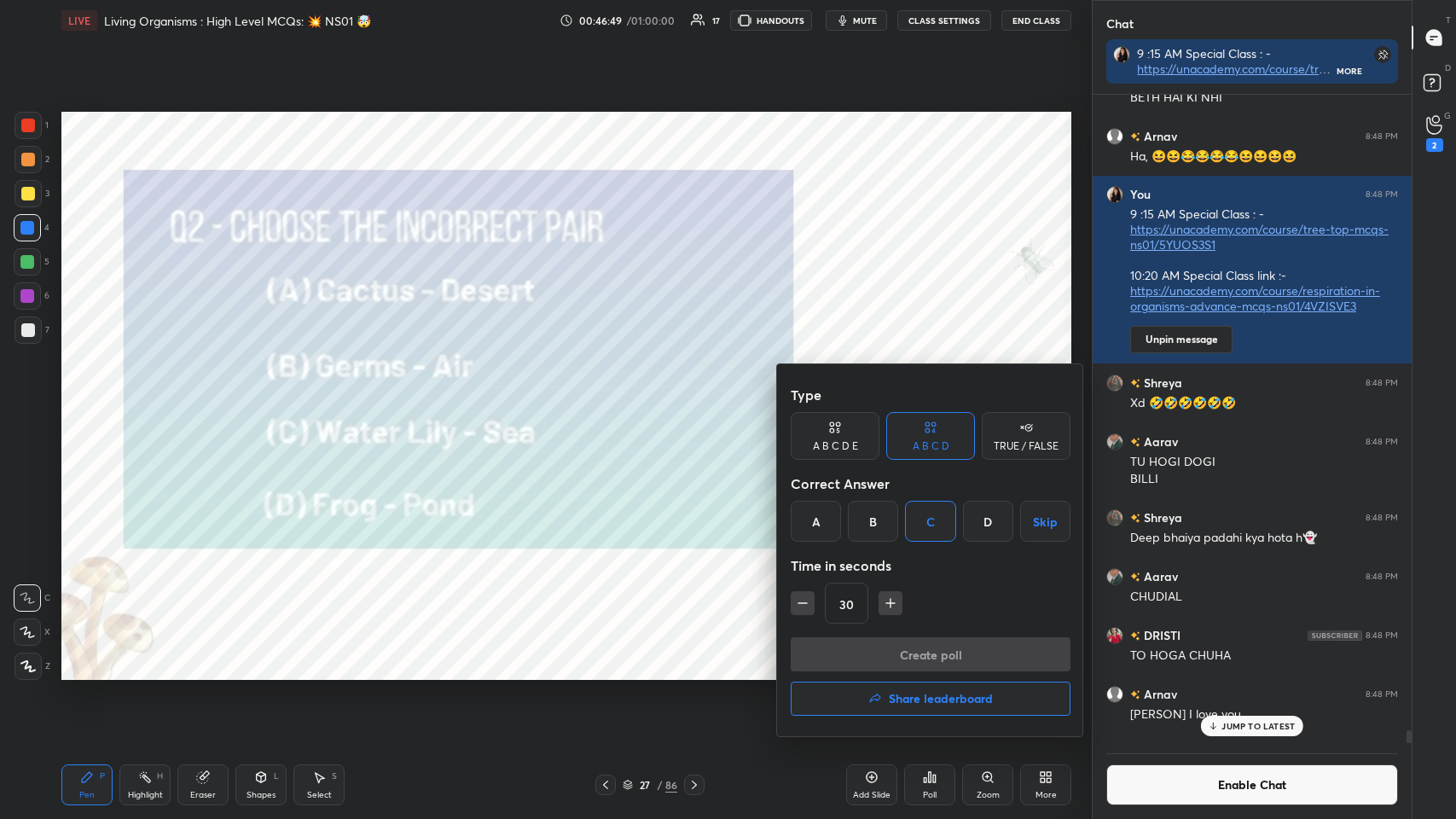 scroll, scrollTop: 703, scrollLeft: 314, axis: both 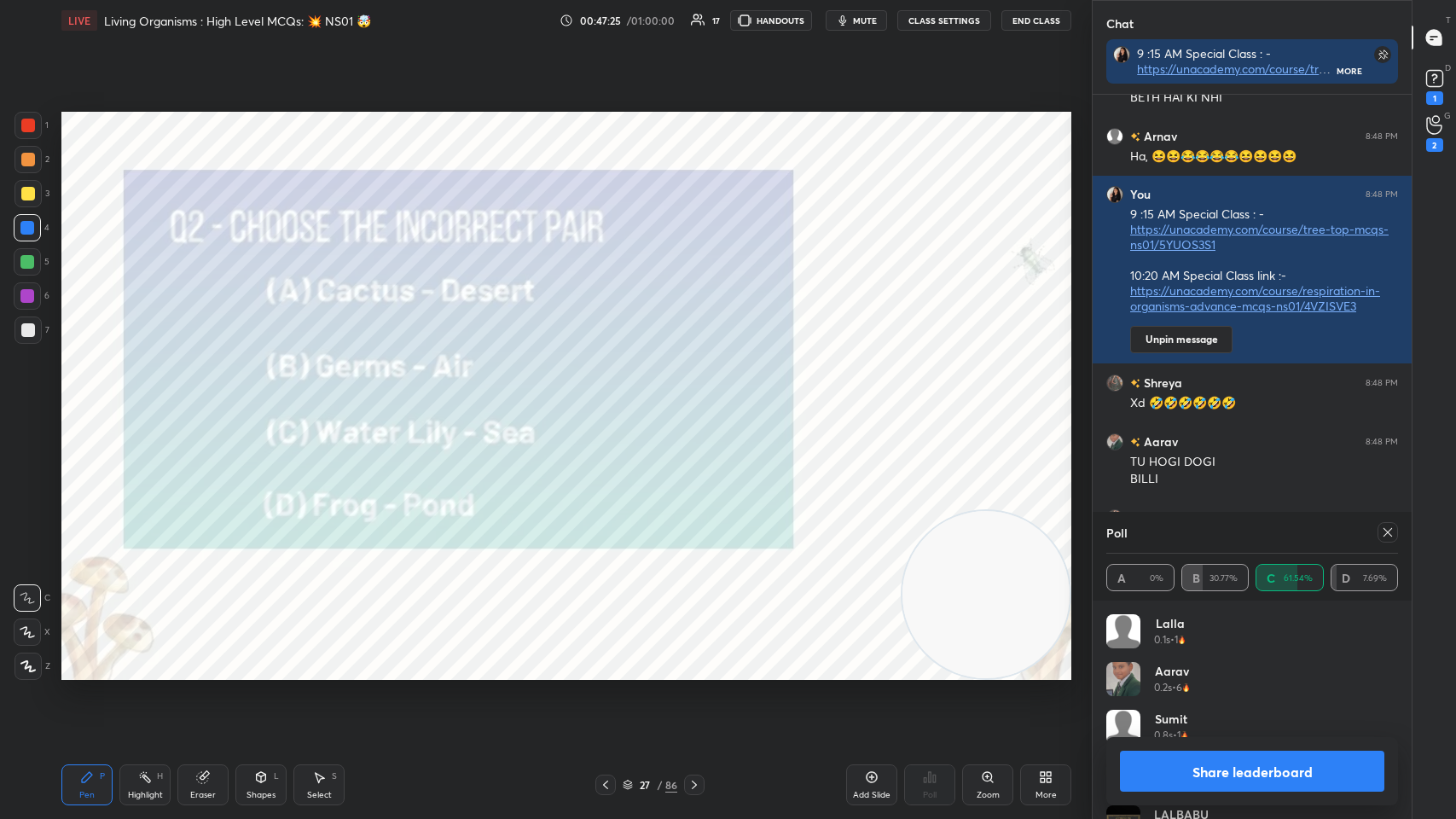 click on "0.2s" at bounding box center [1163, 688] 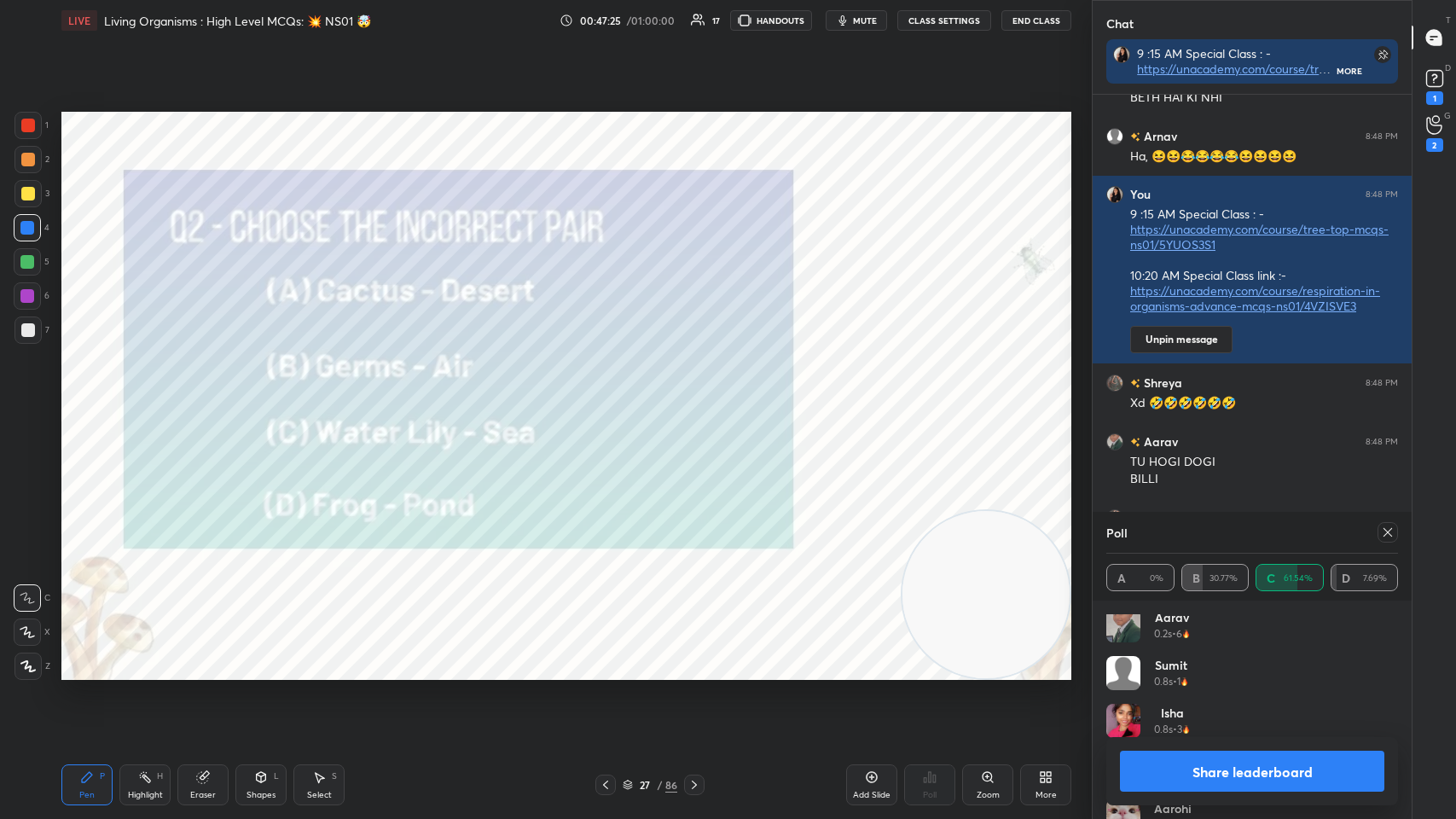 scroll, scrollTop: 61, scrollLeft: 0, axis: vertical 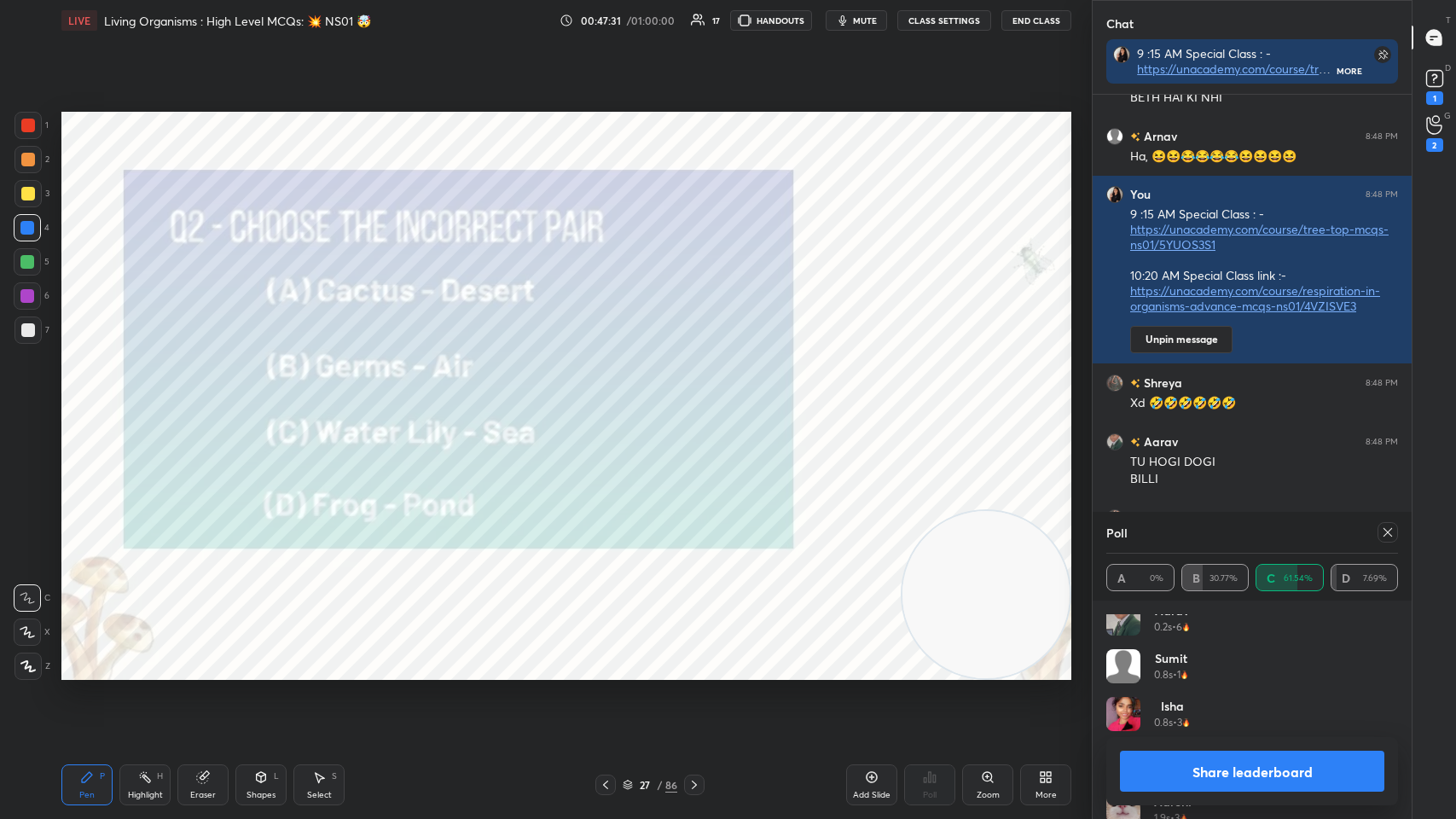 click 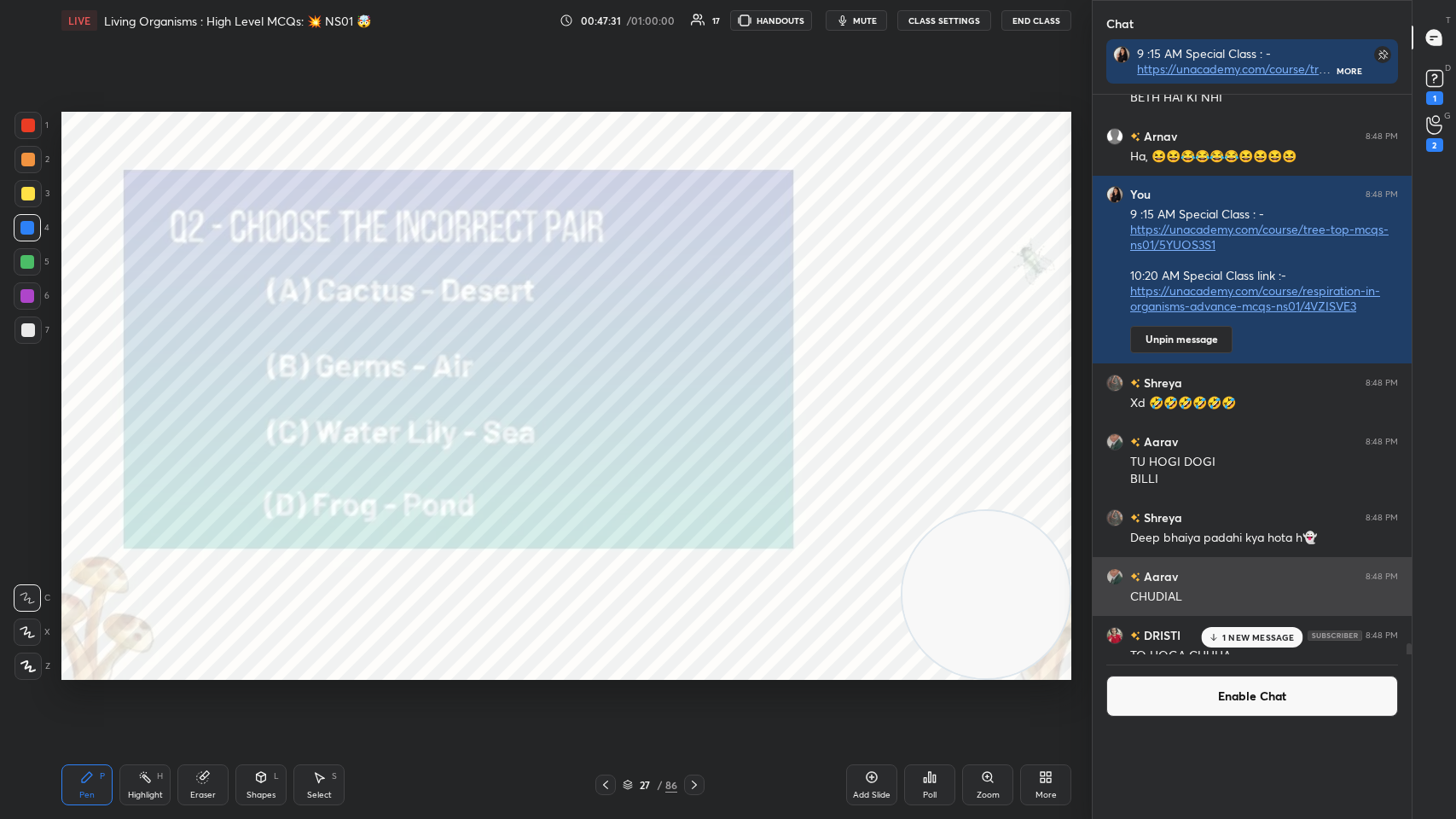 scroll, scrollTop: 102, scrollLeft: 287, axis: both 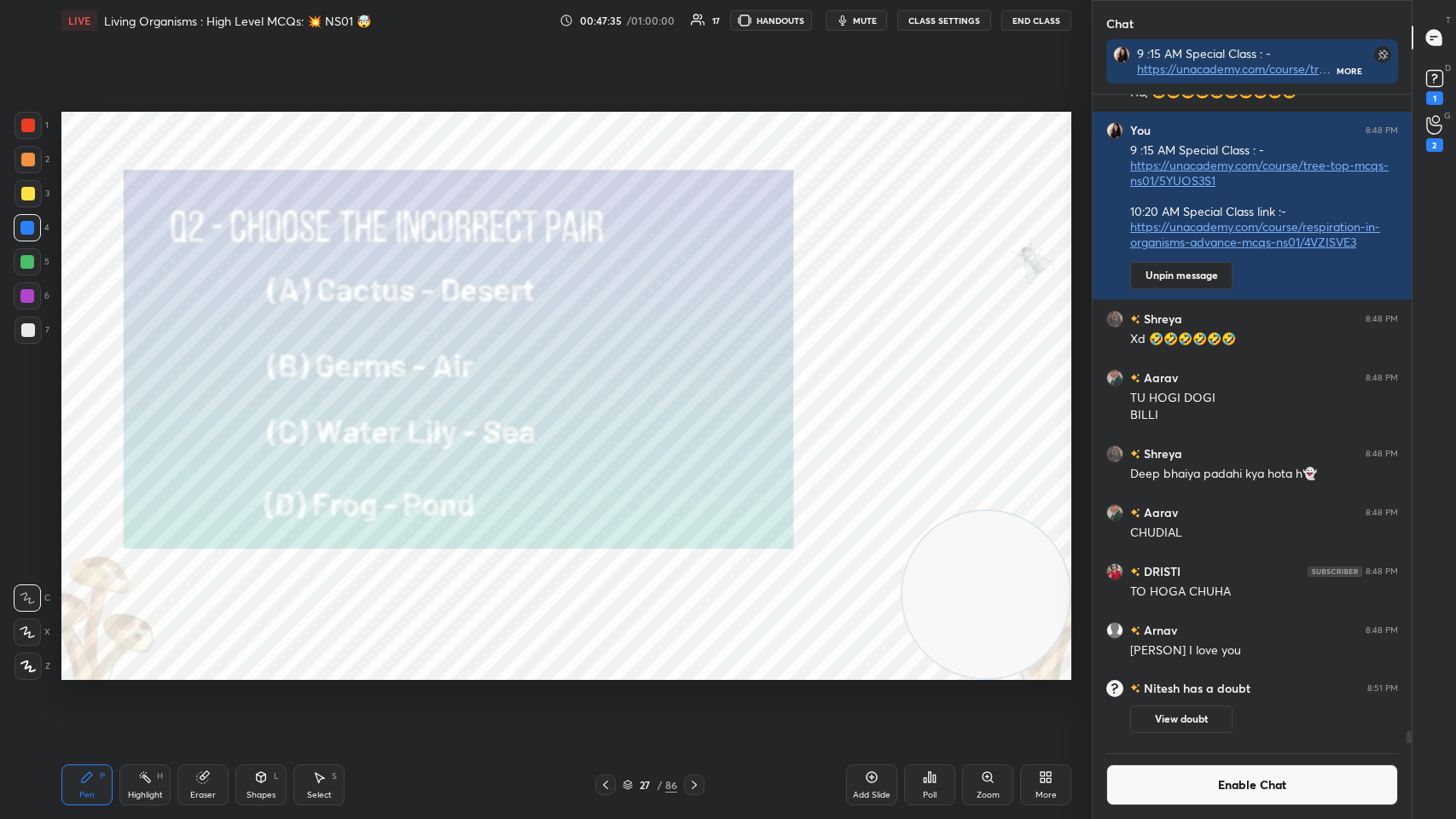 click 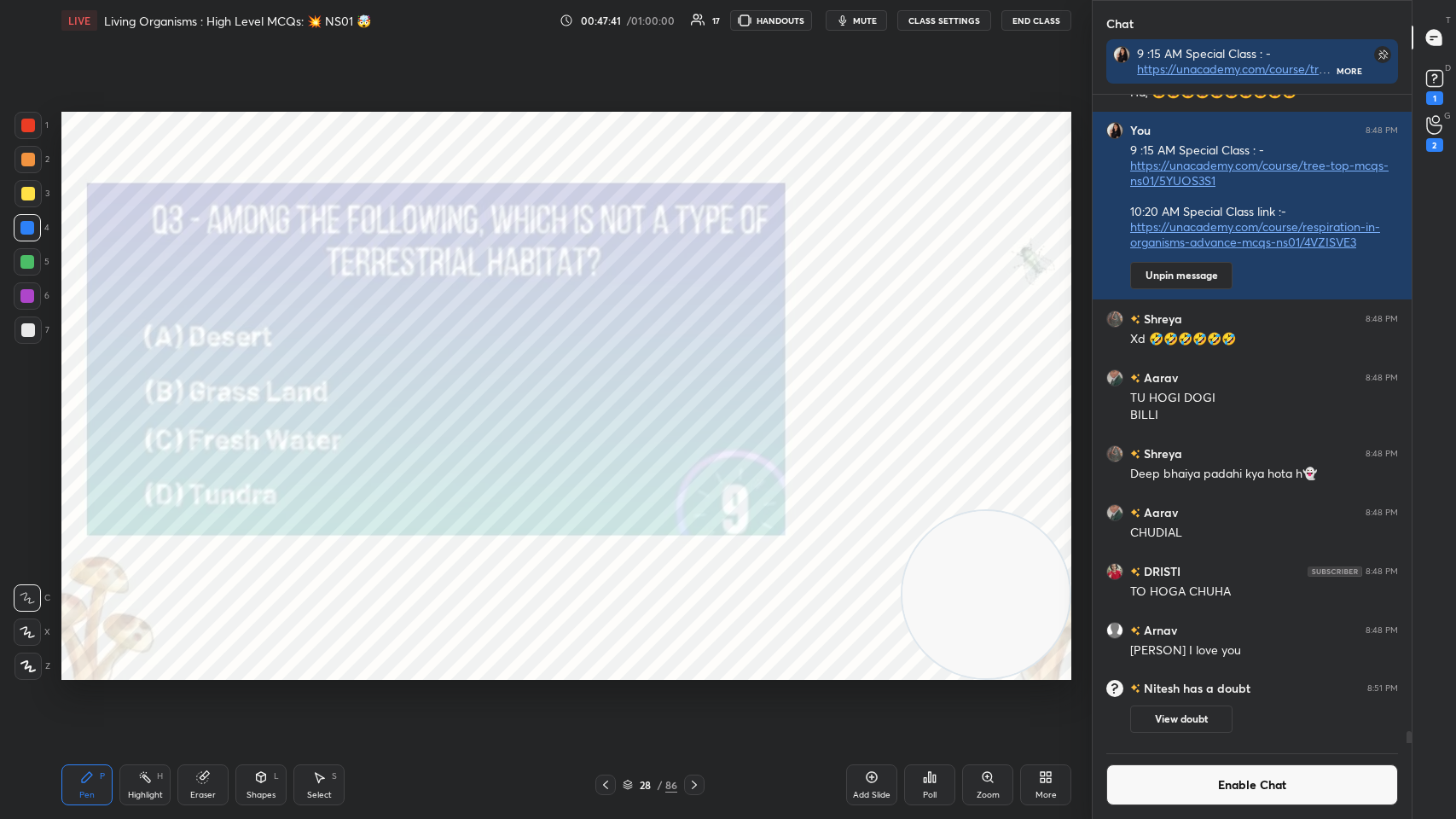 click on "Enable Chat" at bounding box center [1252, 785] 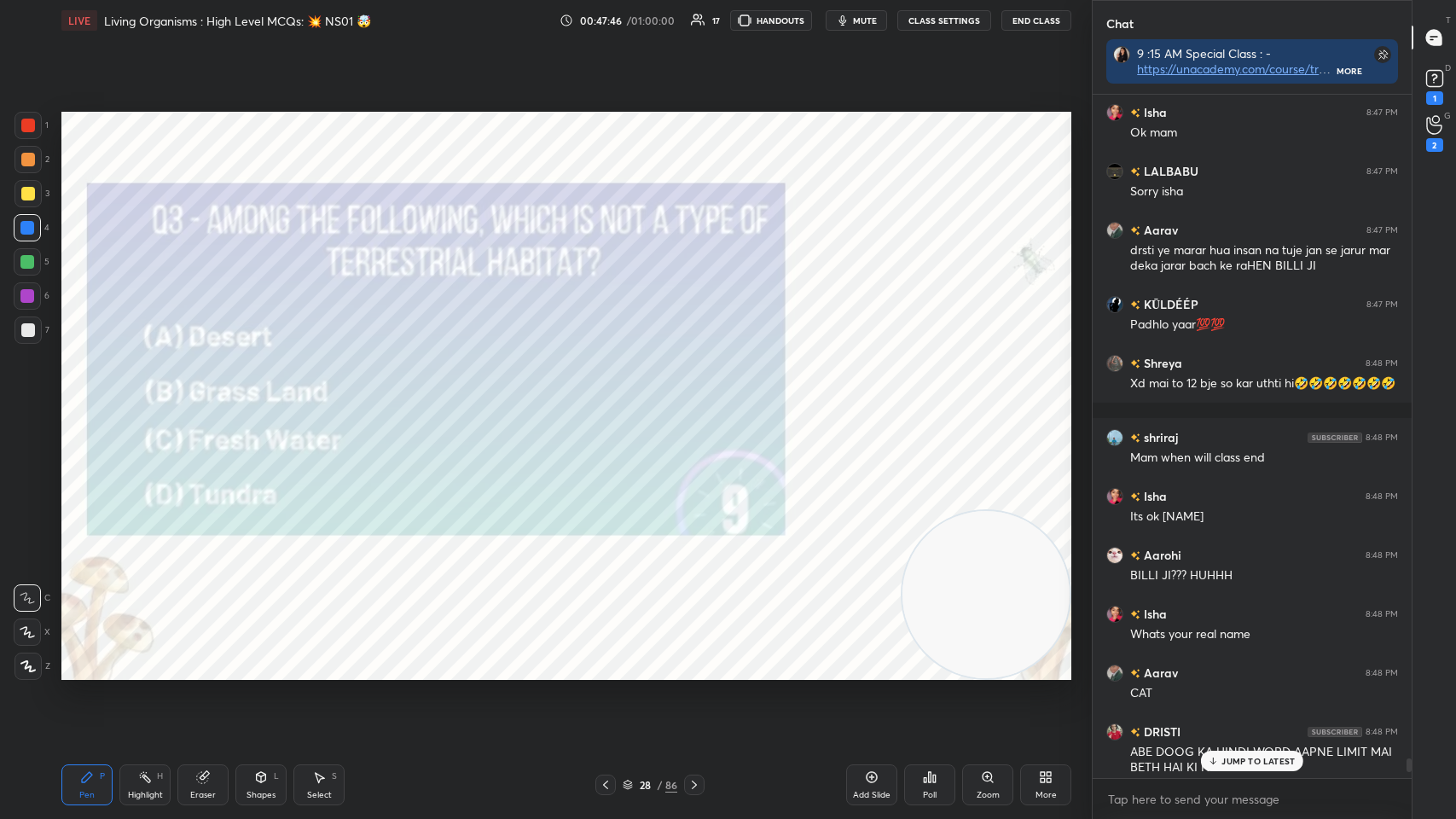 click on "JUMP TO LATEST" at bounding box center (1258, 761) 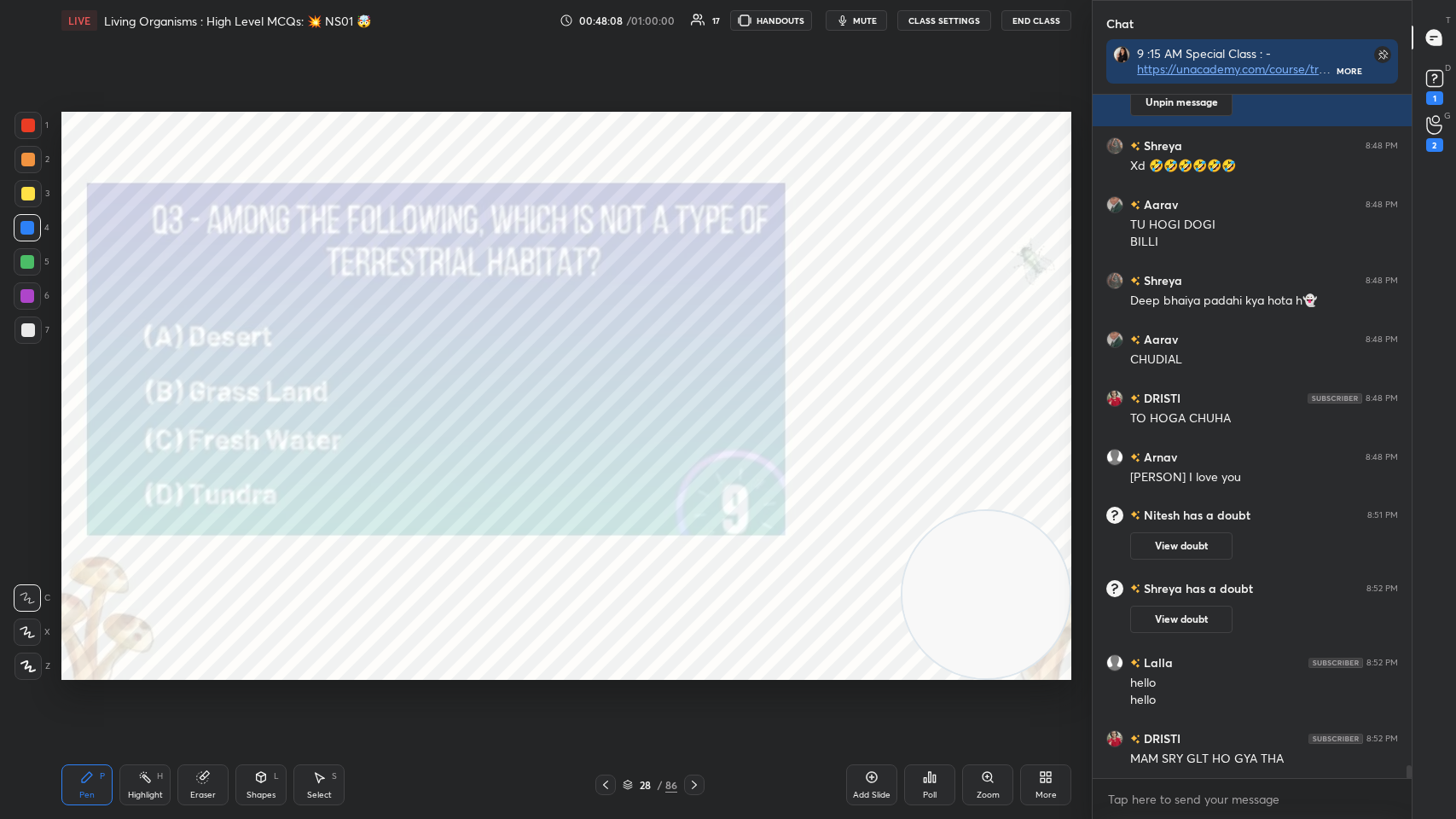 scroll, scrollTop: 34613, scrollLeft: 0, axis: vertical 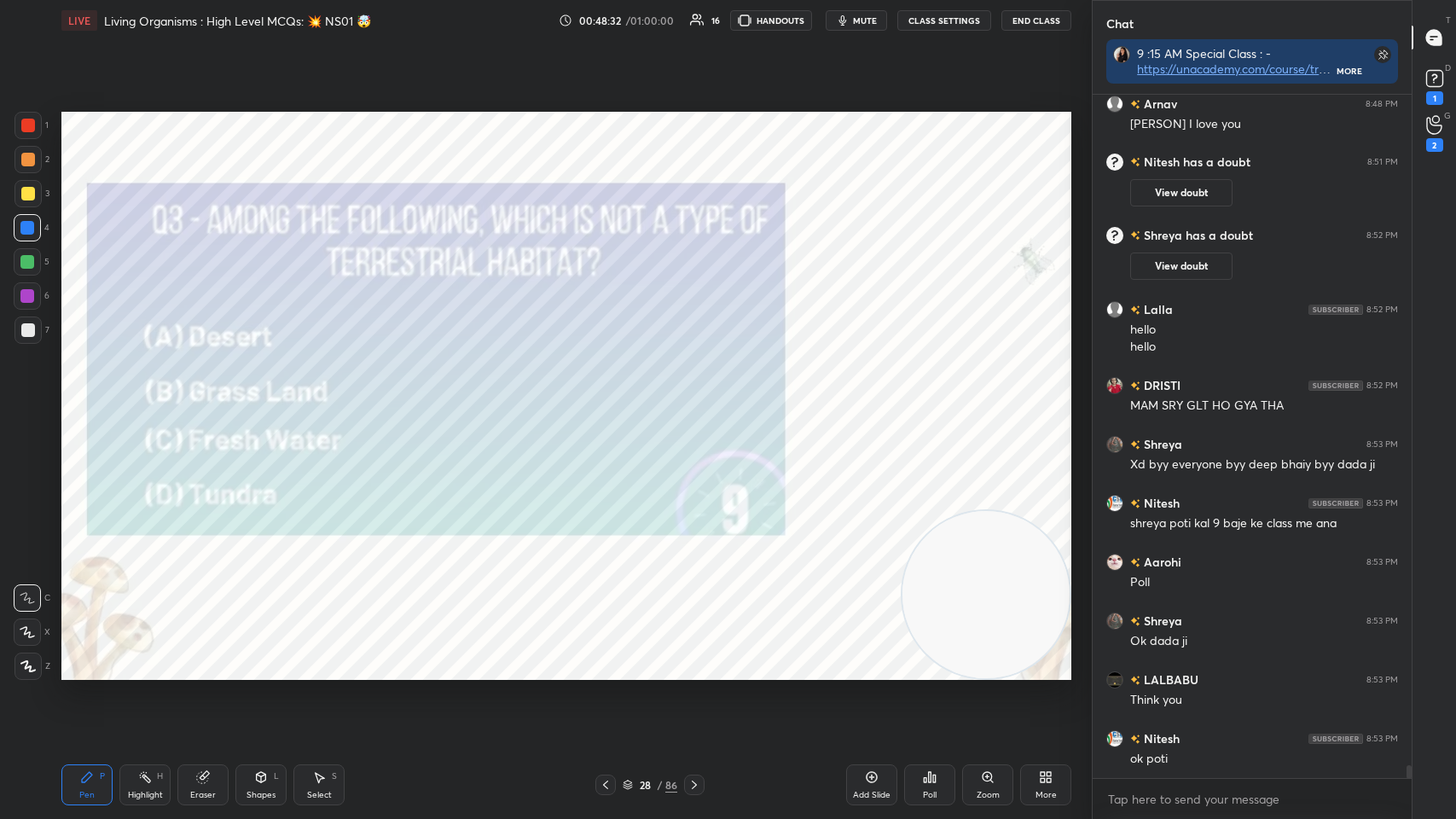 click 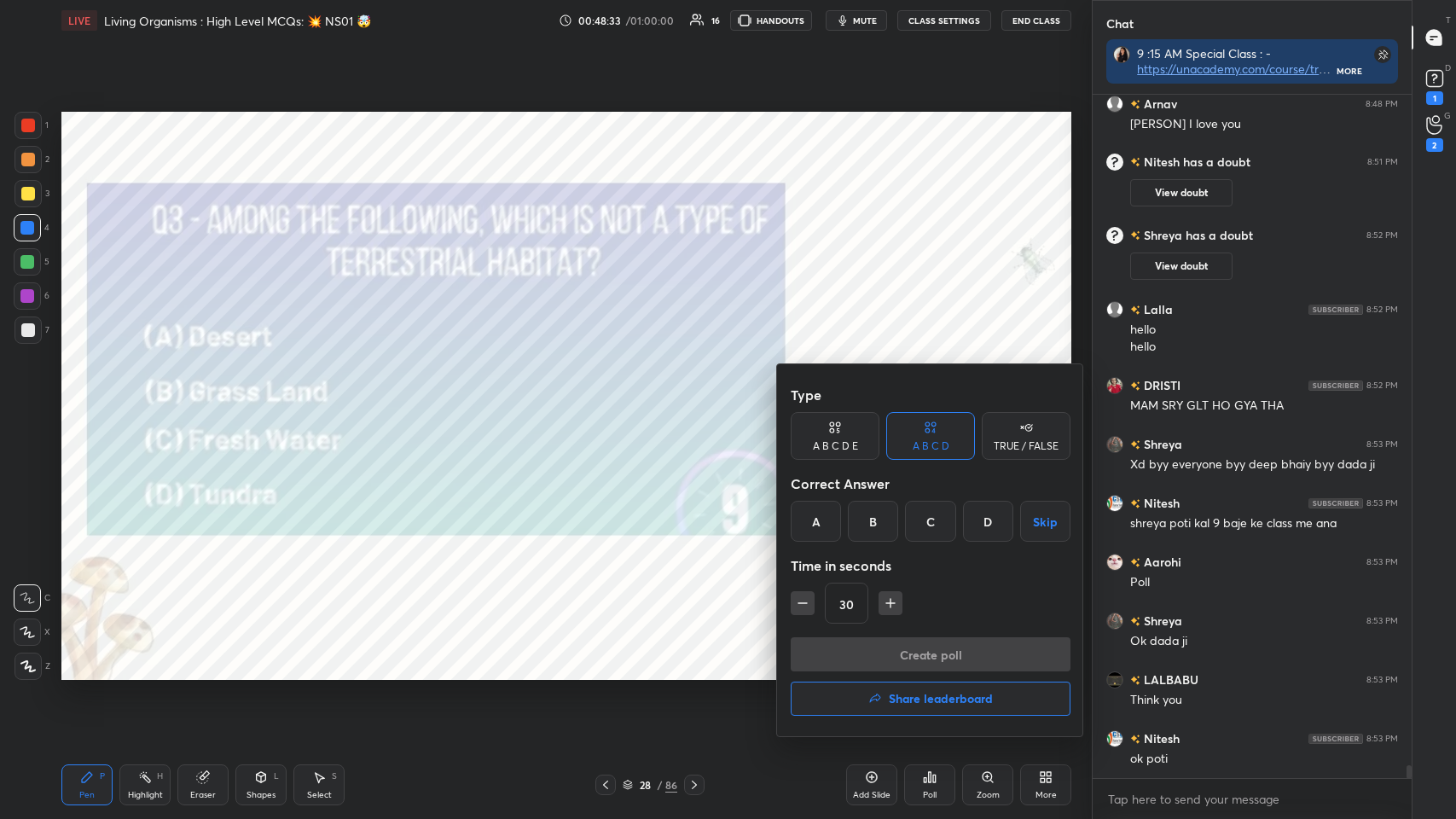 click on "C" at bounding box center (930, 521) 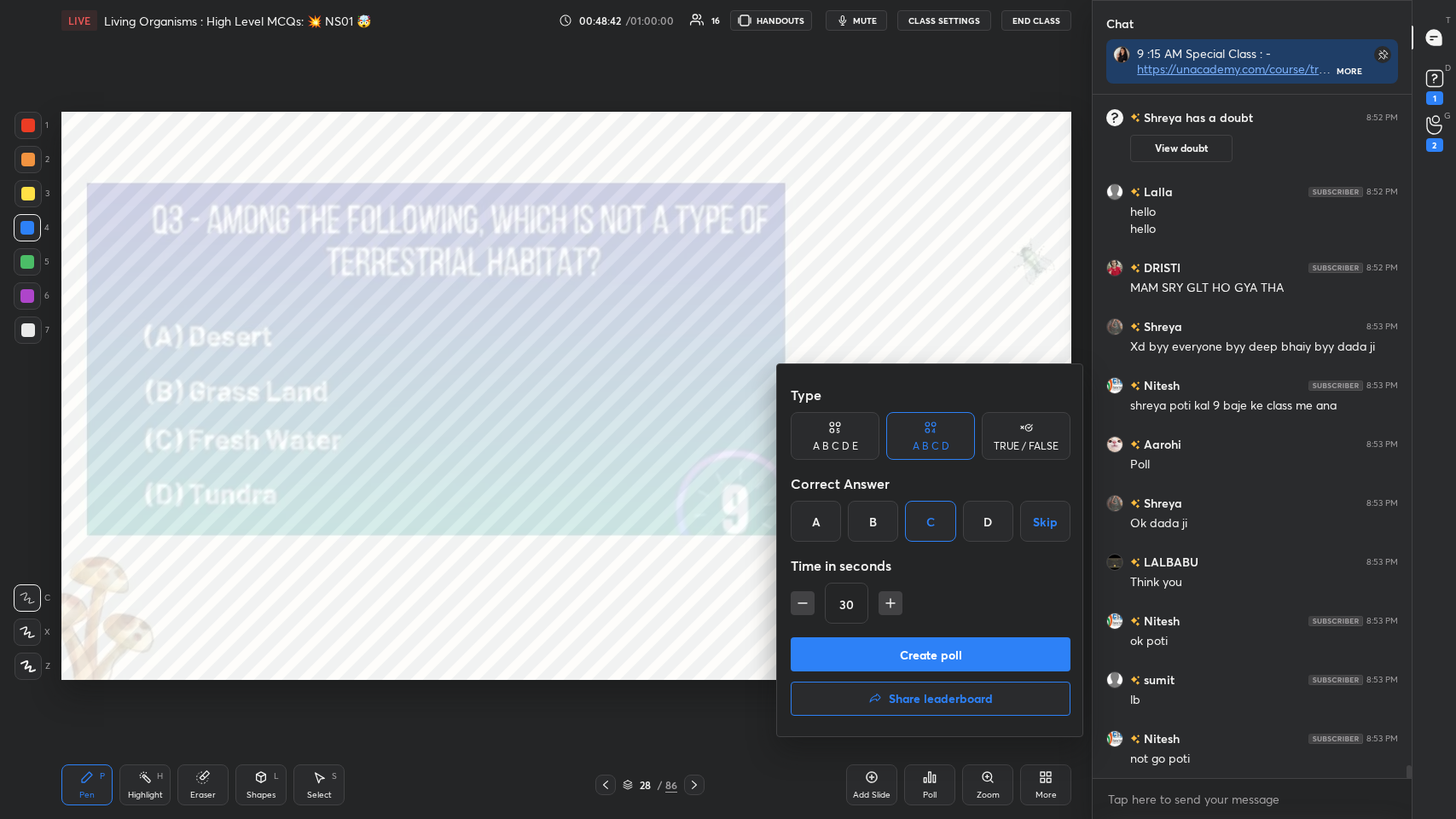 scroll, scrollTop: 35084, scrollLeft: 0, axis: vertical 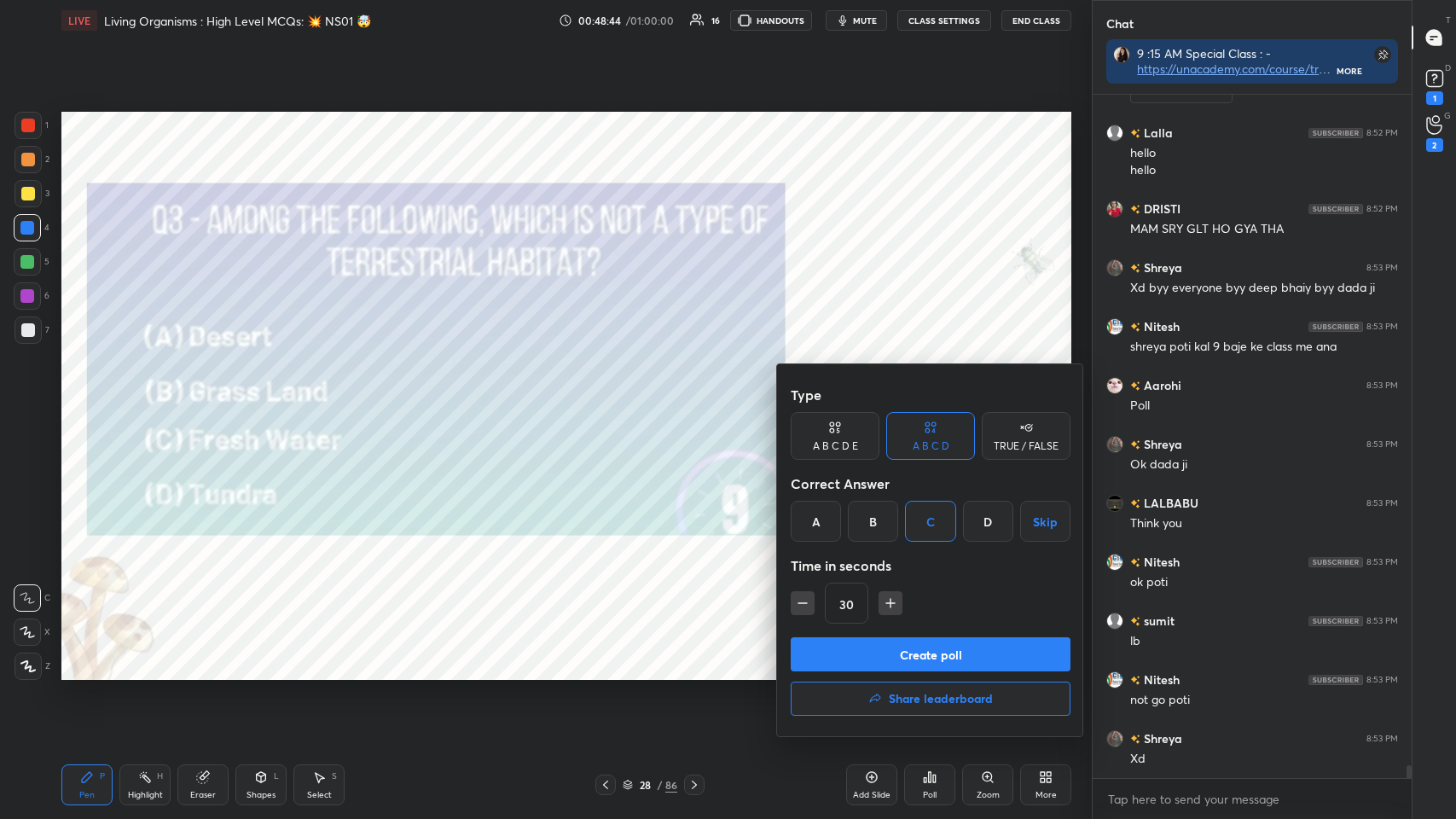 click on "Create poll" at bounding box center [931, 654] 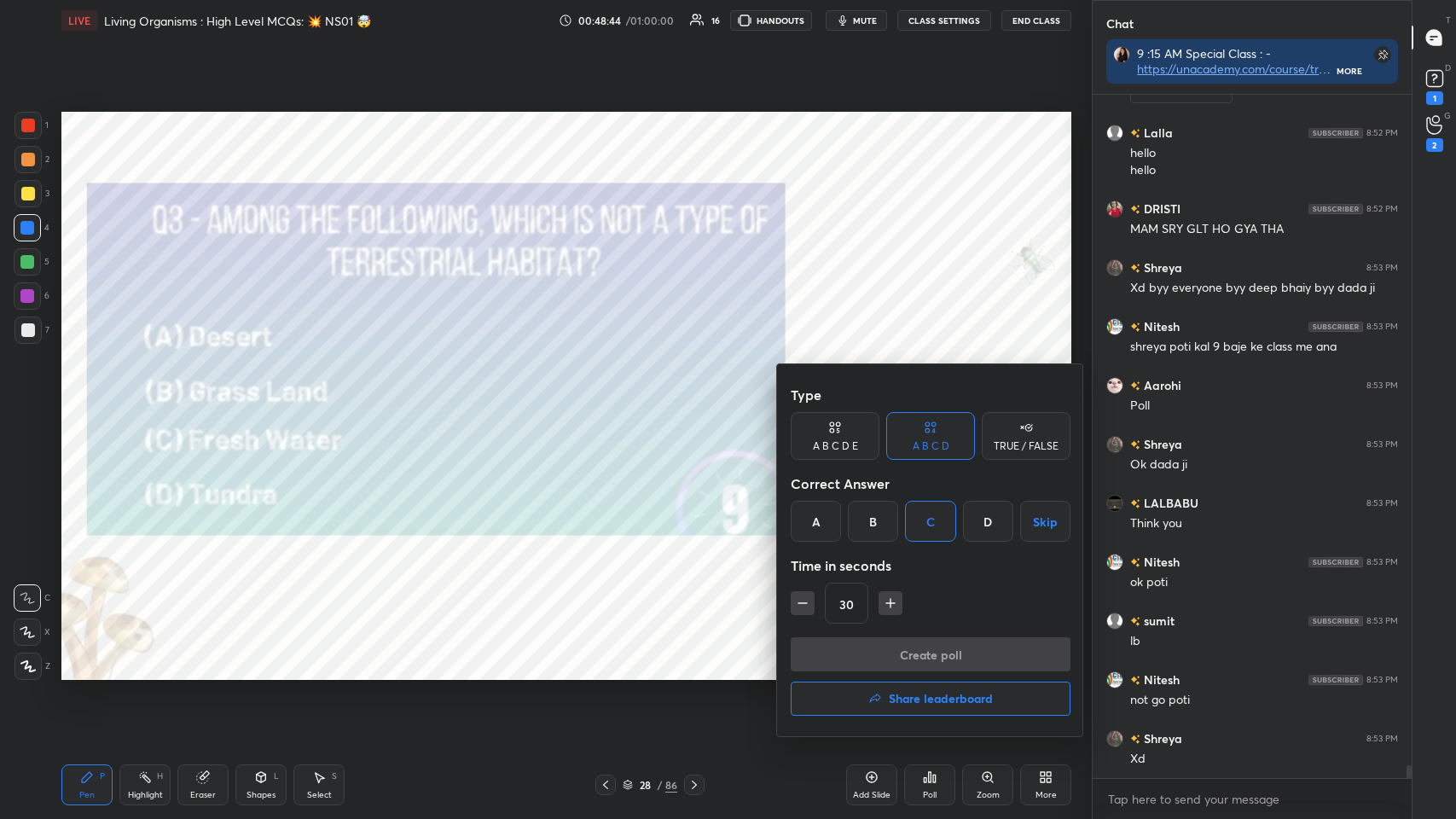 scroll, scrollTop: 622, scrollLeft: 314, axis: both 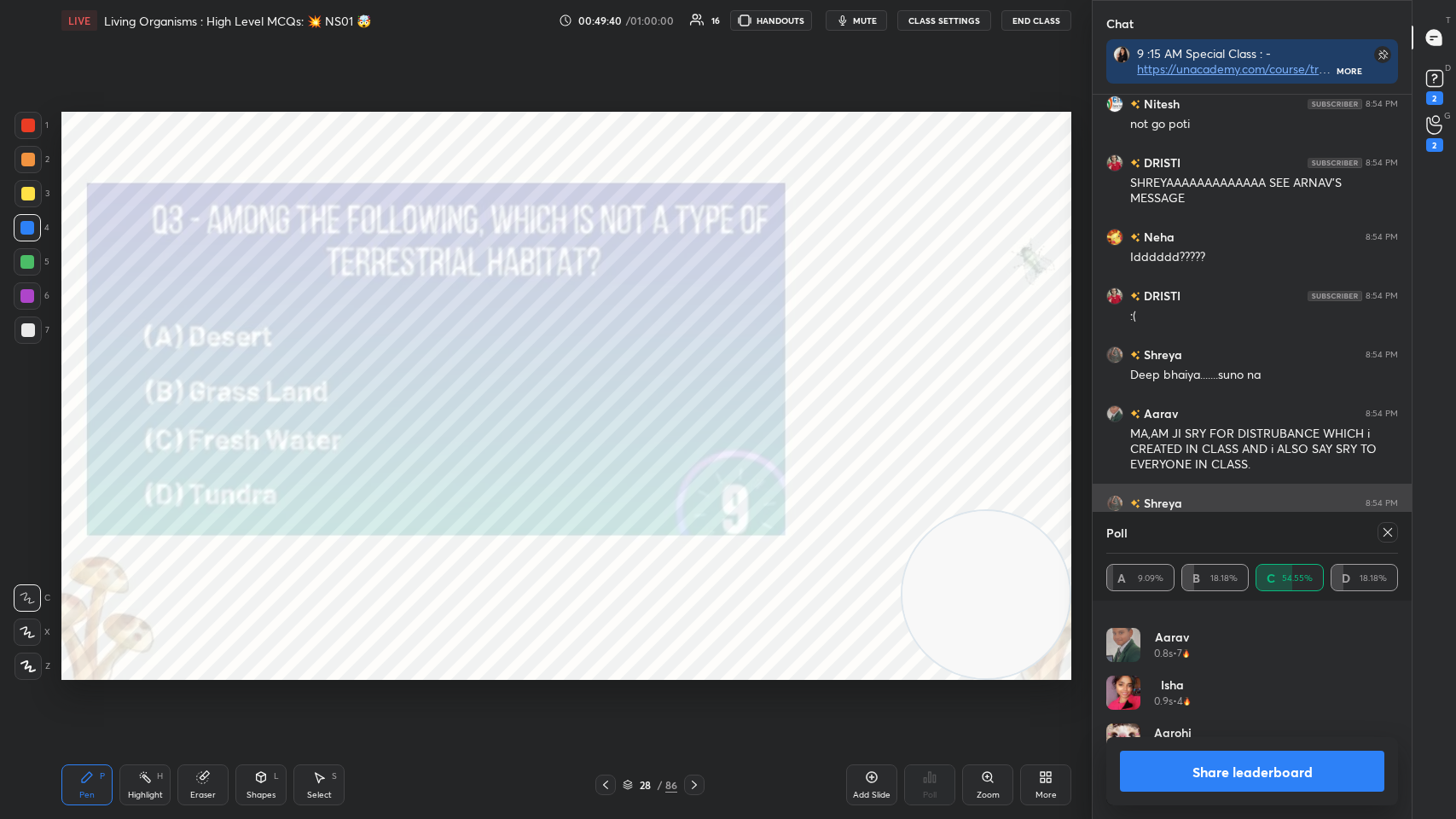click 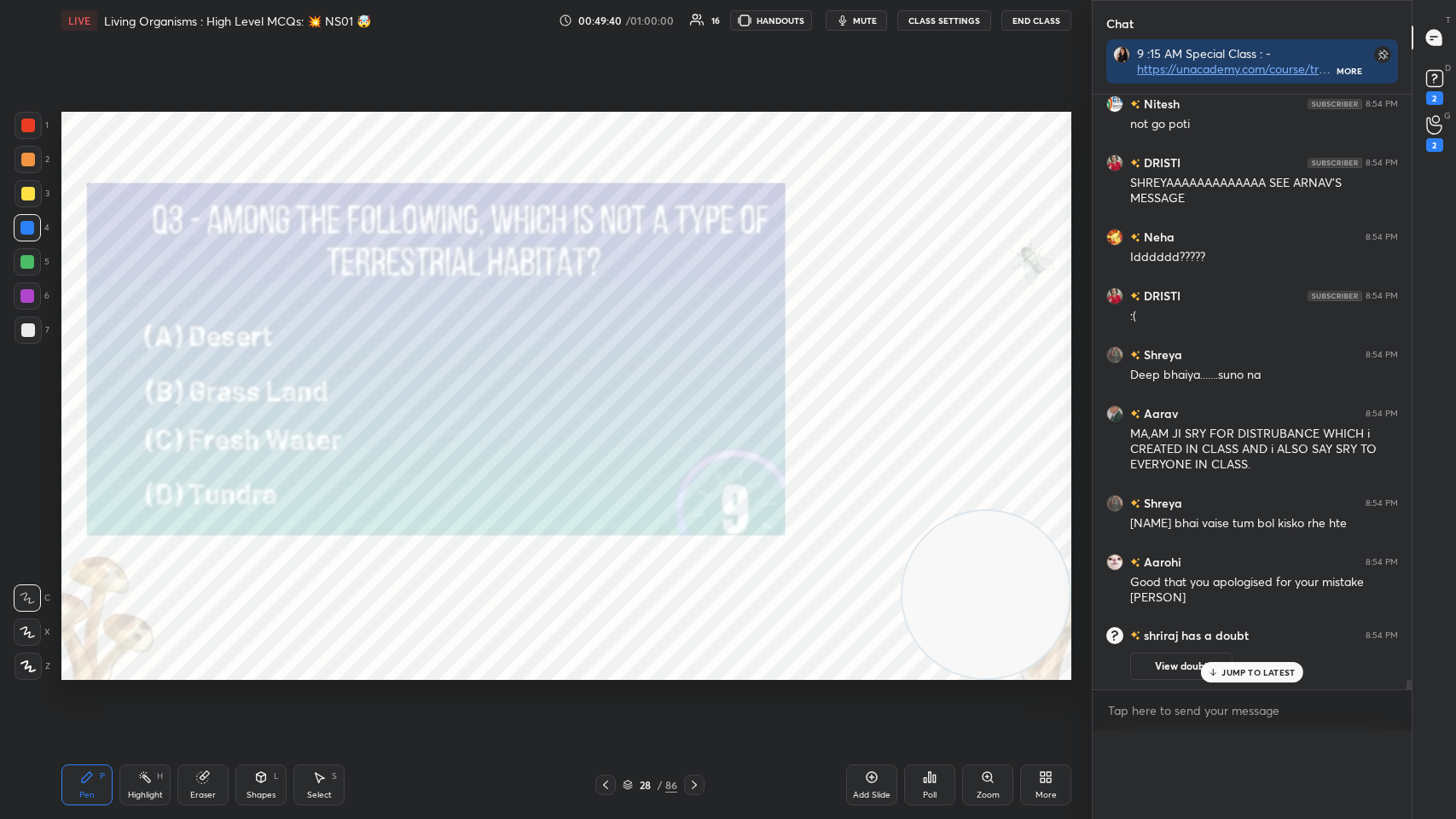 scroll, scrollTop: 0, scrollLeft: 0, axis: both 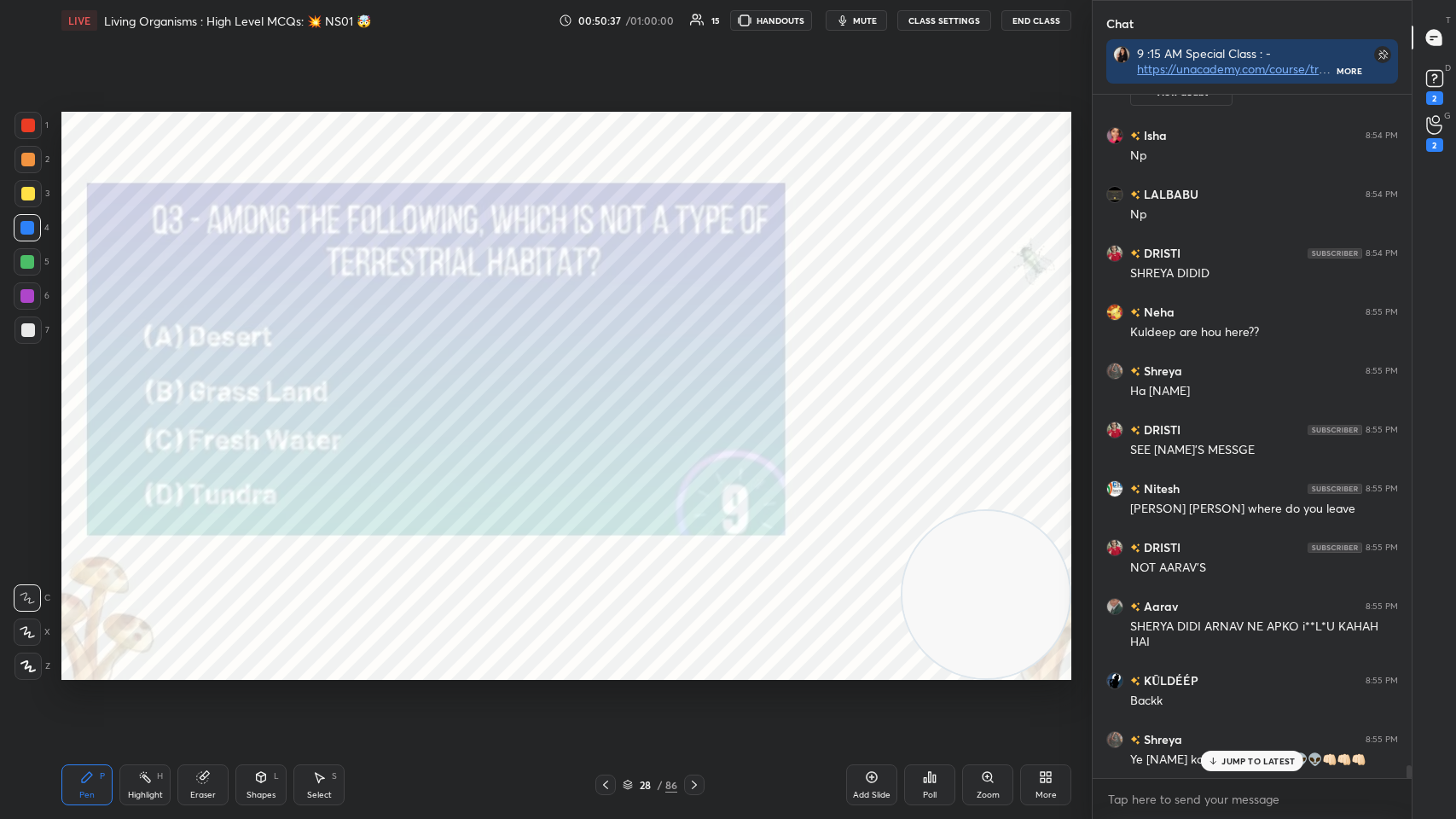 click 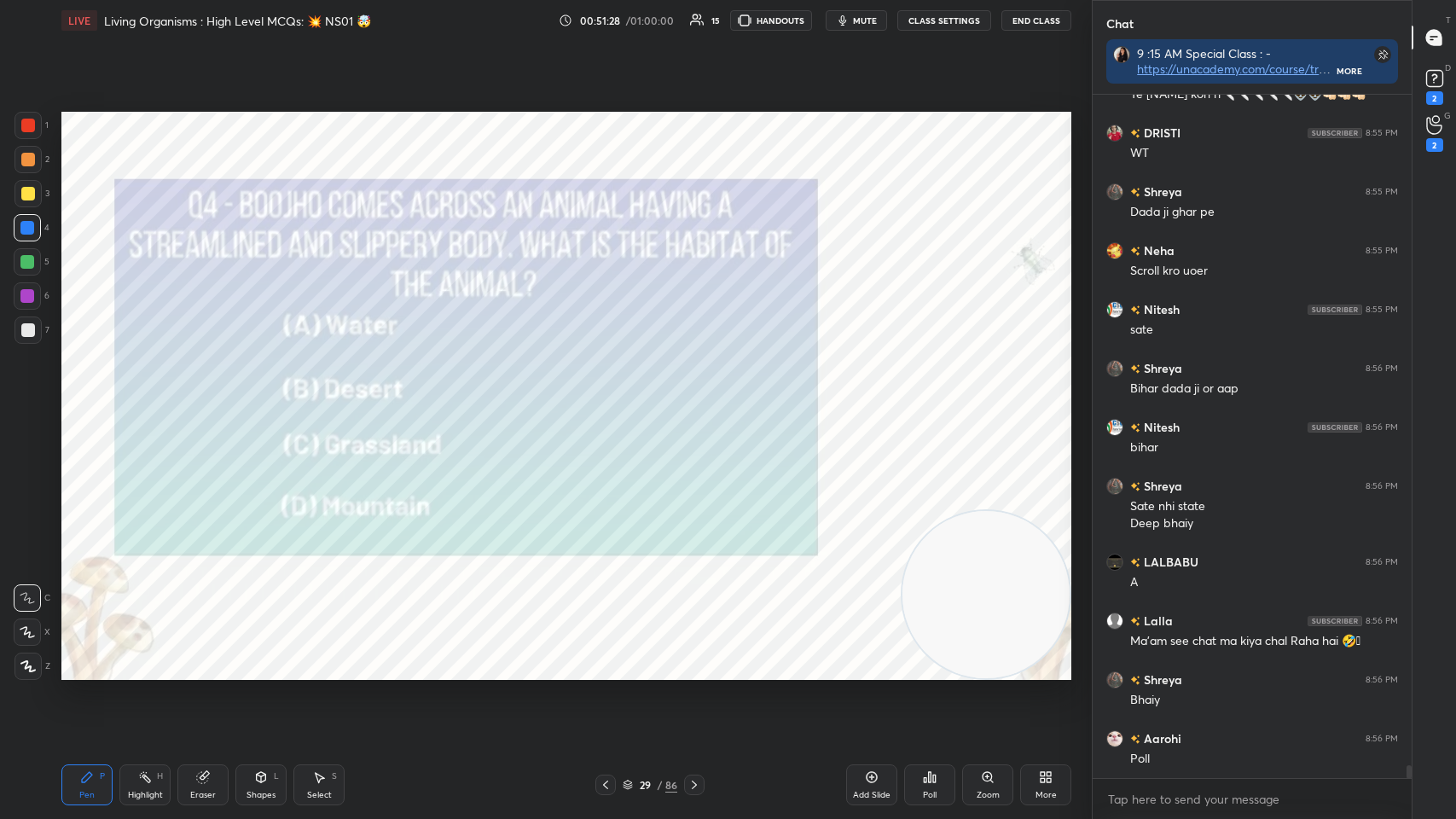 scroll, scrollTop: 36352, scrollLeft: 0, axis: vertical 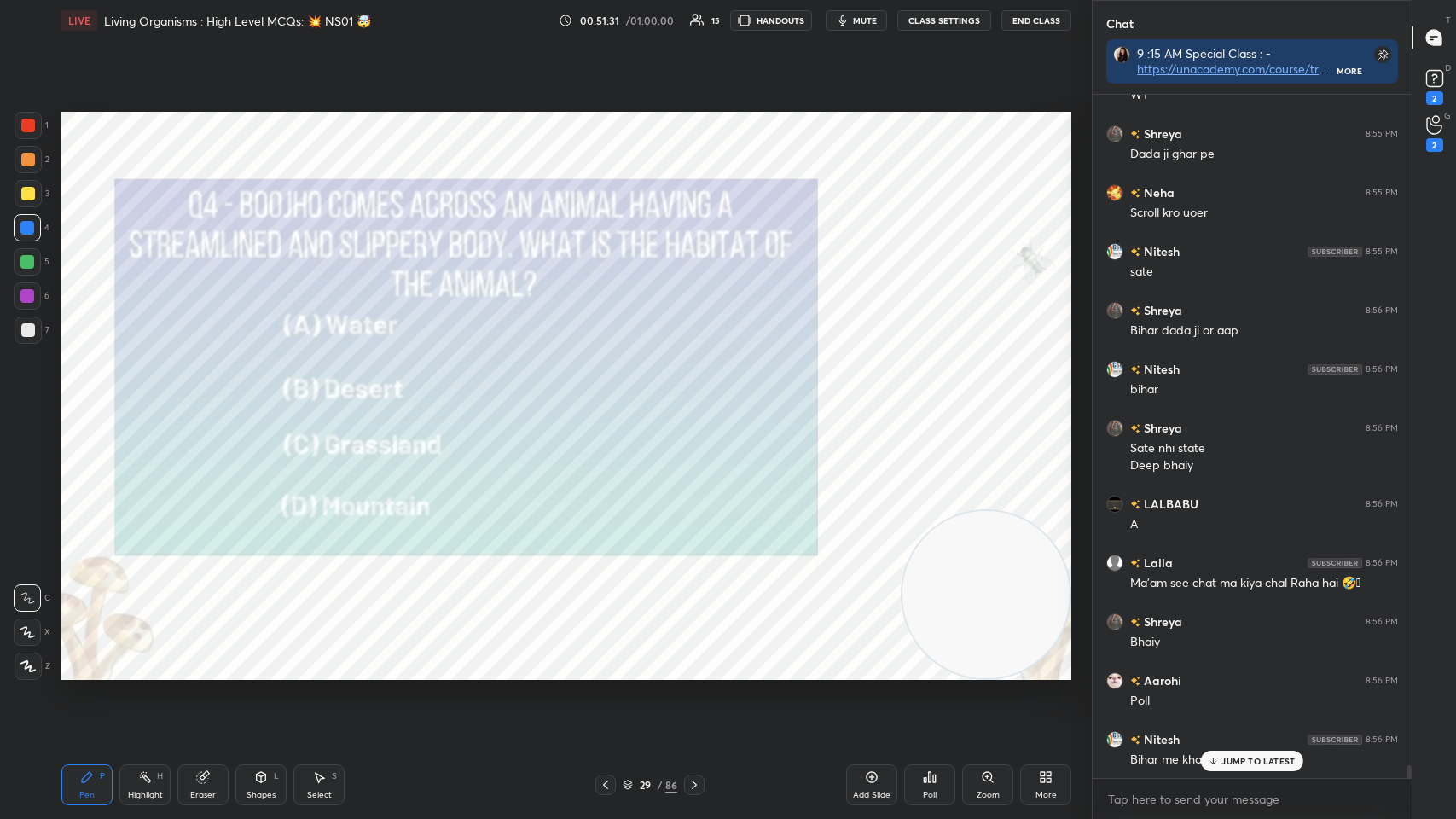 click on "JUMP TO LATEST" at bounding box center (1252, 761) 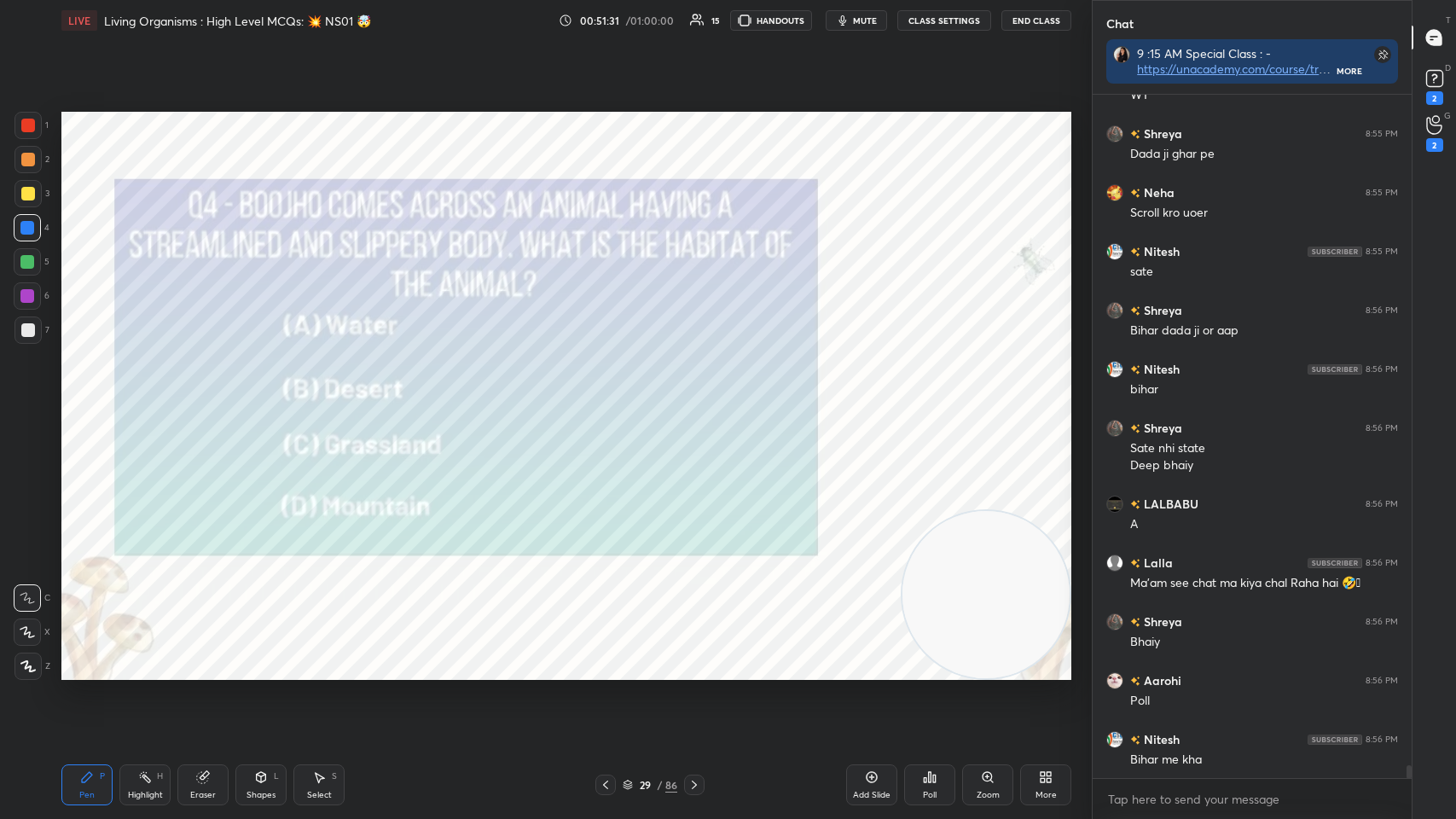 click on "Nitesh" at bounding box center [1160, 739] 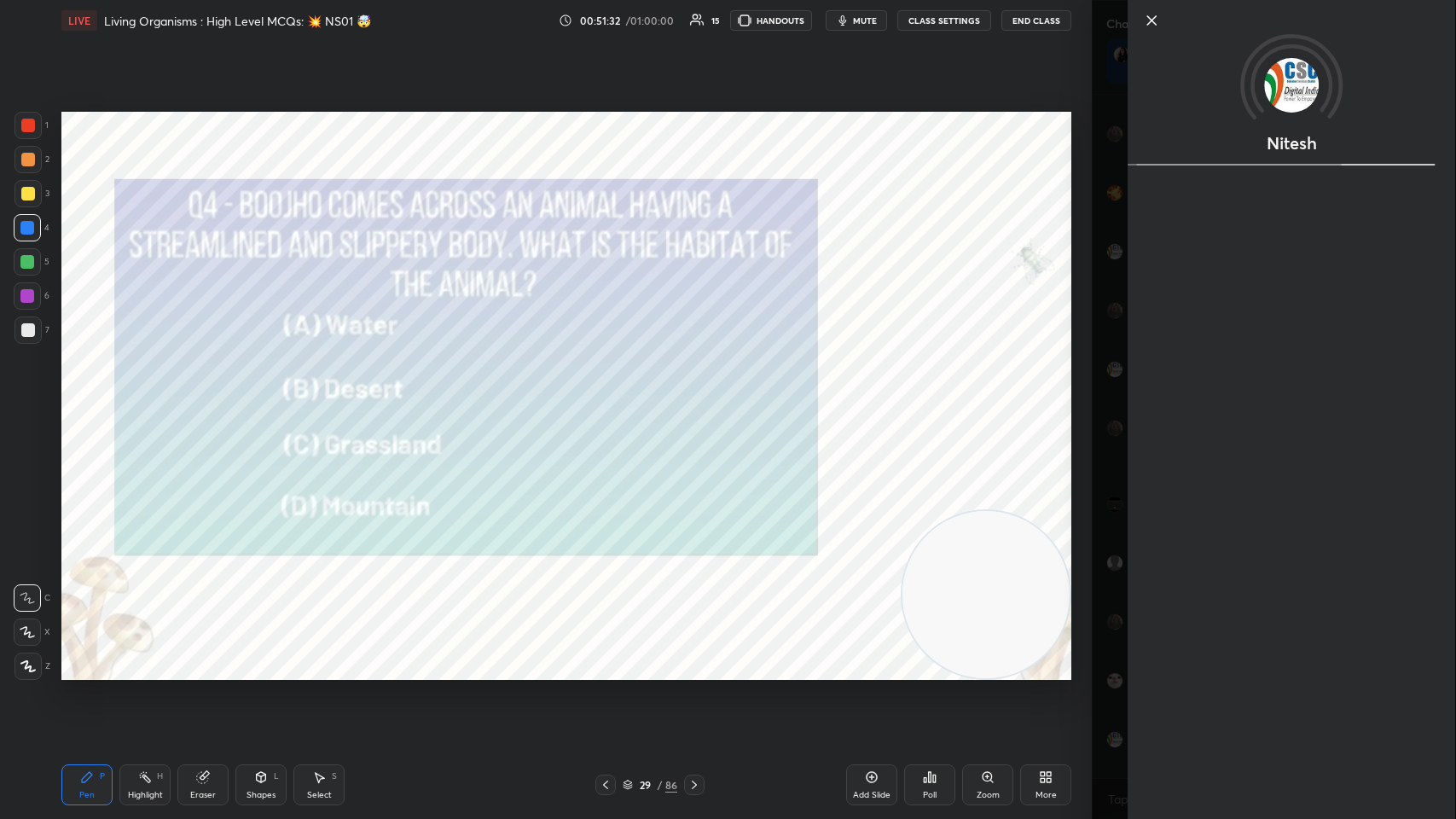 scroll, scrollTop: 36411, scrollLeft: 0, axis: vertical 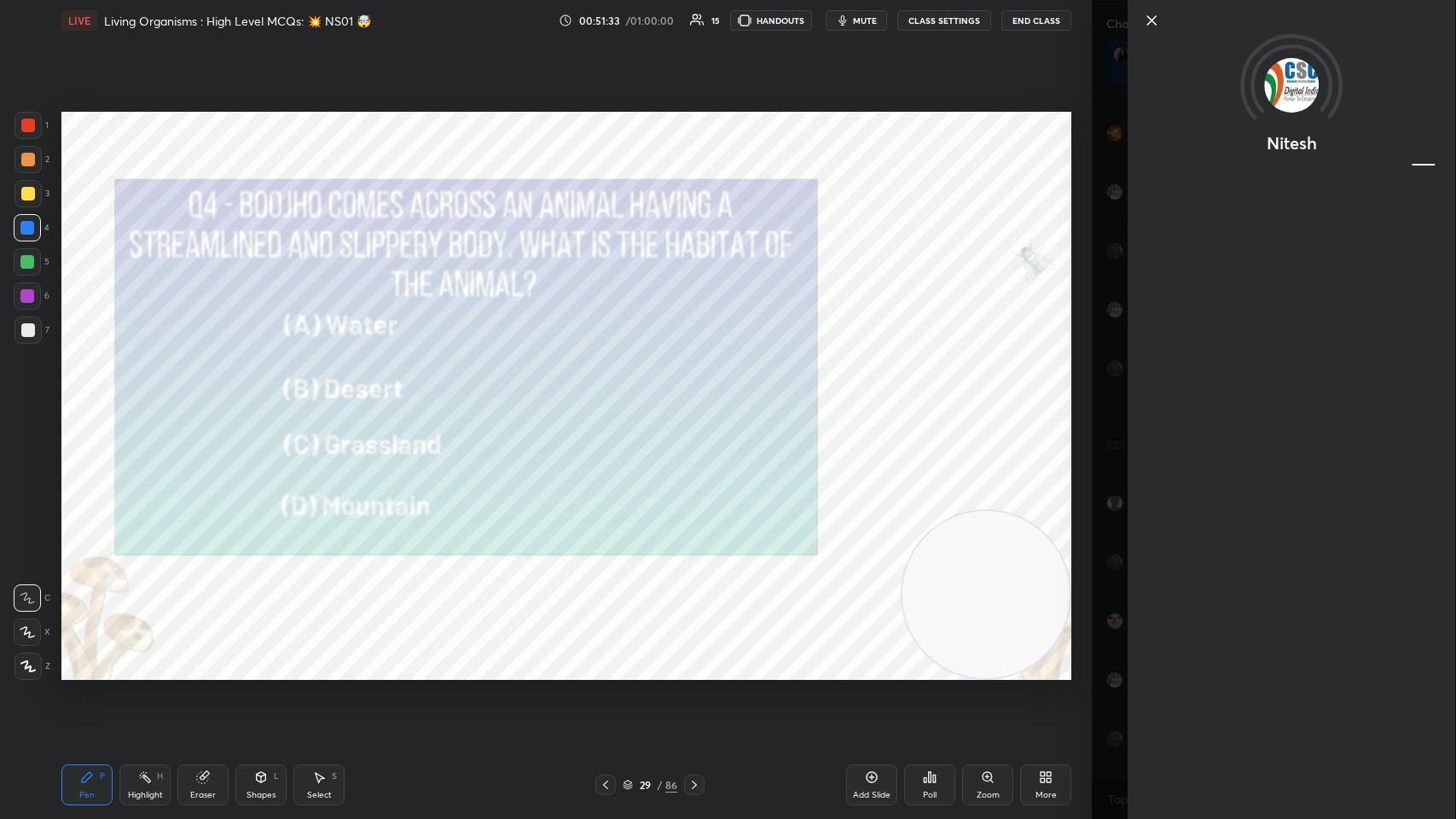 click at bounding box center [986, 595] 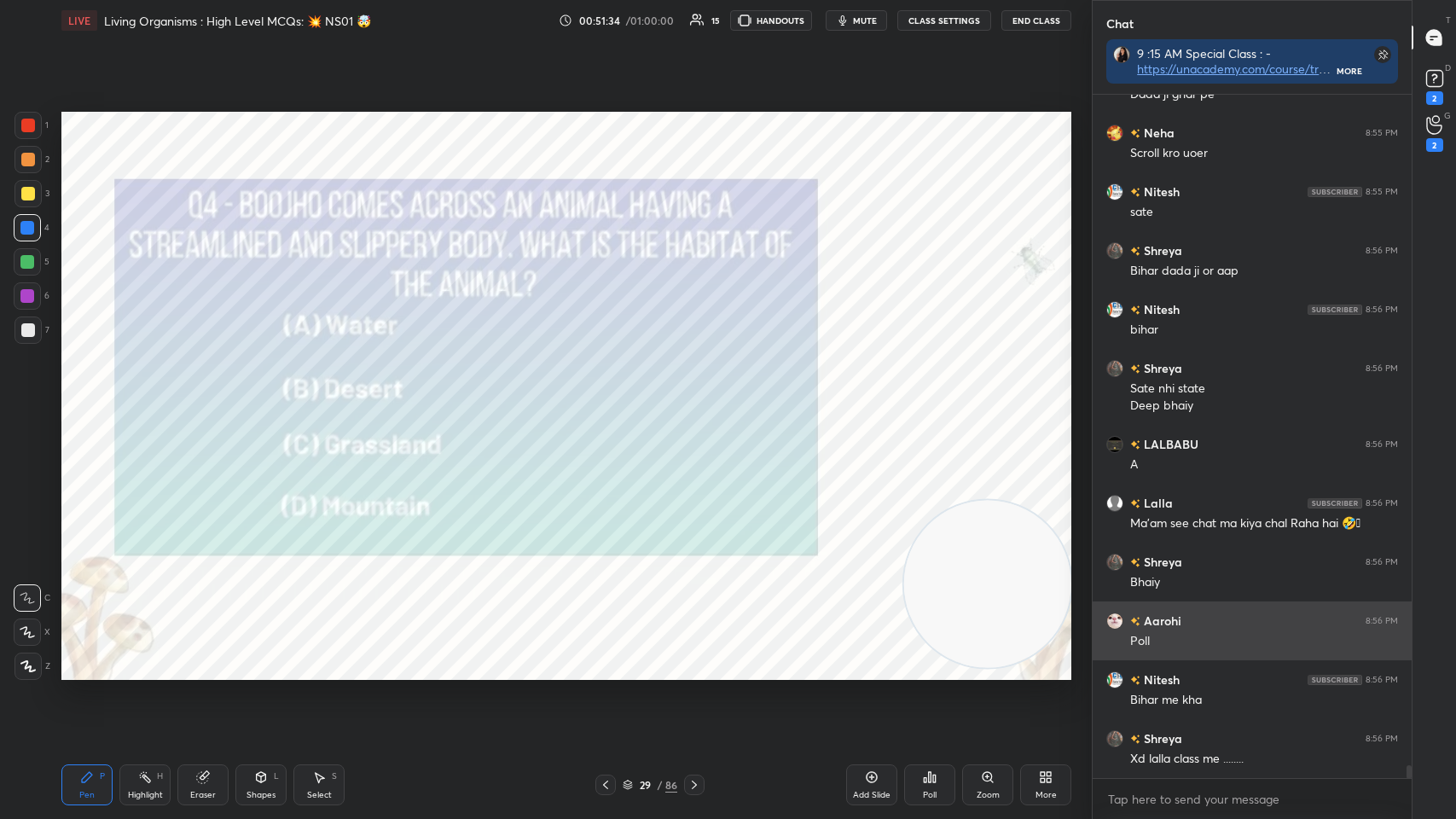 scroll, scrollTop: 36470, scrollLeft: 0, axis: vertical 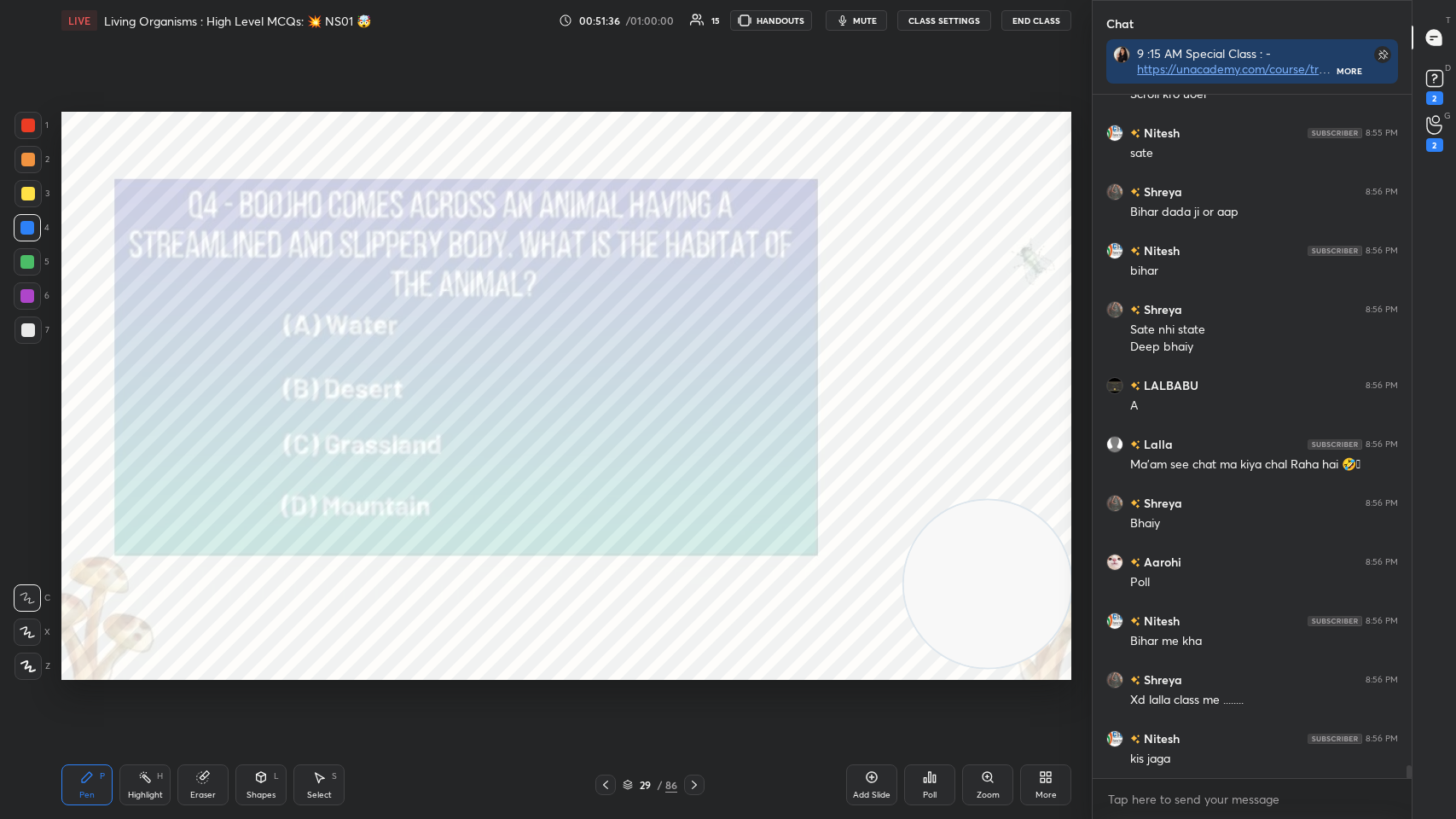 click on "Poll" at bounding box center (930, 785) 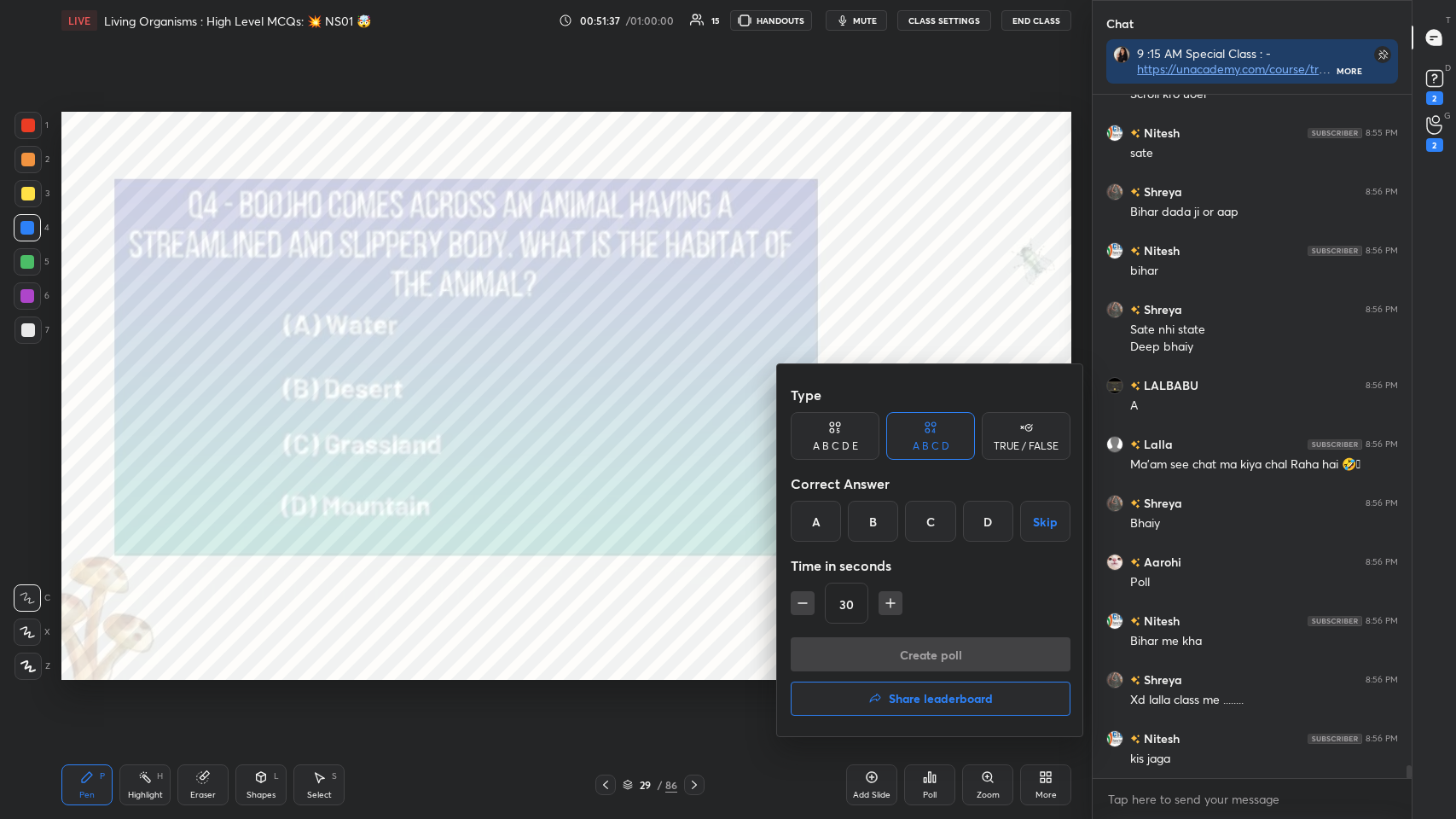 click on "A" at bounding box center [815, 521] 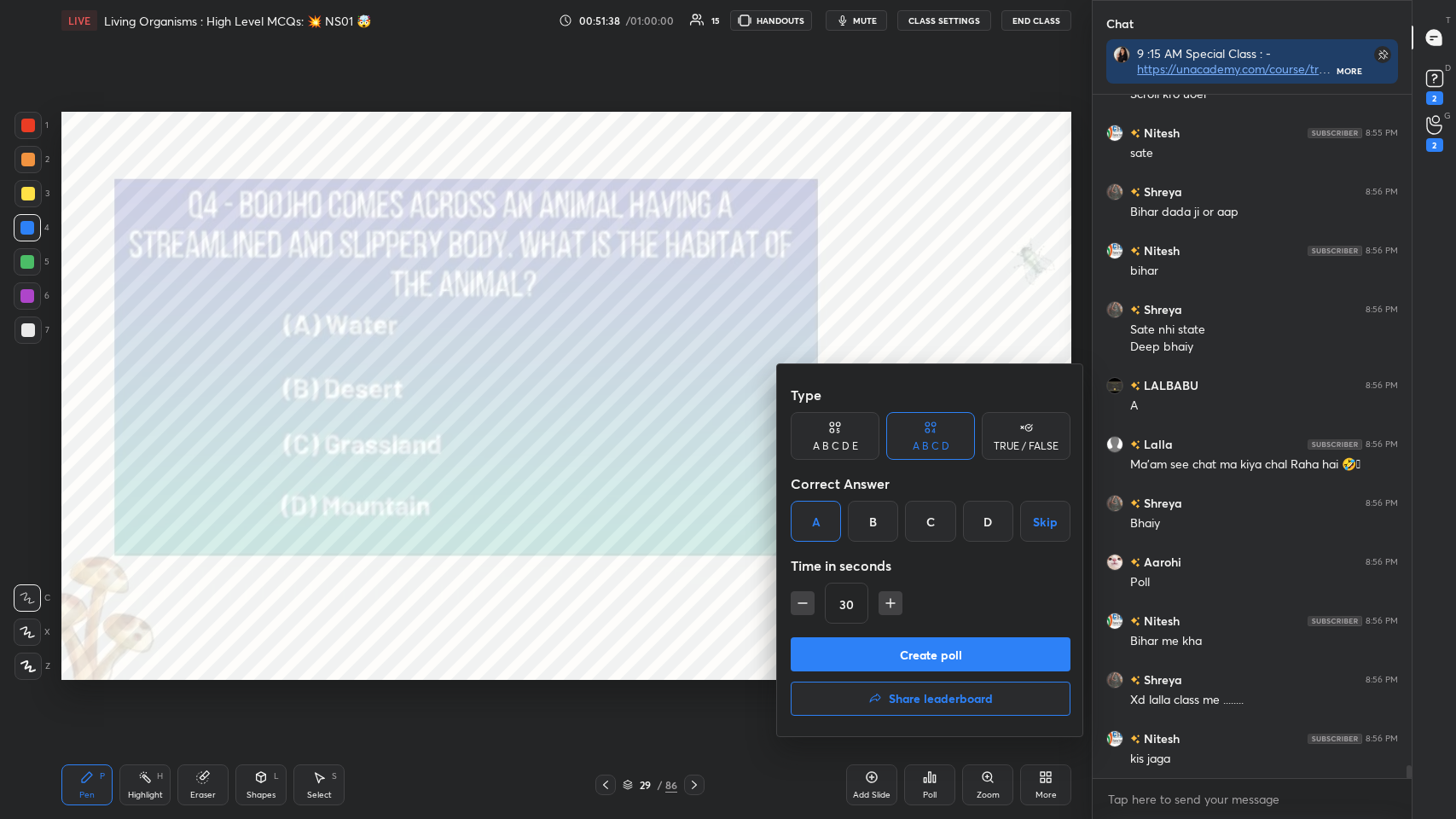 click on "Create poll" at bounding box center [931, 654] 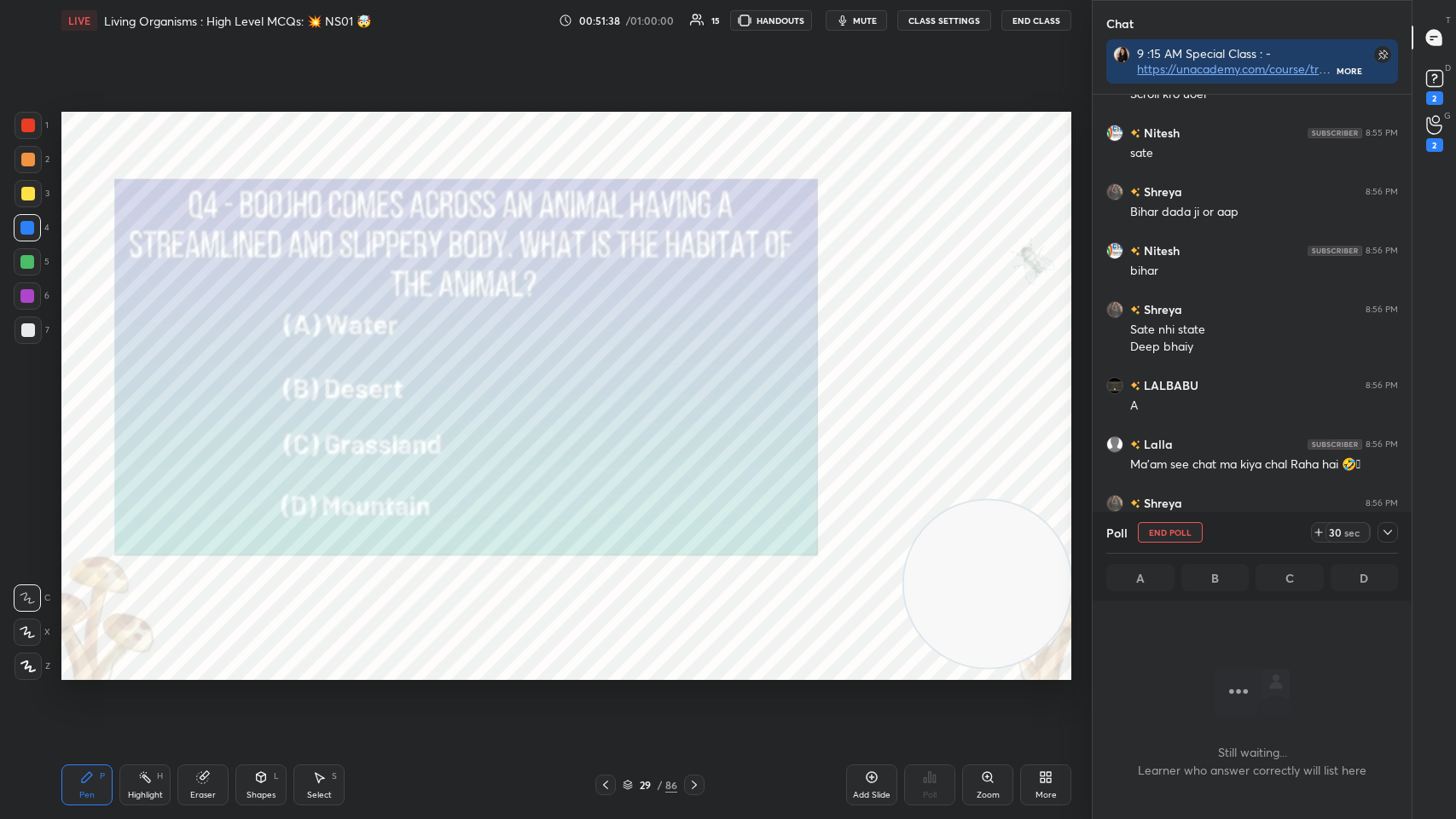 scroll, scrollTop: 621, scrollLeft: 314, axis: both 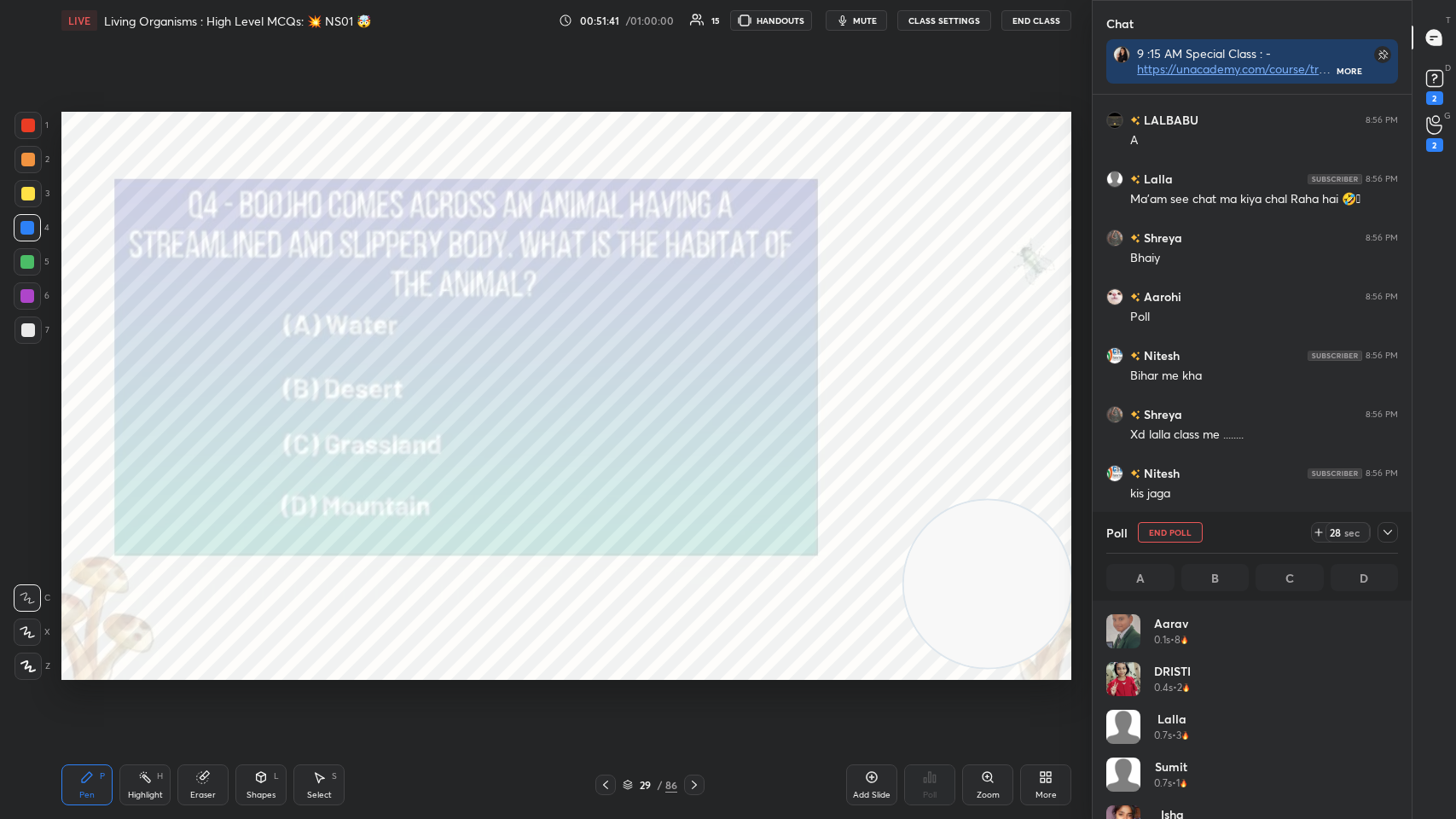 click on "3" at bounding box center (32, 194) 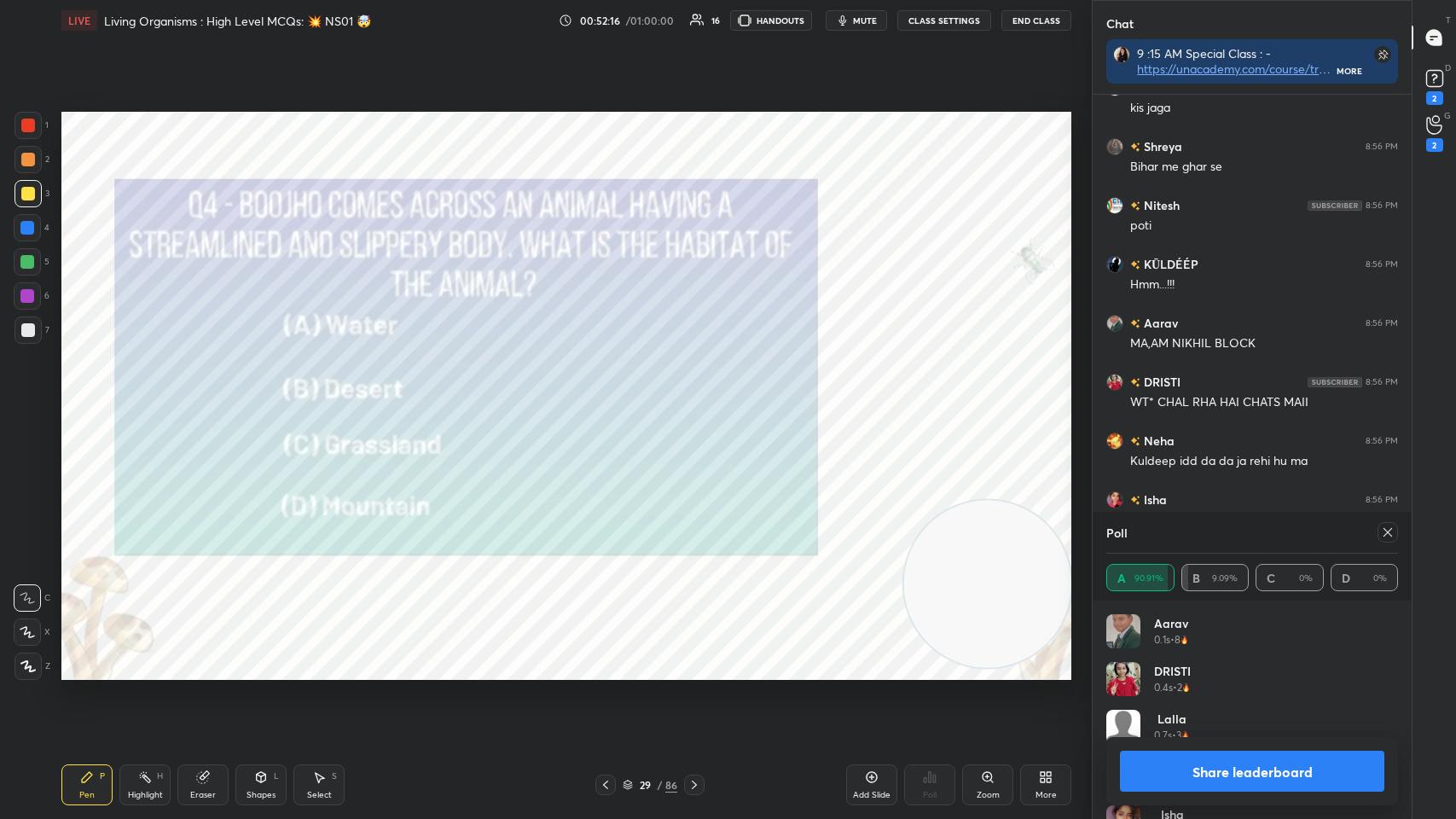 scroll, scrollTop: 37138, scrollLeft: 0, axis: vertical 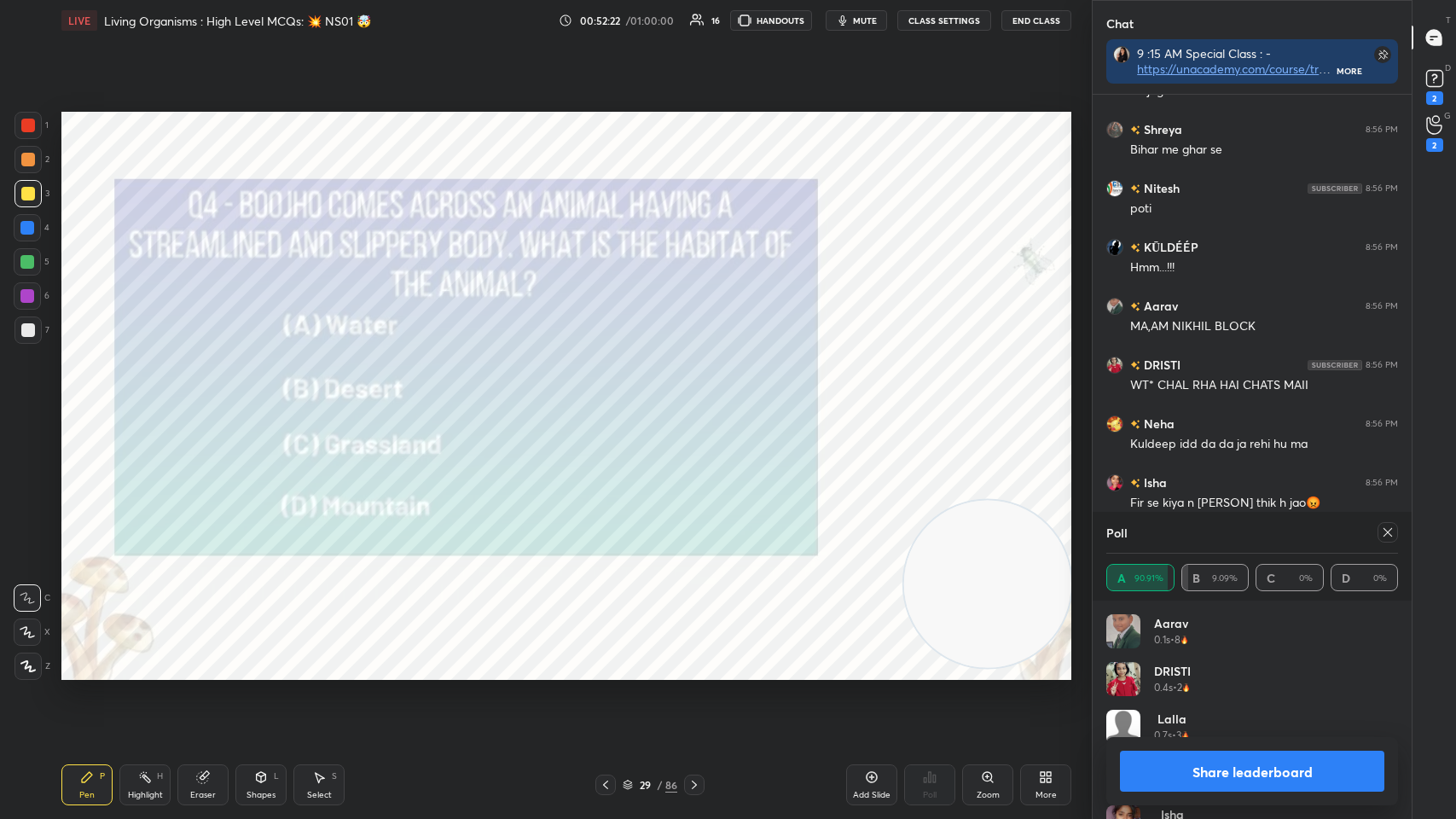 click 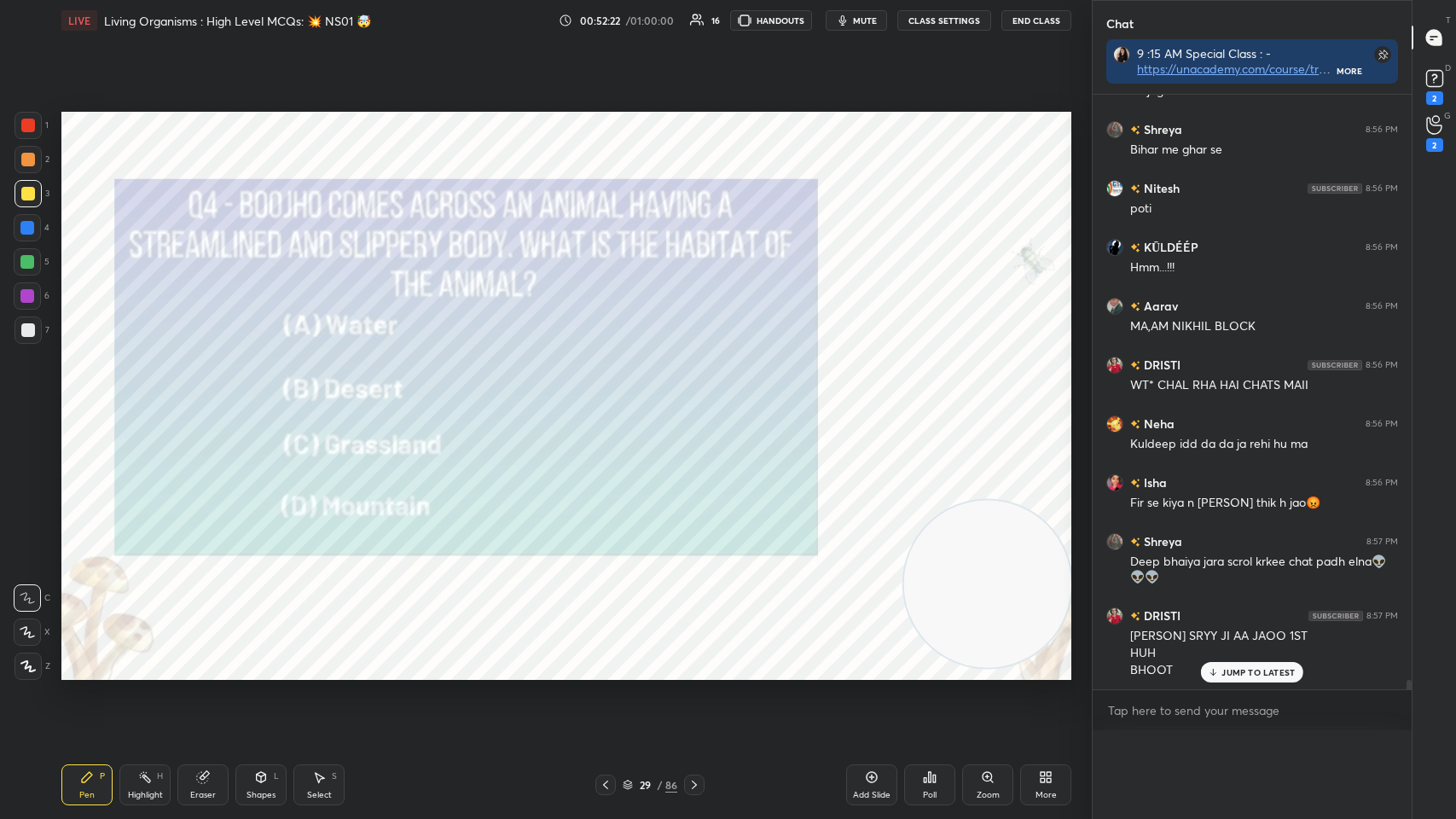 scroll, scrollTop: 37196, scrollLeft: 0, axis: vertical 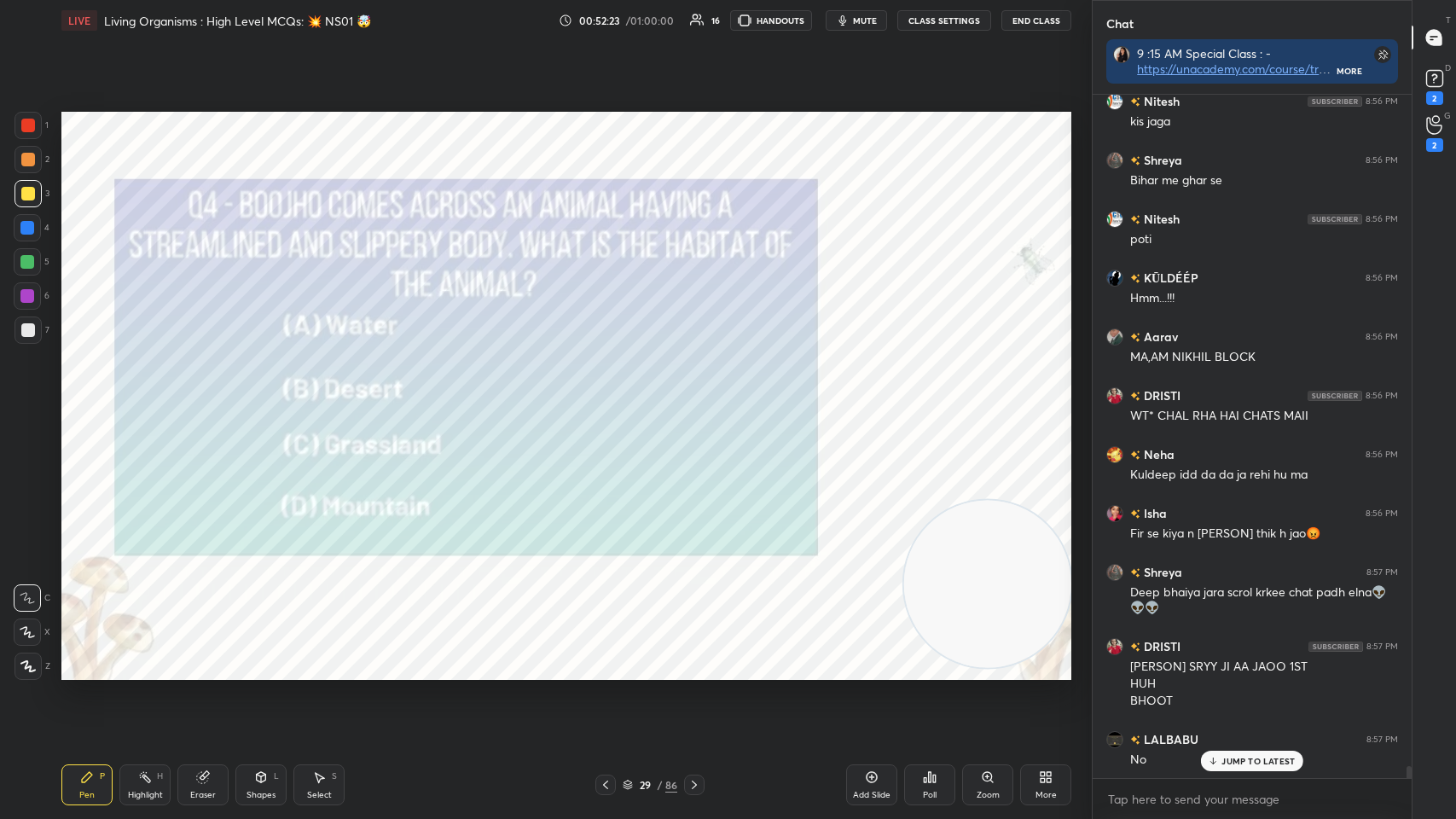 click at bounding box center [988, 584] 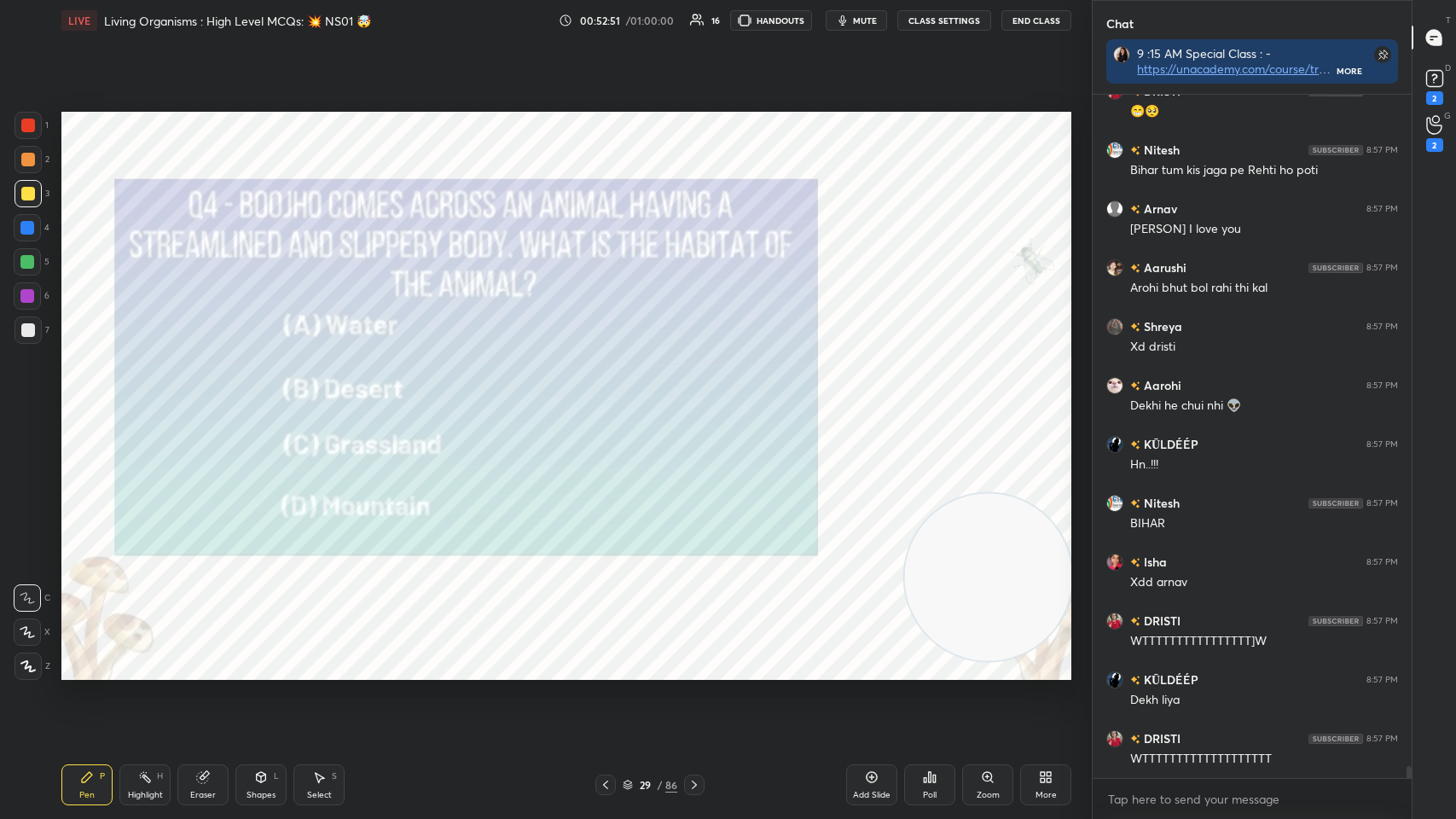 click 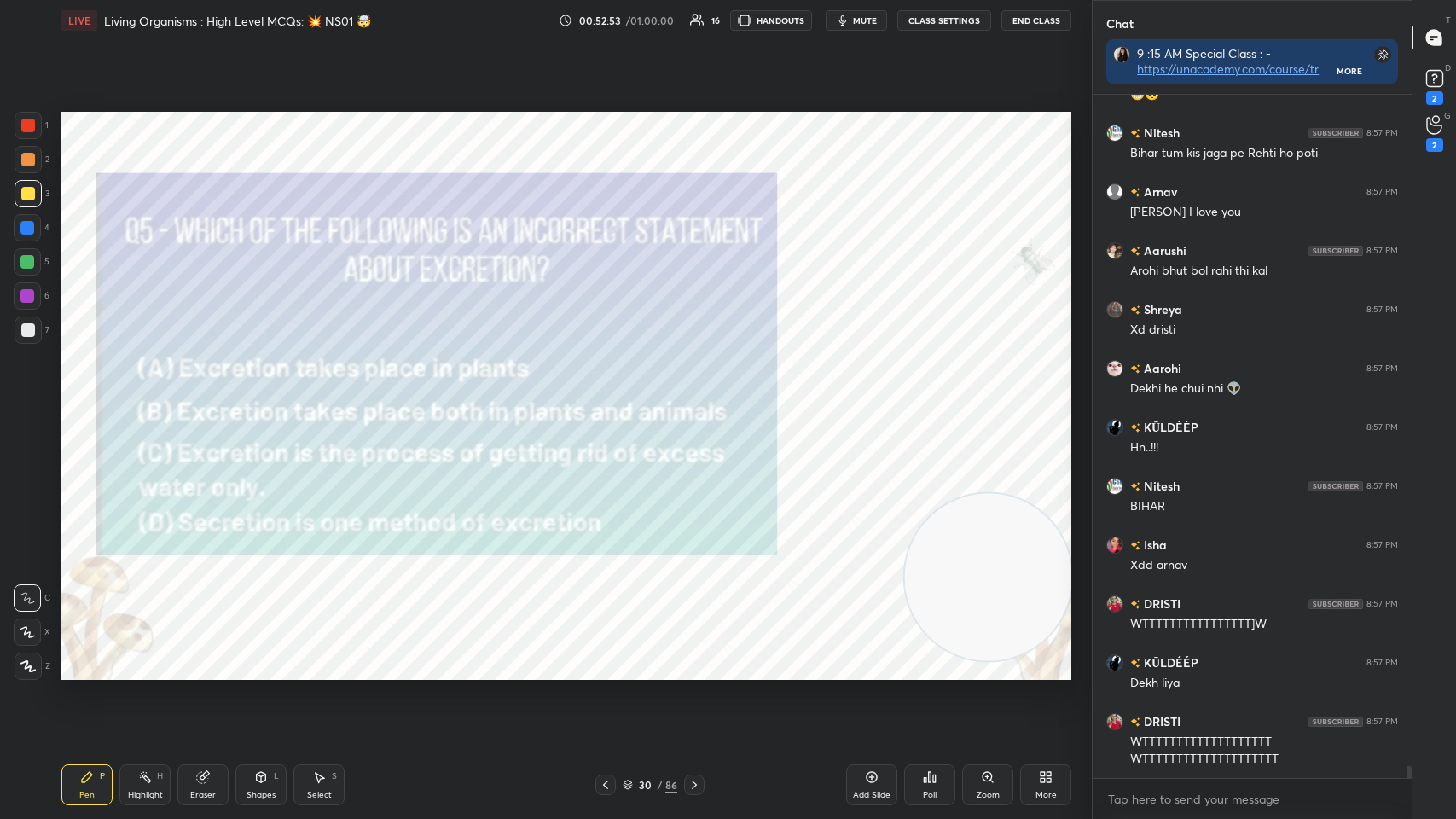click at bounding box center (28, 125) 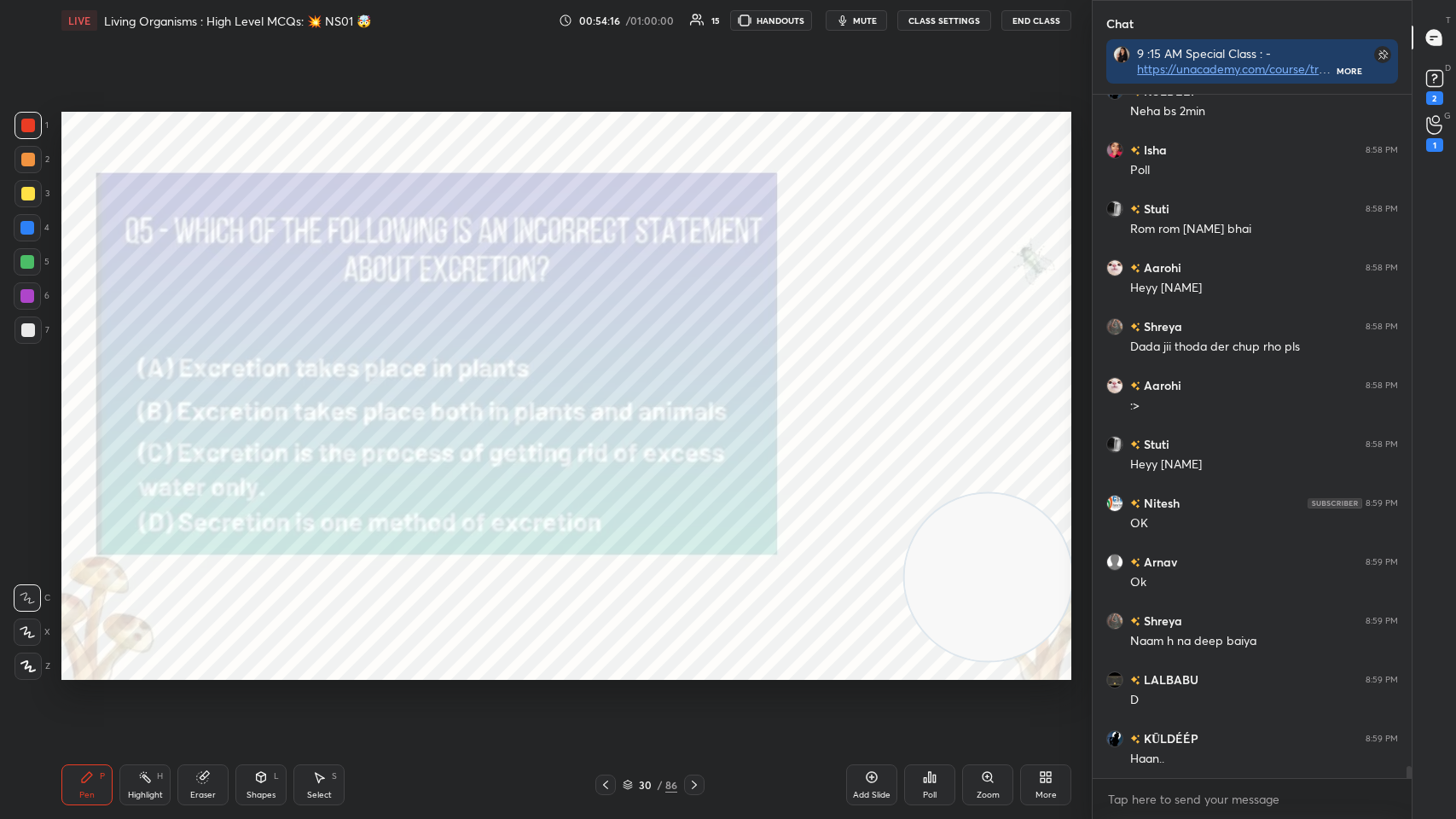 scroll, scrollTop: 38797, scrollLeft: 0, axis: vertical 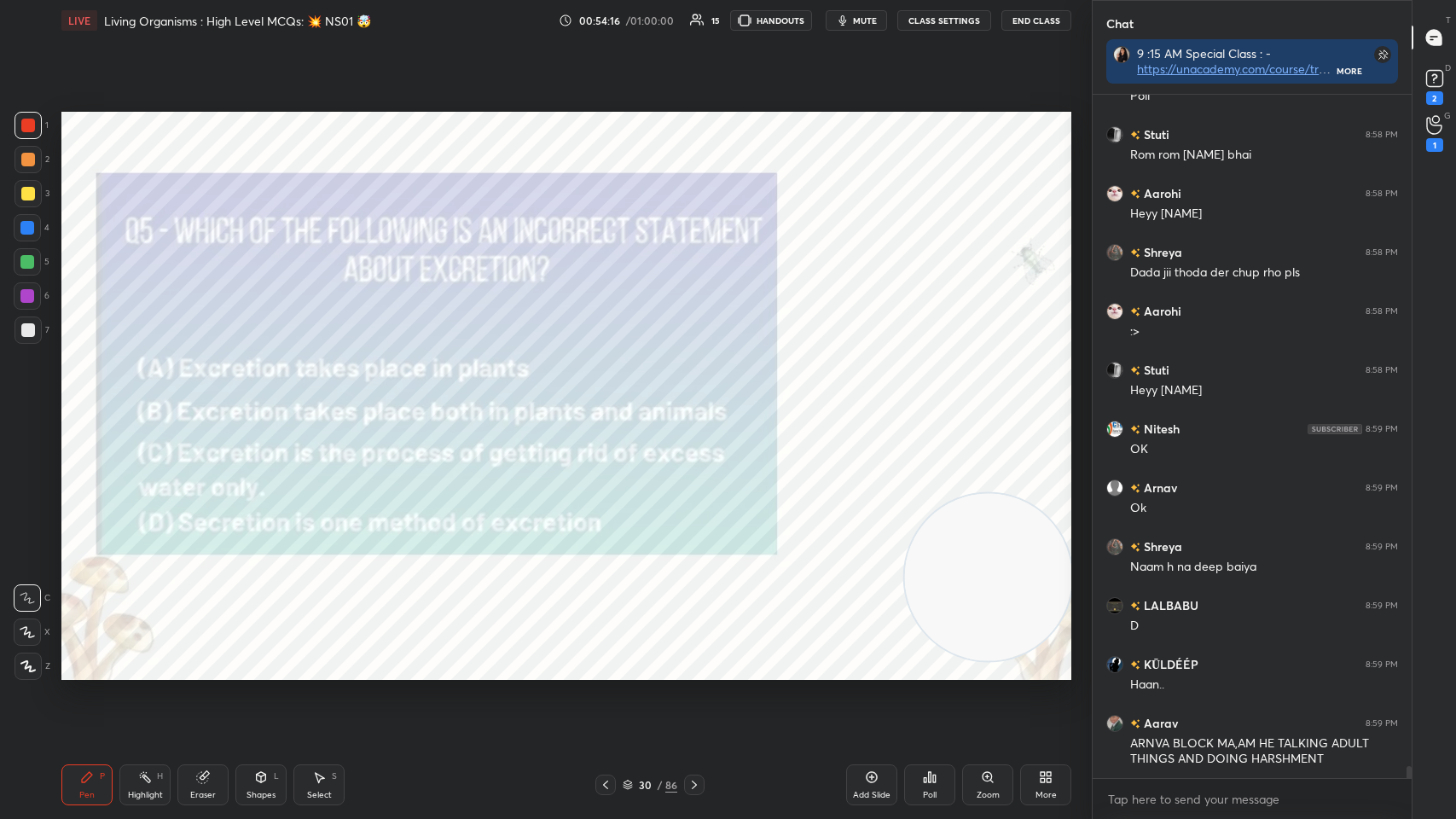 click on "Poll" at bounding box center (930, 795) 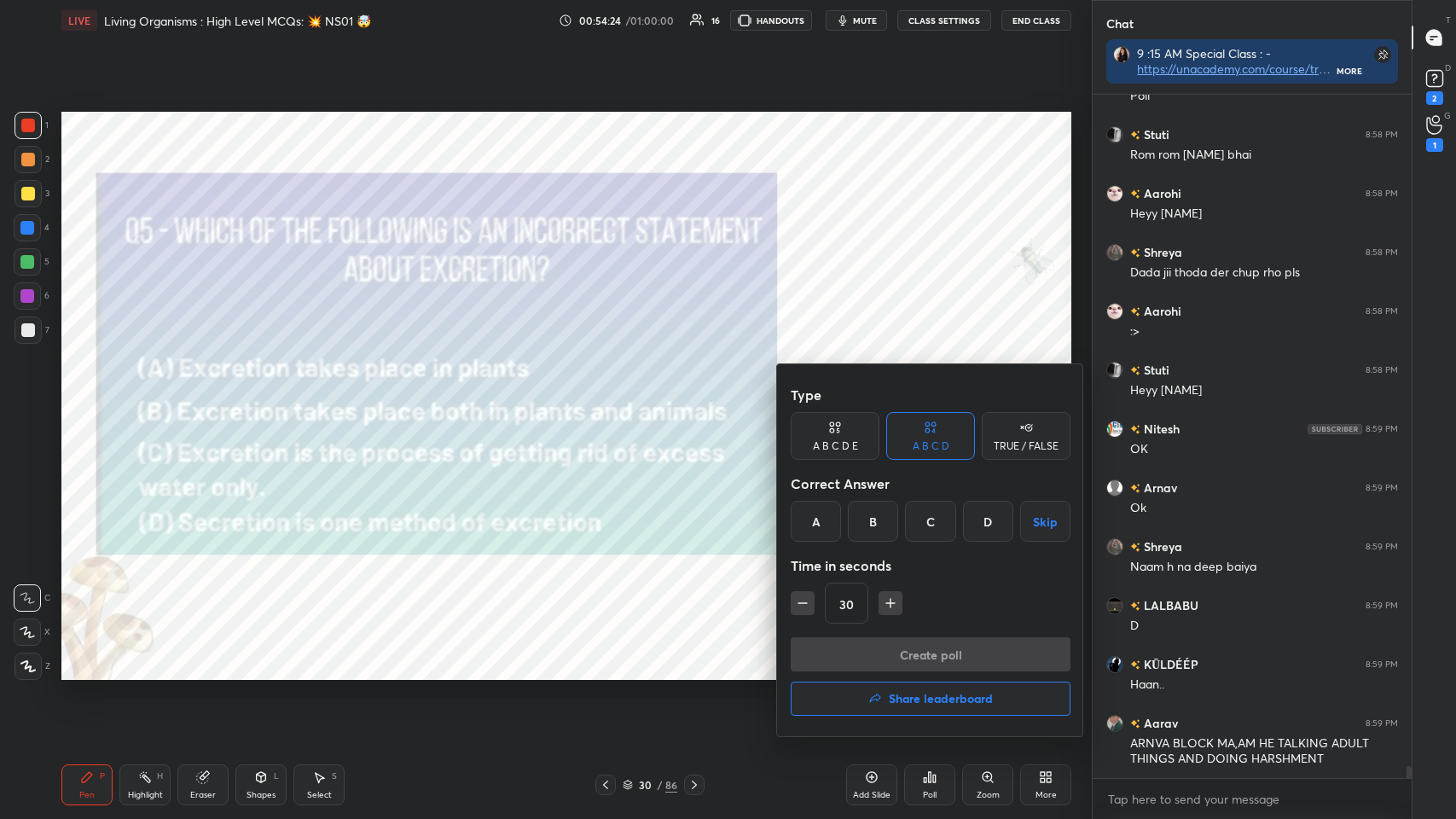 scroll, scrollTop: 38855, scrollLeft: 0, axis: vertical 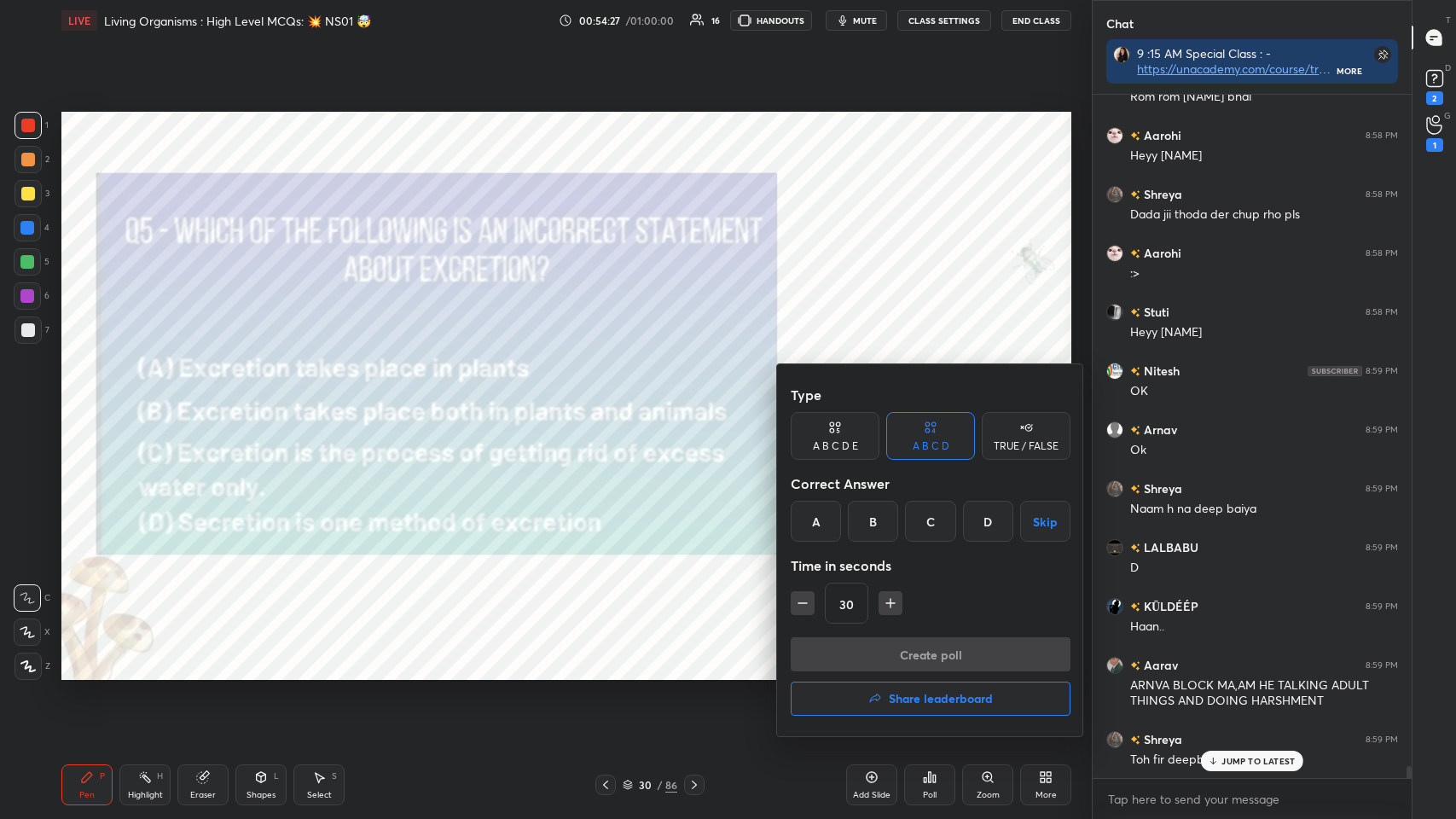 click on "C" at bounding box center (930, 521) 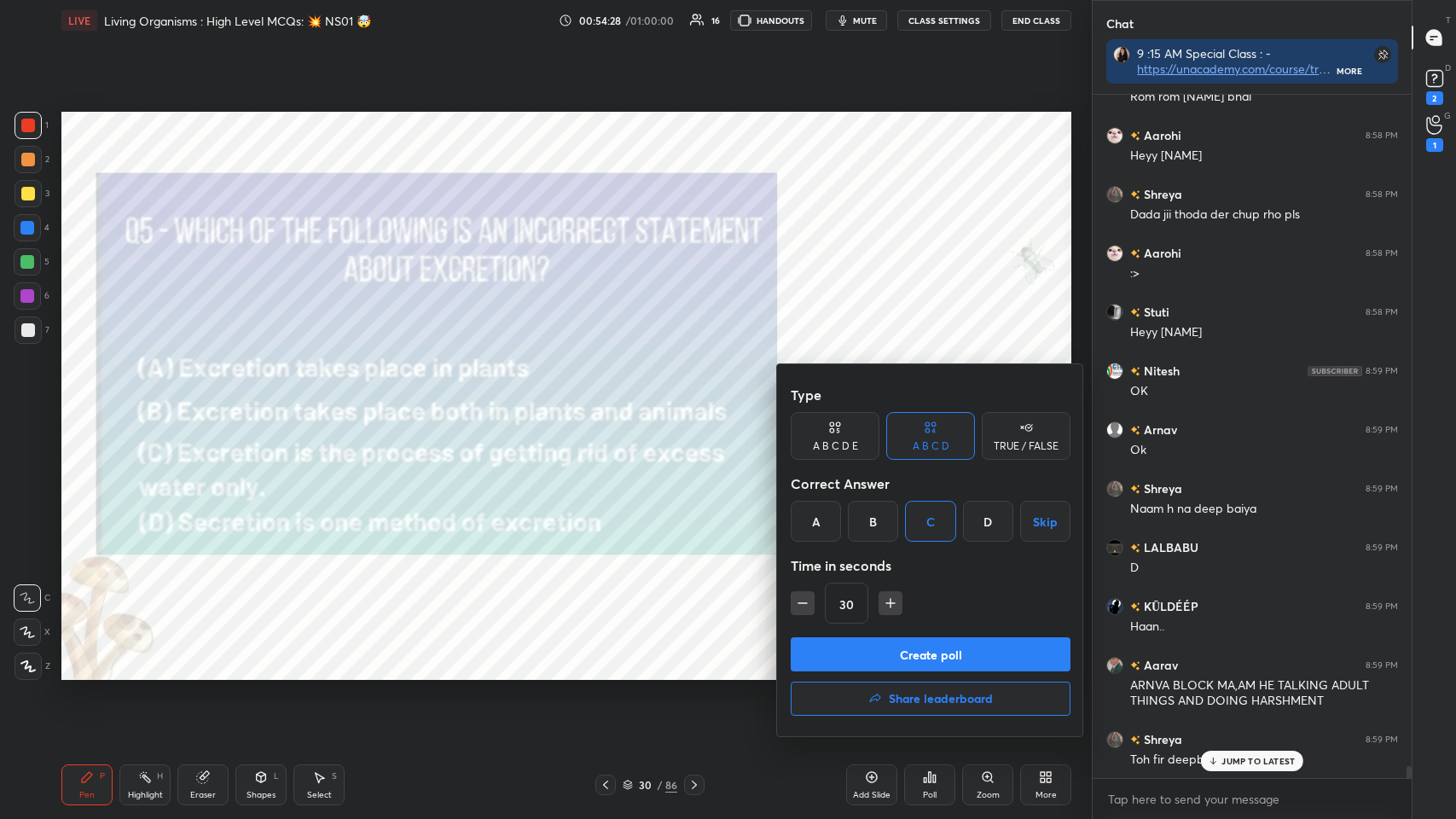 click on "Create poll" at bounding box center (931, 654) 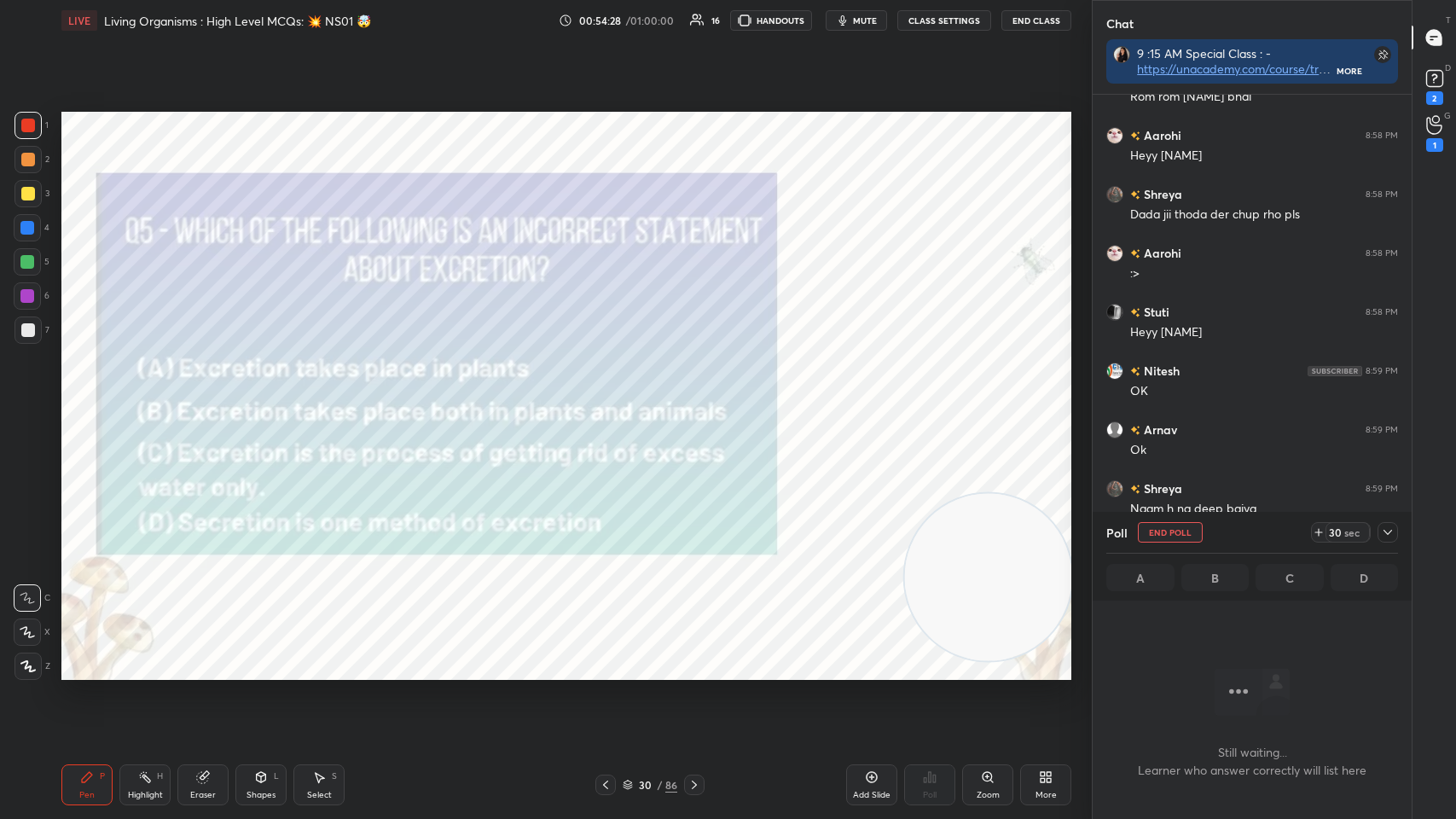 scroll, scrollTop: 607, scrollLeft: 314, axis: both 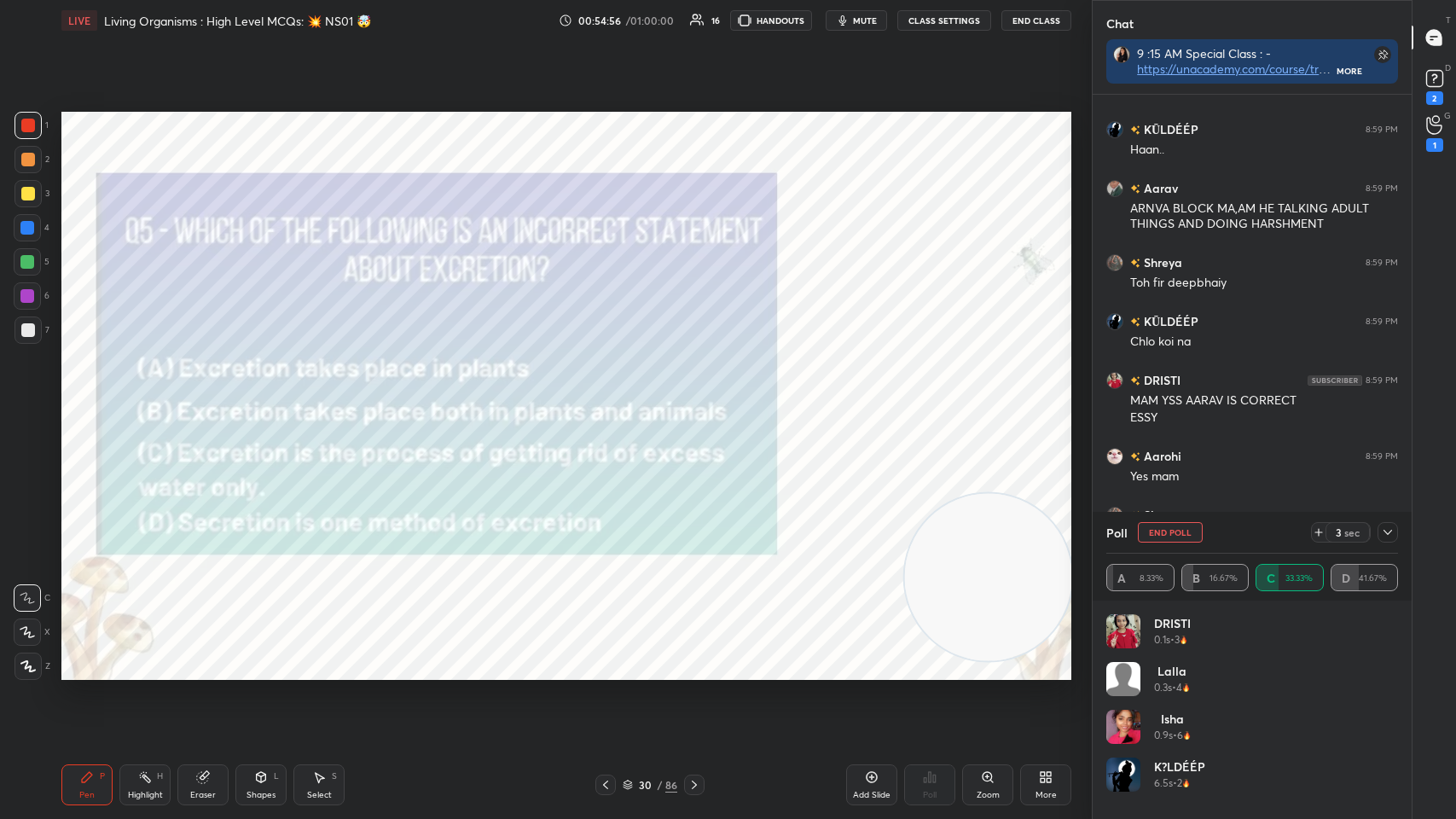 click on "Poll End Poll 3  sec" at bounding box center (1252, 532) 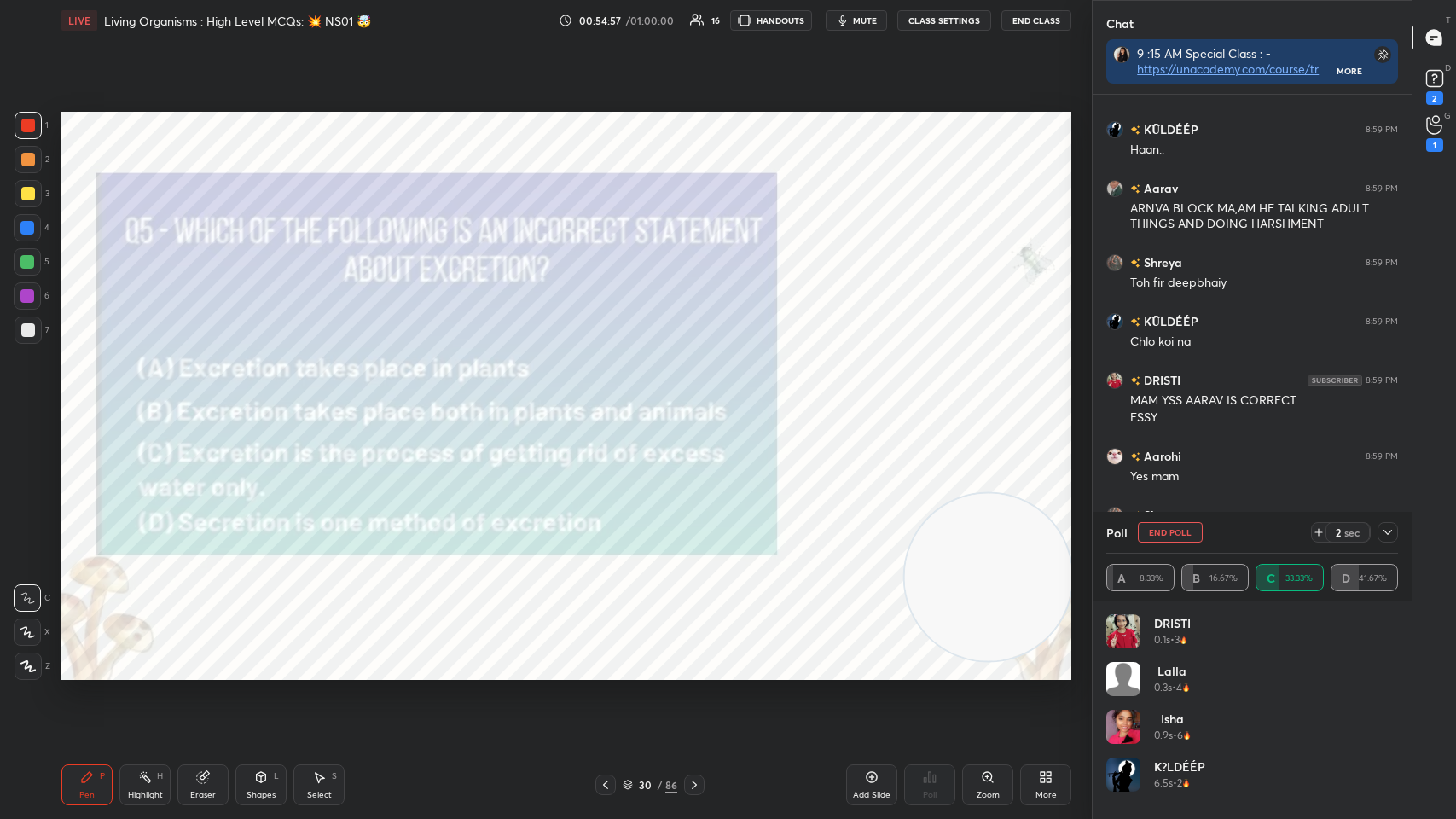 click 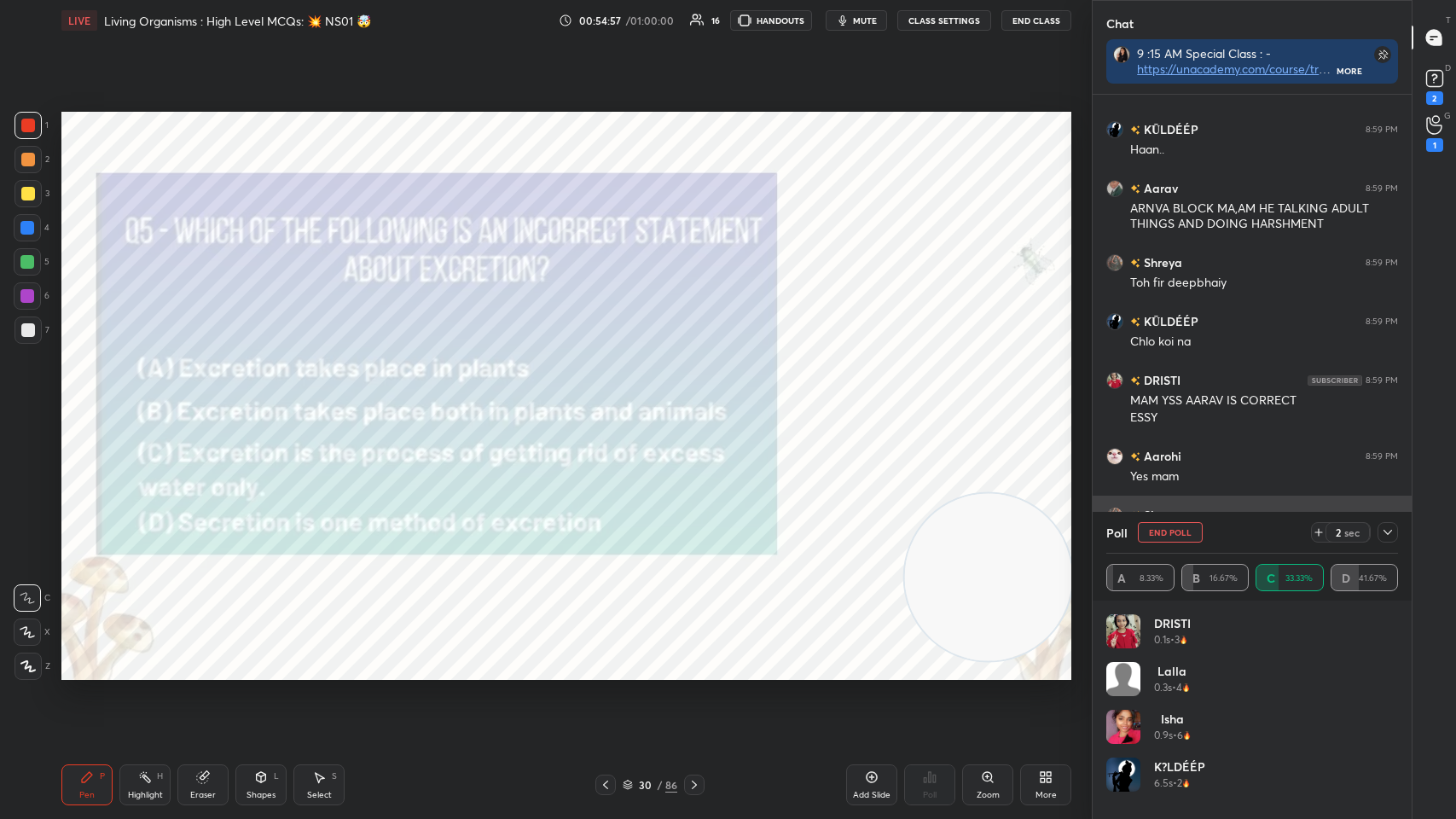 scroll, scrollTop: 158, scrollLeft: 287, axis: both 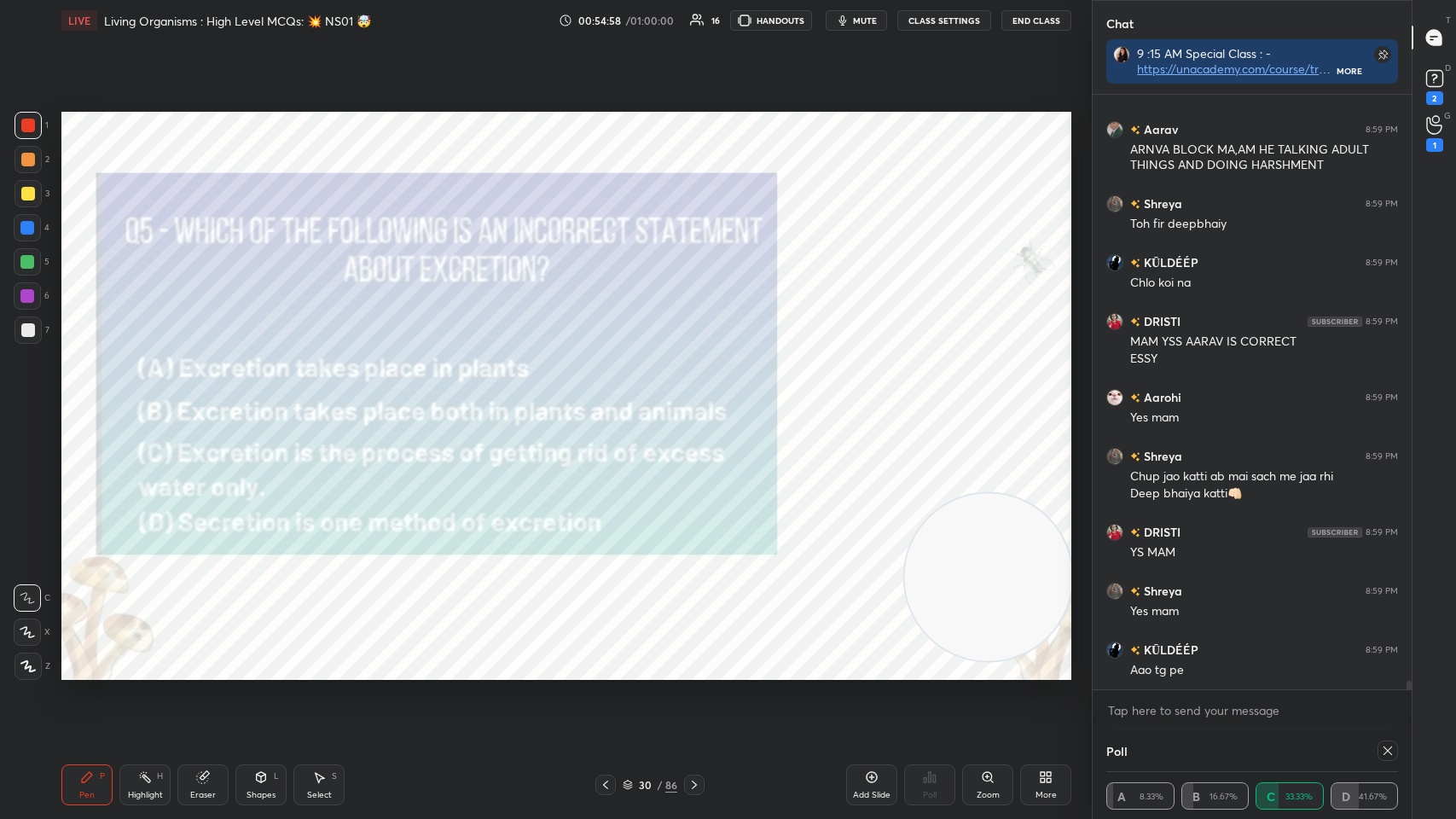 click on "/" at bounding box center [659, 785] 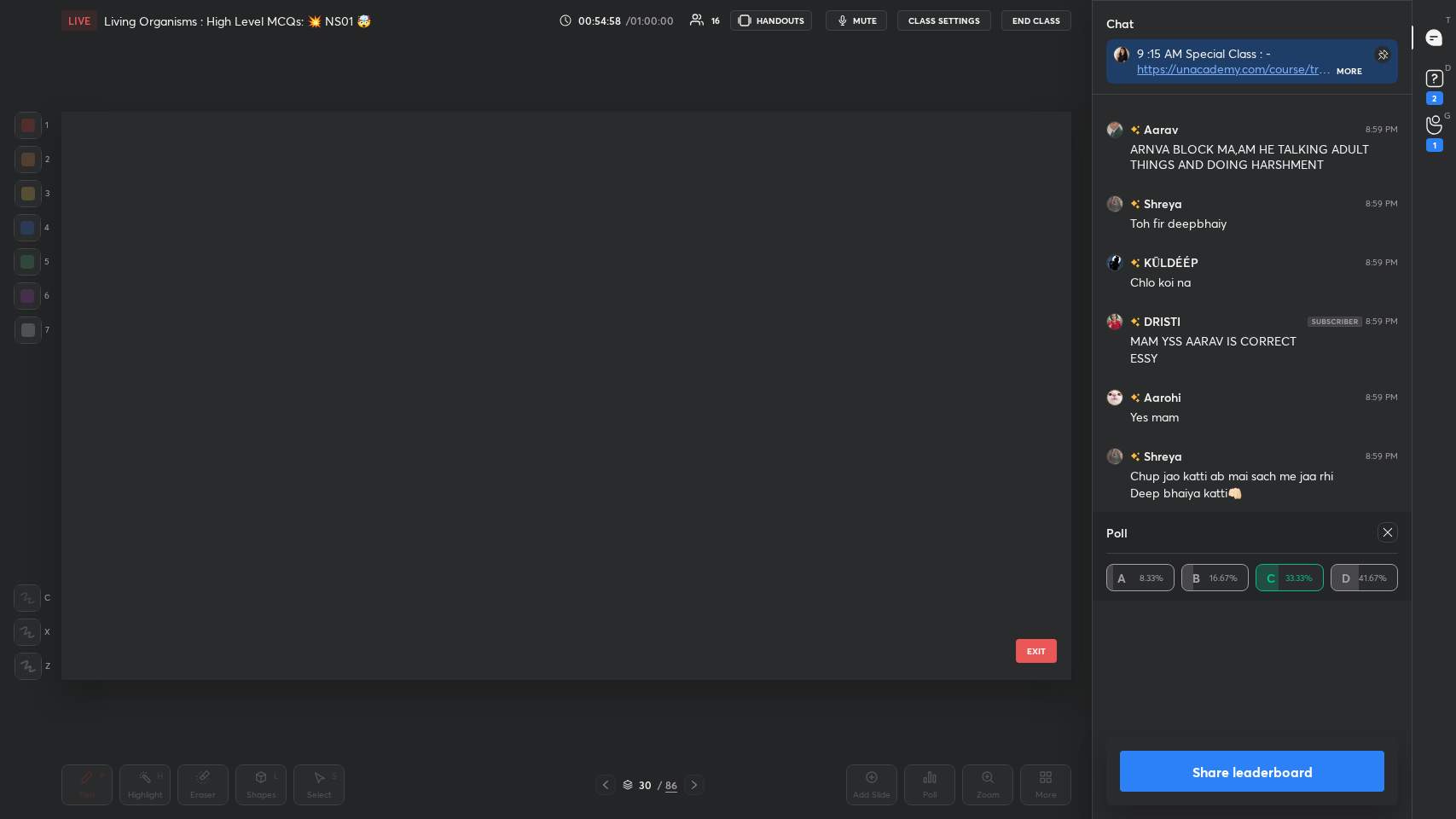 scroll, scrollTop: 1198, scrollLeft: 0, axis: vertical 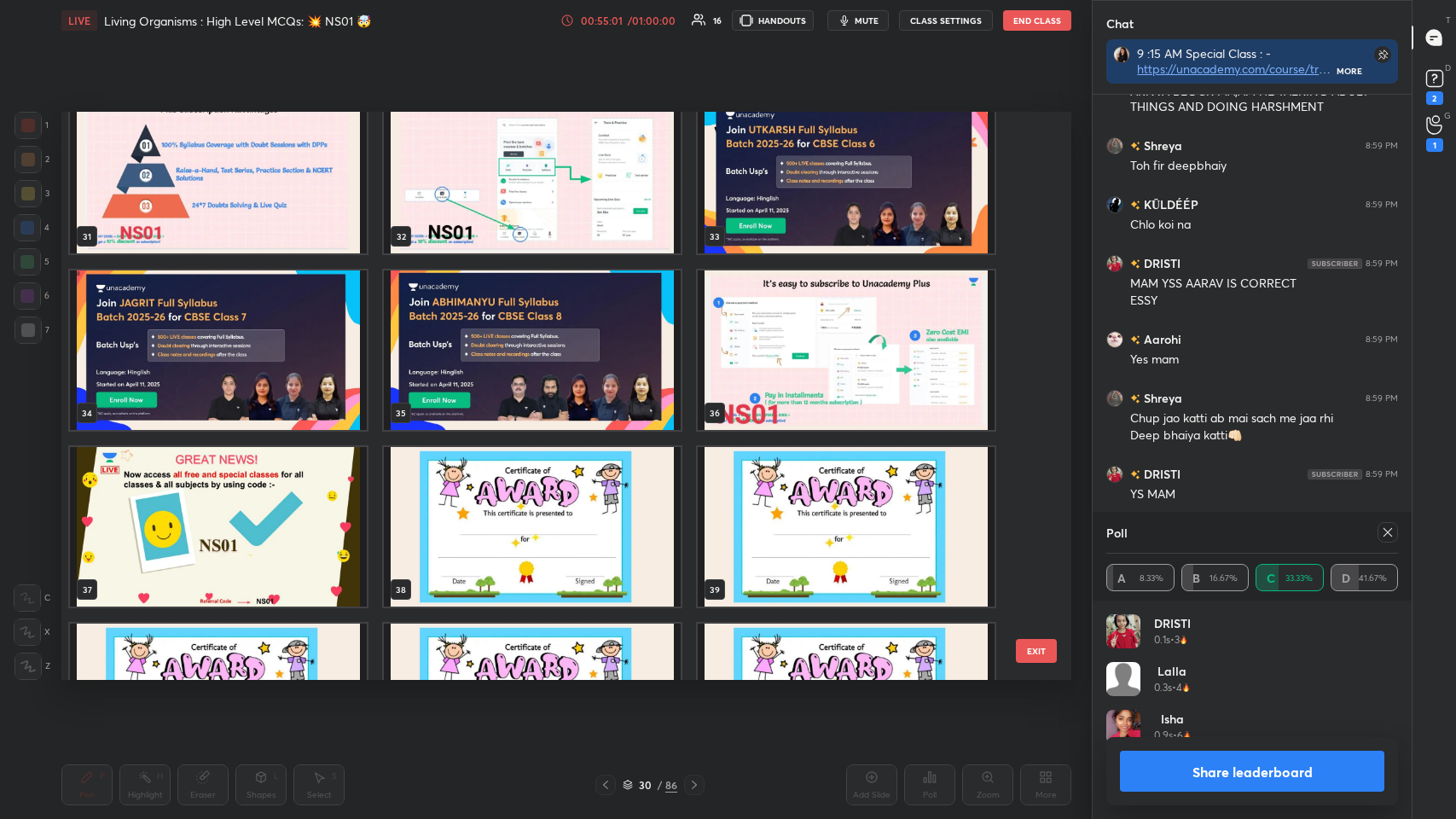 click at bounding box center (218, 173) 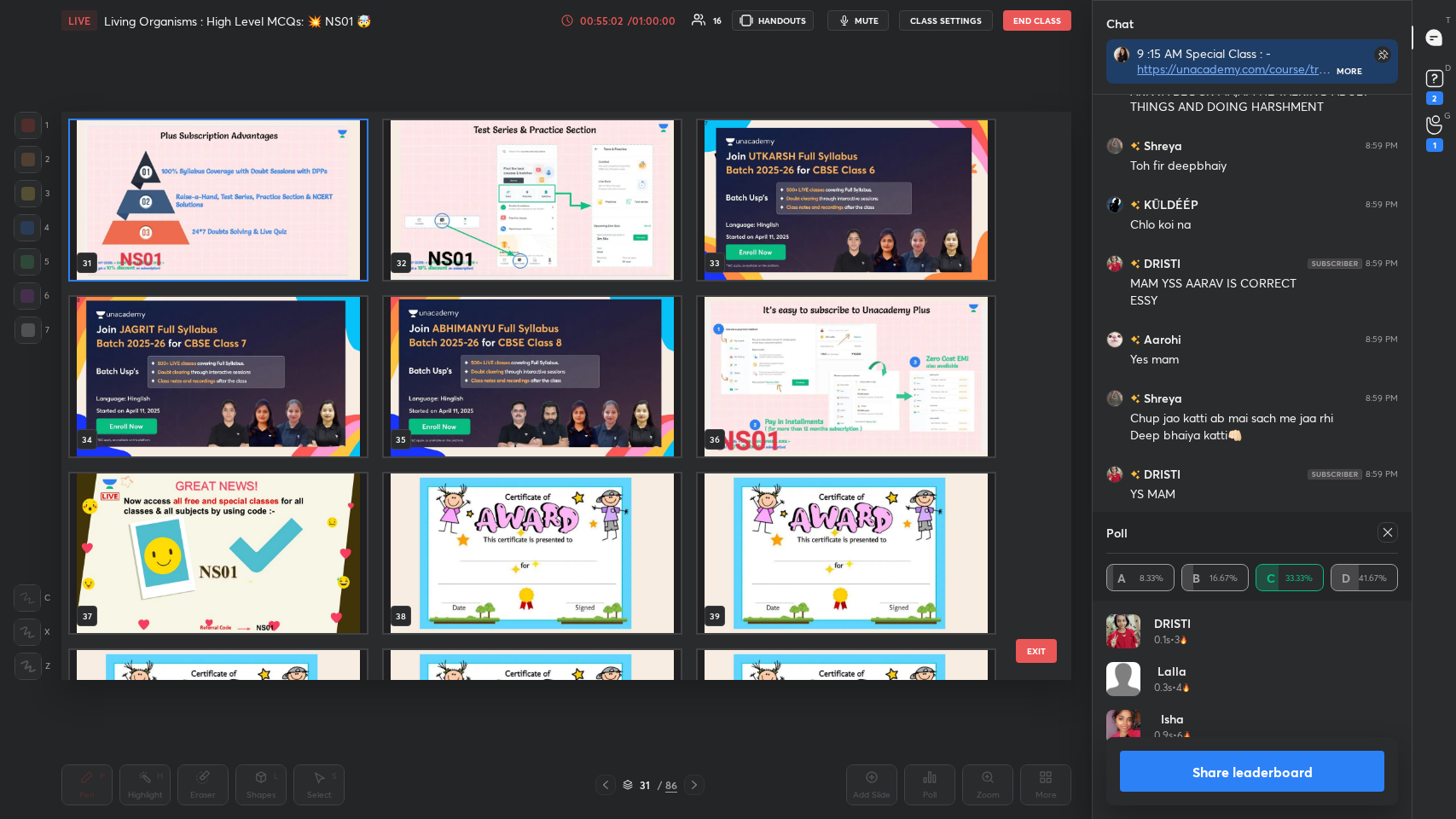 click at bounding box center (218, 200) 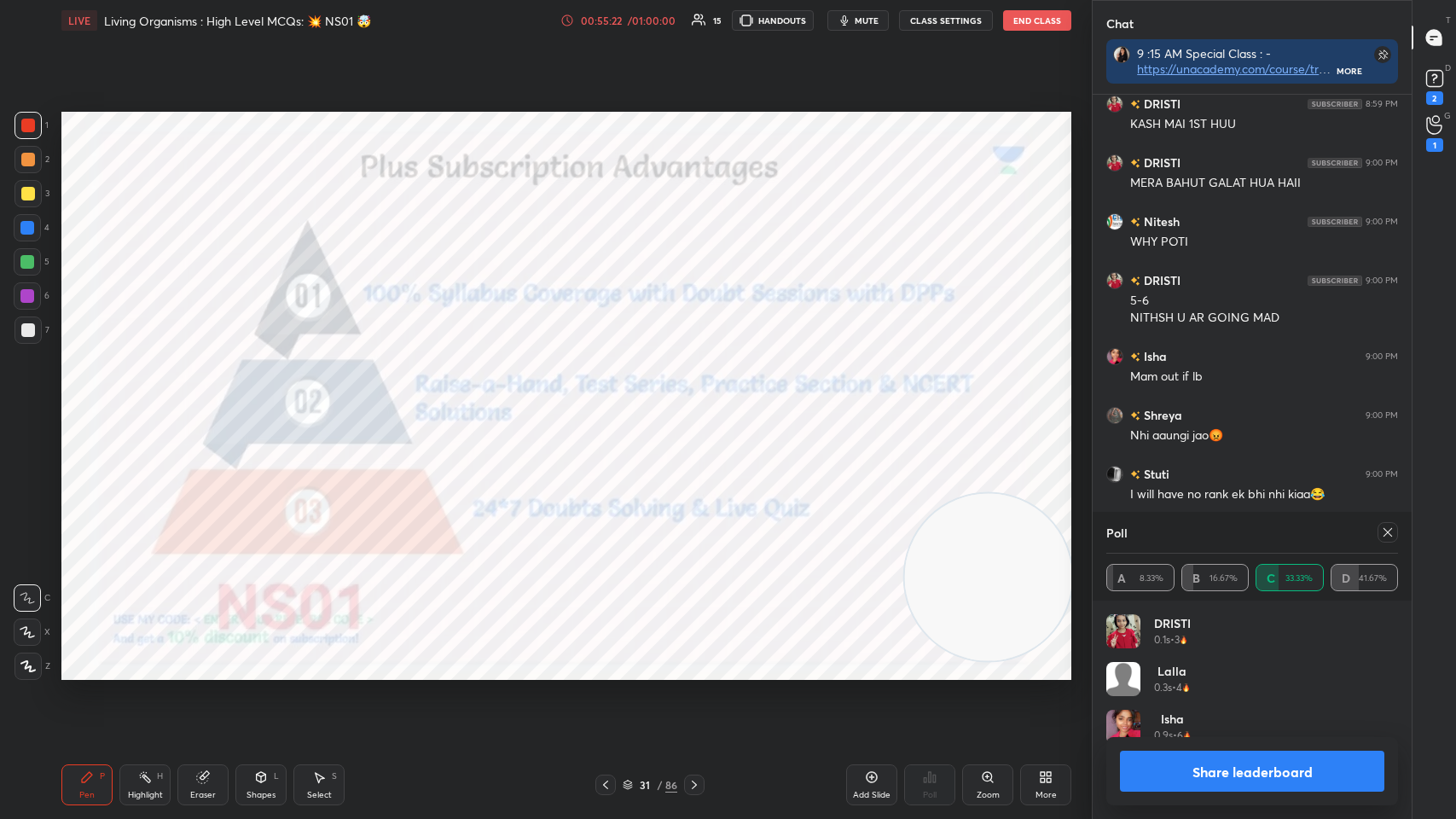 click 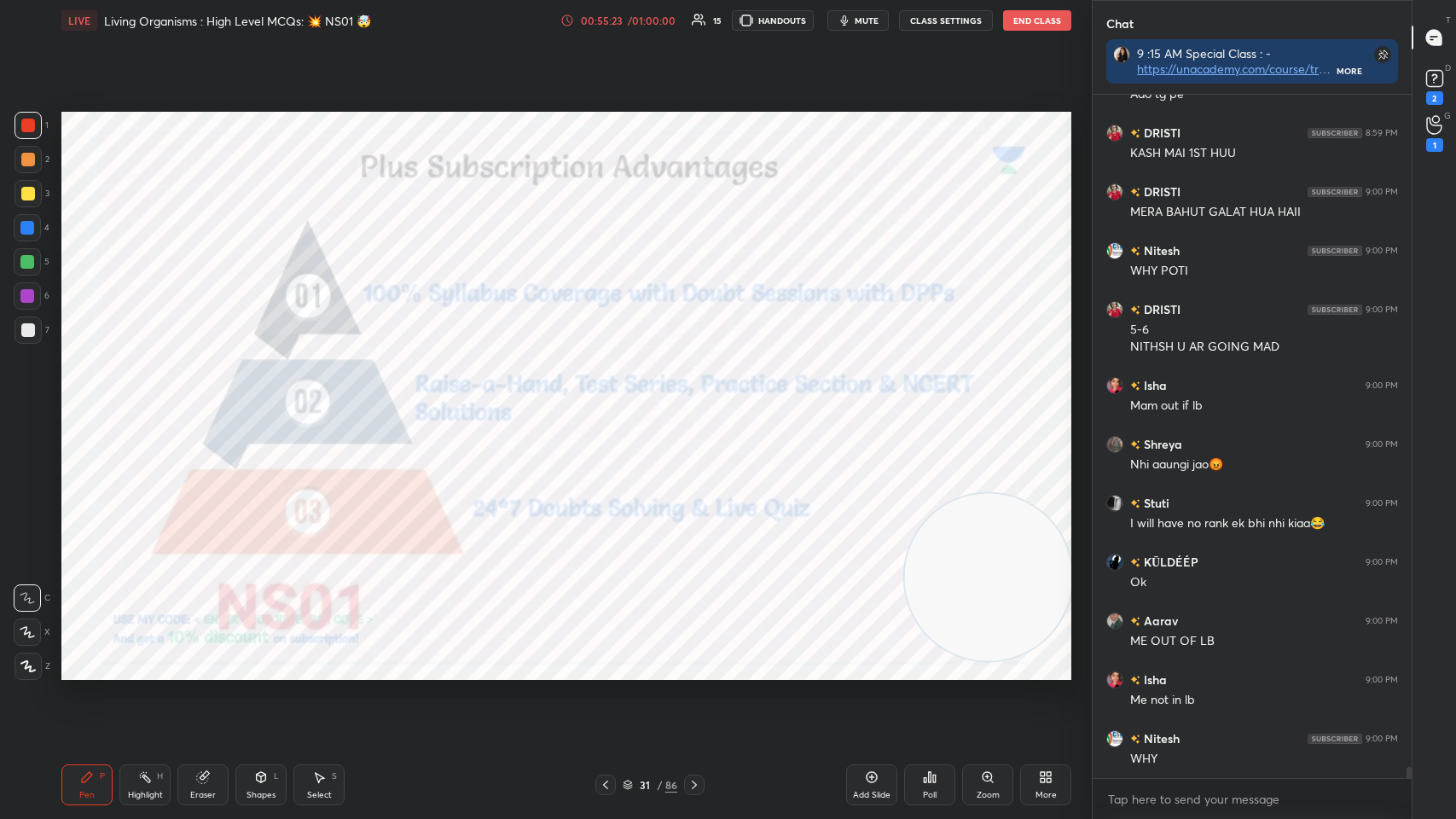 click 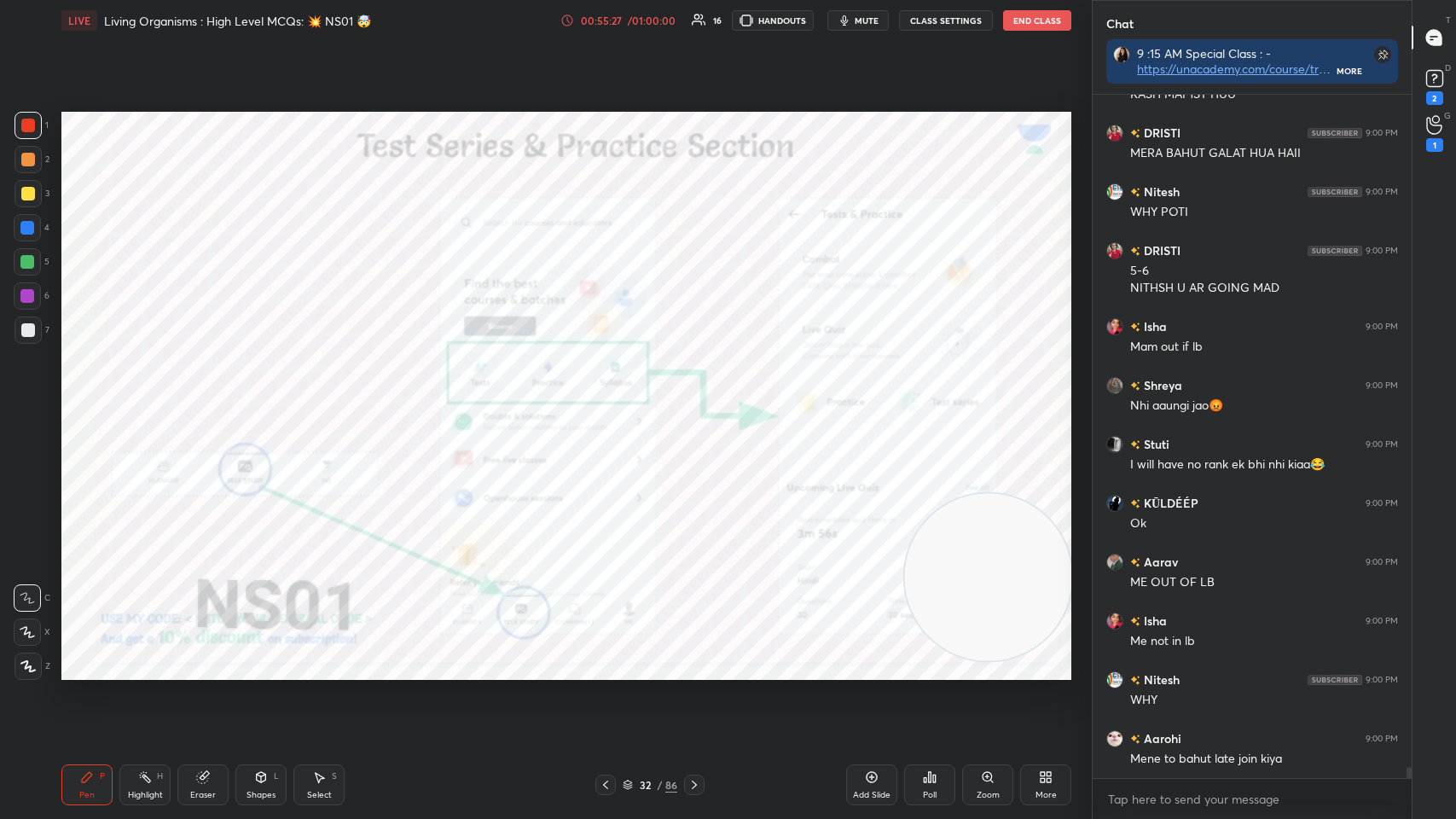click 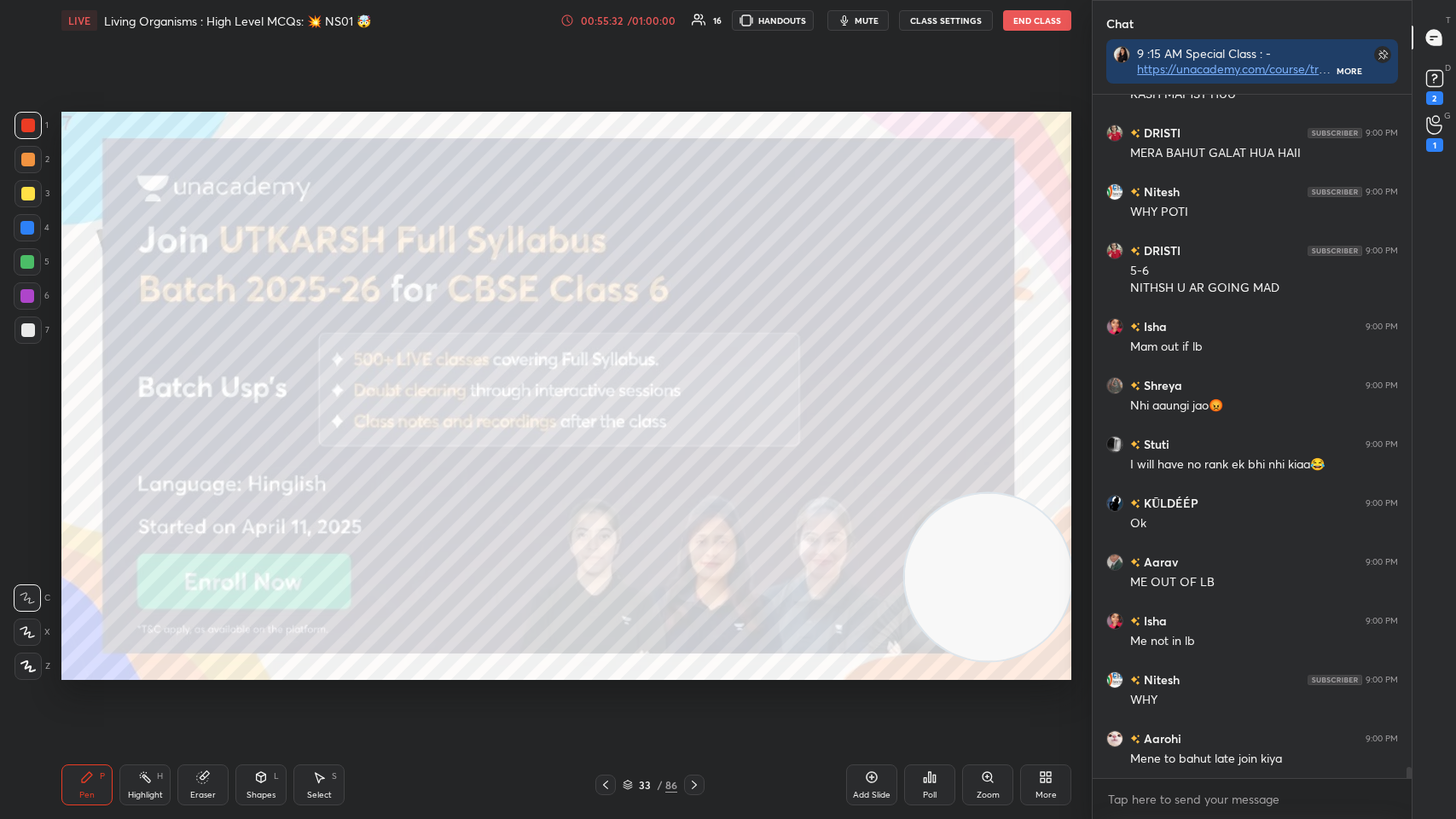 click 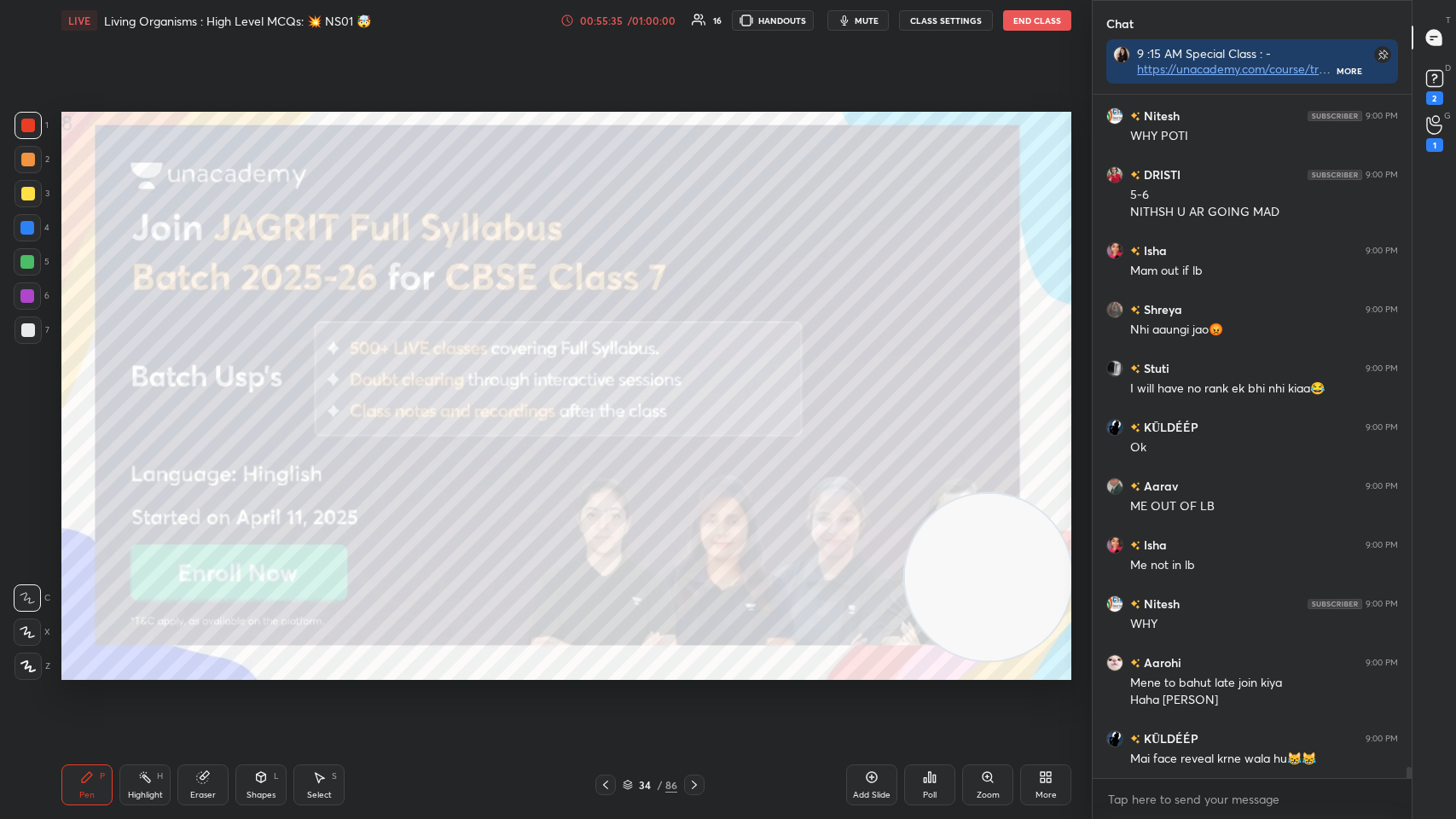 click 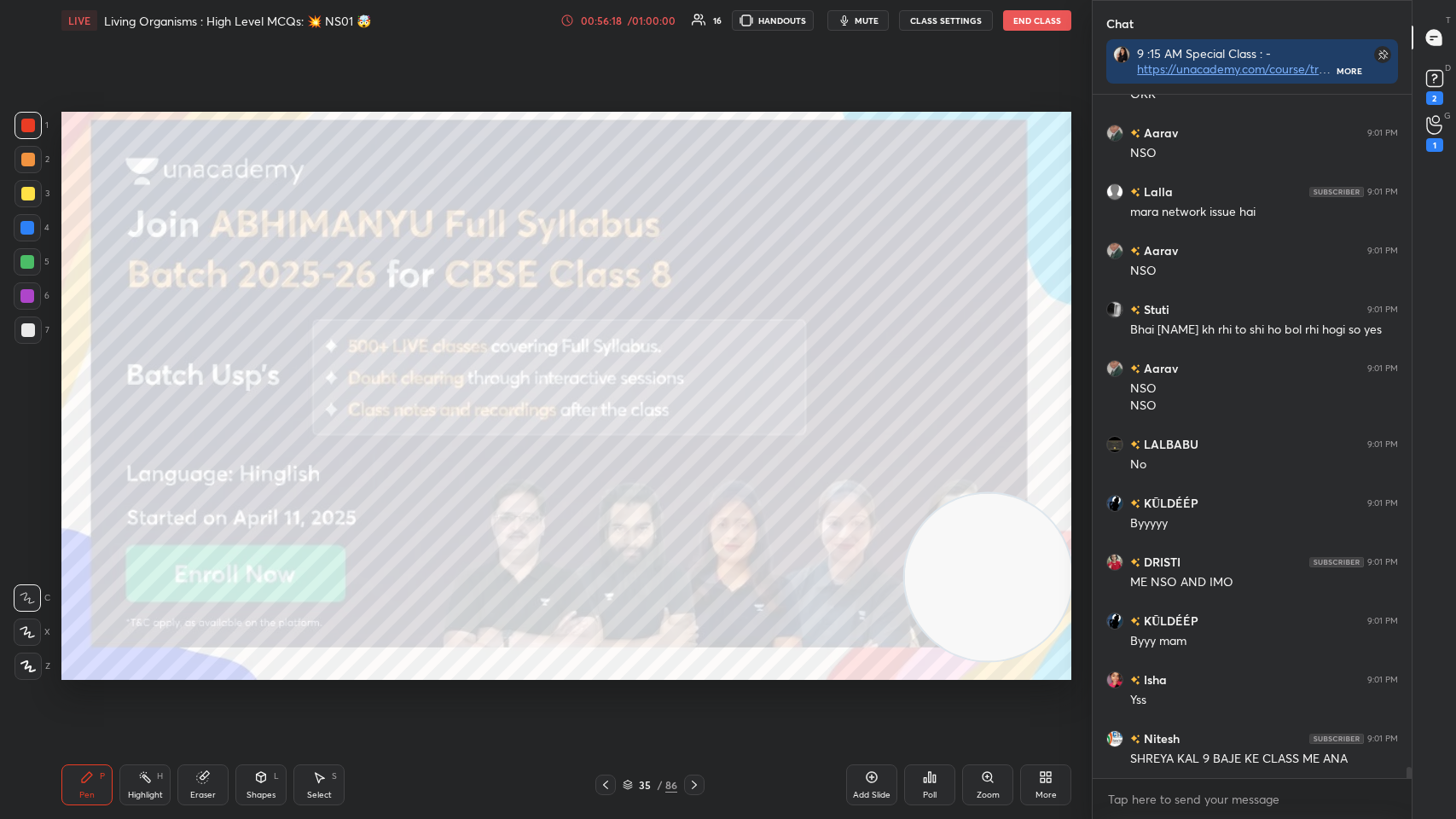 click 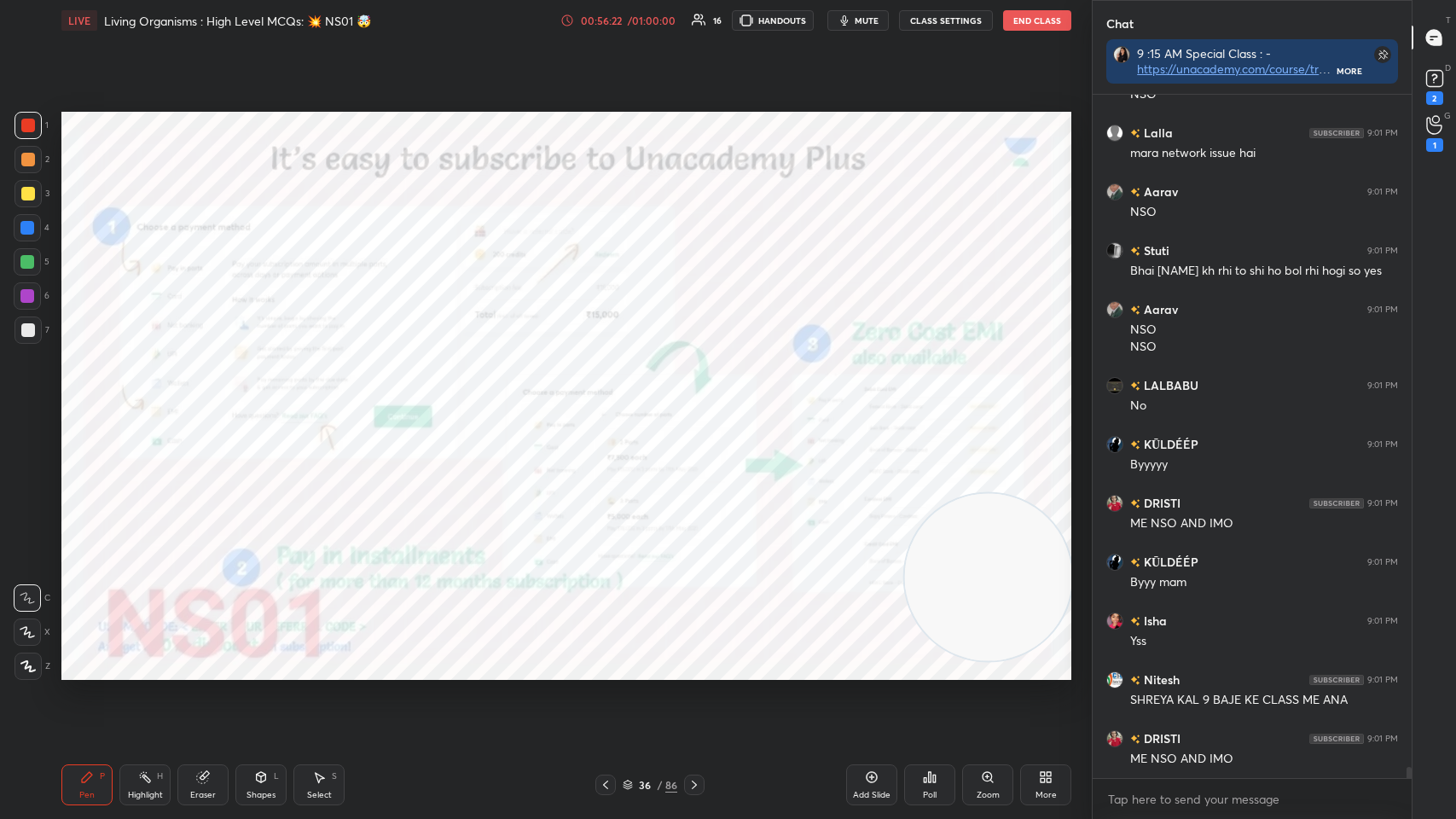 click at bounding box center [27, 228] 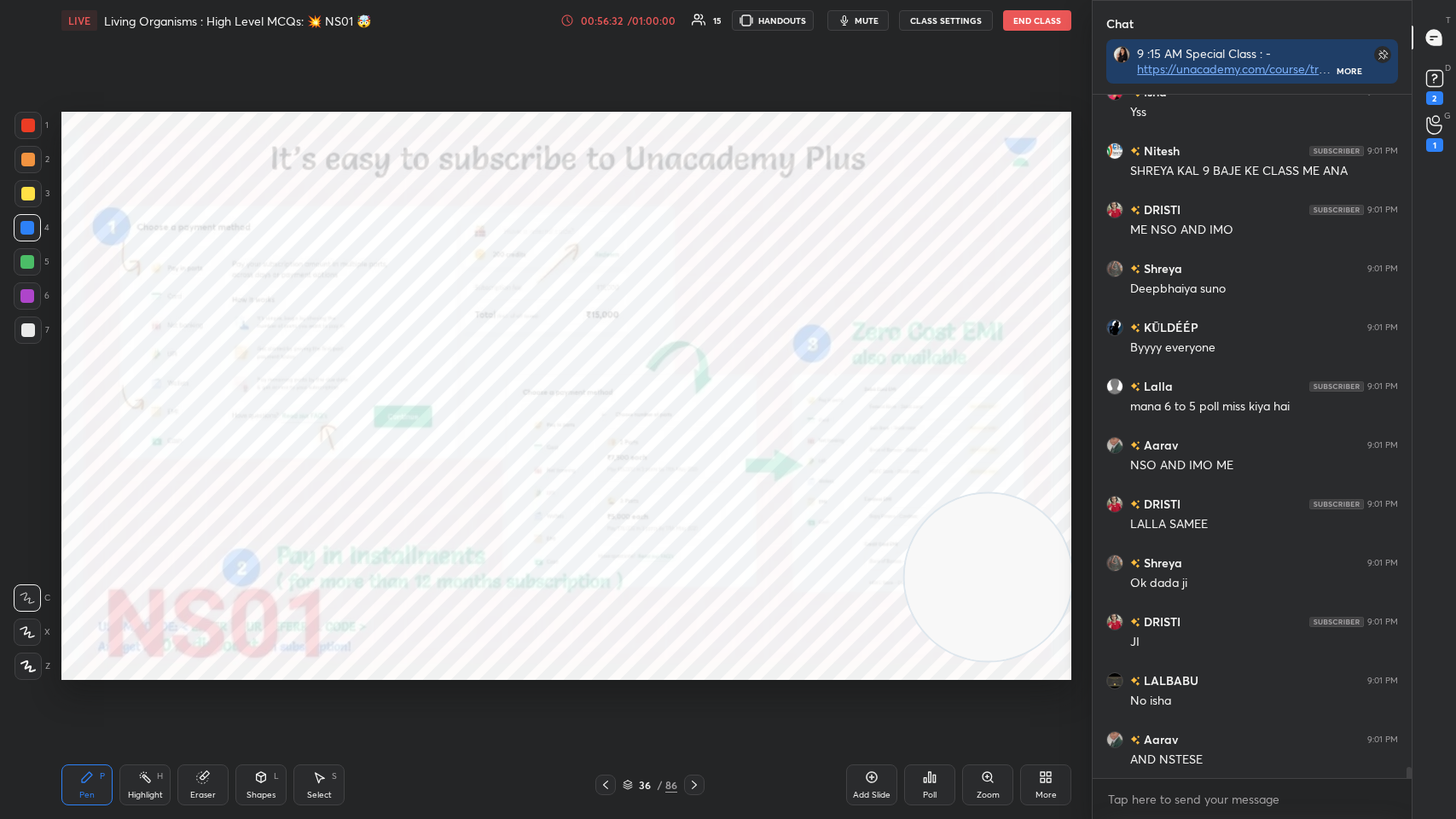scroll, scrollTop: 41440, scrollLeft: 0, axis: vertical 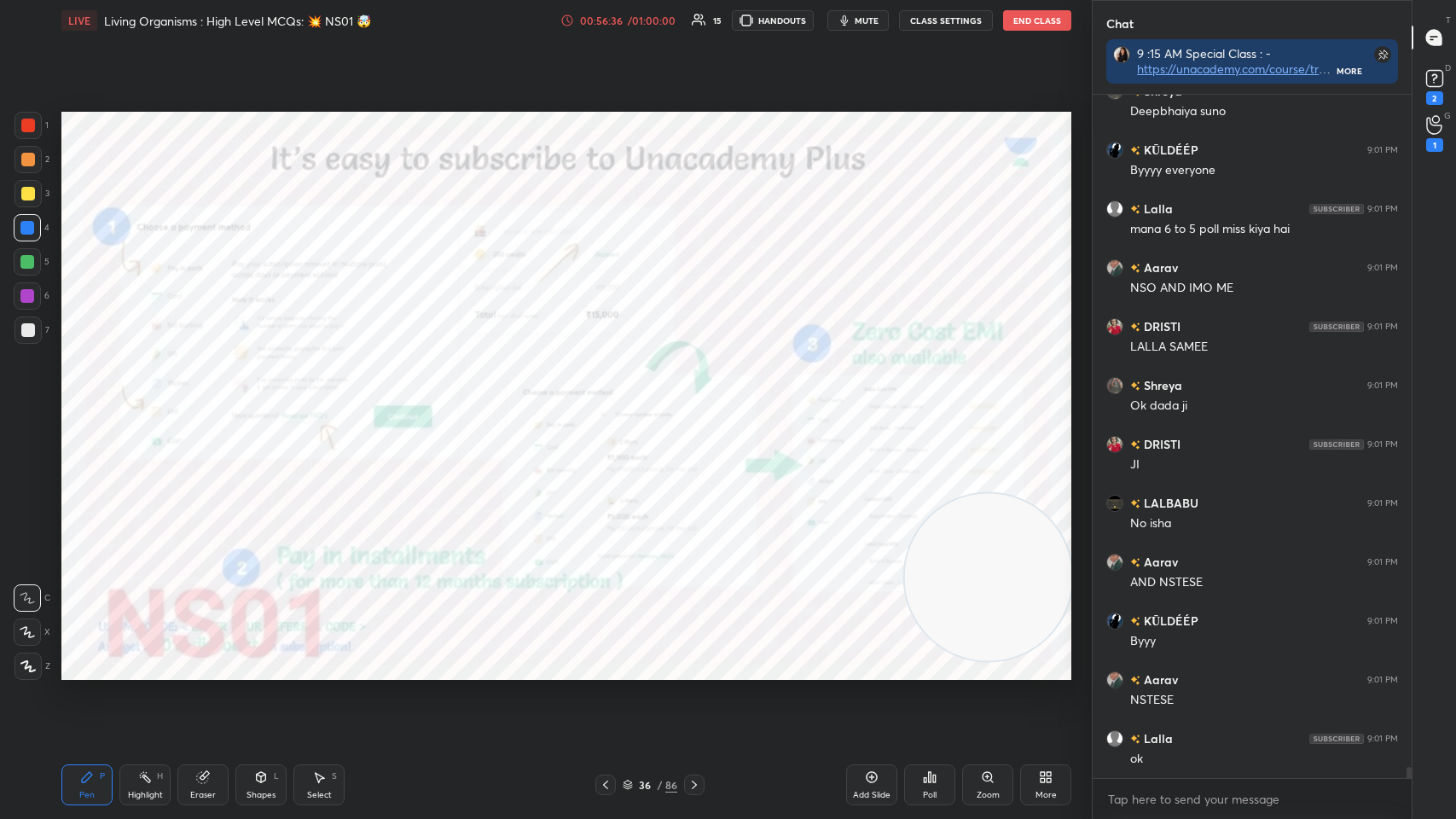 click on "1 2 3 4 5 6 7 C X Z C X Z E E Erase all   H H" at bounding box center [27, 396] 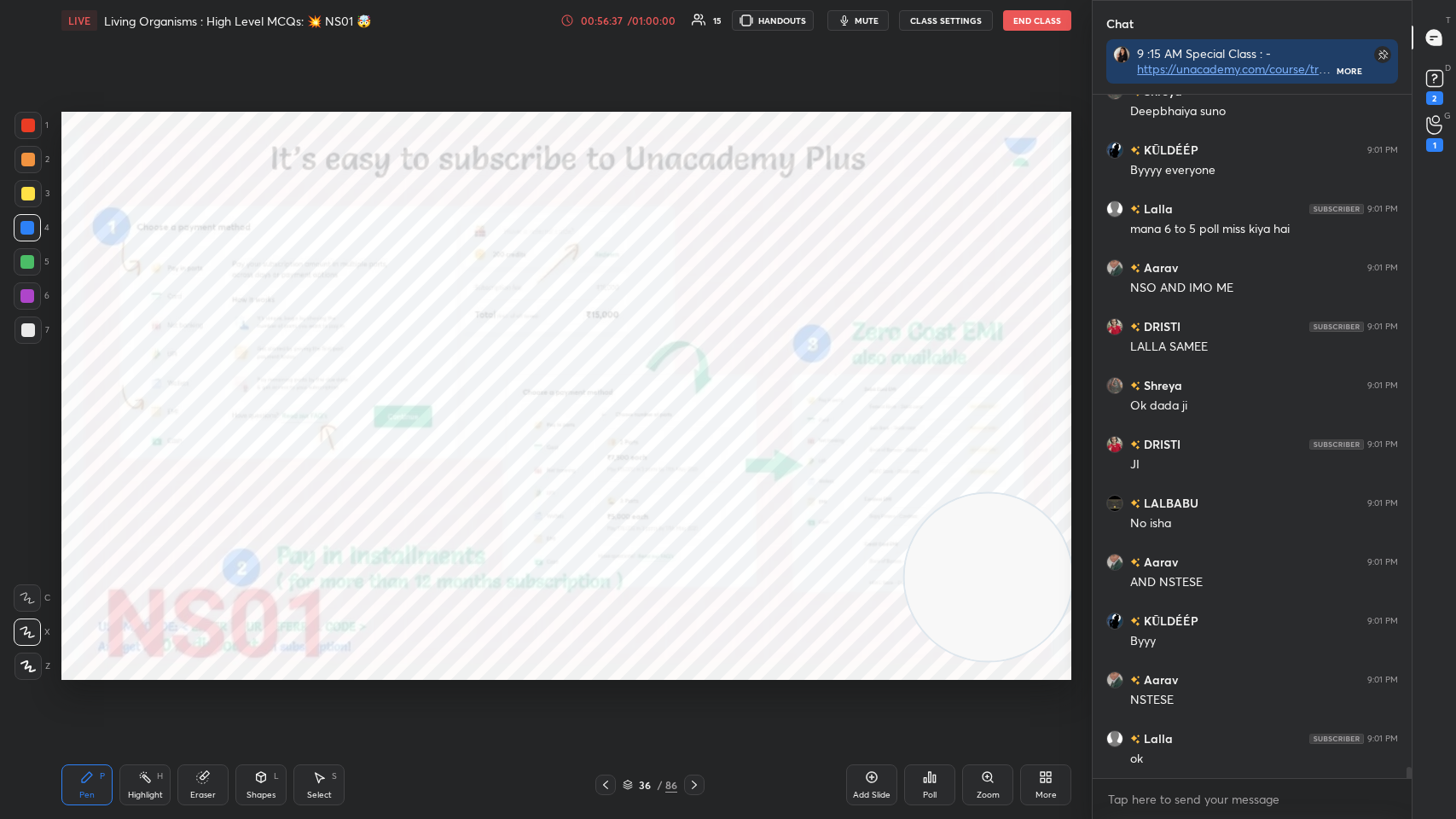scroll, scrollTop: 41616, scrollLeft: 0, axis: vertical 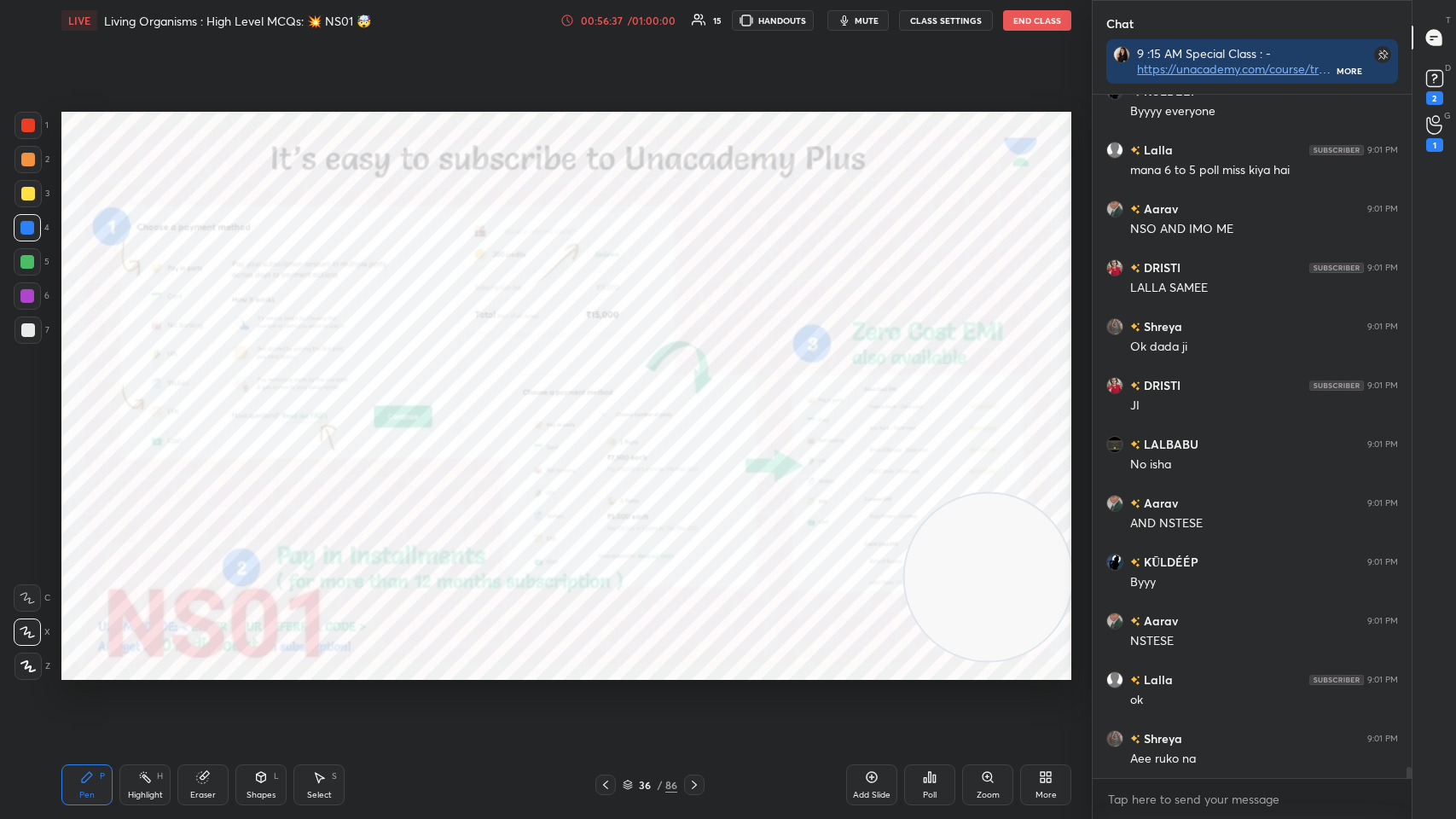 click 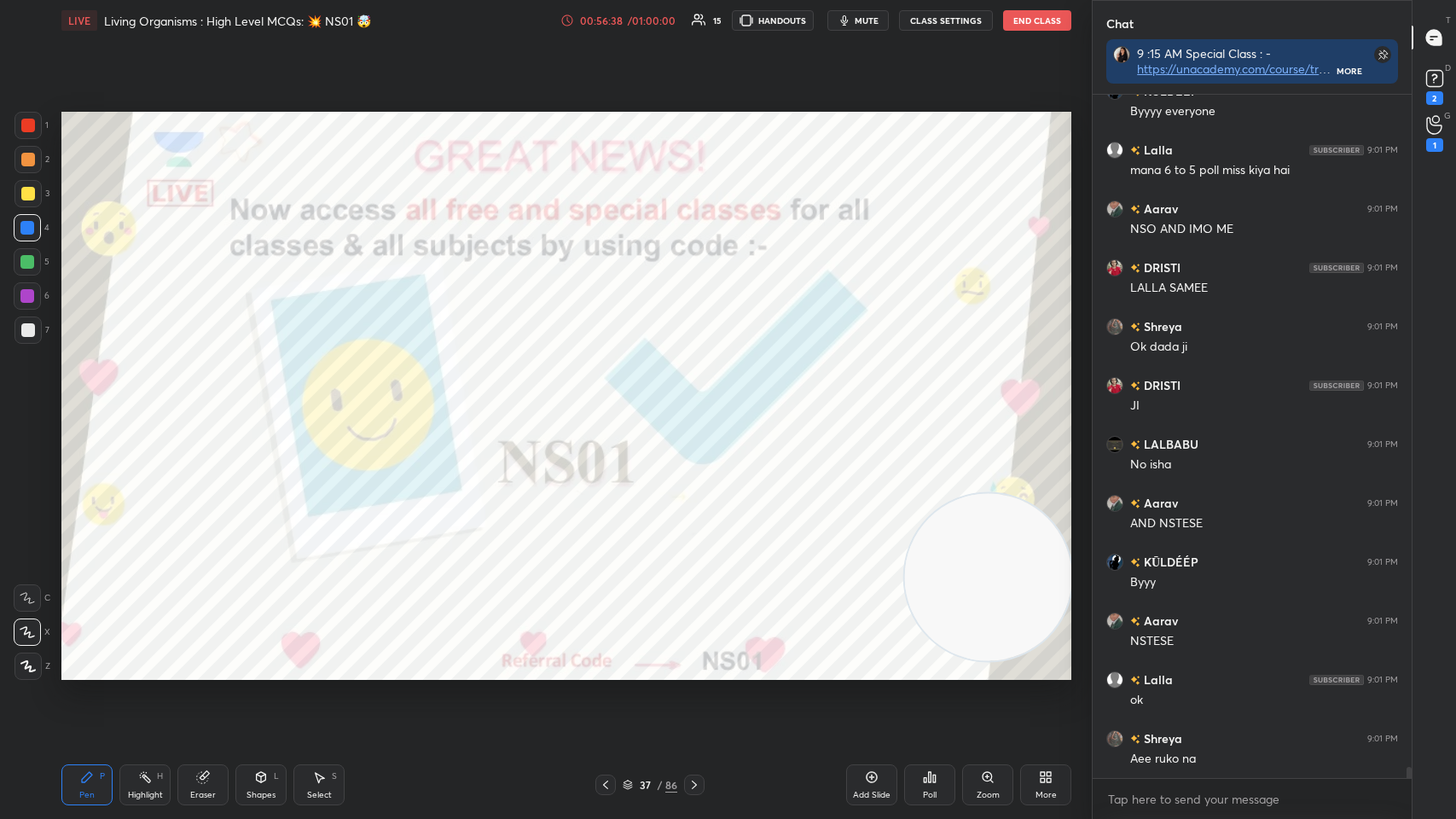 scroll, scrollTop: 41734, scrollLeft: 0, axis: vertical 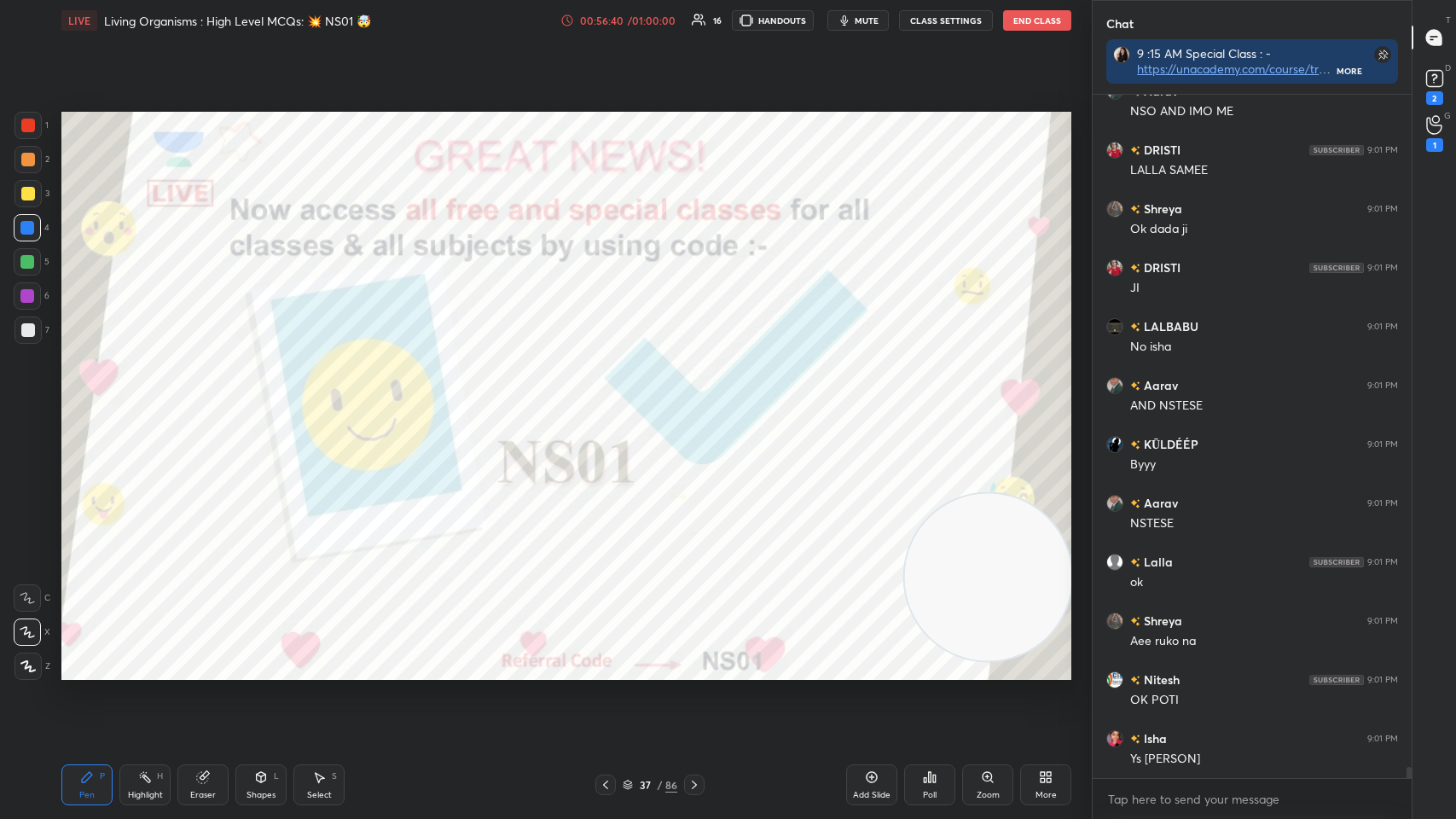 click on "37 / 86" at bounding box center (650, 785) 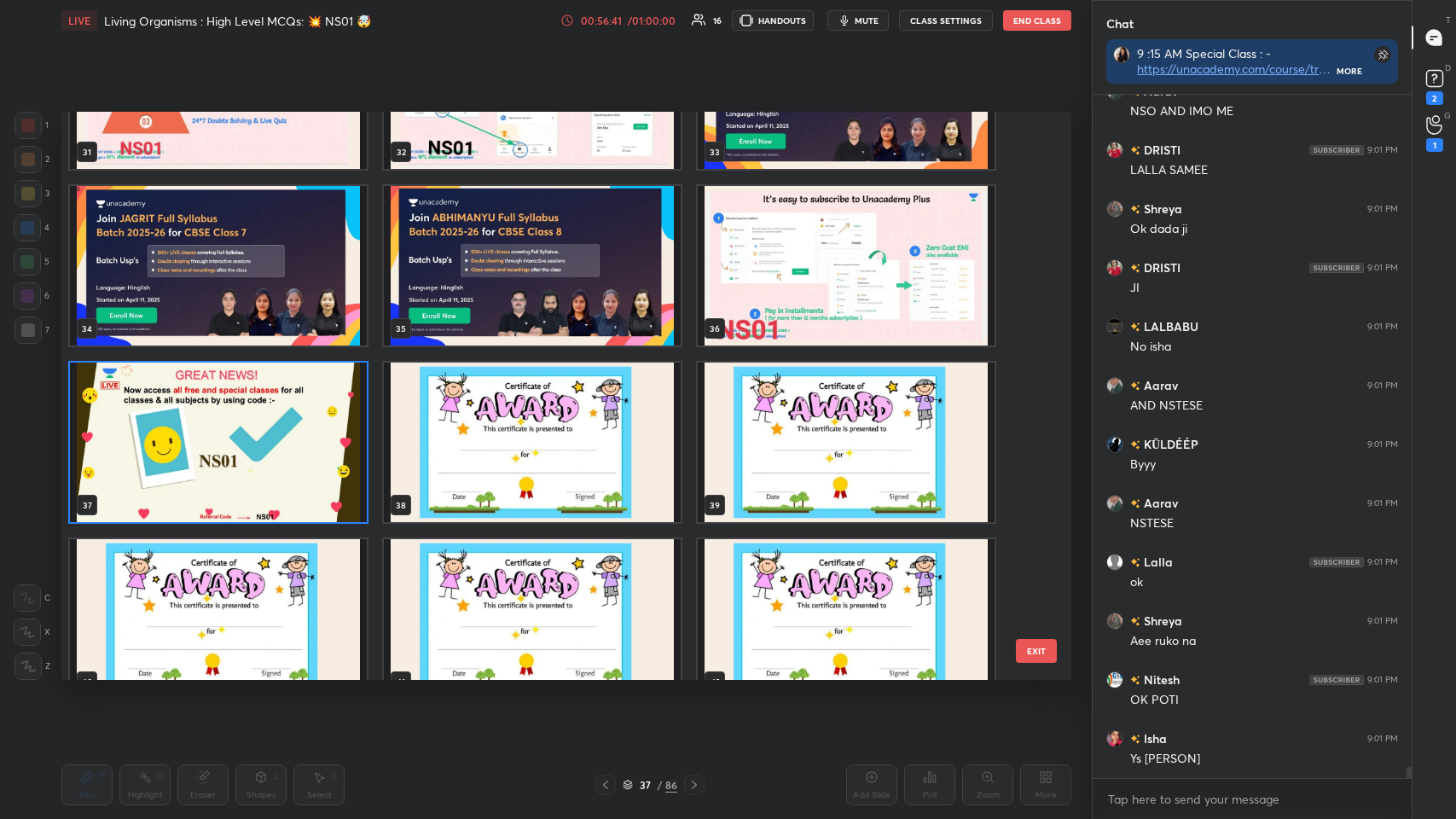 click at bounding box center (532, 442) 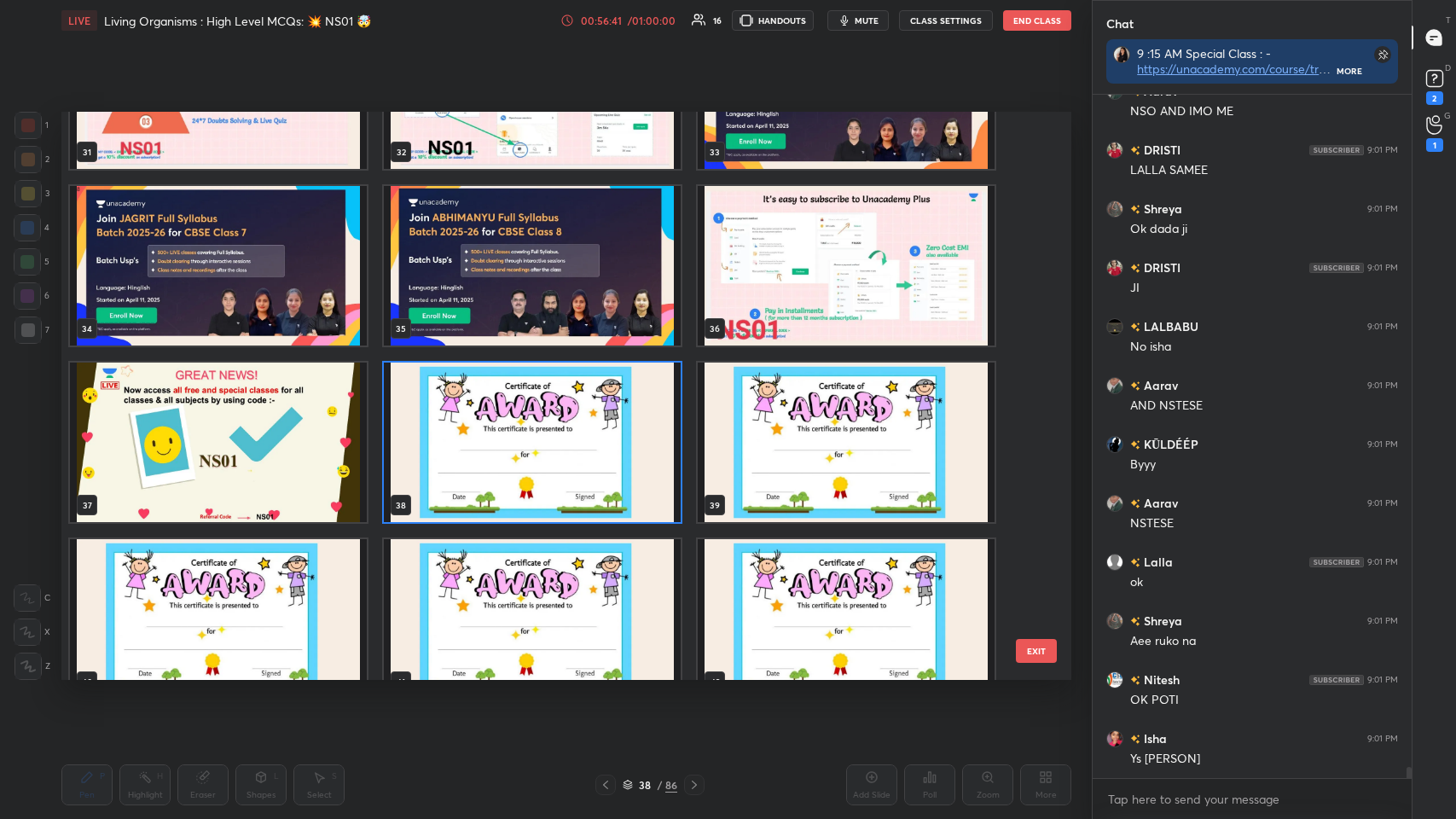 click at bounding box center (532, 442) 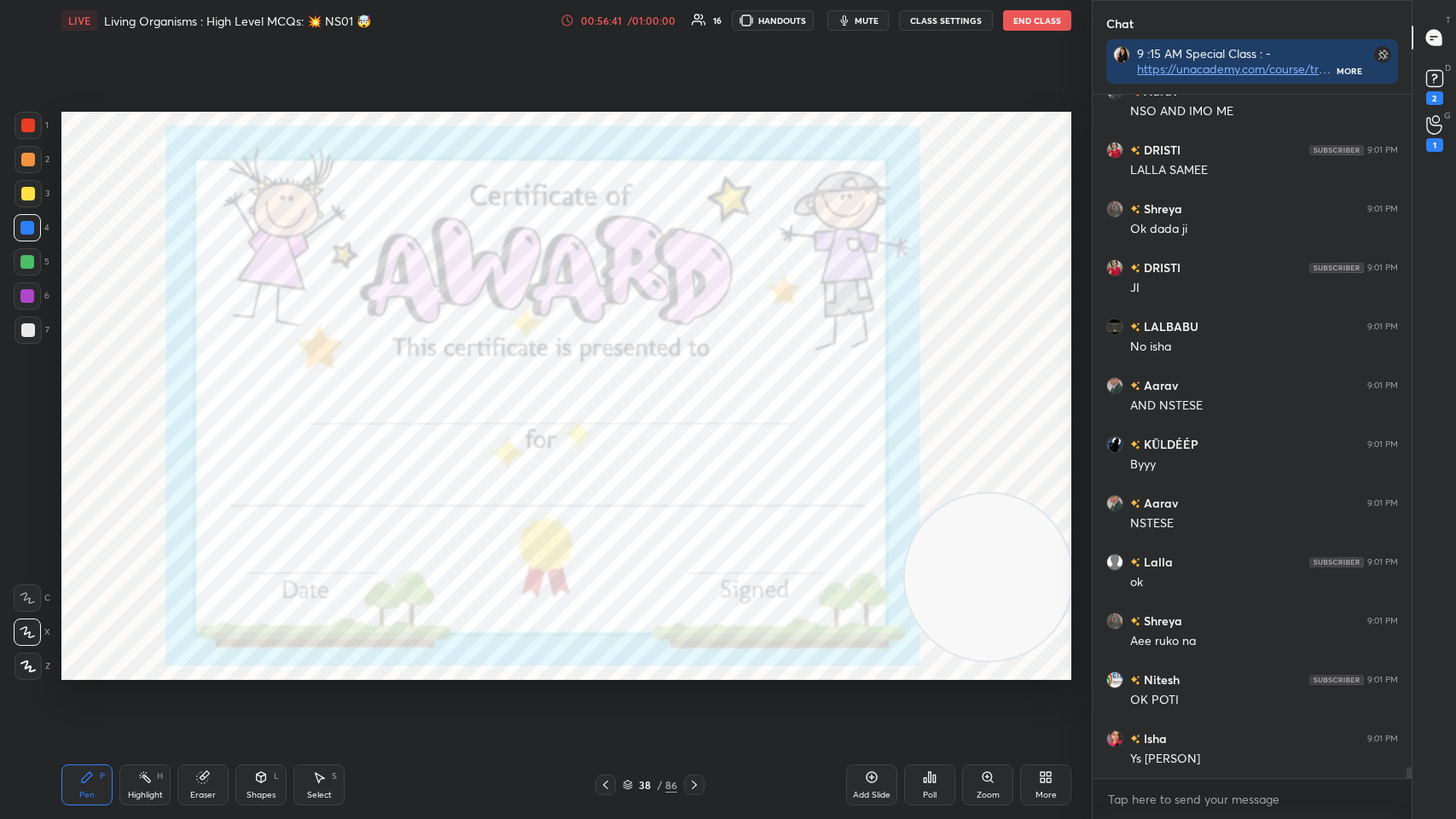 click at bounding box center [532, 442] 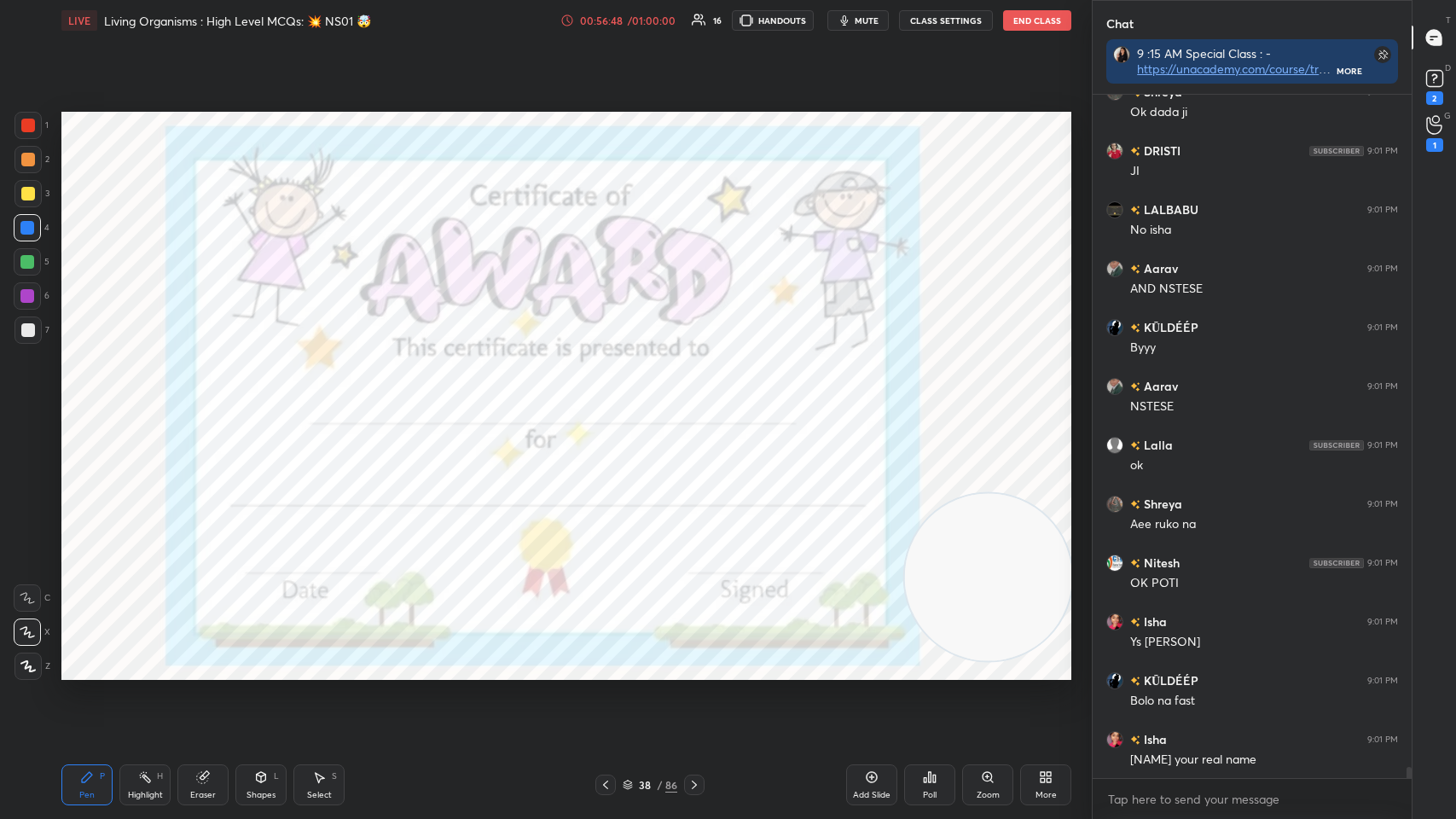 click at bounding box center (27, 296) 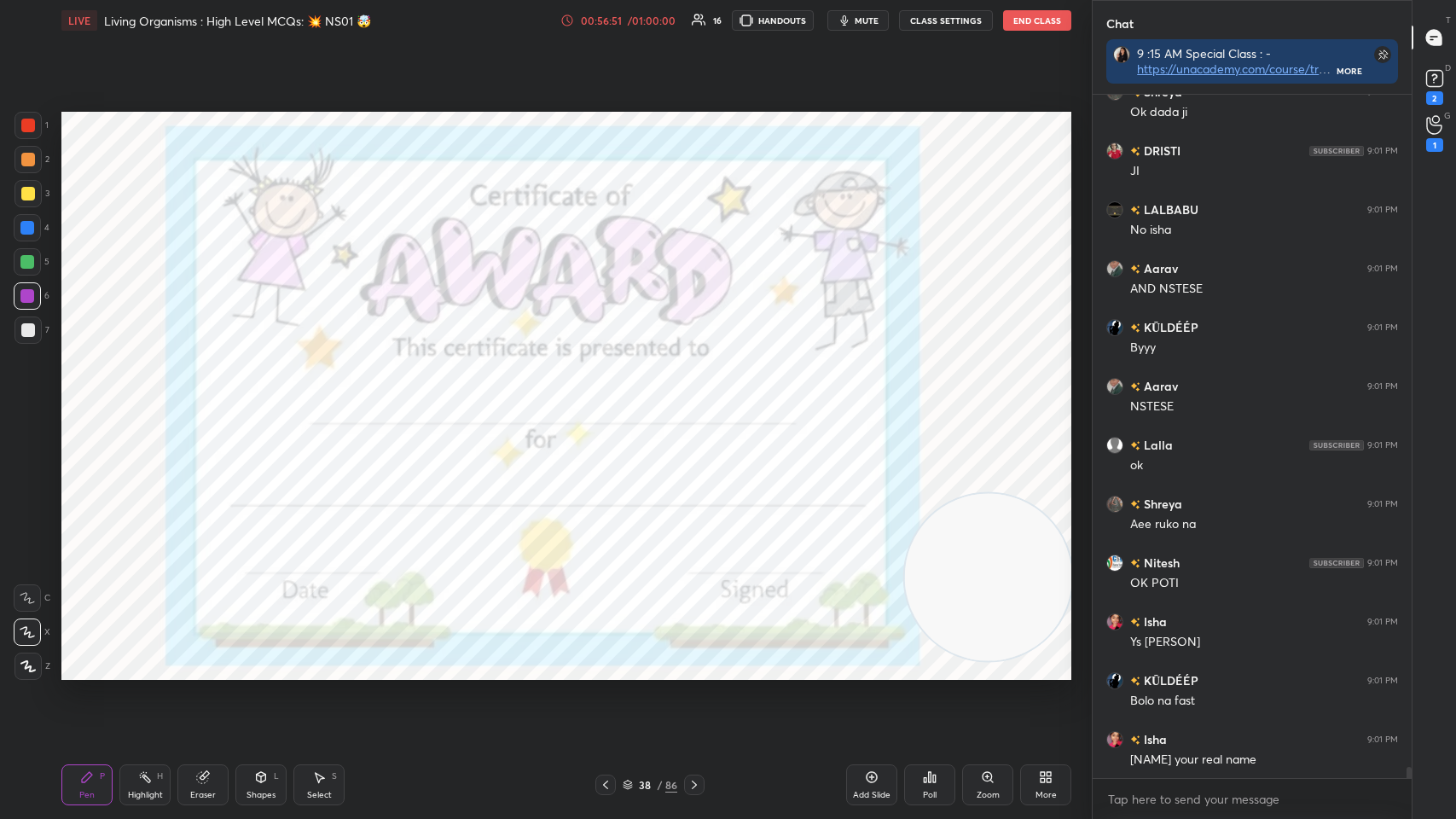 scroll, scrollTop: 41911, scrollLeft: 0, axis: vertical 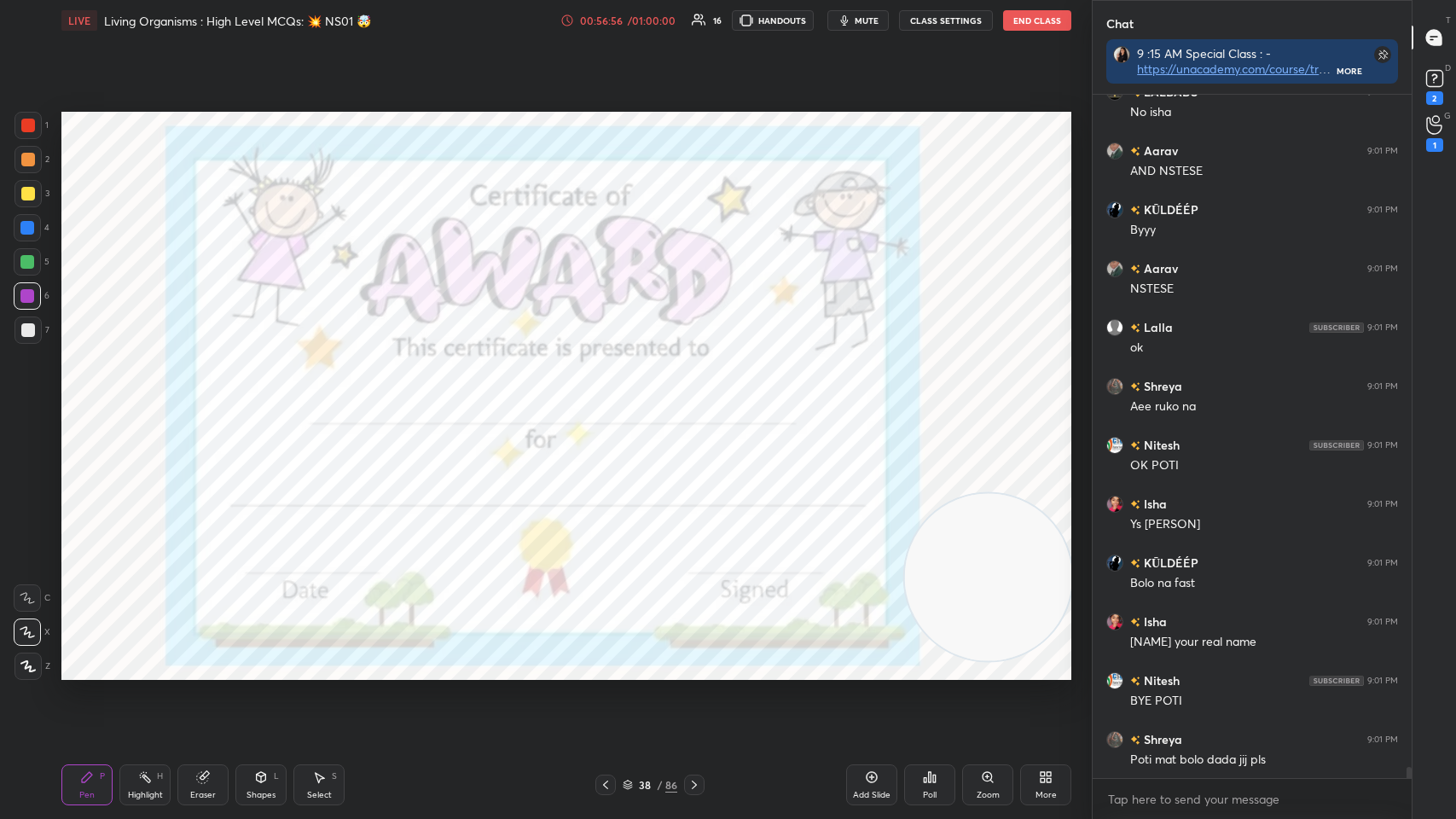 click at bounding box center (694, 785) 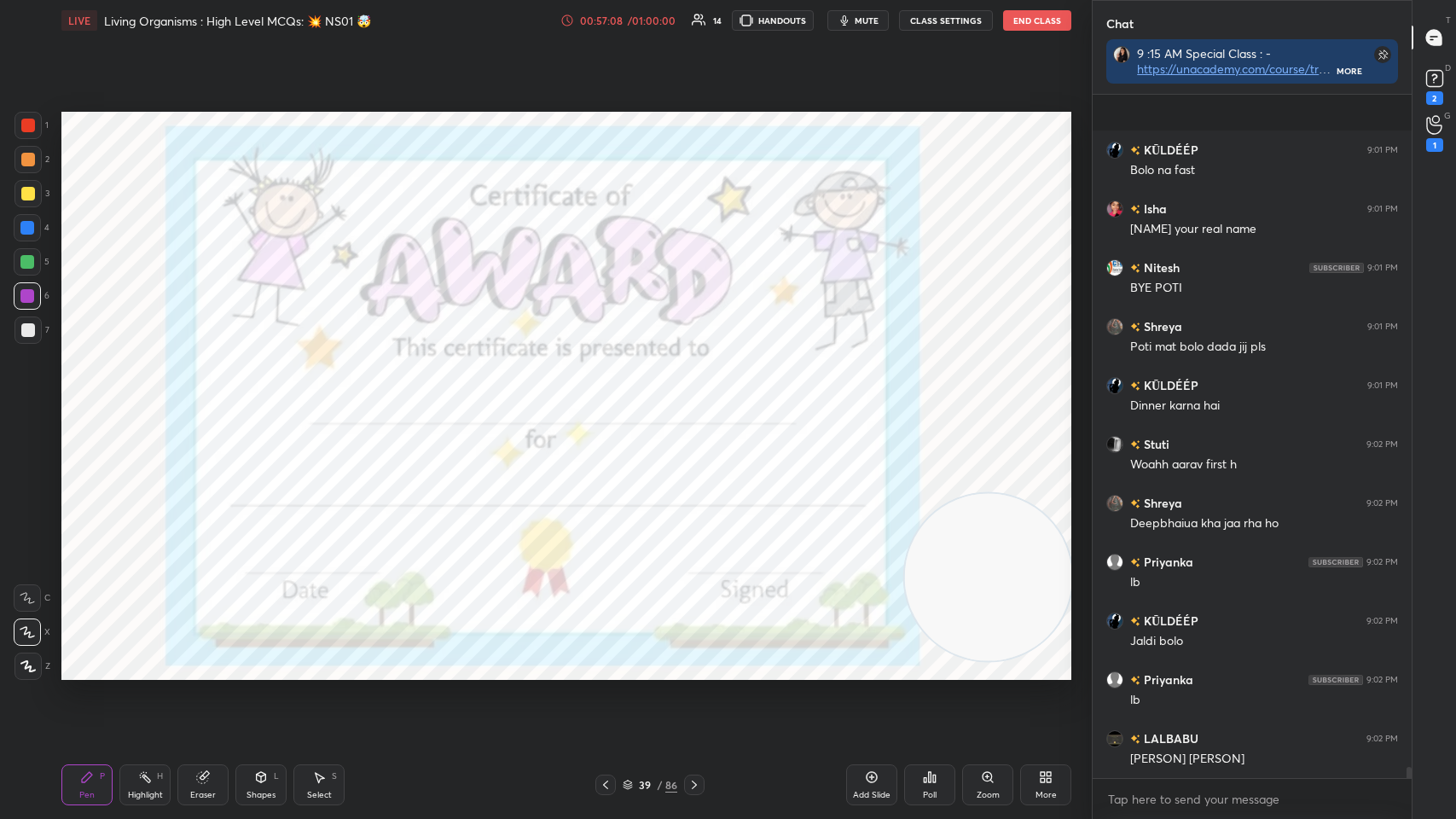 scroll, scrollTop: 42499, scrollLeft: 0, axis: vertical 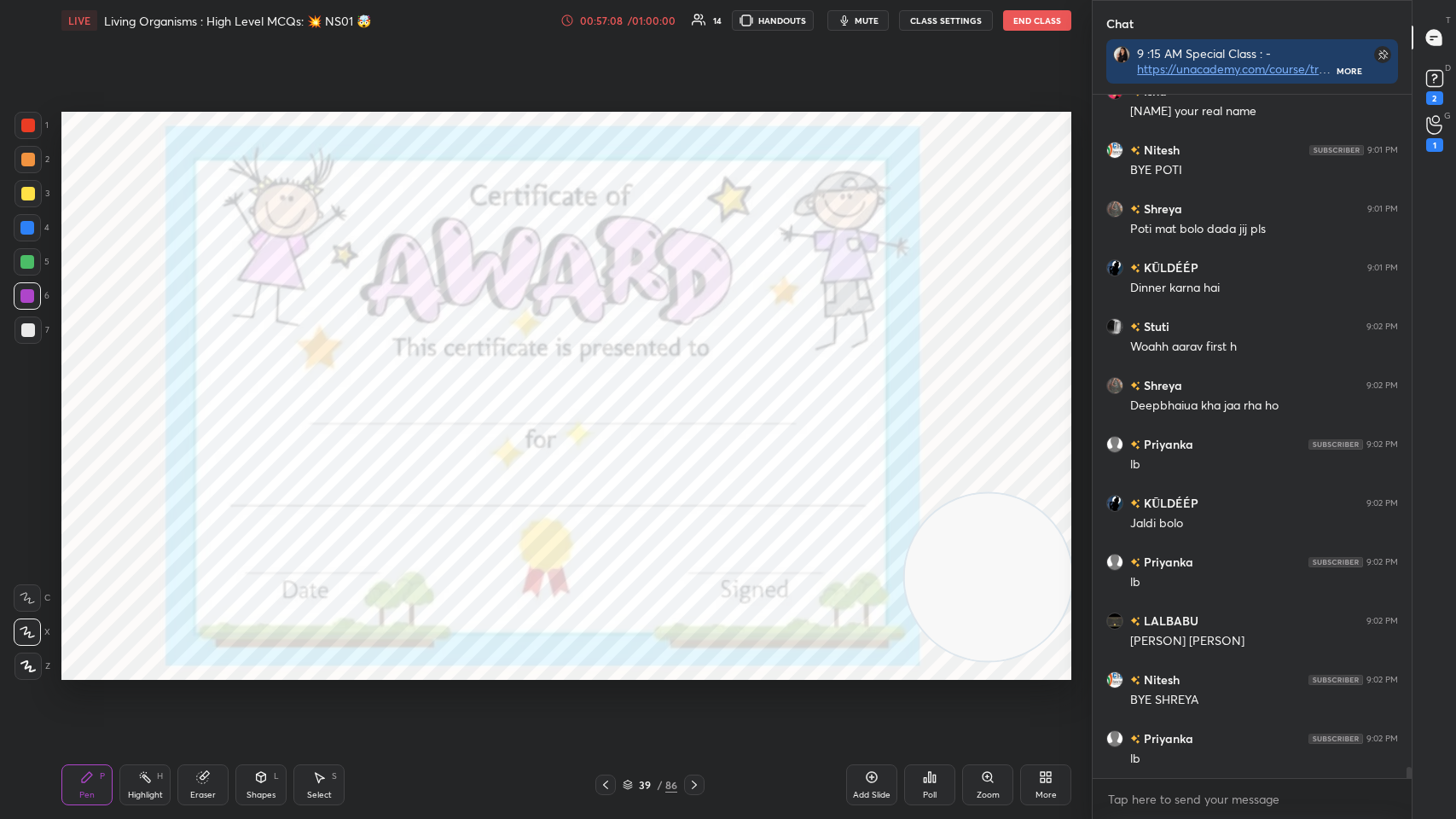 click 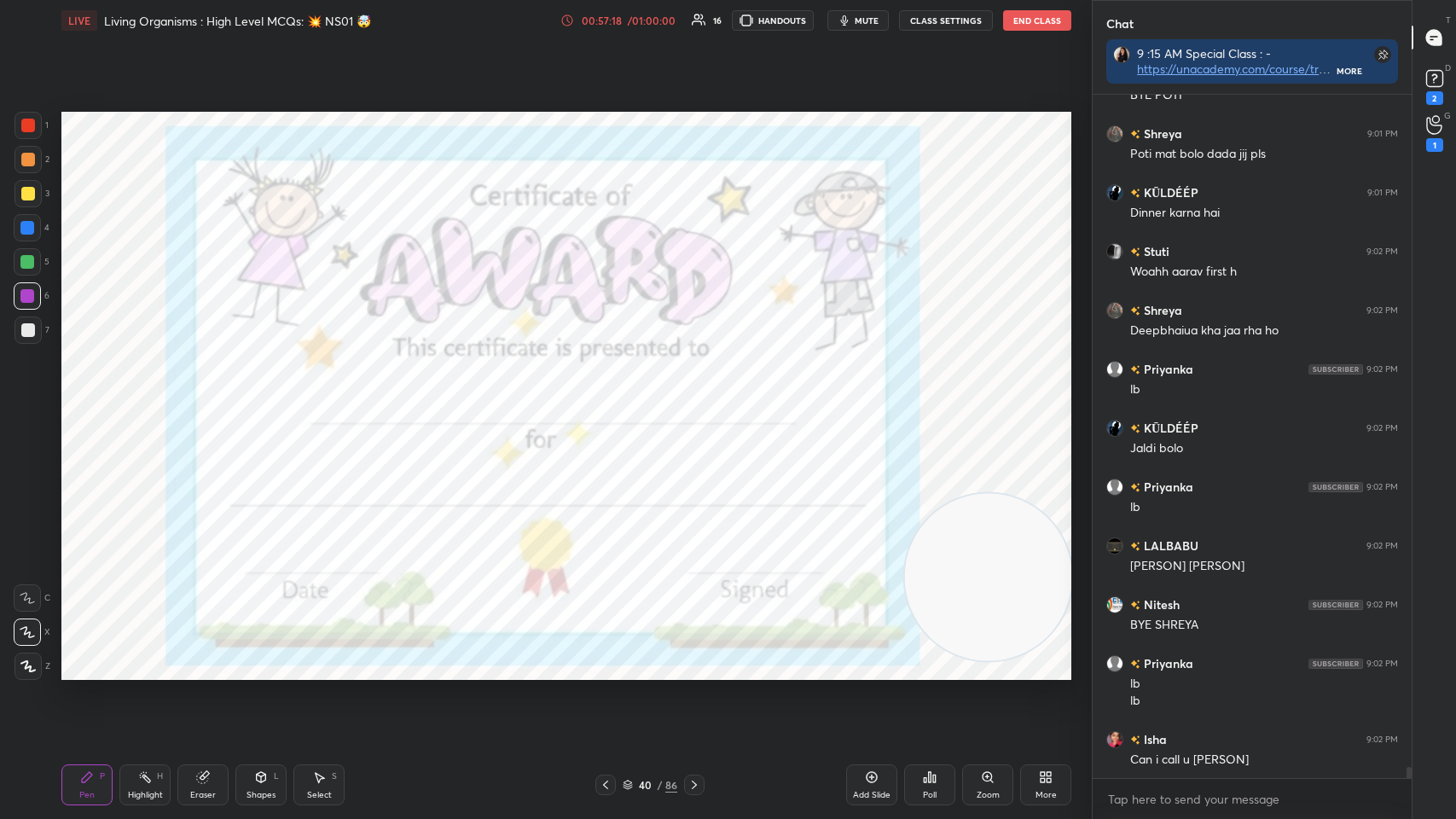 scroll, scrollTop: 42634, scrollLeft: 0, axis: vertical 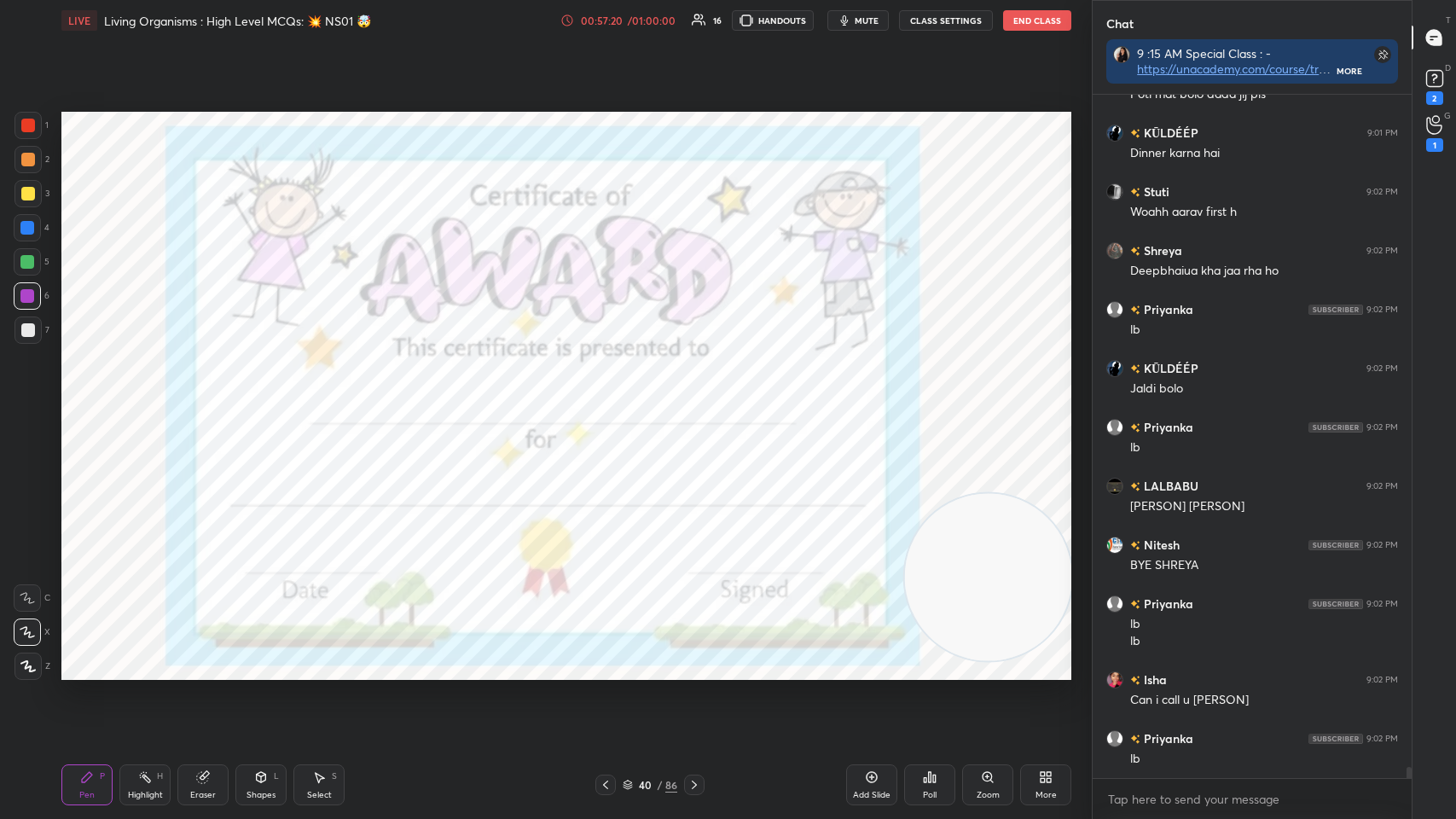 click 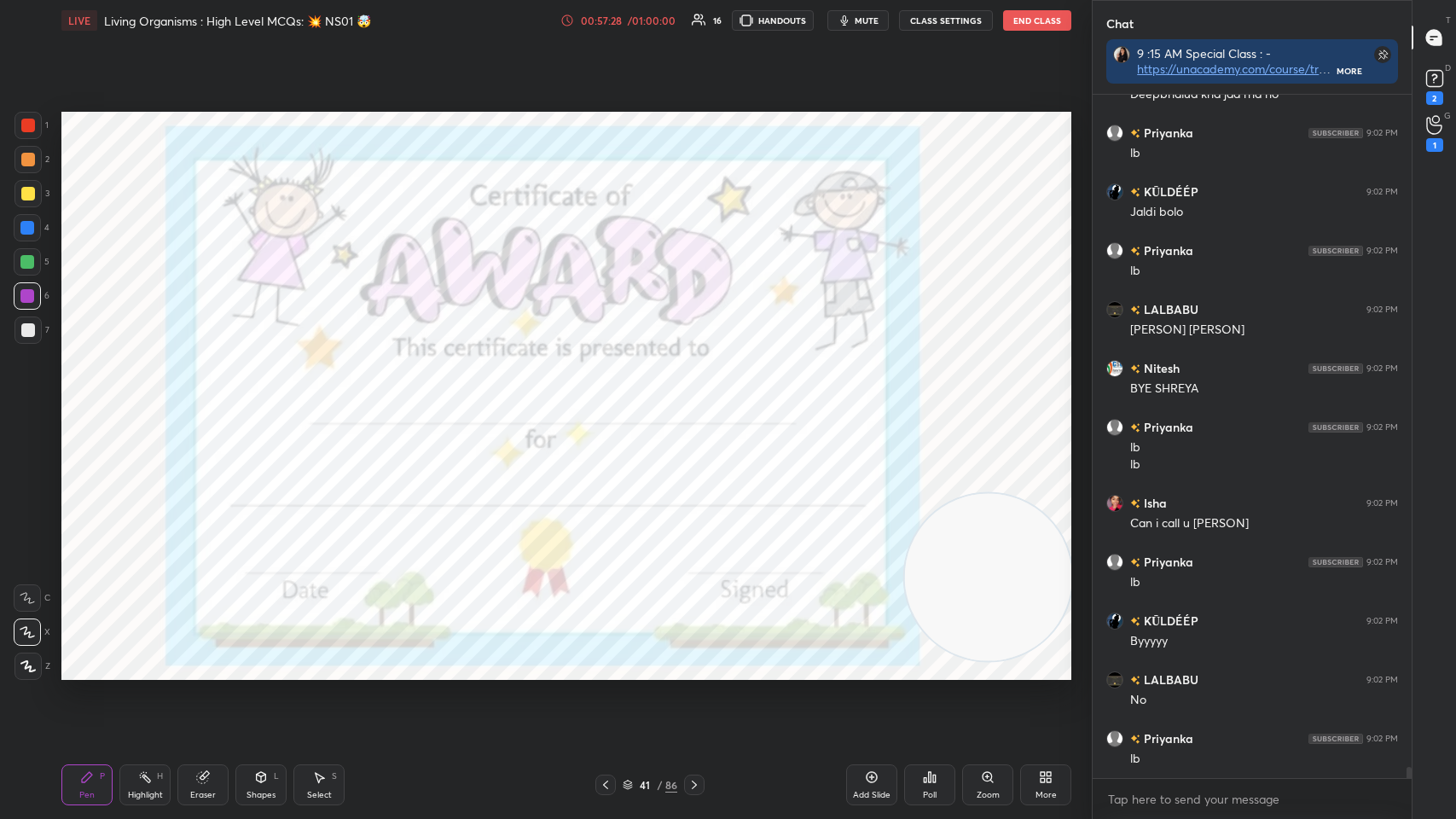 scroll, scrollTop: 42885, scrollLeft: 0, axis: vertical 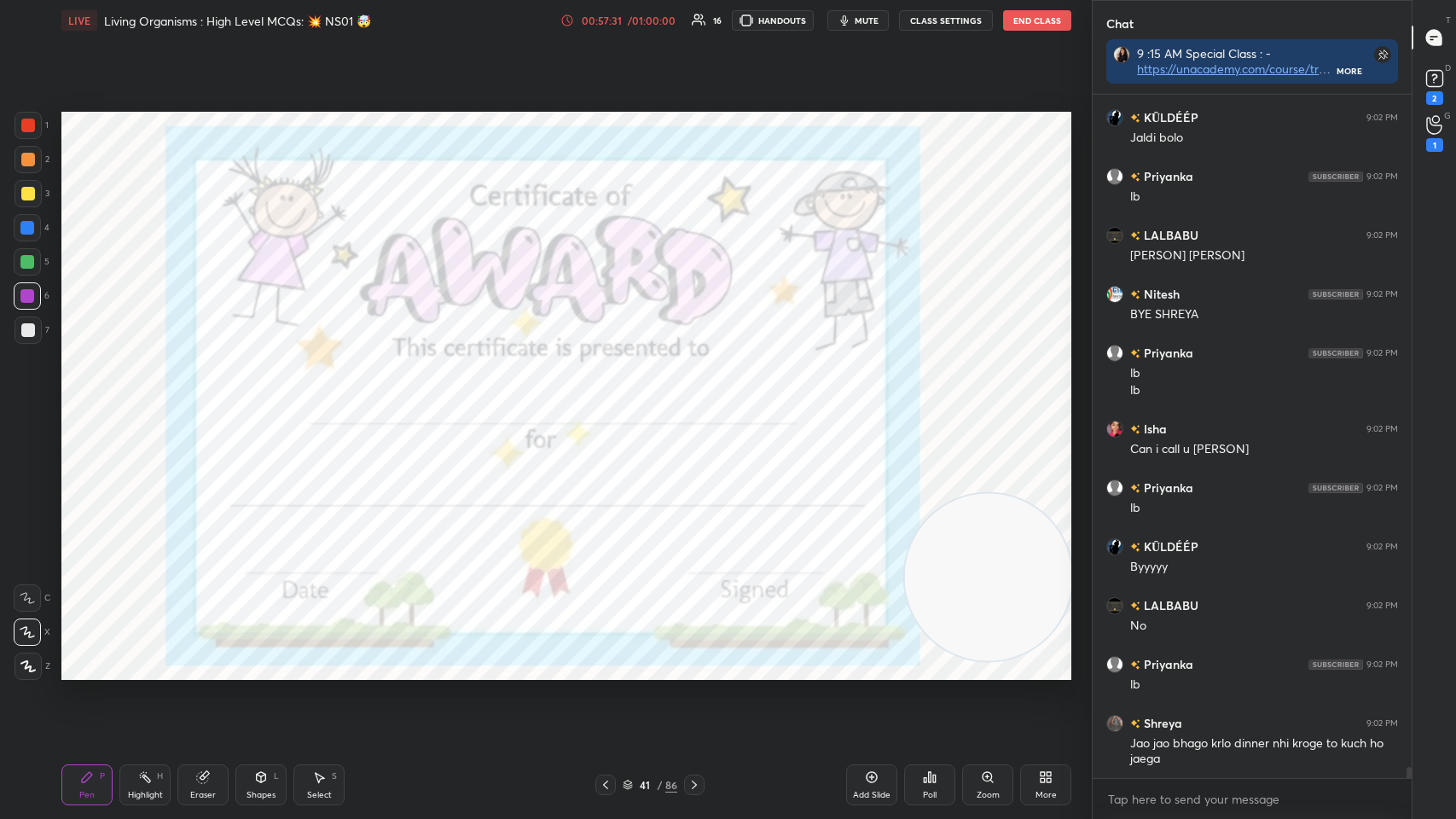 click 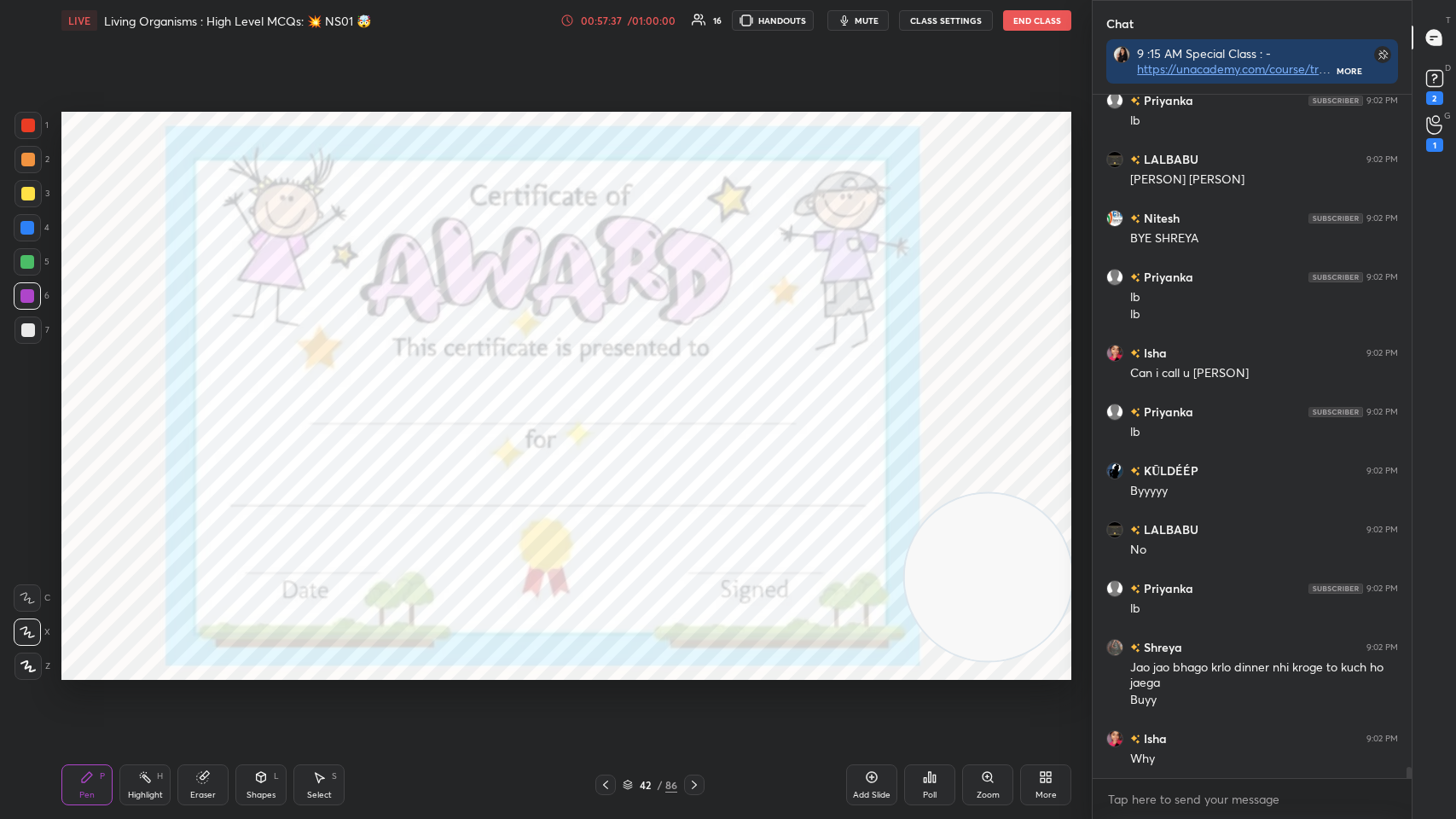 scroll, scrollTop: 43019, scrollLeft: 0, axis: vertical 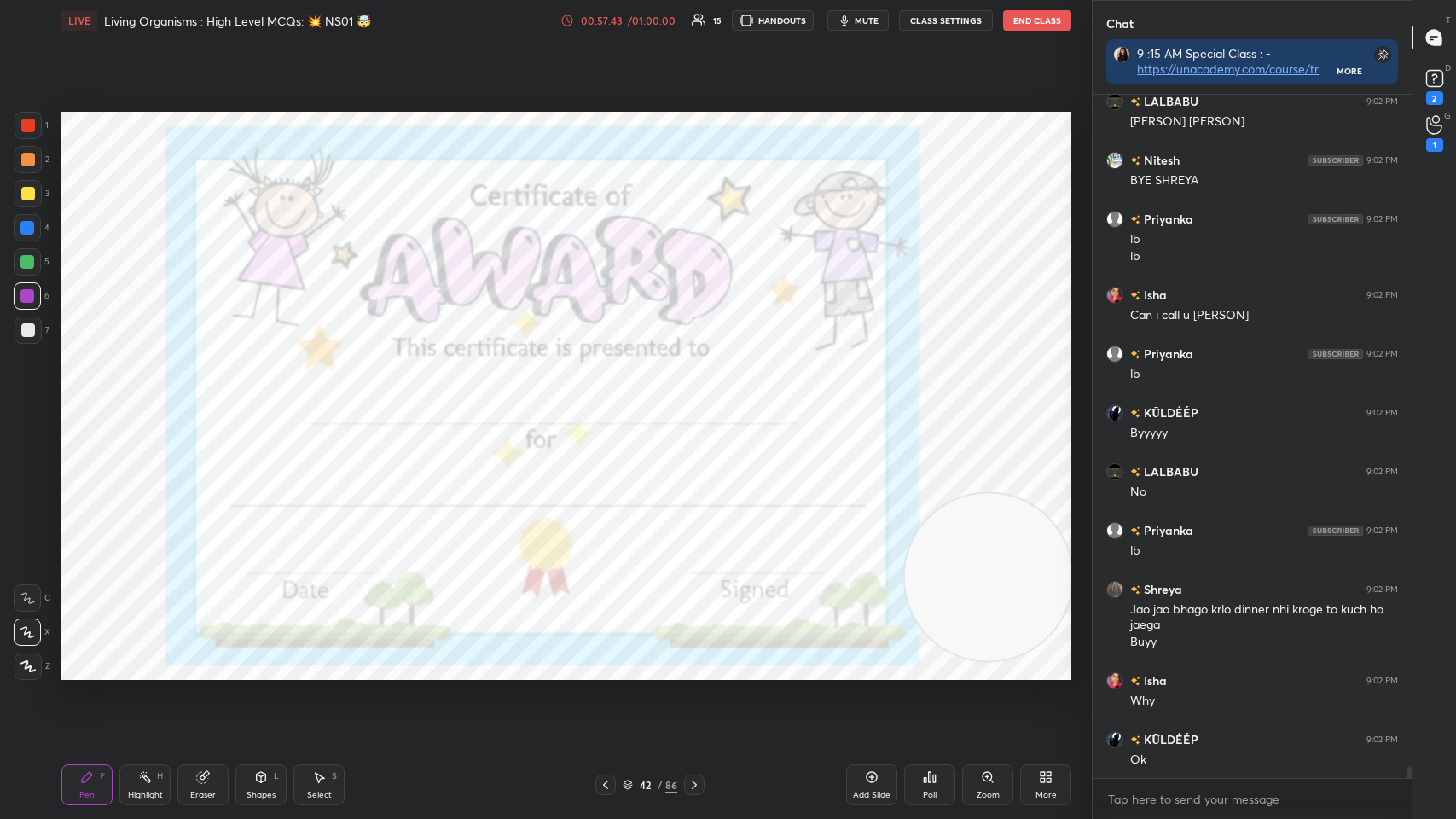 click 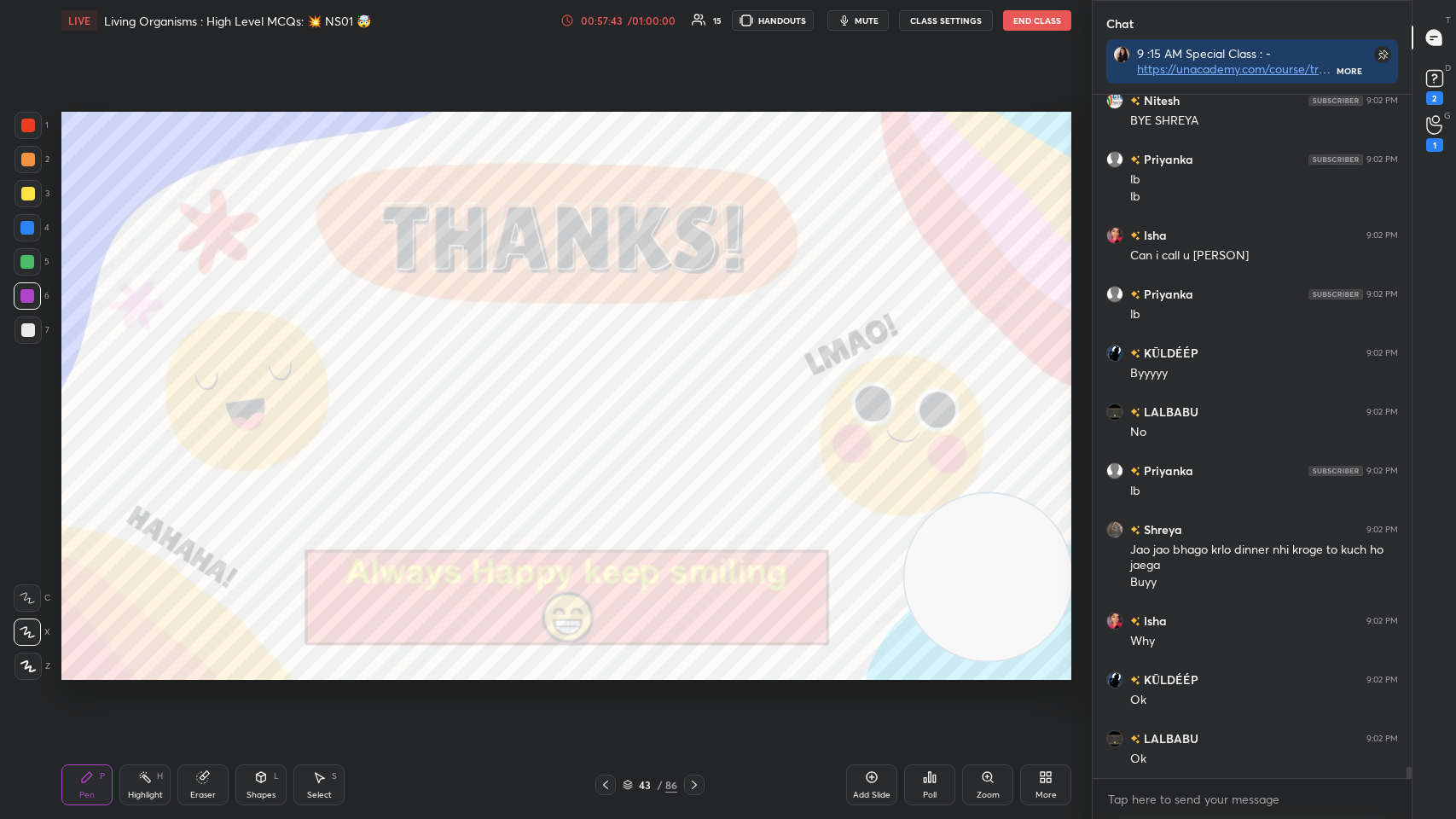 click on "Pen P Highlight H Eraser Shapes L Select S 43 / 86 Add Slide Poll Zoom More" at bounding box center [566, 785] 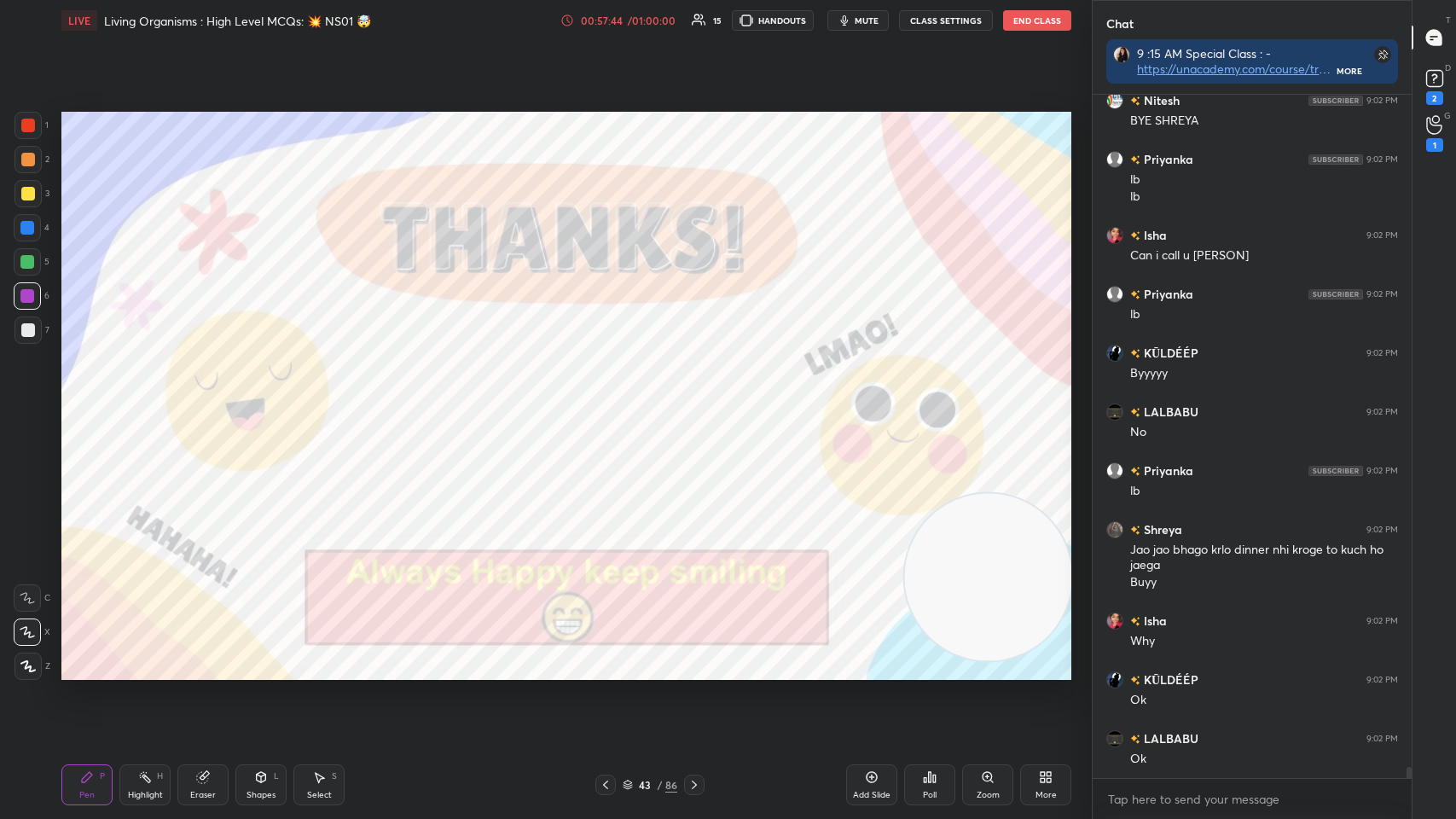 click on "/" at bounding box center (659, 785) 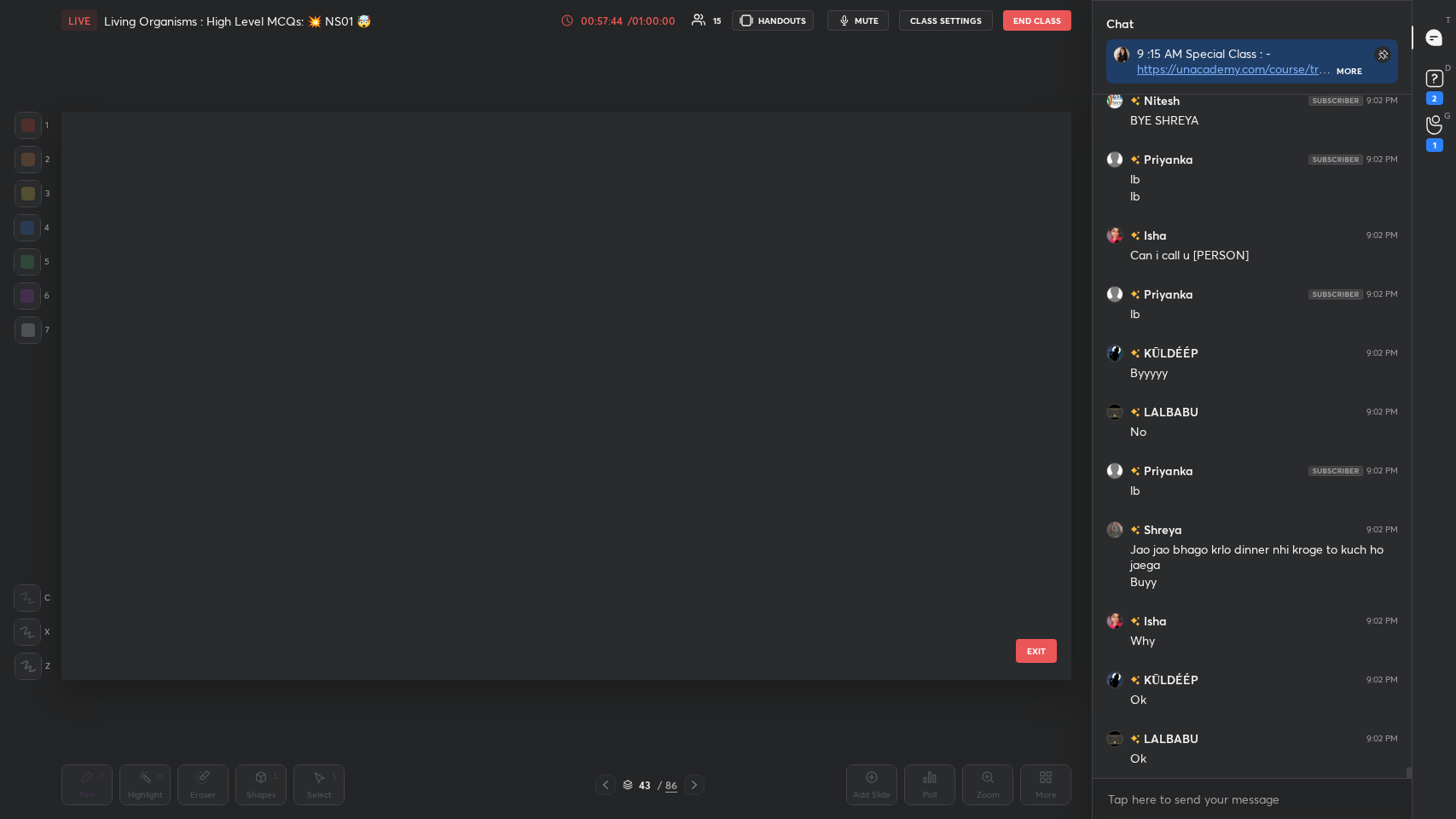 scroll, scrollTop: 2081, scrollLeft: 0, axis: vertical 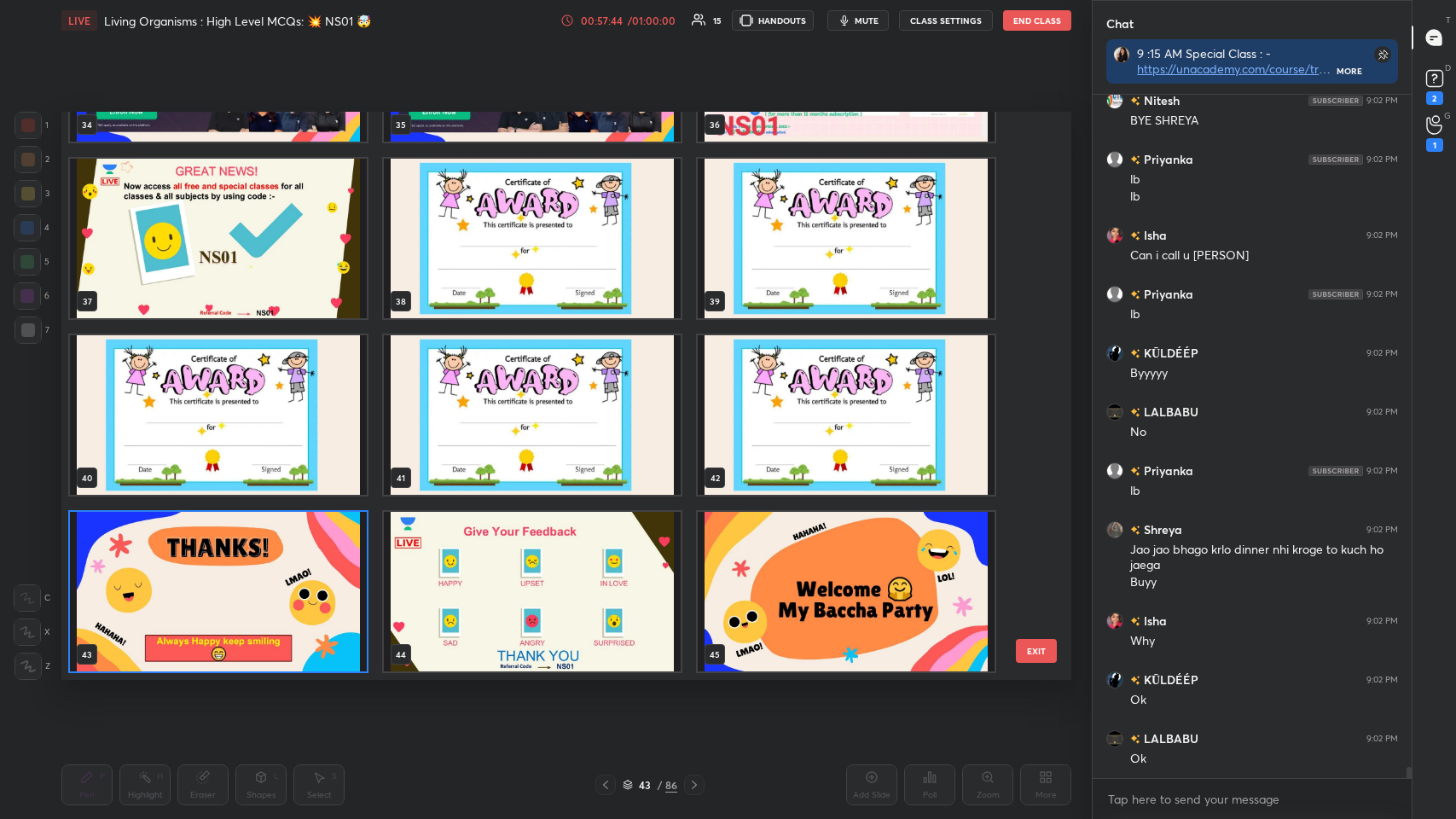 click at bounding box center (532, 238) 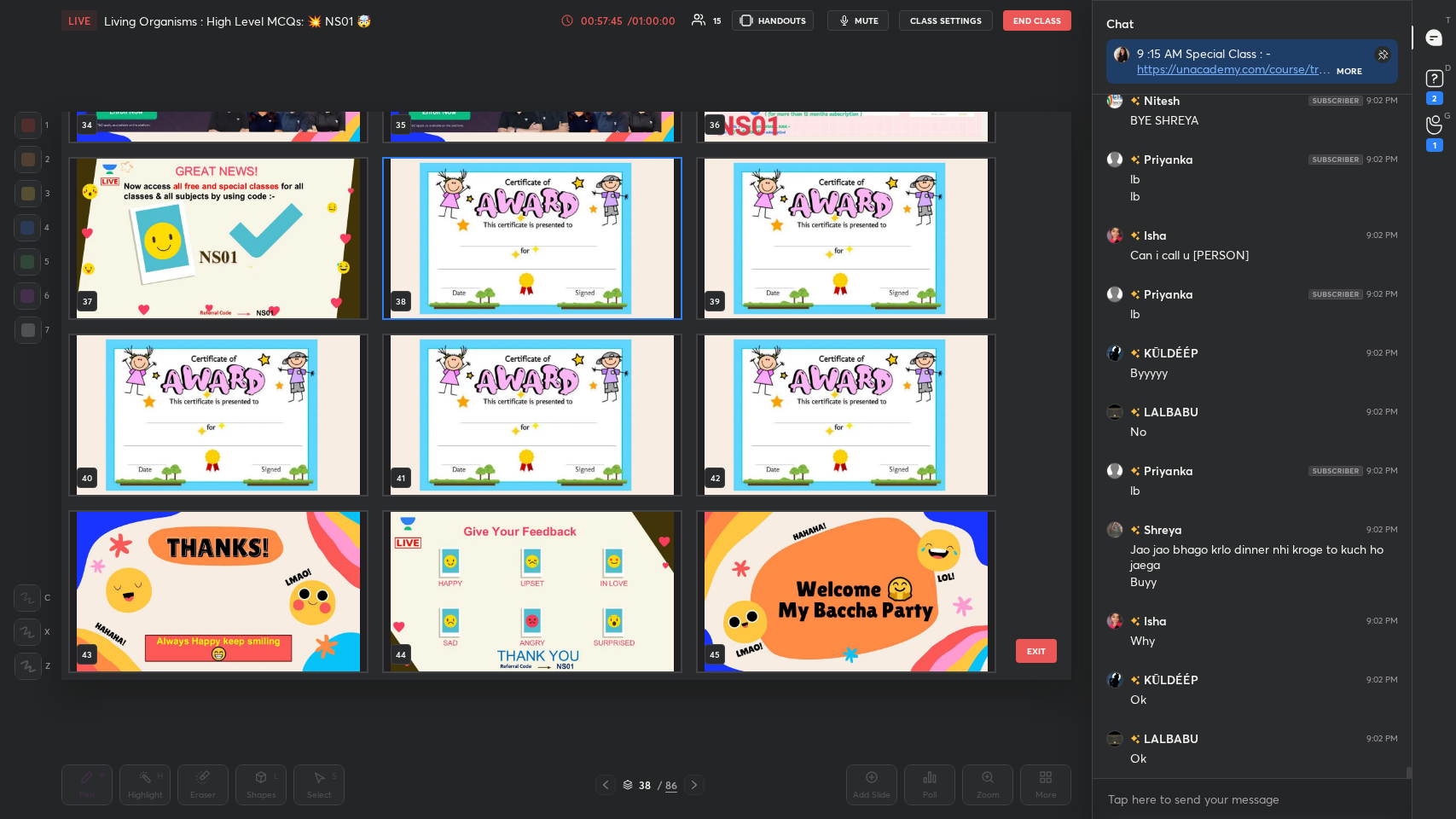 click at bounding box center [532, 238] 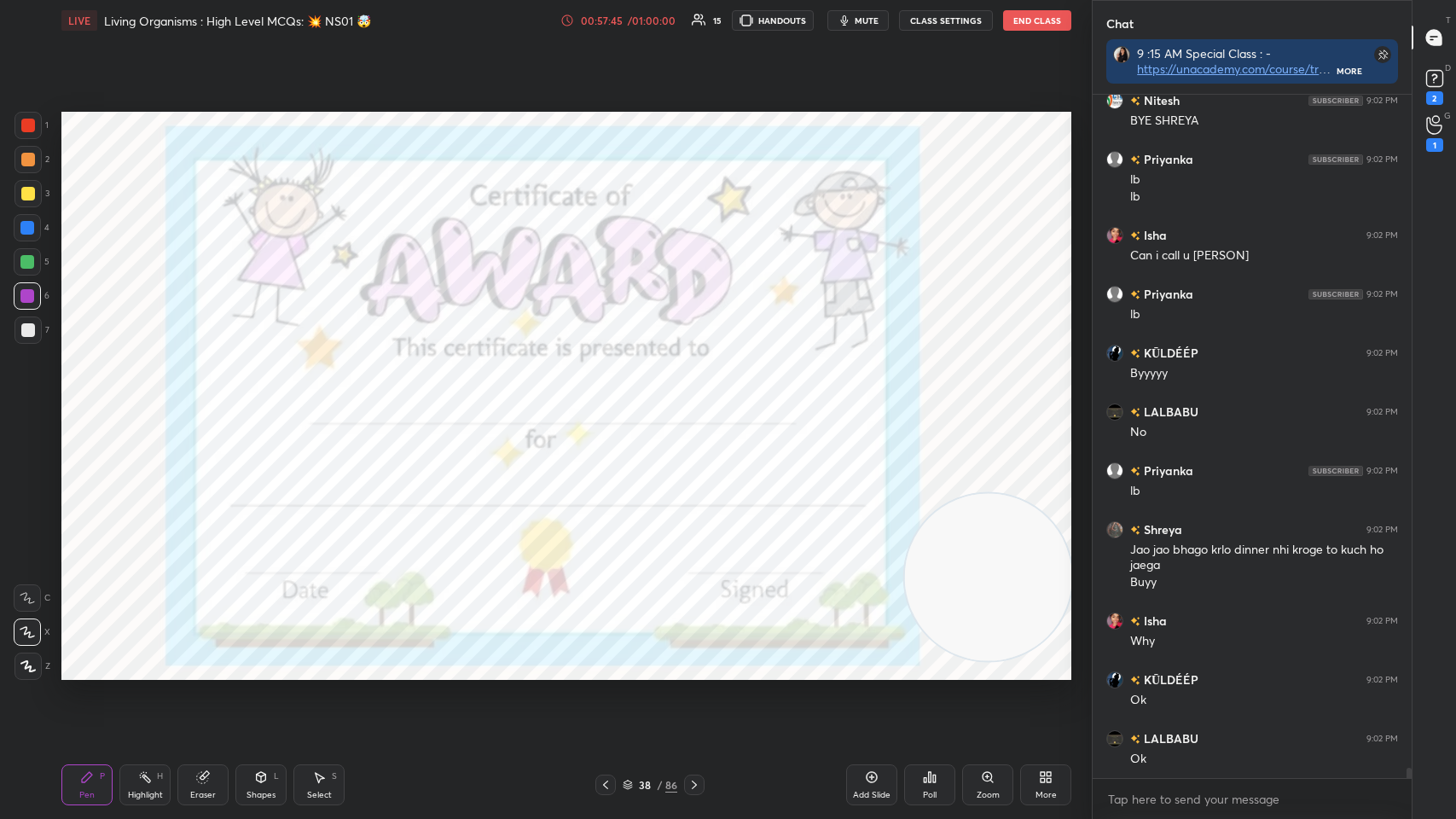 click at bounding box center (532, 238) 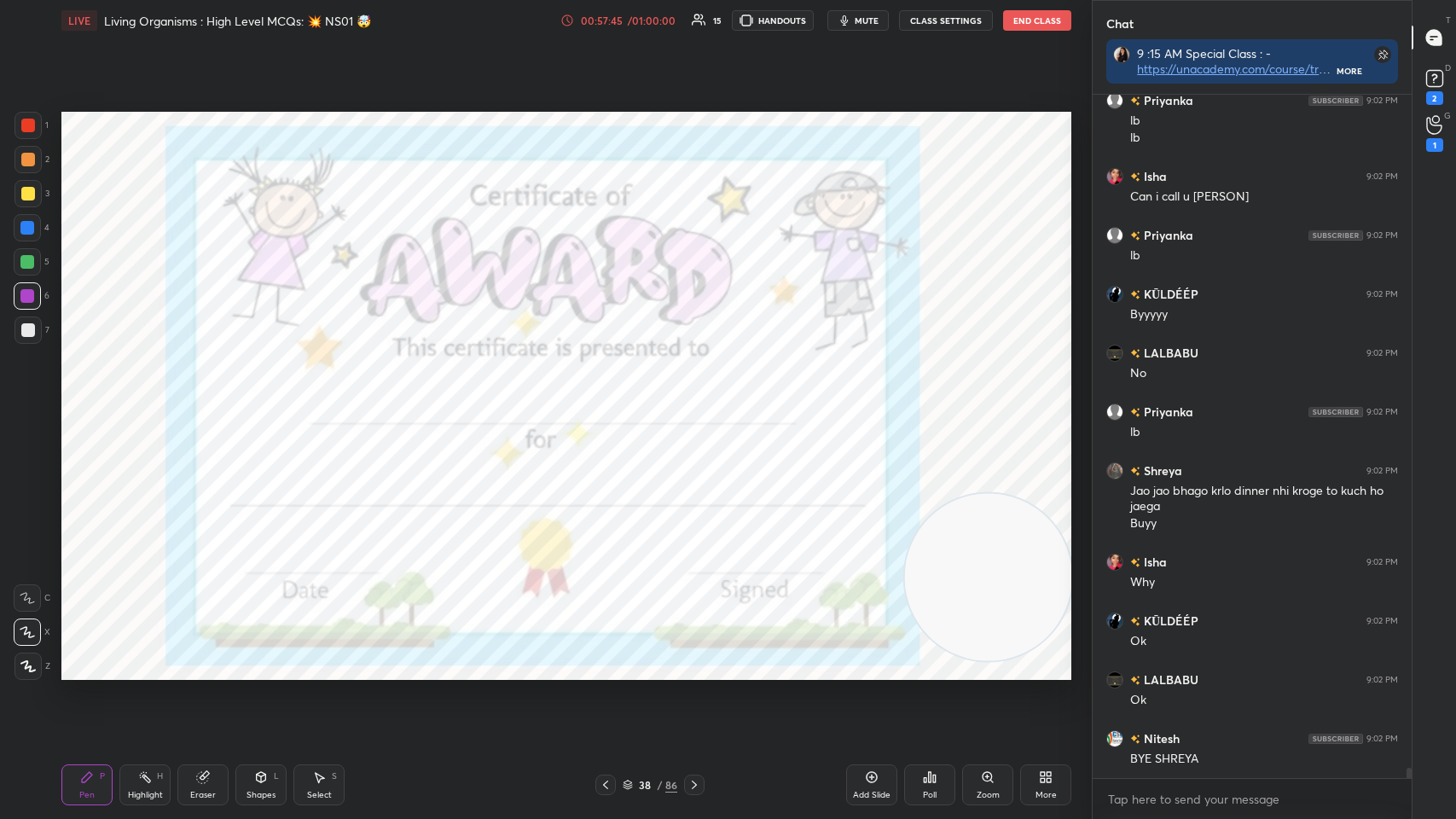 click at bounding box center (532, 238) 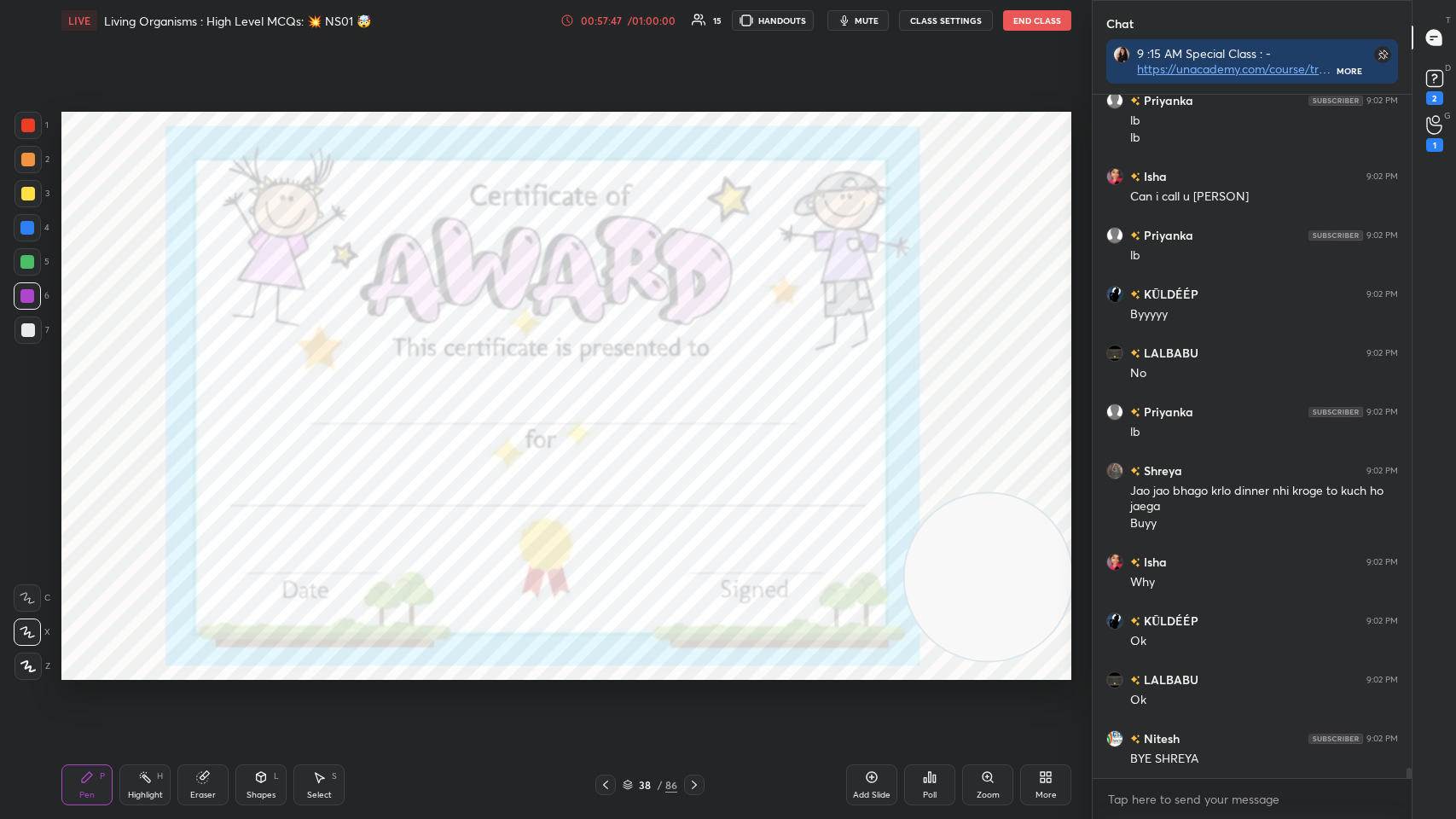 click on "Poll" at bounding box center (930, 795) 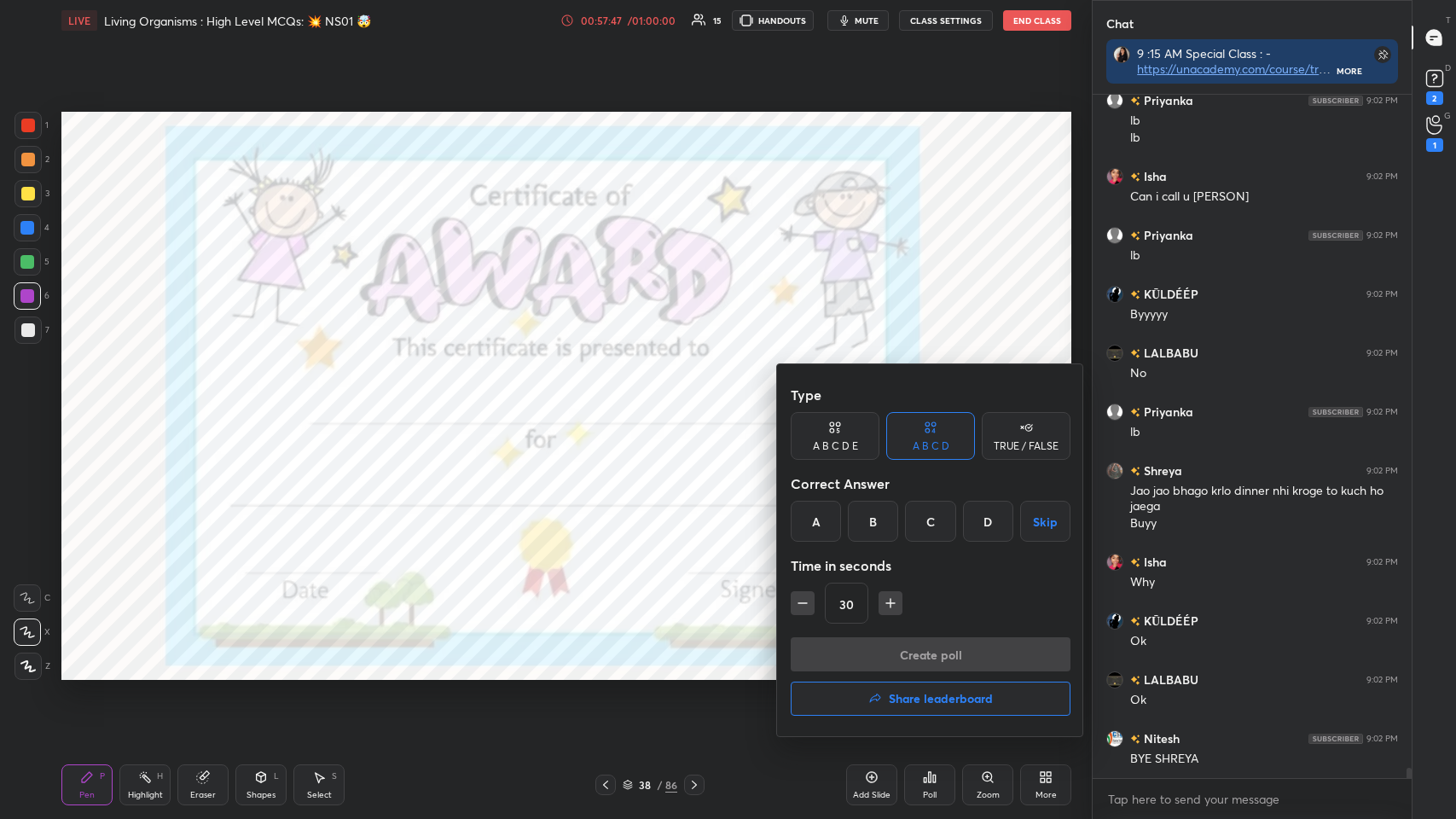 click on "Share leaderboard" at bounding box center [941, 699] 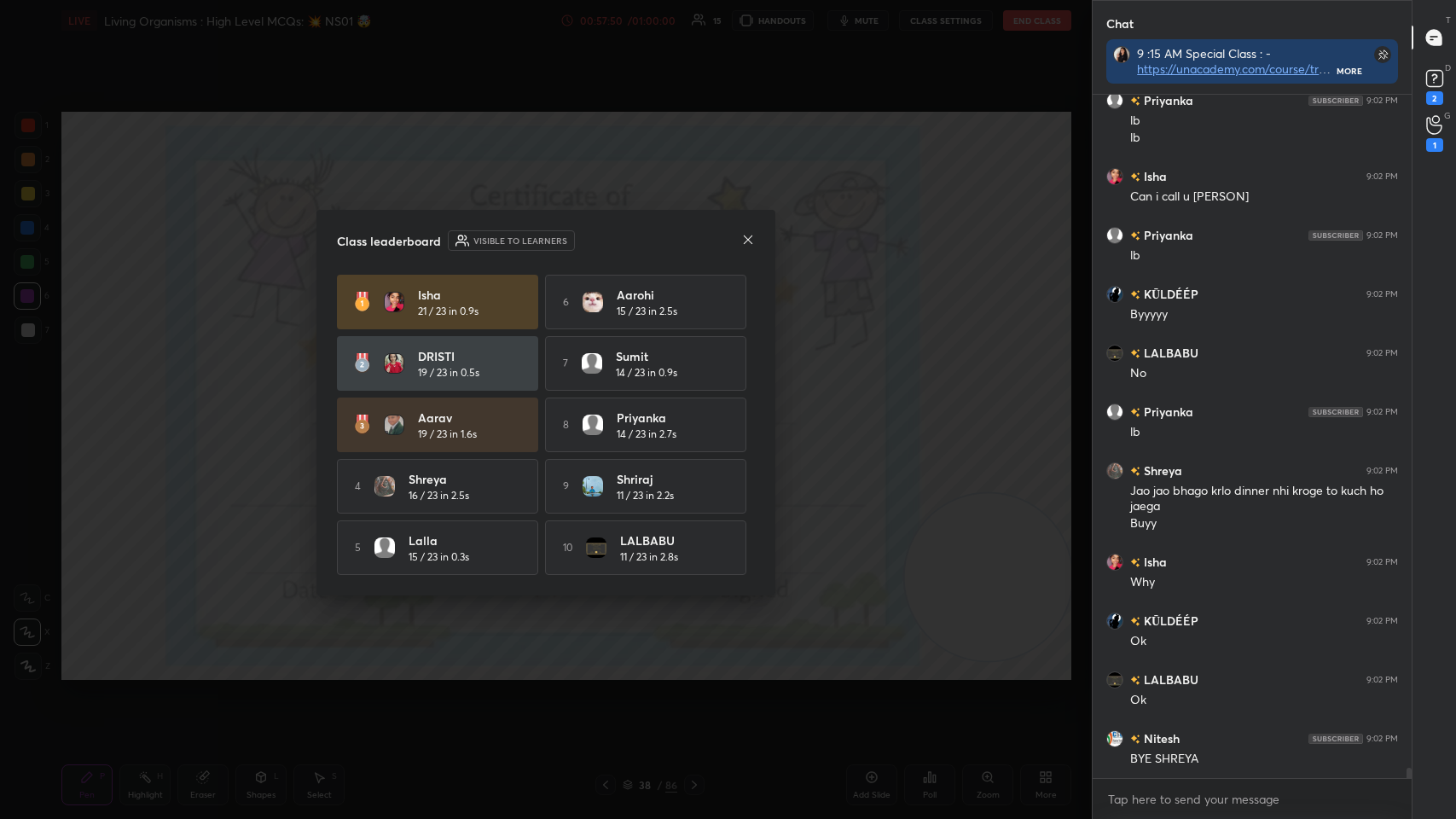 click 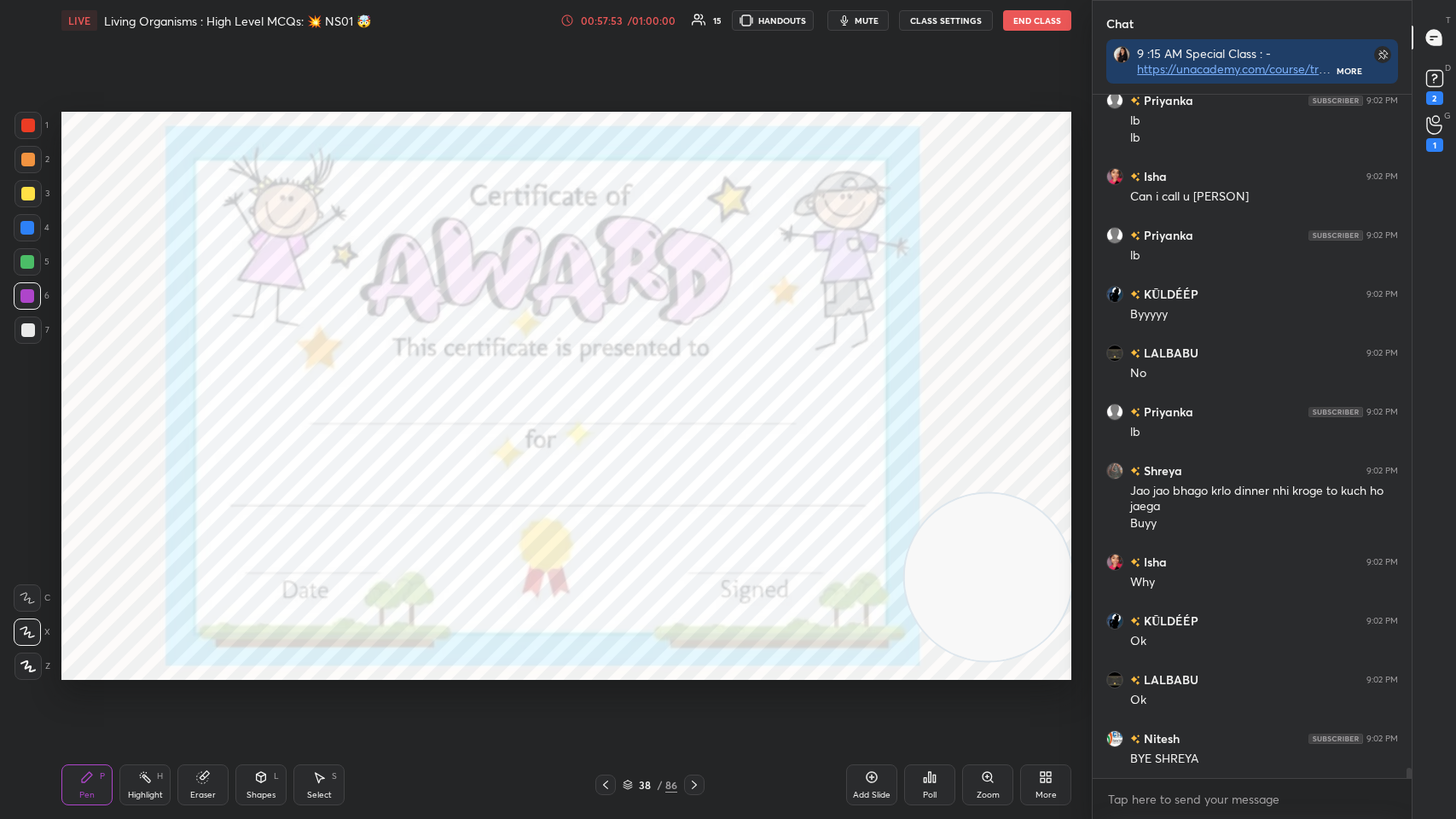 scroll, scrollTop: 43195, scrollLeft: 0, axis: vertical 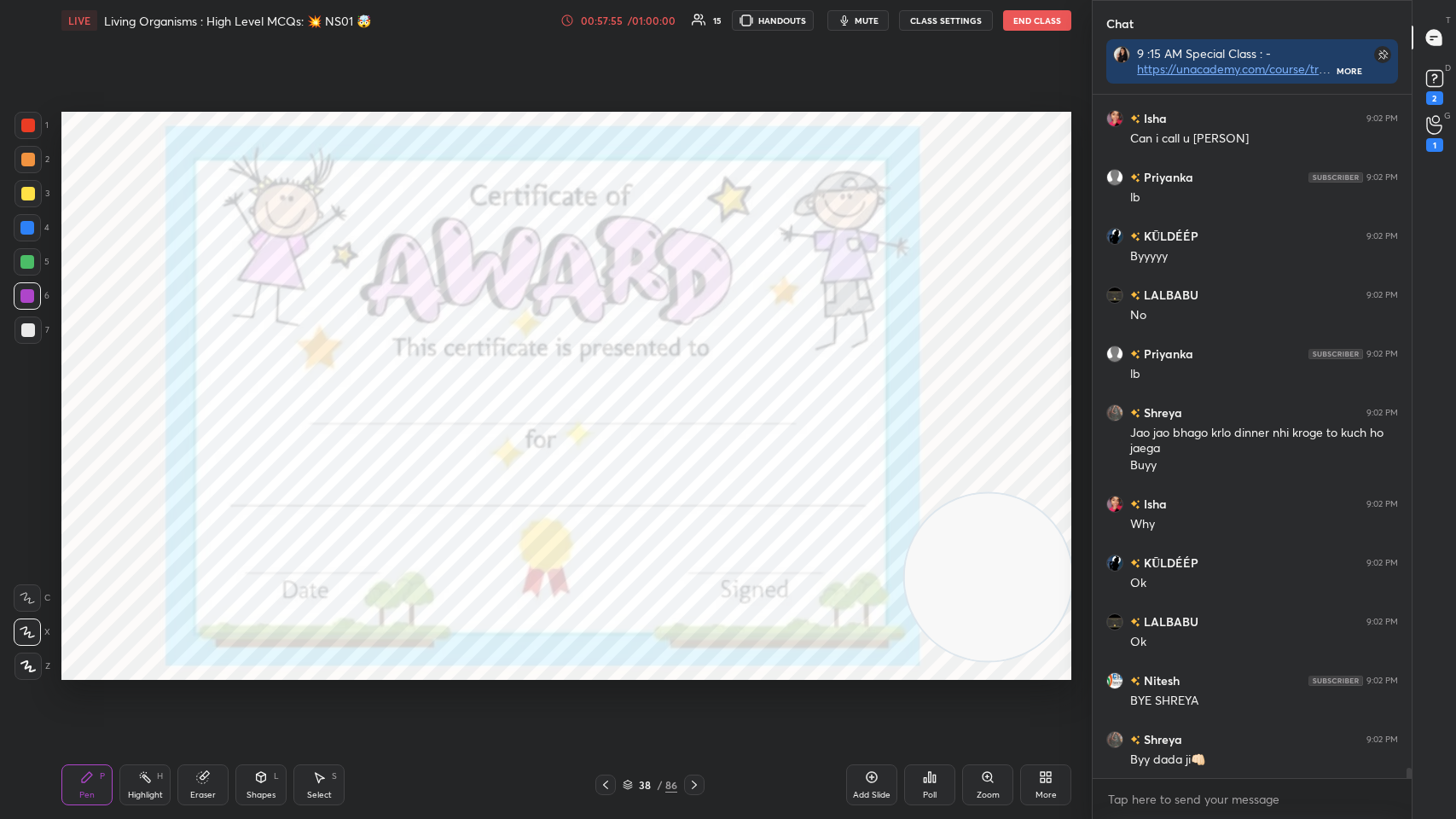 click 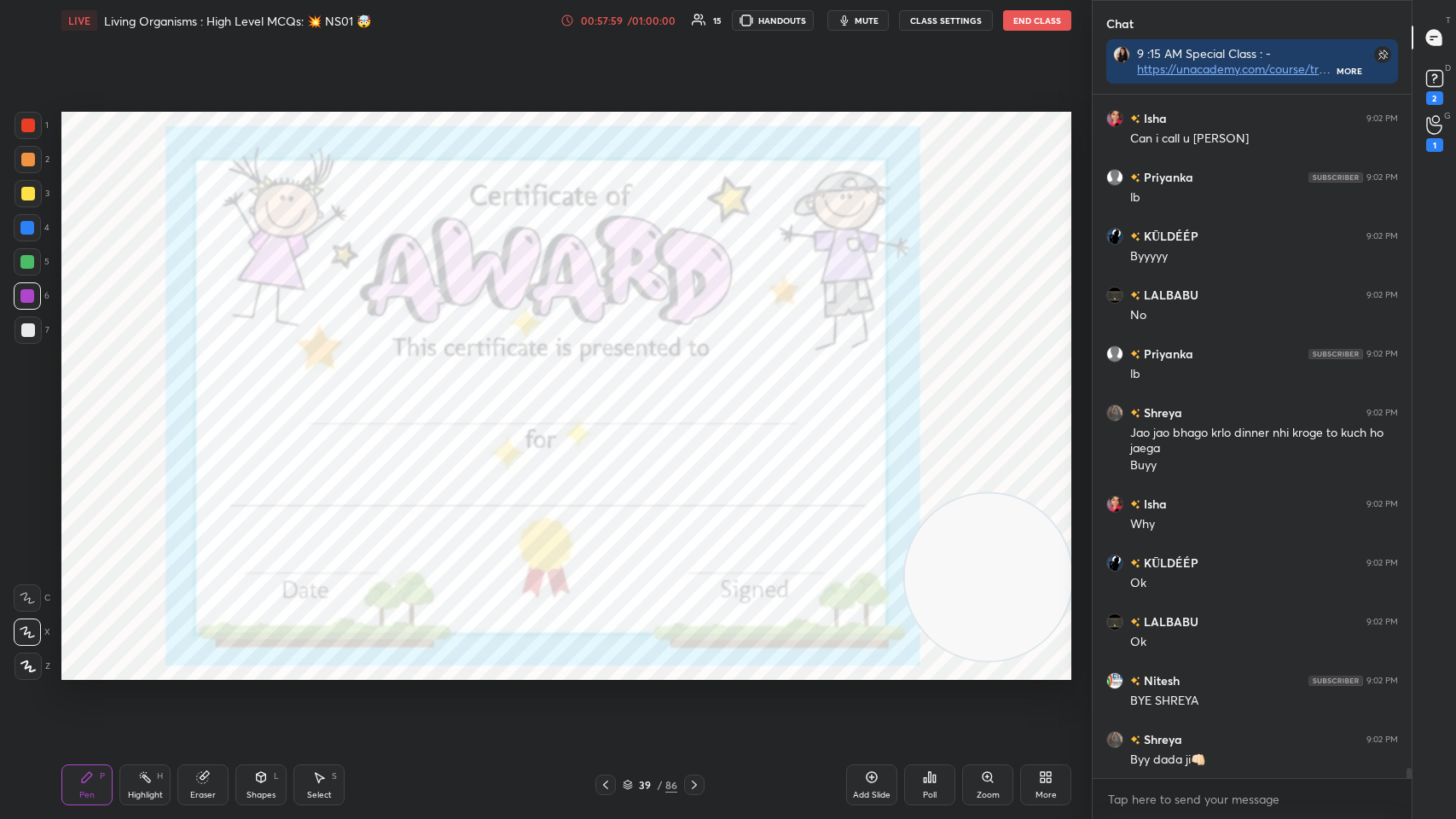 click 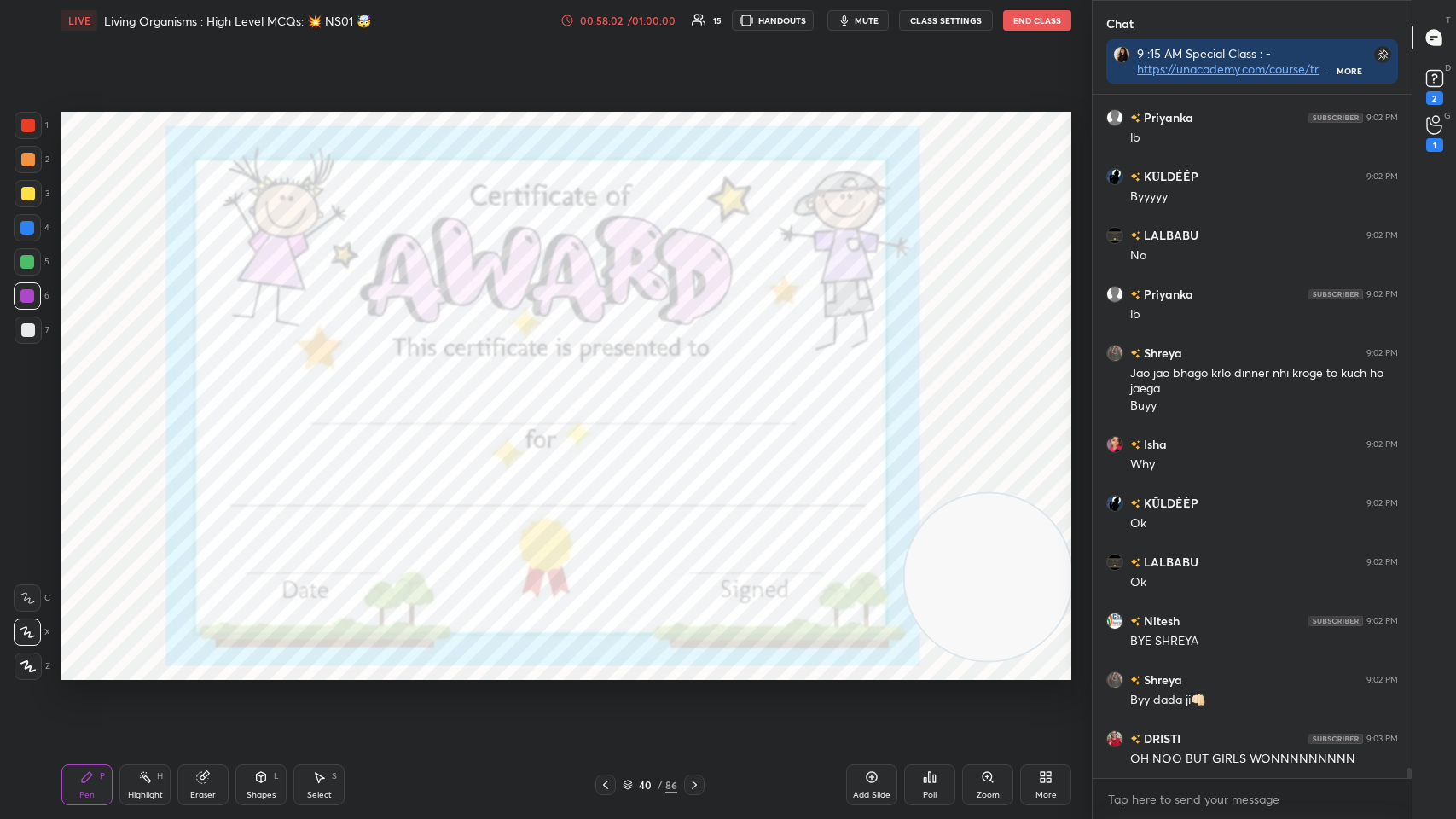 scroll, scrollTop: 43313, scrollLeft: 0, axis: vertical 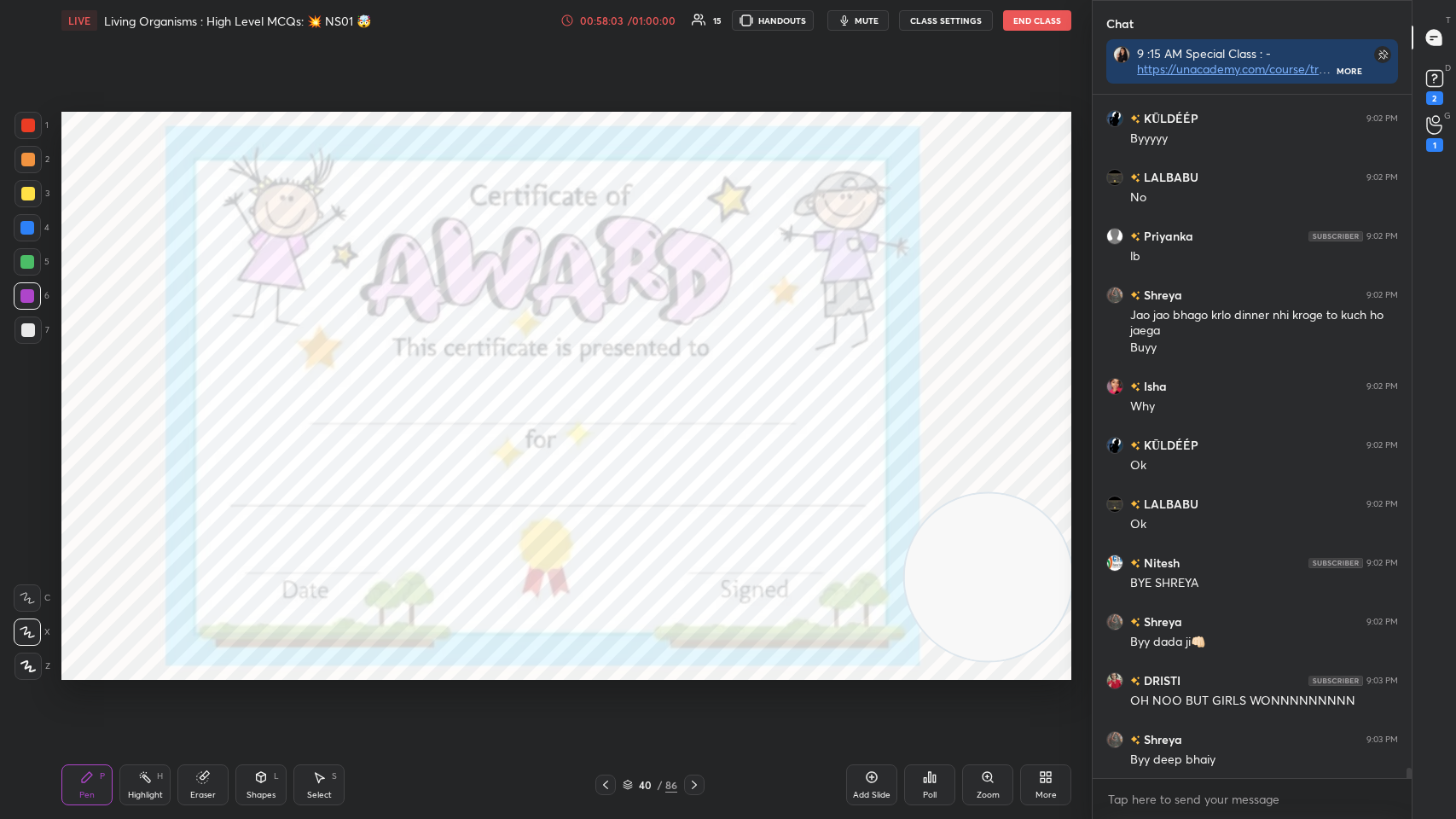 click 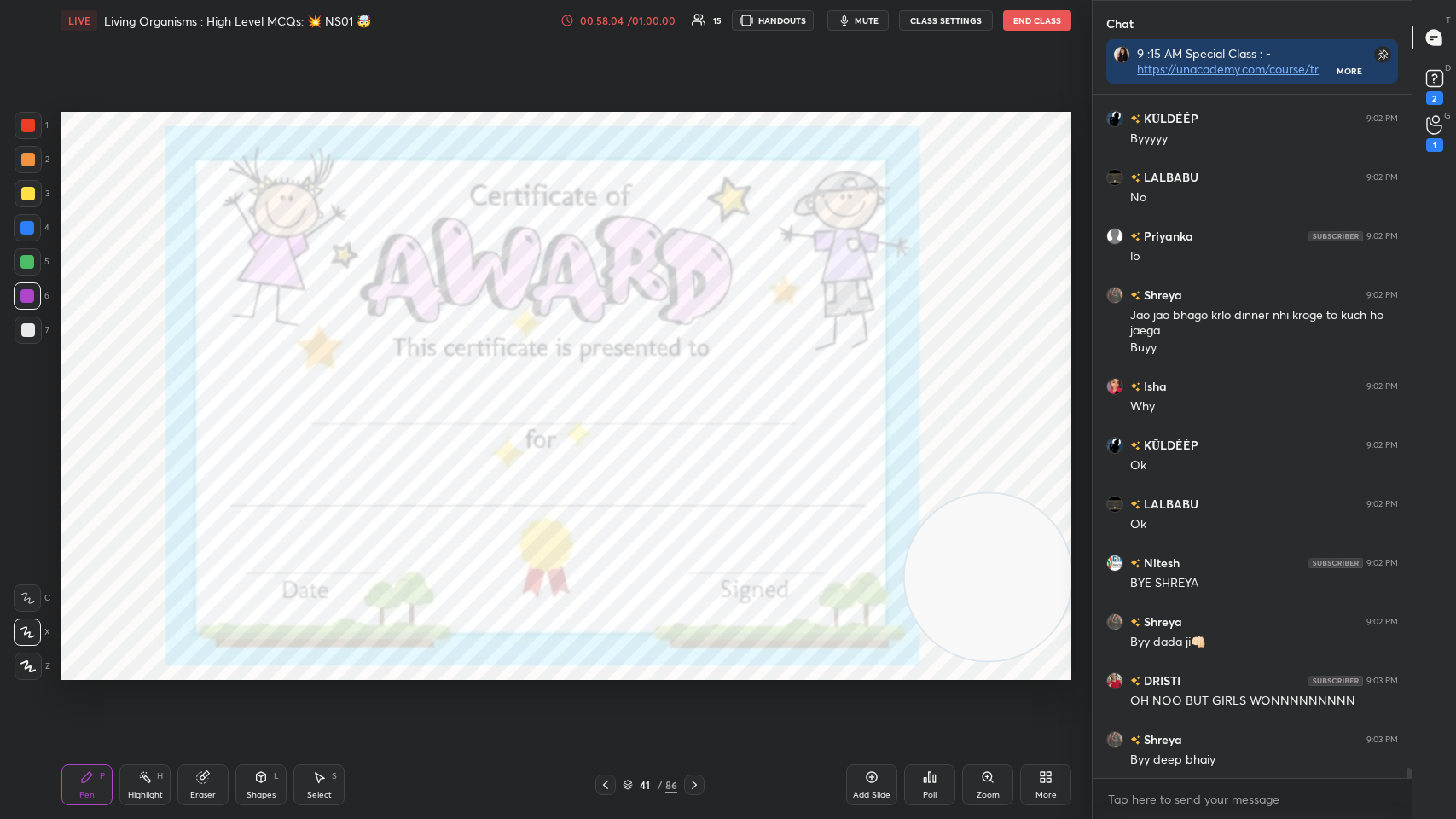 click on "Poll" at bounding box center [930, 785] 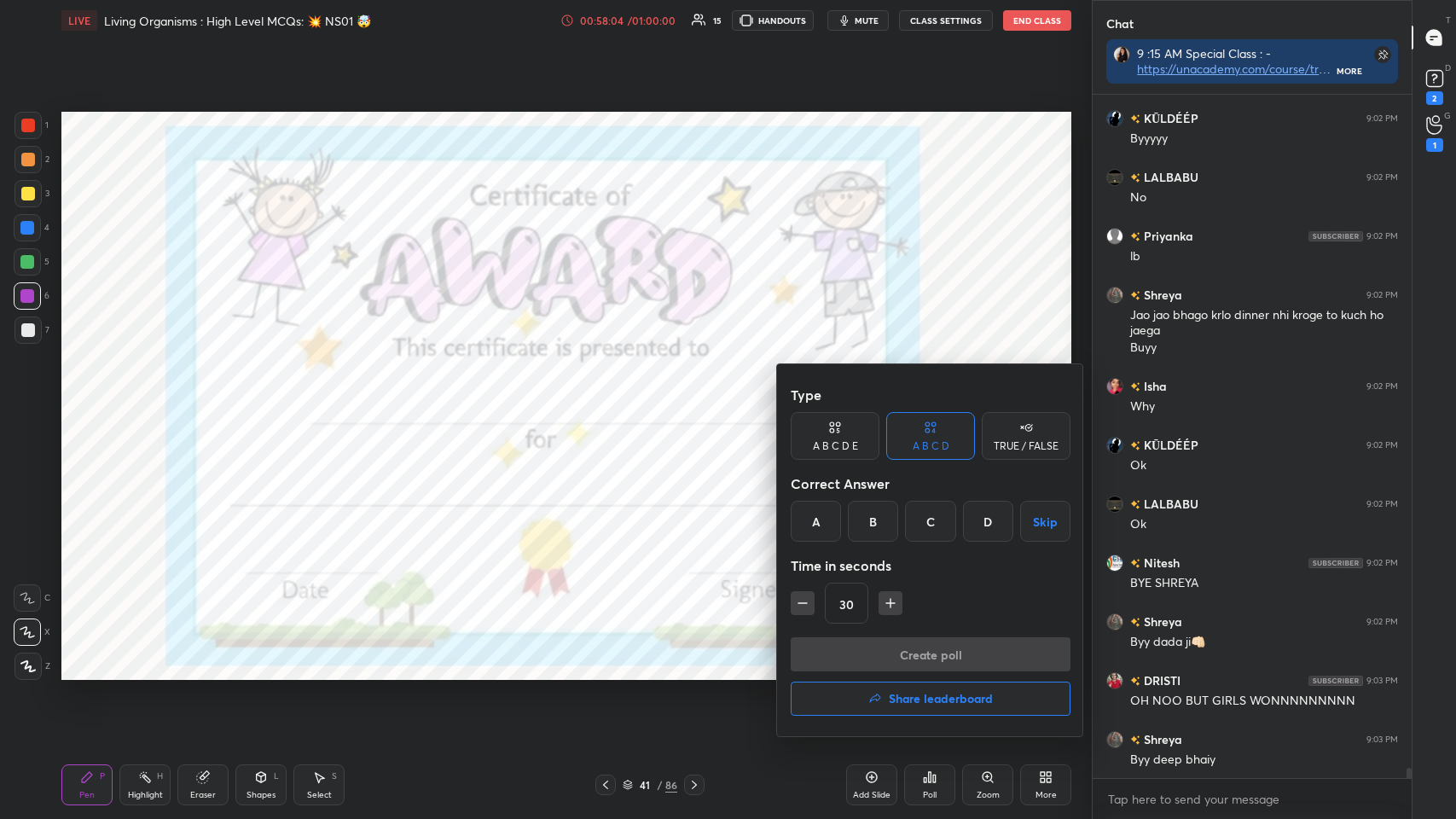 click on "Share leaderboard" at bounding box center [931, 699] 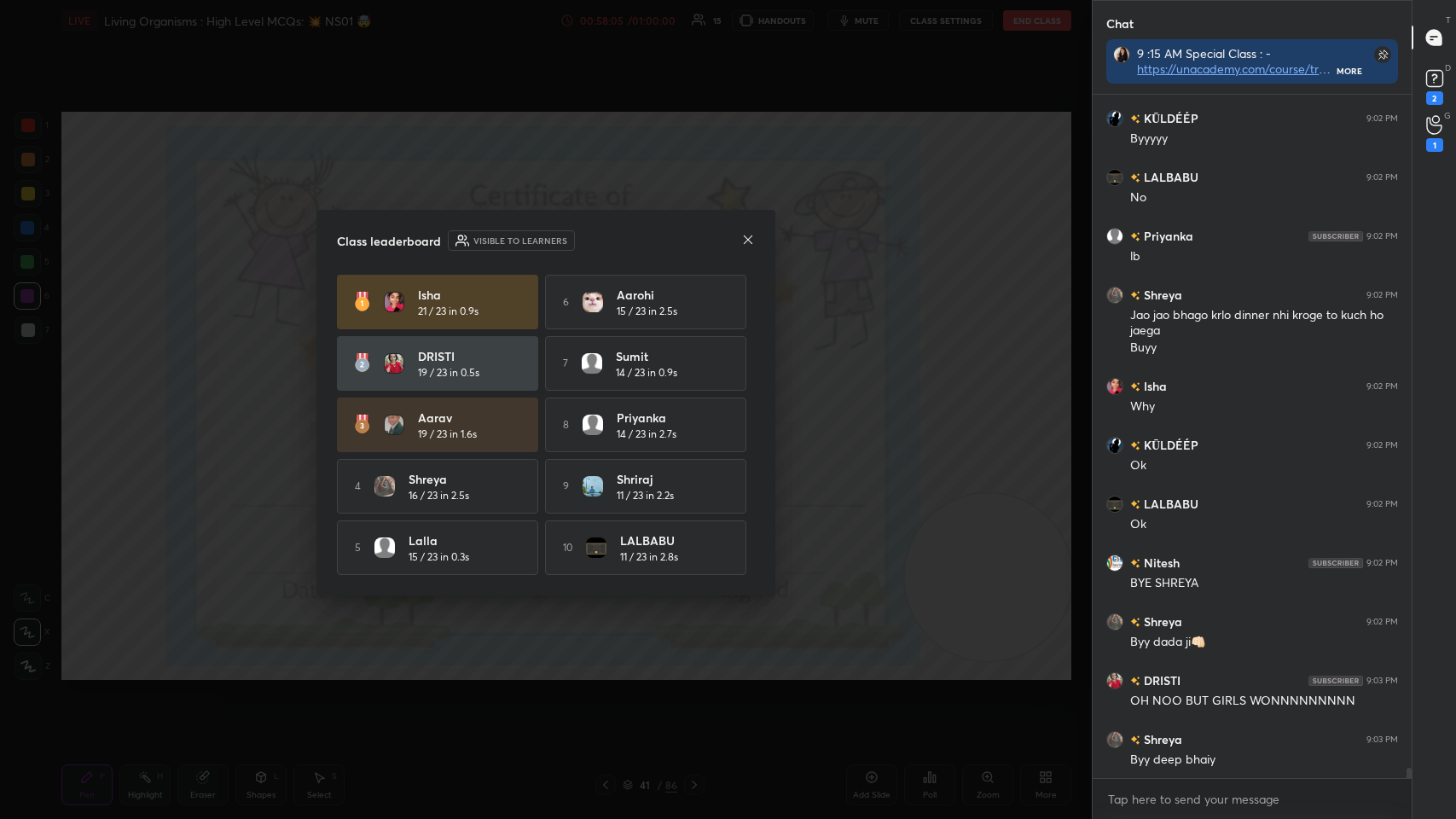 scroll, scrollTop: 43373, scrollLeft: 0, axis: vertical 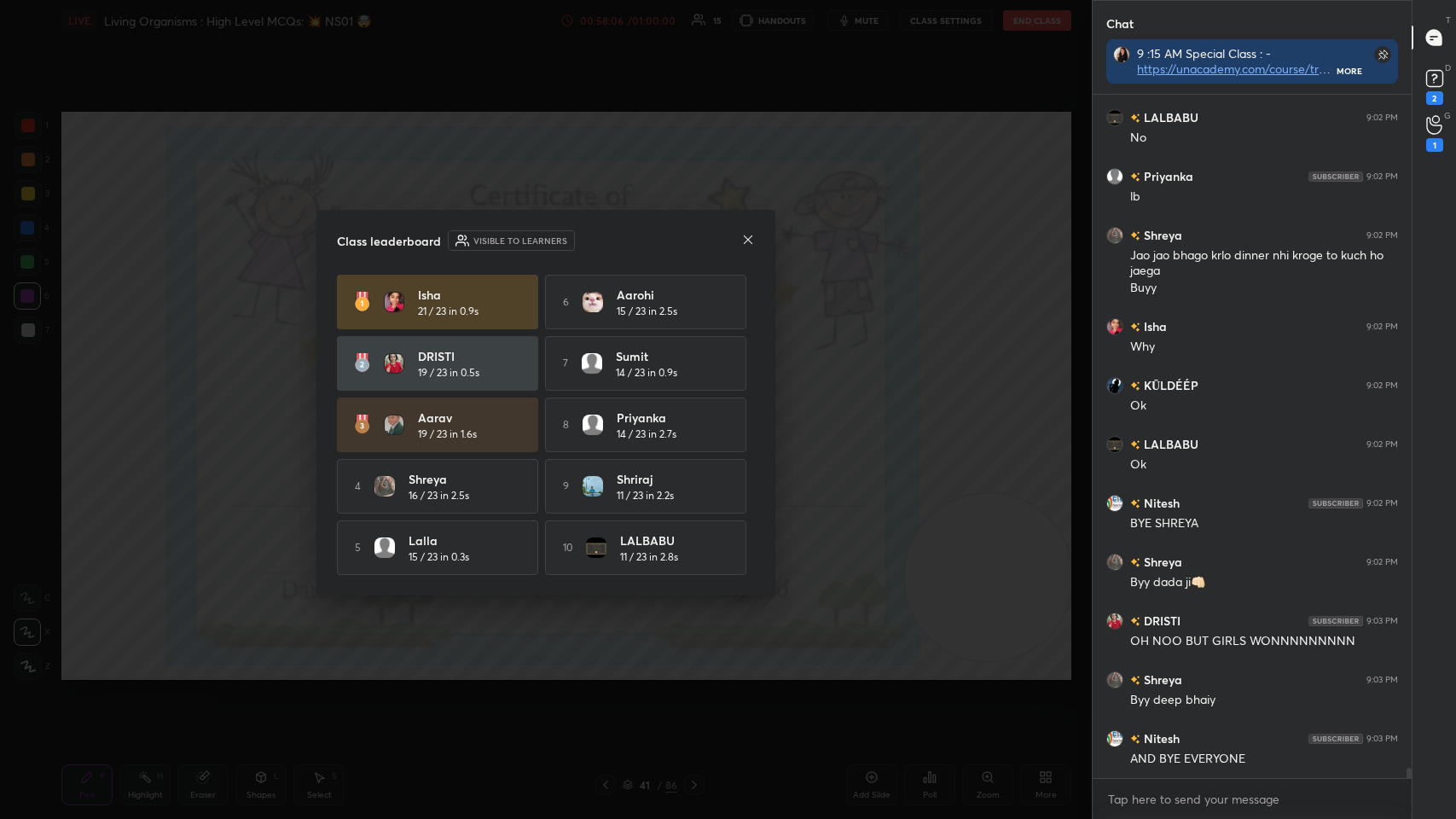 click 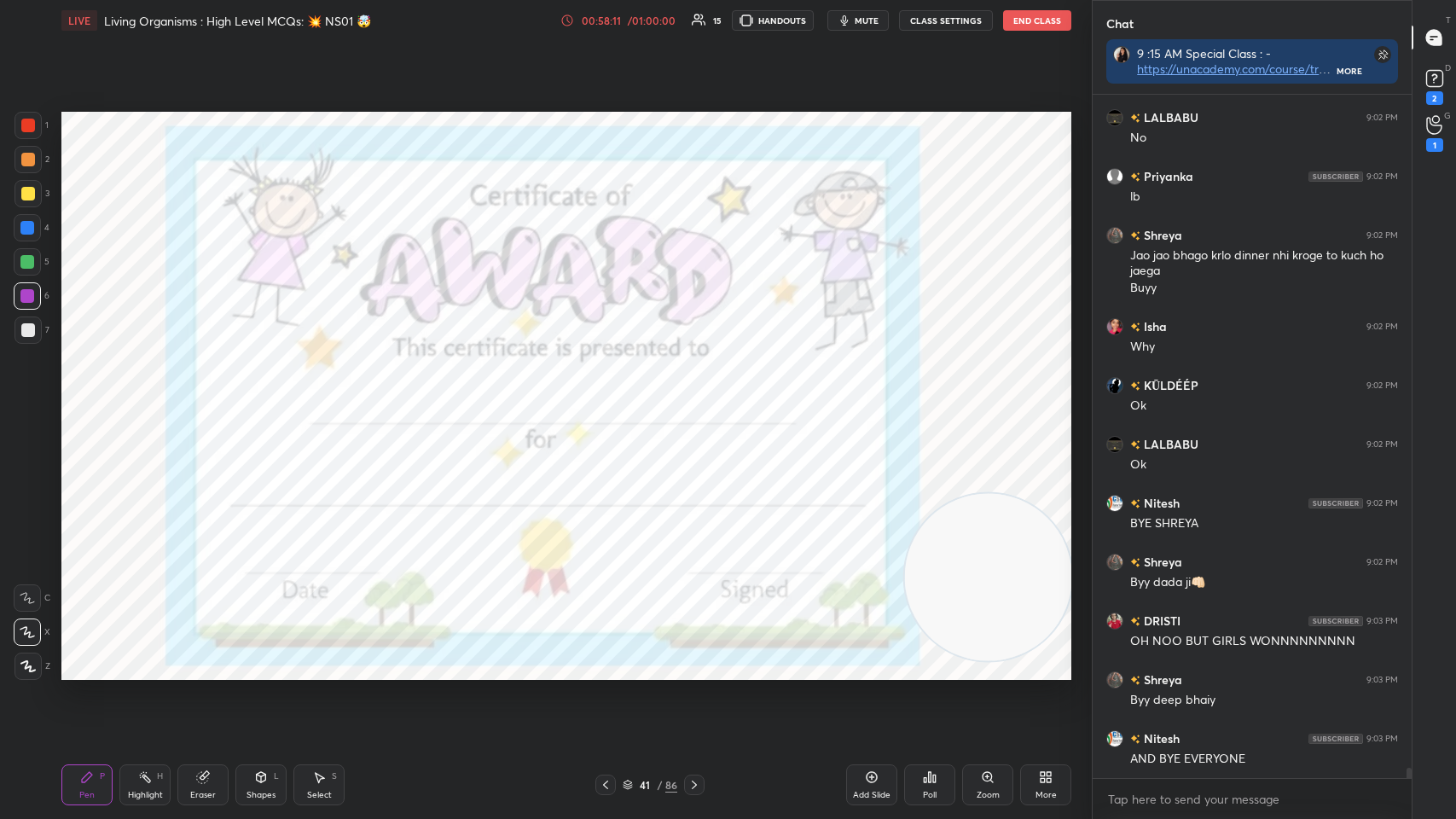 click 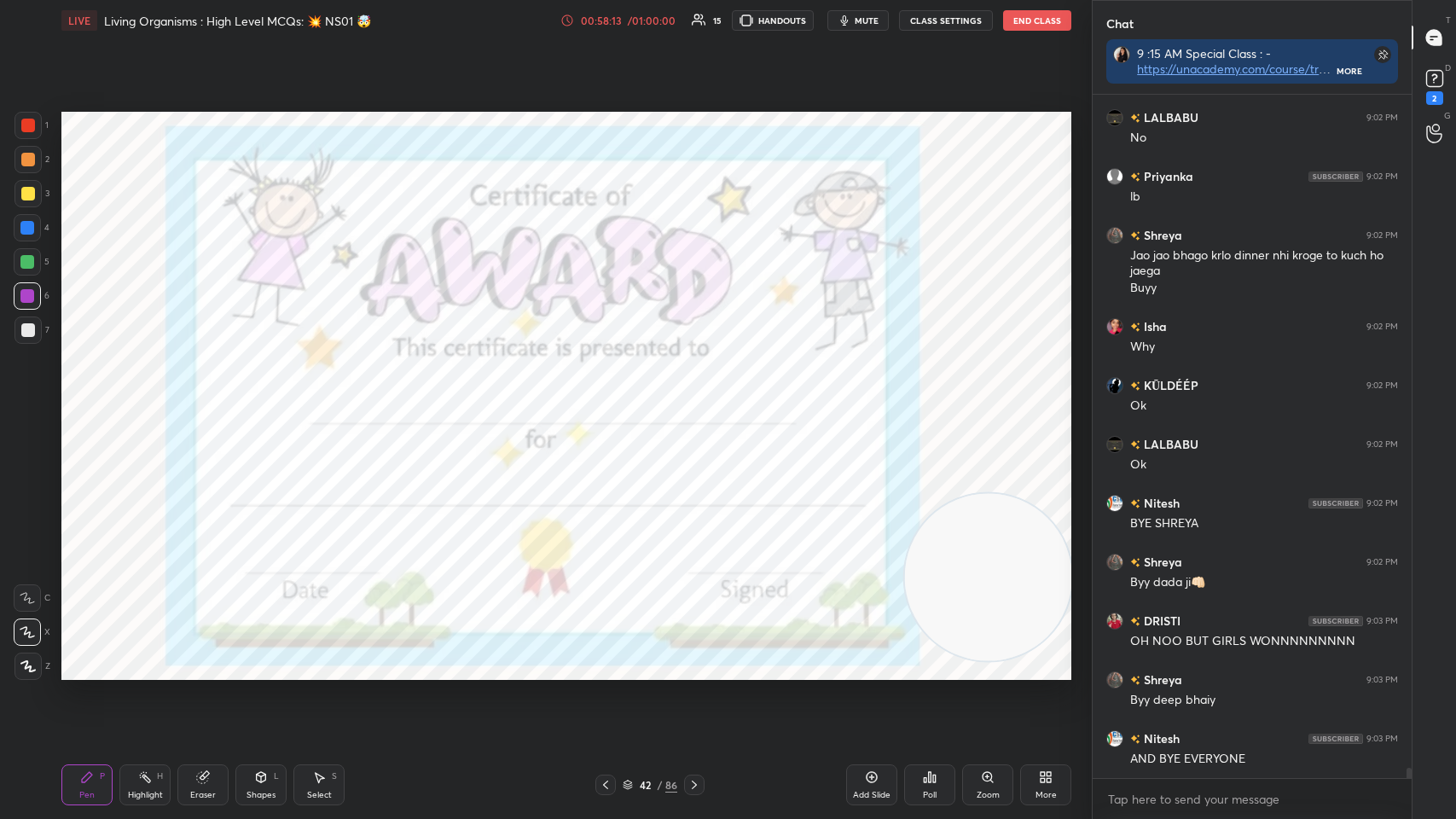 scroll, scrollTop: 43432, scrollLeft: 0, axis: vertical 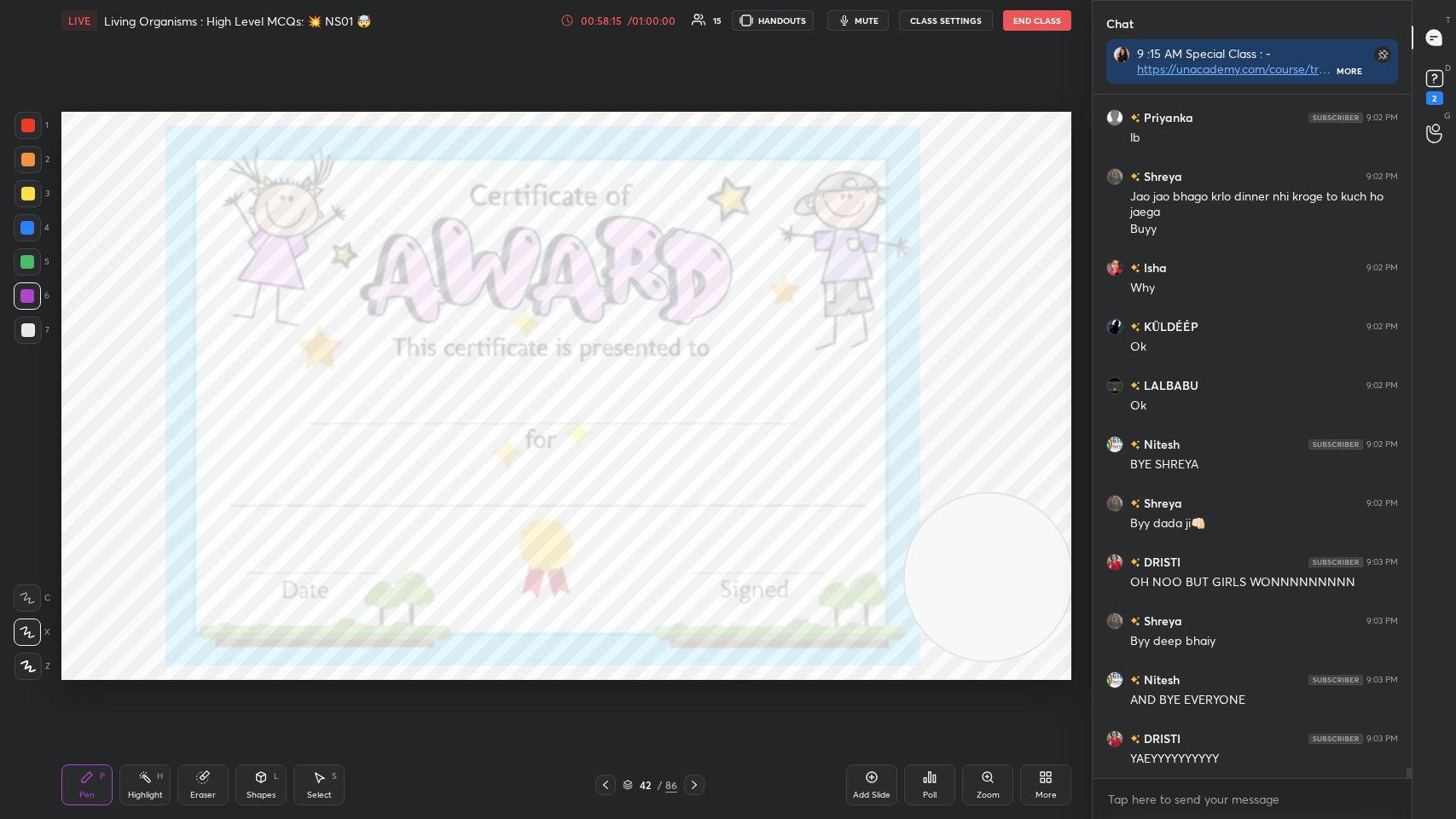 click on "42 / 86" at bounding box center (650, 785) 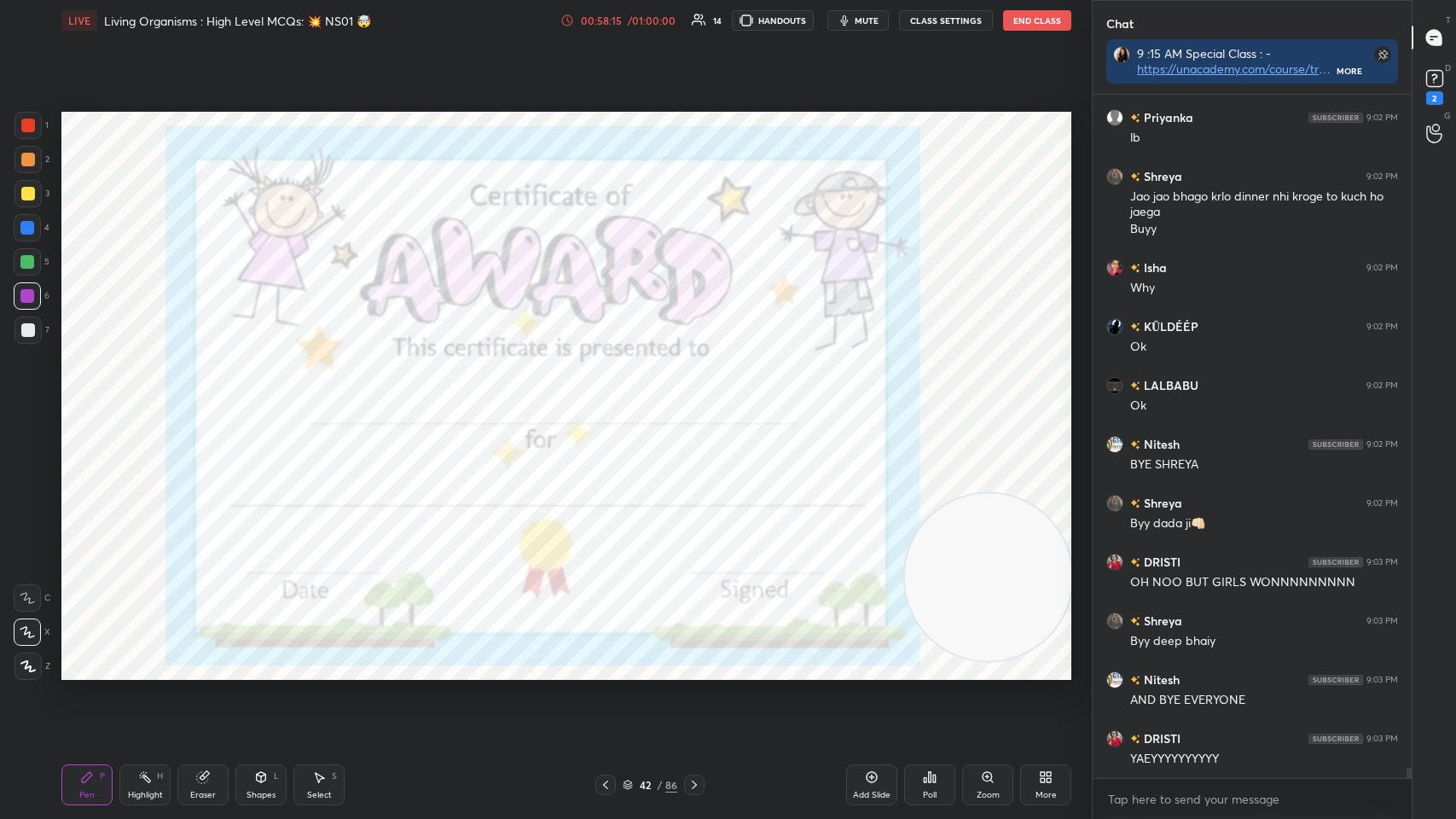 click at bounding box center (694, 785) 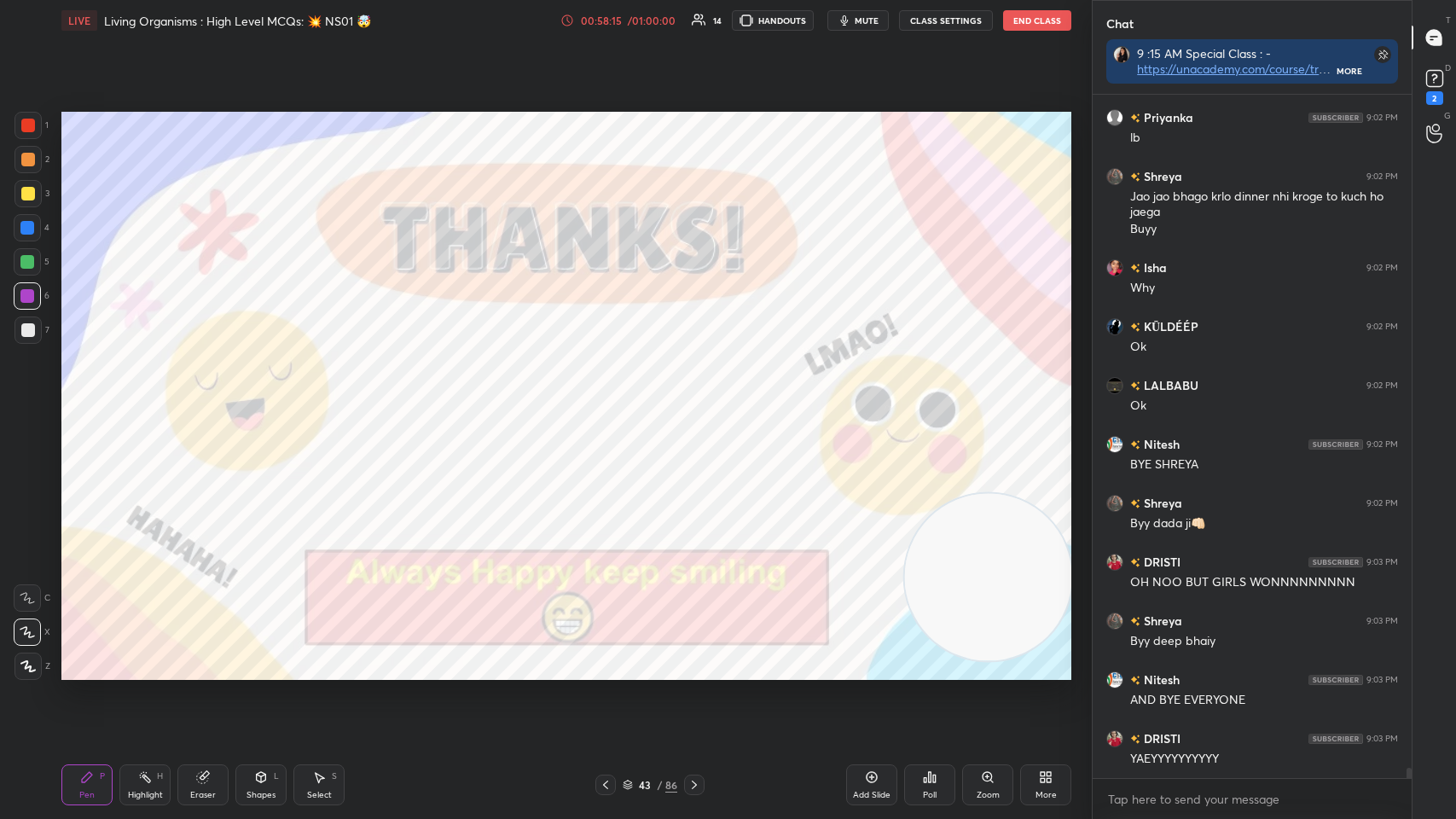 click 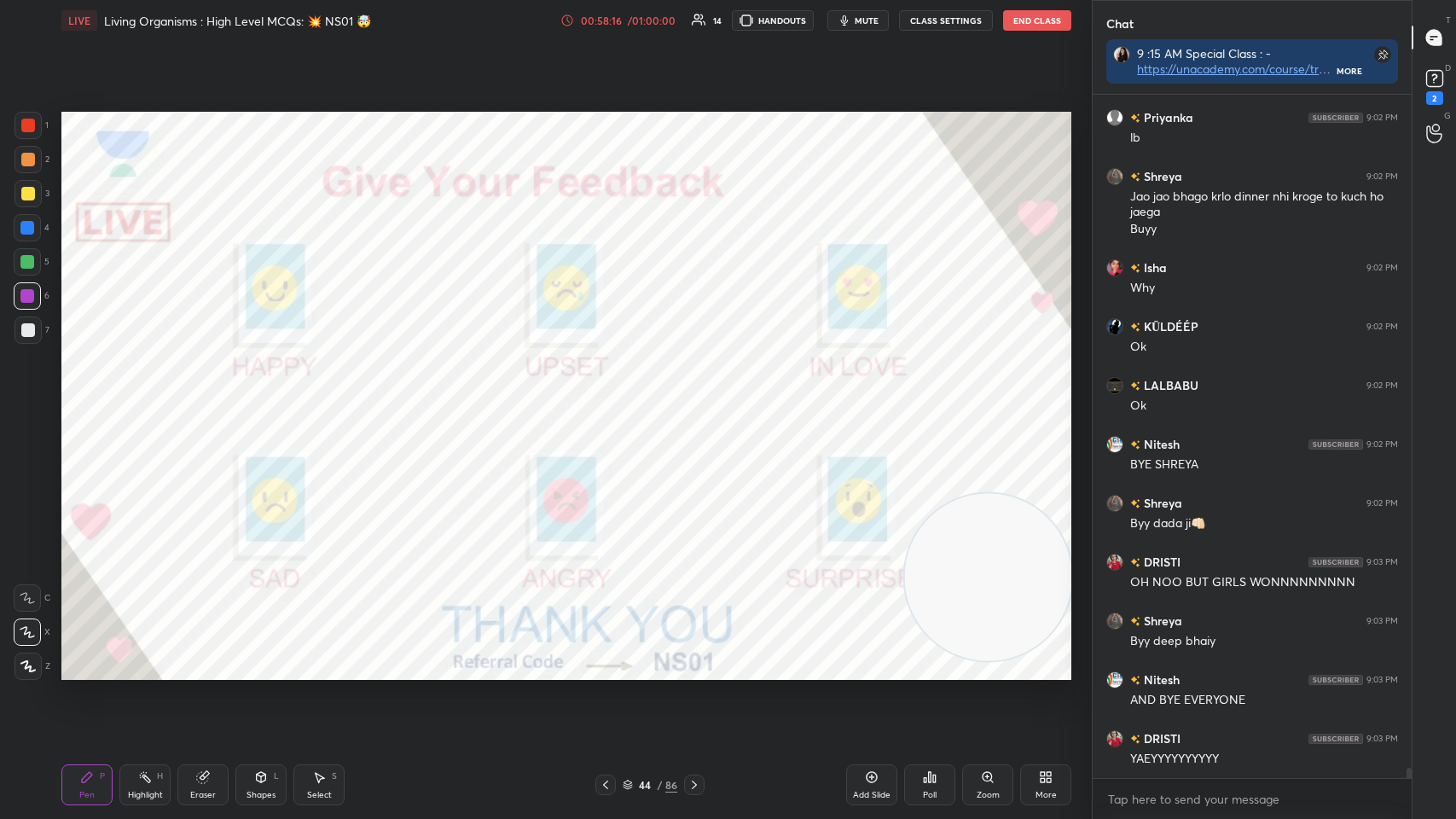 click 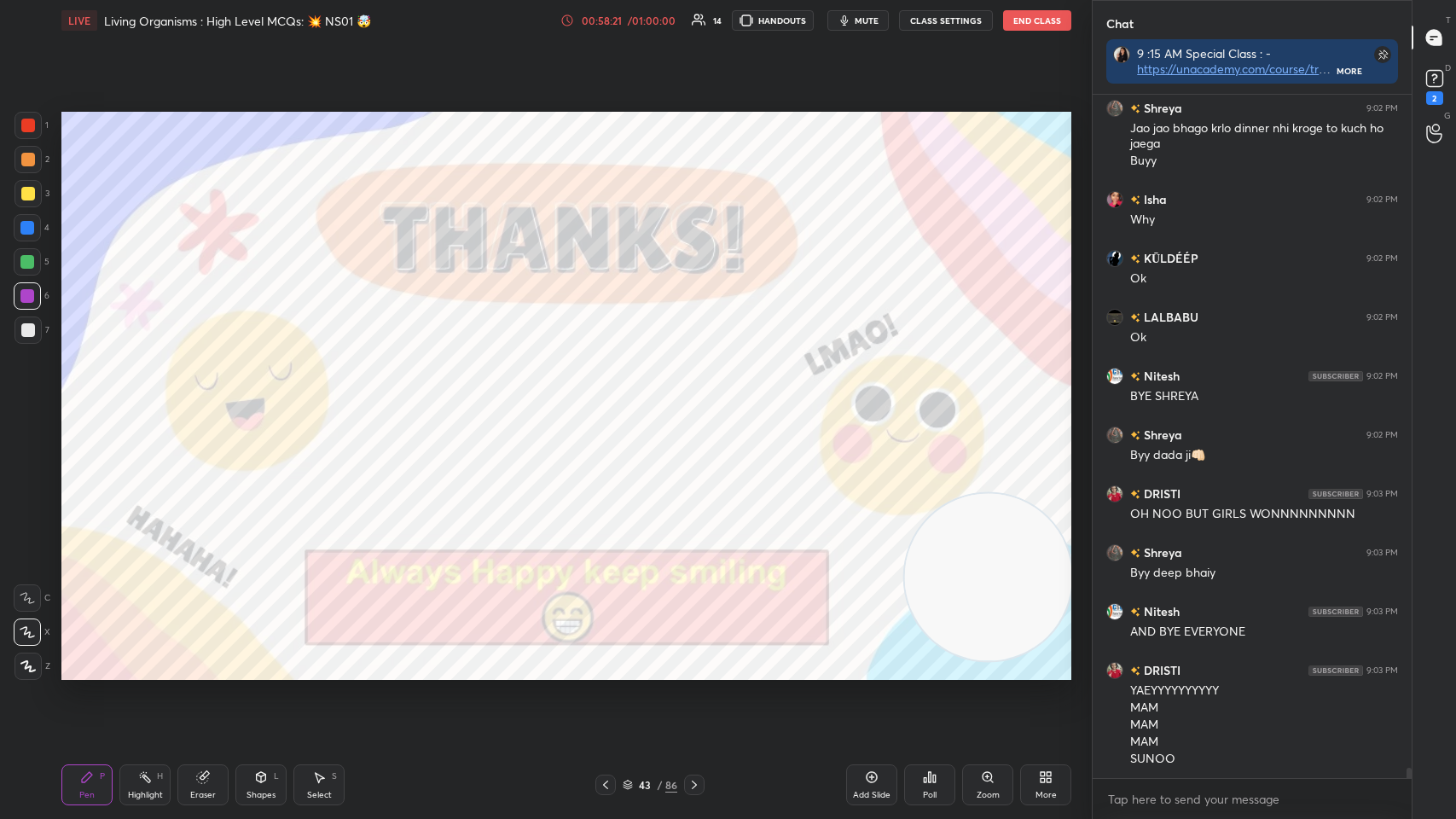 scroll, scrollTop: 43516, scrollLeft: 0, axis: vertical 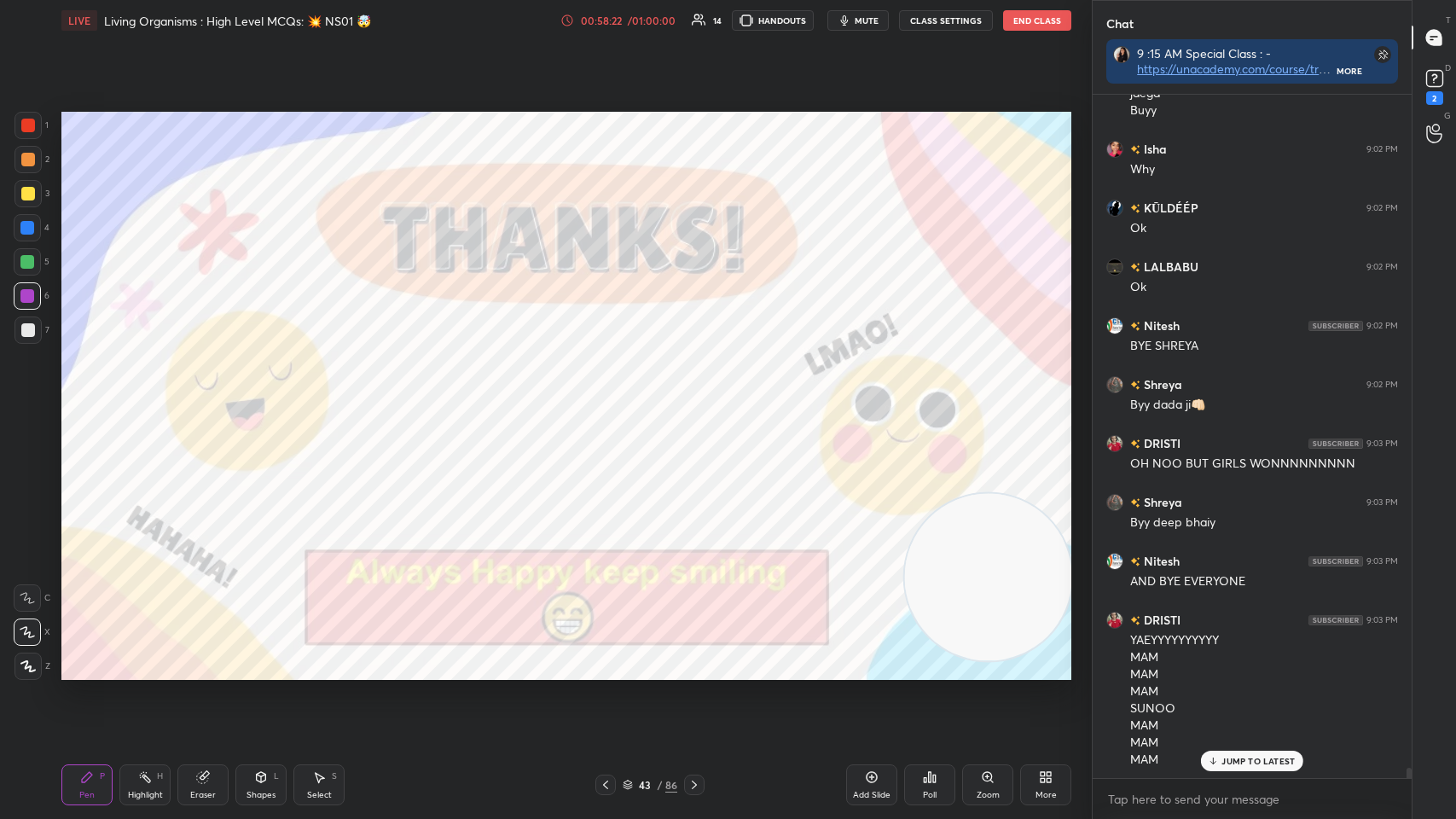 click at bounding box center (28, 125) 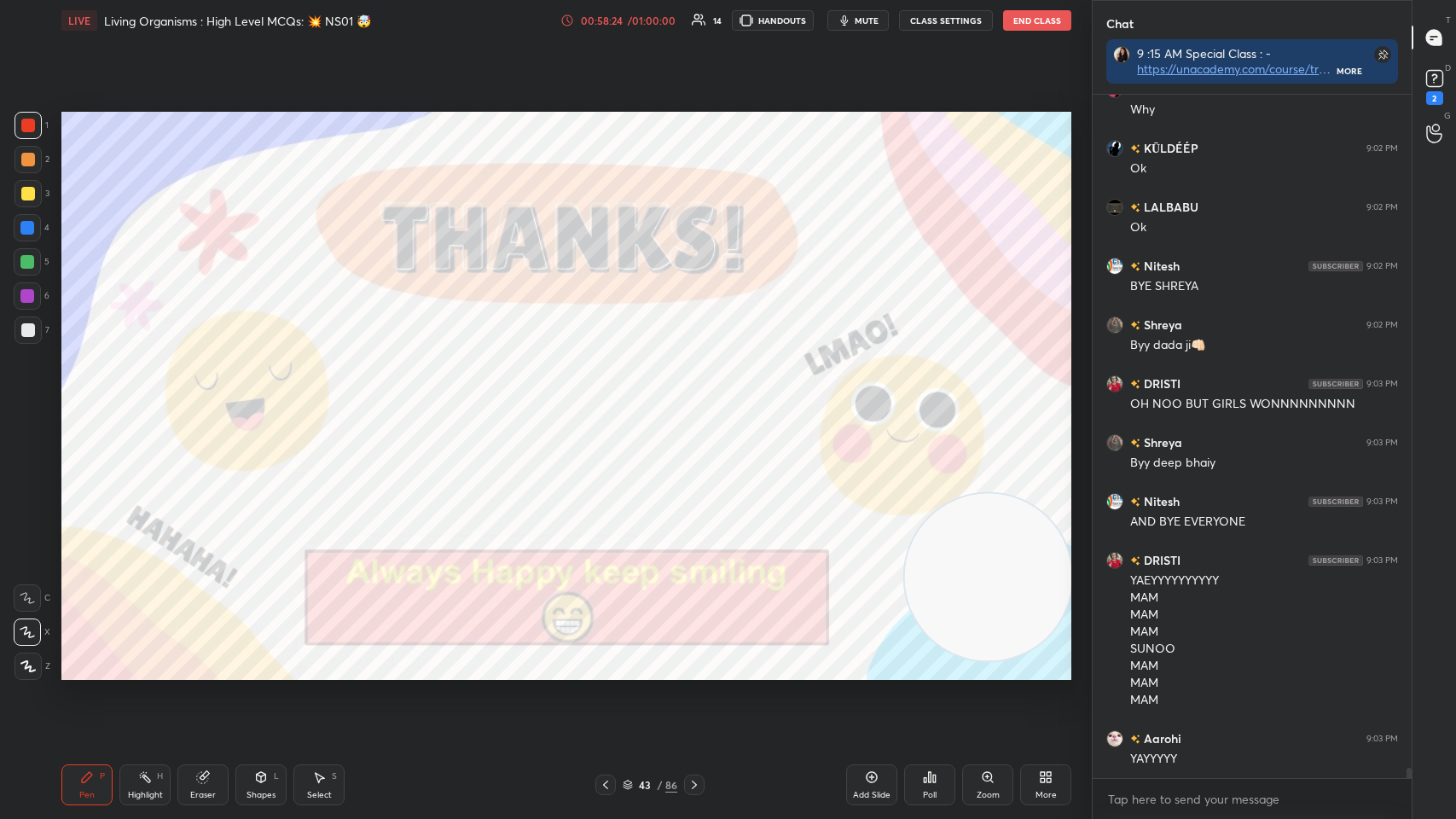 scroll, scrollTop: 43668, scrollLeft: 0, axis: vertical 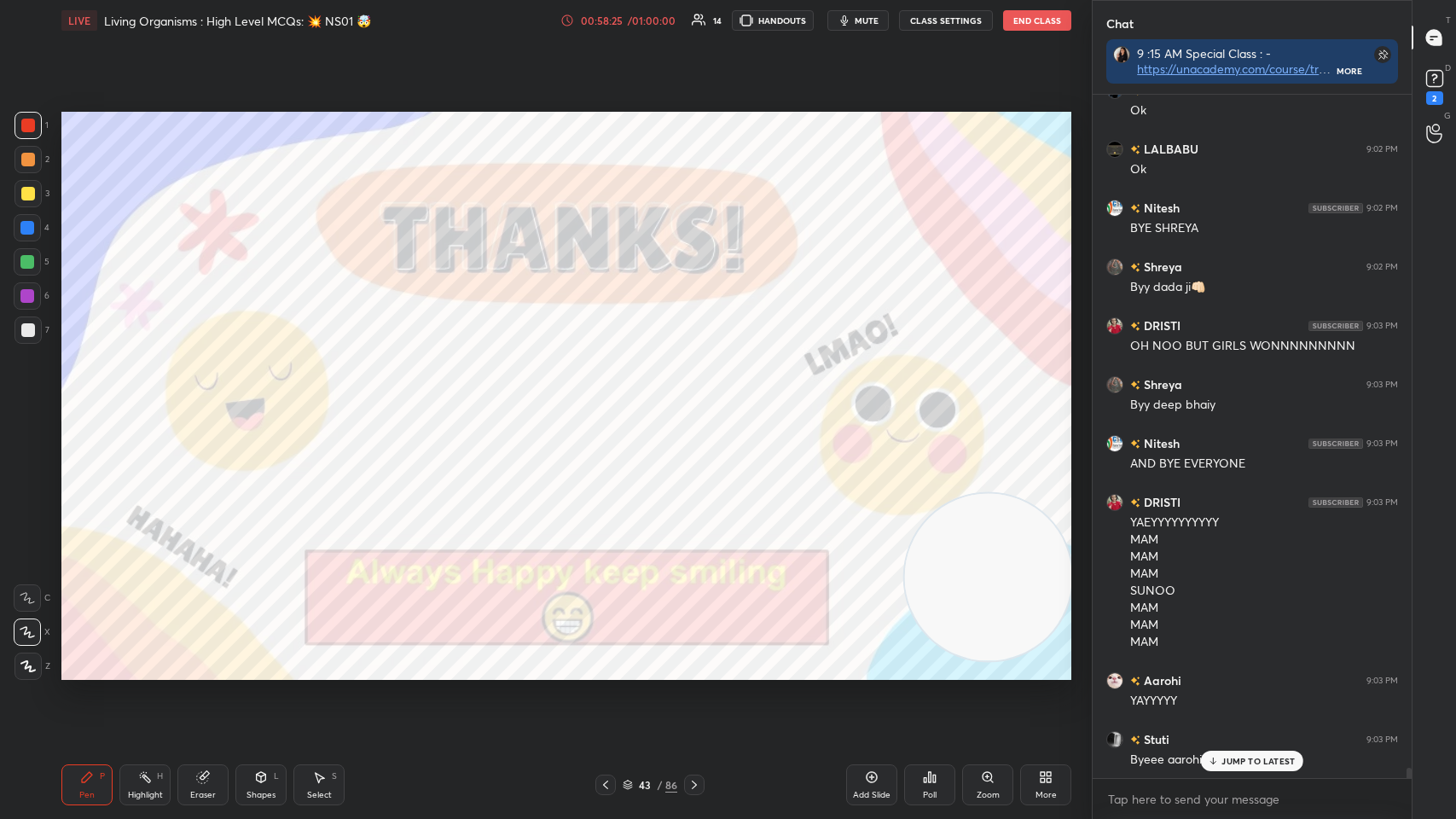 click 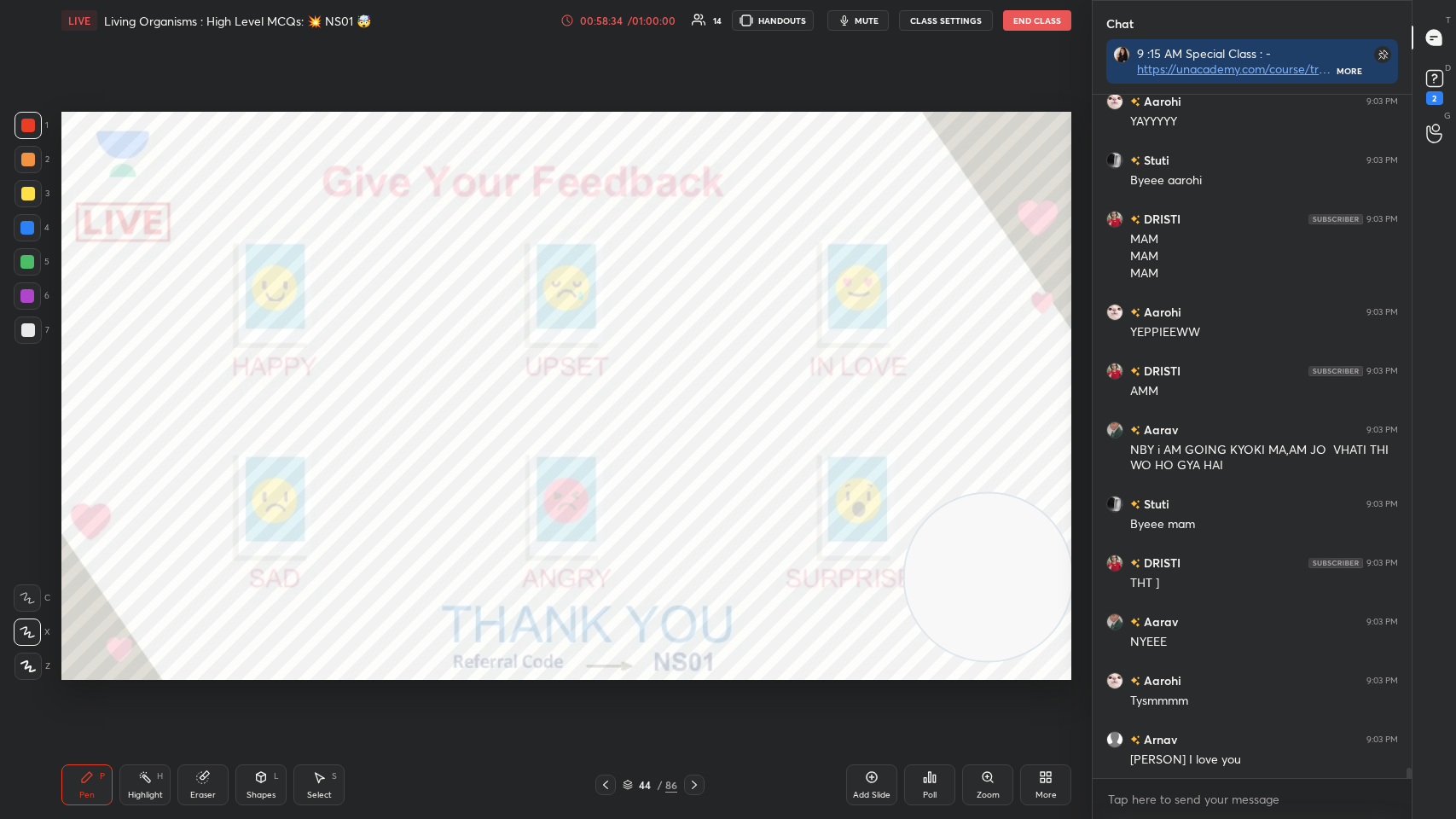 scroll, scrollTop: 44307, scrollLeft: 0, axis: vertical 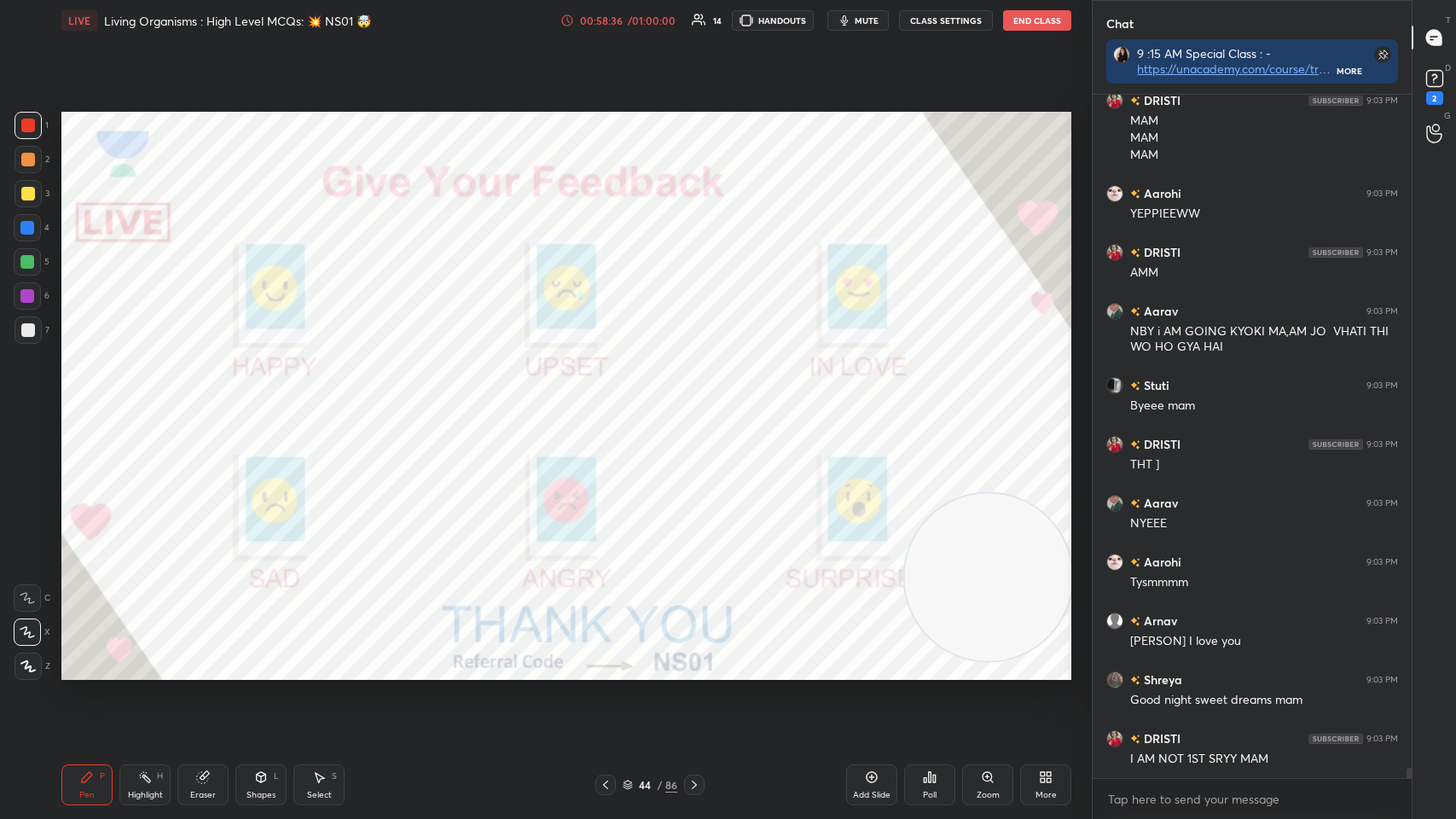 click at bounding box center (27, 228) 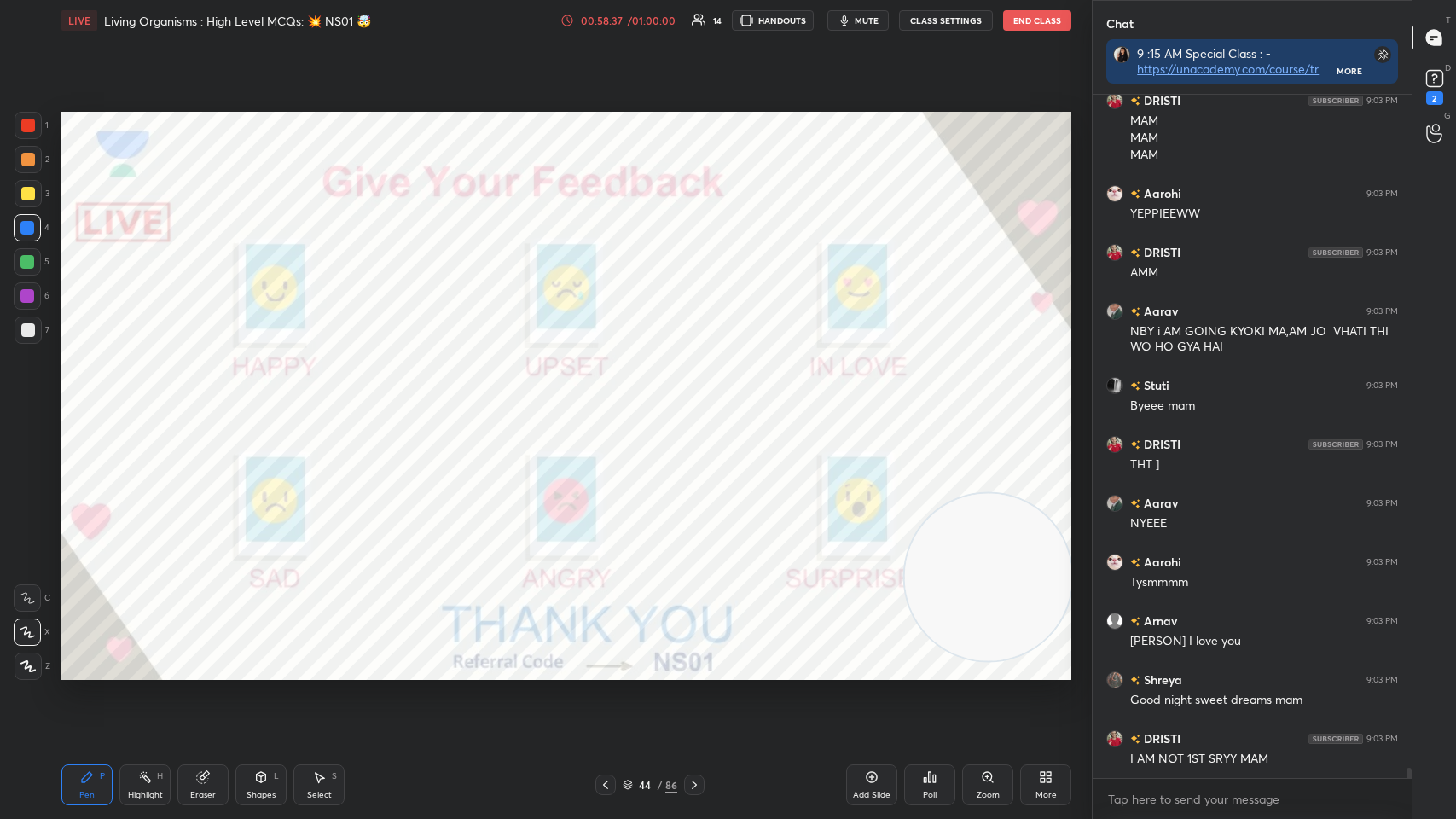 scroll, scrollTop: 44424, scrollLeft: 0, axis: vertical 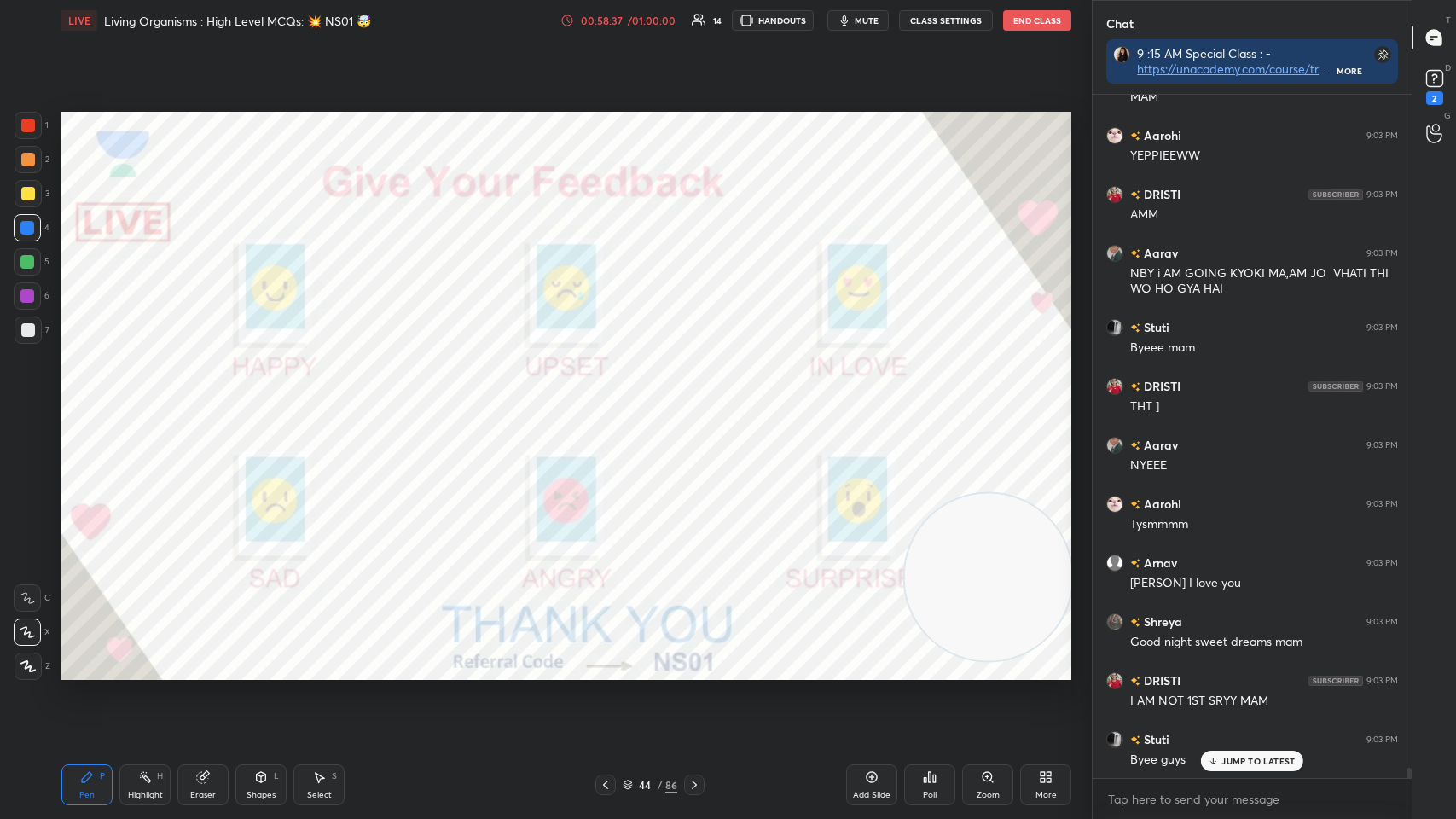 click 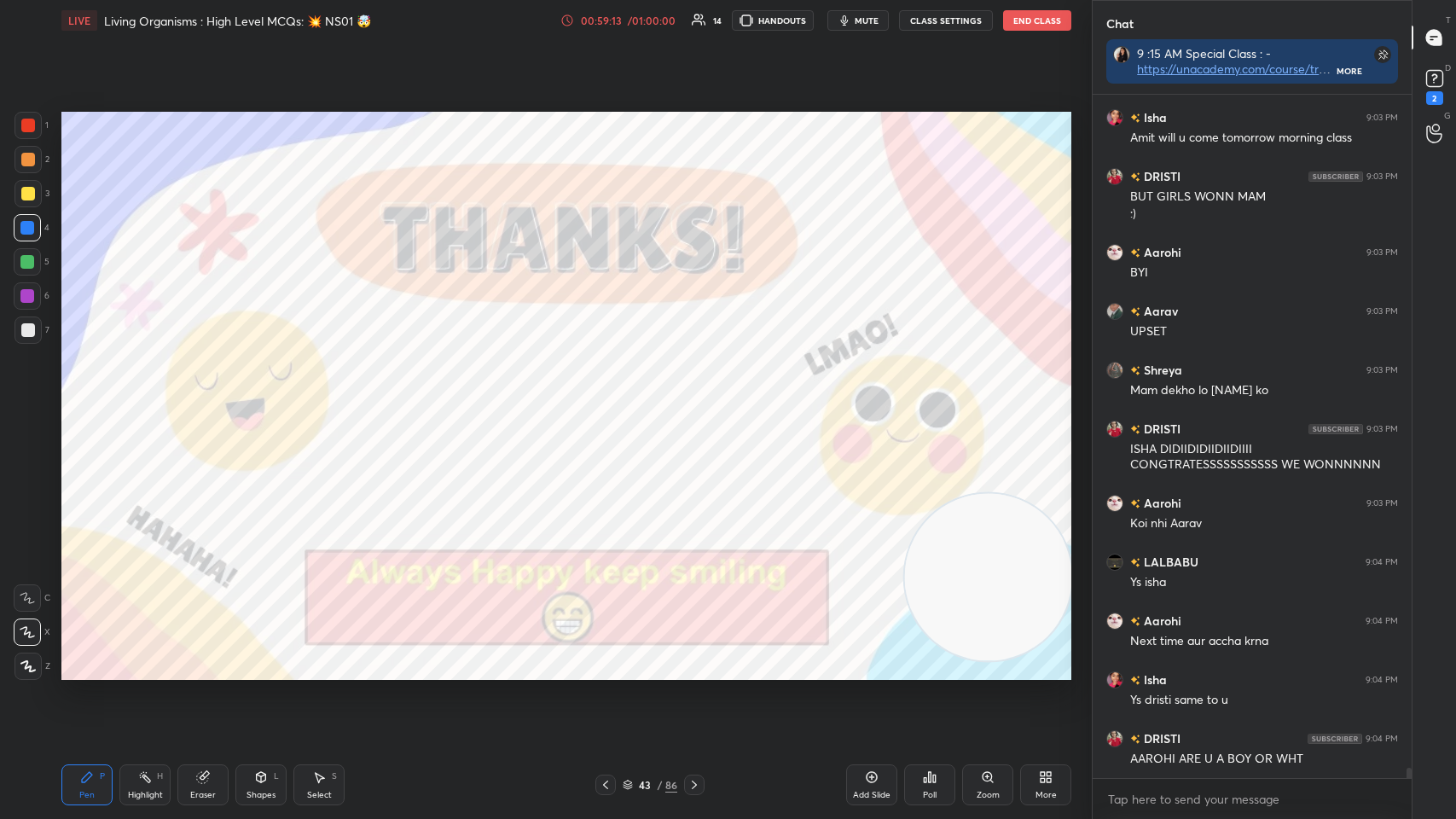 scroll, scrollTop: 45458, scrollLeft: 0, axis: vertical 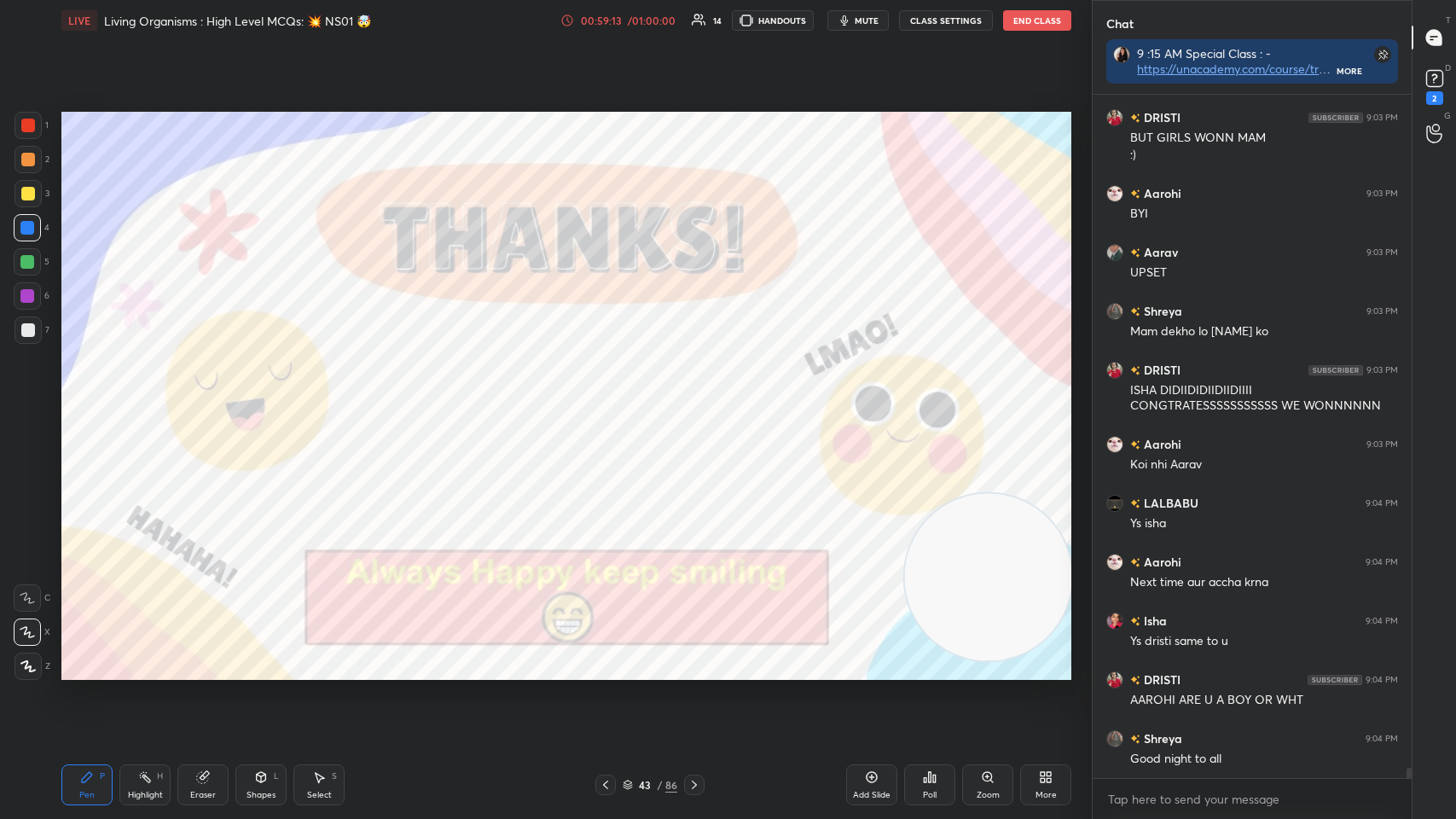 click at bounding box center (28, 125) 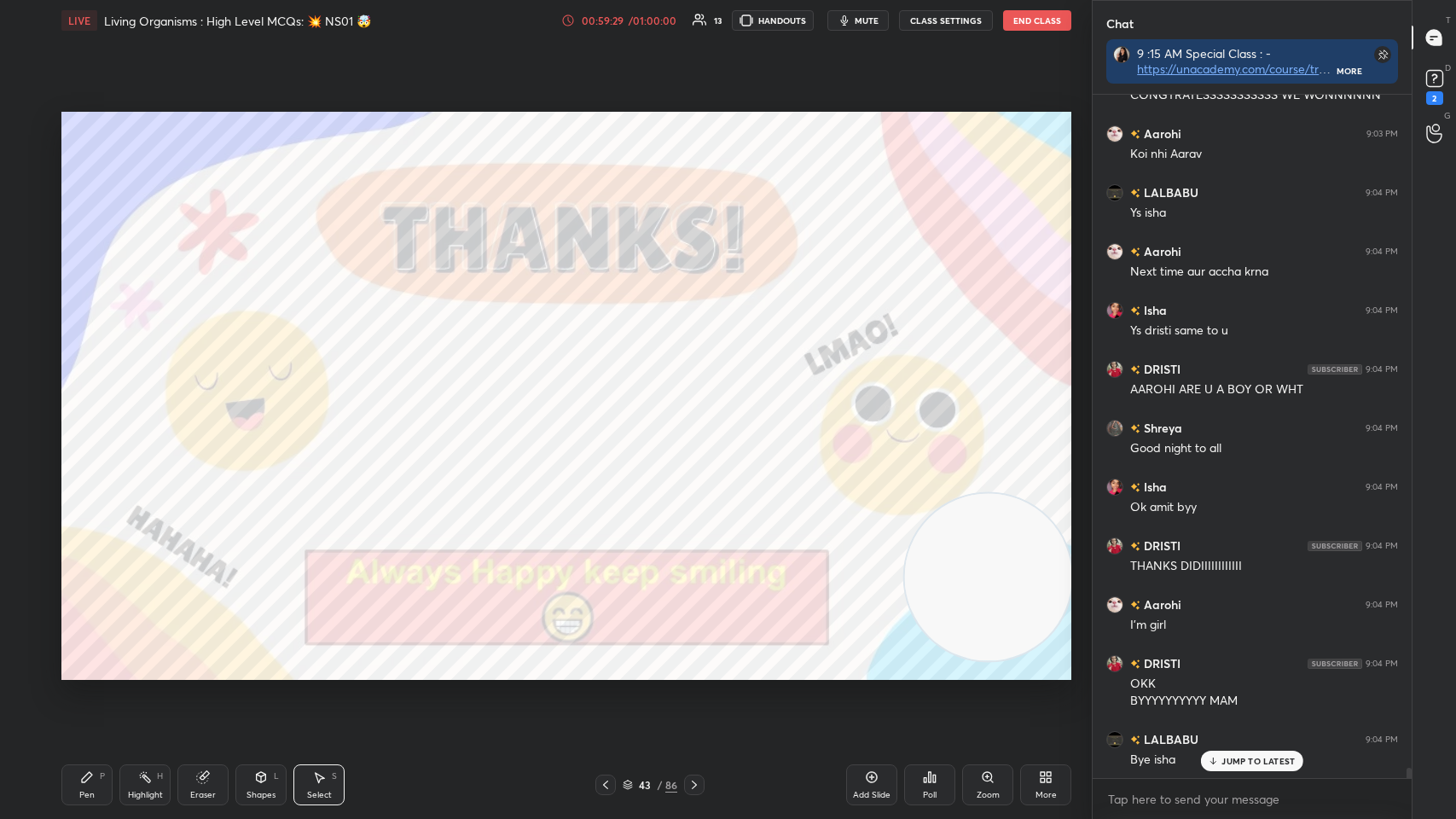 scroll, scrollTop: 45844, scrollLeft: 0, axis: vertical 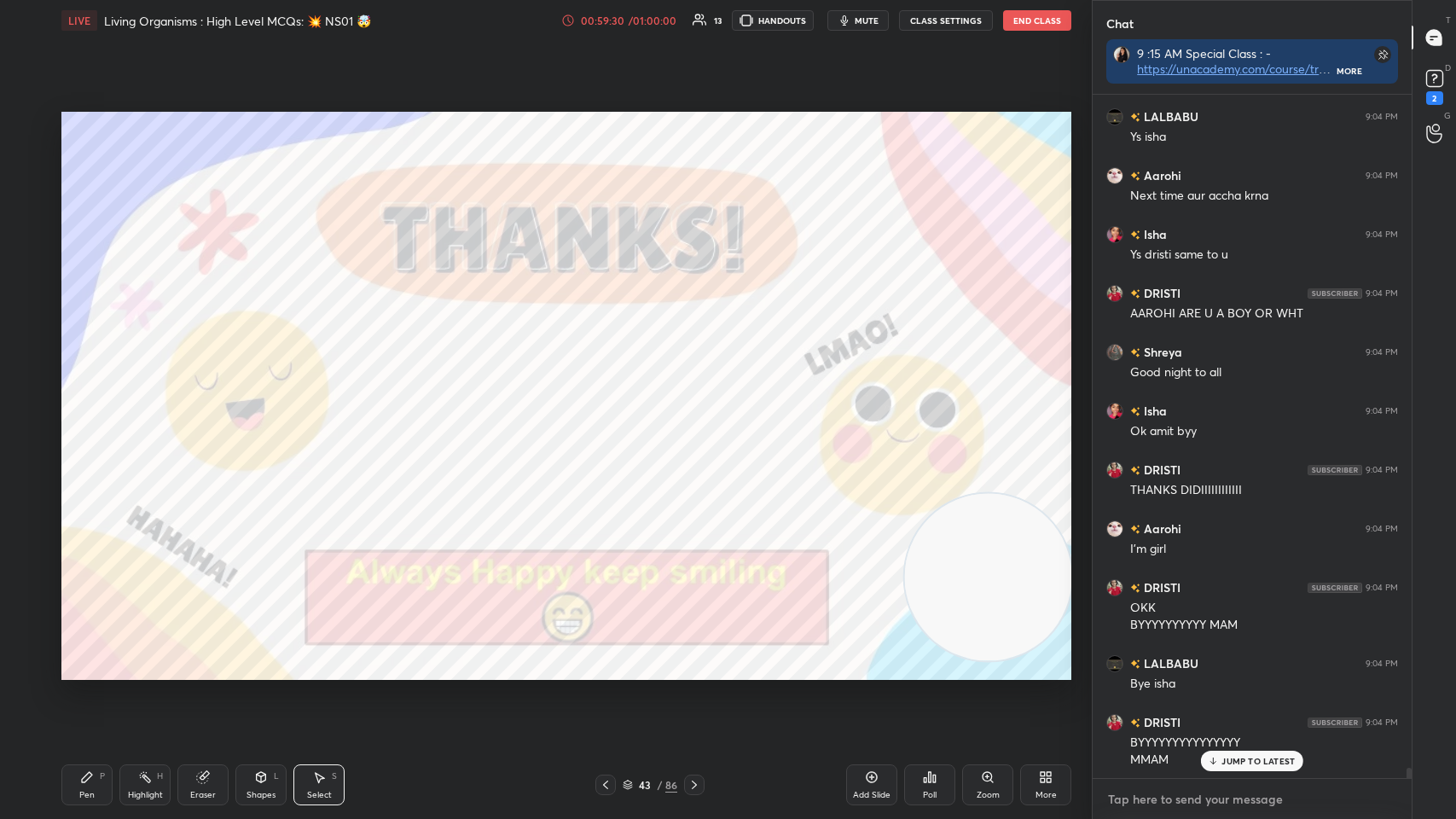 type on "x" 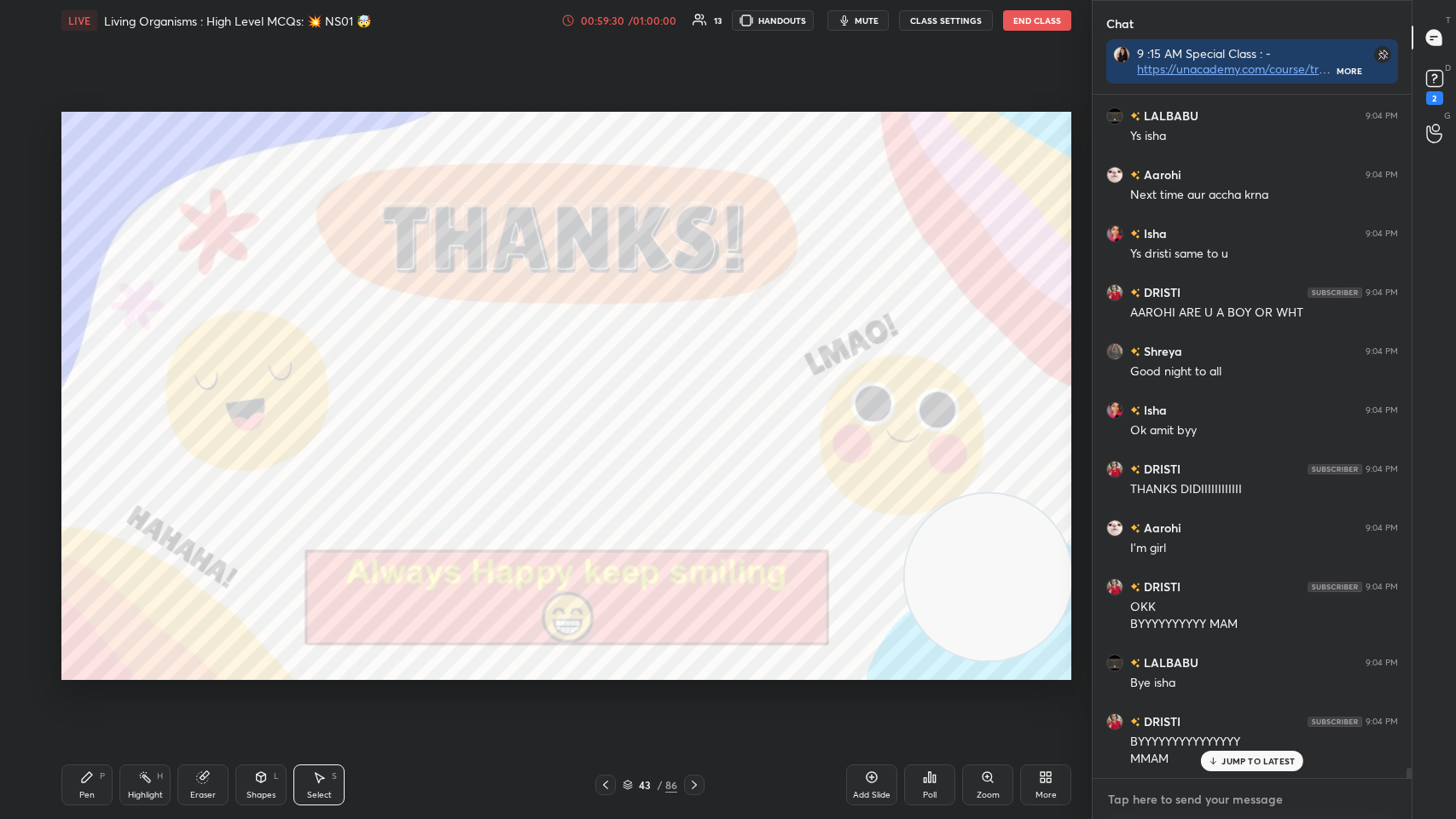 click at bounding box center (1252, 799) 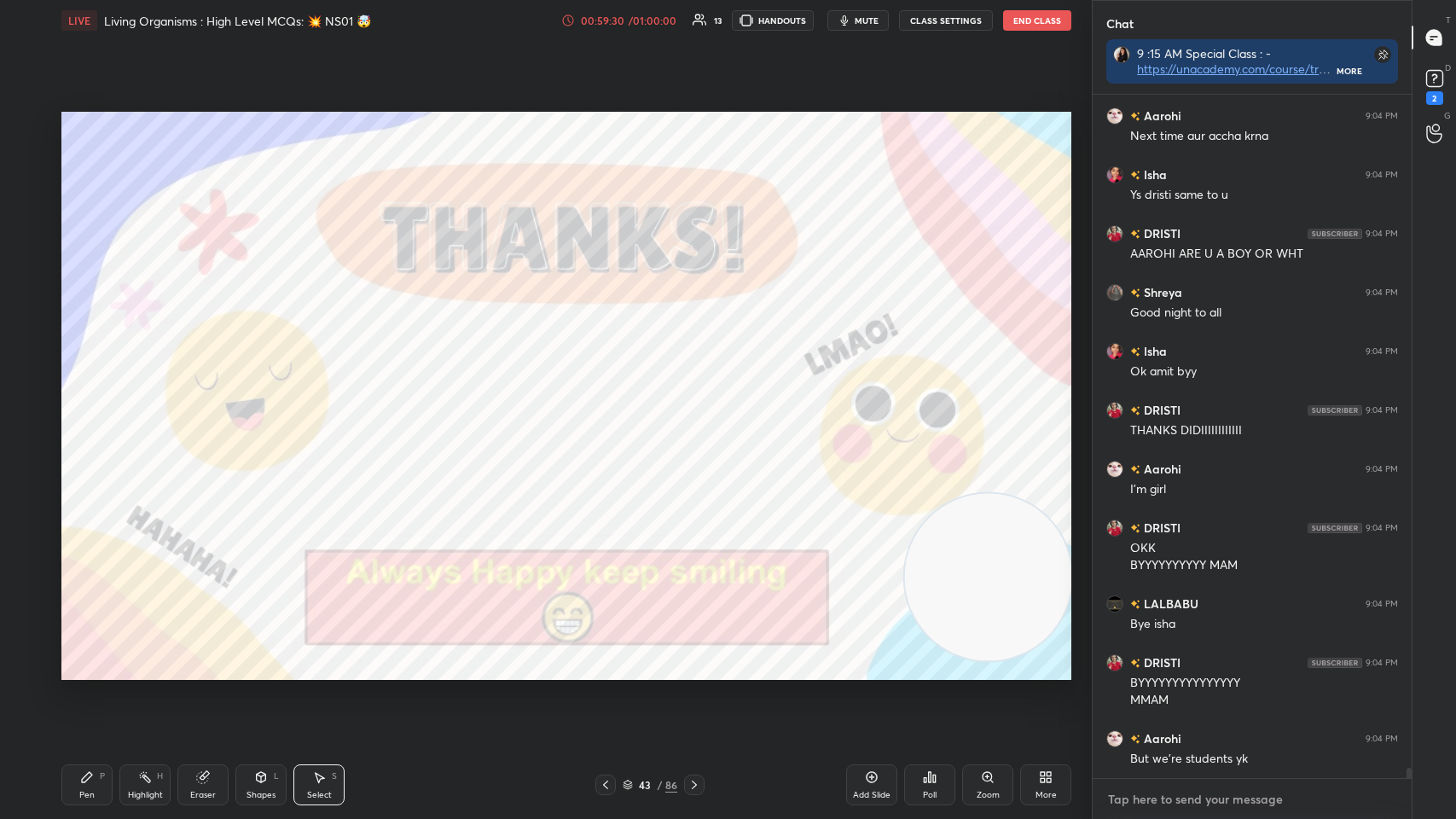paste on "9 :15 AM Special Class : - https://unacademy.com/course/tree-top-mcqs-ns01/5YUOS3S1
10:20 AM Special Class link :-
https://unacademy.com/course/respiration-in-organisms-advance-mcqs-ns01/4VZISVE3" 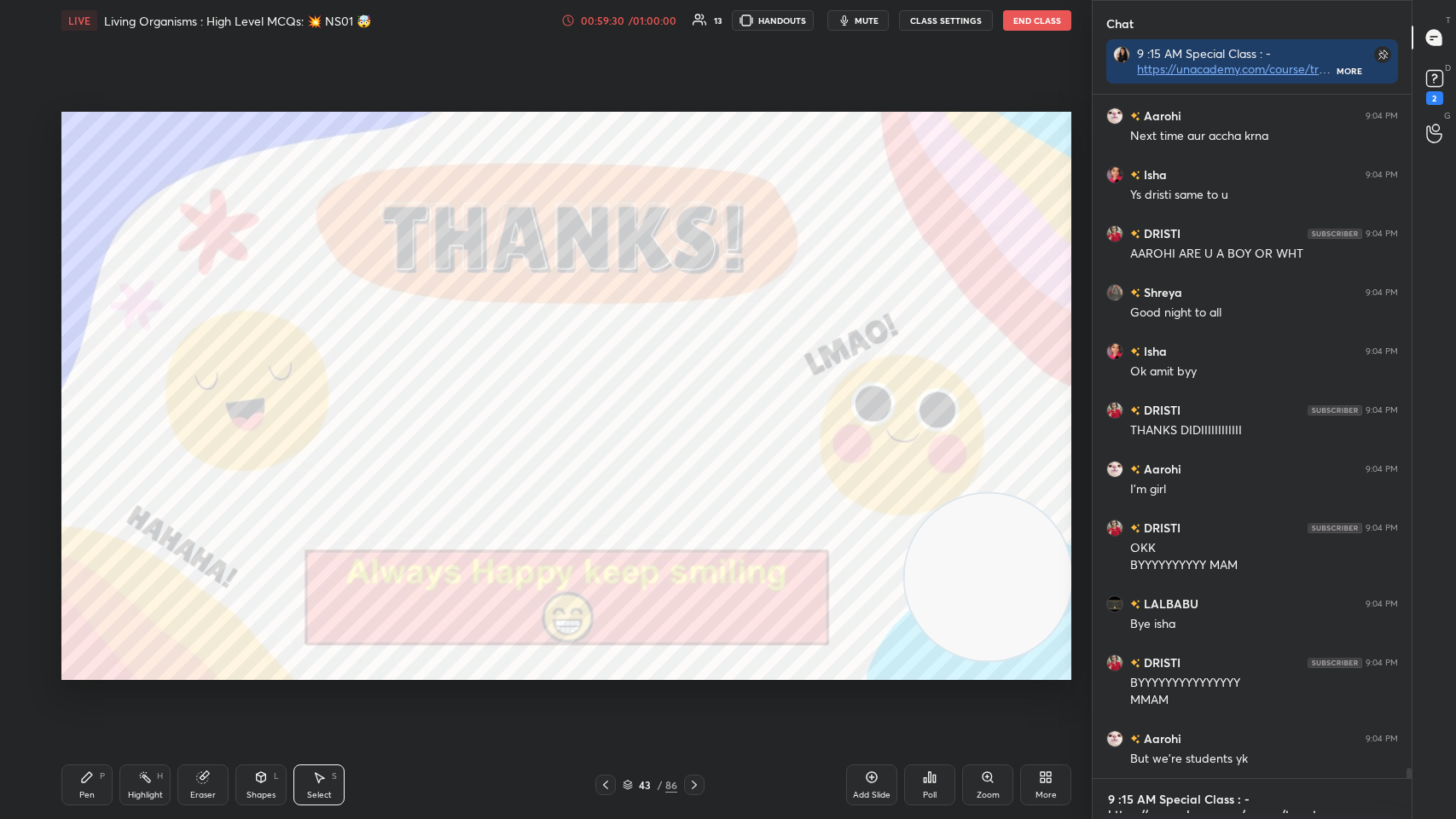 scroll, scrollTop: 77, scrollLeft: 0, axis: vertical 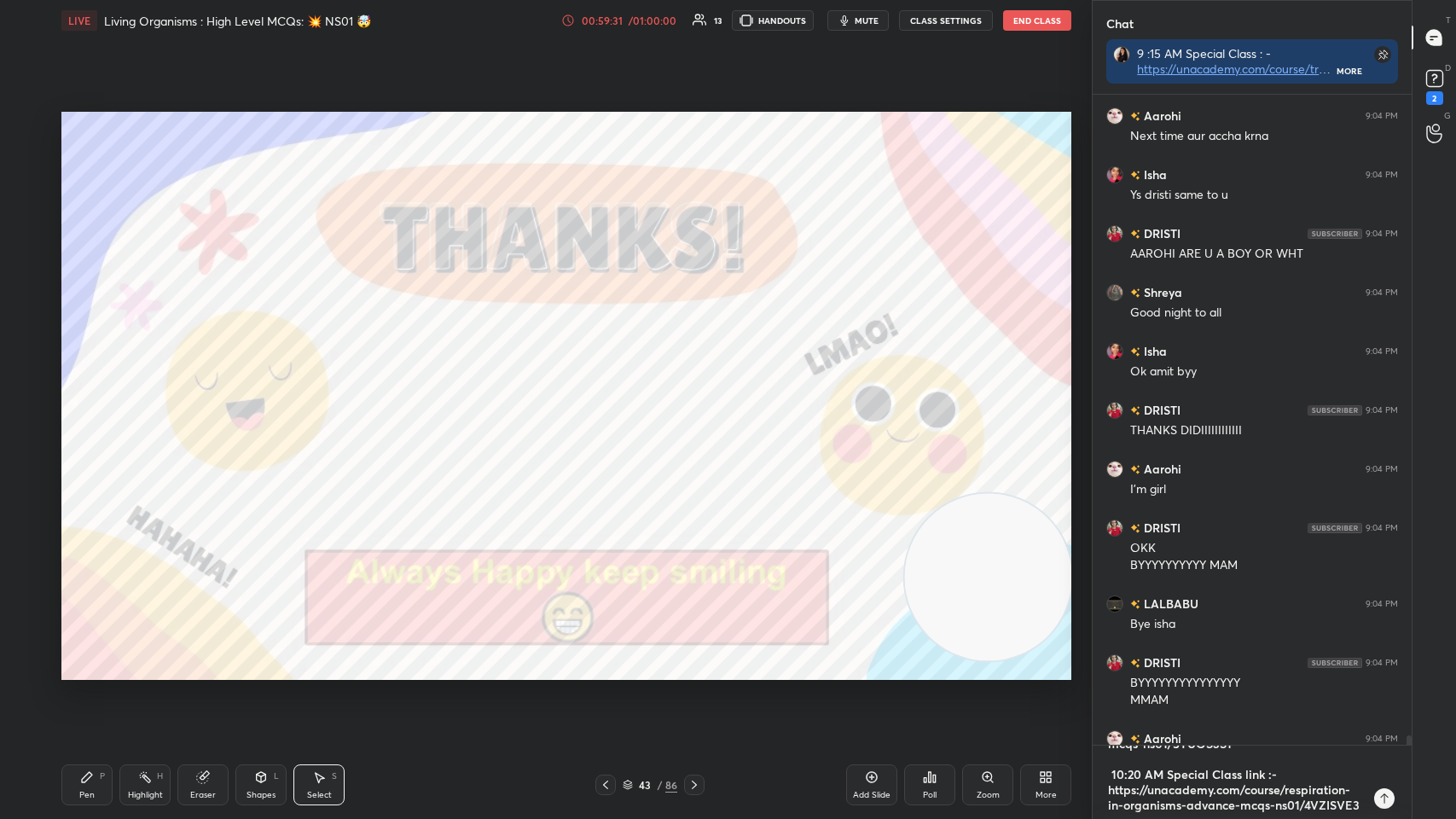 type on "9 :15 AM Special Class : - https://unacademy.com/course/tree-top-mcqs-ns01/5YUOS3S1
10:20 AM Special Class link :-
https://unacademy.com/course/respiration-in-organisms-advance-mcqs-ns01/4VZISVE3
'" 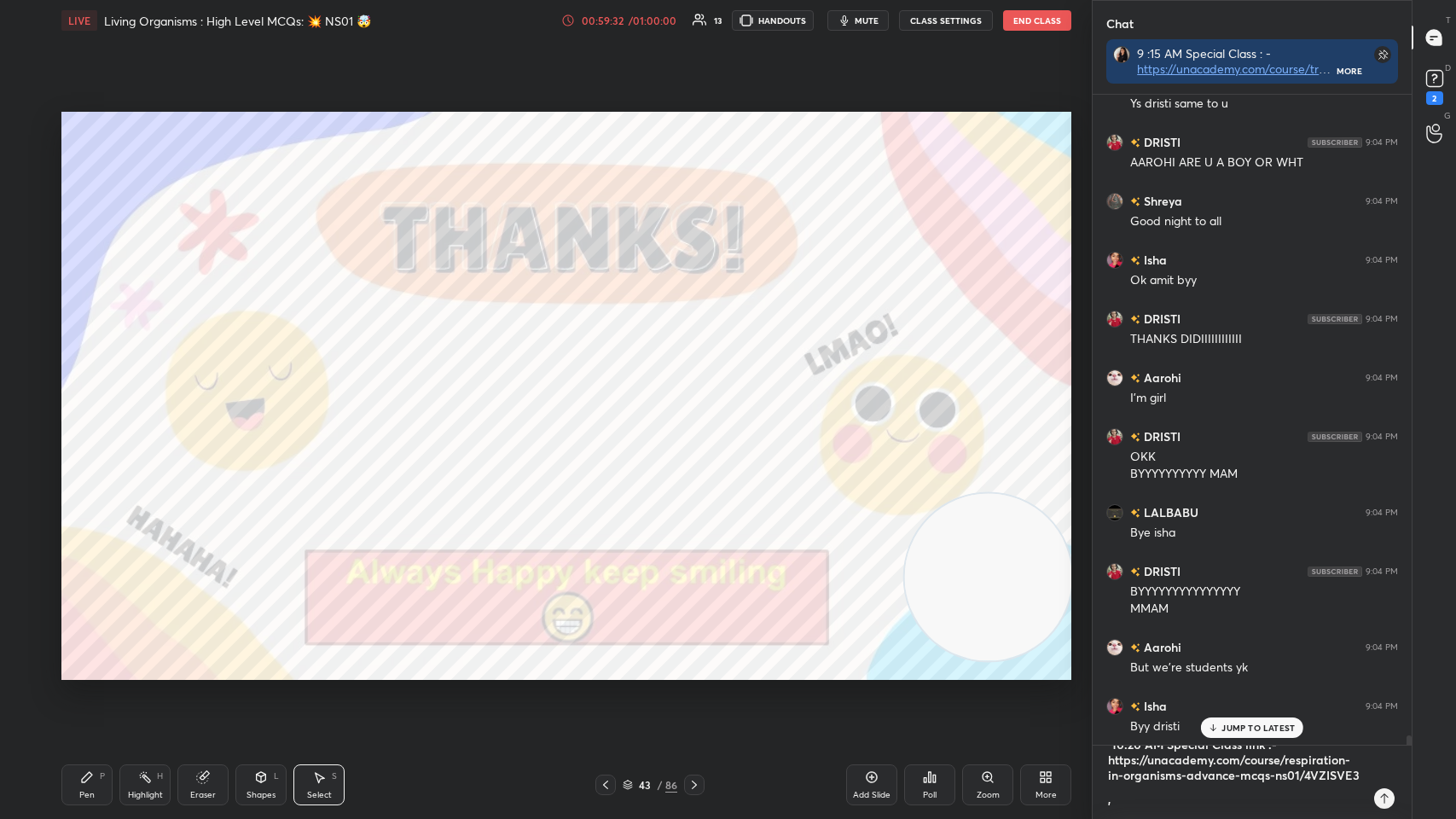 type 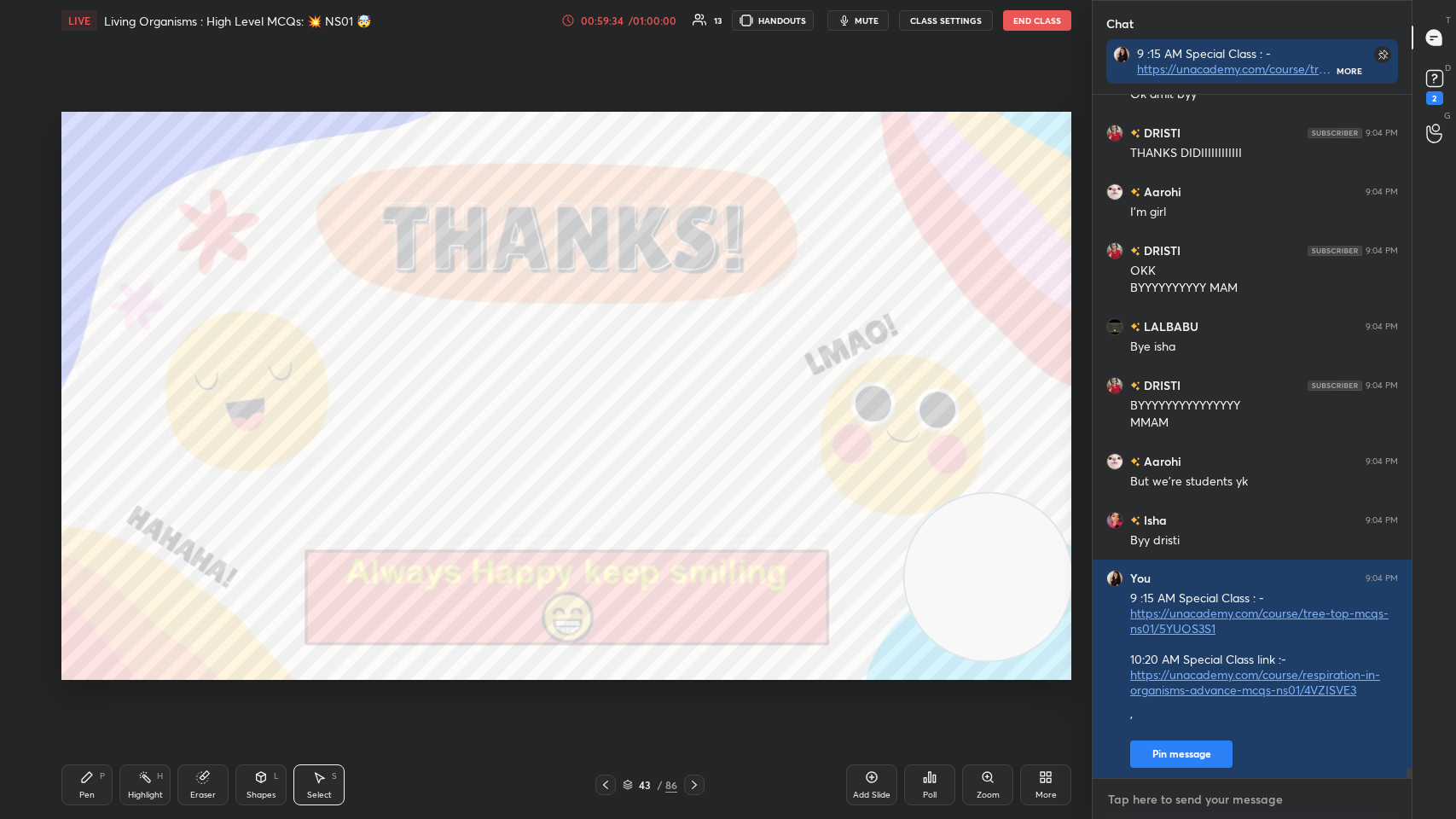 paste on "9 :15 AM Special Class : - https://unacademy.com/course/tree-top-mcqs-ns01/5YUOS3S1
10:20 AM Special Class link :-
https://unacademy.com/course/respiration-in-organisms-advance-mcqs-ns01/4VZISVE3" 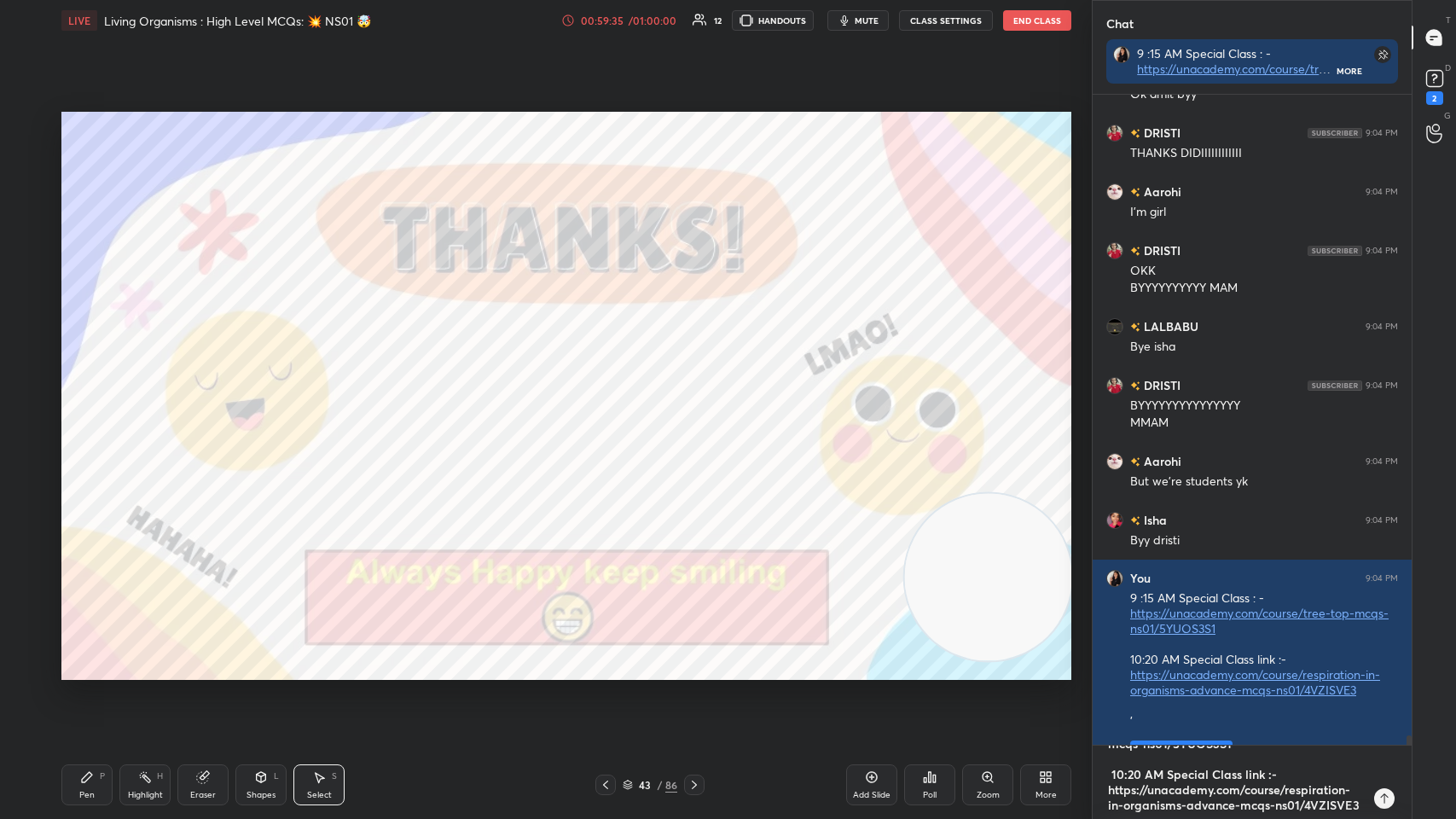 type 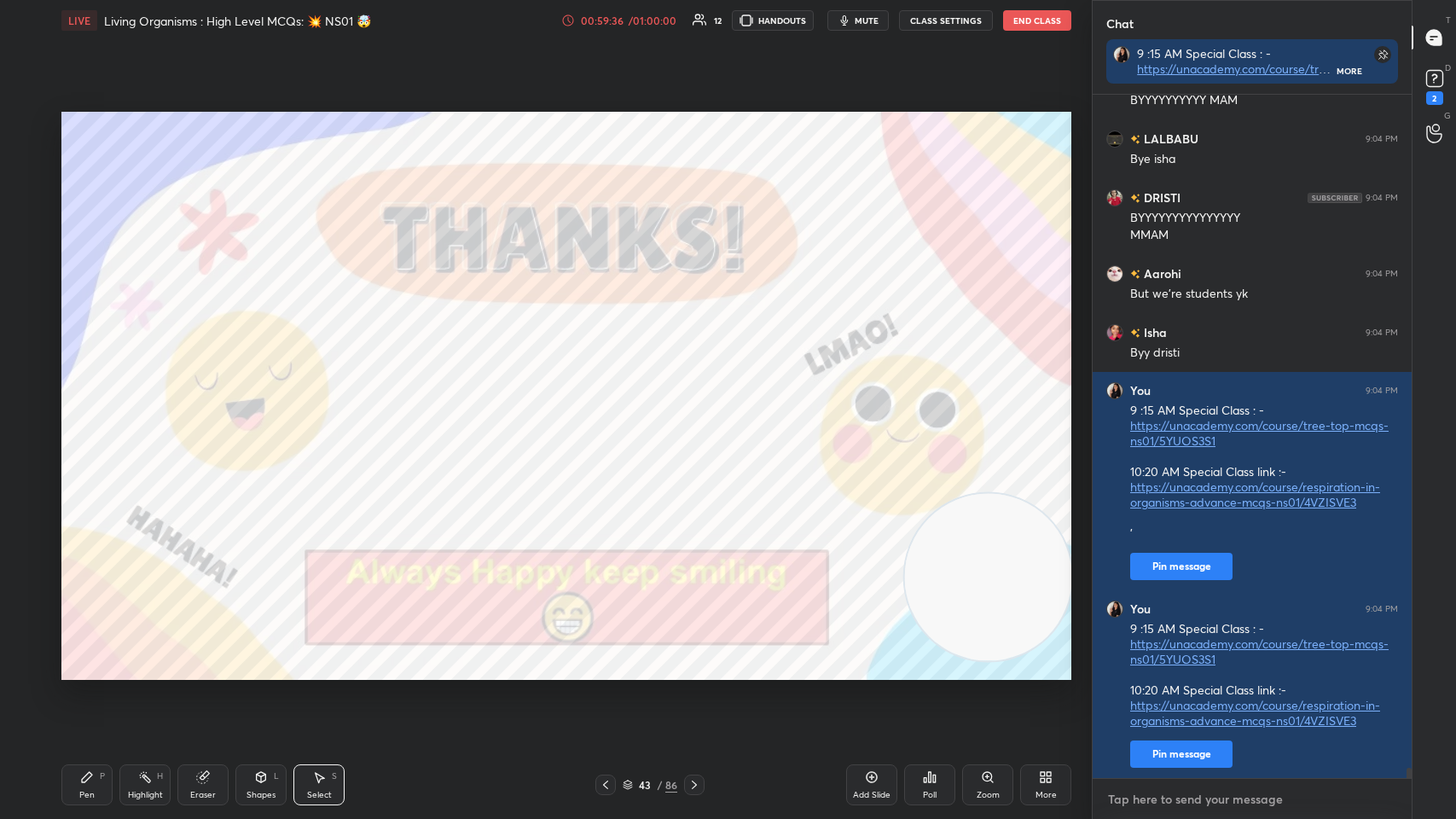paste on "9 :15 AM Special Class : - https://unacademy.com/course/tree-top-mcqs-ns01/5YUOS3S1
10:20 AM Special Class link :-
https://unacademy.com/course/respiration-in-organisms-advance-mcqs-ns01/4VZISVE3" 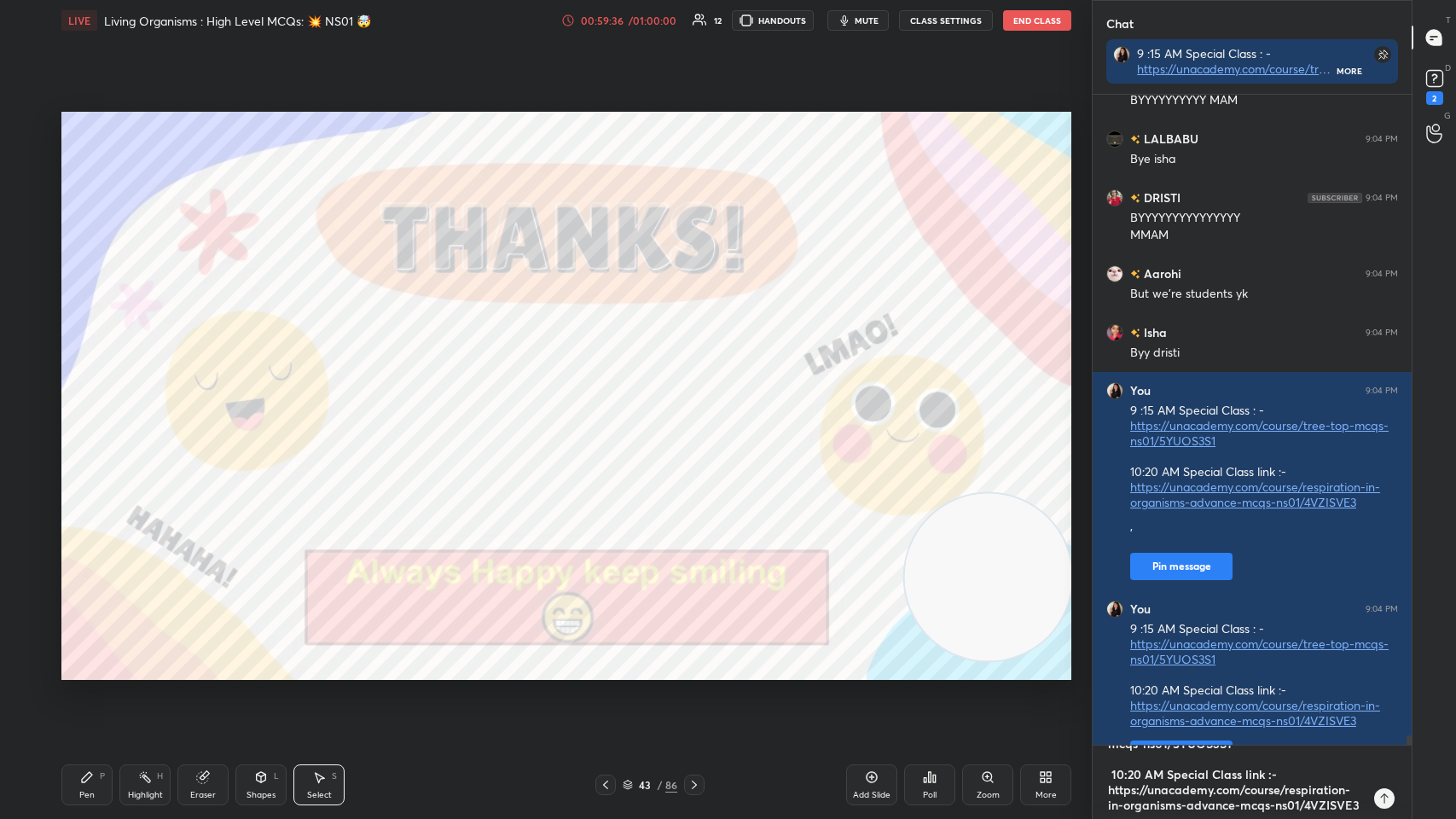 type 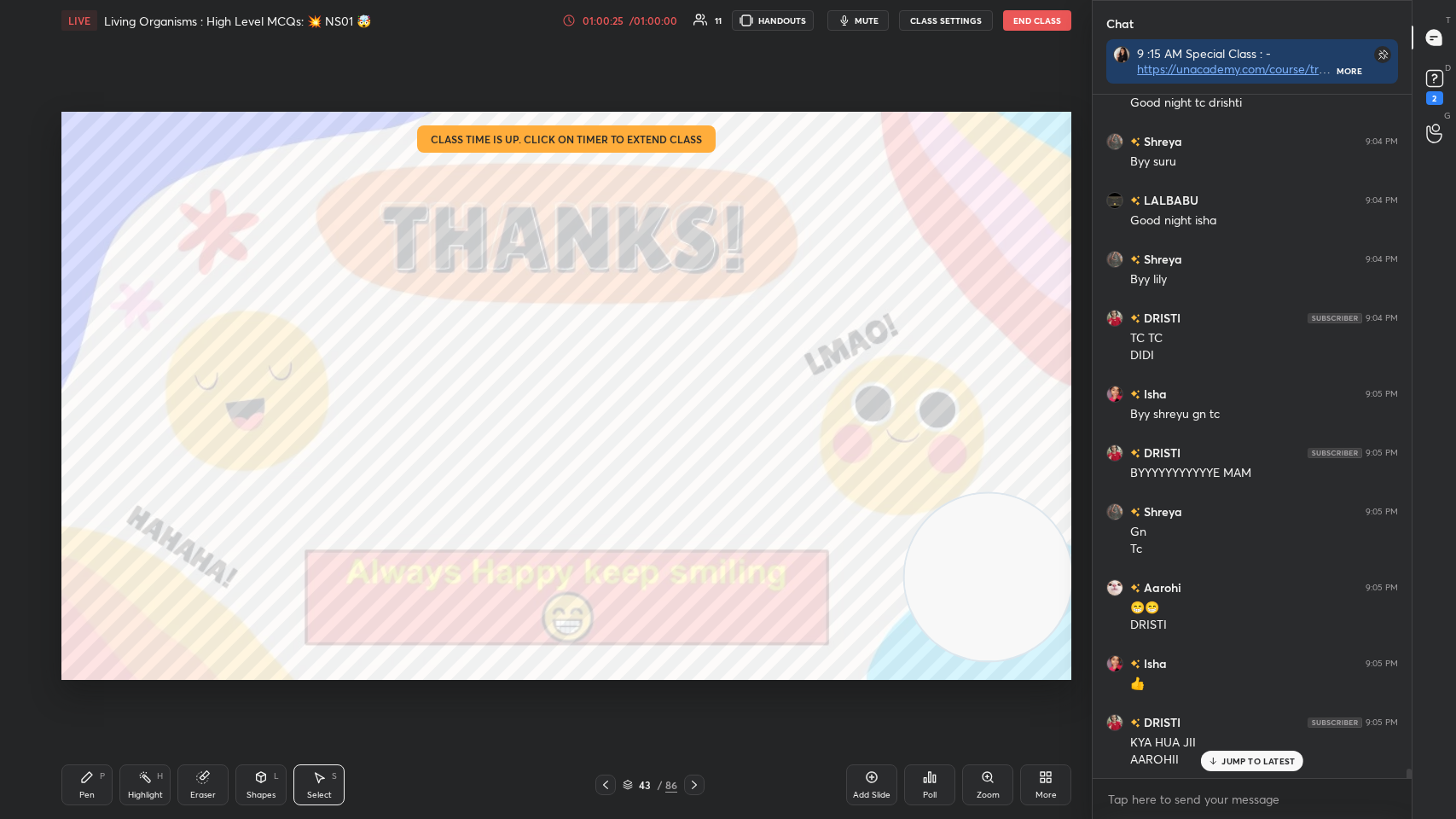 type on "x" 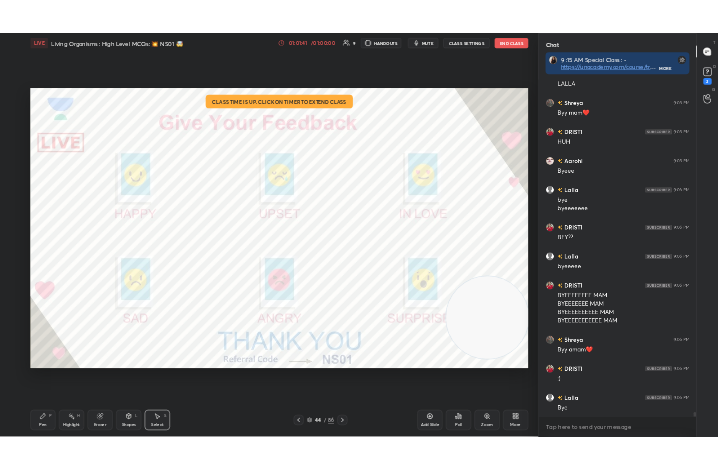 scroll, scrollTop: 58161, scrollLeft: 0, axis: vertical 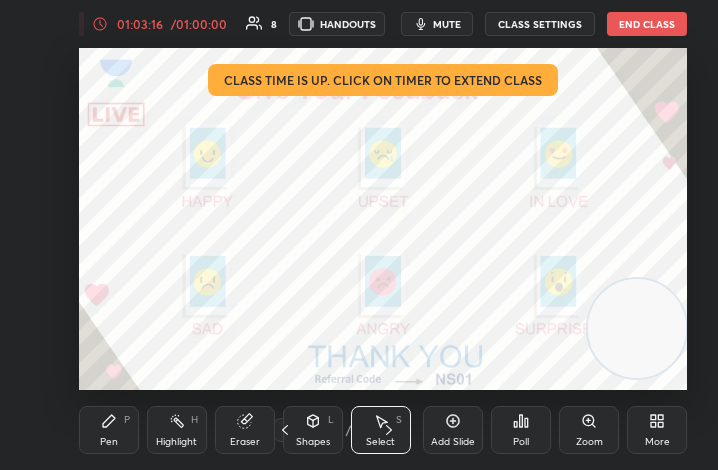 click on "End Class" at bounding box center (647, 24) 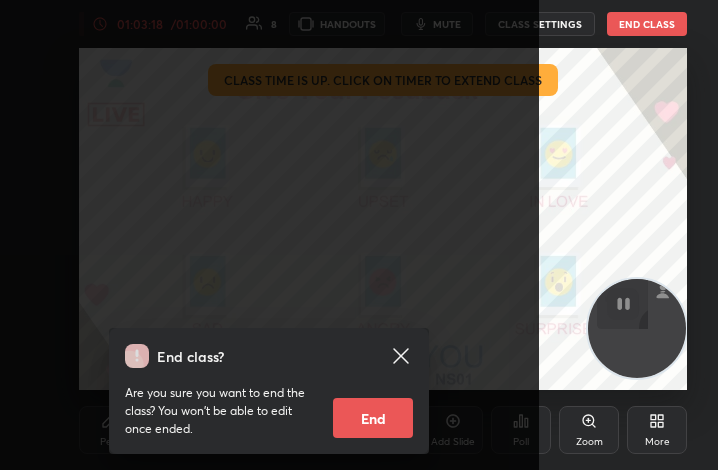click on "End" at bounding box center [373, 418] 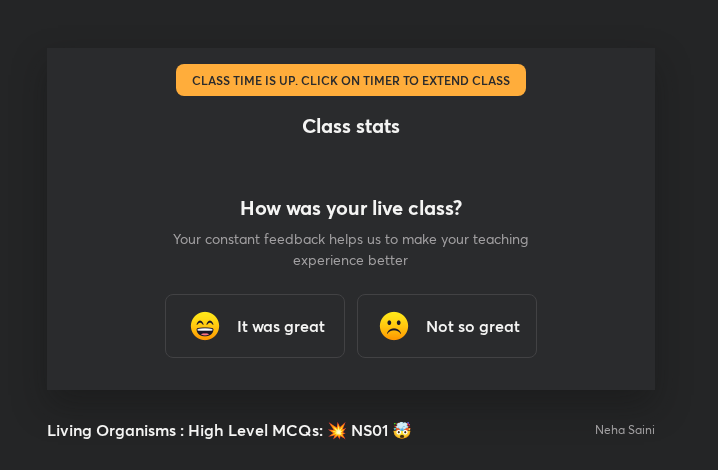scroll, scrollTop: 99657, scrollLeft: 99297, axis: both 